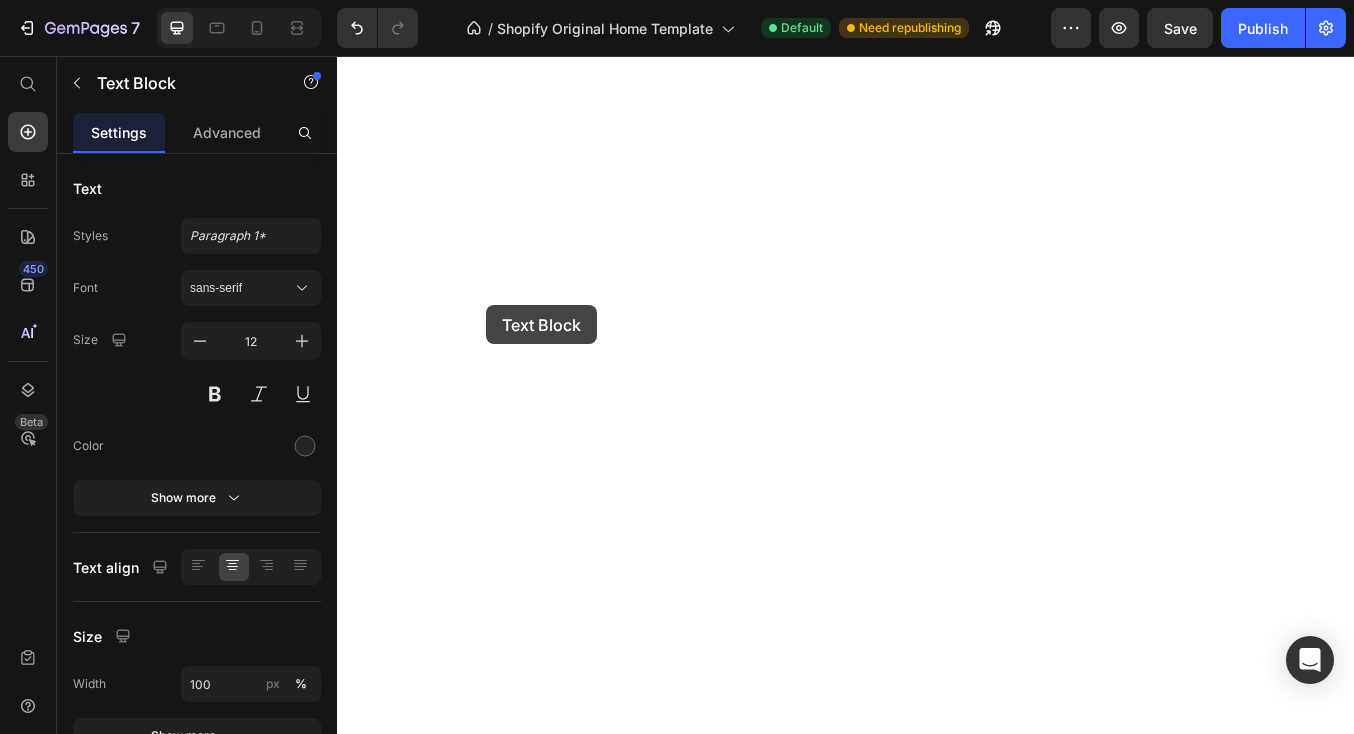 scroll, scrollTop: 0, scrollLeft: 0, axis: both 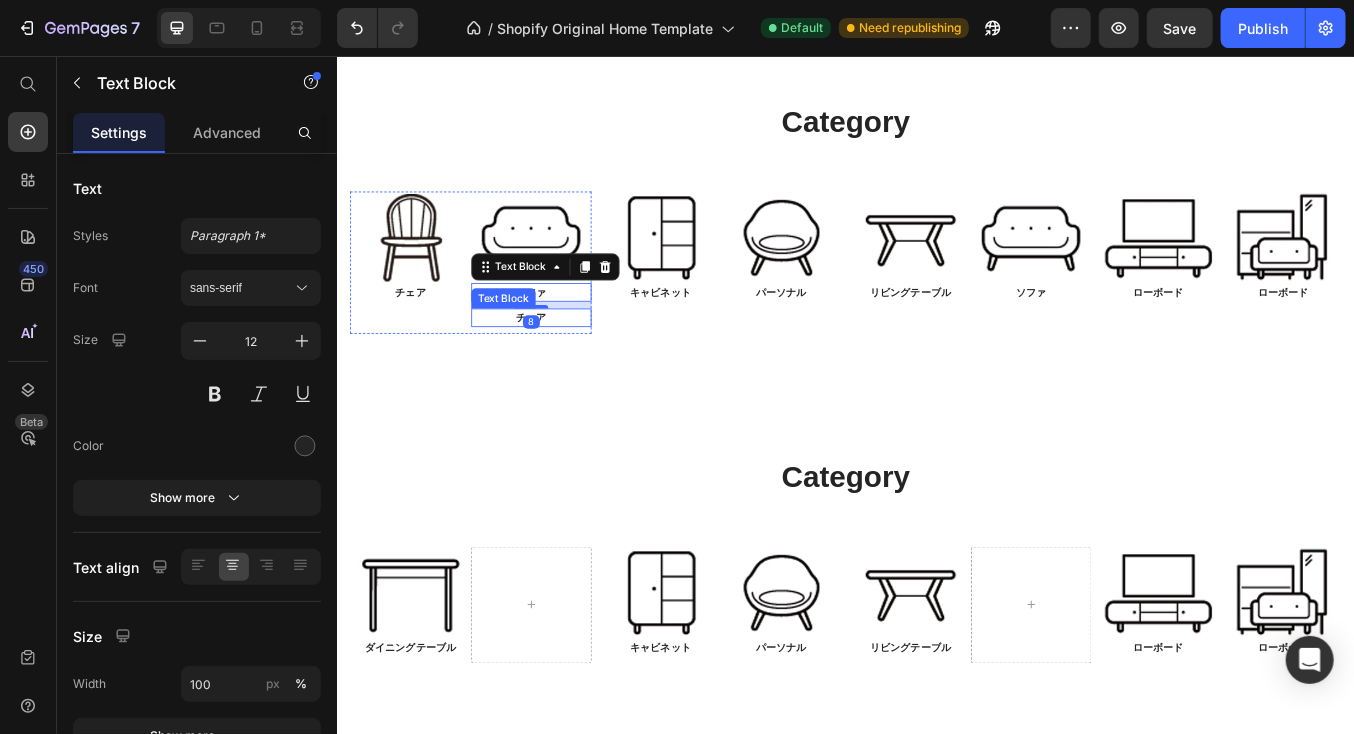 click on "チェア" at bounding box center (565, 364) 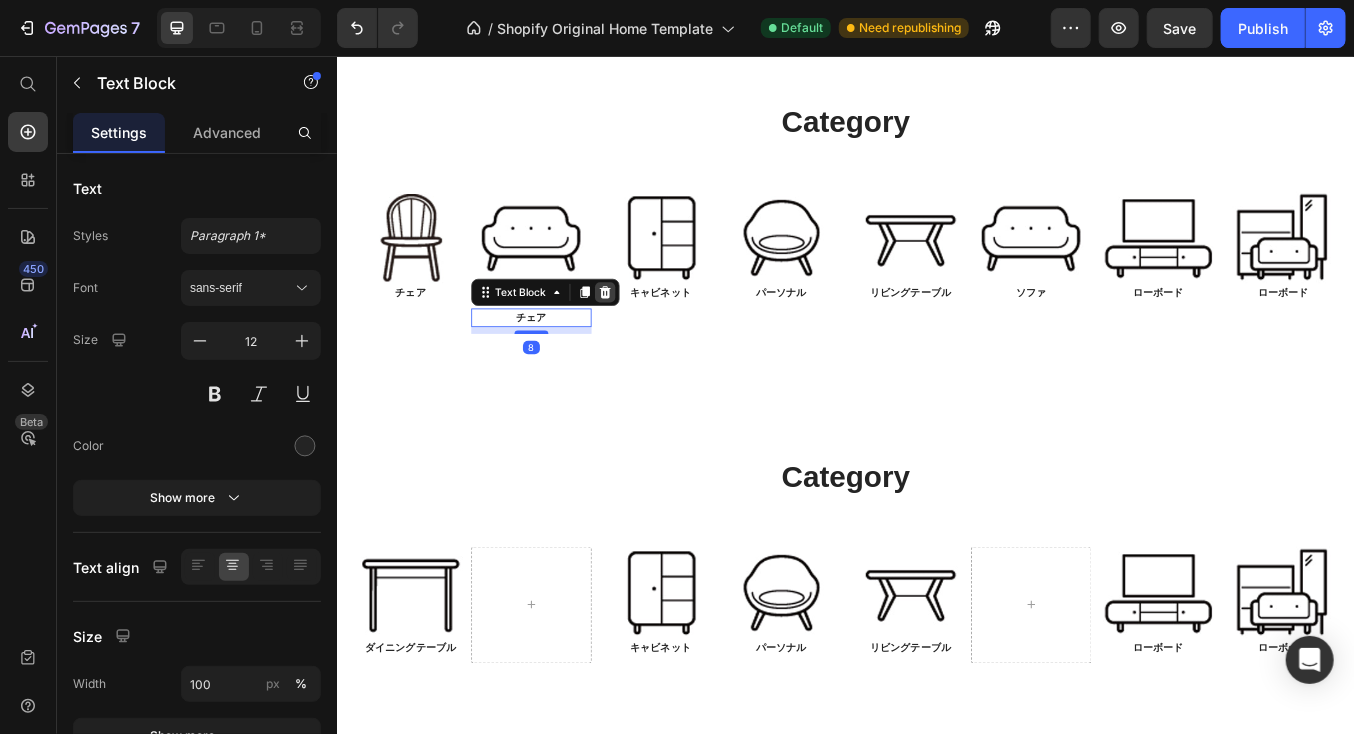 click 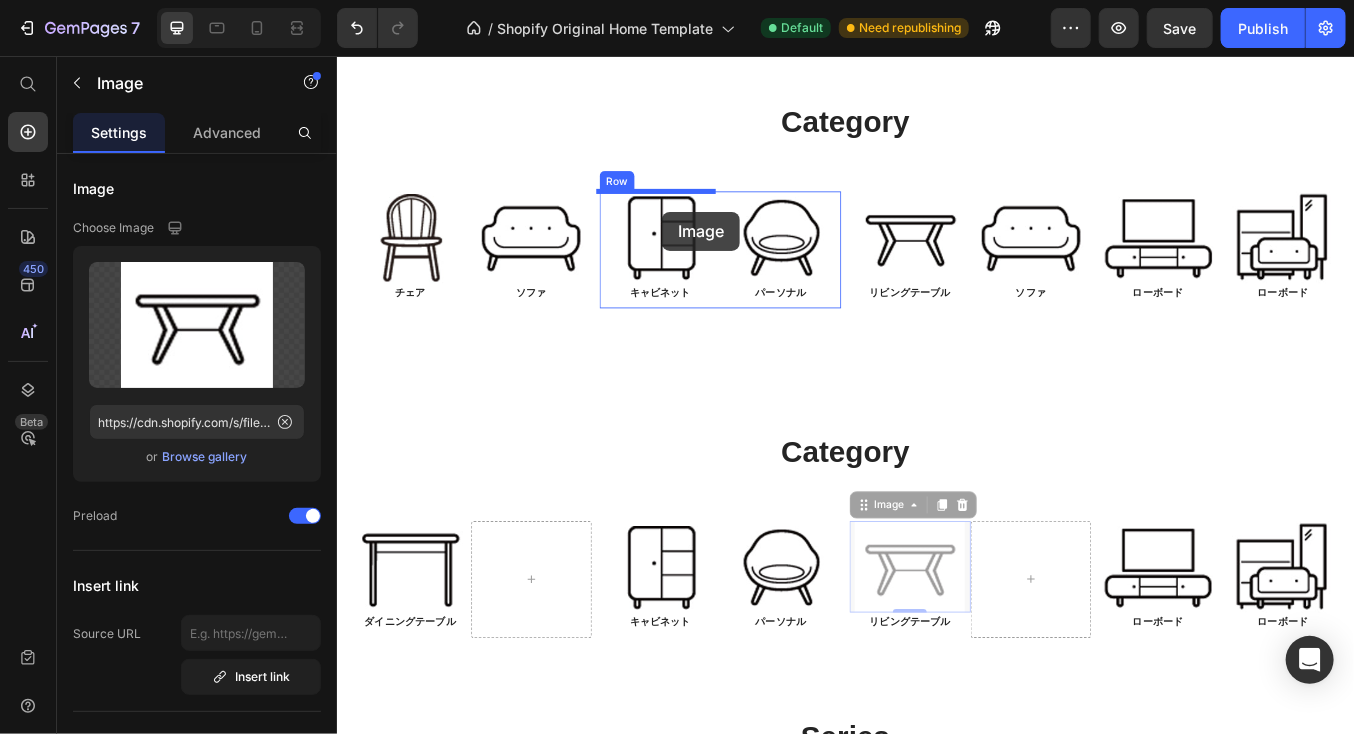 drag, startPoint x: 985, startPoint y: 657, endPoint x: 719, endPoint y: 239, distance: 495.45938 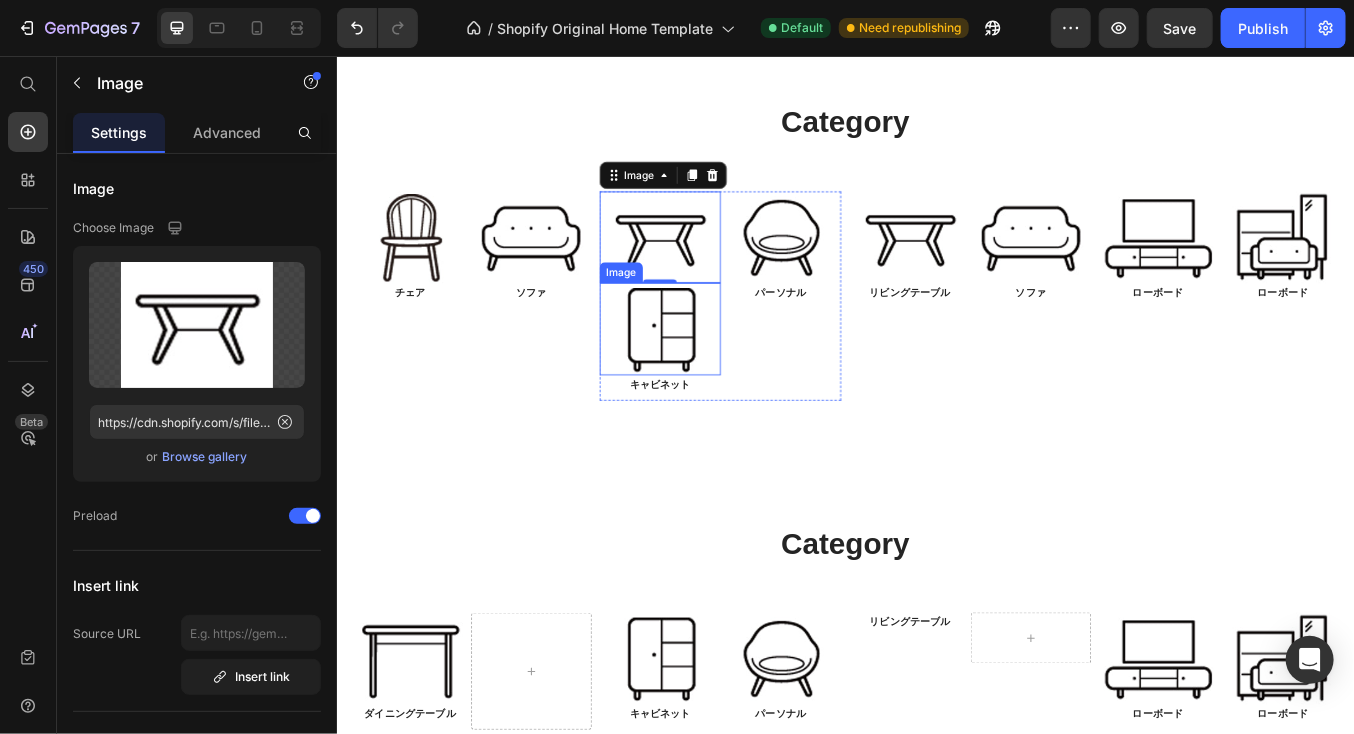 click at bounding box center [717, 377] 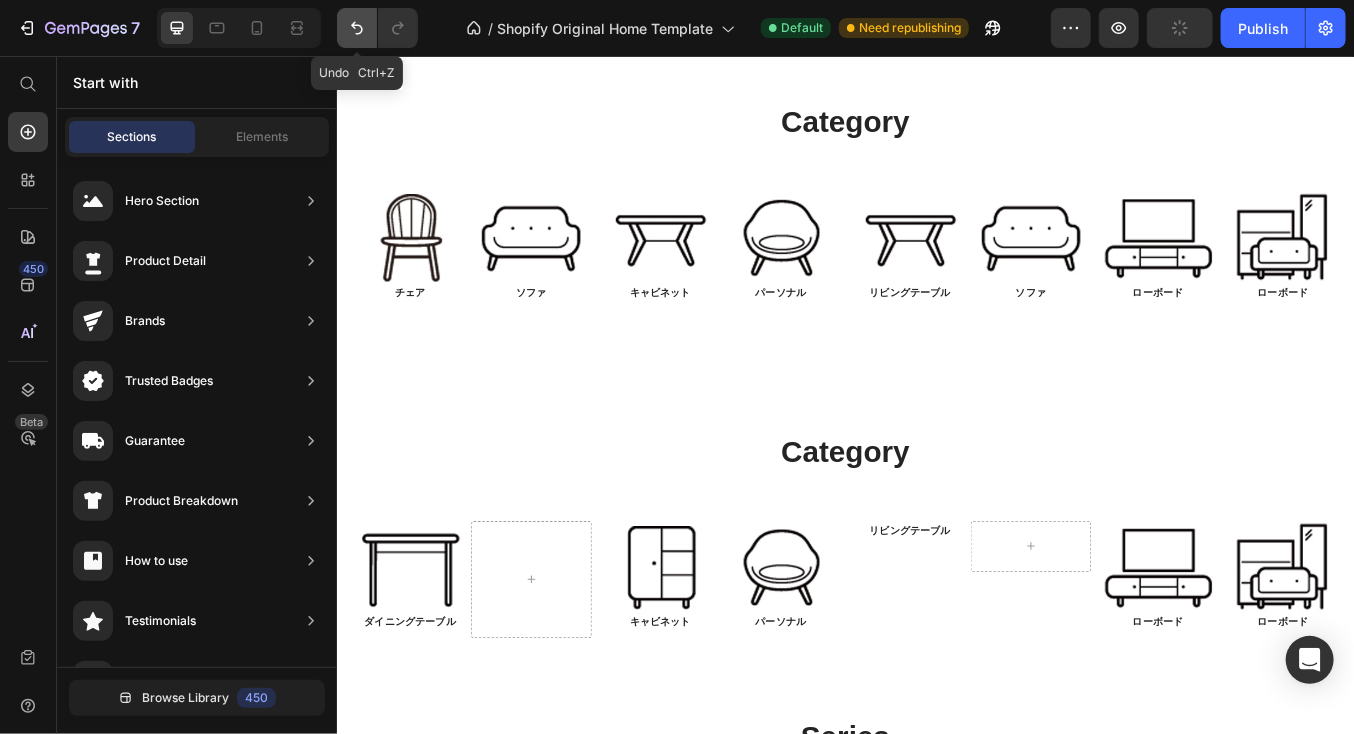 click 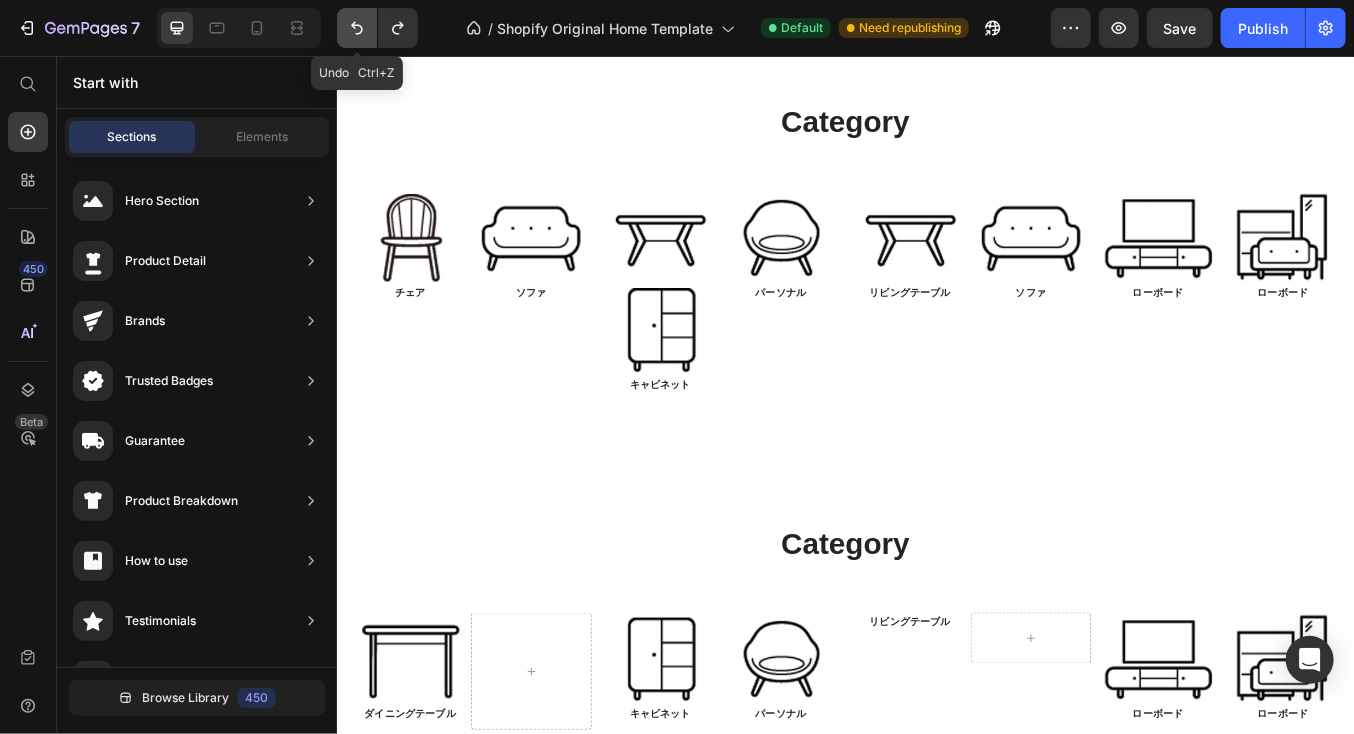 click 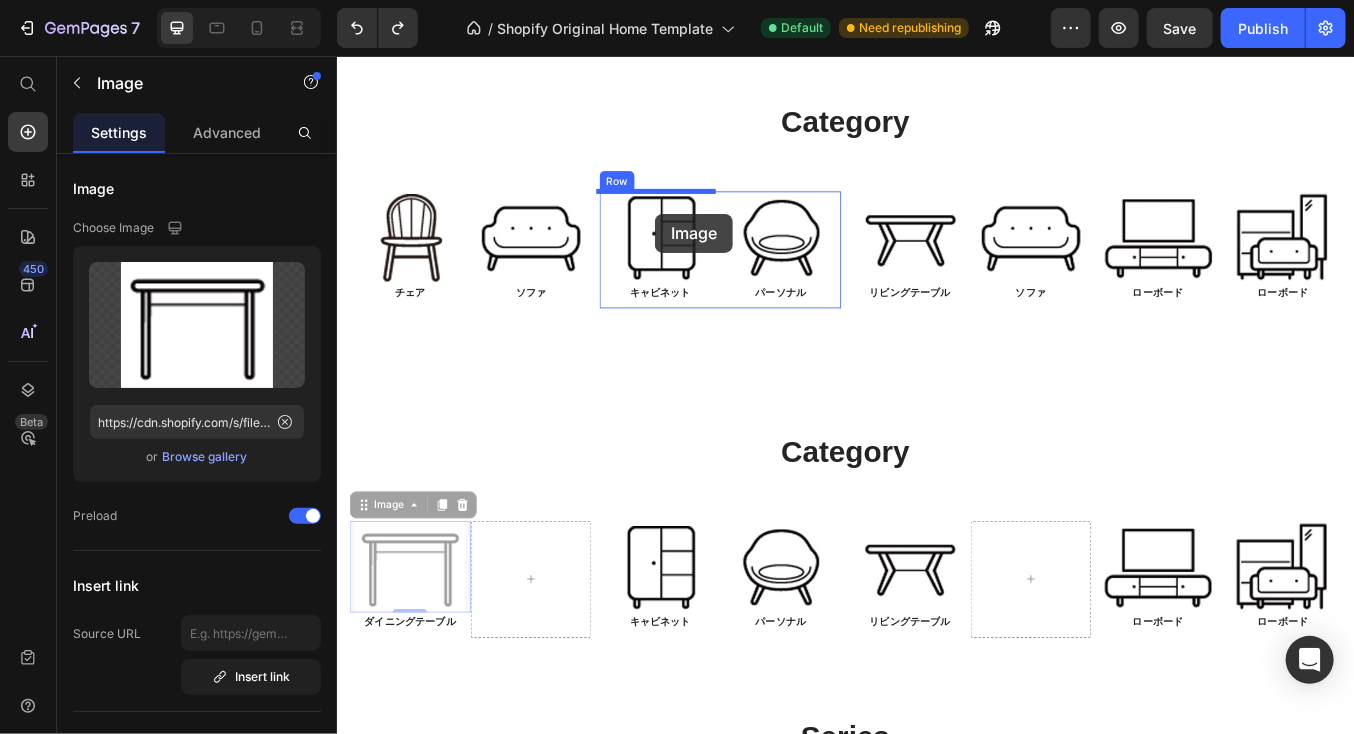 drag, startPoint x: 426, startPoint y: 640, endPoint x: 711, endPoint y: 241, distance: 490.33255 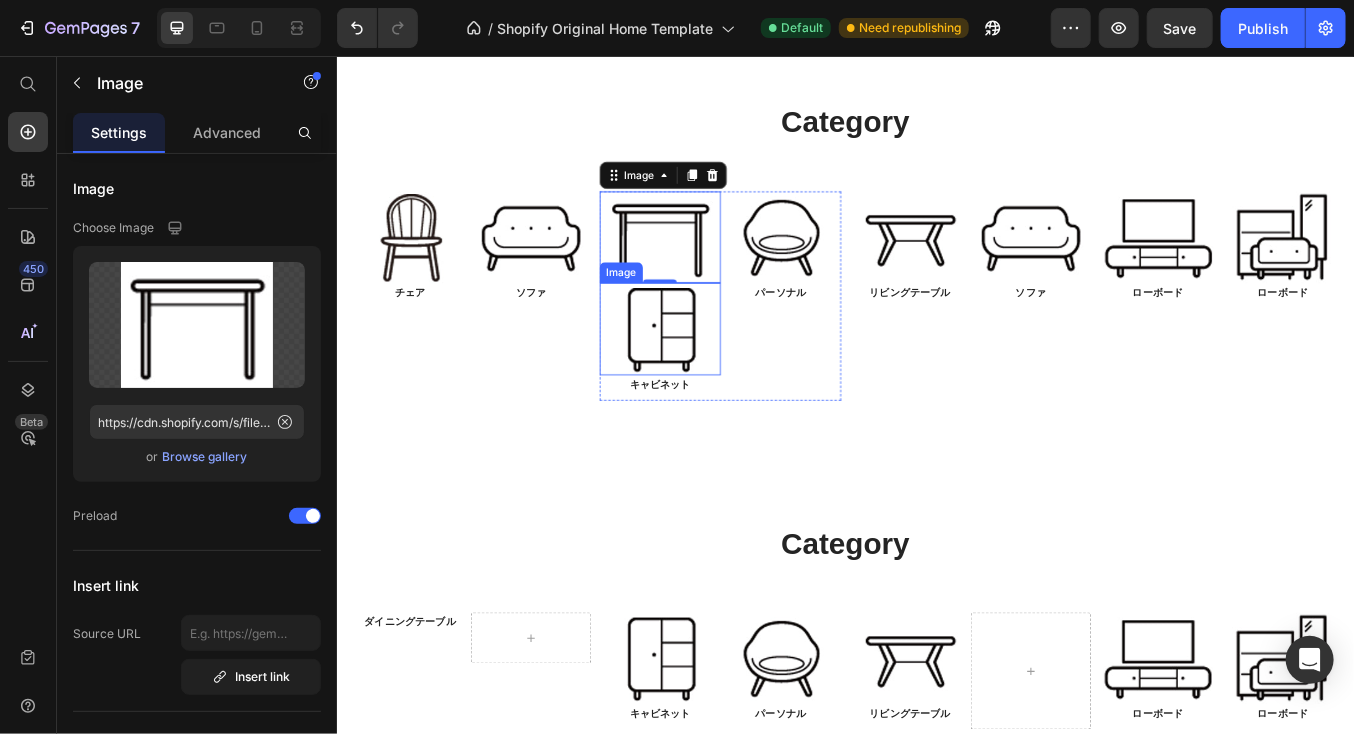 click at bounding box center (717, 377) 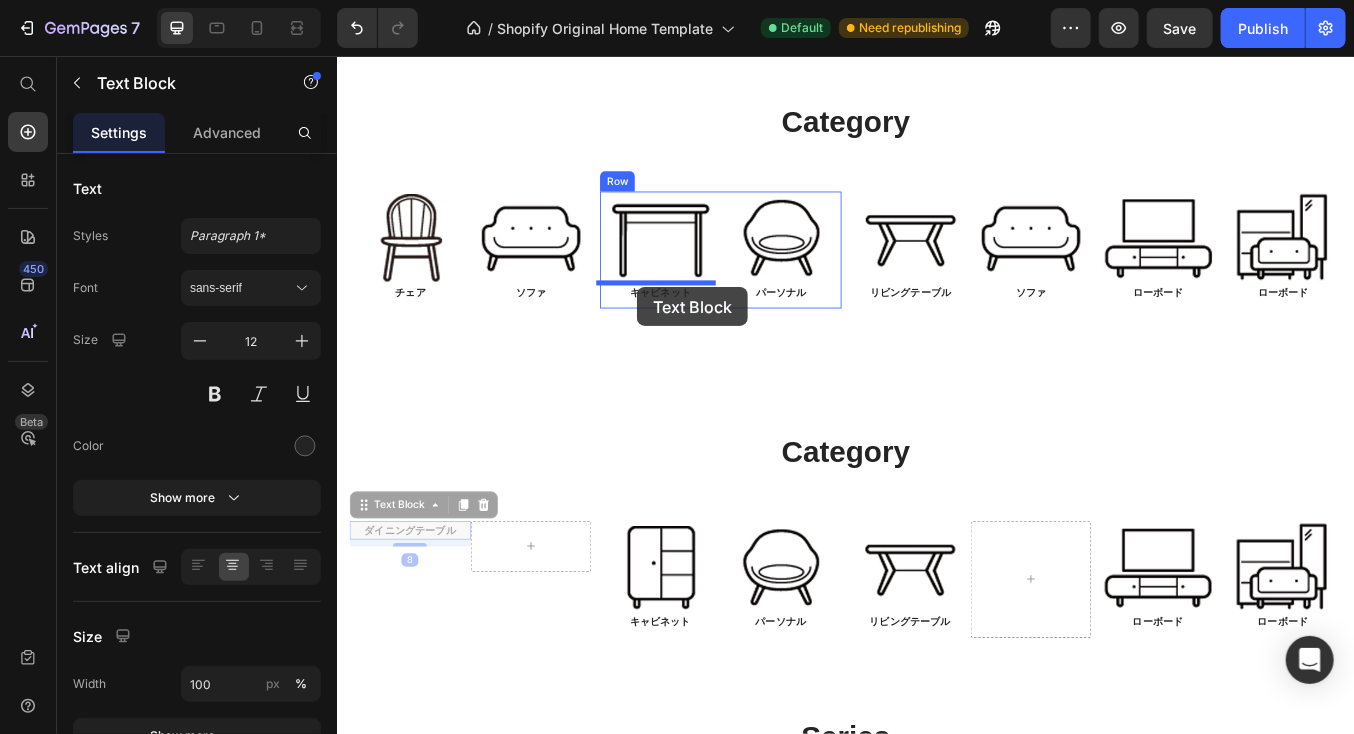 drag, startPoint x: 413, startPoint y: 616, endPoint x: 690, endPoint y: 328, distance: 399.59103 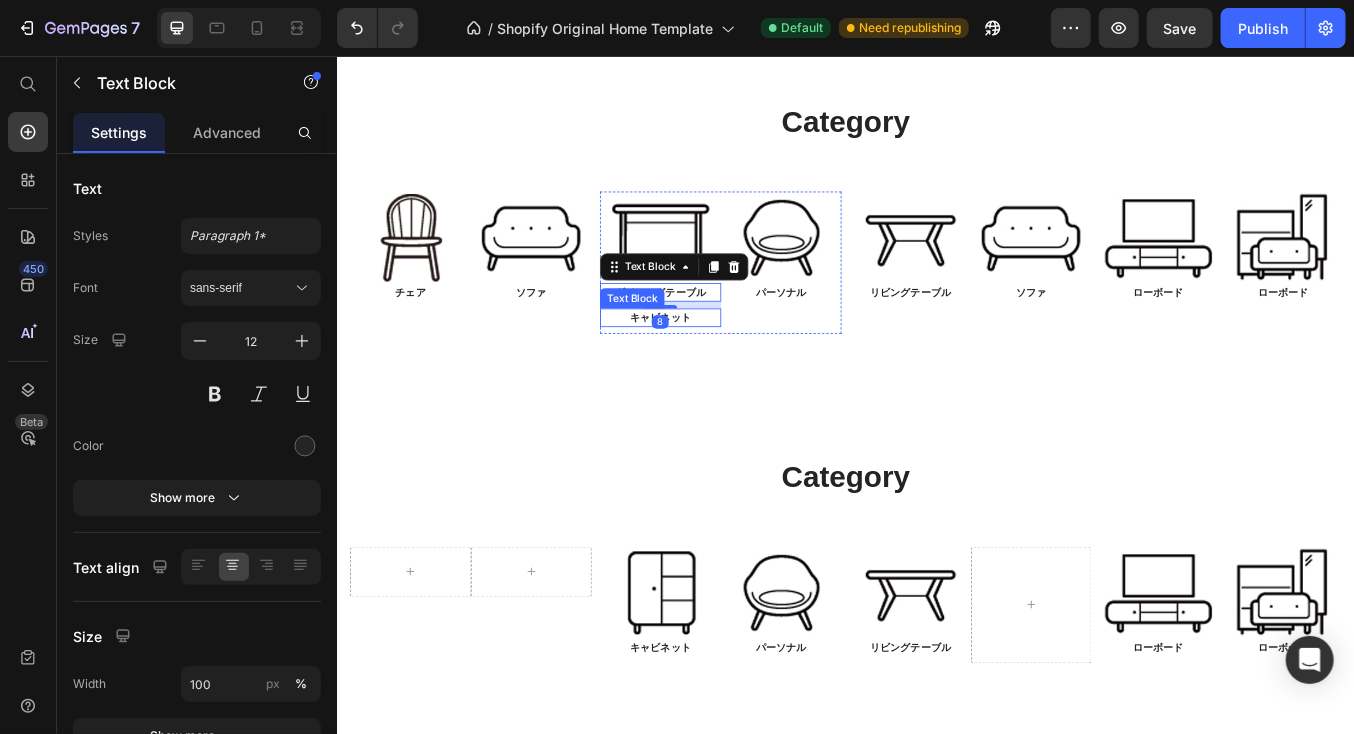 click on "キャビネット" at bounding box center [717, 364] 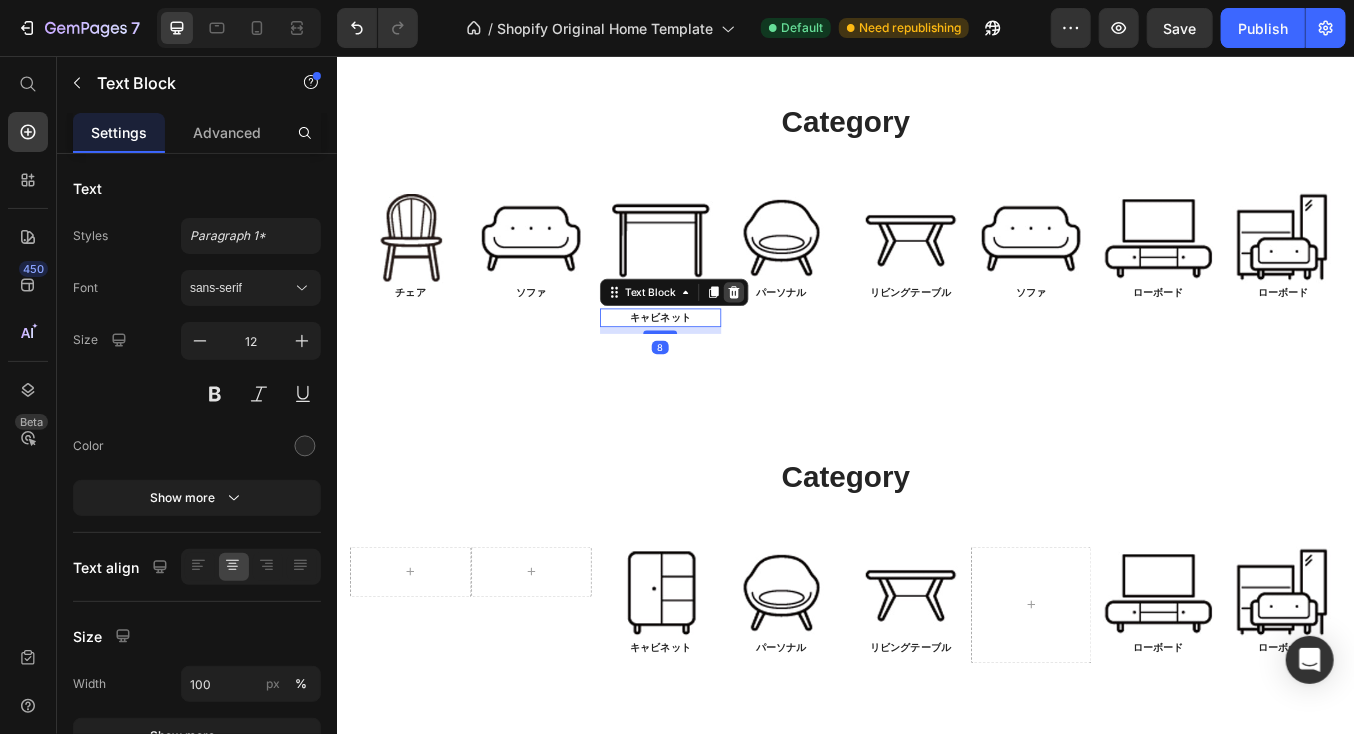 click 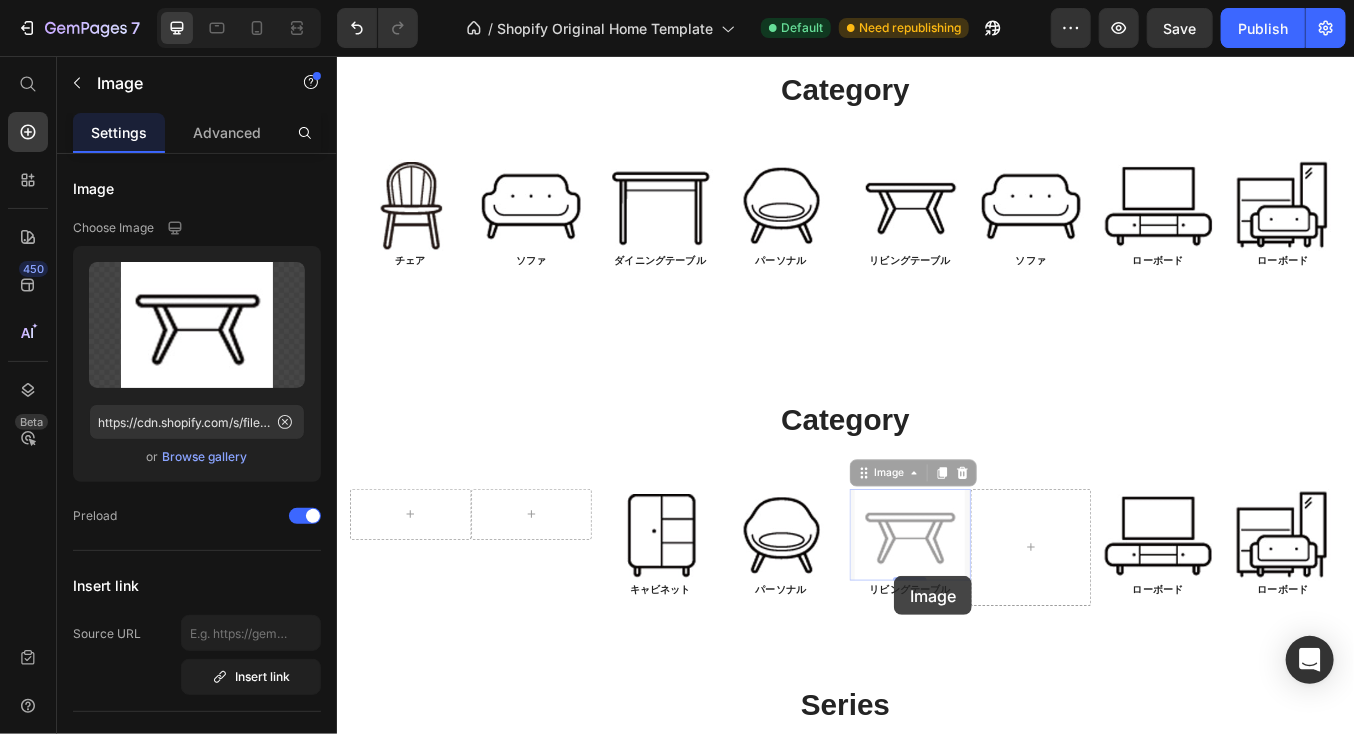 scroll, scrollTop: 938, scrollLeft: 0, axis: vertical 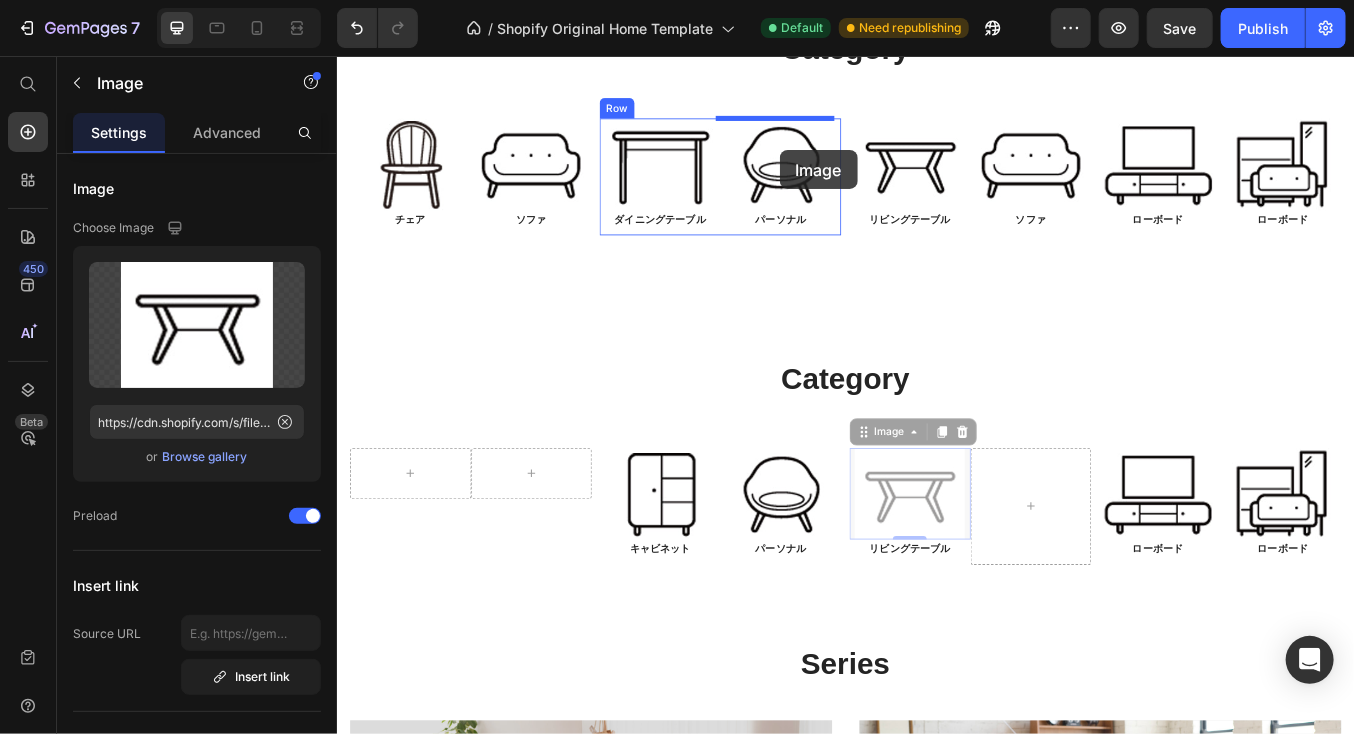 drag, startPoint x: 993, startPoint y: 670, endPoint x: 858, endPoint y: 166, distance: 521.7672 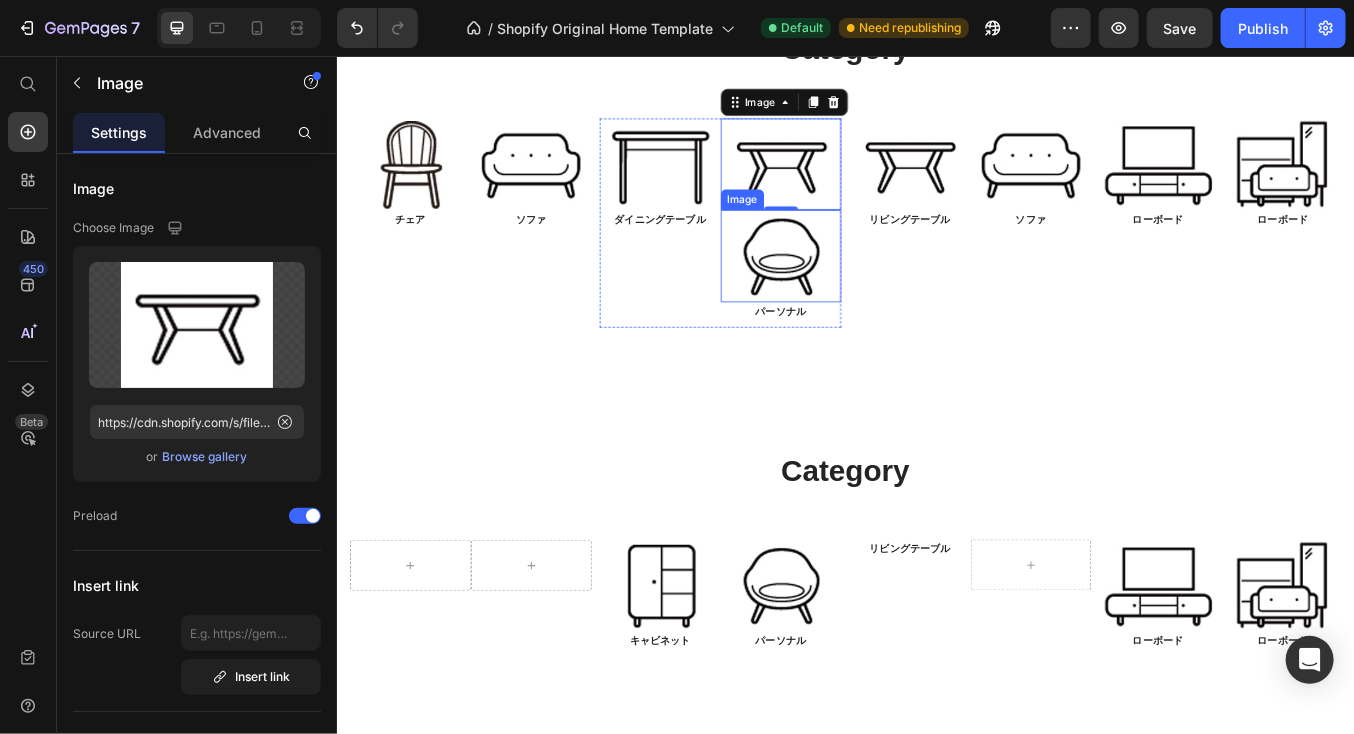 click at bounding box center (860, 291) 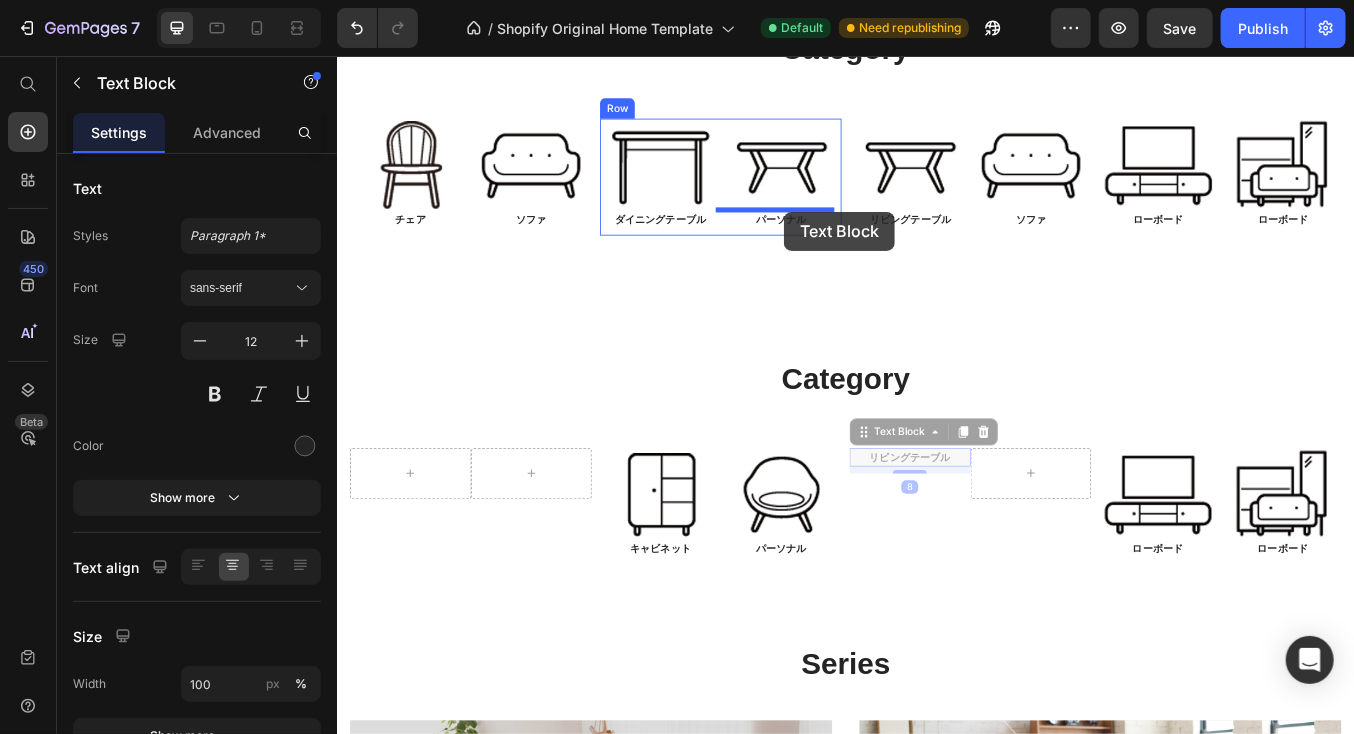 drag, startPoint x: 998, startPoint y: 529, endPoint x: 863, endPoint y: 239, distance: 319.88278 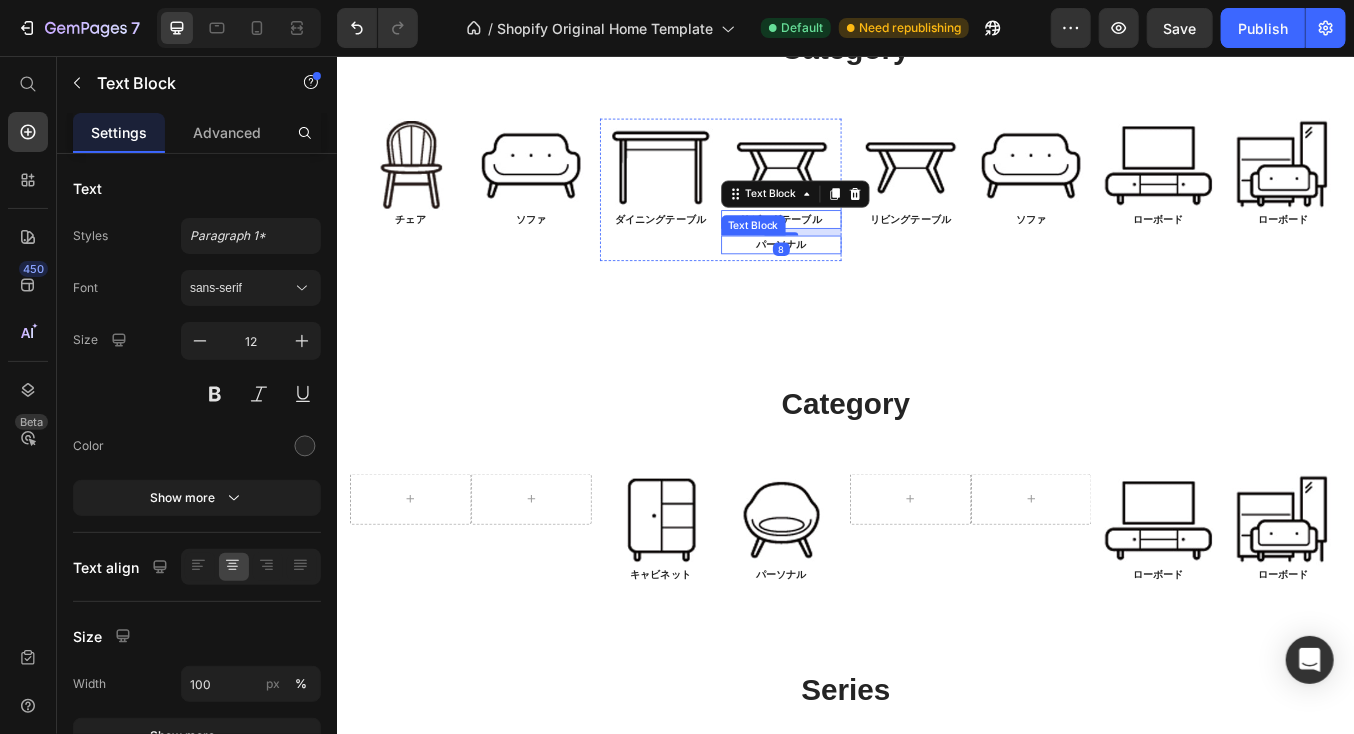 click on "パーソナル" at bounding box center (860, 278) 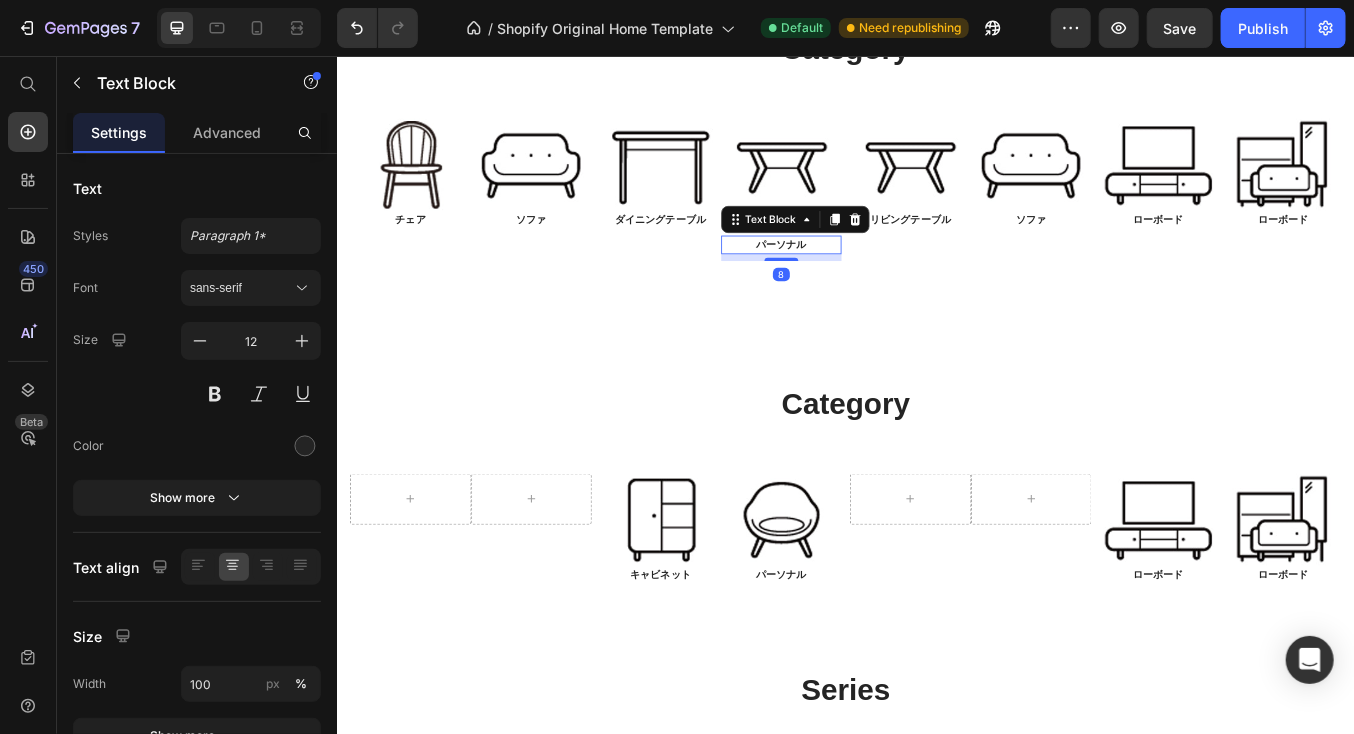 click 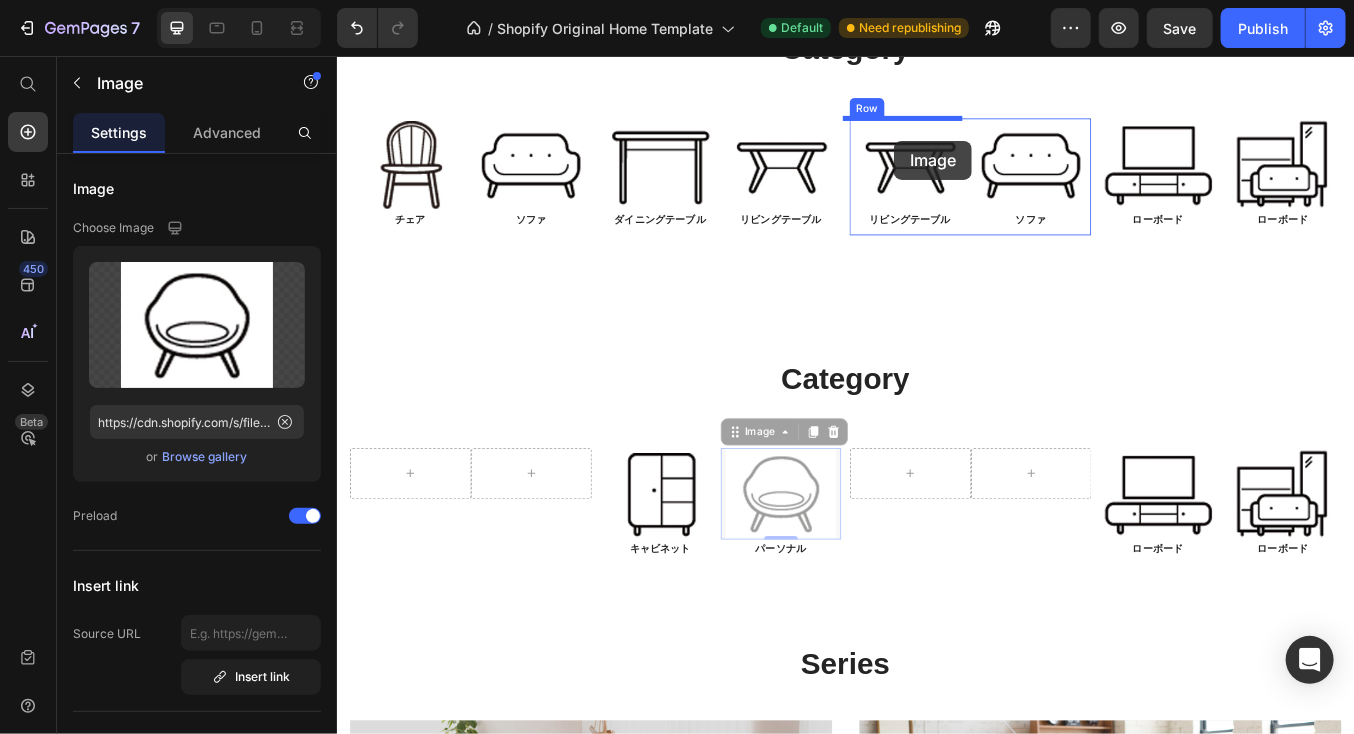 drag, startPoint x: 857, startPoint y: 559, endPoint x: 993, endPoint y: 155, distance: 426.27692 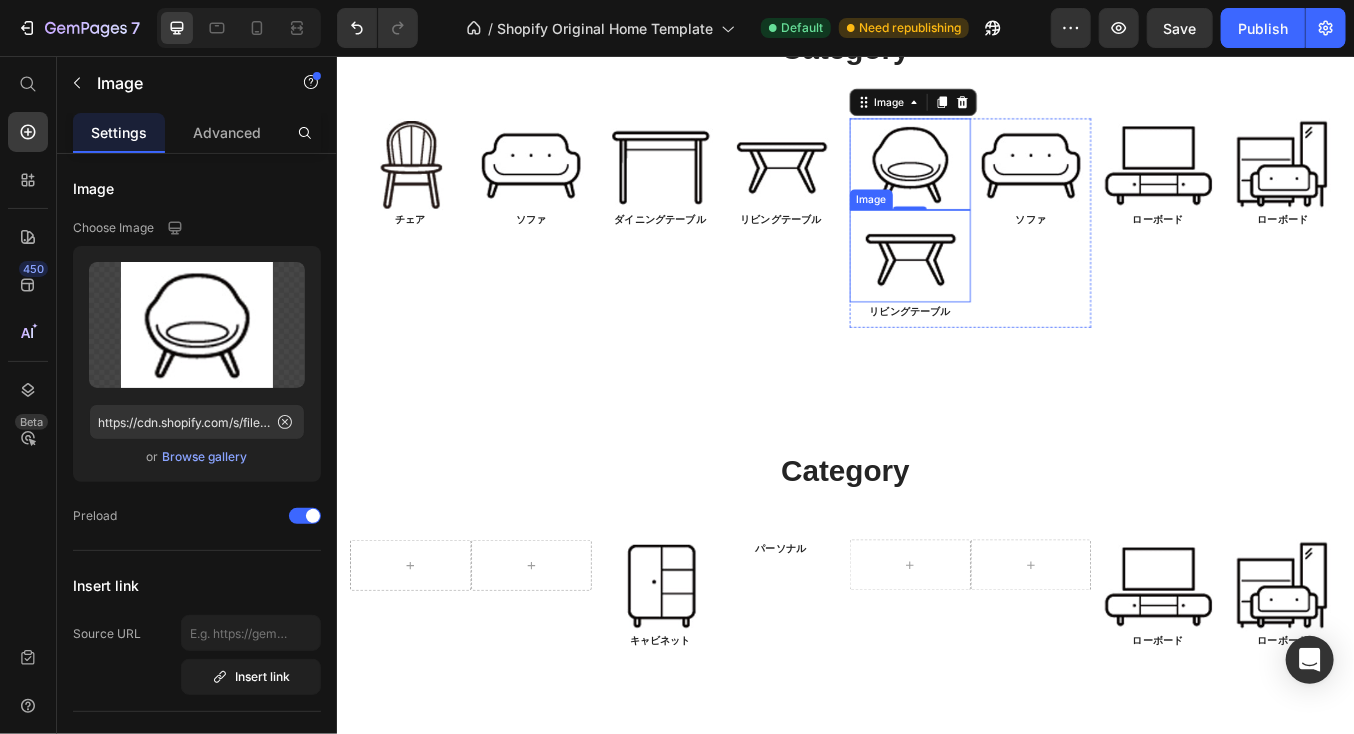 click at bounding box center (1012, 291) 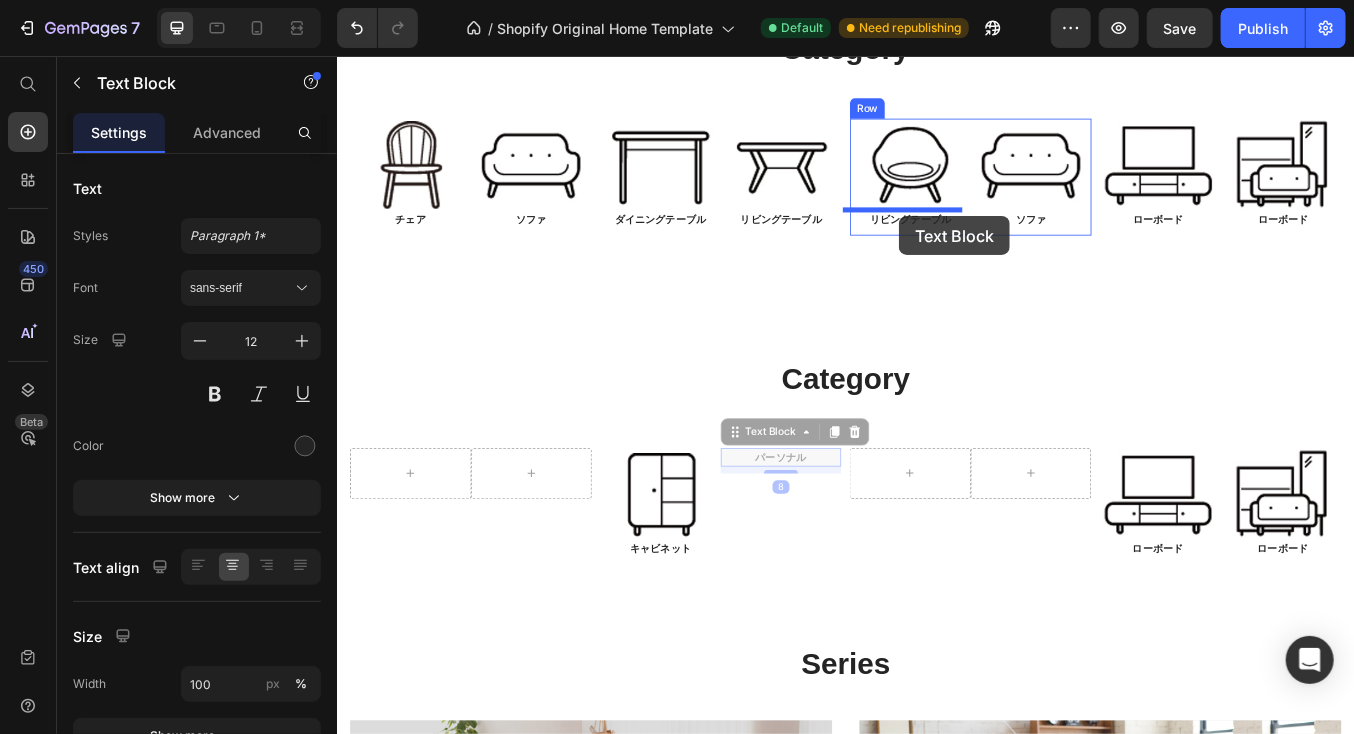 drag, startPoint x: 871, startPoint y: 534, endPoint x: 999, endPoint y: 244, distance: 316.99213 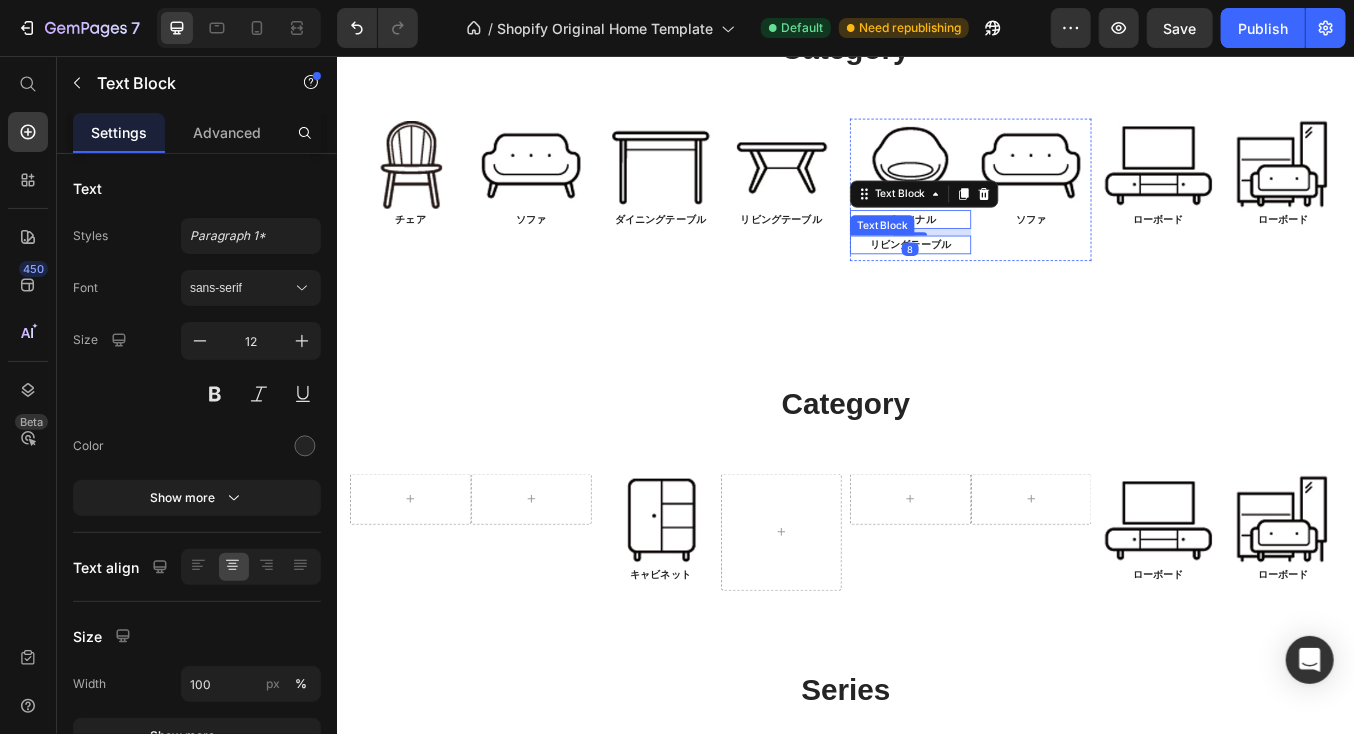click on "リビングテーブル" at bounding box center [1012, 278] 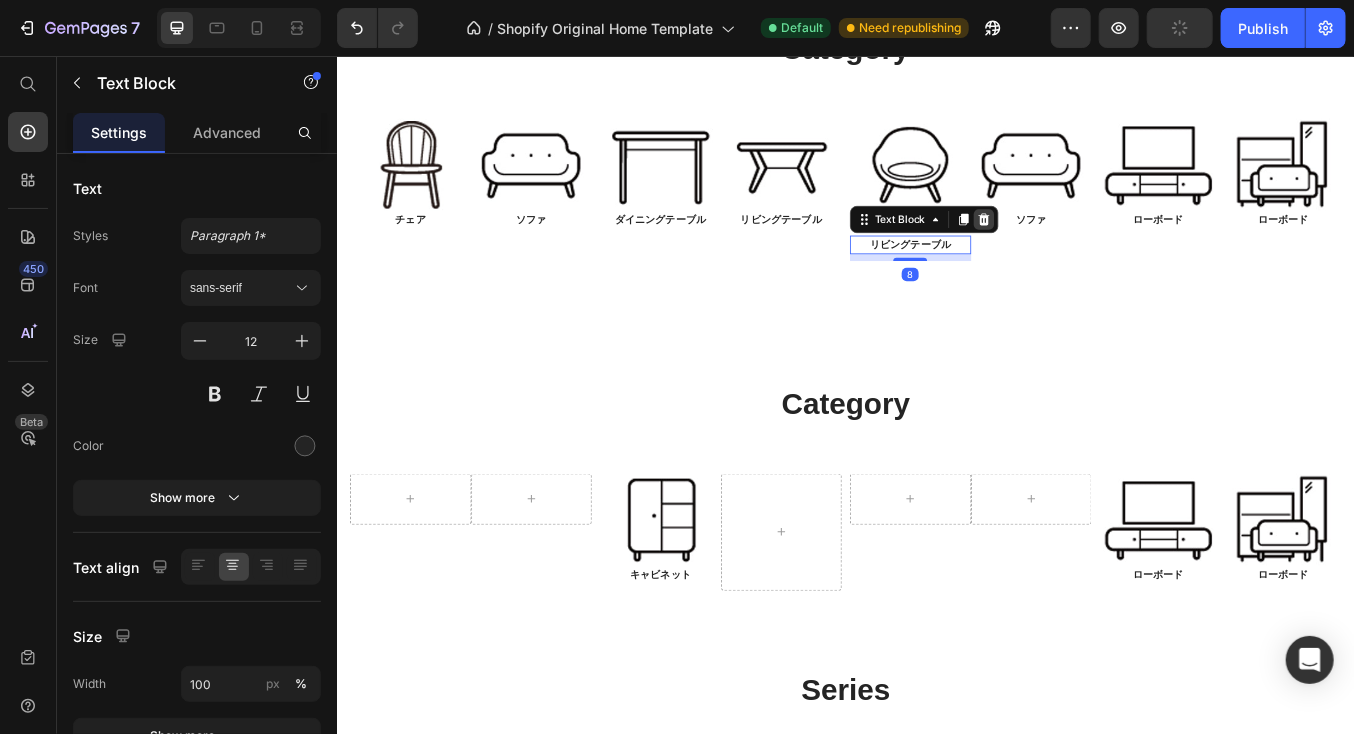 click 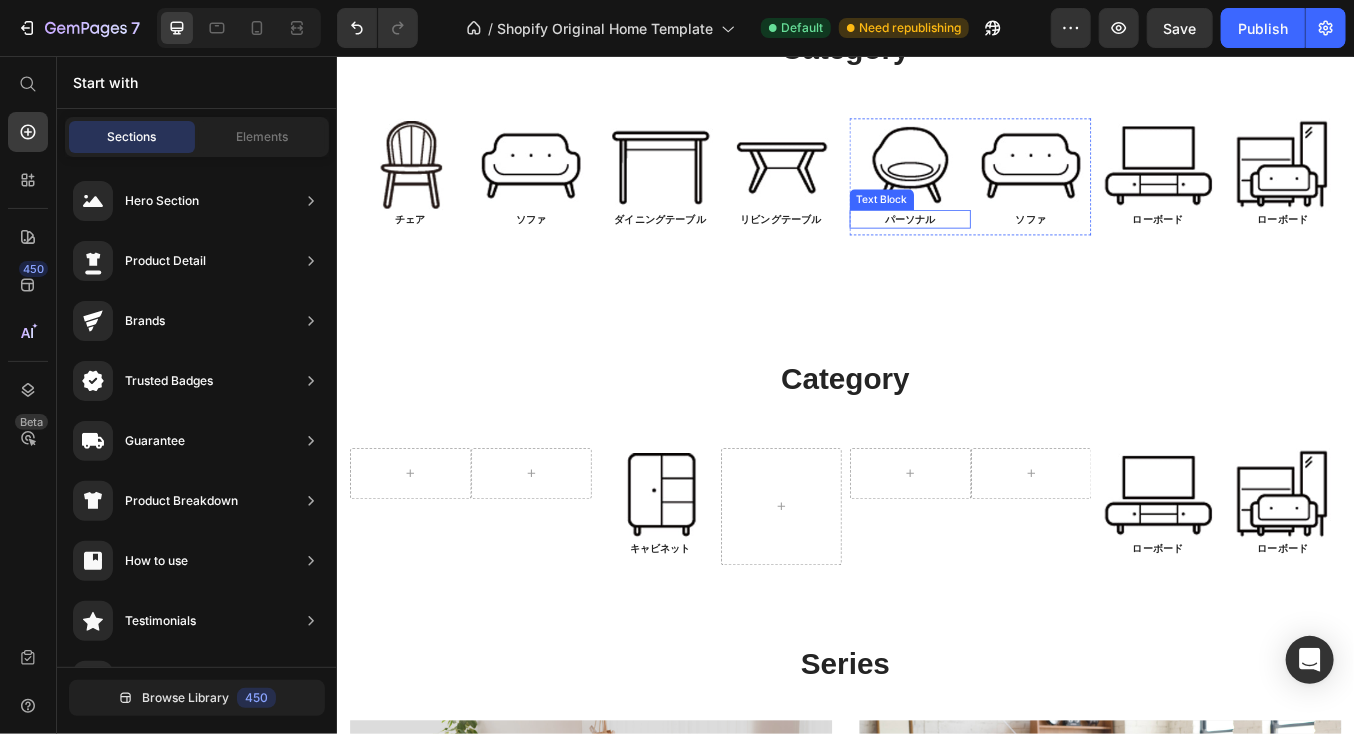 click on "パーソナル" at bounding box center [1012, 248] 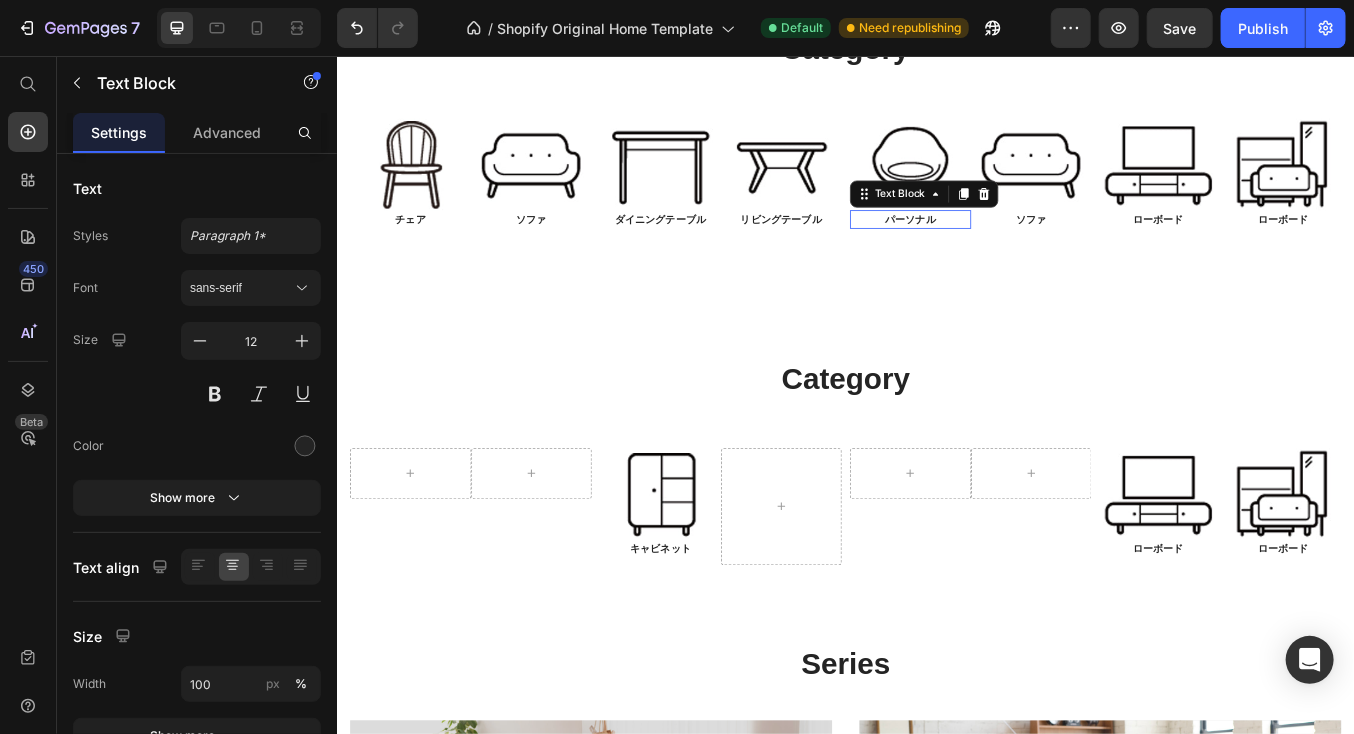 click on "パーソナル" at bounding box center (1012, 248) 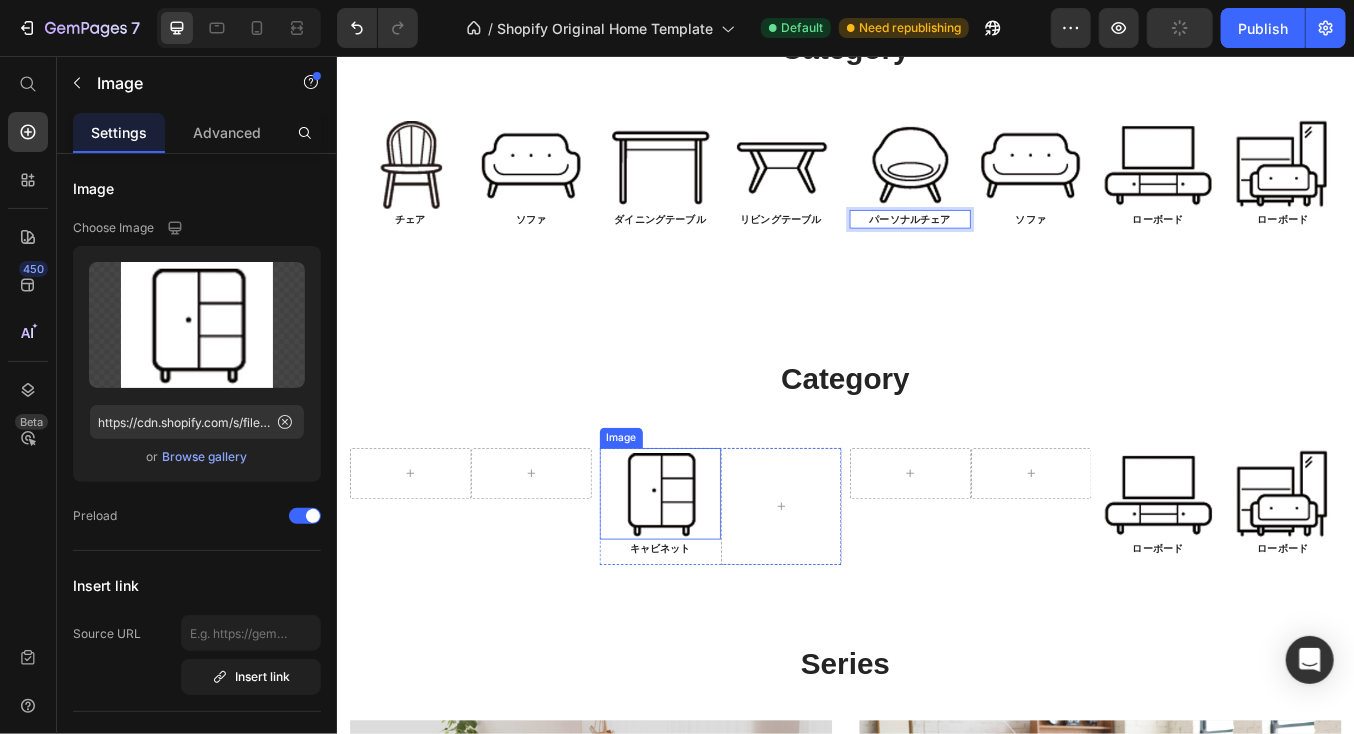 click at bounding box center (717, 572) 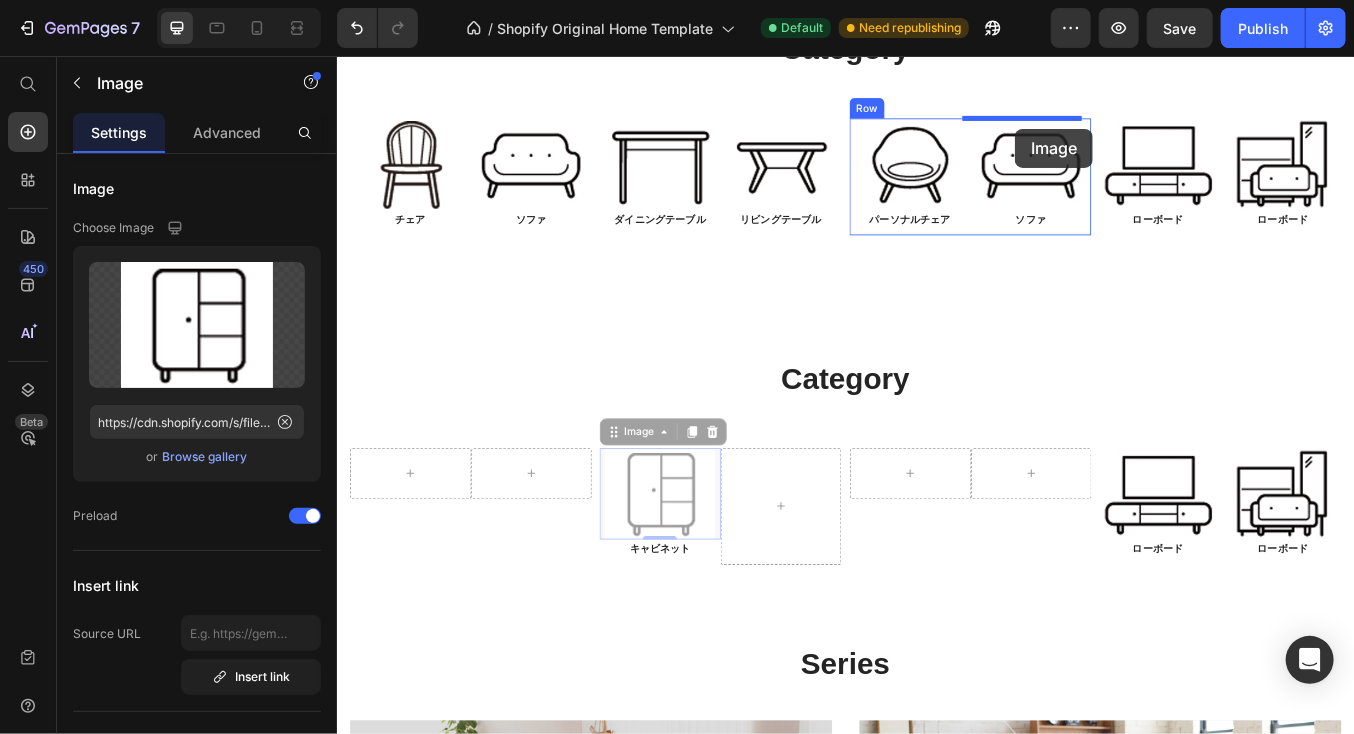 drag, startPoint x: 719, startPoint y: 558, endPoint x: 1136, endPoint y: 141, distance: 589.72705 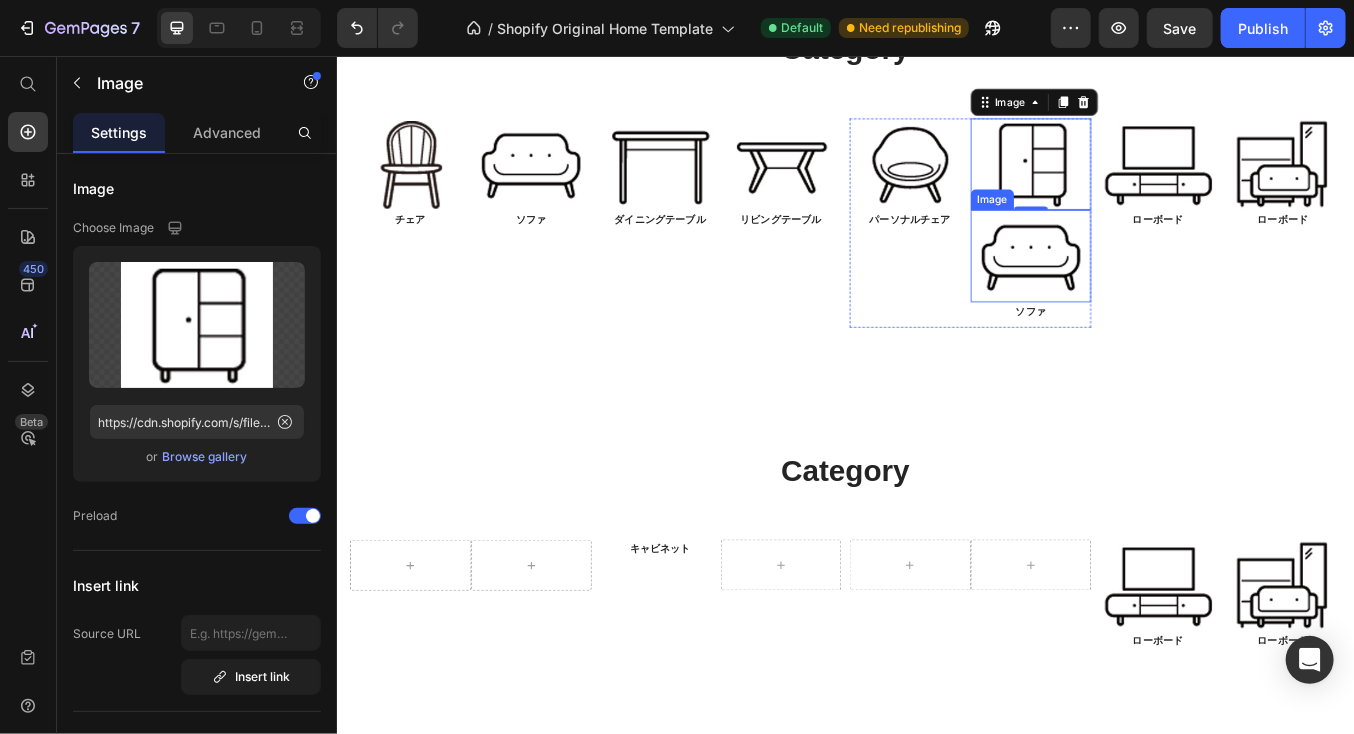click at bounding box center [1155, 291] 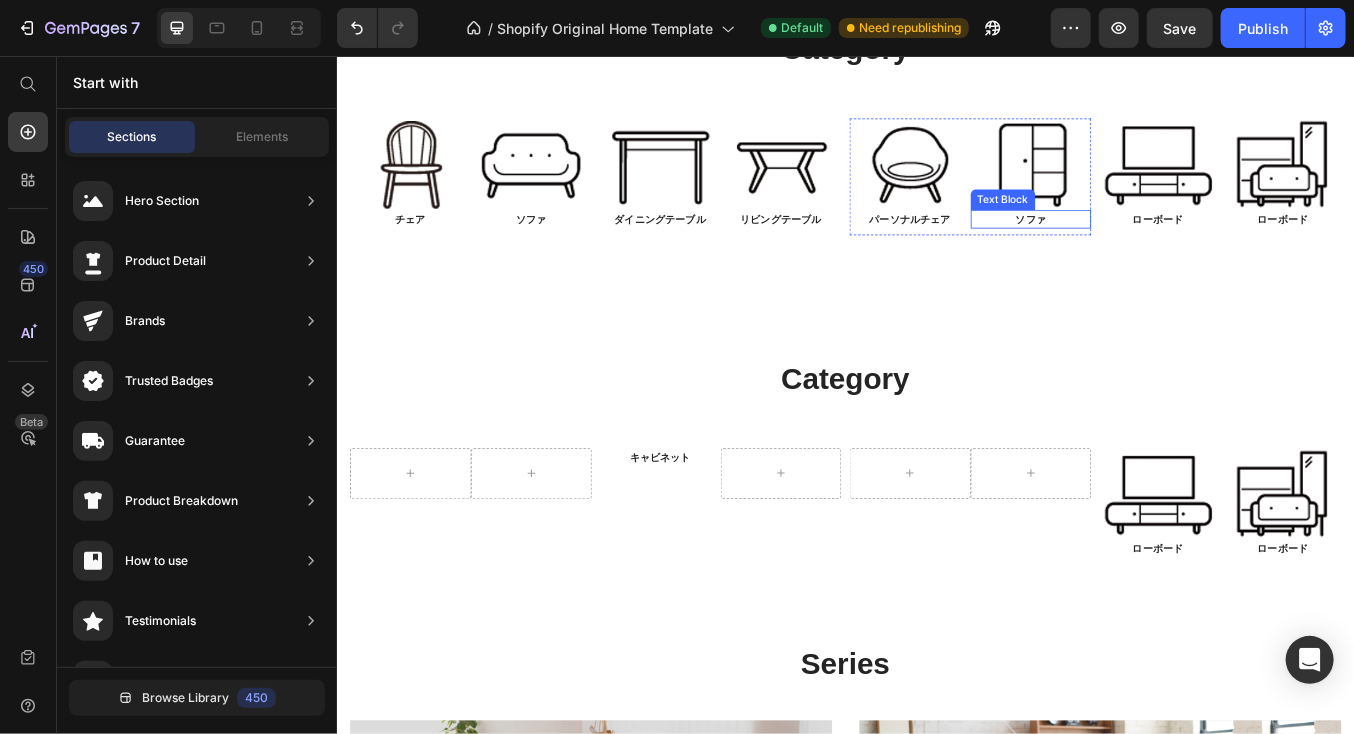 click on "ソファ" at bounding box center [1155, 248] 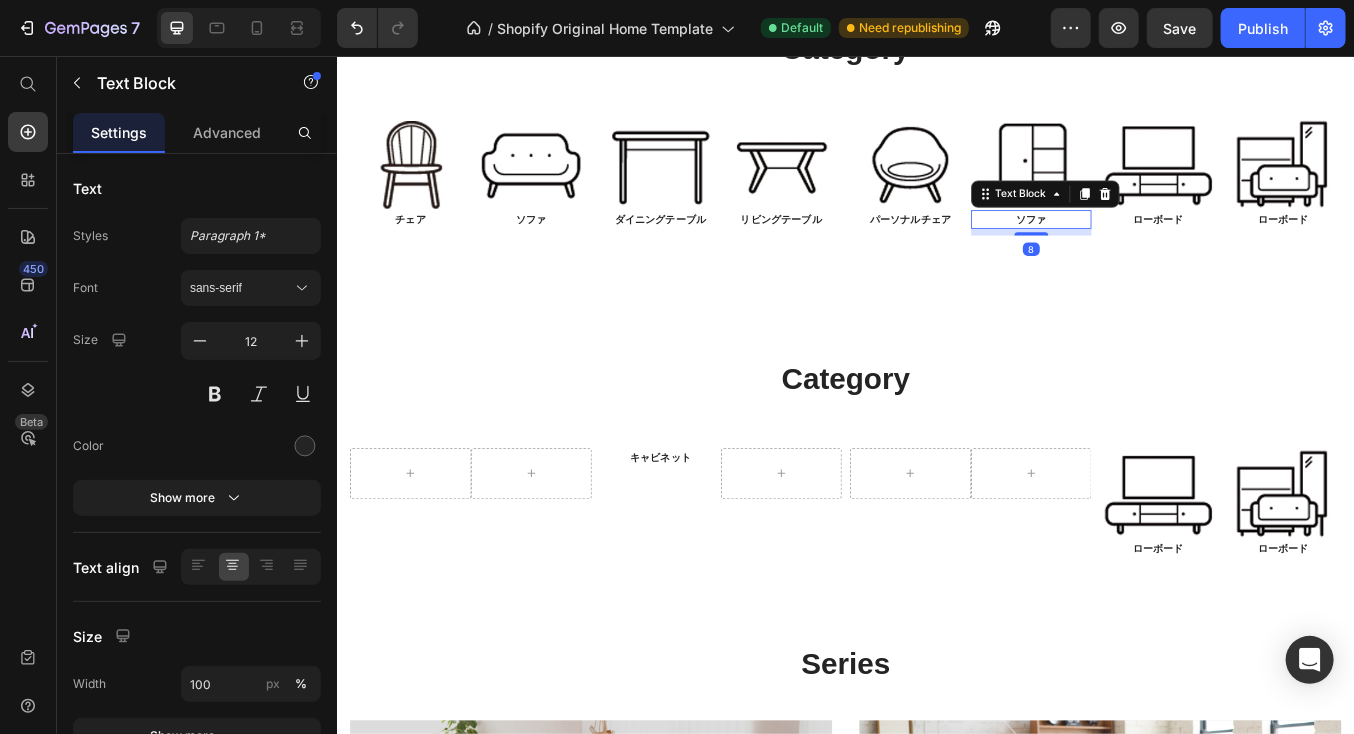 click on "ソファ" at bounding box center (1155, 248) 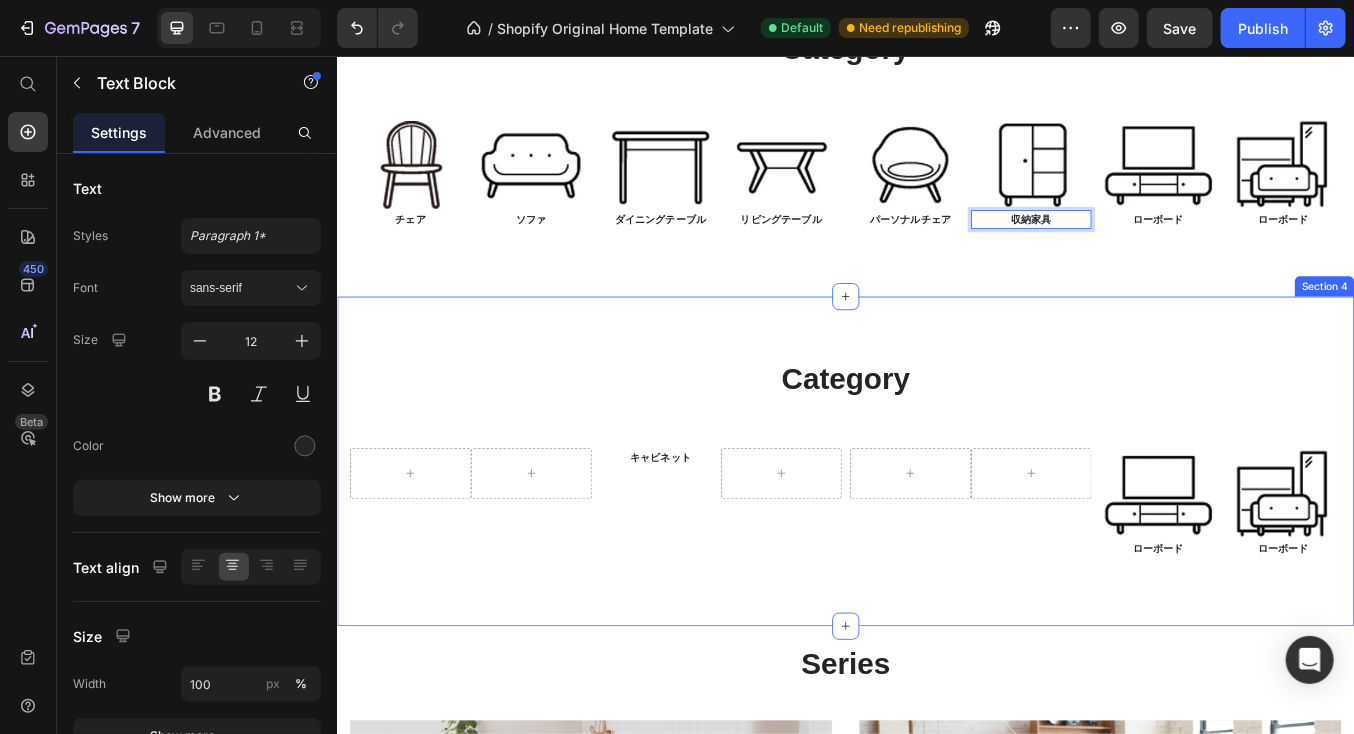 click on "Category Heading Row
Row キャビネット Text Block
Row
Row Image ローボード Text Block Image ローボード Text Block Row Row Section 4" at bounding box center [936, 533] 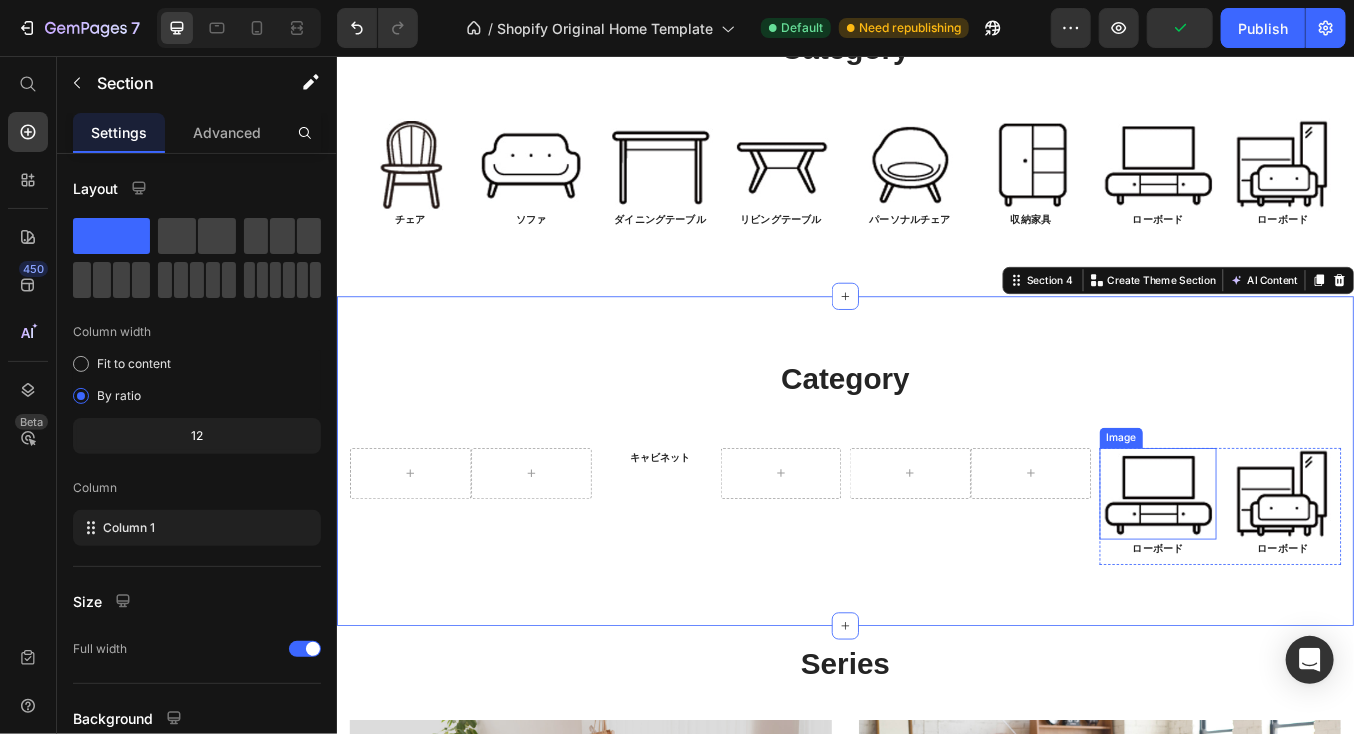 click at bounding box center [1305, 572] 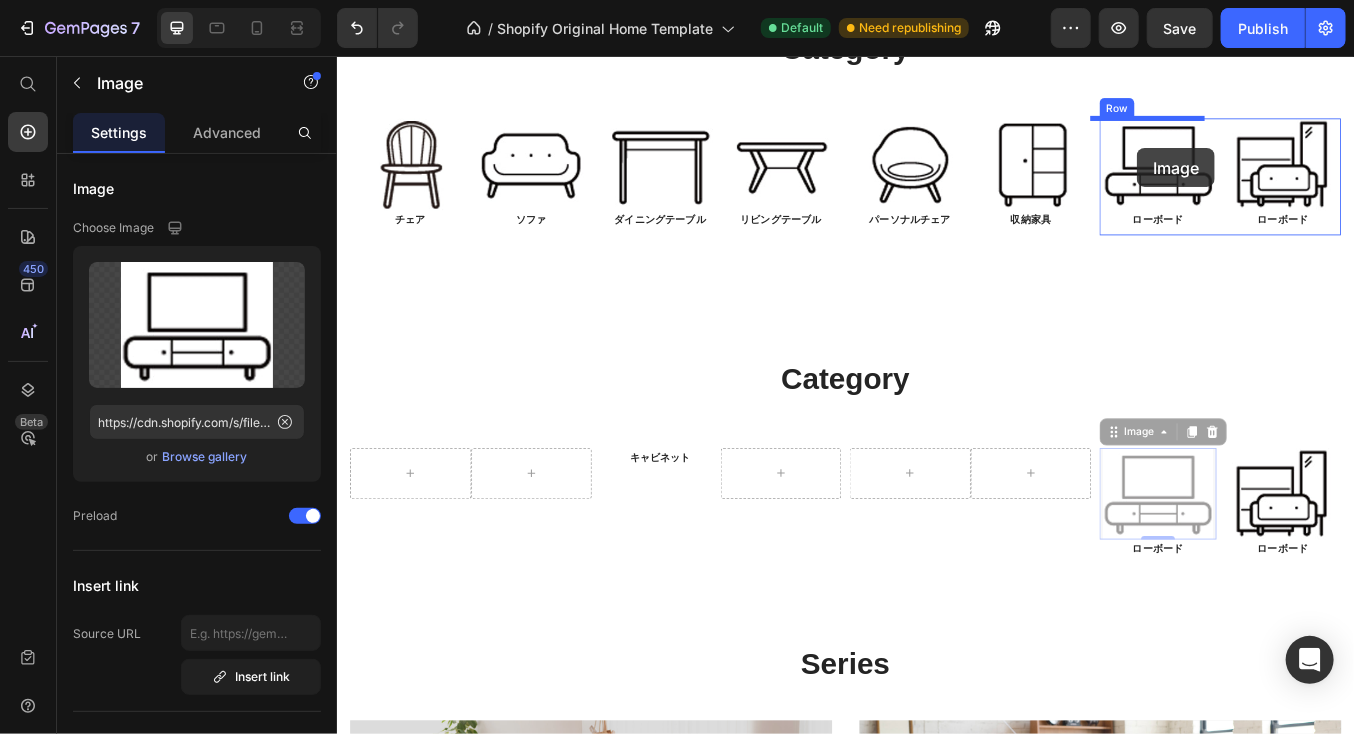 drag, startPoint x: 1310, startPoint y: 583, endPoint x: 1280, endPoint y: 164, distance: 420.0726 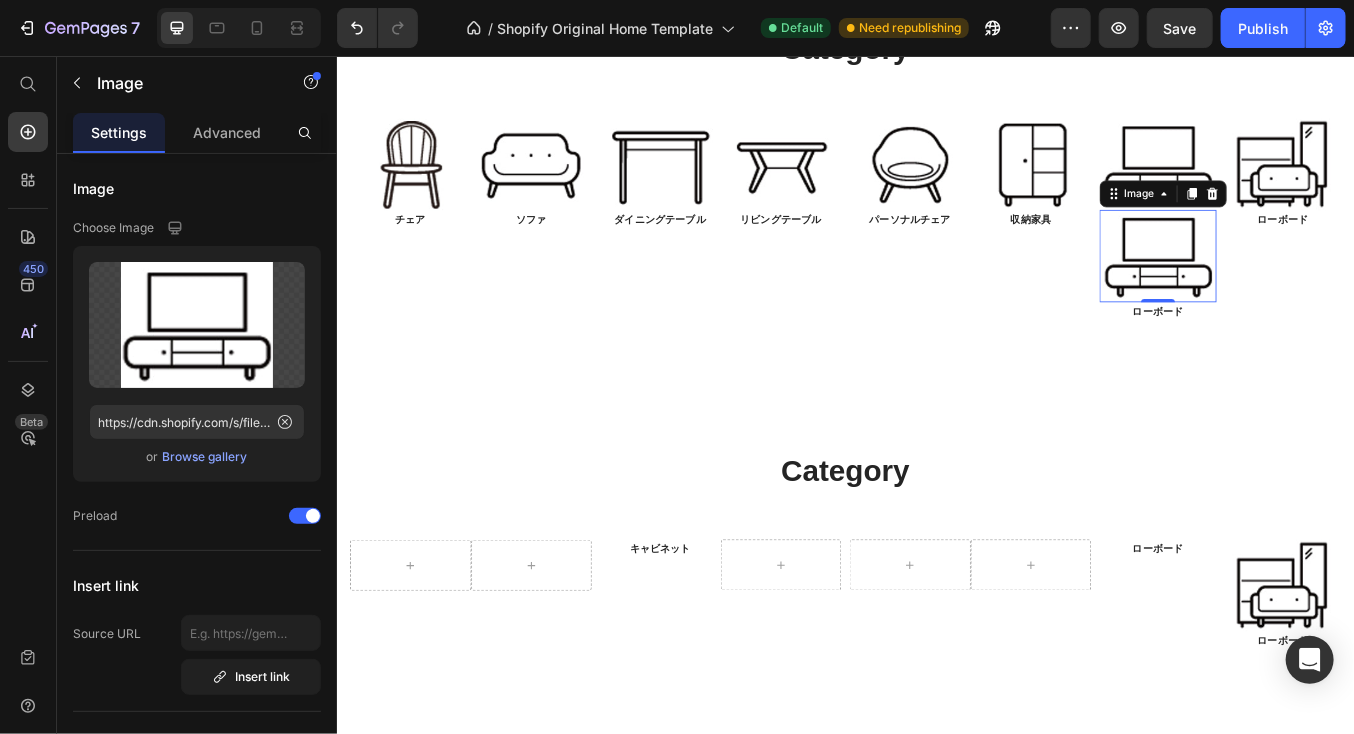 click at bounding box center (1305, 291) 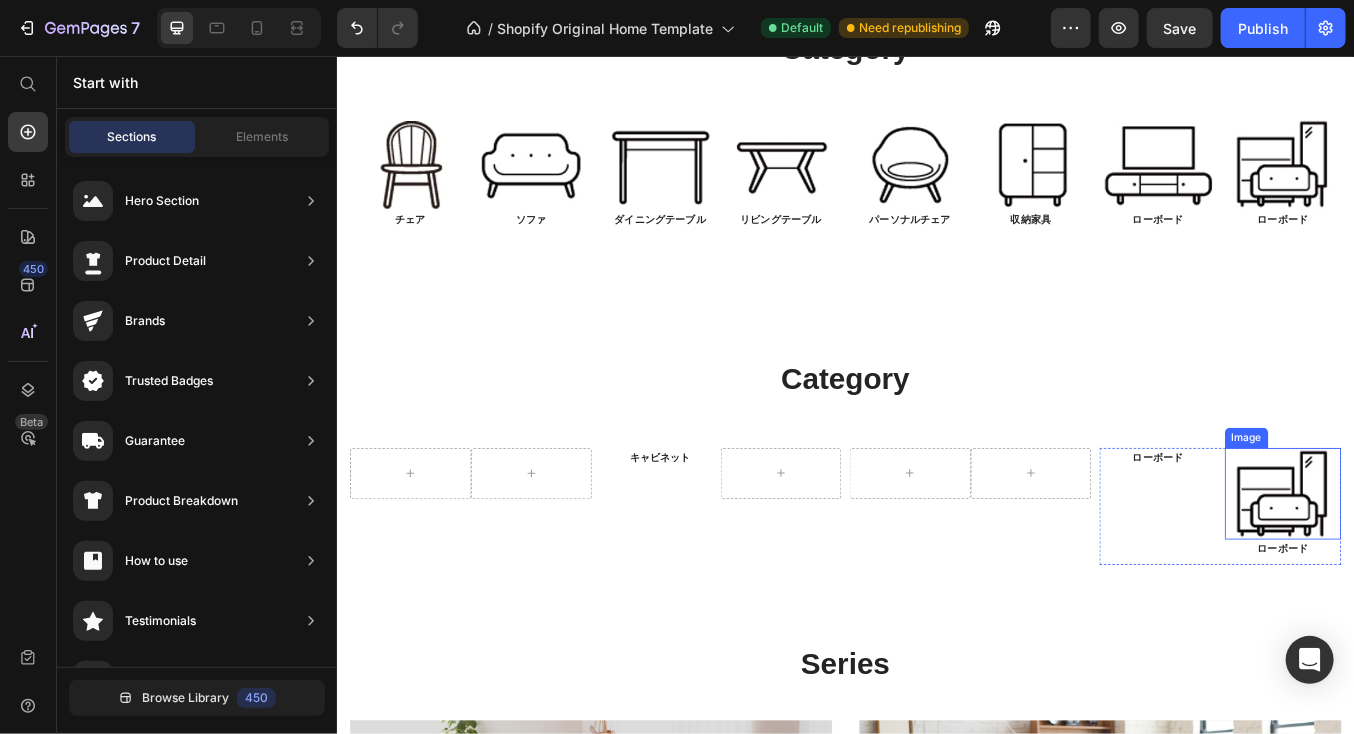 click at bounding box center [1453, 572] 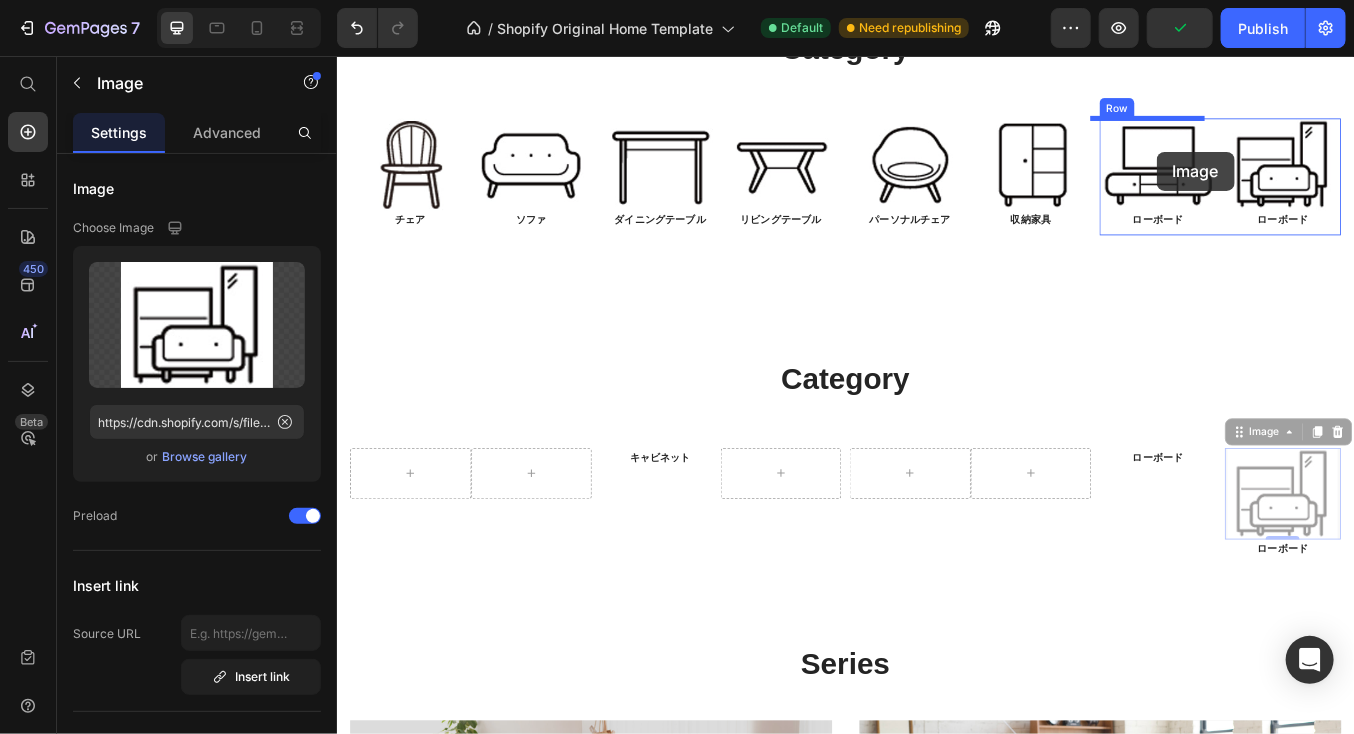 drag, startPoint x: 1430, startPoint y: 567, endPoint x: 1303, endPoint y: 168, distance: 418.72424 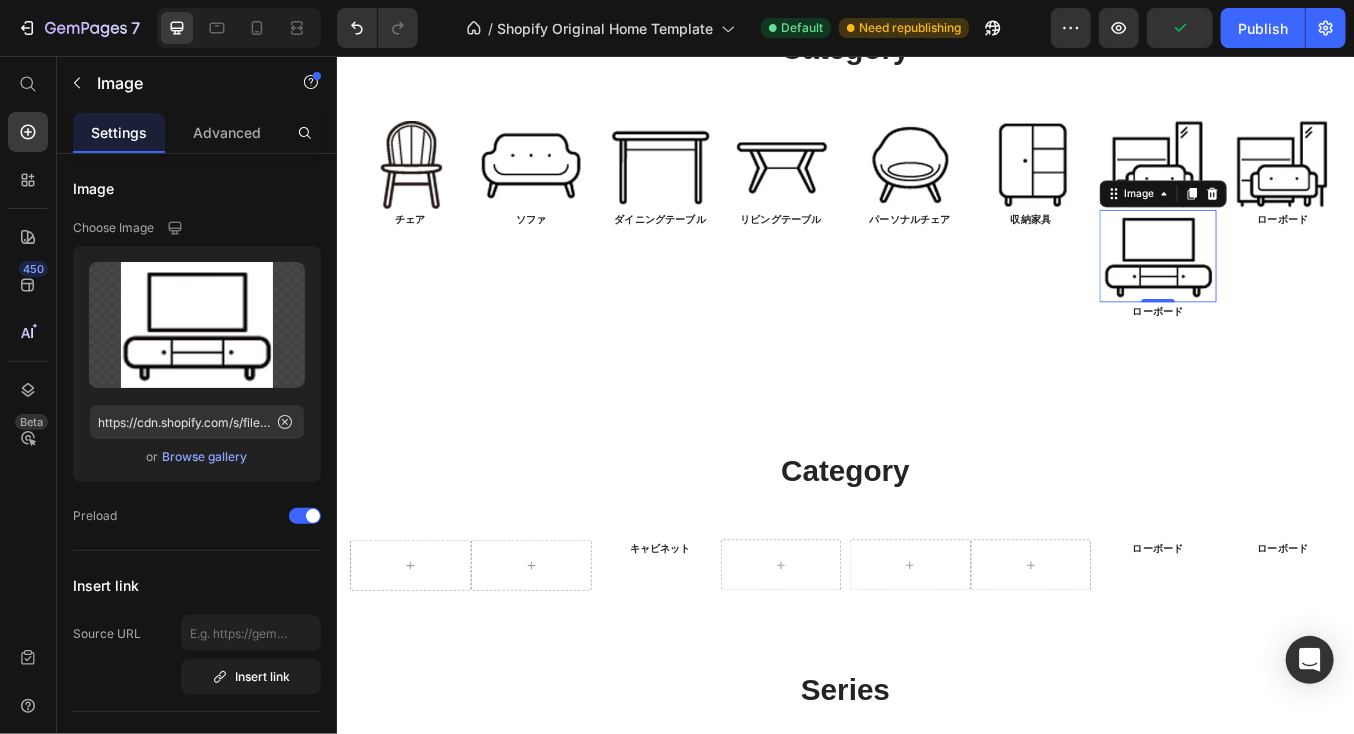 click at bounding box center [1305, 291] 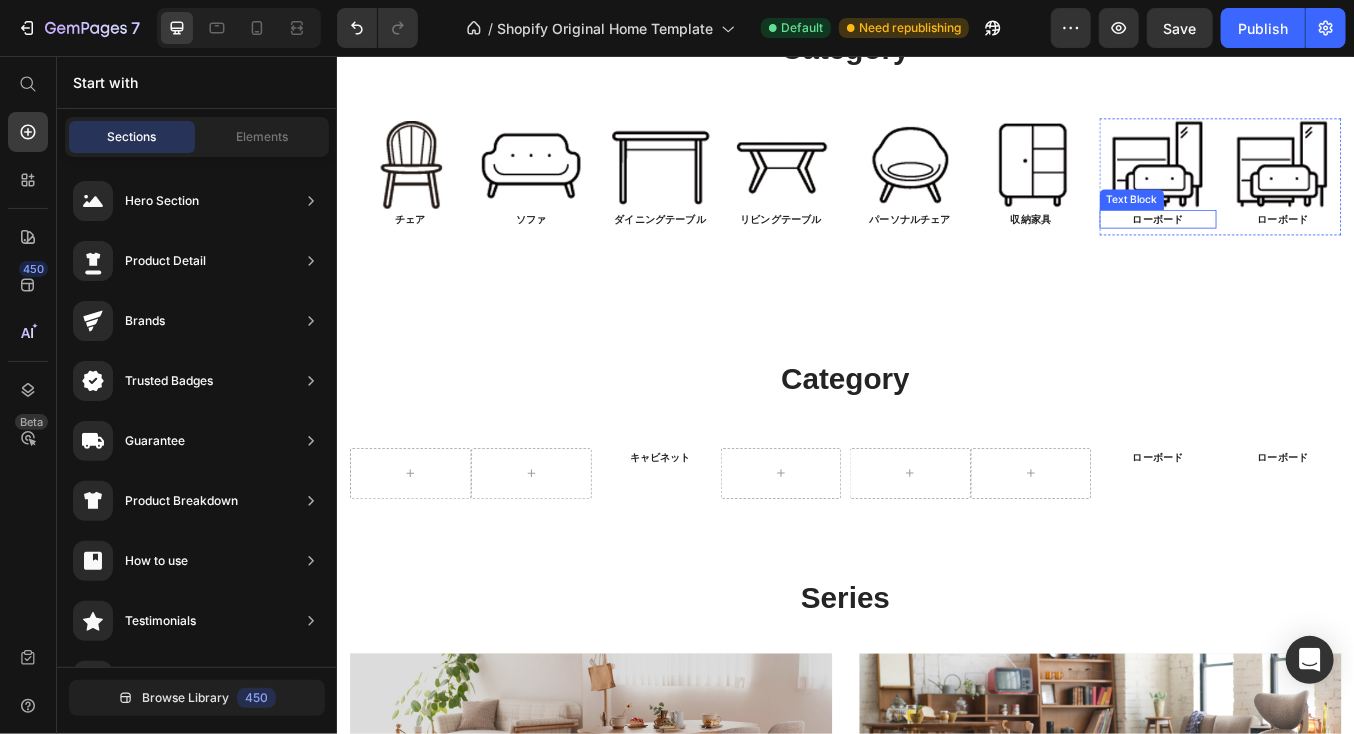 click on "ローボード" at bounding box center [1305, 248] 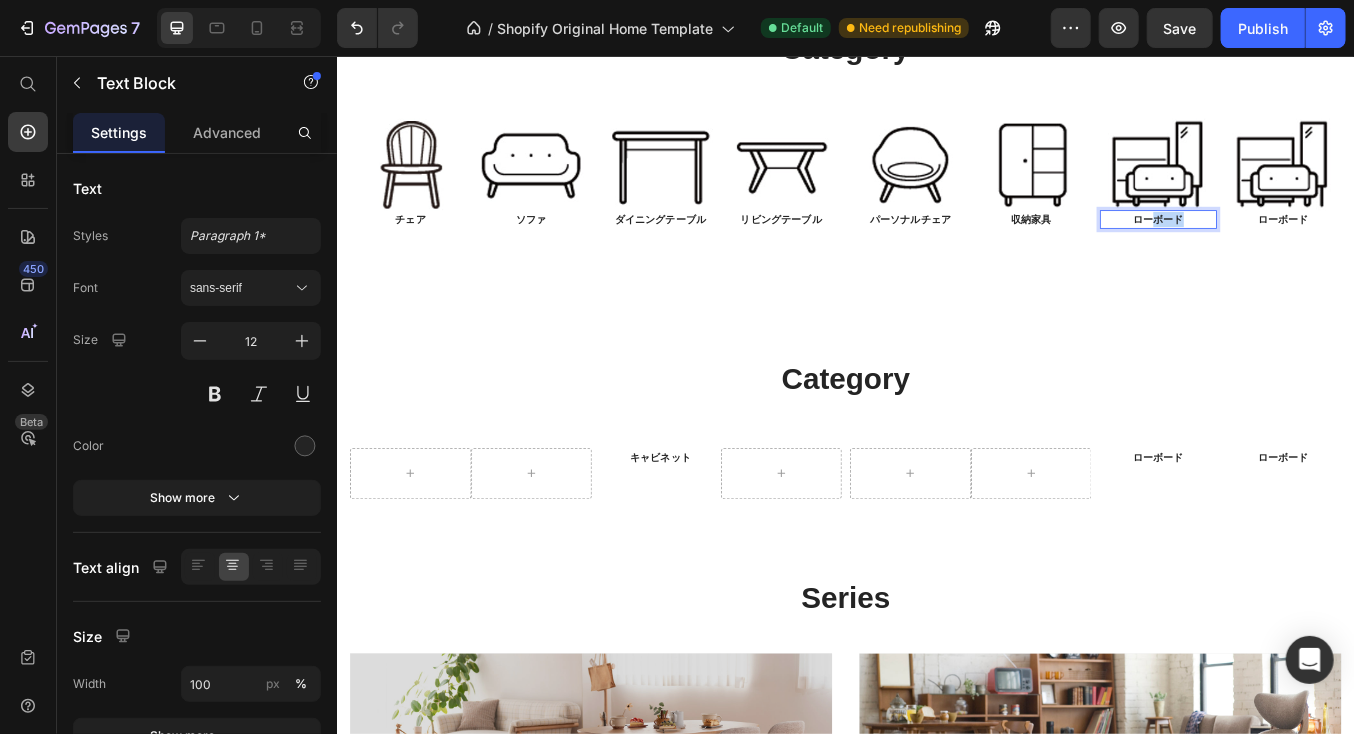 click on "ローボード" at bounding box center (1305, 248) 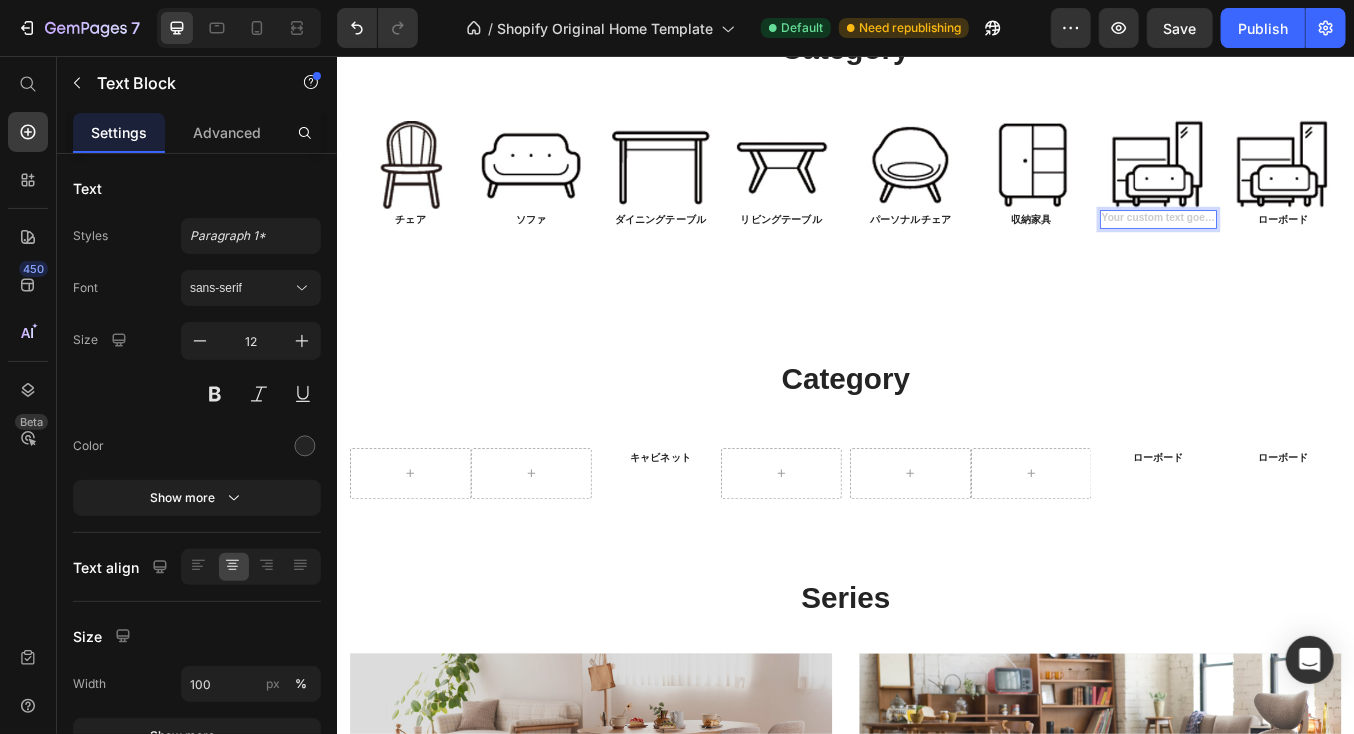 type 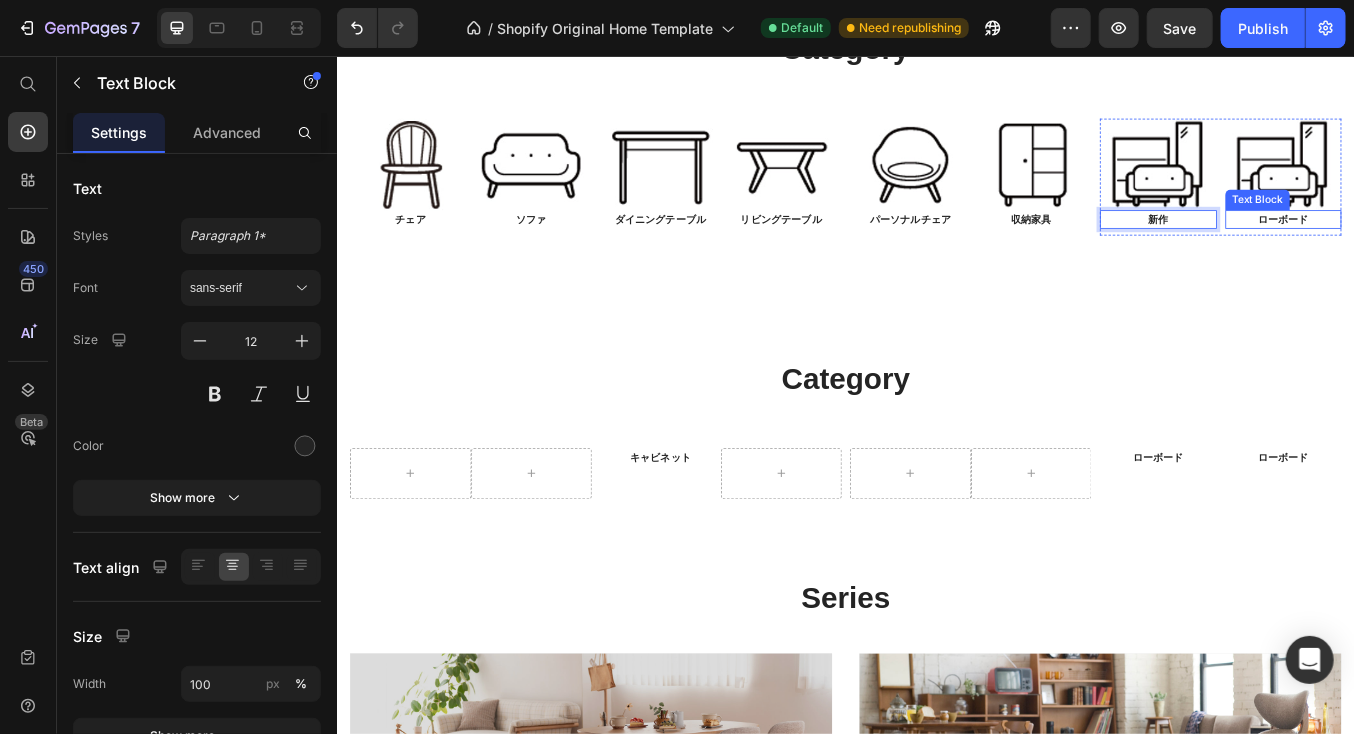 click on "ローボード" at bounding box center [1453, 248] 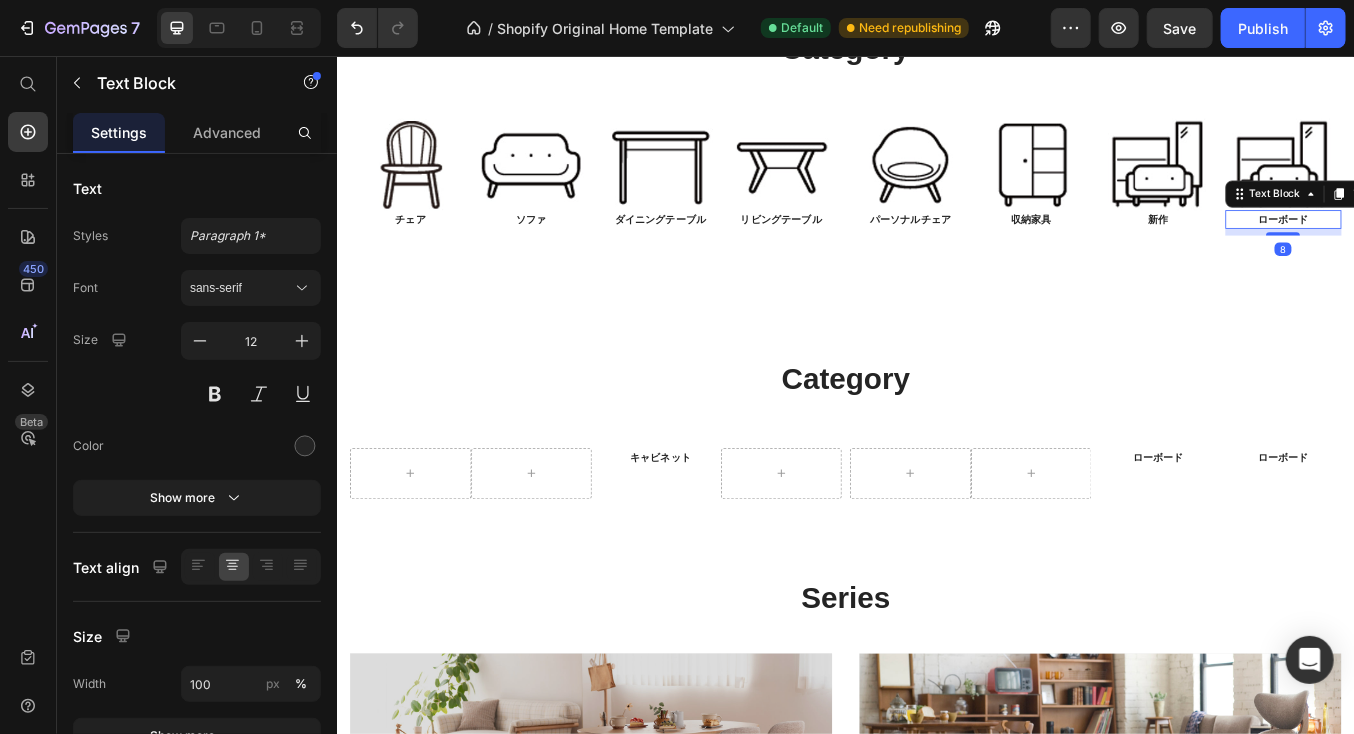 click on "ローボード" at bounding box center (1453, 248) 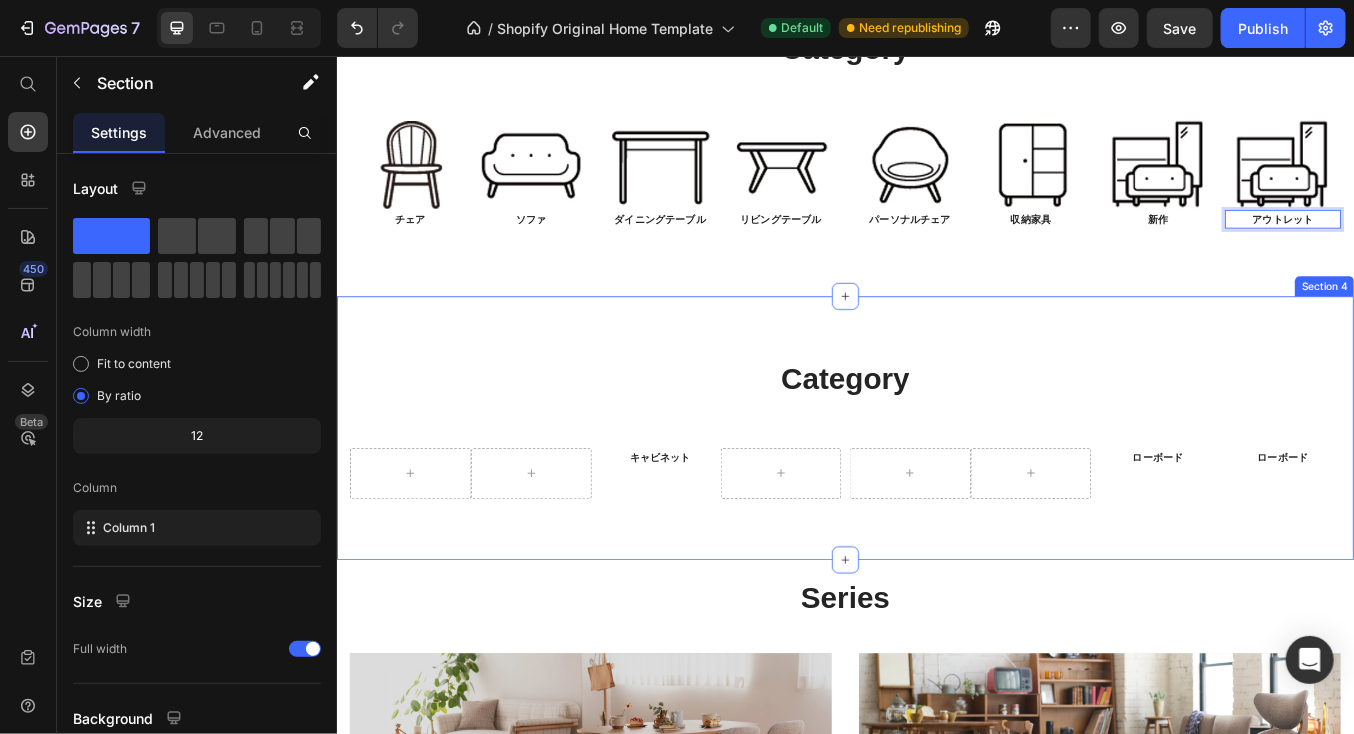 click on "Category Heading Row
Row キャビネット Text Block
Row
Row ローボード Text Block ローボード Text Block Row Row Section 4" at bounding box center (936, 494) 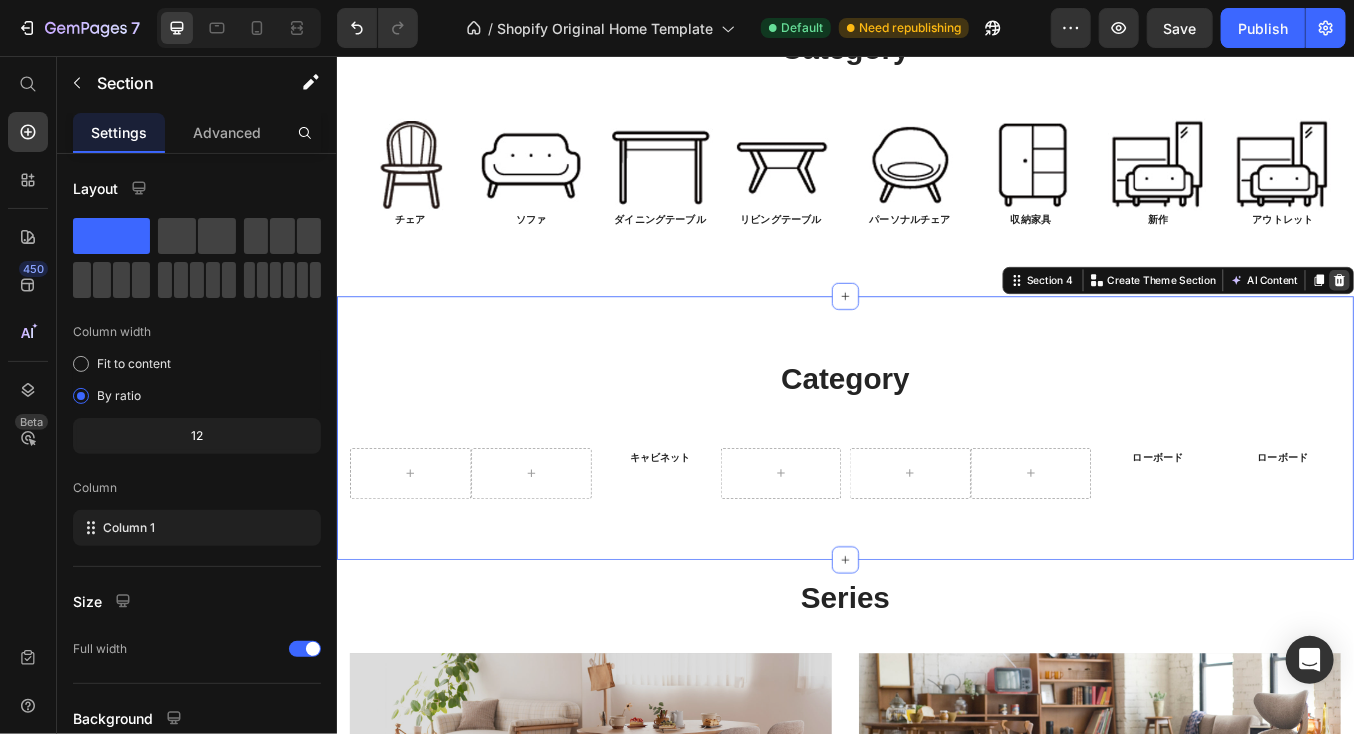 click 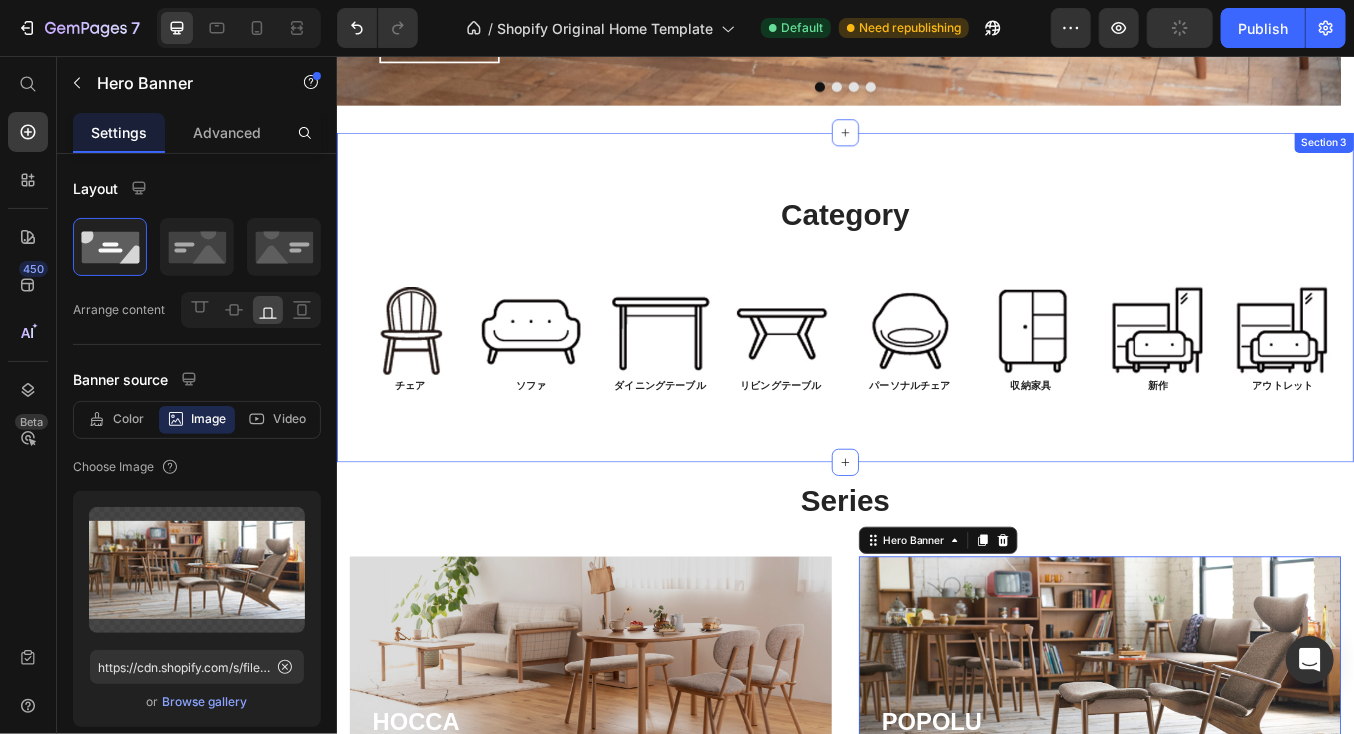 scroll, scrollTop: 738, scrollLeft: 0, axis: vertical 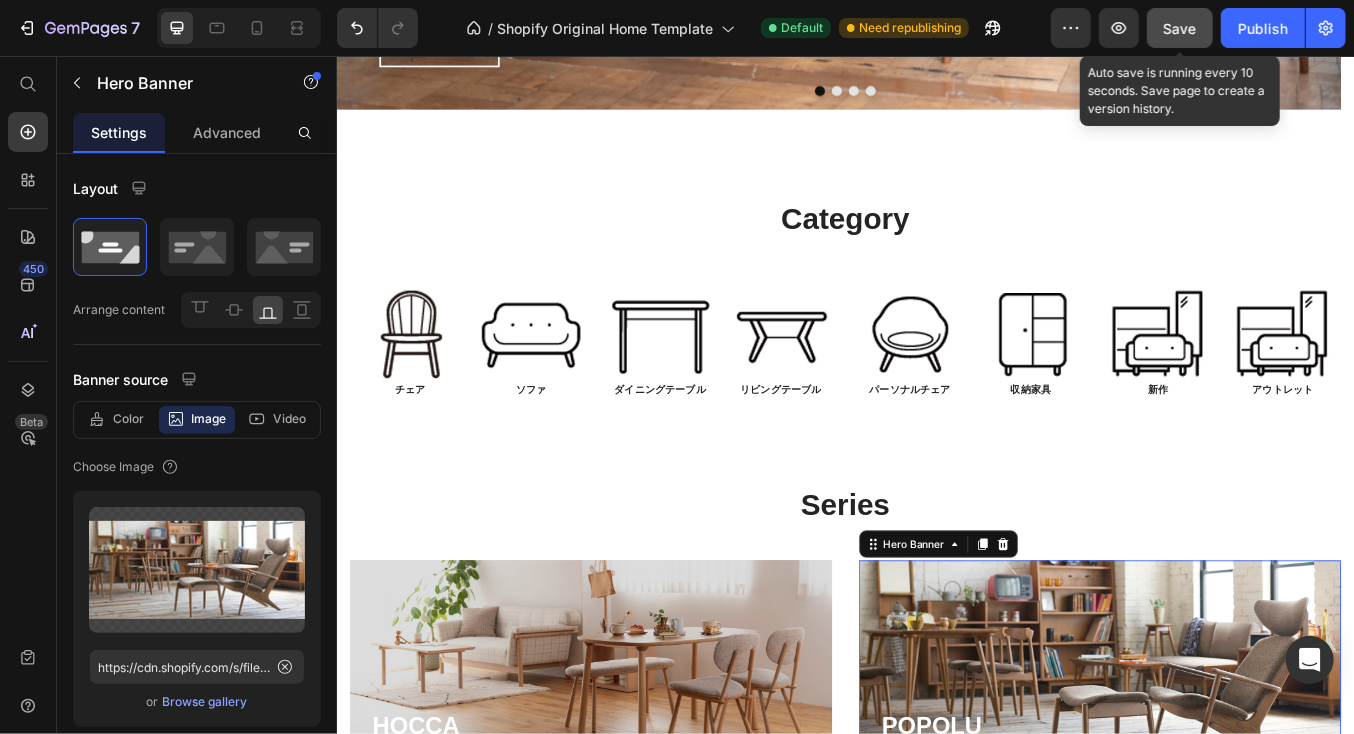 click on "Save" at bounding box center (1180, 28) 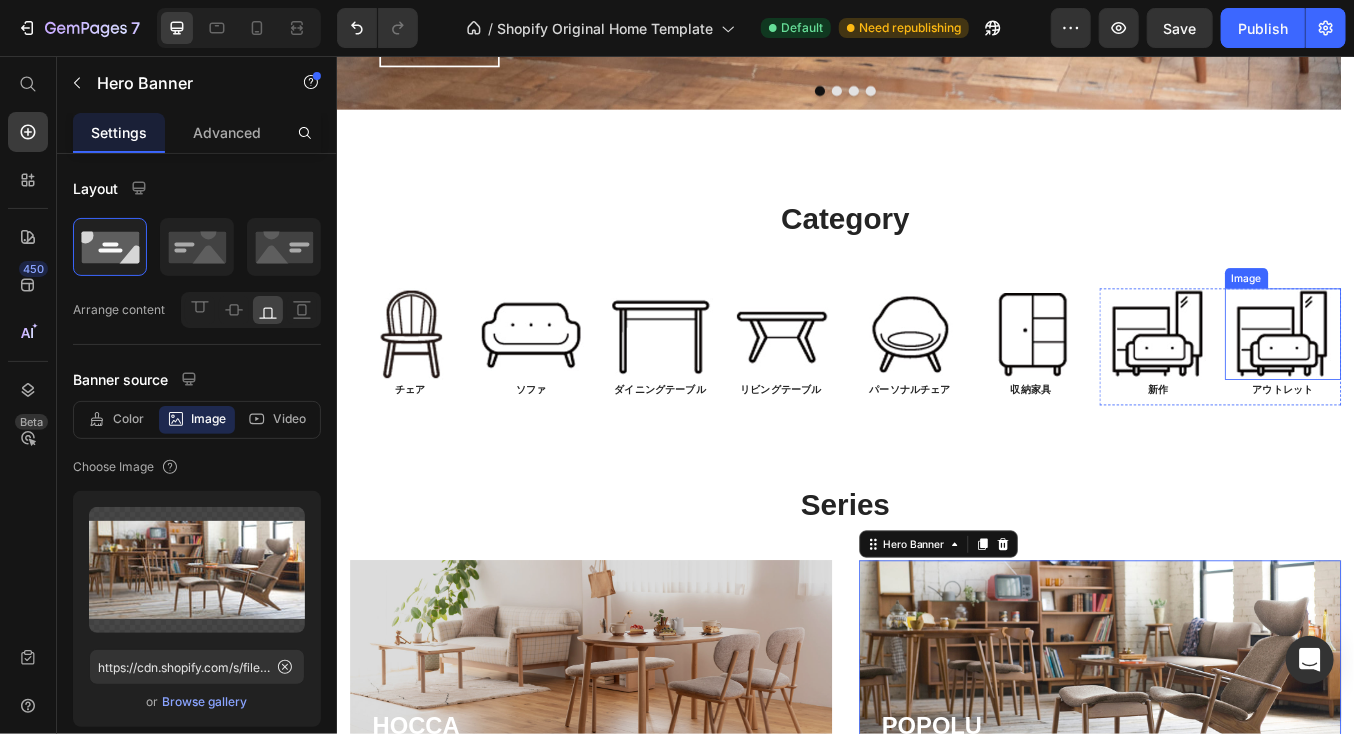 click at bounding box center [1453, 383] 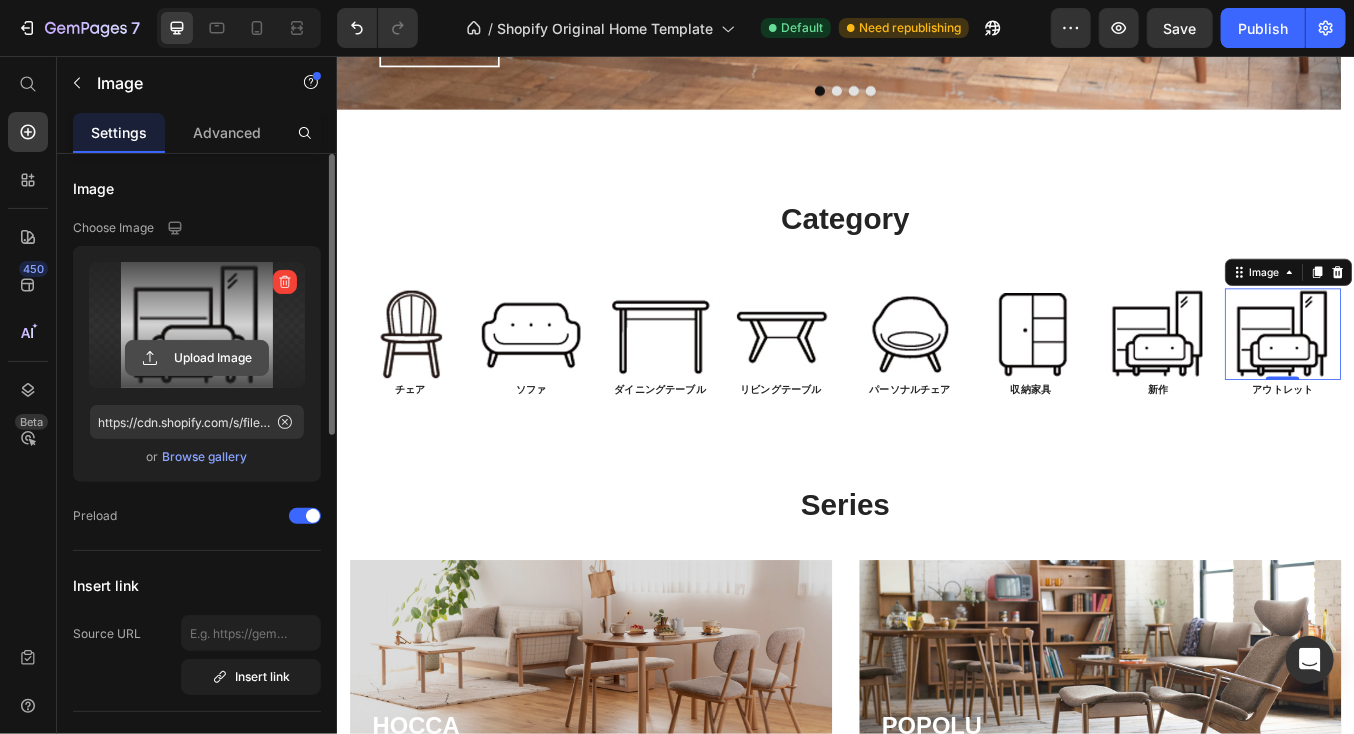 click 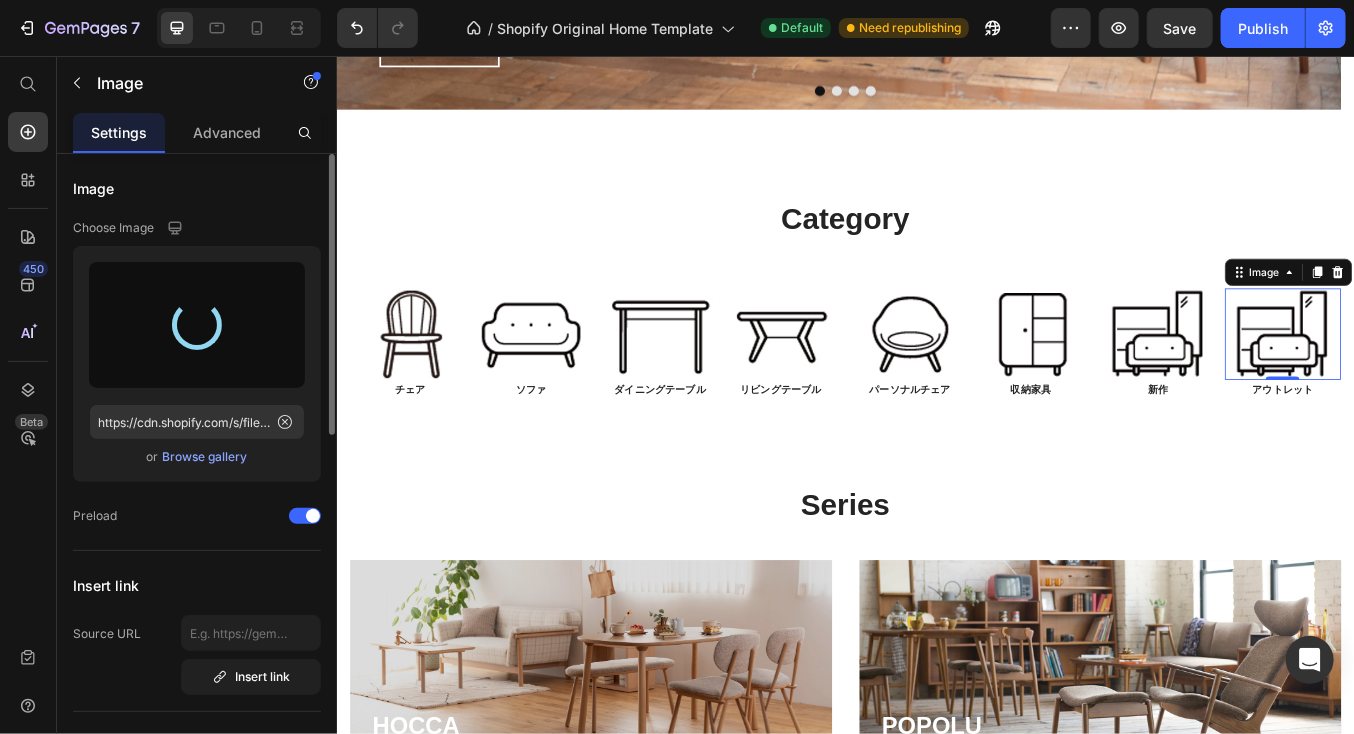 type on "https://cdn.shopify.com/s/files/1/0616/2651/5539/files/gempages_534780848155657211-e5e076d8-02f5-48df-ad67-a3dd87f854e3.png" 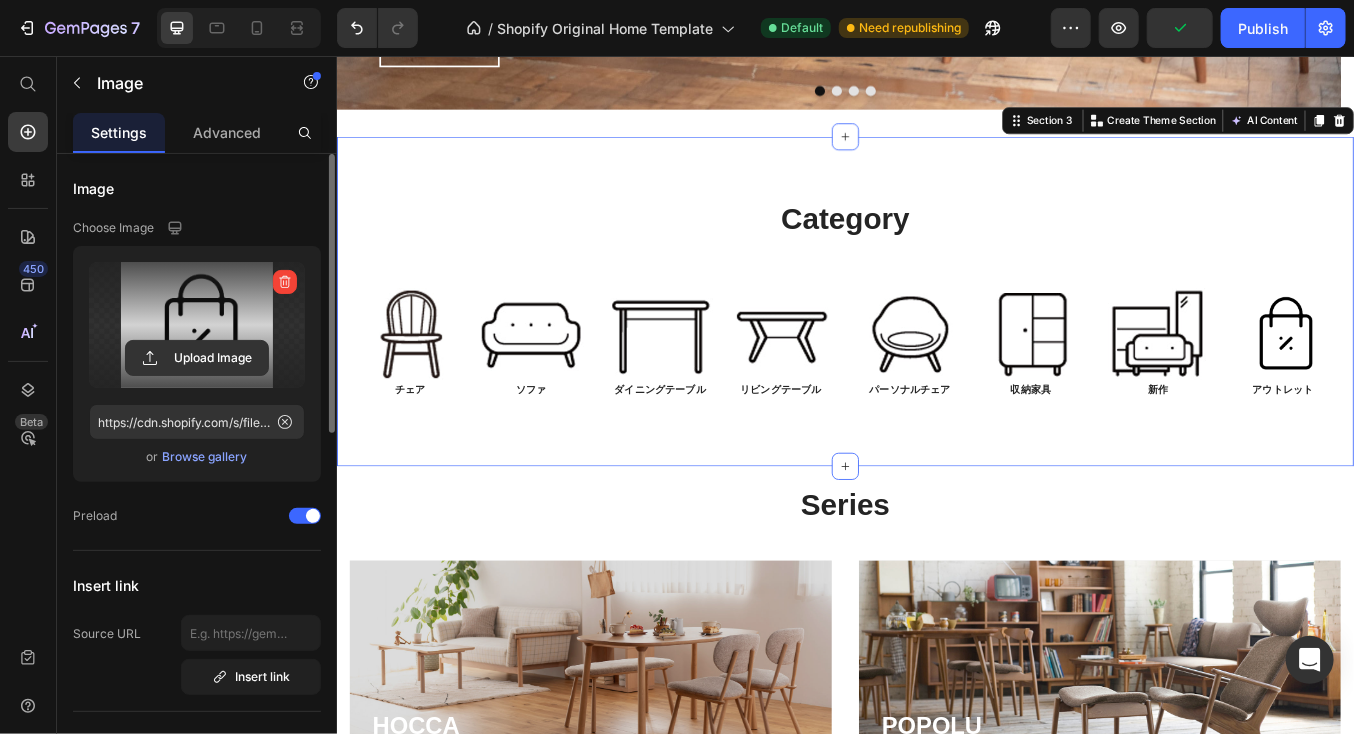 click on "Category Heading Row Image チェア Text Block Image ソファ Text Block Row Image ダイニングテーブル Text Block Image リビングテーブル Text Block Row Image パーソナルチェア Text Block Image 収納家具 Text Block Row Image 新作 Text Block Image アウトレット Text Block Row Row Section 3   You can create reusable sections Create Theme Section AI Content Write with GemAI What would you like to describe here? Tone and Voice Persuasive Product Show more Generate" at bounding box center (936, 344) 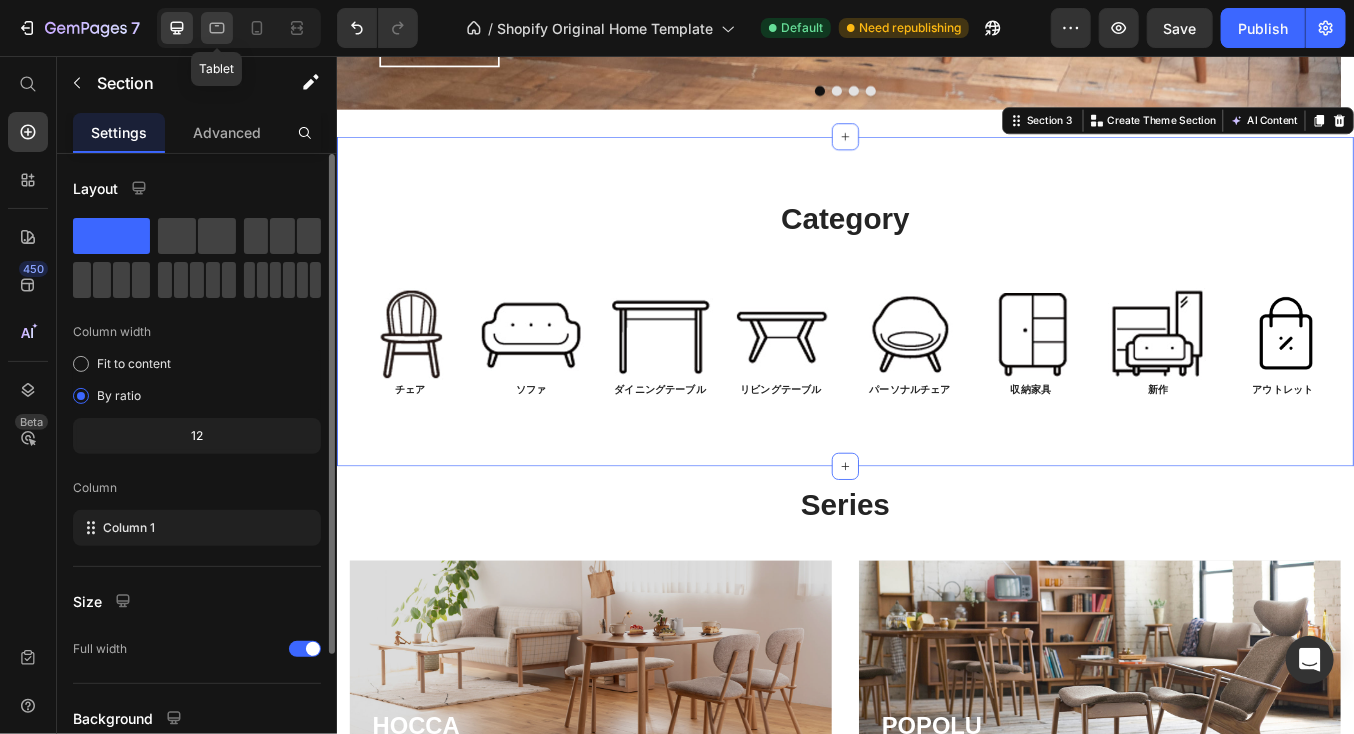 click 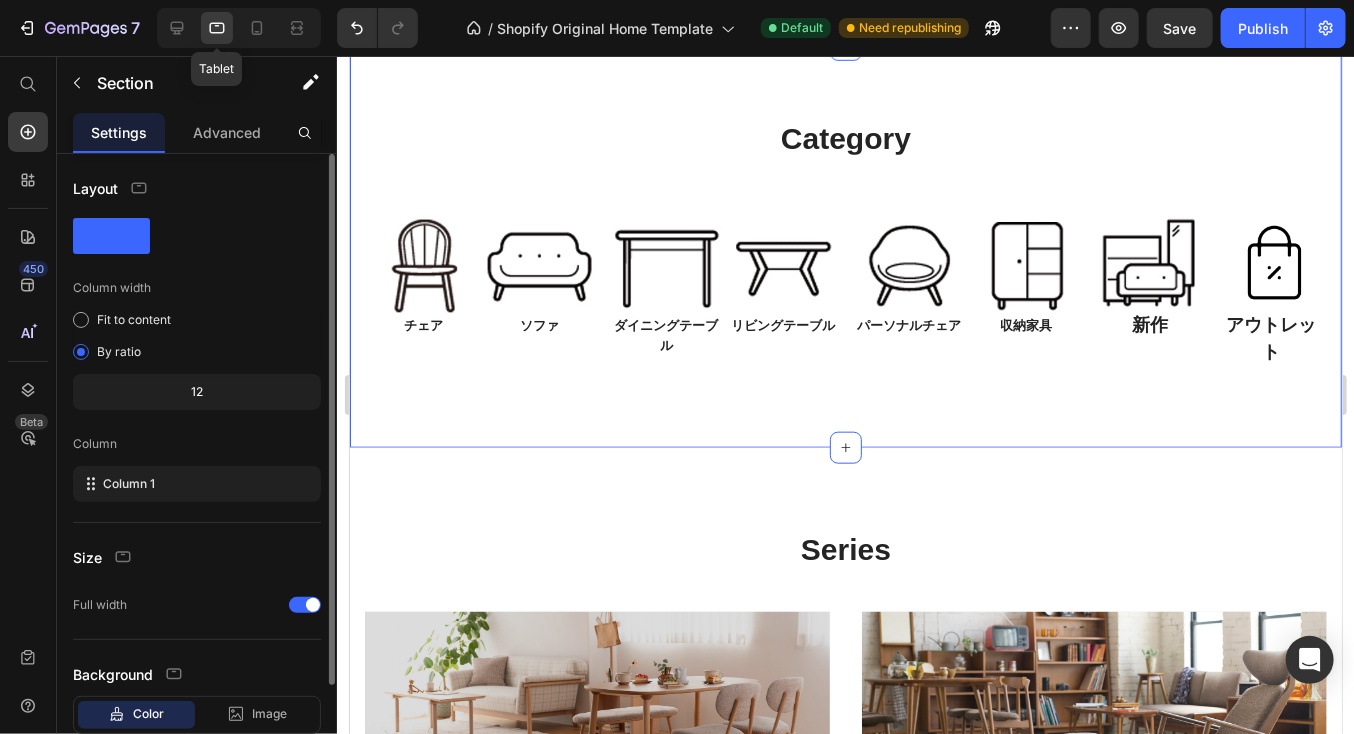 scroll, scrollTop: 656, scrollLeft: 0, axis: vertical 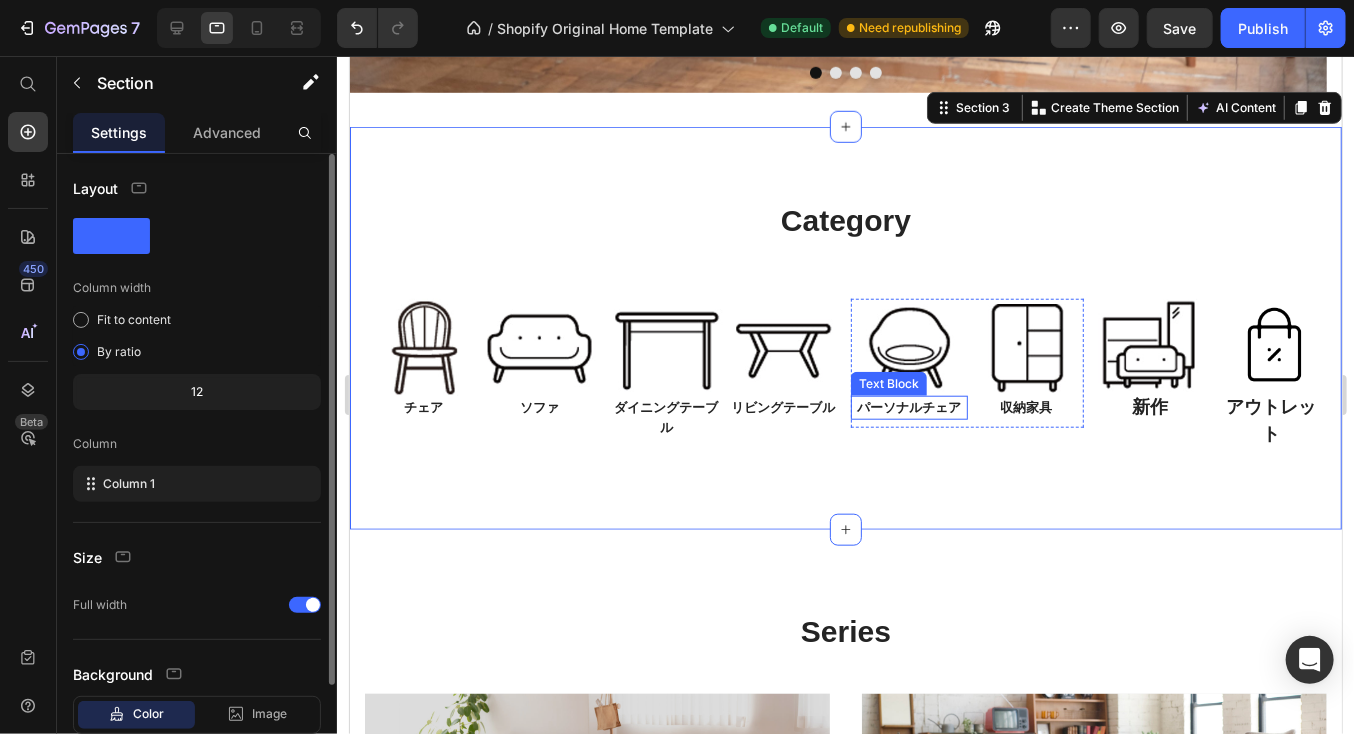 click on "パーソナルチェア" at bounding box center [908, 407] 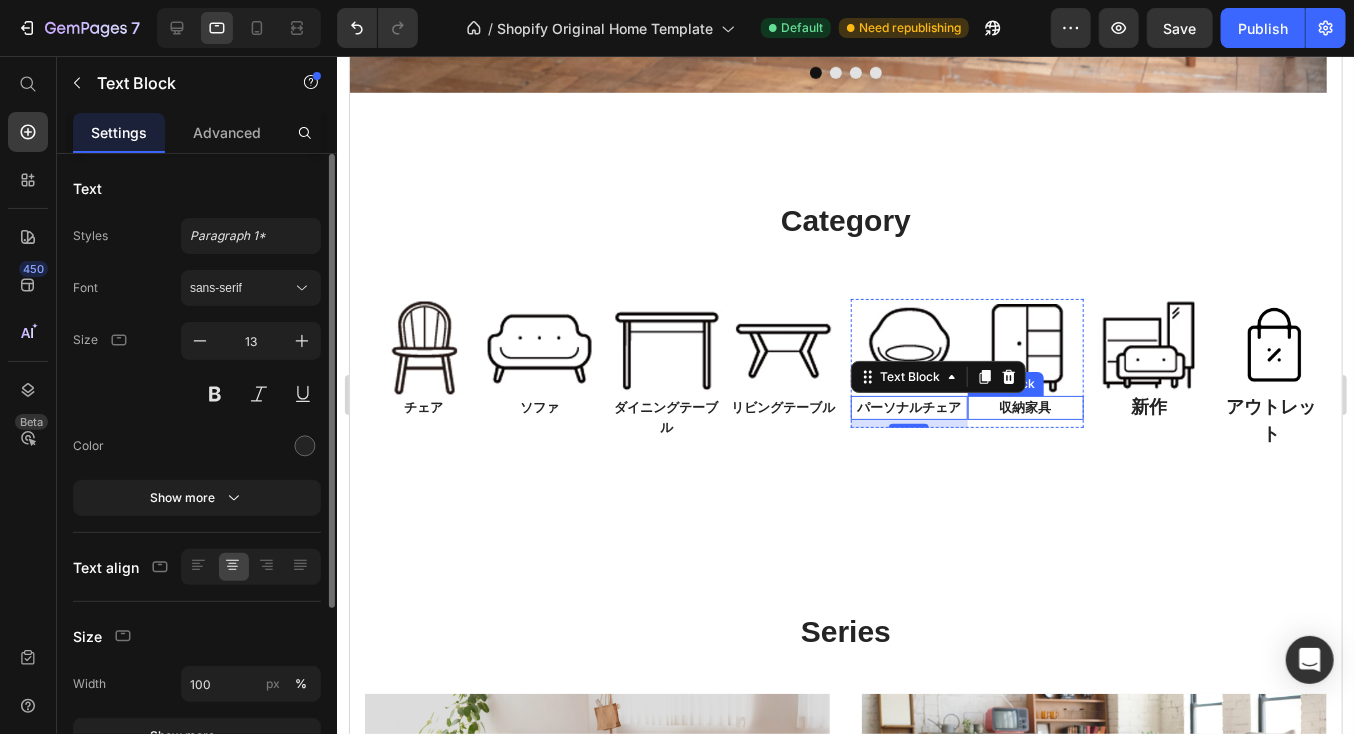 click on "収納家具" at bounding box center [1025, 407] 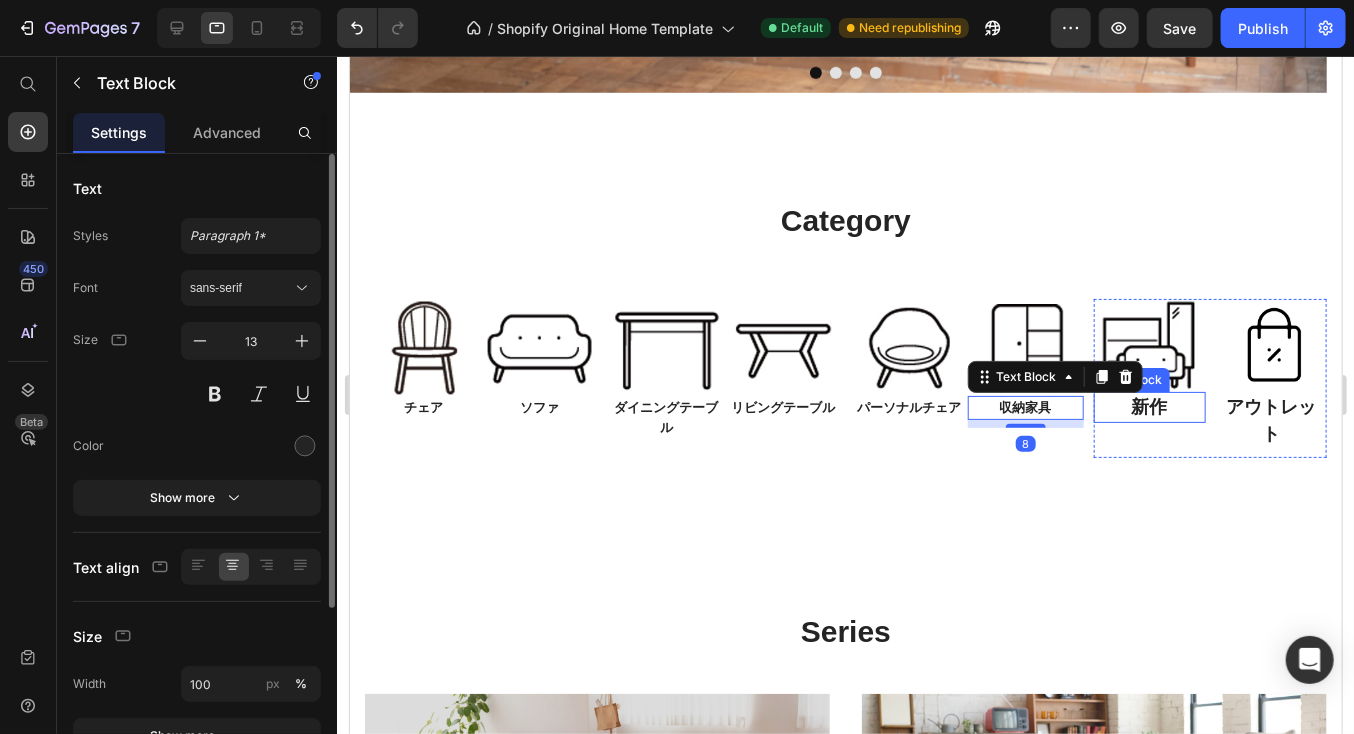 click on "新作" at bounding box center [1149, 406] 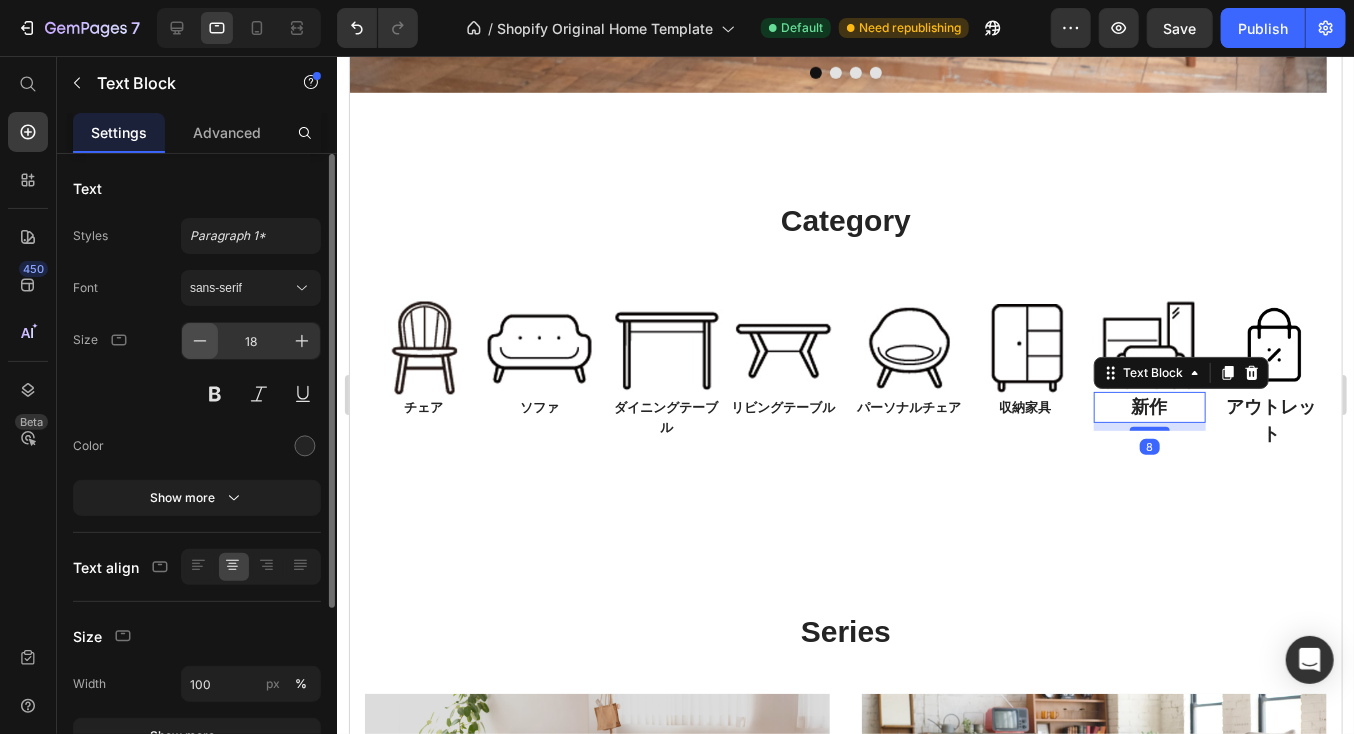 click 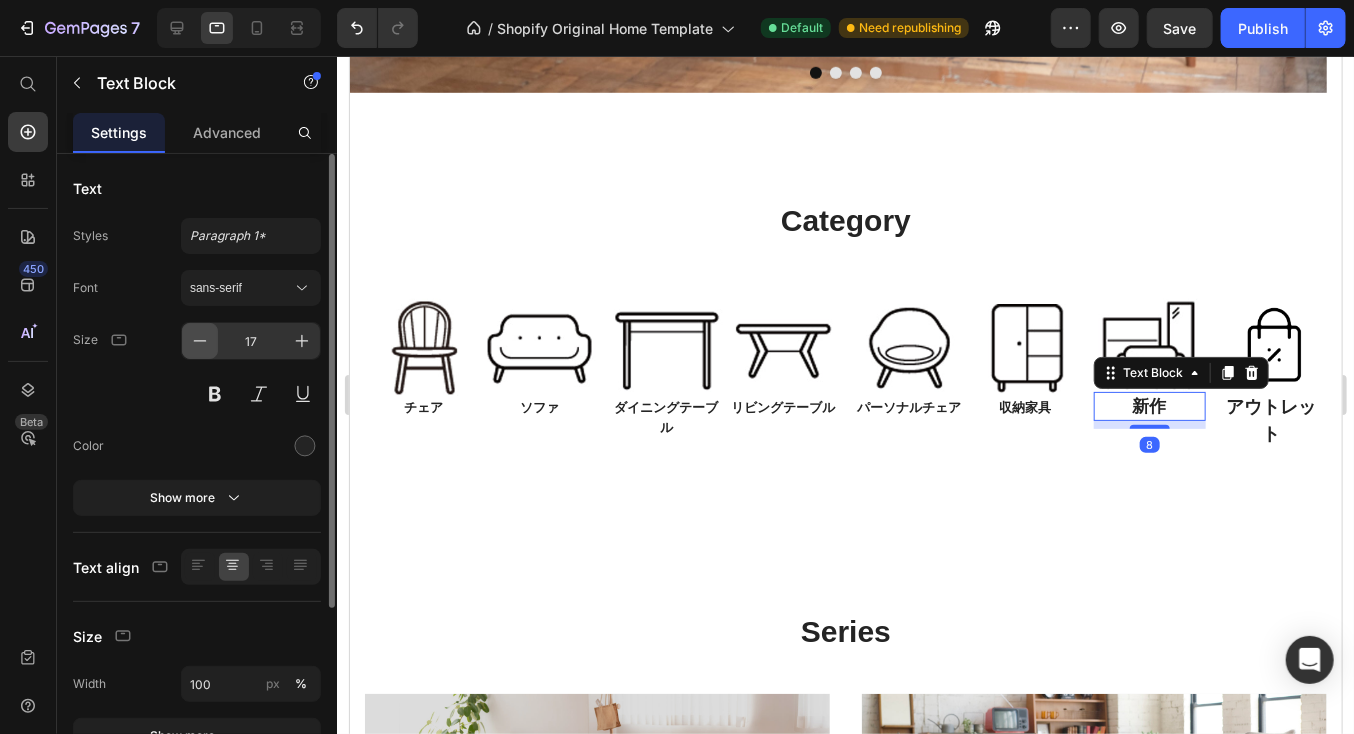 click 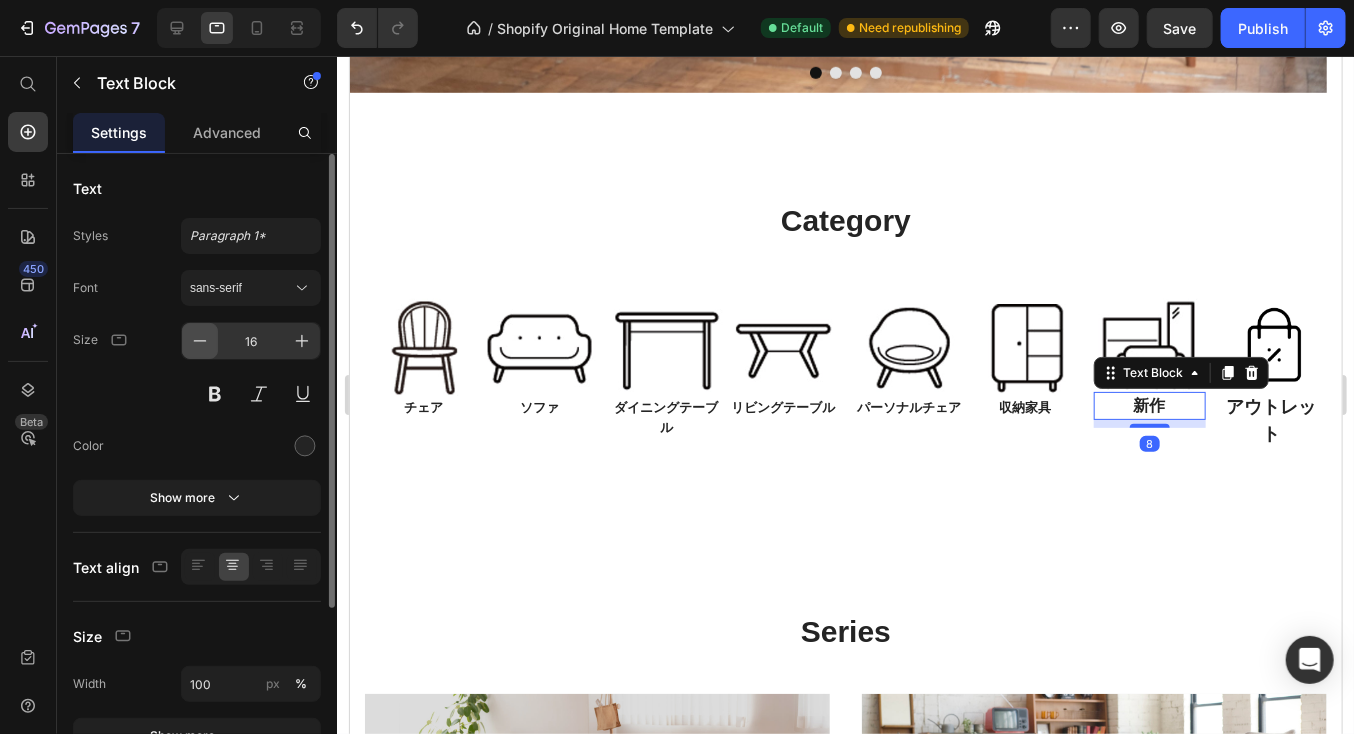 click 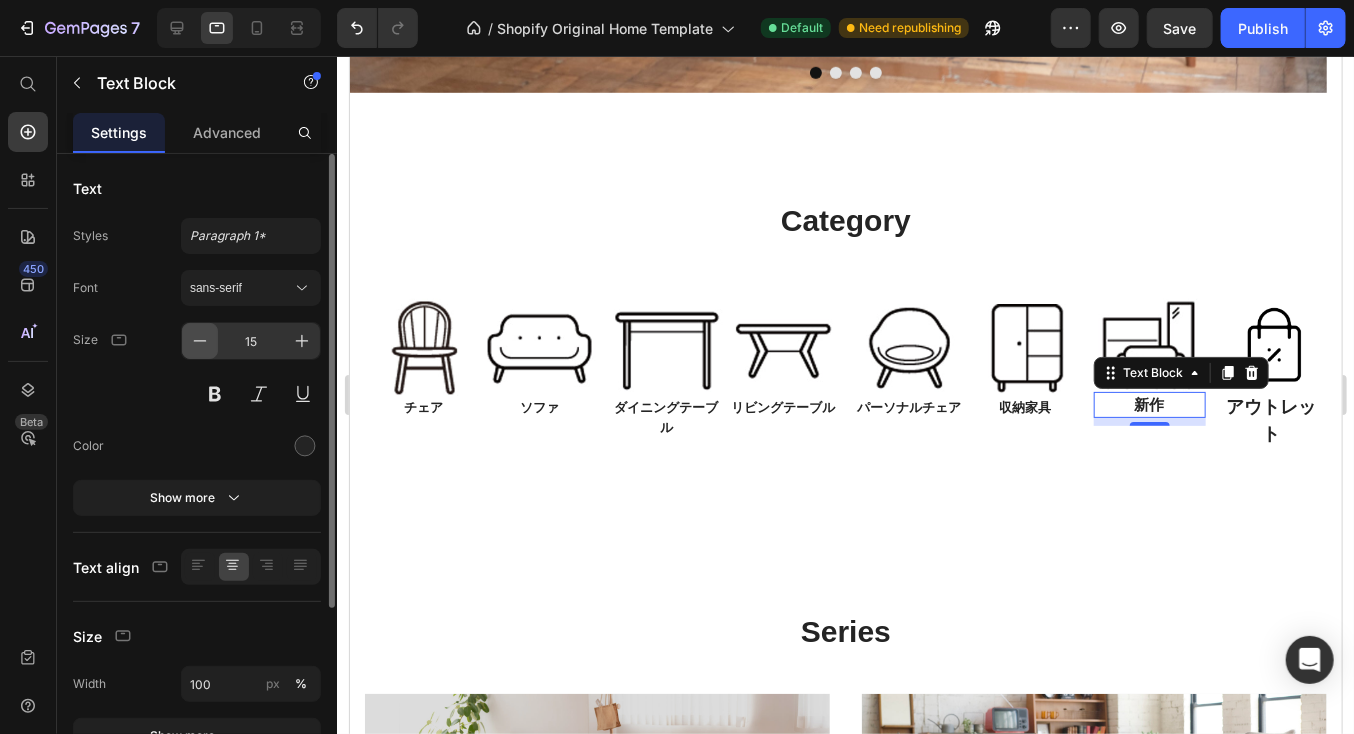 click 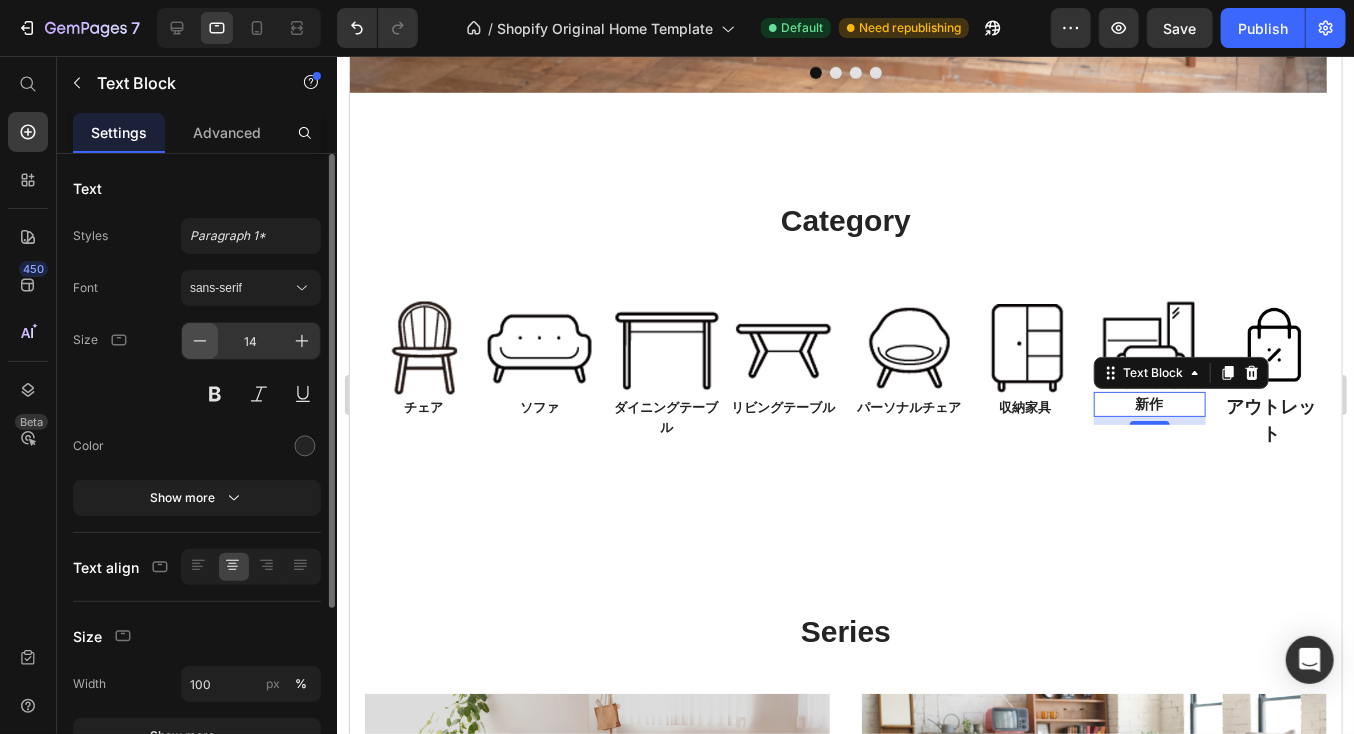 click 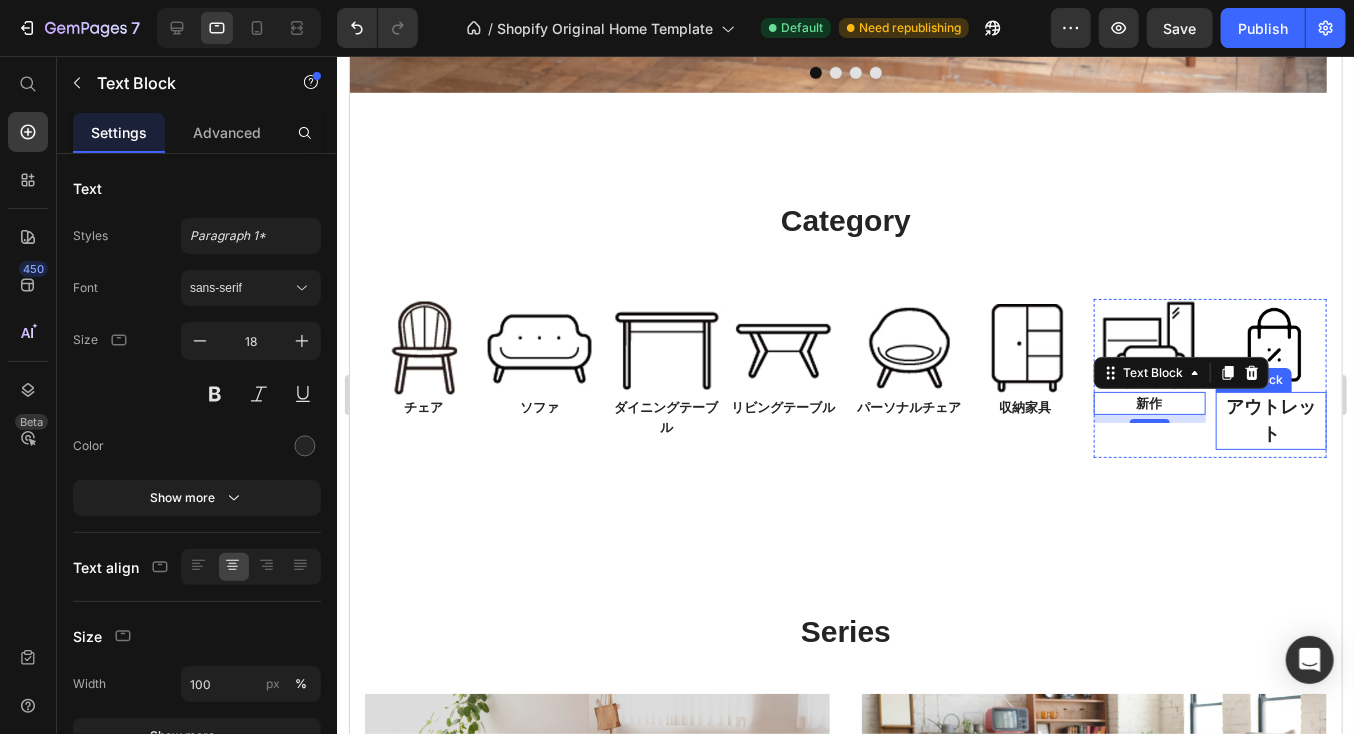 click on "アウトレット" at bounding box center (1271, 420) 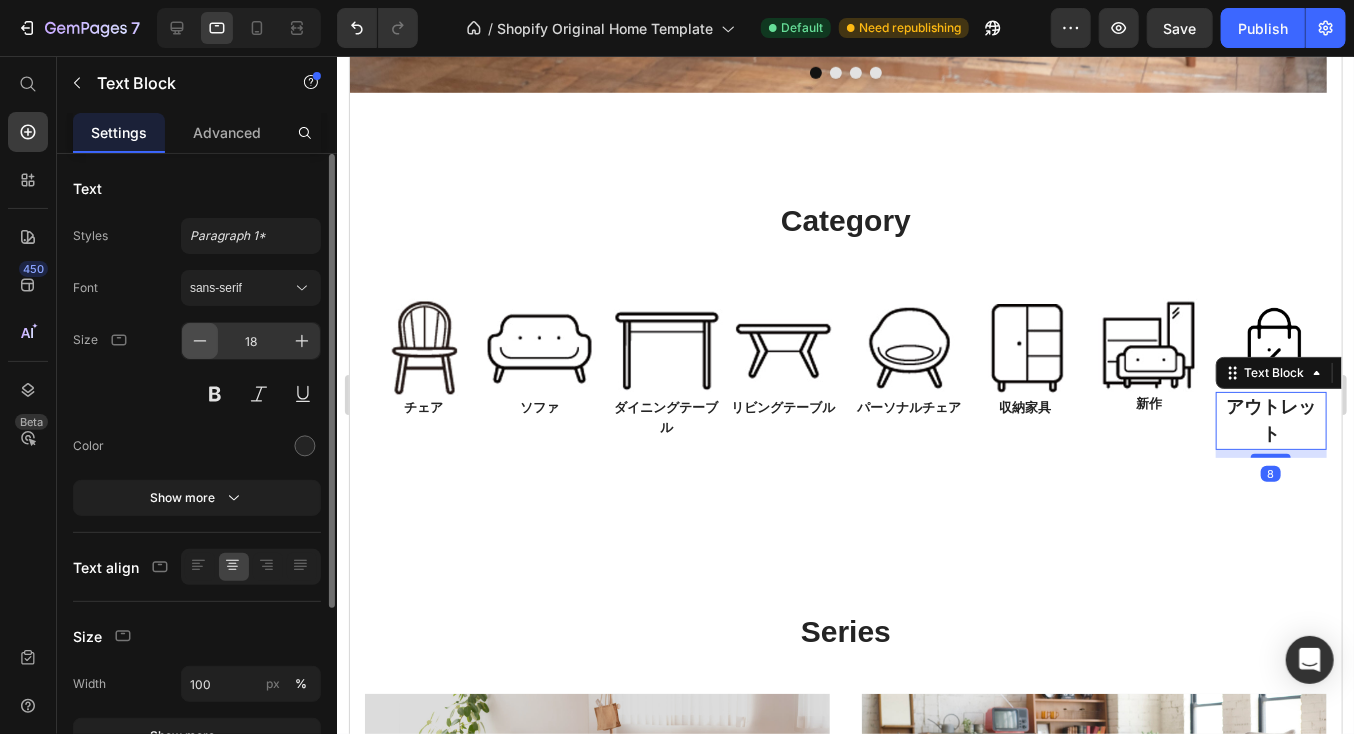 click 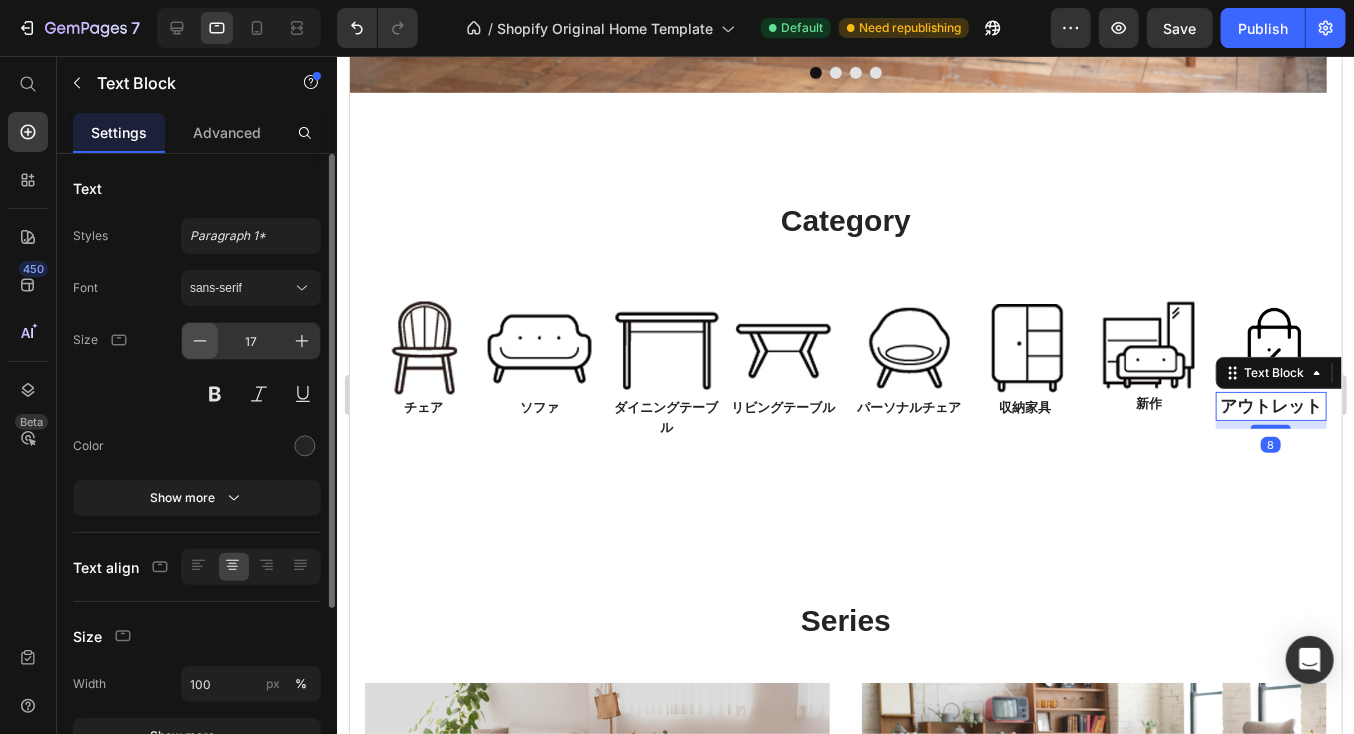click 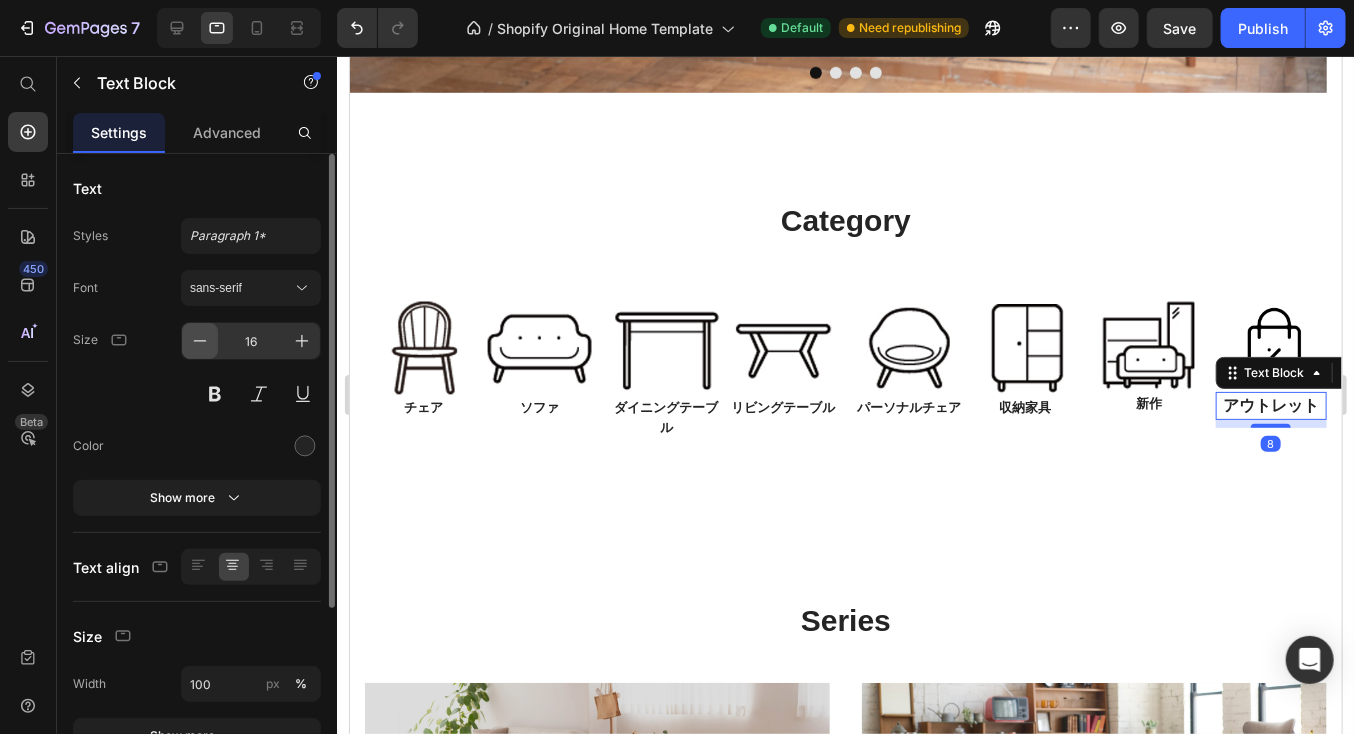 click 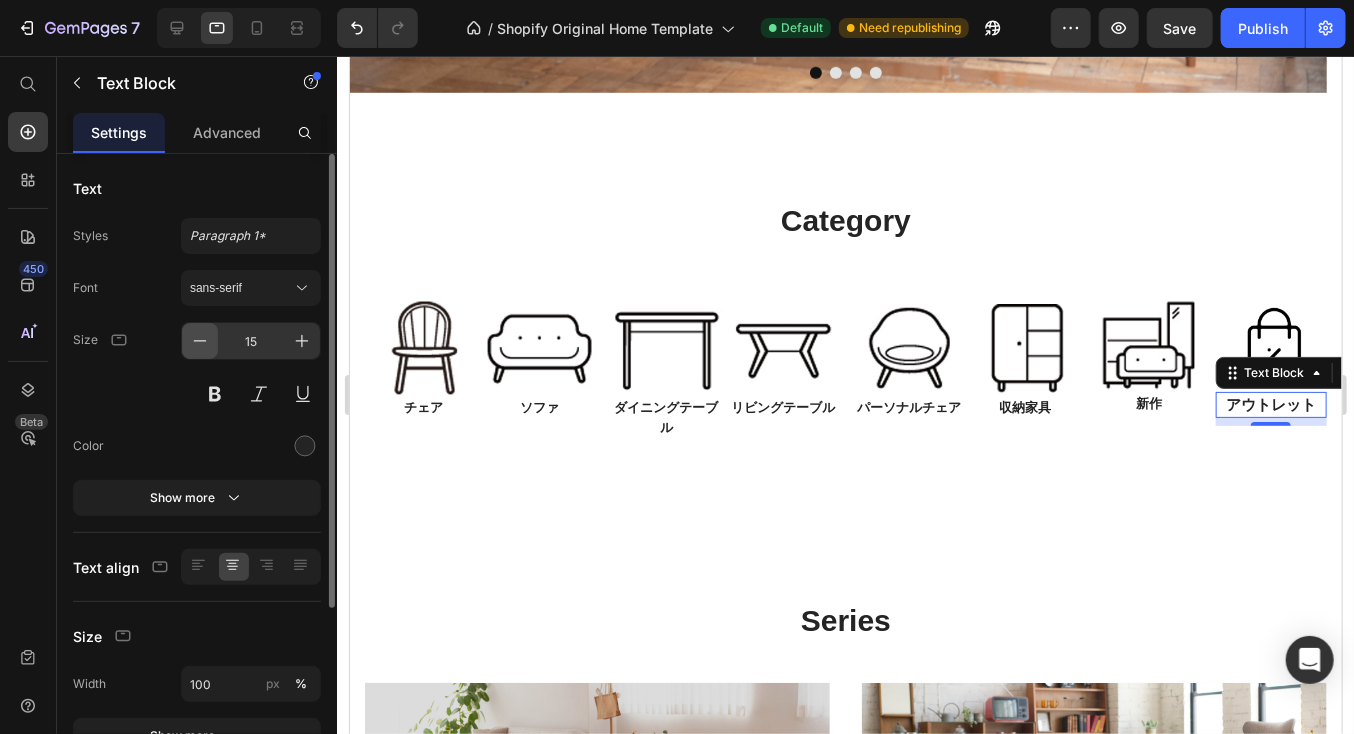 click 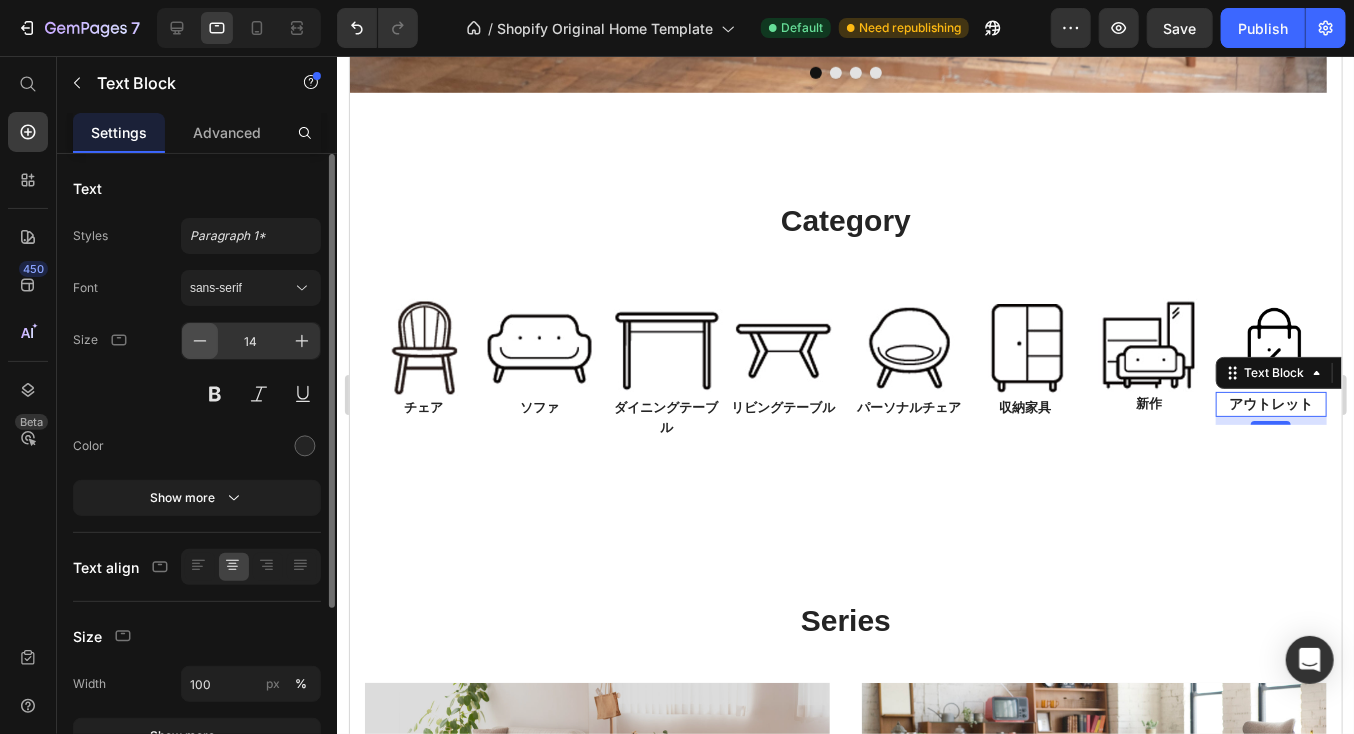 click 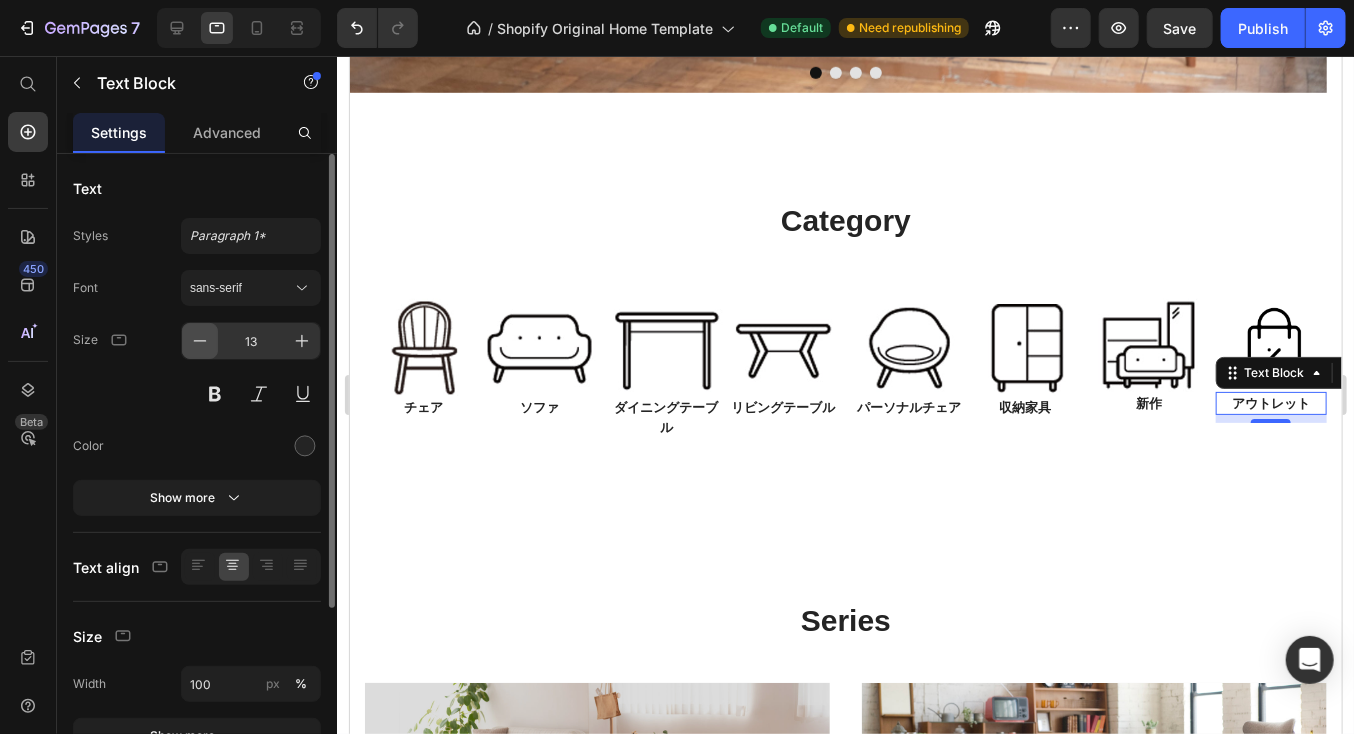 click 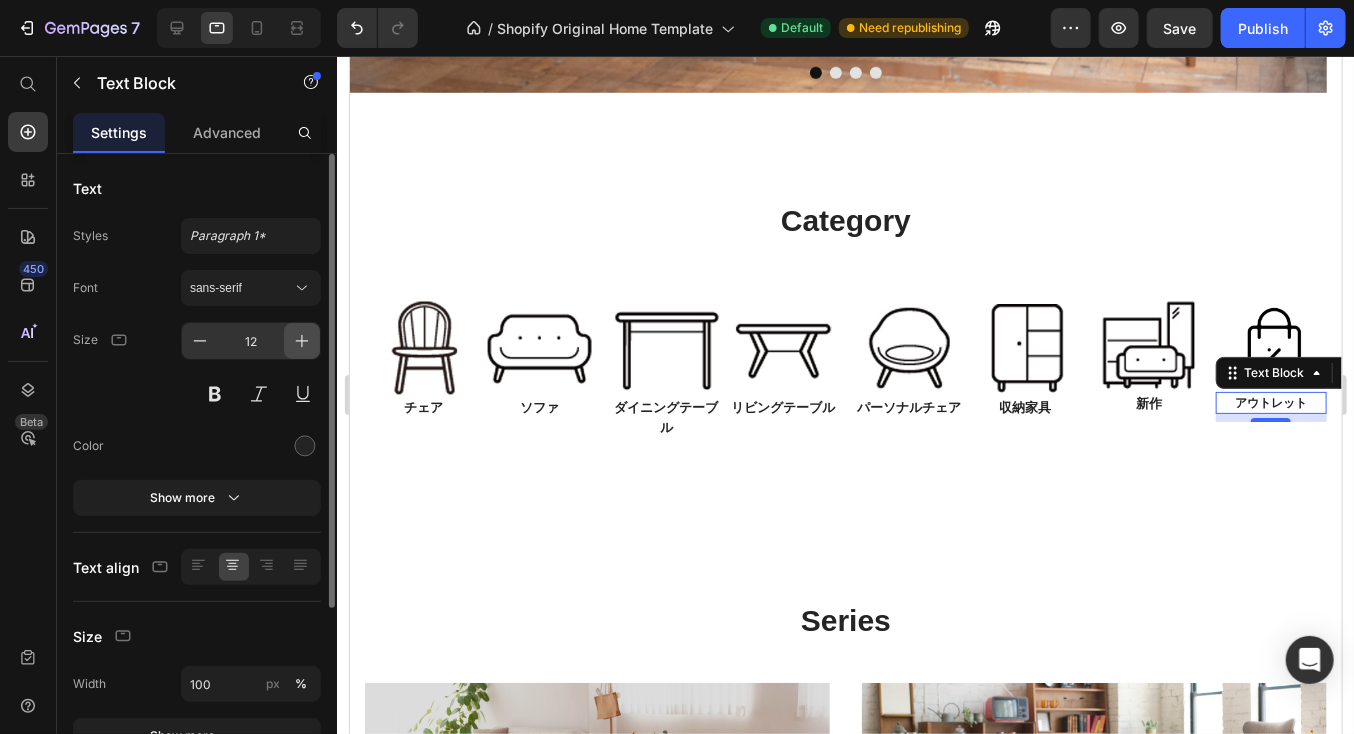 click 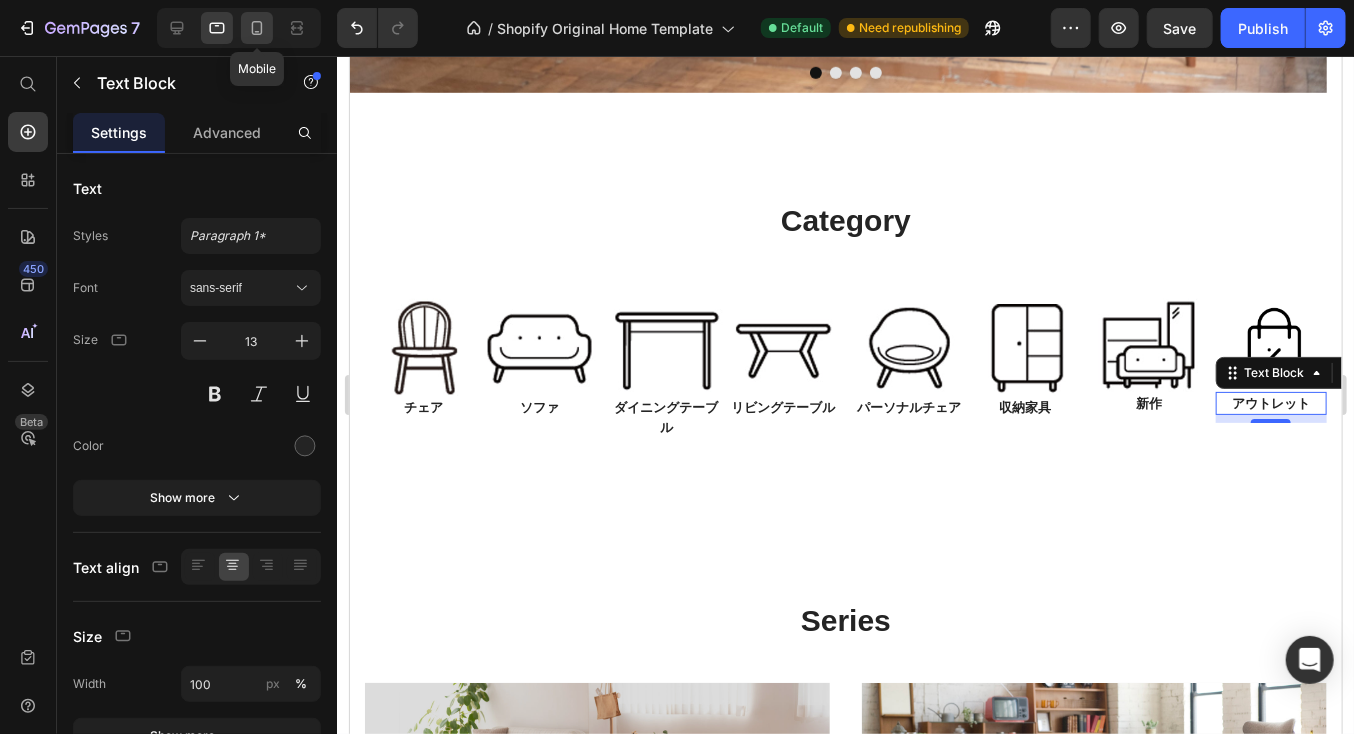 click 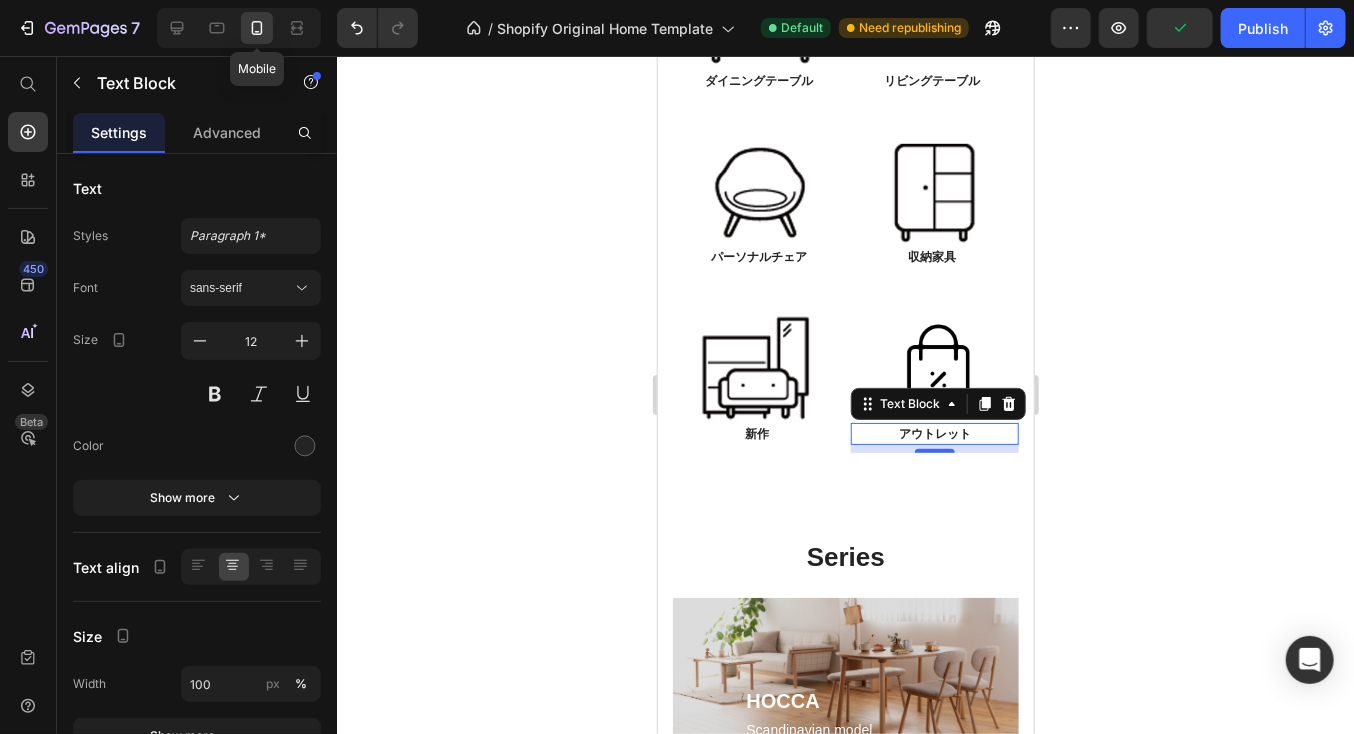 scroll, scrollTop: 1306, scrollLeft: 0, axis: vertical 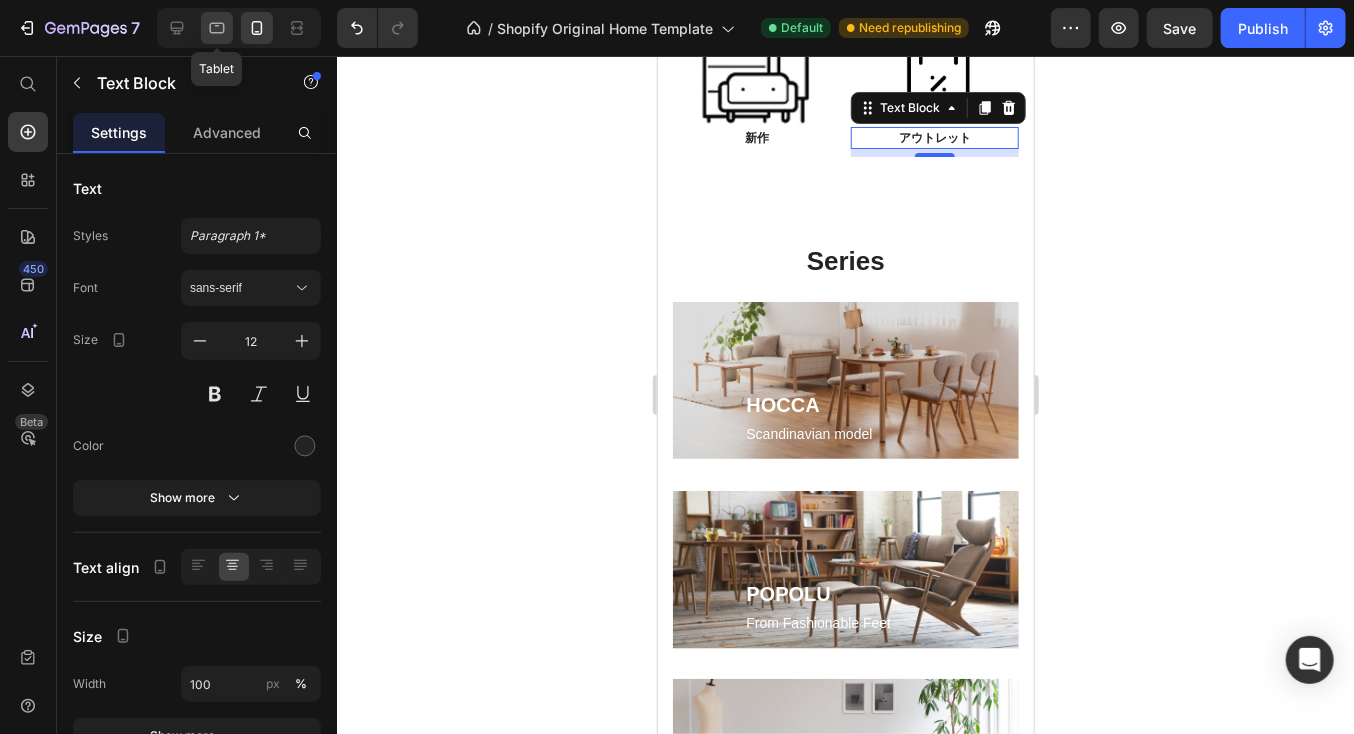 click 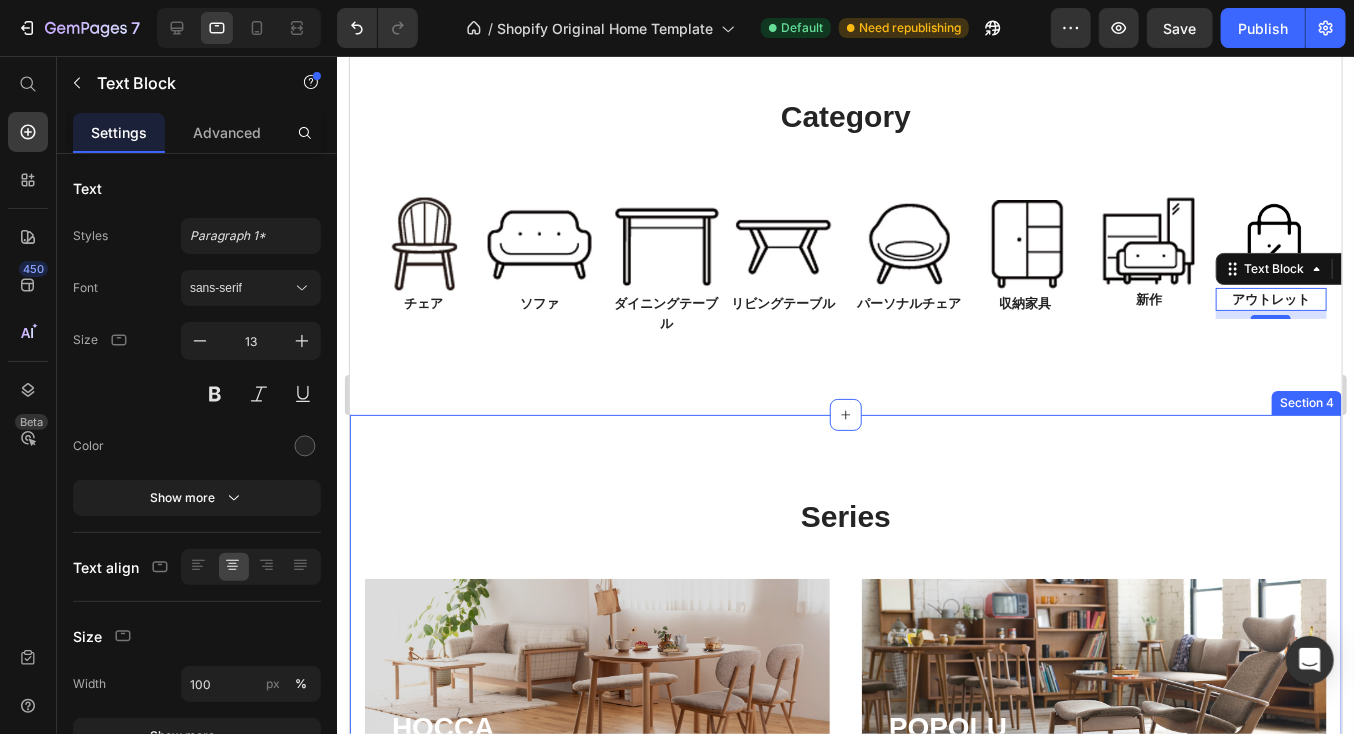 scroll, scrollTop: 726, scrollLeft: 0, axis: vertical 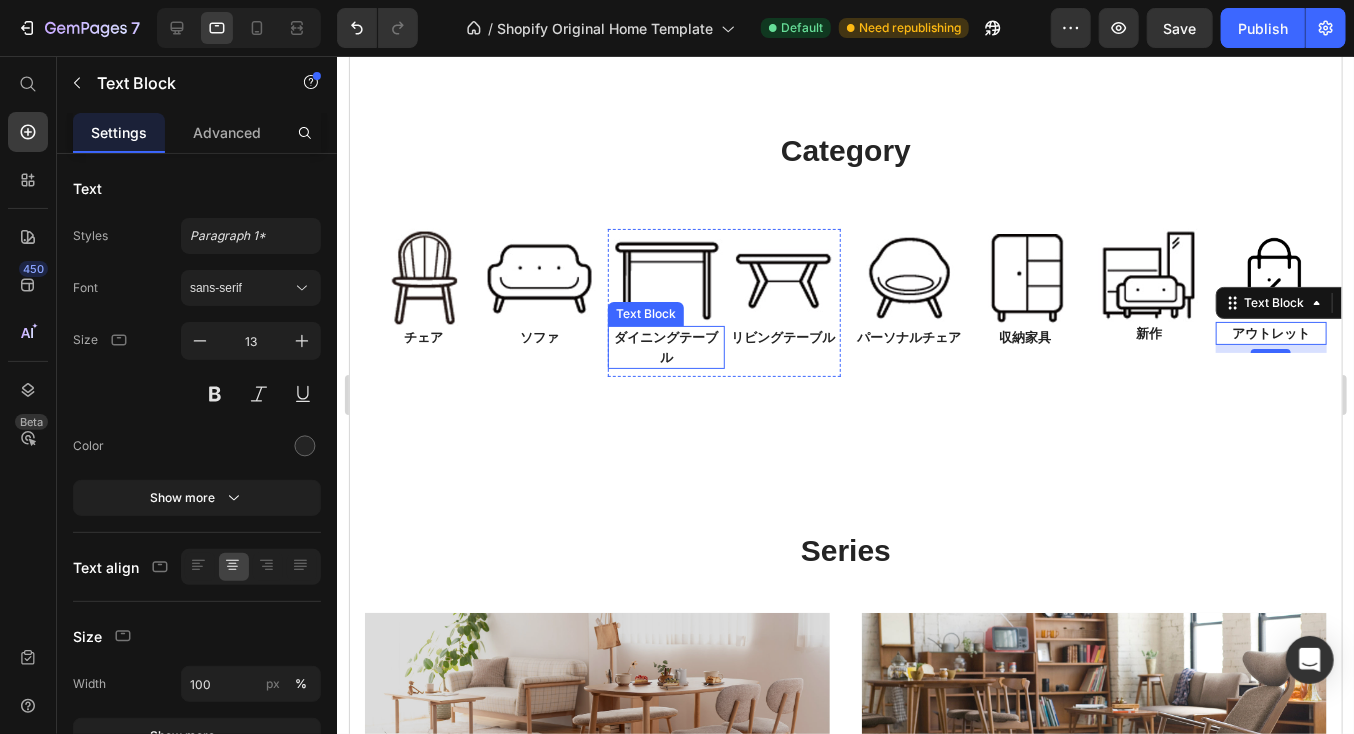 click on "ダイニングテーブル" at bounding box center [665, 346] 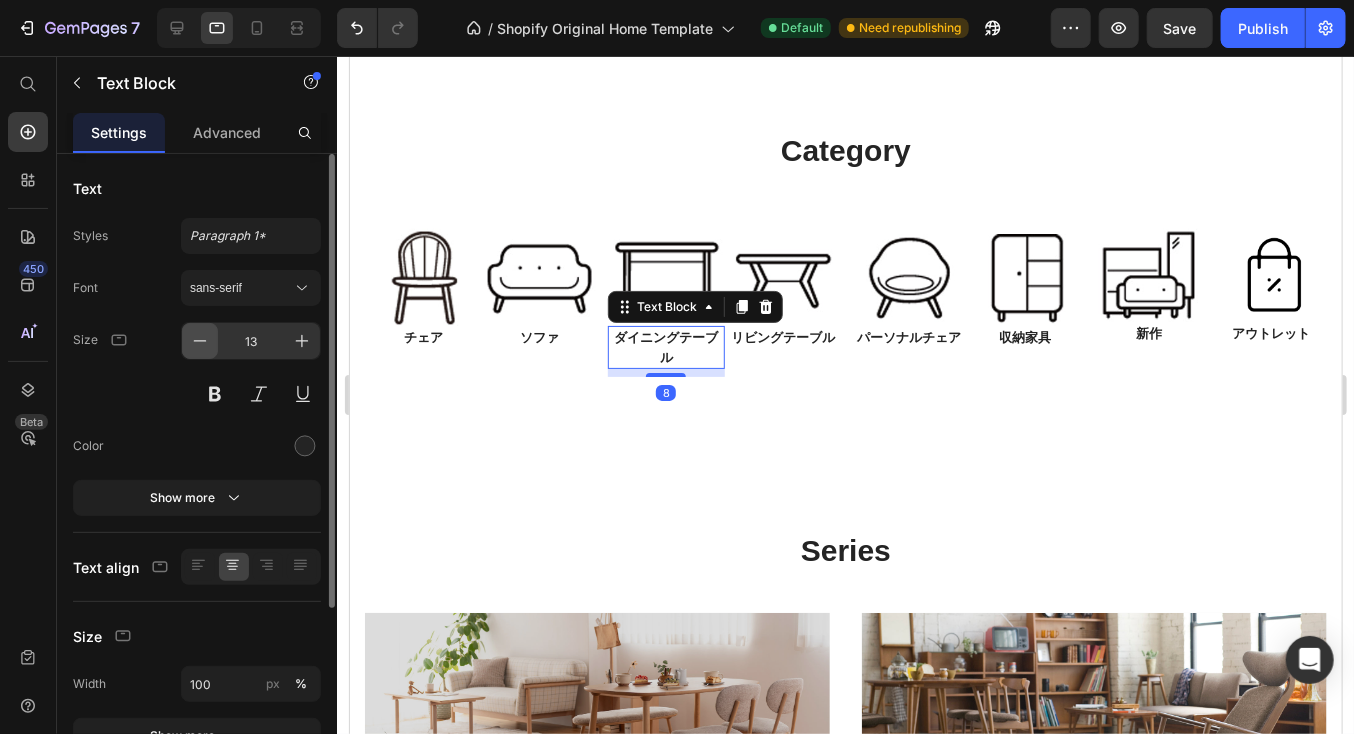 click 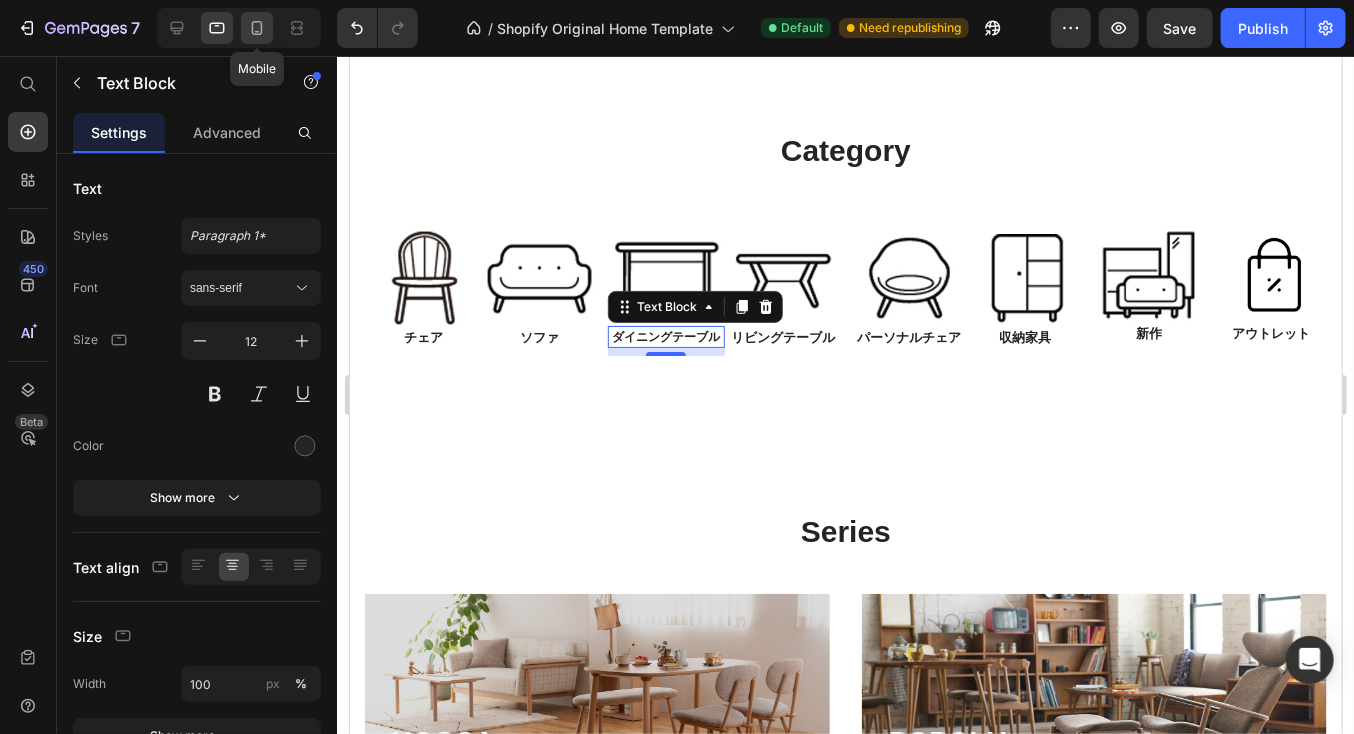 click 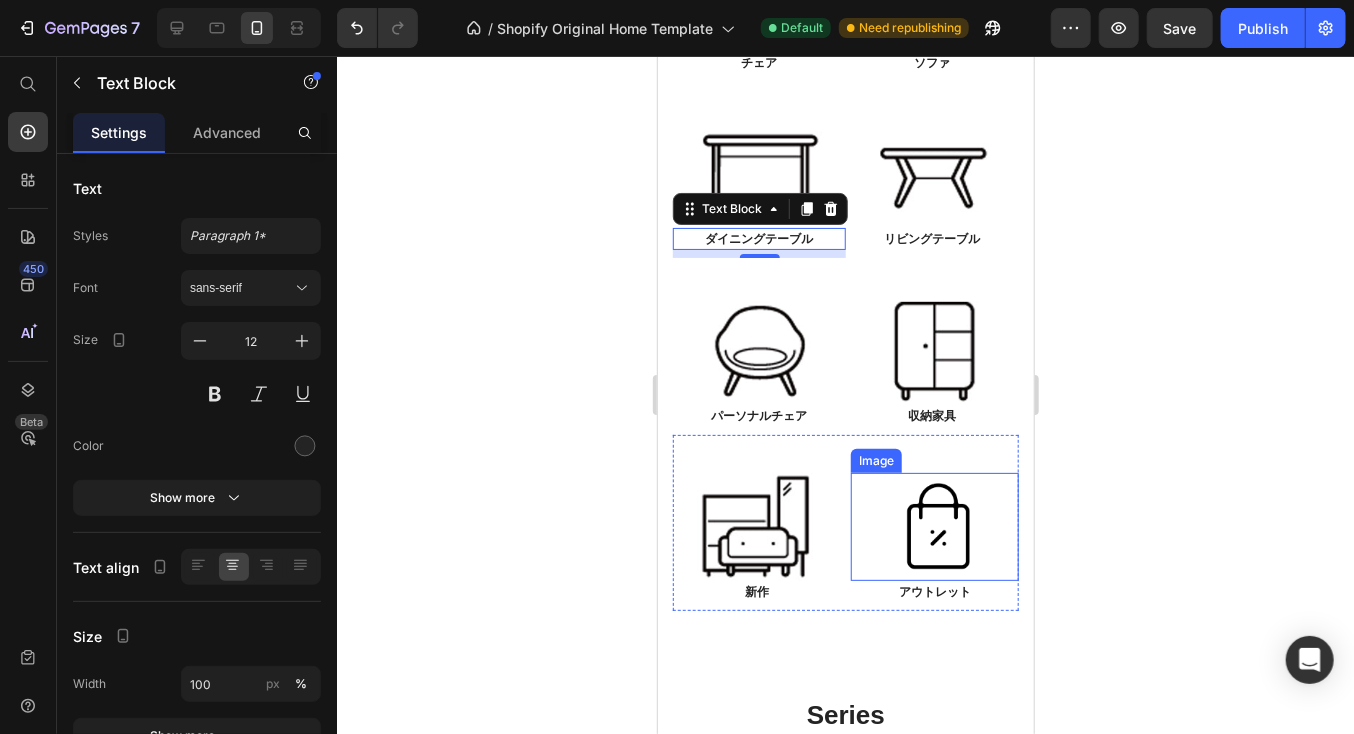 scroll, scrollTop: 853, scrollLeft: 0, axis: vertical 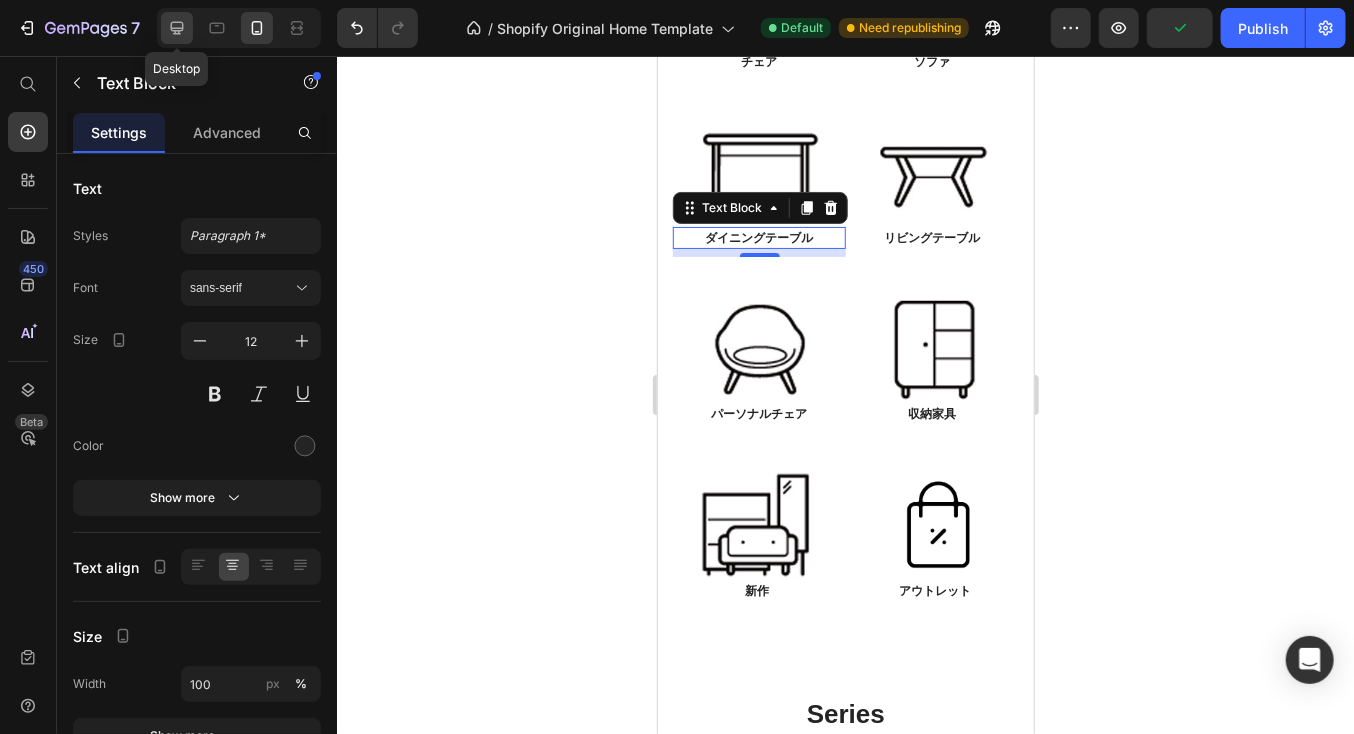 click 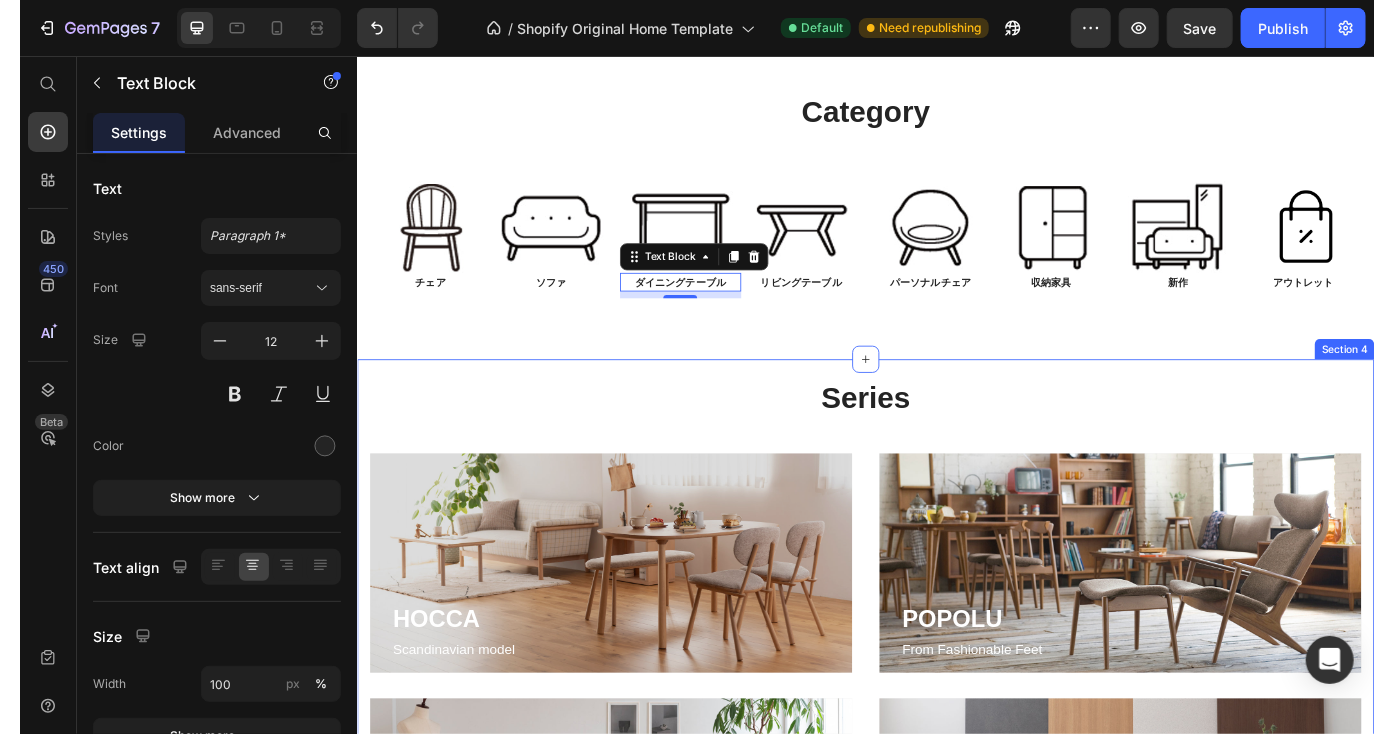 scroll, scrollTop: 850, scrollLeft: 0, axis: vertical 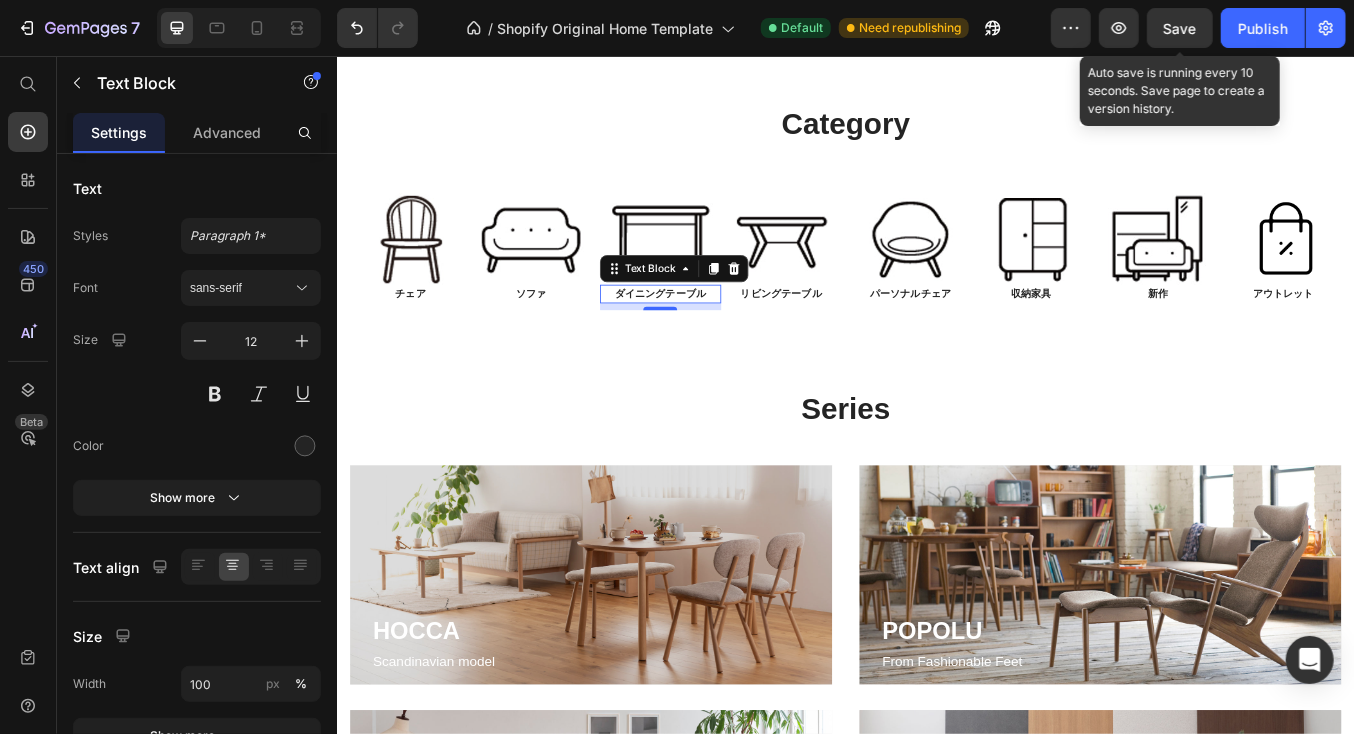 click on "Save" at bounding box center (1180, 28) 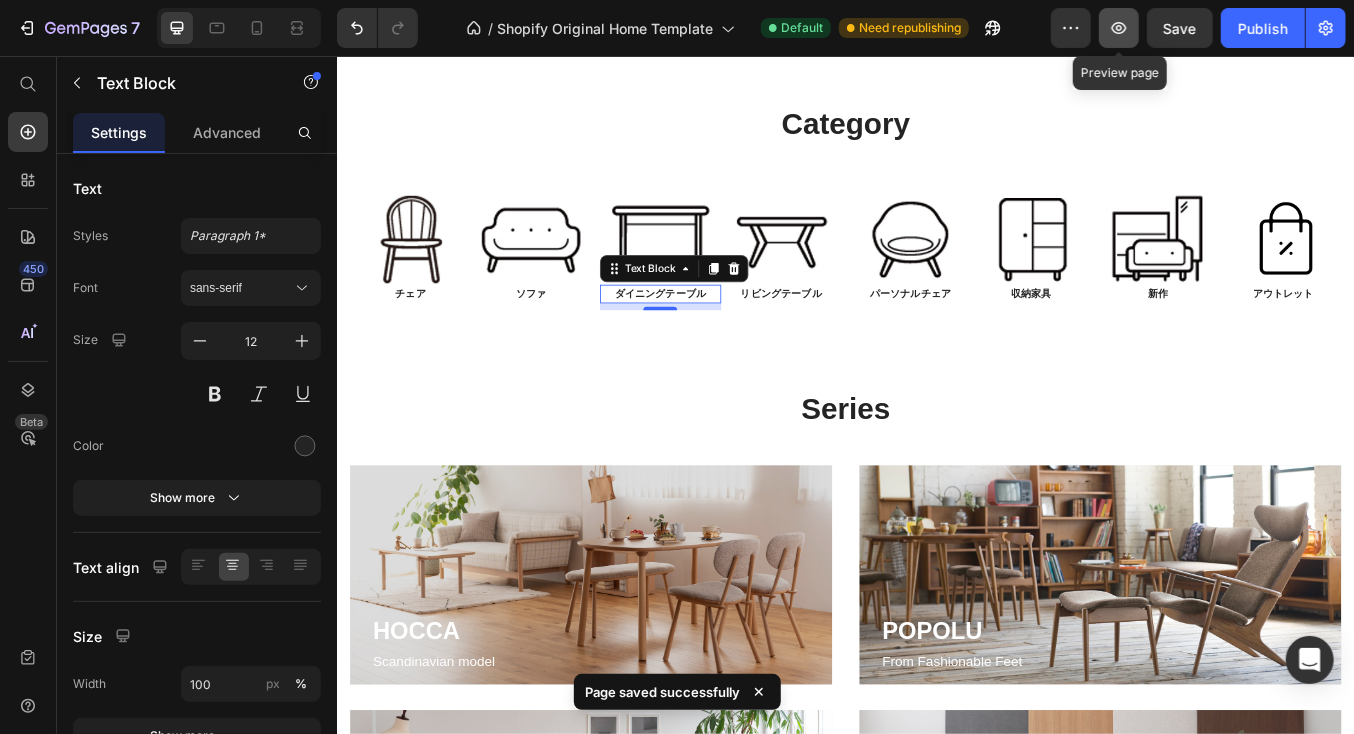 click 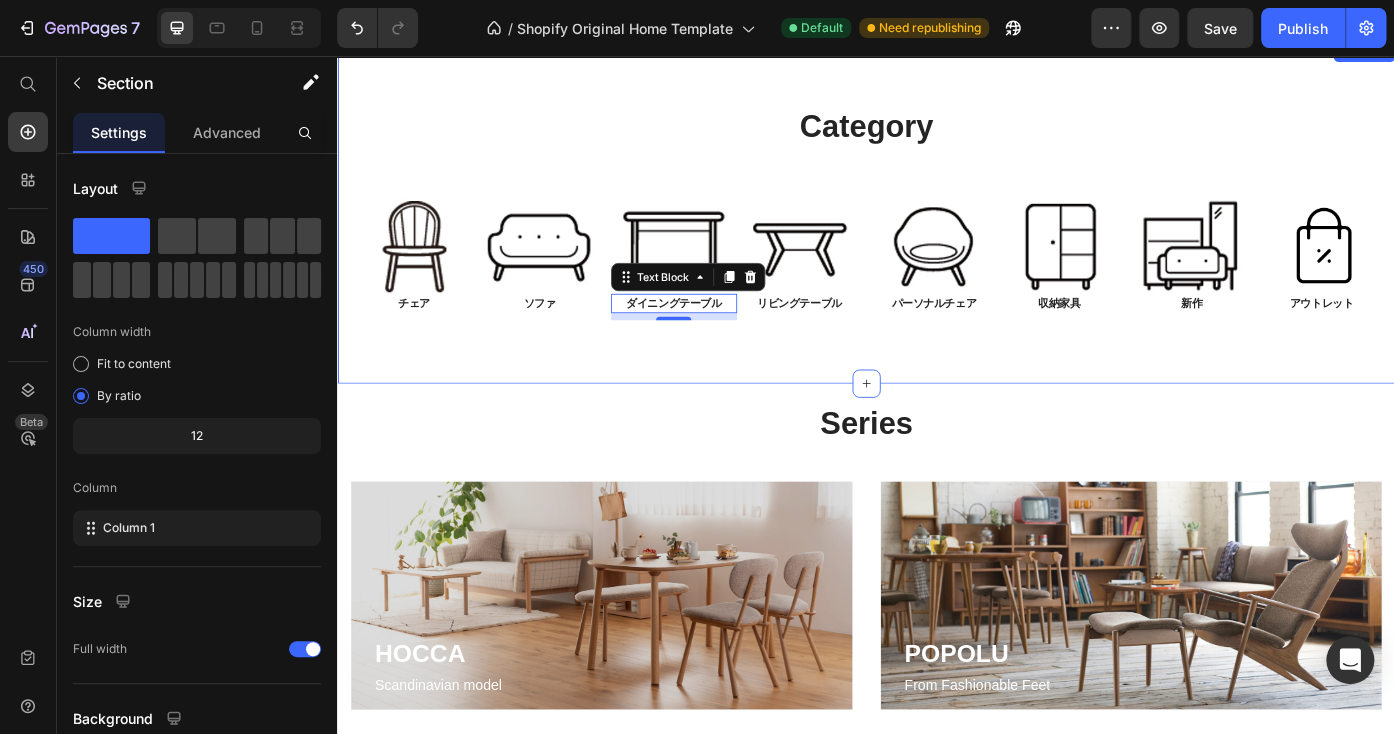 click on "Category Heading Row Image チェア Text Block Image ソファ Text Block Row Image ダイニングテーブル Text Block   8 Image リビングテーブル Text Block Row Image パーソナルチェア Text Block Image 収納家具 Text Block Row Image 新作 Text Block Image アウトレット Text Block Row Row Section 3" at bounding box center [937, 233] 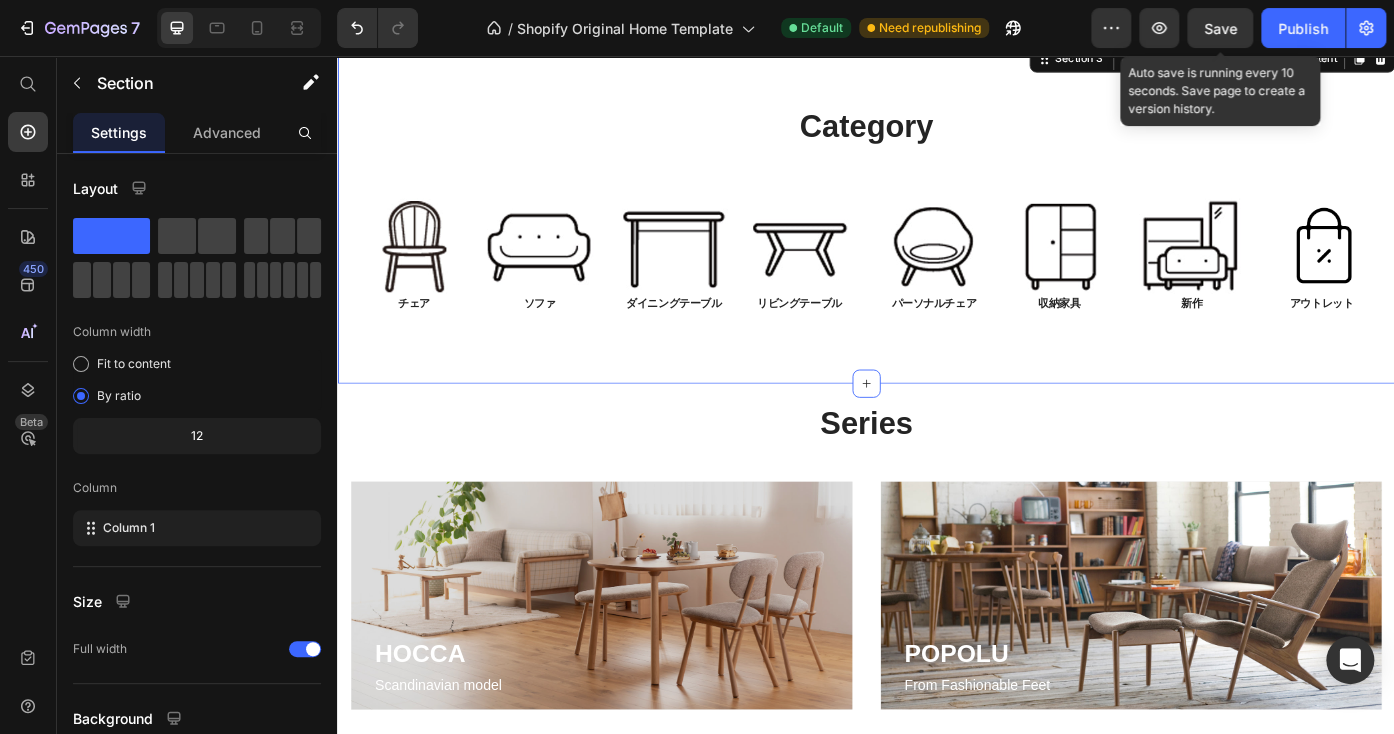 click on "Save" at bounding box center (1220, 28) 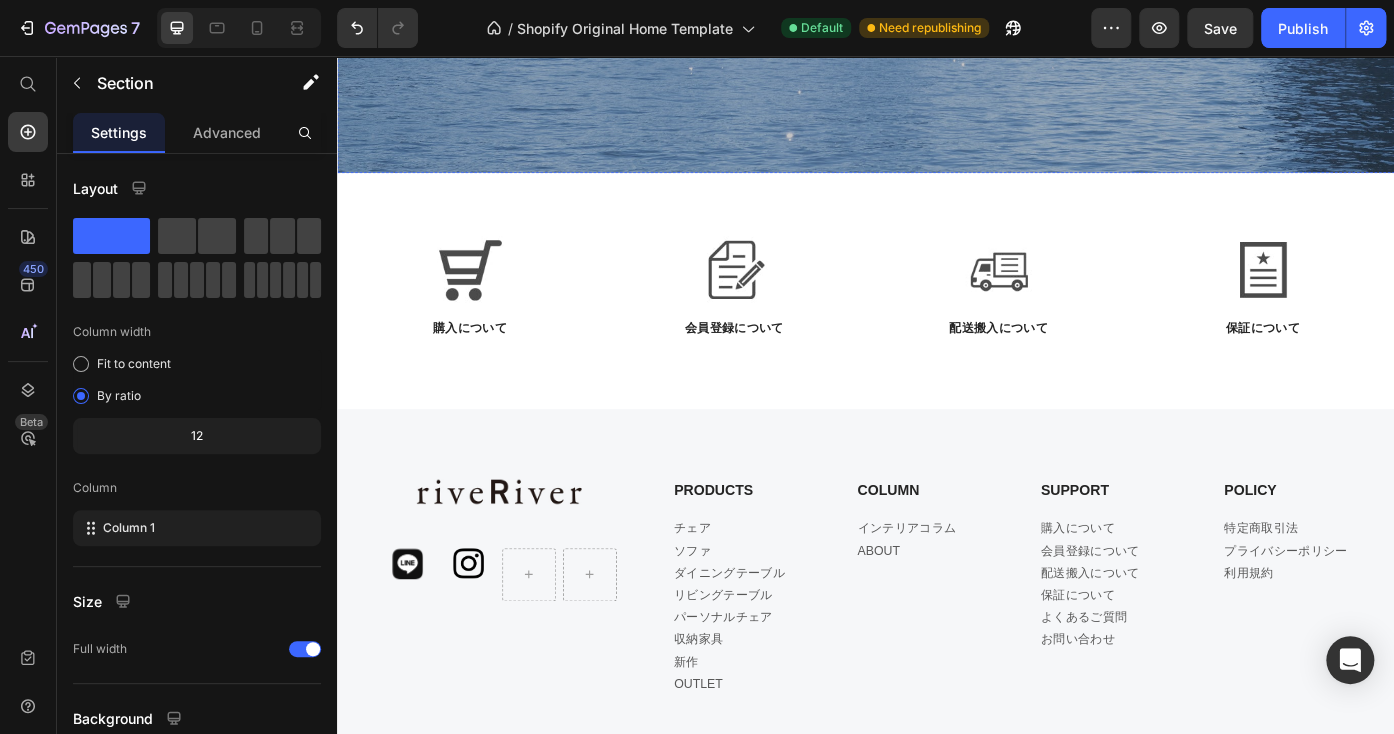 scroll, scrollTop: 2970, scrollLeft: 0, axis: vertical 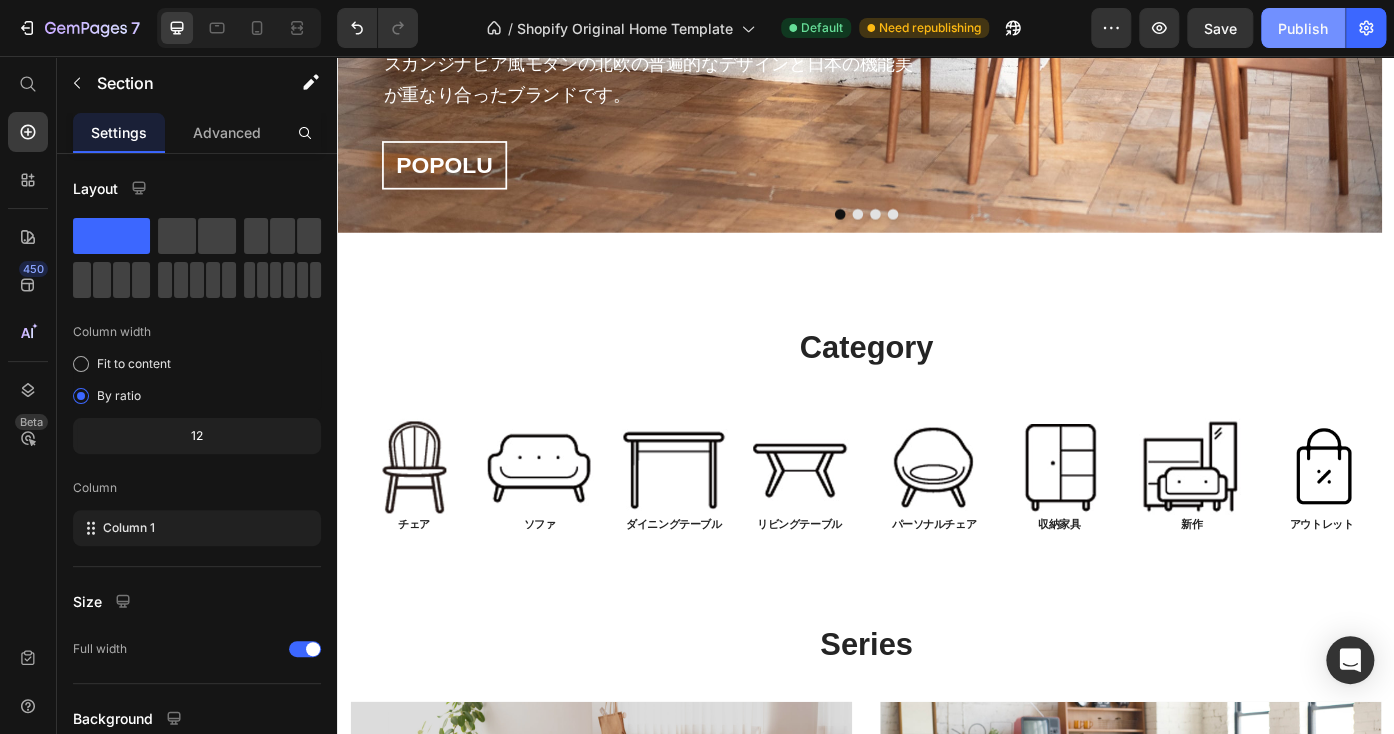 click on "Publish" at bounding box center (1303, 28) 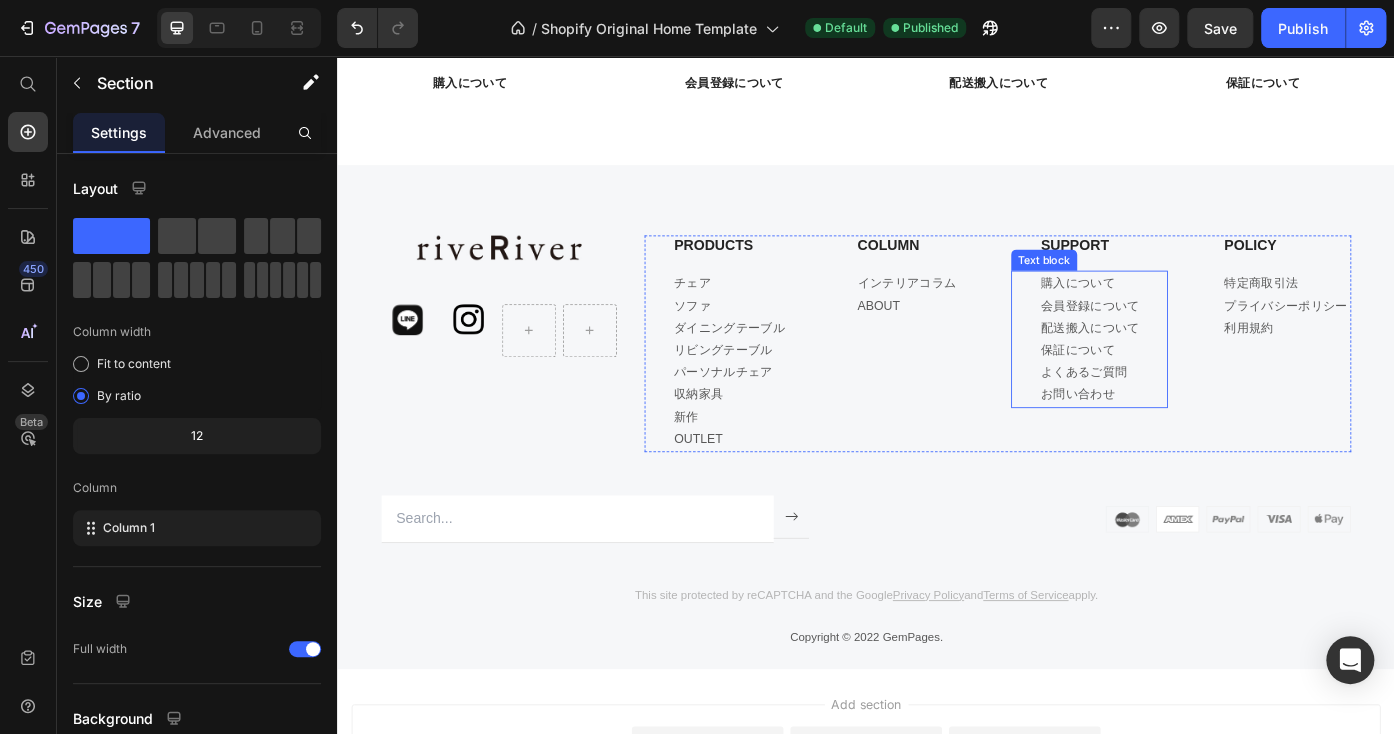 scroll, scrollTop: 4006, scrollLeft: 0, axis: vertical 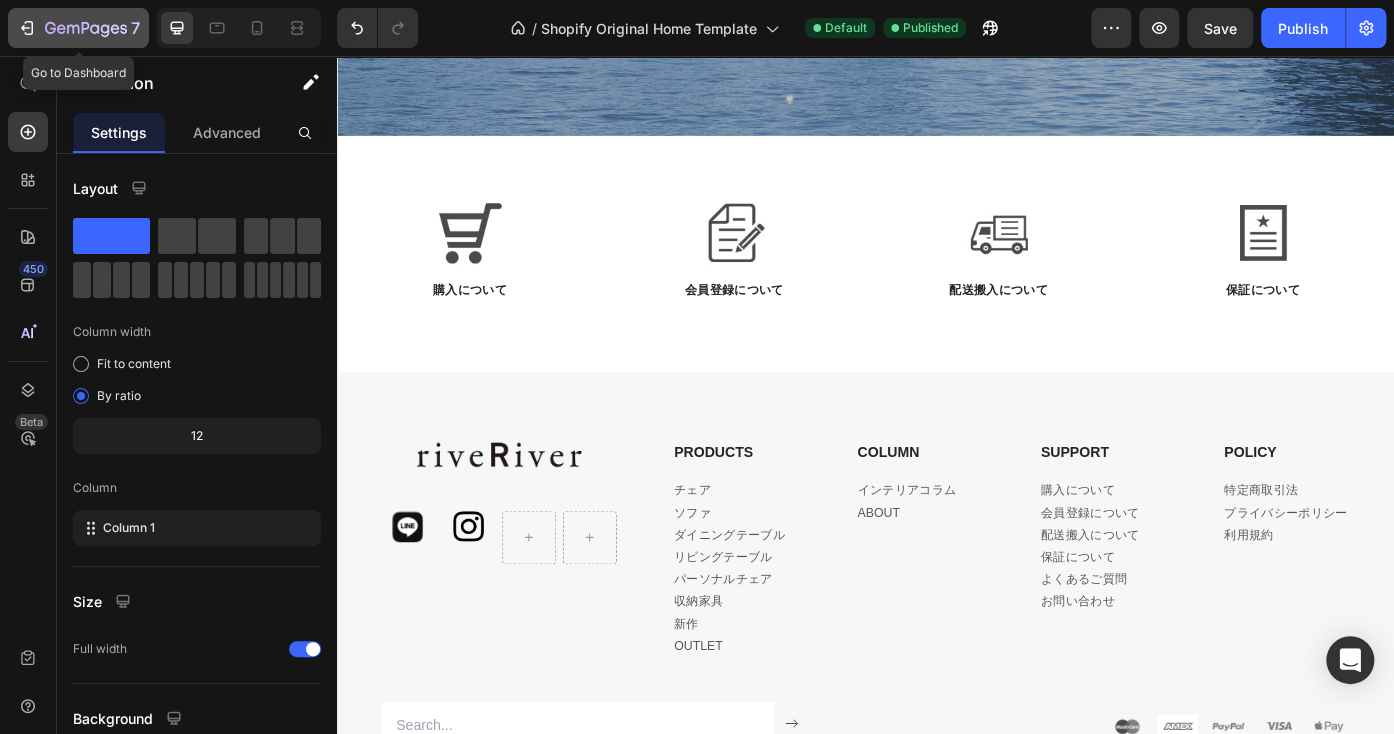 click 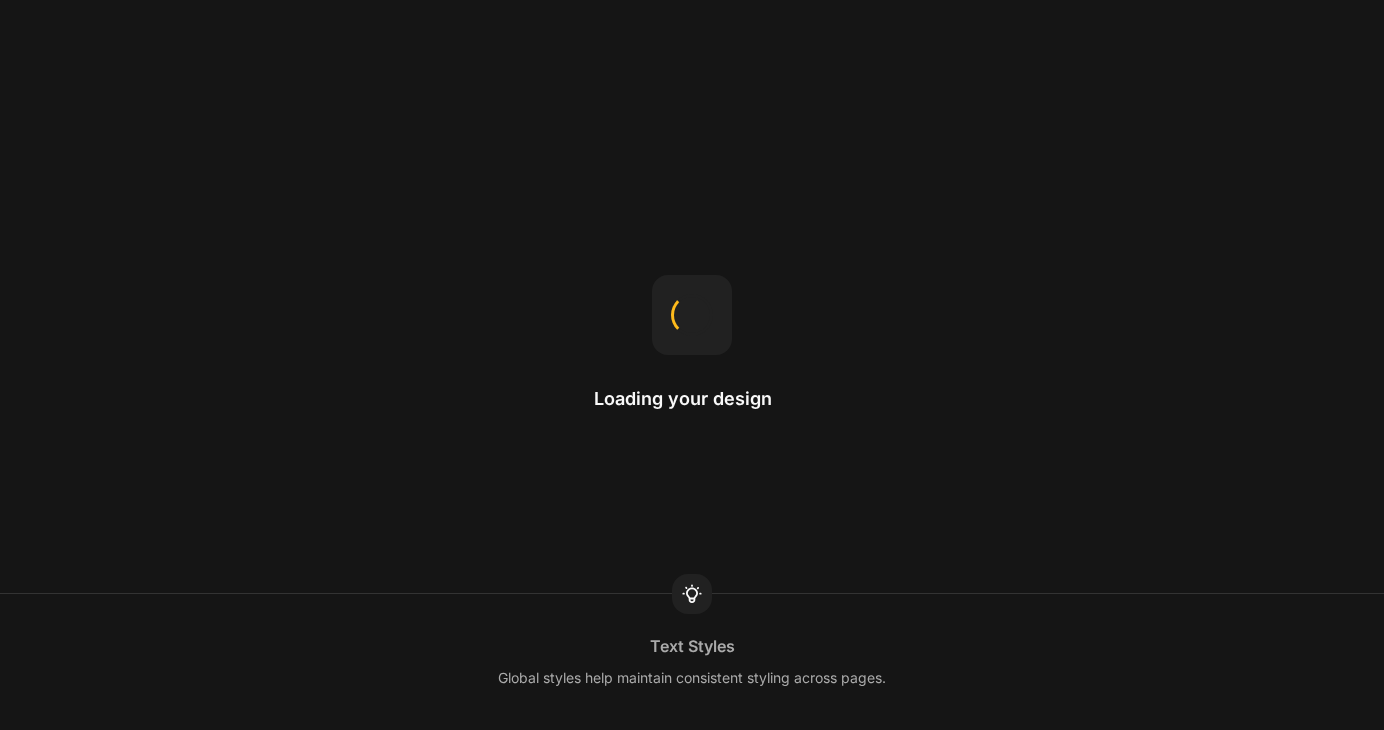 scroll, scrollTop: 0, scrollLeft: 0, axis: both 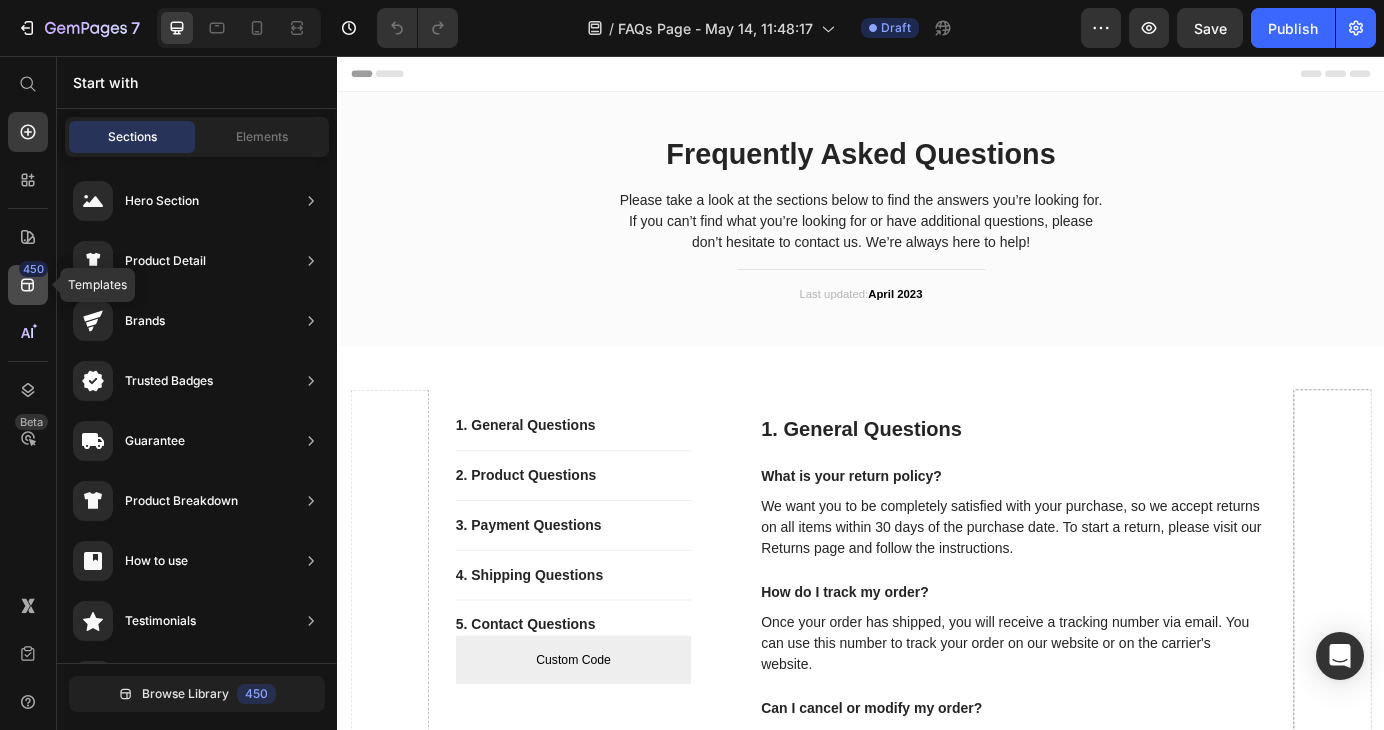 click on "450" 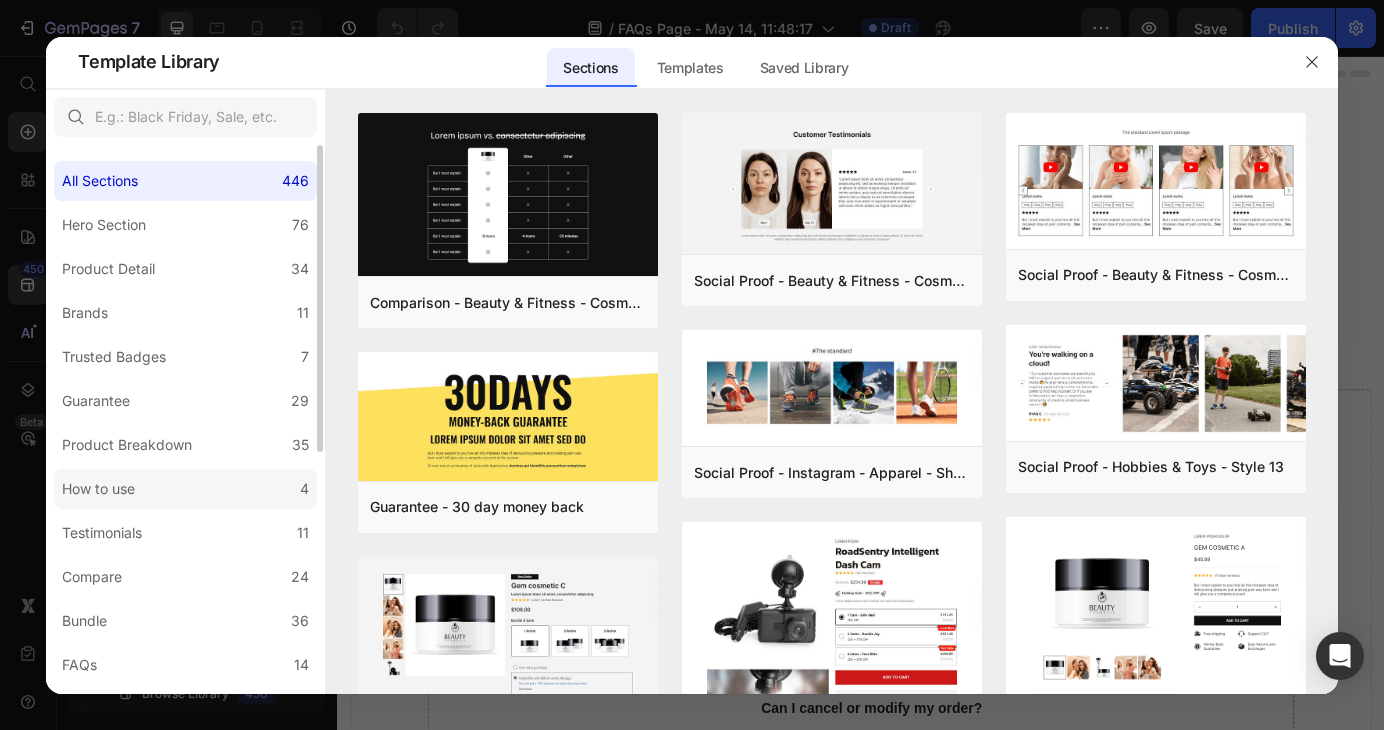 scroll, scrollTop: 200, scrollLeft: 0, axis: vertical 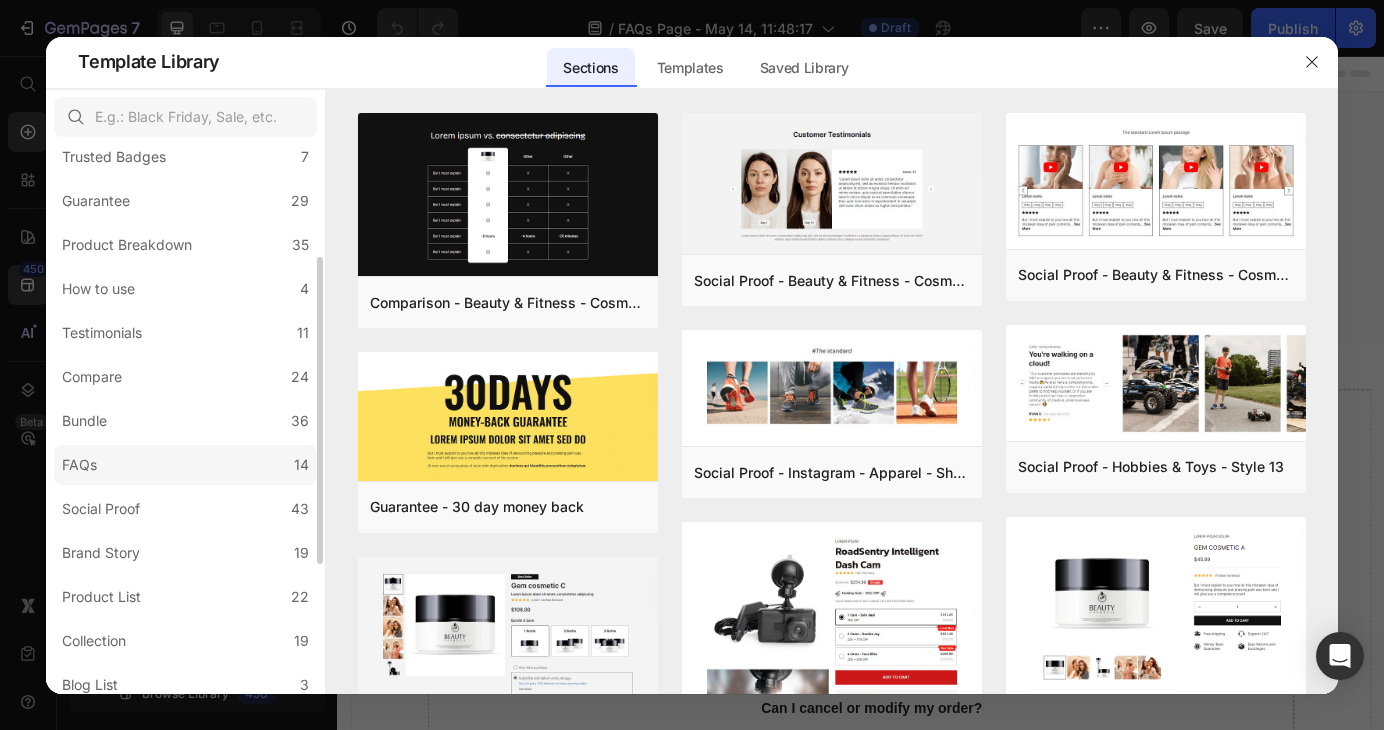 click on "FAQs" at bounding box center (79, 465) 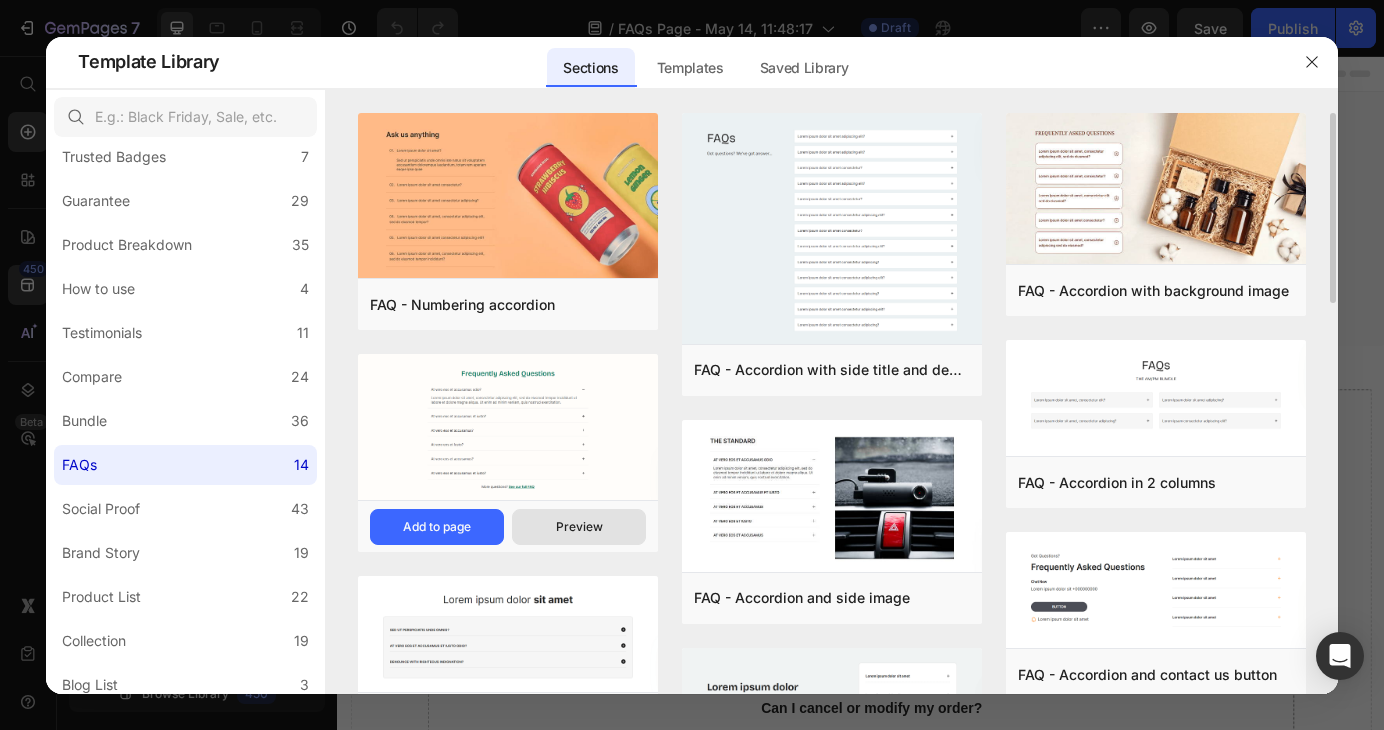click on "Preview" at bounding box center [579, 527] 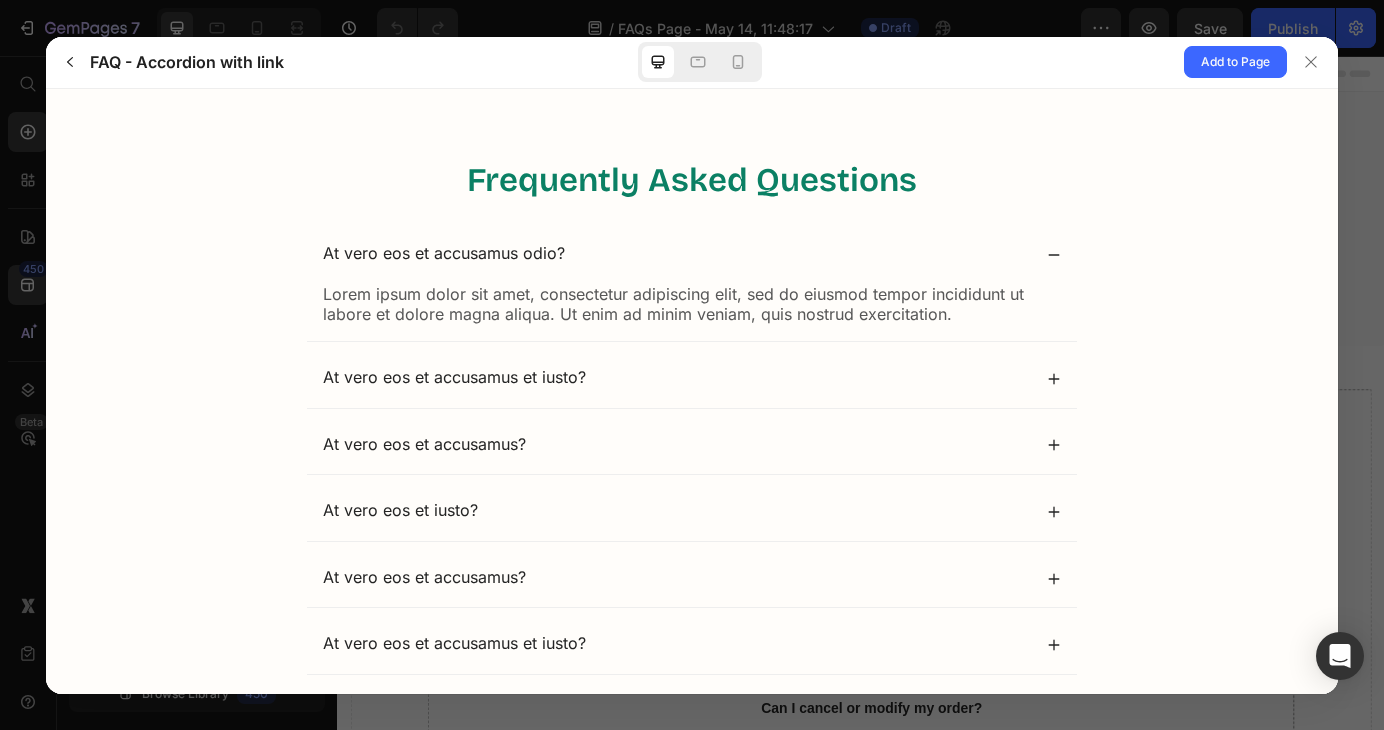 scroll, scrollTop: 0, scrollLeft: 0, axis: both 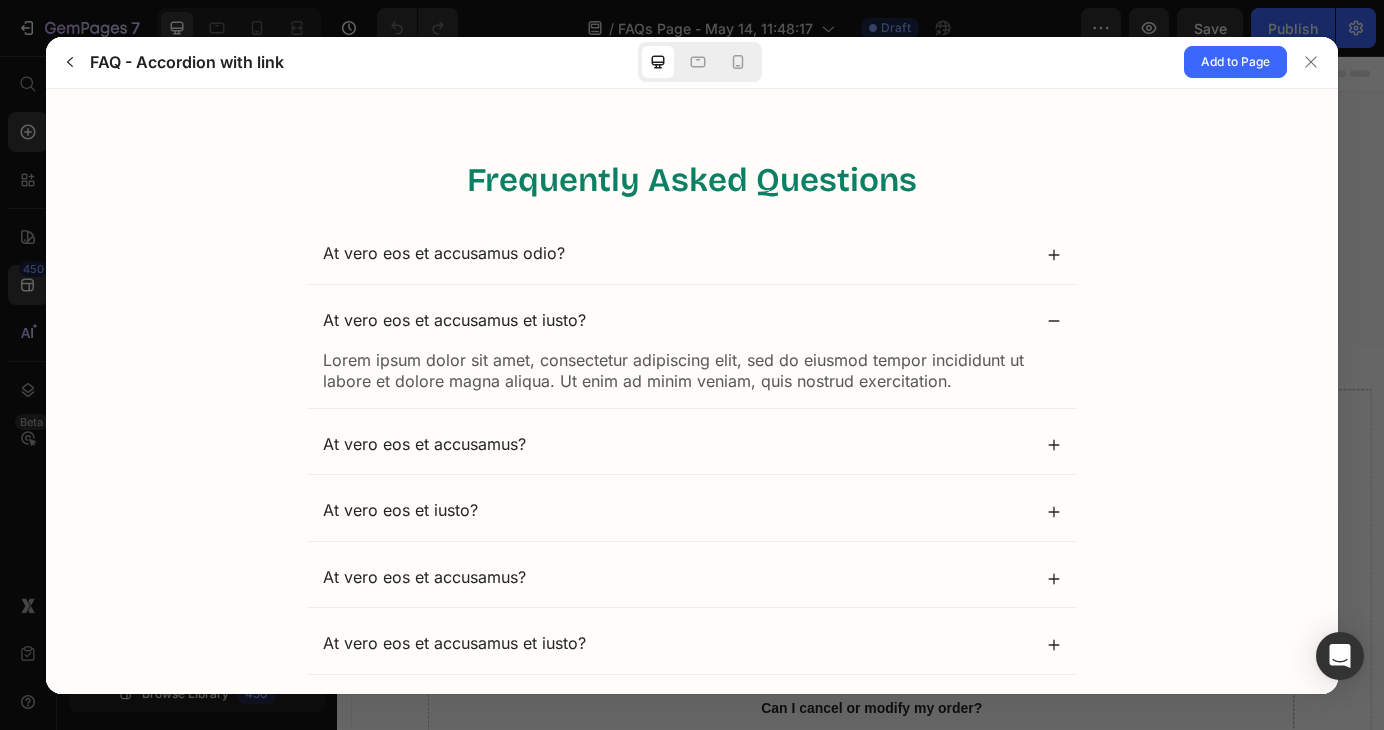 click on "Lorem ipsum dolor sit amet, consectetur adipiscing elit, sed do eiusmod tempor incididunt ut labore et dolore magna aliqua. Ut enim ad minim veniam, quis nostrud exercitation." at bounding box center (692, 370) 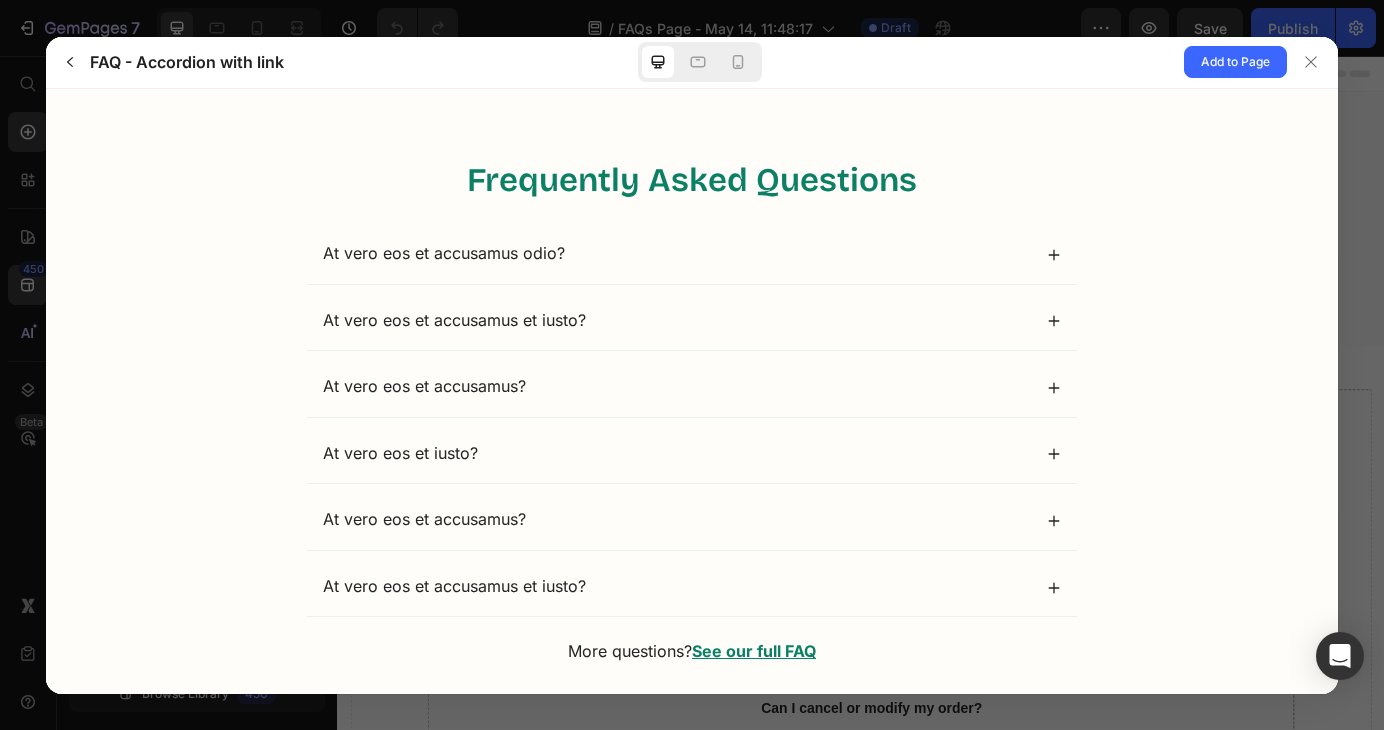 click 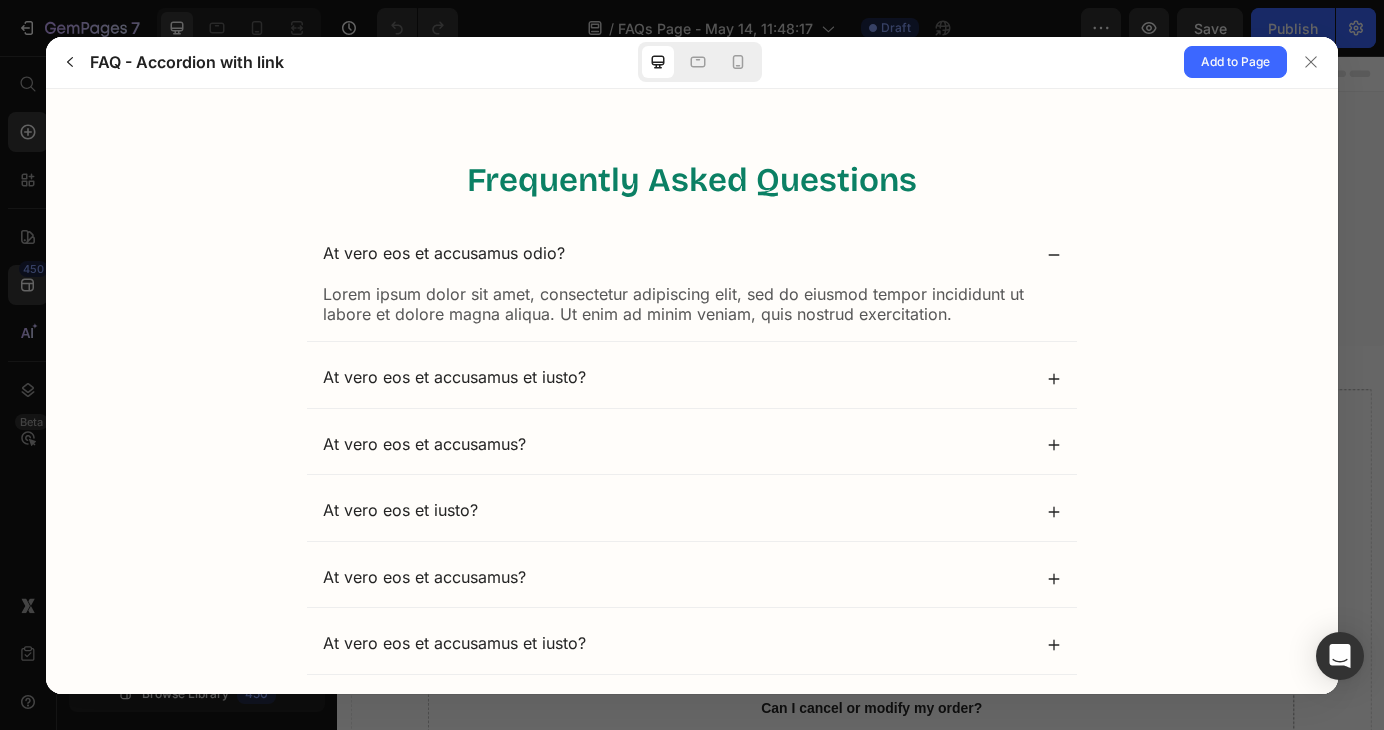 click 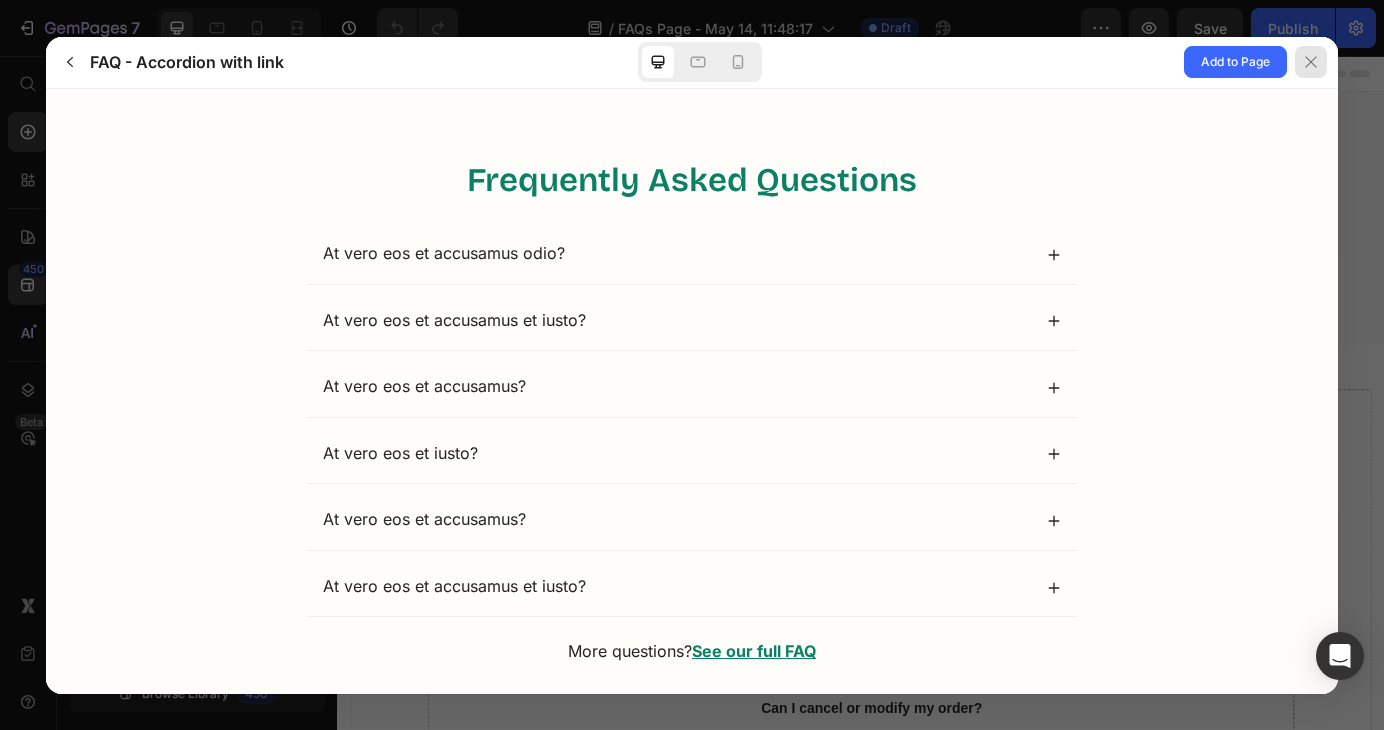 click 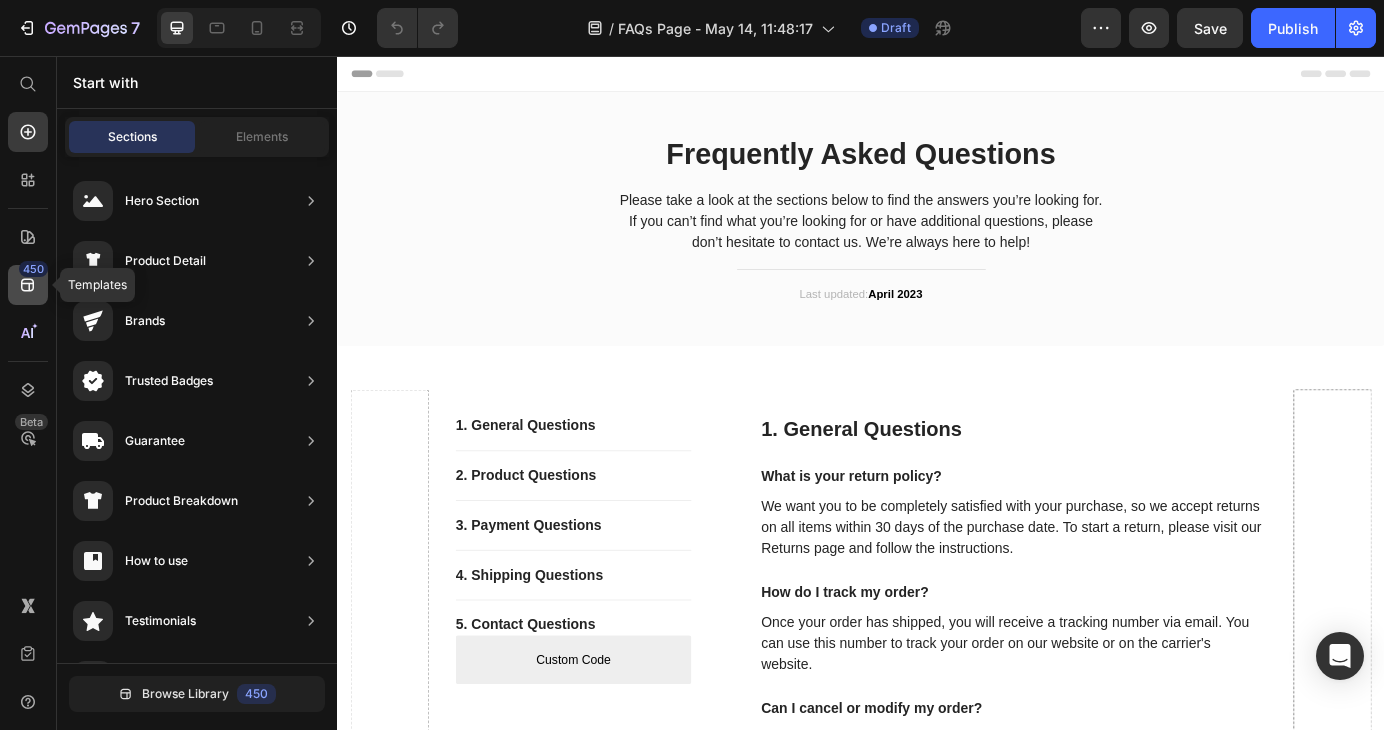 click on "450" at bounding box center [33, 269] 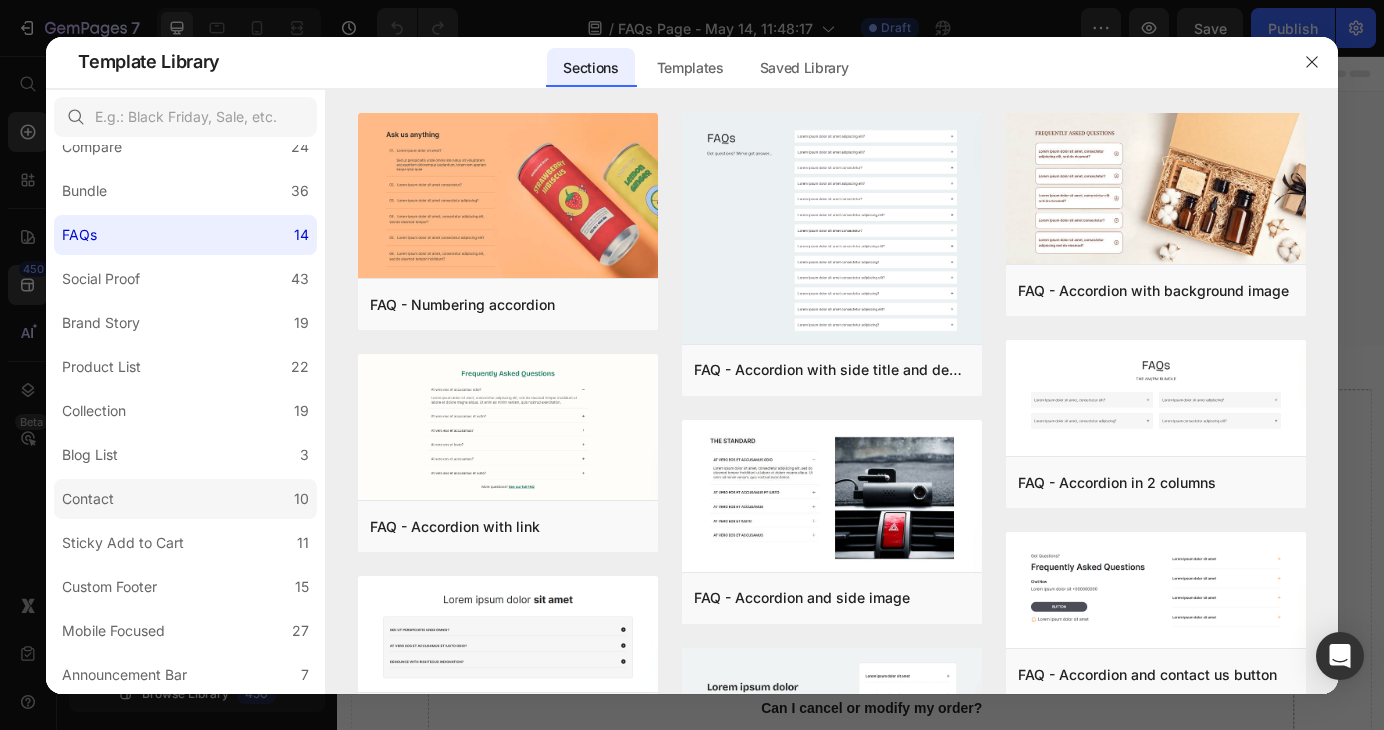 scroll, scrollTop: 0, scrollLeft: 0, axis: both 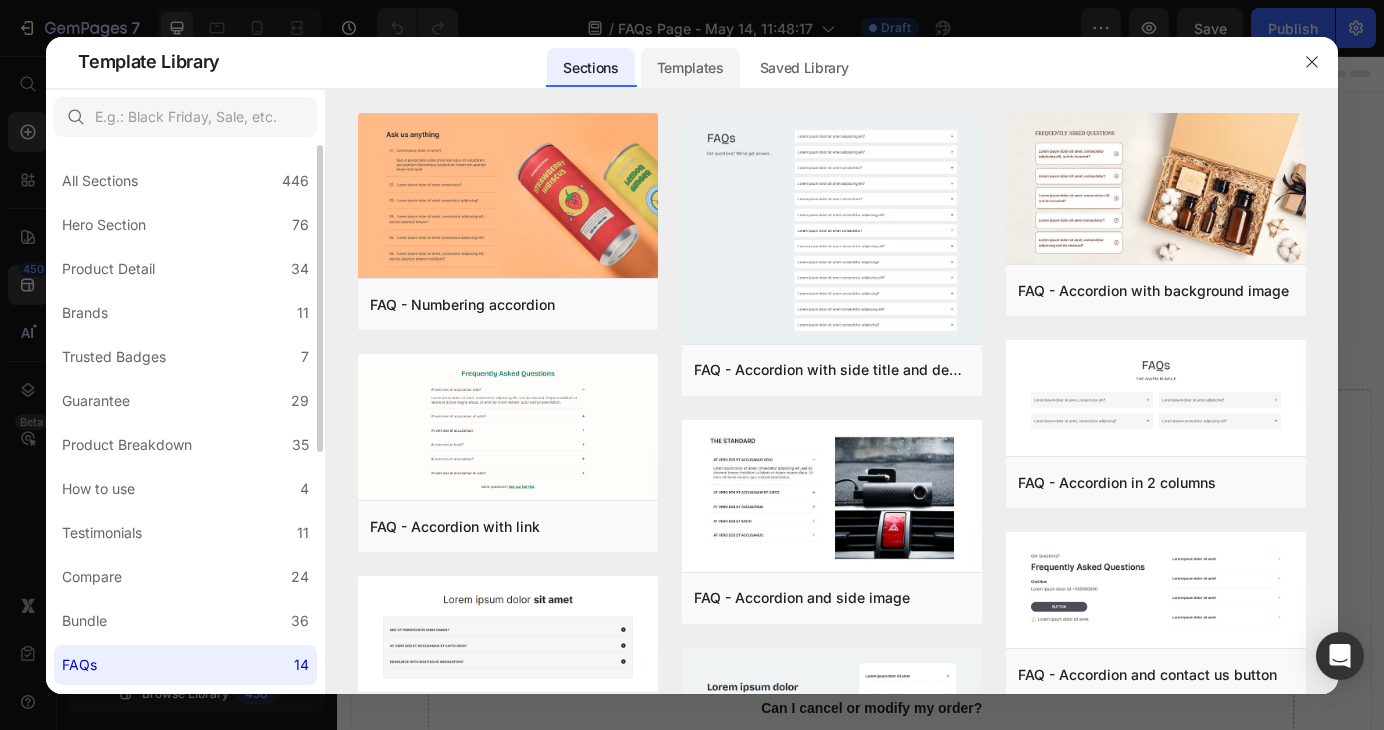 click on "Templates" 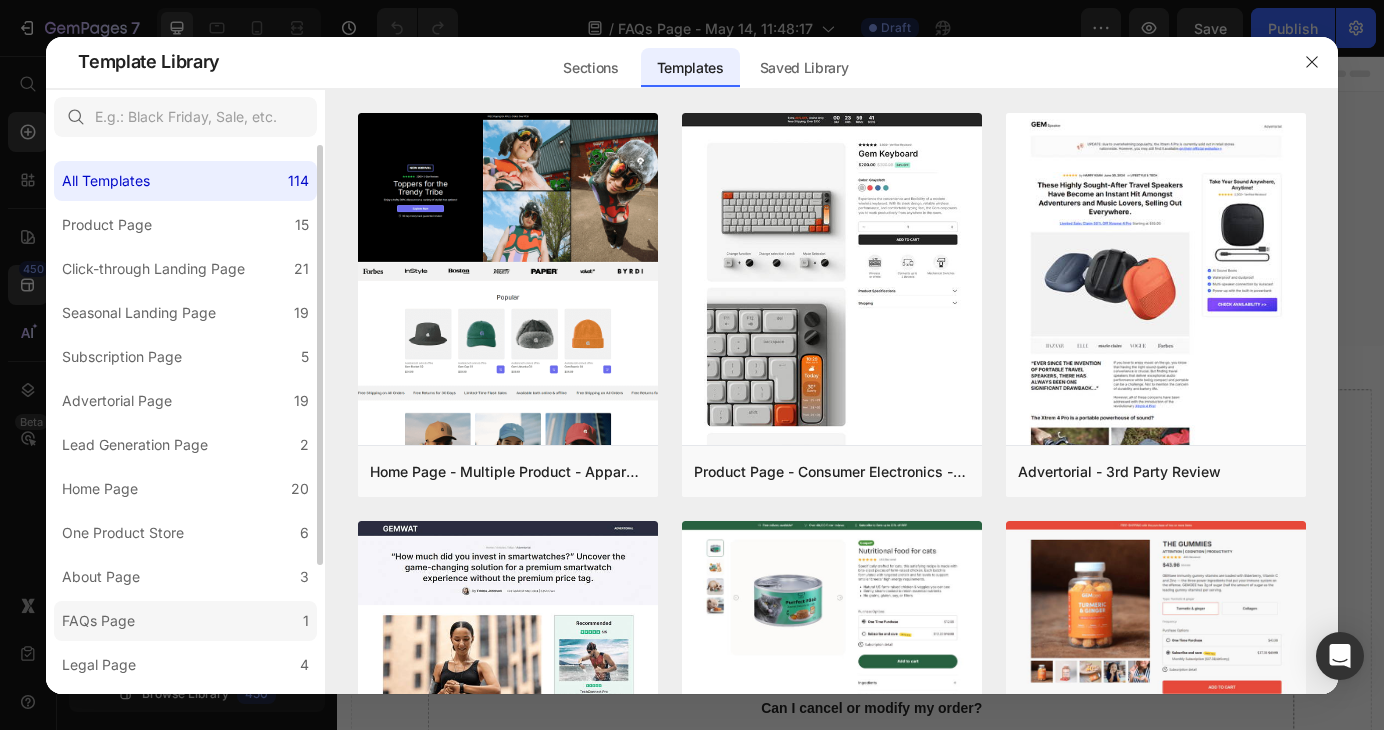 click on "FAQs Page 1" 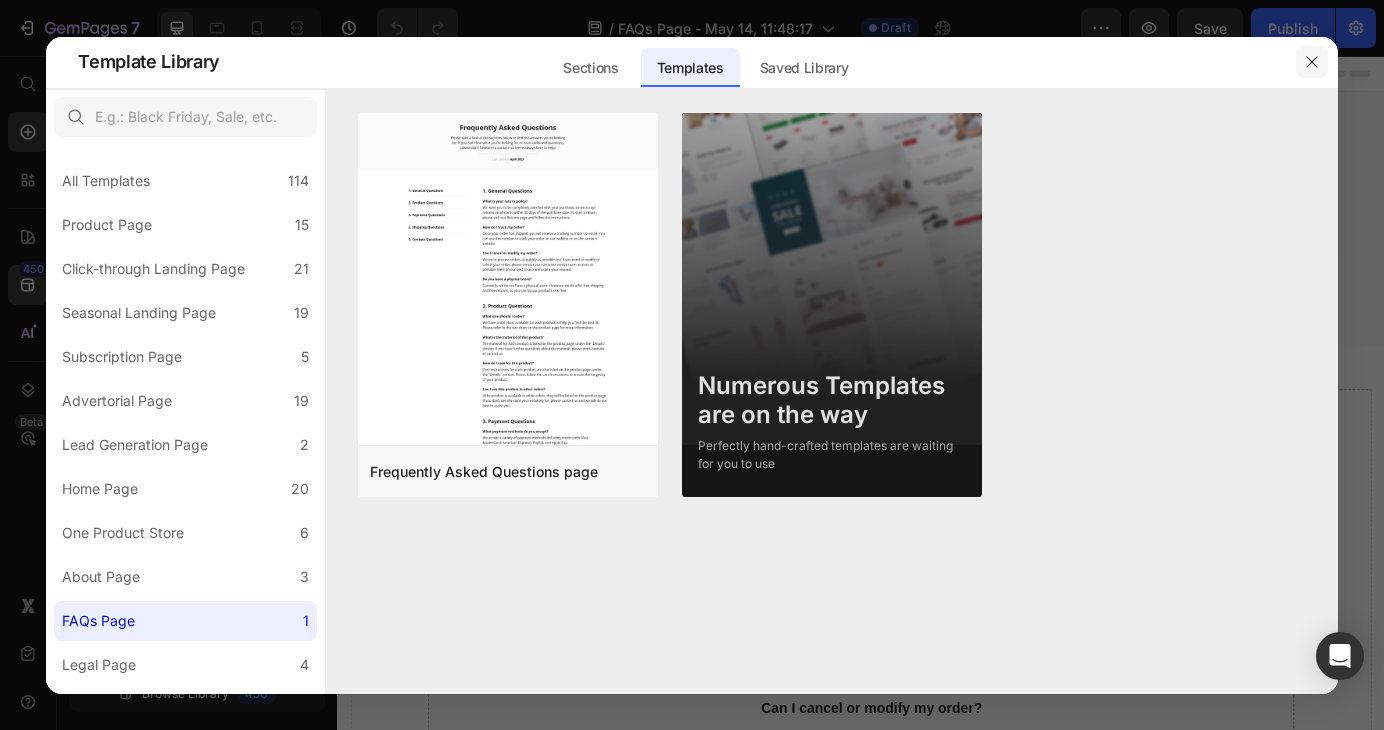 click 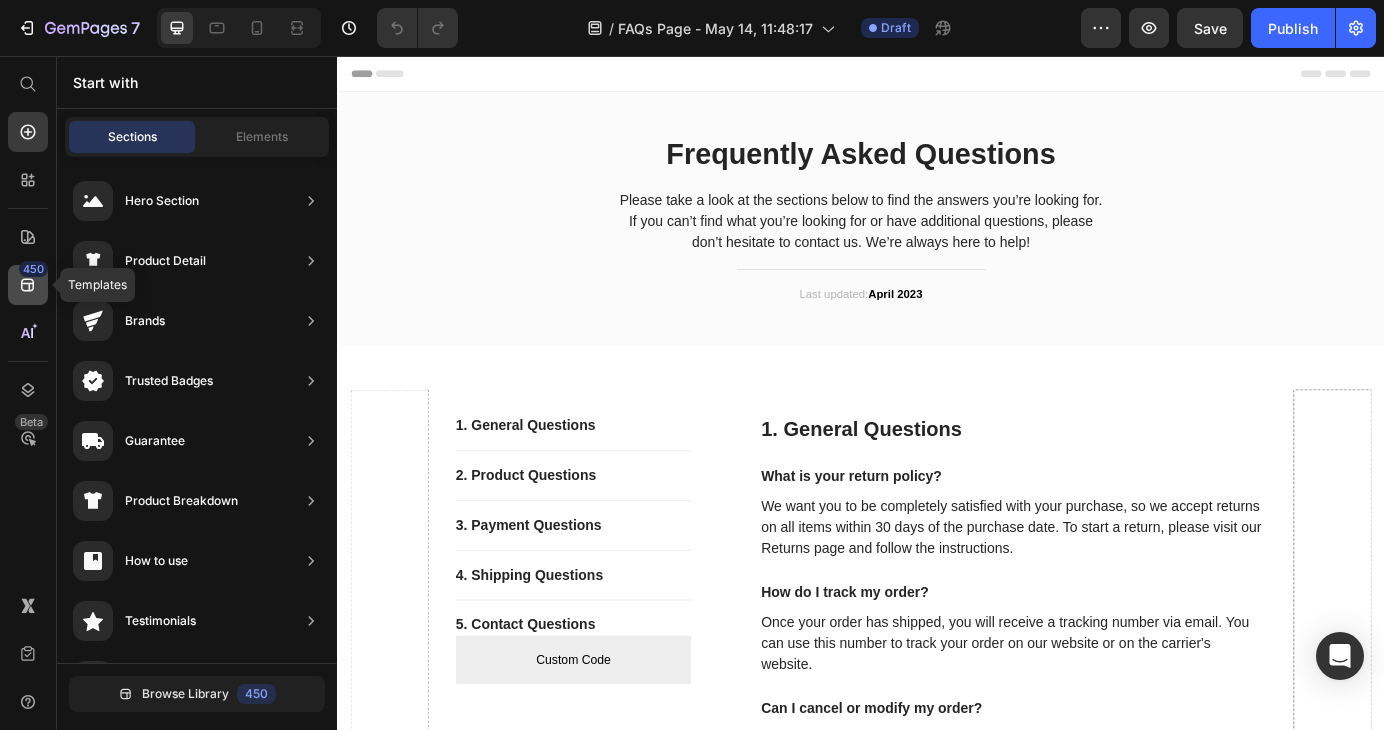 click 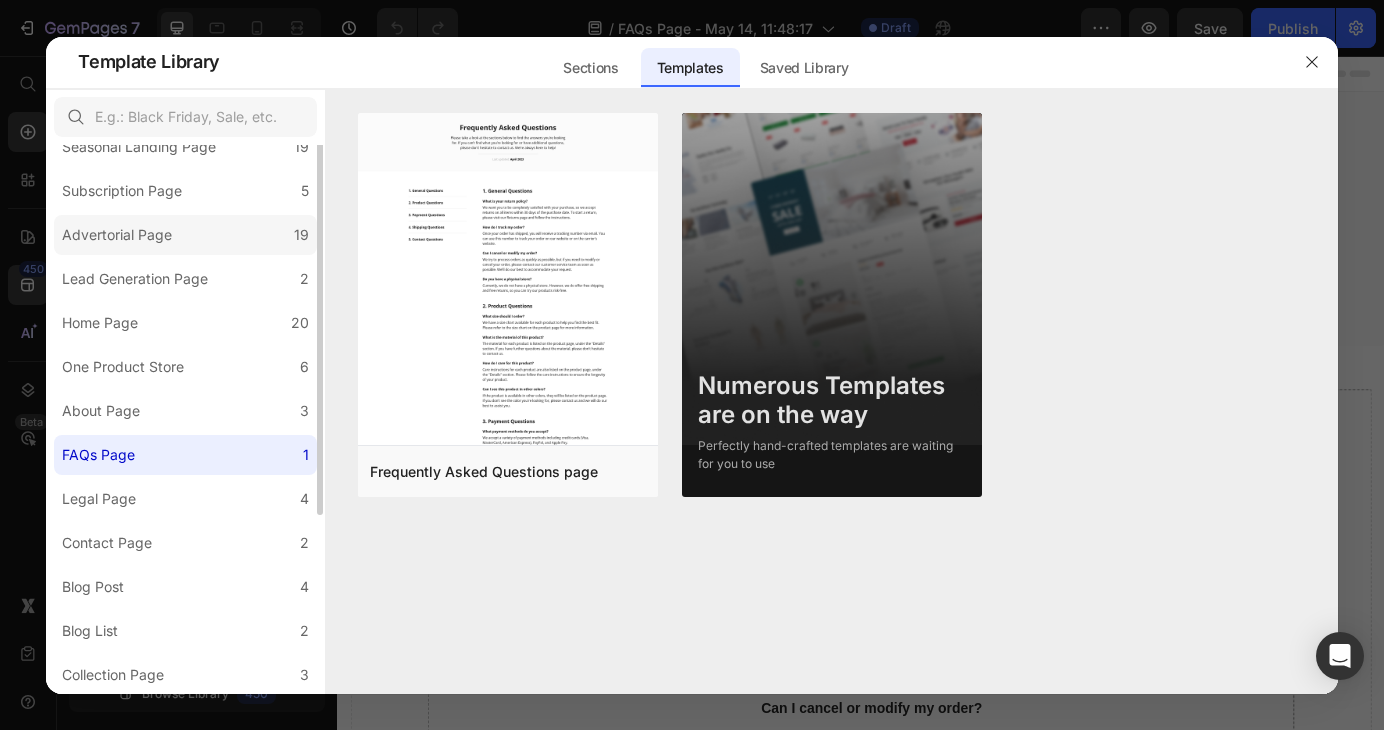 scroll, scrollTop: 0, scrollLeft: 0, axis: both 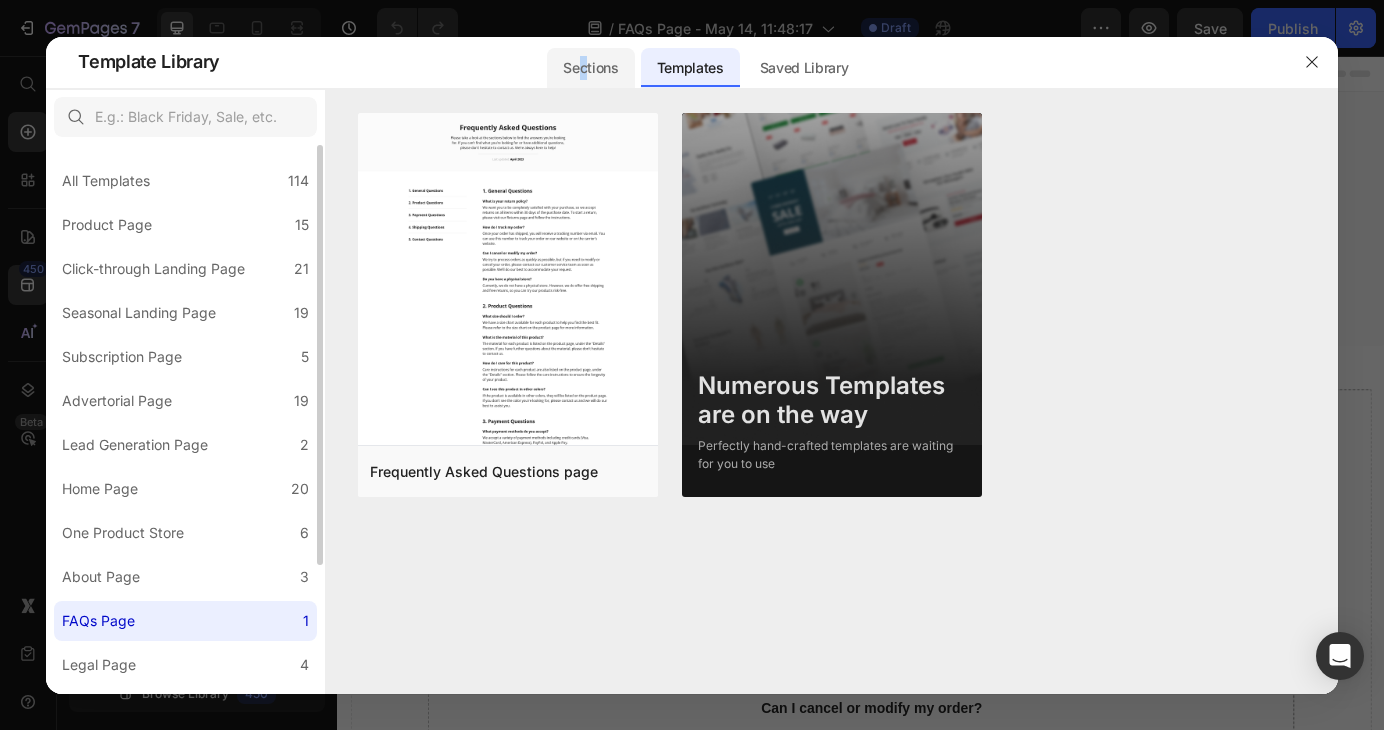 click on "Sections" 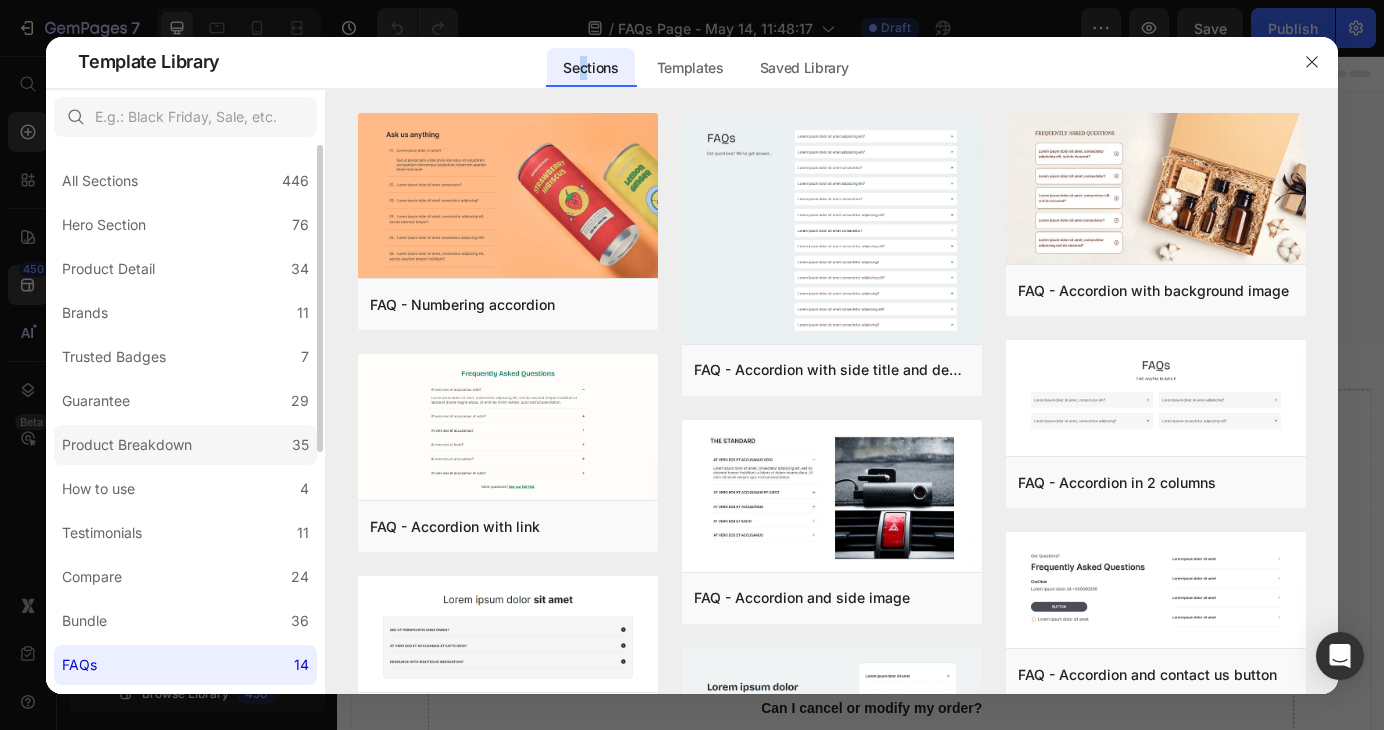 scroll, scrollTop: 200, scrollLeft: 0, axis: vertical 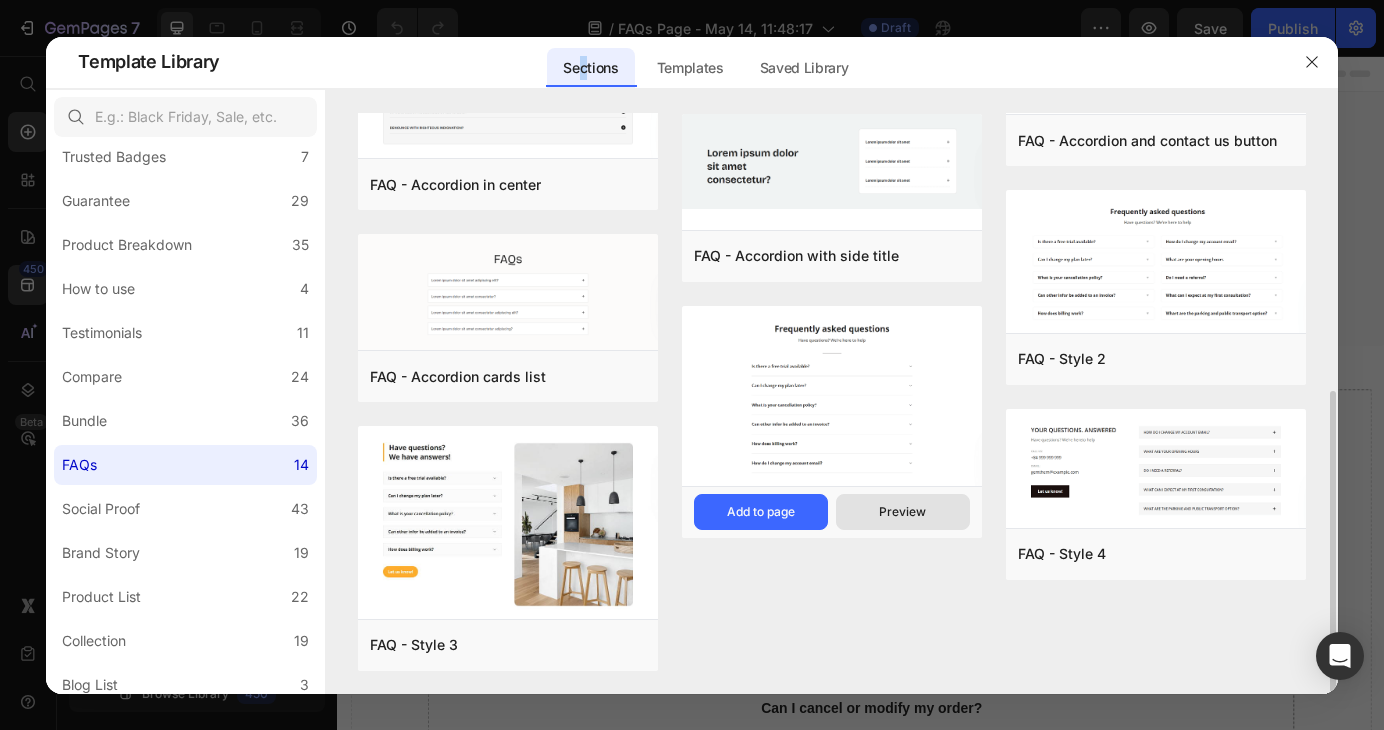 click on "Preview" at bounding box center (902, 512) 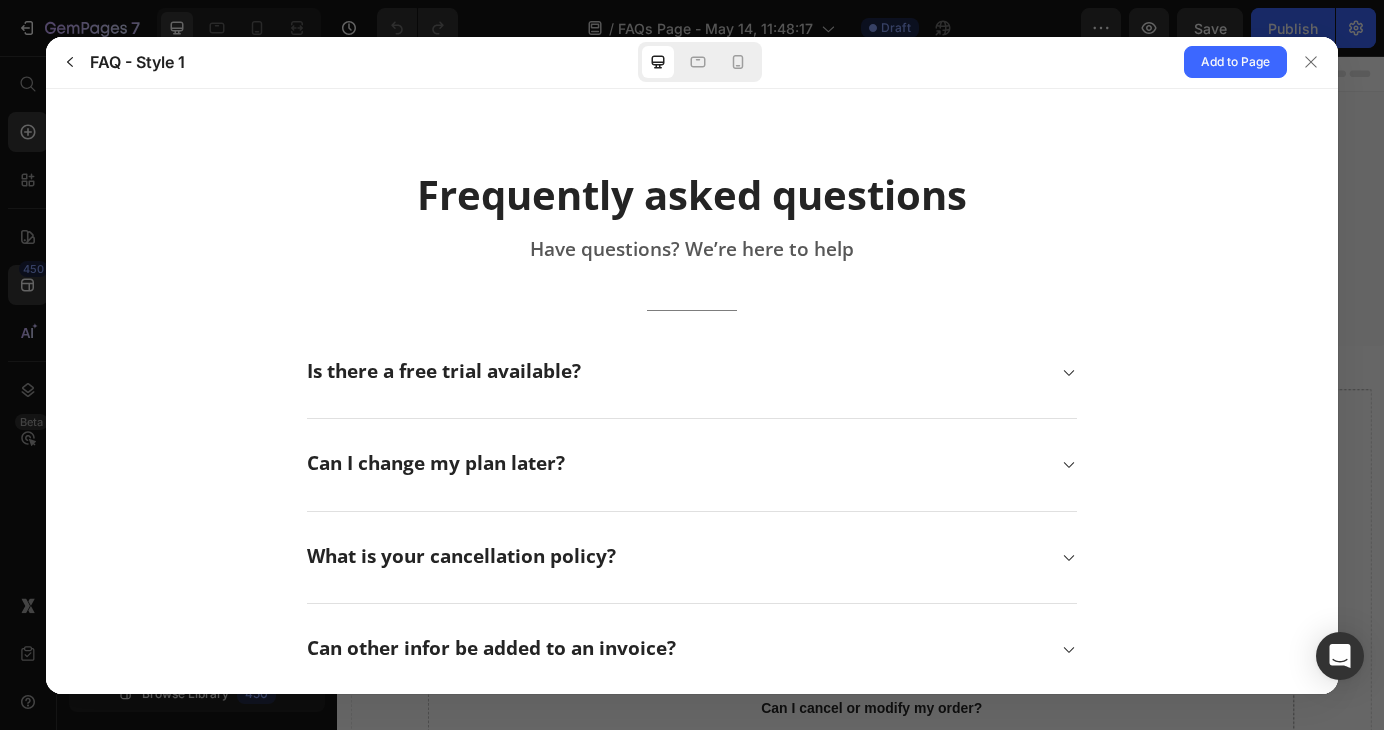 scroll, scrollTop: 0, scrollLeft: 0, axis: both 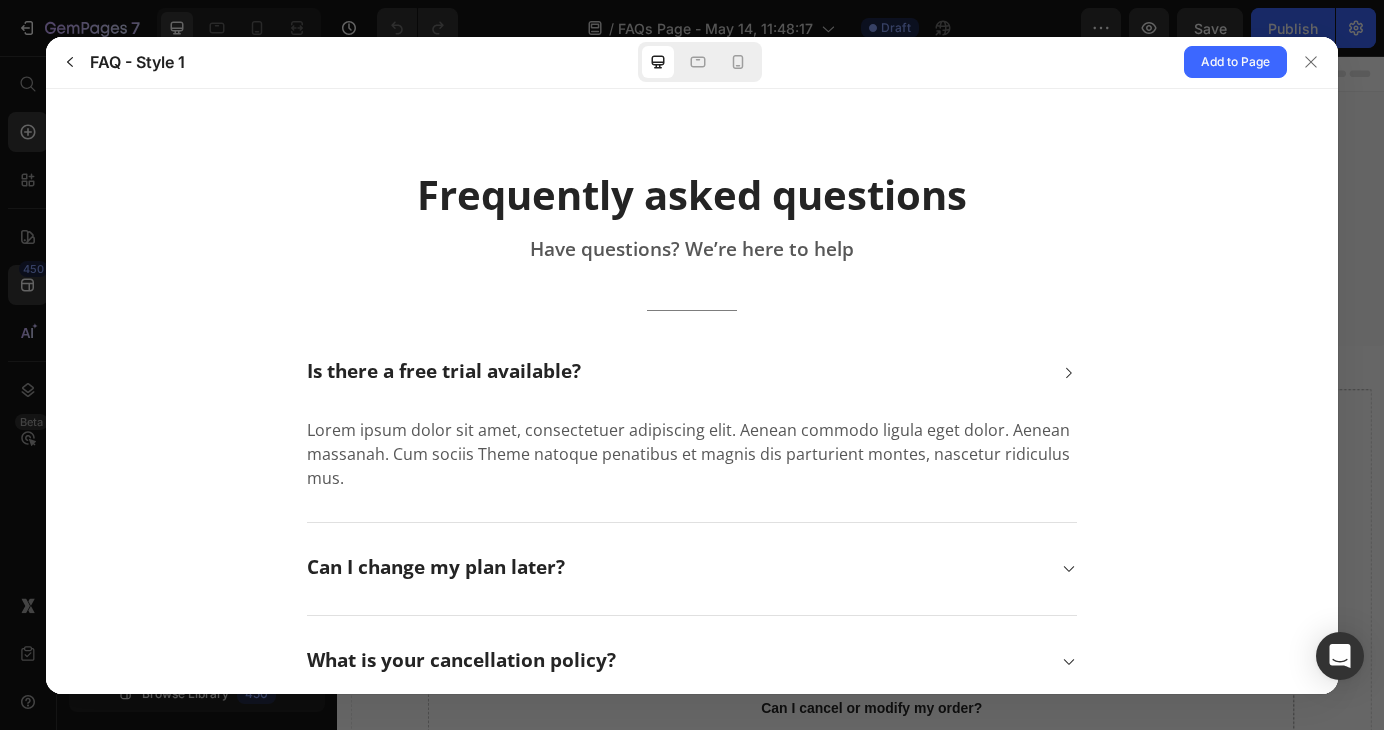click on "Is there a free trial available?" at bounding box center [692, 372] 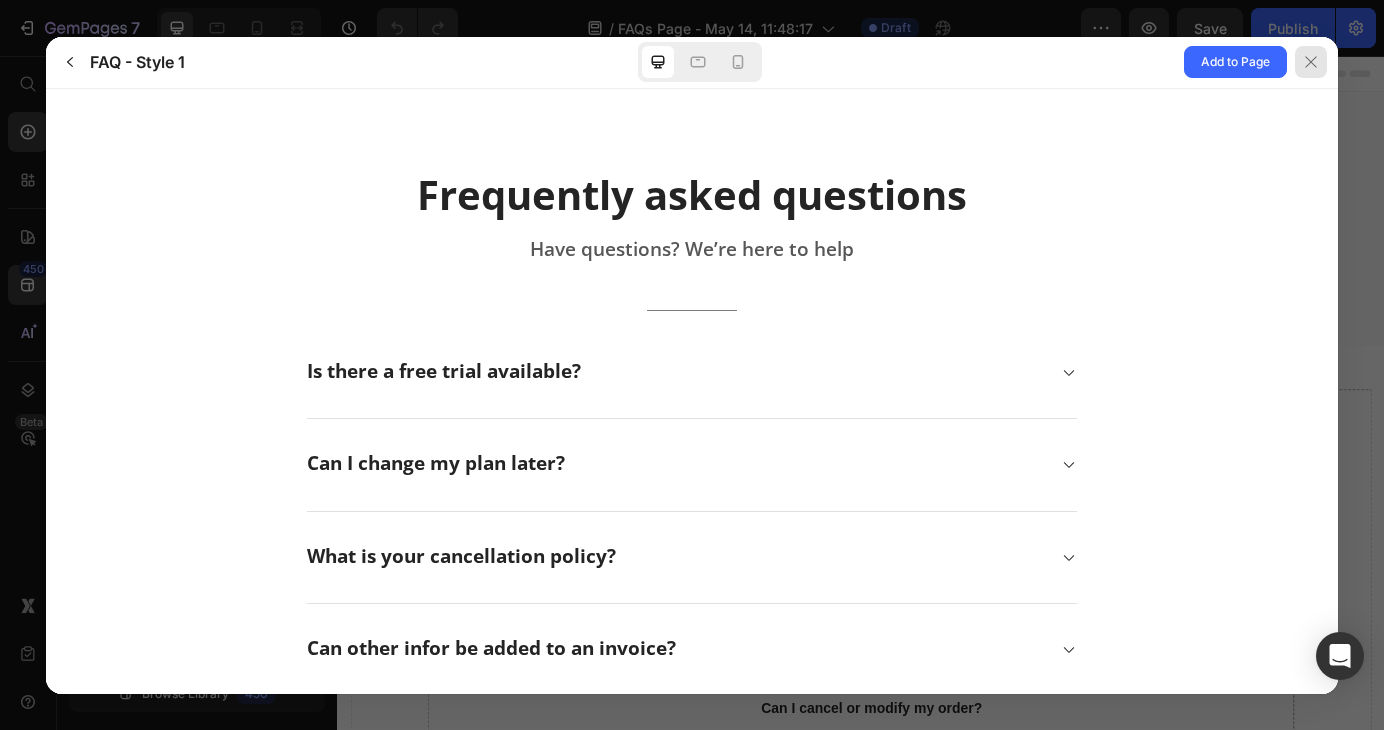 click 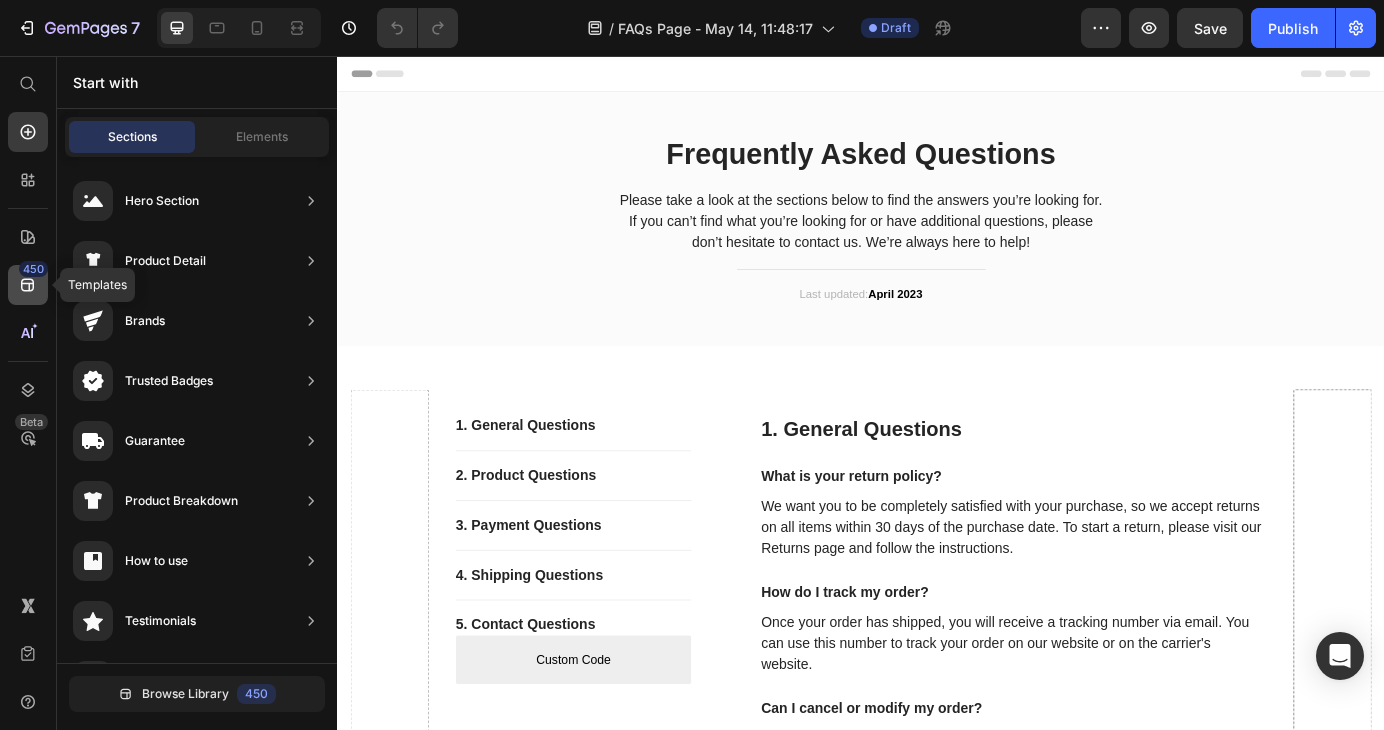 click 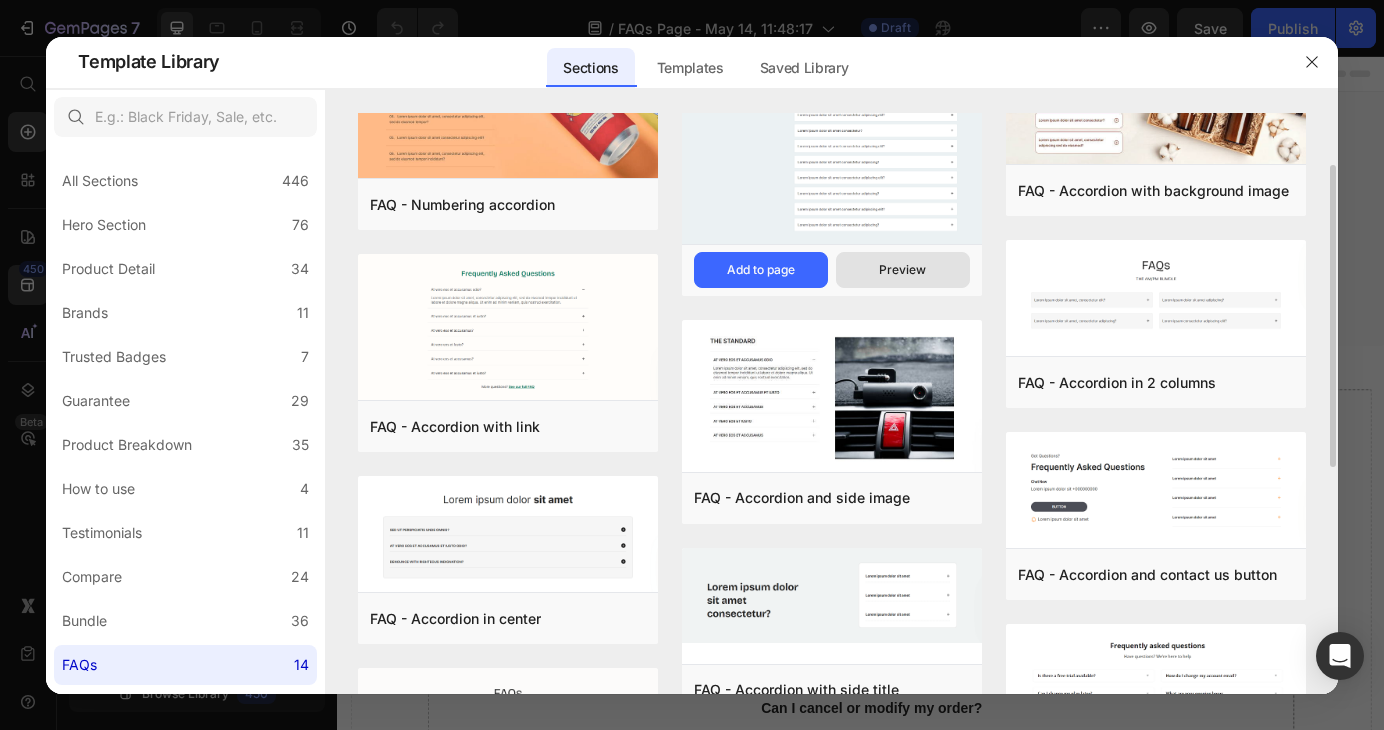 scroll, scrollTop: 200, scrollLeft: 0, axis: vertical 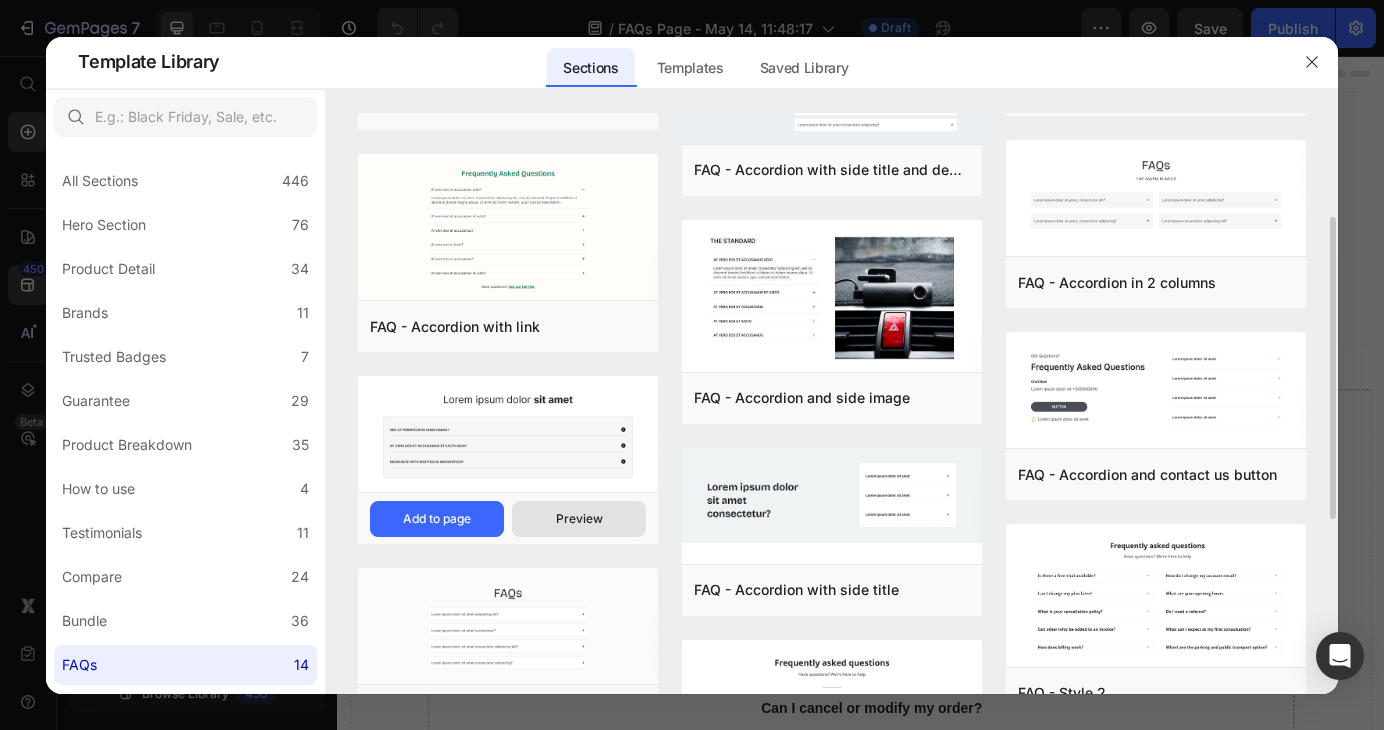 click on "Preview" at bounding box center [579, 519] 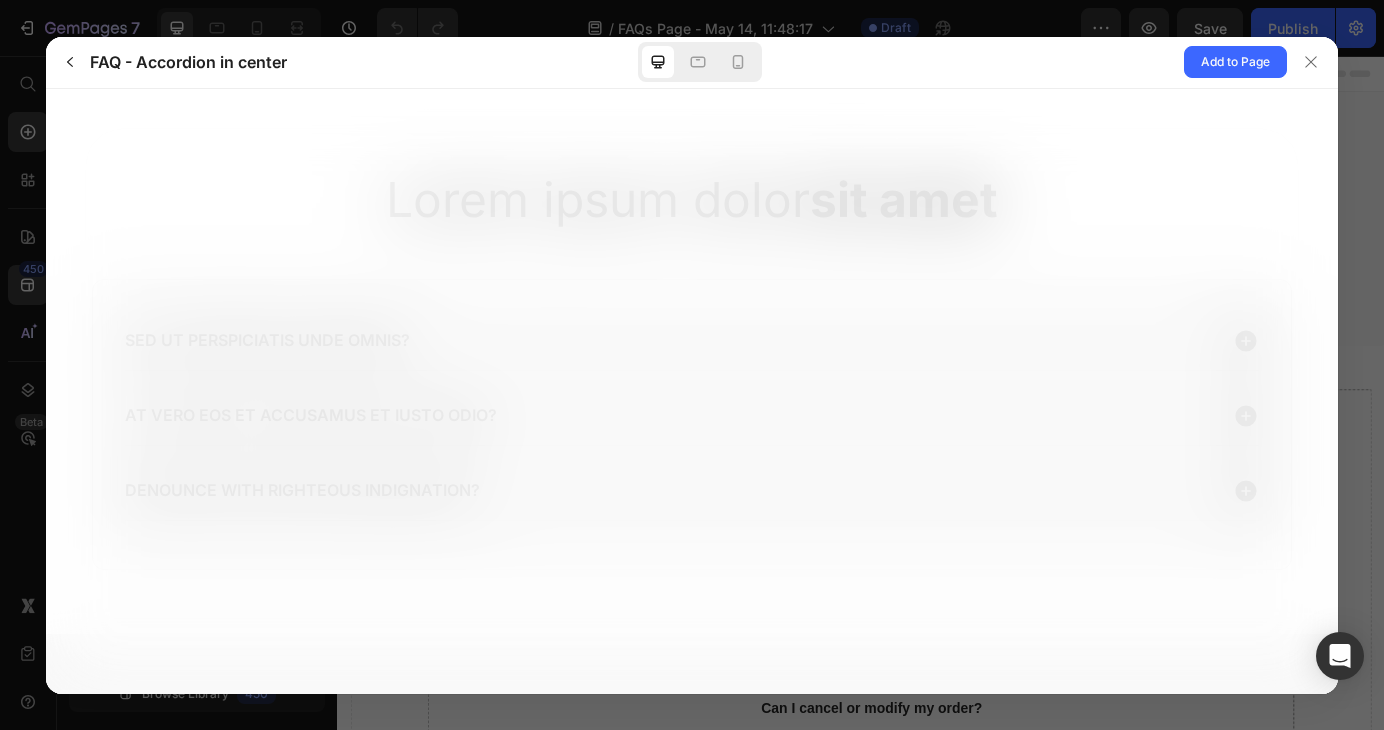 scroll, scrollTop: 0, scrollLeft: 0, axis: both 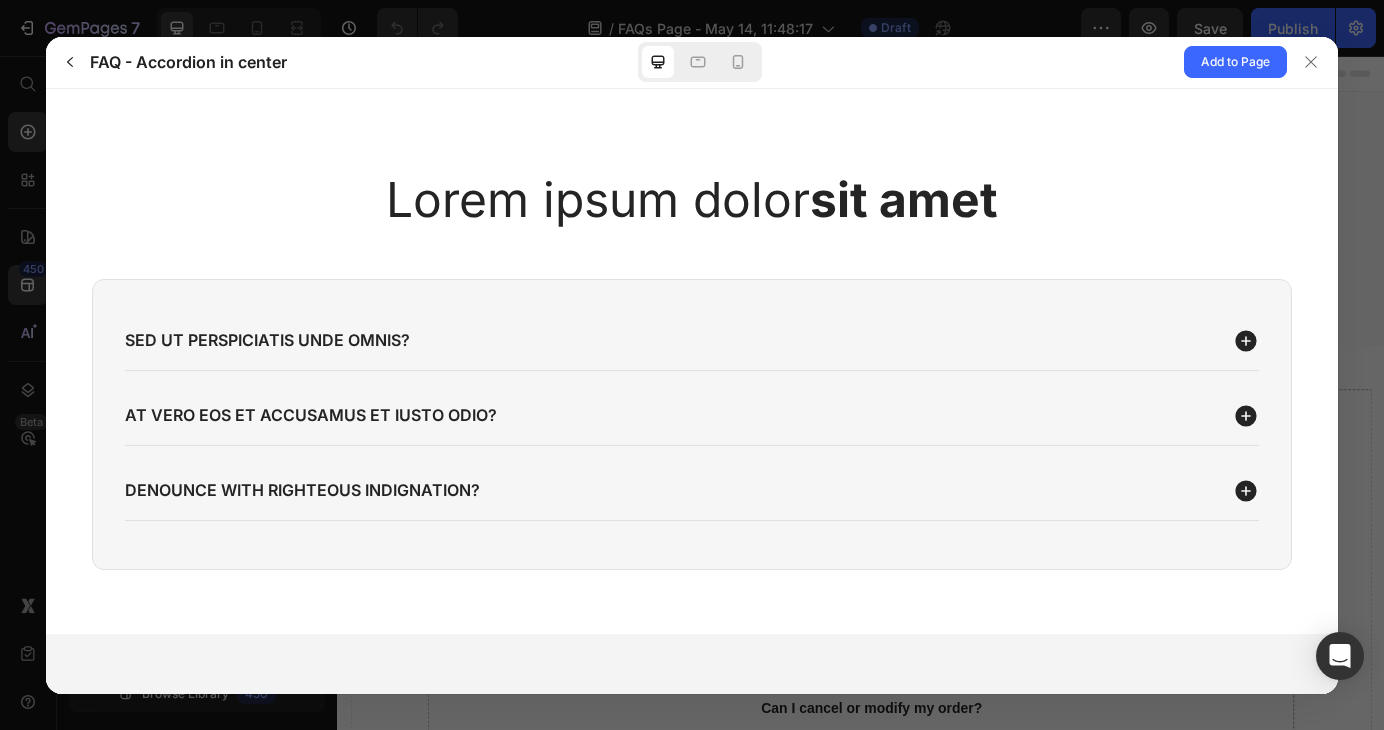 click 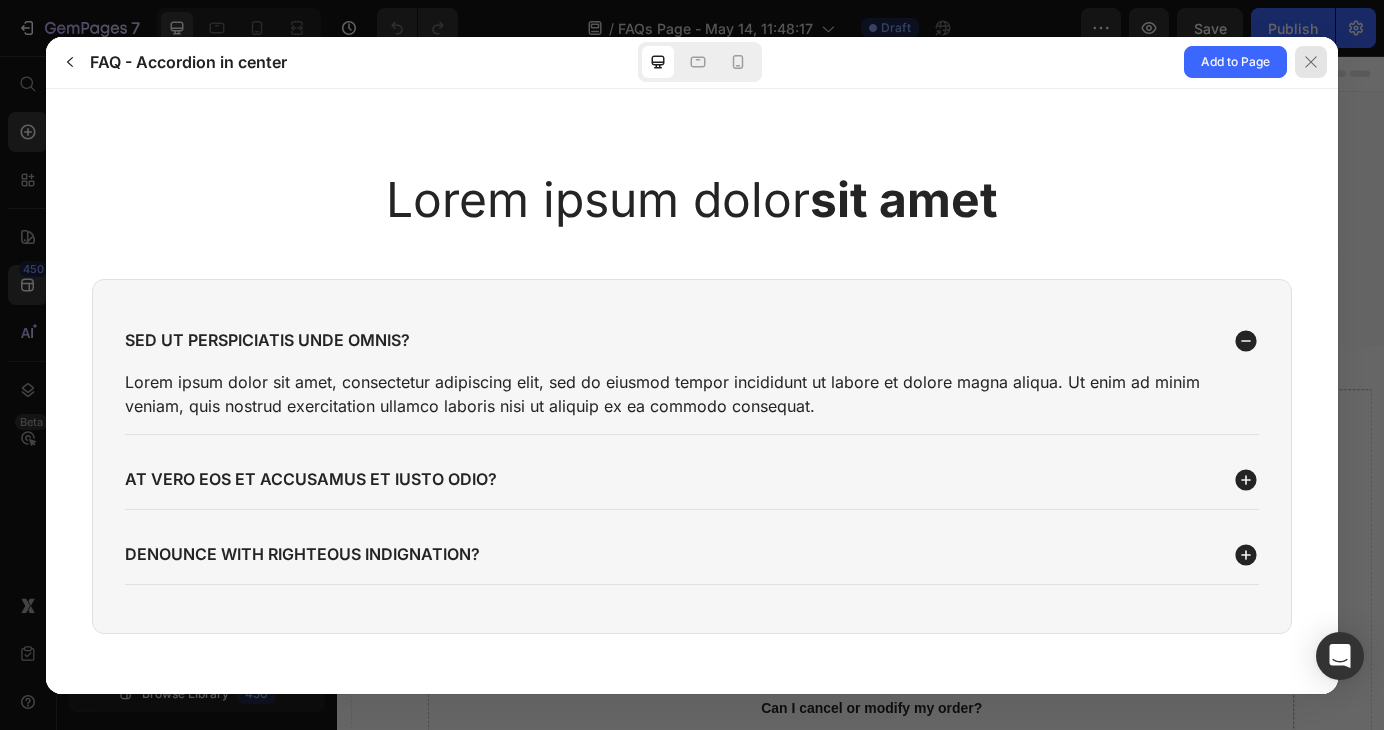 click 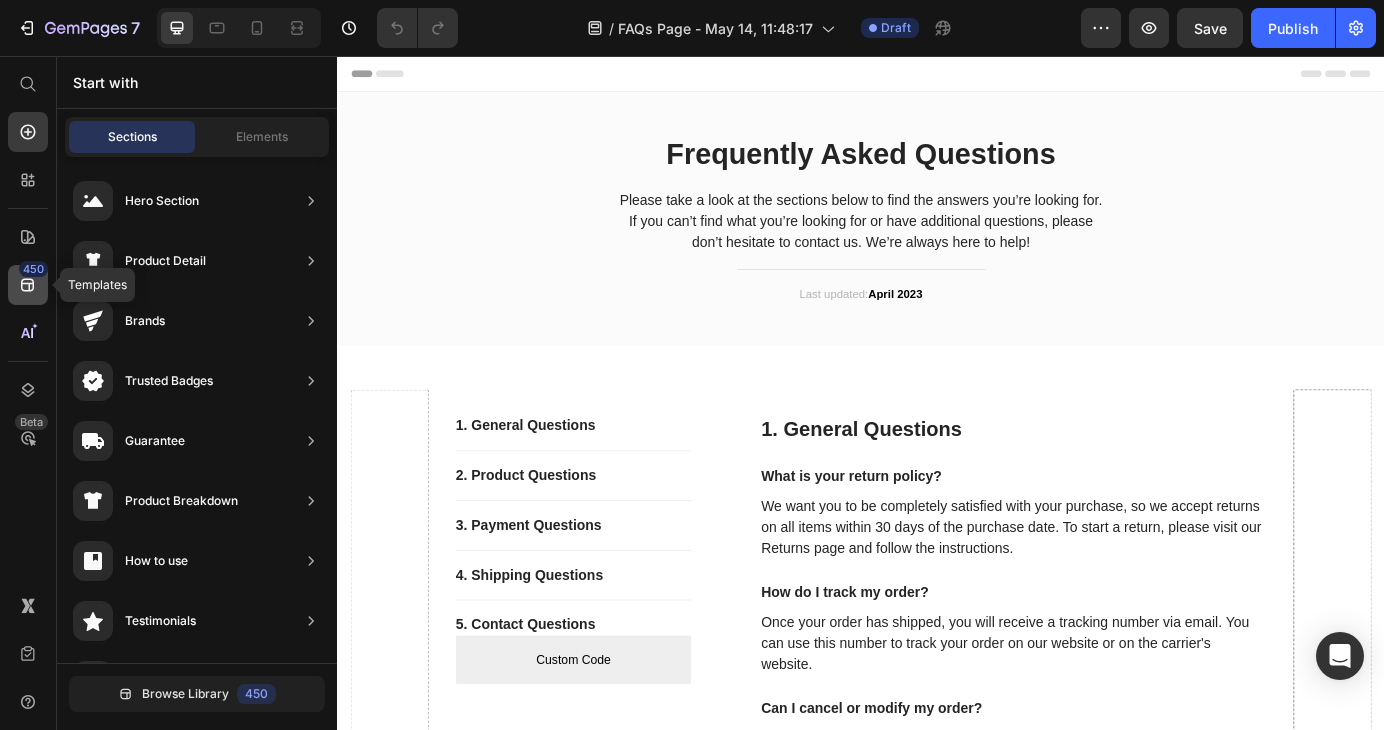 click 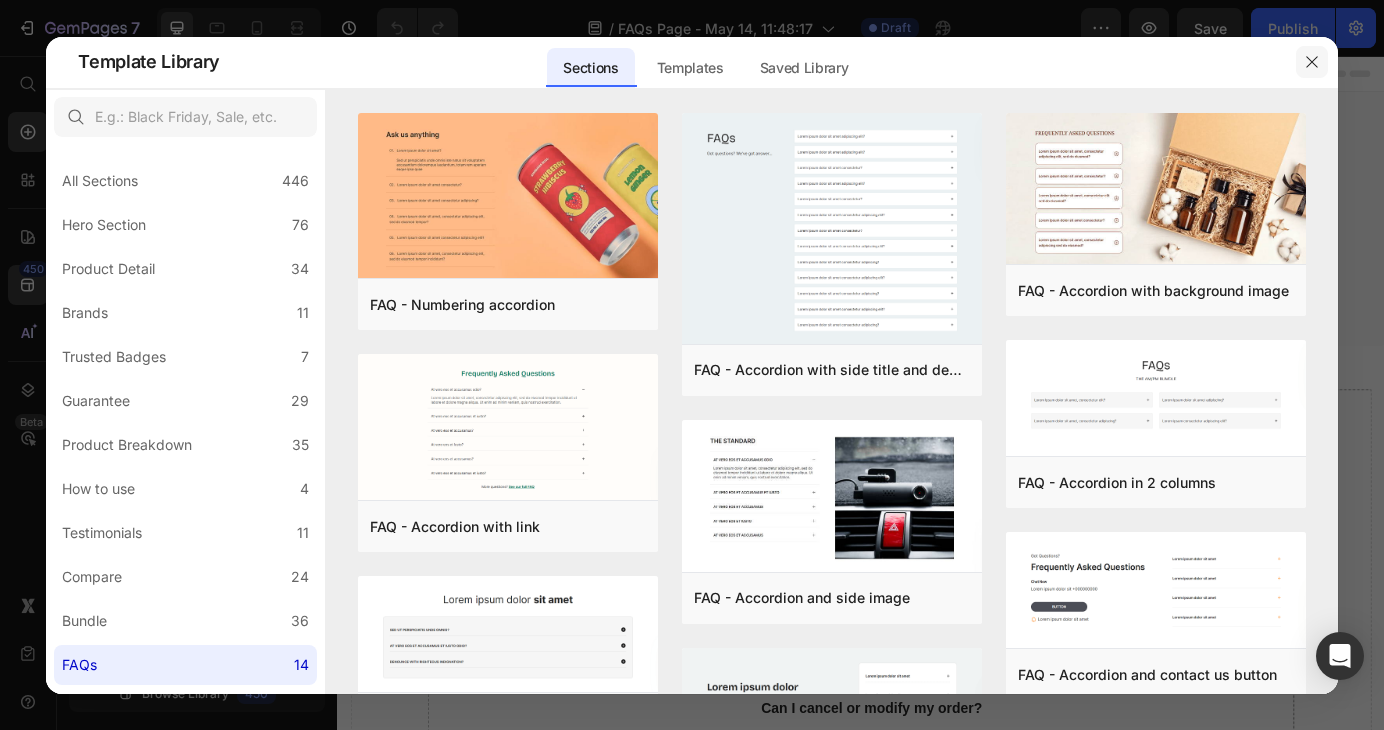 click 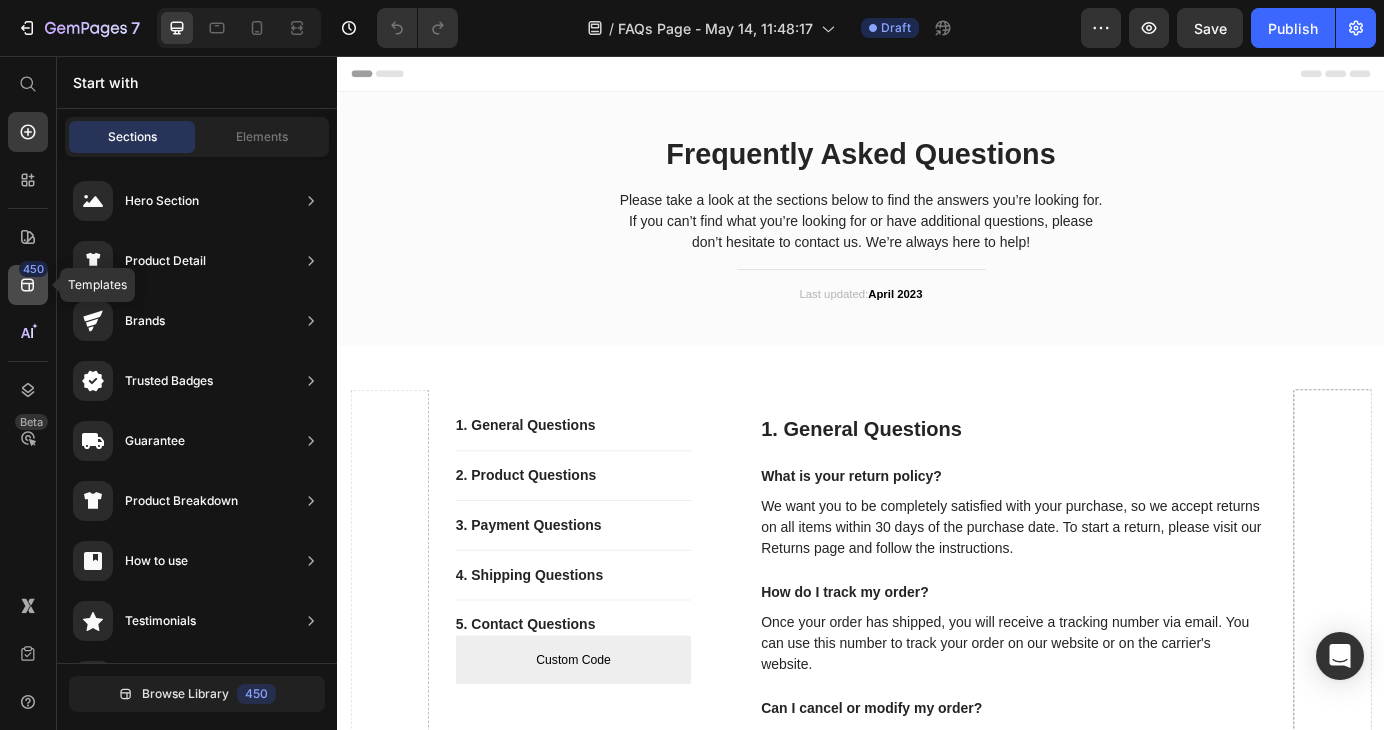 click 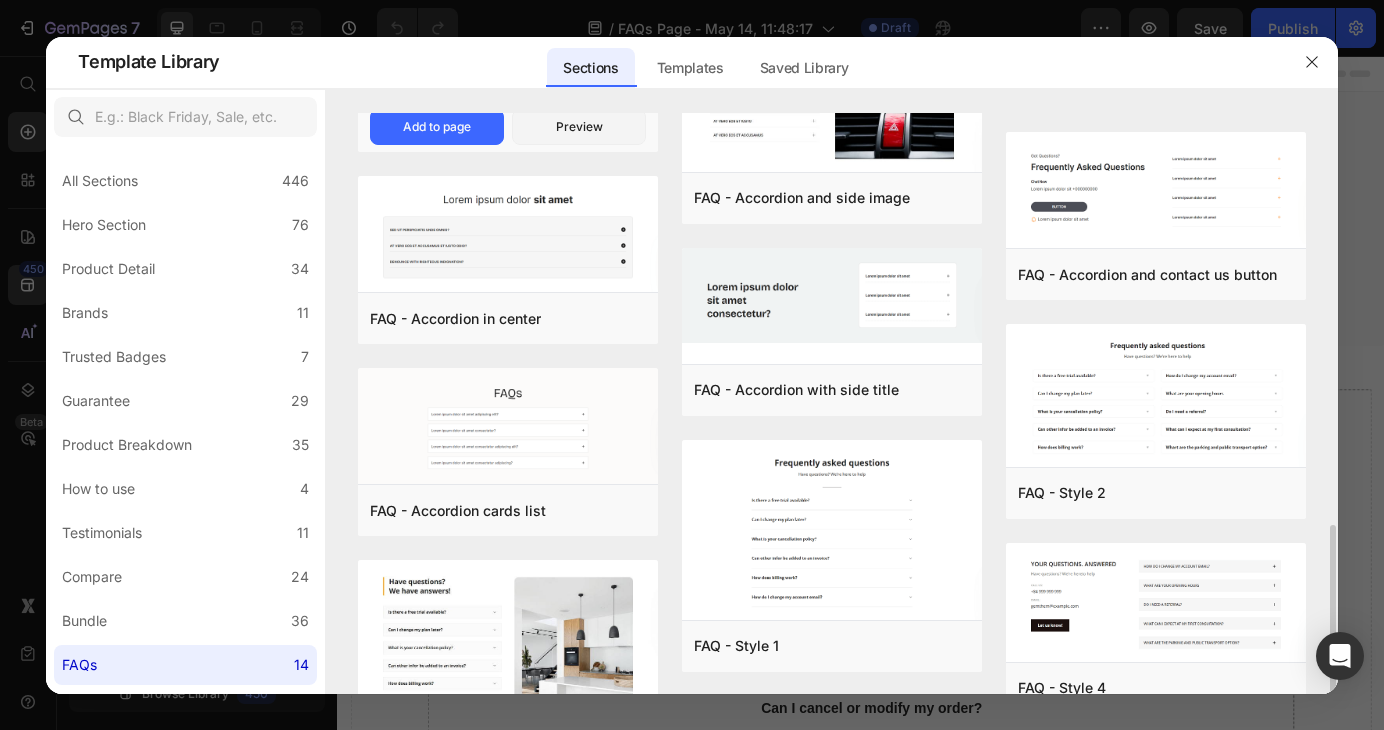 scroll, scrollTop: 534, scrollLeft: 0, axis: vertical 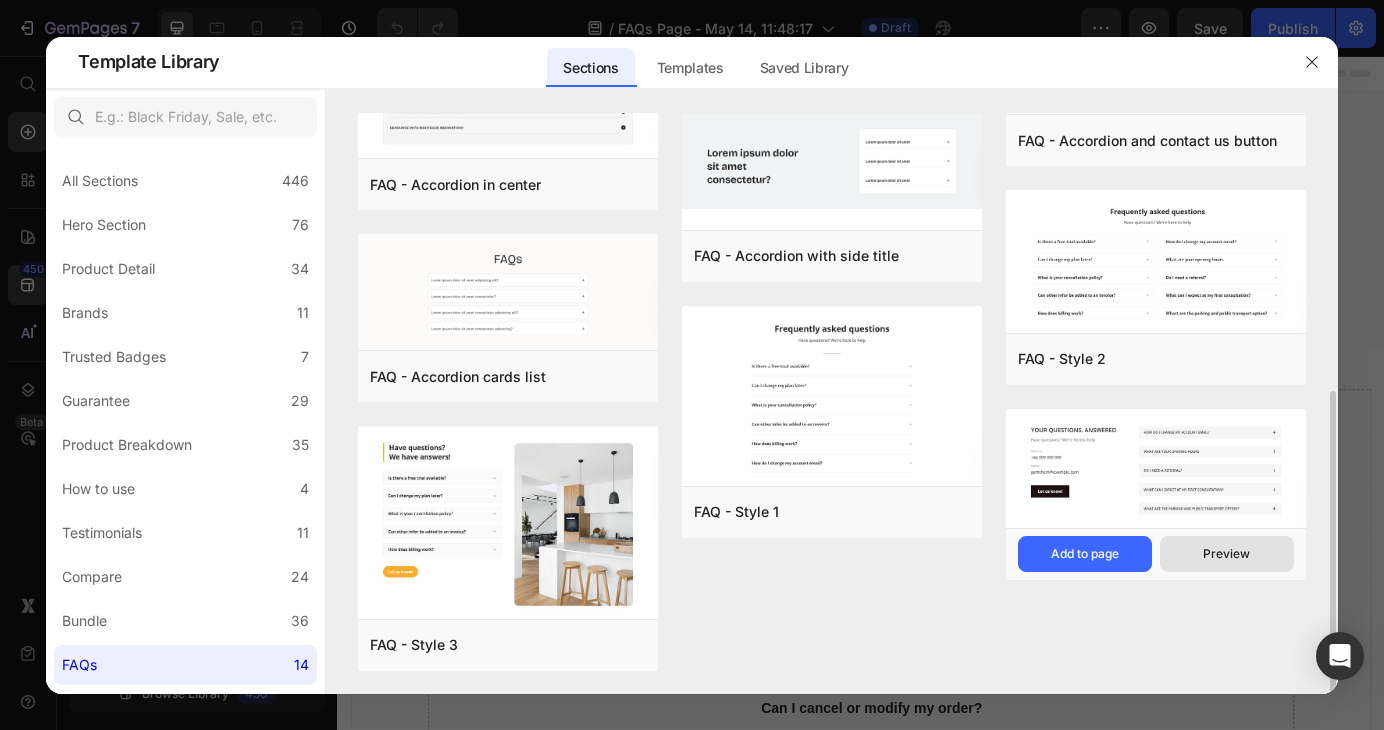 click on "Preview" at bounding box center (1226, 554) 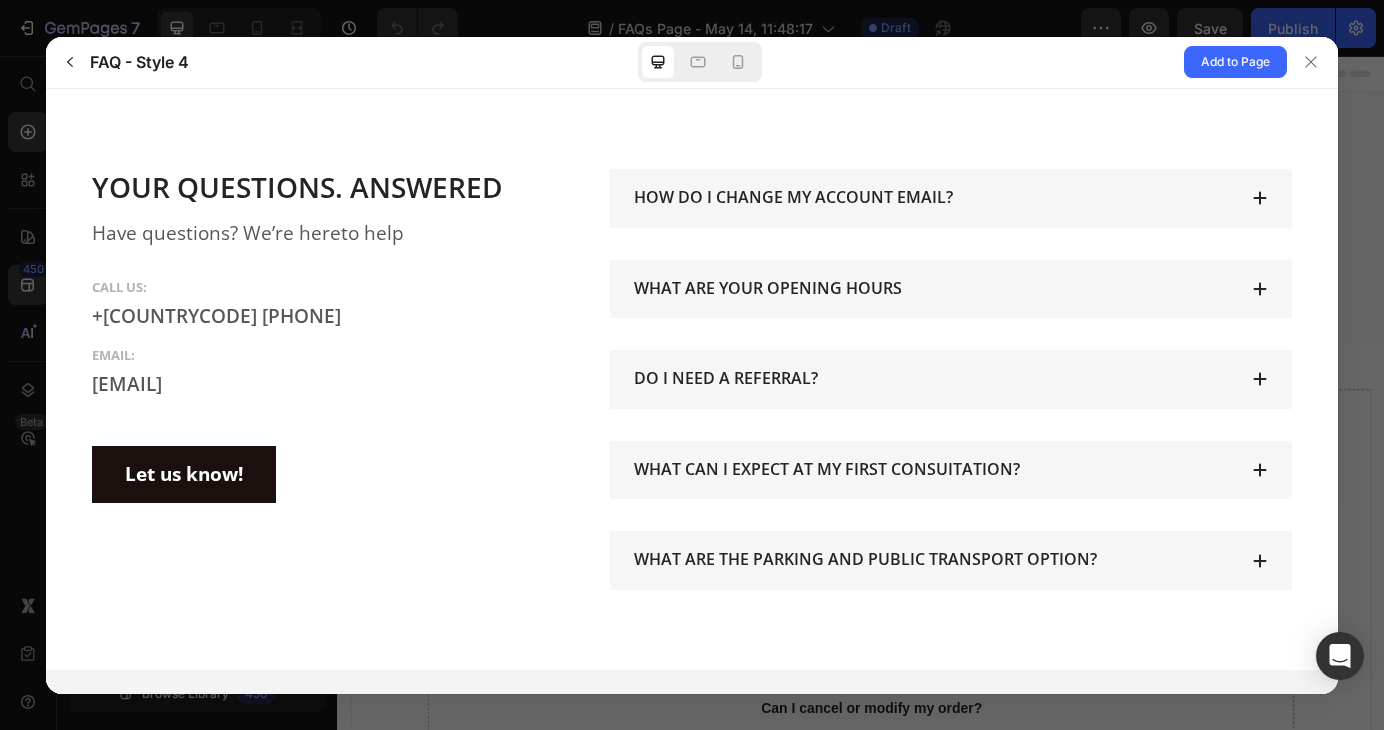 scroll, scrollTop: 0, scrollLeft: 0, axis: both 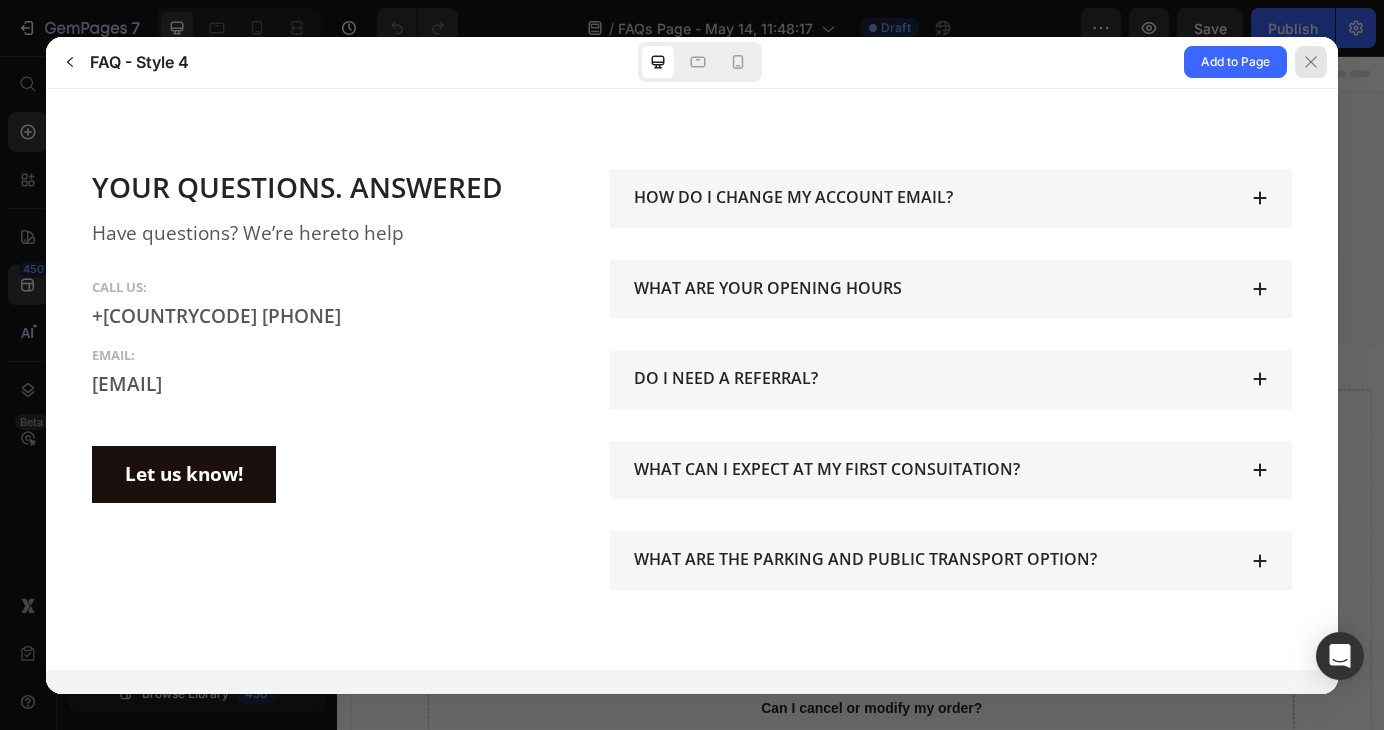 click 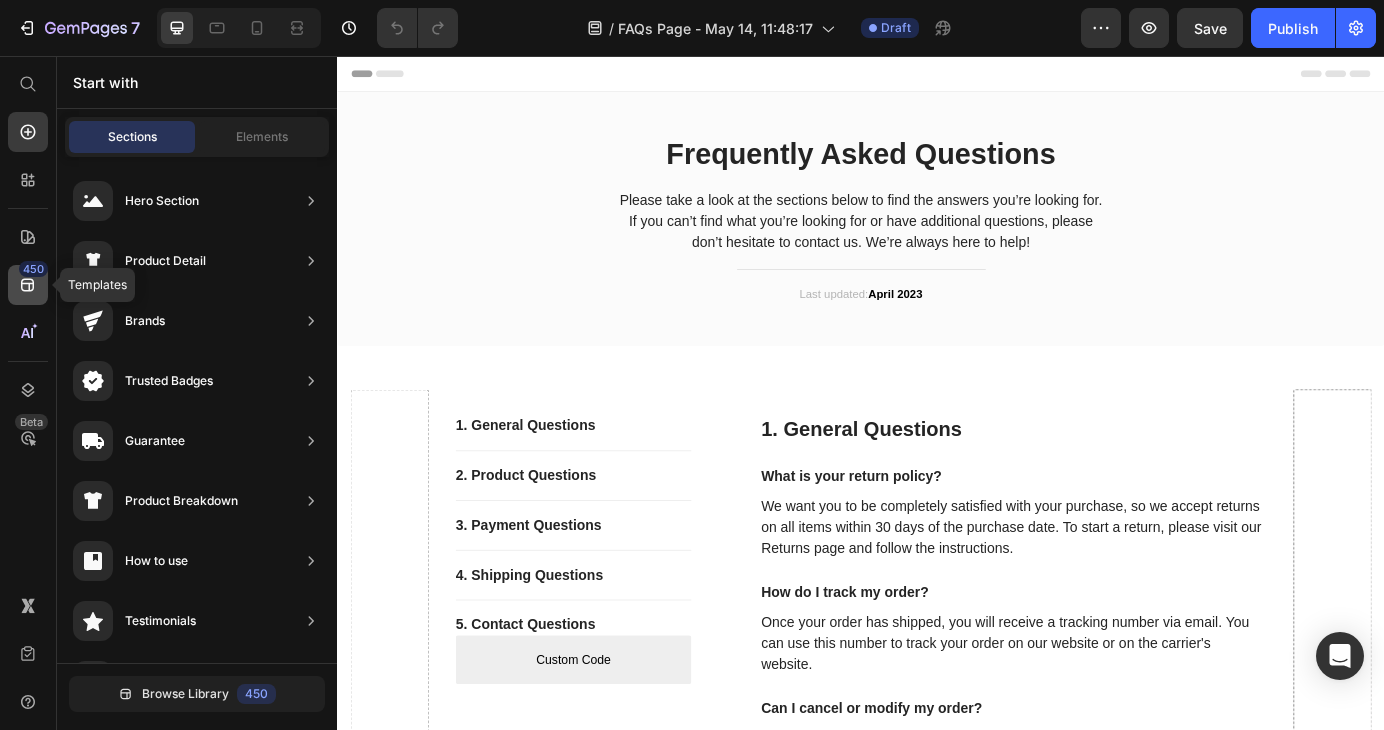 click on "450" at bounding box center [33, 269] 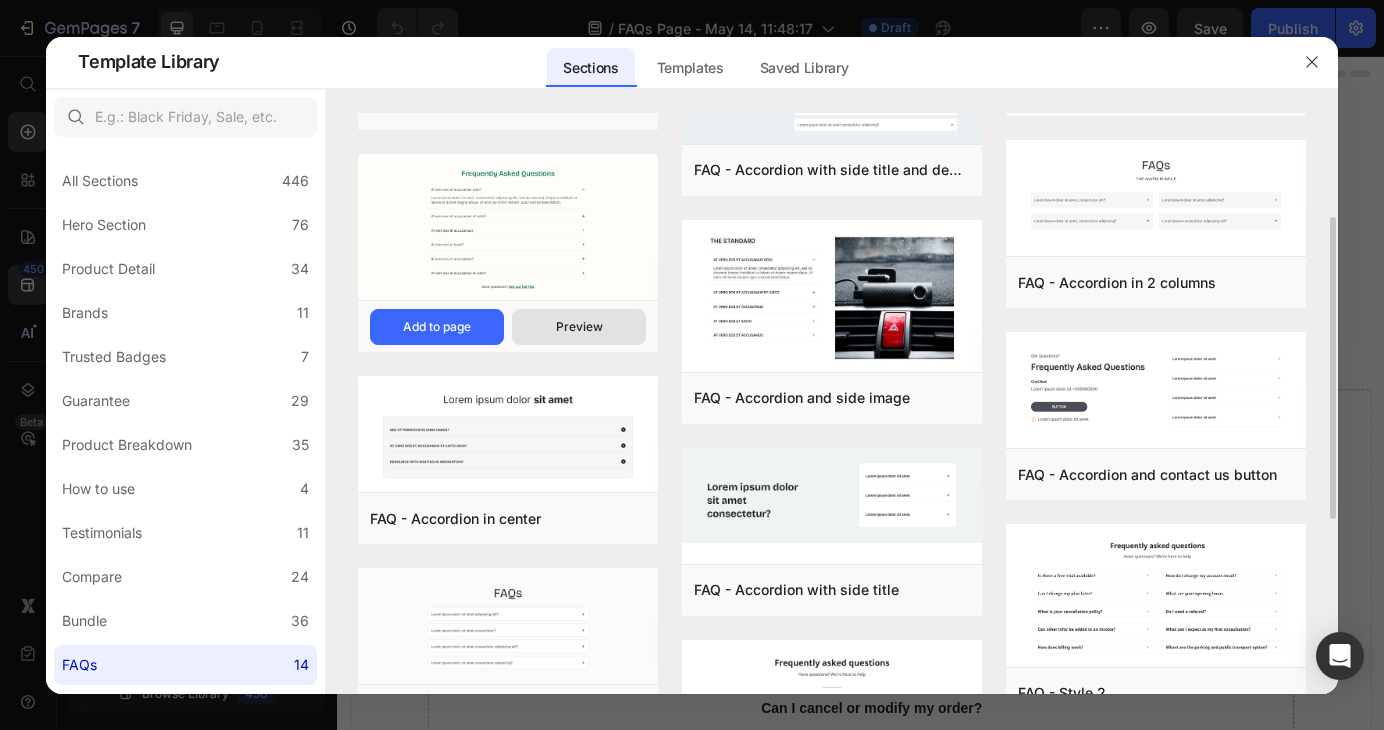 scroll, scrollTop: 300, scrollLeft: 0, axis: vertical 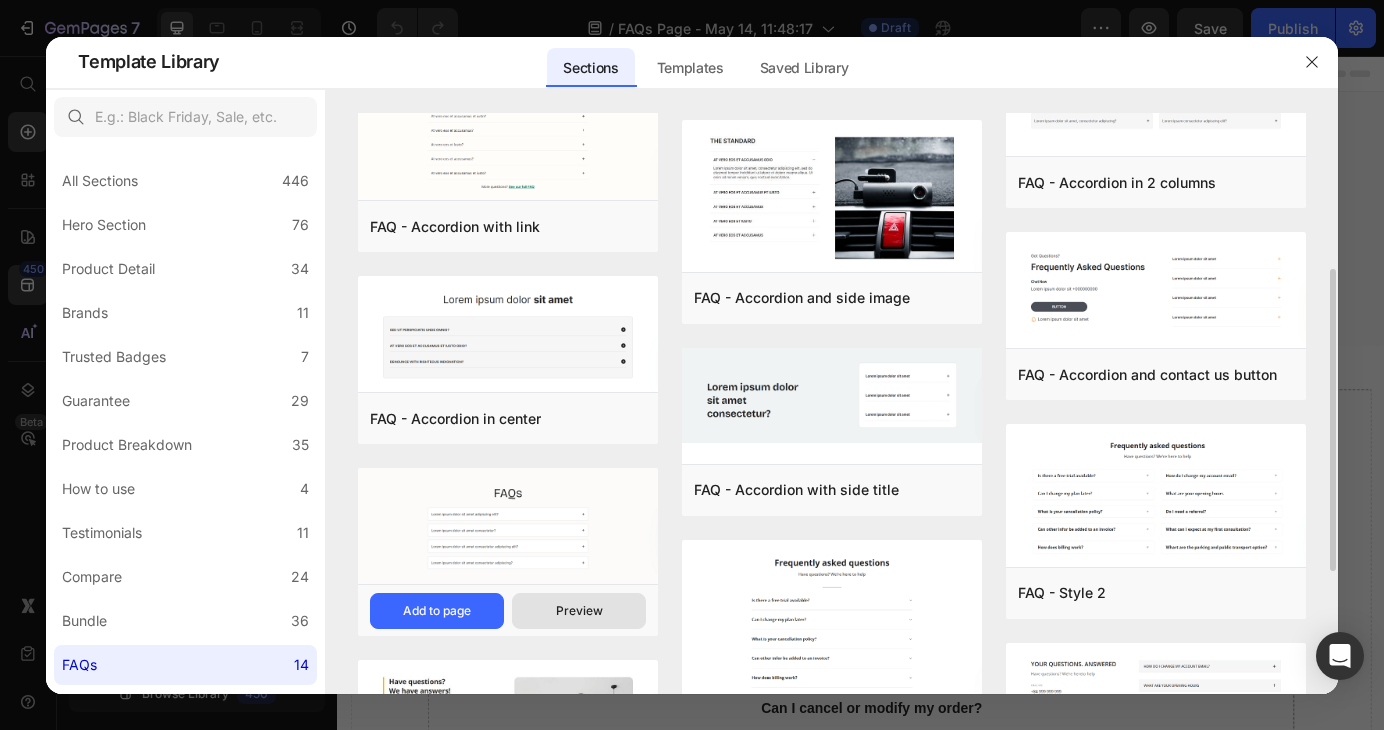 click on "Preview" at bounding box center (579, 611) 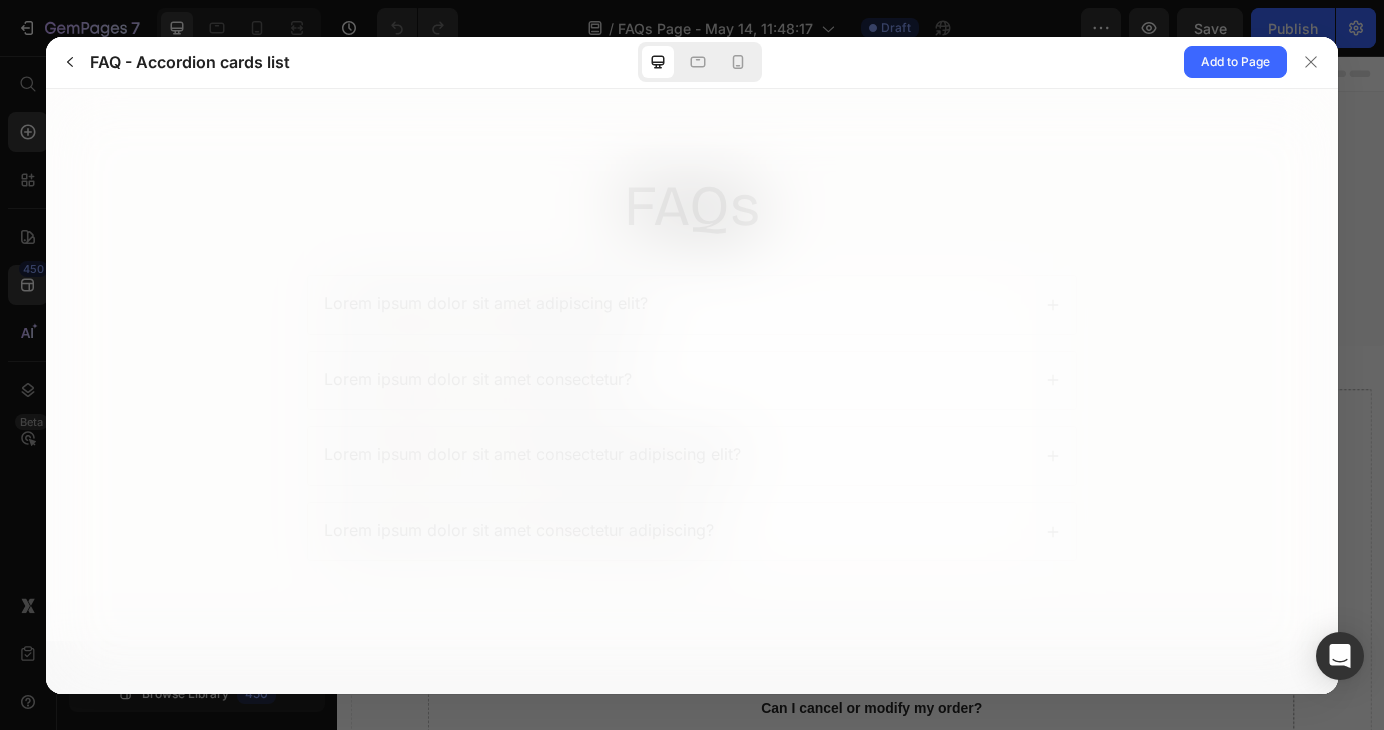 scroll, scrollTop: 0, scrollLeft: 0, axis: both 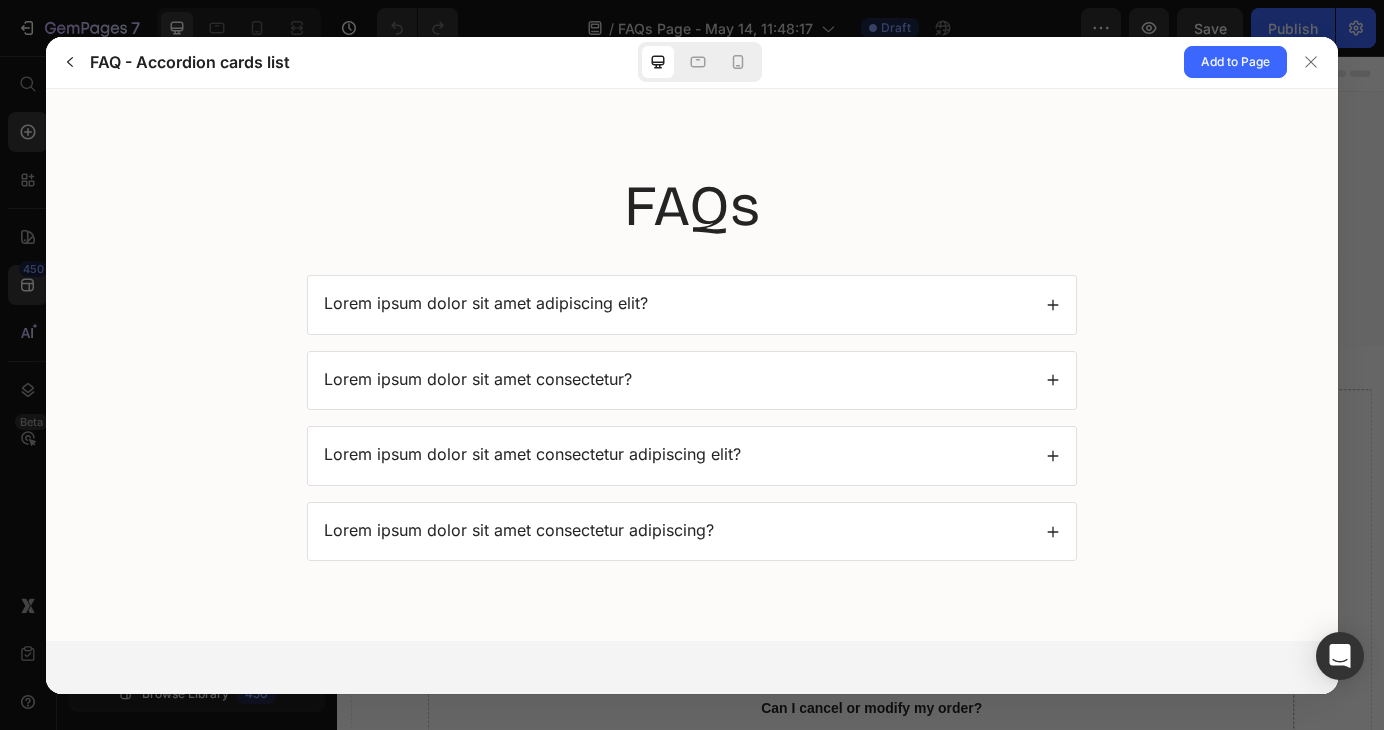 click 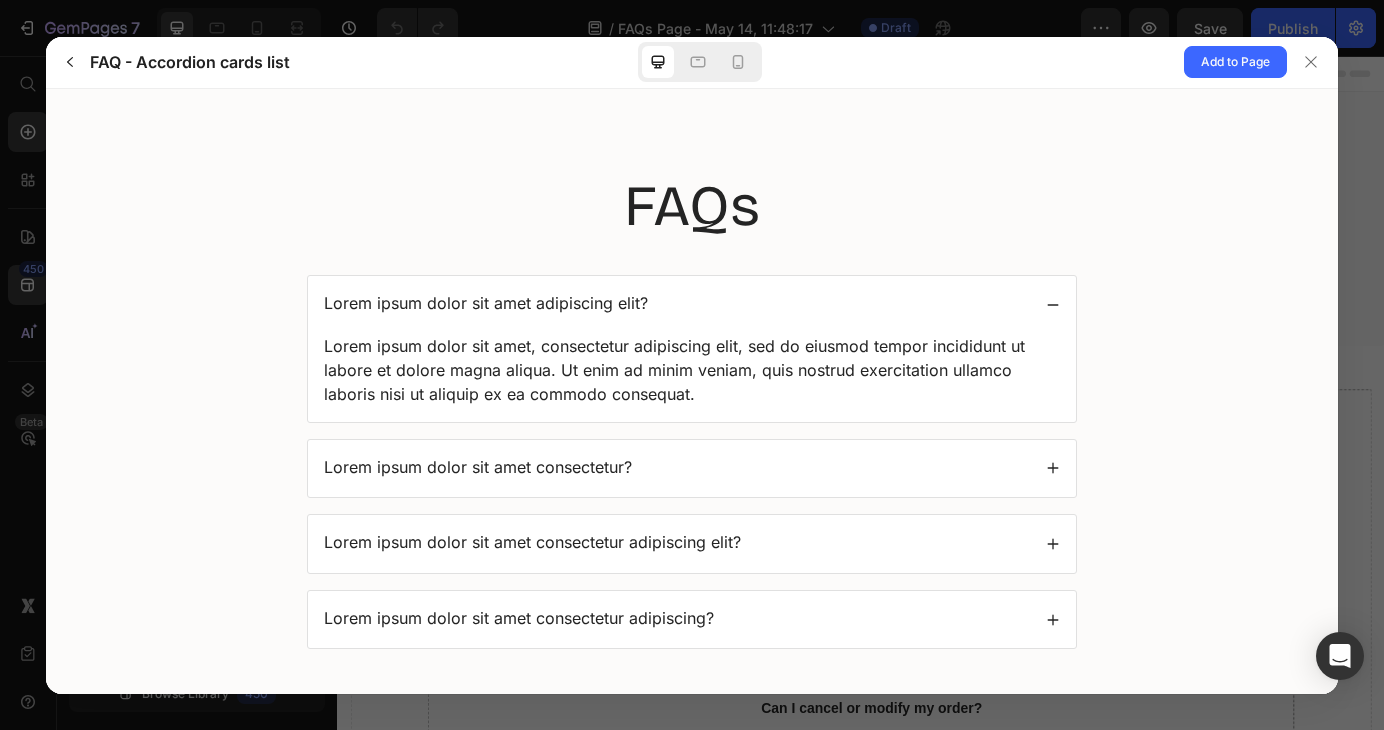 click 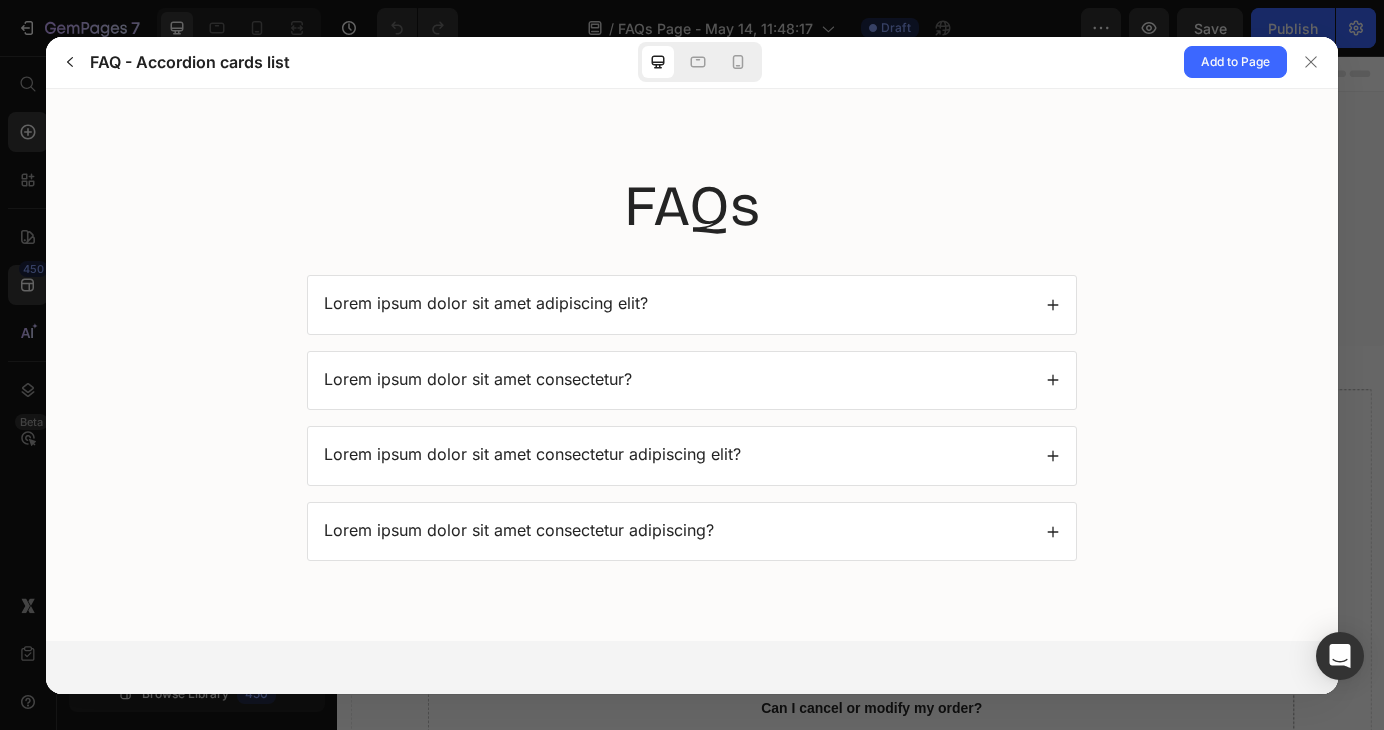 drag, startPoint x: 1283, startPoint y: 153, endPoint x: 1316, endPoint y: 146, distance: 33.734257 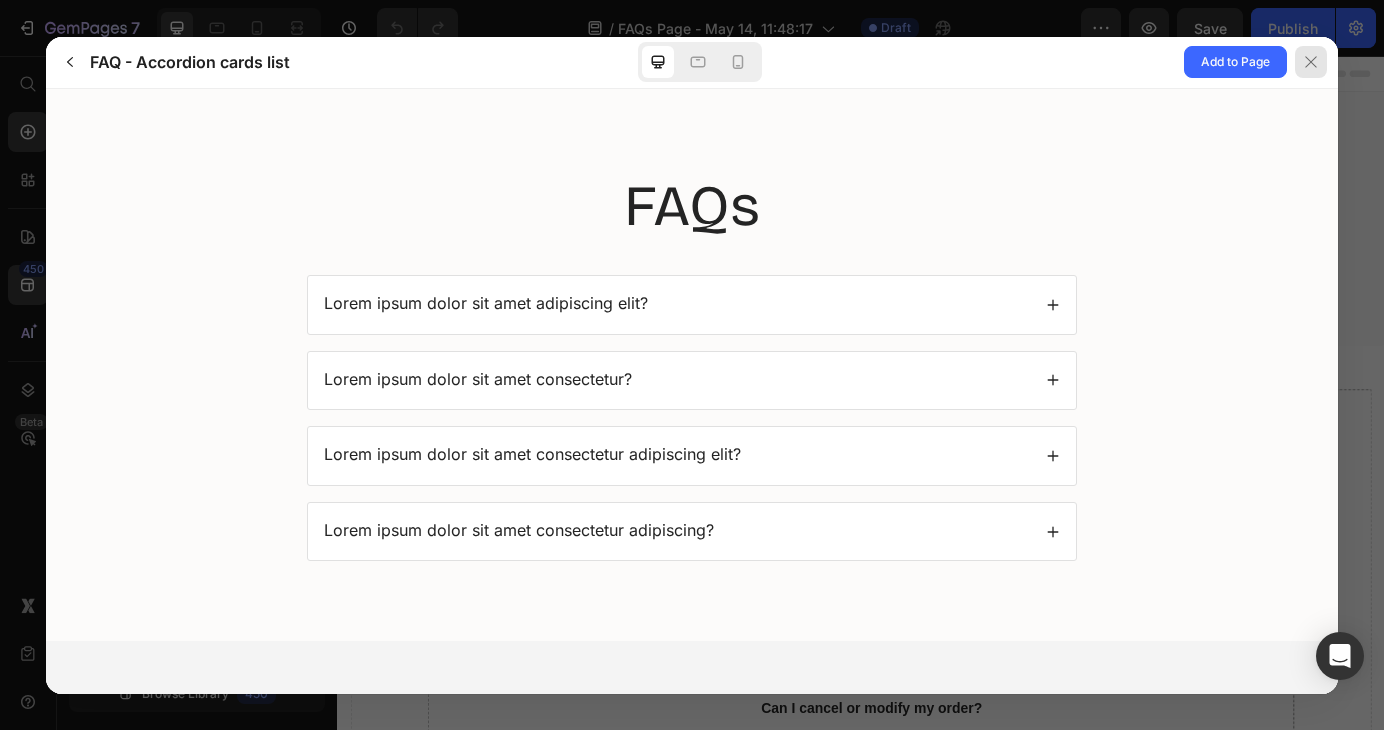 click 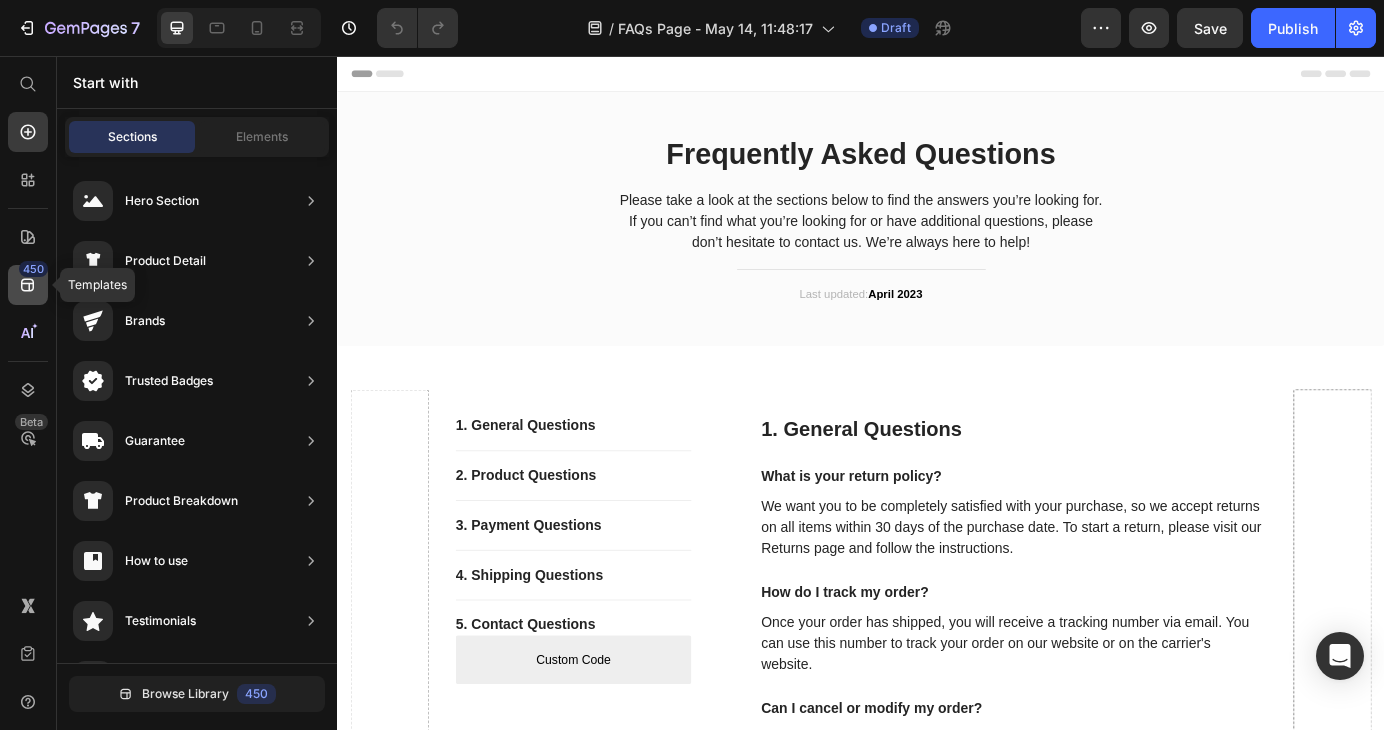 click on "450" at bounding box center (33, 269) 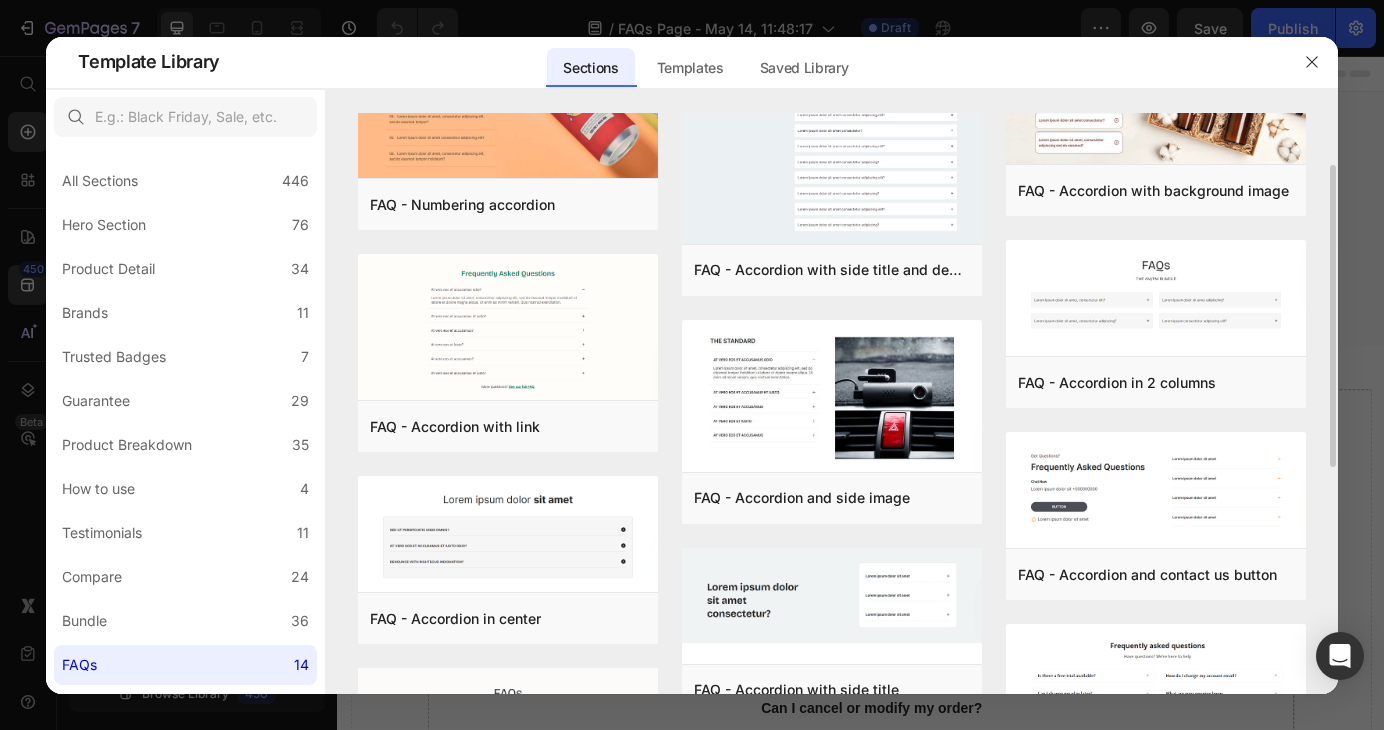 scroll, scrollTop: 200, scrollLeft: 0, axis: vertical 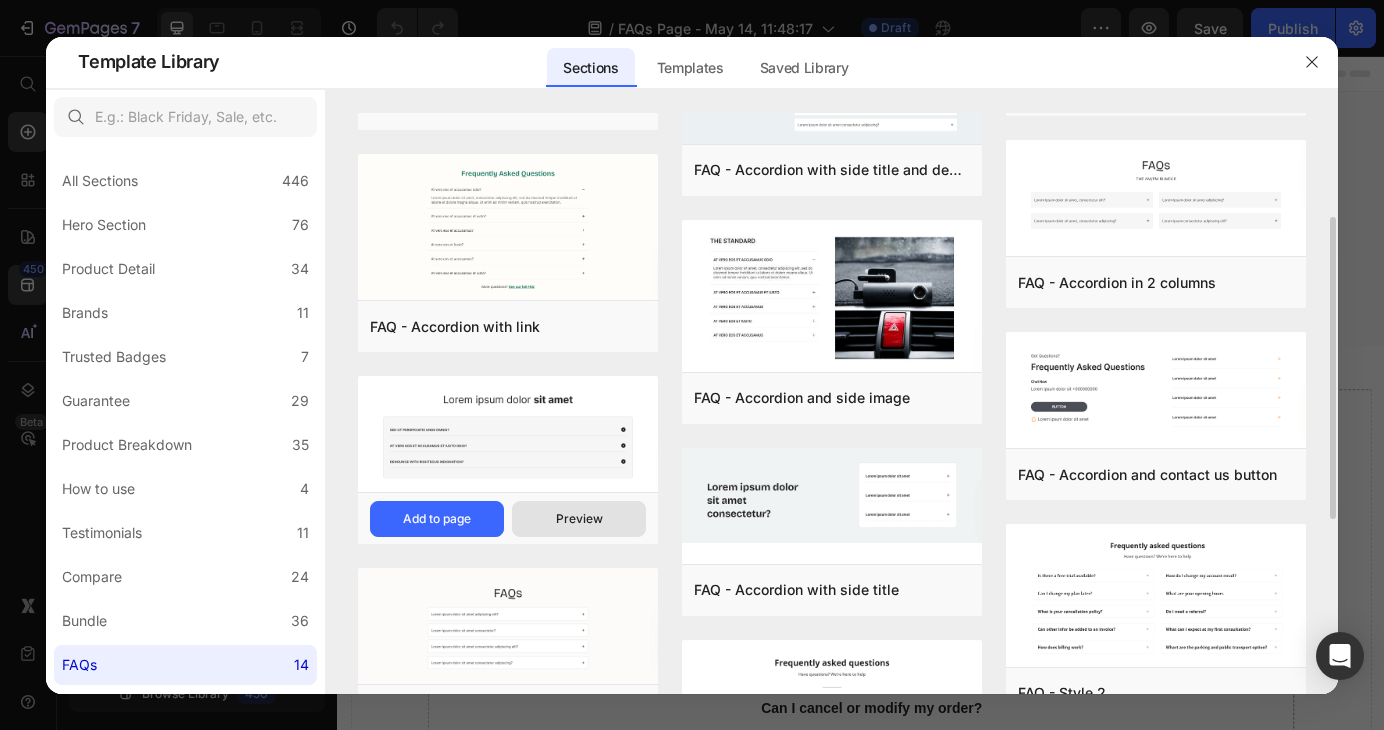 click on "Preview" at bounding box center (579, 519) 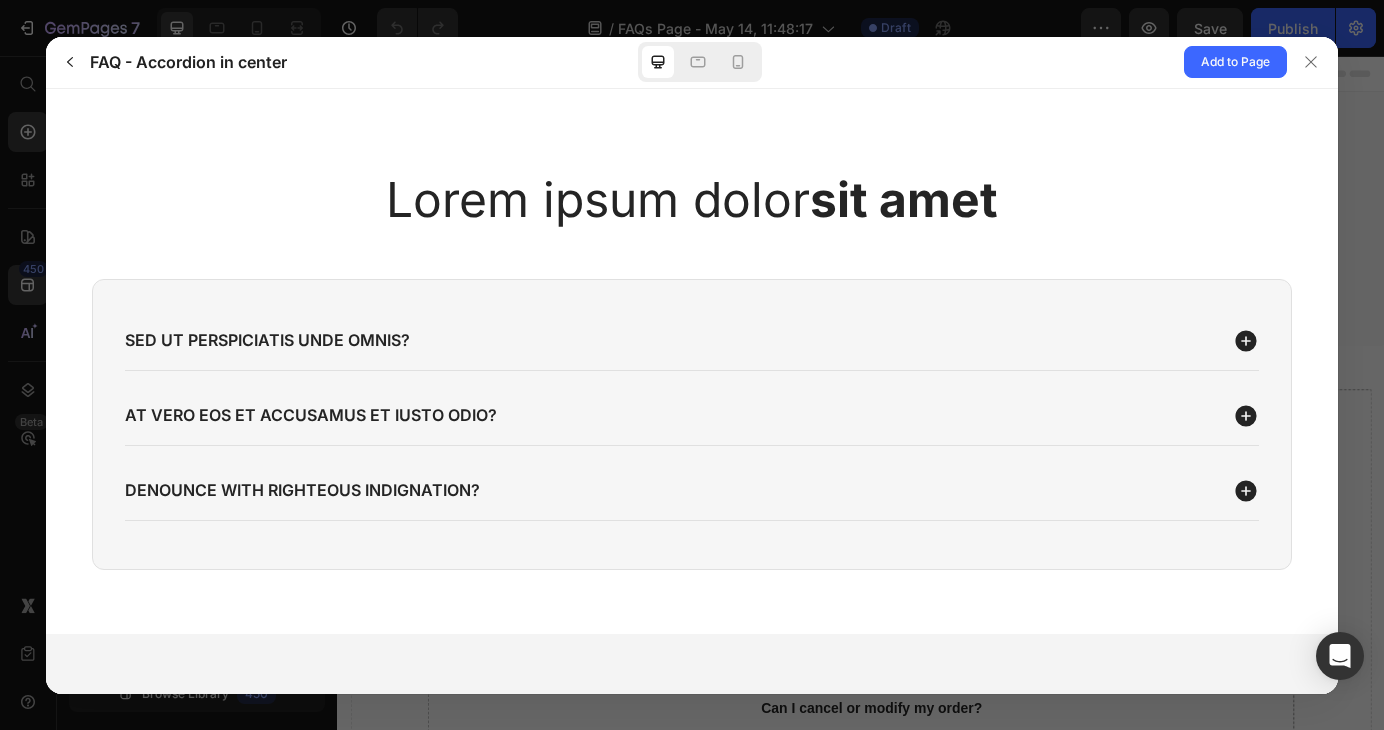 scroll, scrollTop: 0, scrollLeft: 0, axis: both 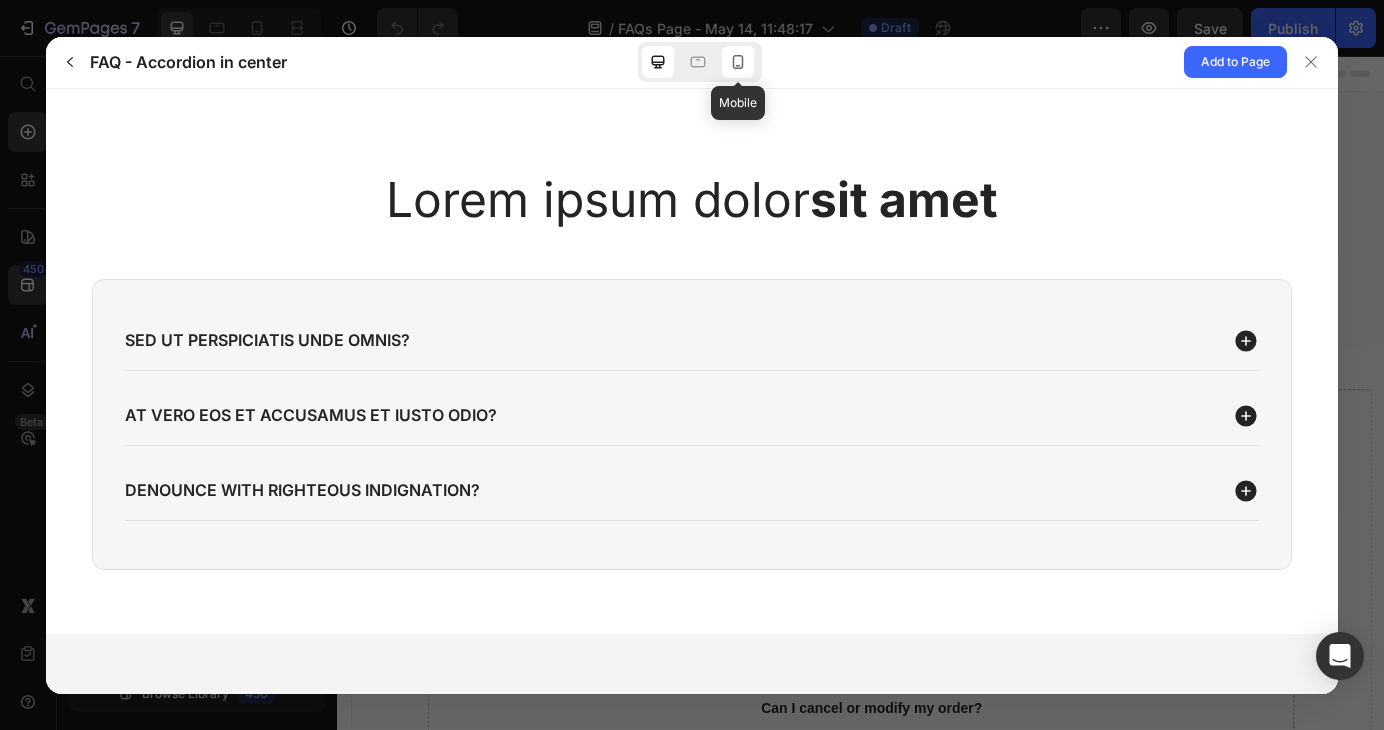 click 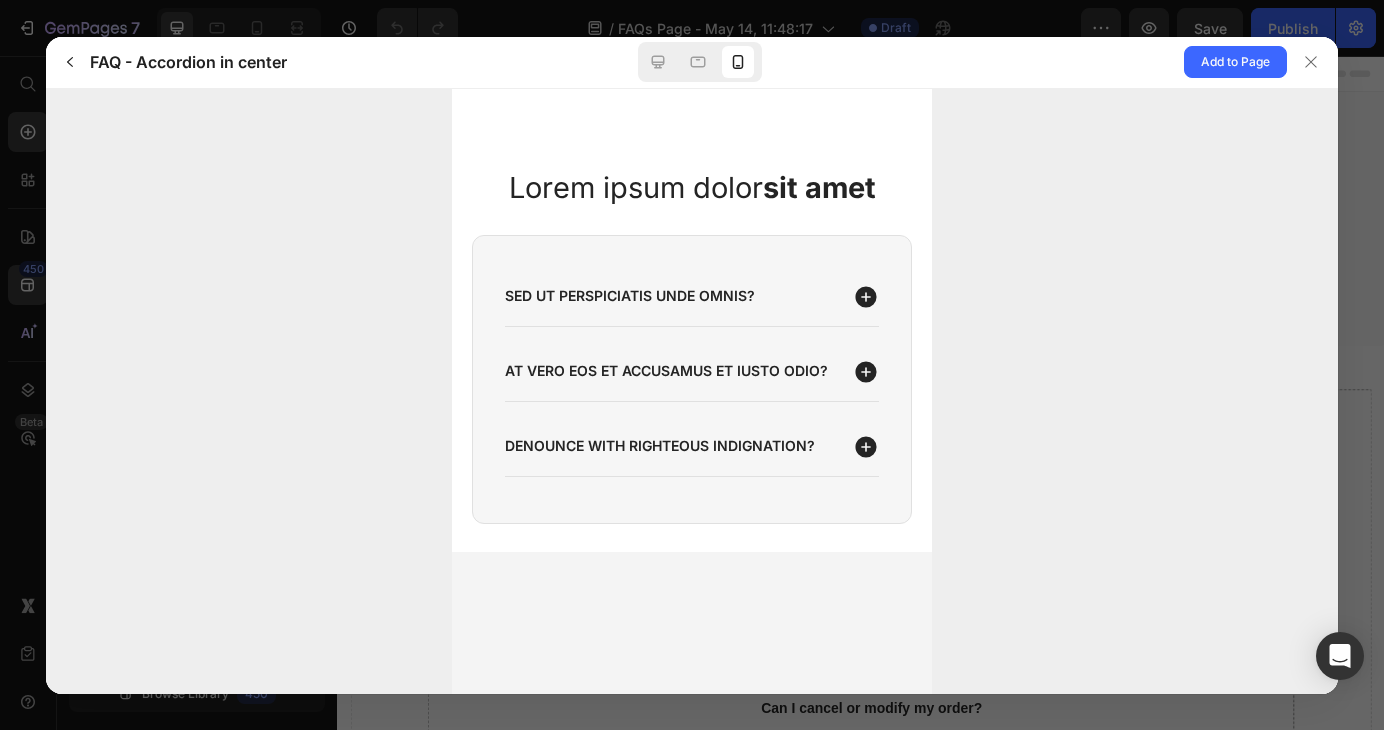 click 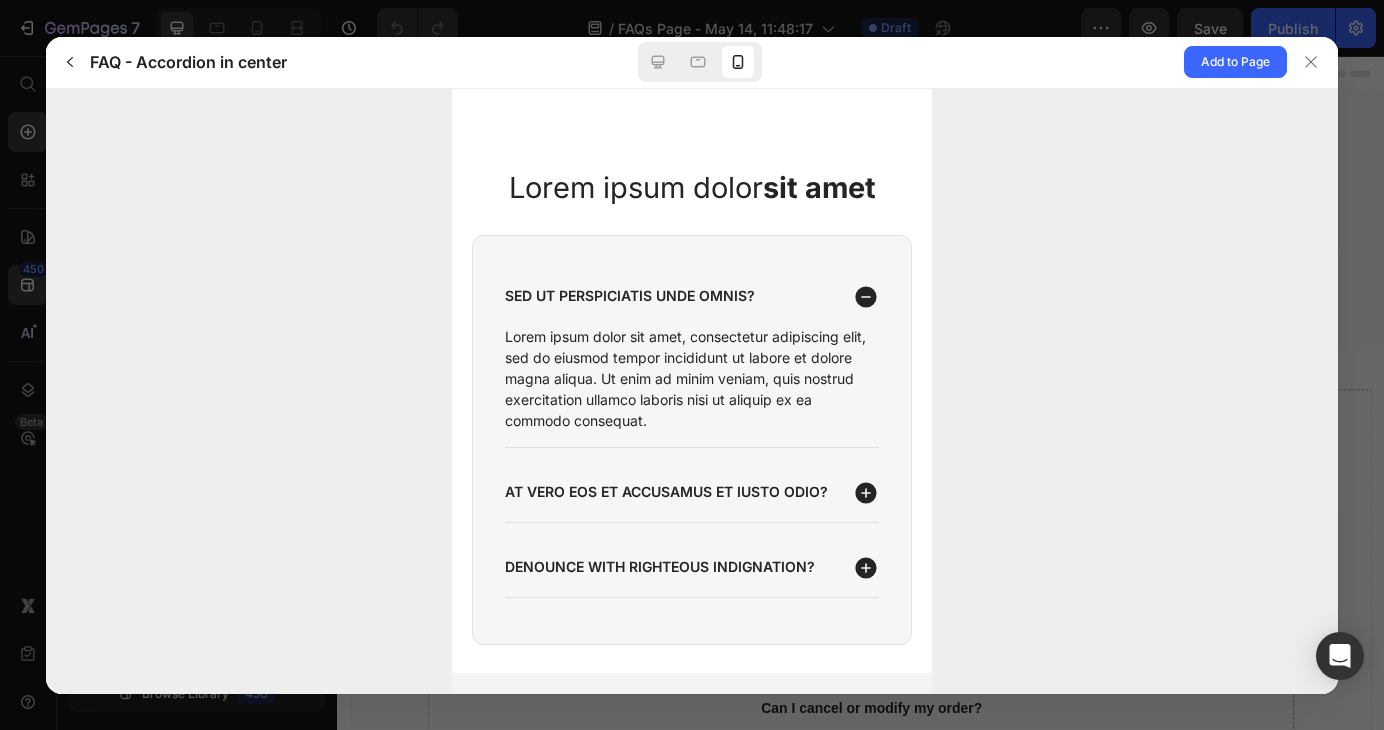 click 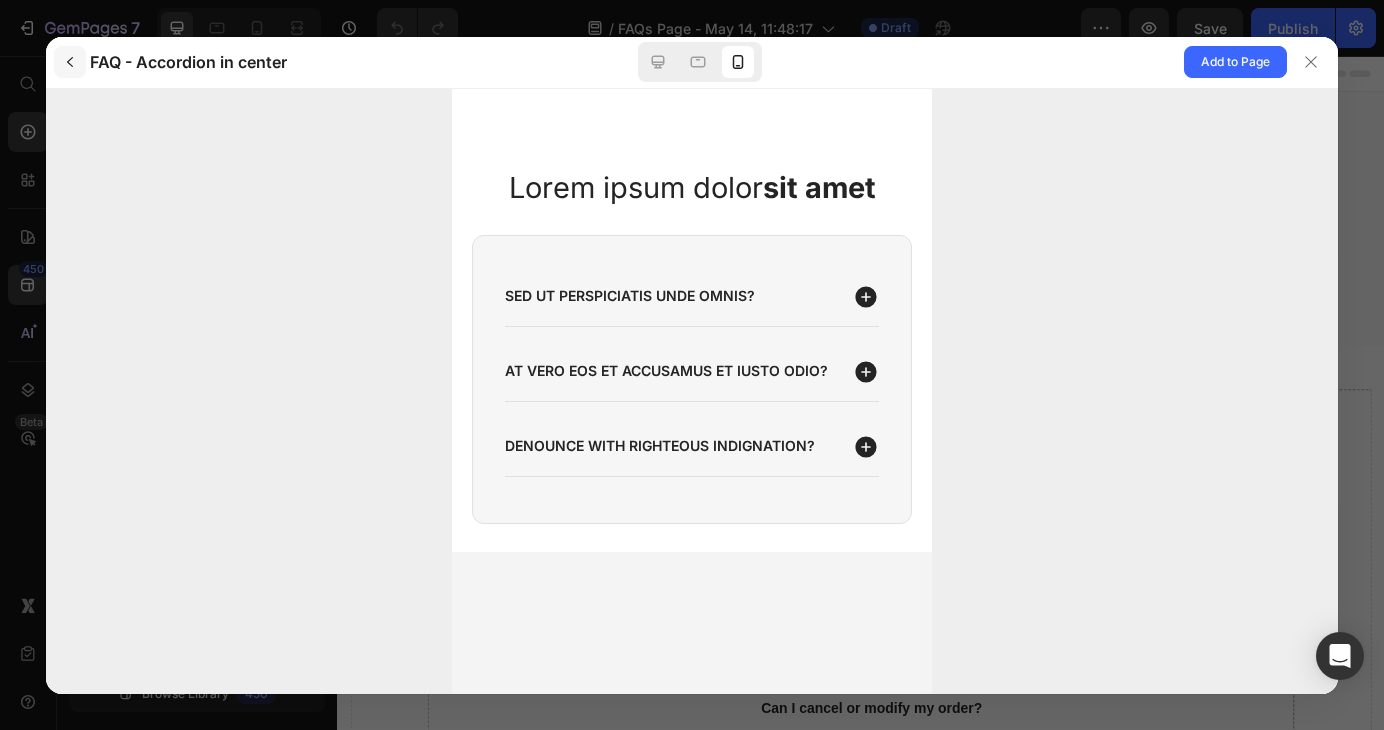 click 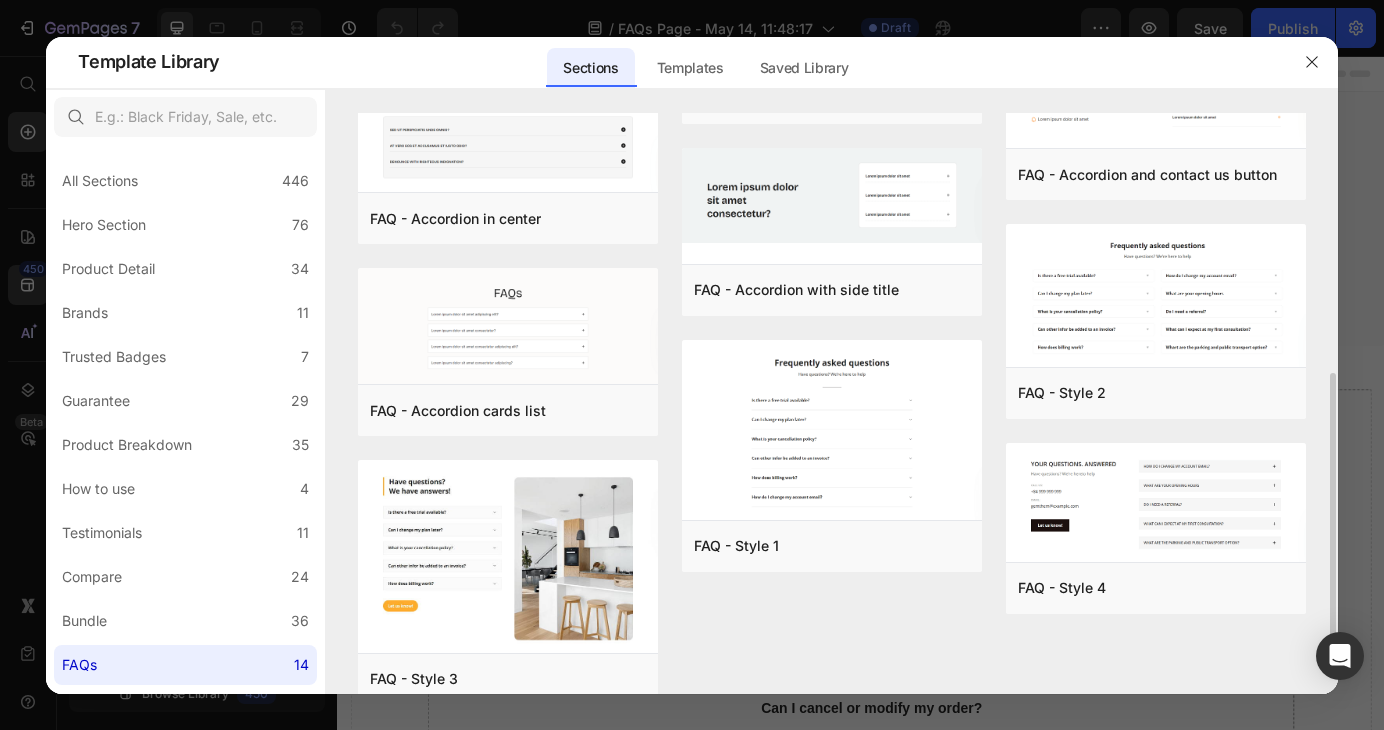 scroll, scrollTop: 534, scrollLeft: 0, axis: vertical 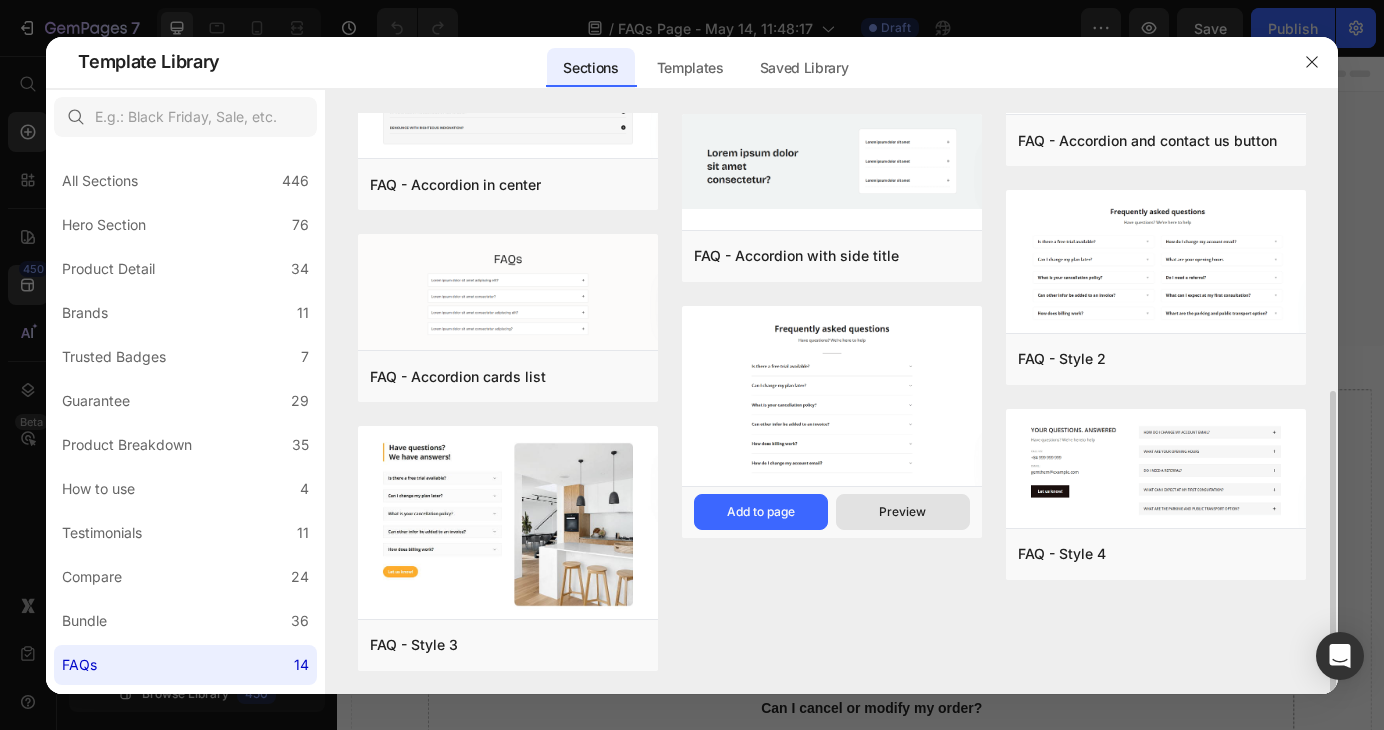 click on "Preview" at bounding box center (903, 512) 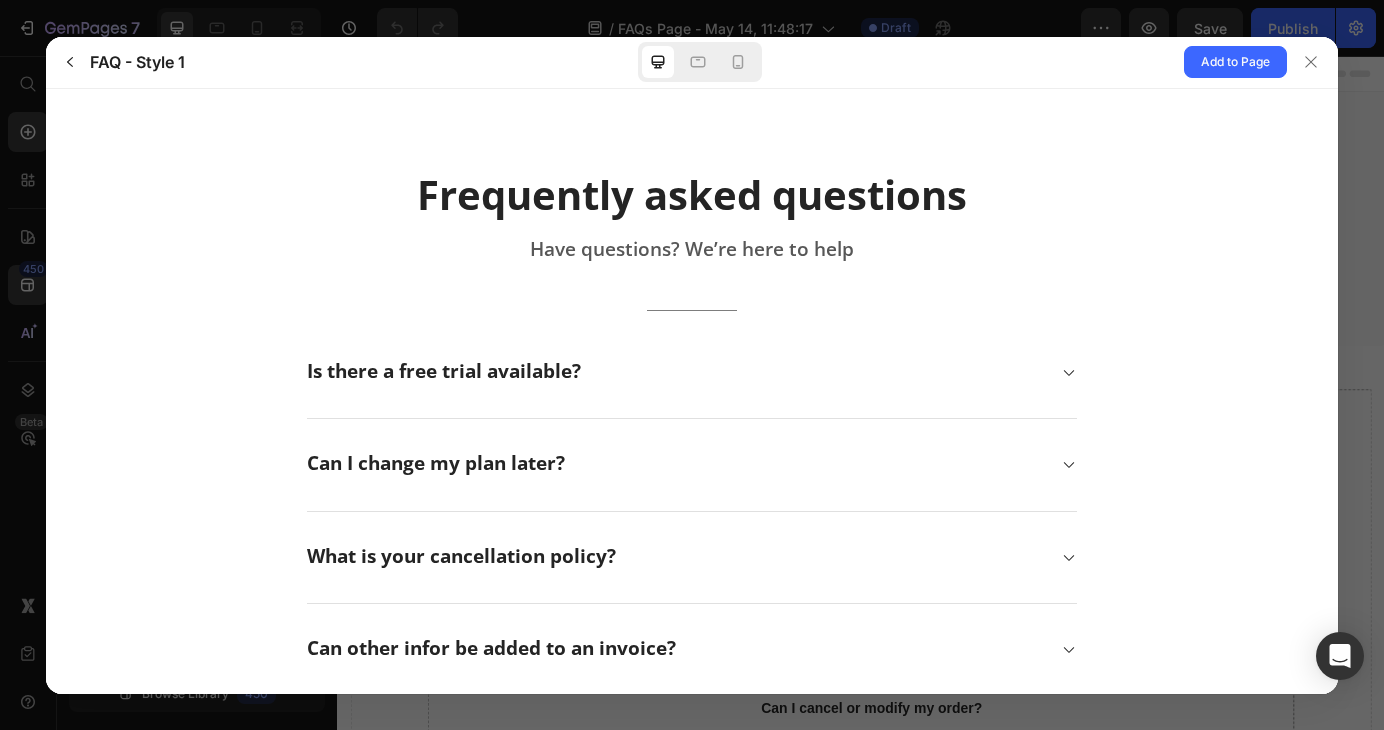 scroll, scrollTop: 0, scrollLeft: 0, axis: both 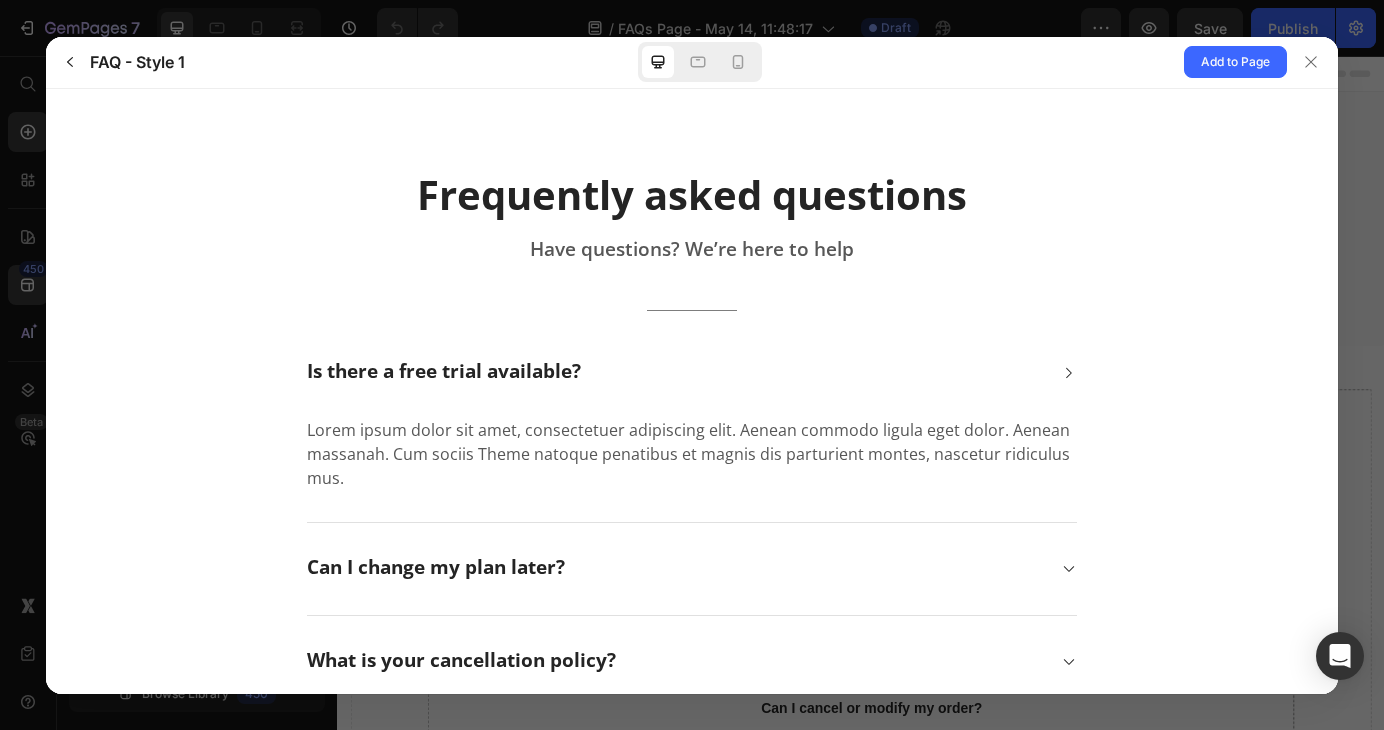 click 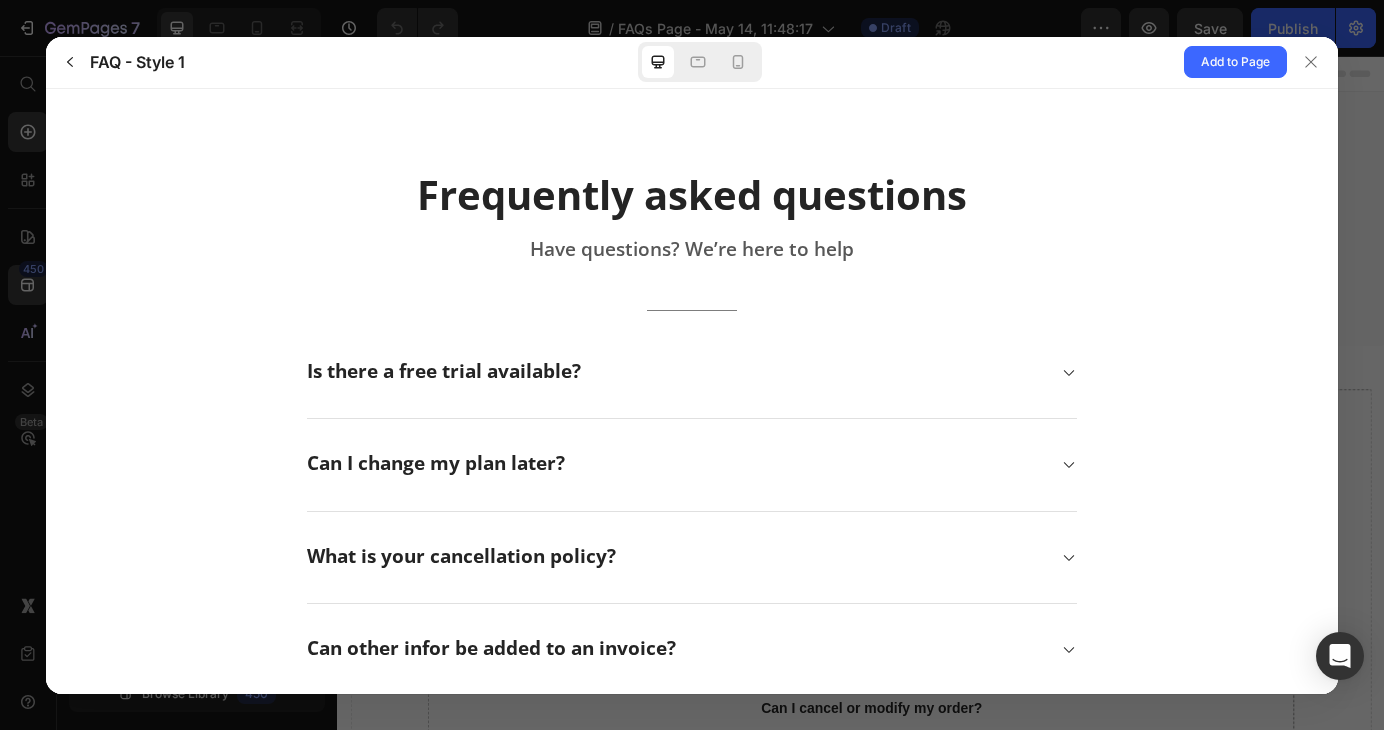 click on "Is there a free trial available?" at bounding box center [692, 372] 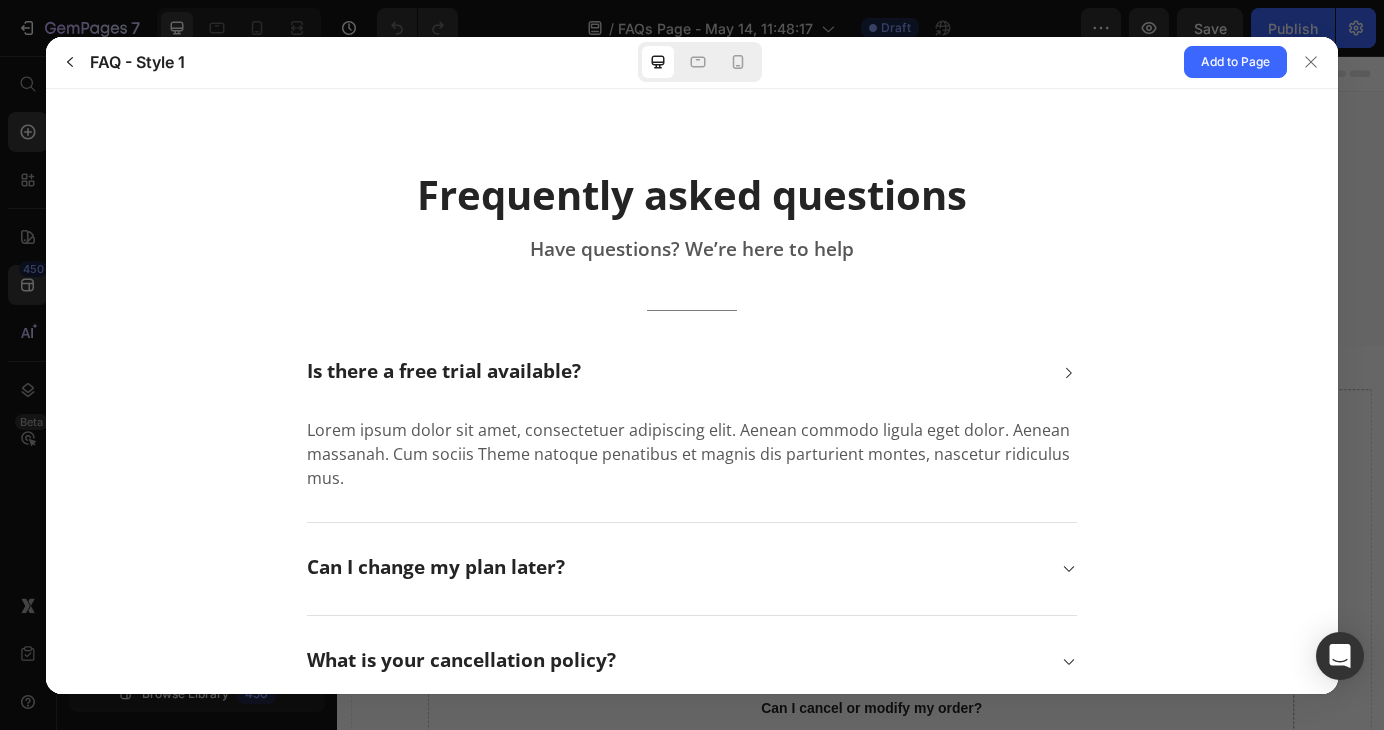 click on "Is there a free trial available?" at bounding box center (692, 372) 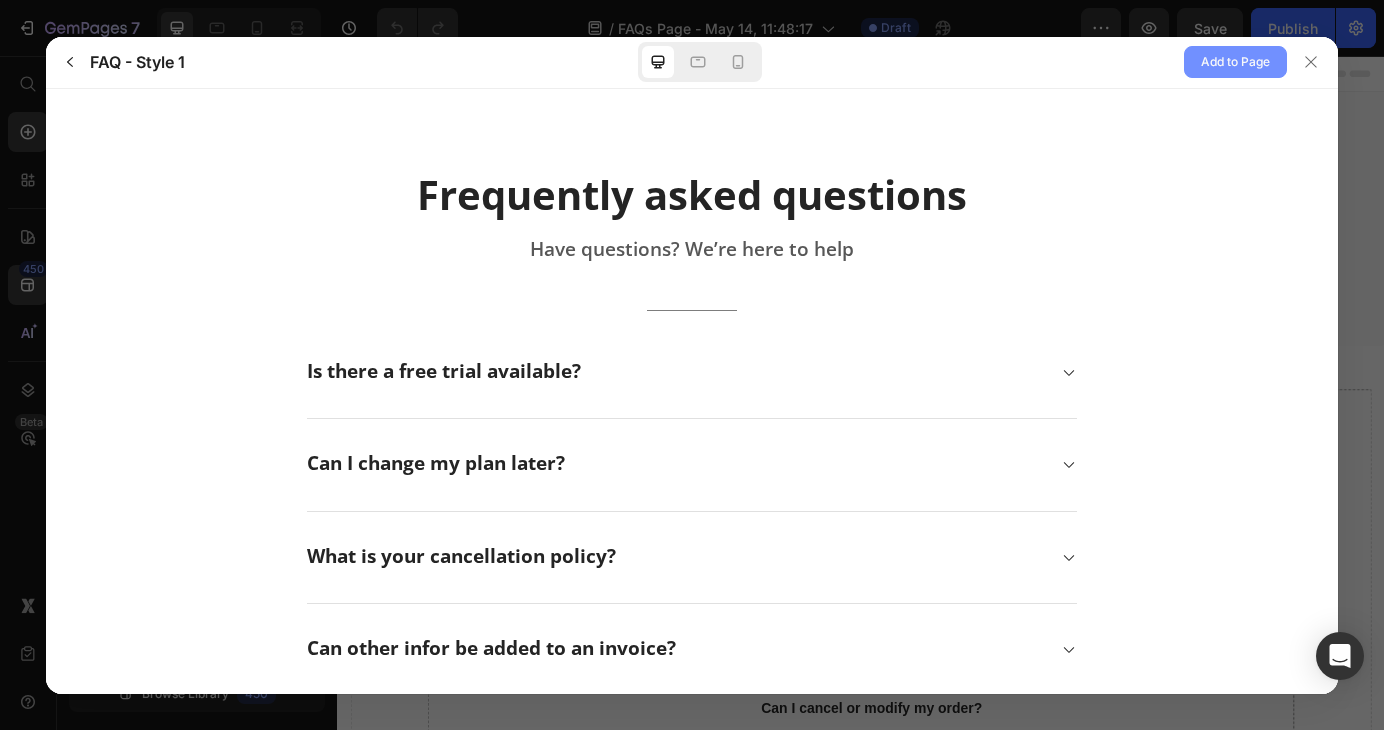 click on "Add to Page" 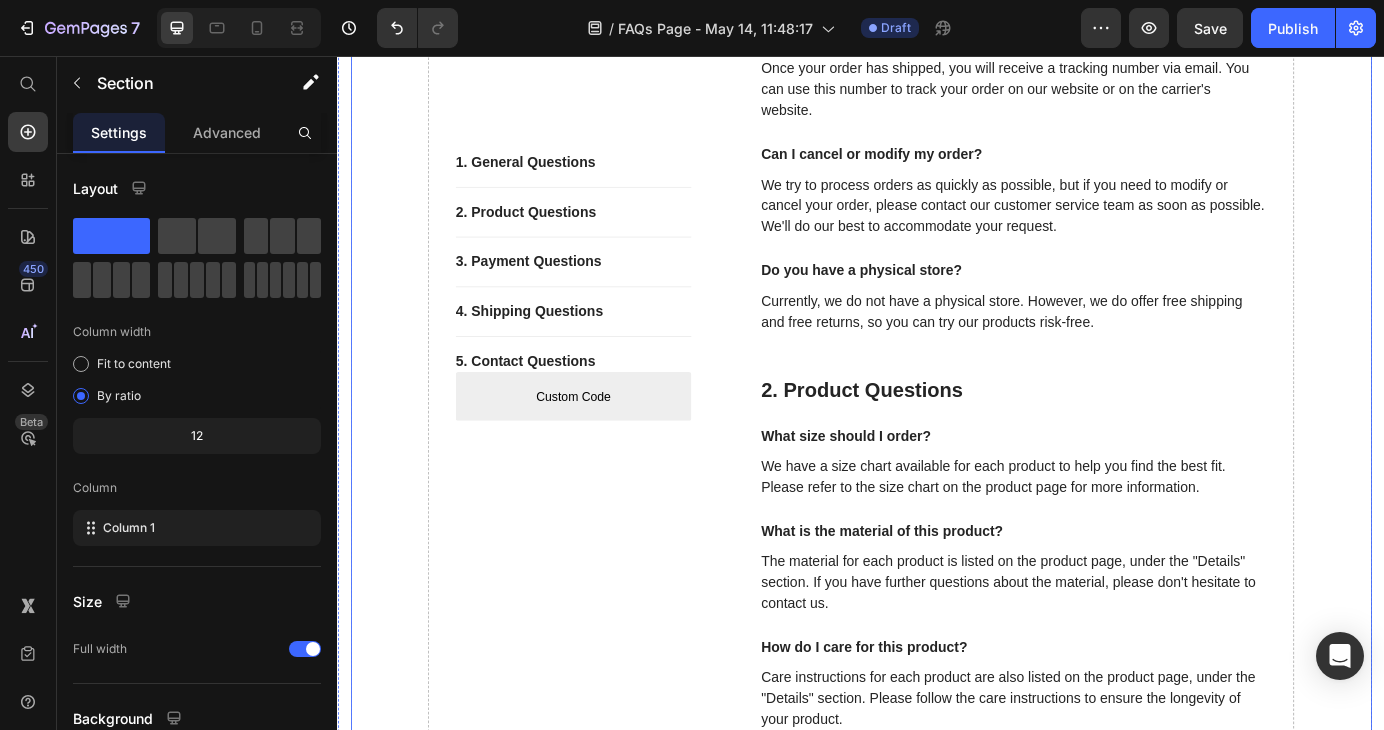 scroll, scrollTop: 0, scrollLeft: 0, axis: both 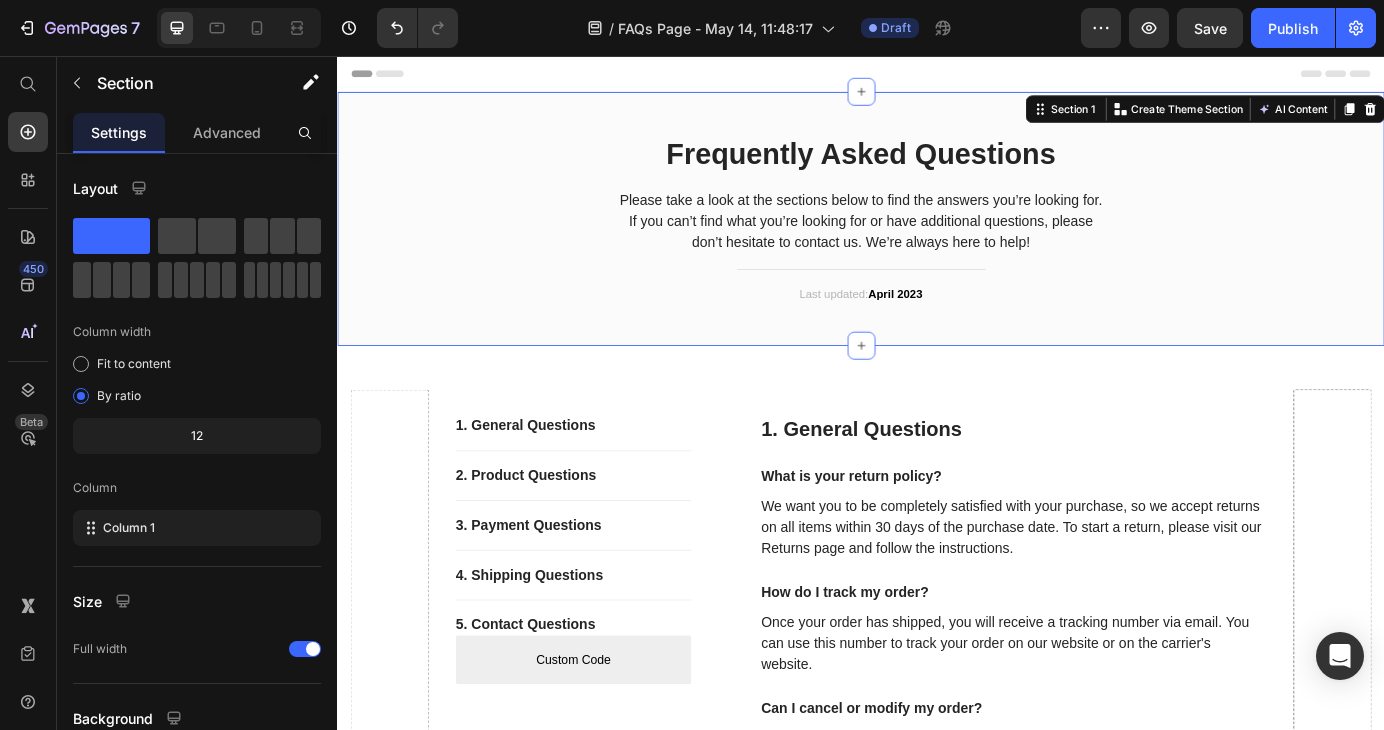 click on "Frequently Asked Questions Heading Please take a look at the sections below to find the answers you’re looking for. If you can’t find what you’re looking for or have additional questions, please don’t hesitate to contact us. We’re always here to help! Text block                Title Line Last updated:  April 2023 Text block Row" at bounding box center [937, 242] 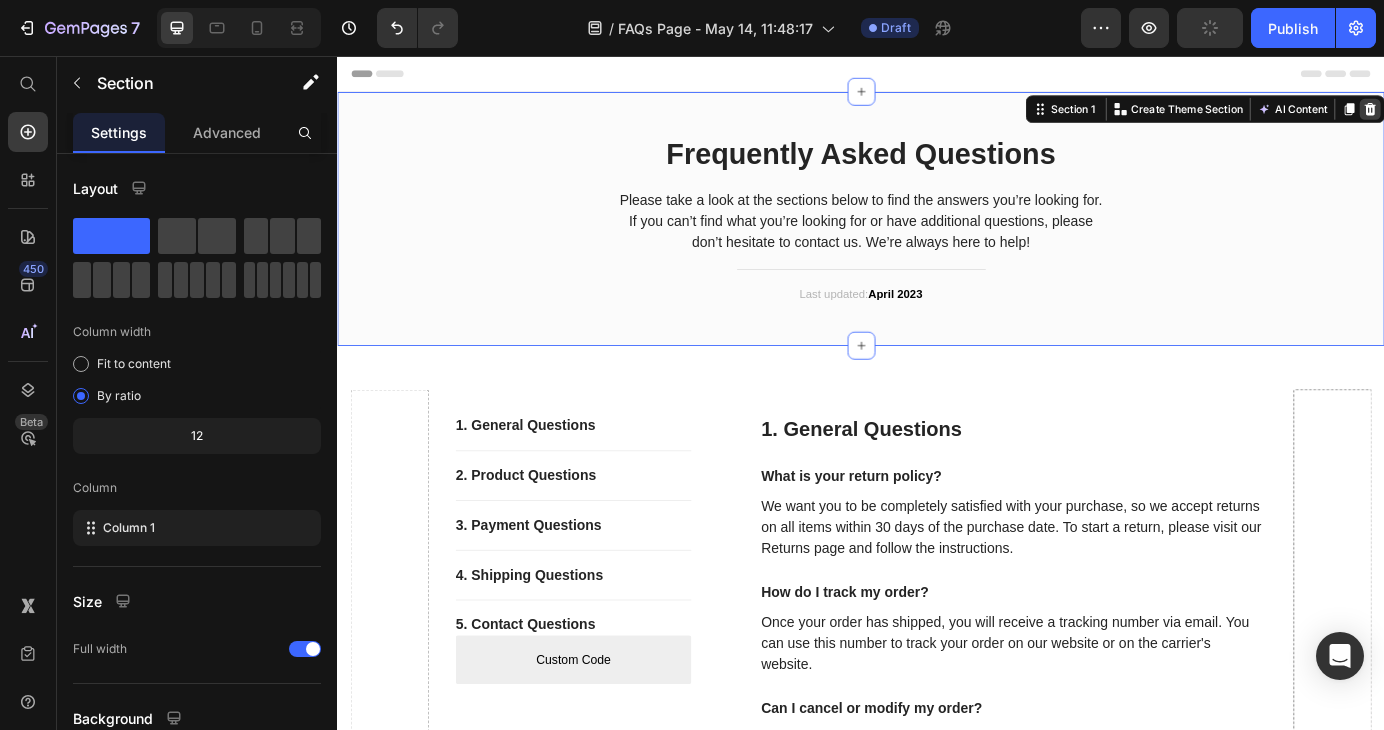 click 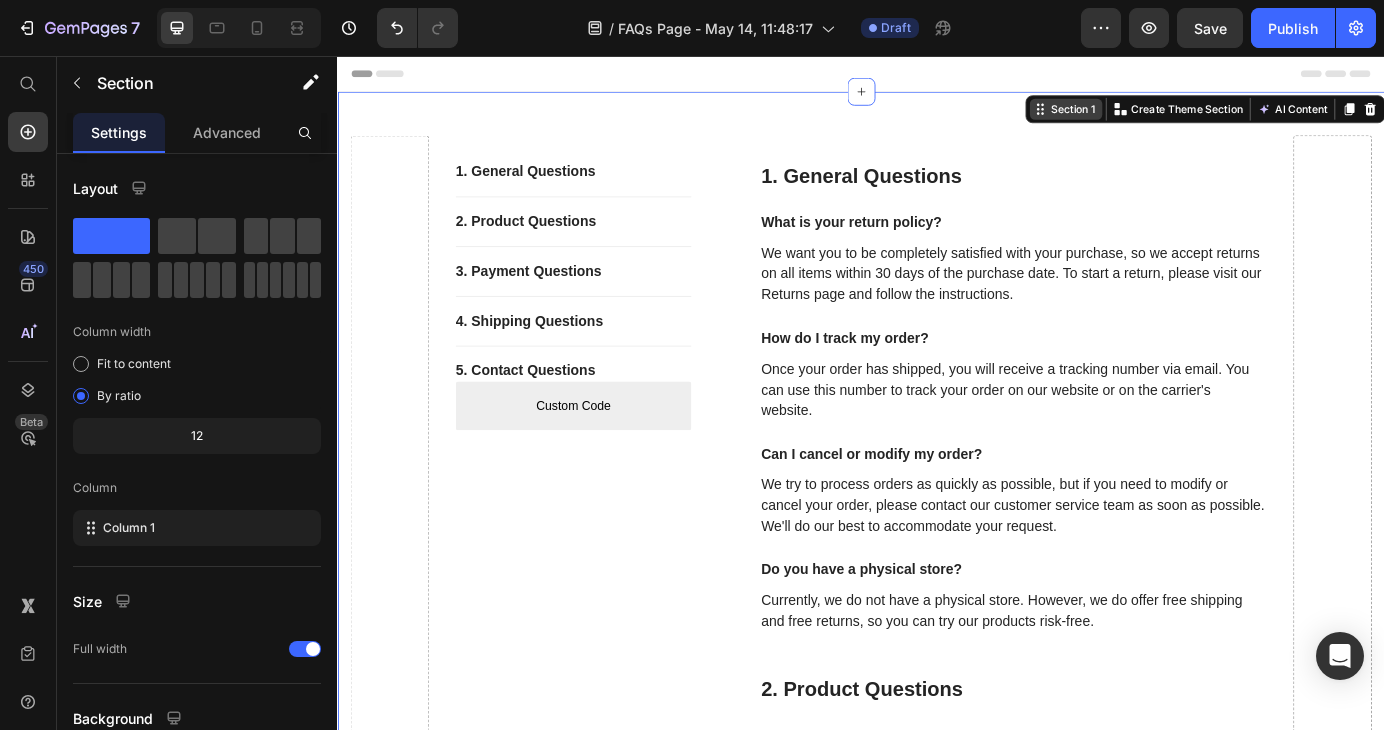 click on "Section 1   You can create reusable sections Create Theme Section AI Content Write with GemAI What would you like to describe here? Tone and Voice Persuasive Product Show more Generate" at bounding box center (1331, 117) 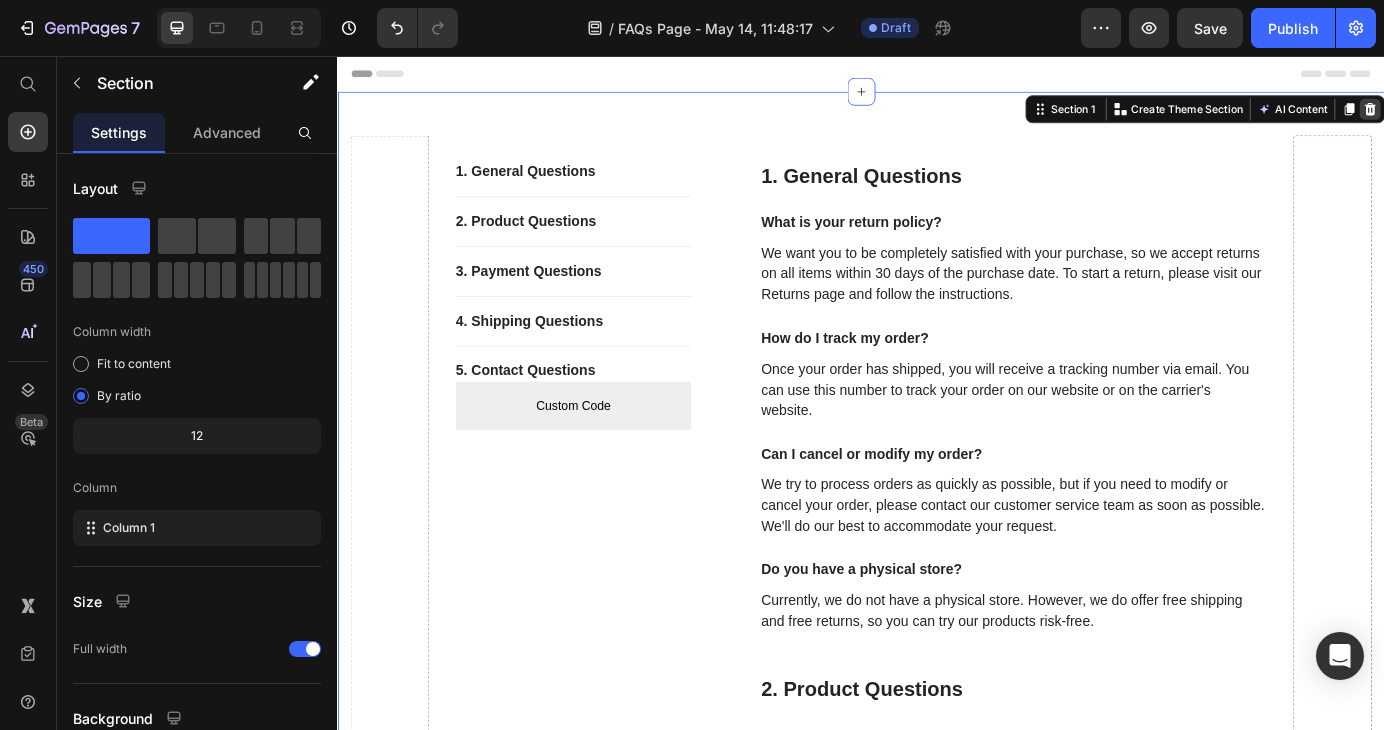 click 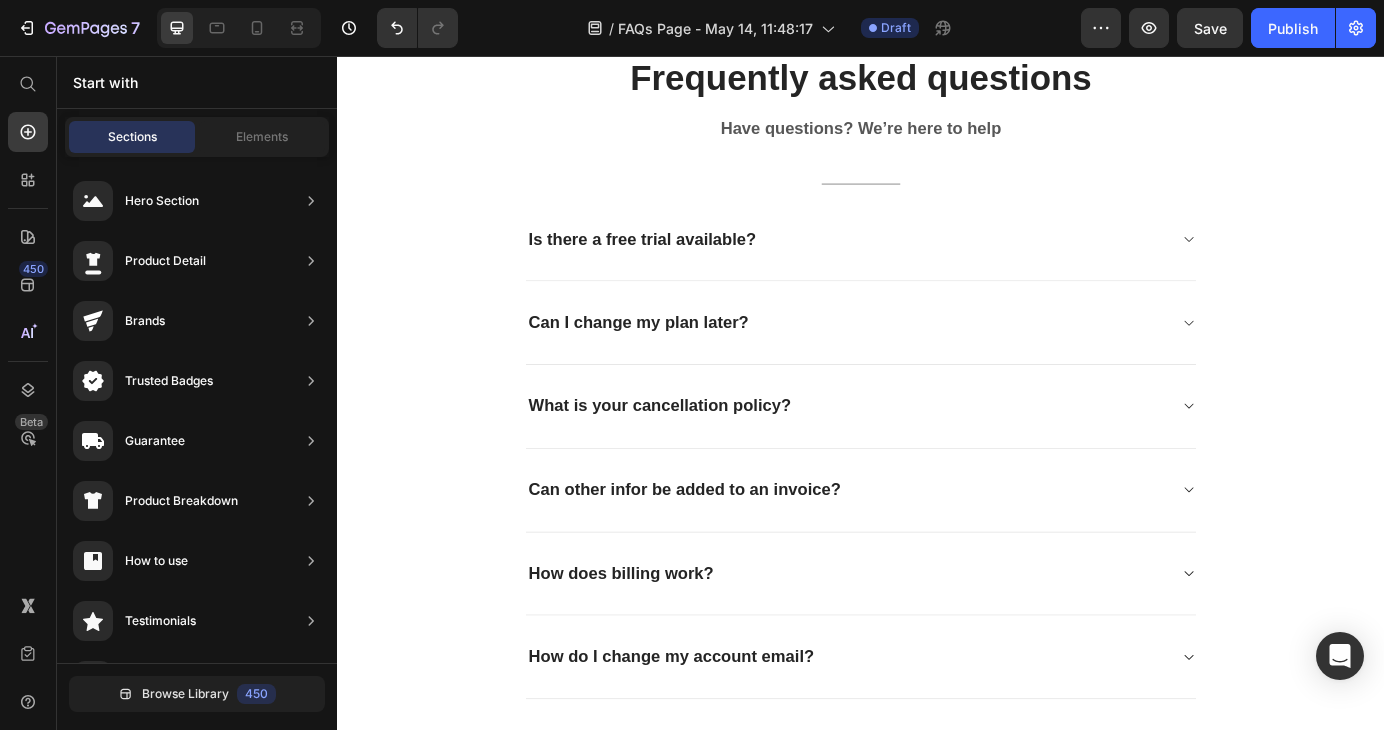 scroll, scrollTop: 0, scrollLeft: 0, axis: both 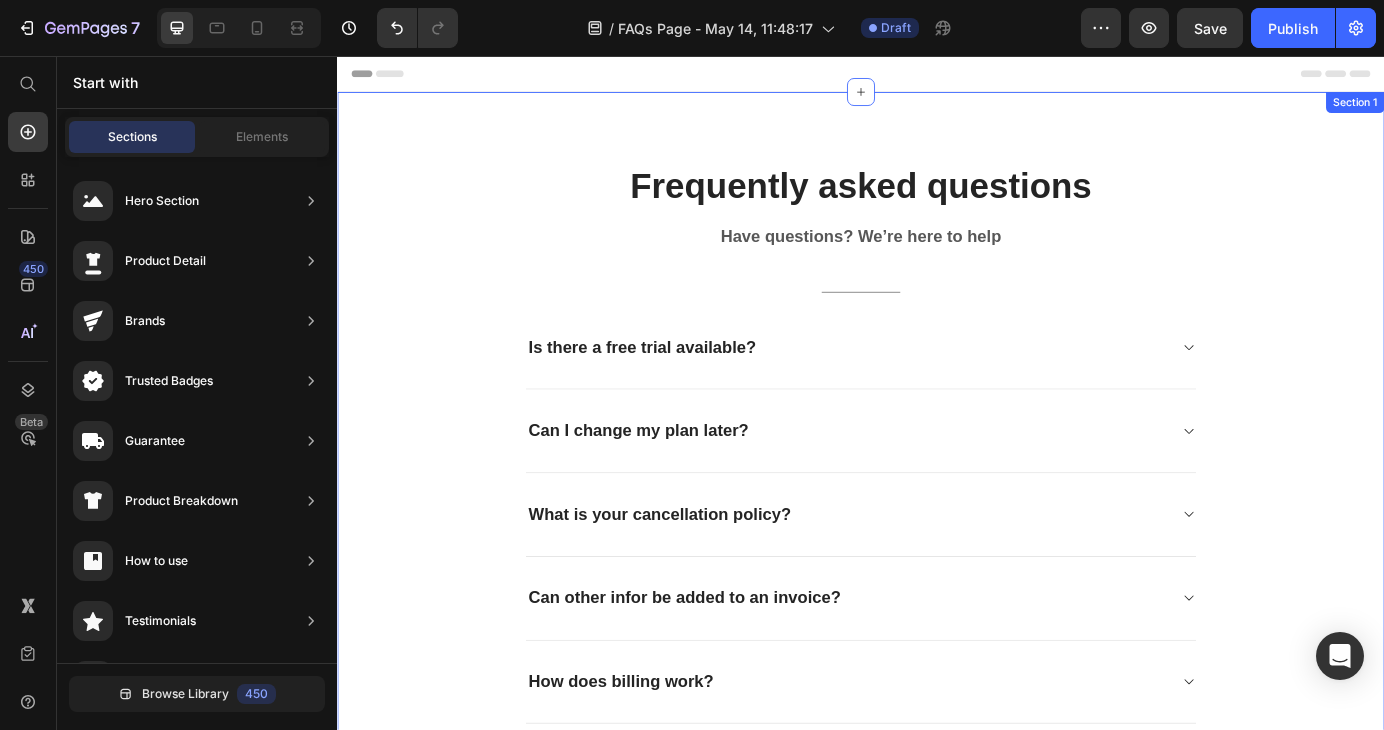 click on "Frequently asked questions Heading Have questions? We’re here to help Text block                Title Line
Is there a free trial available?
Can I change my plan later?
What is your cancellation policy?
Can other infor be added to an invoice?
How does billing work?
How do I change my account email? Accordion Row" at bounding box center (937, 547) 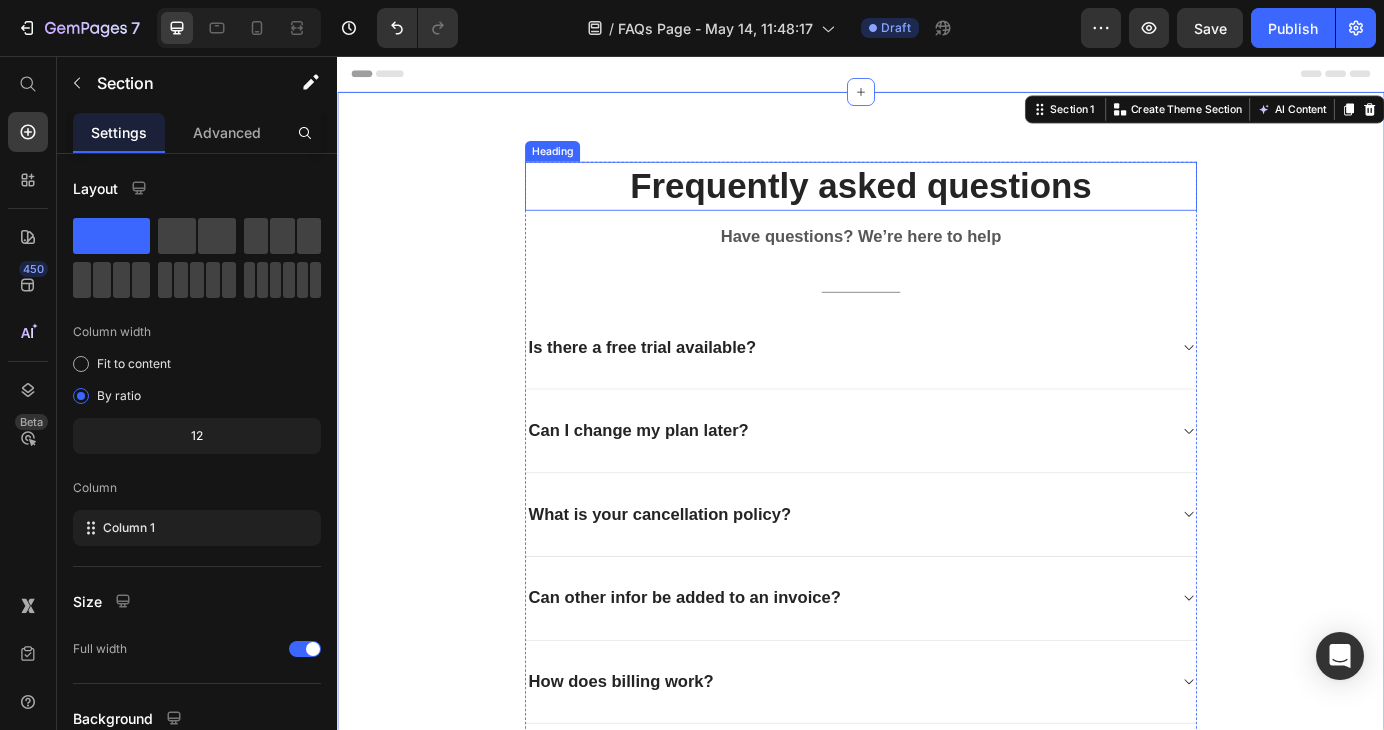 click on "Frequently asked questions" at bounding box center [937, 205] 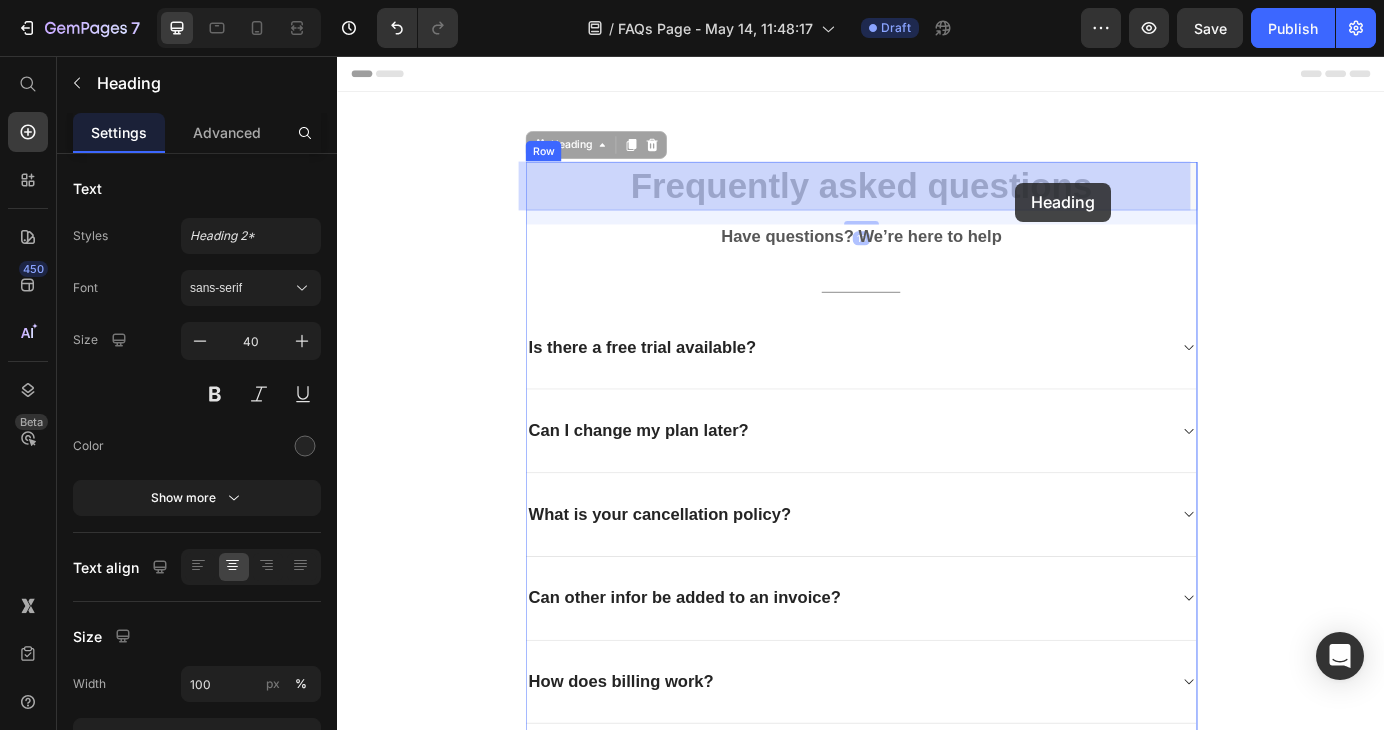 drag, startPoint x: 666, startPoint y: 203, endPoint x: 1114, endPoint y: 201, distance: 448.00446 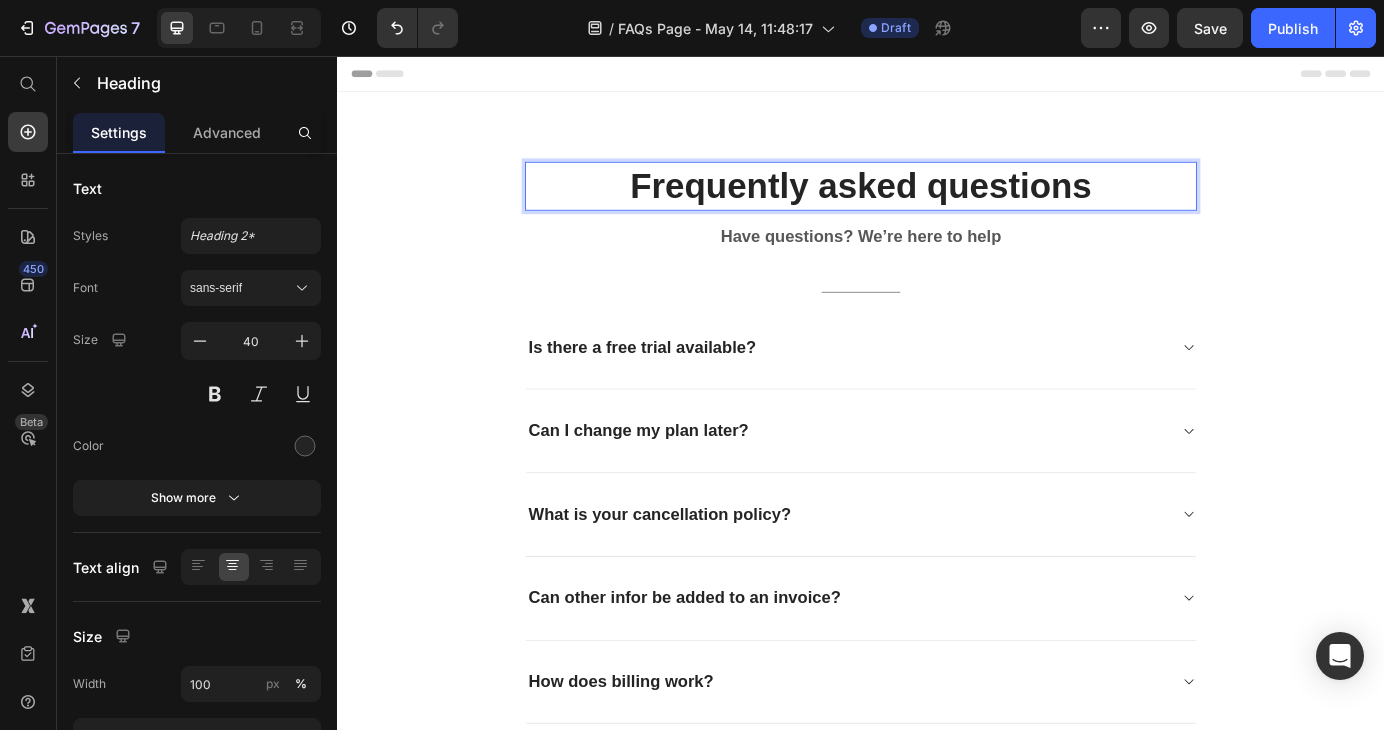click on "Frequently asked questions" at bounding box center (937, 205) 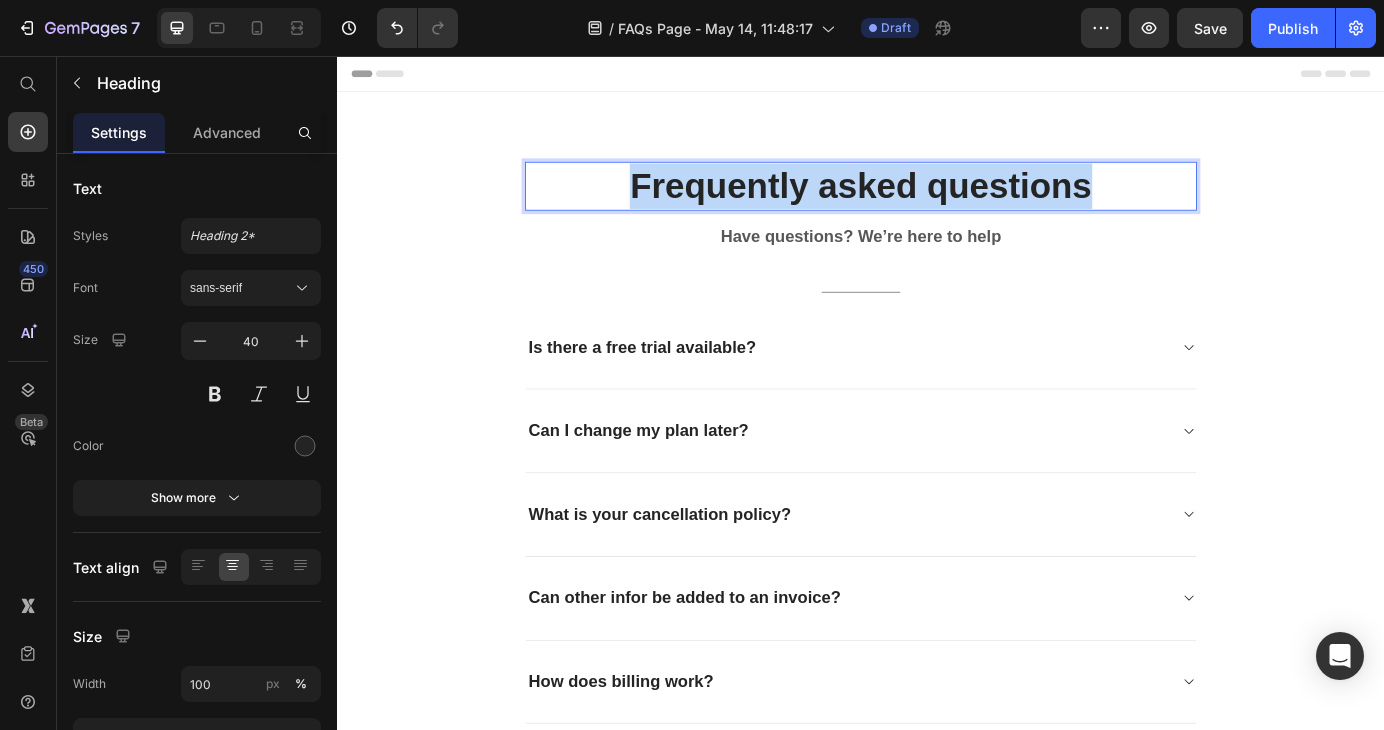 drag, startPoint x: 1196, startPoint y: 209, endPoint x: 665, endPoint y: 212, distance: 531.0085 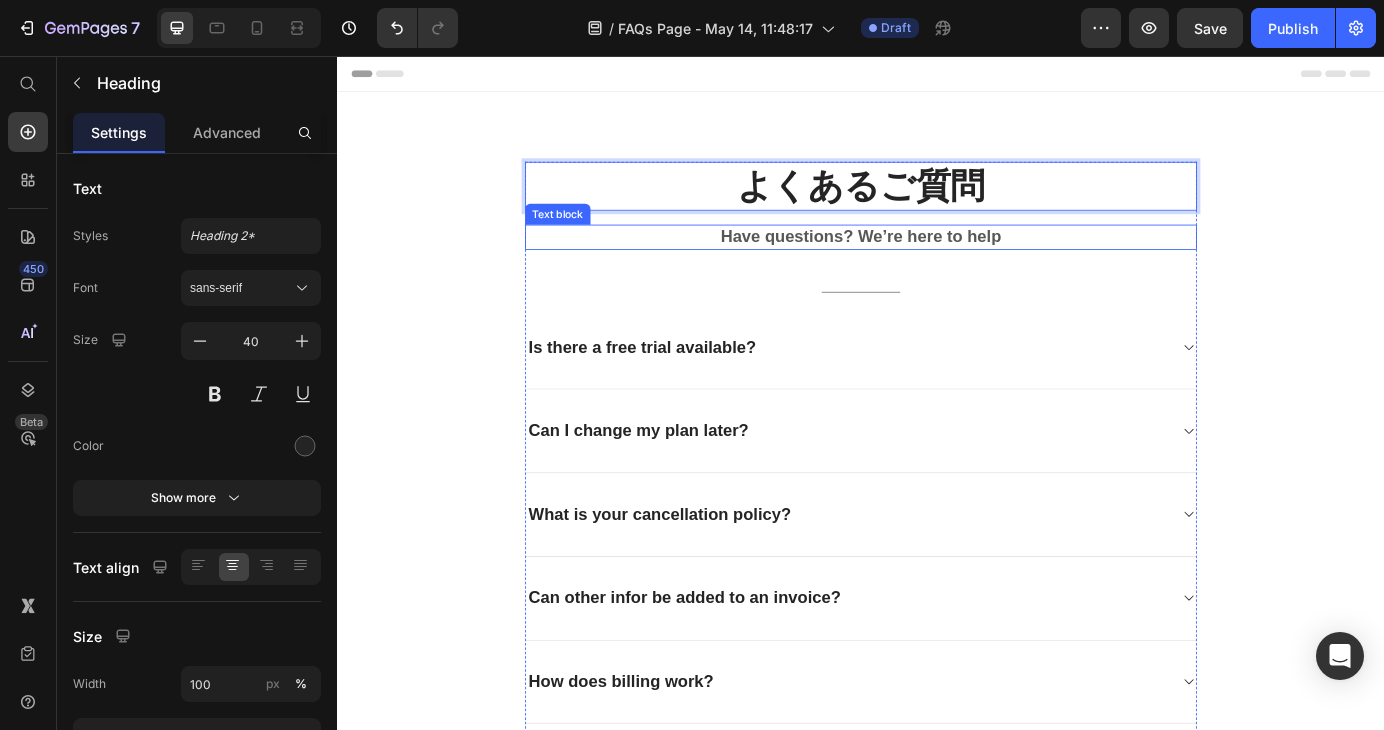 click on "Have questions? We’re here to help" at bounding box center (937, 263) 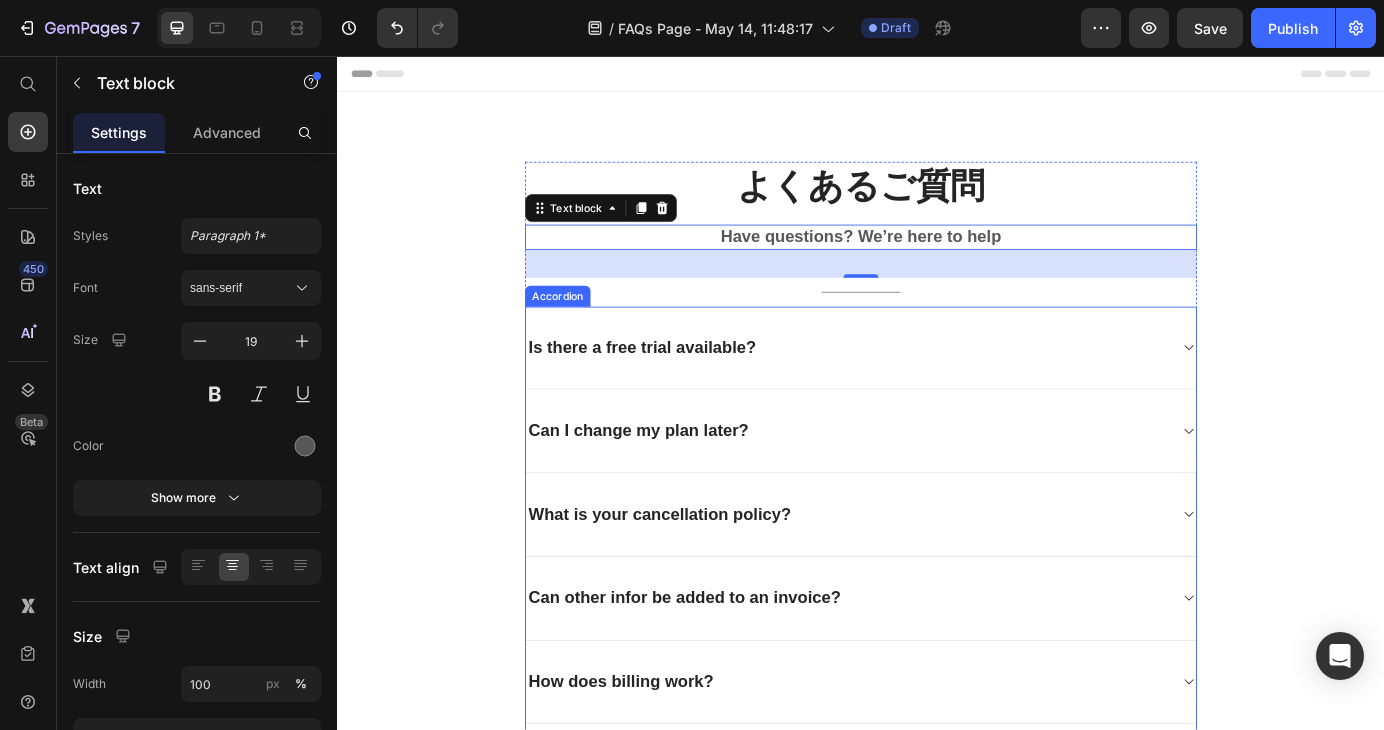 click 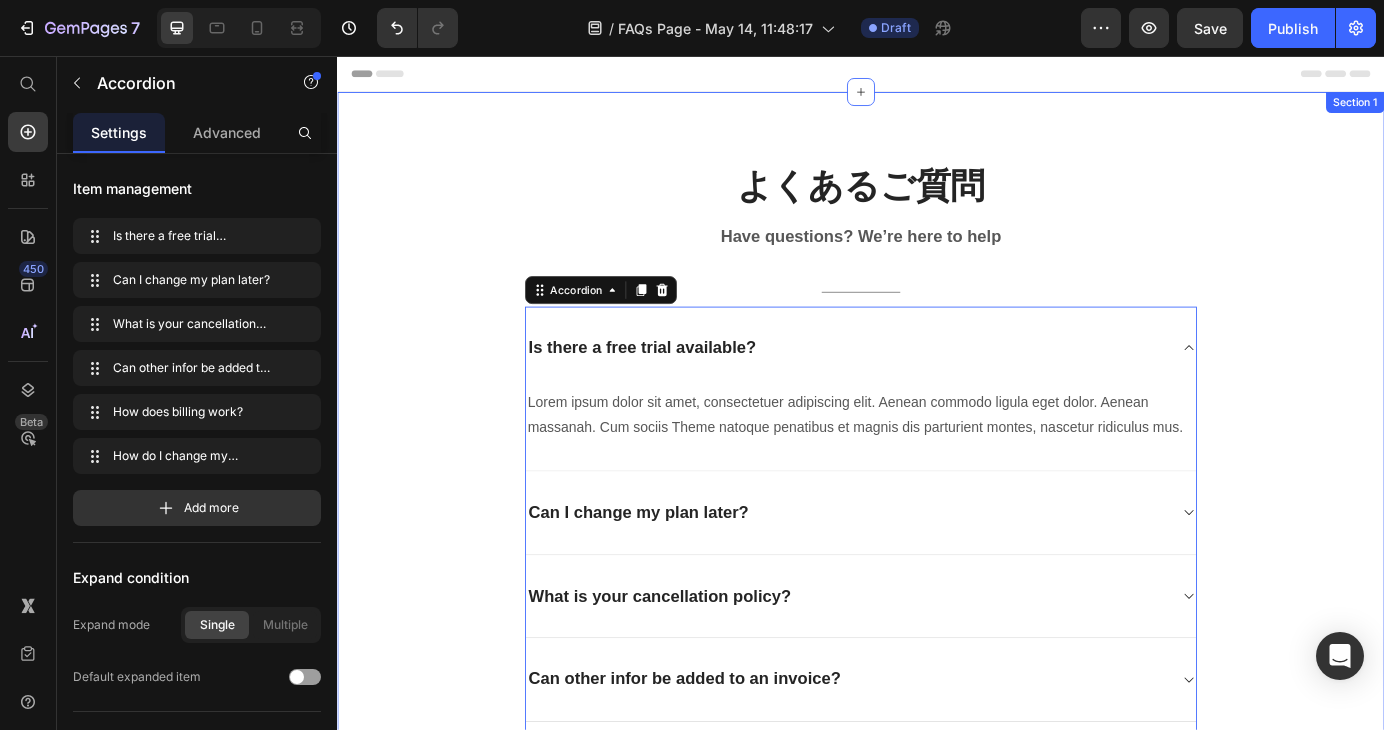 click on "よくあるご質問 Heading Have questions? We’re here to help Text block                Title Line
Is there a free trial available? Lorem ipsum dolor sit amet, consectetuer adipiscing elit. Aenean commodo ligula eget dolor. Aenean massanah. Cum sociis Theme natoque penatibus et magnis dis parturient montes, nascetur ridiculus mus. Text block
Can I change my plan later?
What is your cancellation policy?
Can other infor be added to an invoice?
How does billing work?
How do I change my account email? Accordion   0 Row Section 1" at bounding box center (937, 594) 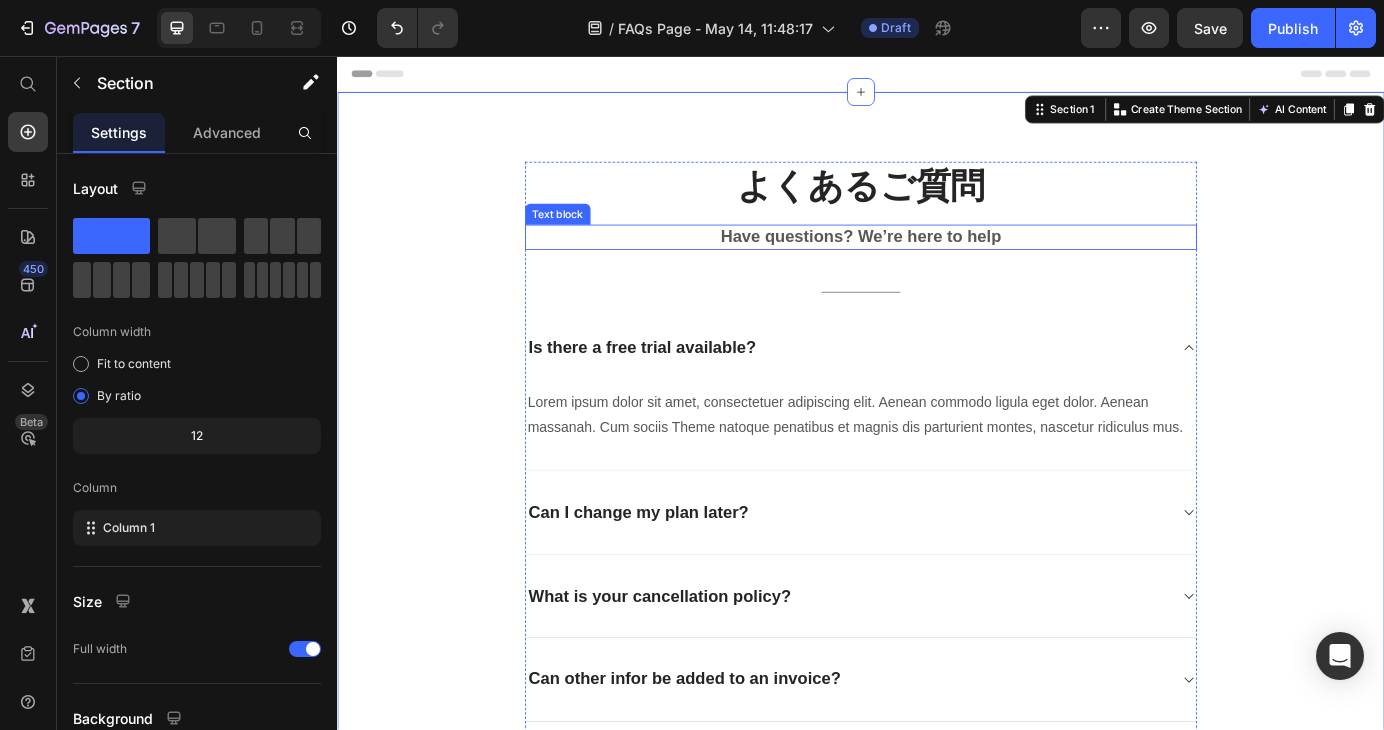 click on "Have questions? We’re here to help" at bounding box center (937, 263) 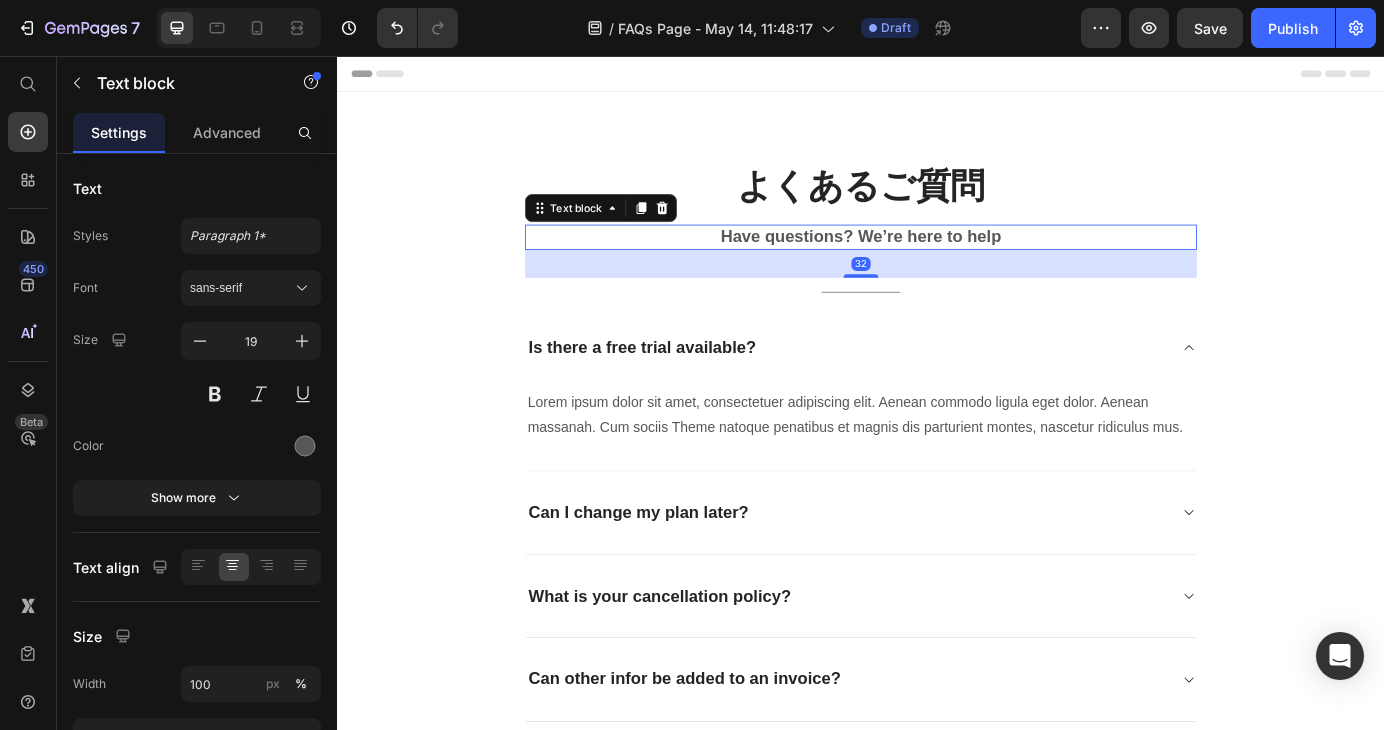 click on "Have questions? We’re here to help" at bounding box center (937, 263) 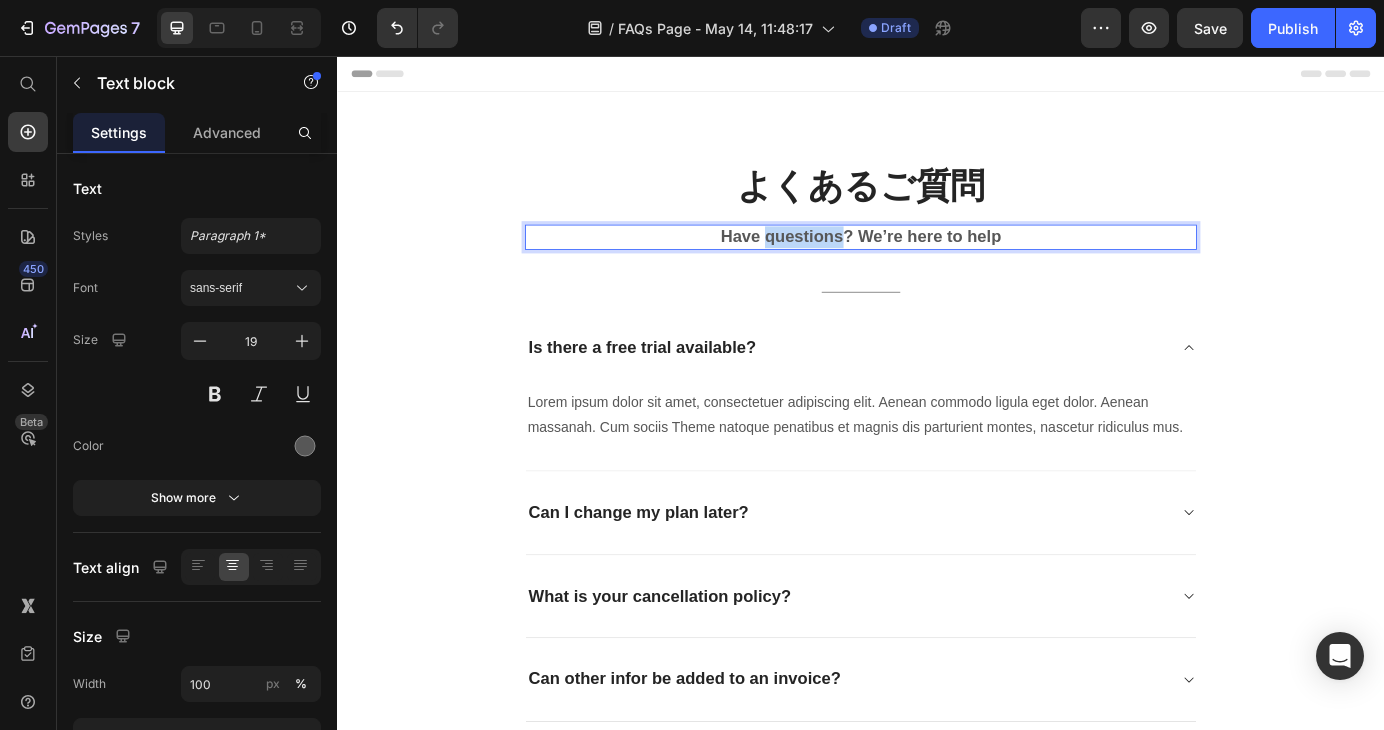 click on "Have questions? We’re here to help" at bounding box center (937, 263) 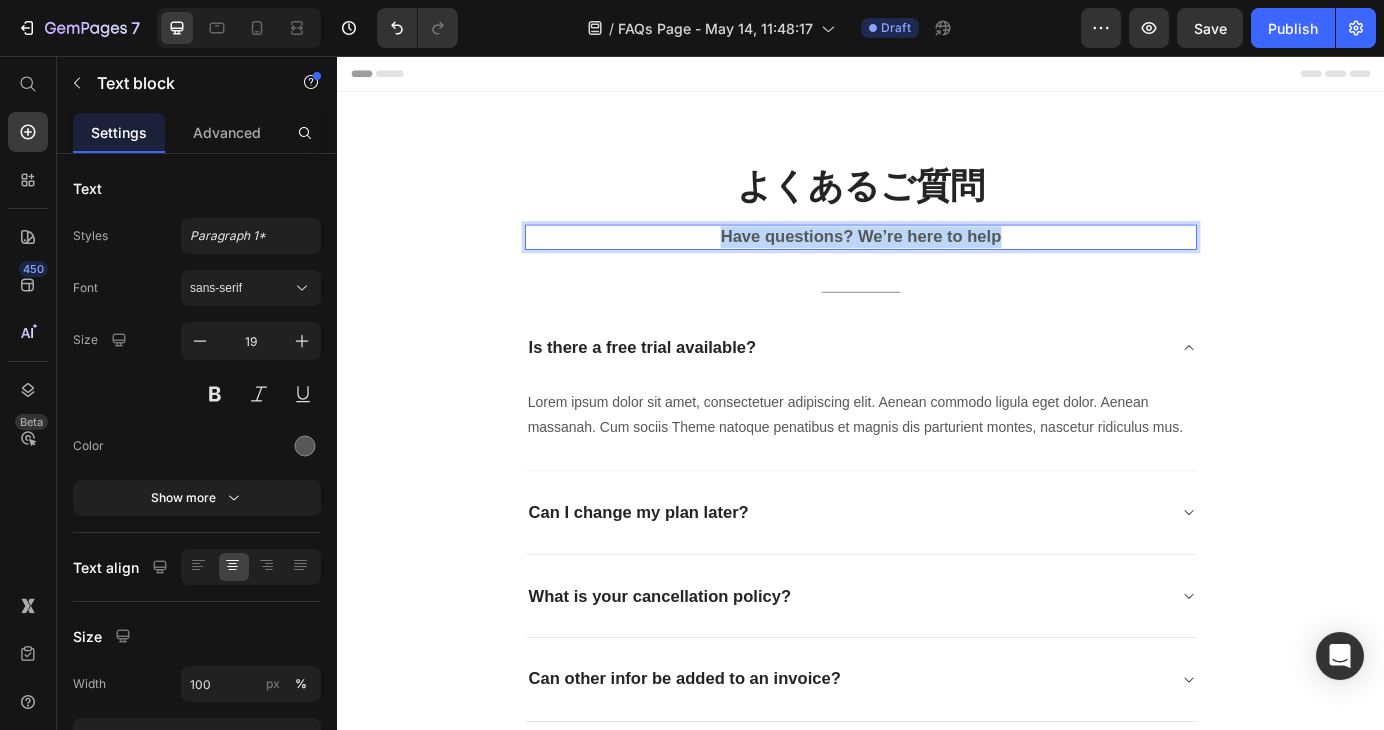 drag, startPoint x: 1091, startPoint y: 265, endPoint x: 767, endPoint y: 271, distance: 324.05554 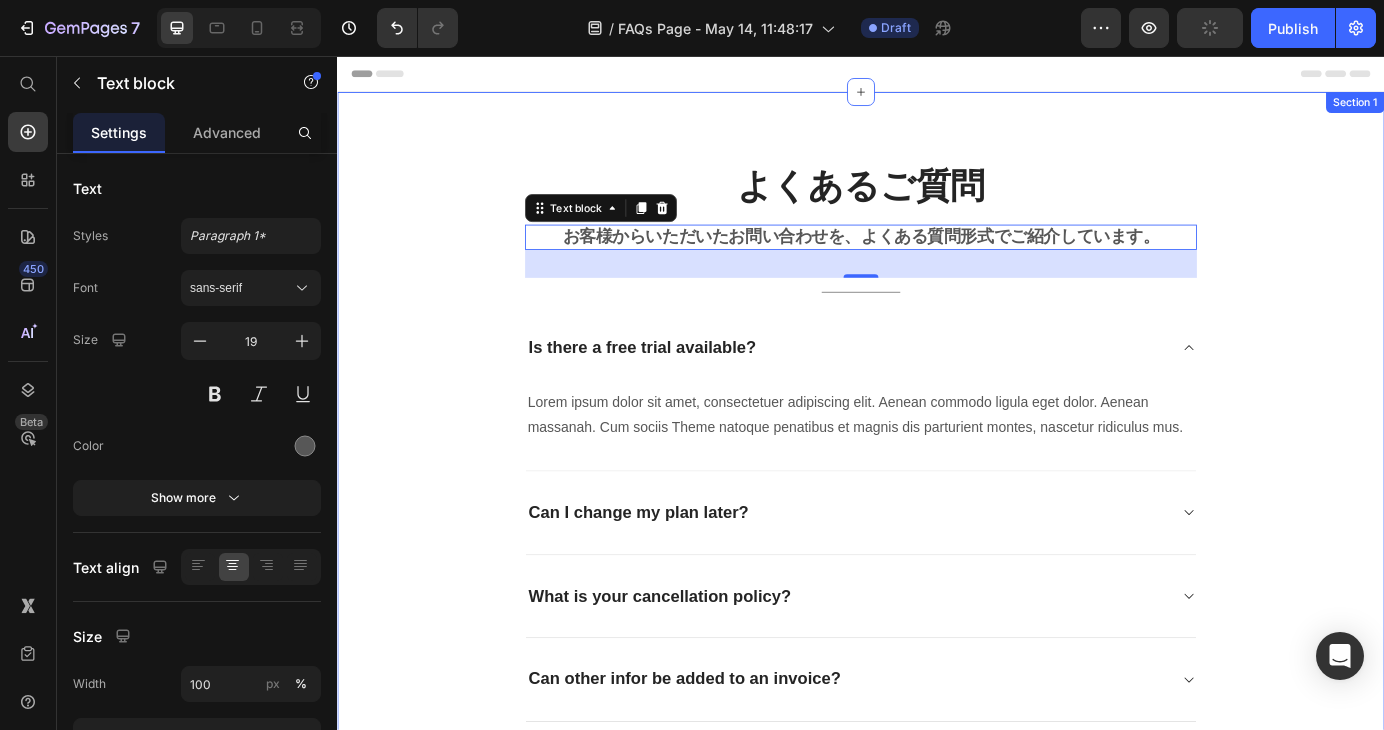 click on "よくあるご質問 Heading お客様からいただいたお問い合わせを、よくある質問形式でご紹介しています。 Text block   32                Title Line
Is there a free trial available? Lorem ipsum dolor sit amet, consectetuer adipiscing elit. Aenean commodo ligula eget dolor. Aenean massanah. Cum sociis Theme natoque penatibus et magnis dis parturient montes, nascetur ridiculus mus. Text block
Can I change my plan later?
What is your cancellation policy?
Can other infor be added to an invoice?
How does billing work?
How do I change my account email? Accordion Row" at bounding box center [937, 594] 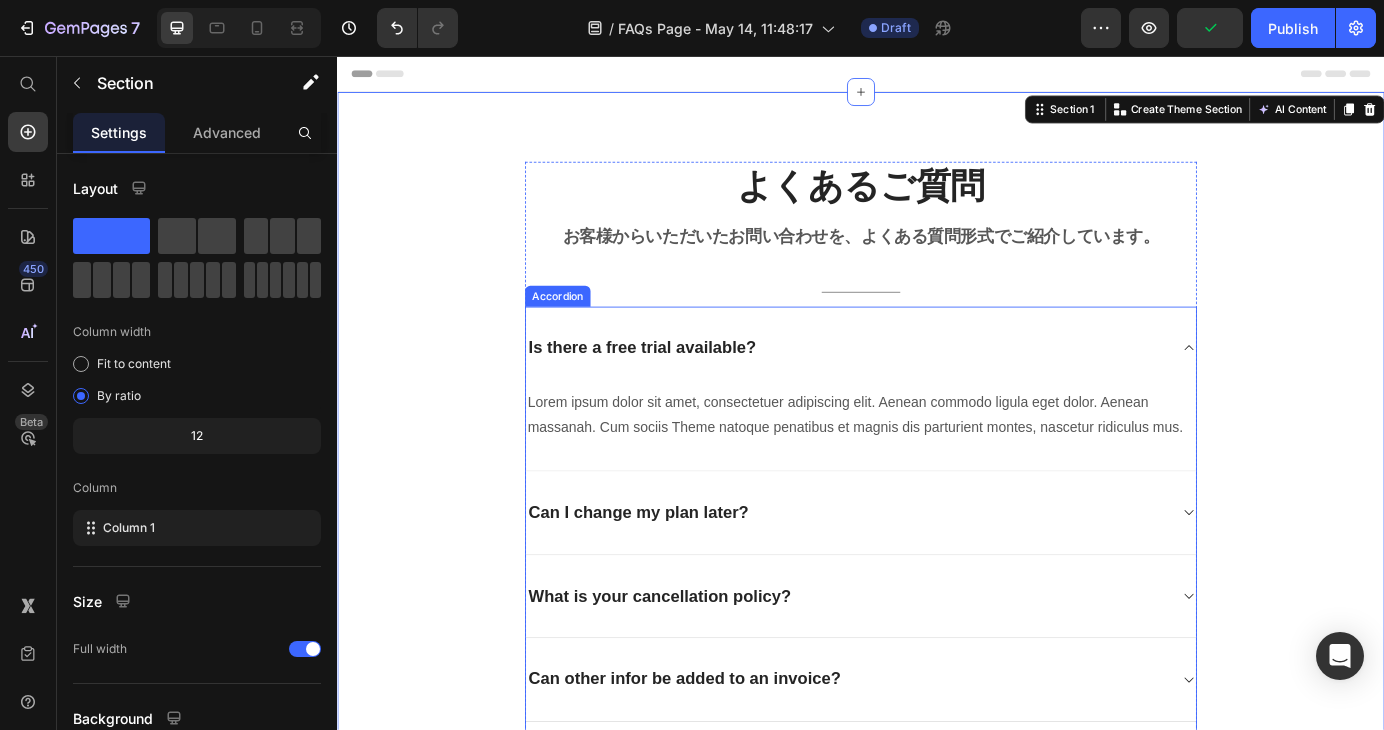 click on "Is there a free trial available?" at bounding box center (686, 390) 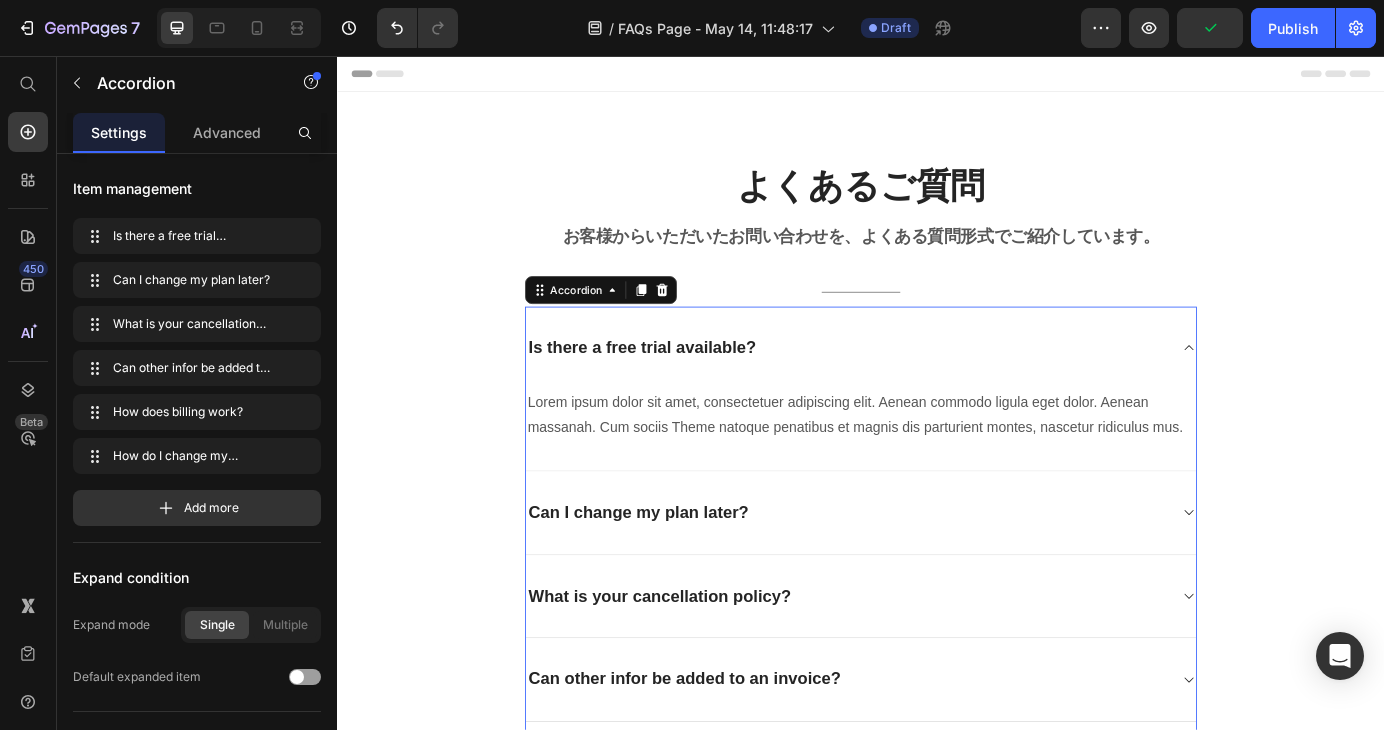 click on "Is there a free trial available?" at bounding box center (686, 390) 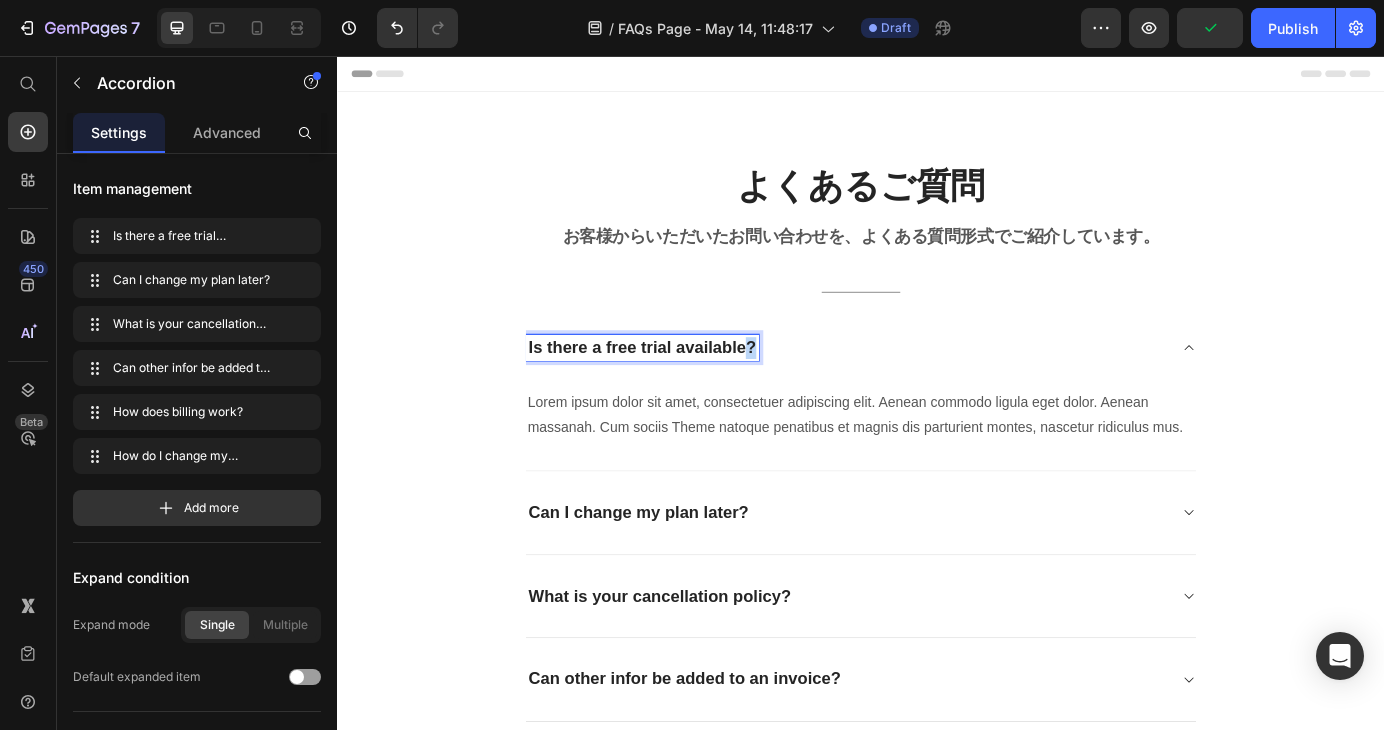click on "Is there a free trial available?" at bounding box center (686, 390) 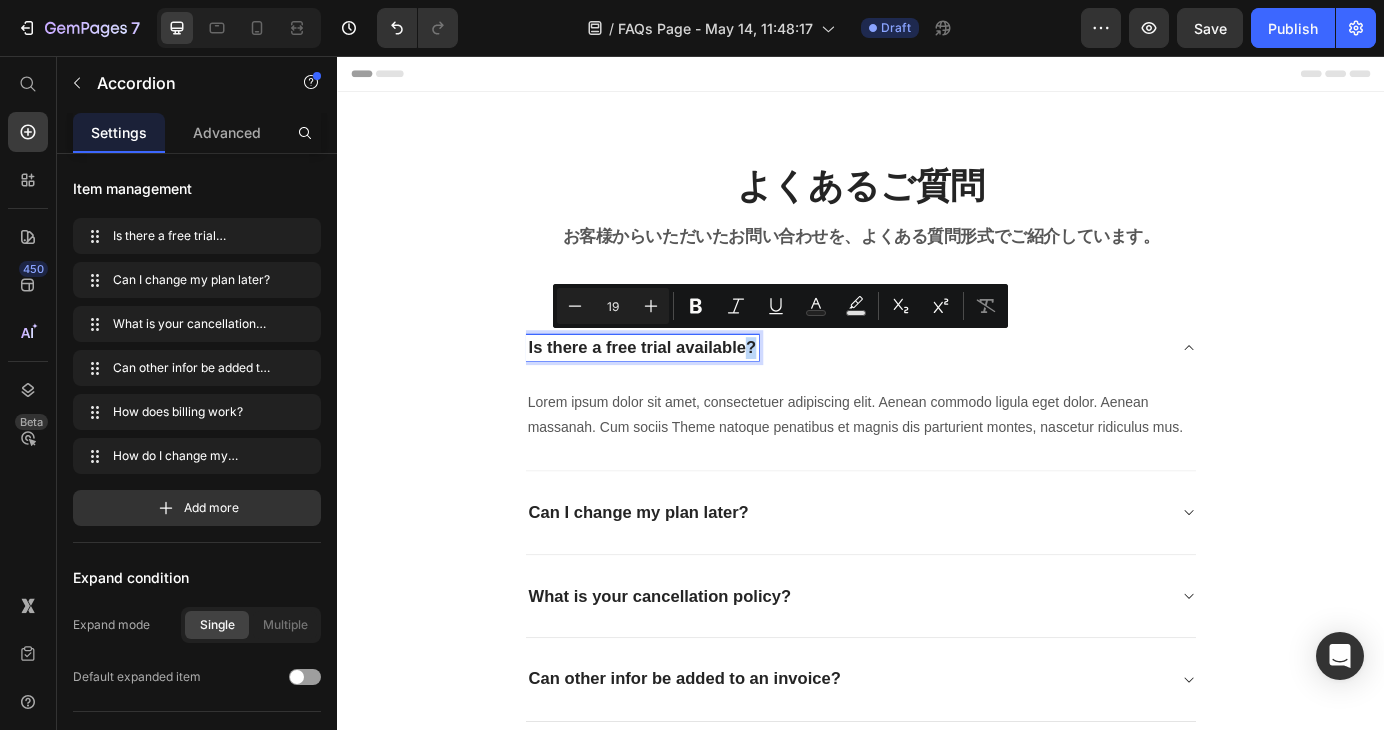 click on "Is there a free trial available?" at bounding box center [686, 390] 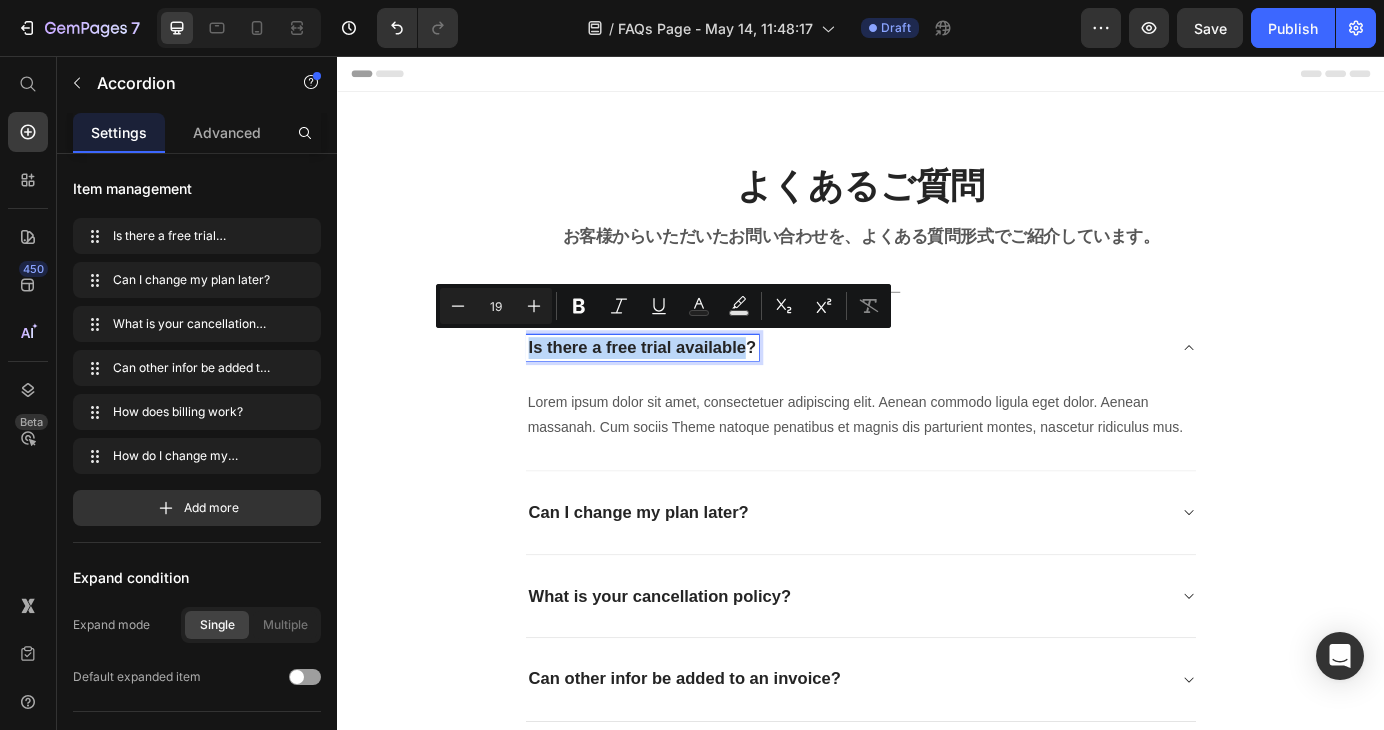 drag, startPoint x: 809, startPoint y: 389, endPoint x: 545, endPoint y: 403, distance: 264.37094 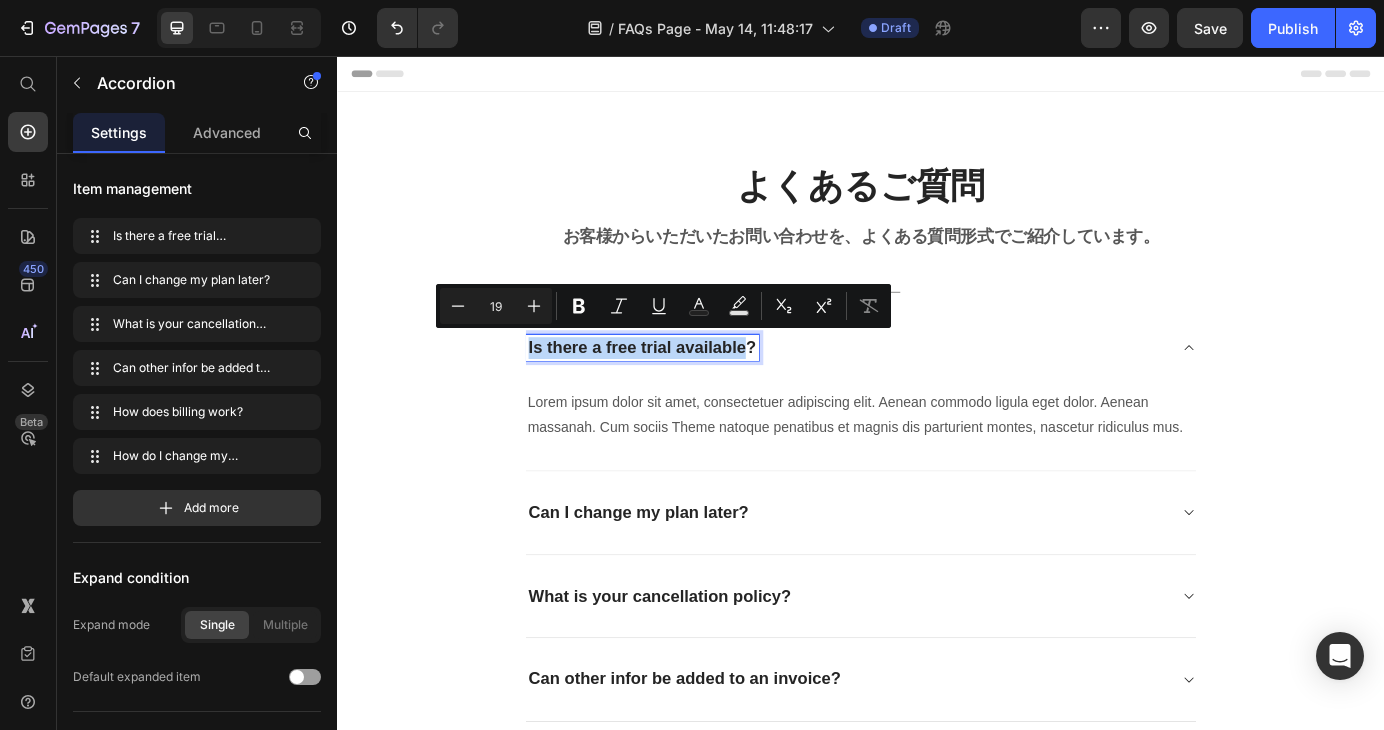 click on "Is there a free trial available?" at bounding box center (686, 390) 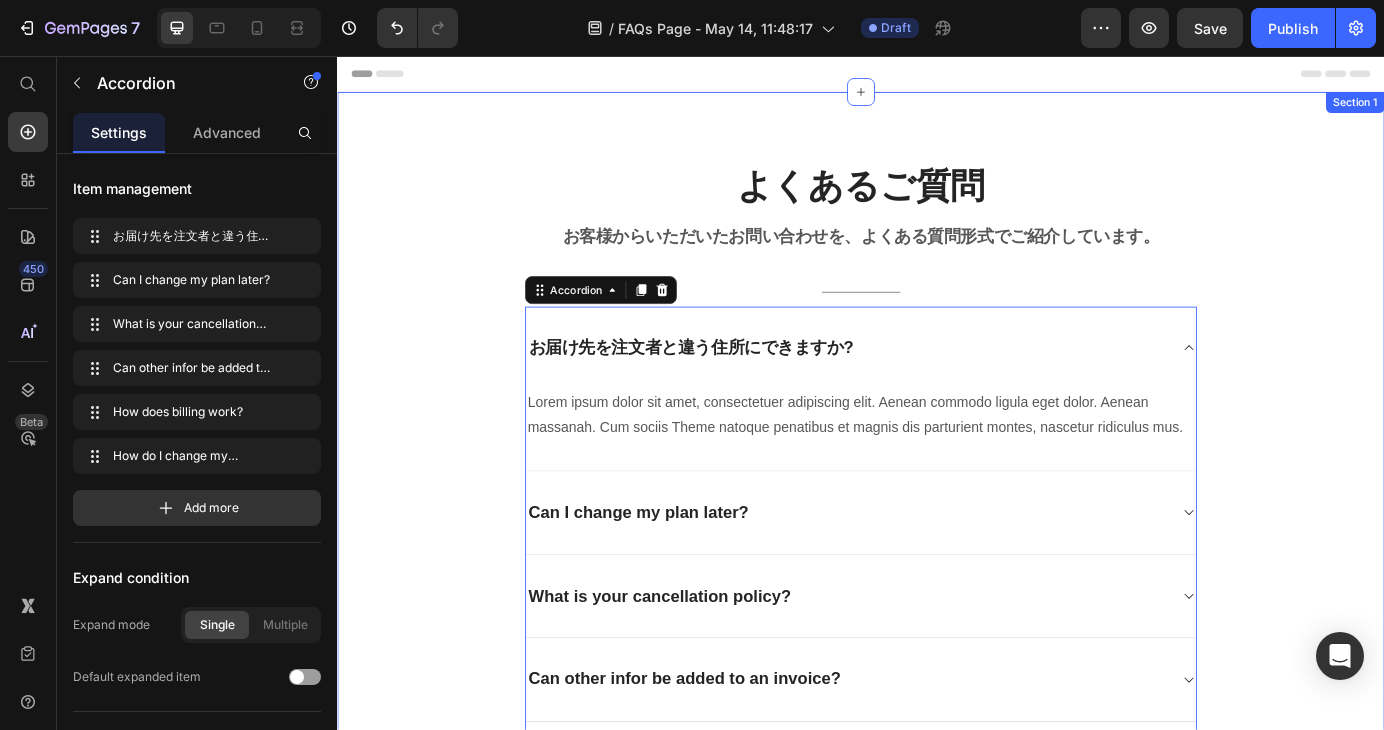 click on "よくあるご質問 Heading お客様からいただいたお問い合わせを、よくある質問形式でご紹介しています。 Text block                Title Line
お届け先を注文者と違う住所にできますか? Lorem ipsum dolor sit amet, consectetuer adipiscing elit. Aenean commodo ligula eget dolor. Aenean massanah. Cum sociis Theme natoque penatibus et magnis dis parturient montes, nascetur ridiculus mus. Text block
Can I change my plan later?
What is your cancellation policy?
Can other infor be added to an invoice?
How does billing work?
How do I change my account email? Accordion   0 Row" at bounding box center [937, 594] 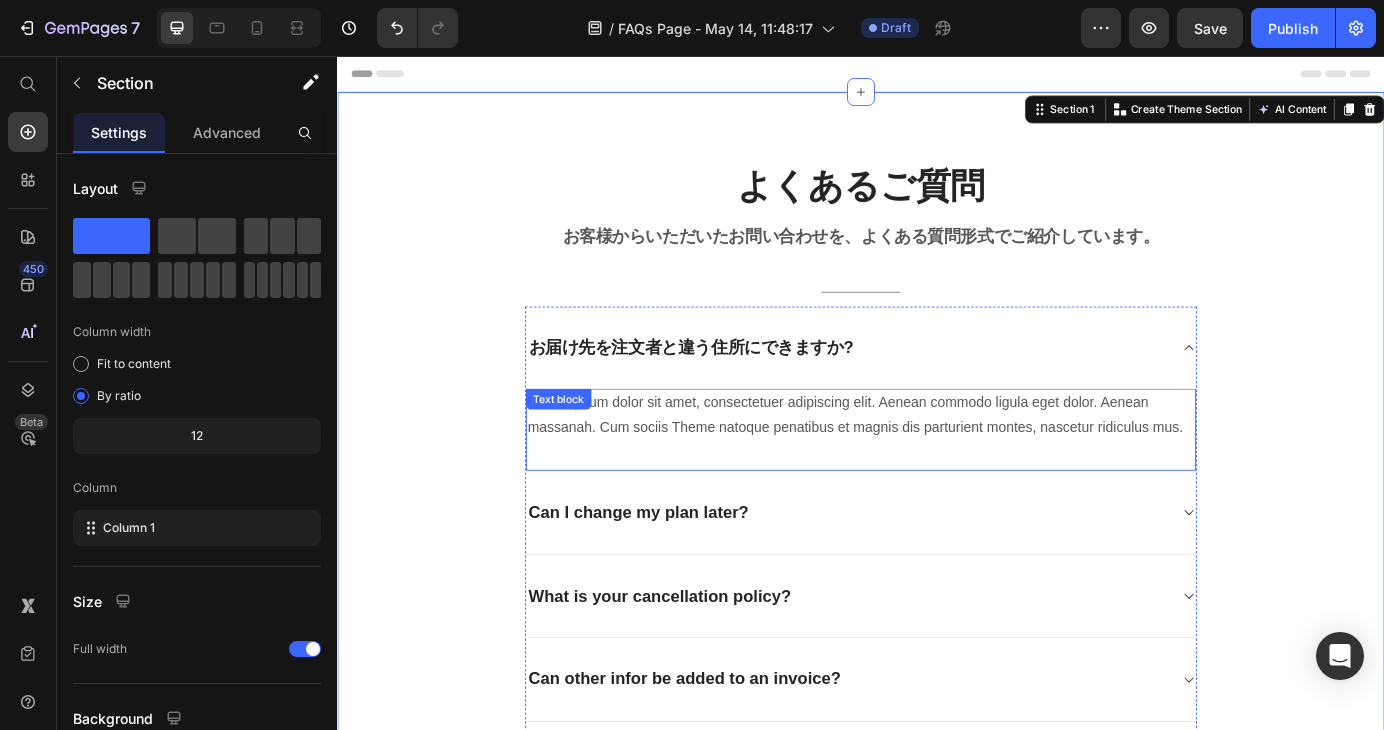 click on "Lorem ipsum dolor sit amet, consectetuer adipiscing elit. Aenean commodo ligula eget dolor. Aenean massanah. Cum sociis Theme natoque penatibus et magnis dis parturient montes, nascetur ridiculus mus." at bounding box center (937, 468) 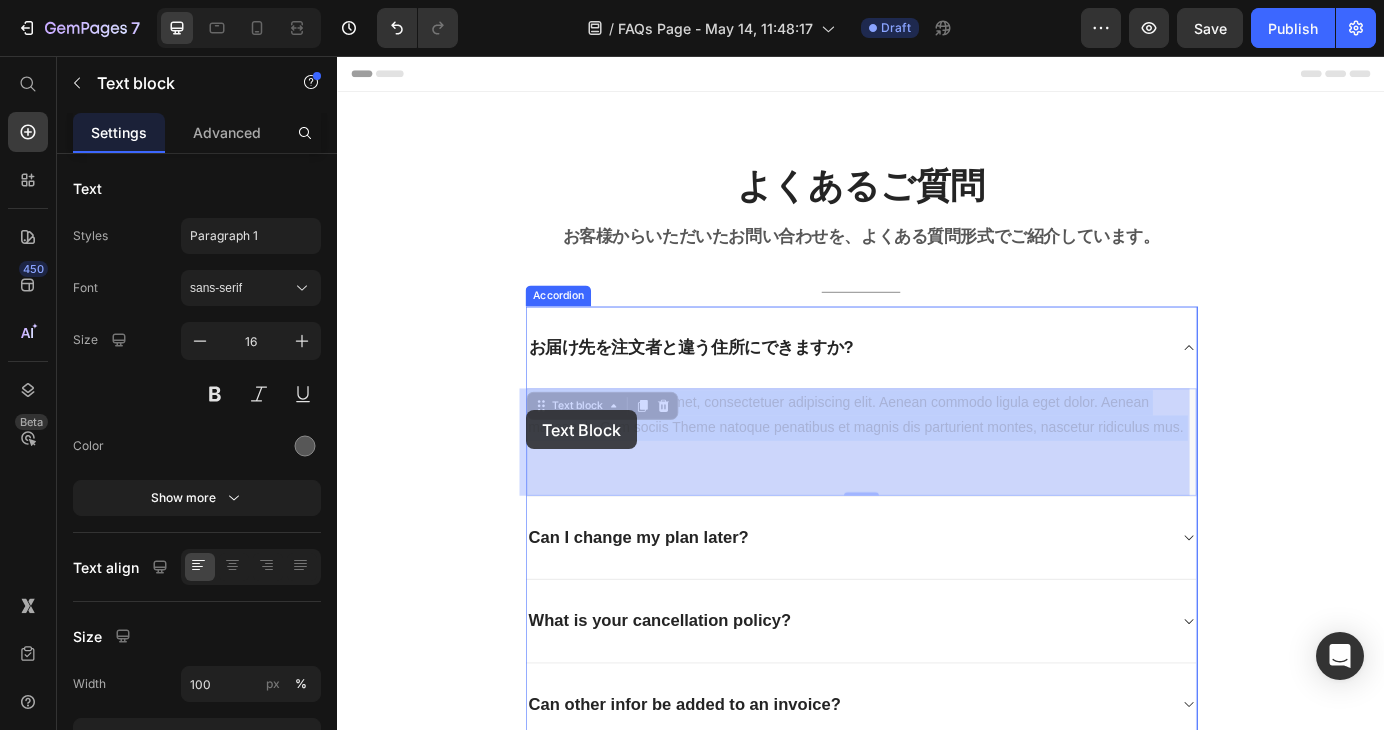 drag, startPoint x: 591, startPoint y: 512, endPoint x: 554, endPoint y: 462, distance: 62.201286 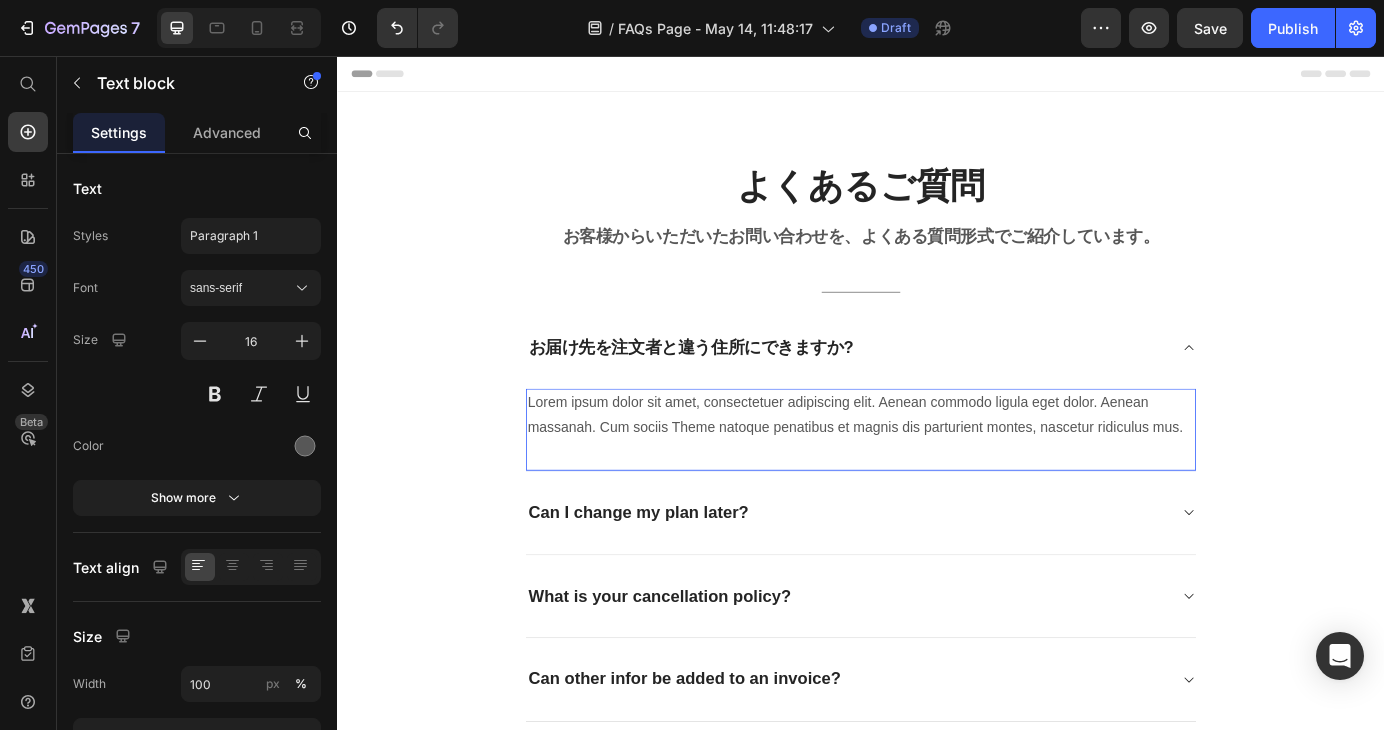 click on "Lorem ipsum dolor sit amet, consectetuer adipiscing elit. Aenean commodo ligula eget dolor. Aenean massanah. Cum sociis Theme natoque penatibus et magnis dis parturient montes, nascetur ridiculus mus." at bounding box center (937, 468) 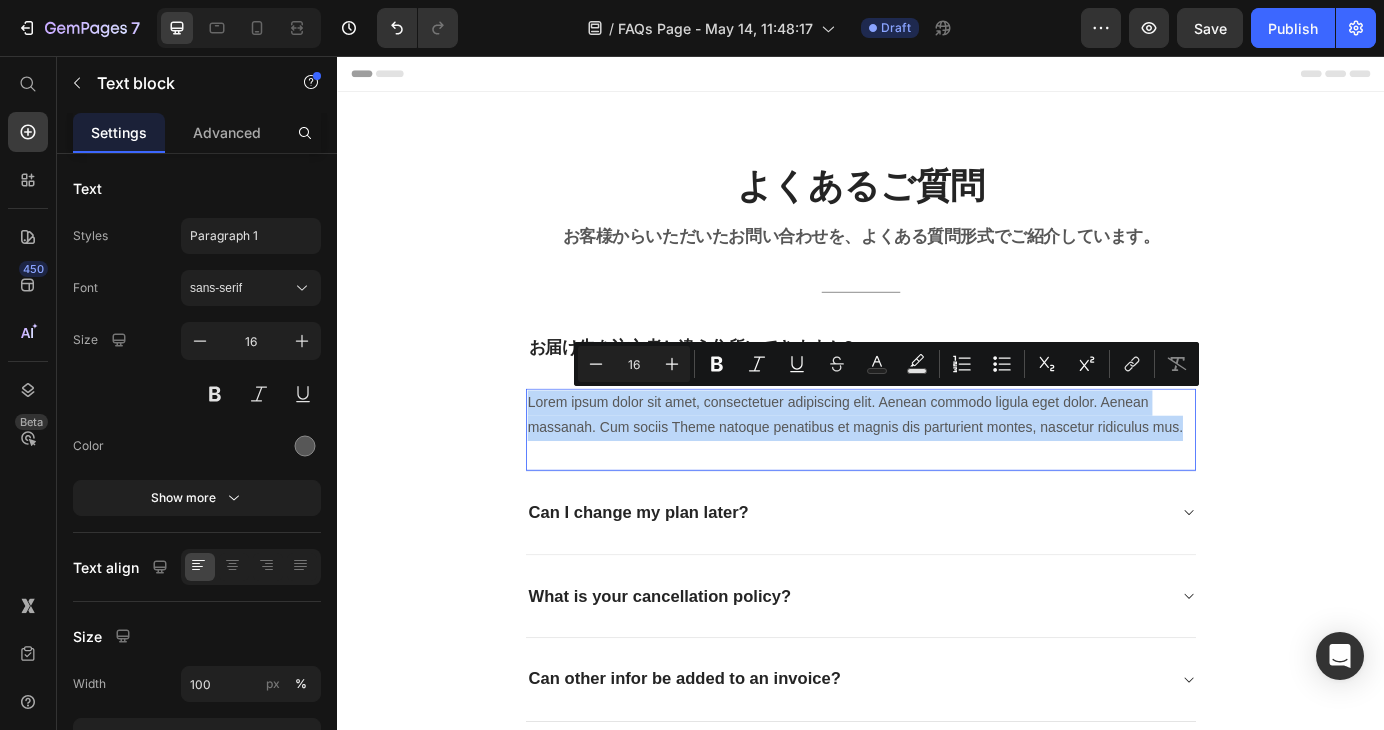 drag, startPoint x: 598, startPoint y: 512, endPoint x: 550, endPoint y: 444, distance: 83.23461 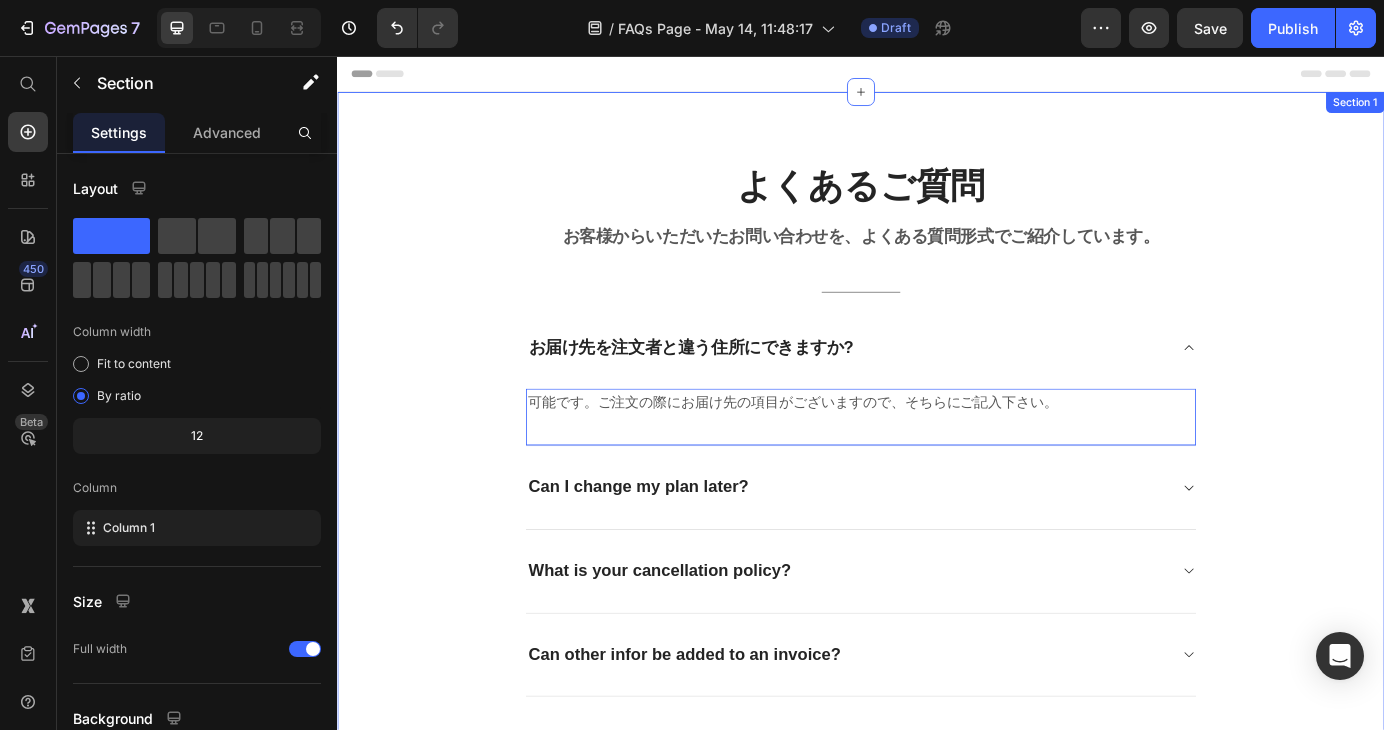 click on "よくあるご質問 Heading お客様からいただいたお問い合わせを、よくある質問形式でご紹介しています。 Text block                Title Line
お届け先を注文者と違う住所にできますか? 可能です。ご注文の際にお届け先の項目がございますので、そちらにご記入下さい。 Text block   0
Can I change my plan later?
What is your cancellation policy?
Can other infor be added to an invoice?
How does billing work?
How do I change my account email? Accordion Row" at bounding box center [937, 579] 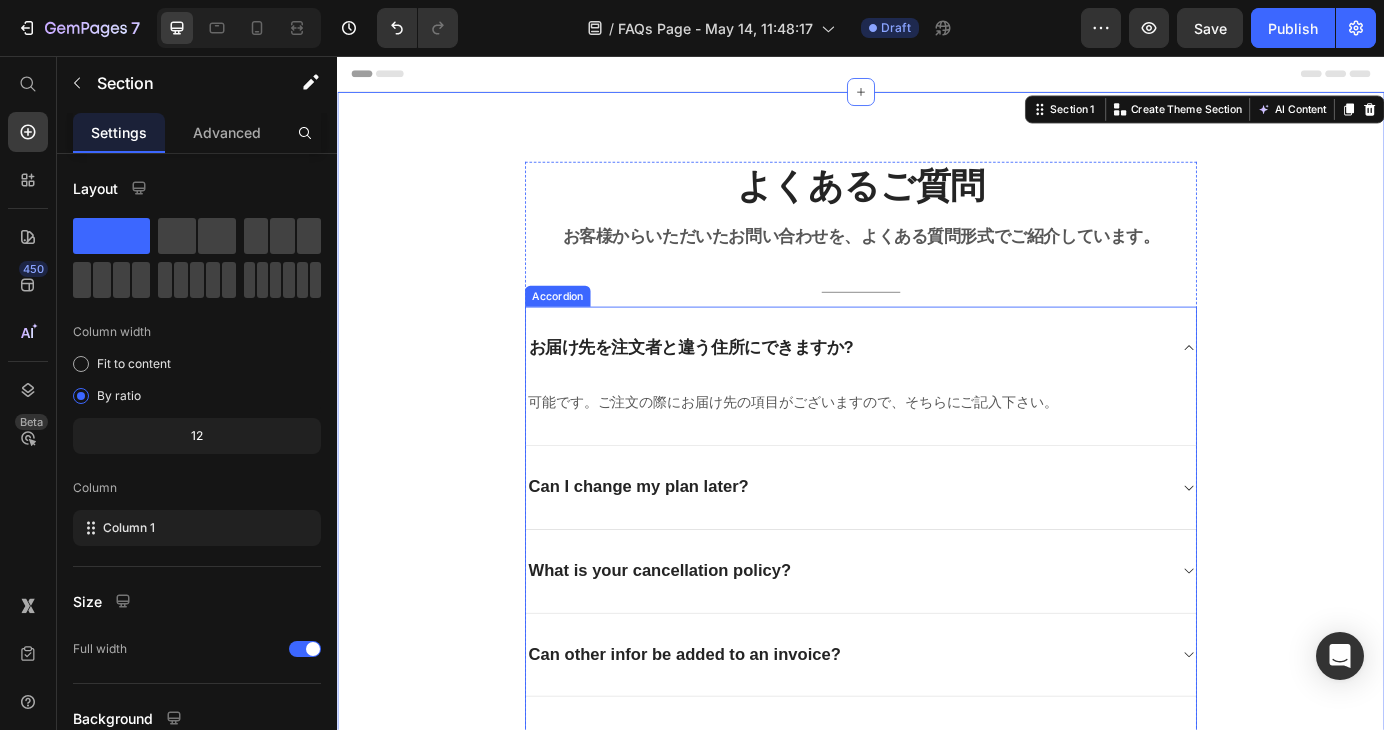 click 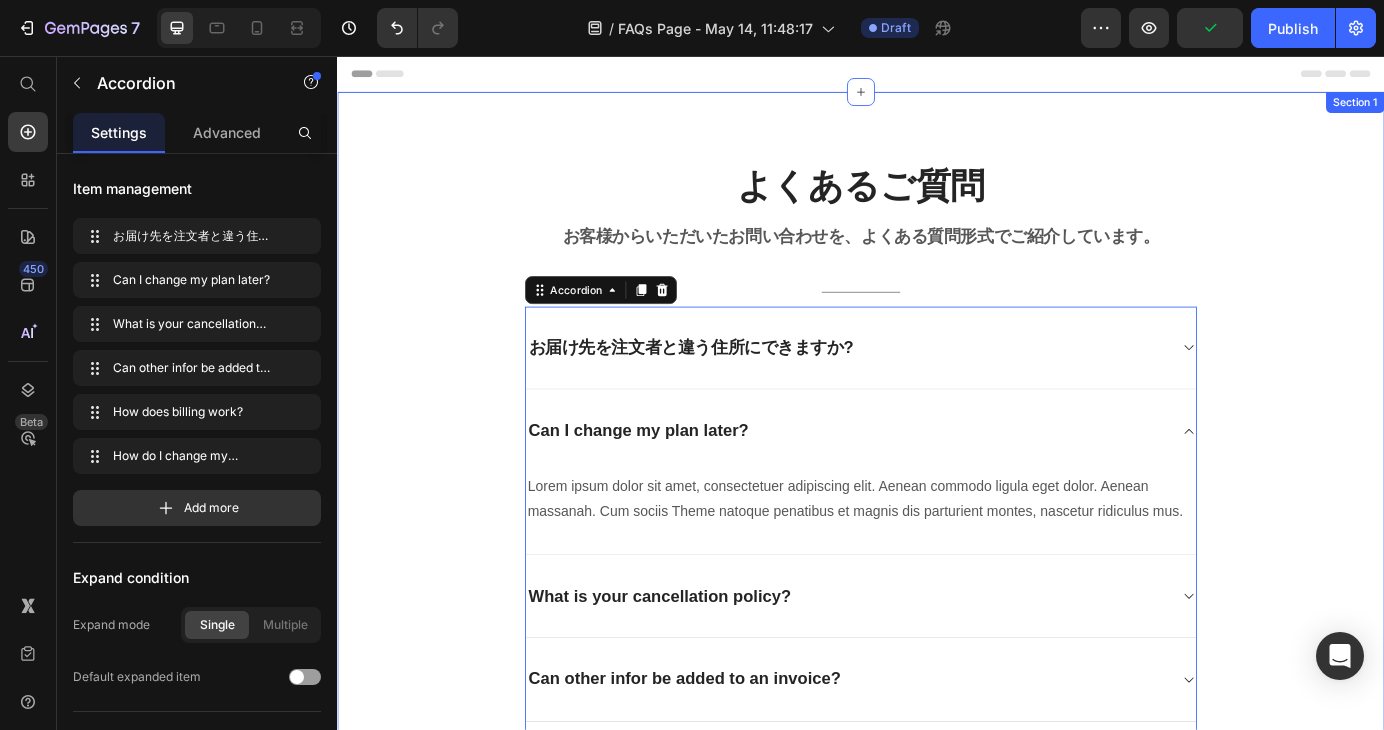 click on "よくあるご質問 Heading お客様からいただいたお問い合わせを、よくある質問形式でご紹介しています。 Text block                Title Line
お届け先を注文者と違う住所にできますか?
Can I change my plan later? Lorem ipsum dolor sit amet, consectetuer adipiscing elit. Aenean commodo ligula eget dolor. Aenean massanah. Cum sociis Theme natoque penatibus et magnis dis parturient montes, nascetur ridiculus mus. Text block
What is your cancellation policy?
Can other infor be added to an invoice?
How does billing work?
How do I change my account email? Accordion   0 Row" at bounding box center (937, 594) 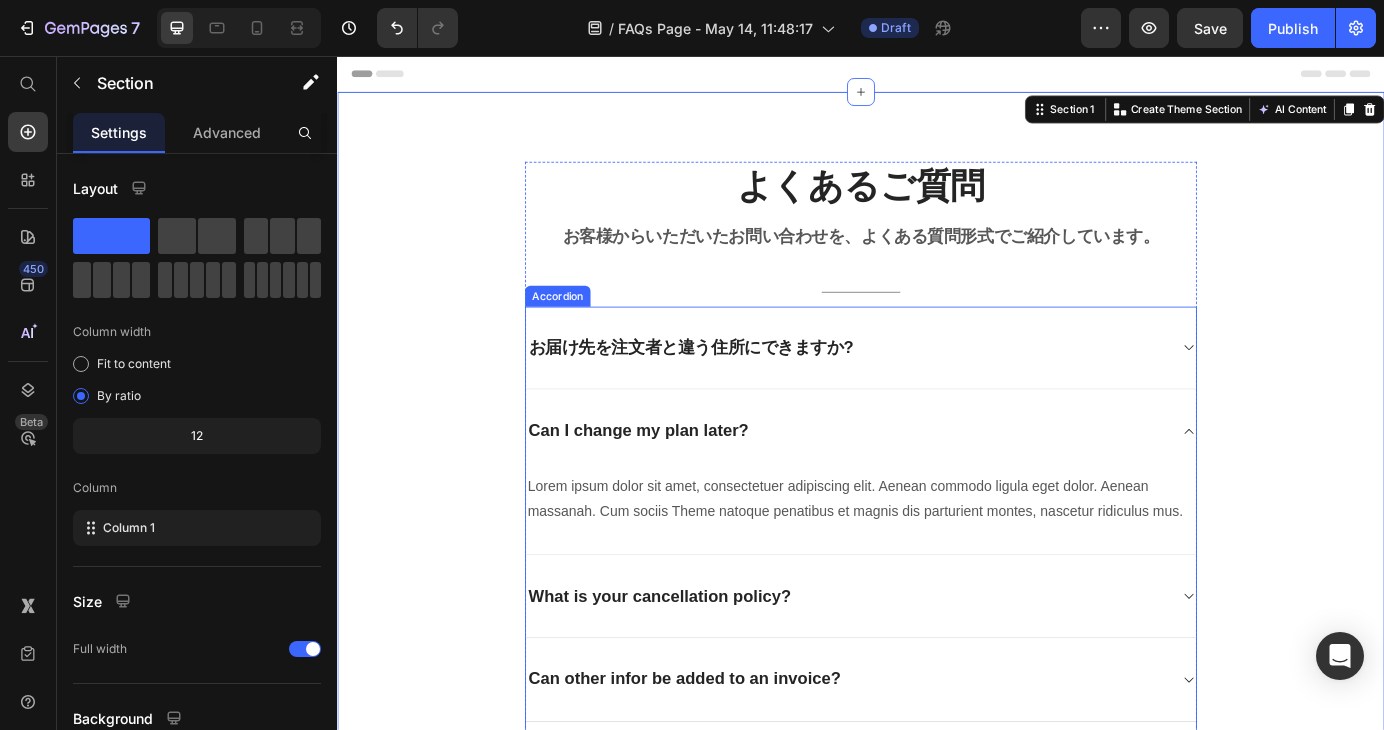 click on "Can I change my plan later?" at bounding box center [682, 485] 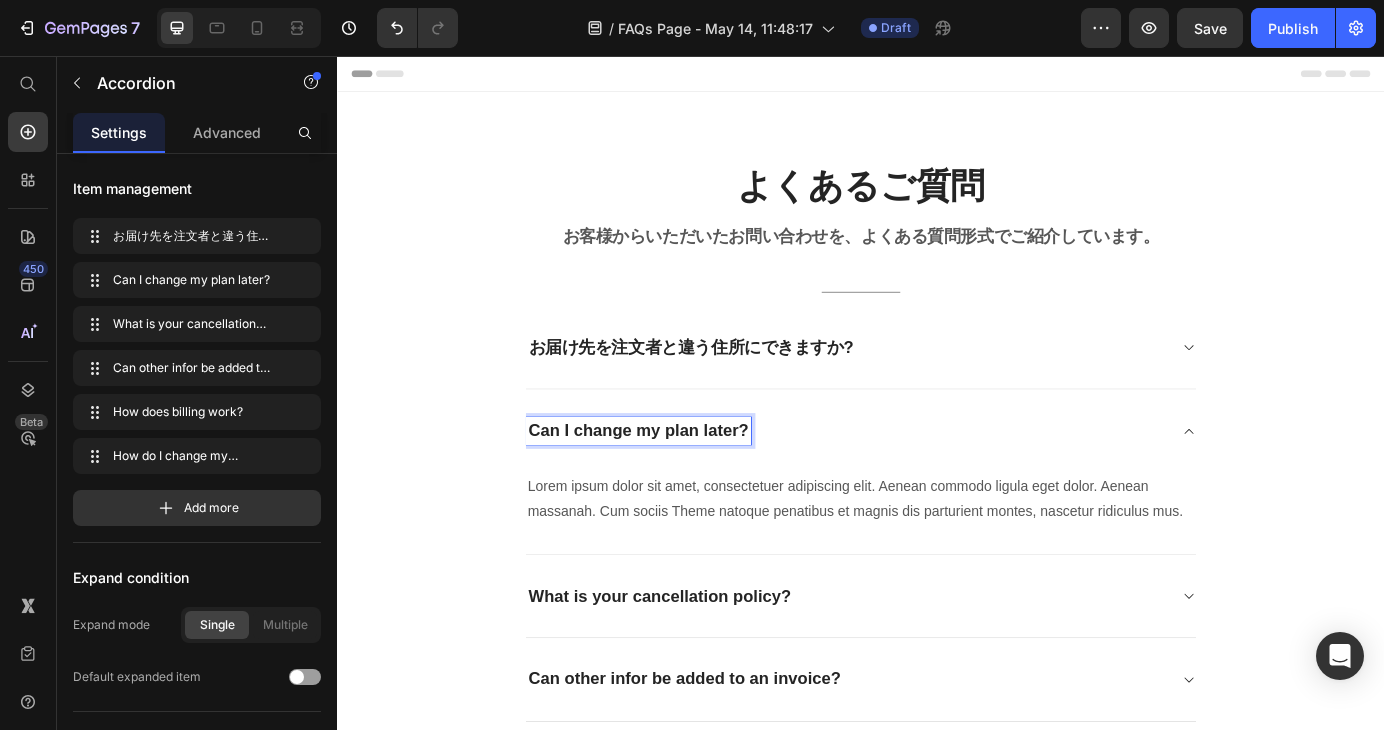 click on "Can I change my plan later?" at bounding box center [682, 485] 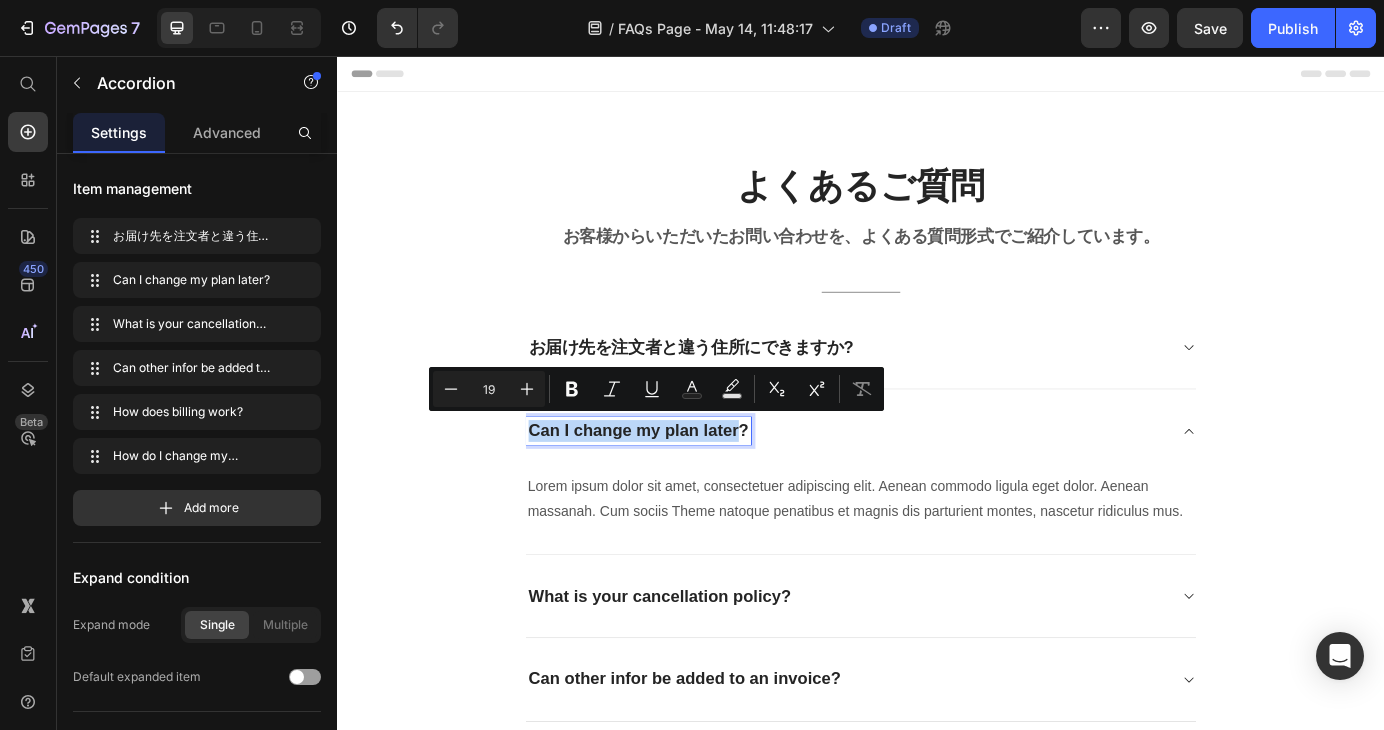 drag, startPoint x: 793, startPoint y: 488, endPoint x: 548, endPoint y: 497, distance: 245.16525 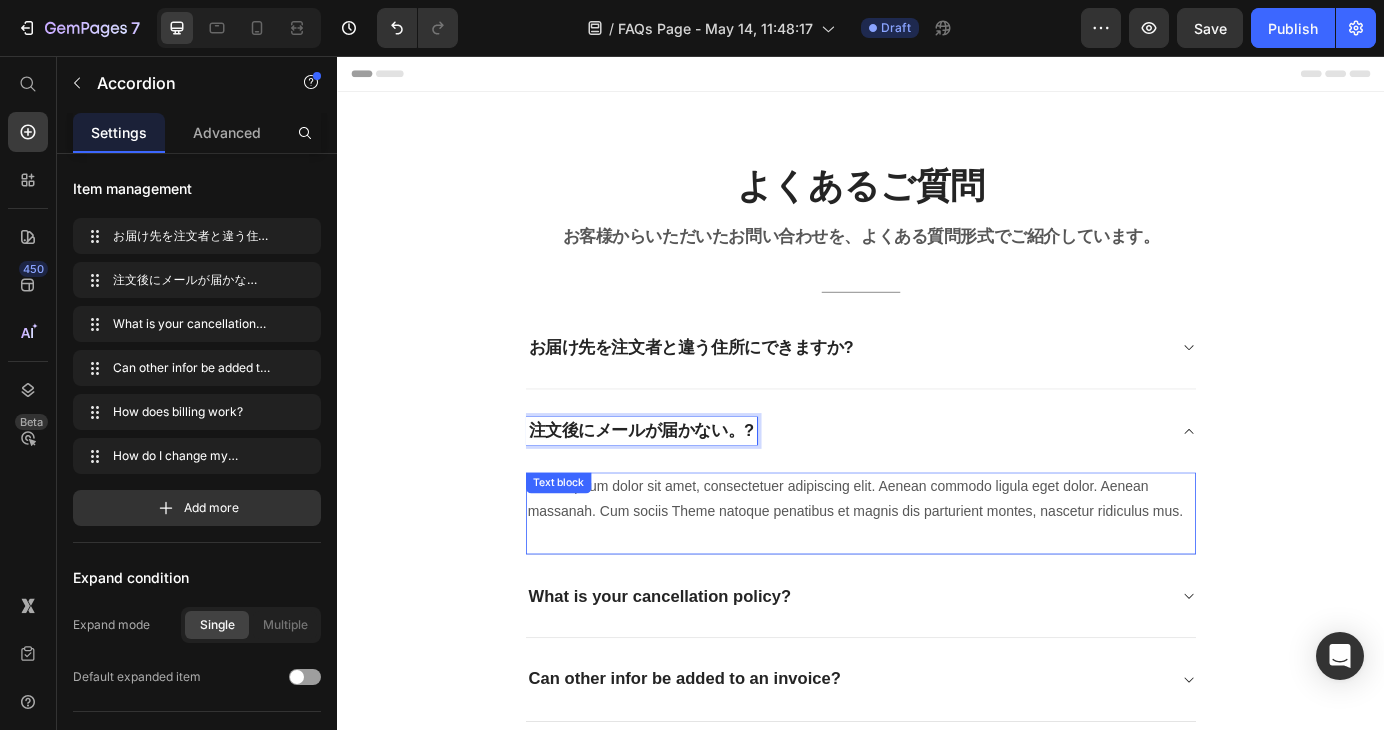 click on "Lorem ipsum dolor sit amet, consectetuer adipiscing elit. Aenean commodo ligula eget dolor. Aenean massanah. Cum sociis Theme natoque penatibus et magnis dis parturient montes, nascetur ridiculus mus. Text block" at bounding box center [937, 580] 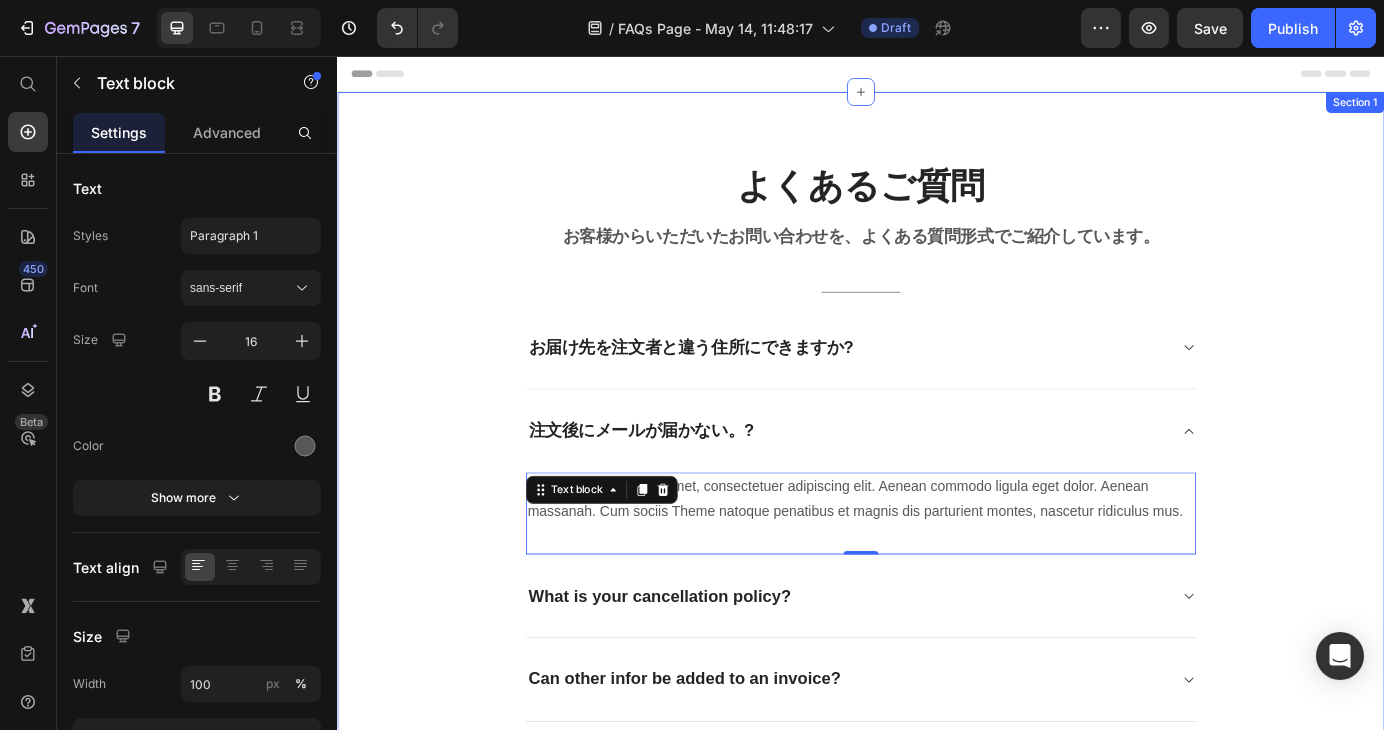 click on "よくあるご質問 Heading お客様からいただいたお問い合わせを、よくある質問形式でご紹介しています。 Text block                Title Line
お届け先を注文者と違う住所にできますか?
注文後にメールが届かない。? Lorem ipsum dolor sit amet, consectetuer adipiscing elit. Aenean commodo ligula eget dolor. Aenean massanah. Cum sociis Theme natoque penatibus et magnis dis parturient montes, nascetur ridiculus mus. Text block   0
What is your cancellation policy?
Can other infor be added to an invoice?
How does billing work?
How do I change my account email? Accordion Row" at bounding box center (937, 594) 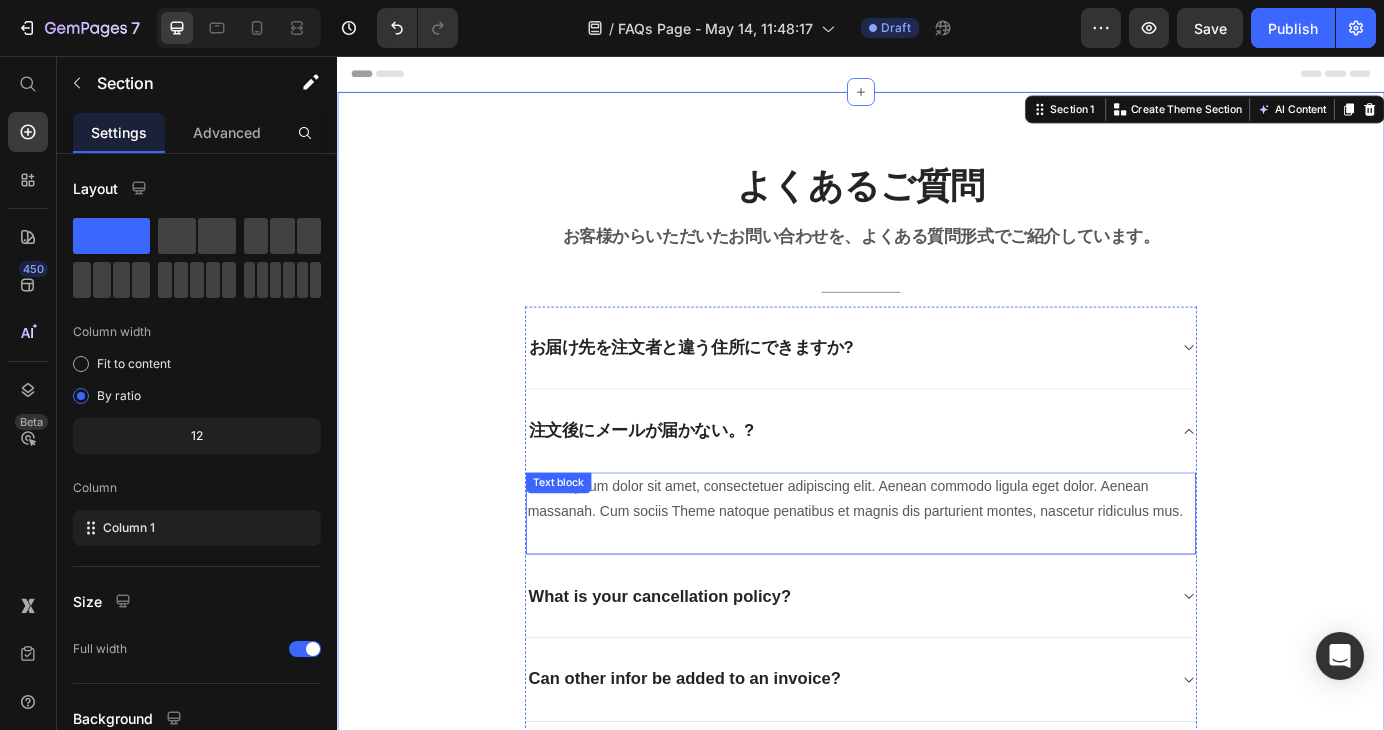 click on "Lorem ipsum dolor sit amet, consectetuer adipiscing elit. Aenean commodo ligula eget dolor. Aenean massanah. Cum sociis Theme natoque penatibus et magnis dis parturient montes, nascetur ridiculus mus." at bounding box center [937, 564] 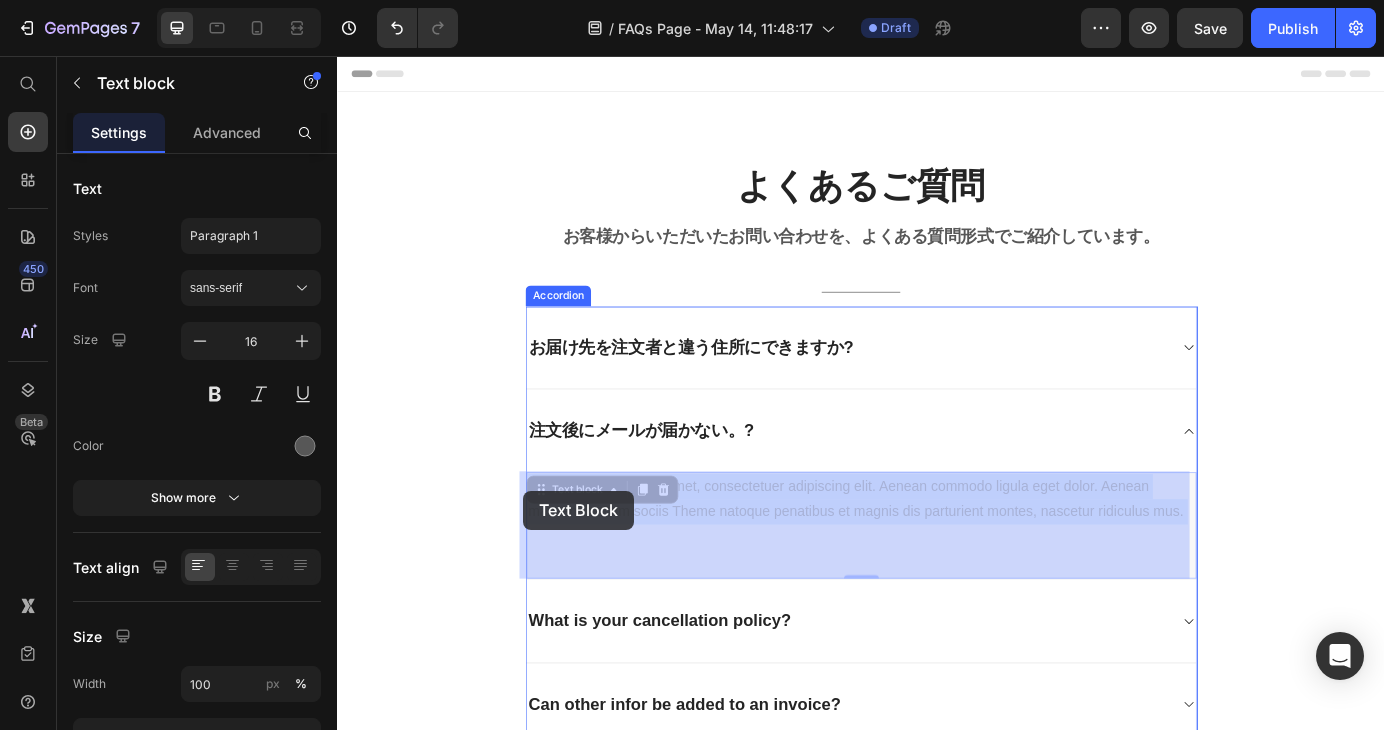 drag, startPoint x: 598, startPoint y: 609, endPoint x: 550, endPoint y: 554, distance: 73 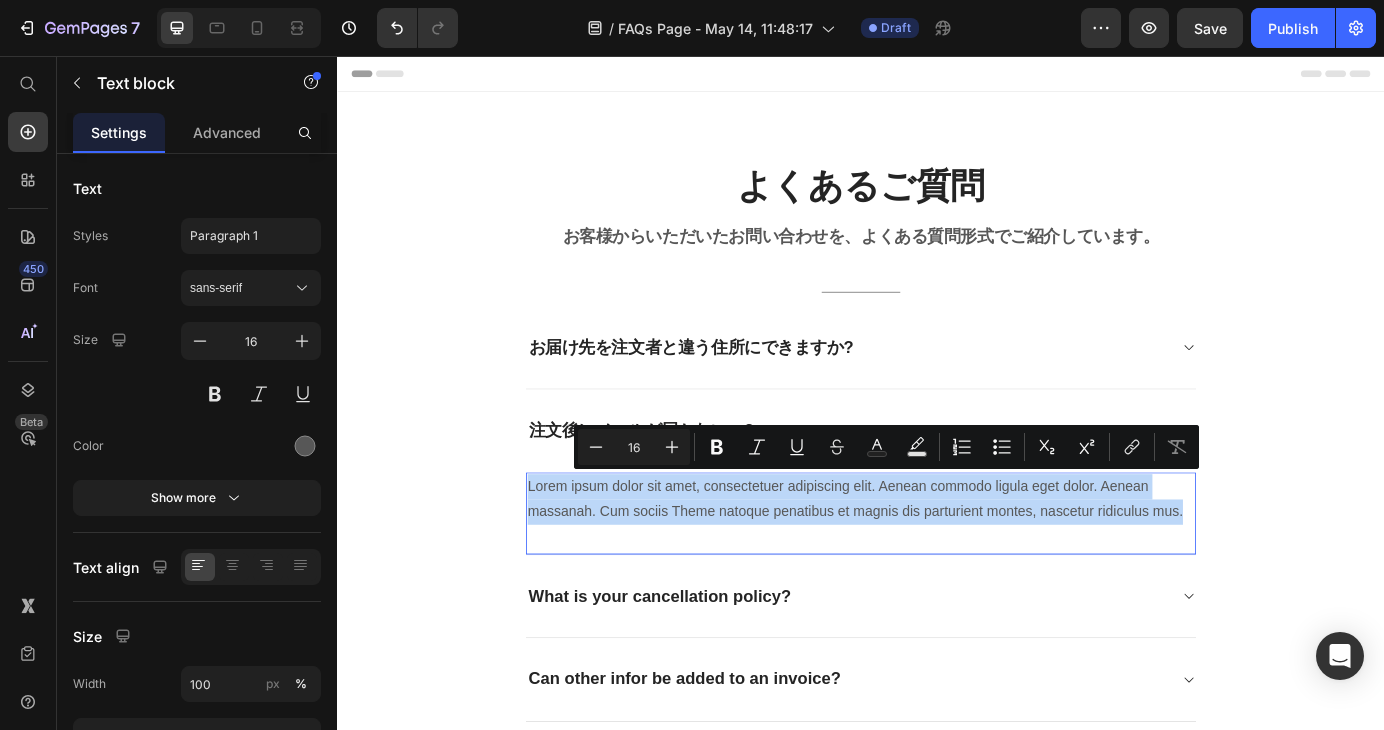 drag, startPoint x: 598, startPoint y: 598, endPoint x: 548, endPoint y: 559, distance: 63.411354 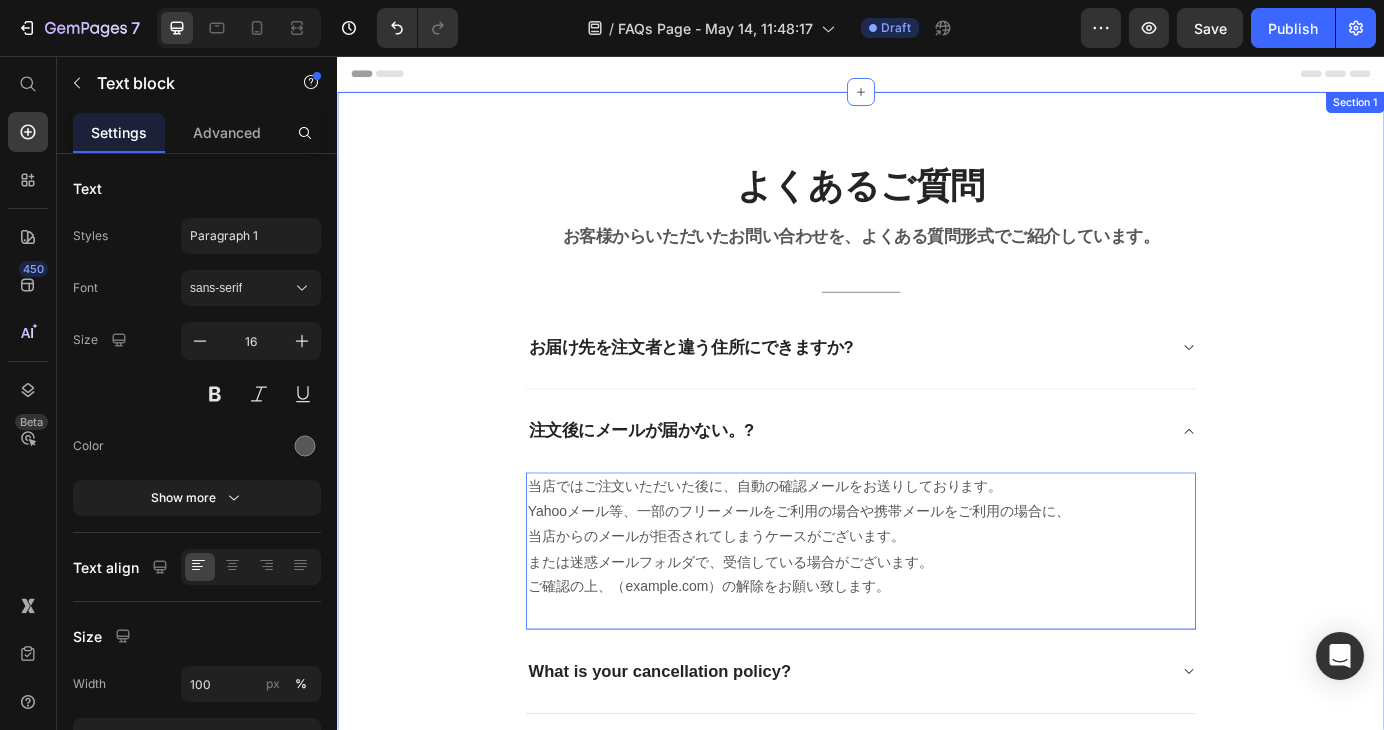click on "よくあるご質問 Heading お客様からいただいたお問い合わせを、よくある質問形式でご紹介しています。 Text block                Title Line
お届け先を注文者と違う住所にできますか?
注文後にメールが届かない。? 当店ではご注文いただいた後に、自動の確認メールをお送りしております。 Yahooメール等、一部のフリーメールをご利用の場合や携帯メールをご利用の場合に、 当店からのメールが拒否されてしまうケースがございます。 または迷惑メールフォルダで、受信している場合がございます。 ご確認の上、（ドメイン名）の解除をお願い致します。 Text block   0
What is your cancellation policy?
Can other infor be added to an invoice?
Accordion Row" at bounding box center (937, 637) 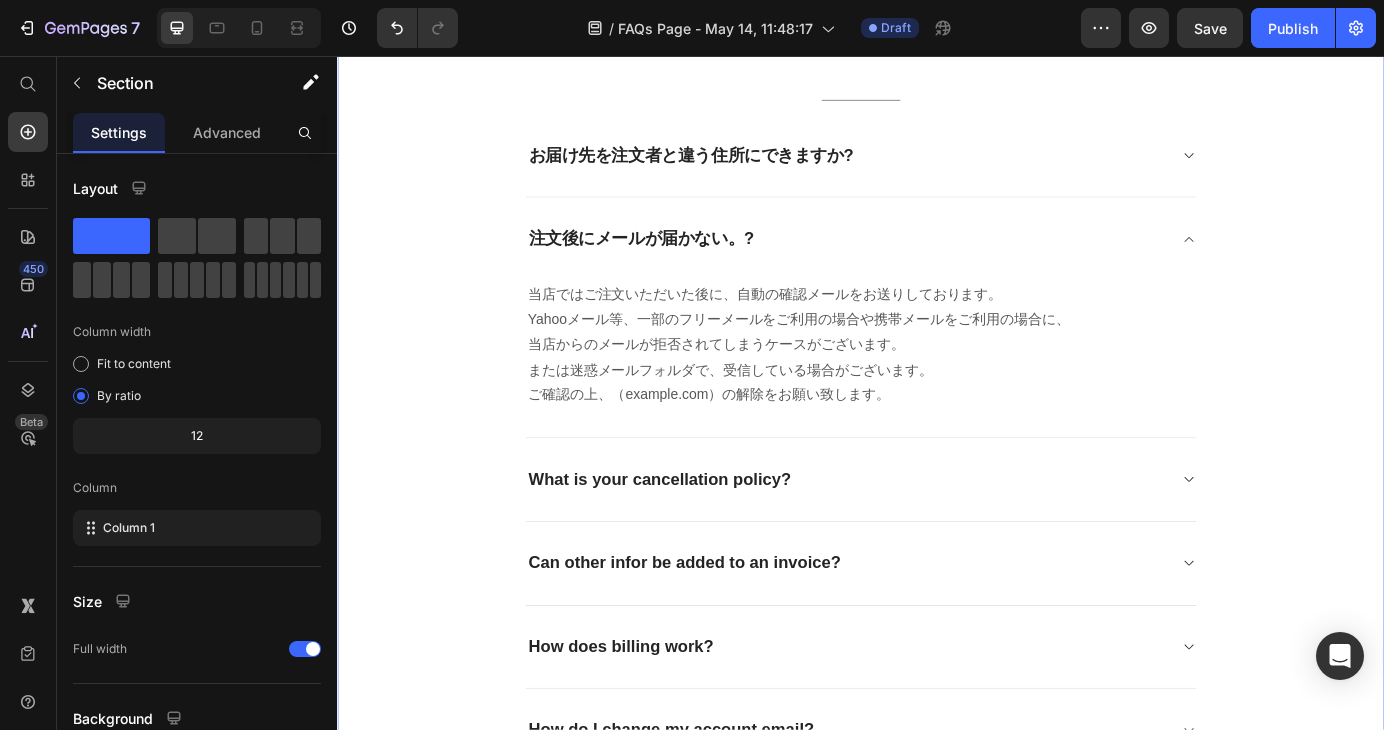 scroll, scrollTop: 300, scrollLeft: 0, axis: vertical 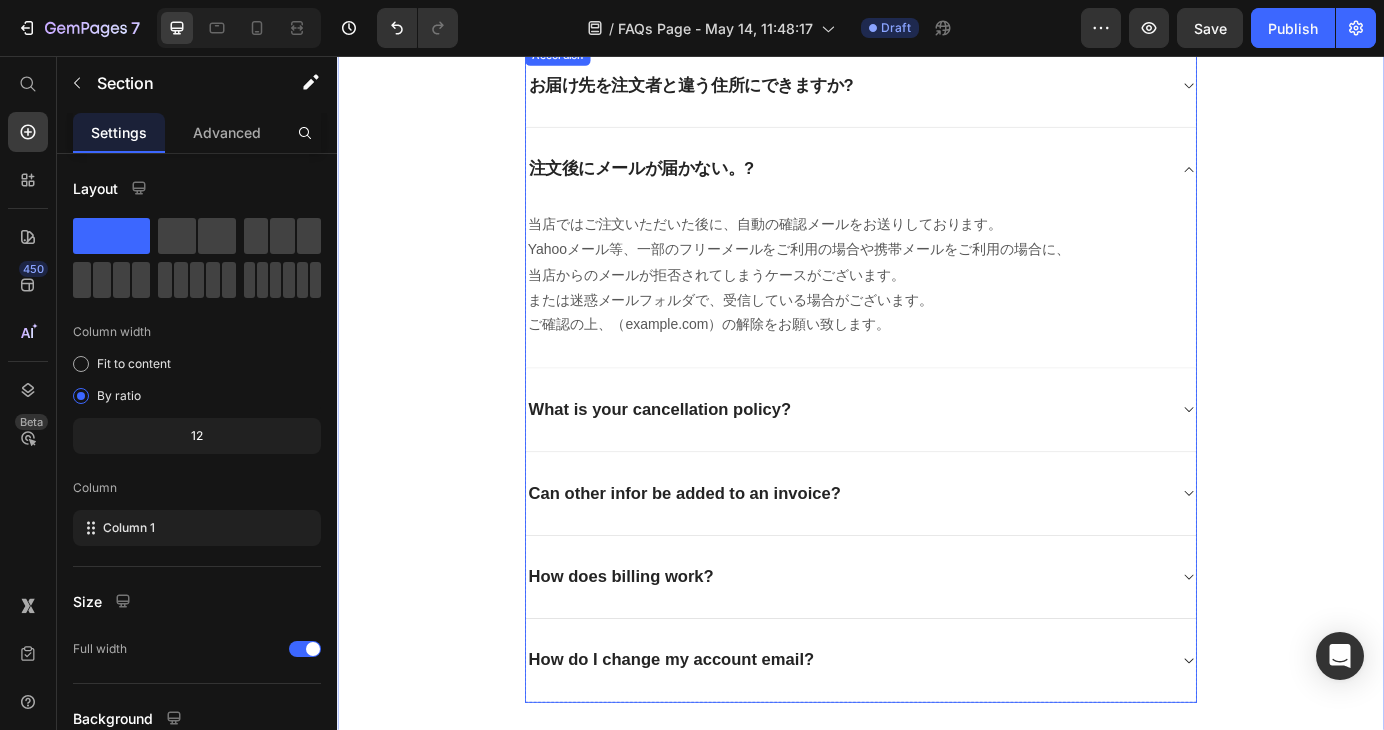 click 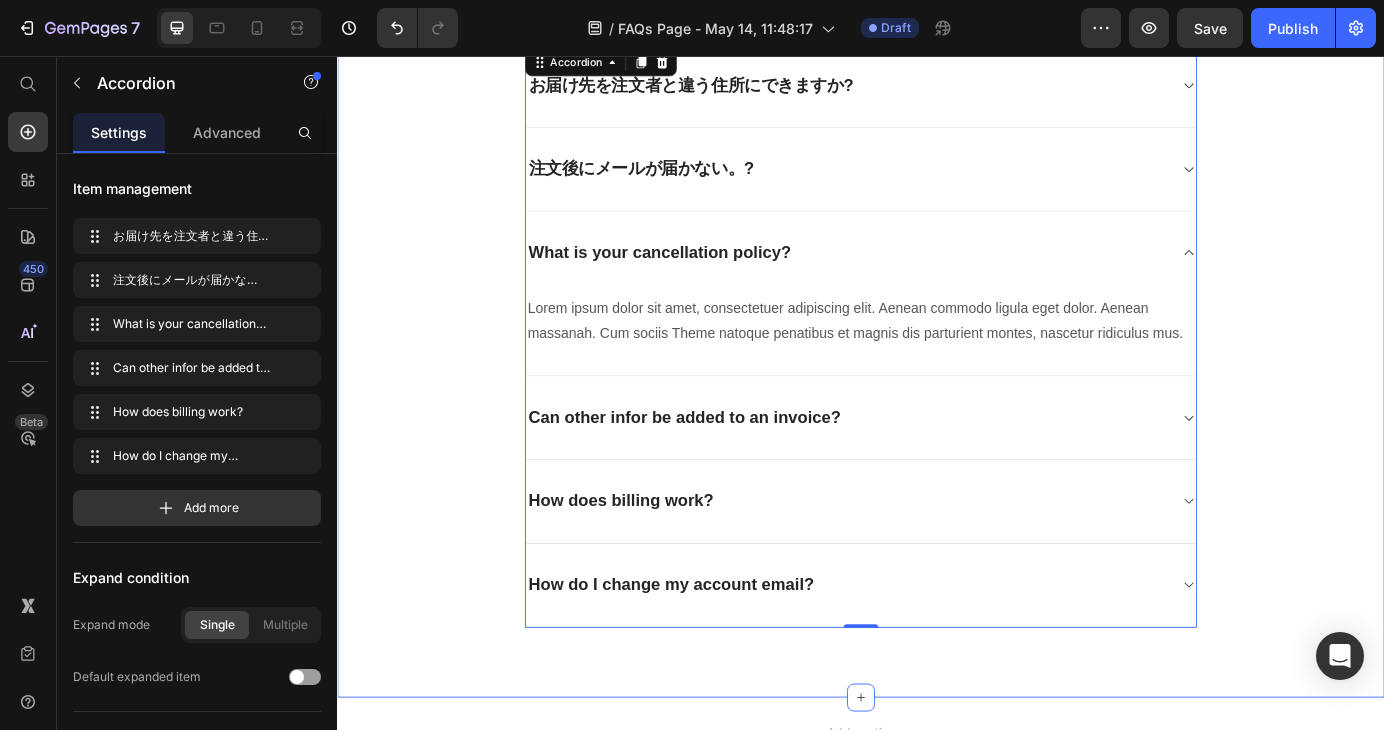 click on "よくあるご質問 Heading お客様からいただいたお問い合わせを、よくある質問形式でご紹介しています。 Text block                Title Line
お届け先を注文者と違う住所にできますか?
注文後にメールが届かない。?
What is your cancellation policy? Lorem ipsum dolor sit amet, consectetuer adipiscing elit. Aenean commodo ligula eget dolor. Aenean massanah. Cum sociis Theme natoque penatibus et magnis dis parturient montes, nascetur ridiculus mus. Text block
Can other infor be added to an invoice?
How does billing work?
How do I change my account email? Accordion   0 Row" at bounding box center (937, 294) 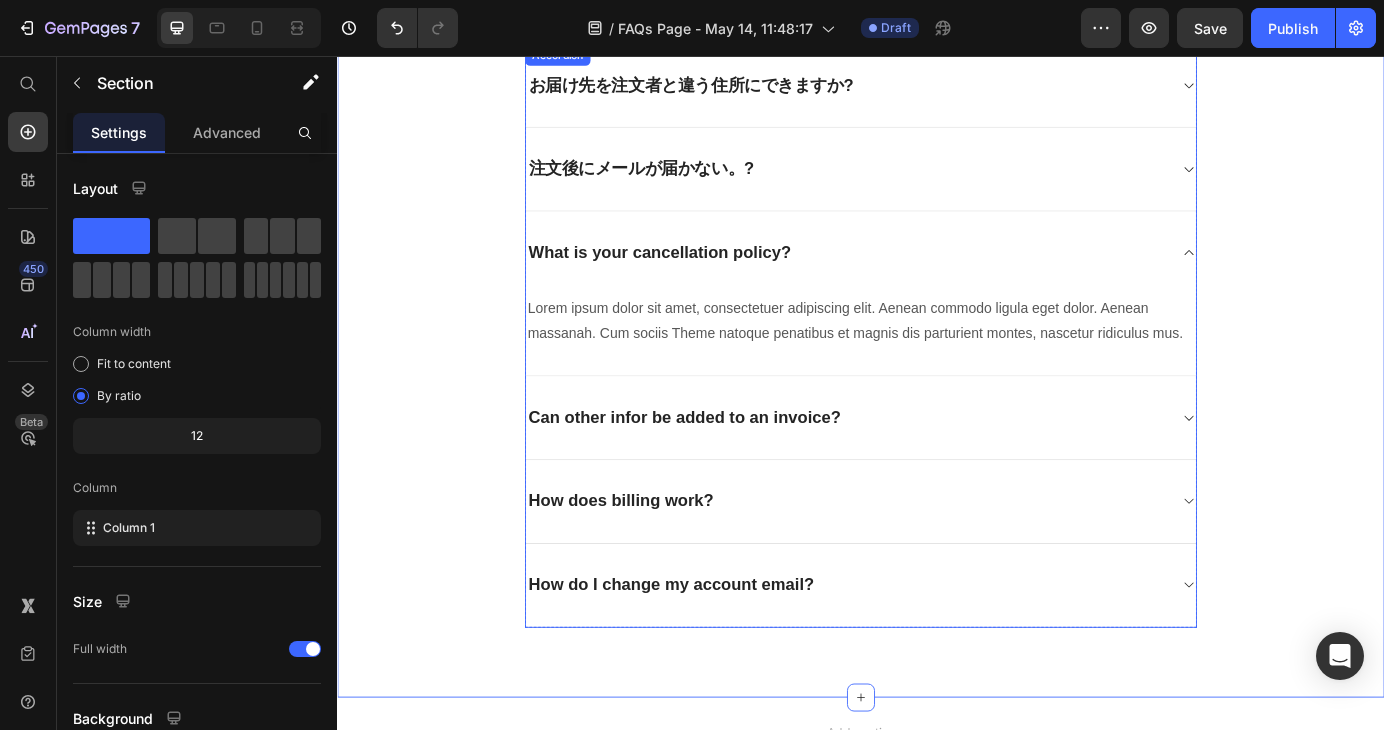 click on "What is your cancellation policy?" at bounding box center [706, 281] 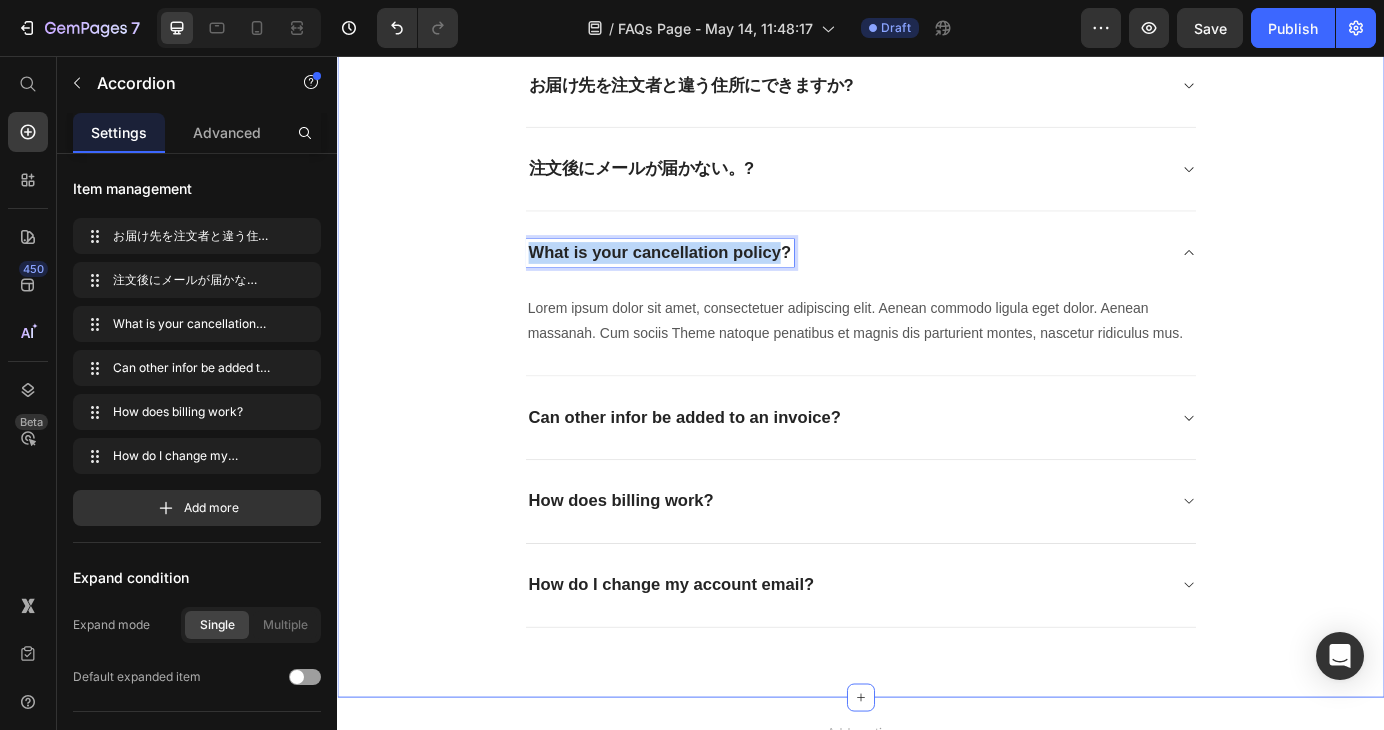 drag, startPoint x: 846, startPoint y: 285, endPoint x: 533, endPoint y: 291, distance: 313.0575 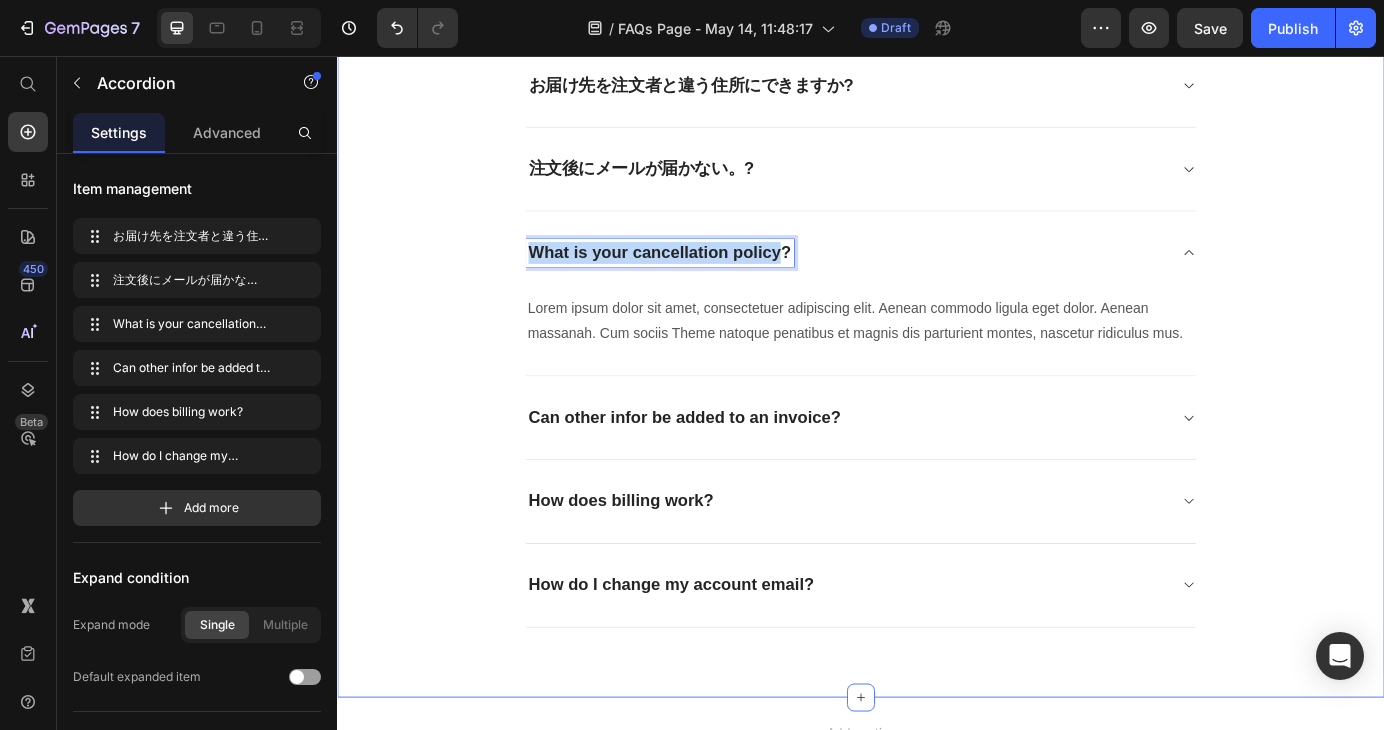 click on "よくあるご質問 Heading お客様からいただいたお問い合わせを、よくある質問形式でご紹介しています。 Text block                Title Line
お届け先を注文者と違う住所にできますか?
注文後にメールが届かない。?
What is your cancellation policy? Lorem ipsum dolor sit amet, consectetuer adipiscing elit. Aenean commodo ligula eget dolor. Aenean massanah. Cum sociis Theme natoque penatibus et magnis dis parturient montes, nascetur ridiculus mus. Text block
Can other infor be added to an invoice?
How does billing work?
How do I change my account email? Accordion   0 Row" at bounding box center [937, 294] 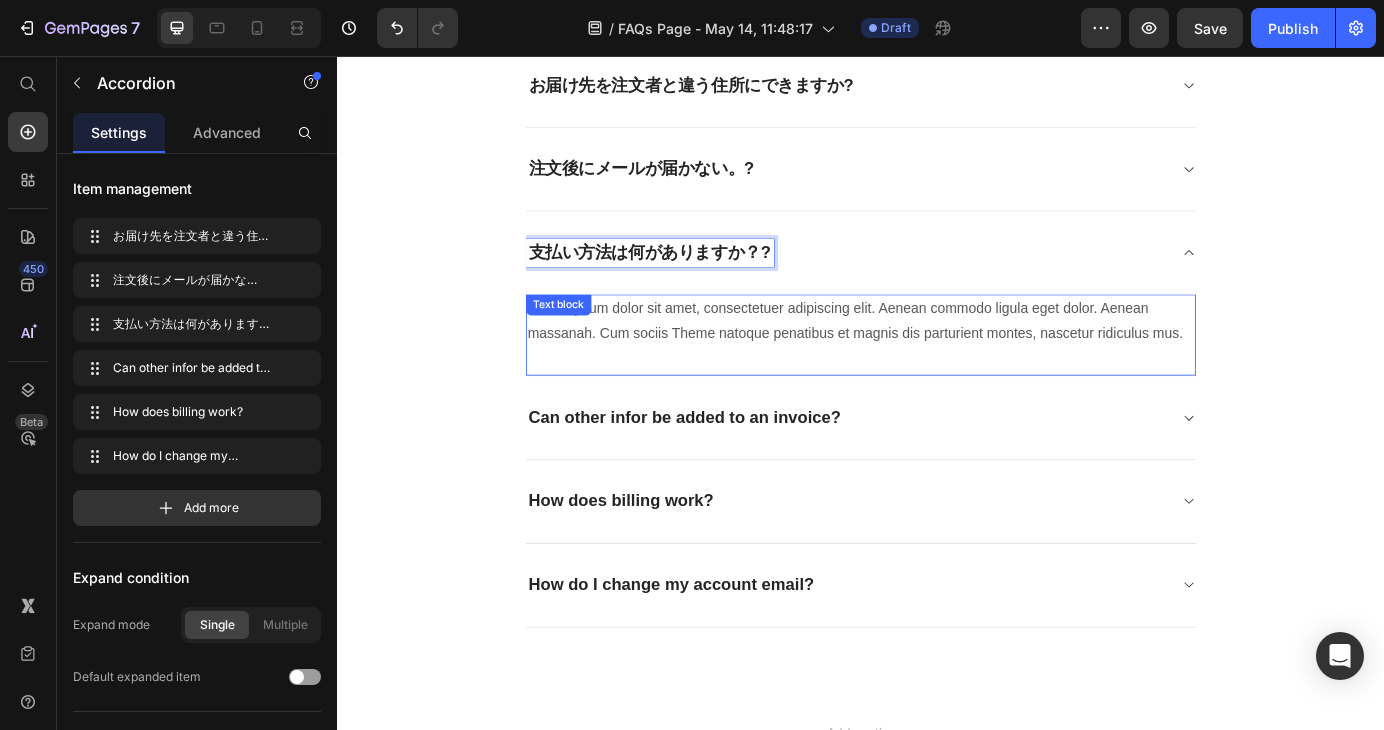 click on "Lorem ipsum dolor sit amet, consectetuer adipiscing elit. Aenean commodo ligula eget dolor. Aenean massanah. Cum sociis Theme natoque penatibus et magnis dis parturient montes, nascetur ridiculus mus. Text block" at bounding box center (937, 376) 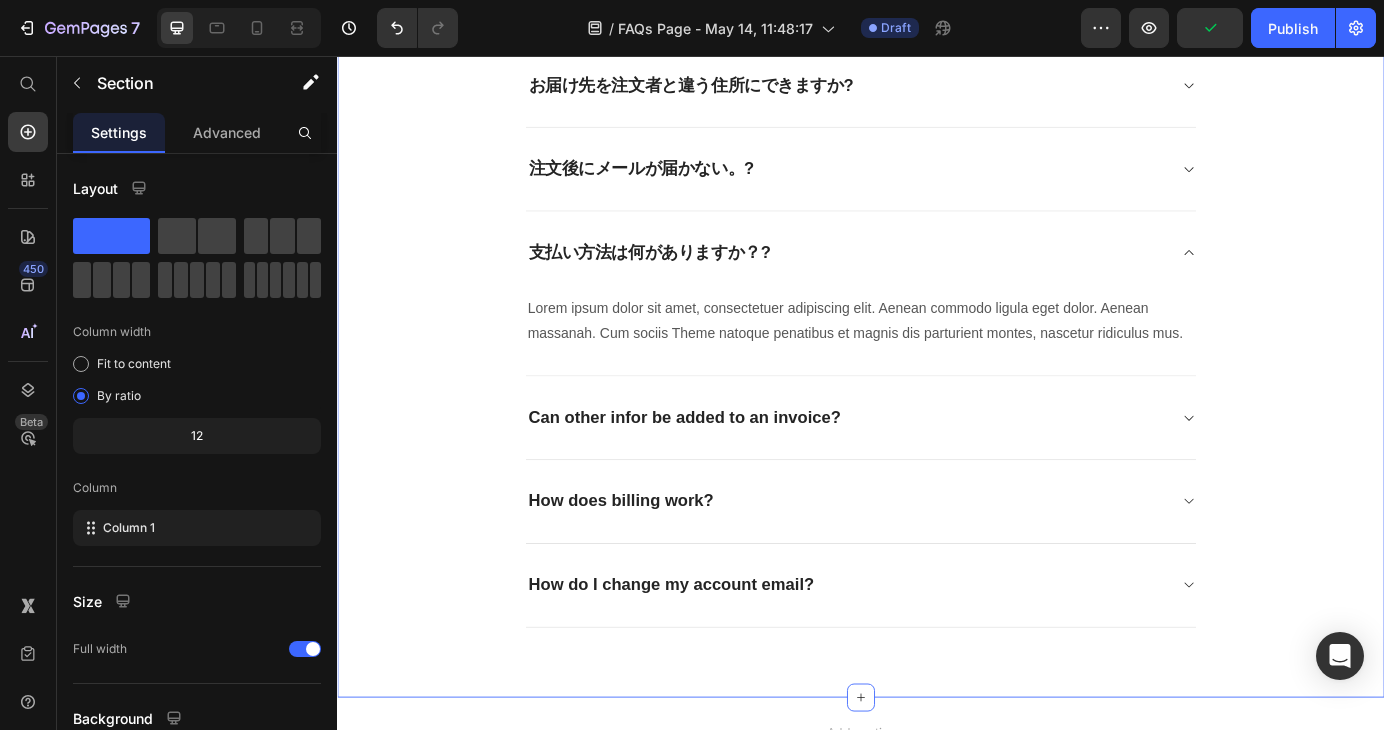 click on "よくあるご質問 Heading お客様からいただいたお問い合わせを、よくある質問形式でご紹介しています。 Text block                Title Line
お届け先を注文者と違う住所にできますか?
注文後にメールが届かない。?
支払い方法は何がありますか？? Lorem ipsum dolor sit amet, consectetuer adipiscing elit. Aenean commodo ligula eget dolor. Aenean massanah. Cum sociis Theme natoque penatibus et magnis dis parturient montes, nascetur ridiculus mus. Text block
Can other infor be added to an invoice?
How does billing work?
How do I change my account email? Accordion Row" at bounding box center [937, 294] 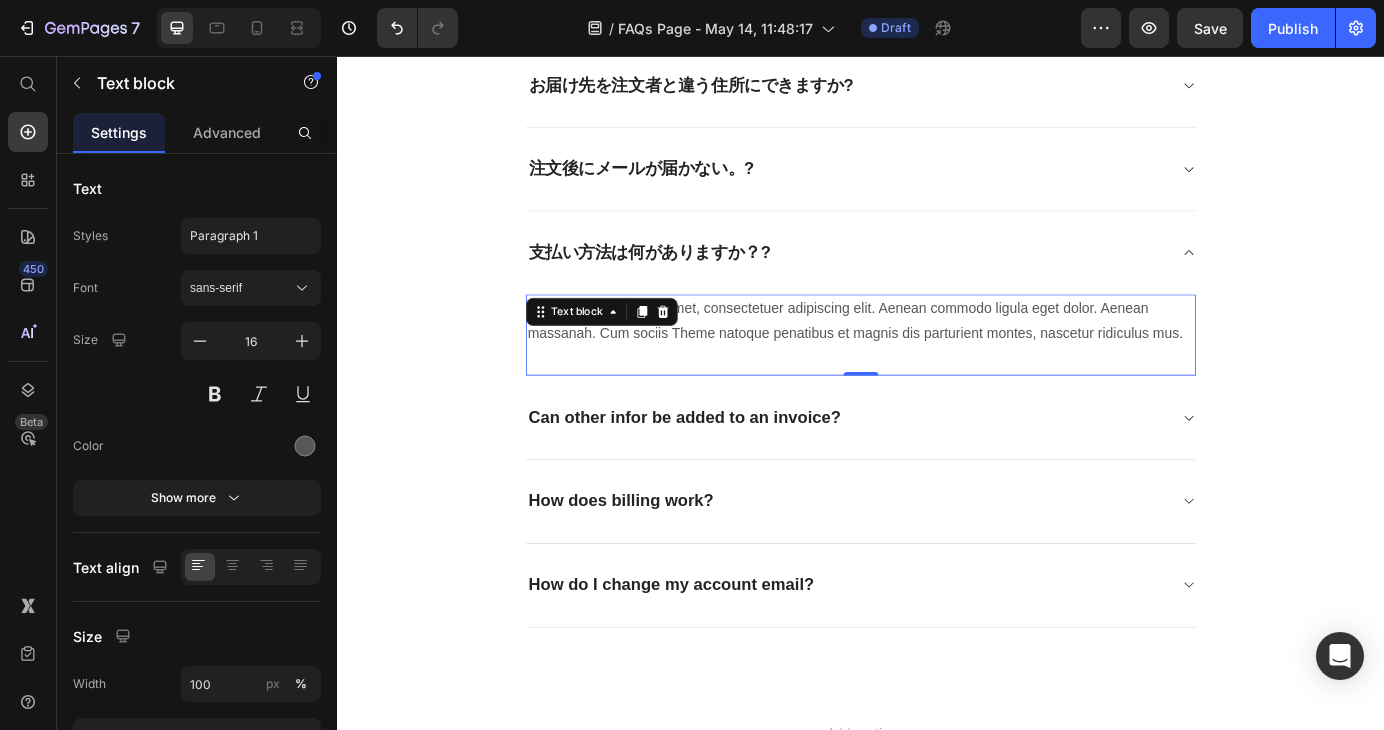 click on "Lorem ipsum dolor sit amet, consectetuer adipiscing elit. Aenean commodo ligula eget dolor. Aenean massanah. Cum sociis Theme natoque penatibus et magnis dis parturient montes, nascetur ridiculus mus." at bounding box center (937, 360) 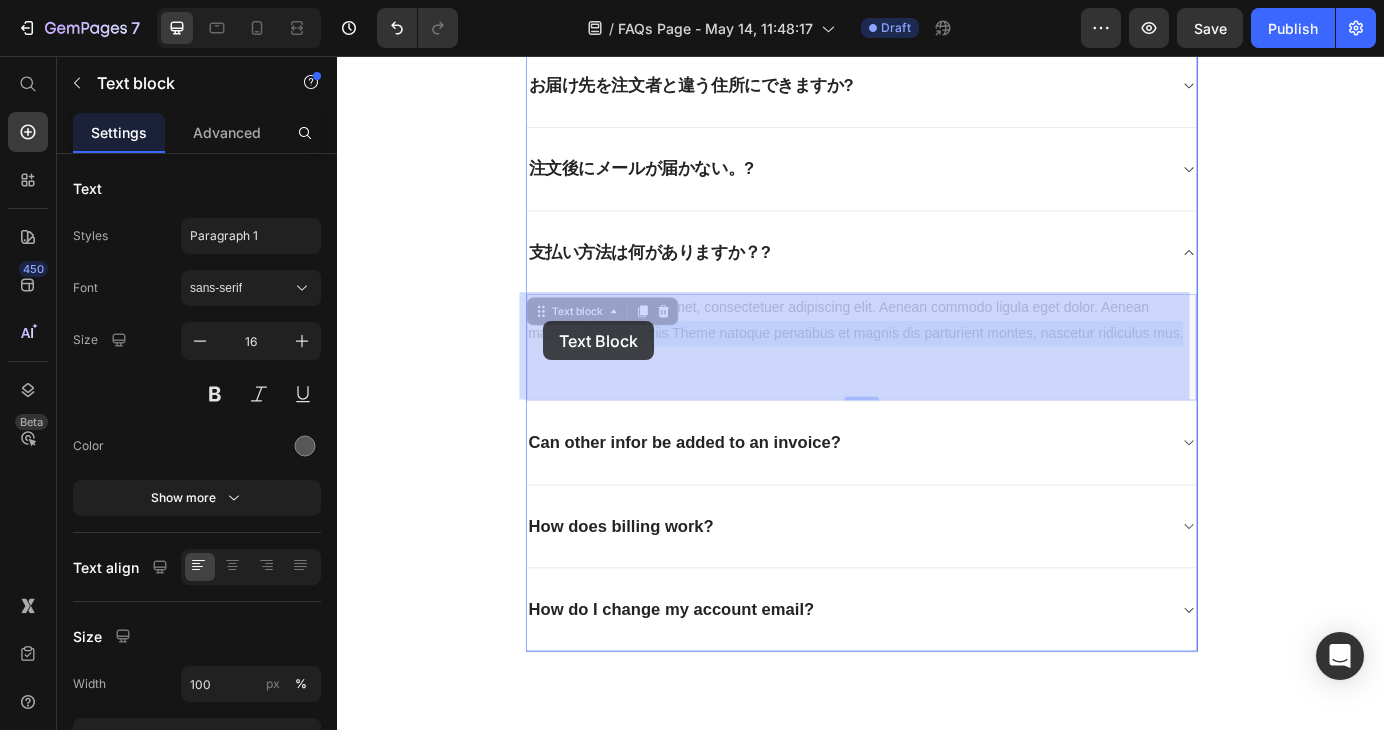 drag, startPoint x: 609, startPoint y: 398, endPoint x: 573, endPoint y: 360, distance: 52.34501 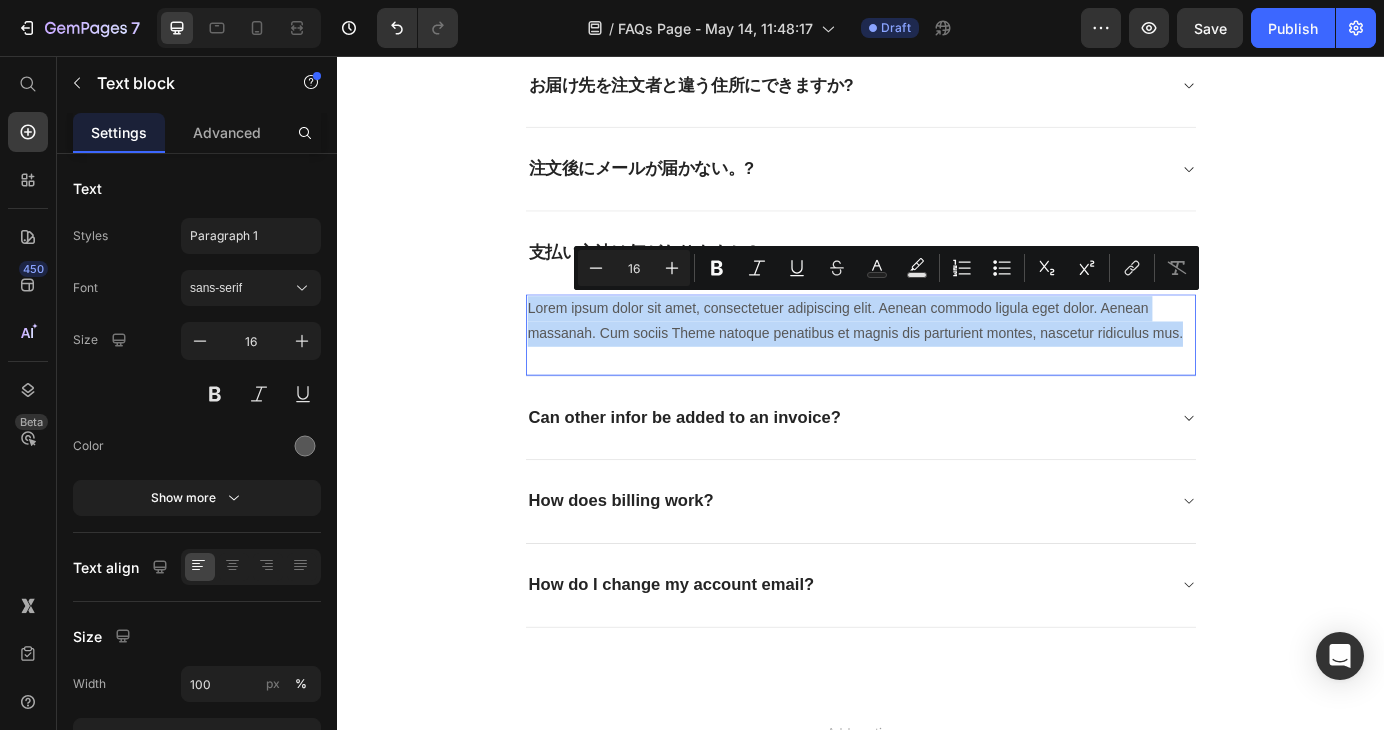 drag, startPoint x: 601, startPoint y: 397, endPoint x: 547, endPoint y: 339, distance: 79.24645 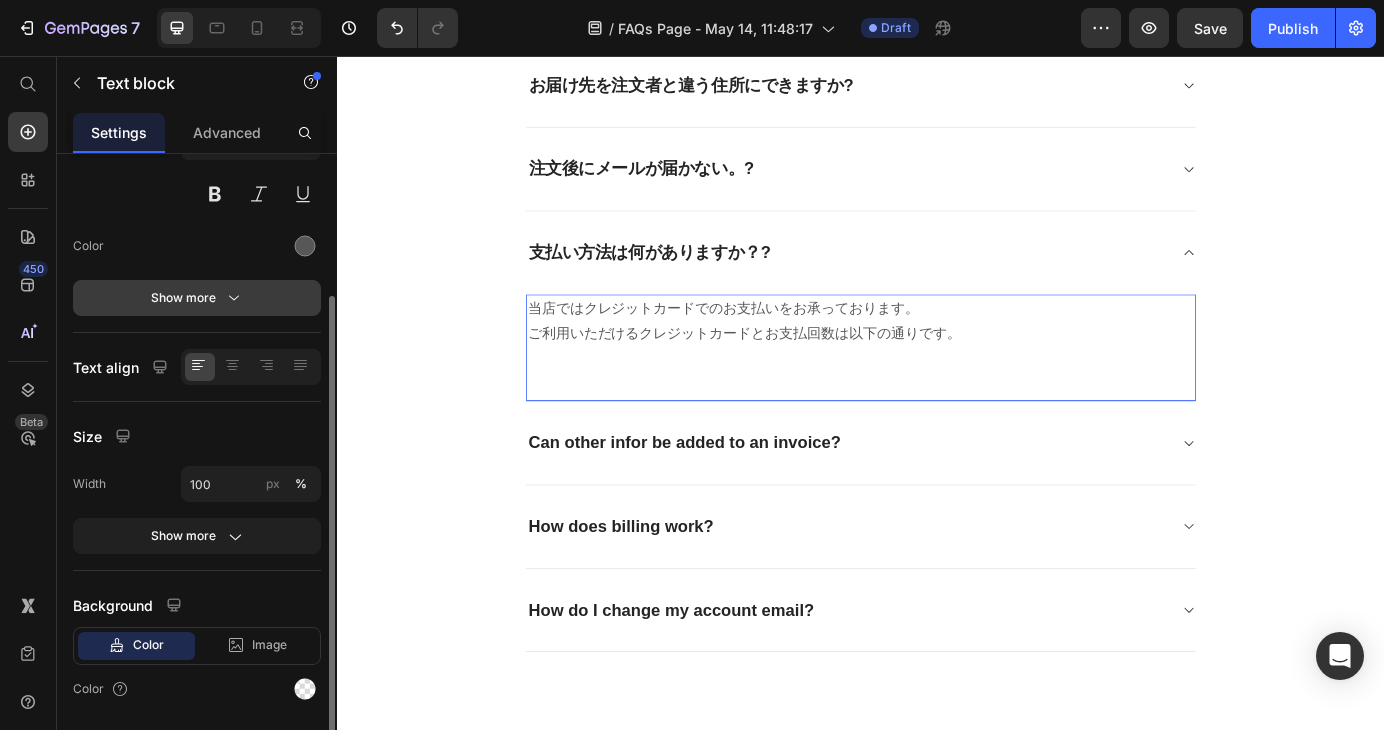 scroll, scrollTop: 259, scrollLeft: 0, axis: vertical 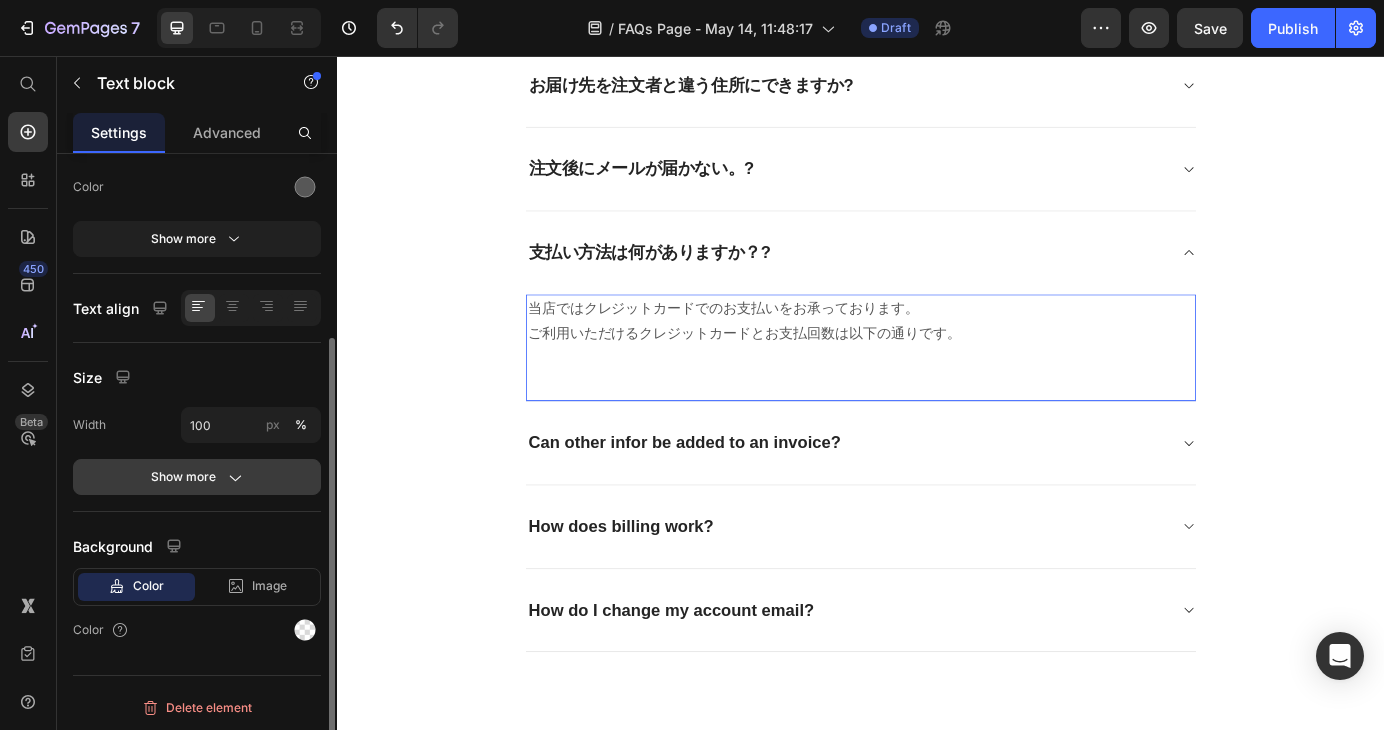 click 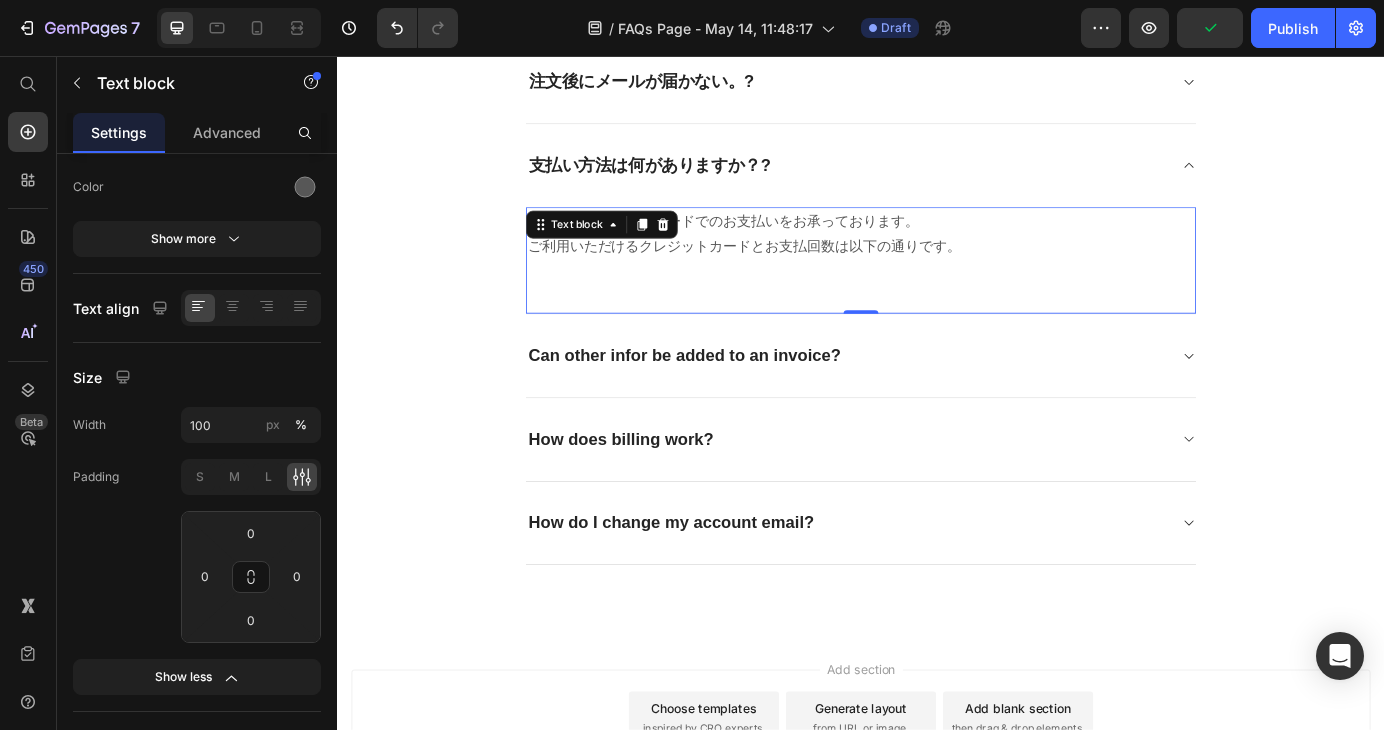 scroll, scrollTop: 300, scrollLeft: 0, axis: vertical 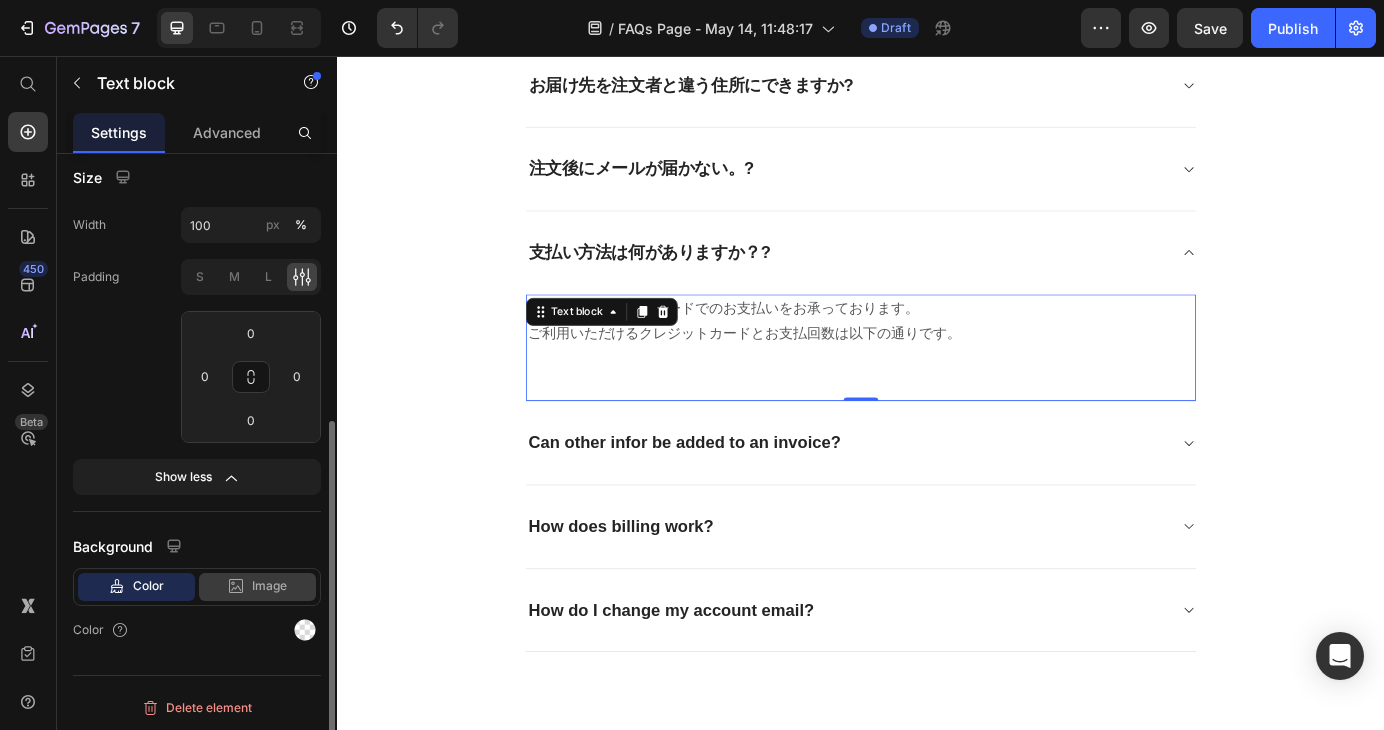 click on "Image" at bounding box center (269, 586) 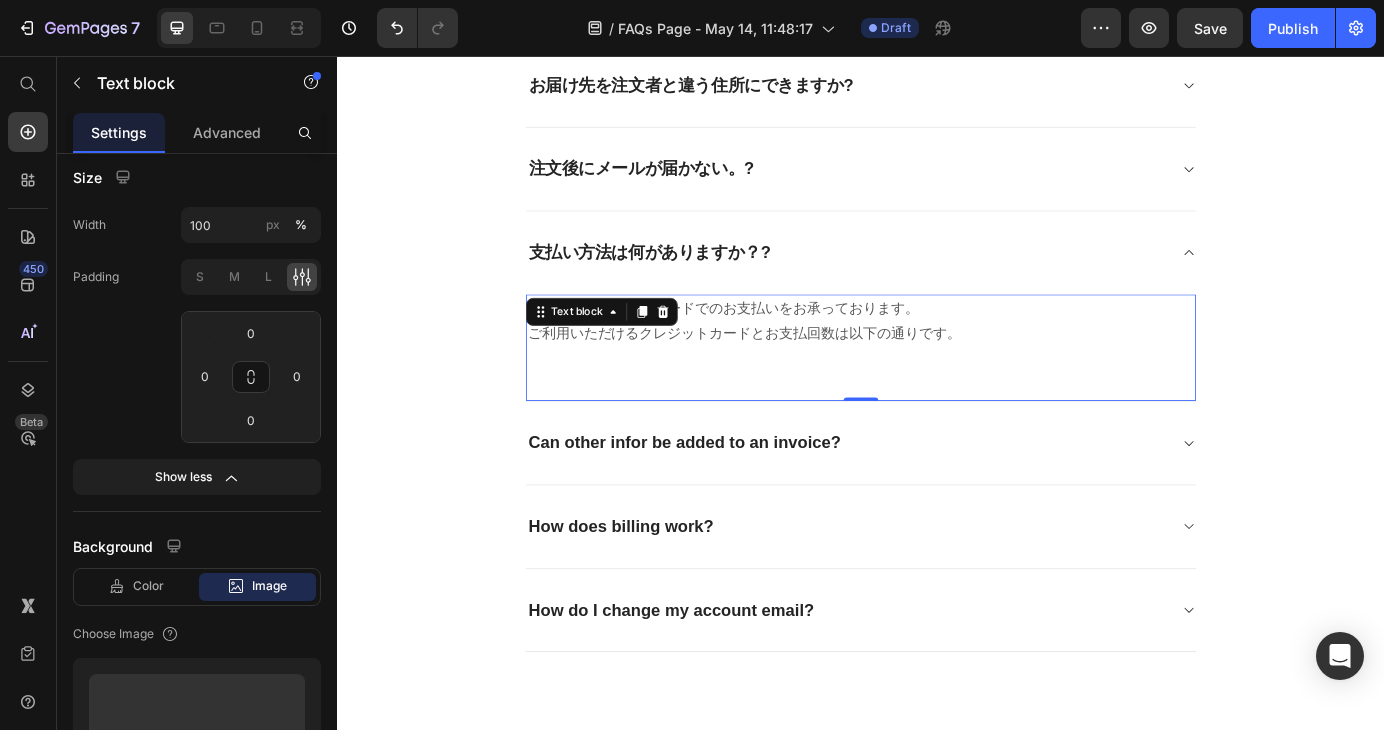 click on "よくあるご質問 Heading お客様からいただいたお問い合わせを、よくある質問形式でご紹介しています。 Text block                Title Line
お届け先を注文者と違う住所にできますか?
注文後にメールが届かない。?
支払い方法は何がありますか？? 当店ではクレジットカードでのお支払いをお承っております。 ご利用いただけるクレジットカードとお支払回数は以下の通りです。 Text block   0
Can other infor be added to an invoice?
How does billing work?
How do I change my account email? Accordion Row" at bounding box center [937, 308] 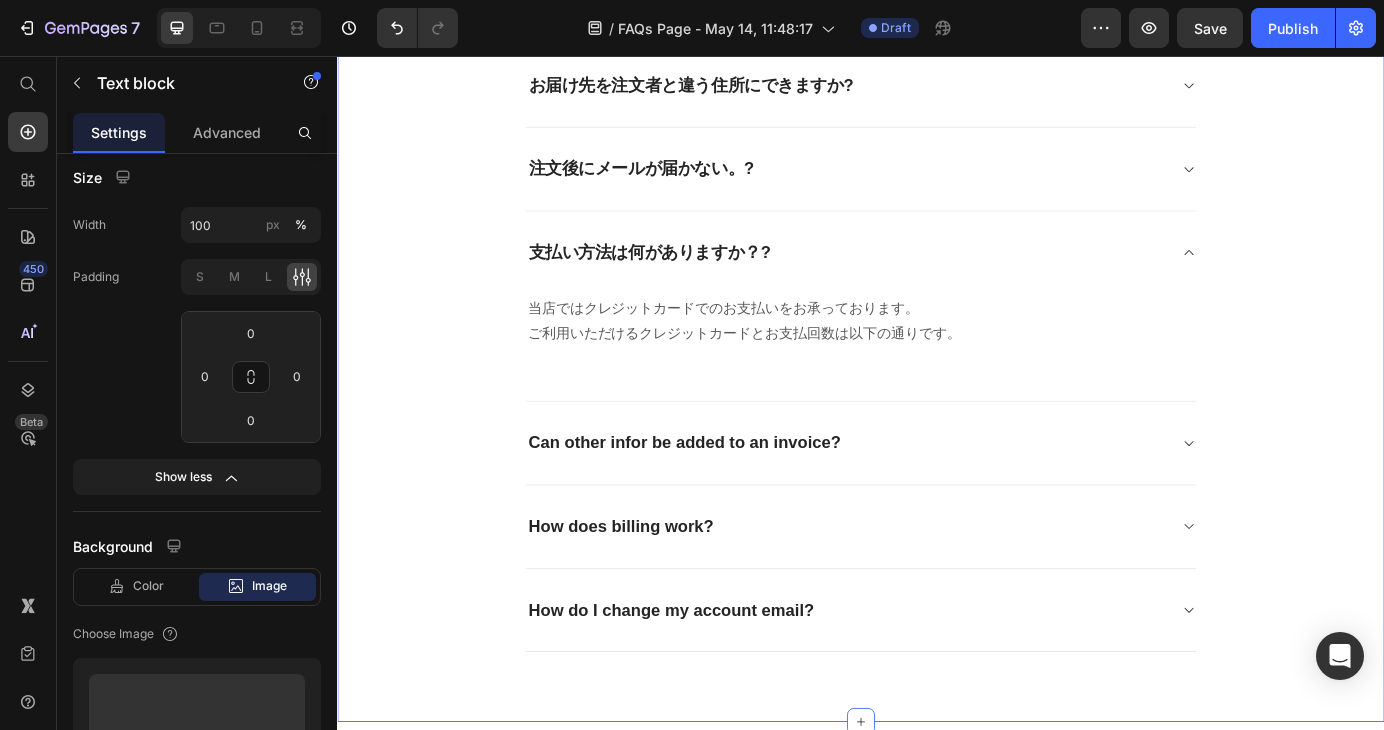 scroll, scrollTop: 0, scrollLeft: 0, axis: both 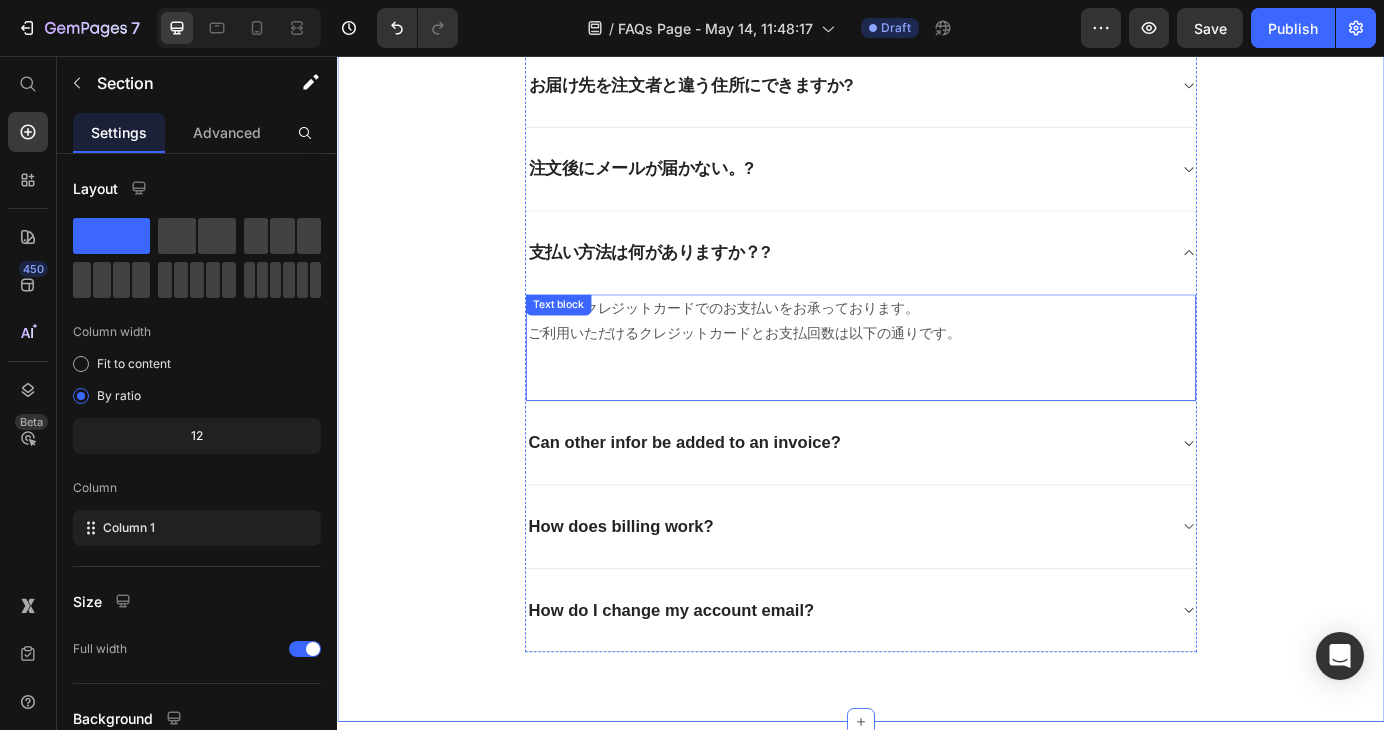 click at bounding box center (937, 402) 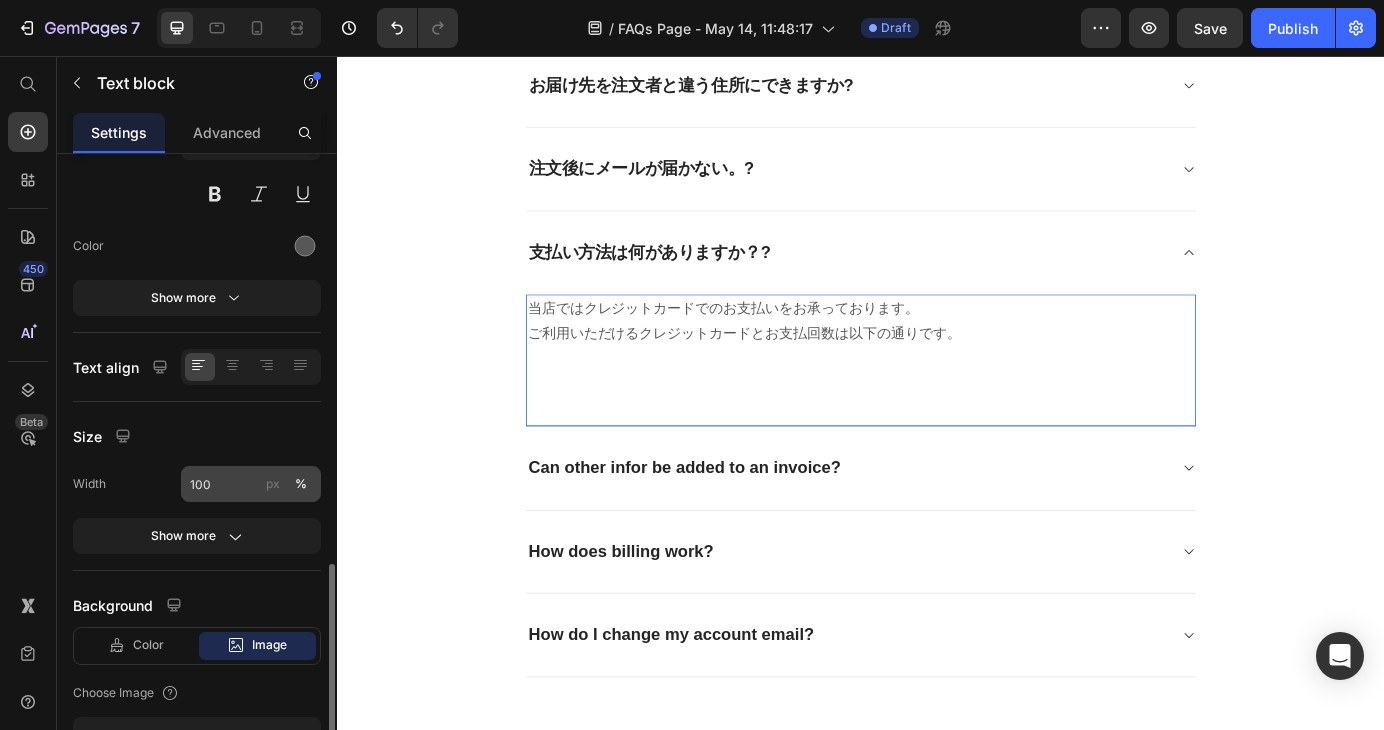 scroll, scrollTop: 400, scrollLeft: 0, axis: vertical 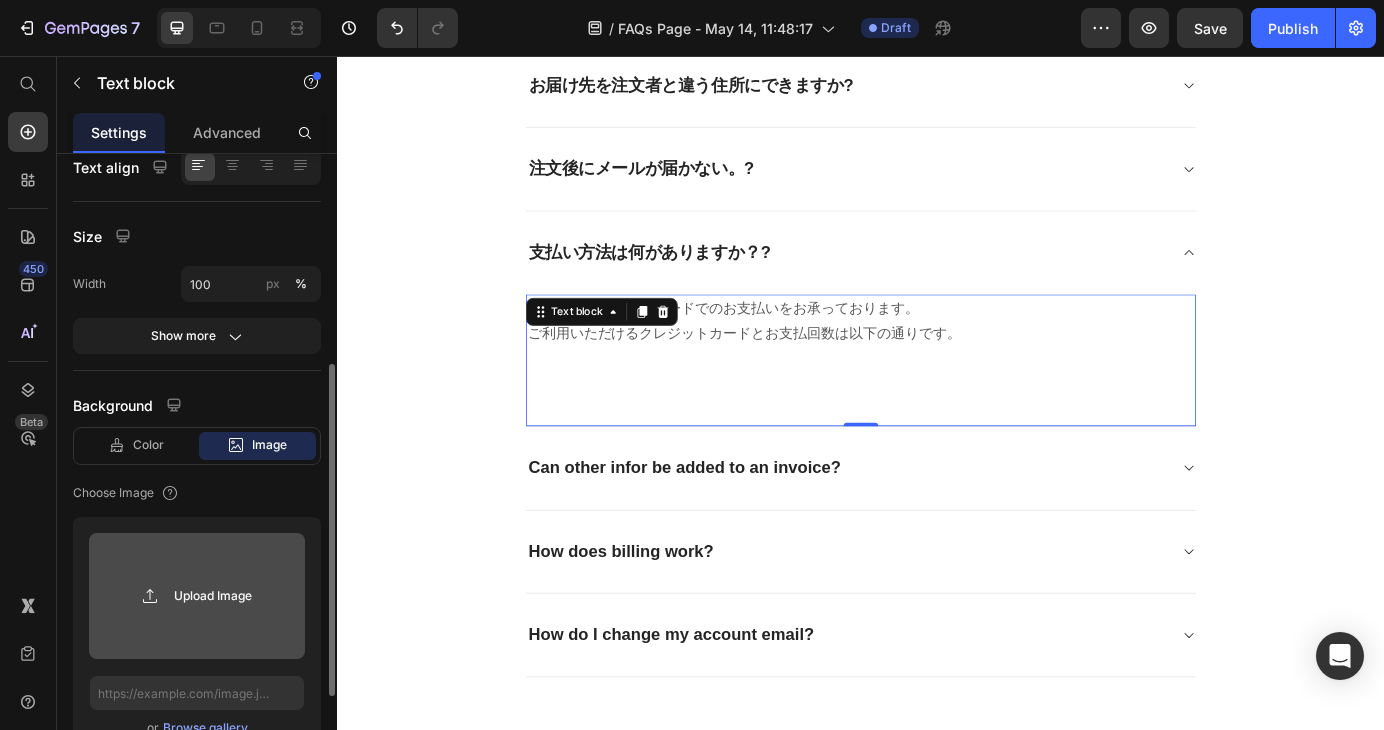 click 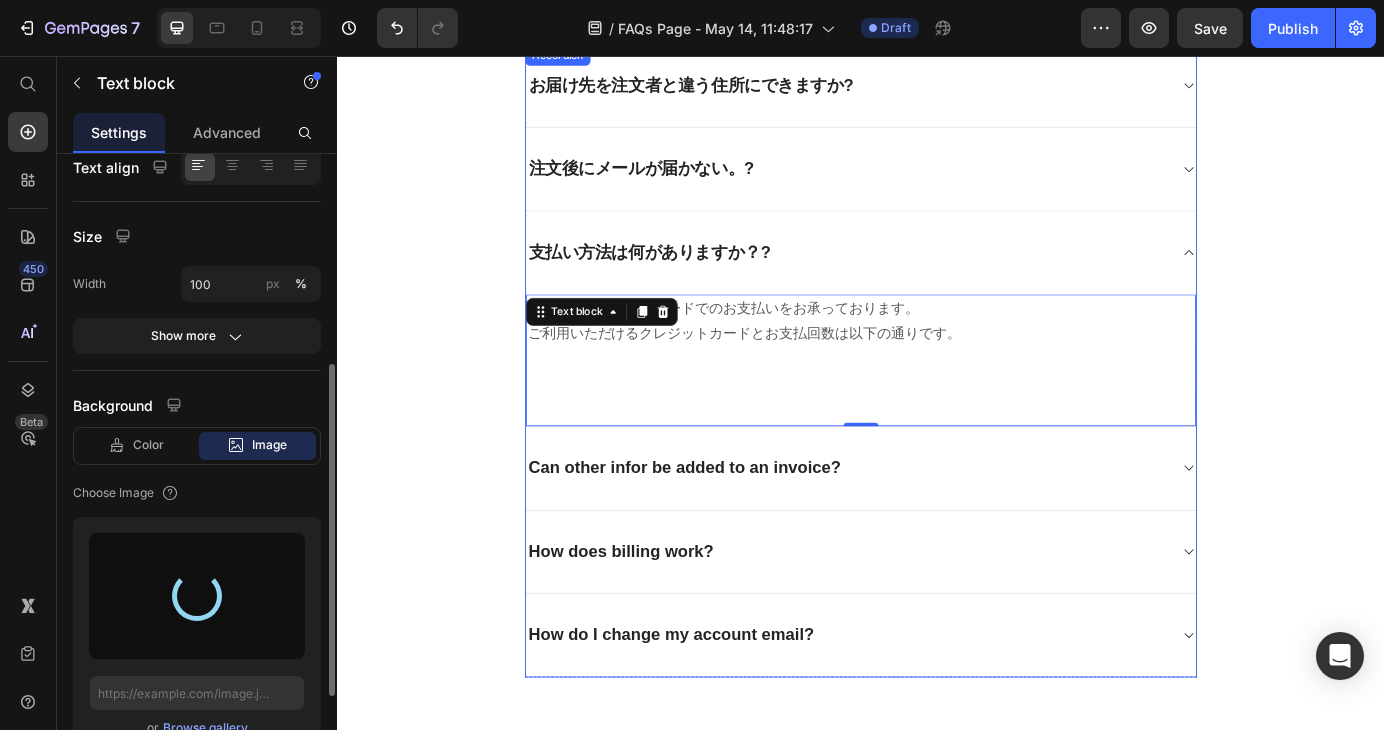 type on "https://cdn.shopify.com/s/files/1/0616/2651/5539/files/gempages_534780848155657211-b0158e44-5f3e-4597-a4ab-2ecf18cb6f66.png" 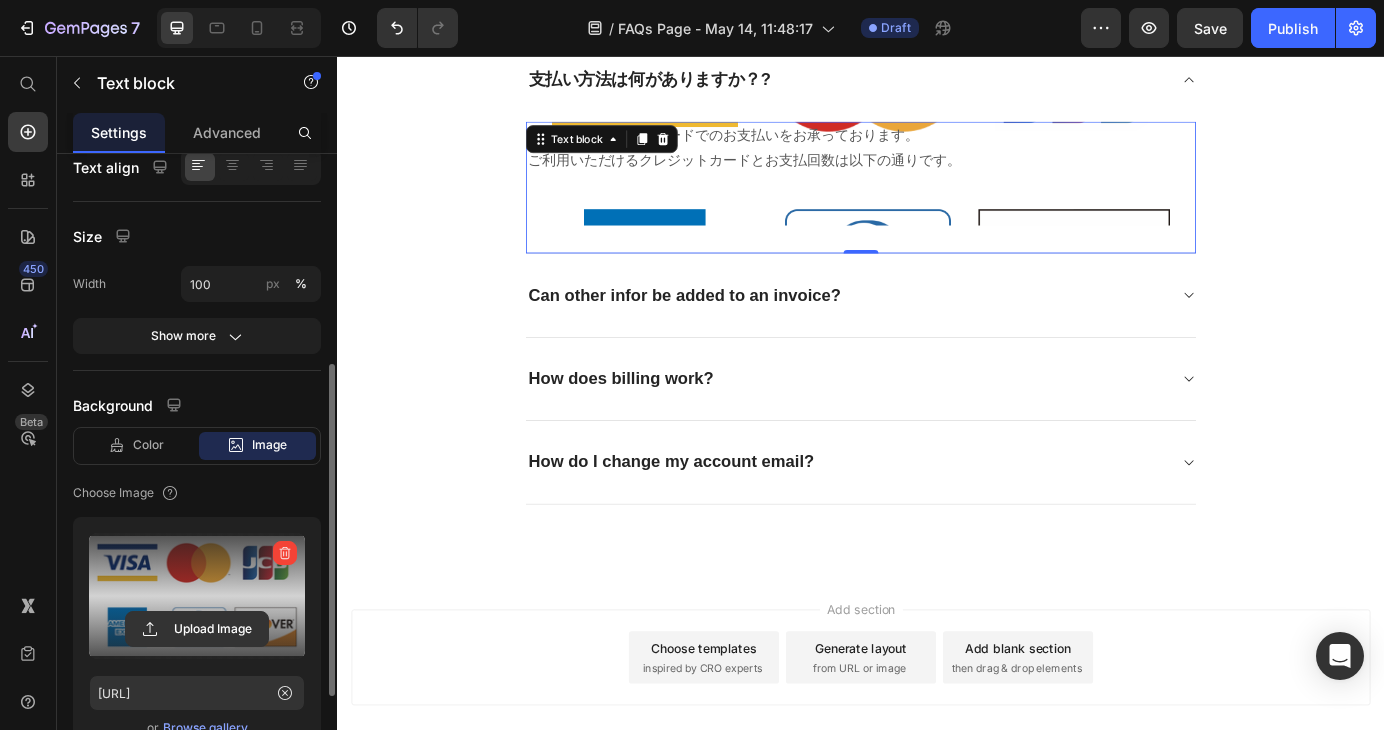 scroll, scrollTop: 500, scrollLeft: 0, axis: vertical 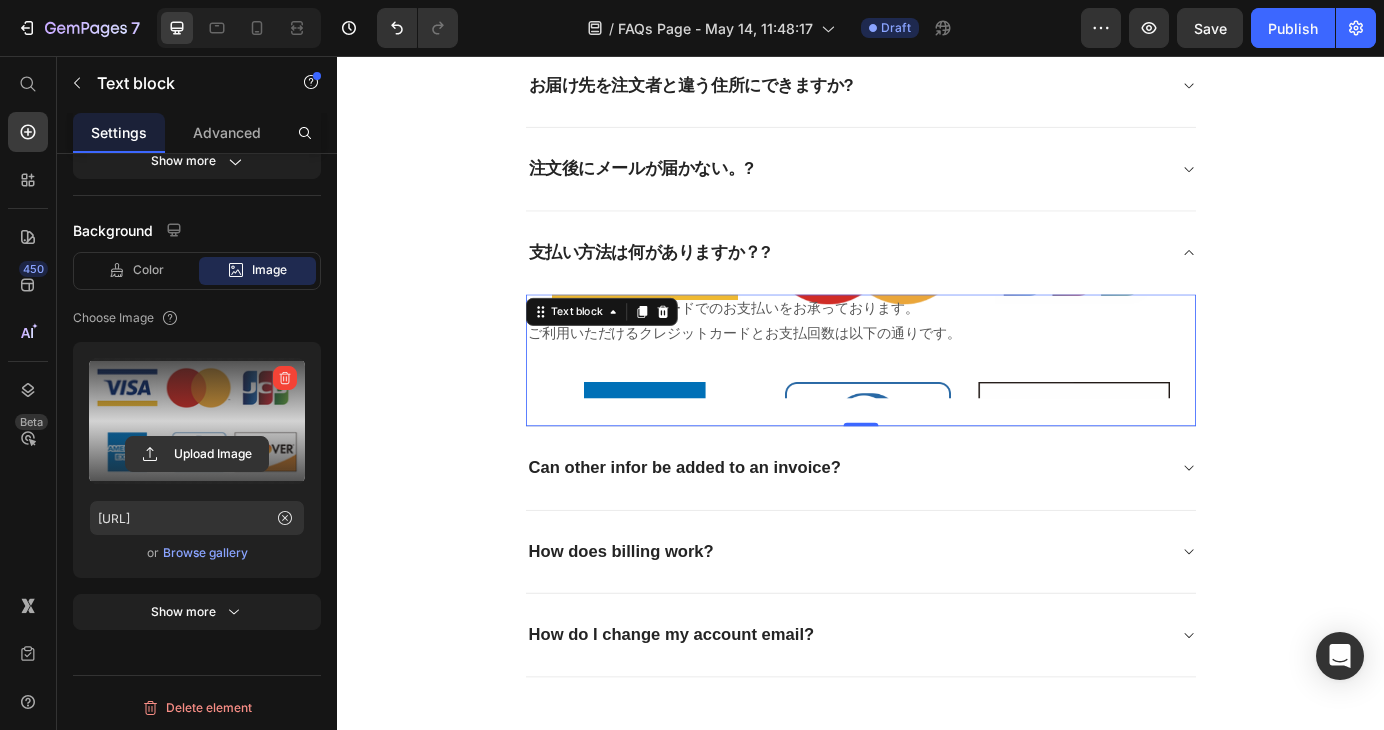 click on "当店ではクレジットカードでのお支払いをお承っております。 ご利用いただけるクレジットカードとお支払回数は以下の通りです。 Text block   0" at bounding box center (937, 405) 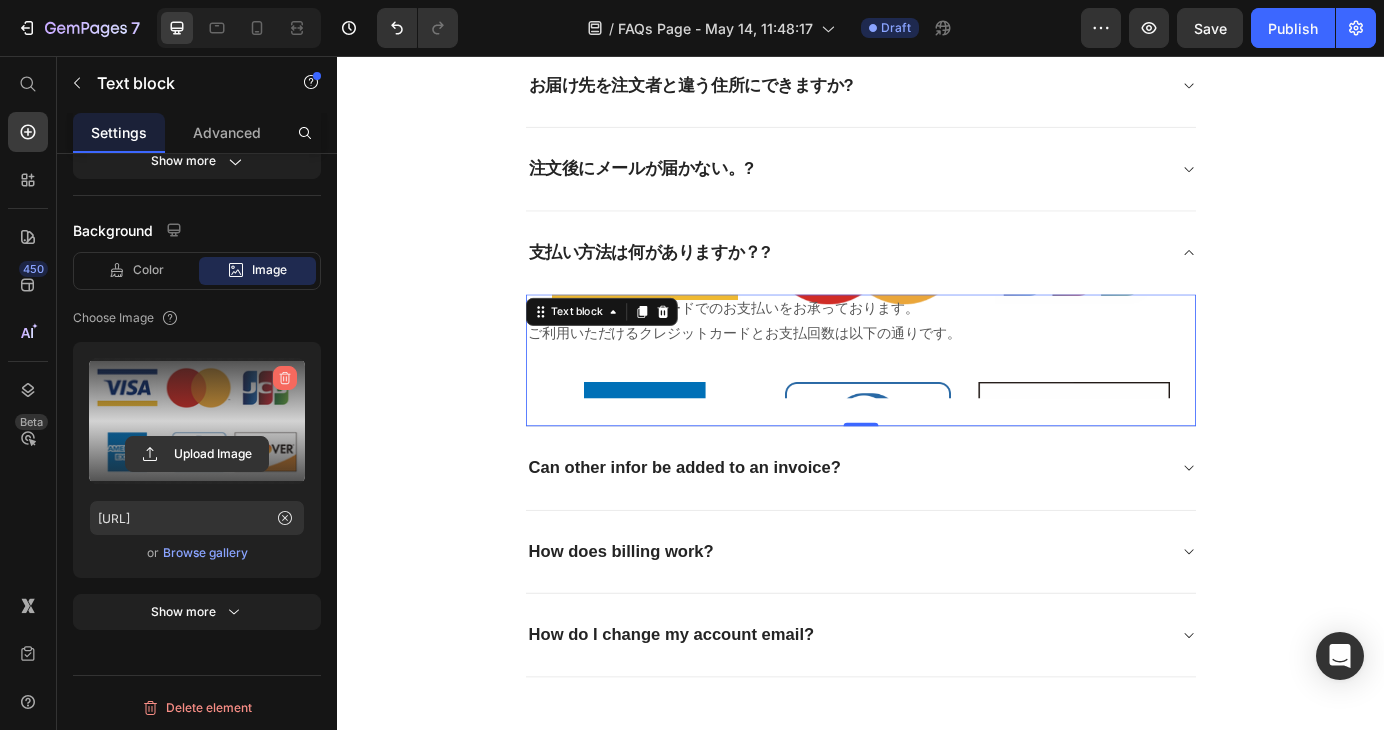 click 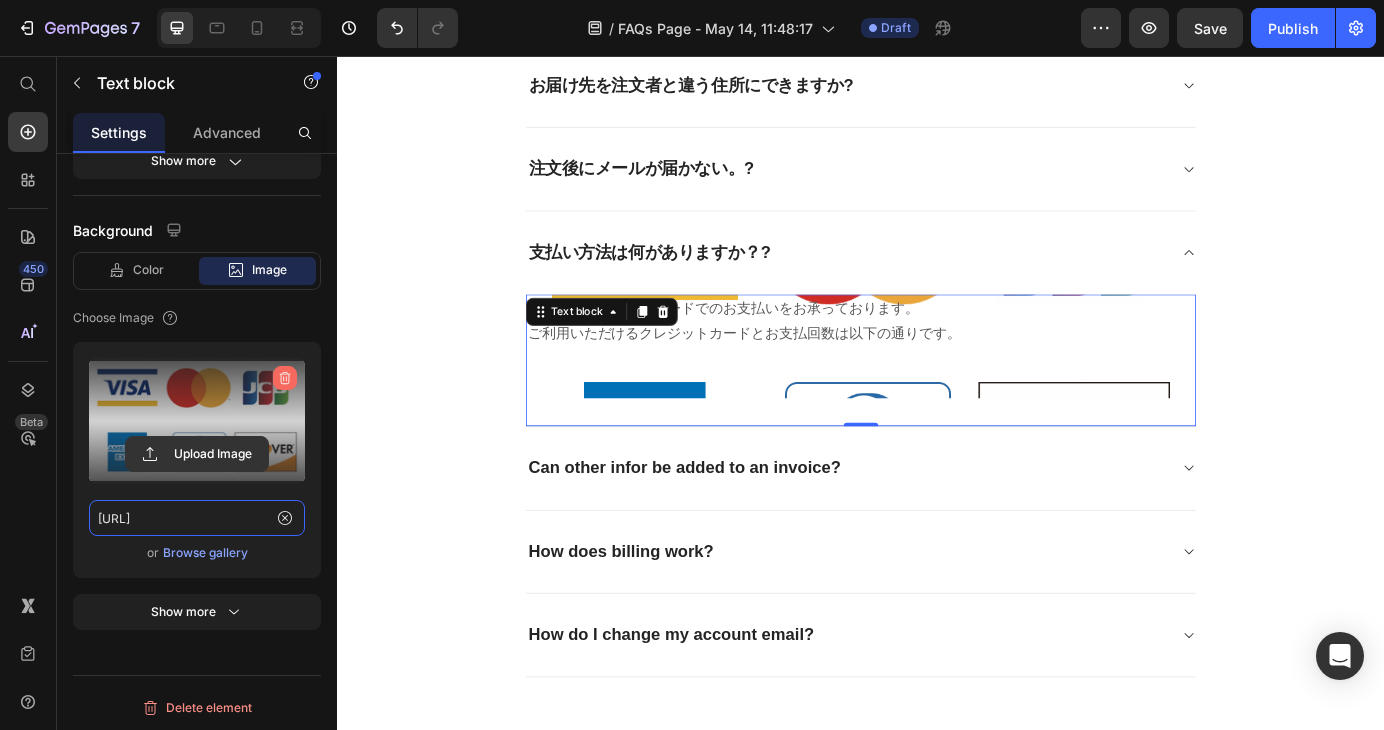 type 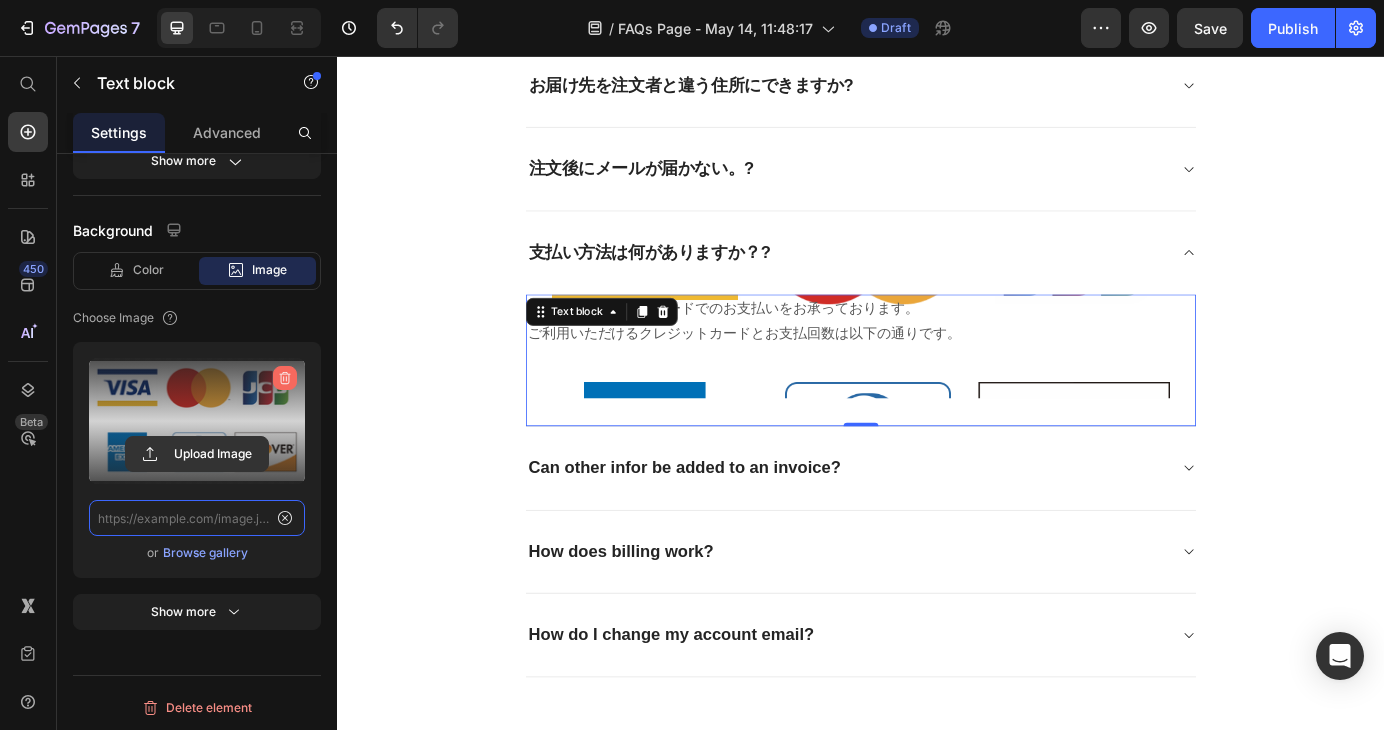 scroll, scrollTop: 0, scrollLeft: 0, axis: both 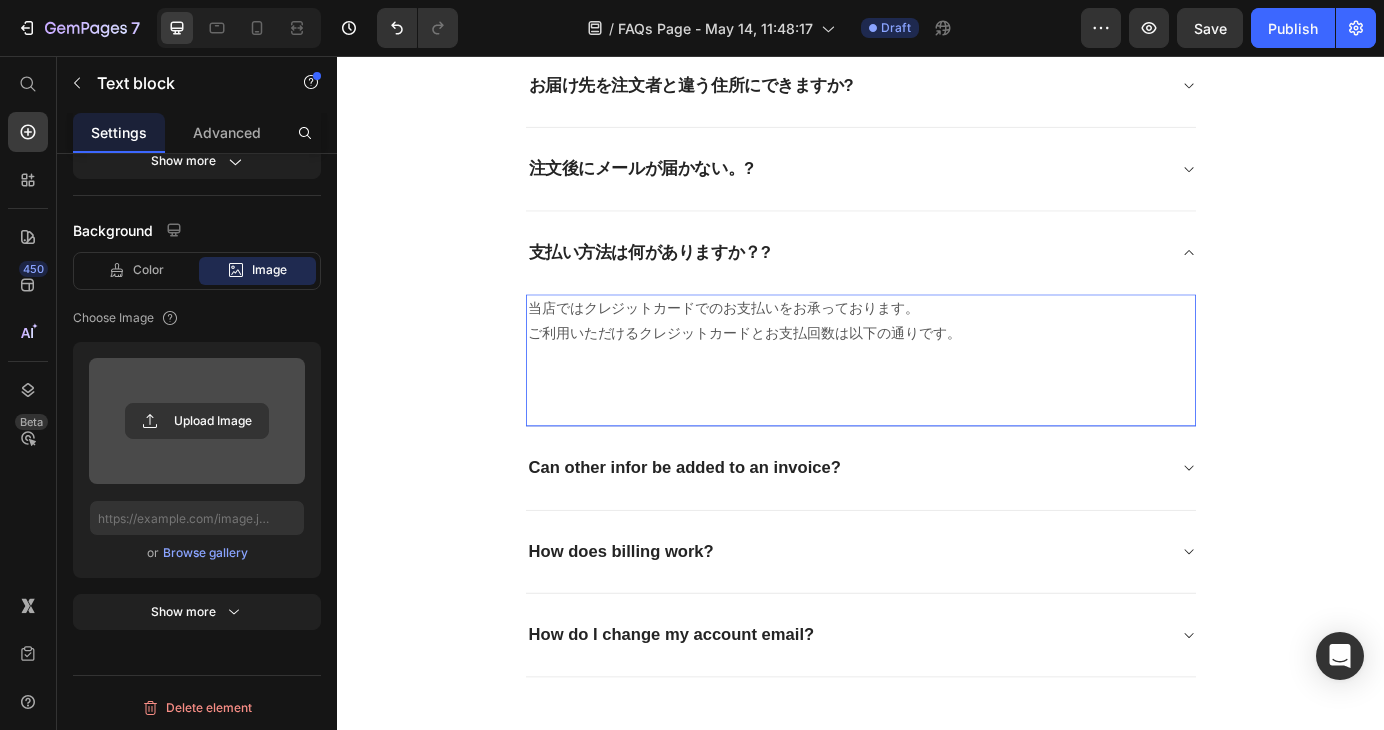 click at bounding box center (937, 402) 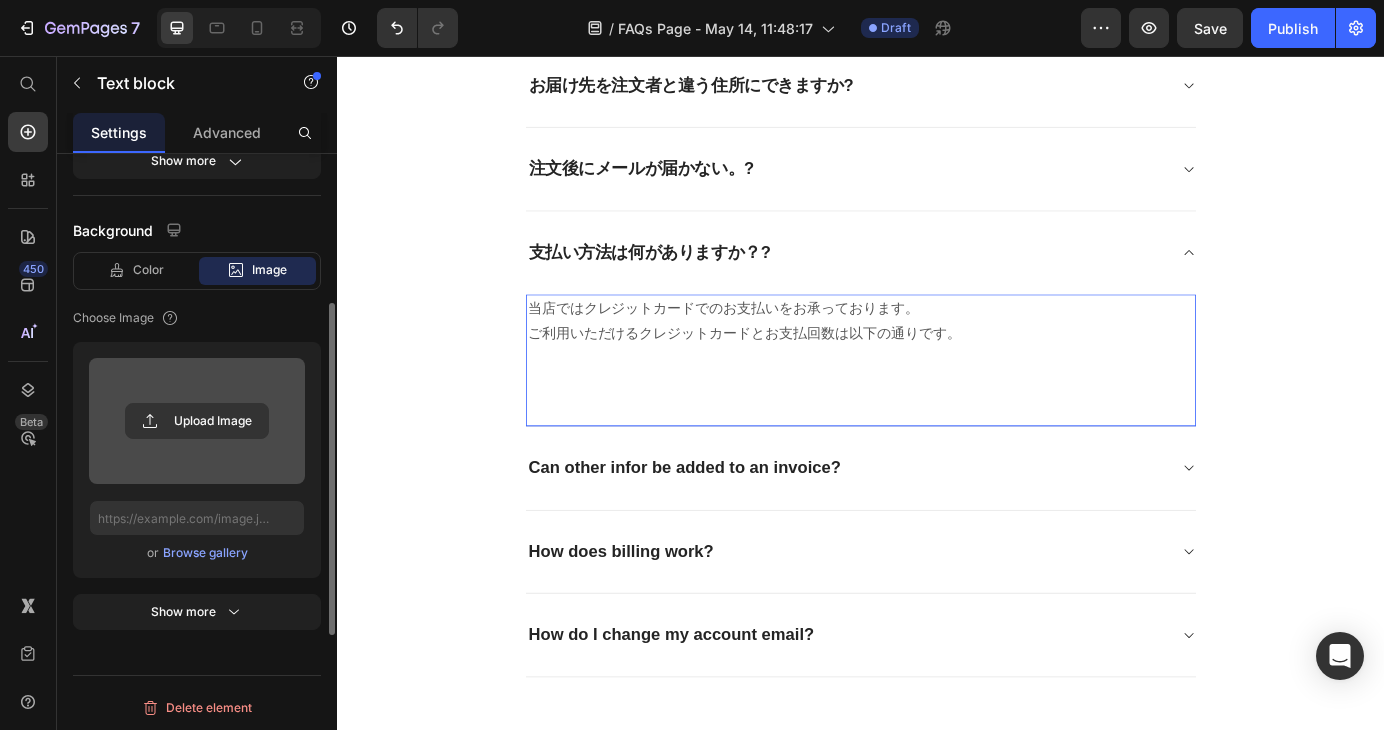 scroll, scrollTop: 375, scrollLeft: 0, axis: vertical 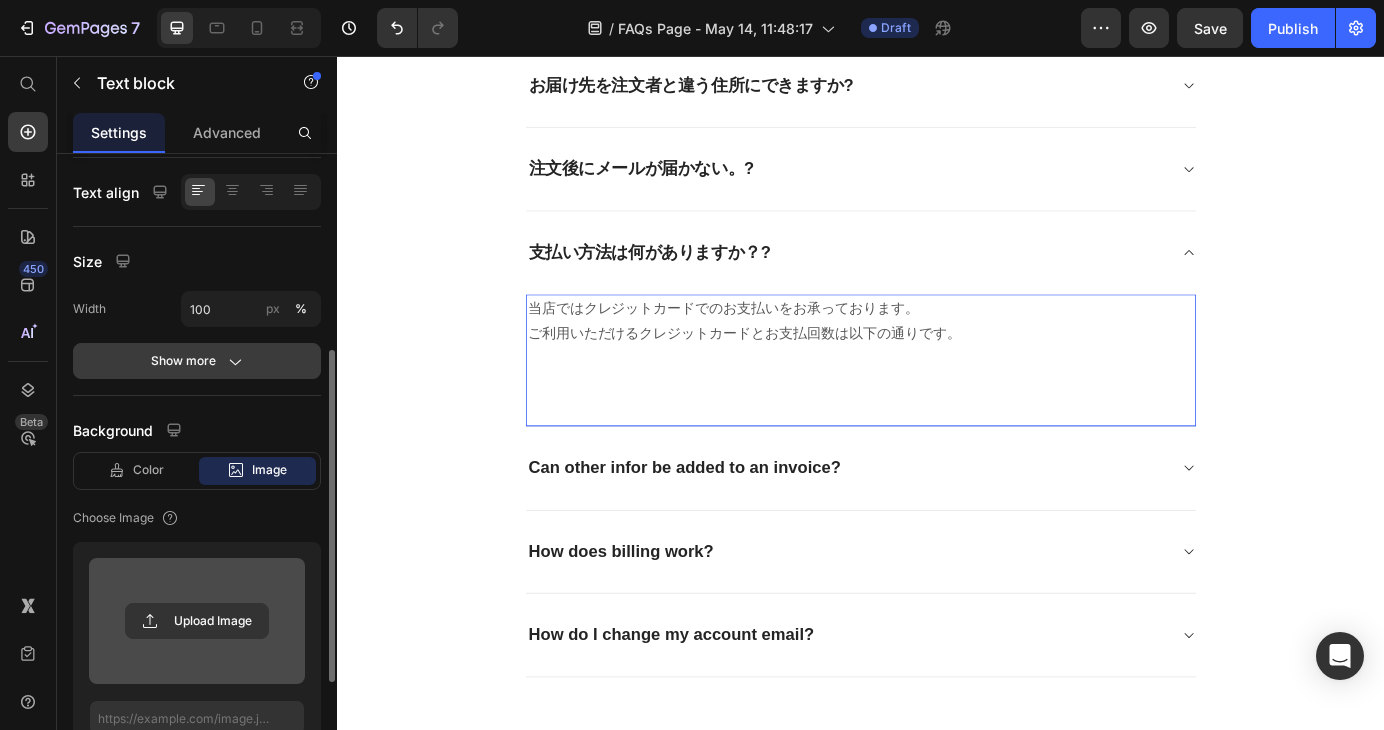 click on "Show more" 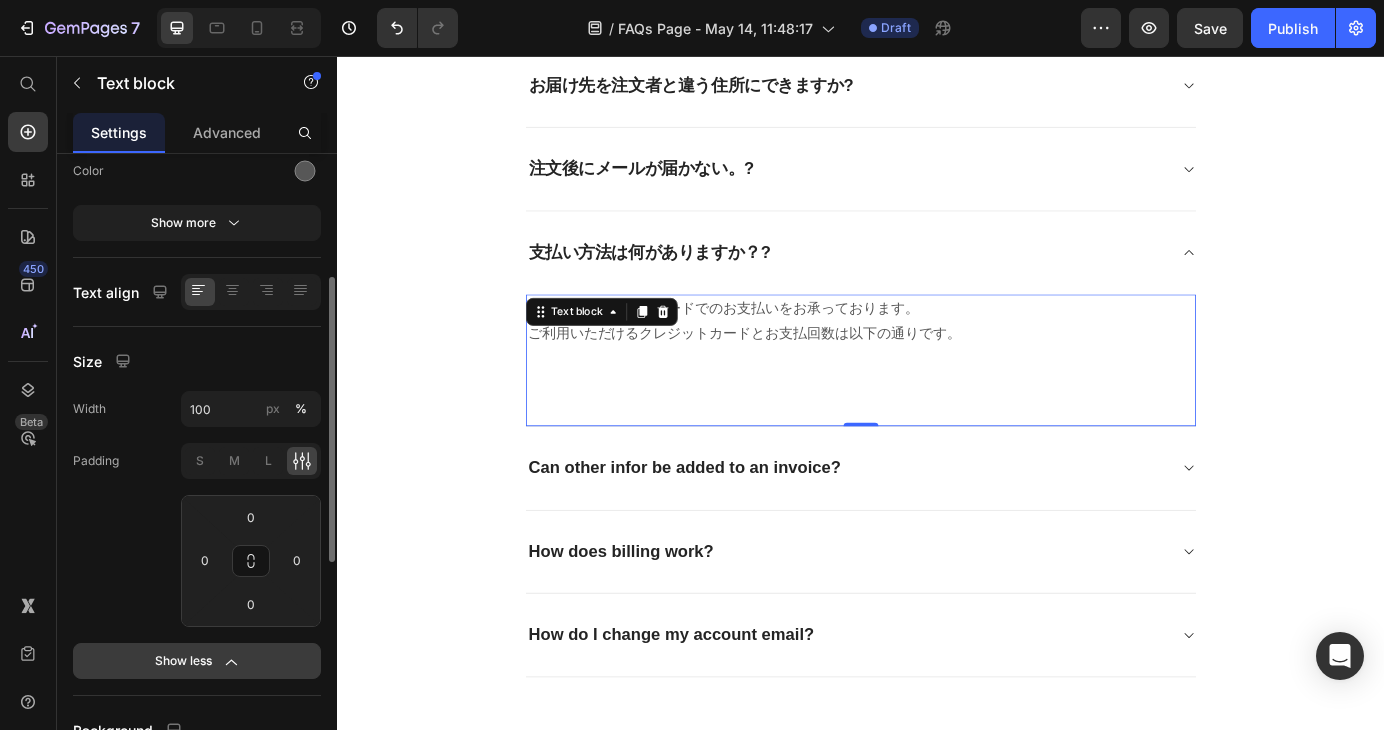 scroll, scrollTop: 175, scrollLeft: 0, axis: vertical 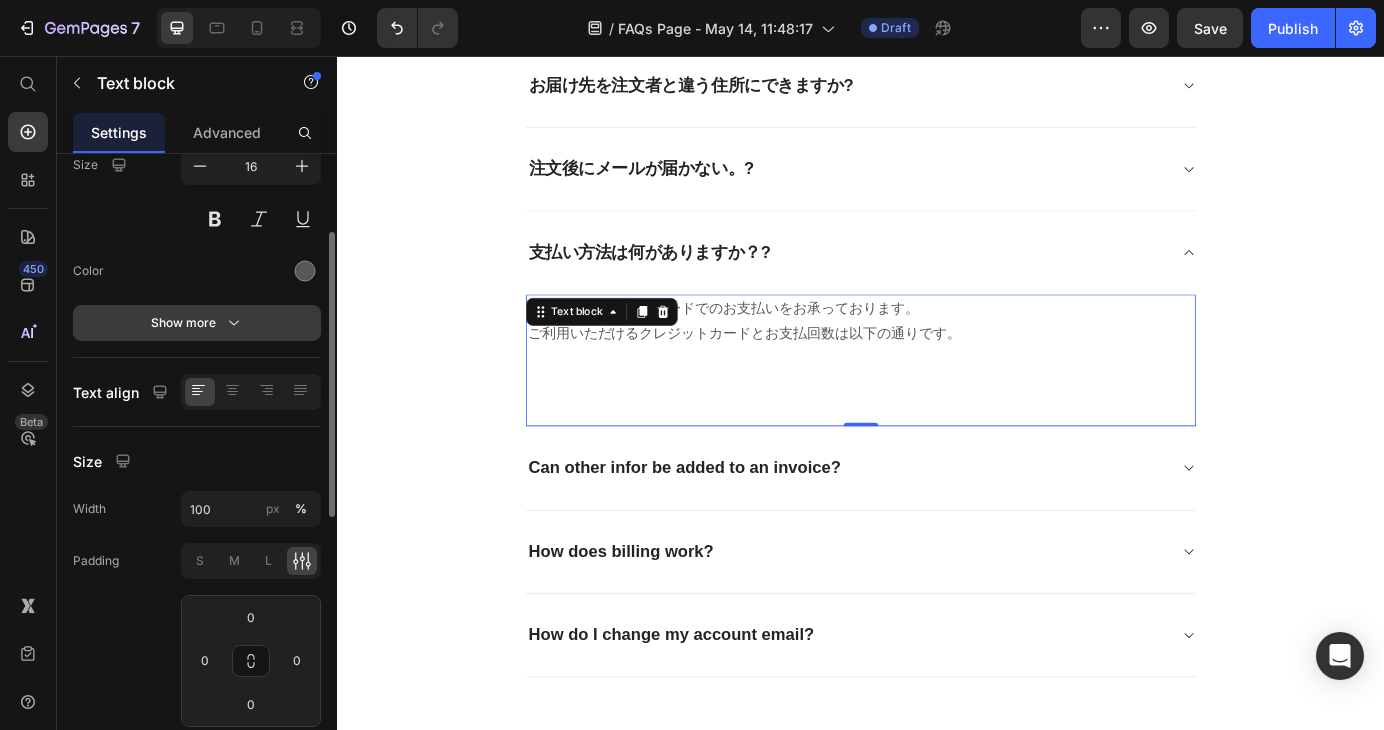 click 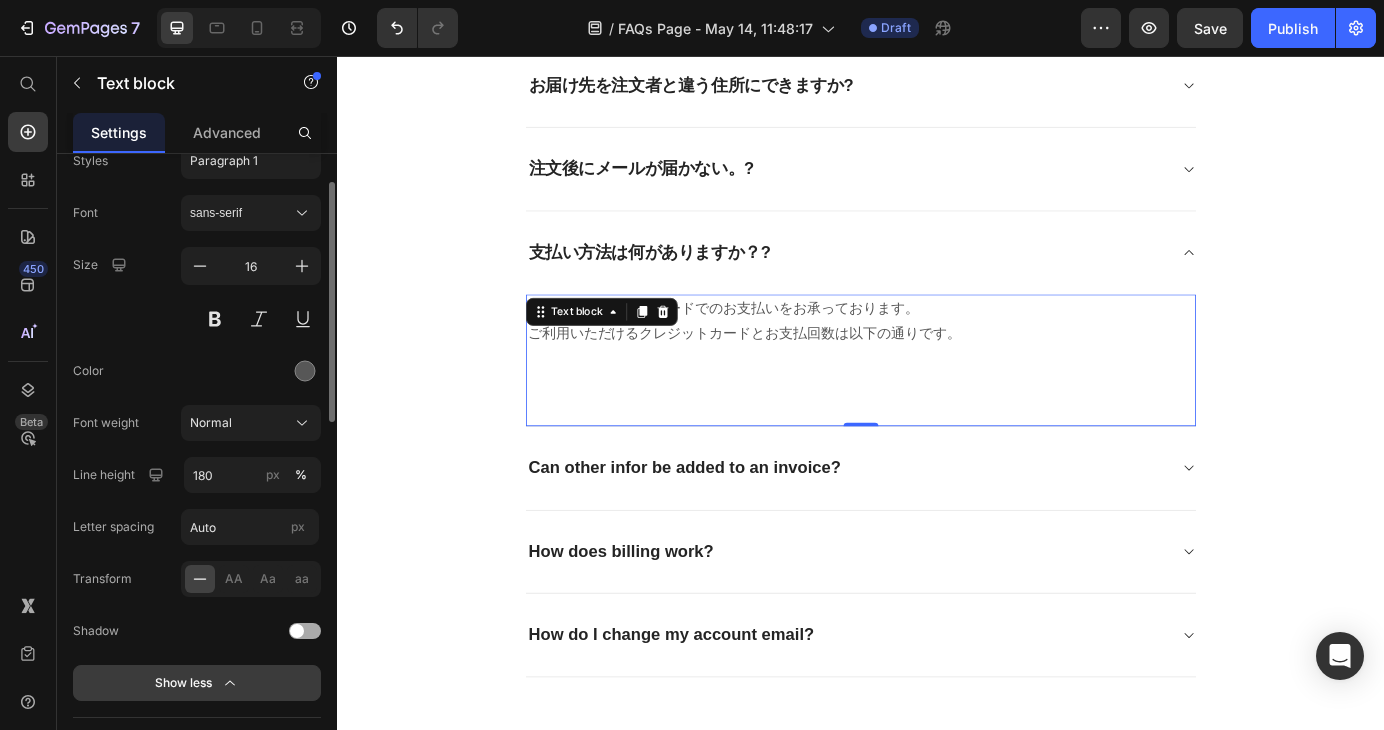 scroll, scrollTop: 0, scrollLeft: 0, axis: both 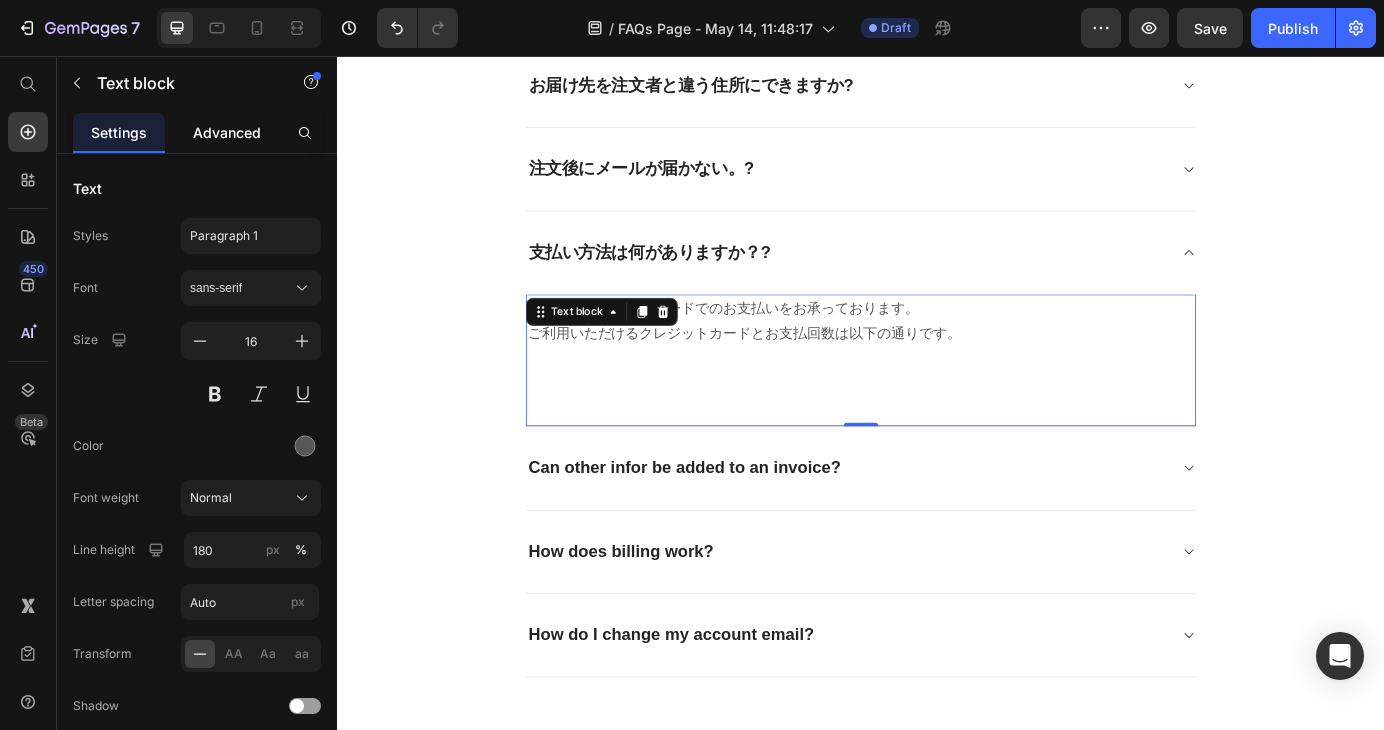 click on "Advanced" at bounding box center [227, 132] 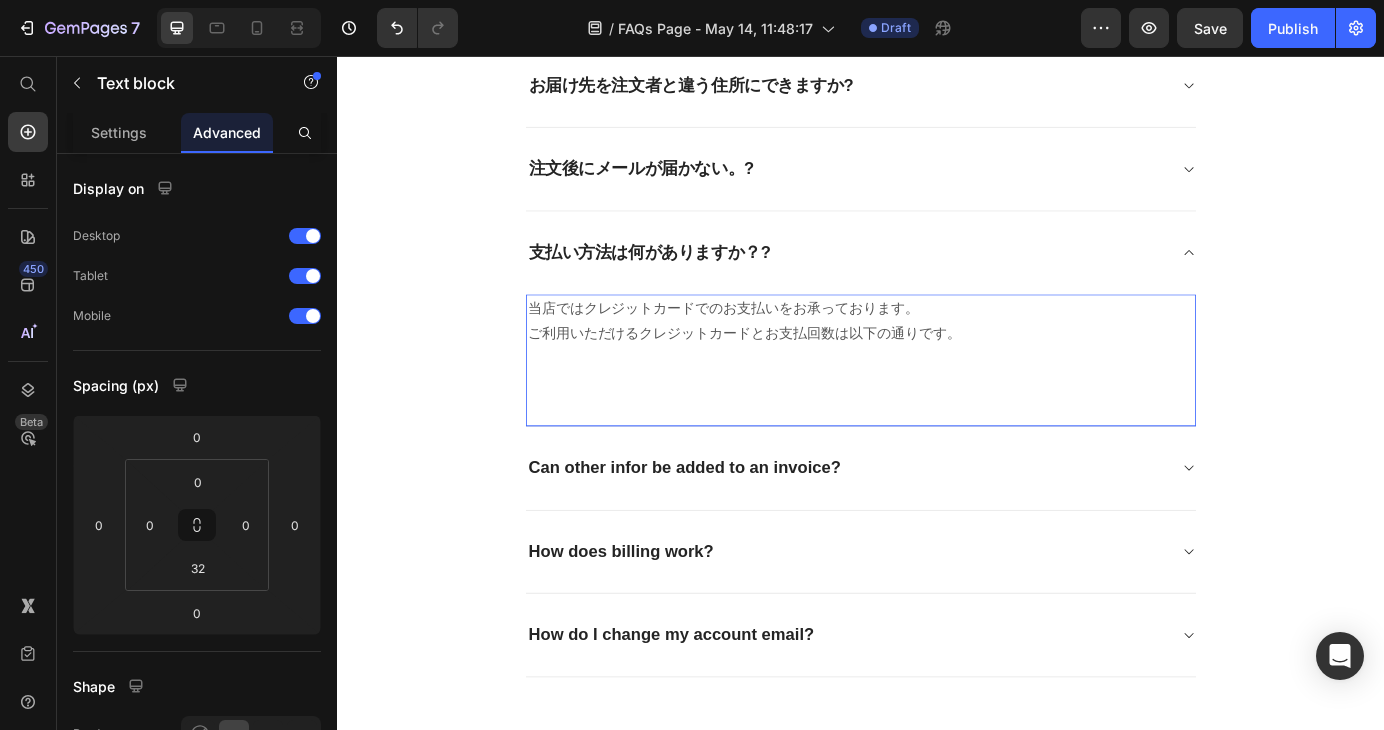 scroll, scrollTop: 200, scrollLeft: 0, axis: vertical 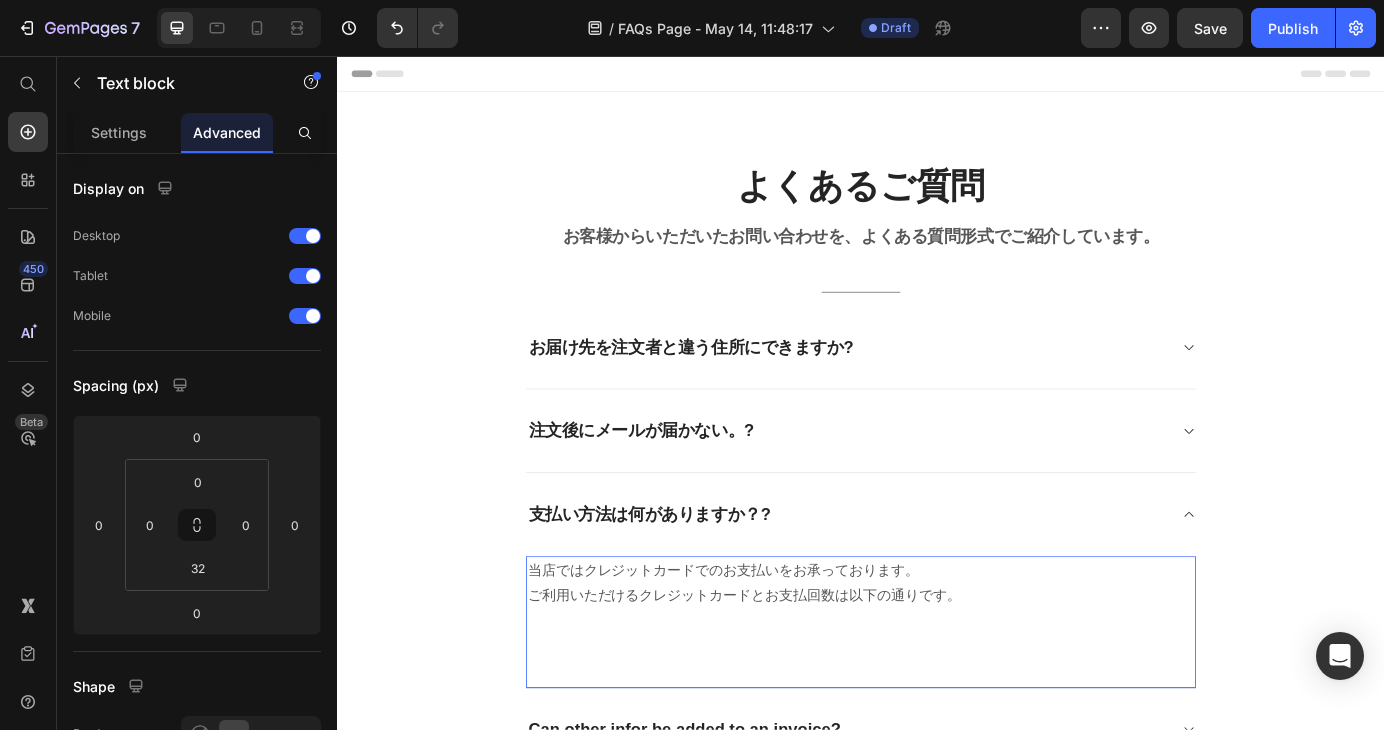 click on "ご利用いただけるクレジットカードとお支払回数は以下の通りです。" at bounding box center (937, 674) 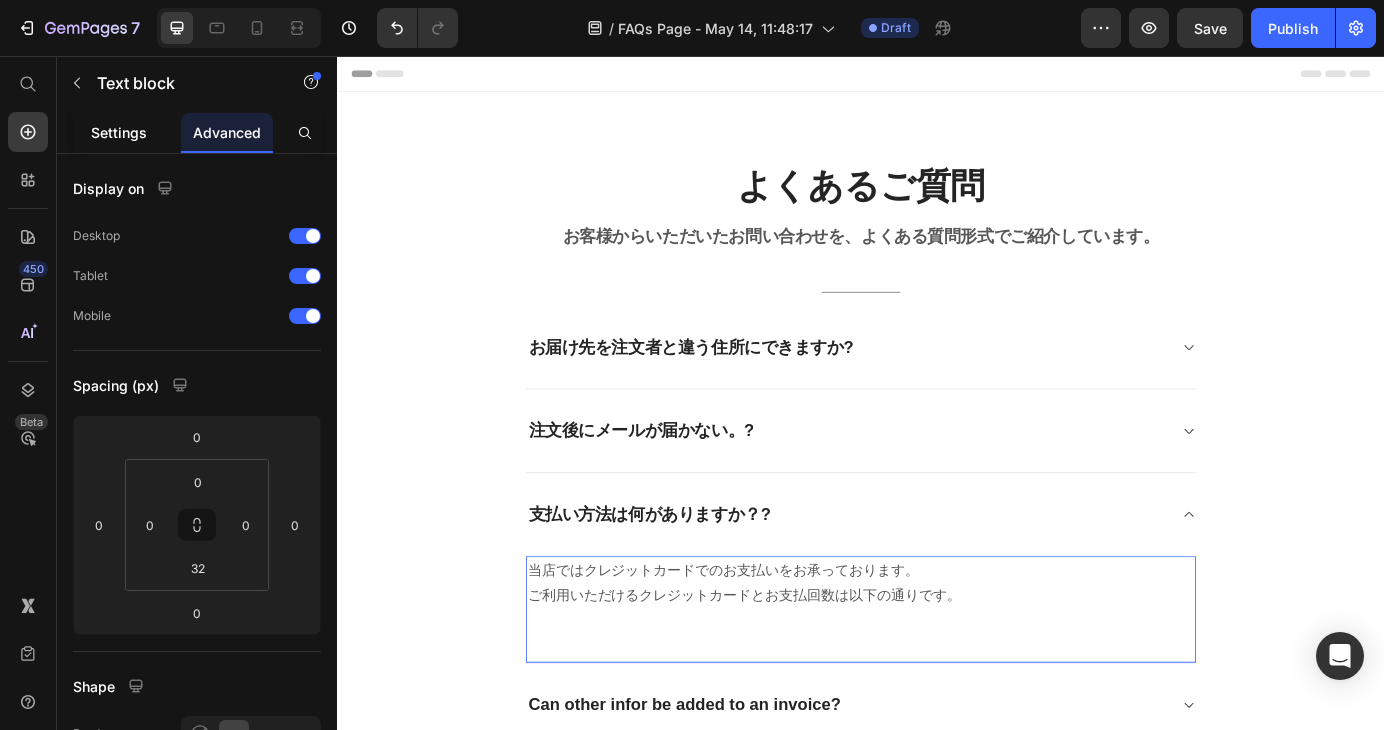 click on "Settings" at bounding box center [119, 132] 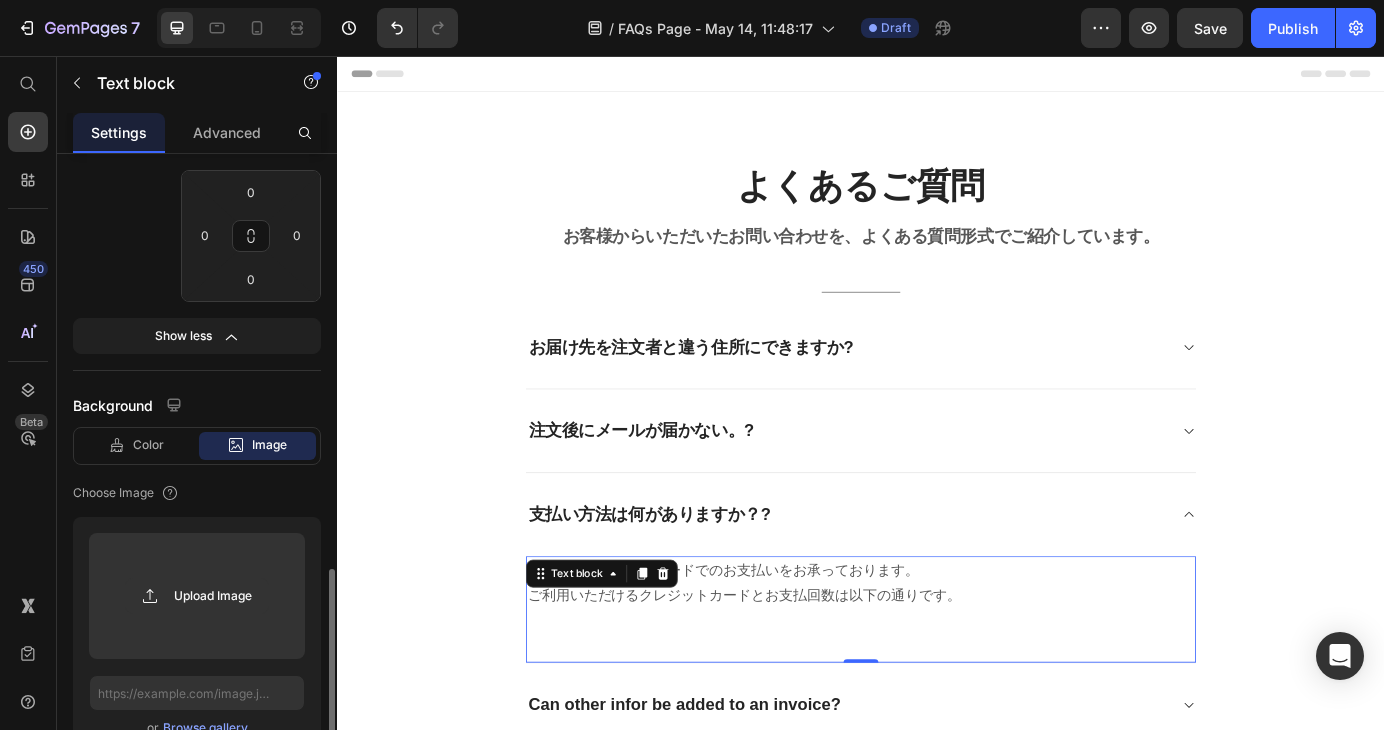scroll, scrollTop: 775, scrollLeft: 0, axis: vertical 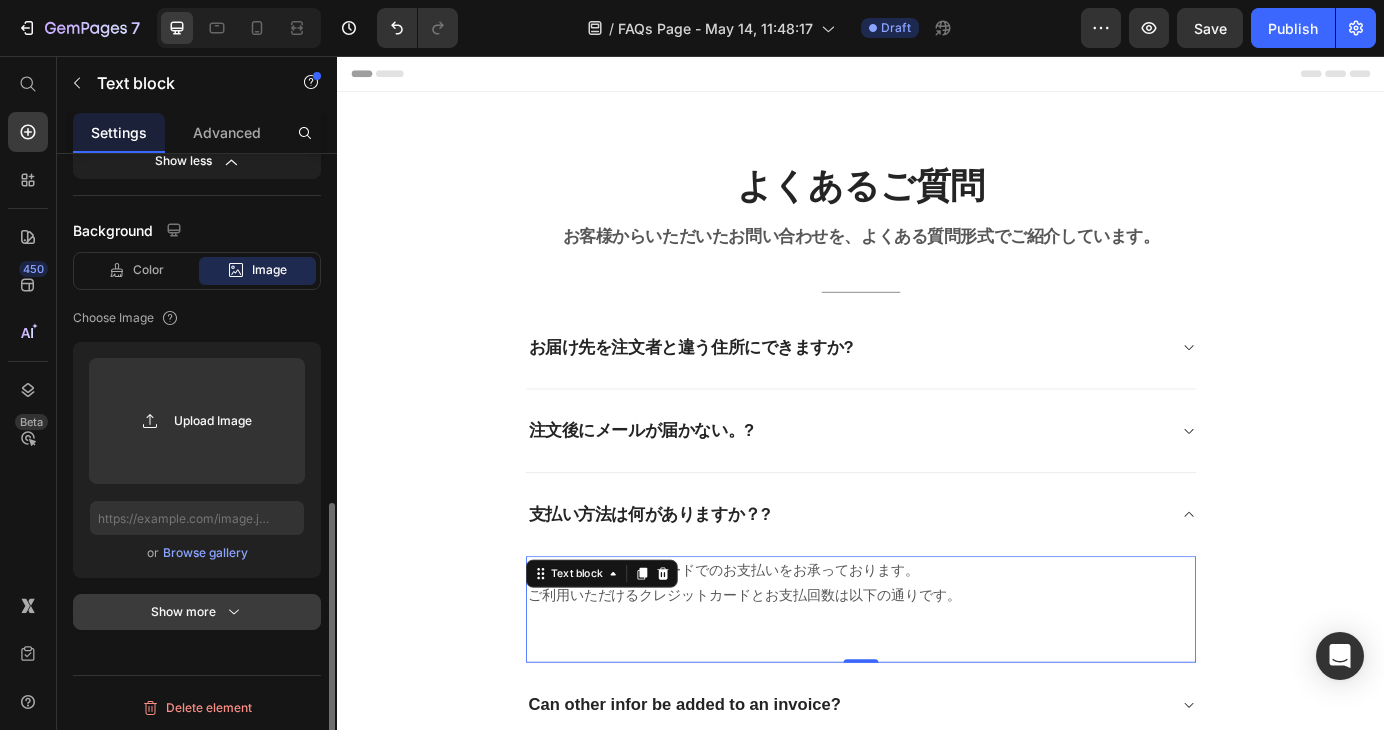 click 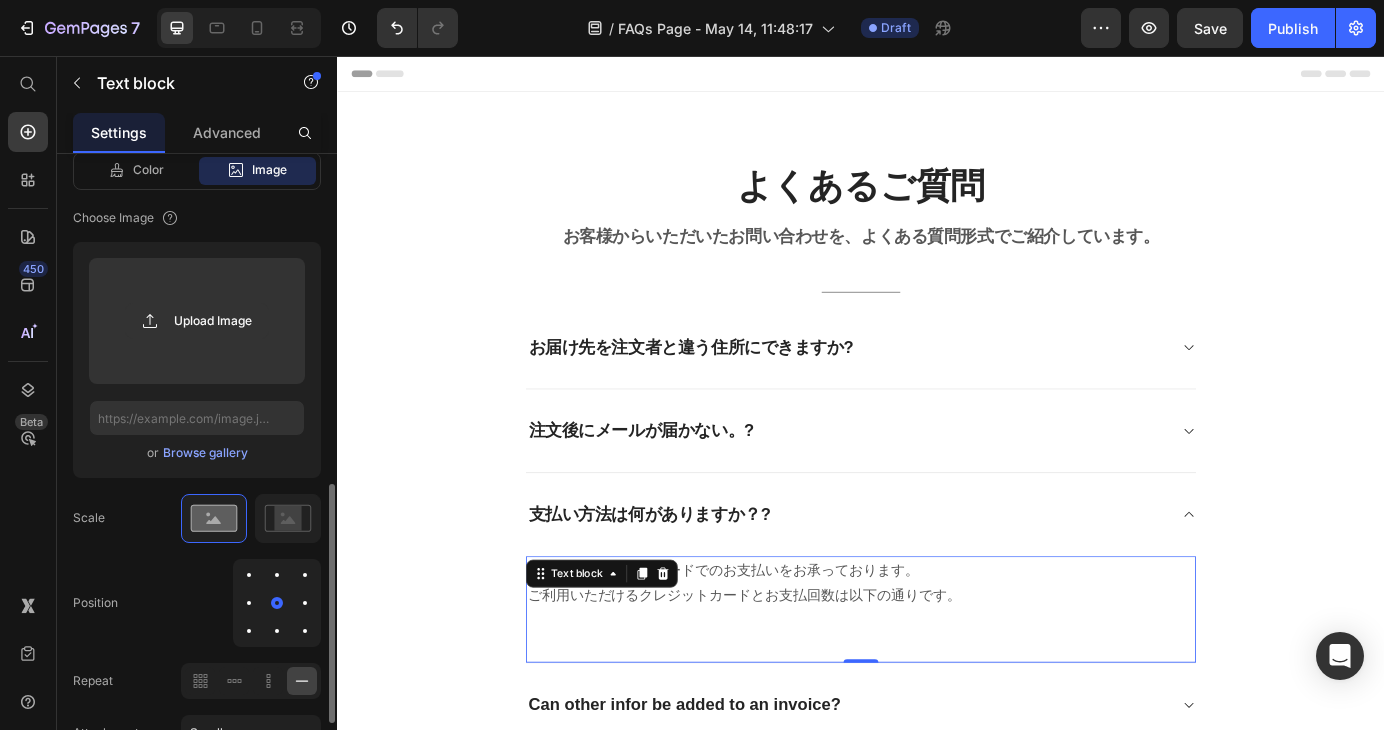 scroll, scrollTop: 975, scrollLeft: 0, axis: vertical 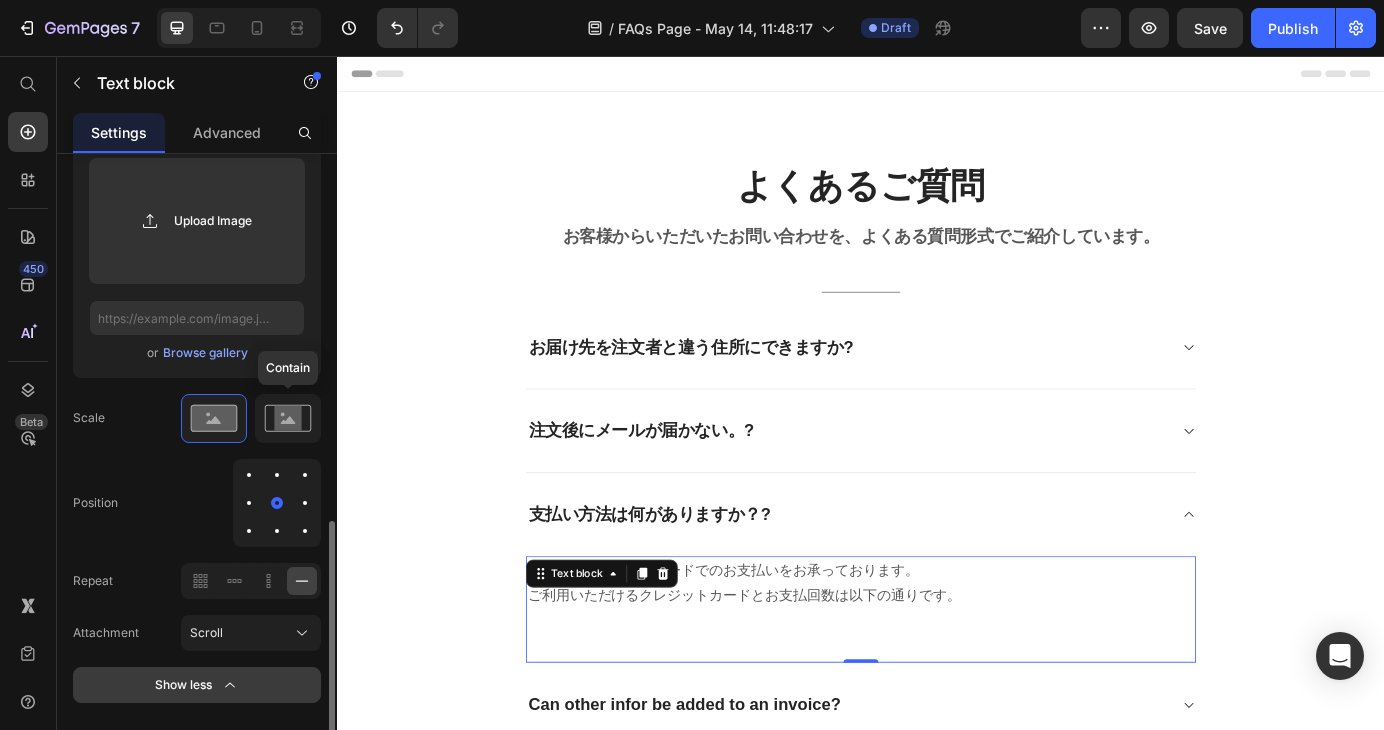 click 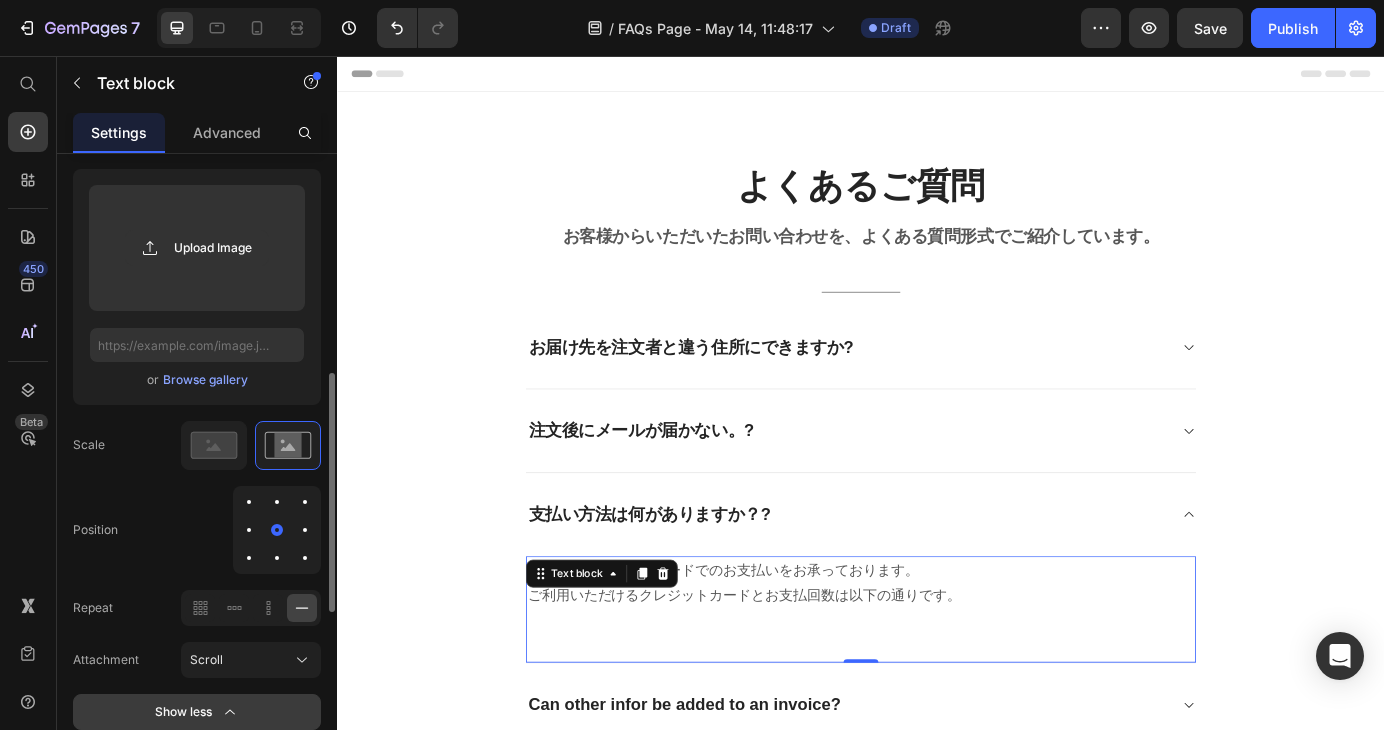 scroll, scrollTop: 848, scrollLeft: 0, axis: vertical 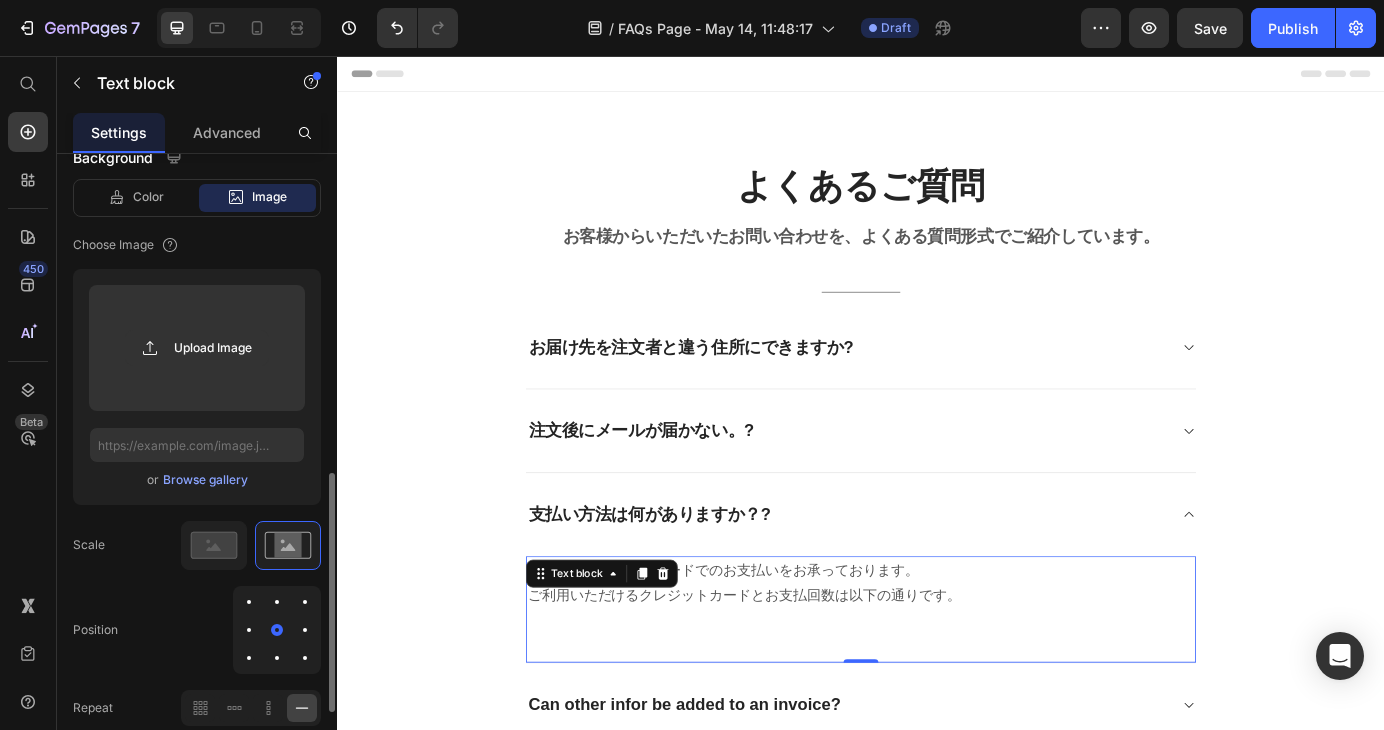 click on "Browse gallery" at bounding box center (205, 480) 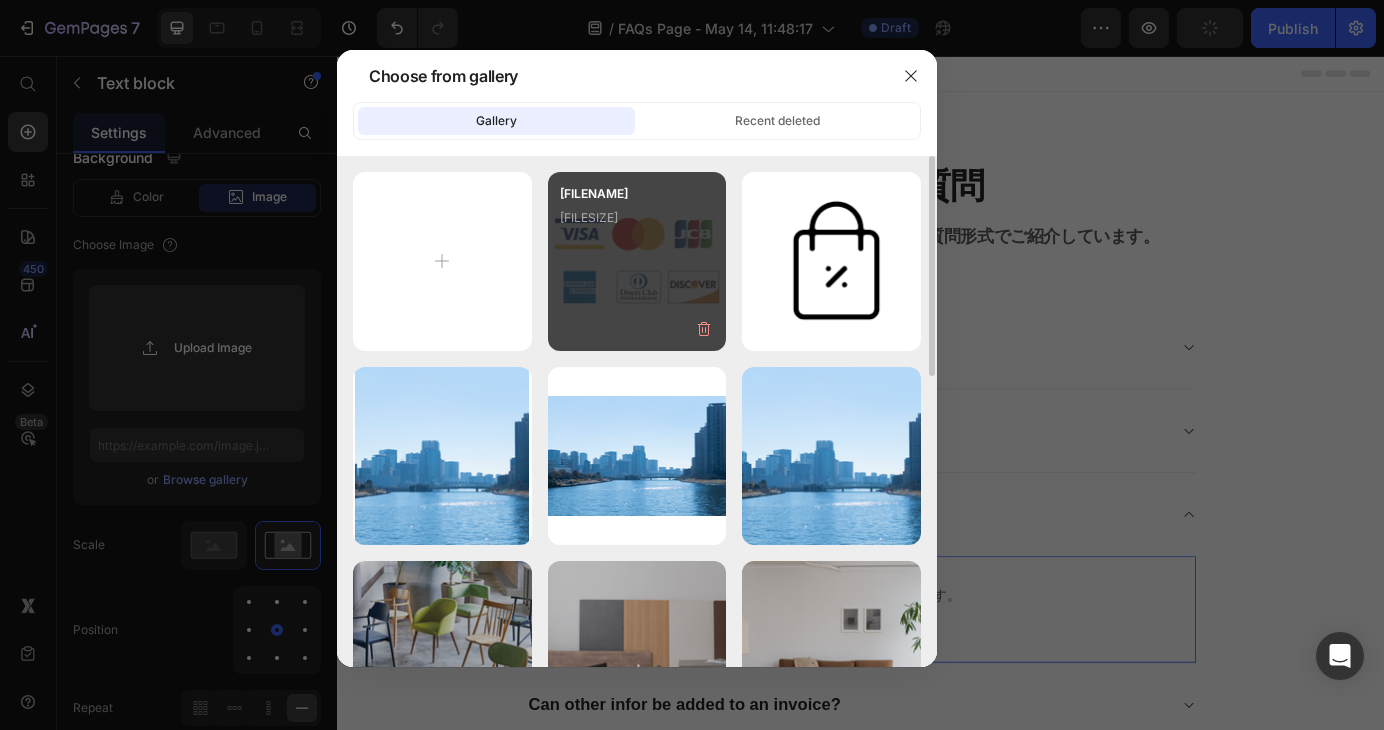 click on "20210511233241.png 102.37 kb" at bounding box center [637, 224] 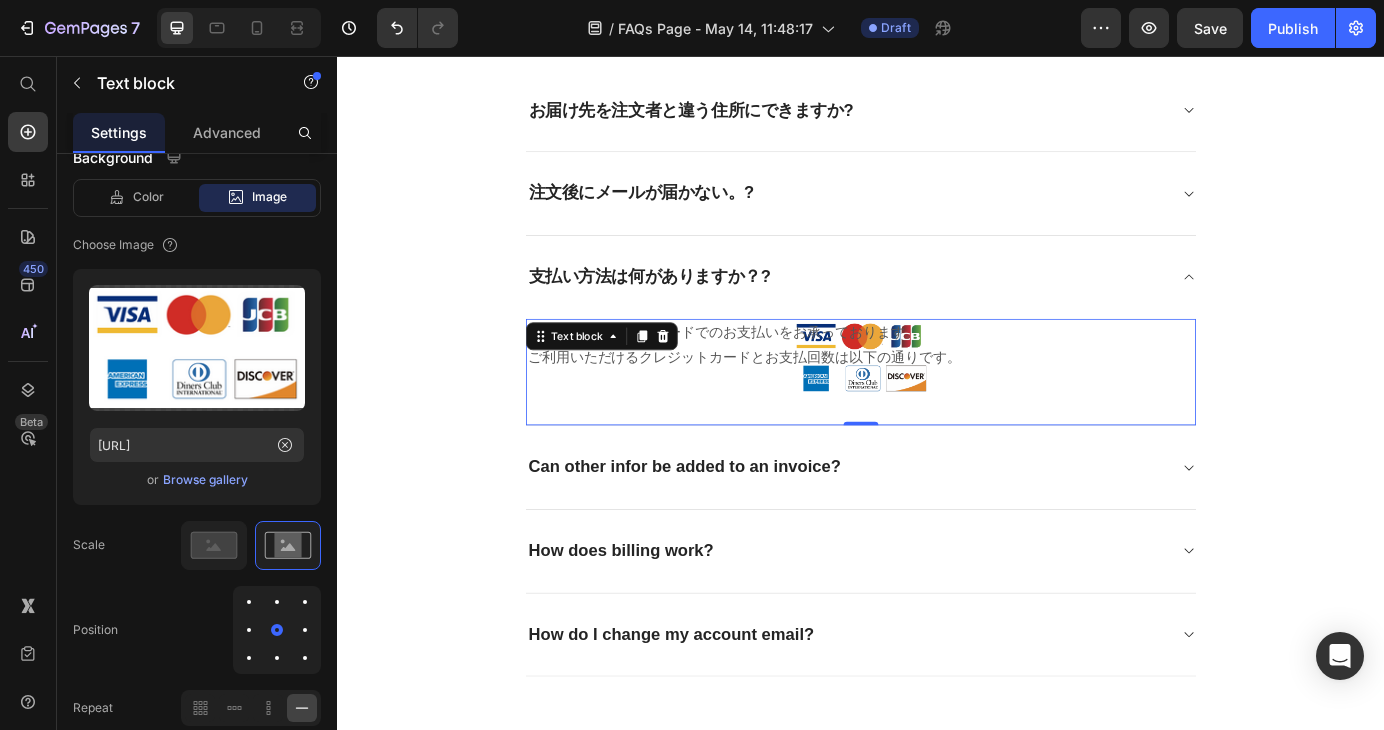 scroll, scrollTop: 300, scrollLeft: 0, axis: vertical 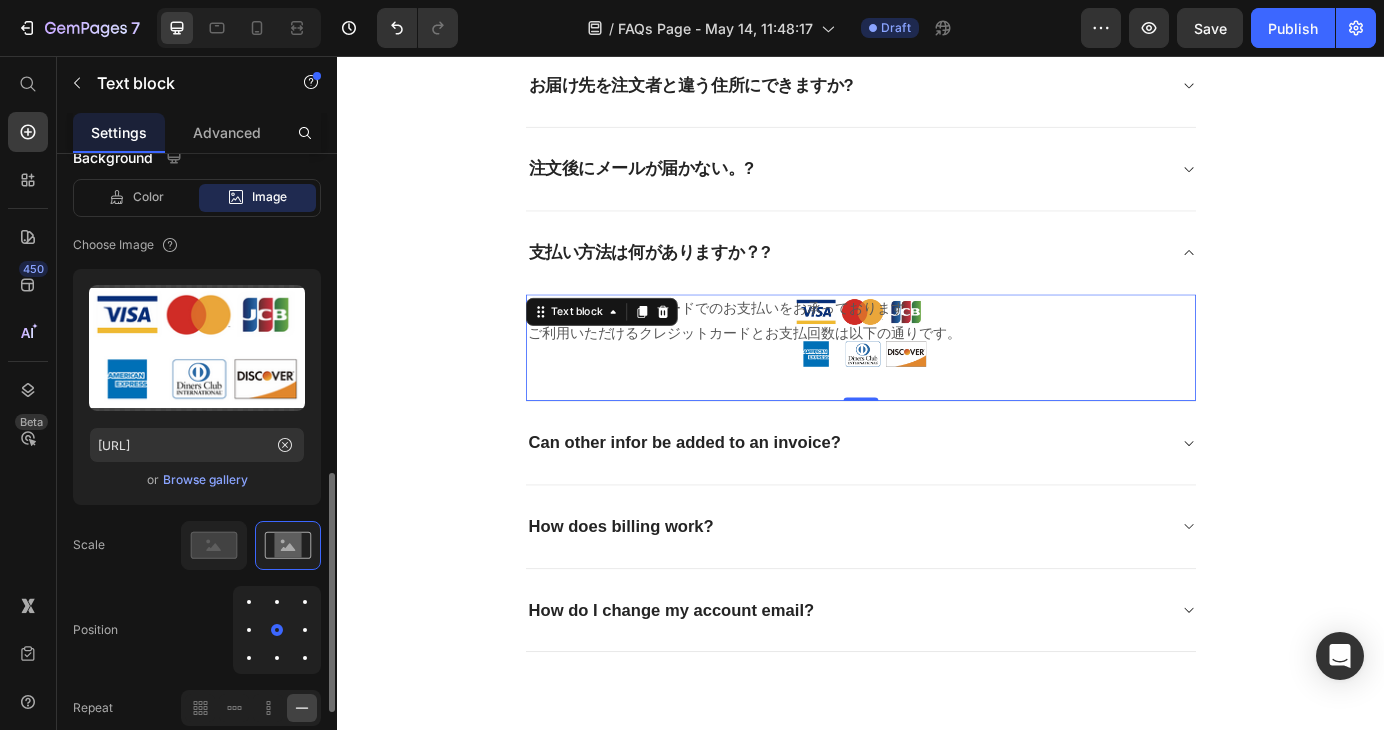 click at bounding box center (277, 658) 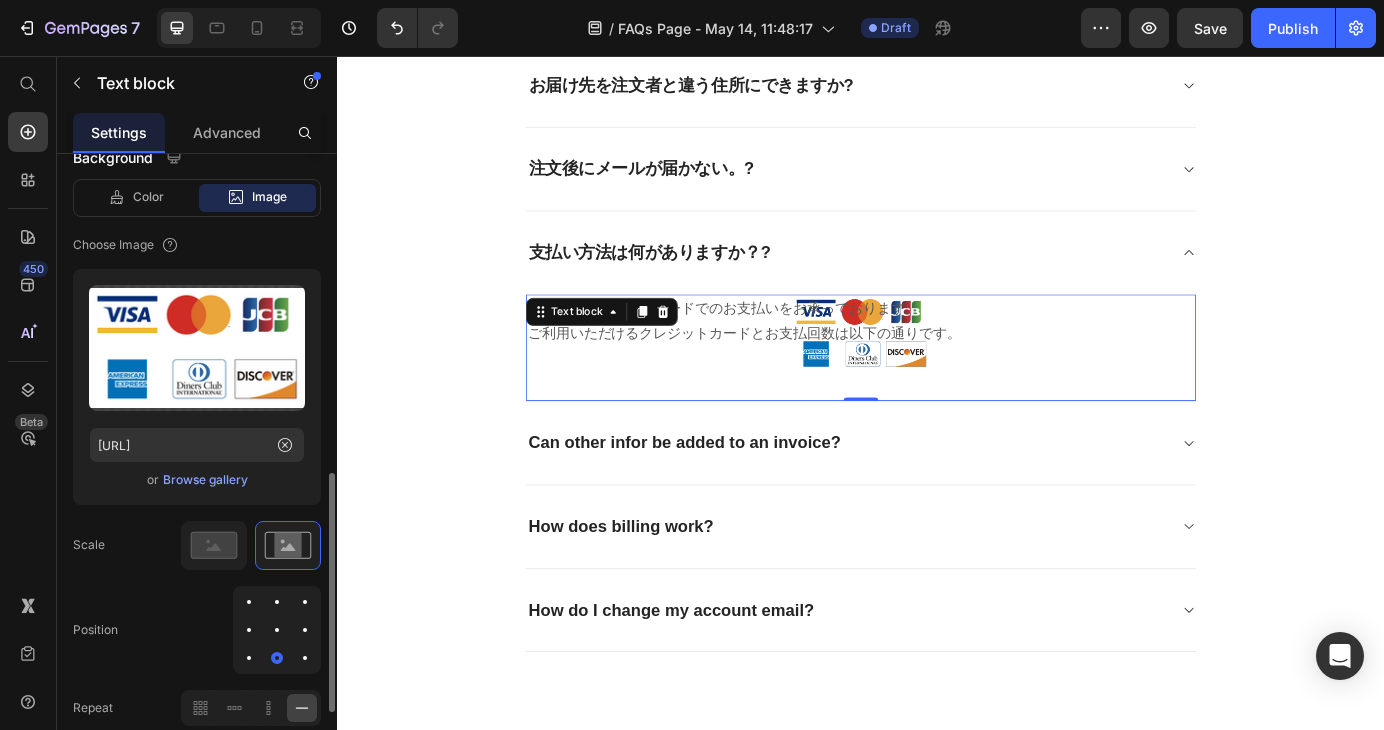 click at bounding box center [249, 630] 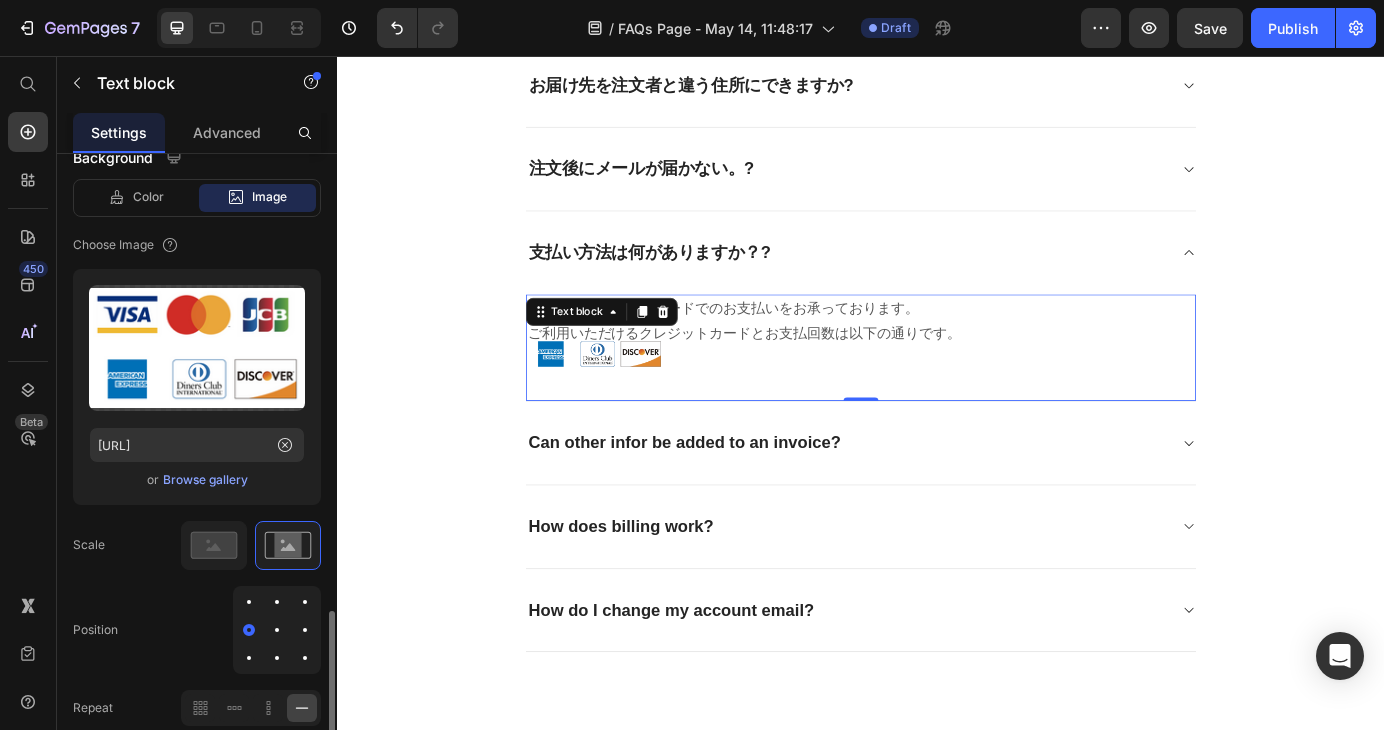 scroll, scrollTop: 948, scrollLeft: 0, axis: vertical 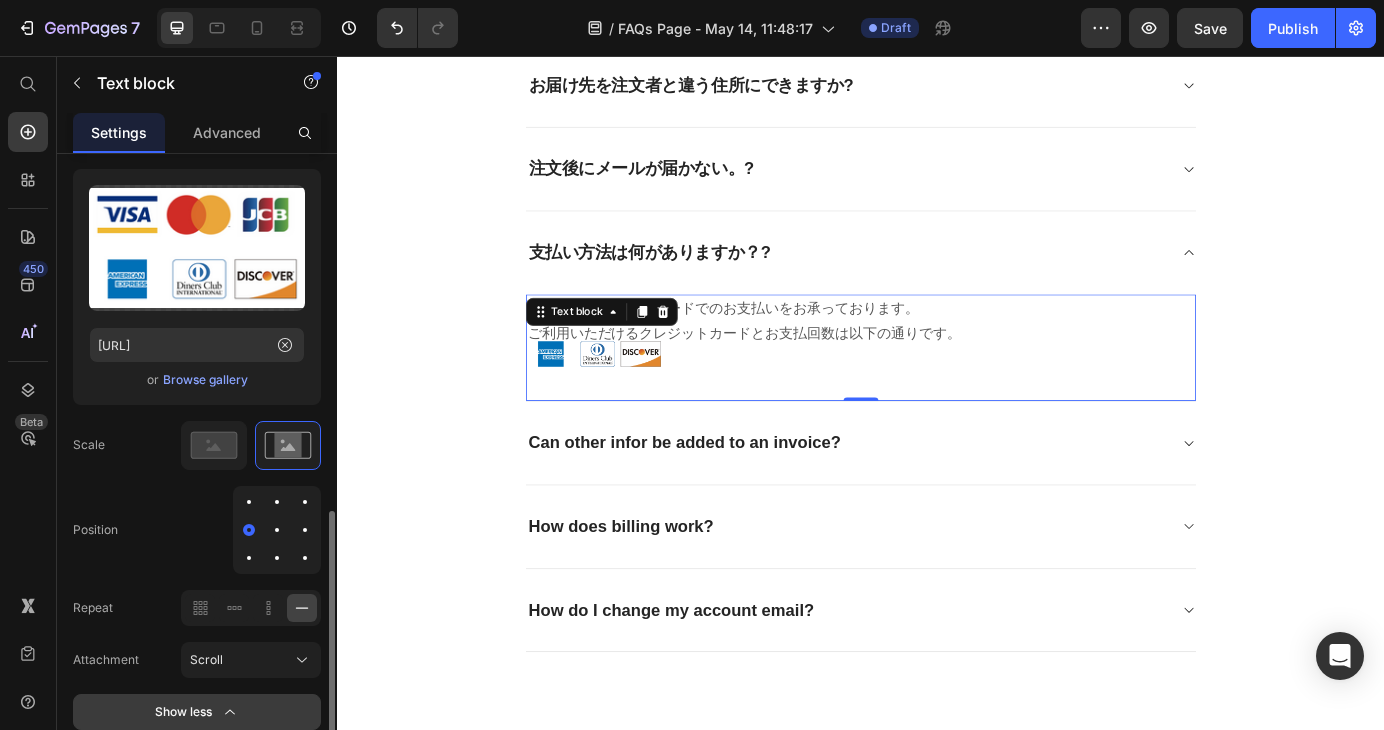 click at bounding box center [249, 558] 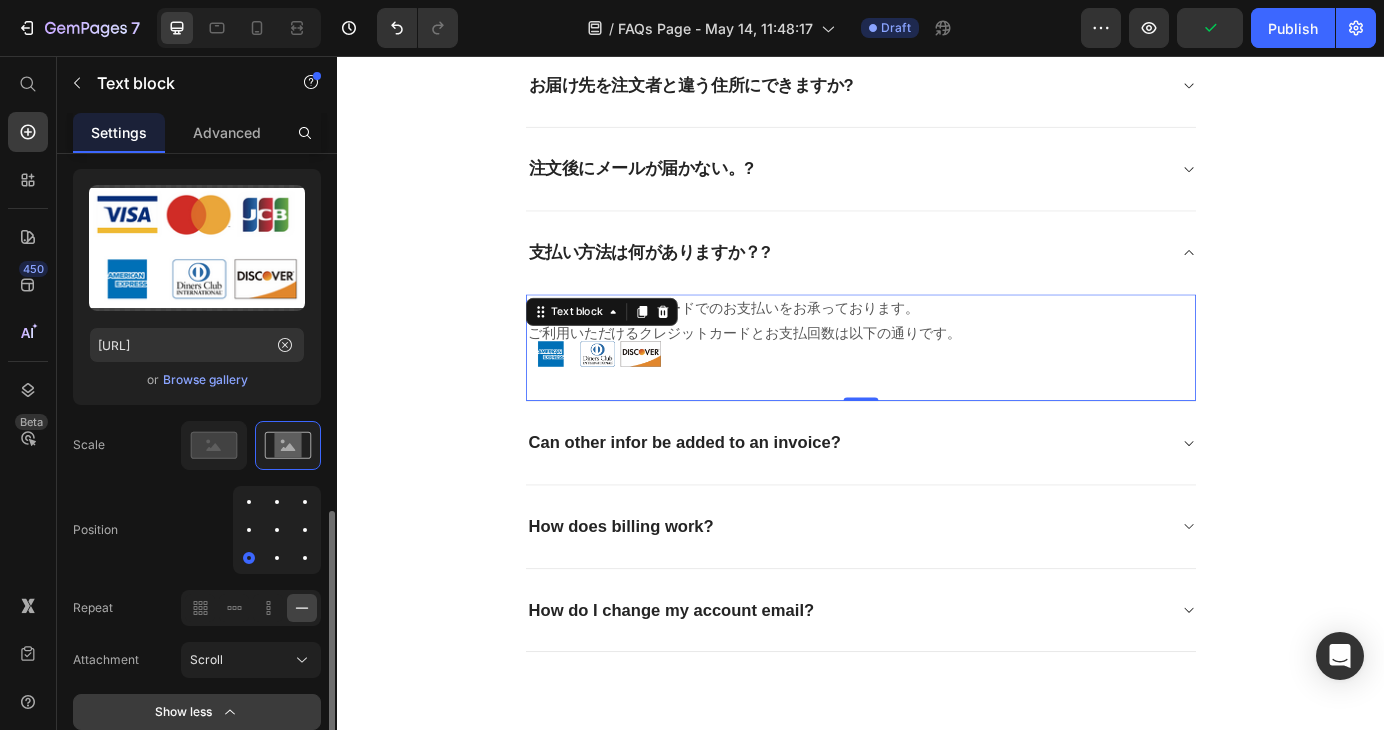 click at bounding box center [249, 558] 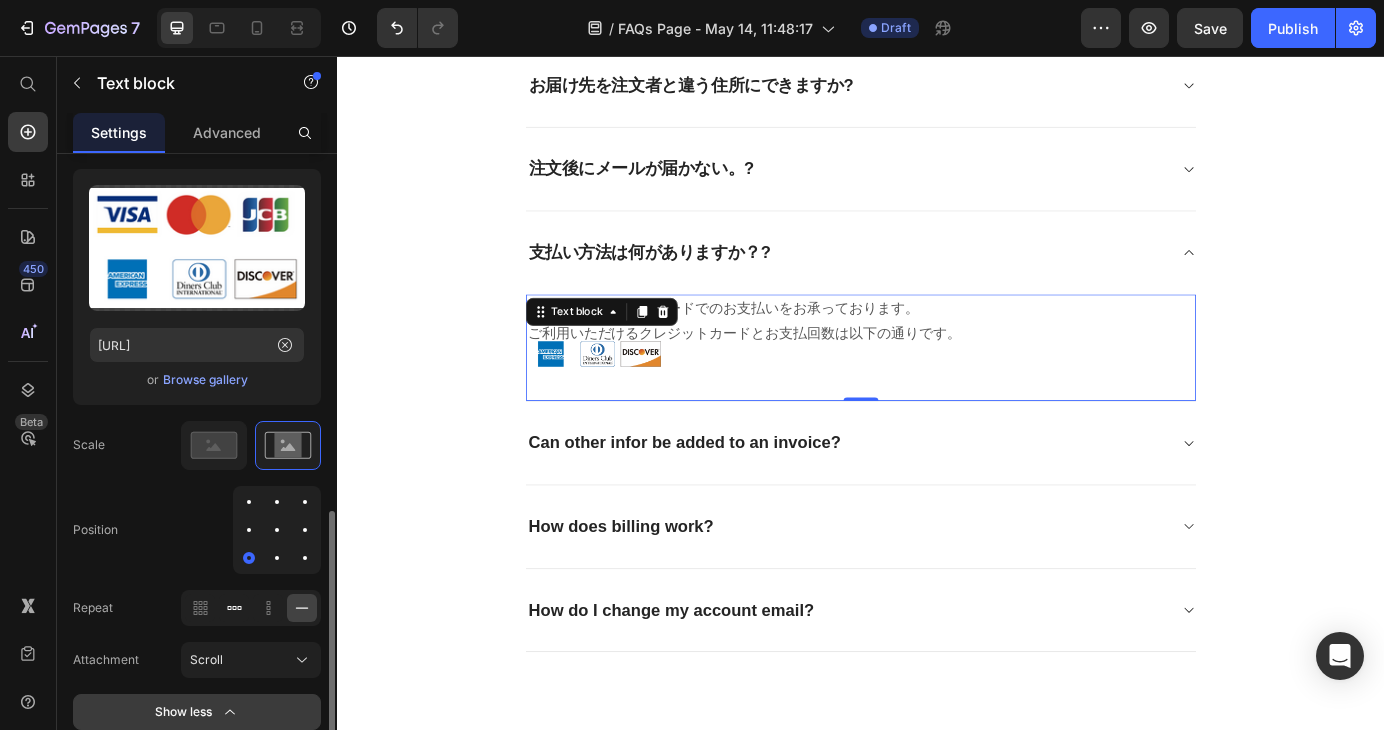 click 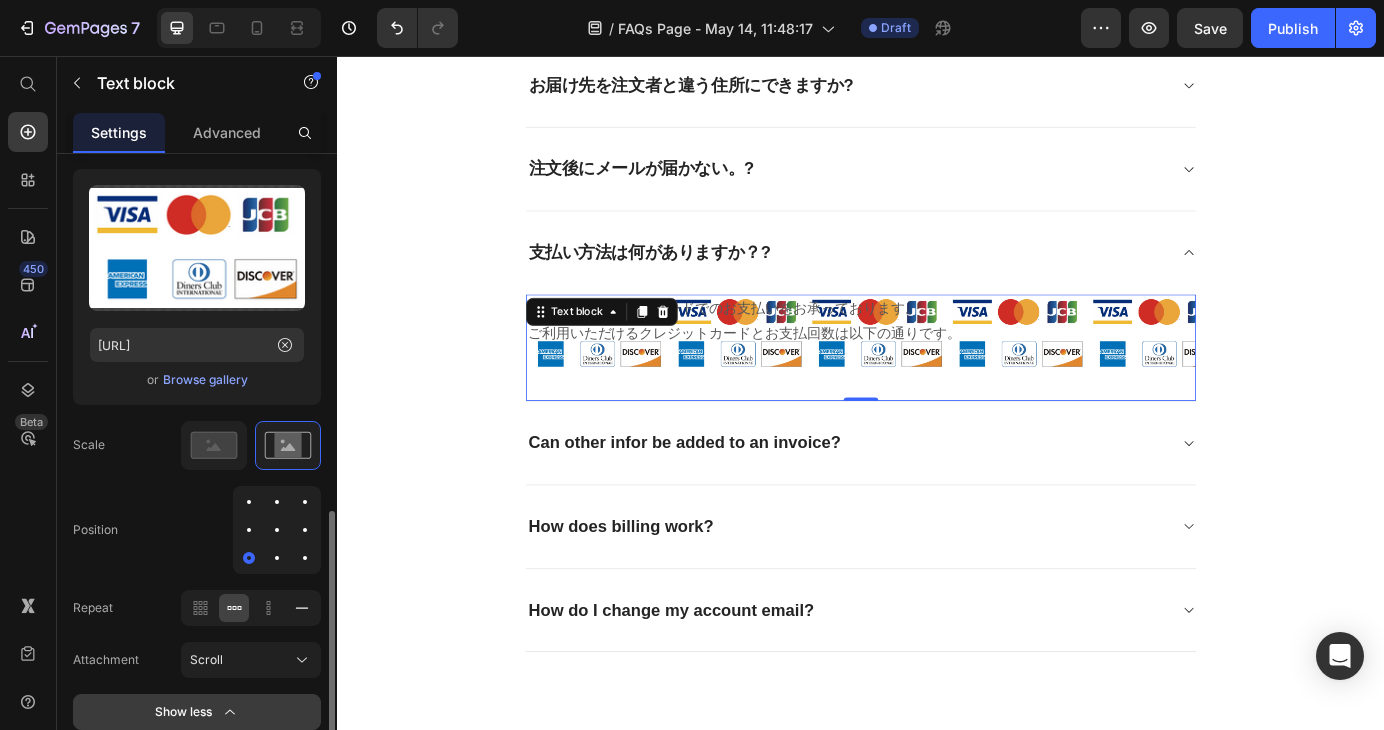 click 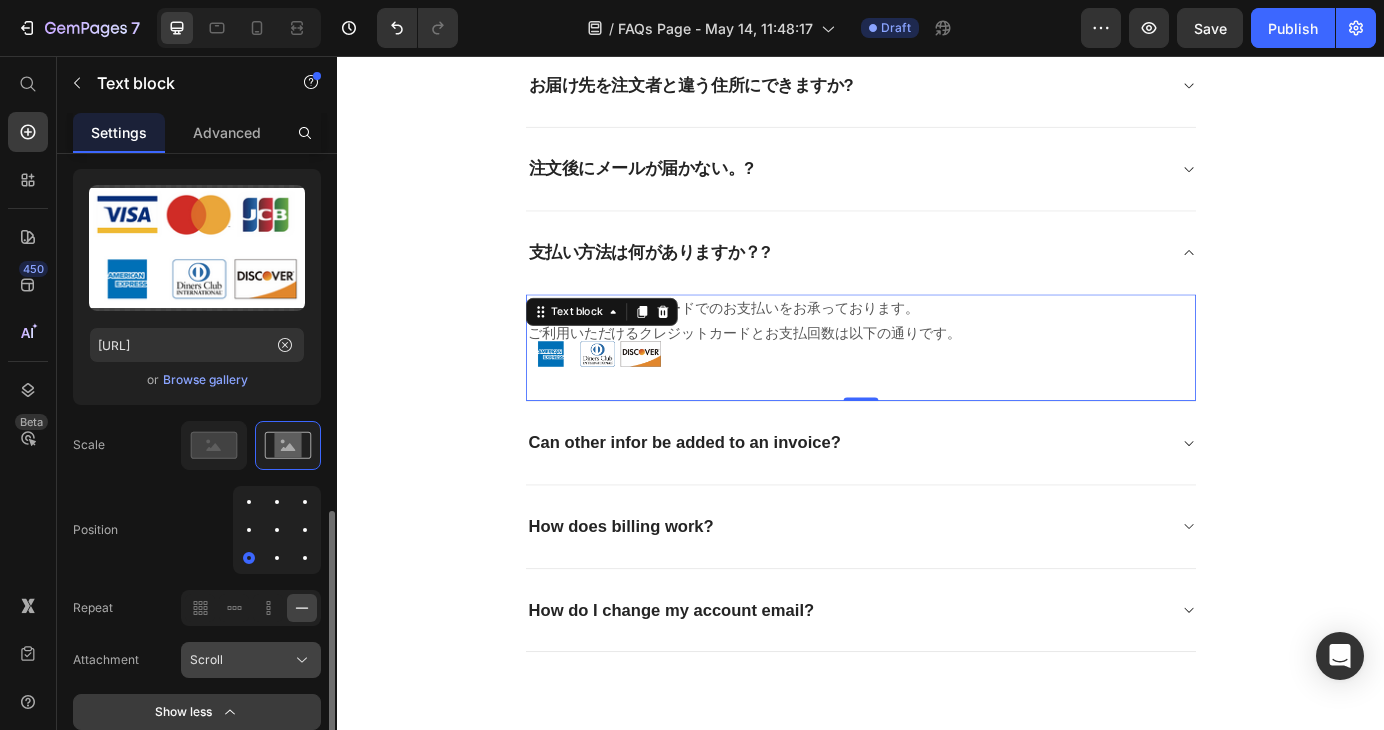 click 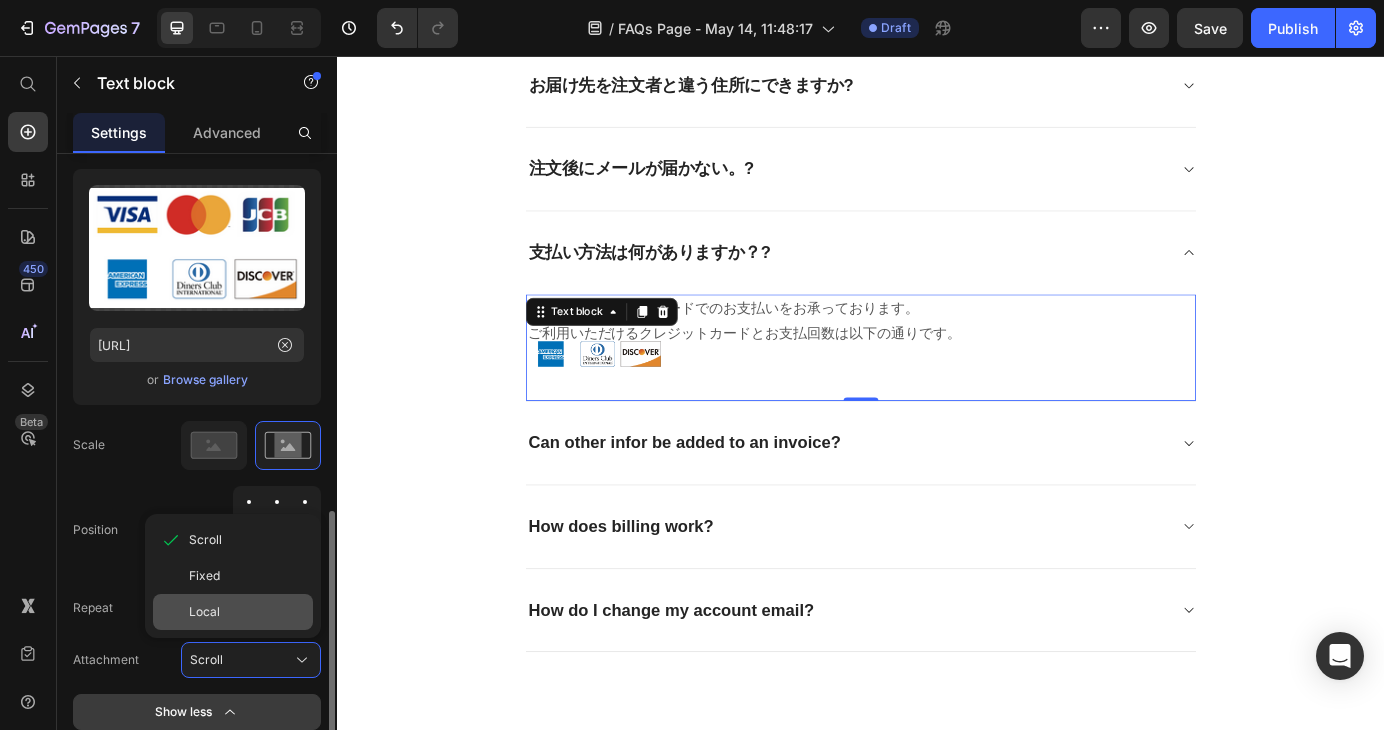 click on "Local" at bounding box center [247, 612] 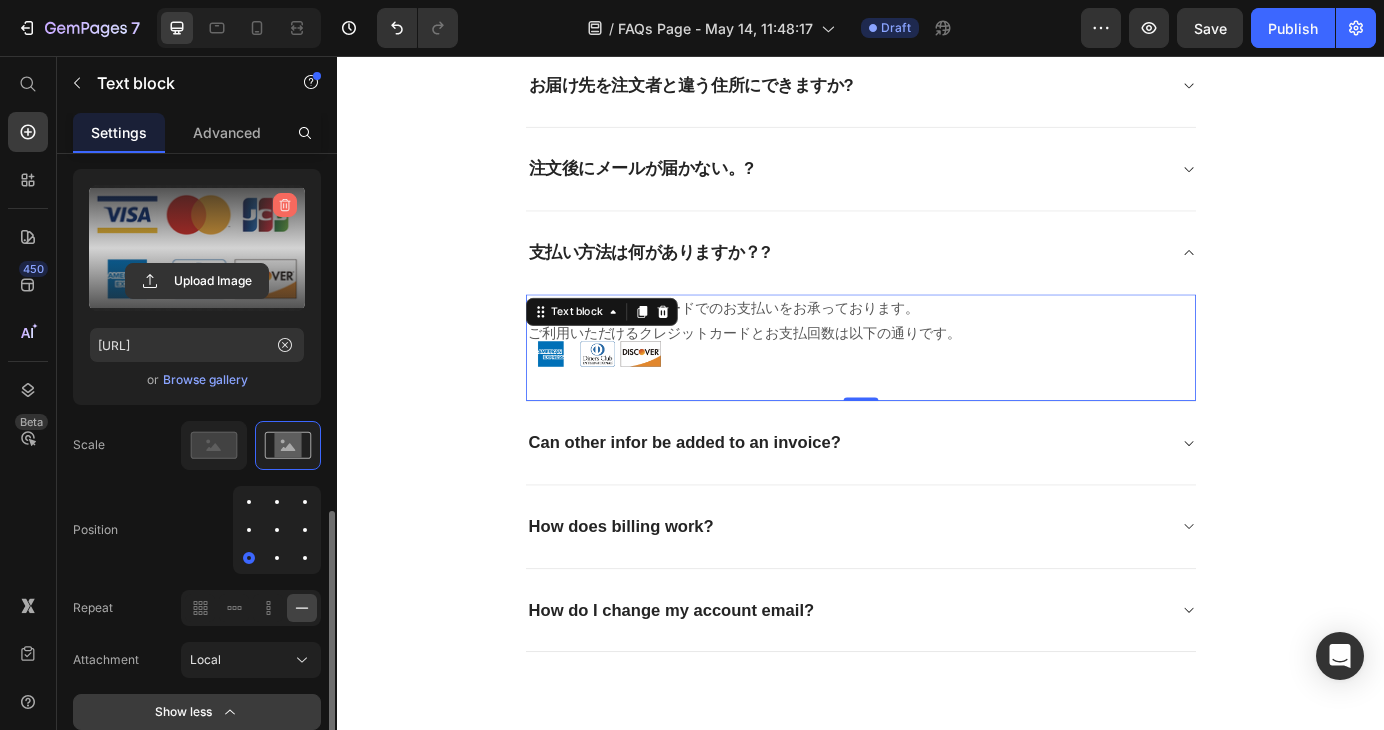 click 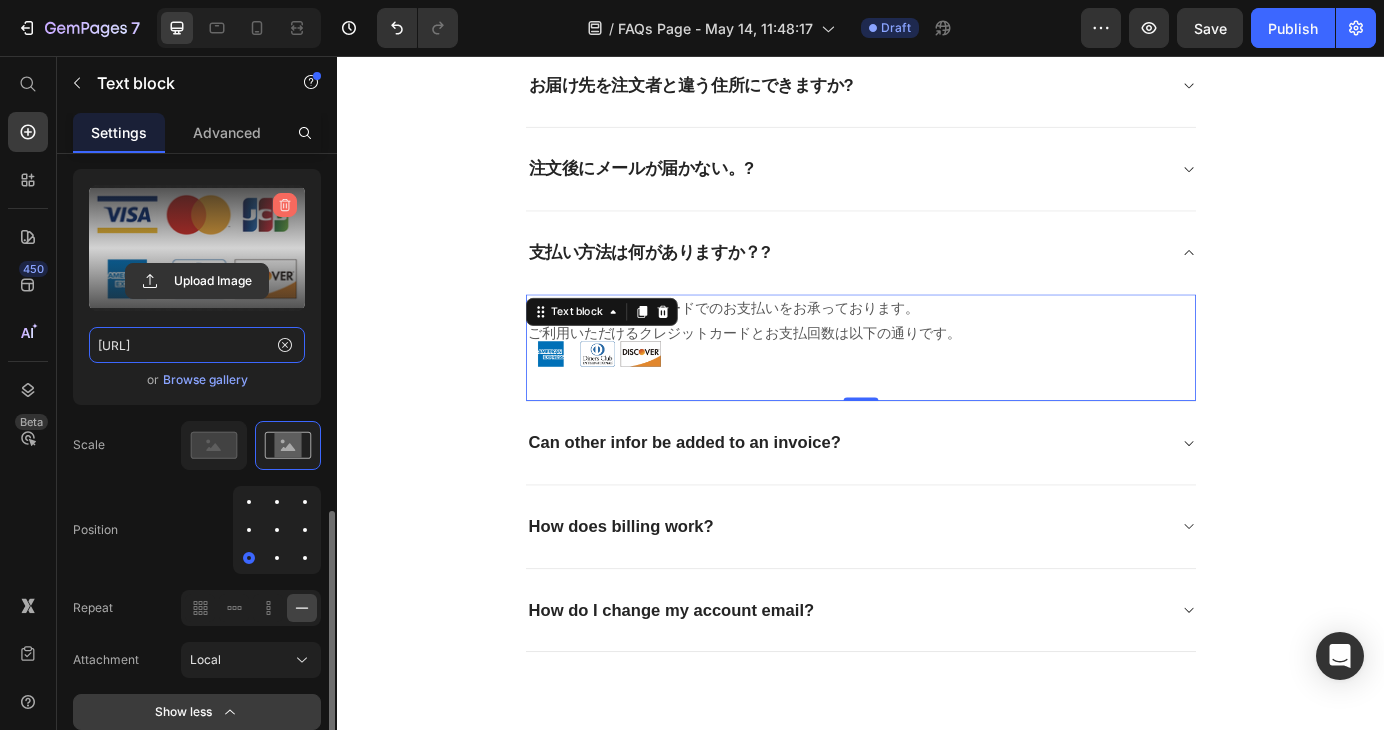 type 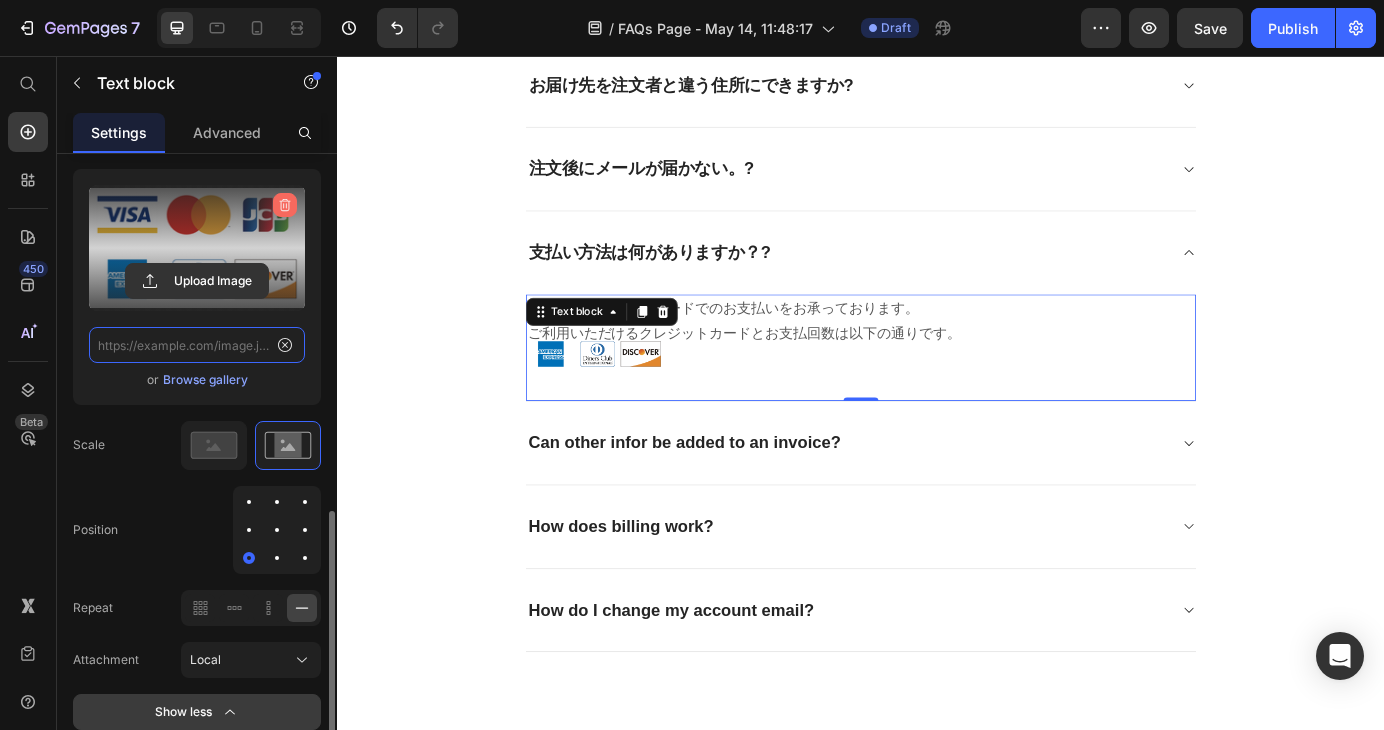 scroll, scrollTop: 0, scrollLeft: 0, axis: both 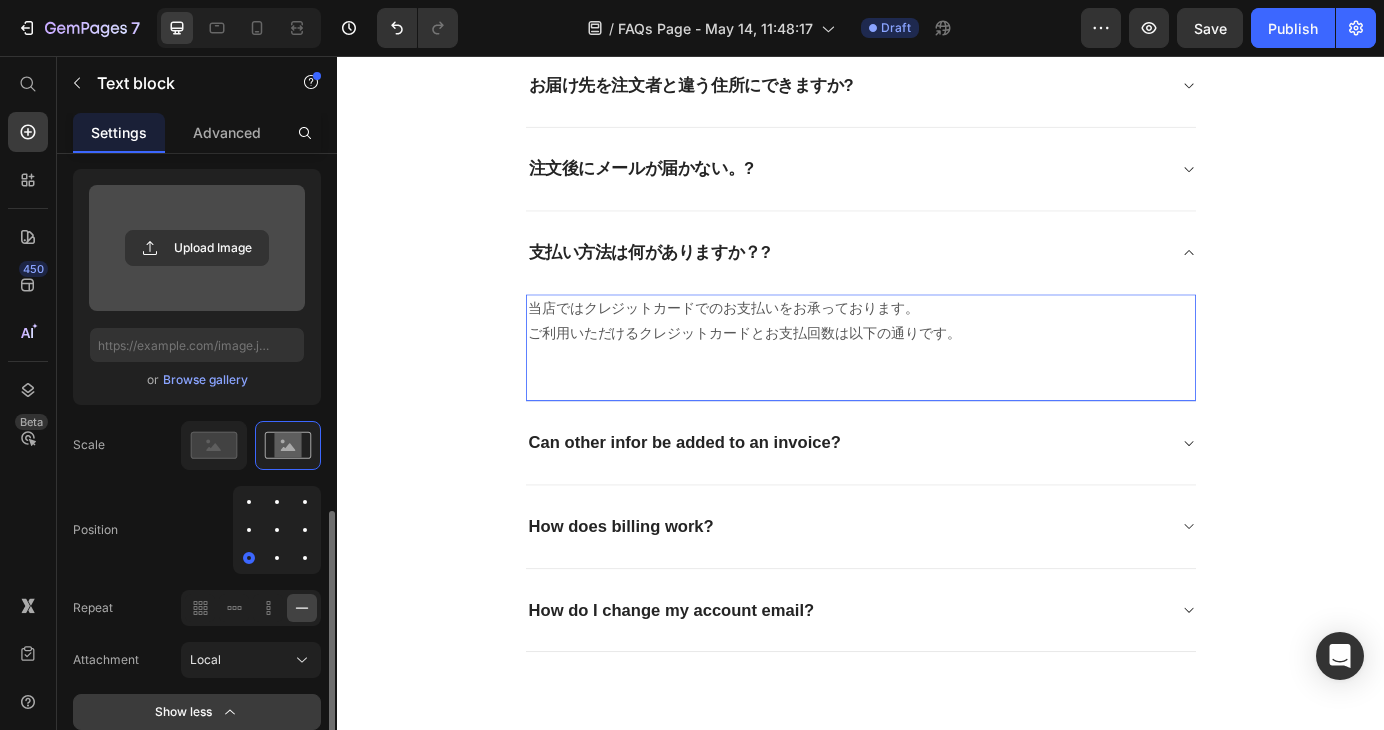 drag, startPoint x: 1051, startPoint y: 361, endPoint x: 1051, endPoint y: 379, distance: 18 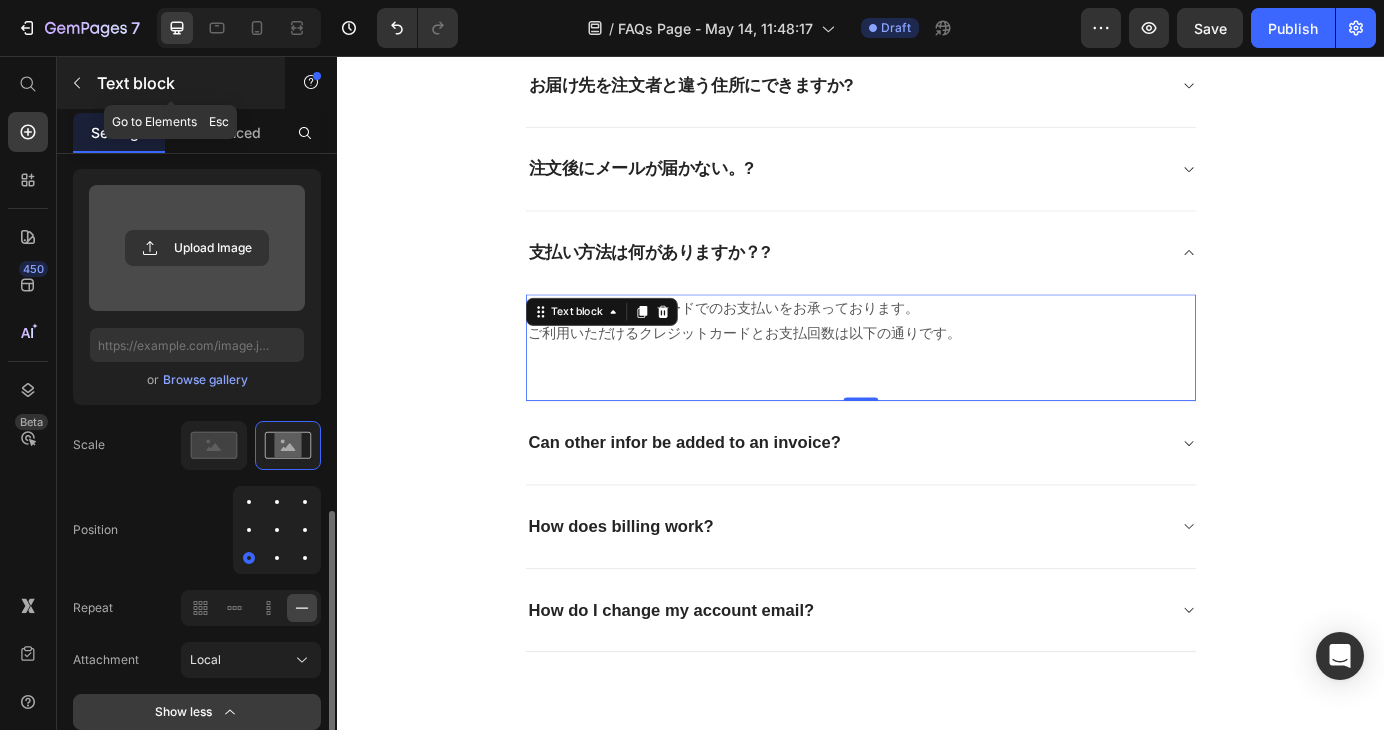 click at bounding box center (77, 83) 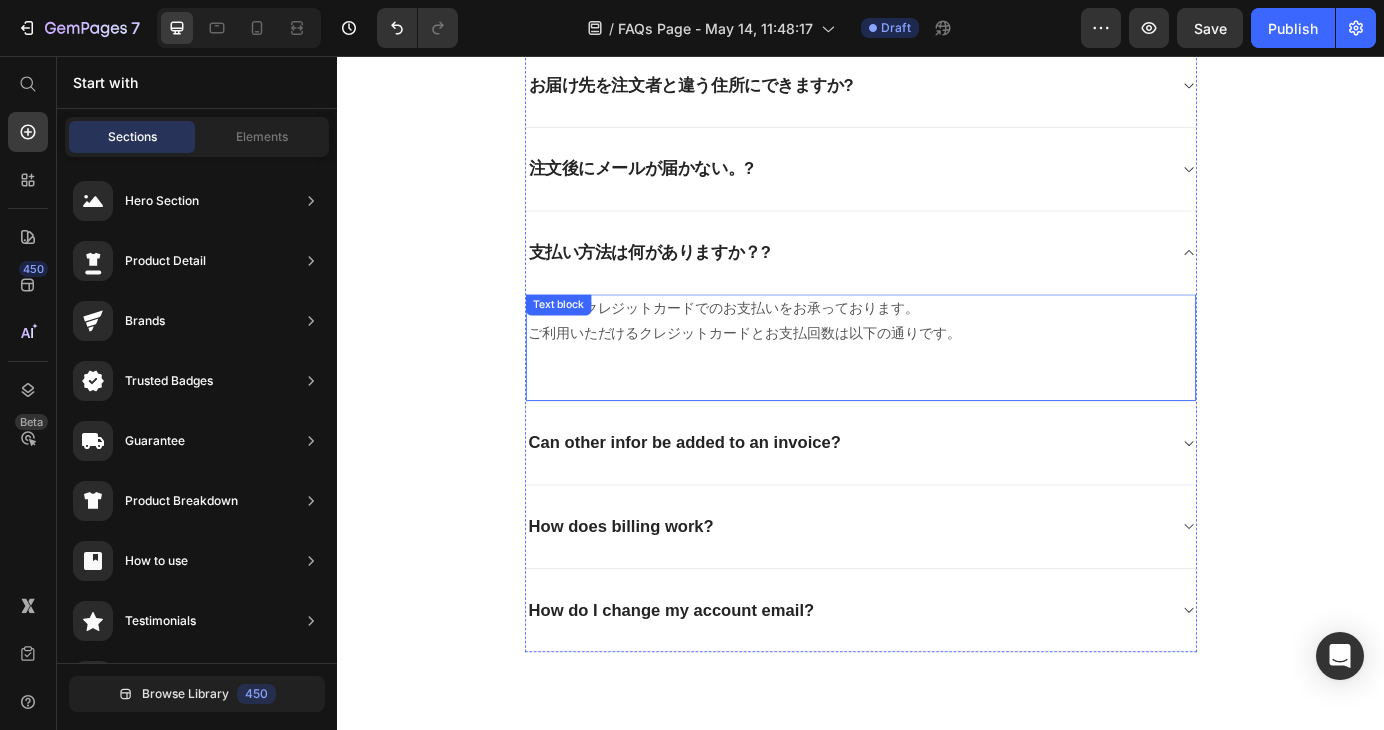 click at bounding box center (937, 402) 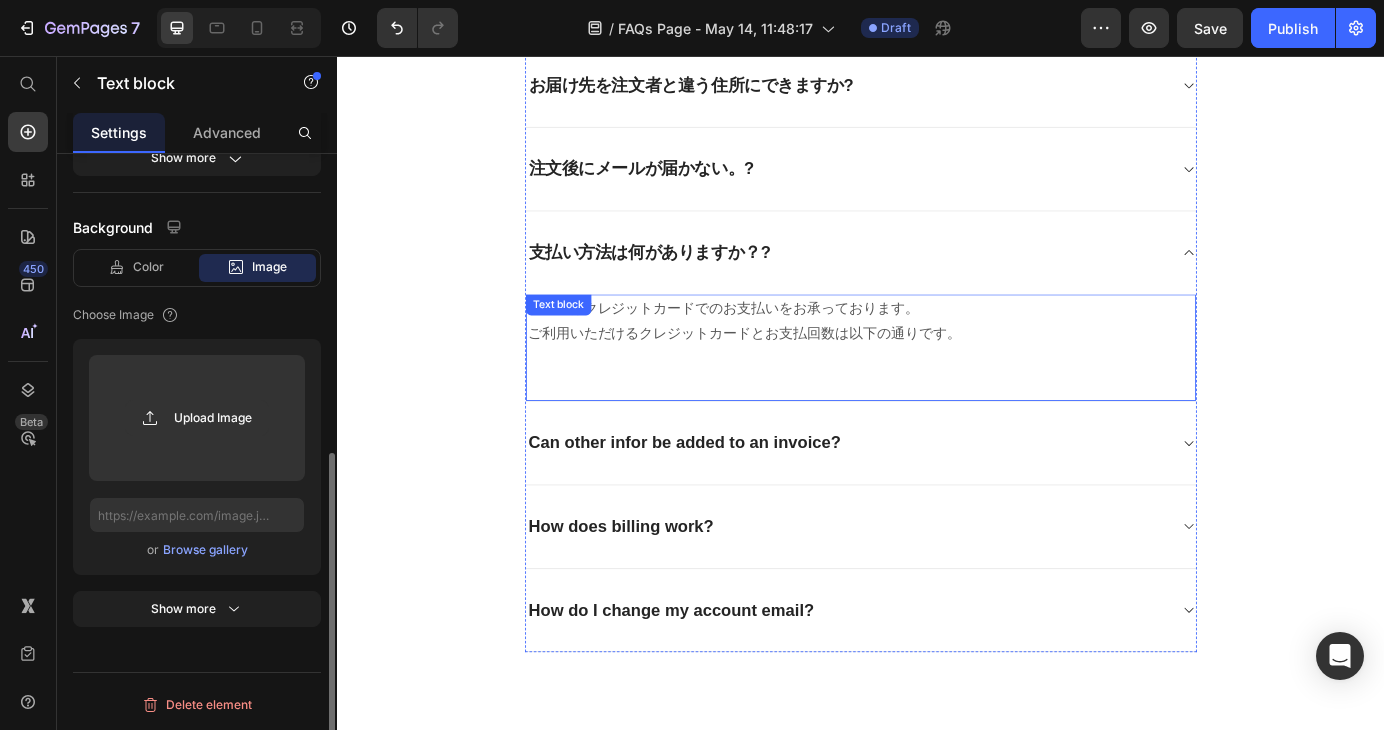 scroll, scrollTop: 575, scrollLeft: 0, axis: vertical 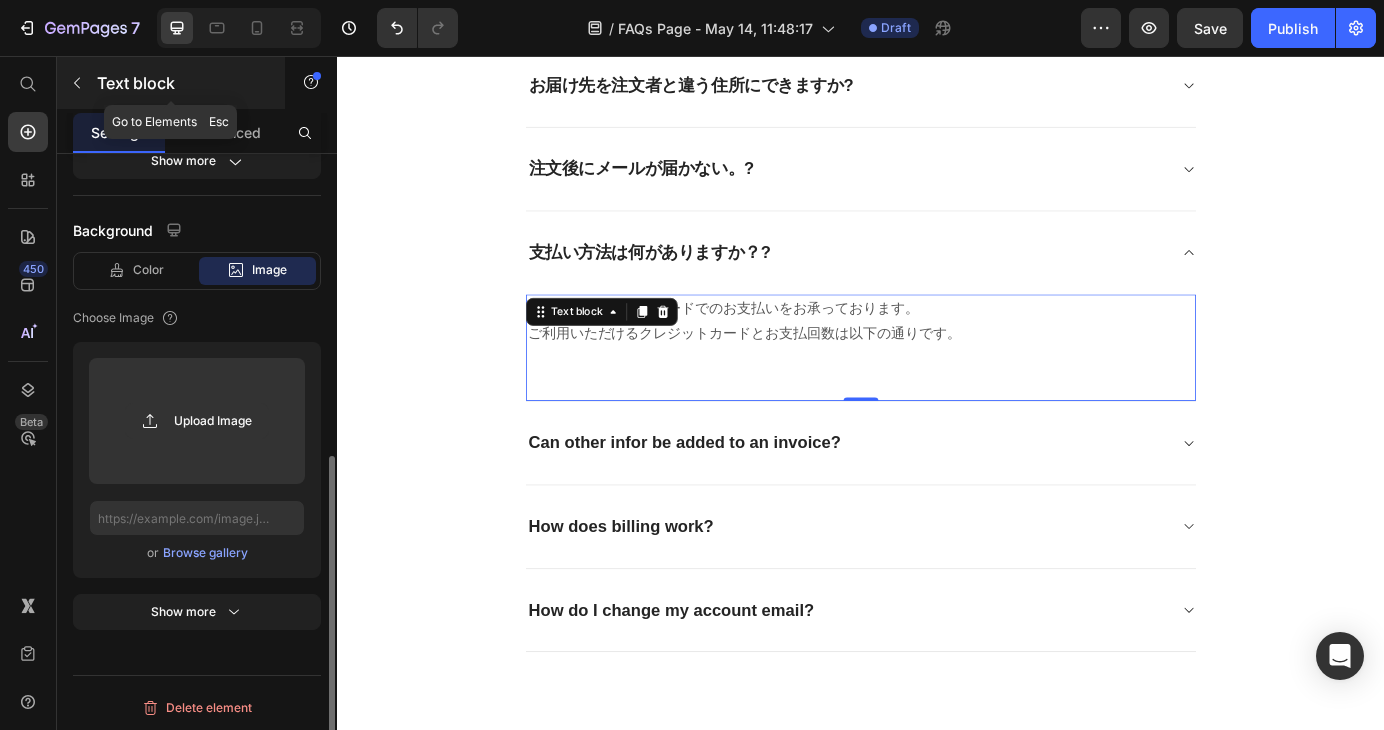 click 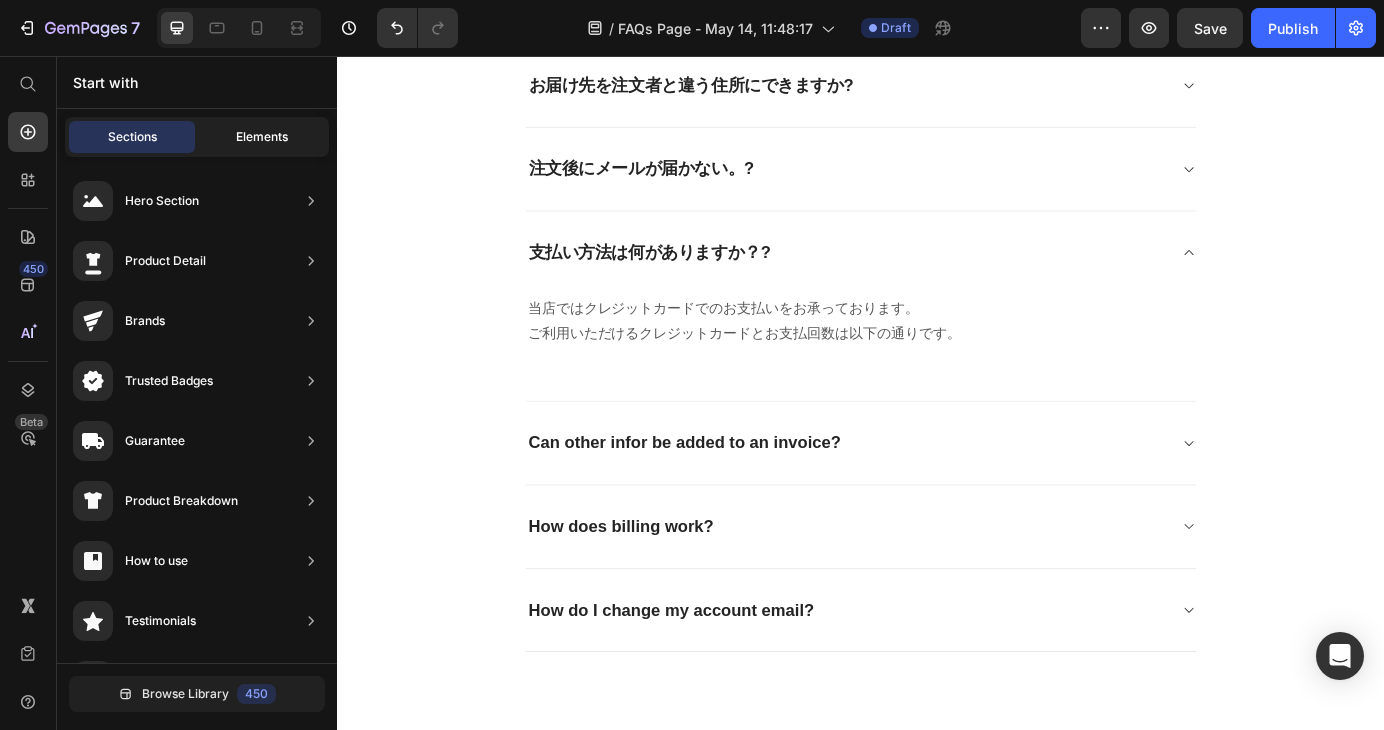 click on "Elements" at bounding box center (262, 137) 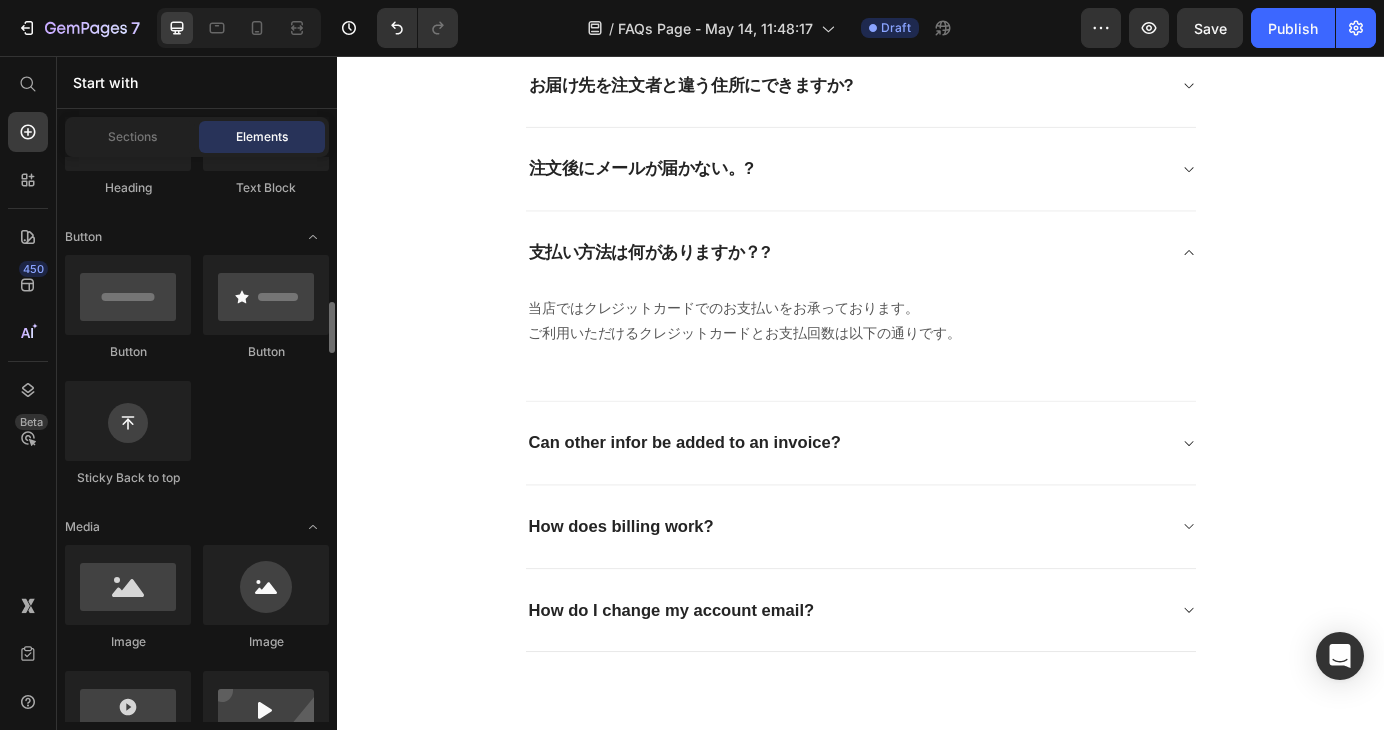 scroll, scrollTop: 500, scrollLeft: 0, axis: vertical 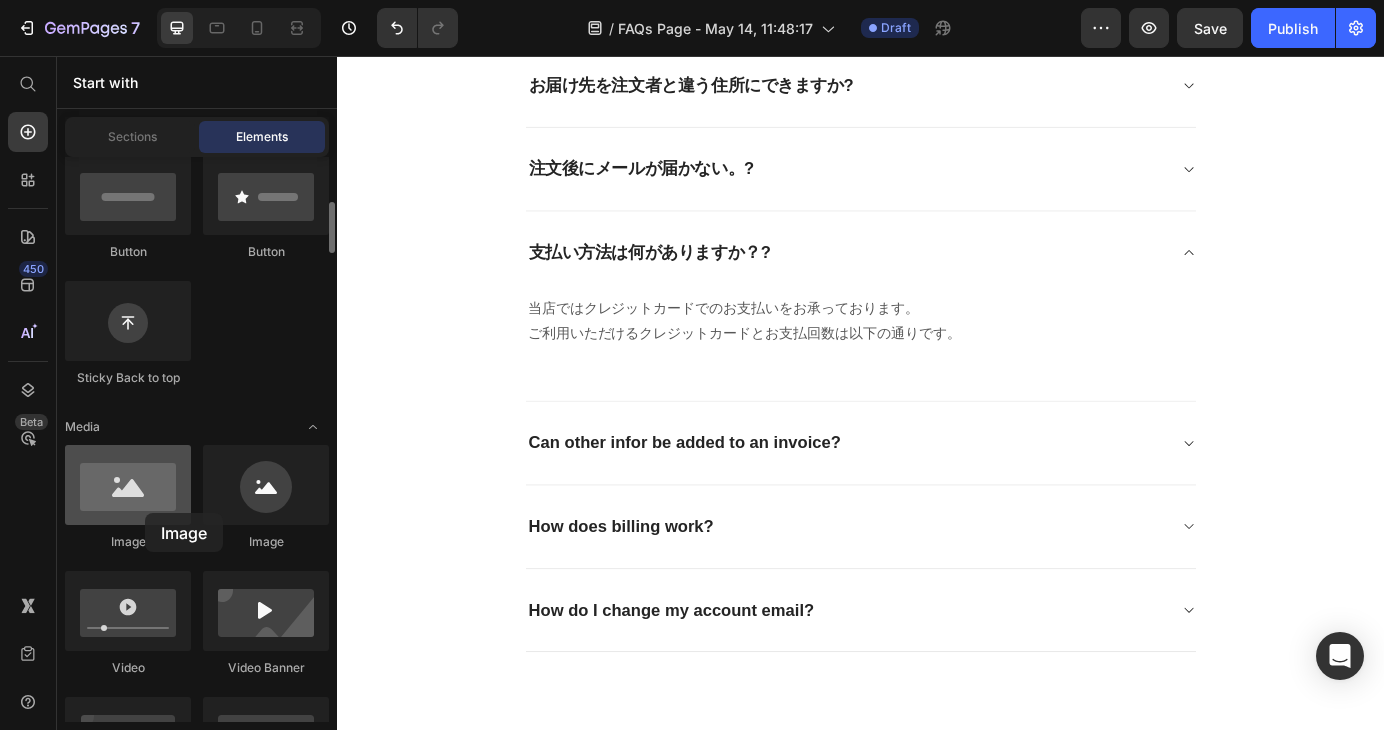 click at bounding box center (128, 485) 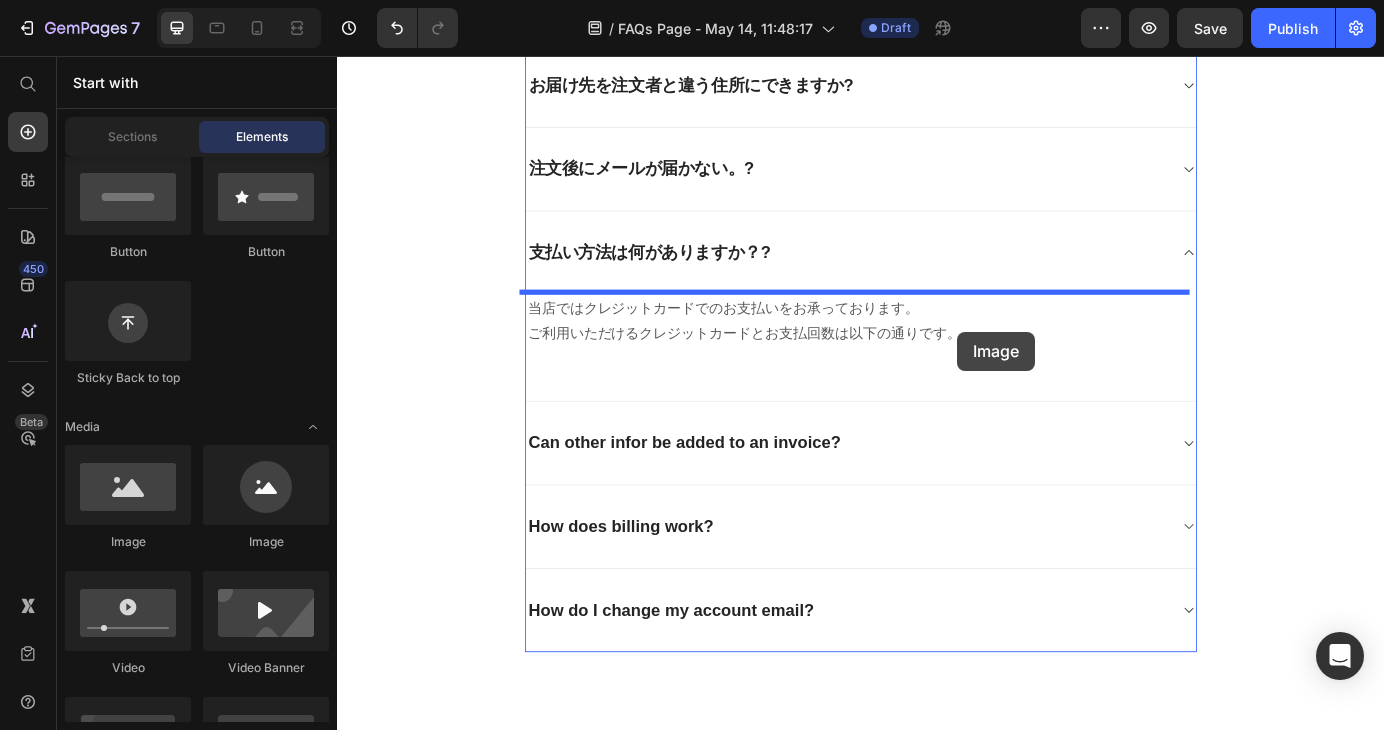 drag, startPoint x: 479, startPoint y: 545, endPoint x: 1048, endPoint y: 372, distance: 594.71844 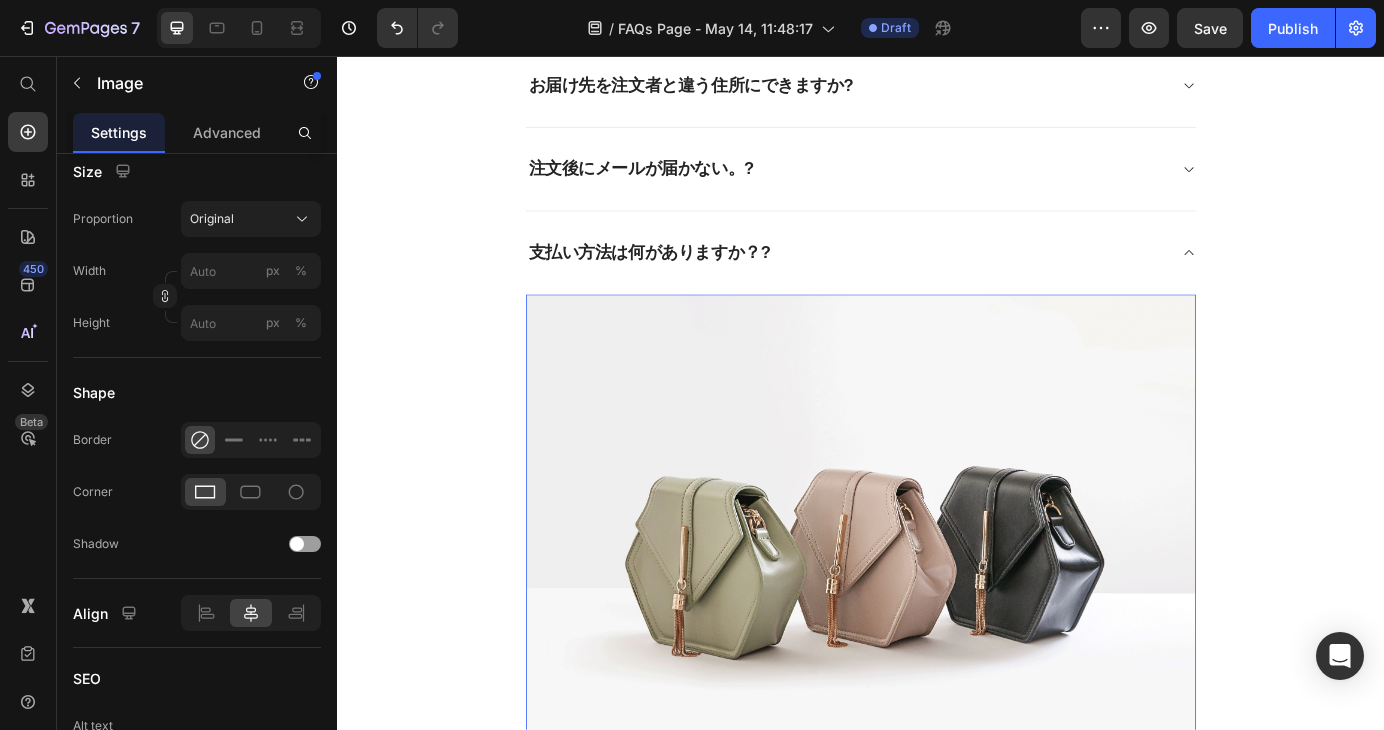 scroll, scrollTop: 0, scrollLeft: 0, axis: both 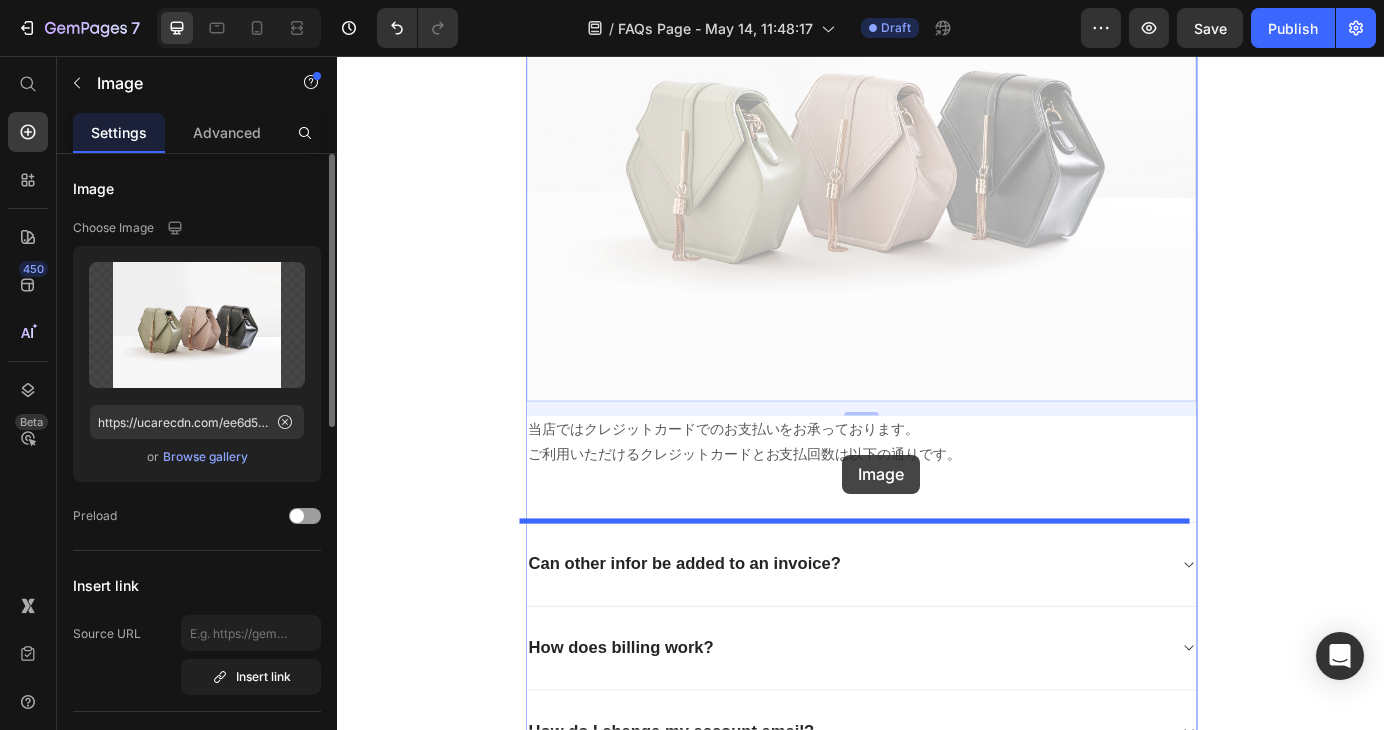 drag, startPoint x: 919, startPoint y: 315, endPoint x: 916, endPoint y: 513, distance: 198.02272 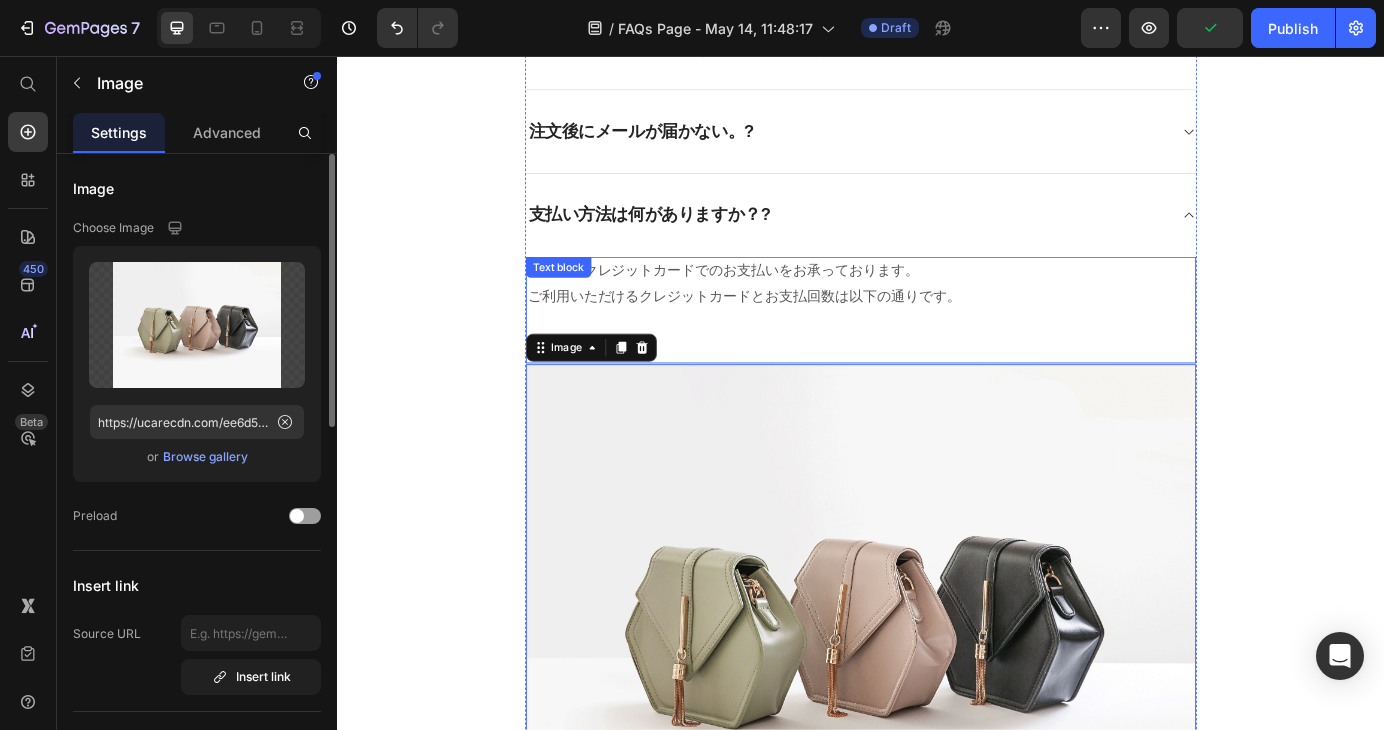 scroll, scrollTop: 261, scrollLeft: 0, axis: vertical 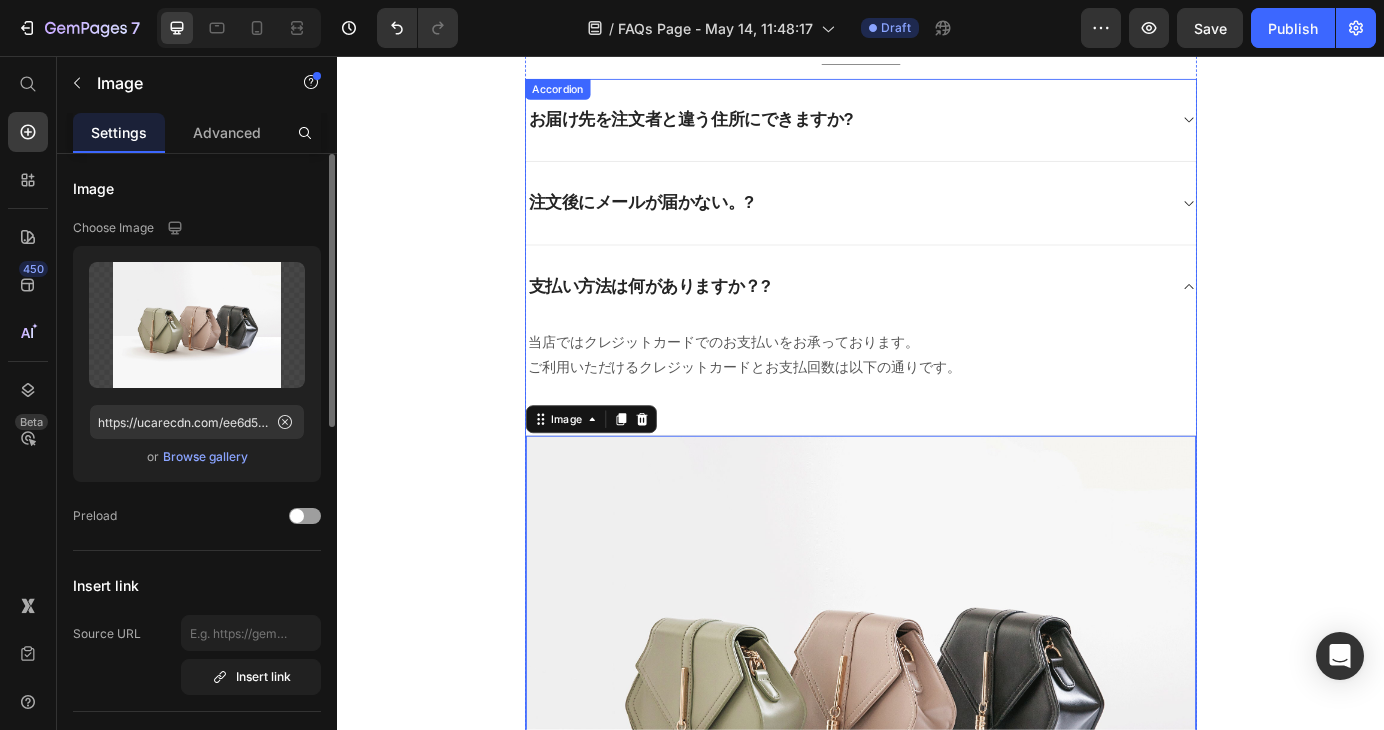 click 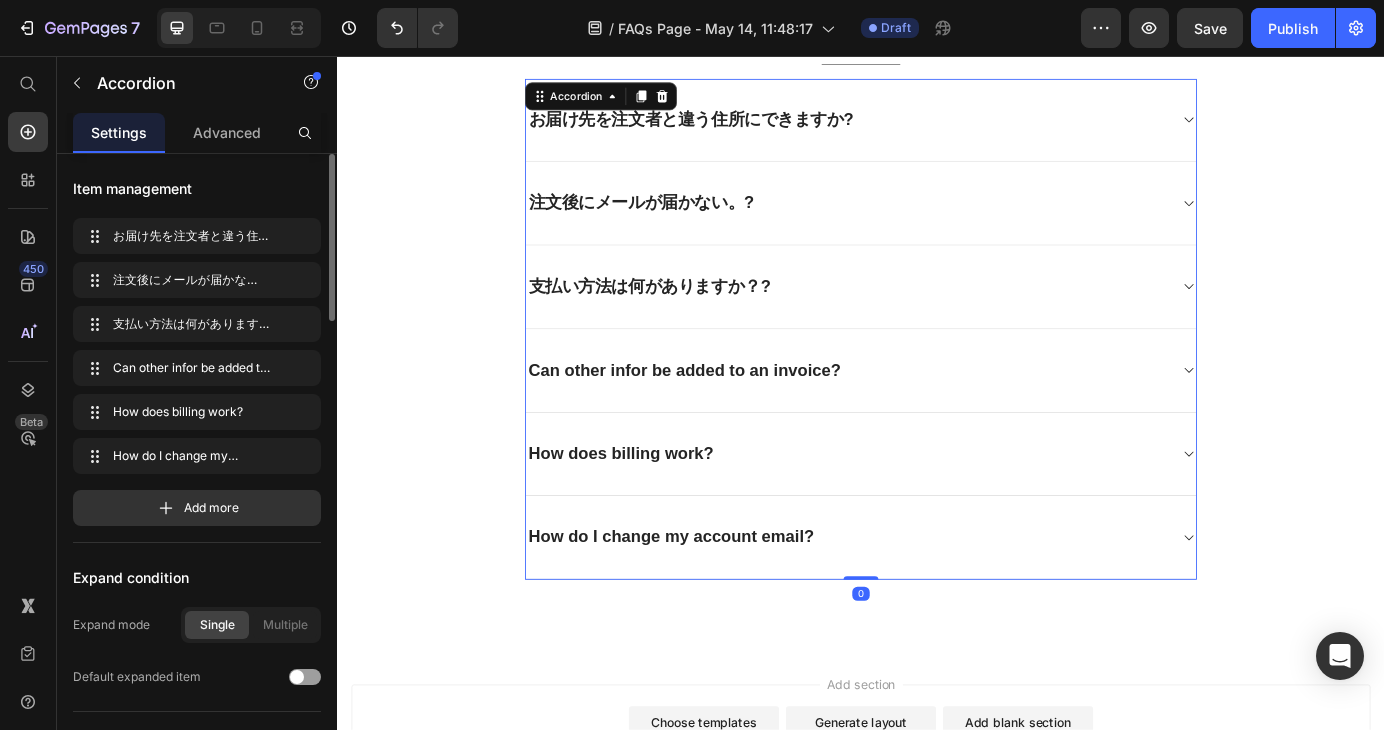 click 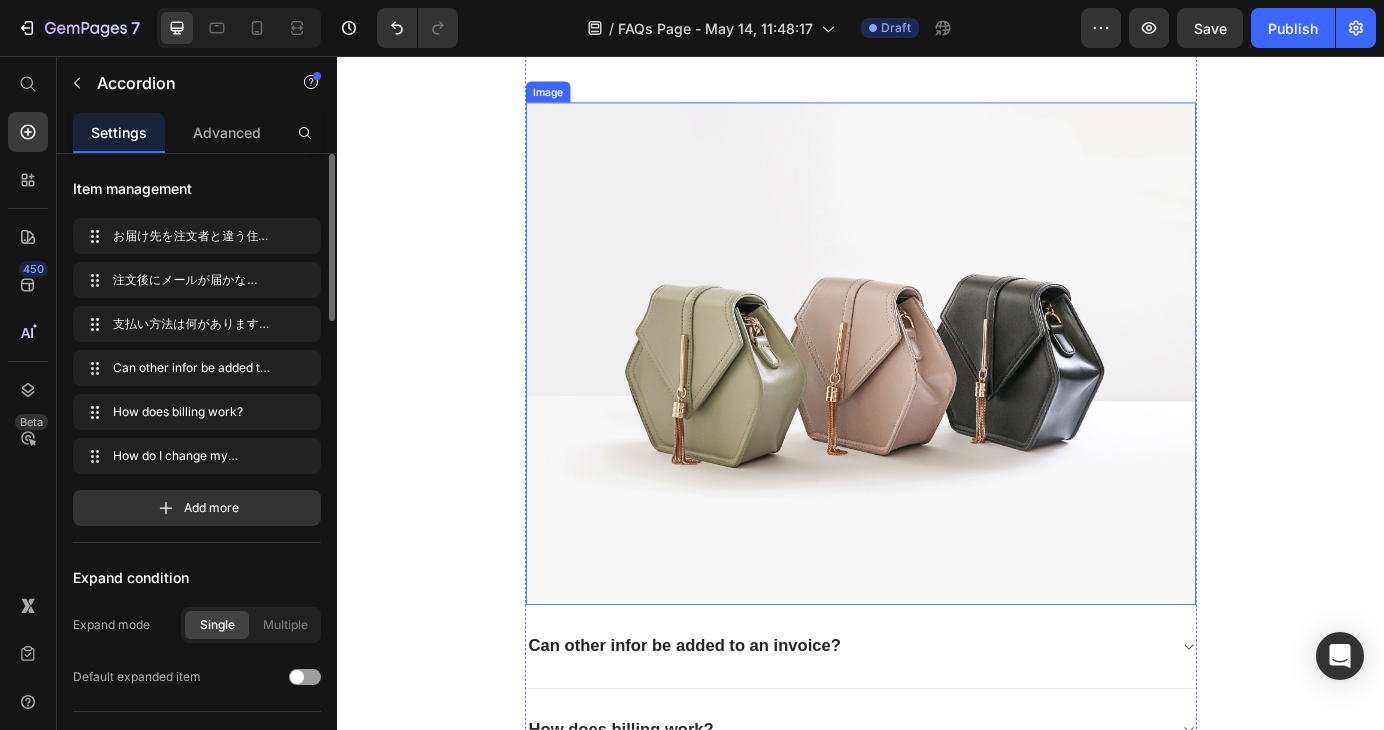 scroll, scrollTop: 661, scrollLeft: 0, axis: vertical 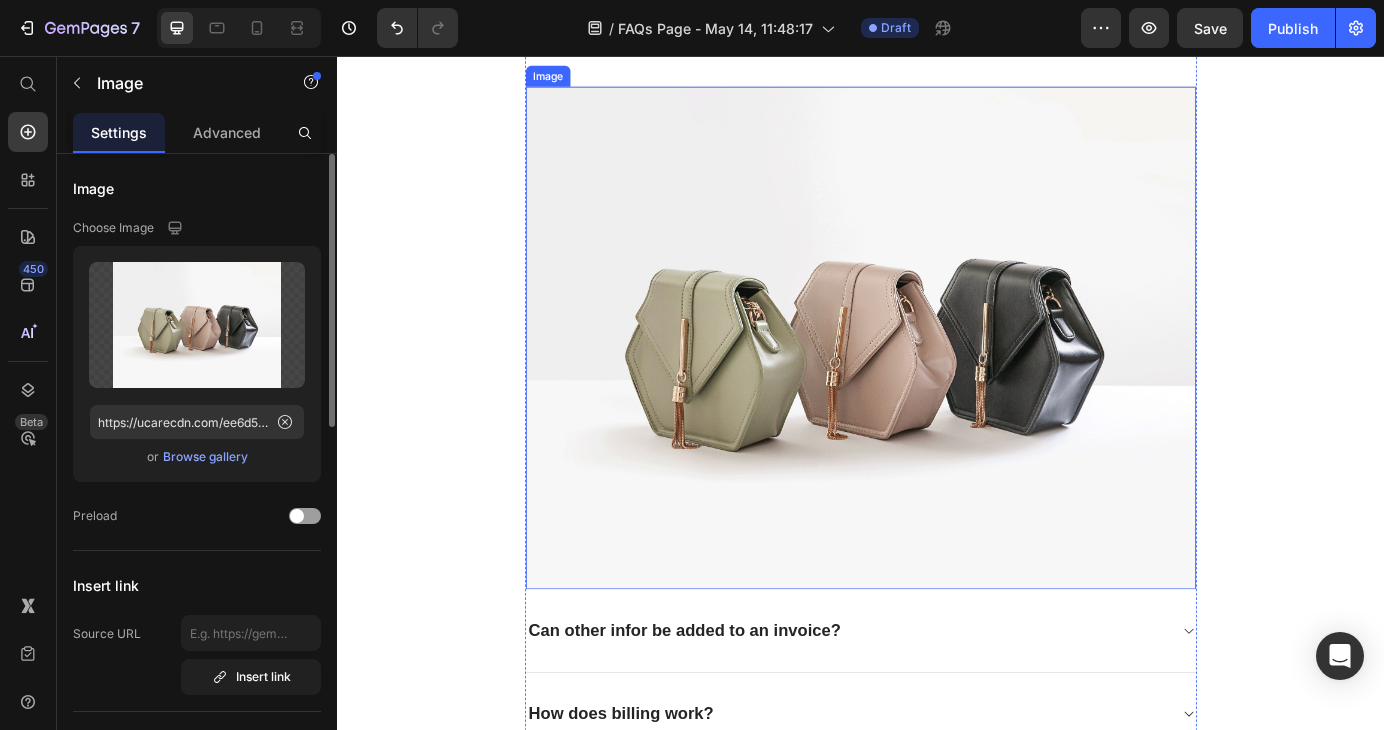 click at bounding box center [937, 379] 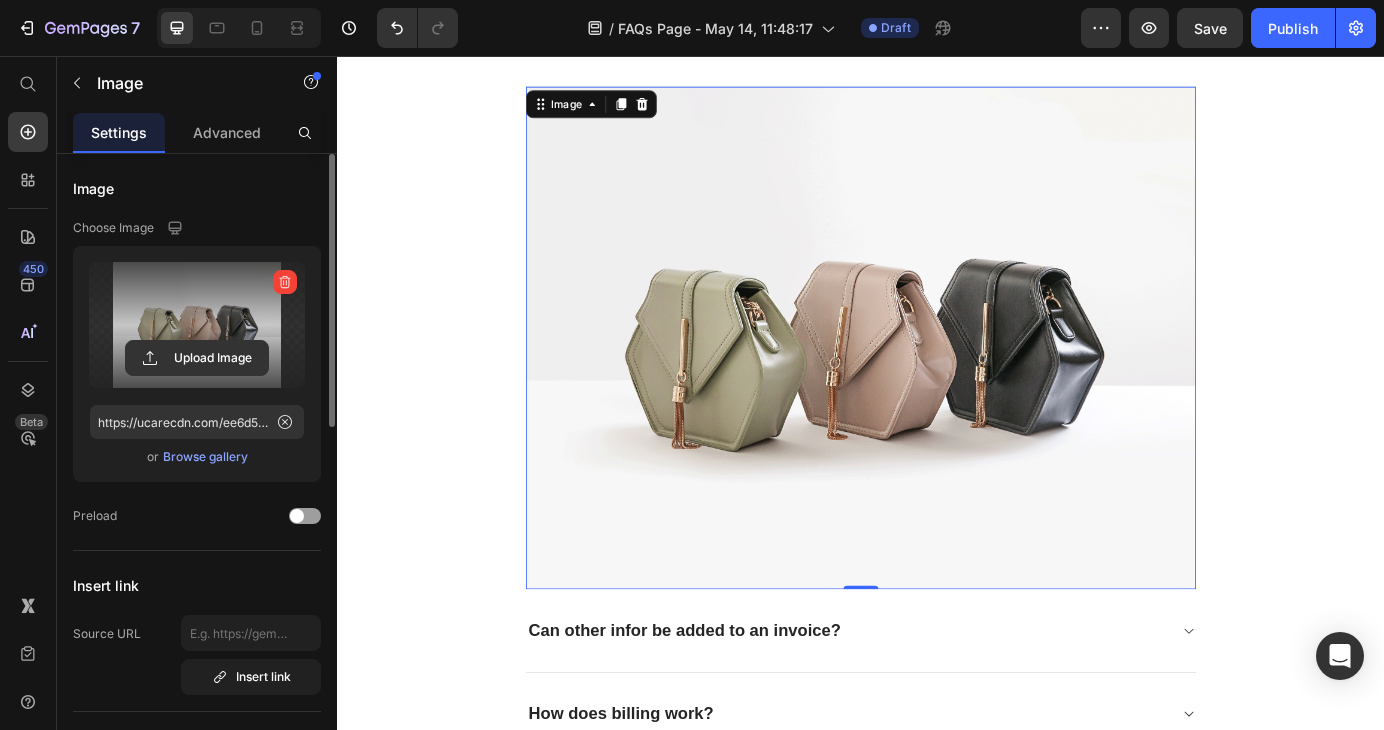 click at bounding box center (197, 325) 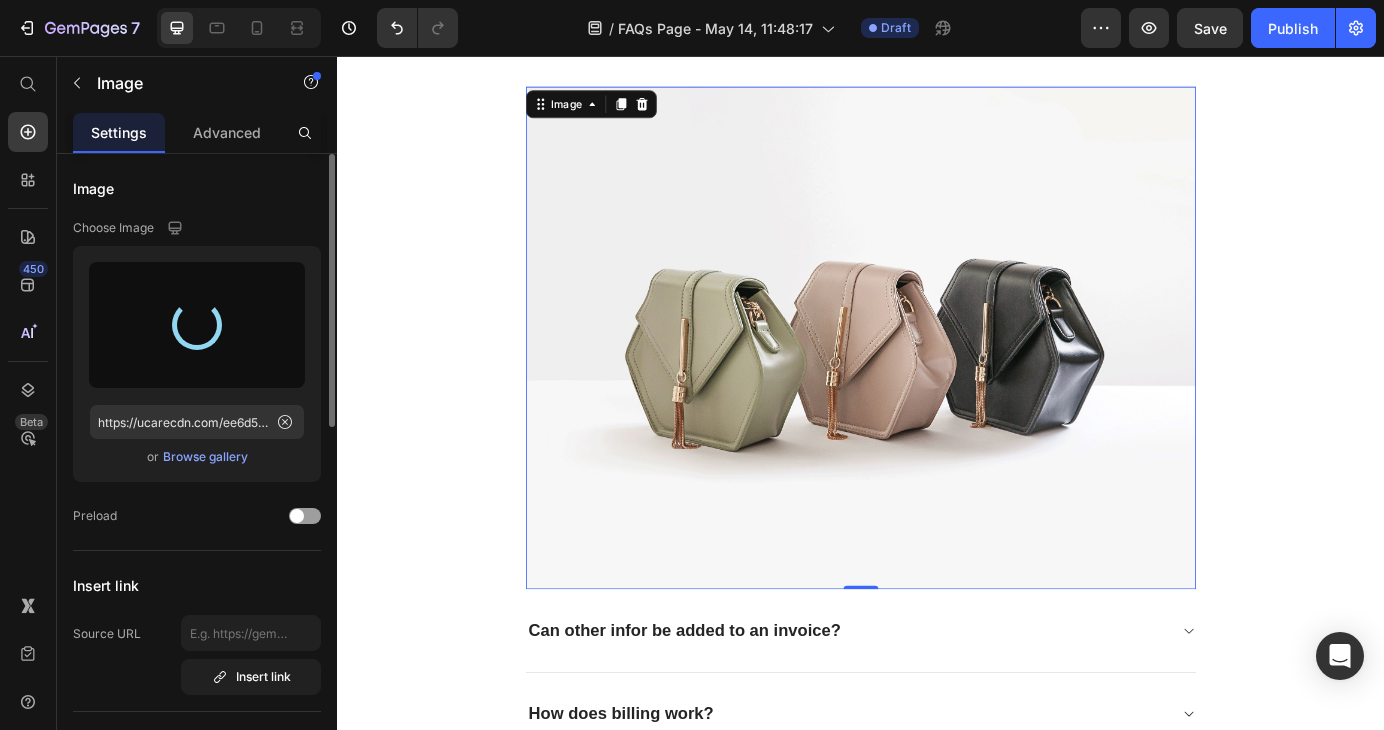 type on "https://cdn.shopify.com/s/files/1/0616/2651/5539/files/gempages_534780848155657211-b0158e44-5f3e-4597-a4ab-2ecf18cb6f66.png" 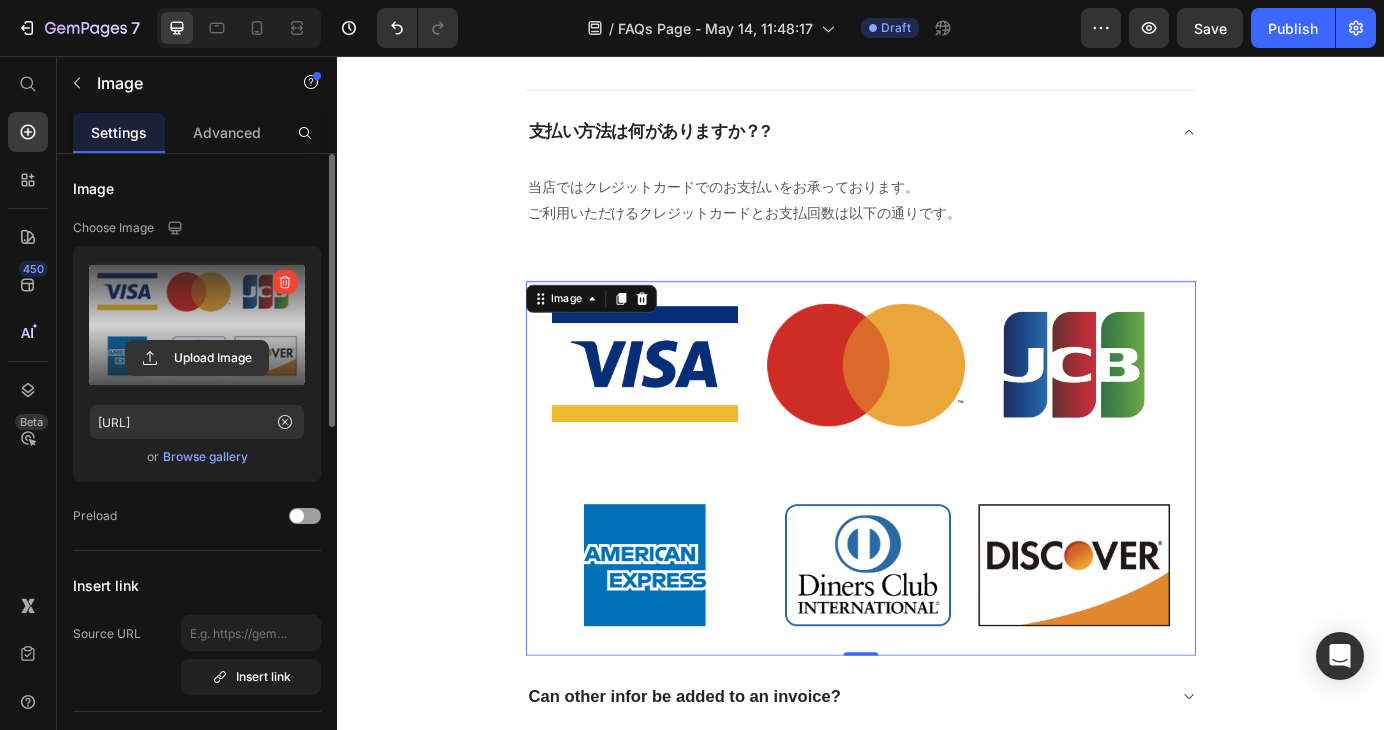 scroll, scrollTop: 561, scrollLeft: 0, axis: vertical 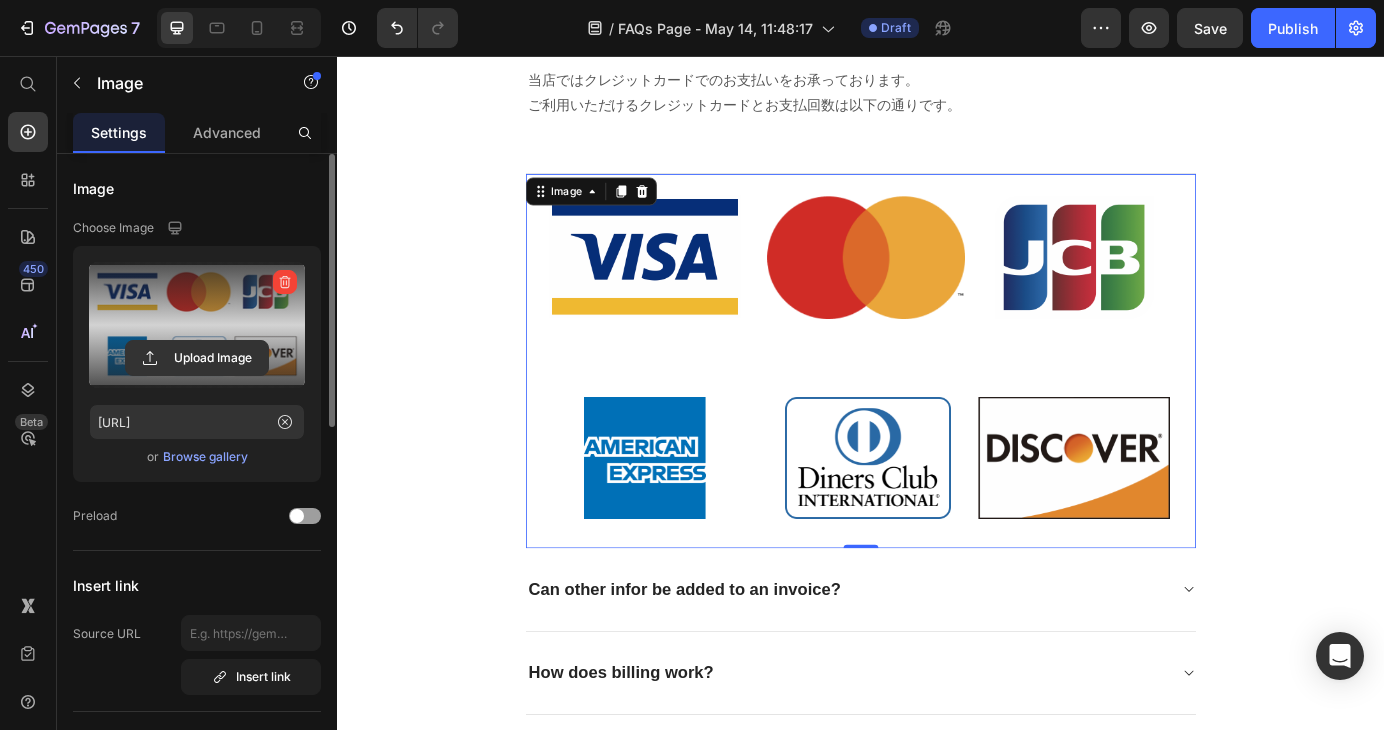 click at bounding box center (937, 405) 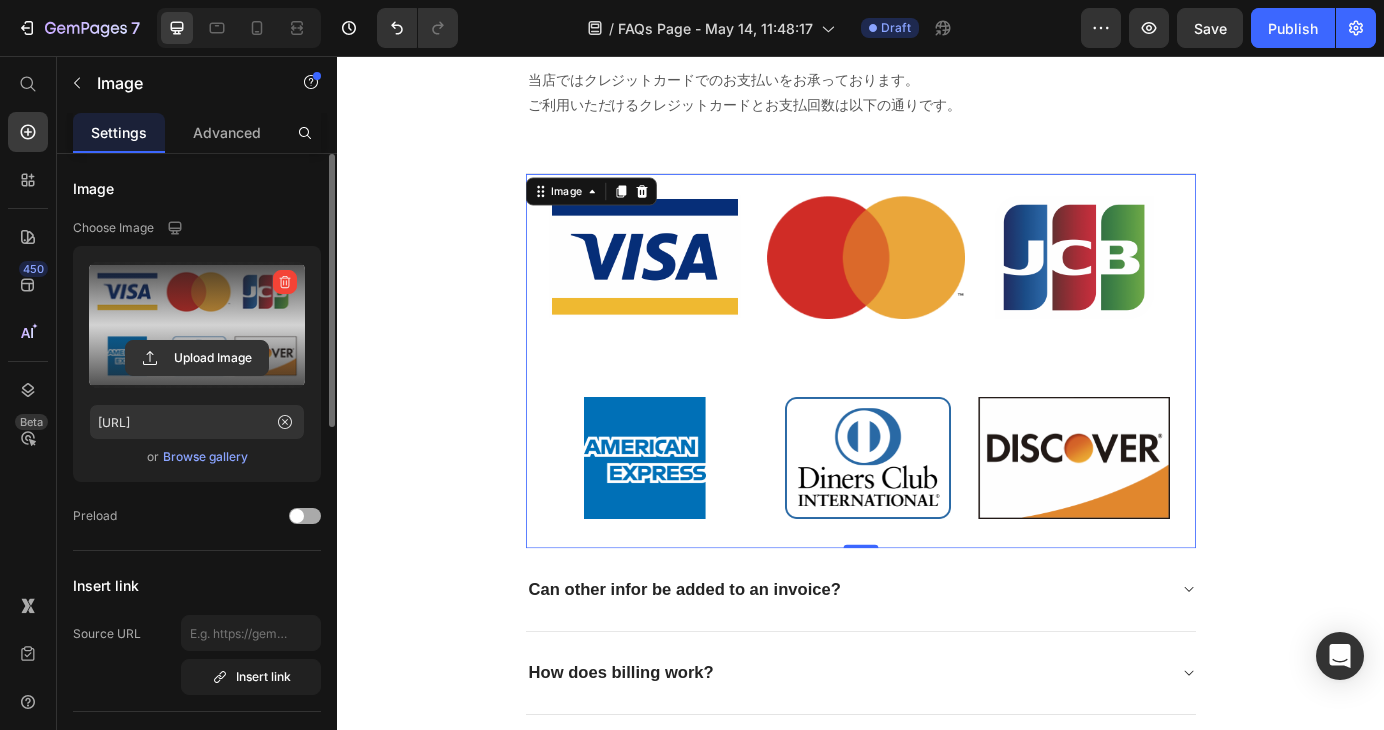 scroll, scrollTop: 639, scrollLeft: 0, axis: vertical 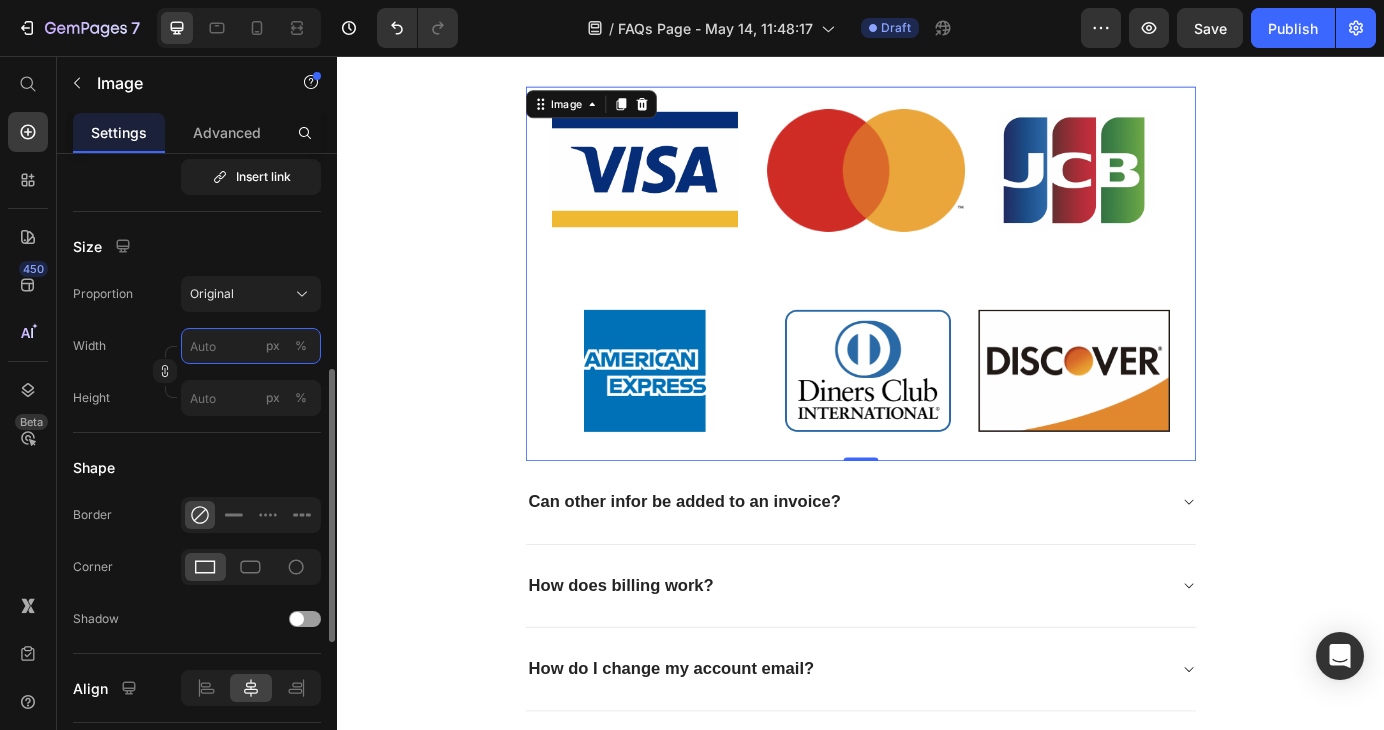 click on "px %" at bounding box center (251, 346) 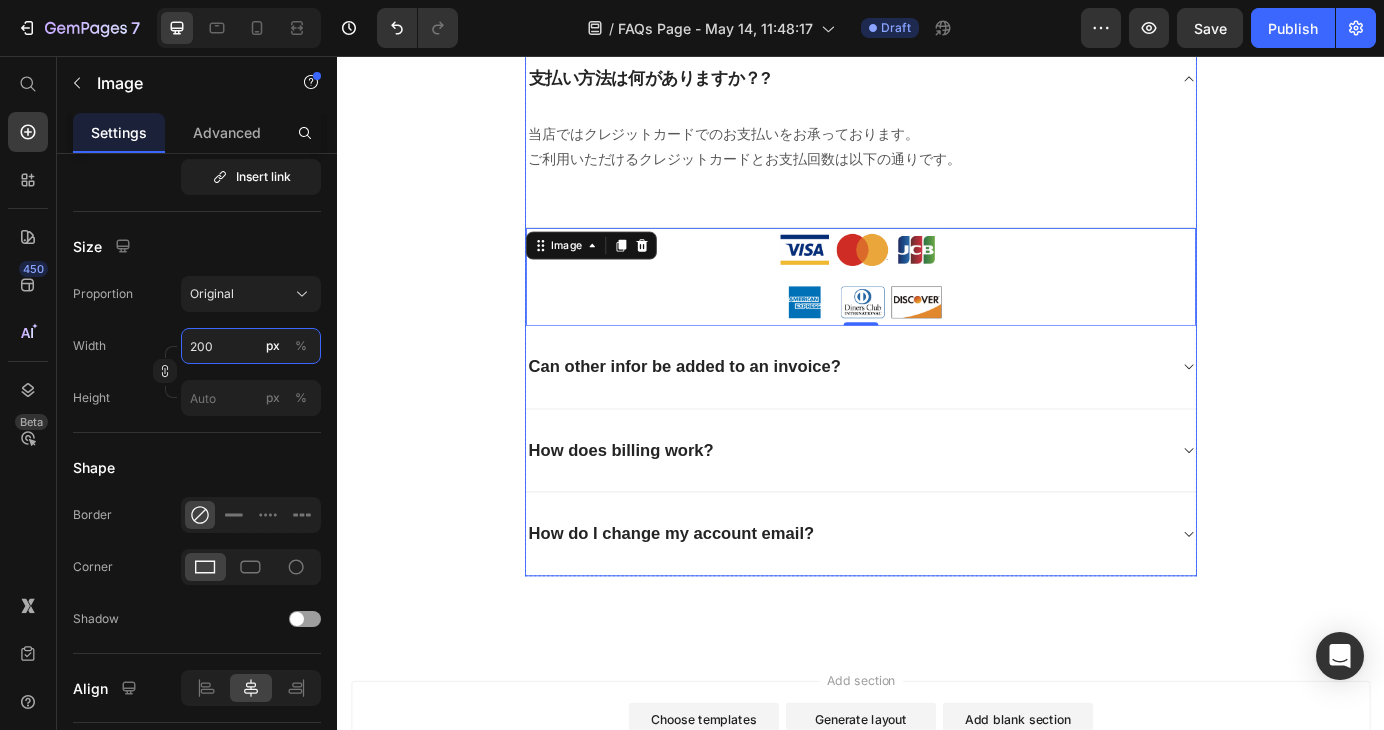 scroll, scrollTop: 461, scrollLeft: 0, axis: vertical 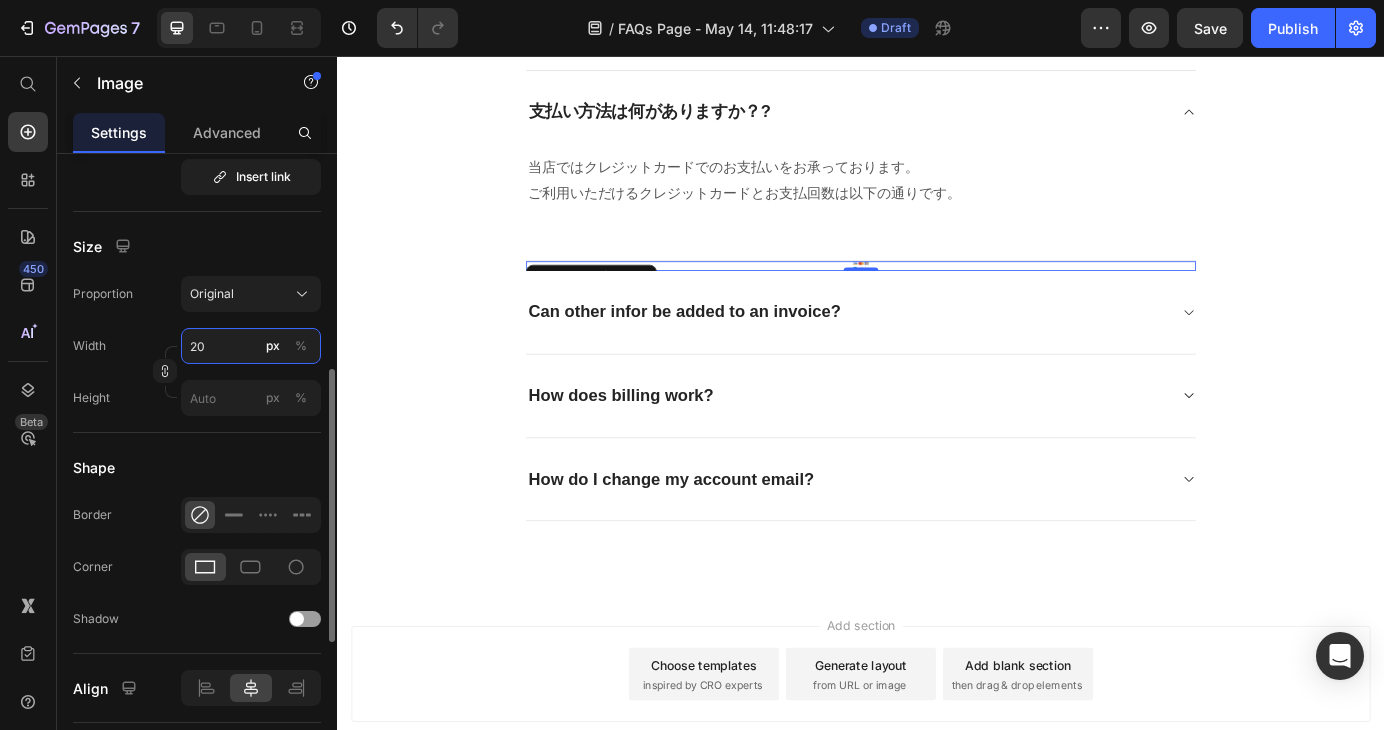 type on "2" 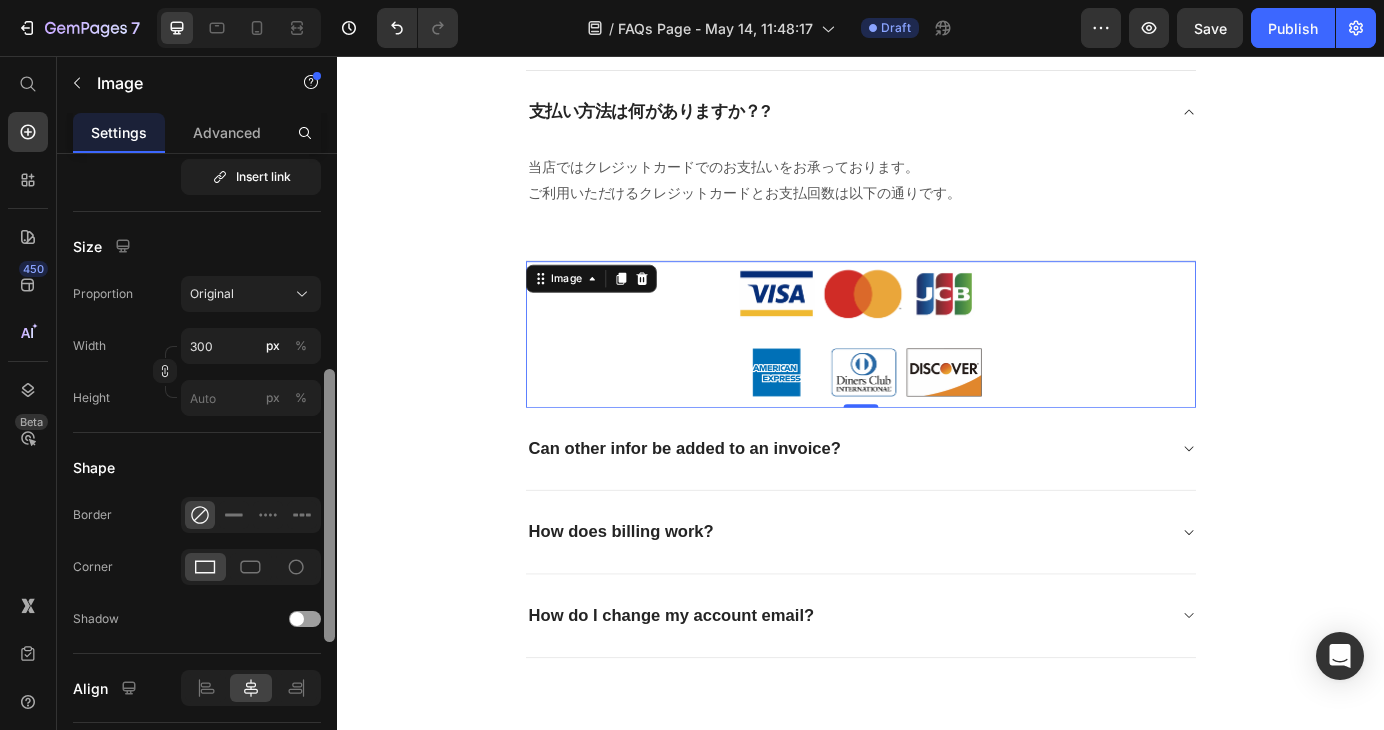 click at bounding box center (329, 471) 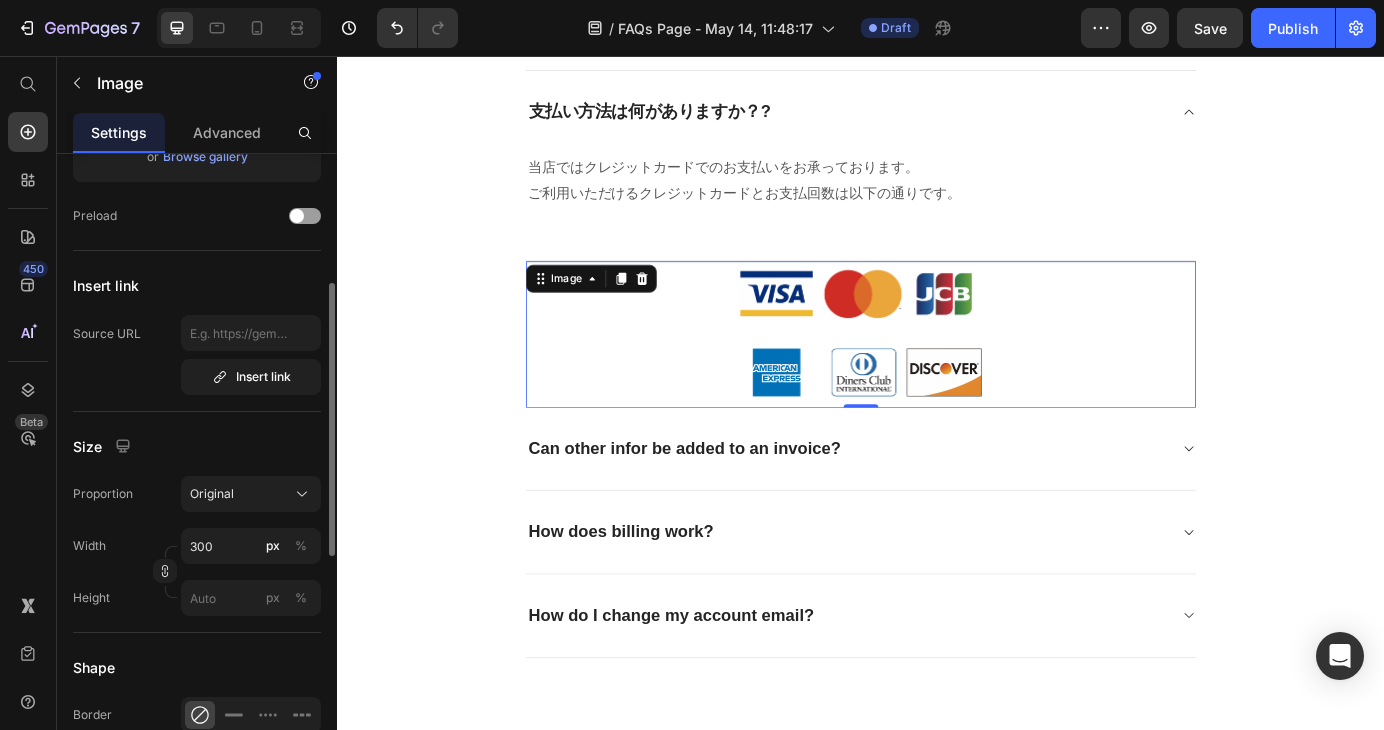 scroll, scrollTop: 400, scrollLeft: 0, axis: vertical 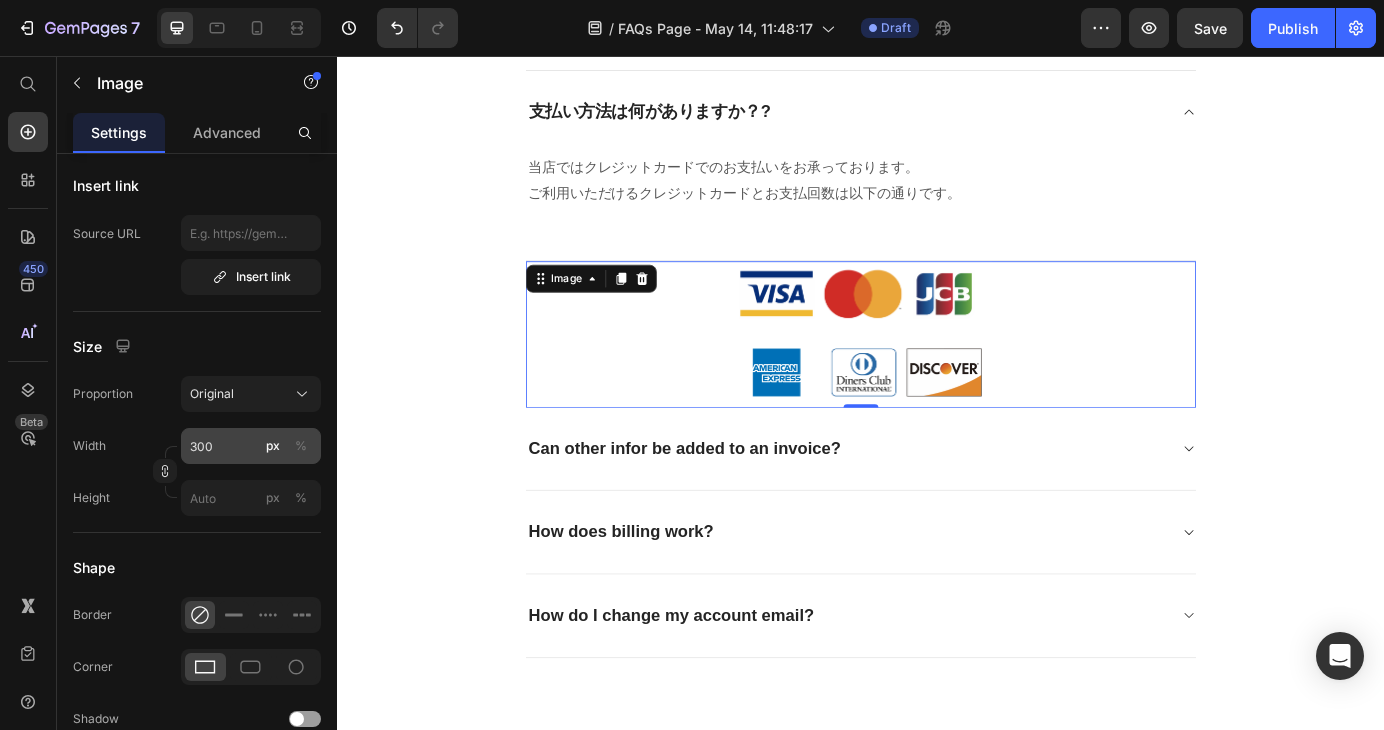 click on "%" at bounding box center (301, 446) 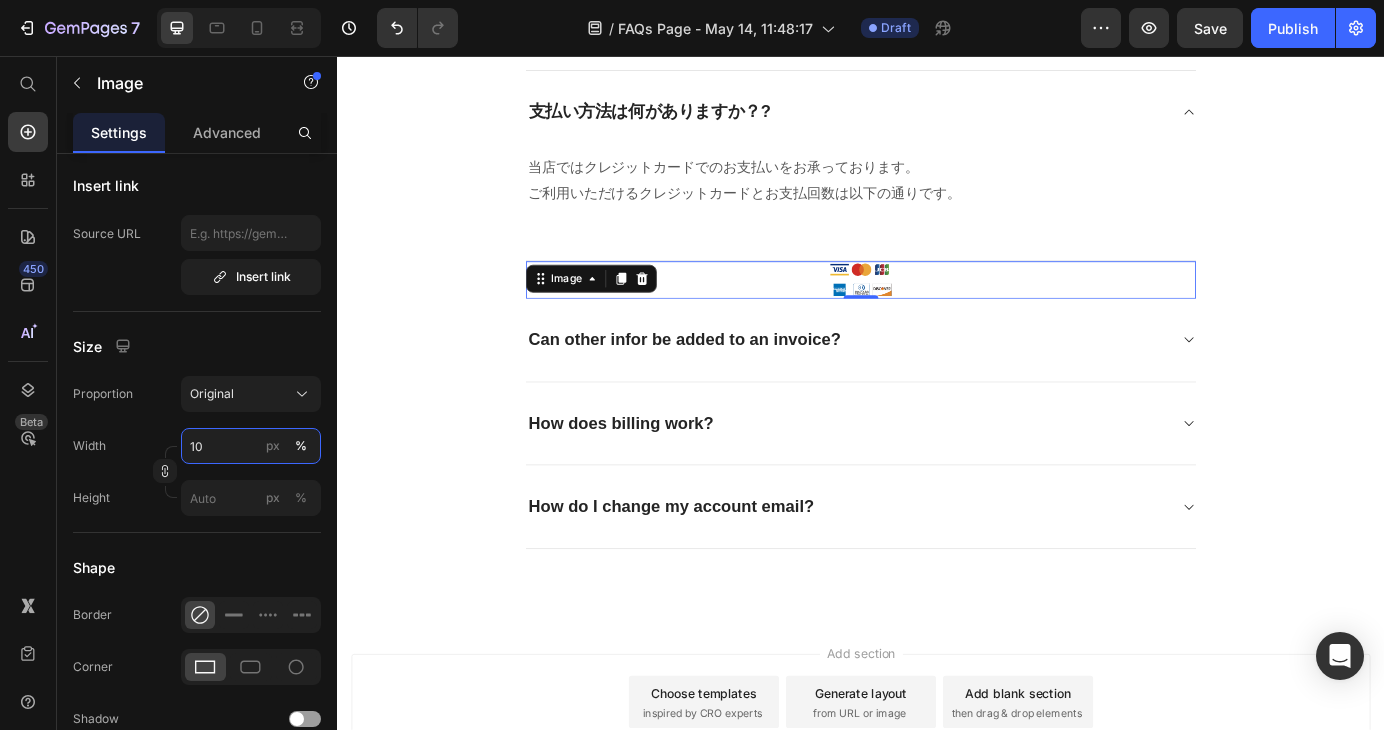 type on "1" 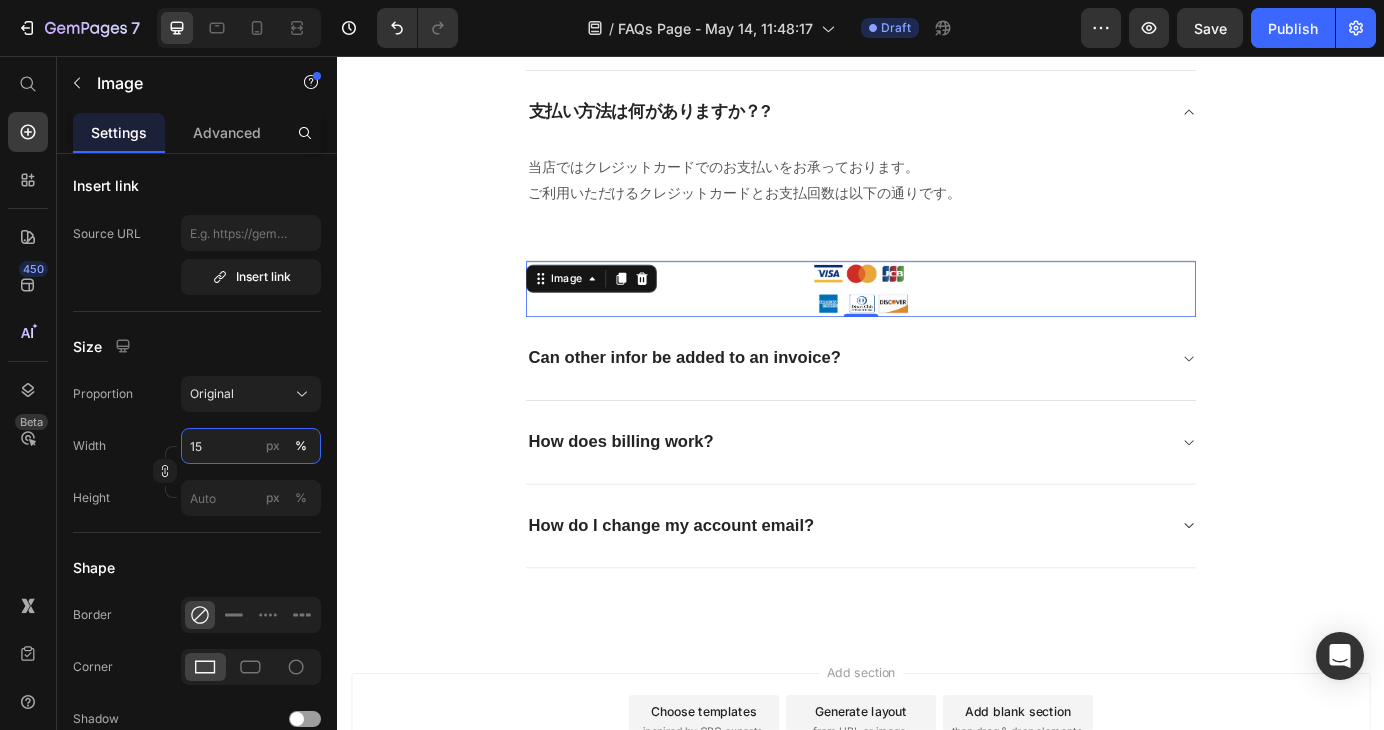 type on "1" 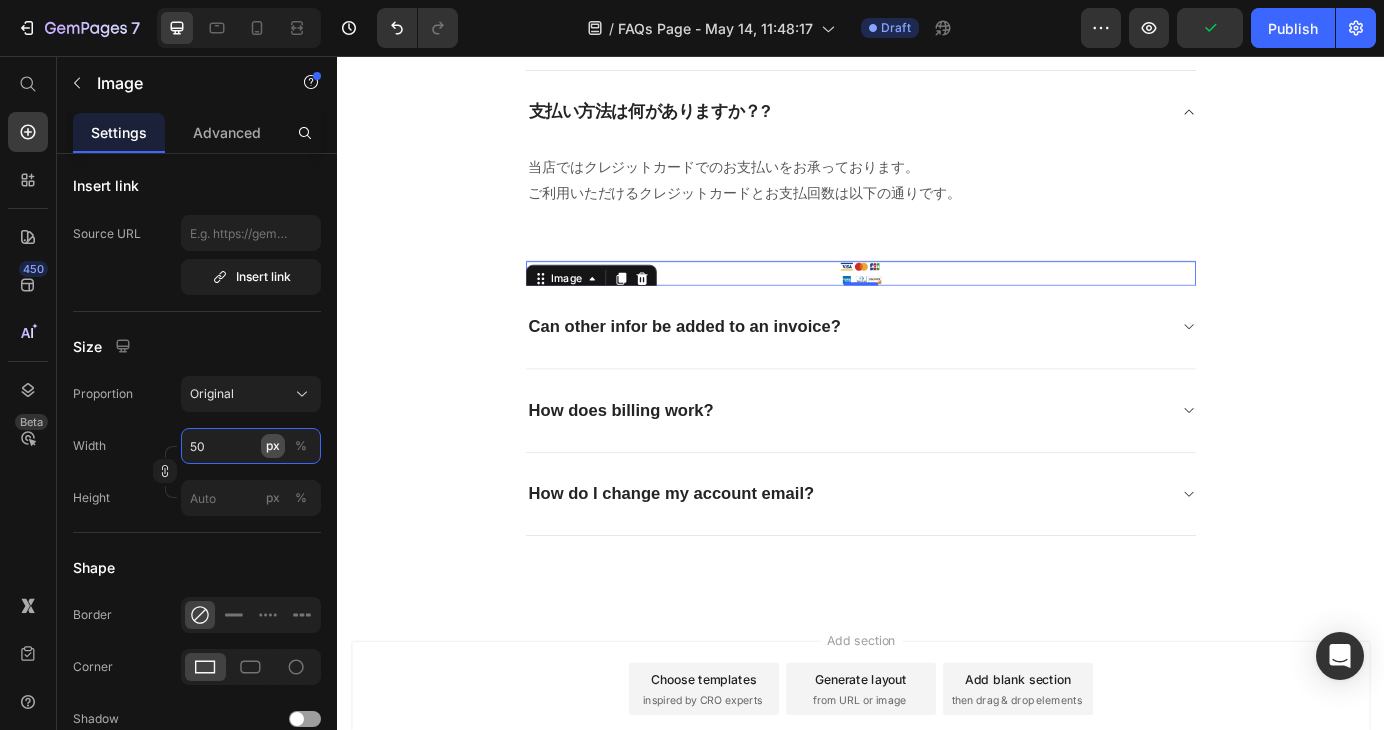 type on "5" 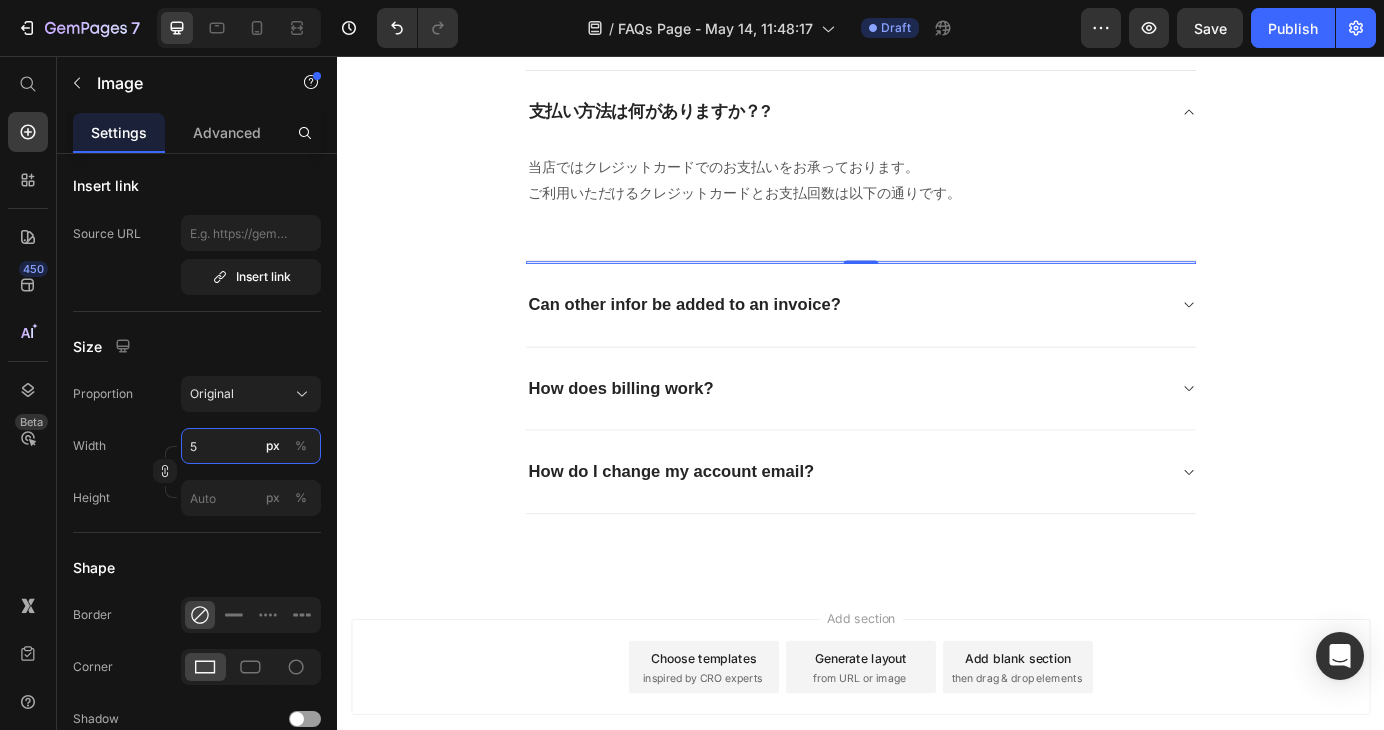type on "5" 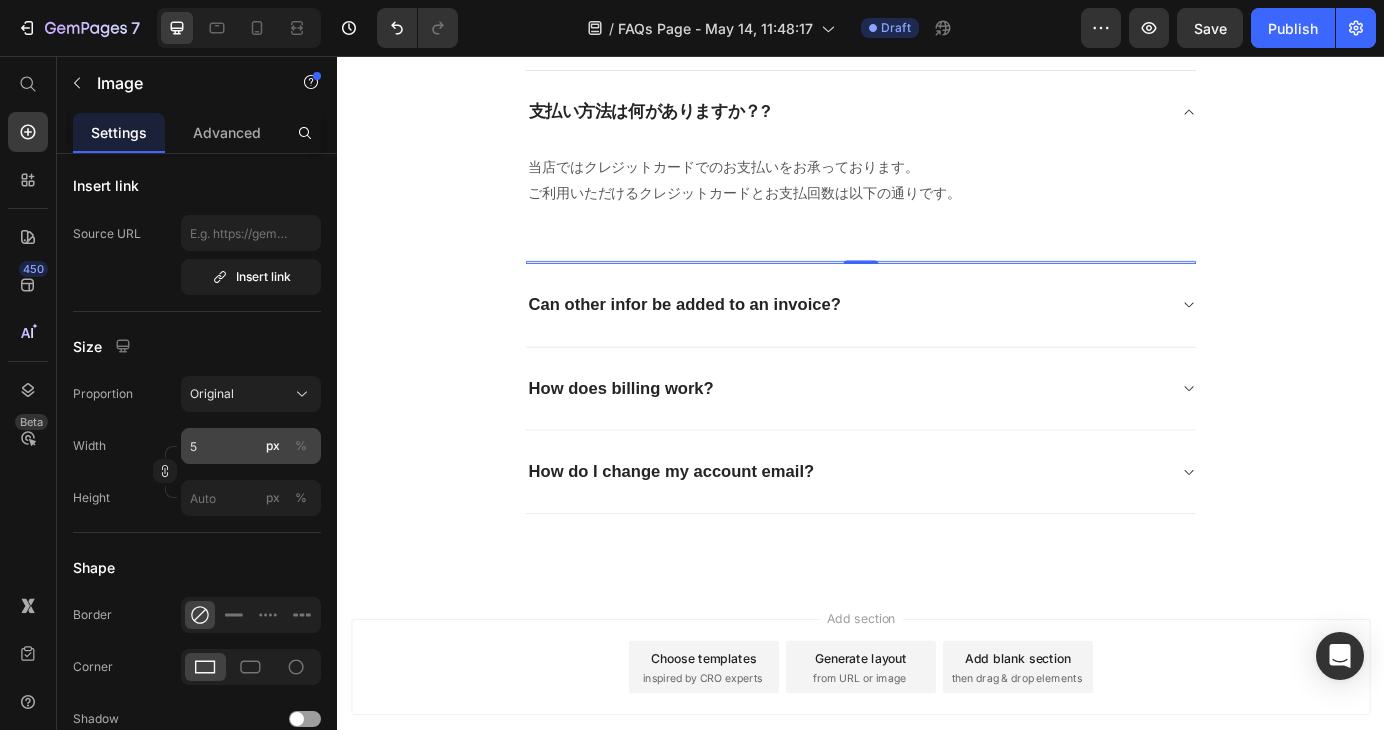 type 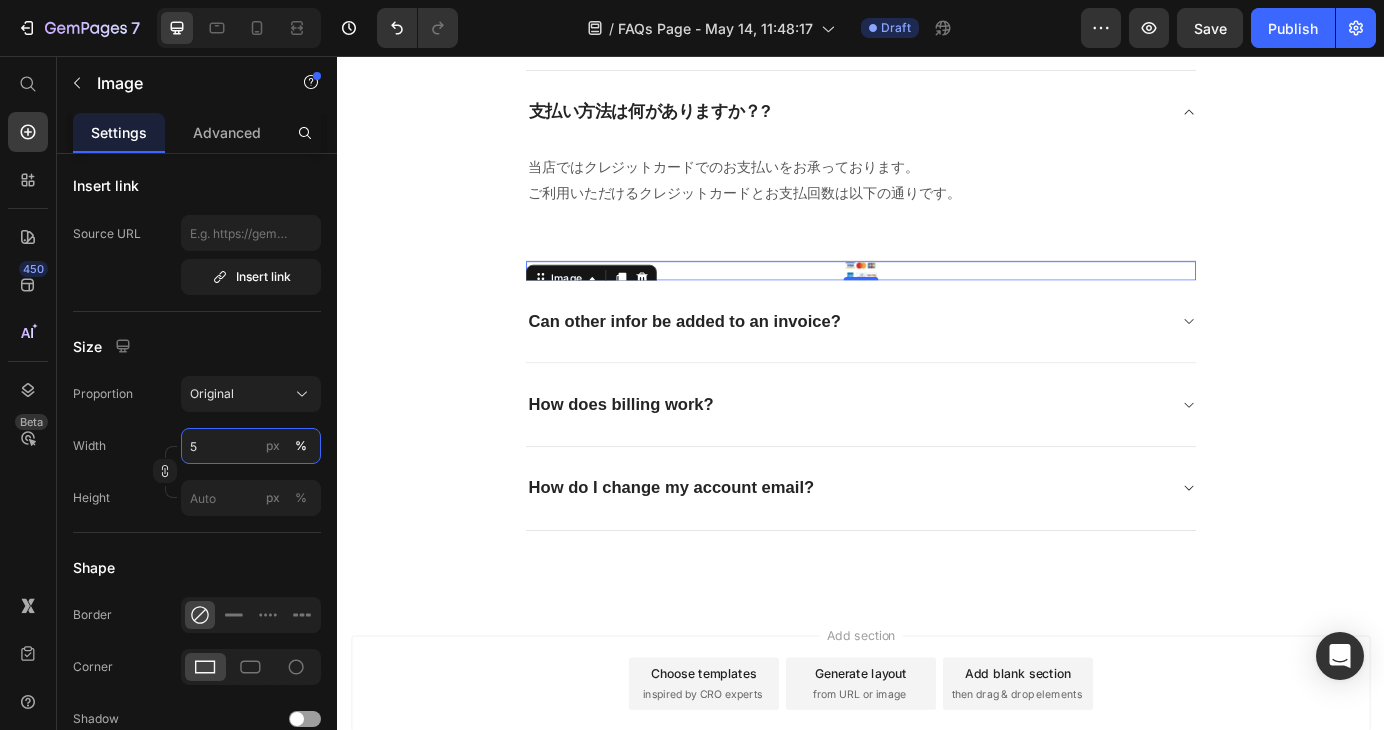 click on "5" at bounding box center [251, 446] 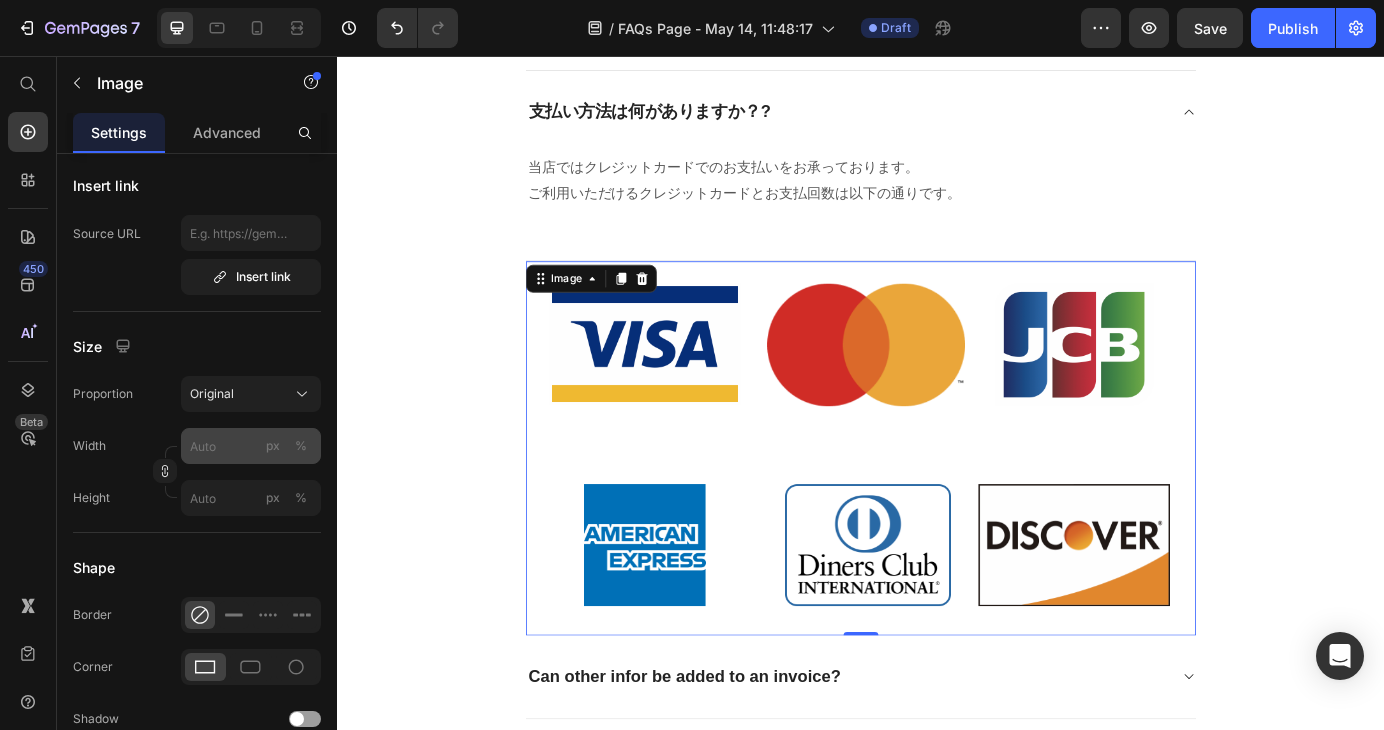 click on "%" at bounding box center (301, 446) 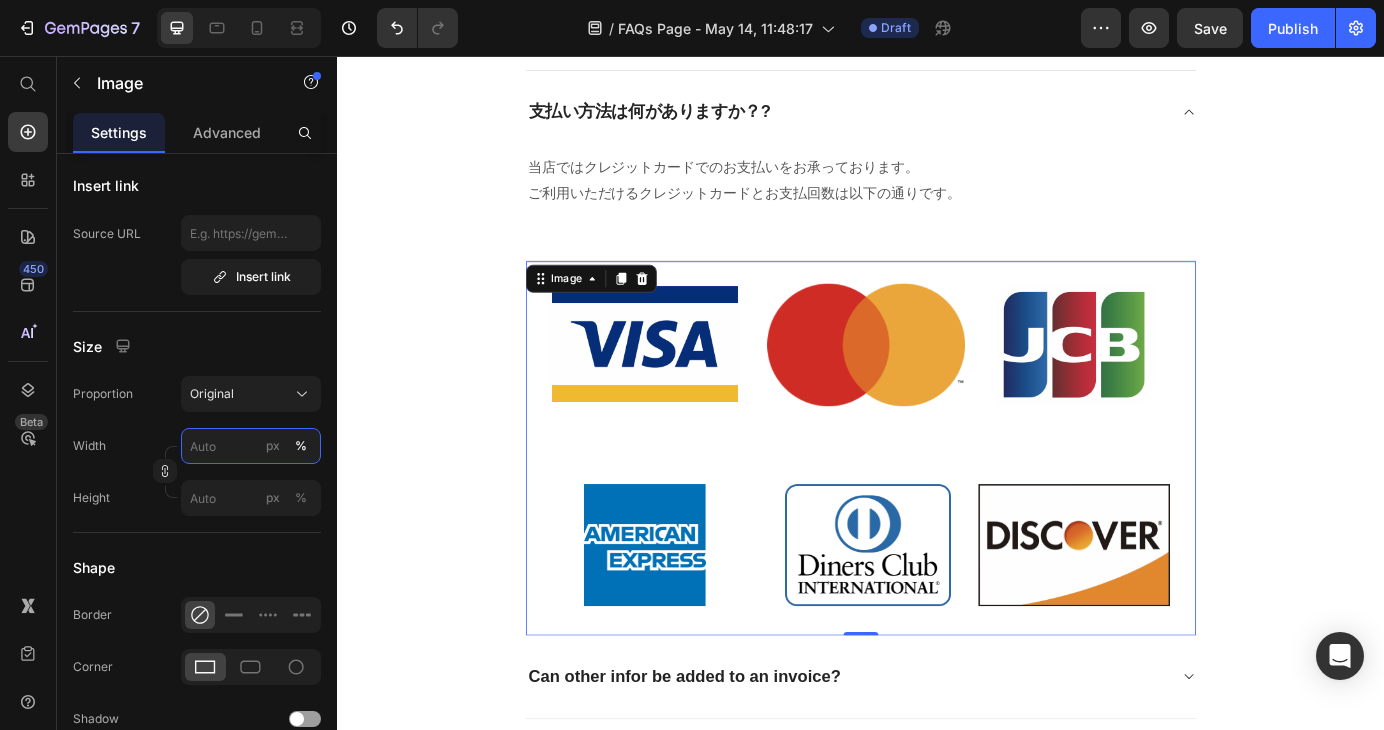 click on "px %" at bounding box center [251, 446] 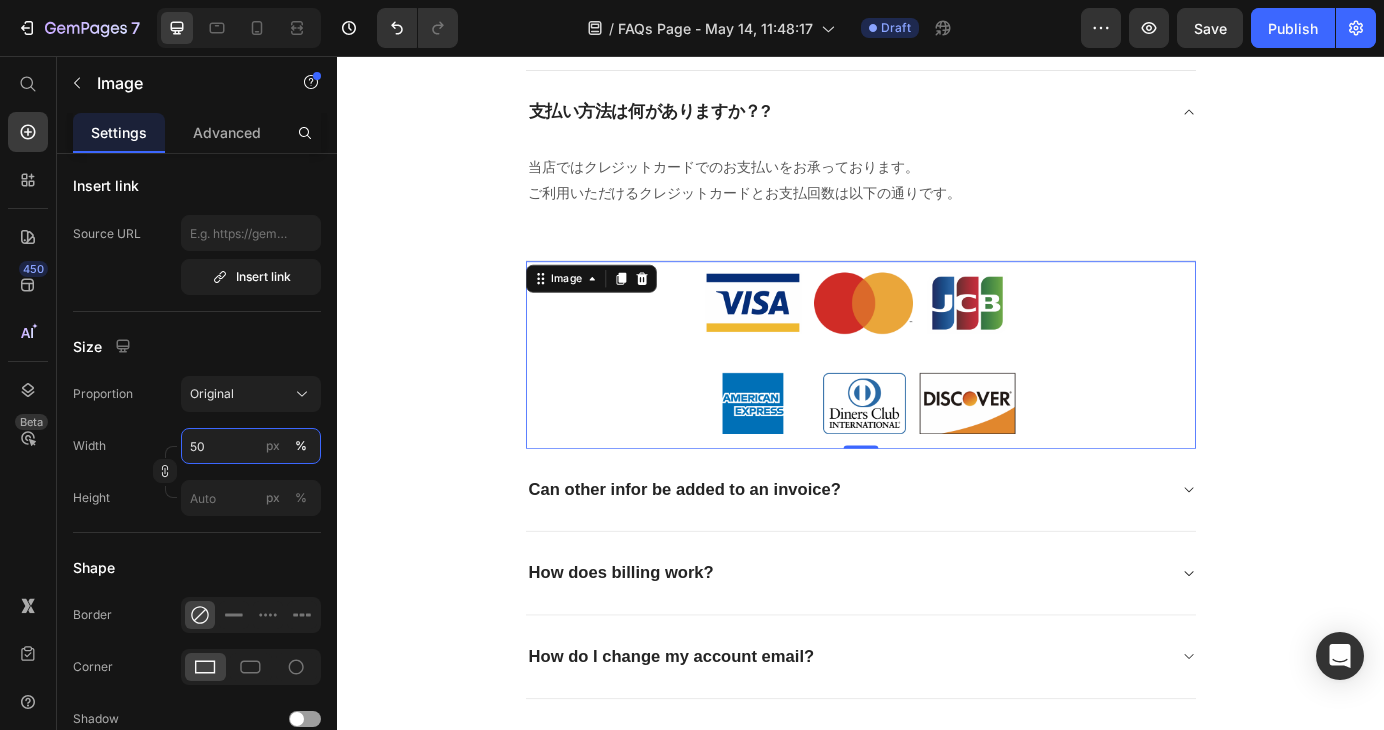type on "5" 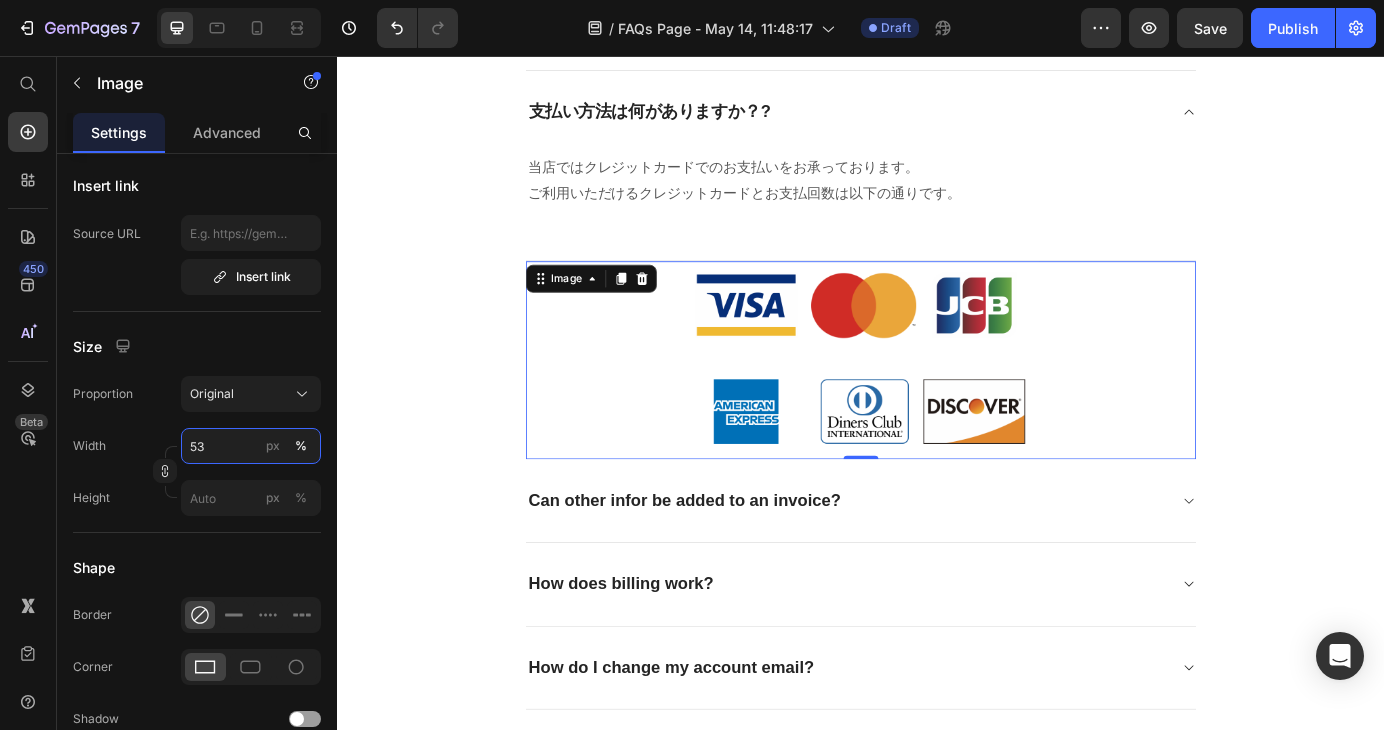 type on "5" 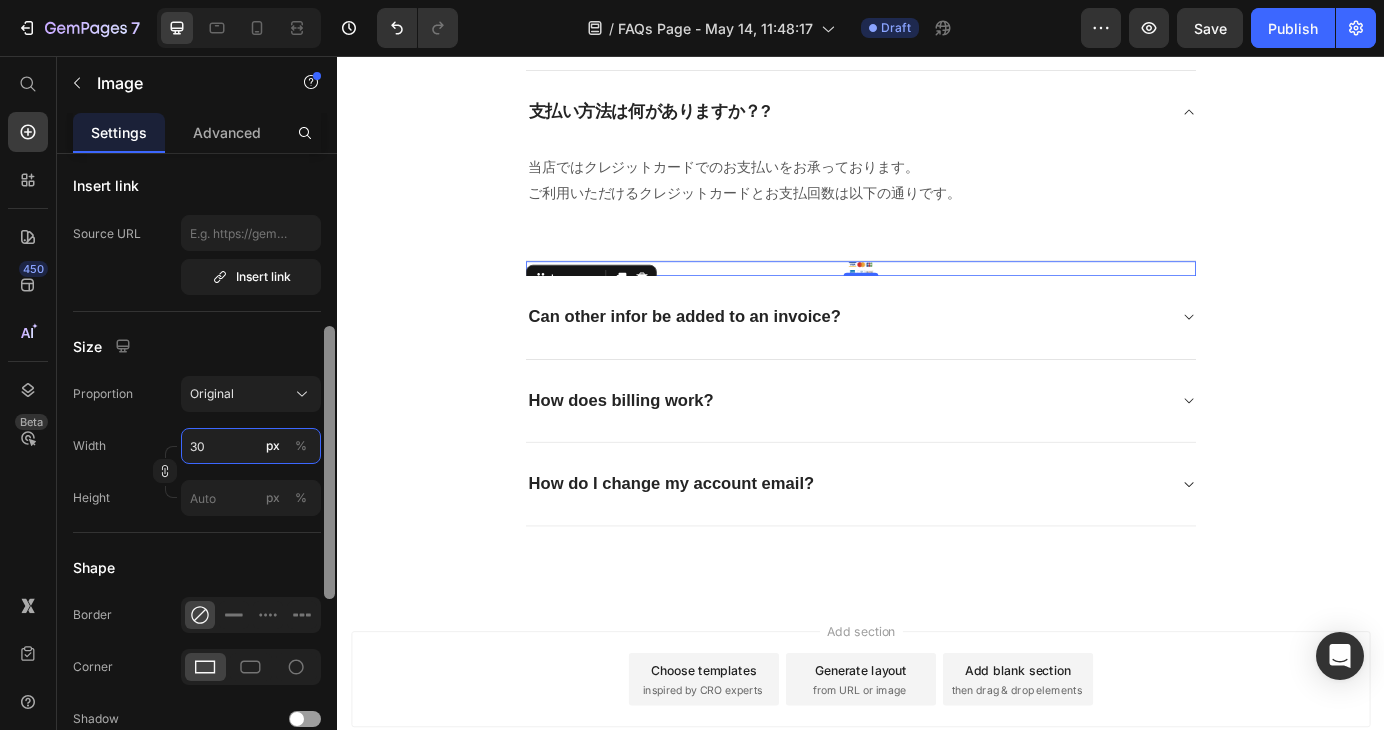 type on "30" 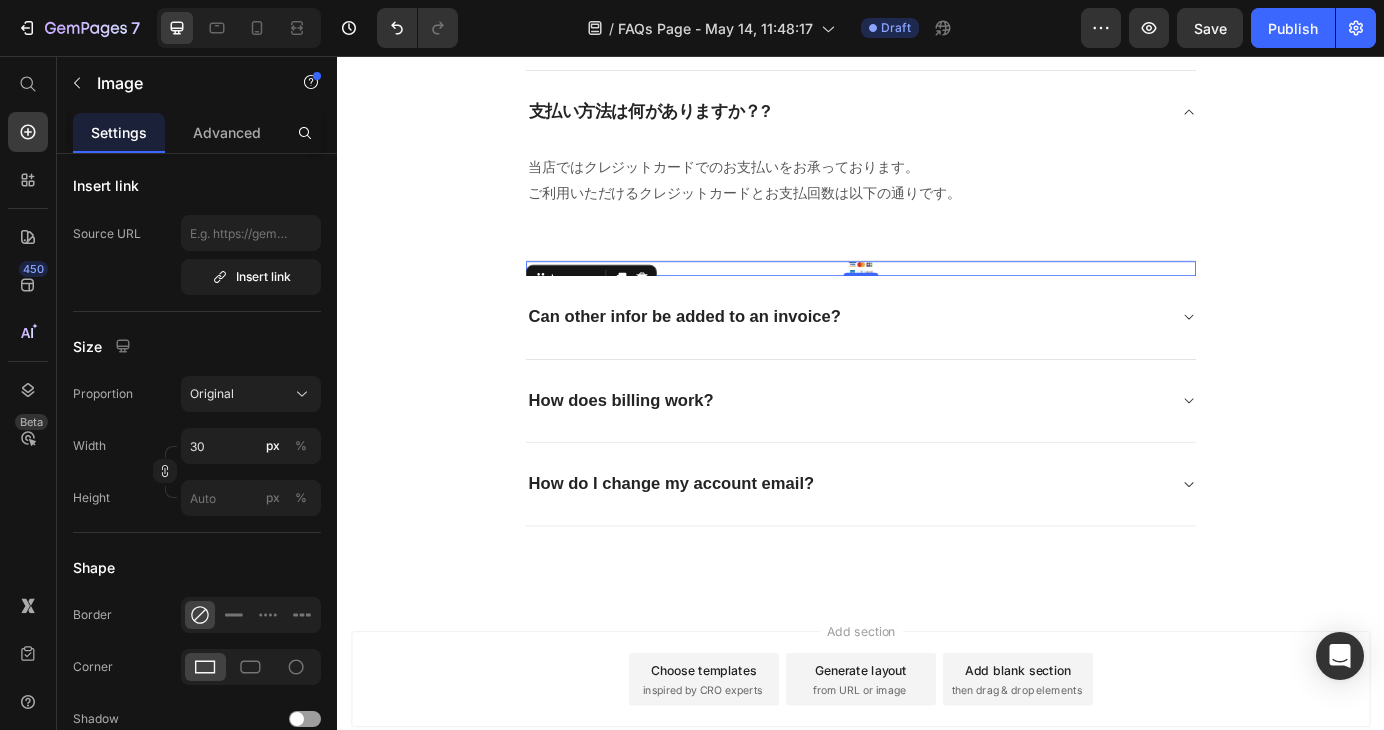 scroll, scrollTop: 836, scrollLeft: 0, axis: vertical 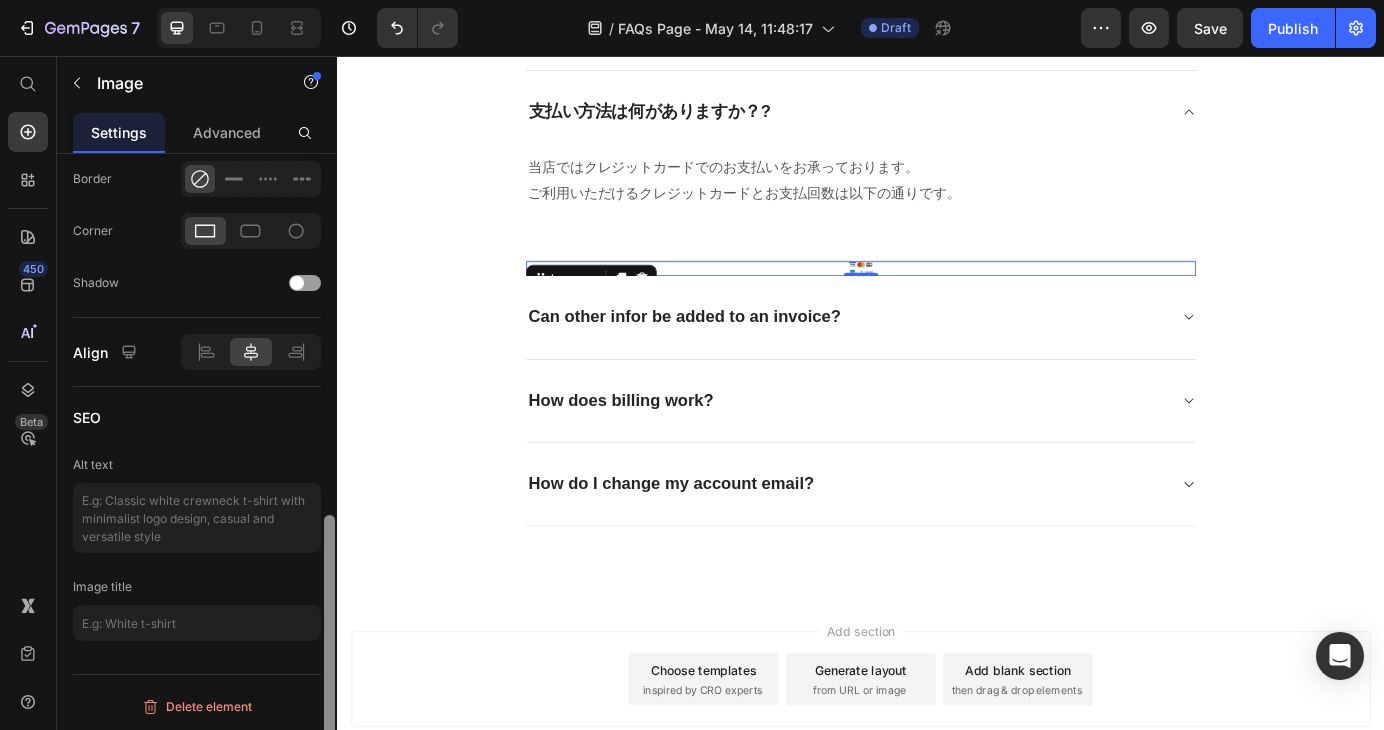 click at bounding box center [329, 471] 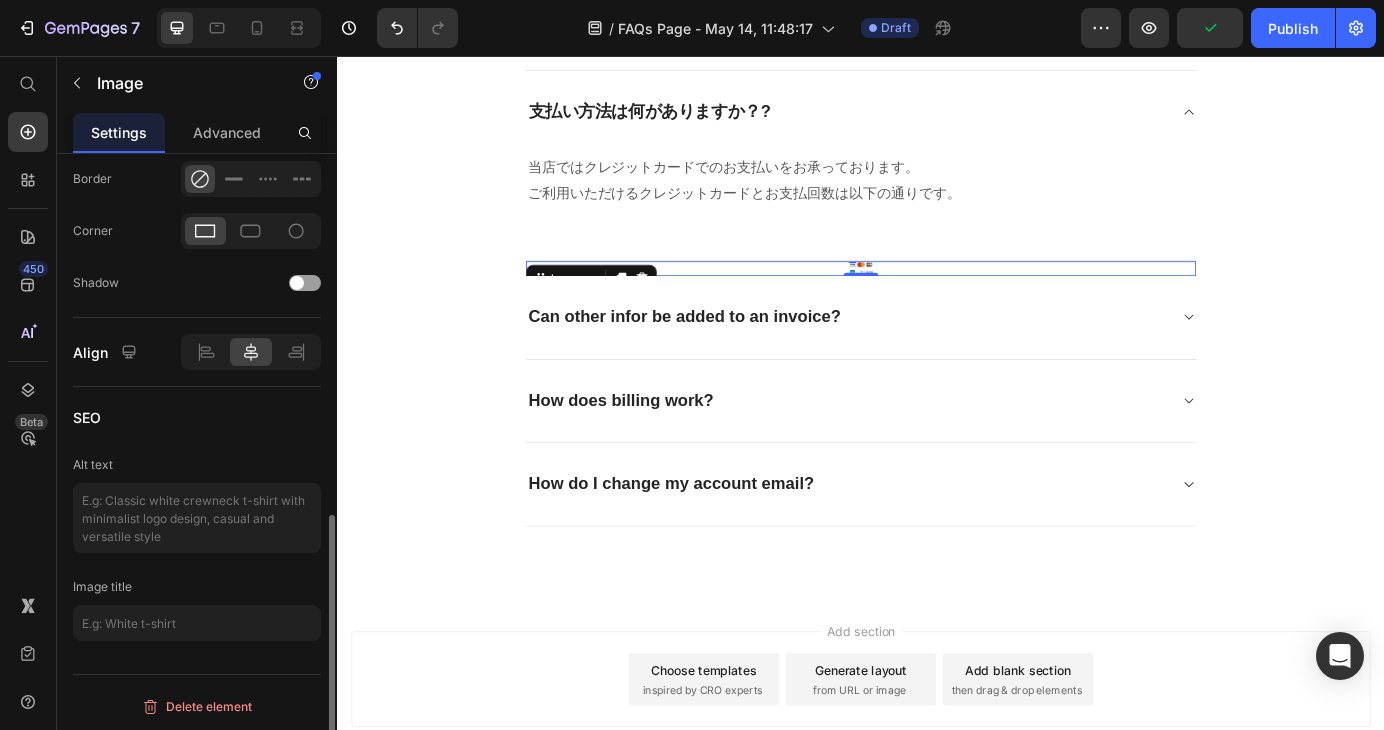scroll, scrollTop: 536, scrollLeft: 0, axis: vertical 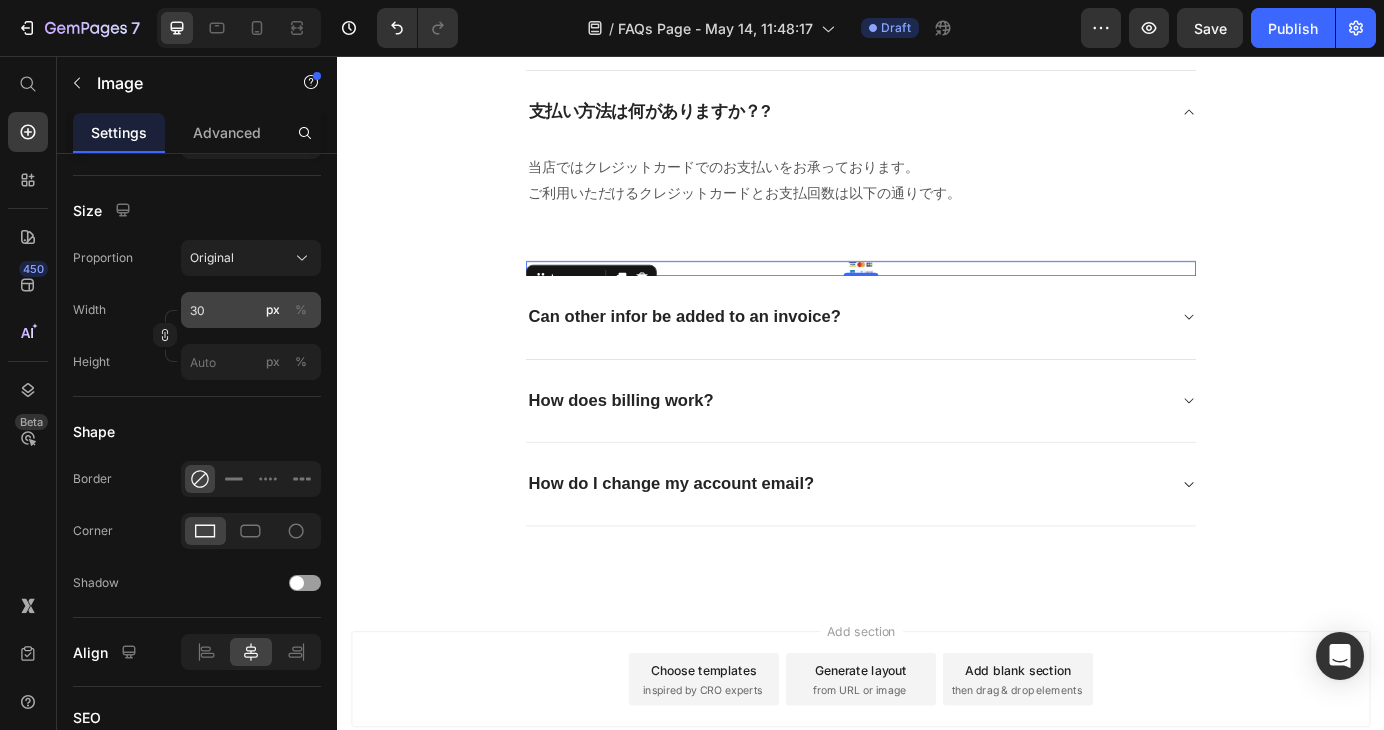 click on "%" at bounding box center [301, 310] 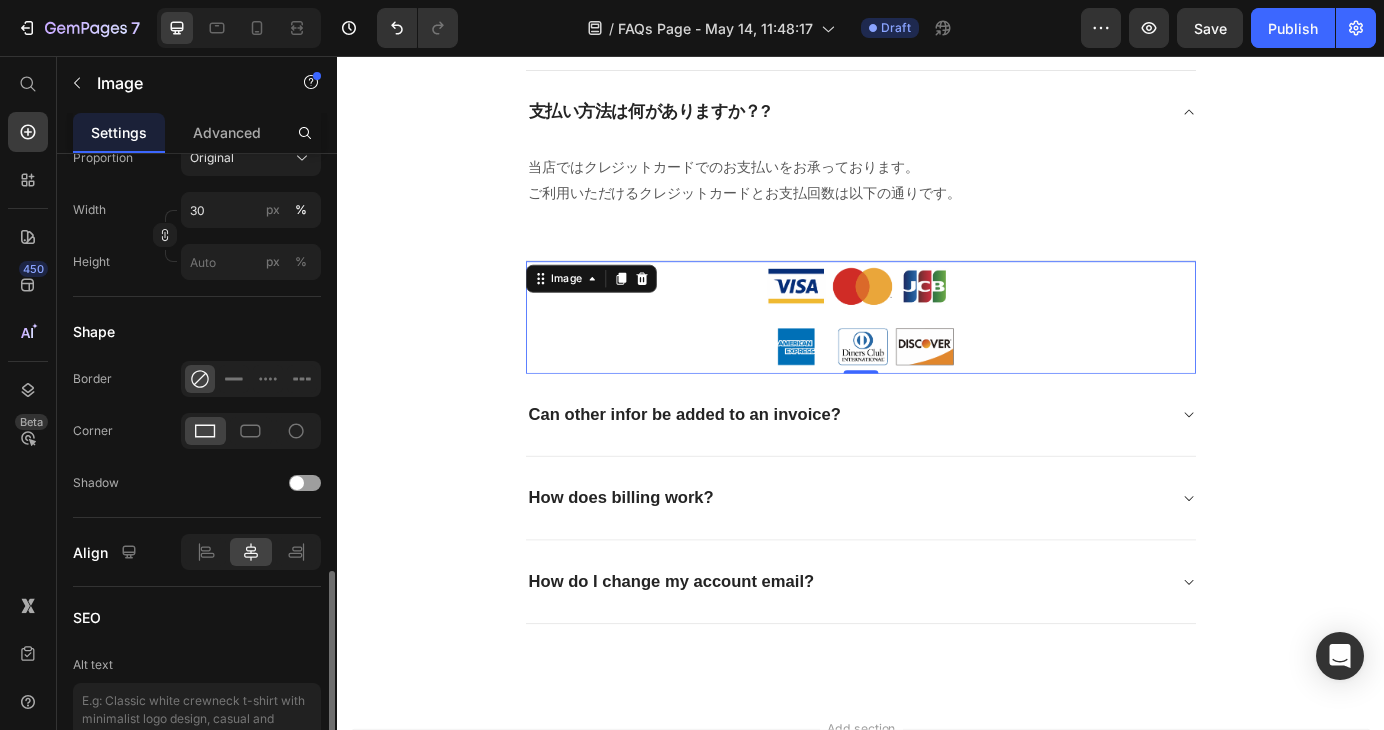 scroll, scrollTop: 736, scrollLeft: 0, axis: vertical 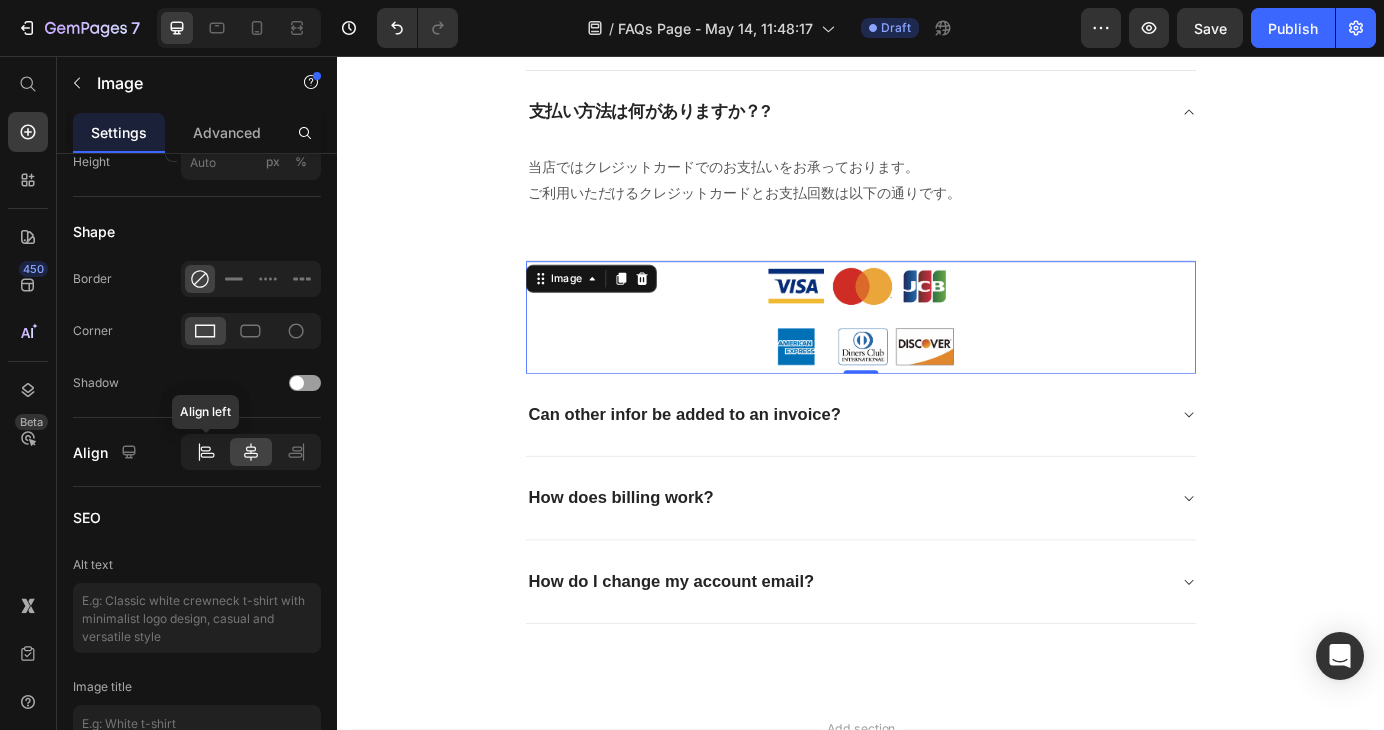 click 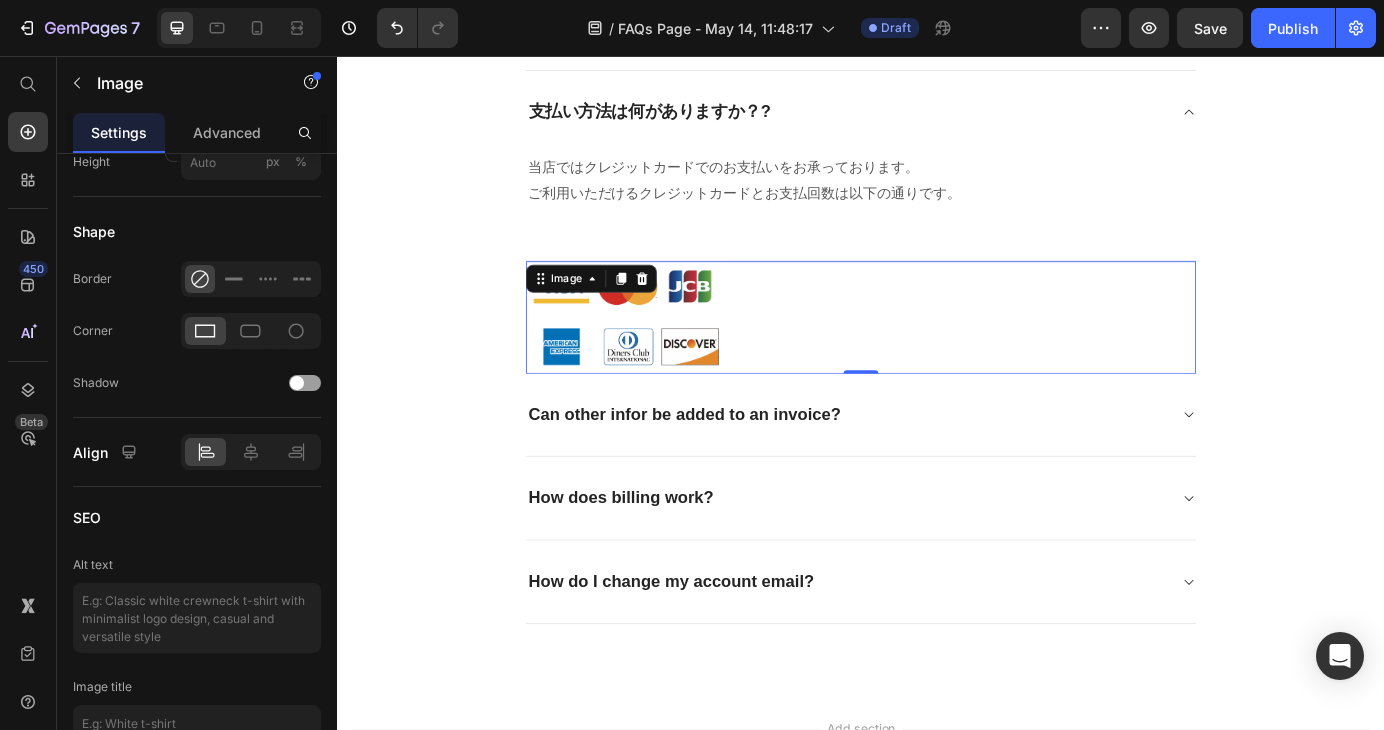 click at bounding box center [937, 355] 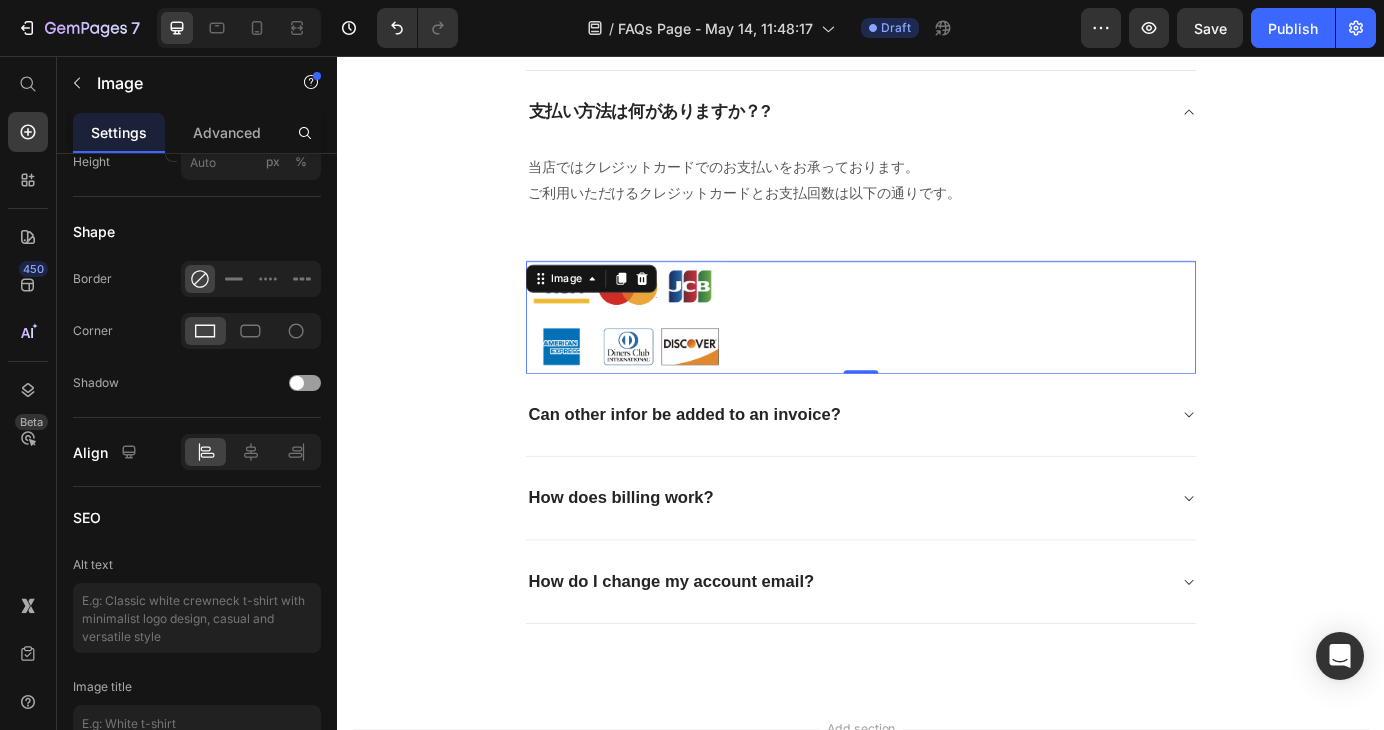 click at bounding box center (937, 355) 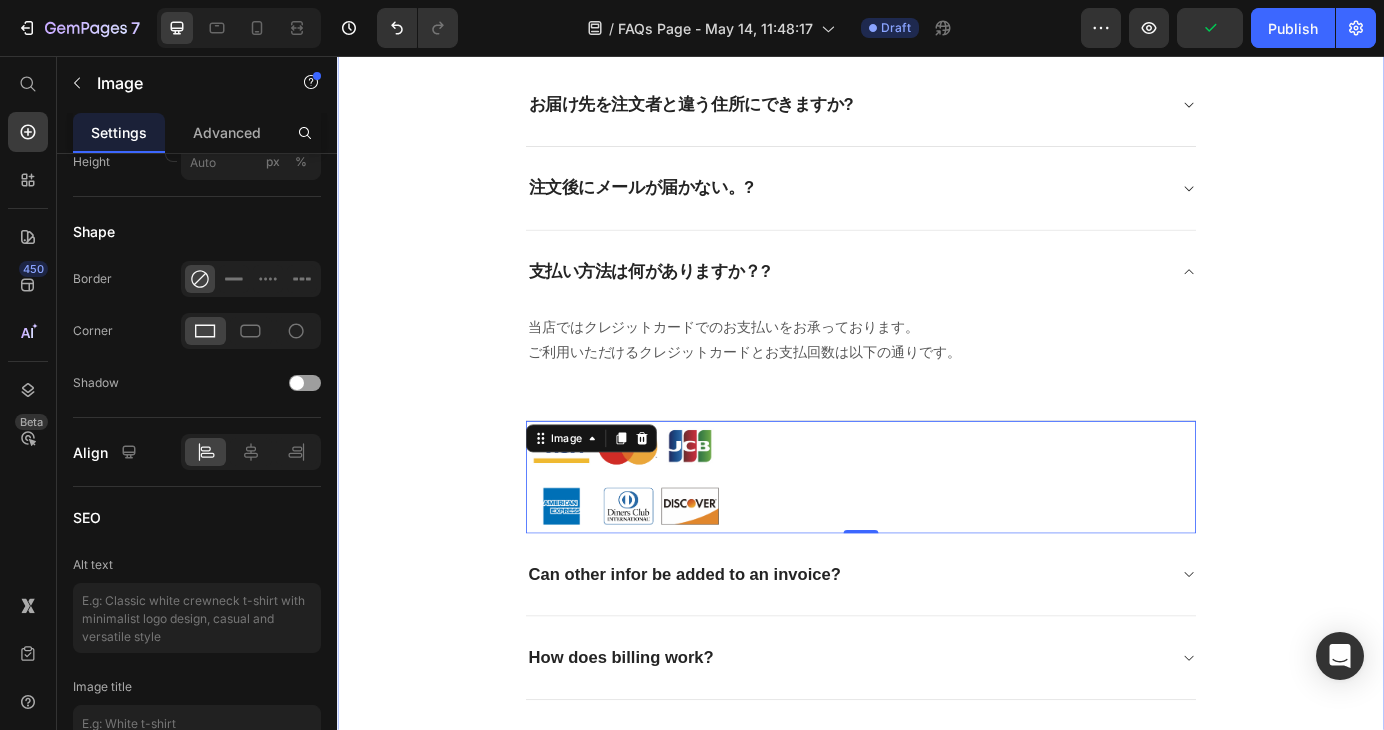 scroll, scrollTop: 61, scrollLeft: 0, axis: vertical 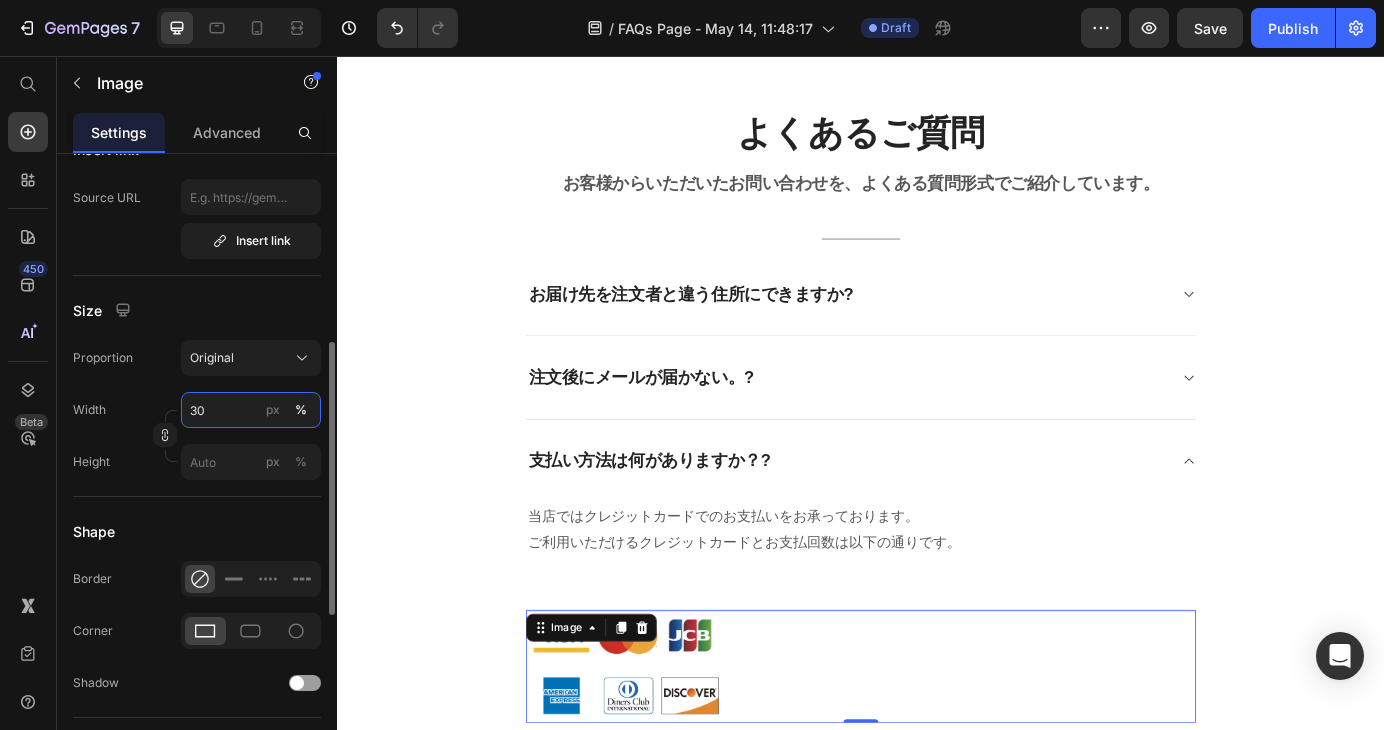 click on "30" at bounding box center (251, 410) 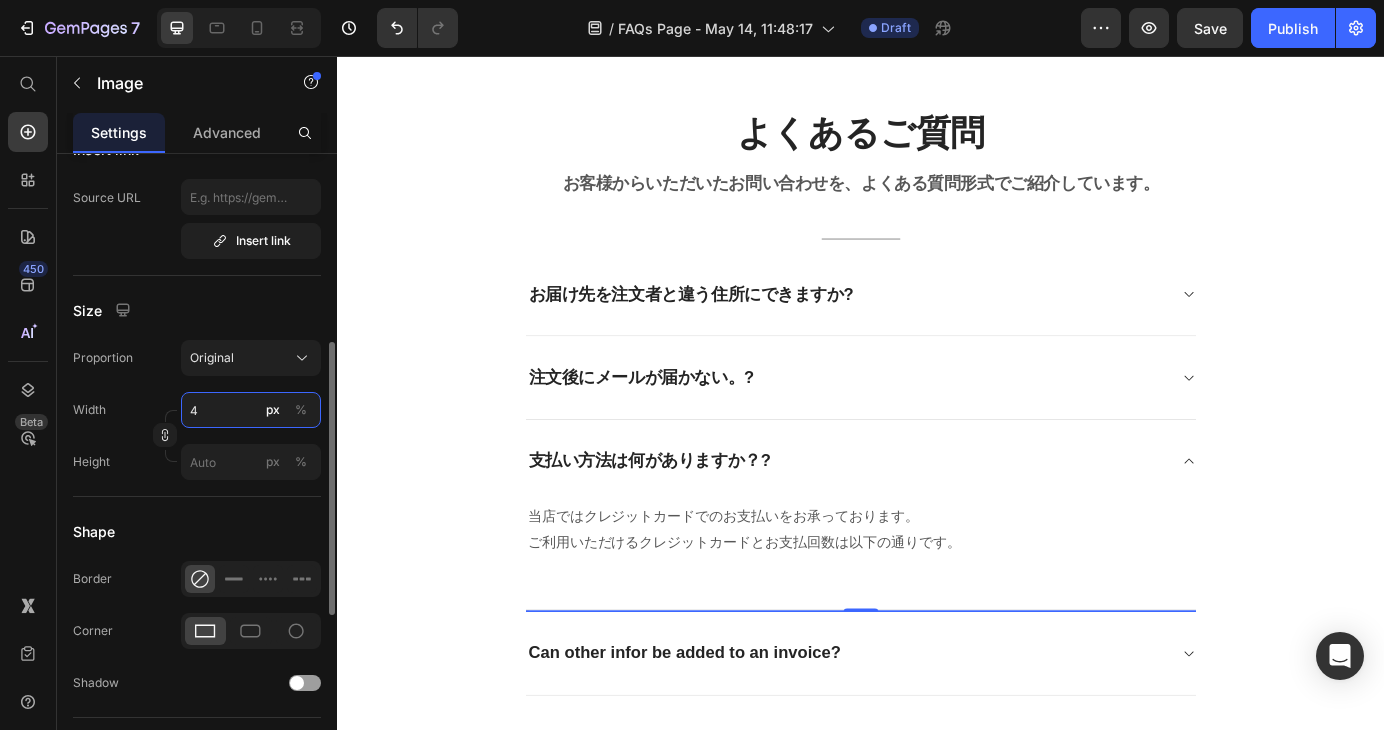 type on "40" 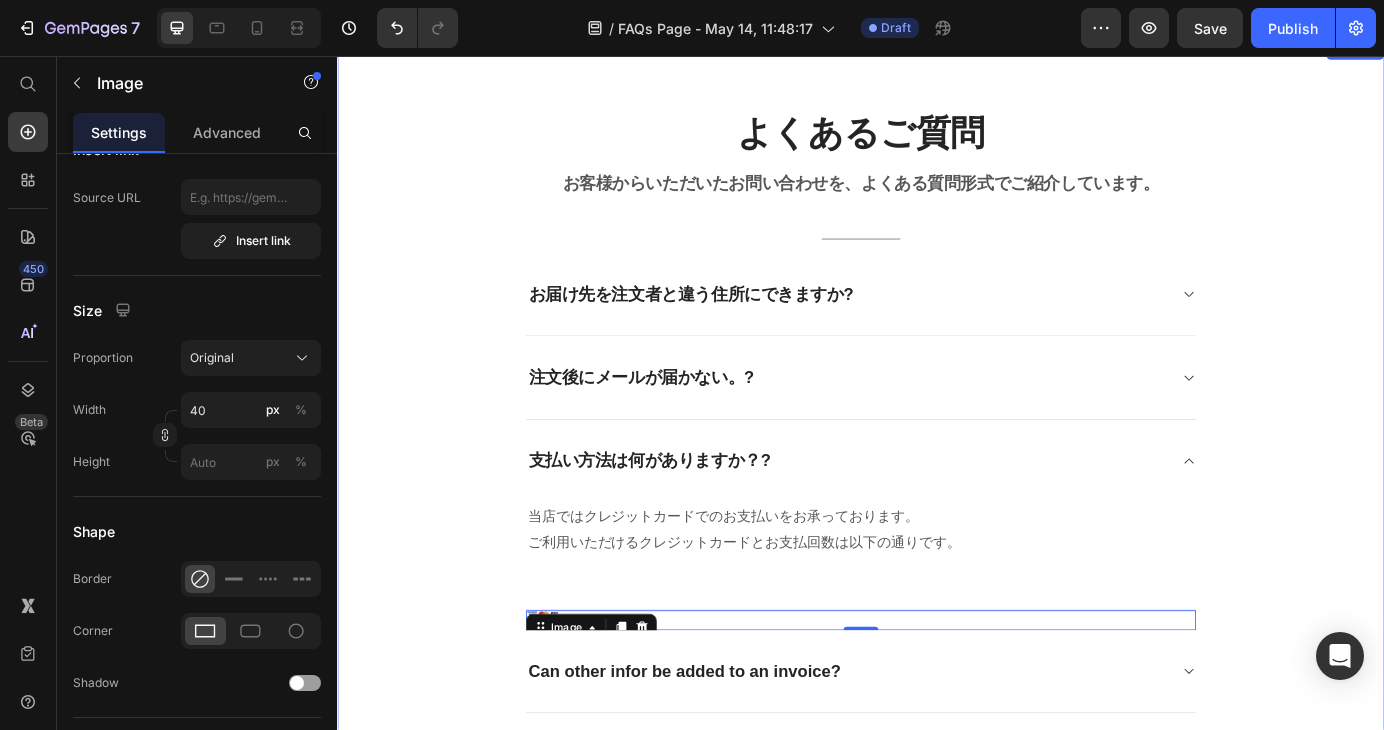 click on "よくあるご質問 Heading お客様からいただいたお問い合わせを、よくある質問形式でご紹介しています。 Text block                Title Line
お届け先を注文者と違う住所にできますか?
注文後にメールが届かない。?
支払い方法は何がありますか？? 当店ではクレジットカードでのお支払いをお承っております。 ご利用いただけるクレジットカードとお支払回数は以下の通りです。   Text block Image   0
Can other infor be added to an invoice?
How does billing work?
How do I change my account email? Accordion Row" at bounding box center [937, 558] 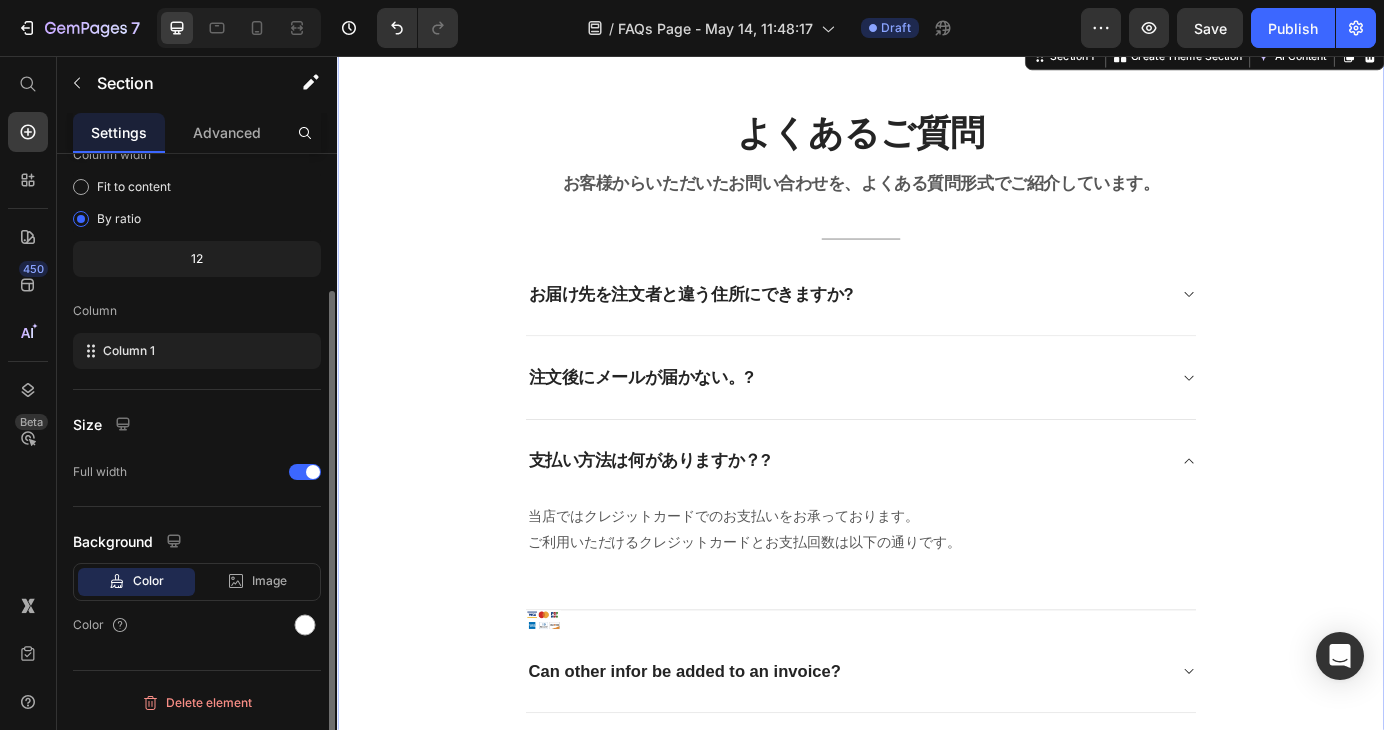 scroll, scrollTop: 0, scrollLeft: 0, axis: both 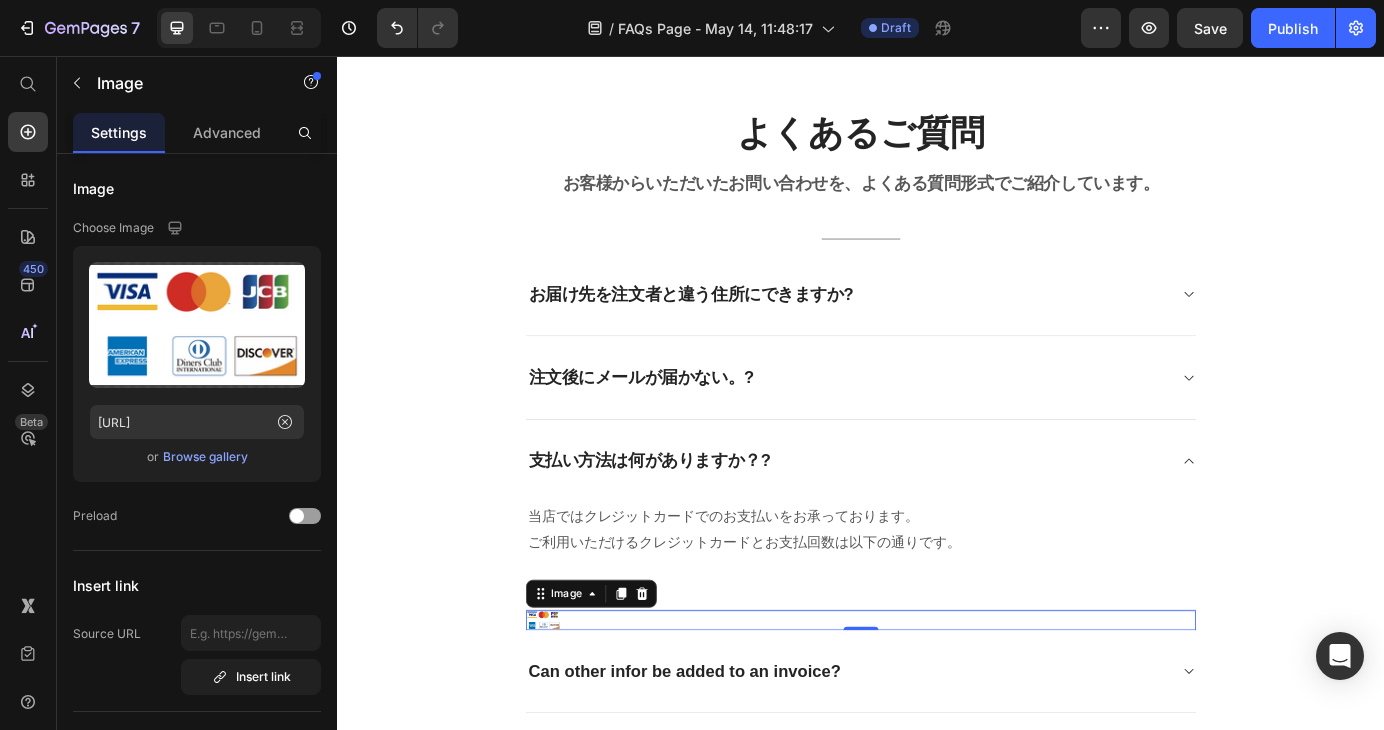 click at bounding box center (937, 702) 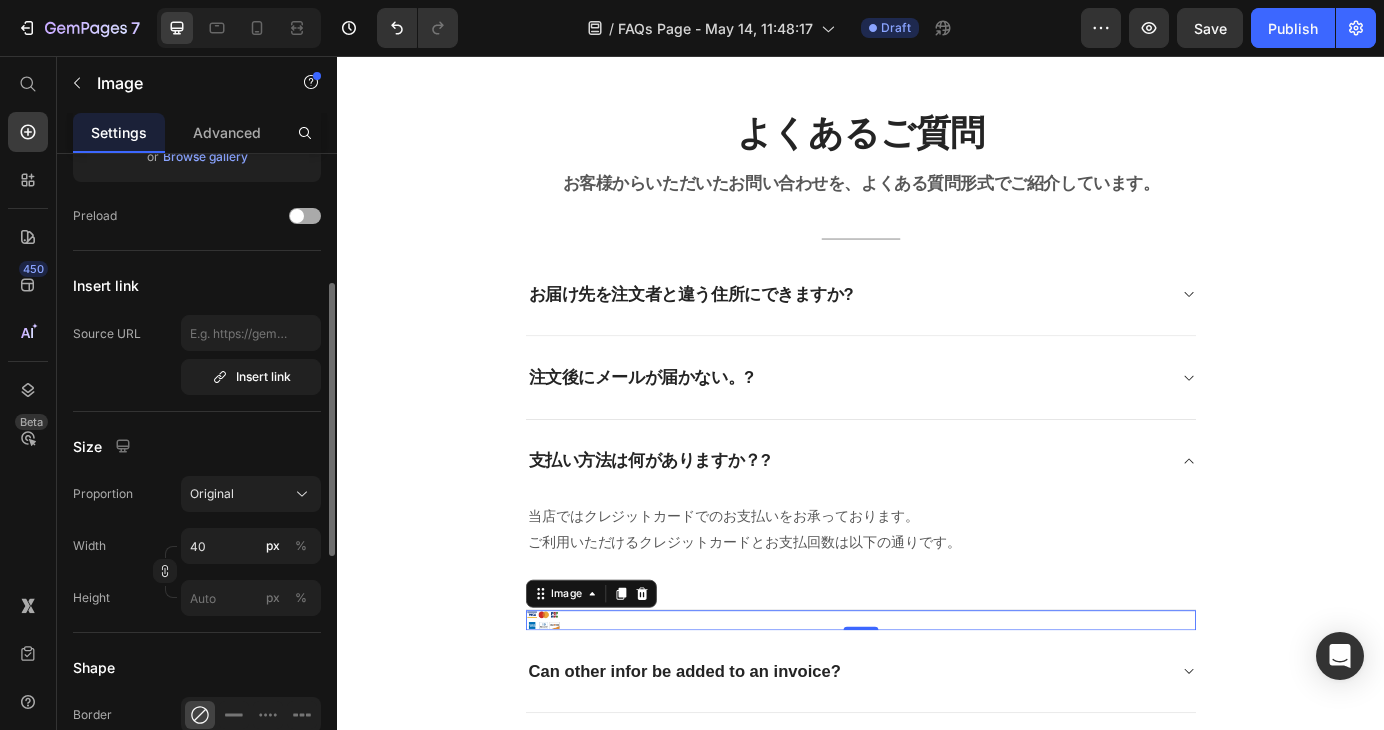 scroll, scrollTop: 500, scrollLeft: 0, axis: vertical 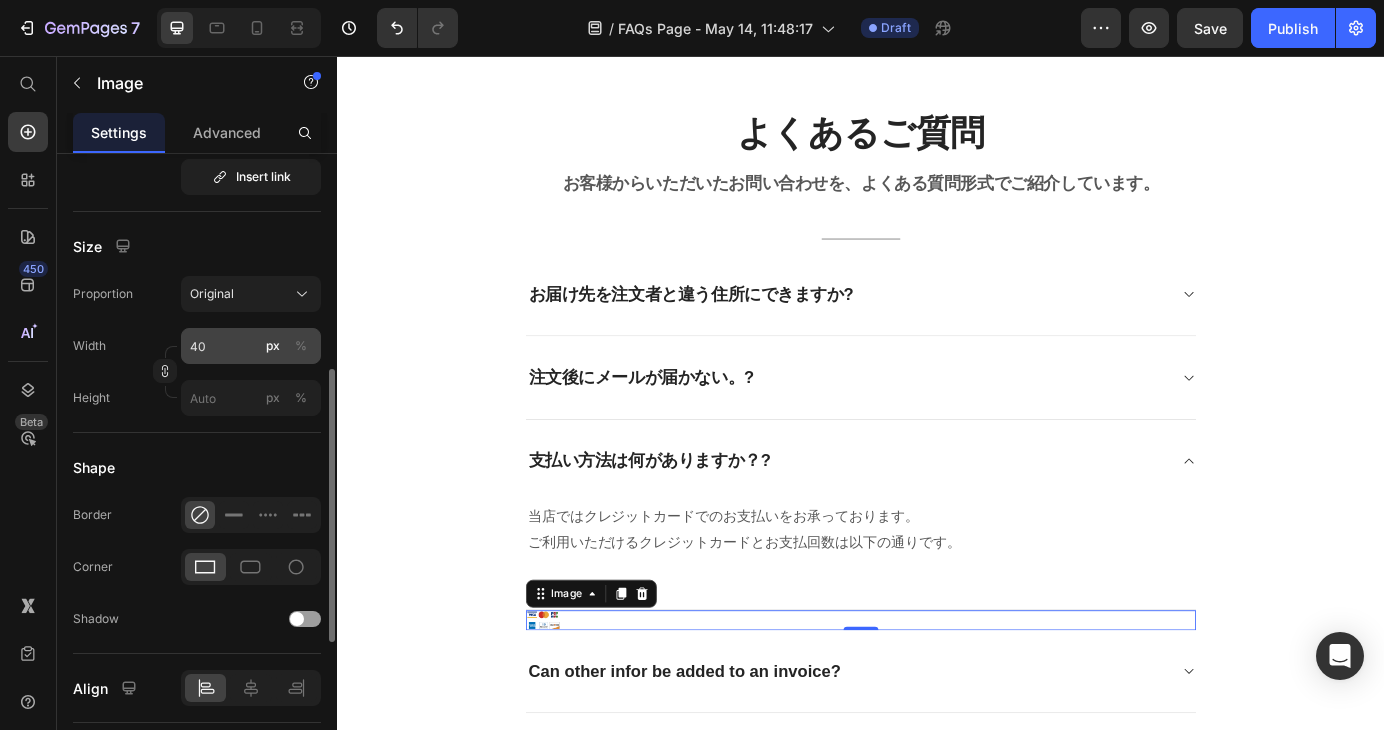 click on "%" at bounding box center [301, 346] 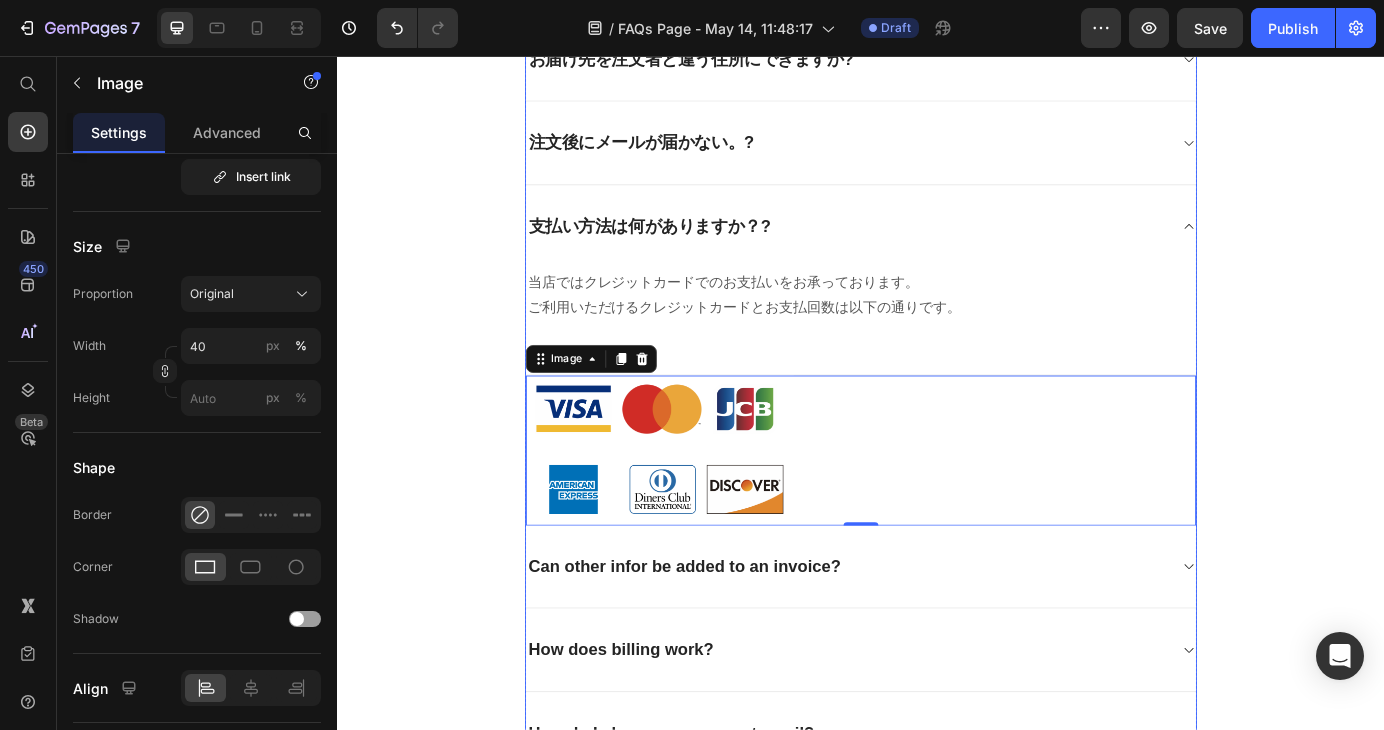 scroll, scrollTop: 161, scrollLeft: 0, axis: vertical 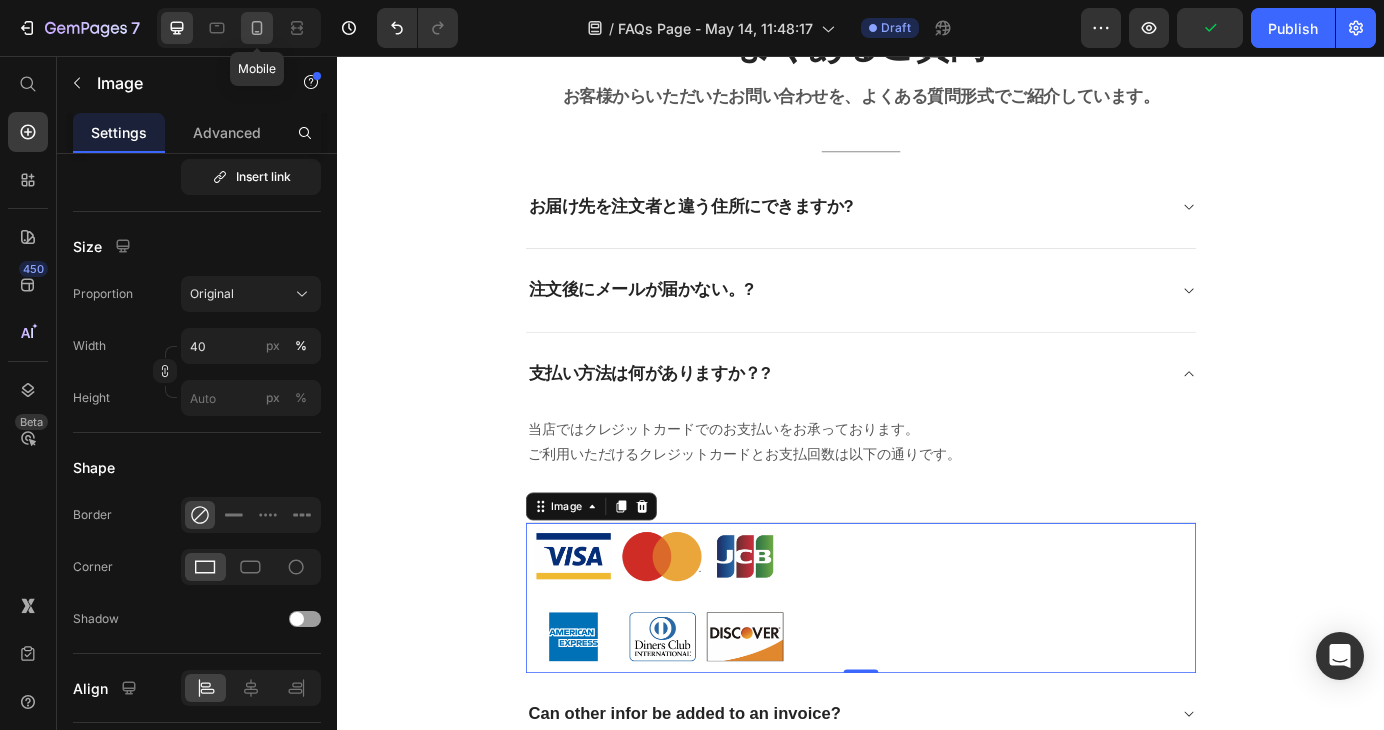 click 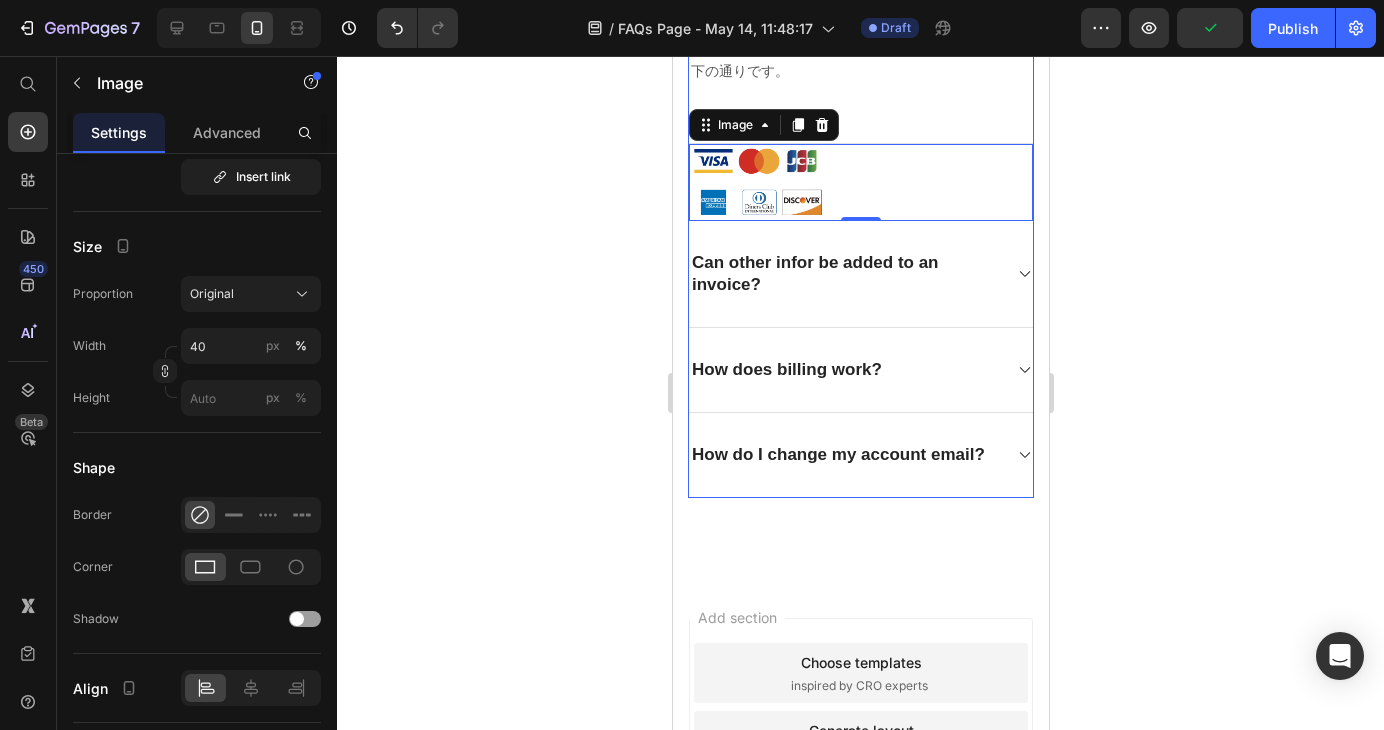 scroll, scrollTop: 667, scrollLeft: 0, axis: vertical 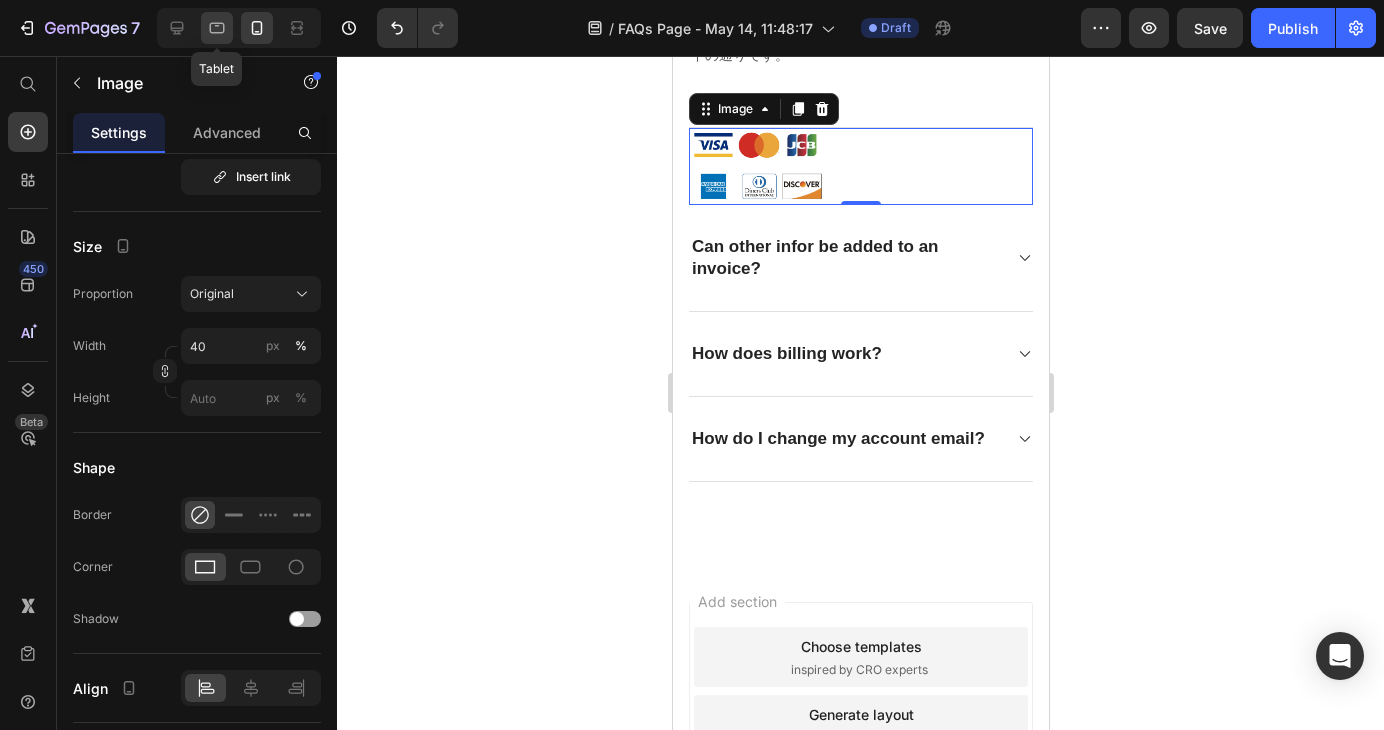 click 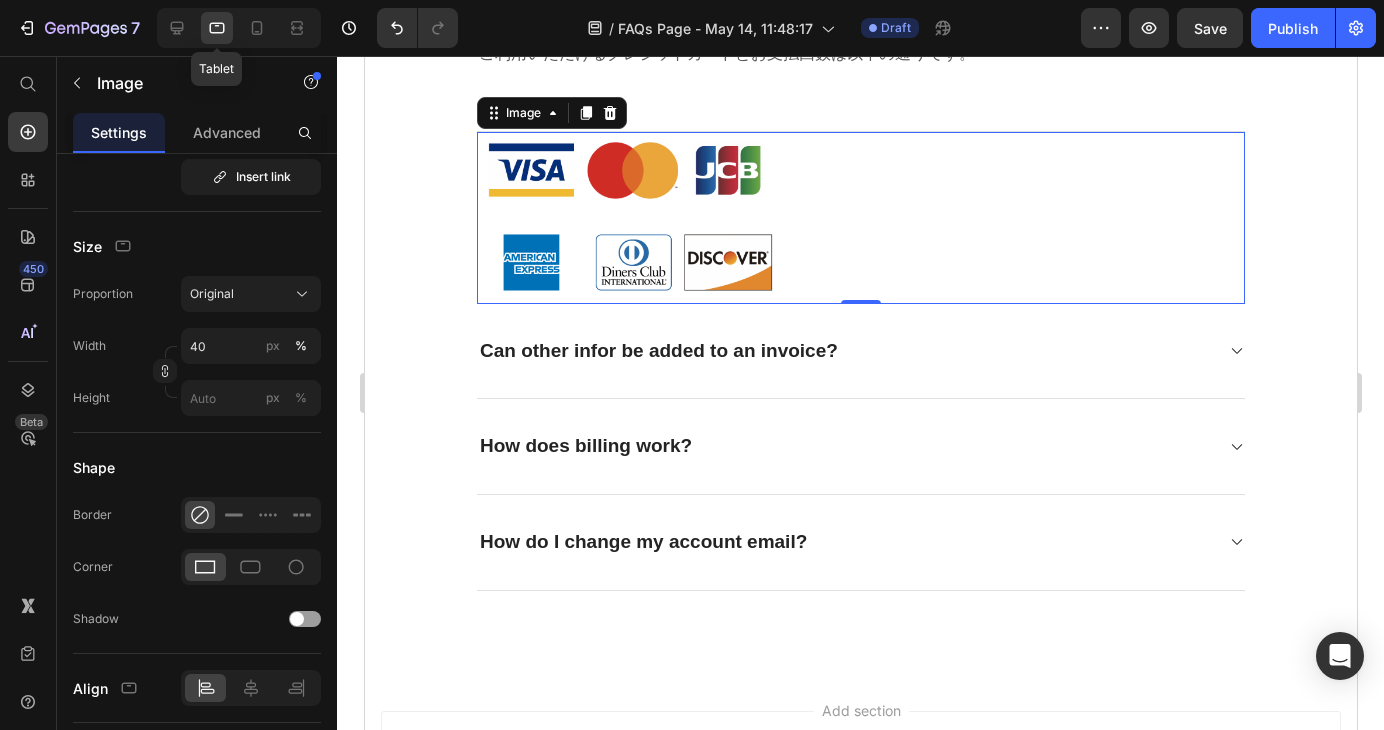 scroll, scrollTop: 624, scrollLeft: 0, axis: vertical 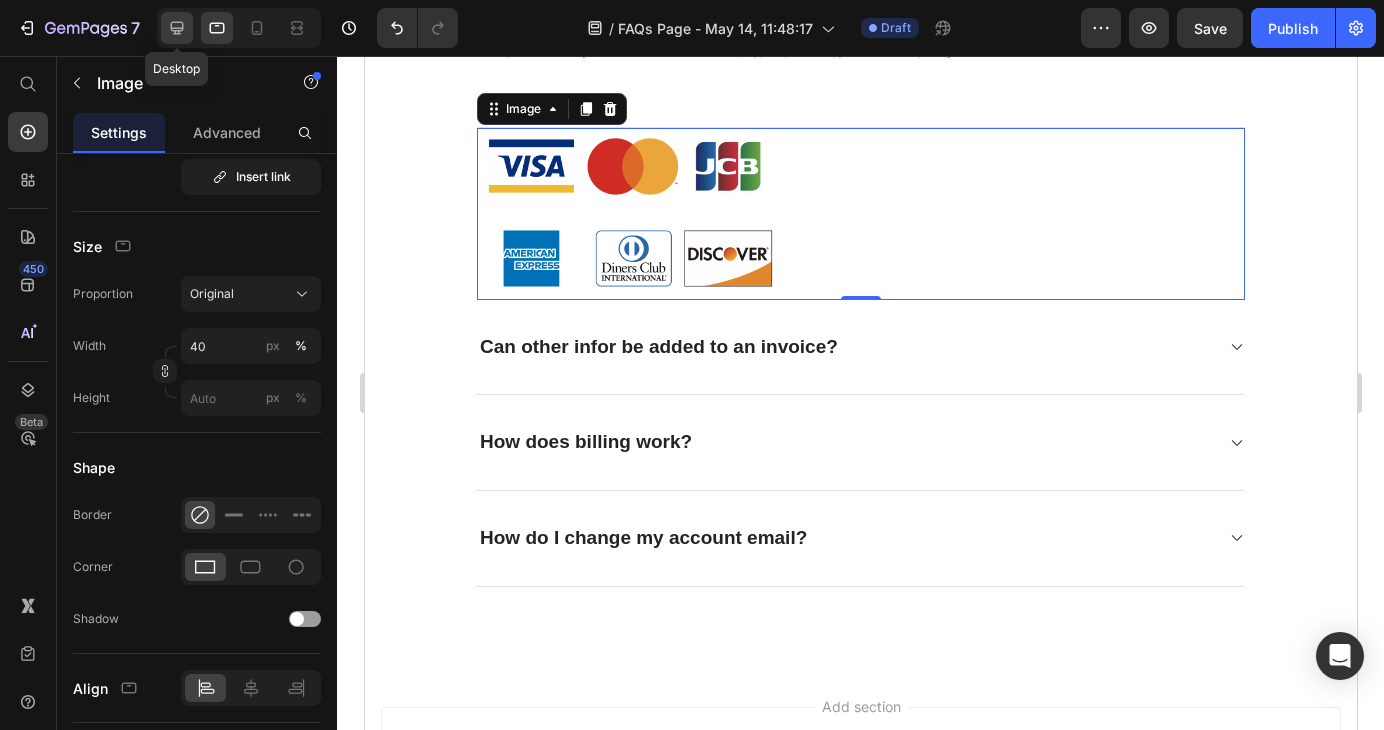 click 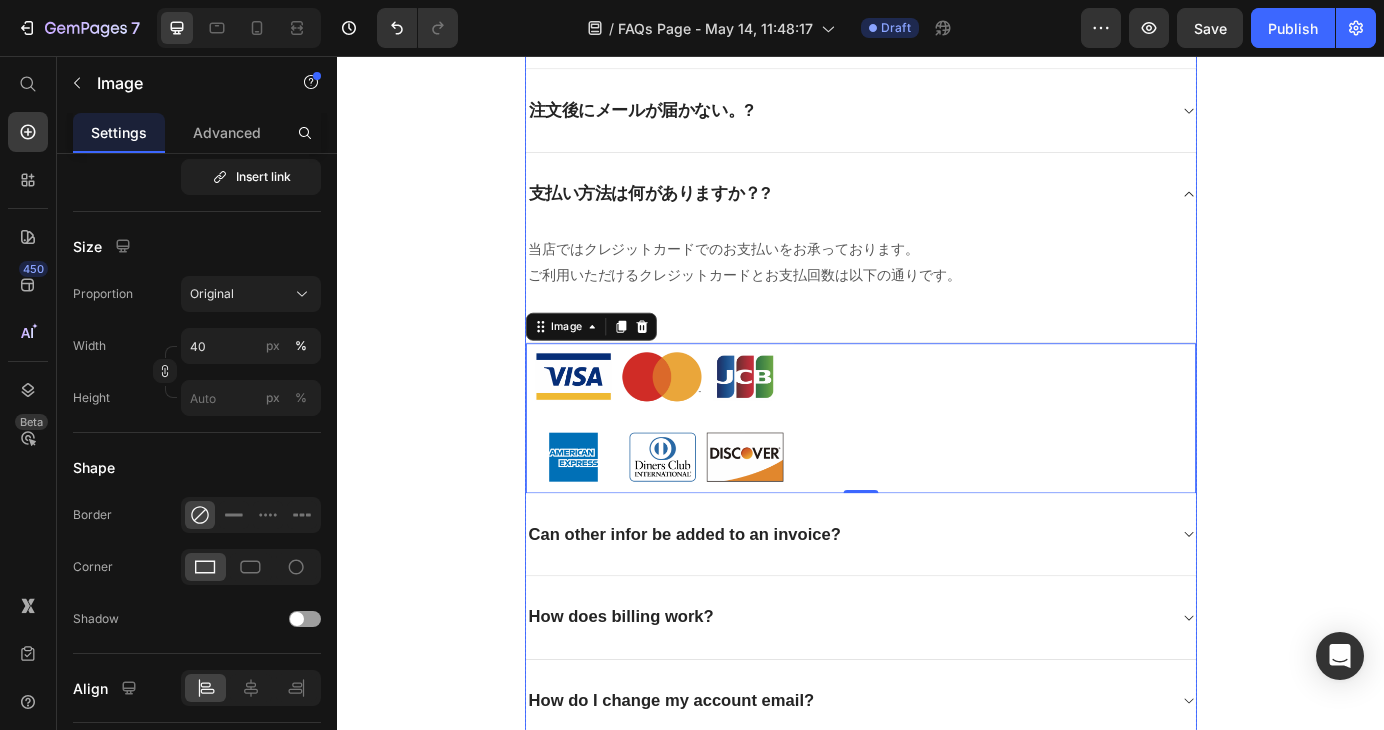 scroll, scrollTop: 324, scrollLeft: 0, axis: vertical 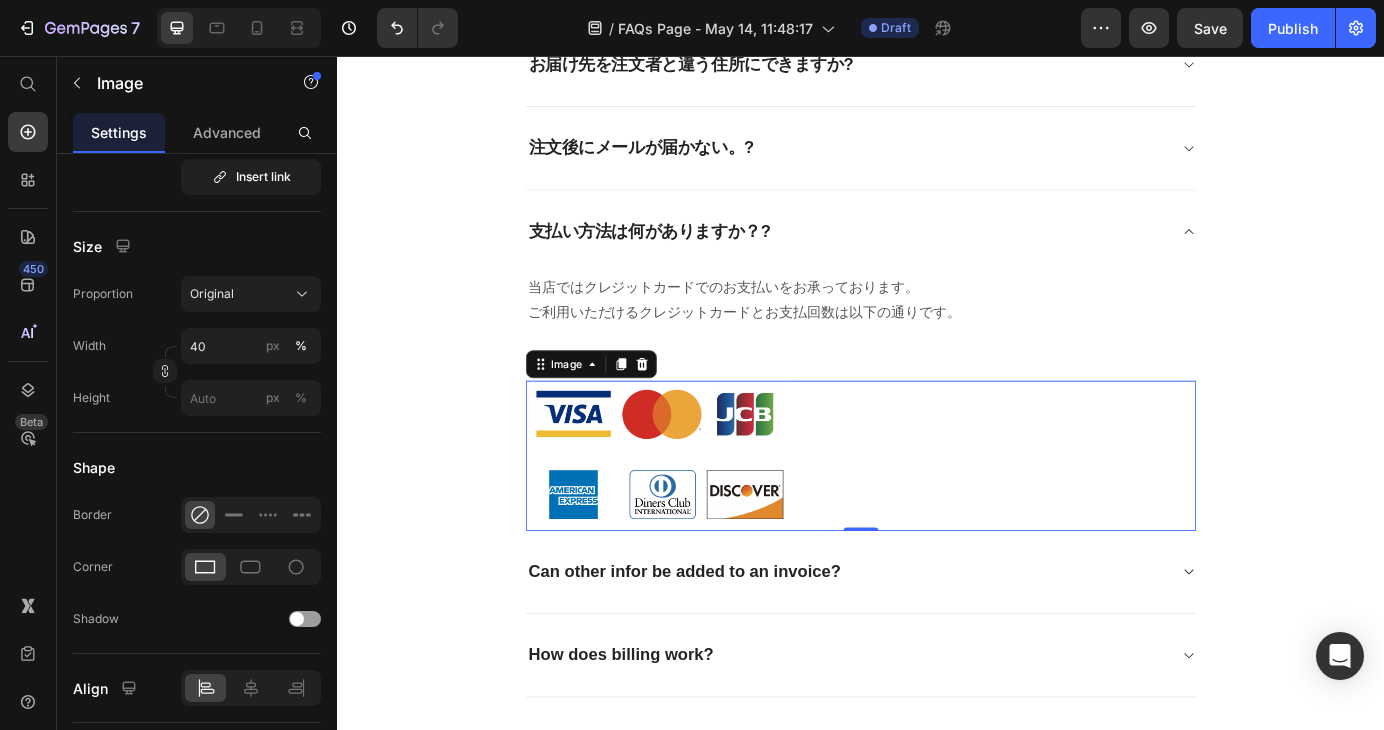 click at bounding box center [937, 513] 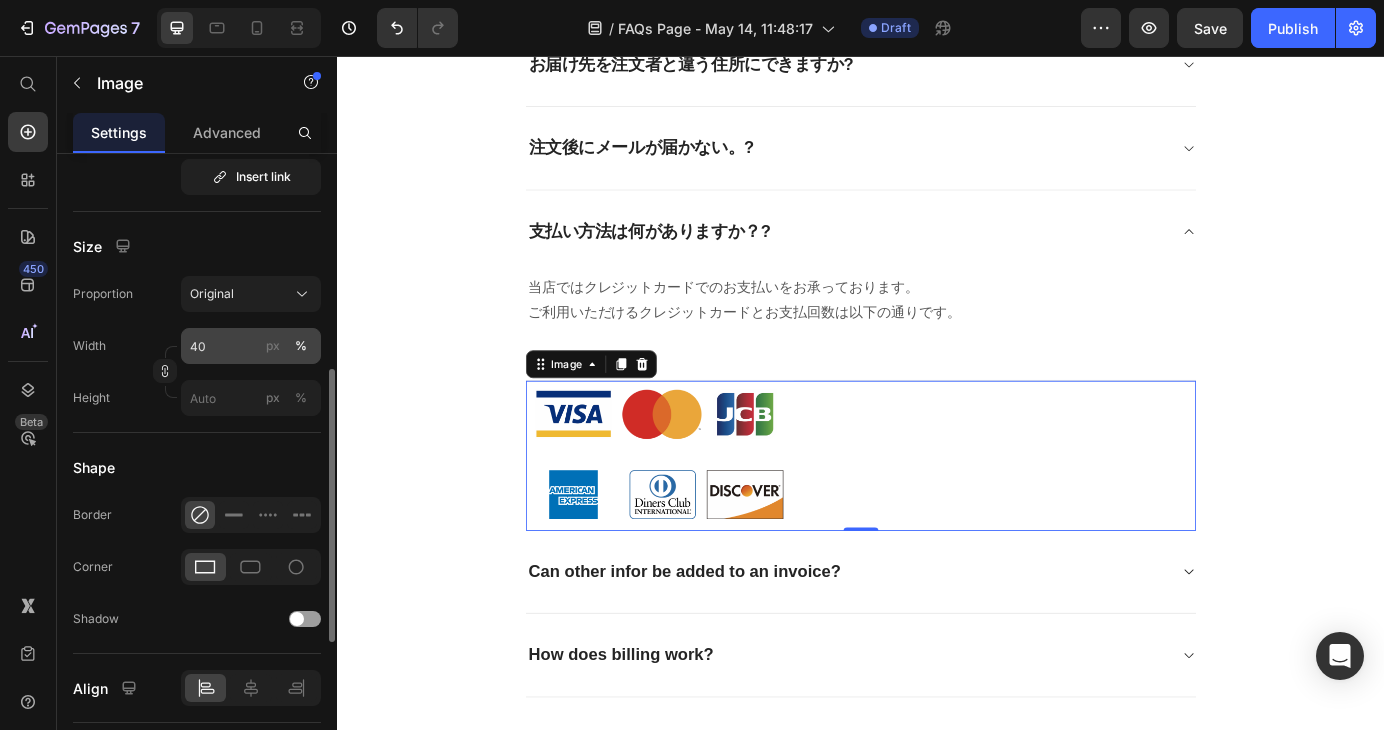 click on "px" 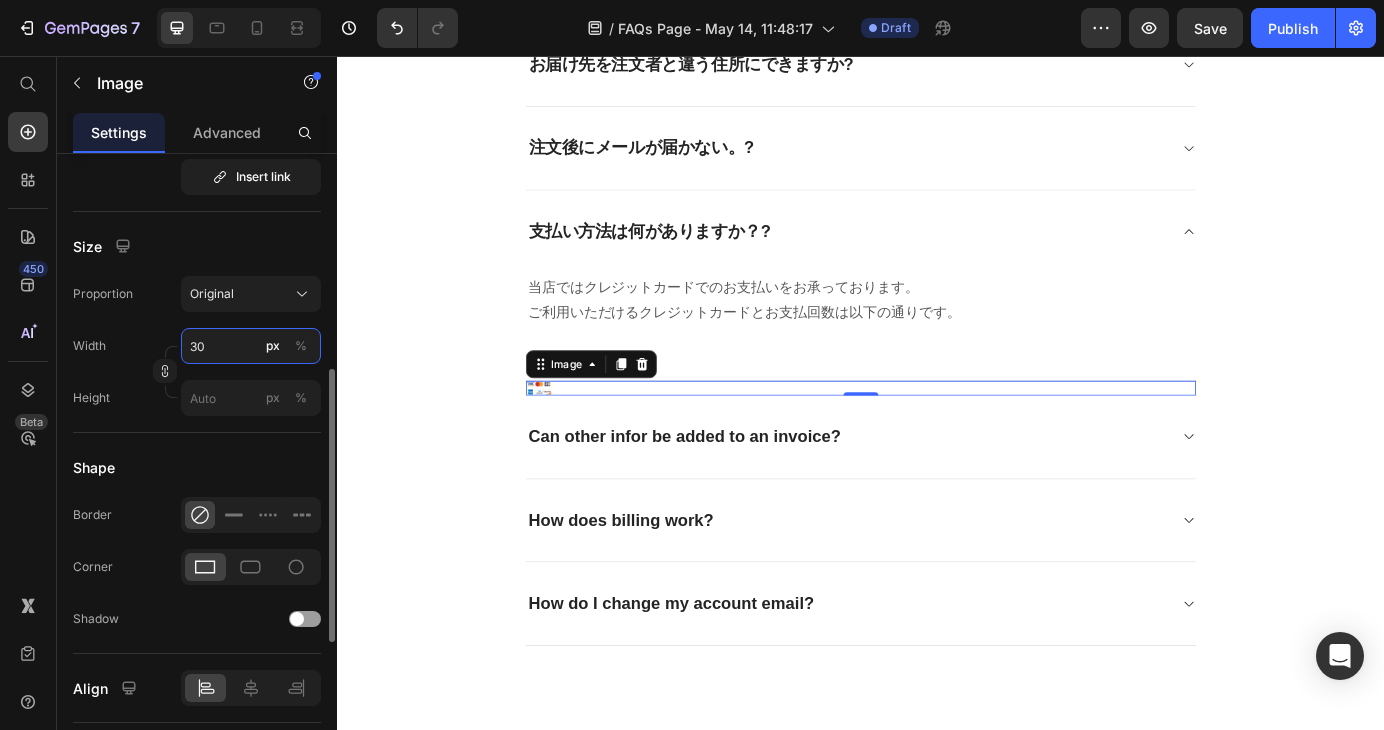 type on "300" 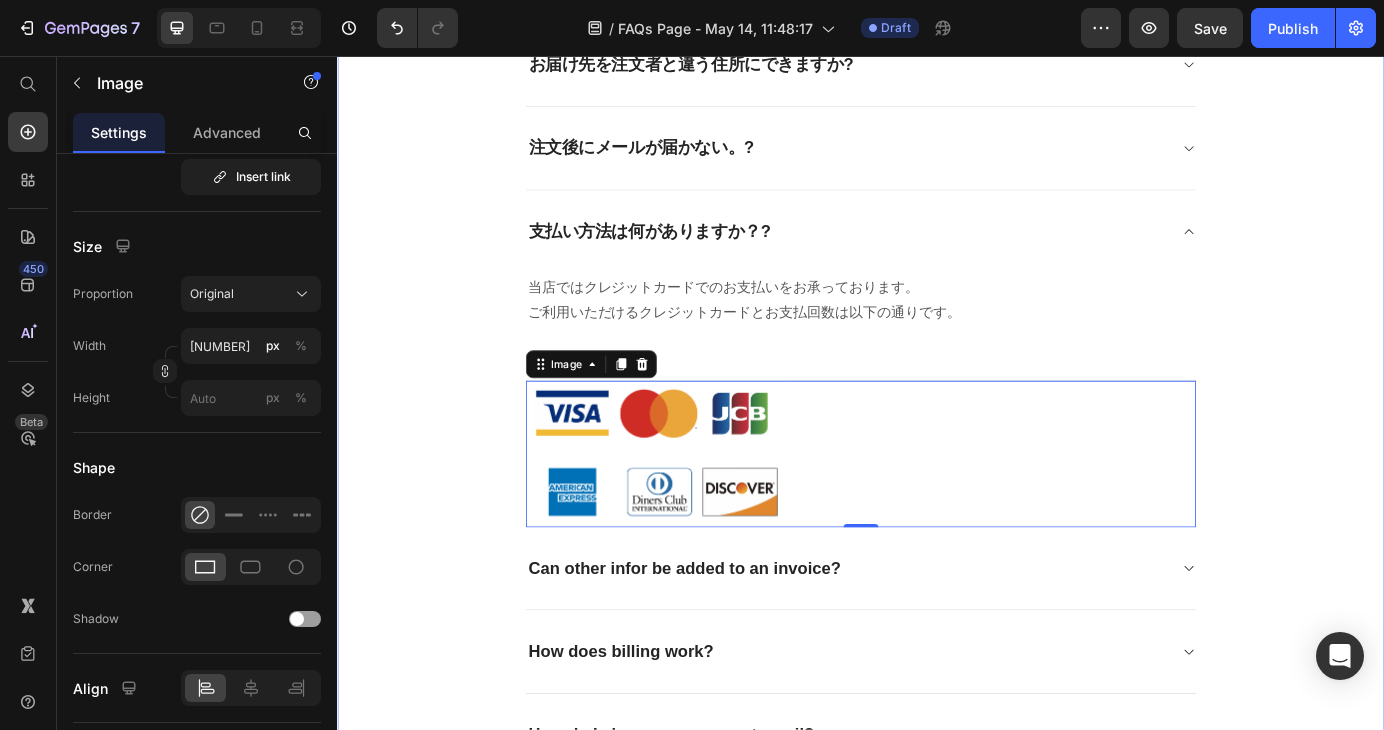 click on "よくあるご質問 Heading お客様からいただいたお問い合わせを、よくある質問形式でご紹介しています。 Text block                Title Line
お届け先を注文者と違う住所にできますか?
注文後にメールが届かない。?
支払い方法は何がありますか？? 当店ではクレジットカードでのお支払いをお承っております。 ご利用いただけるクレジットカードとお支払回数は以下の通りです。   Text block Image   0
Can other infor be added to an invoice?
How does billing work?
How do I change my account email? Accordion Row" at bounding box center [937, 368] 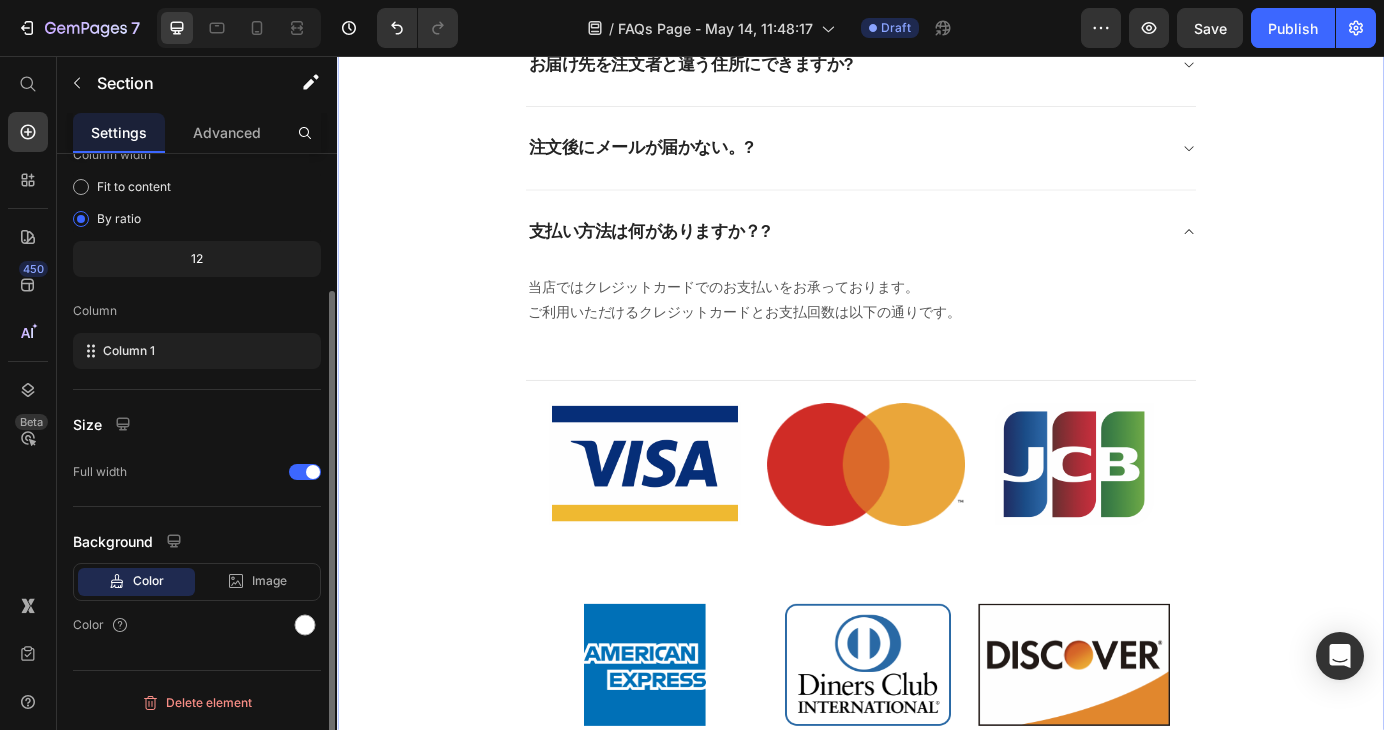 scroll, scrollTop: 0, scrollLeft: 0, axis: both 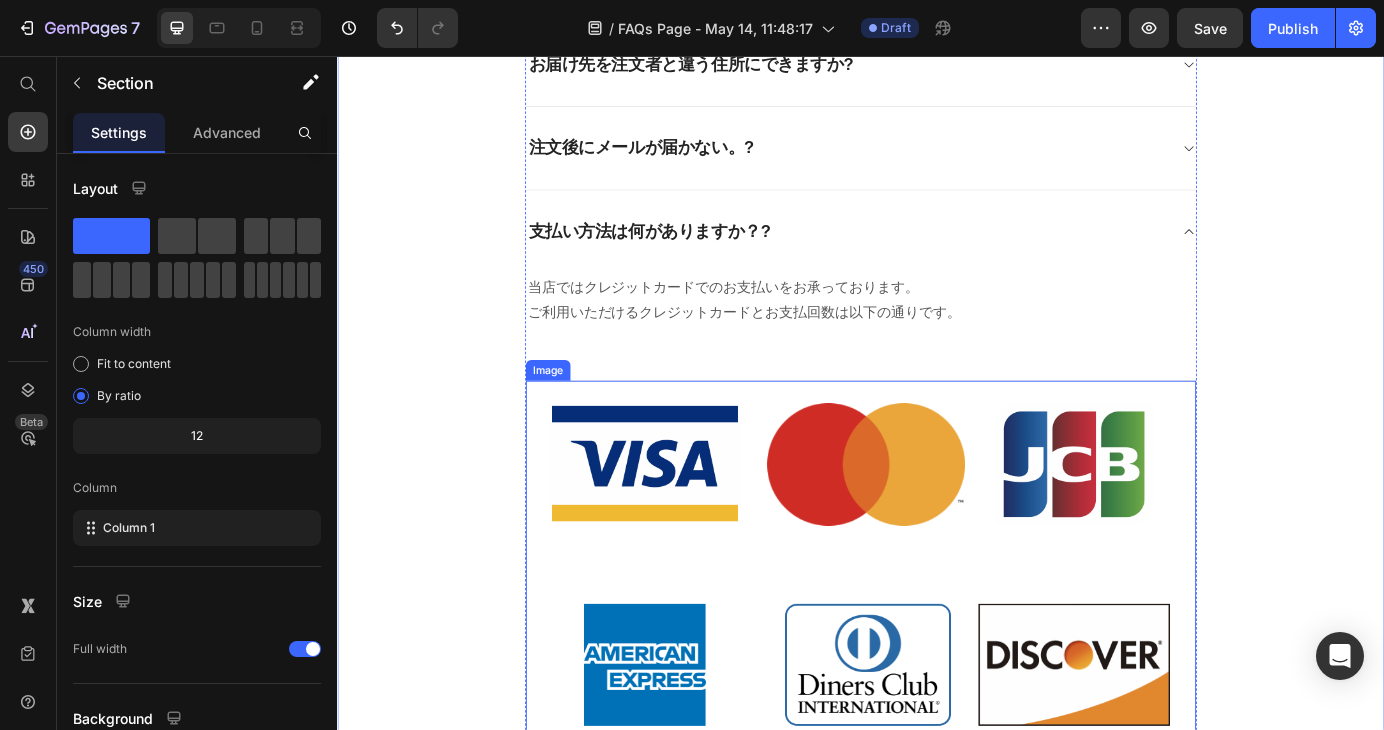 click at bounding box center [937, 642] 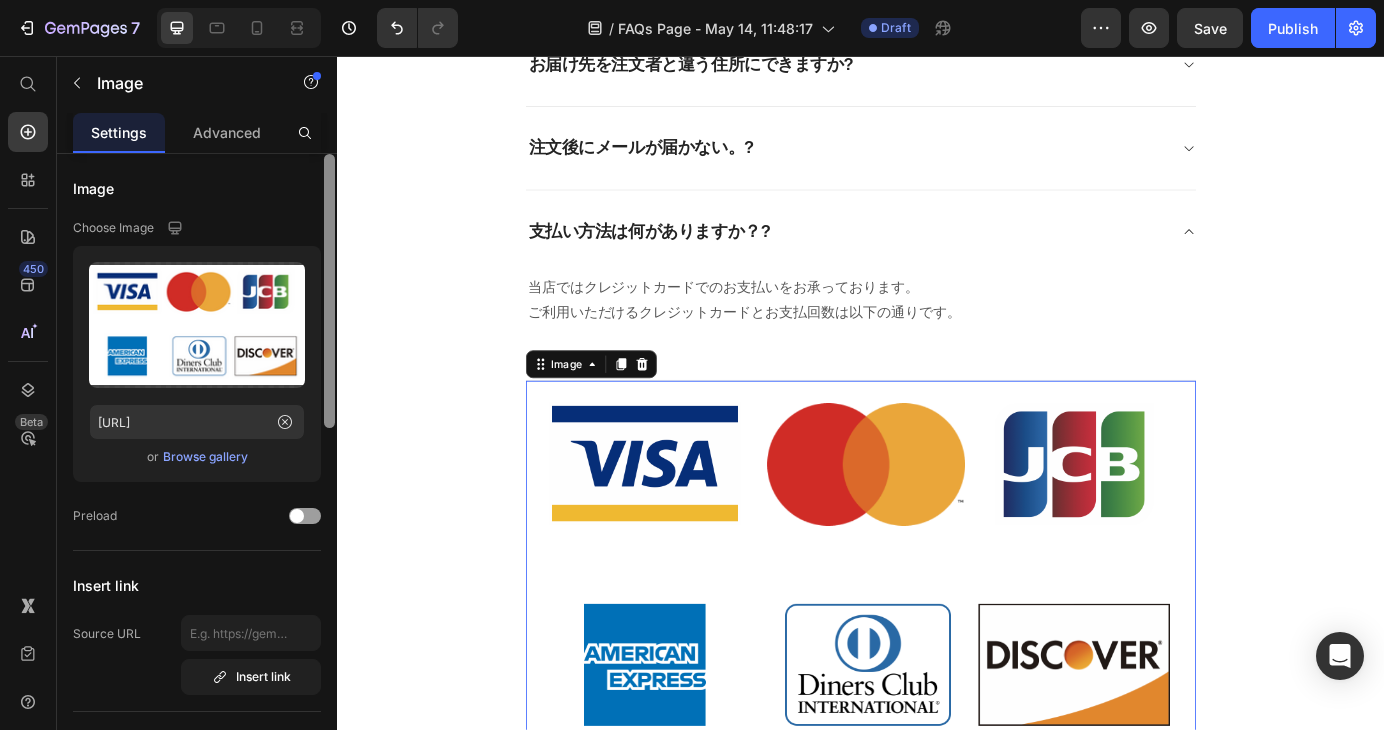 scroll, scrollTop: 300, scrollLeft: 0, axis: vertical 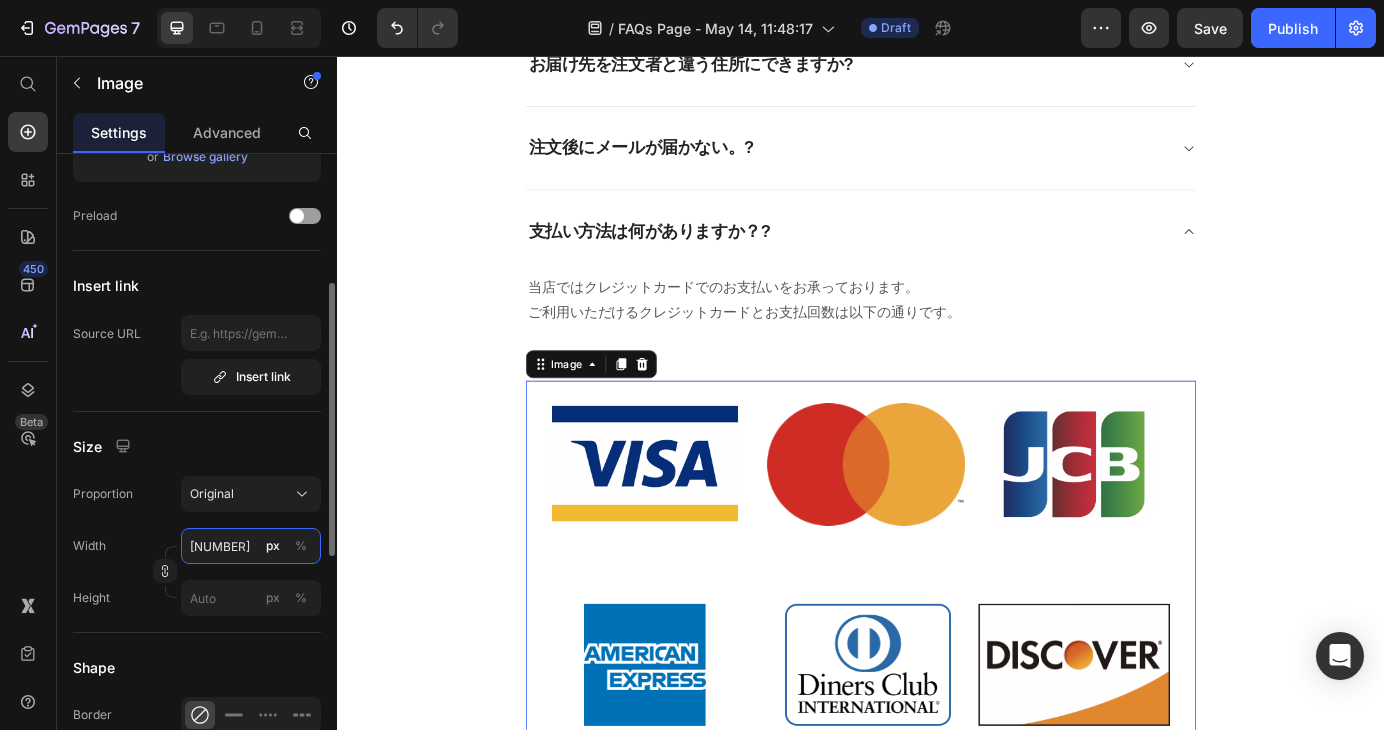 click on "30300" at bounding box center [251, 546] 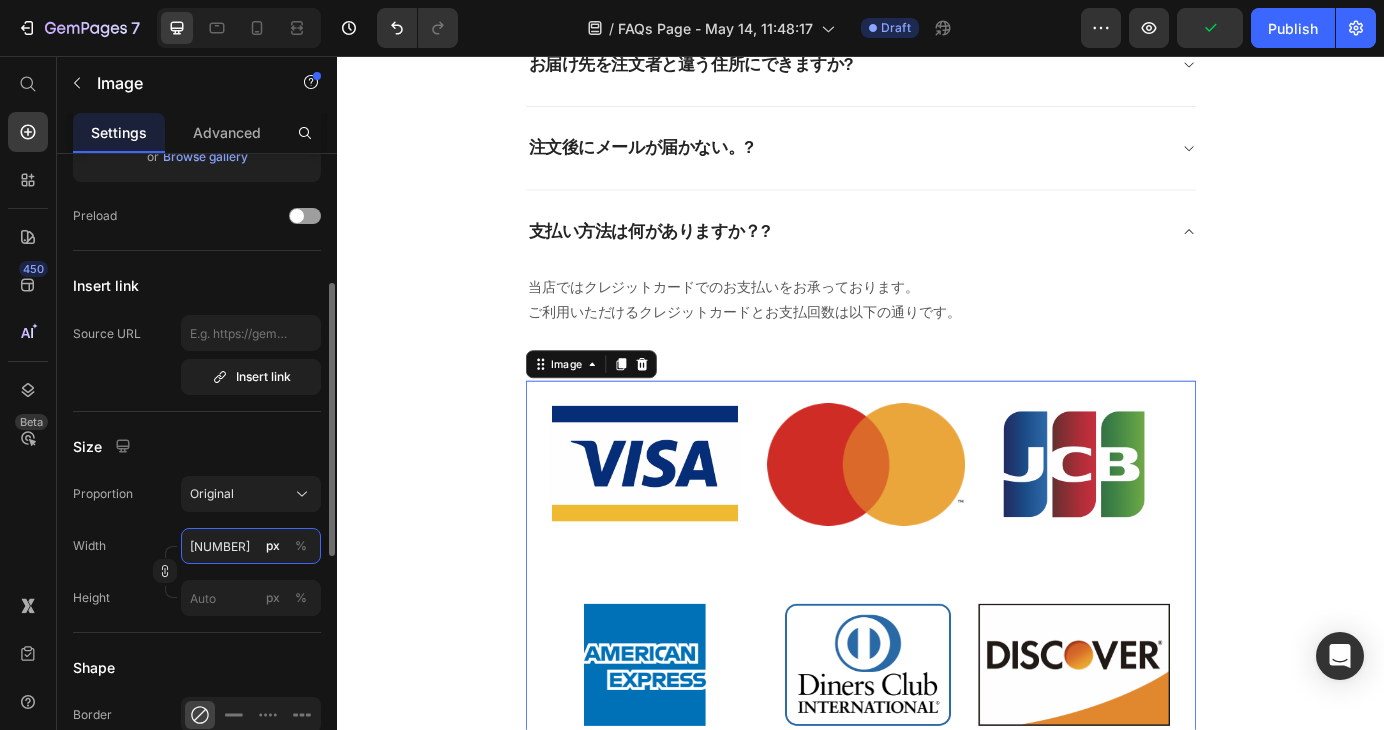 click on "30300" at bounding box center (251, 546) 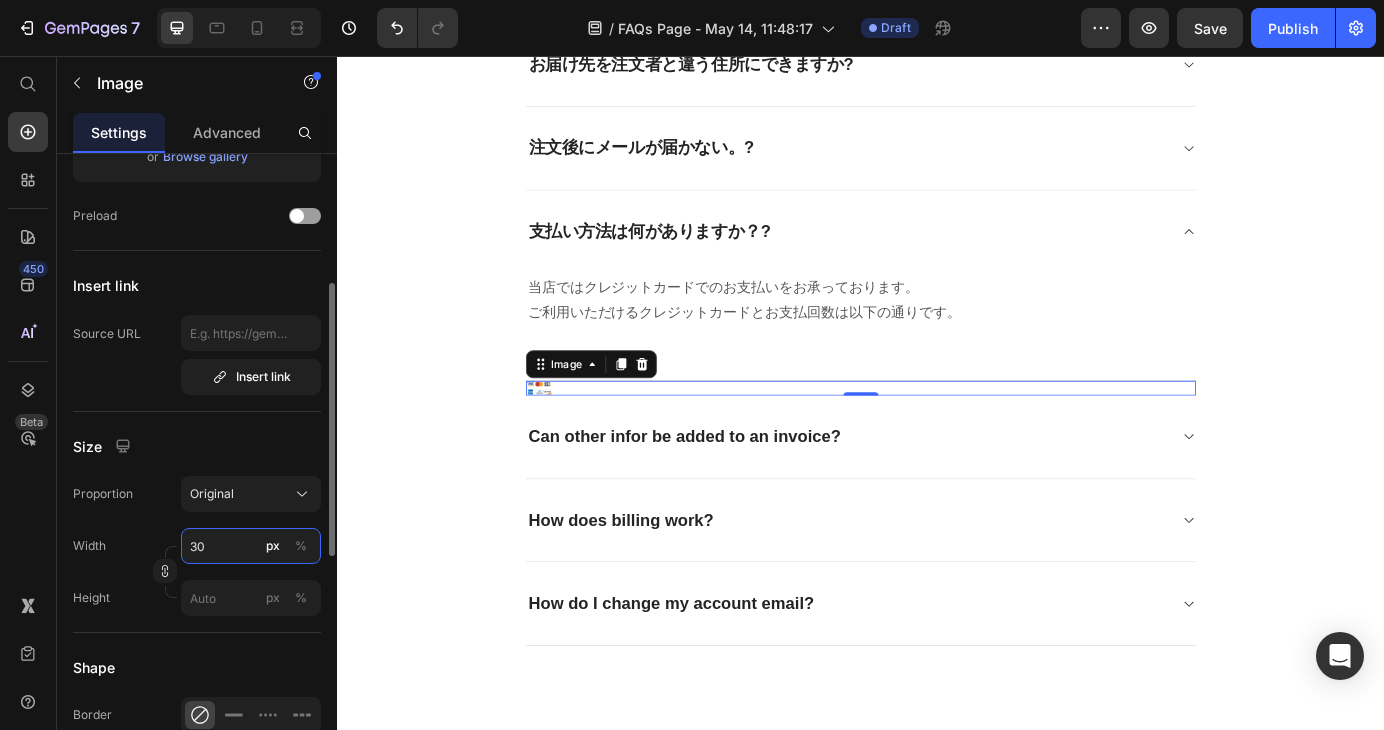 type on "300" 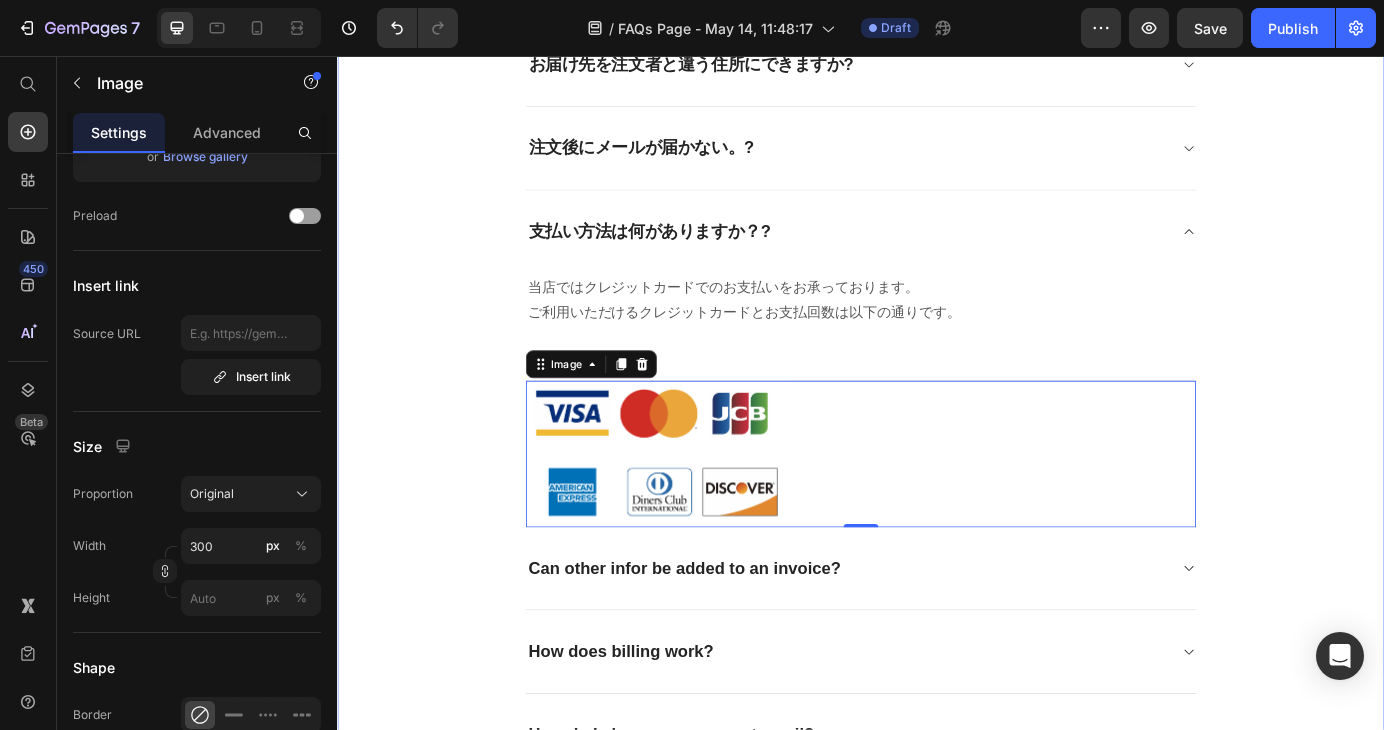 click on "よくあるご質問 Heading お客様からいただいたお問い合わせを、よくある質問形式でご紹介しています。 Text block                Title Line
お届け先を注文者と違う住所にできますか?
注文後にメールが届かない。?
支払い方法は何がありますか？? 当店ではクレジットカードでのお支払いをお承っております。 ご利用いただけるクレジットカードとお支払回数は以下の通りです。   Text block Image   0
Can other infor be added to an invoice?
How does billing work?
How do I change my account email? Accordion Row" at bounding box center (937, 368) 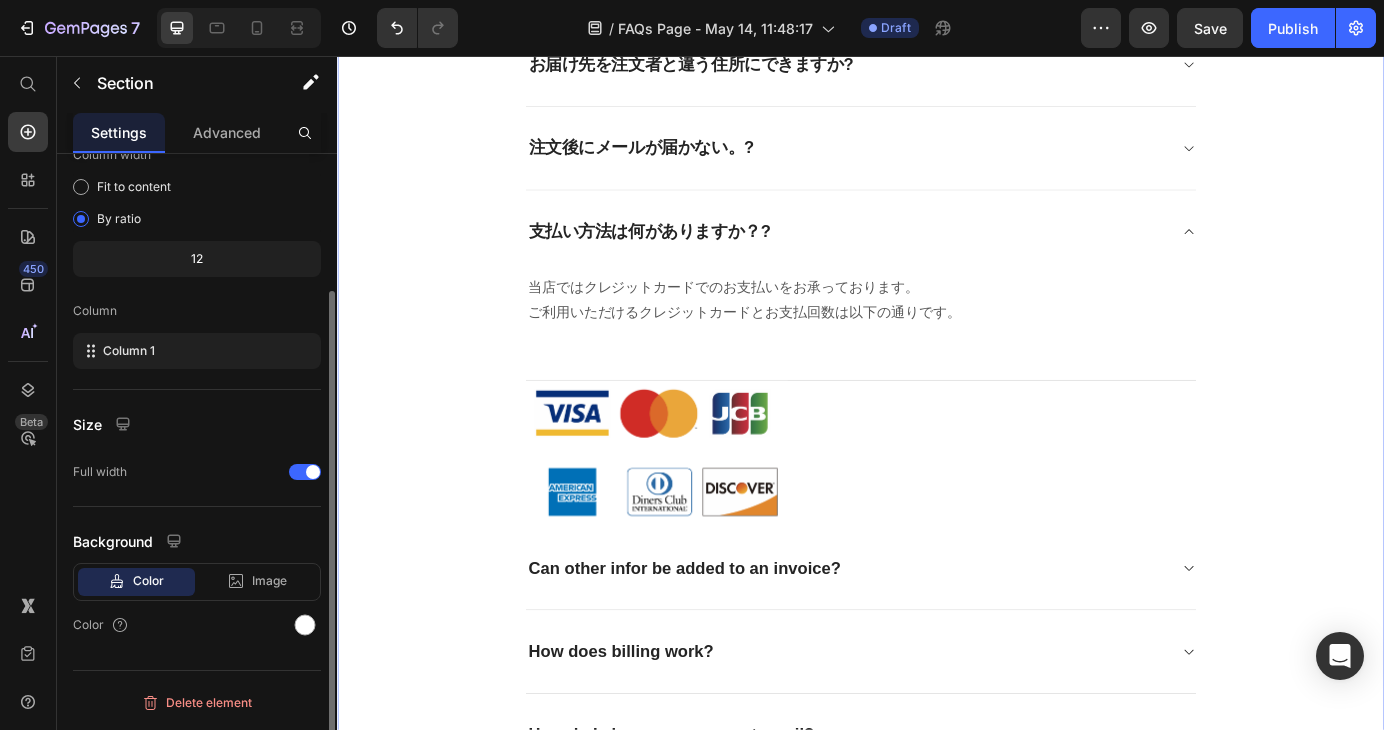 scroll, scrollTop: 0, scrollLeft: 0, axis: both 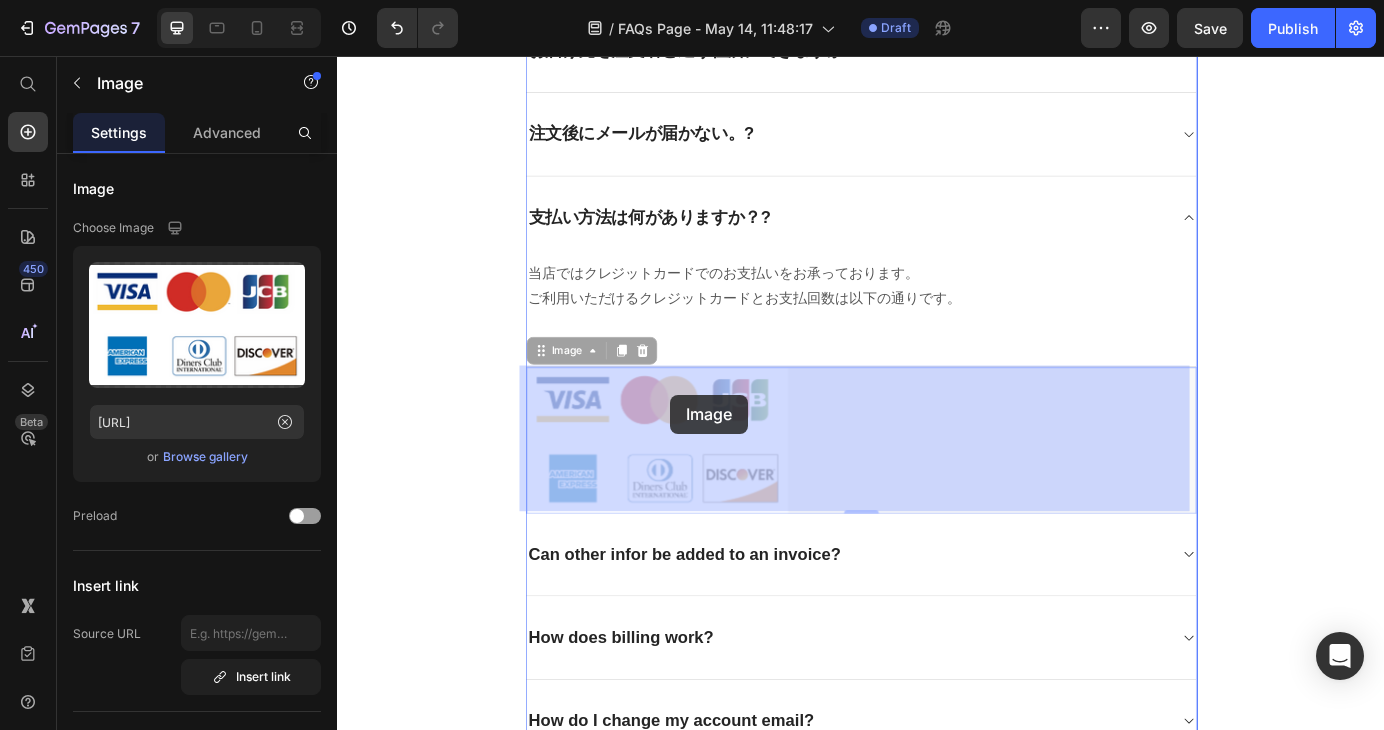 drag, startPoint x: 626, startPoint y: 490, endPoint x: 719, endPoint y: 444, distance: 103.75452 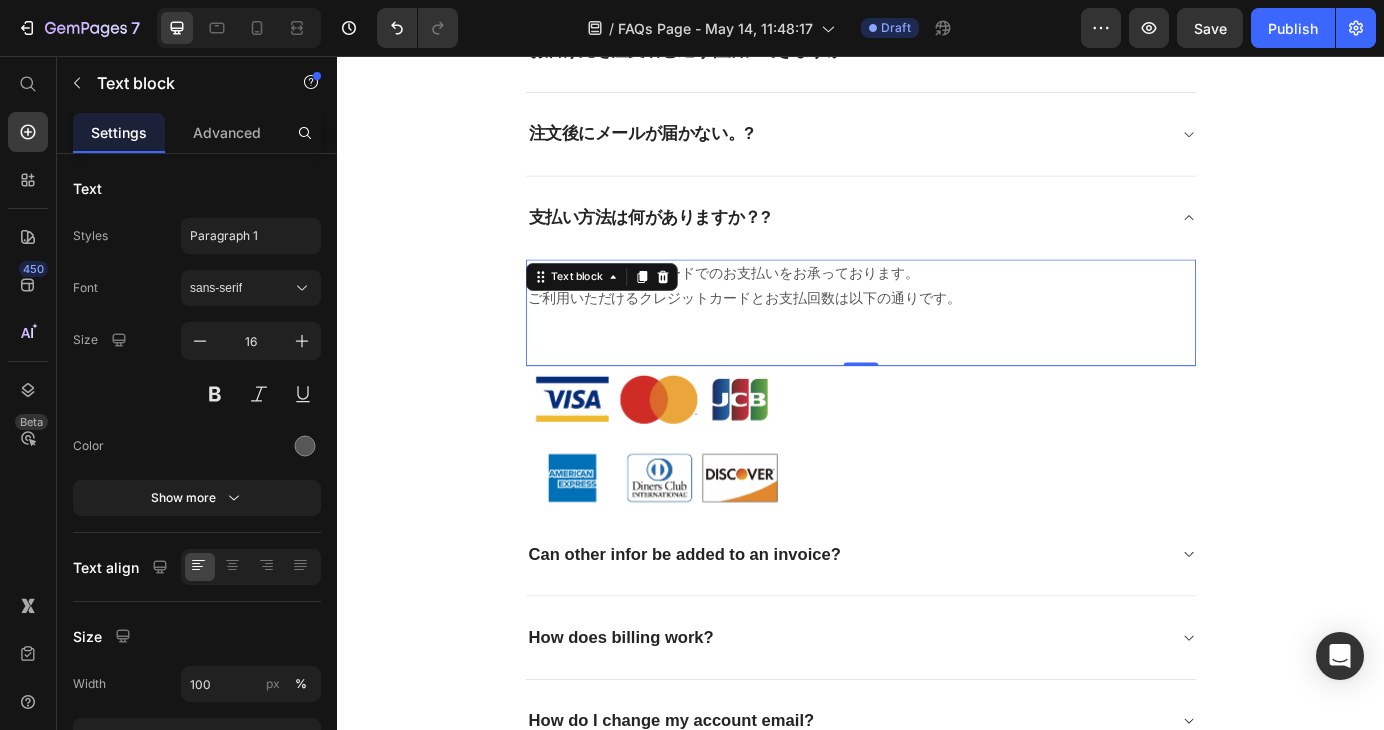 click on "ご利用いただけるクレジットカードとお支払回数は以下の通りです。" at bounding box center [937, 334] 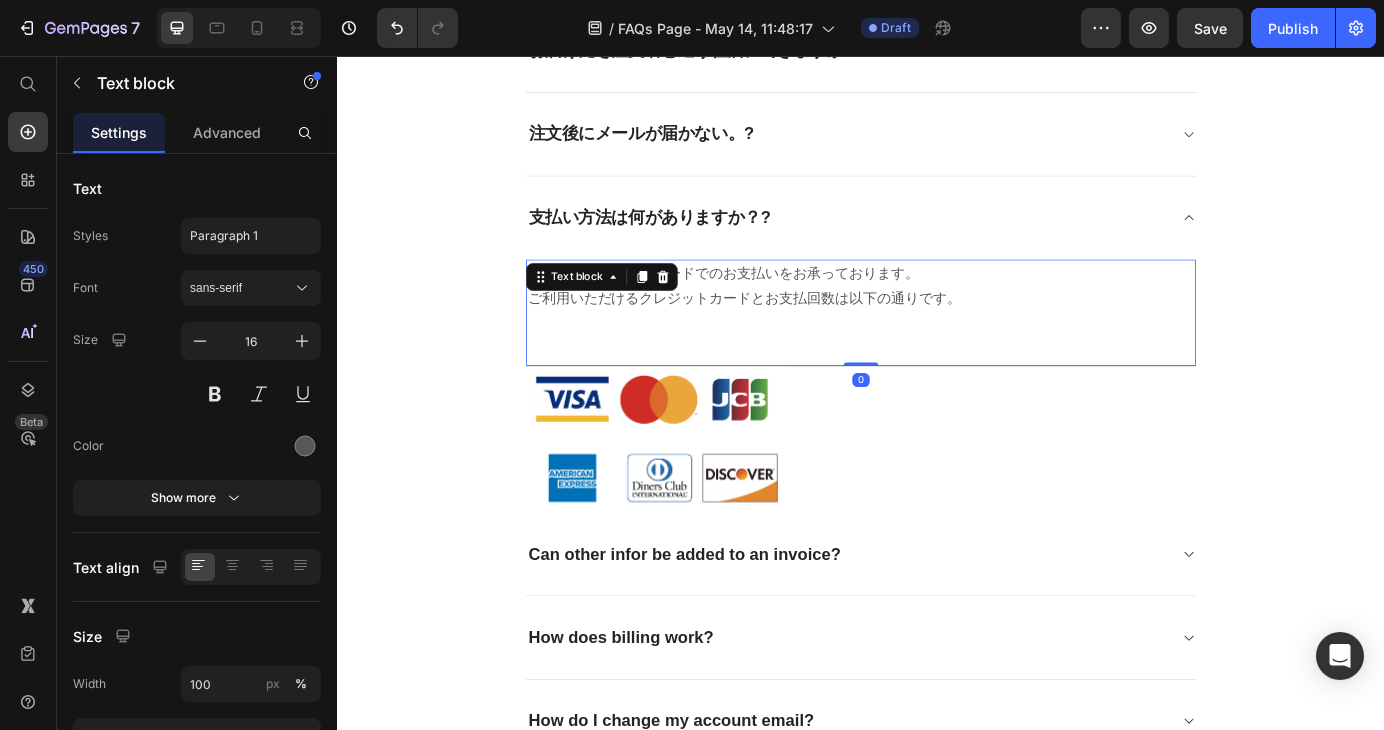 drag, startPoint x: 919, startPoint y: 406, endPoint x: 918, endPoint y: 369, distance: 37.01351 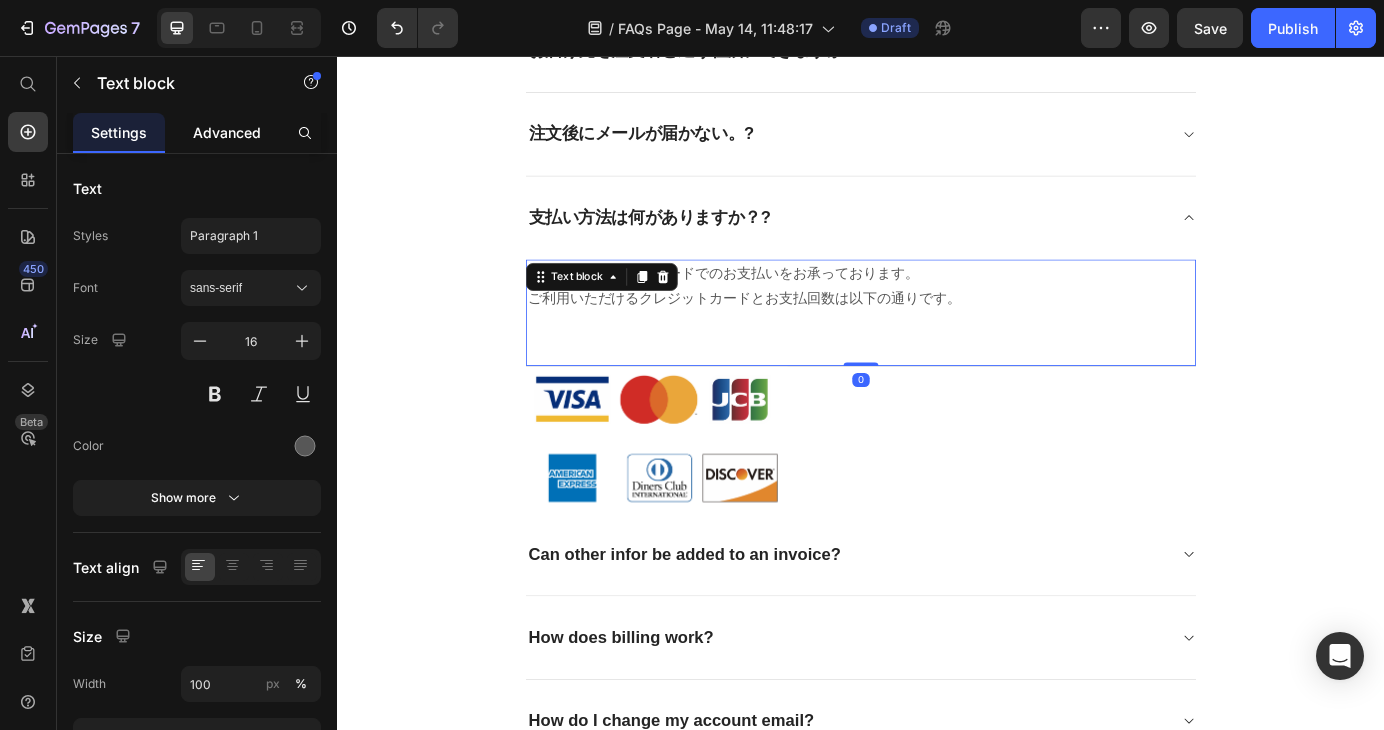 click on "Advanced" at bounding box center [227, 132] 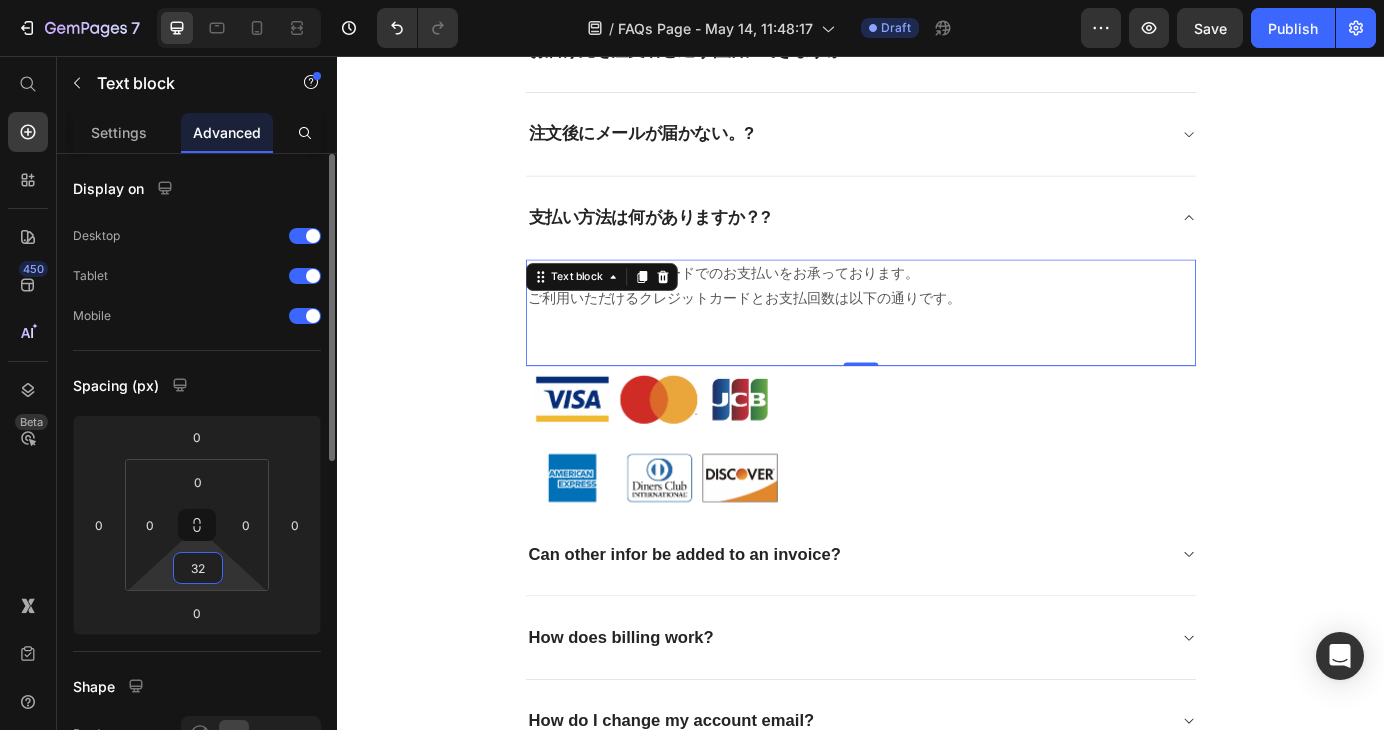 click on "32" at bounding box center (198, 568) 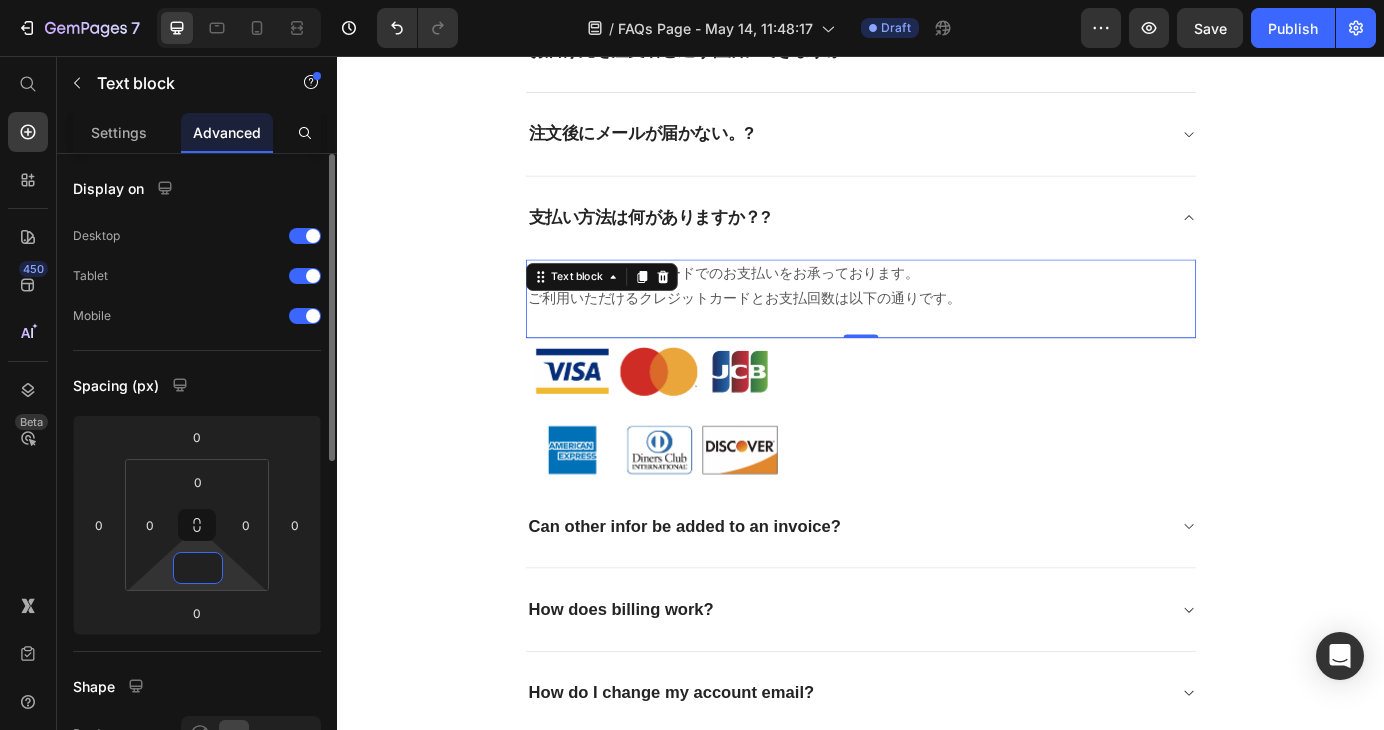 type on "0" 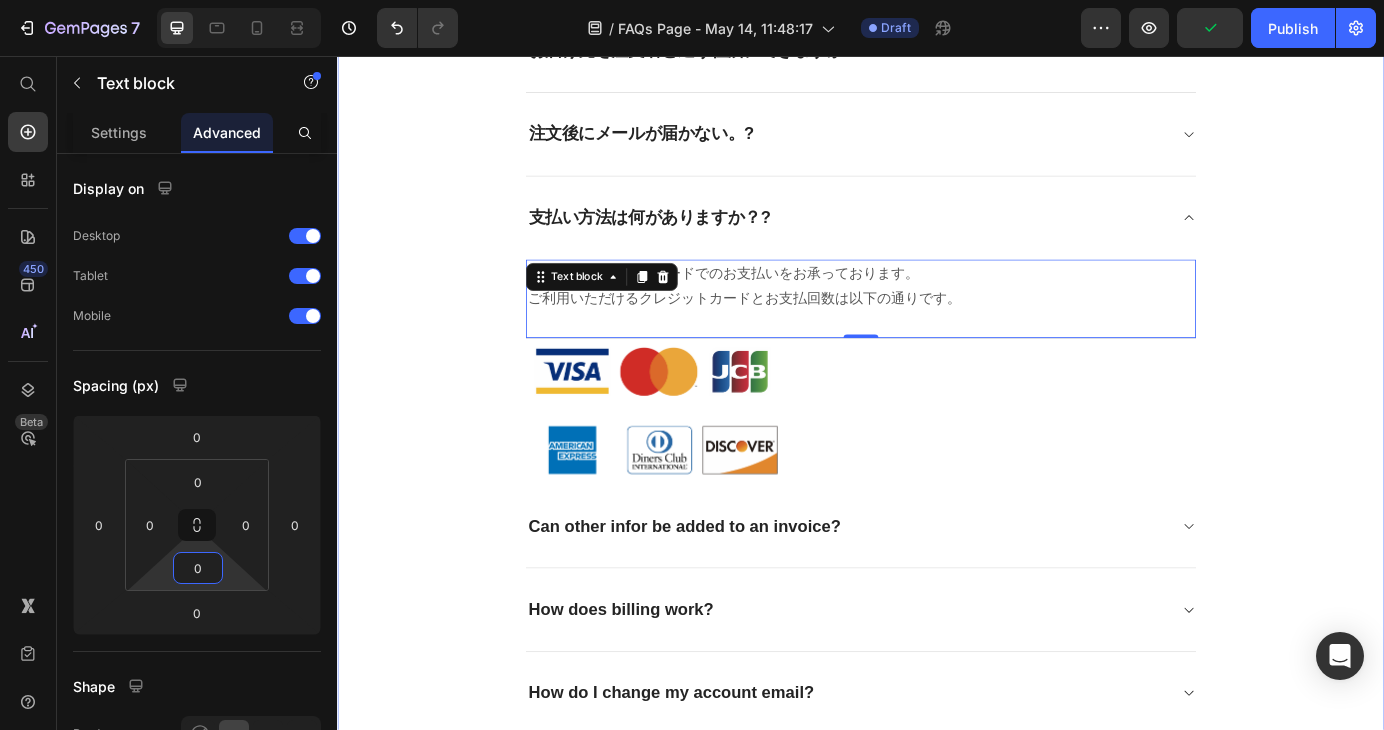 click on "よくあるご質問 Heading お客様からいただいたお問い合わせを、よくある質問形式でご紹介しています。 Text block                Title Line
お届け先を注文者と違う住所にできますか?
注文後にメールが届かない。?
支払い方法は何がありますか？? 当店ではクレジットカードでのお支払いをお承っております。 ご利用いただけるクレジットカードとお支払回数は以下の通りです。   Text block   0 Image
Can other infor be added to an invoice?
How does billing work?
How do I change my account email? Accordion Row" at bounding box center [937, 336] 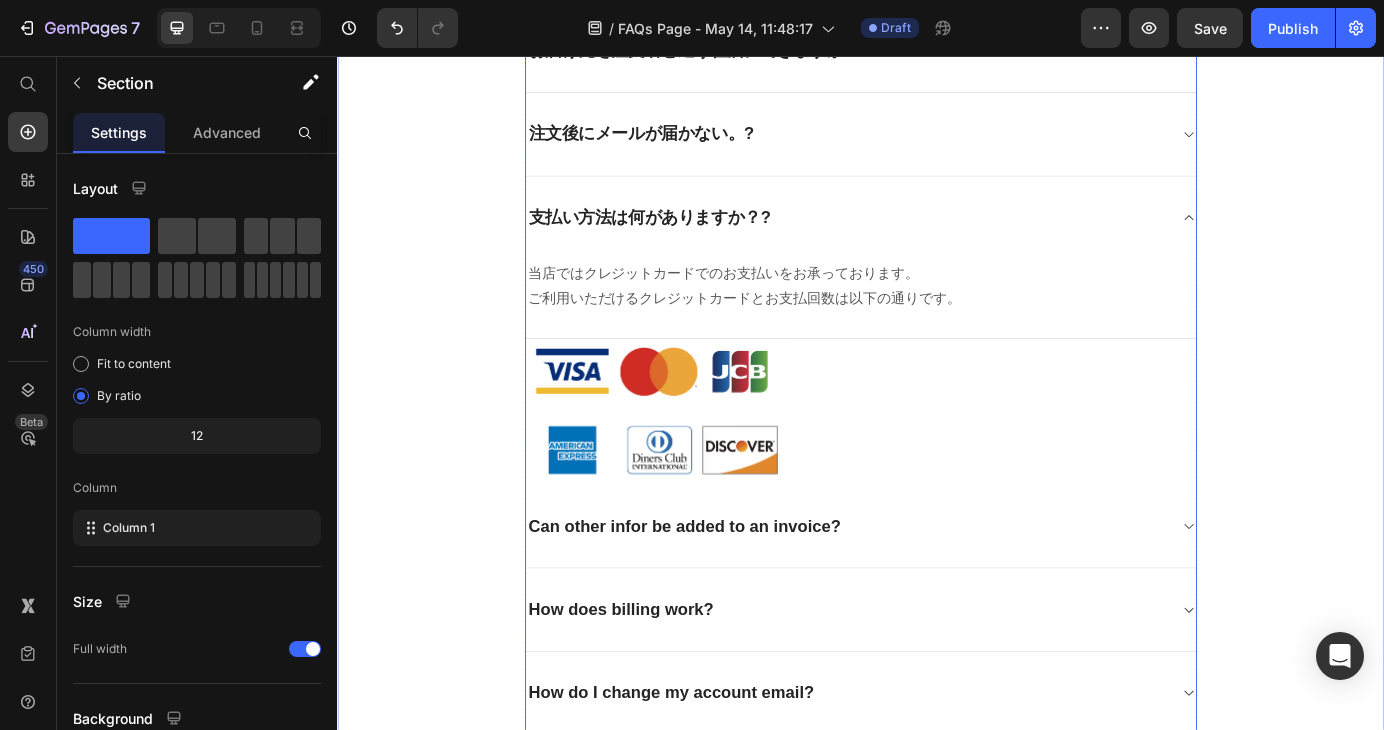 click 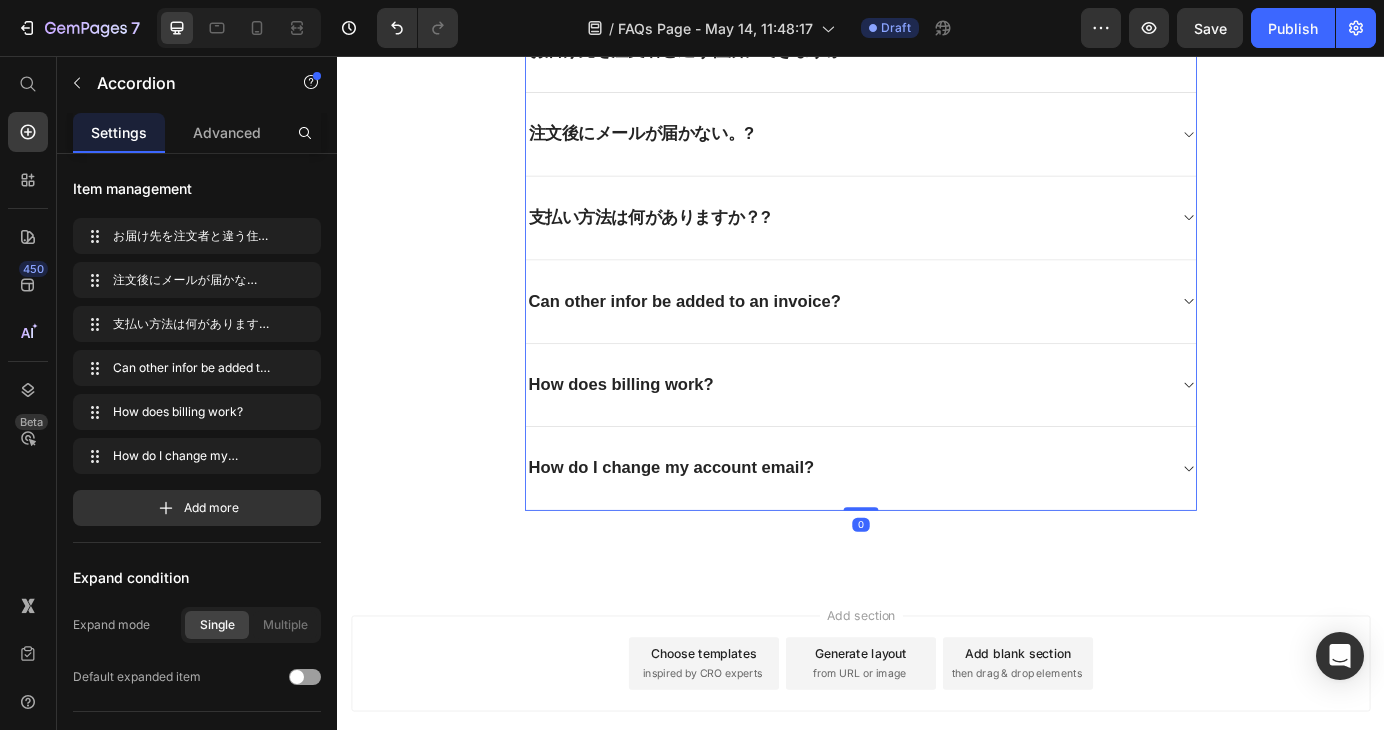 click 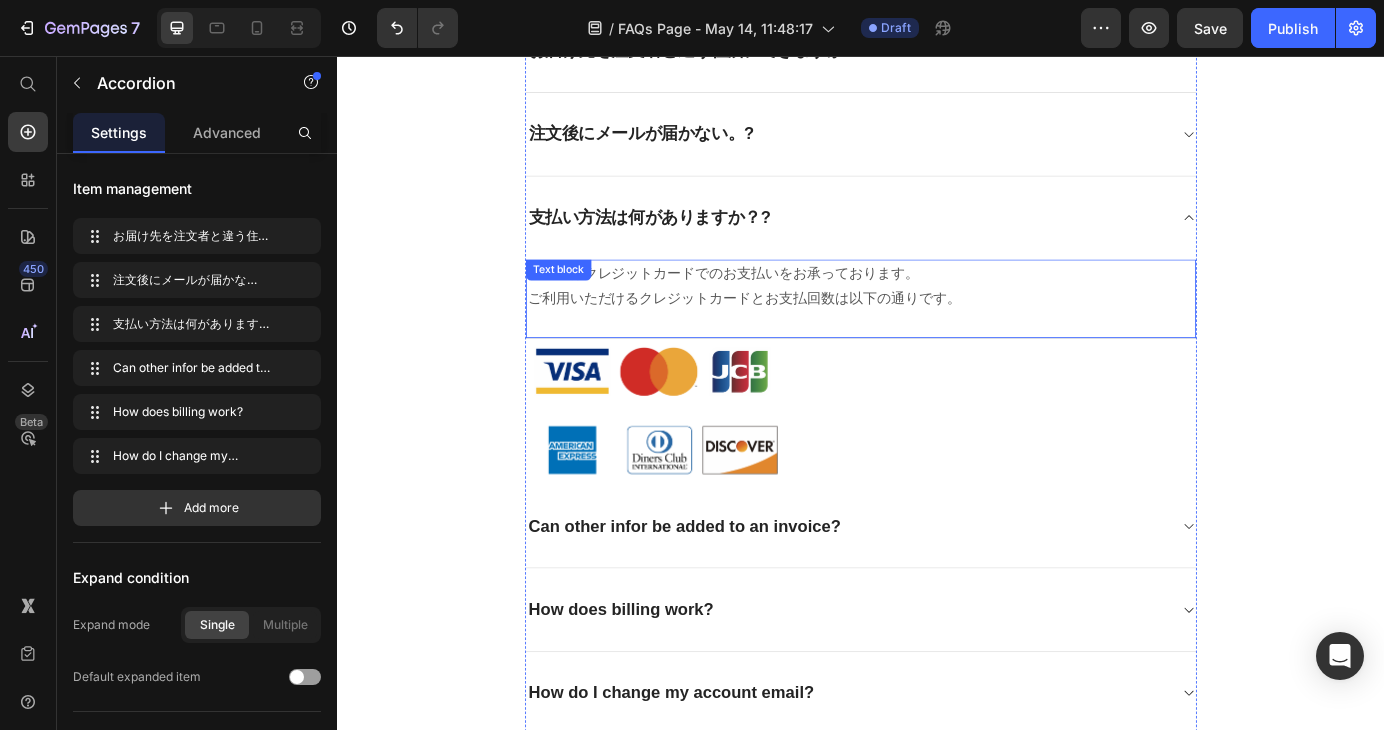 click on "ご利用いただけるクレジットカードとお支払回数は以下の通りです。" at bounding box center (937, 334) 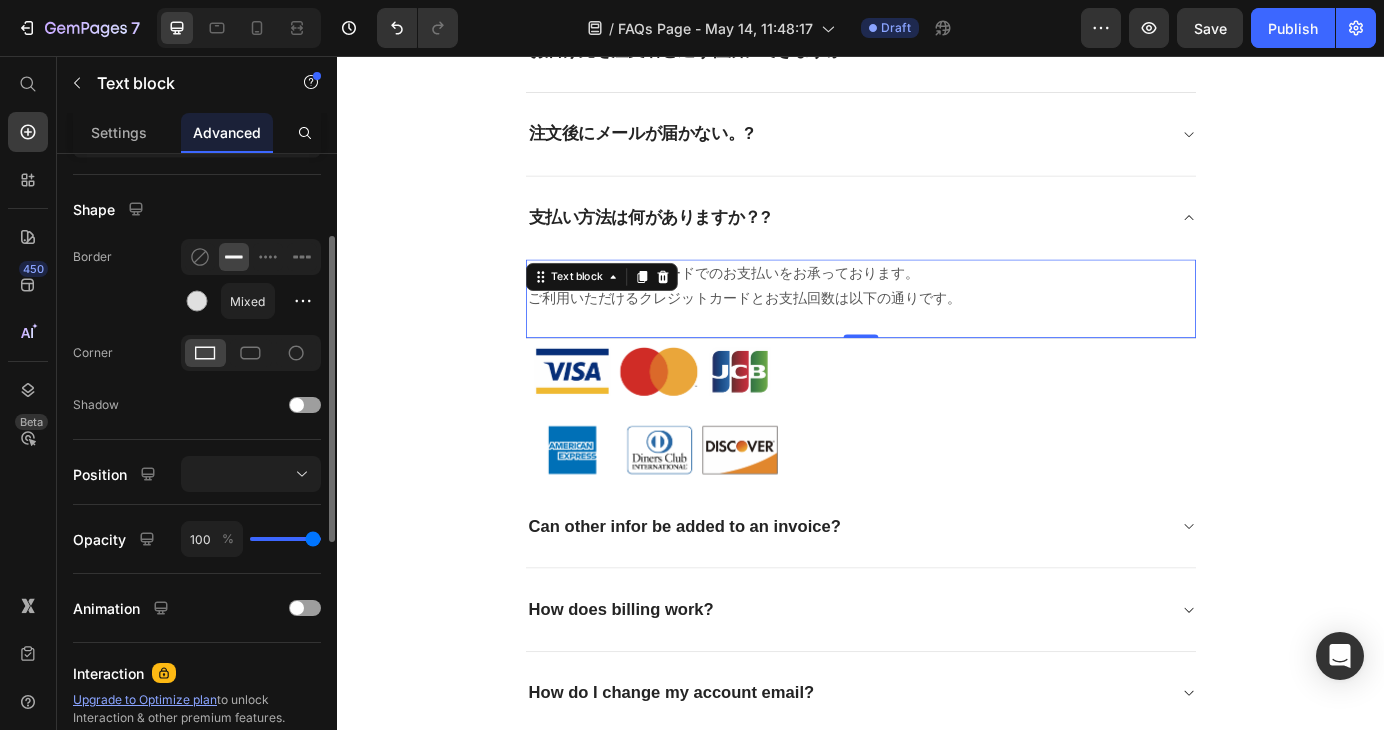 scroll, scrollTop: 177, scrollLeft: 0, axis: vertical 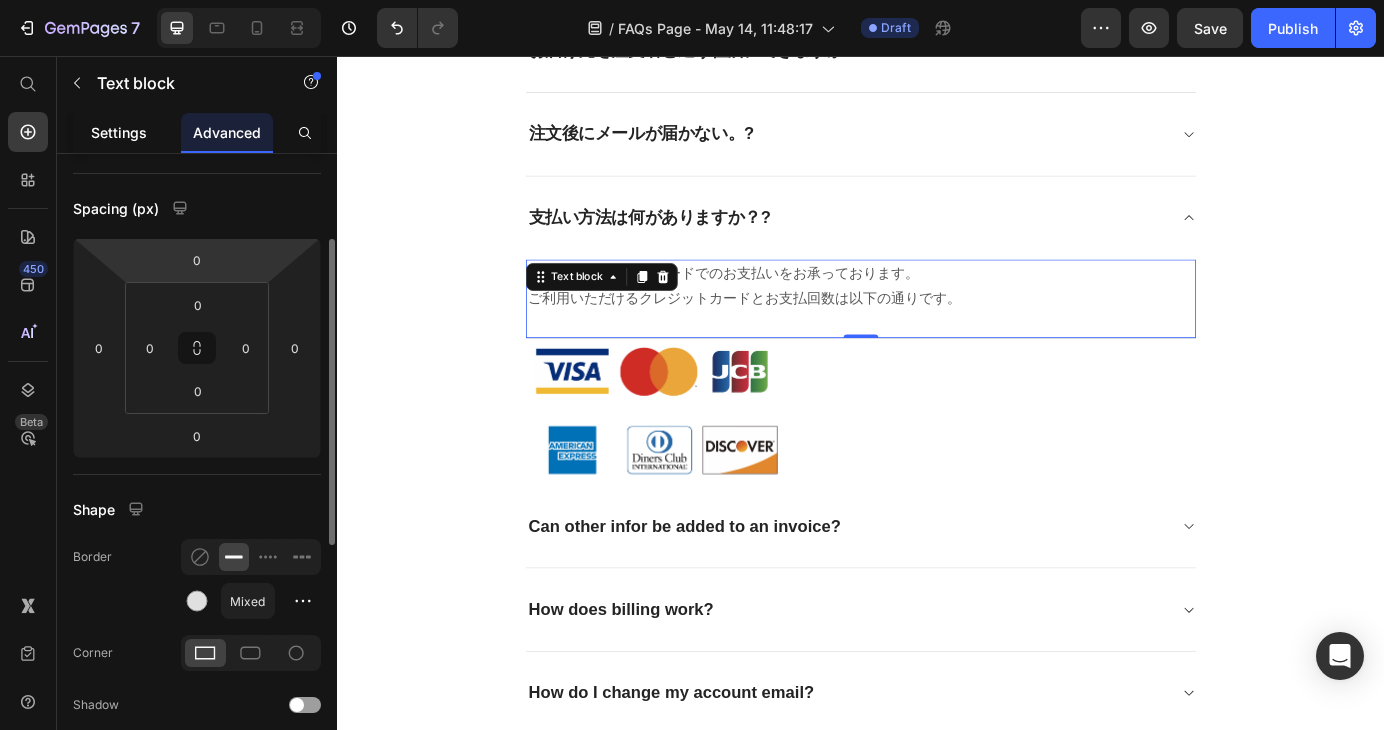 click on "Settings" at bounding box center [119, 132] 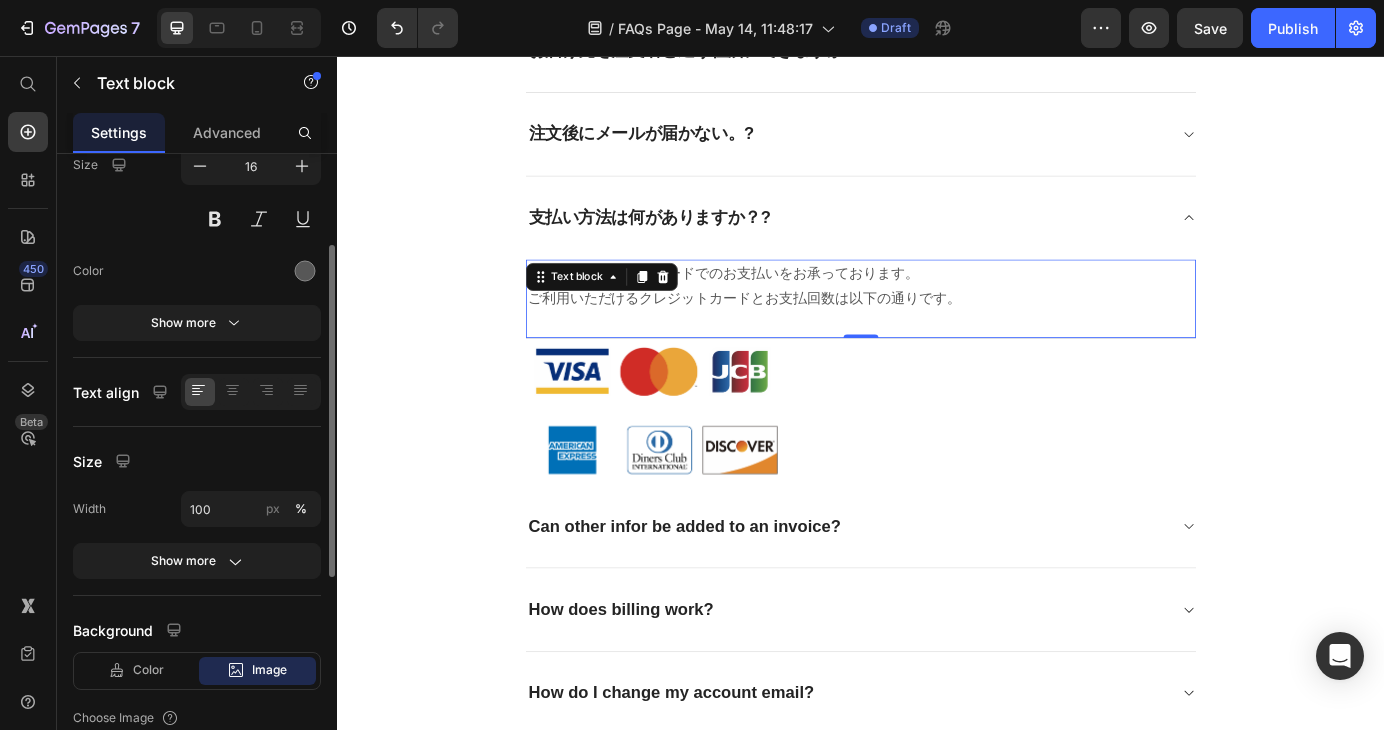 scroll, scrollTop: 75, scrollLeft: 0, axis: vertical 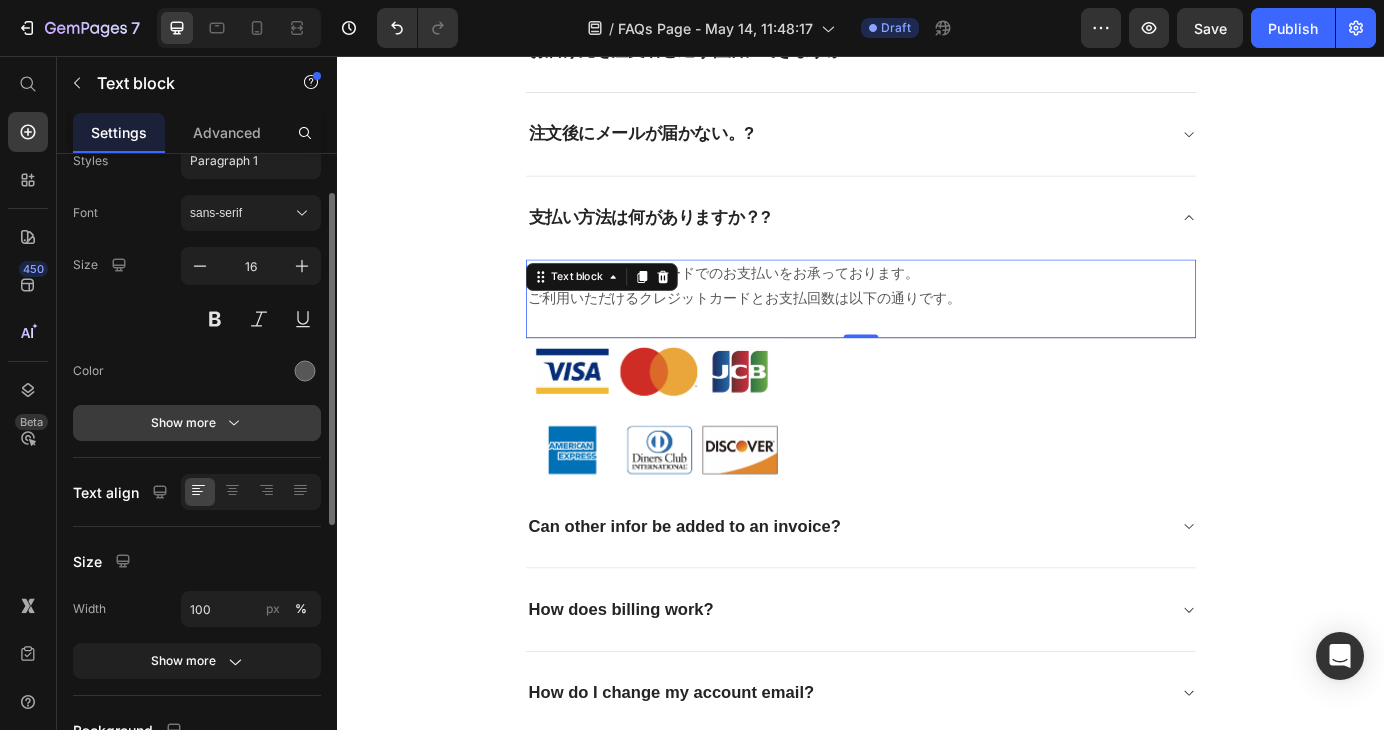 click on "Show more" at bounding box center (197, 423) 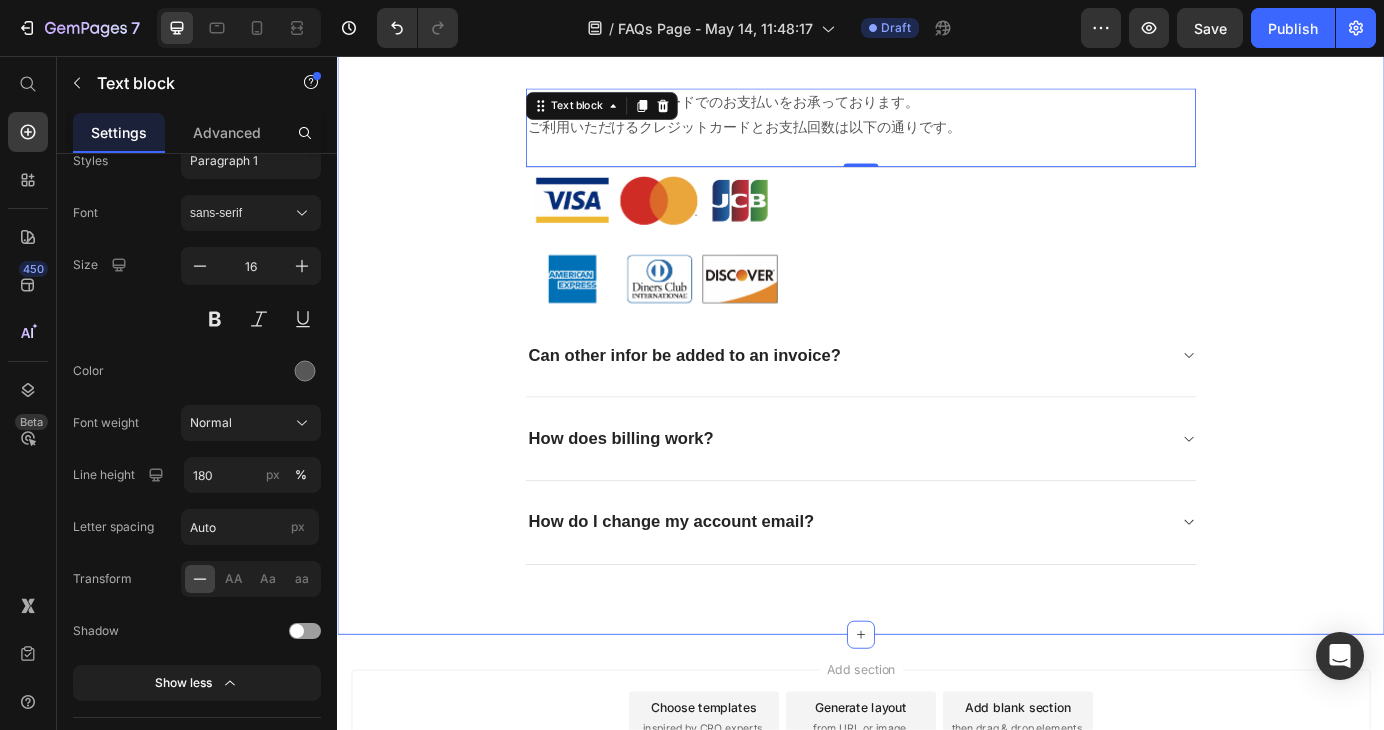 scroll, scrollTop: 540, scrollLeft: 0, axis: vertical 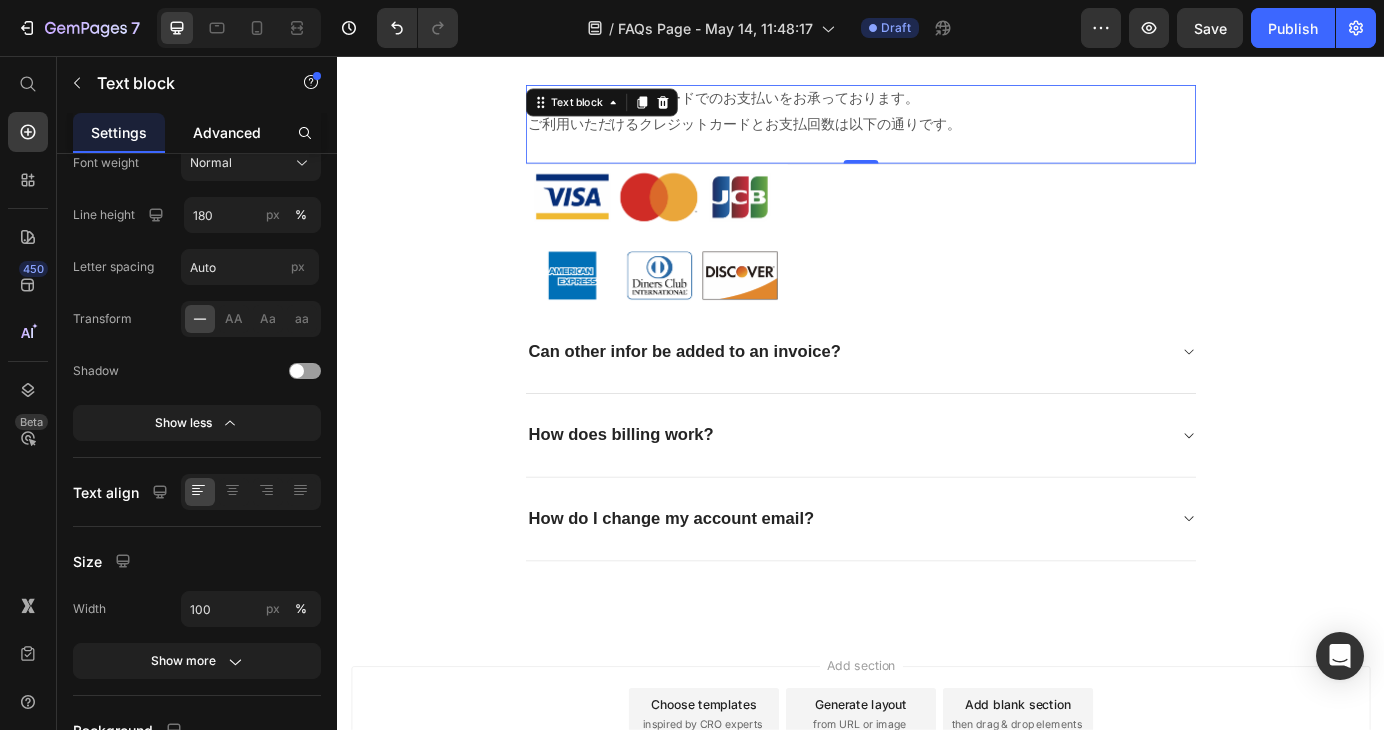 click on "Advanced" at bounding box center [227, 132] 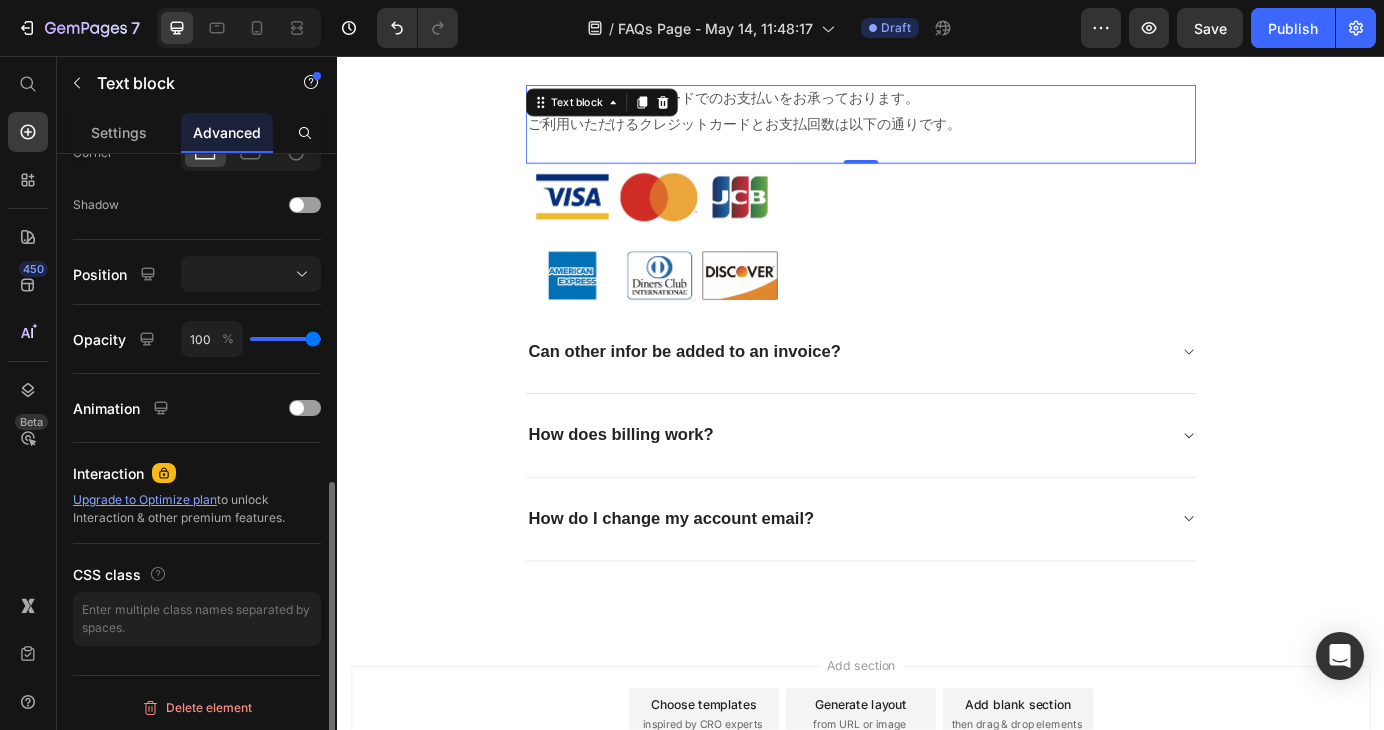 scroll, scrollTop: 577, scrollLeft: 0, axis: vertical 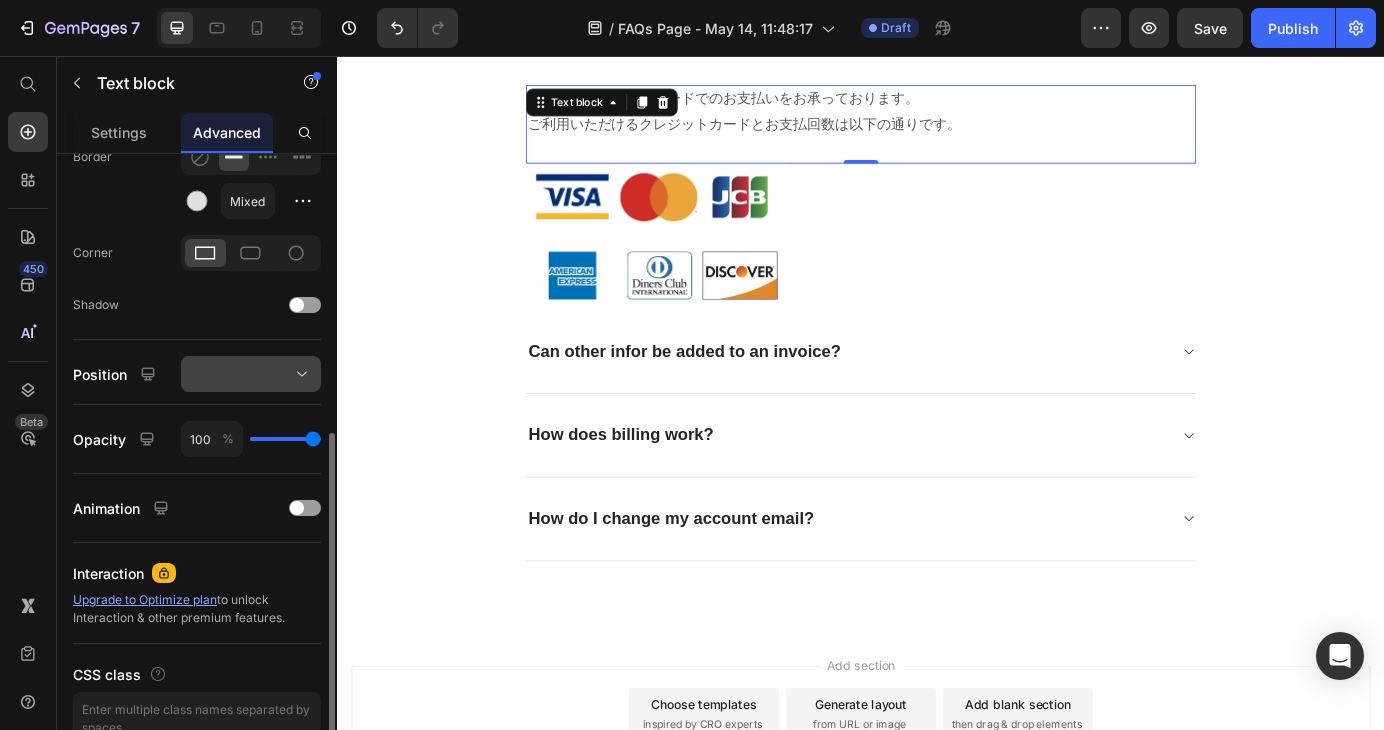 click 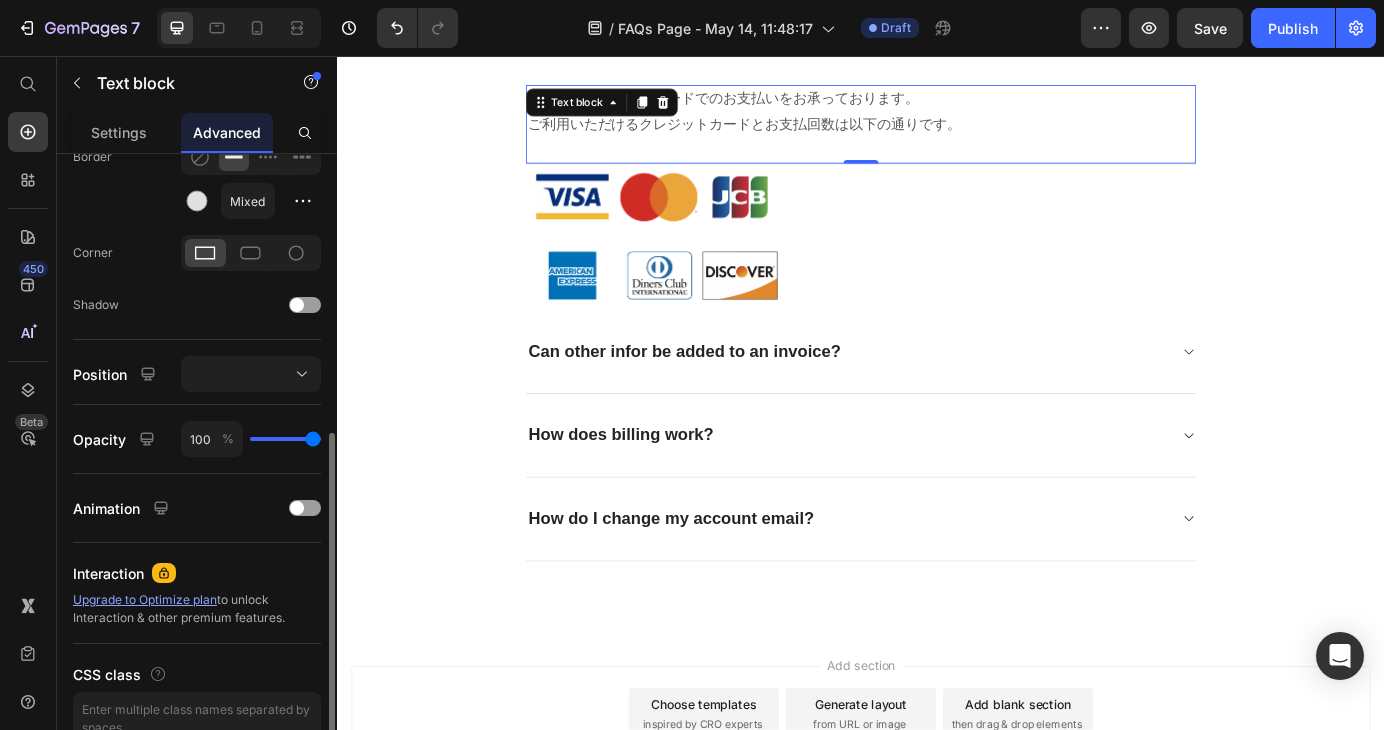 click on "Shape Border Mixed Corner Shadow" 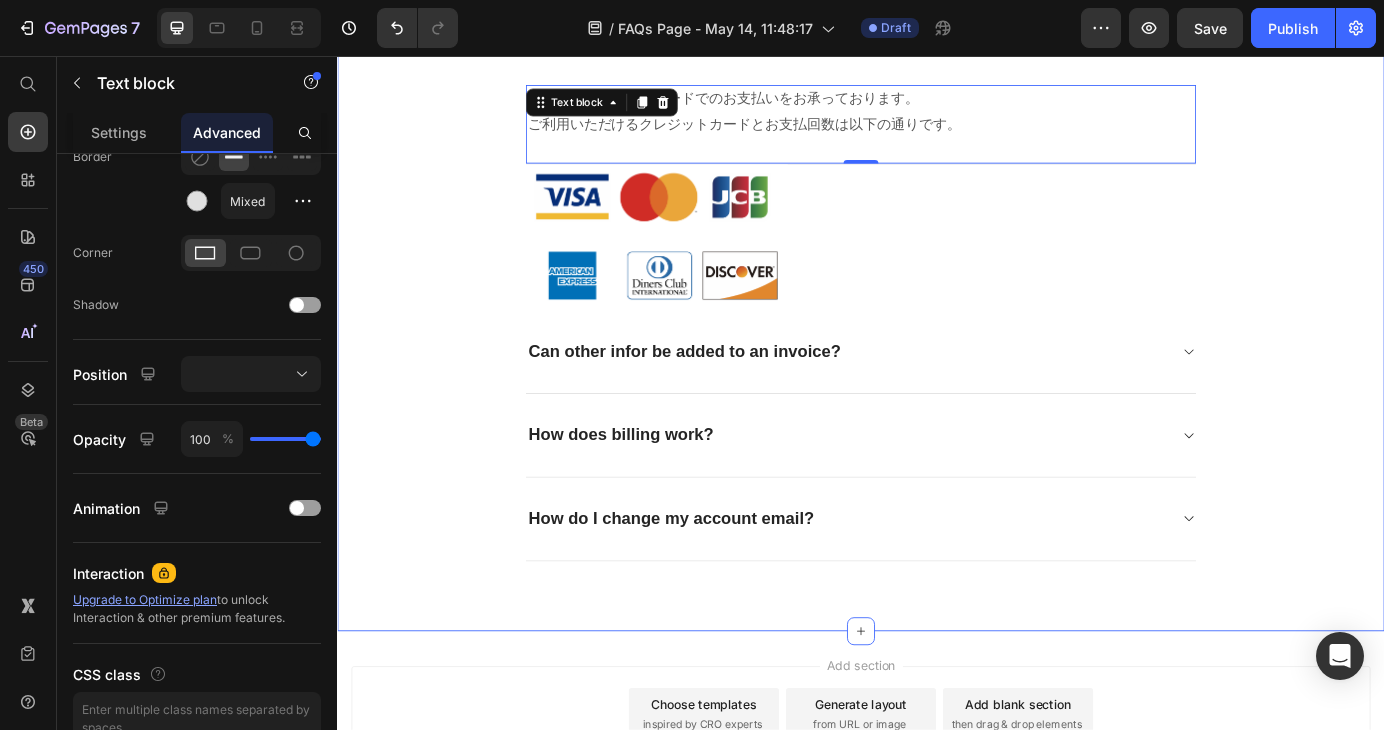 scroll, scrollTop: 440, scrollLeft: 0, axis: vertical 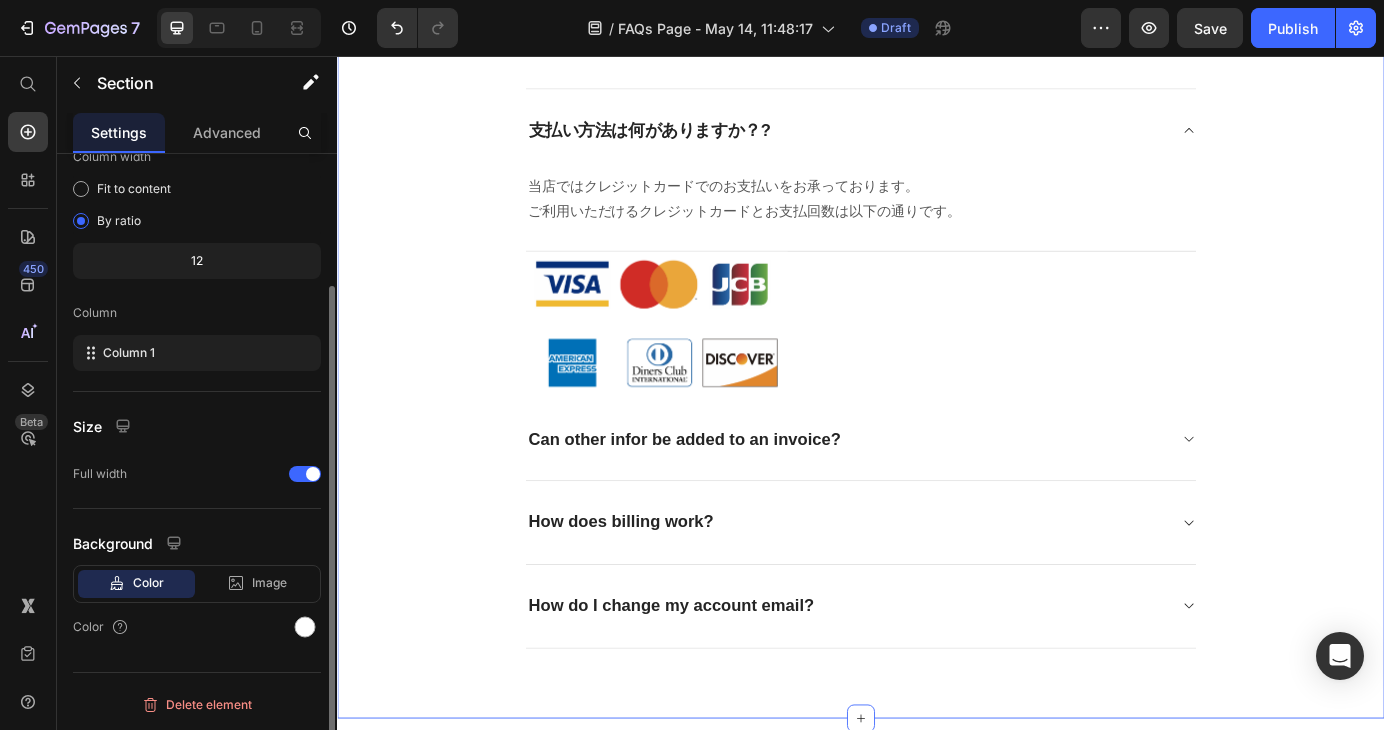 click on "よくあるご質問 Heading お客様からいただいたお問い合わせを、よくある質問形式でご紹介しています。 Text block                Title Line
お届け先を注文者と違う住所にできますか?
注文後にメールが届かない。?
支払い方法は何がありますか？? 当店ではクレジットカードでのお支払いをお承っております。 ご利用いただけるクレジットカードとお支払回数は以下の通りです。   Text block Image
Can other infor be added to an invoice?
How does billing work?
How do I change my account email? Accordion Row" at bounding box center (937, 236) 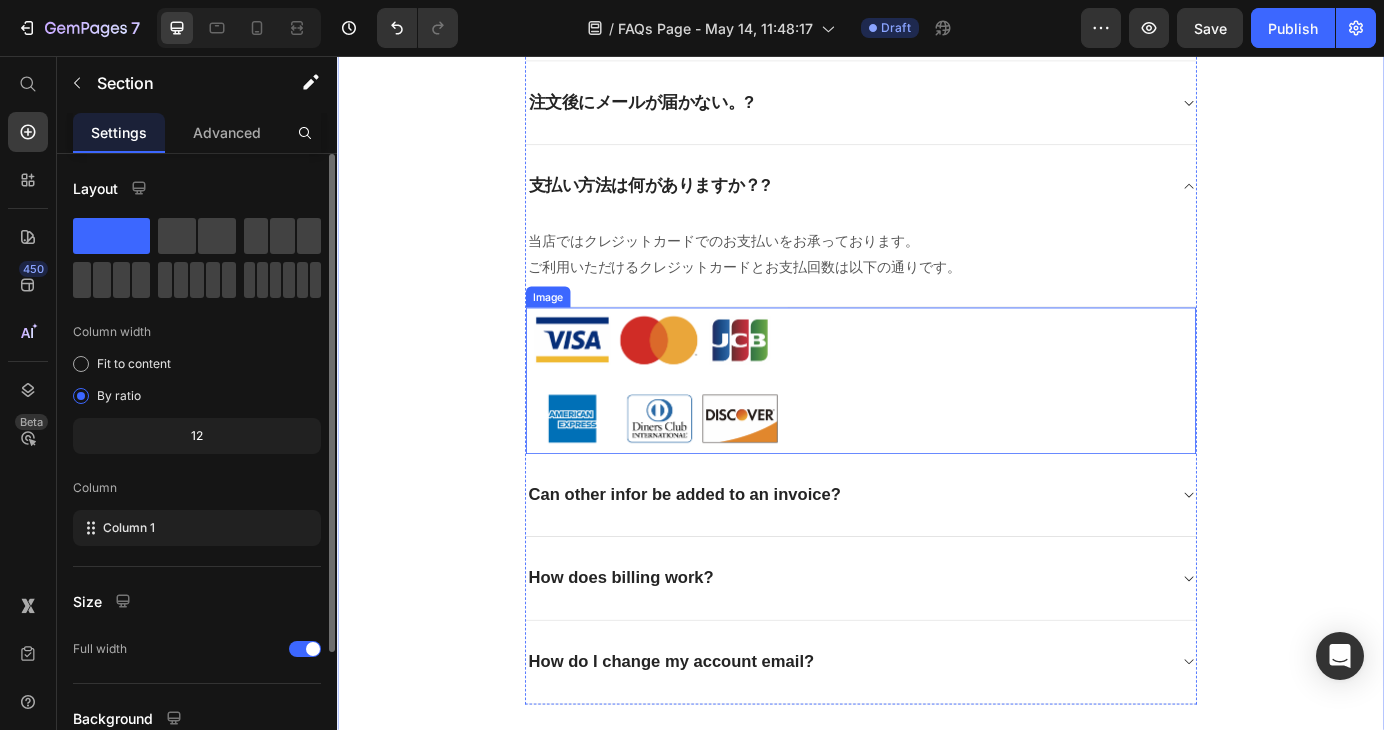 scroll, scrollTop: 340, scrollLeft: 0, axis: vertical 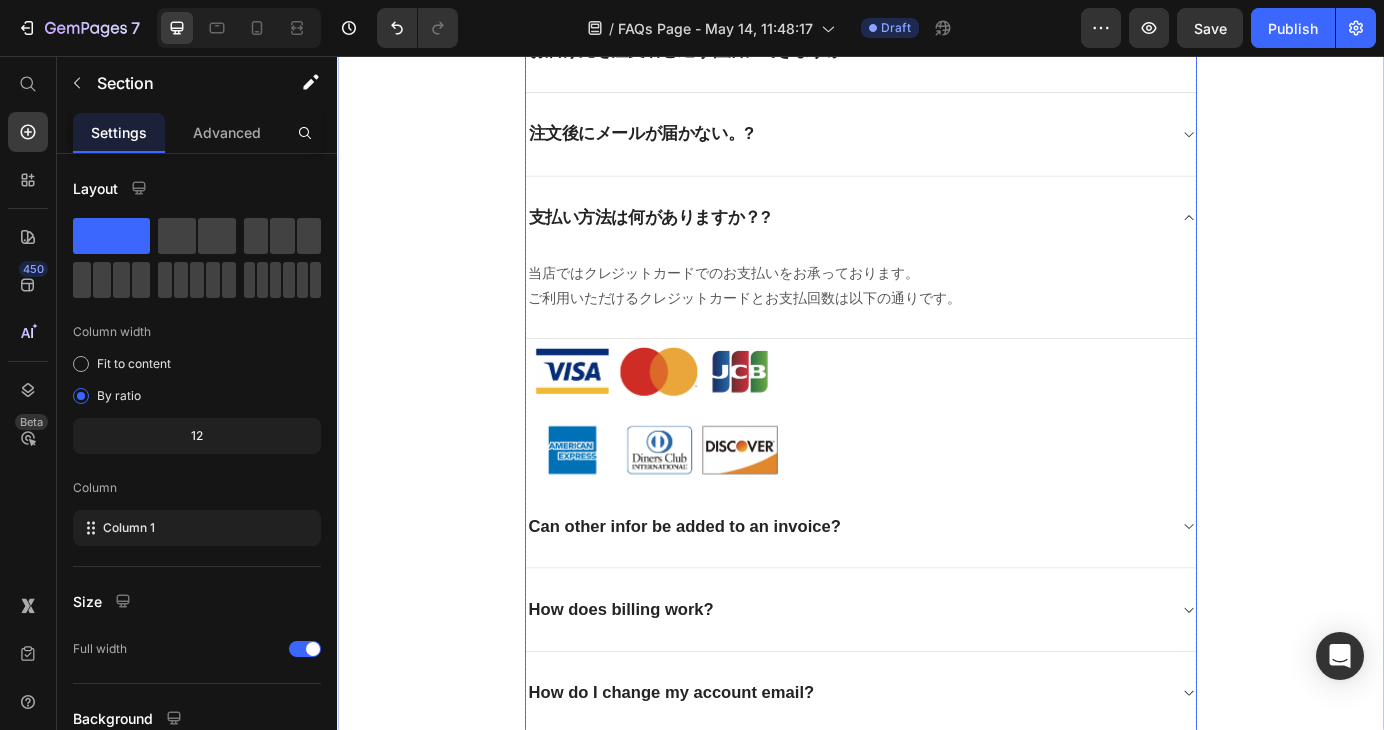 click 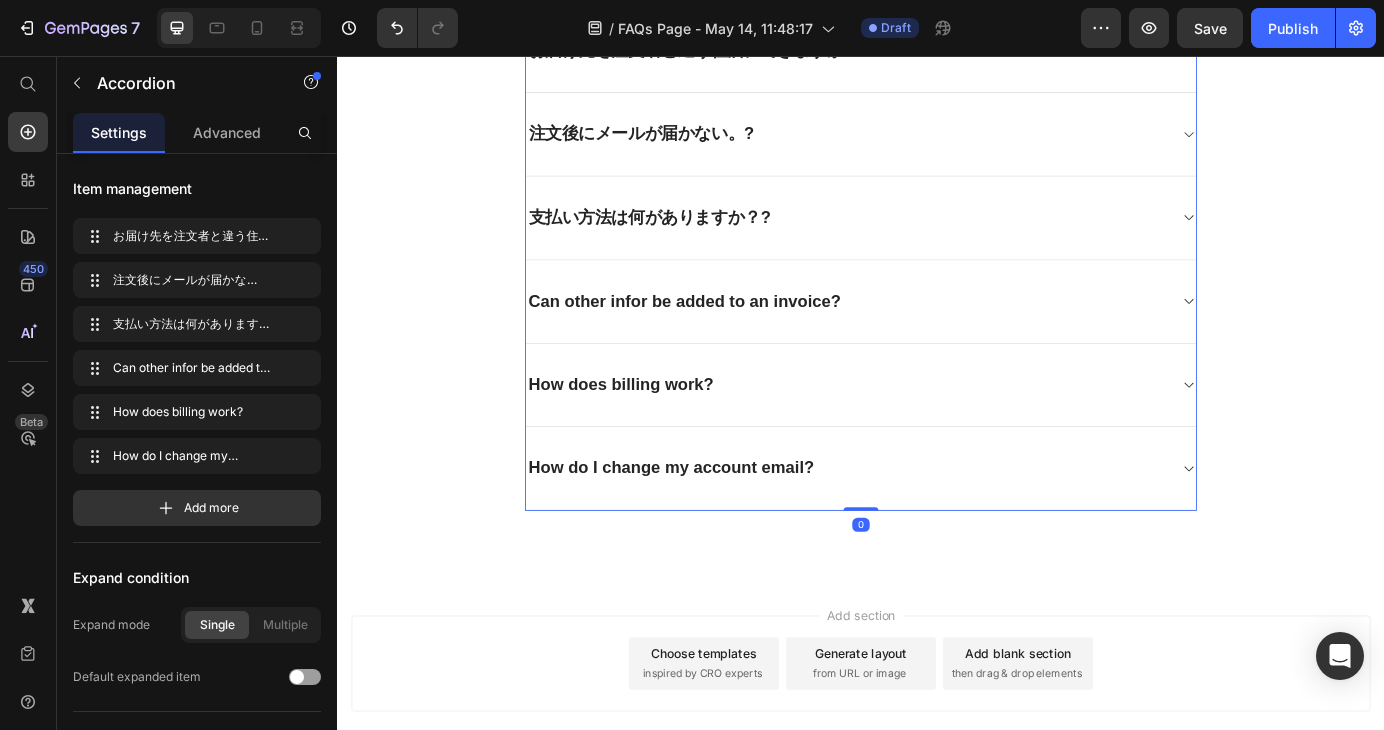 click 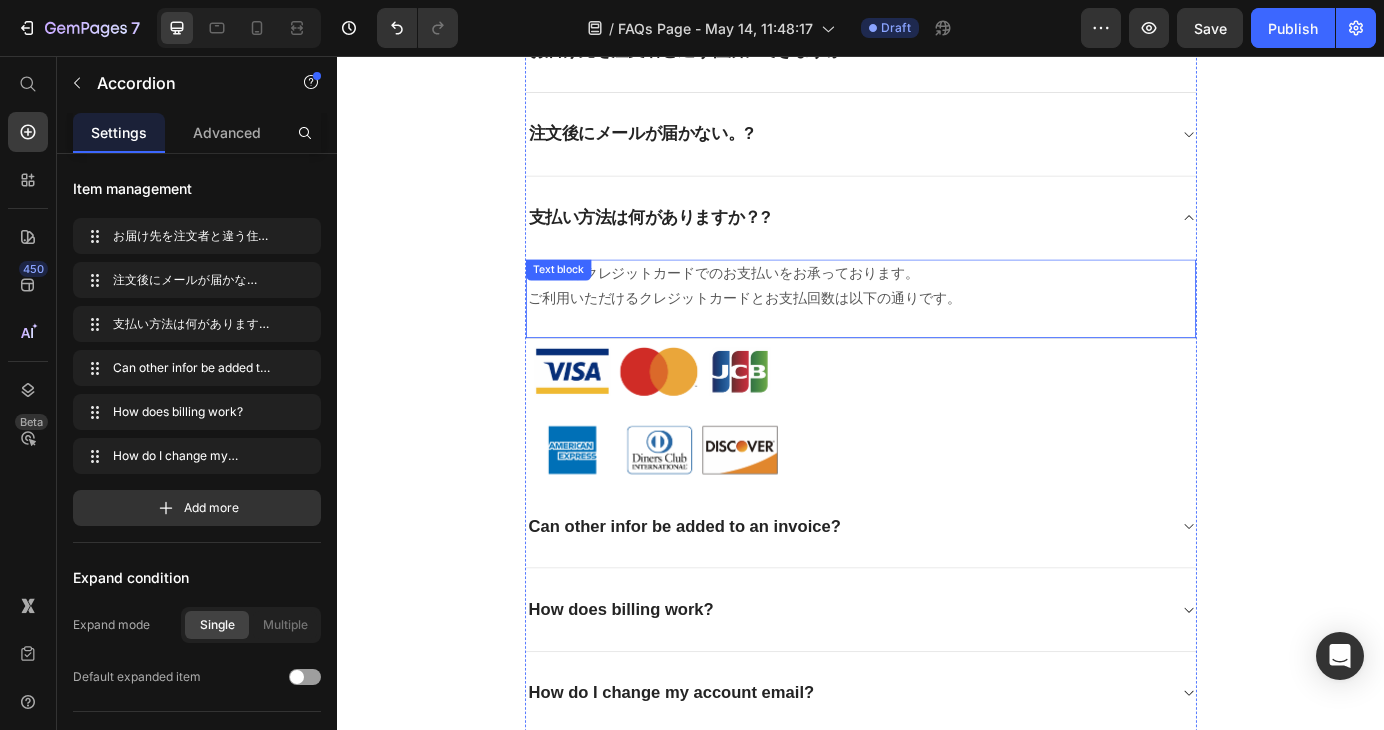 click at bounding box center [937, 362] 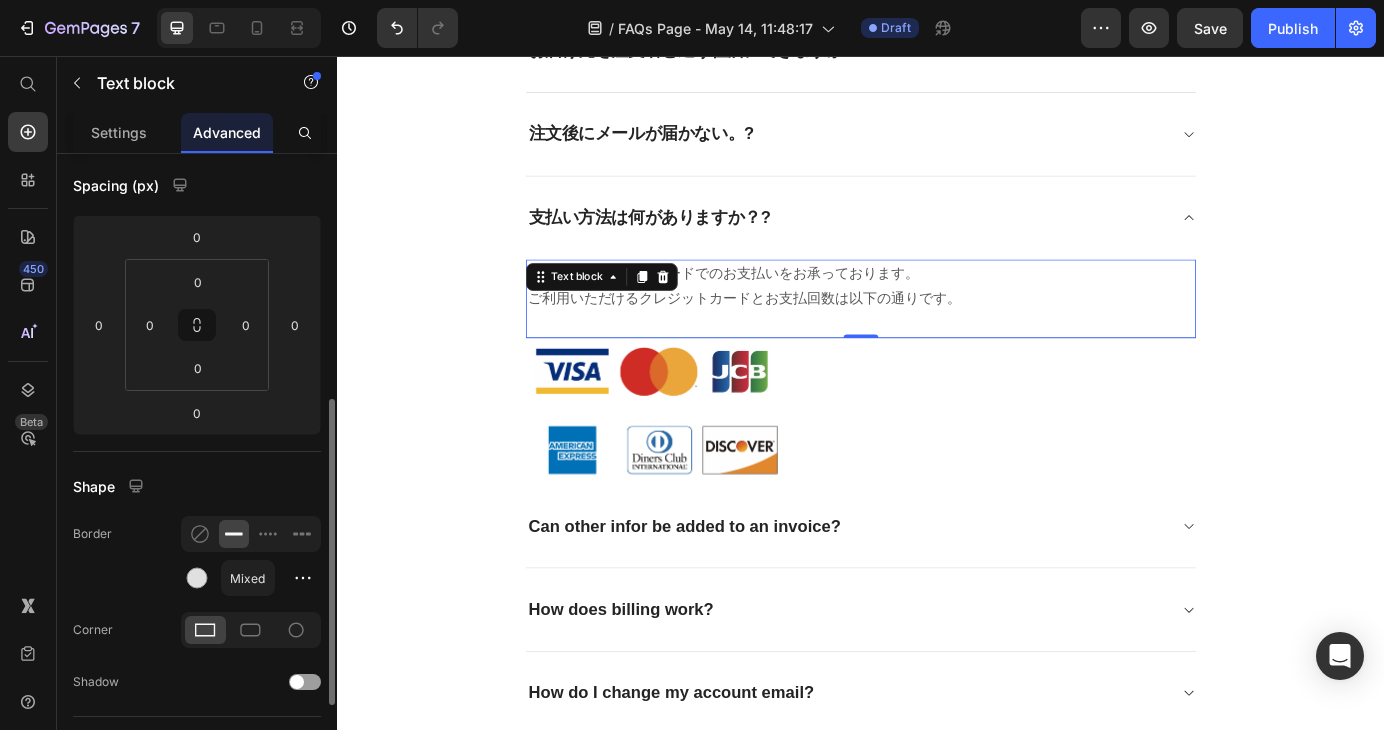 scroll, scrollTop: 300, scrollLeft: 0, axis: vertical 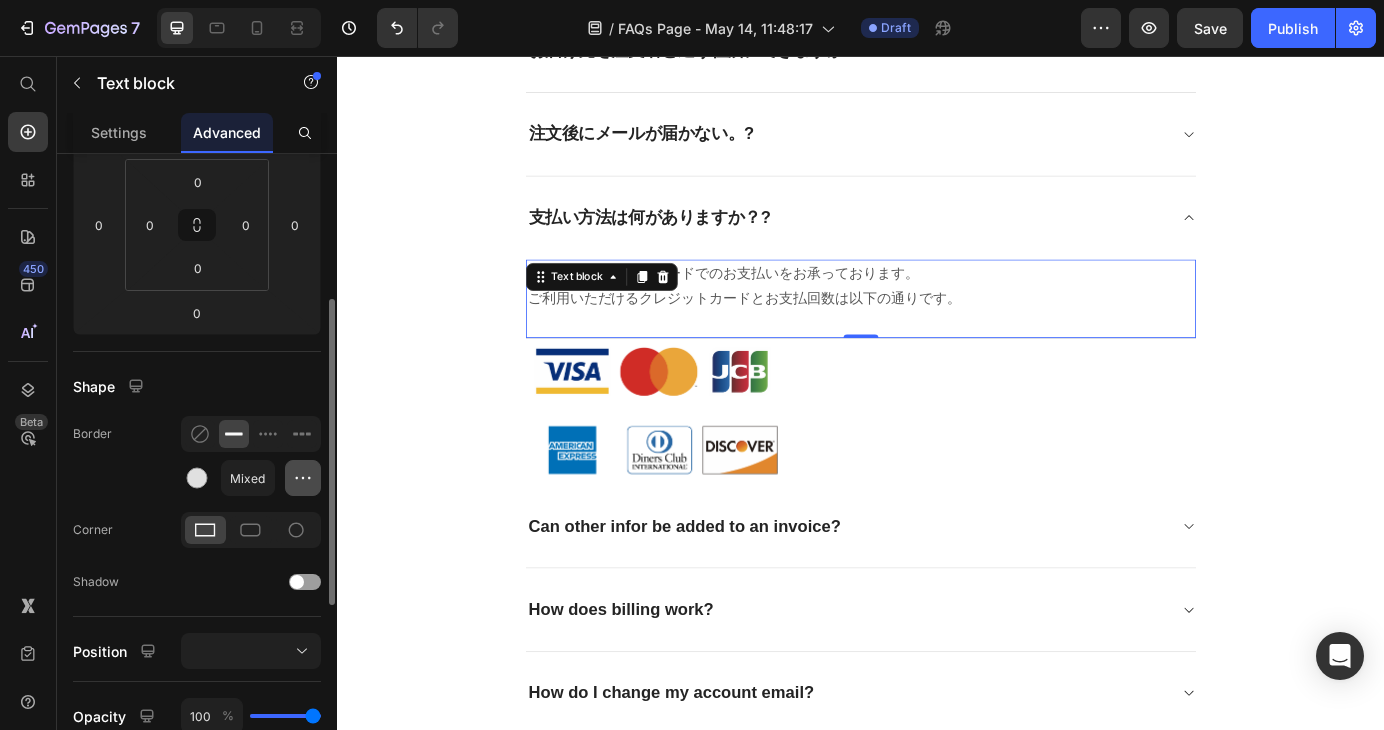click 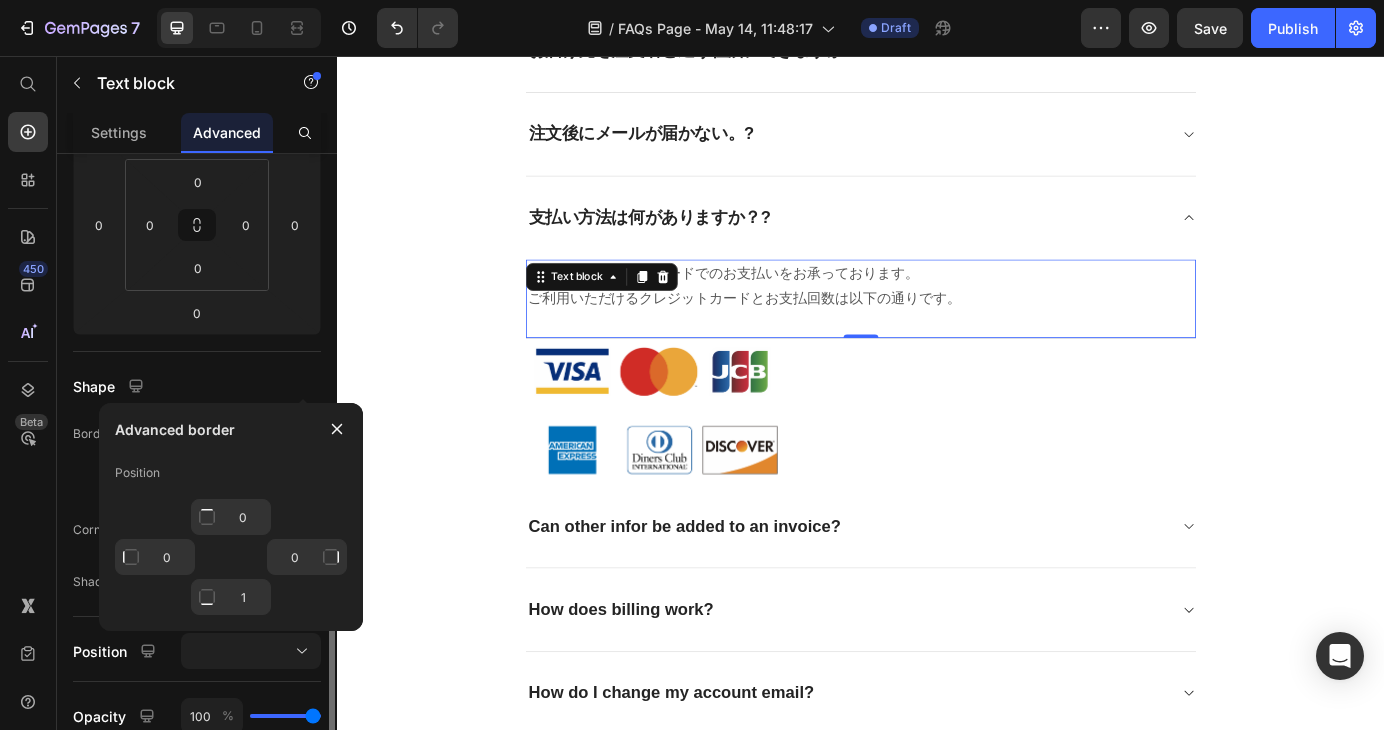 scroll, scrollTop: 400, scrollLeft: 0, axis: vertical 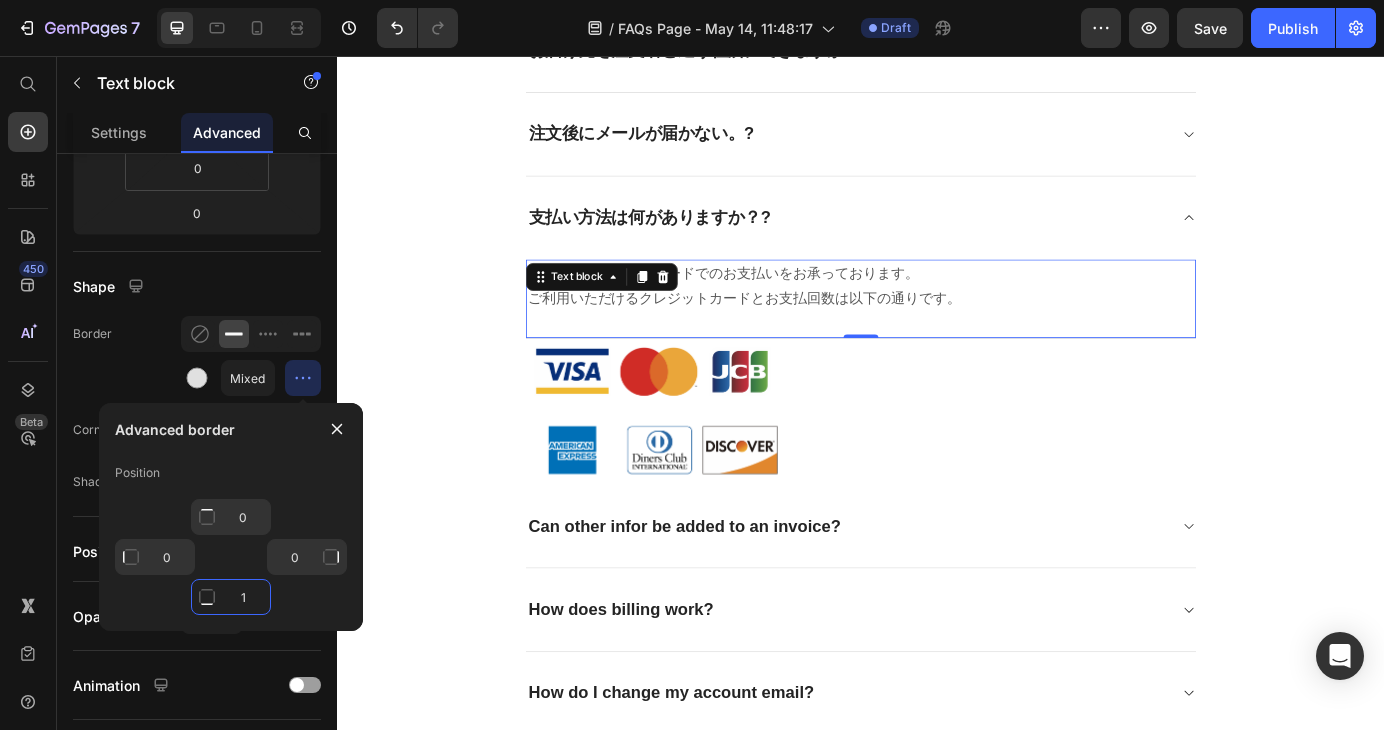 click on "1" 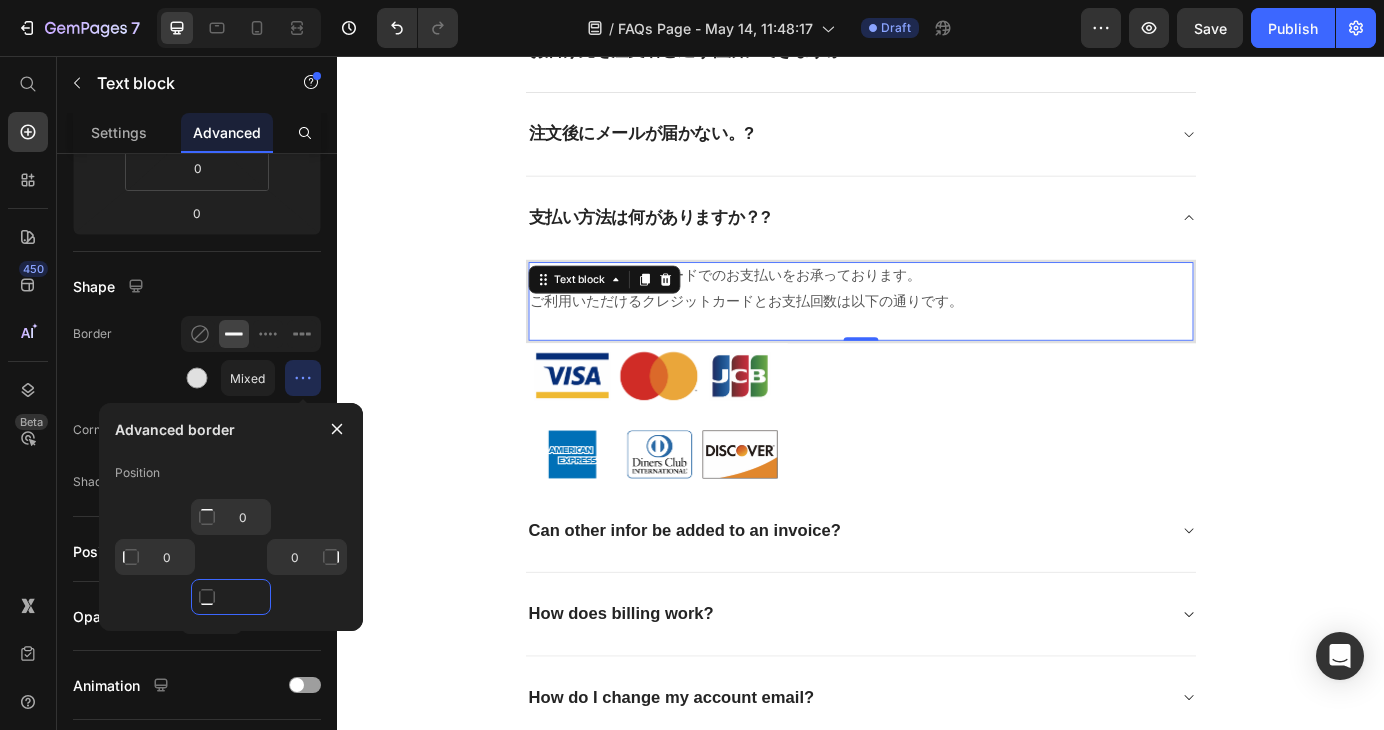 type on "0" 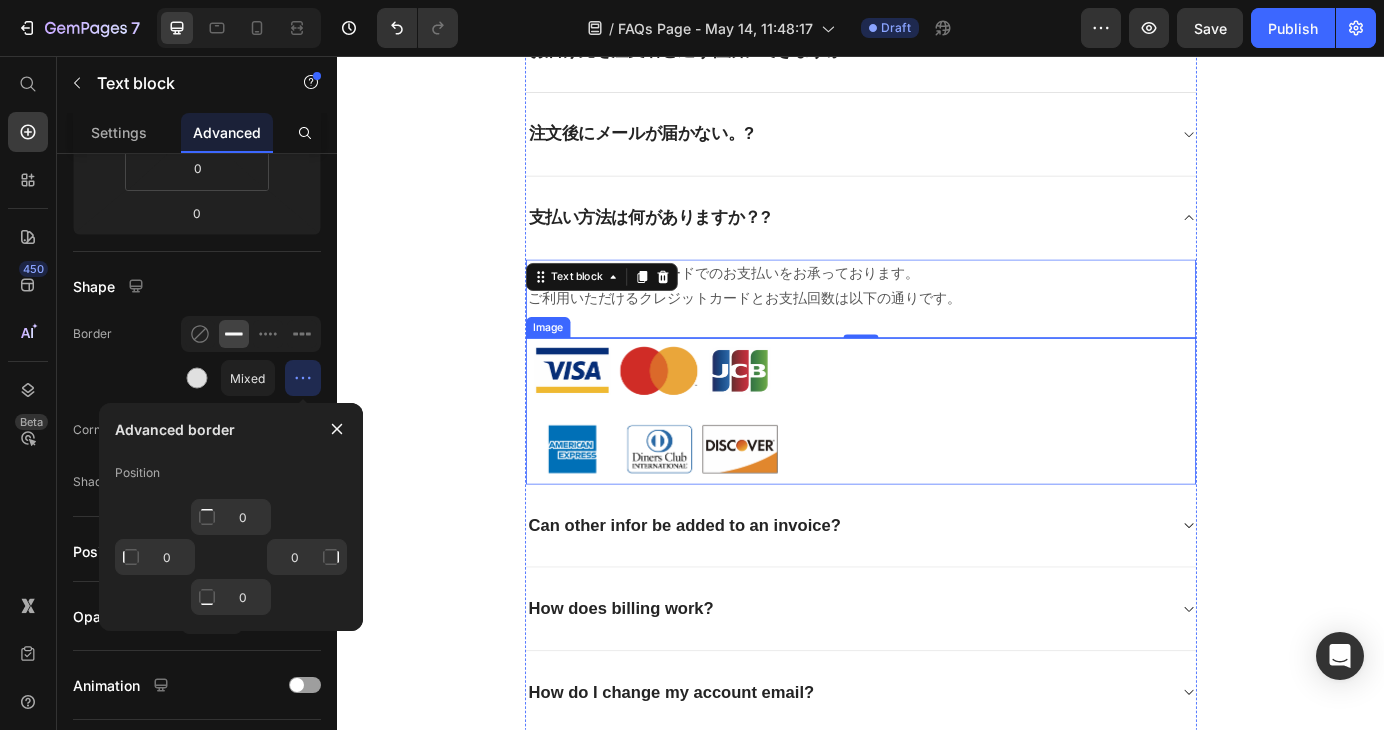 click at bounding box center (937, 462) 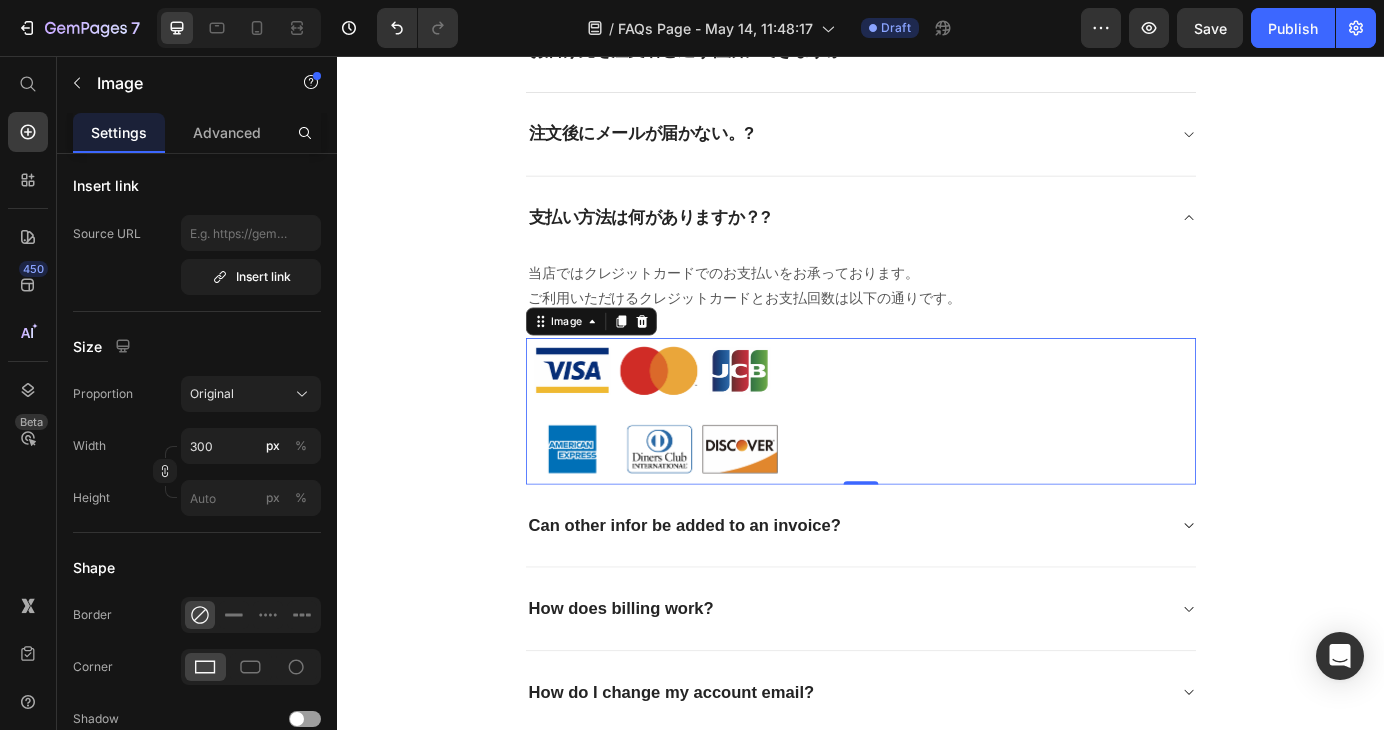 scroll, scrollTop: 0, scrollLeft: 0, axis: both 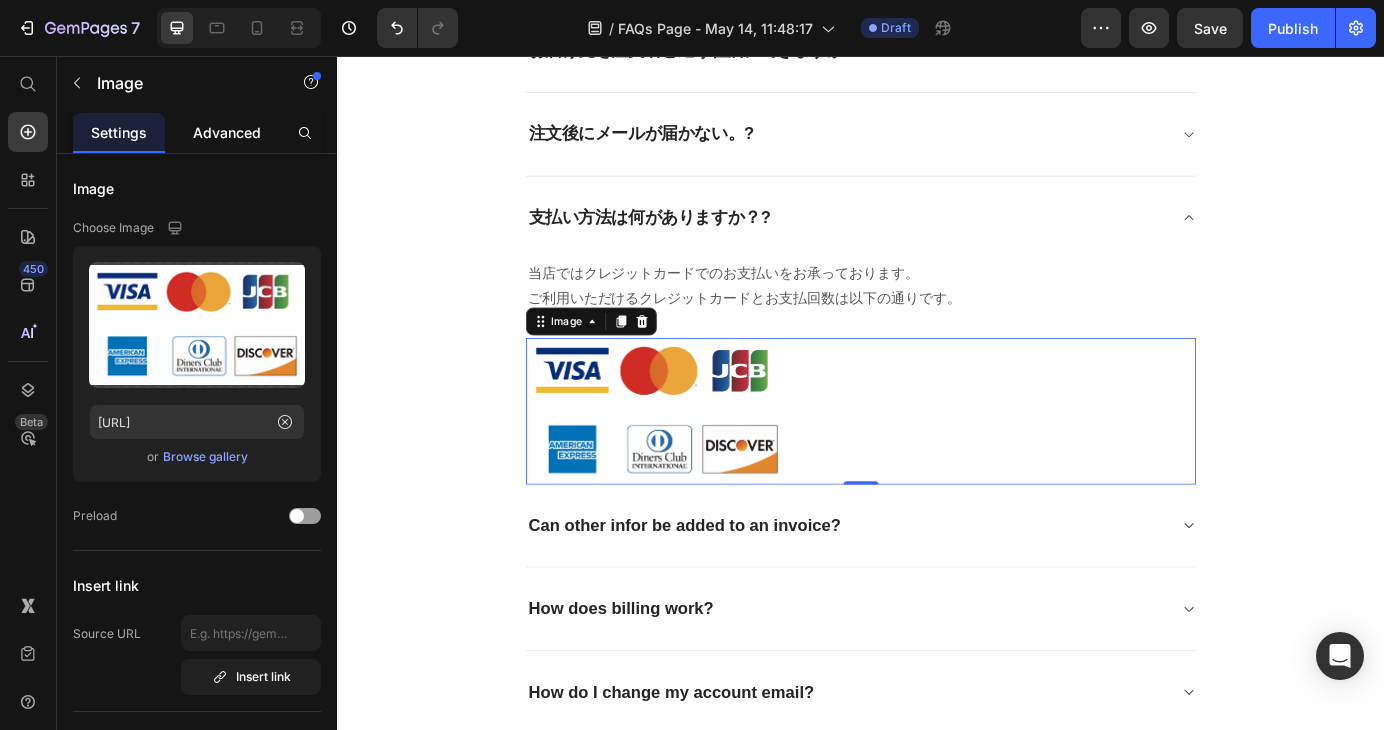 click on "Advanced" at bounding box center [227, 132] 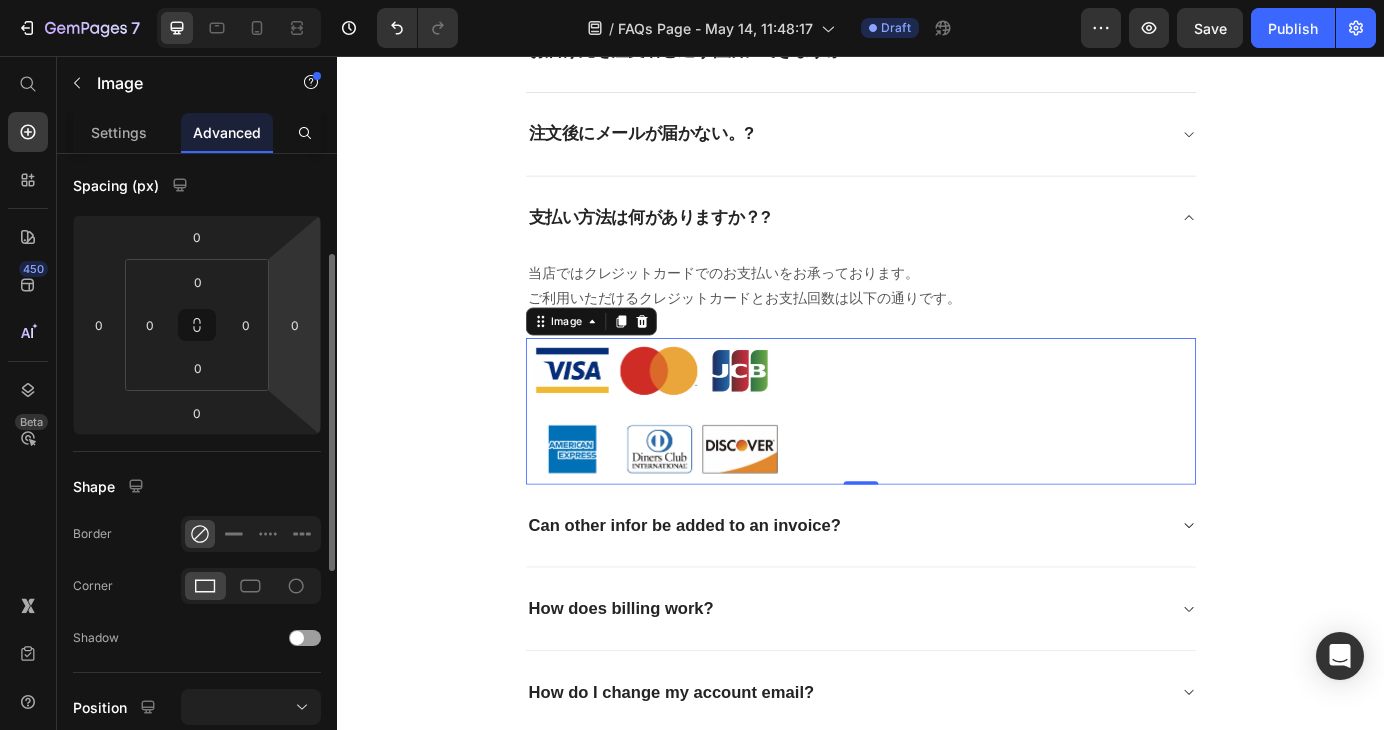 scroll, scrollTop: 400, scrollLeft: 0, axis: vertical 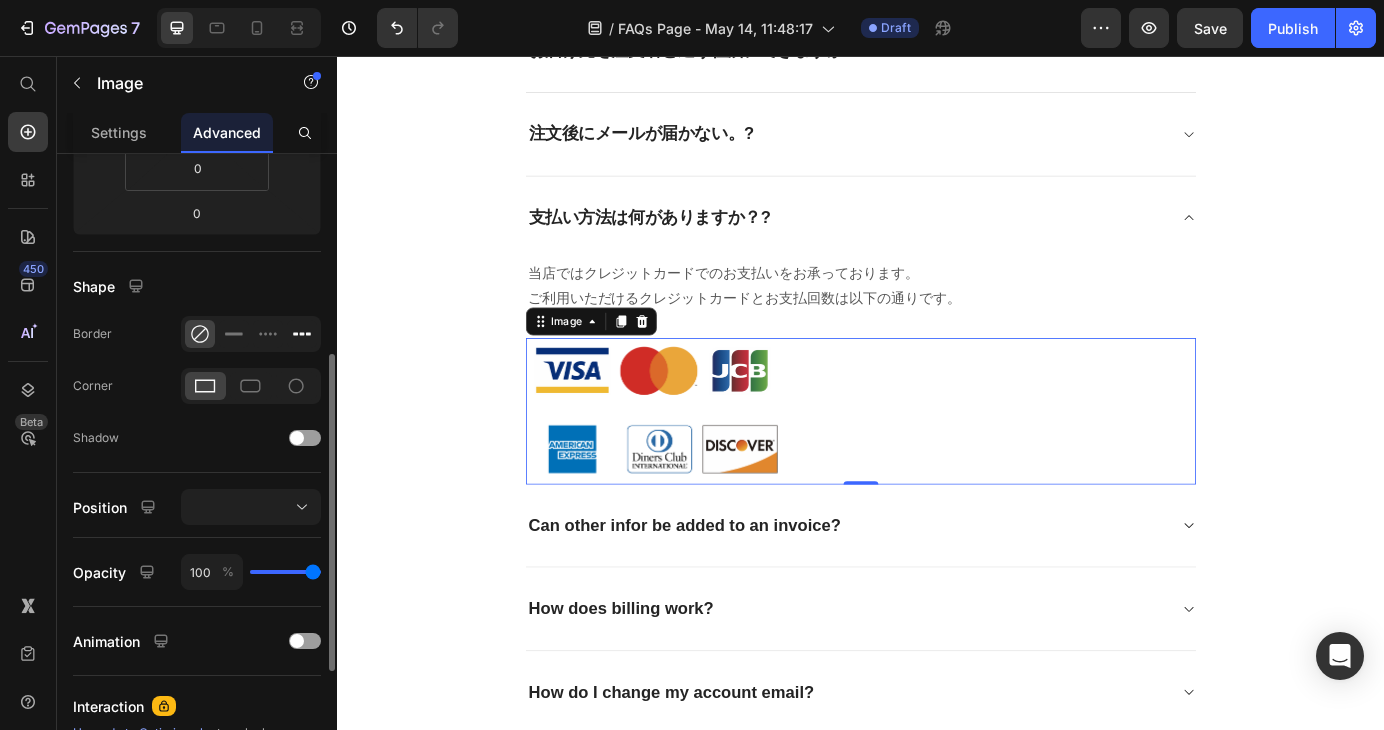 click 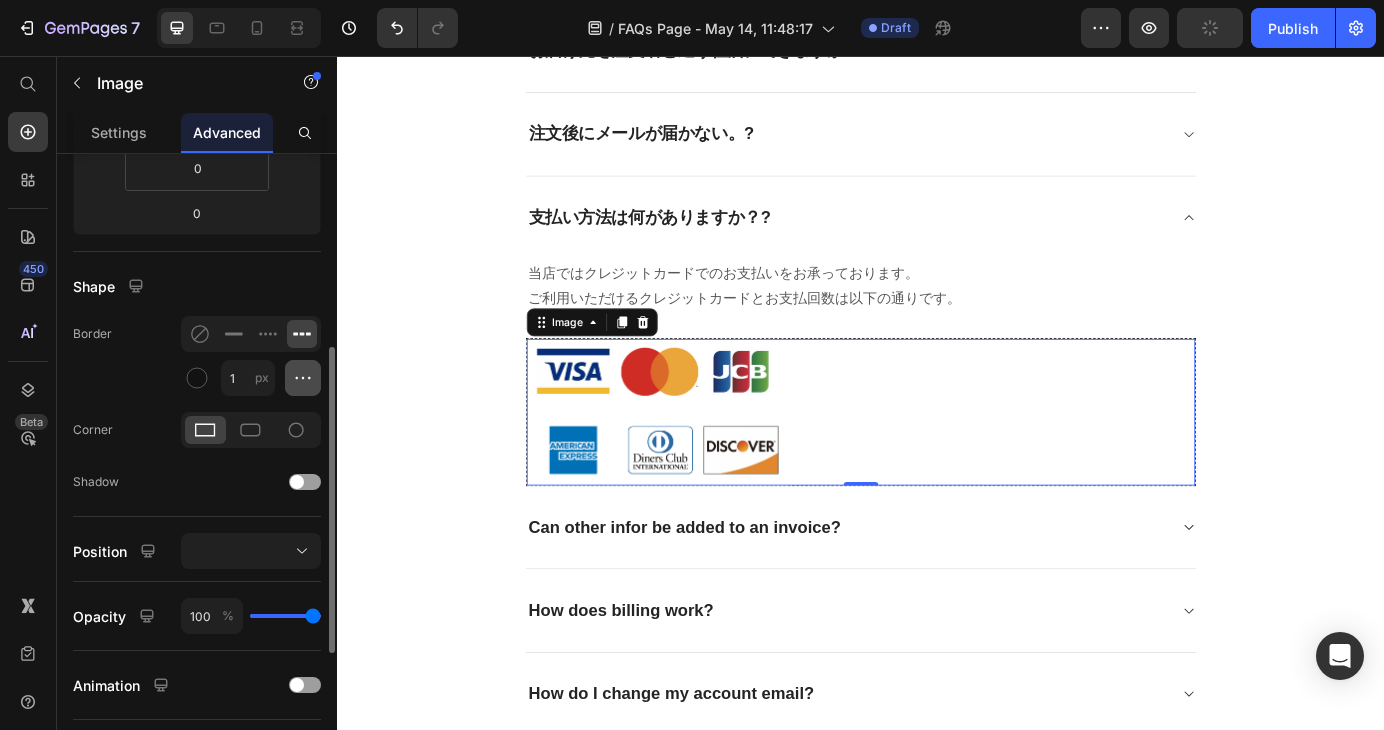 click 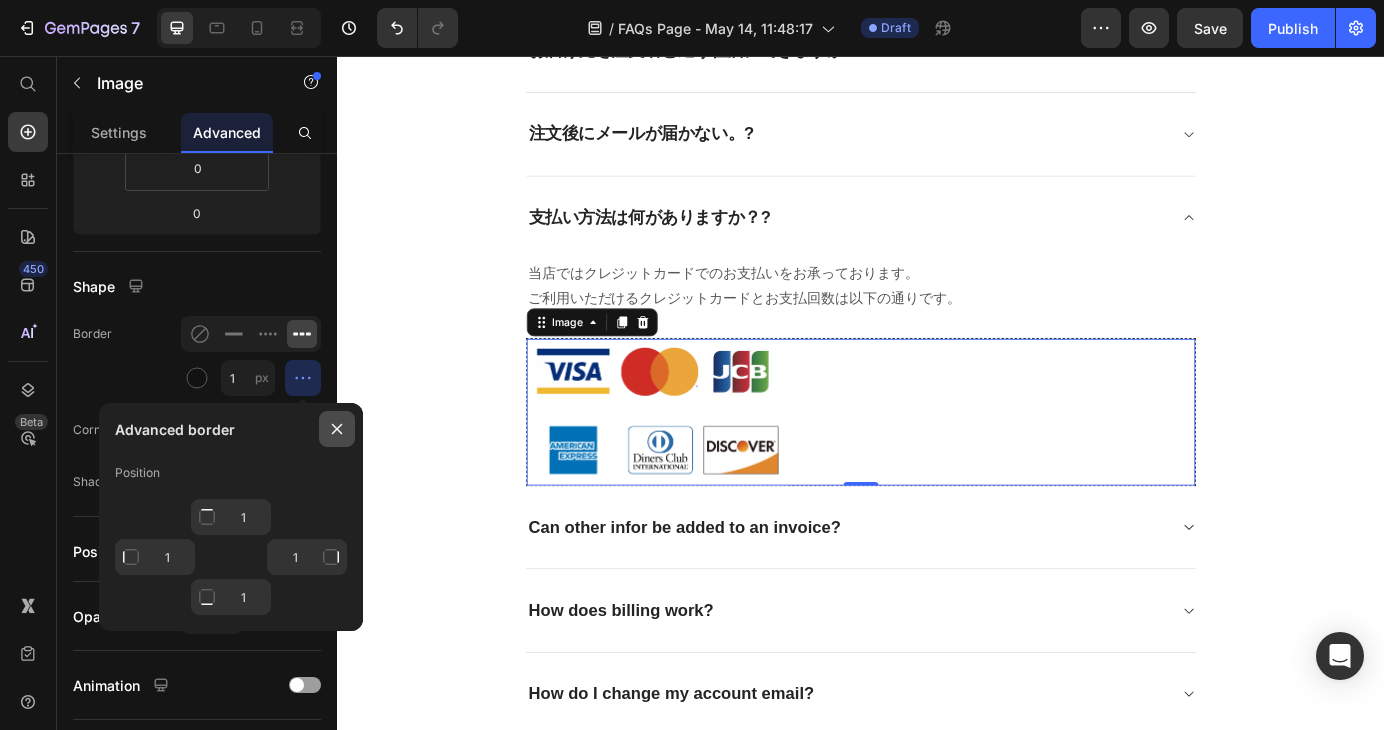click 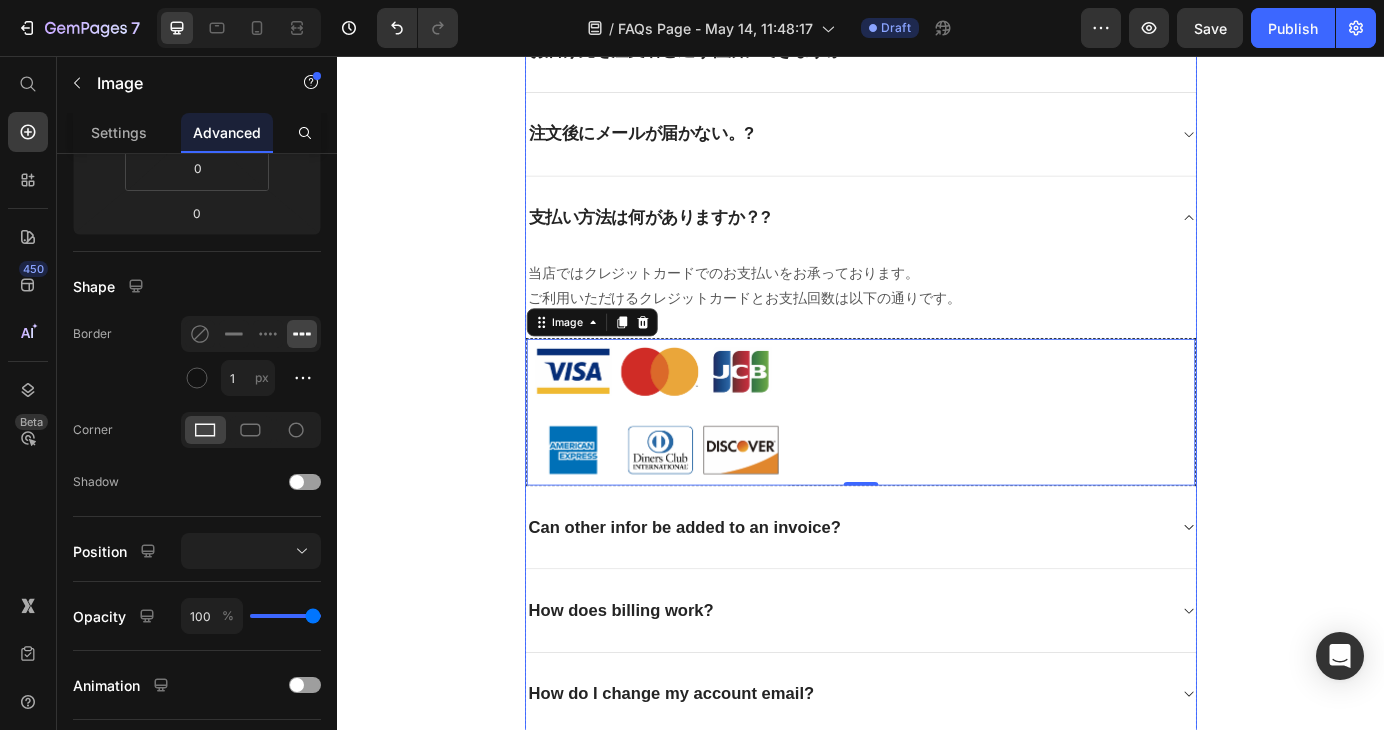 click on "注文後にメールが届かない。?" at bounding box center (937, 146) 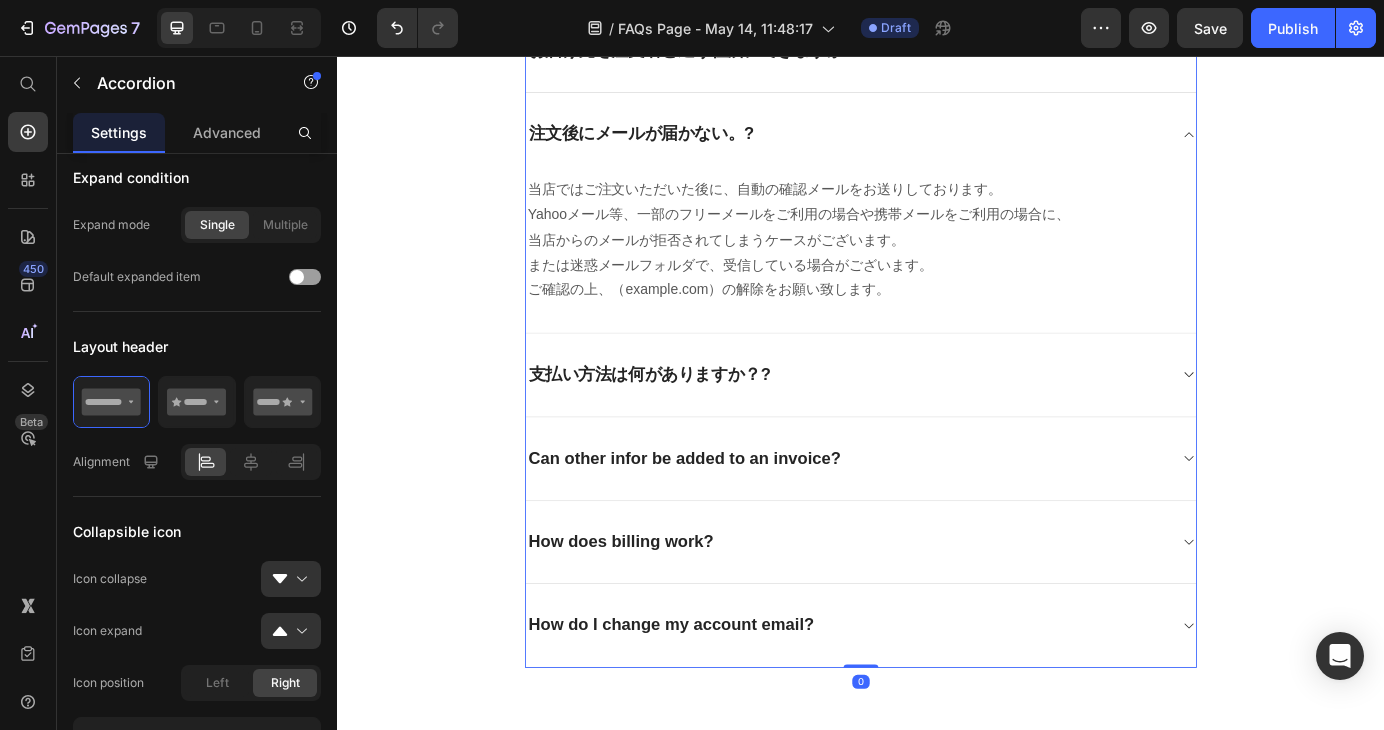 scroll, scrollTop: 0, scrollLeft: 0, axis: both 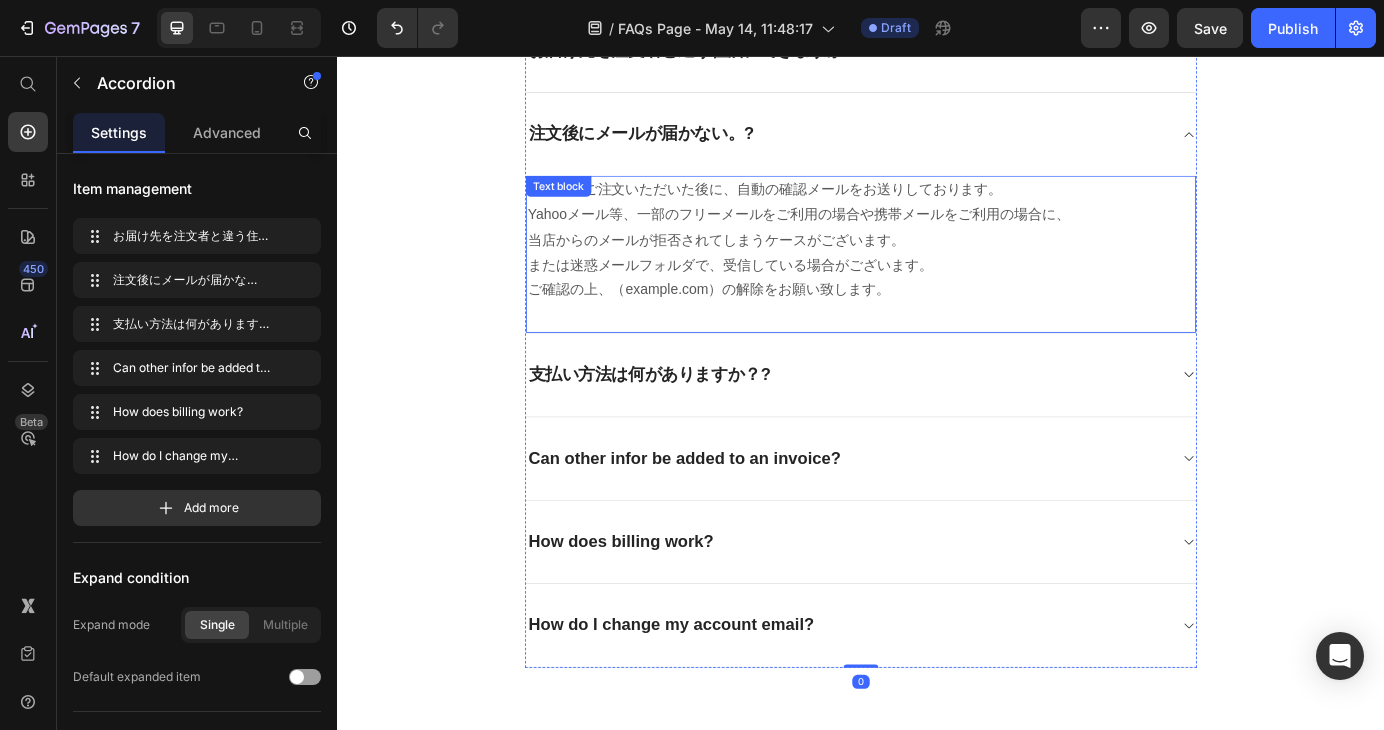 click on "当店ではご注文いただいた後に、自動の確認メールをお送りしております。 Yahooメール等、一部のフリーメールをご利用の場合や携帯メールをご利用の場合に、 当店からのメールが拒否されてしまうケースがございます。 または迷惑メールフォルダで、受信している場合がございます。 ご確認の上、（ドメイン名）の解除をお願い致します。" at bounding box center [937, 267] 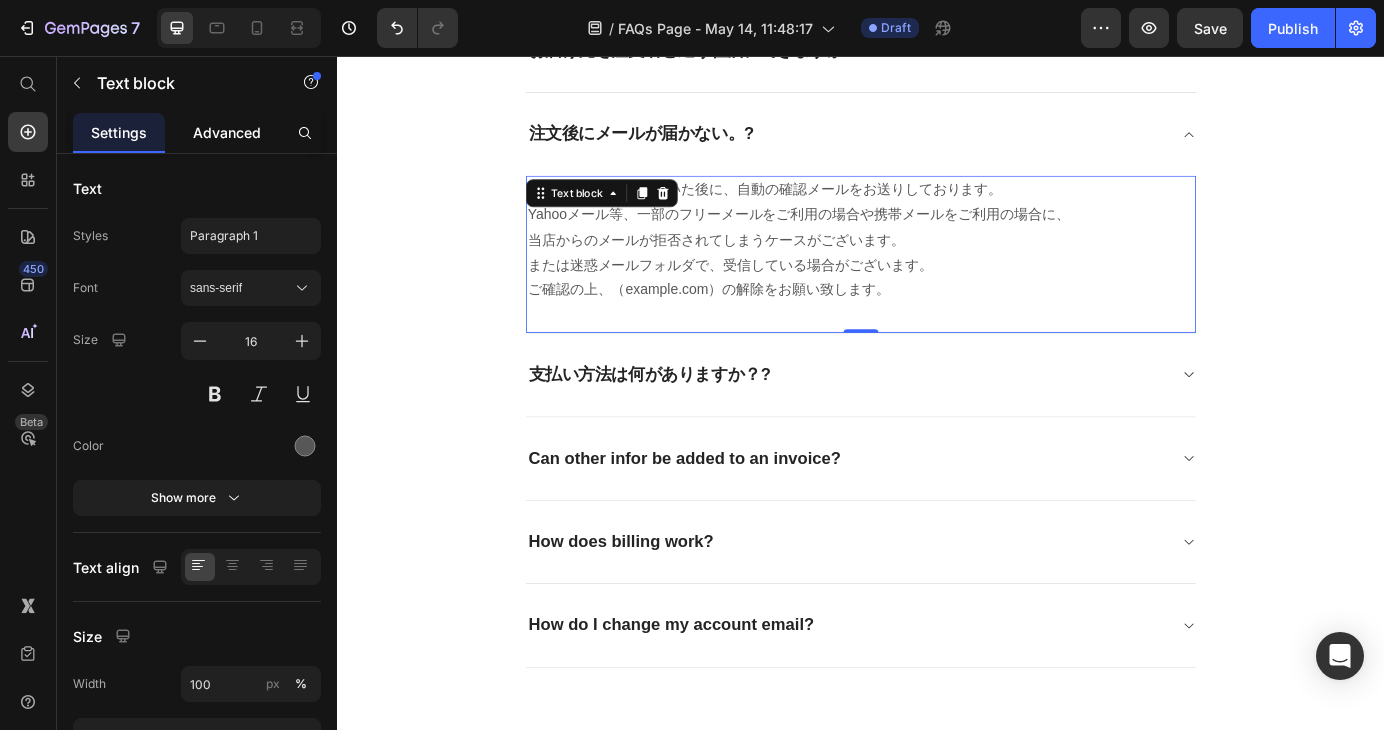 click on "Advanced" at bounding box center [227, 132] 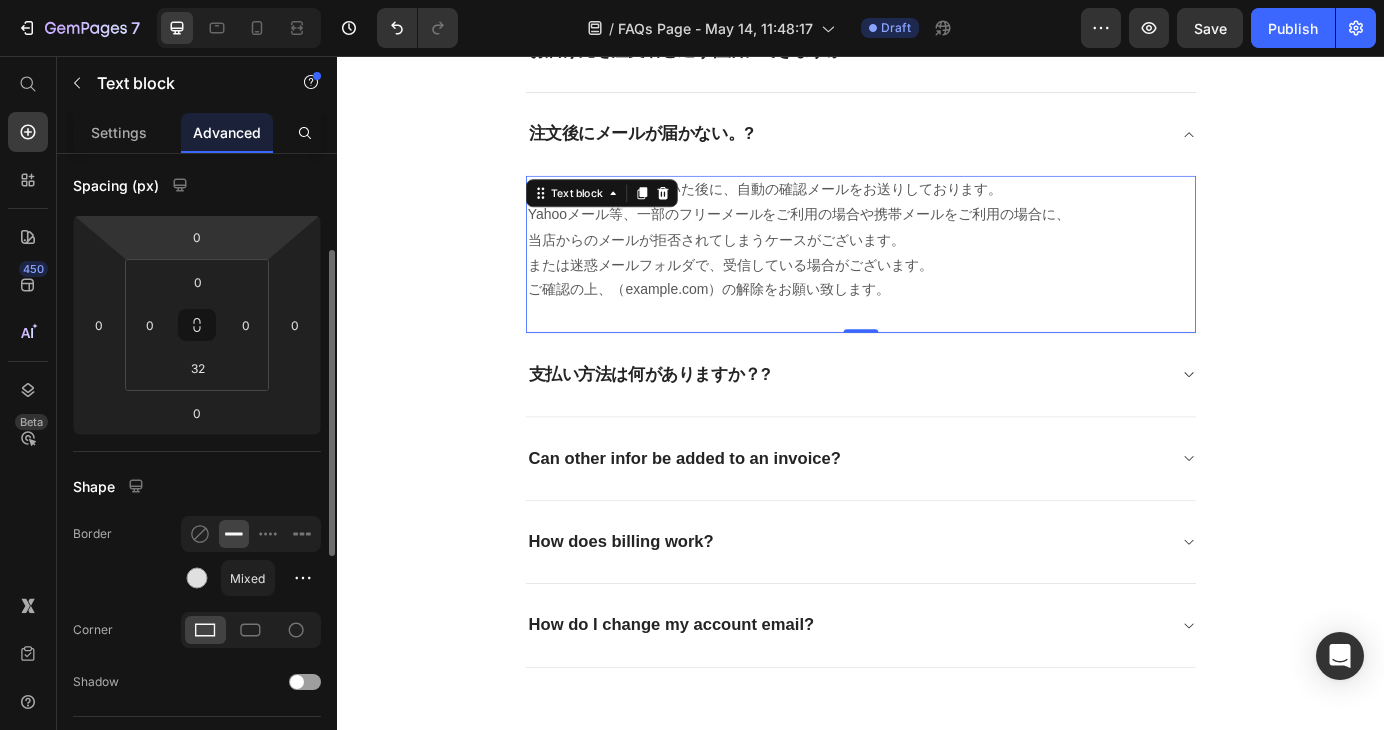 scroll, scrollTop: 300, scrollLeft: 0, axis: vertical 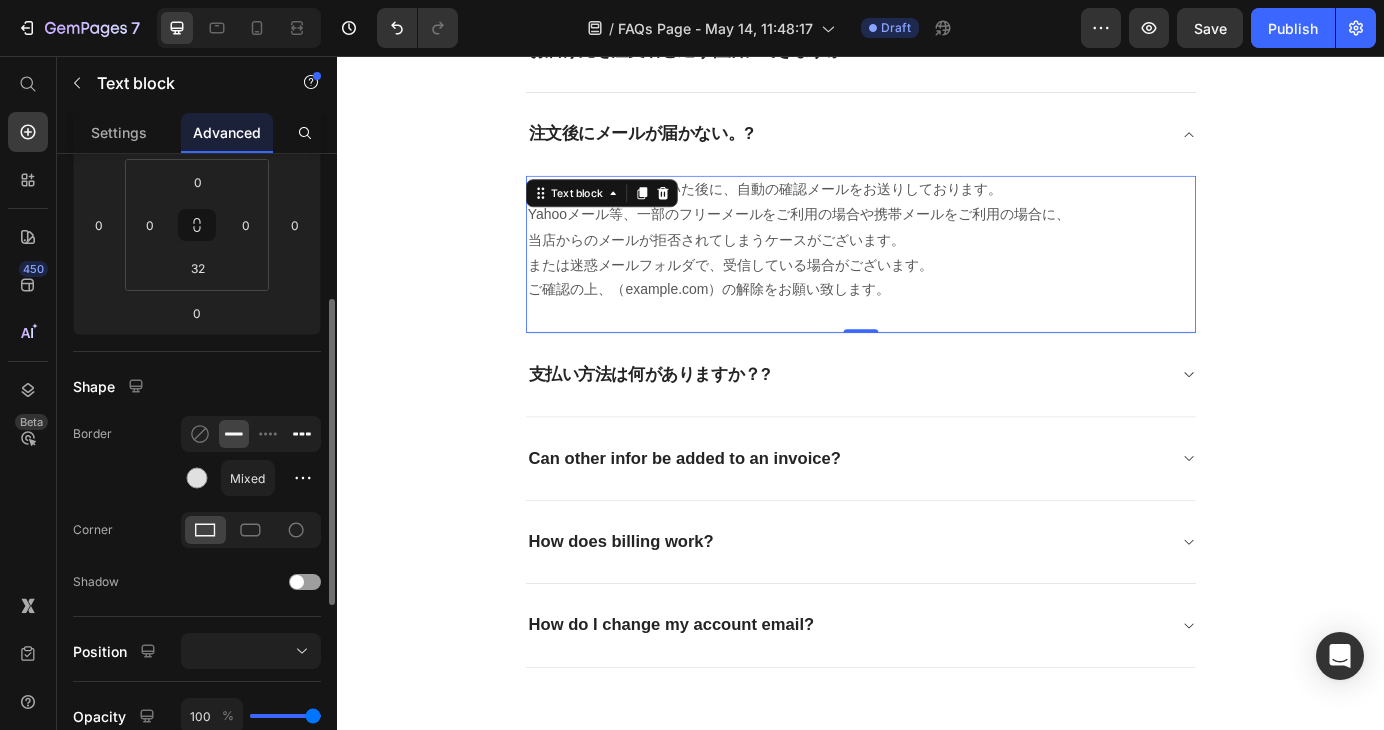 click 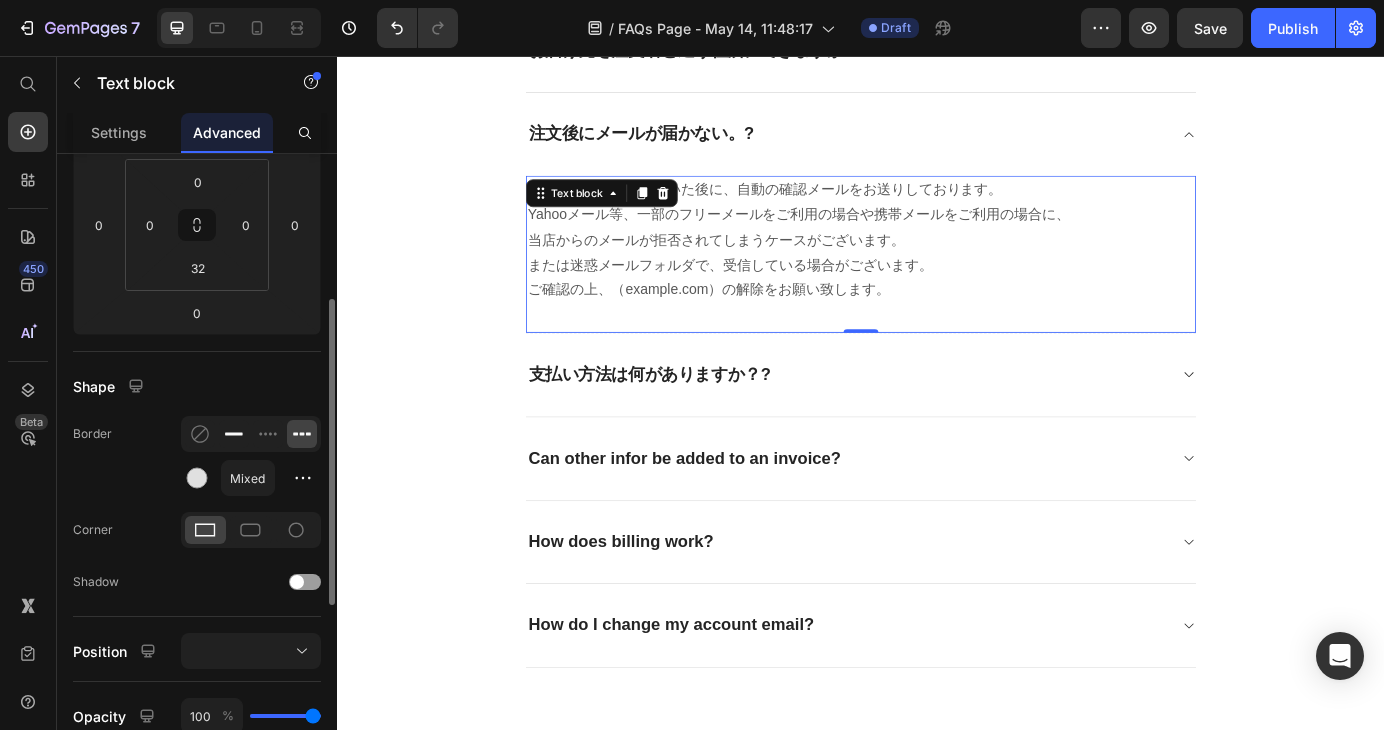 click 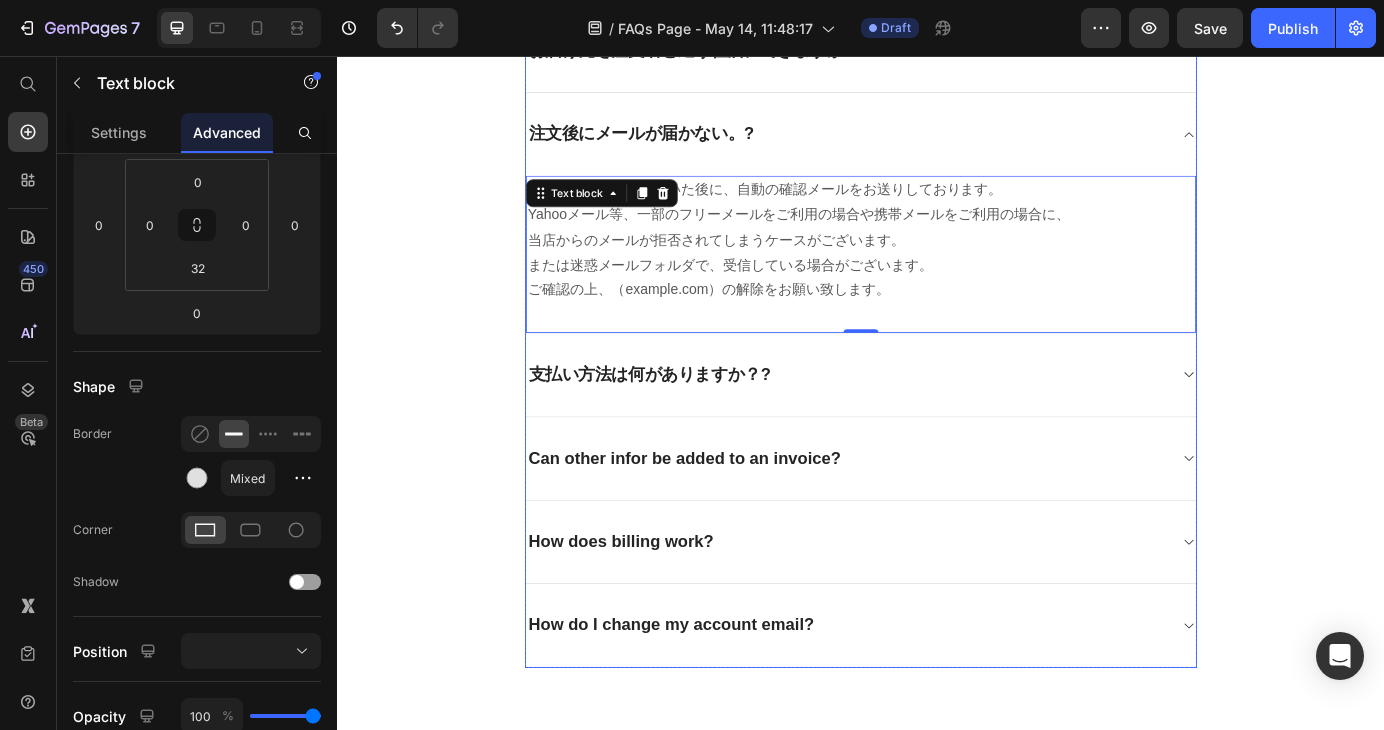 click on "支払い方法は何がありますか？?" at bounding box center [937, 422] 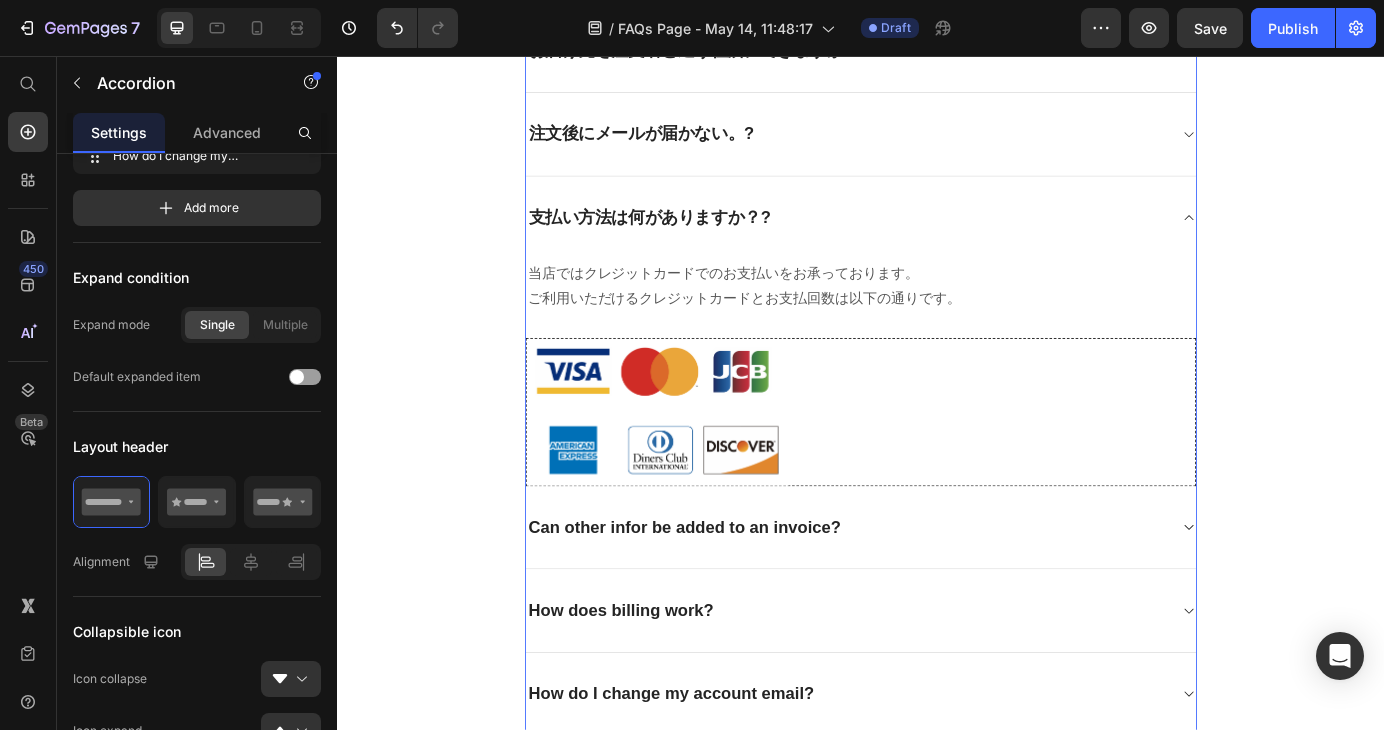 scroll, scrollTop: 0, scrollLeft: 0, axis: both 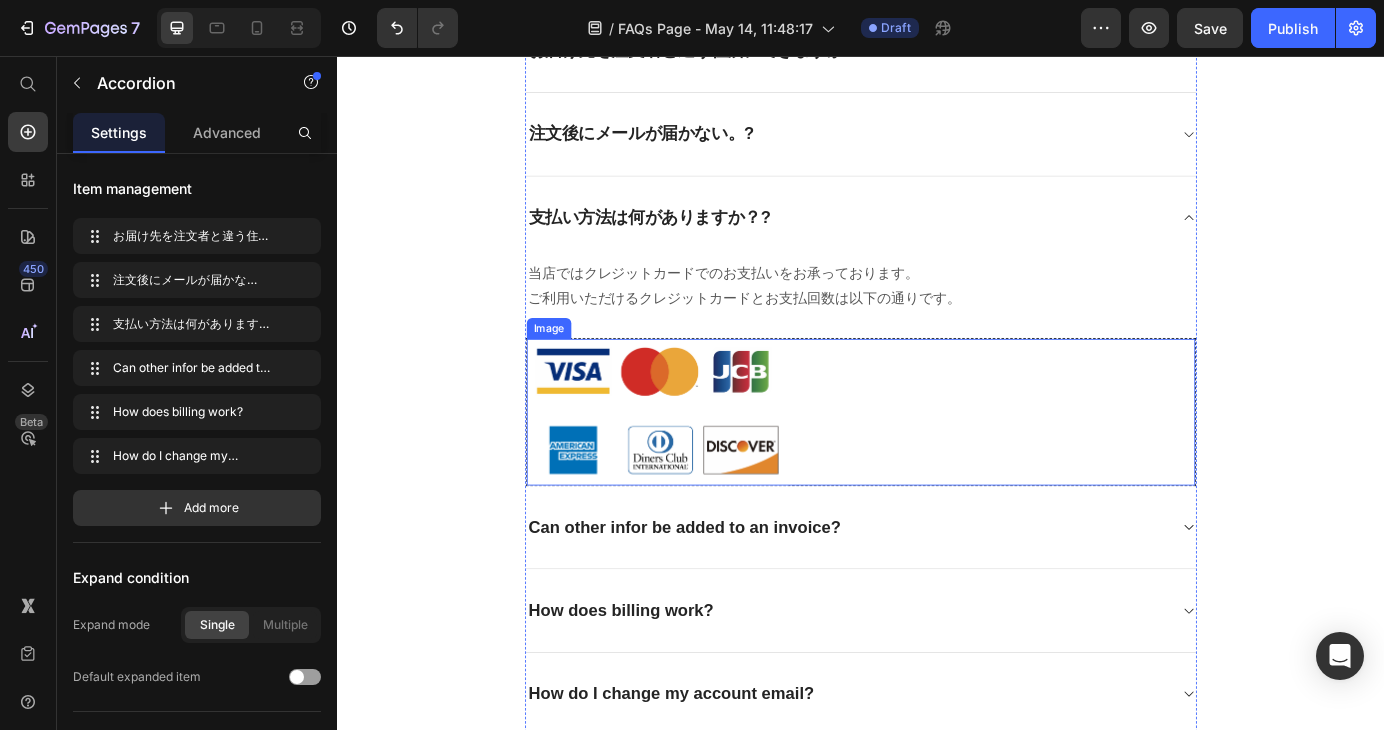click at bounding box center [937, 463] 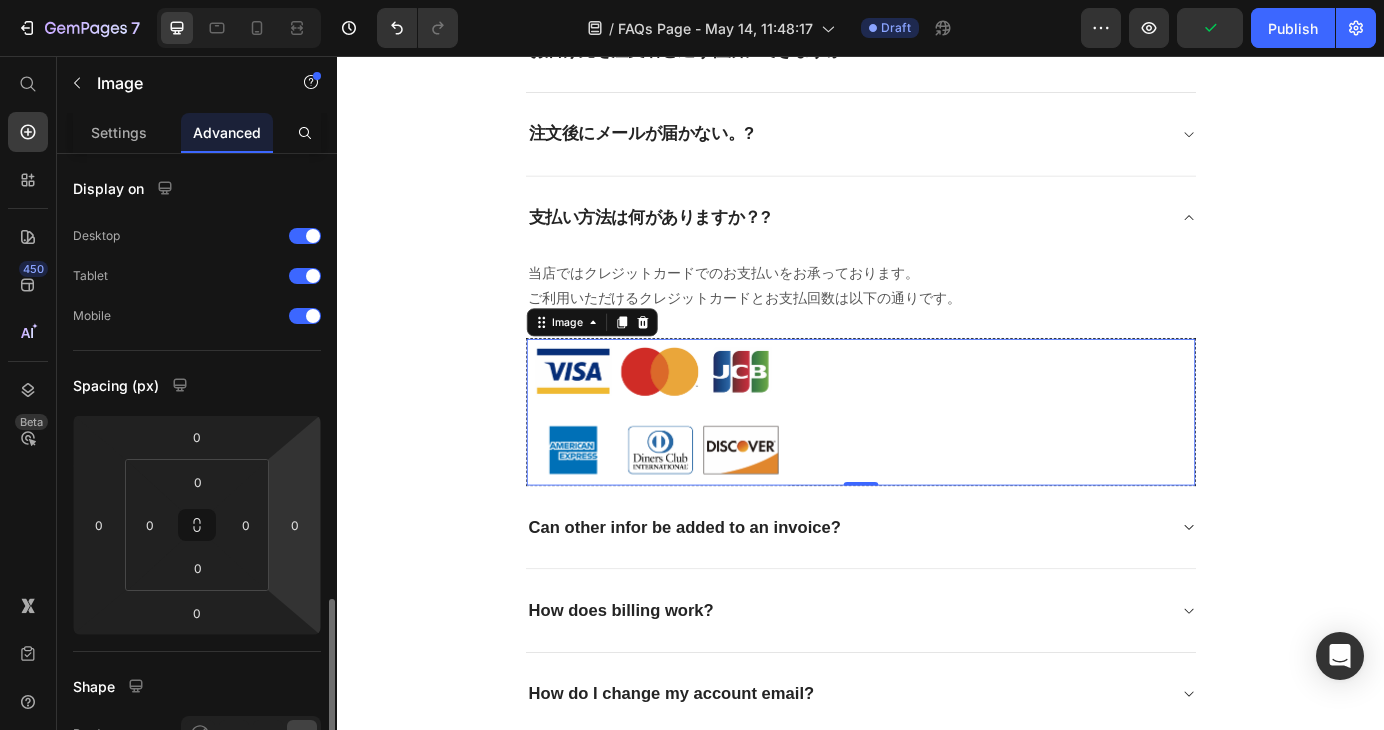 scroll, scrollTop: 300, scrollLeft: 0, axis: vertical 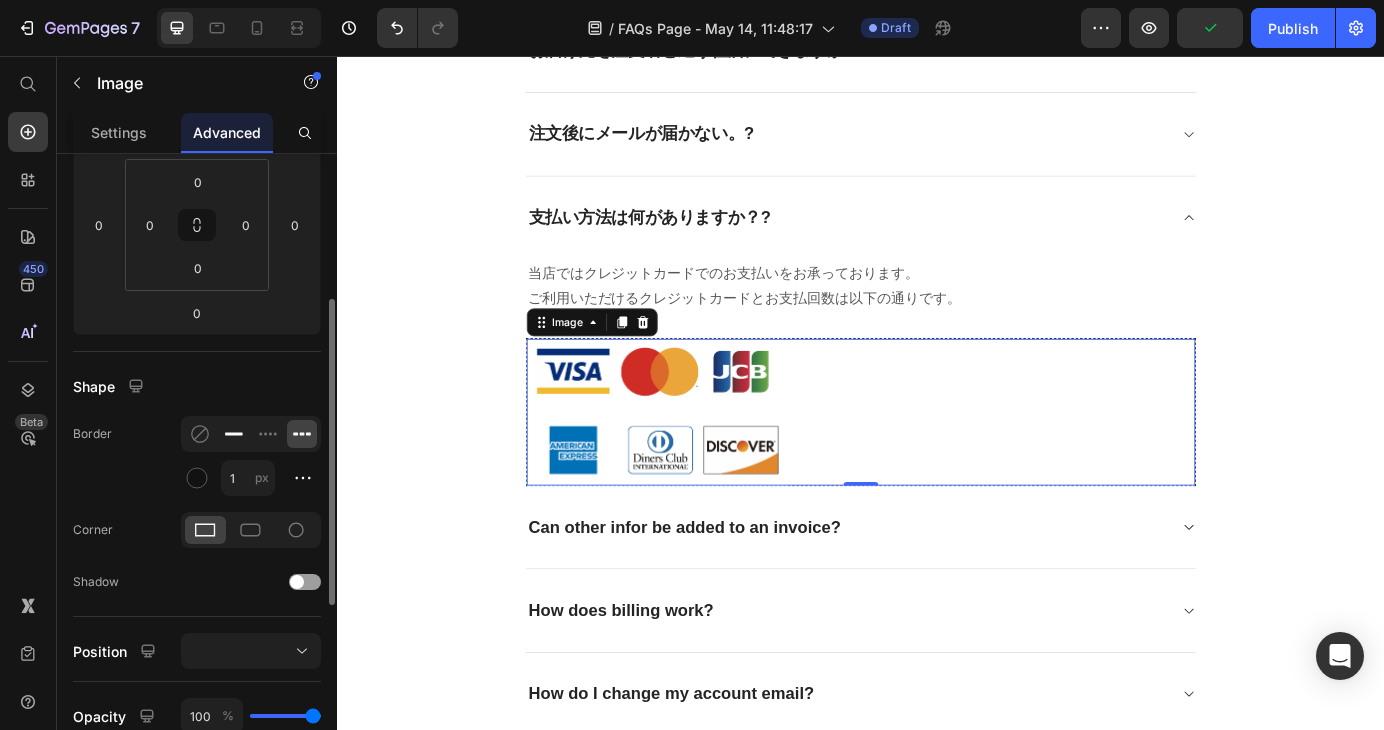 click 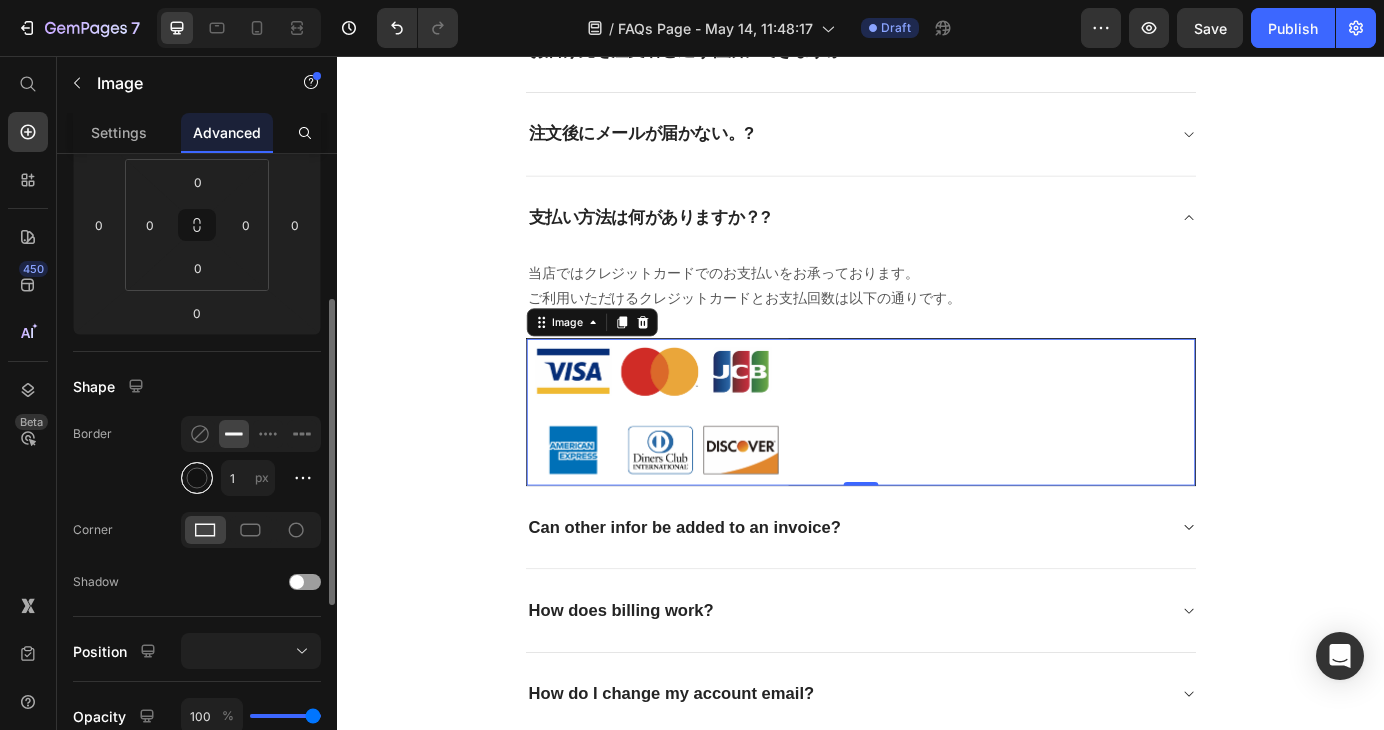 click at bounding box center [197, 478] 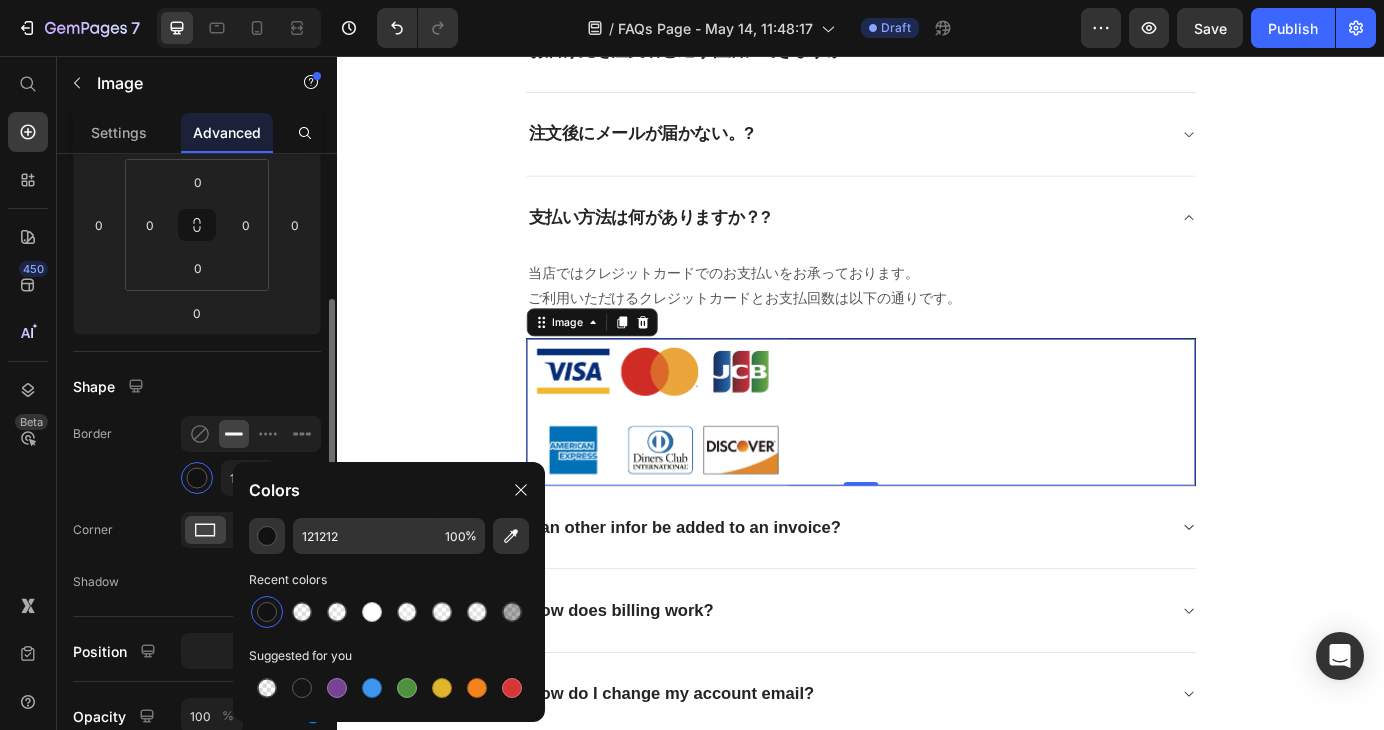 click on "Shape" at bounding box center [197, 386] 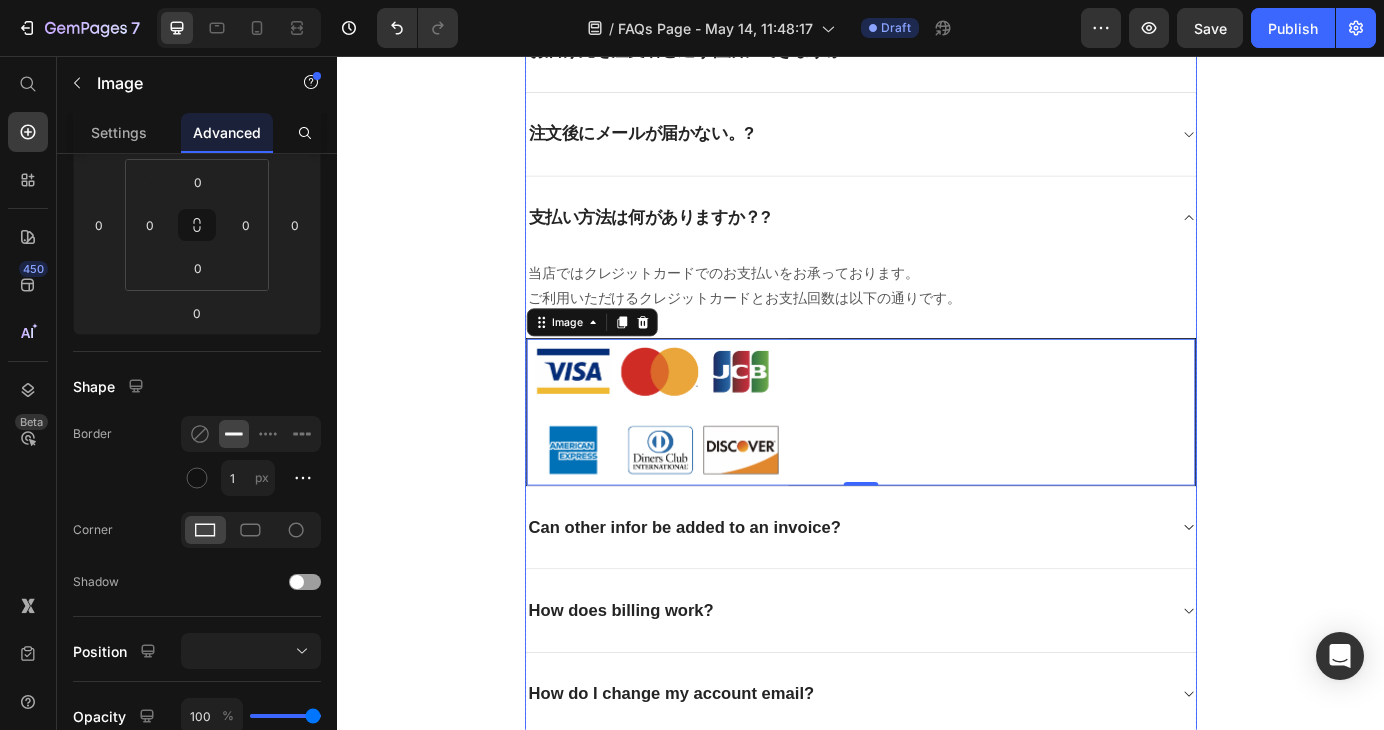 click on "支払い方法は何がありますか？?" at bounding box center (695, 241) 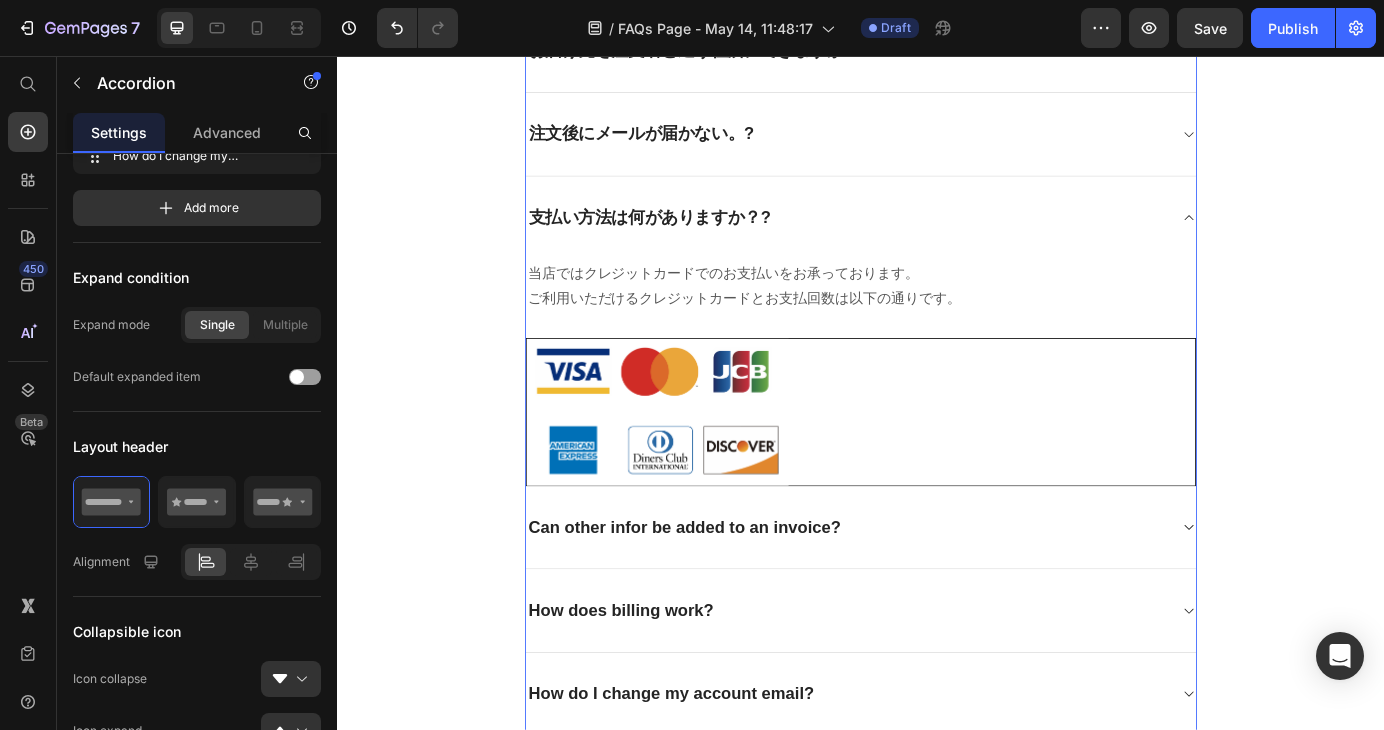 scroll, scrollTop: 0, scrollLeft: 0, axis: both 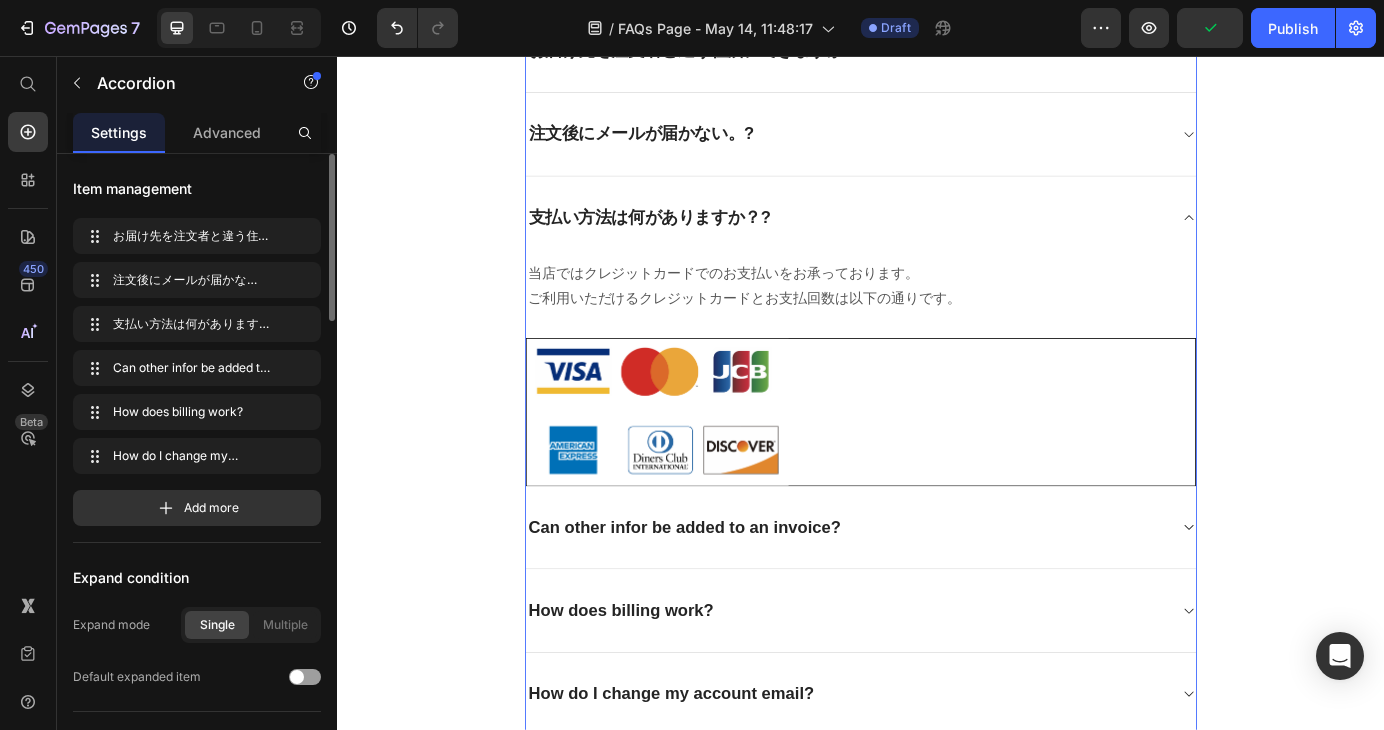 click on "注文後にメールが届かない。?" at bounding box center [937, 146] 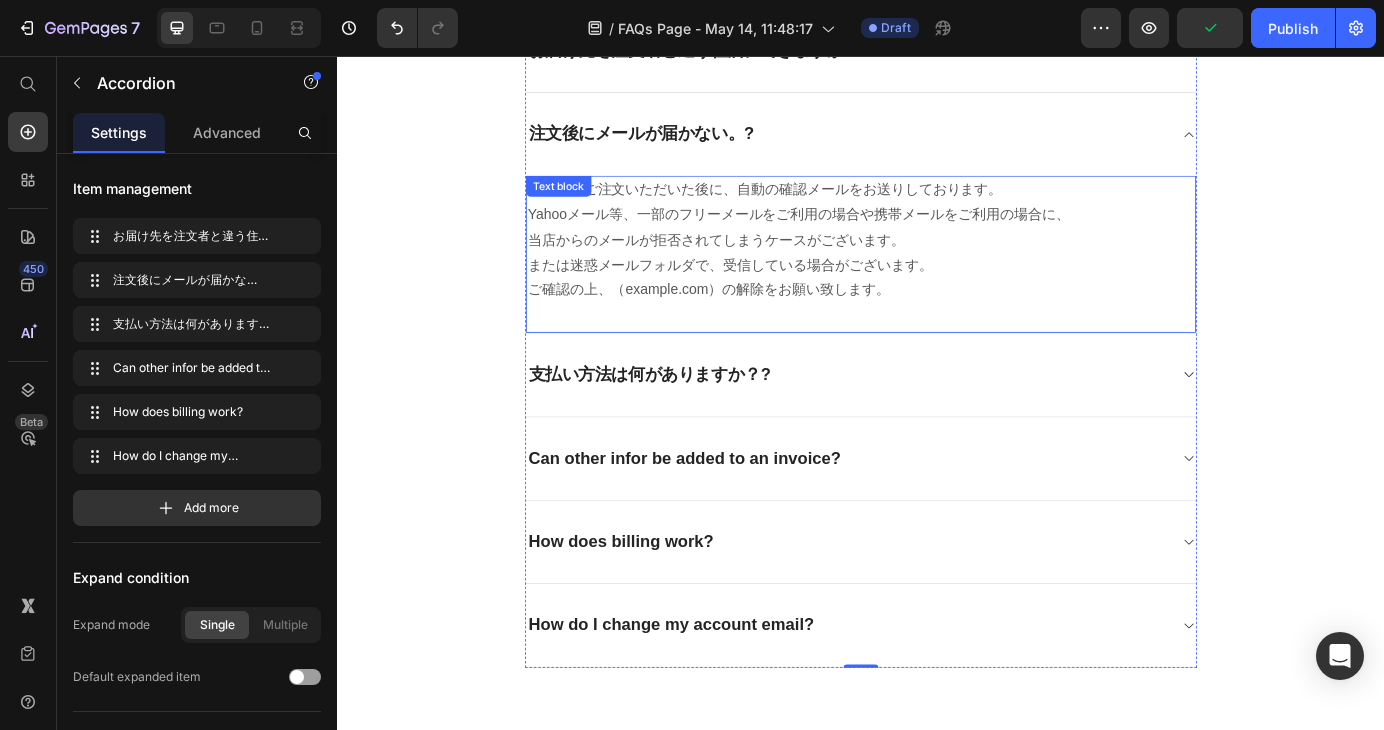 click on "当店ではご注文いただいた後に、自動の確認メールをお送りしております。 Yahooメール等、一部のフリーメールをご利用の場合や携帯メールをご利用の場合に、 当店からのメールが拒否されてしまうケースがございます。 または迷惑メールフォルダで、受信している場合がございます。 ご確認の上、（ドメイン名）の解除をお願い致します。" at bounding box center [937, 267] 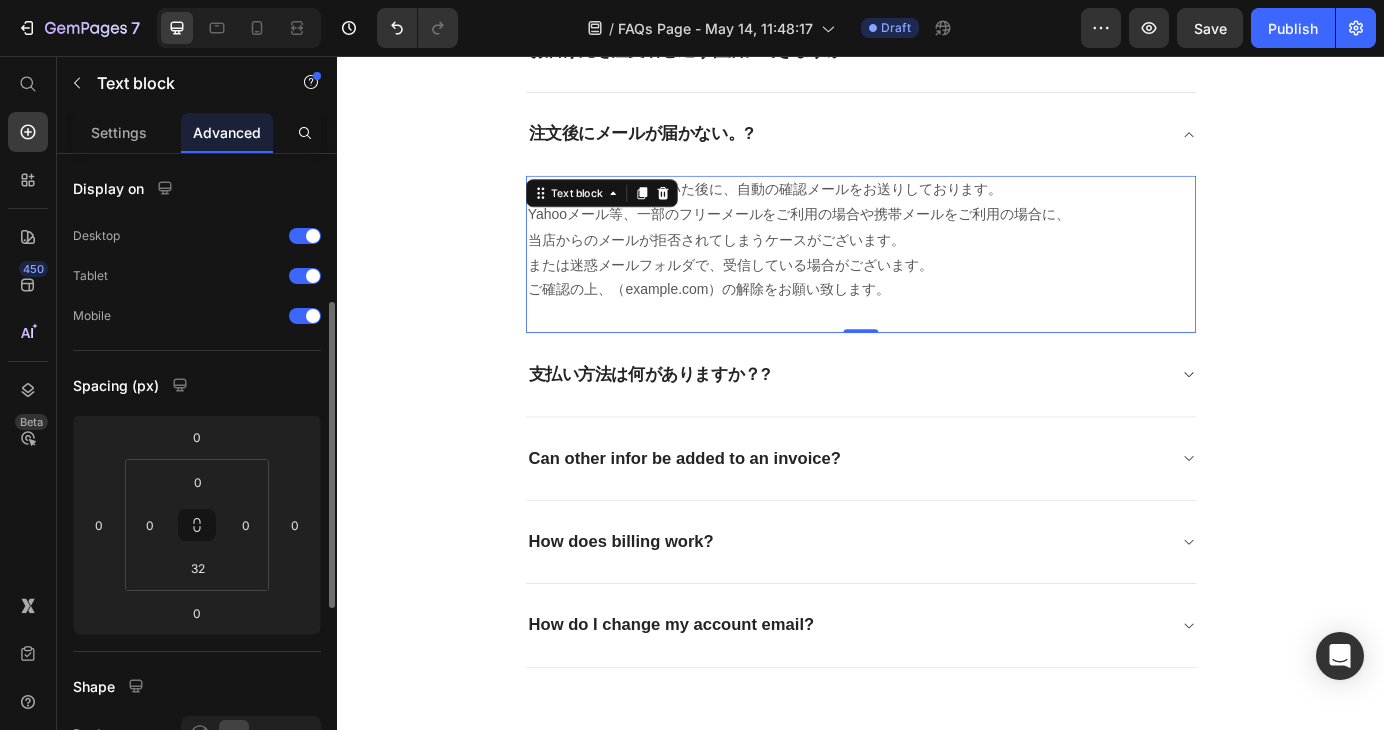 scroll, scrollTop: 200, scrollLeft: 0, axis: vertical 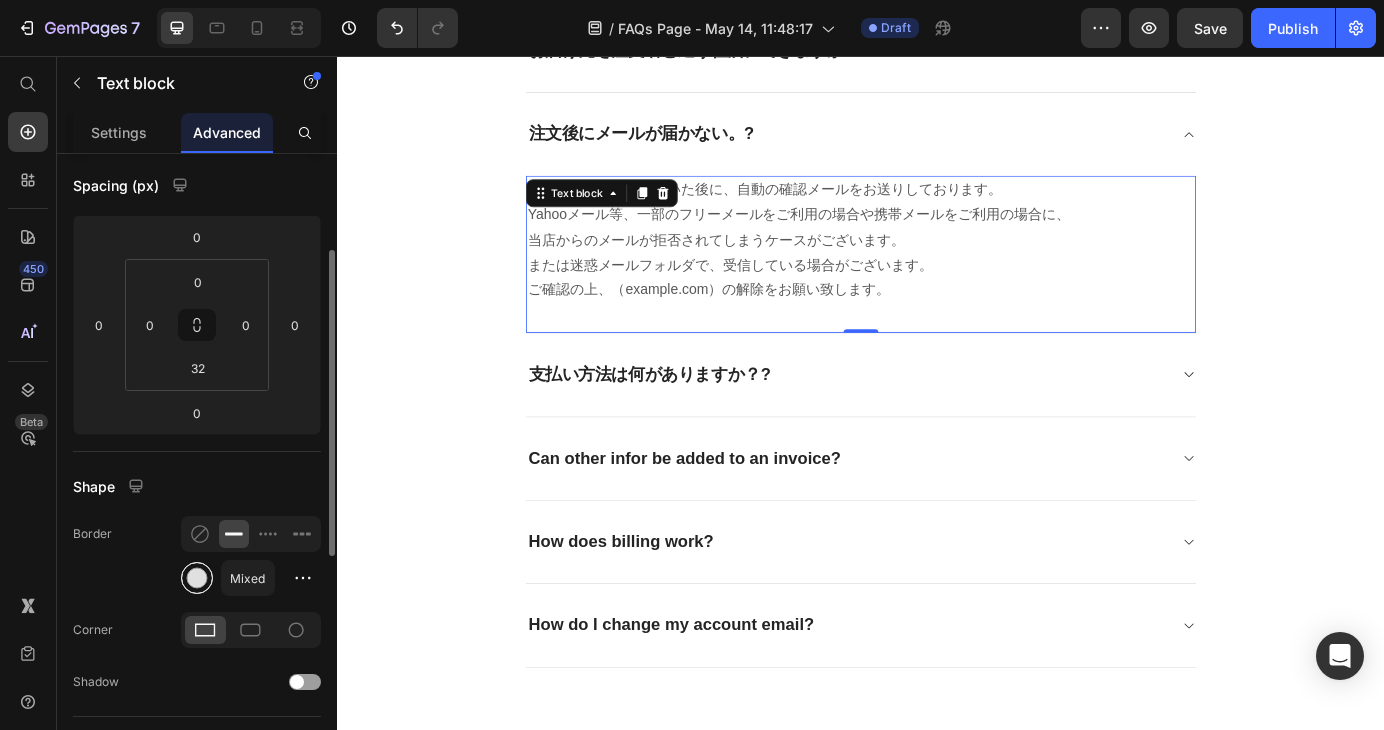 click at bounding box center (197, 578) 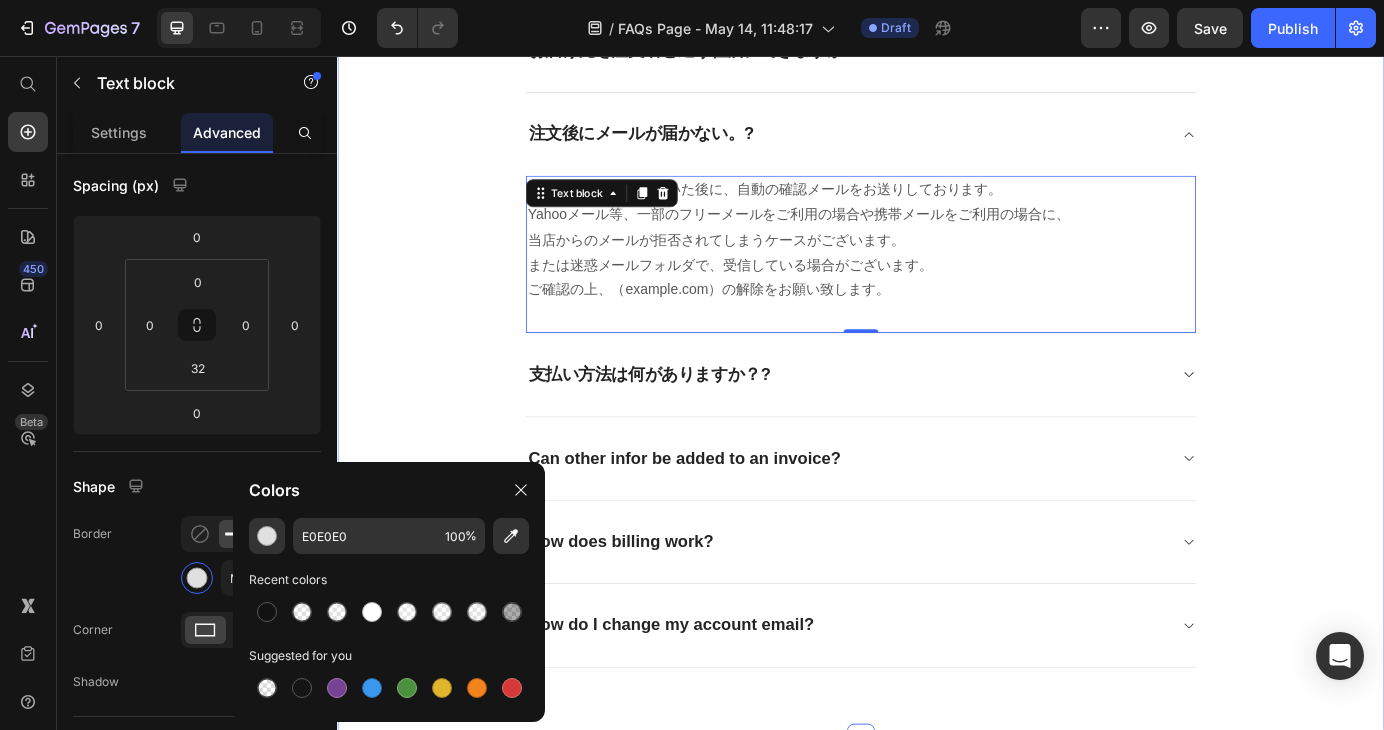 click on "よくあるご質問 Heading お客様からいただいたお問い合わせを、よくある質問形式でご紹介しています。 Text block                Title Line
お届け先を注文者と違う住所にできますか?
注文後にメールが届かない。? 当店ではご注文いただいた後に、自動の確認メールをお送りしております。 Yahooメール等、一部のフリーメールをご利用の場合や携帯メールをご利用の場合に、 当店からのメールが拒否されてしまうケースがございます。 または迷惑メールフォルダで、受信している場合がございます。 ご確認の上、（ドメイン名）の解除をお願い致します。 Text block   0
支払い方法は何がありますか？?
Can other infor be added to an invoice?
Row" at bounding box center [937, 297] 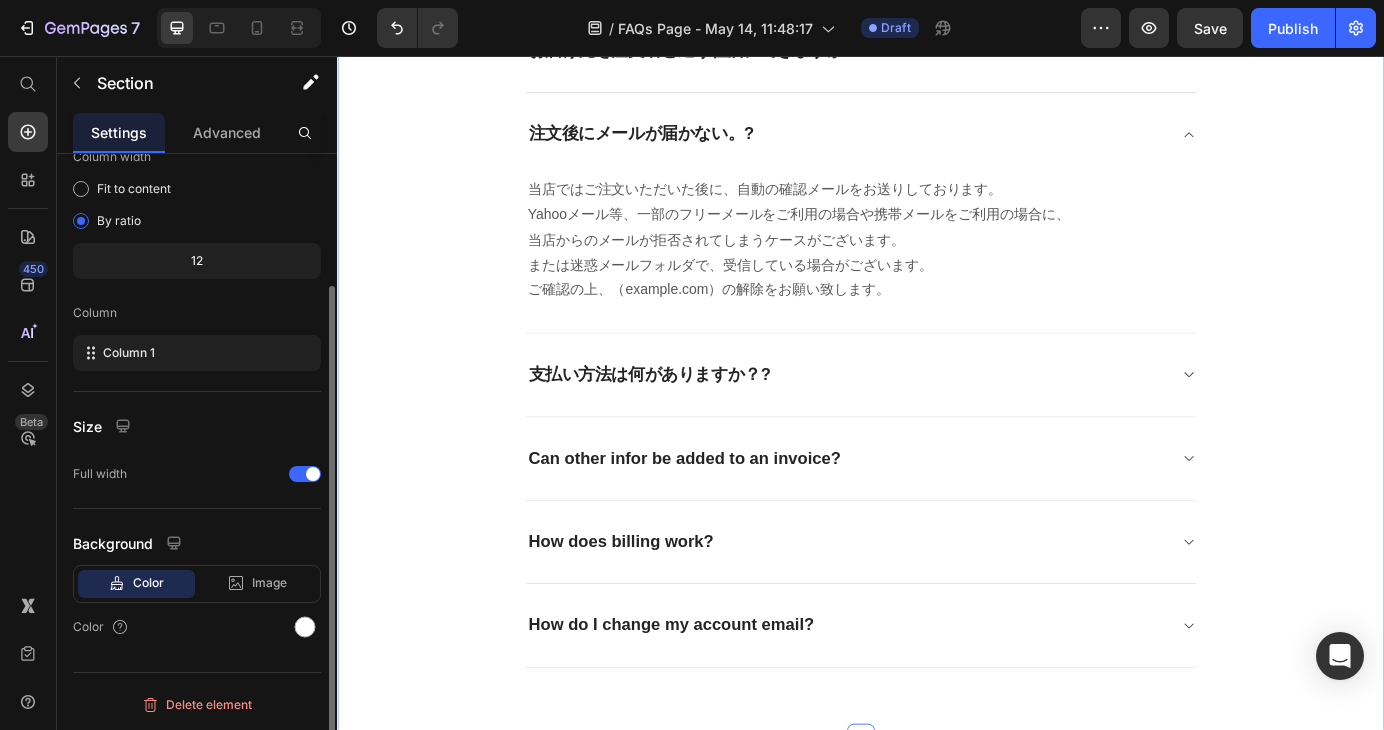 scroll, scrollTop: 0, scrollLeft: 0, axis: both 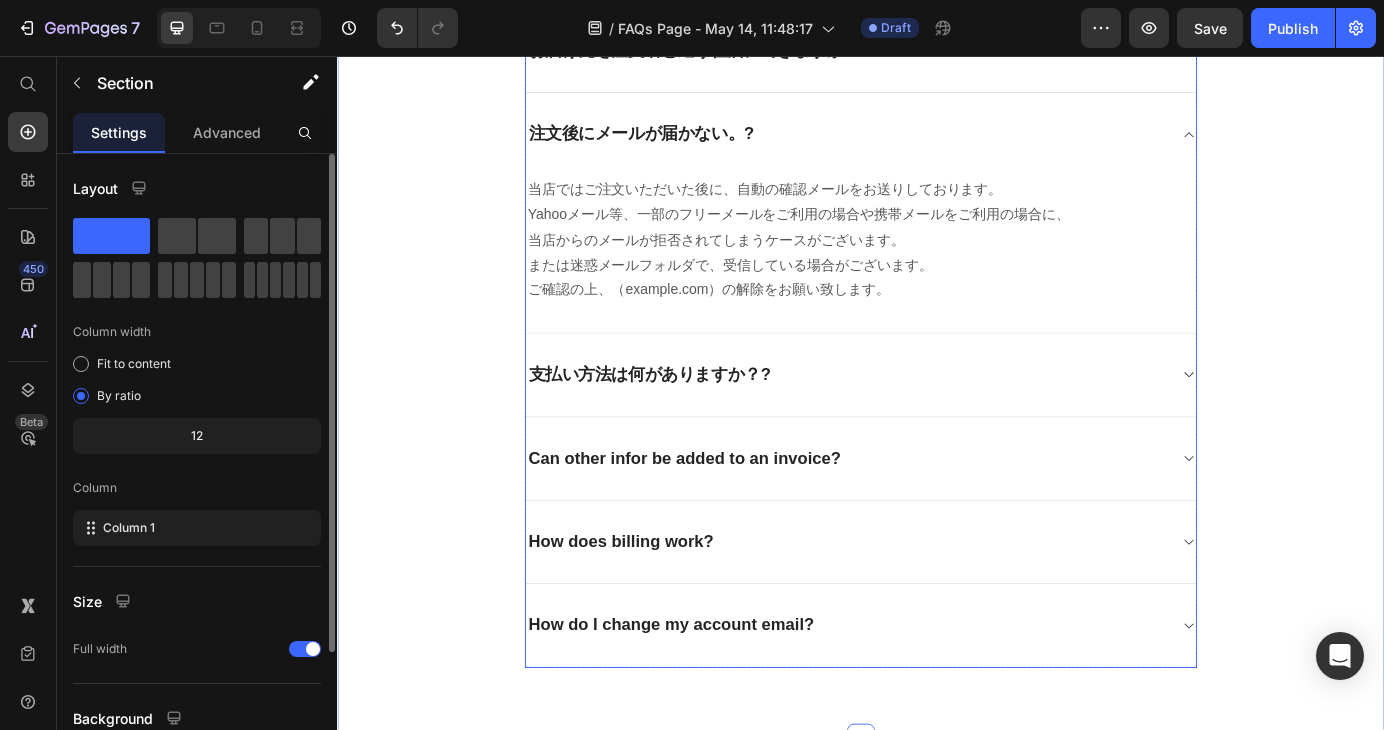 click on "支払い方法は何がありますか？?" at bounding box center (937, 422) 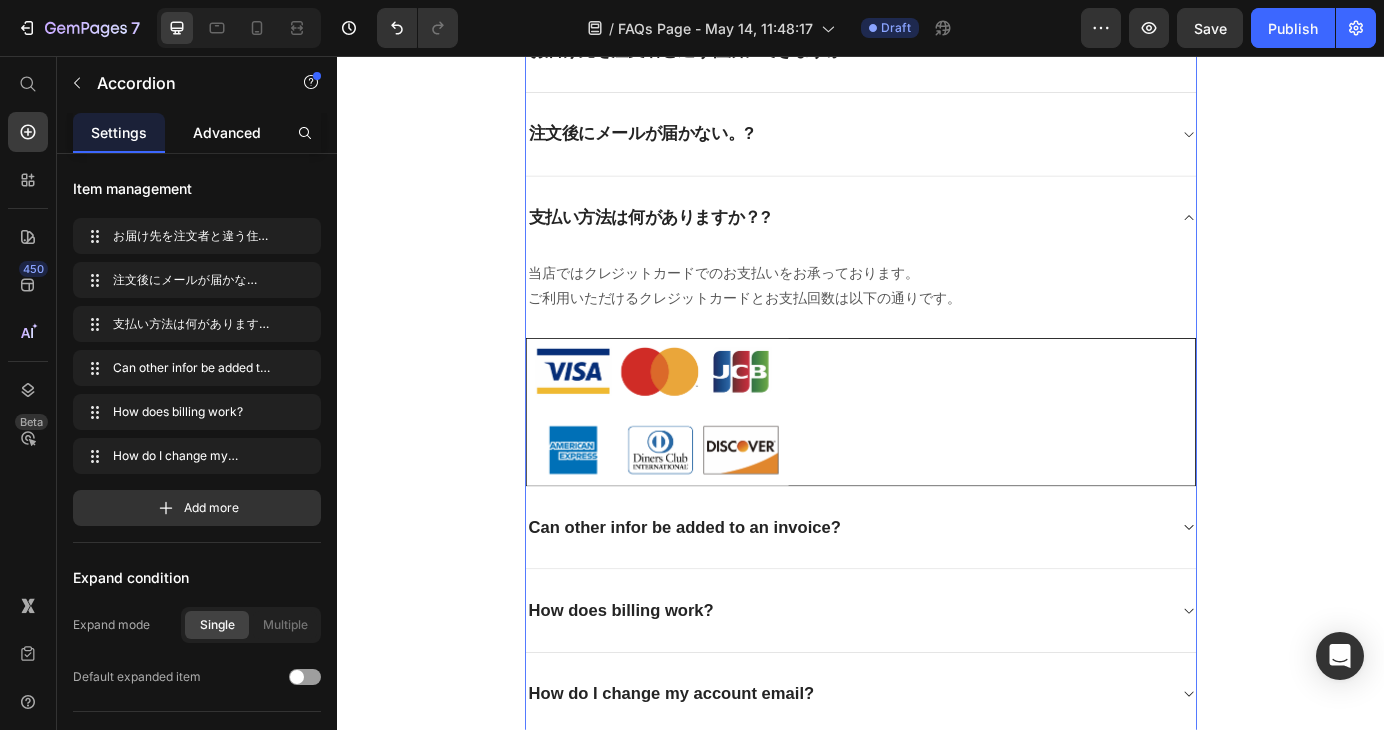 click on "Advanced" at bounding box center [227, 132] 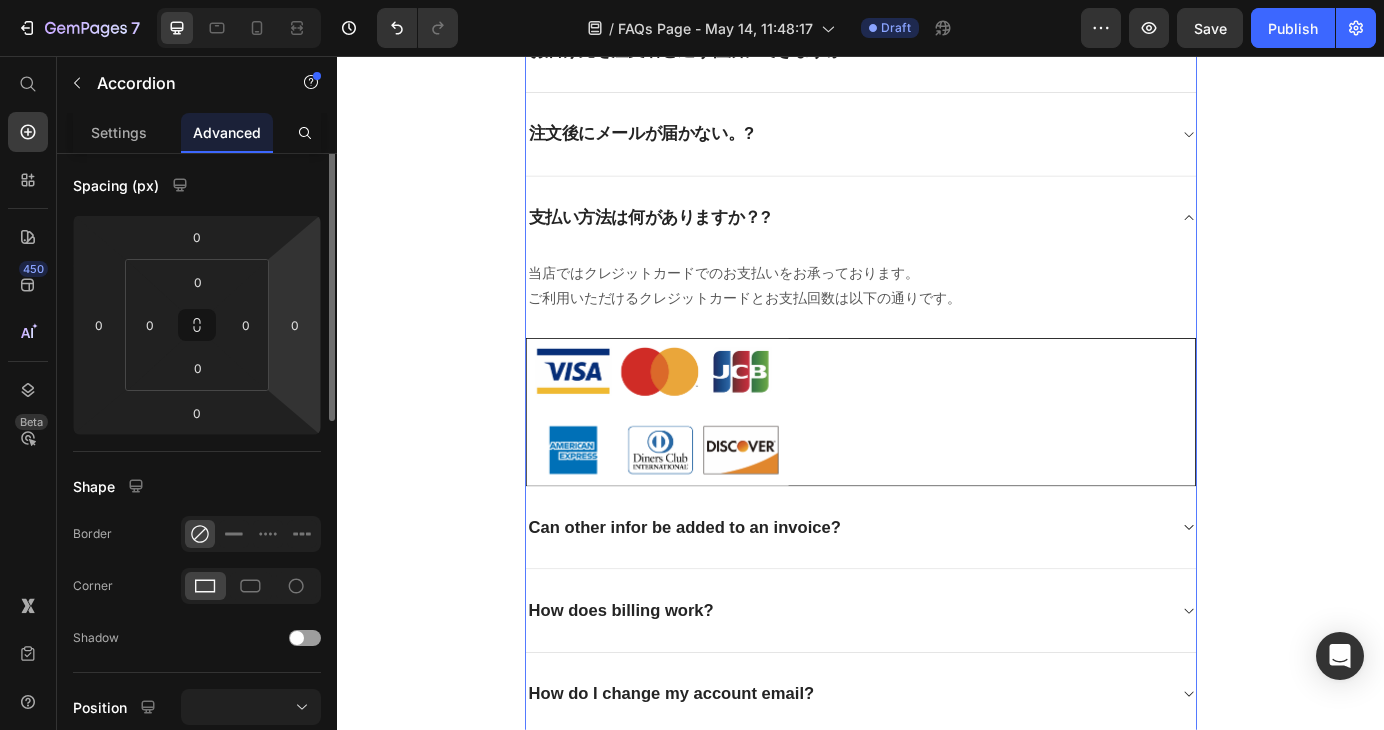 scroll, scrollTop: 300, scrollLeft: 0, axis: vertical 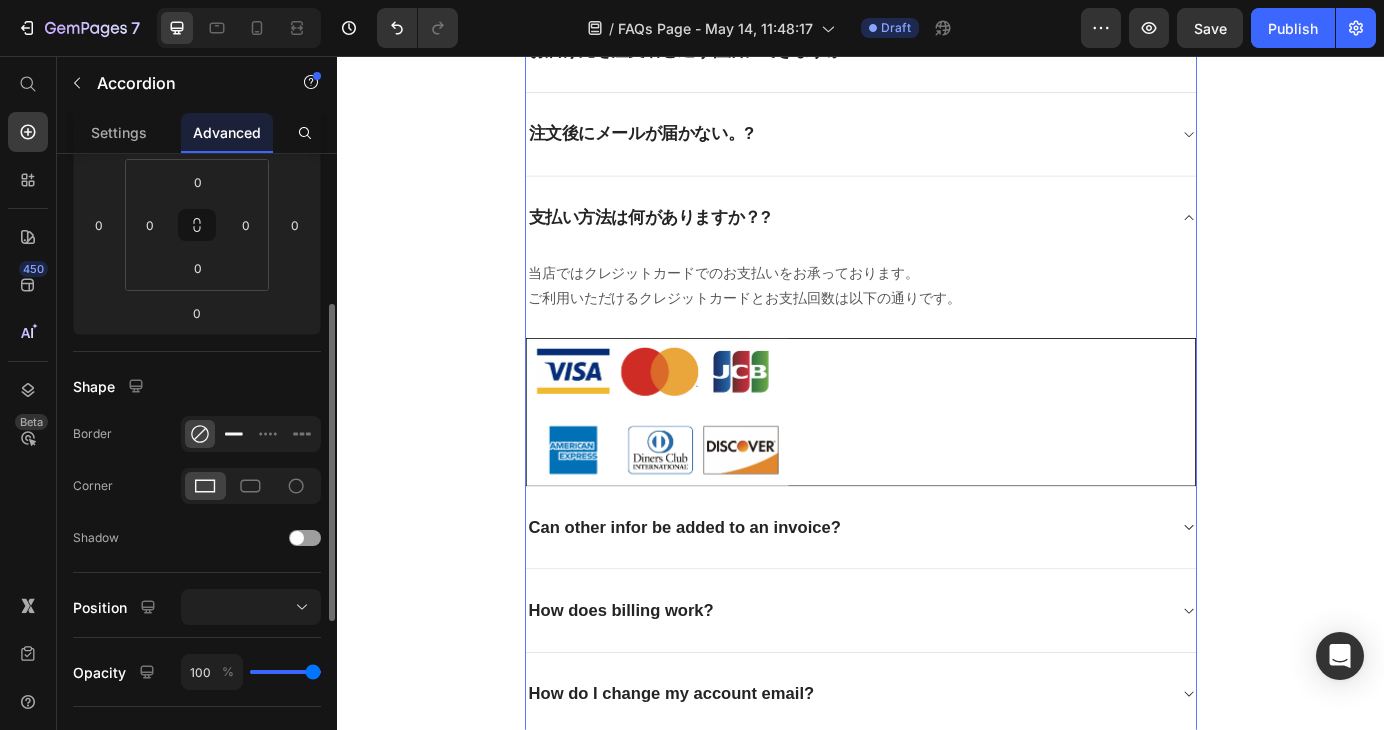 click 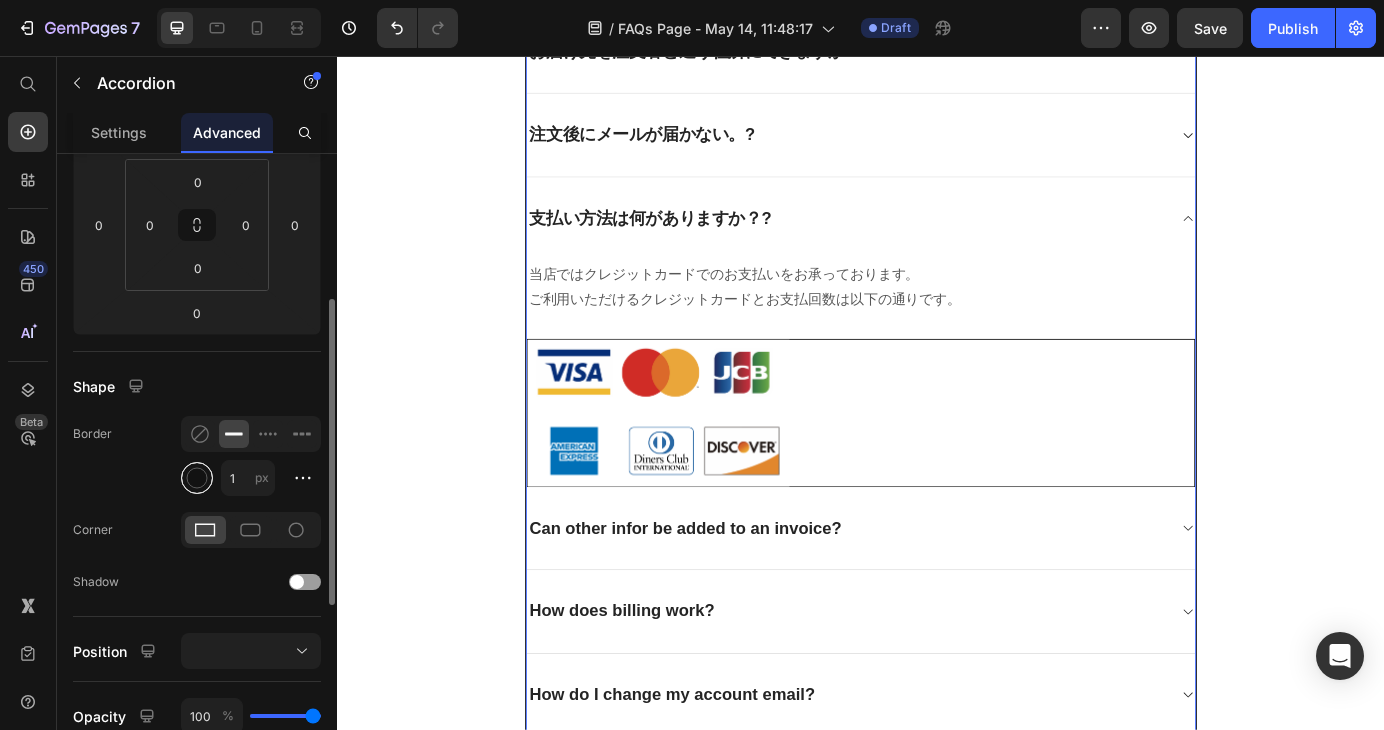 click at bounding box center [197, 478] 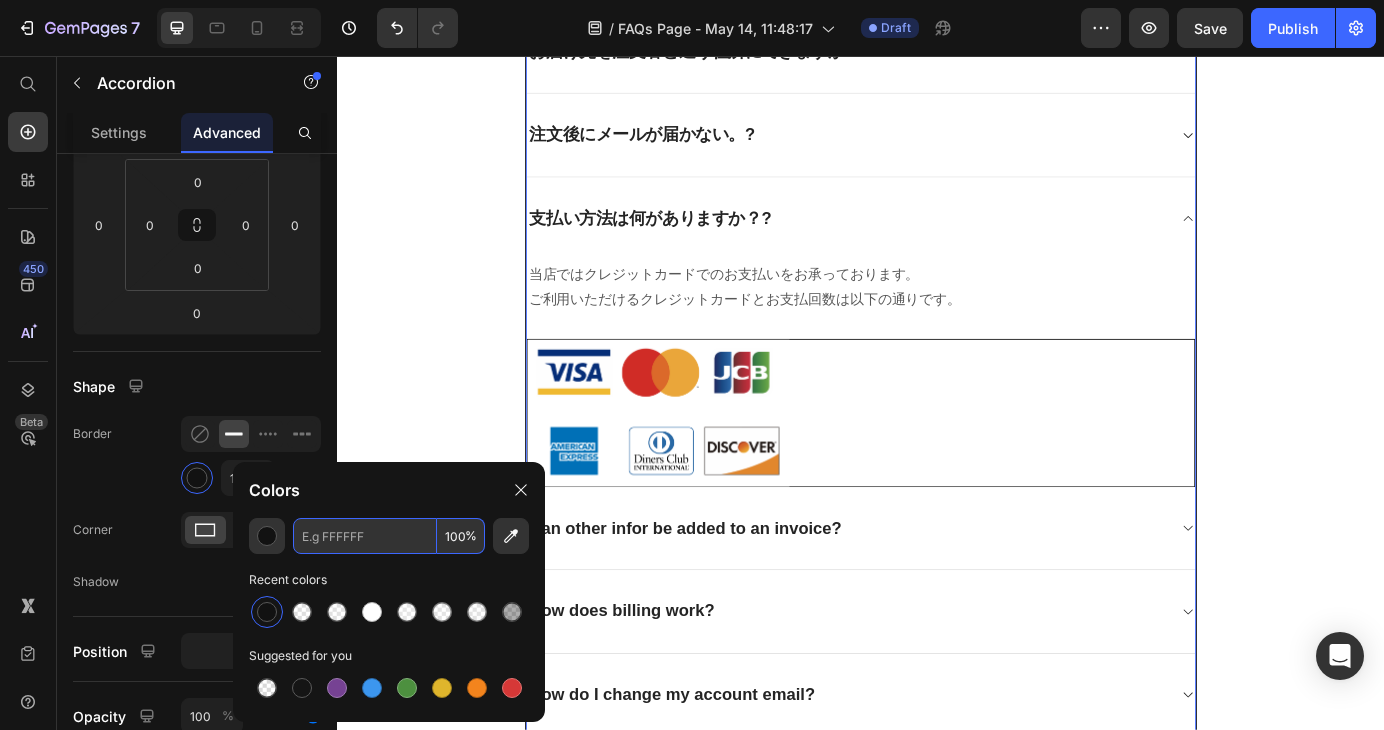 paste on "E0E0E0" 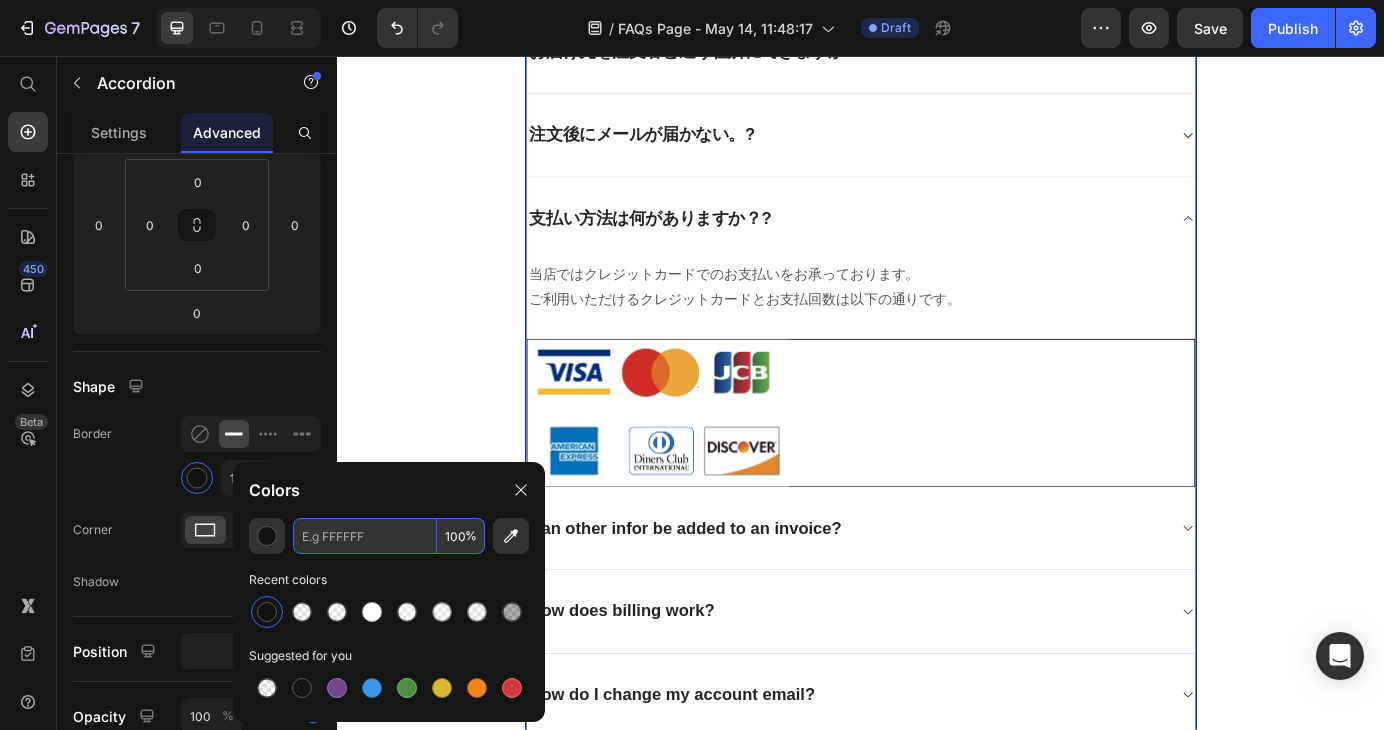 type on "E0E0E0" 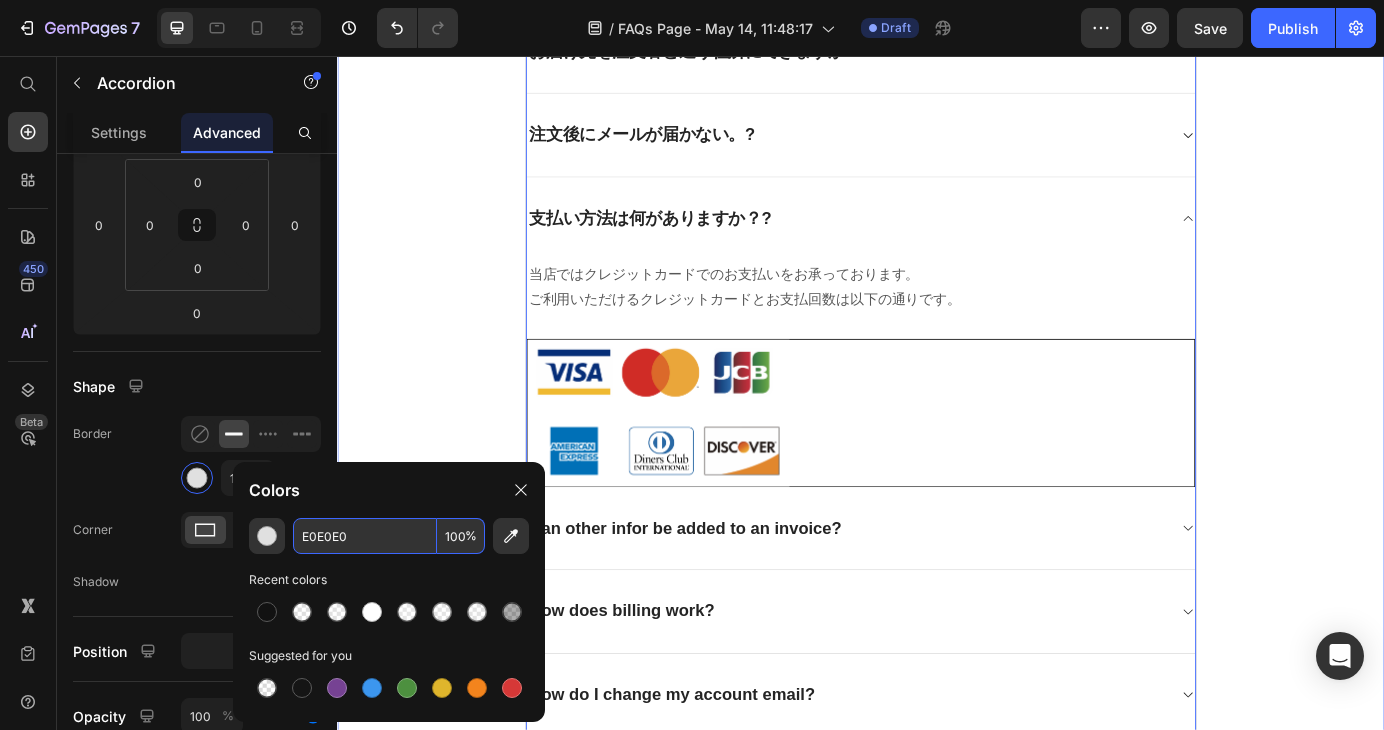 click on "よくあるご質問 Heading お客様からいただいたお問い合わせを、よくある質問形式でご紹介しています。 Text block                Title Line
お届け先を注文者と違う住所にできますか?
注文後にメールが届かない。?
支払い方法は何がありますか？? 当店ではクレジットカードでのお支払いをお承っております。 ご利用いただけるクレジットカードとお支払回数は以下の通りです。   Text block Image
Can other infor be added to an invoice?
How does billing work?
How do I change my account email? Accordion   0 Row" at bounding box center [937, 337] 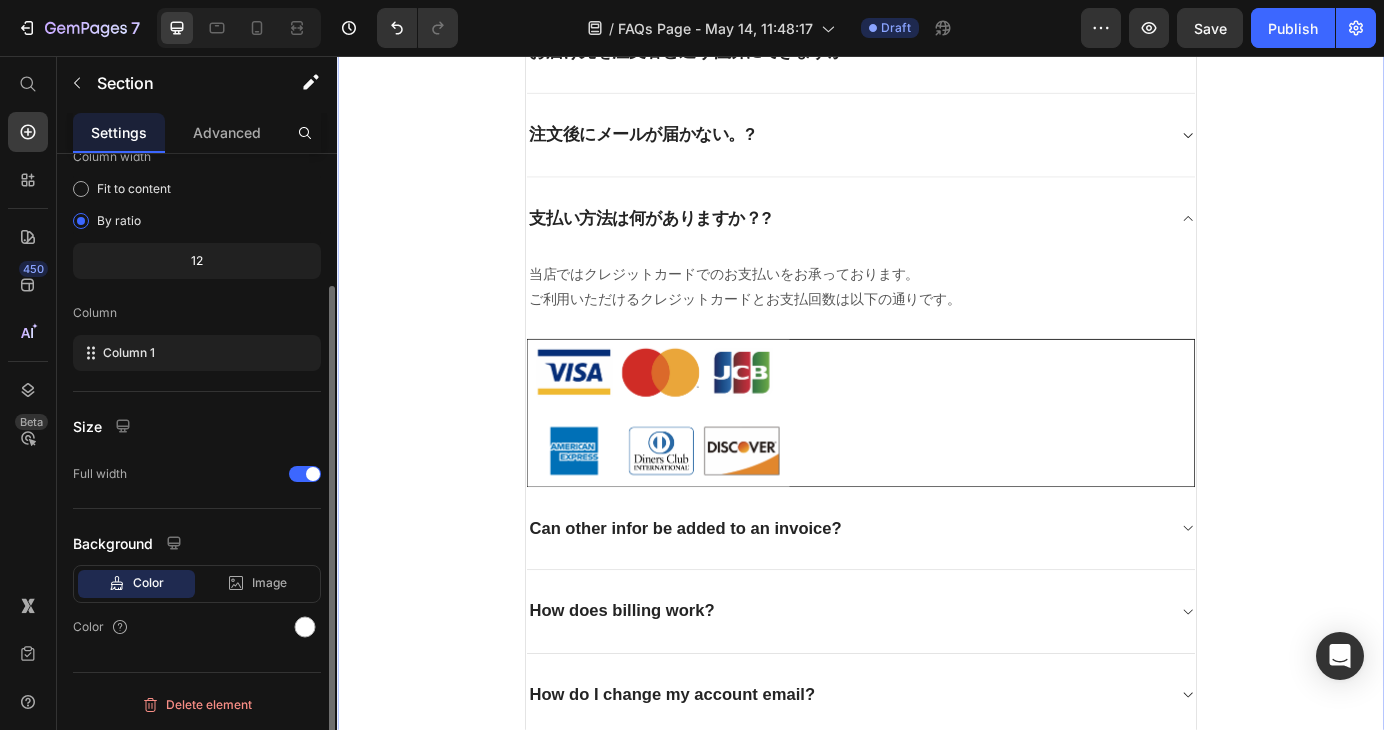 scroll, scrollTop: 0, scrollLeft: 0, axis: both 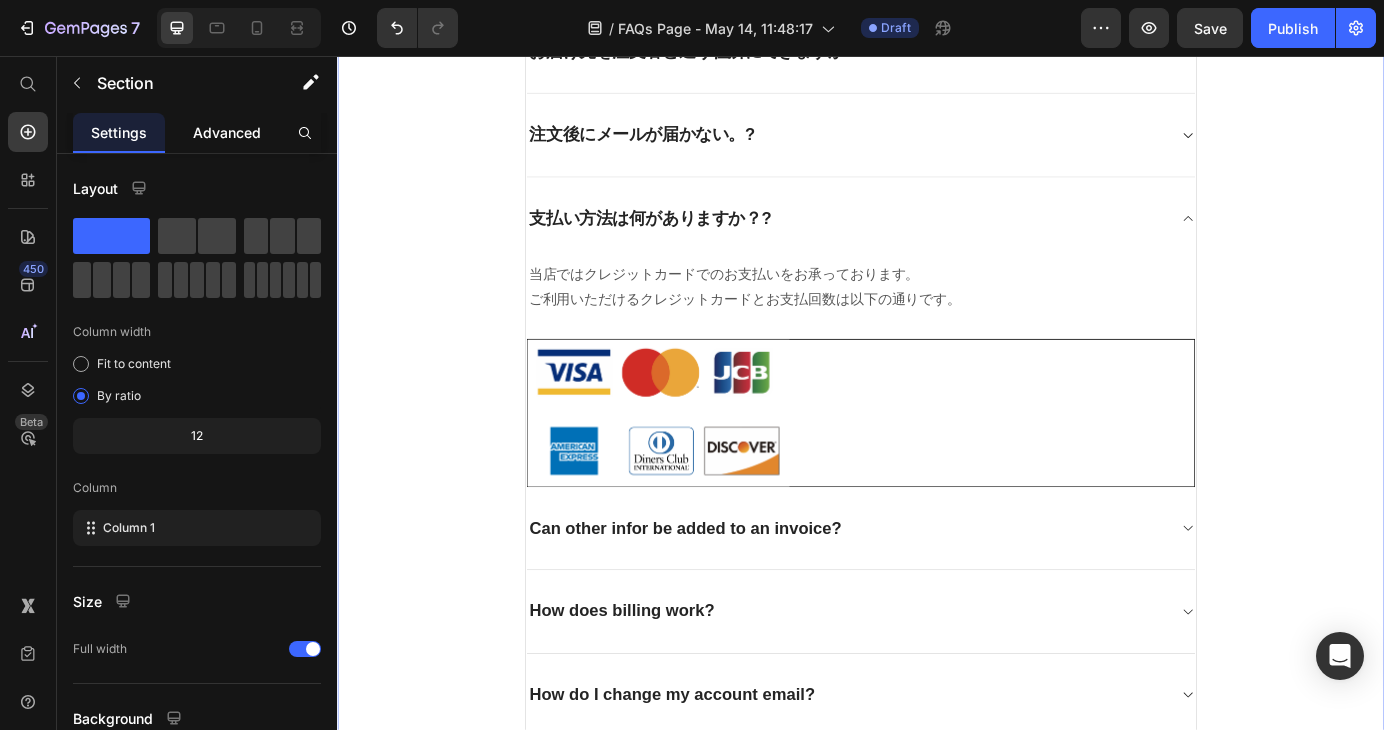click on "Advanced" at bounding box center [227, 132] 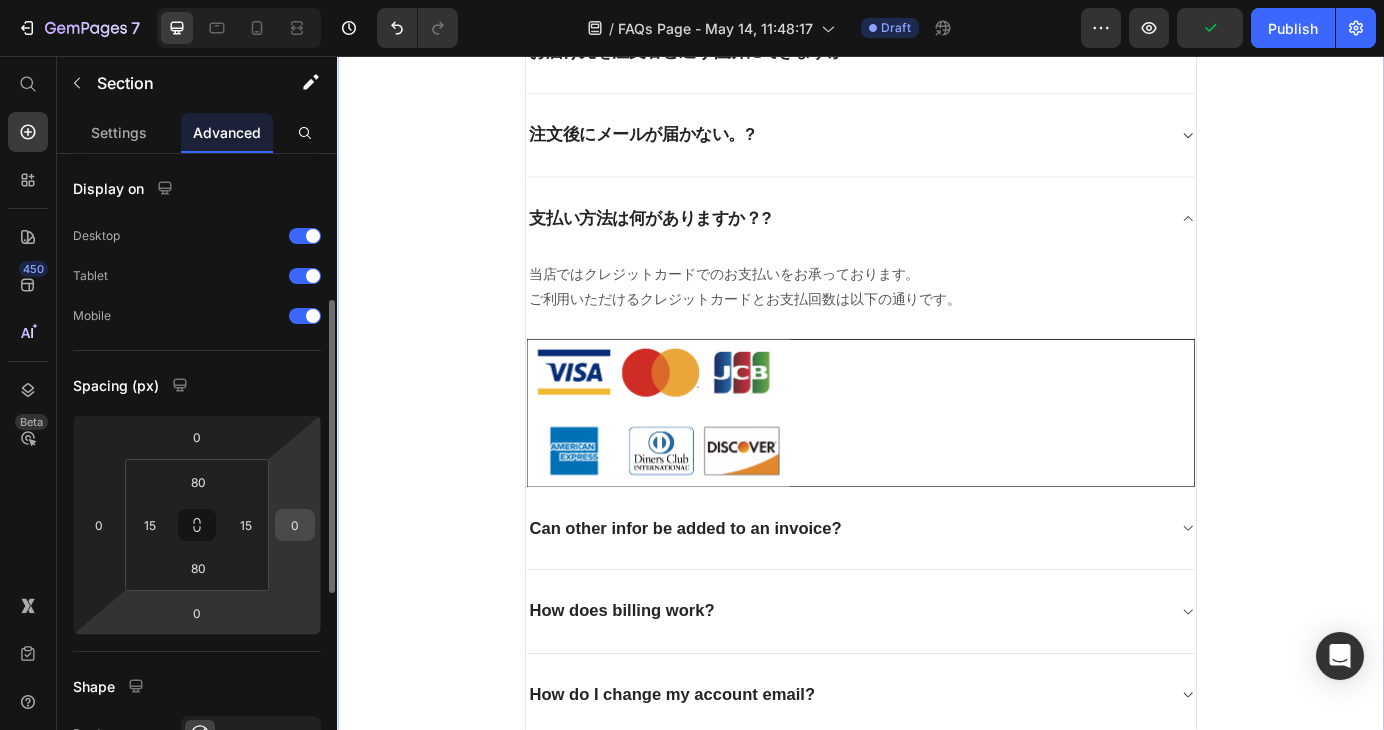 scroll, scrollTop: 300, scrollLeft: 0, axis: vertical 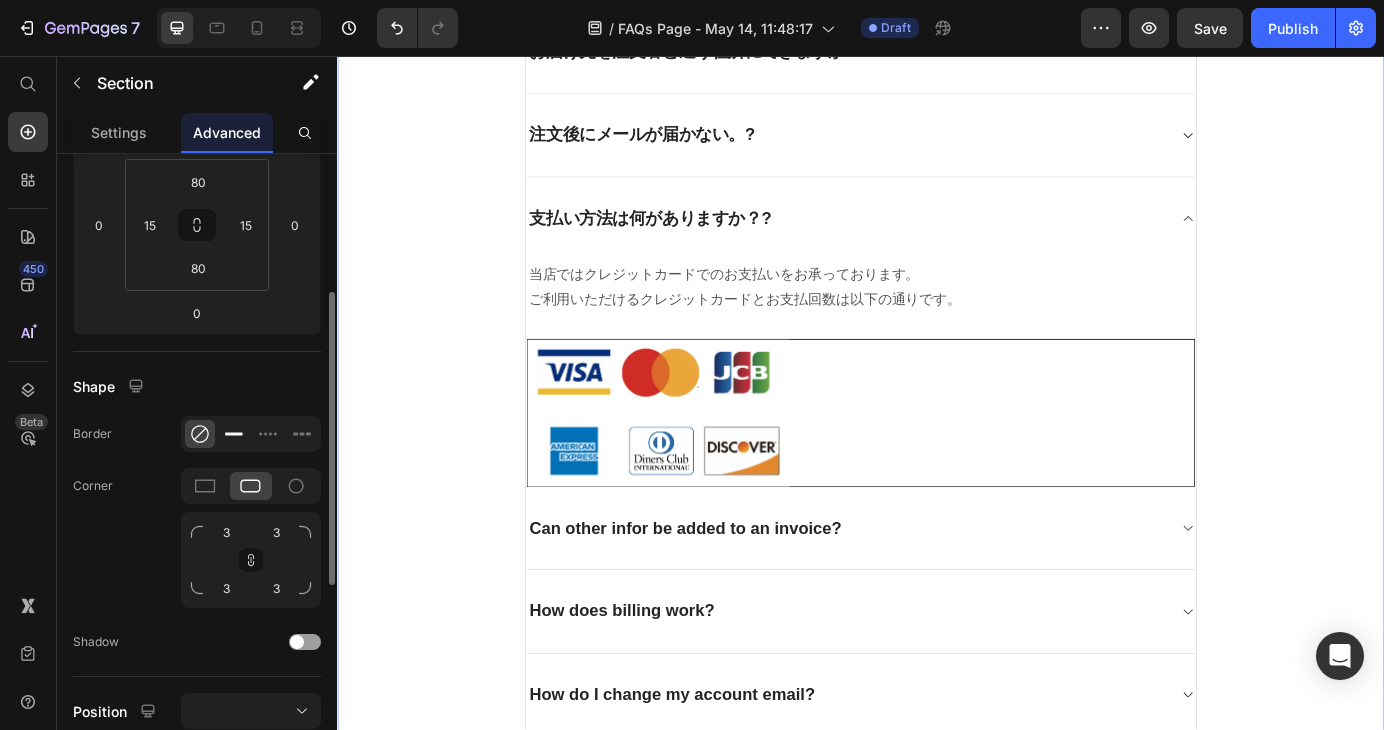 click 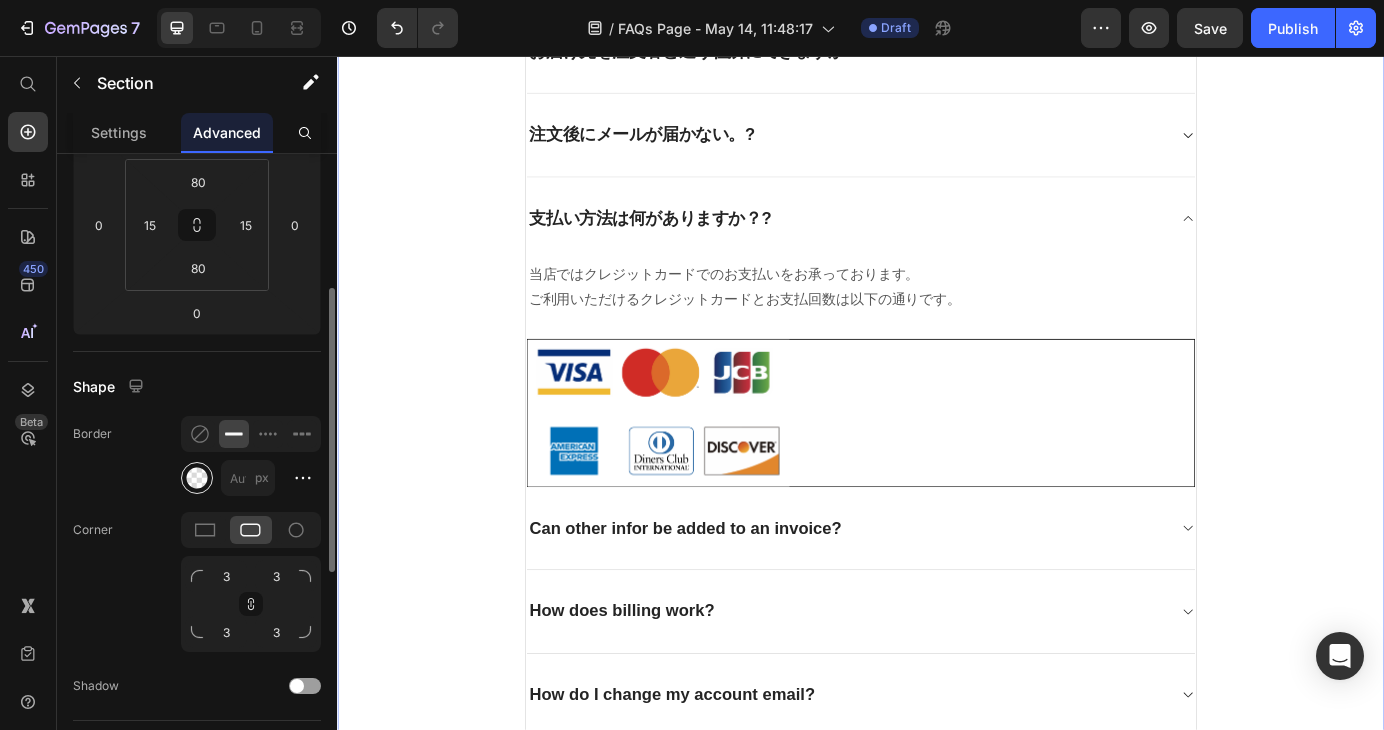click at bounding box center (197, 478) 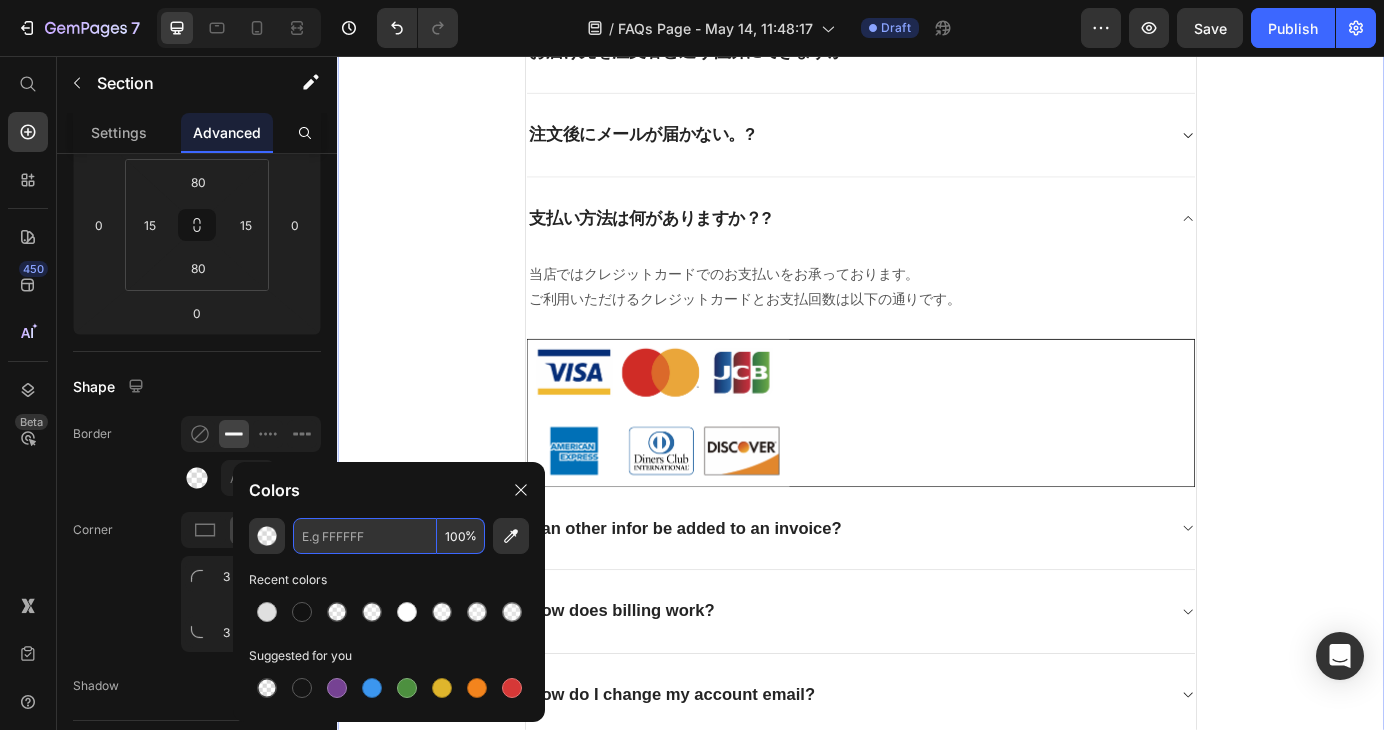 click at bounding box center [365, 536] 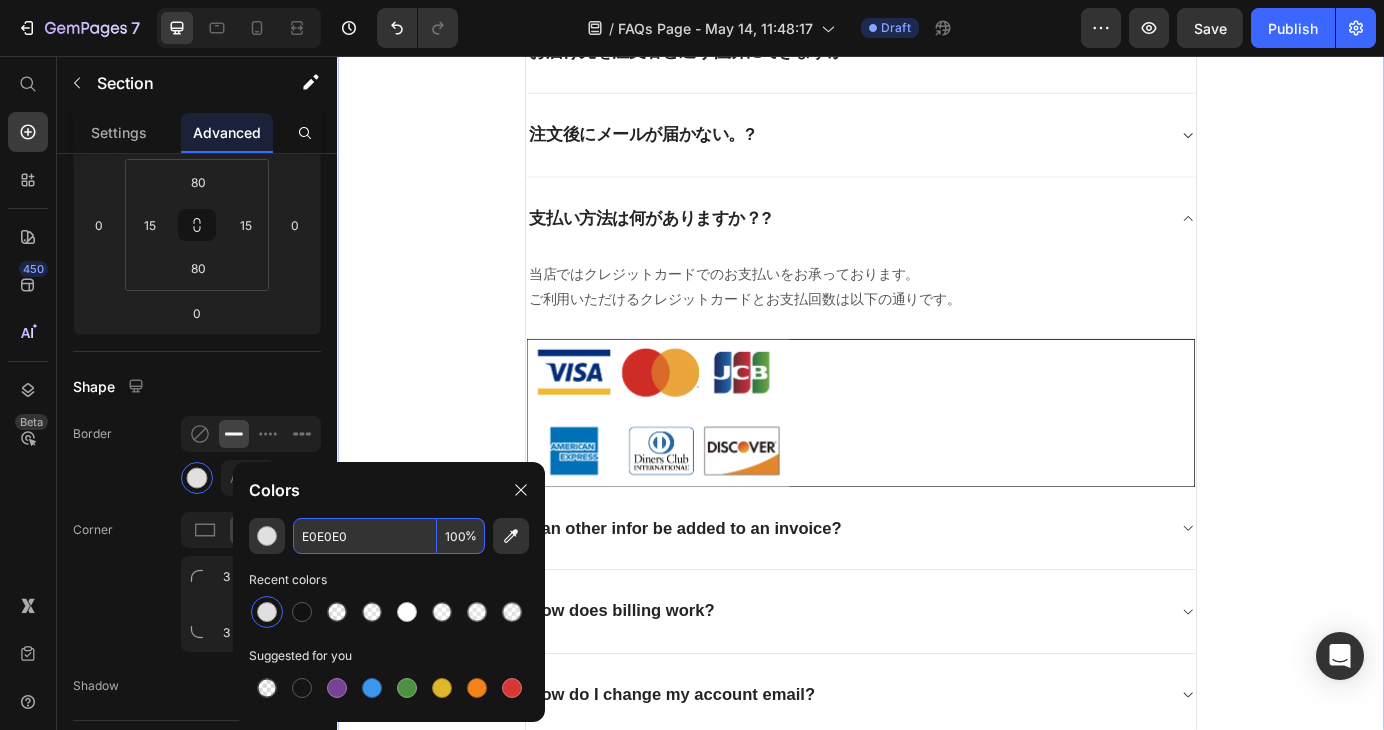 type on "E0E0E0" 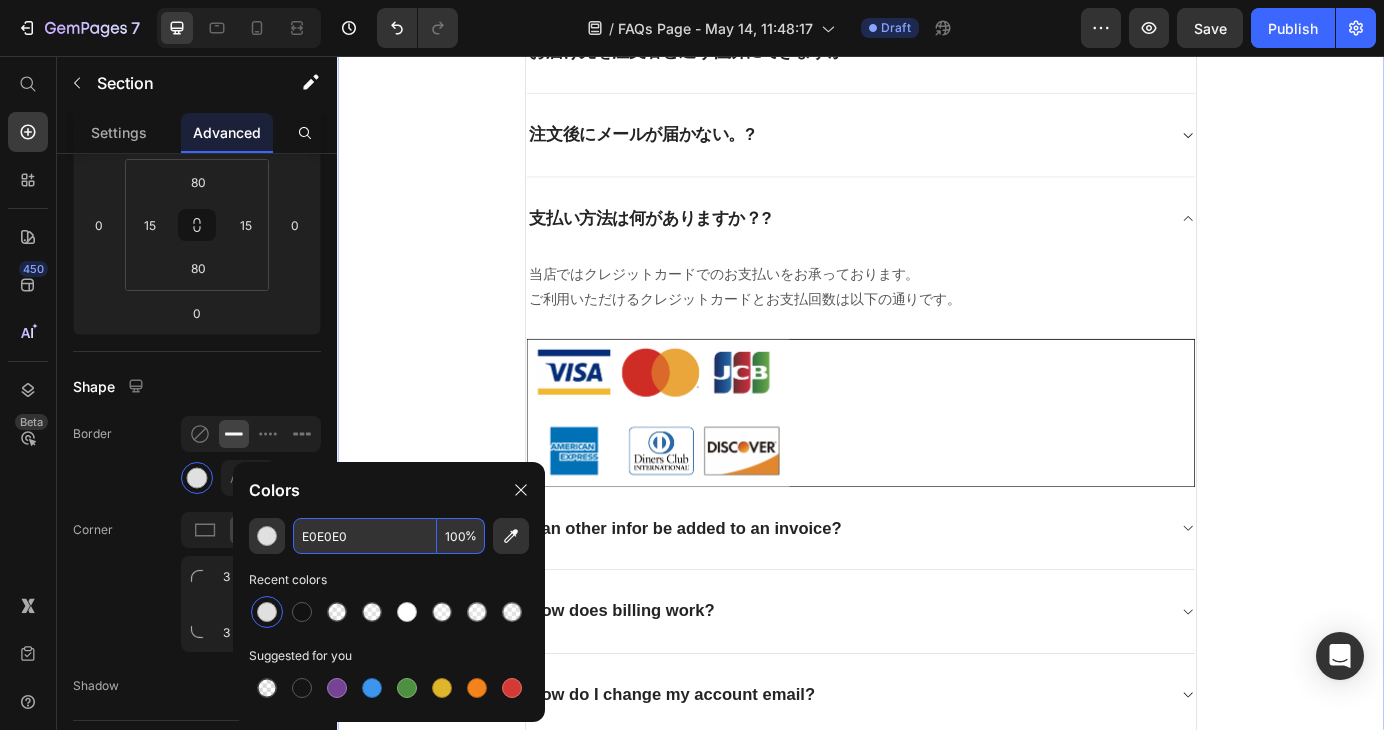 click on "Colors" 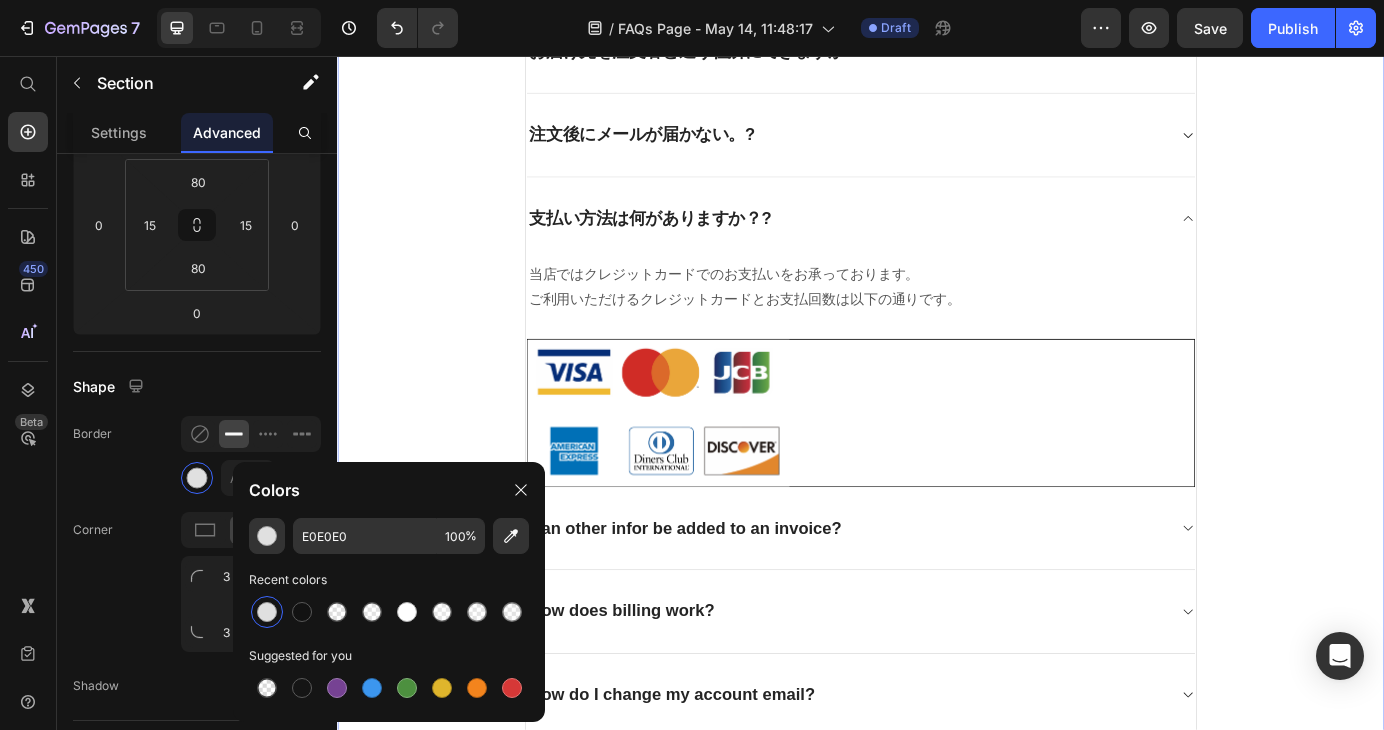 click on "Recent colors" at bounding box center [389, 580] 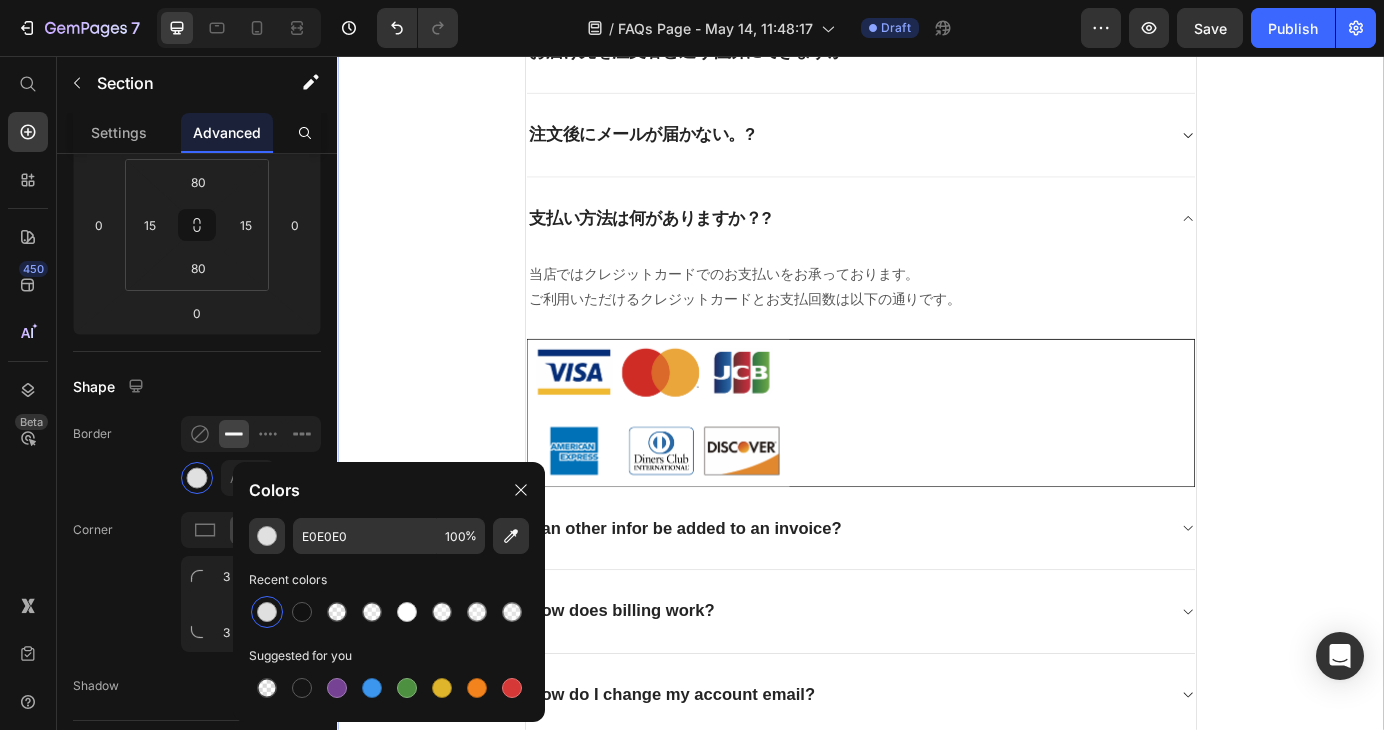 click on "よくあるご質問 Heading お客様からいただいたお問い合わせを、よくある質問形式でご紹介しています。 Text block                Title Line
お届け先を注文者と違う住所にできますか?
注文後にメールが届かない。?
支払い方法は何がありますか？? 当店ではクレジットカードでのお支払いをお承っております。 ご利用いただけるクレジットカードとお支払回数は以下の通りです。   Text block Image
Can other infor be added to an invoice?
How does billing work?
How do I change my account email? Accordion Row" at bounding box center [937, 337] 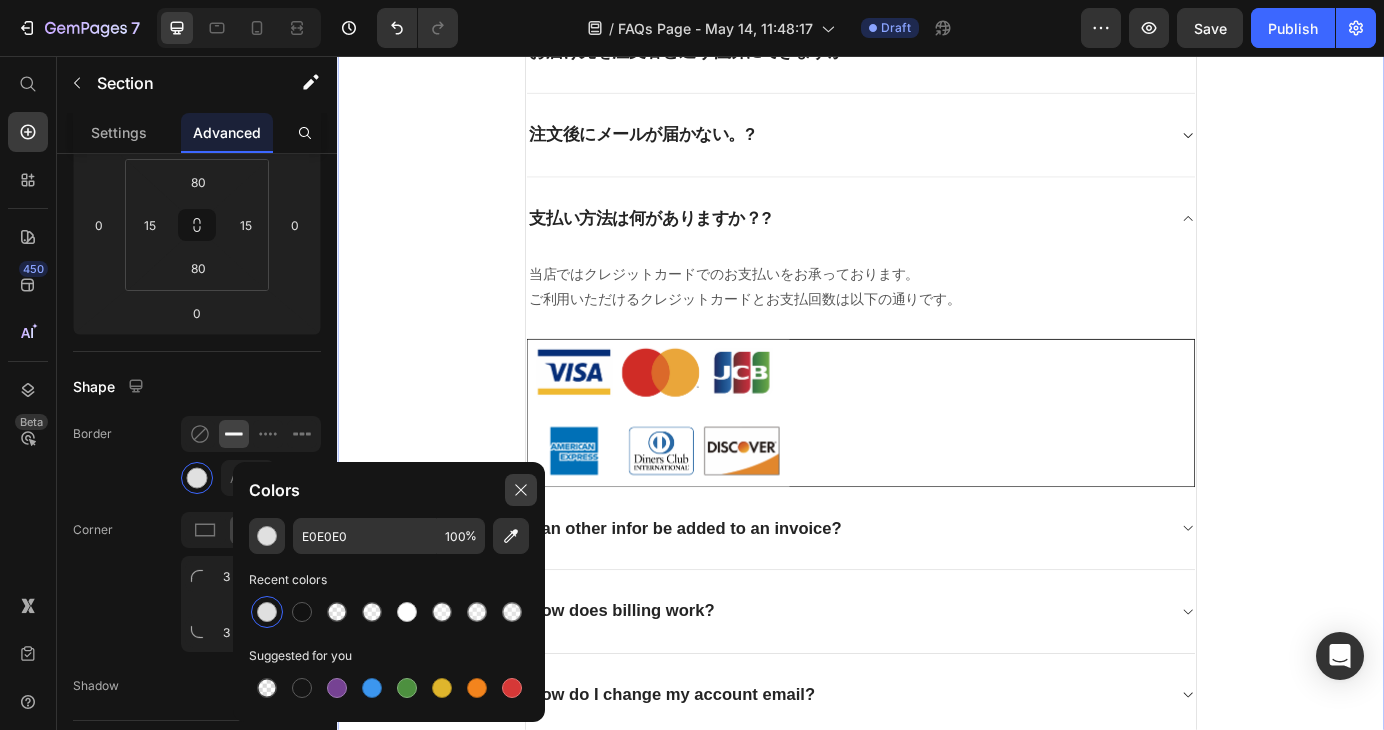 click 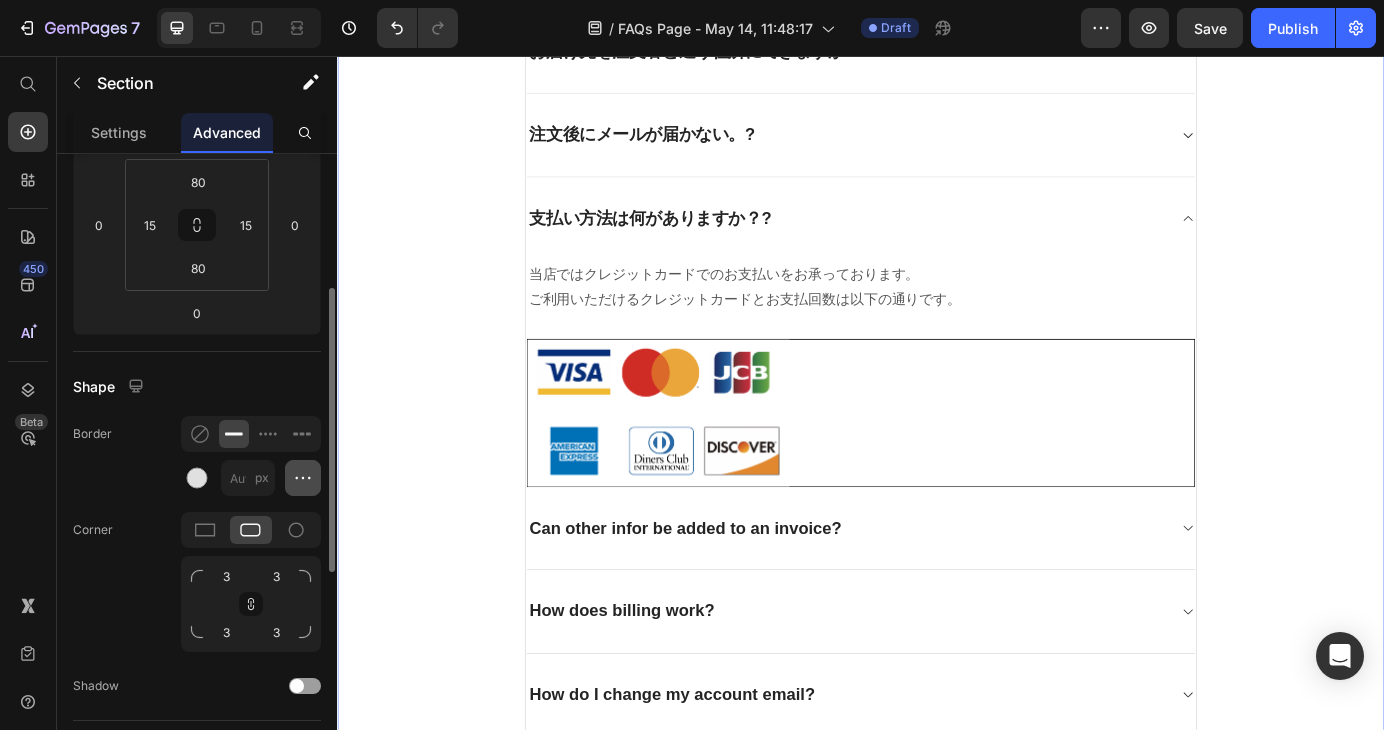 click 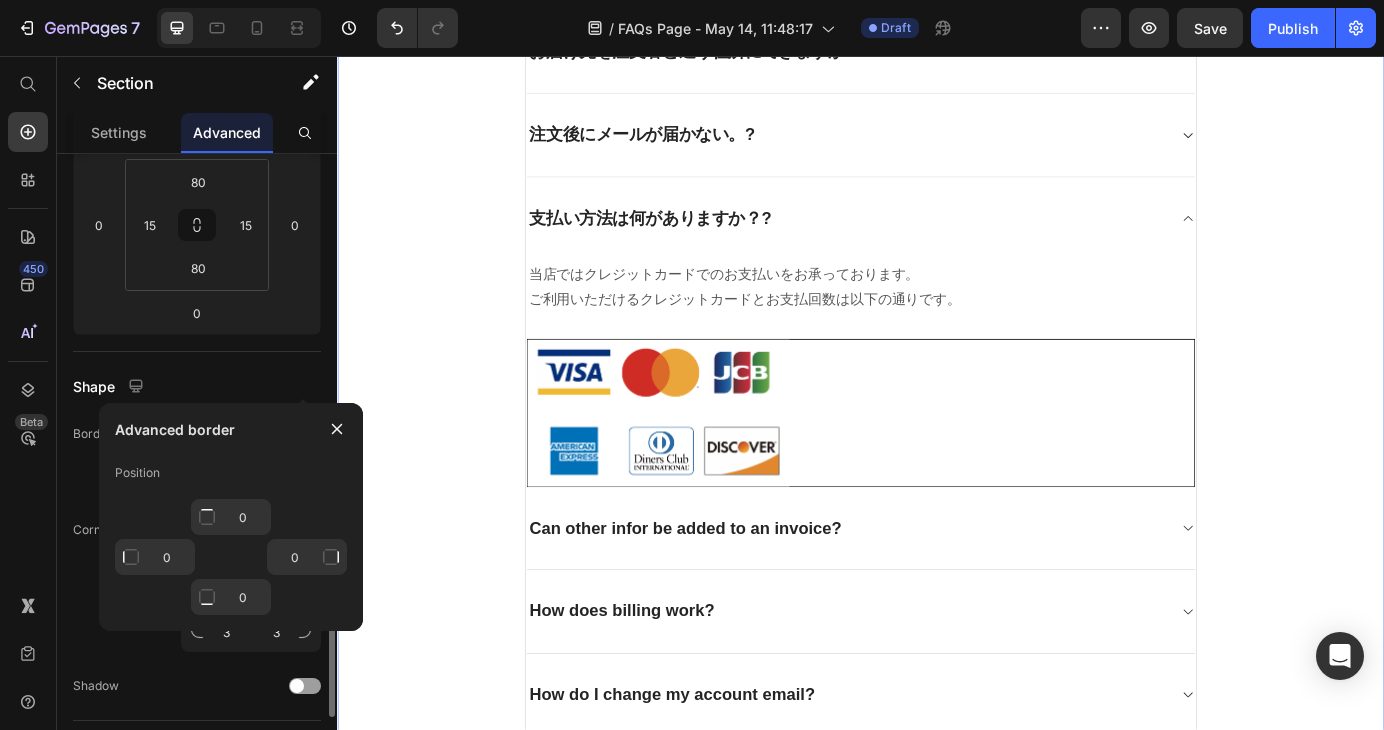 scroll, scrollTop: 400, scrollLeft: 0, axis: vertical 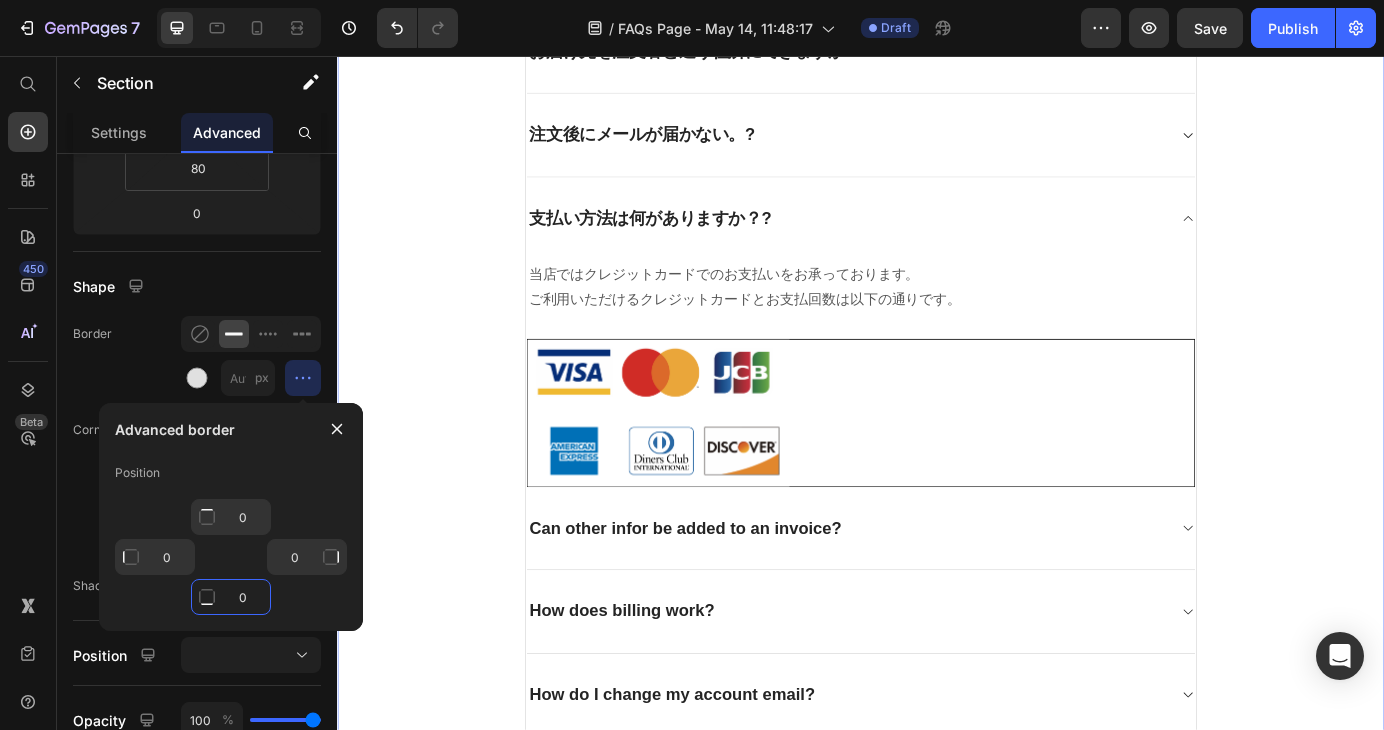 click on "0" 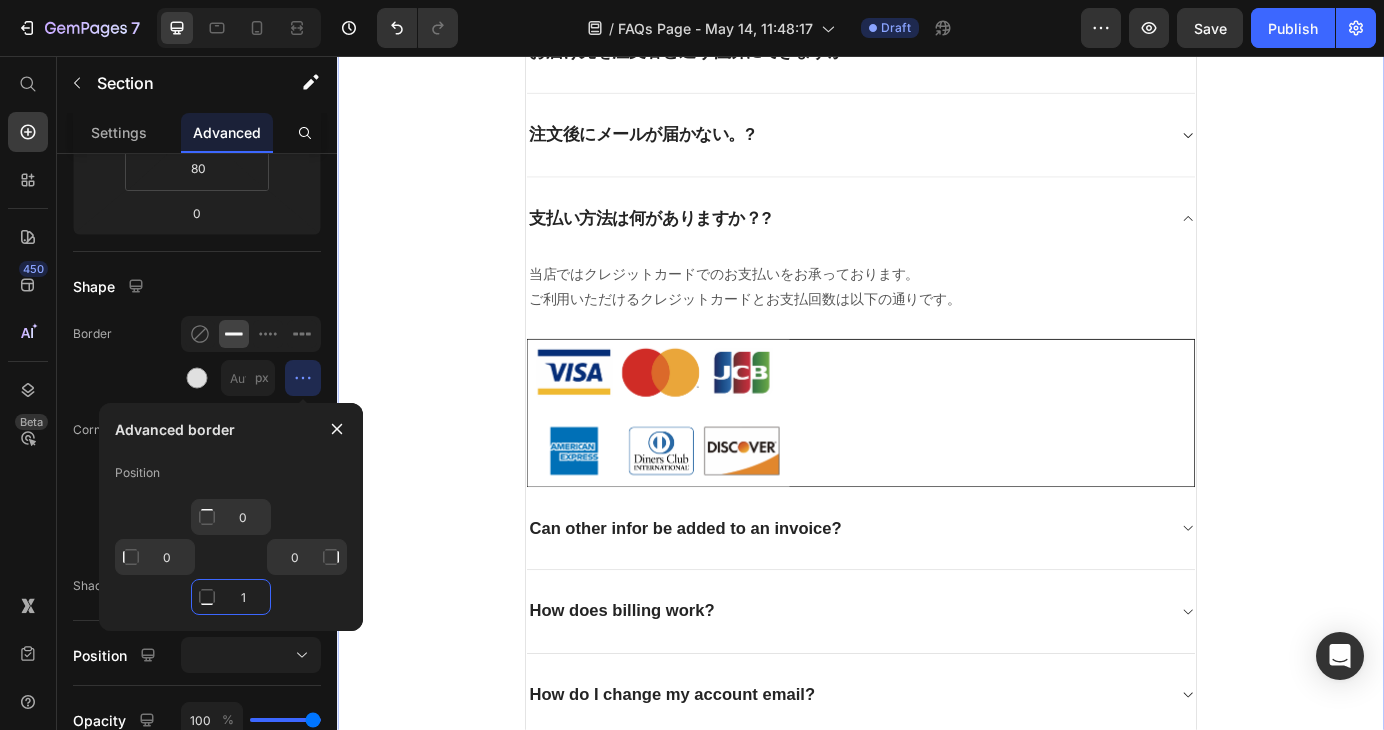 type on "1" 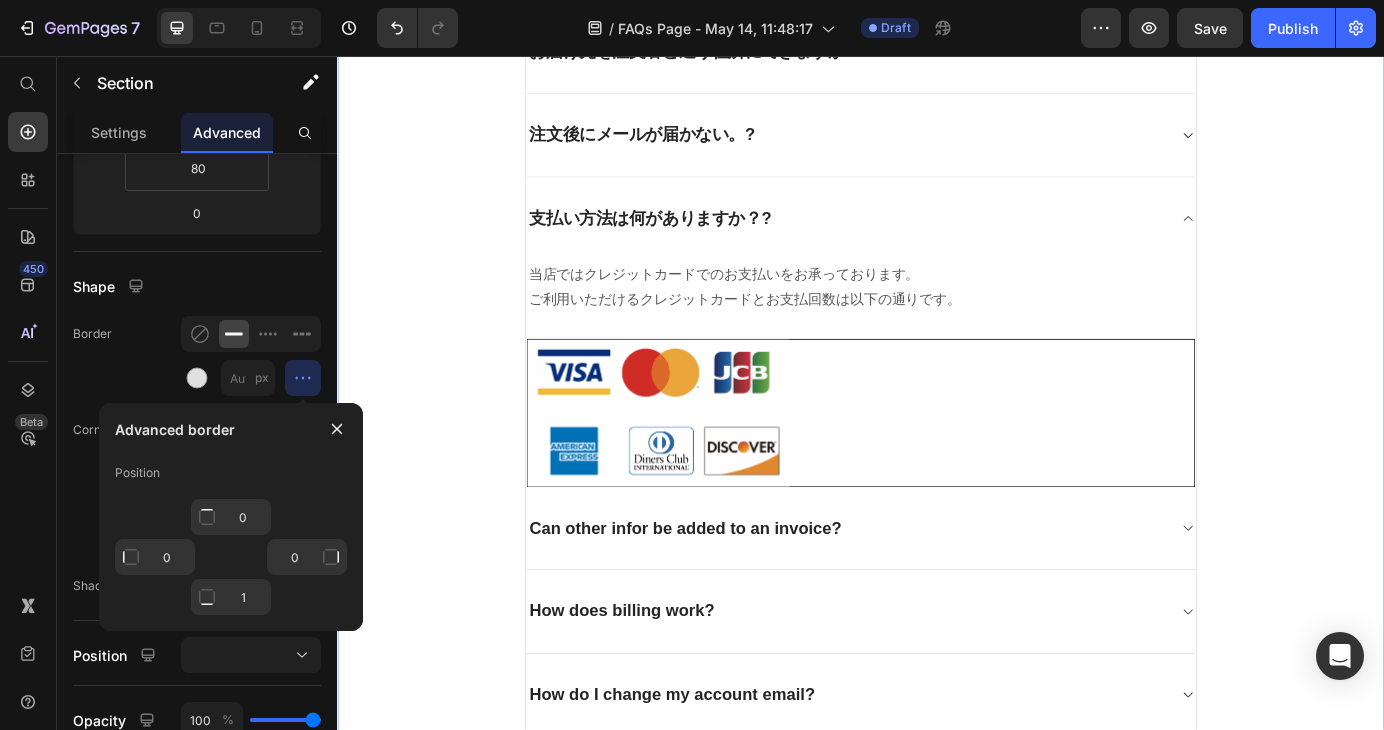 type on "Mixed" 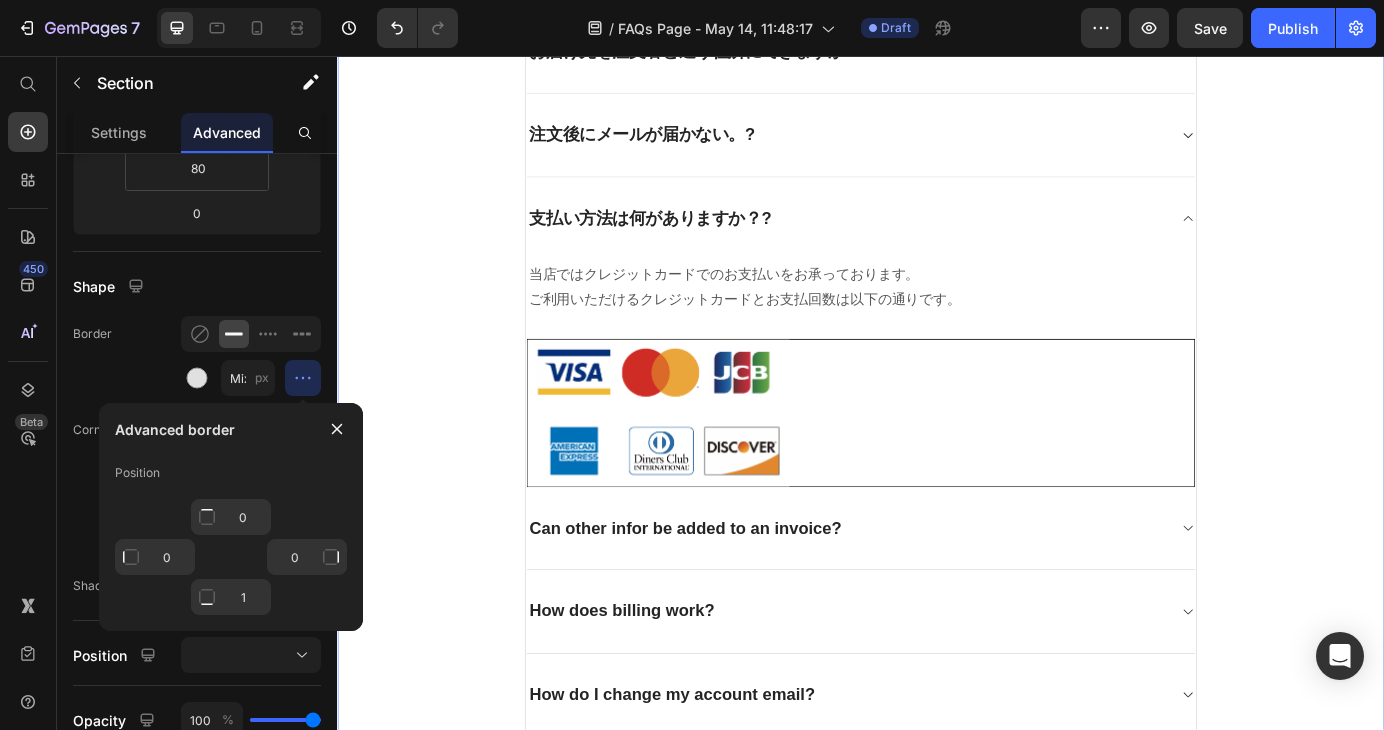click on "よくあるご質問 Heading お客様からいただいたお問い合わせを、よくある質問形式でご紹介しています。 Text block                Title Line
お届け先を注文者と違う住所にできますか?
注文後にメールが届かない。?
支払い方法は何がありますか？? 当店ではクレジットカードでのお支払いをお承っております。 ご利用いただけるクレジットカードとお支払回数は以下の通りです。   Text block Image
Can other infor be added to an invoice?
How does billing work?
How do I change my account email? Accordion Row" at bounding box center (937, 337) 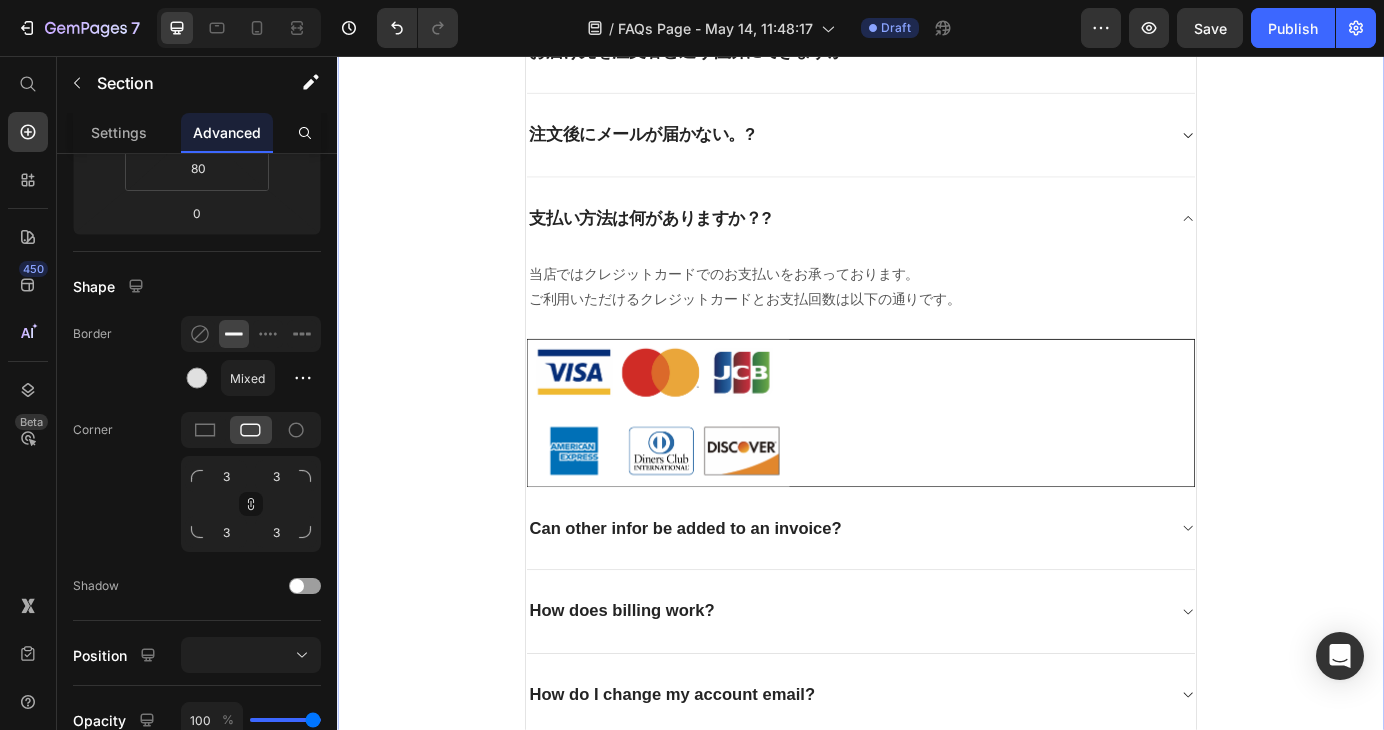 click on "よくあるご質問 Heading お客様からいただいたお問い合わせを、よくある質問形式でご紹介しています。 Text block                Title Line
お届け先を注文者と違う住所にできますか?
注文後にメールが届かない。?
支払い方法は何がありますか？? 当店ではクレジットカードでのお支払いをお承っております。 ご利用いただけるクレジットカードとお支払回数は以下の通りです。   Text block Image
Can other infor be added to an invoice?
How does billing work?
How do I change my account email? Accordion Row" at bounding box center [937, 337] 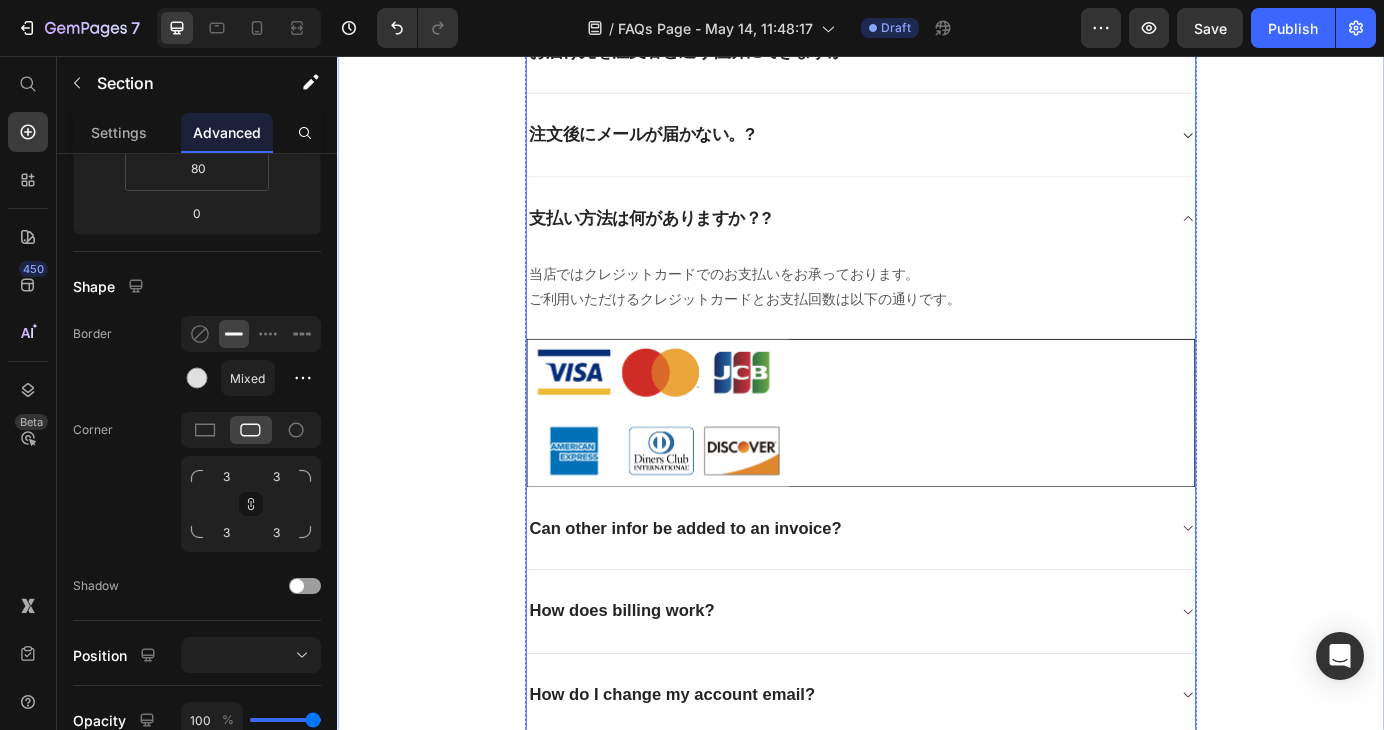 click 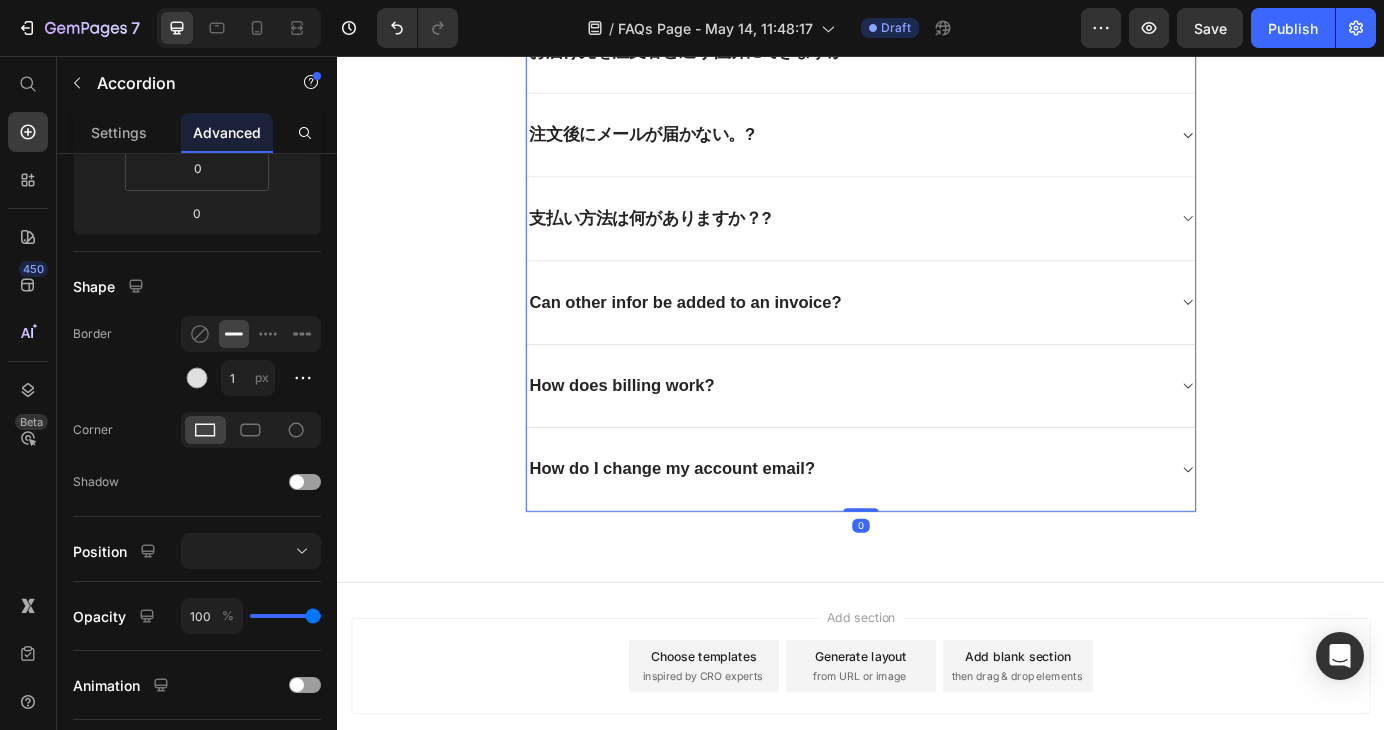 scroll, scrollTop: 0, scrollLeft: 0, axis: both 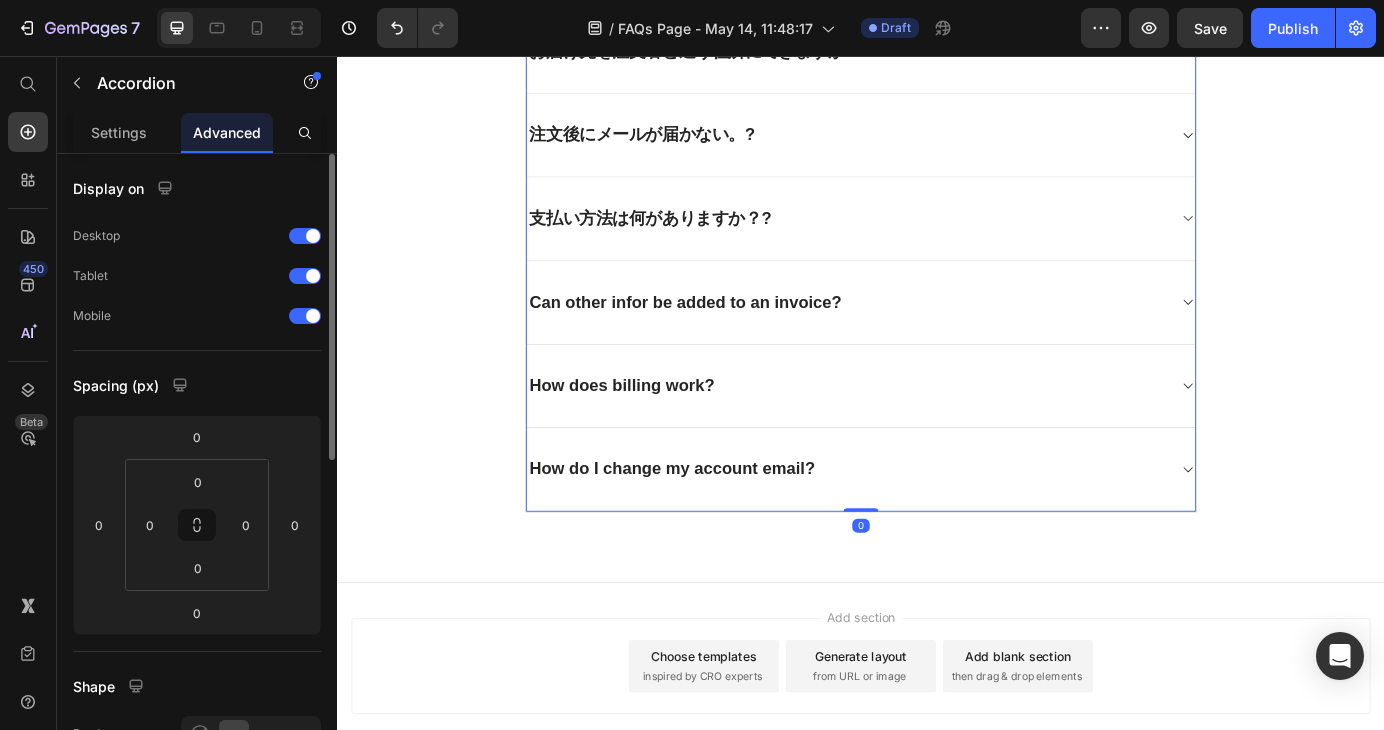 click 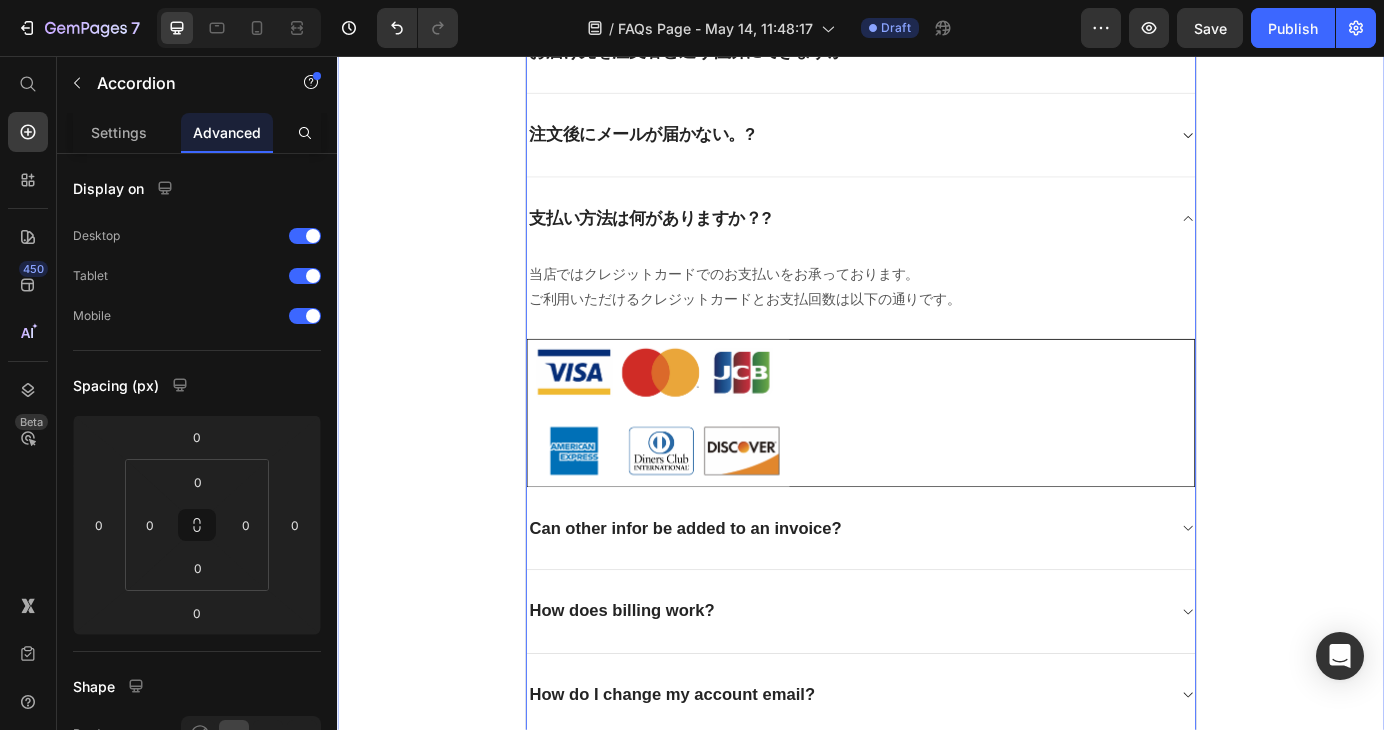 click on "よくあるご質問 Heading お客様からいただいたお問い合わせを、よくある質問形式でご紹介しています。 Text block                Title Line
お届け先を注文者と違う住所にできますか?
注文後にメールが届かない。?
支払い方法は何がありますか？? 当店ではクレジットカードでのお支払いをお承っております。 ご利用いただけるクレジットカードとお支払回数は以下の通りです。   Text block Image
Can other infor be added to an invoice?
How does billing work?
How do I change my account email? Accordion   0 Row" at bounding box center [937, 337] 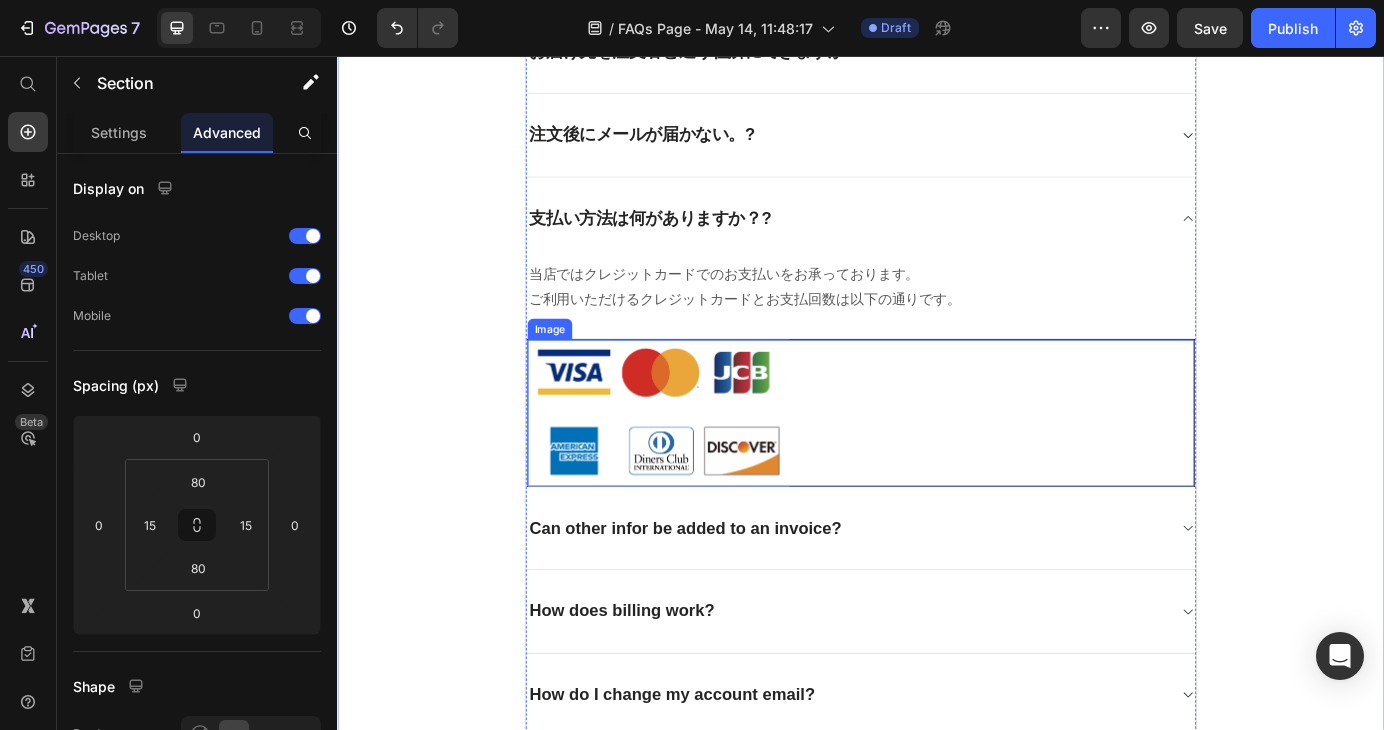 click at bounding box center [937, 464] 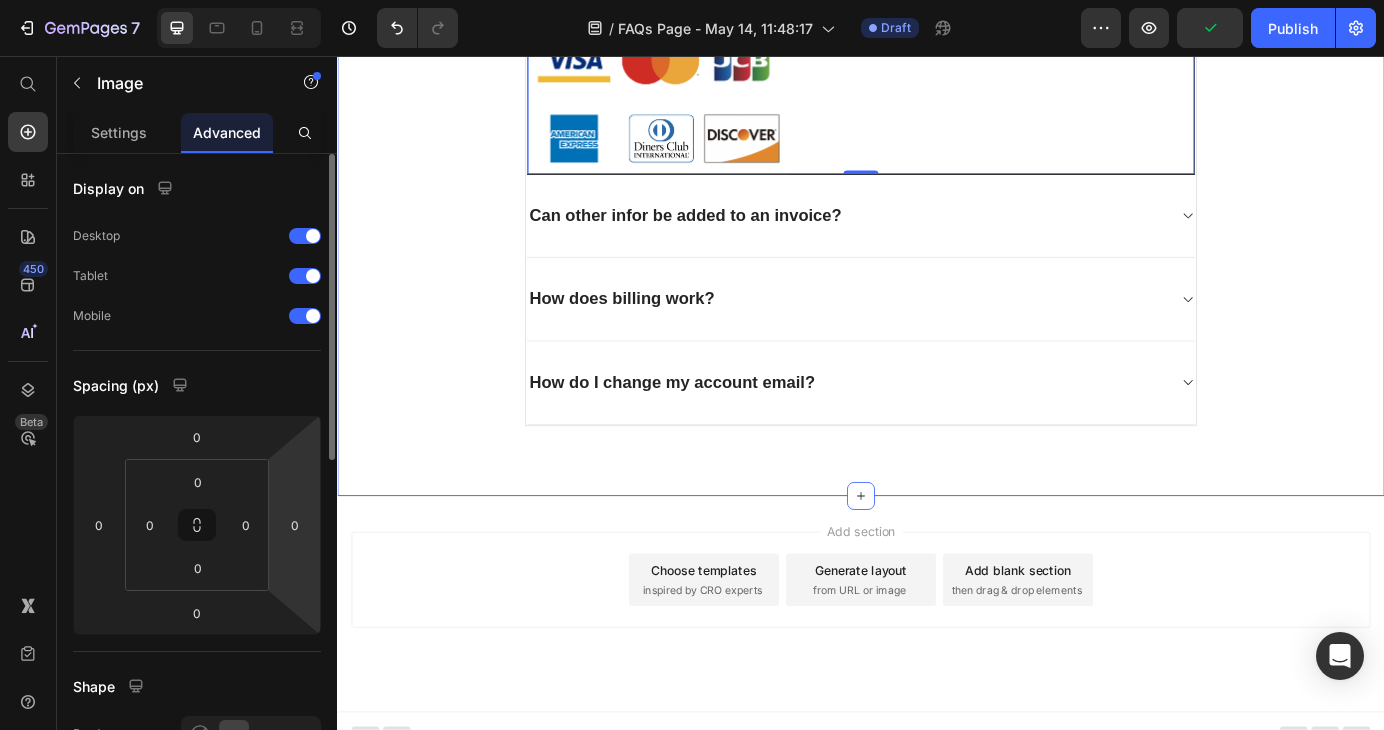 scroll, scrollTop: 712, scrollLeft: 0, axis: vertical 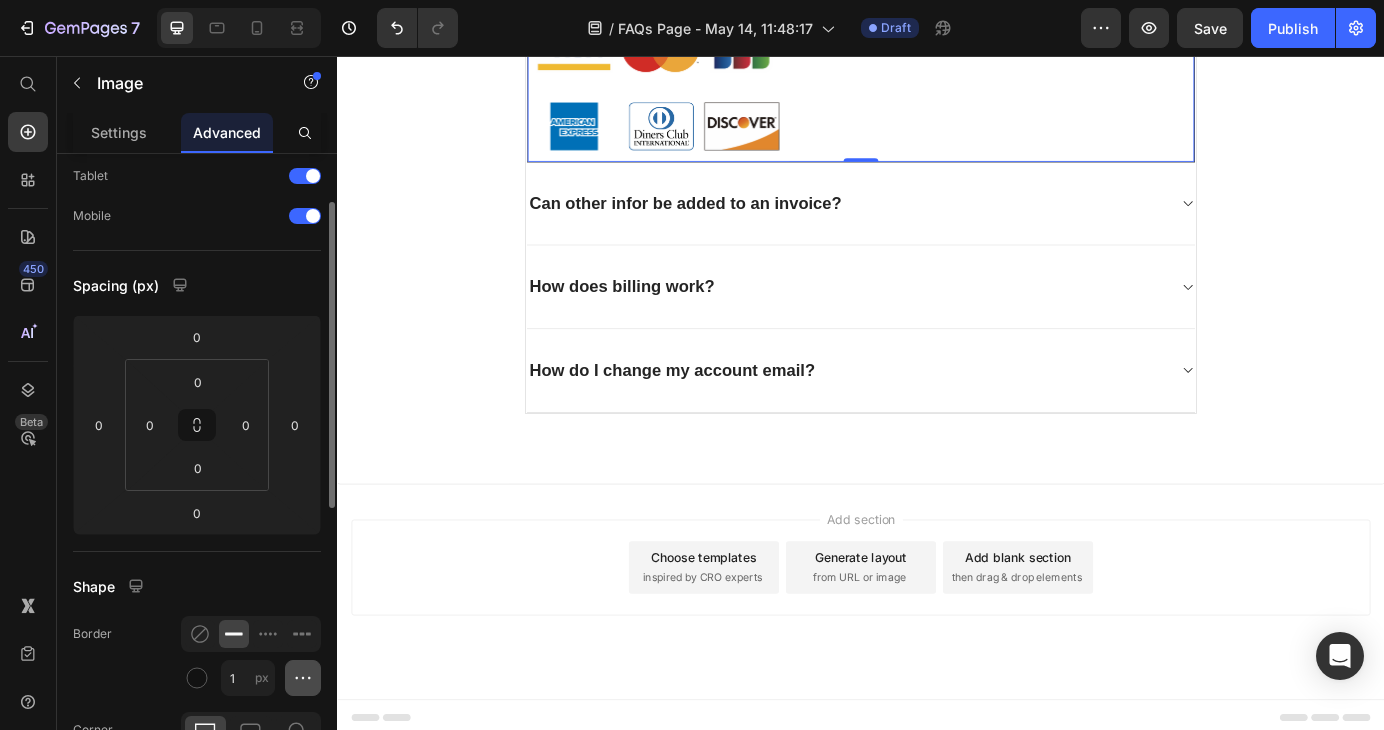 click 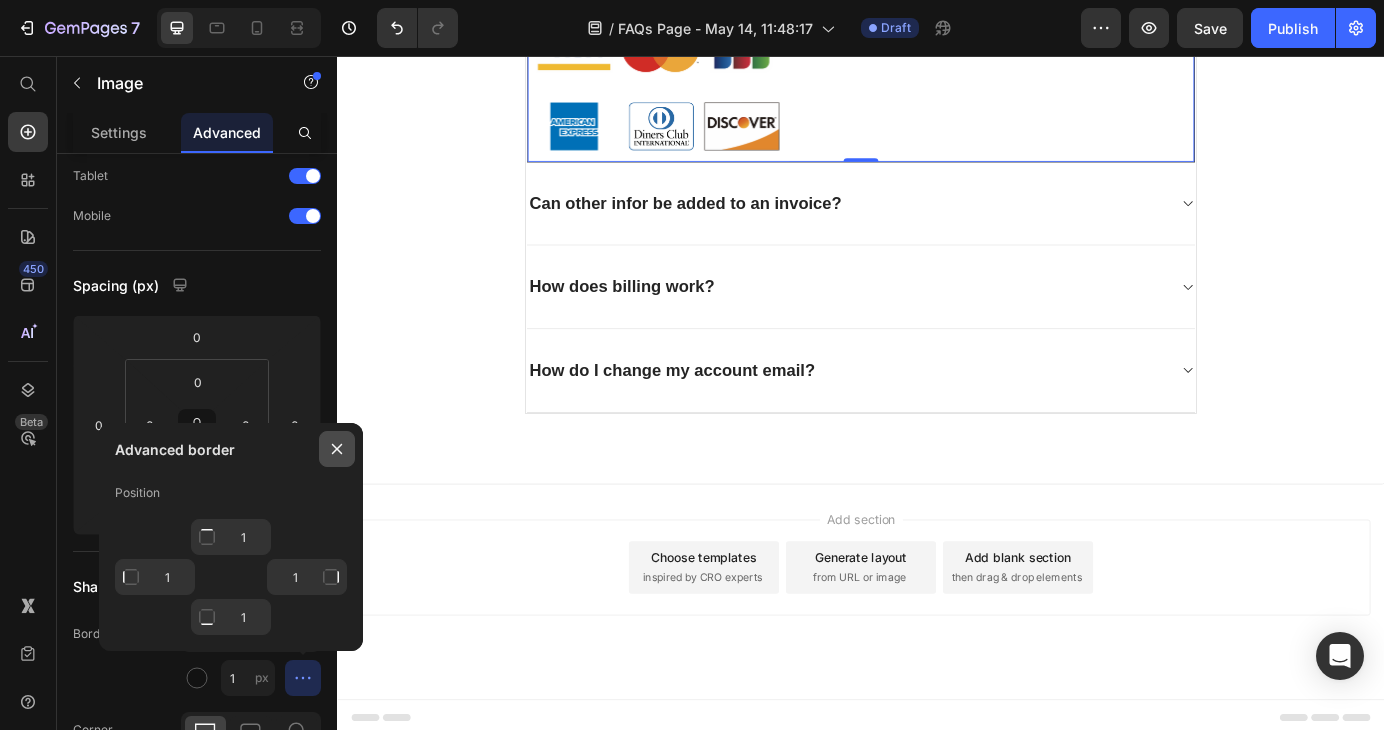 click 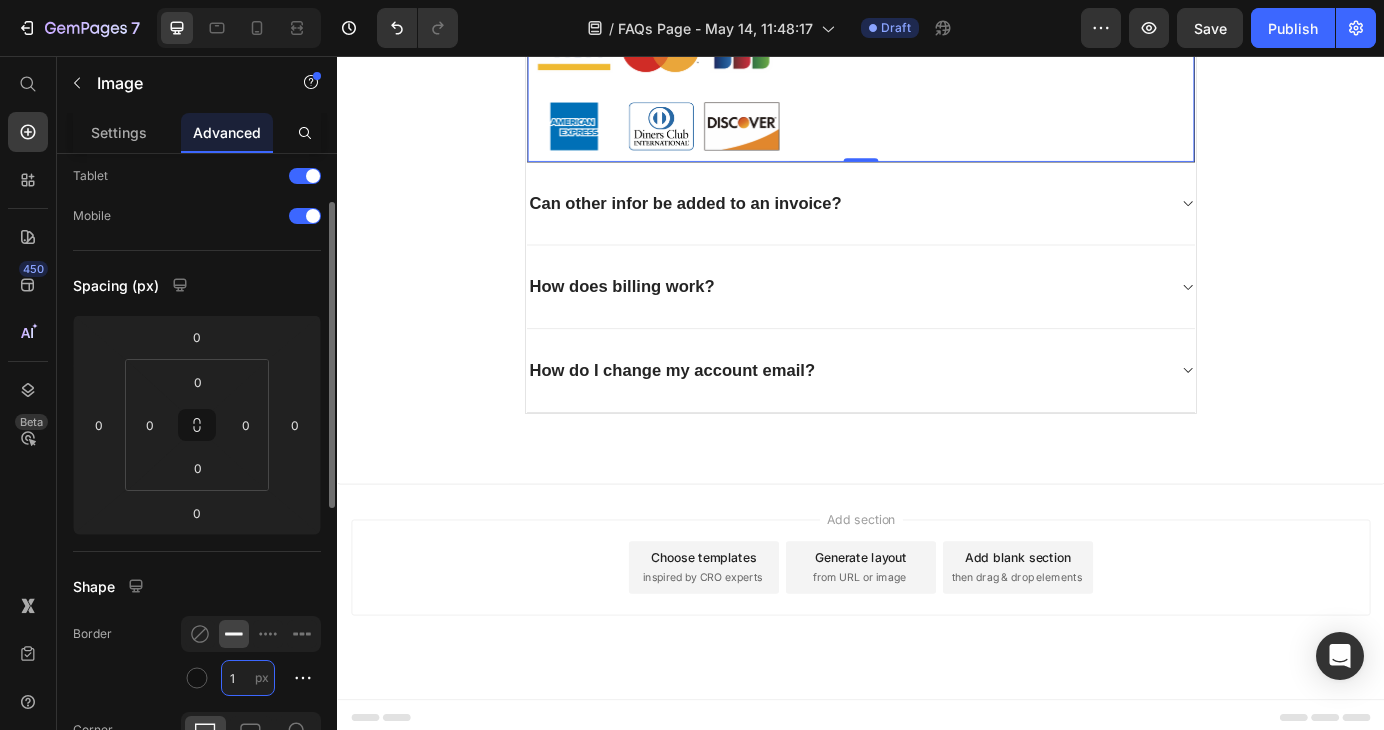 click on "1" at bounding box center [248, 678] 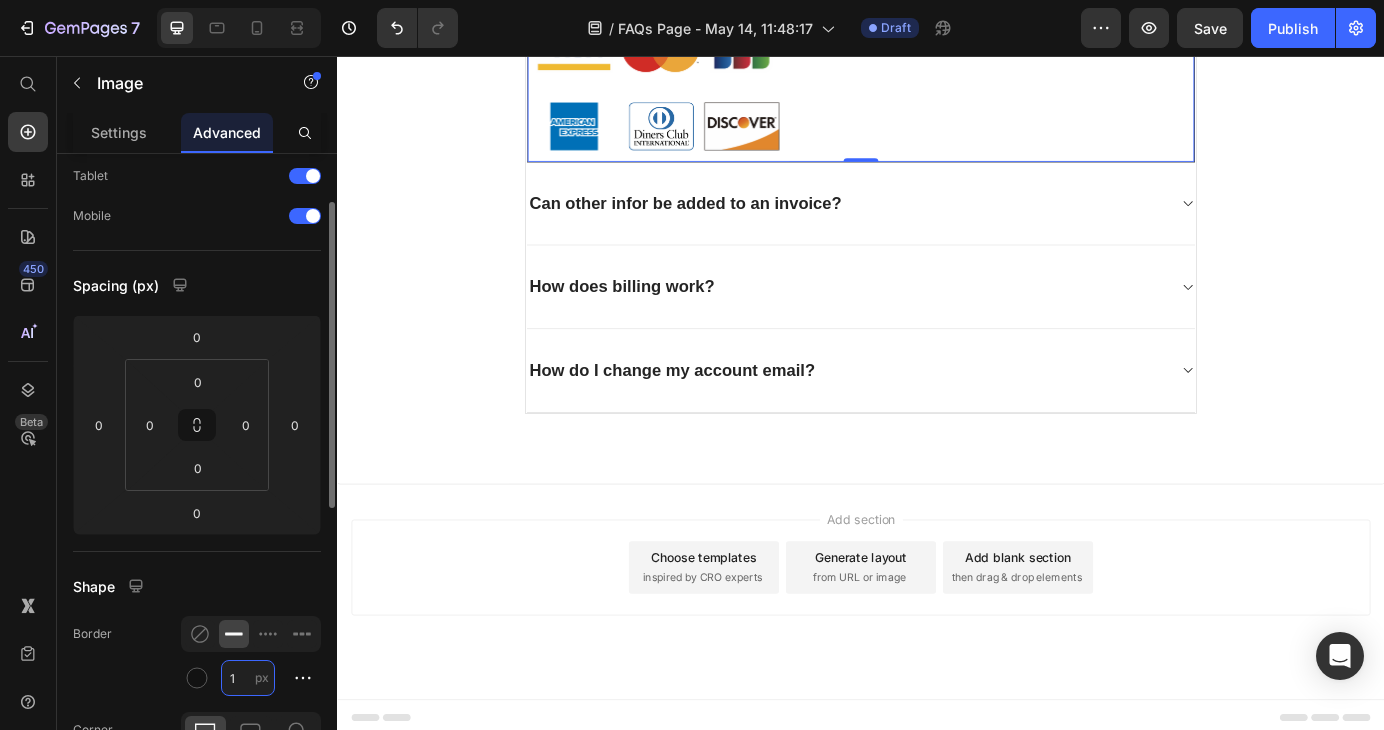 type on "0" 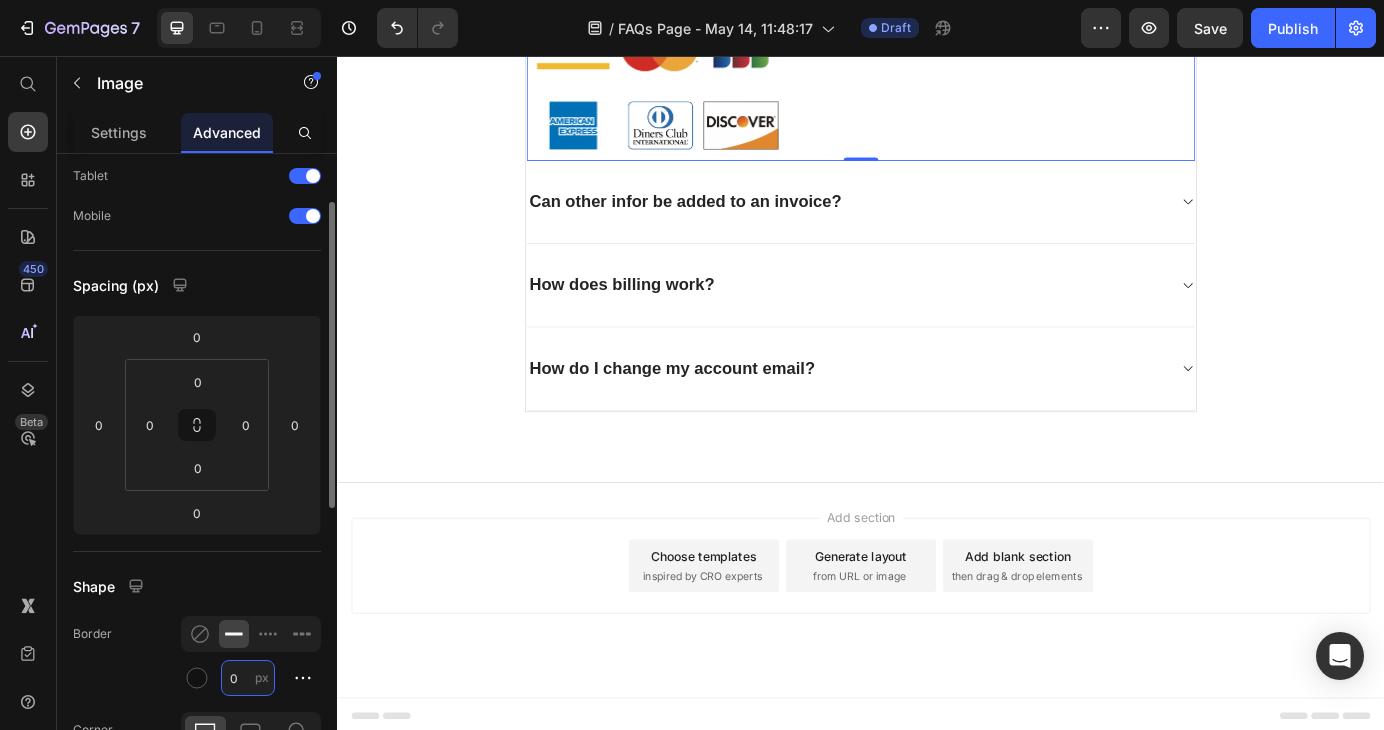 scroll, scrollTop: 710, scrollLeft: 0, axis: vertical 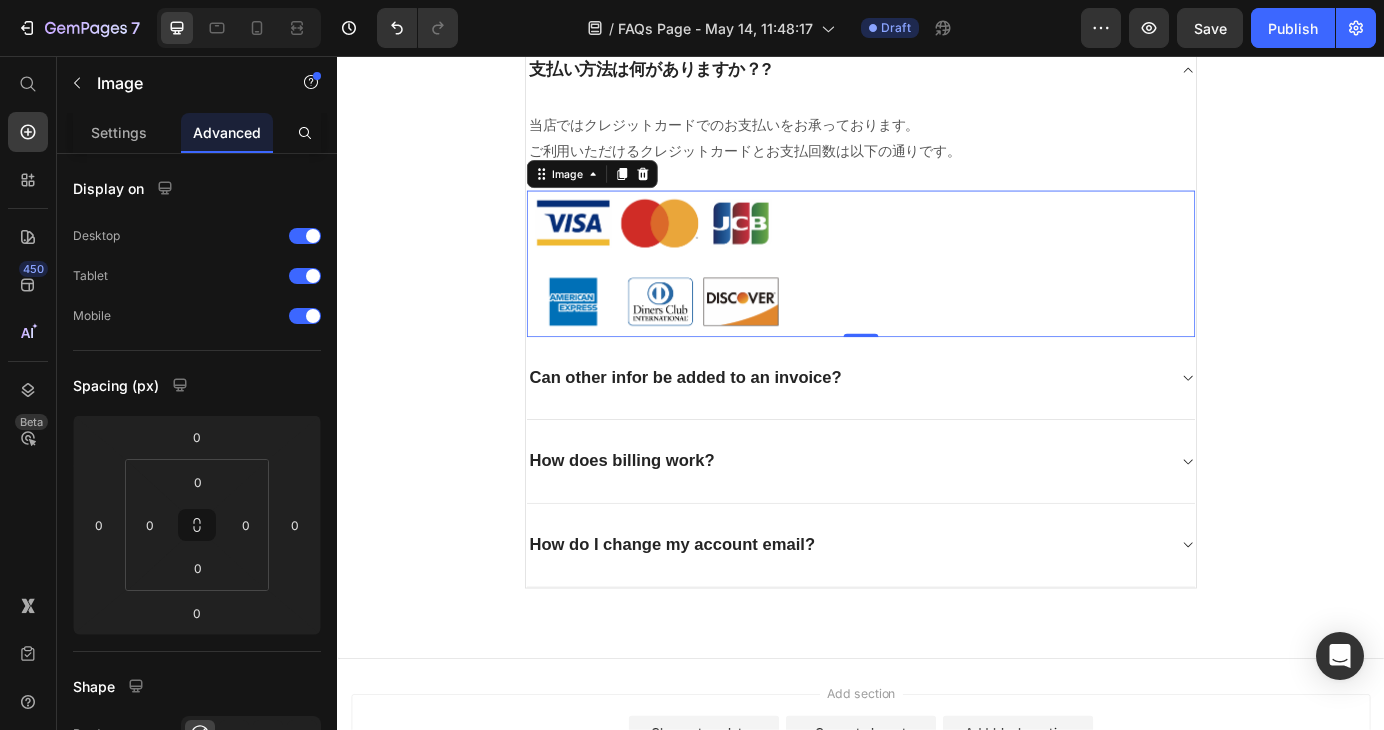 click at bounding box center (937, 293) 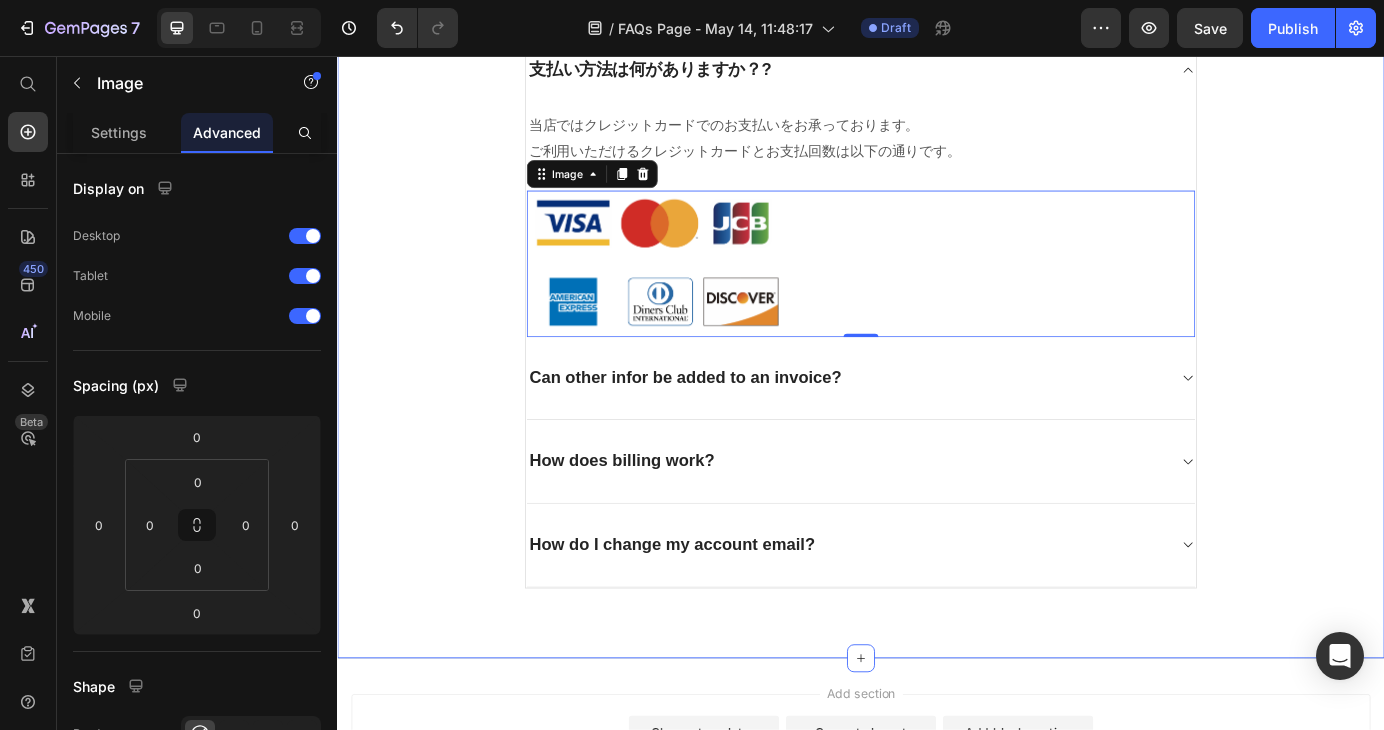 click on "よくあるご質問 Heading お客様からいただいたお問い合わせを、よくある質問形式でご紹介しています。 Text block                Title Line
お届け先を注文者と違う住所にできますか?
注文後にメールが届かない。?
支払い方法は何がありますか？? 当店ではクレジットカードでのお支払いをお承っております。 ご利用いただけるクレジットカードとお支払回数は以下の通りです。   Text block Image   0
Can other infor be added to an invoice?
How does billing work?
How do I change my account email? Accordion Row" at bounding box center (937, 166) 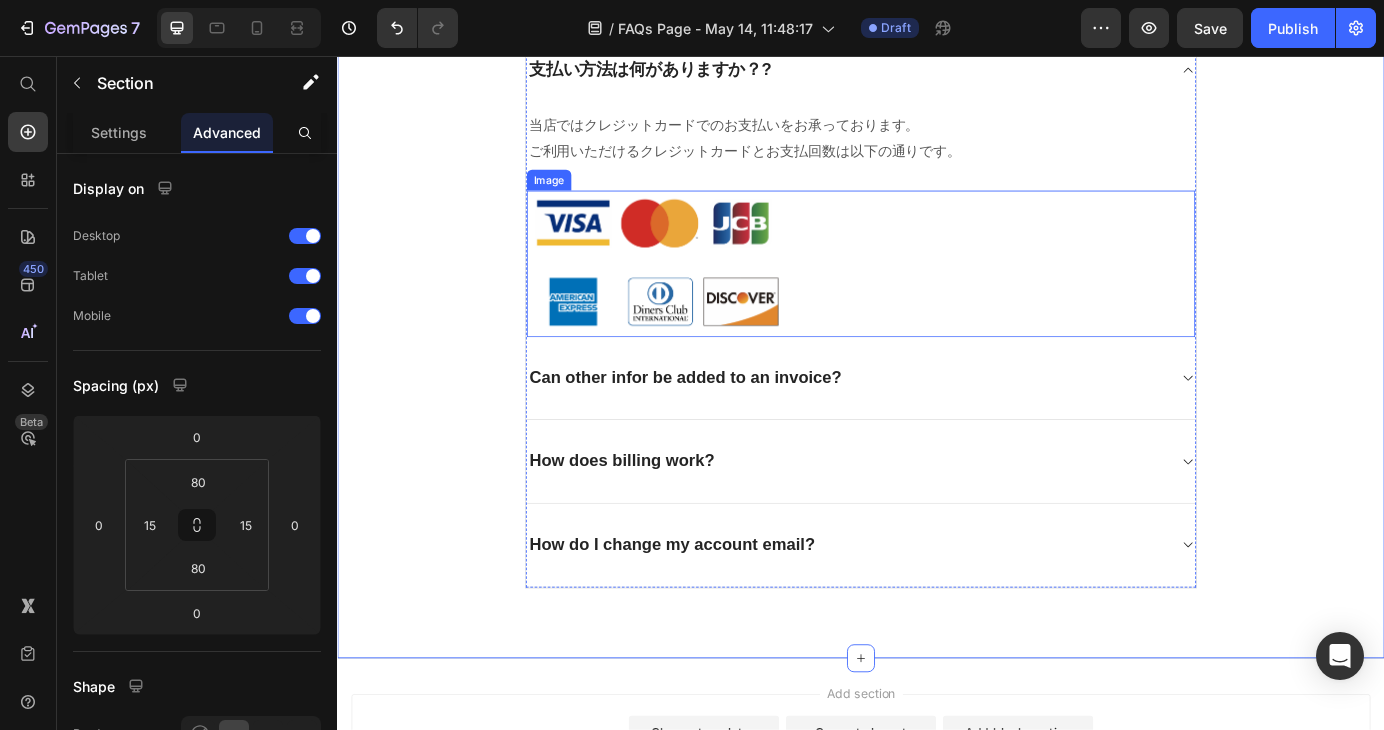 click at bounding box center (937, 293) 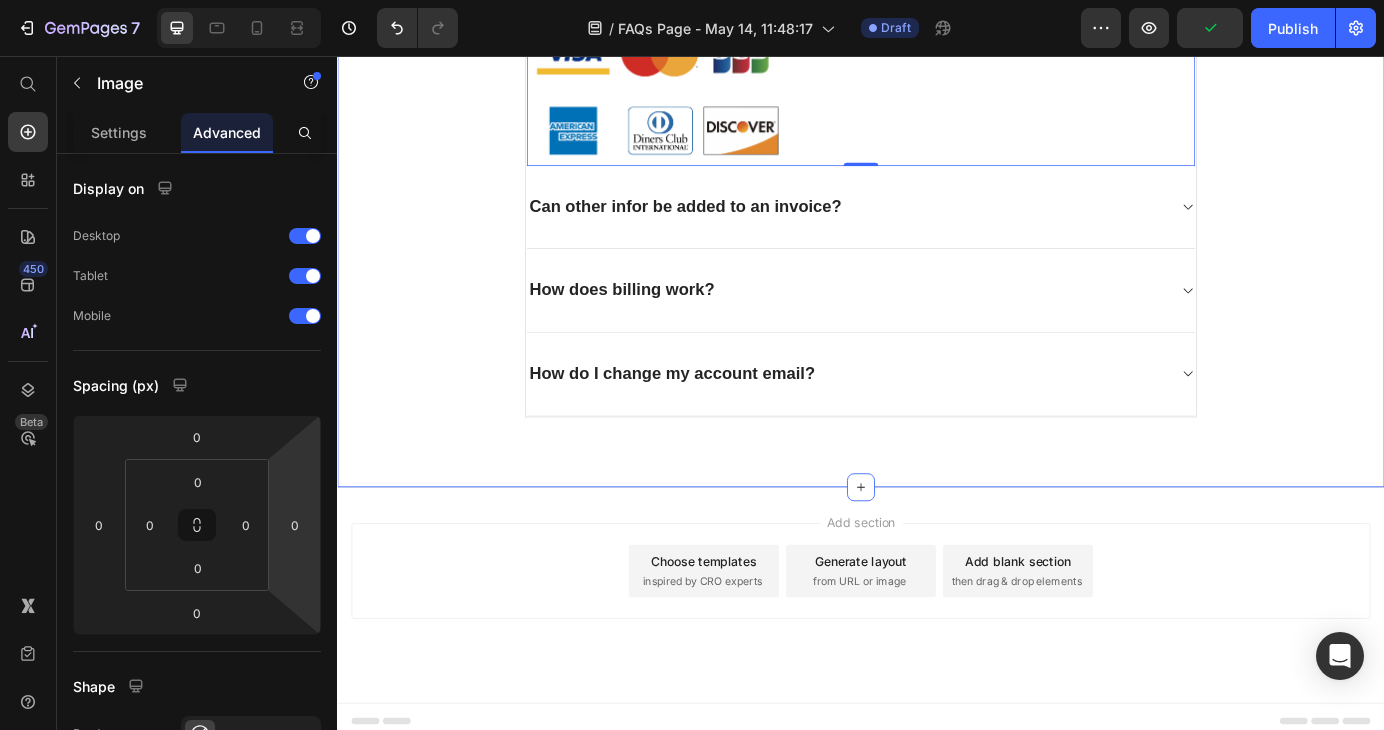 scroll, scrollTop: 710, scrollLeft: 0, axis: vertical 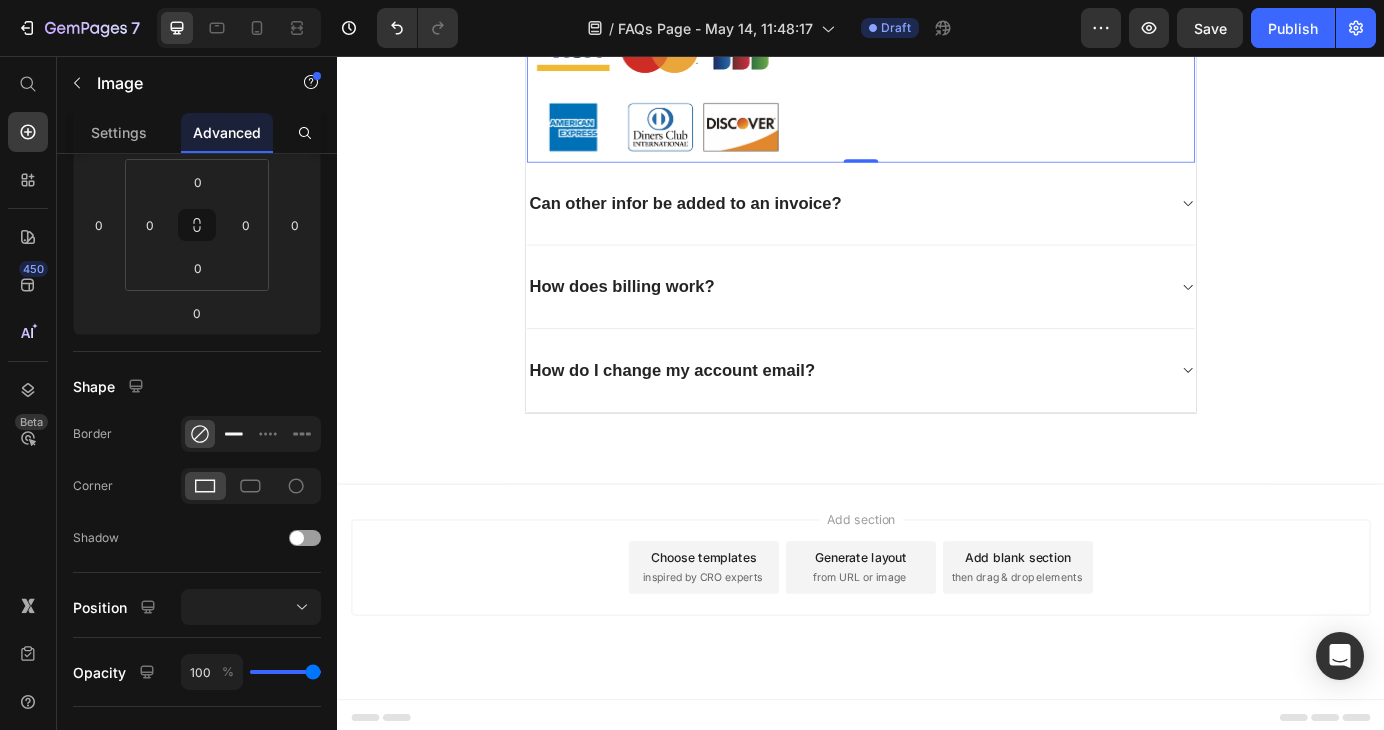 click 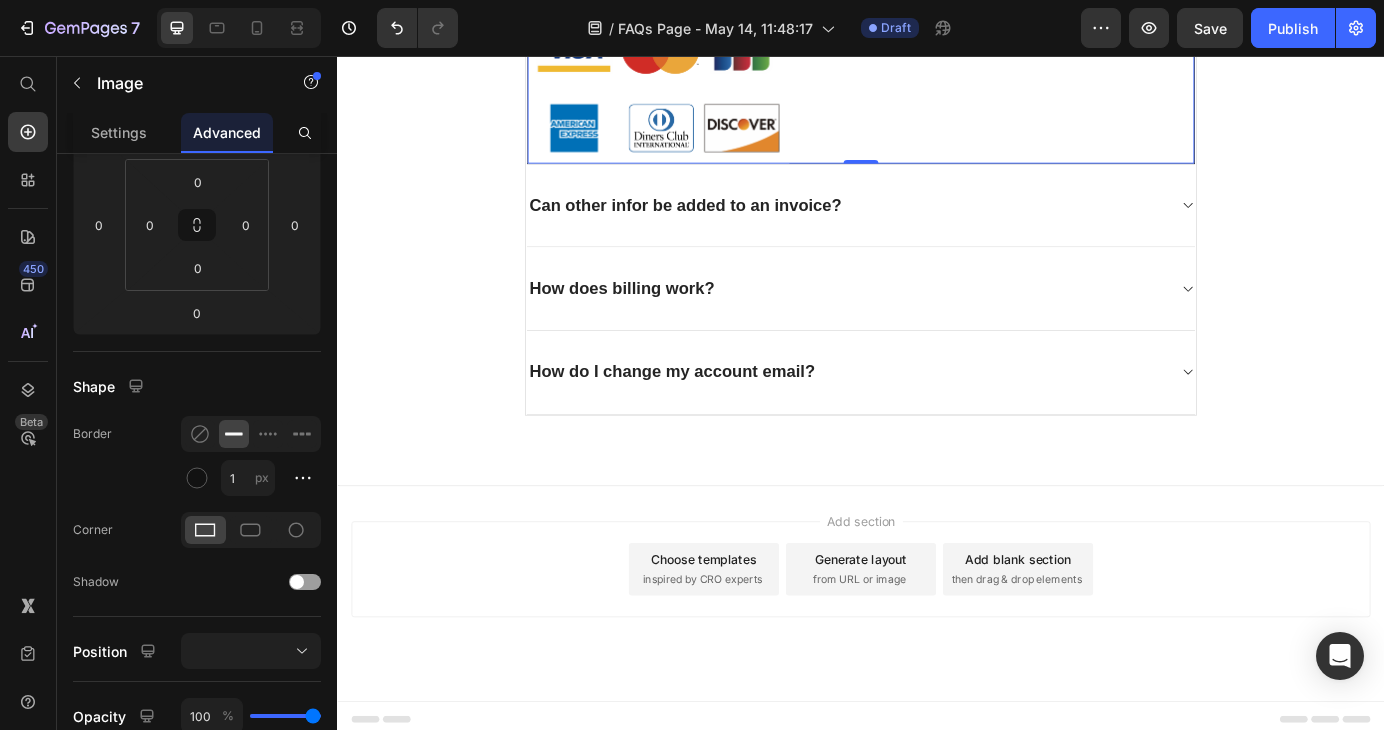 scroll, scrollTop: 711, scrollLeft: 0, axis: vertical 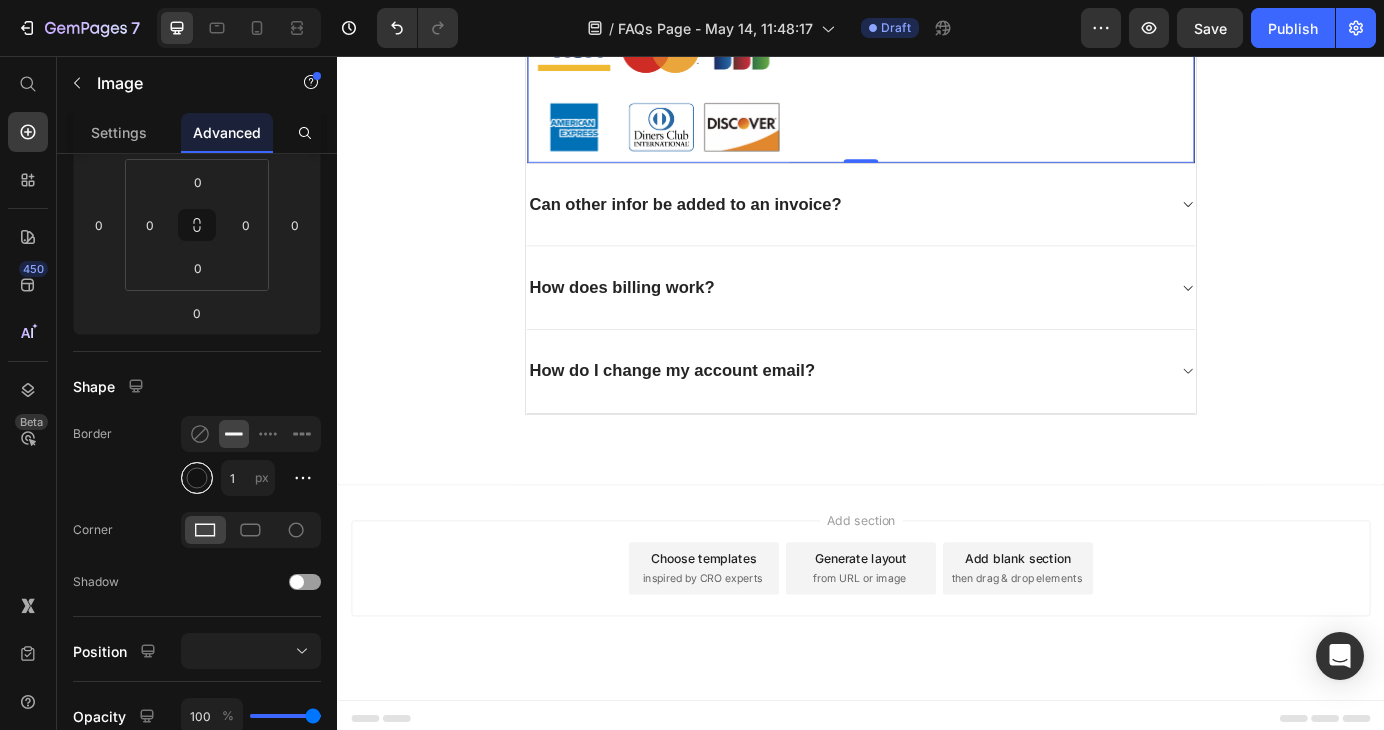 click at bounding box center [197, 478] 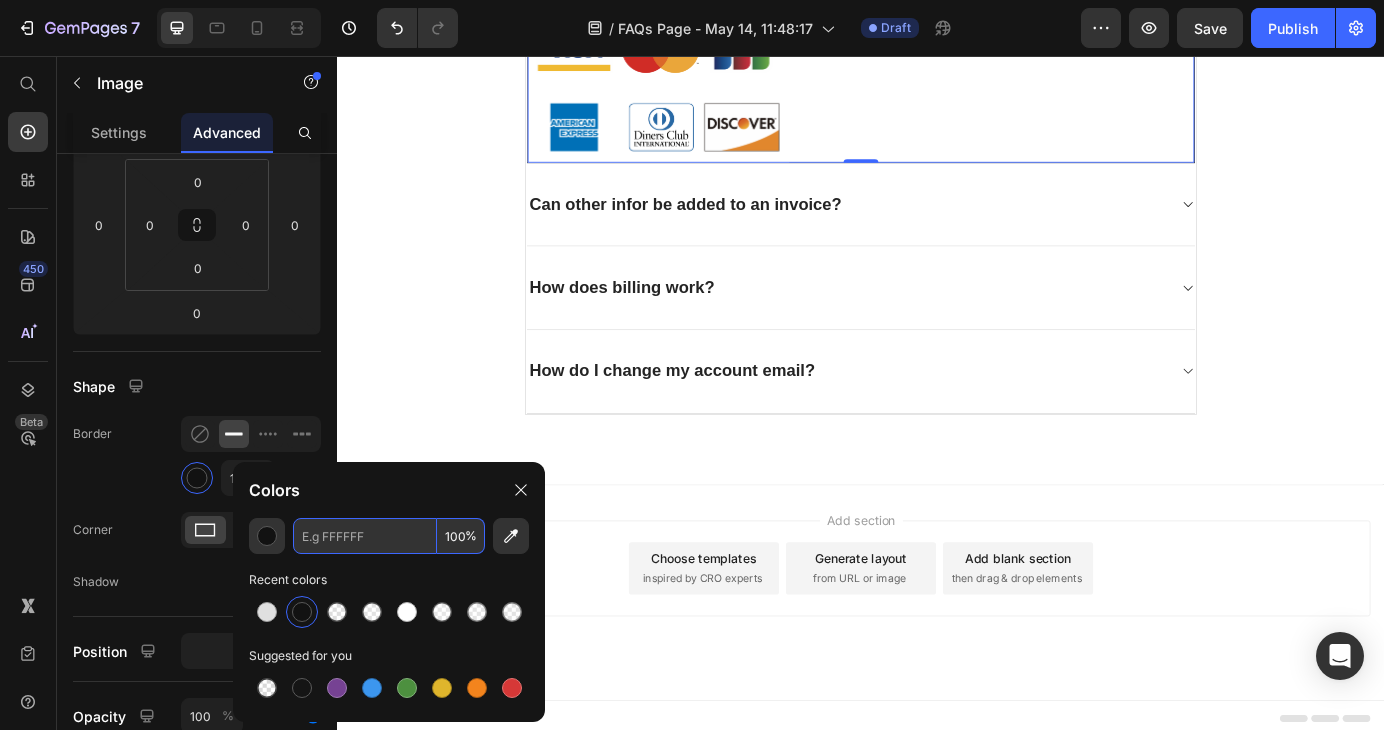 paste on "E0E0E0" 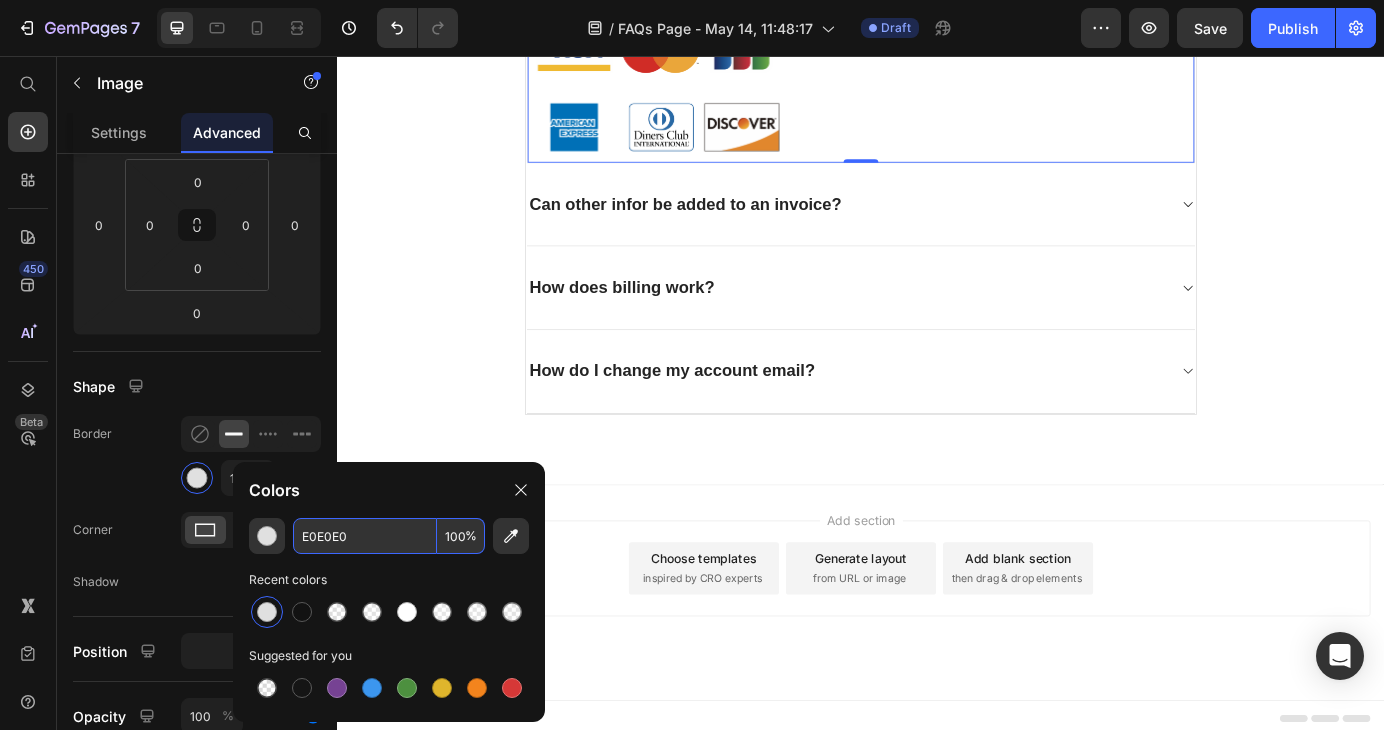 type on "E0E0E0" 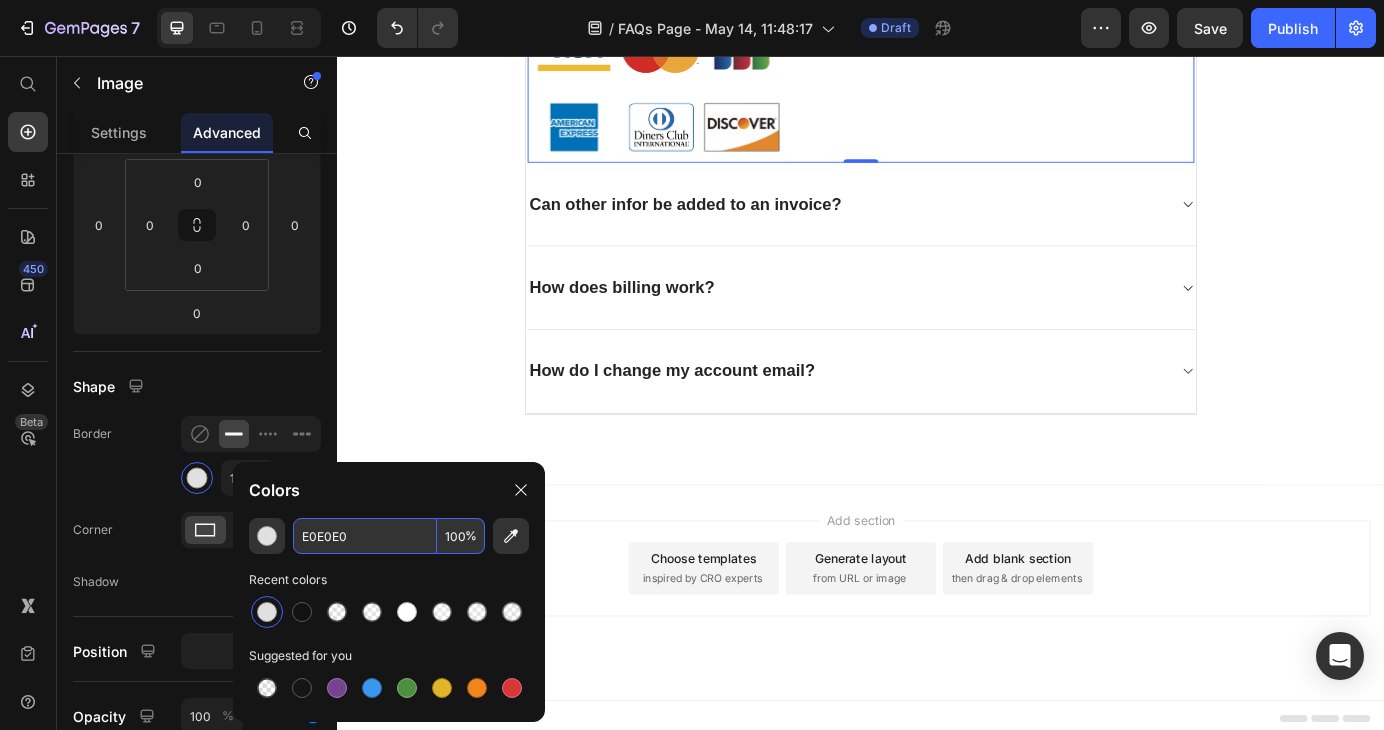 click on "Colors" 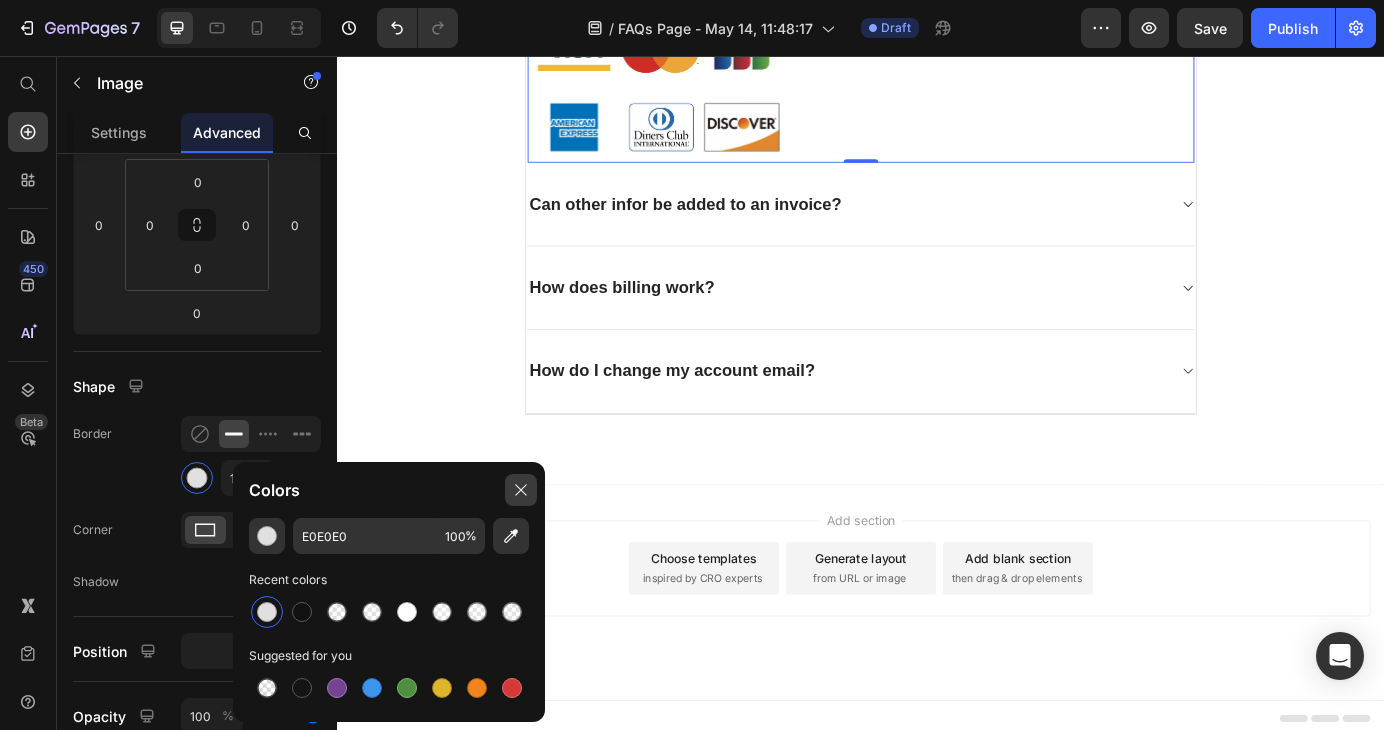 click 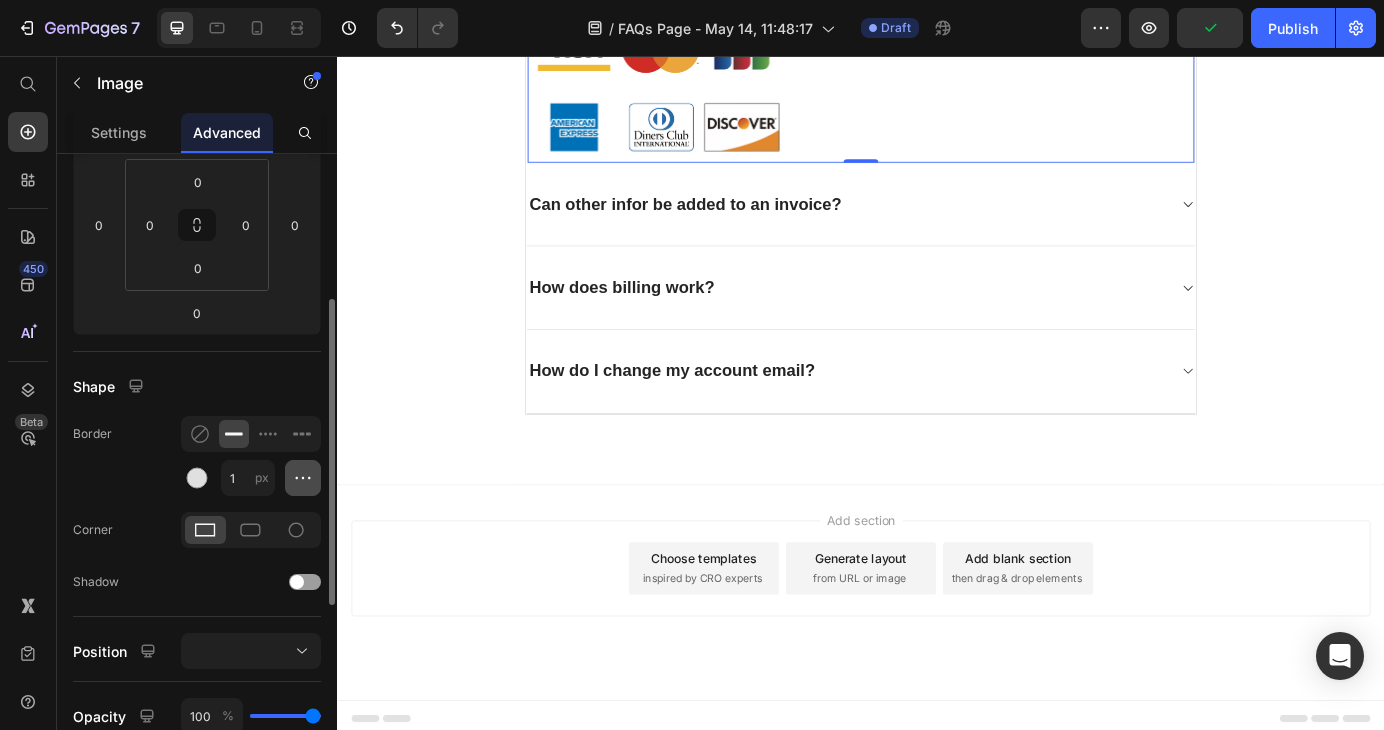 click 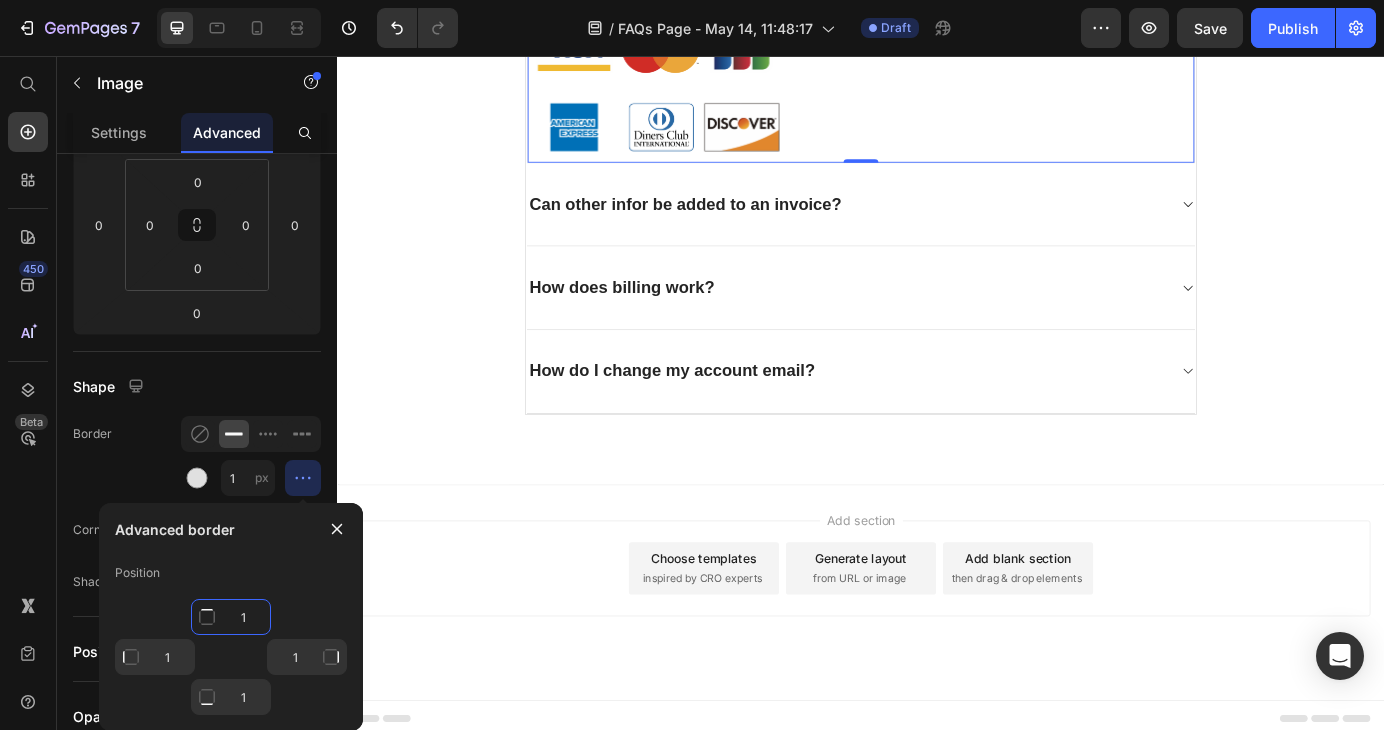 click on "1" 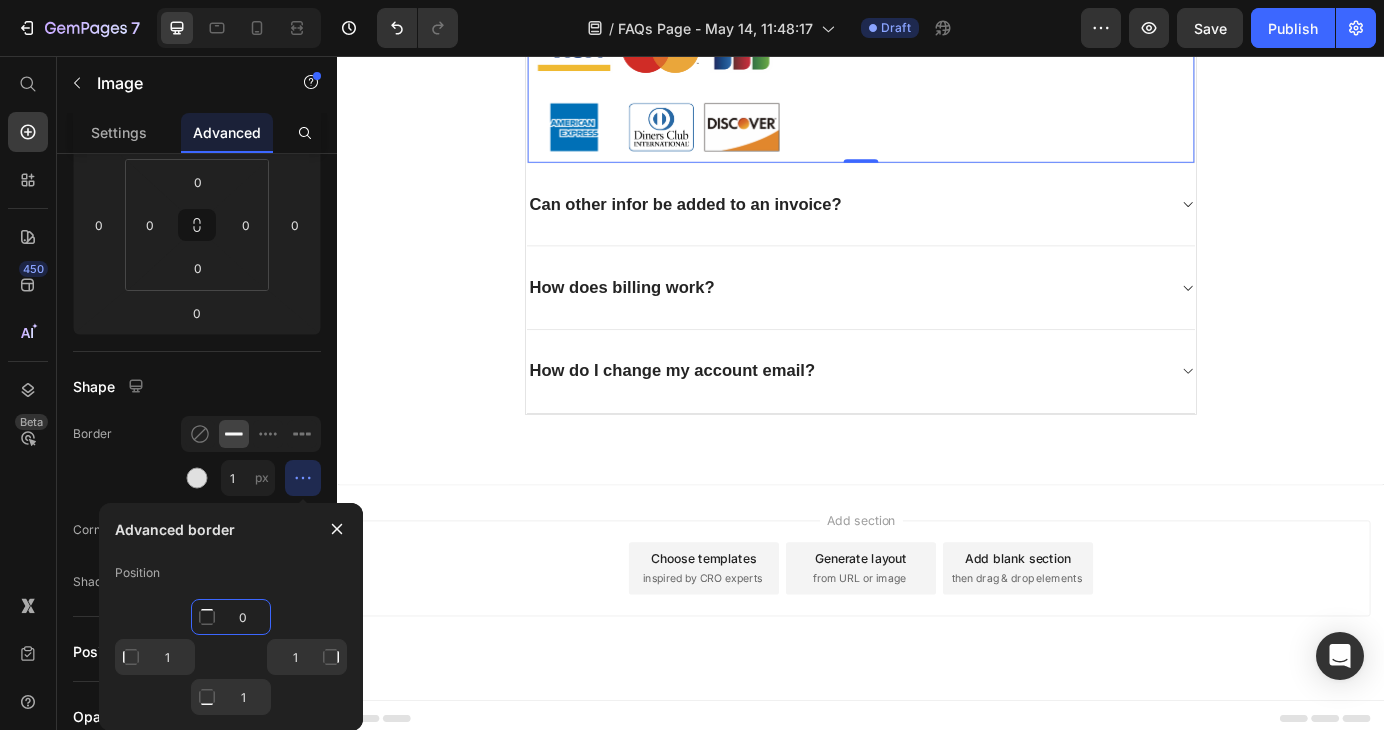 scroll, scrollTop: 710, scrollLeft: 0, axis: vertical 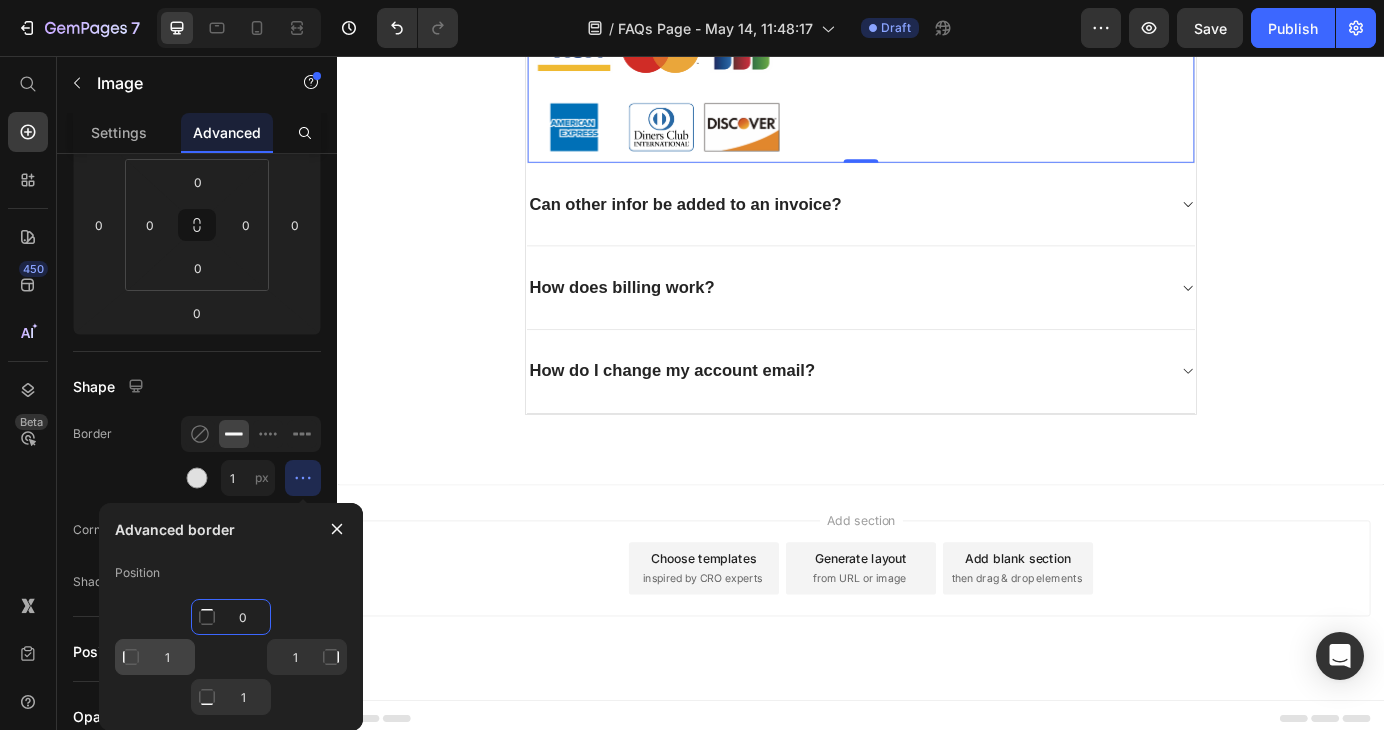 type on "0" 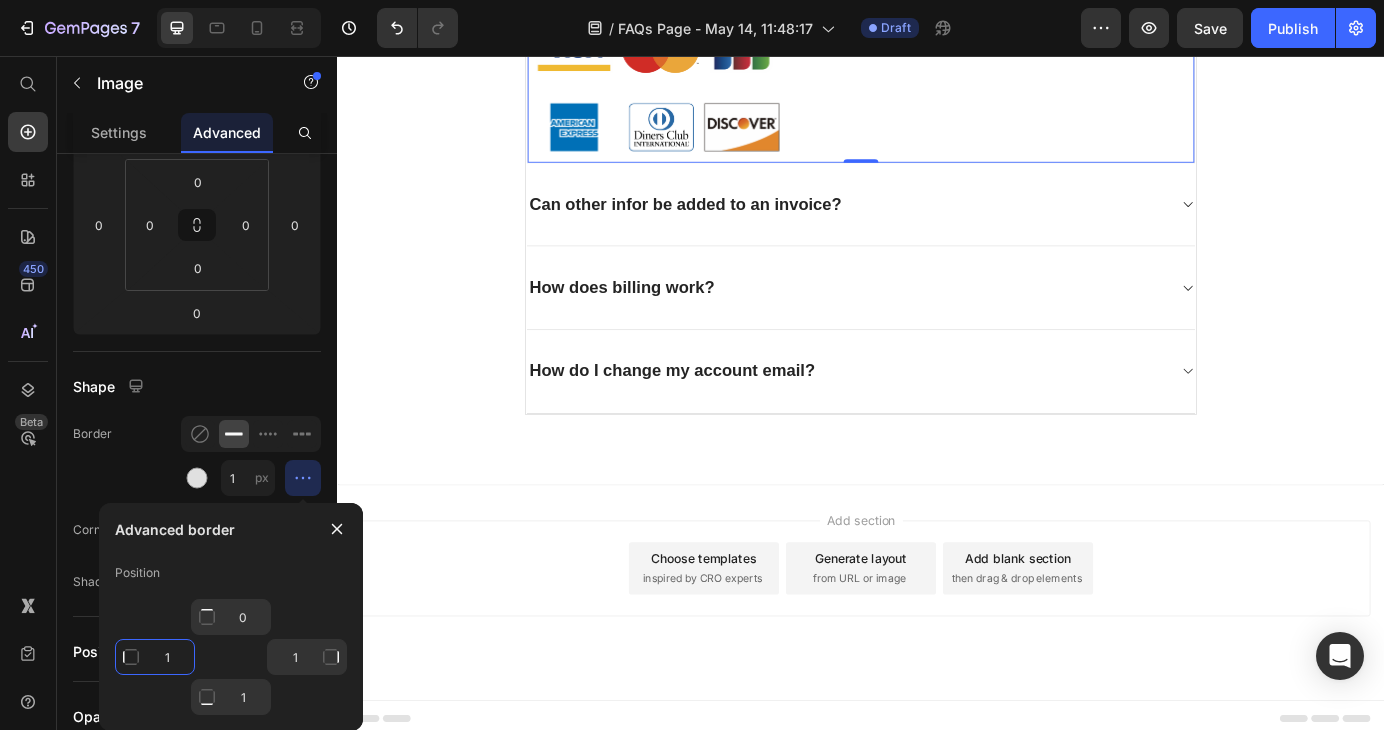type on "Mixed" 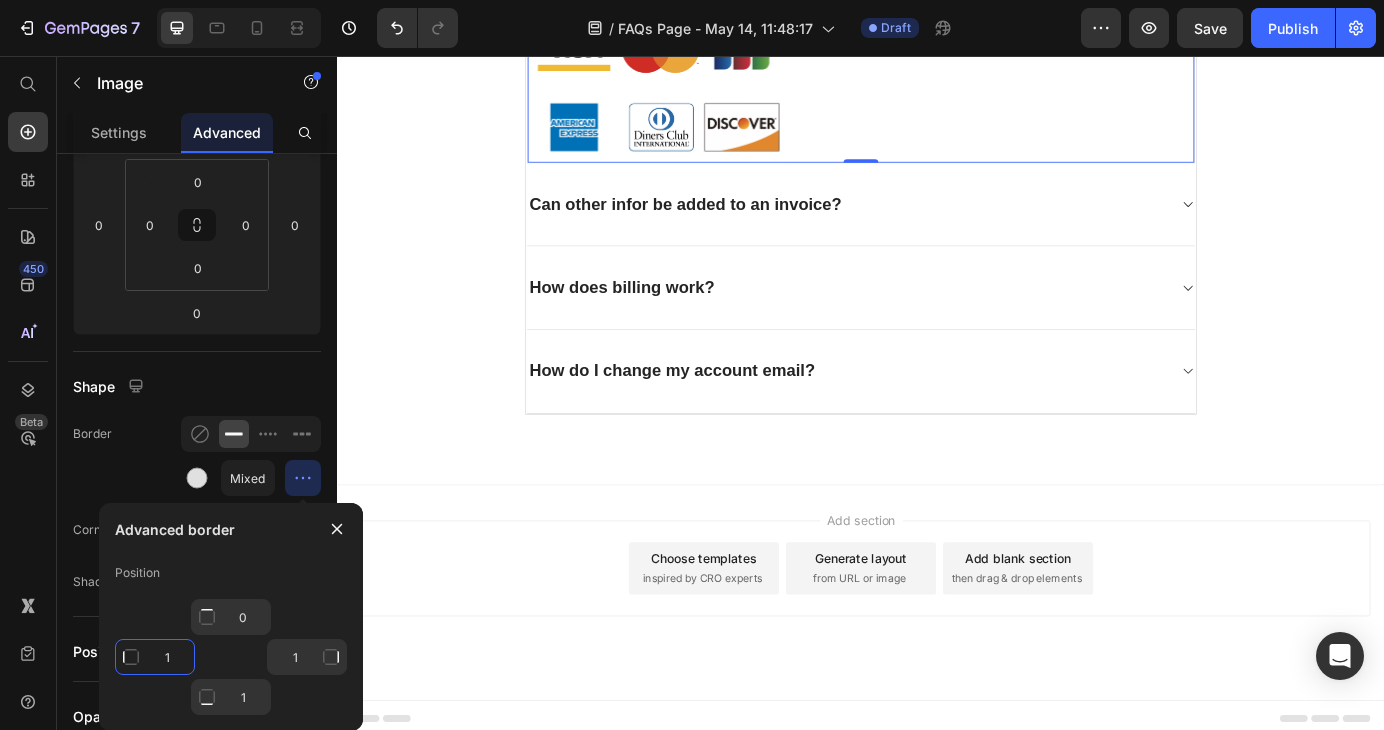 click on "1" 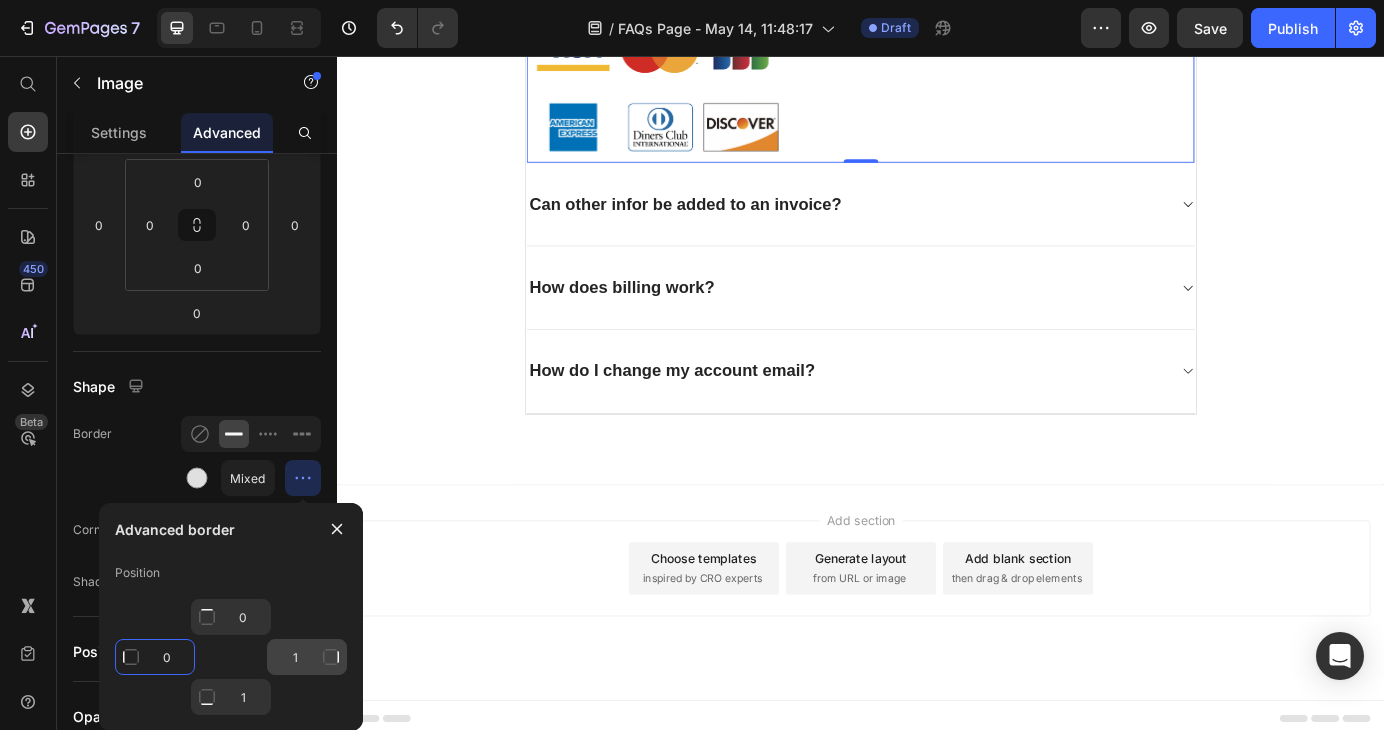 type on "0" 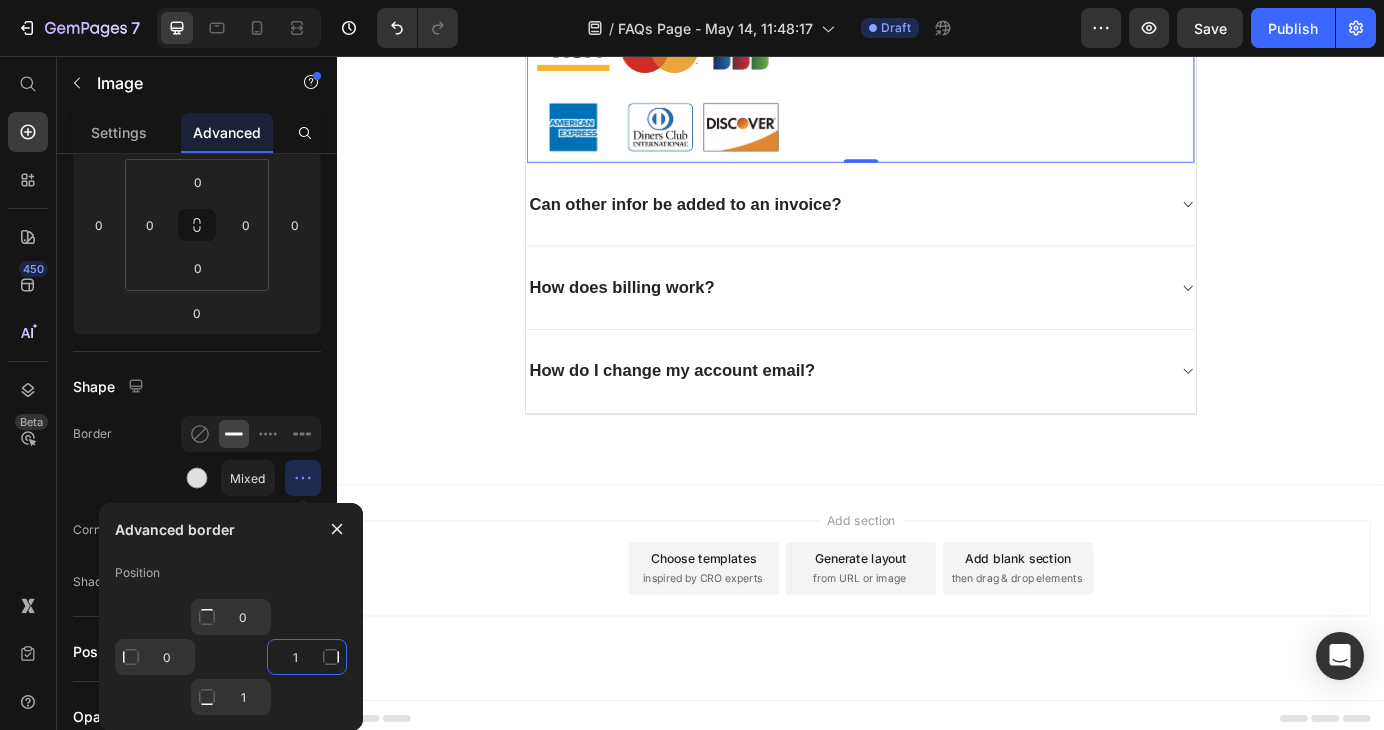 click on "1" 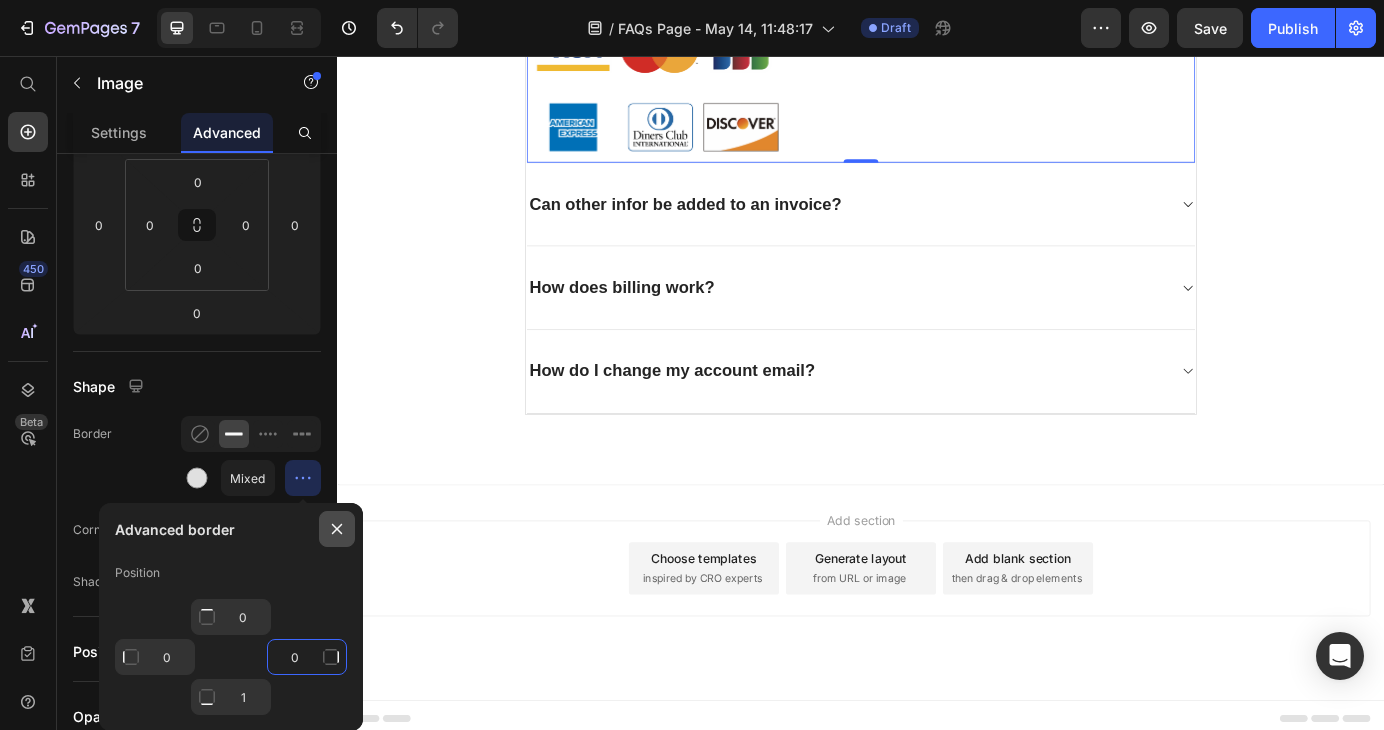 type on "0" 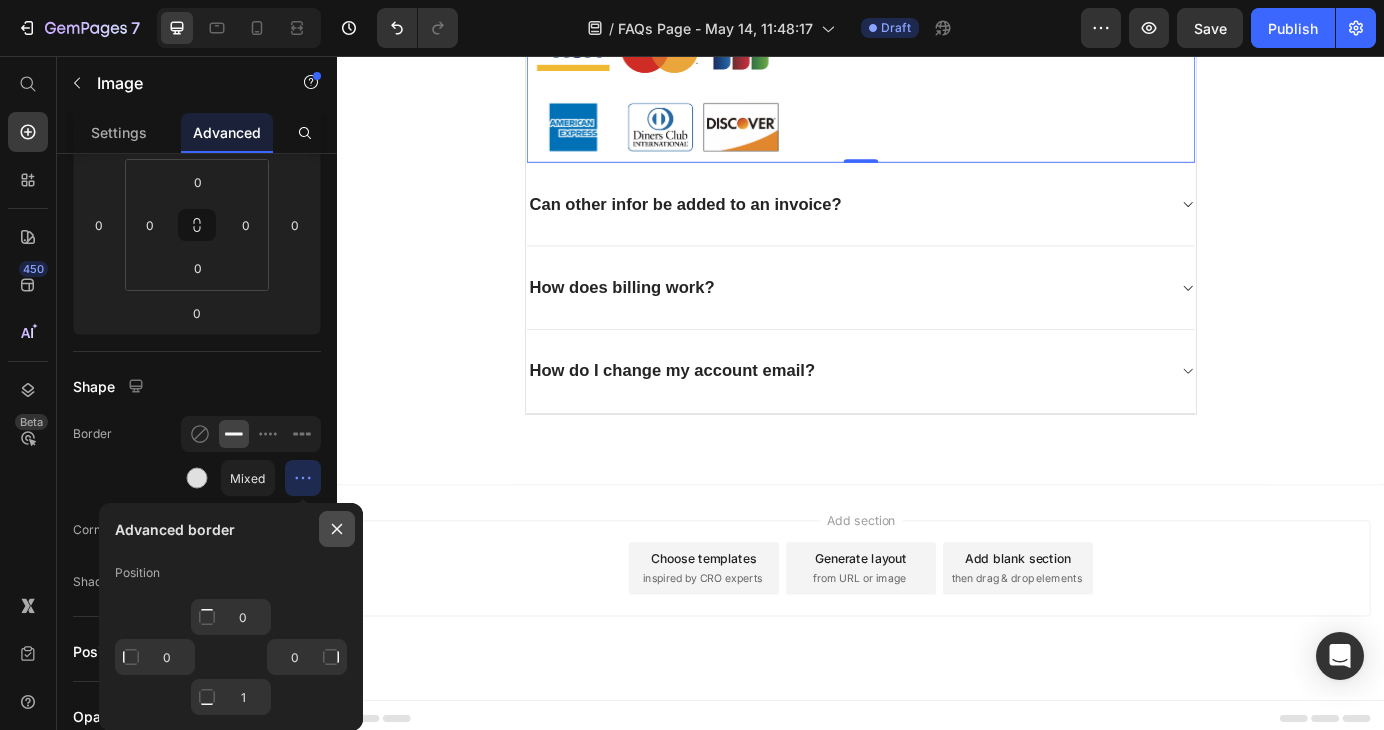 click 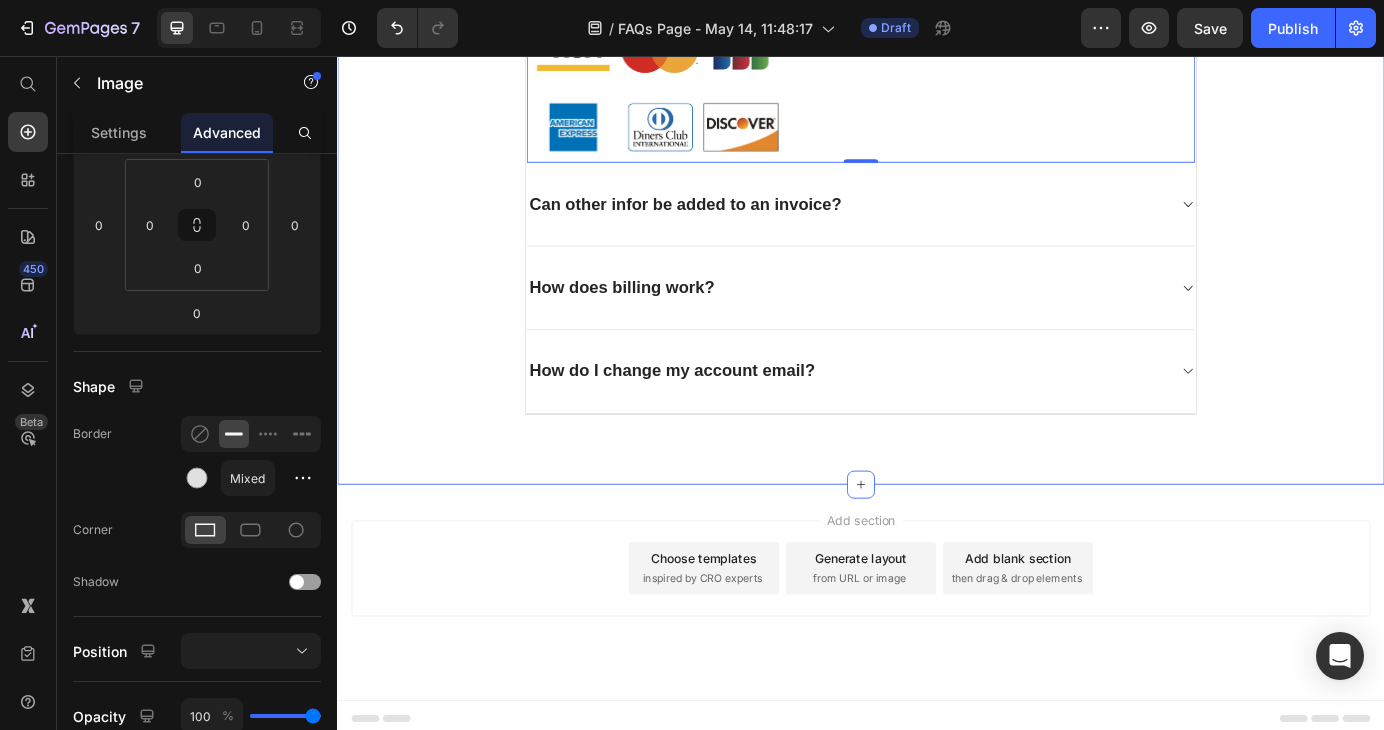 click on "よくあるご質問 Heading お客様からいただいたお問い合わせを、よくある質問形式でご紹介しています。 Text block                Title Line
お届け先を注文者と違う住所にできますか?
注文後にメールが届かない。?
支払い方法は何がありますか？? 当店ではクレジットカードでのお支払いをお承っております。 ご利用いただけるクレジットカードとお支払回数は以下の通りです。   Text block Image   0
Can other infor be added to an invoice?
How does billing work?
How do I change my account email? Accordion Row" at bounding box center [937, -33] 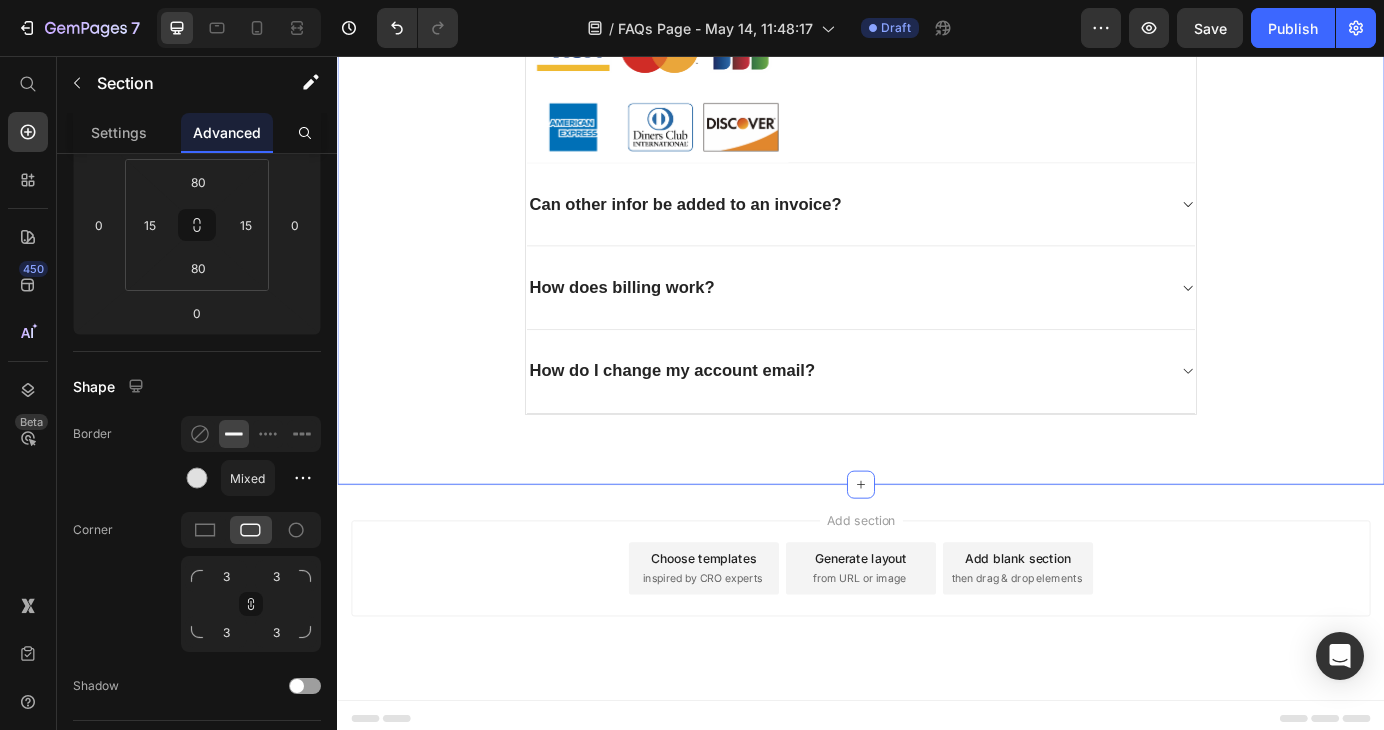 scroll, scrollTop: 0, scrollLeft: 0, axis: both 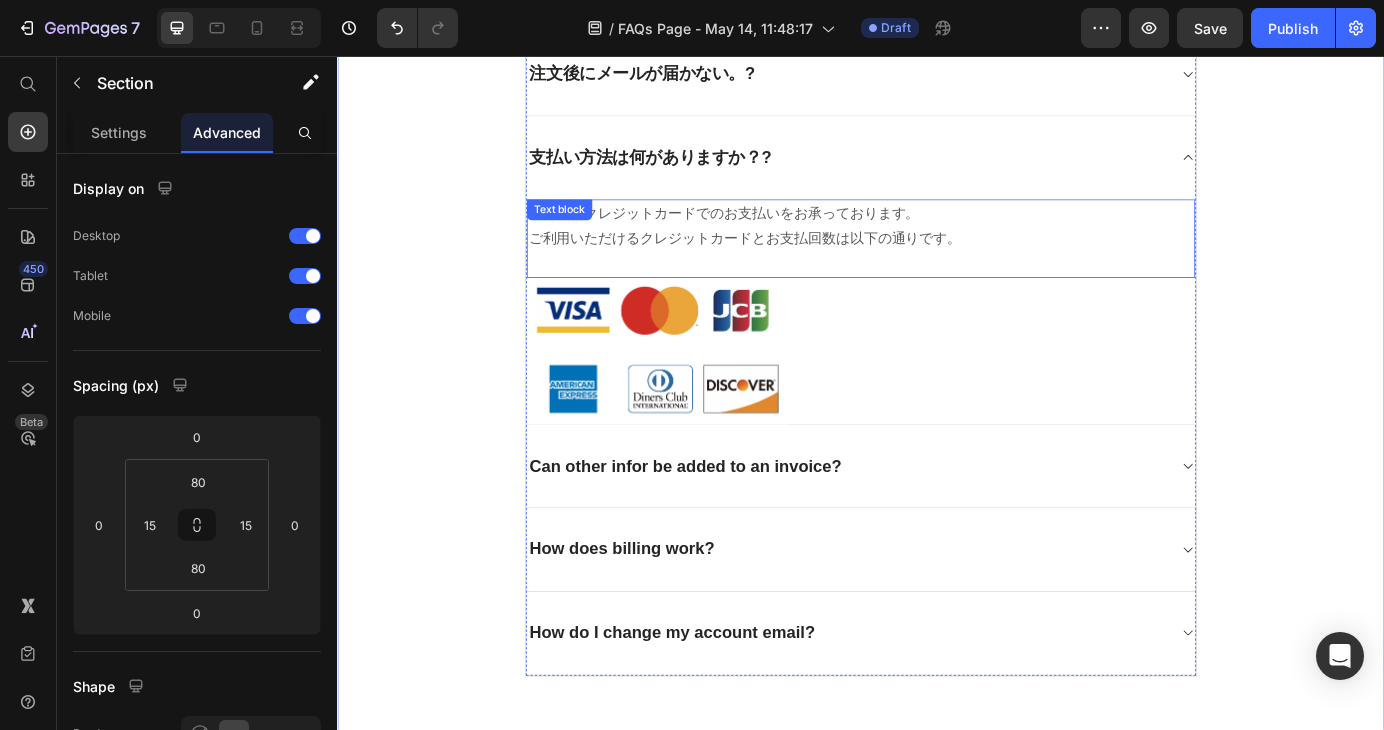click at bounding box center [937, 293] 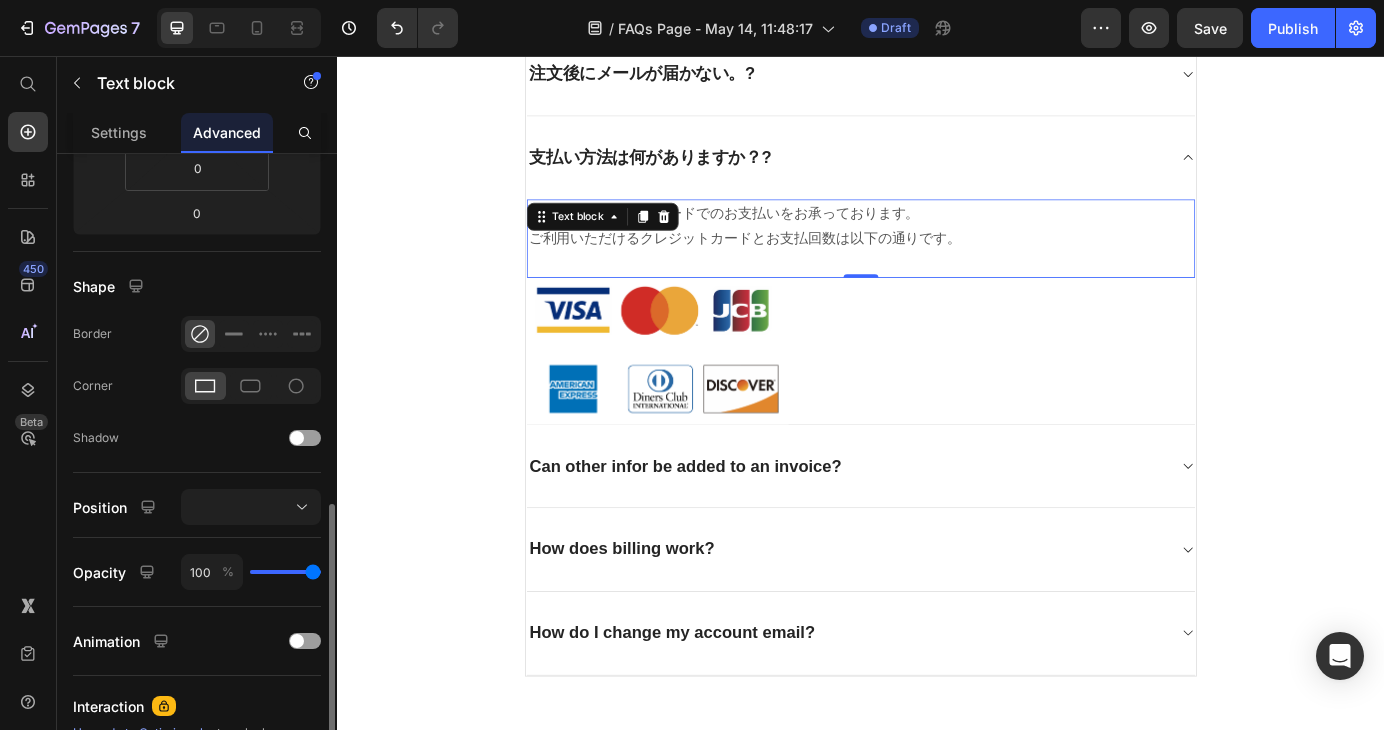 scroll, scrollTop: 0, scrollLeft: 0, axis: both 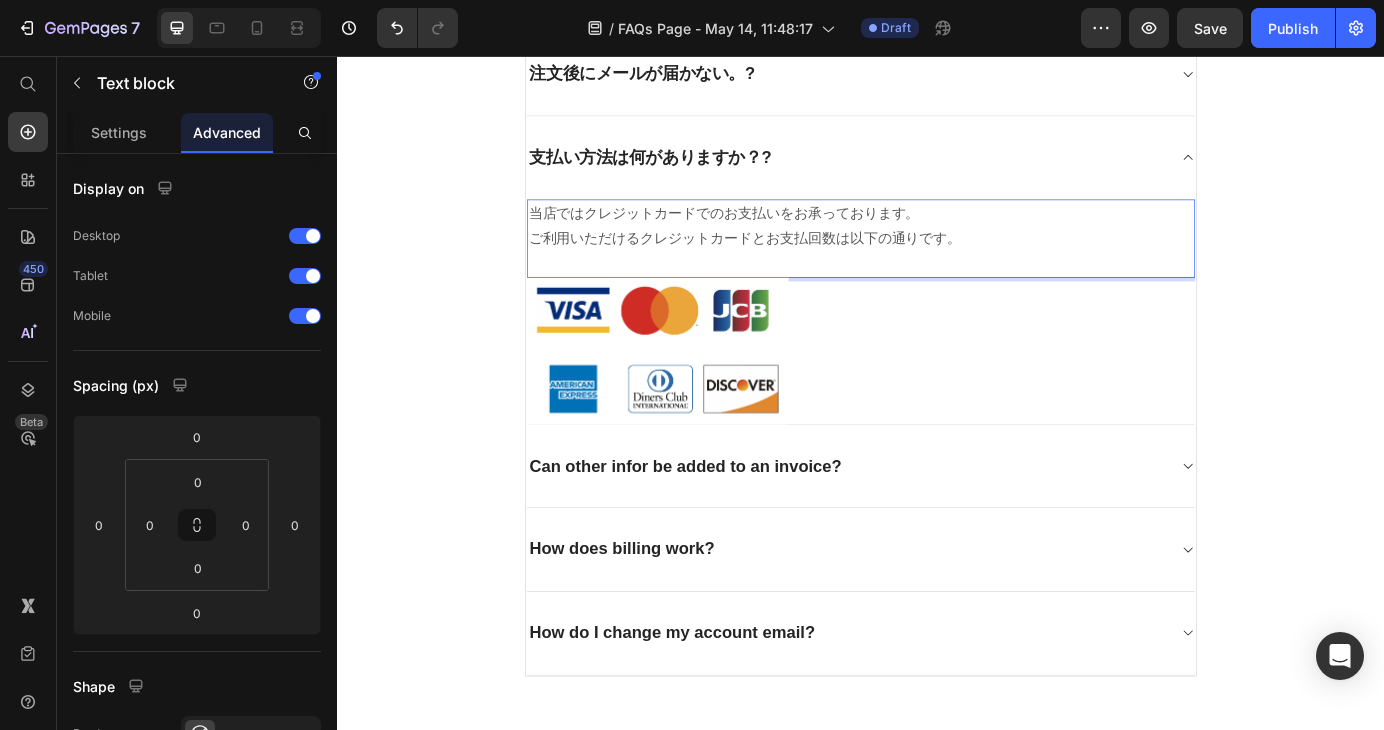 click on "ご利用いただけるクレジットカードとお支払回数は以下の通りです。" at bounding box center [937, 265] 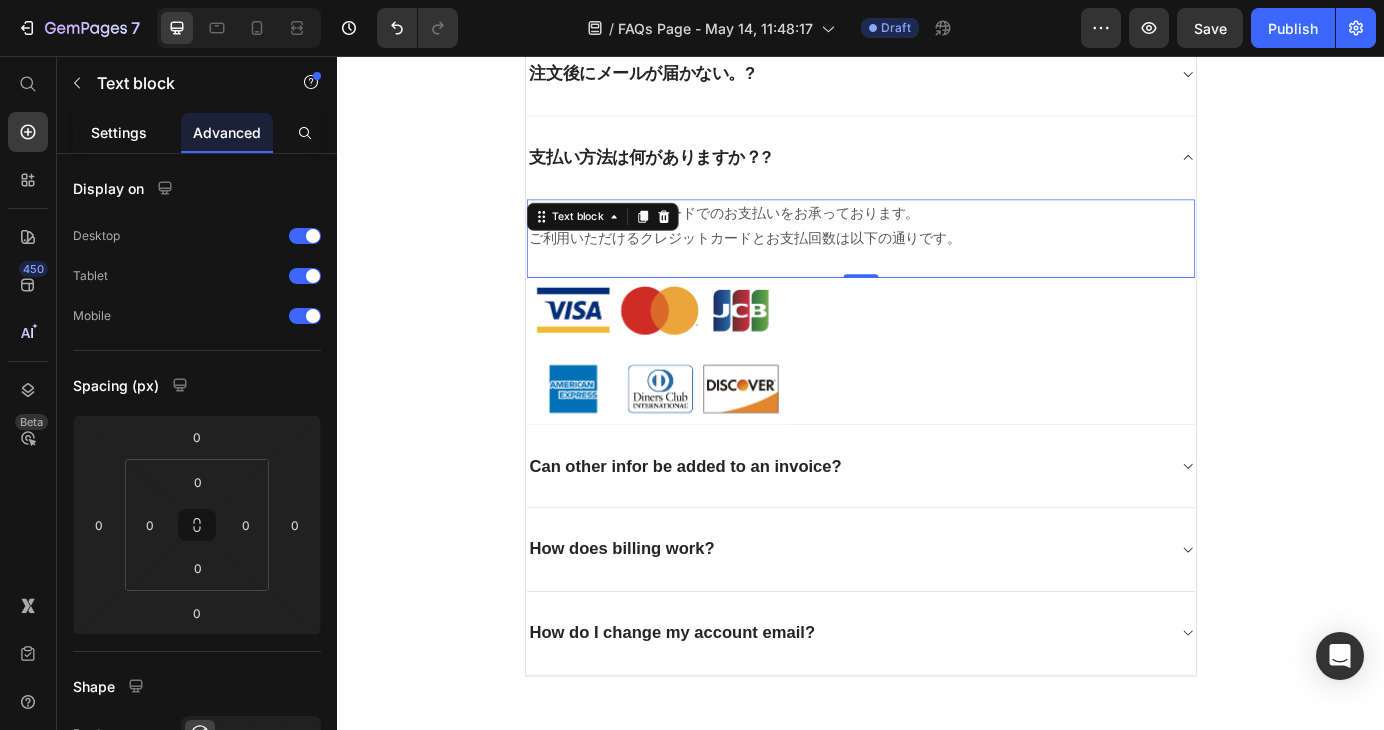 click on "Settings" at bounding box center [119, 132] 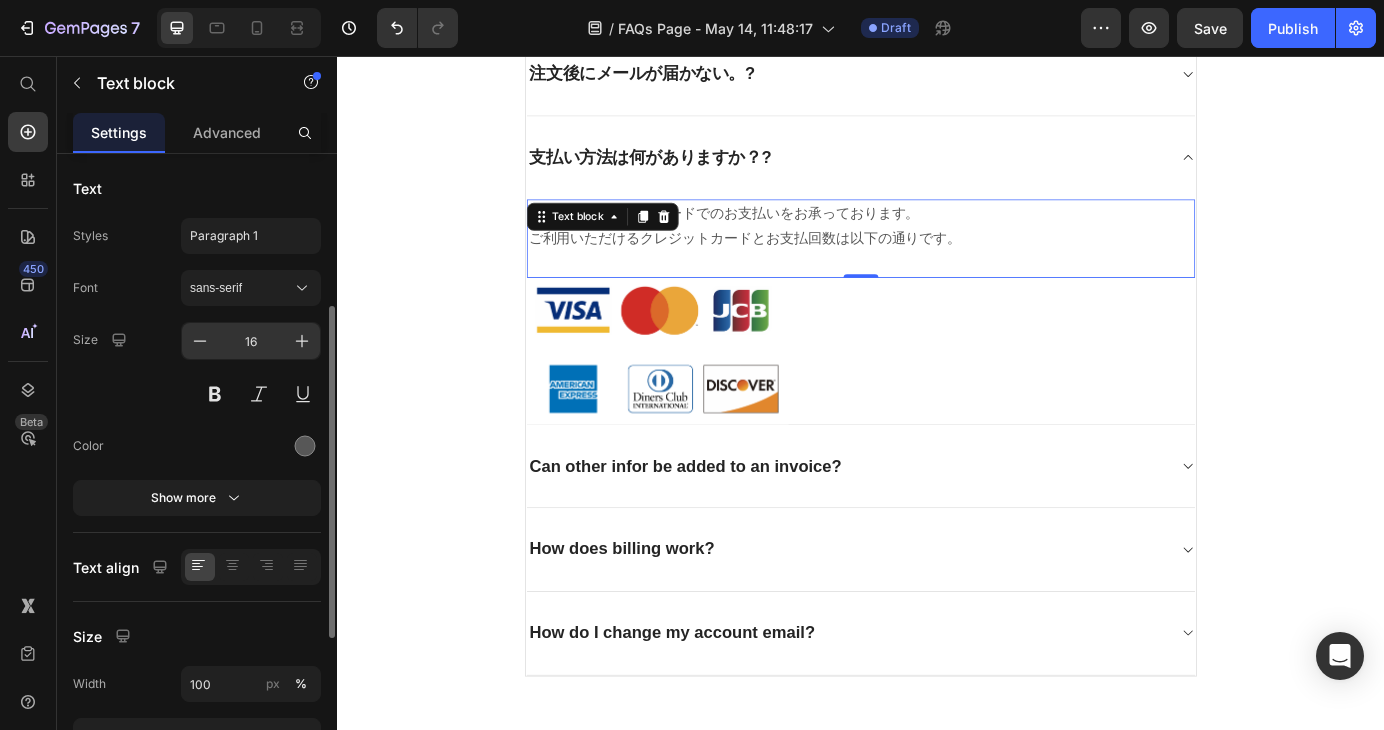 scroll, scrollTop: 200, scrollLeft: 0, axis: vertical 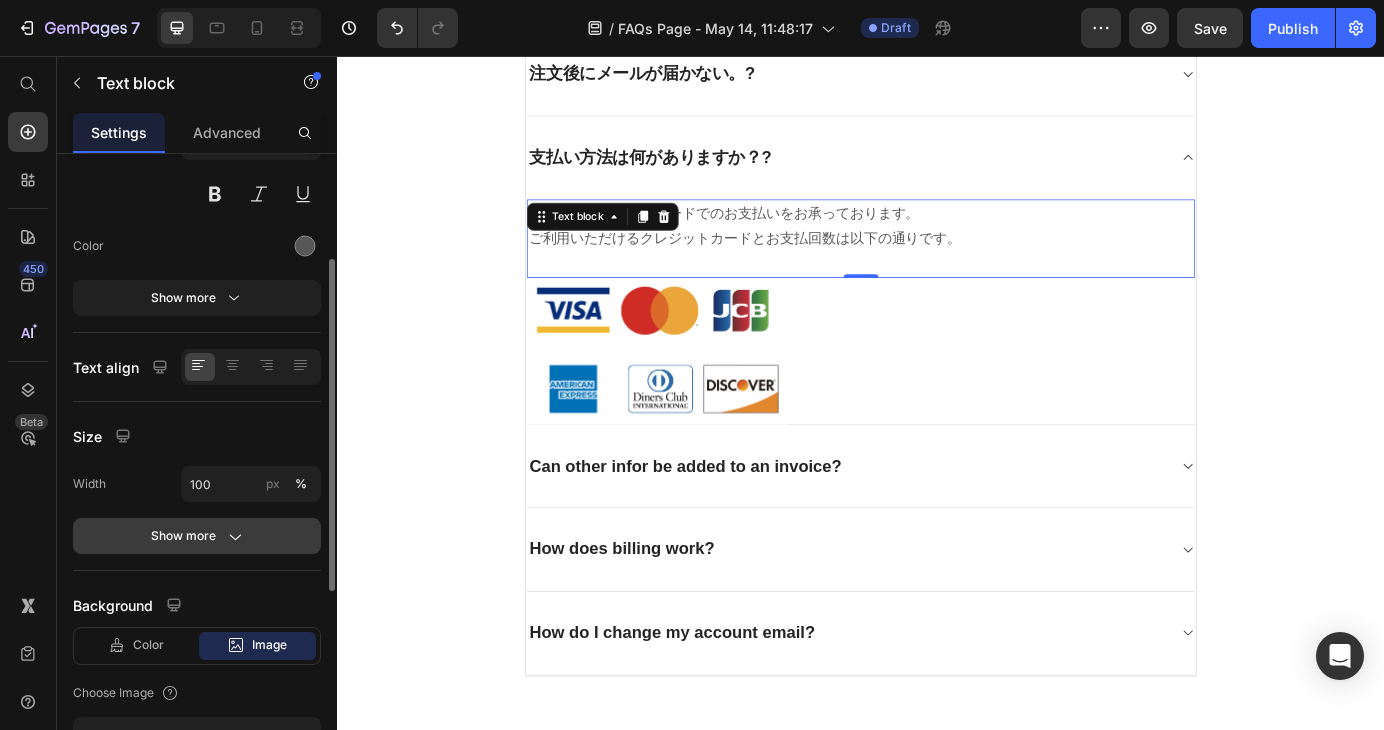 click on "Show more" 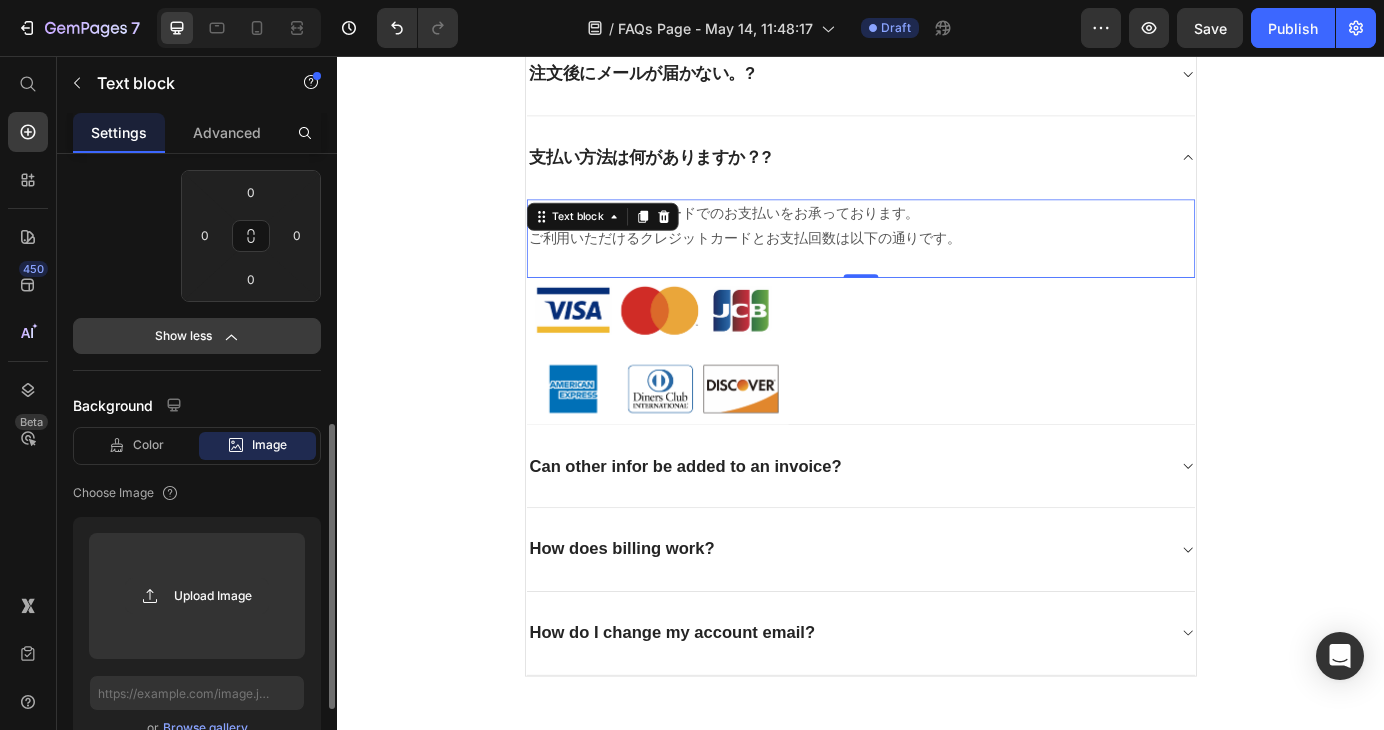 scroll, scrollTop: 775, scrollLeft: 0, axis: vertical 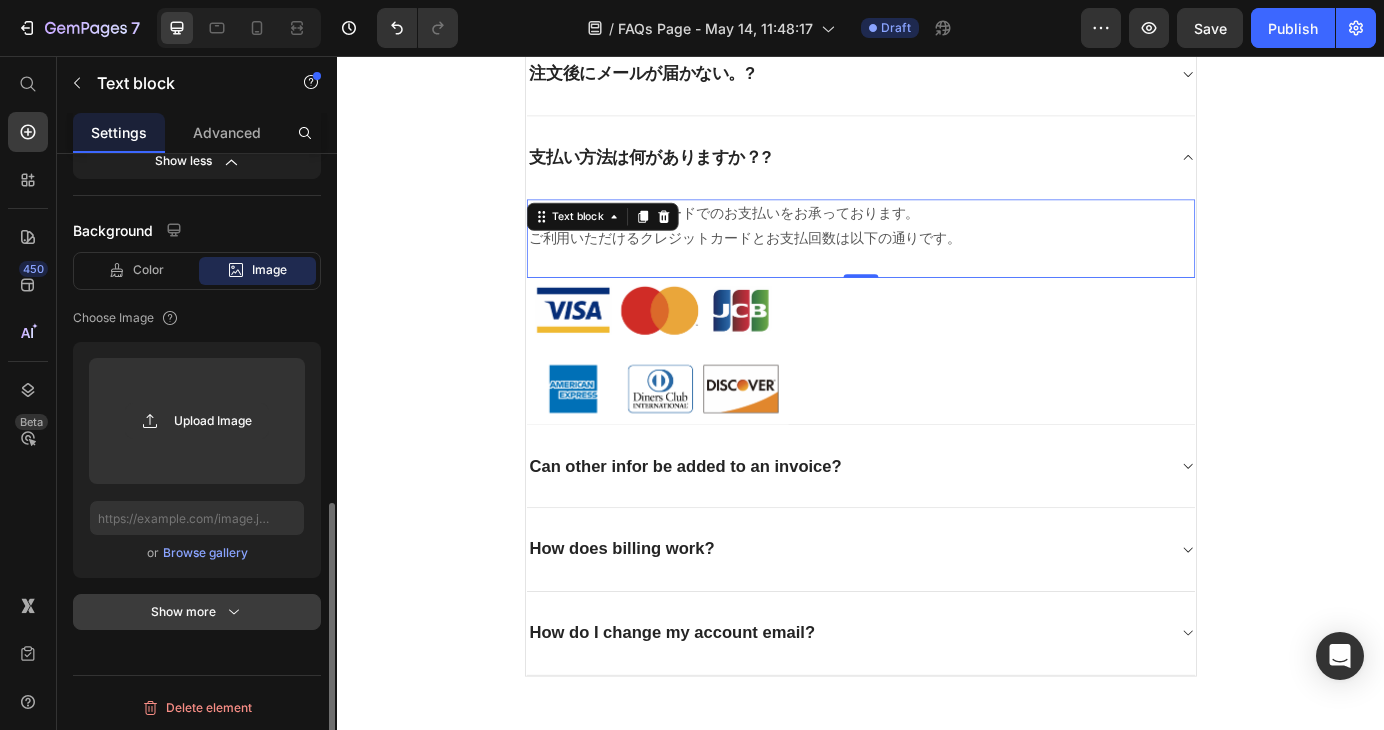 click 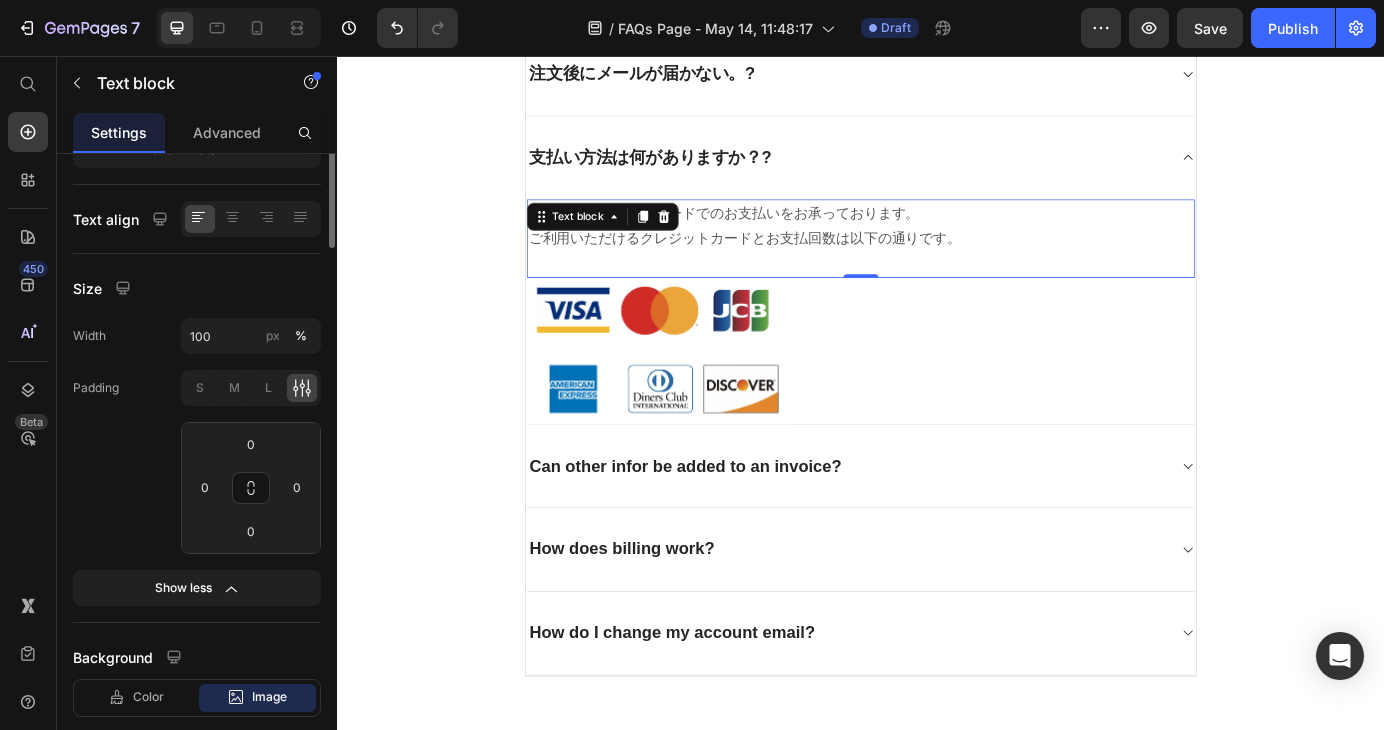 scroll, scrollTop: 0, scrollLeft: 0, axis: both 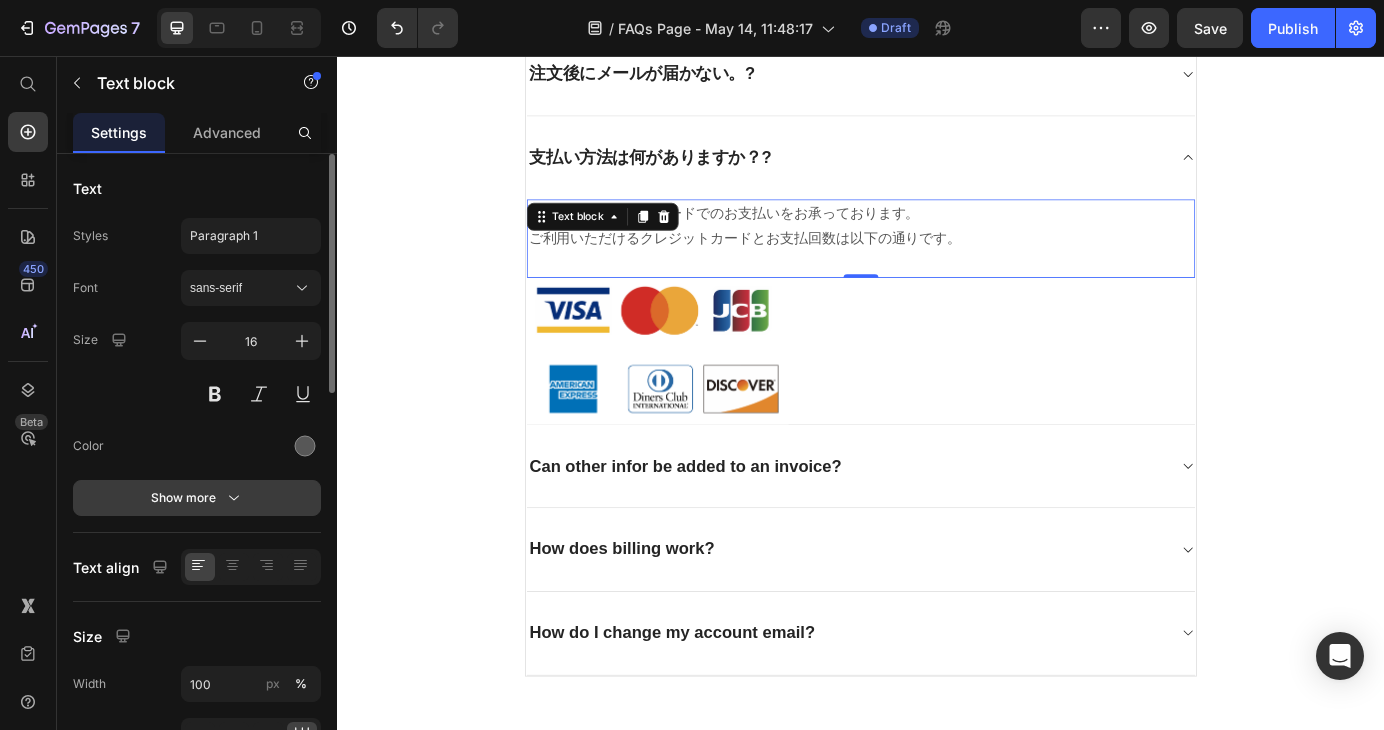 click 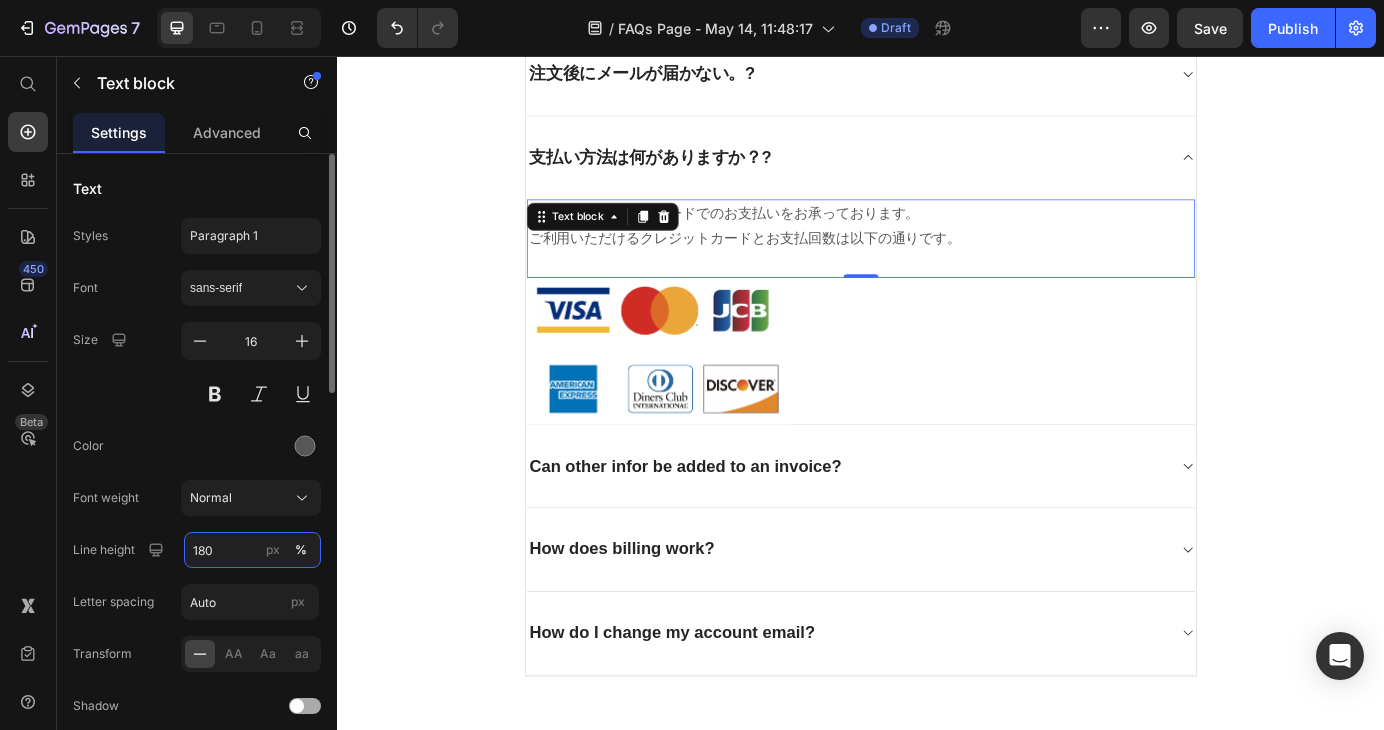 click on "180" at bounding box center (252, 550) 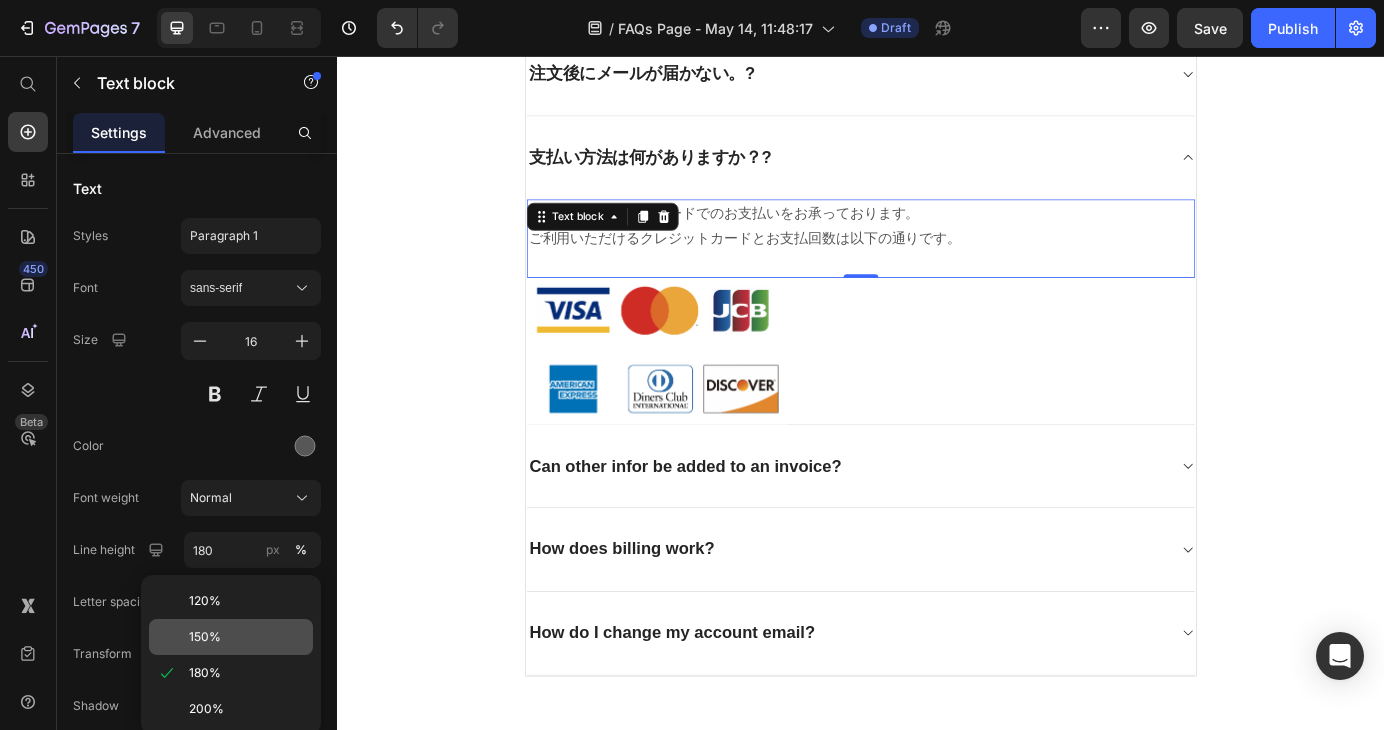 click on "150%" 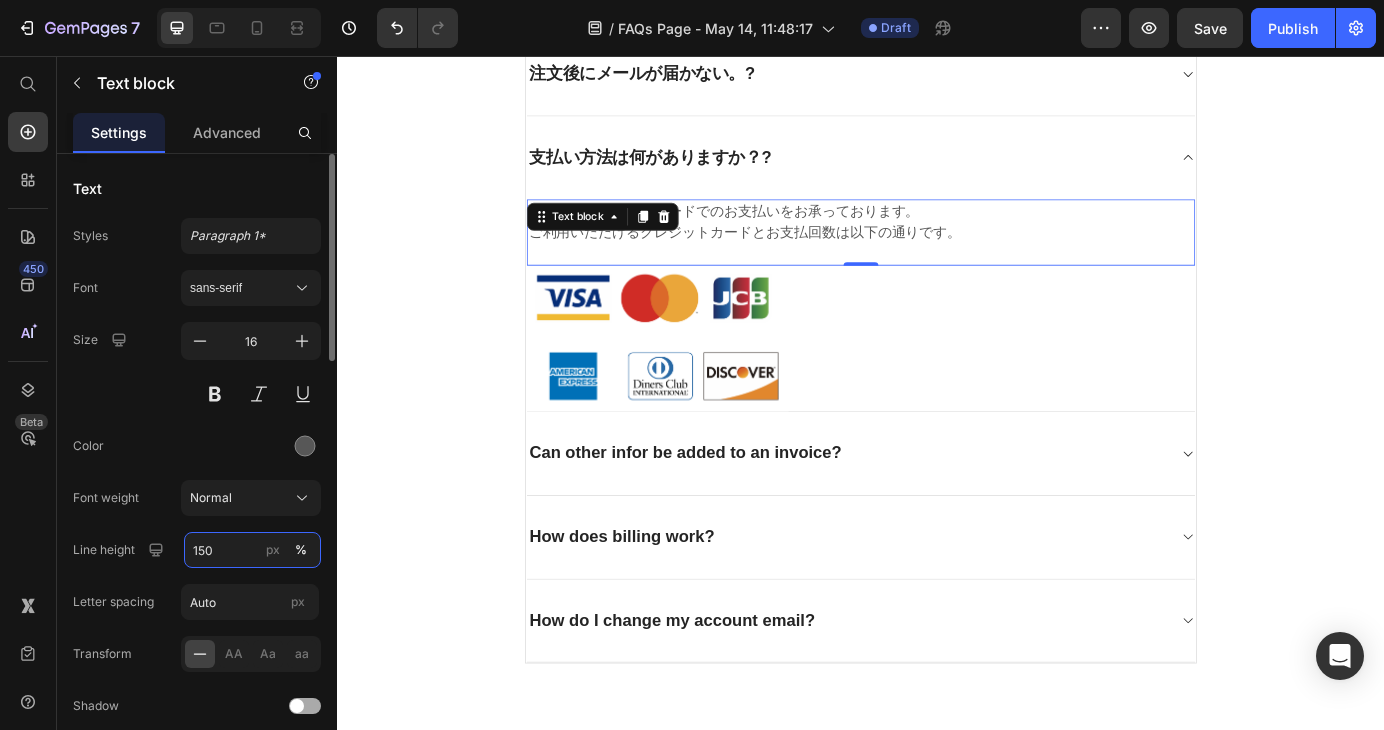 click on "150" at bounding box center [252, 550] 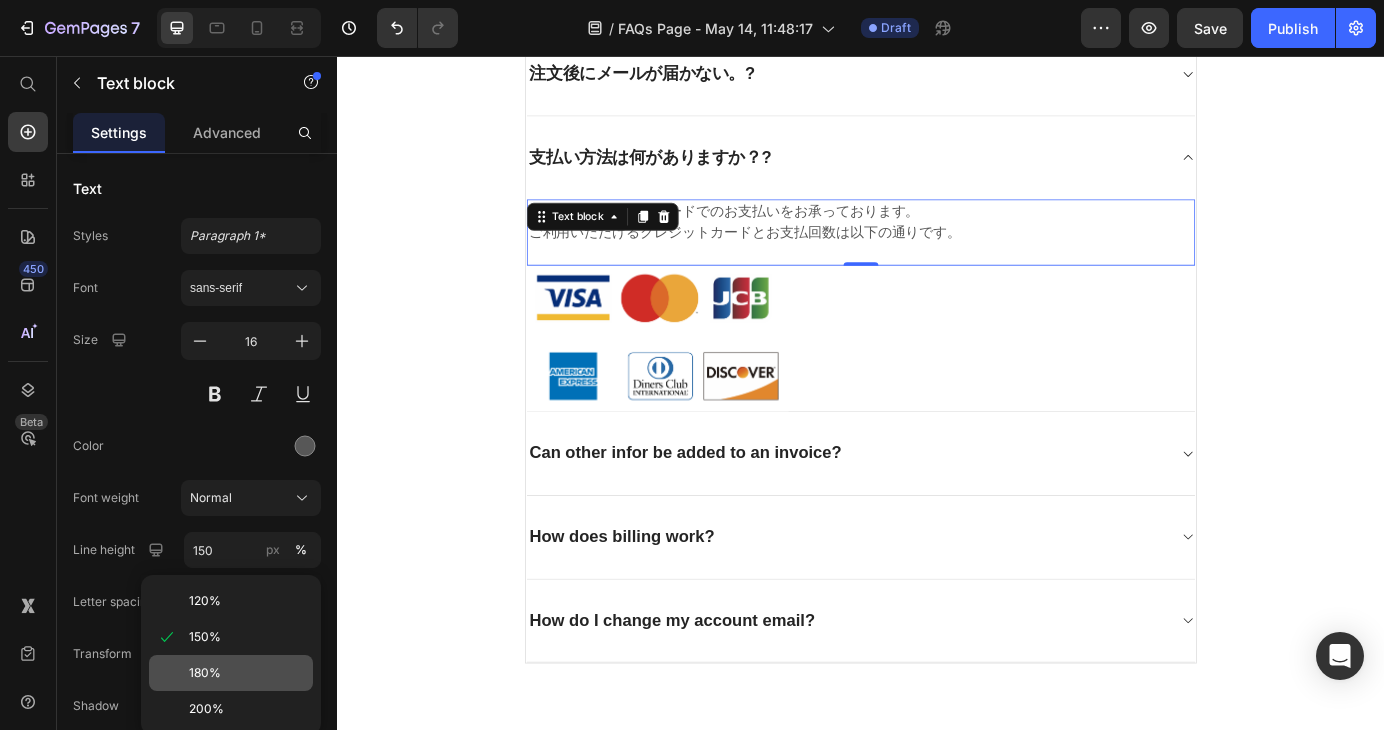 click on "180%" at bounding box center [205, 673] 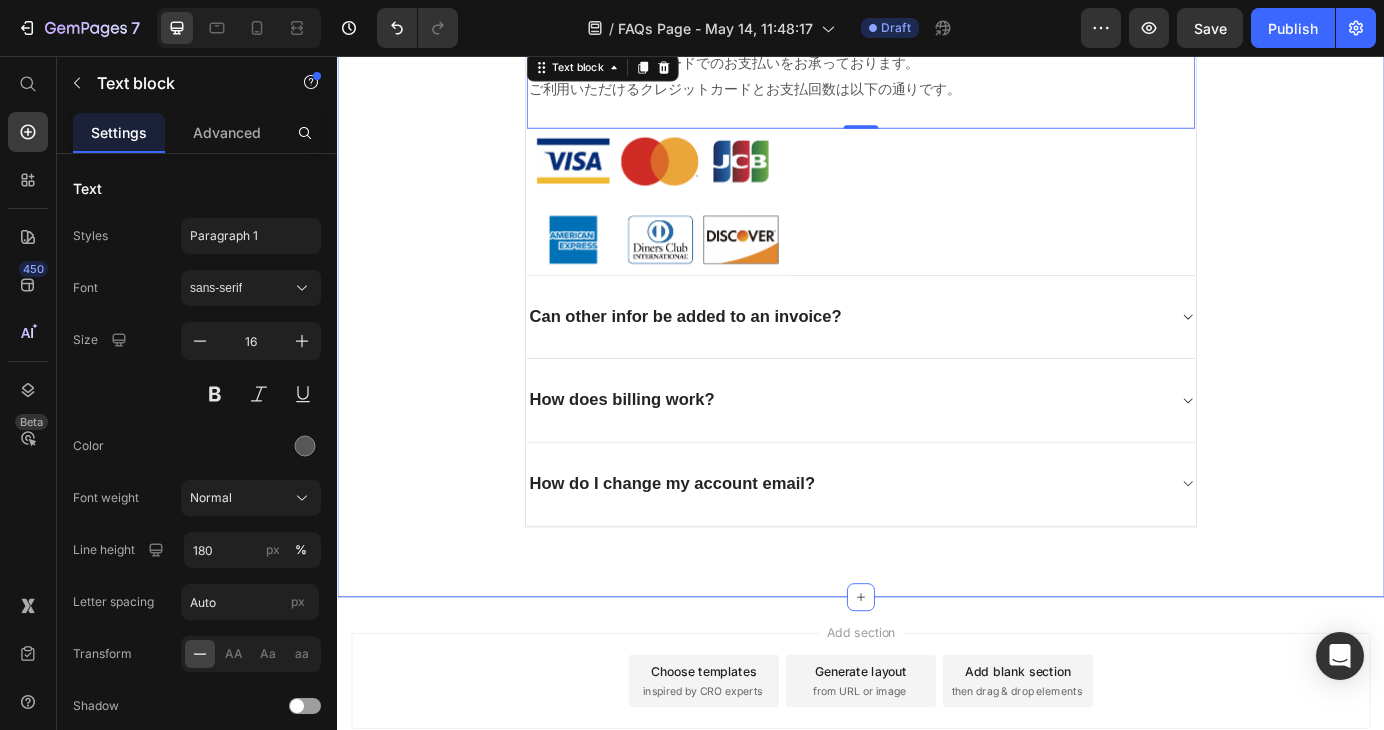scroll, scrollTop: 610, scrollLeft: 0, axis: vertical 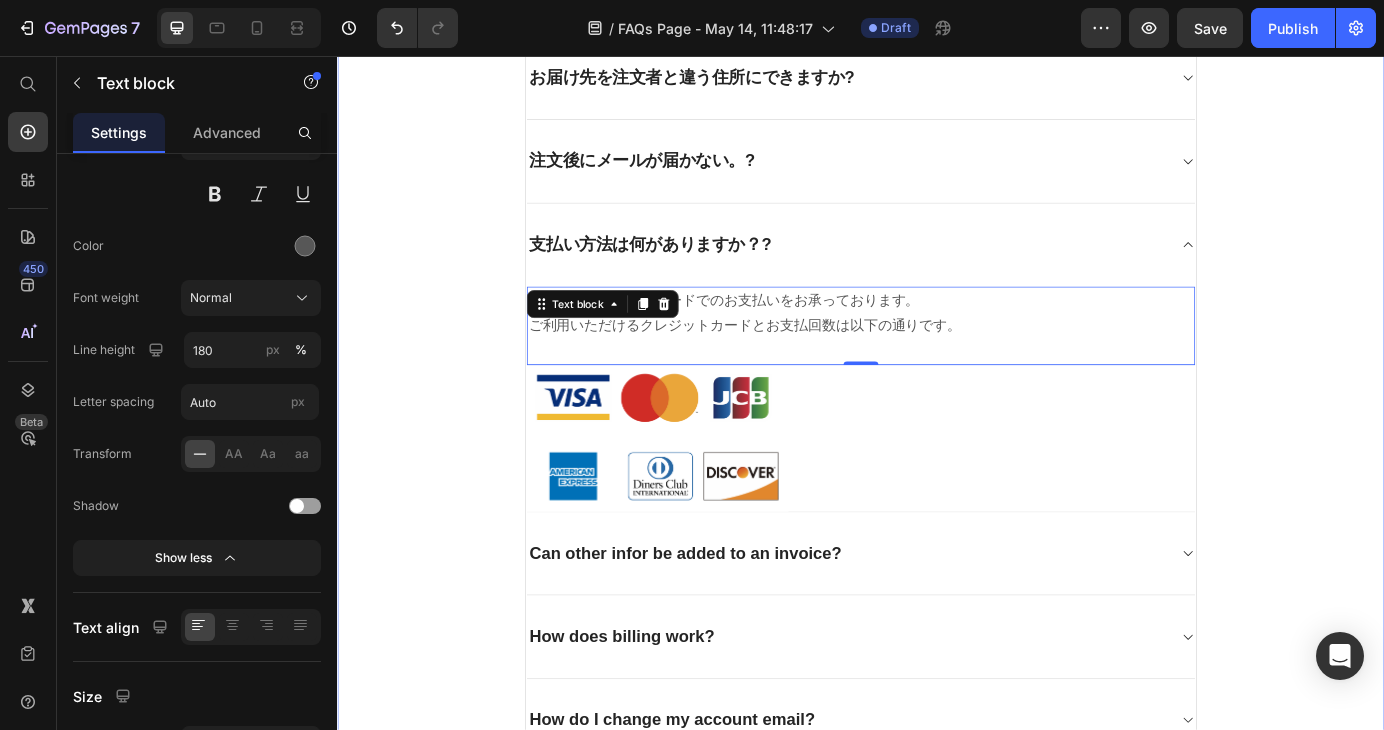 click on "よくあるご質問 Heading お客様からいただいたお問い合わせを、よくある質問形式でご紹介しています。 Text block                Title Line
お届け先を注文者と違う住所にできますか?
注文後にメールが届かない。?
支払い方法は何がありますか？? 当店ではクレジットカードでのお支払いをお承っております。 ご利用いただけるクレジットカードとお支払回数は以下の通りです。 Text block   0 Image
Can other infor be added to an invoice?
How does billing work?
How do I change my account email? Accordion Row" at bounding box center [937, 367] 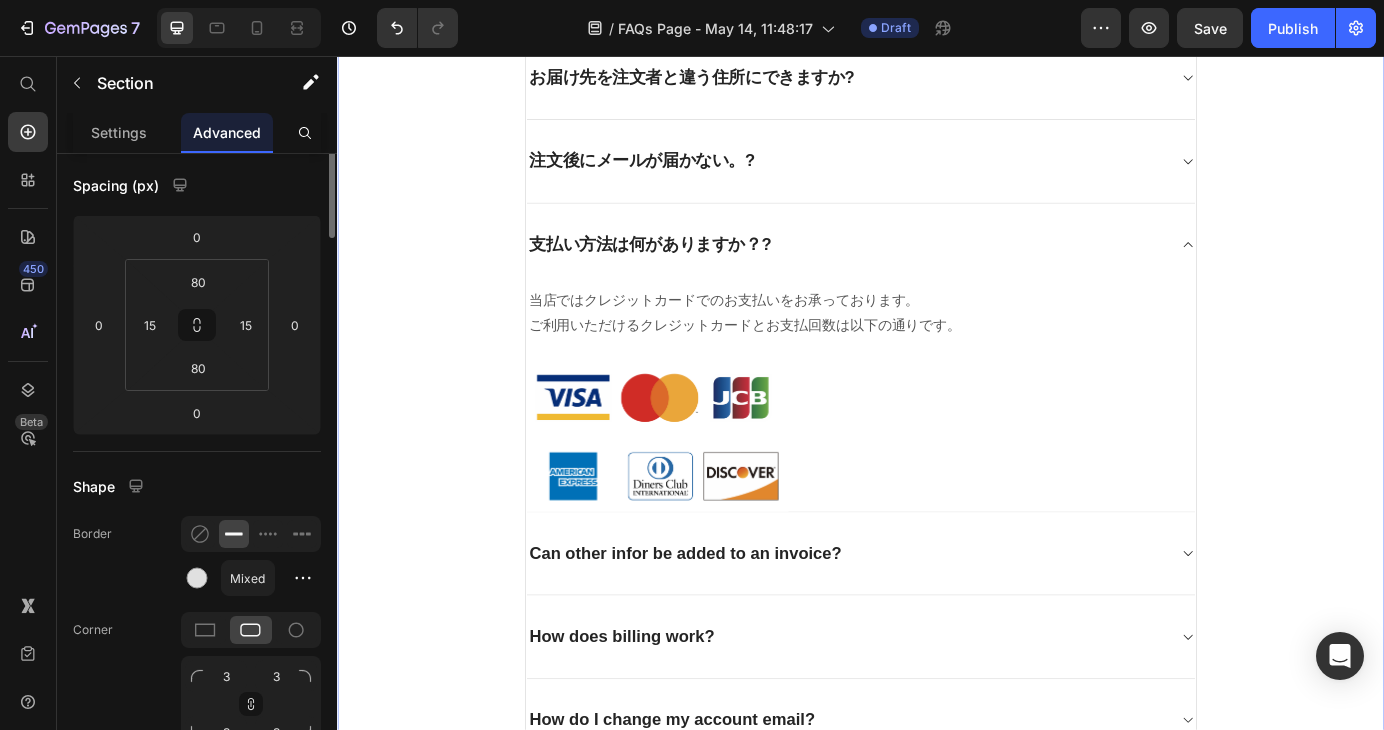 scroll, scrollTop: 0, scrollLeft: 0, axis: both 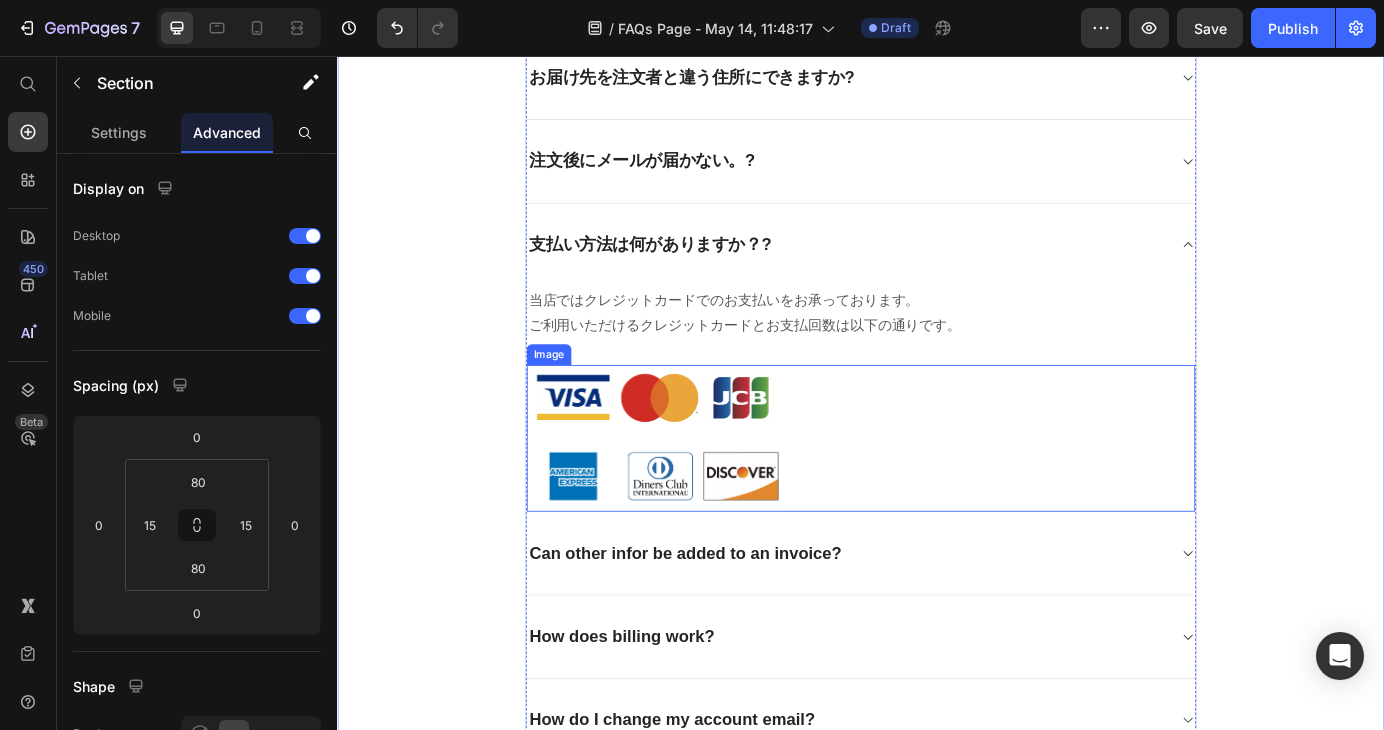 click at bounding box center [937, 493] 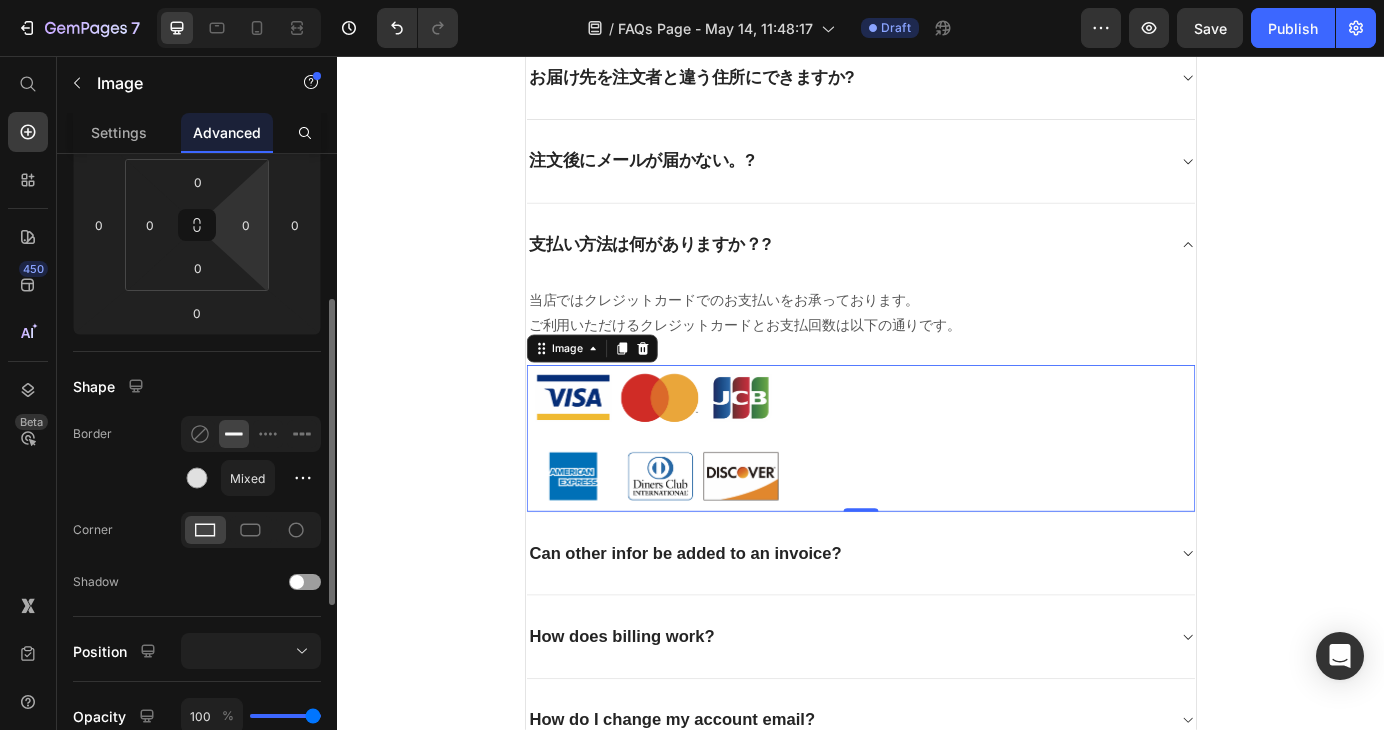 scroll, scrollTop: 200, scrollLeft: 0, axis: vertical 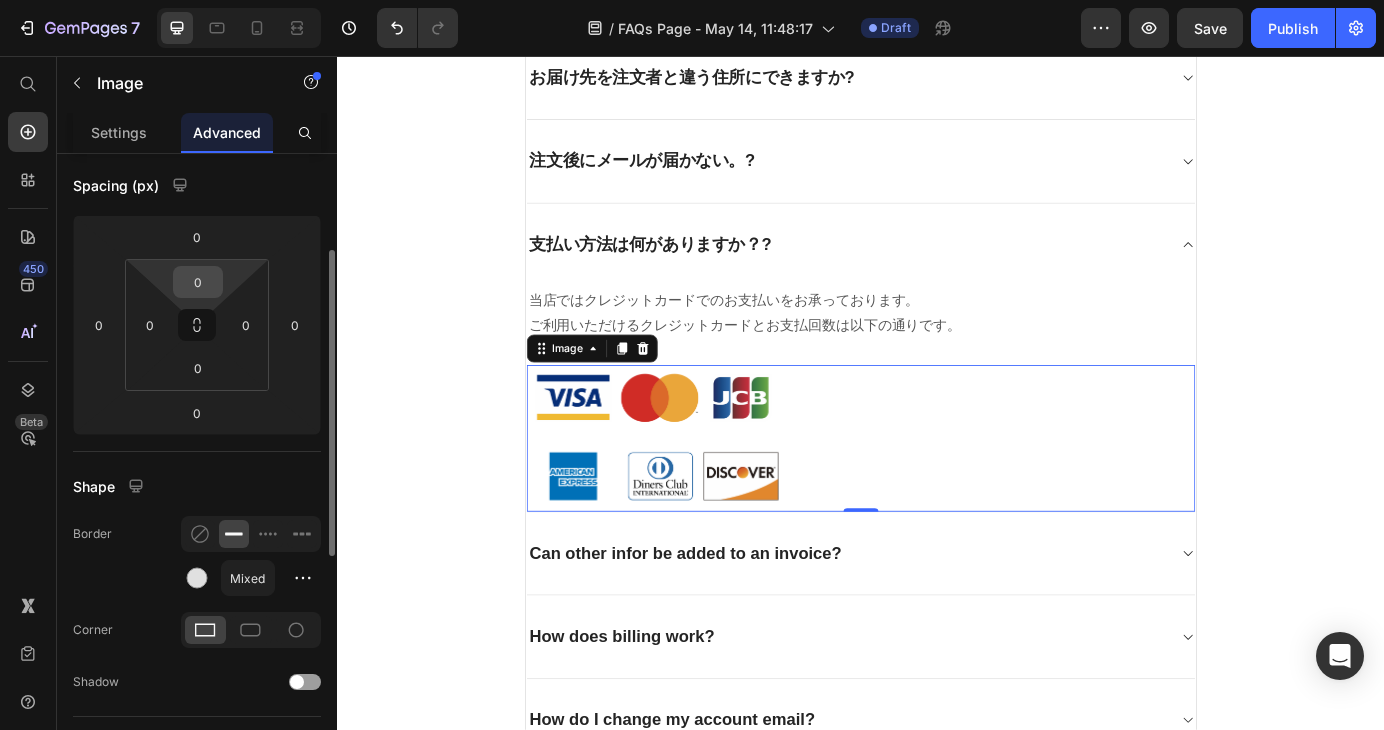 click on "0" at bounding box center (198, 282) 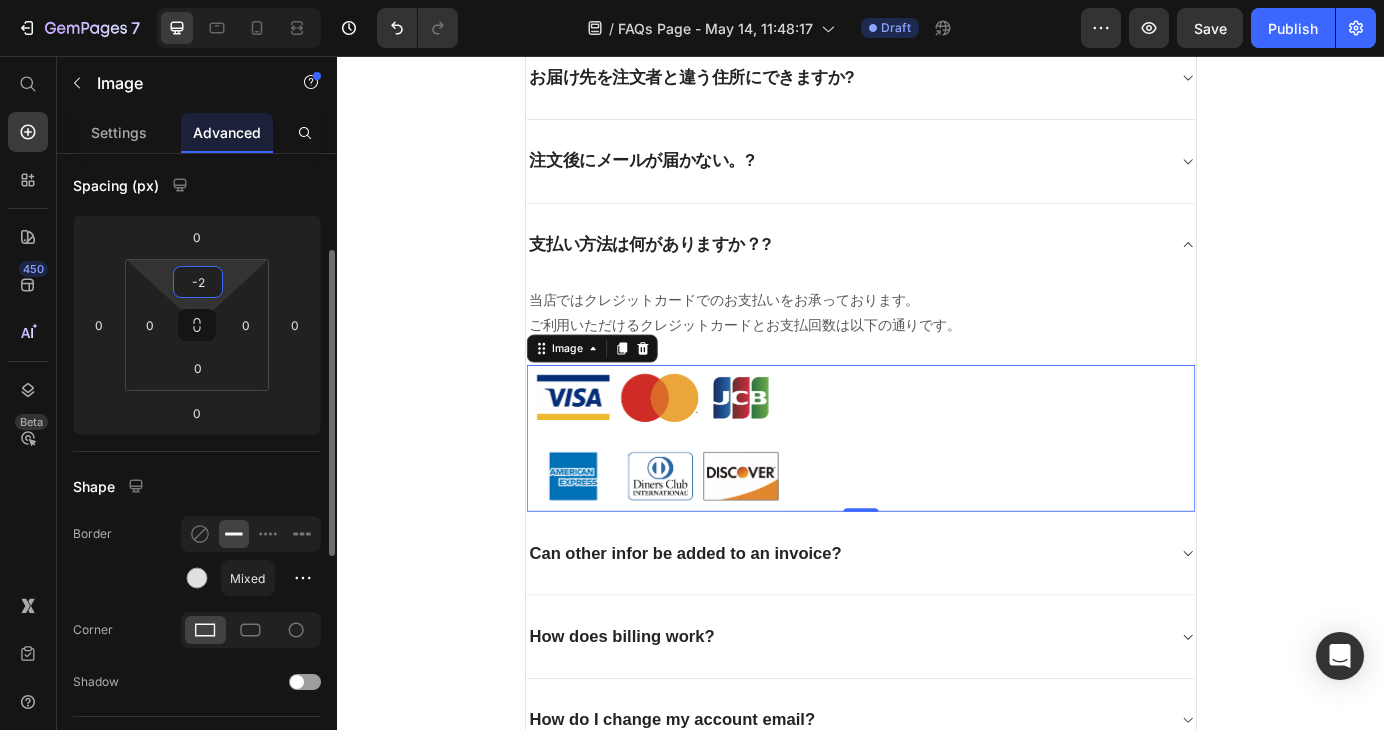 type on "-20" 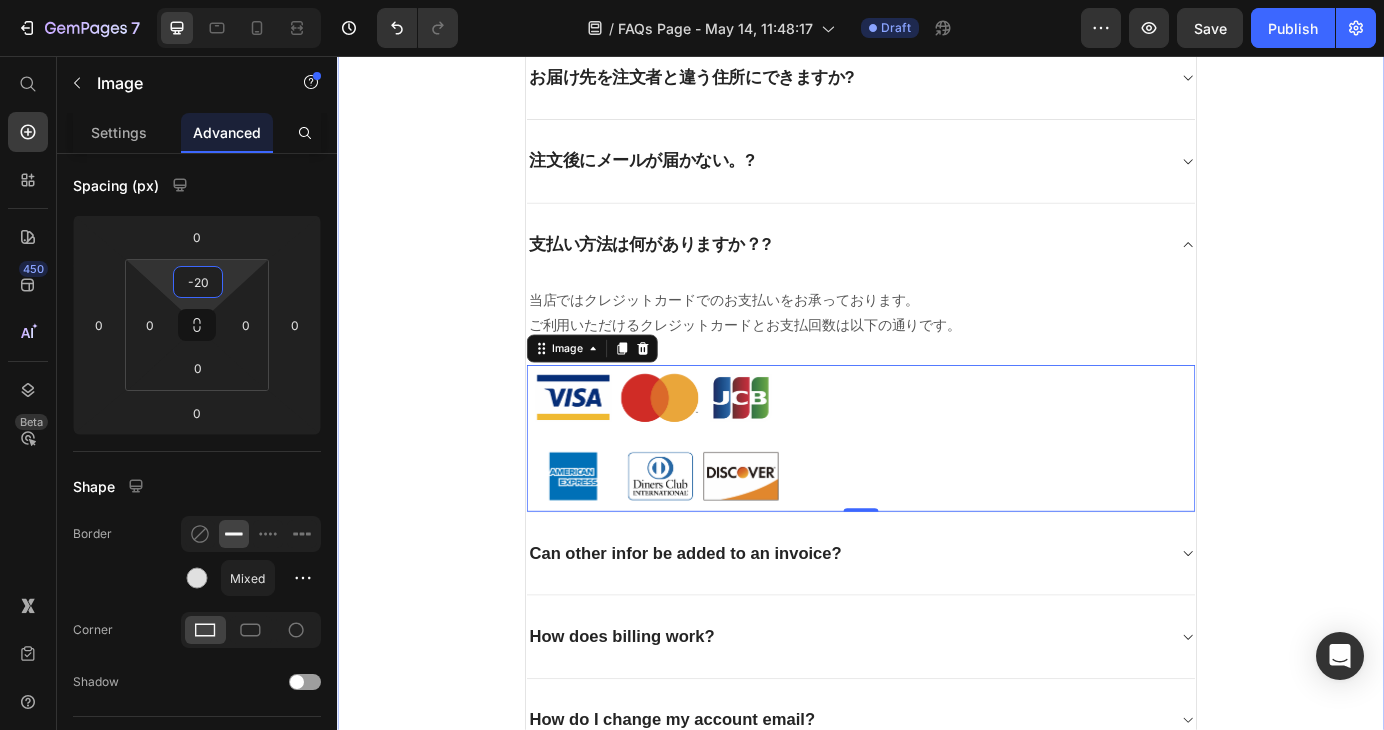 click on "よくあるご質問 Heading お客様からいただいたお問い合わせを、よくある質問形式でご紹介しています。 Text block                Title Line
お届け先を注文者と違う住所にできますか?
注文後にメールが届かない。?
支払い方法は何がありますか？? 当店ではクレジットカードでのお支払いをお承っております。 ご利用いただけるクレジットカードとお支払回数は以下の通りです。 Text block Image   0
Can other infor be added to an invoice?
How does billing work?
How do I change my account email? Accordion Row" at bounding box center [937, 367] 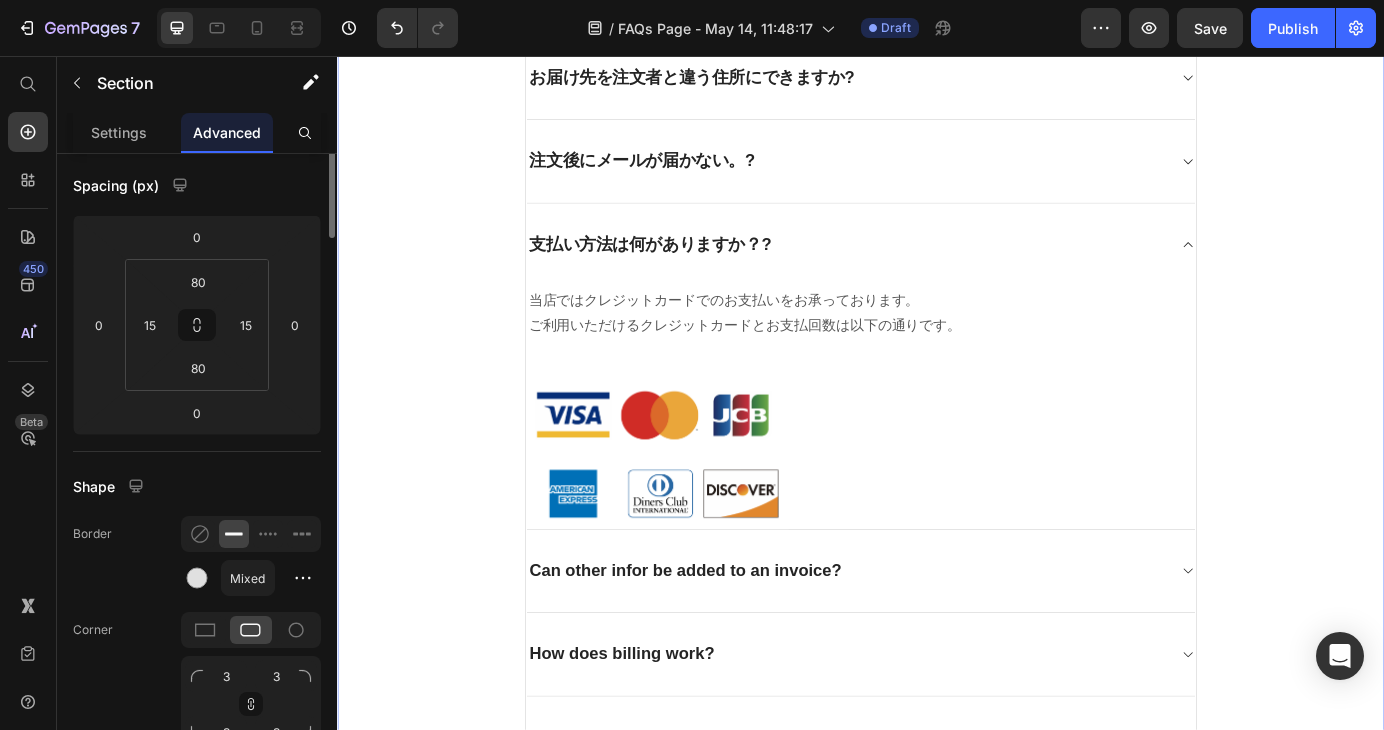 scroll, scrollTop: 0, scrollLeft: 0, axis: both 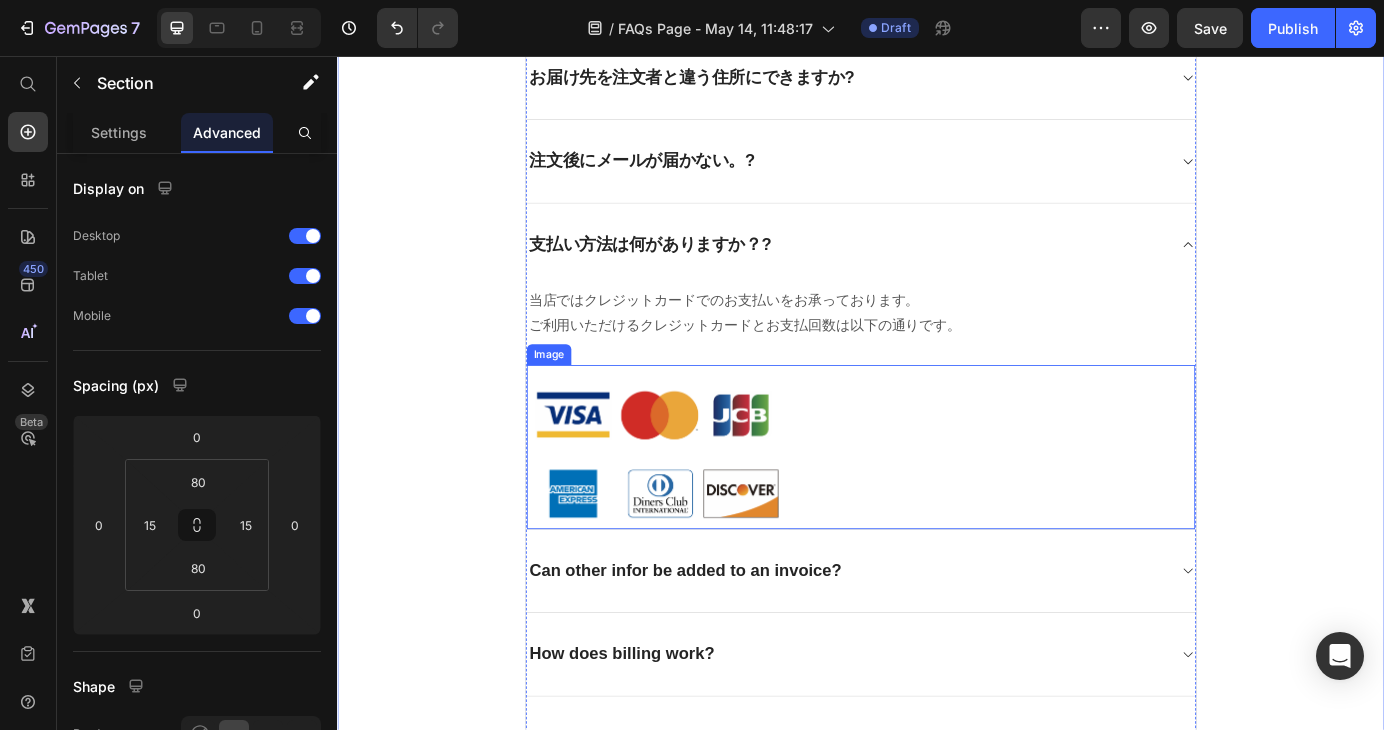 click at bounding box center (937, 503) 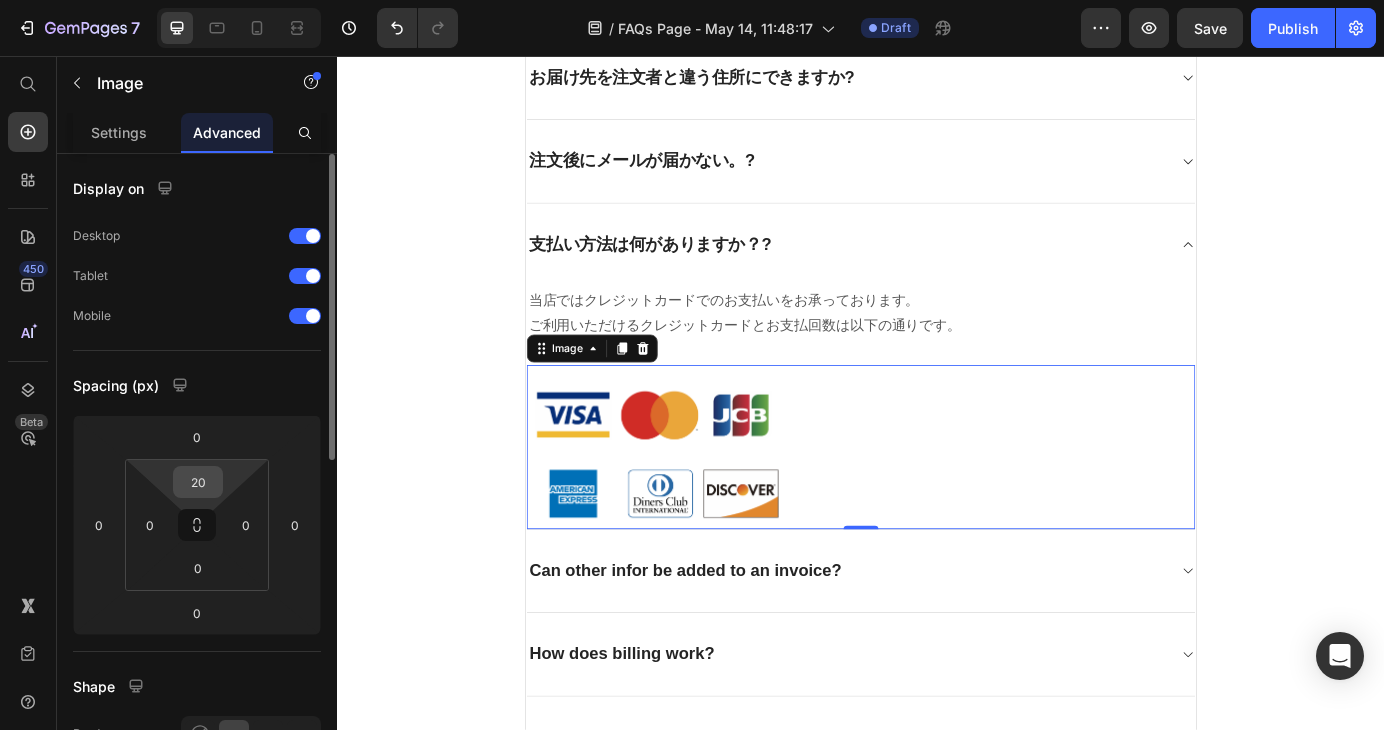 click on "20" at bounding box center [198, 482] 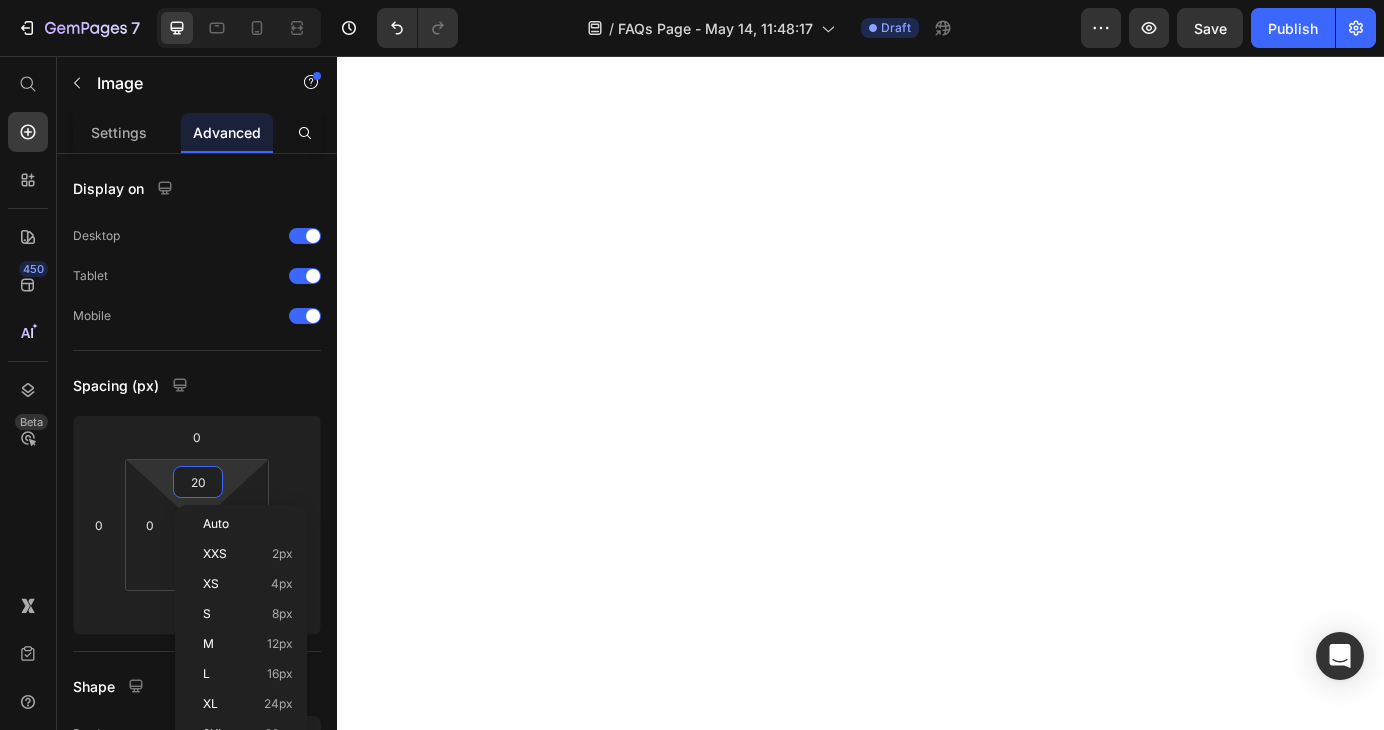 scroll, scrollTop: 0, scrollLeft: 0, axis: both 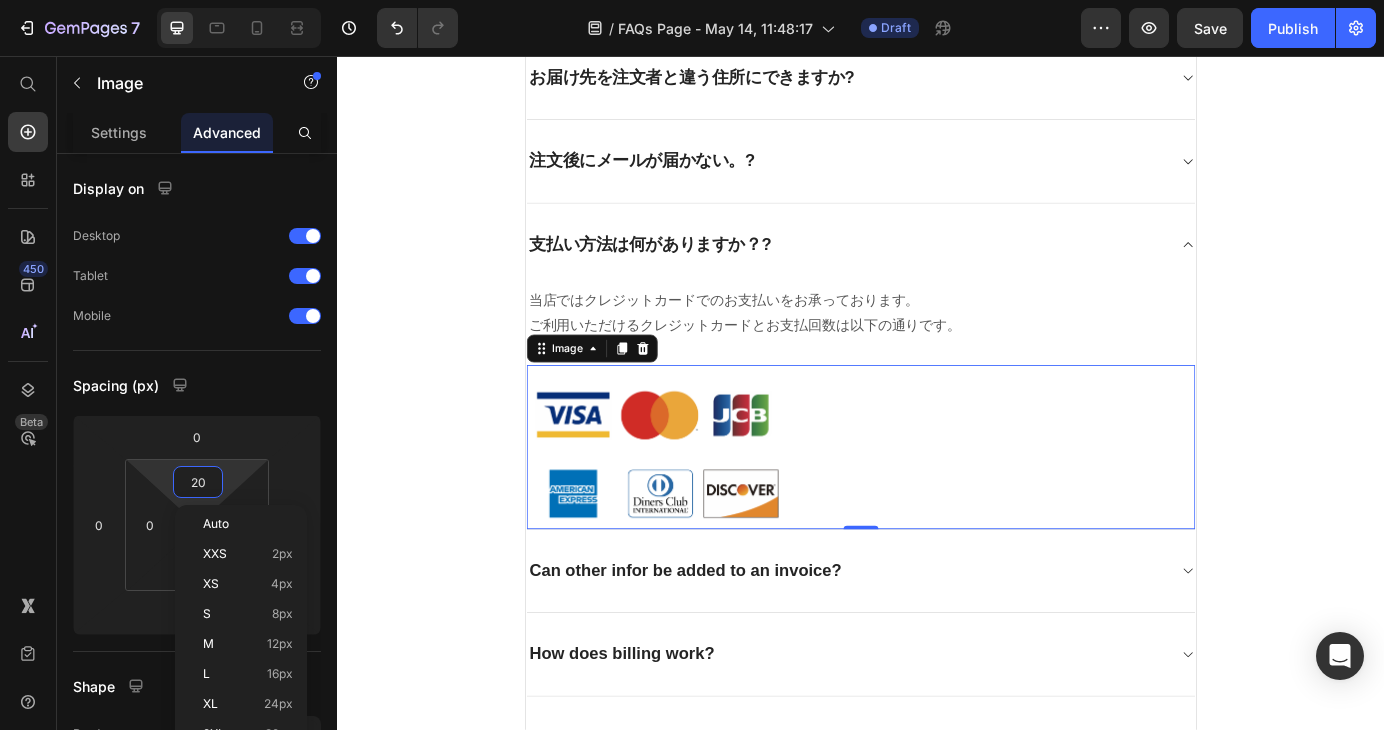 type on "-20" 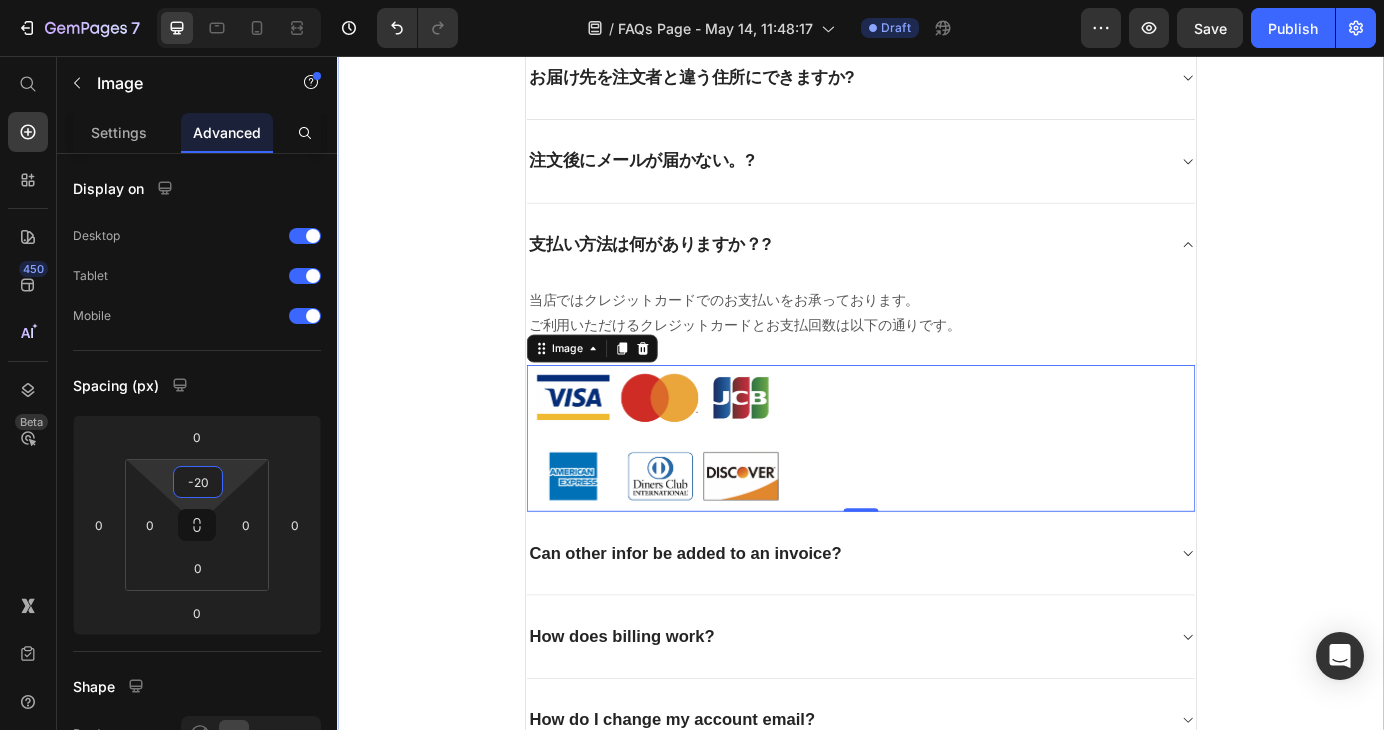 click on "よくあるご質問 Heading お客様からいただいたお問い合わせを、よくある質問形式でご紹介しています。 Text block                Title Line
お届け先を注文者と違う住所にできますか?
注文後にメールが届かない。?
支払い方法は何がありますか？? 当店ではクレジットカードでのお支払いをお承っております。 ご利用いただけるクレジットカードとお支払回数は以下の通りです。 Text block Image   0
Can other infor be added to an invoice?
How does billing work?
How do I change my account email? Accordion Row" at bounding box center [937, 367] 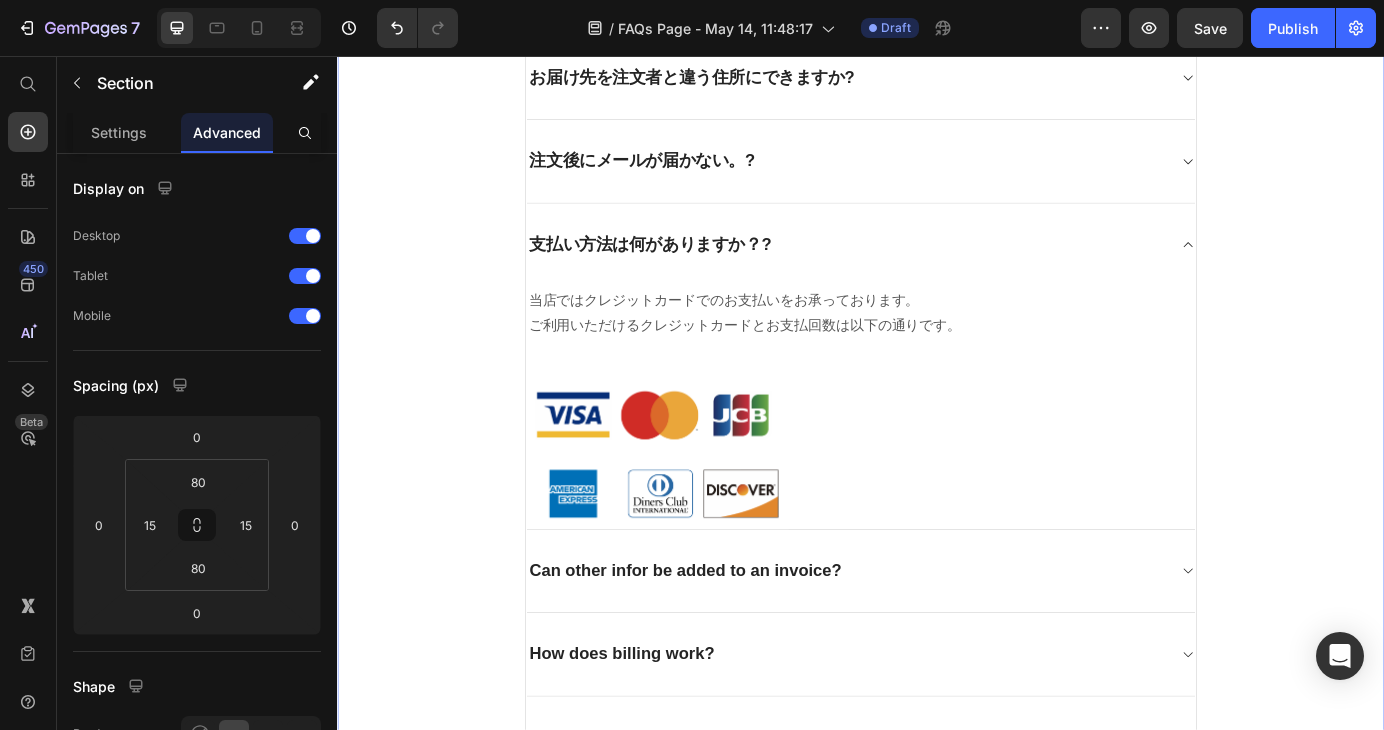 click at bounding box center (937, 503) 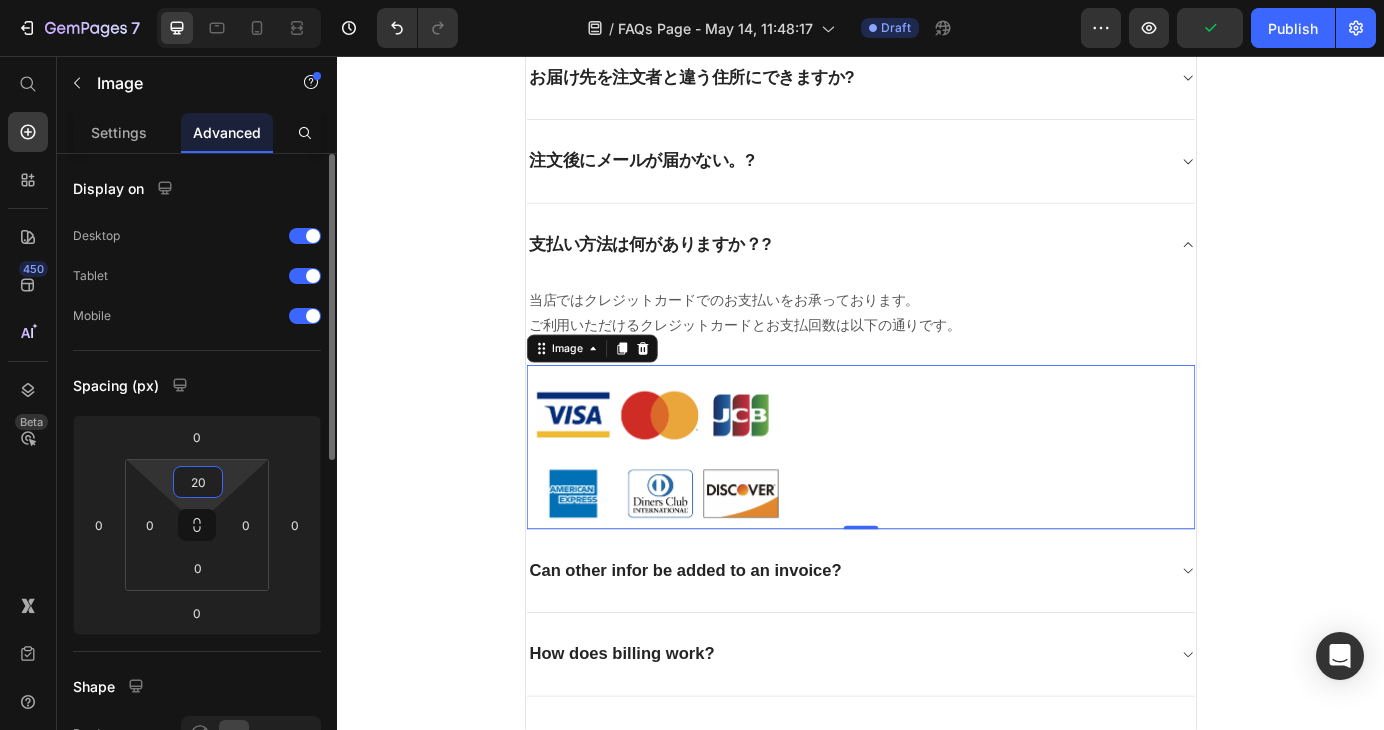 click on "20" at bounding box center [198, 482] 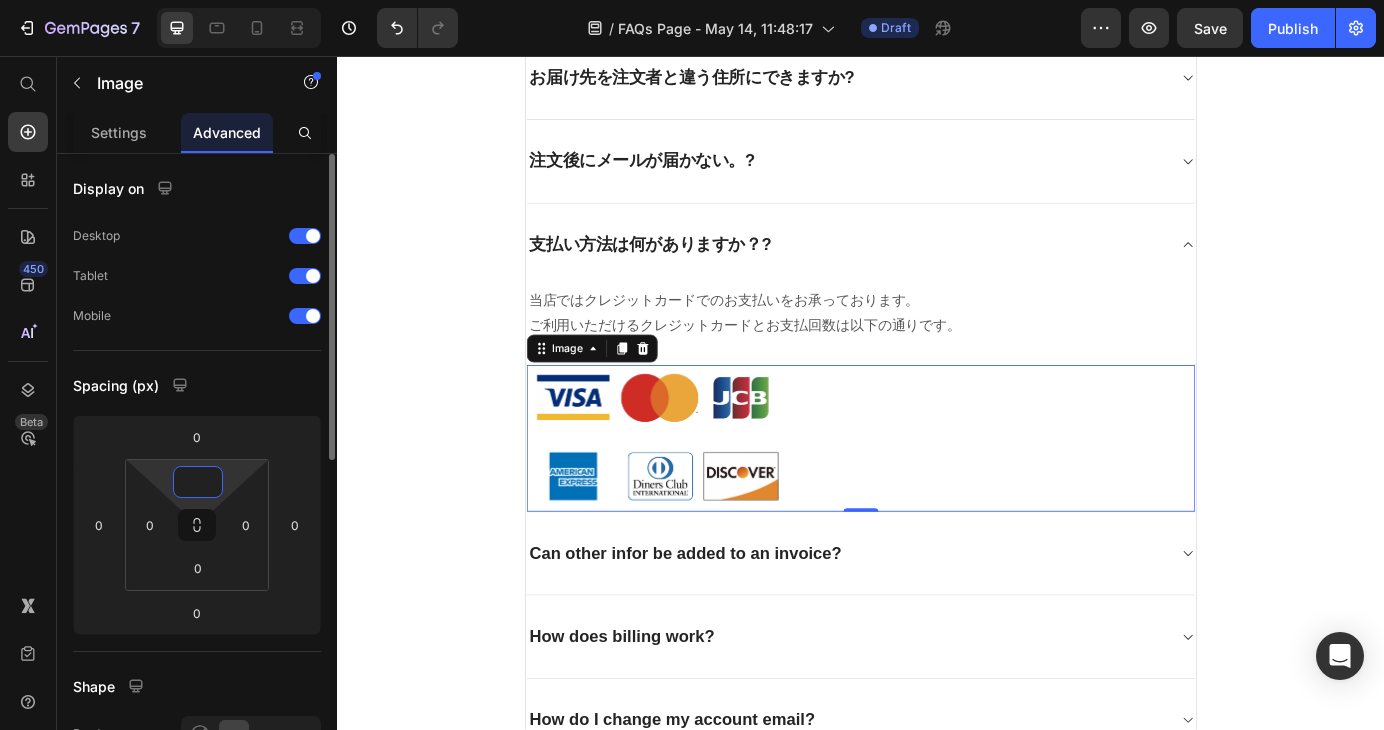 type on "0" 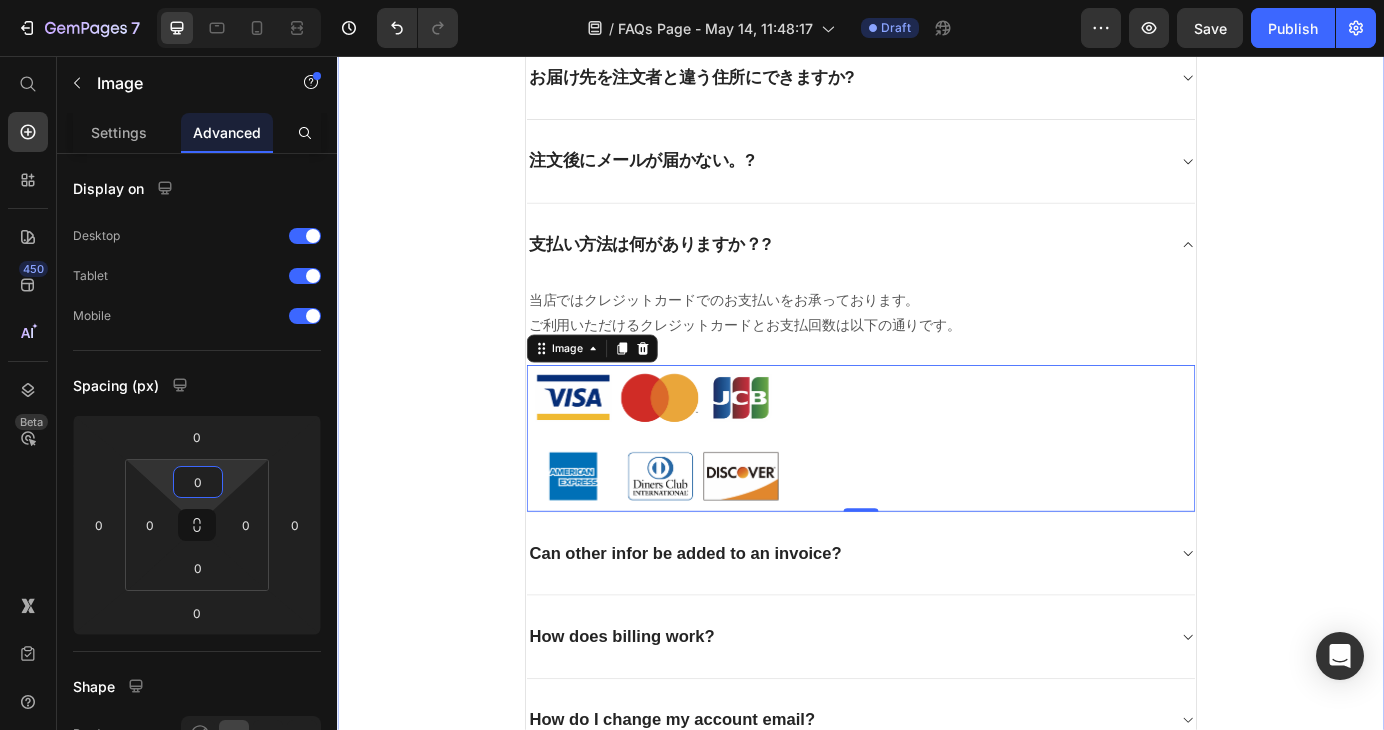 click on "よくあるご質問 Heading お客様からいただいたお問い合わせを、よくある質問形式でご紹介しています。 Text block                Title Line
お届け先を注文者と違う住所にできますか?
注文後にメールが届かない。?
支払い方法は何がありますか？? 当店ではクレジットカードでのお支払いをお承っております。 ご利用いただけるクレジットカードとお支払回数は以下の通りです。 Text block Image   0
Can other infor be added to an invoice?
How does billing work?
How do I change my account email? Accordion Row" at bounding box center (937, 367) 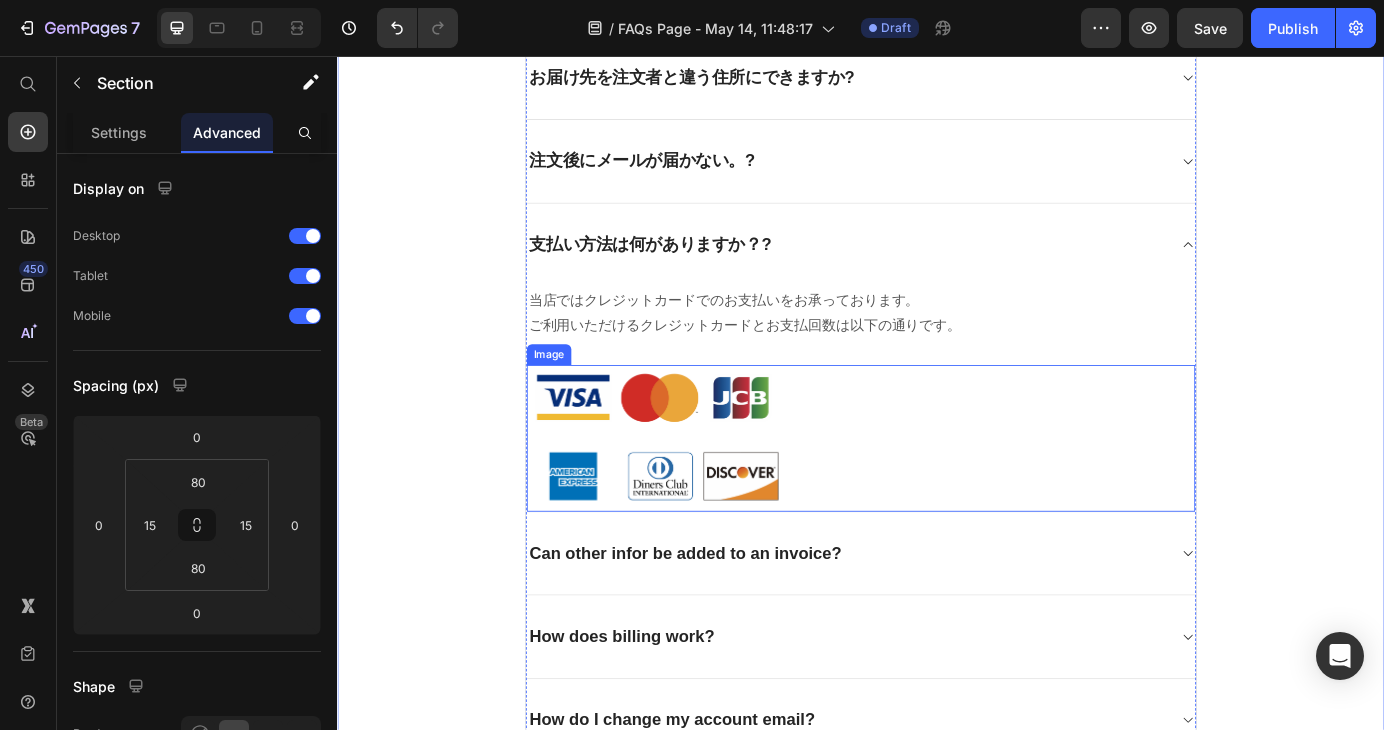 click at bounding box center (937, 493) 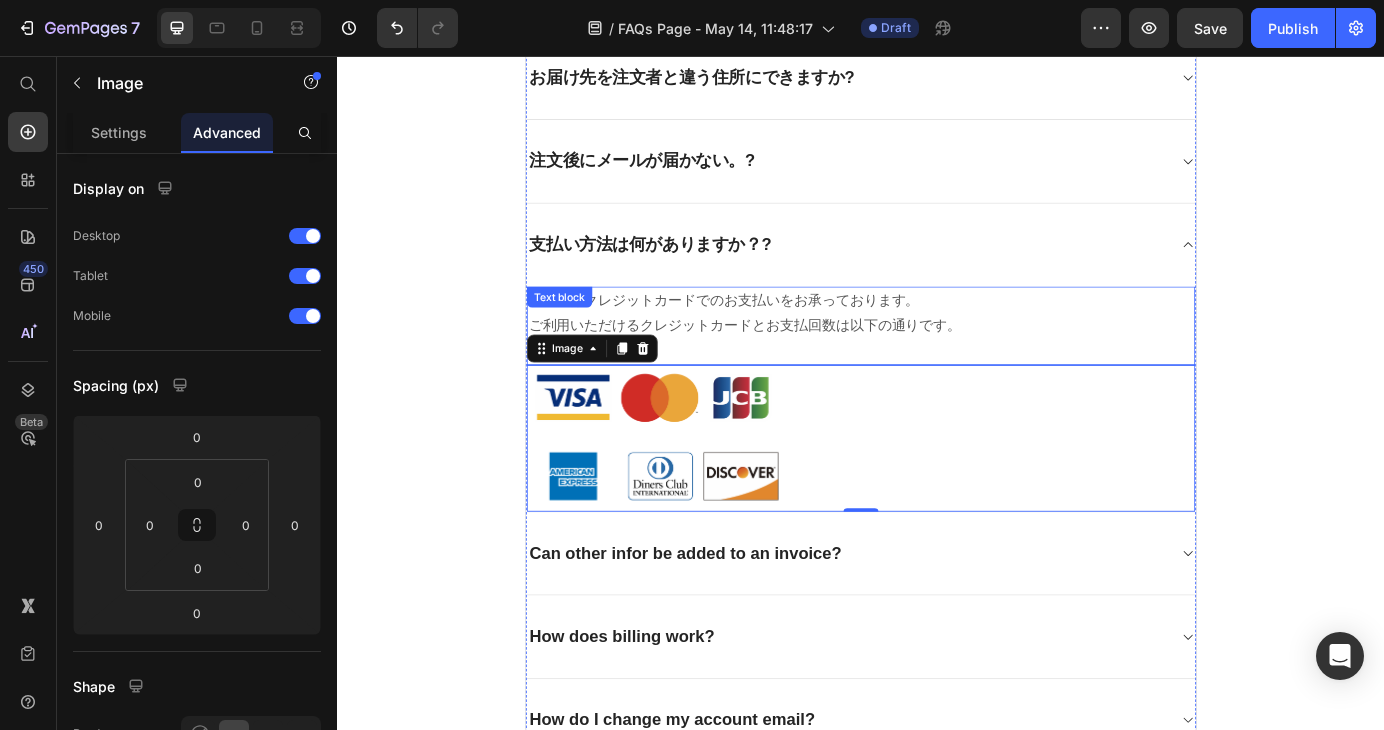 click on "ご利用いただけるクレジットカードとお支払回数は以下の通りです。" at bounding box center [937, 365] 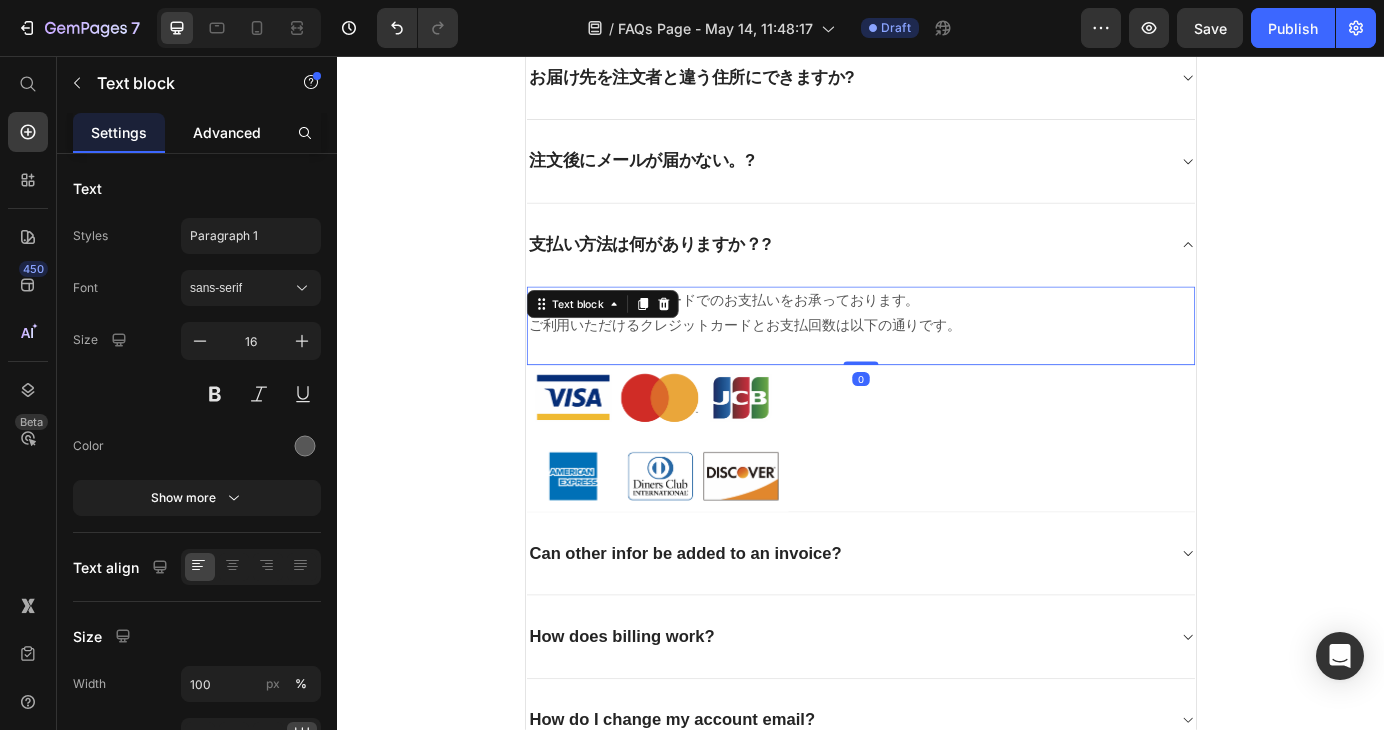 click on "Advanced" at bounding box center (227, 132) 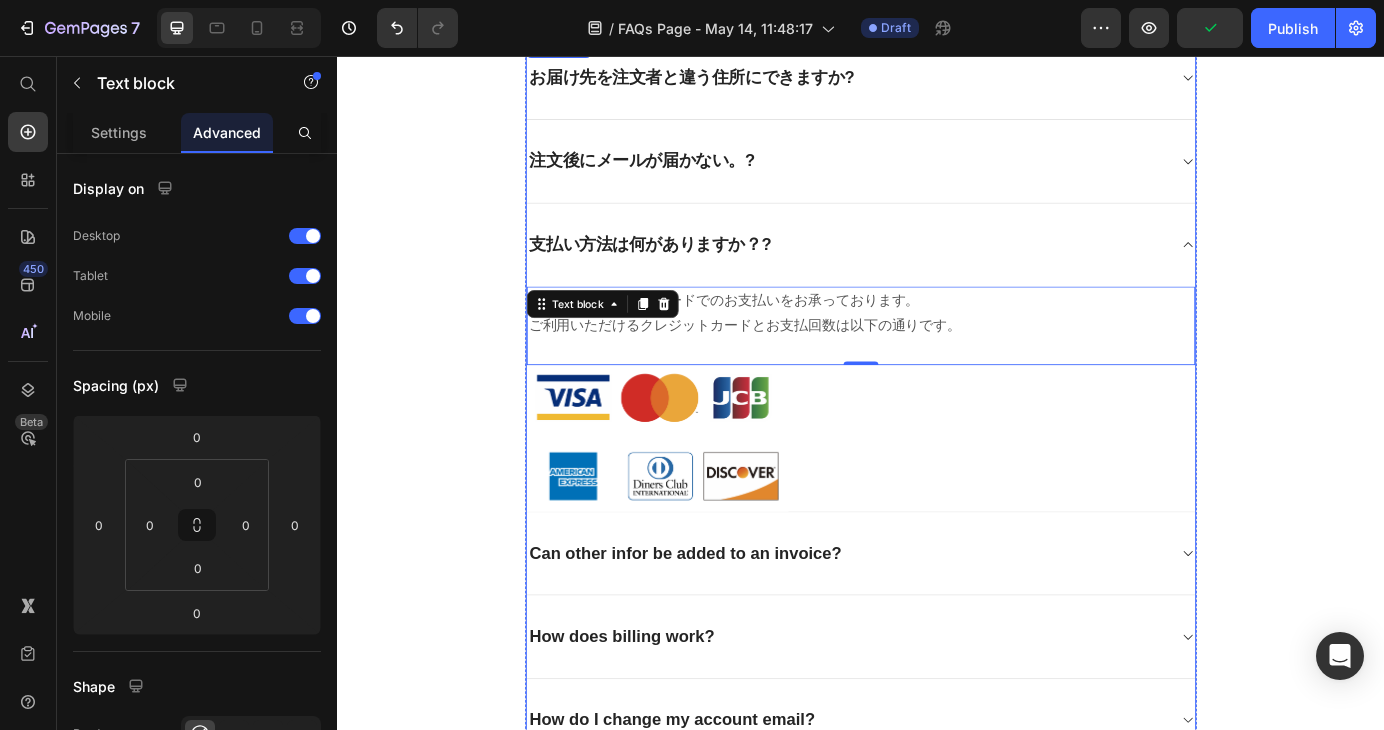 click on "支払い方法は何がありますか？?" at bounding box center (921, 272) 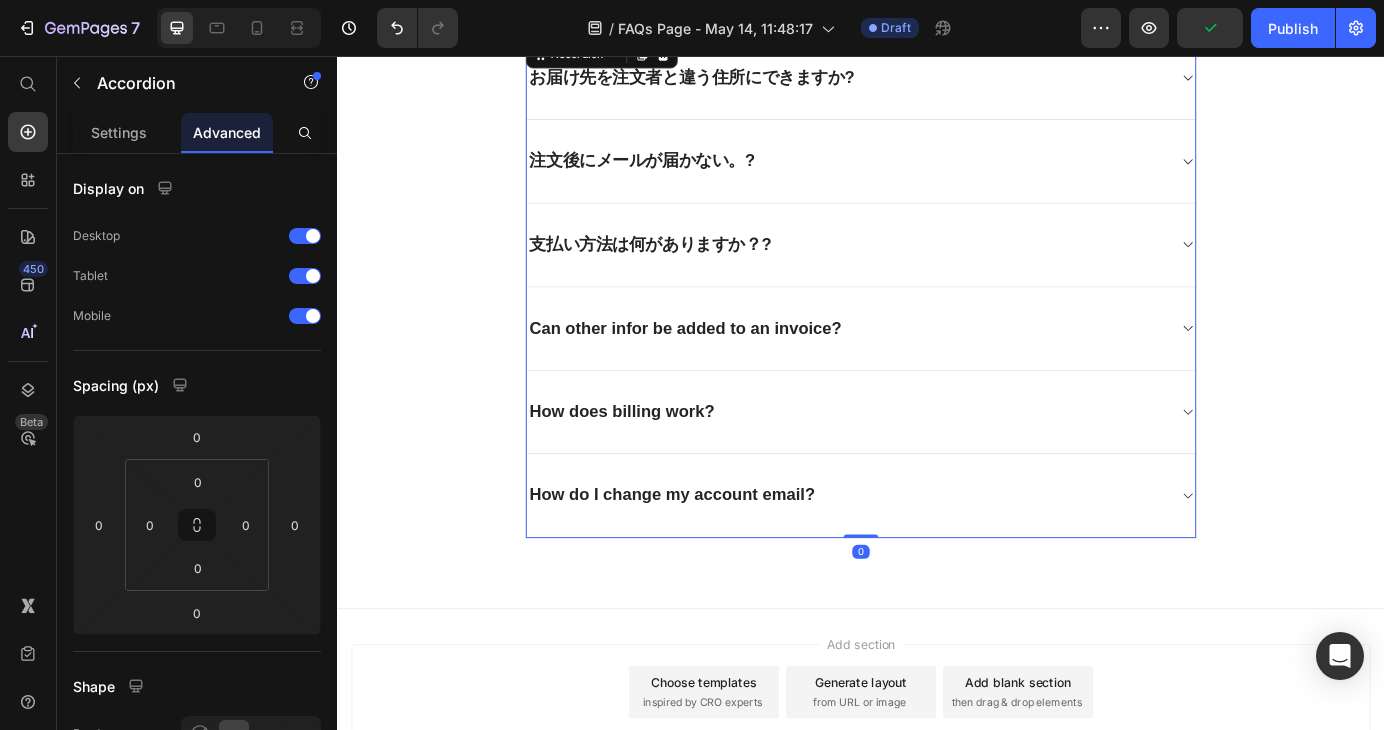 click on "支払い方法は何がありますか？?" at bounding box center (937, 273) 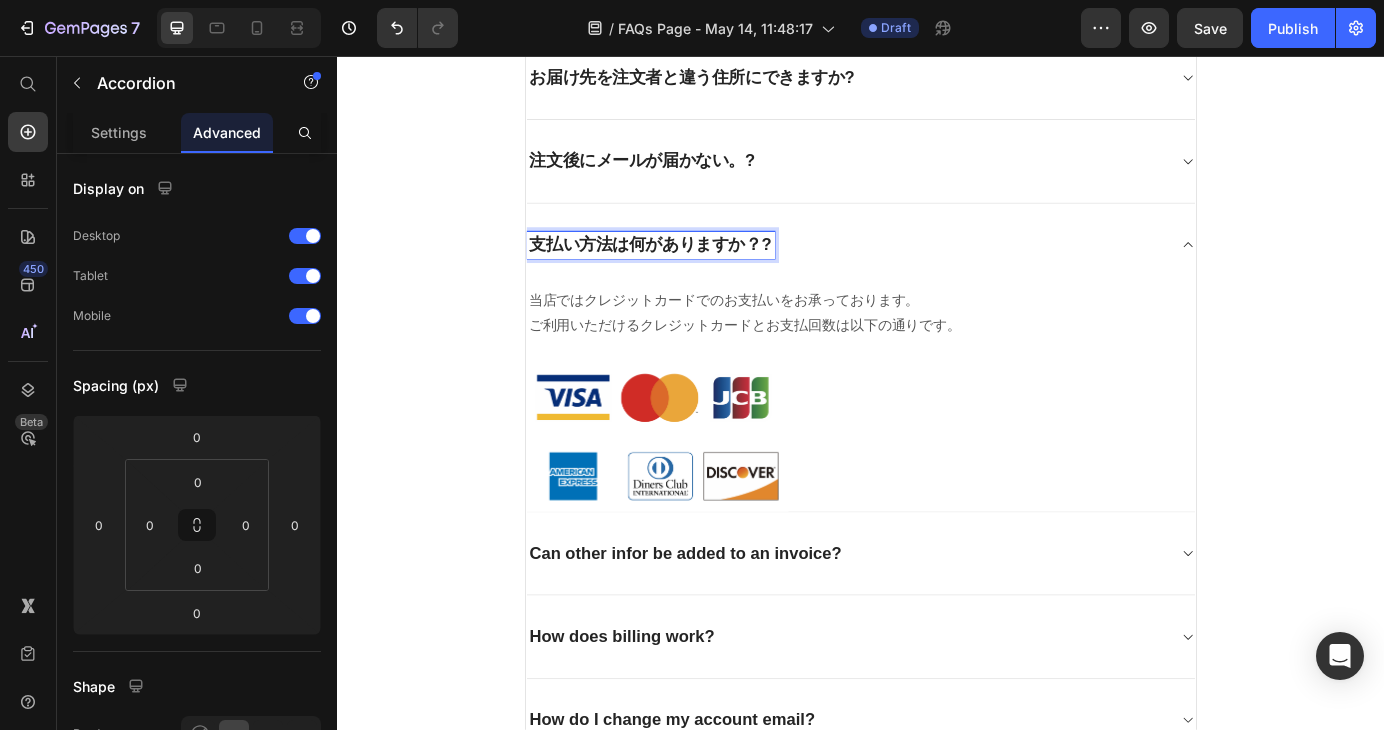 click on "支払い方法は何がありますか？?" at bounding box center [696, 272] 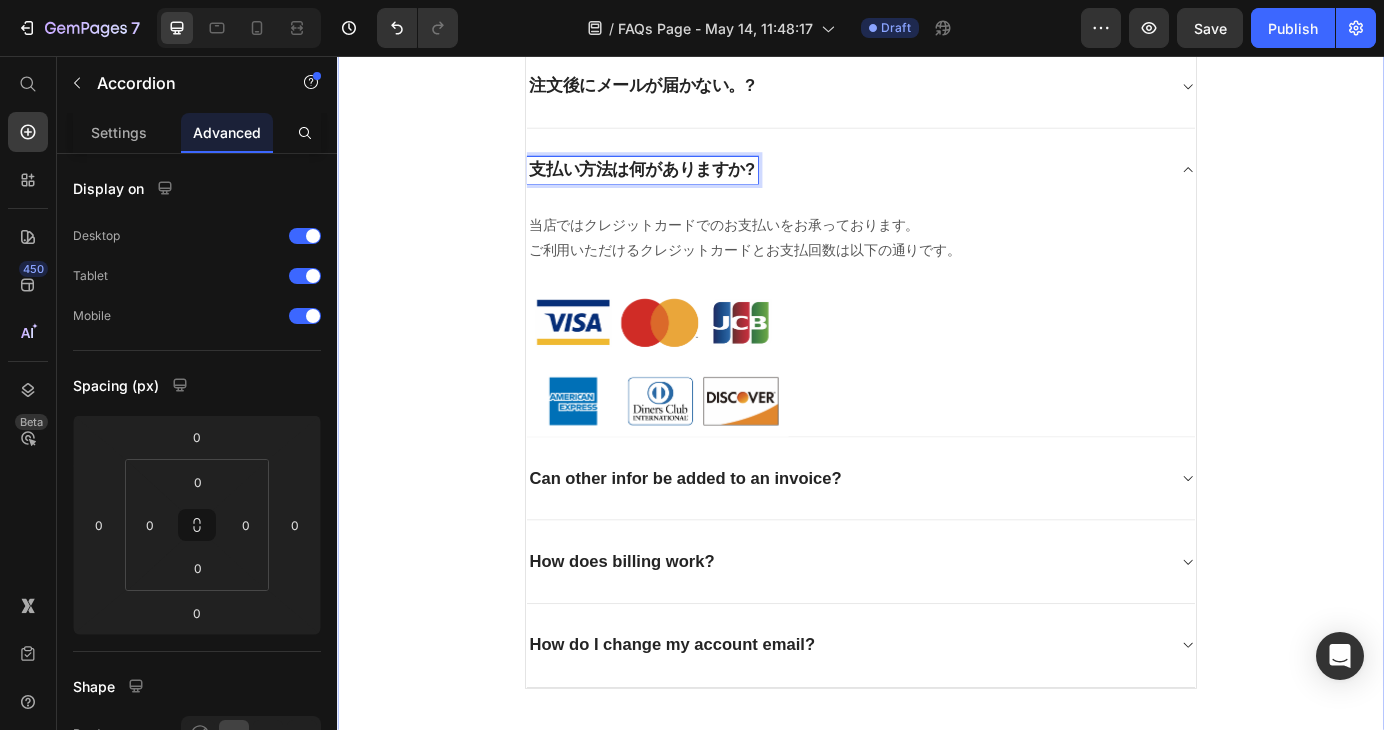 scroll, scrollTop: 410, scrollLeft: 0, axis: vertical 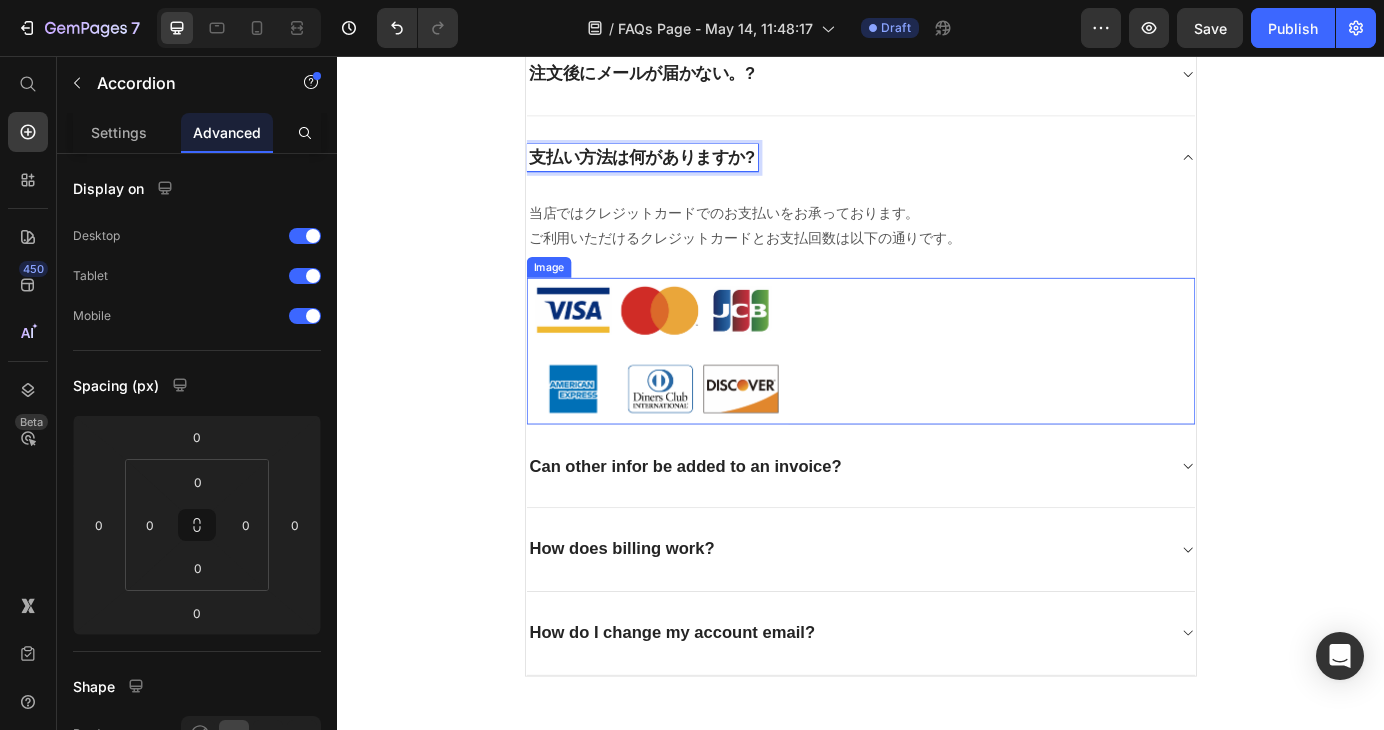 click at bounding box center (937, 393) 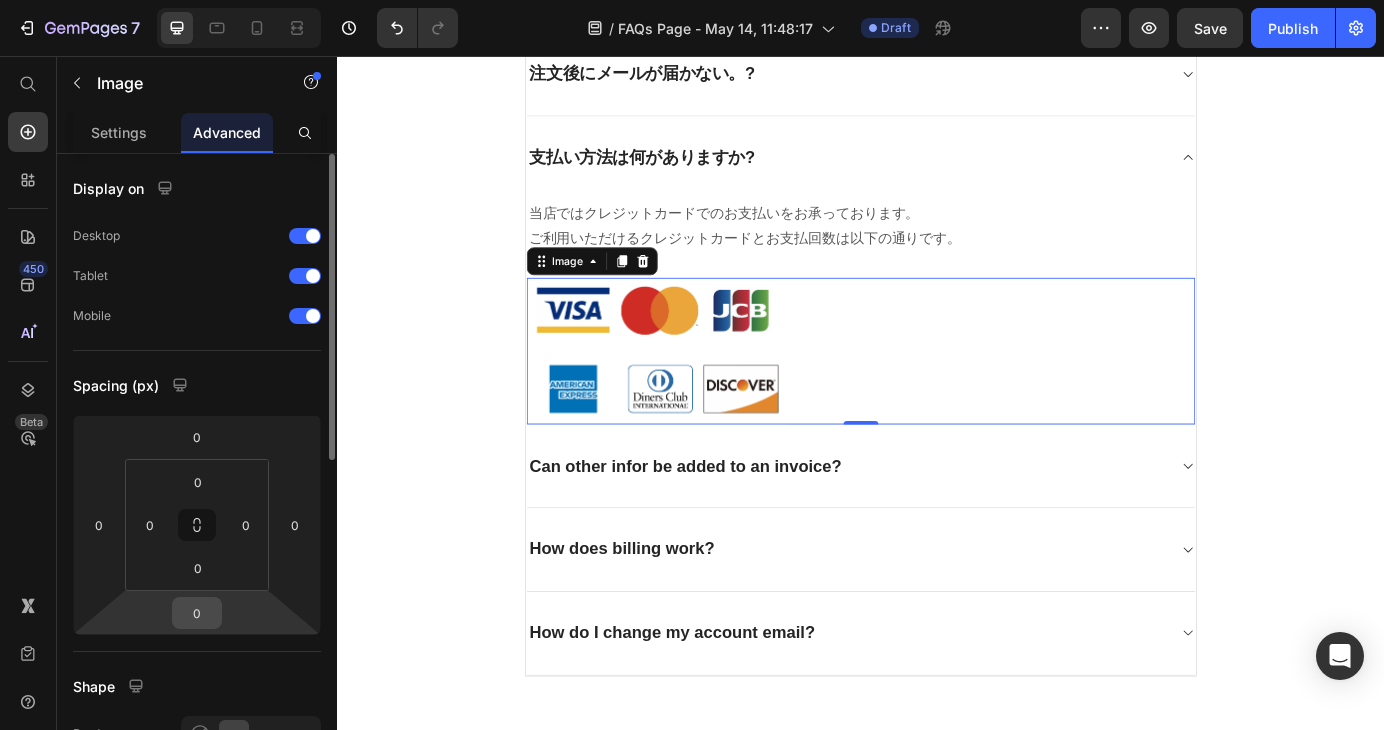 click on "0" at bounding box center [197, 613] 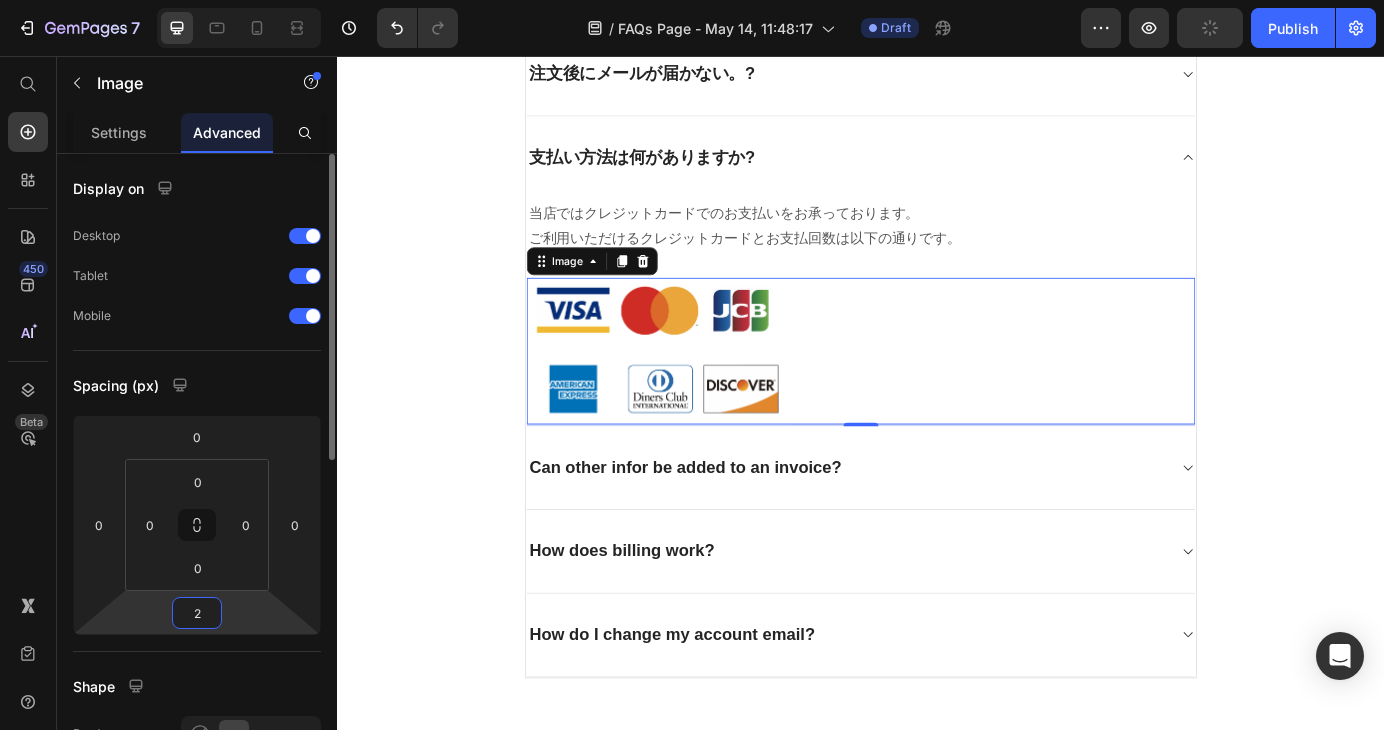 type on "20" 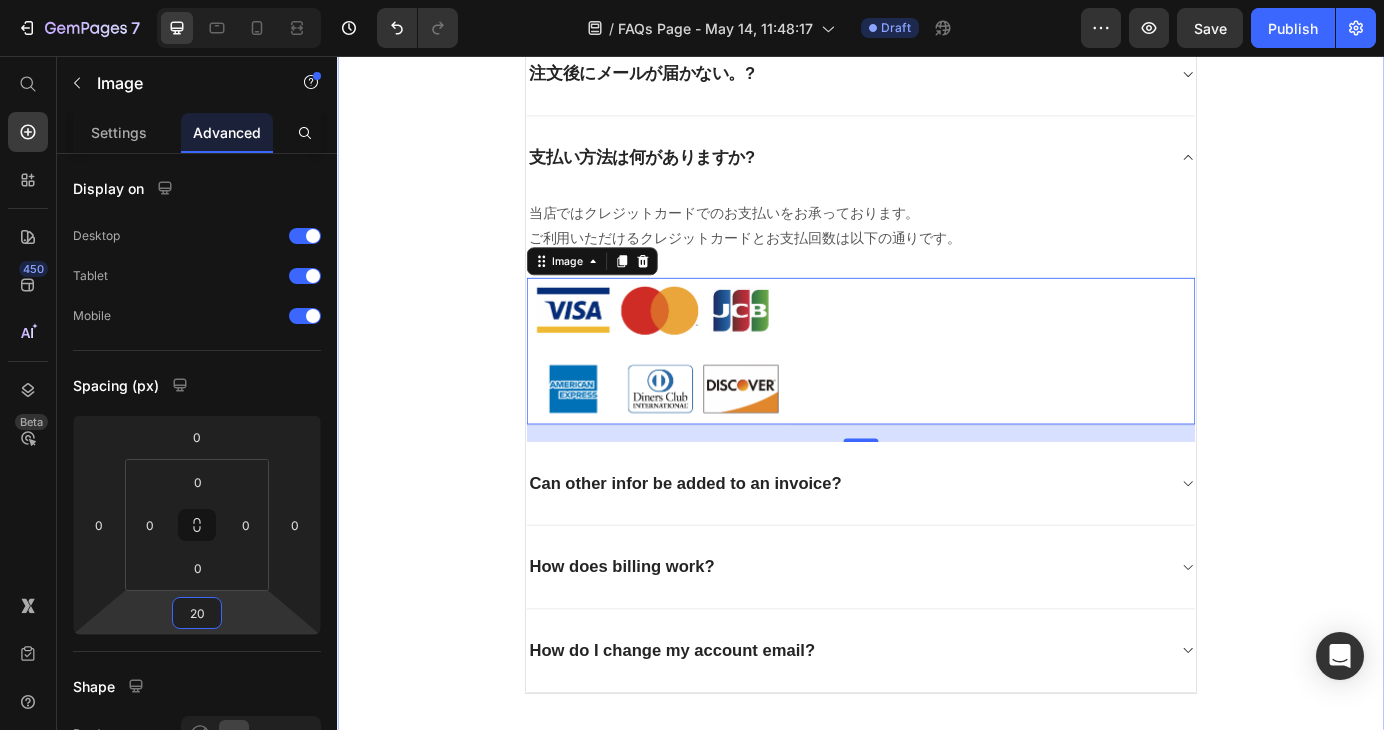 click on "よくあるご質問 Heading お客様からいただいたお問い合わせを、よくある質問形式でご紹介しています。 Text block                Title Line
お届け先を注文者と違う住所にできますか?
注文後にメールが届かない。?
支払い方法は何がありますか? 当店ではクレジットカードでのお支払いをお承っております。 ご利用いただけるクレジットカードとお支払回数は以下の通りです。   Text block Image   20
Can other infor be added to an invoice?
How does billing work?
How do I change my account email? Accordion Row" at bounding box center [937, 277] 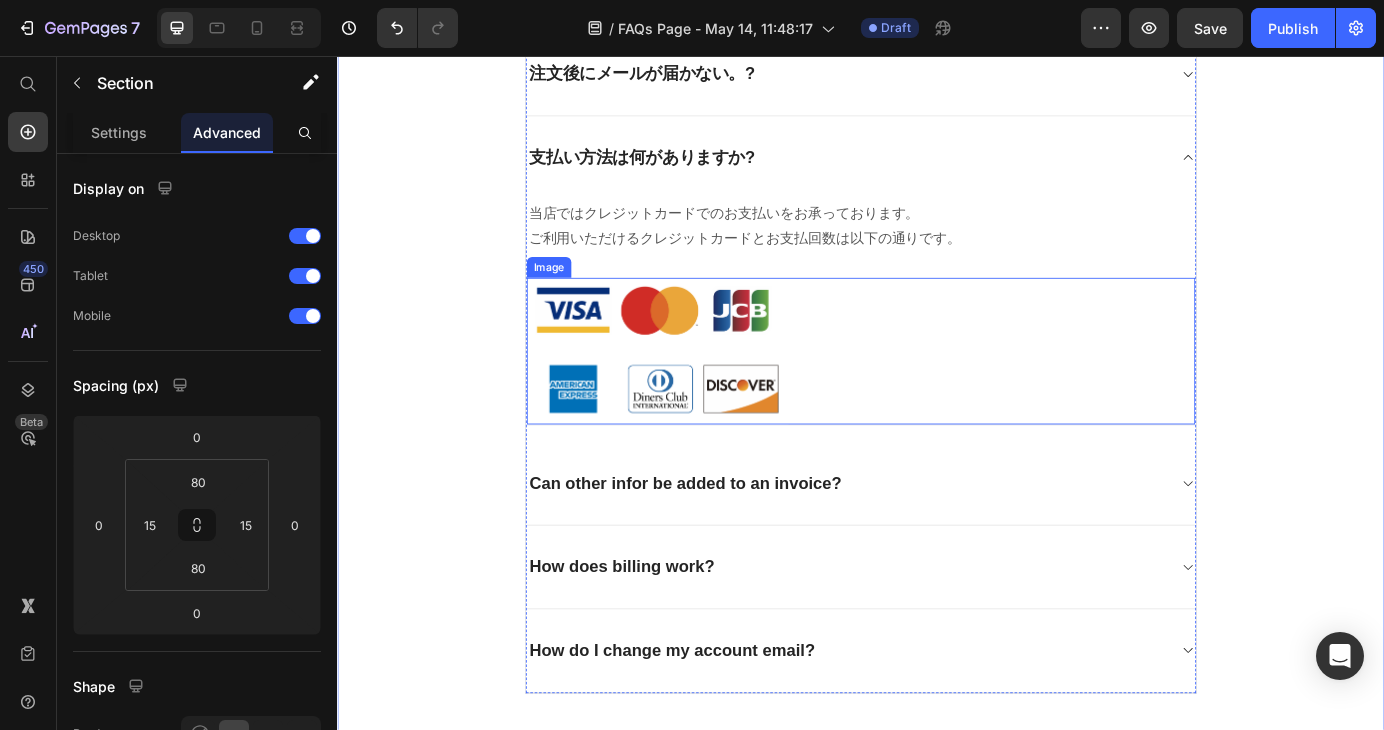 click at bounding box center [937, 393] 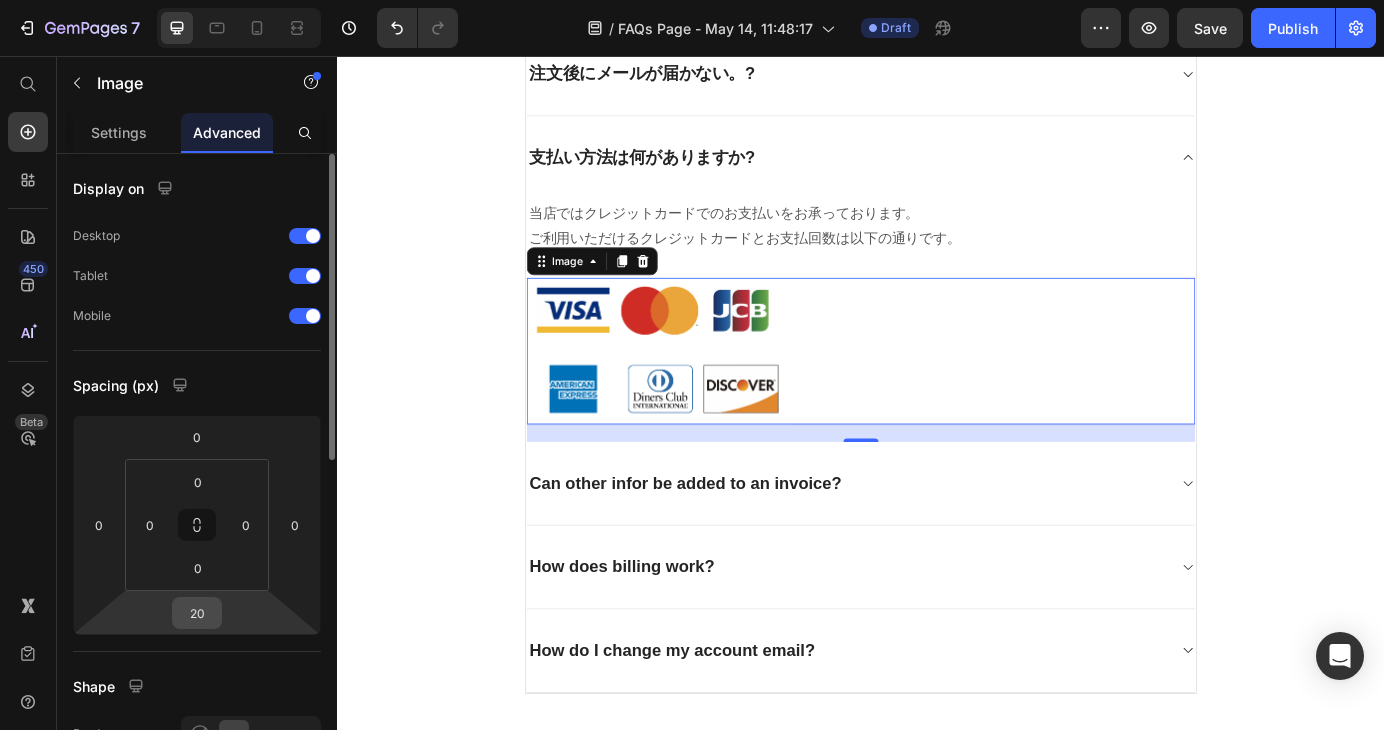 click on "20" at bounding box center [197, 613] 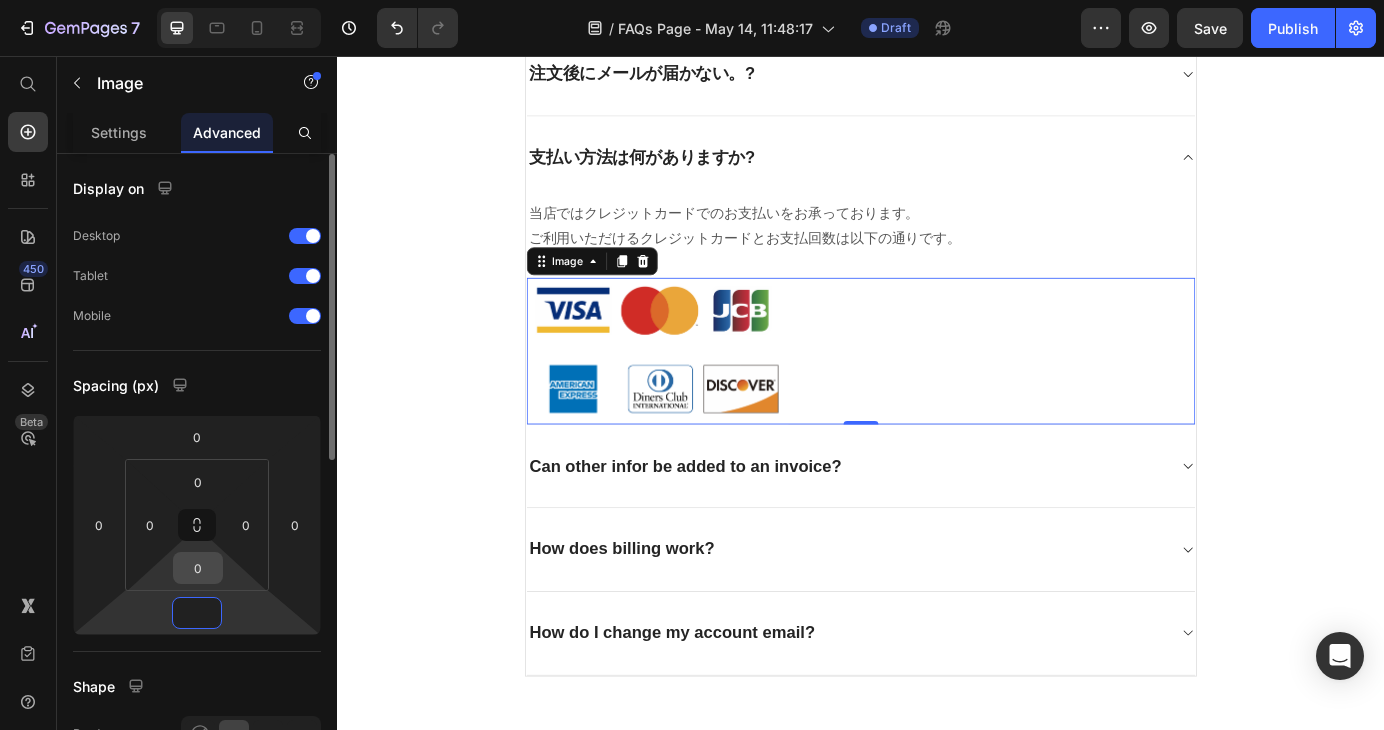 type on "0" 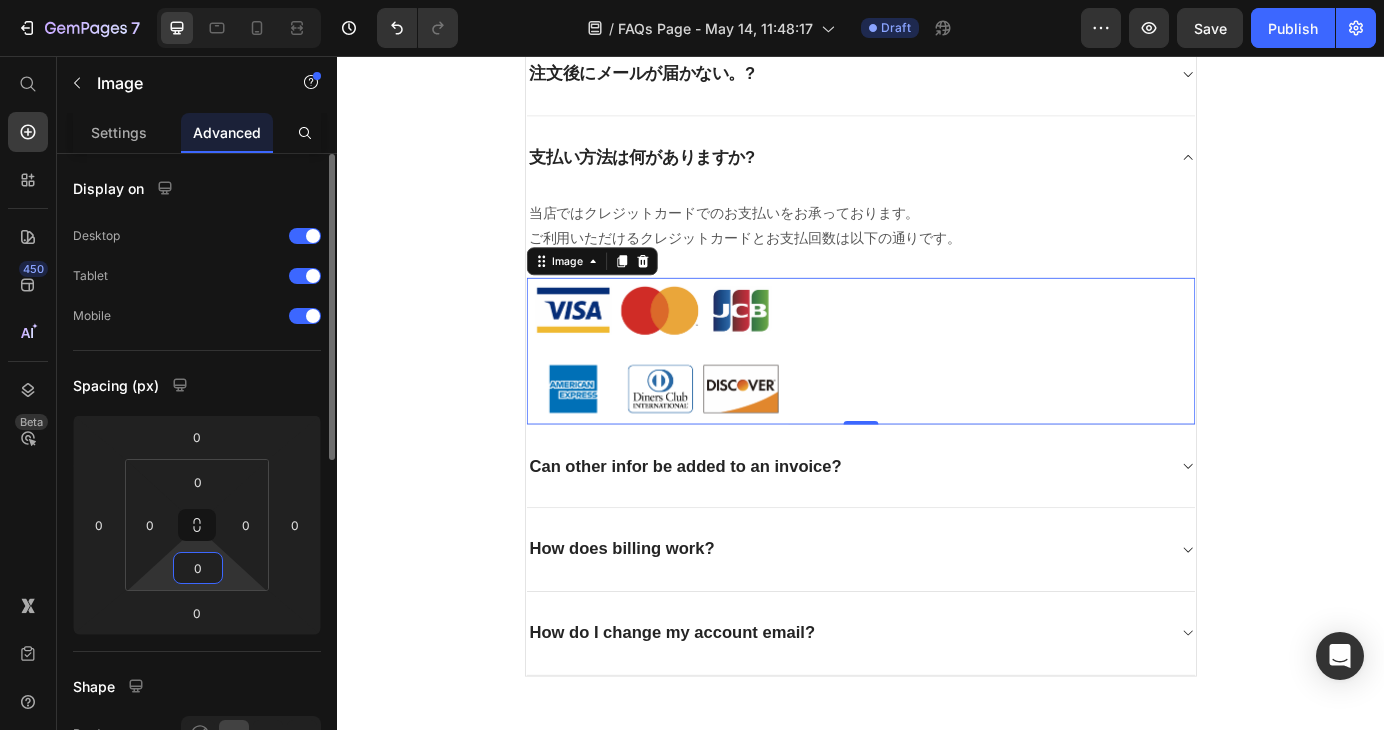 click on "0" at bounding box center [198, 568] 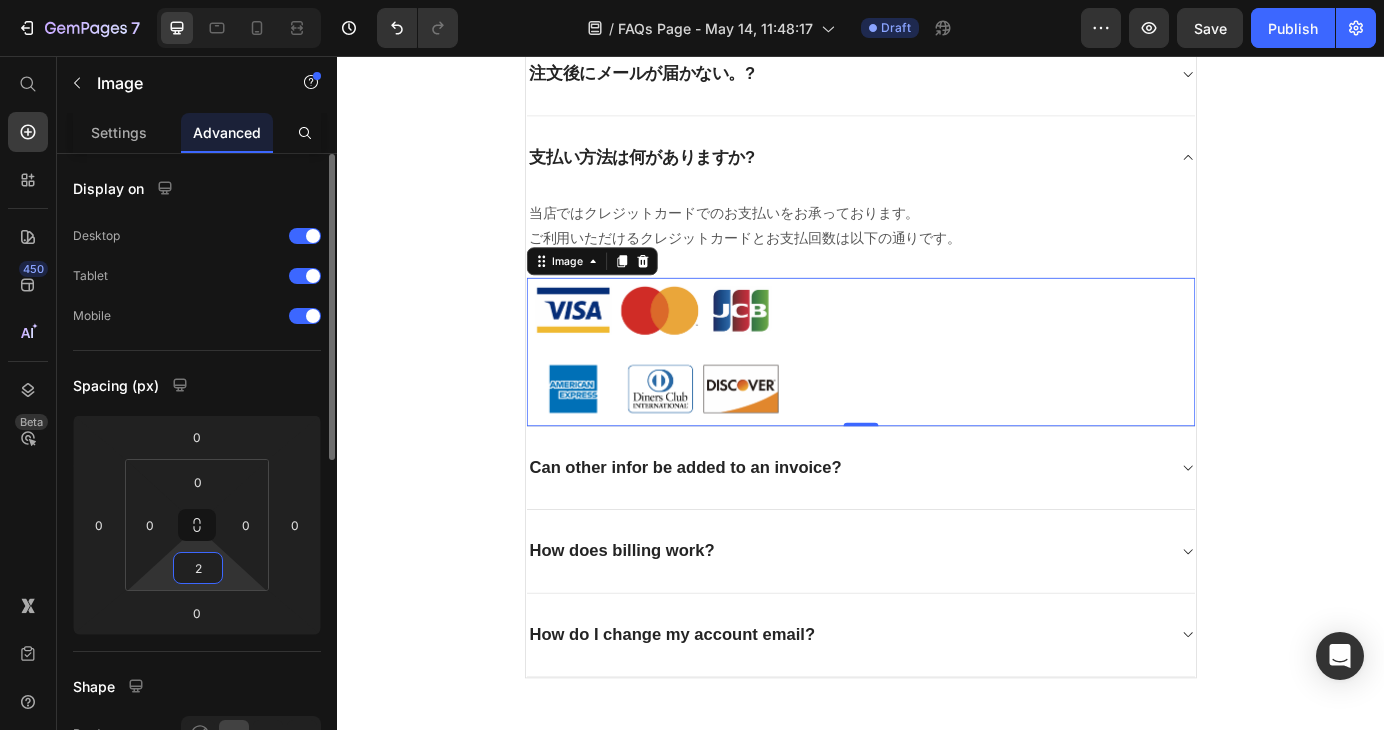 type on "20" 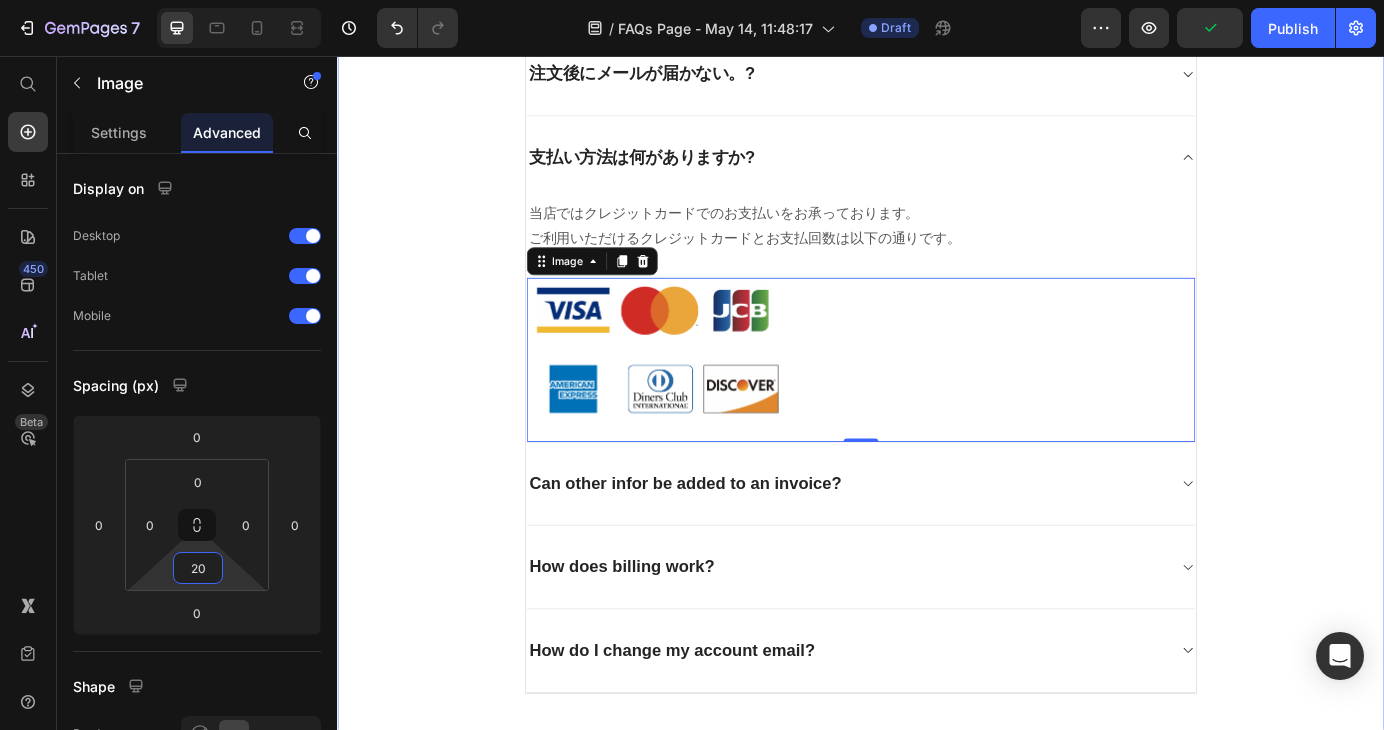 click on "よくあるご質問 Heading お客様からいただいたお問い合わせを、よくある質問形式でご紹介しています。 Text block                Title Line
お届け先を注文者と違う住所にできますか?
注文後にメールが届かない。?
支払い方法は何がありますか? 当店ではクレジットカードでのお支払いをお承っております。 ご利用いただけるクレジットカードとお支払回数は以下の通りです。   Text block Image   0
Can other infor be added to an invoice?
How does billing work?
How do I change my account email? Accordion Row" at bounding box center (937, 277) 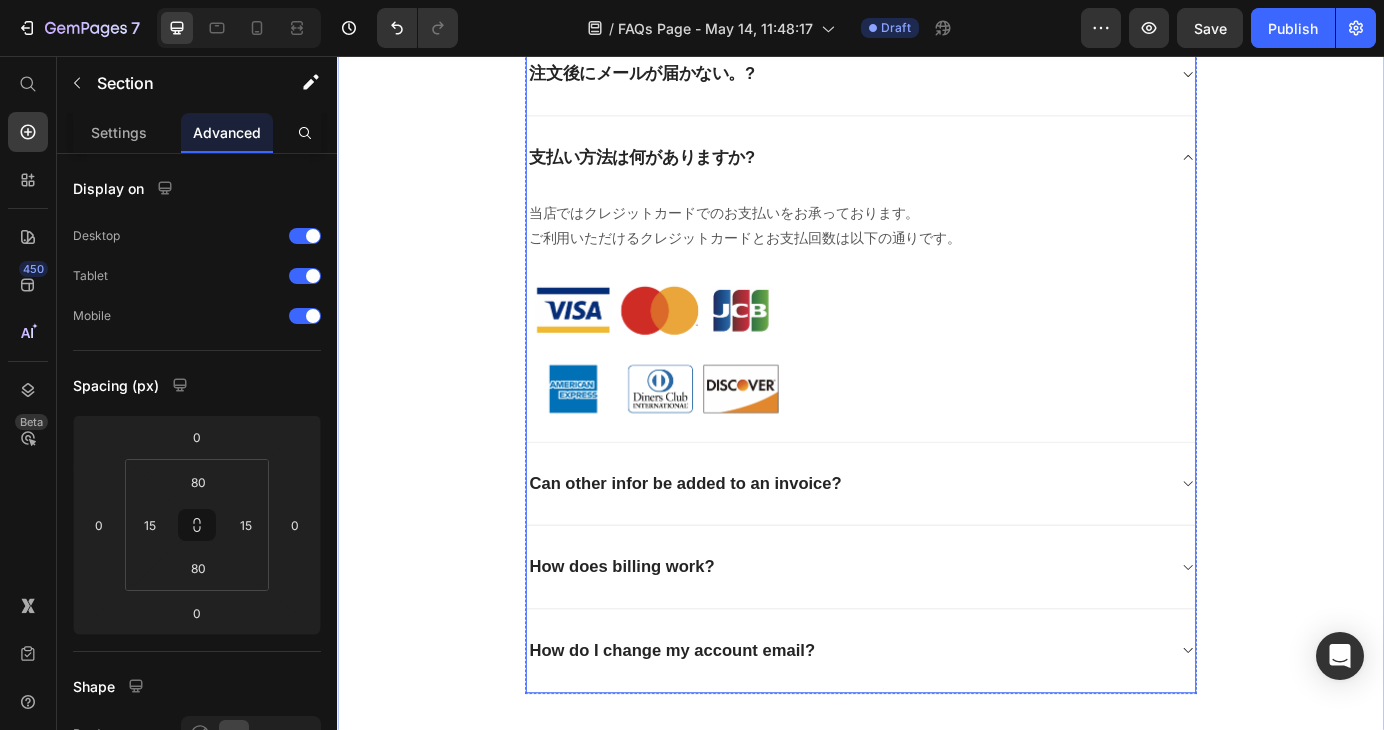 click 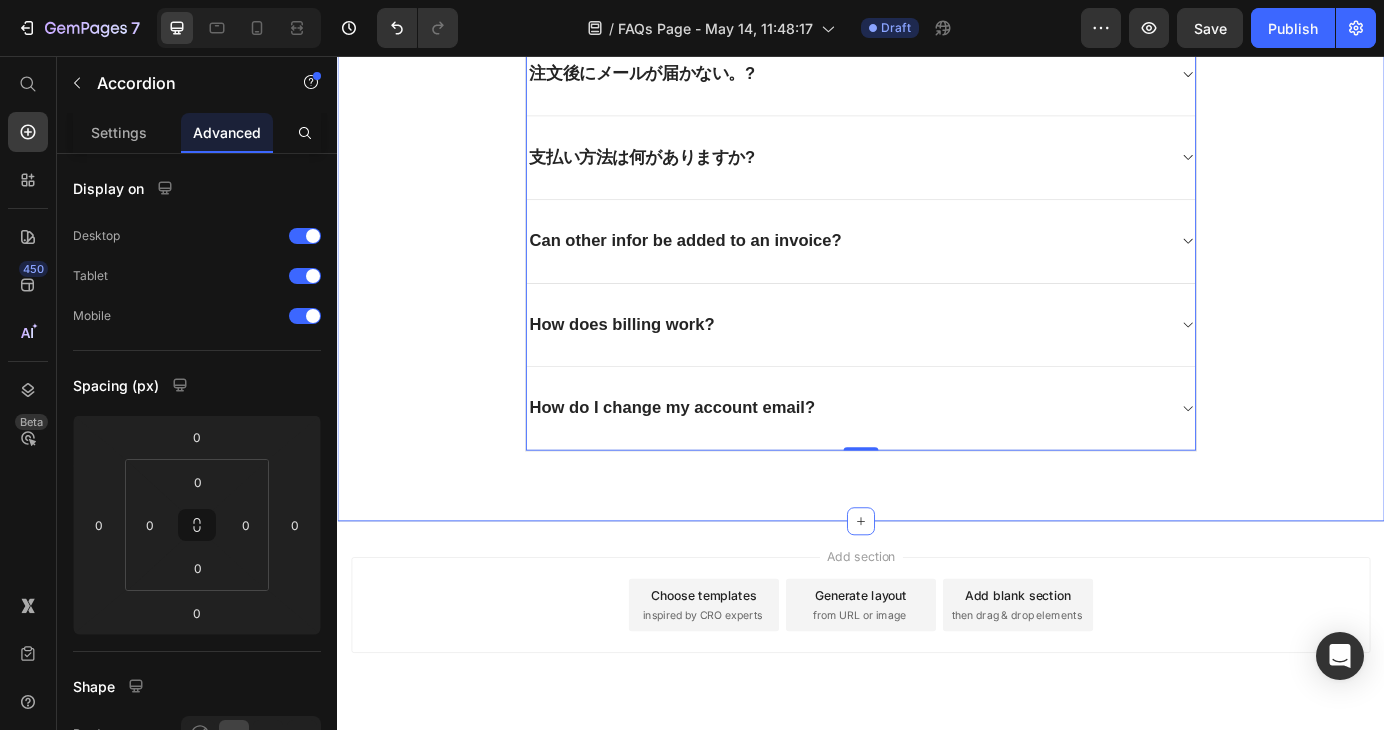click on "よくあるご質問 Heading お客様からいただいたお問い合わせを、よくある質問形式でご紹介しています。 Text block Title Line
お届け先を注文者と違う住所にできますか?
注文後にメールが届かない。?
支払い方法は何がありますか?
Can other infor be added to an invoice?
How does billing work?
How do I change my account email? Accordion 0 Row" at bounding box center [937, 138] 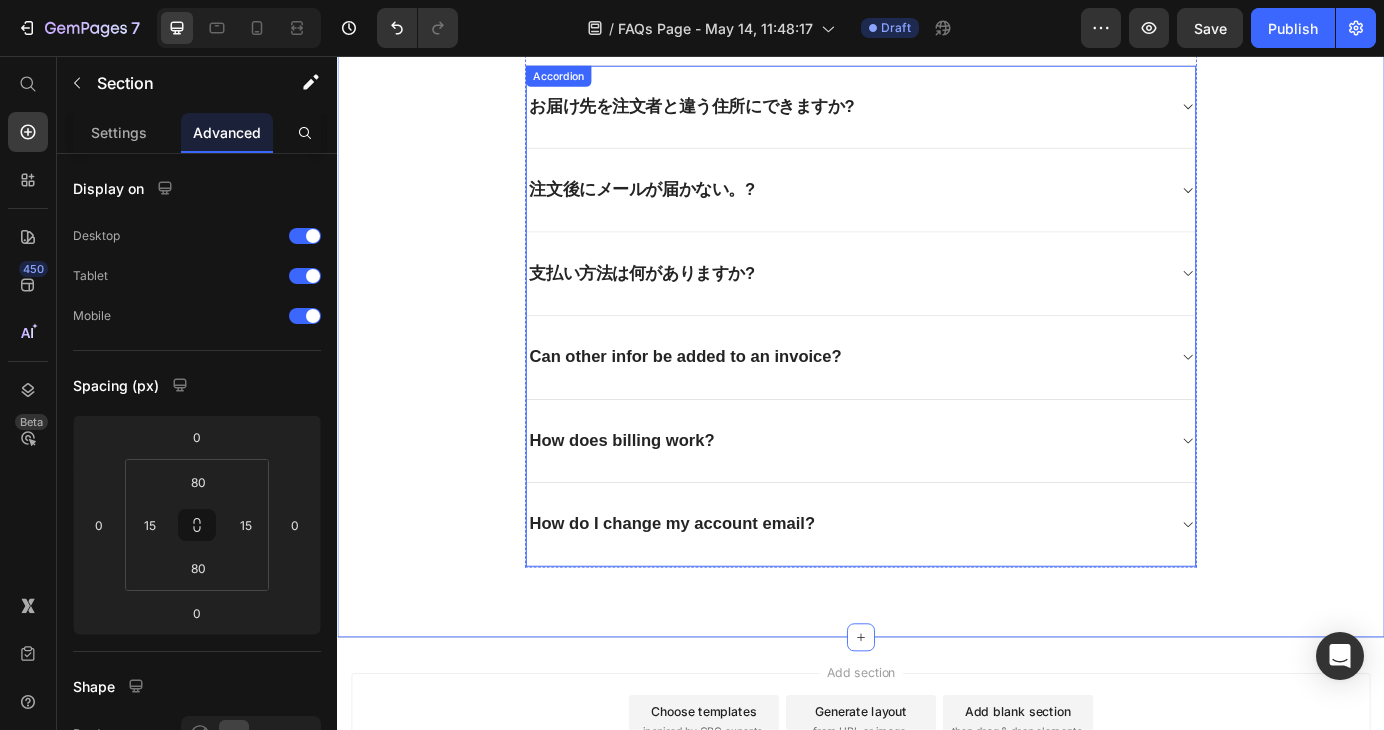 scroll, scrollTop: 300, scrollLeft: 0, axis: vertical 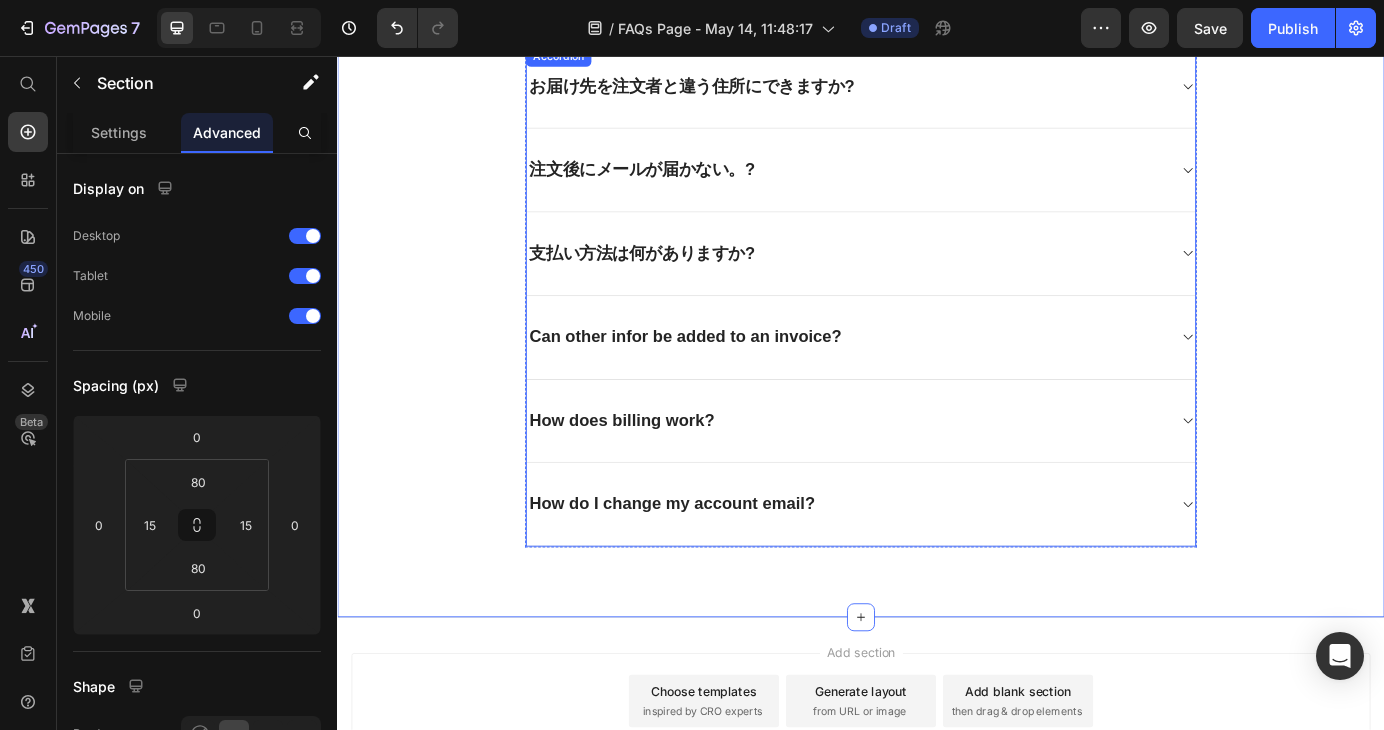 click 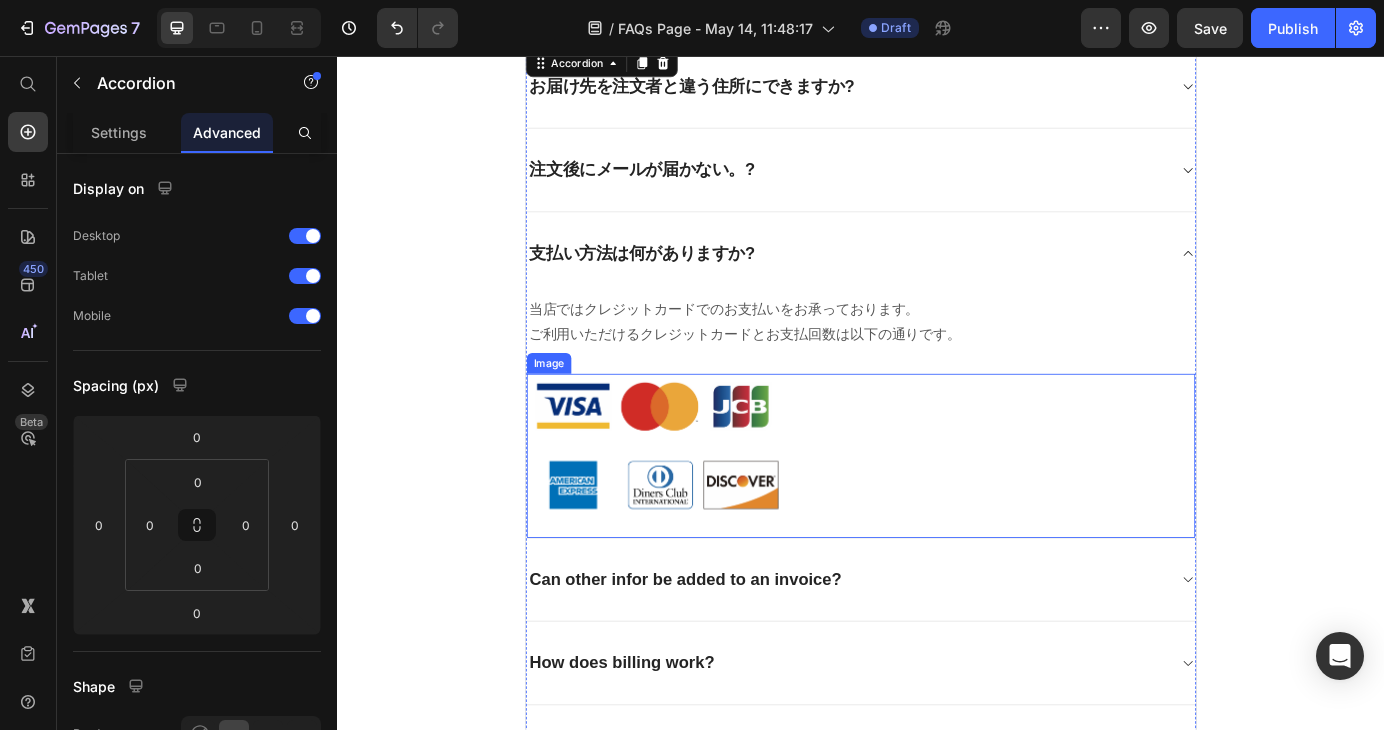 click at bounding box center [937, 513] 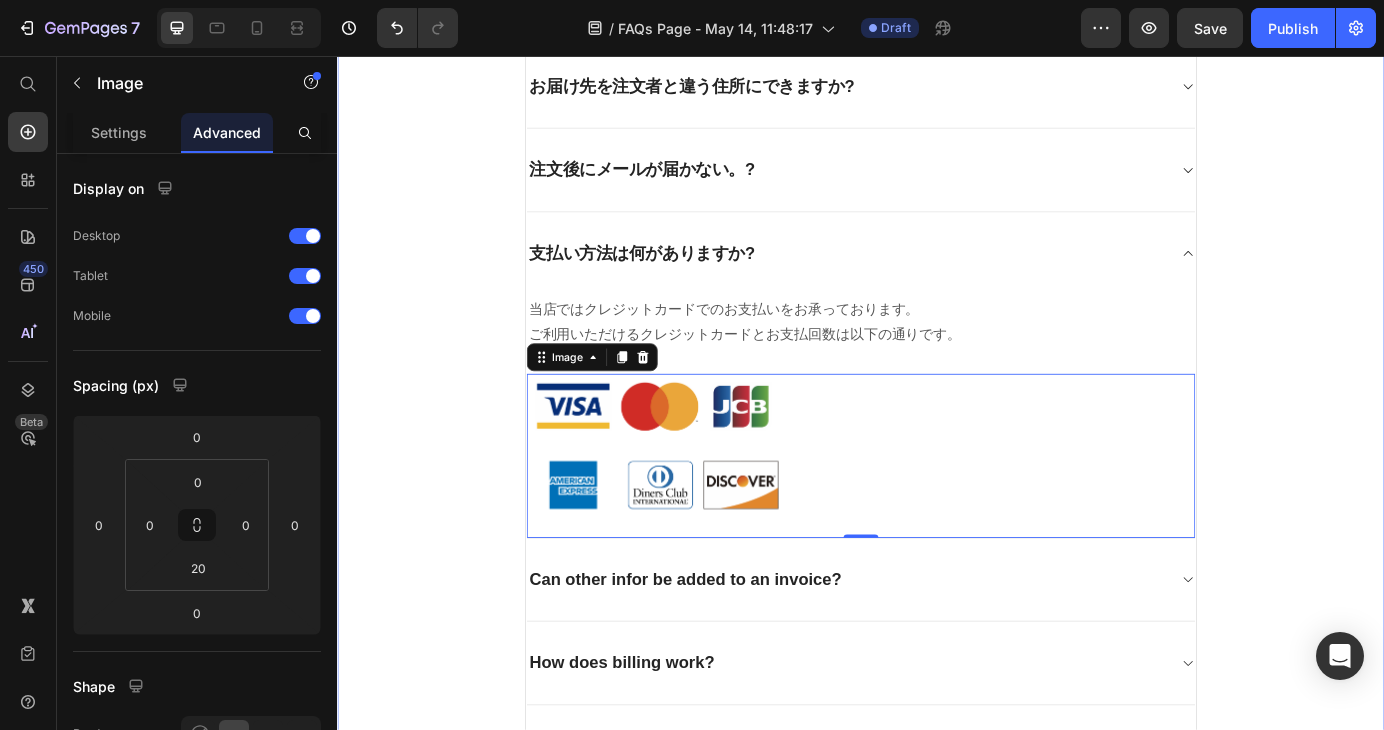 drag, startPoint x: 1499, startPoint y: 387, endPoint x: 1468, endPoint y: 369, distance: 35.846897 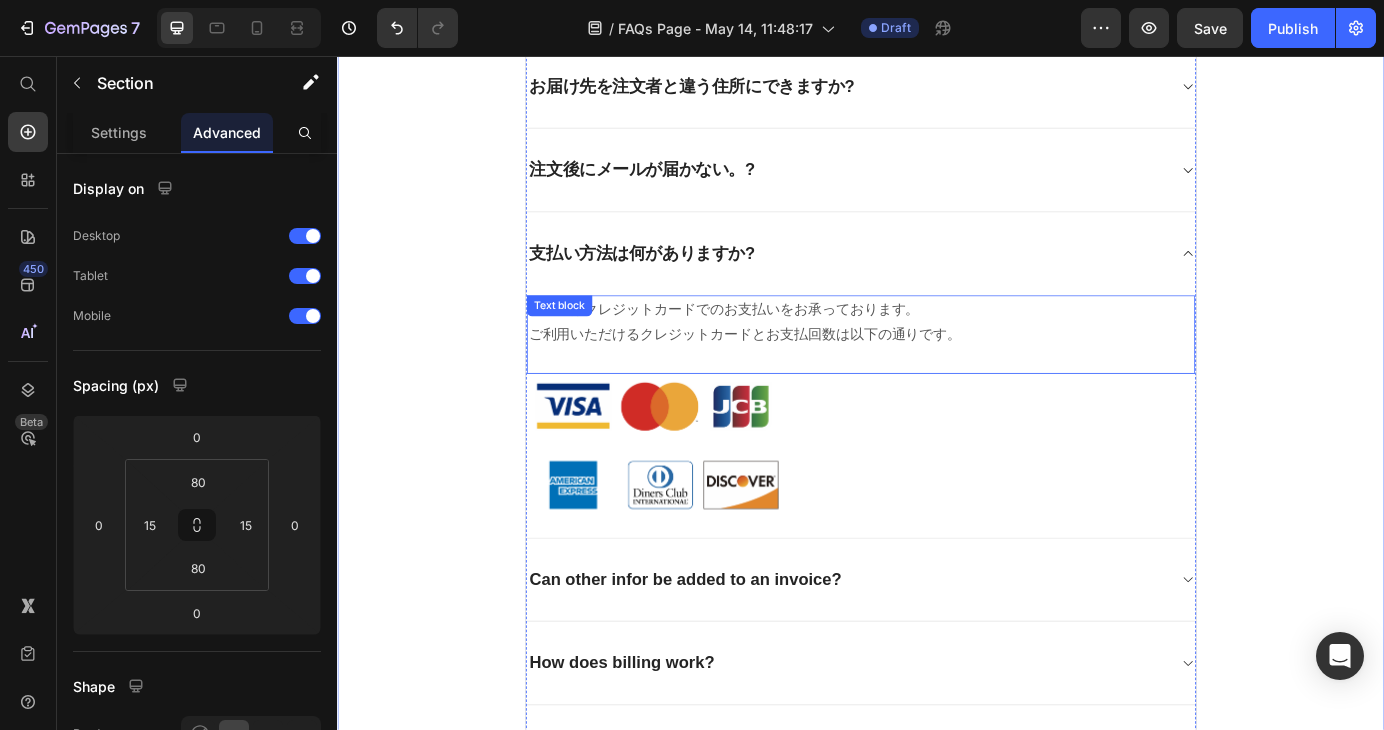 click on "ご利用いただけるクレジットカードとお支払回数は以下の通りです。" at bounding box center [937, 375] 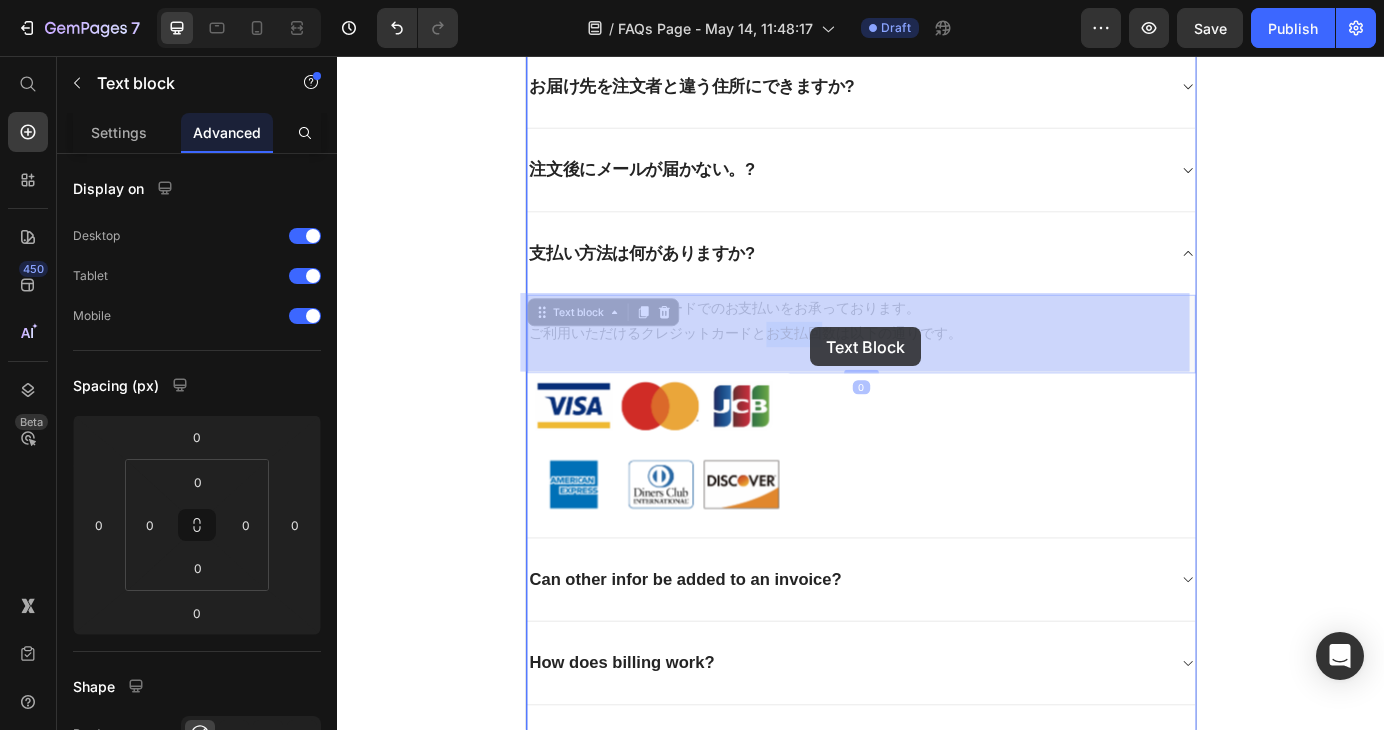 drag, startPoint x: 822, startPoint y: 371, endPoint x: 879, endPoint y: 367, distance: 57.14018 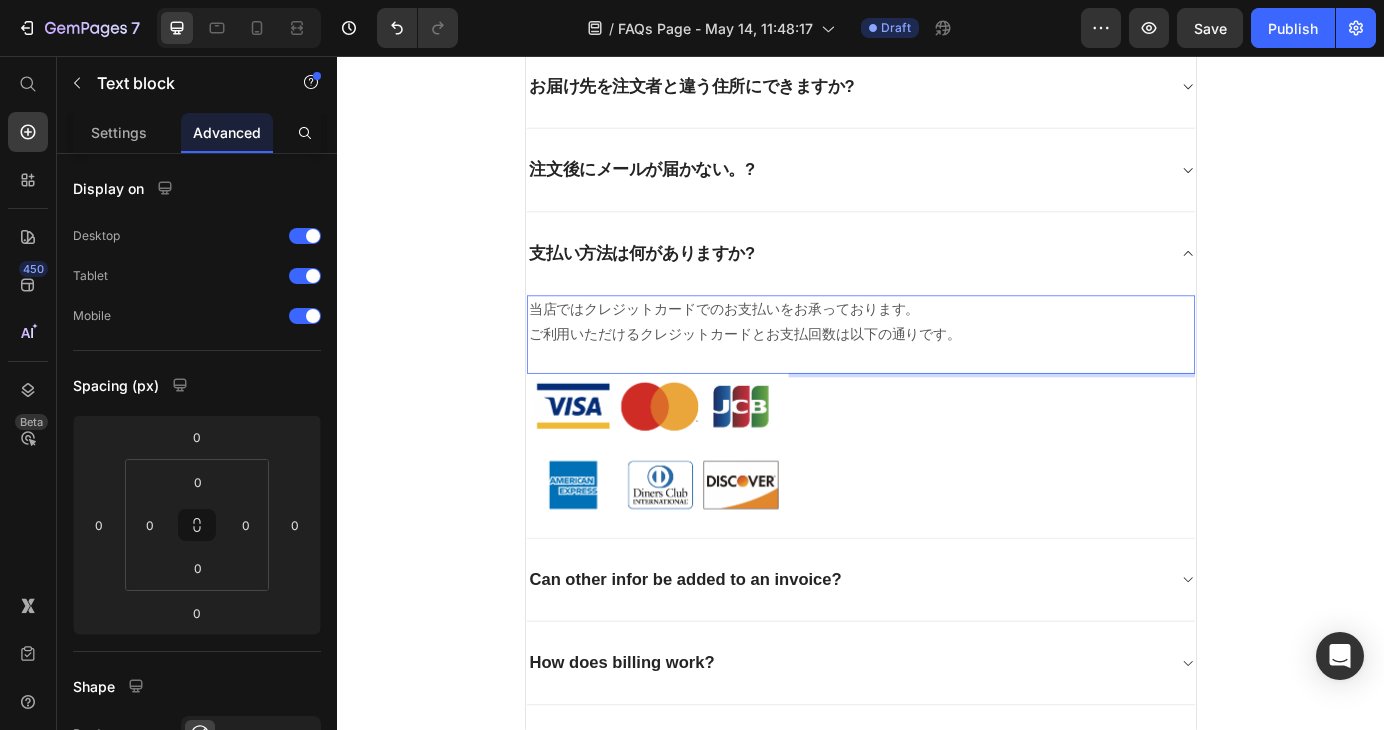 click on "ご利用いただけるクレジットカードとお支払回数は以下の通りです。" at bounding box center [937, 375] 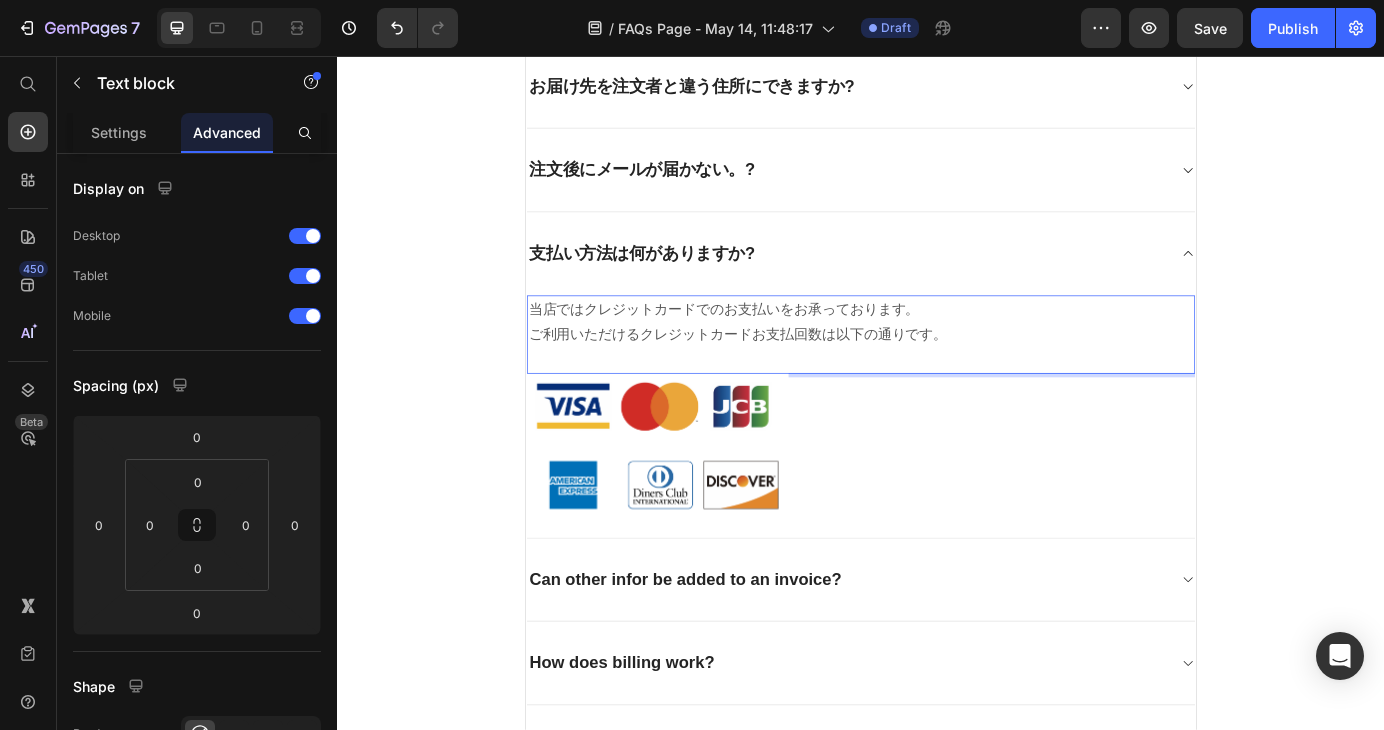click on "ご利用いただけるクレジットカードお支払回数は以下の通りです。" at bounding box center [937, 375] 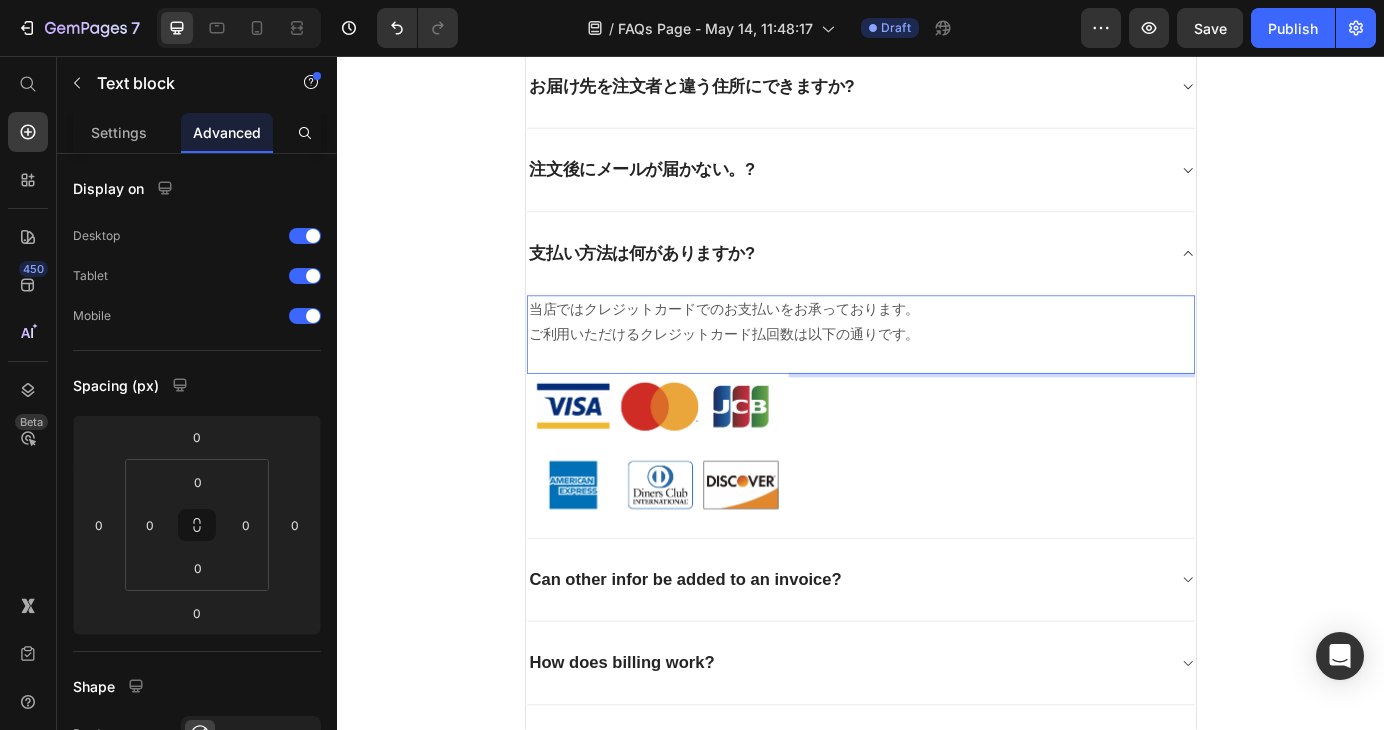 click on "ご利用いただけるクレジットカード払回数は以下の通りです。" at bounding box center [937, 375] 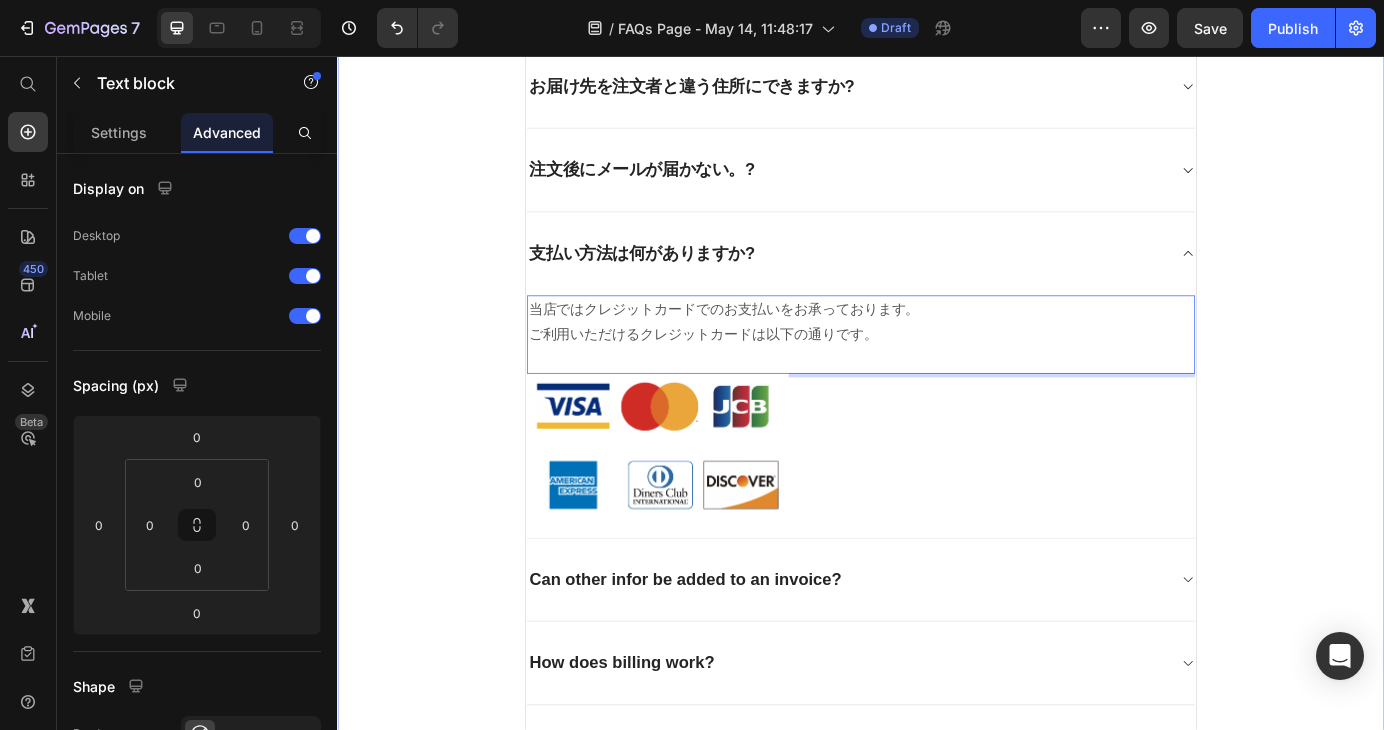 click on "よくあるご質問 Heading お客様からいただいたお問い合わせを、よくある質問形式でご紹介しています。 Text block Title Line
お届け先を注文者と違う住所にできますか?
注文後にメールが届かない。?
支払い方法は何がありますか? 当店ではクレジットカードでのお支払いをお承っております。 ご利用いただけるクレジットカードは以下の通りです。 Text block 0 Image
Can other infor be added to an invoice?
How does billing work?
How do I change my account email? Accordion Row" at bounding box center [937, 387] 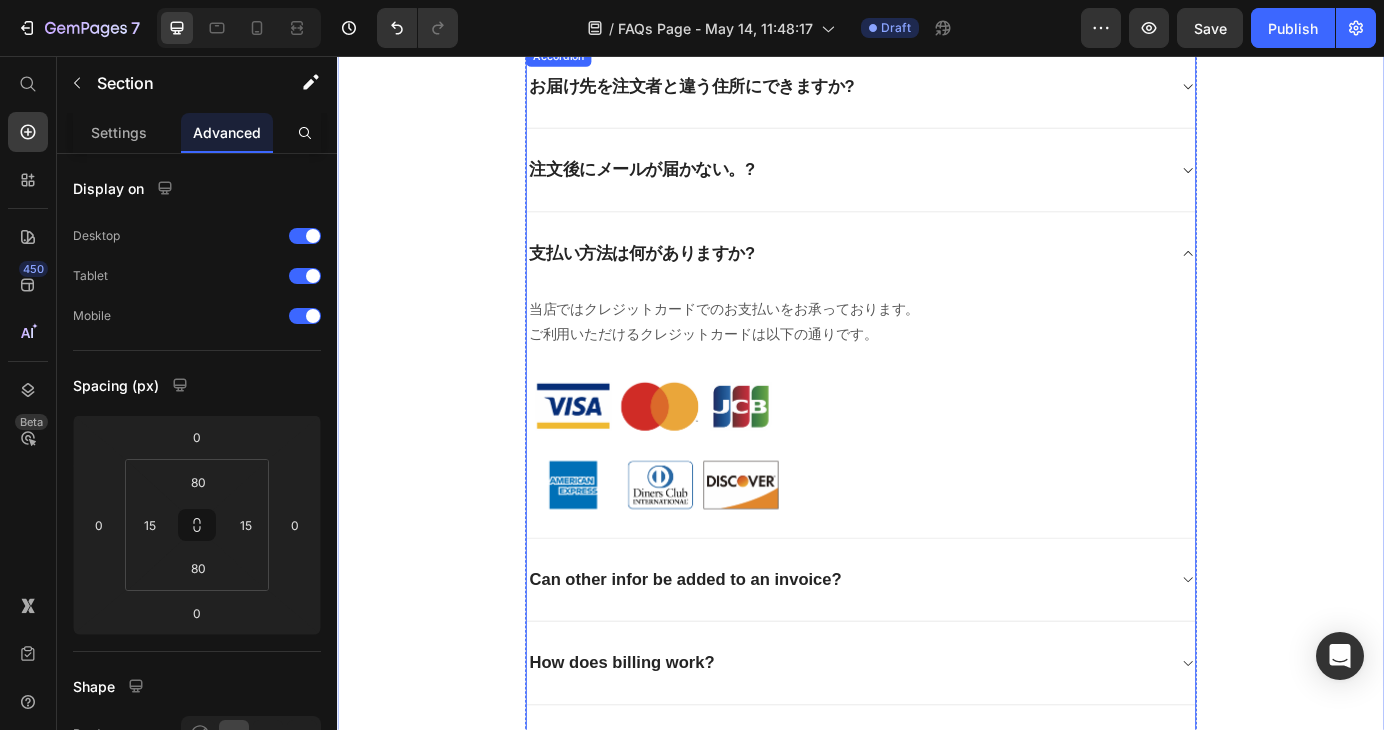 click on "支払い方法は何がありますか?" at bounding box center (937, 282) 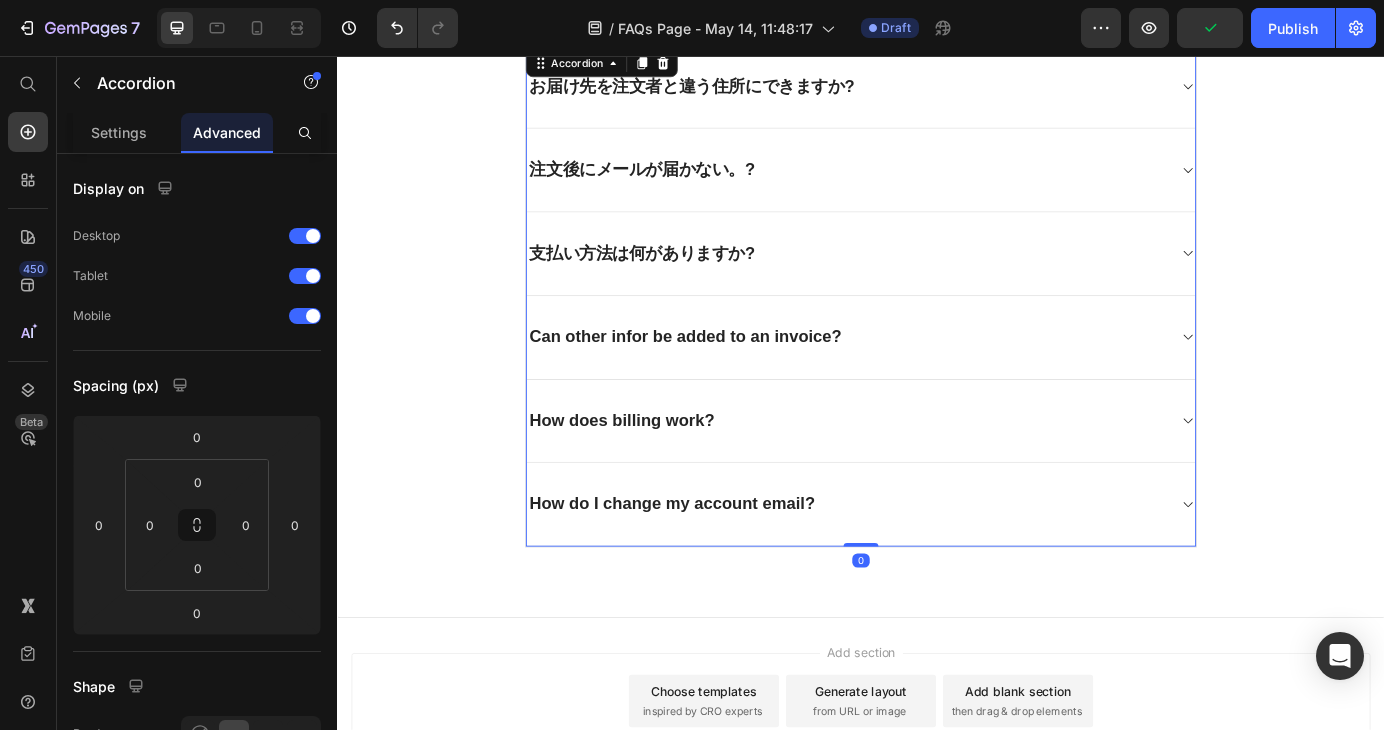 click 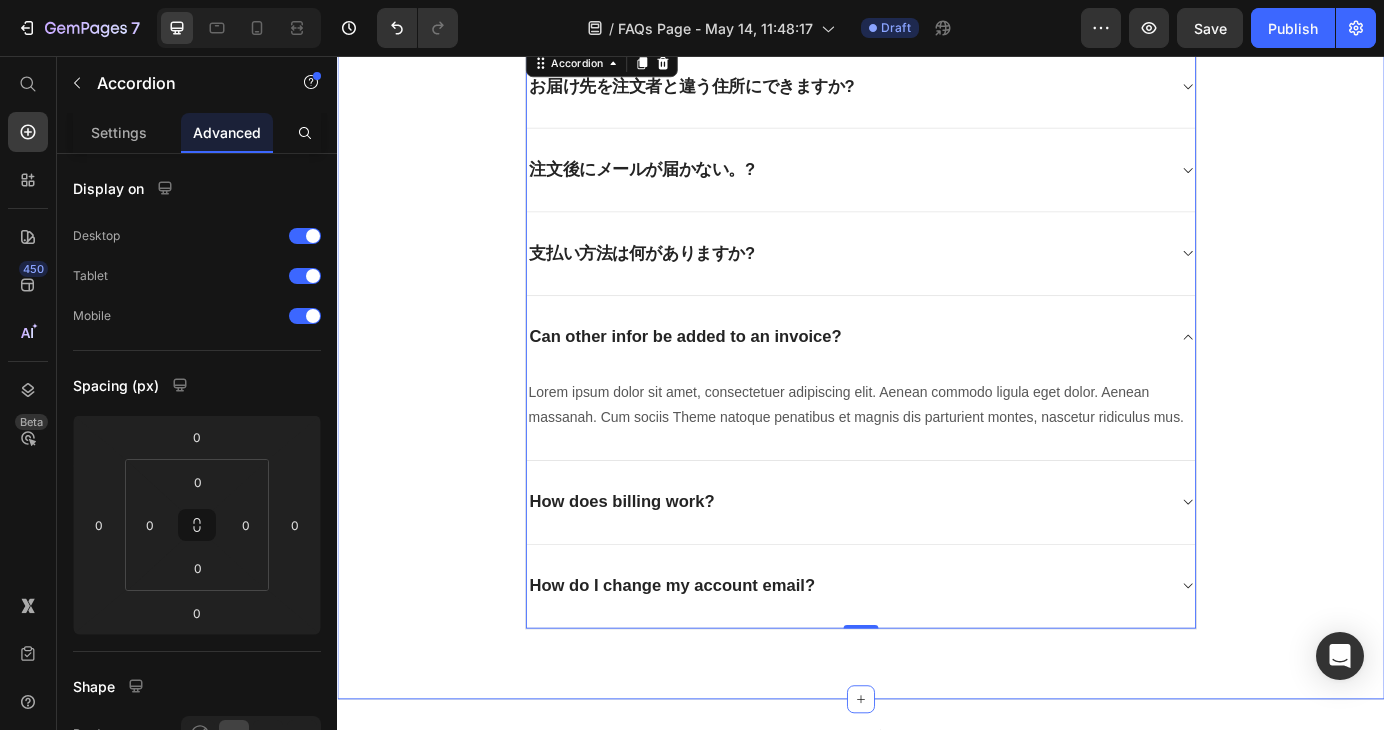 drag, startPoint x: 1454, startPoint y: 408, endPoint x: 1426, endPoint y: 410, distance: 28.071337 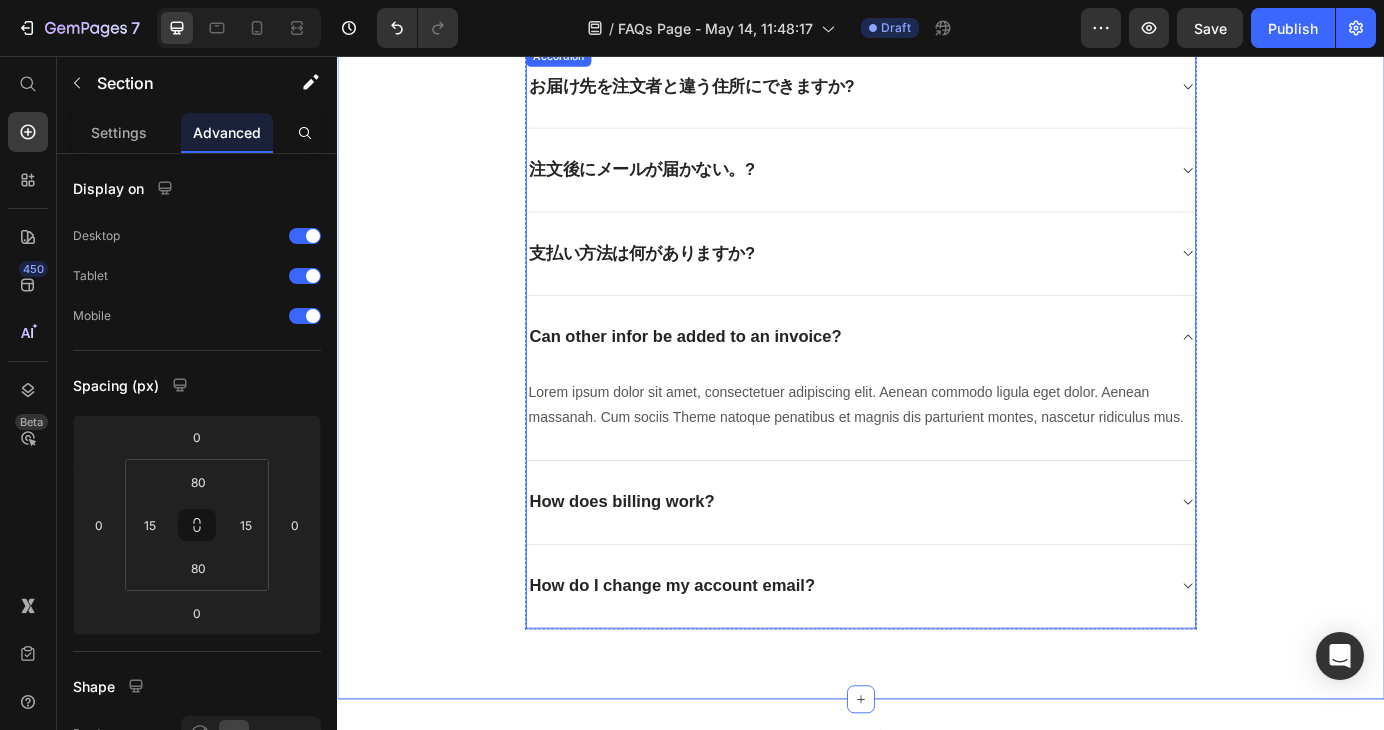 click on "Can other infor be added to an invoice?" at bounding box center (736, 378) 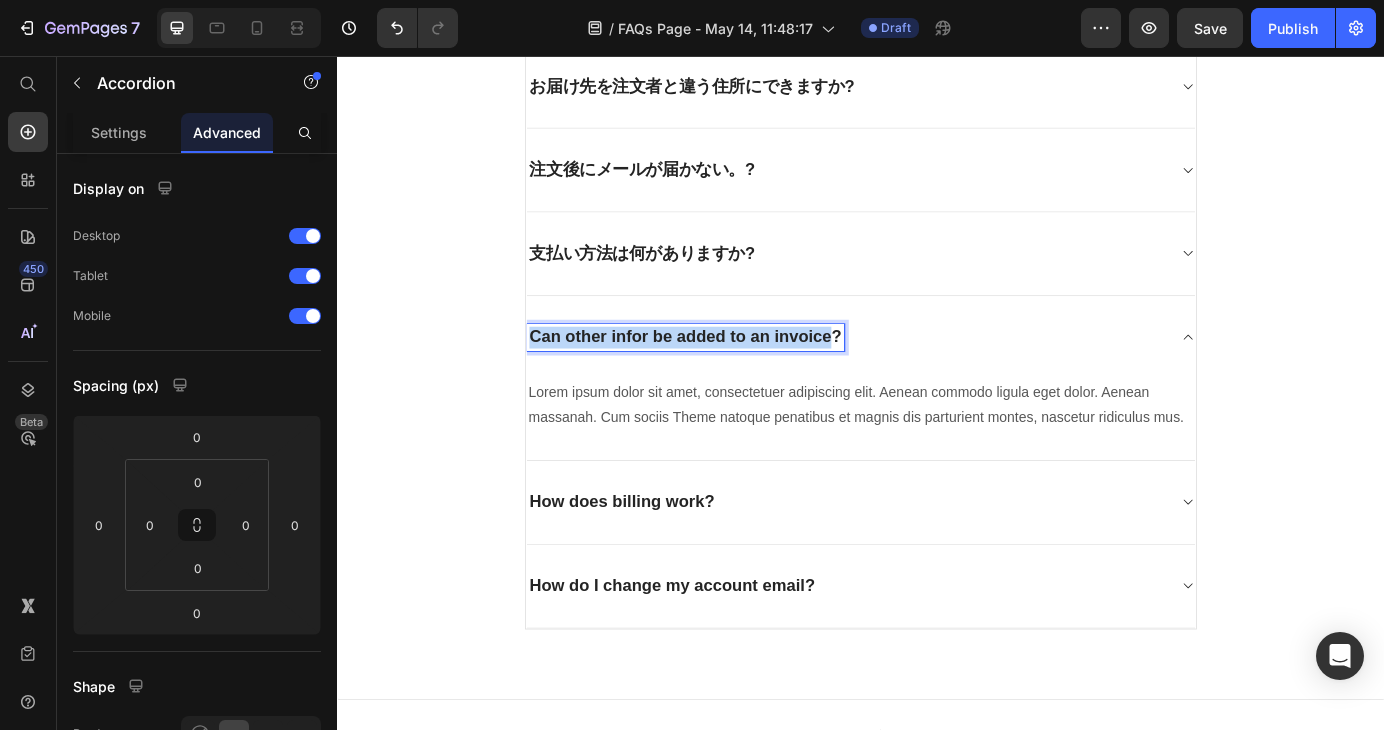 drag, startPoint x: 900, startPoint y: 380, endPoint x: 547, endPoint y: 382, distance: 353.00568 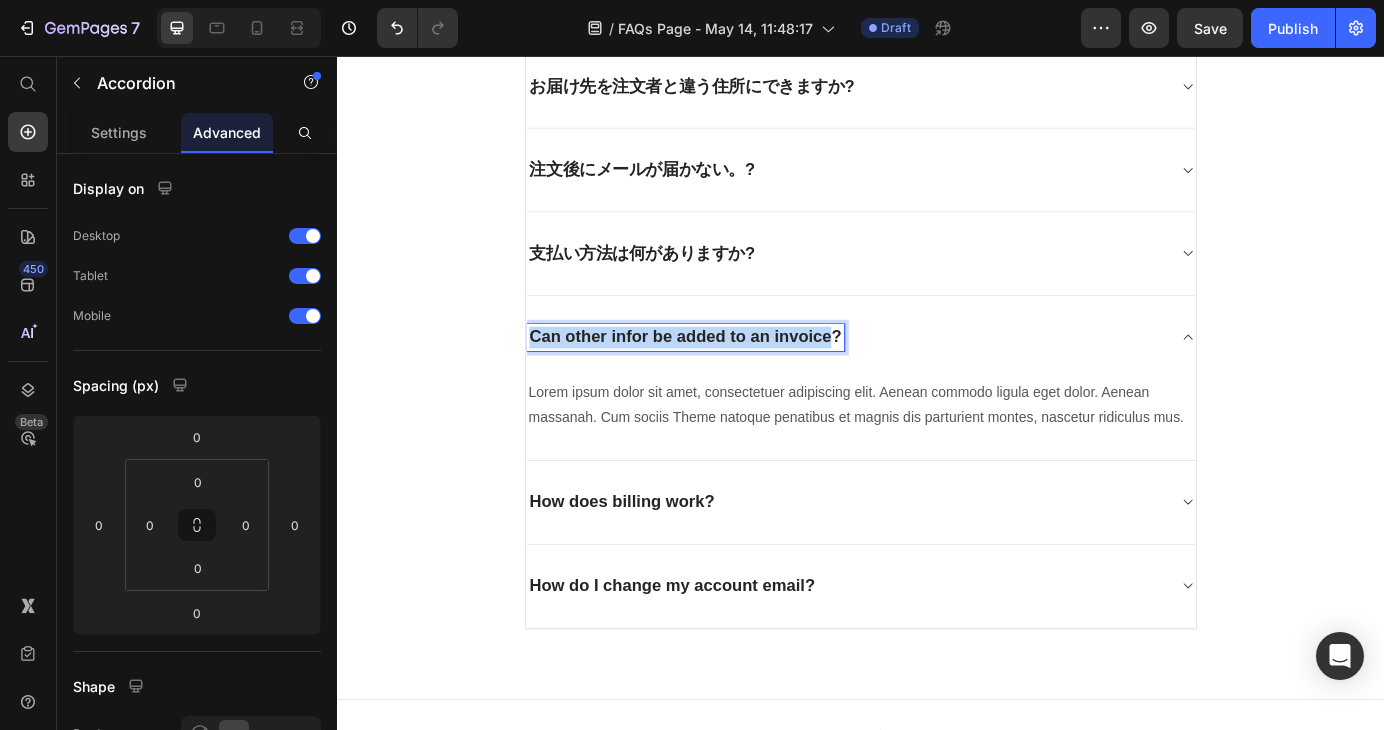 click on "Can other infor be added to an invoice?" at bounding box center [736, 378] 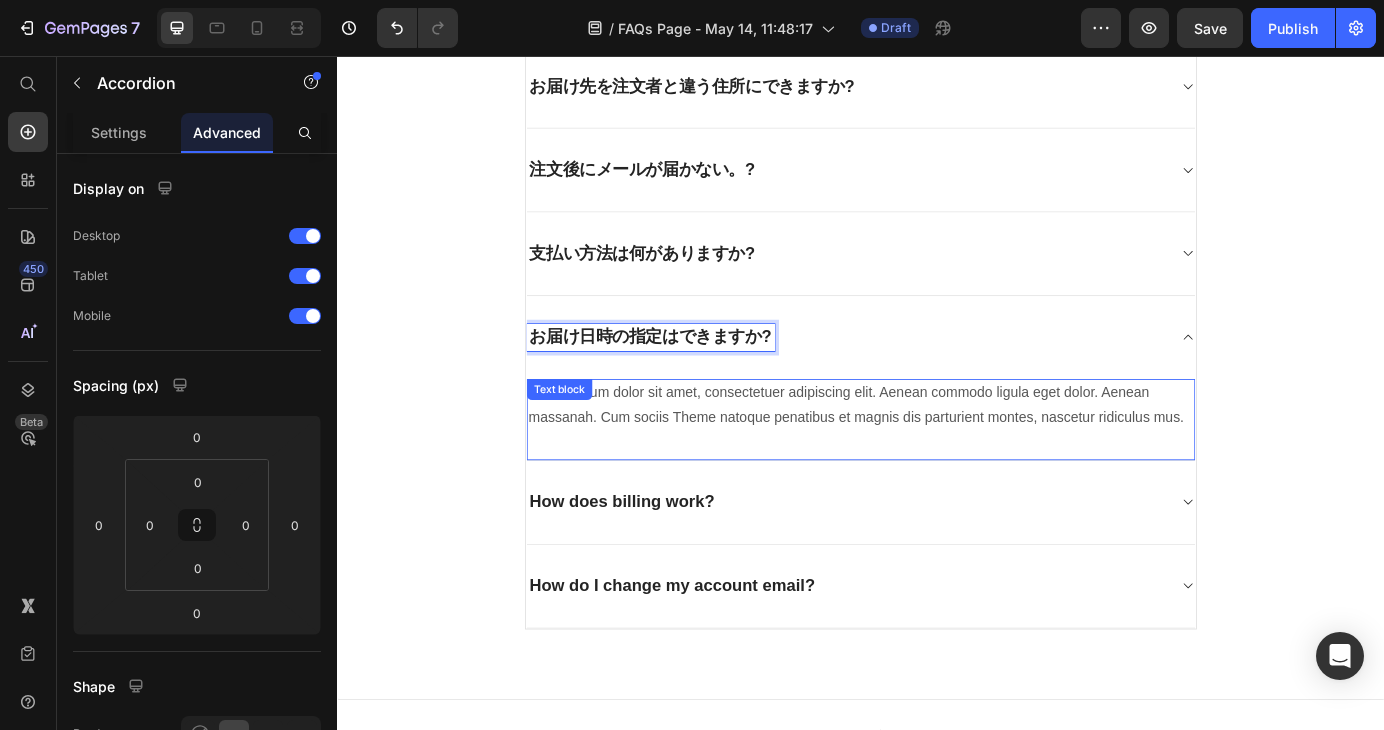click on "Lorem ipsum dolor sit amet, consectetuer adipiscing elit. Aenean commodo ligula eget dolor. Aenean massanah. Cum sociis Theme natoque penatibus et magnis dis parturient montes, nascetur ridiculus mus. Text block" at bounding box center (937, 473) 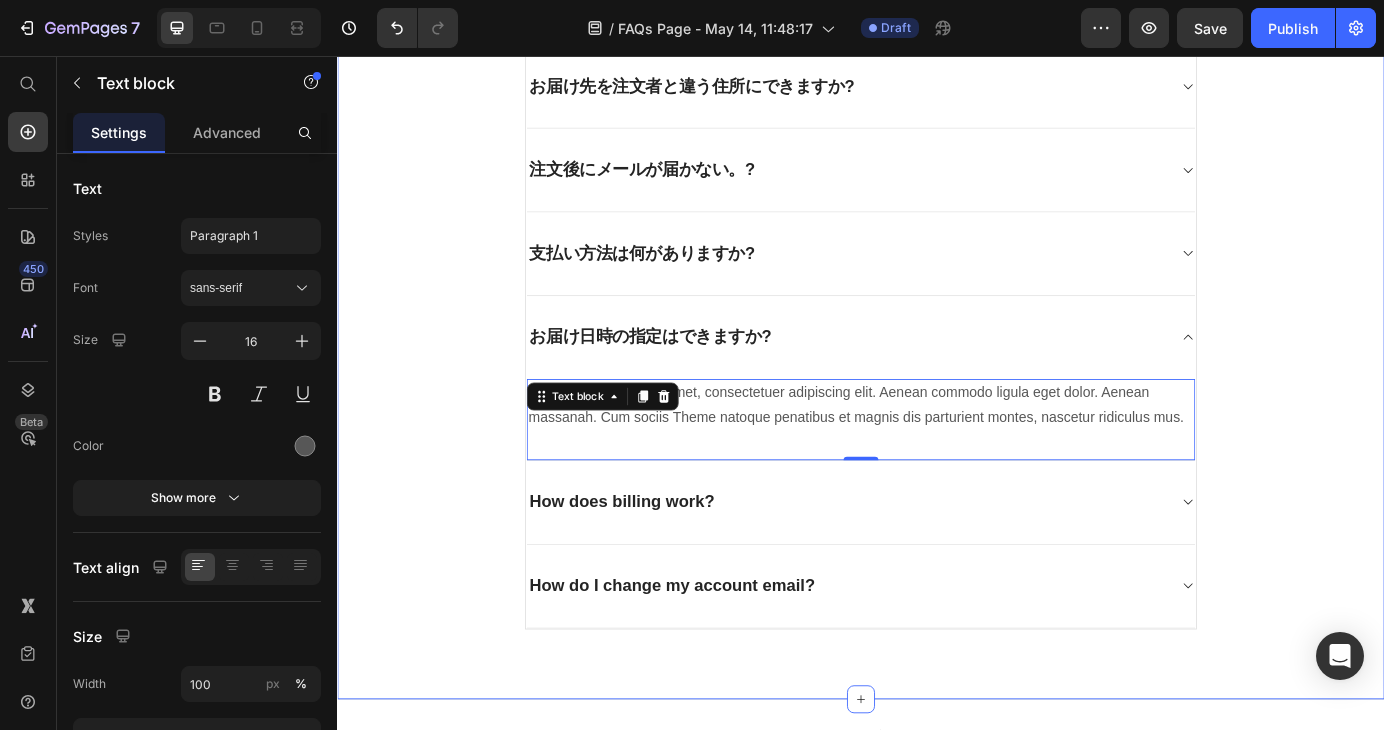 click on "よくあるご質問 Heading お客様からいただいたお問い合わせを、よくある質問形式でご紹介しています。 Text block Title Line
お届け先を注文者と違う住所にできますか?
注文後にメールが届かない。?
支払い方法は何がありますか?
お届け日時の指定はできますか? Lorem ipsum dolor sit amet, consectetuer adipiscing elit. Aenean commodo ligula eget dolor. Aenean massanah. Cum sociis Theme natoque penatibus et magnis dis parturient montes, nascetur ridiculus mus. Text block 0
How does billing work?
How do I change my account email? Accordion Row" at bounding box center [937, 295] 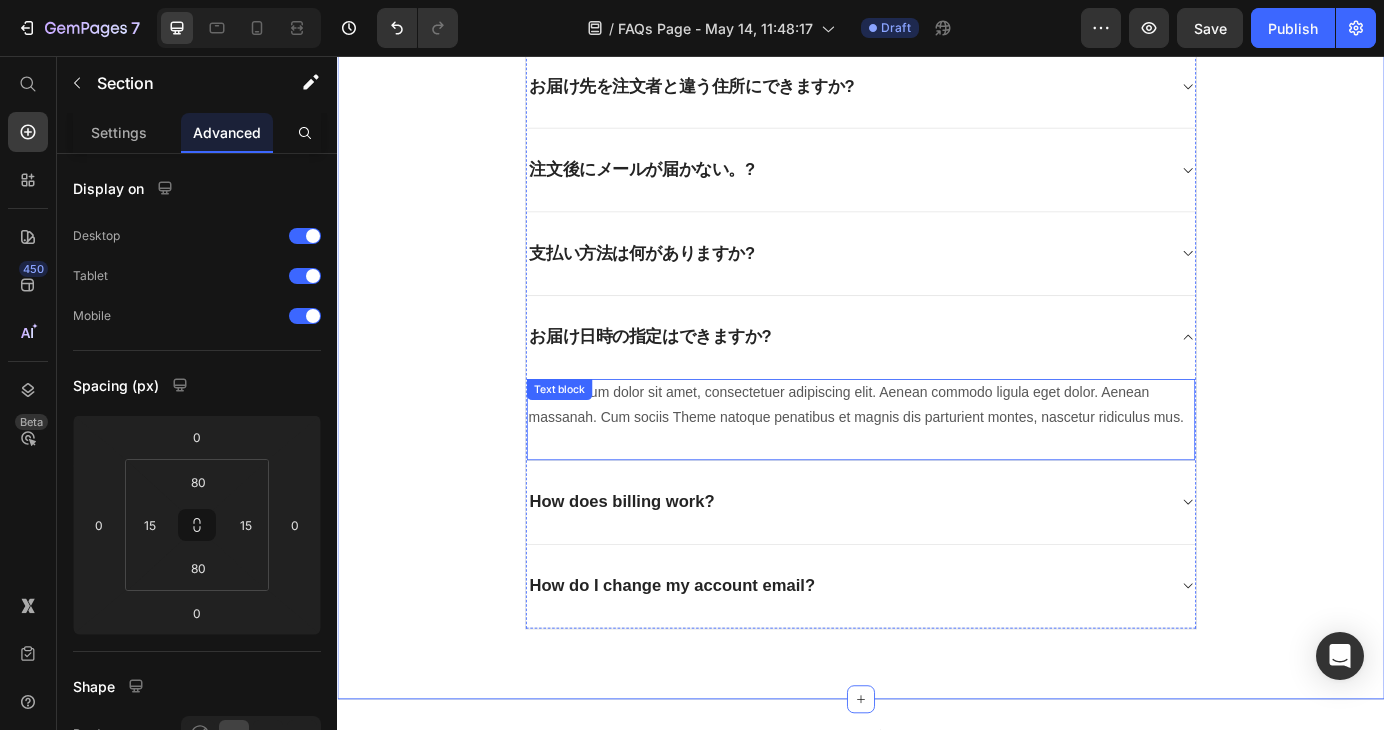 click on "Lorem ipsum dolor sit amet, consectetuer adipiscing elit. Aenean commodo ligula eget dolor. Aenean massanah. Cum sociis Theme natoque penatibus et magnis dis parturient montes, nascetur ridiculus mus." at bounding box center (937, 457) 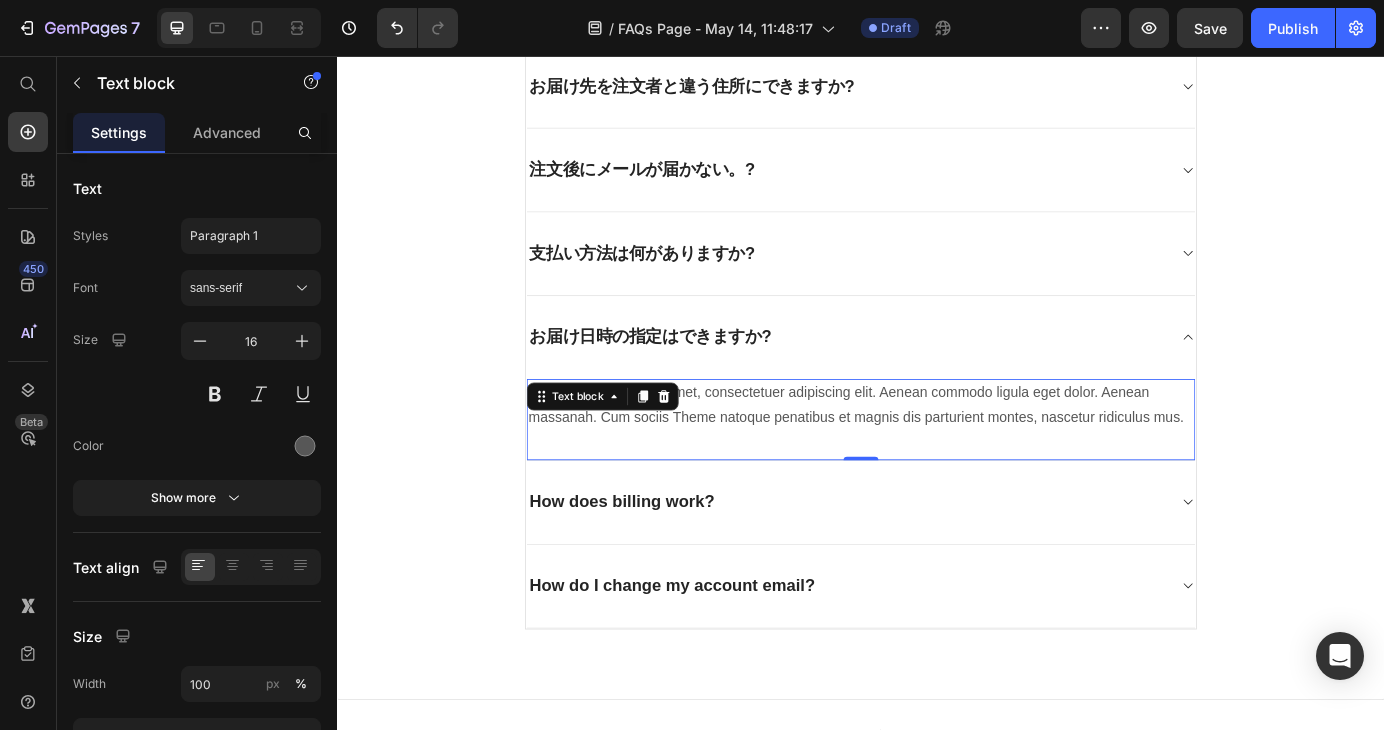 click on "Lorem ipsum dolor sit amet, consectetuer adipiscing elit. Aenean commodo ligula eget dolor. Aenean massanah. Cum sociis Theme natoque penatibus et magnis dis parturient montes, nascetur ridiculus mus." at bounding box center (937, 457) 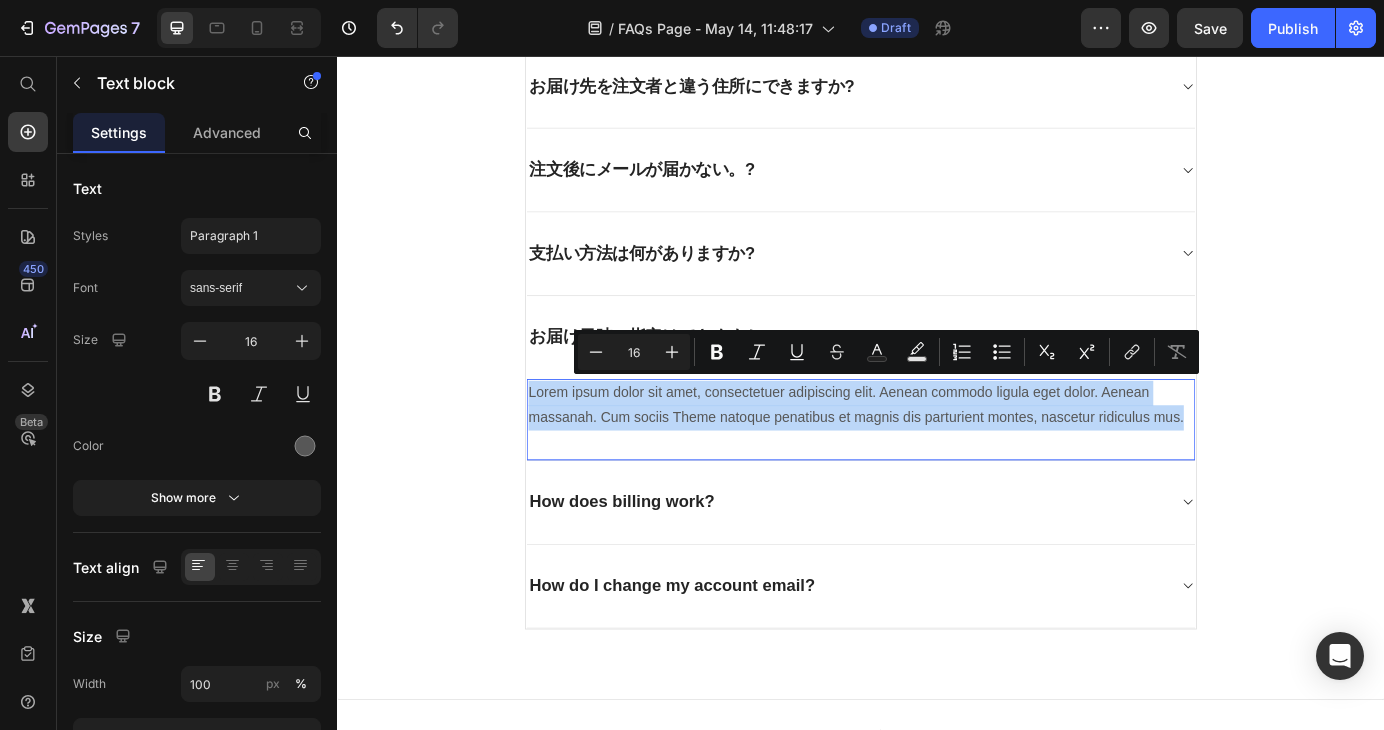drag, startPoint x: 616, startPoint y: 497, endPoint x: 546, endPoint y: 445, distance: 87.20092 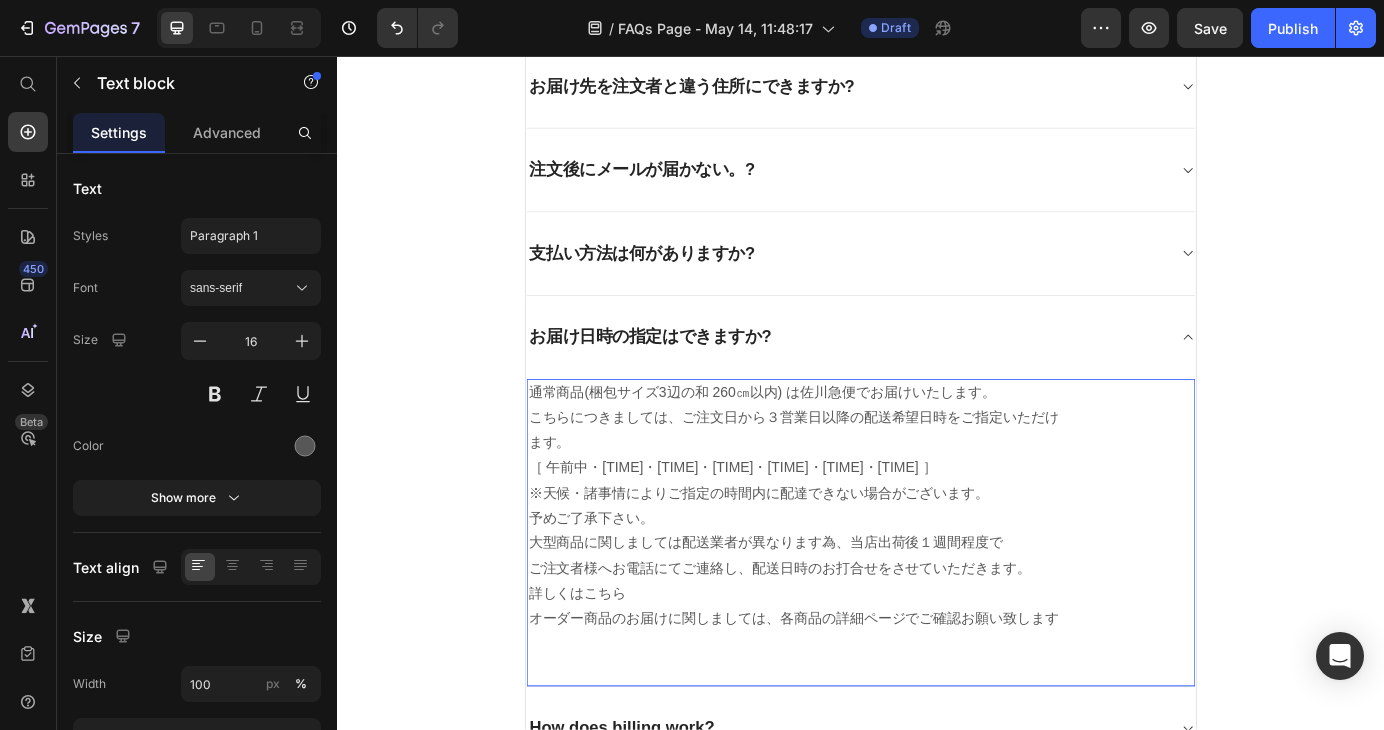 scroll, scrollTop: 31, scrollLeft: 0, axis: vertical 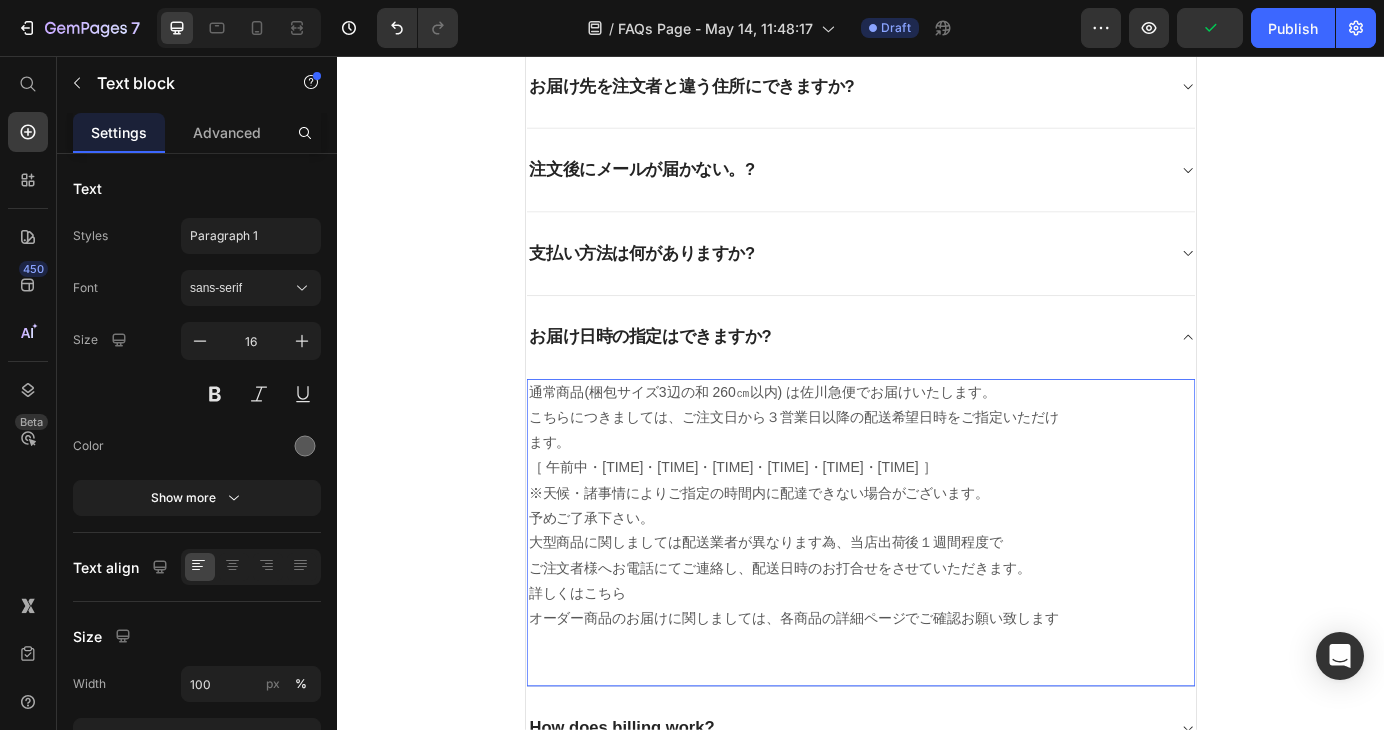 type 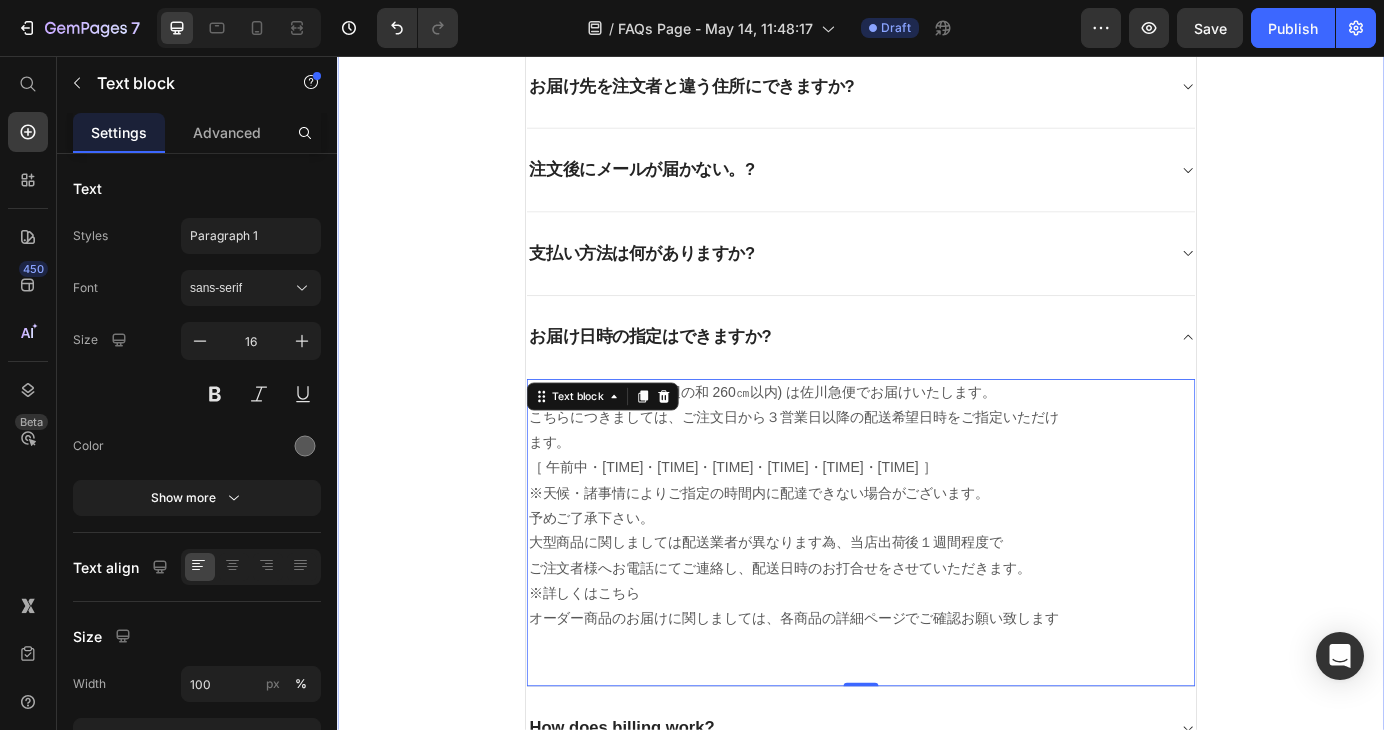 drag, startPoint x: 1463, startPoint y: 406, endPoint x: 1170, endPoint y: 526, distance: 316.62122 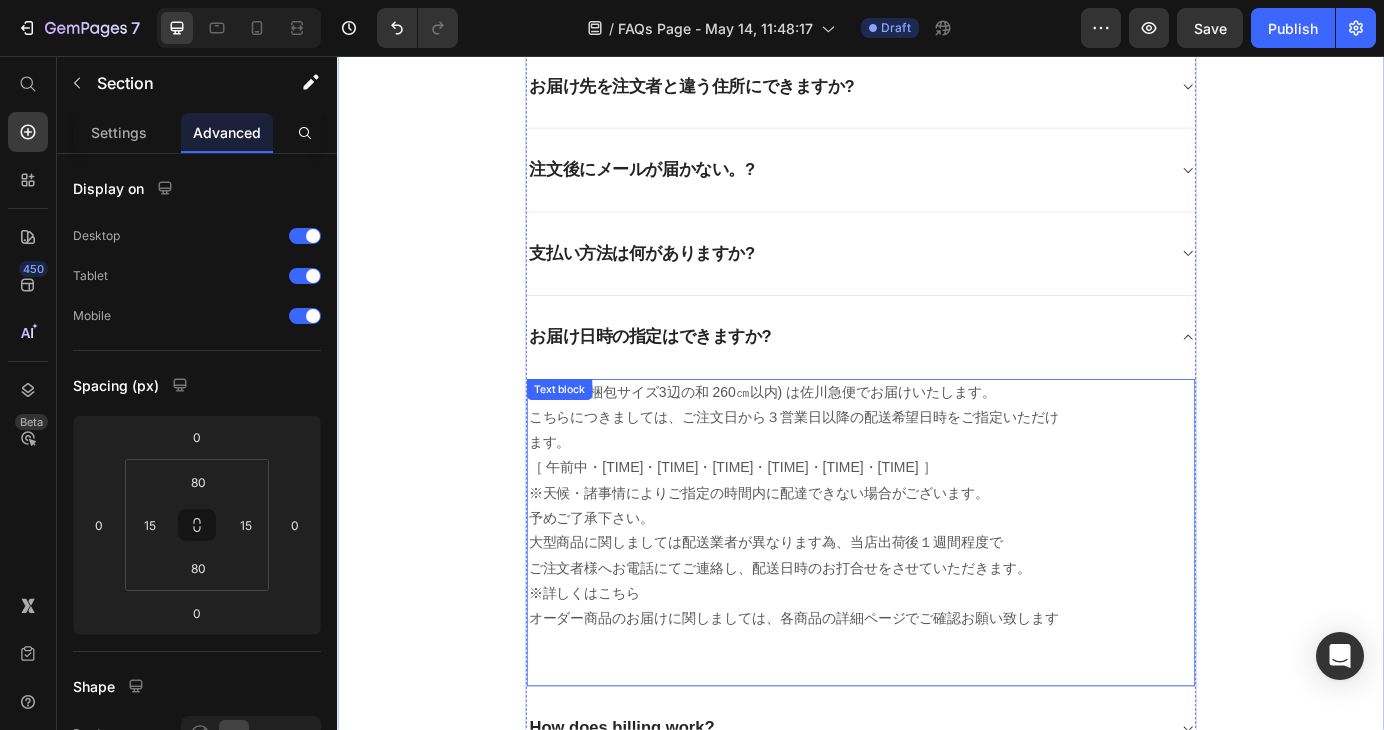 scroll, scrollTop: 0, scrollLeft: 0, axis: both 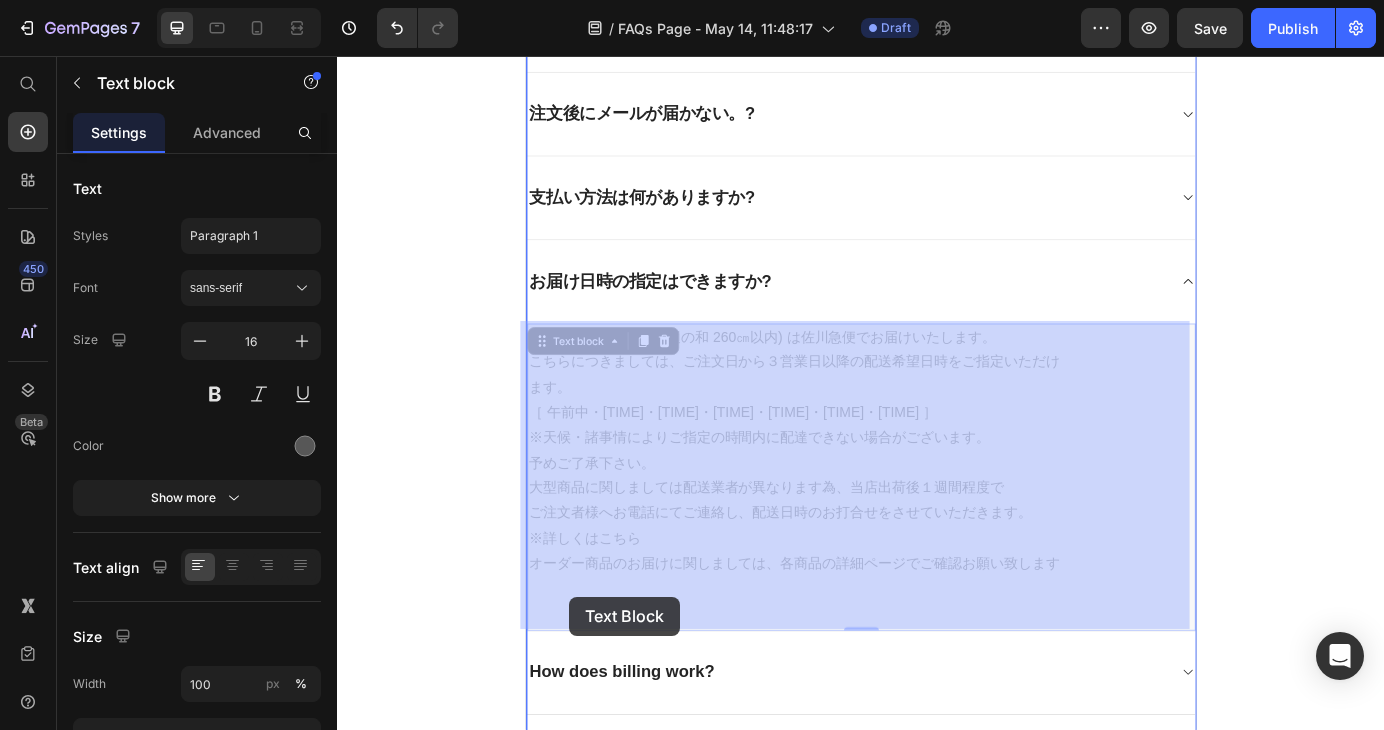 drag, startPoint x: 679, startPoint y: 672, endPoint x: 603, endPoint y: 676, distance: 76.105194 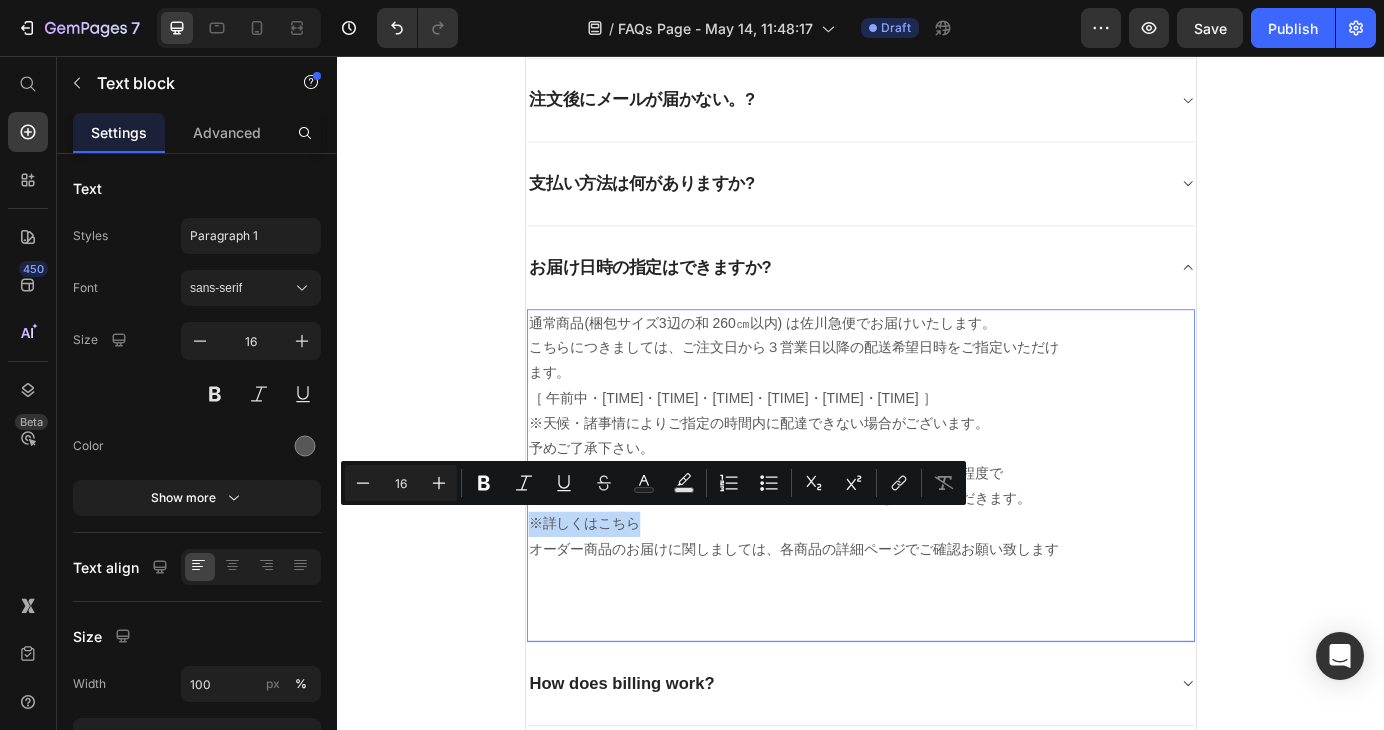 drag, startPoint x: 676, startPoint y: 588, endPoint x: 549, endPoint y: 592, distance: 127.06297 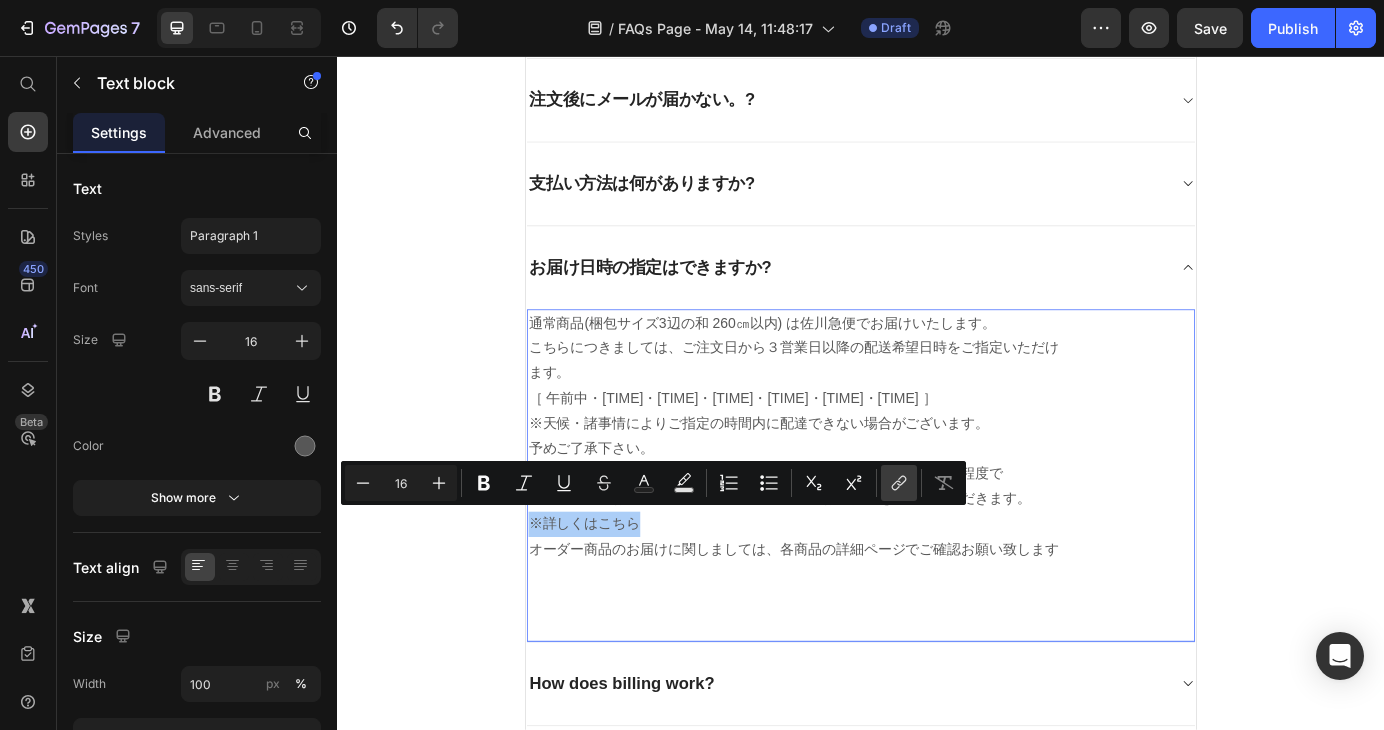 click 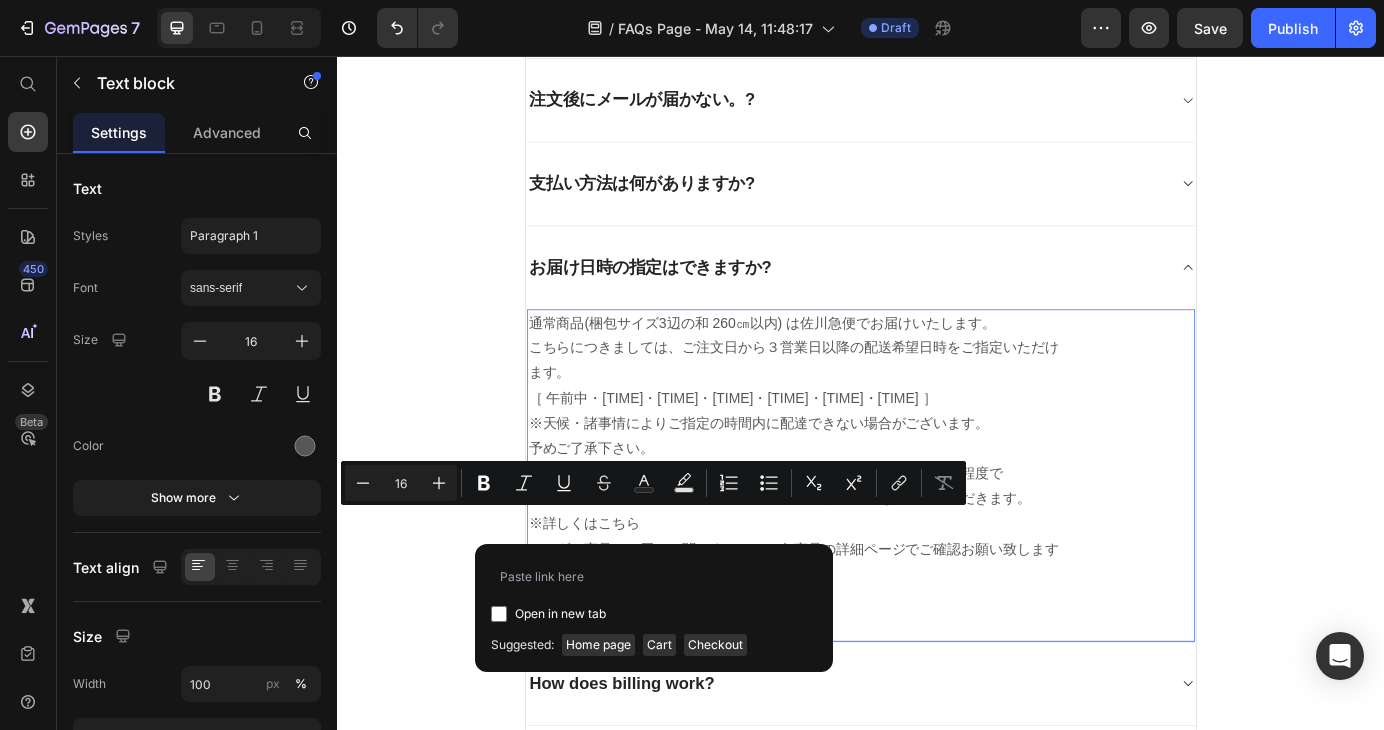 click on "オーダー商品のお届けに関しましては、各商品の詳細ページでご確認お願い致します" at bounding box center (937, 650) 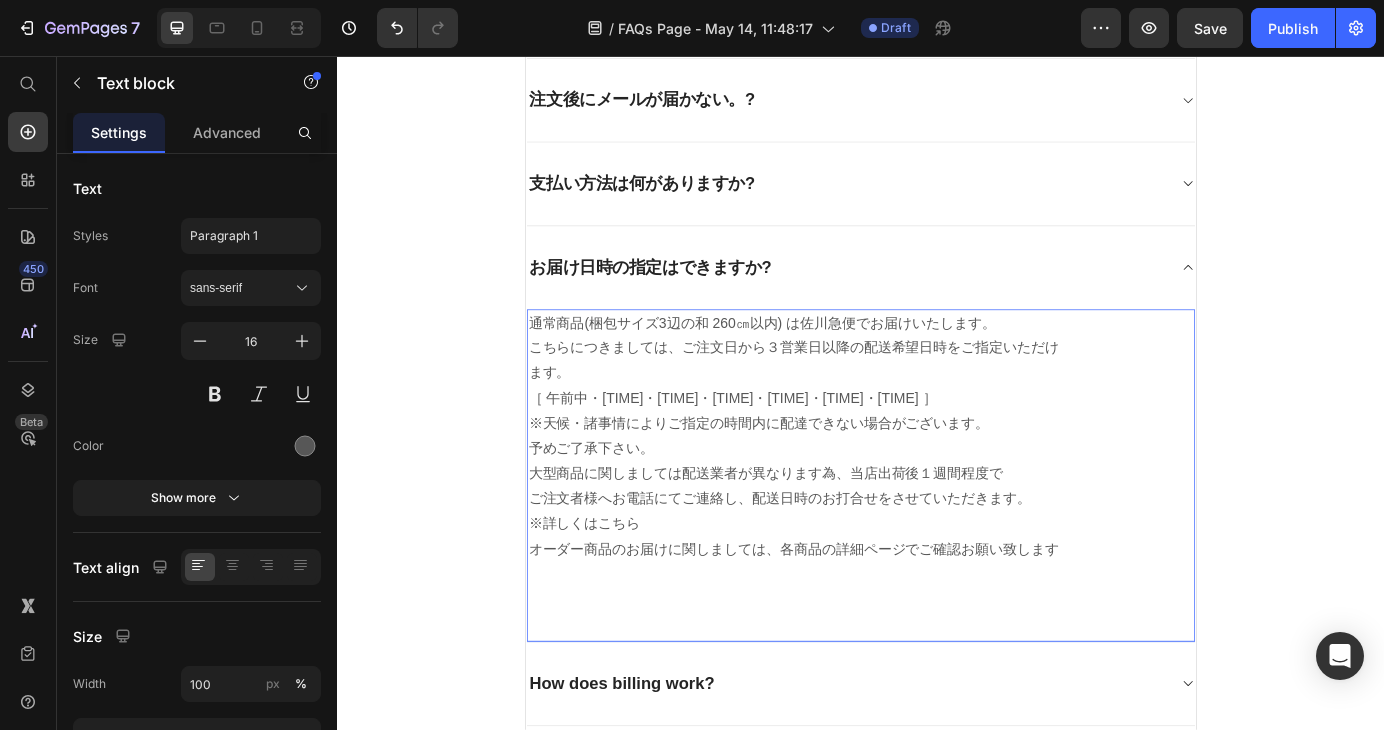click on "通常商品(梱包サイズ3辺の和 260㎝以内) は佐川急便でお届けいたします。 こちらにつきましては、ご注文日から３営業日以降の配送希望日時をご指定いただけ ます。 ［ 午前中・[TIME]・[TIME]・[TIME]・[TIME]・[TIME]・[TIME] ］ ※天候・諸事情によりご指定の時間内に配達できない場合がございます。 　予めご了承下さい。" at bounding box center (937, 434) 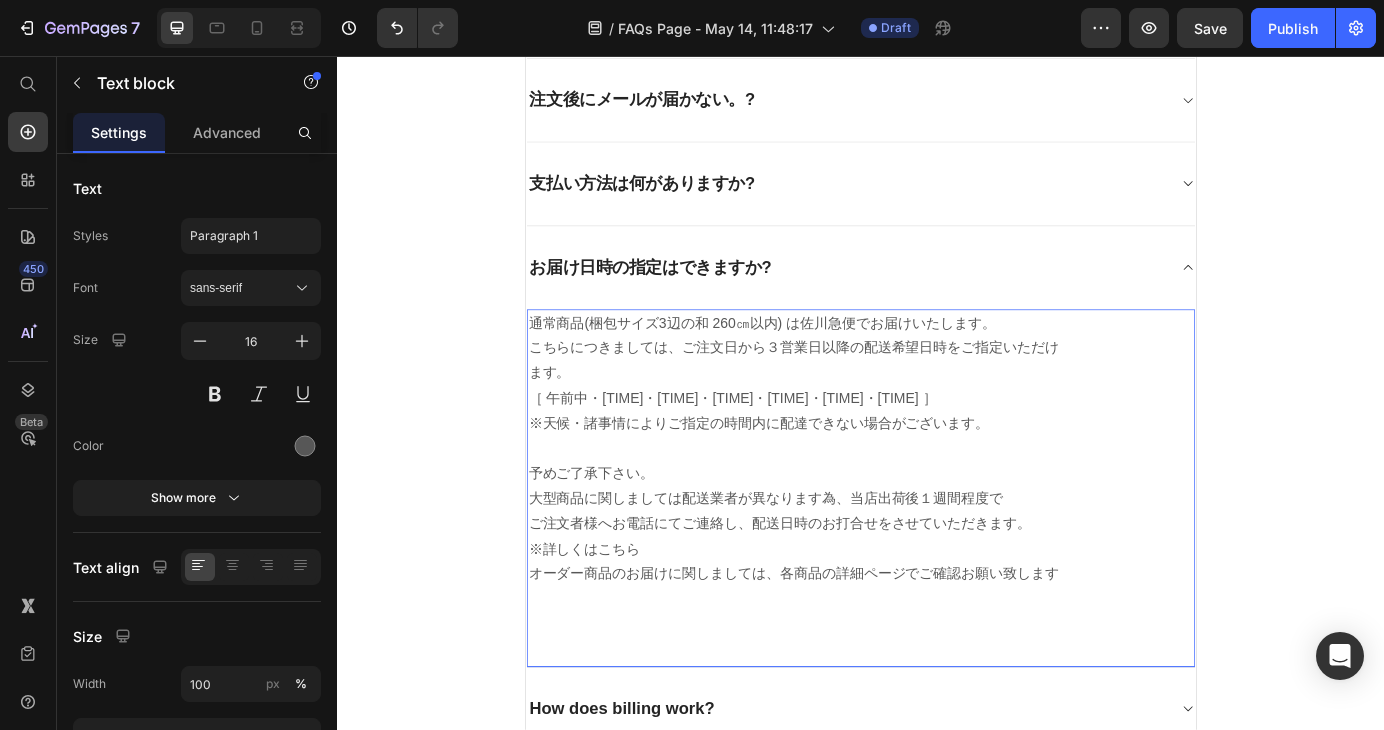 click on "通常商品(梱包サイズ3辺の和 260㎝以内) は佐川急便でお届けいたします。 こちらにつきましては、ご注文日から３営業日以降の配送希望日時をご指定いただけ ます。 ［ 午前中・12時〜14時・14時〜16時・16時〜18時・18時〜20時・19時〜21時 ］ ※天候・諸事情によりご指定の時間内に配達できない場合がございます。" at bounding box center (937, 434) 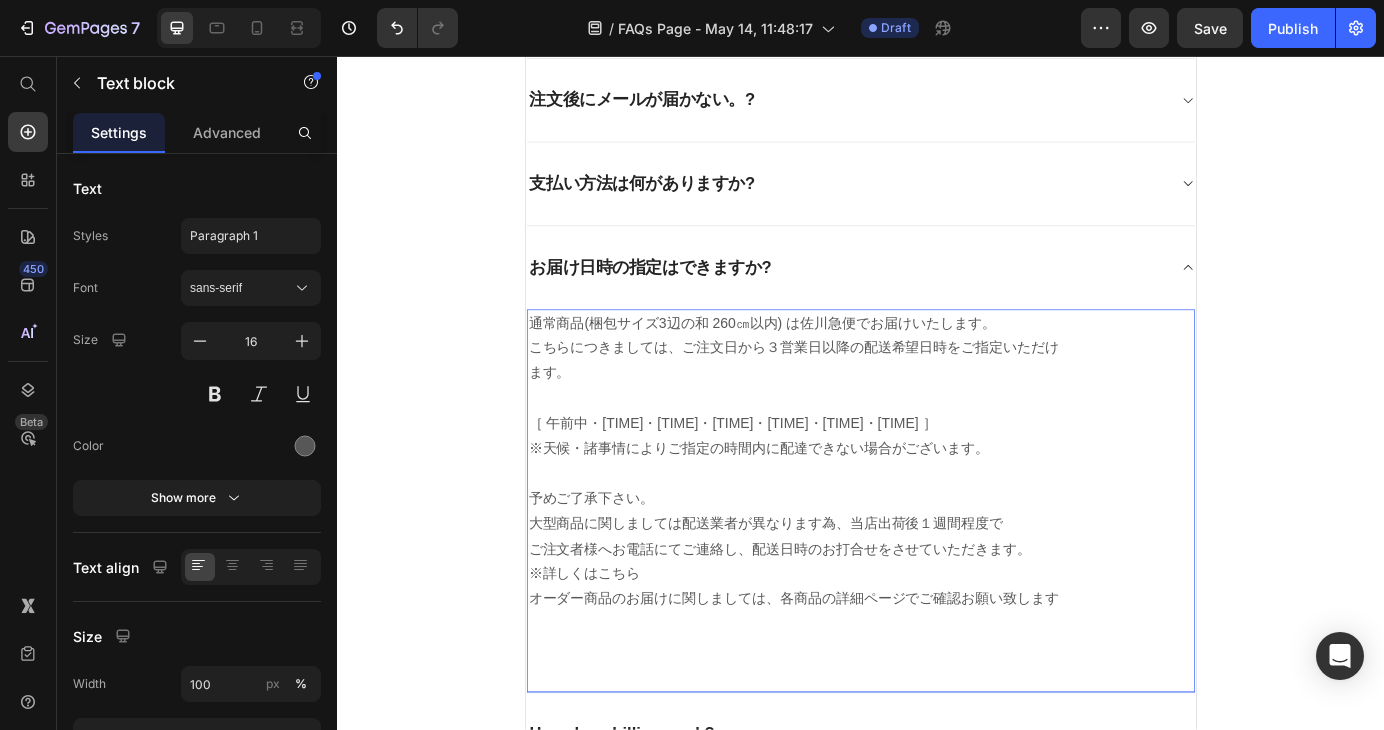 click on "⁠⁠⁠⁠⁠⁠⁠ ［ 午前中・12時〜14時・14時〜16時・16時〜18時・18時〜20時・19時〜21時 ］ ※天候・諸事情によりご指定の時間内に配達できない場合がございます。" at bounding box center [937, 491] 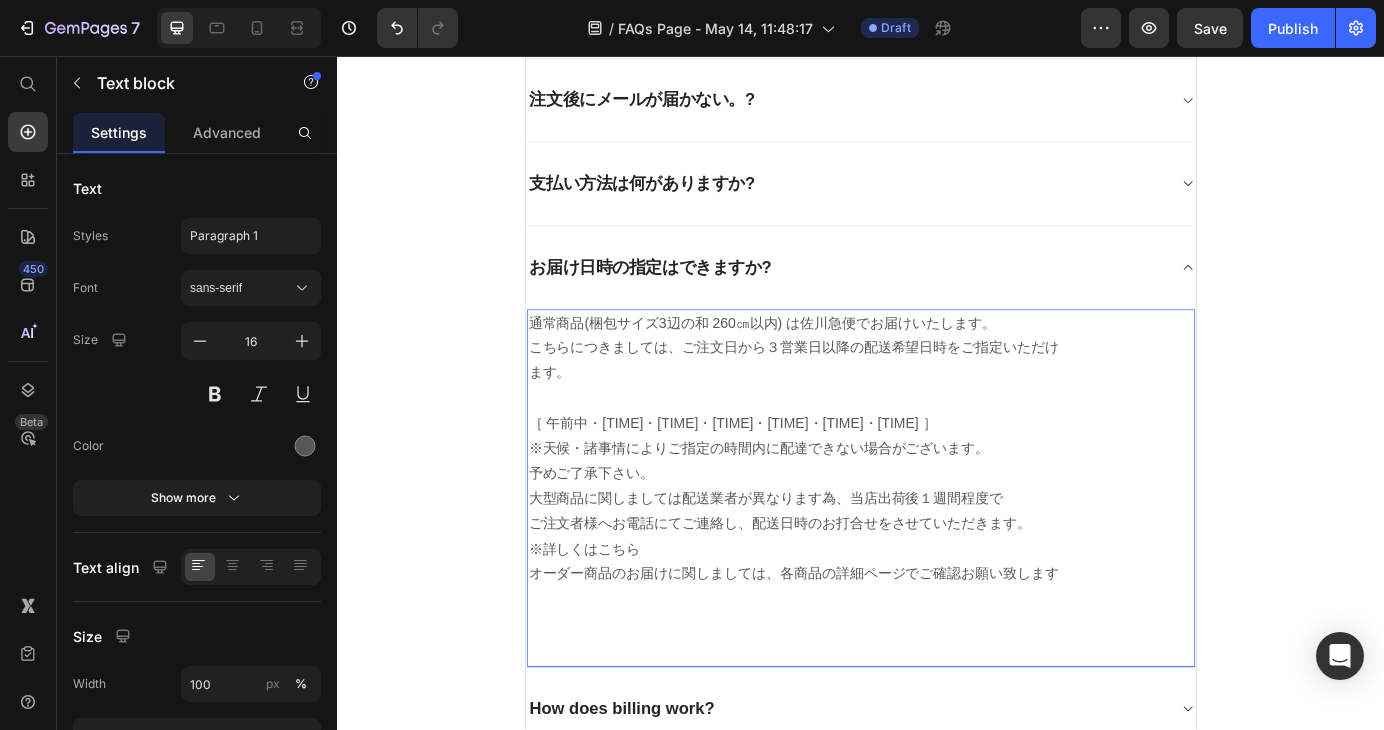click on "大型商品に関しましては配送業者が異なります為、当店出荷後１週間程度で ご注文者様へお電話にてご連絡し、配送日時のお打合せをさせていただきます。 ※詳しくはこちら" at bounding box center (937, 592) 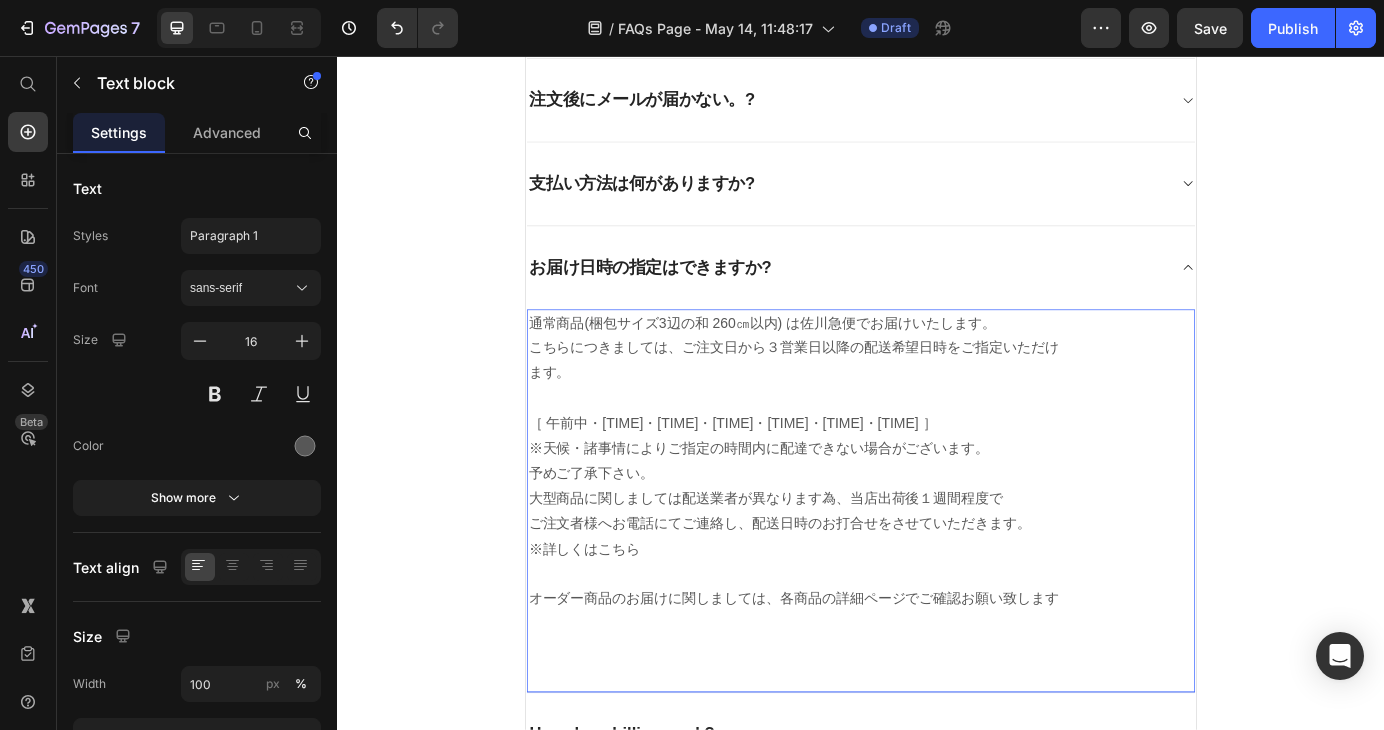 click on "オーダー商品のお届けに関しましては、各商品の詳細ページでご確認お願い致します" at bounding box center [937, 707] 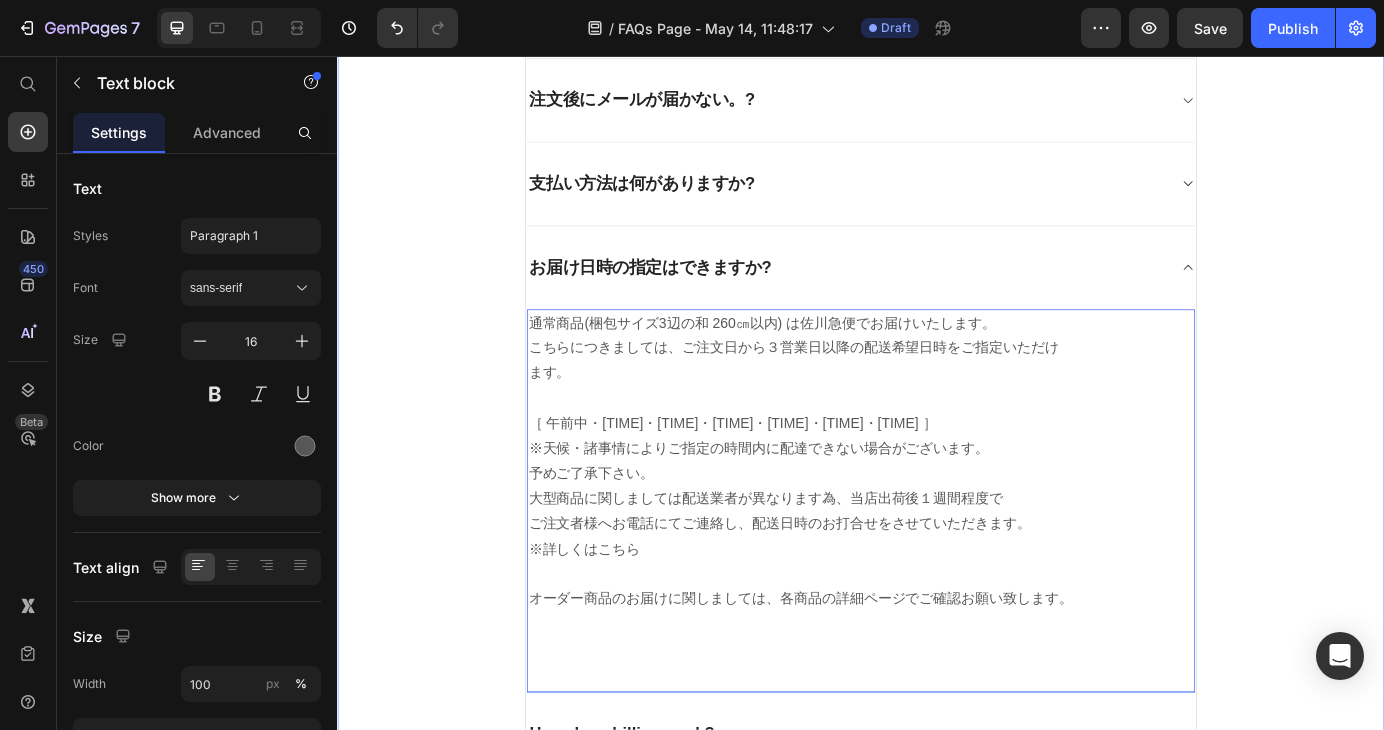 click on "よくあるご質問 Heading お客様からいただいたお問い合わせを、よくある質問形式でご紹介しています。 Text block                Title Line
お届け先を注文者と違う住所にできますか?
注文後にメールが届かない。?
支払い方法は何がありますか?
お届け日時の指定はできますか? 通常商品(梱包サイズ3辺の和 260㎝以内) は佐川急便でお届けいたします。 こちらにつきましては、ご注文日から３営業日以降の配送希望日時をご指定いただけ ます。 ［ 午前中・[TIME]・[TIME]・[TIME]・[TIME]・[TIME]・[TIME] ］ ※天候・諸事情によりご指定の時間内に配達できない場合がございます。 　予めご了承下さい。 ※詳しくはこちら Text block   0 Accordion" at bounding box center [937, 387] 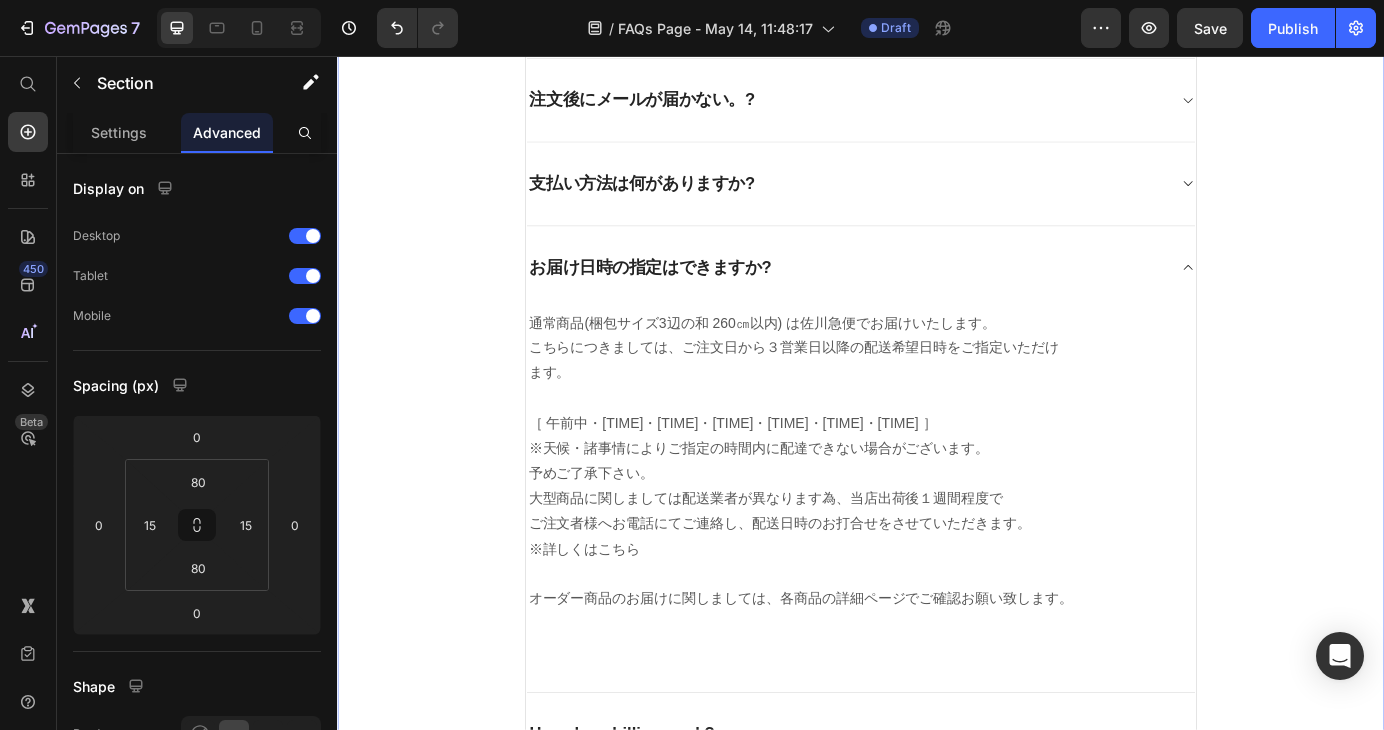click on "［ 午前中・12時〜14時・14時〜16時・16時〜18時・18時〜20時・19時〜21時 ］ ※天候・諸事情によりご指定の時間内に配達できない場合がございます。 　予めご了承下さい。" at bounding box center (937, 491) 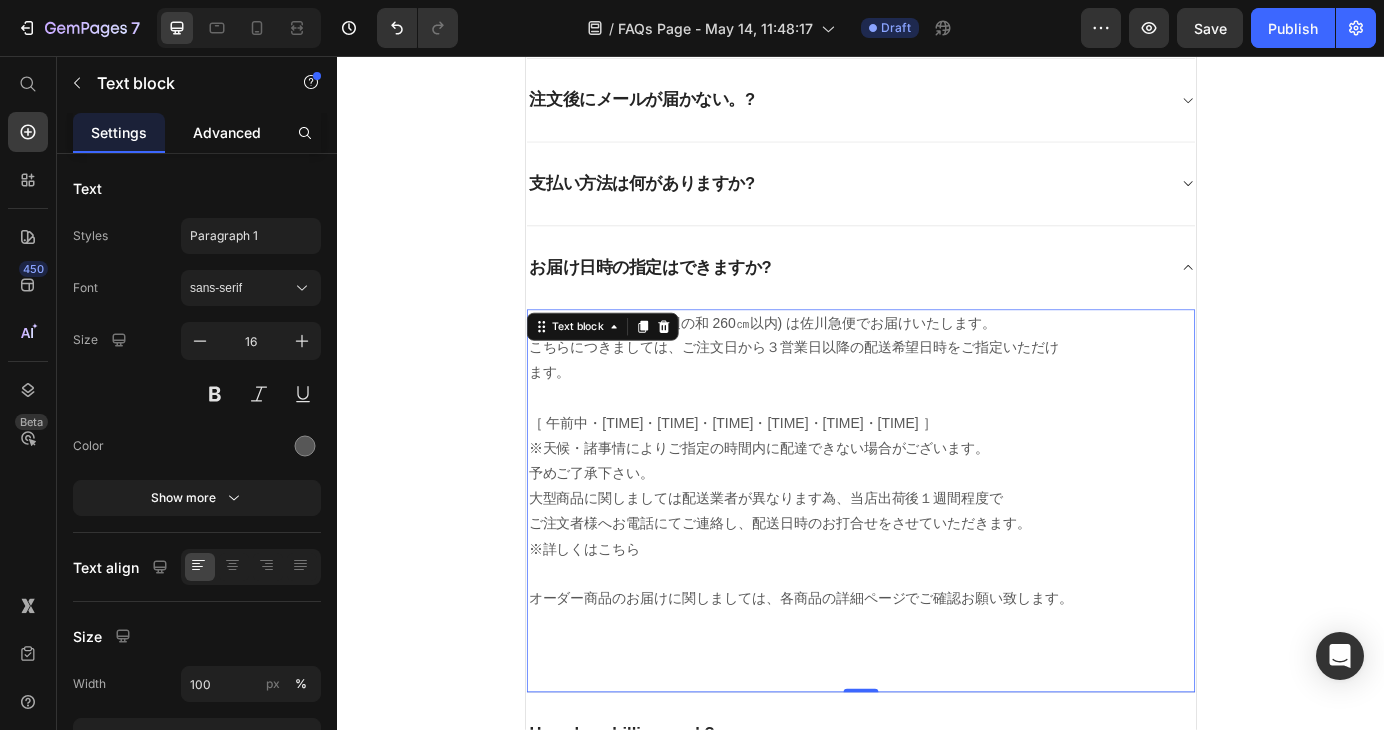 click on "Advanced" 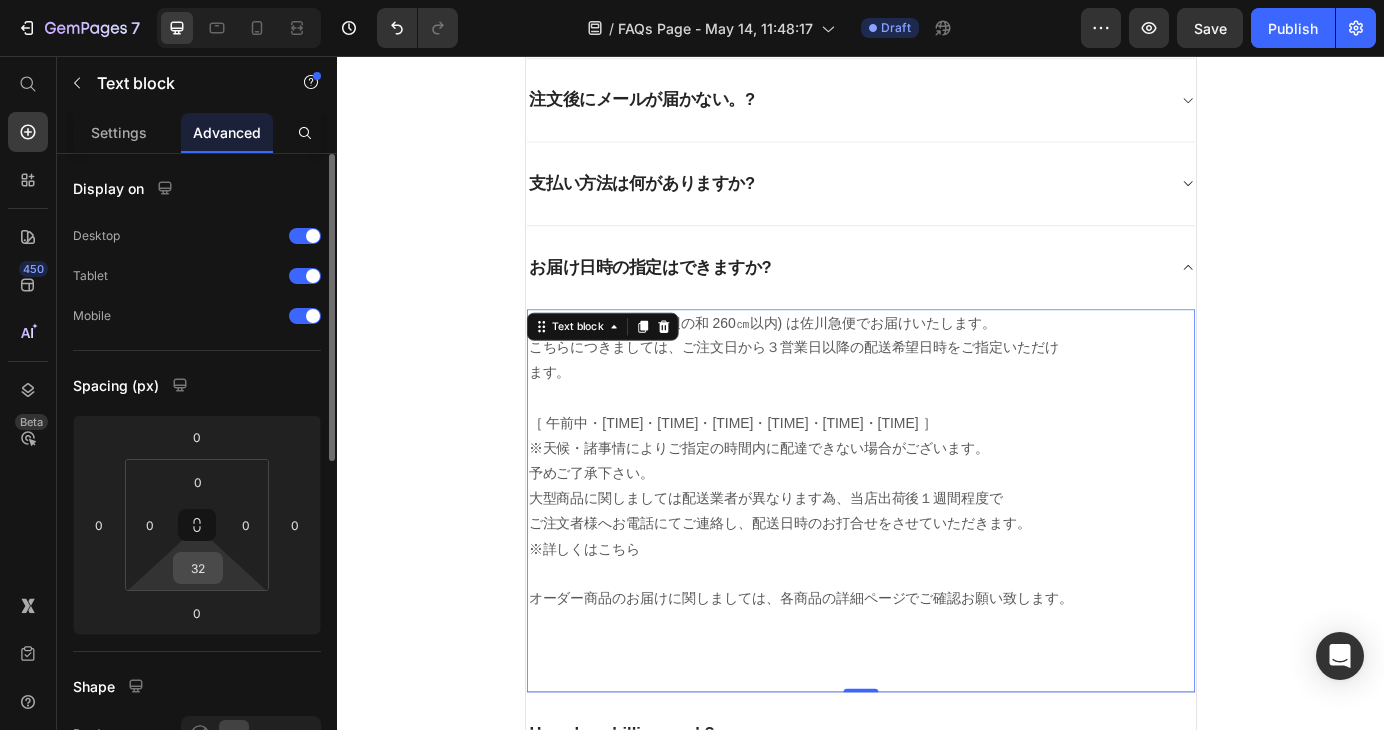 click on "32" at bounding box center [198, 568] 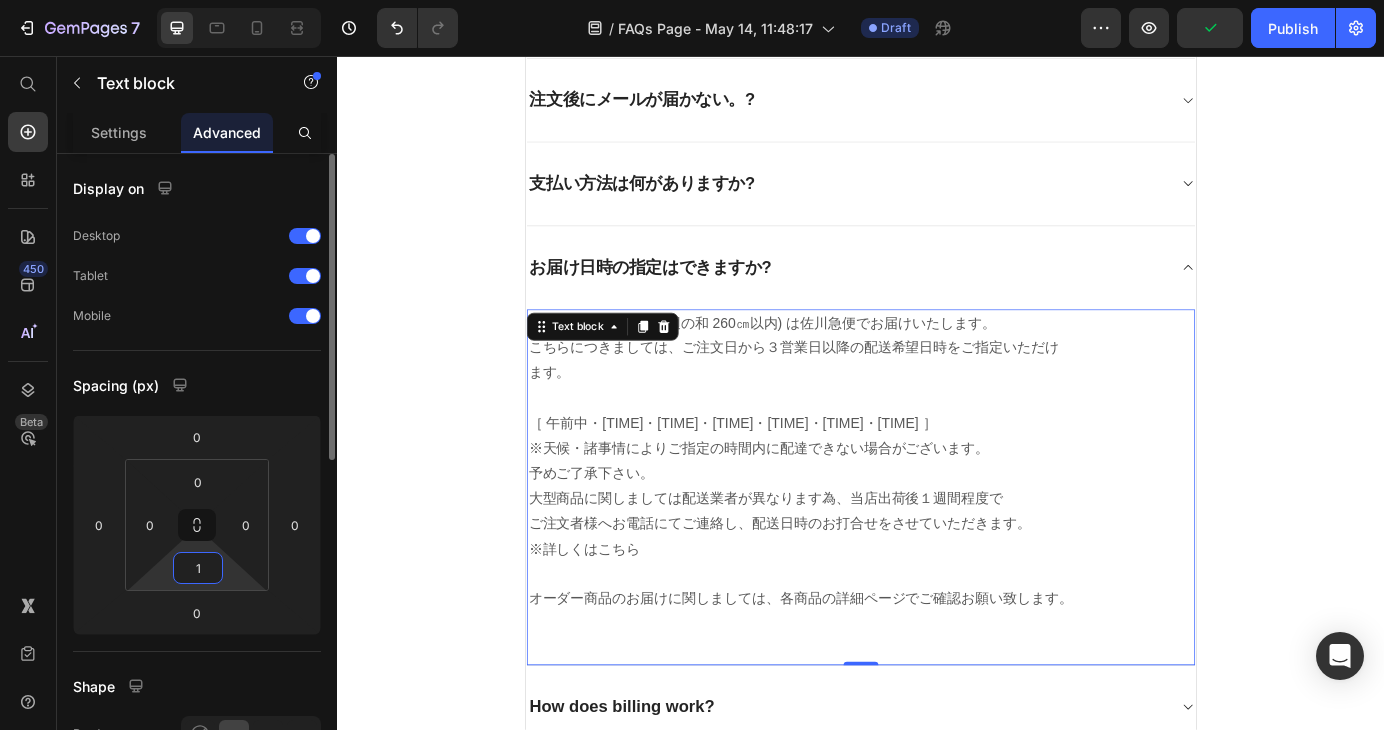 type on "15" 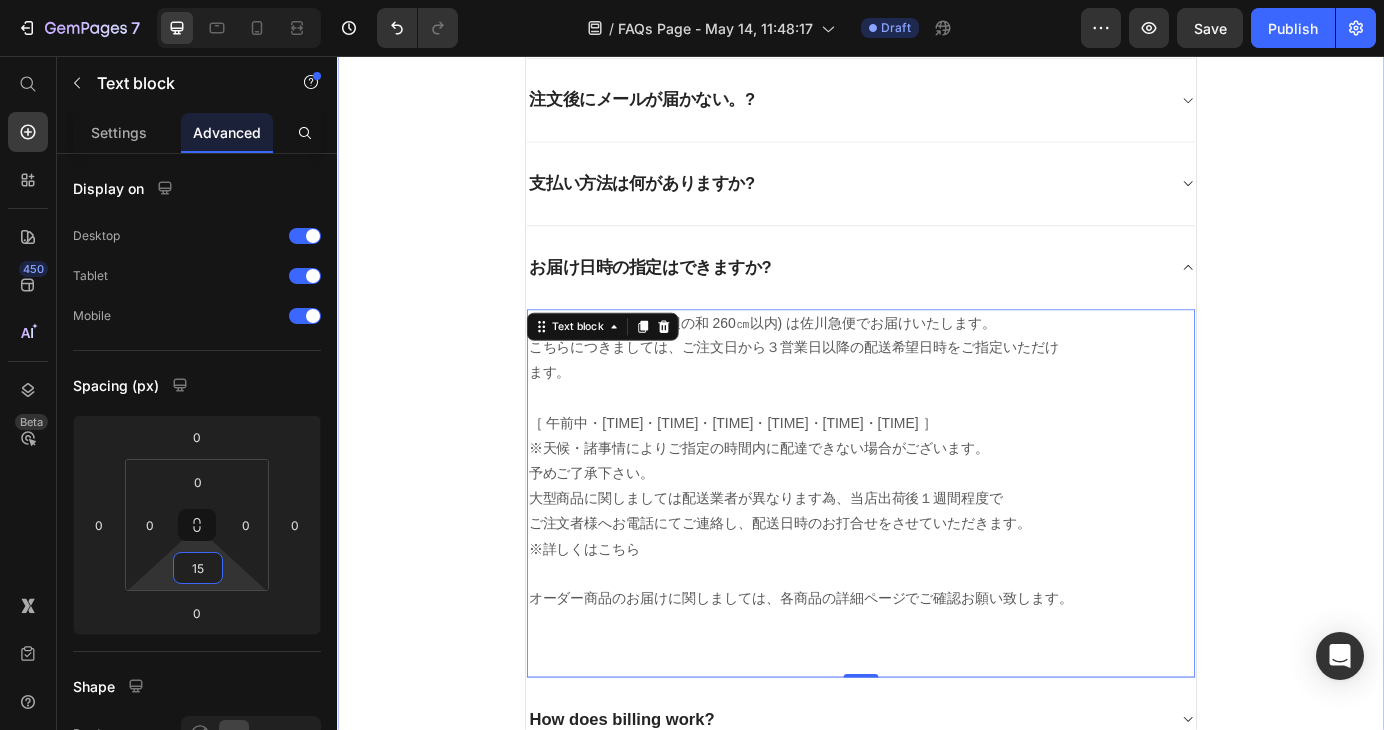 click on "よくあるご質問 Heading お客様からいただいたお問い合わせを、よくある質問形式でご紹介しています。 Text block                Title Line
お届け先を注文者と違う住所にできますか?
注文後にメールが届かない。?
支払い方法は何がありますか?
お届け日時の指定はできますか? 通常商品(梱包サイズ3辺の和 260㎝以内) は佐川急便でお届けいたします。 こちらにつきましては、ご注文日から３営業日以降の配送希望日時をご指定いただけ ます。 ［ 午前中・[TIME]・[TIME]・[TIME]・[TIME]・[TIME]・[TIME] ］ ※天候・諸事情によりご指定の時間内に配達できない場合がございます。 　予めご了承下さい。 ※詳しくはこちら Text block   0 Accordion" at bounding box center [937, 379] 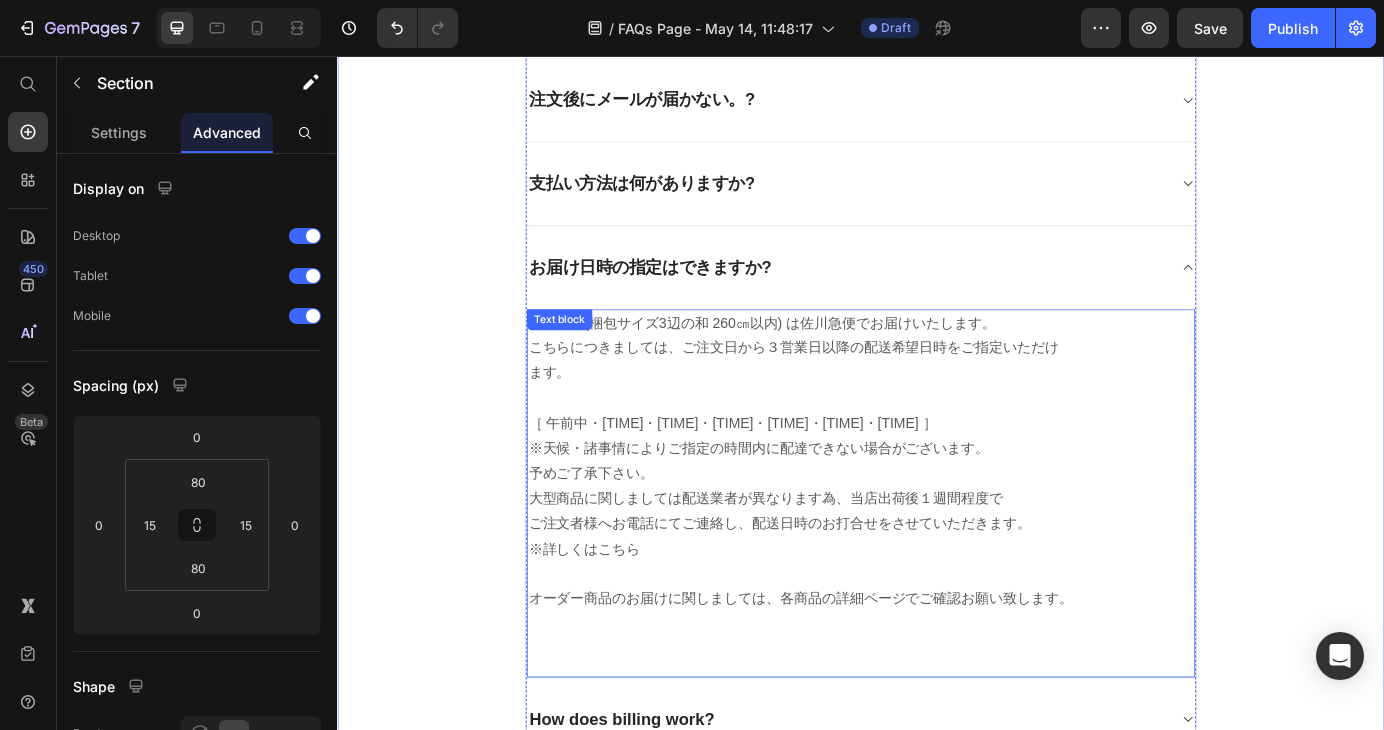 click at bounding box center [937, 649] 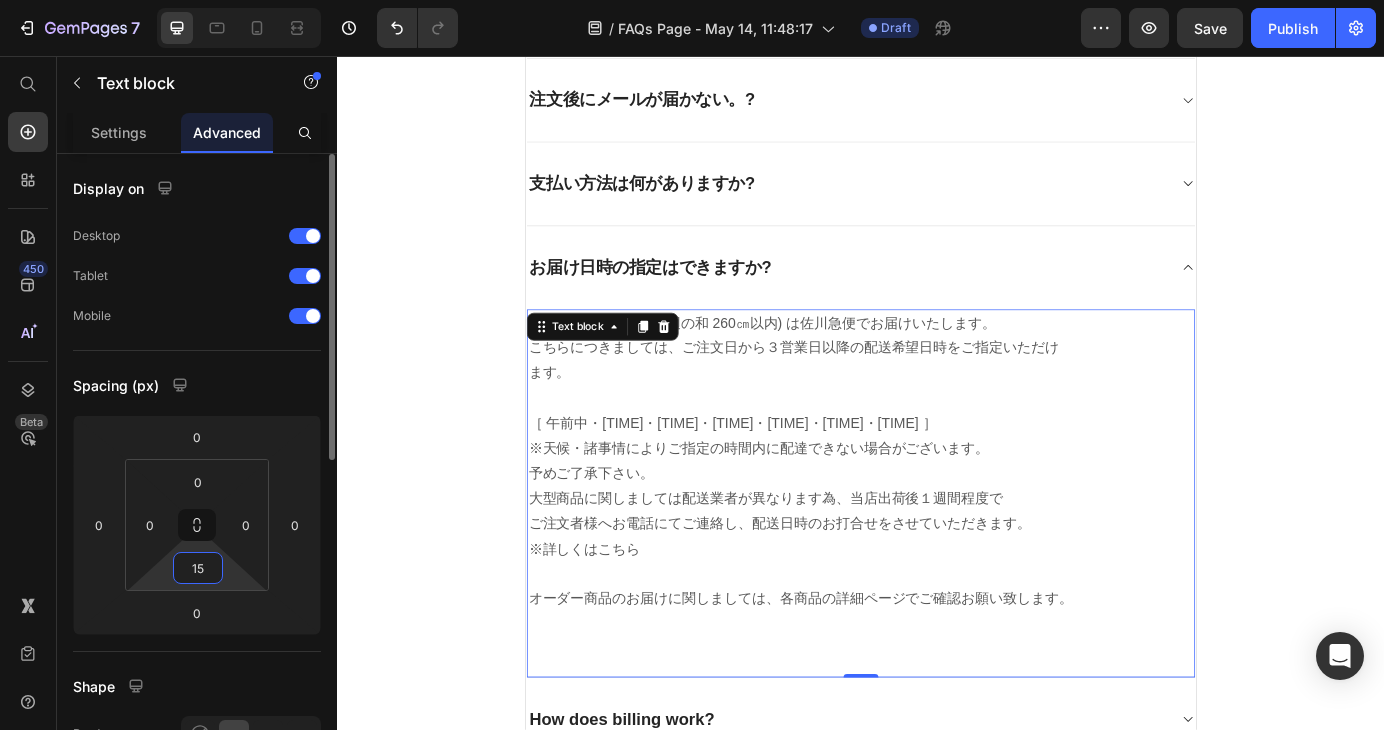 click on "15" at bounding box center [198, 568] 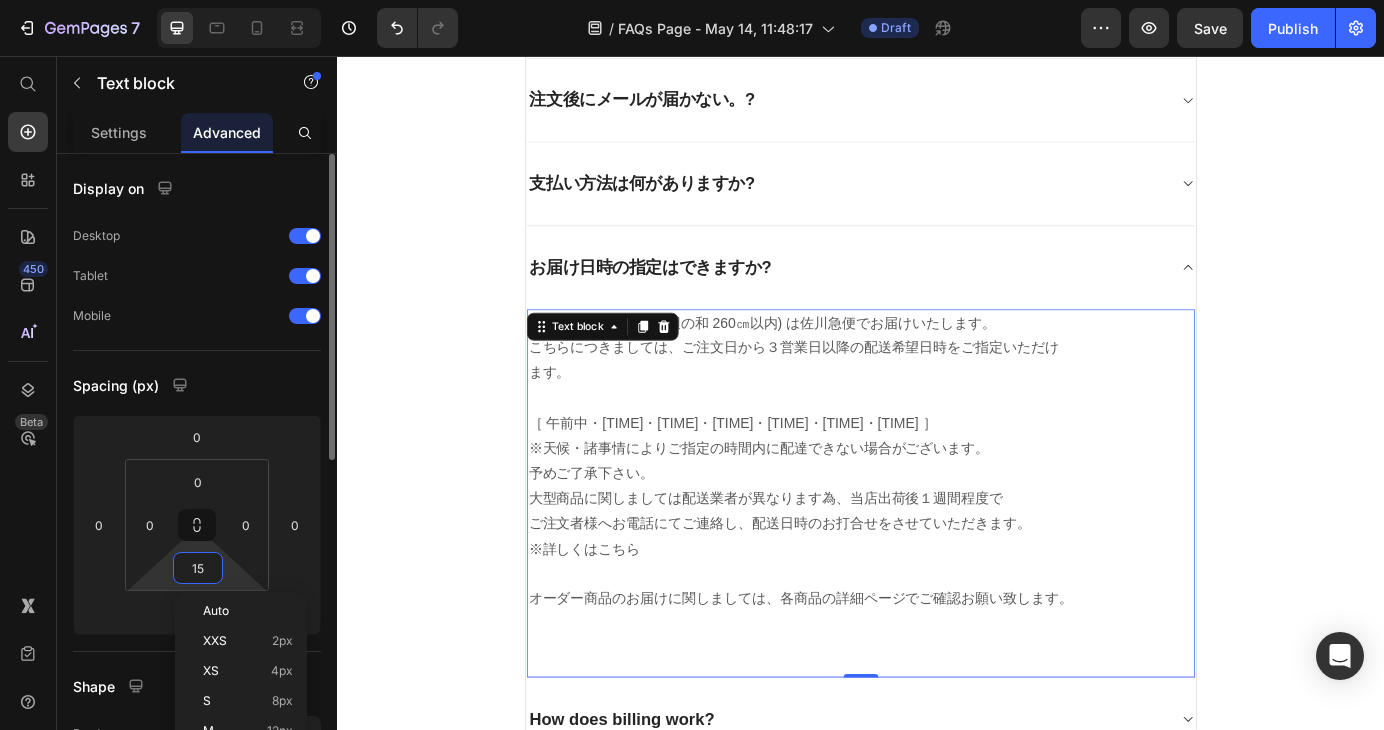 type on "0" 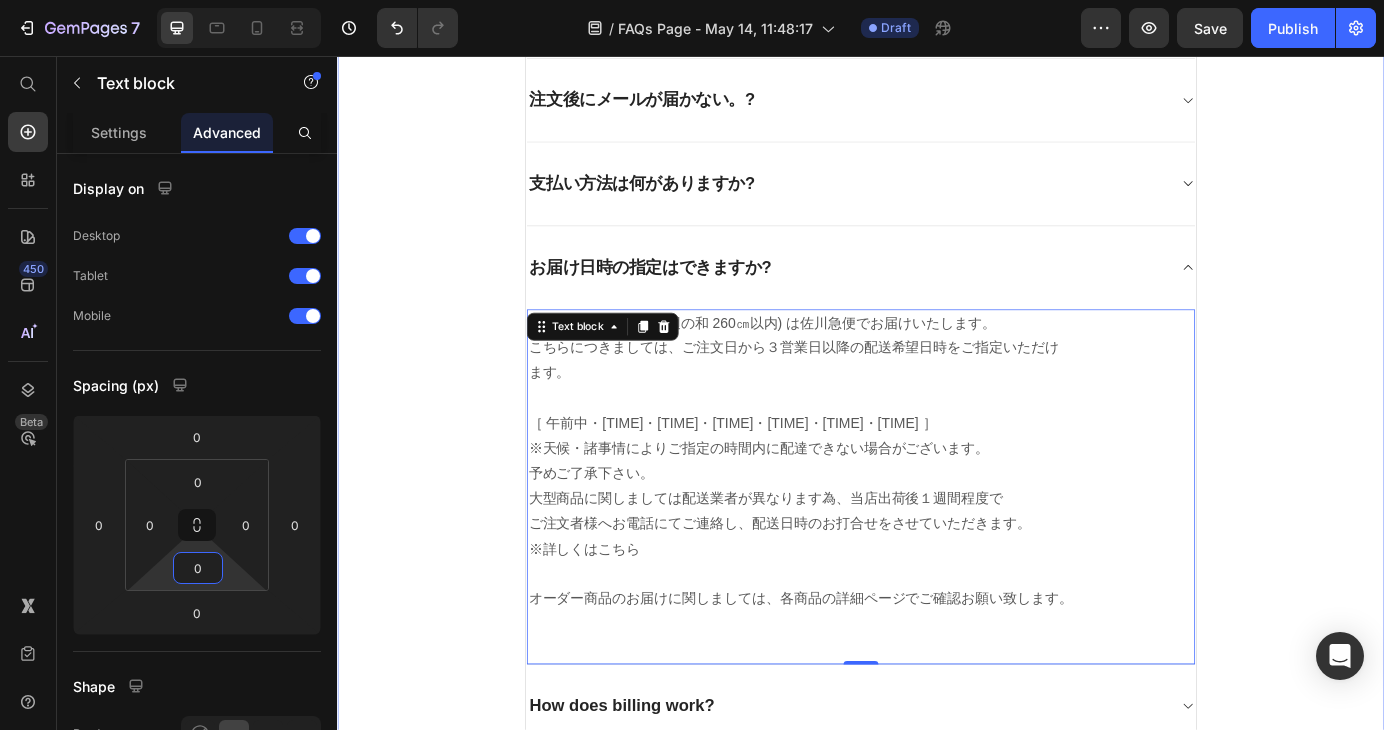 click on "よくあるご質問 Heading お客様からいただいたお問い合わせを、よくある質問形式でご紹介しています。 Text block                Title Line
お届け先を注文者と違う住所にできますか?
注文後にメールが届かない。?
支払い方法は何がありますか?
お届け日時の指定はできますか? 通常商品(梱包サイズ3辺の和 260㎝以内) は佐川急便でお届けいたします。 こちらにつきましては、ご注文日から３営業日以降の配送希望日時をご指定いただけ ます。 ［ 午前中・[TIME]・[TIME]・[TIME]・[TIME]・[TIME]・[TIME] ］ ※天候・諸事情によりご指定の時間内に配達できない場合がございます。 　予めご了承下さい。 ※詳しくはこちら Text block   0 Accordion" at bounding box center [937, 371] 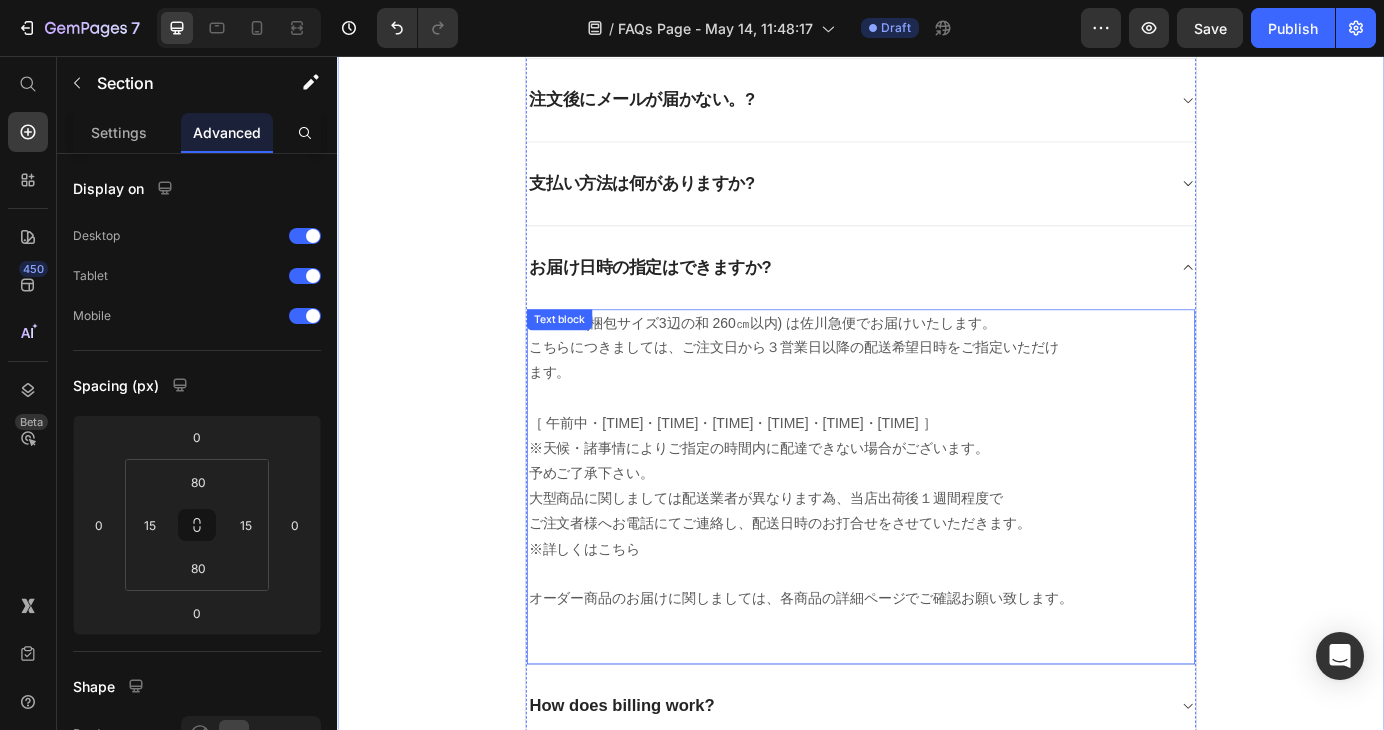 click on "［ 午前中・12時〜14時・14時〜16時・16時〜18時・18時〜20時・19時〜21時 ］ ※天候・諸事情によりご指定の時間内に配達できない場合がございます。 　予めご了承下さい。" at bounding box center [937, 491] 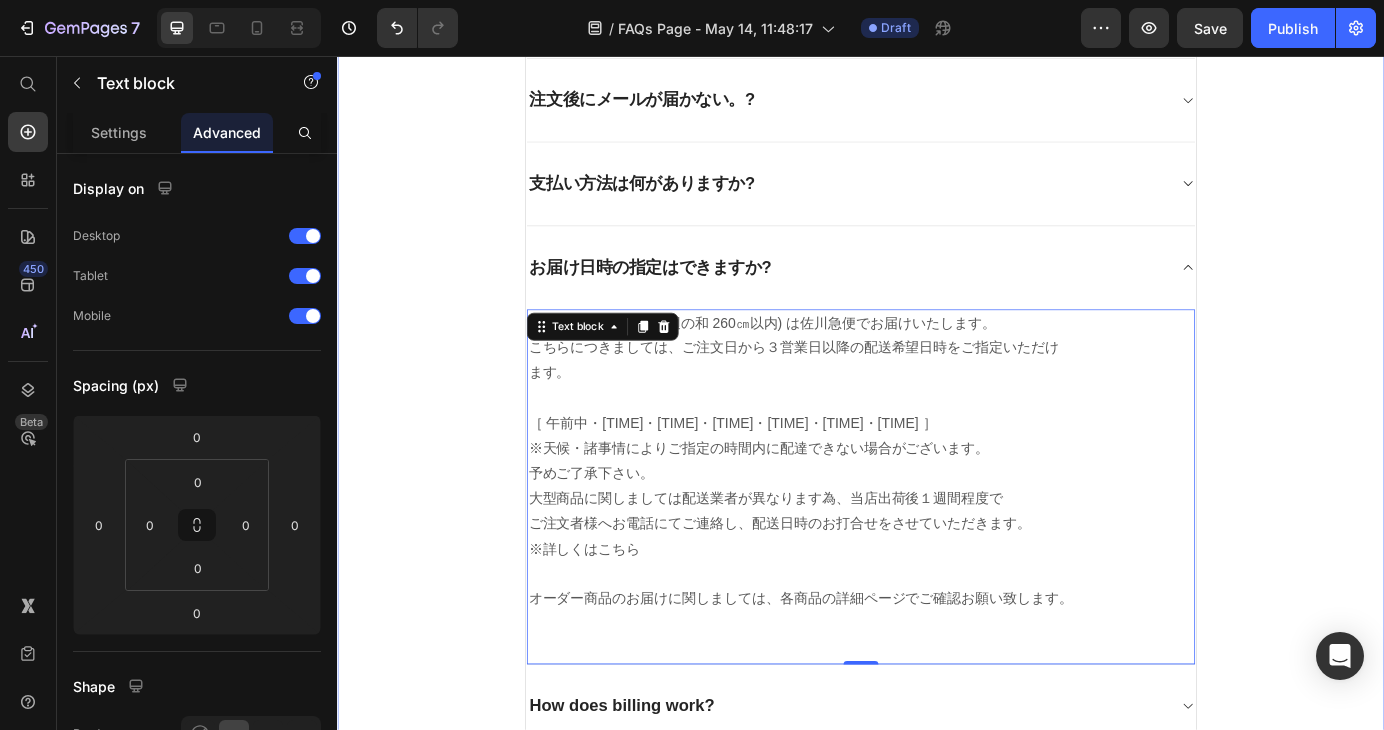 click on "よくあるご質問 Heading お客様からいただいたお問い合わせを、よくある質問形式でご紹介しています。 Text block                Title Line
お届け先を注文者と違う住所にできますか?
注文後にメールが届かない。?
支払い方法は何がありますか?
お届け日時の指定はできますか? 通常商品(梱包サイズ3辺の和 260㎝以内) は佐川急便でお届けいたします。 こちらにつきましては、ご注文日から３営業日以降の配送希望日時をご指定いただけ ます。 ［ 午前中・[TIME]・[TIME]・[TIME]・[TIME]・[TIME]・[TIME] ］ ※天候・諸事情によりご指定の時間内に配達できない場合がございます。 　予めご了承下さい。 ※詳しくはこちら Text block   0 Accordion" at bounding box center (937, 371) 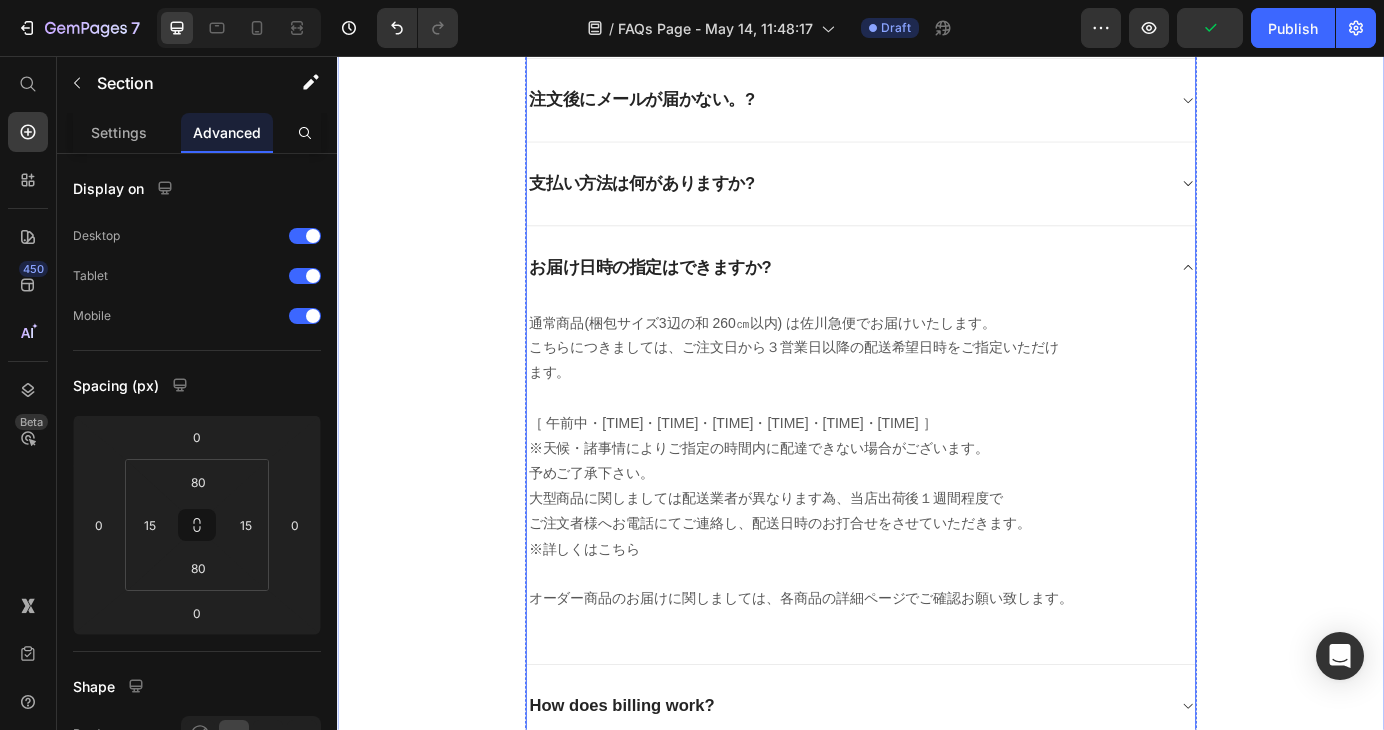 click 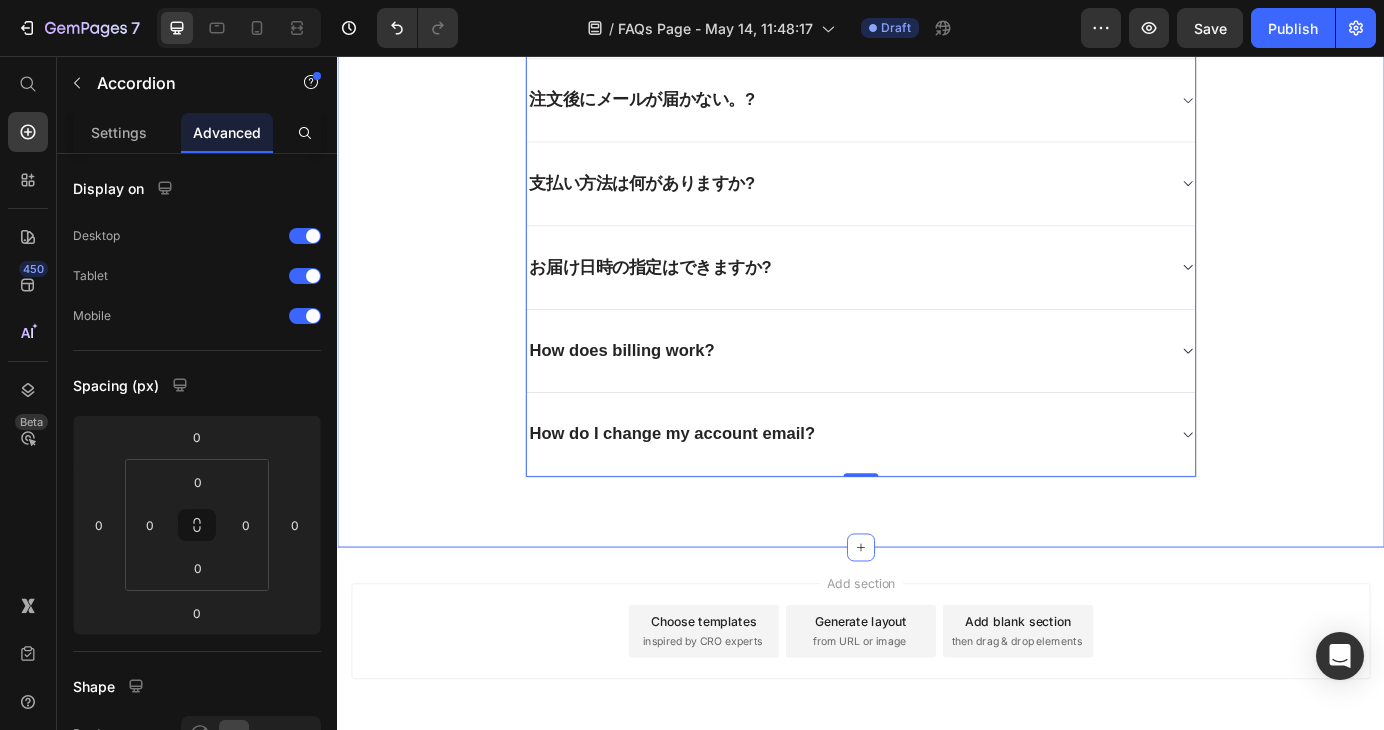 drag, startPoint x: 1428, startPoint y: 387, endPoint x: 1385, endPoint y: 396, distance: 43.931767 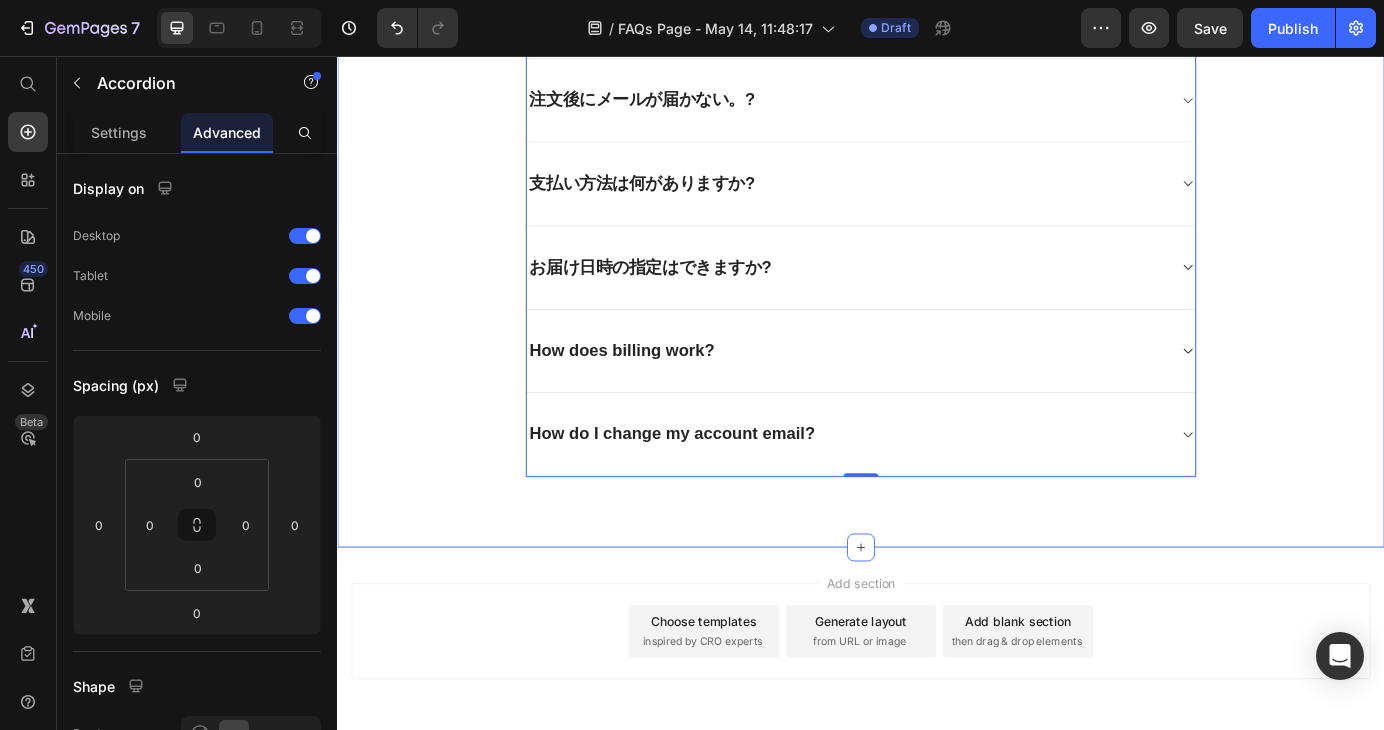 click on "よくあるご質問 Heading お客様からいただいたお問い合わせを、よくある質問形式でご紹介しています。 Text block                Title Line
お届け先を注文者と違う住所にできますか?
注文後にメールが届かない。?
支払い方法は何がありますか?
お届け日時の指定はできますか?
How does billing work?
How do I change my account email? Accordion   0 Row" at bounding box center (937, 168) 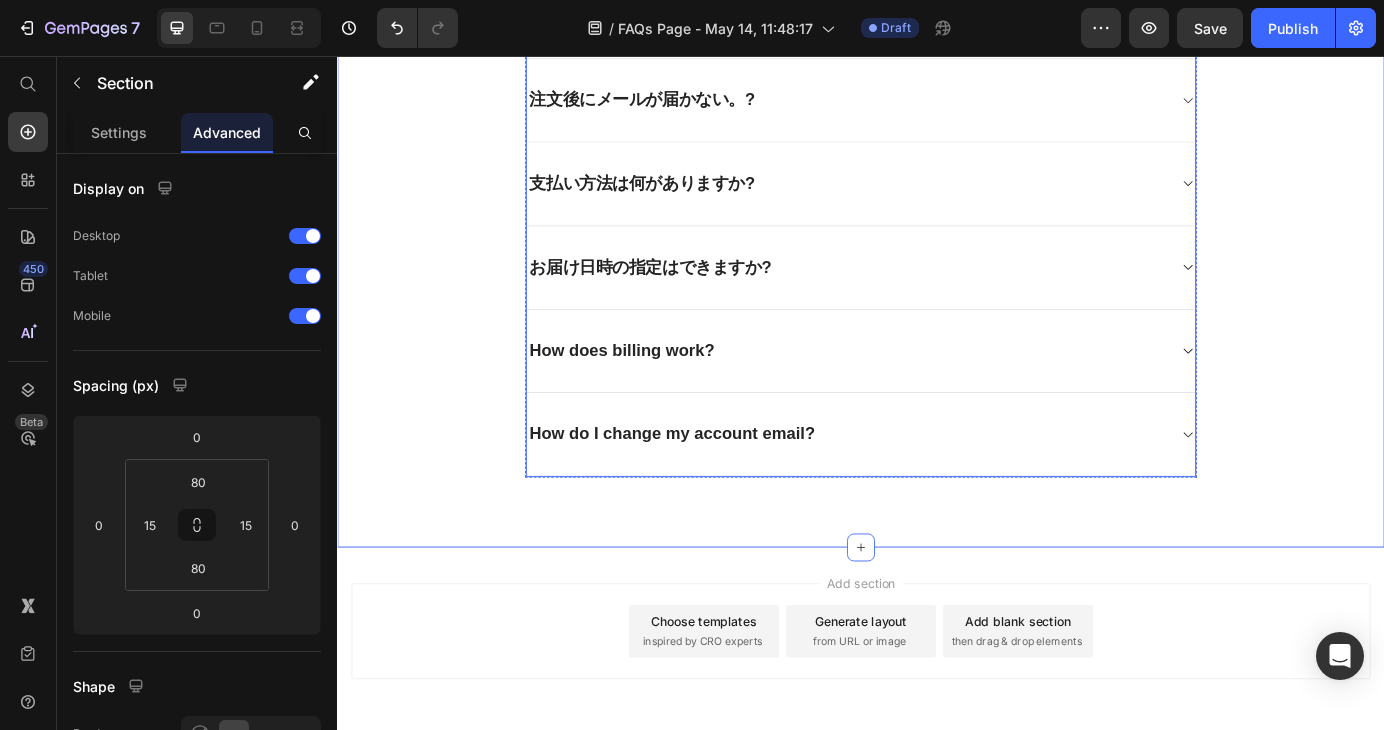 click on "How does billing work?" at bounding box center [663, 394] 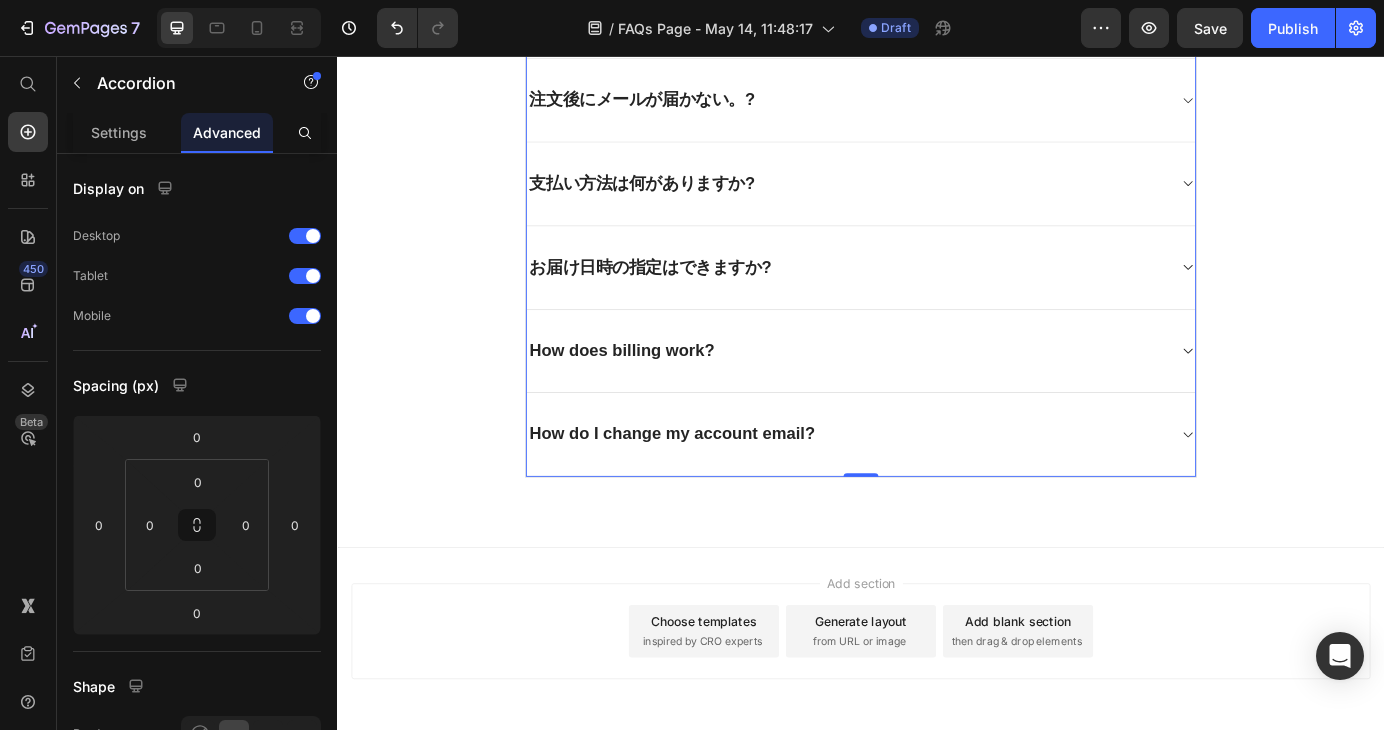 click 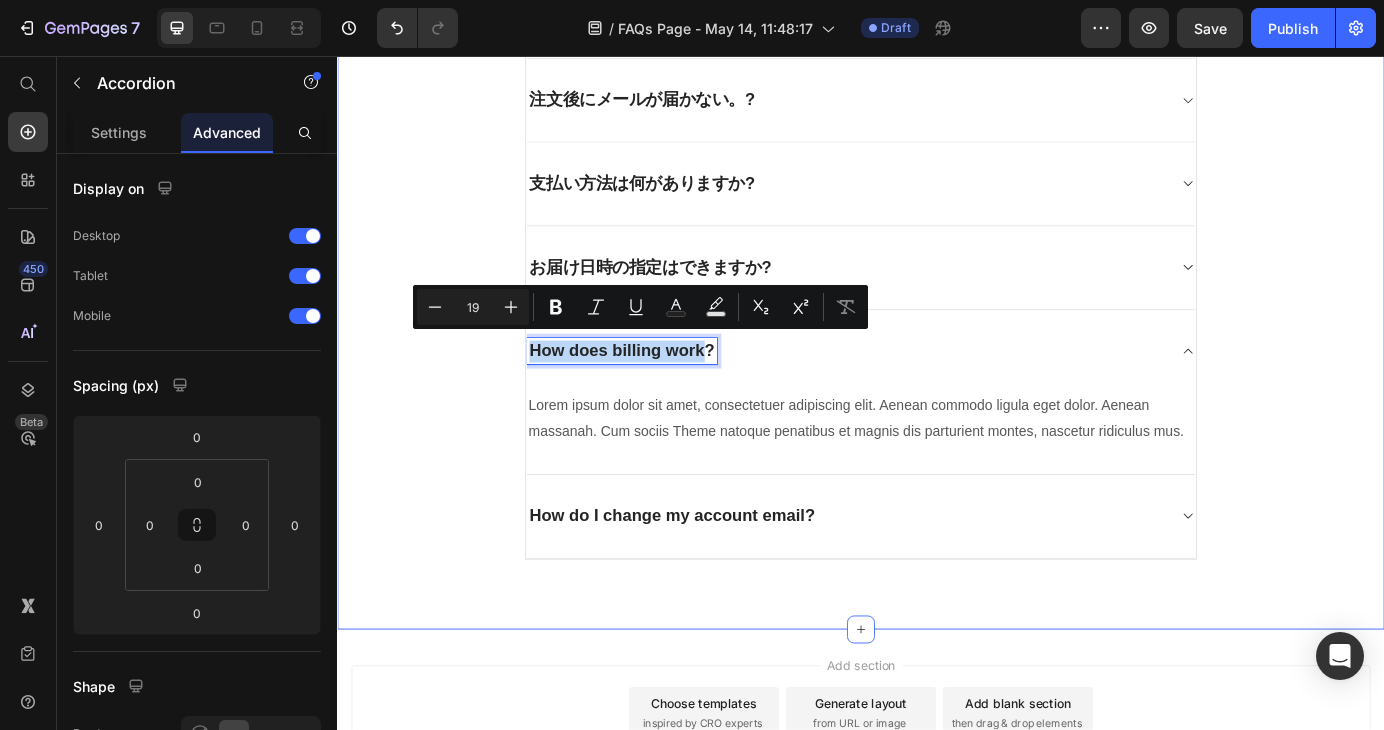 drag, startPoint x: 754, startPoint y: 392, endPoint x: 529, endPoint y: 396, distance: 225.03555 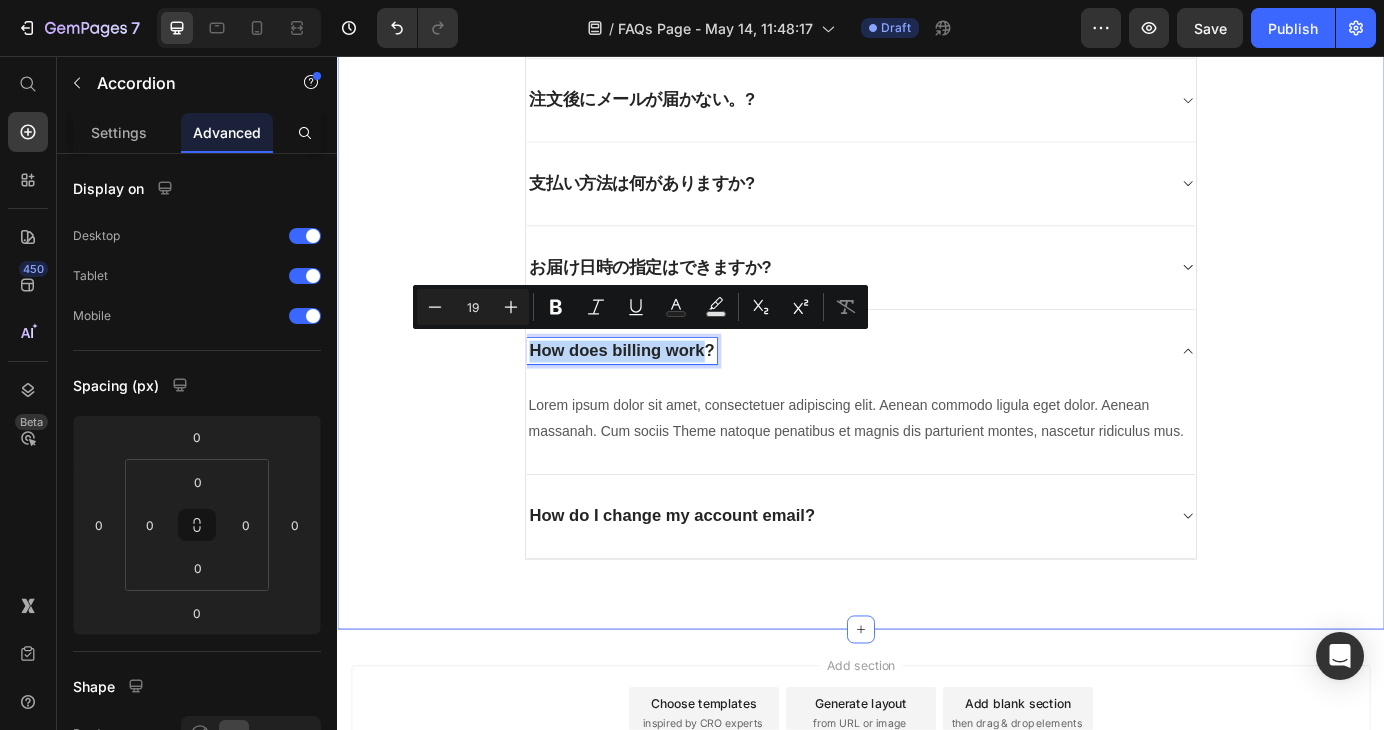 click on "よくあるご質問 Heading お客様からいただいたお問い合わせを、よくある質問形式でご紹介しています。 Text block Title Line
お届け先を注文者と違う住所にできますか?
注文後にメールが届かない。?
支払い方法は何がありますか?
お届け日時の指定はできますか?
How does billing work? Lorem ipsum dolor sit amet, consectetuer adipiscing elit. Aenean commodo ligula eget dolor. Aenean massanah. Cum sociis Theme natoque penatibus et magnis dis parturient montes, nascetur ridiculus mus. Text block
How do I change my account email? Accordion 0 Row" at bounding box center (937, 215) 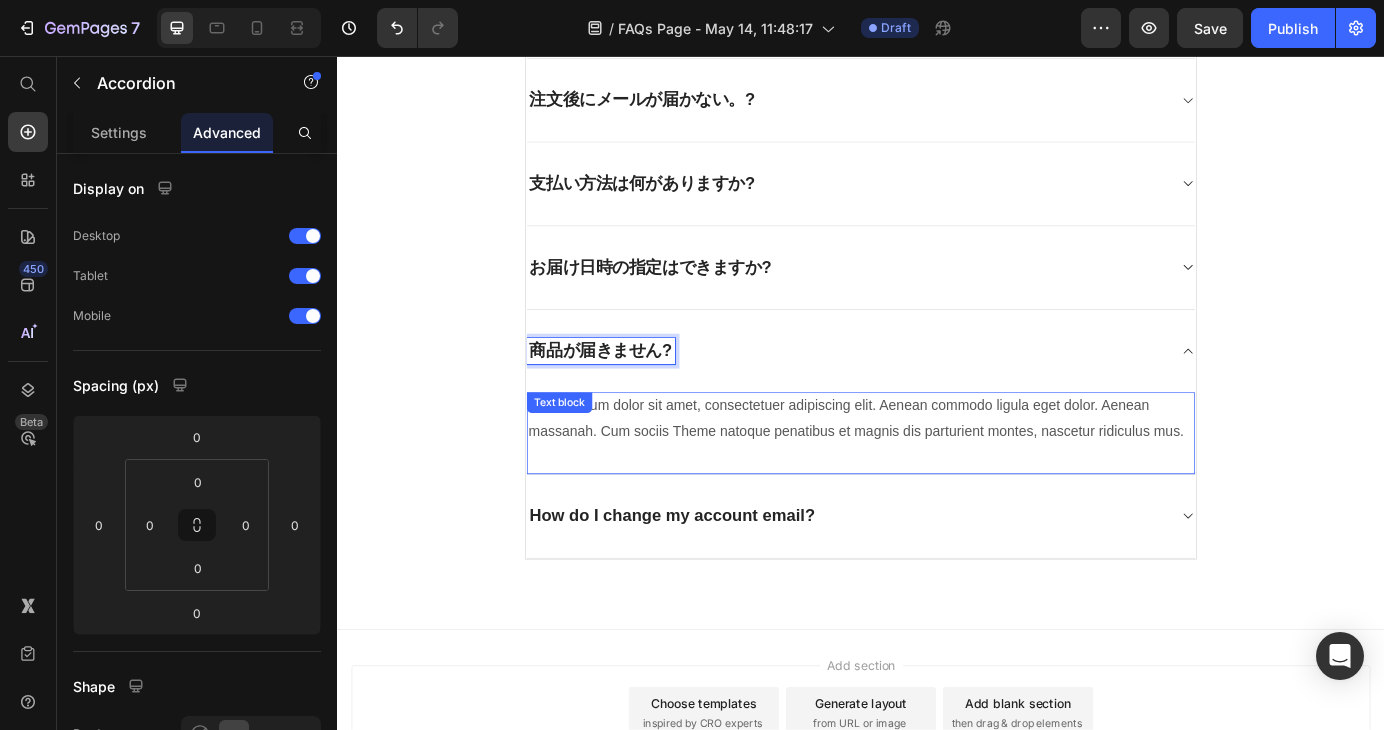 click on "Lorem ipsum dolor sit amet, consectetuer adipiscing elit. Aenean commodo ligula eget dolor. Aenean massanah. Cum sociis Theme natoque penatibus et magnis dis parturient montes, nascetur ridiculus mus." at bounding box center (937, 472) 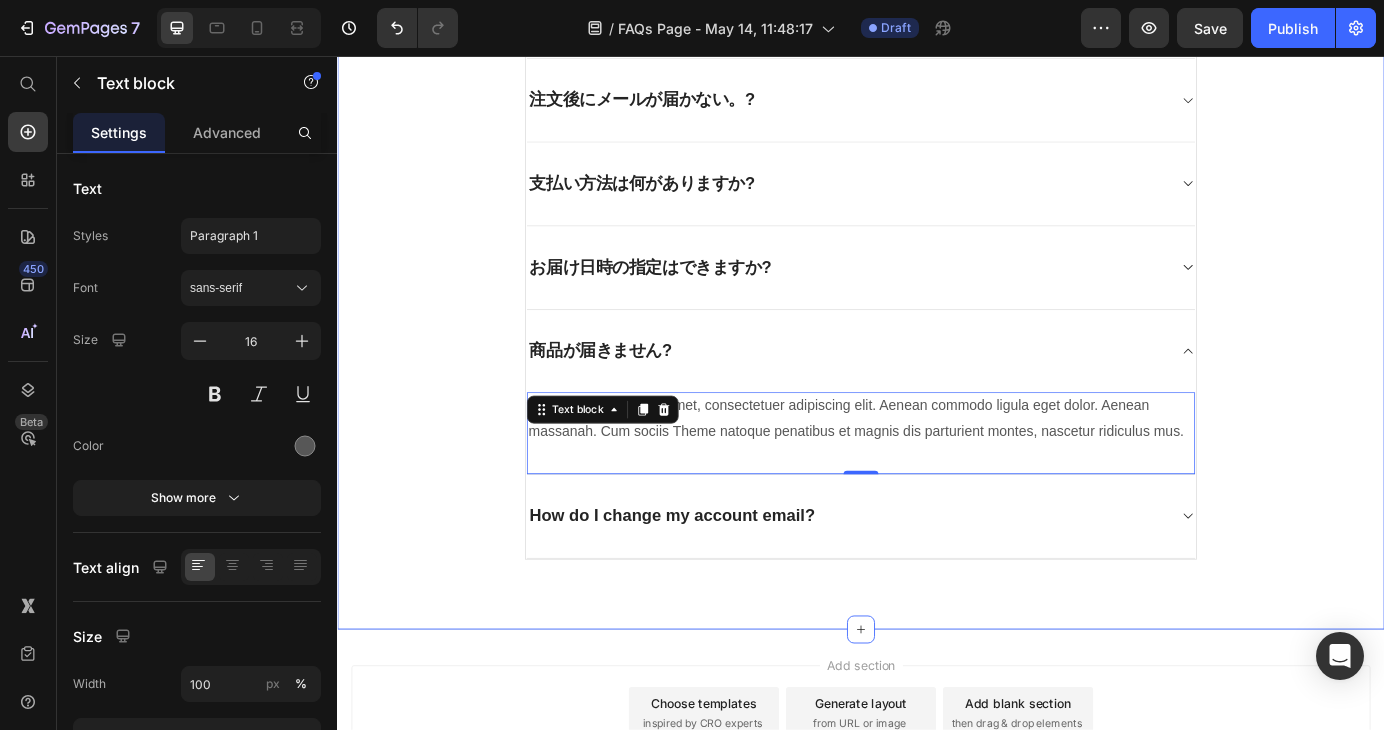 click on "よくあるご質問 Heading お客様からいただいたお問い合わせを、よくある質問形式でご紹介しています。 Text block                Title Line
お届け先を注文者と違う住所にできますか?
注文後にメールが届かない。?
支払い方法は何がありますか?
お届け日時の指定はできますか?
商品が届きません? Lorem ipsum dolor sit amet, consectetuer adipiscing elit. Aenean commodo ligula eget dolor. Aenean massanah. Cum sociis Theme natoque penatibus et magnis dis parturient montes, nascetur ridiculus mus. Text block   0
How do I change my account email? Accordion Row" at bounding box center [937, 215] 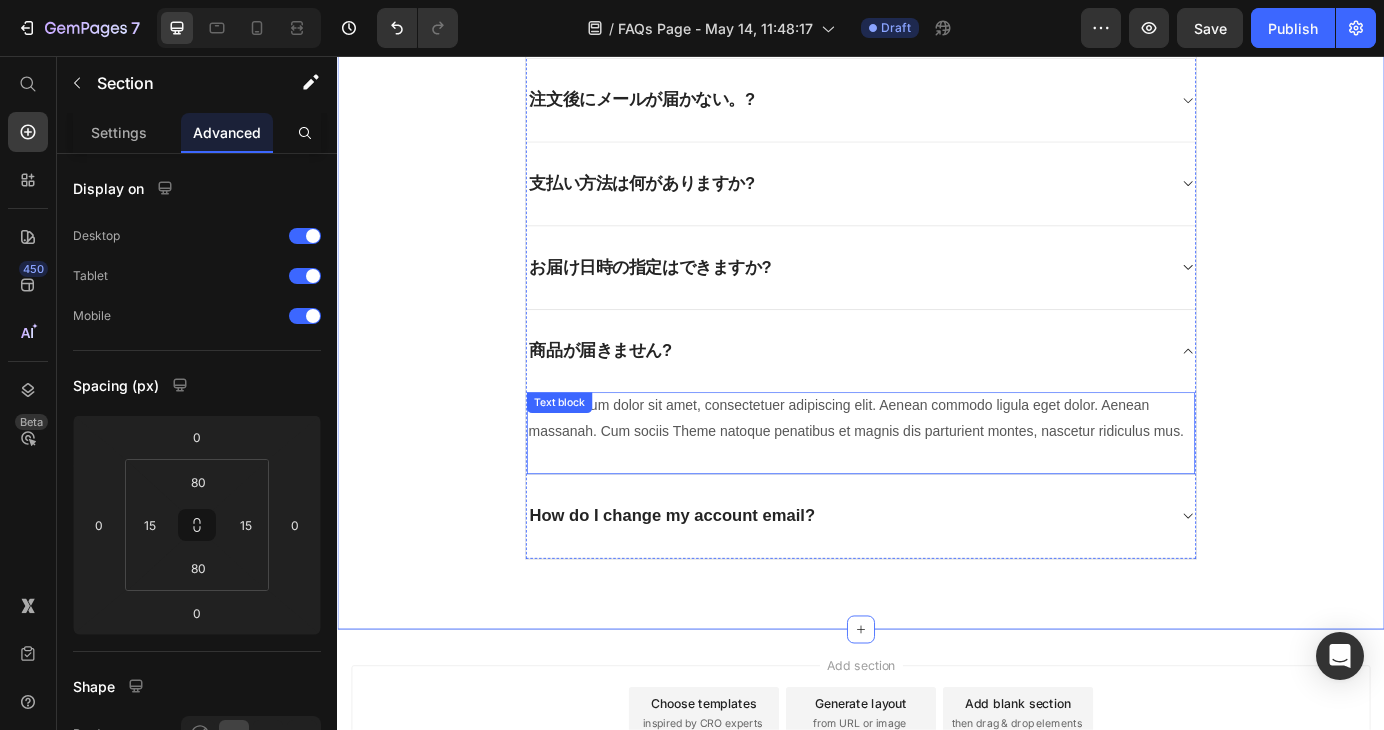 click on "Lorem ipsum dolor sit amet, consectetuer adipiscing elit. Aenean commodo ligula eget dolor. Aenean massanah. Cum sociis Theme natoque penatibus et magnis dis parturient montes, nascetur ridiculus mus." at bounding box center [937, 472] 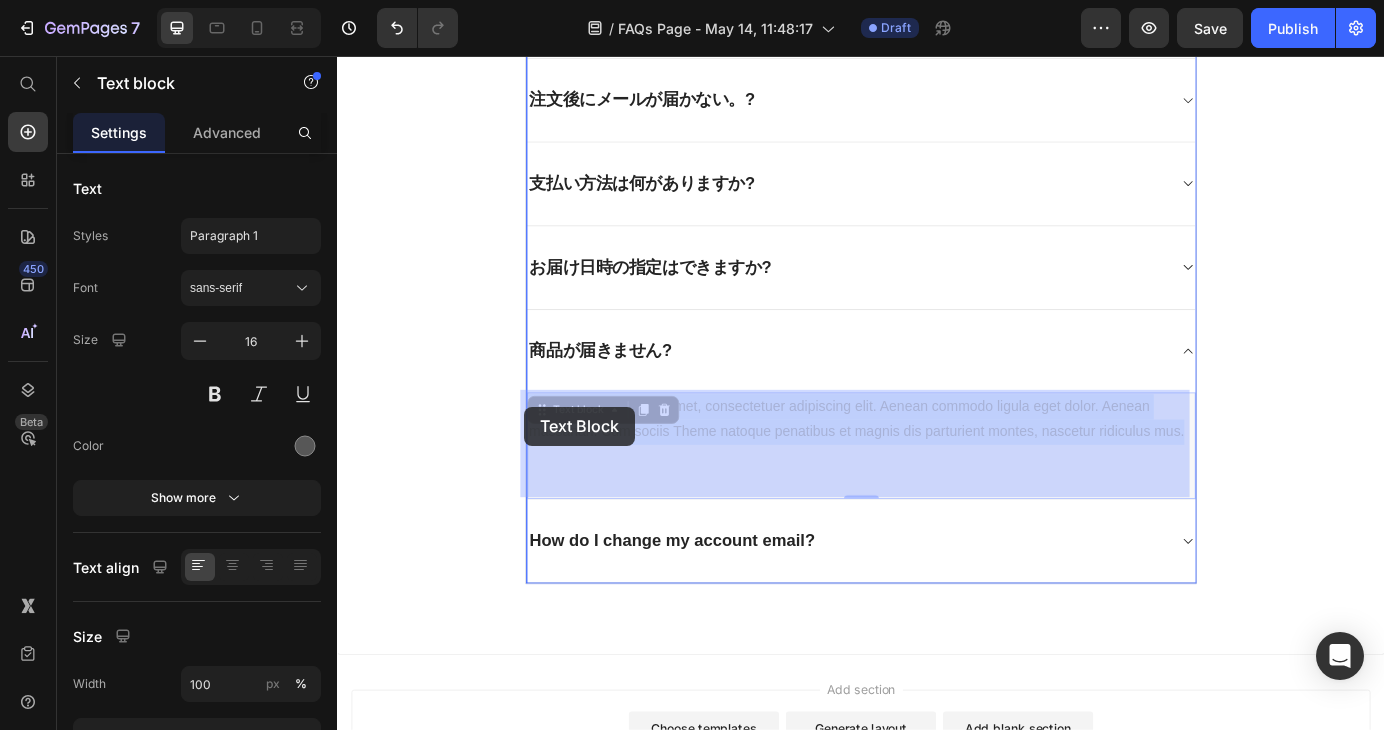 drag, startPoint x: 591, startPoint y: 511, endPoint x: 551, endPoint y: 458, distance: 66.4003 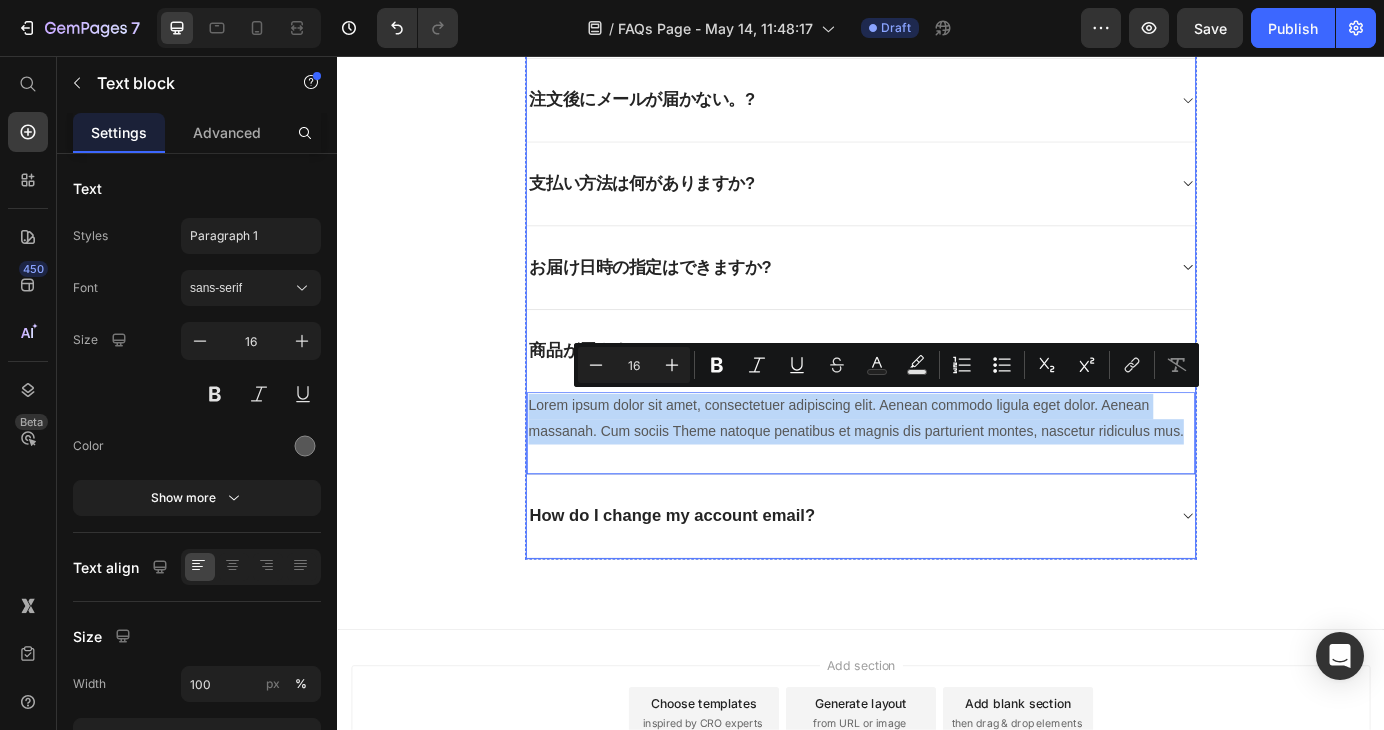 drag, startPoint x: 605, startPoint y: 516, endPoint x: 543, endPoint y: 458, distance: 84.89994 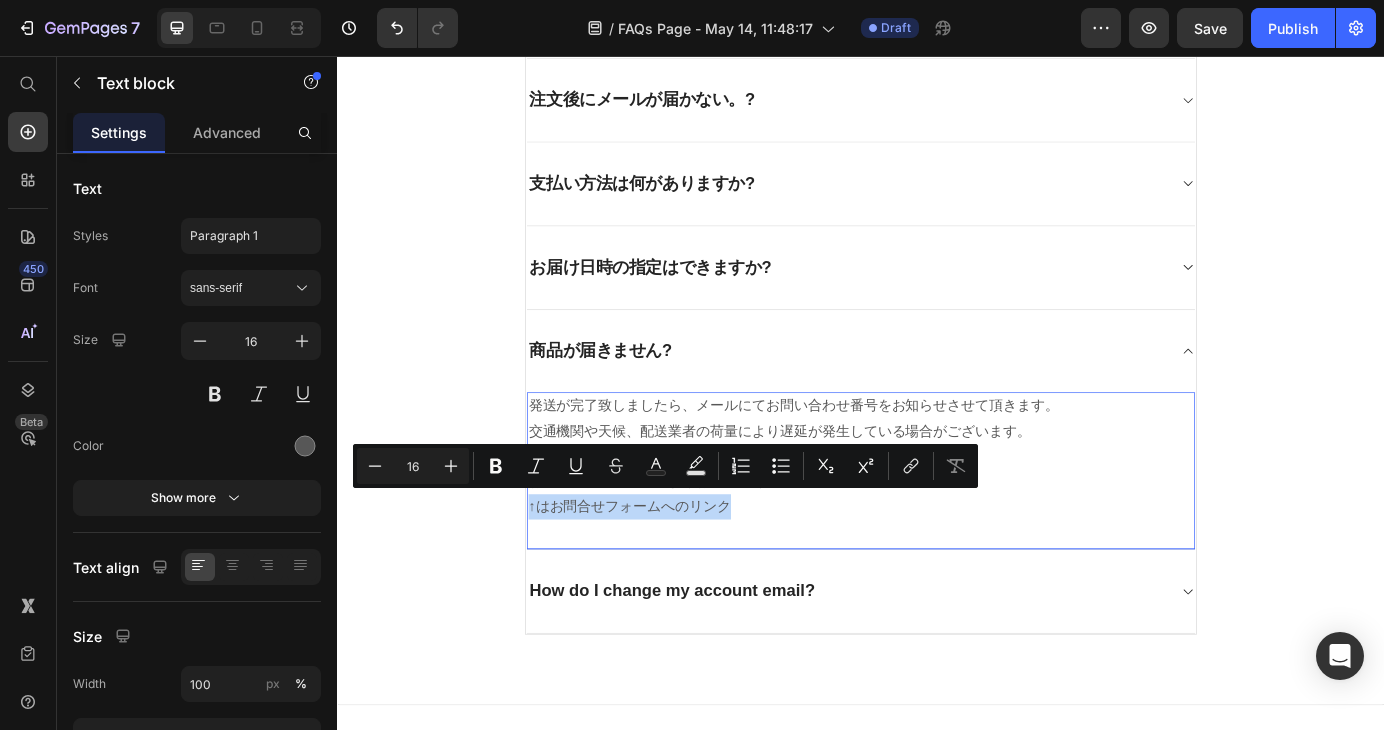 drag, startPoint x: 818, startPoint y: 564, endPoint x: 549, endPoint y: 586, distance: 269.89813 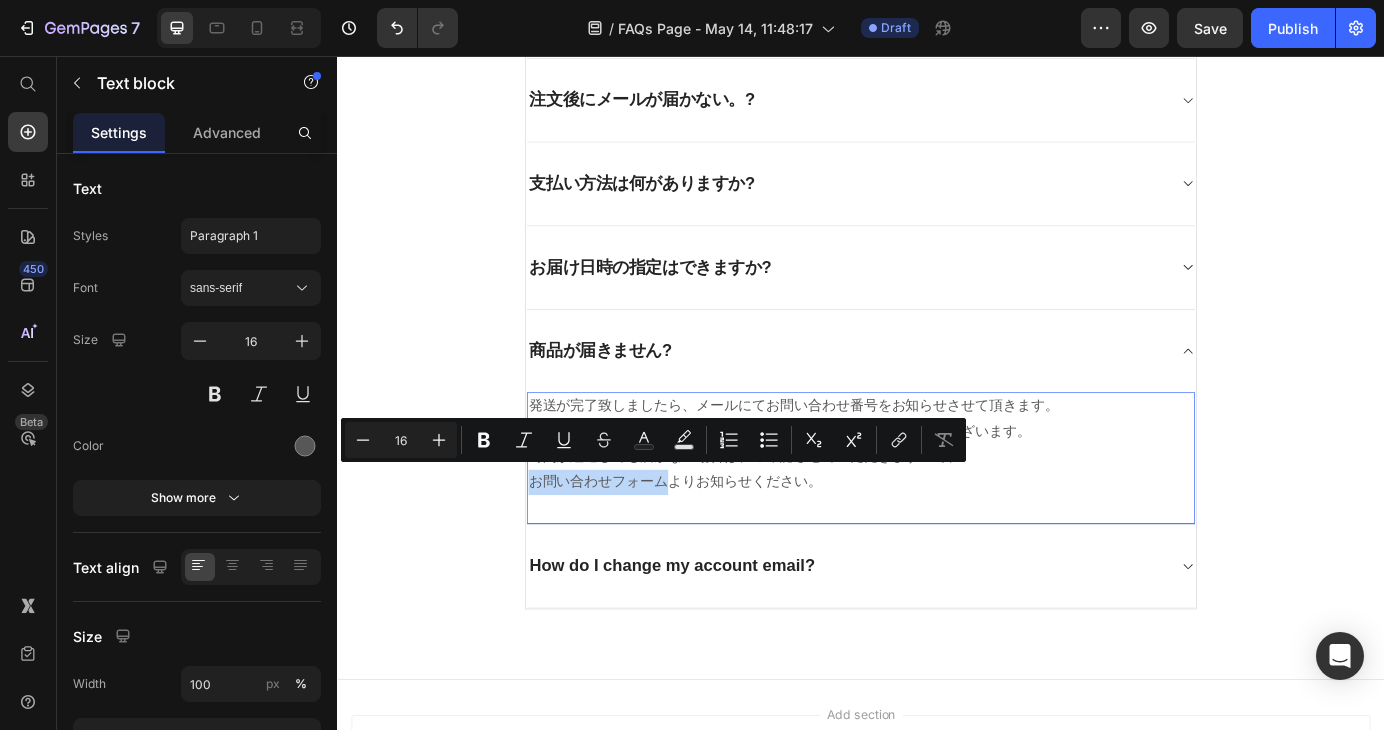 drag, startPoint x: 713, startPoint y: 544, endPoint x: 547, endPoint y: 555, distance: 166.36406 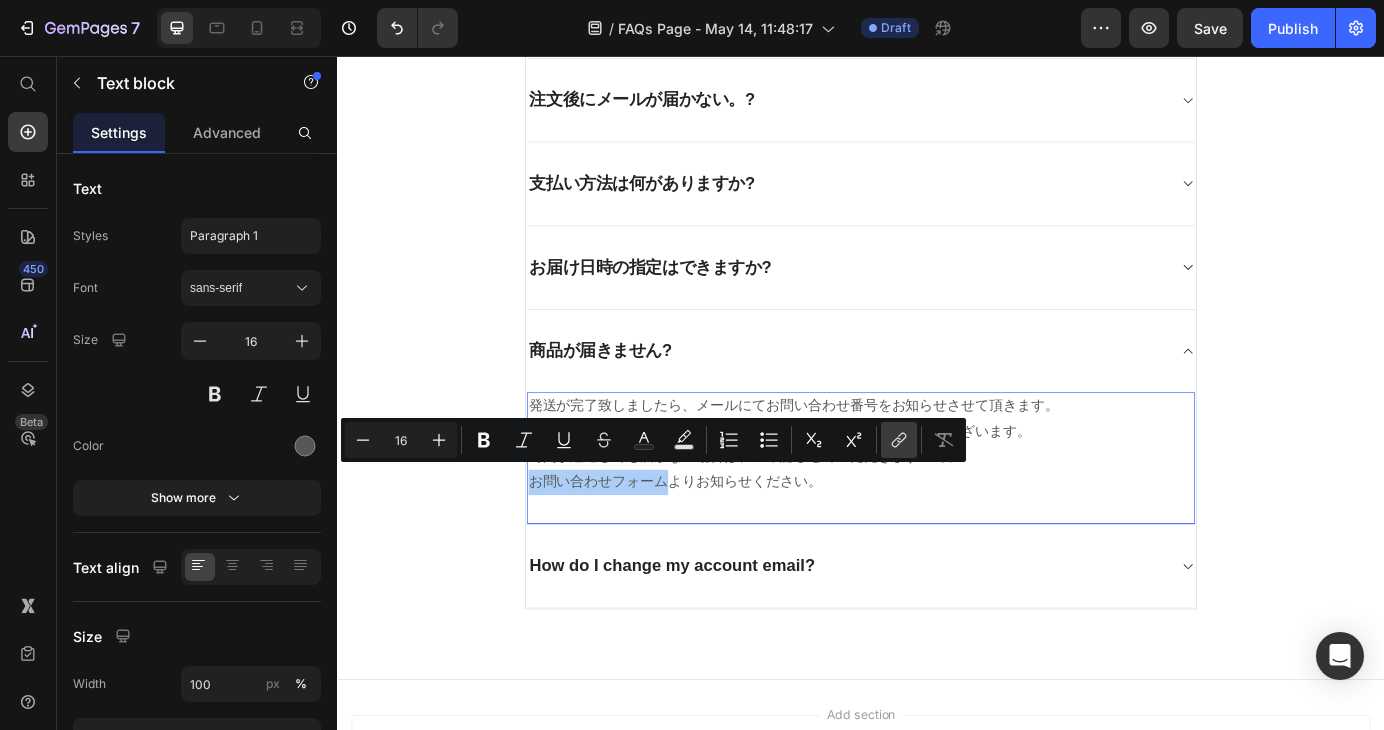 click 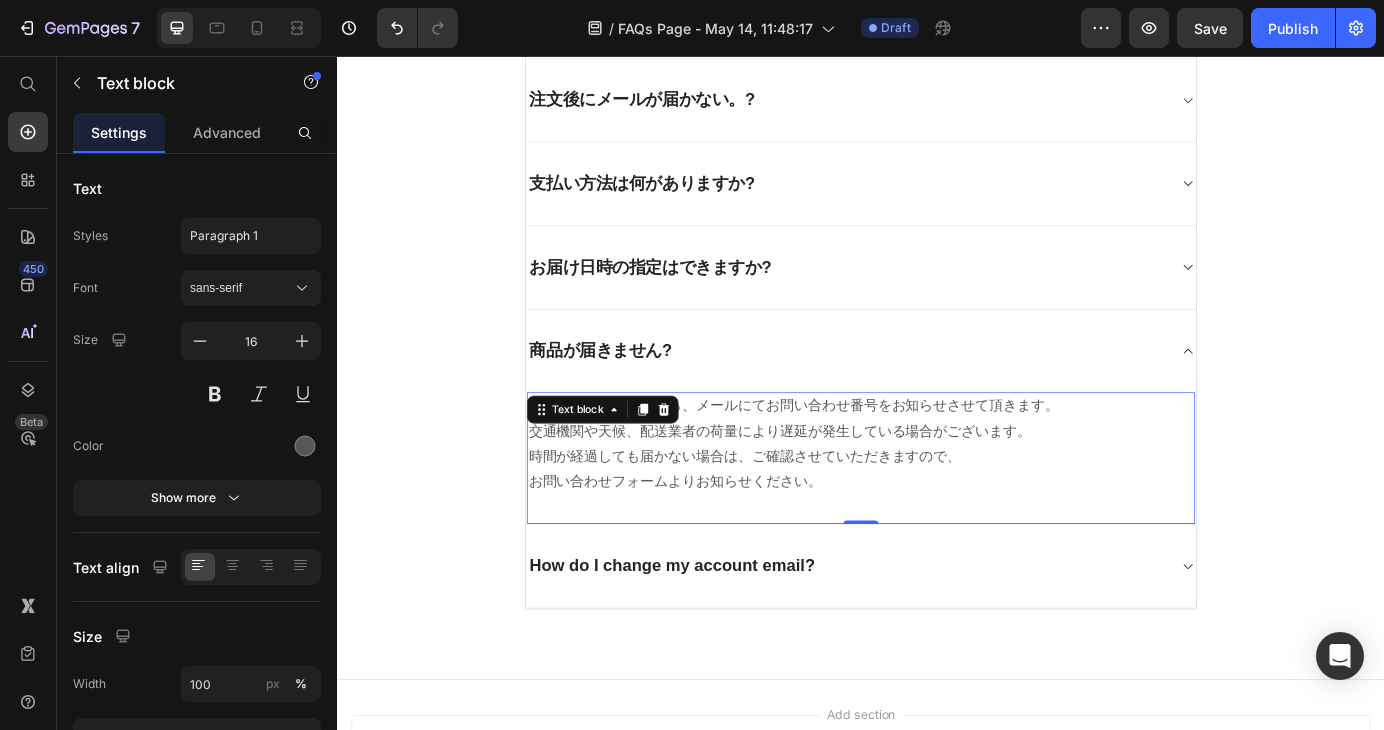 click on "発送が完了致しましたら、メールにてお問い合わせ番号をお知らせさせて頂きます。 交通機関や天候、配送業者の荷量により遅延が発生している場合がございます。  時間が経過しても届かない場合は、ご確認させていただきますので、 お問い合わせフォームよりお知らせください。" at bounding box center [937, 500] 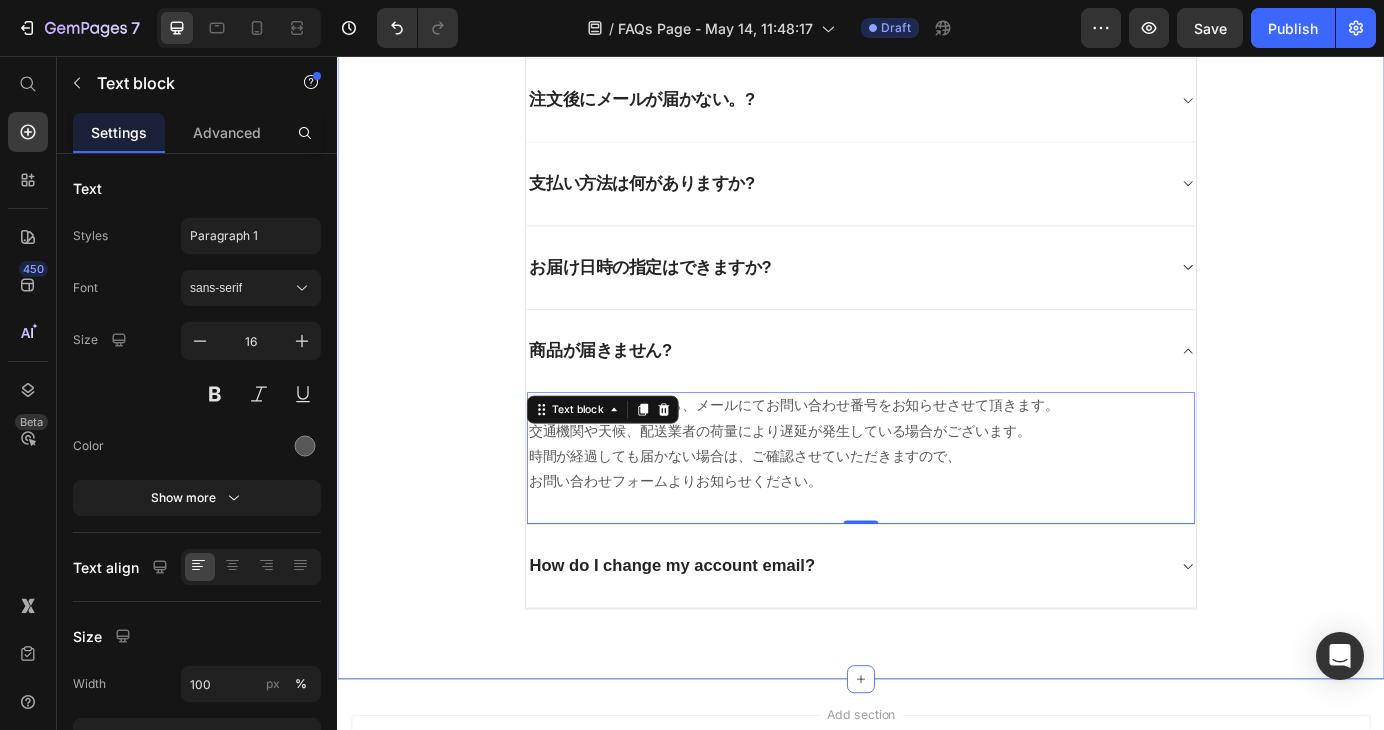 drag, startPoint x: 1461, startPoint y: 346, endPoint x: 1448, endPoint y: 353, distance: 14.764823 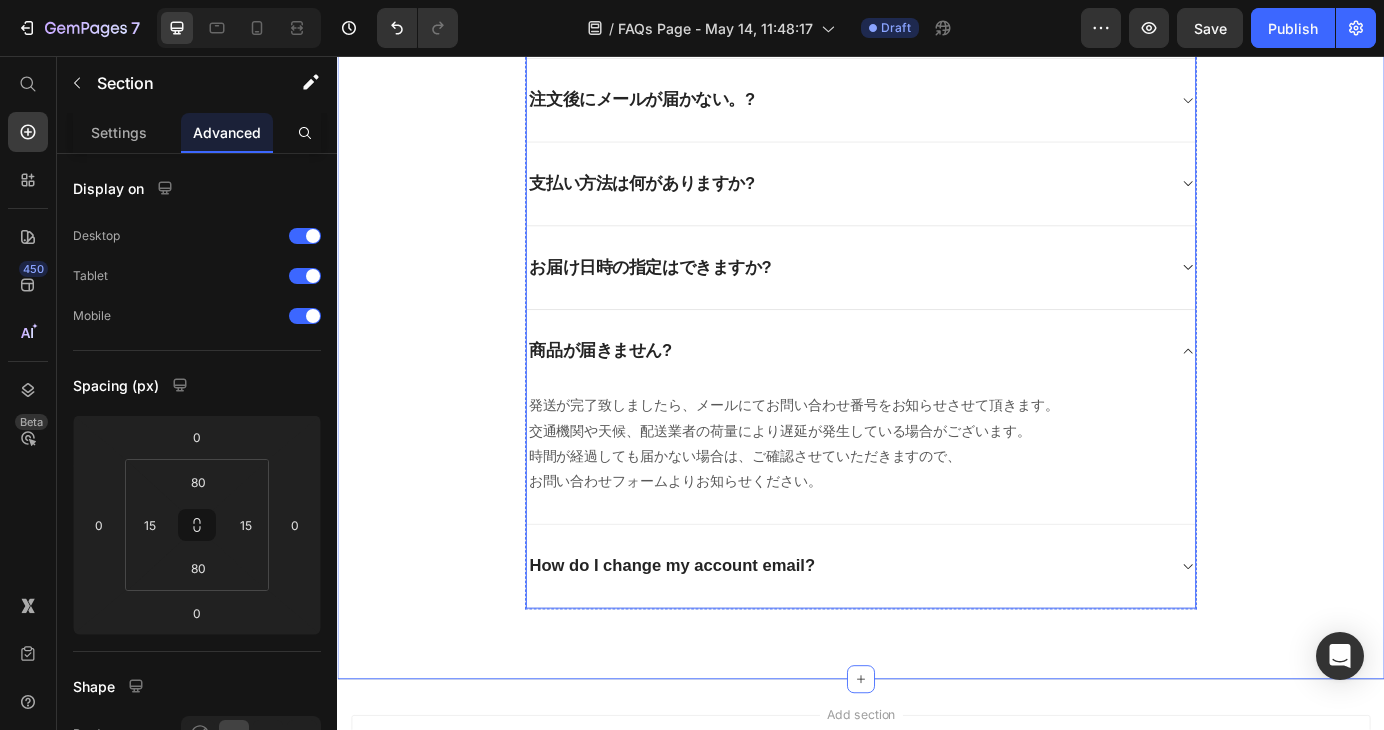 click on "How do I change my account email?" at bounding box center (937, 641) 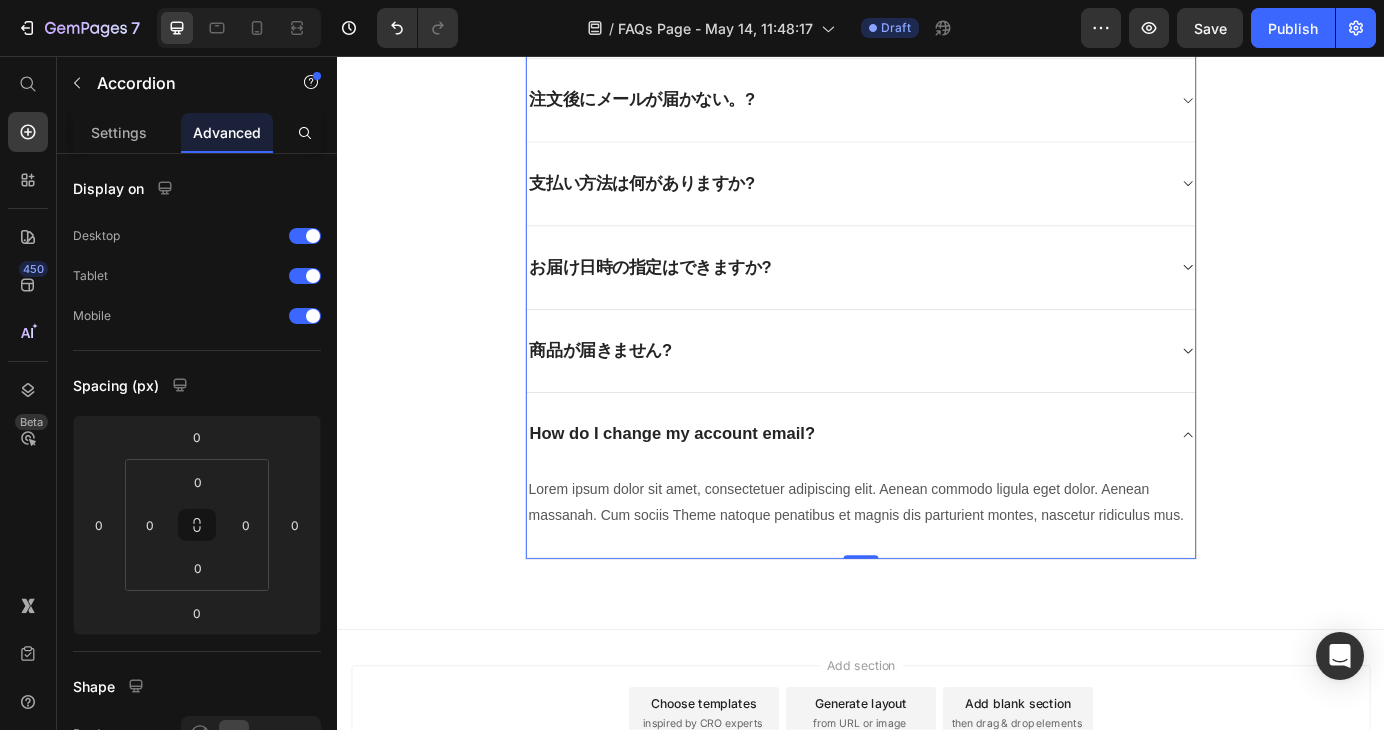 click on "How do I change my account email?" at bounding box center (921, 489) 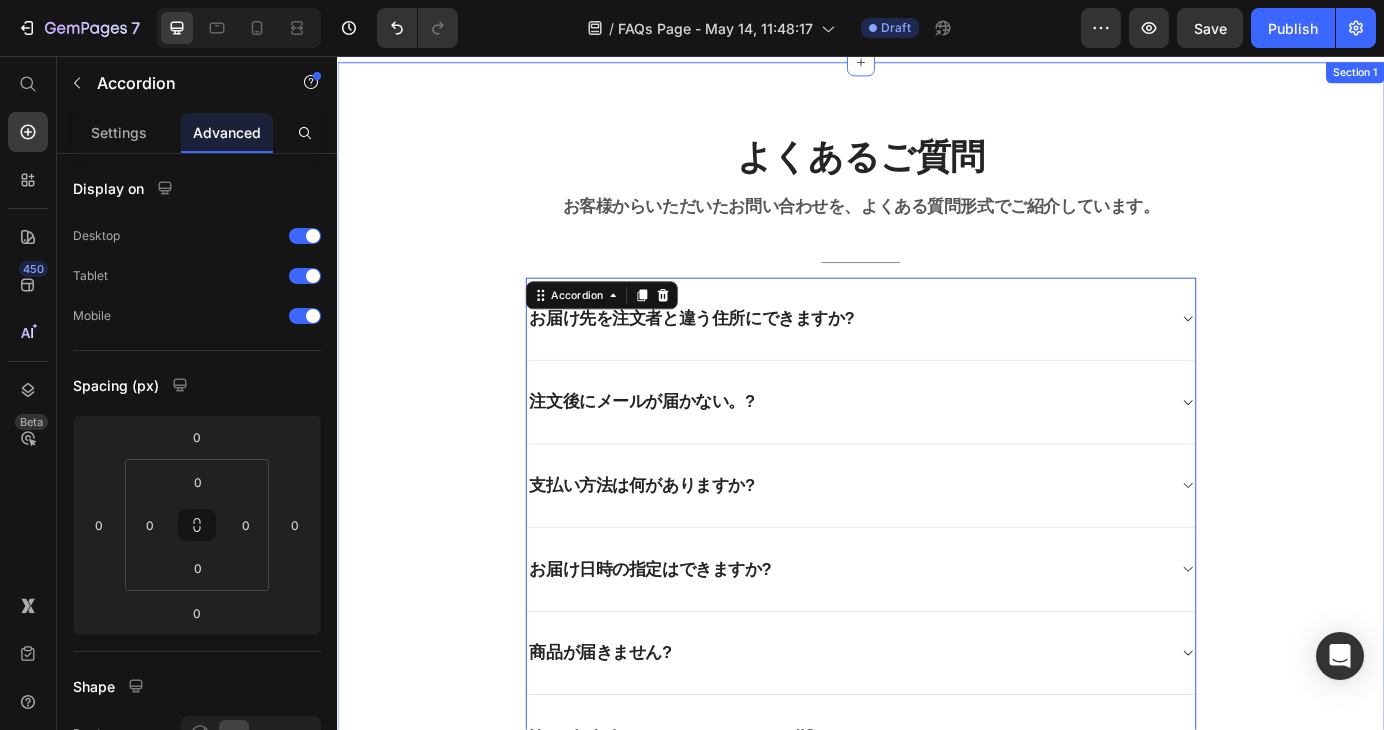scroll, scrollTop: 0, scrollLeft: 0, axis: both 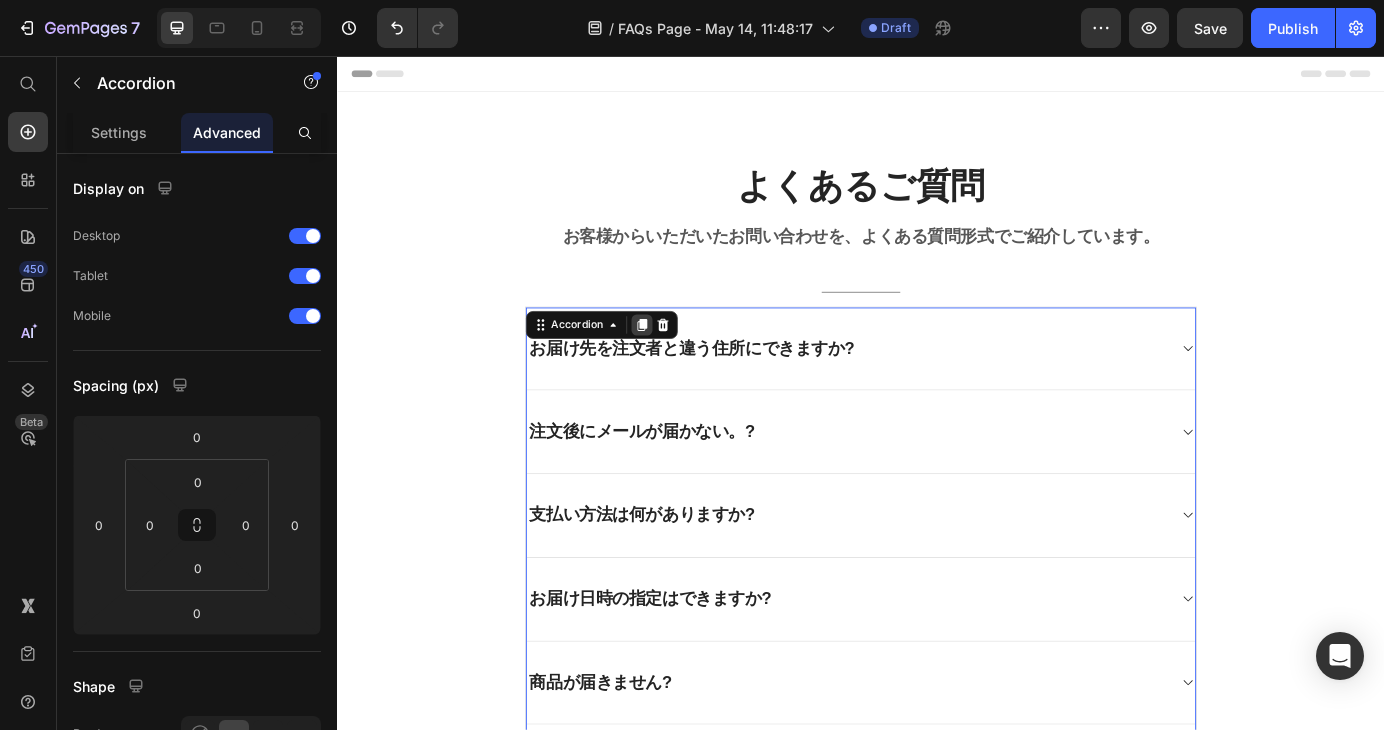 click 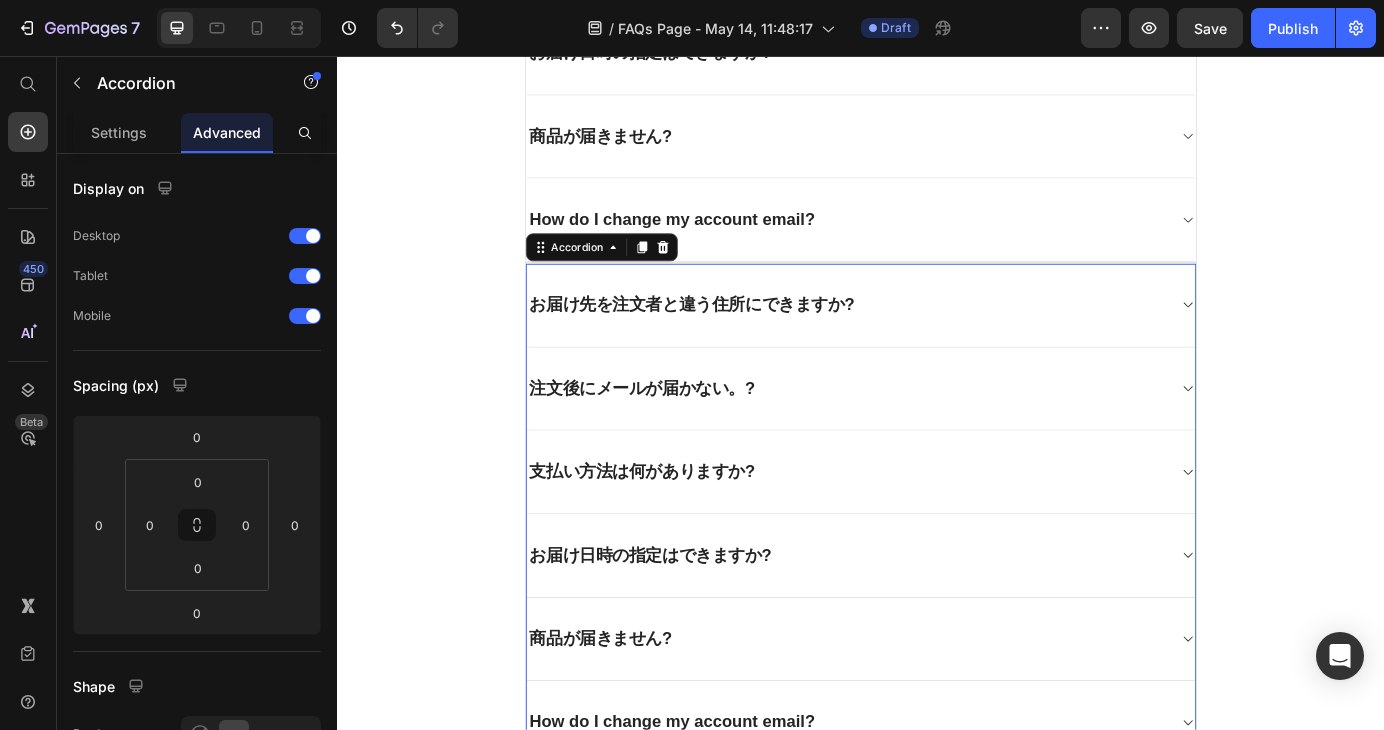 scroll, scrollTop: 588, scrollLeft: 0, axis: vertical 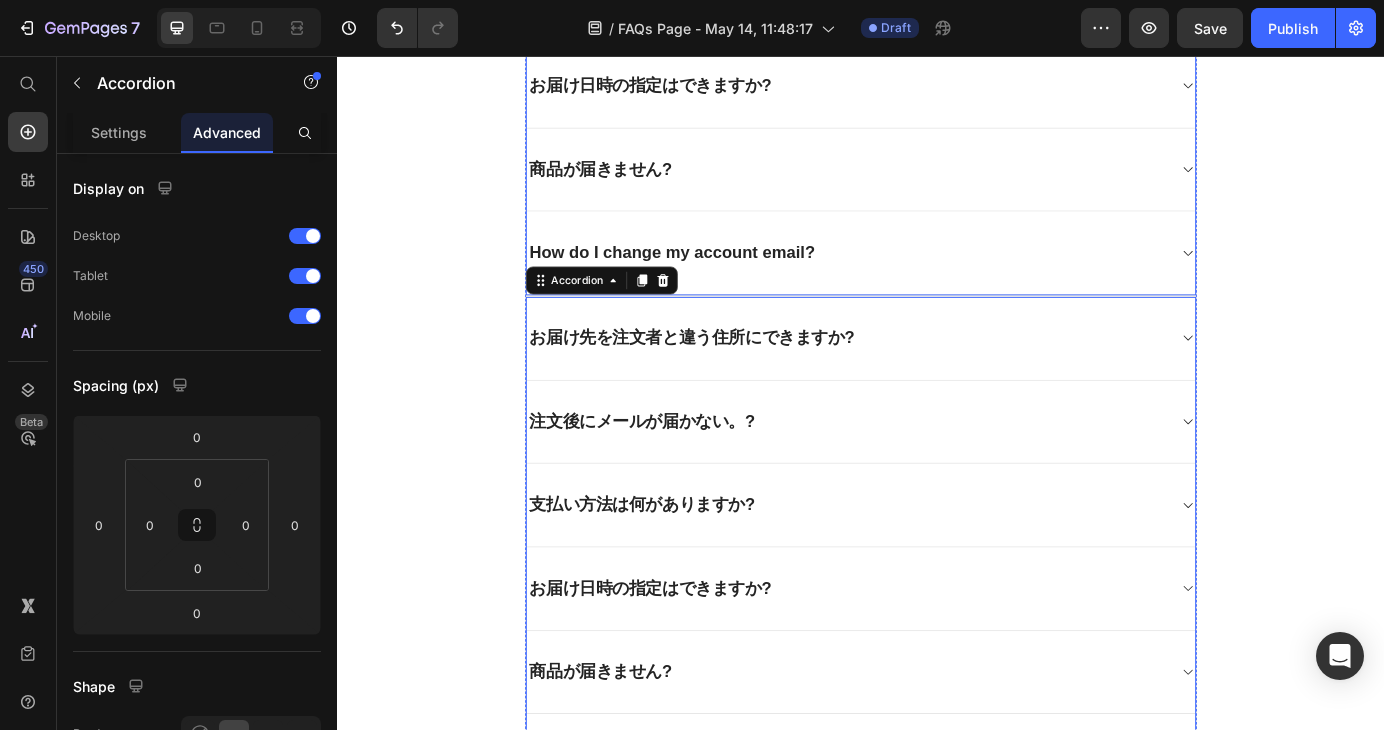 click on "How do I change my account email?" at bounding box center [720, 281] 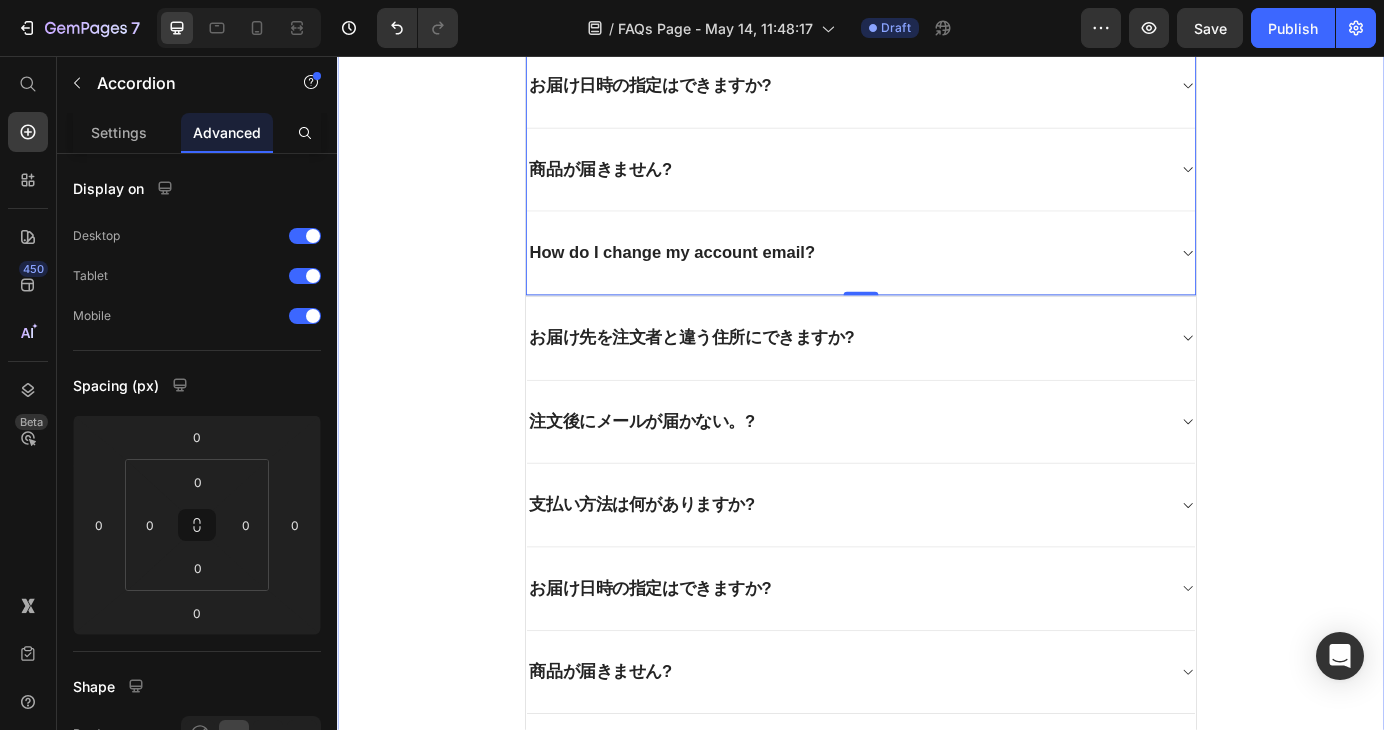 click on "よくあるご質問 Heading お客様からいただいたお問い合わせを、よくある質問形式でご紹介しています。 Text block                Title Line
お届け先を注文者と違う住所にできますか?
注文後にメールが届かない。?
支払い方法は何がありますか?
お届け日時の指定はできますか?
商品が届きません?
How do I change my account email? Accordion   0
お届け先を注文者と違う住所にできますか?
注文後にメールが届かない。?
支払い方法は何がありますか?
お届け日時の指定はできますか? Row" at bounding box center (937, 248) 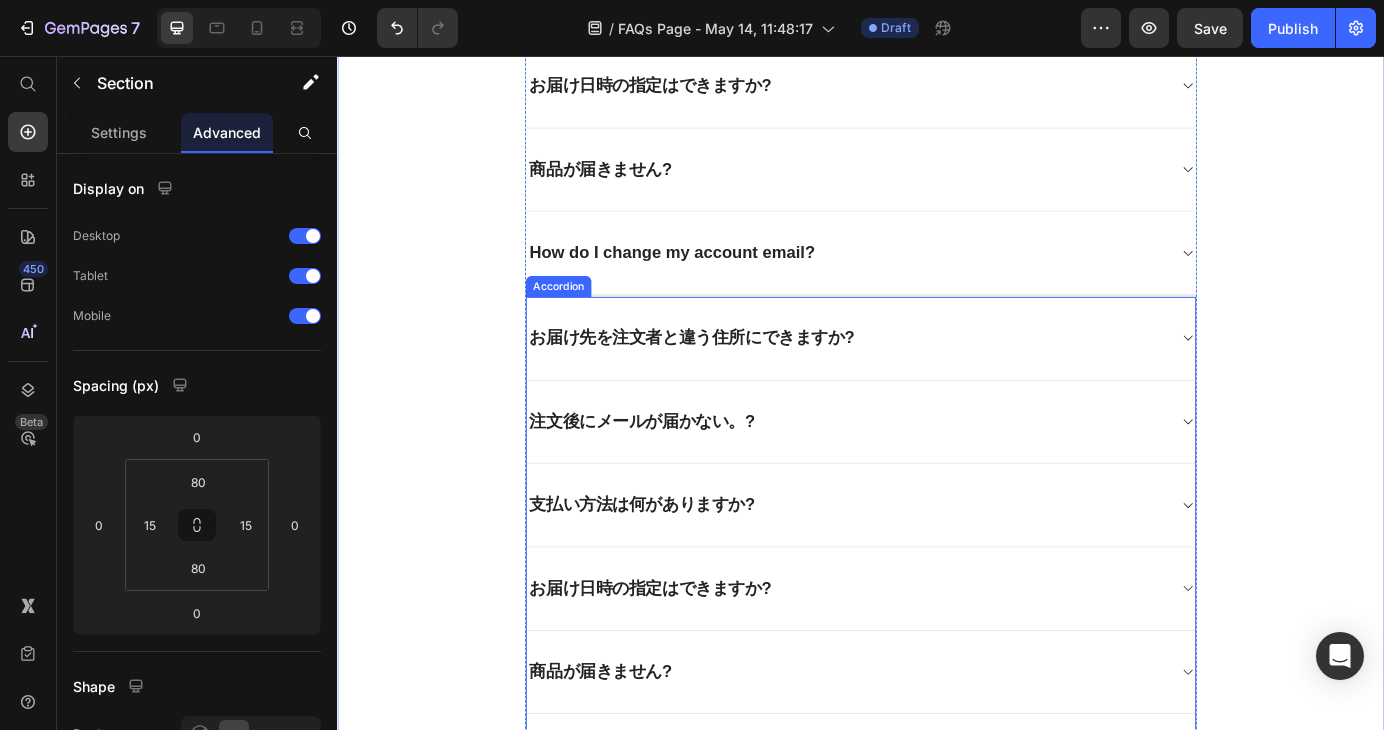 click on "お届け先を注文者と違う住所にできますか?" at bounding box center (743, 379) 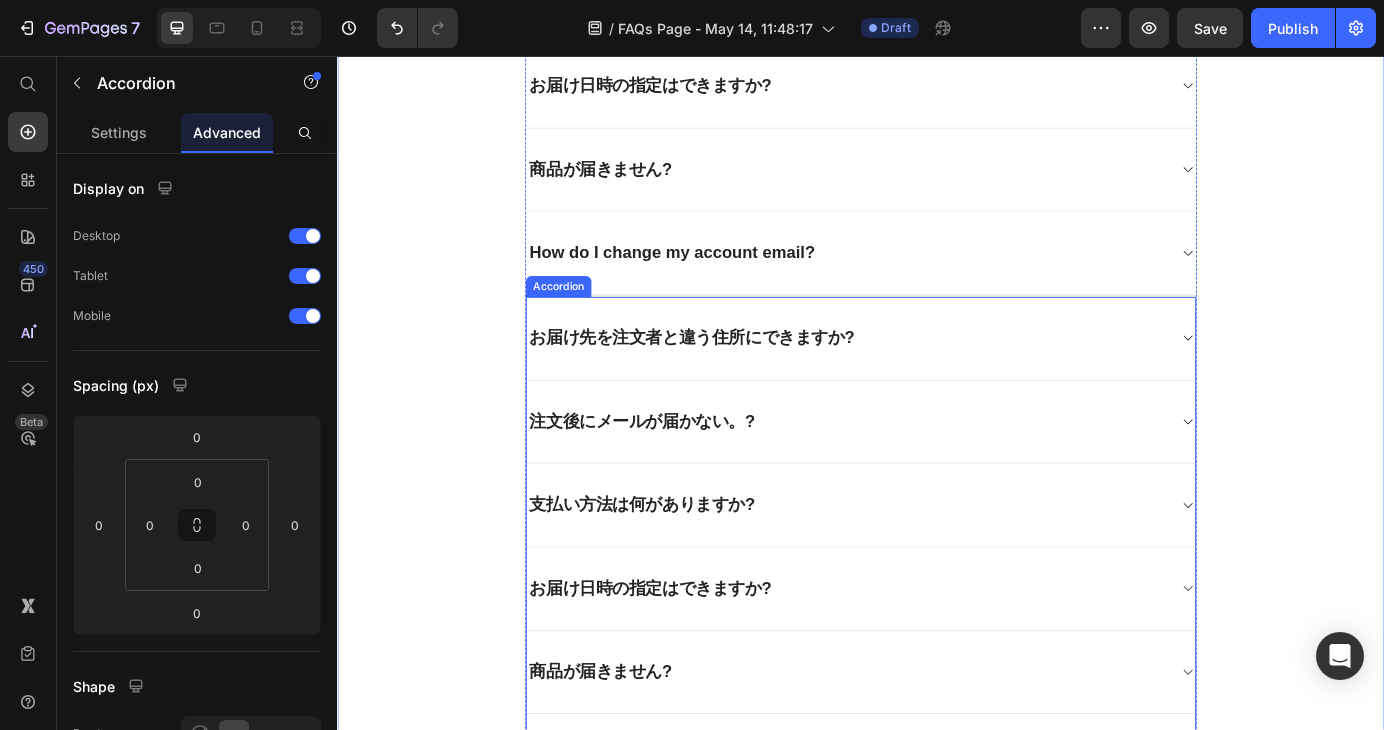 click on "お届け先を注文者と違う住所にできますか?" at bounding box center [743, 379] 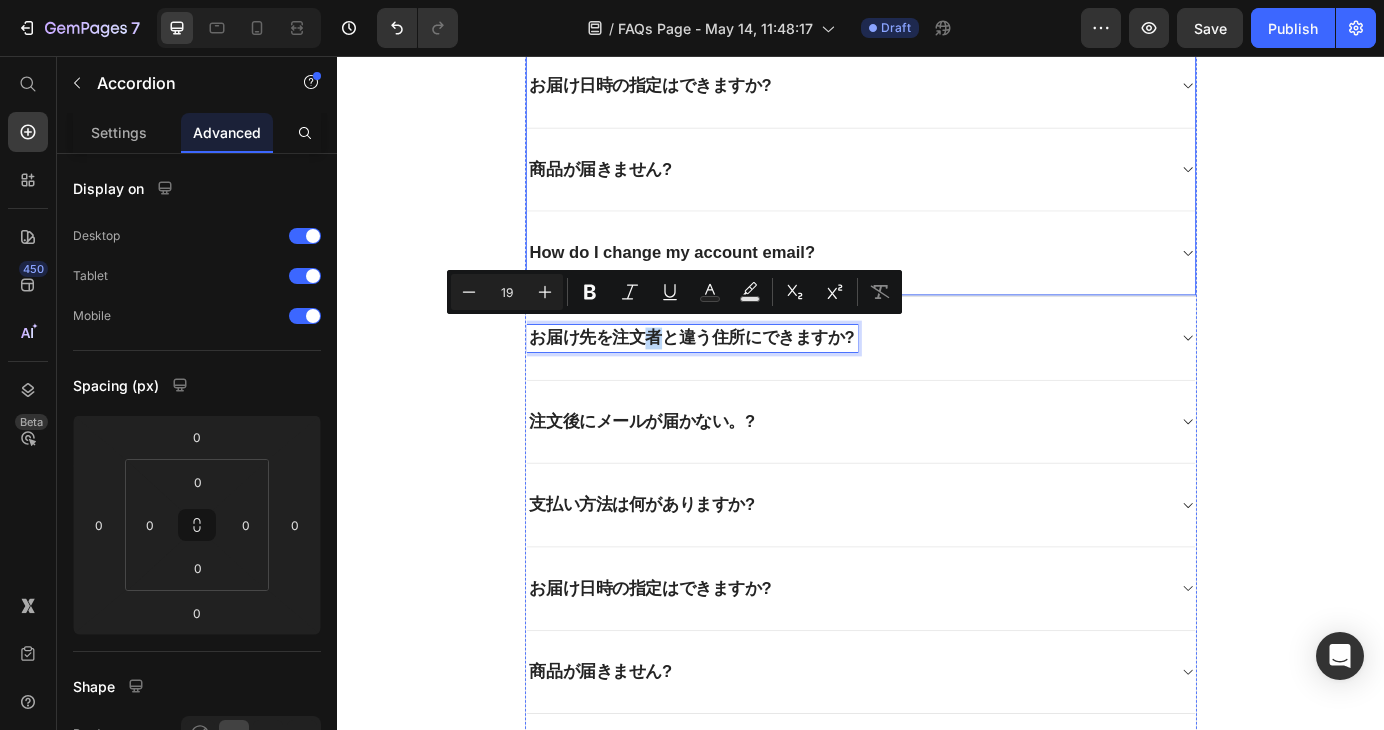 click on "How do I change my account email?" at bounding box center [720, 281] 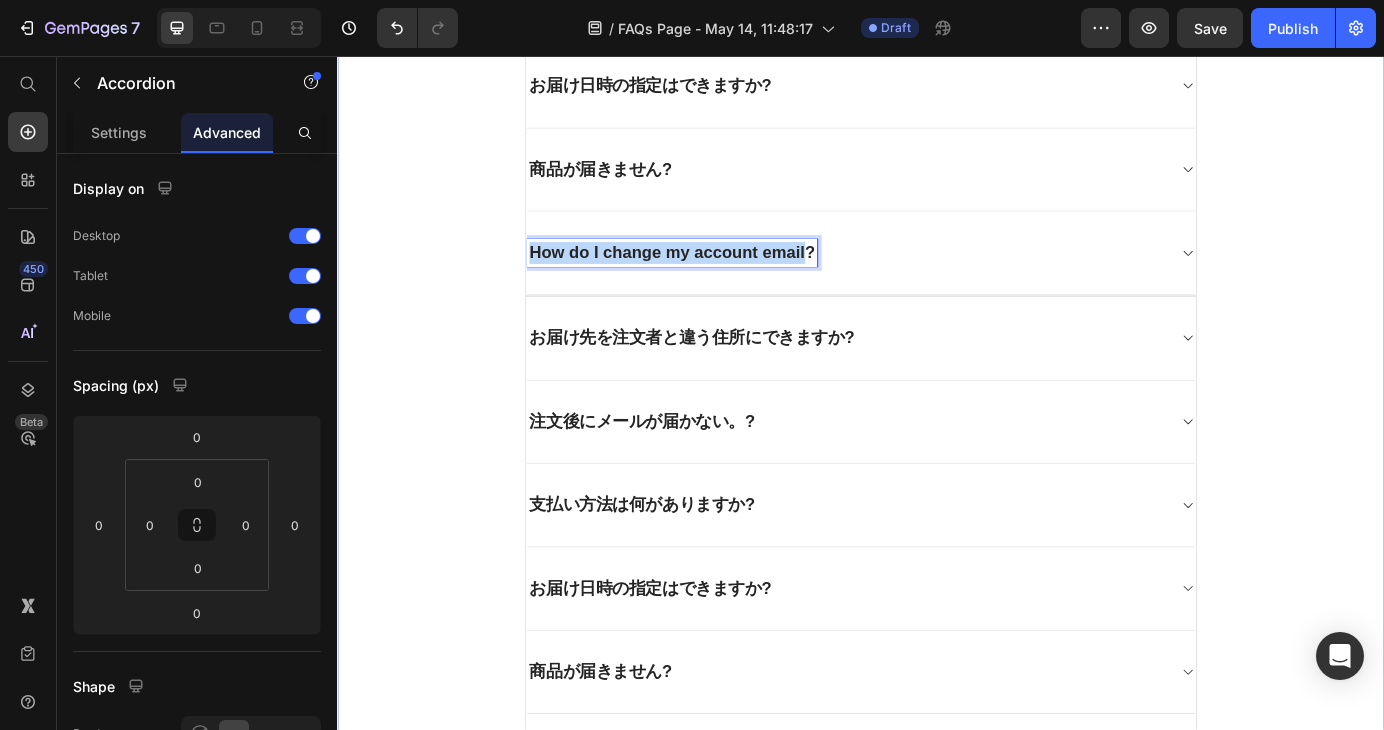 drag, startPoint x: 874, startPoint y: 279, endPoint x: 541, endPoint y: 290, distance: 333.18164 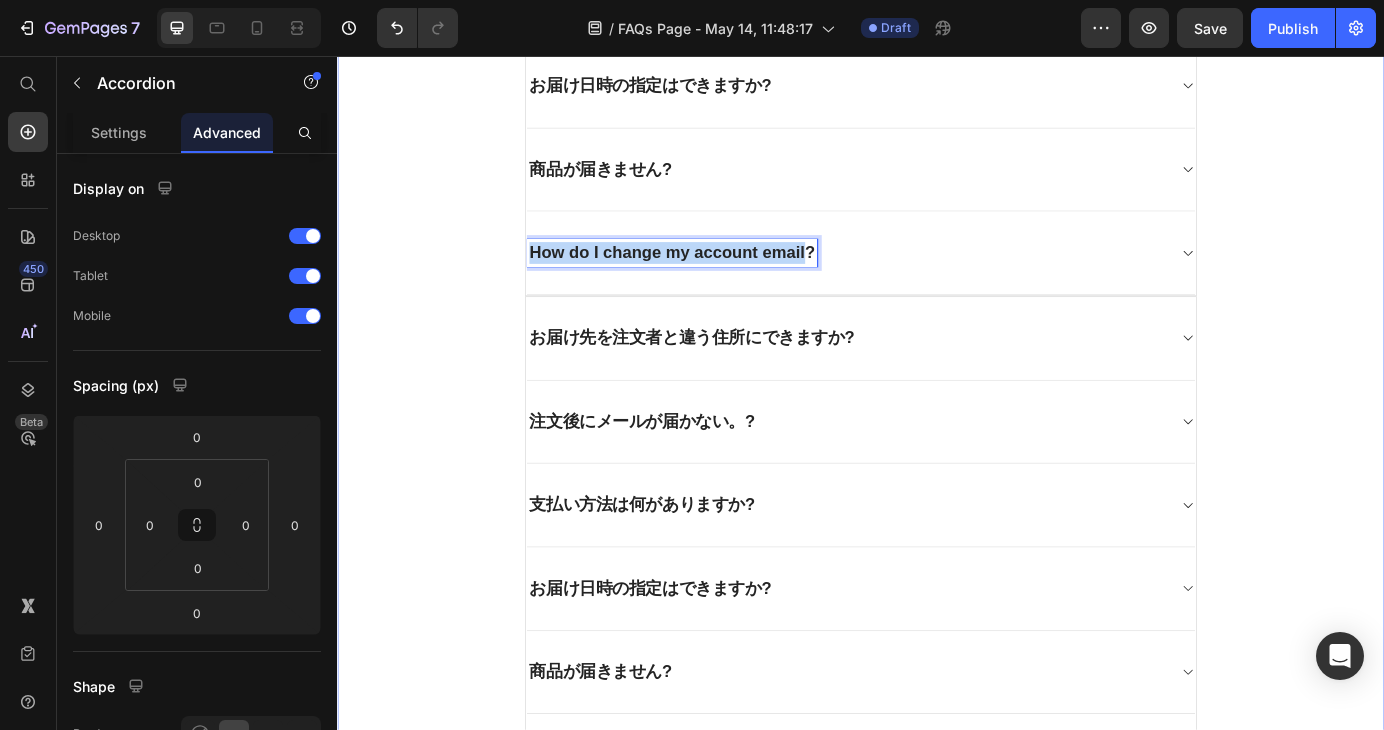 click on "よくあるご質問 Heading お客様からいただいたお問い合わせを、よくある質問形式でご紹介しています。 Text block                Title Line
お届け先を注文者と違う住所にできますか?
注文後にメールが届かない。?
支払い方法は何がありますか?
お届け日時の指定はできますか?
商品が届きません?
How do I change my account email? Accordion   0
お届け先を注文者と違う住所にできますか?
注文後にメールが届かない。?
支払い方法は何がありますか?
お届け日時の指定はできますか? Row" at bounding box center (937, 248) 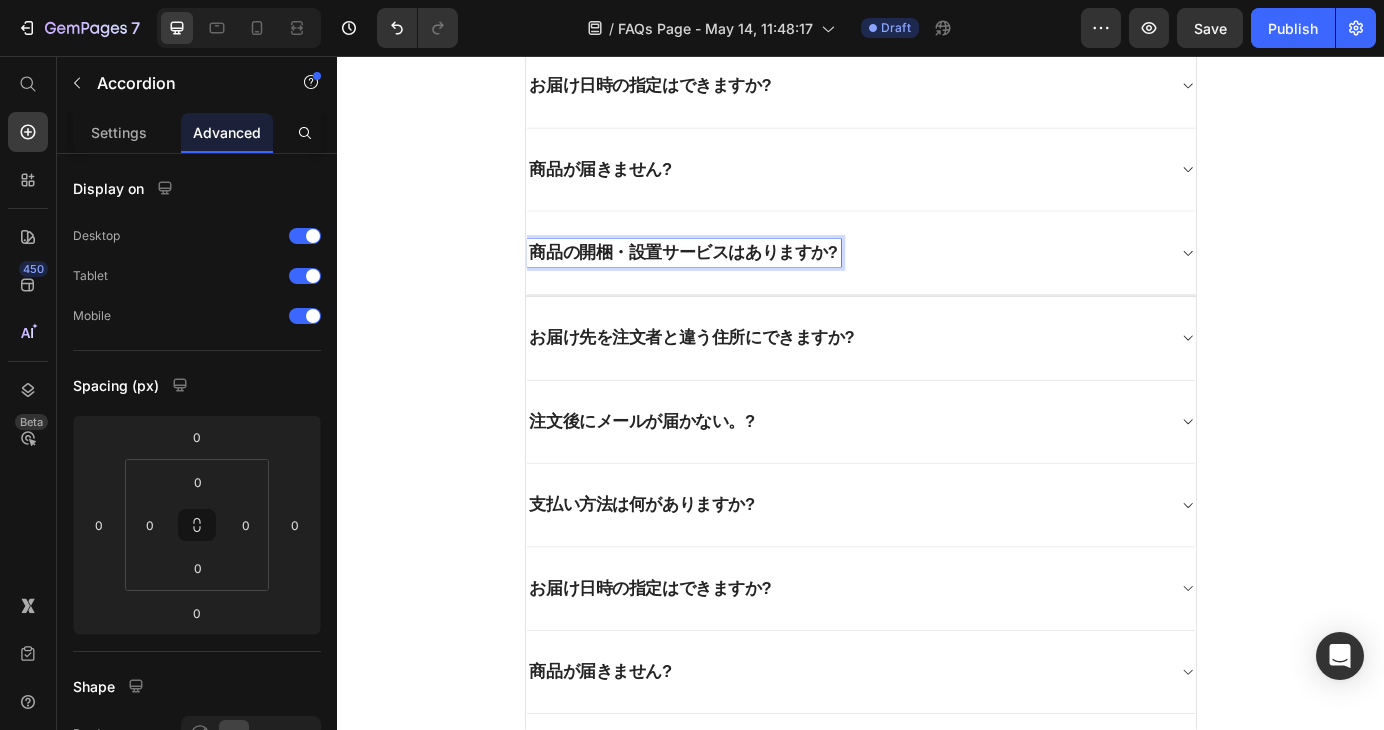 click 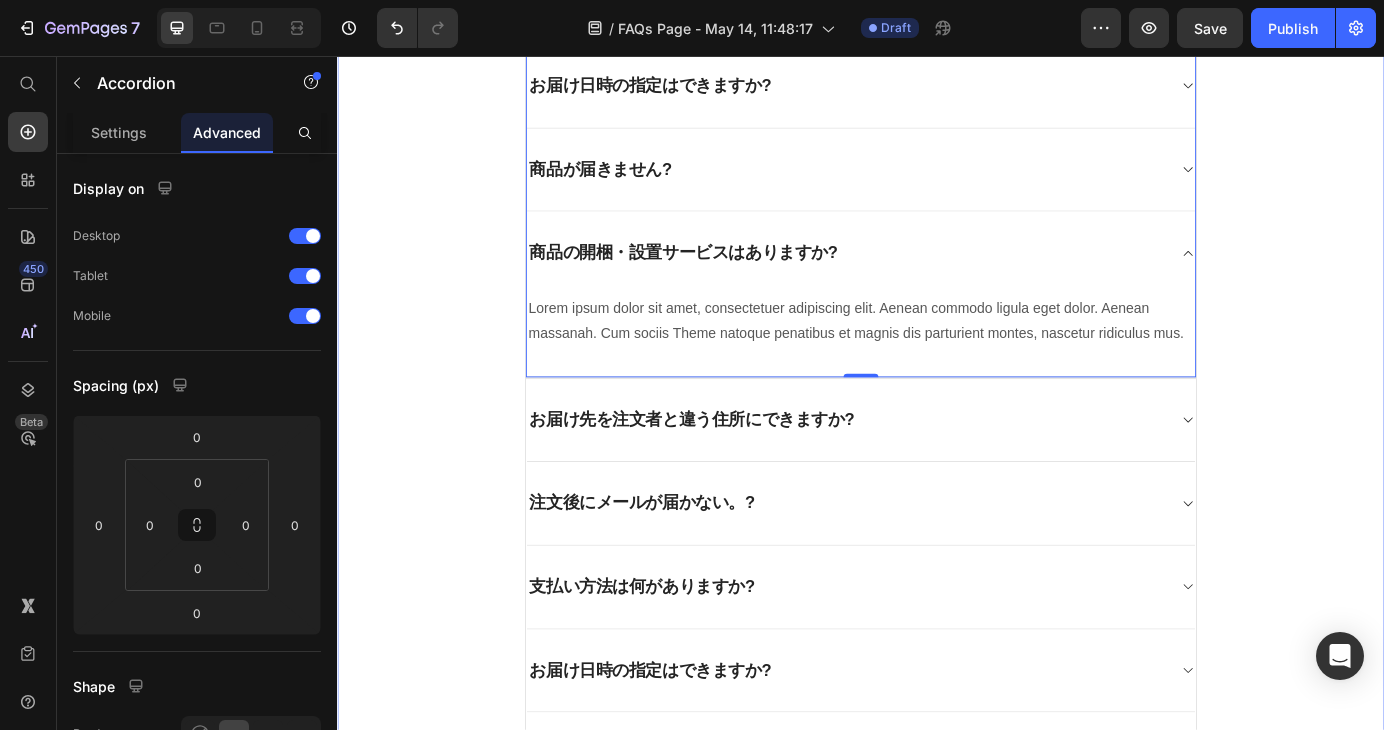 drag, startPoint x: 1449, startPoint y: 497, endPoint x: 1300, endPoint y: 516, distance: 150.20653 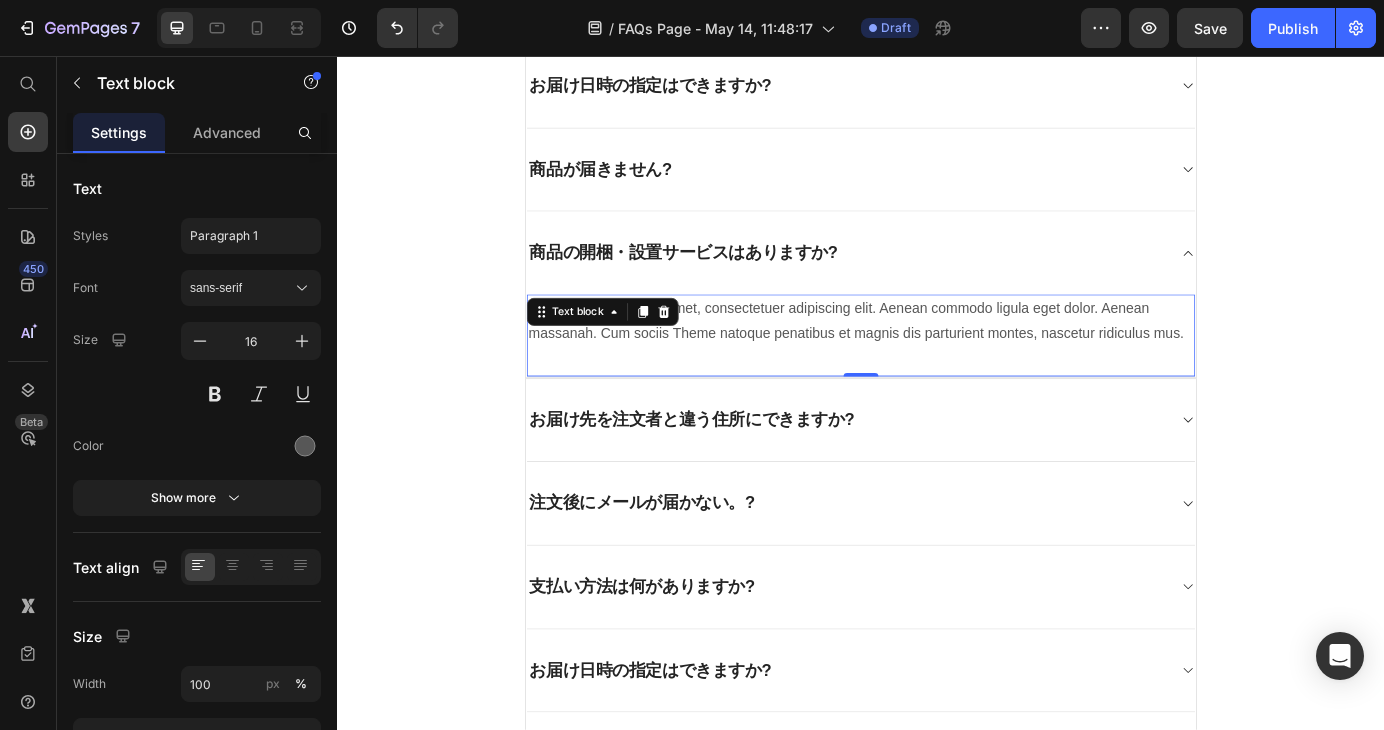 click on "Lorem ipsum dolor sit amet, consectetuer adipiscing elit. Aenean commodo ligula eget dolor. Aenean massanah. Cum sociis Theme natoque penatibus et magnis dis parturient montes, nascetur ridiculus mus." at bounding box center [937, 360] 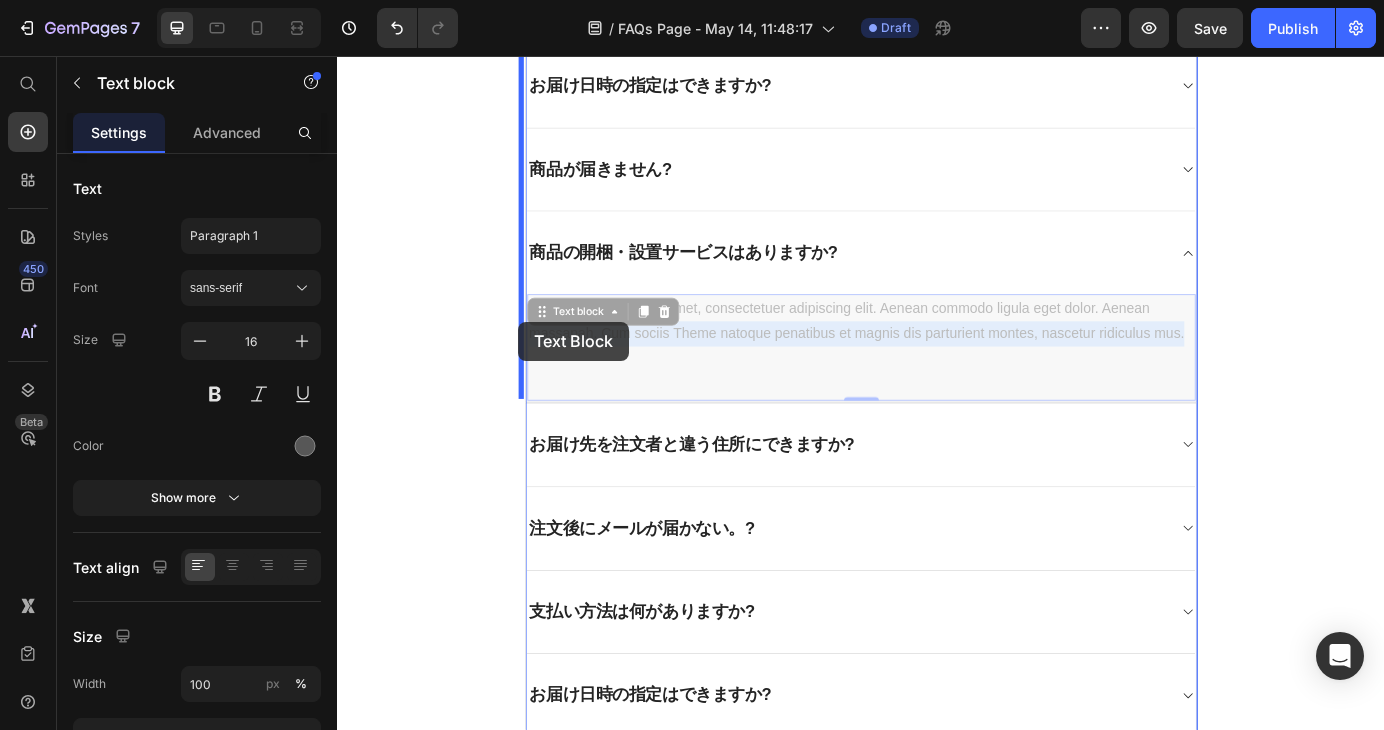 drag, startPoint x: 599, startPoint y: 402, endPoint x: 544, endPoint y: 361, distance: 68.60029 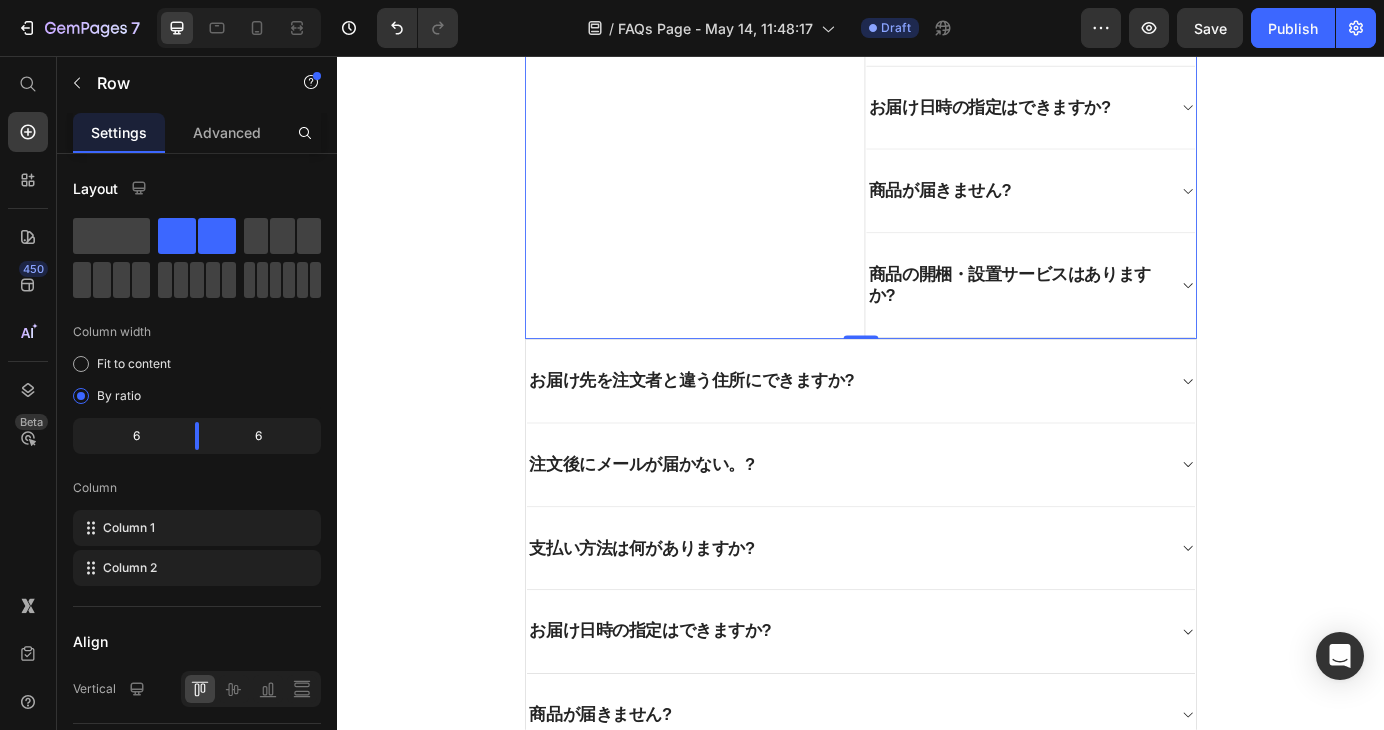 scroll, scrollTop: 516, scrollLeft: 0, axis: vertical 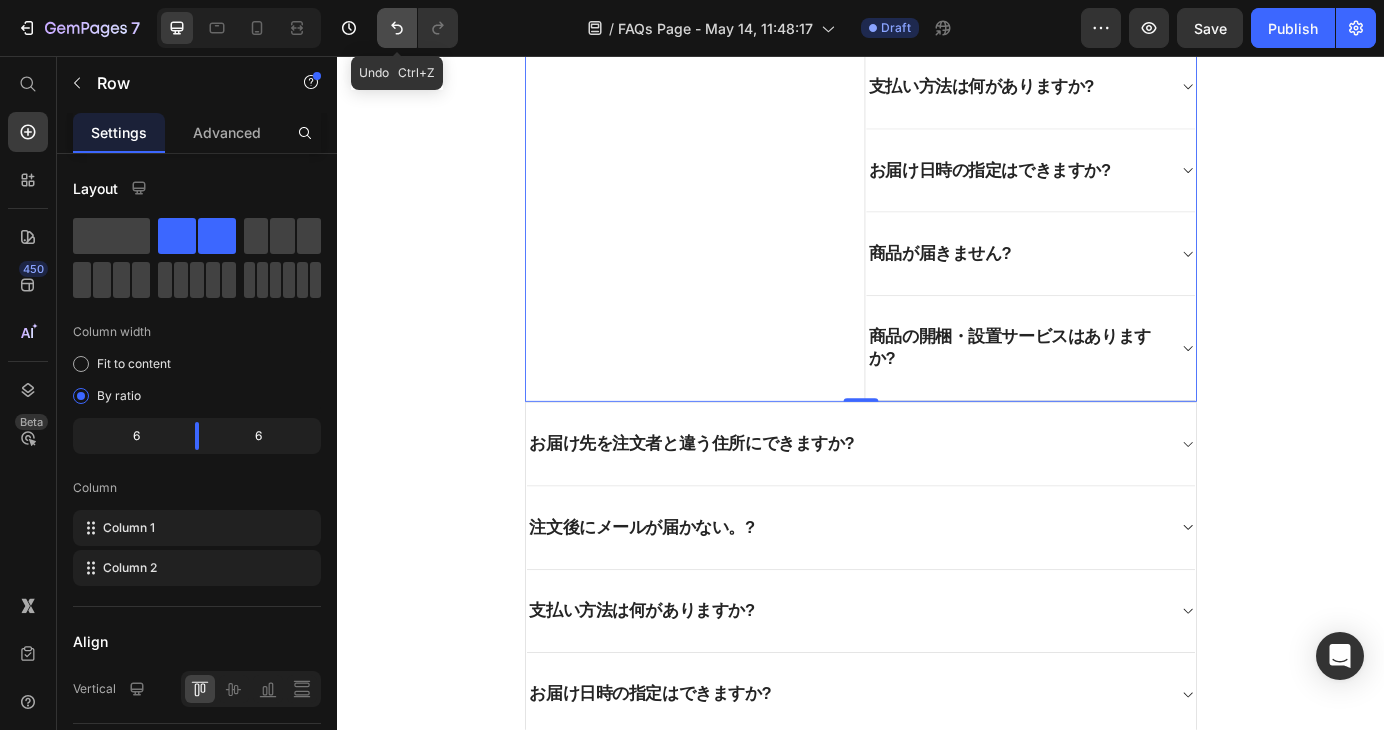 click 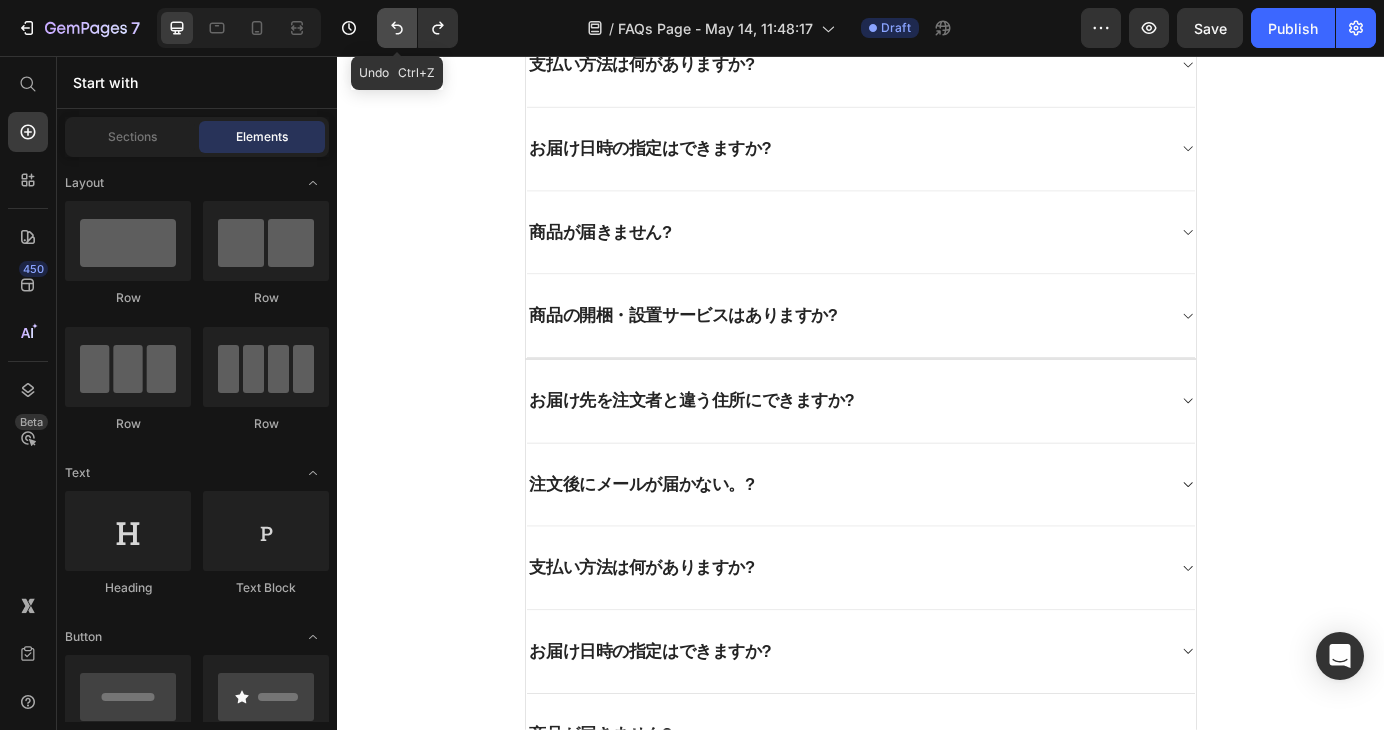 scroll, scrollTop: 466, scrollLeft: 0, axis: vertical 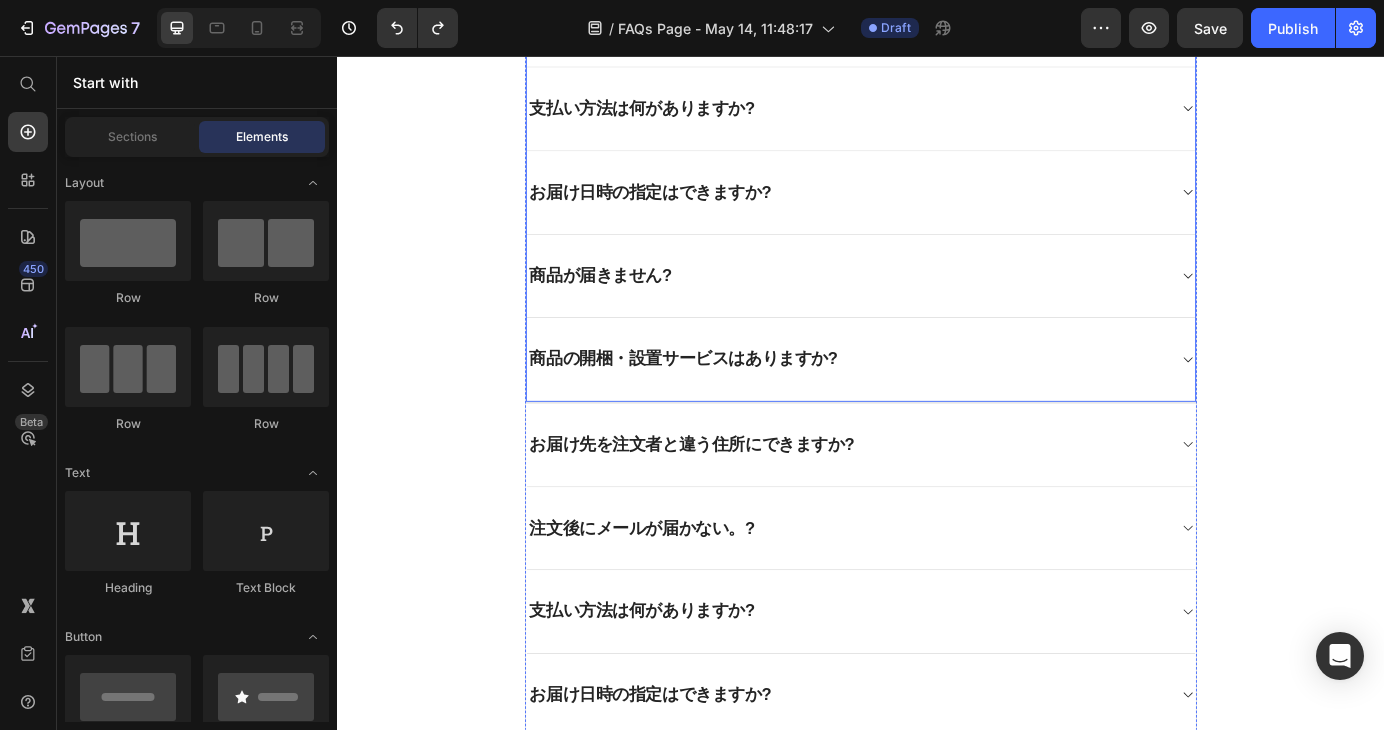 click on "商品の開梱・設置サービスはありますか?" at bounding box center [921, 403] 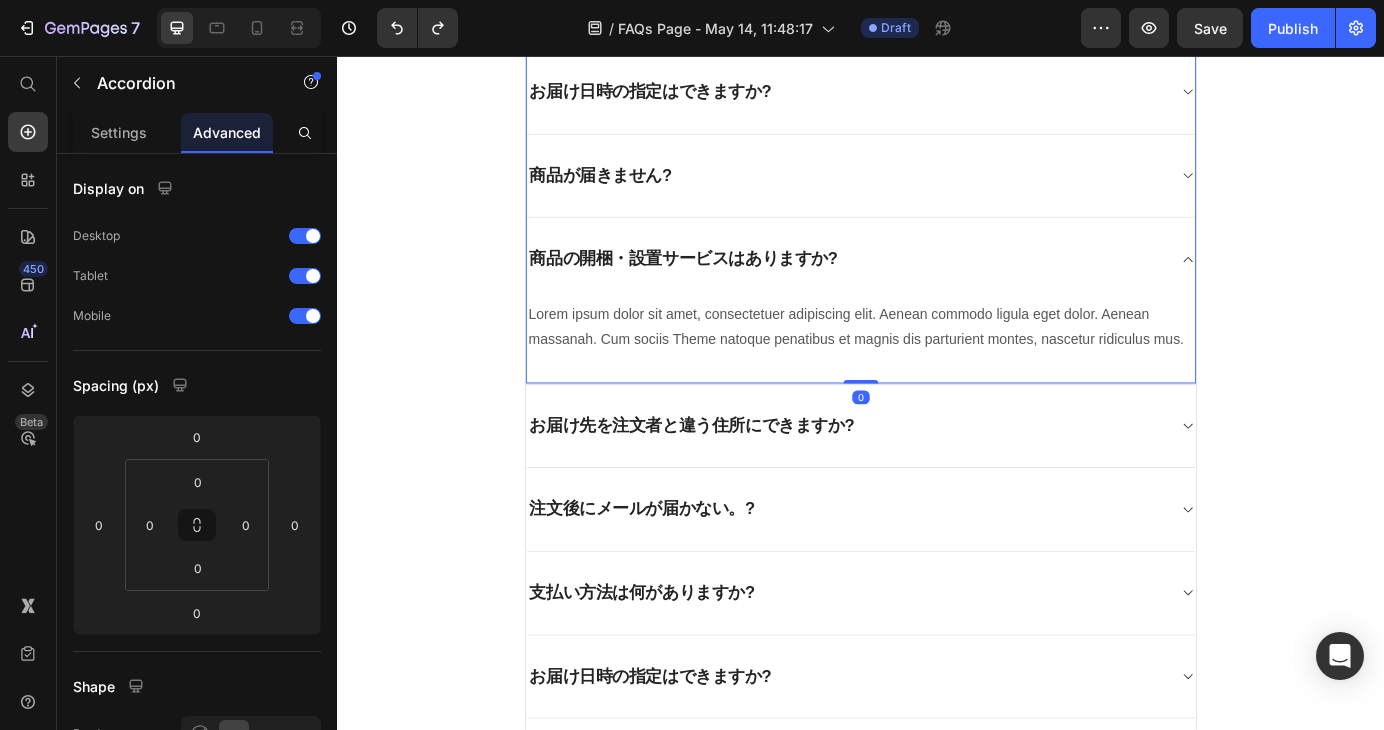 scroll, scrollTop: 588, scrollLeft: 0, axis: vertical 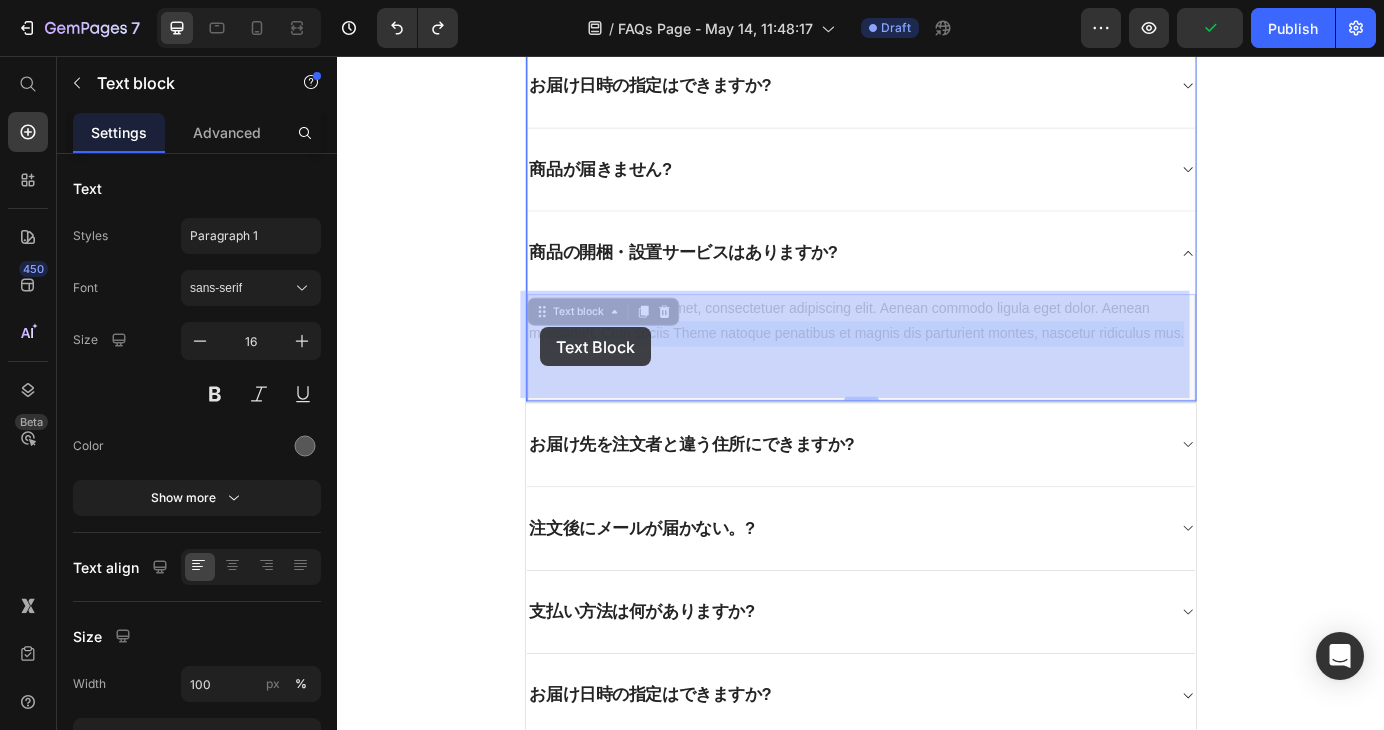drag, startPoint x: 590, startPoint y: 402, endPoint x: 570, endPoint y: 367, distance: 40.311287 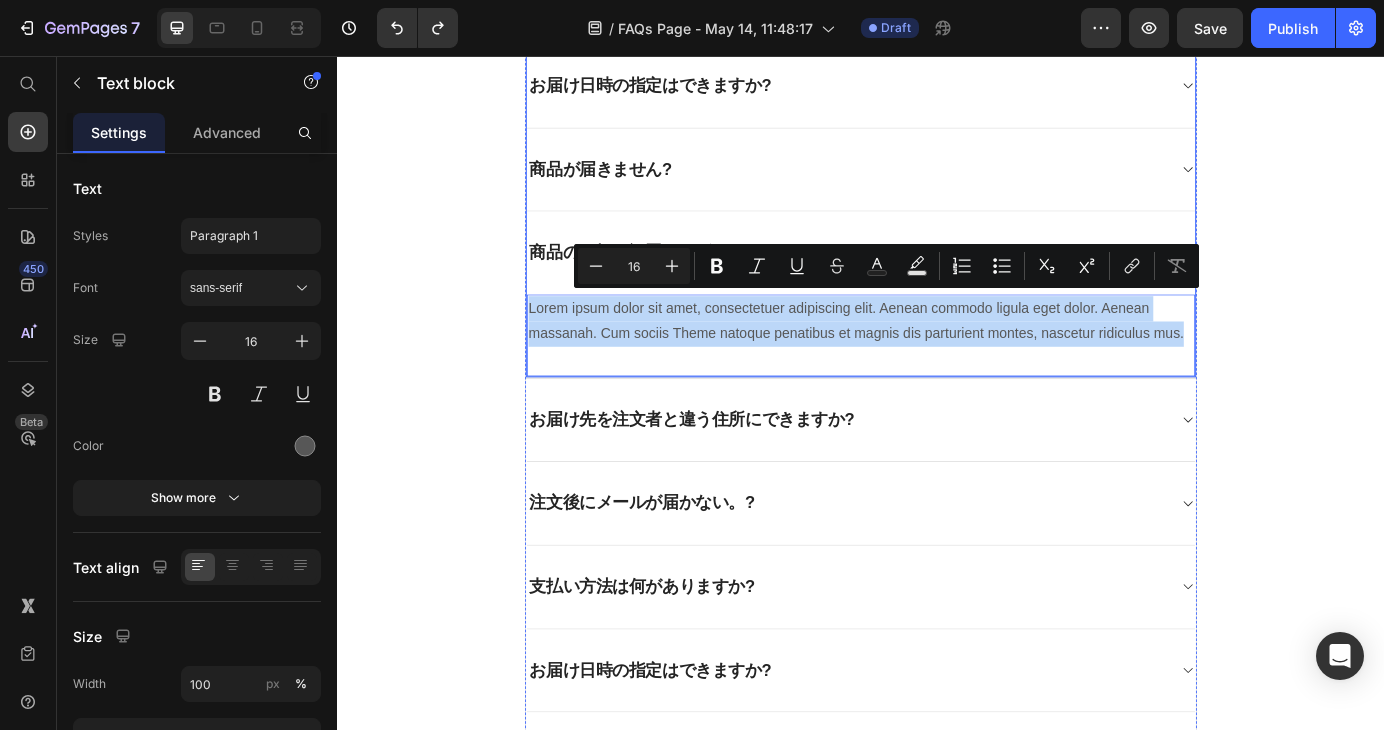 drag, startPoint x: 596, startPoint y: 402, endPoint x: 543, endPoint y: 351, distance: 73.552704 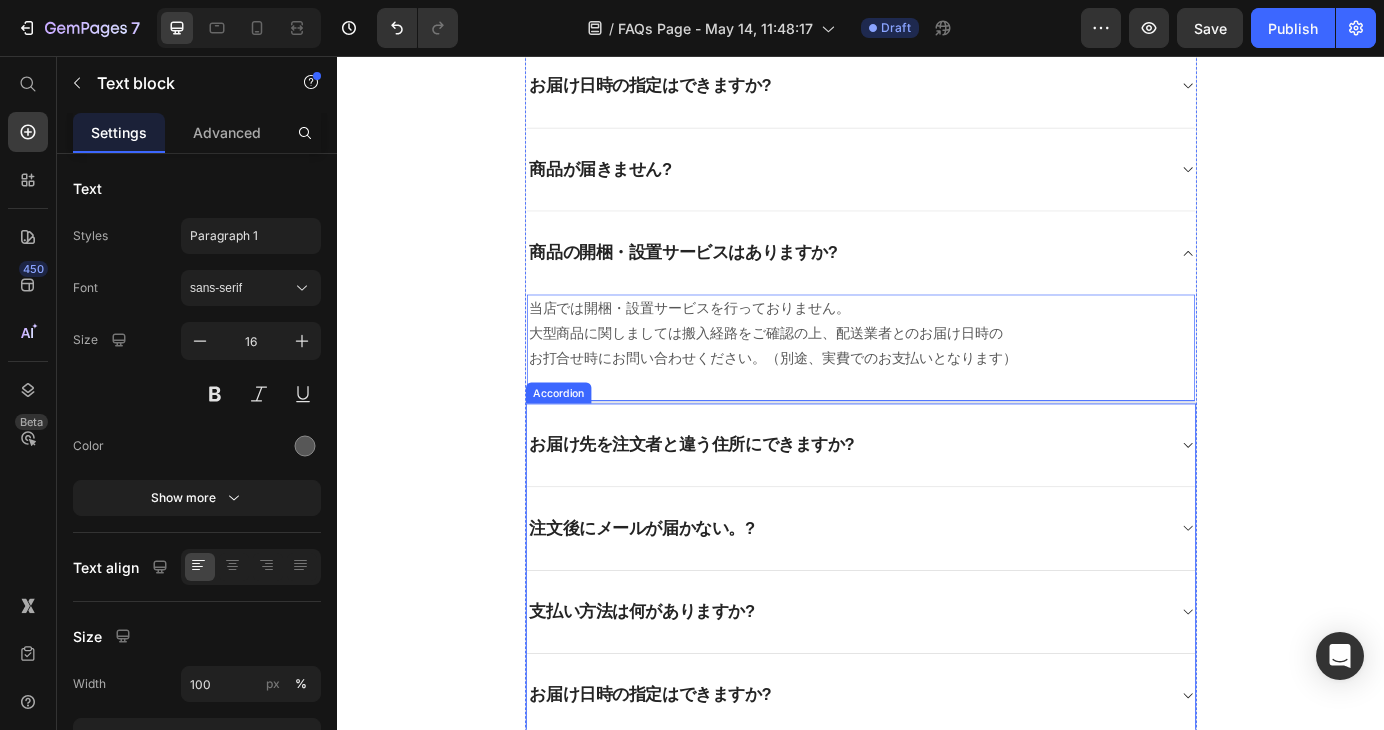 click on "お届け先を注文者と違う住所にできますか?" at bounding box center [937, 502] 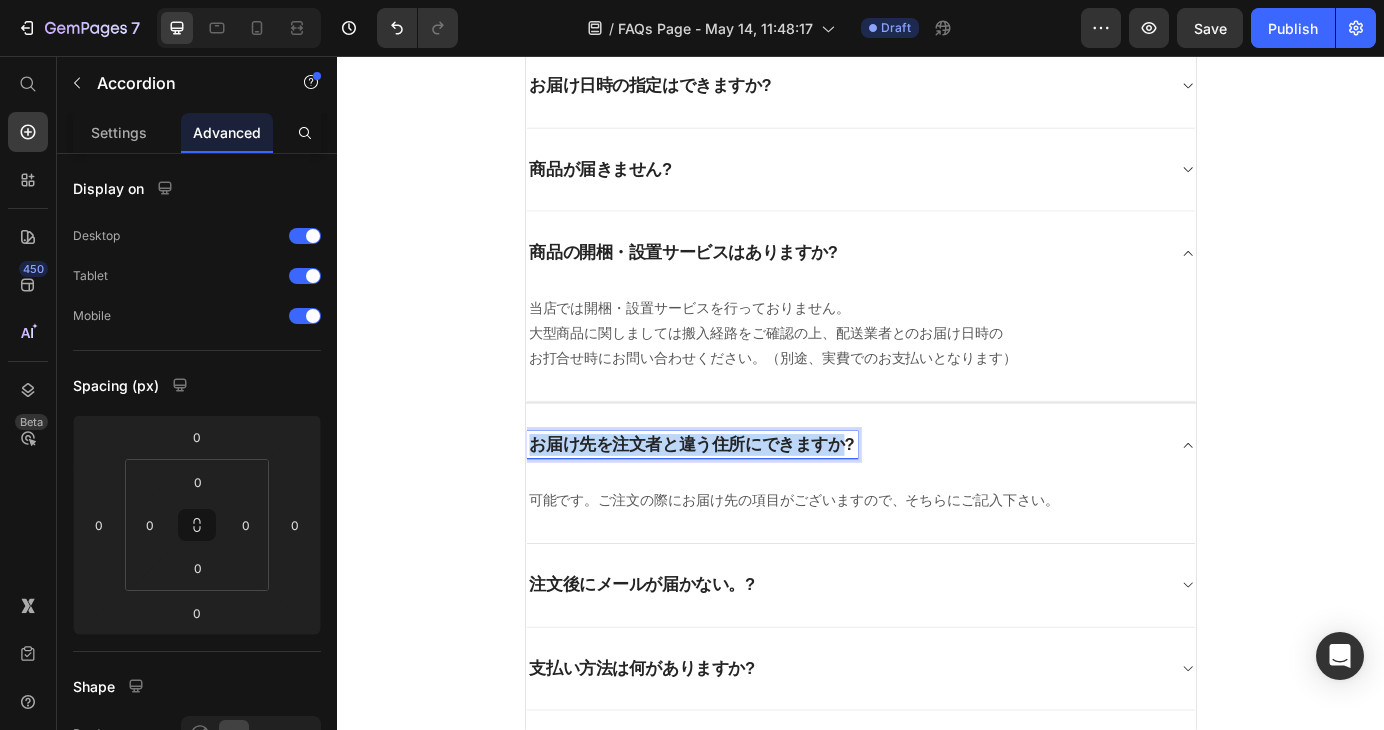 drag, startPoint x: 912, startPoint y: 491, endPoint x: 556, endPoint y: 502, distance: 356.1699 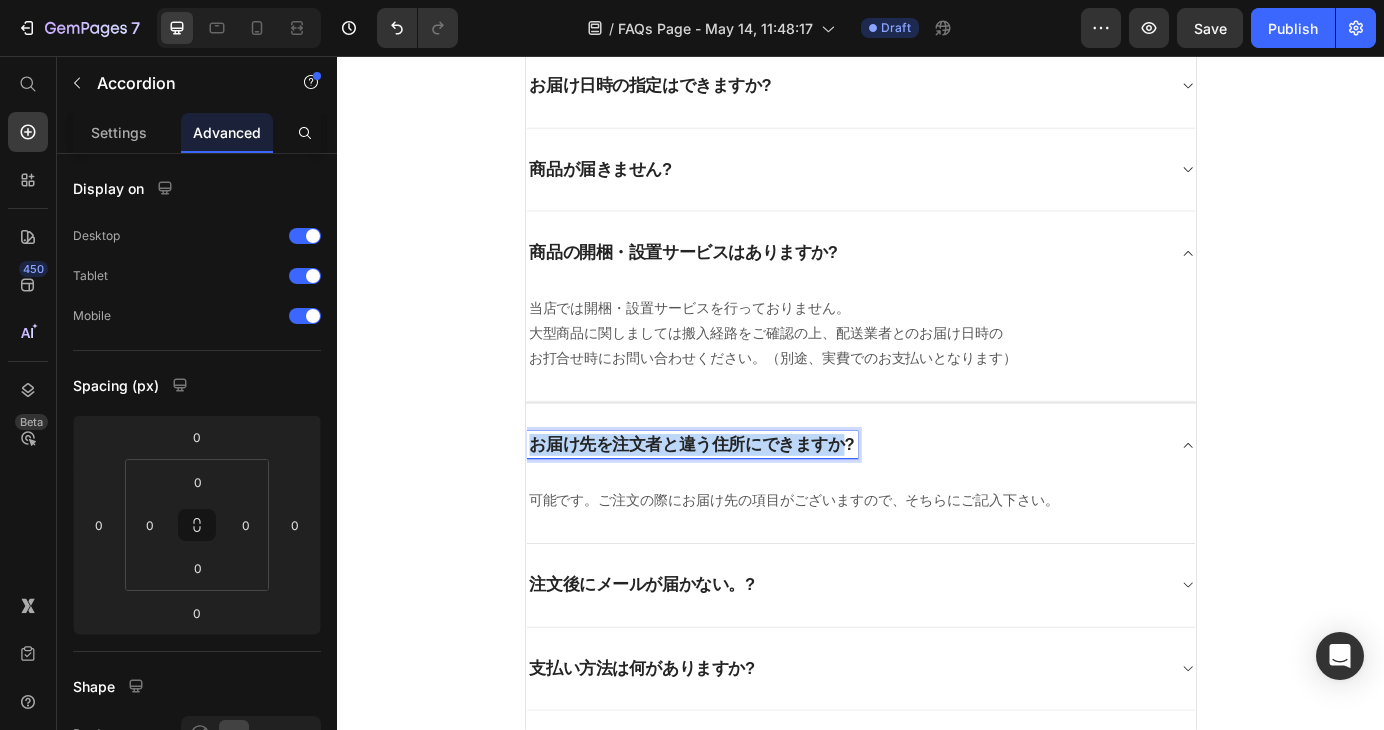 click on "お届け先を注文者と違う住所にできますか?" at bounding box center (743, 501) 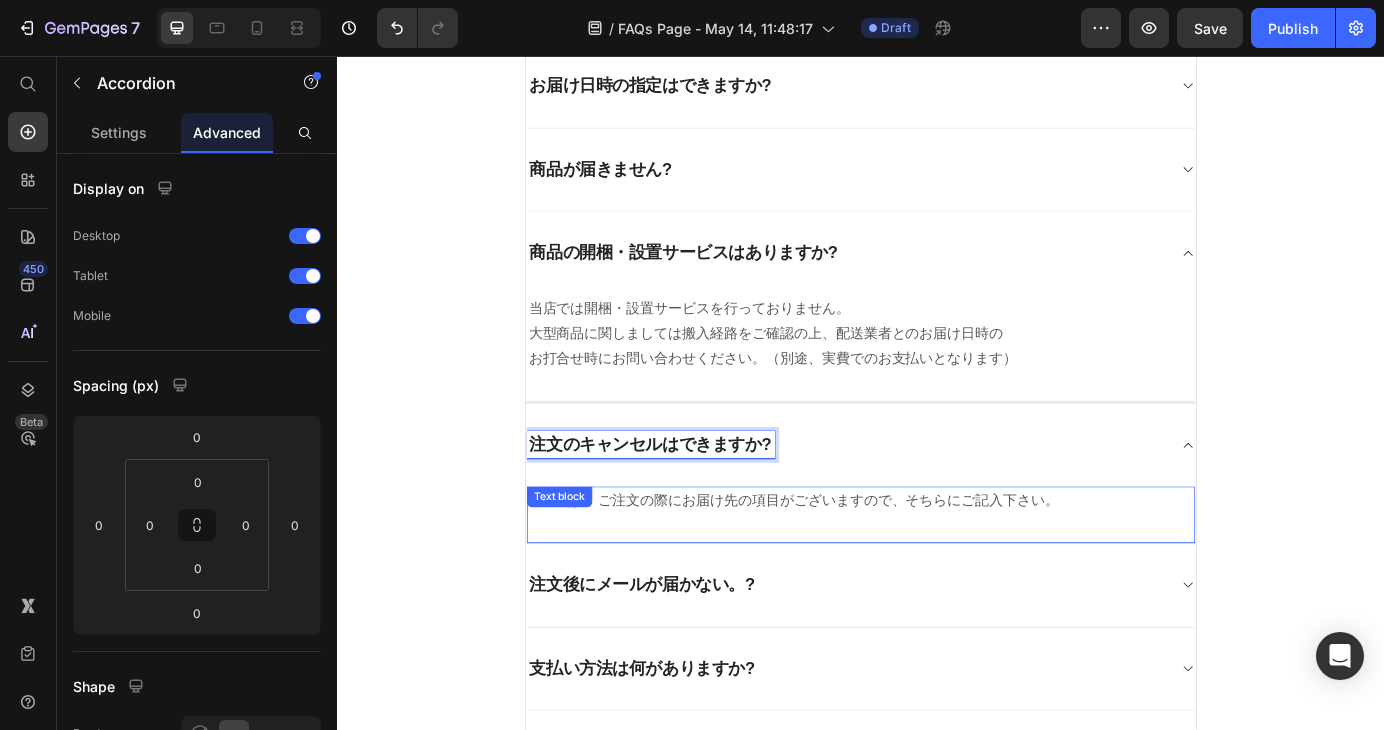 click on "可能です。ご注文の際にお届け先の項目がございますので、そちらにご記入下さい。" at bounding box center [937, 565] 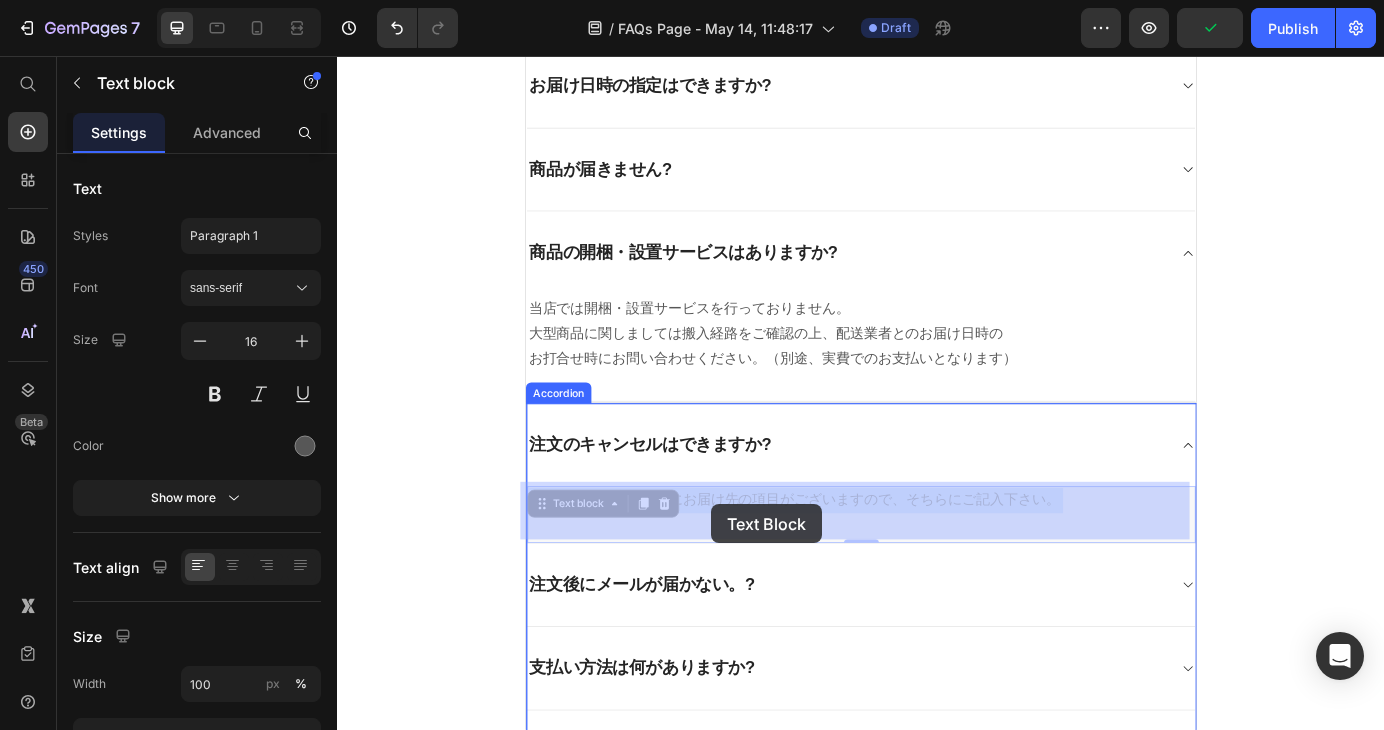 drag, startPoint x: 1169, startPoint y: 566, endPoint x: 766, endPoint y: 570, distance: 403.01984 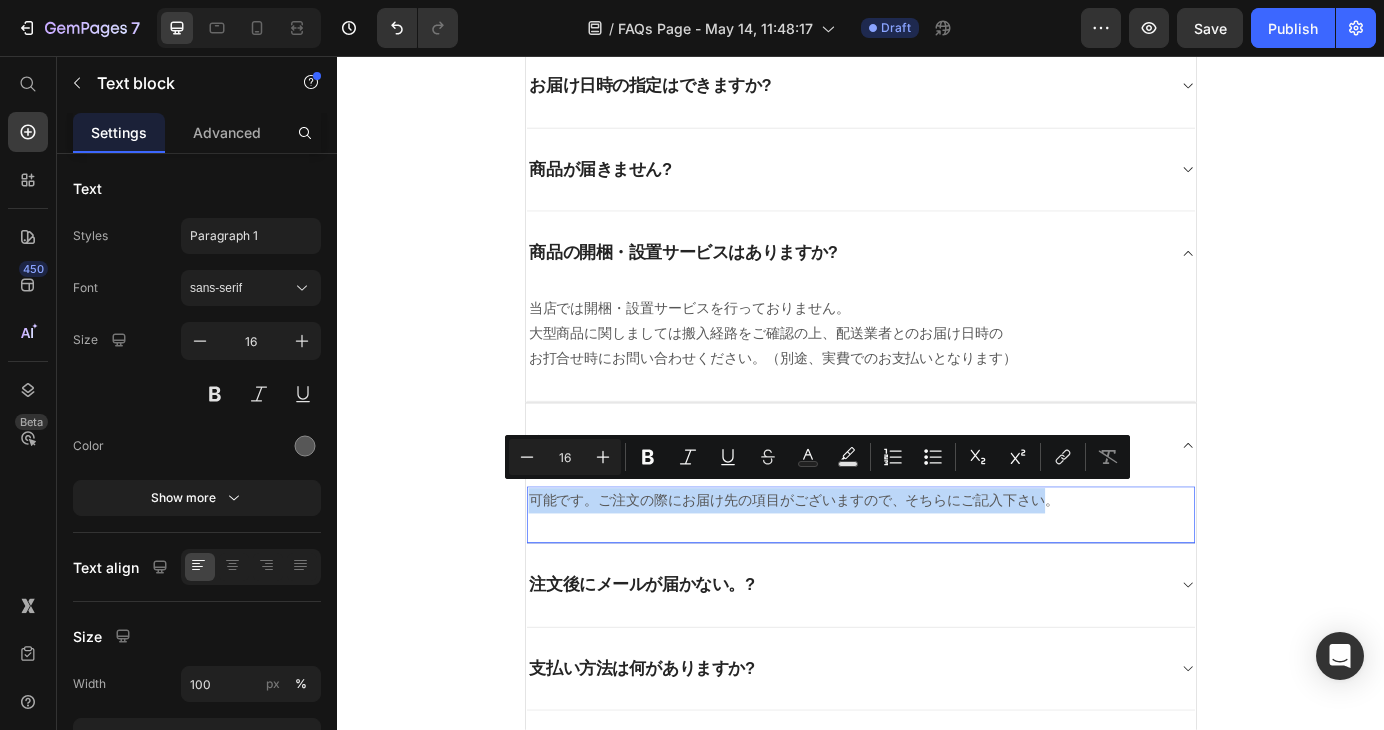 drag, startPoint x: 1138, startPoint y: 560, endPoint x: 550, endPoint y: 586, distance: 588.5745 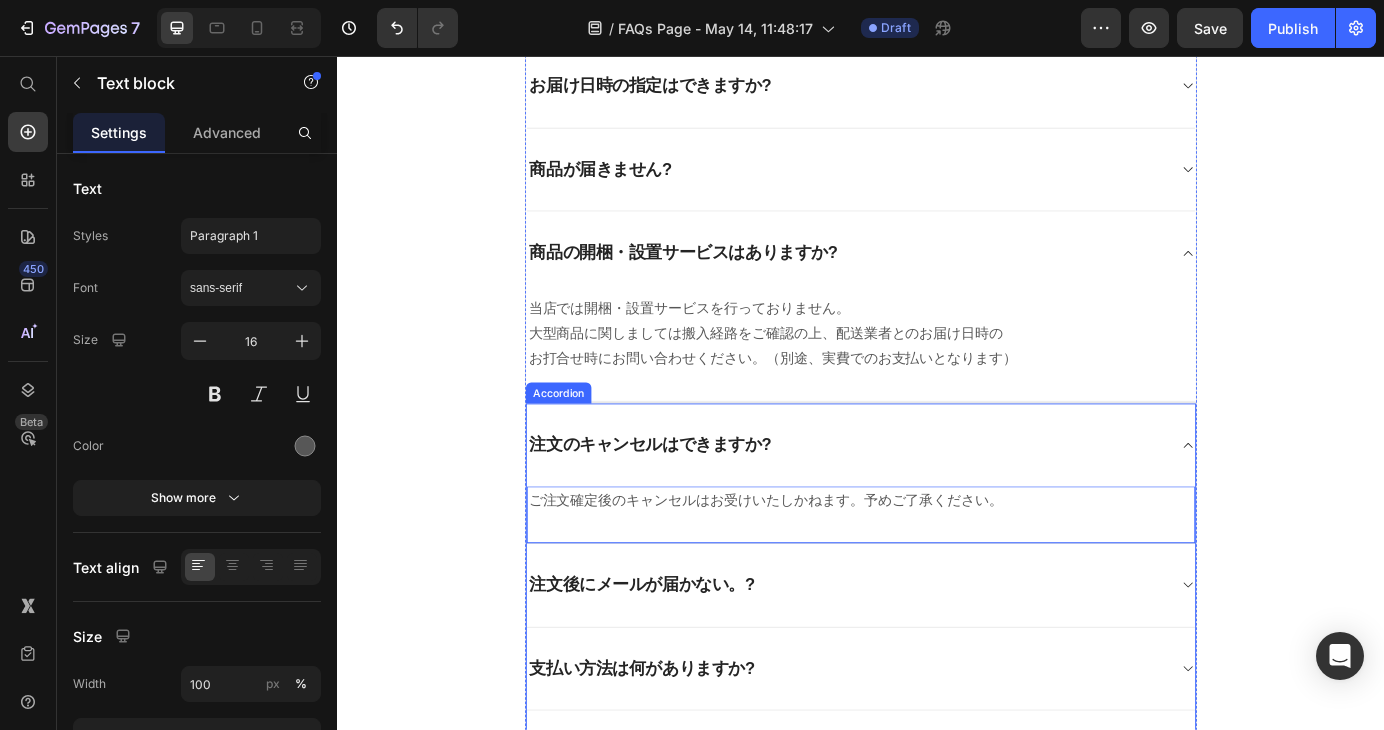 click on "注文後にメールが届かない。?" at bounding box center (686, 662) 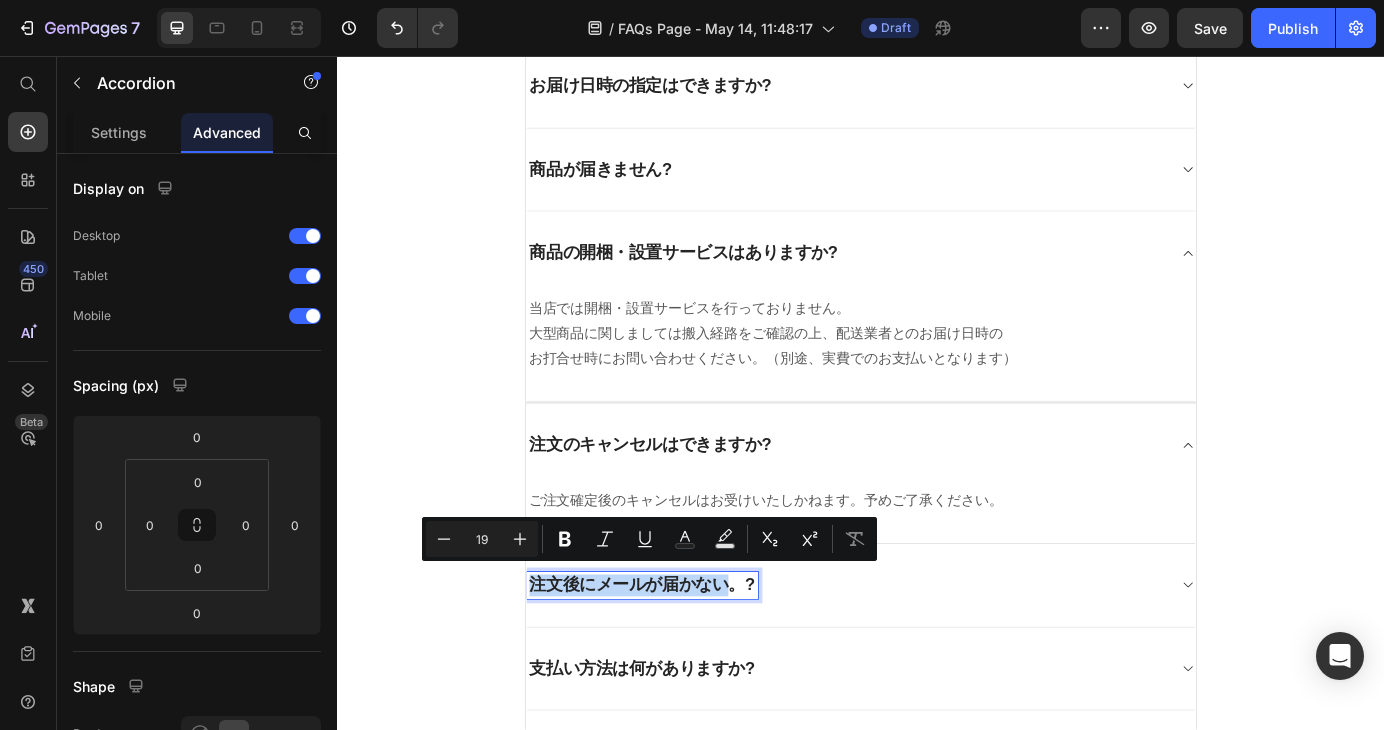 drag, startPoint x: 775, startPoint y: 653, endPoint x: 547, endPoint y: 673, distance: 228.87552 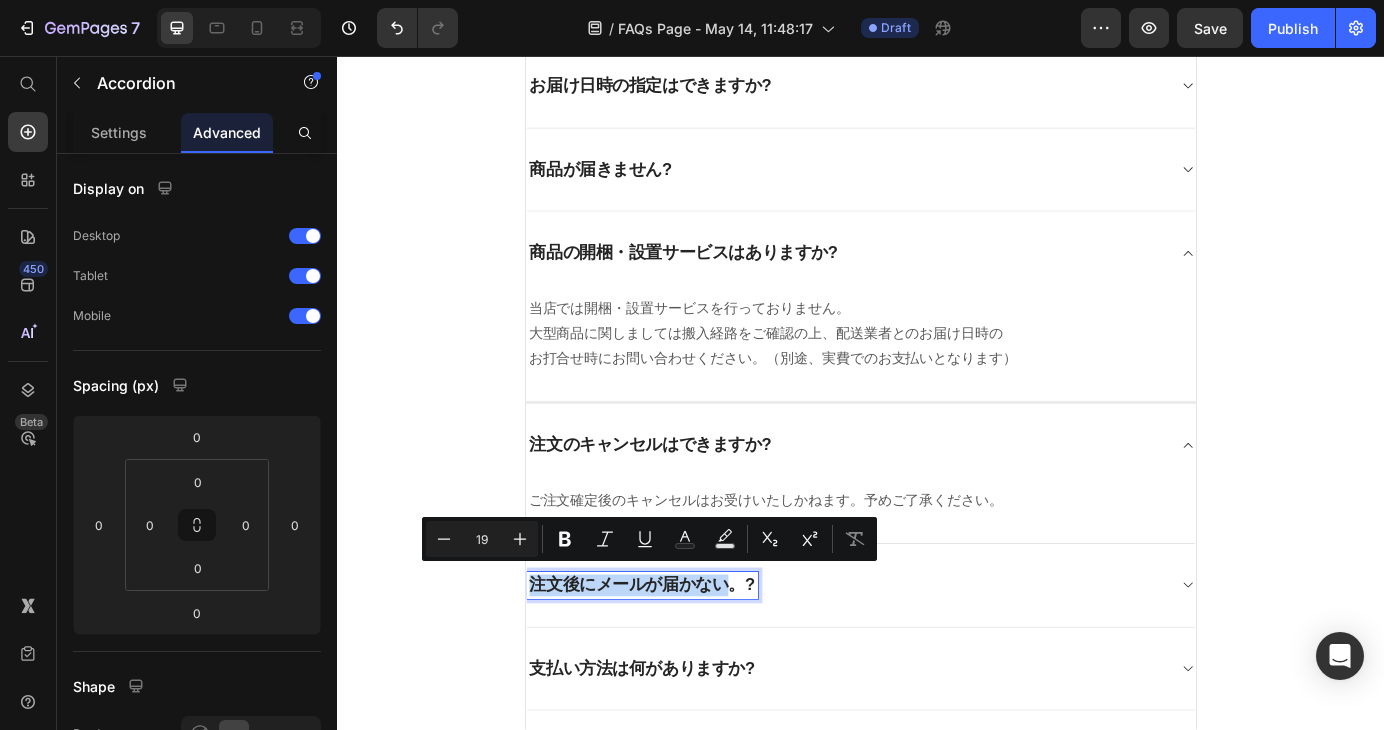 click on "注文後にメールが届かない。?" at bounding box center (937, 663) 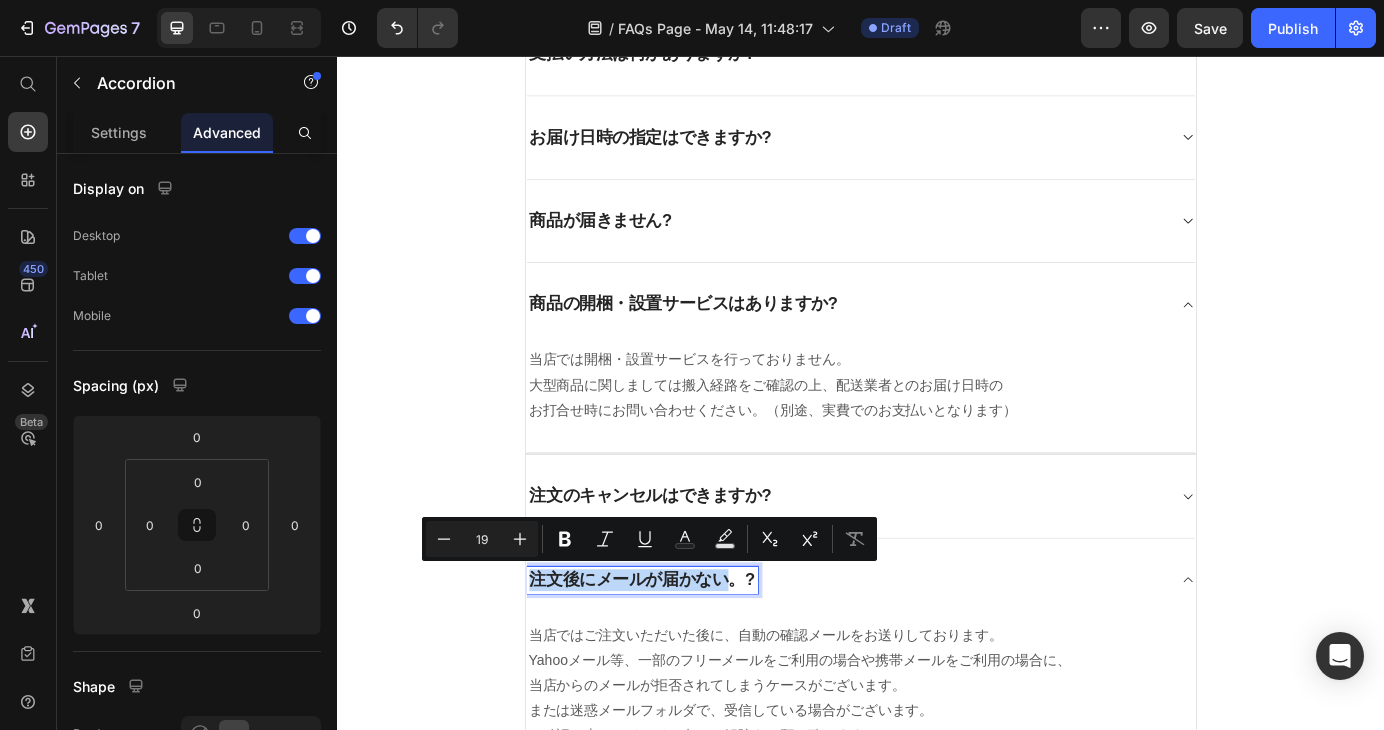scroll, scrollTop: 524, scrollLeft: 0, axis: vertical 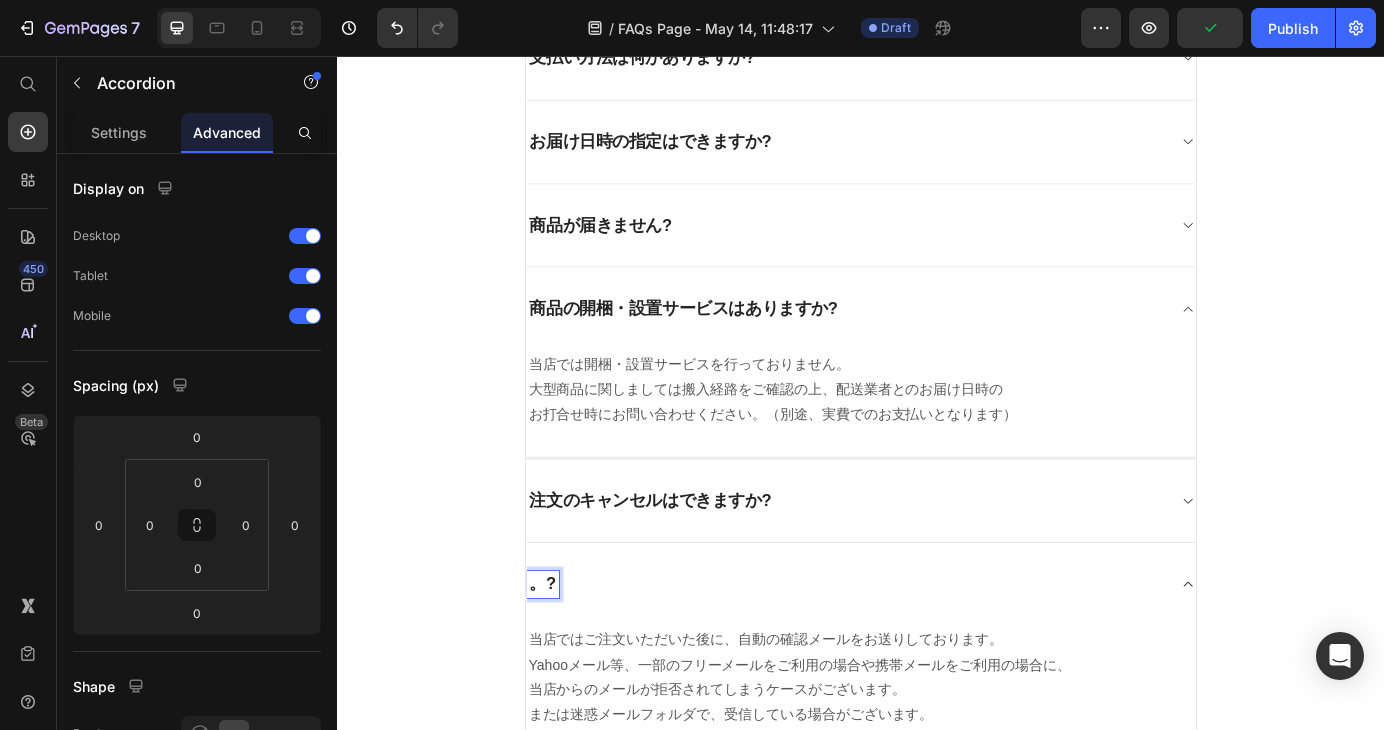 click on "。?" at bounding box center [572, 661] 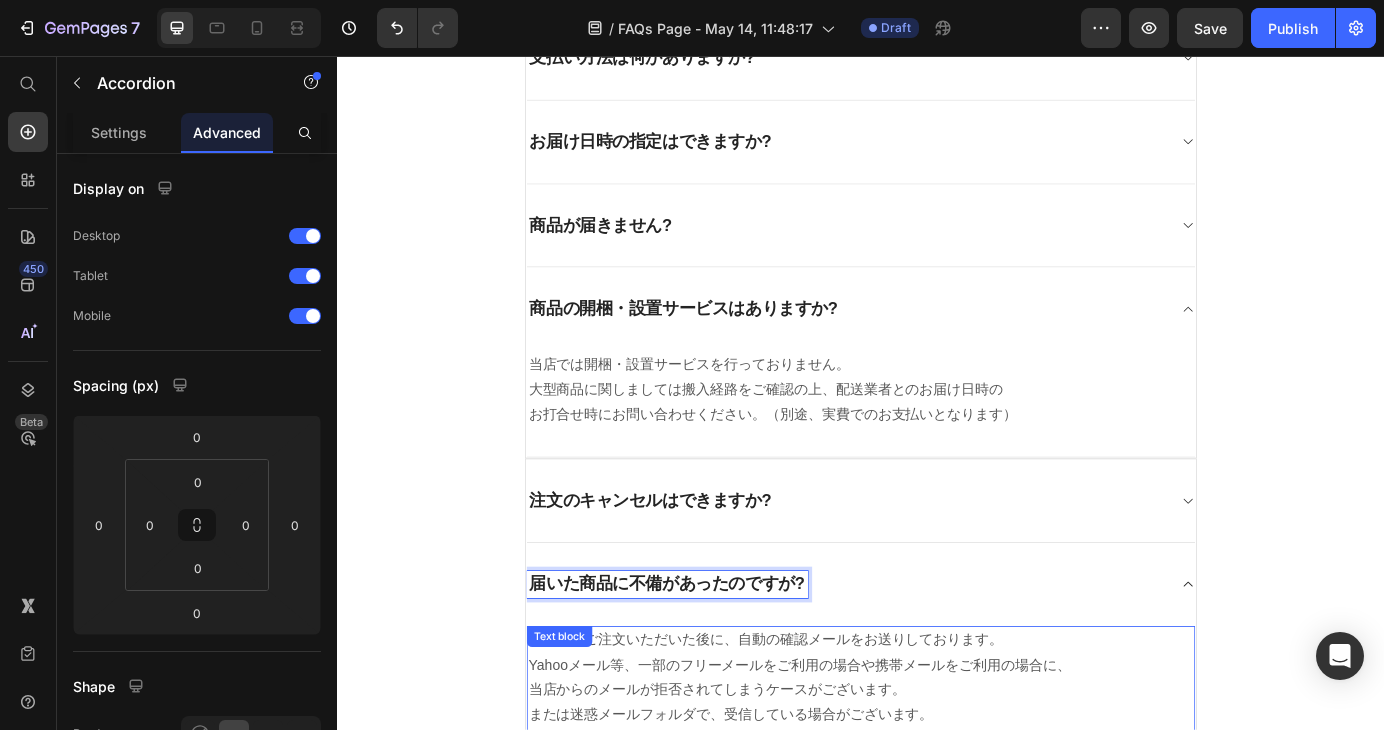 click on "当店ではご注文いただいた後に、自動の確認メールをお送りしております。 Yahooメール等、一部のフリーメールをご利用の場合や携帯メールをご利用の場合に、 当店からのメールが拒否されてしまうケースがございます。 または迷惑メールフォルダで、受信している場合がございます。 ご確認の上、（ドメイン名）の解除をお願い致します。" at bounding box center [937, 783] 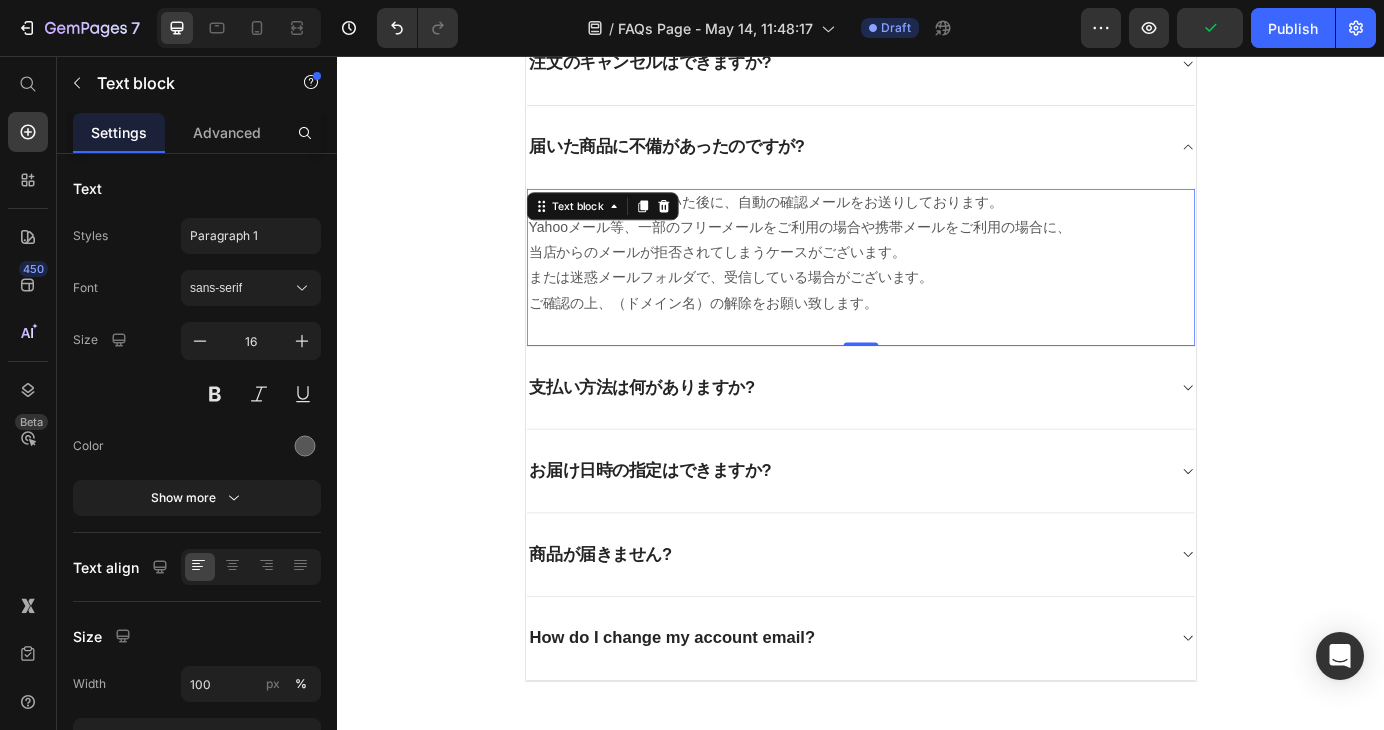 scroll, scrollTop: 1124, scrollLeft: 0, axis: vertical 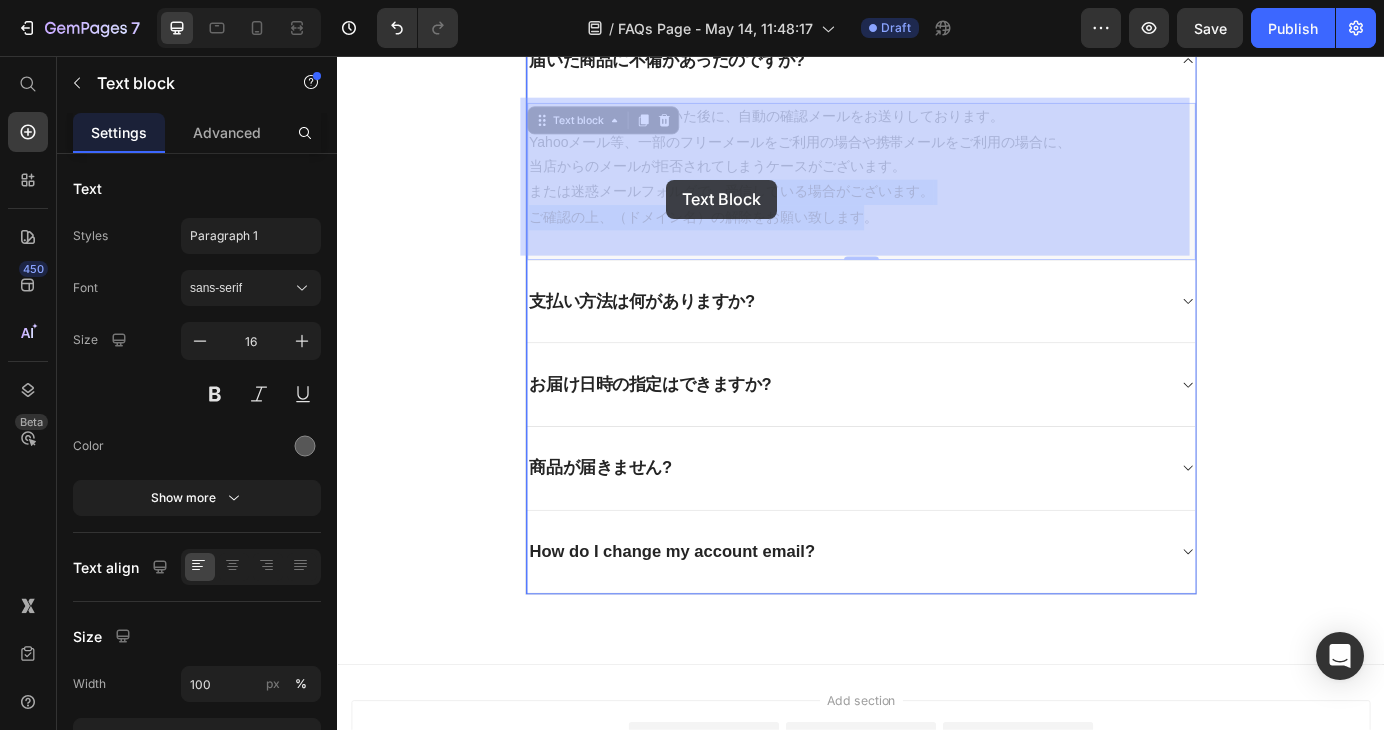 drag, startPoint x: 925, startPoint y: 240, endPoint x: 714, endPoint y: 198, distance: 215.1395 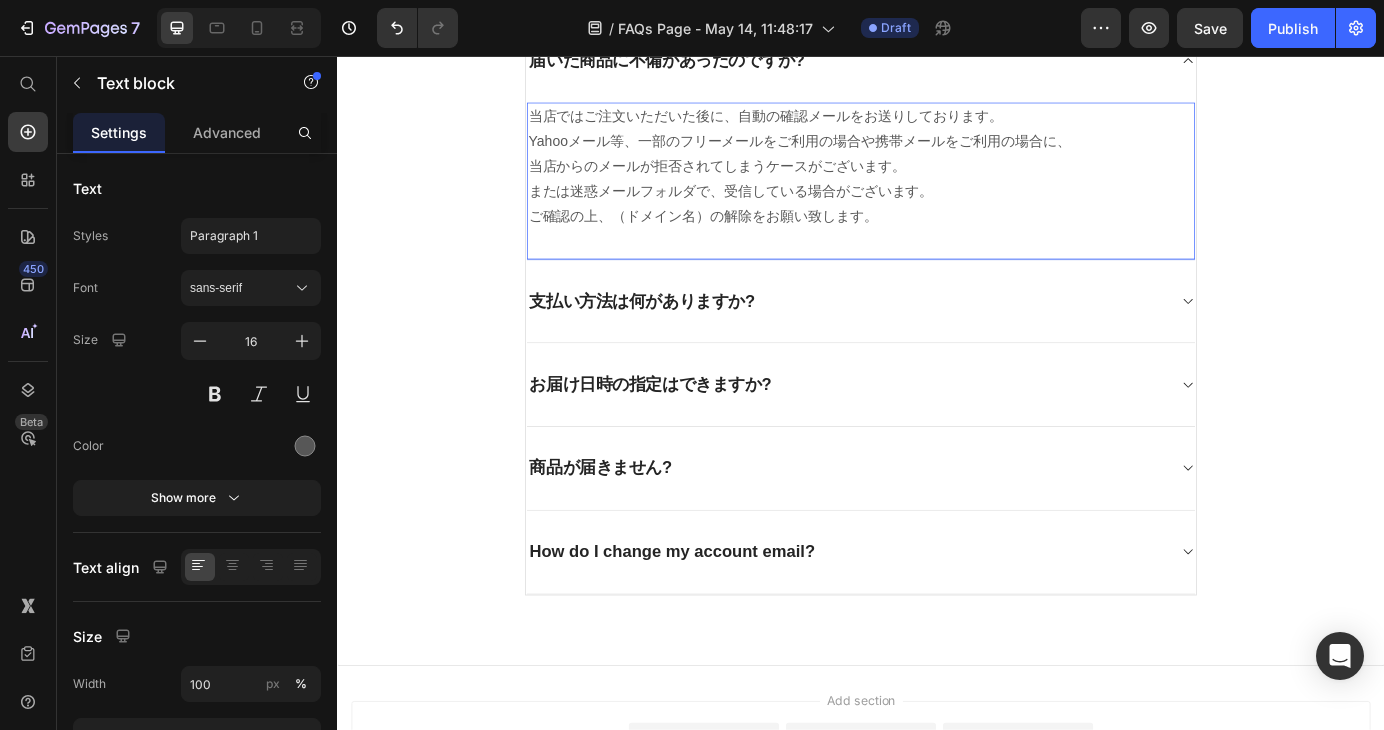 click on "当店ではご注文いただいた後に、自動の確認メールをお送りしております。 Yahooメール等、一部のフリーメールをご利用の場合や携帯メールをご利用の場合に、 当店からのメールが拒否されてしまうケースがございます。 または迷惑メールフォルダで、受信している場合がございます。 ご確認の上、（ドメイン名）の解除をお願い致します。" at bounding box center [937, 183] 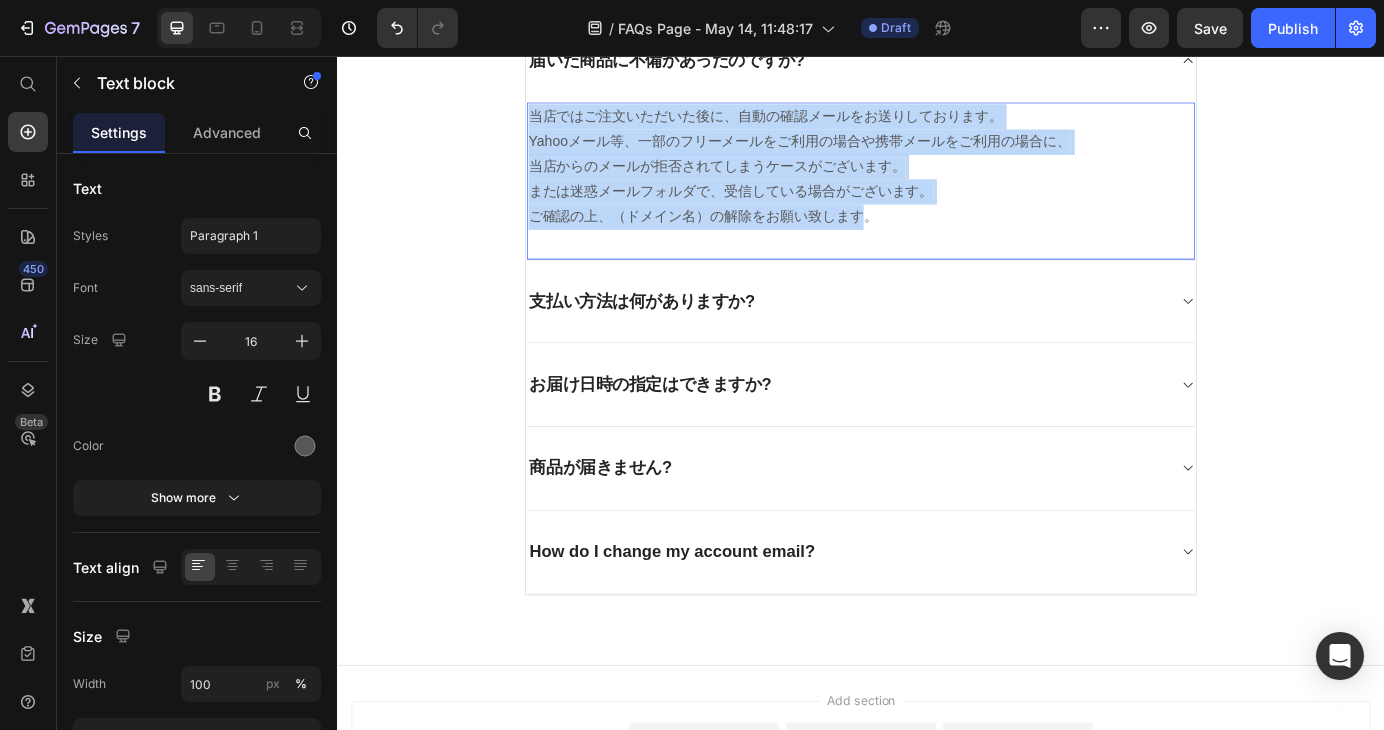 drag, startPoint x: 926, startPoint y: 237, endPoint x: 548, endPoint y: 122, distance: 395.10632 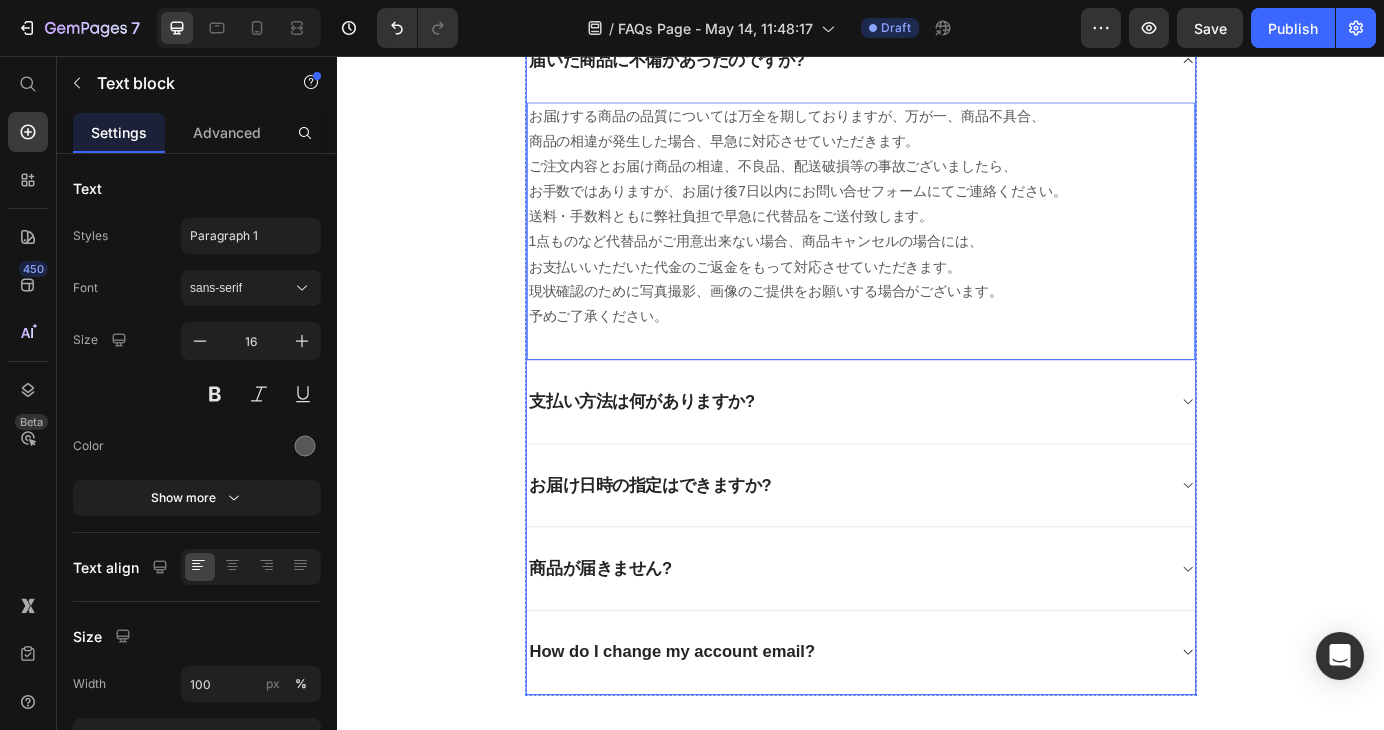 scroll, scrollTop: 1024, scrollLeft: 0, axis: vertical 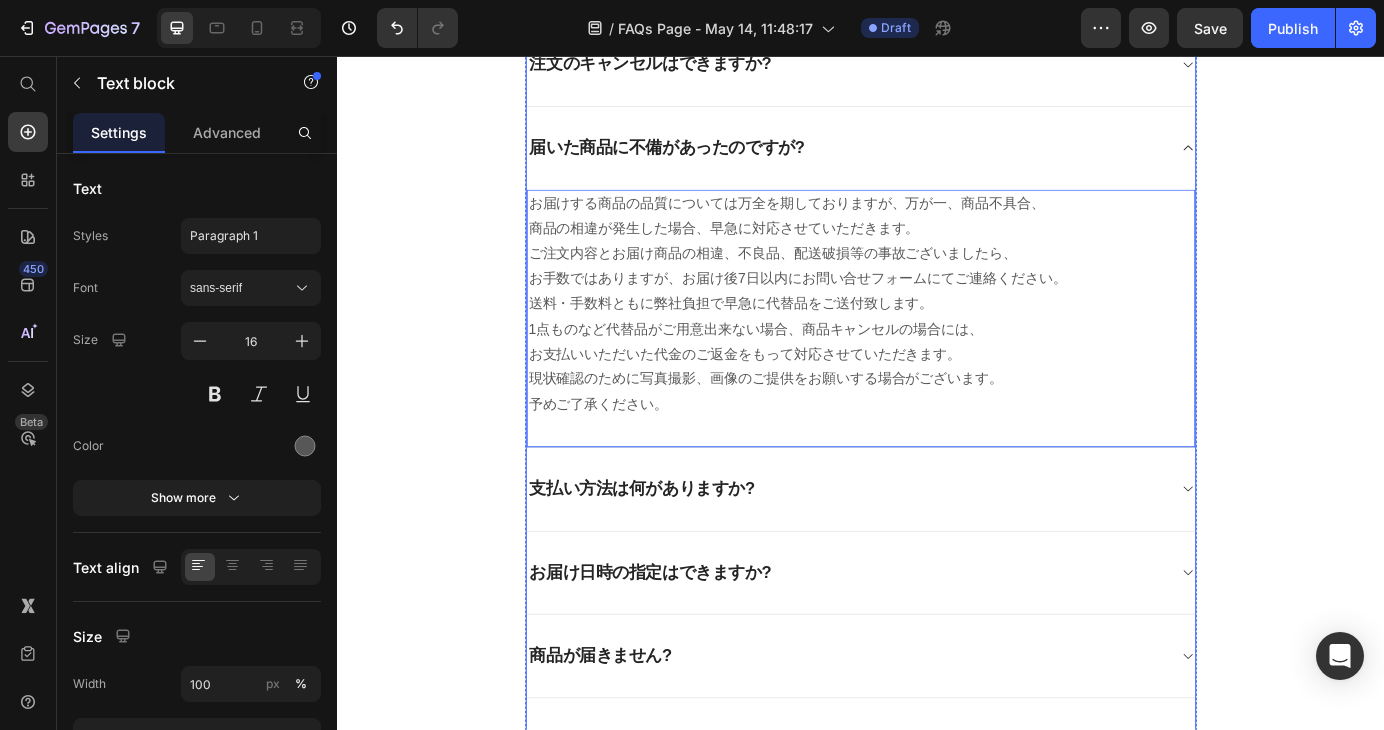 click on "支払い方法は何がありますか?" at bounding box center [686, 552] 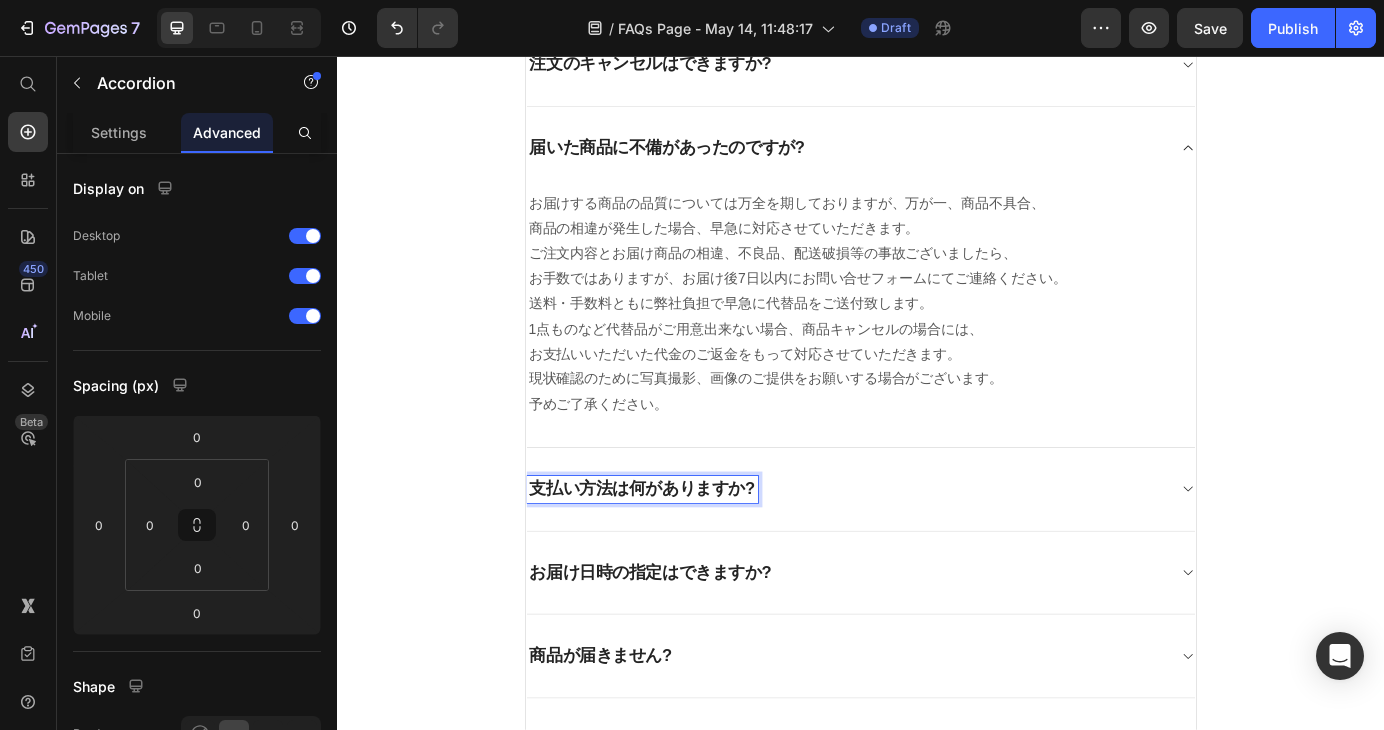 click on "支払い方法は何がありますか?" at bounding box center (686, 552) 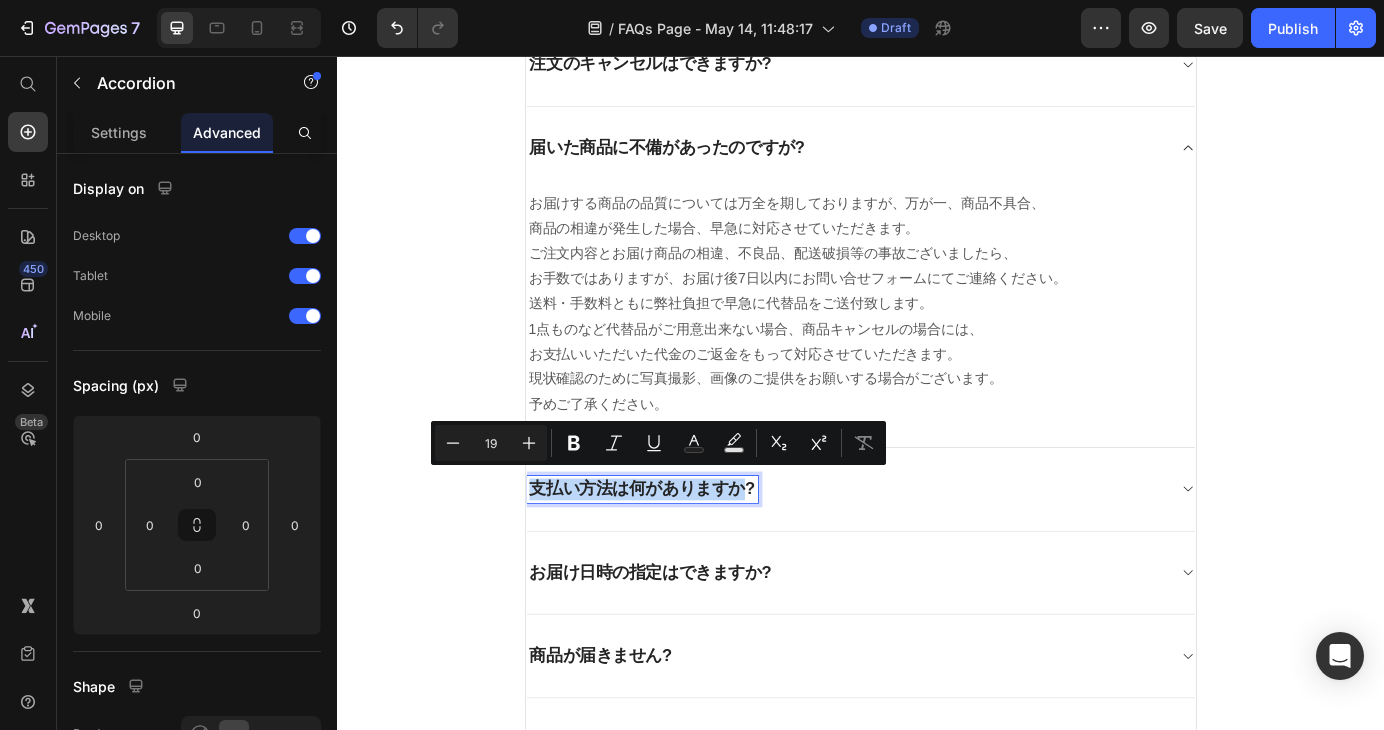 drag, startPoint x: 792, startPoint y: 546, endPoint x: 545, endPoint y: 557, distance: 247.24481 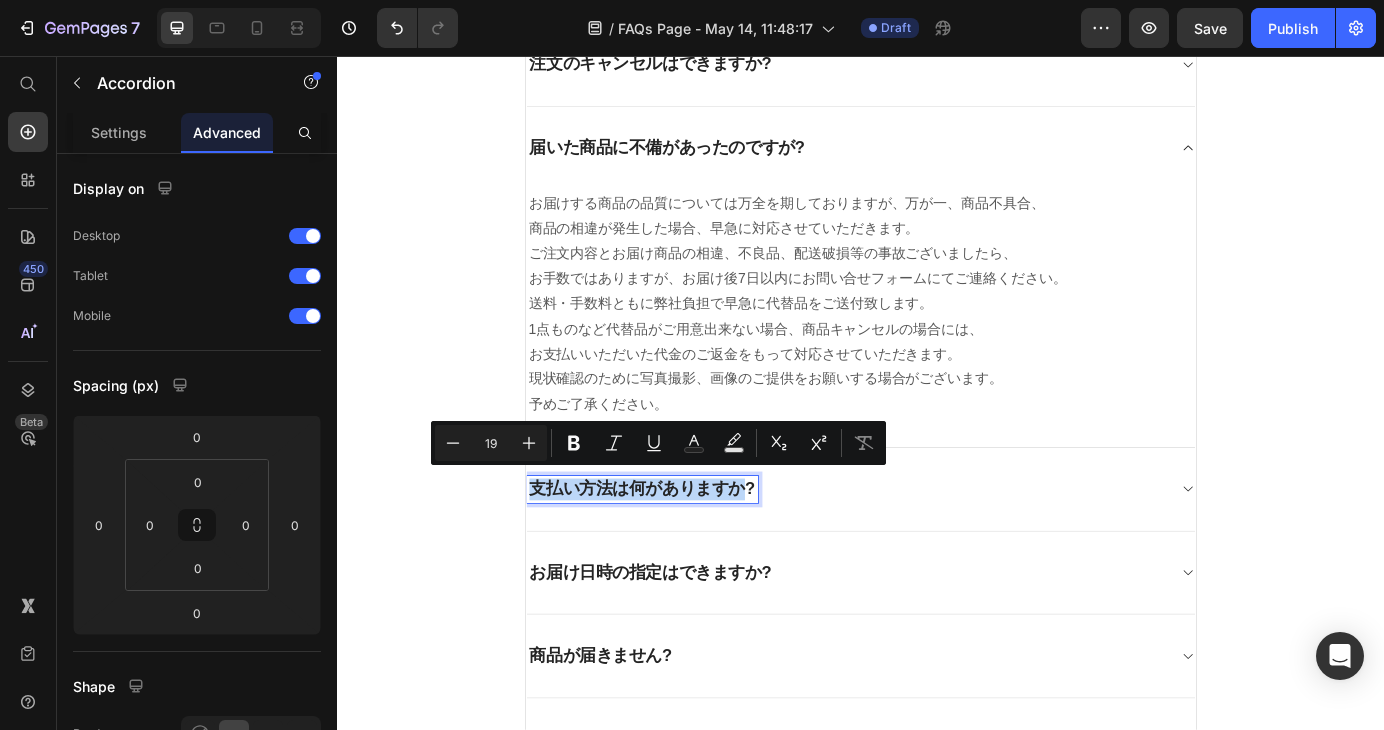 click on "支払い方法は何がありますか?" at bounding box center [686, 552] 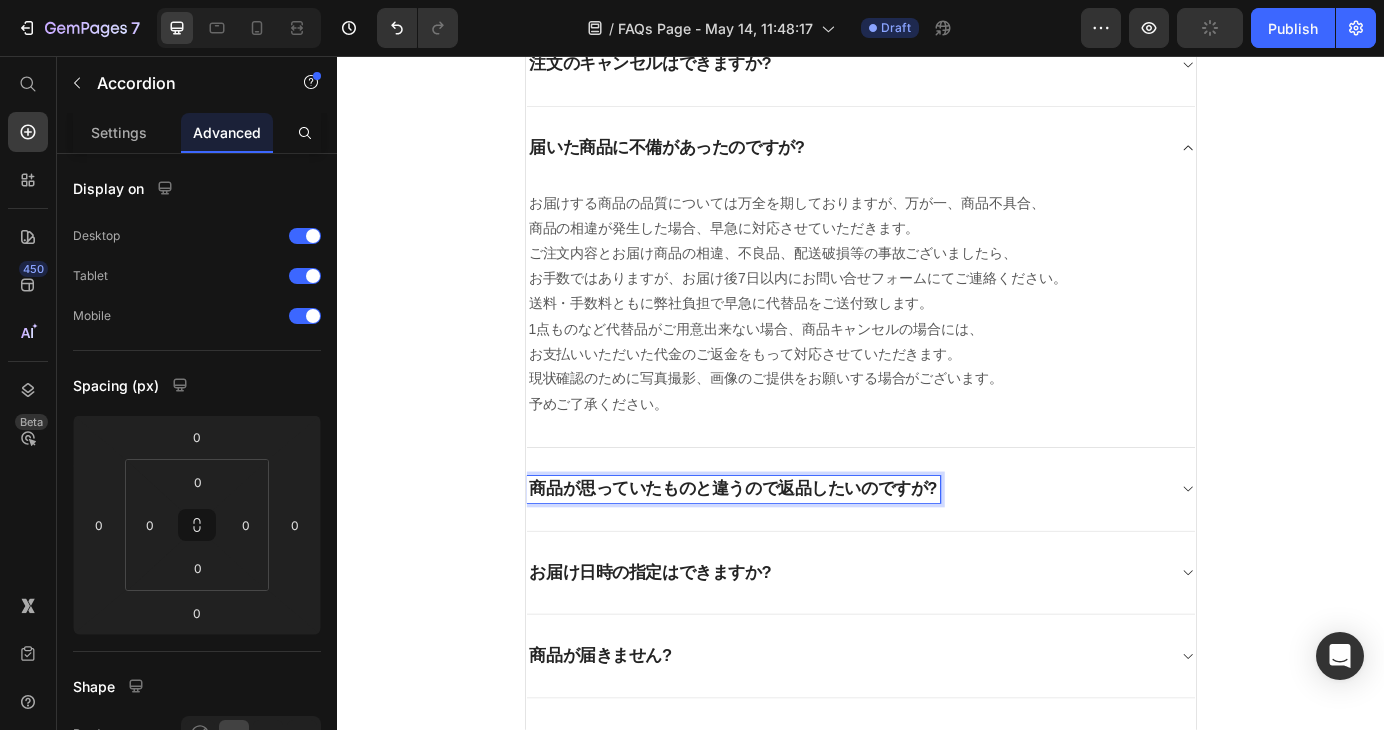 click 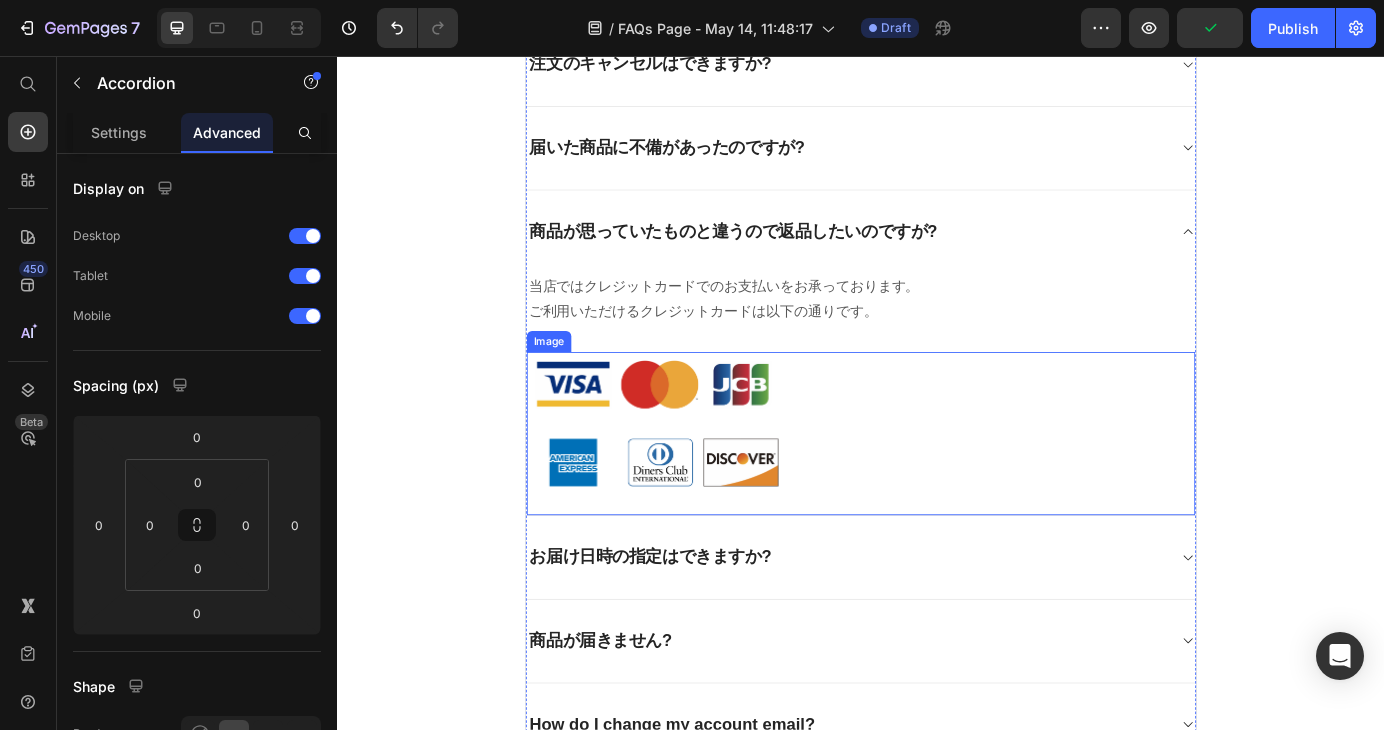 click at bounding box center [937, 488] 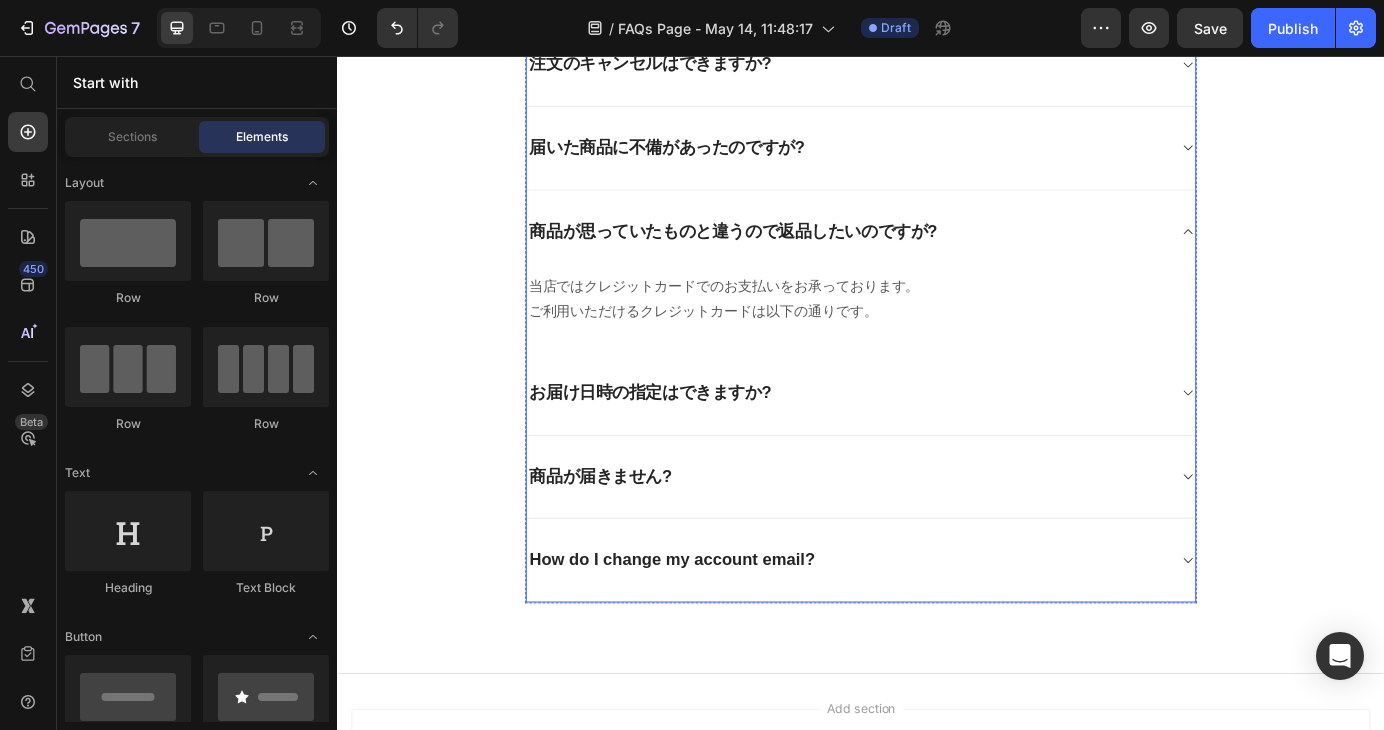 click on "お届け日時の指定はできますか?" at bounding box center (937, 443) 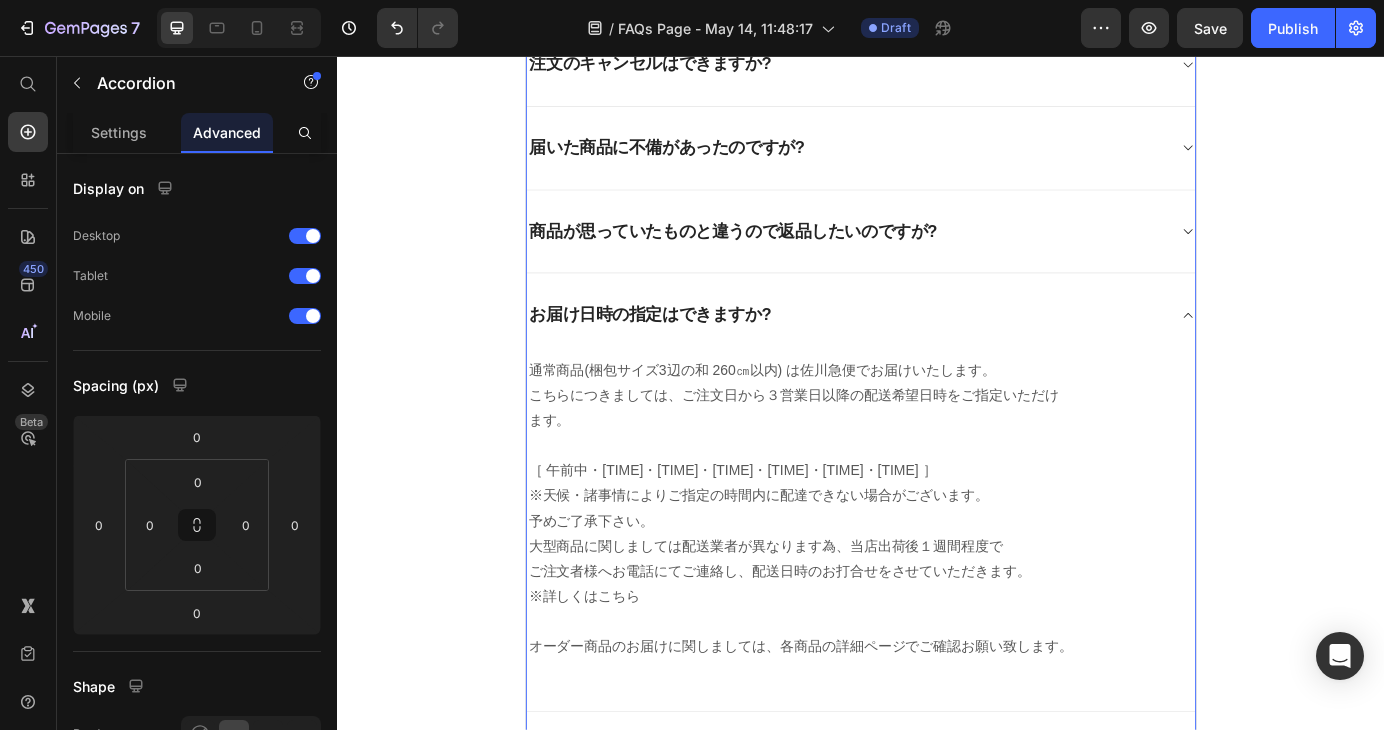 click on "商品が思っていたものと違うので返品したいのですが?" at bounding box center (937, 258) 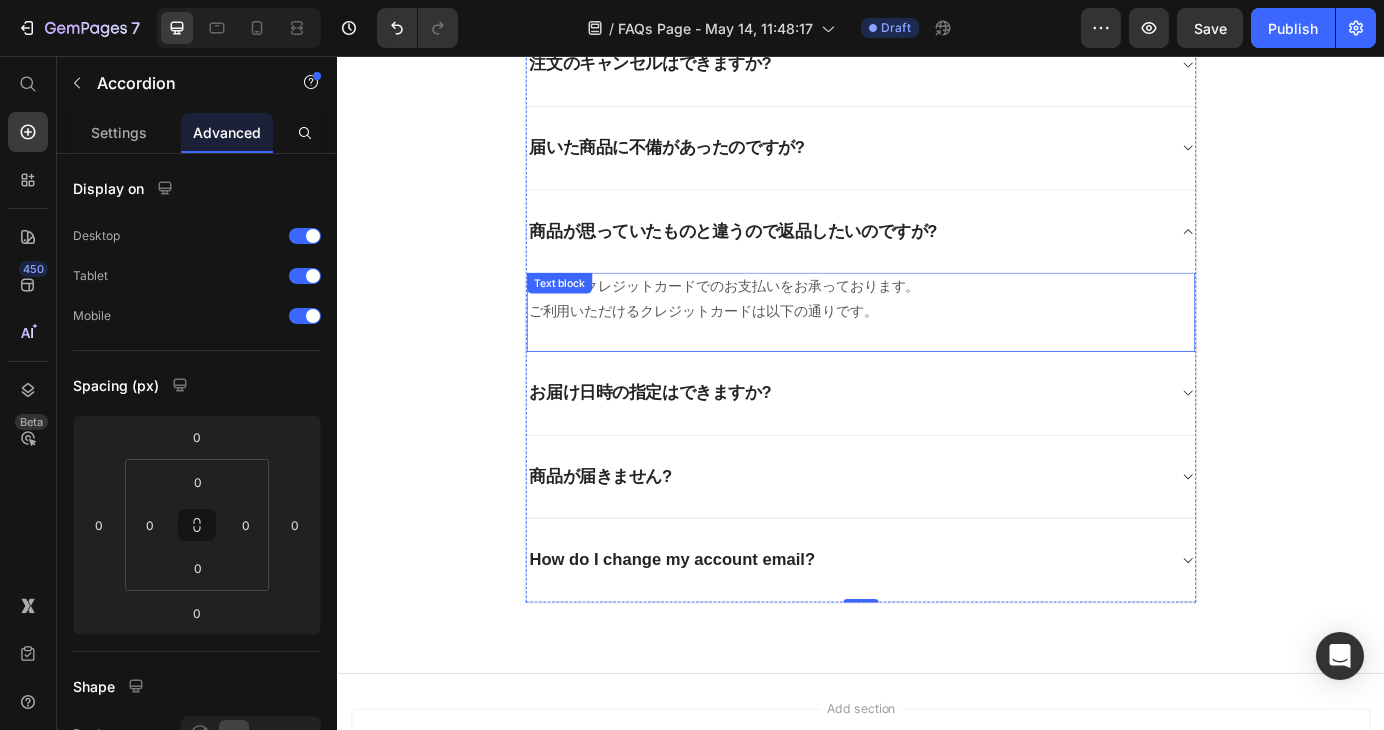 click on "ご利用いただけるクレジットカードは以下の通りです。" at bounding box center (937, 349) 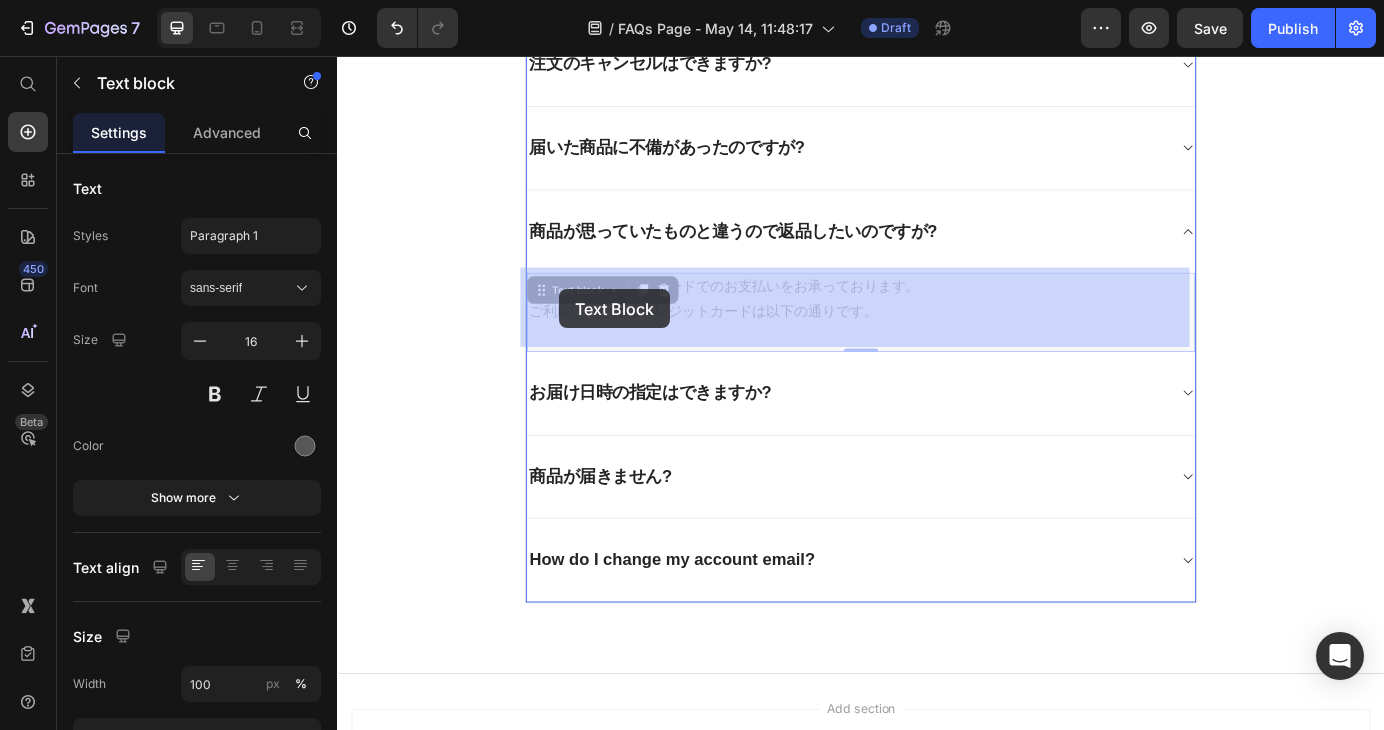 drag, startPoint x: 934, startPoint y: 344, endPoint x: 592, endPoint y: 323, distance: 342.64413 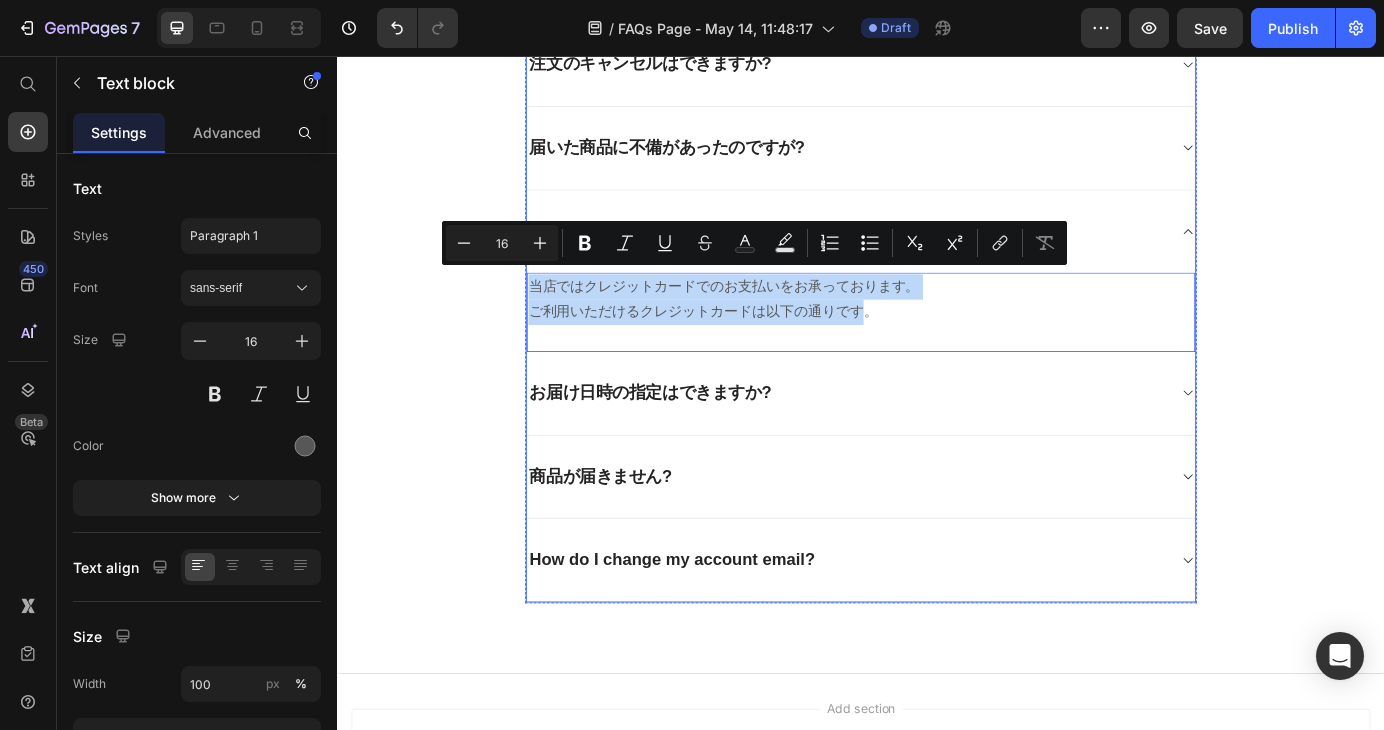 drag, startPoint x: 930, startPoint y: 345, endPoint x: 544, endPoint y: 321, distance: 386.7454 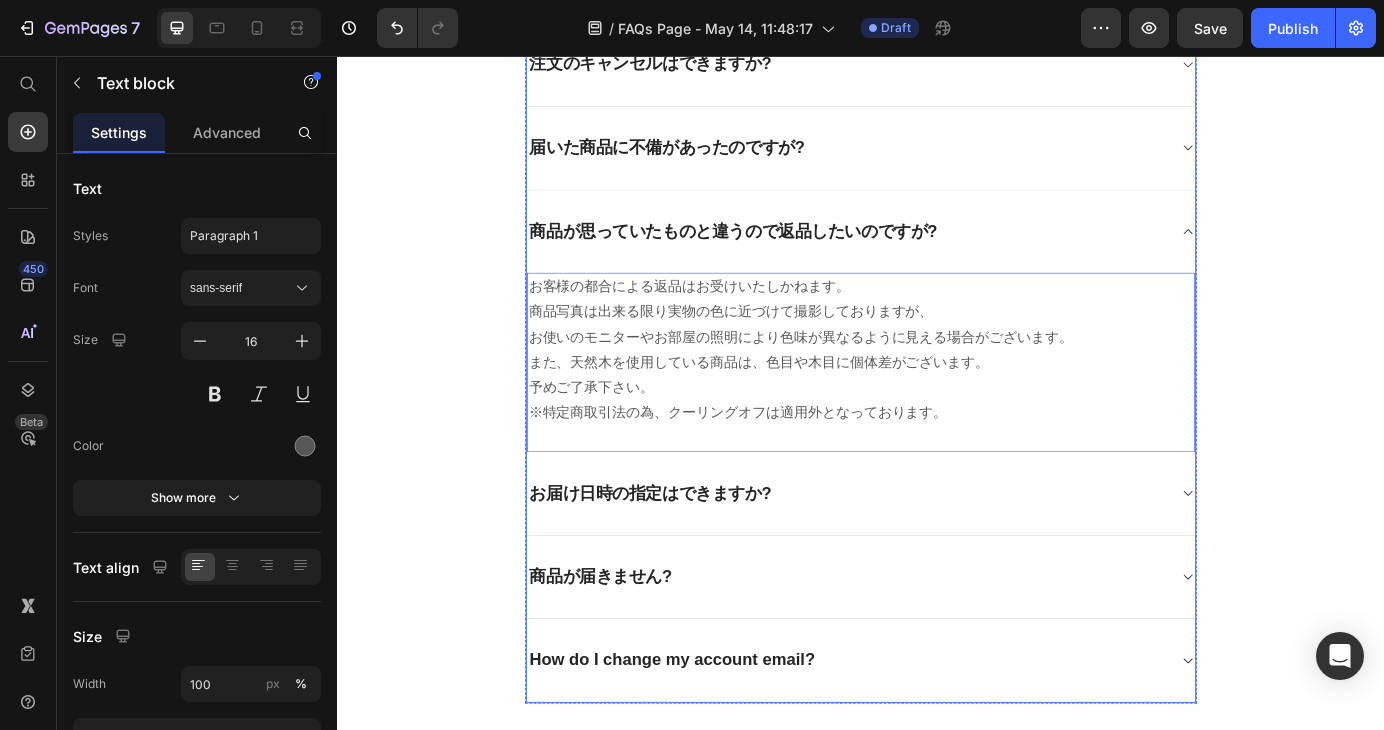 click on "お届け日時の指定はできますか?" at bounding box center (696, 557) 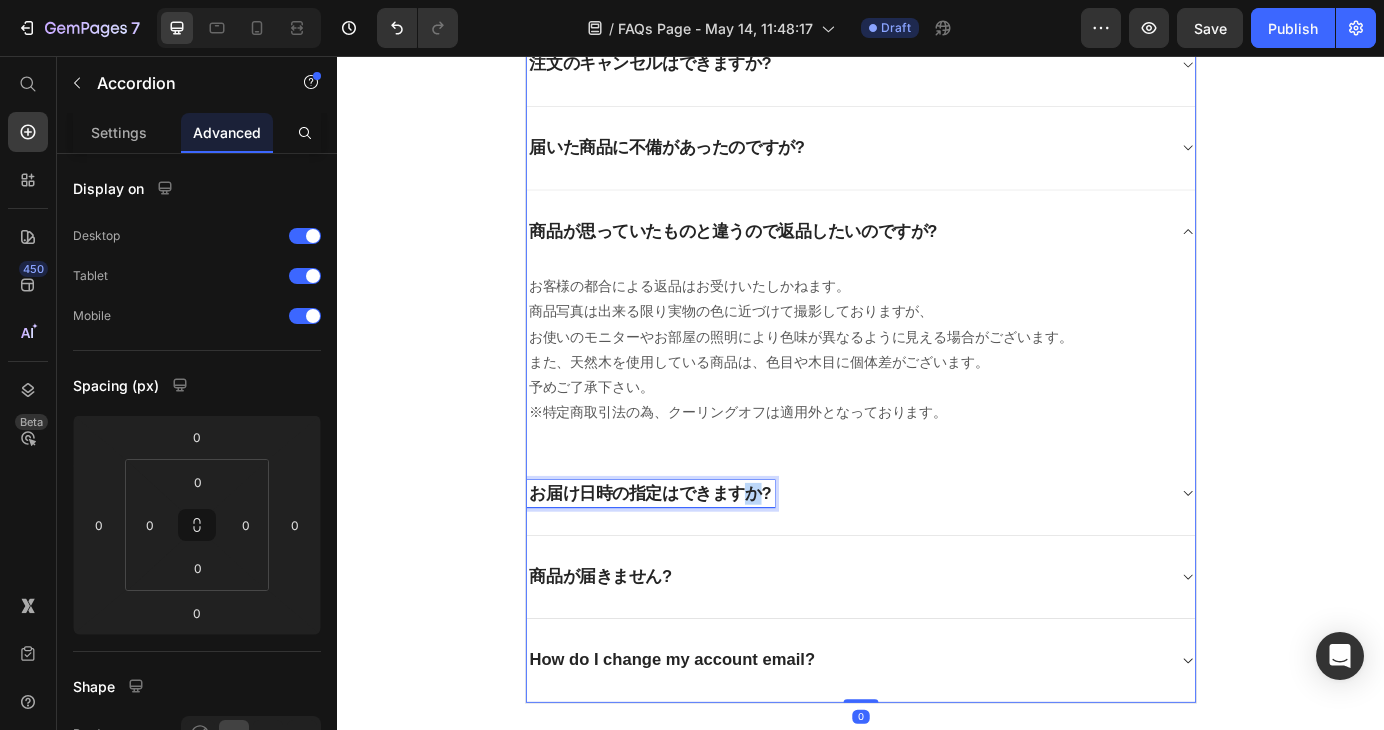 click on "お届け日時の指定はできますか?" at bounding box center [696, 557] 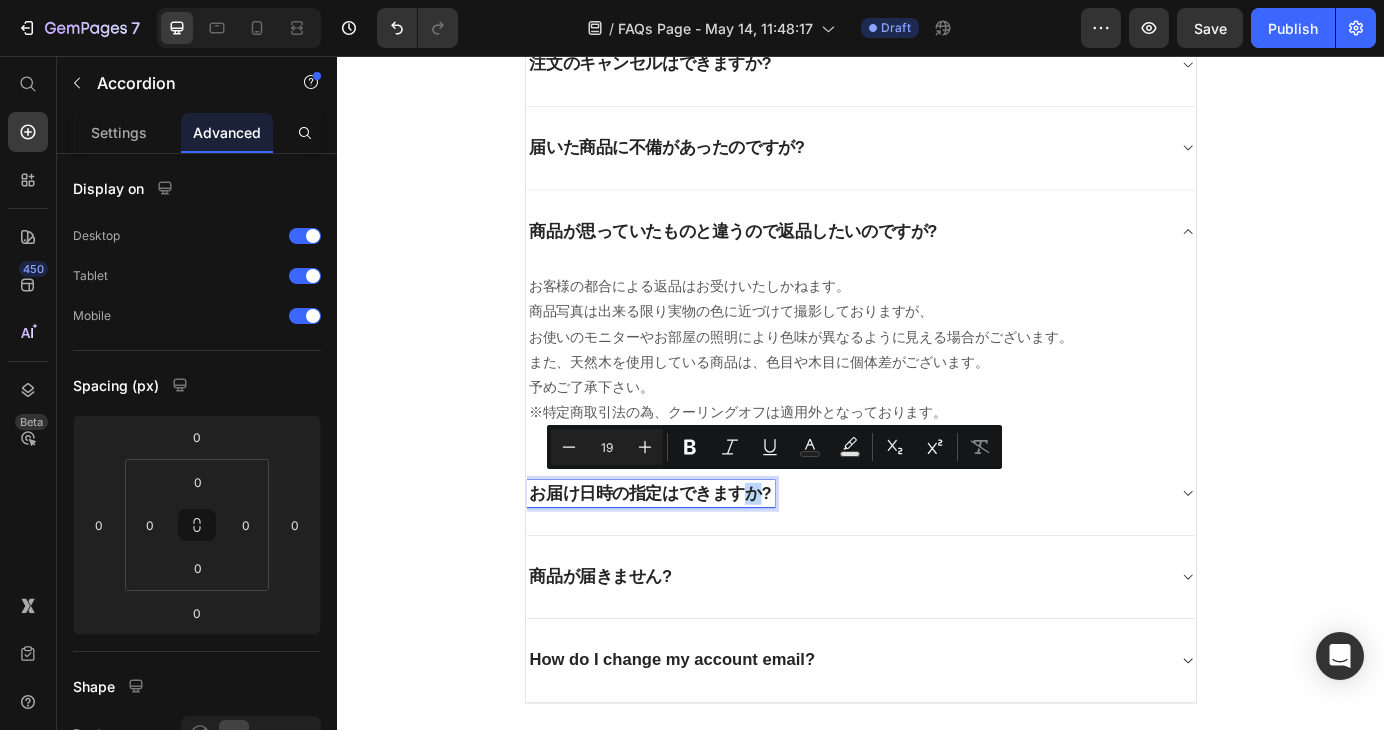 click on "お届け日時の指定はできますか?" at bounding box center [696, 557] 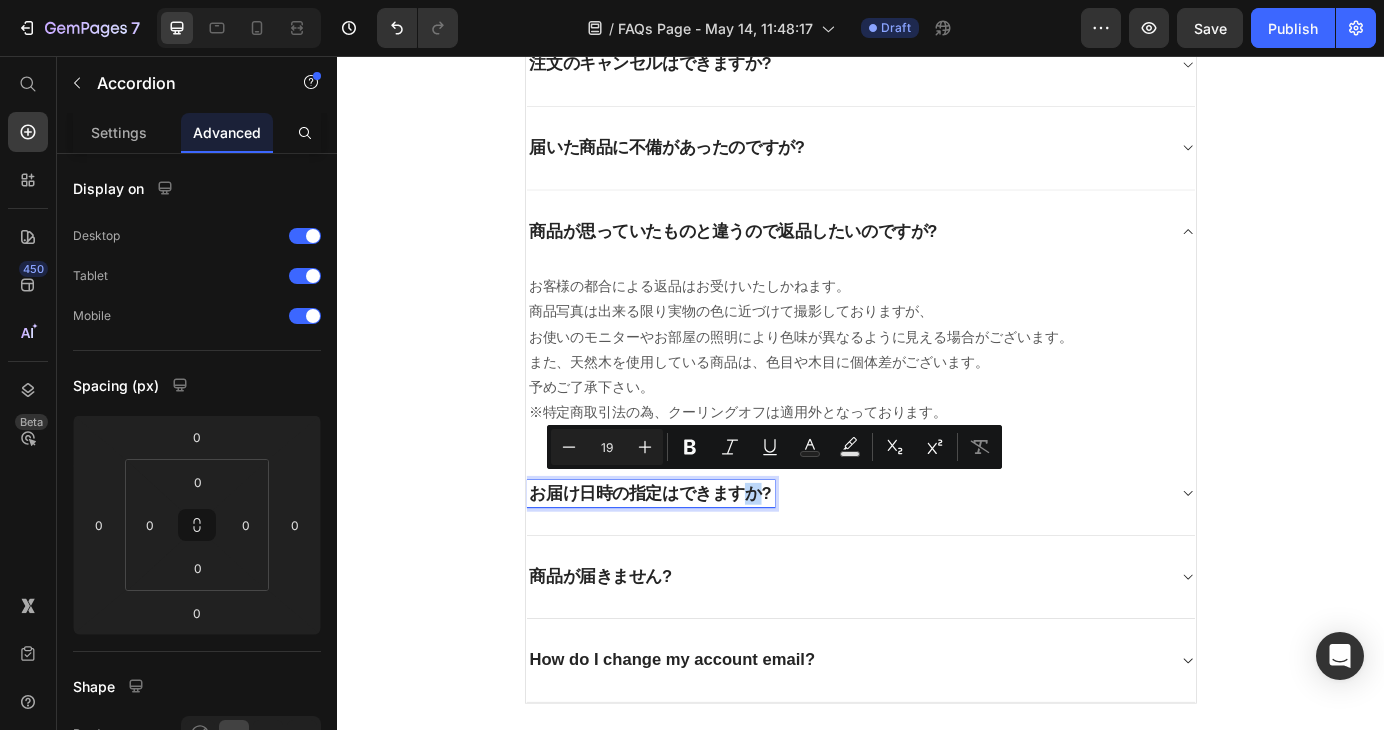 click on "お届け日時の指定はできますか?" at bounding box center [696, 557] 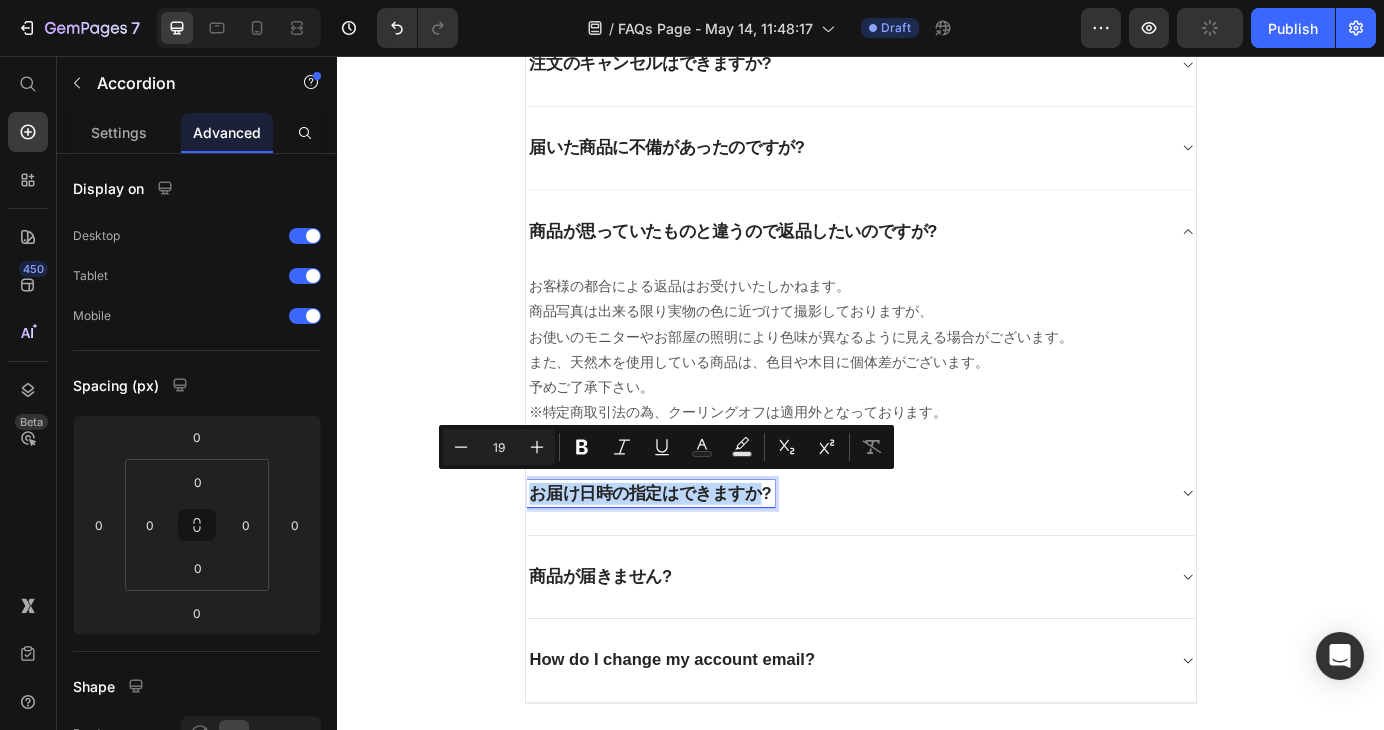 drag, startPoint x: 808, startPoint y: 550, endPoint x: 548, endPoint y: 565, distance: 260.43234 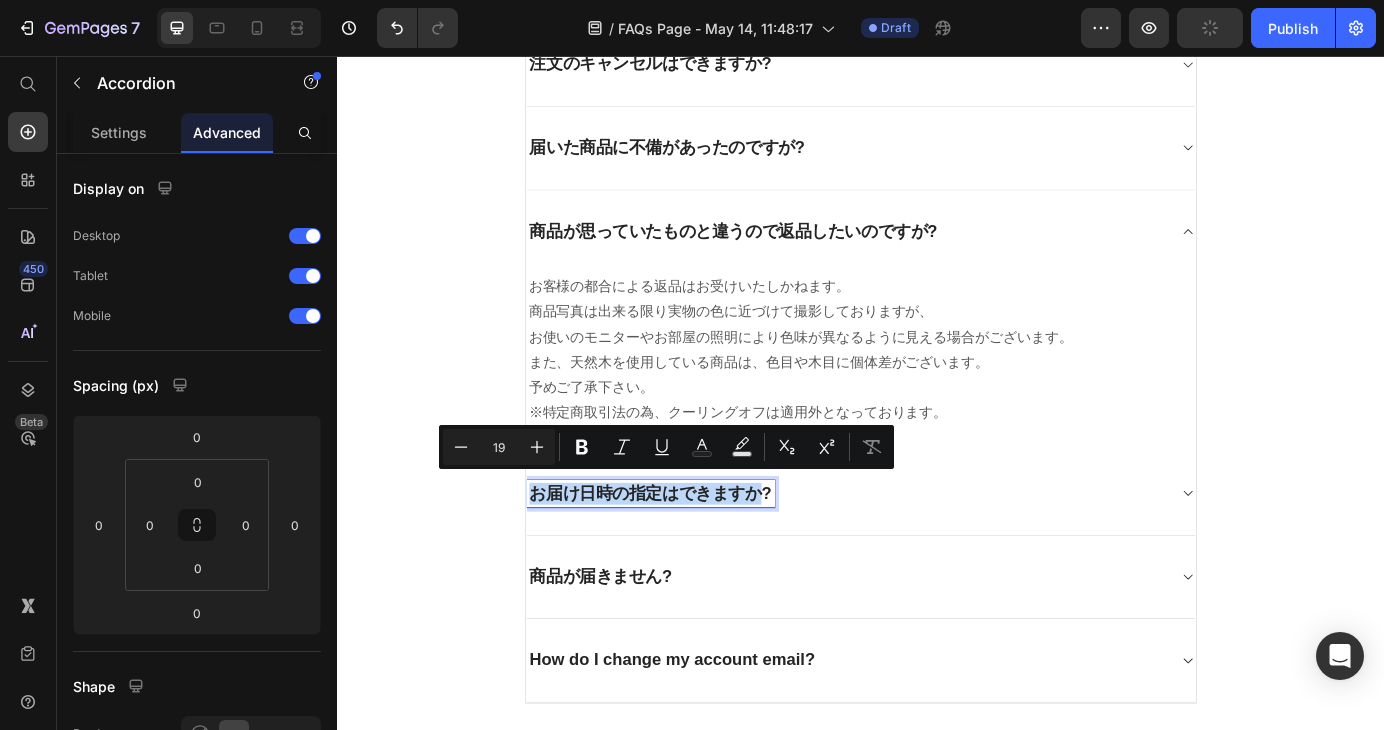 click on "お届け日時の指定はできますか?" at bounding box center [696, 557] 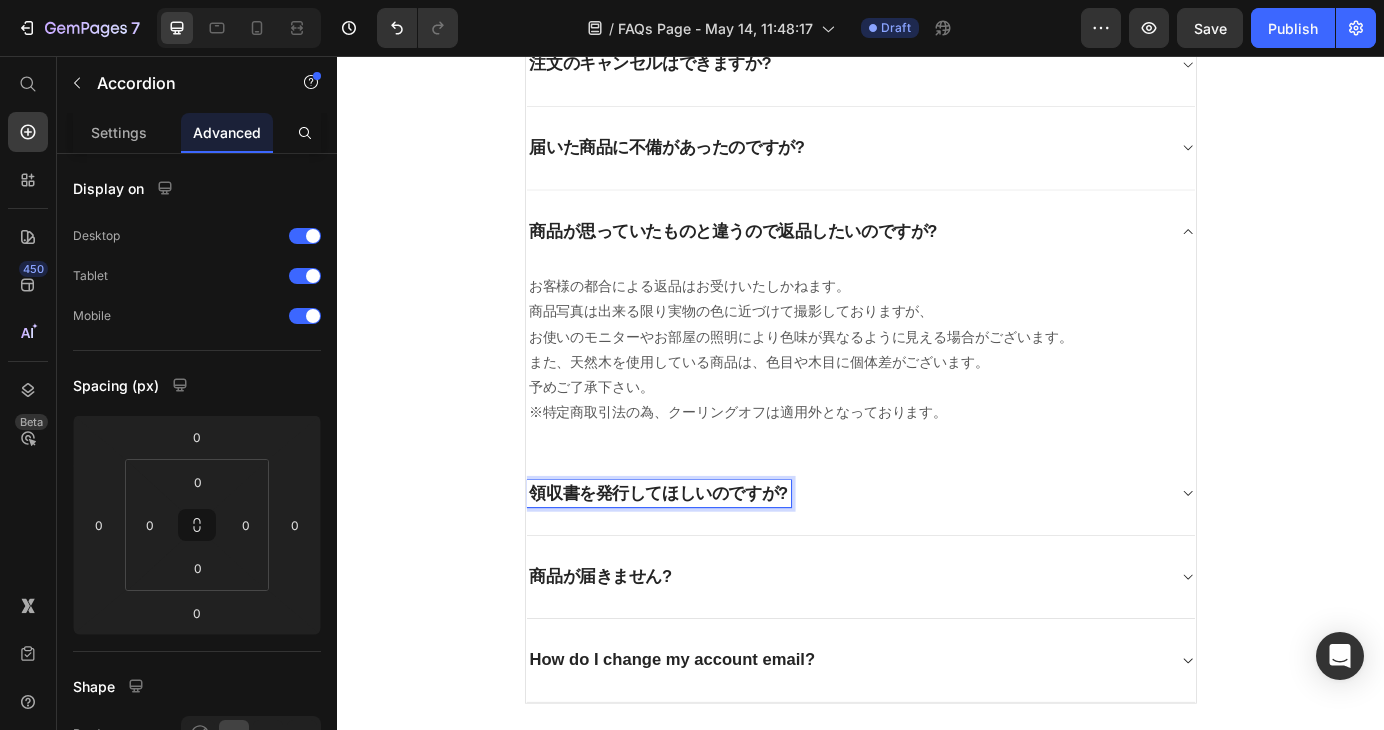 click 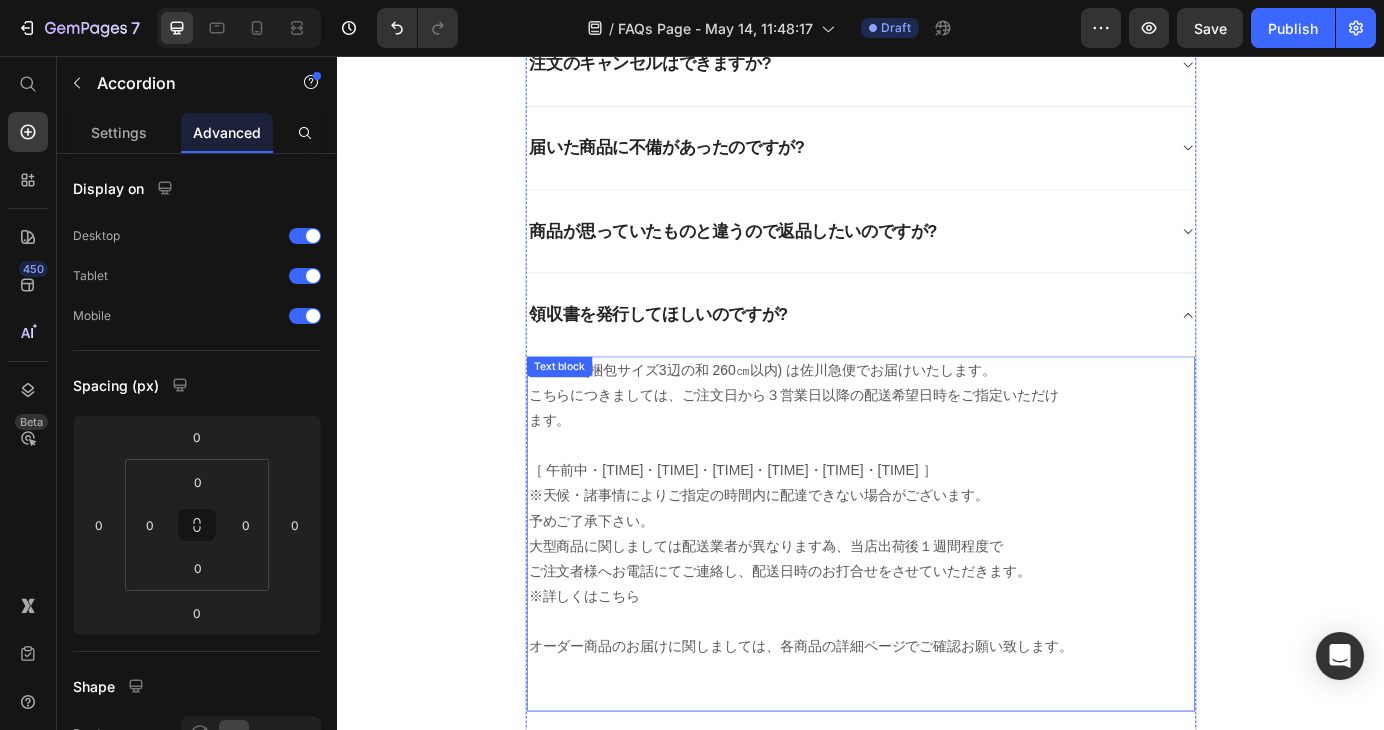 click on "通常商品(梱包サイズ3辺の和 260㎝以内) は佐川急便でお届けいたします。 こちらにつきましては、ご注文日から３営業日以降の配送希望日時をご指定いただけ ます。" at bounding box center (937, 445) 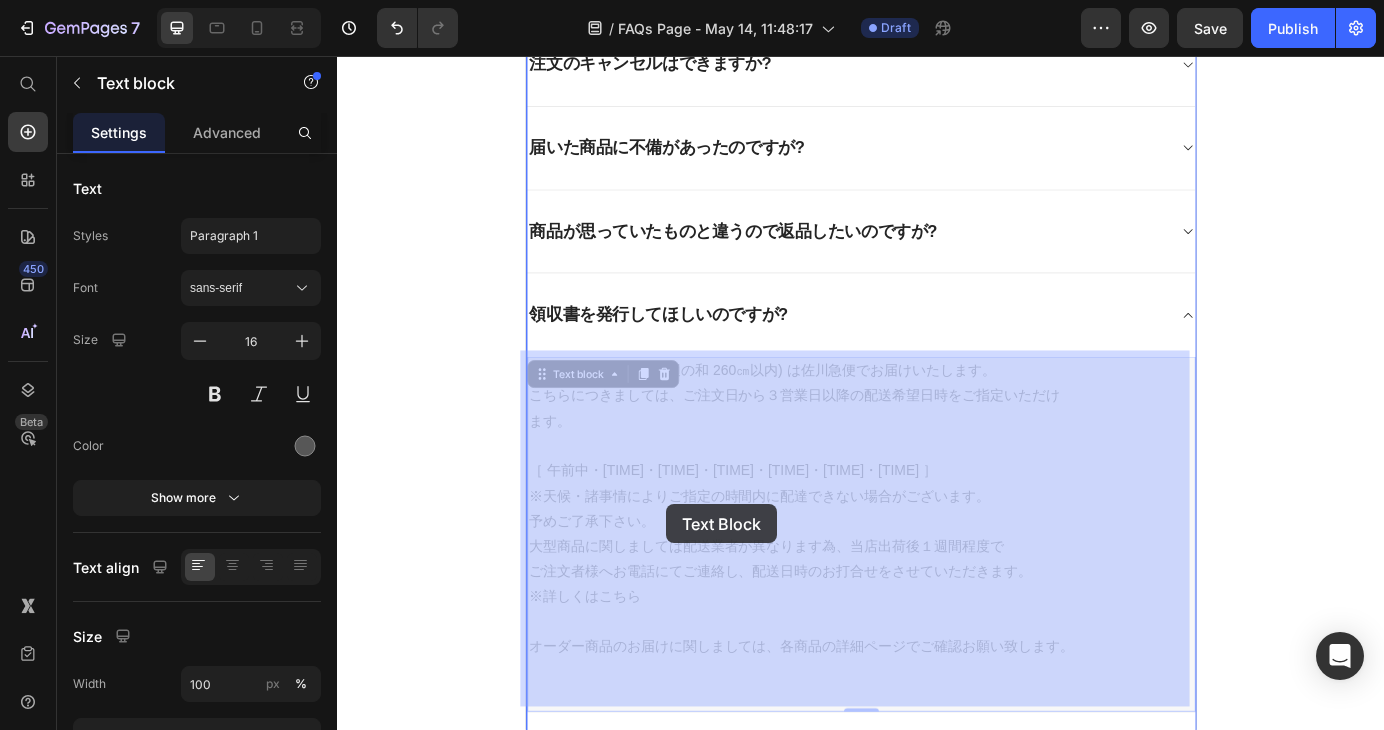 drag, startPoint x: 1149, startPoint y: 725, endPoint x: 714, endPoint y: 570, distance: 461.79 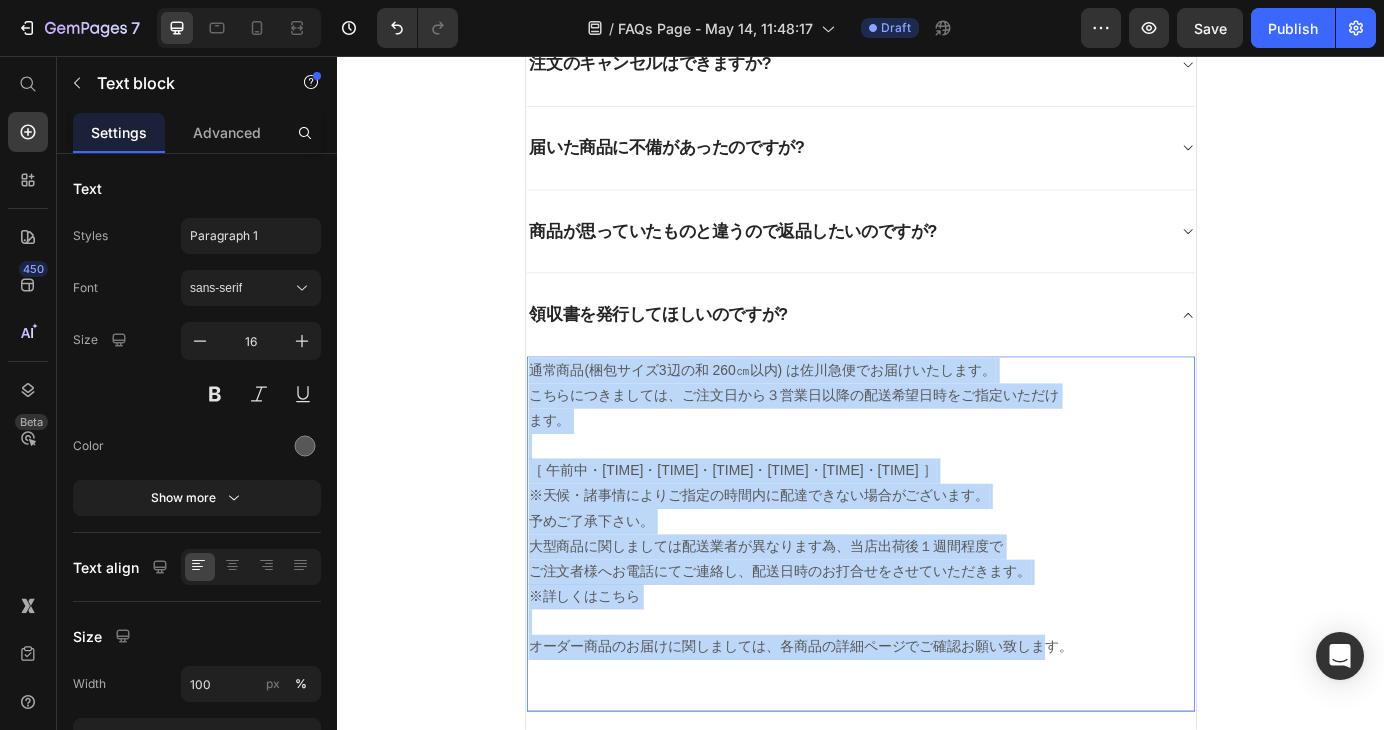 drag, startPoint x: 1145, startPoint y: 730, endPoint x: 545, endPoint y: 422, distance: 674.43604 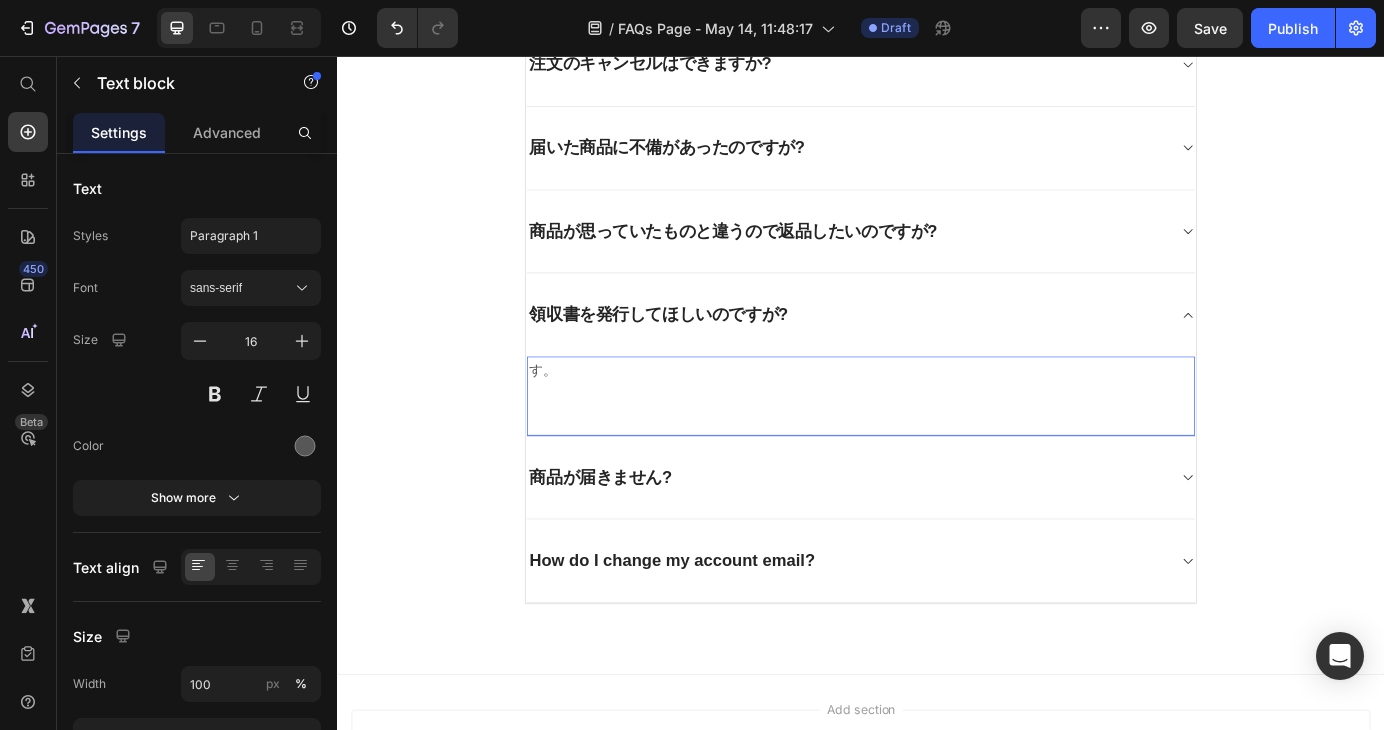click on "す。" at bounding box center (937, 445) 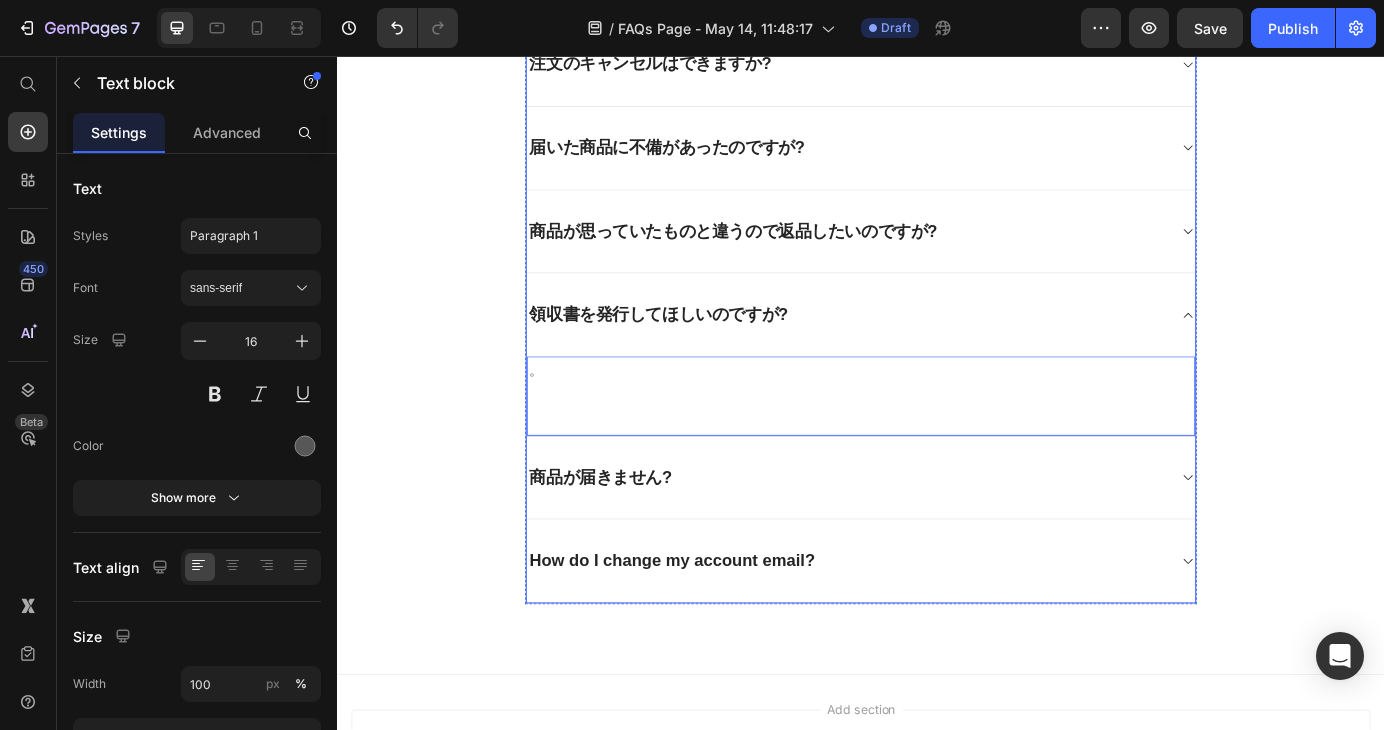 click on "商品が届きません?" at bounding box center [937, 540] 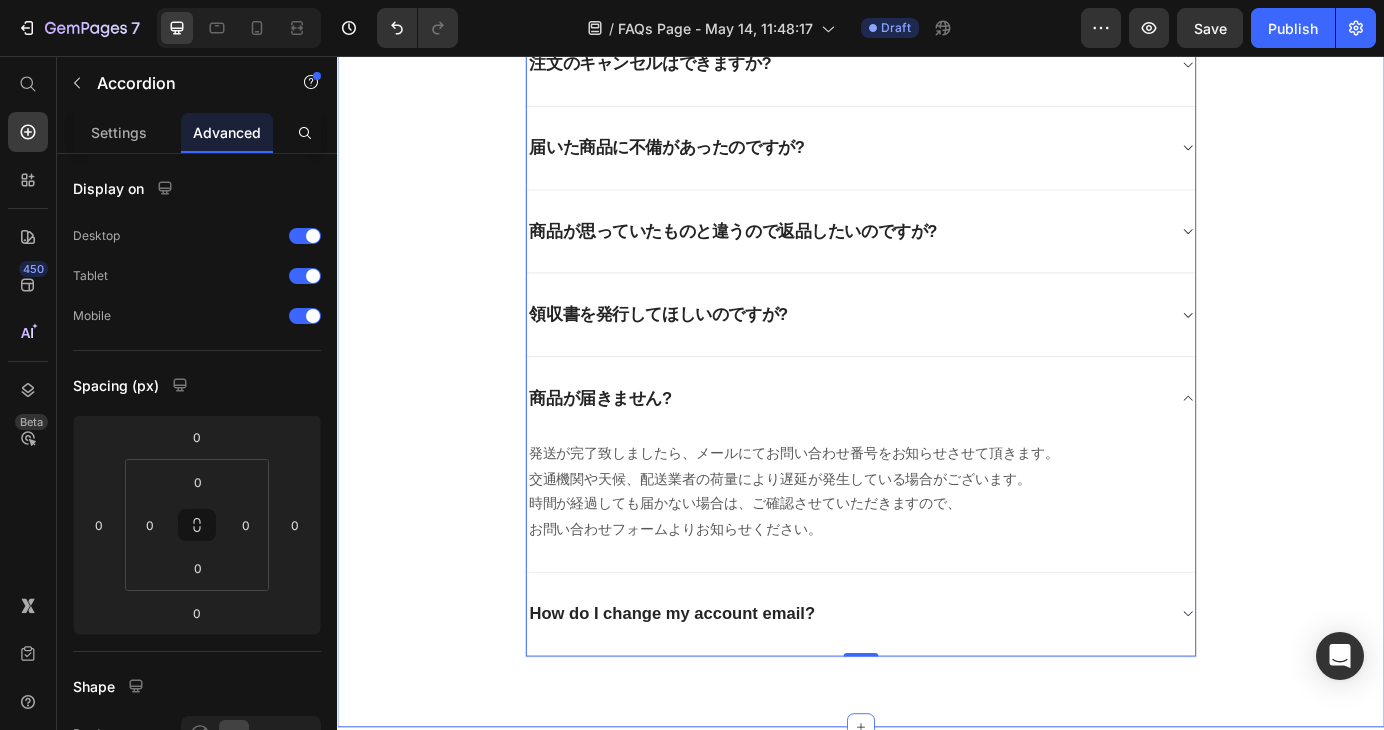 drag, startPoint x: 1456, startPoint y: 424, endPoint x: 1366, endPoint y: 442, distance: 91.78235 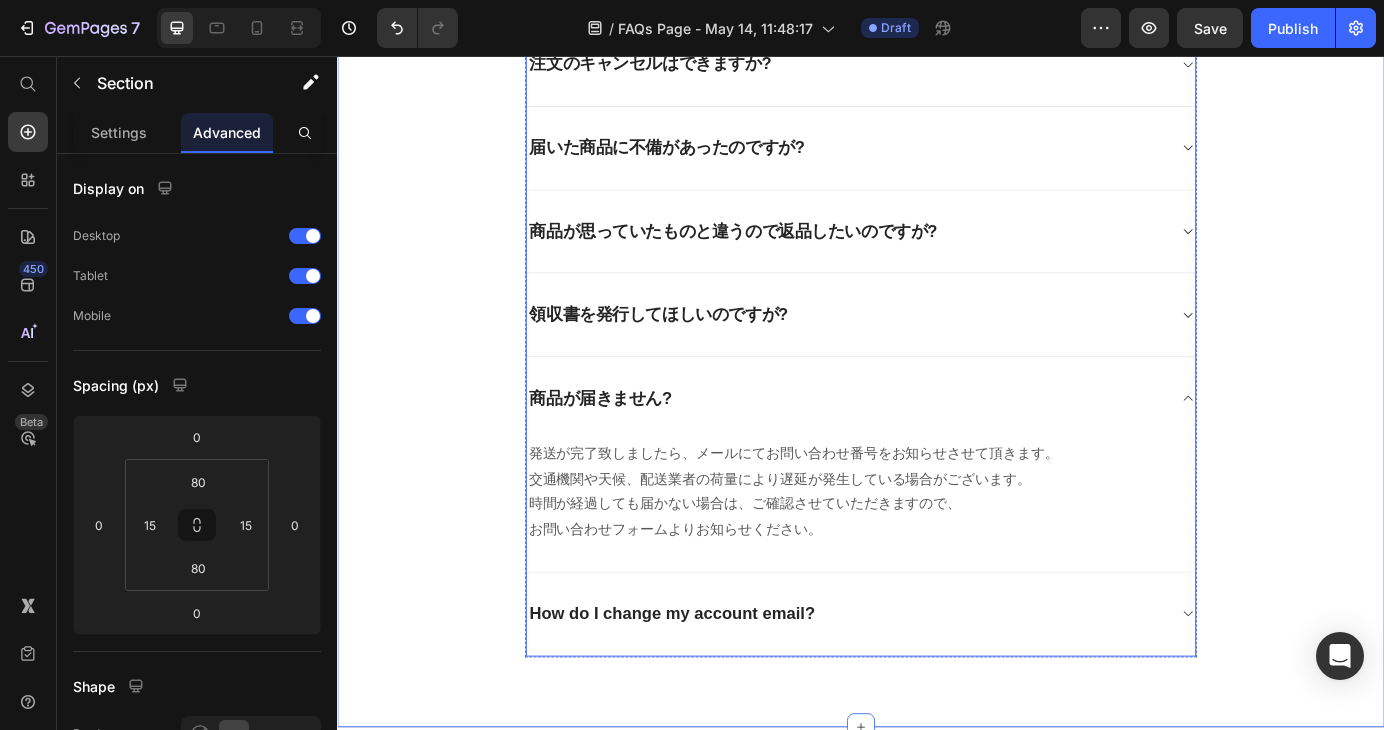 click on "商品が届きません?" at bounding box center [639, 448] 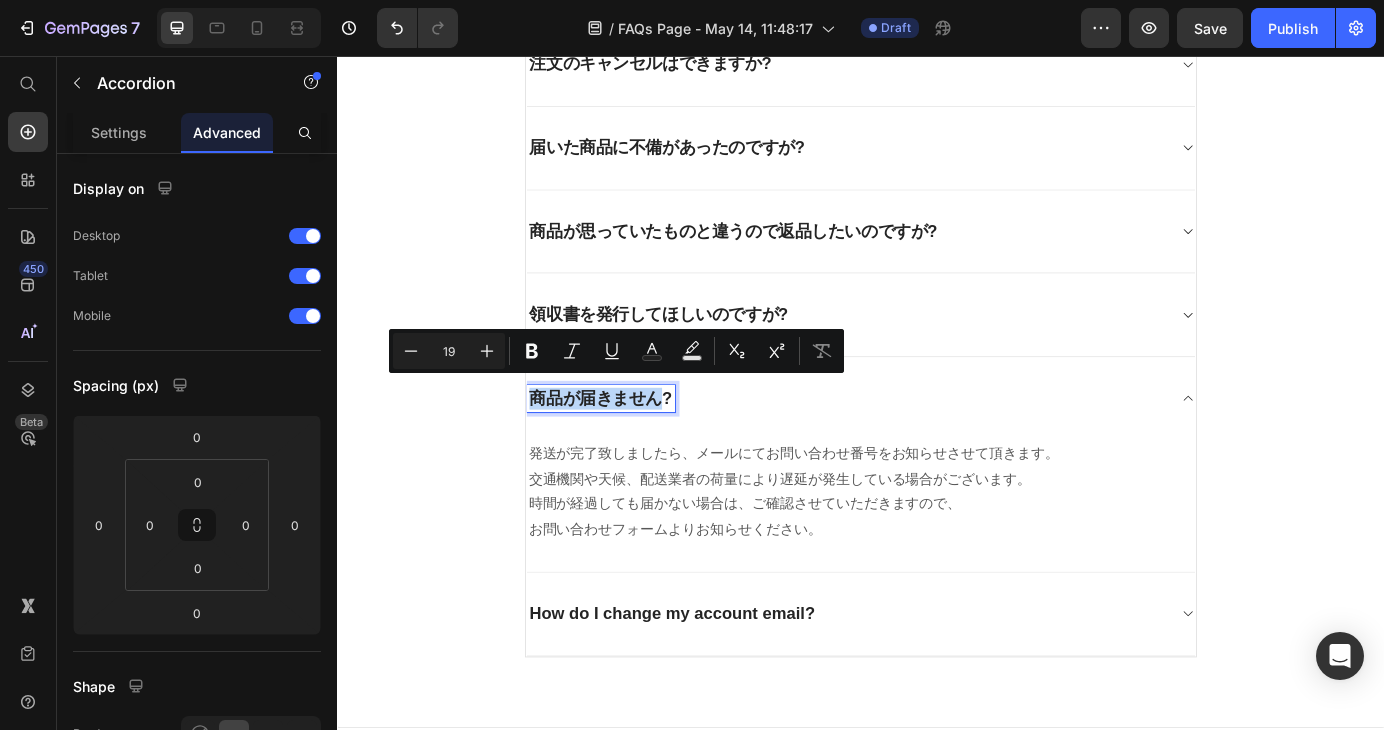 drag, startPoint x: 697, startPoint y: 439, endPoint x: 552, endPoint y: 444, distance: 145.08618 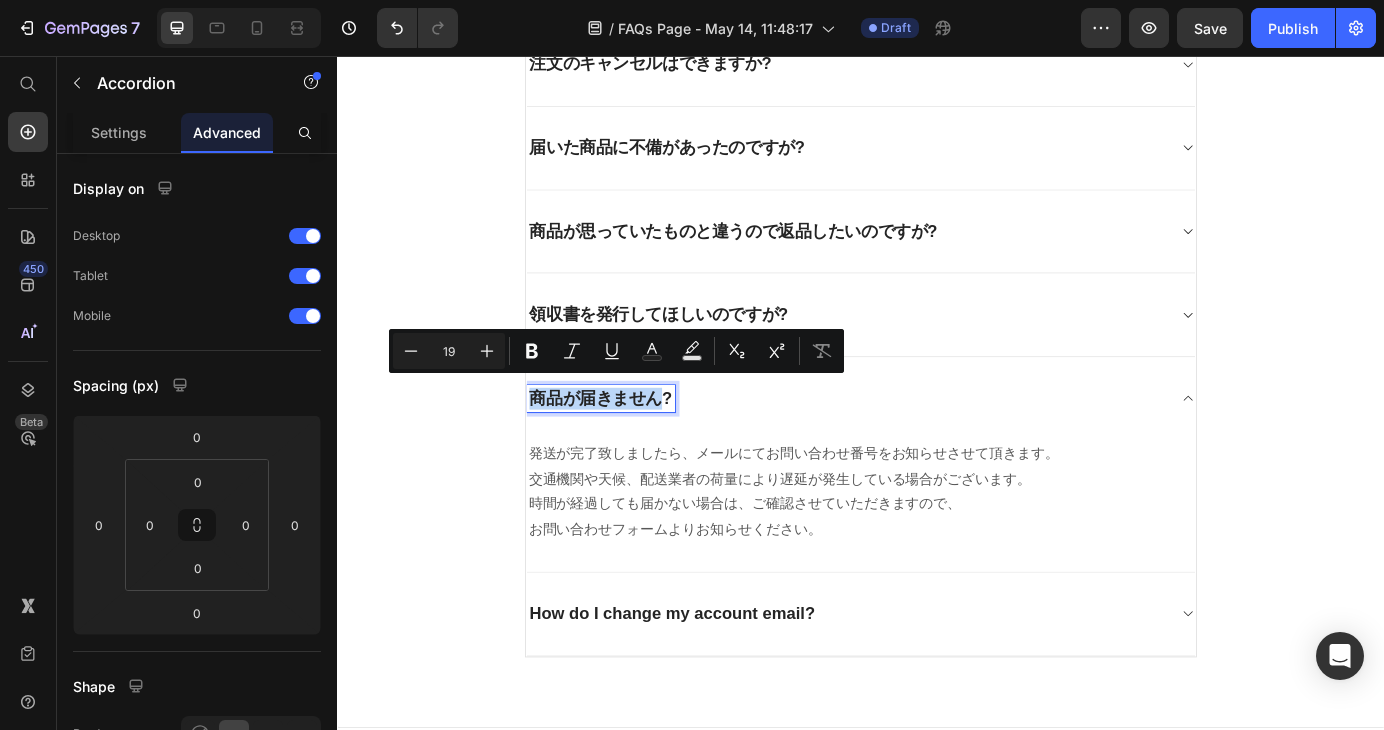click on "商品が届きません?" at bounding box center [639, 448] 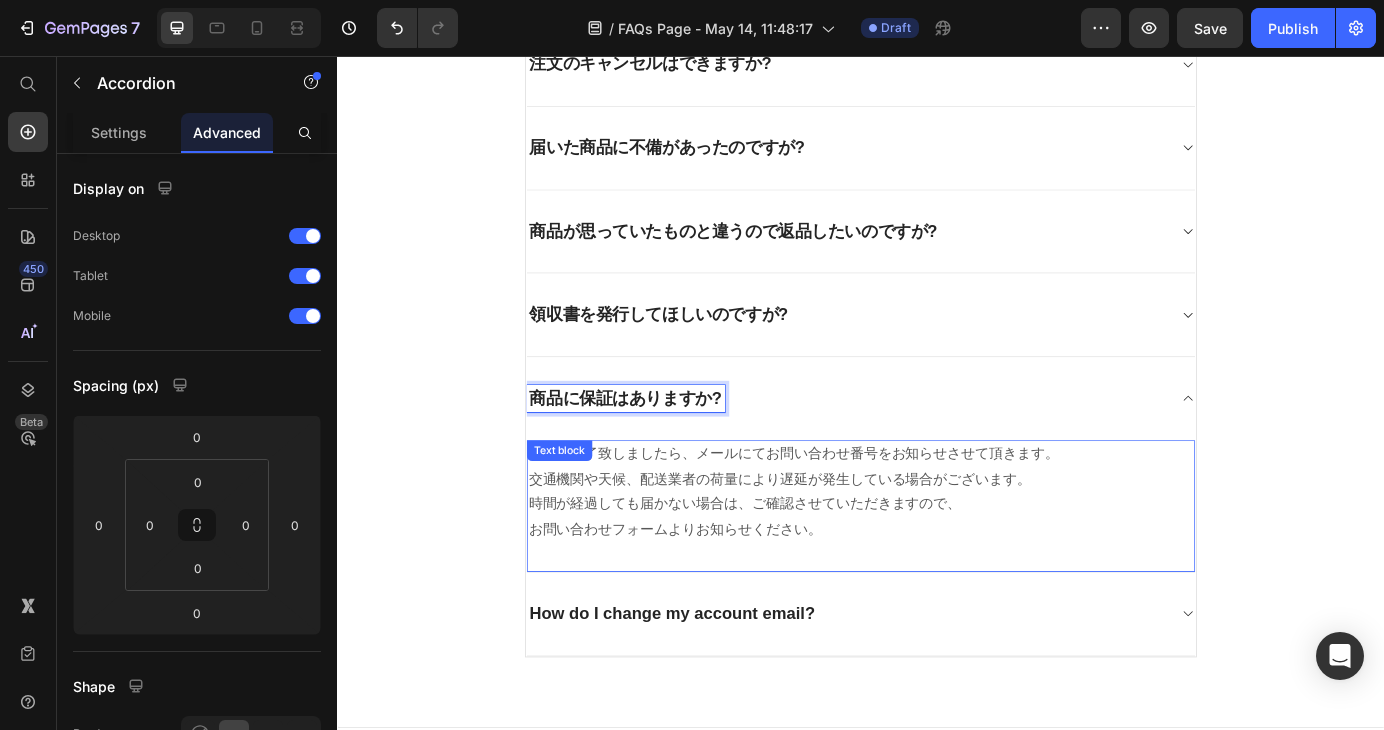 click on "発送が完了致しましたら、メールにてお問い合わせ番号をお知らせさせて頂きます。 交通機関や天候、配送業者の荷量により遅延が発生している場合がございます。  時間が経過しても届かない場合は、ご確認させていただきますので、 お問い合わせフォームよりお知らせください。" at bounding box center [937, 555] 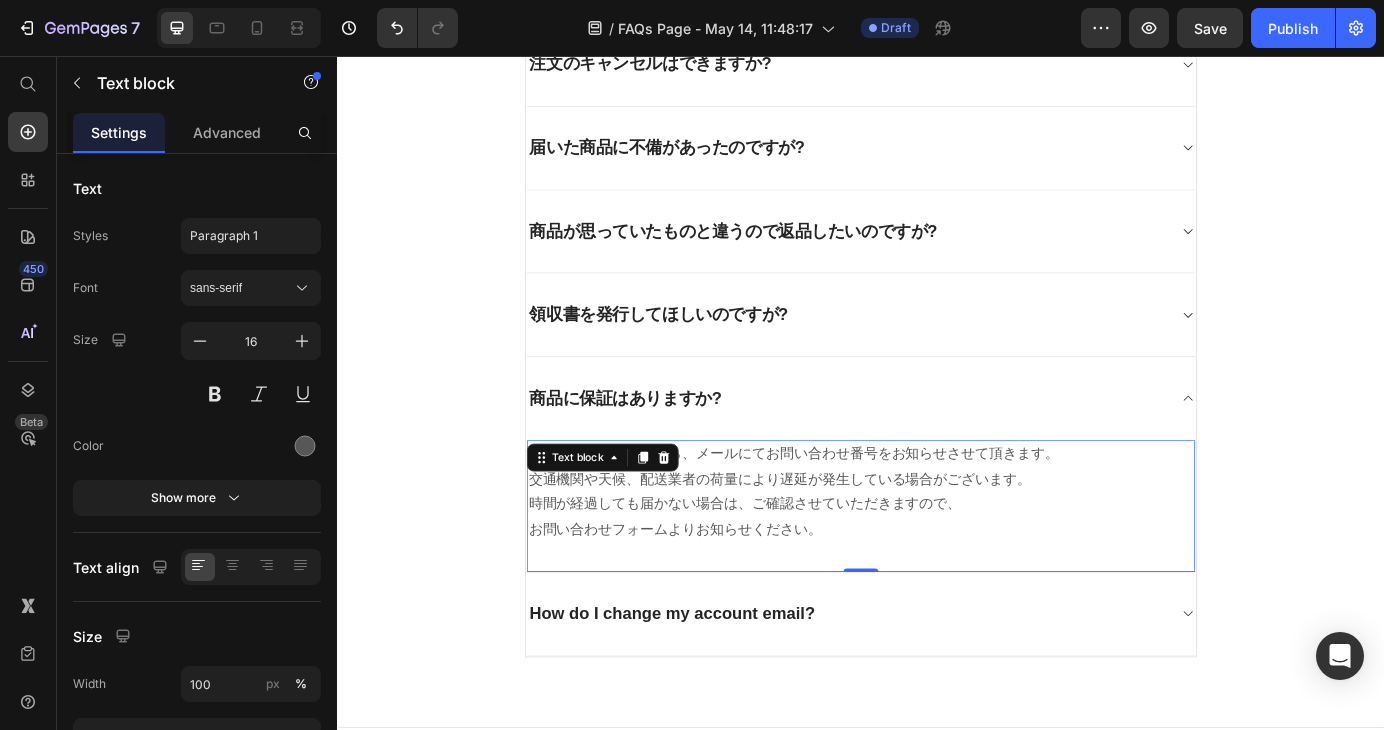 click on "発送が完了致しましたら、メールにてお問い合わせ番号をお知らせさせて頂きます。 交通機関や天候、配送業者の荷量により遅延が発生している場合がございます。  時間が経過しても届かない場合は、ご確認させていただきますので、 お問い合わせフォームよりお知らせください。" at bounding box center [937, 555] 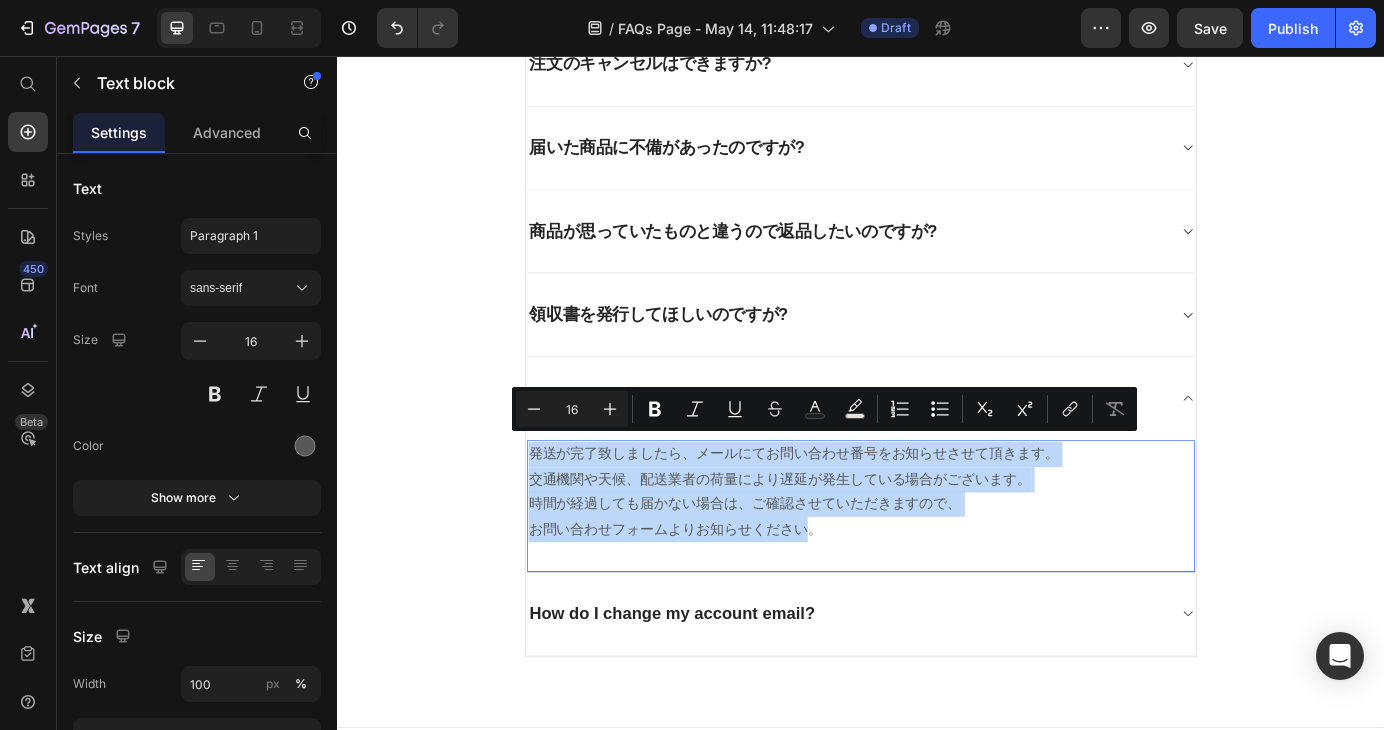 drag, startPoint x: 867, startPoint y: 589, endPoint x: 545, endPoint y: 512, distance: 331.07855 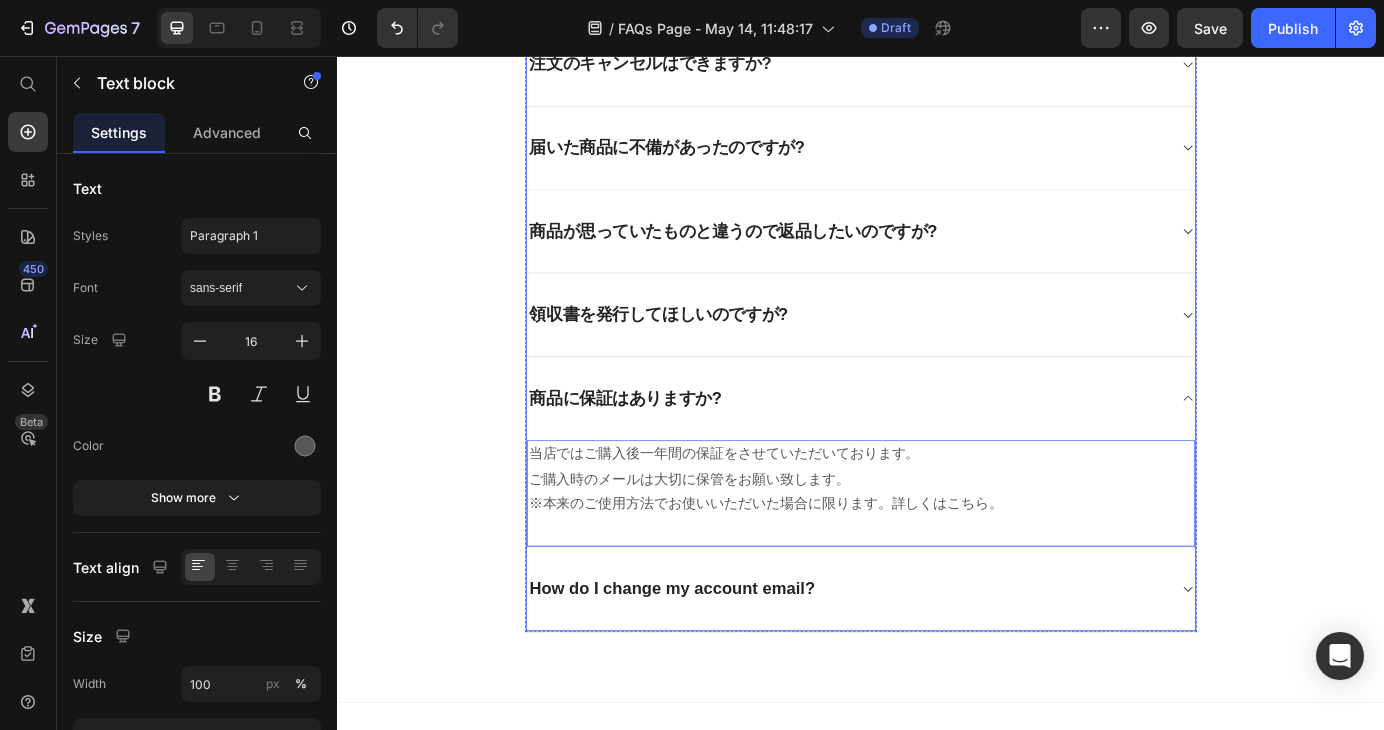 click on "How do I change my account email?" at bounding box center (720, 666) 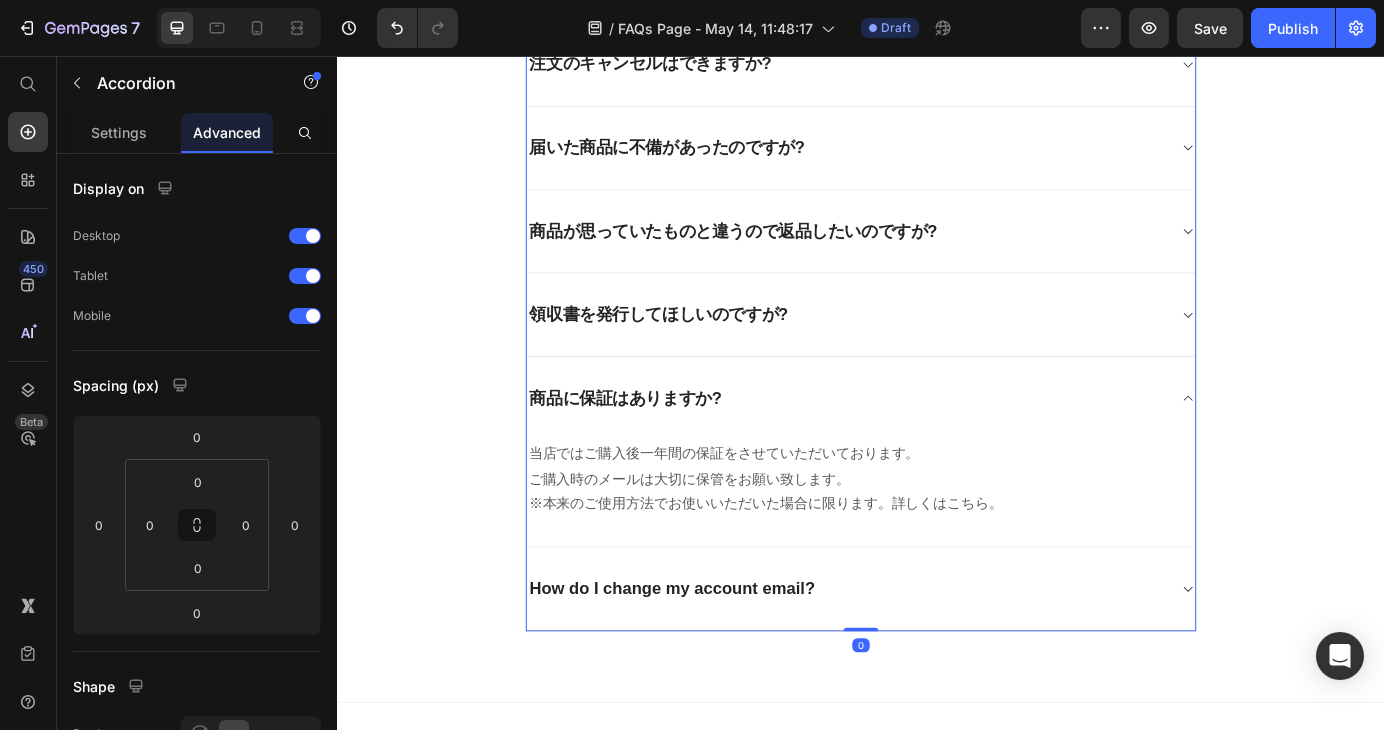 click on "How do I change my account email?" at bounding box center (921, 666) 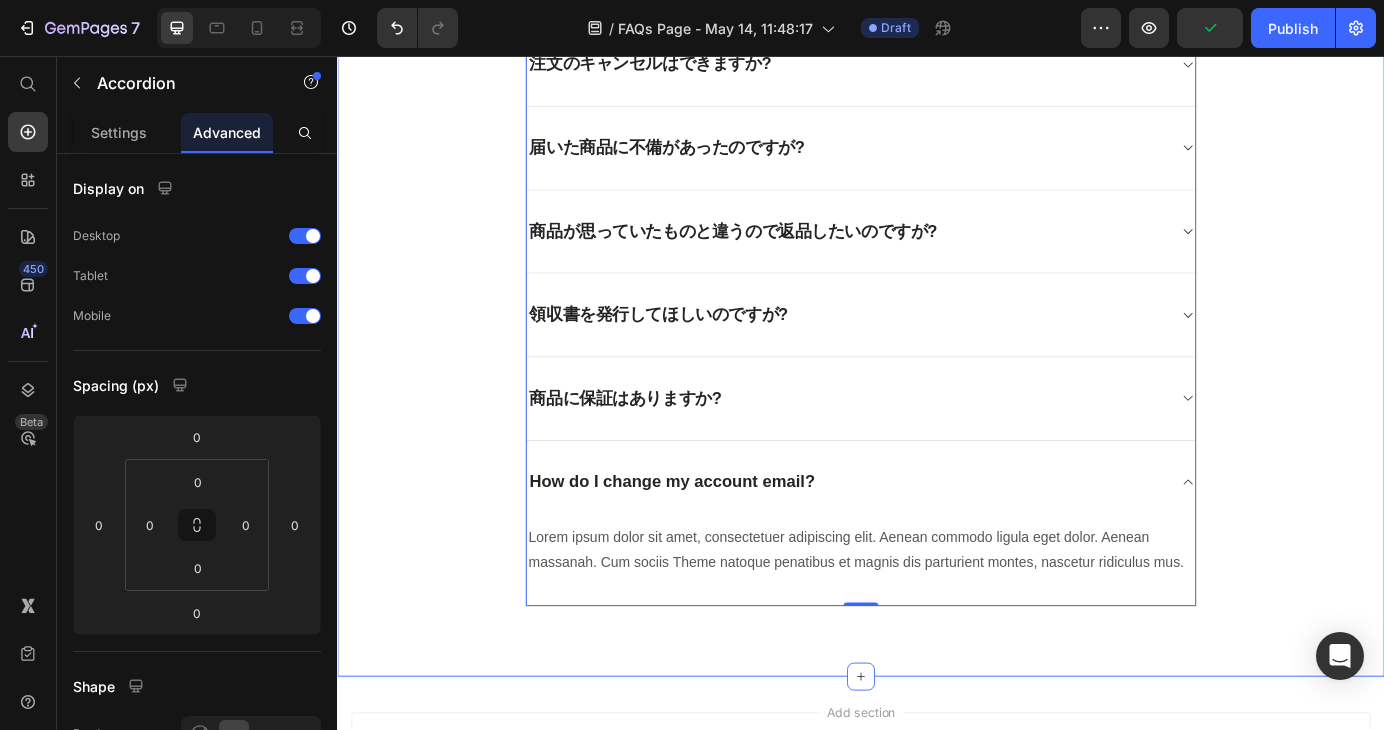 click on "よくあるご質問 Heading お客様からいただいたお問い合わせを、よくある質問形式でご紹介しています。 Text block                Title Line
お届け先を注文者と違う住所にできますか?
注文後にメールが届かない。?
支払い方法は何がありますか?
お届け日時の指定はできますか?
商品が届きません?
商品の開梱・設置サービスはありますか? 当店では開梱・設置サービスを行っておりません。 大型商品に関しましては搬入経路をご確認の上、配送業者とのお届け日時の お打合せ時にお問い合わせください。（別途、実費でのお支払いとなります） Text block Accordion" at bounding box center (937, -80) 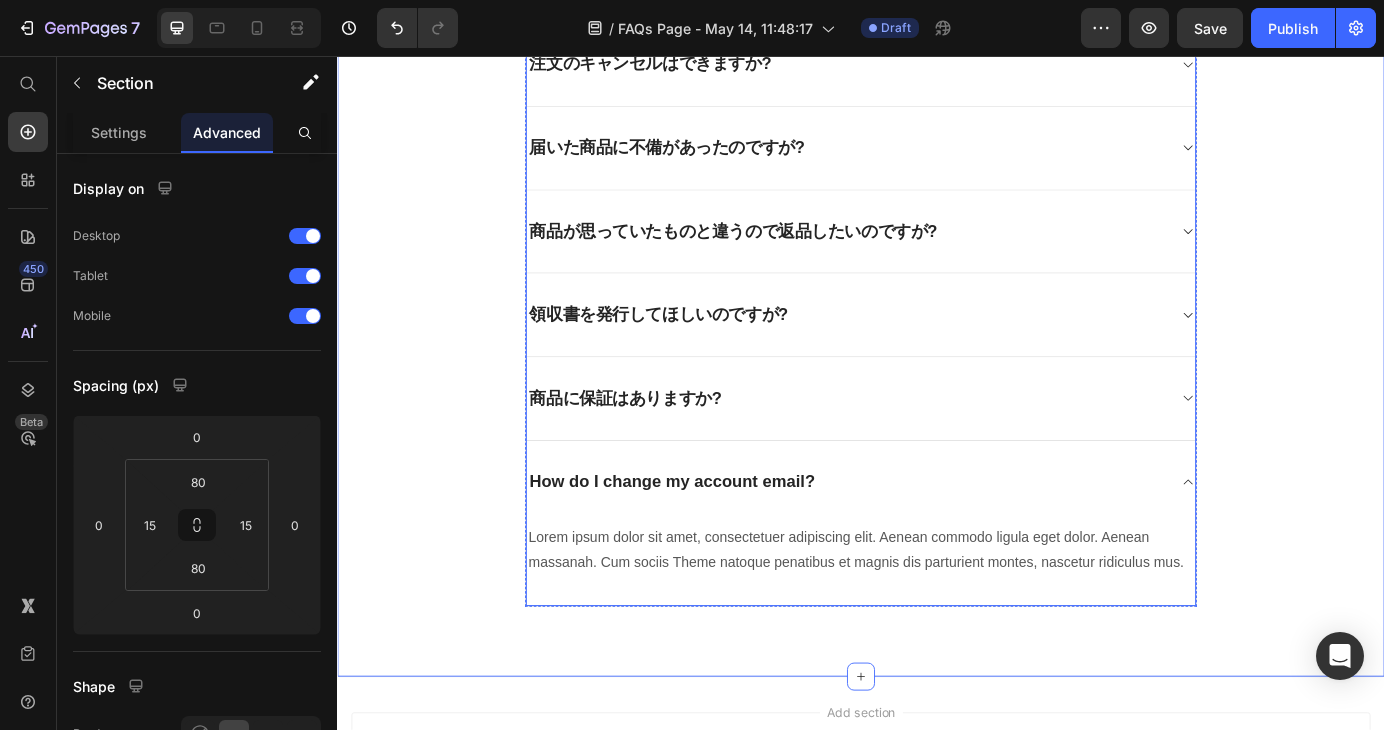 click on "How do I change my account email?" at bounding box center (720, 544) 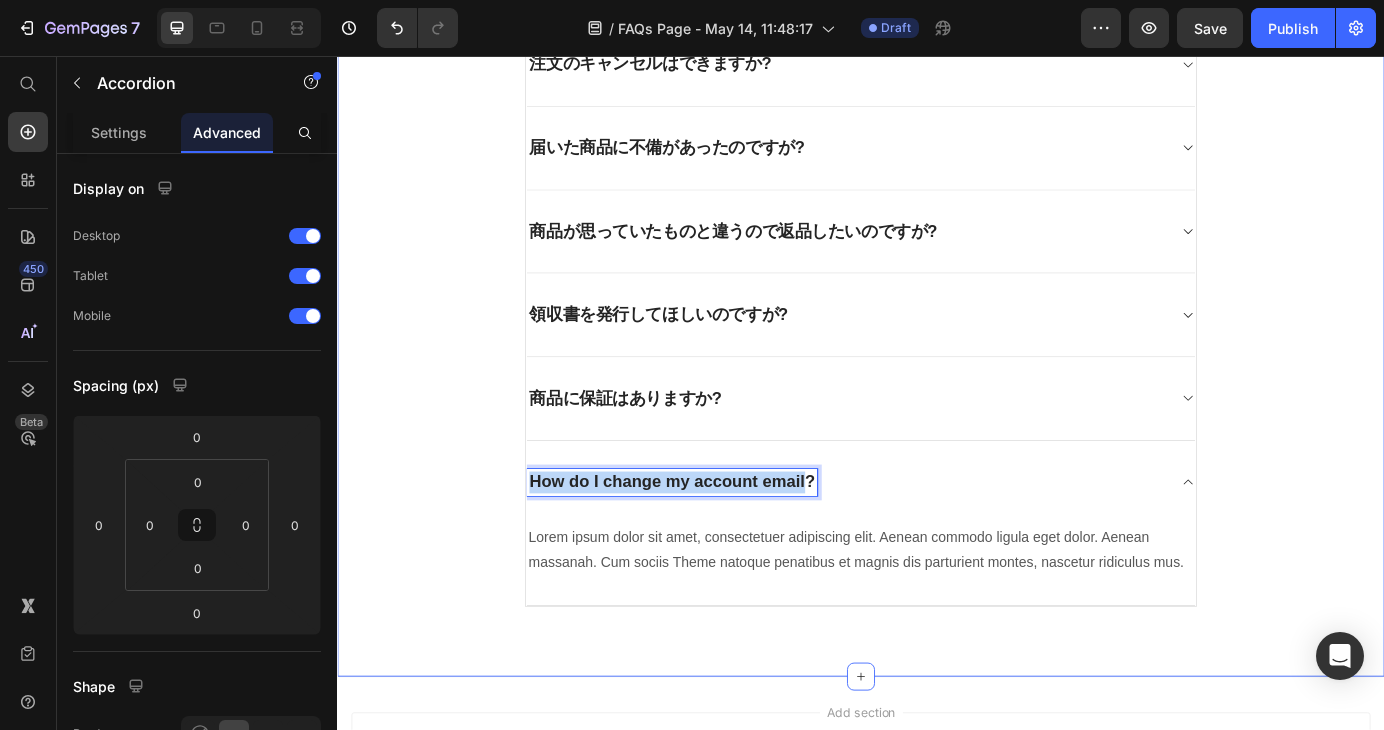 drag, startPoint x: 873, startPoint y: 538, endPoint x: 534, endPoint y: 538, distance: 339 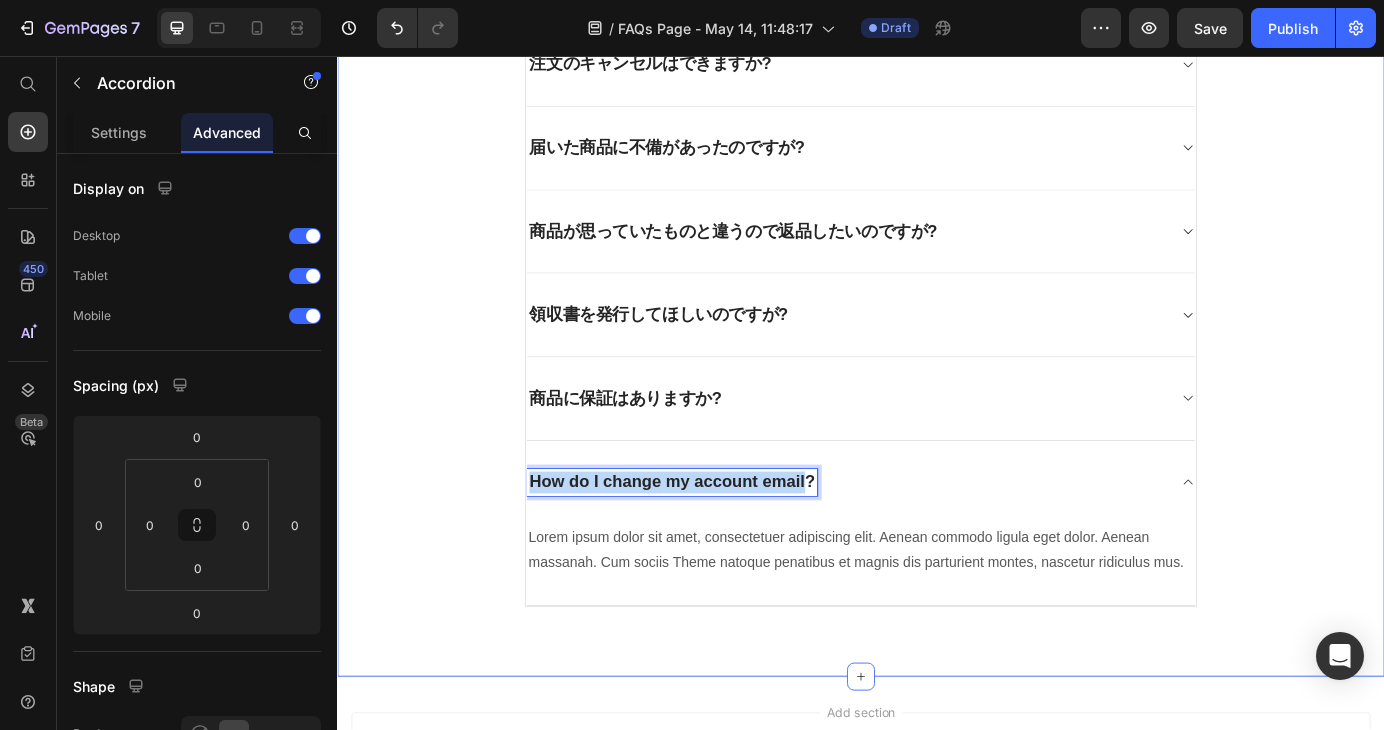 click on "よくあるご質問 Heading お客様からいただいたお問い合わせを、よくある質問形式でご紹介しています。 Text block                Title Line
お届け先を注文者と違う住所にできますか?
注文後にメールが届かない。?
支払い方法は何がありますか?
お届け日時の指定はできますか?
商品が届きません?
商品の開梱・設置サービスはありますか? 当店では開梱・設置サービスを行っておりません。 大型商品に関しましては搬入経路をご確認の上、配送業者とのお届け日時の お打合せ時にお問い合わせください。（別途、実費でのお支払いとなります） Text block Accordion" at bounding box center [937, -80] 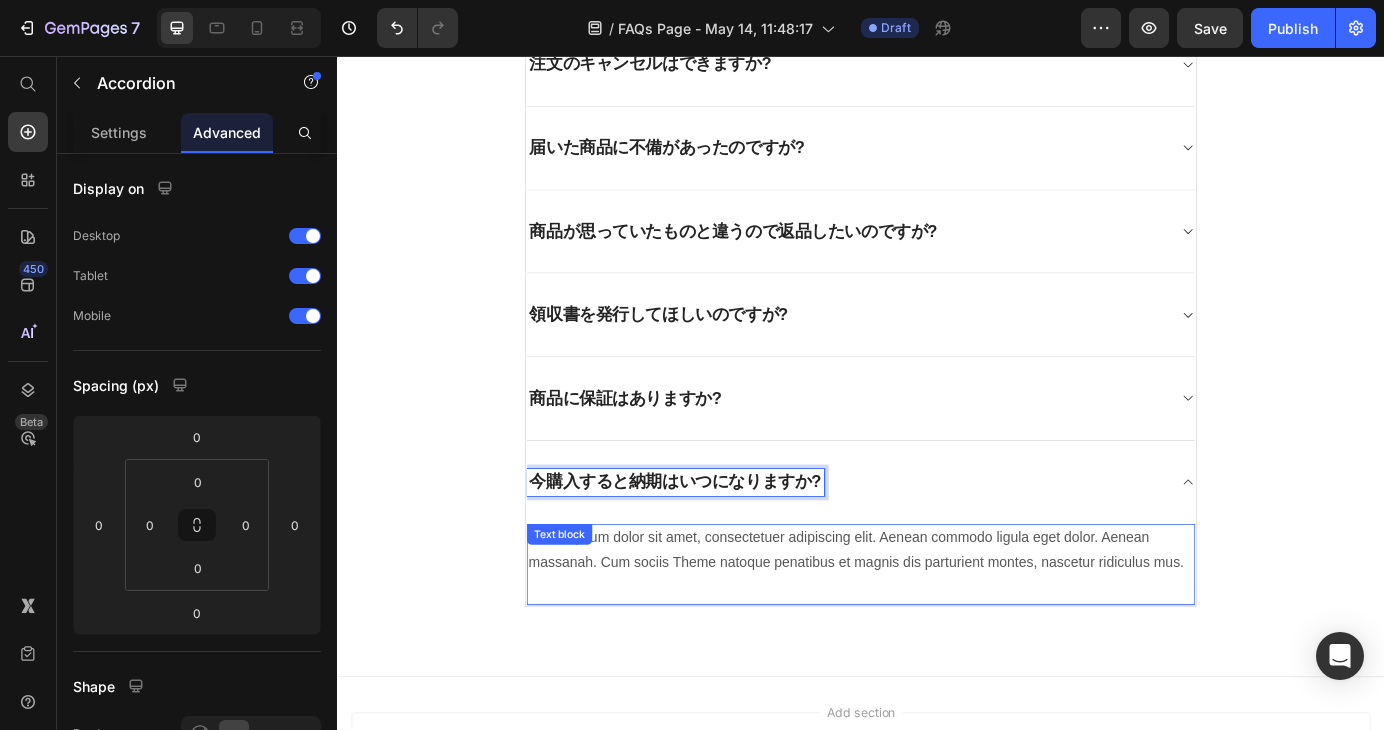 click on "Lorem ipsum dolor sit amet, consectetuer adipiscing elit. Aenean commodo ligula eget dolor. Aenean massanah. Cum sociis Theme natoque penatibus et magnis dis parturient montes, nascetur ridiculus mus. Text block" at bounding box center [937, 639] 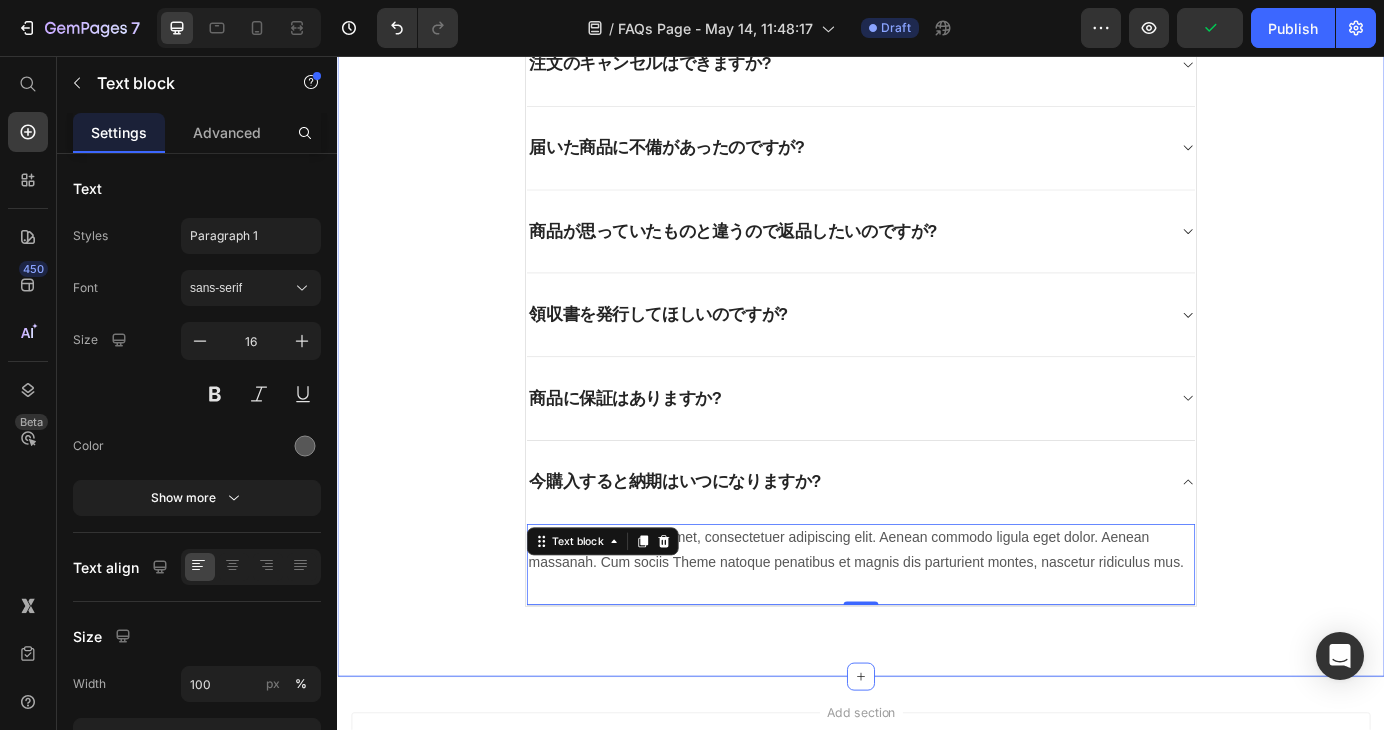 click on "よくあるご質問 Heading お客様からいただいたお問い合わせを、よくある質問形式でご紹介しています。 Text block                Title Line
お届け先を注文者と違う住所にできますか?
注文後にメールが届かない。?
支払い方法は何がありますか?
お届け日時の指定はできますか?
商品が届きません?
商品の開梱・設置サービスはありますか? 当店では開梱・設置サービスを行っておりません。 大型商品に関しましては搬入経路をご確認の上、配送業者とのお届け日時の お打合せ時にお問い合わせください。（別途、実費でのお支払いとなります） Text block Accordion" at bounding box center (937, -80) 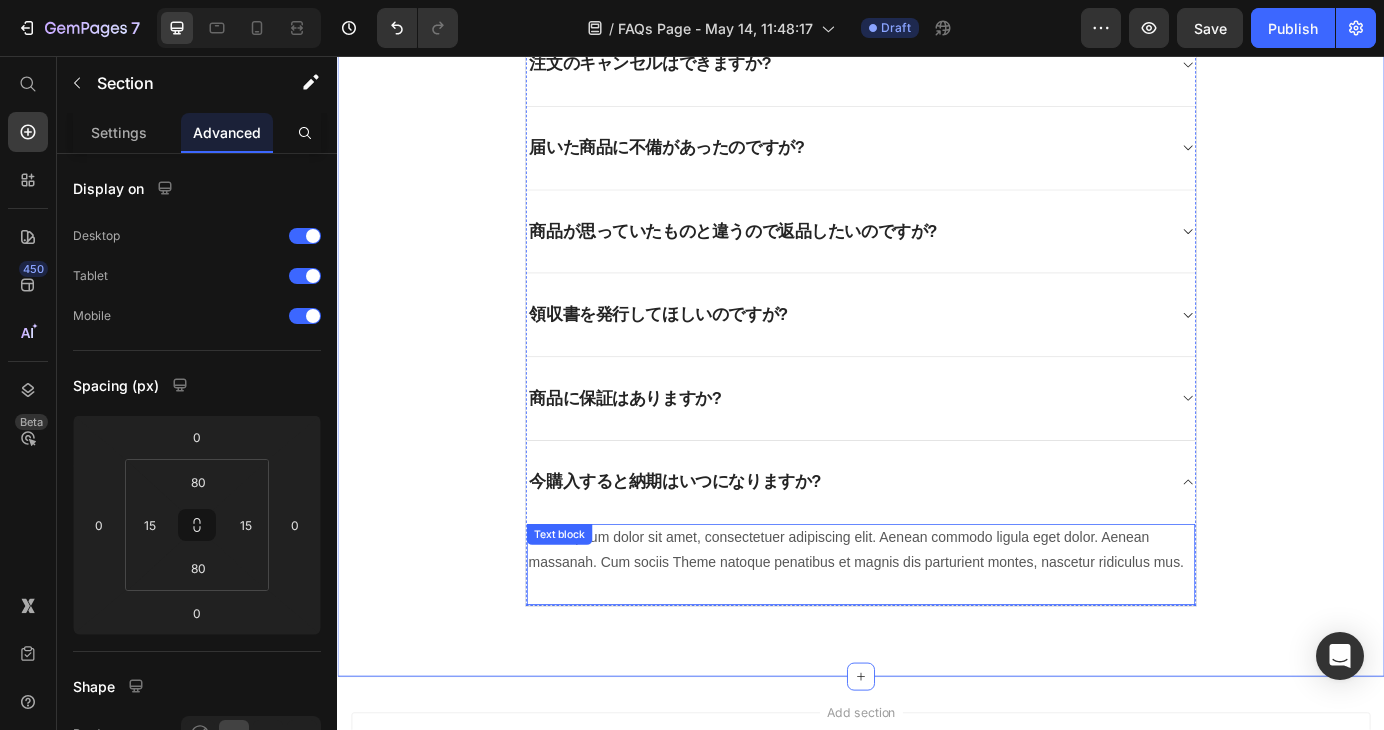click on "Lorem ipsum dolor sit amet, consectetuer adipiscing elit. Aenean commodo ligula eget dolor. Aenean massanah. Cum sociis Theme natoque penatibus et magnis dis parturient montes, nascetur ridiculus mus." at bounding box center [937, 623] 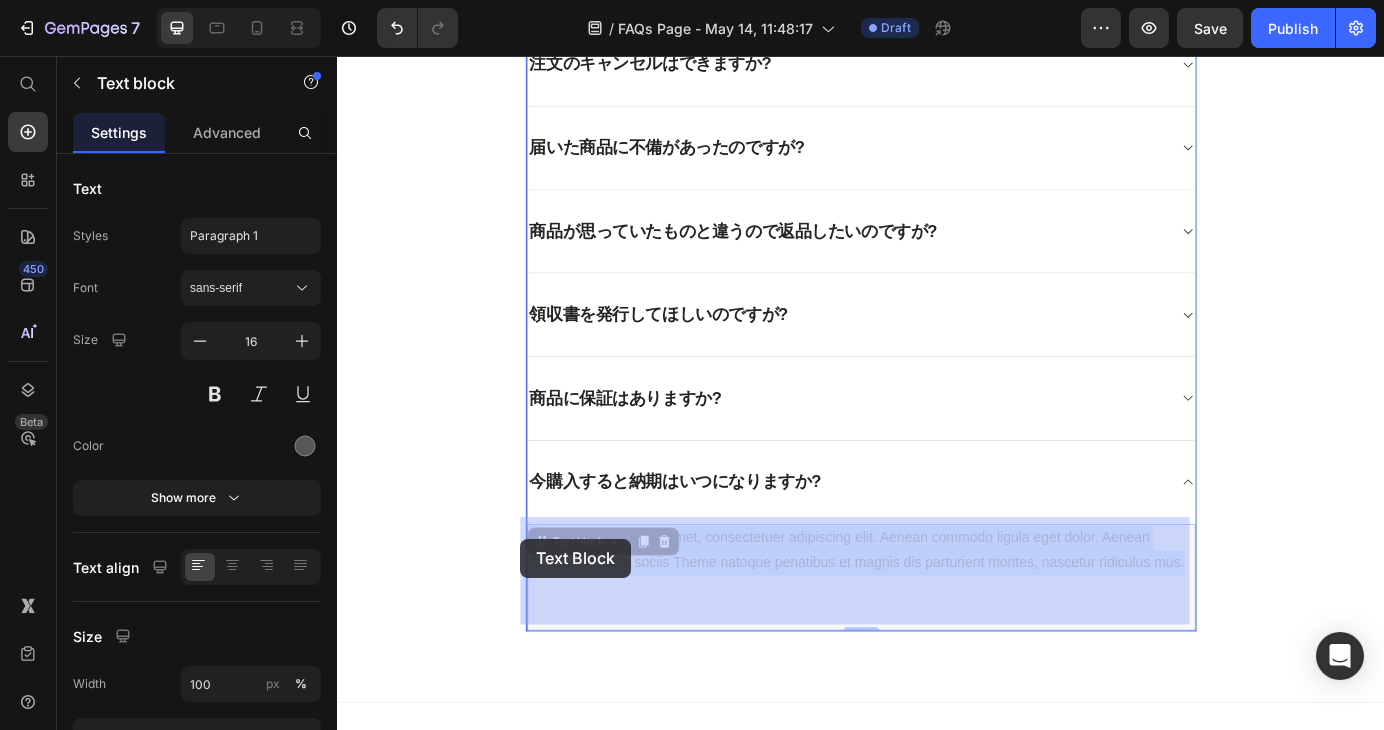 drag, startPoint x: 585, startPoint y: 661, endPoint x: 547, endPoint y: 609, distance: 64.40497 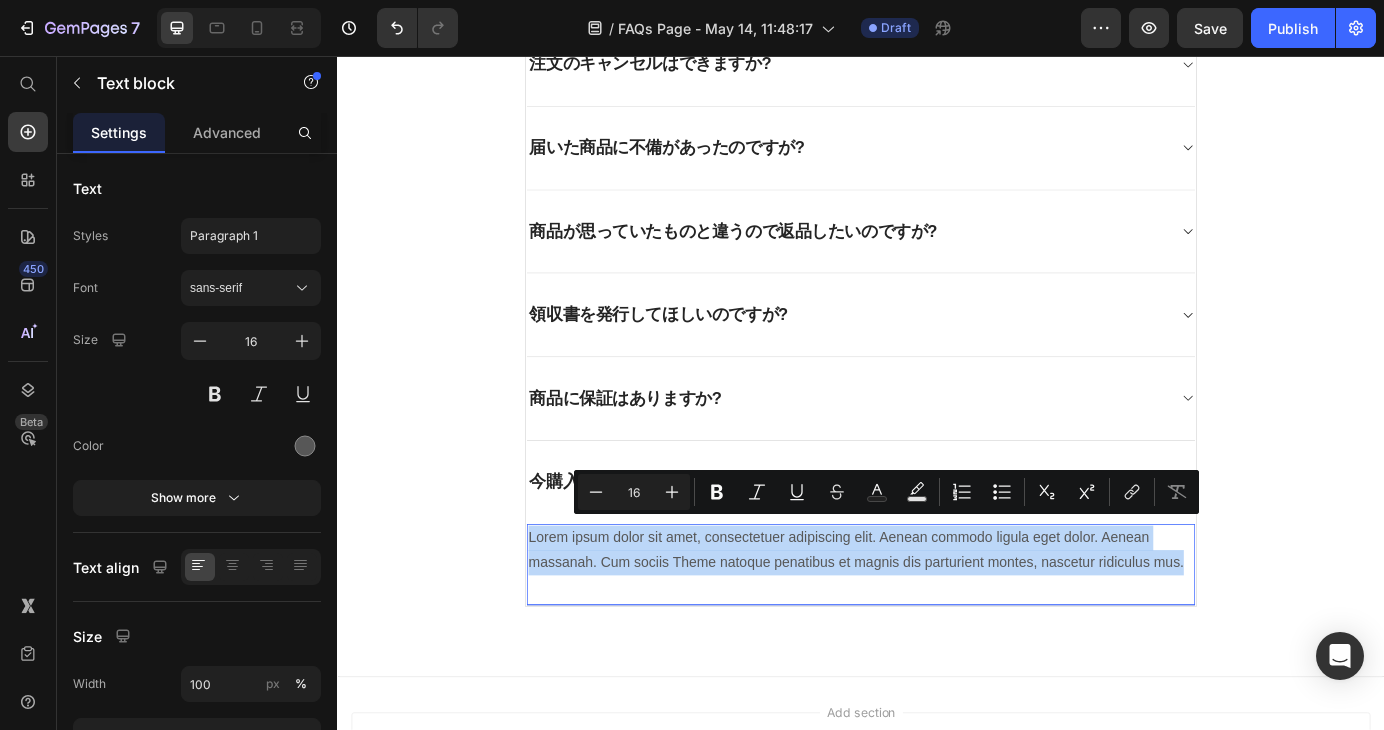 drag, startPoint x: 594, startPoint y: 656, endPoint x: 550, endPoint y: 601, distance: 70.434364 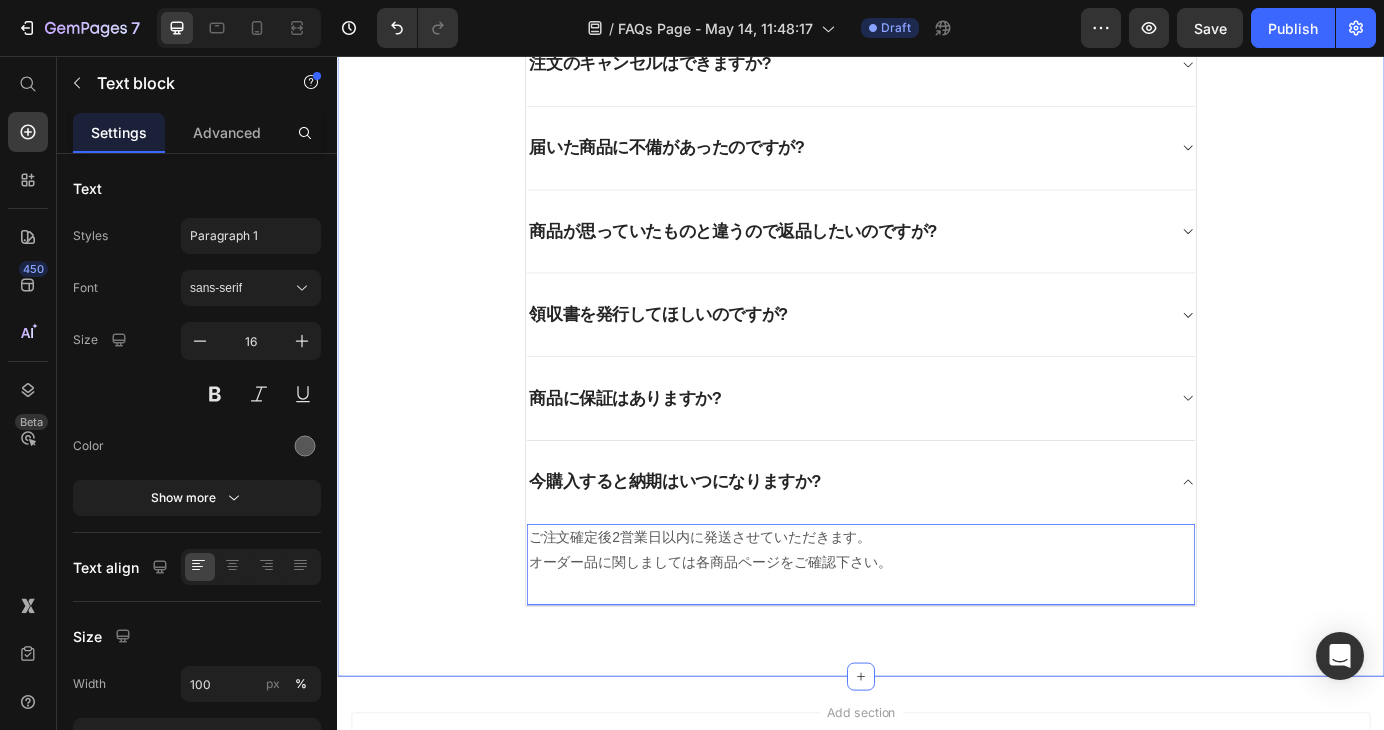 click on "よくあるご質問 Heading お客様からいただいたお問い合わせを、よくある質問形式でご紹介しています。 Text block                Title Line
お届け先を注文者と違う住所にできますか?
注文後にメールが届かない。?
支払い方法は何がありますか?
お届け日時の指定はできますか?
商品が届きません?
商品の開梱・設置サービスはありますか? 当店では開梱・設置サービスを行っておりません。 大型商品に関しましては搬入経路をご確認の上、配送業者とのお届け日時の お打合せ時にお問い合わせください。（別途、実費でのお支払いとなります） Text block Accordion" at bounding box center [937, -80] 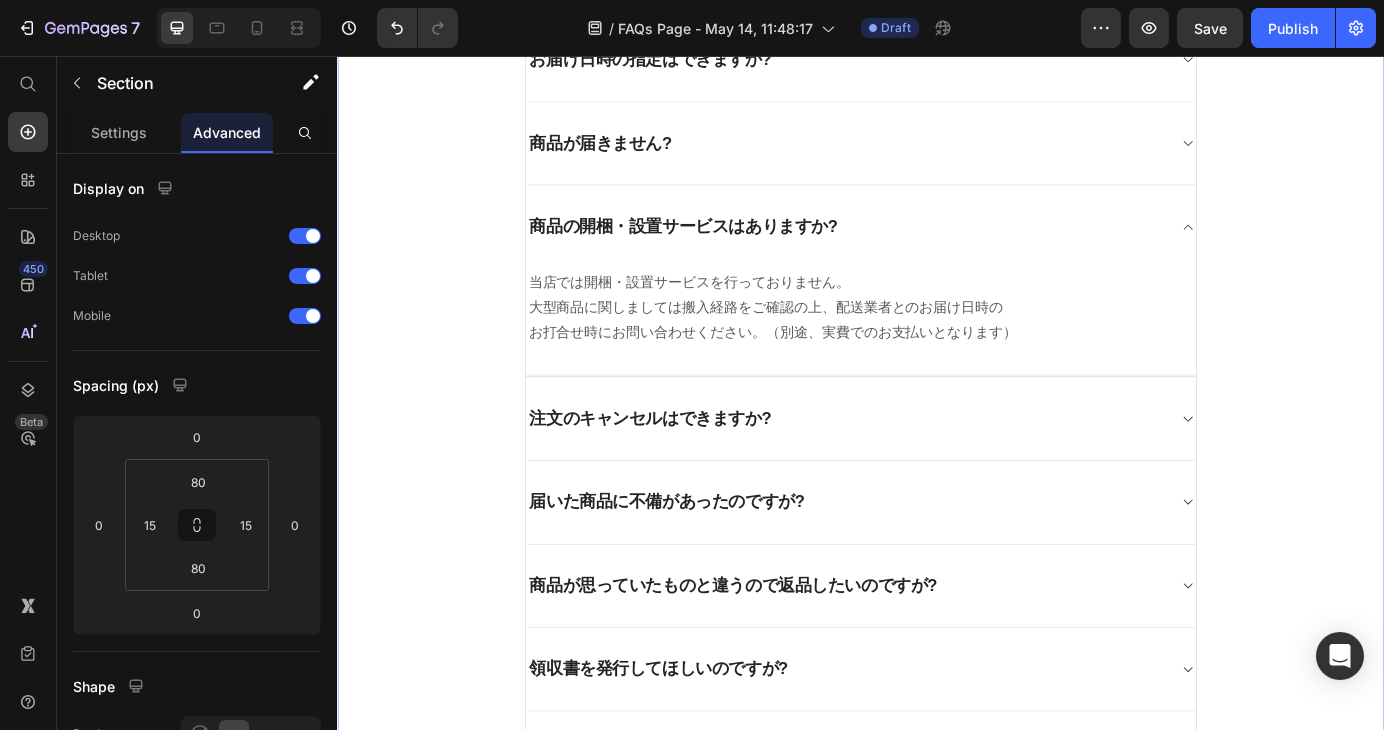scroll, scrollTop: 624, scrollLeft: 0, axis: vertical 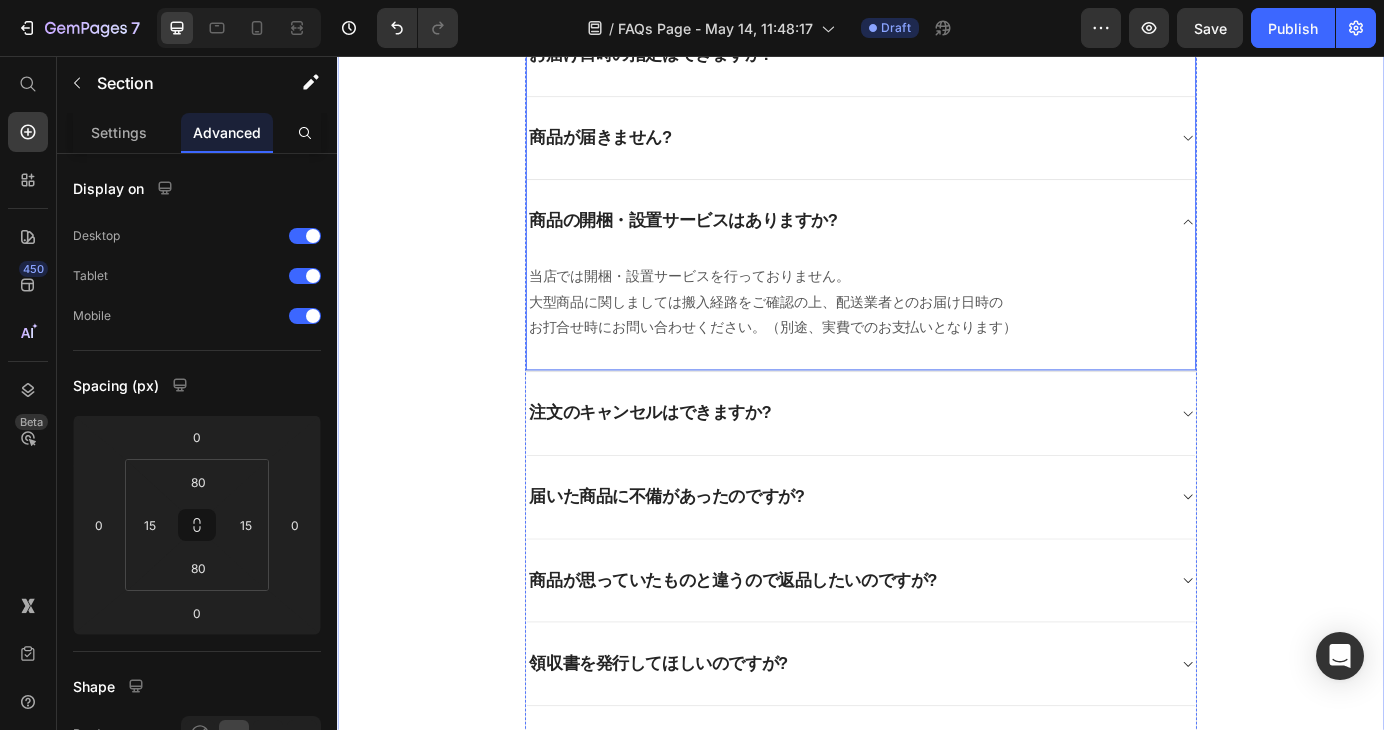 click 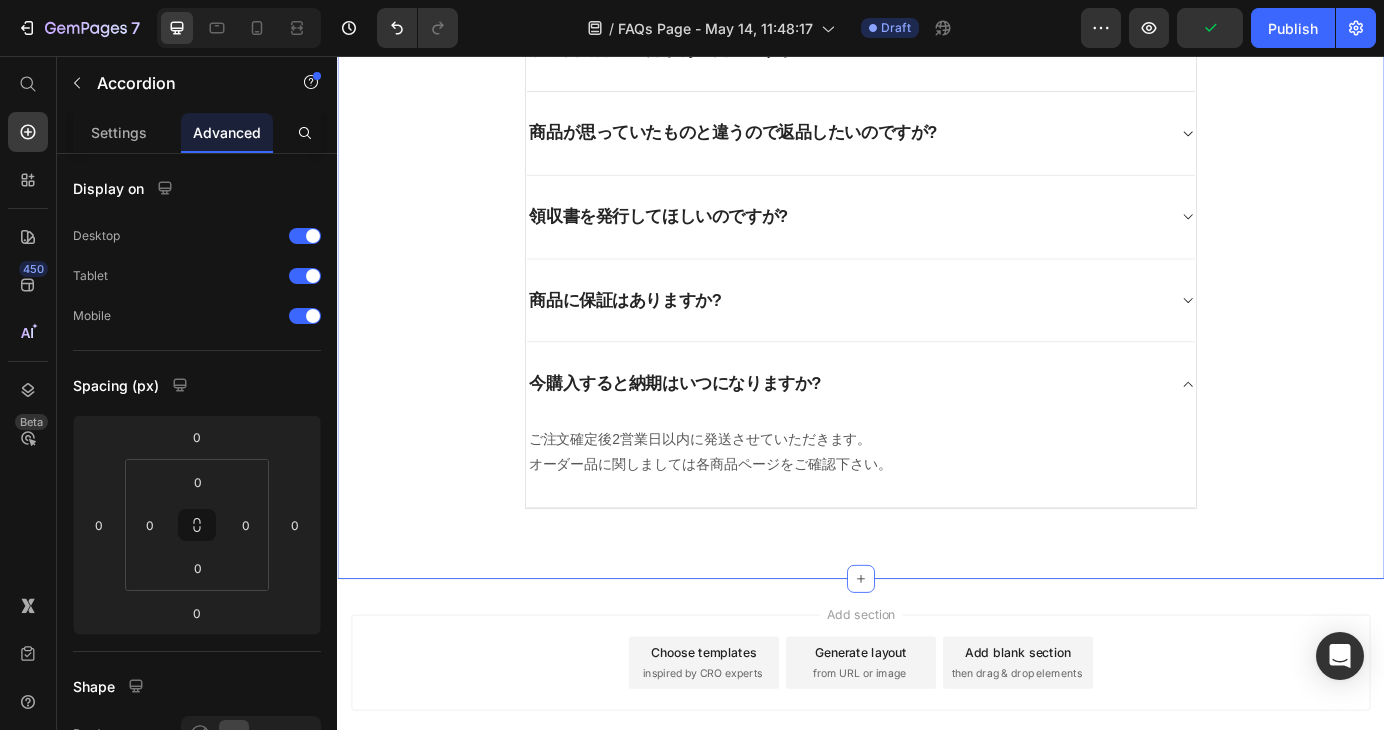 scroll, scrollTop: 919, scrollLeft: 0, axis: vertical 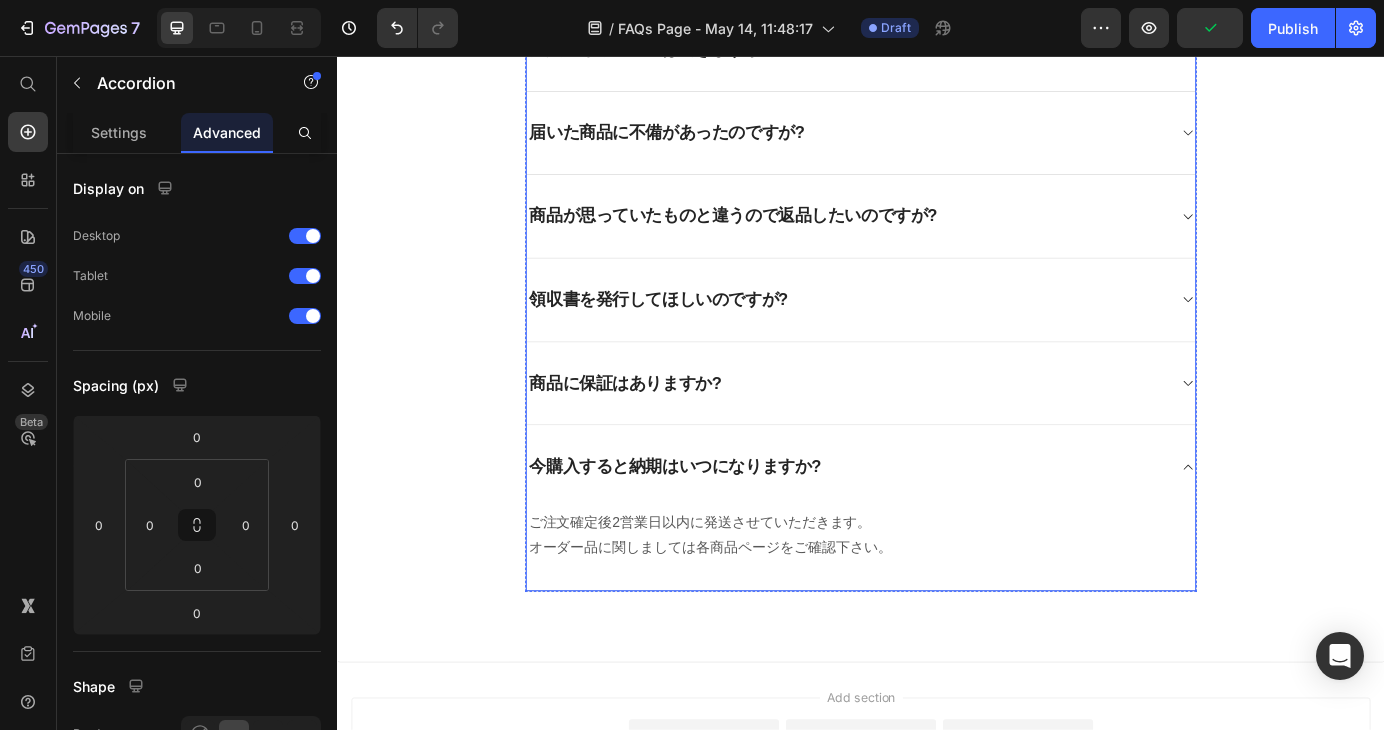click on "今購入すると納期はいつになりますか?" at bounding box center (937, 526) 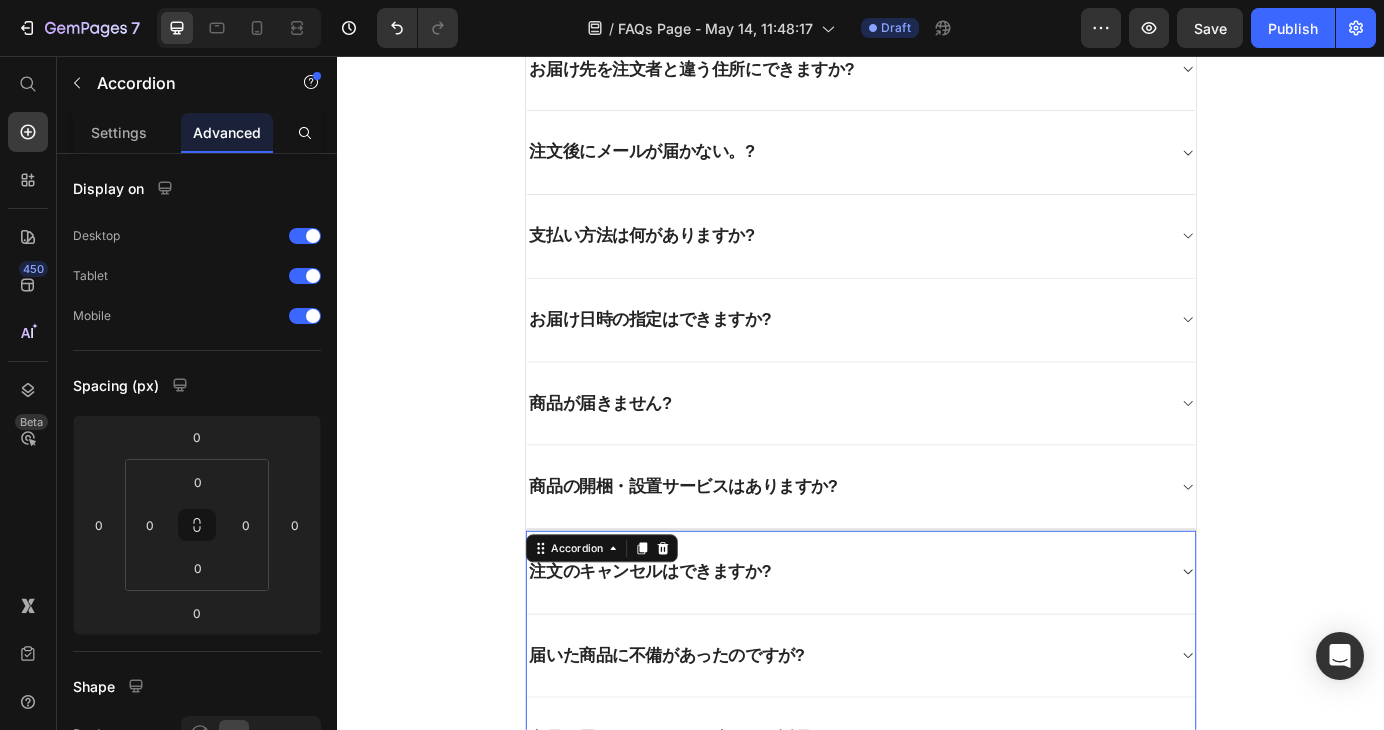 scroll, scrollTop: 319, scrollLeft: 0, axis: vertical 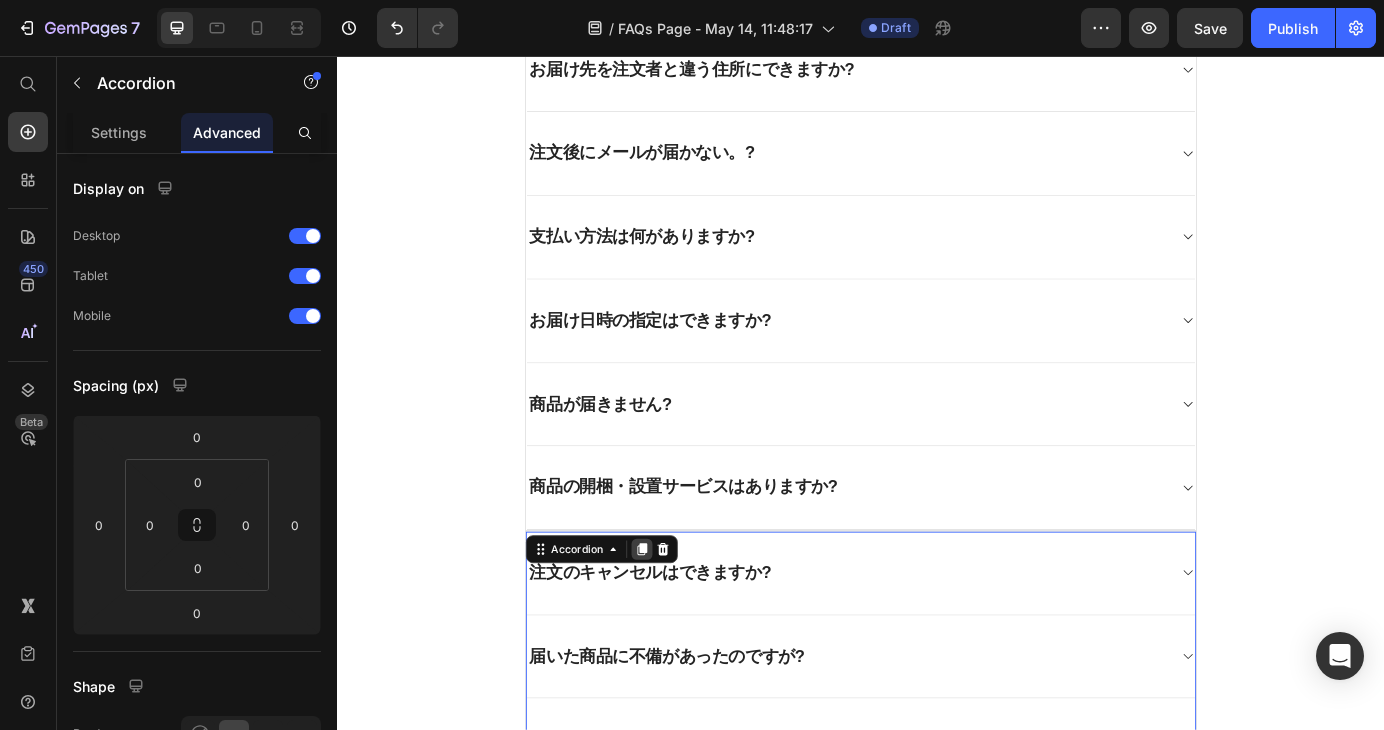 click 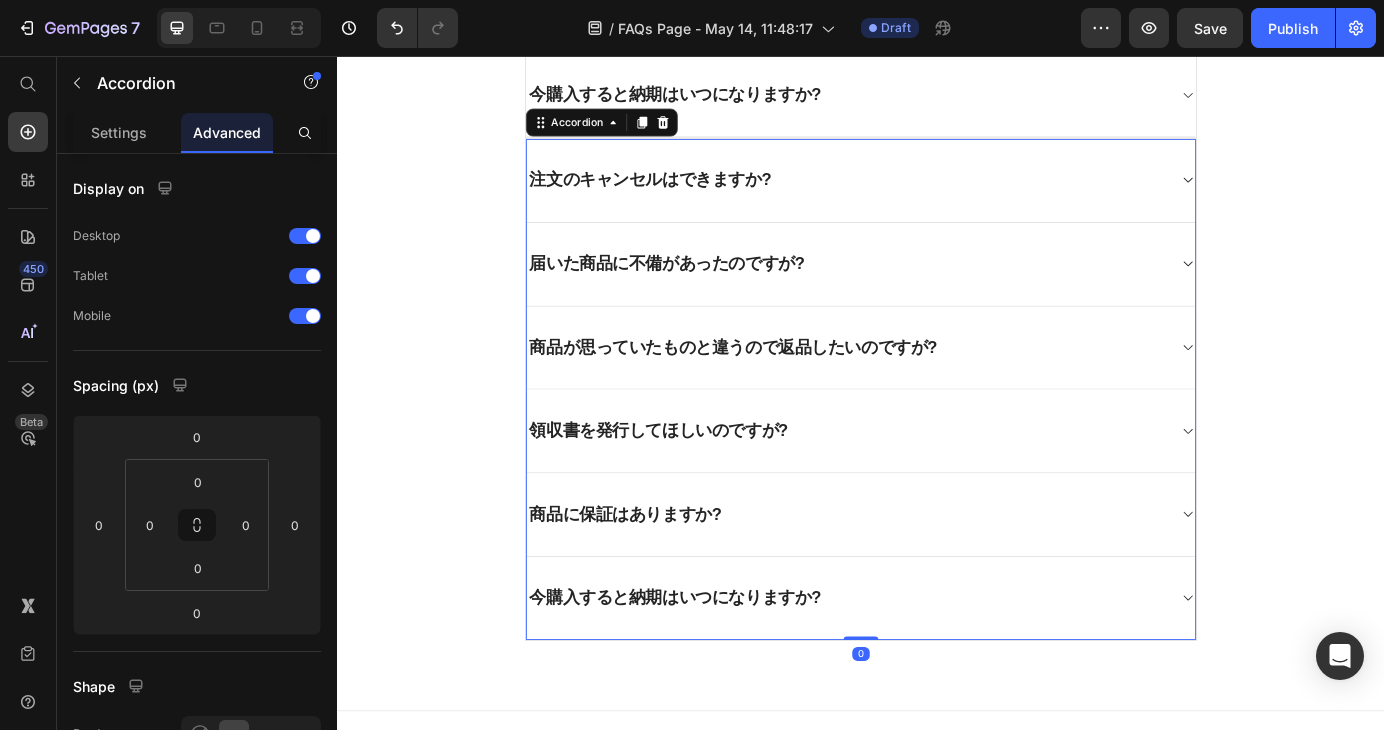 scroll, scrollTop: 1360, scrollLeft: 0, axis: vertical 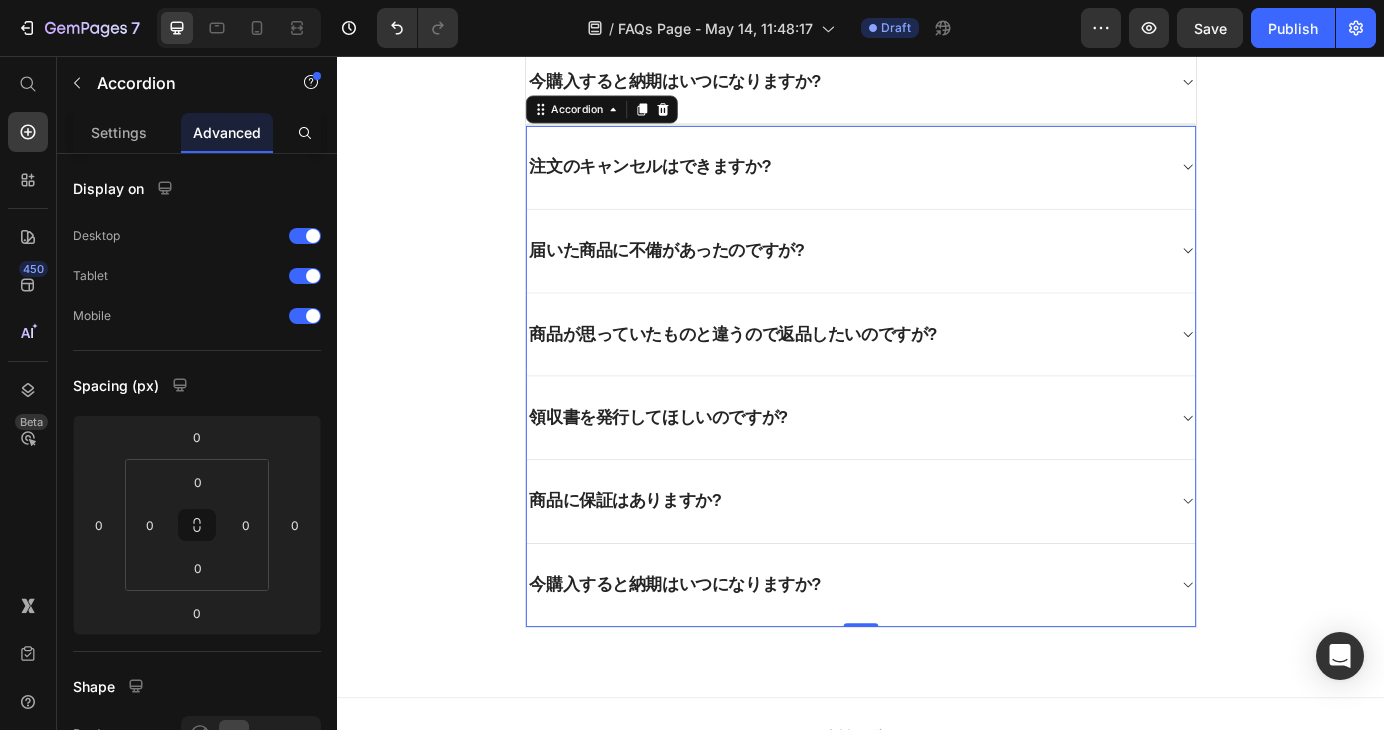 click on "注文のキャンセルはできますか?" at bounding box center [921, 183] 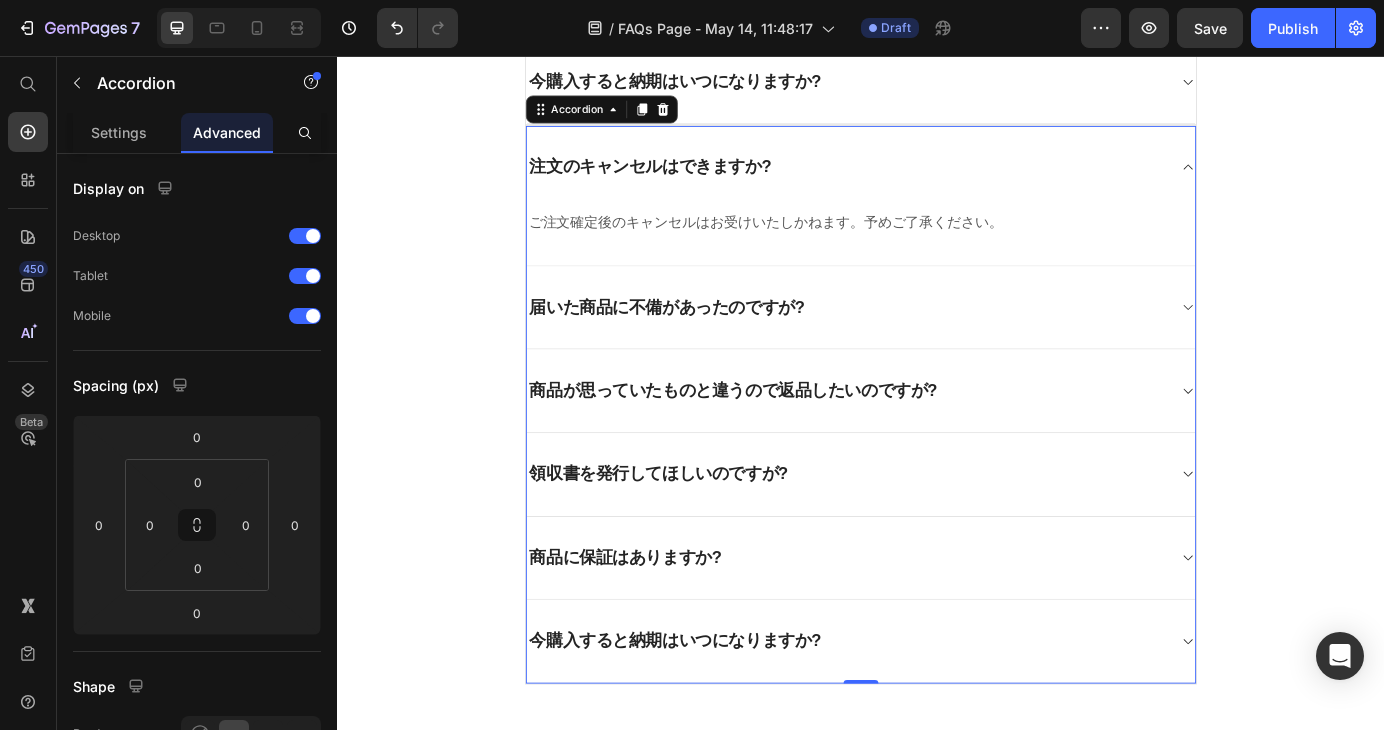 click on "注文のキャンセルはできますか?" at bounding box center [696, 183] 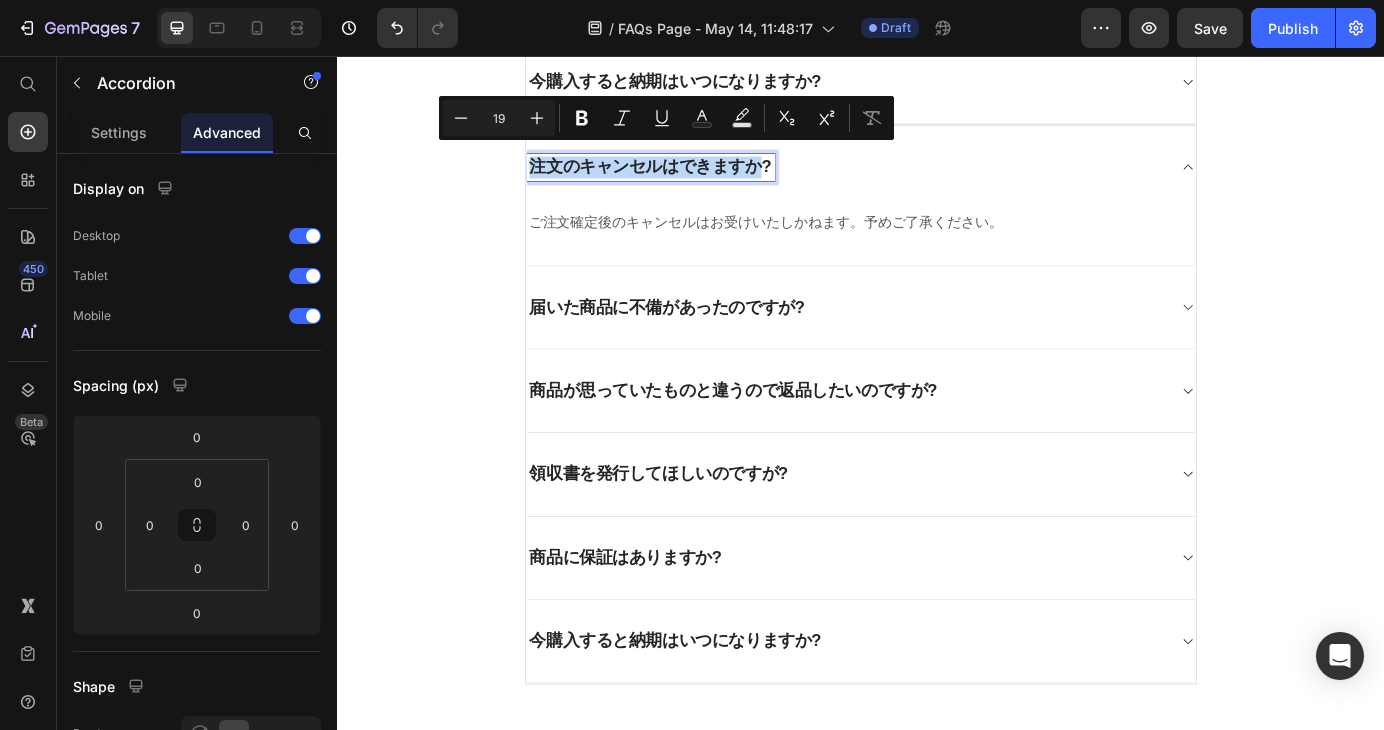 drag, startPoint x: 814, startPoint y: 181, endPoint x: 552, endPoint y: 185, distance: 262.03052 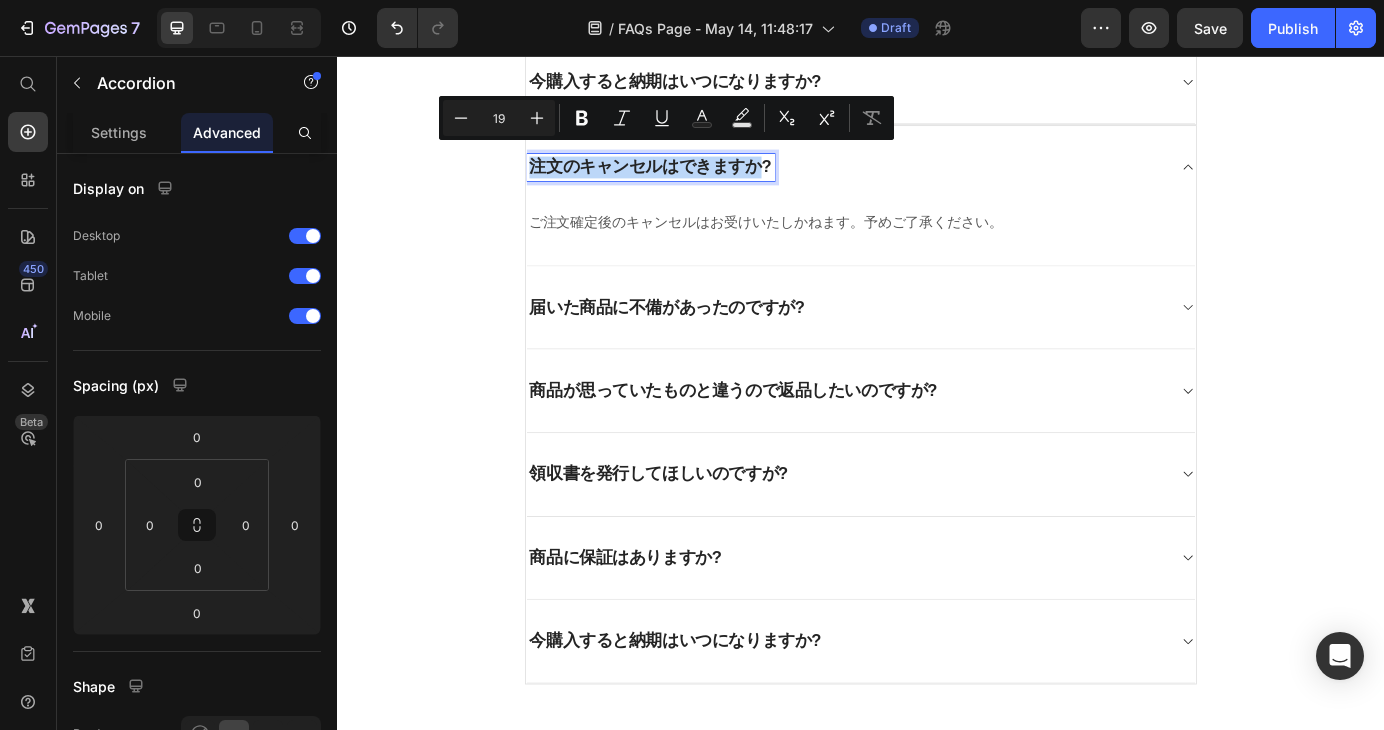 click on "注文のキャンセルはできますか?" at bounding box center [696, 183] 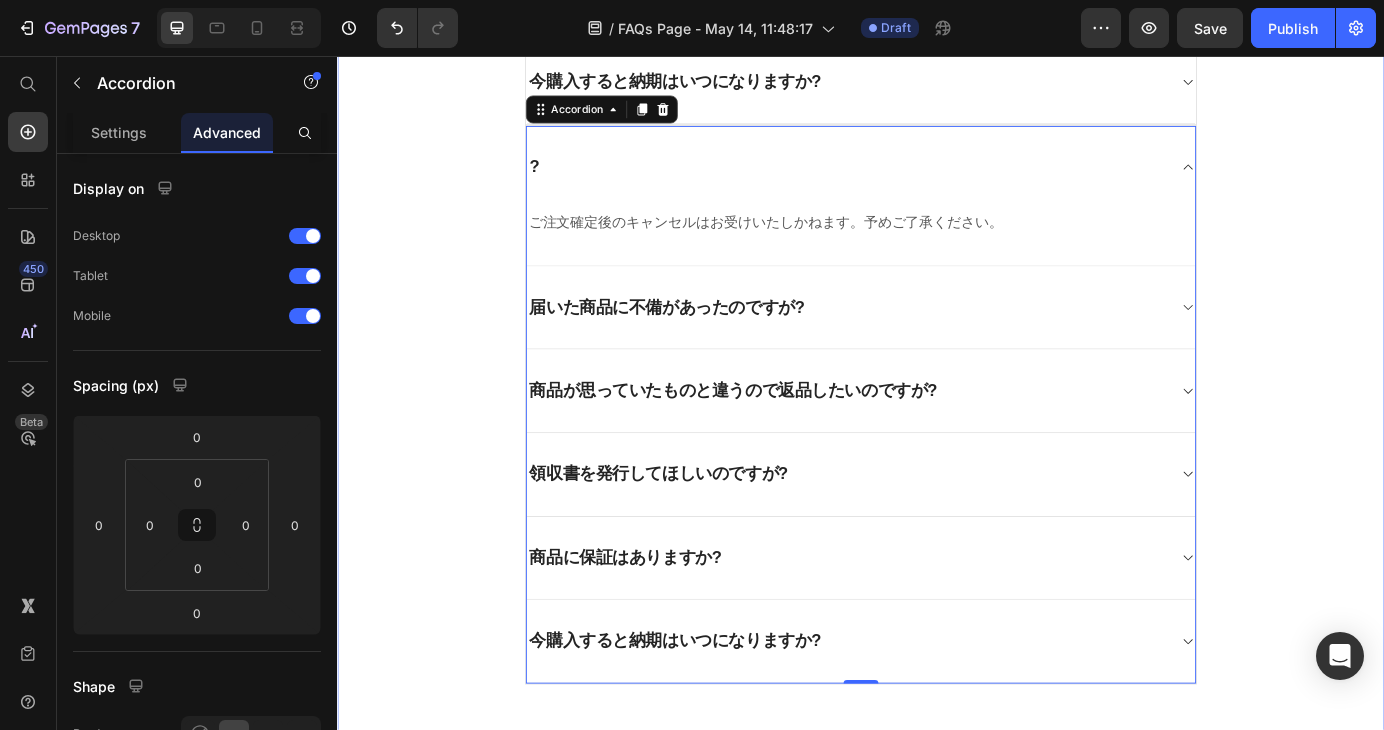 drag, startPoint x: 1460, startPoint y: 219, endPoint x: 912, endPoint y: 184, distance: 549.1166 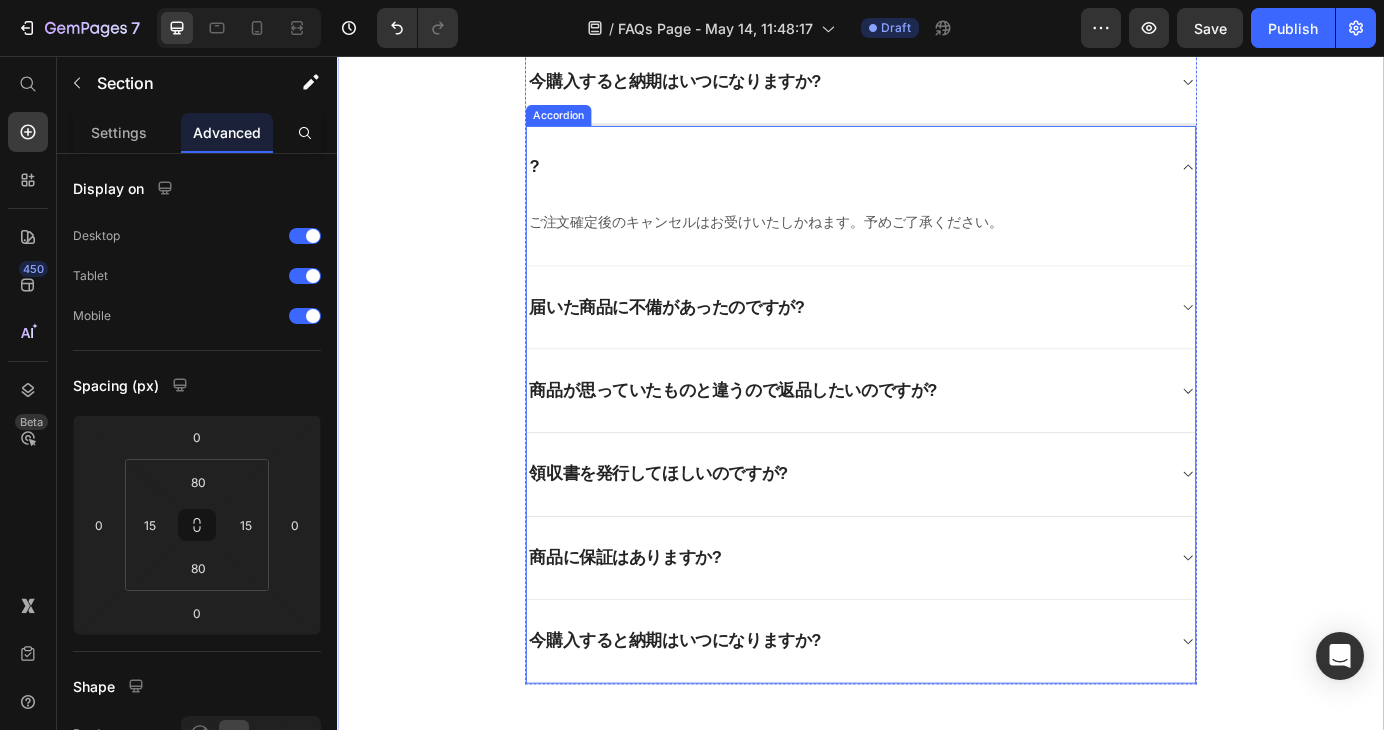 click on "?" at bounding box center [563, 183] 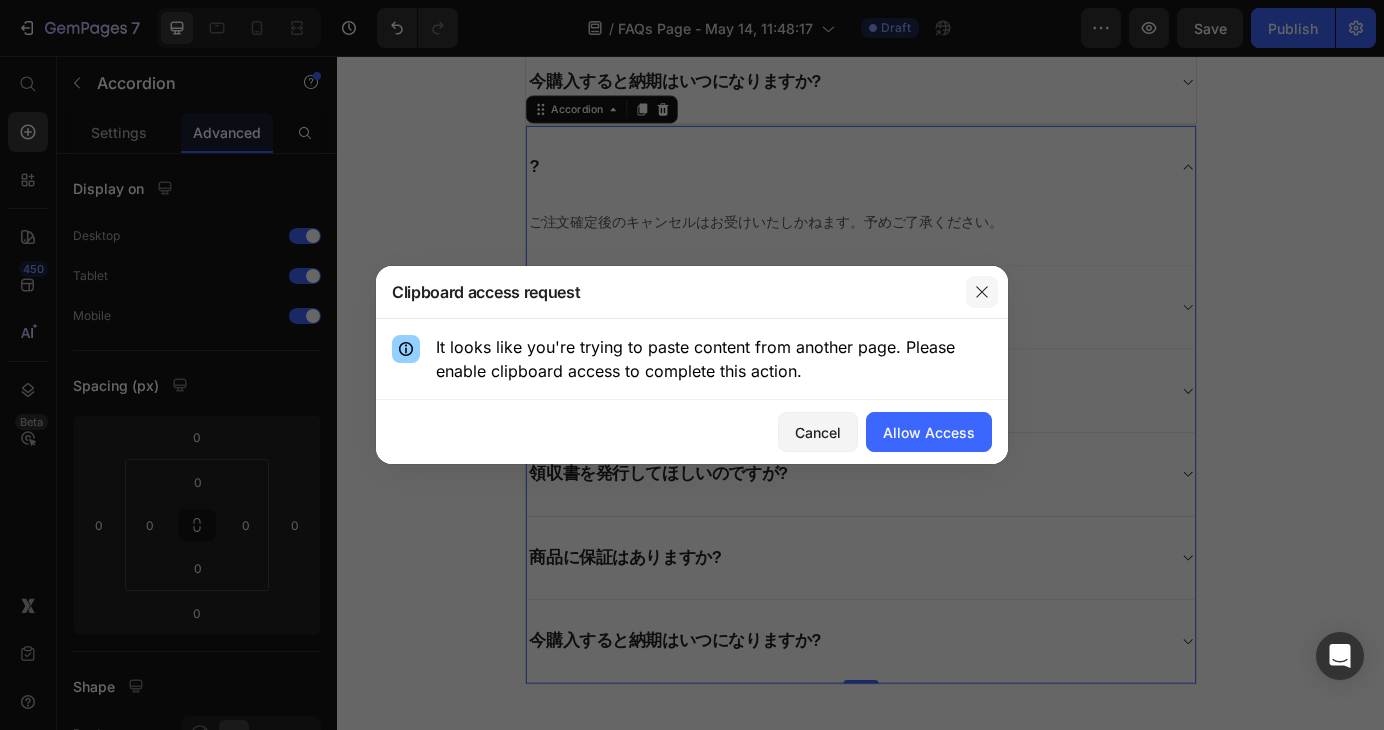 click at bounding box center [982, 292] 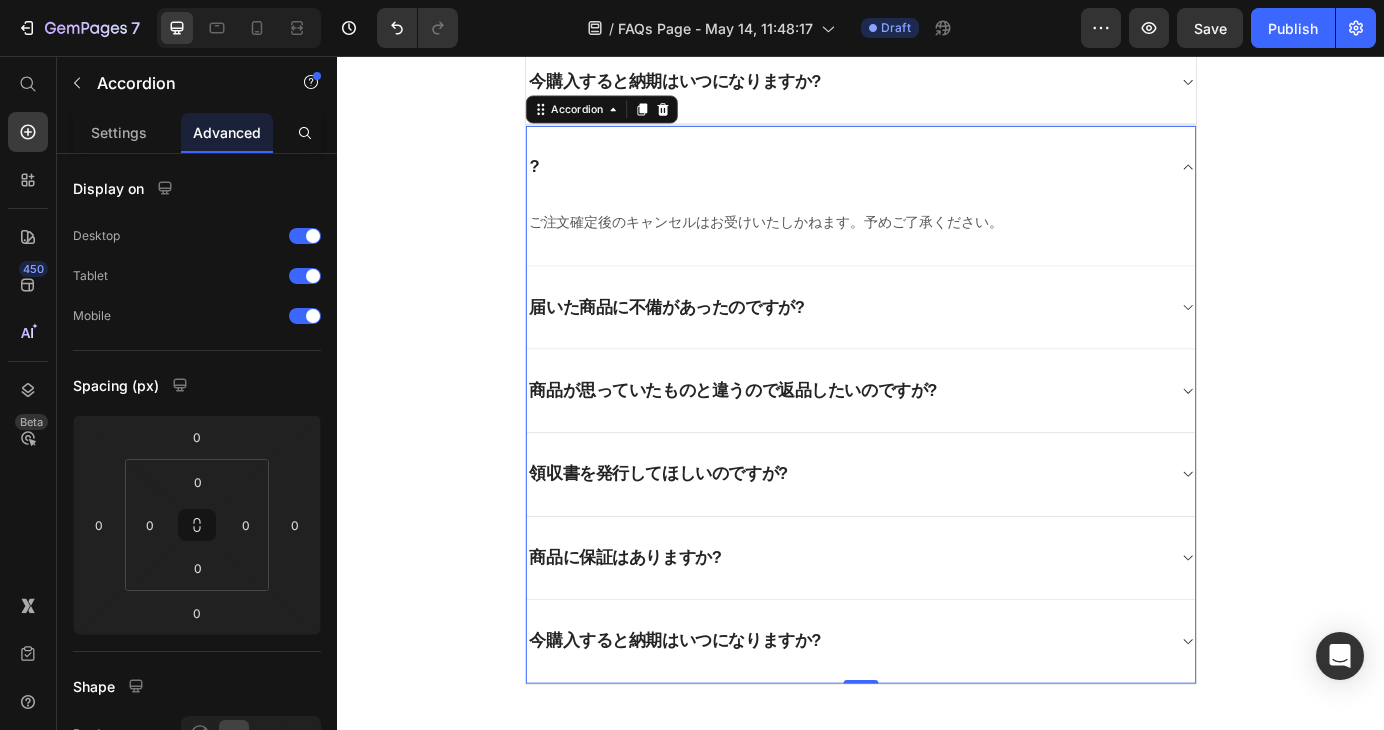 click on "?" at bounding box center [921, 183] 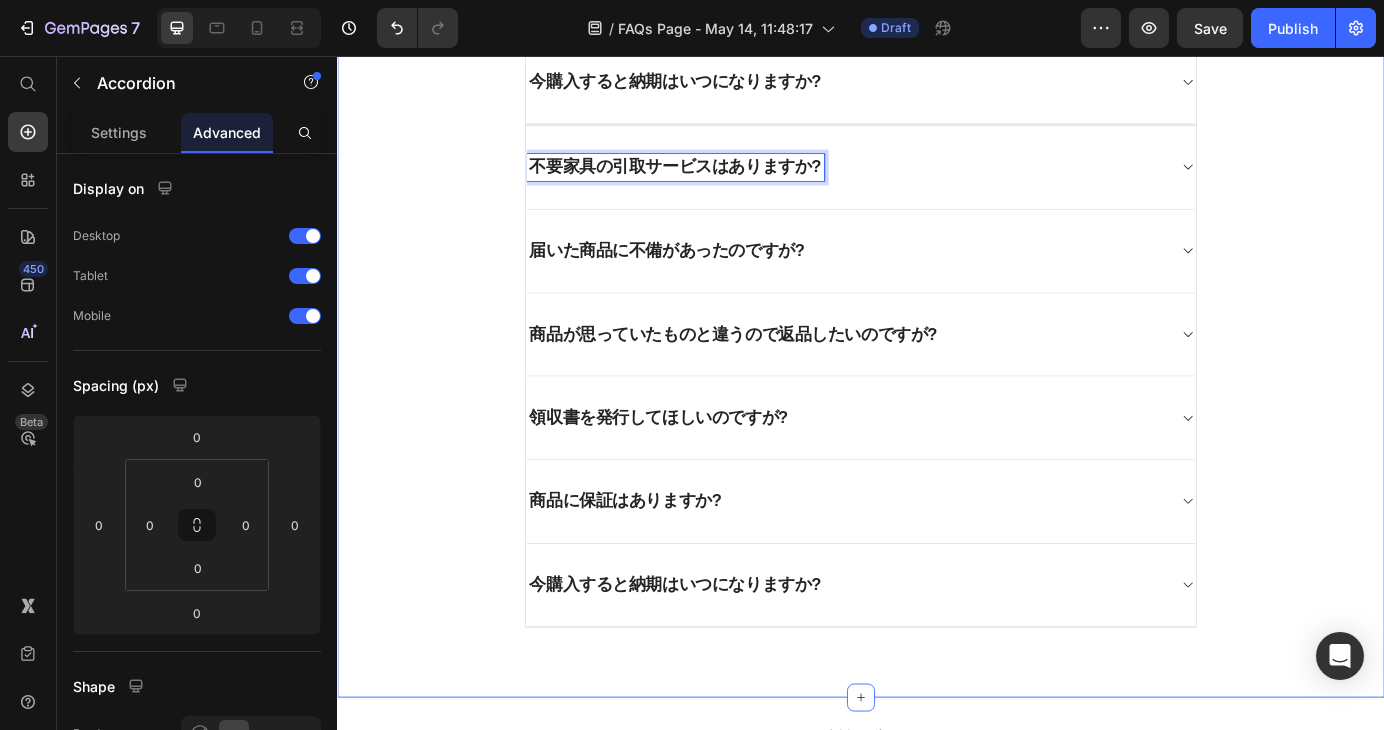click on "よくあるご質問 Heading お客様からいただいたお問い合わせを、よくある質問形式でご紹介しています。 Text block                Title Line
お届け先を注文者と違う住所にできますか?
注文後にメールが届かない。?
支払い方法は何がありますか?
お届け日時の指定はできますか?
商品が届きません?
商品の開梱・設置サービスはありますか? Accordion
注文のキャンセルはできますか?
届いた商品に不備があったのですが?
商品が思っていたものと違うので返品したいのですが?
0" at bounding box center [937, -236] 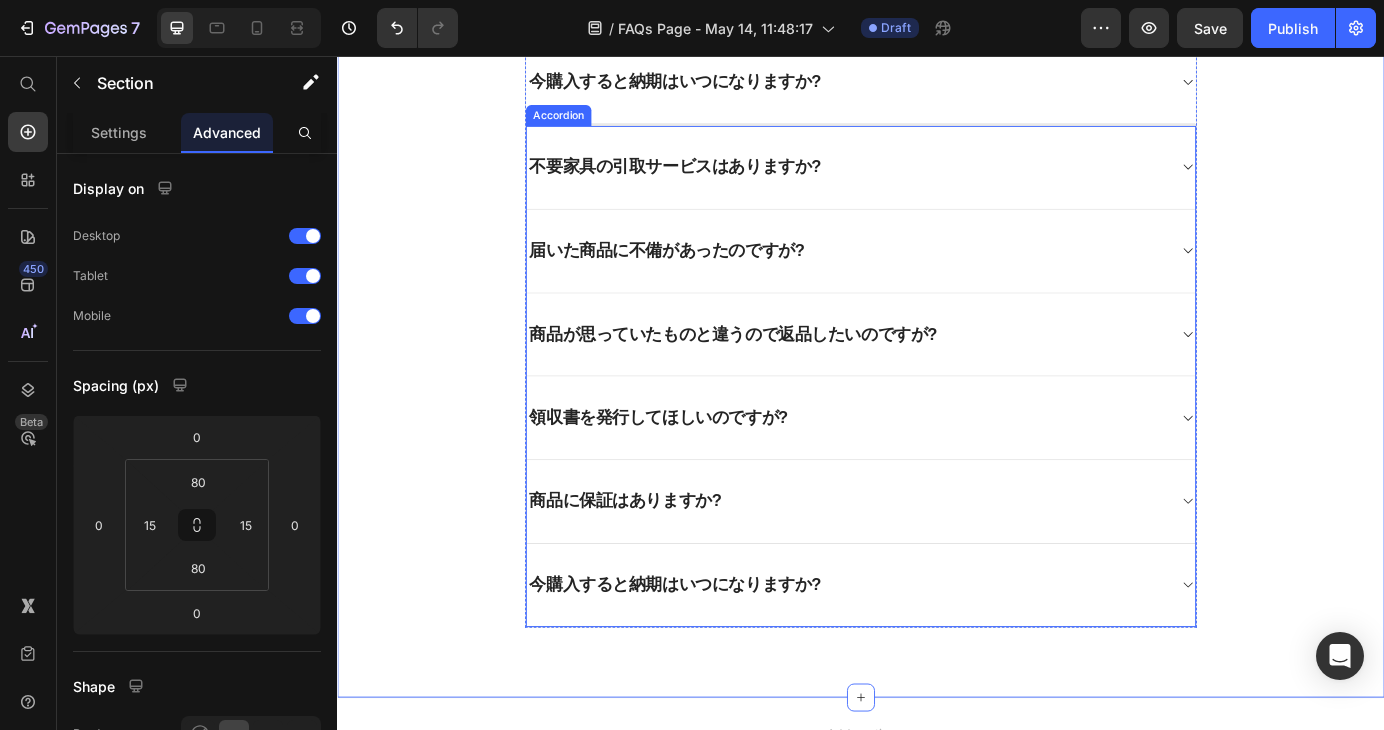 click on "不要家具の引取サービスはありますか?" at bounding box center [921, 183] 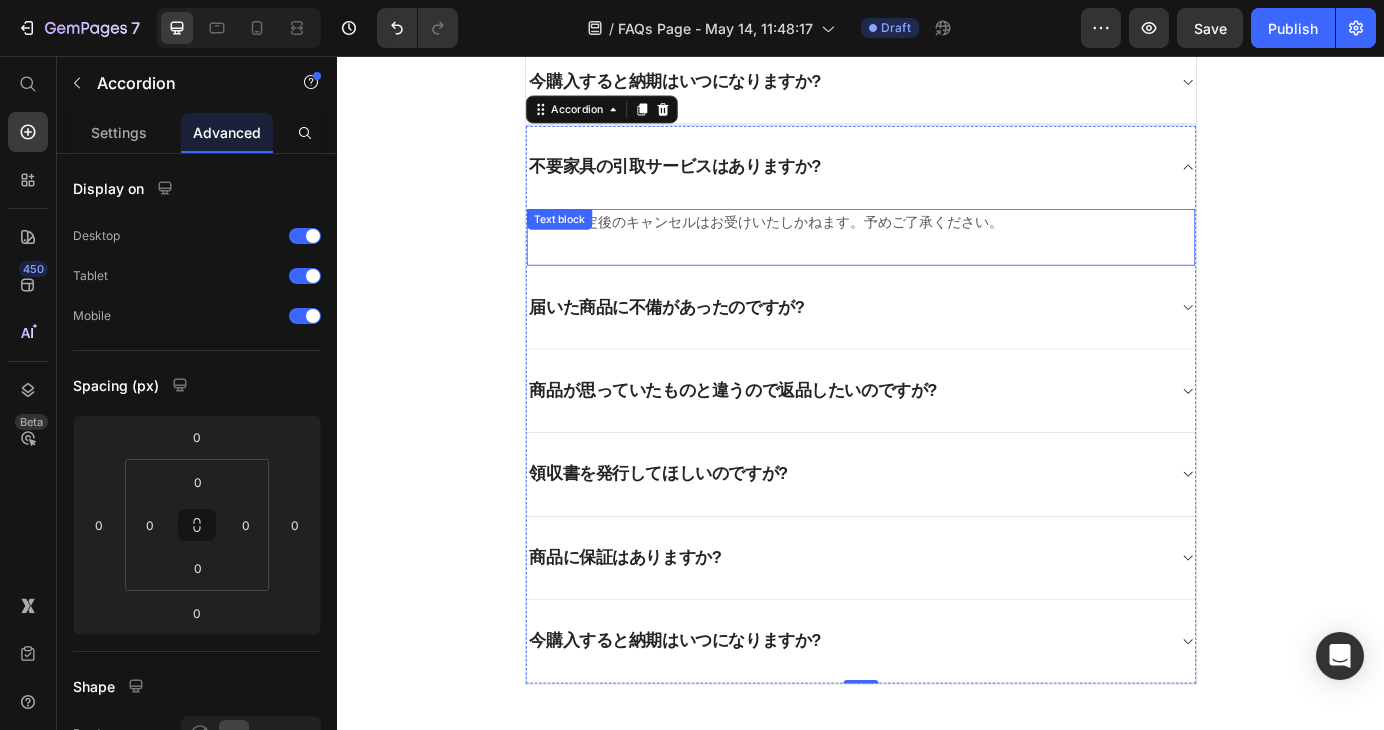click on "ご注文確定後のキャンセルはお受けいたしかねます。予めご了承ください。" at bounding box center (937, 247) 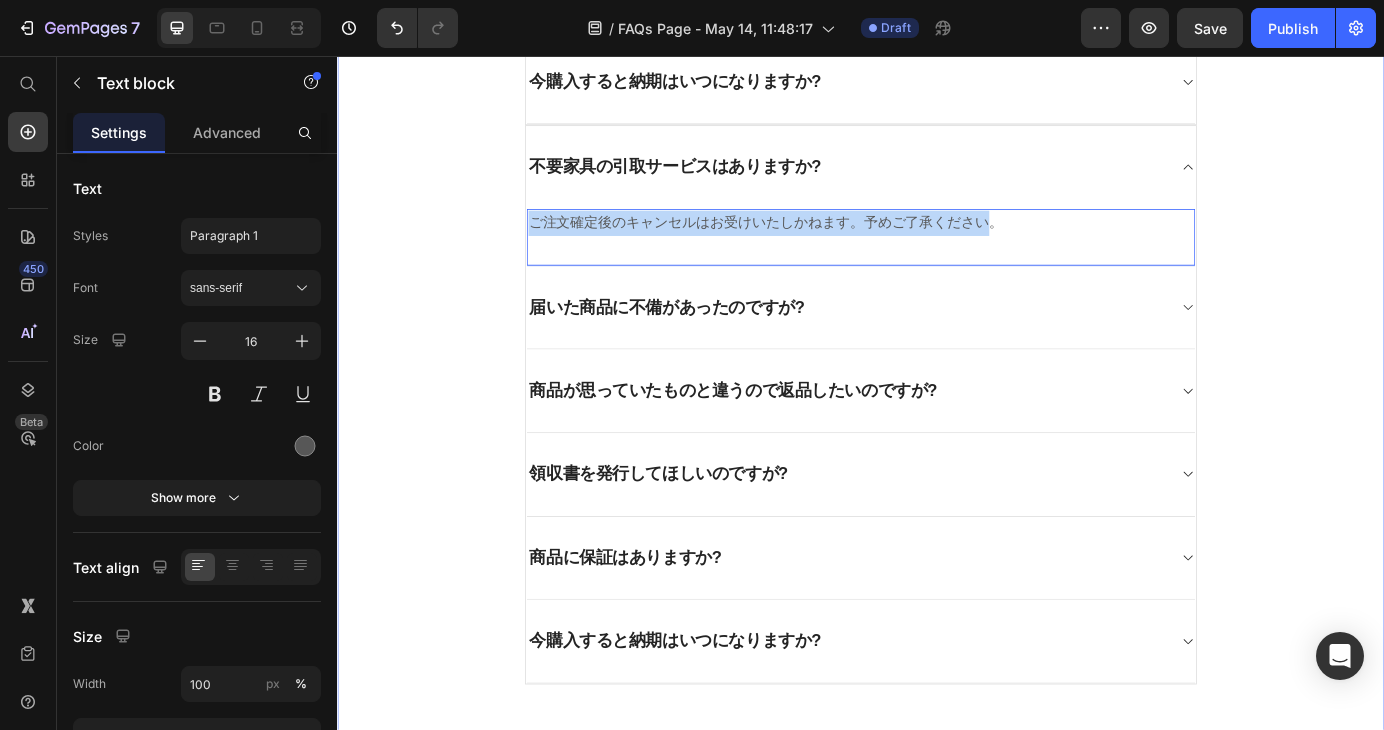 drag, startPoint x: 1074, startPoint y: 233, endPoint x: 534, endPoint y: 269, distance: 541.19867 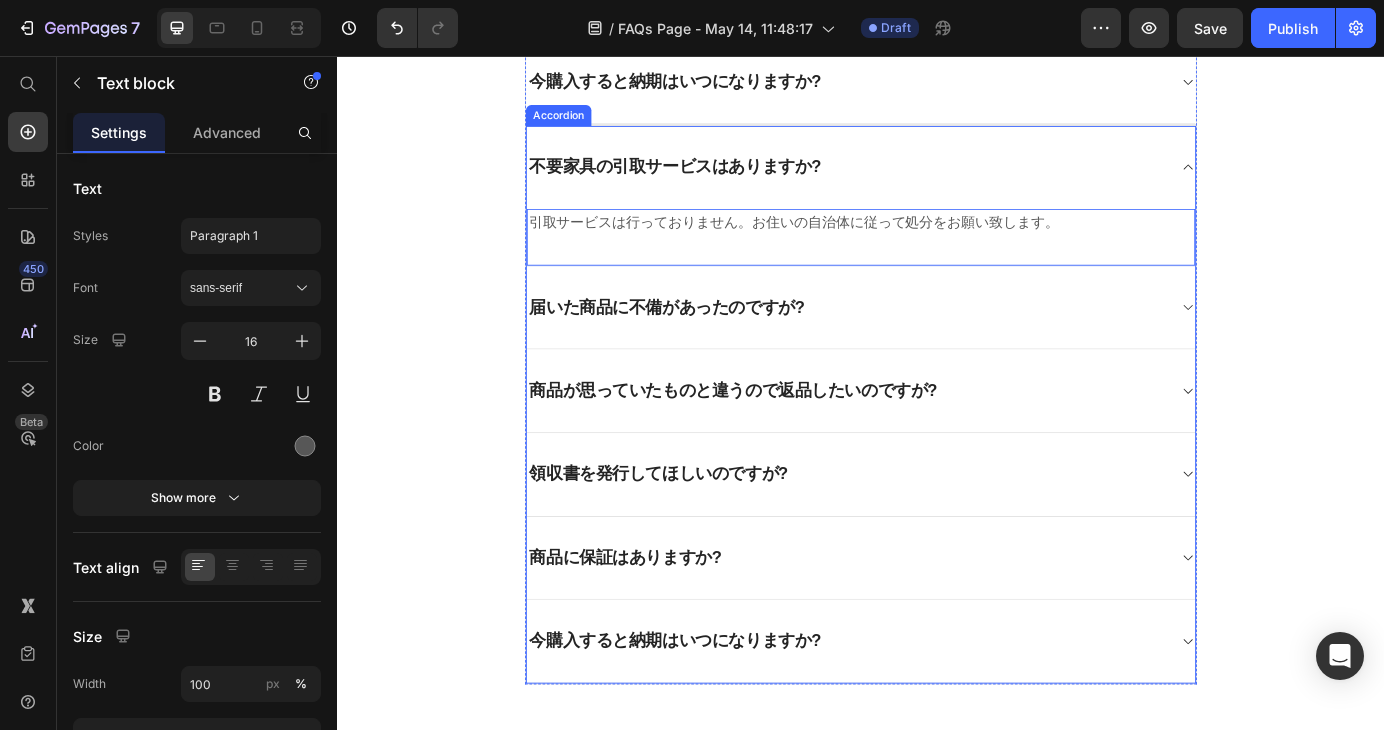 click on "届いた商品に不備があったのですが?" at bounding box center (715, 344) 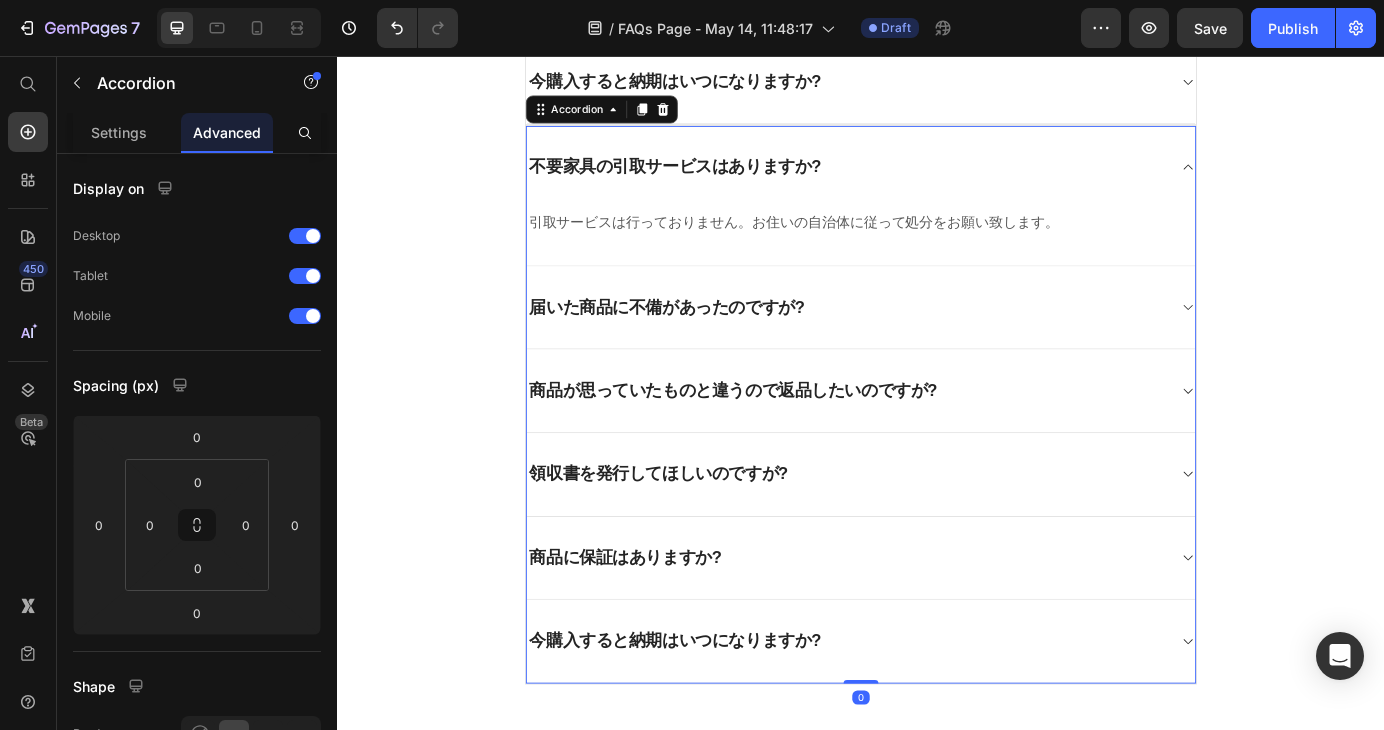 click on "届いた商品に不備があったのですが?" at bounding box center [921, 344] 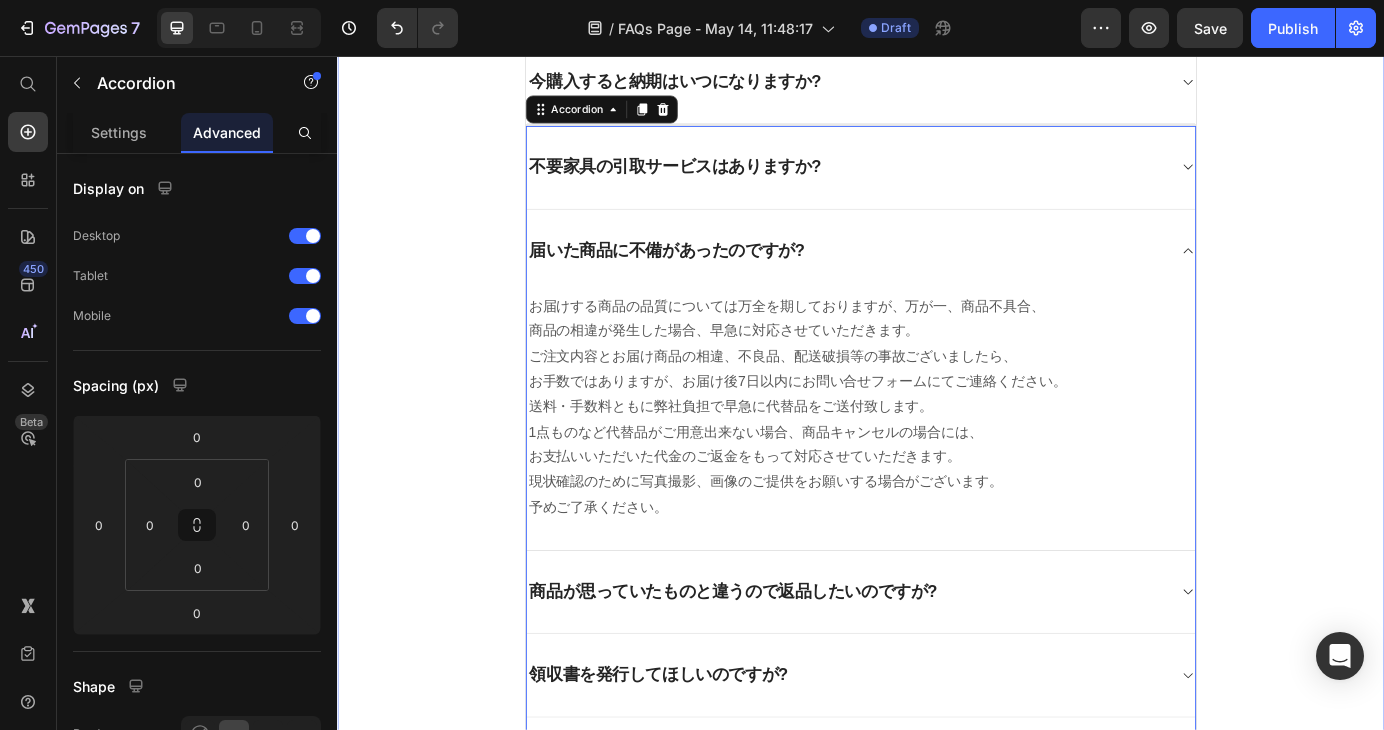 click on "よくあるご質問 Heading お客様からいただいたお問い合わせを、よくある質問形式でご紹介しています。 Text block                Title Line
お届け先を注文者と違う住所にできますか?
注文後にメールが届かない。?
支払い方法は何がありますか?
お届け日時の指定はできますか?
商品が届きません?
商品の開梱・設置サービスはありますか? Accordion
注文のキャンセルはできますか?
届いた商品に不備があったのですが?
商品が思っていたものと違うので返品したいのですが?
0" at bounding box center [937, -88] 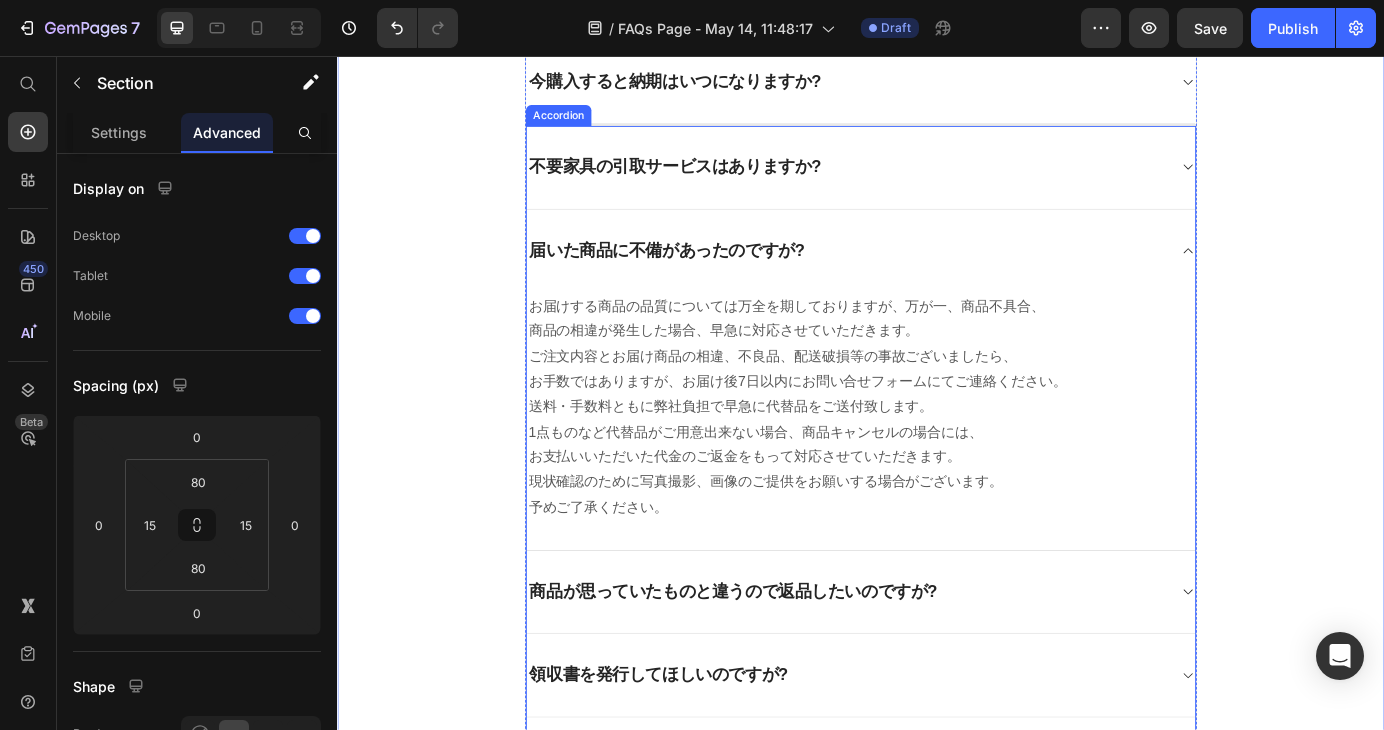 click on "届いた商品に不備があったのですが?" at bounding box center (715, 279) 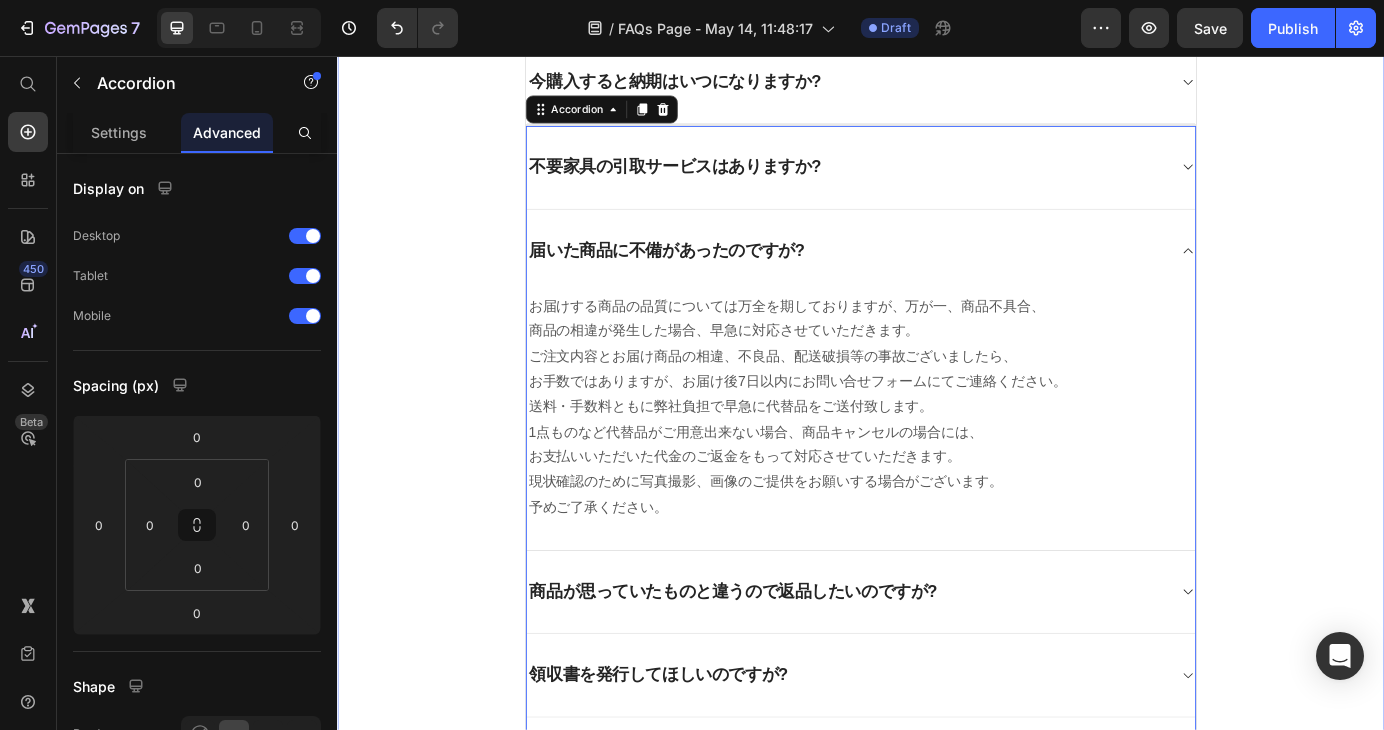 click on "よくあるご質問 Heading お客様からいただいたお問い合わせを、よくある質問形式でご紹介しています。 Text block                Title Line
お届け先を注文者と違う住所にできますか?
注文後にメールが届かない。?
支払い方法は何がありますか?
お届け日時の指定はできますか?
商品が届きません?
商品の開梱・設置サービスはありますか? Accordion
注文のキャンセルはできますか?
届いた商品に不備があったのですが?
商品が思っていたものと違うので返品したいのですが?
0" at bounding box center [937, -88] 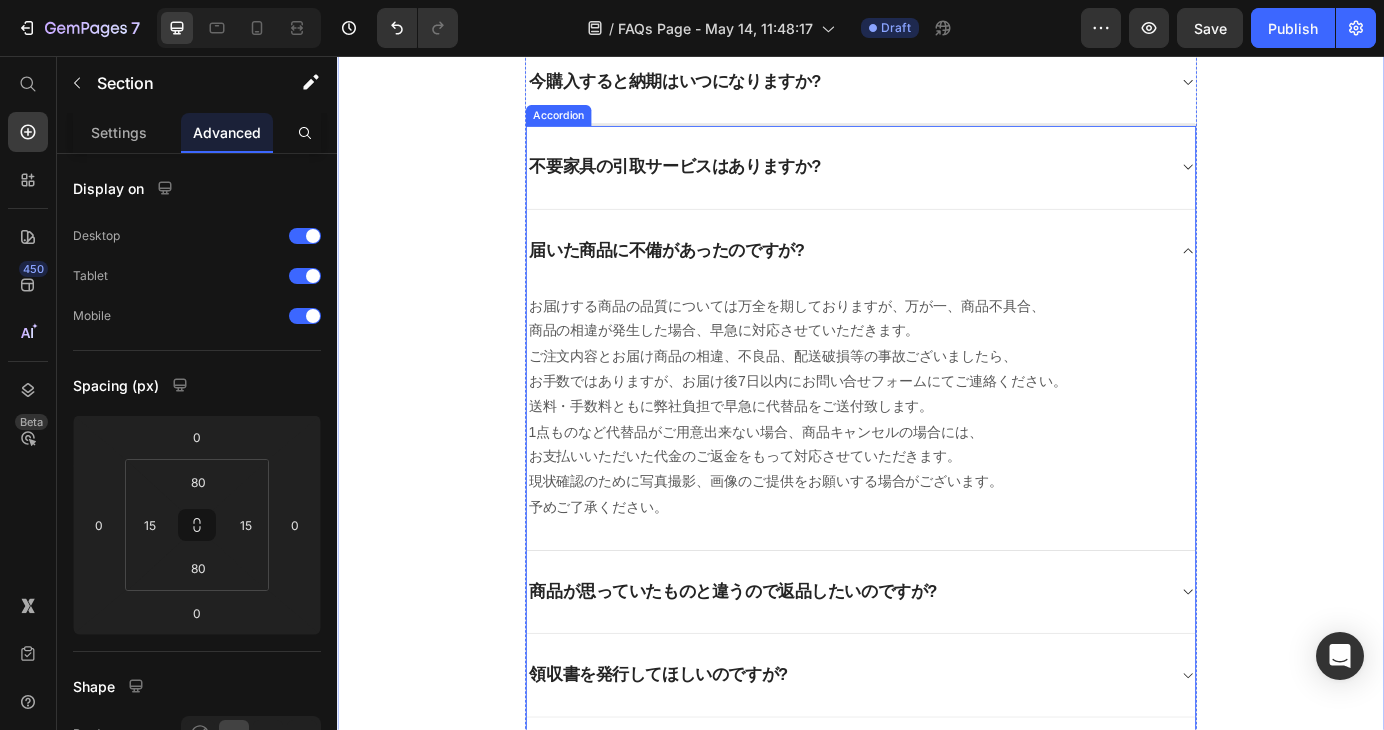 click on "届いた商品に不備があったのですが?" at bounding box center (715, 279) 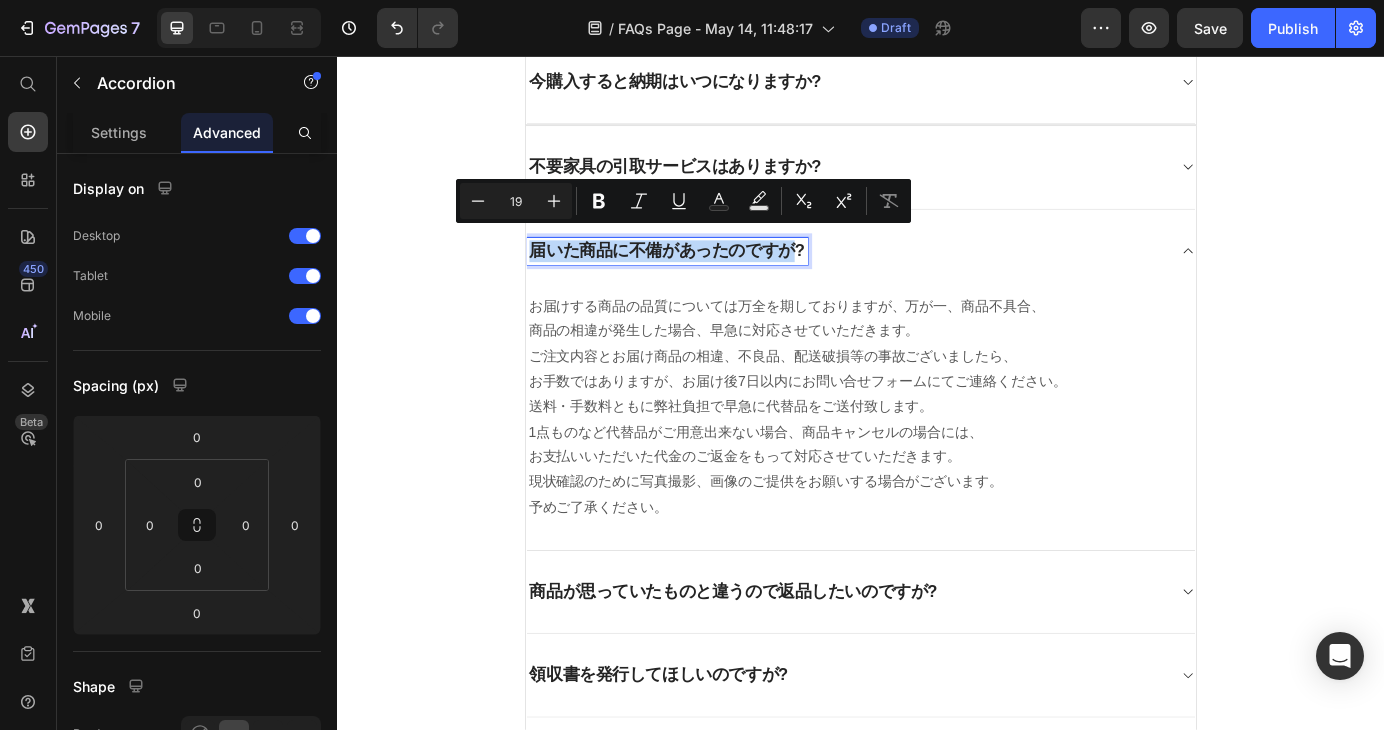 drag, startPoint x: 852, startPoint y: 273, endPoint x: 545, endPoint y: 268, distance: 307.0407 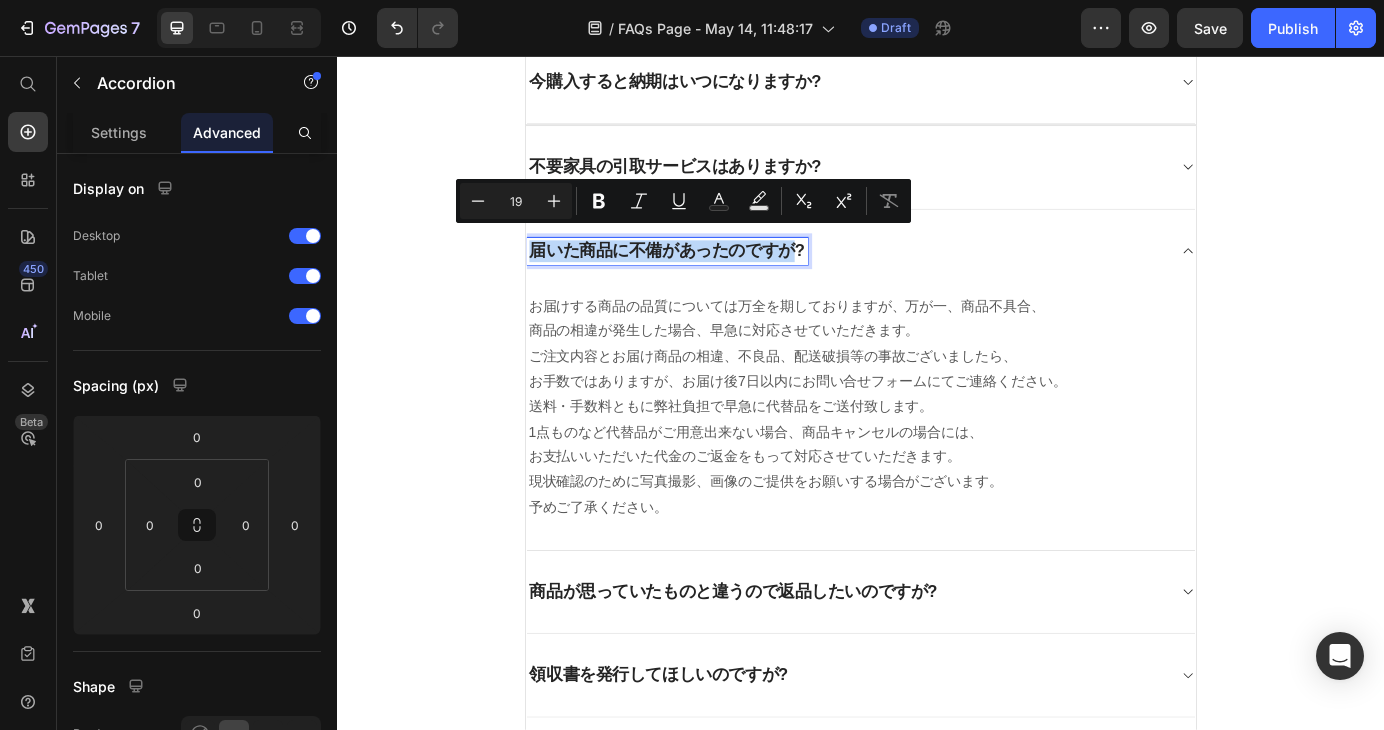 click on "届いた商品に不備があったのですが?" at bounding box center [715, 279] 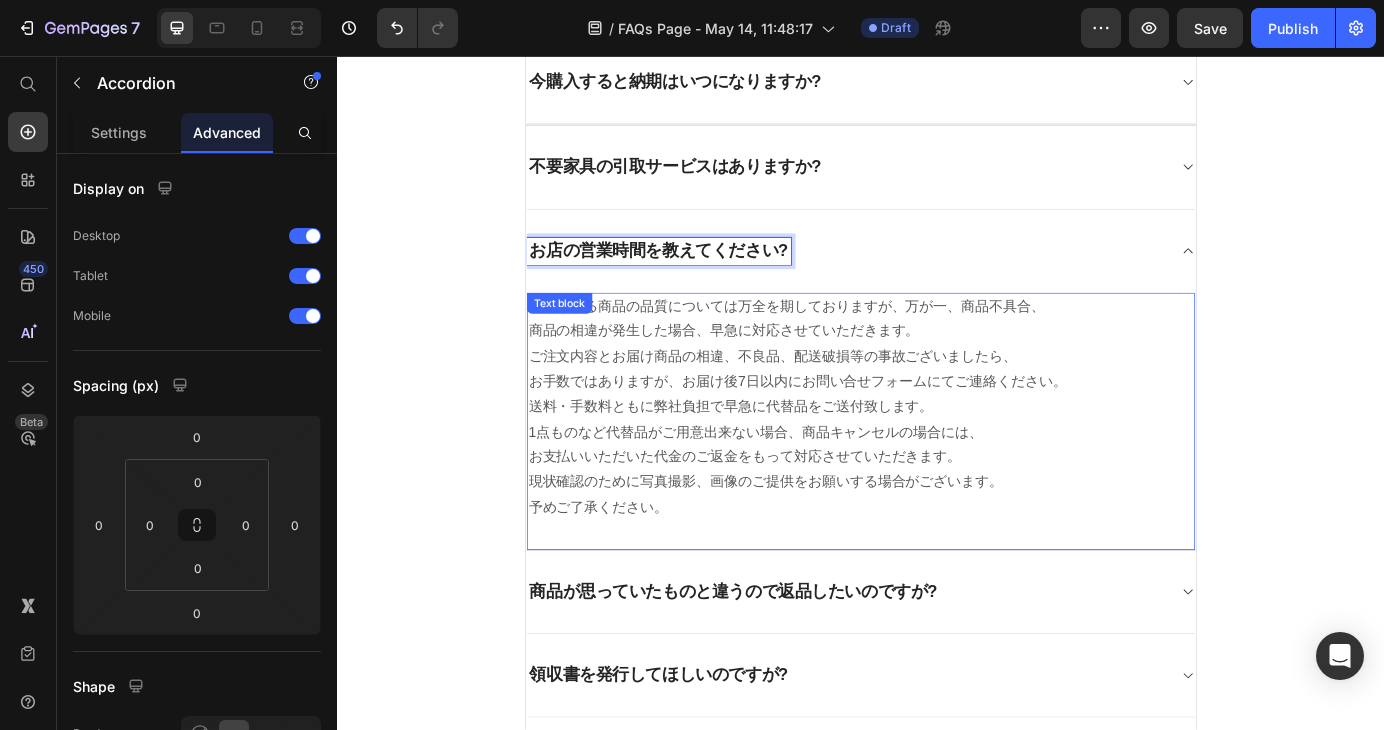 click on "お届けする商品の品質については万全を期しておりますが、万が一、商品不具合、 商品の相違が発生した場合、早急に対応させていただきます。 ご注文内容とお届け商品の相違、不良品、配送破損等の事故ございましたら、 お手数ではありますが、お届け後7日以内にお問い合せフォームにてご連絡ください。 送料・手数料ともに弊社負担で早急に代替品をご送付致します。 1点ものなど代替品がご用意出来ない場合、商品キャンセルの場合には、 お支払いいただいた代金のご返金をもって対応させていただきます。 現状確認のために写真撮影、画像のご提供をお願いする場合がございます。 予めご了承ください。" at bounding box center [937, 458] 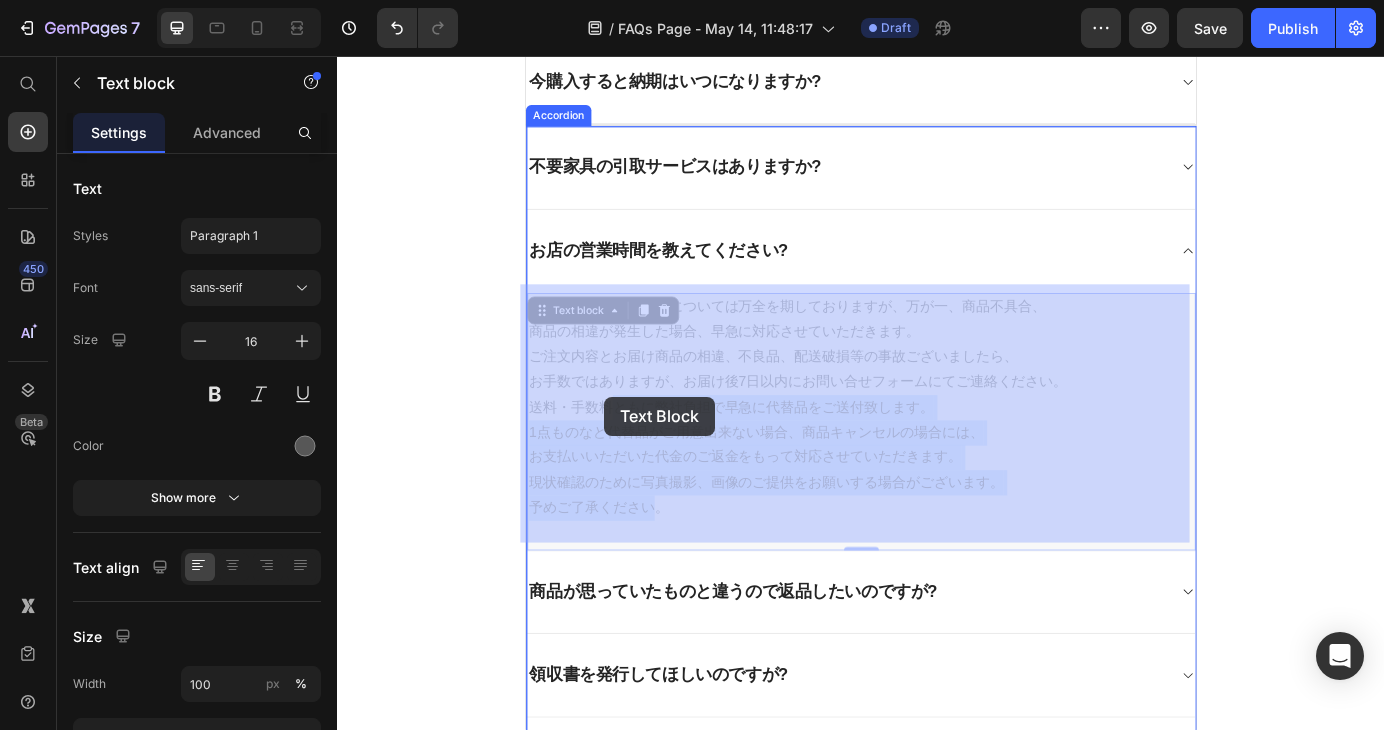 drag, startPoint x: 695, startPoint y: 567, endPoint x: 648, endPoint y: 472, distance: 105.99056 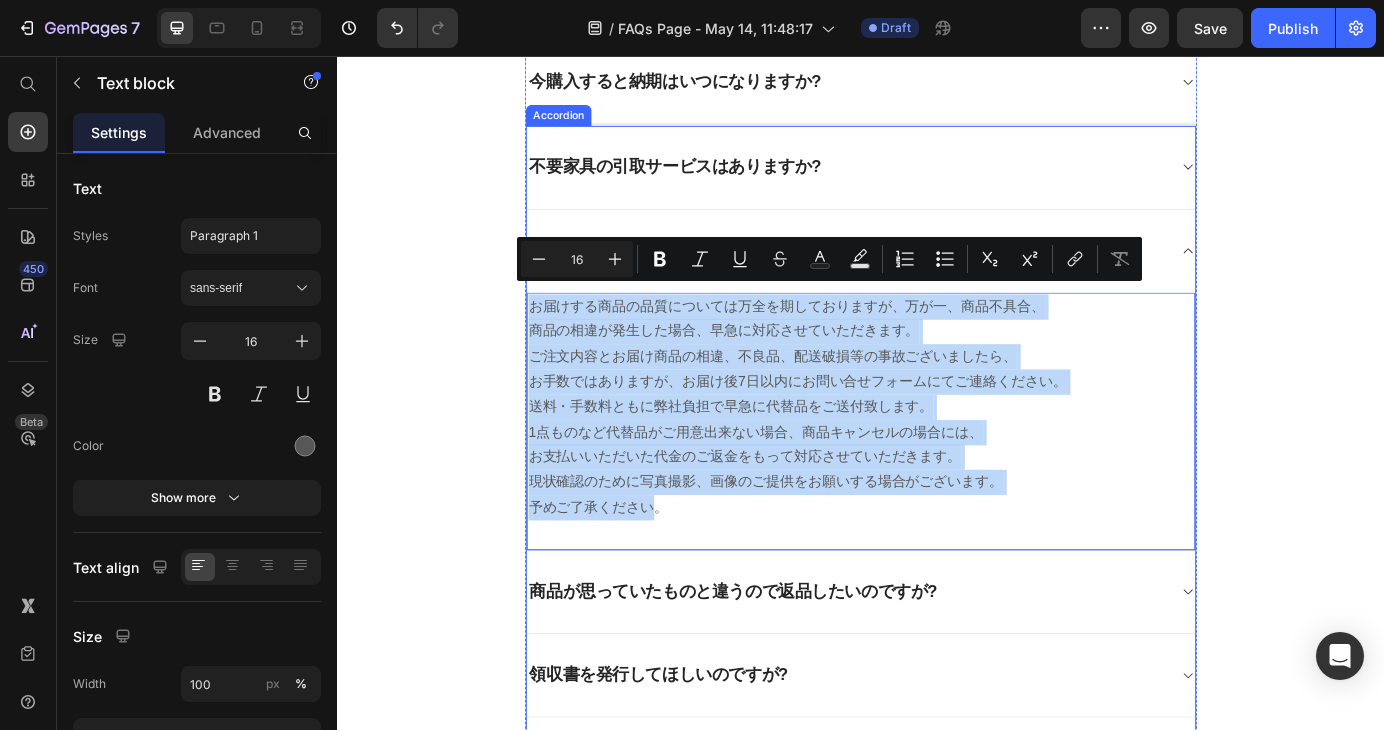 drag, startPoint x: 688, startPoint y: 561, endPoint x: 544, endPoint y: 342, distance: 262.10114 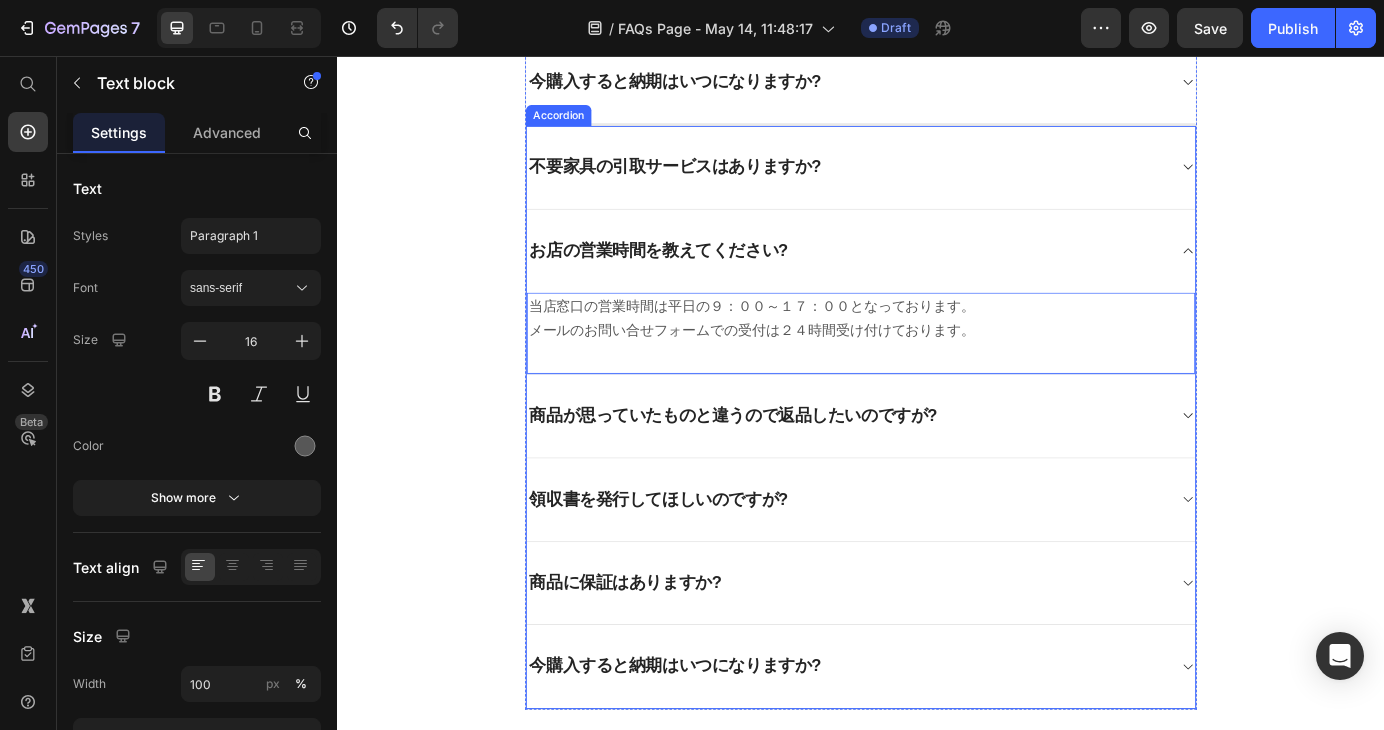 click on "商品が思っていたものと違うので返品したいのですが?" at bounding box center (791, 468) 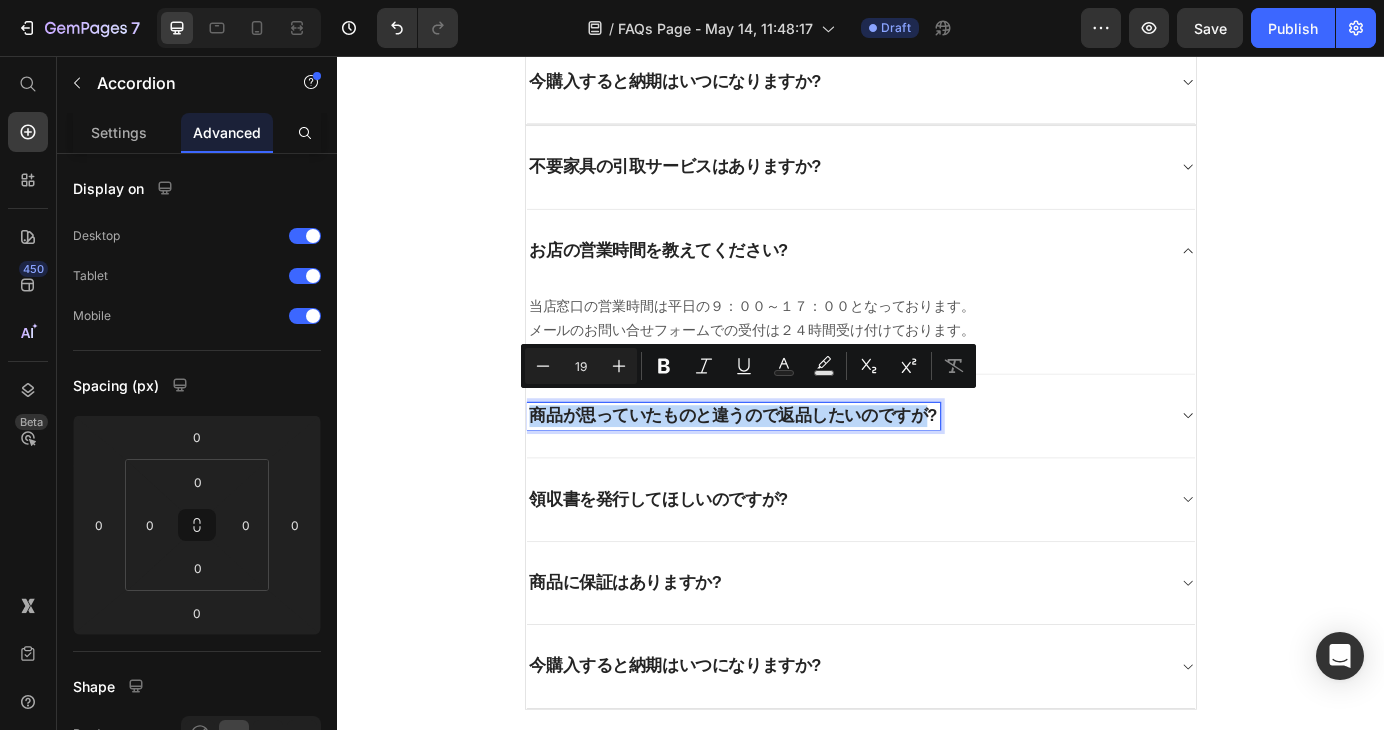drag, startPoint x: 1004, startPoint y: 459, endPoint x: 547, endPoint y: 470, distance: 457.13235 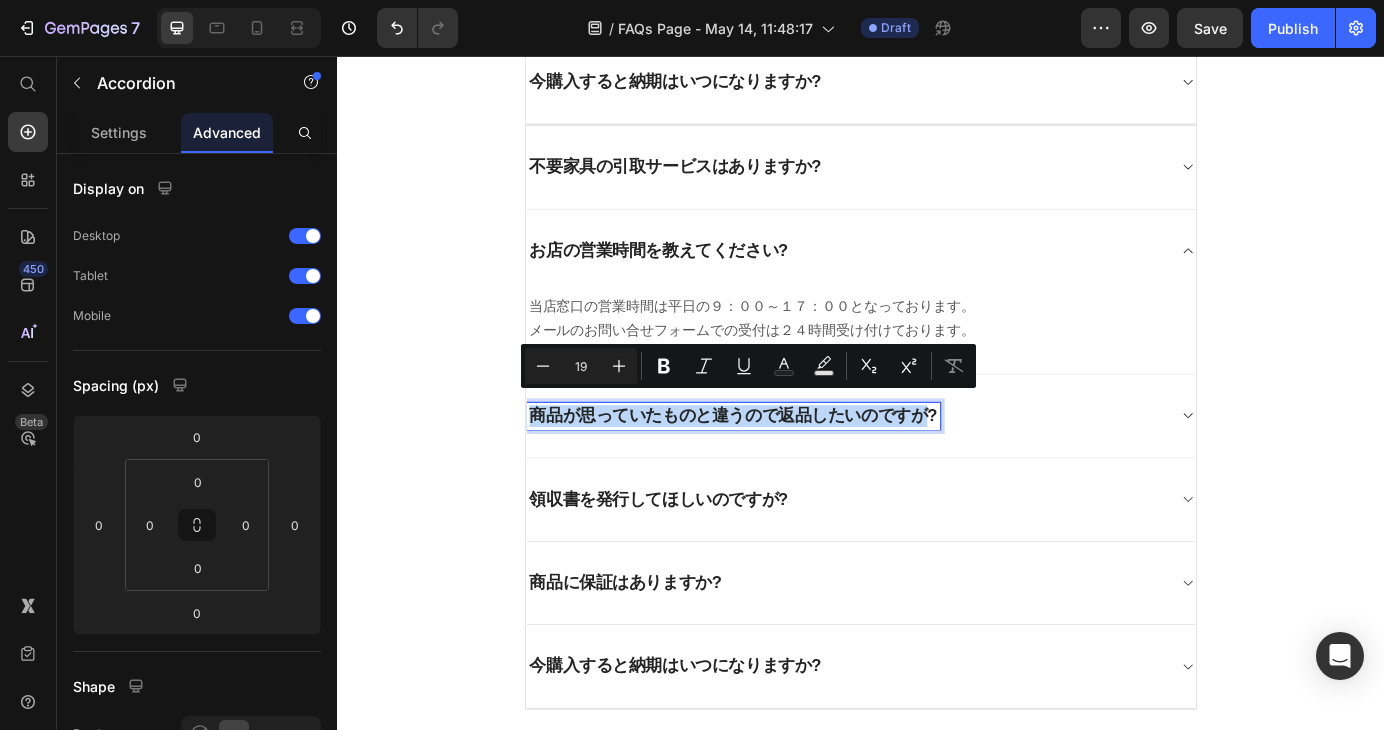 click on "商品が思っていたものと違うので返品したいのですが?" at bounding box center (791, 468) 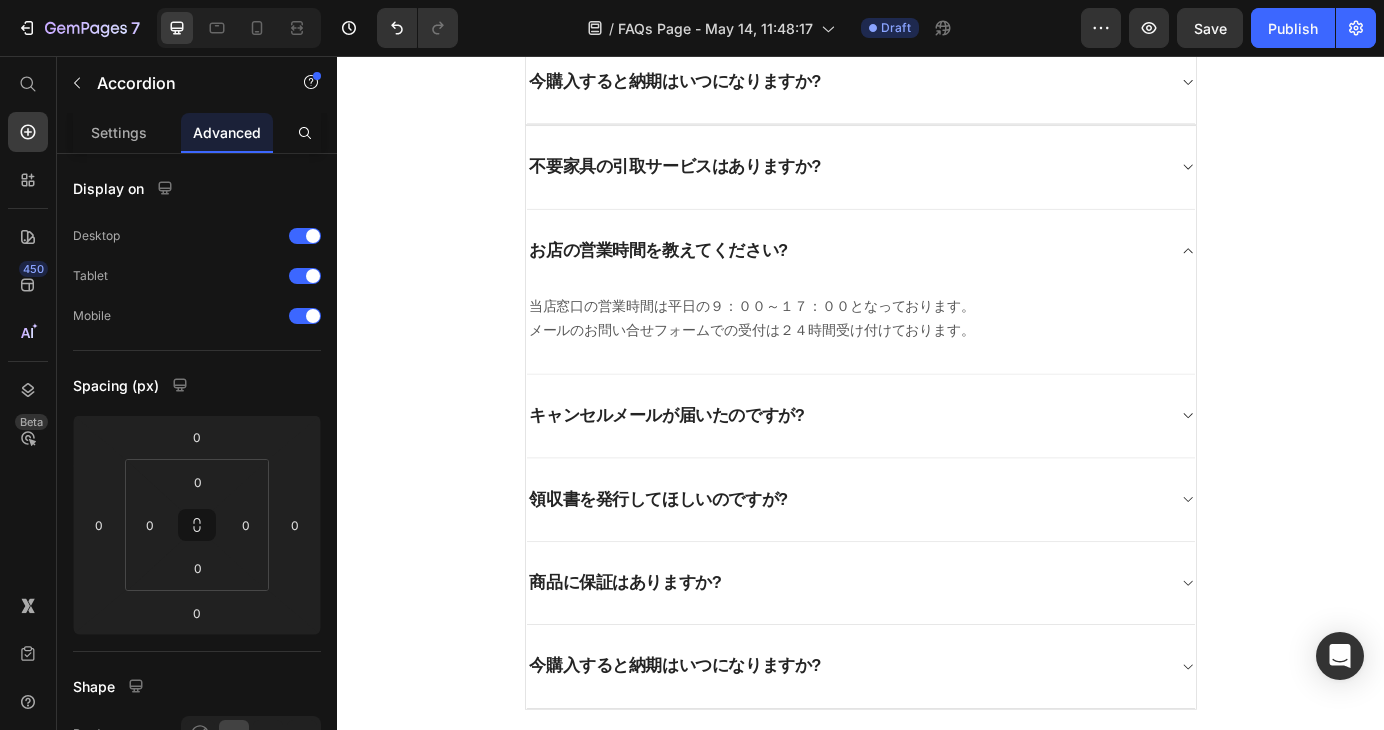 click on "キャンセルメールが届いたのですが?" at bounding box center [937, 469] 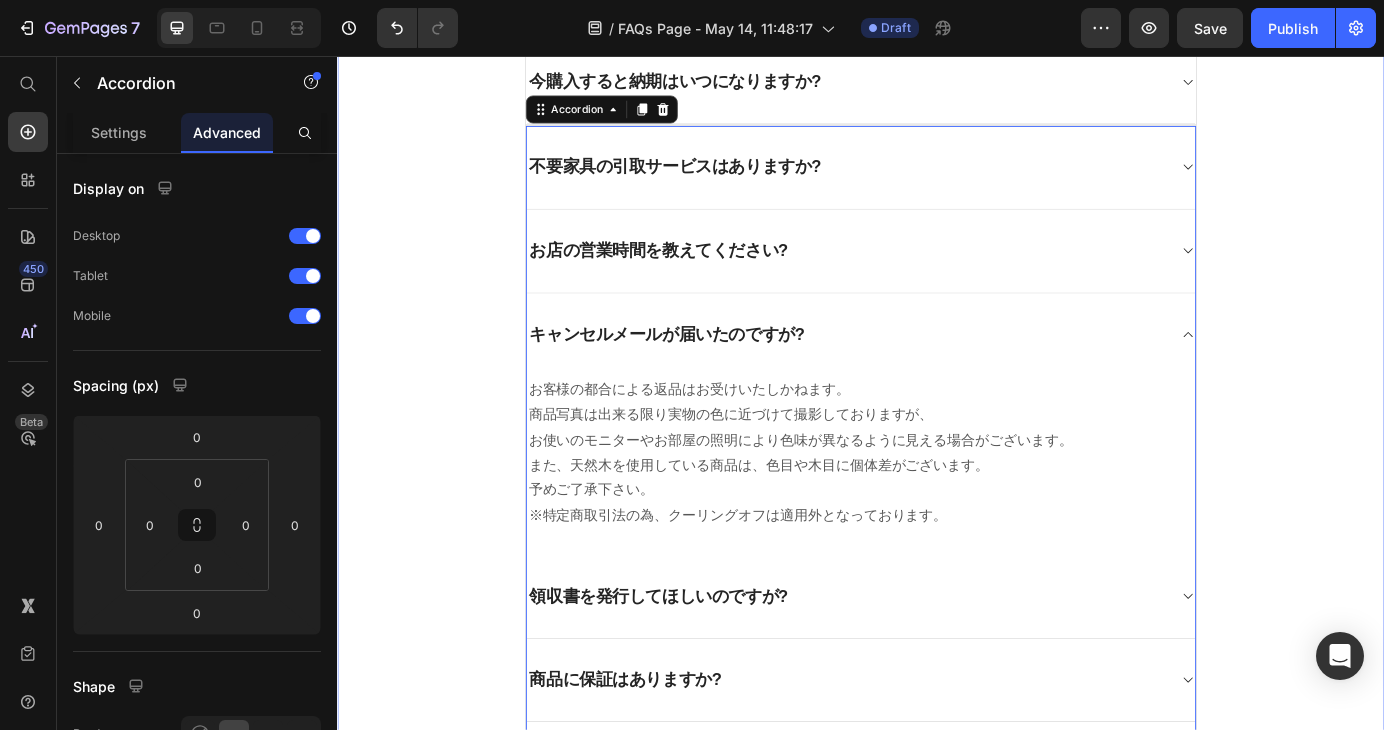 drag, startPoint x: 1436, startPoint y: 480, endPoint x: 1280, endPoint y: 477, distance: 156.02884 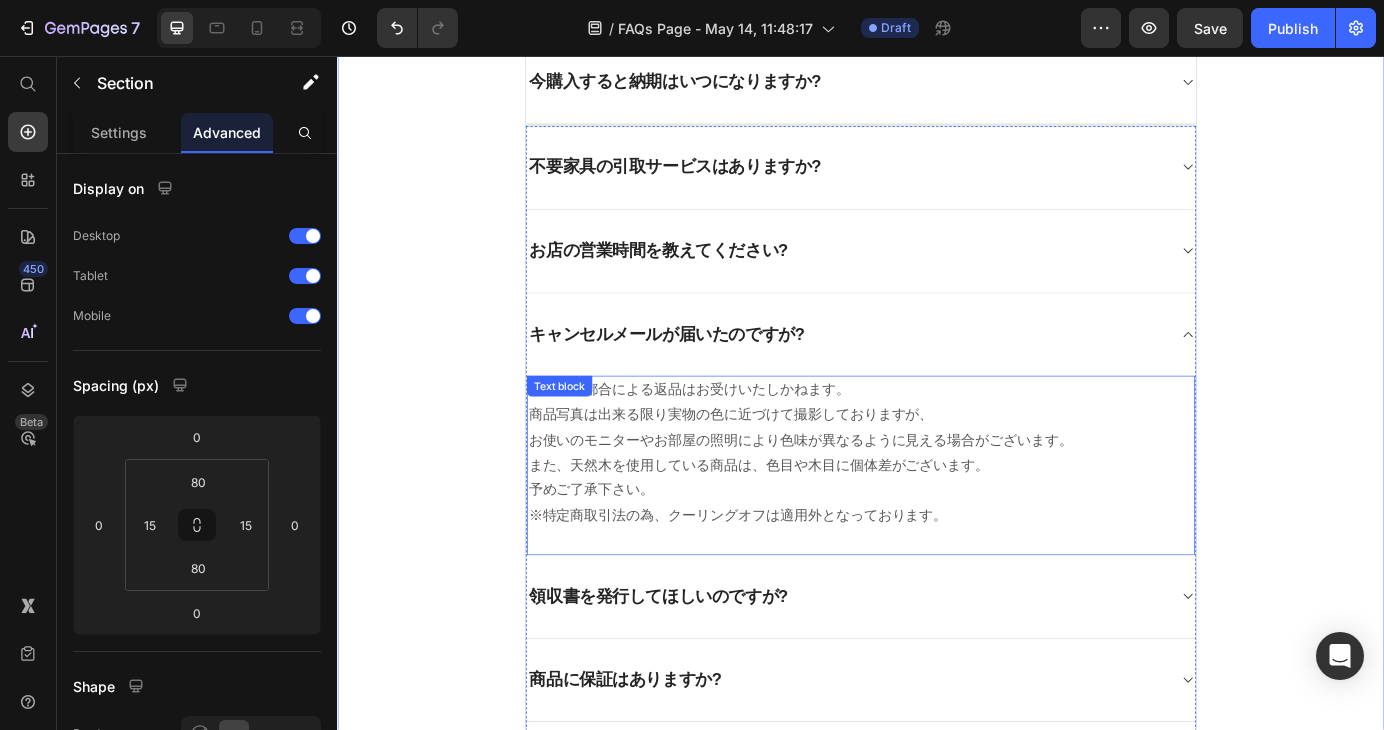click on "お客様の都合による返品はお受けいたしかねます。 商品写真は出来る限り実物の色に近づけて撮影しておりますが、 お使いのモニターやお部屋の照明により色味が異なるように見える場合がございます。 また、天然木を使用している商品は、色目や木目に個体差がございます。 予めご了承下さい。 ※特定商取引法の為、クーリングオフは適用外となっております。" at bounding box center [937, 510] 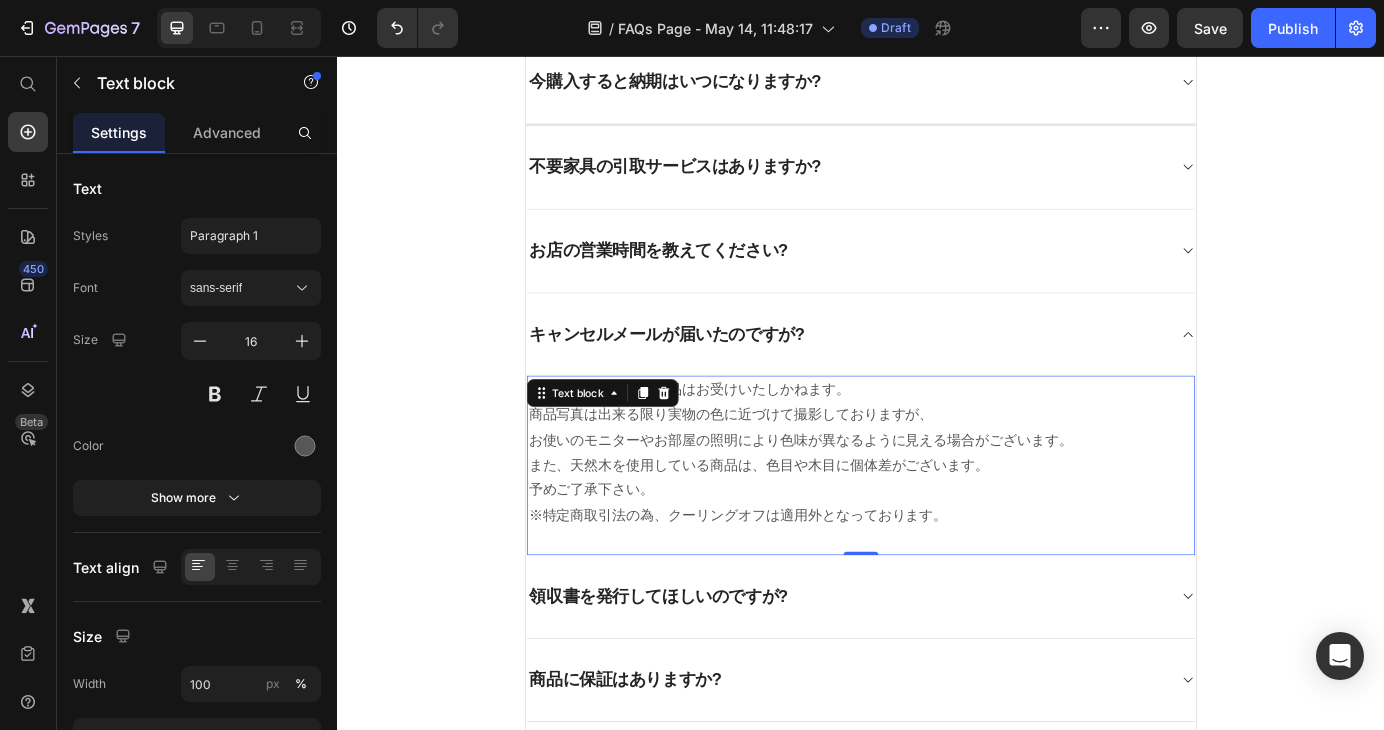 click on "お客様の都合による返品はお受けいたしかねます。 商品写真は出来る限り実物の色に近づけて撮影しておりますが、 お使いのモニターやお部屋の照明により色味が異なるように見える場合がございます。 また、天然木を使用している商品は、色目や木目に個体差がございます。 予めご了承下さい。 ※特定商取引法の為、クーリングオフは適用外となっております。" at bounding box center [937, 510] 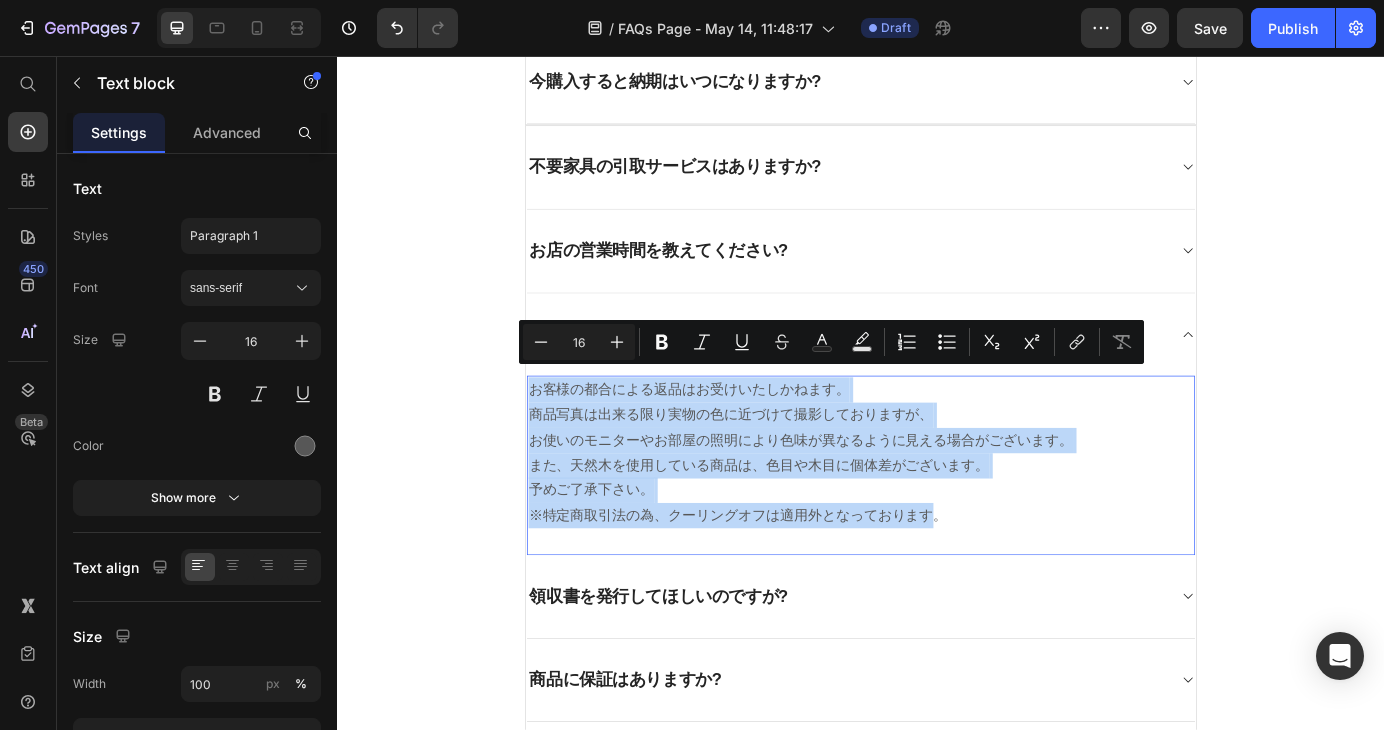 drag, startPoint x: 1010, startPoint y: 572, endPoint x: 551, endPoint y: 431, distance: 480.16873 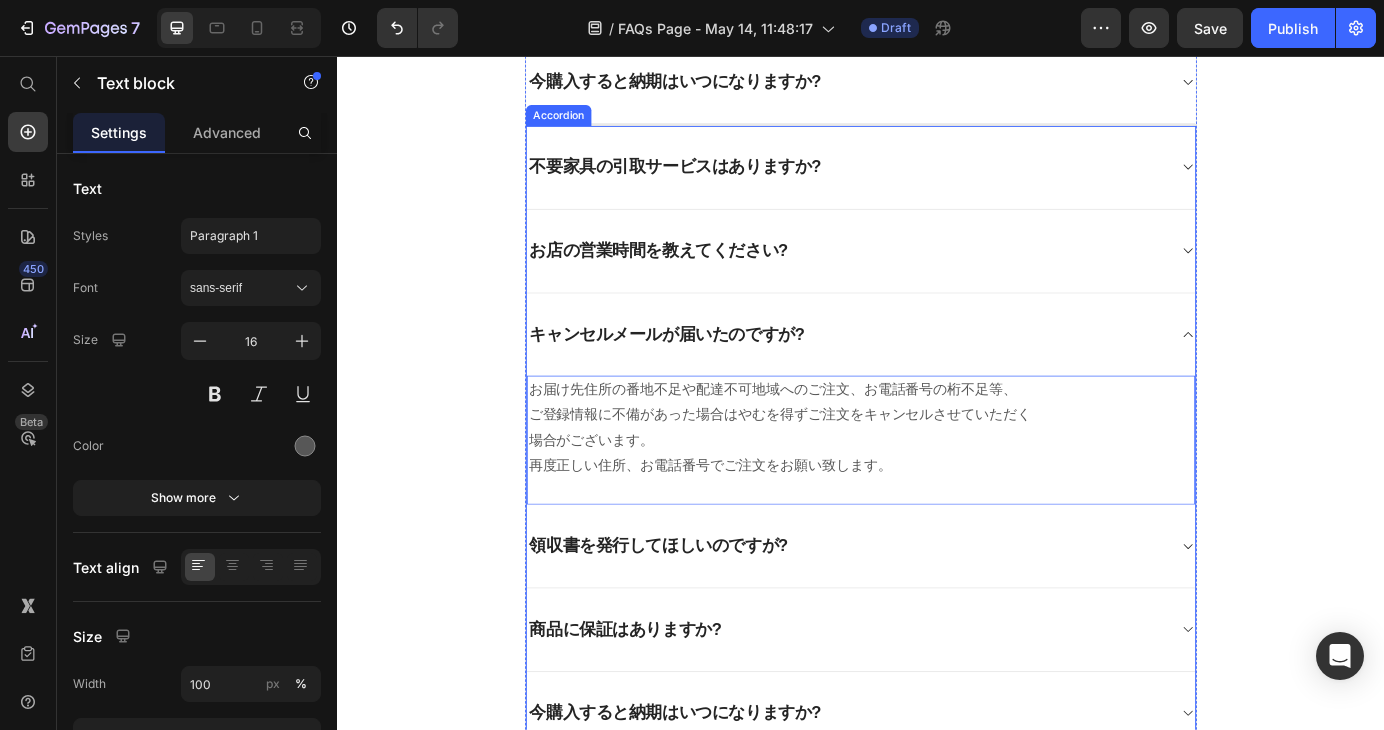 click on "領収書を発行してほしいのですが?" at bounding box center (937, 618) 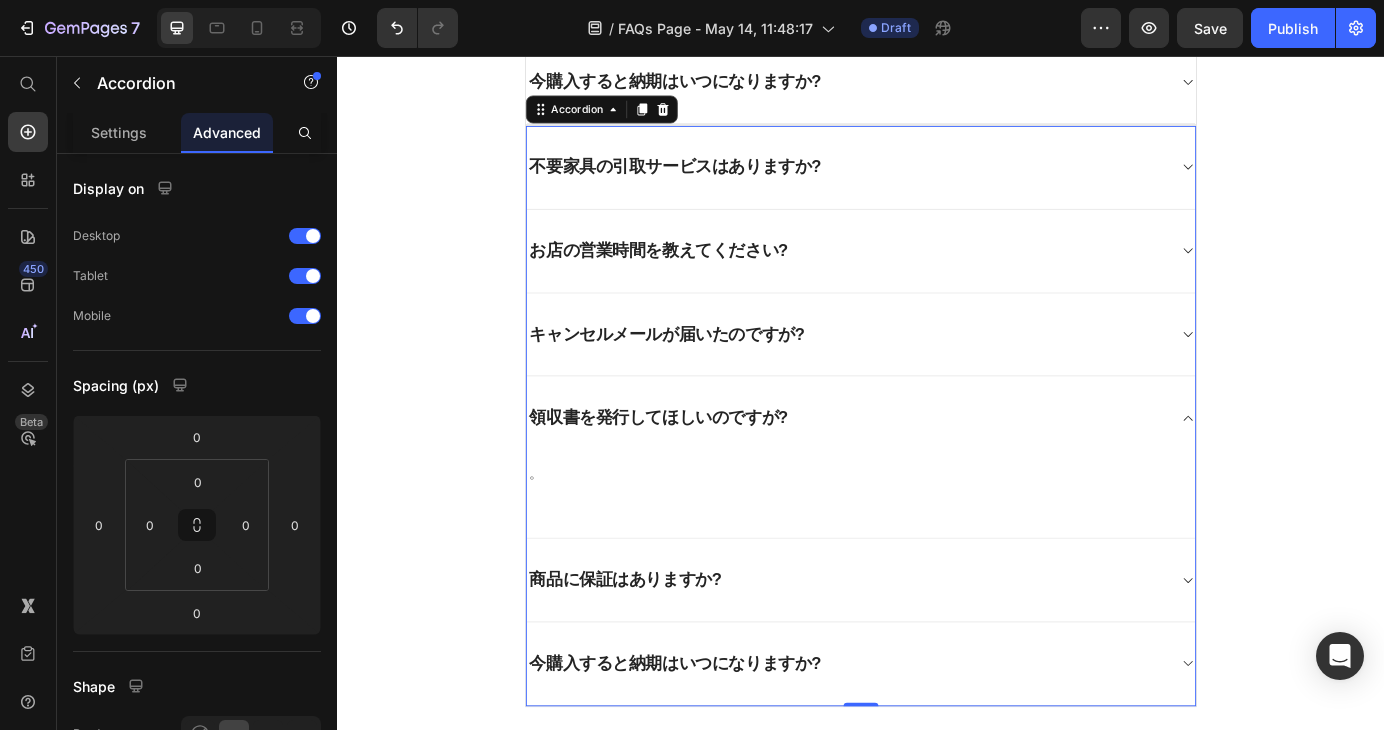 click on "領収書を発行してほしいのですが?" at bounding box center [921, 470] 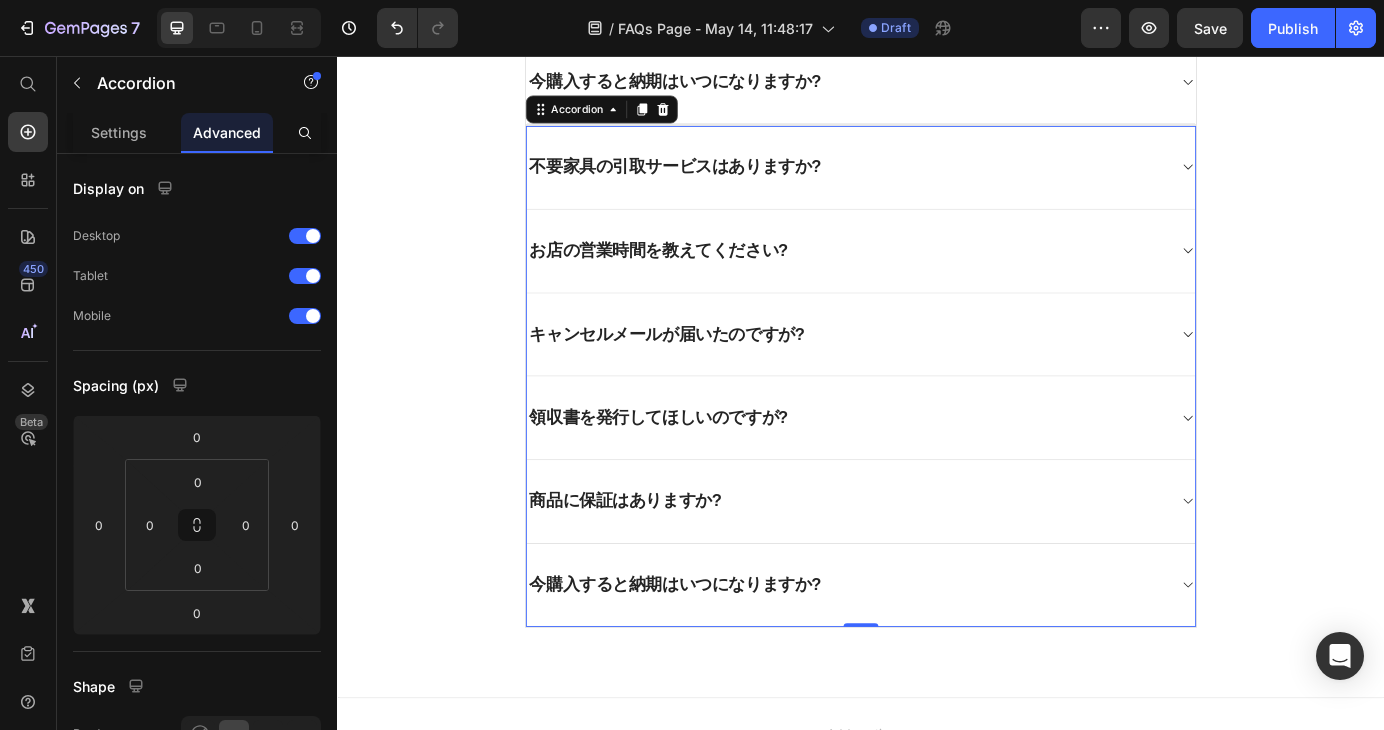 click on "領収書を発行してほしいのですが?" at bounding box center (921, 470) 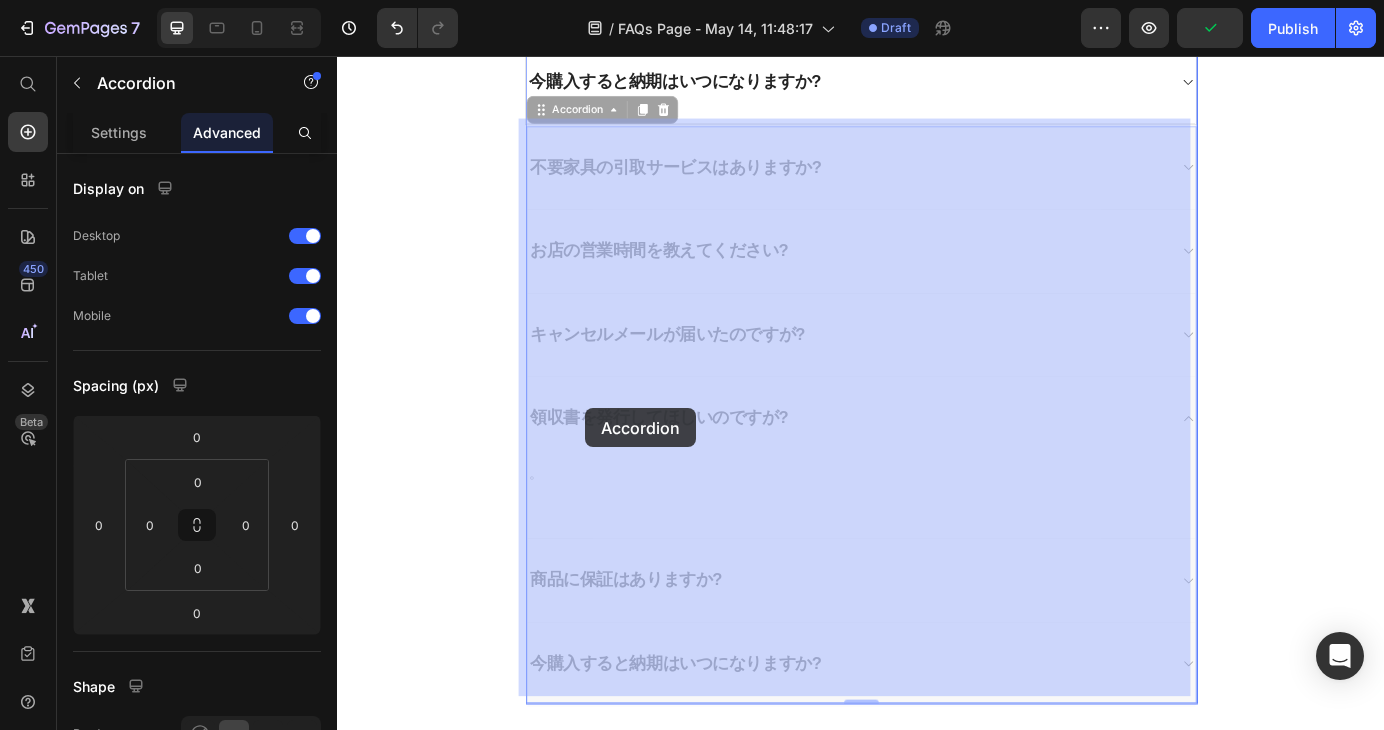 drag, startPoint x: 863, startPoint y: 451, endPoint x: 621, endPoint y: 460, distance: 242.1673 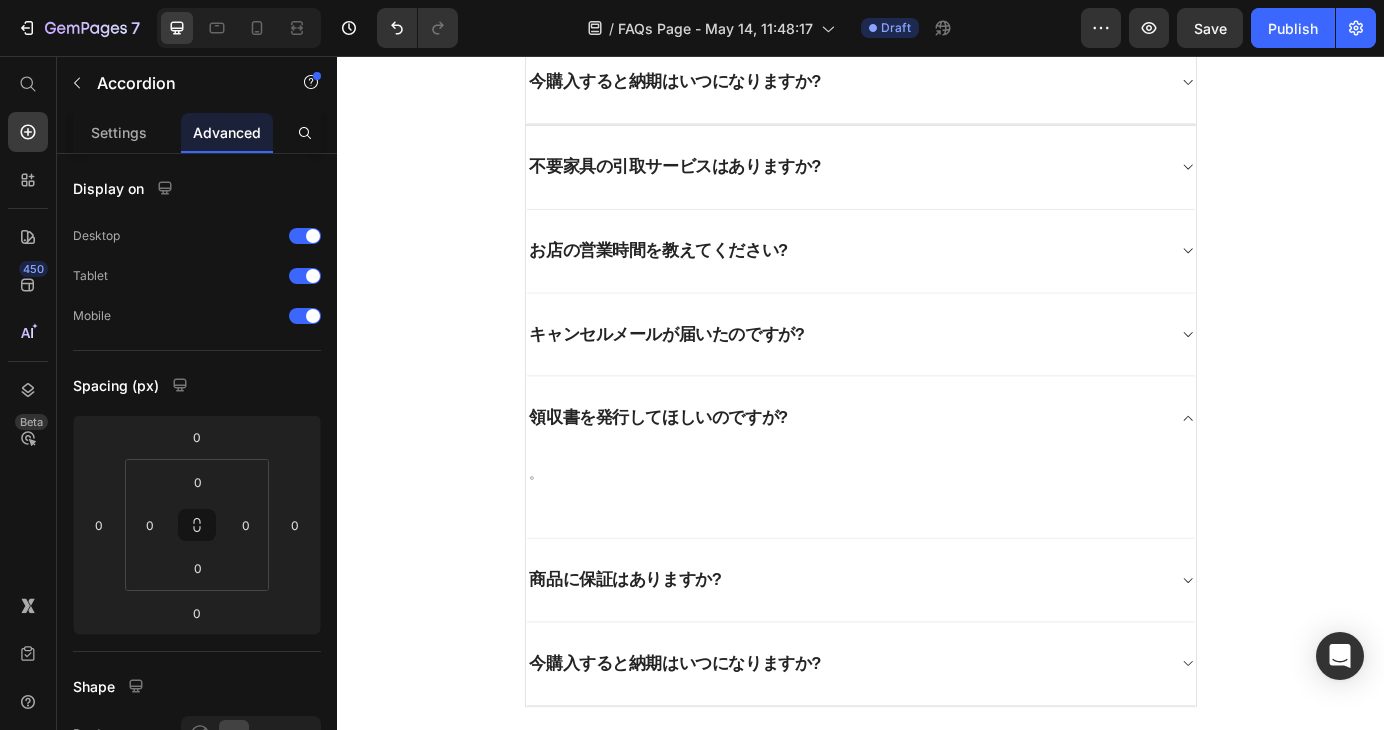 click 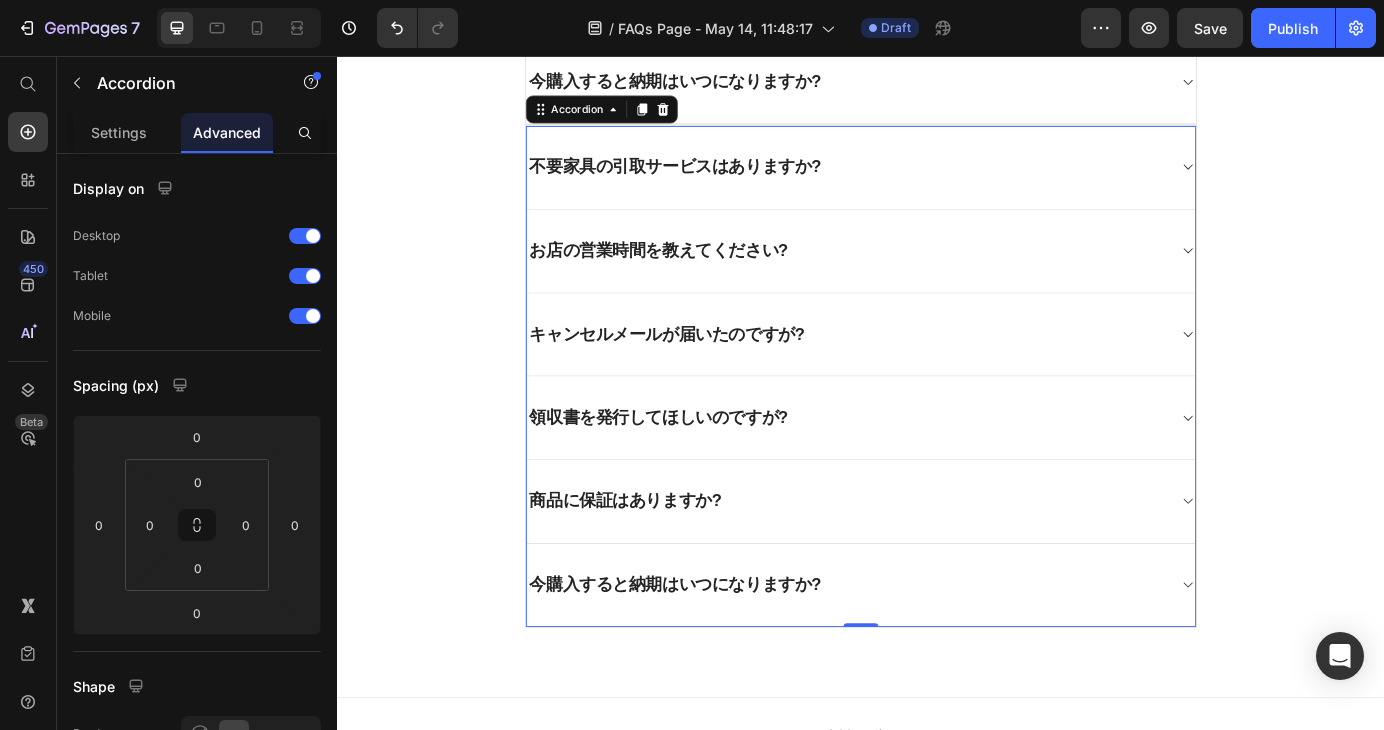 click on "領収書を発行してほしいのですが?" at bounding box center (921, 470) 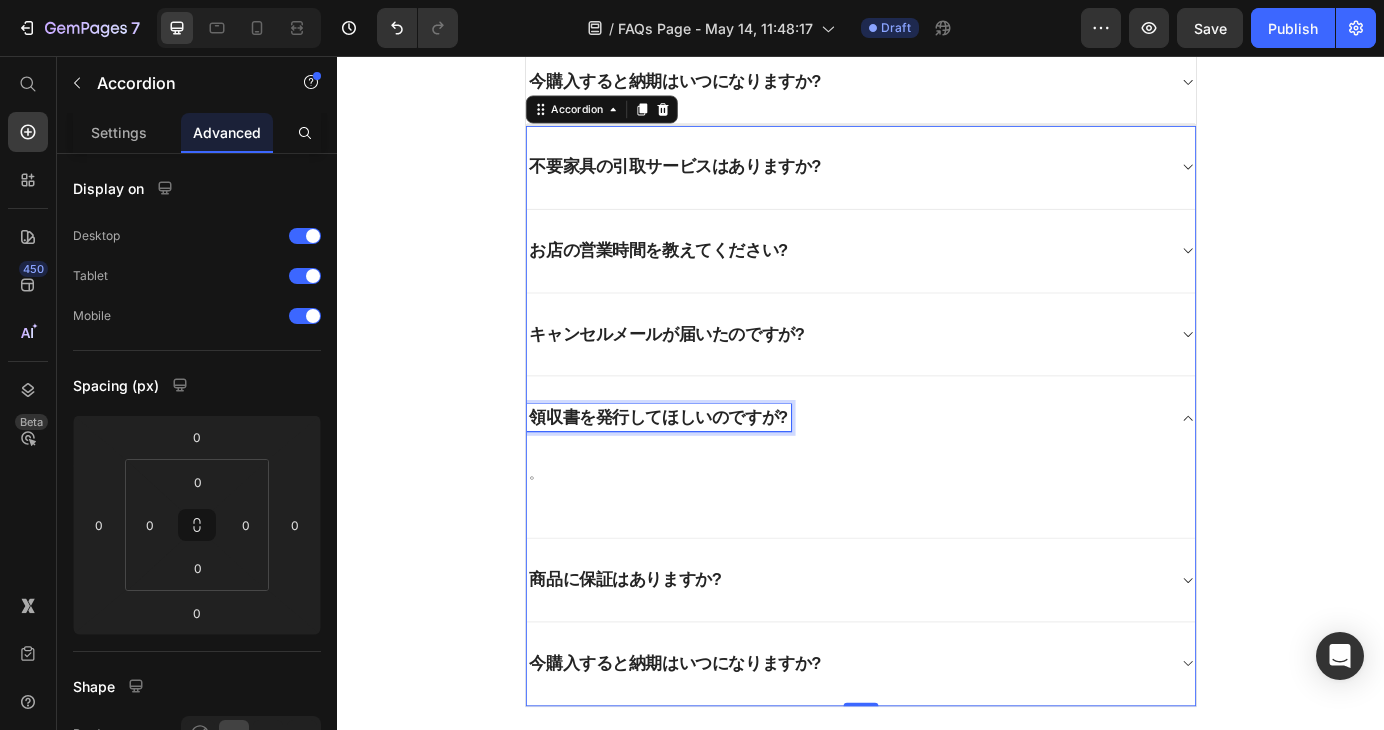 click on "領収書を発行してほしいのですが?" at bounding box center (705, 470) 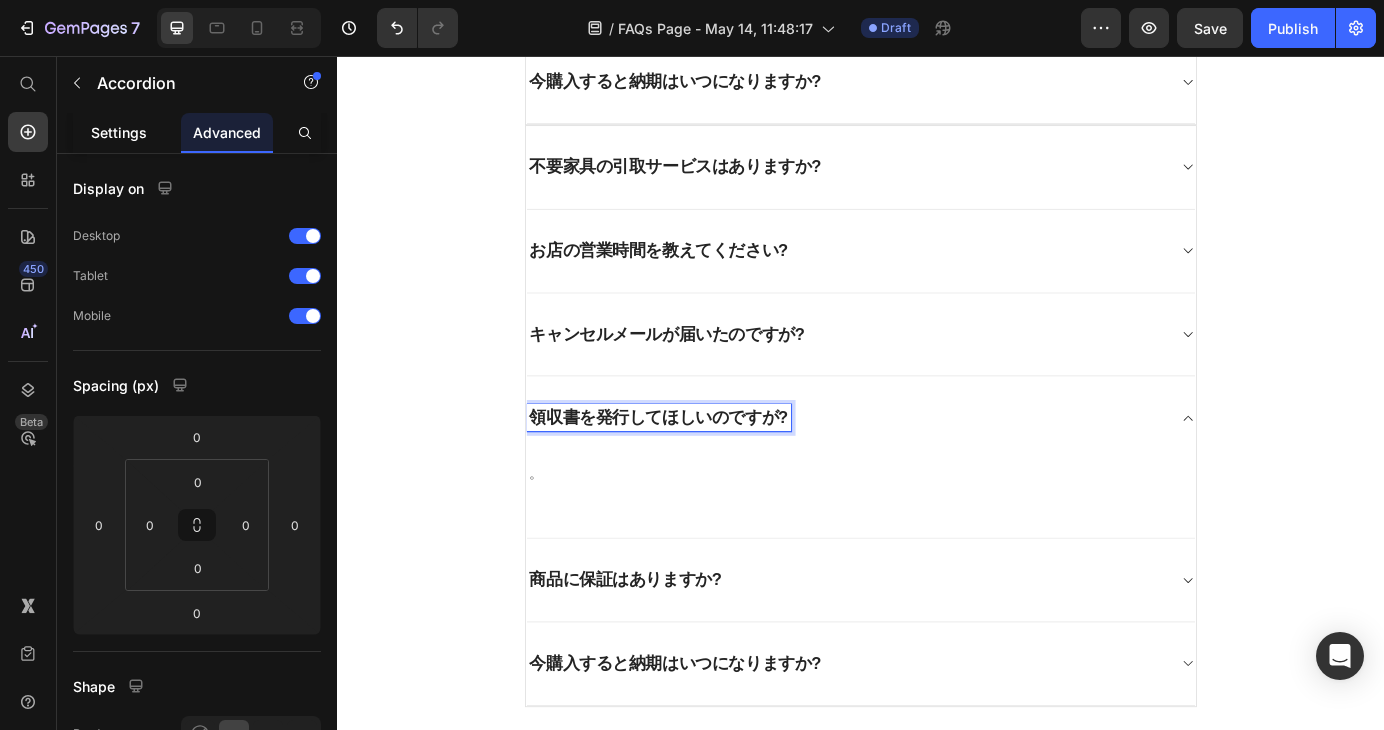 click on "Settings" at bounding box center (119, 132) 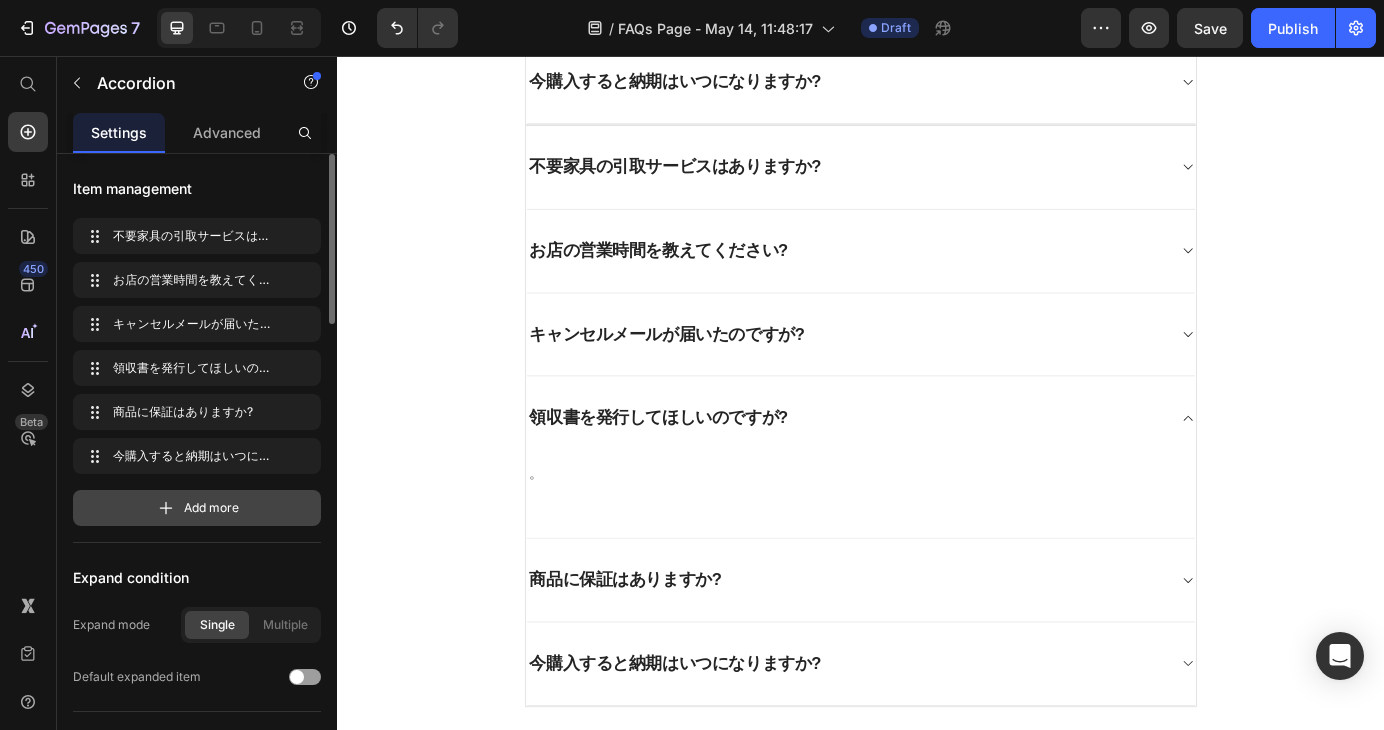 click on "Add more" at bounding box center [197, 508] 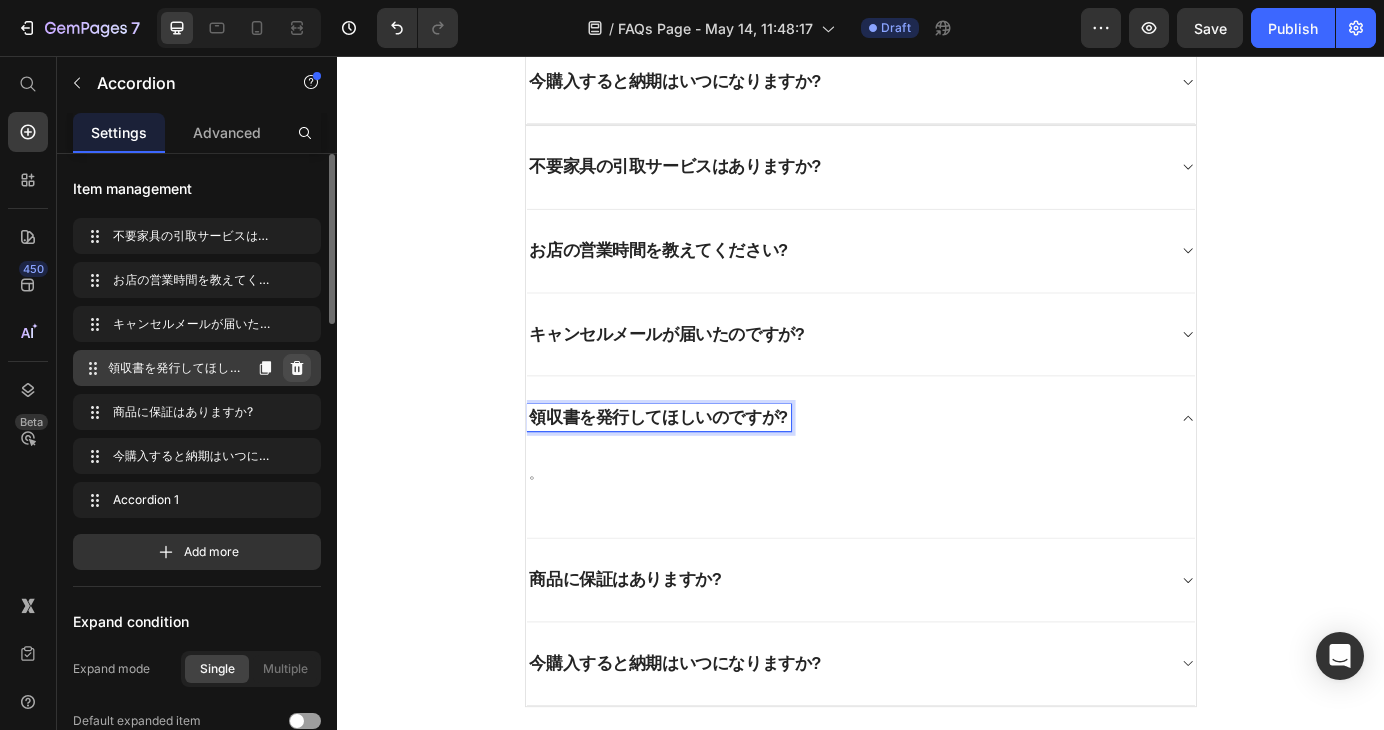 click 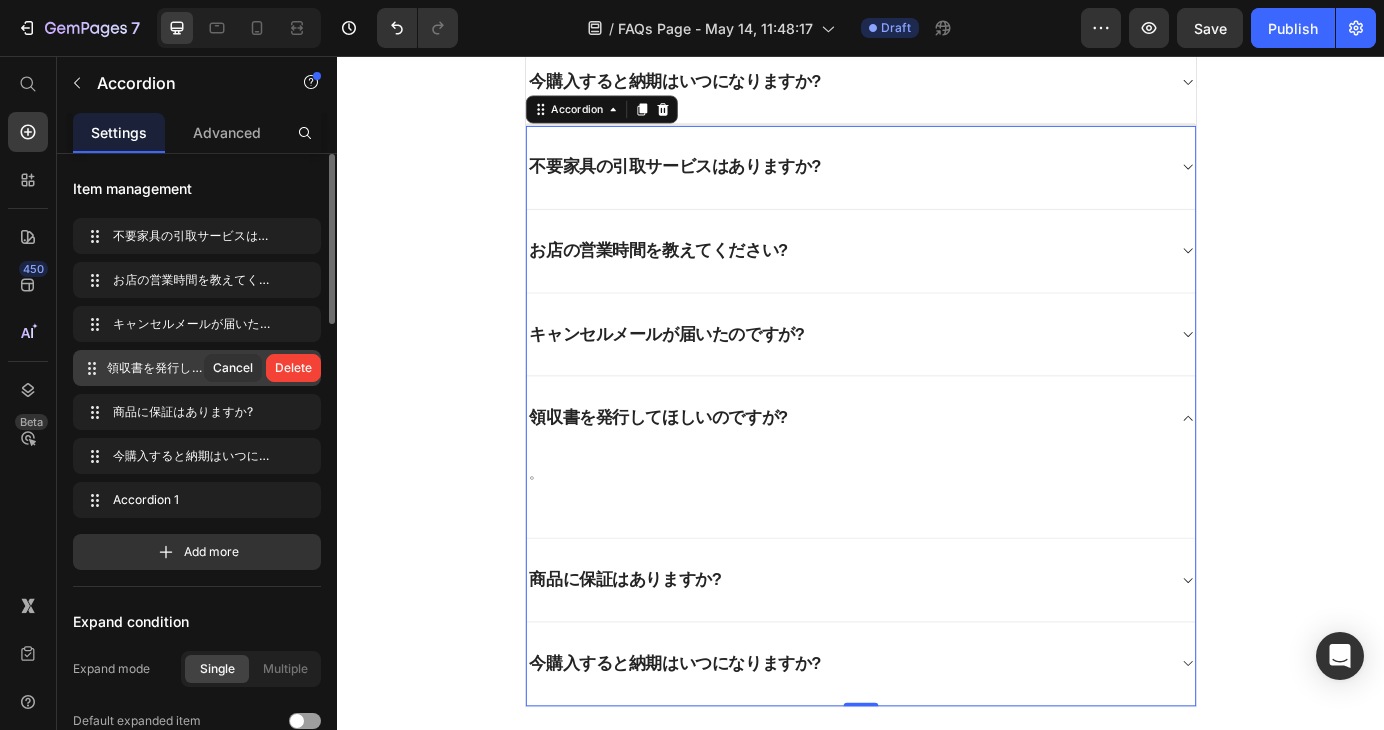 click on "Delete" at bounding box center [293, 368] 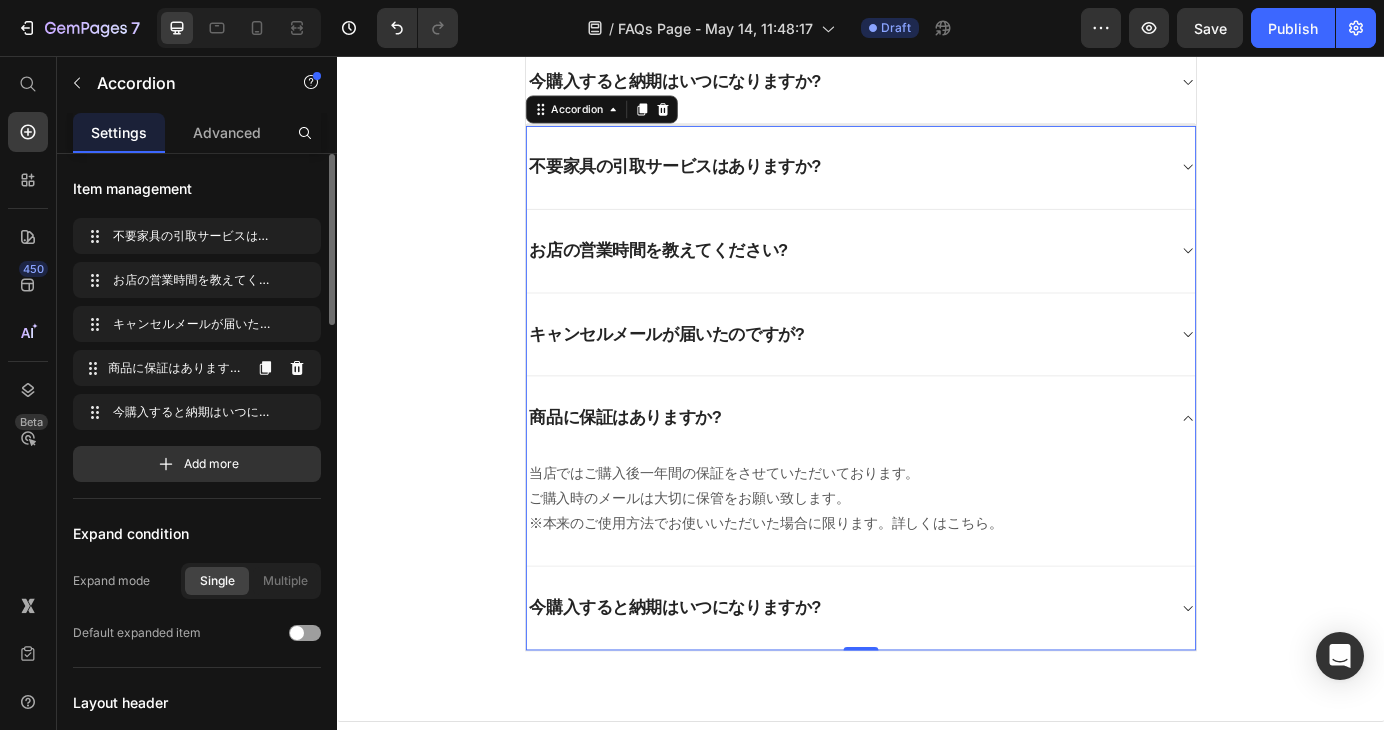 click 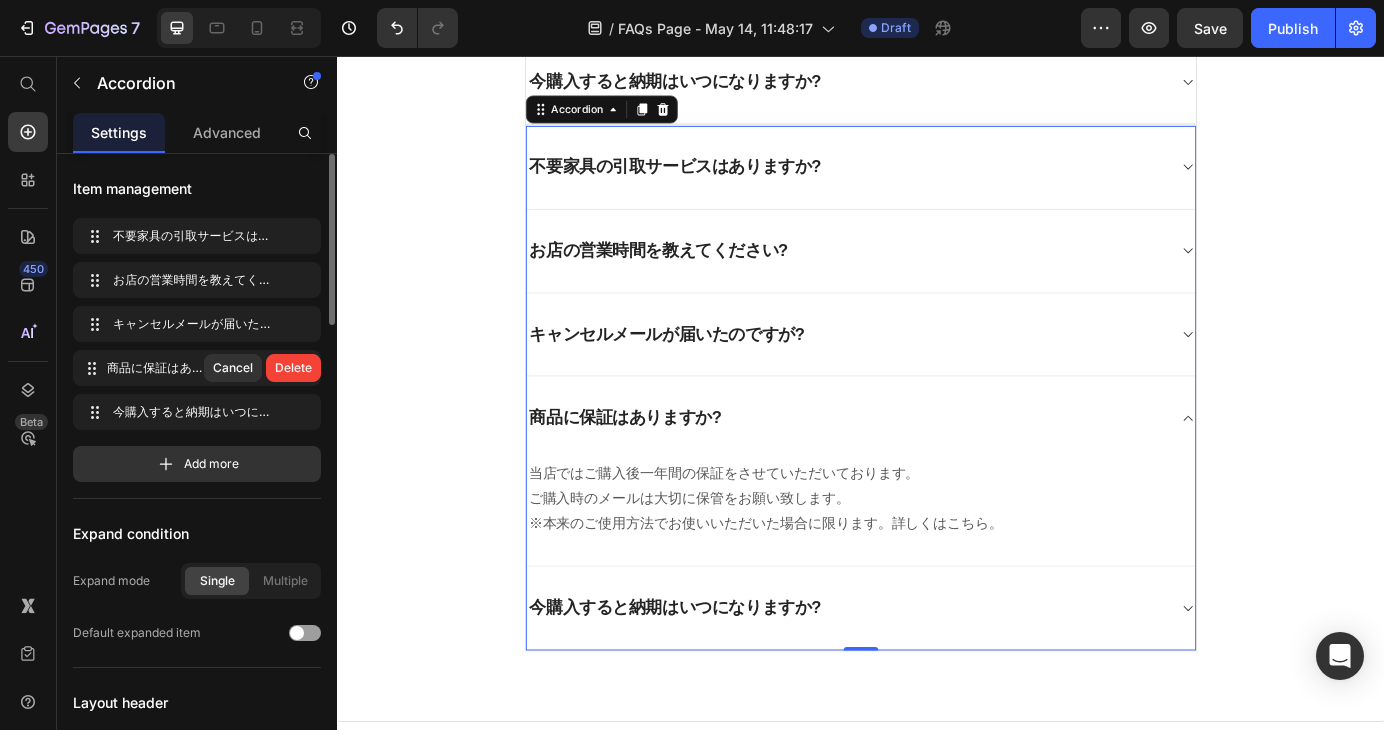 click on "Delete" at bounding box center [293, 368] 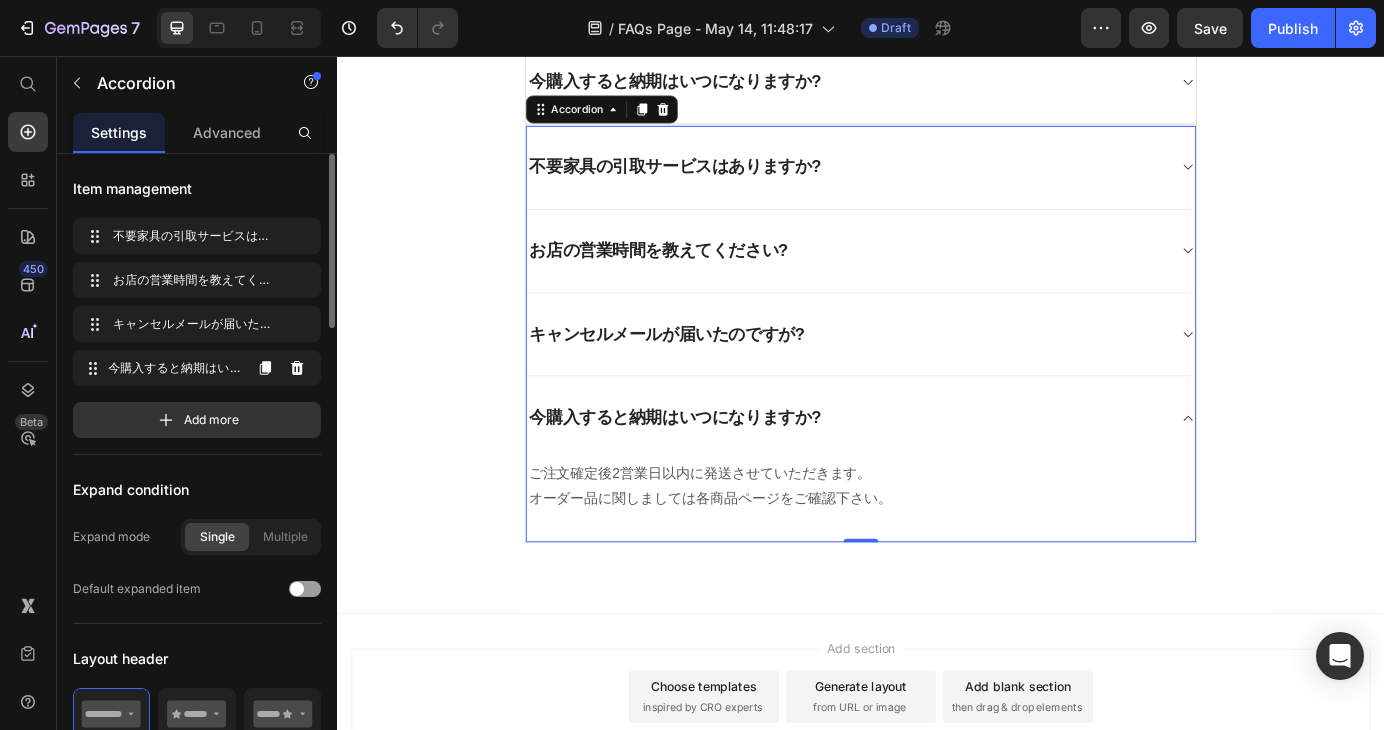 click 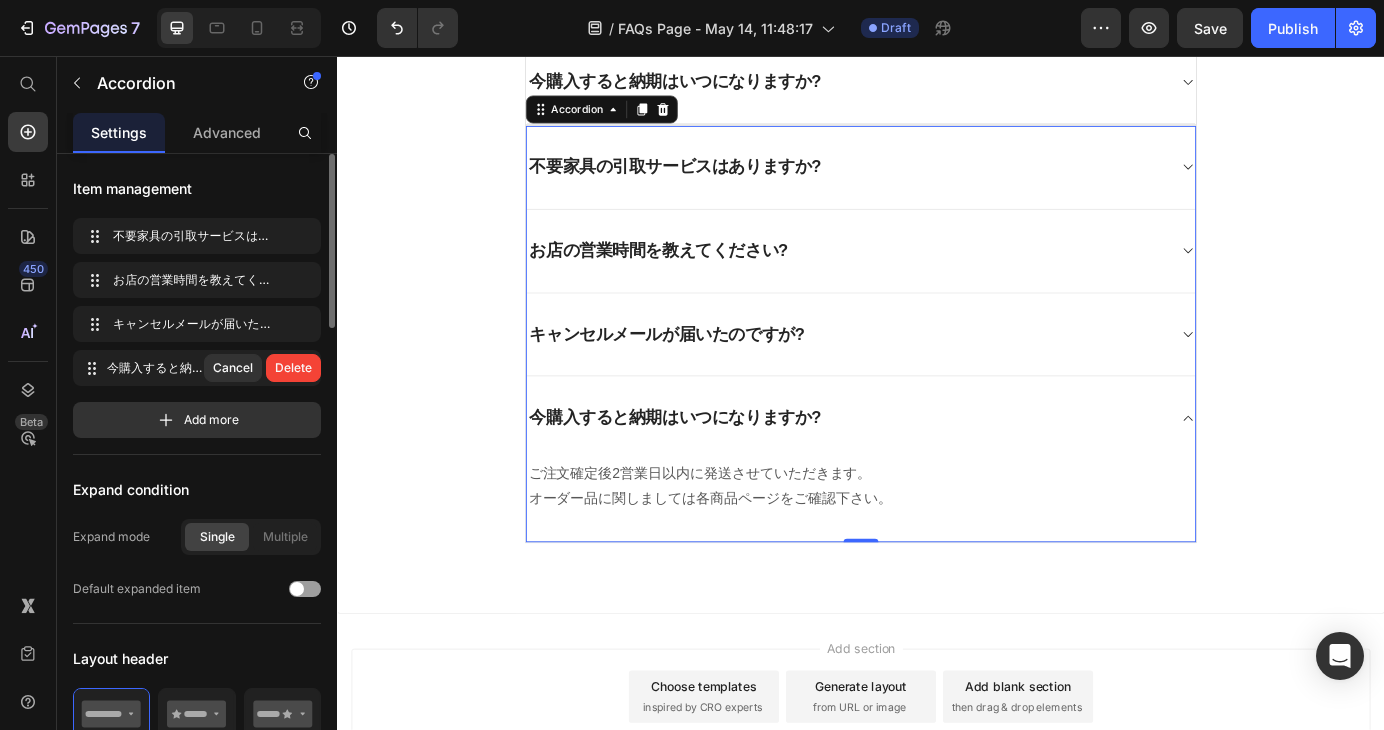 click on "Delete" at bounding box center [293, 368] 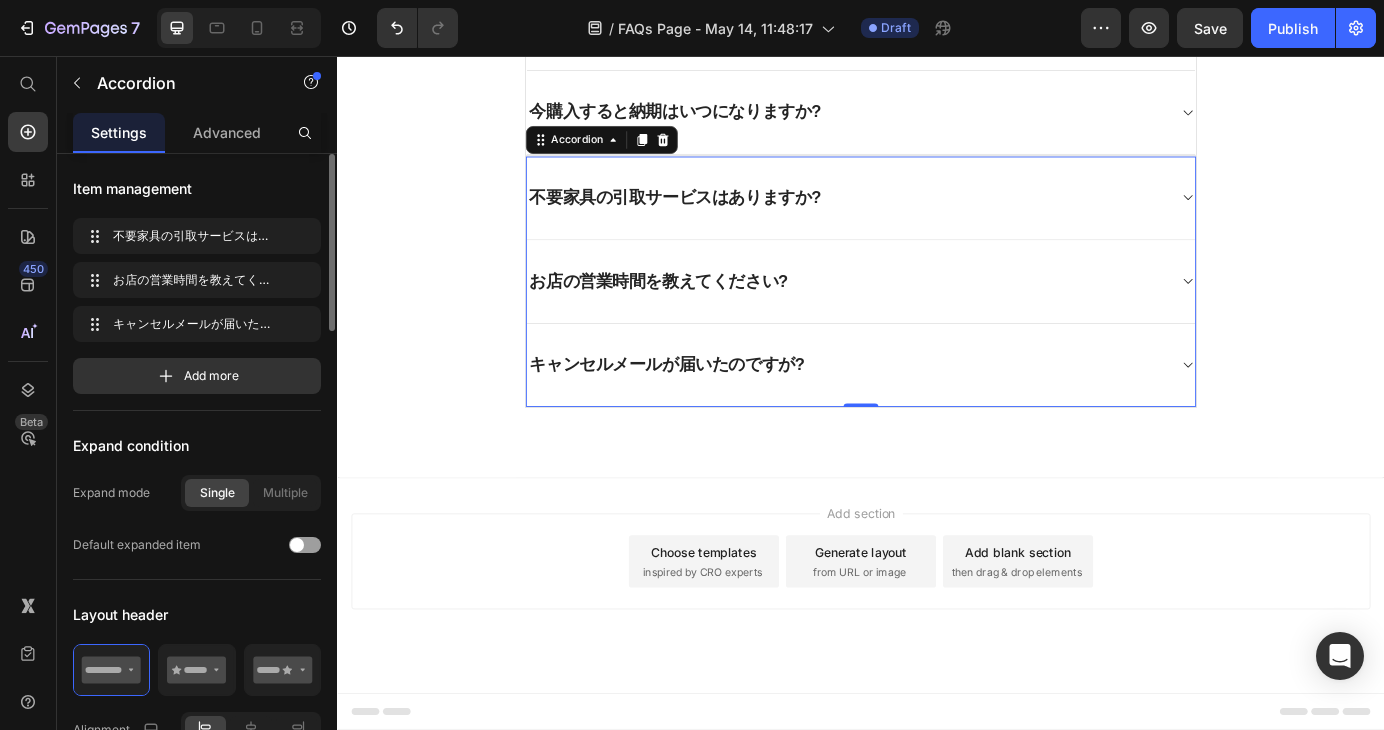 scroll, scrollTop: 1312, scrollLeft: 0, axis: vertical 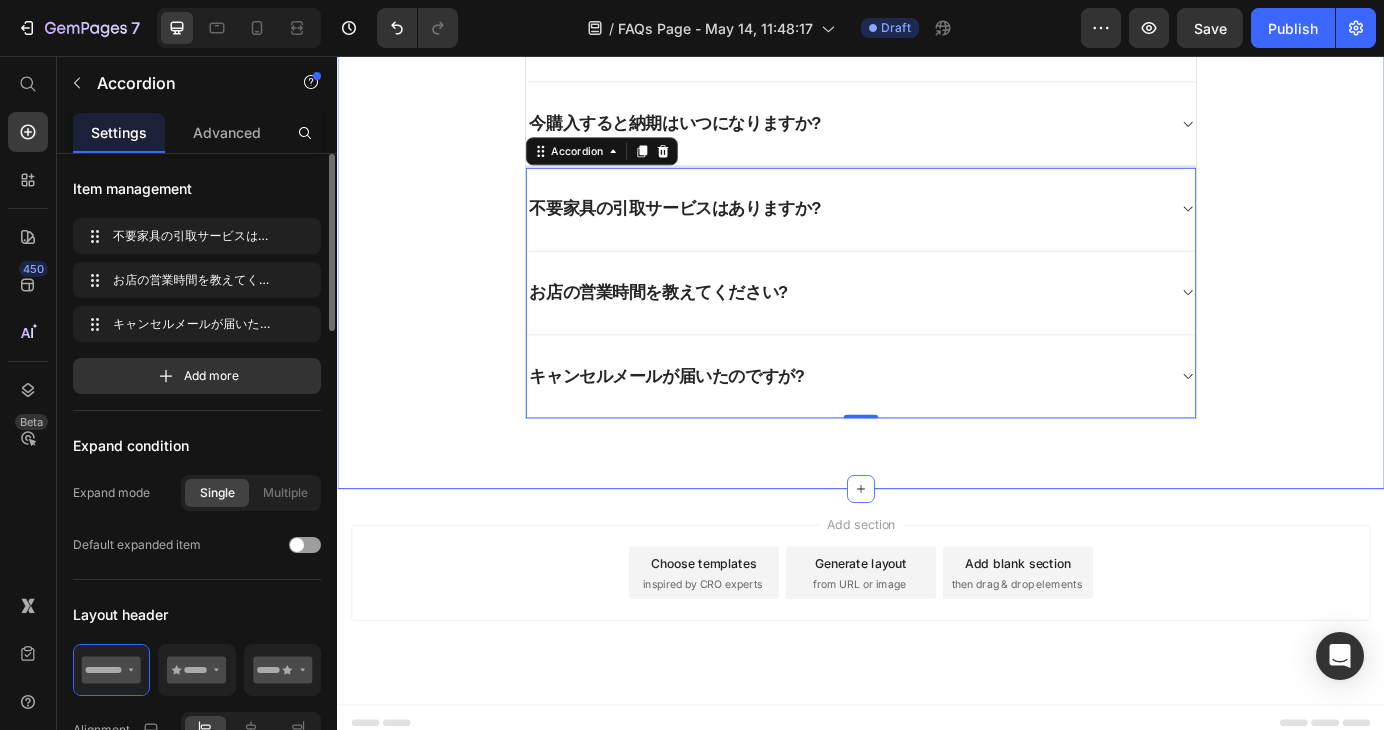 click on "よくあるご質問 Heading お客様からいただいたお問い合わせを、よくある質問形式でご紹介しています。 Text block                Title Line
お届け先を注文者と違う住所にできますか?
注文後にメールが届かない。?
支払い方法は何がありますか?
お届け日時の指定はできますか?
商品が届きません?
商品の開梱・設置サービスはありますか? Accordion
注文のキャンセルはできますか?
届いた商品に不備があったのですが?
商品が思っていたものと違うので返品したいのですが?
0" at bounding box center (937, -332) 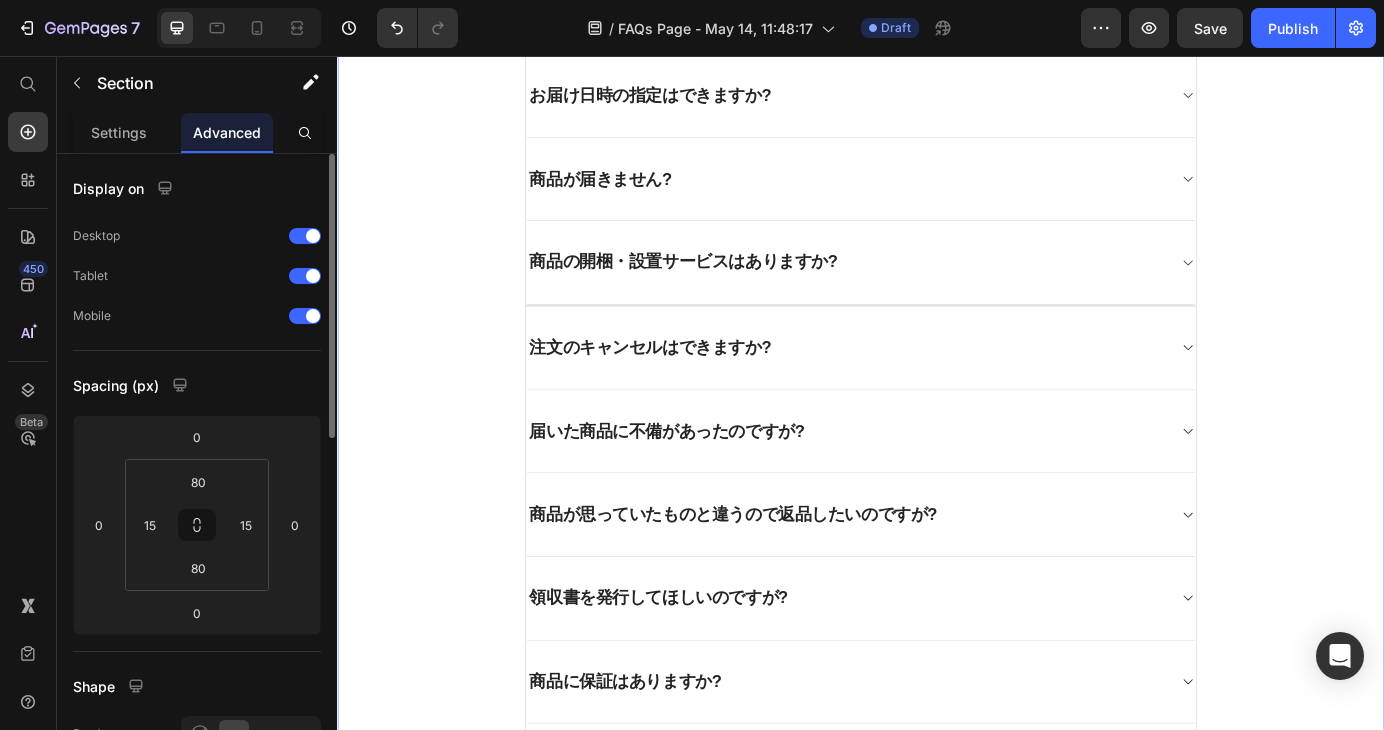 scroll, scrollTop: 600, scrollLeft: 0, axis: vertical 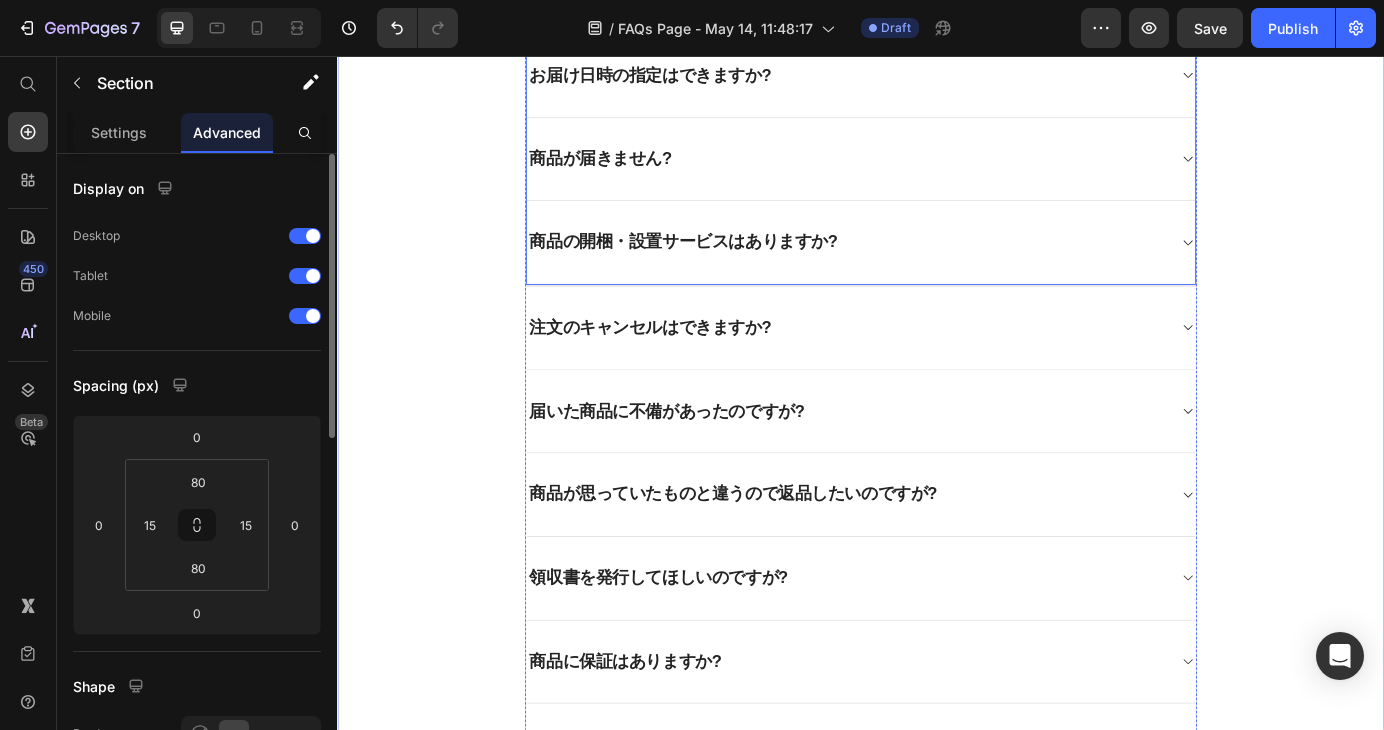 click on "商品の開梱・設置サービスはありますか?" at bounding box center (921, 269) 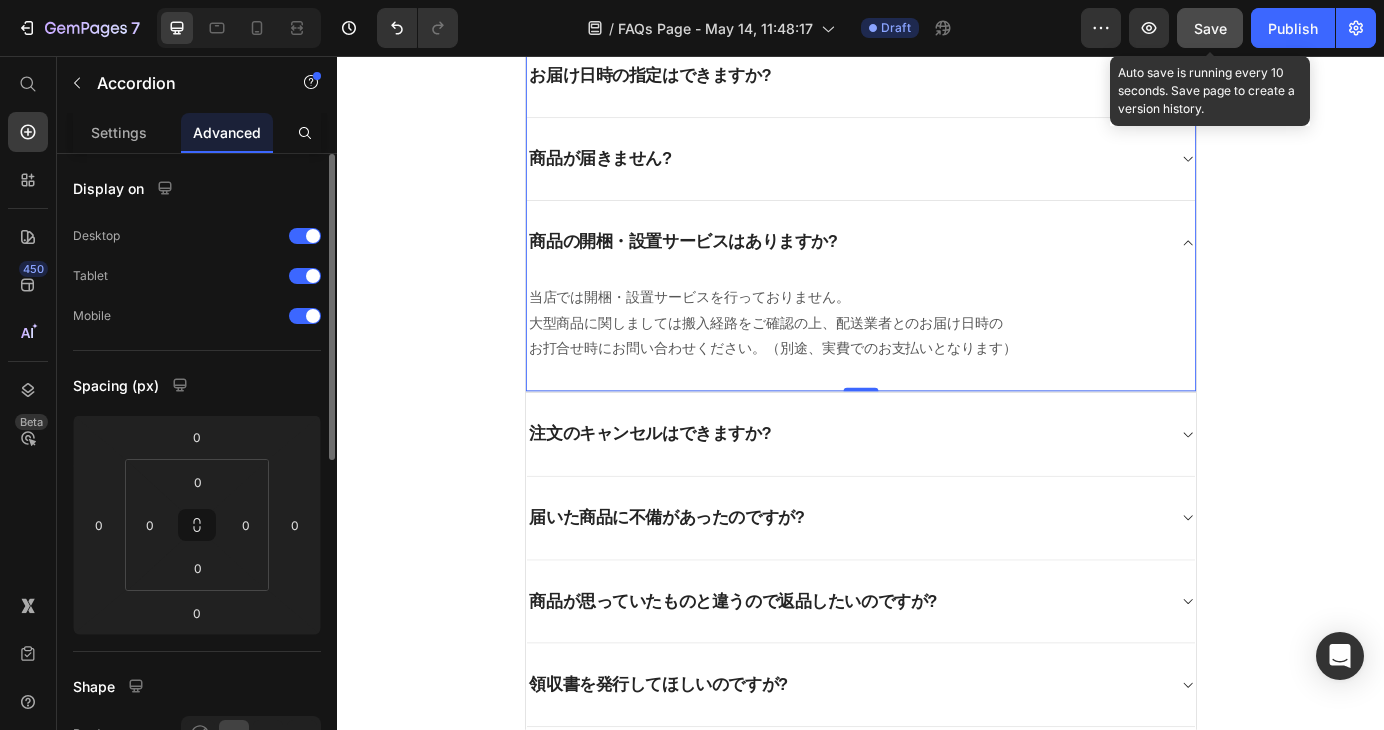 click on "Save" at bounding box center [1210, 28] 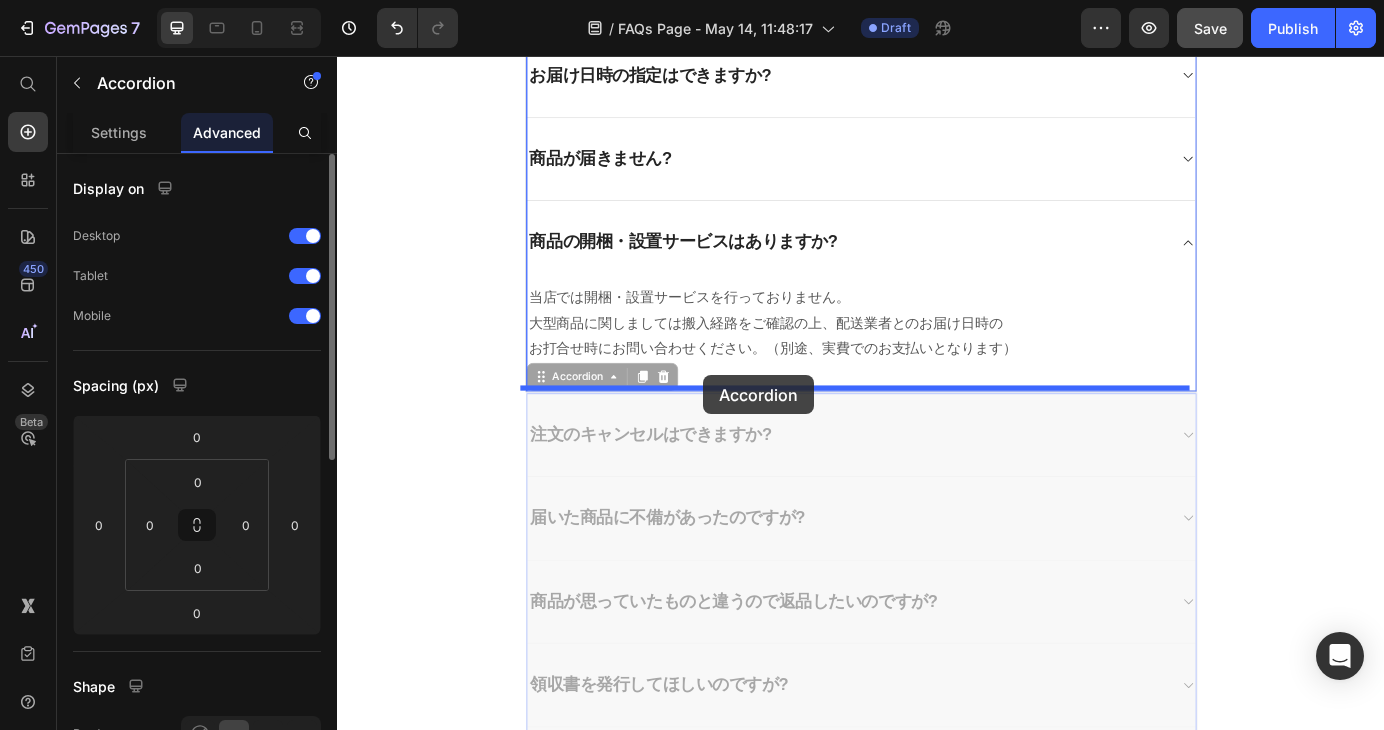 drag, startPoint x: 751, startPoint y: 478, endPoint x: 757, endPoint y: 422, distance: 56.32051 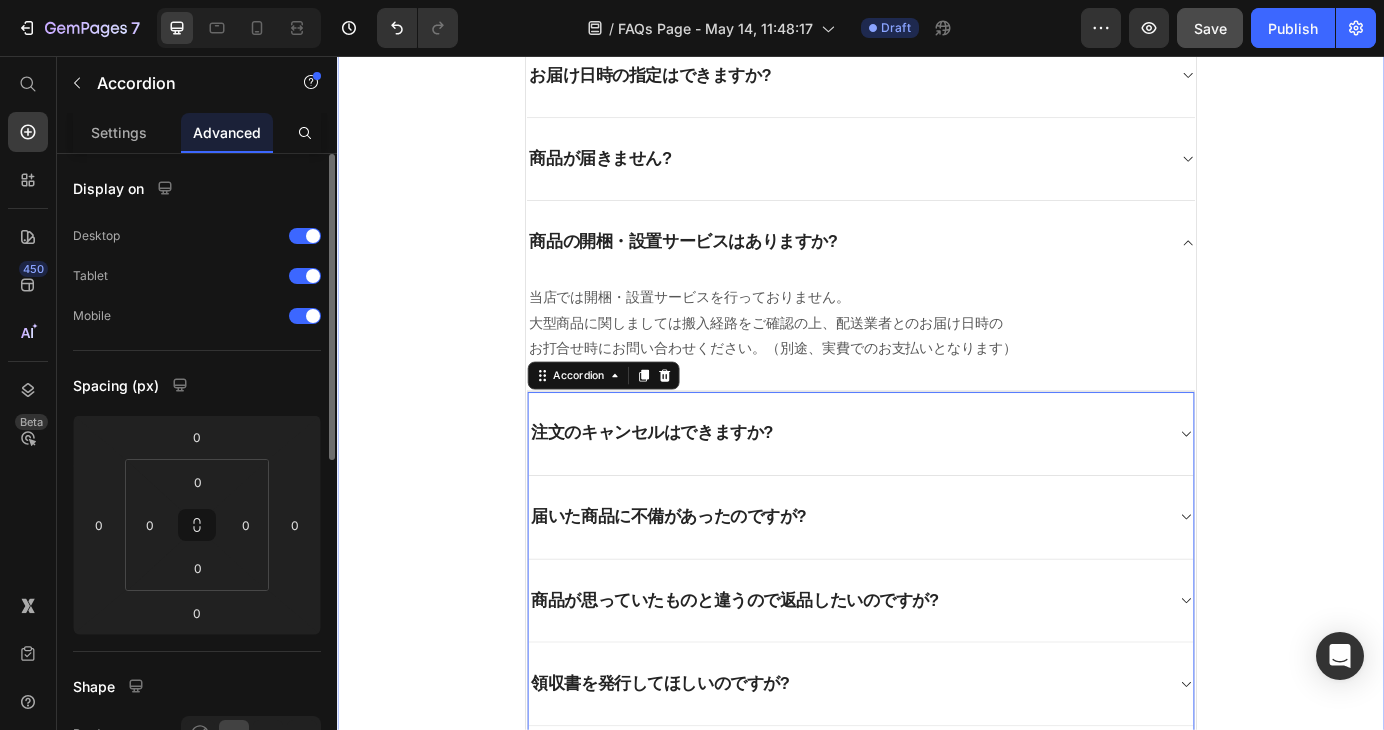 click on "よくあるご質問 Heading お客様からいただいたお問い合わせを、よくある質問形式でご紹介しています。 Text block                Title Line
お届け先を注文者と違う住所にできますか?
注文後にメールが届かない。?
支払い方法は何がありますか?
お届け日時の指定はできますか?
商品が届きません?
商品の開梱・設置サービスはありますか? 当店では開梱・設置サービスを行っておりません。 大型商品に関しましては搬入経路をご確認の上、配送業者とのお届け日時の お打合せ時にお問い合わせください。（別途、実費でのお支払いとなります） Text block
Accordion" at bounding box center [937, 442] 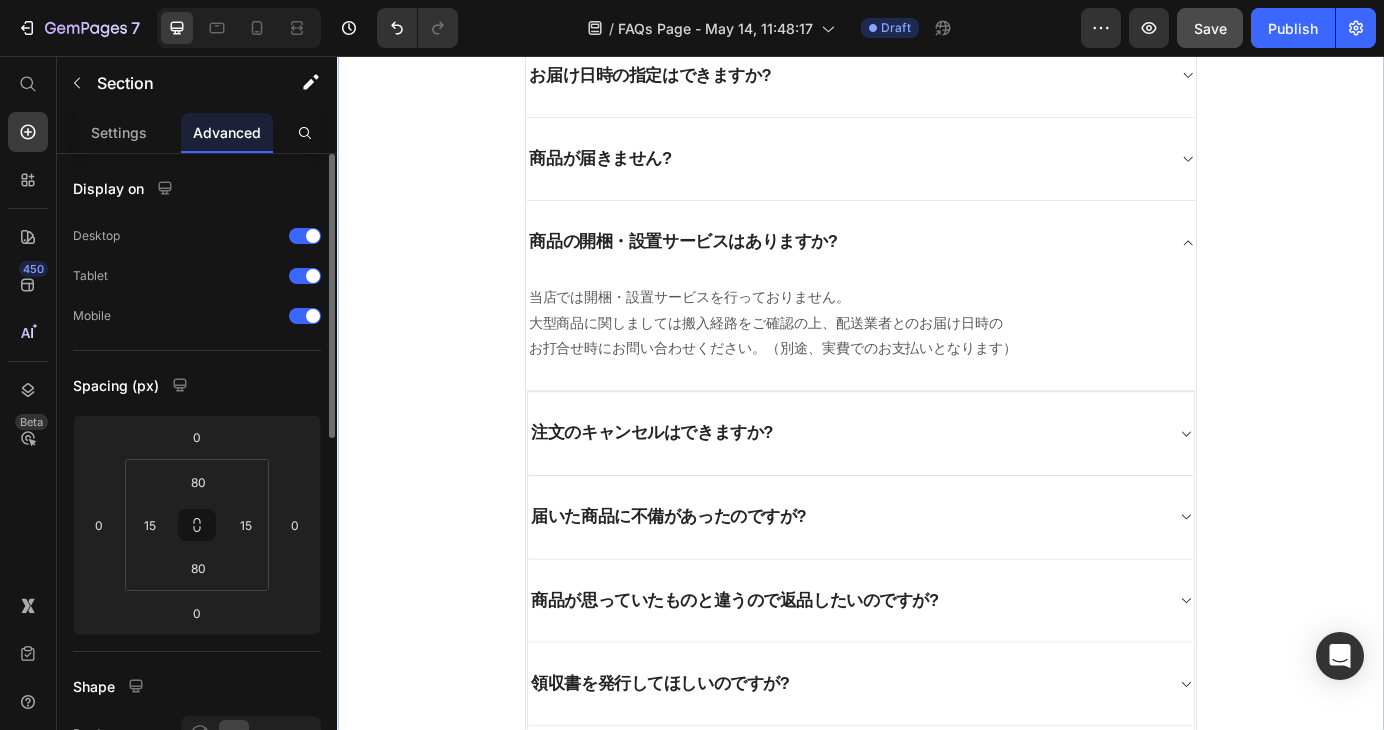 click on "よくあるご質問 Heading お客様からいただいたお問い合わせを、よくある質問形式でご紹介しています。 Text block                Title Line
お届け先を注文者と違う住所にできますか?
注文後にメールが届かない。?
支払い方法は何がありますか?
お届け日時の指定はできますか?
商品が届きません?
商品の開梱・設置サービスはありますか? 当店では開梱・設置サービスを行っておりません。 大型商品に関しましては搬入経路をご確認の上、配送業者とのお届け日時の お打合せ時にお問い合わせください。（別途、実費でのお支払いとなります） Text block
Accordion" at bounding box center [937, 442] 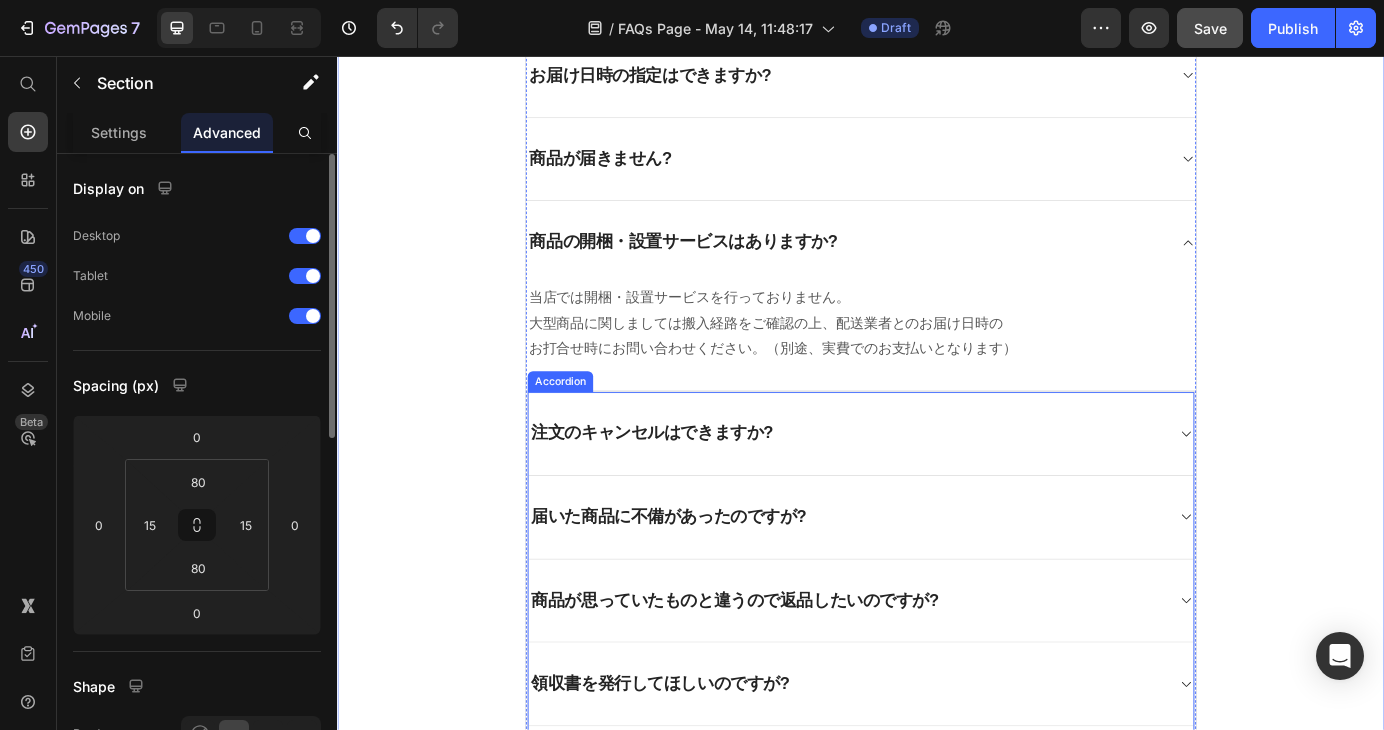 click on "注文のキャンセルはできますか?" at bounding box center (921, 488) 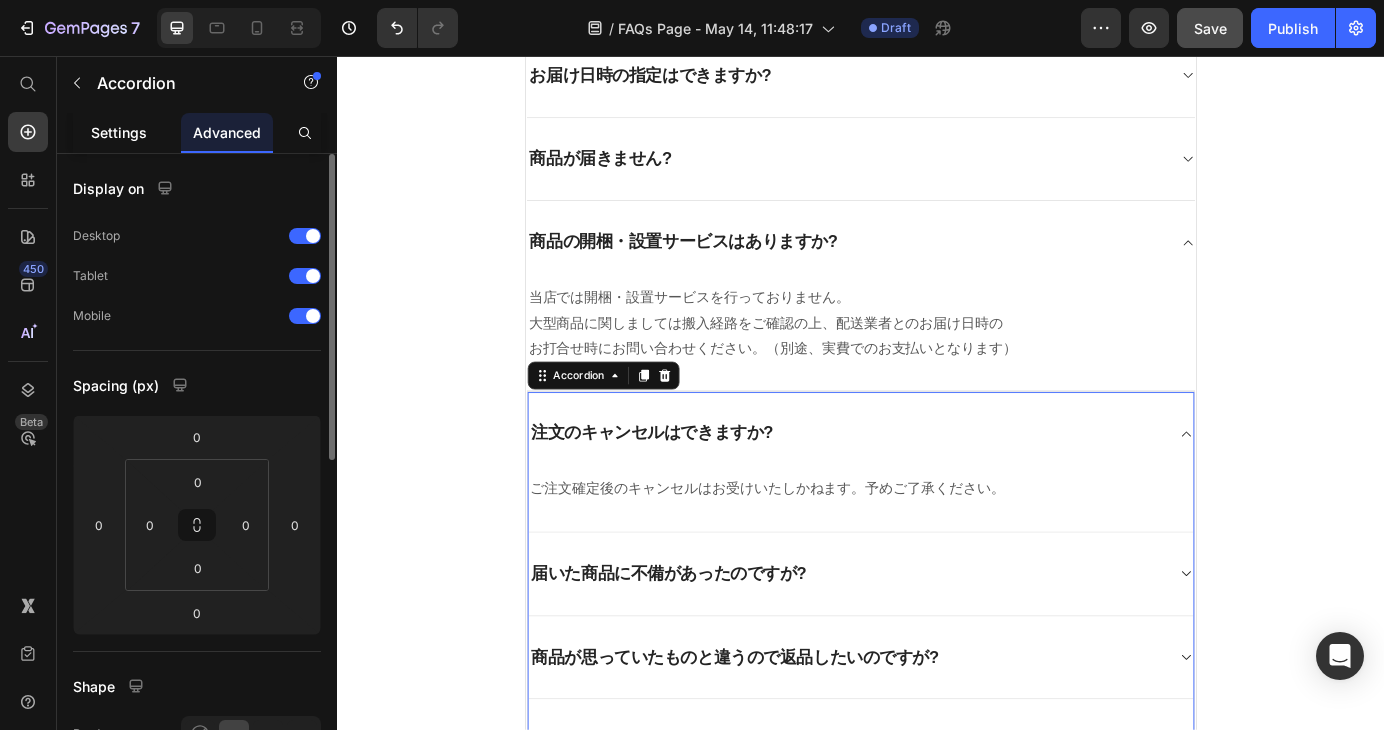 click on "Settings" 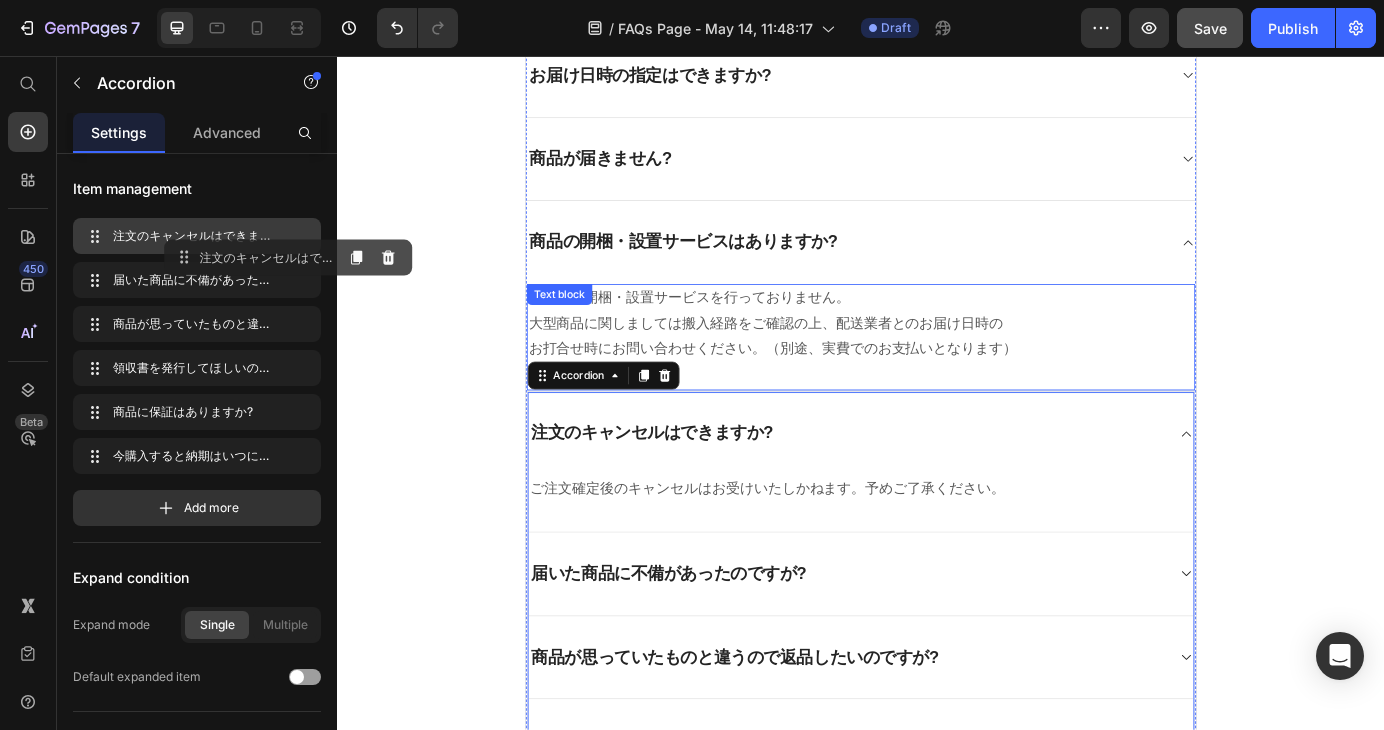 drag, startPoint x: 555, startPoint y: 293, endPoint x: 762, endPoint y: 426, distance: 246.04471 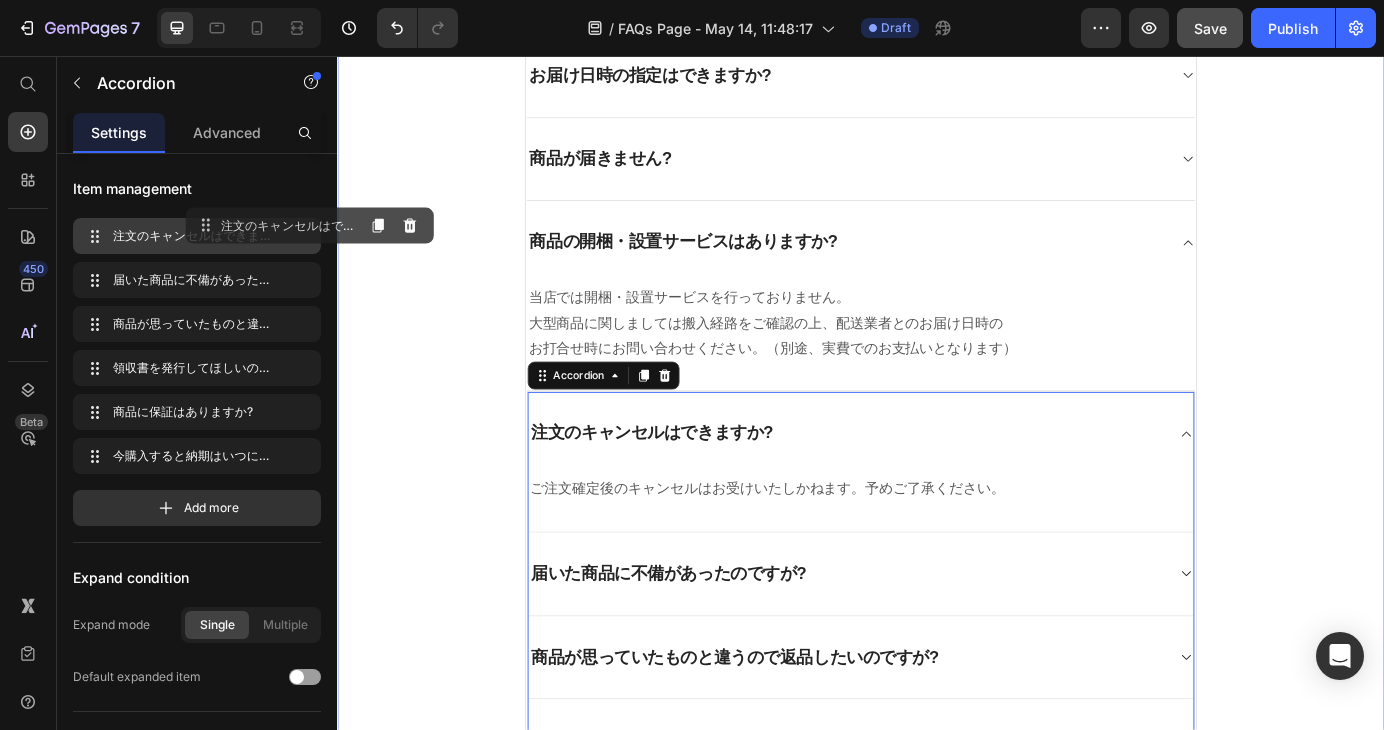 click on "よくあるご質問 Heading お客様からいただいたお問い合わせを、よくある質問形式でご紹介しています。 Text block                Title Line
お届け先を注文者と違う住所にできますか?
注文後にメールが届かない。?
支払い方法は何がありますか?
お届け日時の指定はできますか?
商品が届きません?
商品の開梱・設置サービスはありますか? 当店では開梱・設置サービスを行っておりません。 大型商品に関しましては搬入経路をご確認の上、配送業者とのお届け日時の お打合せ時にお問い合わせください。（別途、実費でのお支払いとなります） Text block
Text block" at bounding box center (937, 474) 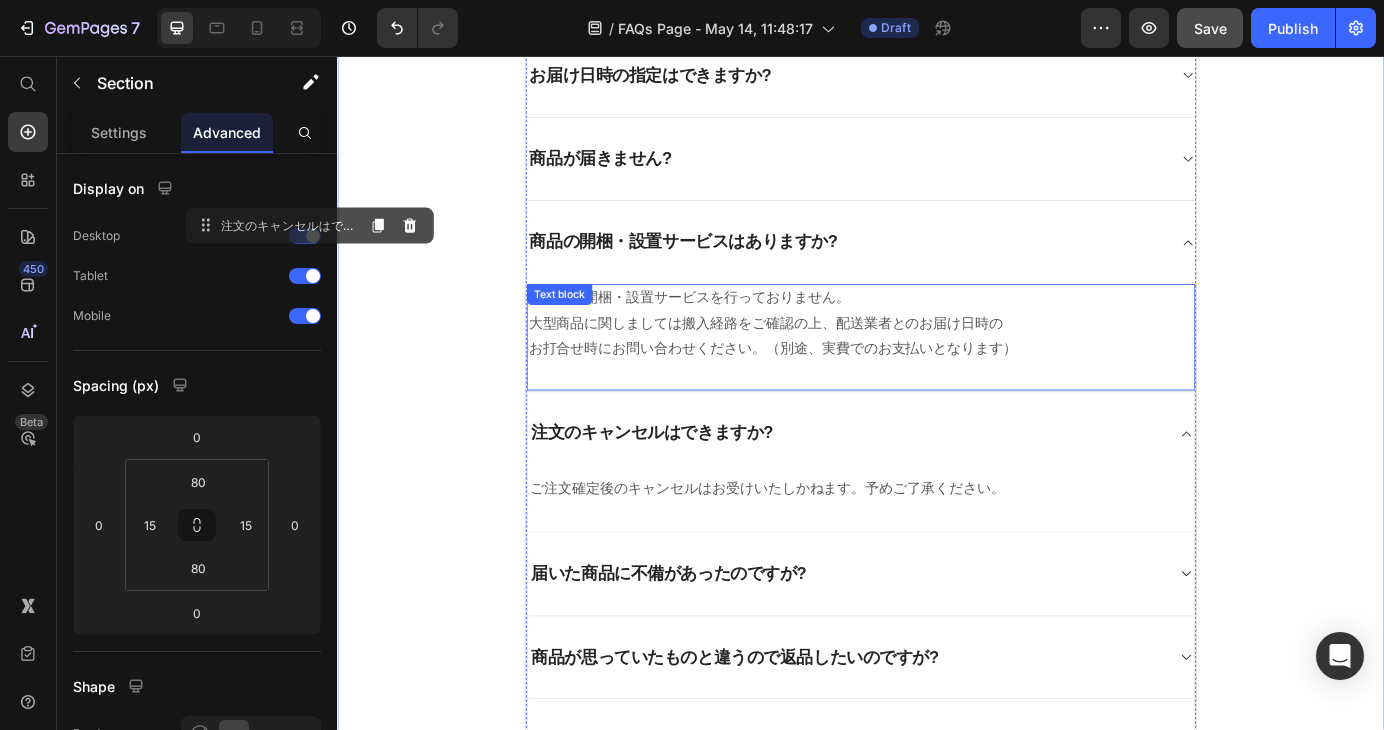 click on "当店では開梱・設置サービスを行っておりません。 大型商品に関しましては搬入経路をご確認の上、配送業者とのお届け日時の お打合せ時にお問い合わせください。（別途、実費でのお支払いとなります） Text block" at bounding box center (937, 378) 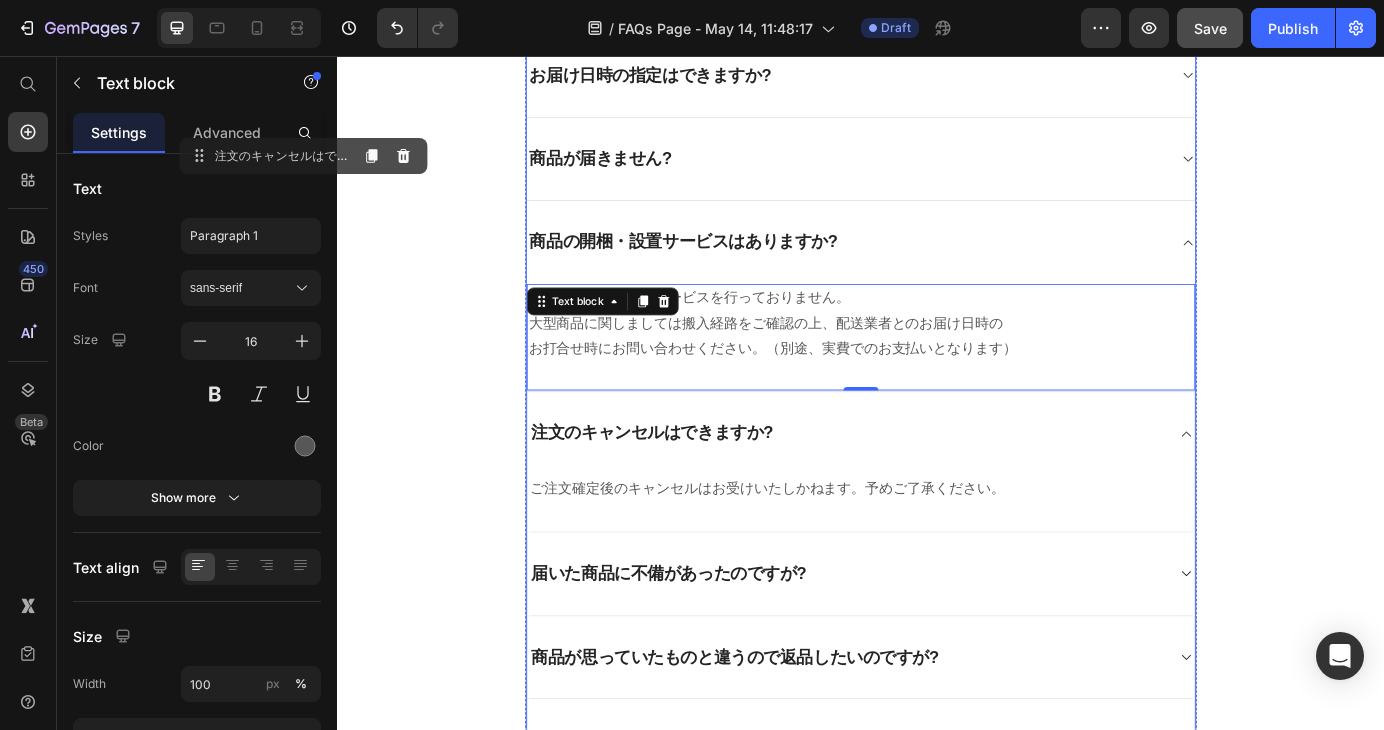 click on "商品の開梱・設置サービスはありますか?" at bounding box center (734, 269) 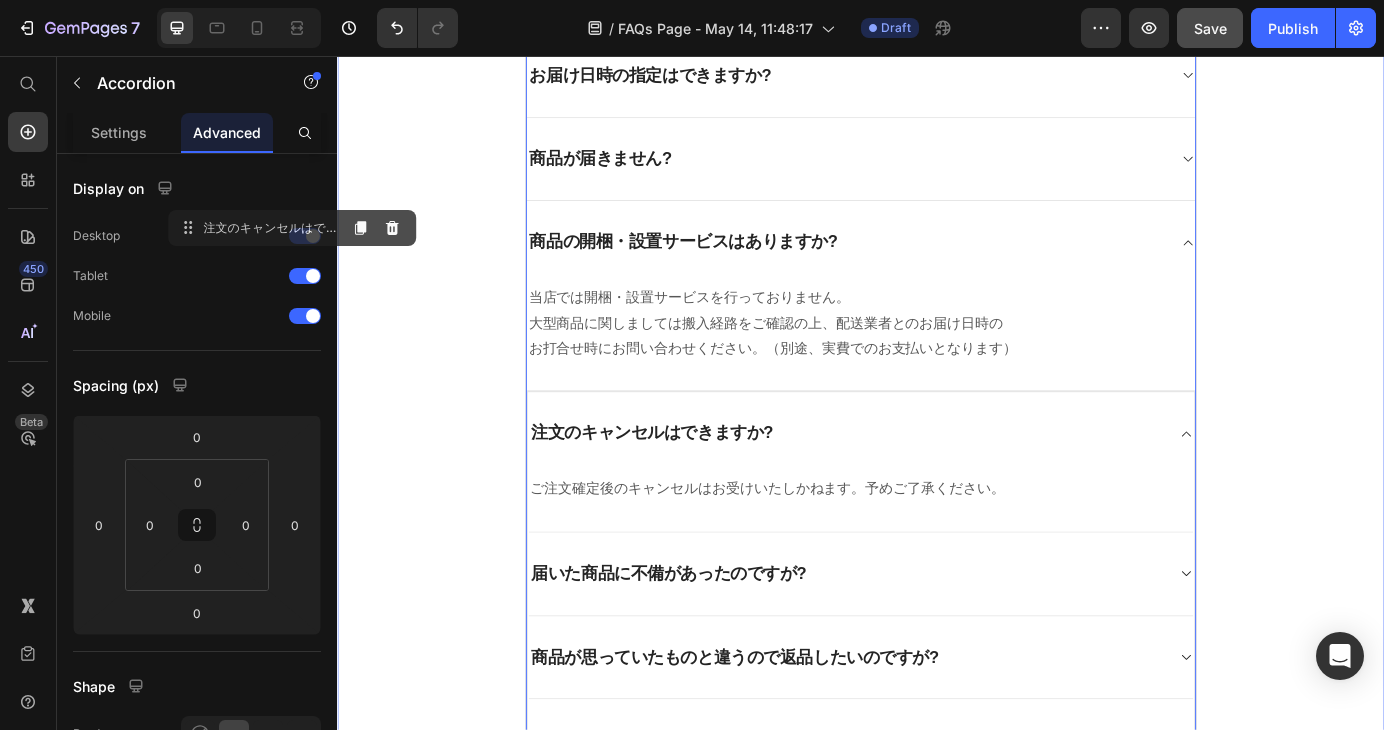 click on "よくあるご質問 Heading お客様からいただいたお問い合わせを、よくある質問形式でご紹介しています。 Text block                Title Line
お届け先を注文者と違う住所にできますか?
注文後にメールが届かない。?
支払い方法は何がありますか?
お届け日時の指定はできますか?
商品が届きません?
商品の開梱・設置サービスはありますか? 当店では開梱・設置サービスを行っておりません。 大型商品に関しましては搬入経路をご確認の上、配送業者とのお届け日時の お打合せ時にお問い合わせください。（別途、実費でのお支払いとなります） Text block
Text block" at bounding box center (937, 474) 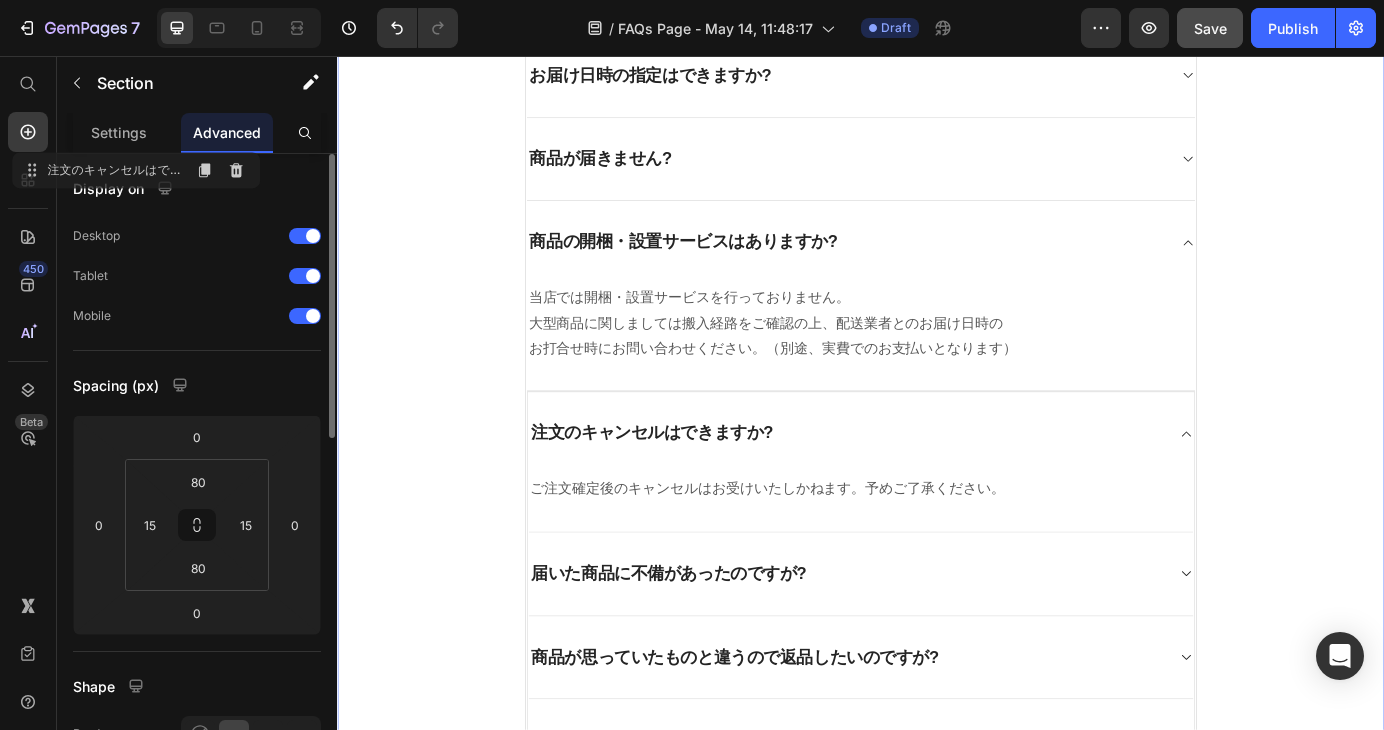 click on "Display on" at bounding box center (197, 188) 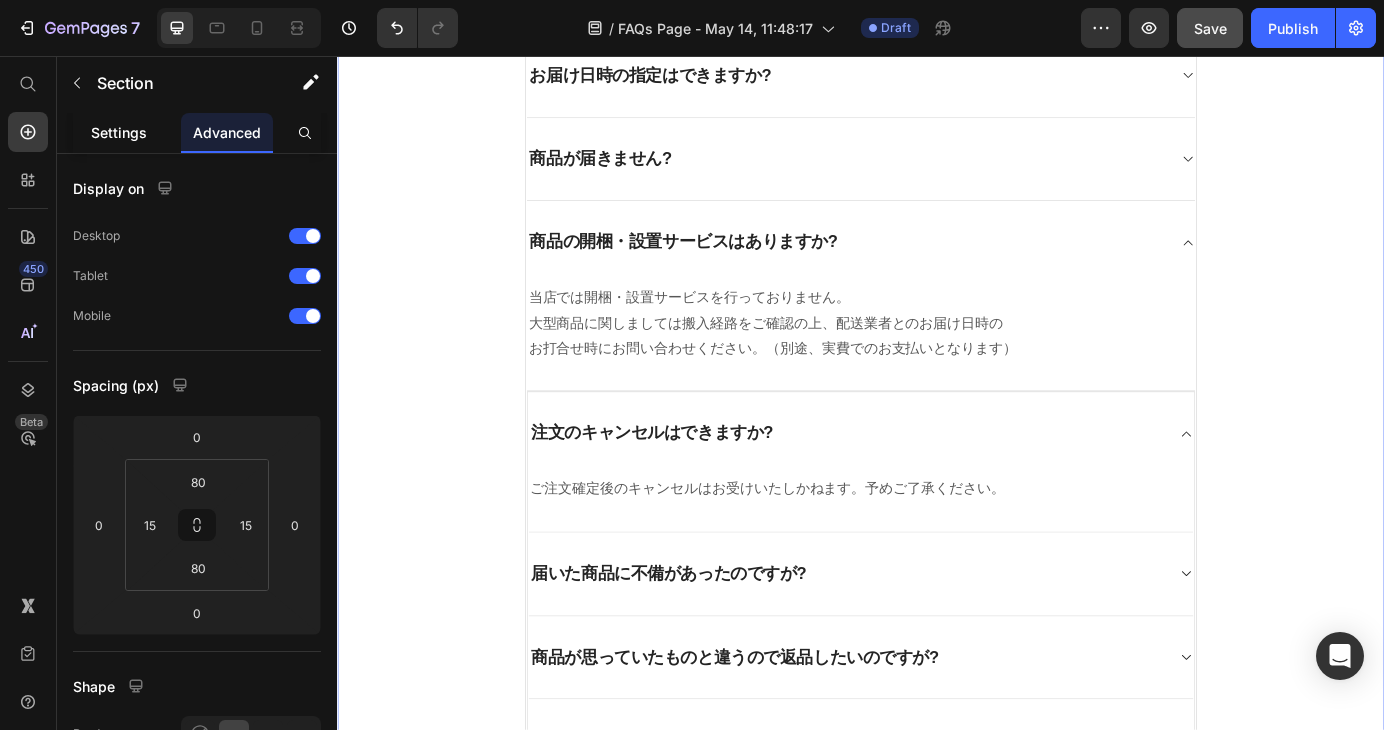 click on "Settings" at bounding box center (119, 132) 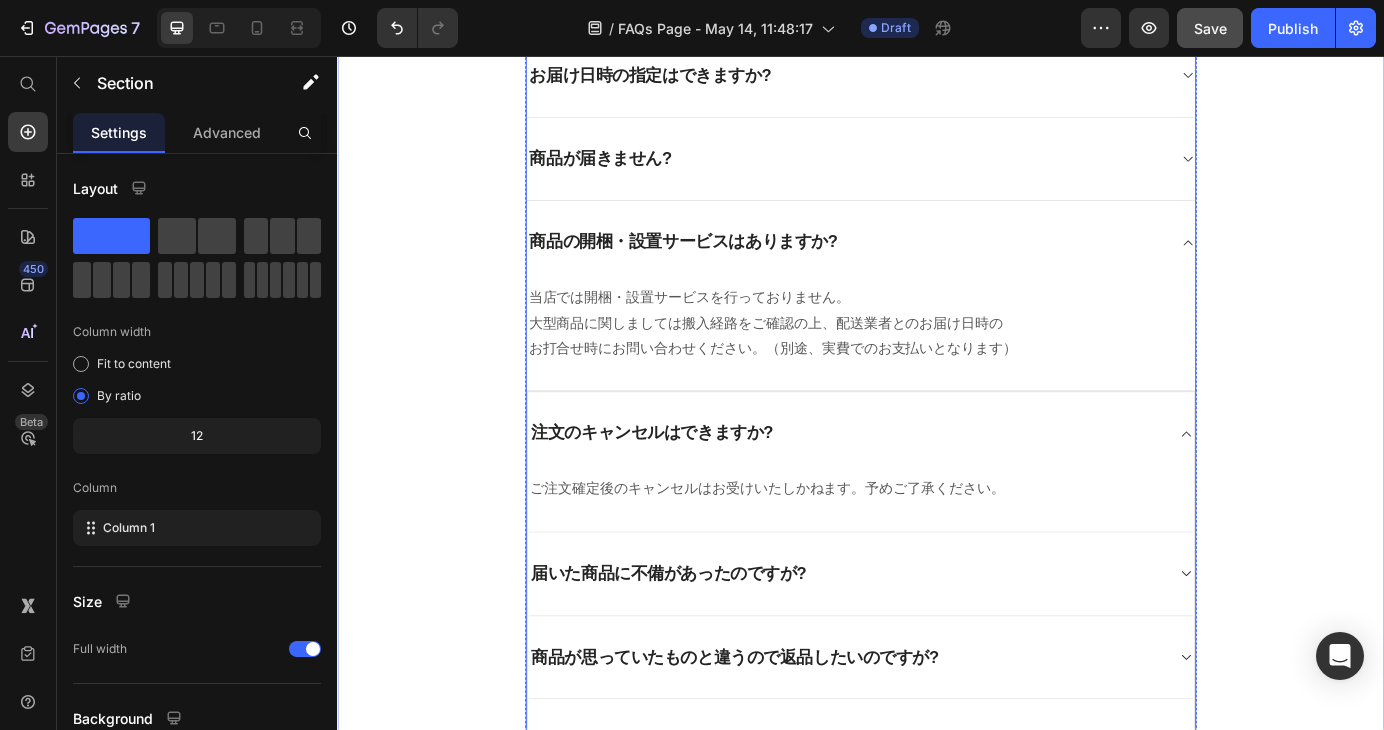 click on "商品の開梱・設置サービスはありますか?" at bounding box center [937, 269] 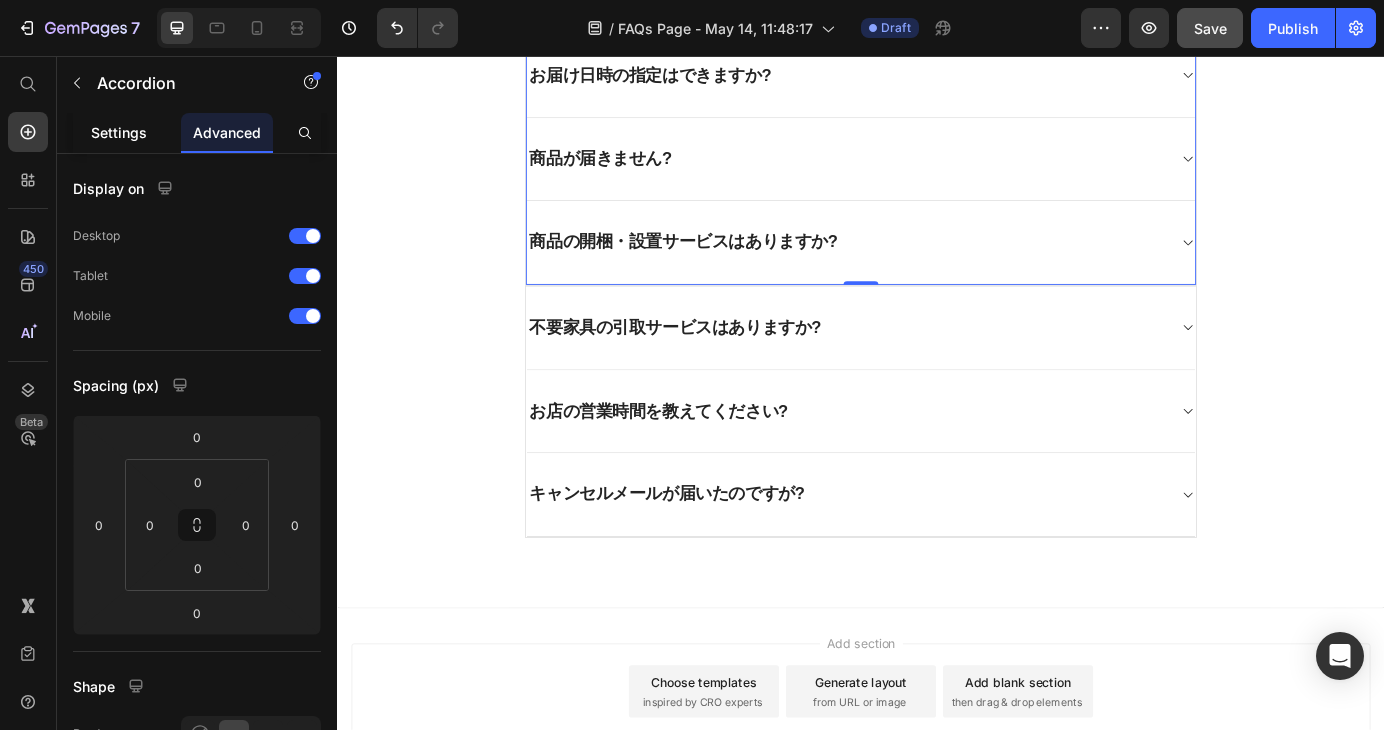 click on "Settings" at bounding box center [119, 132] 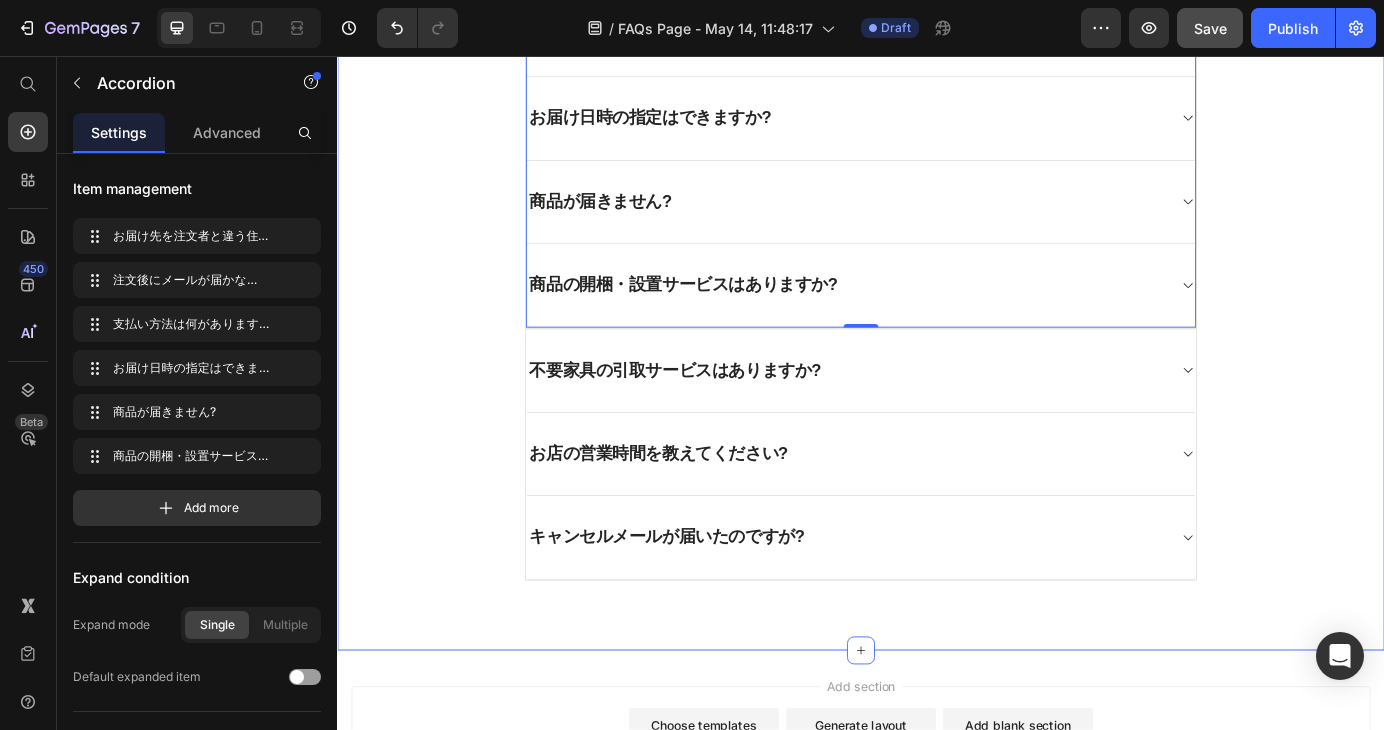 scroll, scrollTop: 540, scrollLeft: 0, axis: vertical 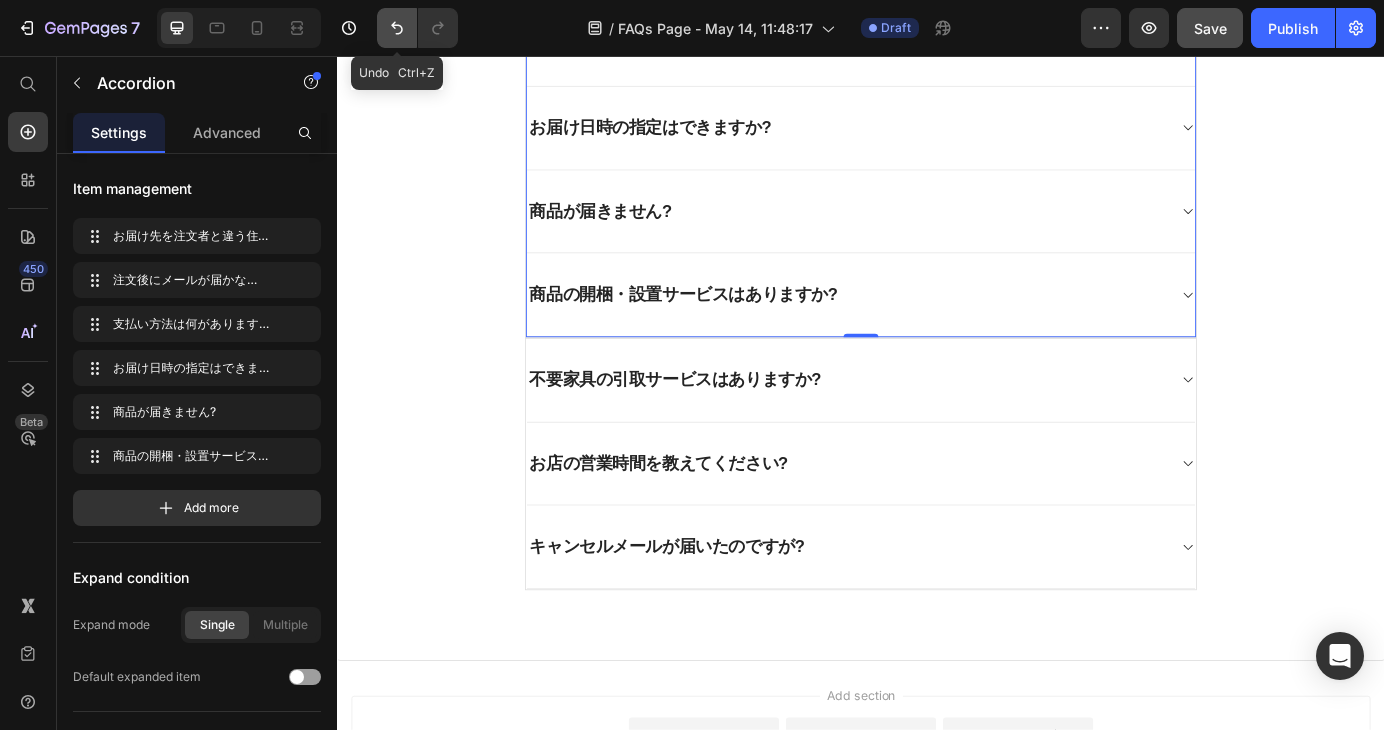 click 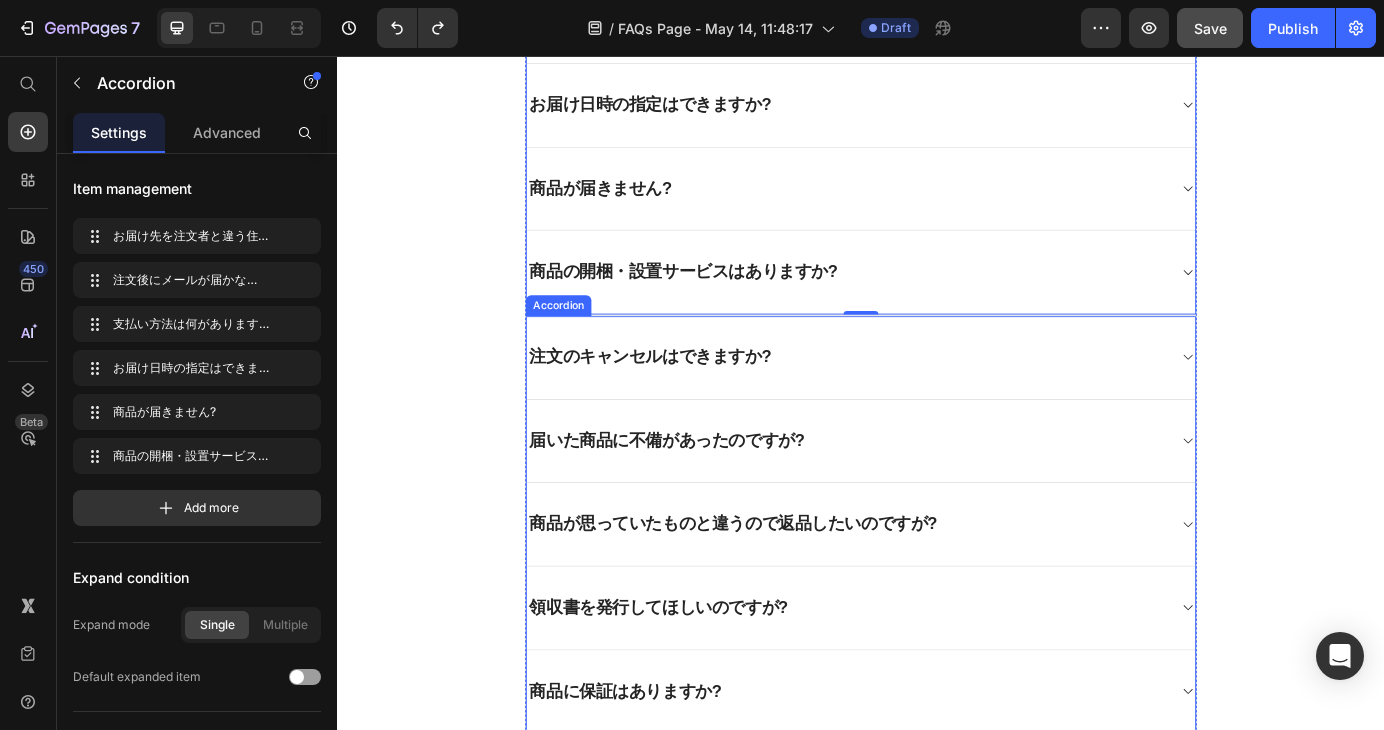 scroll, scrollTop: 540, scrollLeft: 0, axis: vertical 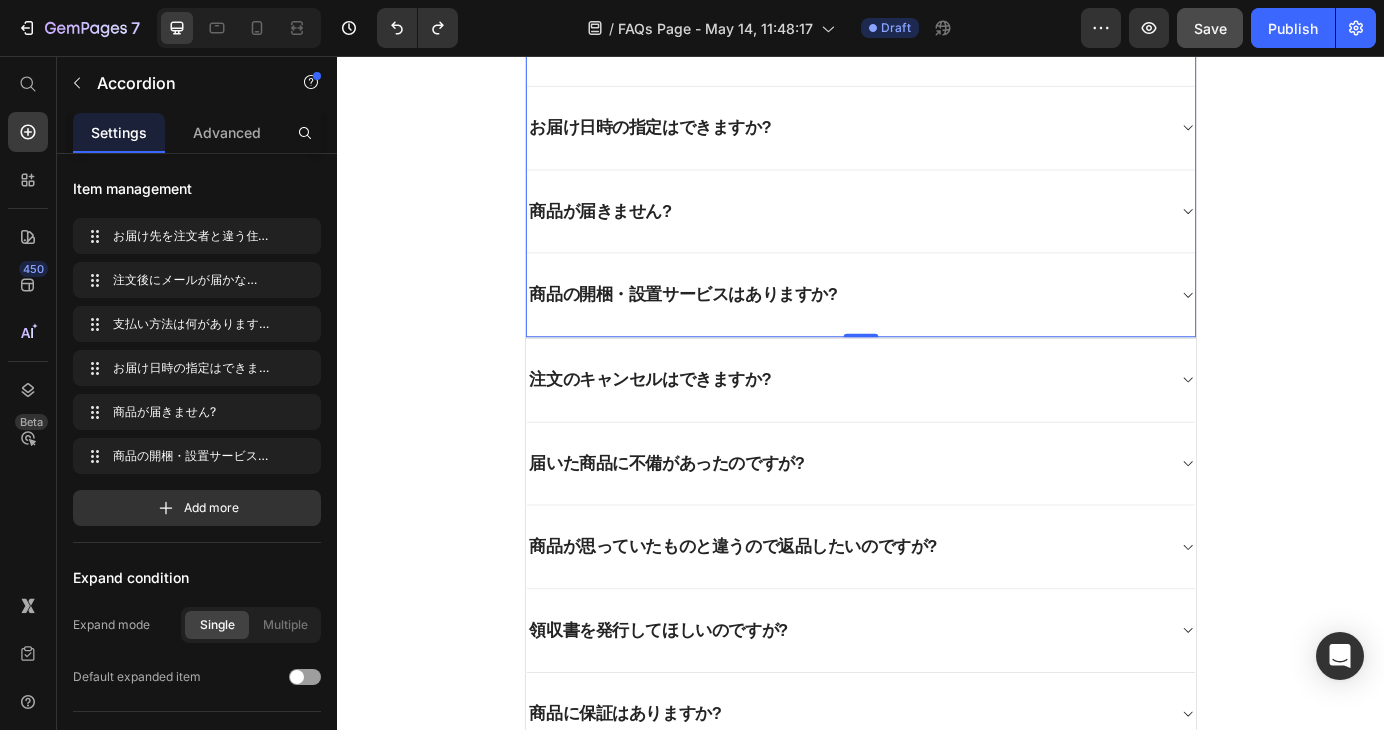 click on "商品の開梱・設置サービスはありますか?" at bounding box center (921, 329) 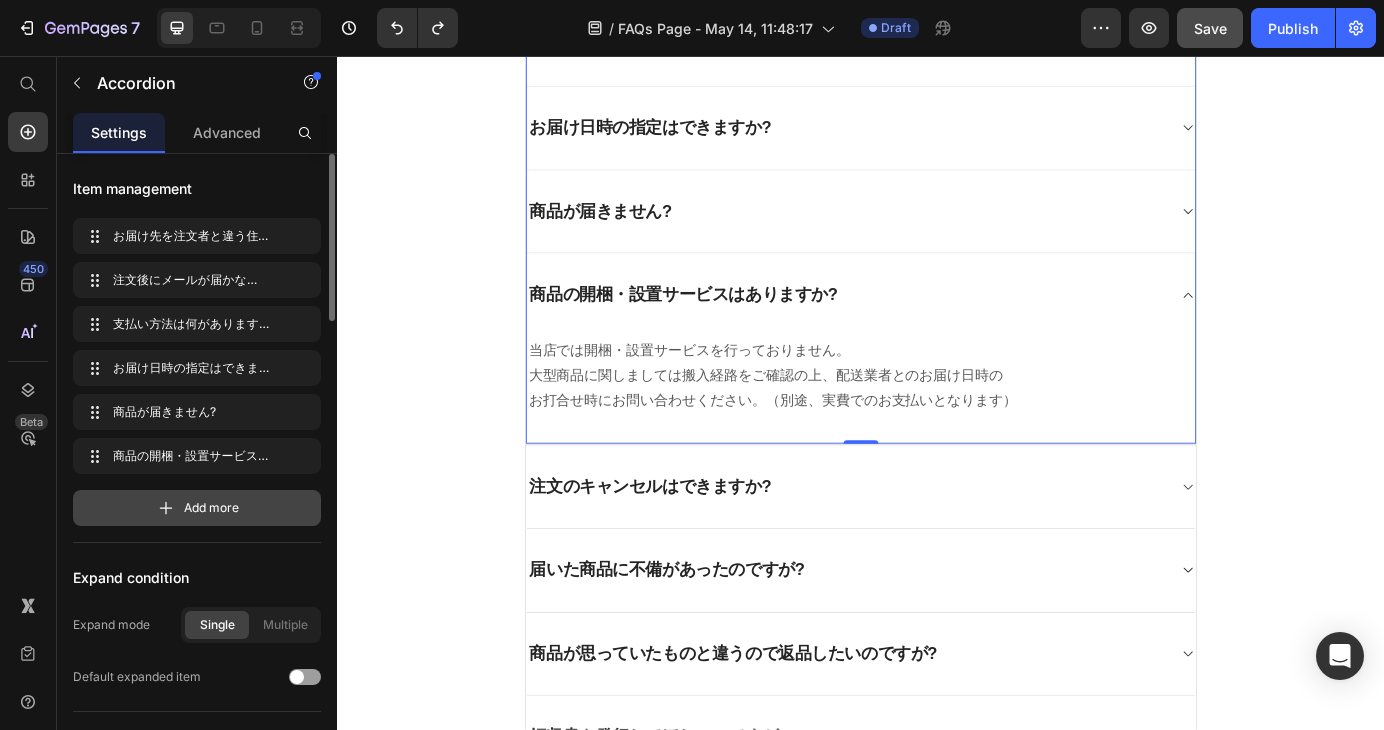 click on "Add more" at bounding box center [211, 508] 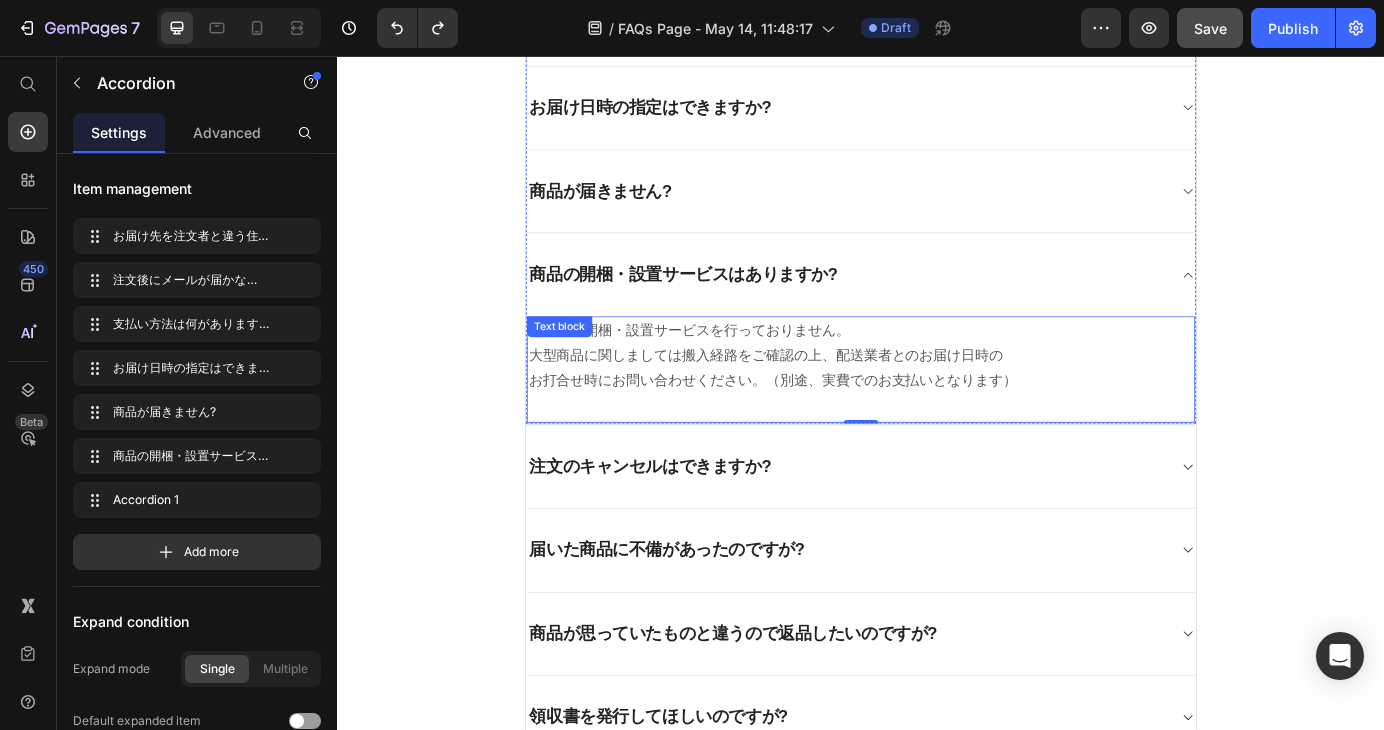 scroll, scrollTop: 540, scrollLeft: 0, axis: vertical 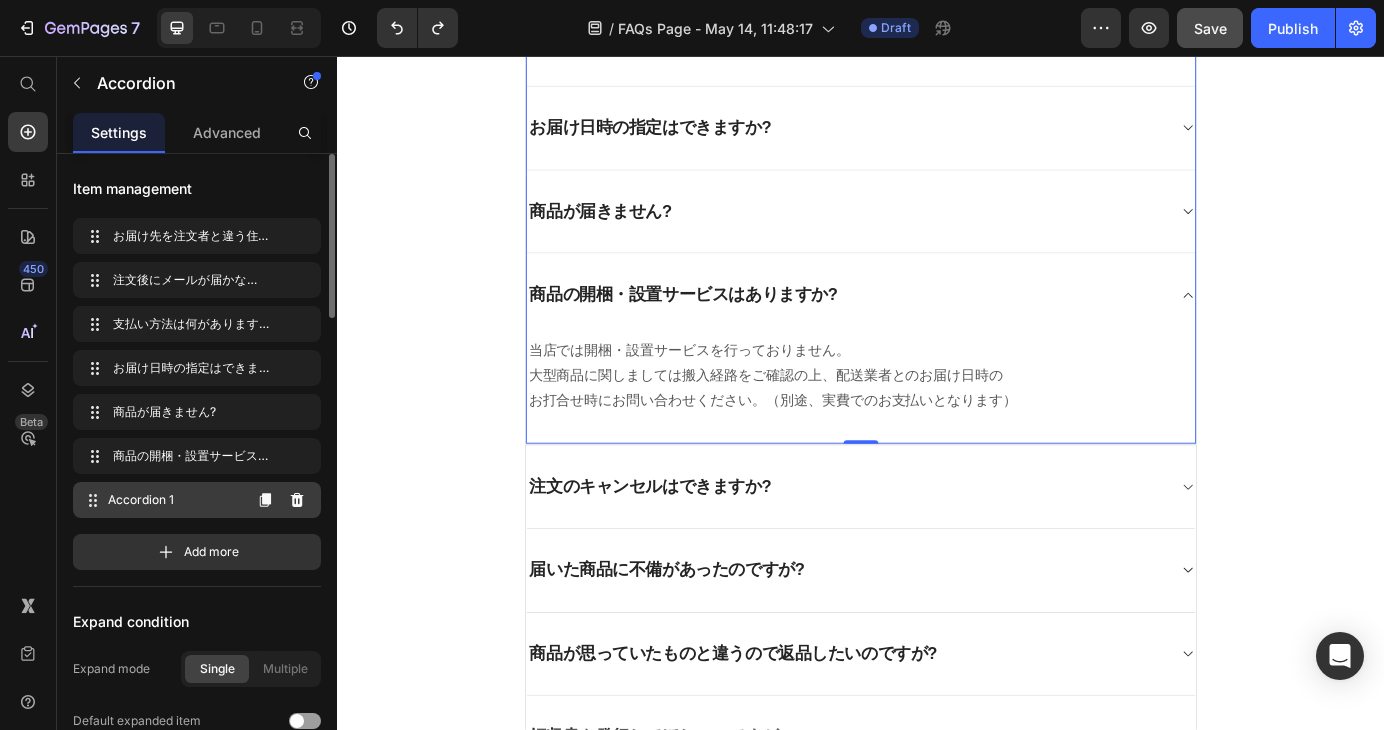 click on "Accordion 1" at bounding box center (174, 500) 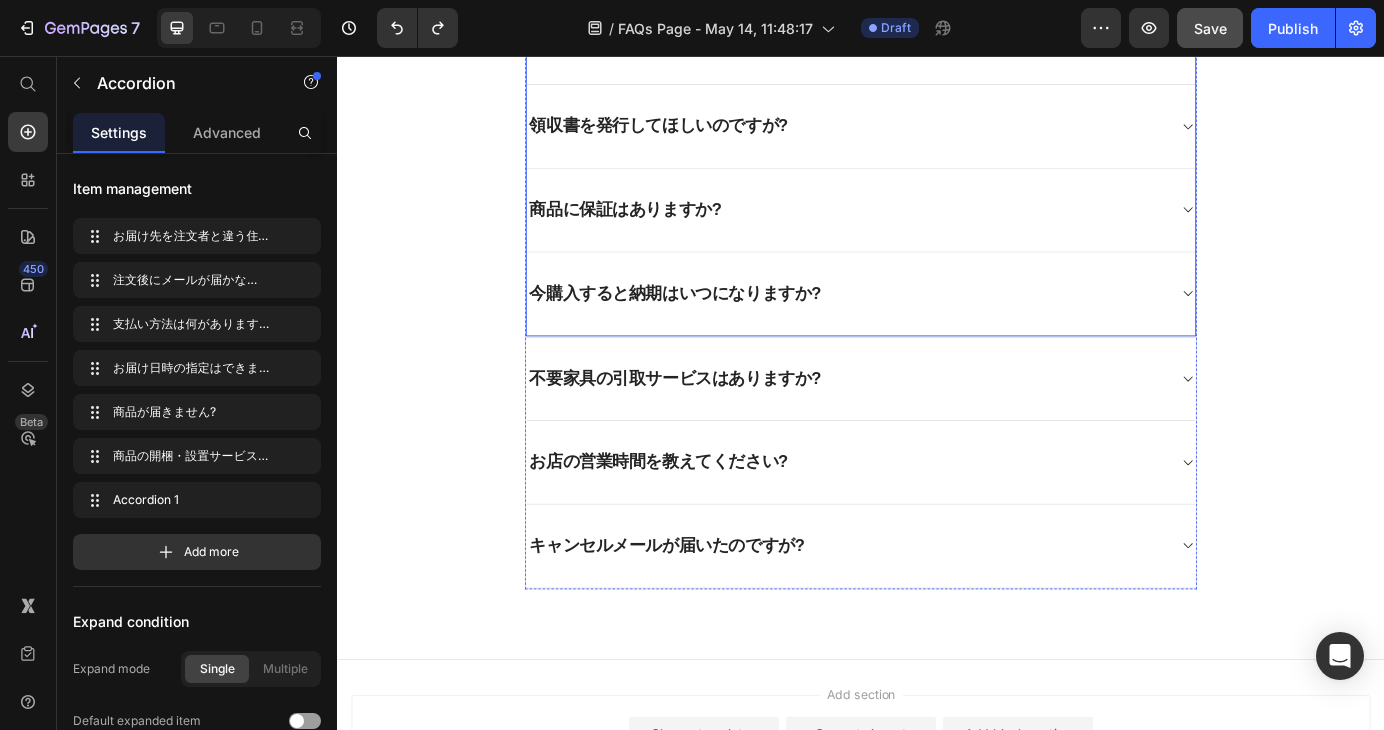 scroll, scrollTop: 940, scrollLeft: 0, axis: vertical 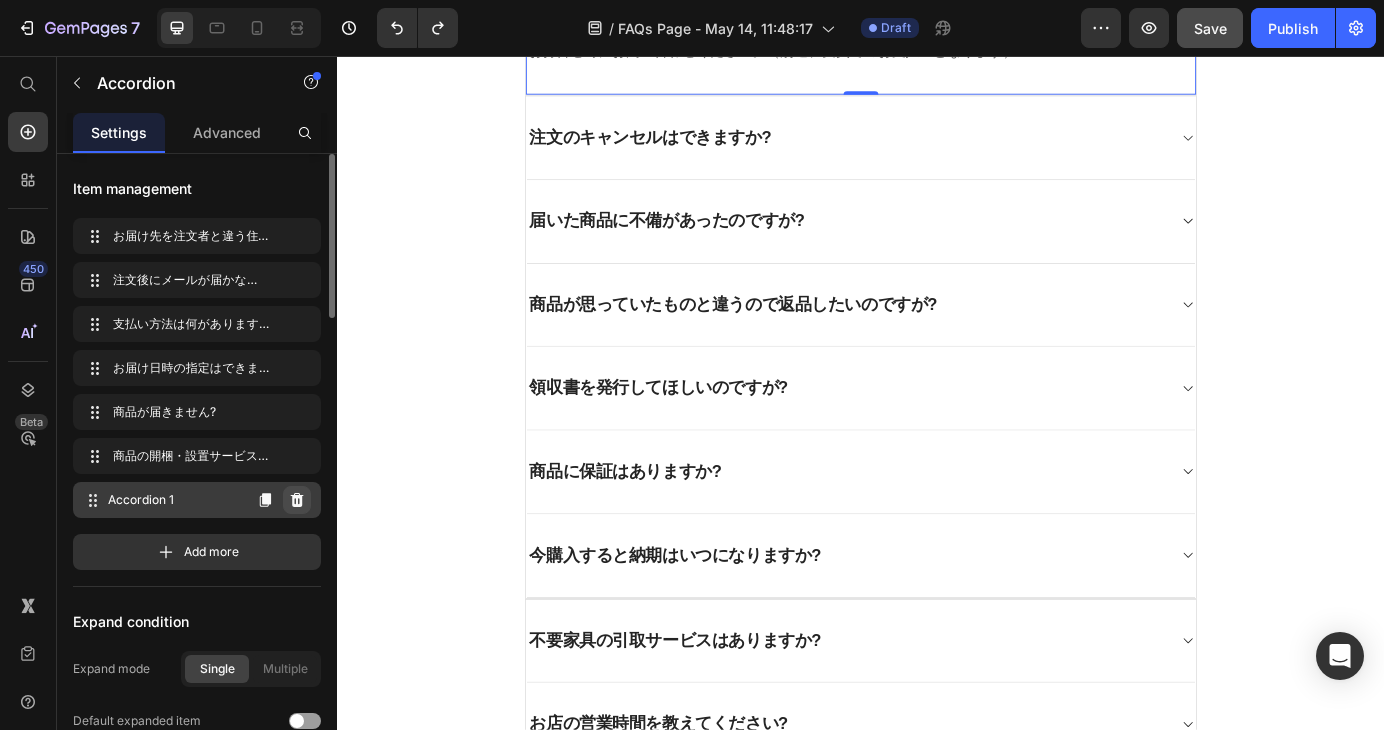 click 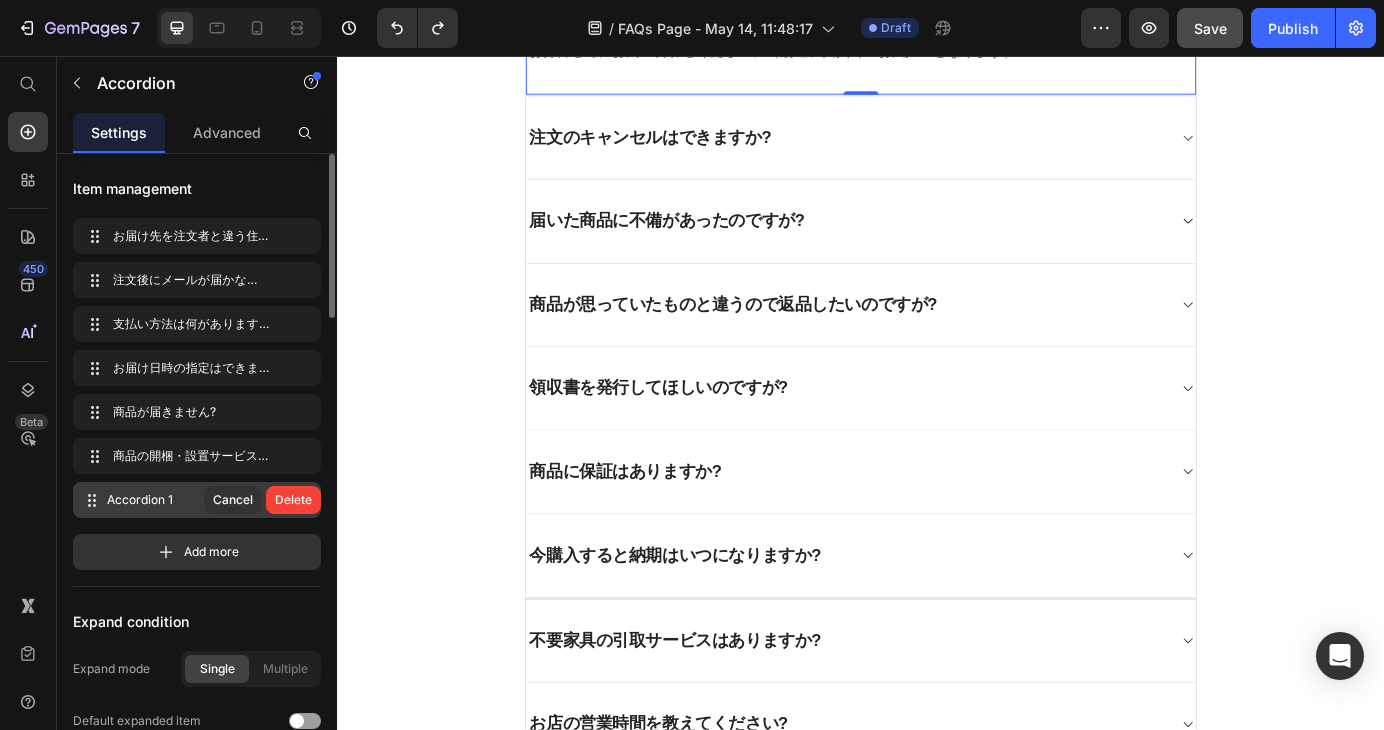 click on "Delete" at bounding box center (293, 500) 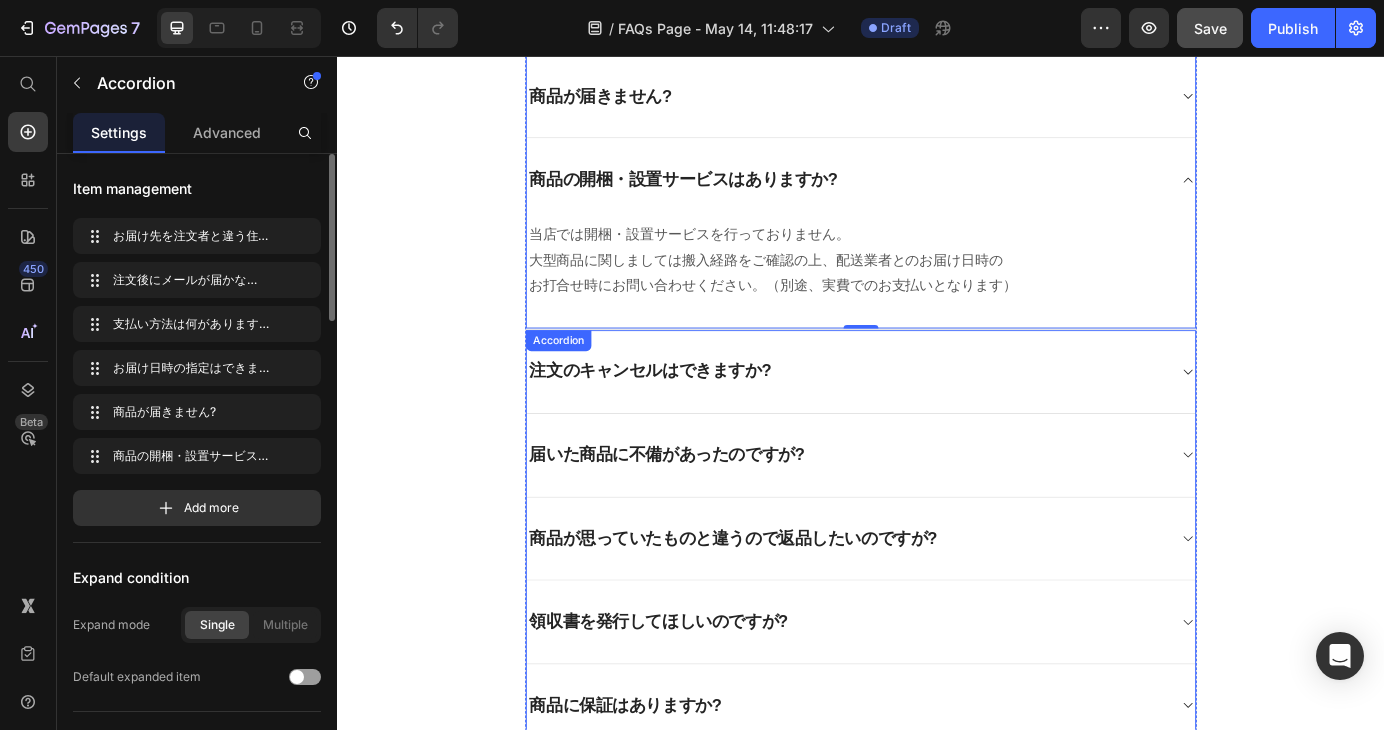 scroll, scrollTop: 640, scrollLeft: 0, axis: vertical 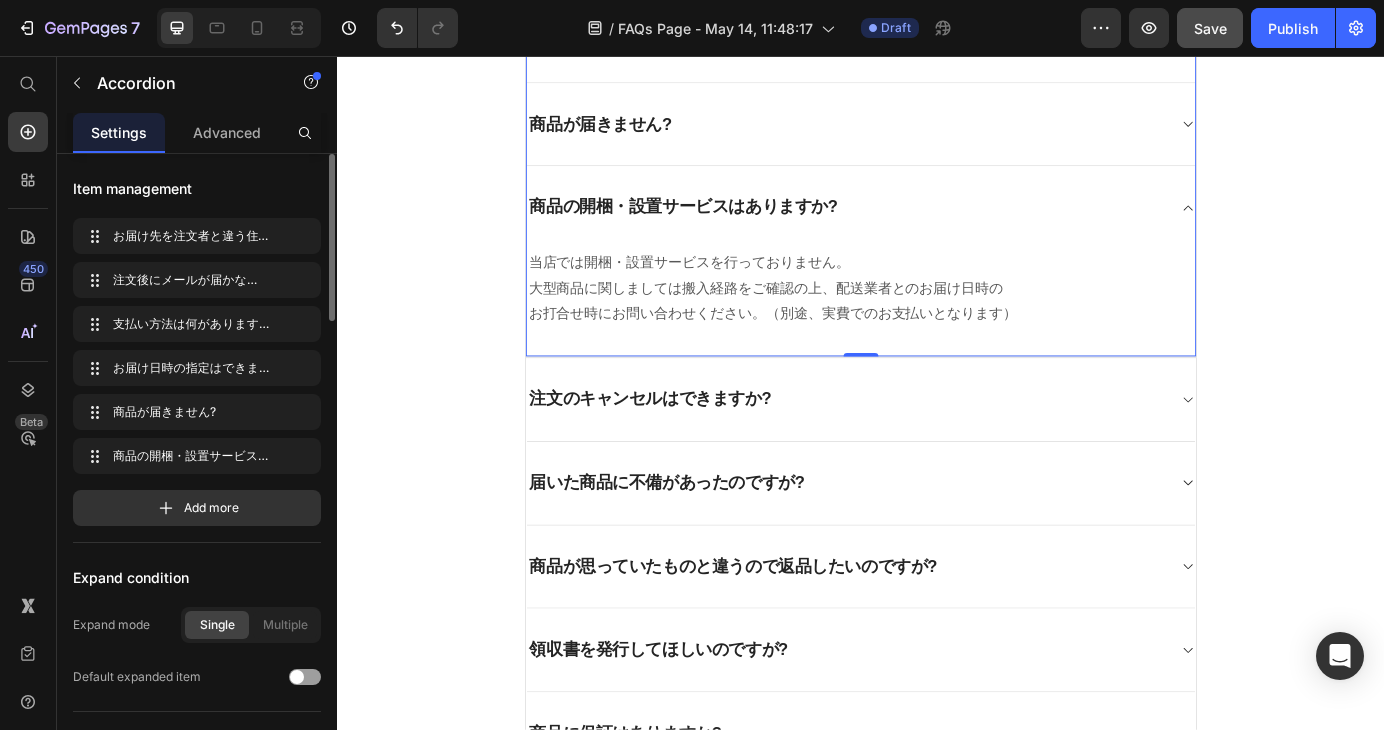 click 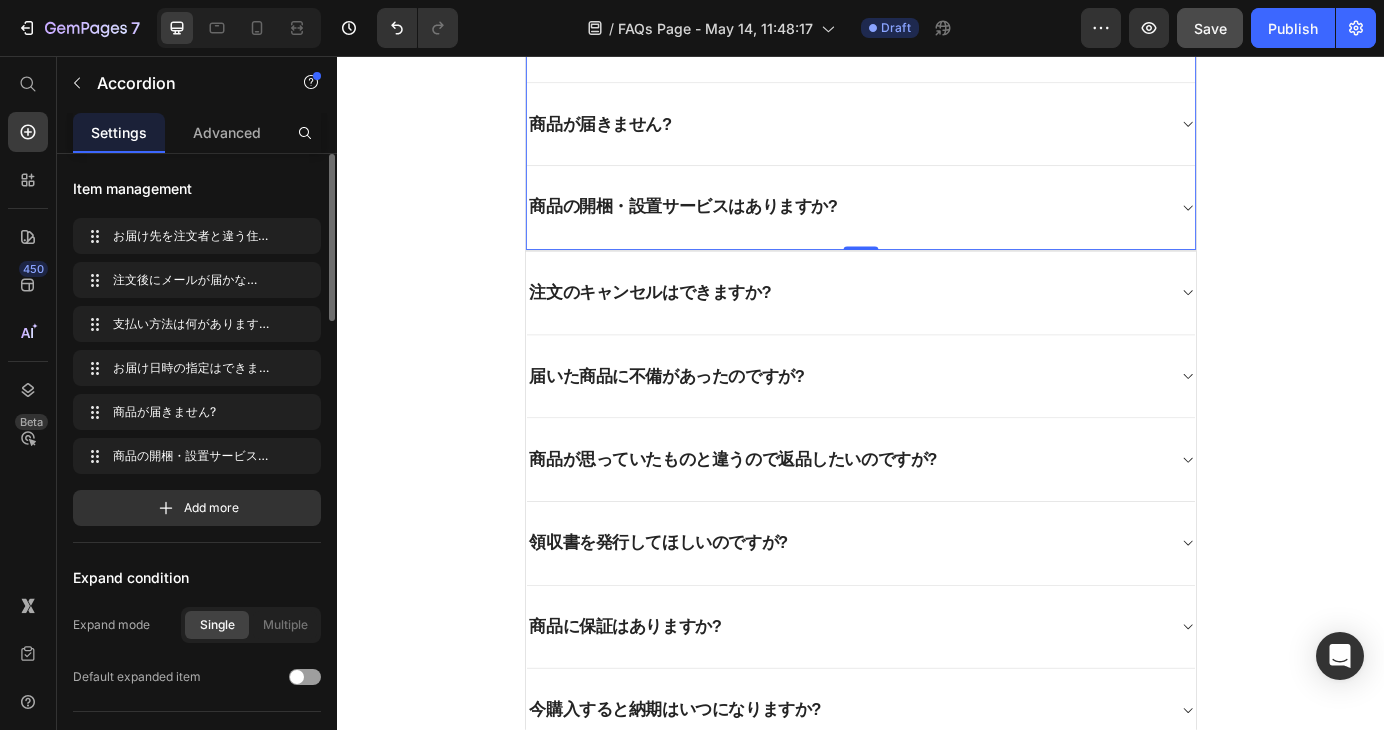 click on "商品の開梱・設置サービスはありますか?" at bounding box center (921, 229) 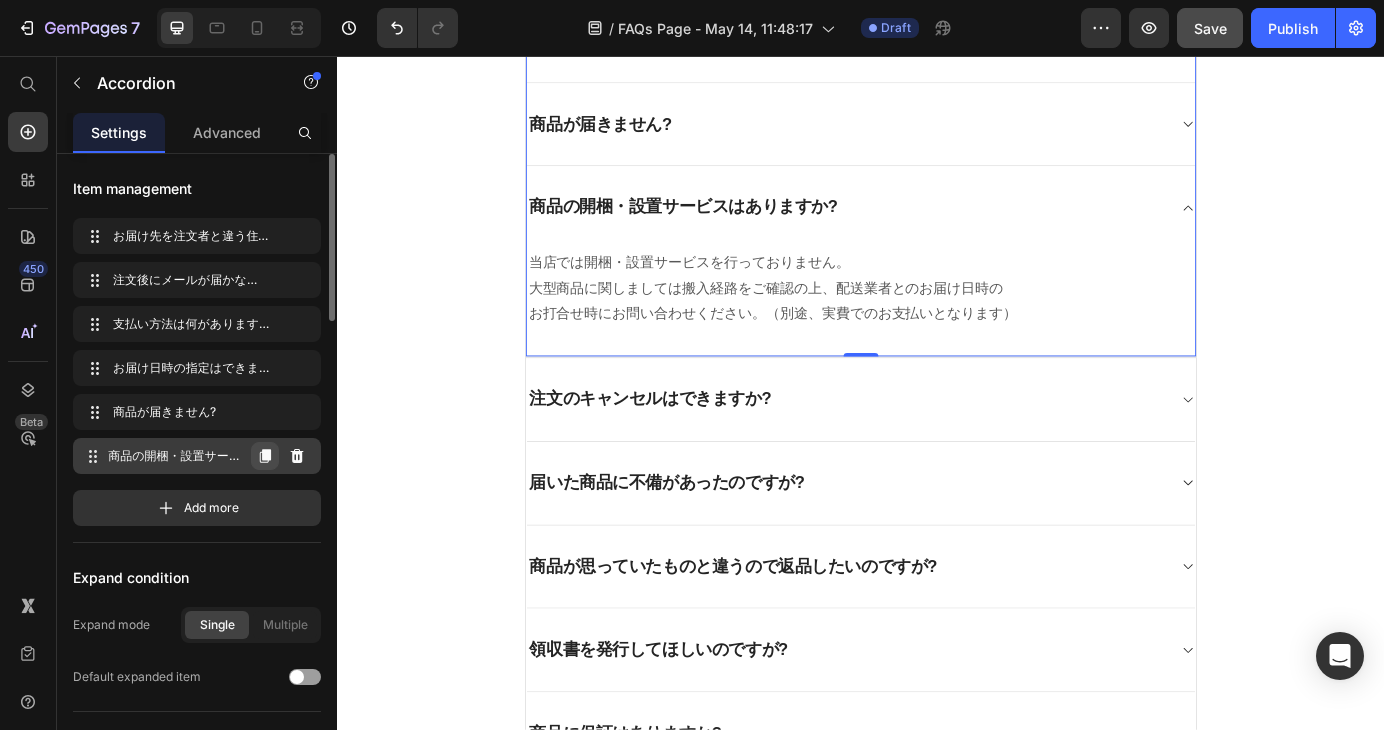 click 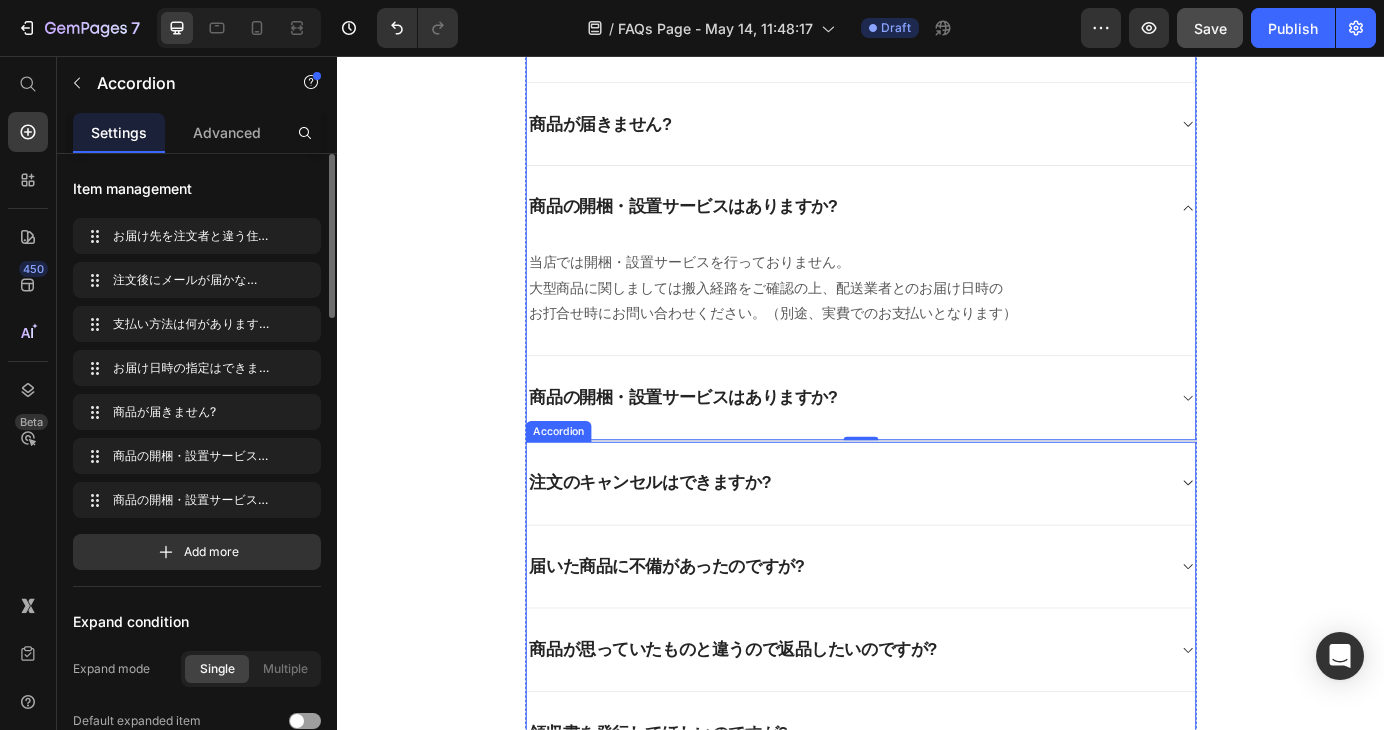 click 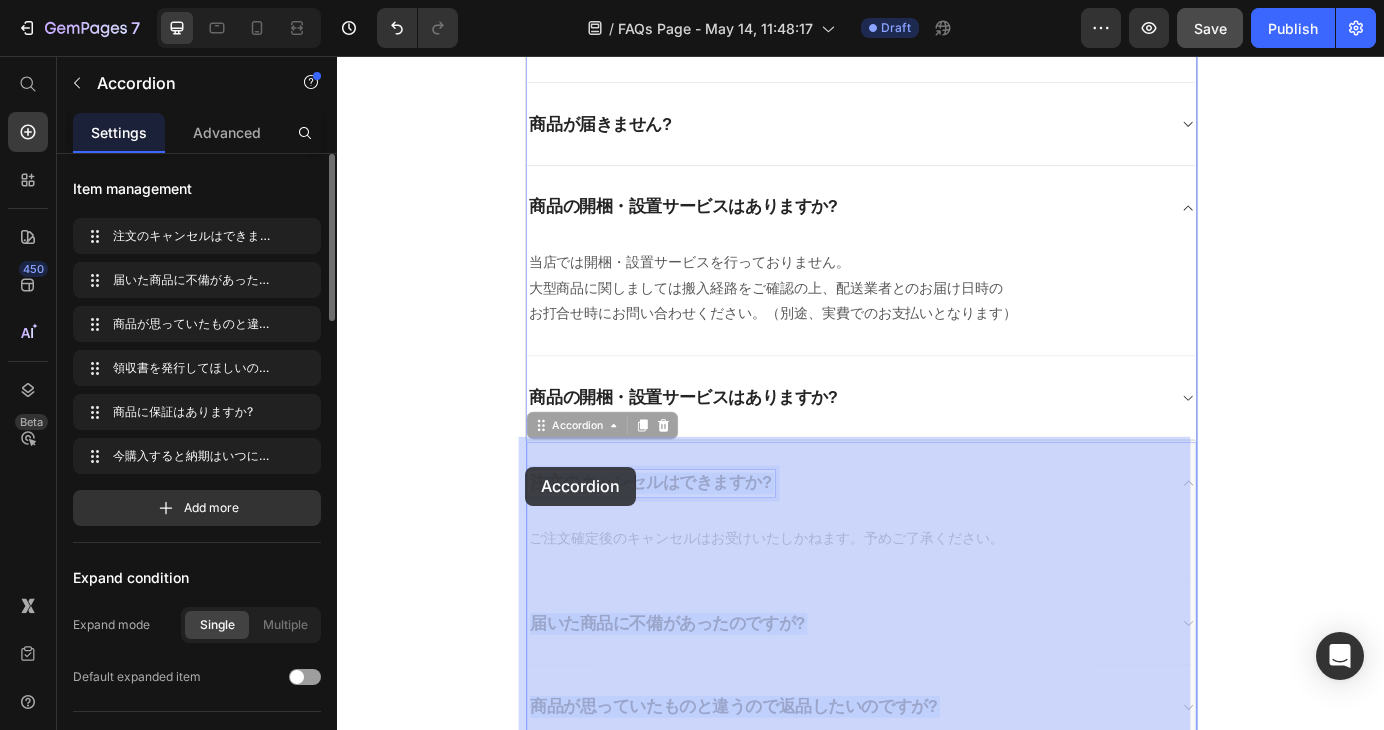 drag, startPoint x: 815, startPoint y: 539, endPoint x: 552, endPoint y: 527, distance: 263.27362 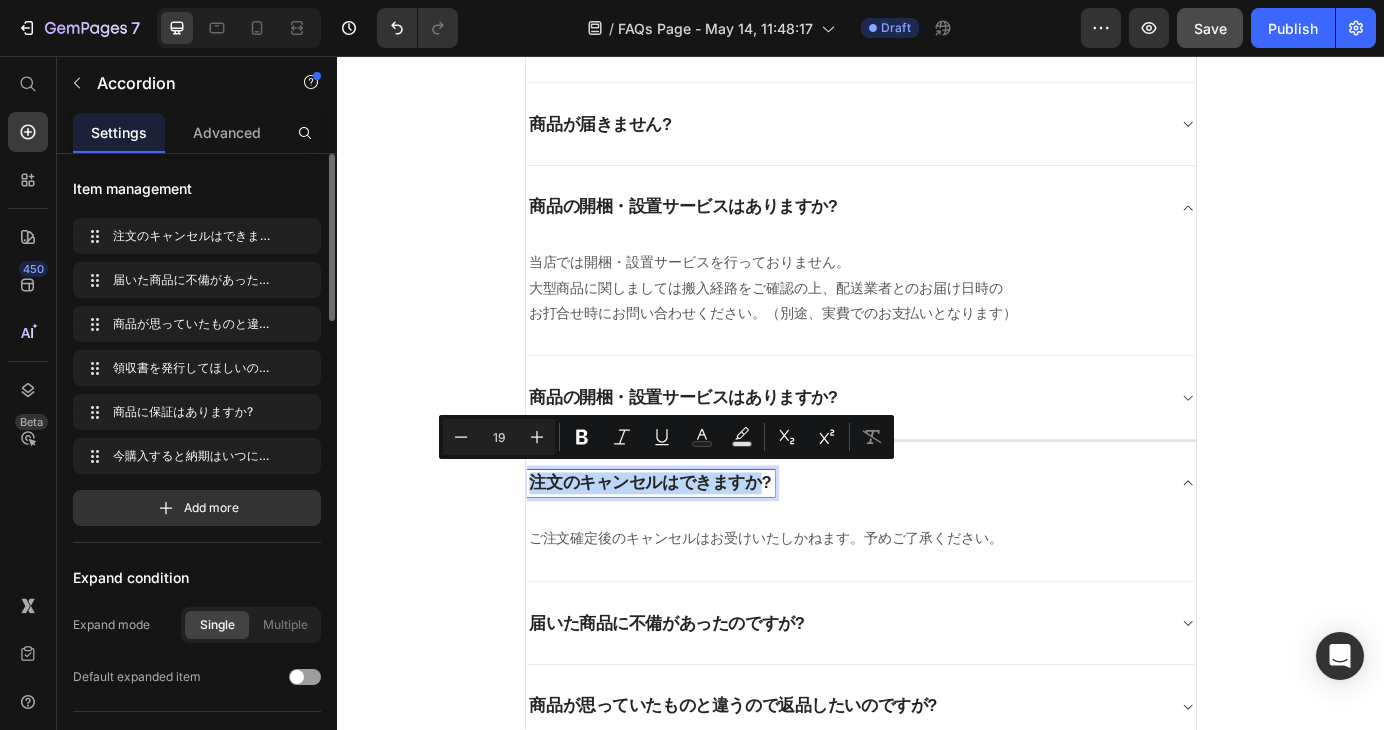 drag, startPoint x: 816, startPoint y: 541, endPoint x: 554, endPoint y: 529, distance: 262.27466 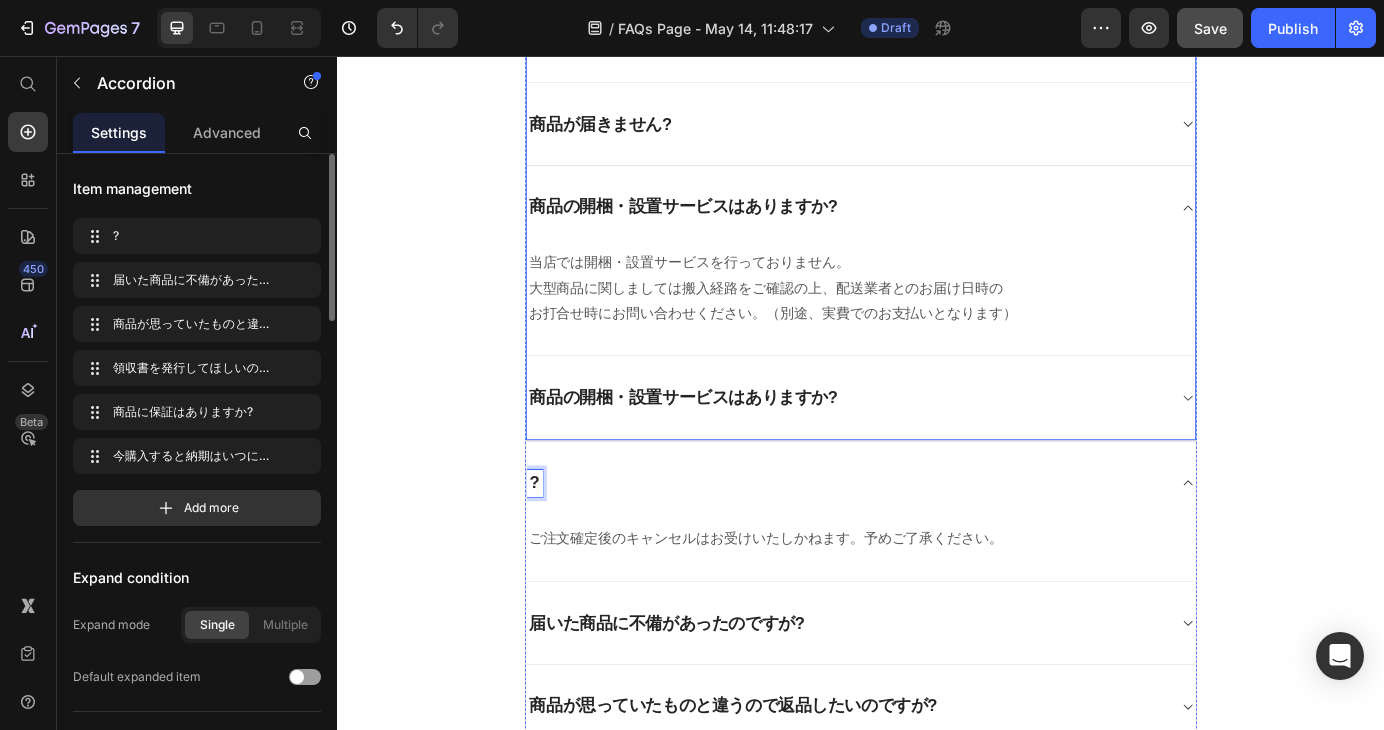 click on "商品の開梱・設置サービスはありますか?" at bounding box center [734, 447] 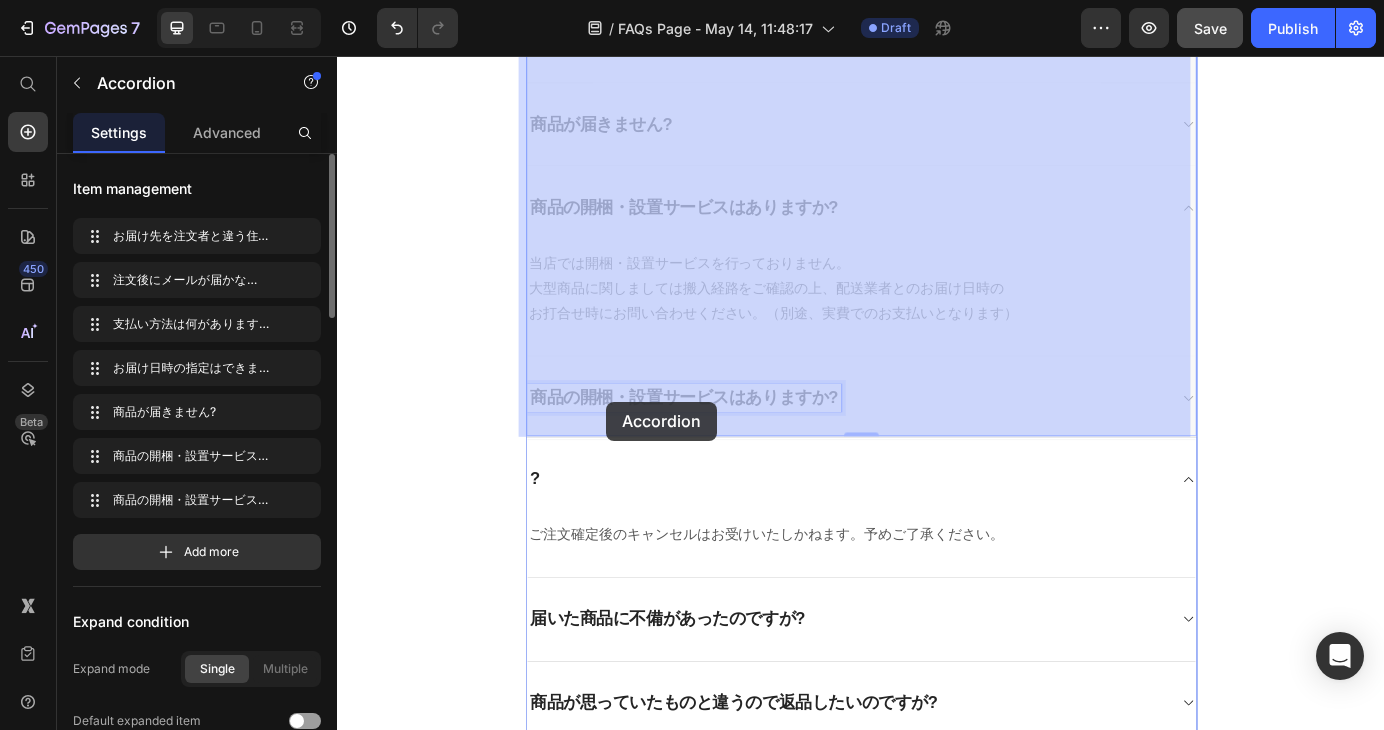 drag, startPoint x: 891, startPoint y: 444, endPoint x: 687, endPoint y: 452, distance: 204.1568 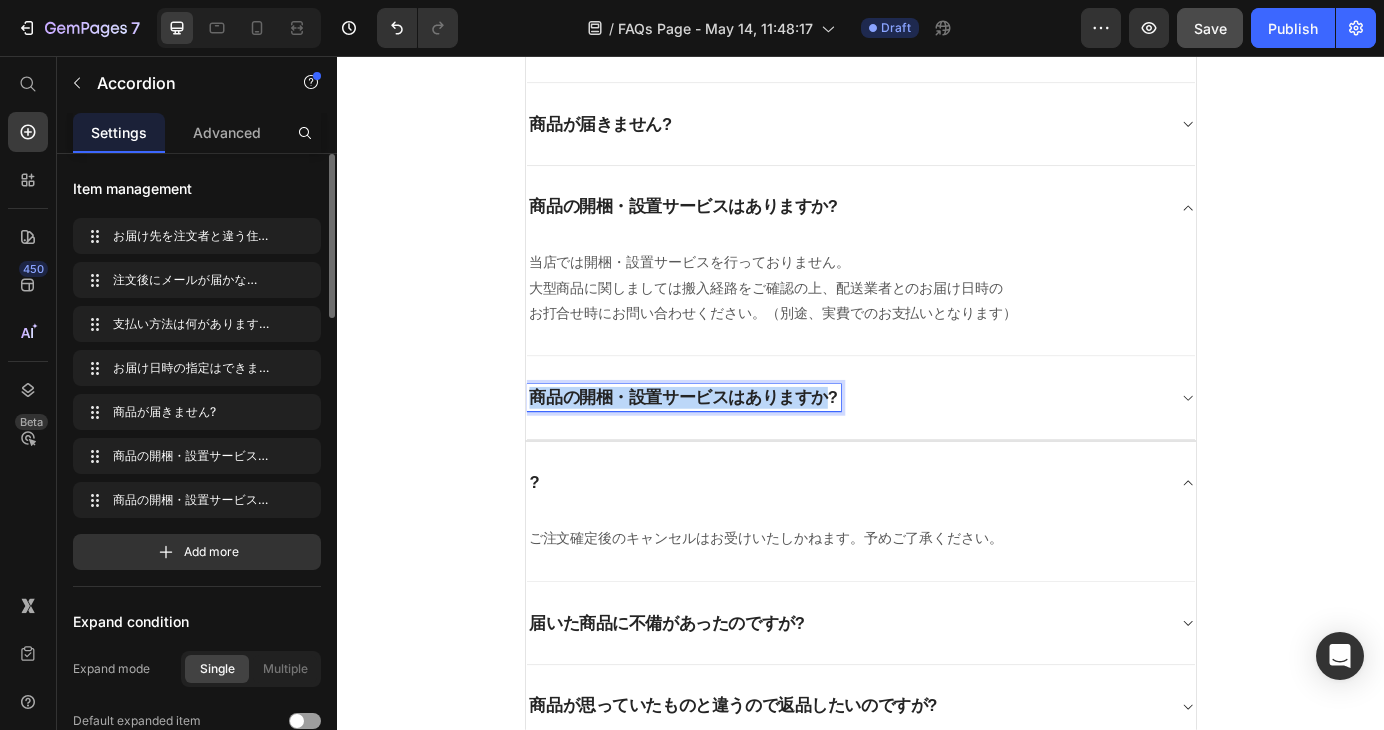 drag, startPoint x: 893, startPoint y: 443, endPoint x: 552, endPoint y: 449, distance: 341.0528 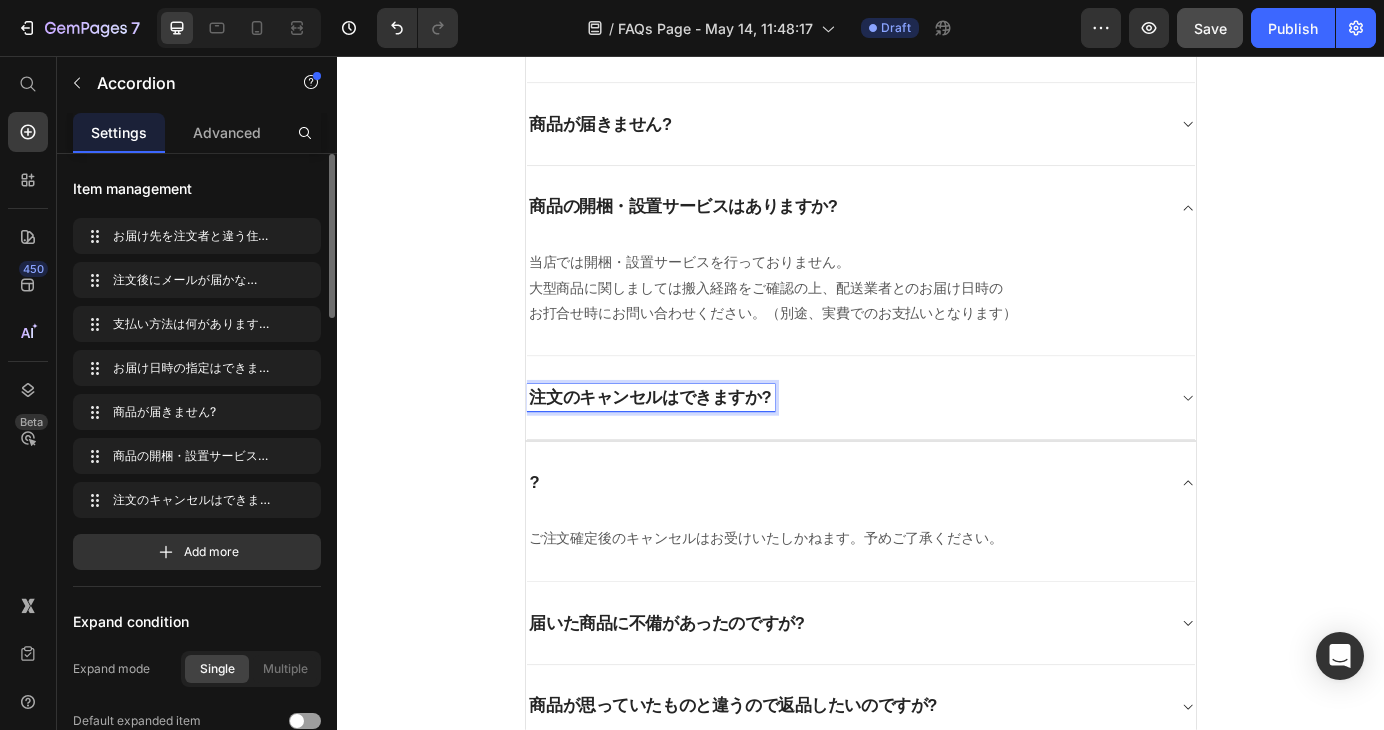 click 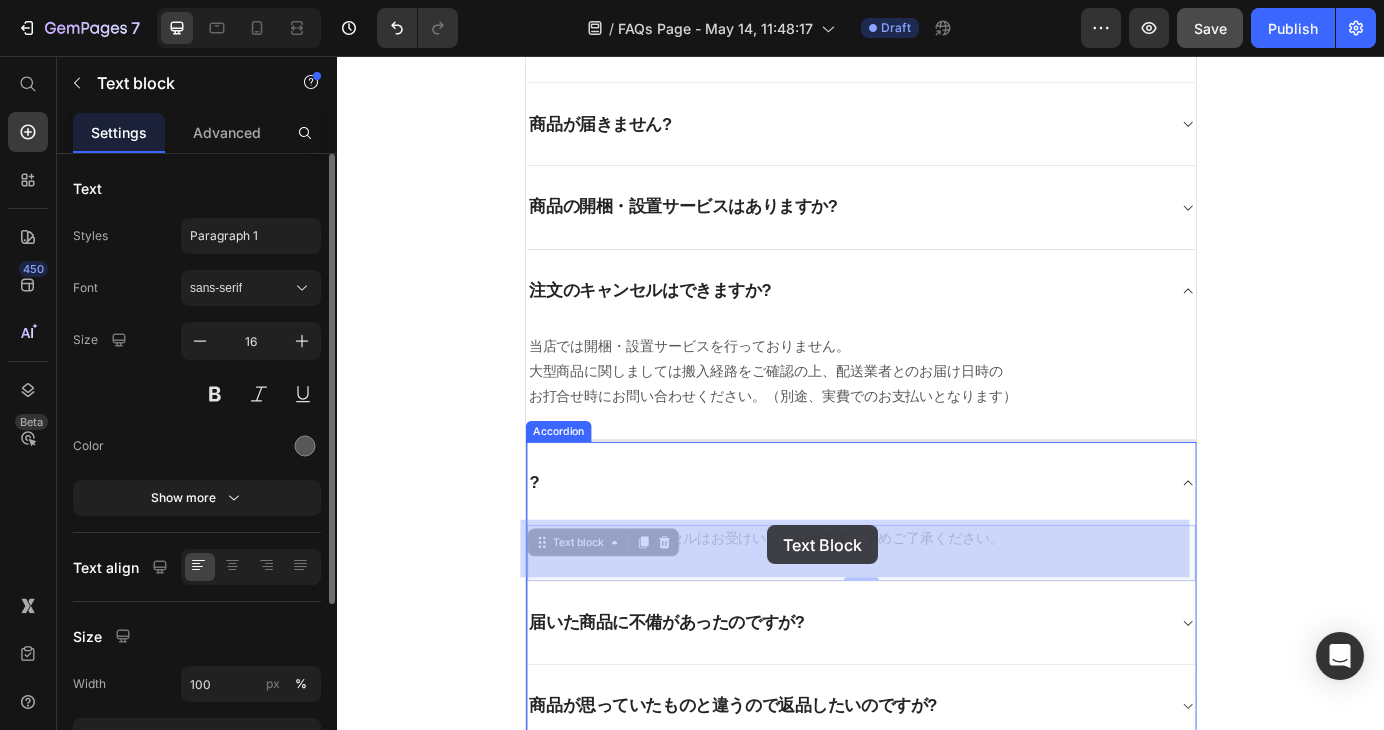 drag, startPoint x: 1091, startPoint y: 601, endPoint x: 830, endPoint y: 594, distance: 261.09384 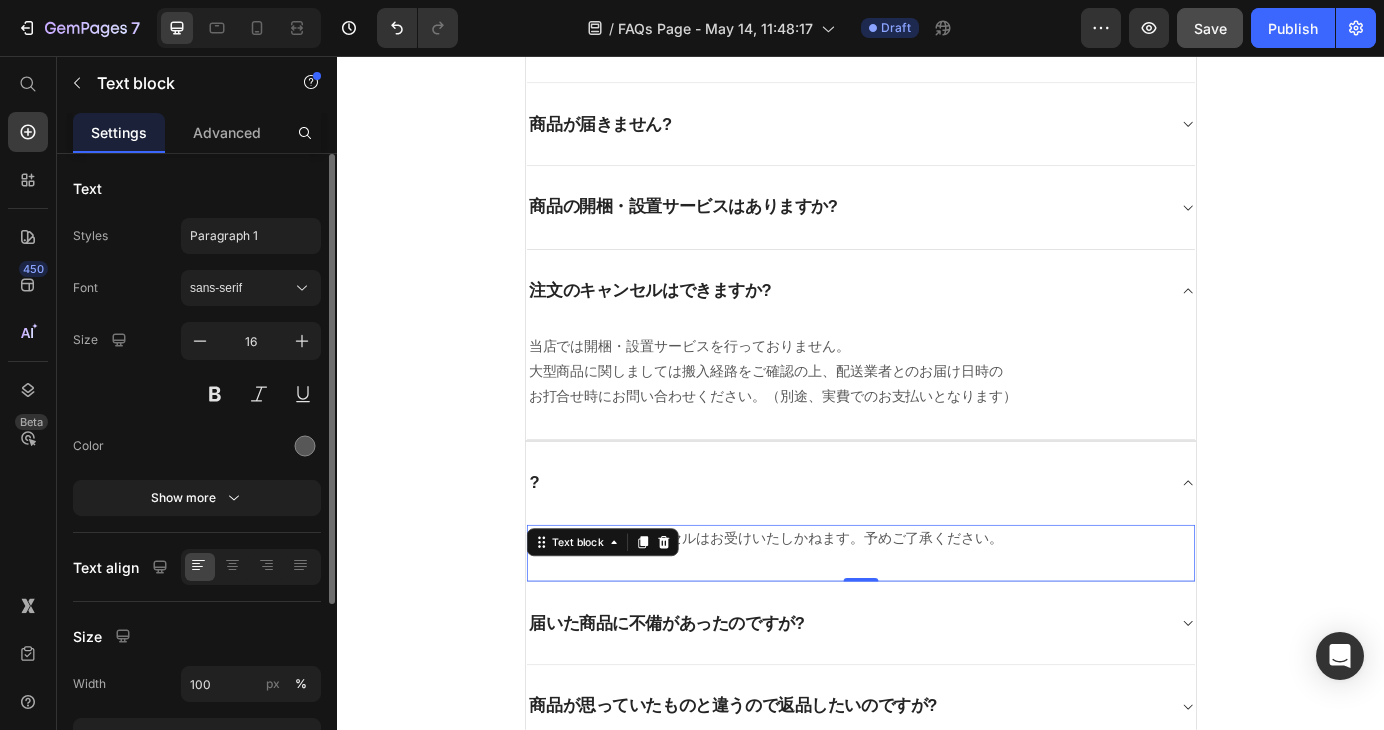 click on "ご注文確定後のキャンセルはお受けいたしかねます。予めご了承ください。" at bounding box center [937, 609] 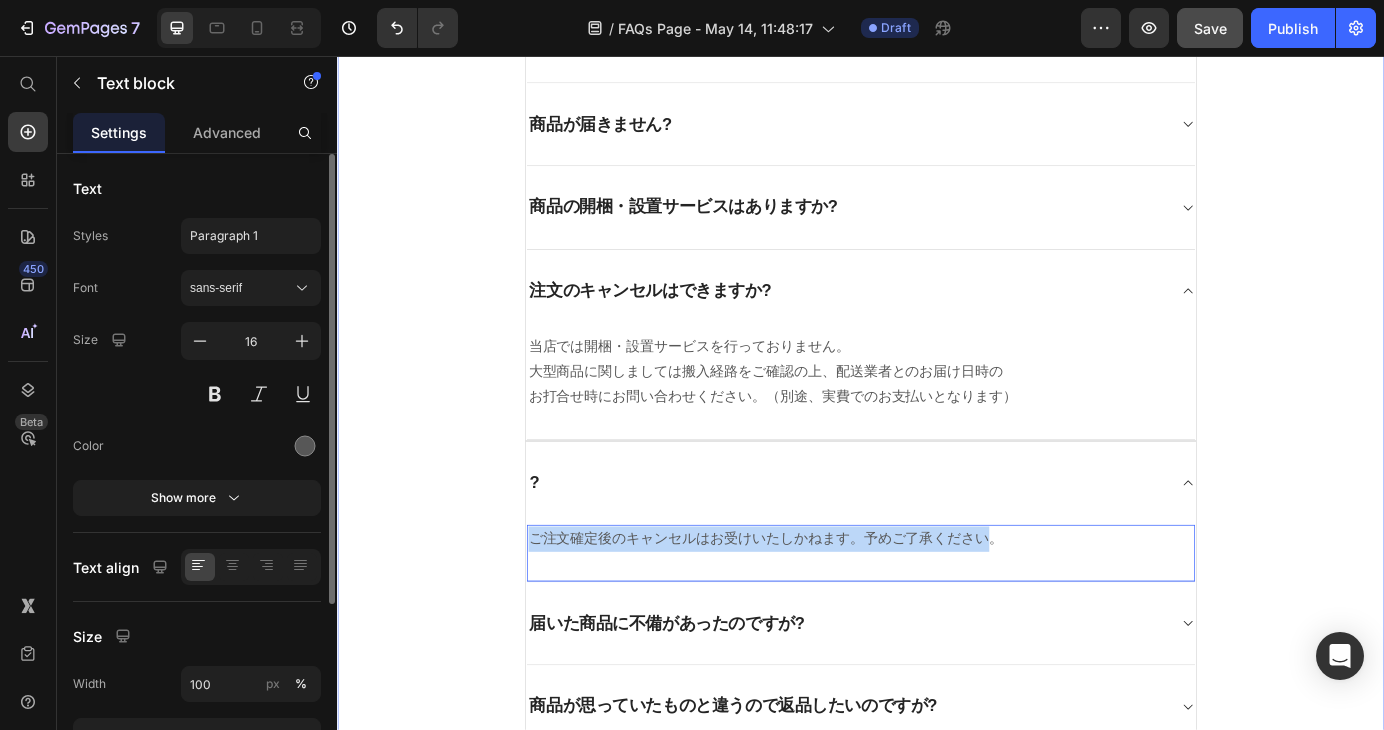 drag, startPoint x: 1081, startPoint y: 604, endPoint x: 541, endPoint y: 604, distance: 540 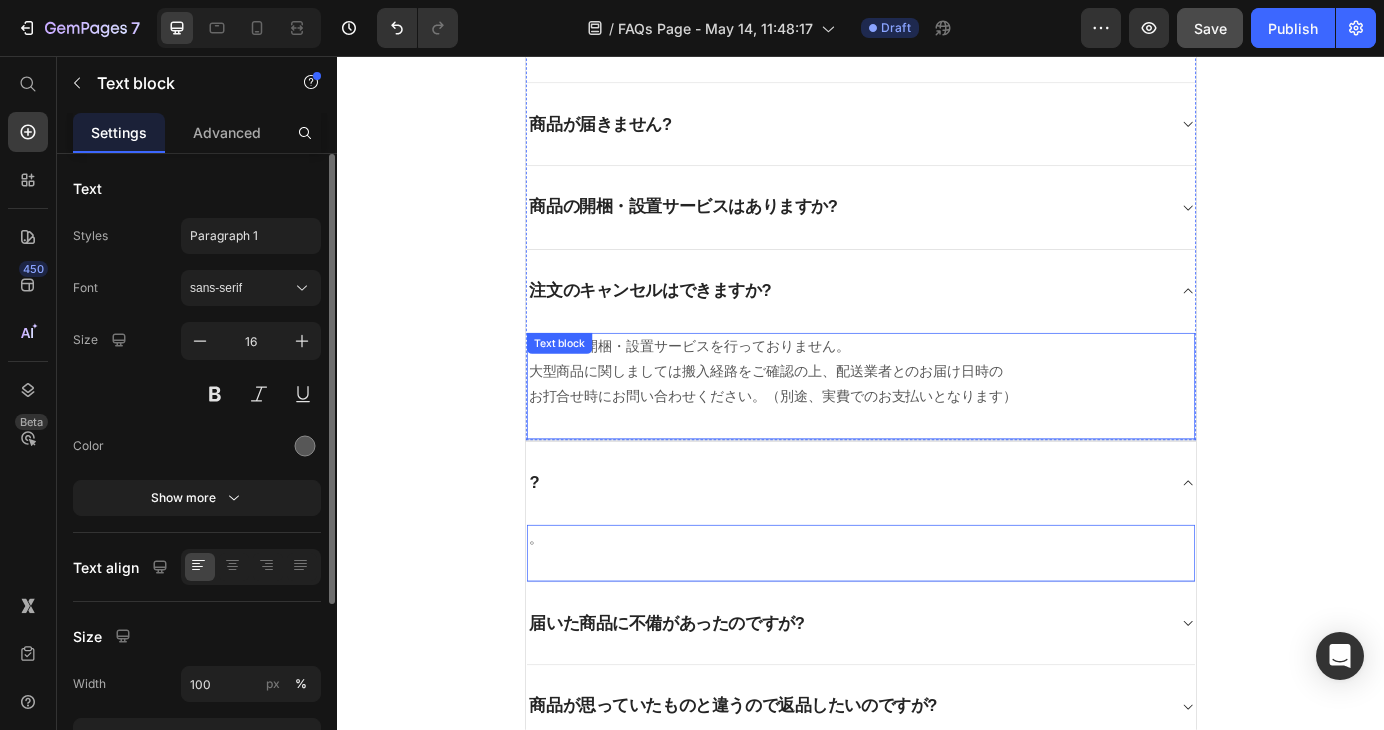 click on "当店では開梱・設置サービスを行っておりません。 大型商品に関しましては搬入経路をご確認の上、配送業者とのお届け日時の お打合せ時にお問い合わせください。（別途、実費でのお支払いとなります）" at bounding box center (937, 418) 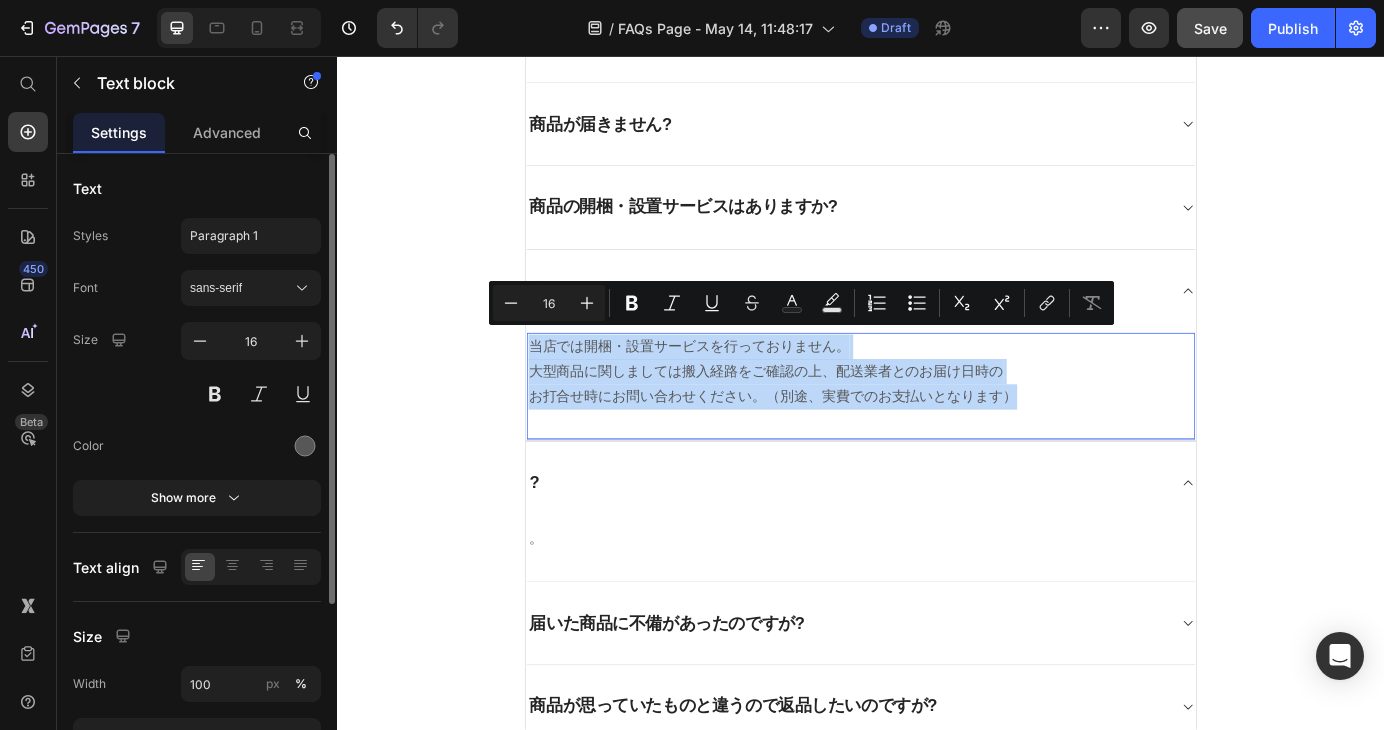 drag, startPoint x: 1095, startPoint y: 441, endPoint x: 552, endPoint y: 390, distance: 545.3898 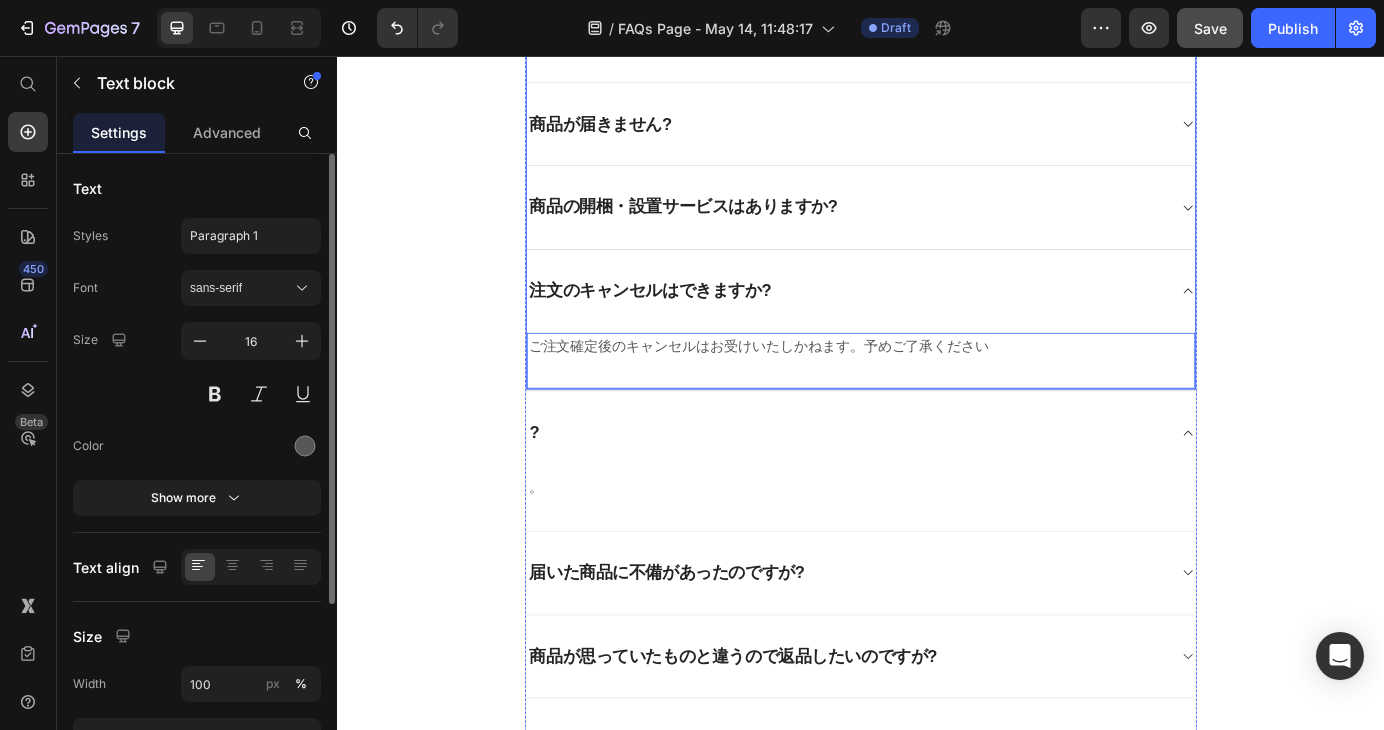 click 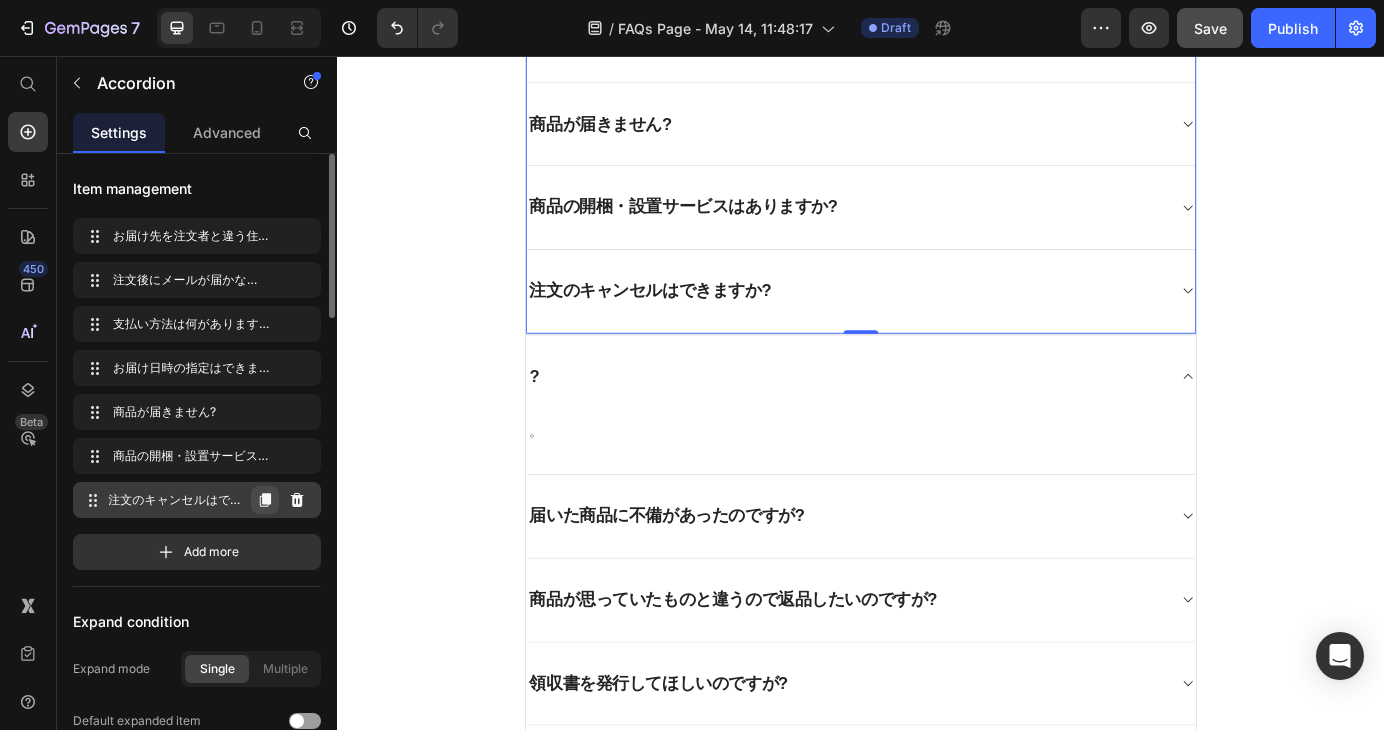 click 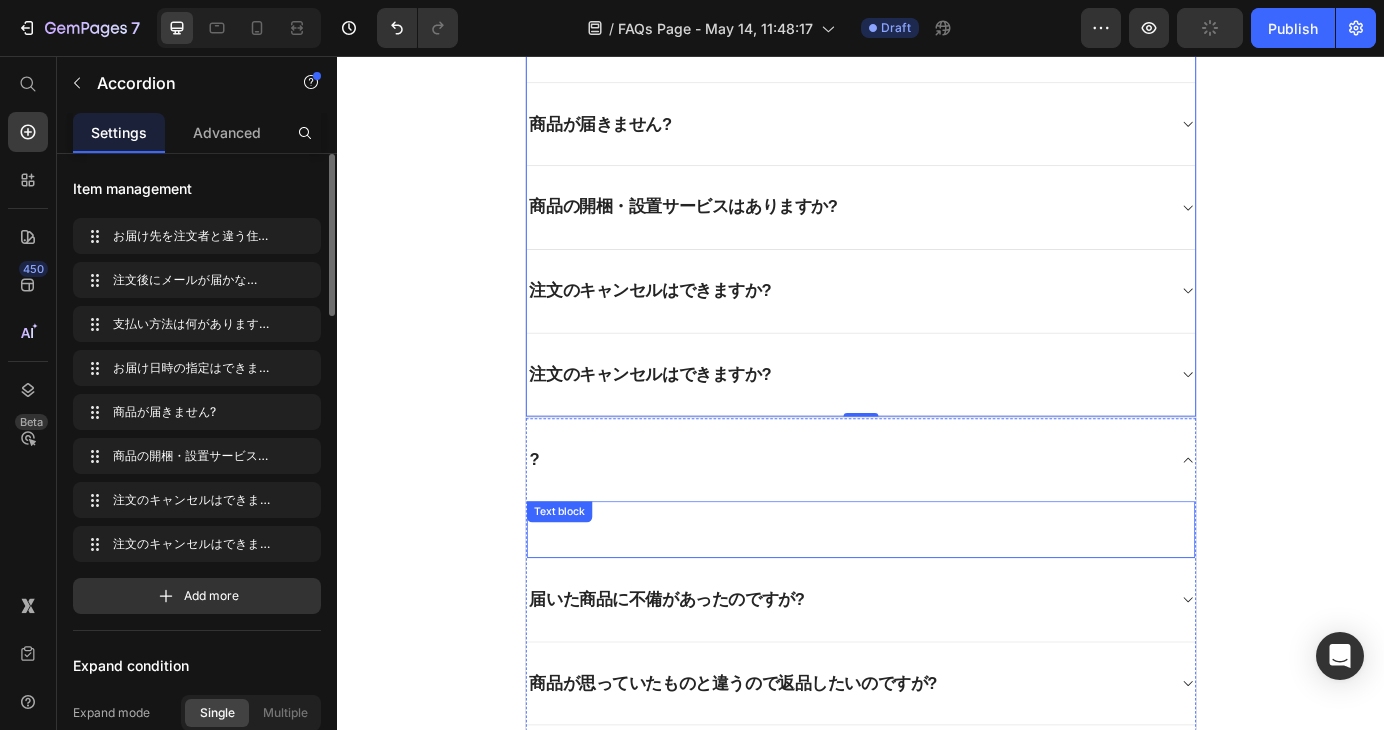 click on "。" at bounding box center [937, 582] 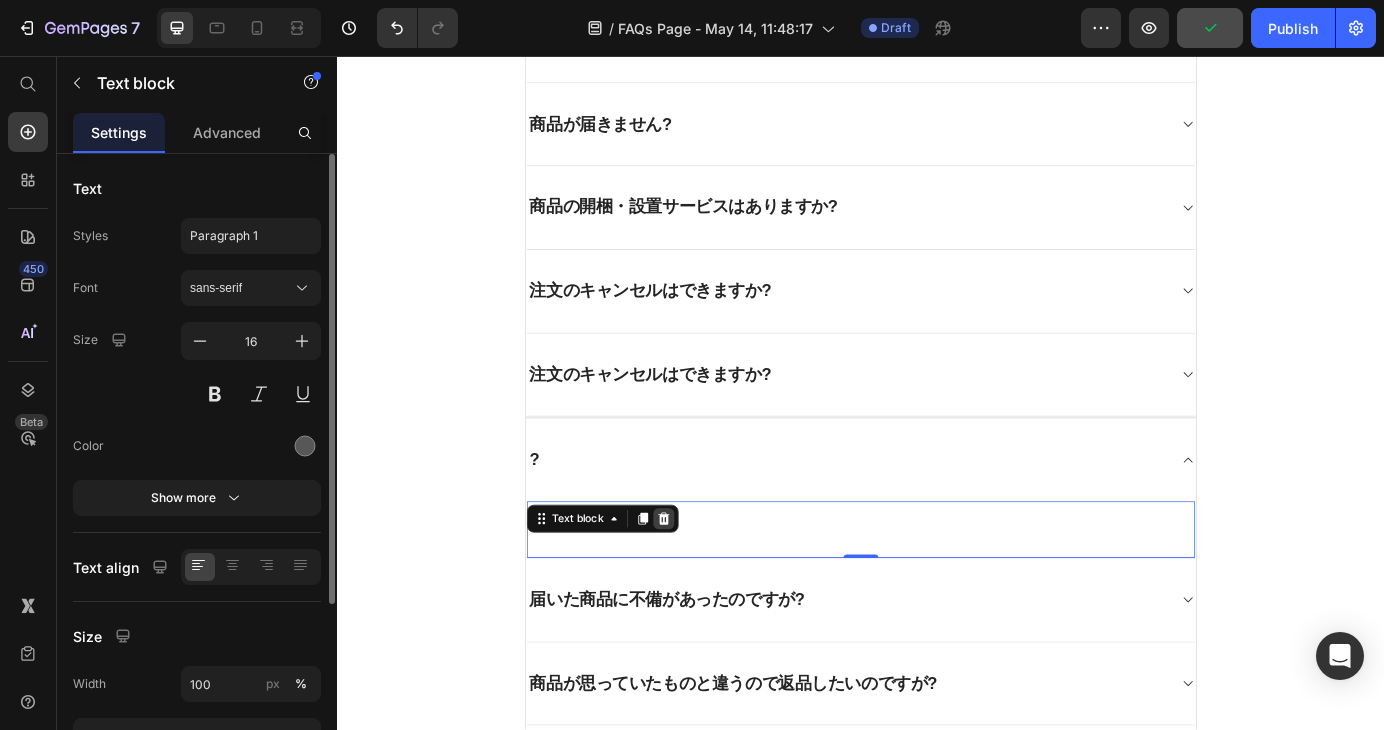 click 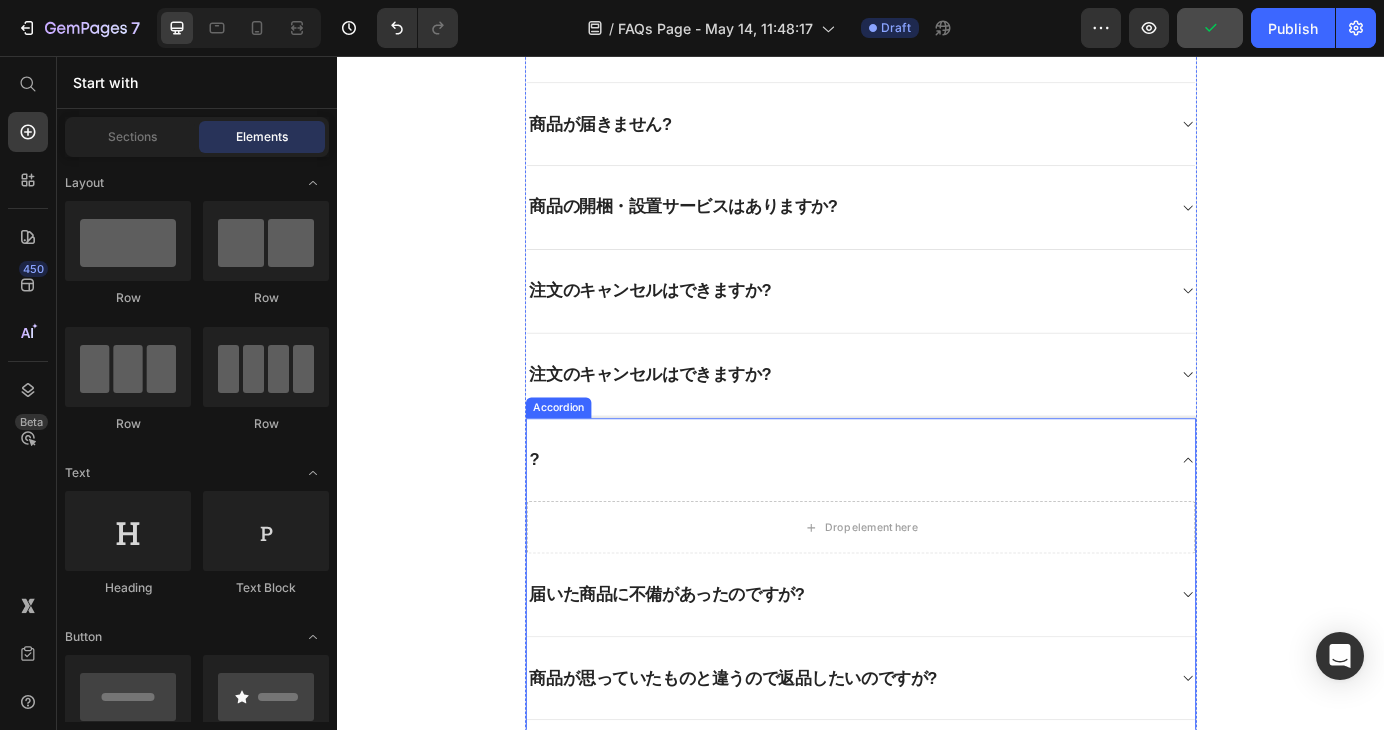click on "?" at bounding box center [921, 518] 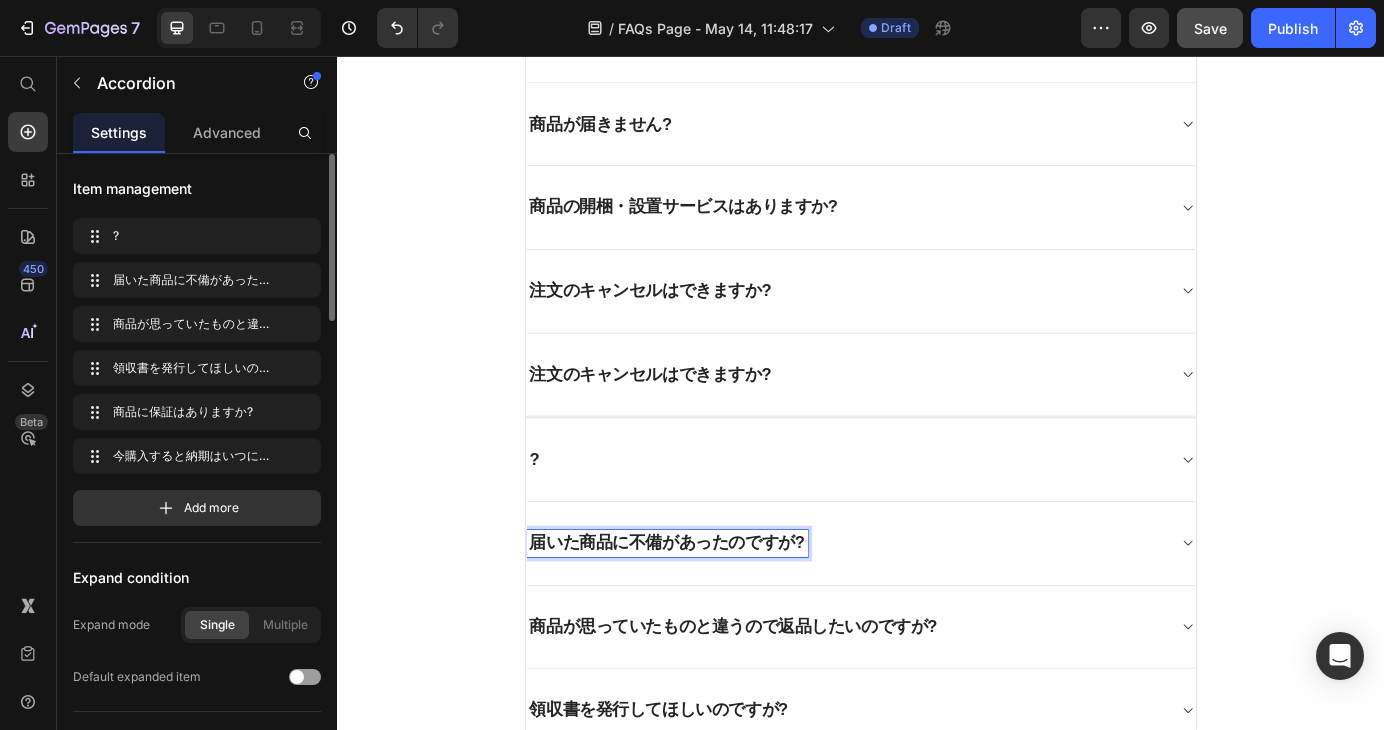 click on "届いた商品に不備があったのですが?" at bounding box center [715, 614] 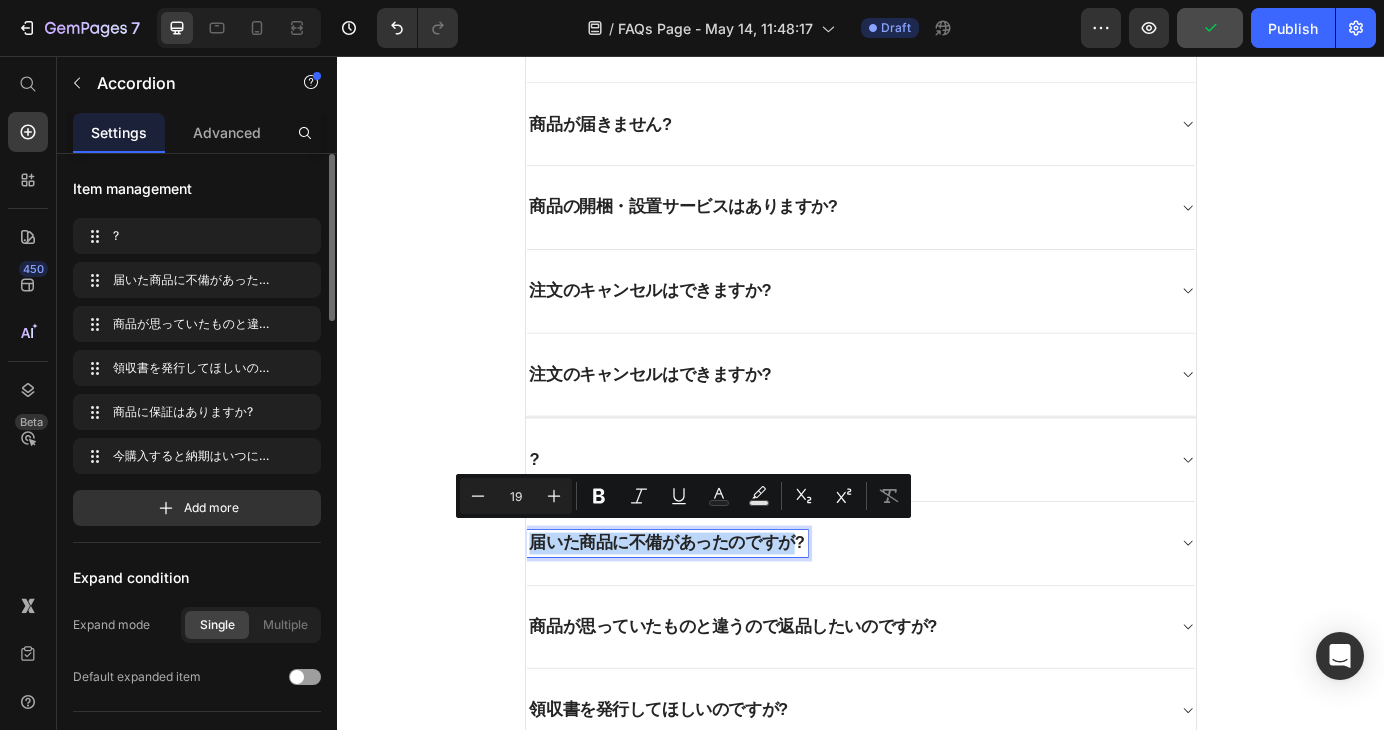 drag, startPoint x: 849, startPoint y: 609, endPoint x: 552, endPoint y: 608, distance: 297.00168 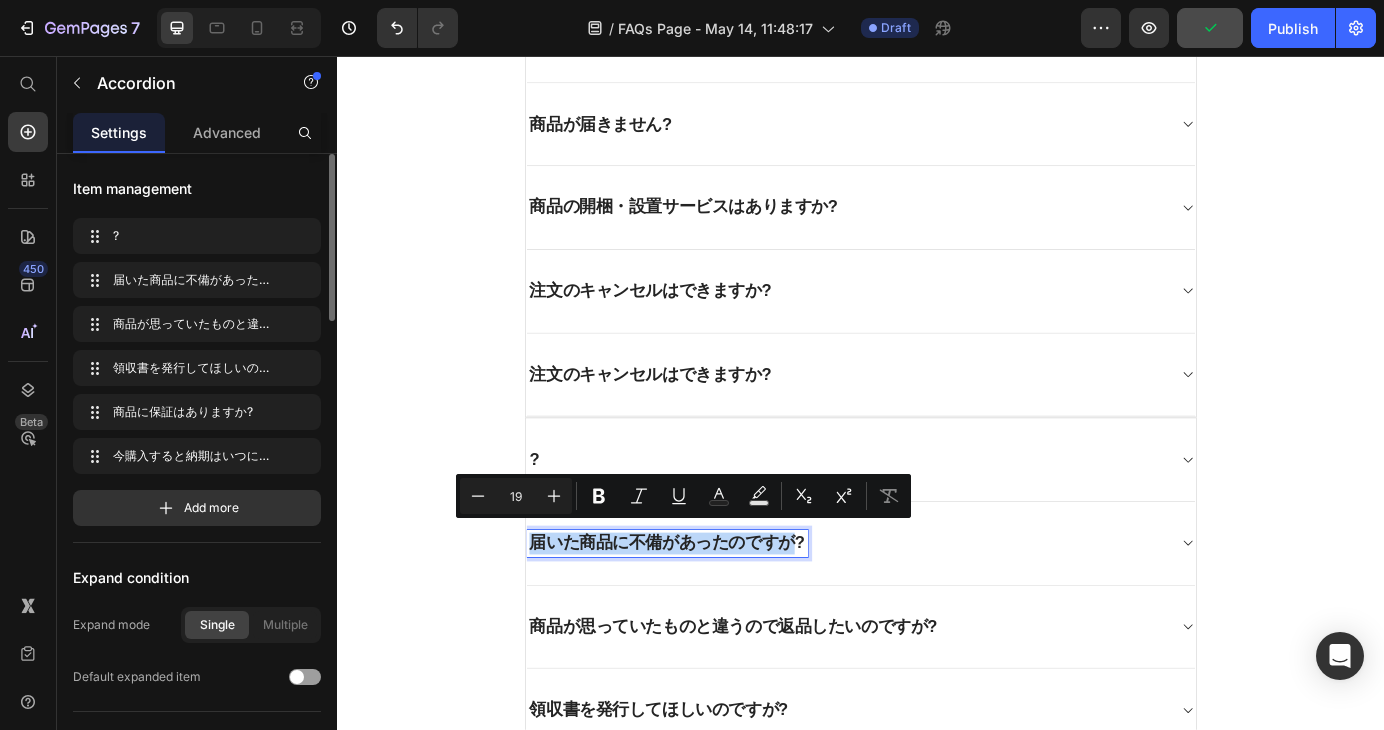 click on "届いた商品に不備があったのですが?" at bounding box center [715, 614] 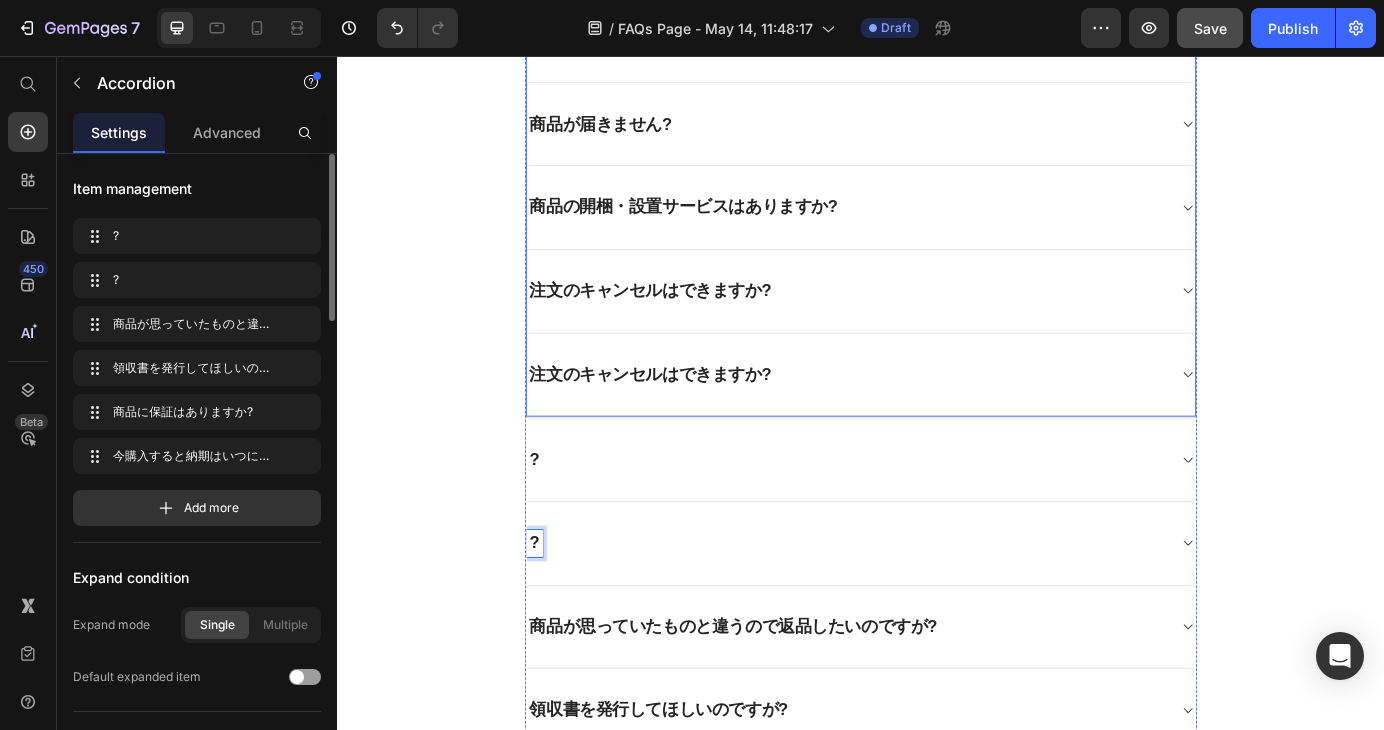 click on "注文のキャンセルはできますか?" at bounding box center (696, 421) 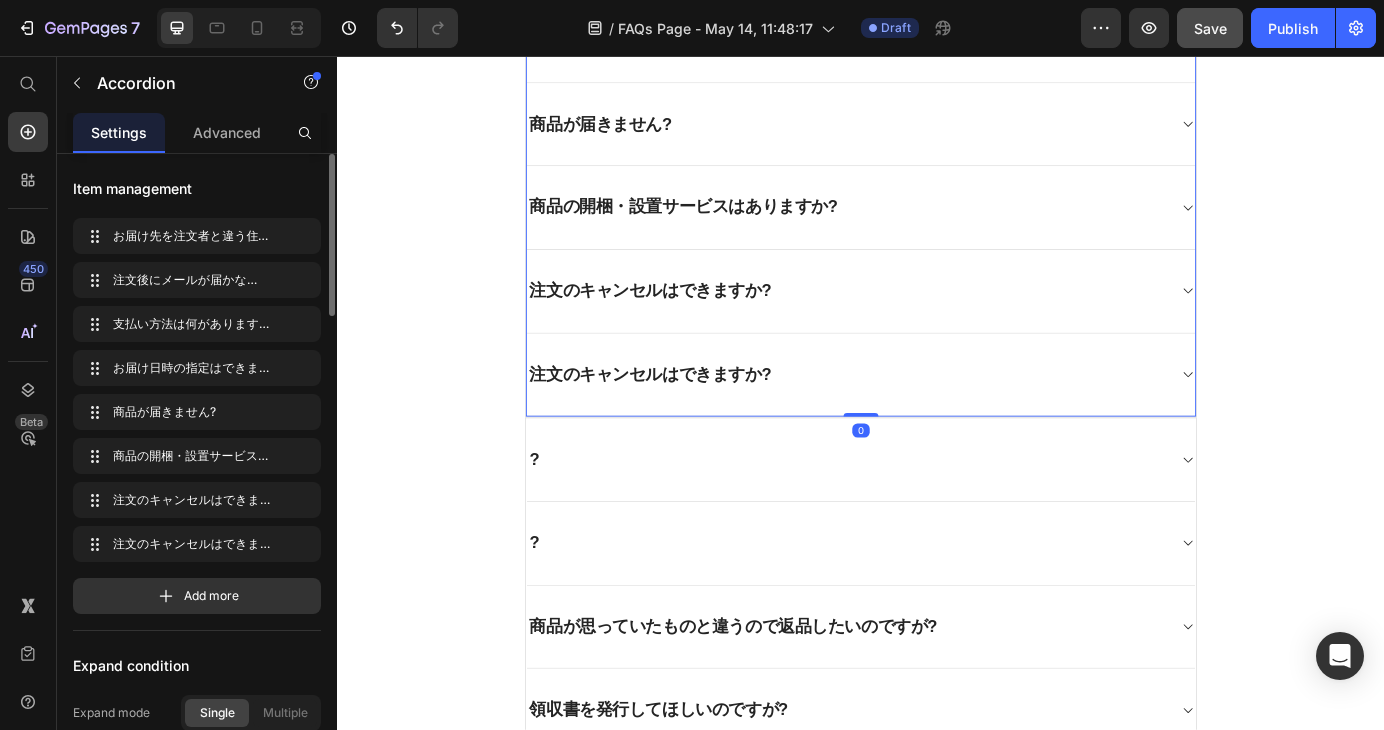 click on "注文のキャンセルはできますか?" at bounding box center [696, 421] 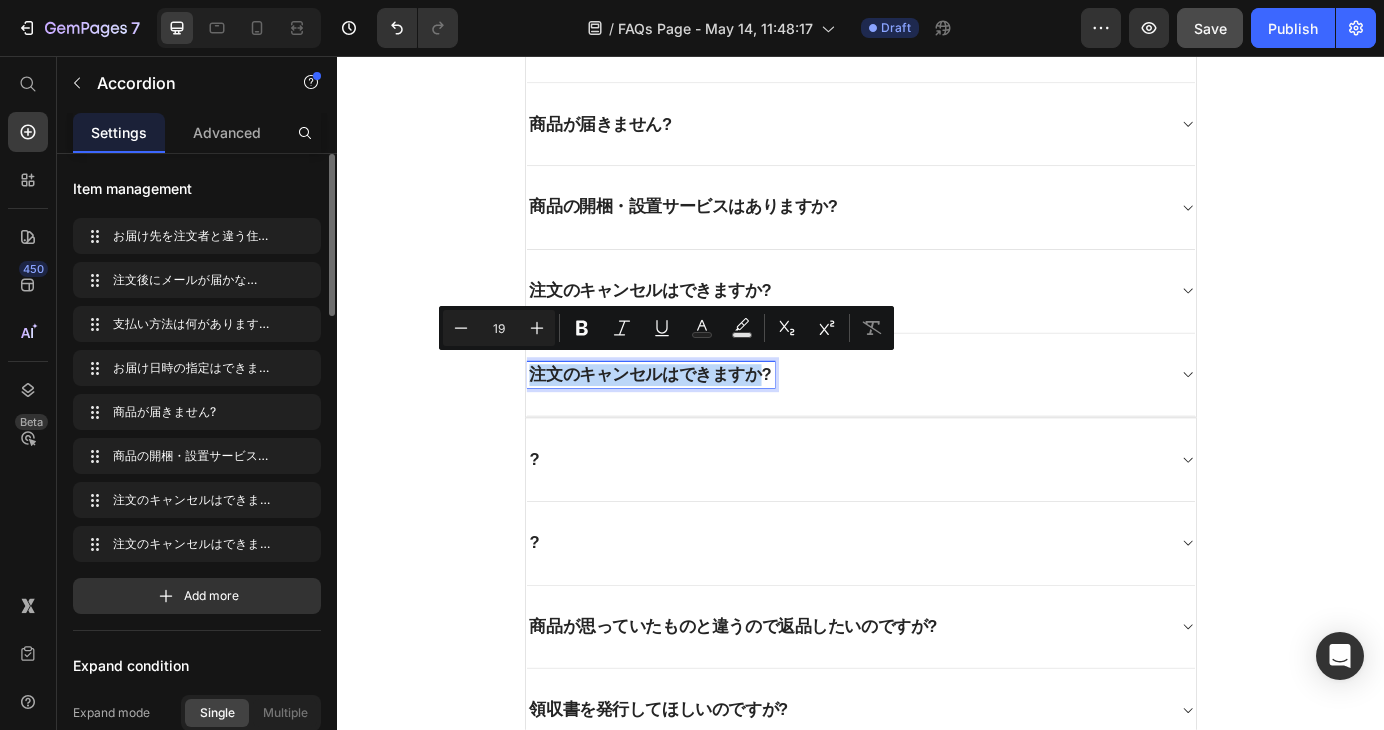 drag, startPoint x: 811, startPoint y: 414, endPoint x: 551, endPoint y: 411, distance: 260.0173 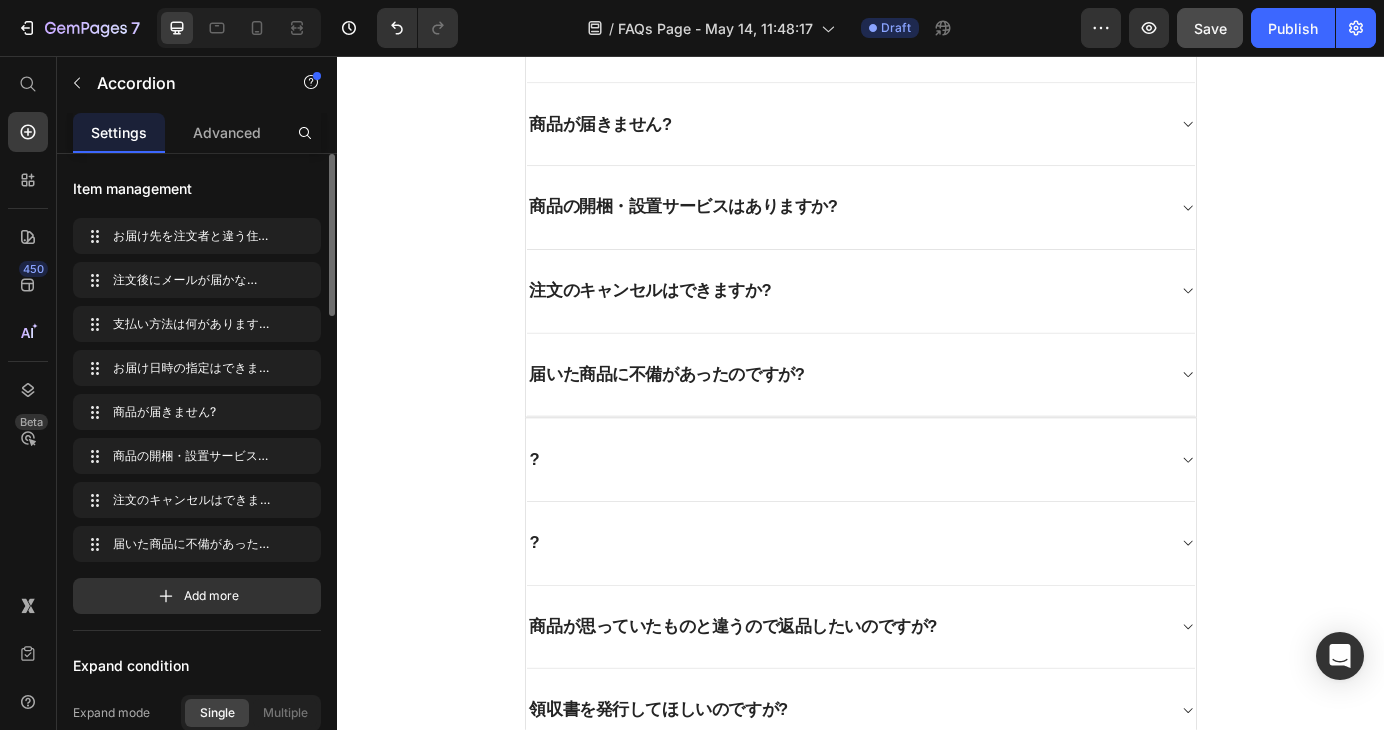 click 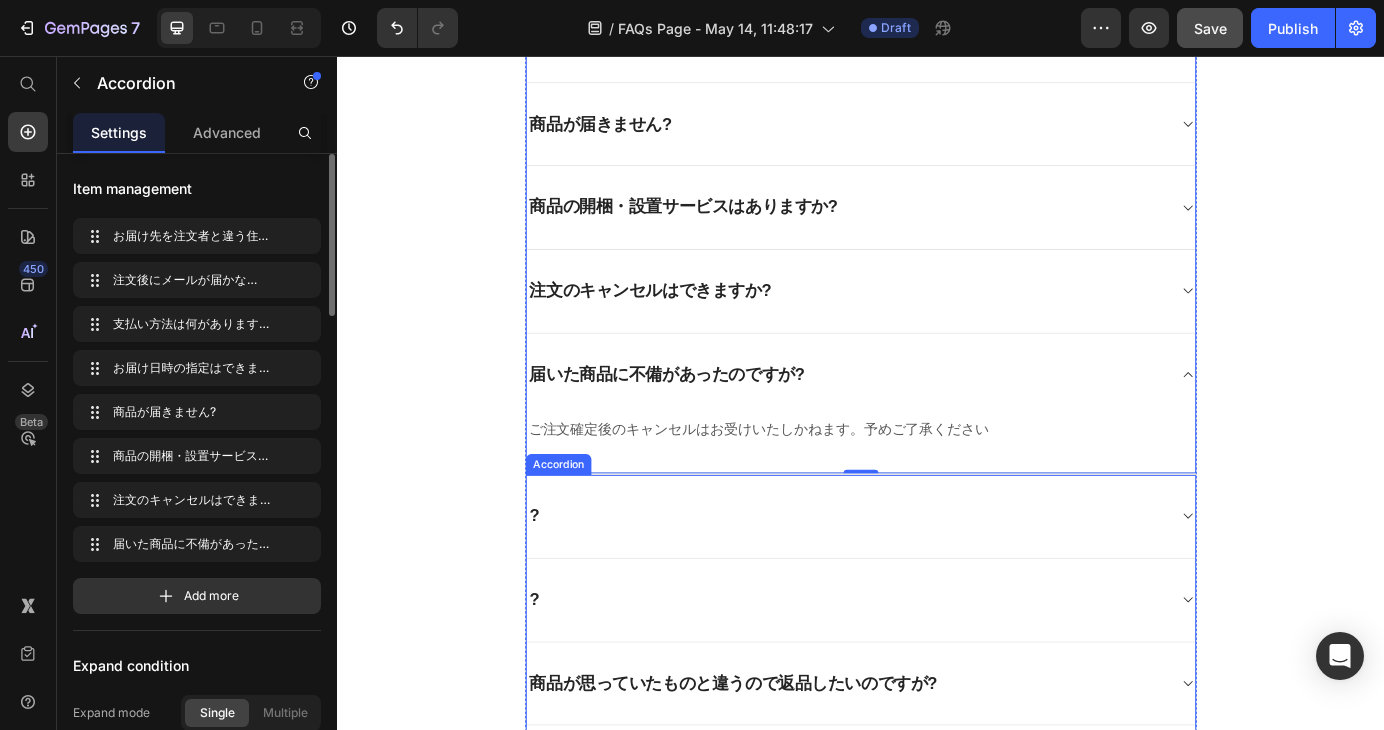 click on "?" at bounding box center [937, 680] 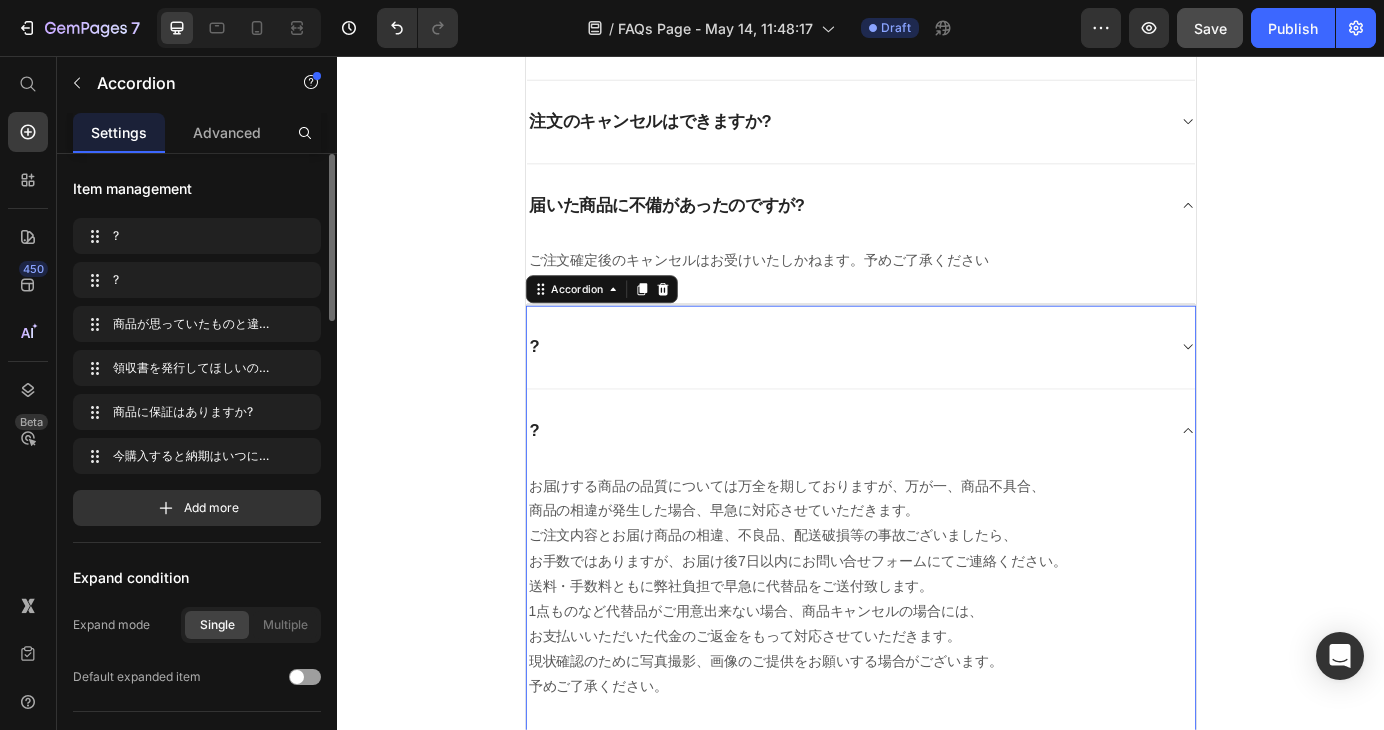 scroll, scrollTop: 940, scrollLeft: 0, axis: vertical 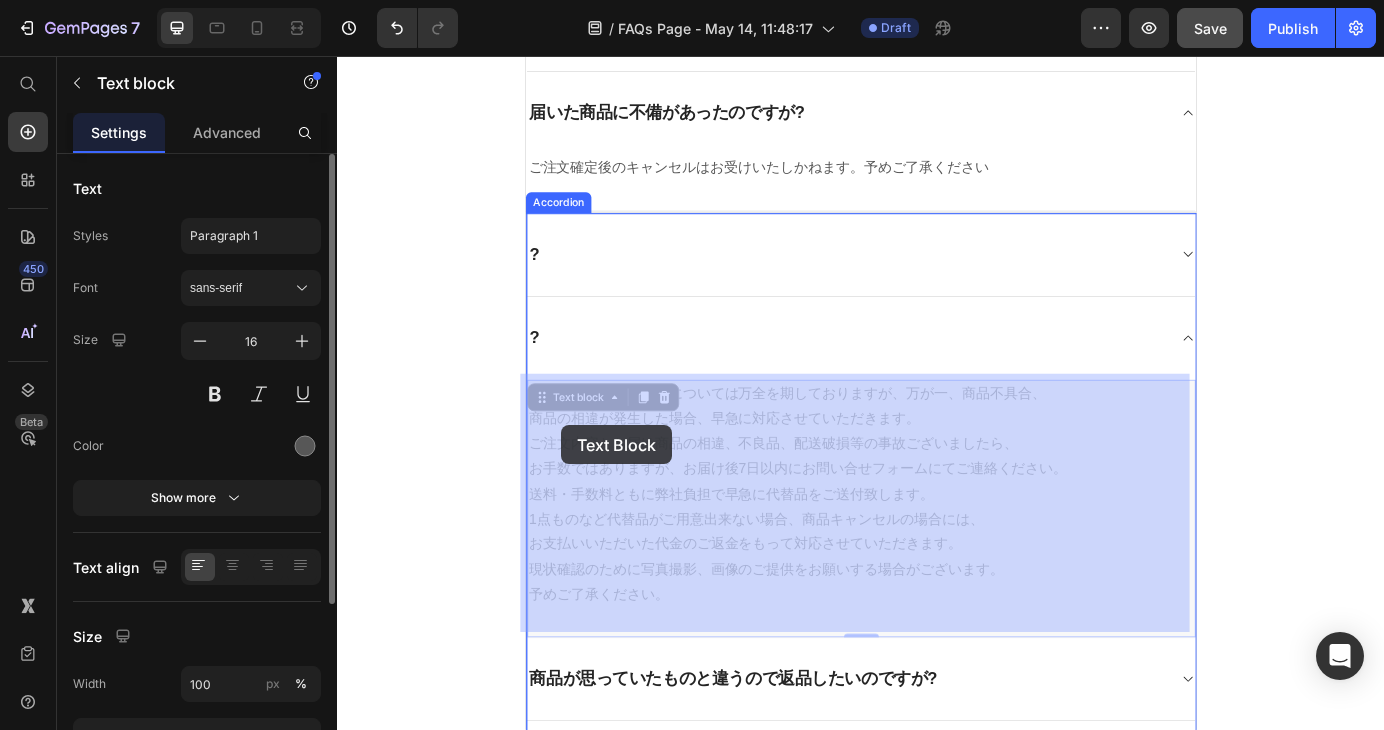 drag, startPoint x: 692, startPoint y: 666, endPoint x: 614, endPoint y: 491, distance: 191.59593 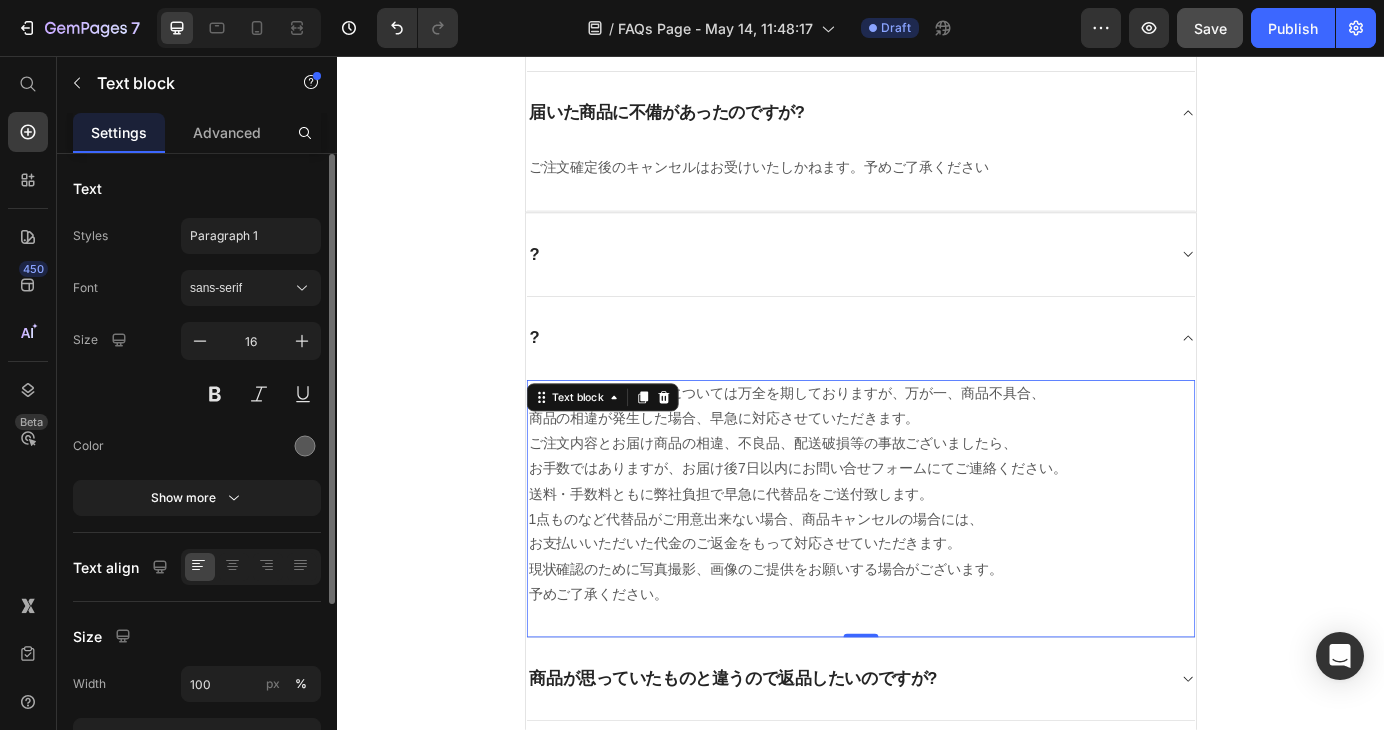 click on "お届けする商品の品質については万全を期しておりますが、万が一、商品不具合、 商品の相違が発生した場合、早急に対応させていただきます。 ご注文内容とお届け商品の相違、不良品、配送破損等の事故ございましたら、 お手数ではありますが、お届け後7日以内にお問い合せフォームにてご連絡ください。 送料・手数料ともに弊社負担で早急に代替品をご送付致します。 1点ものなど代替品がご用意出来ない場合、商品キャンセルの場合には、 お支払いいただいた代金のご返金をもって対応させていただきます。 現状確認のために写真撮影、画像のご提供をお願いする場合がございます。 予めご了承ください。" at bounding box center (937, 558) 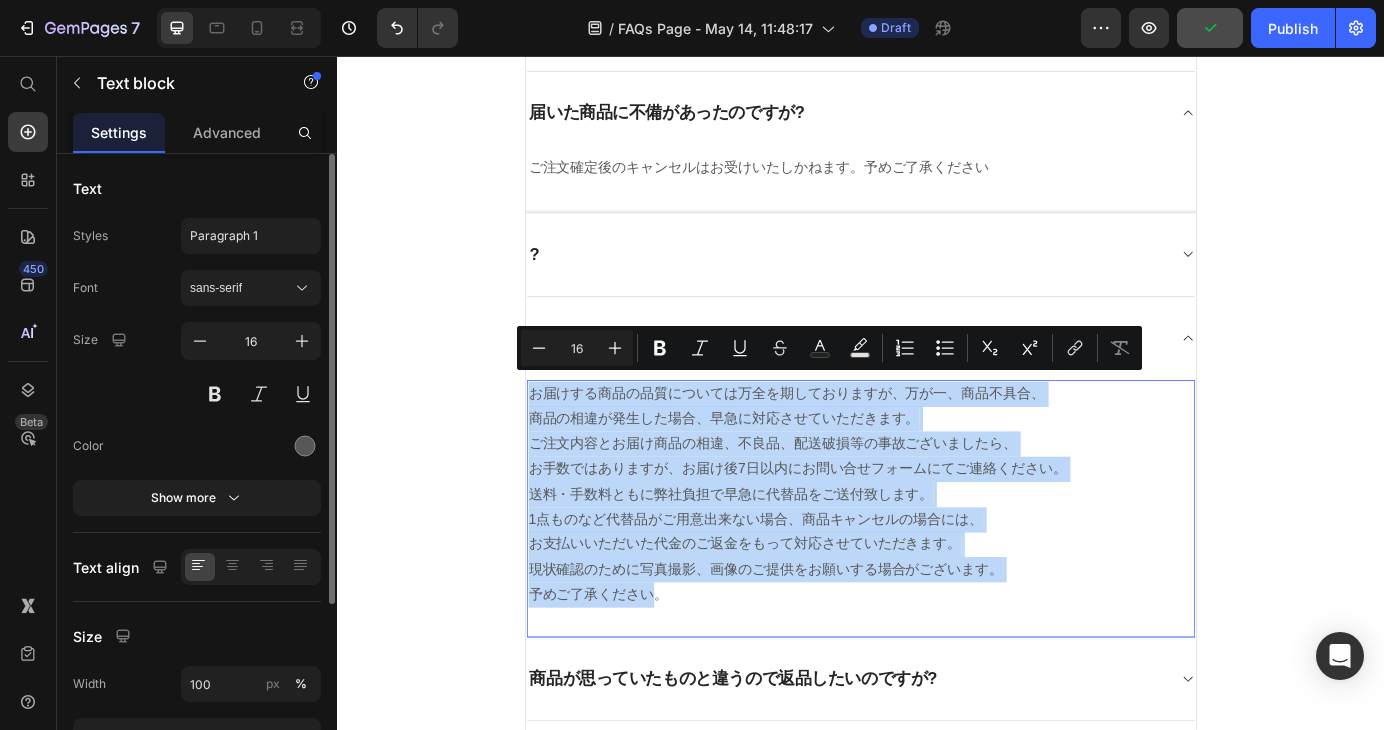 drag, startPoint x: 691, startPoint y: 664, endPoint x: 548, endPoint y: 433, distance: 271.67996 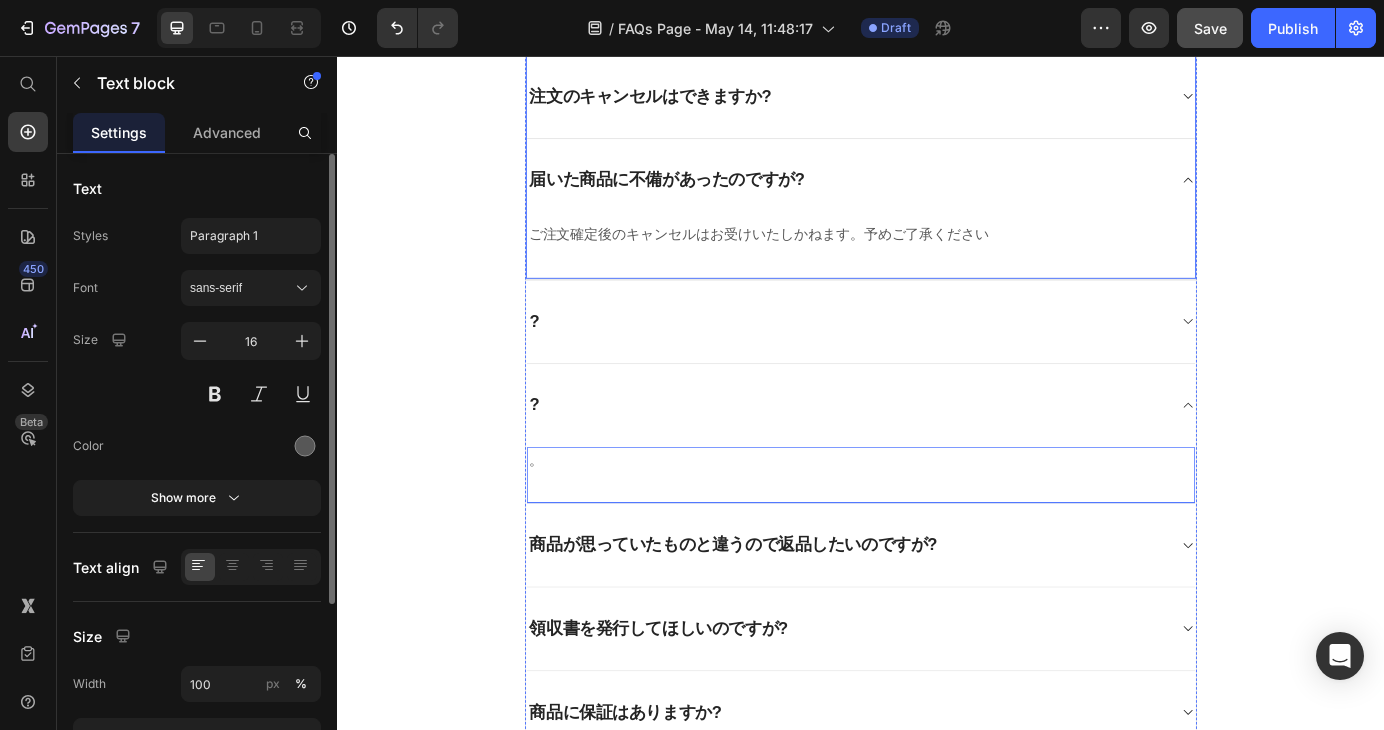 scroll, scrollTop: 740, scrollLeft: 0, axis: vertical 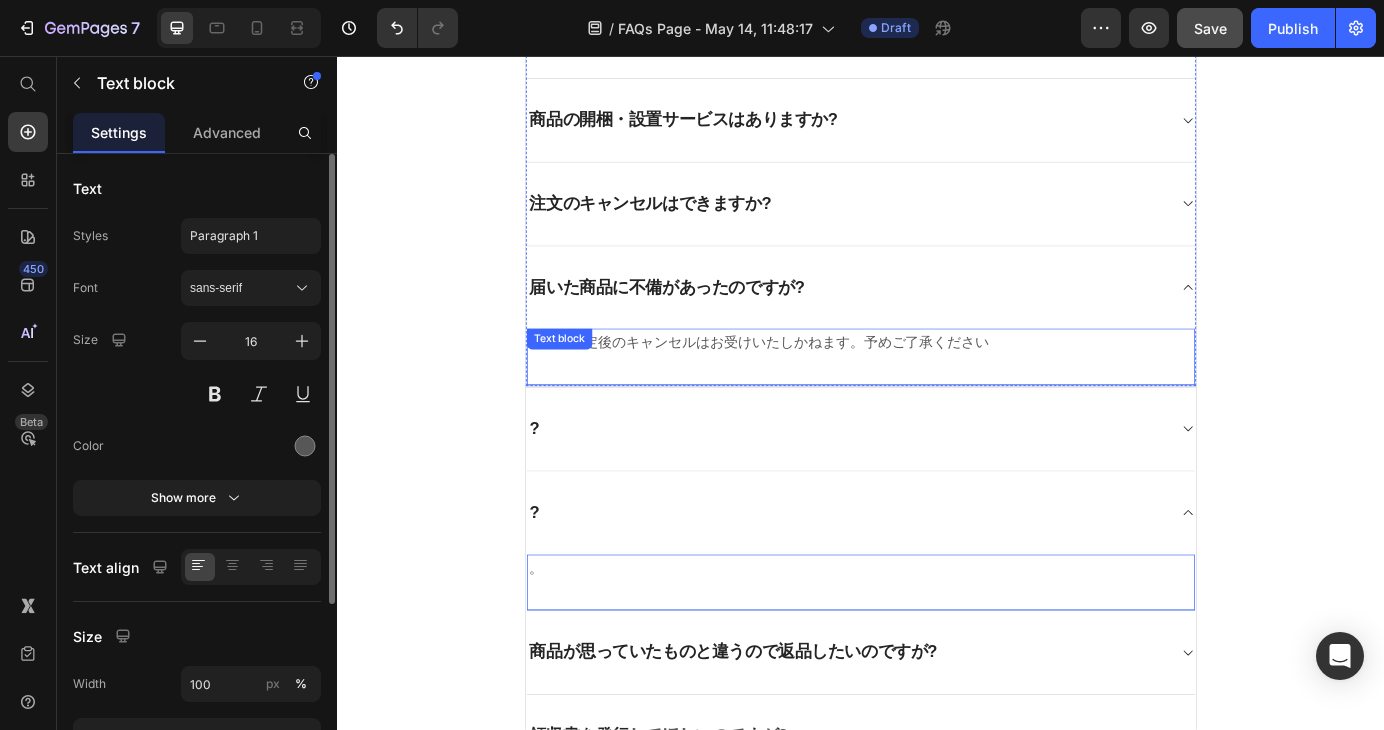 click on "ご注文確定後のキャンセルはお受けいたしかねます。予めご了承ください" at bounding box center (937, 384) 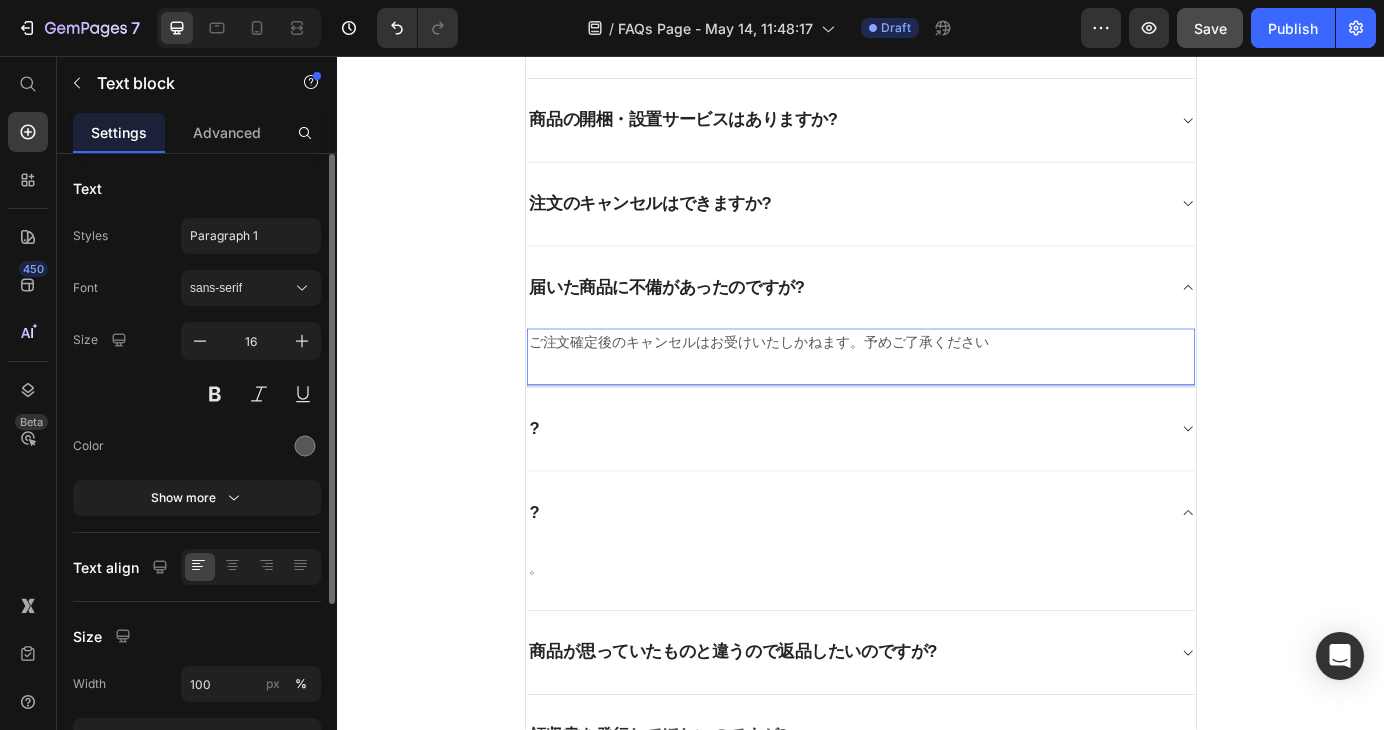 click on "ご注文確定後のキャンセルはお受けいたしかねます。予めご了承ください" at bounding box center (937, 384) 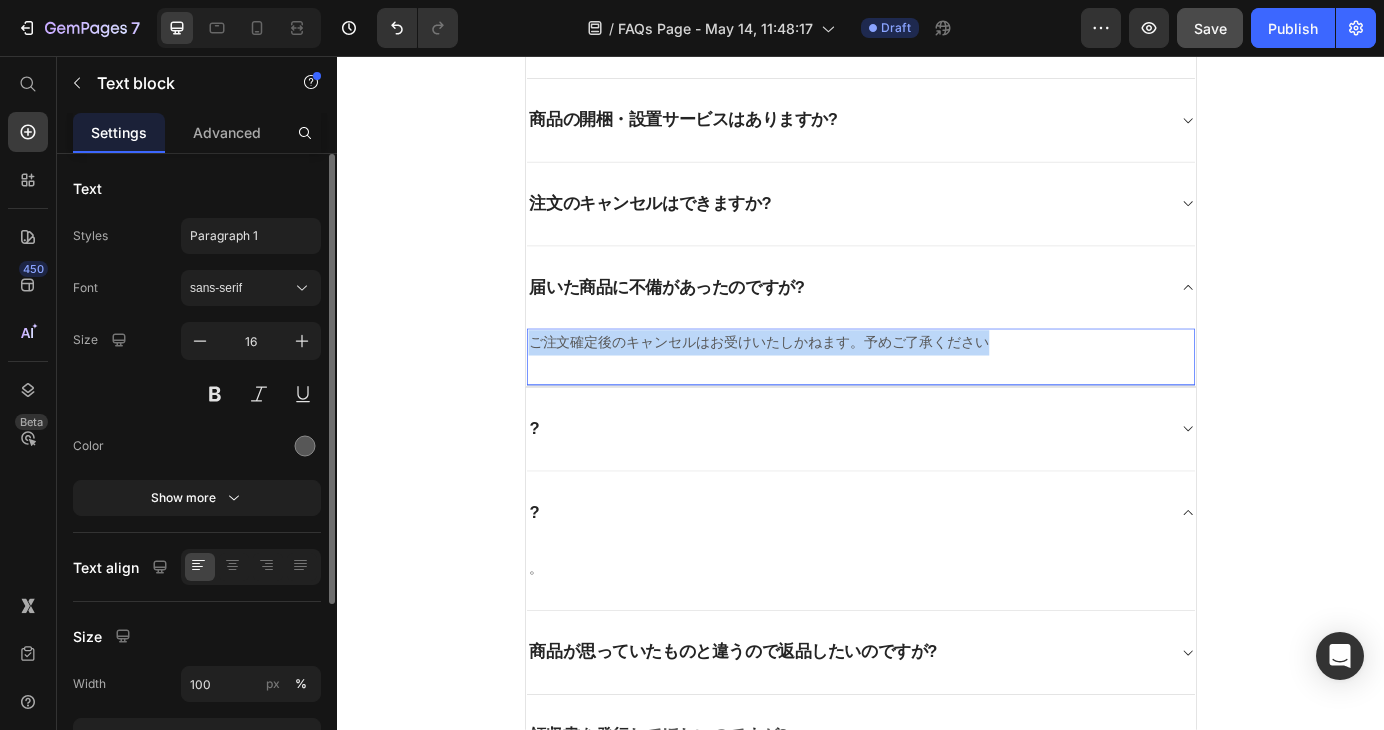 drag, startPoint x: 1073, startPoint y: 378, endPoint x: 553, endPoint y: 385, distance: 520.0471 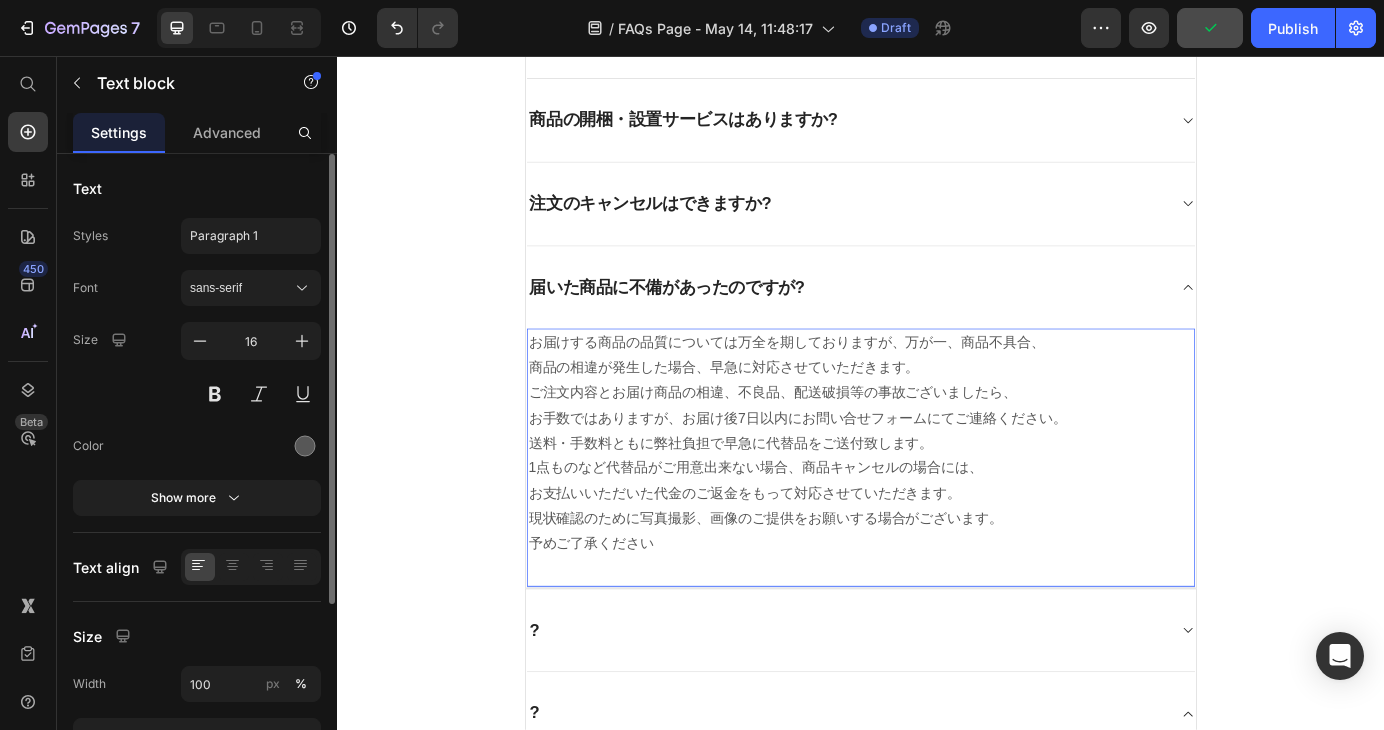 type 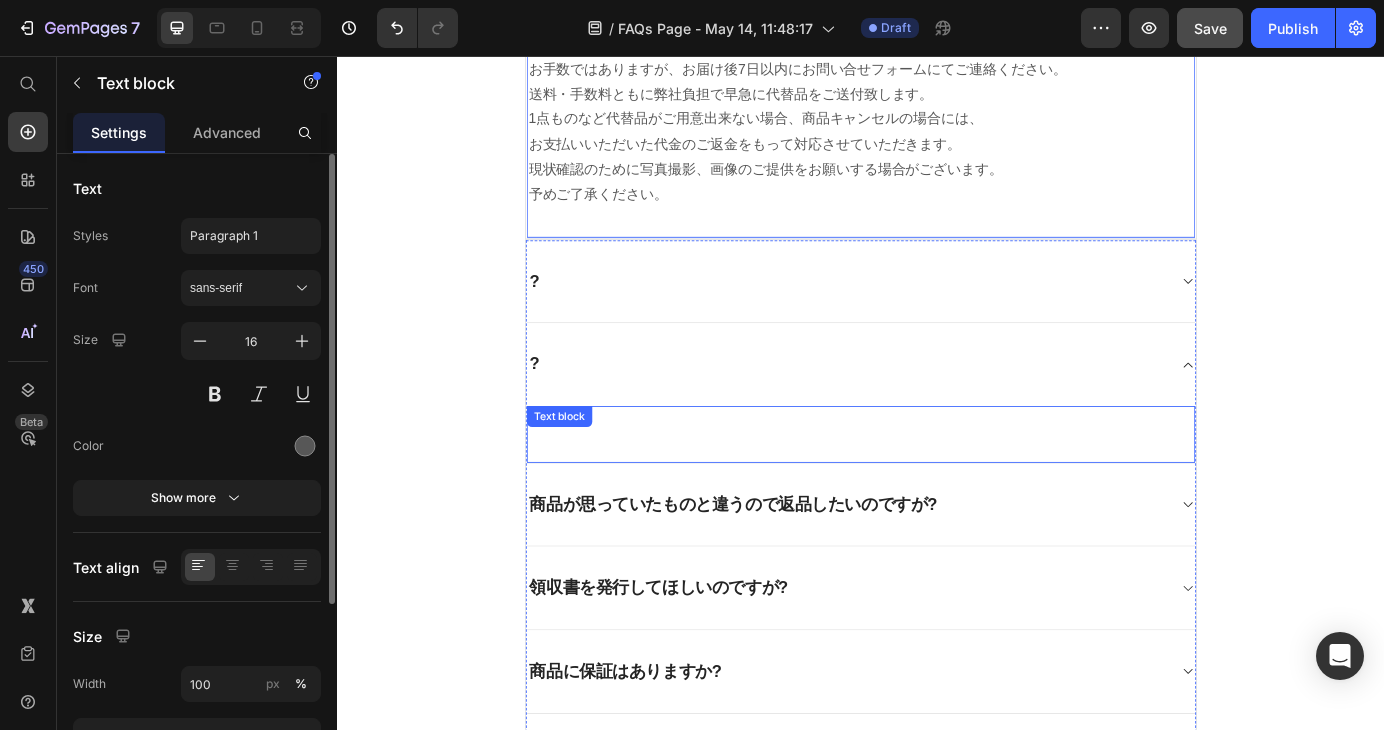 scroll, scrollTop: 740, scrollLeft: 0, axis: vertical 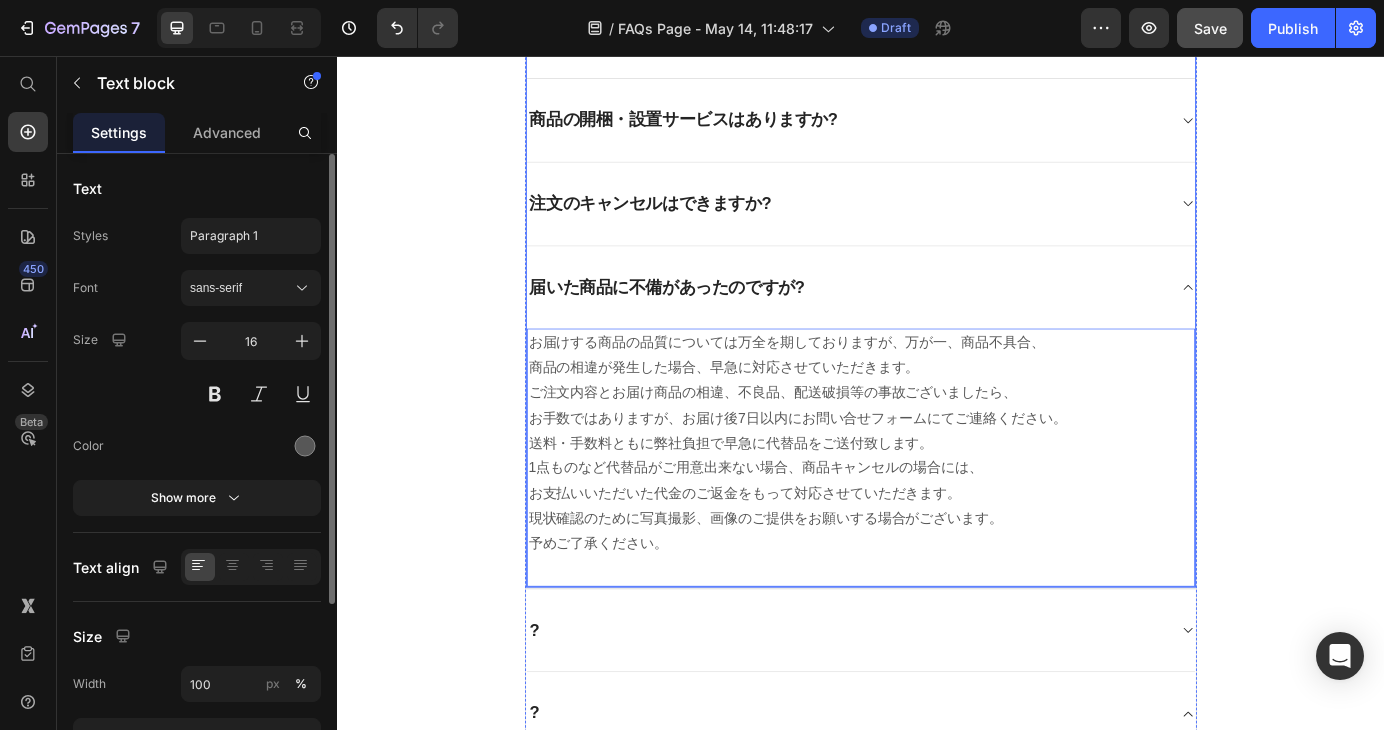 click 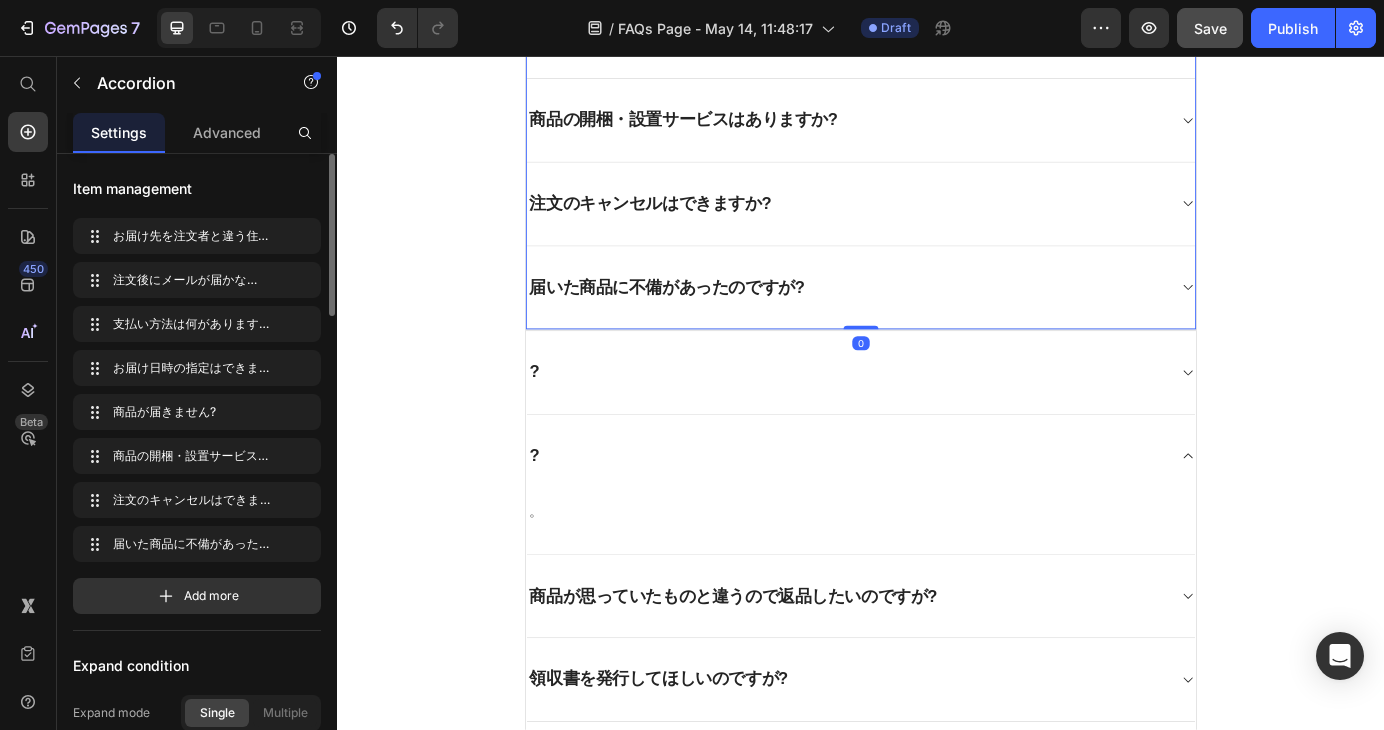 click on "届いた商品に不備があったのですが?" at bounding box center [937, 322] 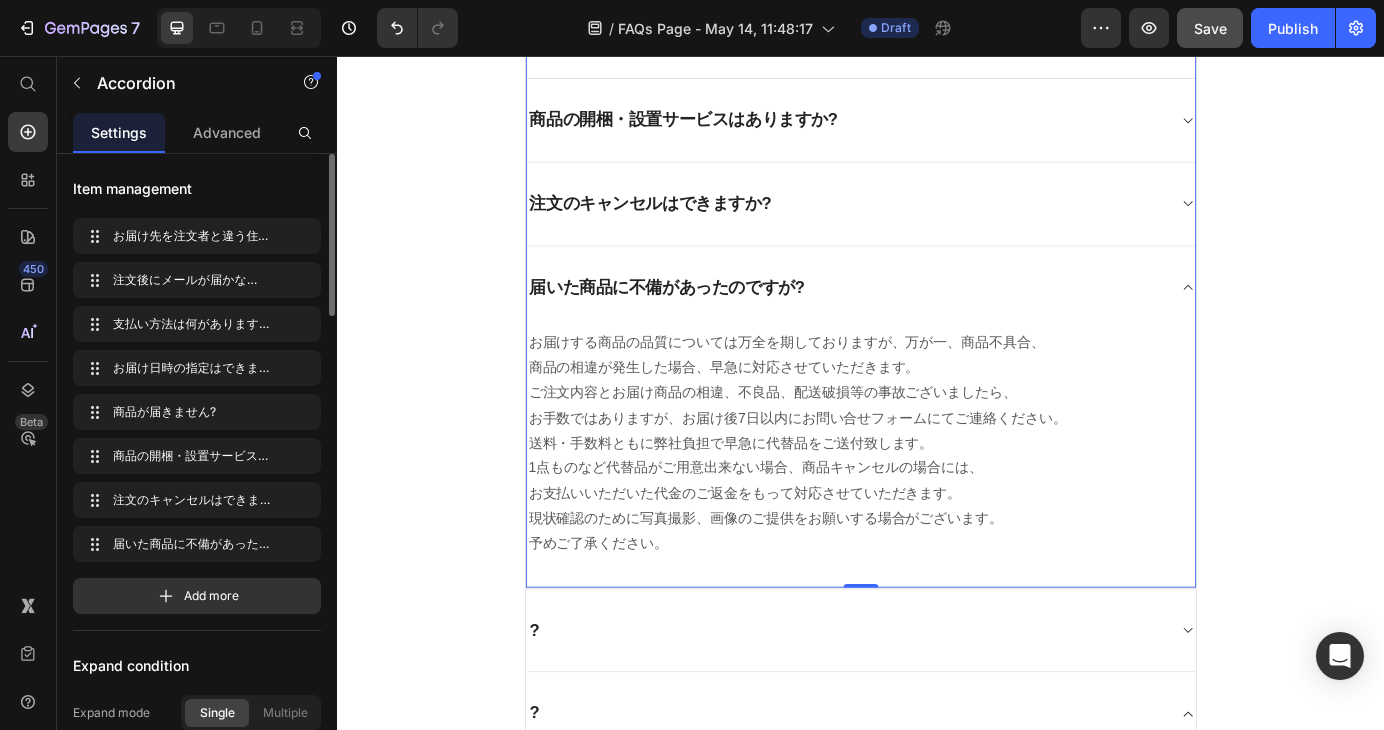 click on "届いた商品に不備があったのですが?" at bounding box center [937, 321] 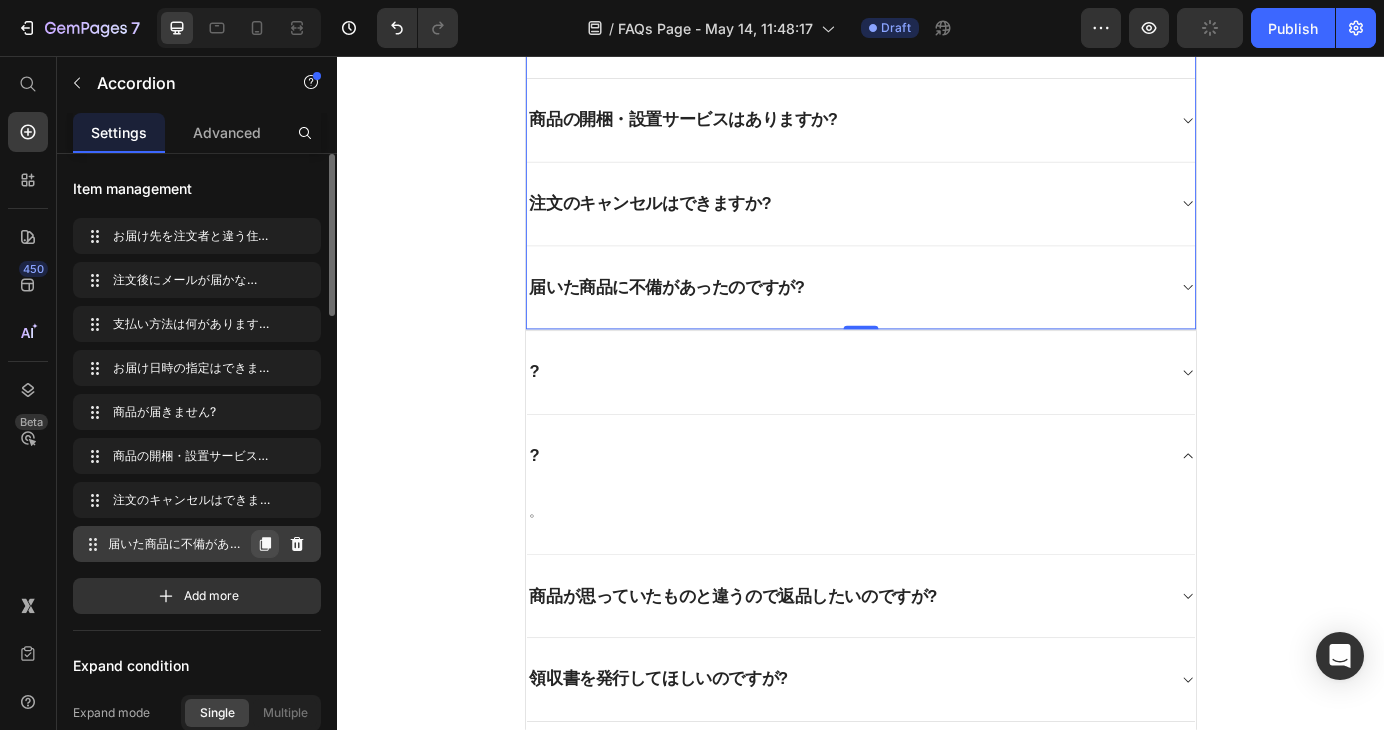 click 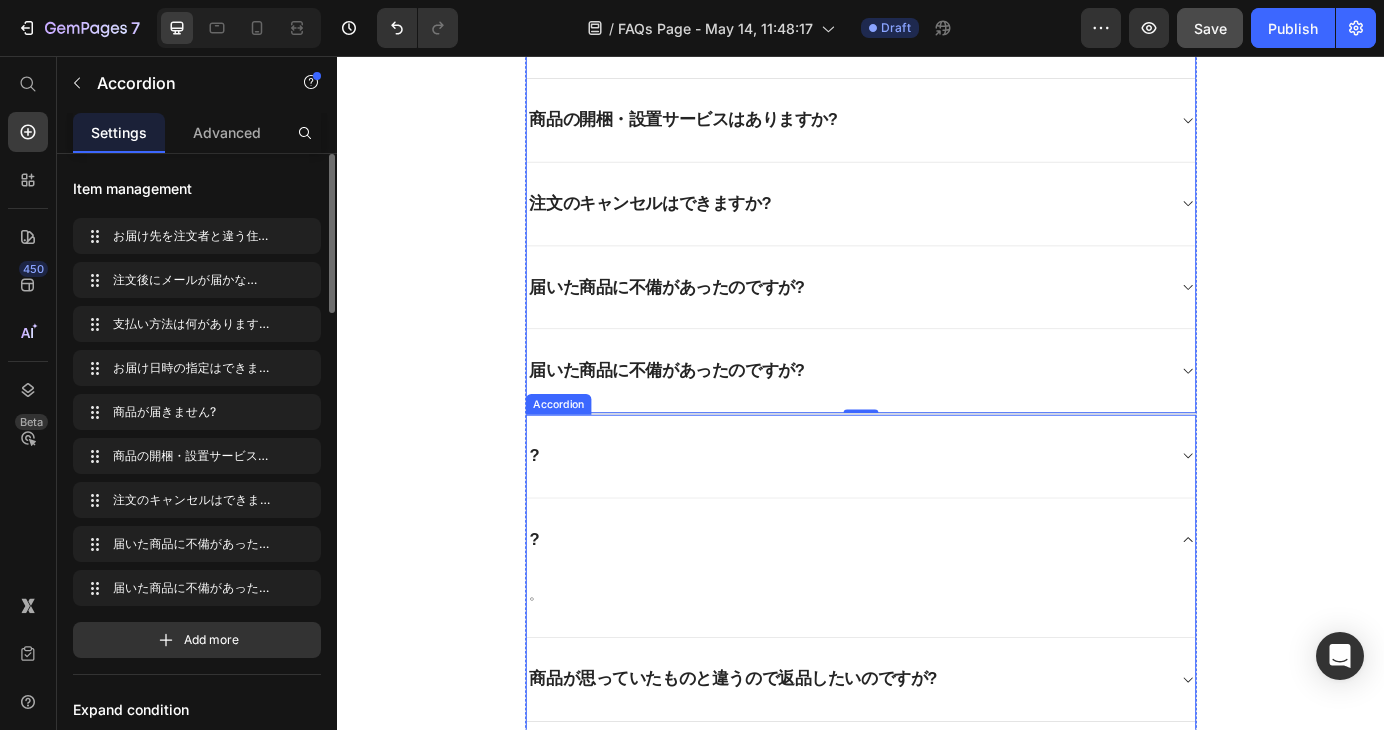 click on "商品が思っていたものと違うので返品したいのですが?" at bounding box center [791, 770] 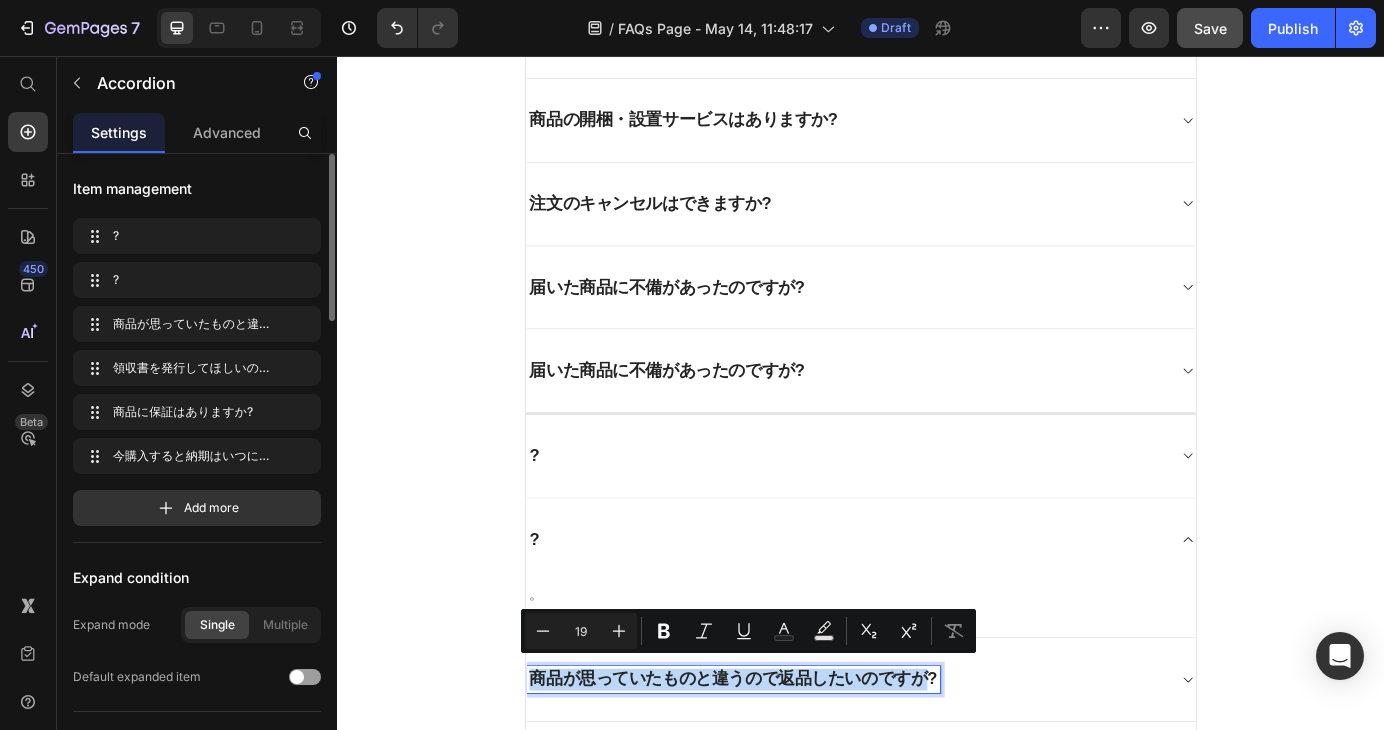 drag, startPoint x: 1000, startPoint y: 760, endPoint x: 554, endPoint y: 763, distance: 446.0101 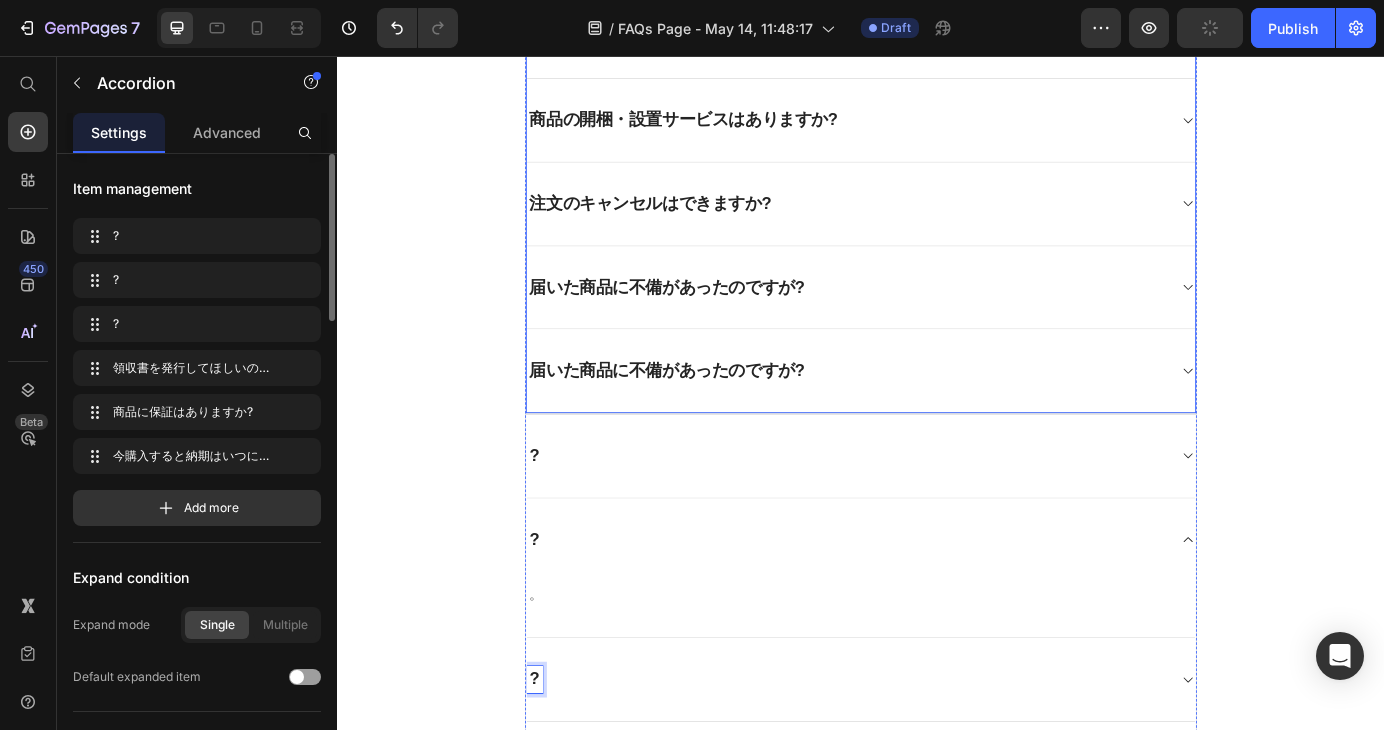 click on "届いた商品に不備があったのですが?" at bounding box center [715, 416] 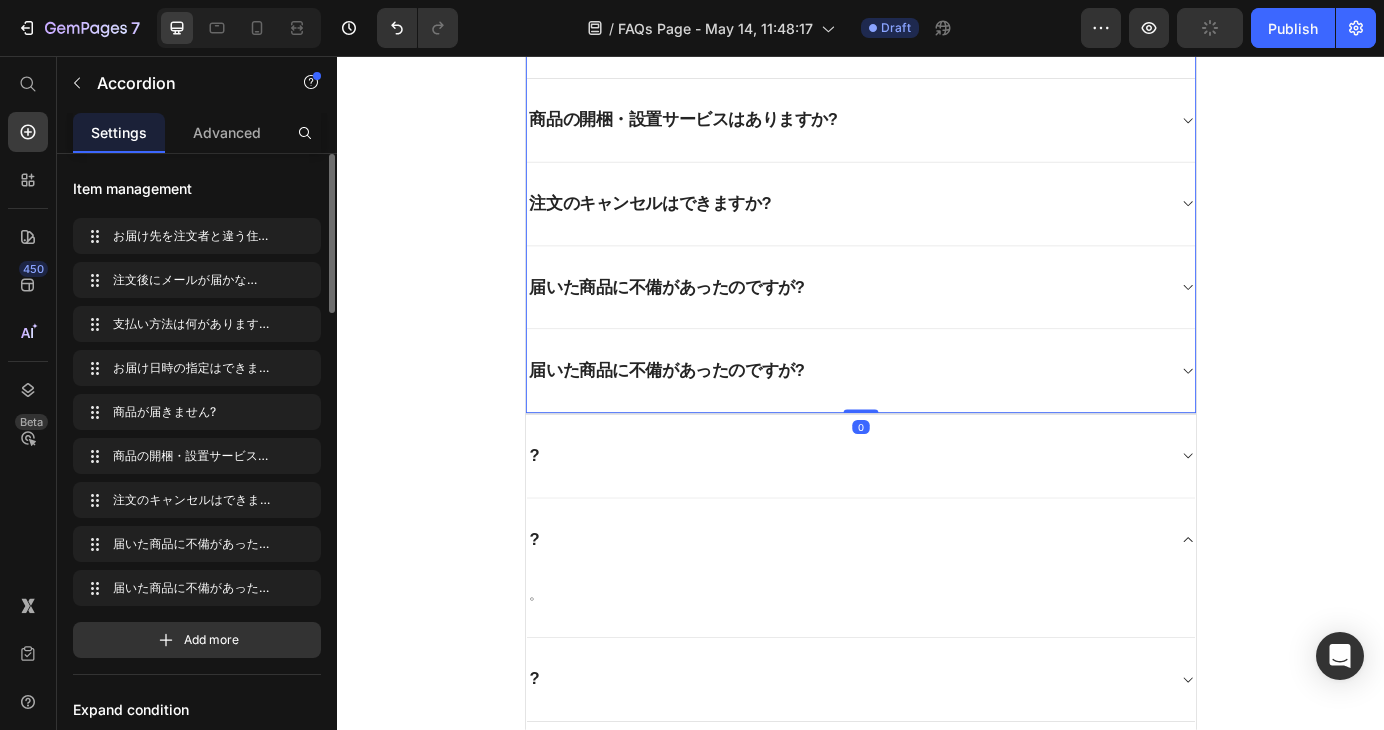click on "届いた商品に不備があったのですが?" at bounding box center [715, 416] 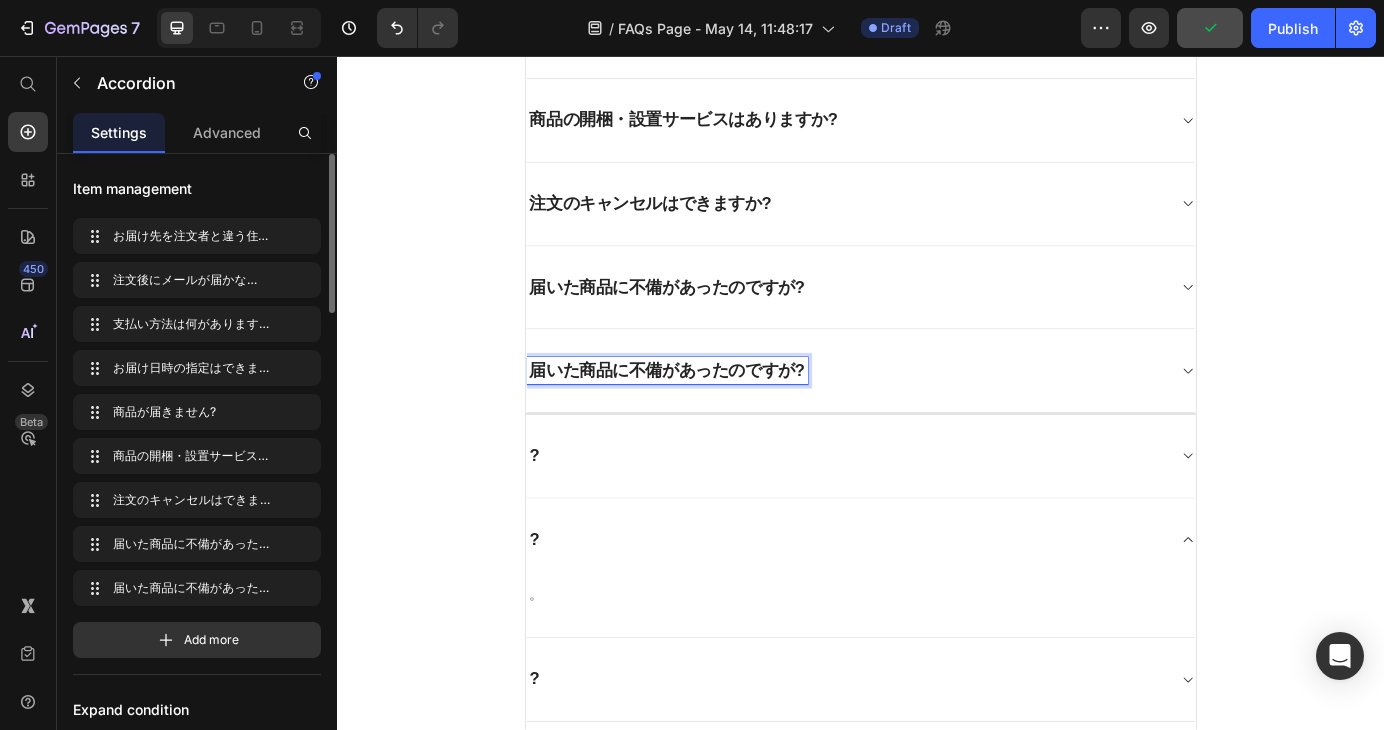click on "届いた商品に不備があったのですが?" at bounding box center (715, 416) 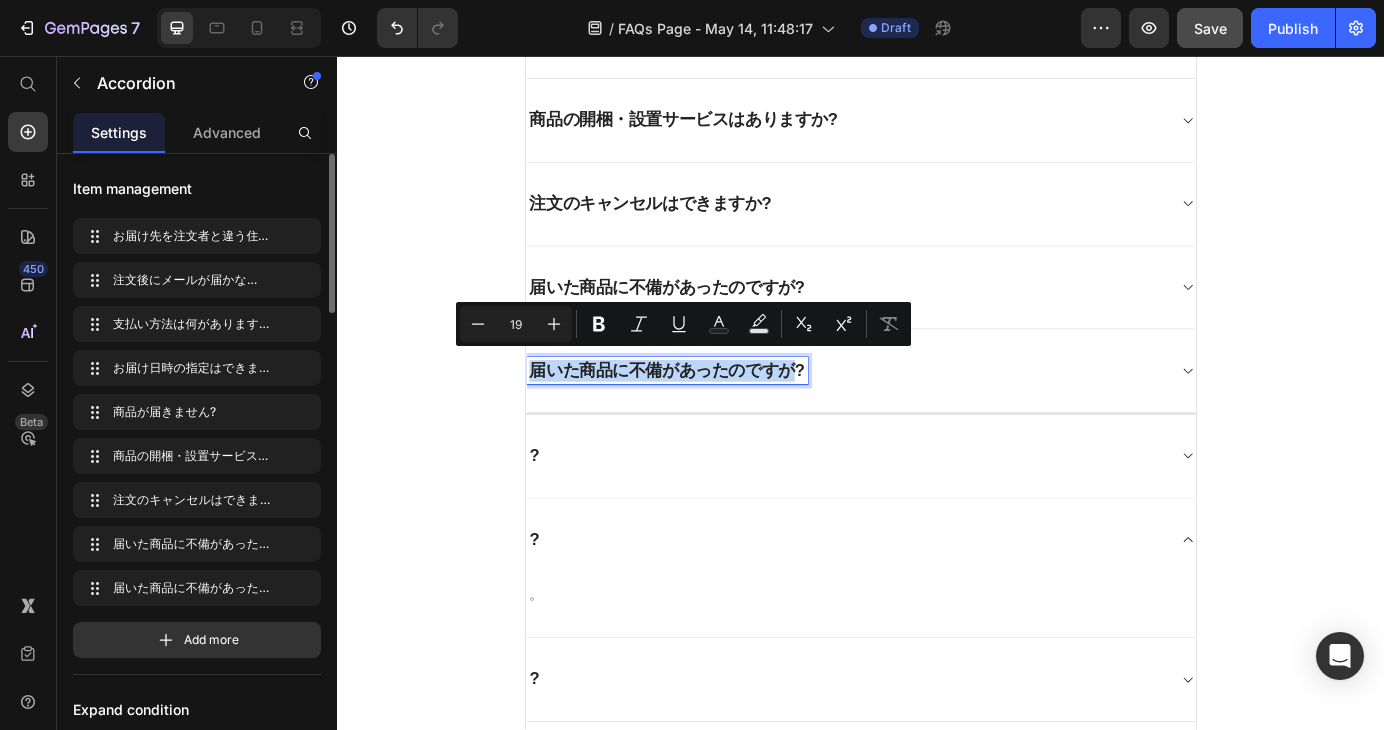 drag, startPoint x: 849, startPoint y: 407, endPoint x: 551, endPoint y: 410, distance: 298.0151 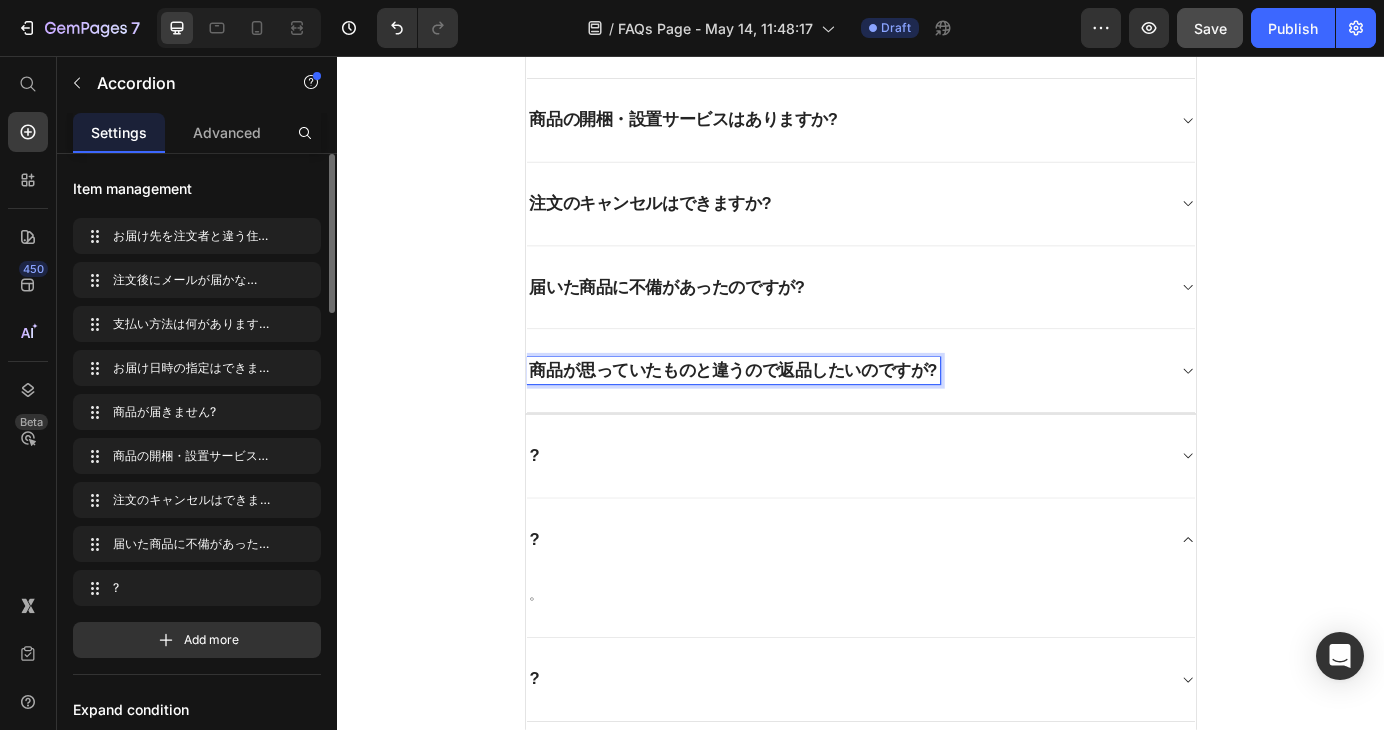 click on "商品が思っていたものと違うので返品したいのですが?" at bounding box center (921, 416) 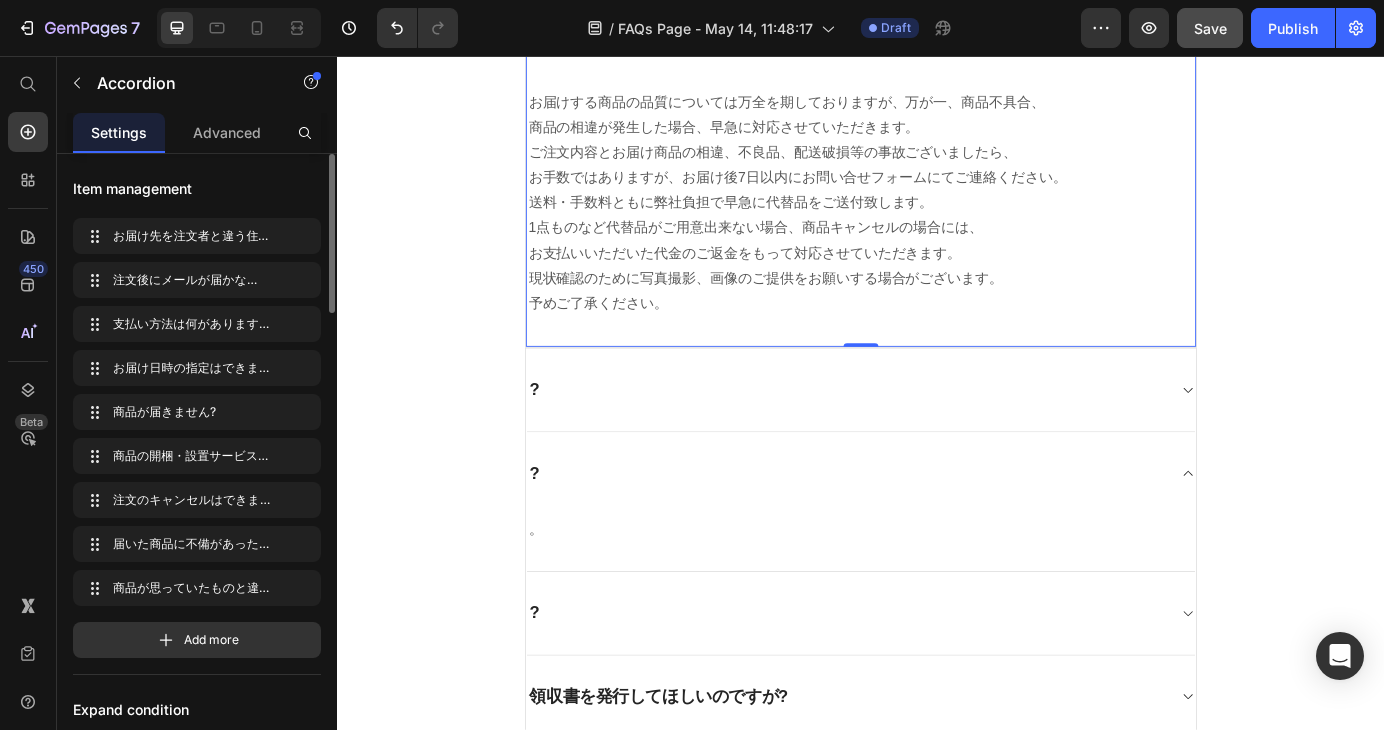scroll, scrollTop: 1240, scrollLeft: 0, axis: vertical 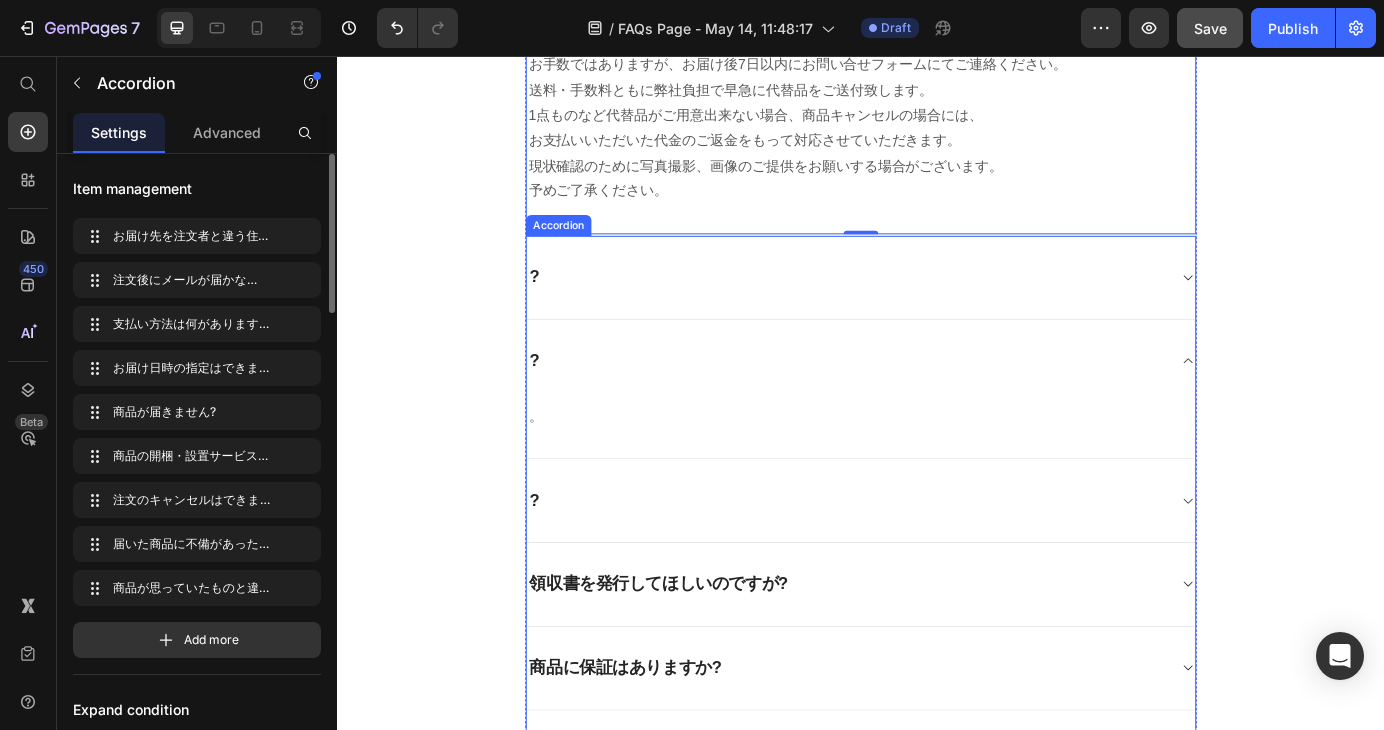 click on "?" at bounding box center (921, 565) 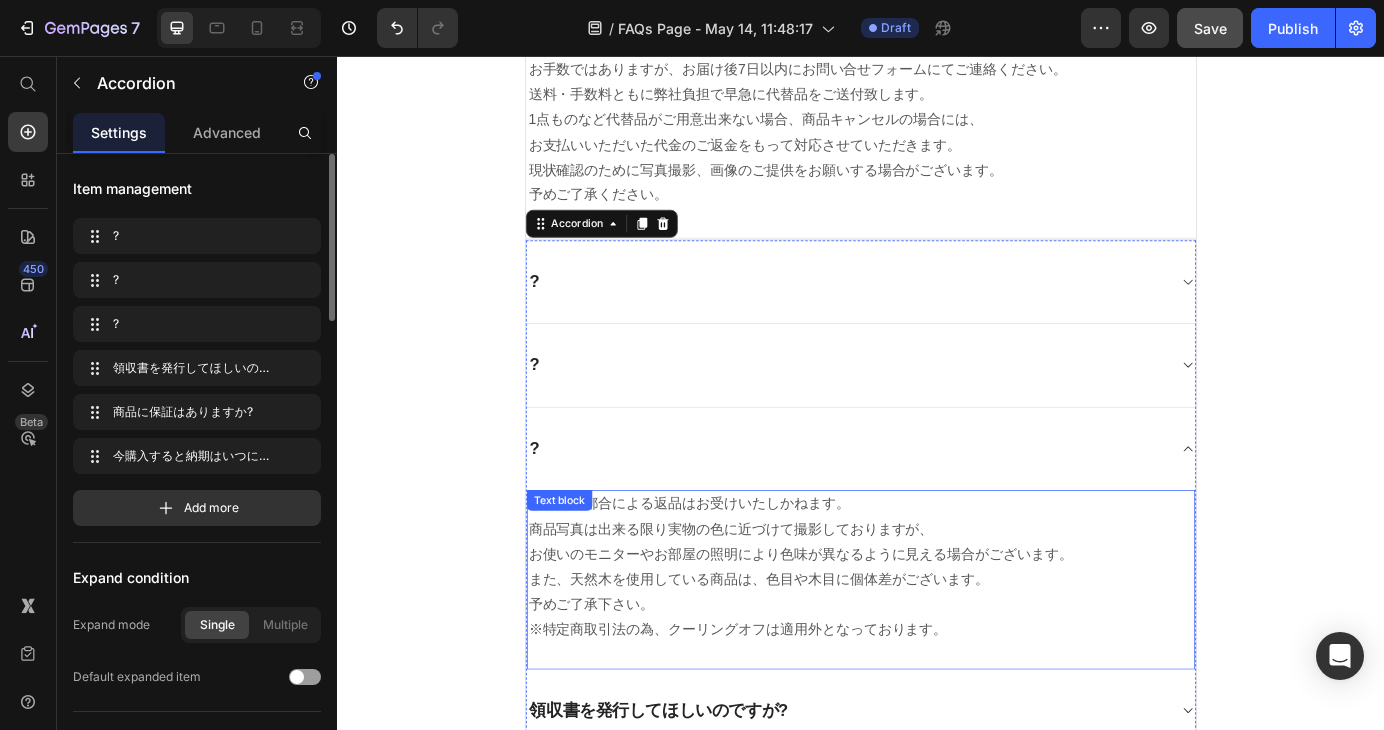 scroll, scrollTop: 1240, scrollLeft: 0, axis: vertical 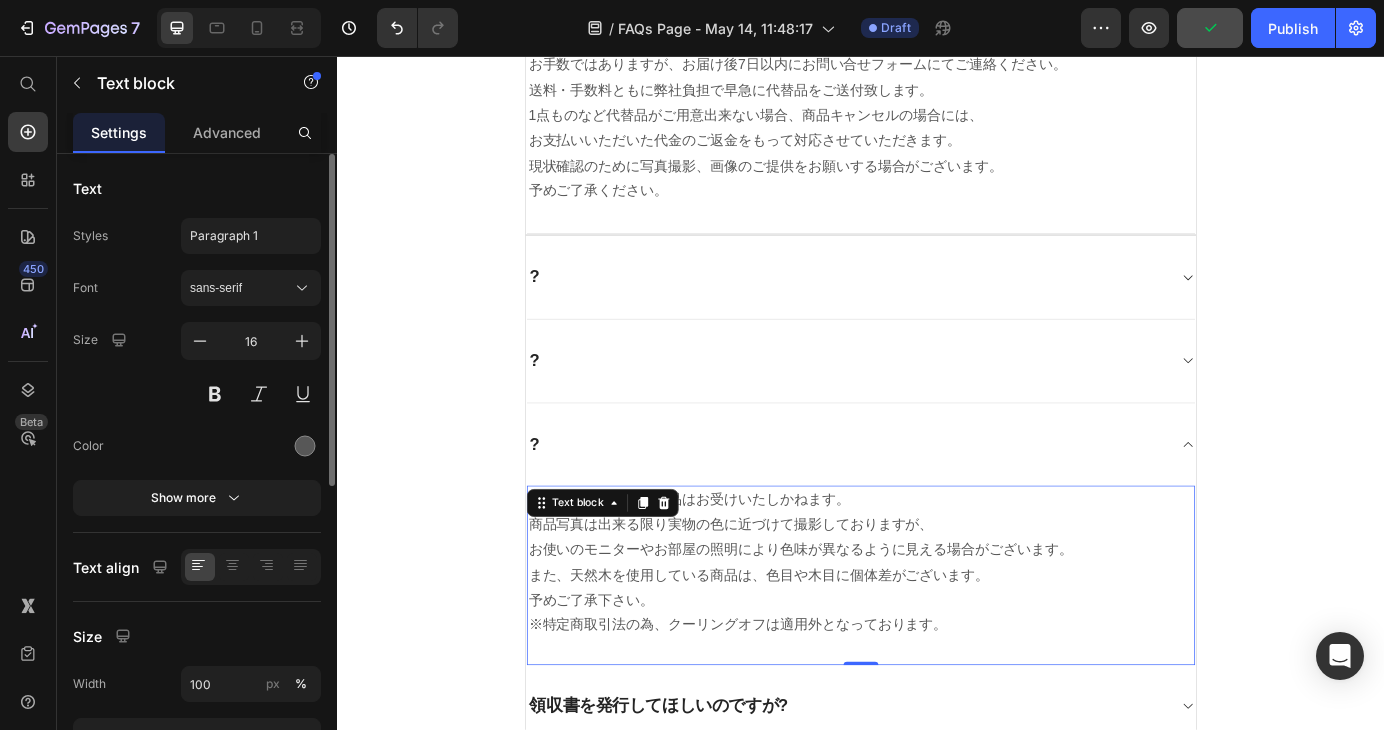 click on "お客様の都合による返品はお受けいたしかねます。 商品写真は出来る限り実物の色に近づけて撮影しておりますが、 お使いのモニターやお部屋の照明により色味が異なるように見える場合がございます。 また、天然木を使用している商品は、色目や木目に個体差がございます。 予めご了承下さい。 ※特定商取引法の為、クーリングオフは適用外となっております。" at bounding box center (937, 636) 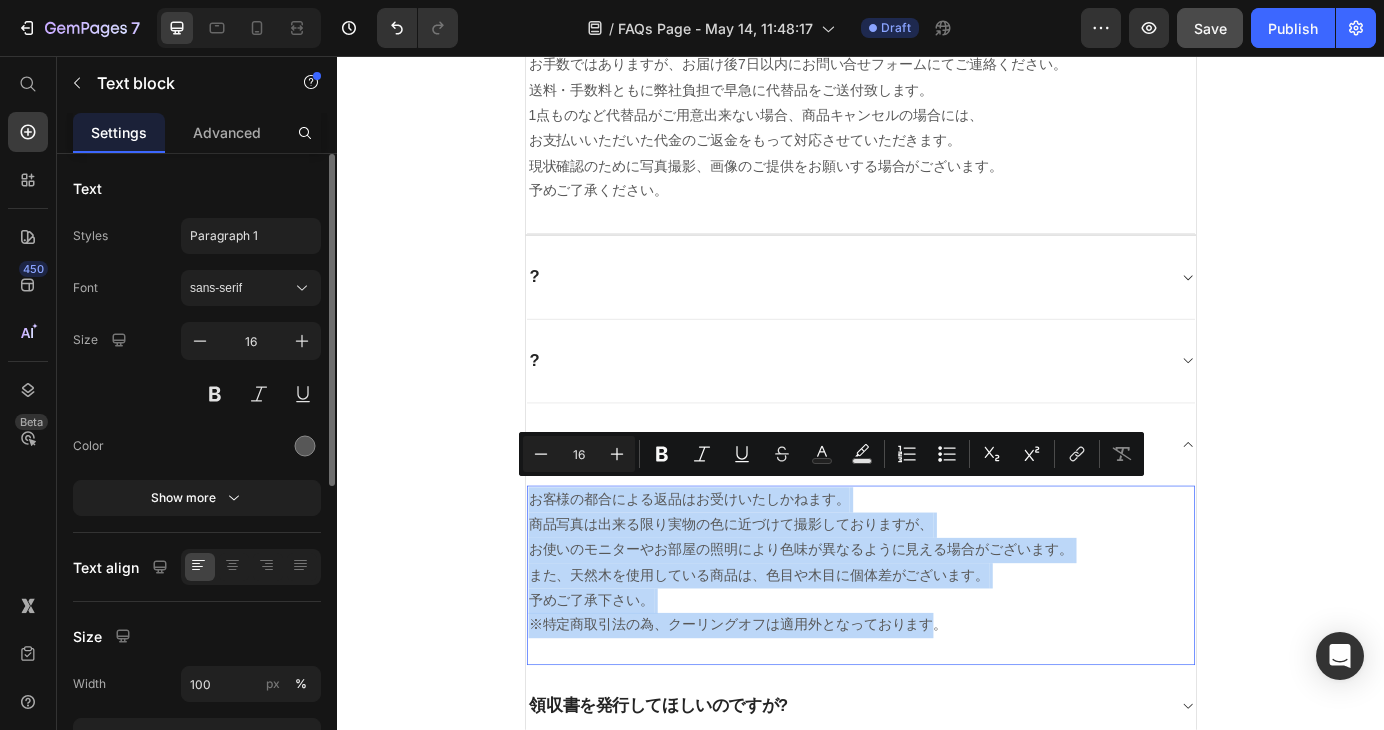 drag, startPoint x: 1015, startPoint y: 698, endPoint x: 549, endPoint y: 565, distance: 484.6081 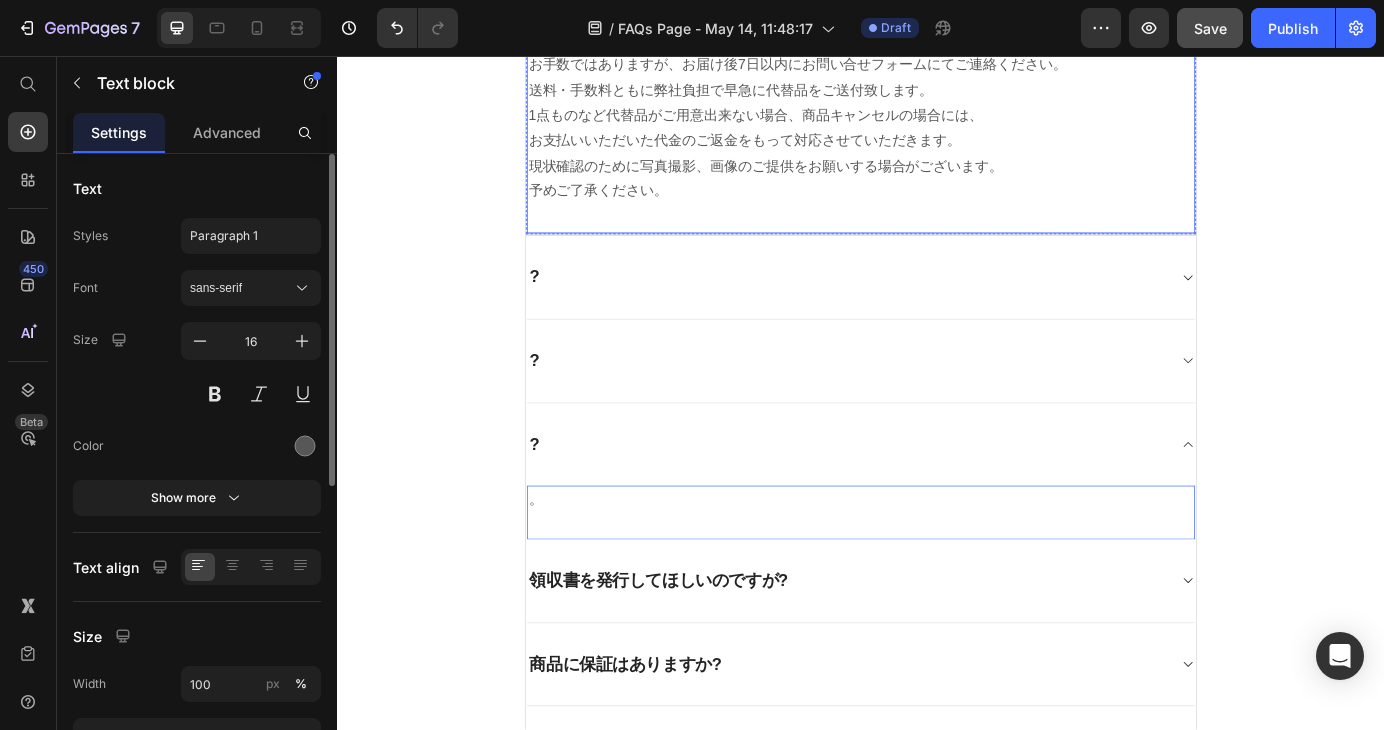 scroll, scrollTop: 1140, scrollLeft: 0, axis: vertical 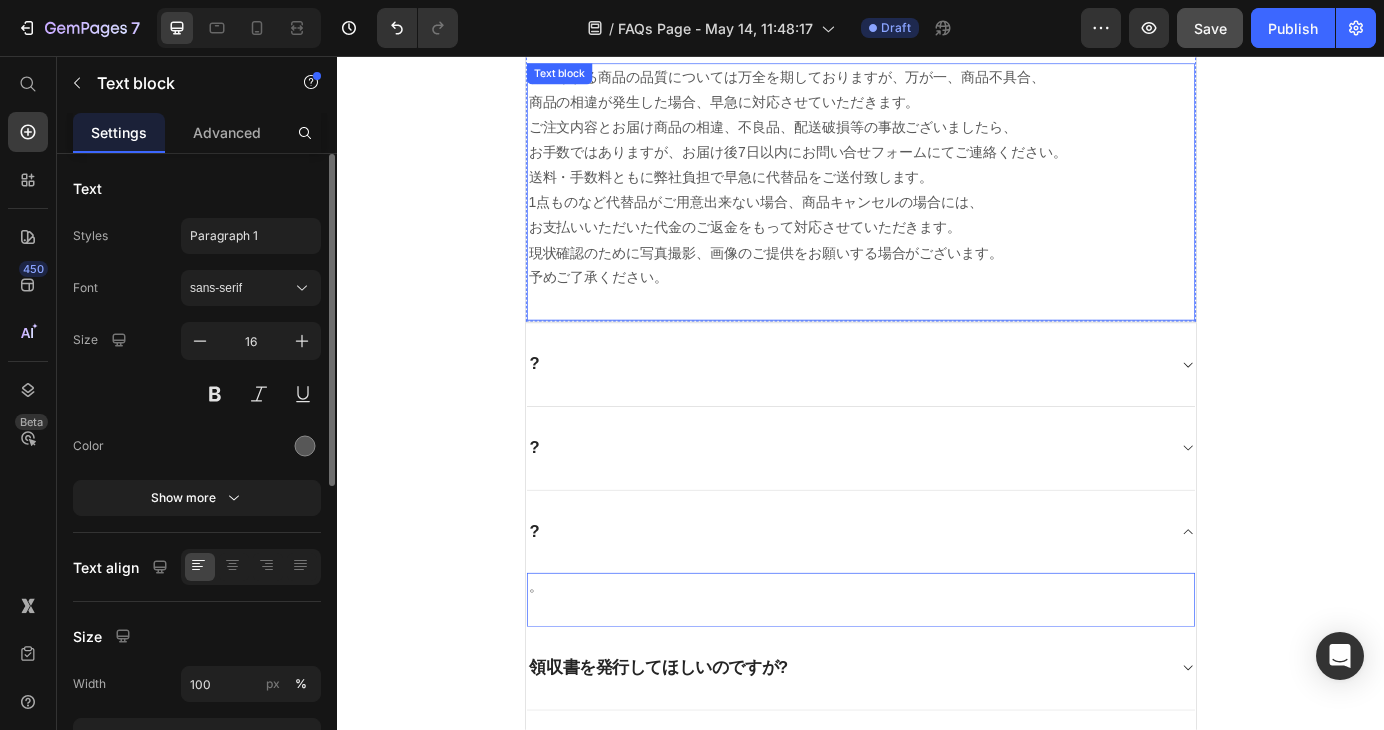 click on "お届けする商品の品質については万全を期しておりますが、万が一、商品不具合、 商品の相違が発生した場合、早急に対応させていただきます。 ご注文内容とお届け商品の相違、不良品、配送破損等の事故ございましたら、 お手数ではありますが、お届け後7日以内にお問い合せフォームにてご連絡ください。 送料・手数料ともに弊社負担で早急に代替品をご送付致します。 1点ものなど代替品がご用意出来ない場合、商品キャンセルの場合には、 お支払いいただいた代金のご返金をもって対応させていただきます。 現状確認のために写真撮影、画像のご提供をお願いする場合がございます。 予めご了承ください。" at bounding box center [937, 195] 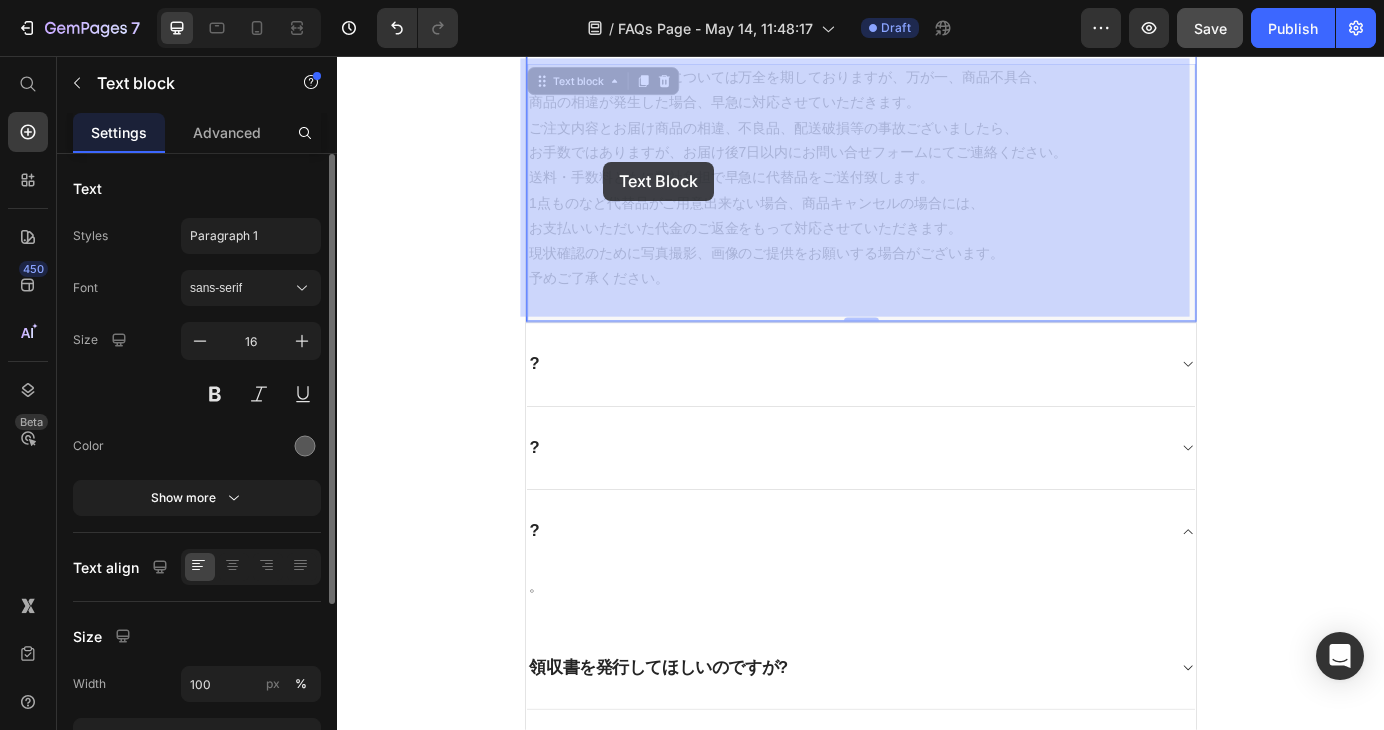 drag, startPoint x: 693, startPoint y: 308, endPoint x: 677, endPoint y: 202, distance: 107.200745 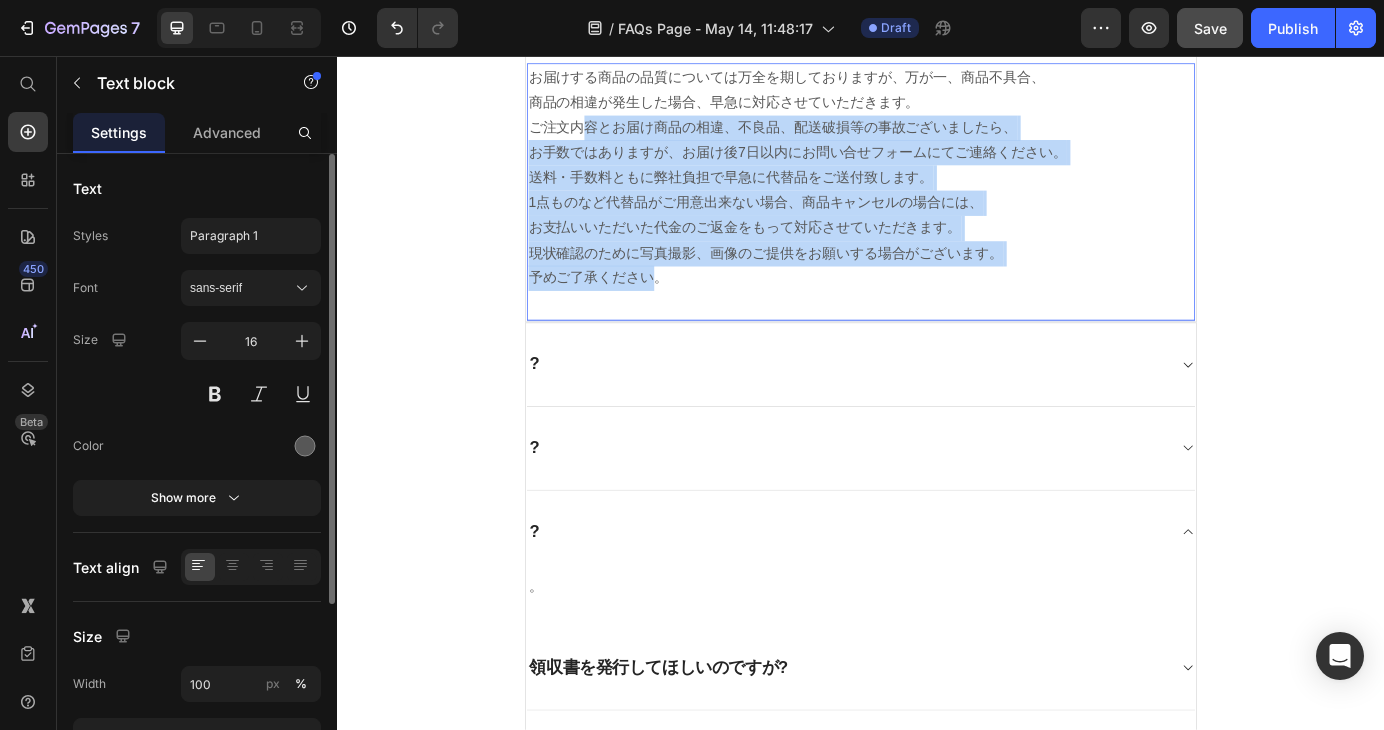 drag, startPoint x: 691, startPoint y: 302, endPoint x: 605, endPoint y: 135, distance: 187.84302 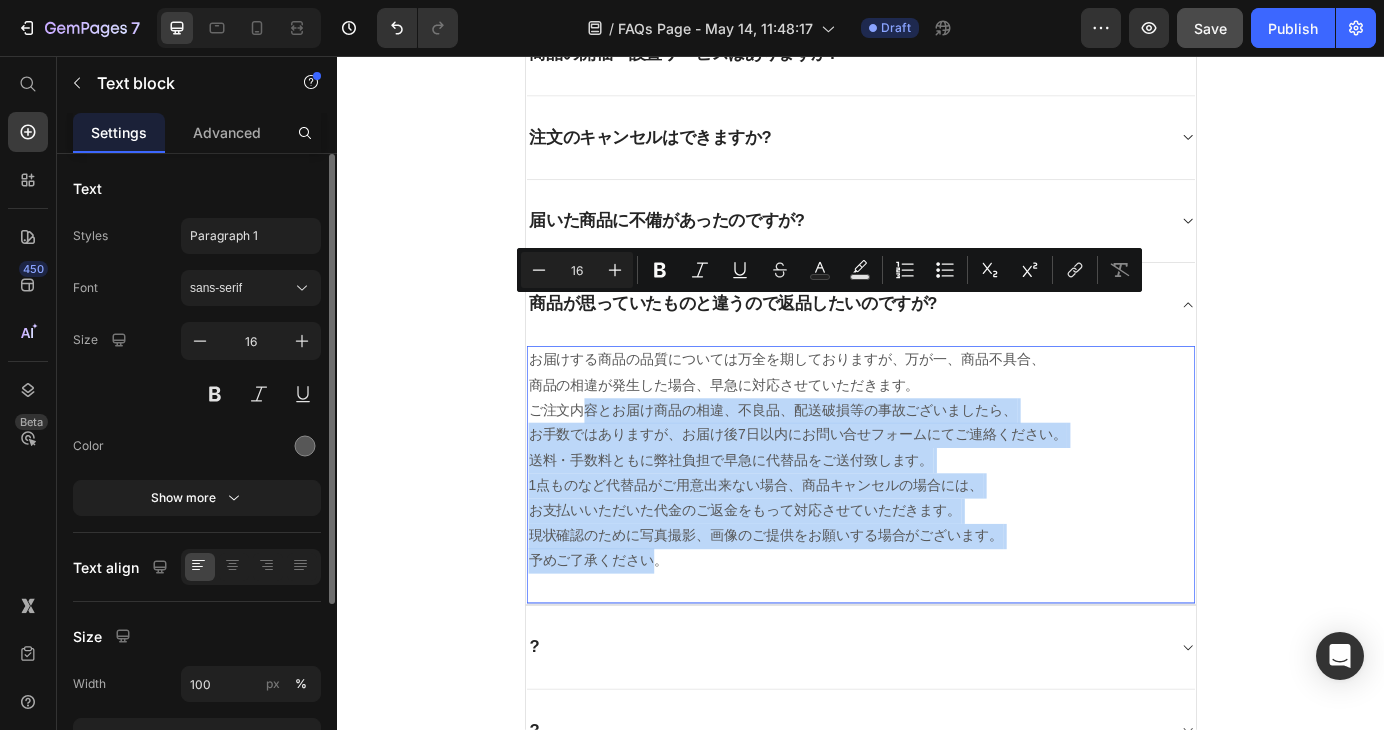 scroll, scrollTop: 740, scrollLeft: 0, axis: vertical 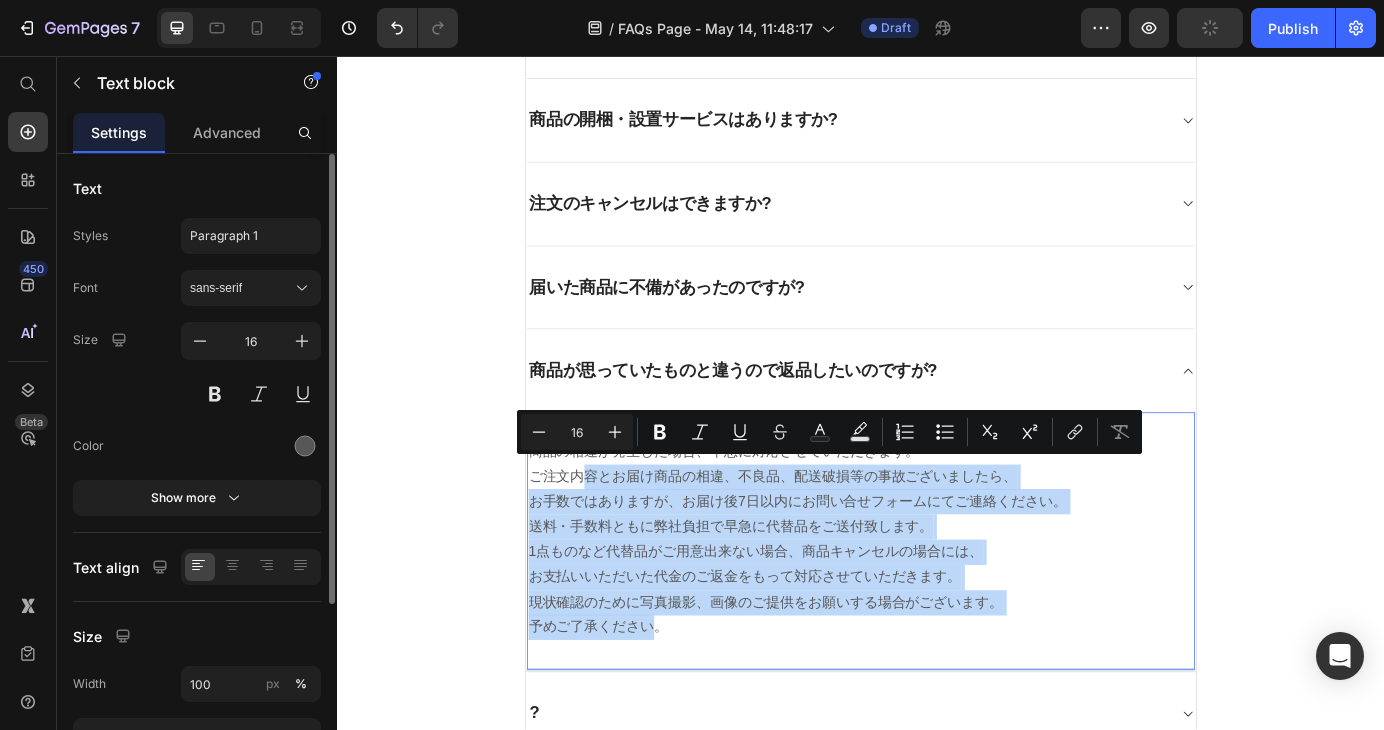 click on "お届けする商品の品質については万全を期しておりますが、万が一、商品不具合、 商品の相違が発生した場合、早急に対応させていただきます。 ご注文内容とお届け商品の相違、不良品、配送破損等の事故ございましたら、 お手数ではありますが、お届け後7日以内にお問い合せフォームにてご連絡ください。 送料・手数料ともに弊社負担で早急に代替品をご送付致します。 1点ものなど代替品がご用意出来ない場合、商品キャンセルの場合には、 お支払いいただいた代金のご返金をもって対応させていただきます。 現状確認のために写真撮影、画像のご提供をお願いする場合がございます。 予めご了承ください。" at bounding box center (937, 595) 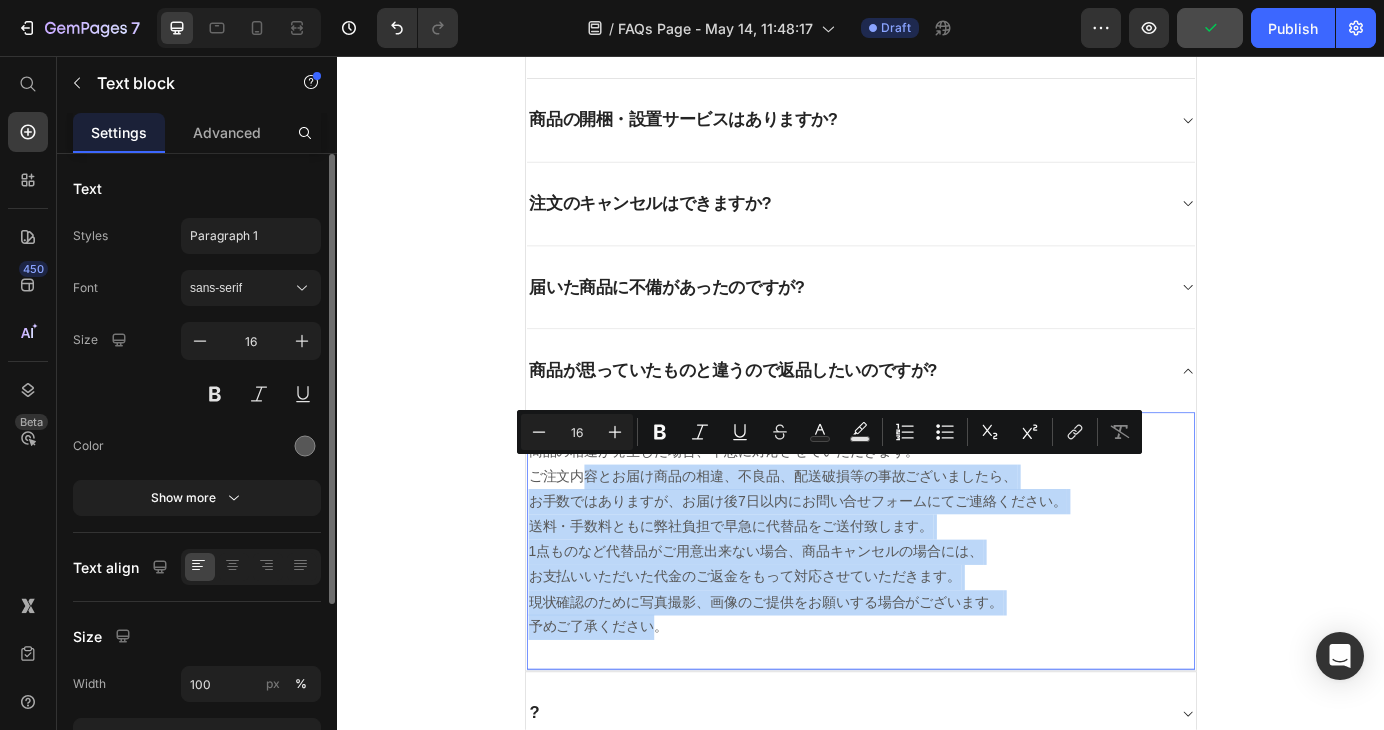 click on "お届けする商品の品質については万全を期しておりますが、万が一、商品不具合、 商品の相違が発生した場合、早急に対応させていただきます。 ご注文内容とお届け商品の相違、不良品、配送破損等の事故ございましたら、 お手数ではありますが、お届け後7日以内にお問い合せフォームにてご連絡ください。 送料・手数料ともに弊社負担で早急に代替品をご送付致します。 1点ものなど代替品がご用意出来ない場合、商品キャンセルの場合には、 お支払いいただいた代金のご返金をもって対応させていただきます。 現状確認のために写真撮影、画像のご提供をお願いする場合がございます。 予めご了承ください。" at bounding box center (937, 595) 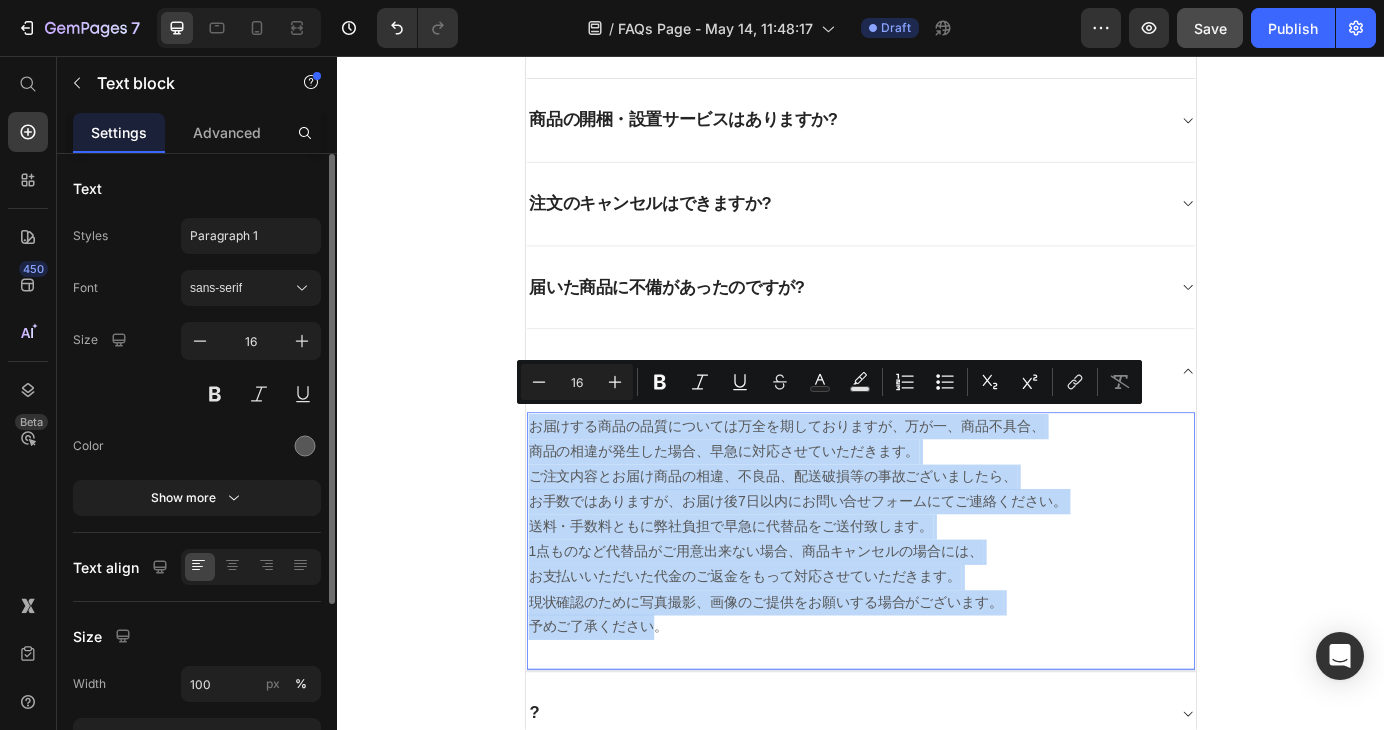 drag, startPoint x: 690, startPoint y: 701, endPoint x: 551, endPoint y: 484, distance: 257.7014 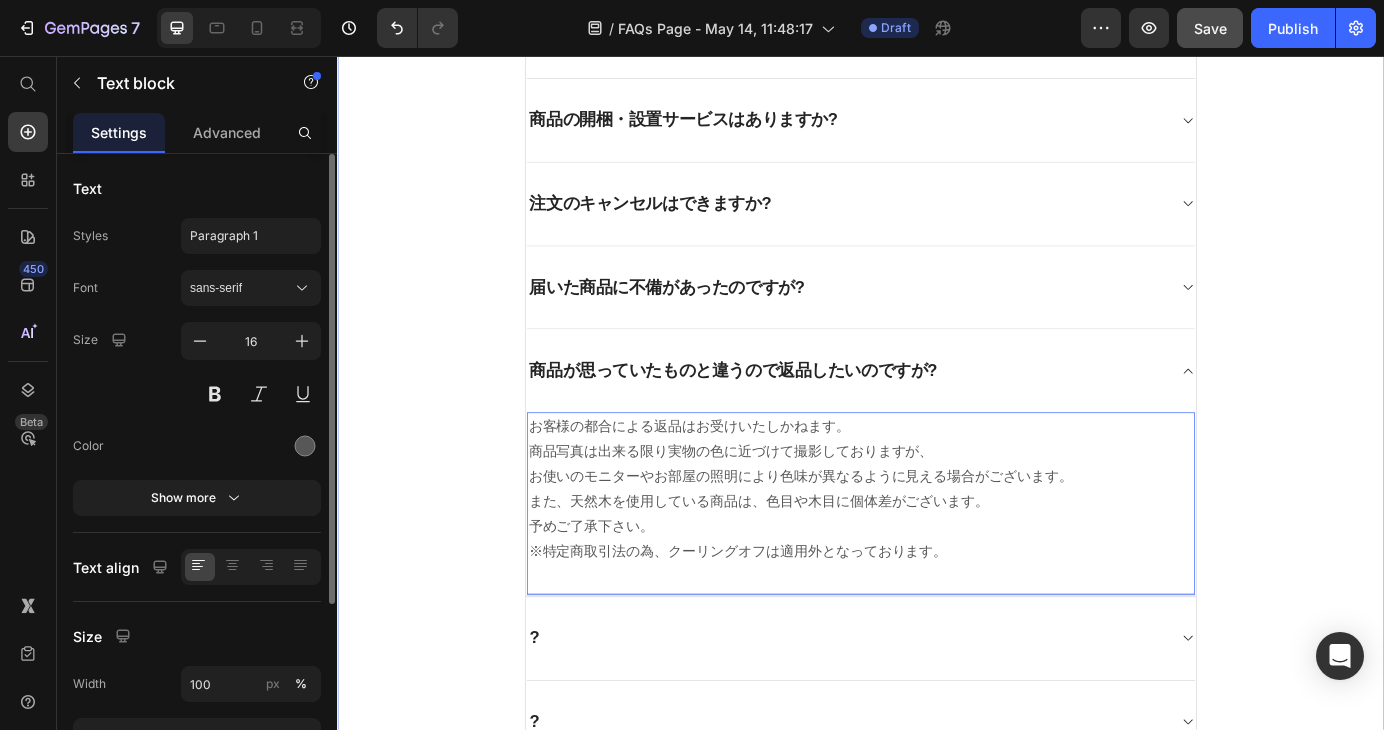 click on "よくあるご質問 Heading お客様からいただいたお問い合わせを、よくある質問形式でご紹介しています。 Text block                Title Line
お届け先を注文者と違う住所にできますか?
注文後にメールが届かない。?
支払い方法は何がありますか?
お届け日時の指定はできますか?
商品が届きません?
商品の開梱・設置サービスはありますか?
注文のキャンセルはできますか?
届いた商品に不備があったのですが?
商品が思っていたものと違うので返品したいのですが? 予めご了承下さい。 Text block   0 Accordion" at bounding box center [937, 519] 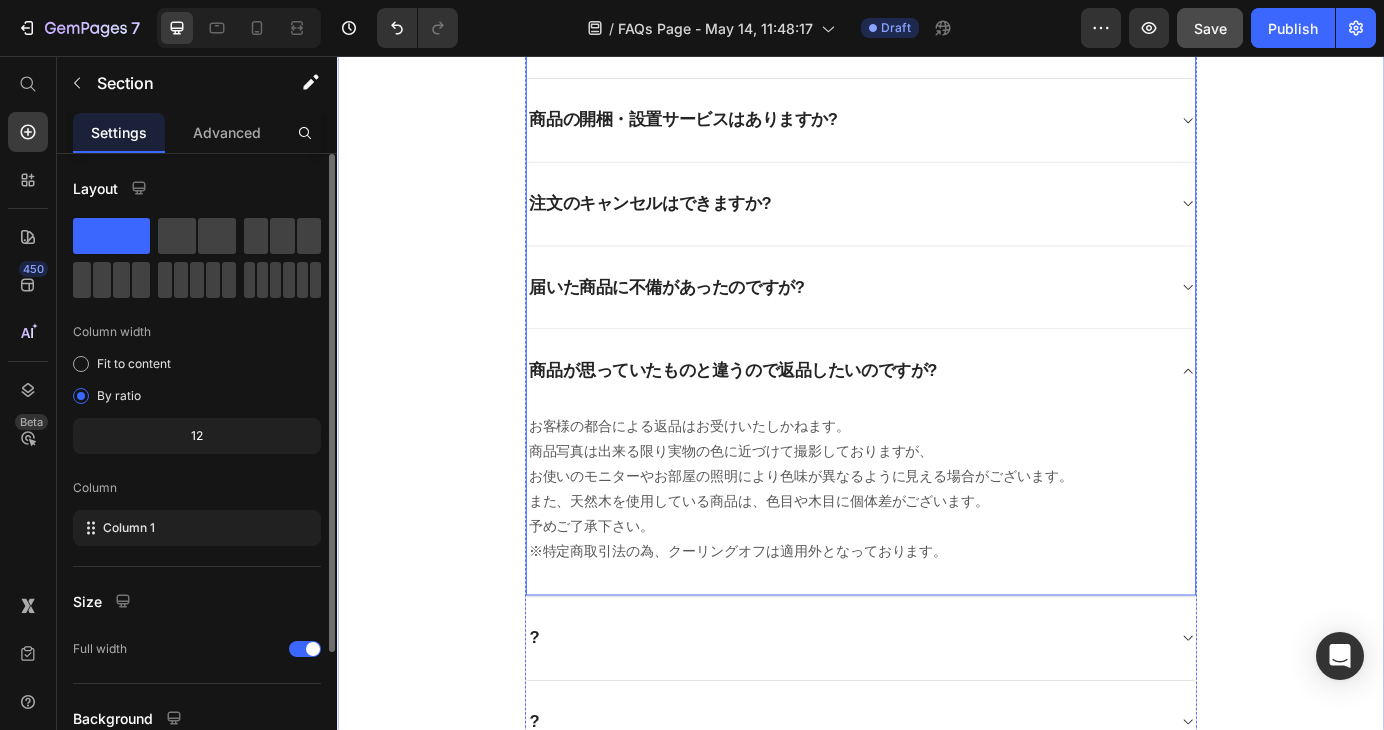 click on "商品が思っていたものと違うので返品したいのですが?" at bounding box center [937, 416] 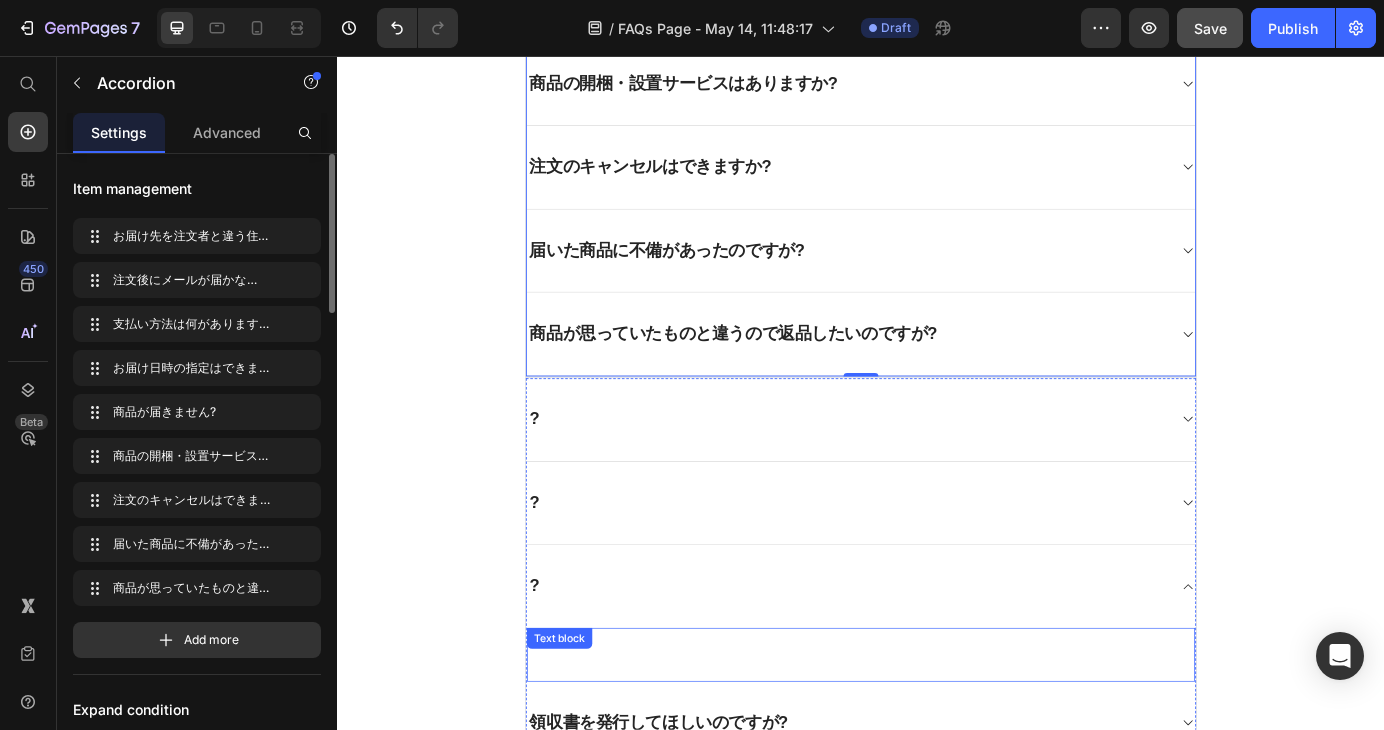 scroll, scrollTop: 740, scrollLeft: 0, axis: vertical 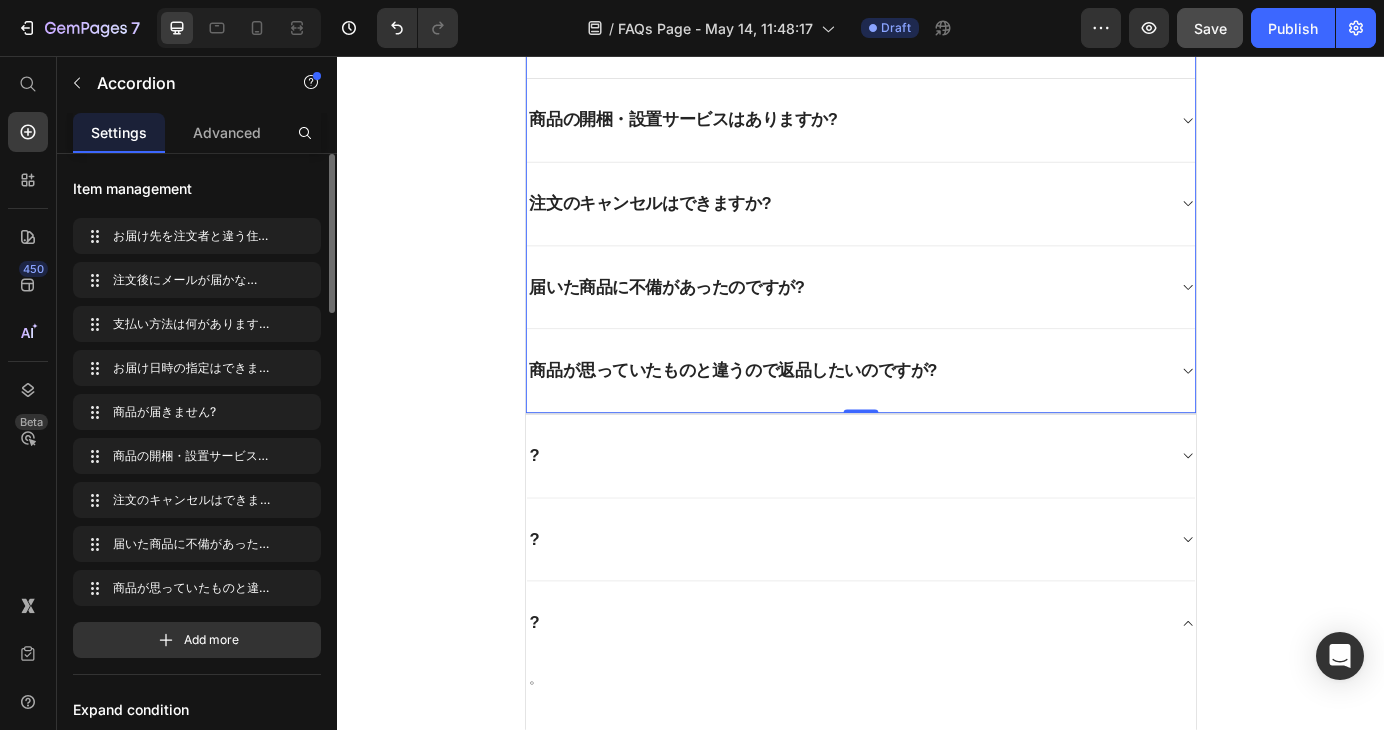 click on "商品が思っていたものと違うので返品したいのですが?" at bounding box center [921, 416] 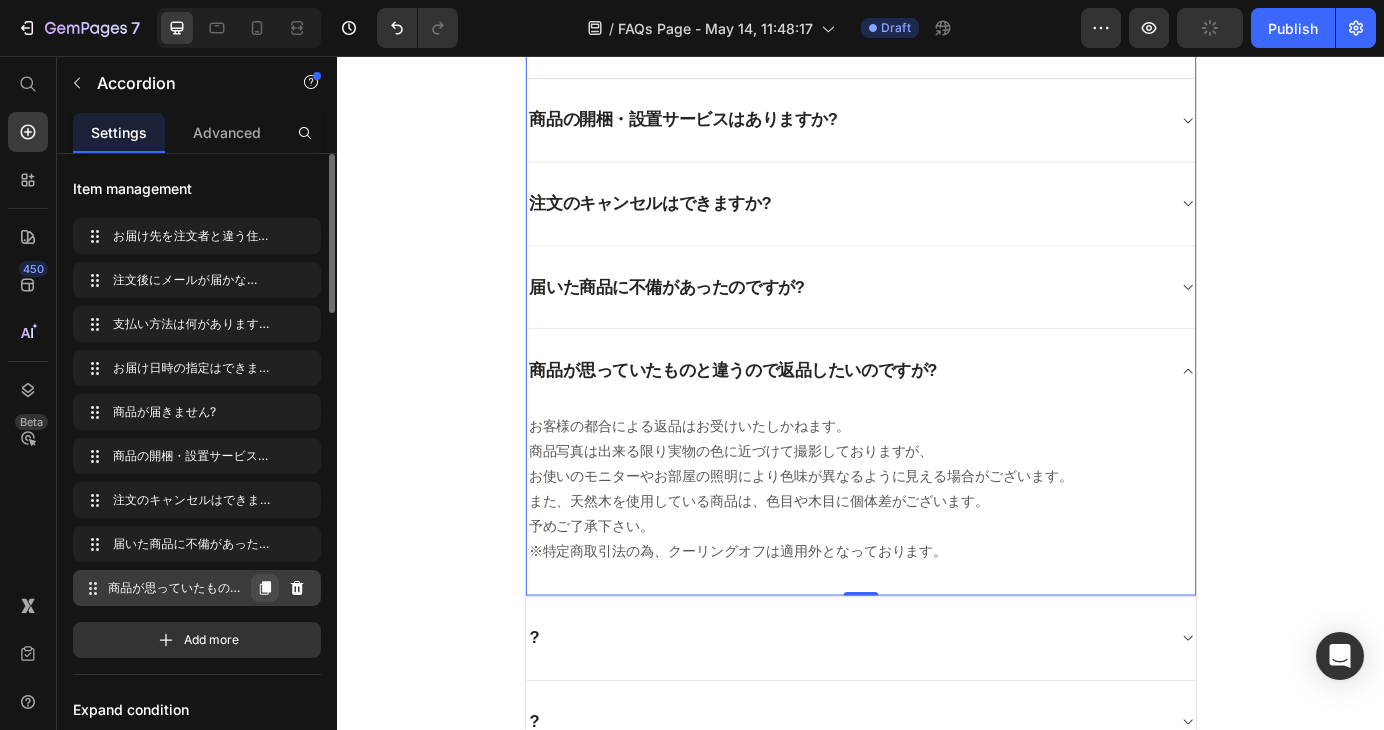 click 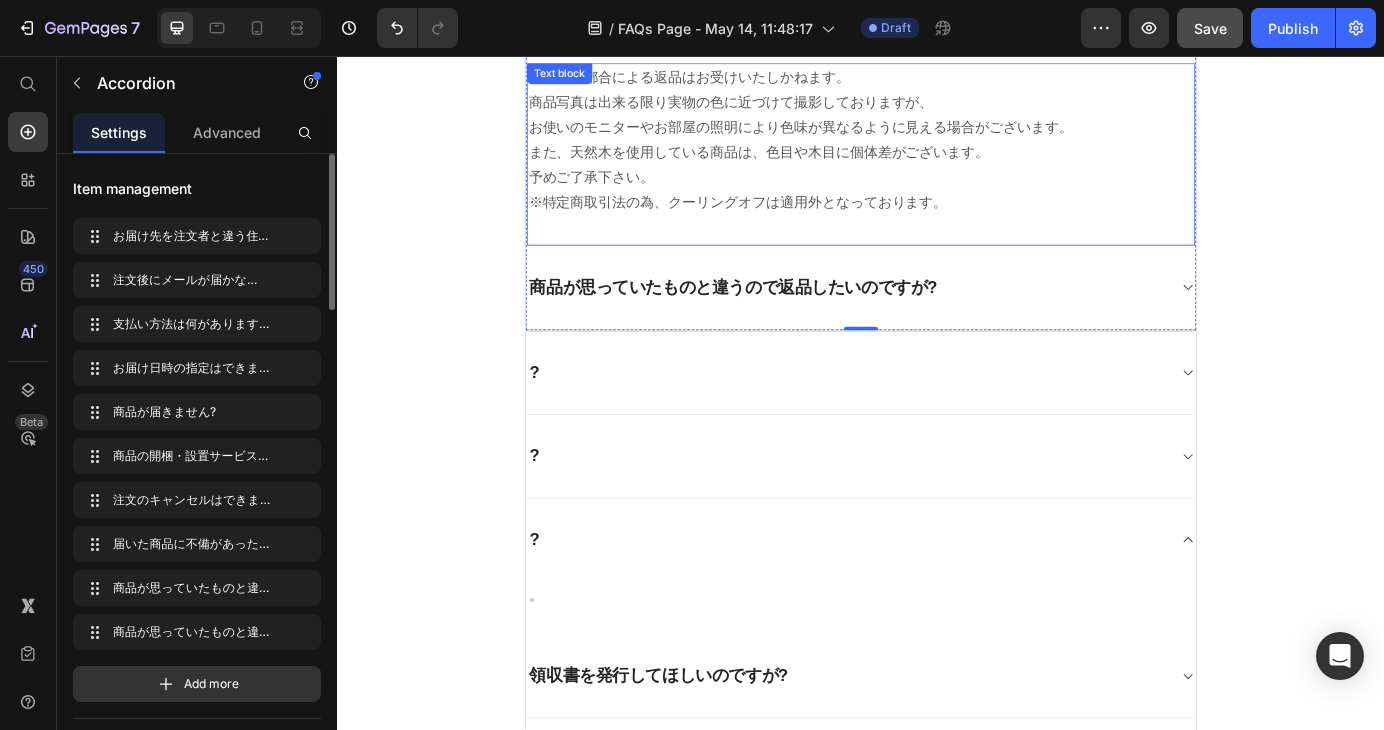 scroll, scrollTop: 1340, scrollLeft: 0, axis: vertical 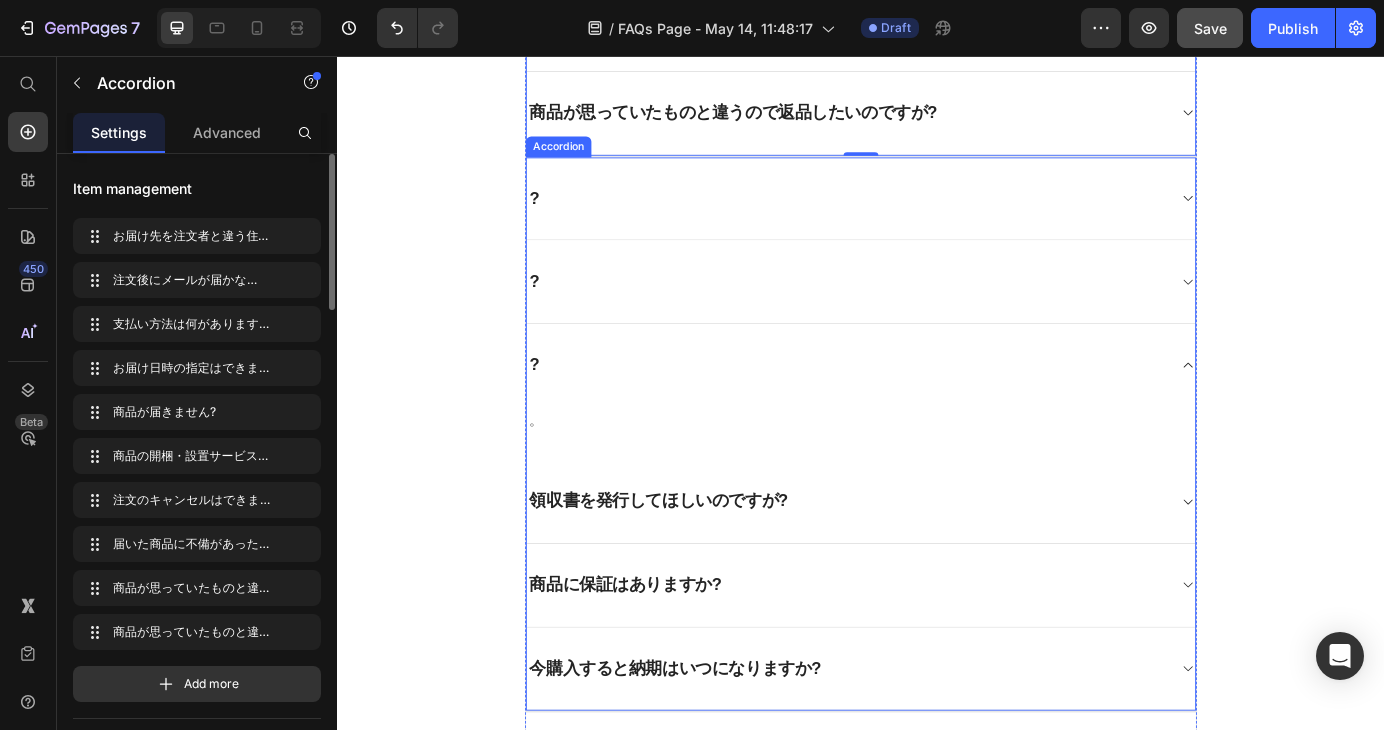 click on "領収書を発行してほしいのですが?" at bounding box center [705, 566] 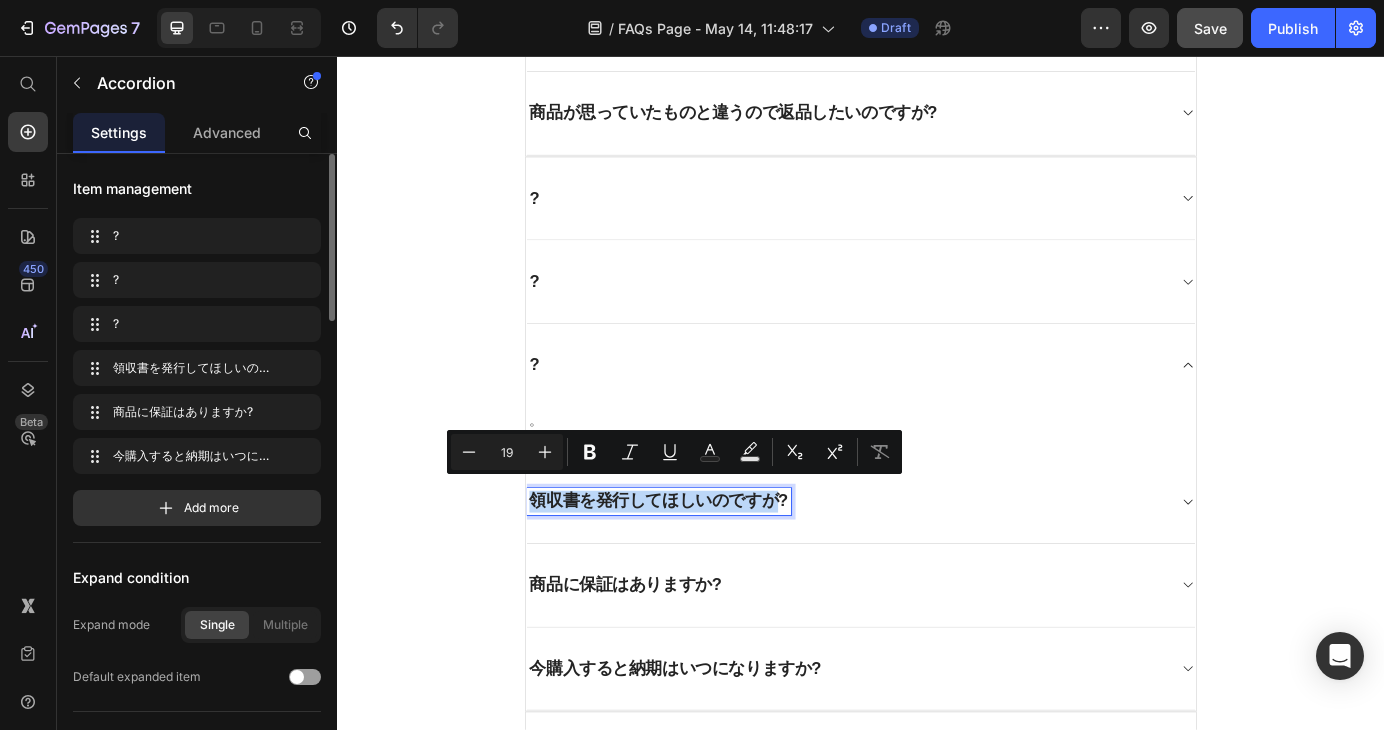 drag, startPoint x: 835, startPoint y: 555, endPoint x: 552, endPoint y: 562, distance: 283.08655 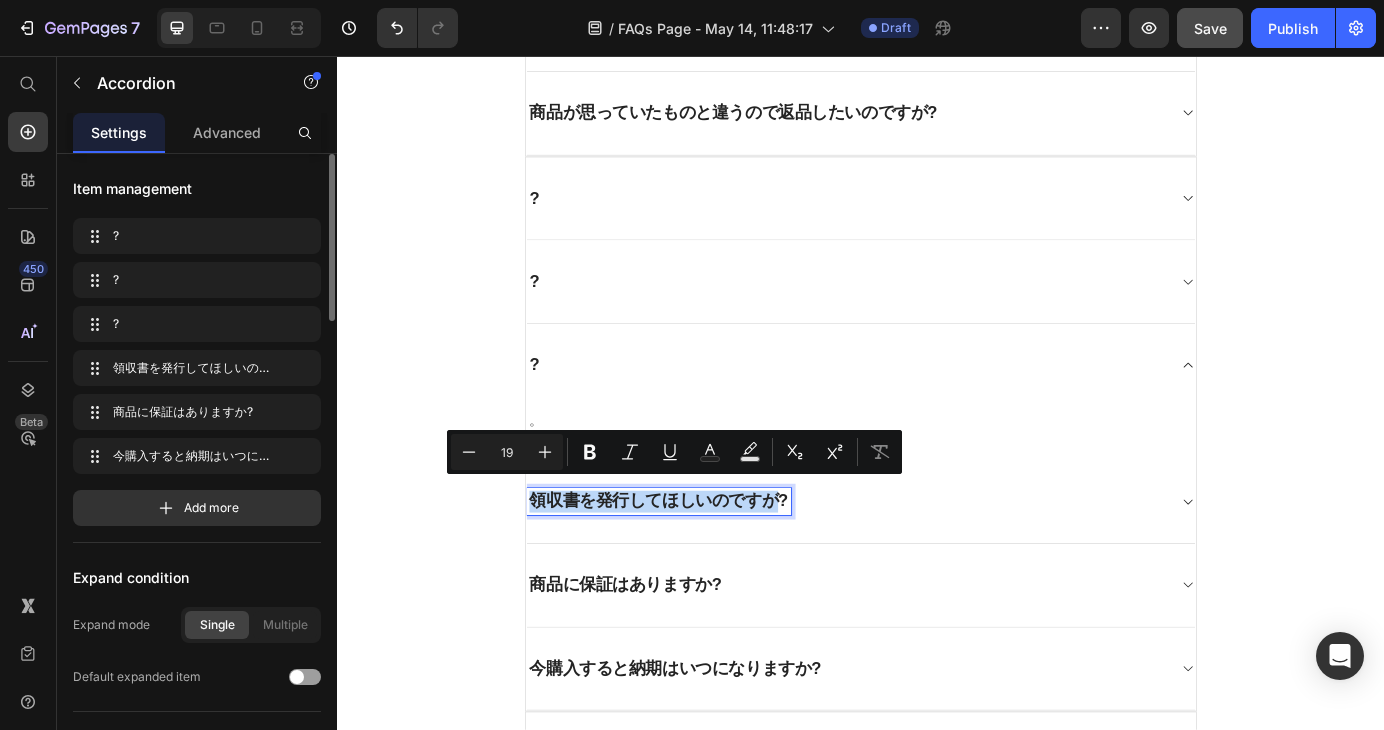 click on "領収書を発行してほしいのですが?" at bounding box center (705, 566) 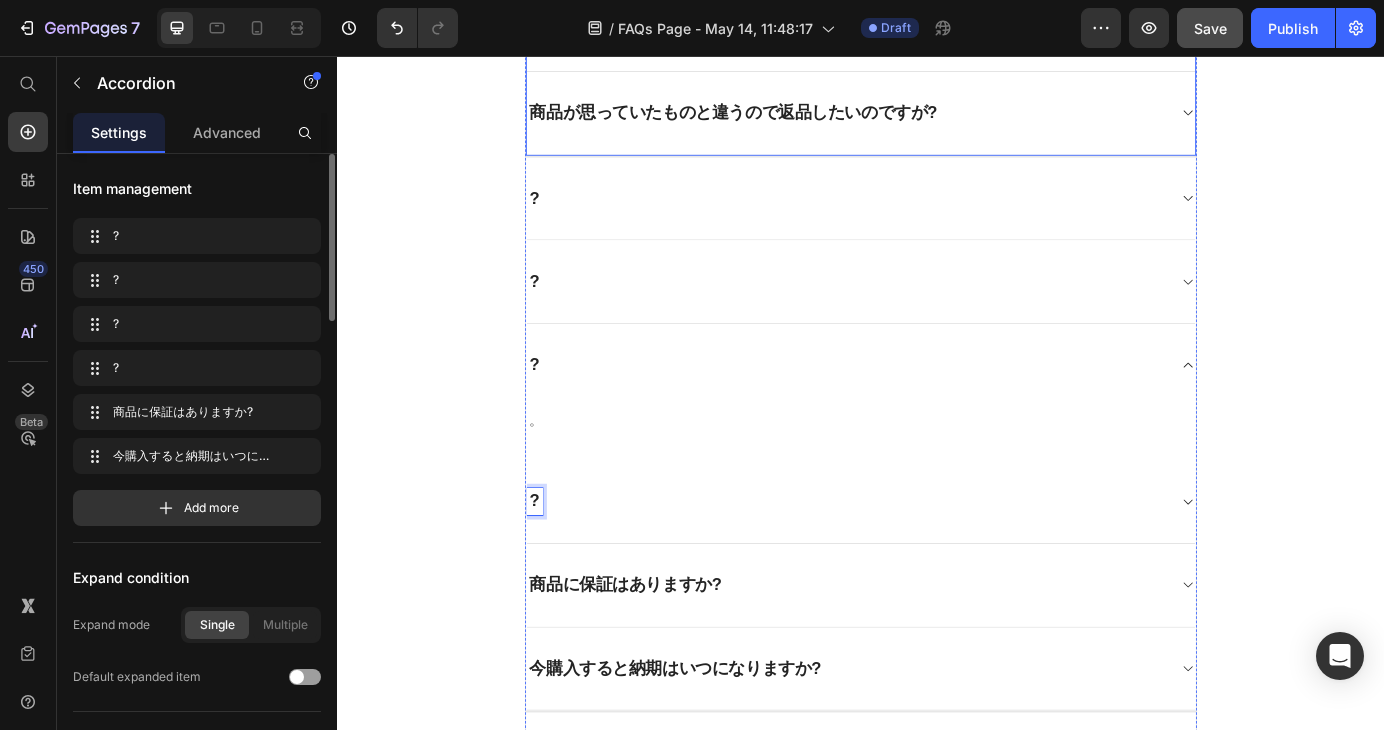 click on "商品が思っていたものと違うので返品したいのですが?" at bounding box center (791, 121) 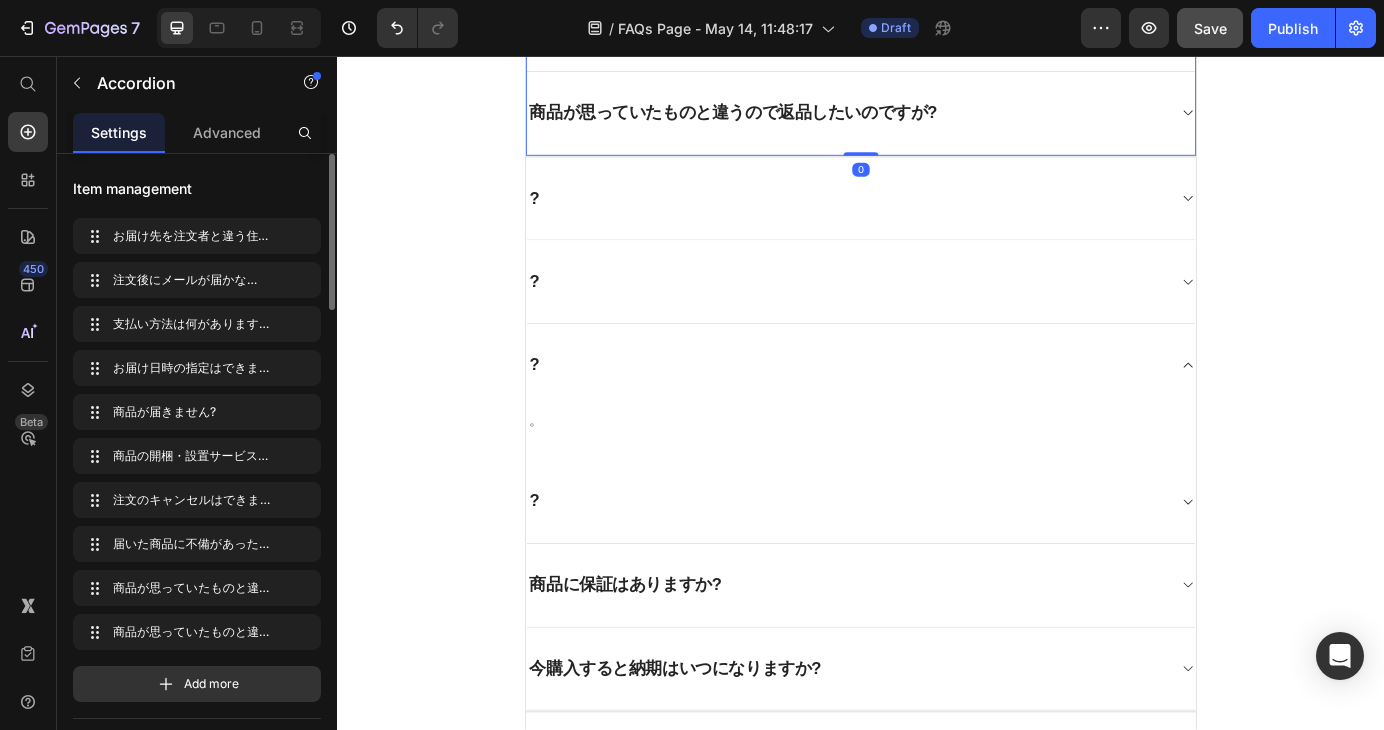 click on "商品が思っていたものと違うので返品したいのですが?" at bounding box center (791, 121) 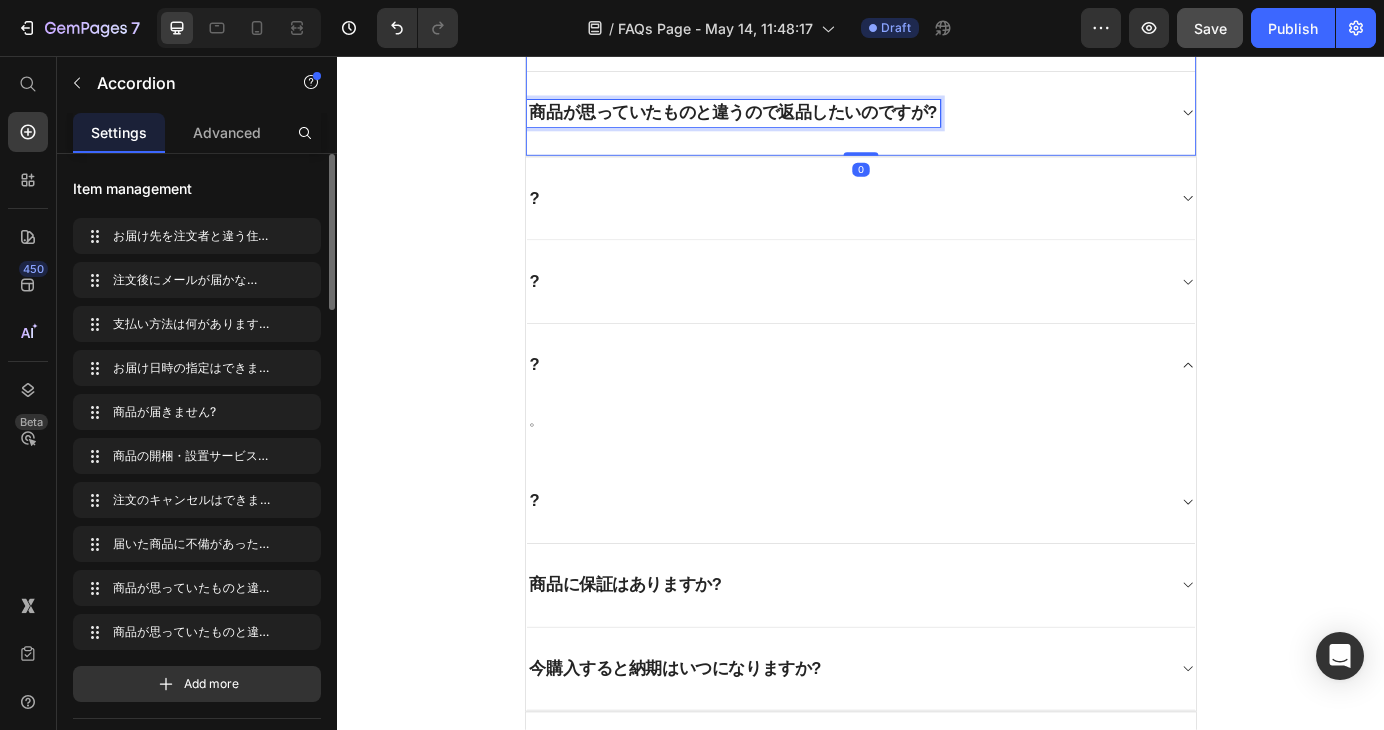 click on "商品が思っていたものと違うので返品したいのですが?" at bounding box center [791, 121] 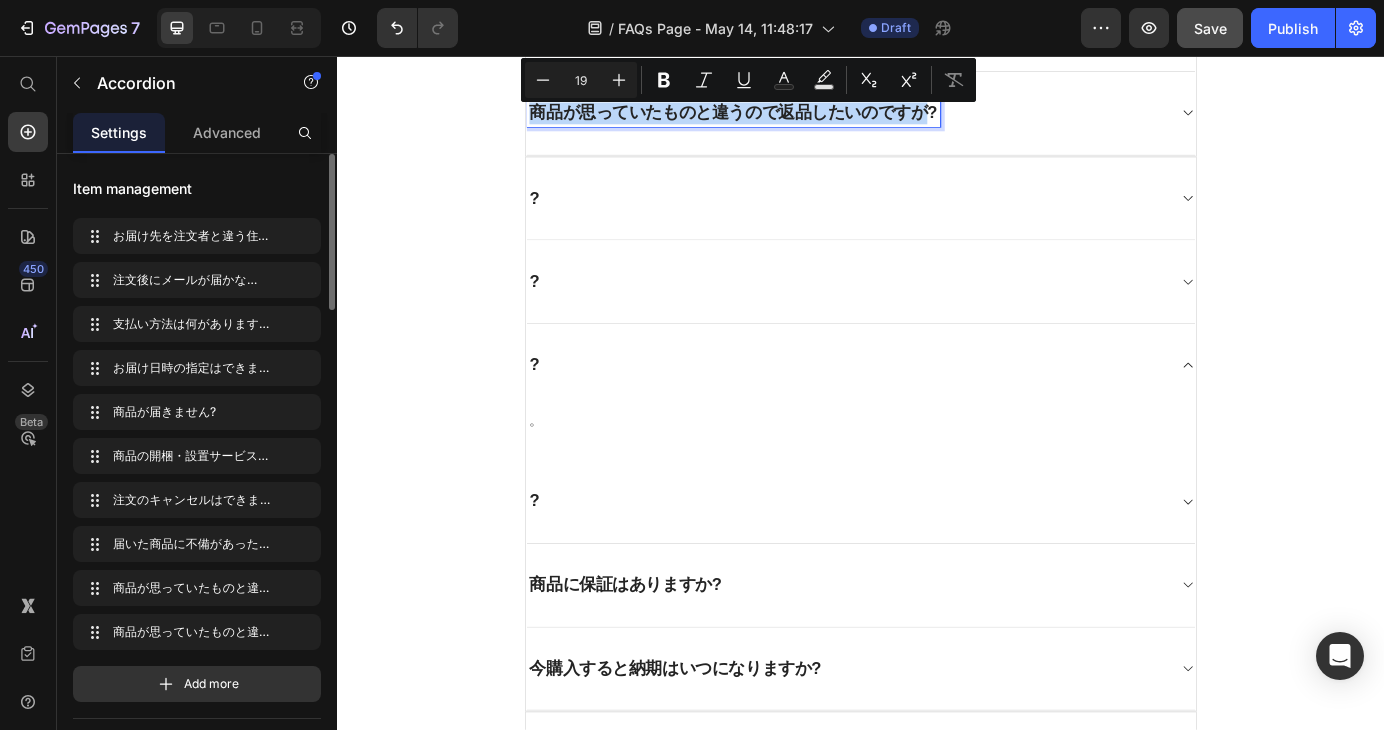 drag, startPoint x: 1001, startPoint y: 113, endPoint x: 554, endPoint y: 121, distance: 447.0716 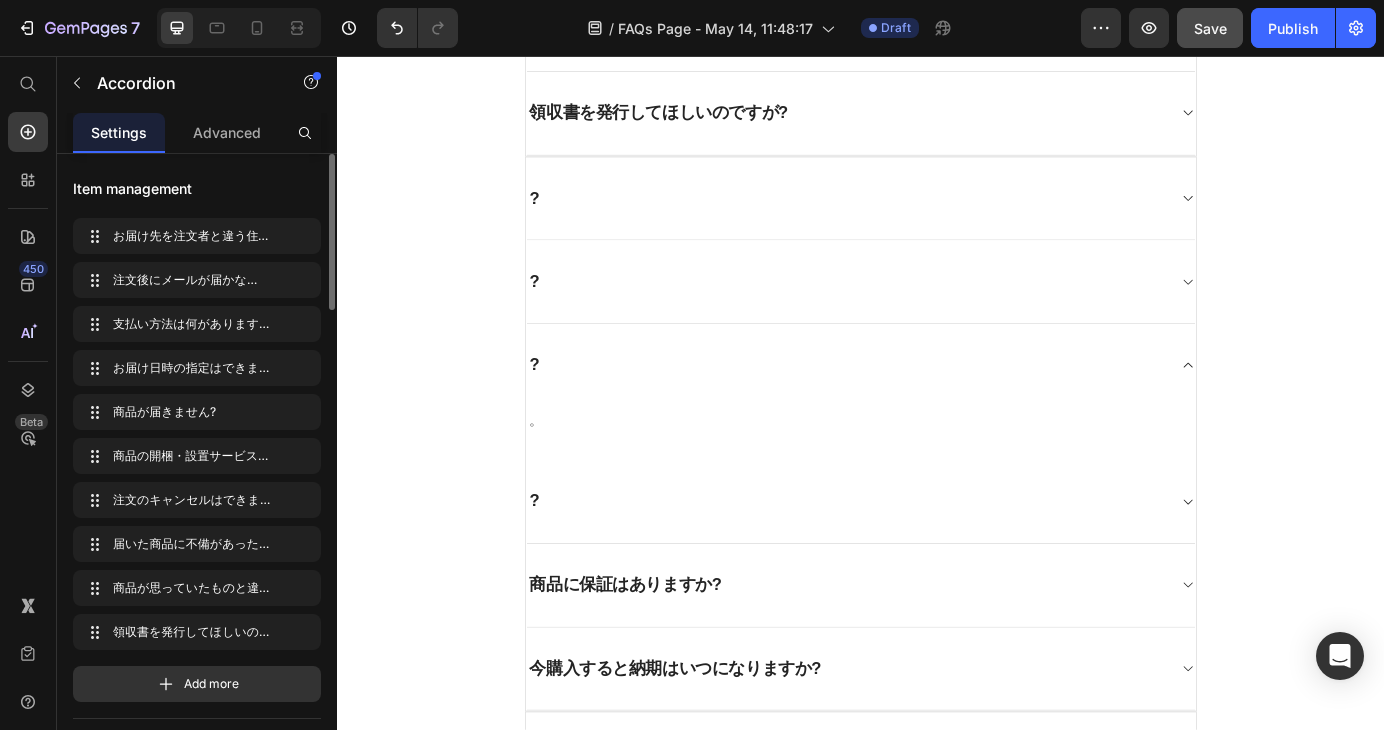 click on "領収書を発行してほしいのですが?" at bounding box center [937, 122] 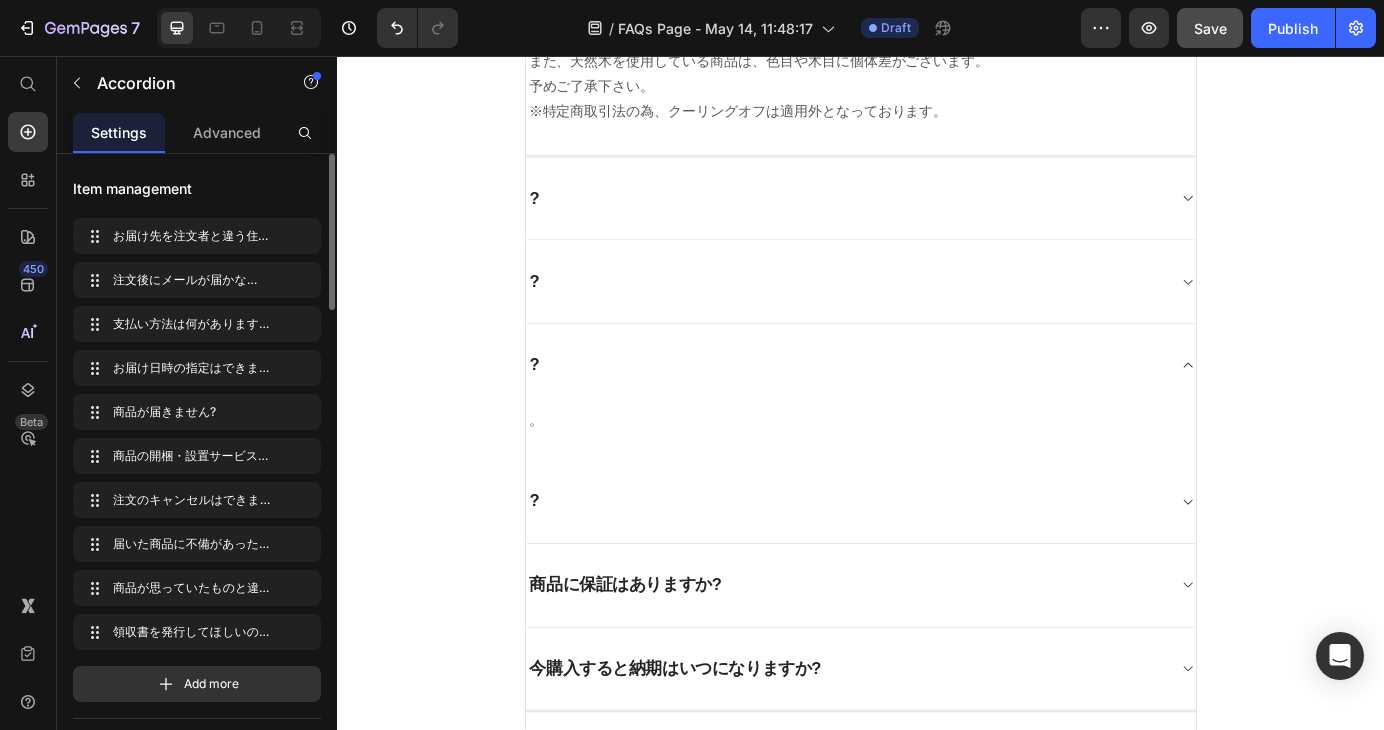 scroll, scrollTop: 1341, scrollLeft: 0, axis: vertical 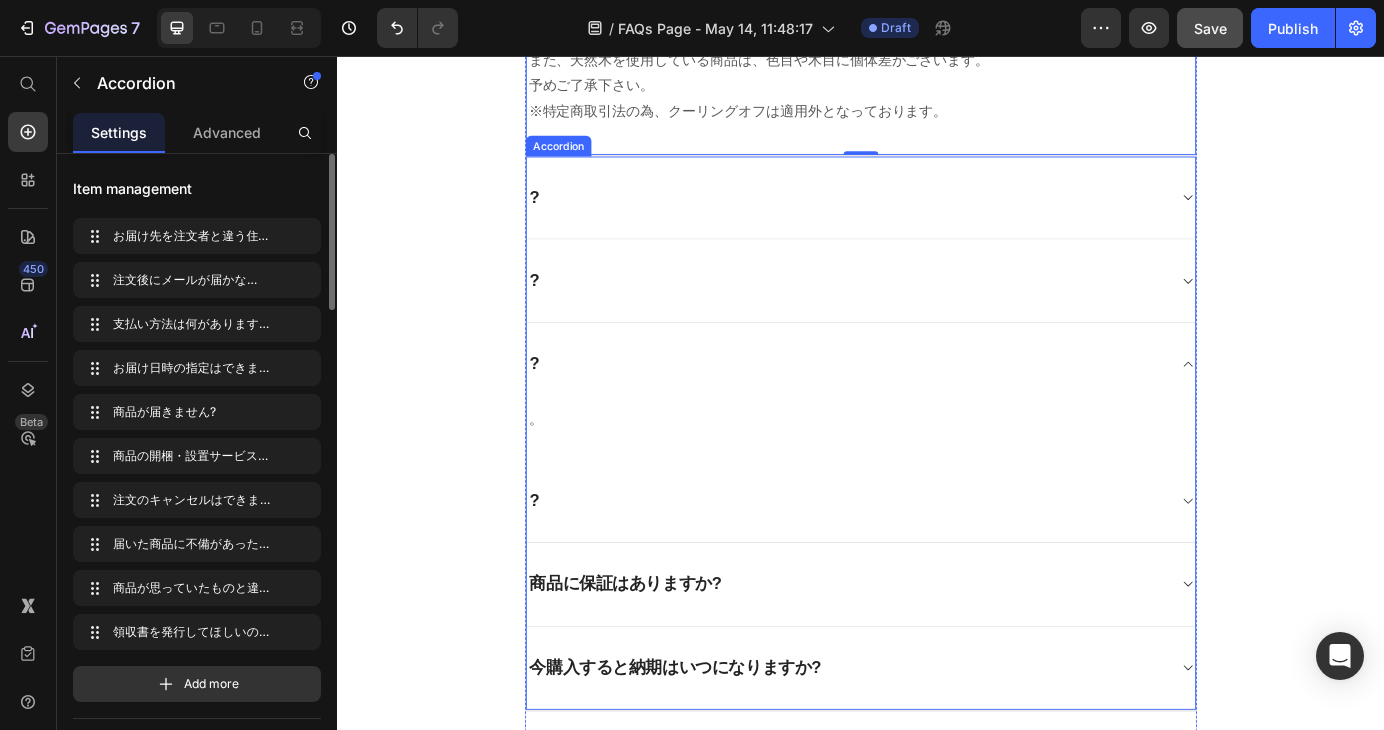 click on "?" at bounding box center (921, 565) 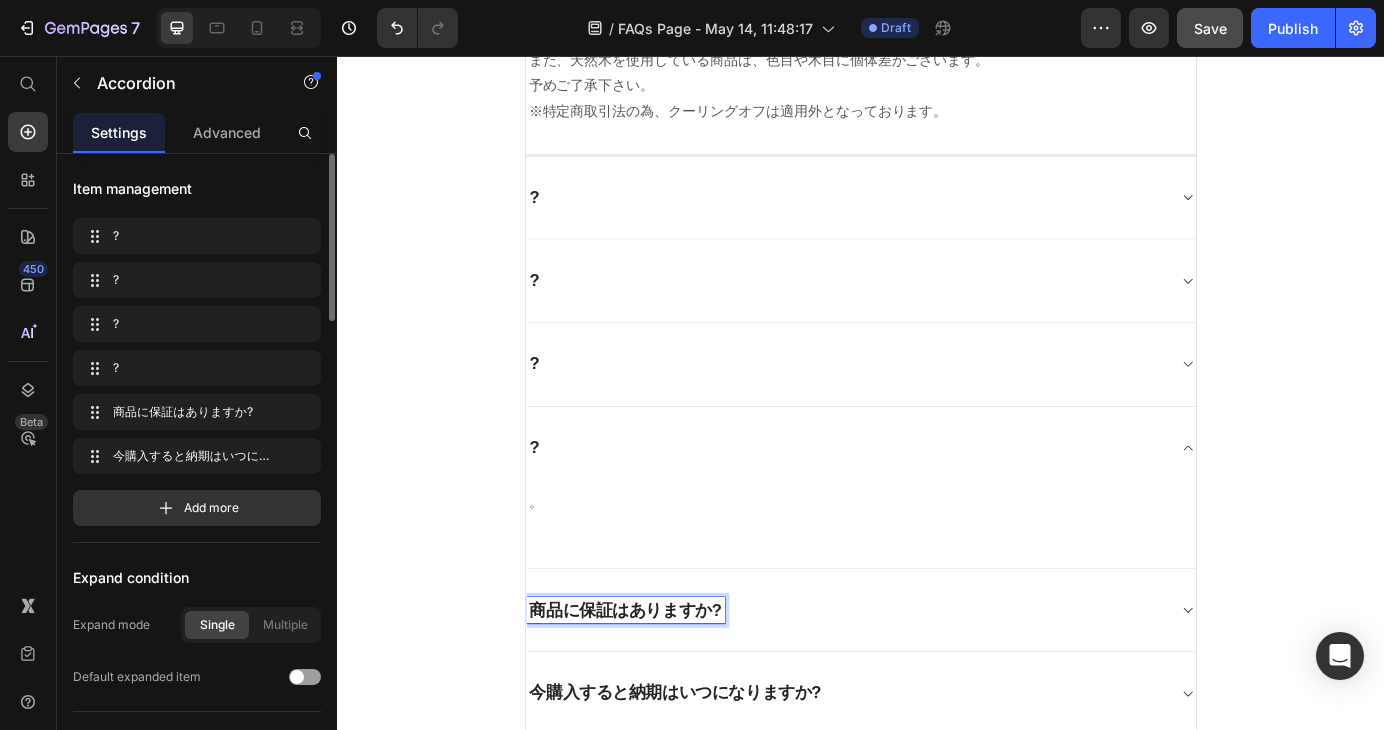 scroll, scrollTop: 841, scrollLeft: 0, axis: vertical 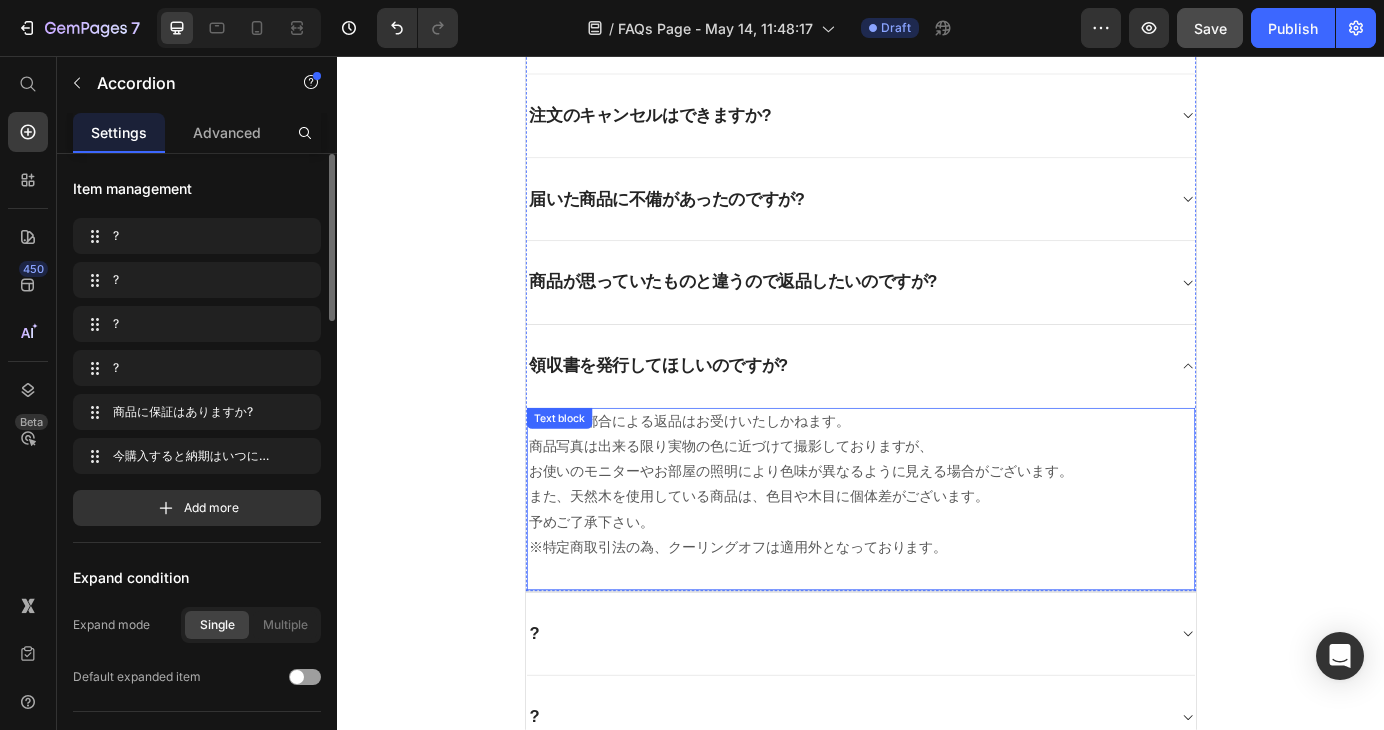 click on "お客様の都合による返品はお受けいたしかねます。 商品写真は出来る限り実物の色に近づけて撮影しておりますが、 お使いのモニターやお部屋の照明により色味が異なるように見える場合がございます。 また、天然木を使用している商品は、色目や木目に個体差がございます。 予めご了承下さい。 ※特定商取引法の為、クーリングオフは適用外となっております。" at bounding box center (937, 547) 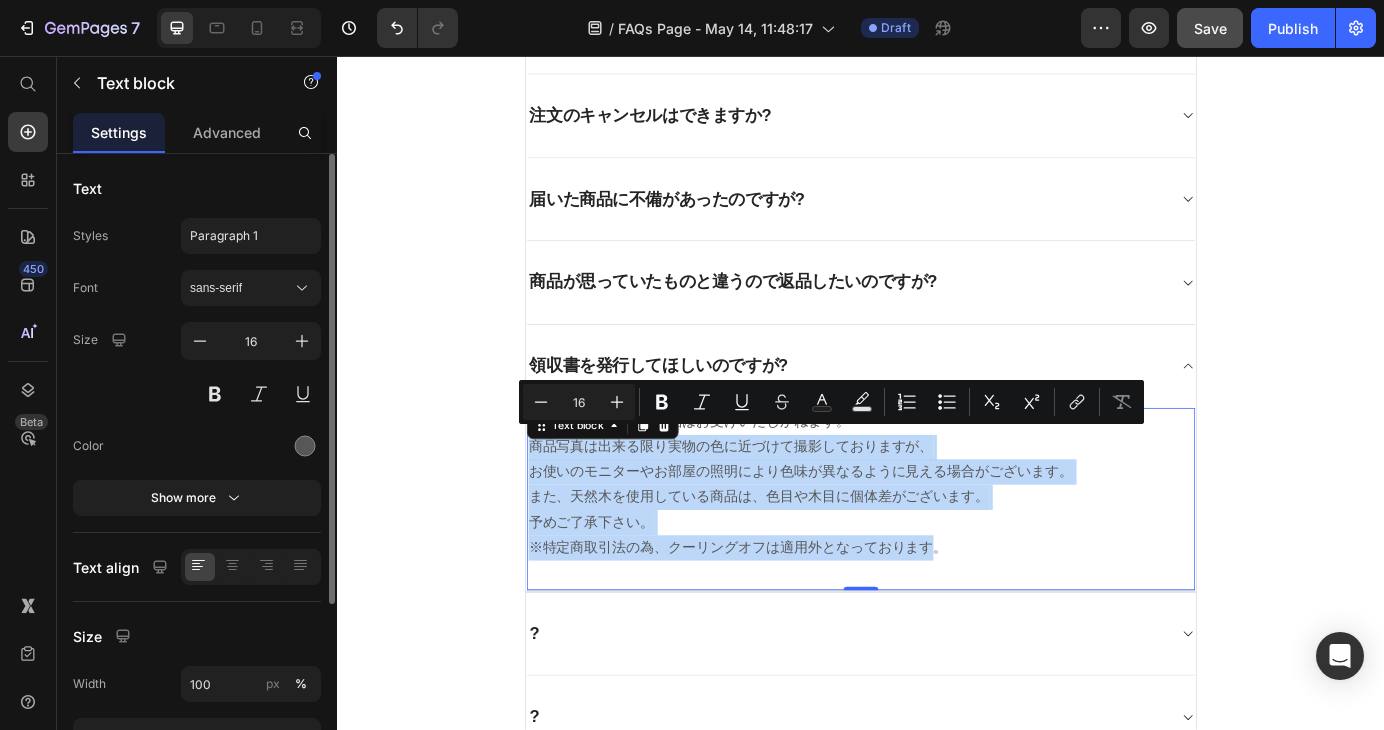drag, startPoint x: 1007, startPoint y: 614, endPoint x: 548, endPoint y: 483, distance: 477.32797 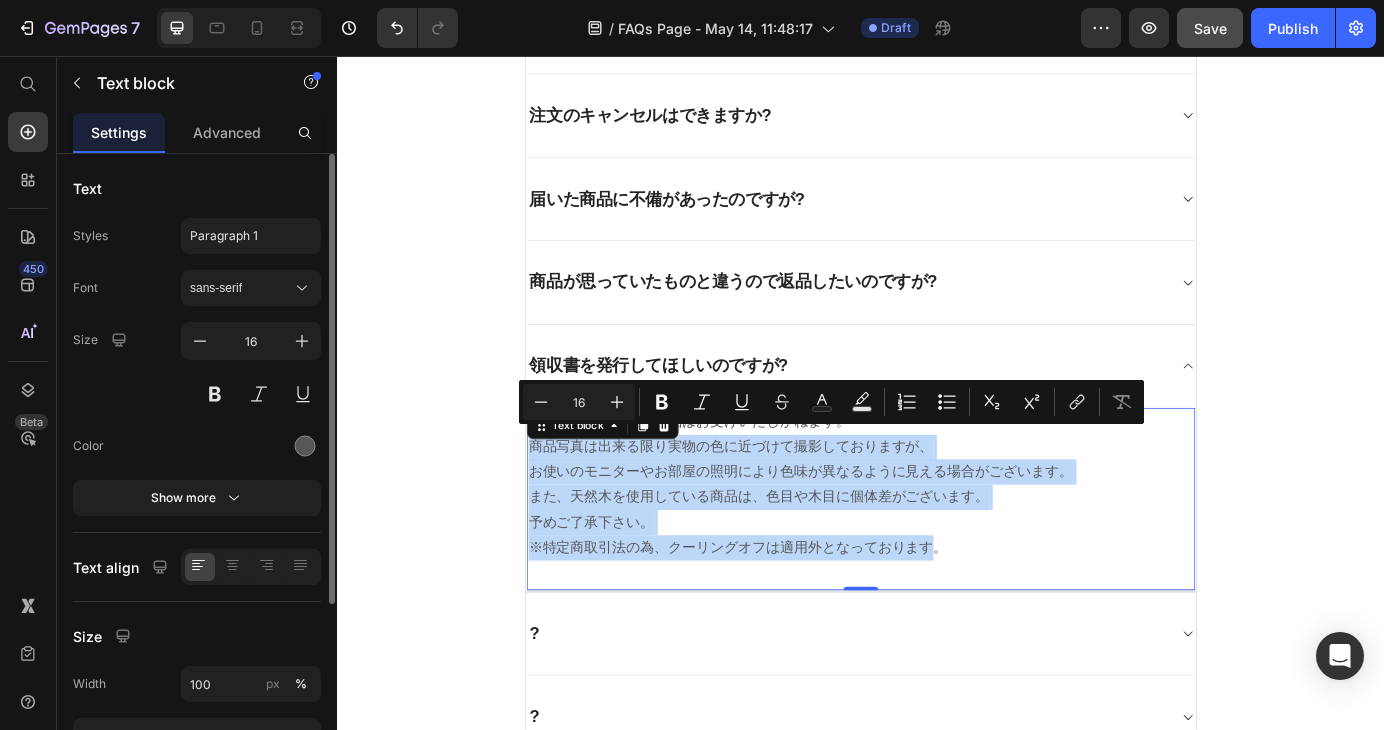 click on "お客様の都合による返品はお受けいたしかねます。 商品写真は出来る限り実物の色に近づけて撮影しておりますが、 お使いのモニターやお部屋の照明により色味が異なるように見える場合がございます。 また、天然木を使用している商品は、色目や木目に個体差がございます。 予めご了承下さい。 ※特定商取引法の為、クーリングオフは適用外となっております。 Text block   0" at bounding box center [937, 564] 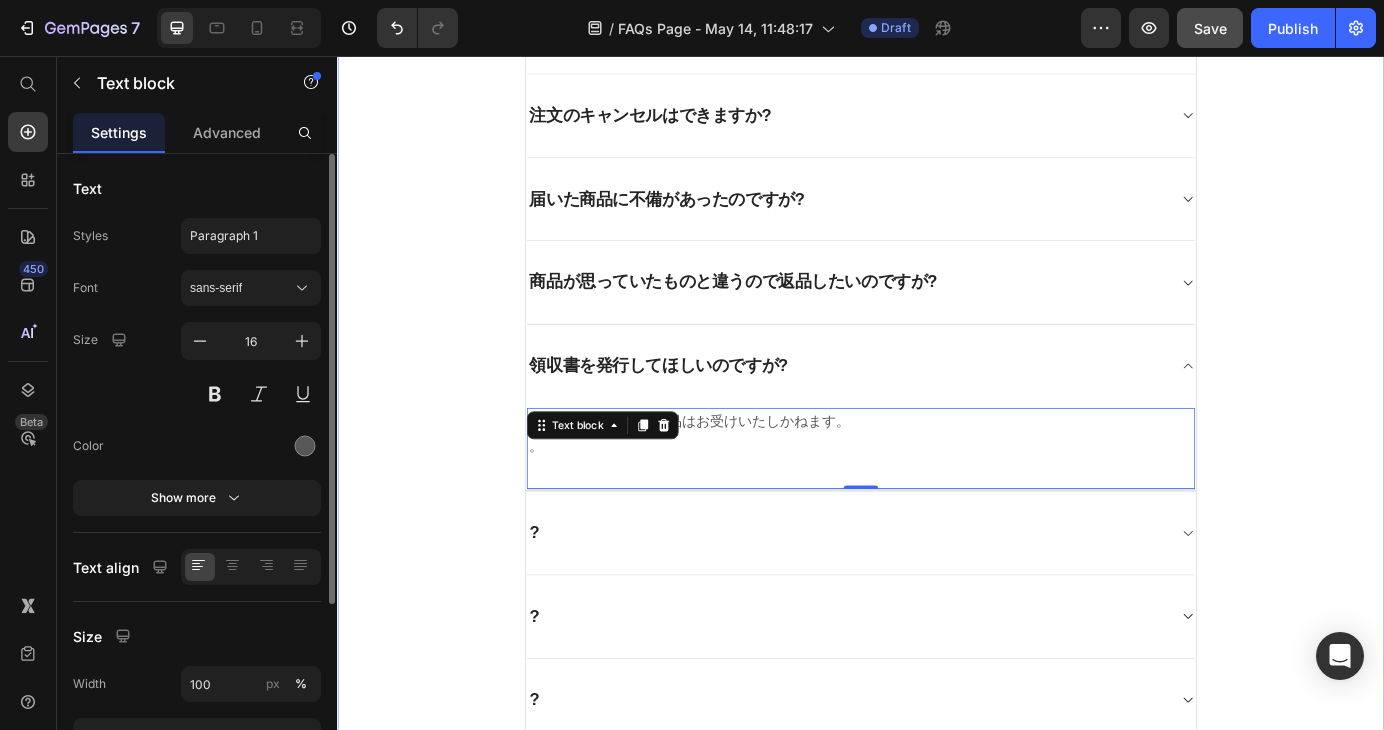 click on "よくあるご質問 Heading お客様からいただいたお問い合わせを、よくある質問形式でご紹介しています。 Text block                Title Line
お届け先を注文者と違う住所にできますか?
注文後にメールが届かない。?
支払い方法は何がありますか?
お届け日時の指定はできますか?
商品が届きません?
商品の開梱・設置サービスはありますか?
注文のキャンセルはできますか?
届いた商品に不備があったのですが?
商品が思っていたものと違うので返品したいのですが?
。   0 ? ? ?" at bounding box center (937, 423) 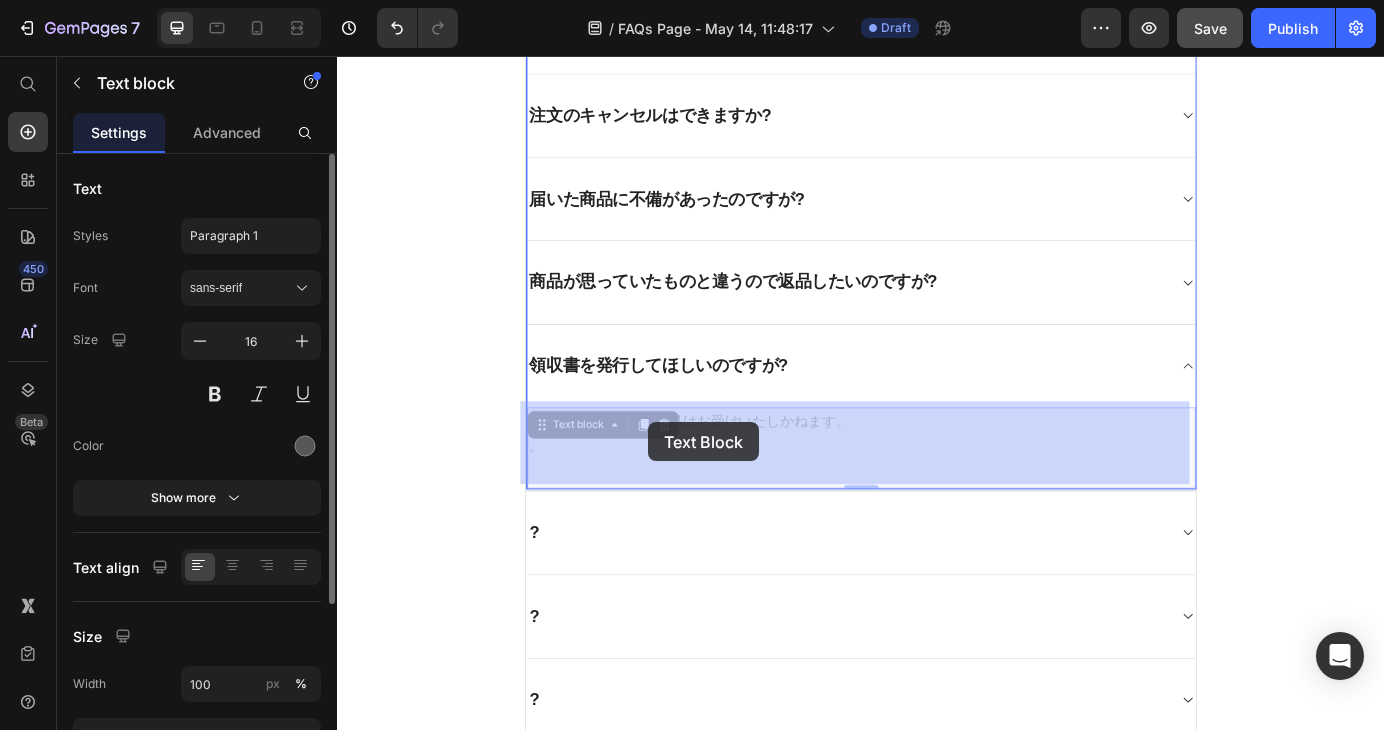drag, startPoint x: 911, startPoint y: 472, endPoint x: 674, endPoint y: 477, distance: 237.05273 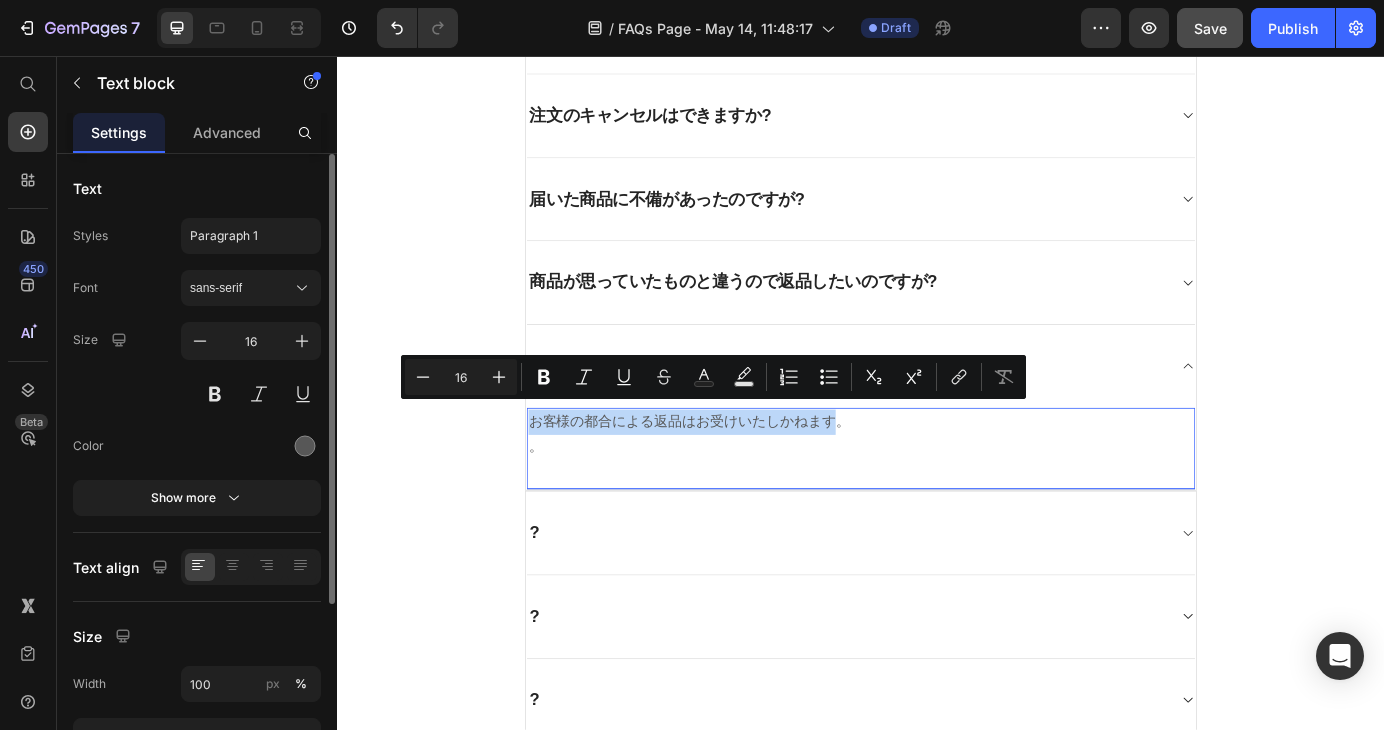 drag, startPoint x: 899, startPoint y: 474, endPoint x: 554, endPoint y: 463, distance: 345.17532 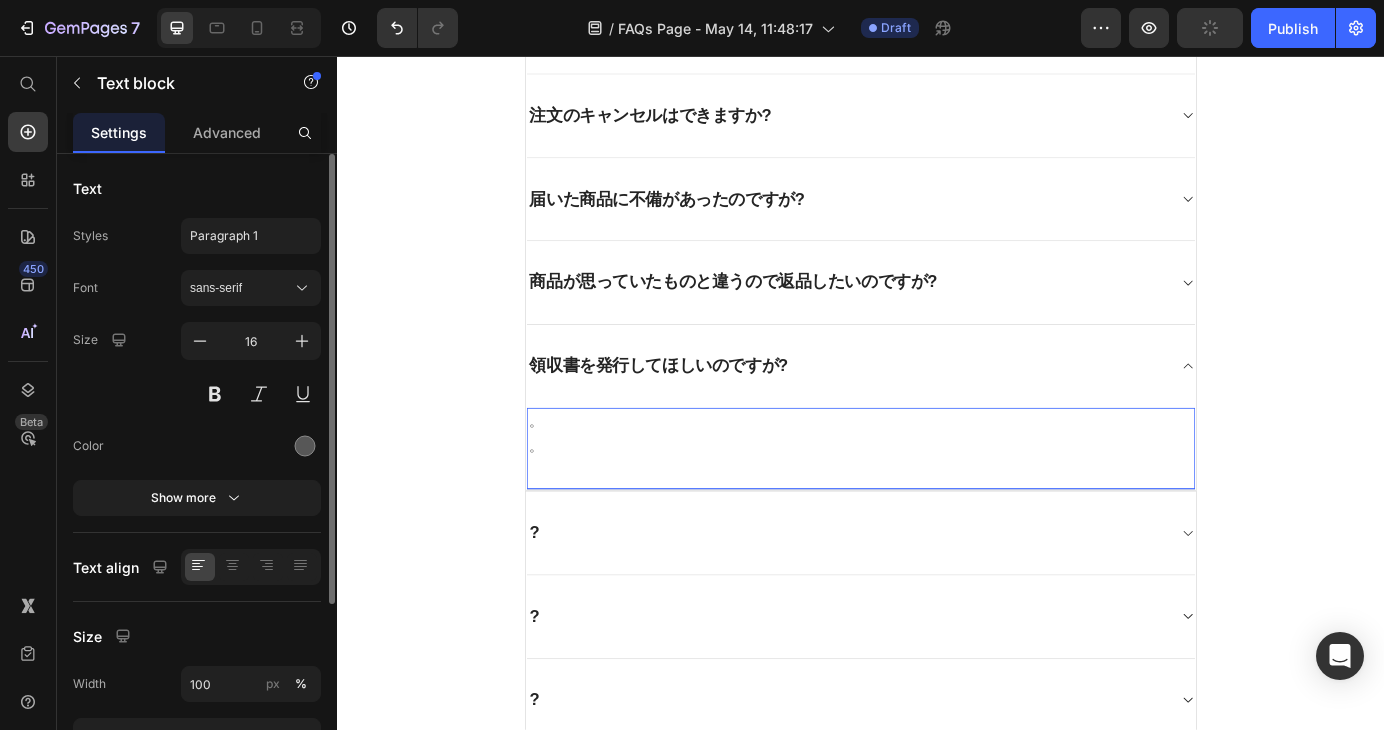 click on "。 。" at bounding box center [937, 490] 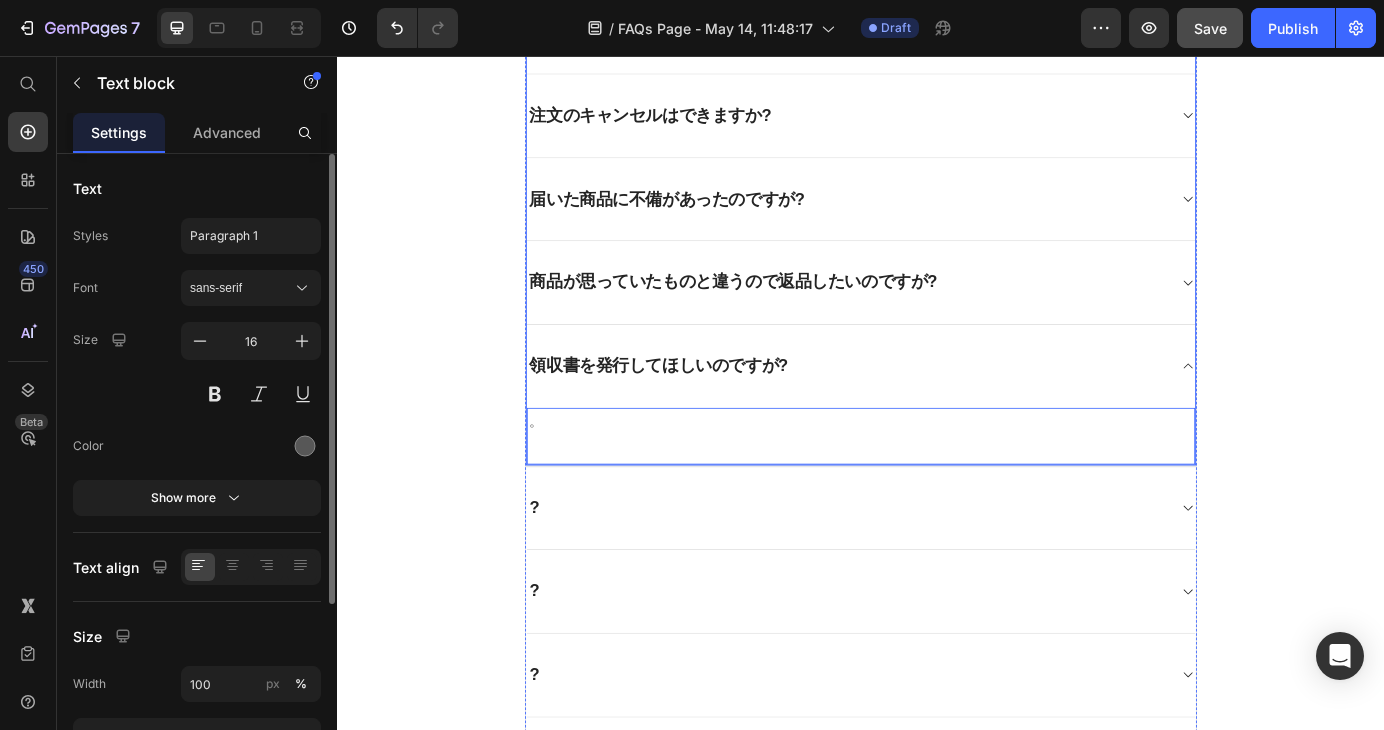 click on "領収書を発行してほしいのですが?" at bounding box center [937, 411] 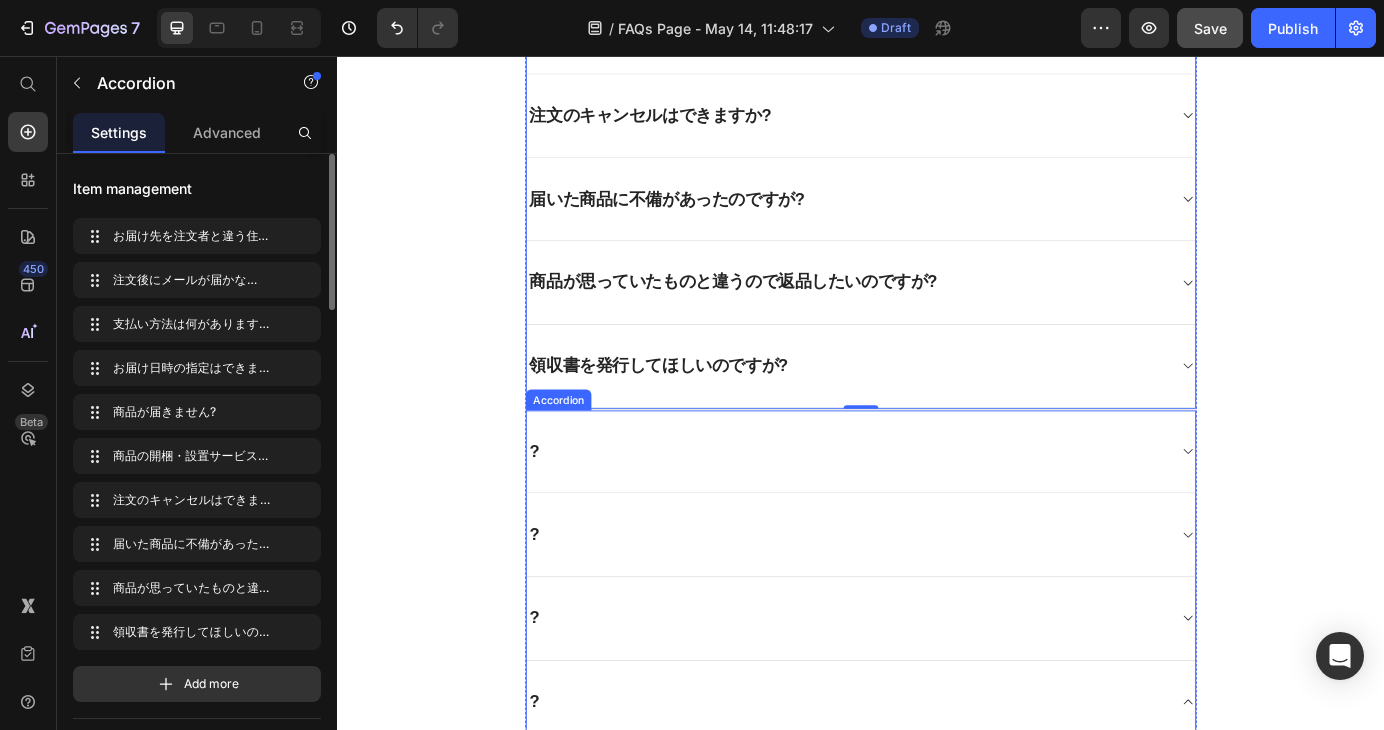 scroll, scrollTop: 941, scrollLeft: 0, axis: vertical 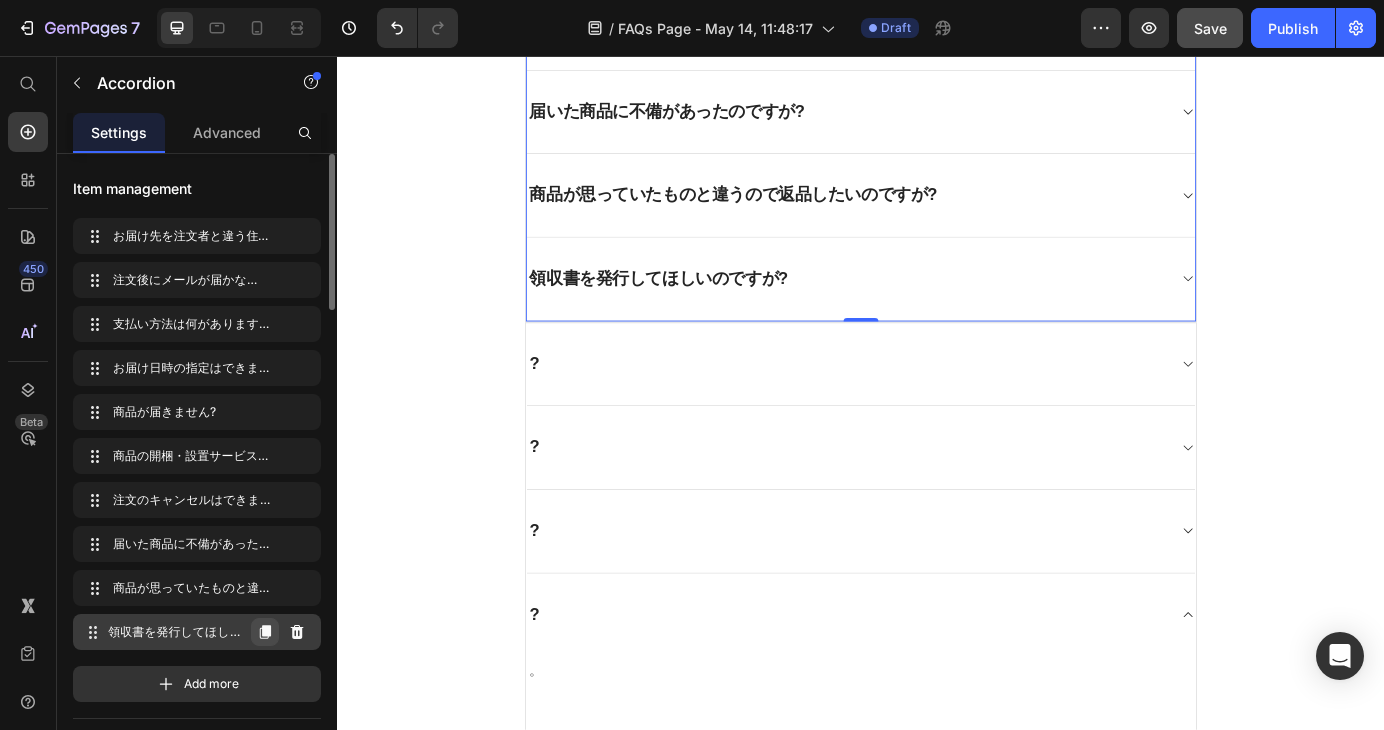 click 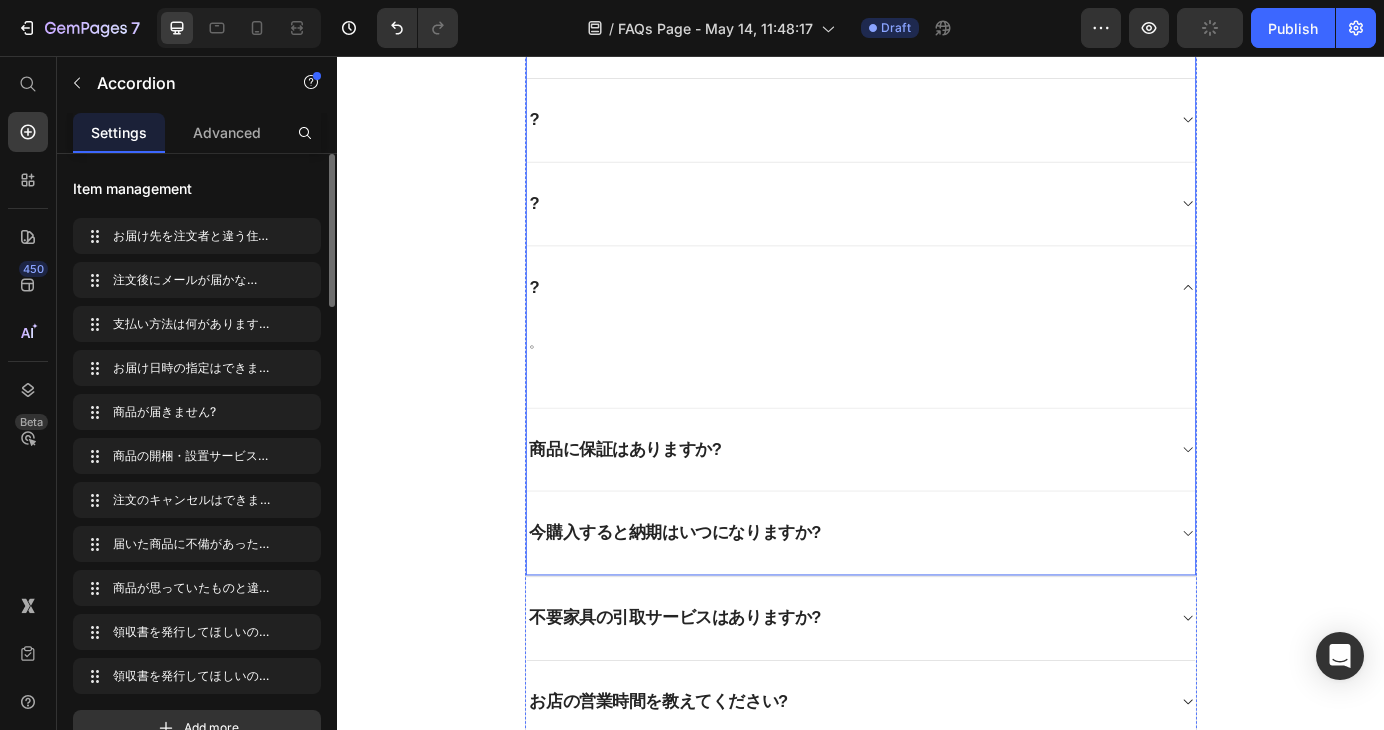 scroll, scrollTop: 1441, scrollLeft: 0, axis: vertical 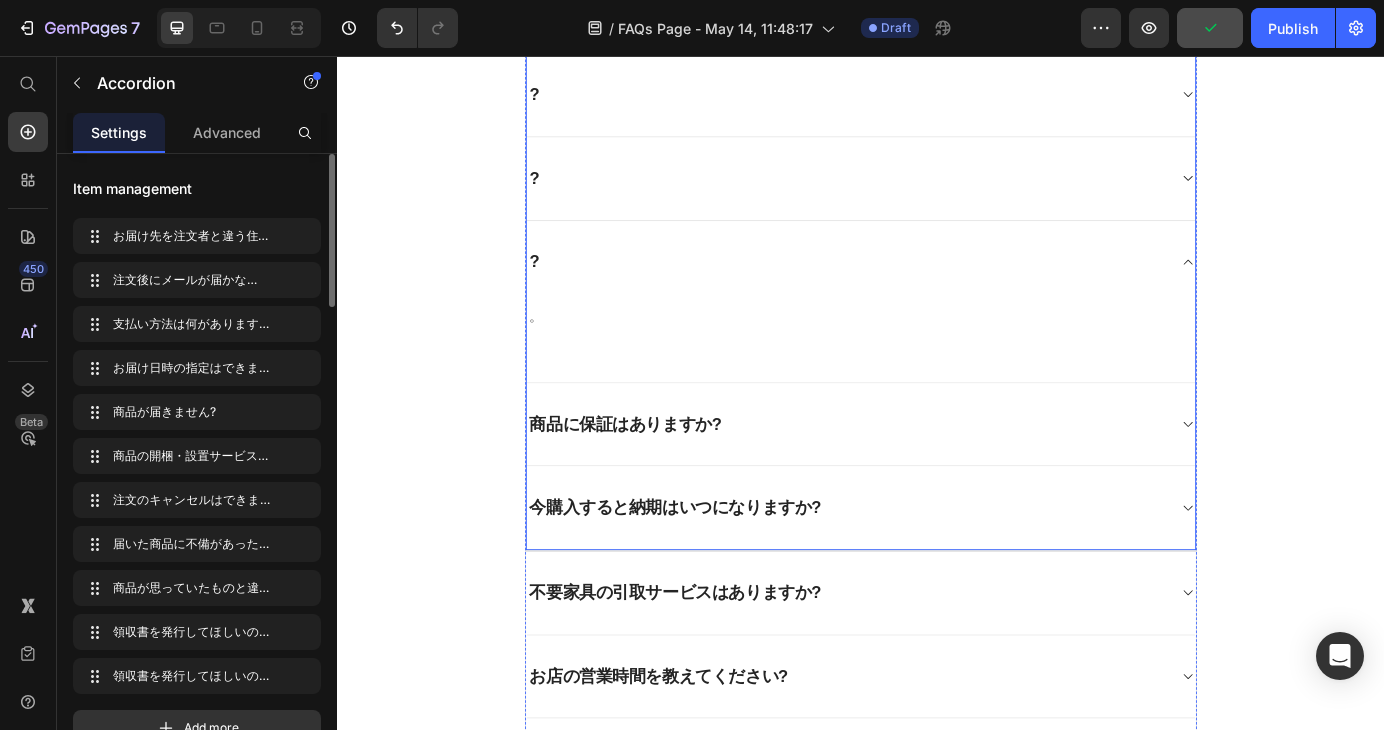 click on "商品に保証はありますか?" at bounding box center [667, 478] 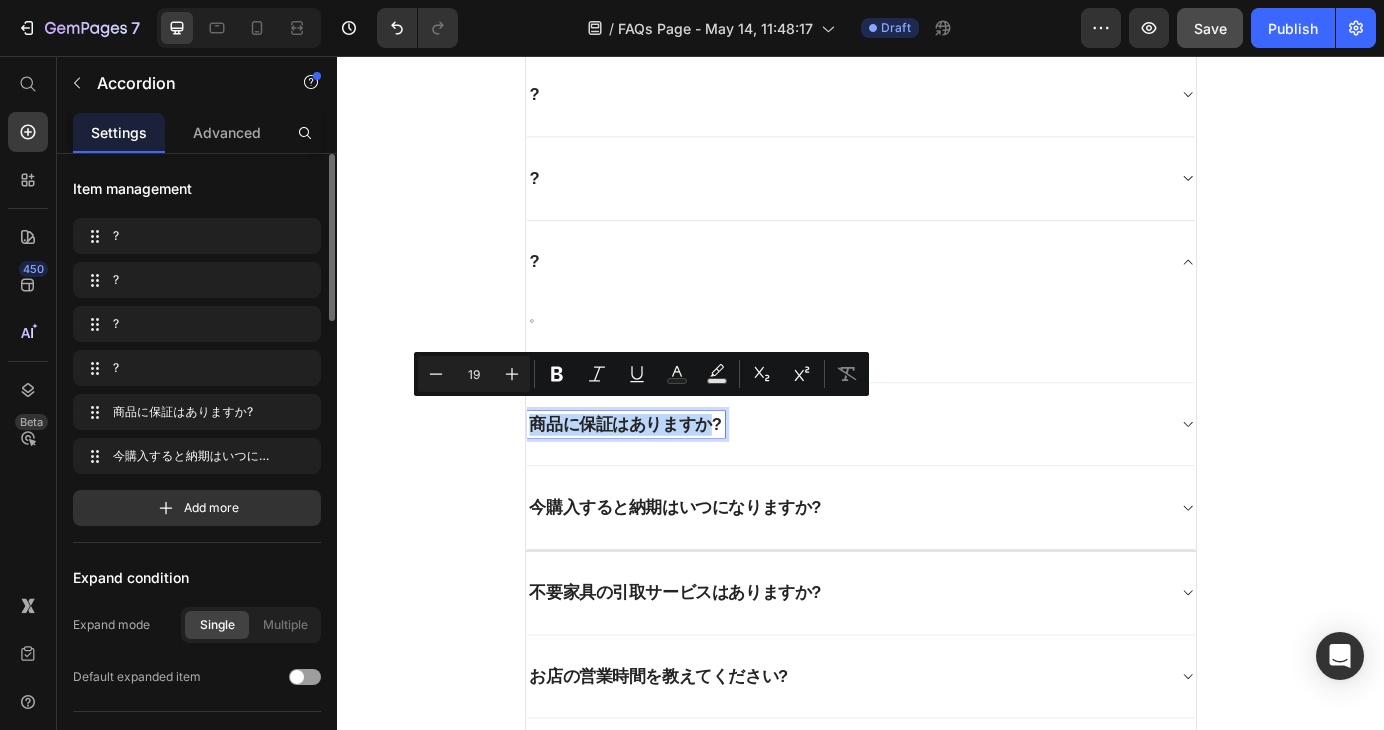 drag, startPoint x: 755, startPoint y: 468, endPoint x: 547, endPoint y: 478, distance: 208.24025 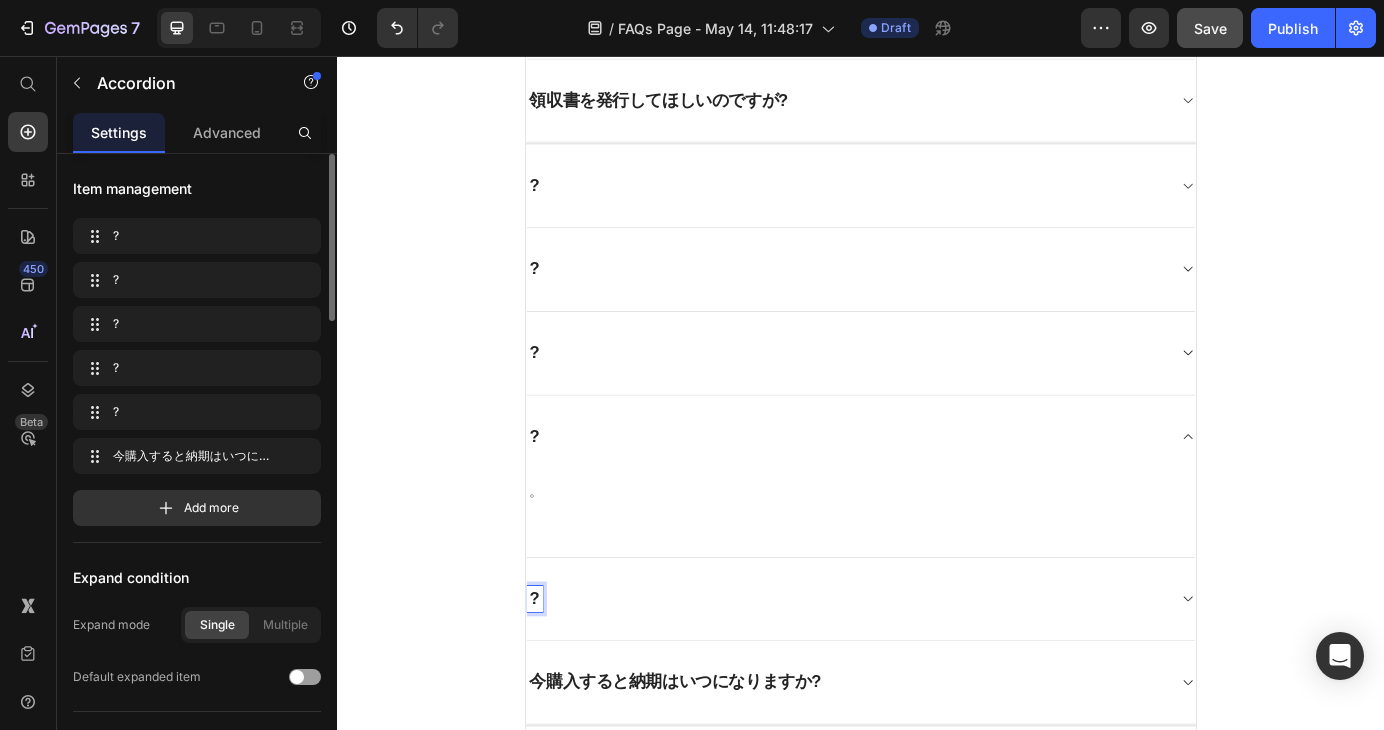 scroll, scrollTop: 1041, scrollLeft: 0, axis: vertical 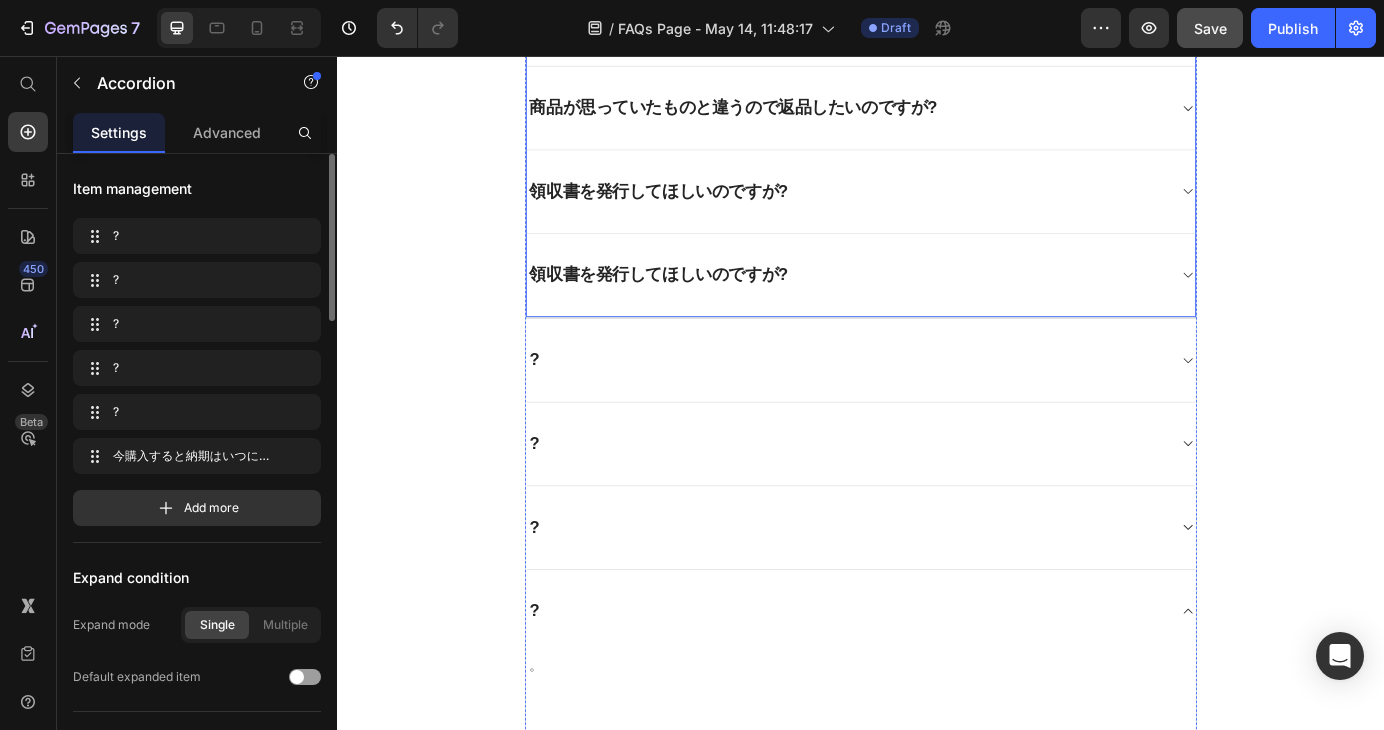 click on "領収書を発行してほしいのですが?" at bounding box center (705, 307) 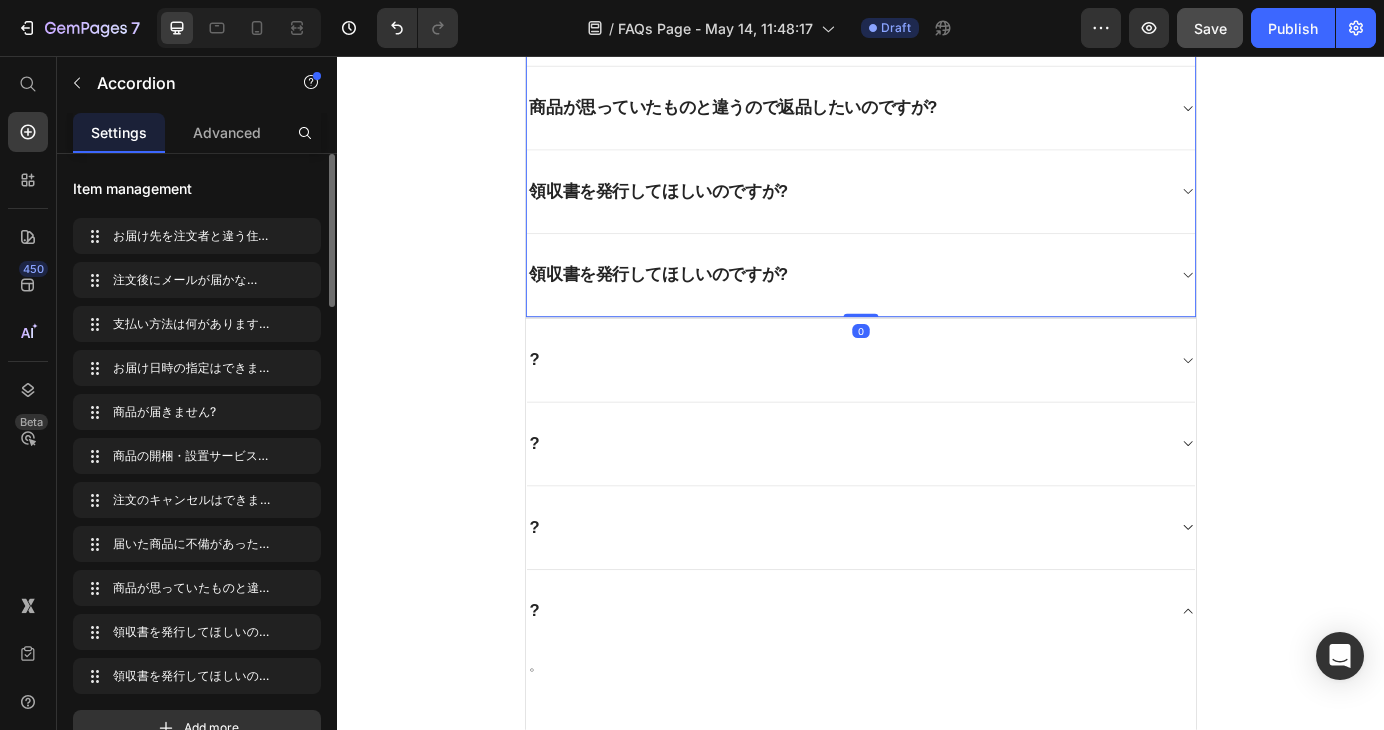 click on "領収書を発行してほしいのですが?" at bounding box center [705, 307] 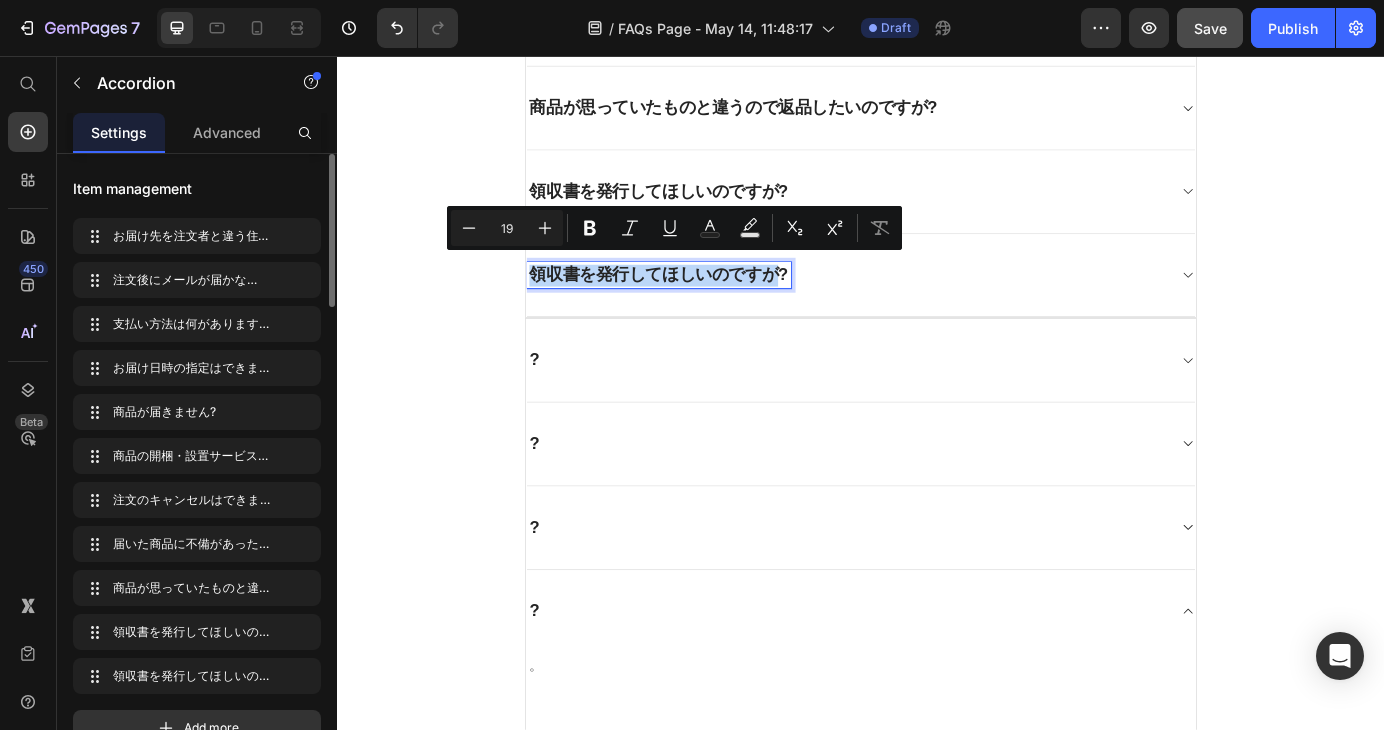 drag, startPoint x: 830, startPoint y: 300, endPoint x: 555, endPoint y: 300, distance: 275 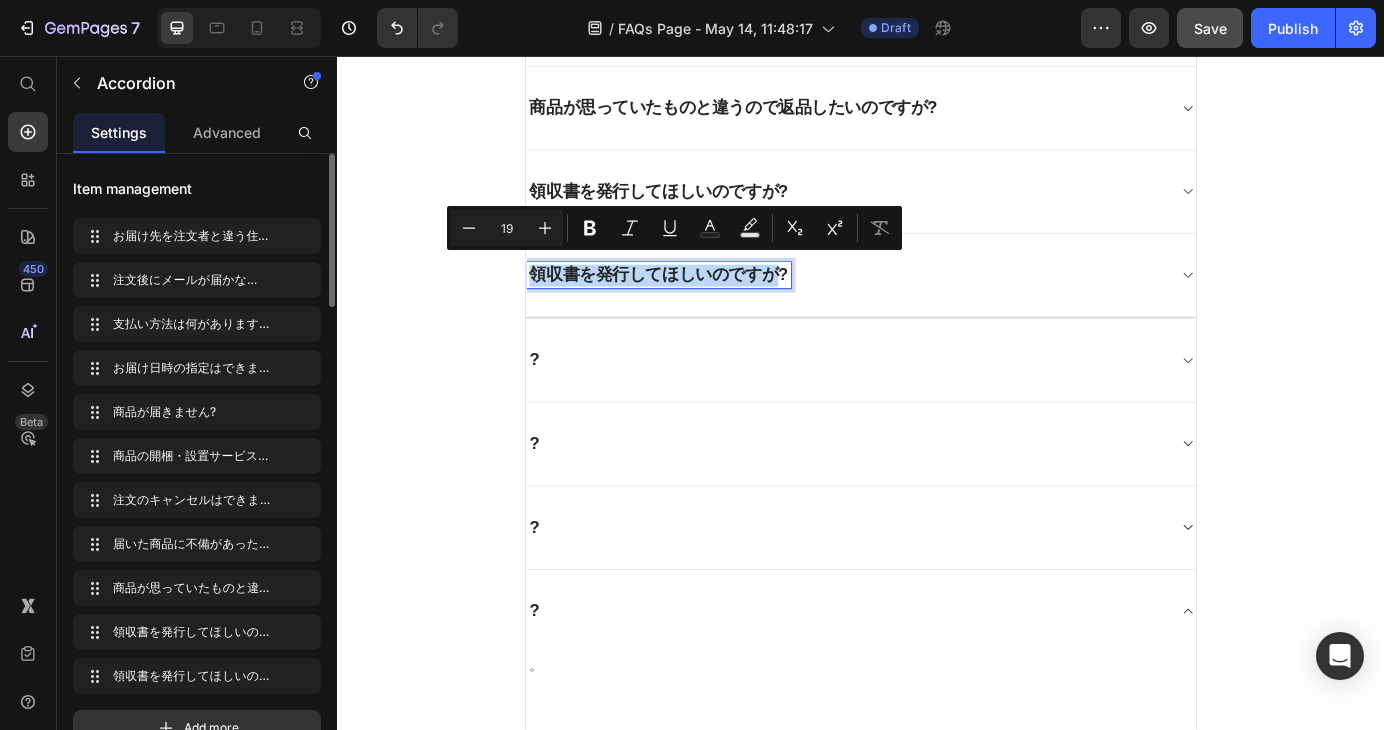 click on "領収書を発行してほしいのですが?" at bounding box center [705, 307] 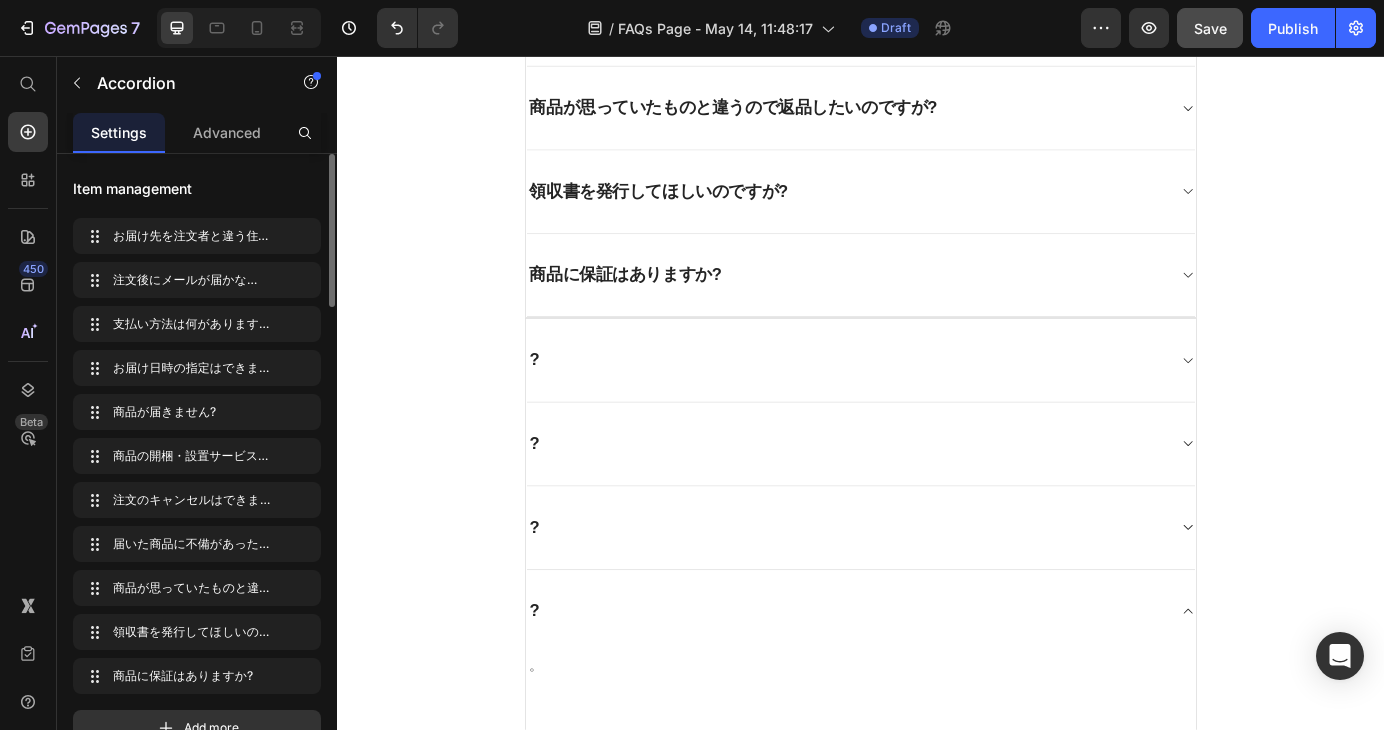 click on "商品に保証はありますか?" at bounding box center (921, 307) 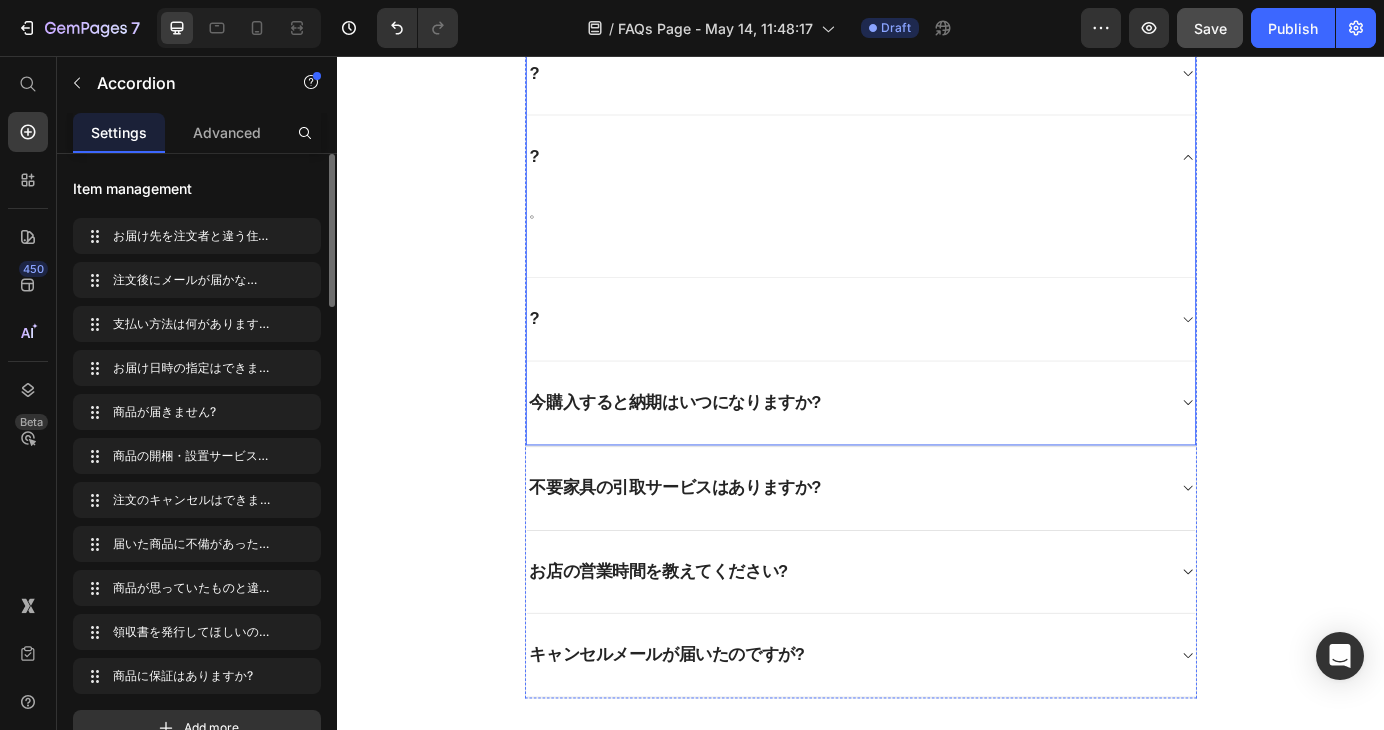 scroll, scrollTop: 1641, scrollLeft: 0, axis: vertical 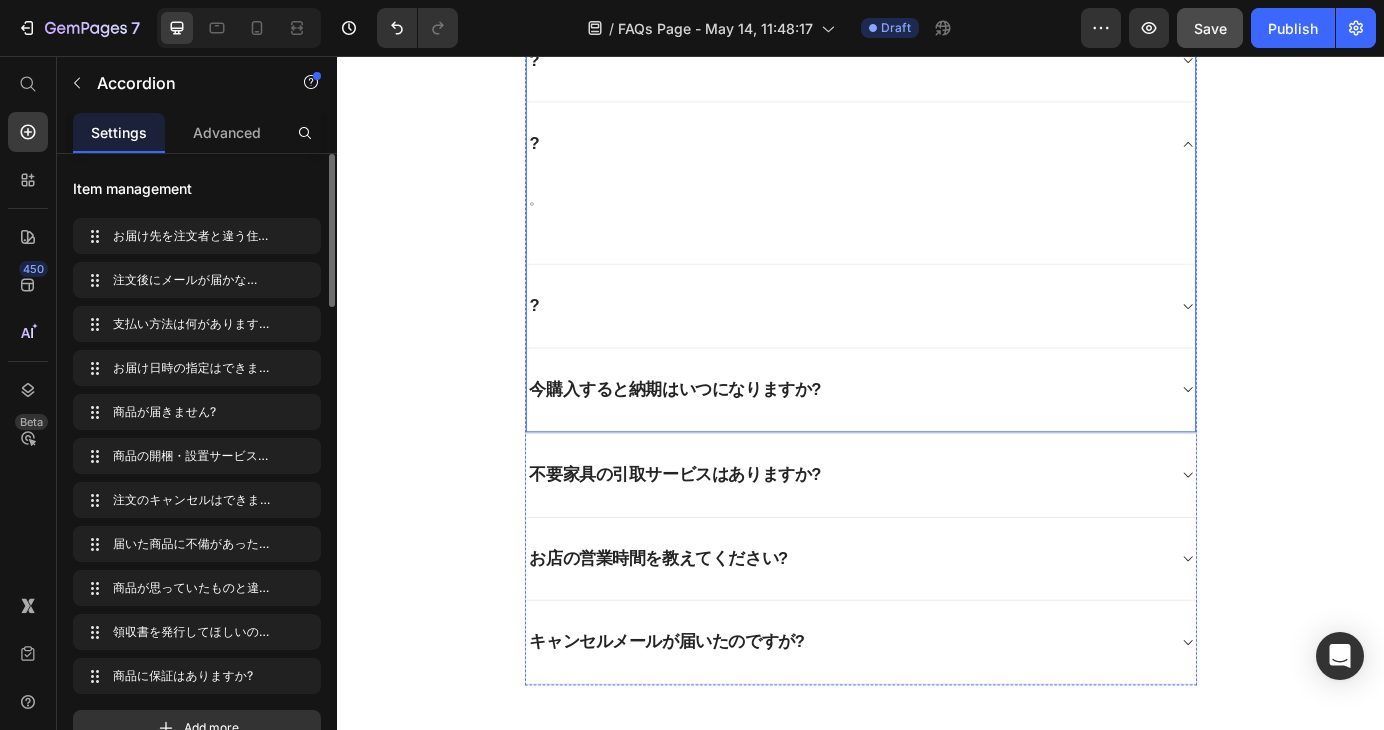 click on "?" at bounding box center (937, 343) 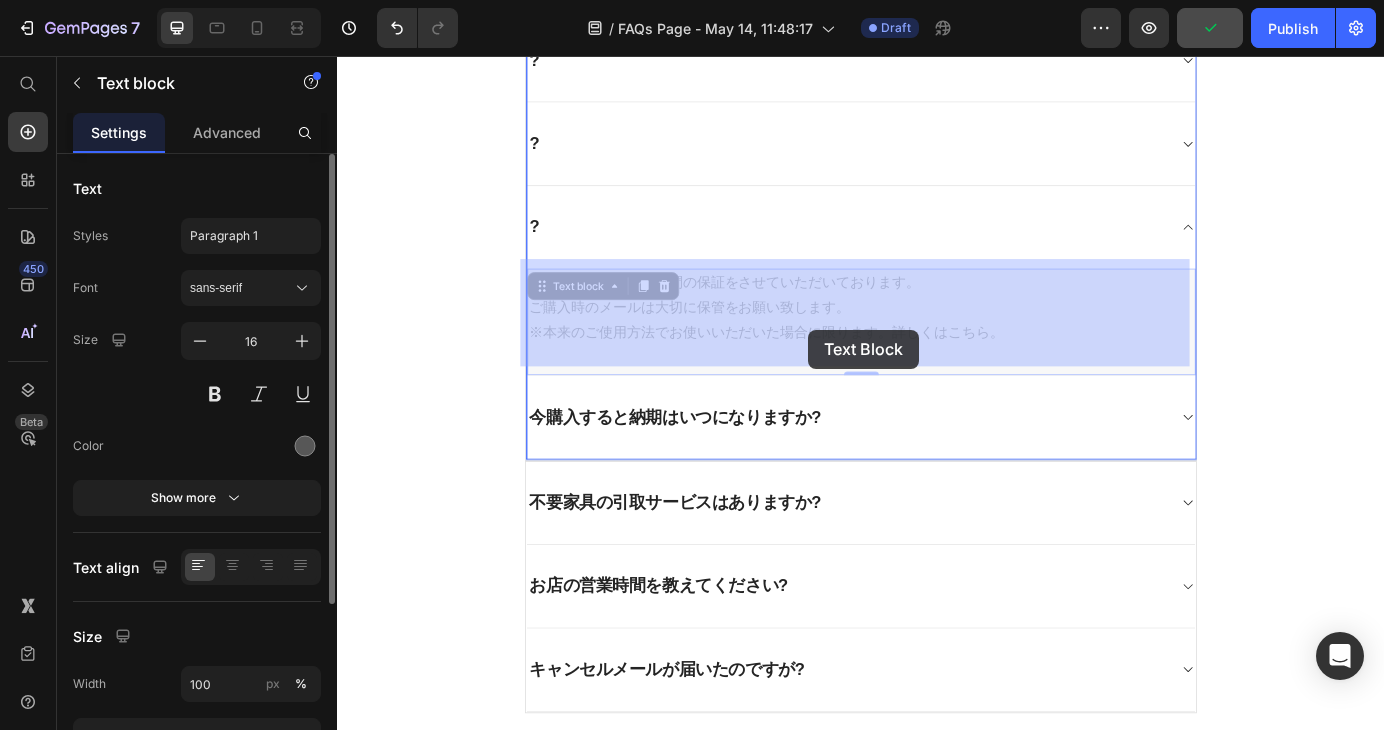 drag, startPoint x: 1089, startPoint y: 368, endPoint x: 877, endPoint y: 370, distance: 212.00943 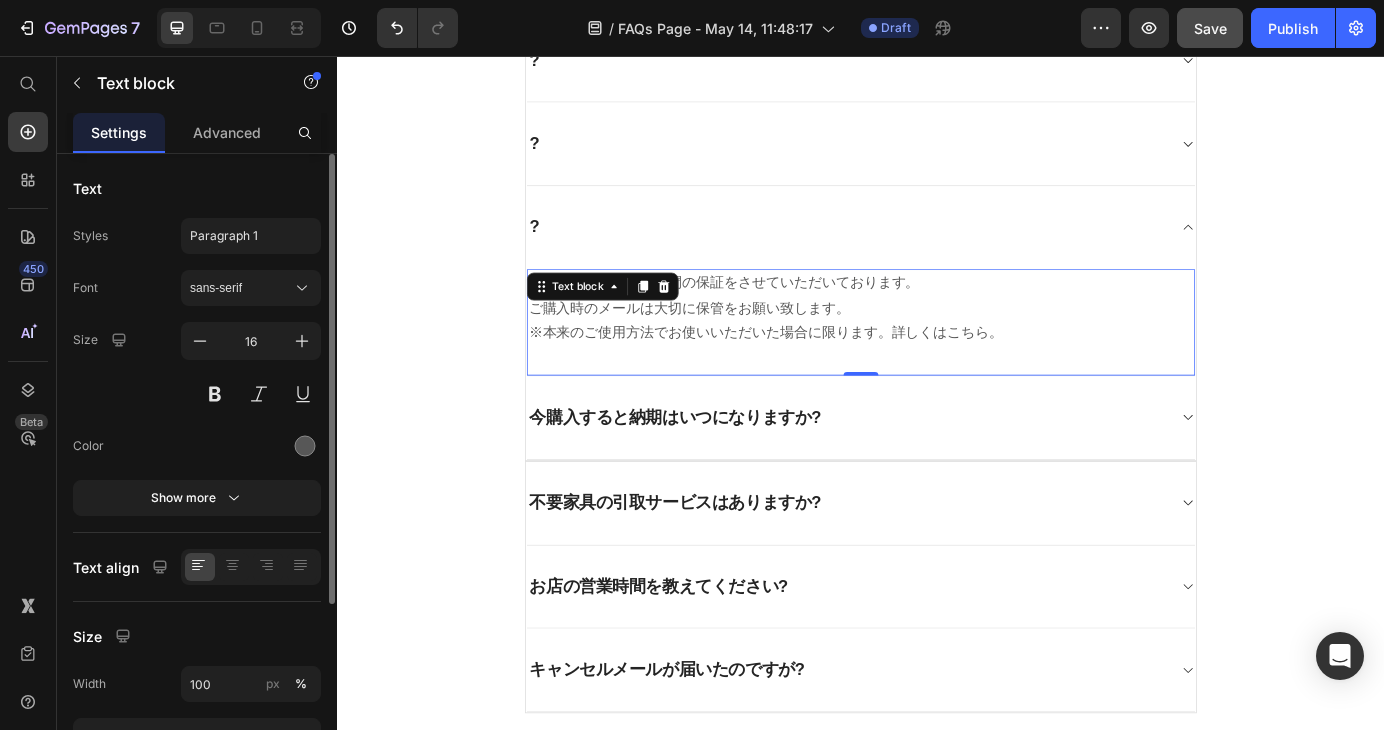 click on "当店ではご購入後一年間の保証をさせていただいております。 ご購入時のメールは大切に保管をお願い致します。 ※本来のご使用方法でお使いいただいた場合に限ります。詳しくはこちら。" at bounding box center (937, 345) 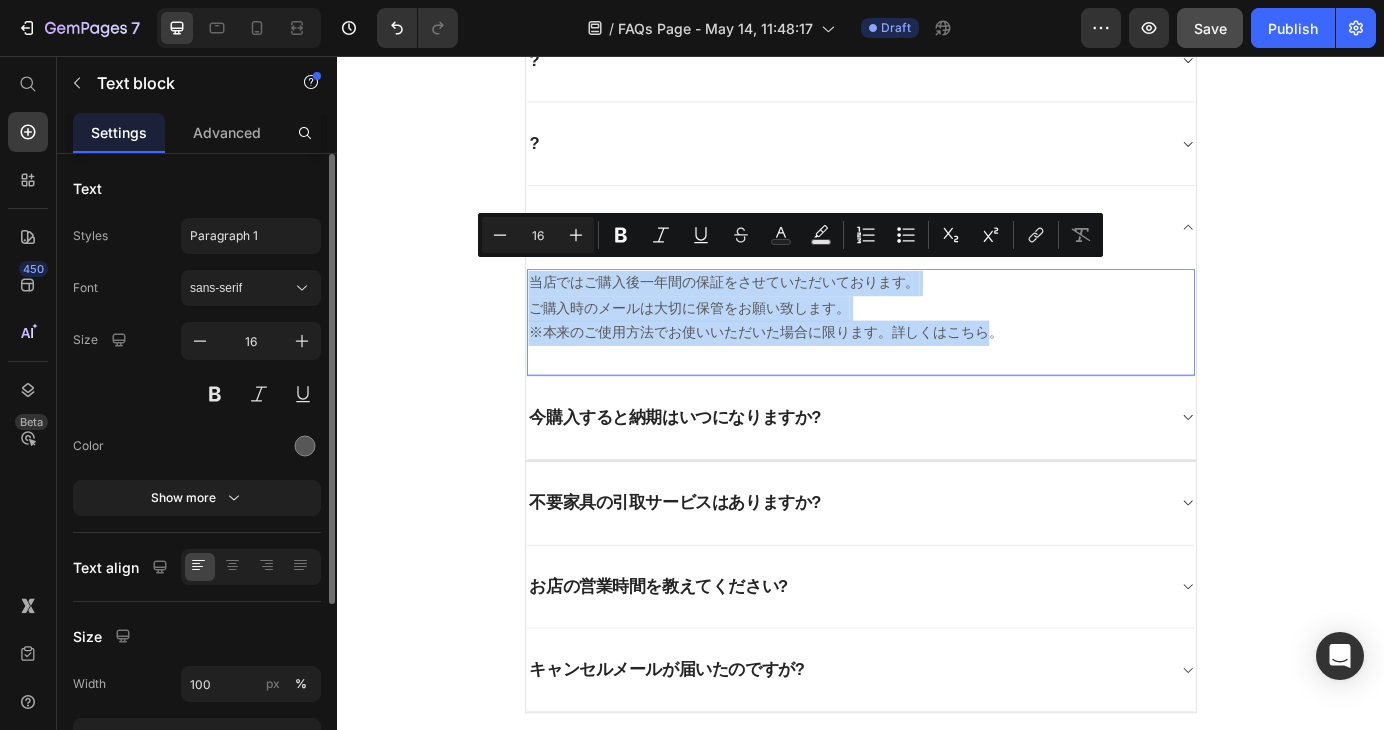 drag, startPoint x: 1073, startPoint y: 361, endPoint x: 554, endPoint y: 313, distance: 521.2149 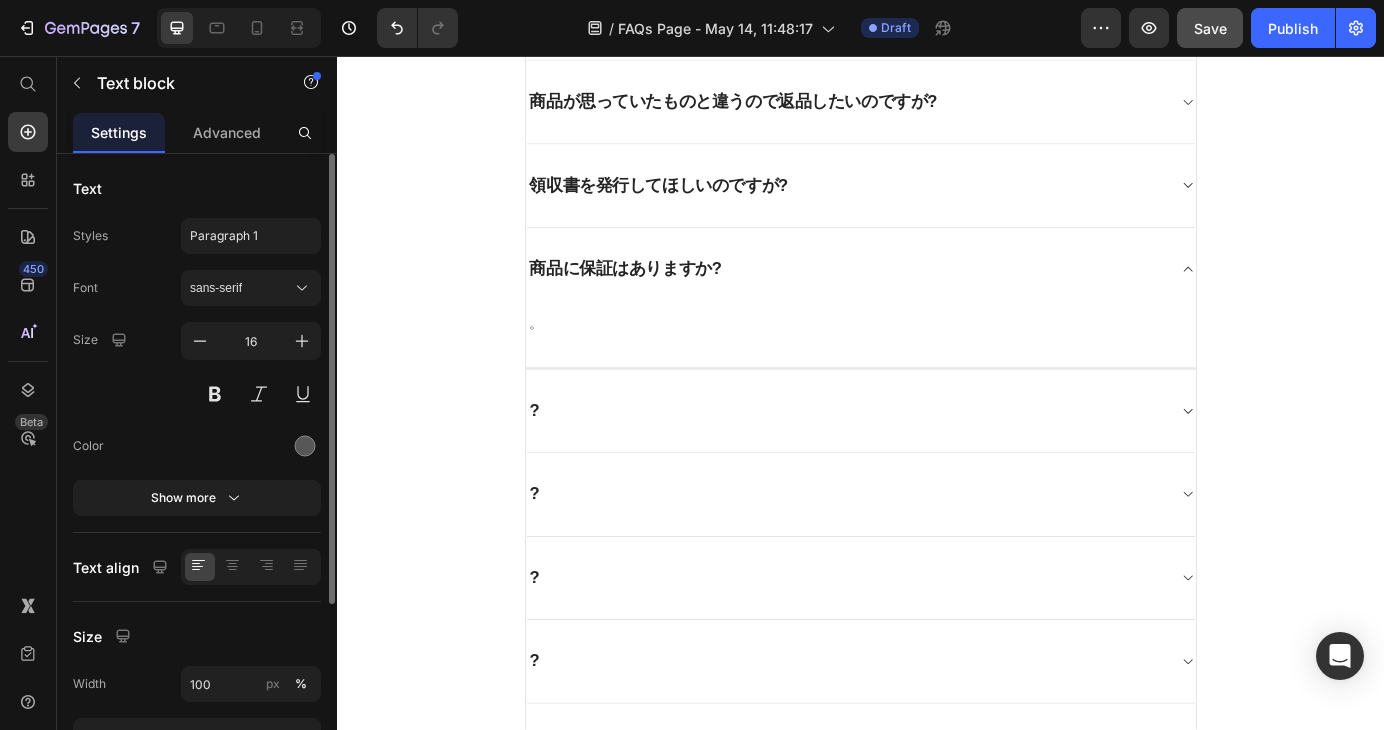 scroll, scrollTop: 1041, scrollLeft: 0, axis: vertical 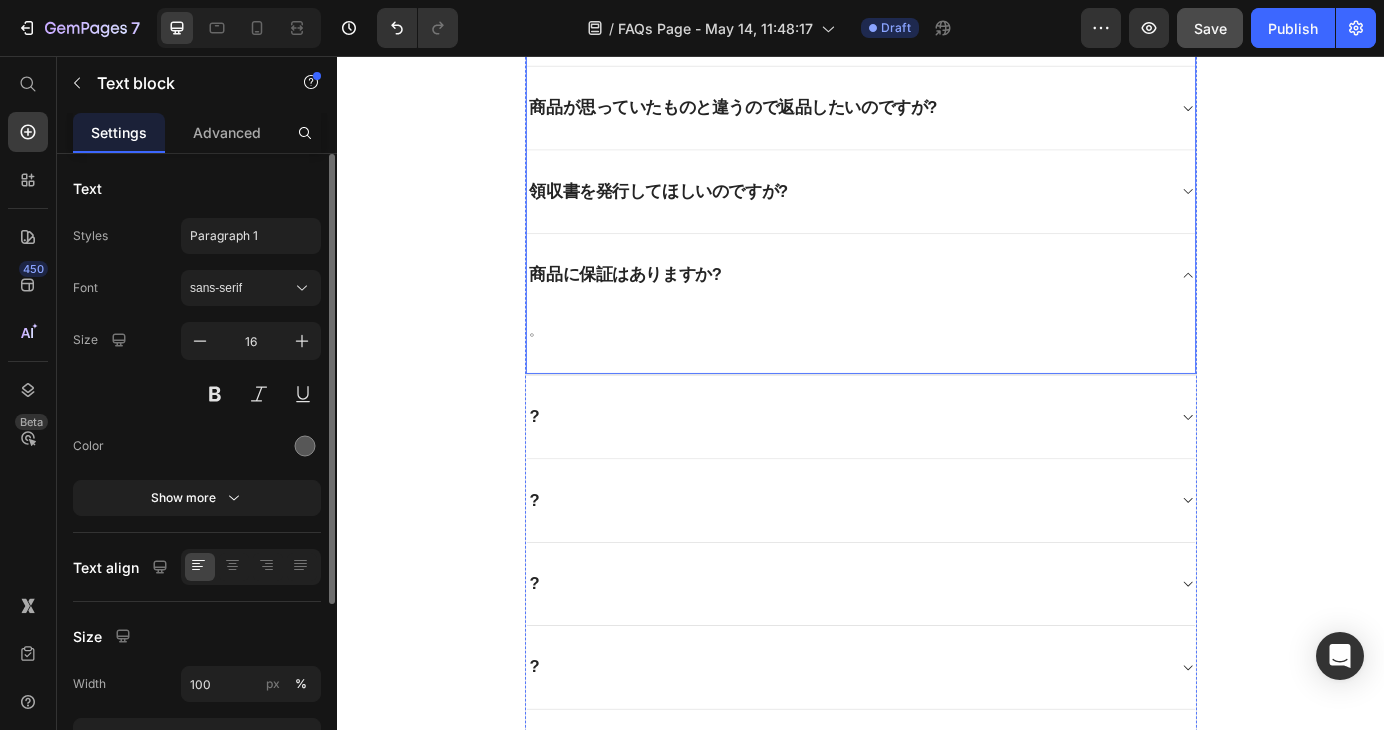 click on "商品に保証はありますか?" at bounding box center (921, 307) 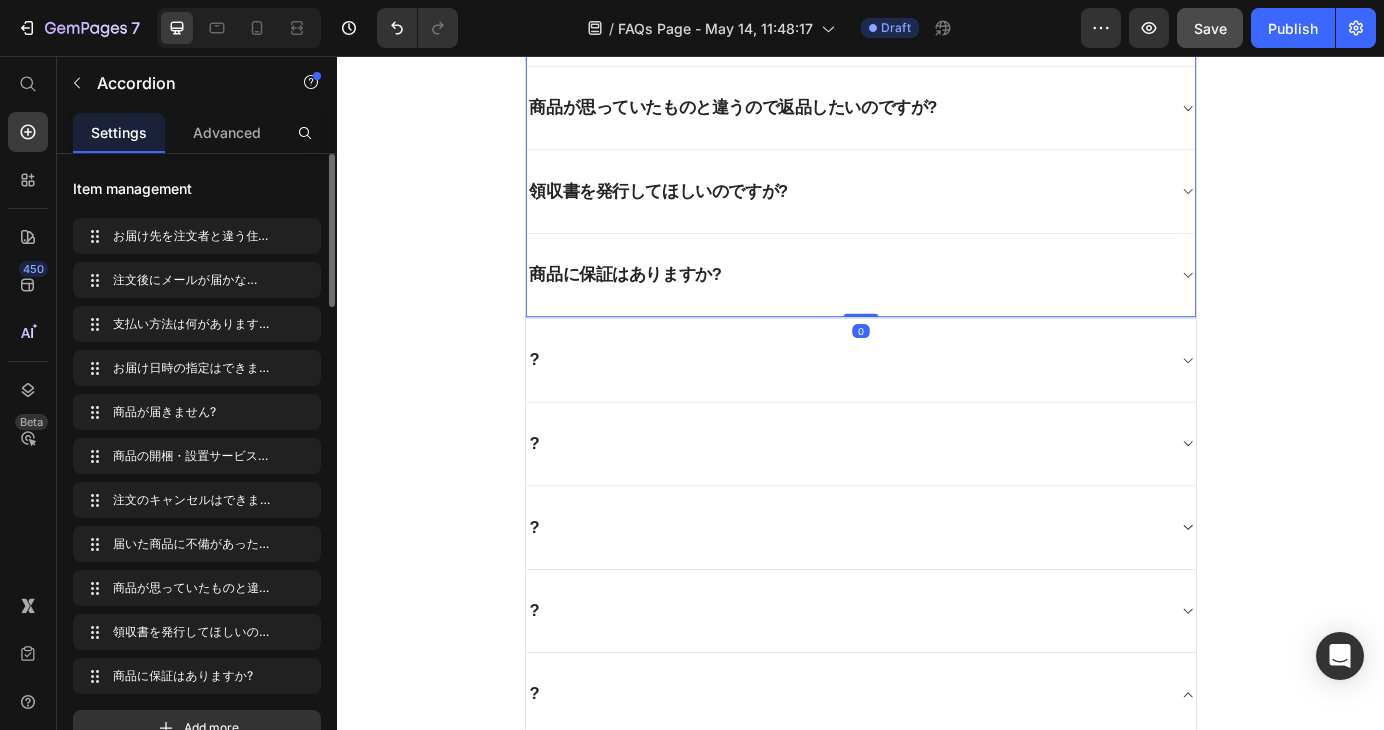 click on "商品に保証はありますか?" at bounding box center [921, 307] 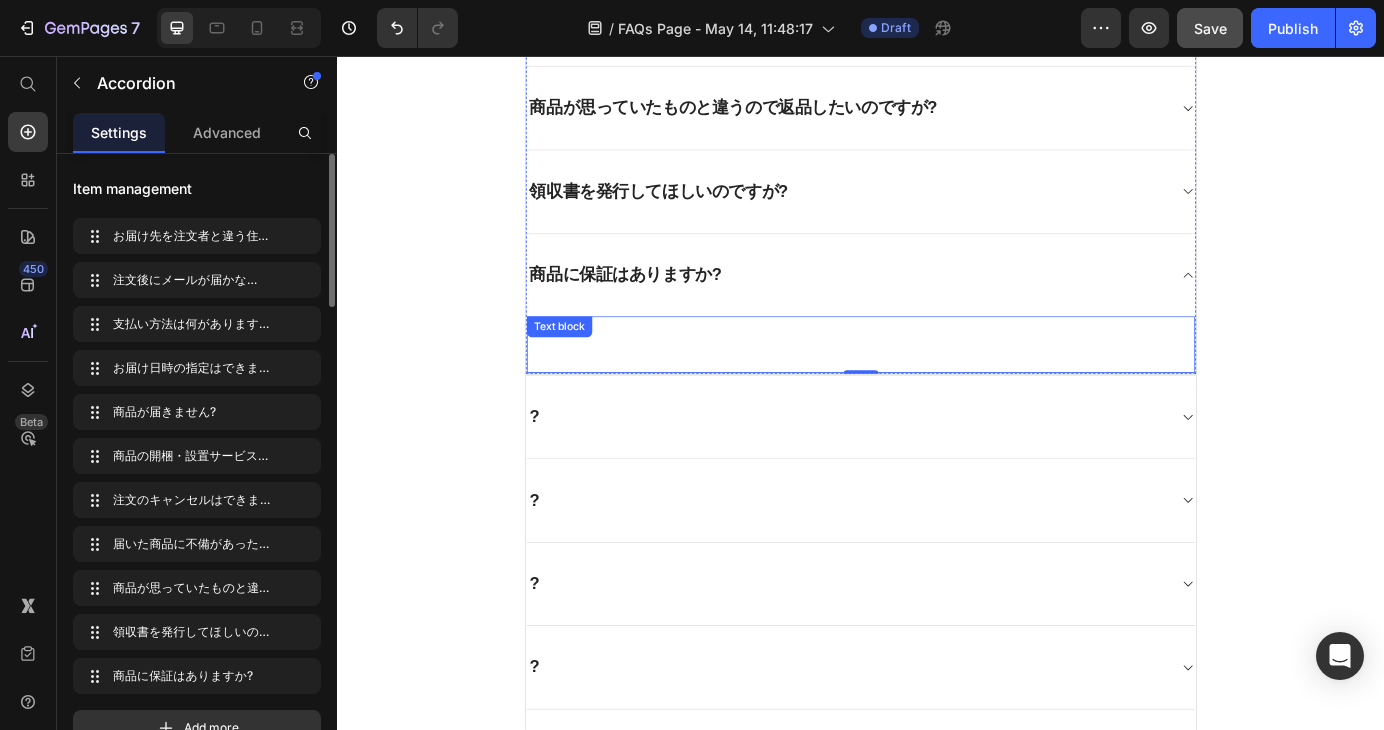 click on "。 Text block" at bounding box center [937, 387] 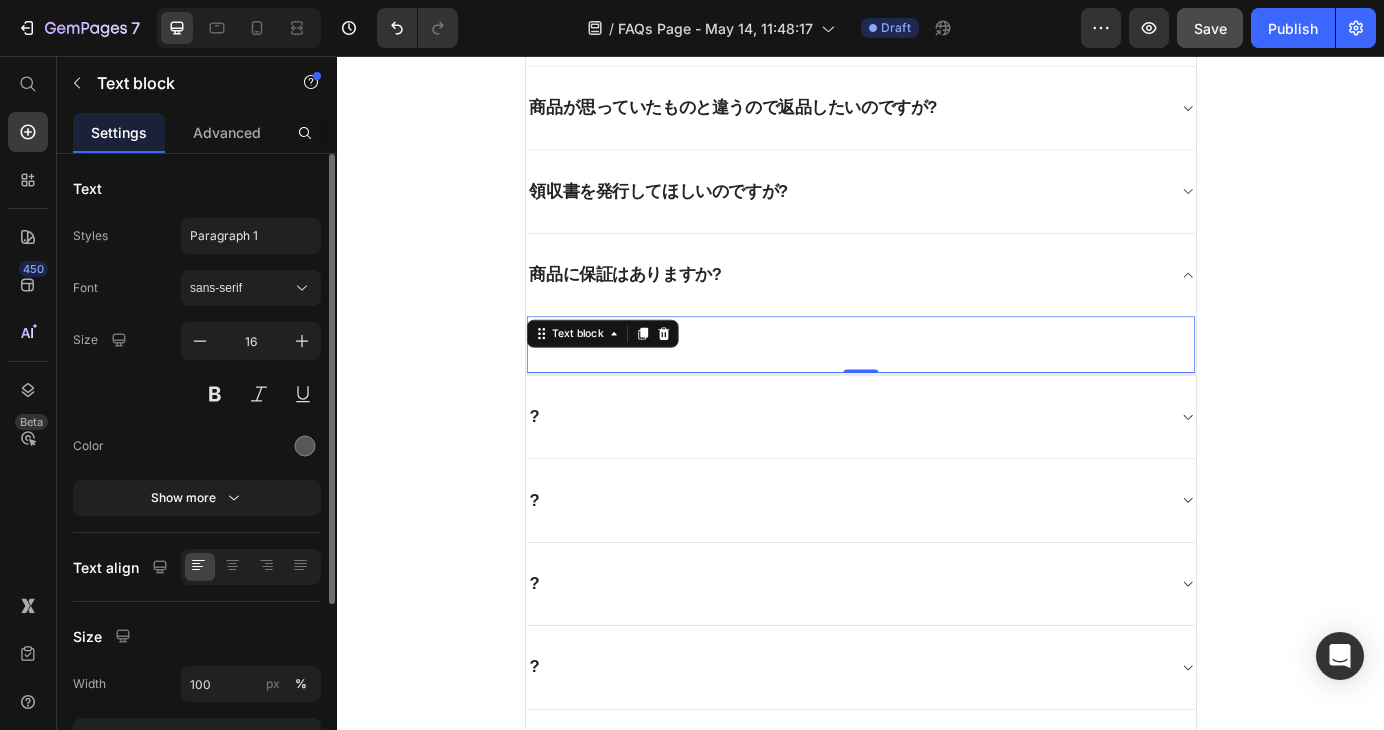 click on "。 Text block   0" at bounding box center [937, 387] 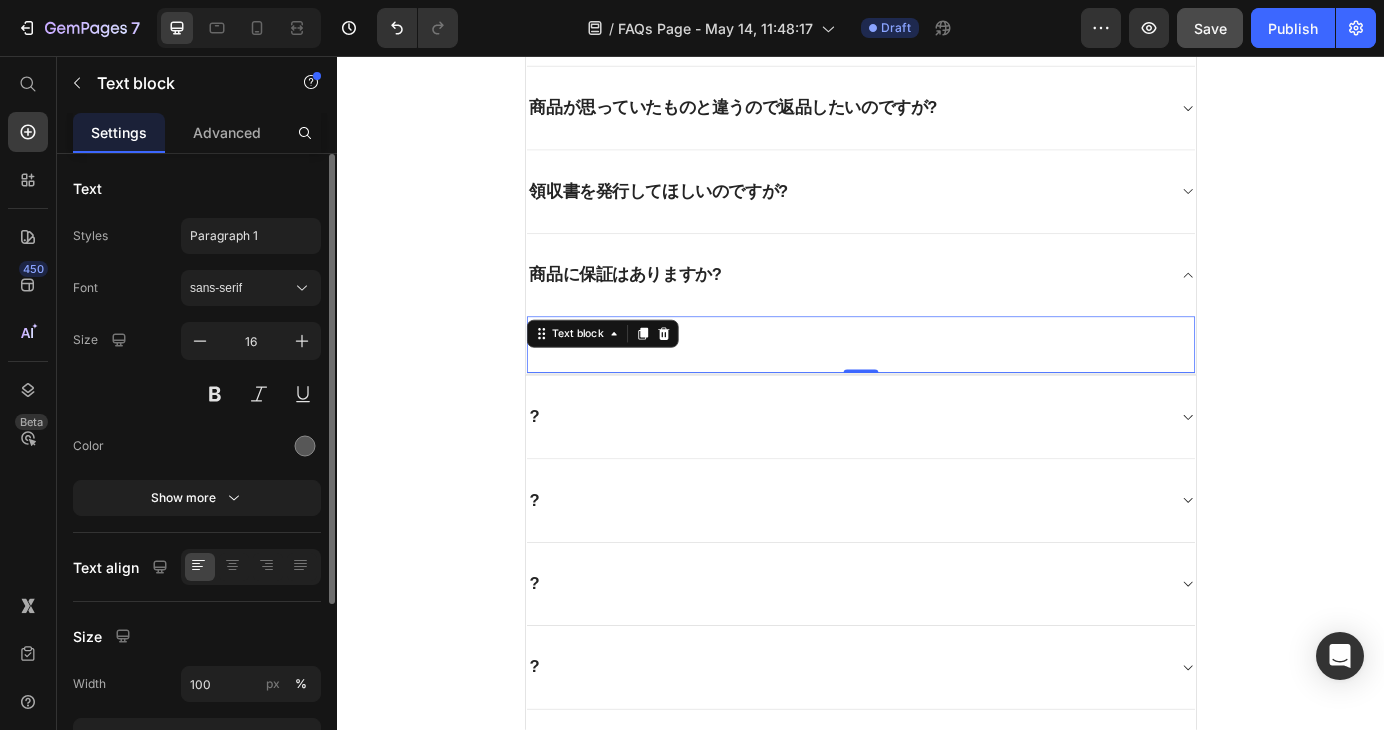 click on "。" at bounding box center [937, 370] 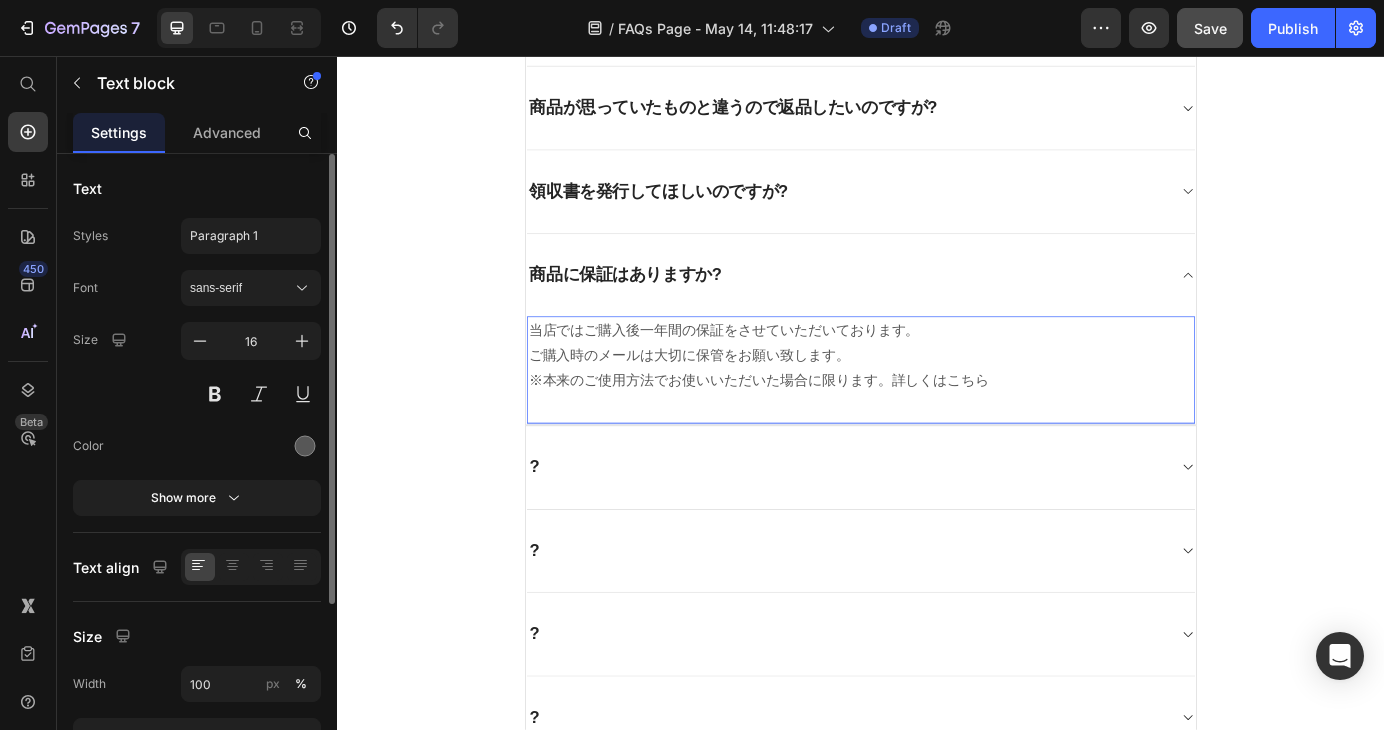 type 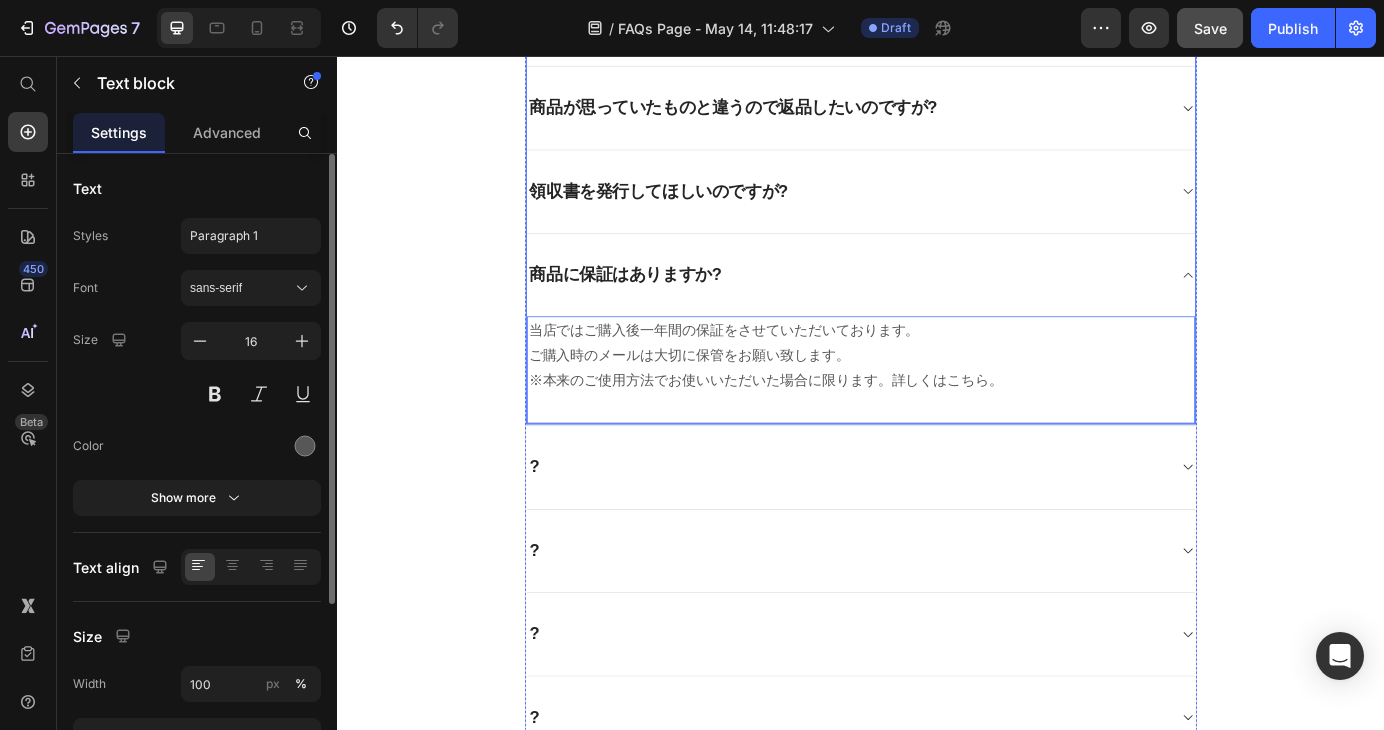 click on "商品に保証はありますか?" at bounding box center (921, 307) 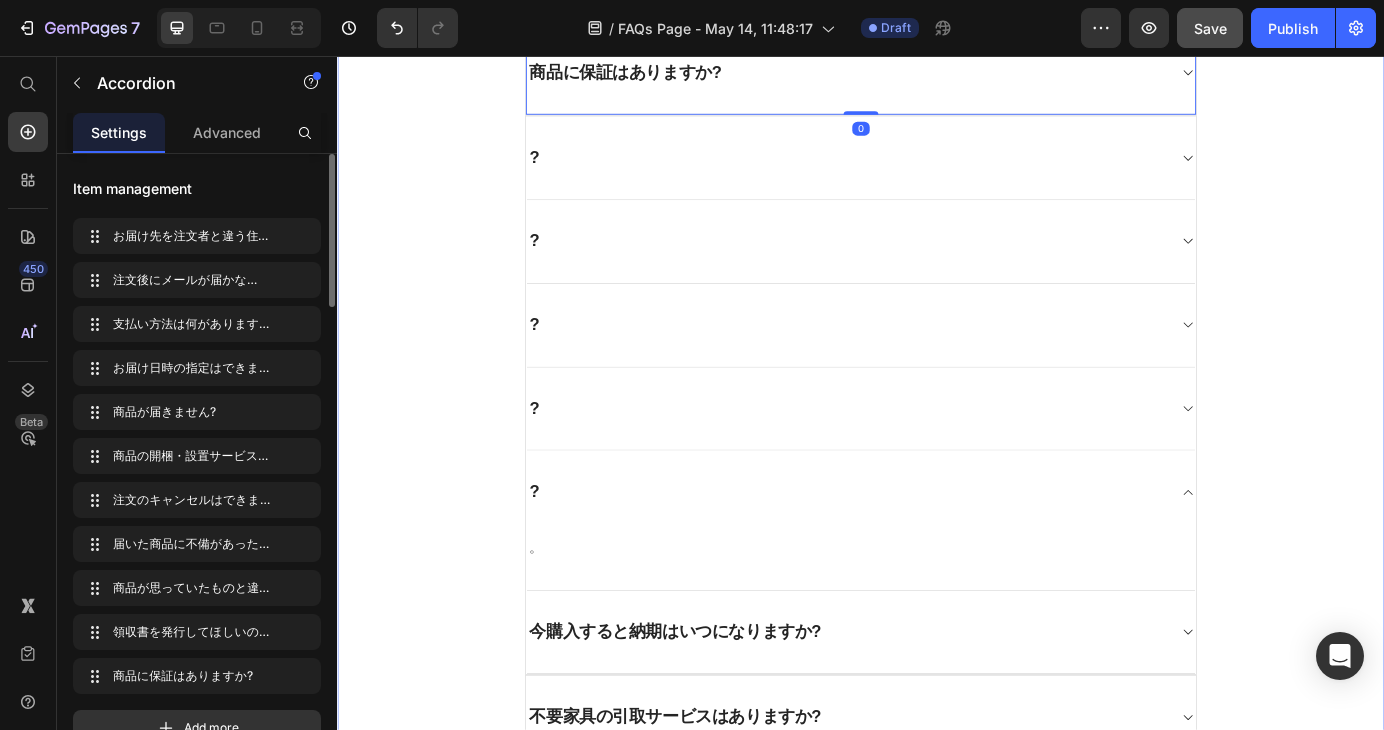 scroll, scrollTop: 1341, scrollLeft: 0, axis: vertical 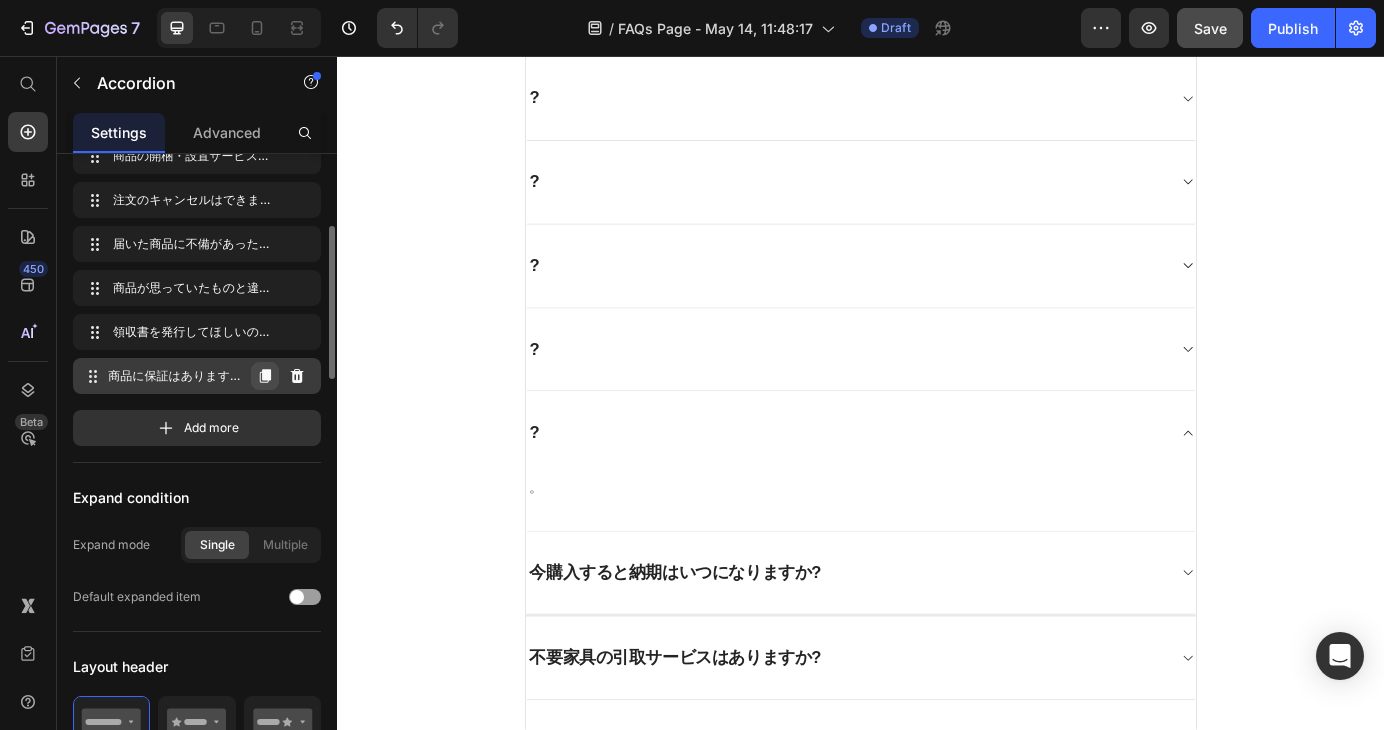 click 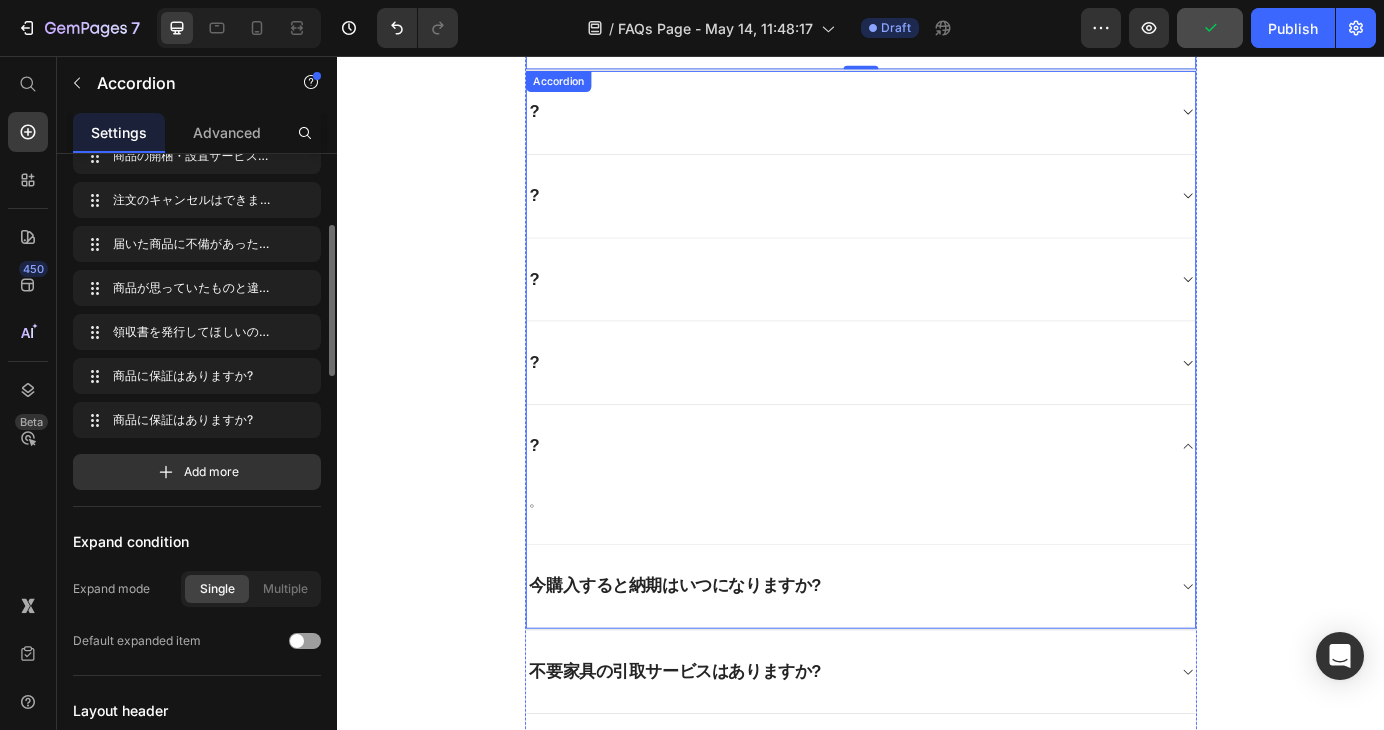 scroll, scrollTop: 1636, scrollLeft: 0, axis: vertical 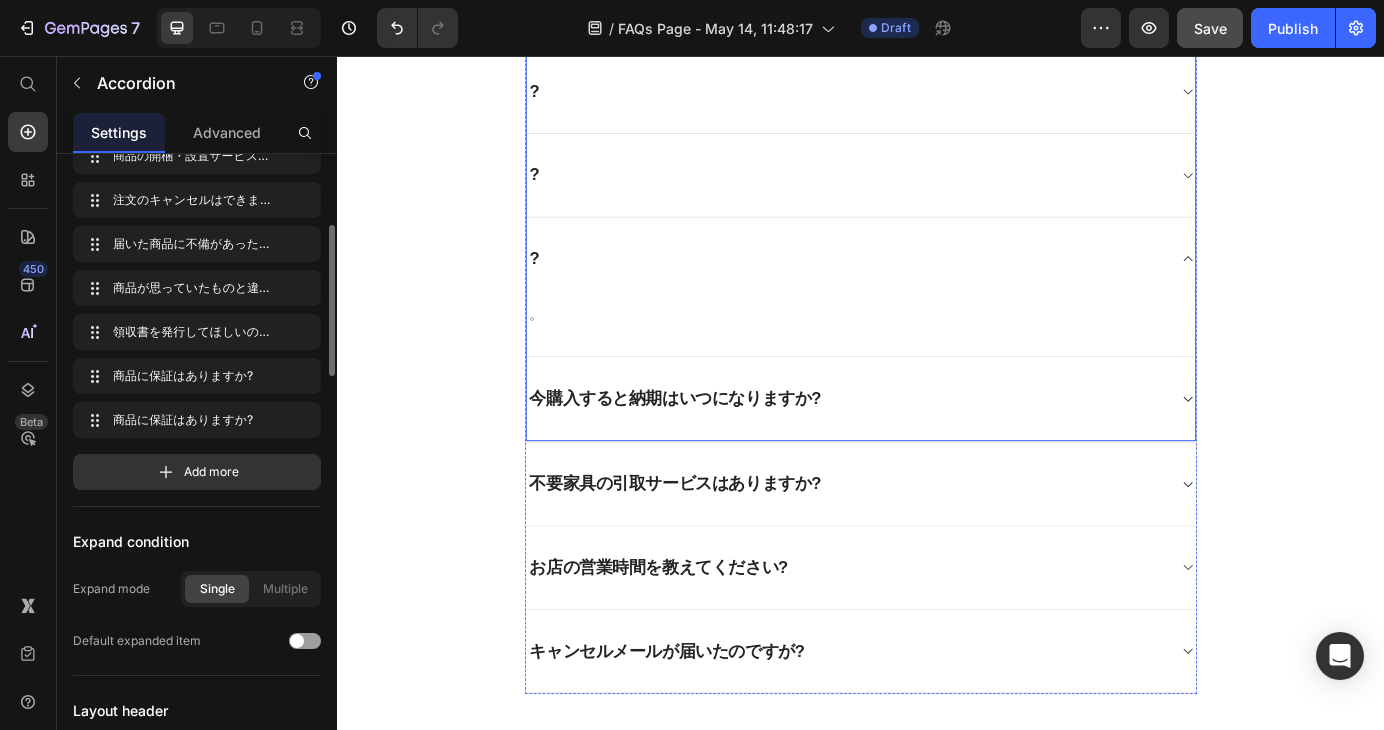 click on "今購入すると納期はいつになりますか?" at bounding box center (724, 448) 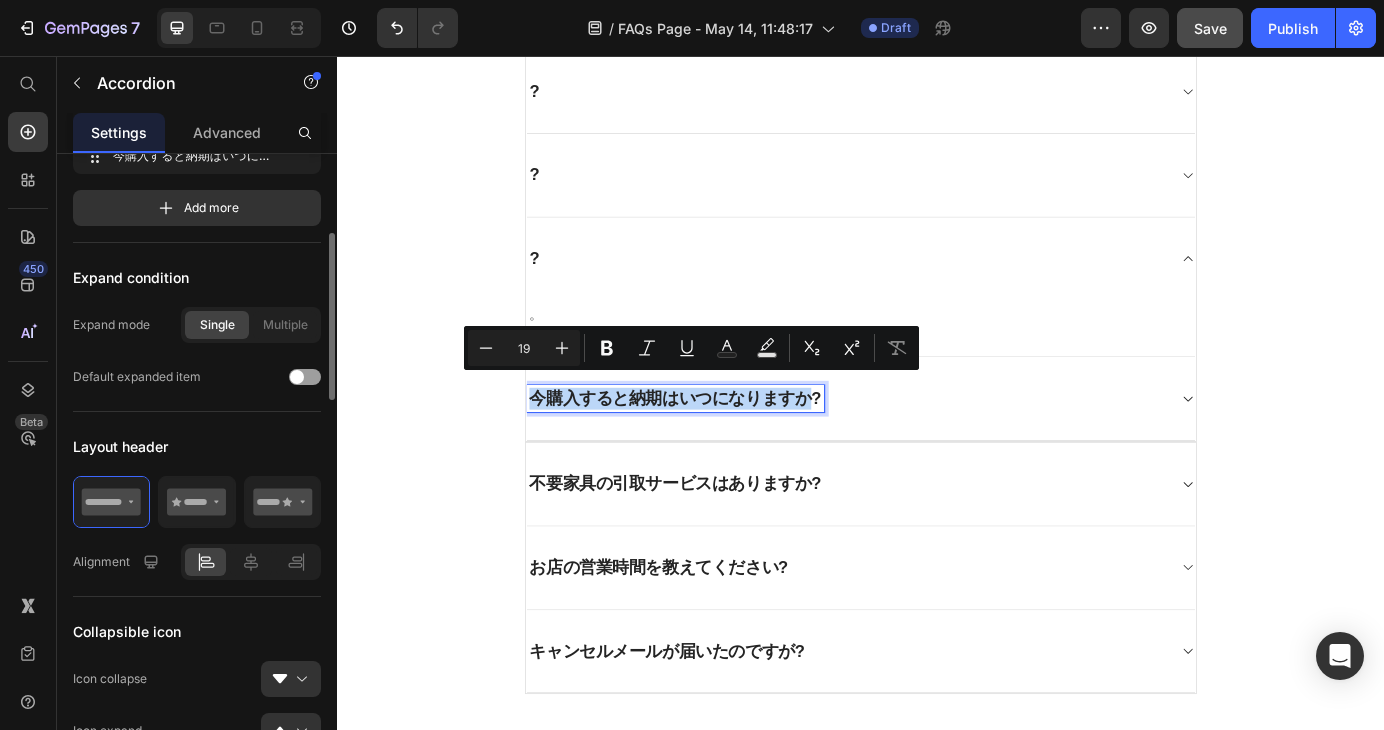 drag, startPoint x: 872, startPoint y: 433, endPoint x: 548, endPoint y: 432, distance: 324.00156 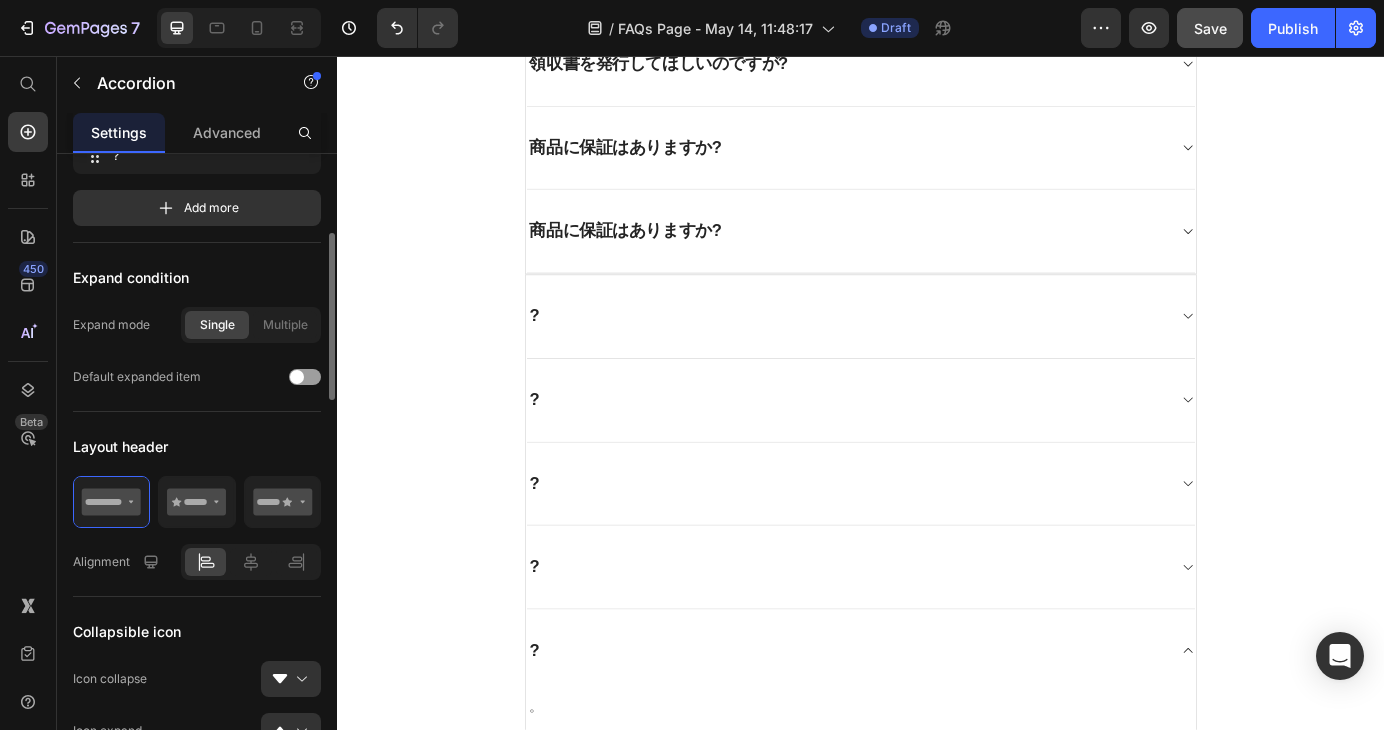 scroll, scrollTop: 1136, scrollLeft: 0, axis: vertical 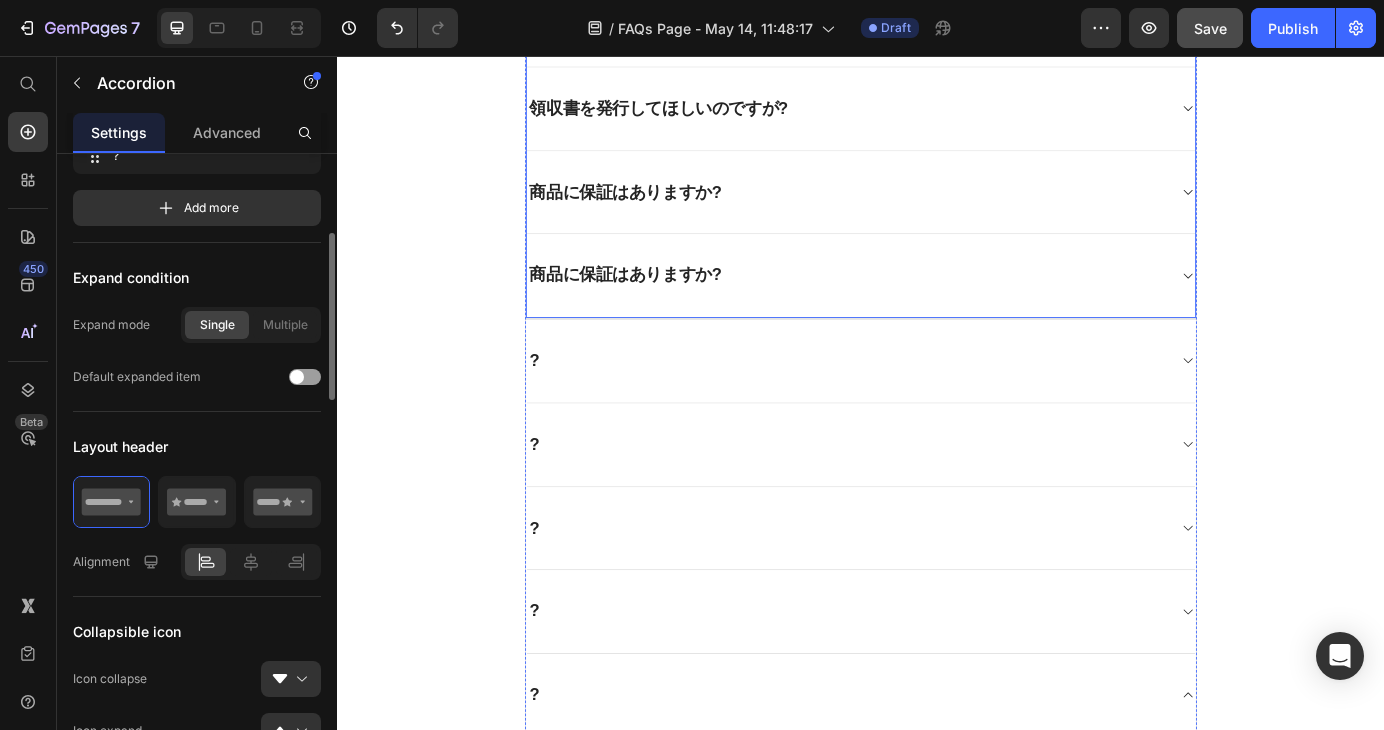click on "商品に保証はありますか?" at bounding box center [667, 307] 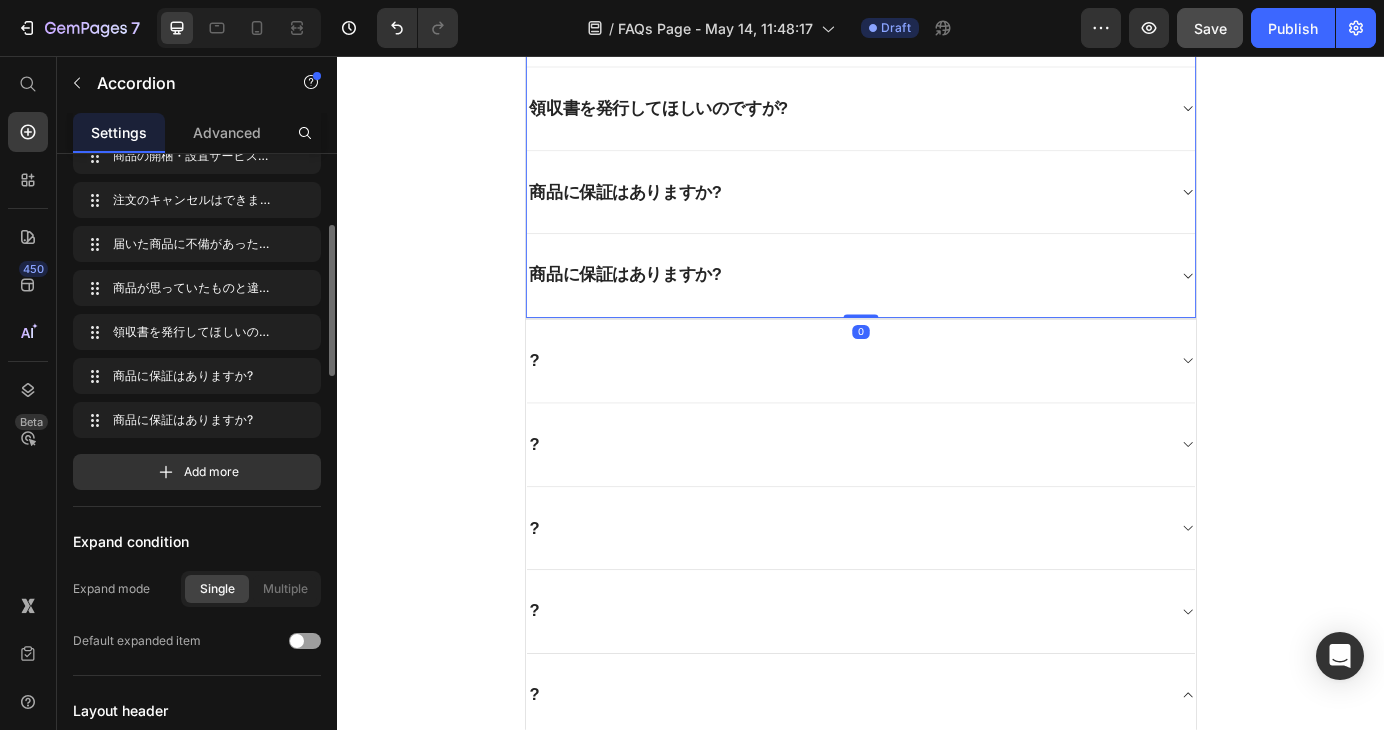 click on "商品に保証はありますか?" at bounding box center (667, 307) 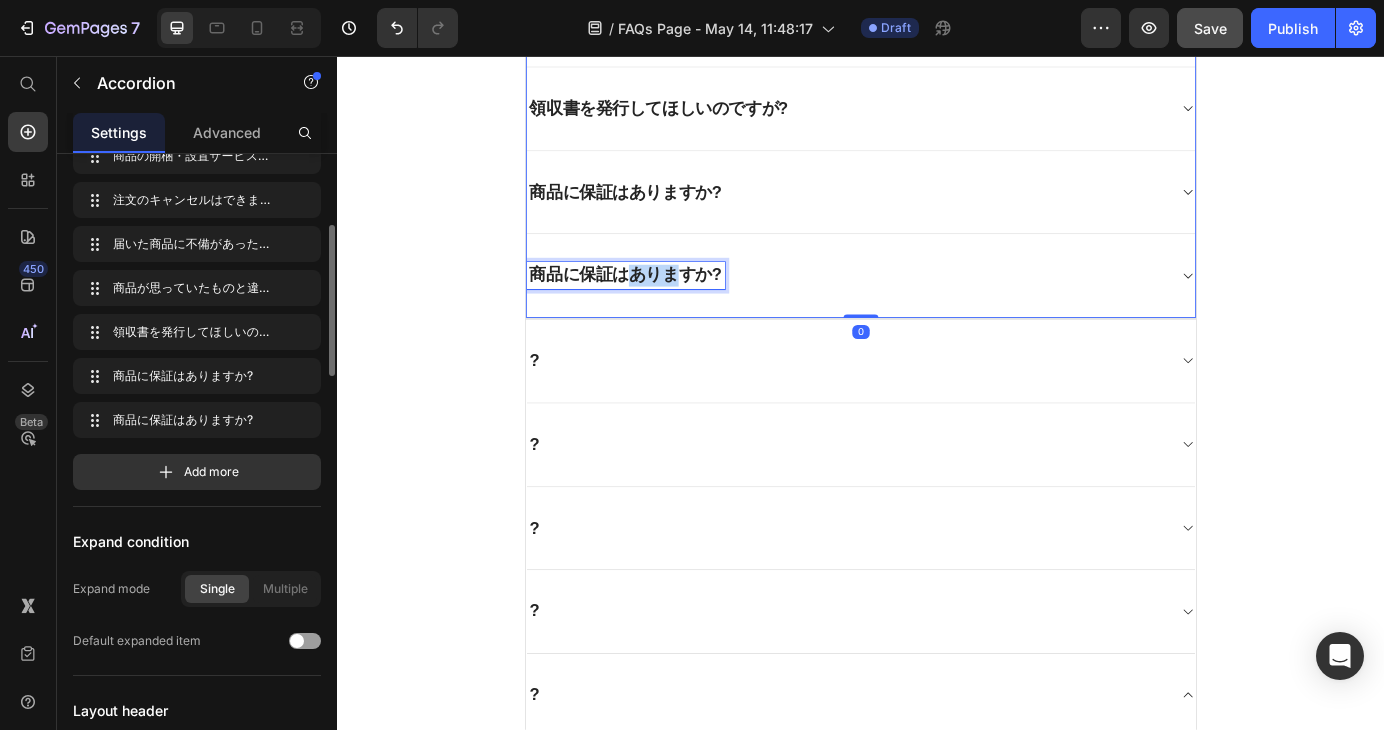click on "商品に保証はありますか?" at bounding box center (667, 307) 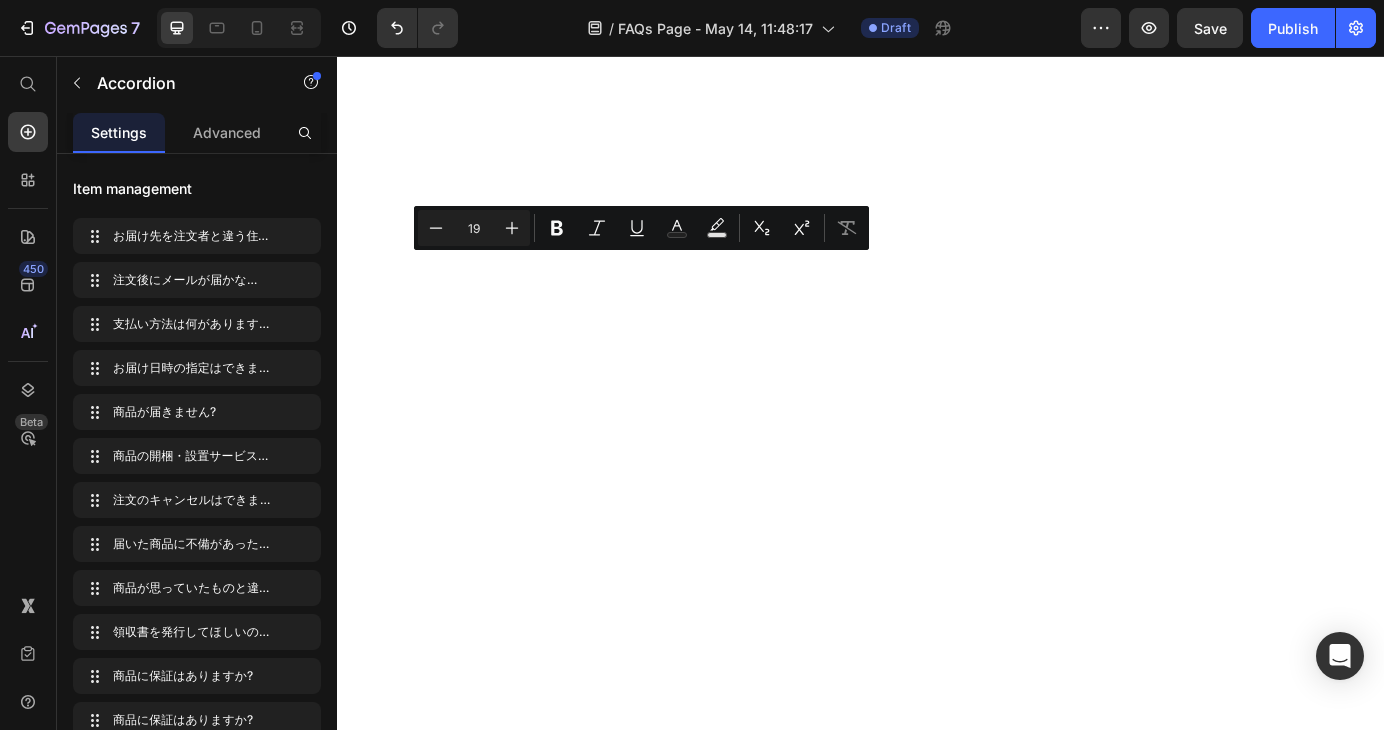 scroll, scrollTop: 0, scrollLeft: 0, axis: both 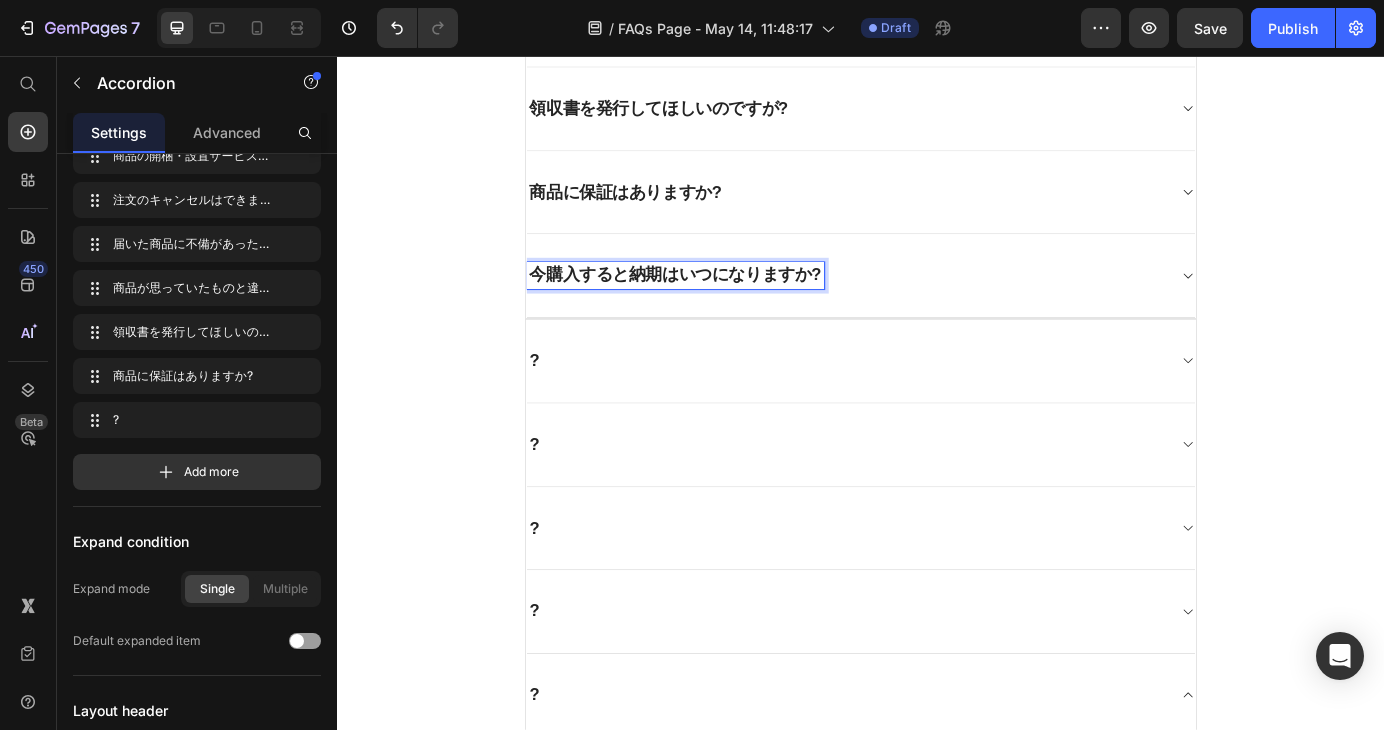 click on "今購入すると納期はいつになりますか?" at bounding box center (921, 307) 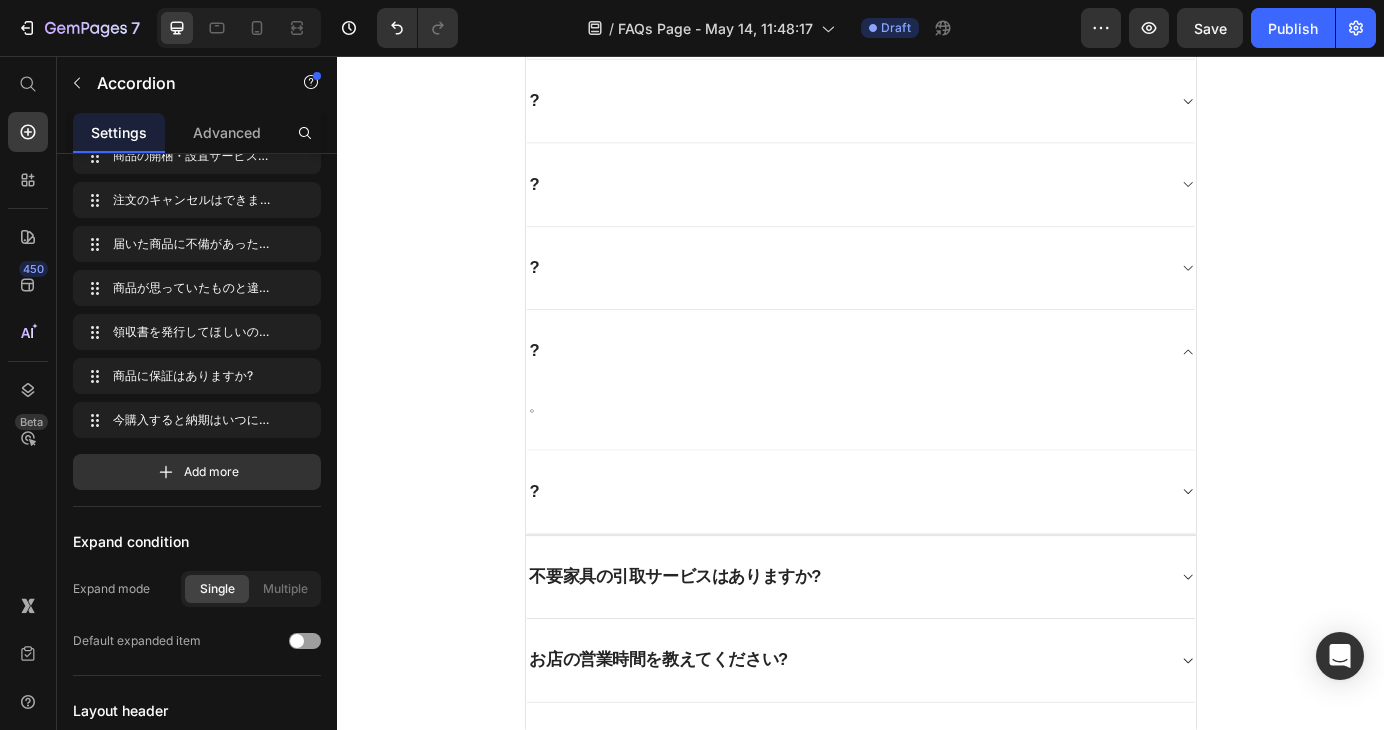 scroll, scrollTop: 1836, scrollLeft: 0, axis: vertical 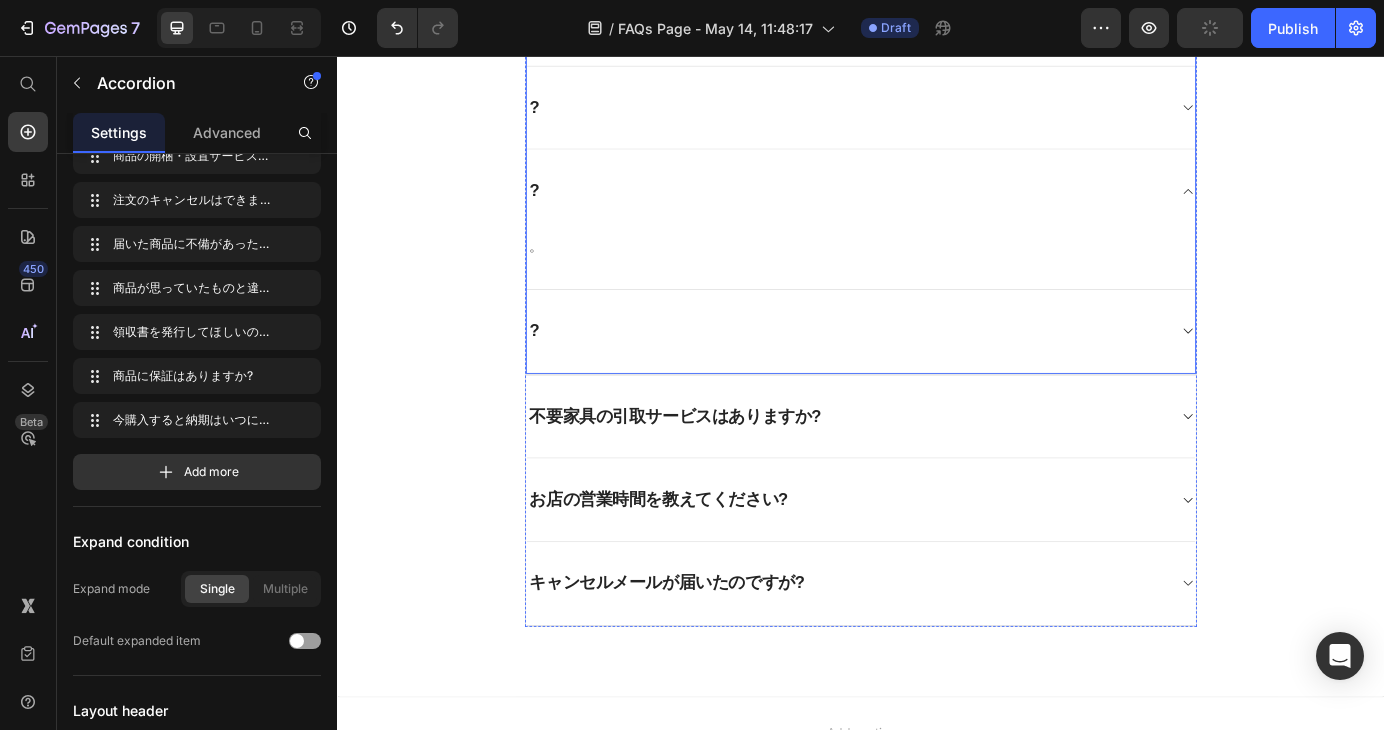 click on "?" at bounding box center [921, 371] 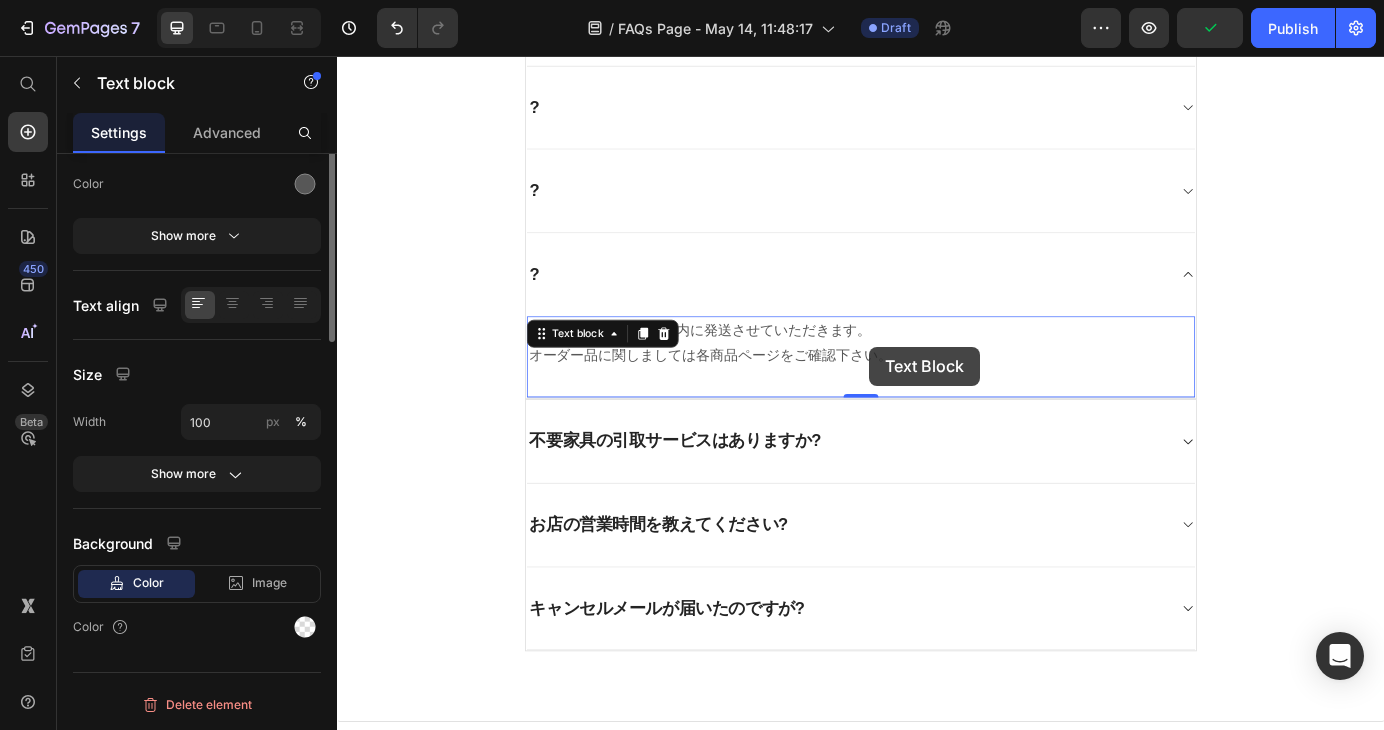 scroll, scrollTop: 0, scrollLeft: 0, axis: both 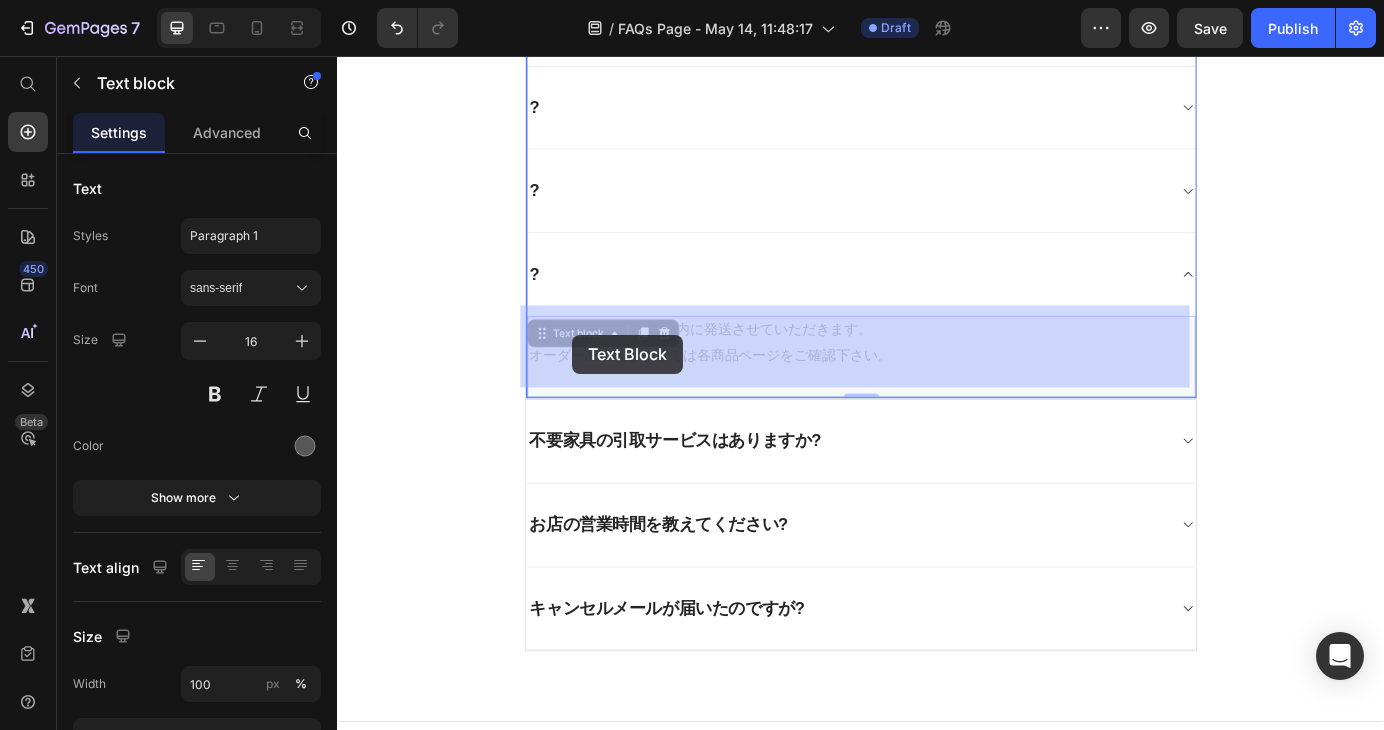drag, startPoint x: 947, startPoint y: 389, endPoint x: 852, endPoint y: 355, distance: 100.90094 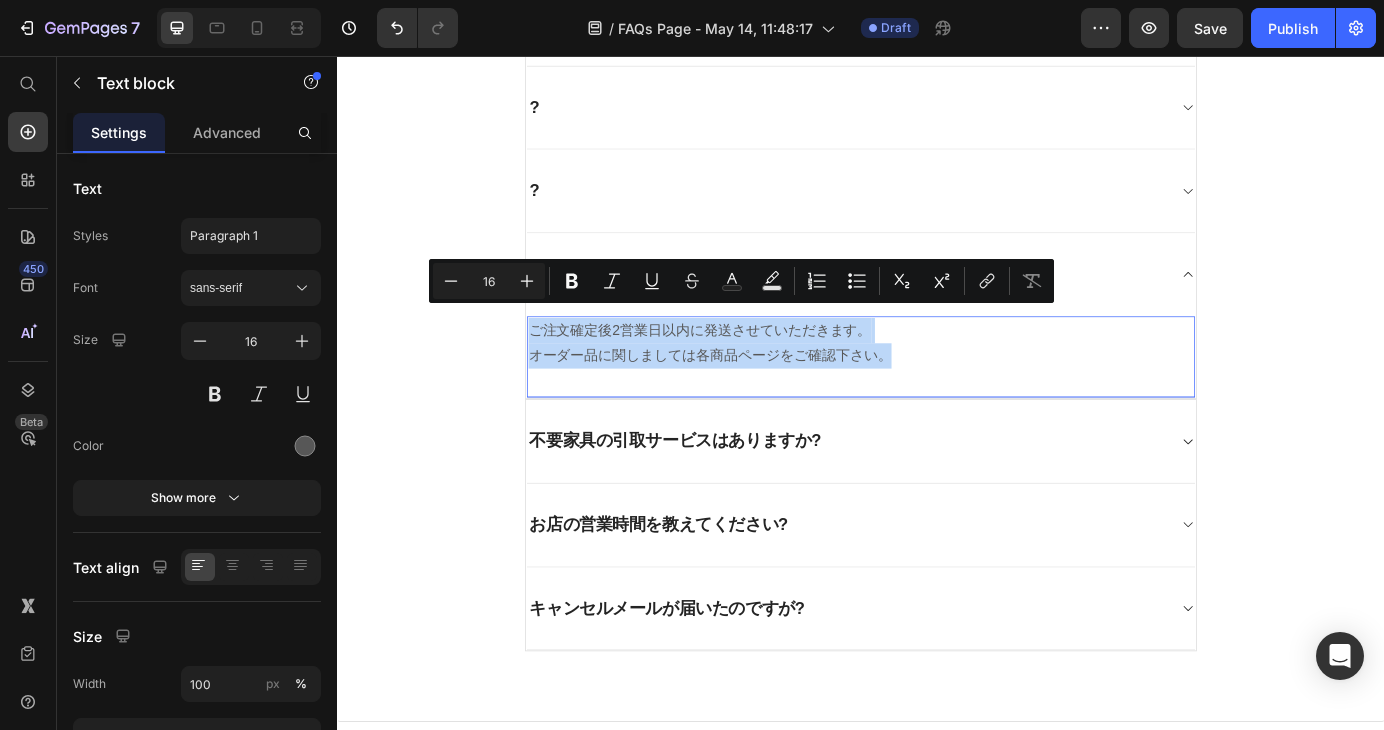 drag, startPoint x: 975, startPoint y: 391, endPoint x: 553, endPoint y: 358, distance: 423.28833 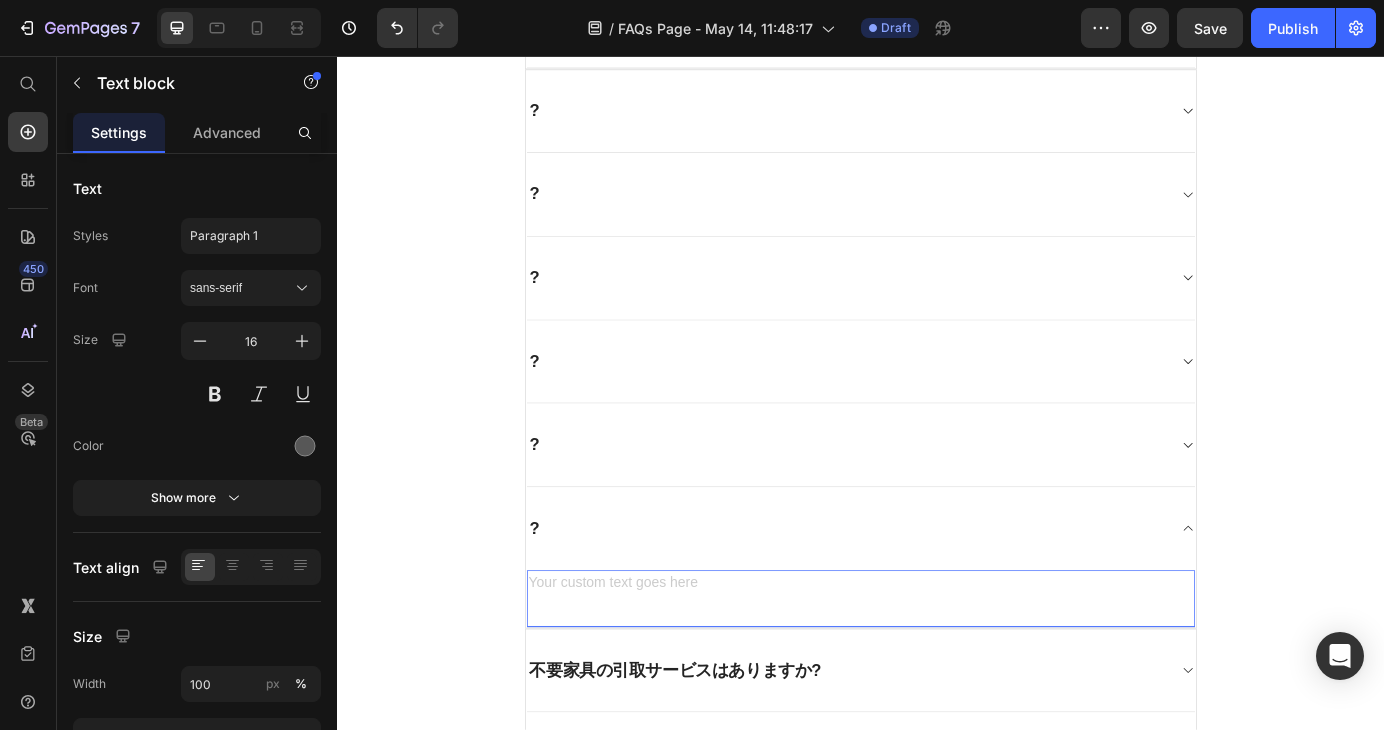 scroll, scrollTop: 1236, scrollLeft: 0, axis: vertical 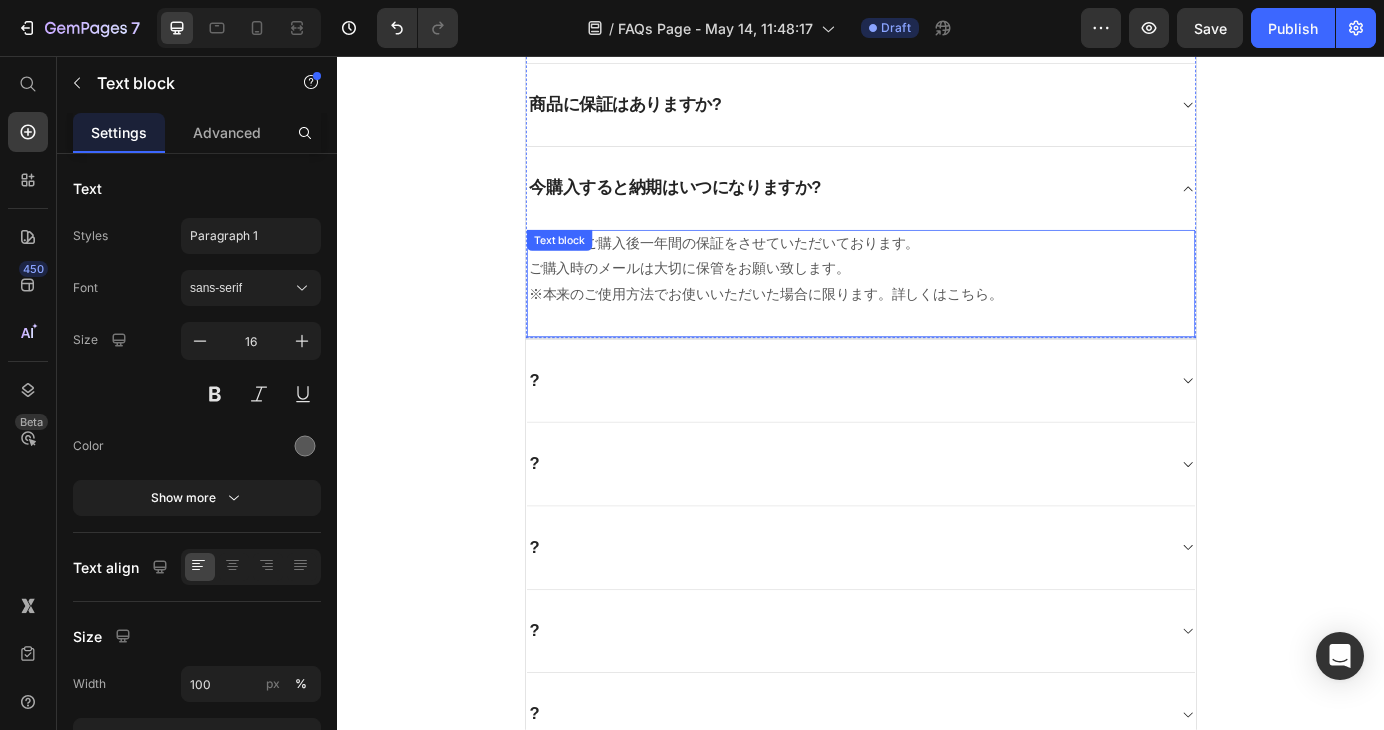 click on "当店ではご購入後一年間の保証をさせていただいております。 ご購入時のメールは大切に保管をお願い致します。 ※本来のご使用方法でお使いいただいた場合に限ります。詳しくはこちら。" at bounding box center (937, 300) 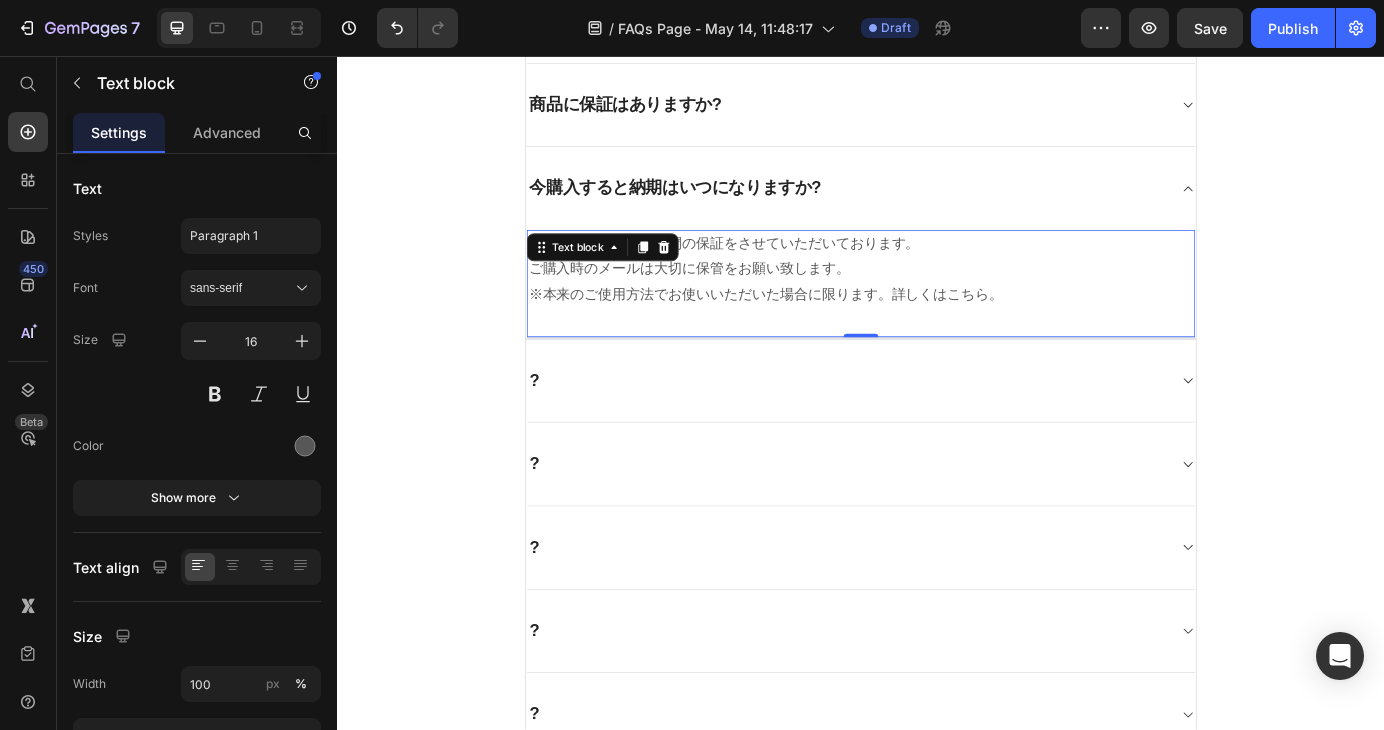 click on "当店ではご購入後一年間の保証をさせていただいております。 ご購入時のメールは大切に保管をお願い致します。 ※本来のご使用方法でお使いいただいた場合に限ります。詳しくはこちら。" at bounding box center (937, 300) 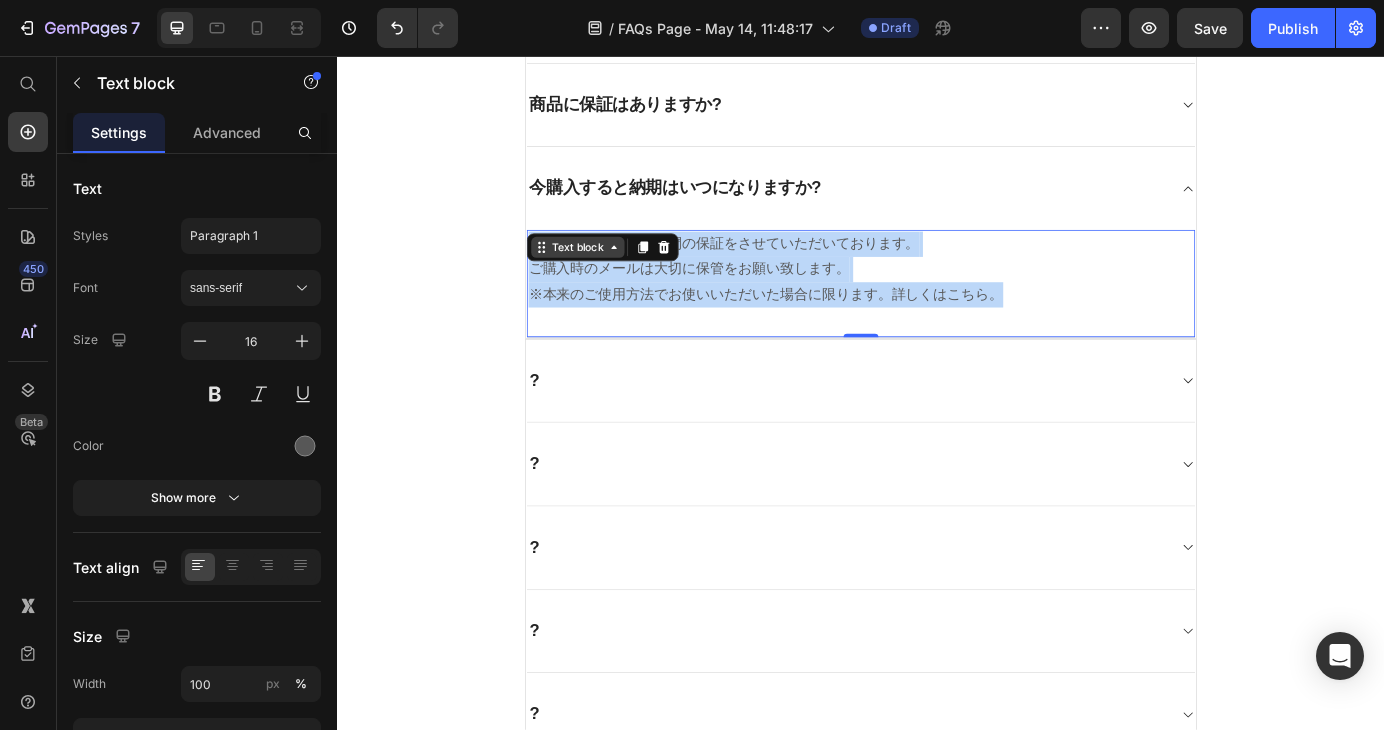 drag, startPoint x: 1095, startPoint y: 320, endPoint x: 558, endPoint y: 273, distance: 539.05286 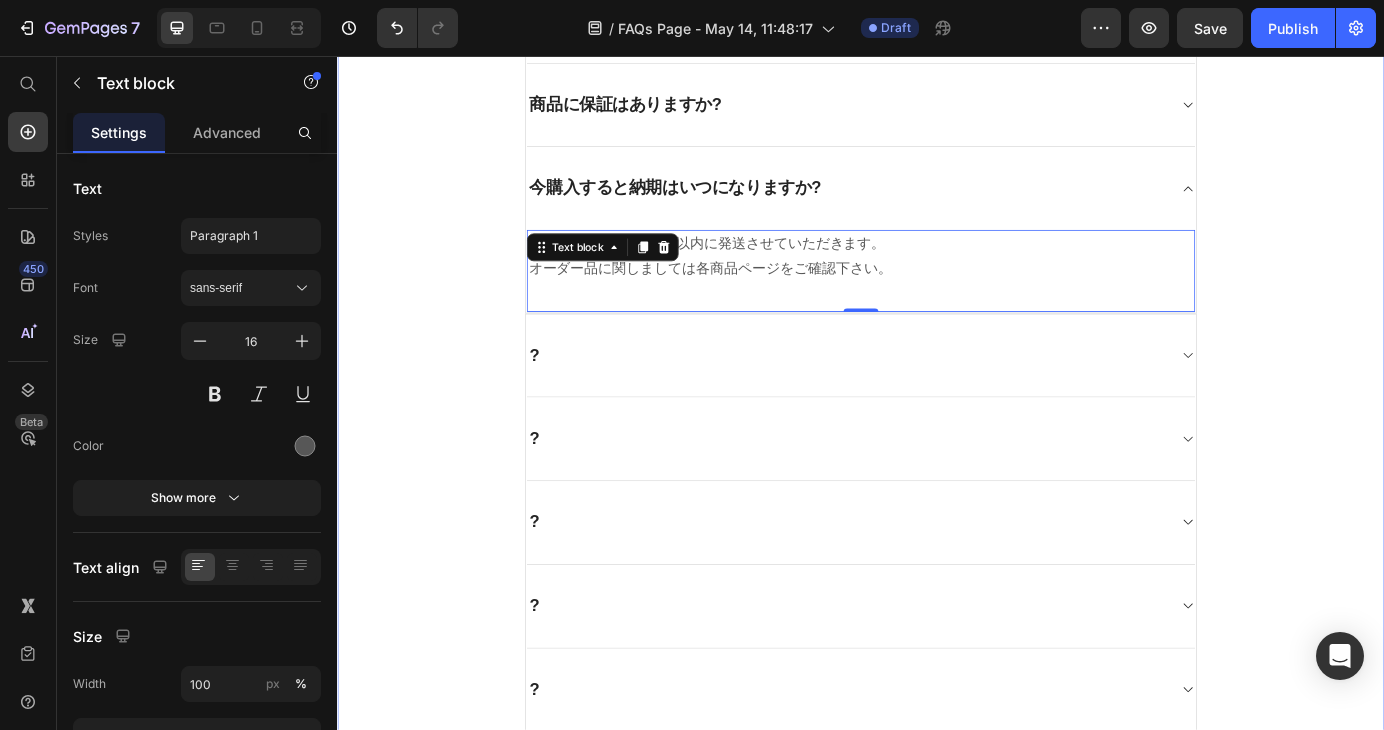 click on "よくあるご質問 Heading お客様からいただいたお問い合わせを、よくある質問形式でご紹介しています。 Text block                Title Line
お届け先を注文者と違う住所にできますか?
注文後にメールが届かない。?
支払い方法は何がありますか?
お届け日時の指定はできますか?
商品が届きません?
商品の開梱・設置サービスはありますか?
注文のキャンセルはできますか?
届いた商品に不備があったのですが?
商品が思っていたものと違うので返品したいのですが?
Text block" at bounding box center [937, 111] 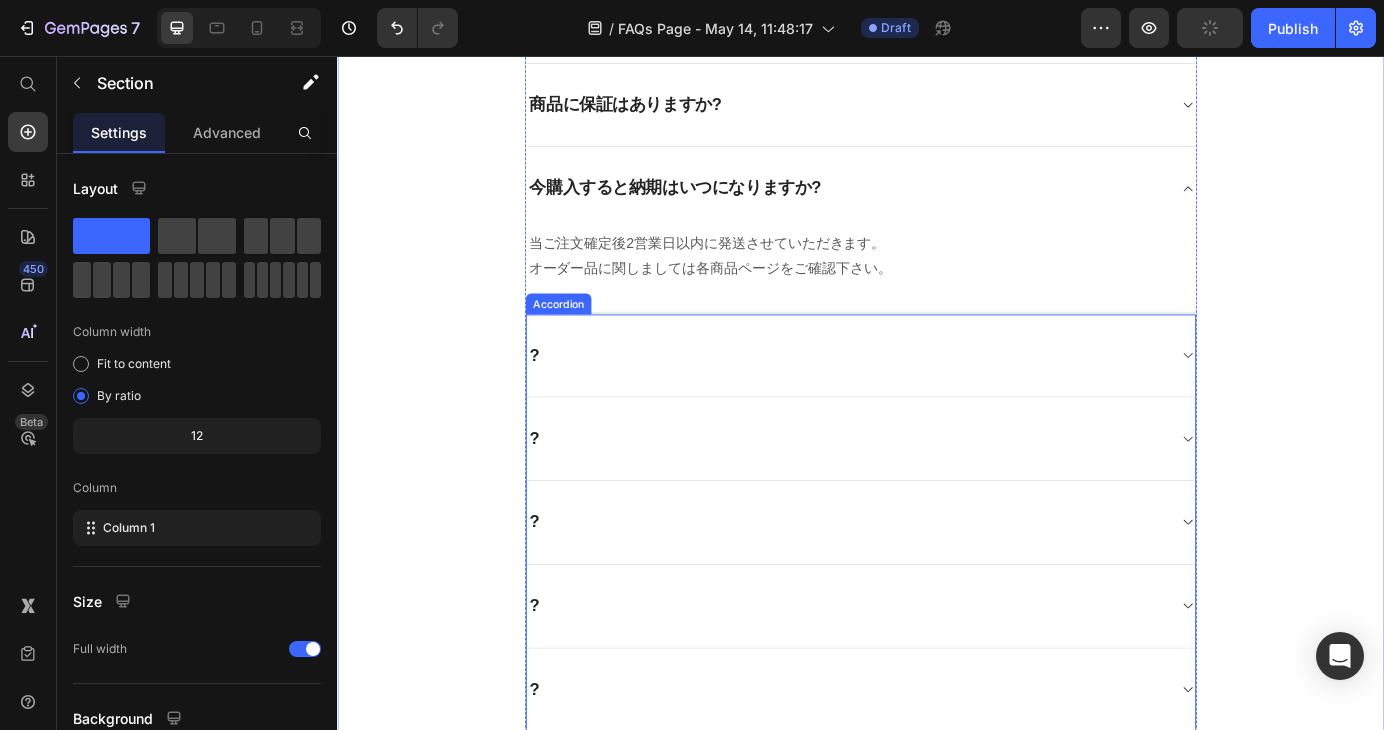 click on "?" at bounding box center [937, 400] 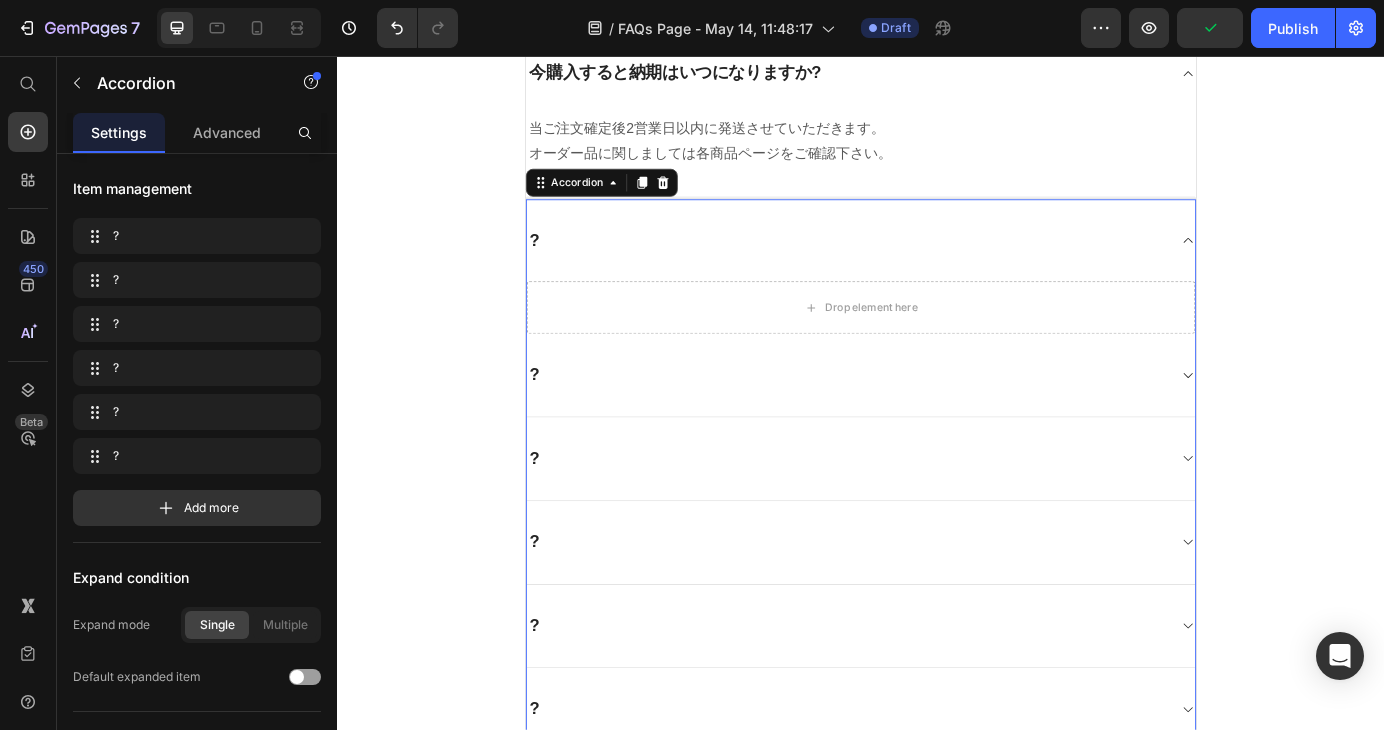 scroll, scrollTop: 1236, scrollLeft: 0, axis: vertical 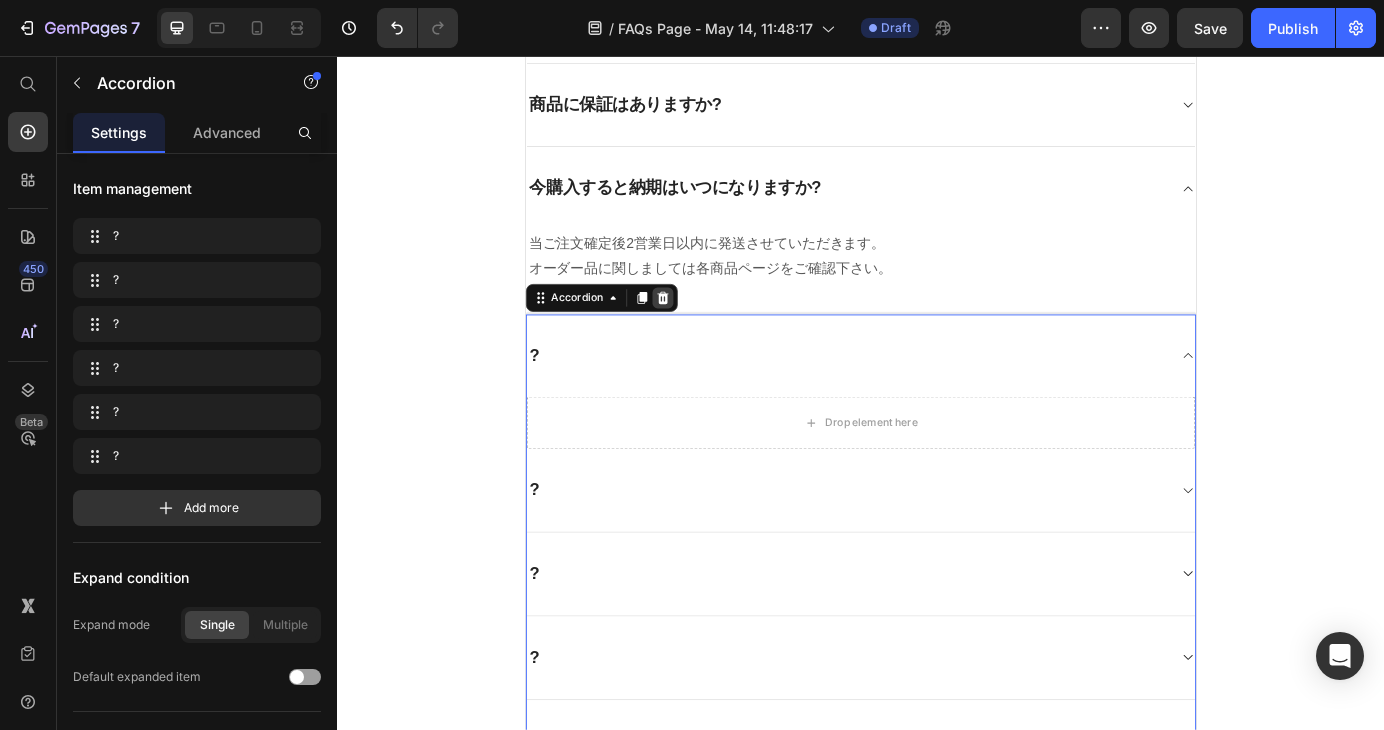 click 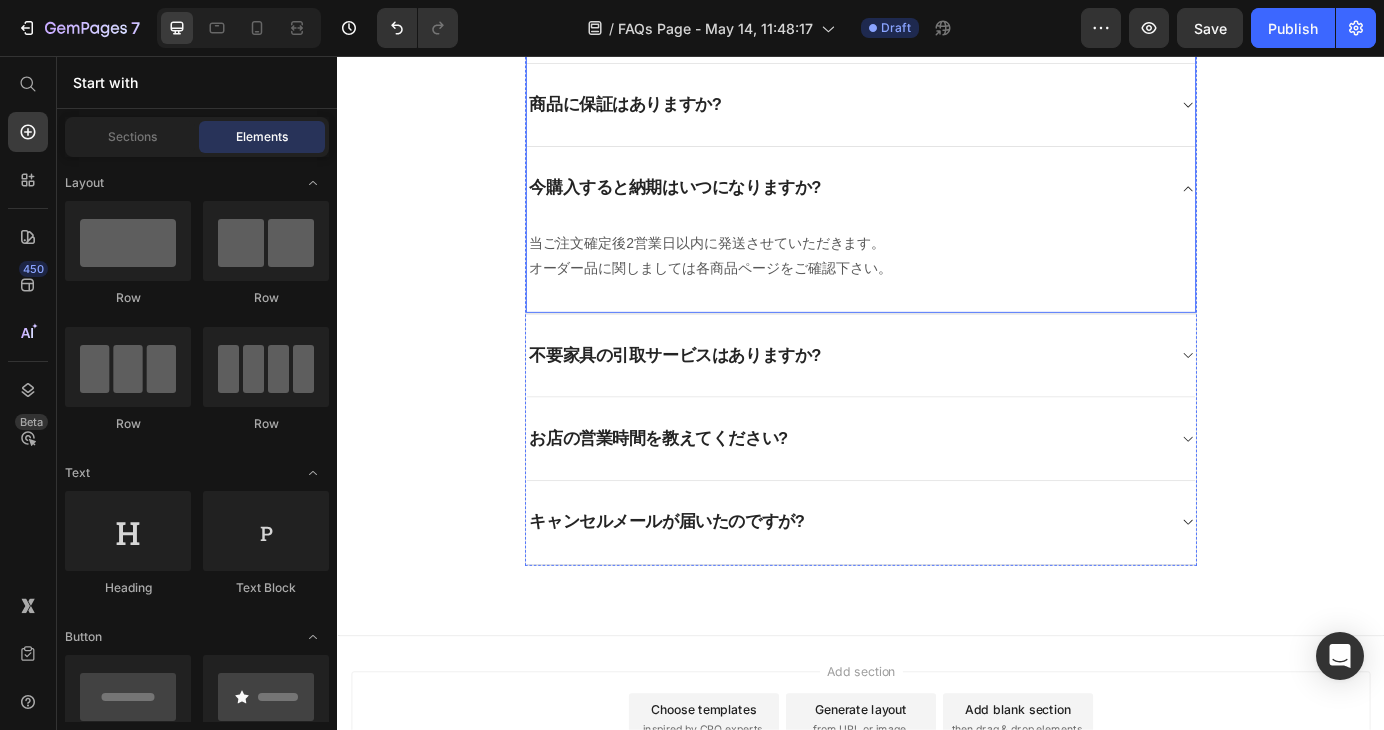 click 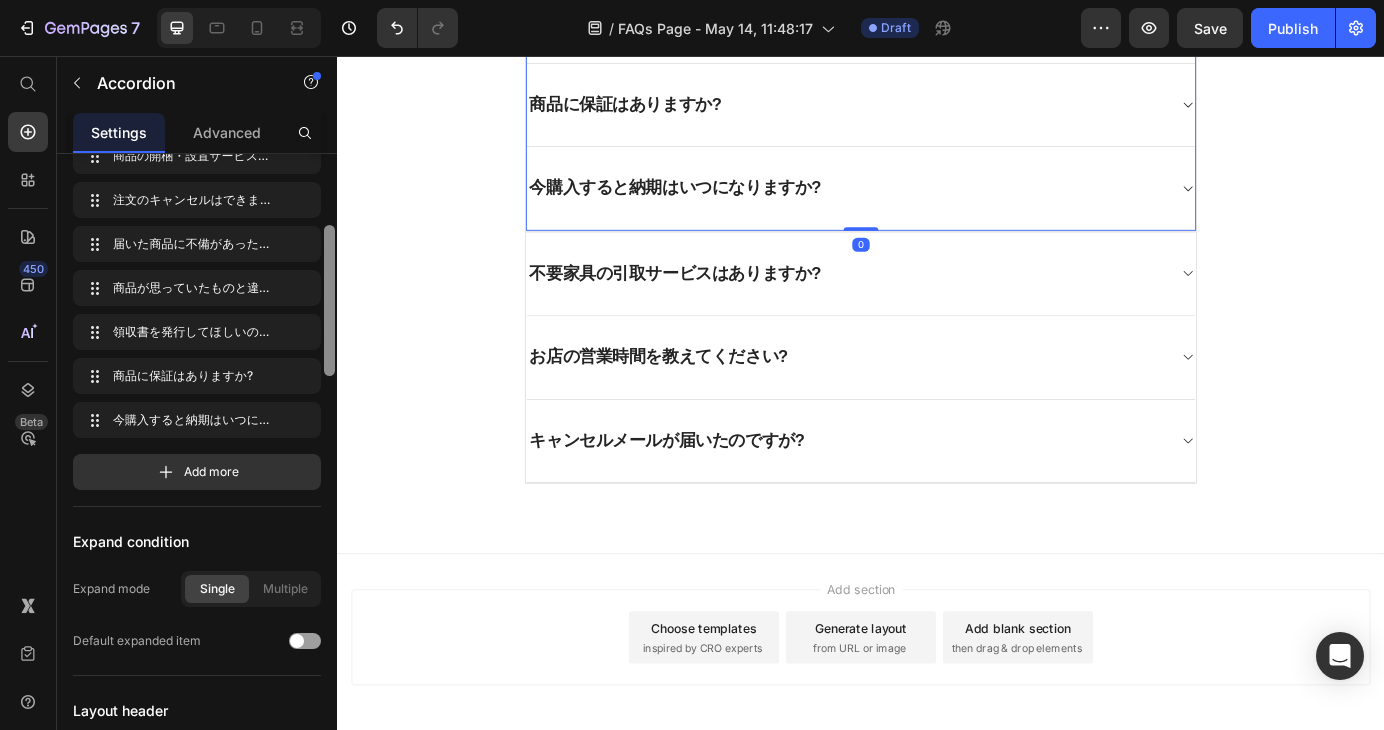 scroll, scrollTop: 400, scrollLeft: 0, axis: vertical 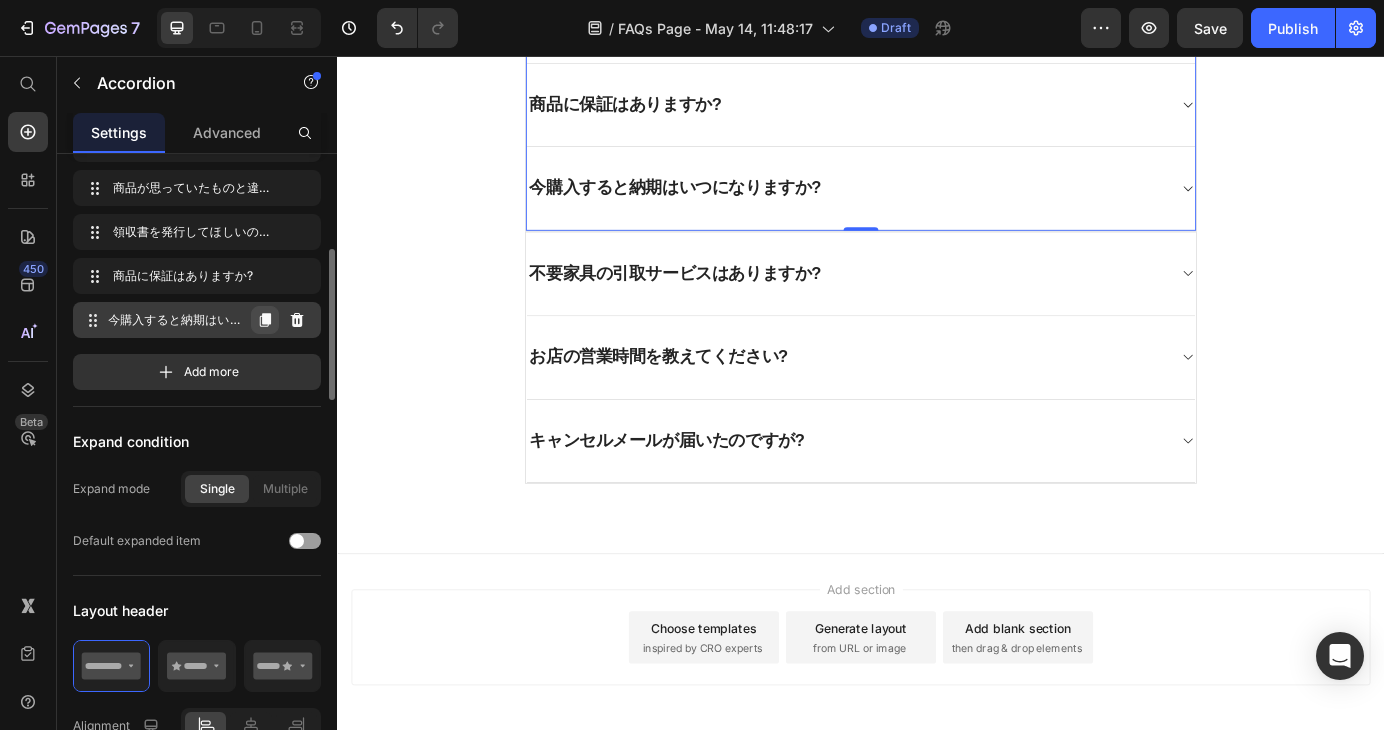 click 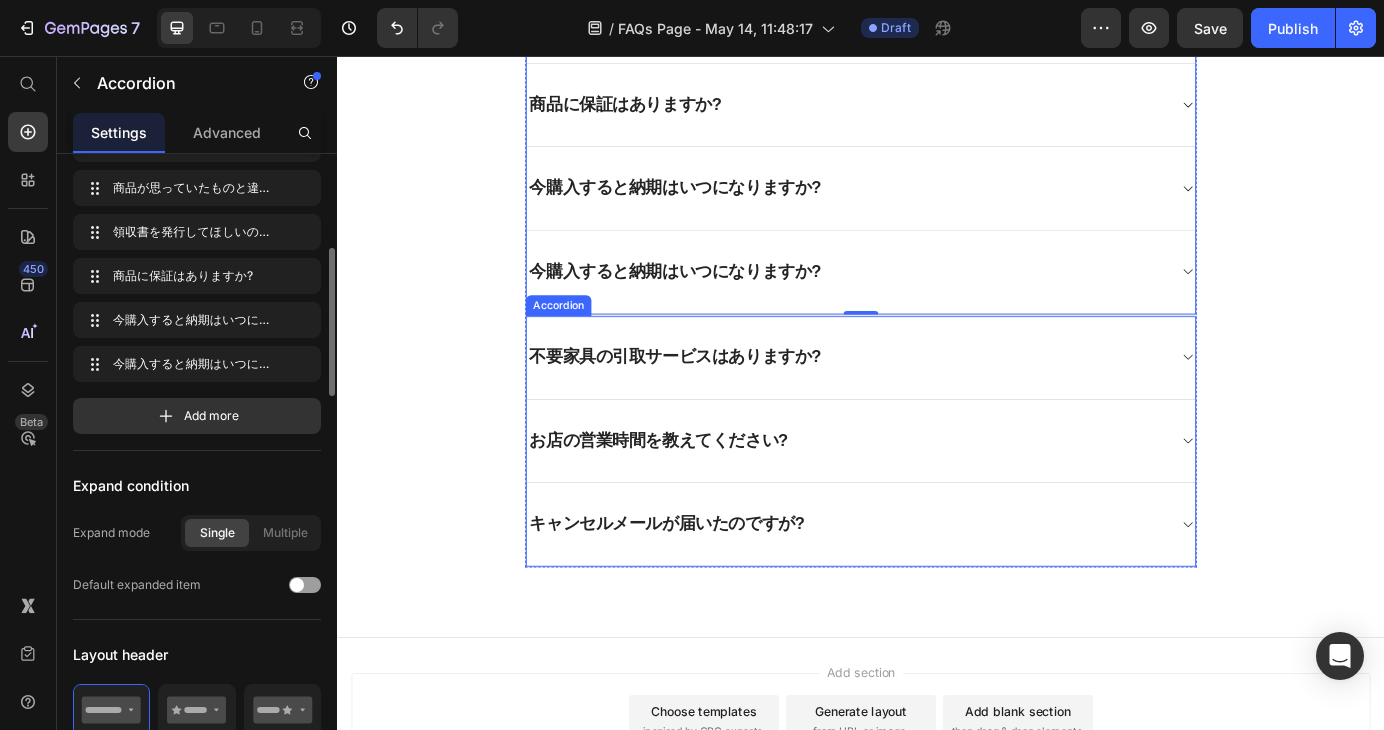 click on "不要家具の引取サービスはありますか?" at bounding box center [724, 401] 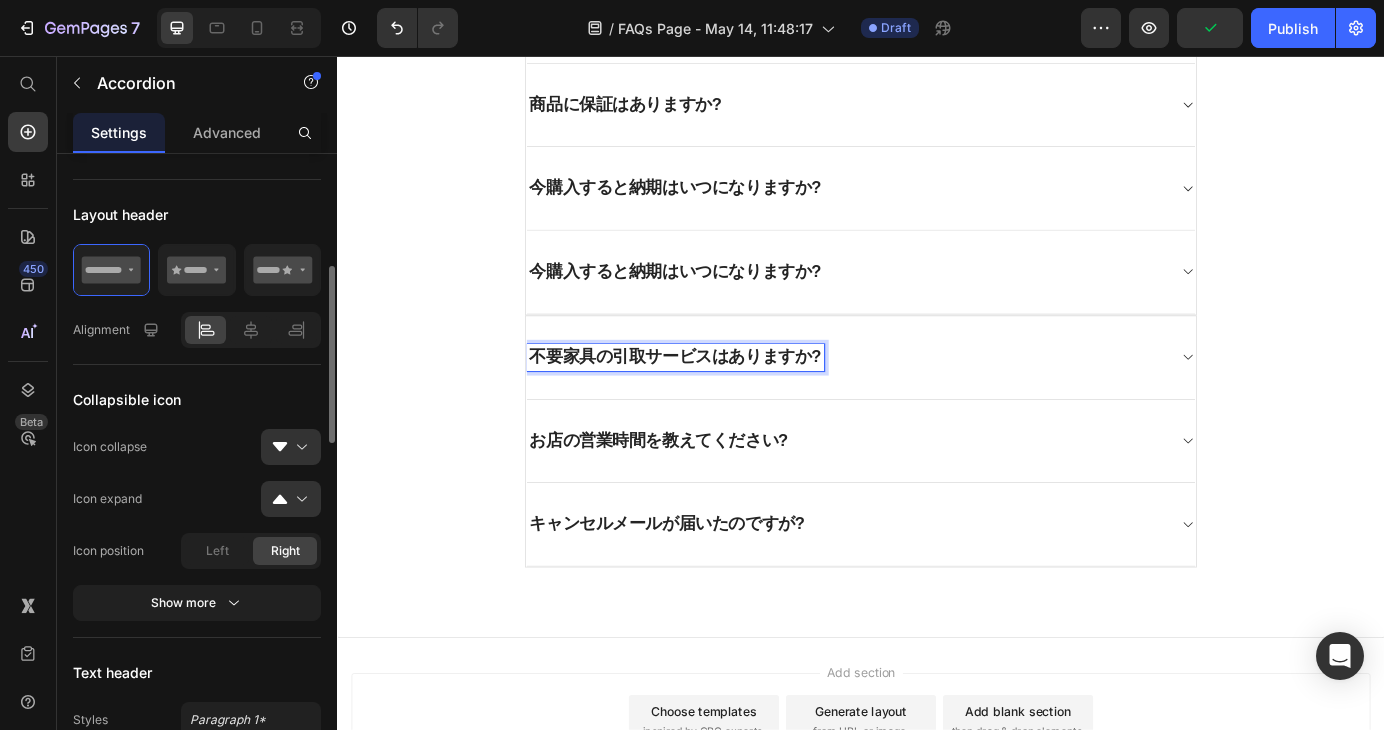 click on "不要家具の引取サービスはありますか?" at bounding box center [724, 401] 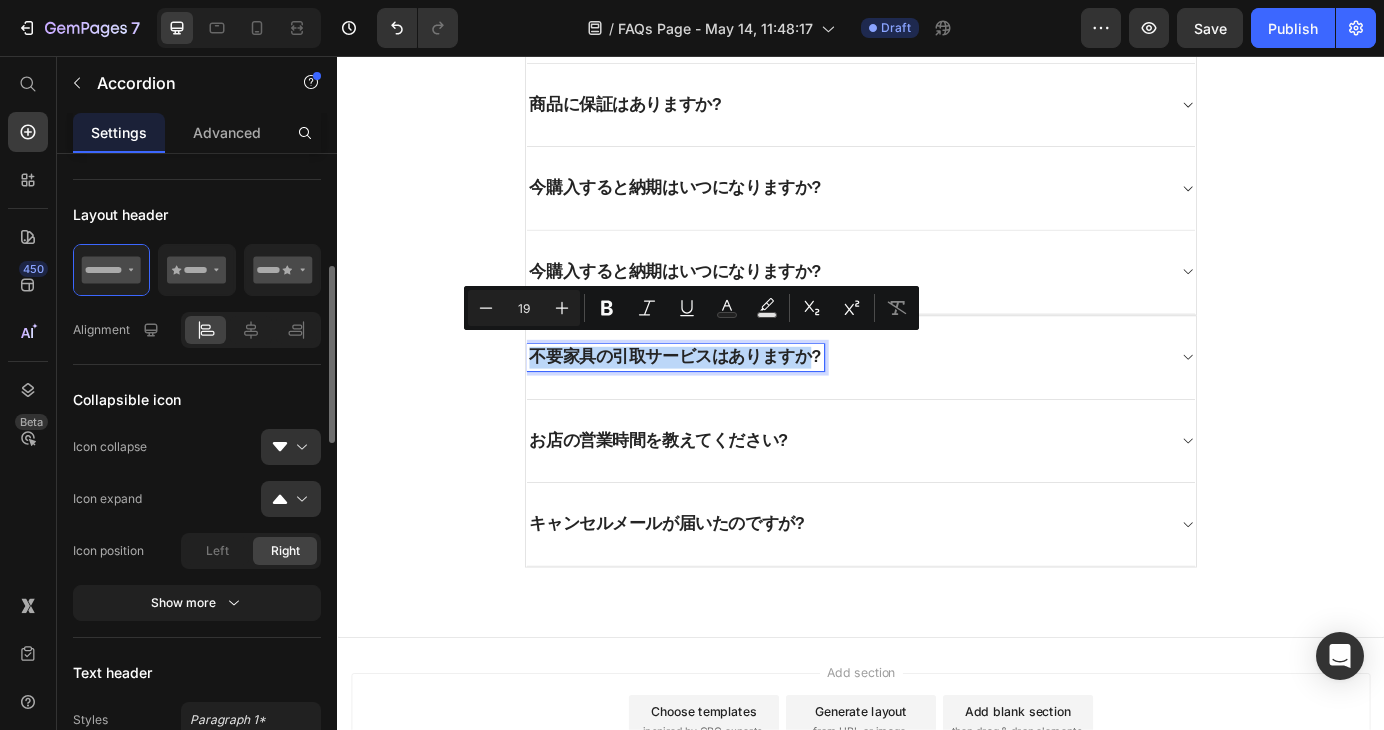 drag, startPoint x: 873, startPoint y: 393, endPoint x: 554, endPoint y: 401, distance: 319.1003 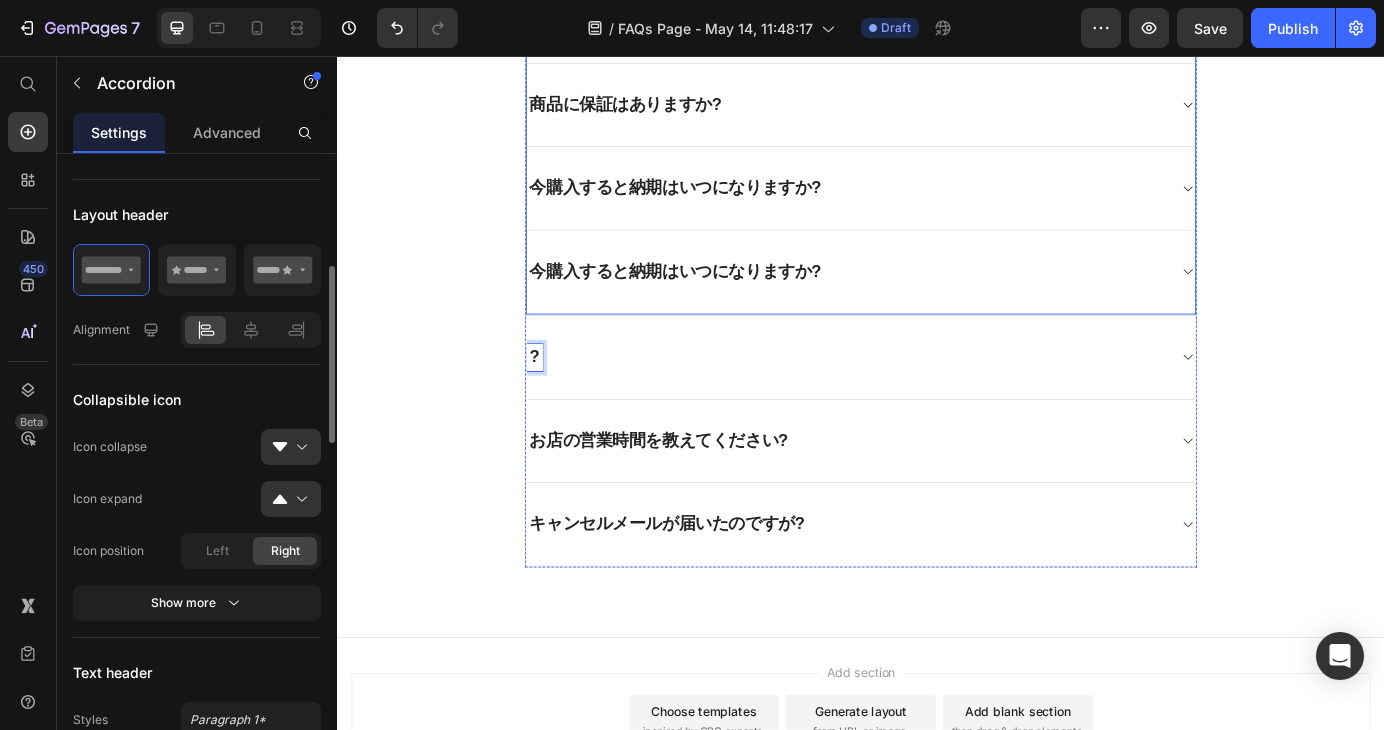 click on "今購入すると納期はいつになりますか?" at bounding box center (724, 303) 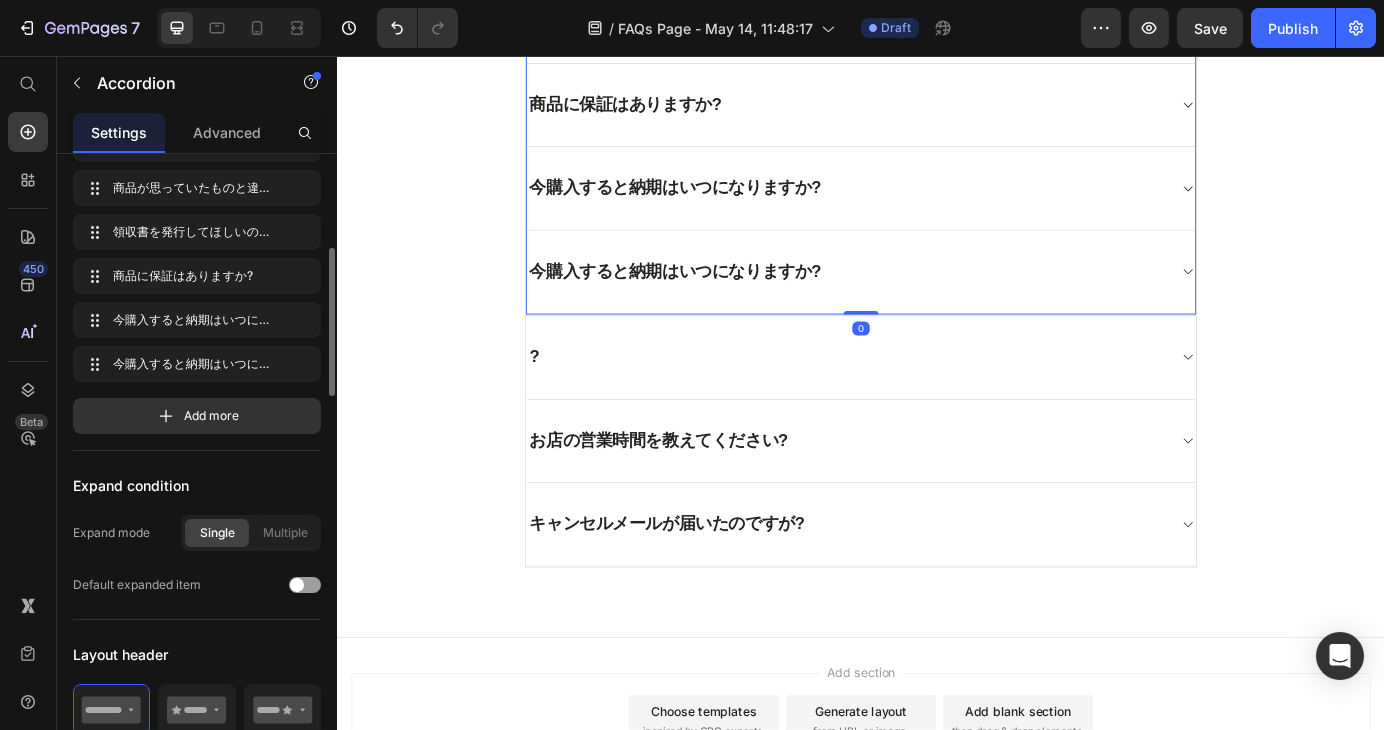 click on "今購入すると納期はいつになりますか?" at bounding box center (724, 303) 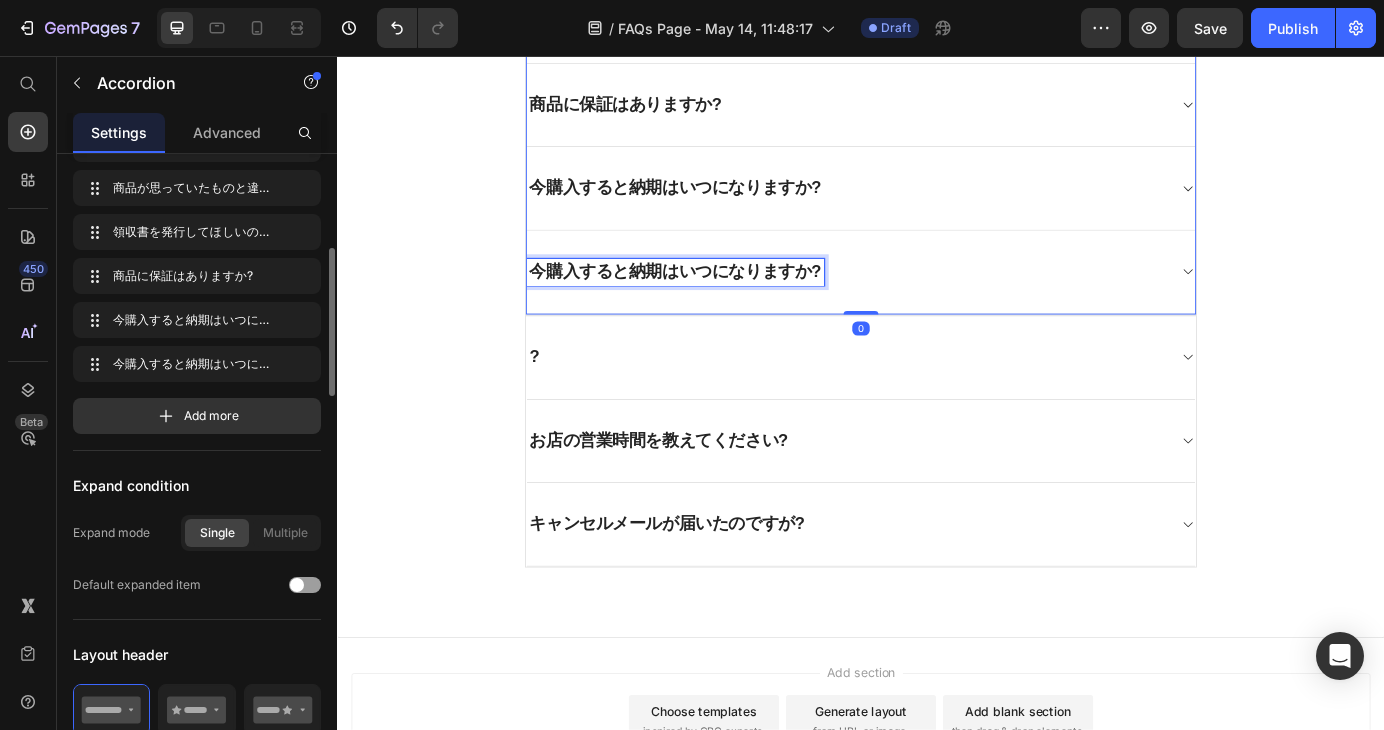 click on "今購入すると納期はいつになりますか?" at bounding box center (724, 303) 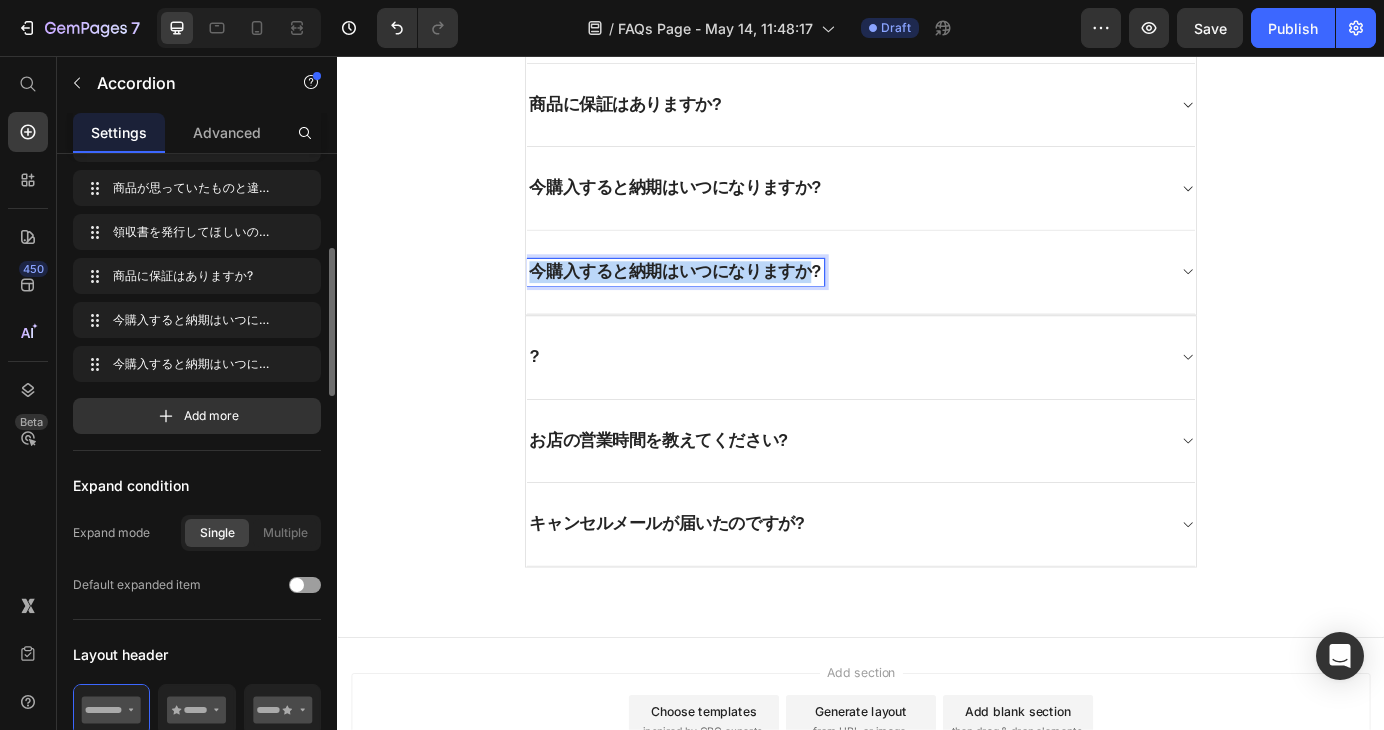 drag, startPoint x: 871, startPoint y: 301, endPoint x: 553, endPoint y: 301, distance: 318 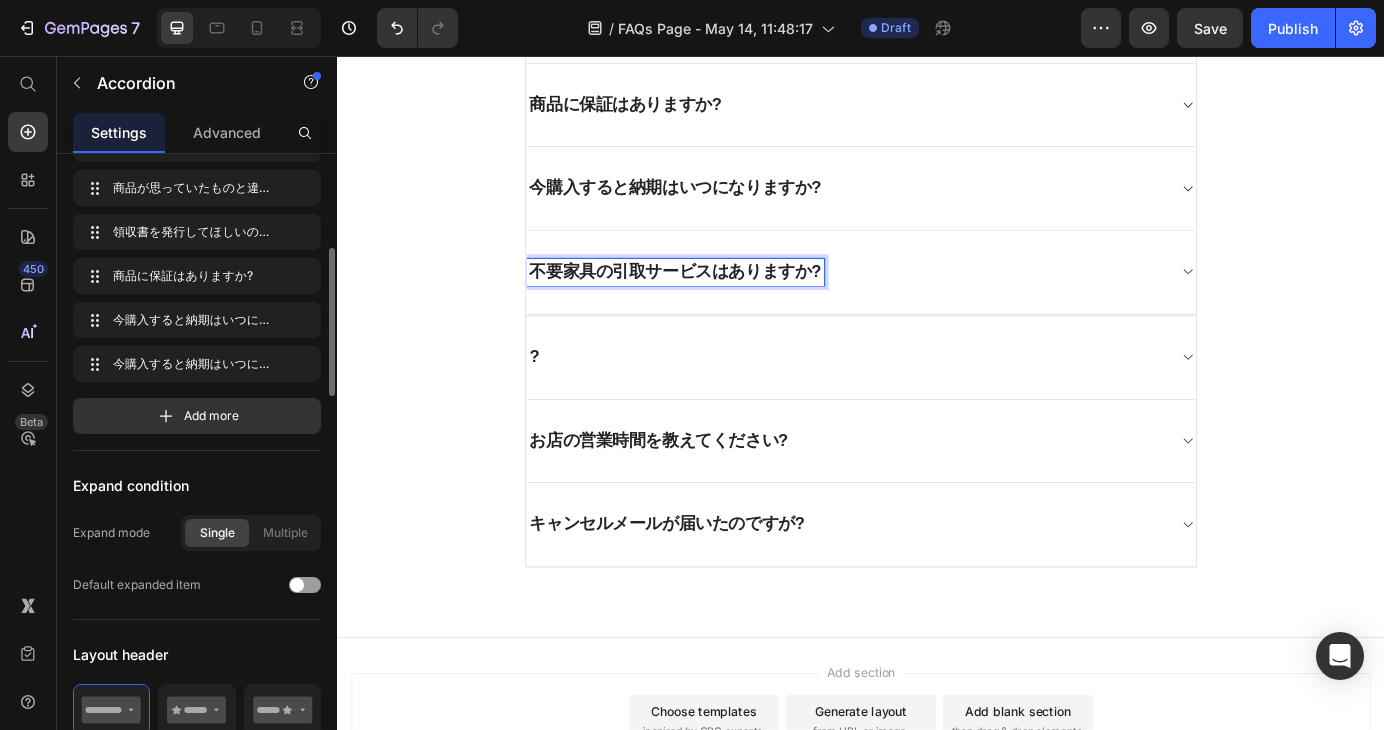 click on "?" at bounding box center (921, 401) 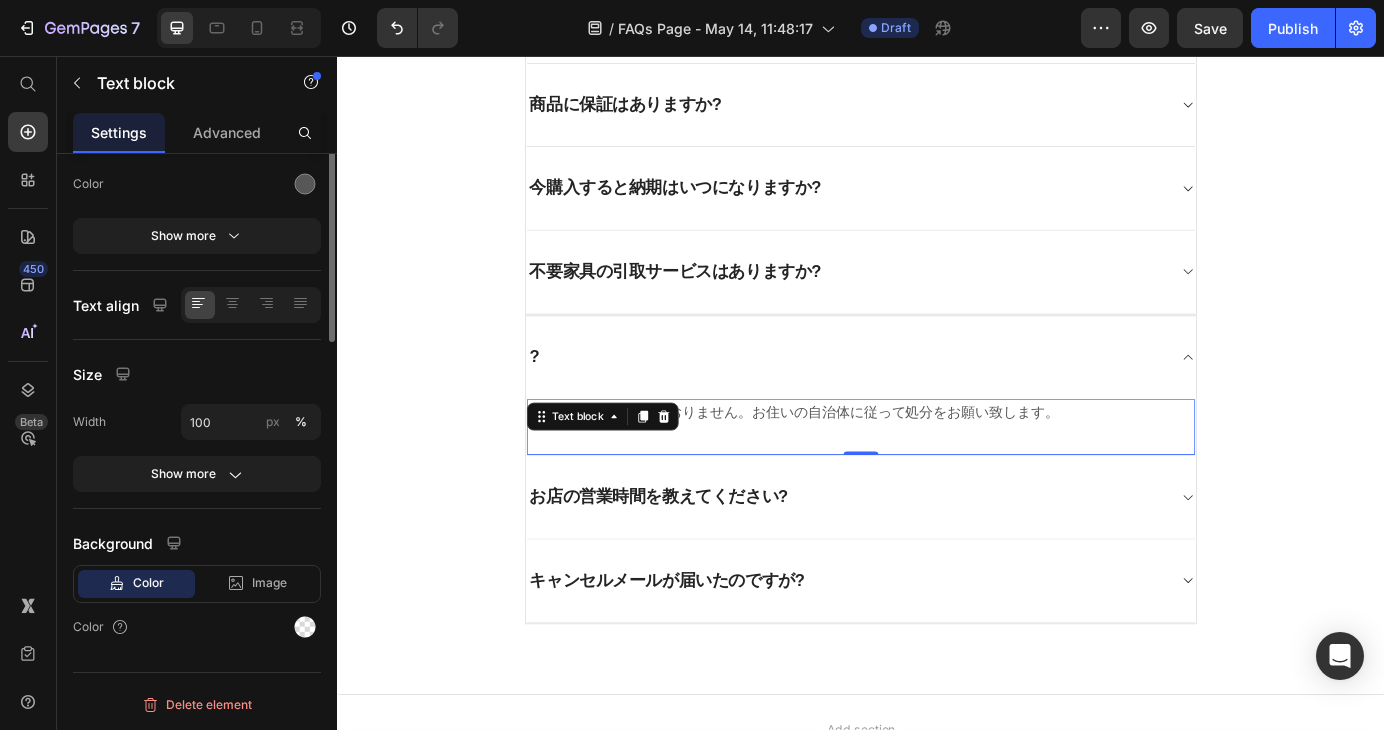 scroll, scrollTop: 0, scrollLeft: 0, axis: both 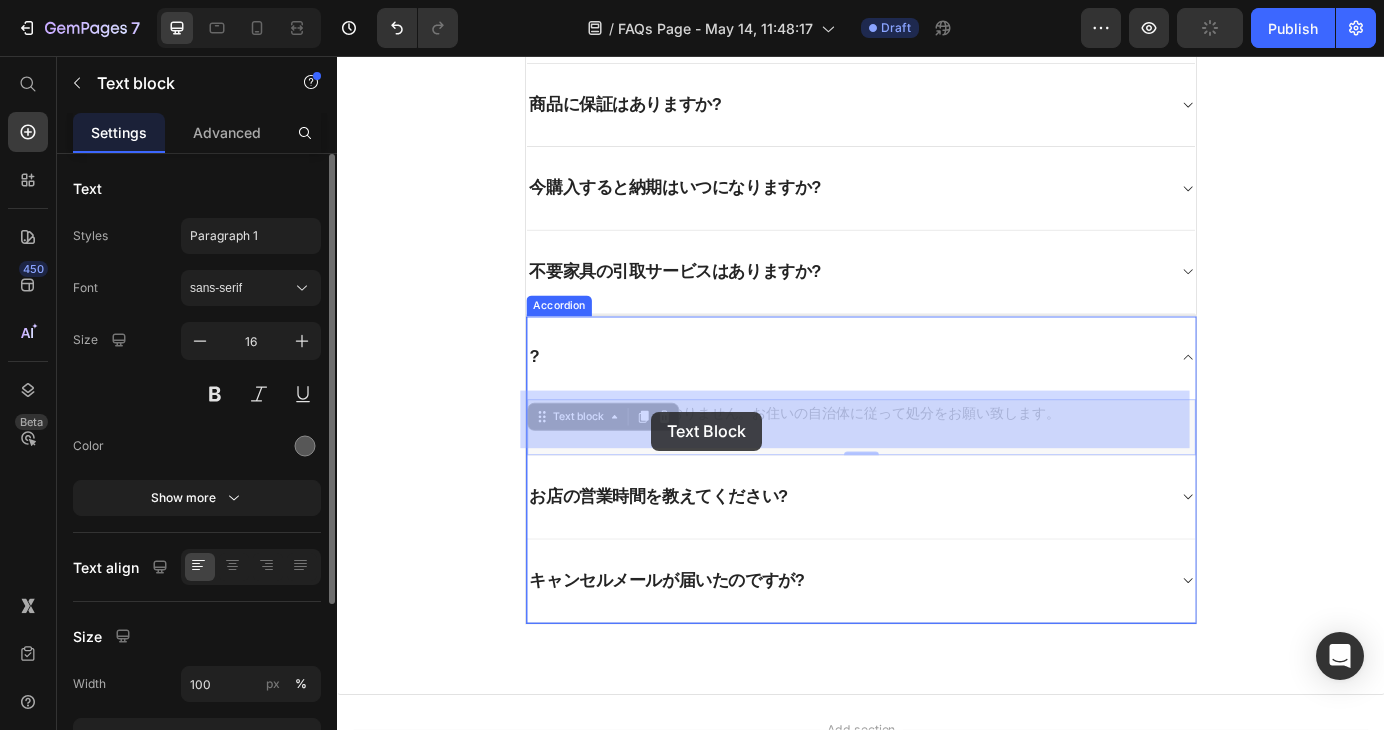 drag, startPoint x: 1155, startPoint y: 456, endPoint x: 697, endPoint y: 464, distance: 458.06985 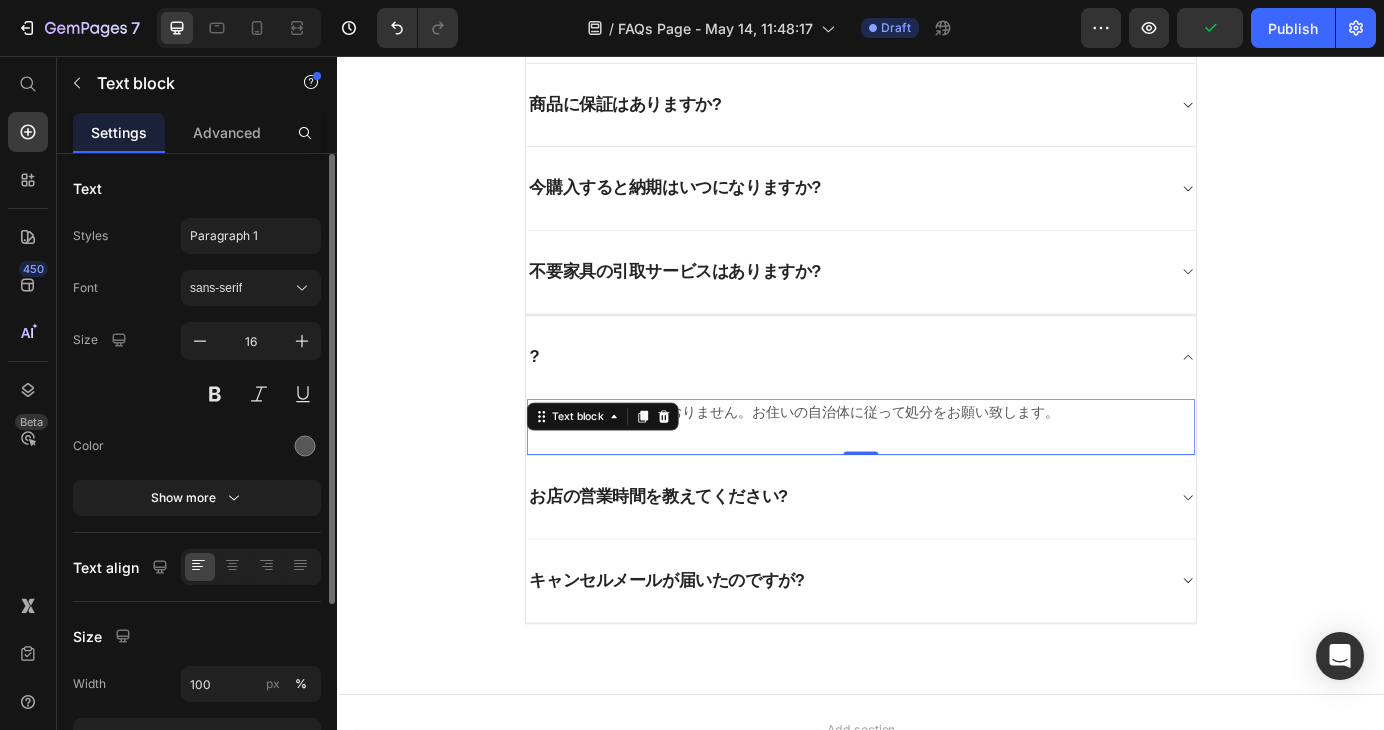 click on "引取サービスは行っておりません。お住いの自治体に従って処分をお願い致します。 Text block   0" at bounding box center (937, 482) 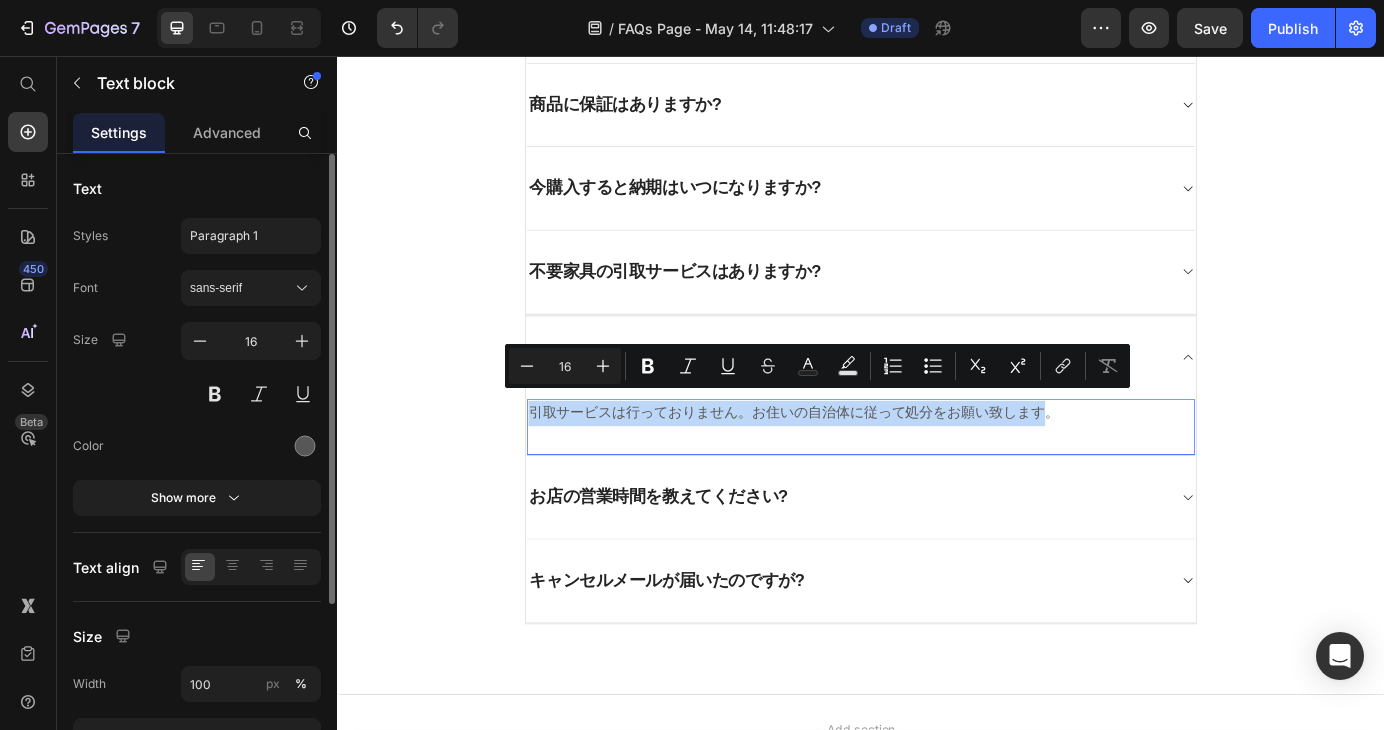drag, startPoint x: 1136, startPoint y: 456, endPoint x: 546, endPoint y: 473, distance: 590.2449 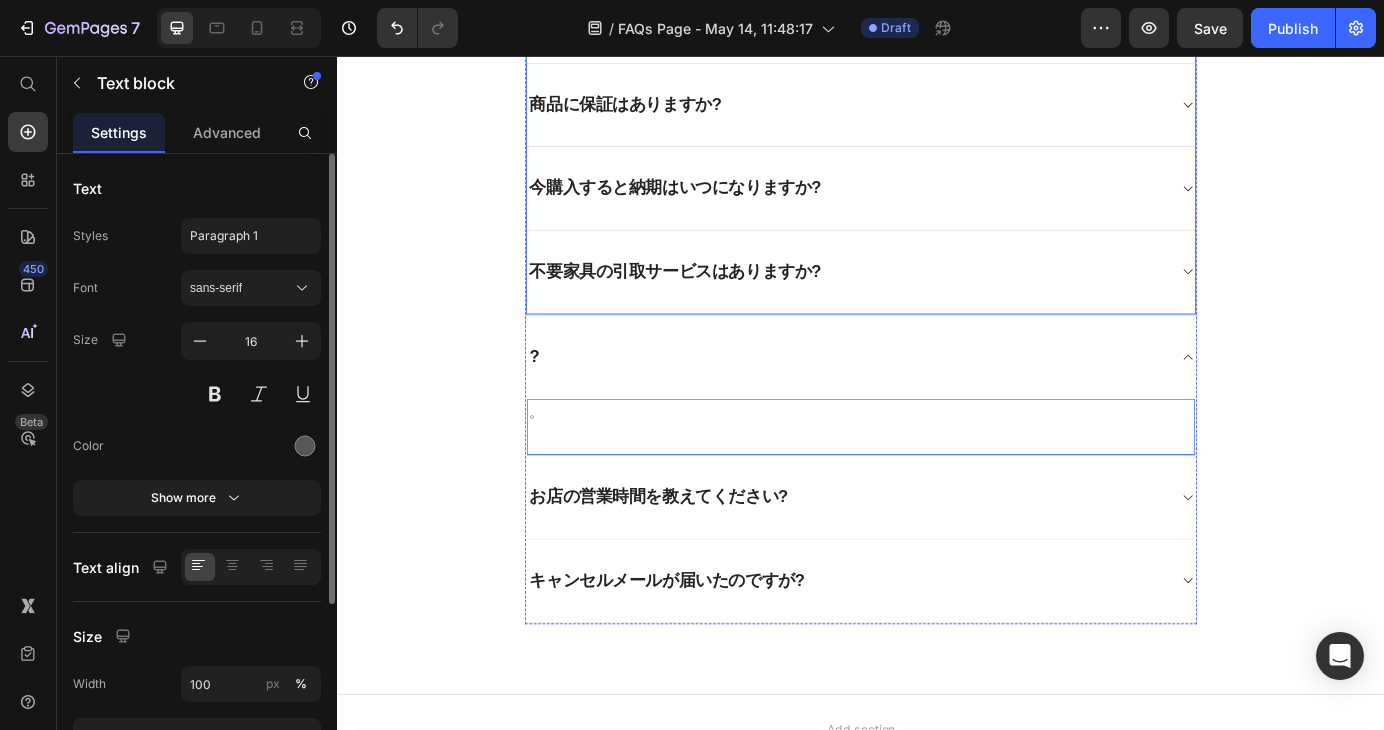 click on "不要家具の引取サービスはありますか?" at bounding box center (724, 303) 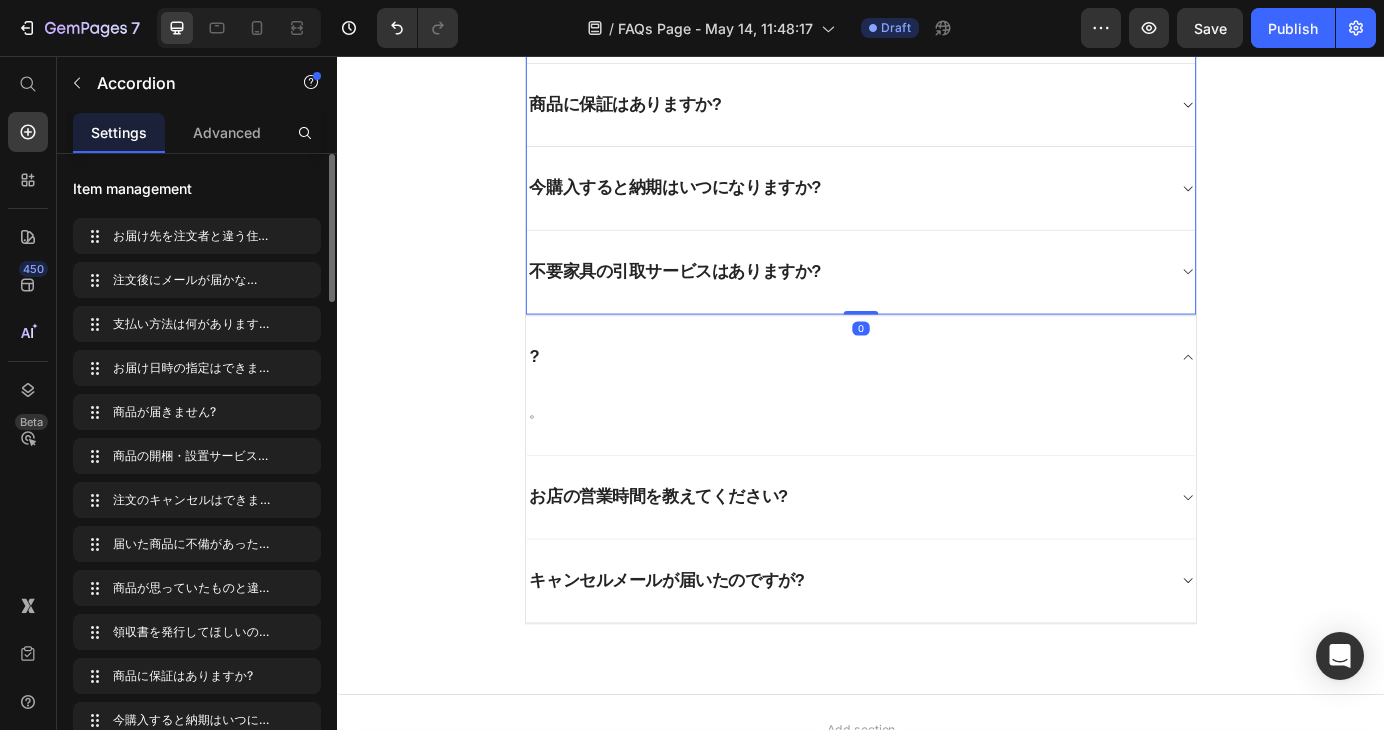 click on "不要家具の引取サービスはありますか?" at bounding box center (937, 304) 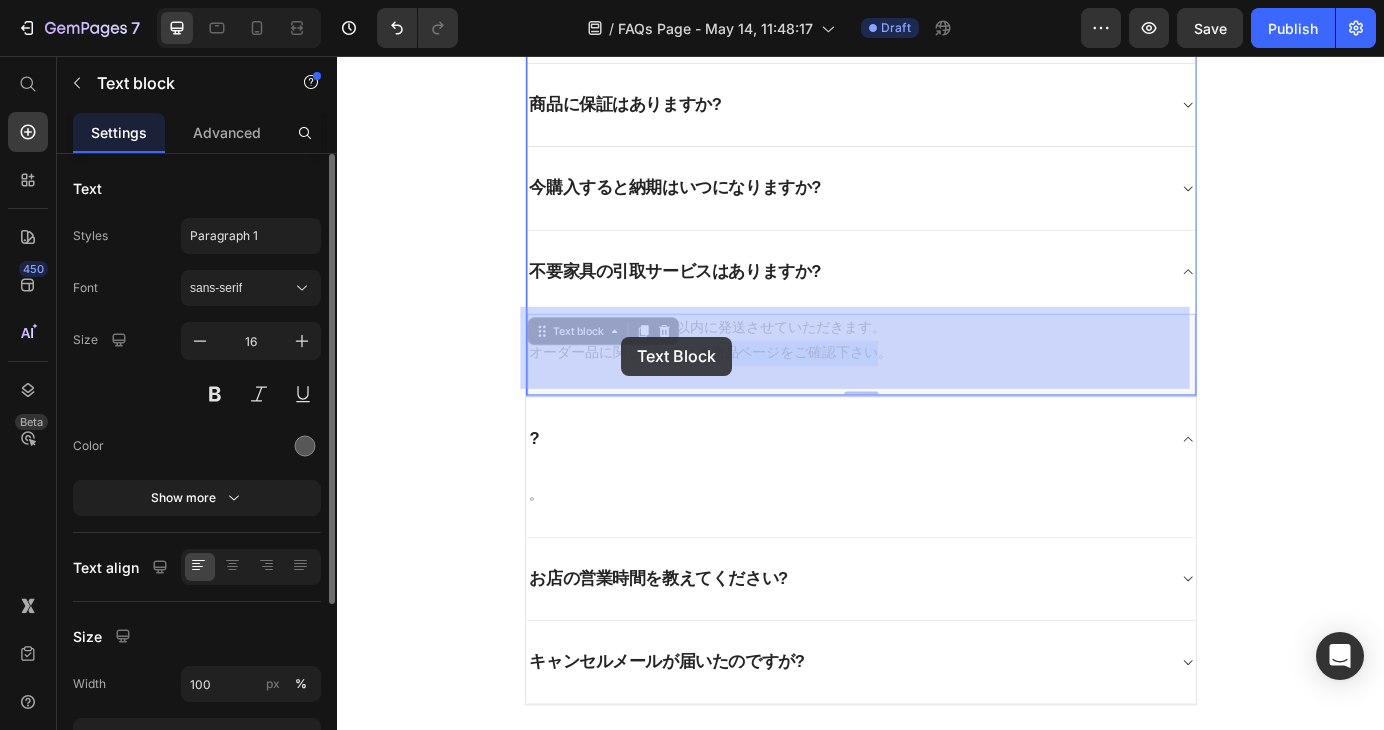 drag, startPoint x: 943, startPoint y: 389, endPoint x: 810, endPoint y: 389, distance: 133 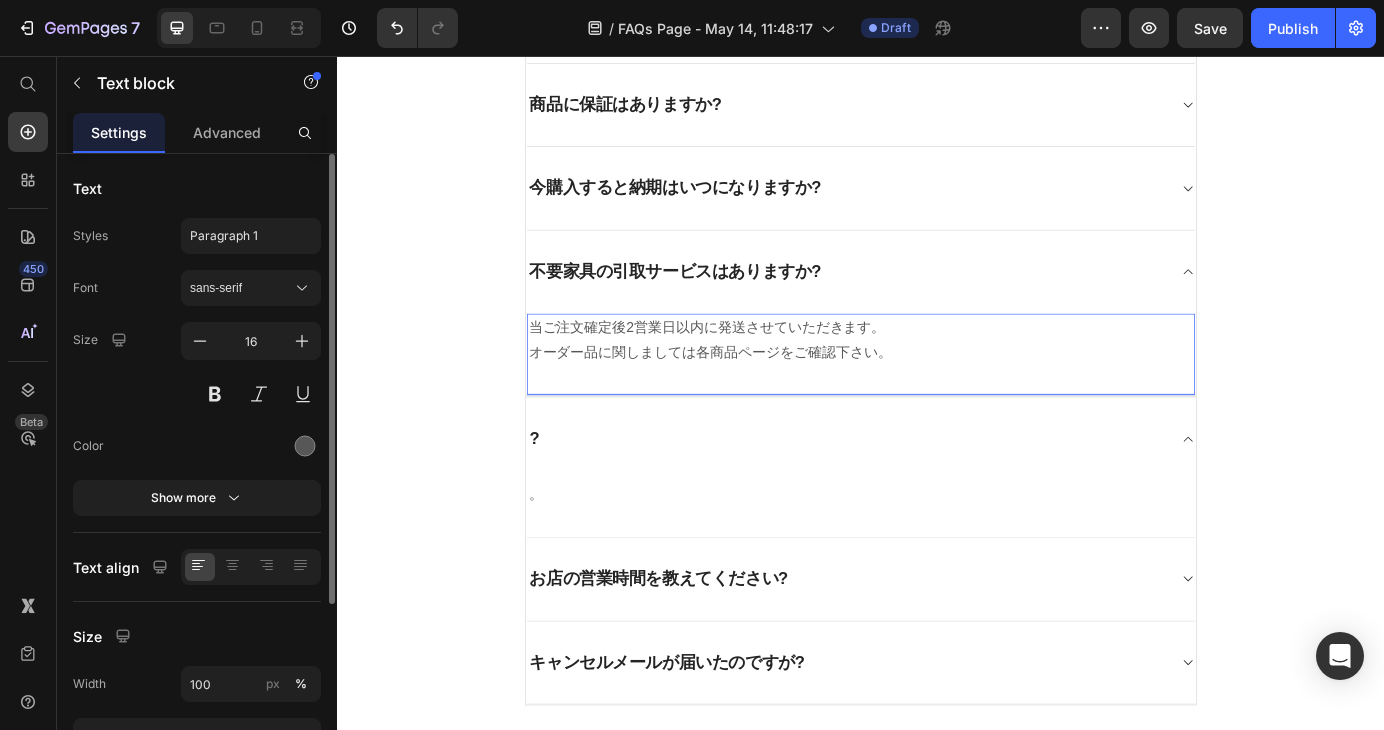 drag, startPoint x: 810, startPoint y: 389, endPoint x: 918, endPoint y: 380, distance: 108.37435 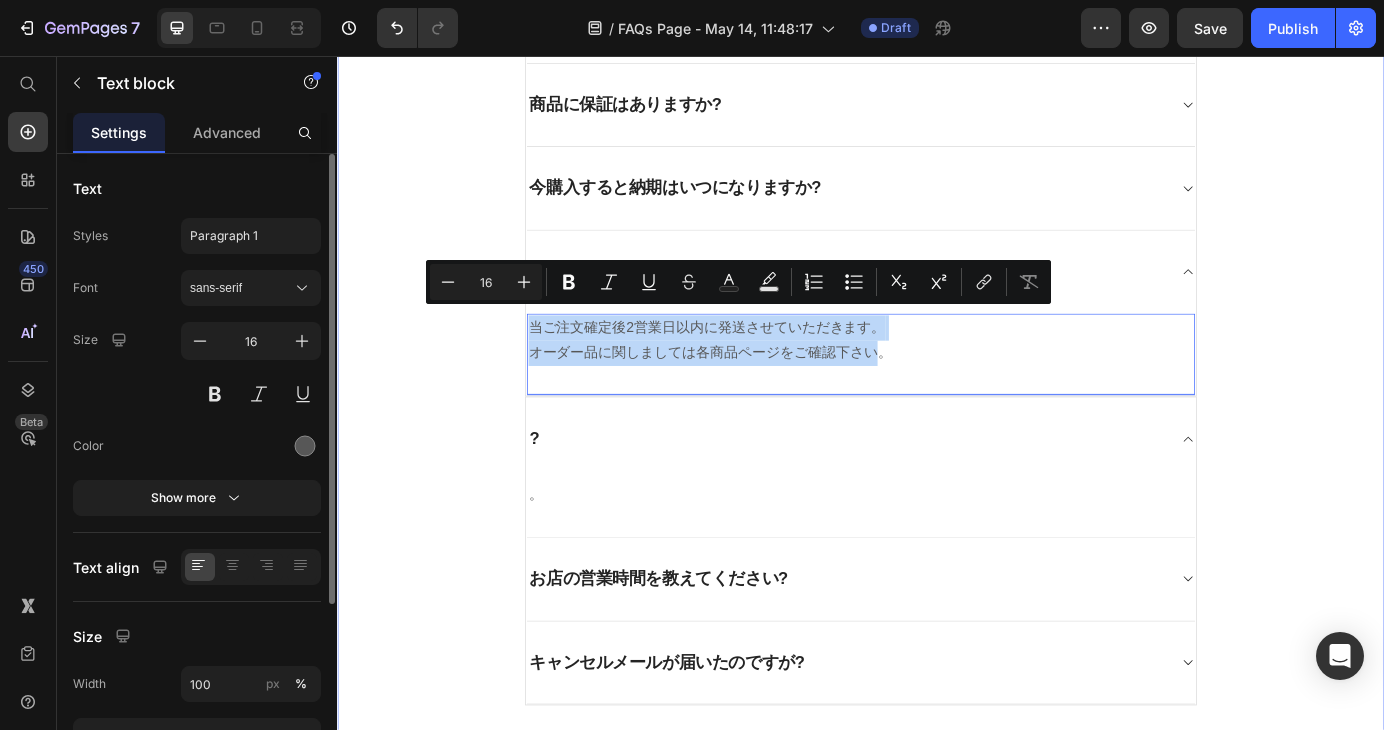 drag, startPoint x: 946, startPoint y: 387, endPoint x: 540, endPoint y: 354, distance: 407.33893 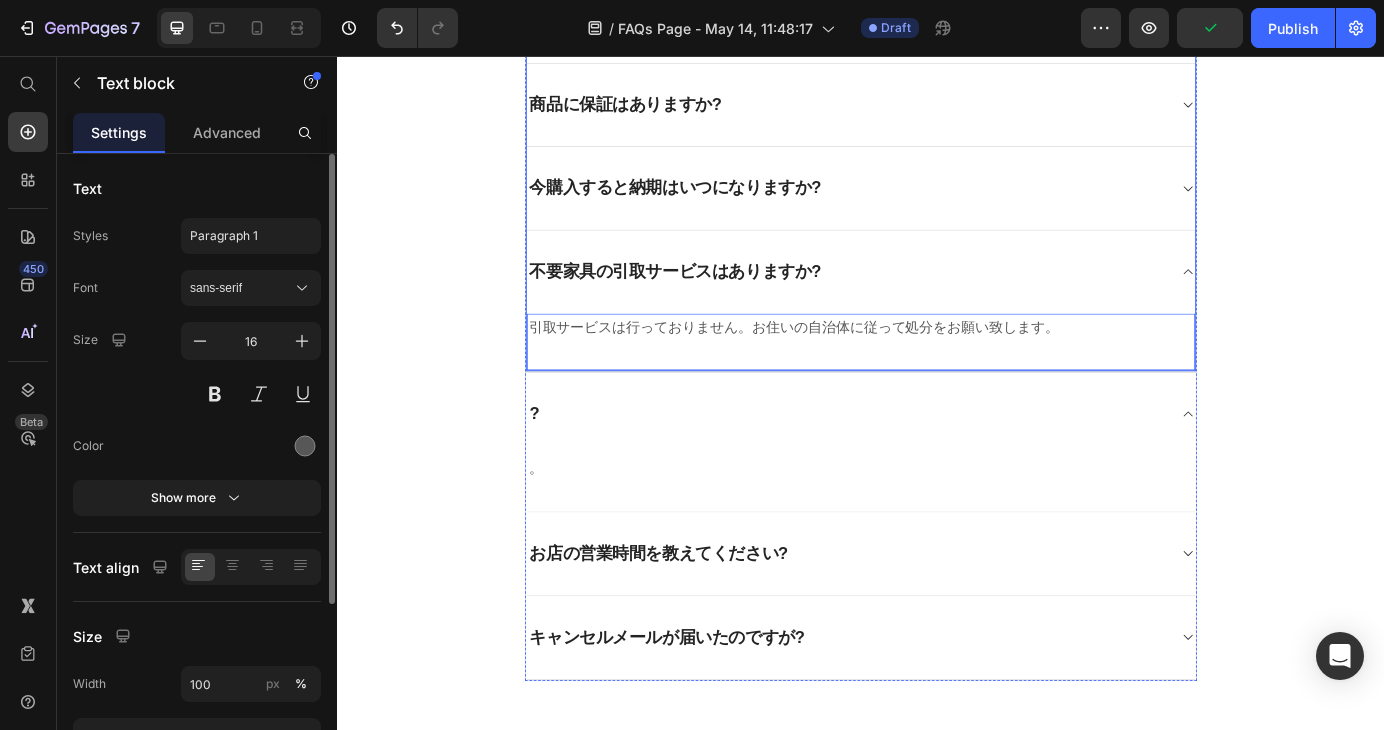 click on "不要家具の引取サービスはありますか?" at bounding box center [921, 303] 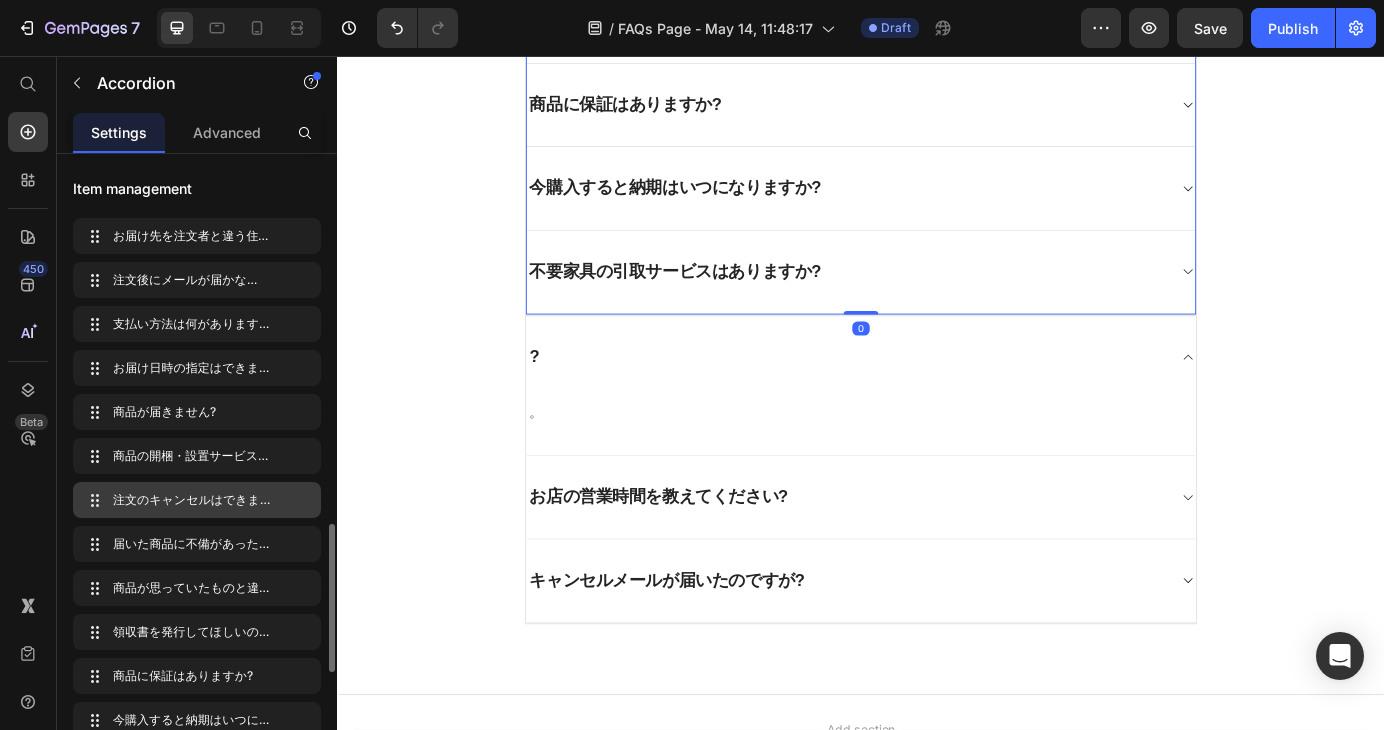 scroll, scrollTop: 400, scrollLeft: 0, axis: vertical 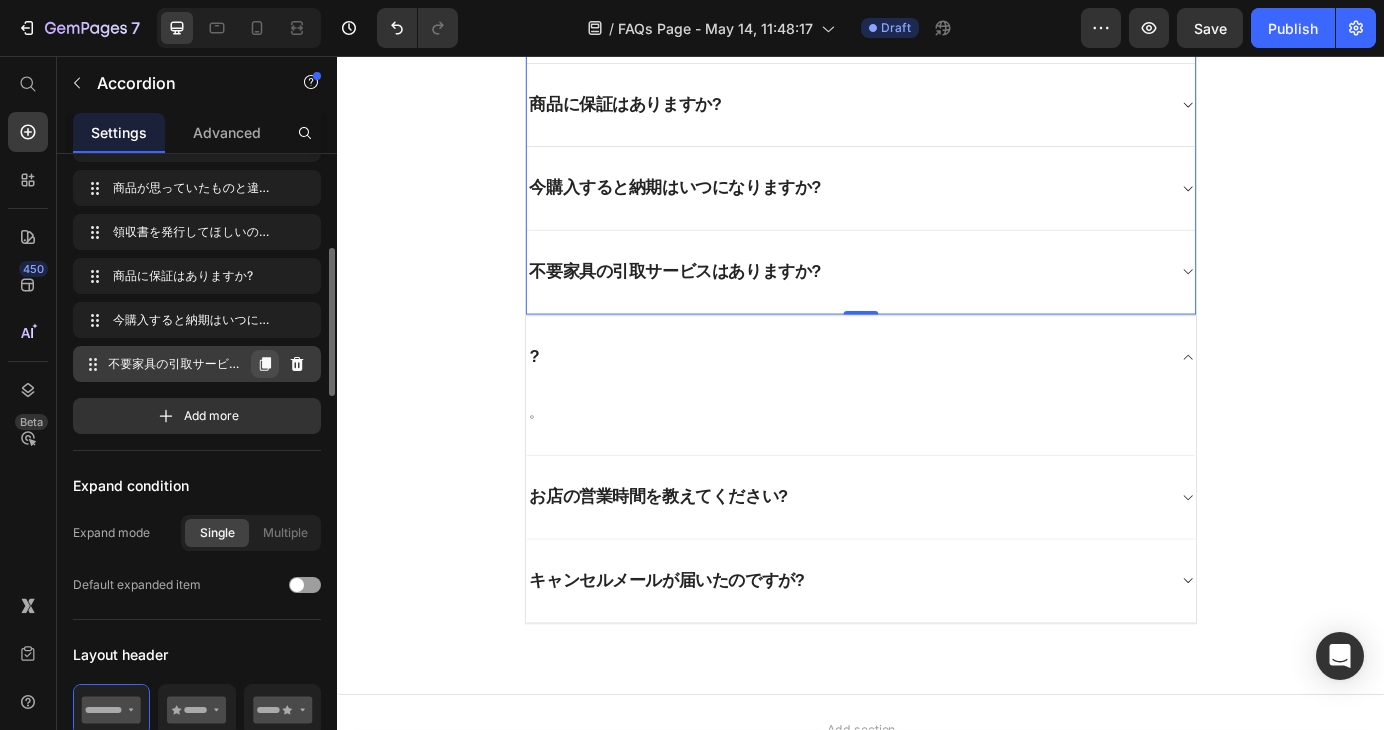 click 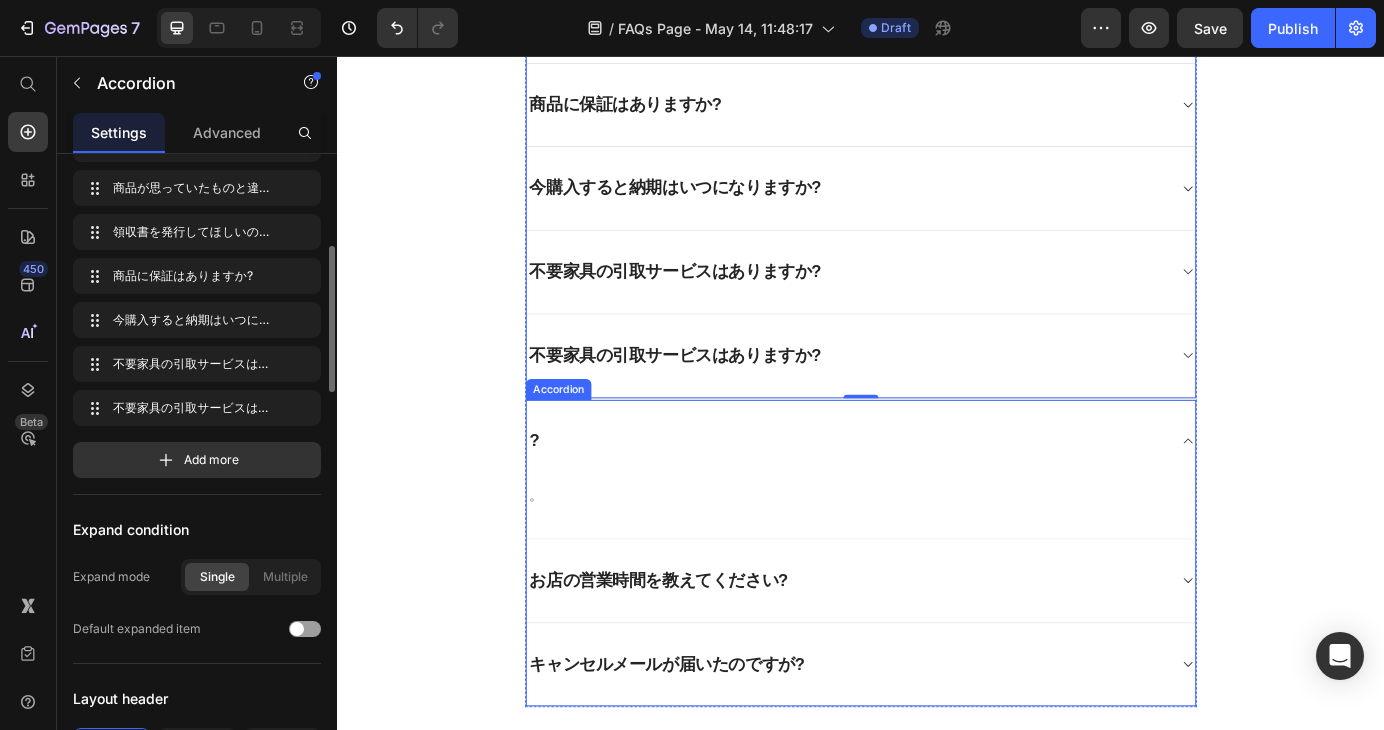 click on "お店の営業時間を教えてください?" at bounding box center [705, 657] 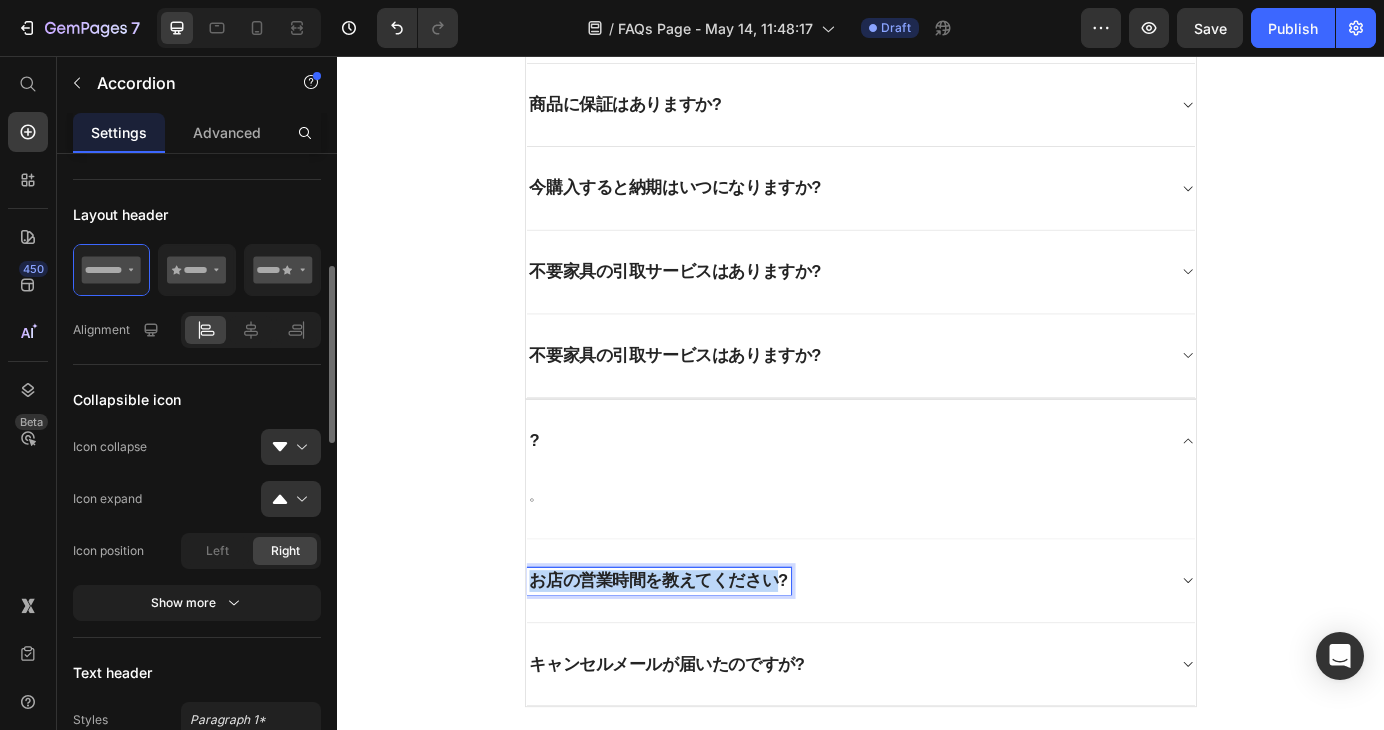 drag, startPoint x: 834, startPoint y: 648, endPoint x: 555, endPoint y: 656, distance: 279.1147 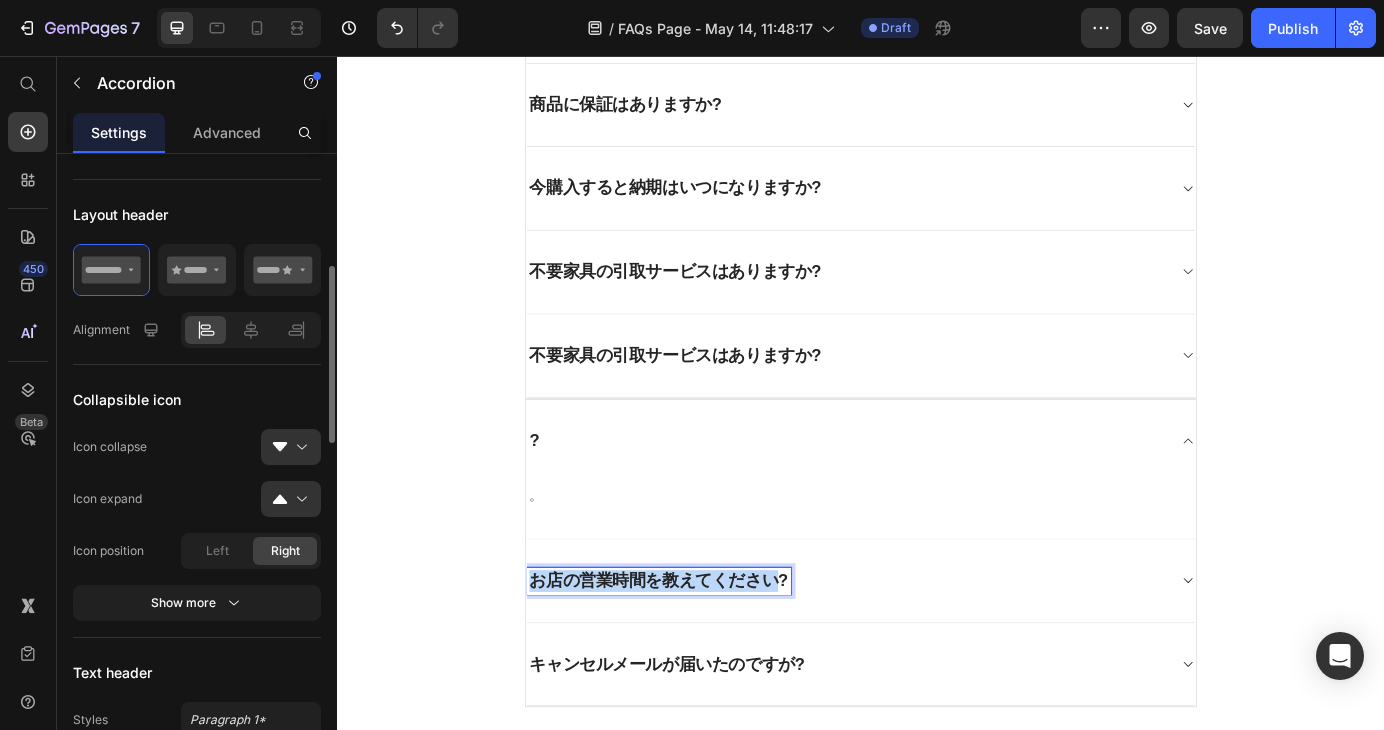 click on "お店の営業時間を教えてください?" at bounding box center [705, 657] 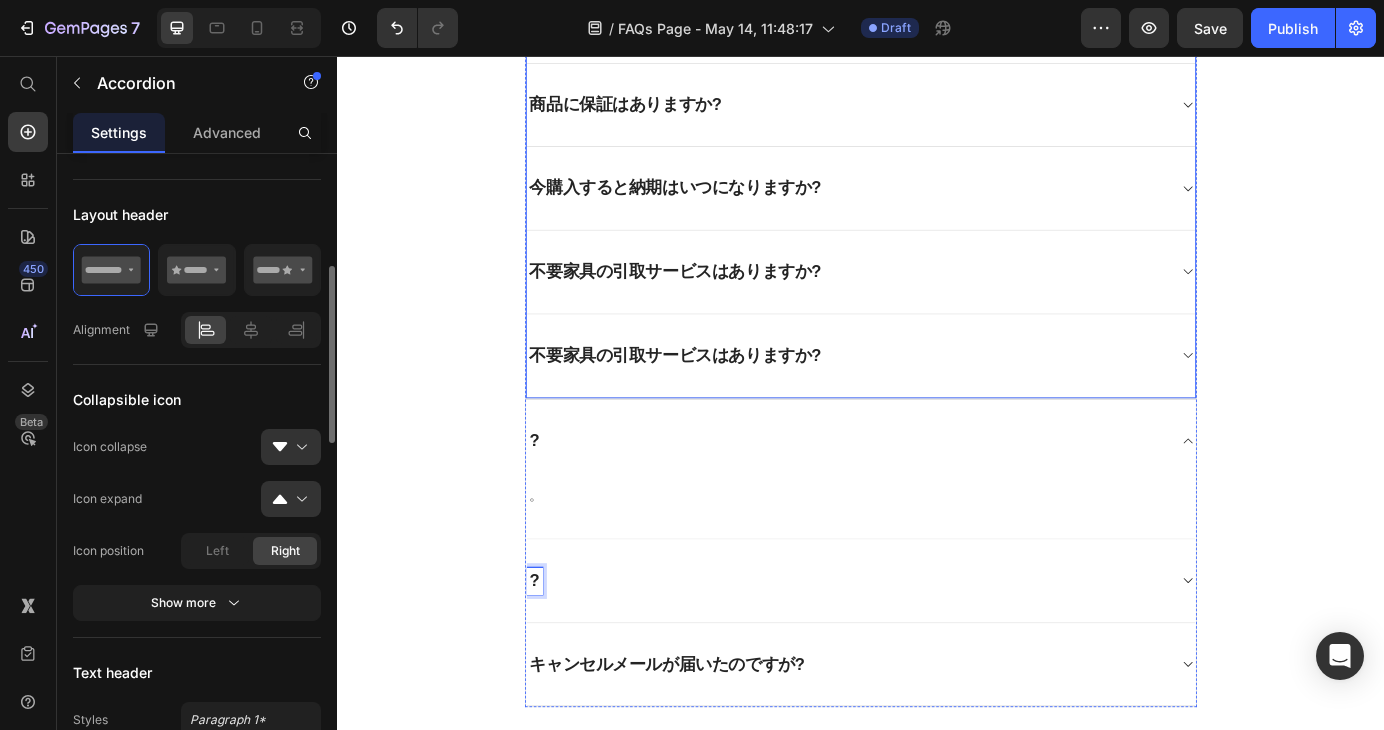click on "不要家具の引取サービスはありますか?" at bounding box center [724, 399] 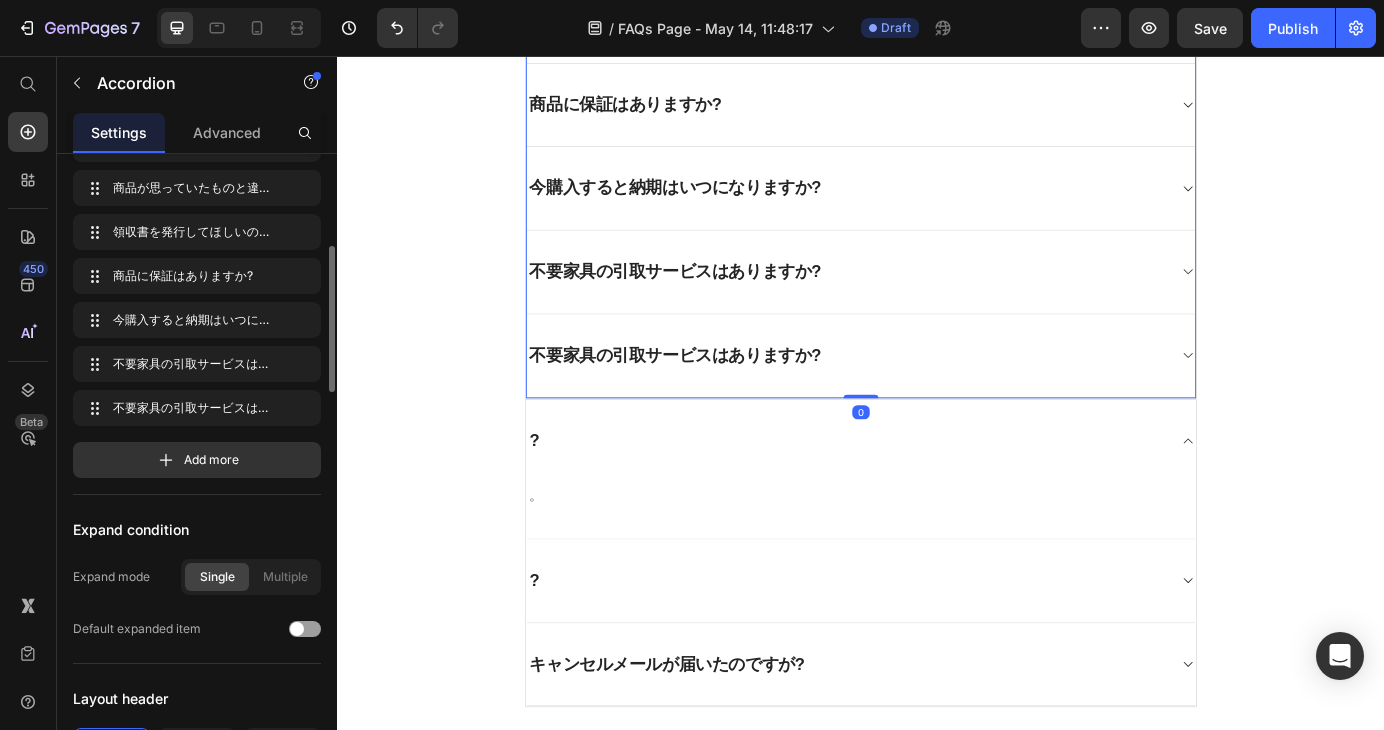 click on "不要家具の引取サービスはありますか?" at bounding box center (724, 399) 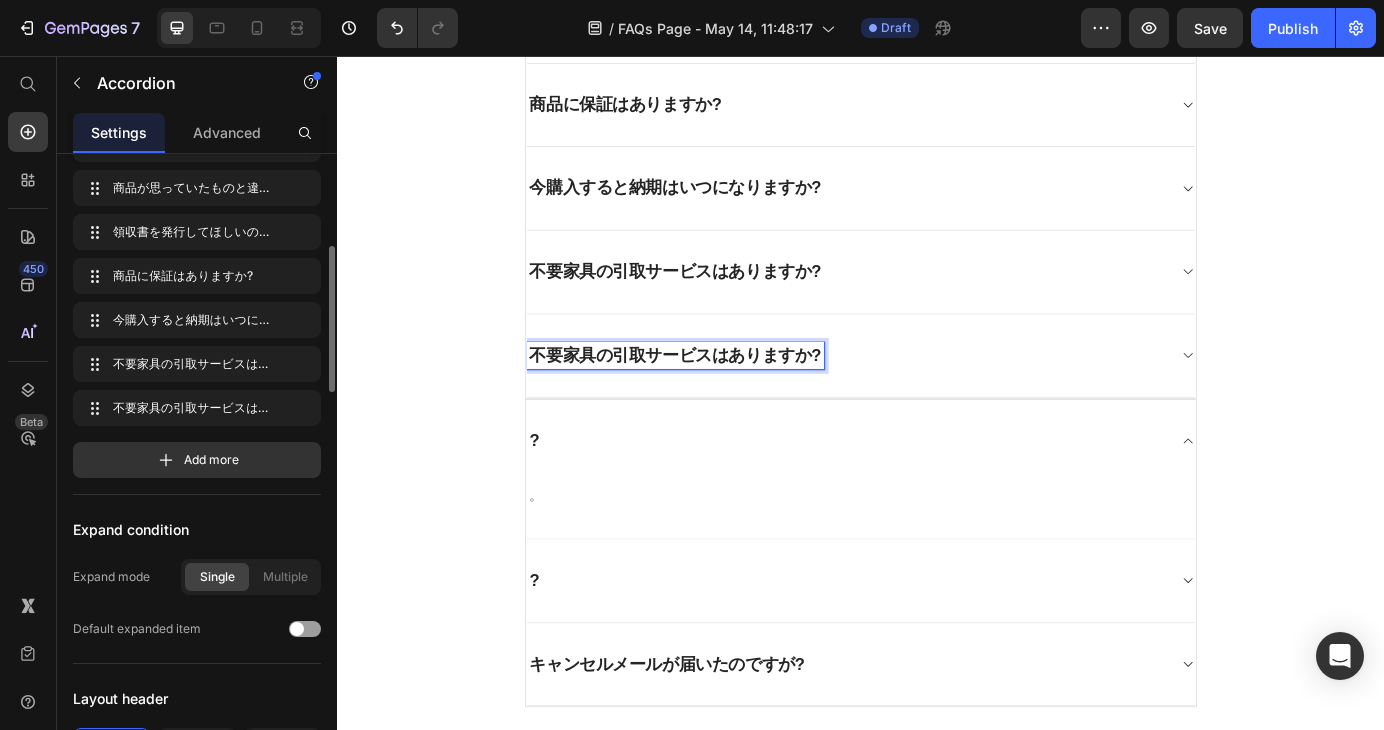 click on "不要家具の引取サービスはありますか?" at bounding box center (724, 399) 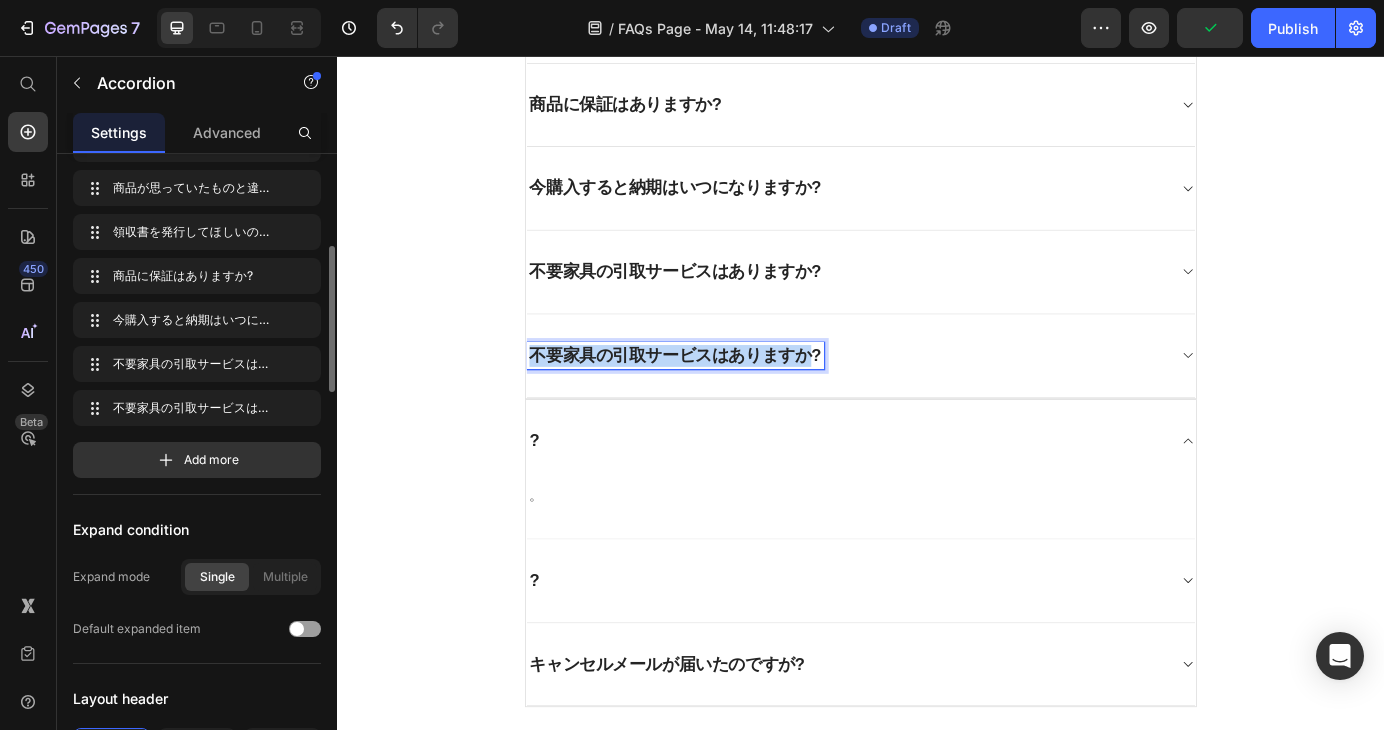 drag, startPoint x: 874, startPoint y: 391, endPoint x: 554, endPoint y: 408, distance: 320.45123 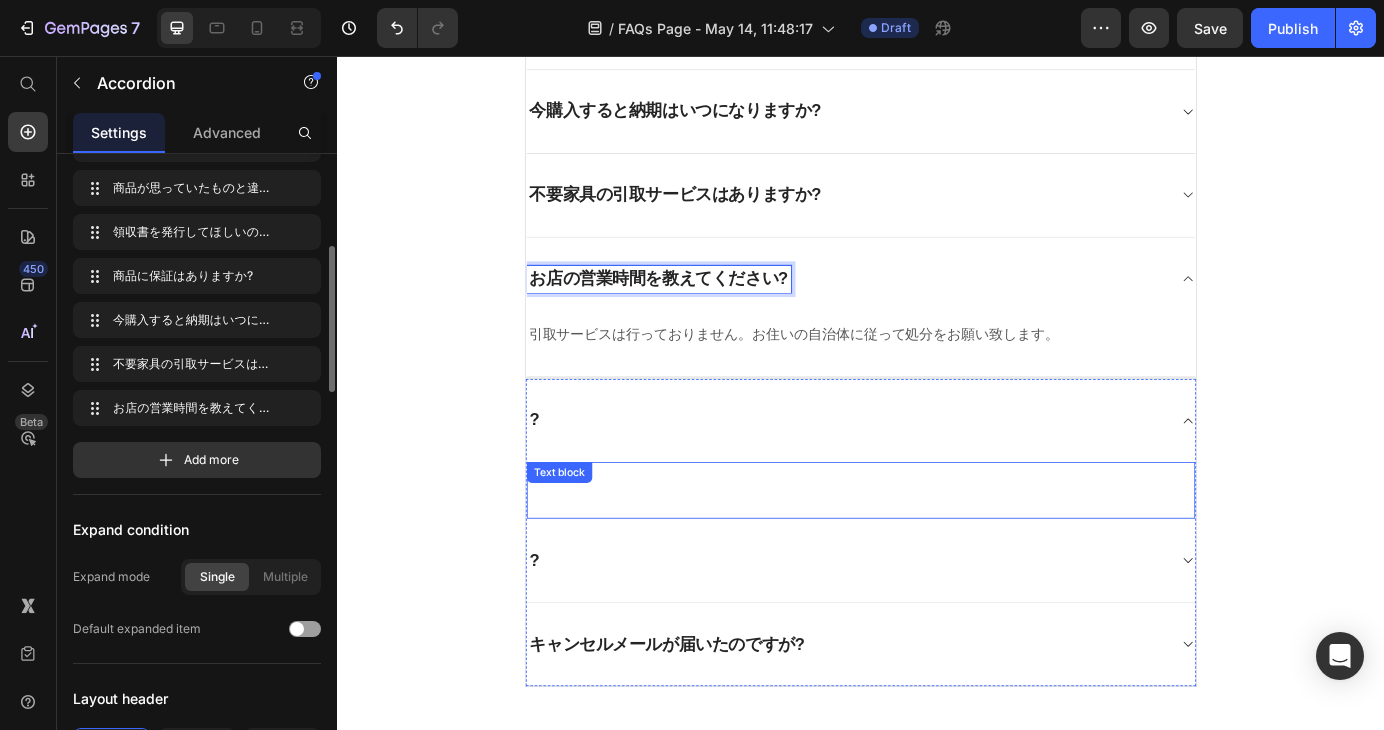 scroll, scrollTop: 1436, scrollLeft: 0, axis: vertical 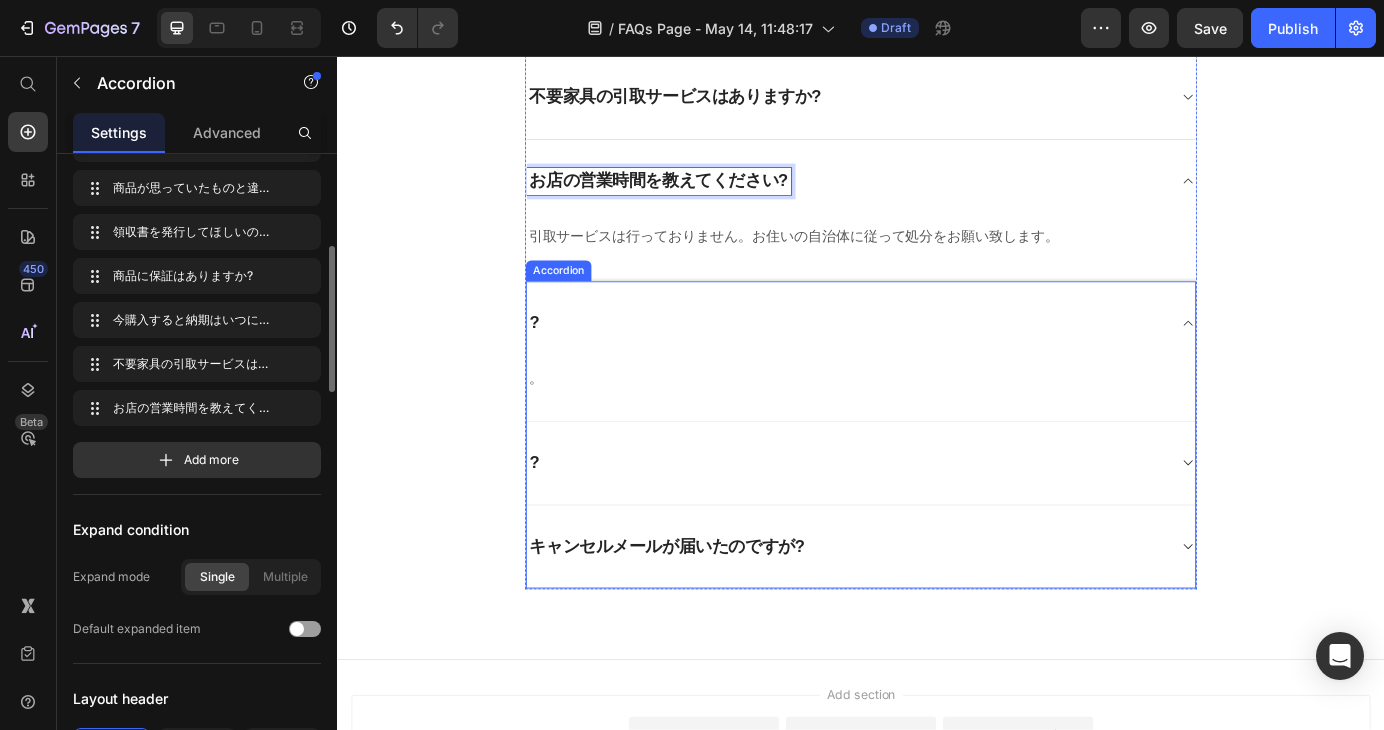 click on "?" at bounding box center (921, 522) 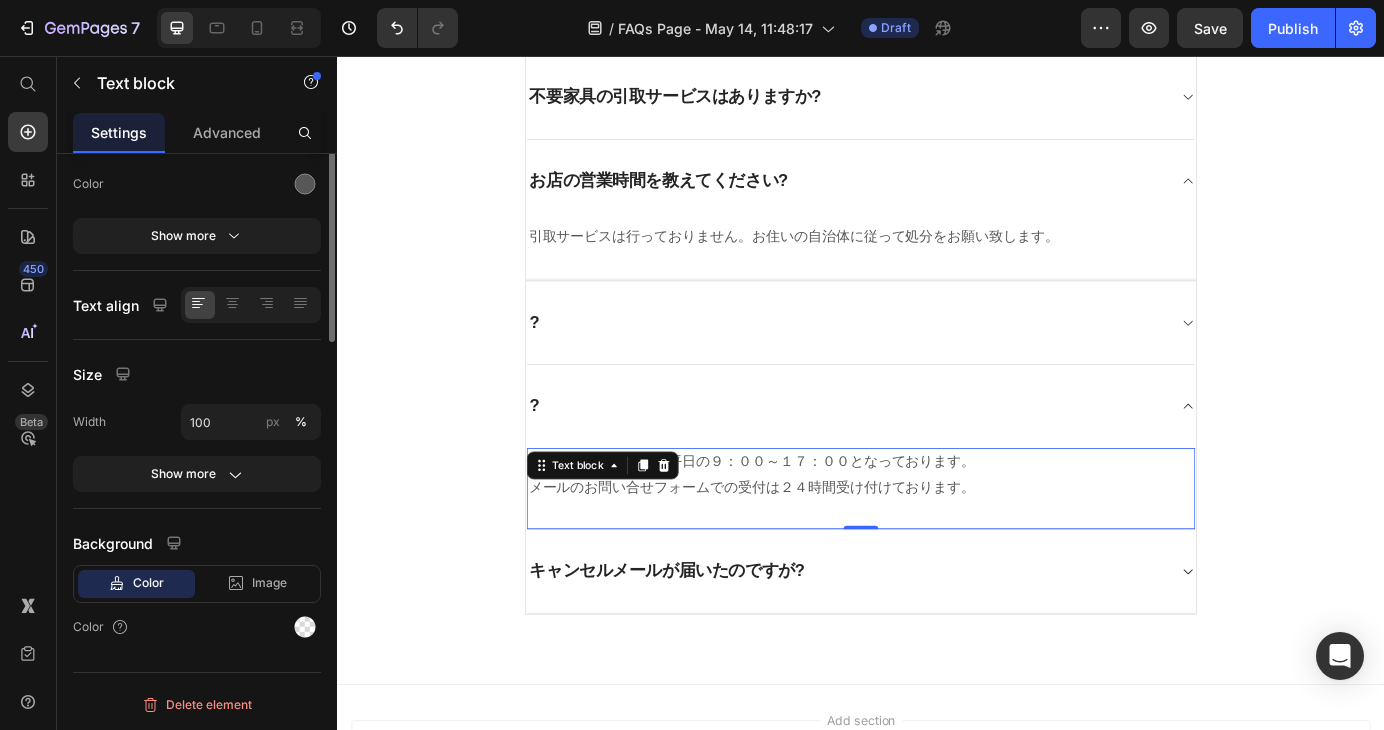 scroll, scrollTop: 0, scrollLeft: 0, axis: both 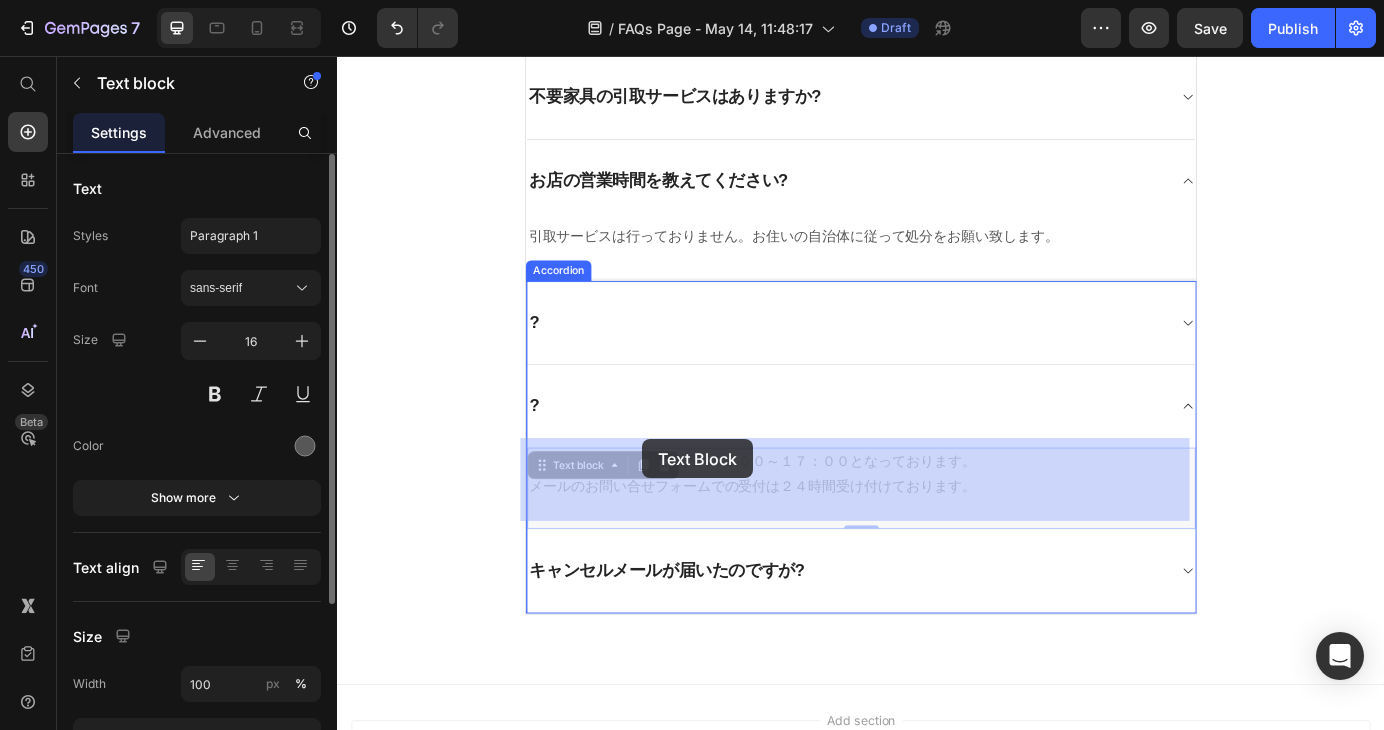 drag, startPoint x: 1040, startPoint y: 540, endPoint x: 845, endPoint y: 536, distance: 195.04102 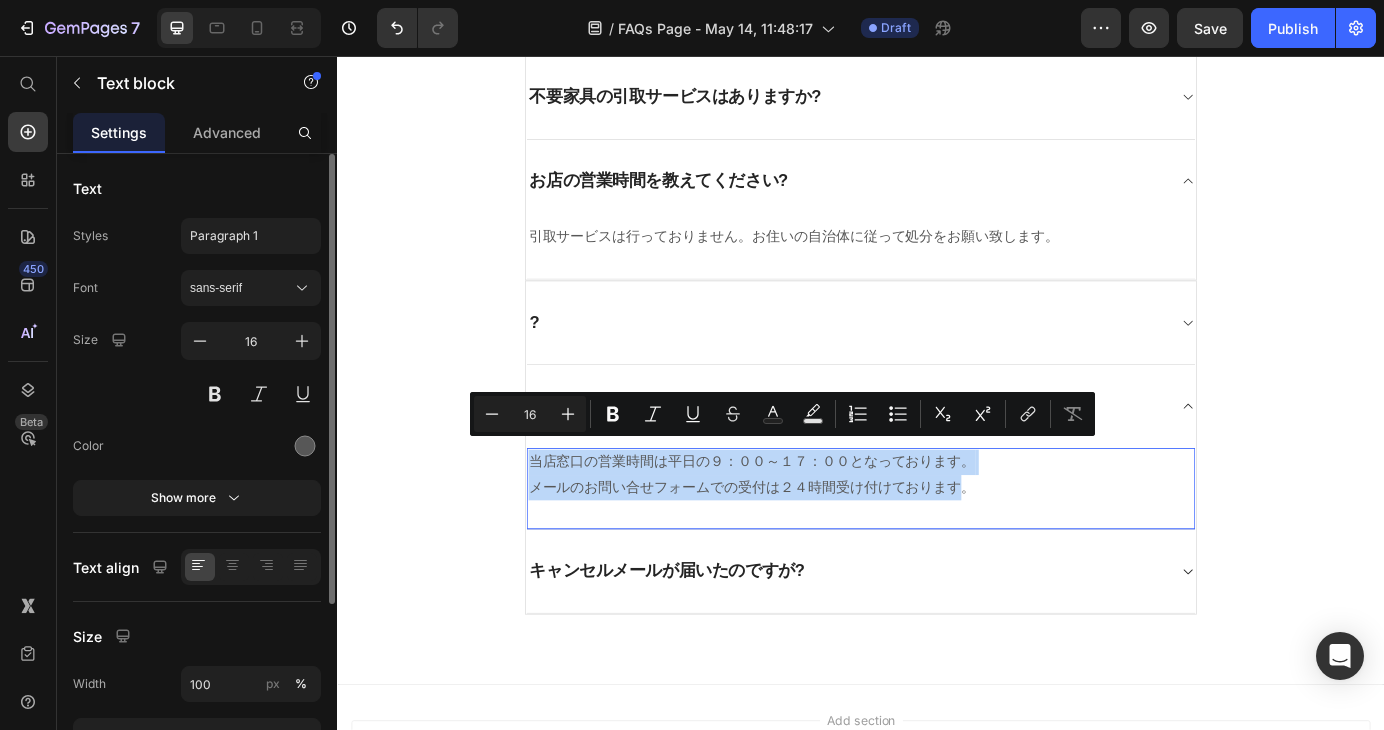 drag, startPoint x: 1042, startPoint y: 537, endPoint x: 551, endPoint y: 516, distance: 491.44888 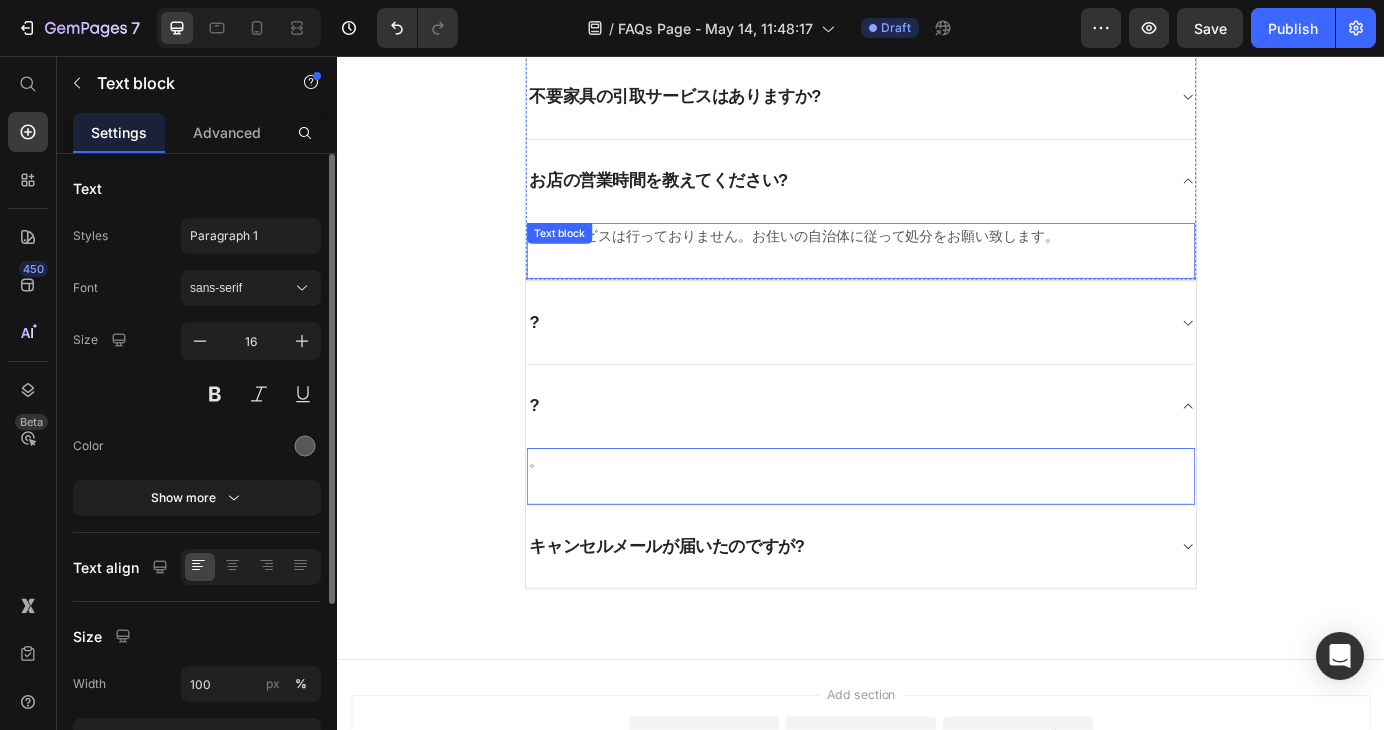 click on "引取サービスは行っておりません。お住いの自治体に従って処分をお願い致します。" at bounding box center [937, 263] 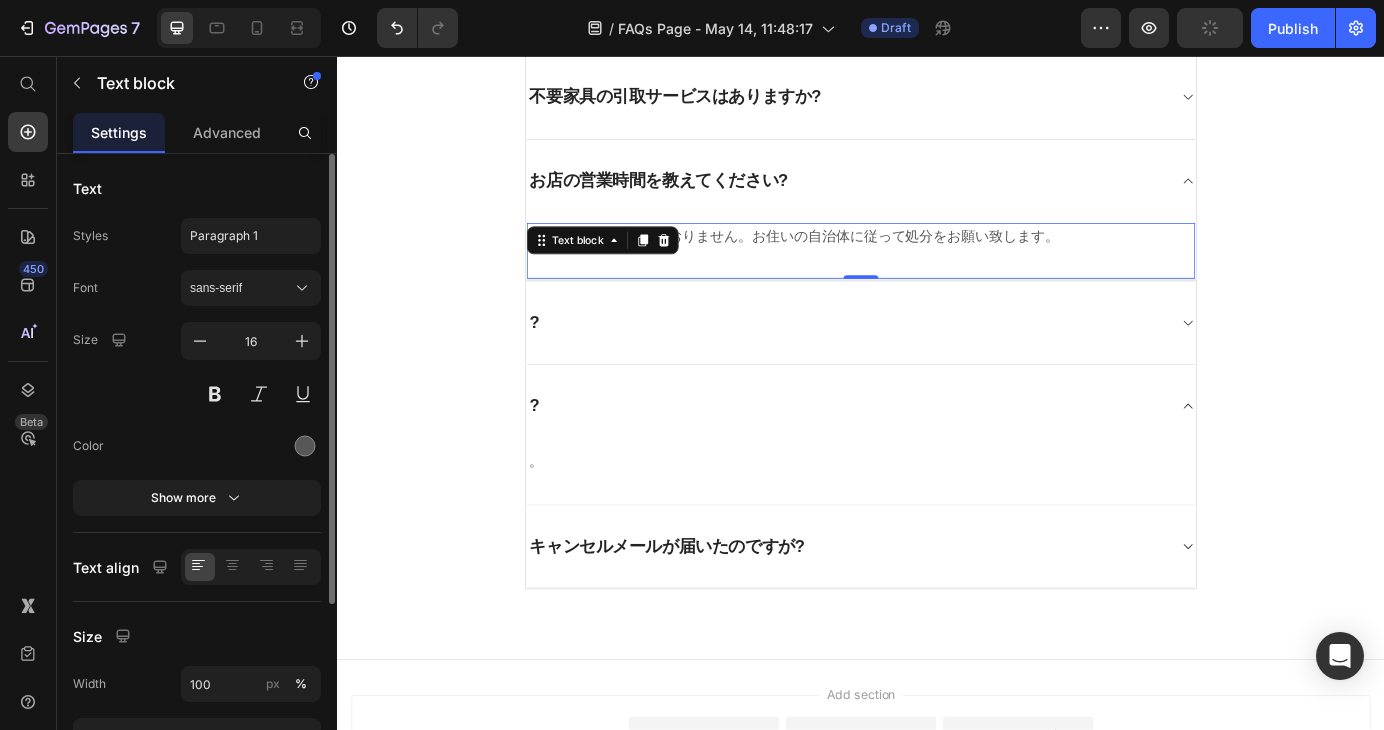 click on "引取サービスは行っておりません。お住いの自治体に従って処分をお願い致します。" at bounding box center (937, 263) 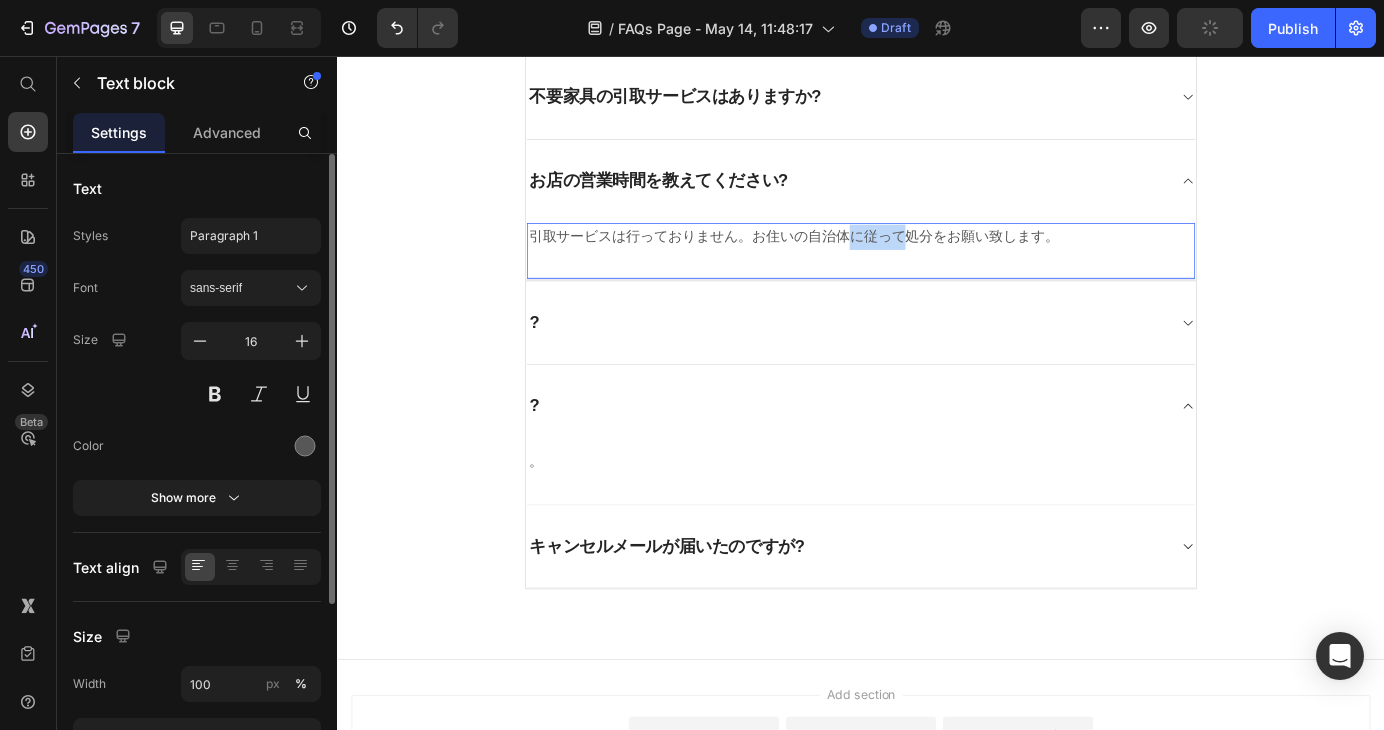 click on "引取サービスは行っておりません。お住いの自治体に従って処分をお願い致します。" at bounding box center [937, 263] 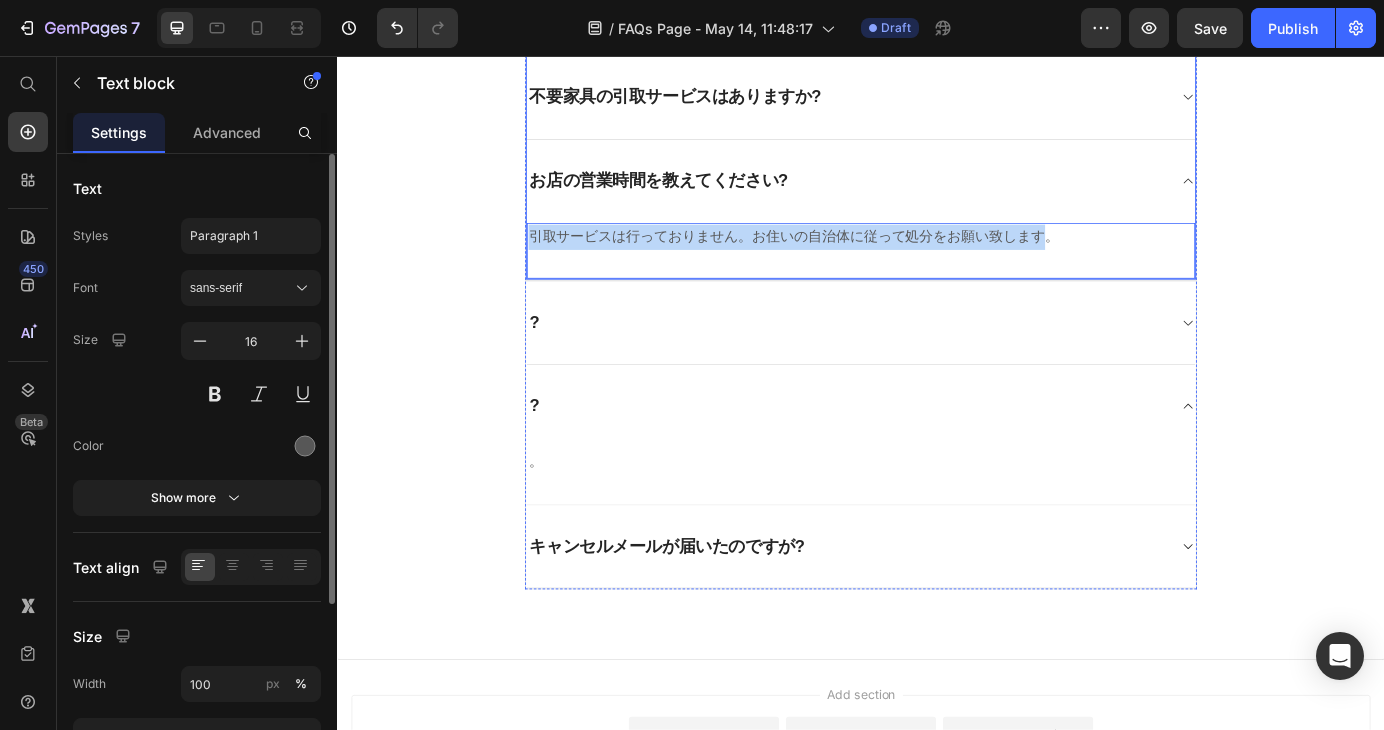 drag, startPoint x: 1133, startPoint y: 254, endPoint x: 544, endPoint y: 290, distance: 590.0991 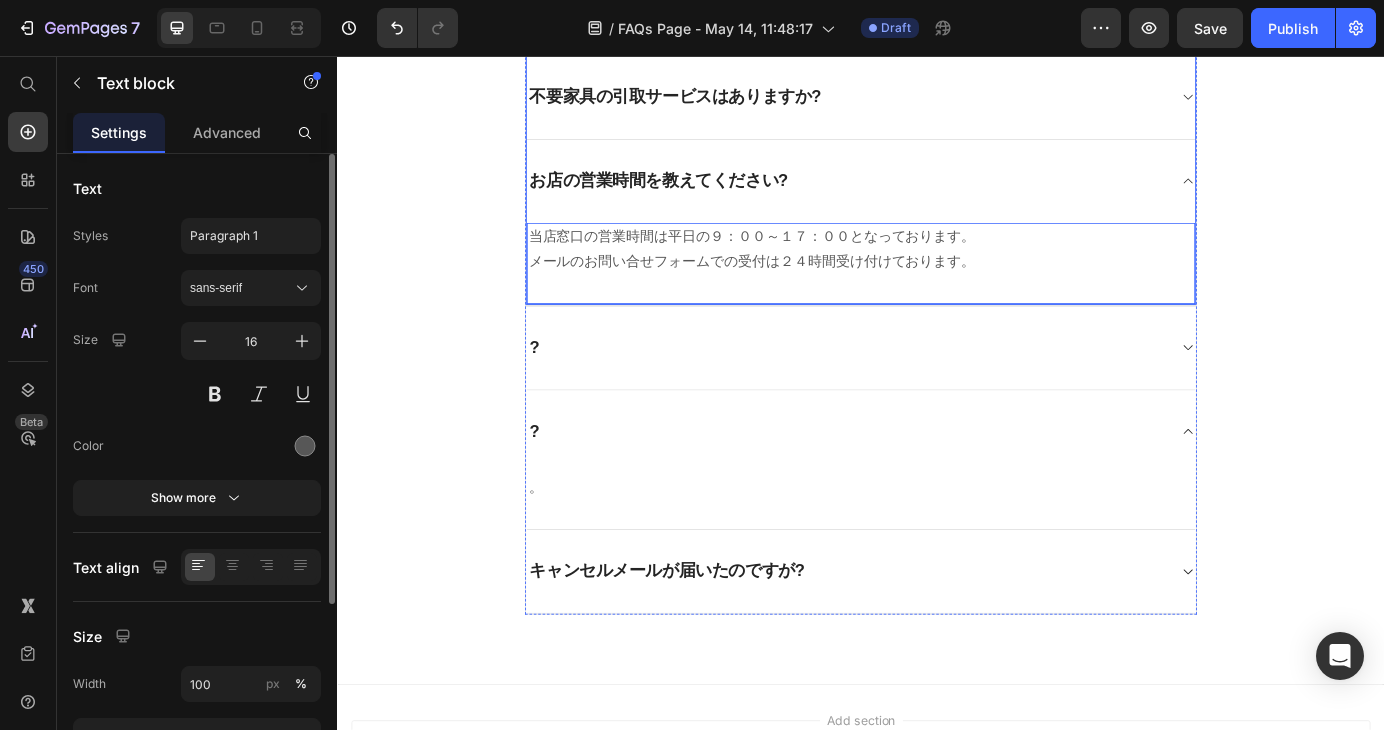 click on "お店の営業時間を教えてください?" at bounding box center (921, 199) 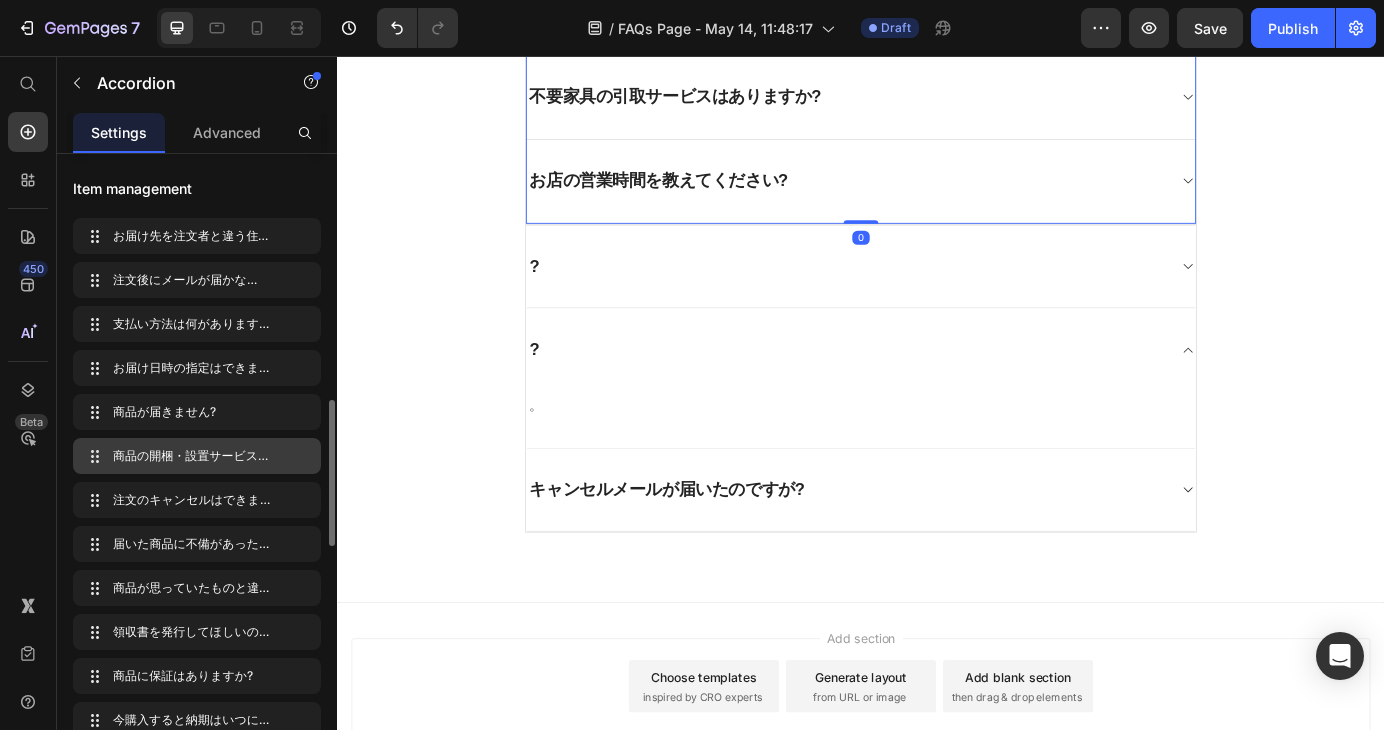 scroll, scrollTop: 400, scrollLeft: 0, axis: vertical 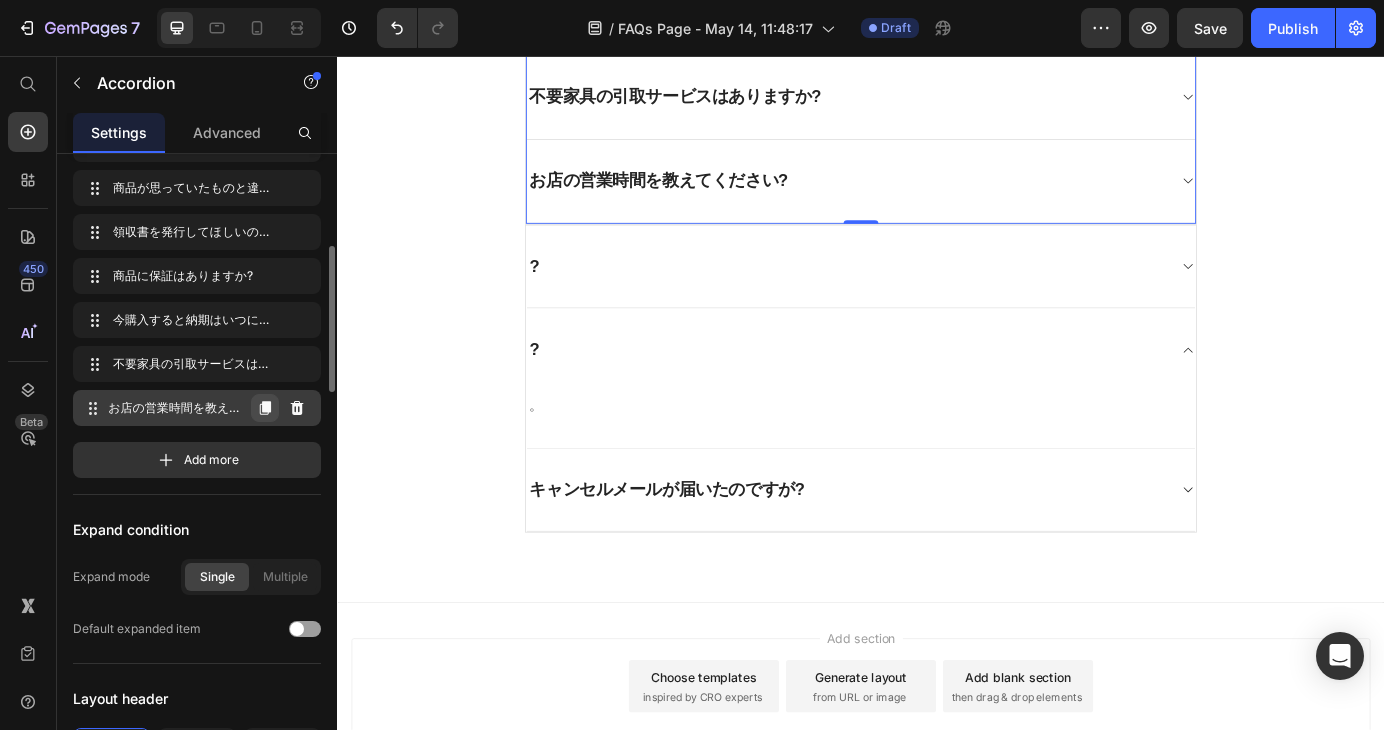 click 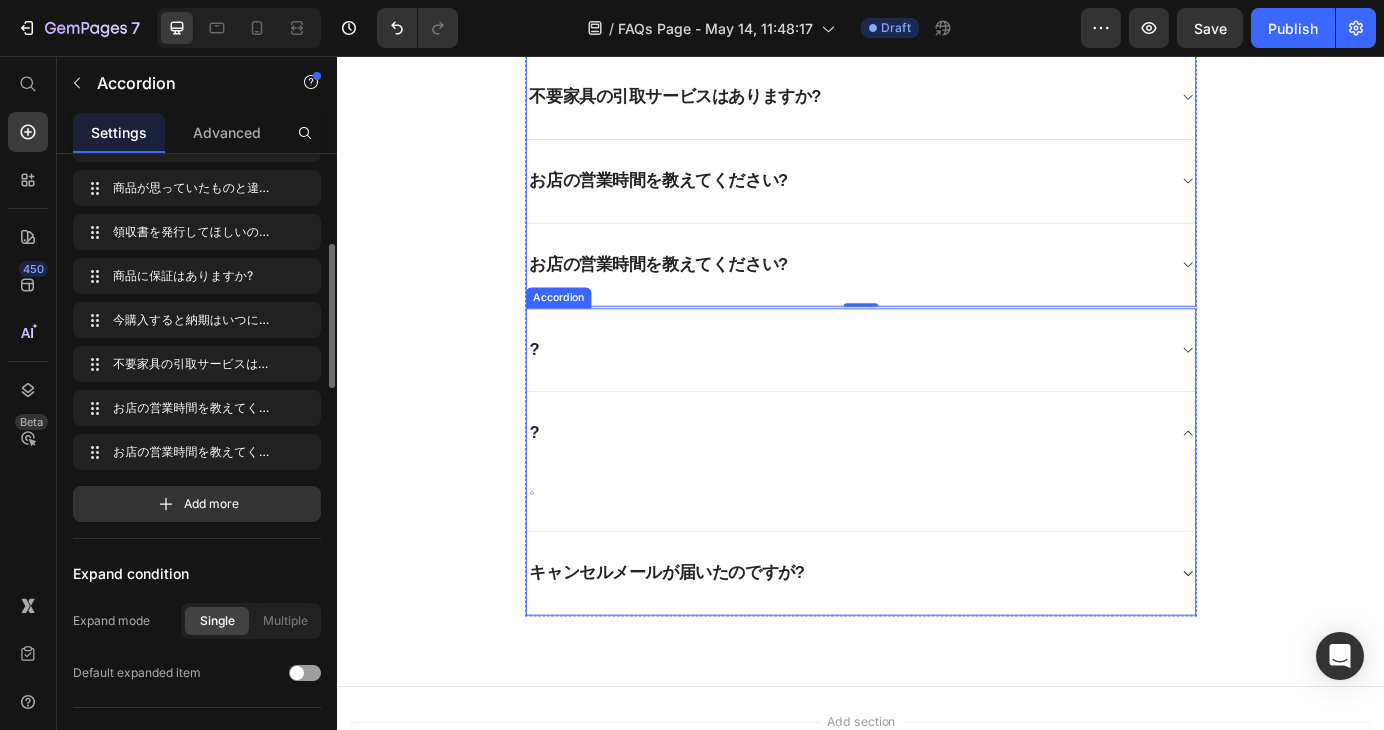 click on "キャンセルメールが届いたのですが?" at bounding box center [715, 648] 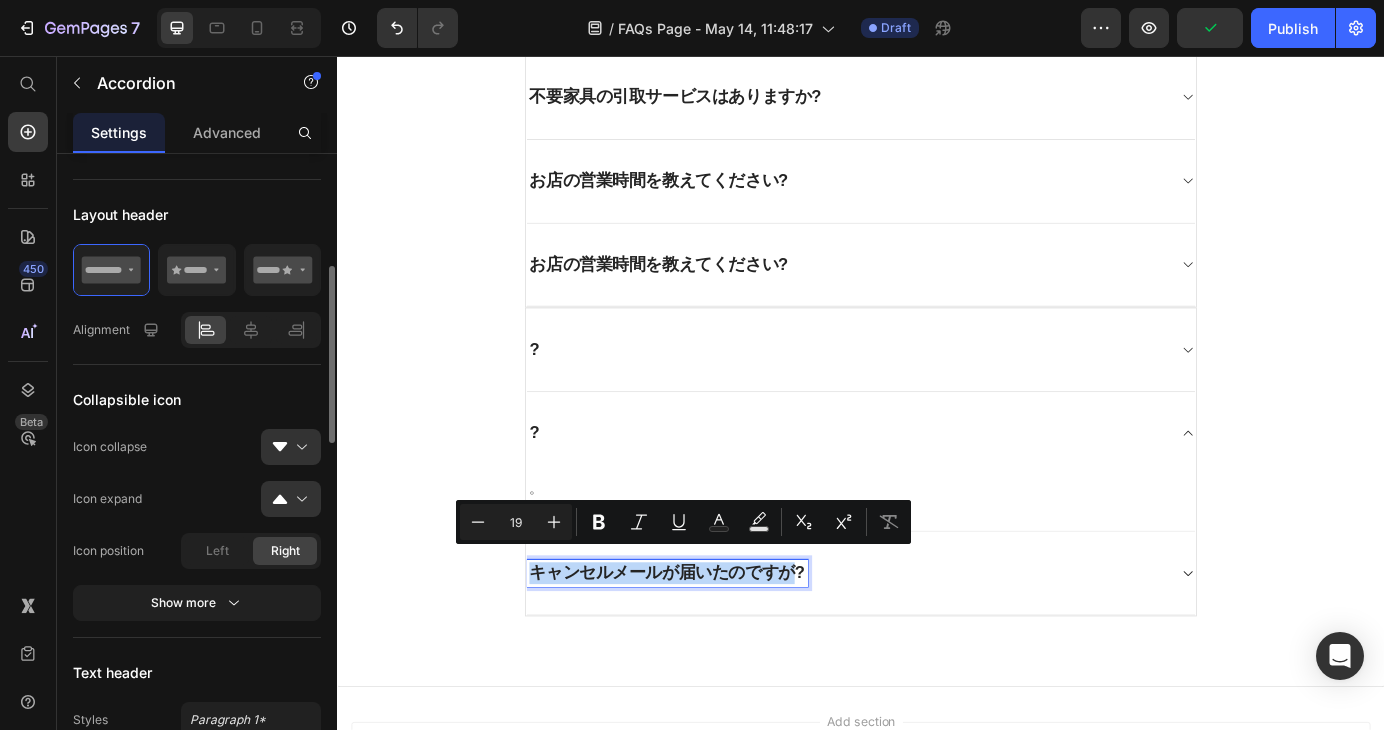 drag, startPoint x: 849, startPoint y: 634, endPoint x: 547, endPoint y: 632, distance: 302.00662 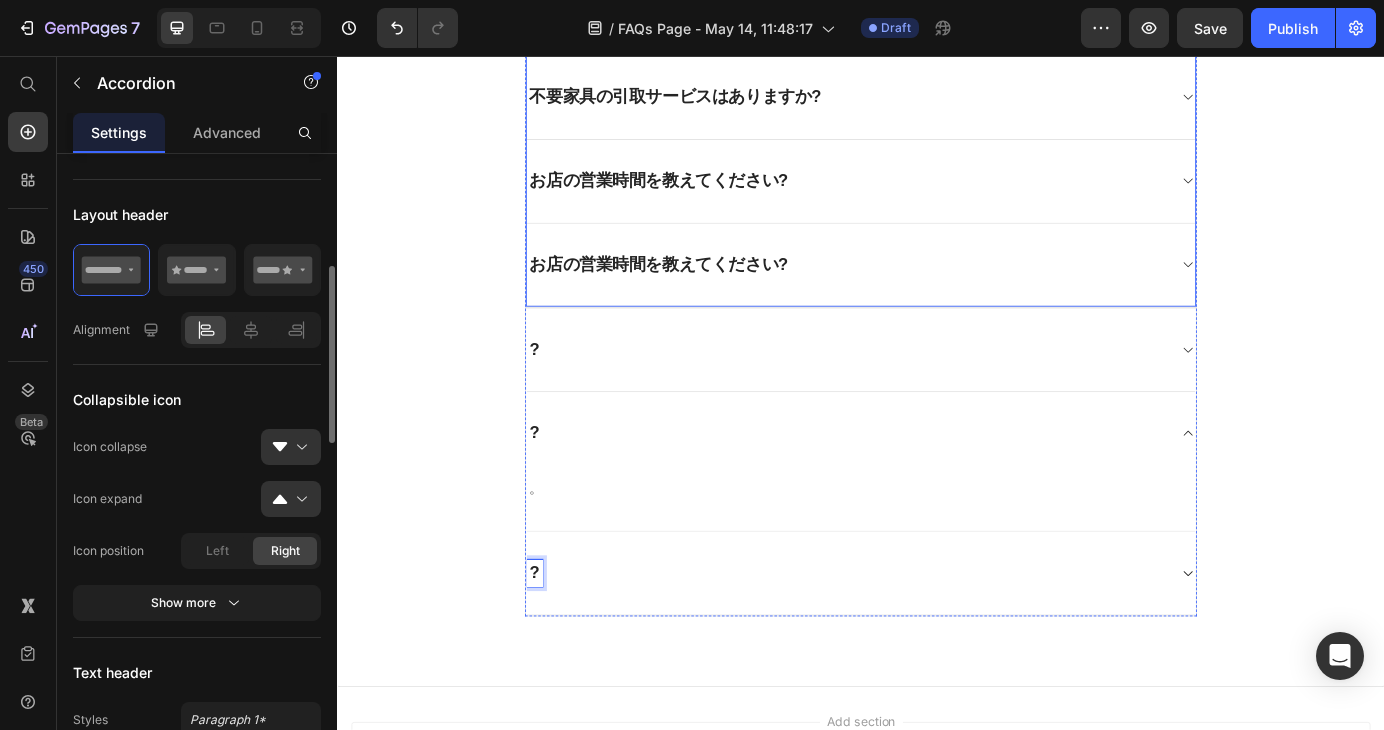 click on "お店の営業時間を教えてください?" at bounding box center (705, 295) 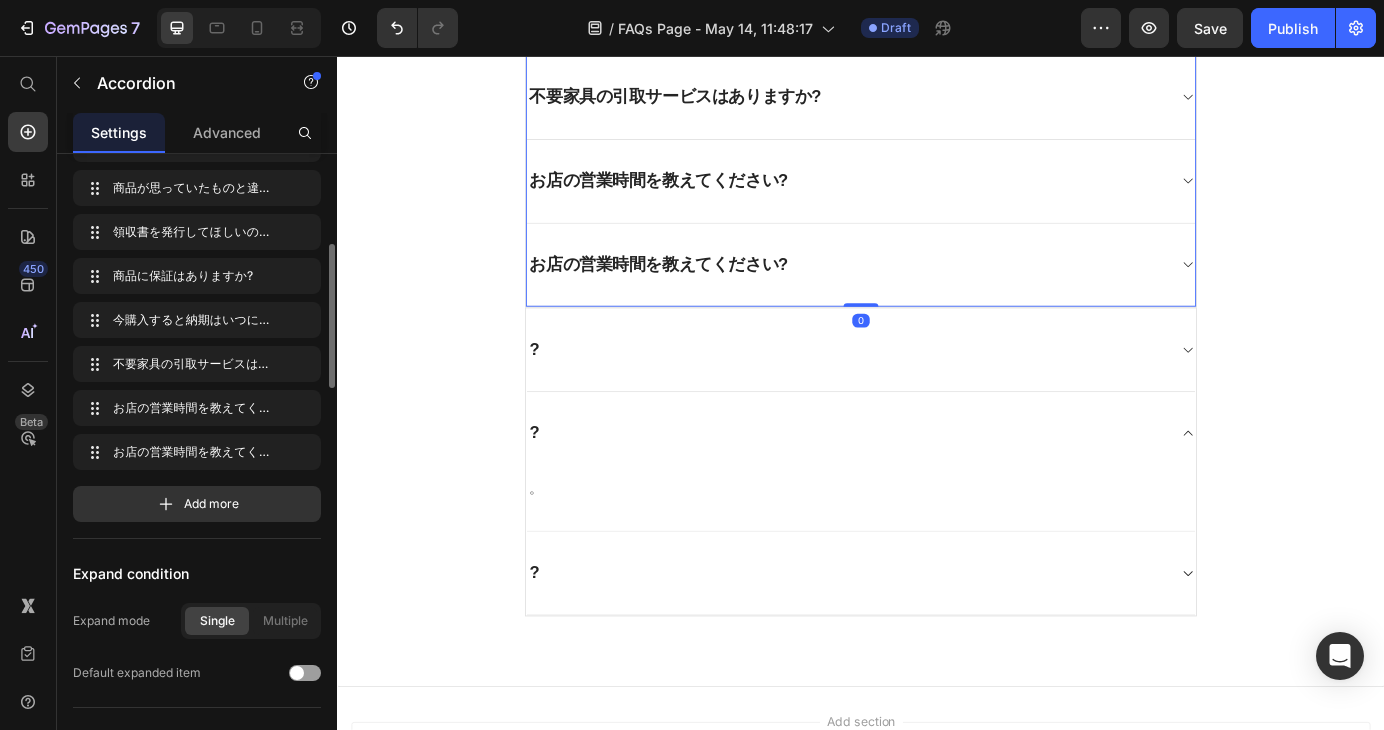 click on "お店の営業時間を教えてください?" at bounding box center [705, 295] 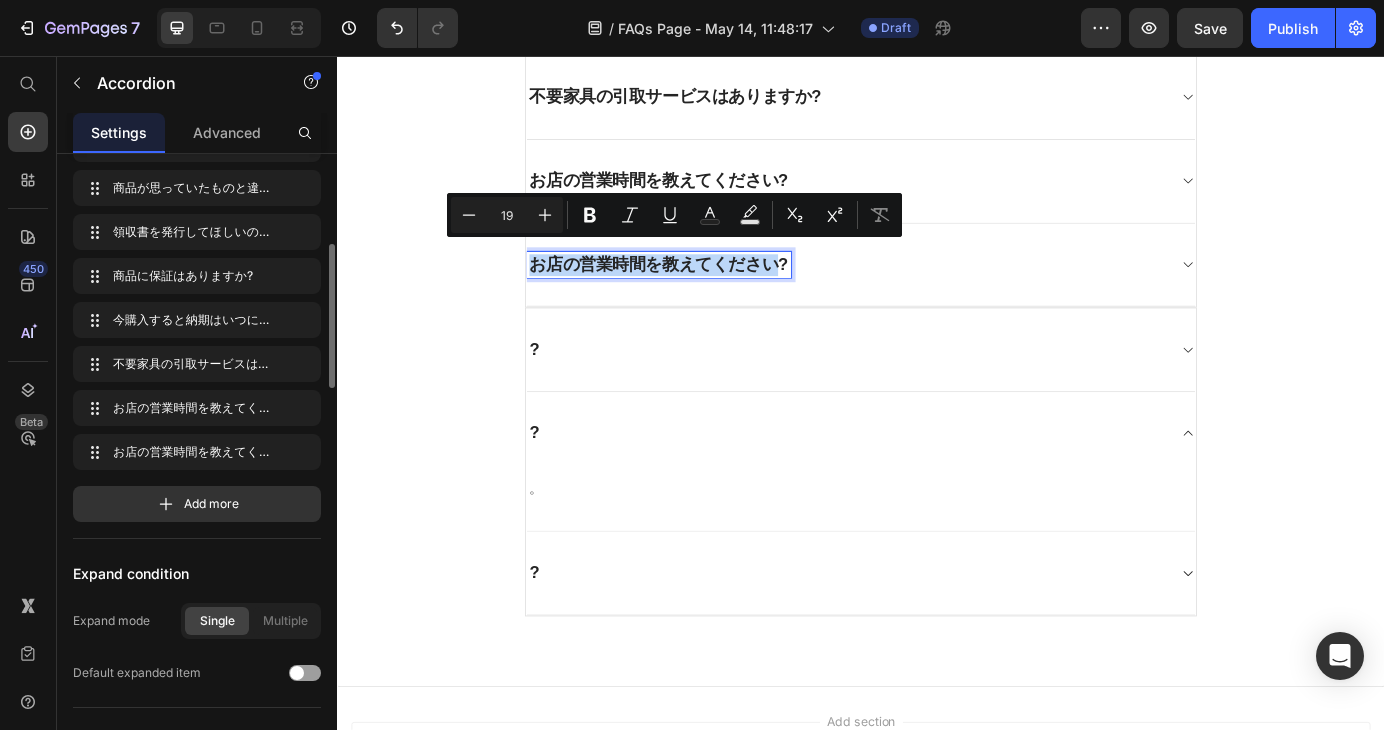 drag, startPoint x: 830, startPoint y: 287, endPoint x: 553, endPoint y: 294, distance: 277.08844 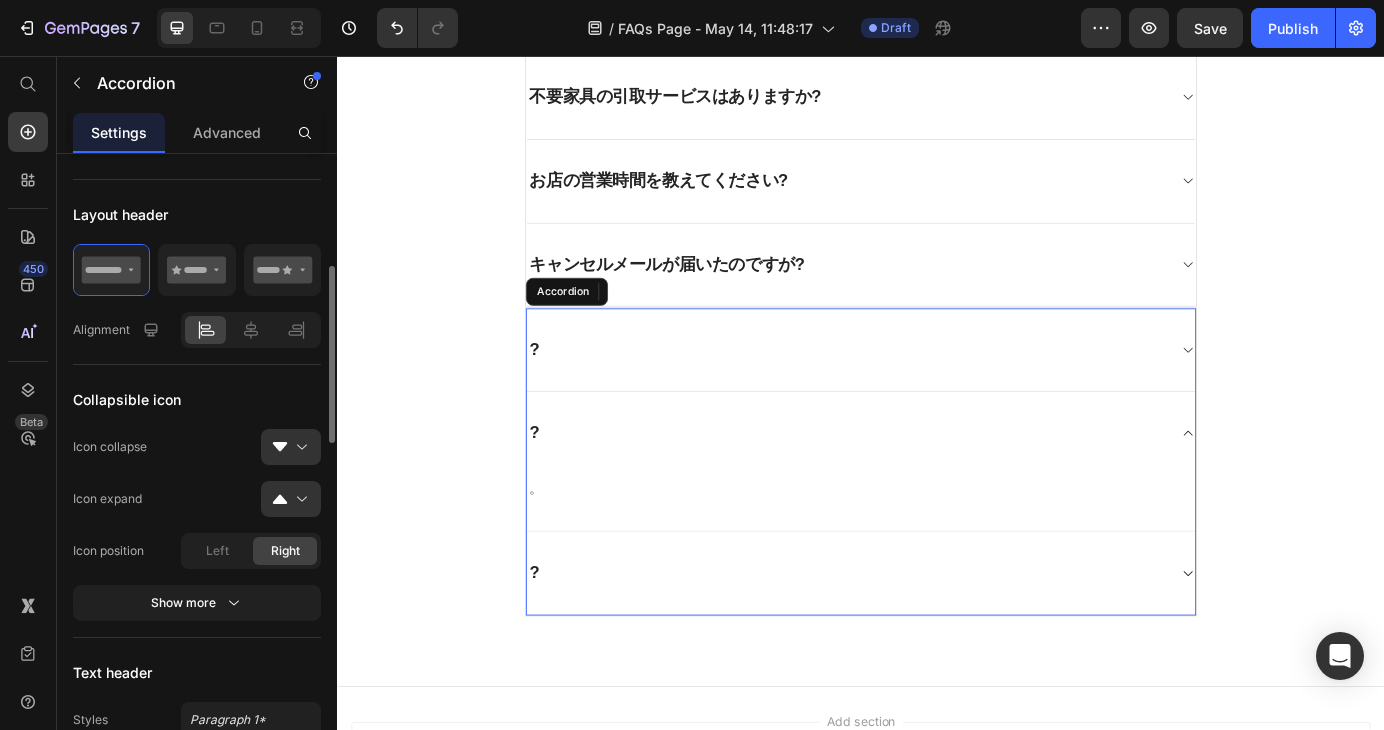 click on "?" at bounding box center [937, 649] 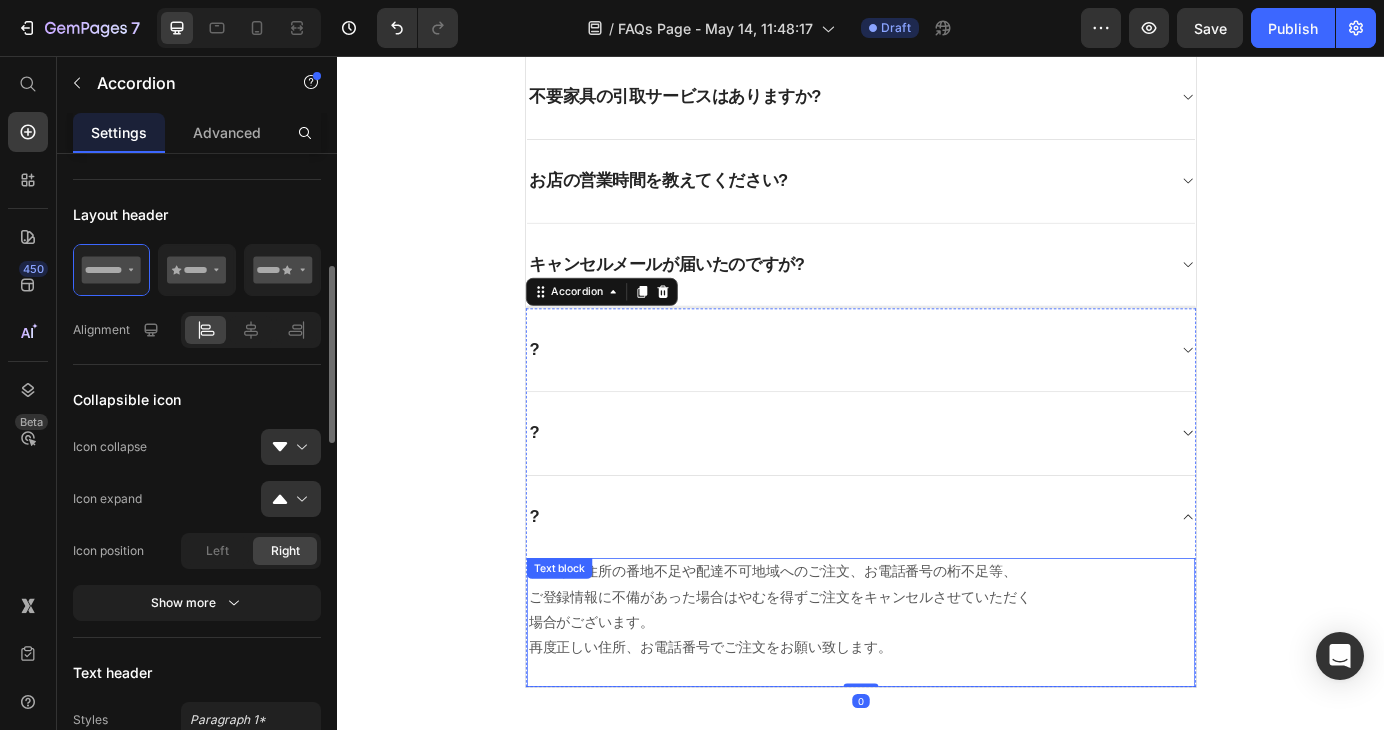 click on "お届け先住所の番地不足や配達不可地域へのご注文、お電話番号の桁不足等、 ご登録情報に不備があった場合はやむを得ずご注文をキャンセルさせていただく 場合がございます。 再度正しい住所、お電話番号でご注文をお願い致します。" at bounding box center (937, 690) 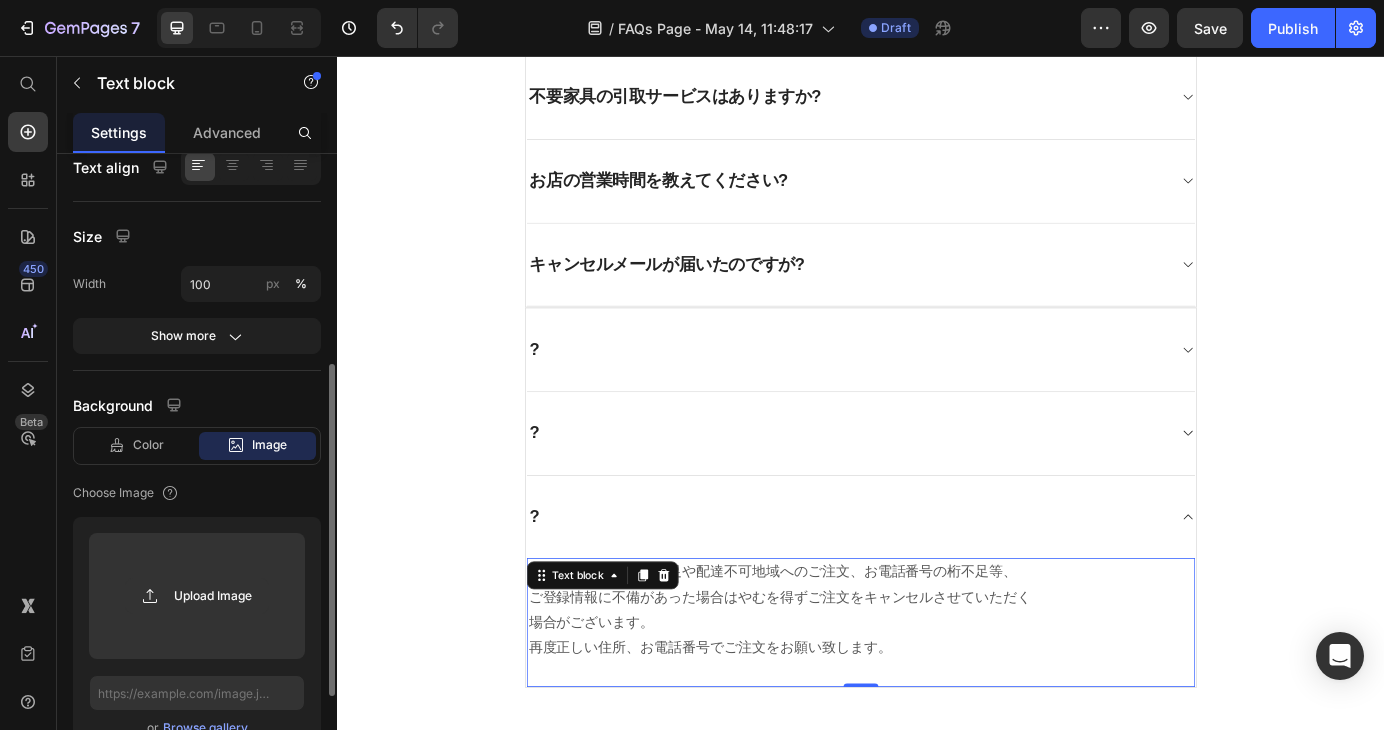 scroll, scrollTop: 0, scrollLeft: 0, axis: both 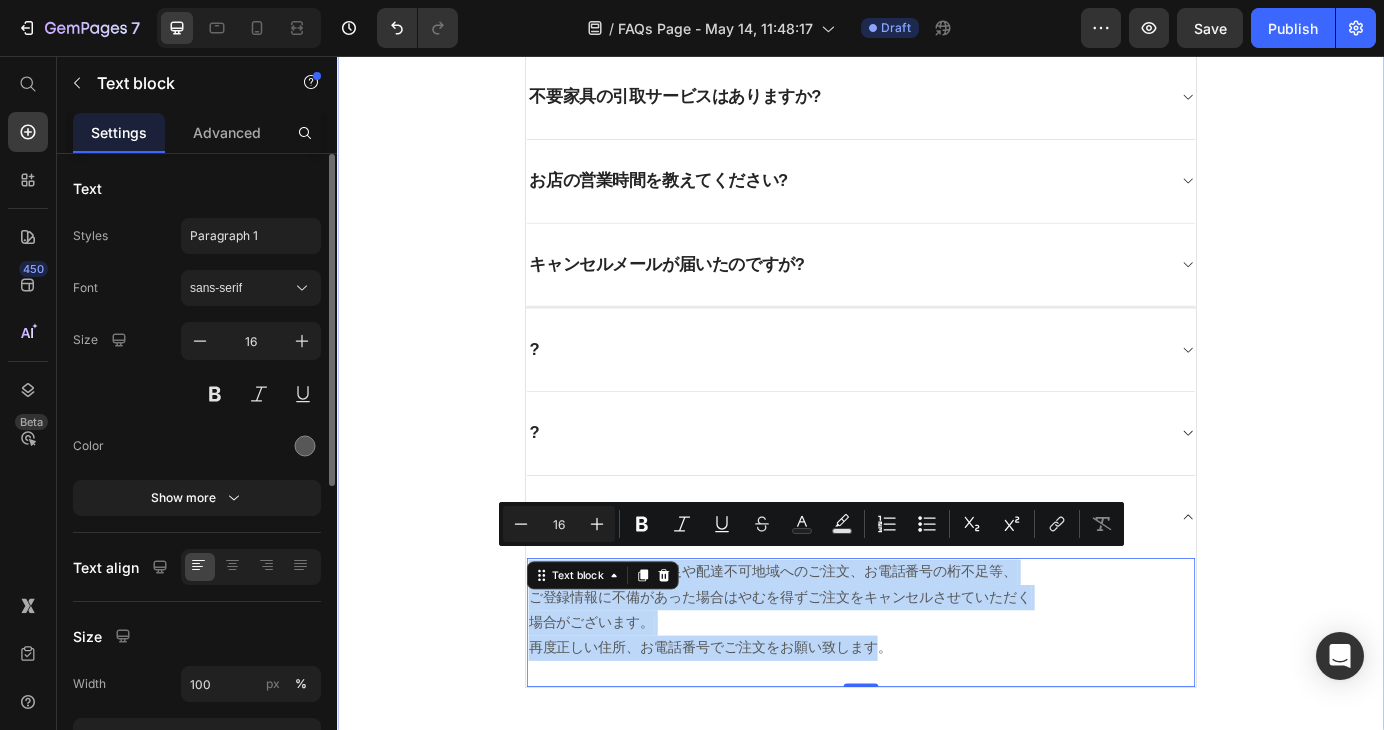 drag, startPoint x: 948, startPoint y: 724, endPoint x: 524, endPoint y: 646, distance: 431.11484 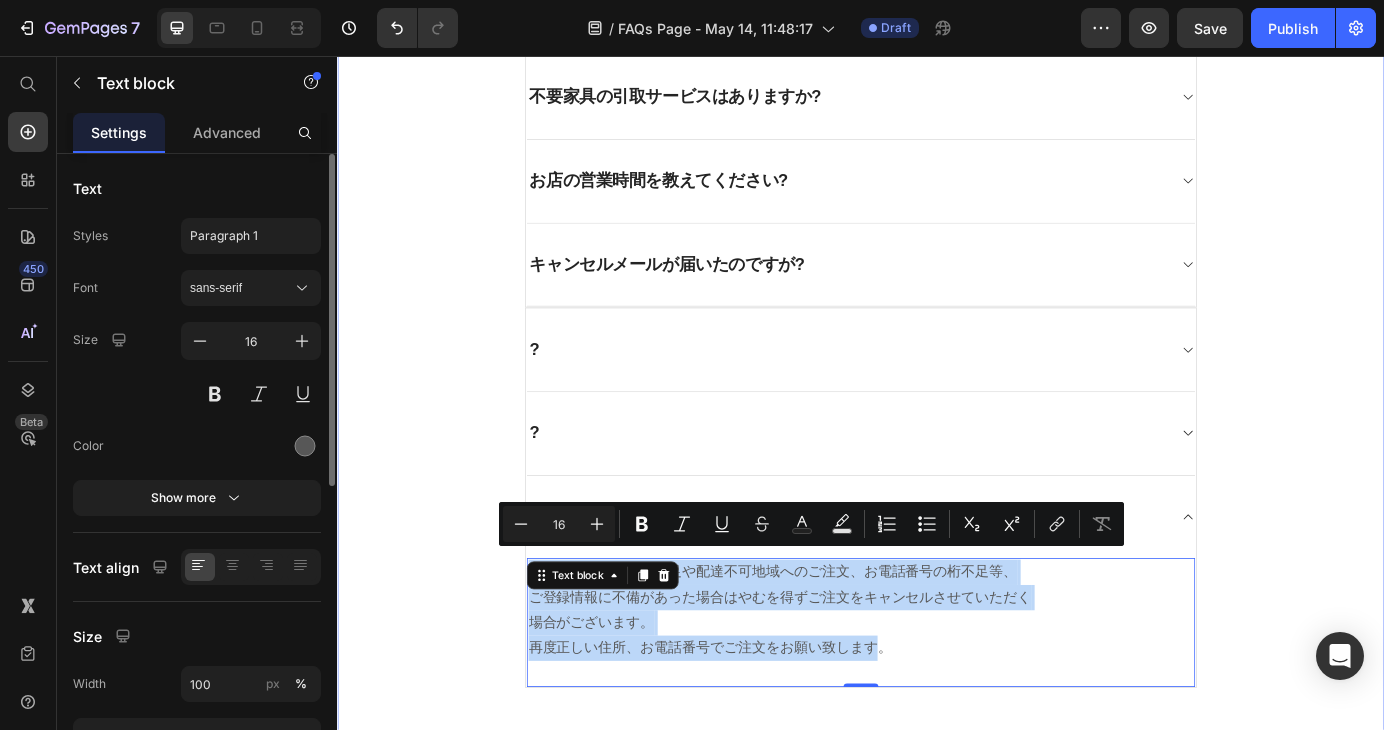 click on "よくあるご質問 Heading お客様からいただいたお問い合わせを、よくある質問形式でご紹介しています。 Text block                Title Line
お届け先を注文者と違う住所にできますか?
注文後にメールが届かない。?
支払い方法は何がありますか?
お届け日時の指定はできますか?
商品が届きません?
商品の開梱・設置サービスはありますか?
注文のキャンセルはできますか?
届いた商品に不備があったのですが?
商品が思っていたものと違うので返品したいのですが?
Accordion ? ?" at bounding box center (937, -240) 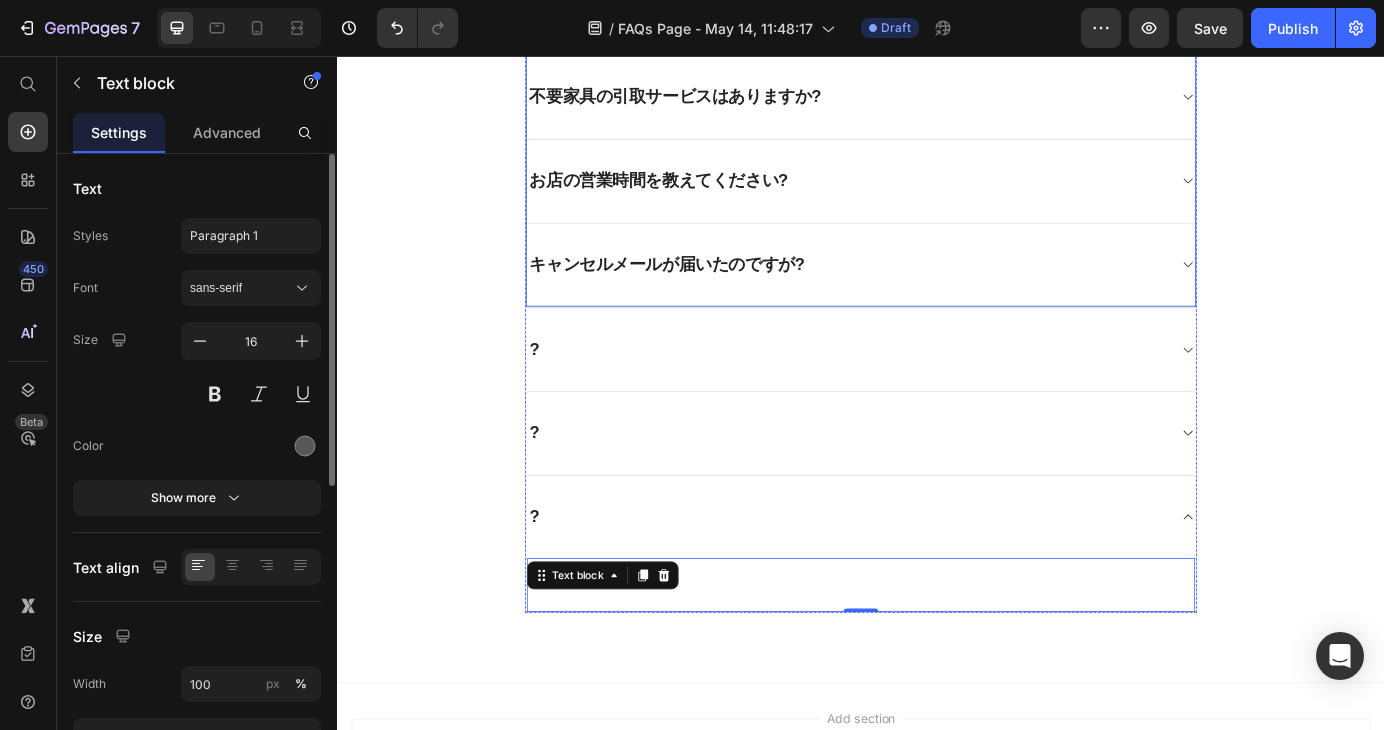 click on "キャンセルメールが届いたのですが?" at bounding box center [921, 295] 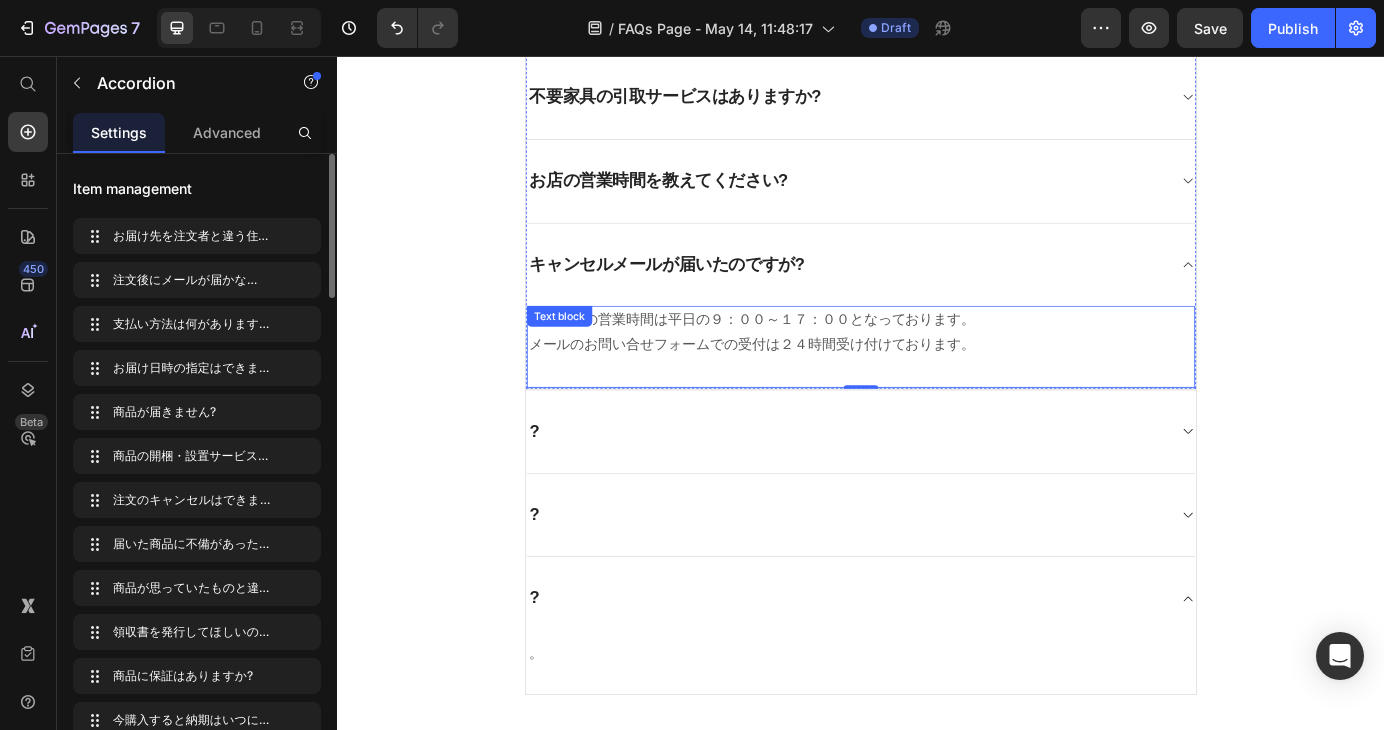 click on "当店窓口の営業時間は平日の９：００～１７：００となっております。 メールのお問い合せフォームでの受付は２４時間受け付けております。" at bounding box center (937, 373) 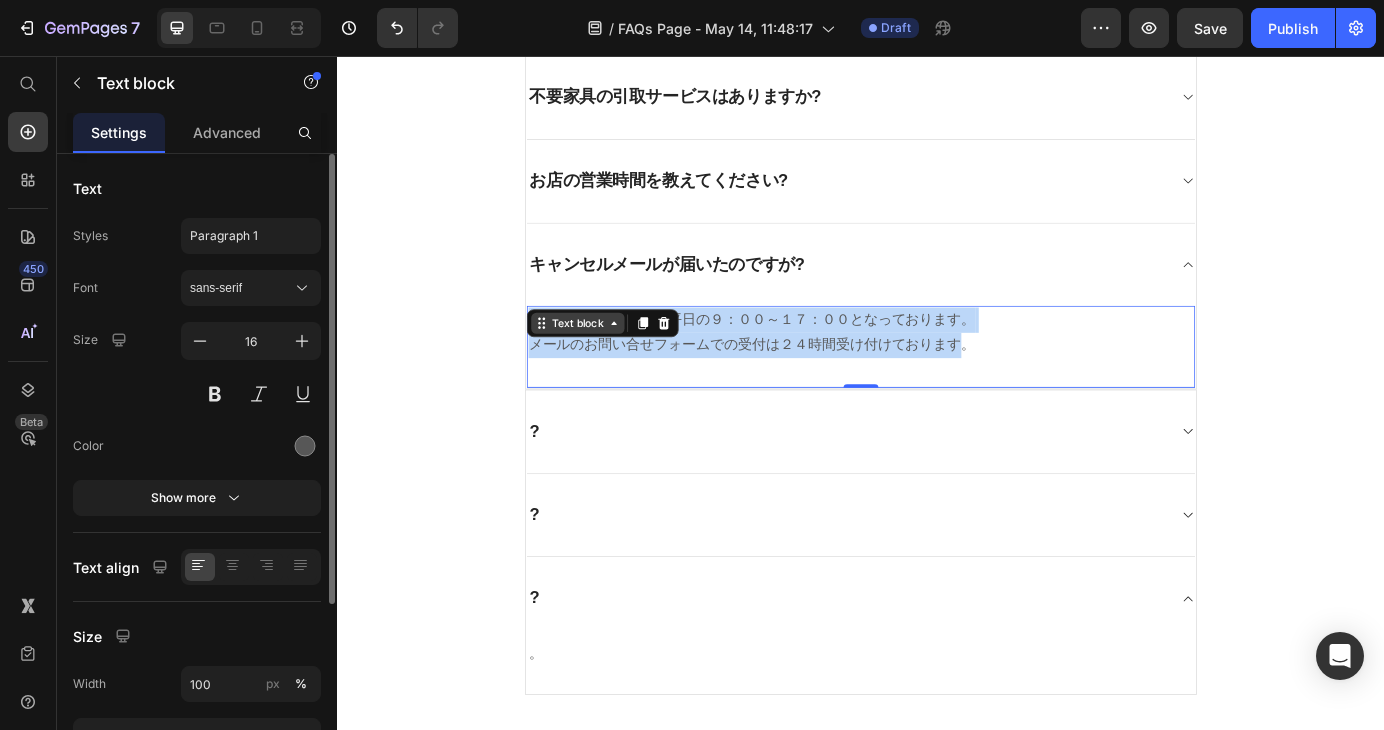 drag, startPoint x: 1039, startPoint y: 379, endPoint x: 555, endPoint y: 355, distance: 484.59467 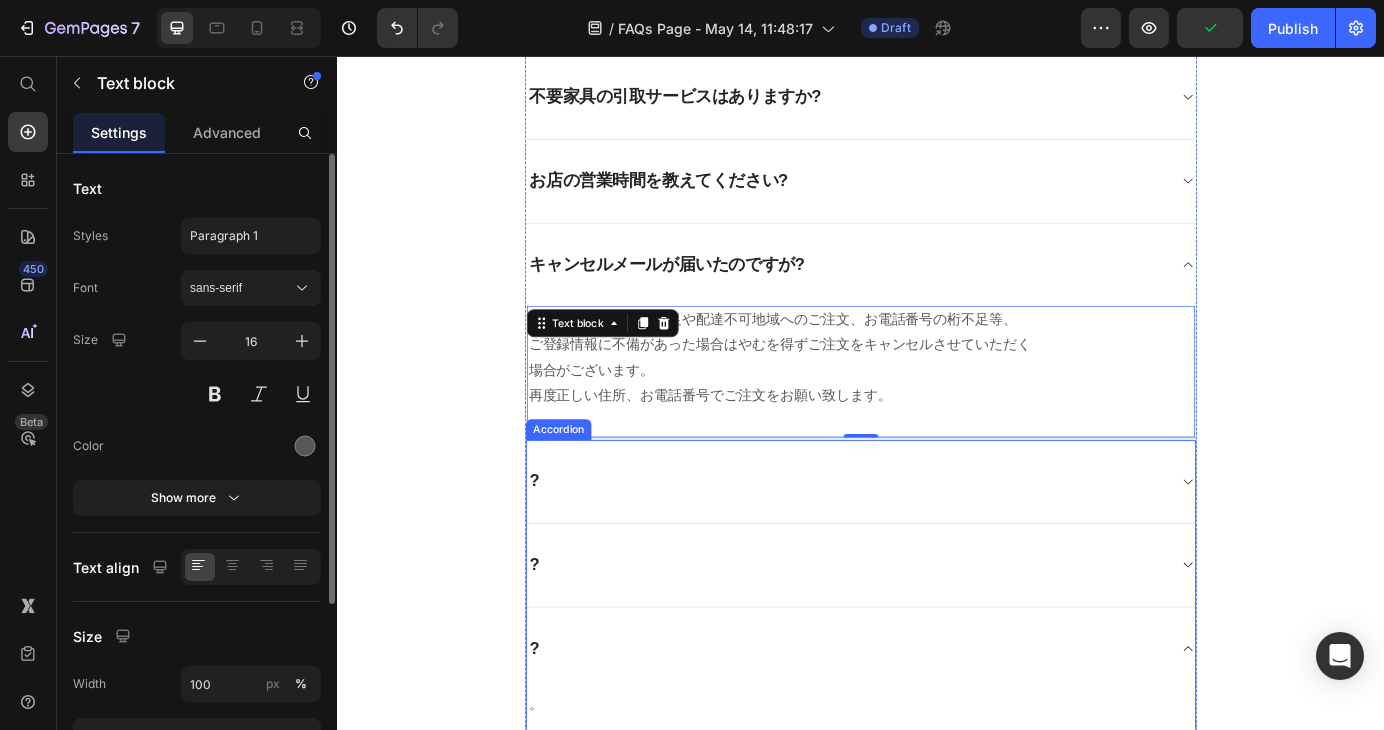 click on "?" at bounding box center [921, 543] 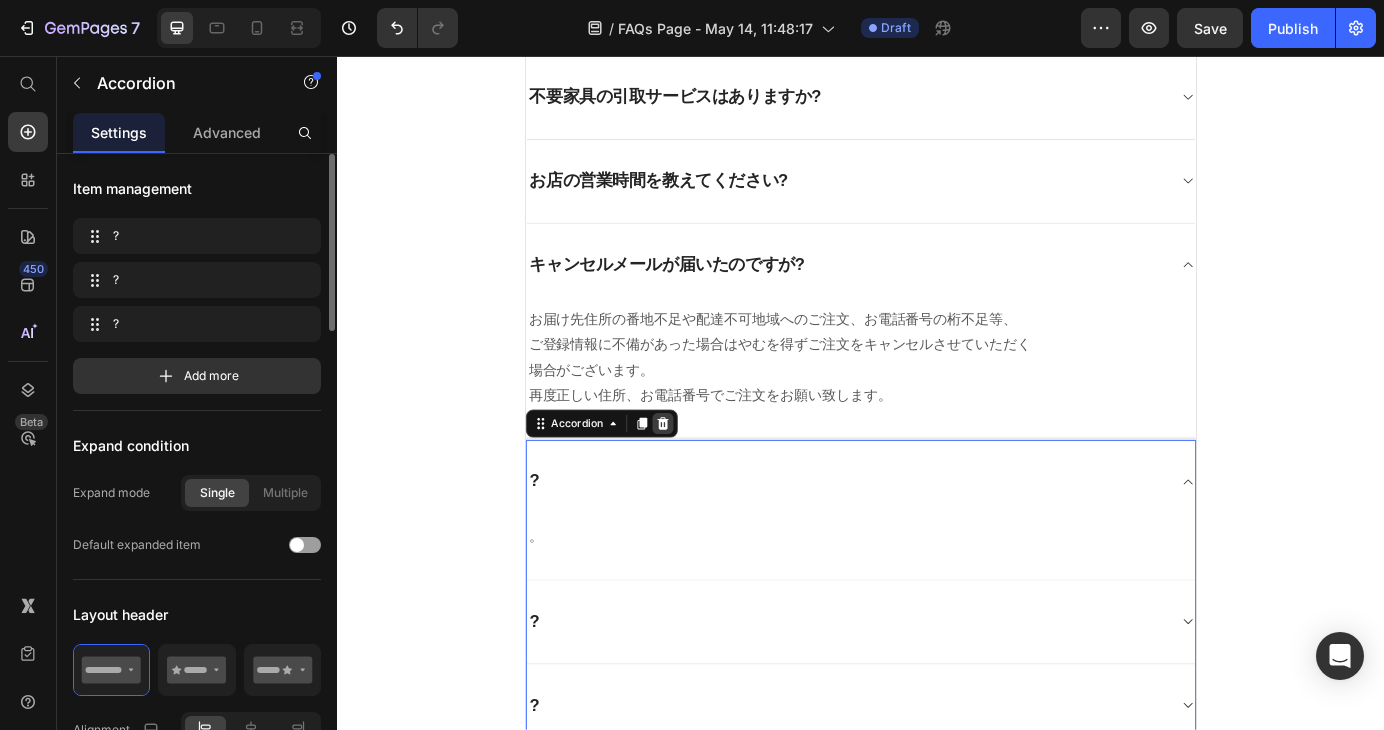 click 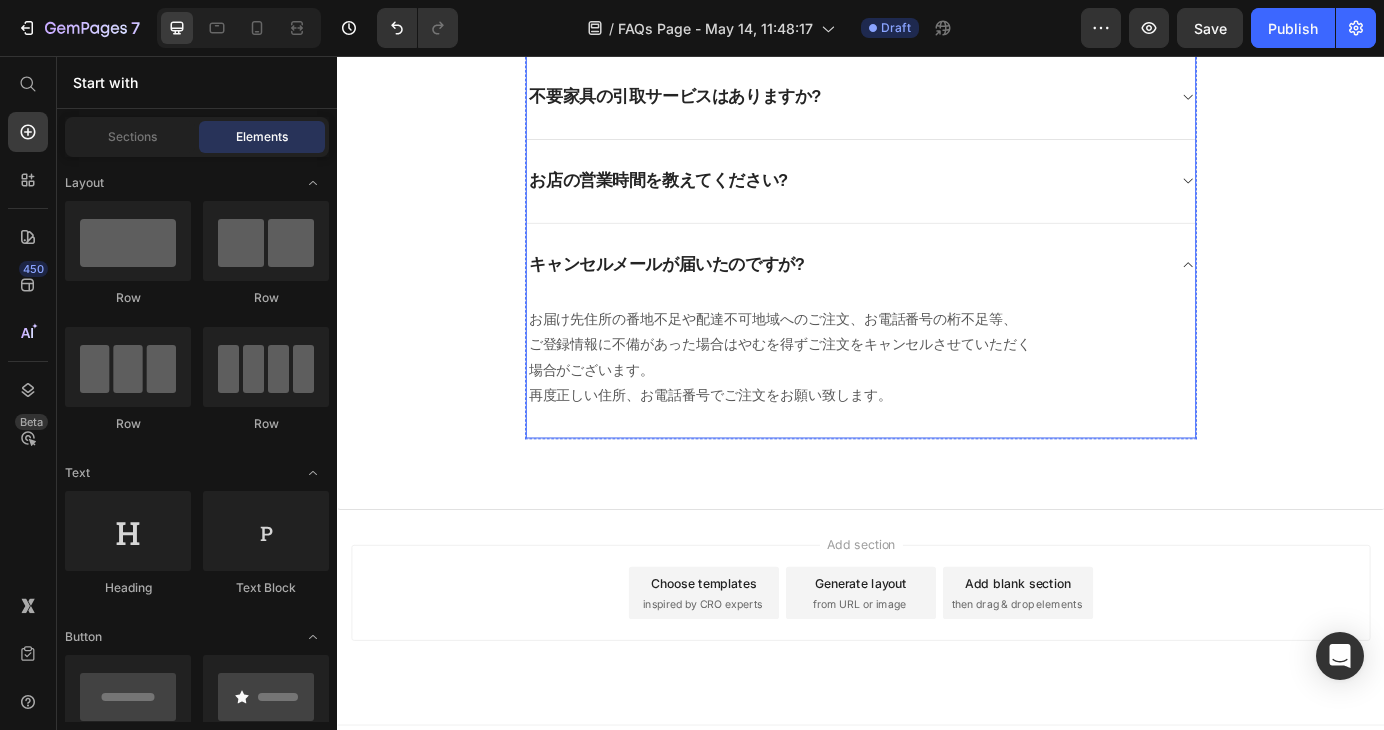 click on "キャンセルメールが届いたのですが?" at bounding box center (921, 295) 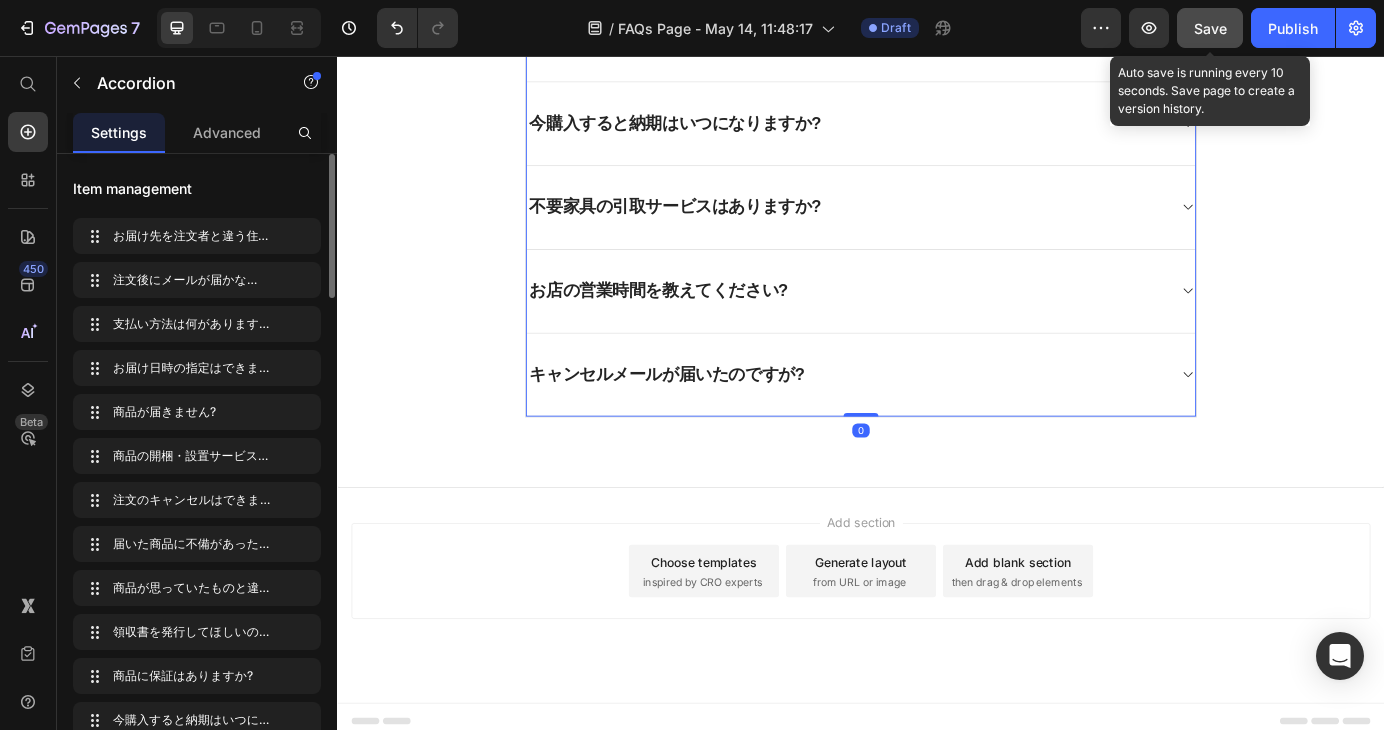 scroll, scrollTop: 1309, scrollLeft: 0, axis: vertical 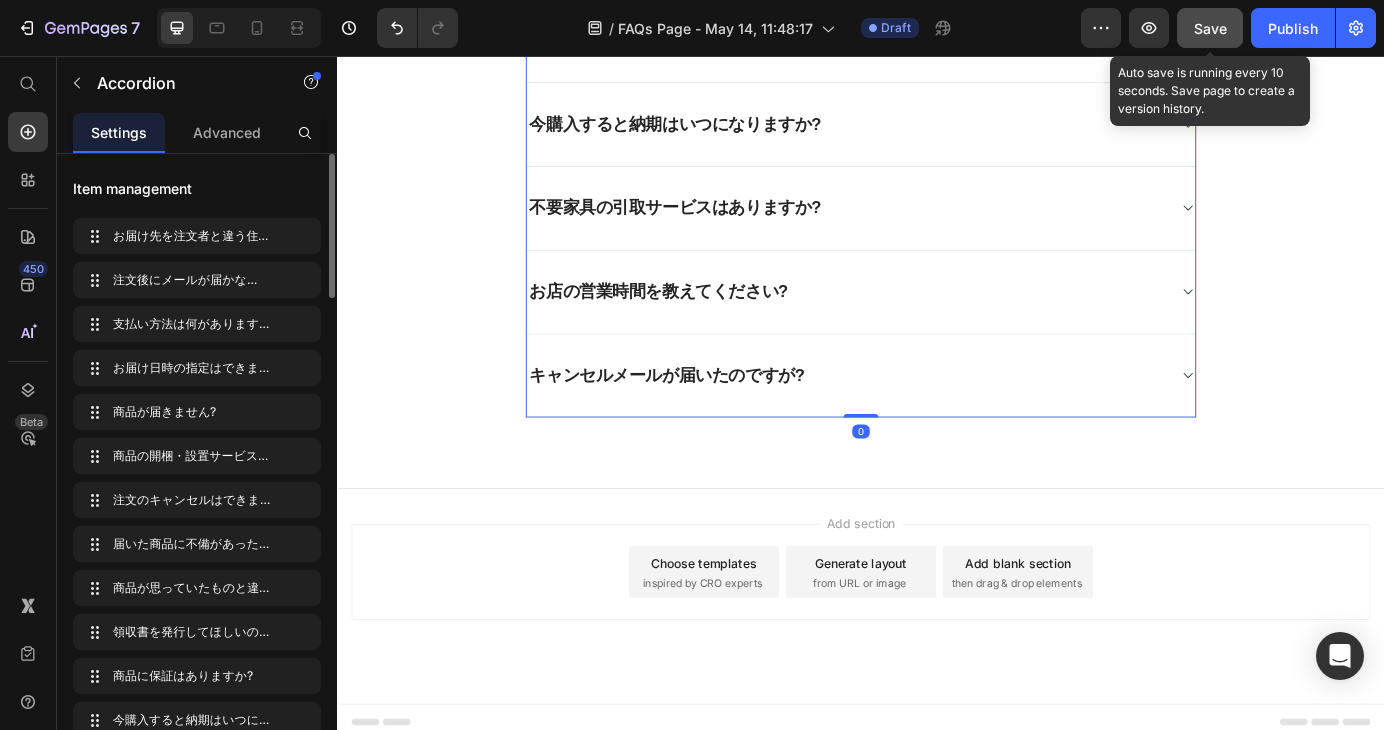 click on "Save" at bounding box center (1210, 28) 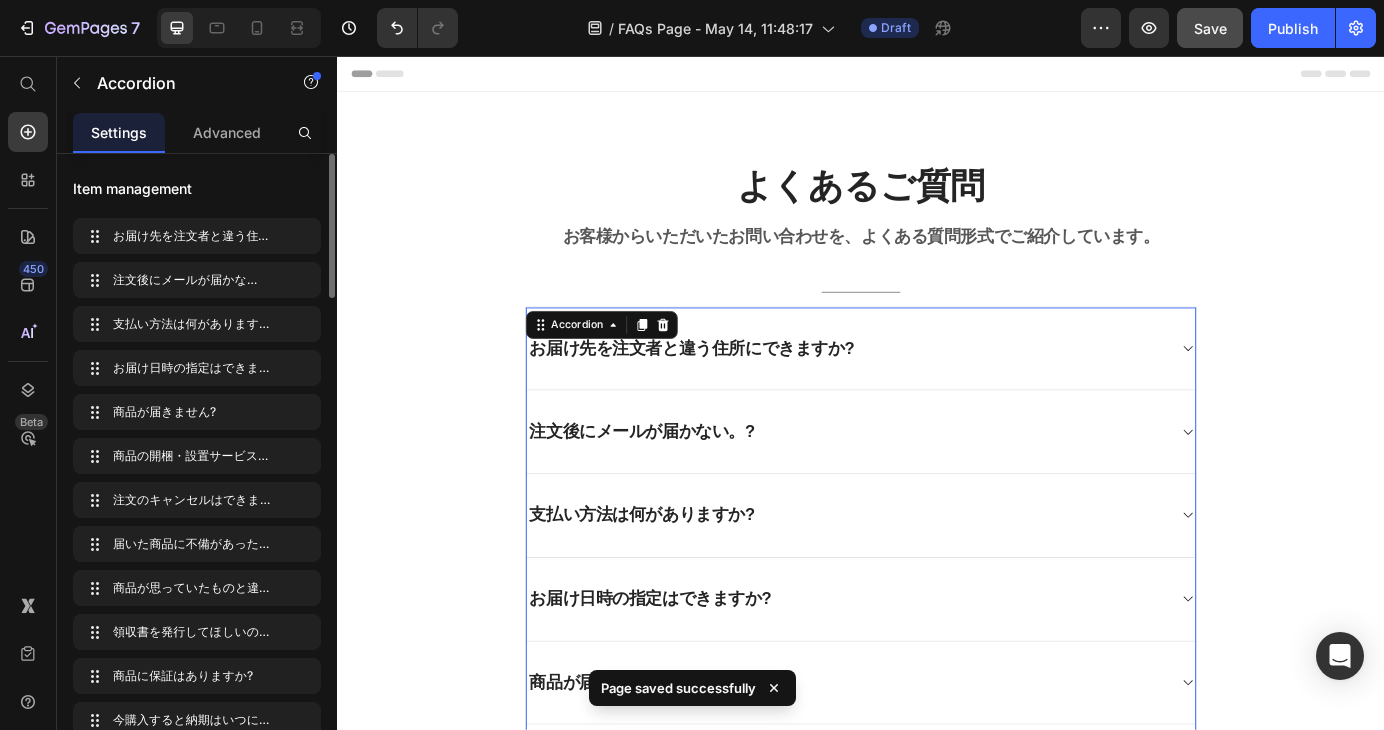 scroll, scrollTop: 0, scrollLeft: 0, axis: both 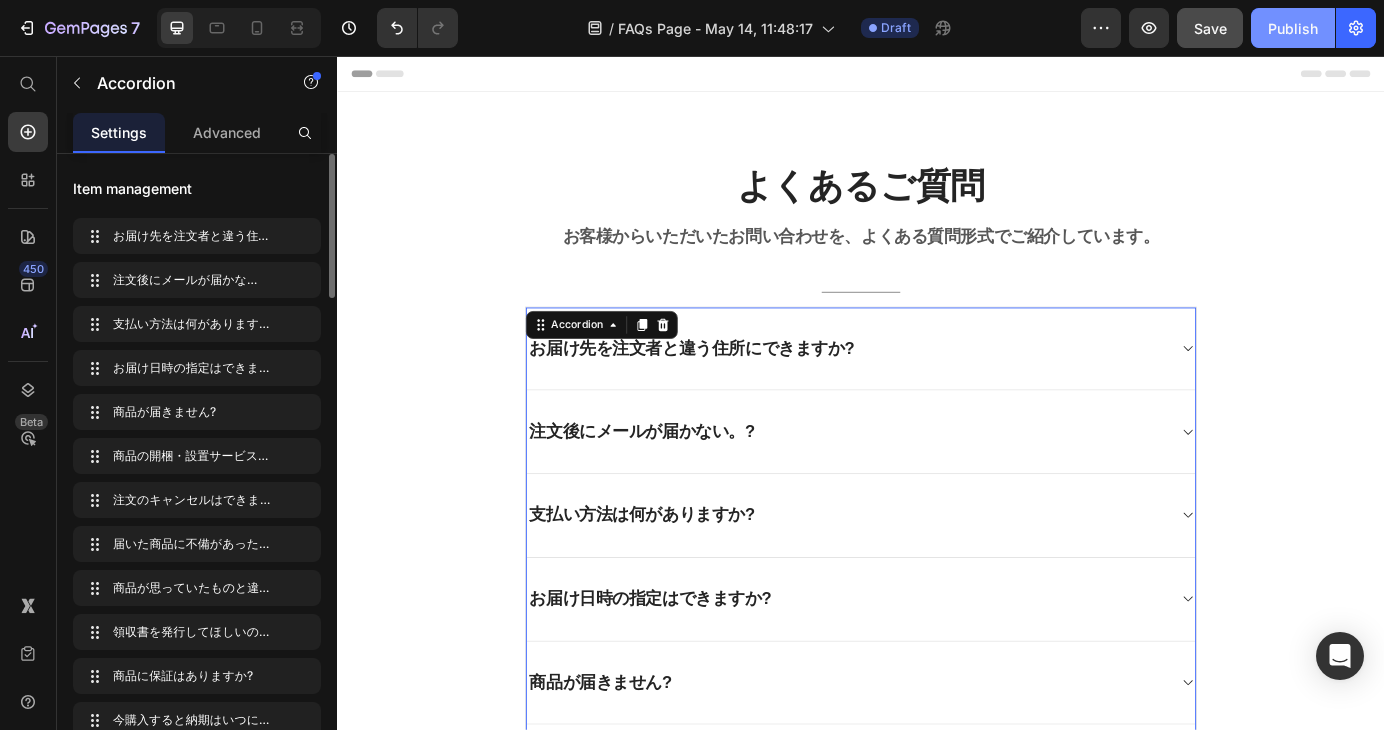 click on "Publish" at bounding box center [1293, 28] 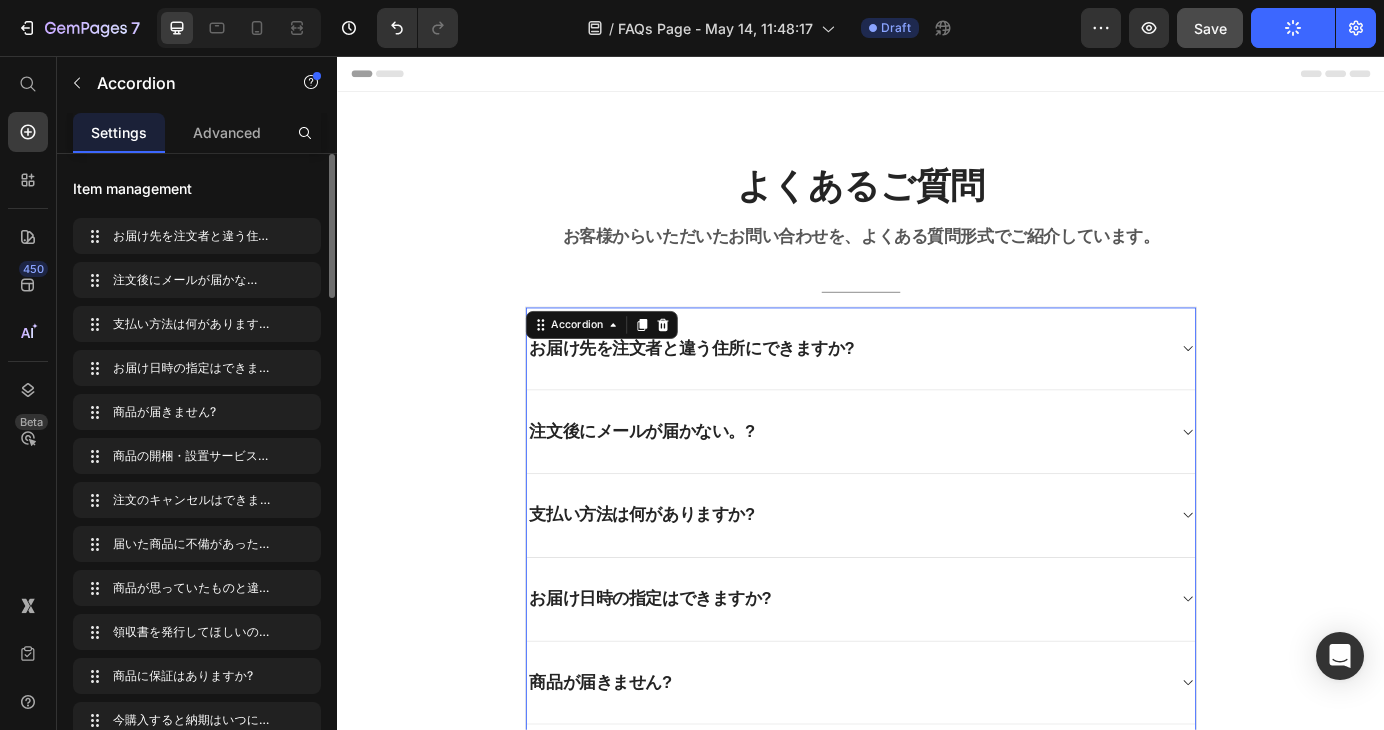 click on "Publish" 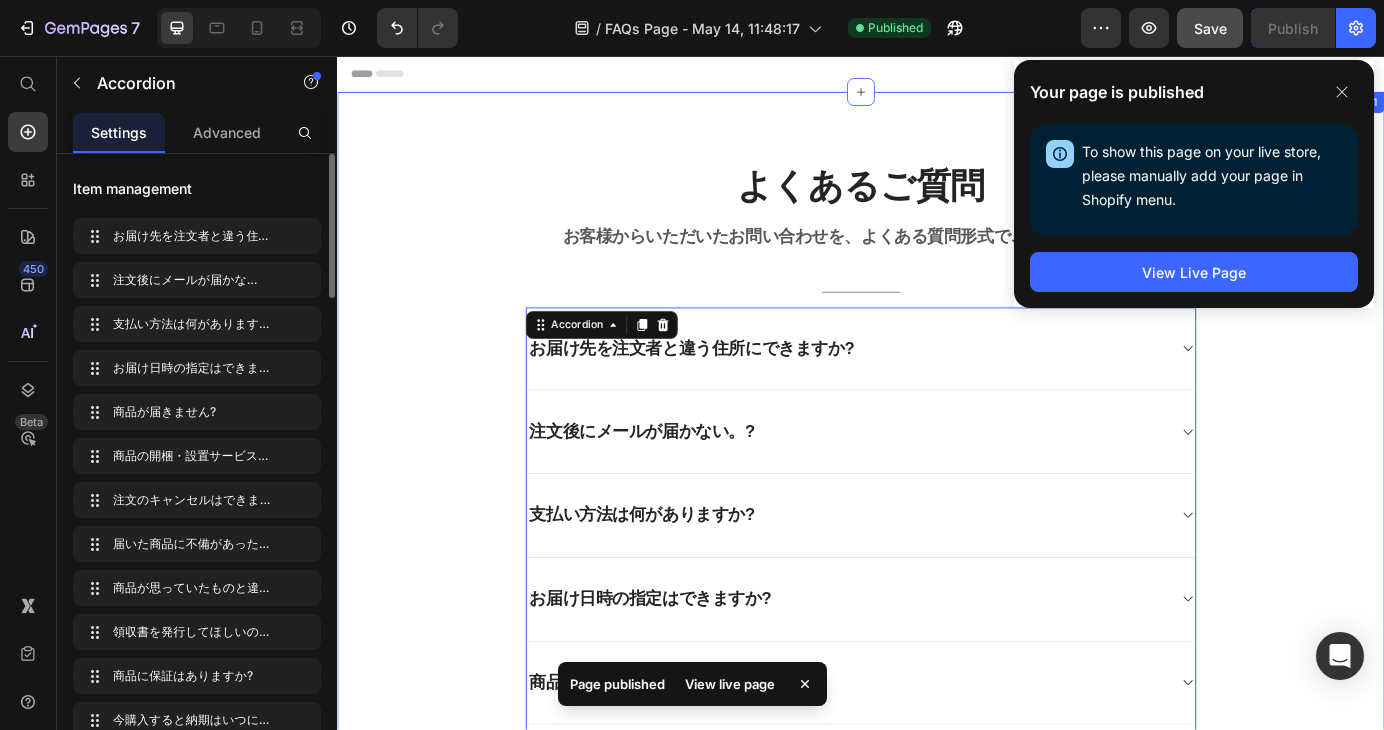 click on "よくあるご質問 Heading お客様からいただいたお問い合わせを、よくある質問形式でご紹介しています。 Text block                Title Line
お届け先を注文者と違う住所にできますか?
注文後にメールが届かない。?
支払い方法は何がありますか?
お届け日時の指定はできますか?
商品が届きません?
商品の開梱・設置サービスはありますか?
注文のキャンセルはできますか?
届いた商品に不備があったのですが?
商品が思っていたものと違うので返品したいのですが?
Accordion   0" at bounding box center [937, 978] 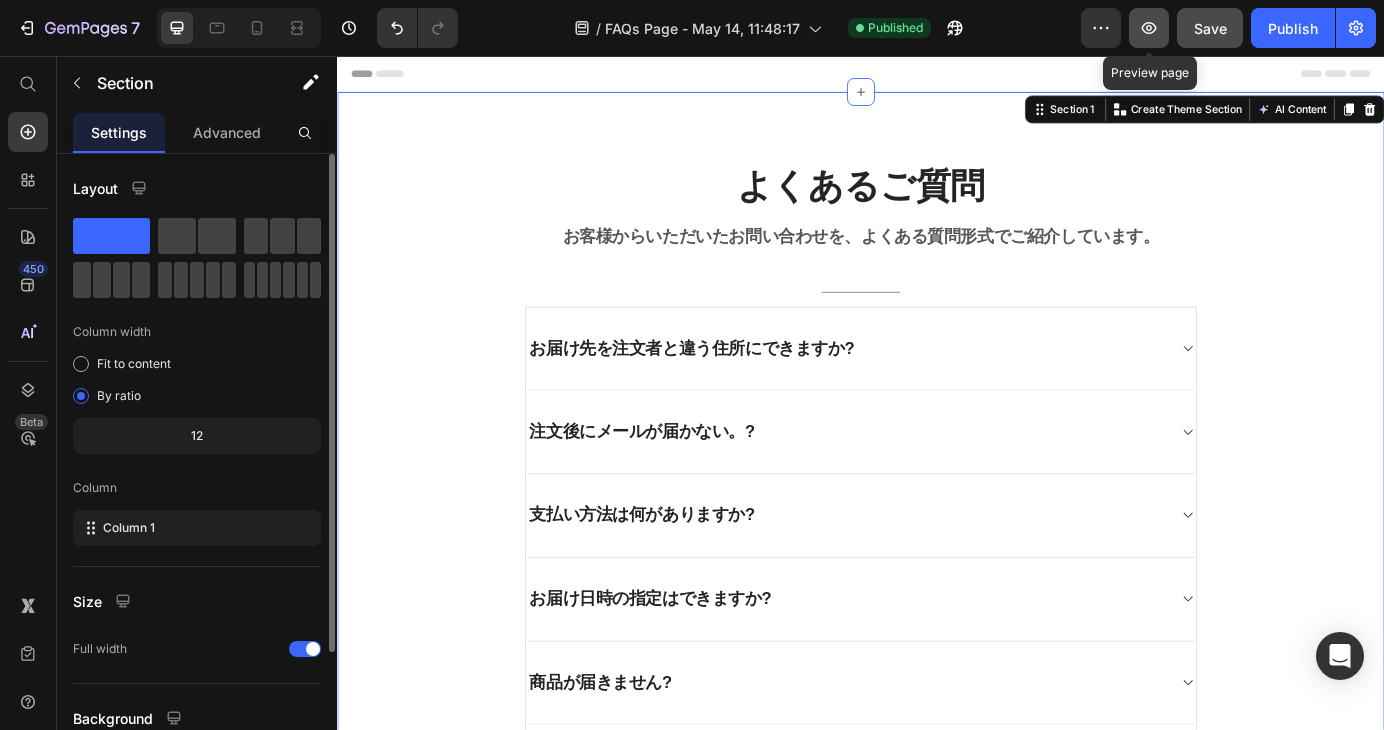 click 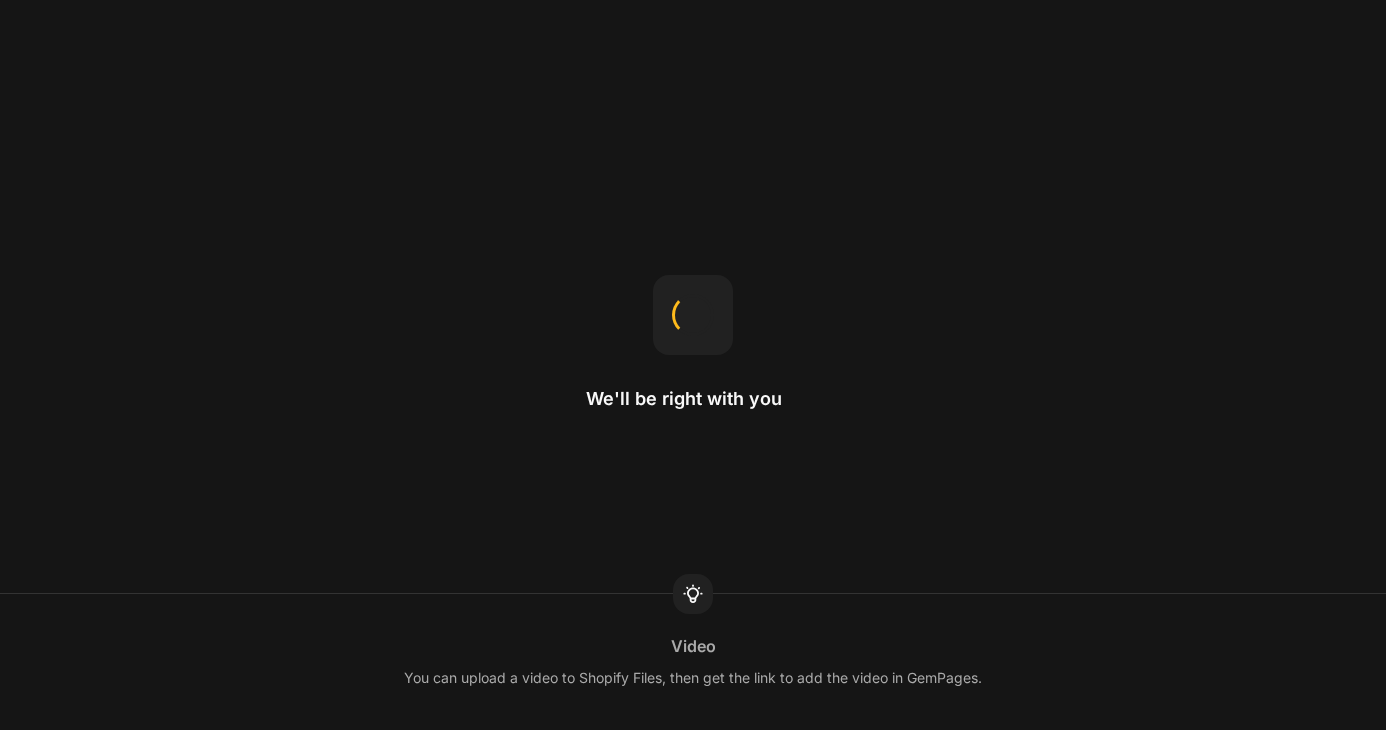 scroll, scrollTop: 0, scrollLeft: 0, axis: both 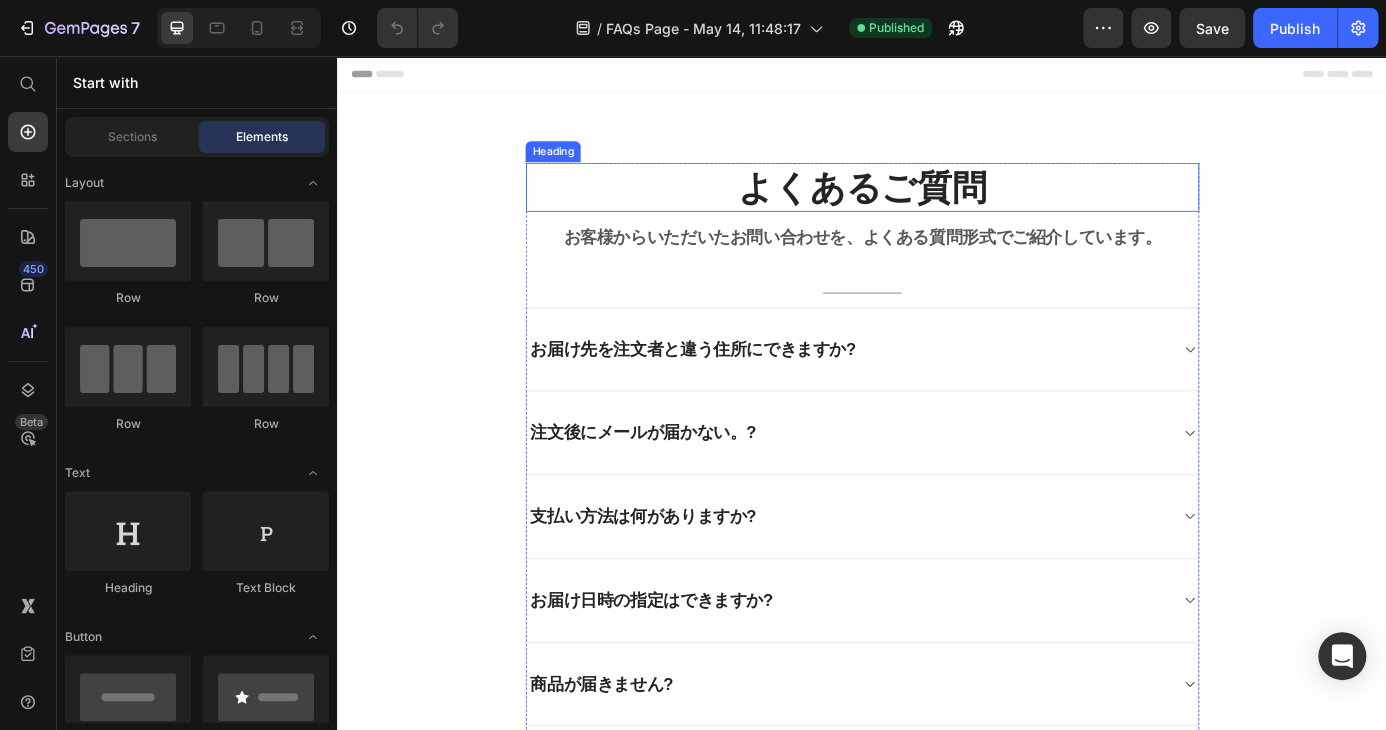 click on "よくあるご質問" at bounding box center [937, 205] 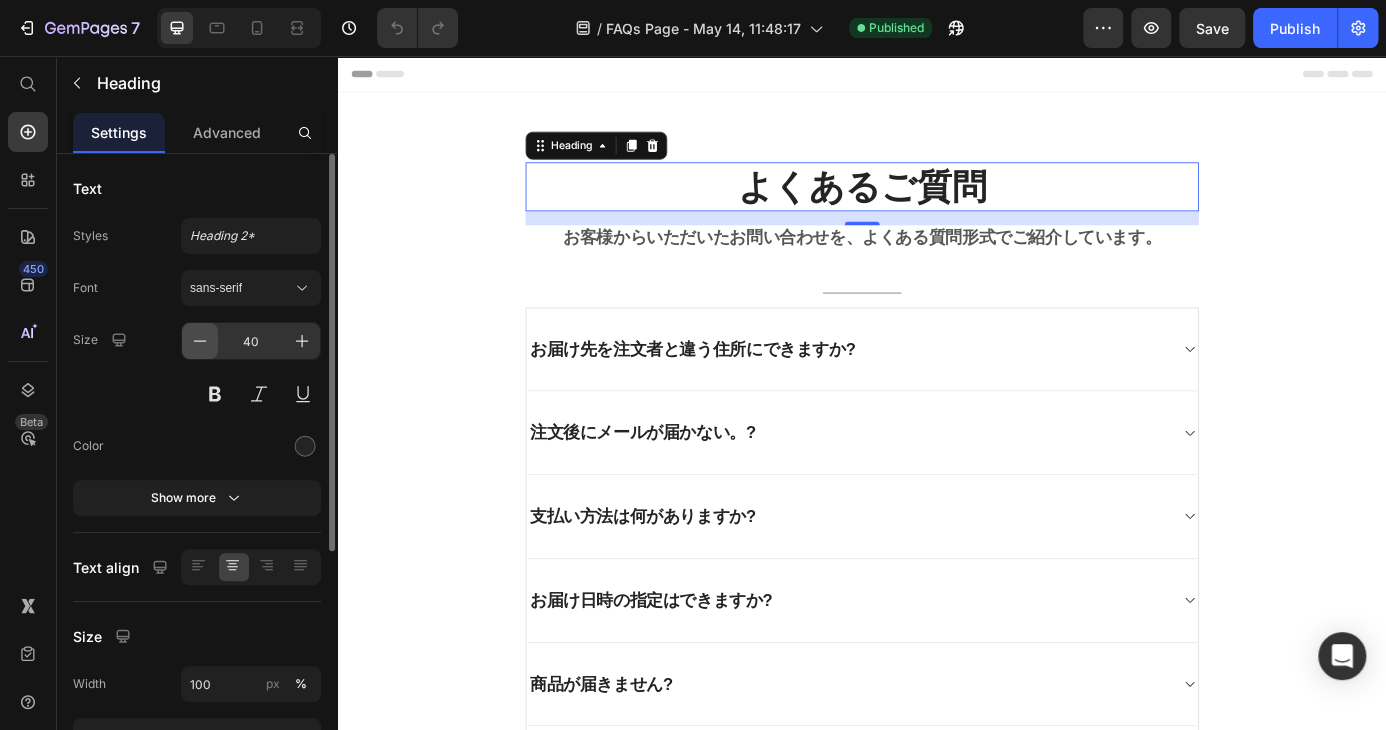 click 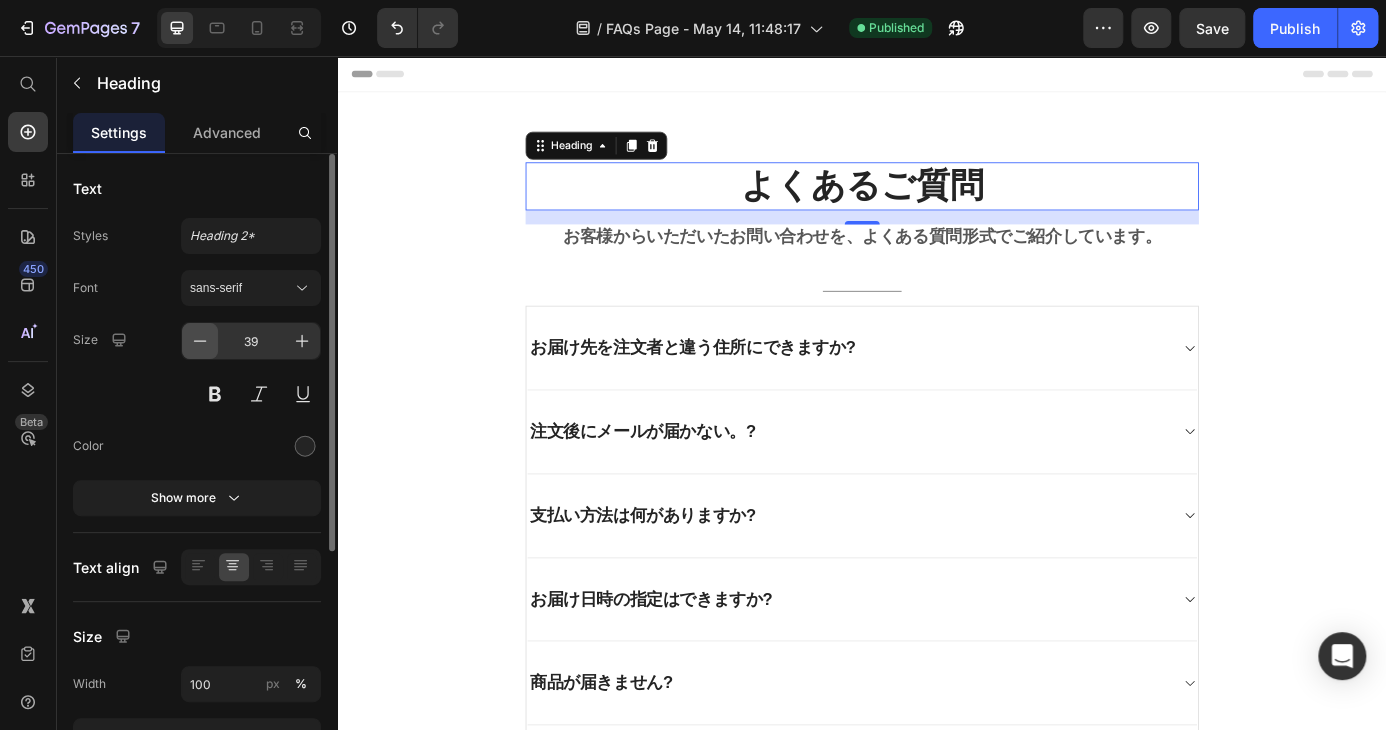 click 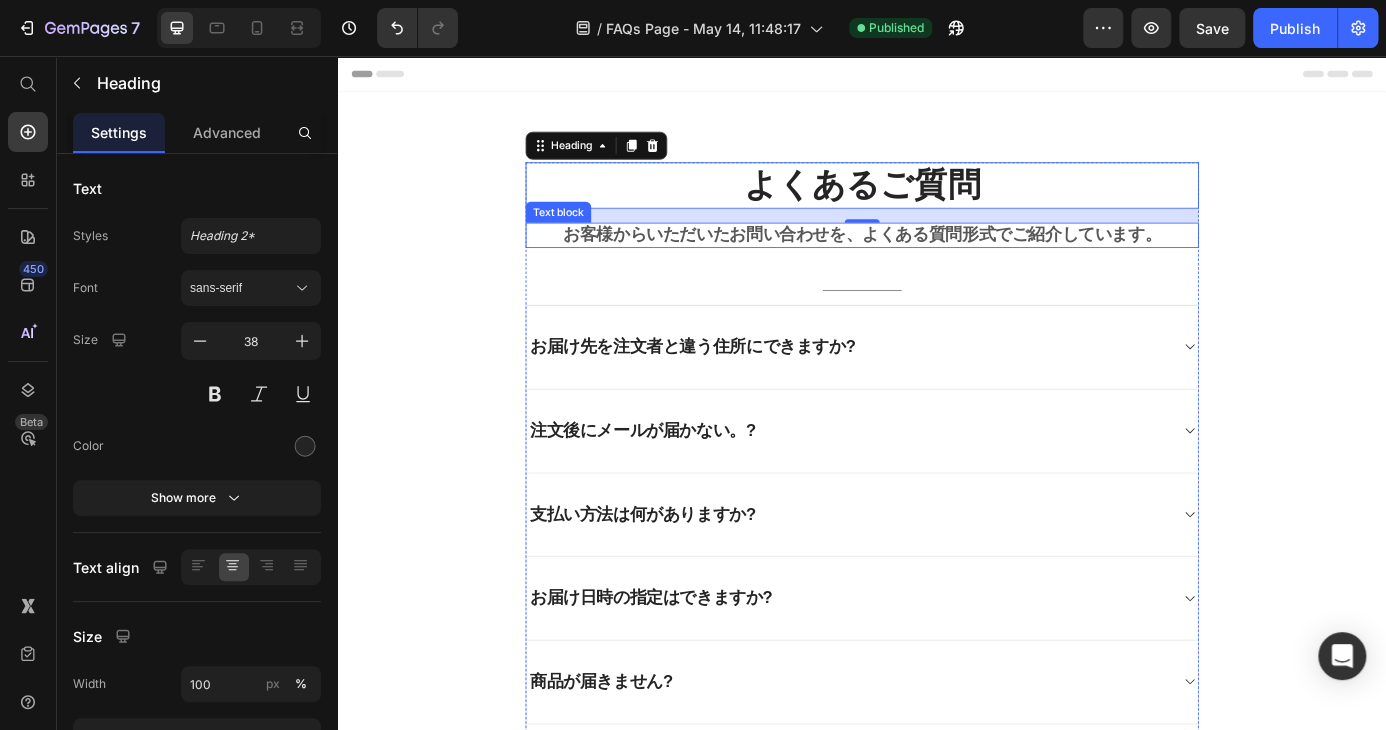 click on "お客様からいただいたお問い合わせを、よくある質問形式でご紹介しています。" at bounding box center (937, 260) 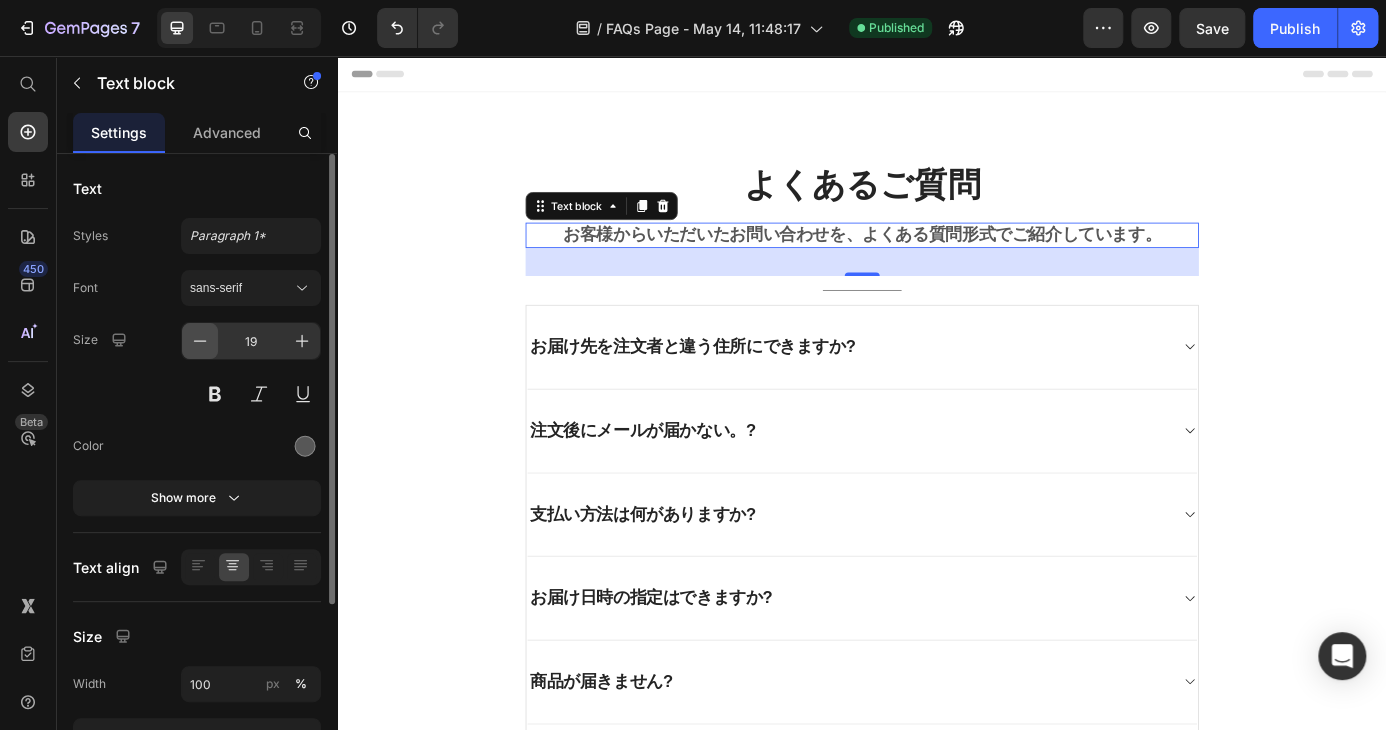 click 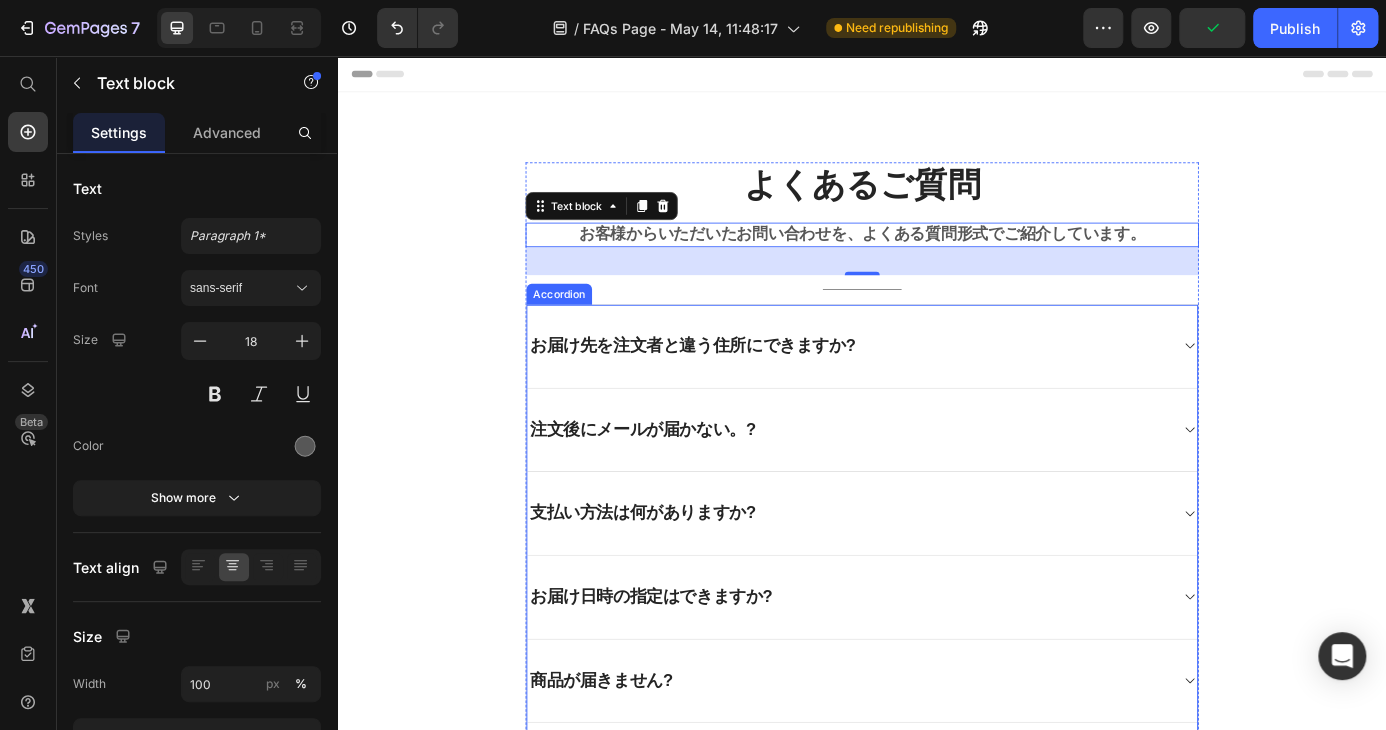 click on "お届け先を注文者と違う住所にできますか?" at bounding box center [743, 387] 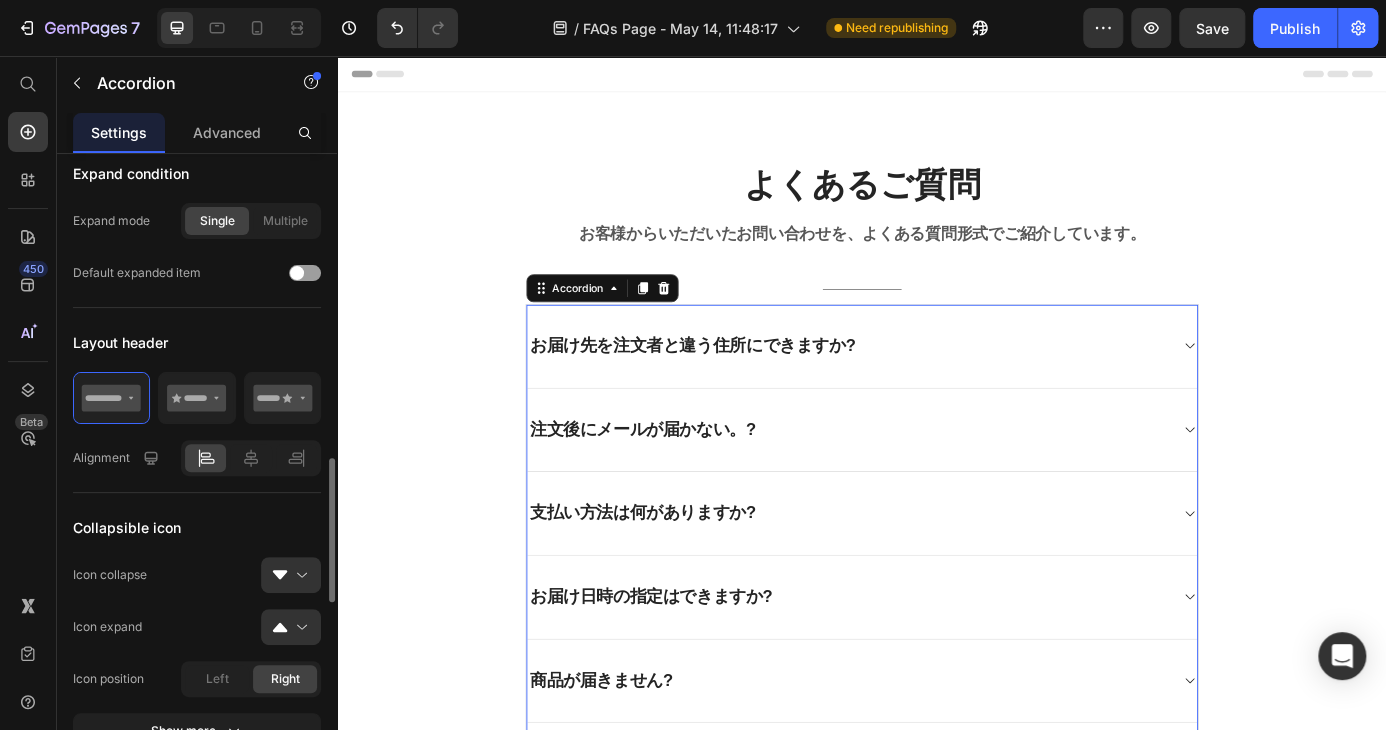 scroll, scrollTop: 900, scrollLeft: 0, axis: vertical 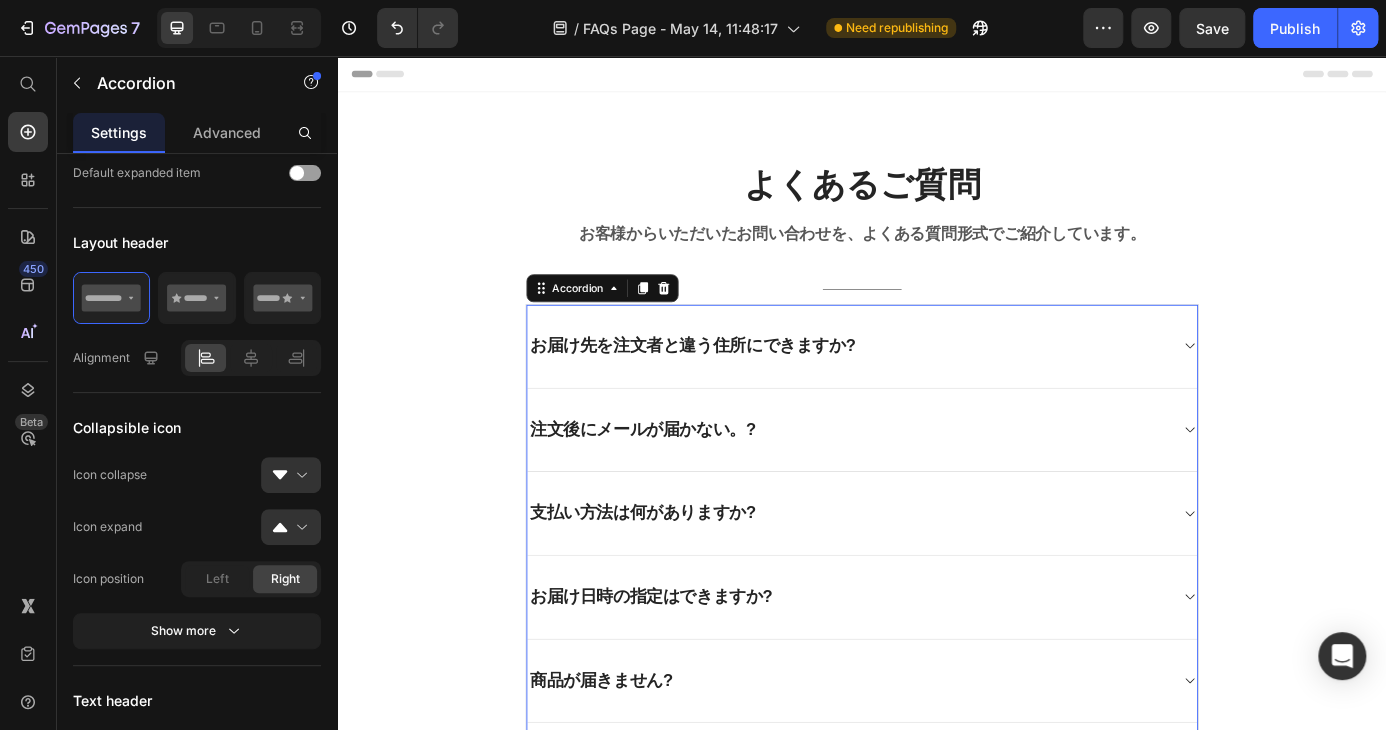 click on "お届け先を注文者と違う住所にできますか?" at bounding box center [937, 388] 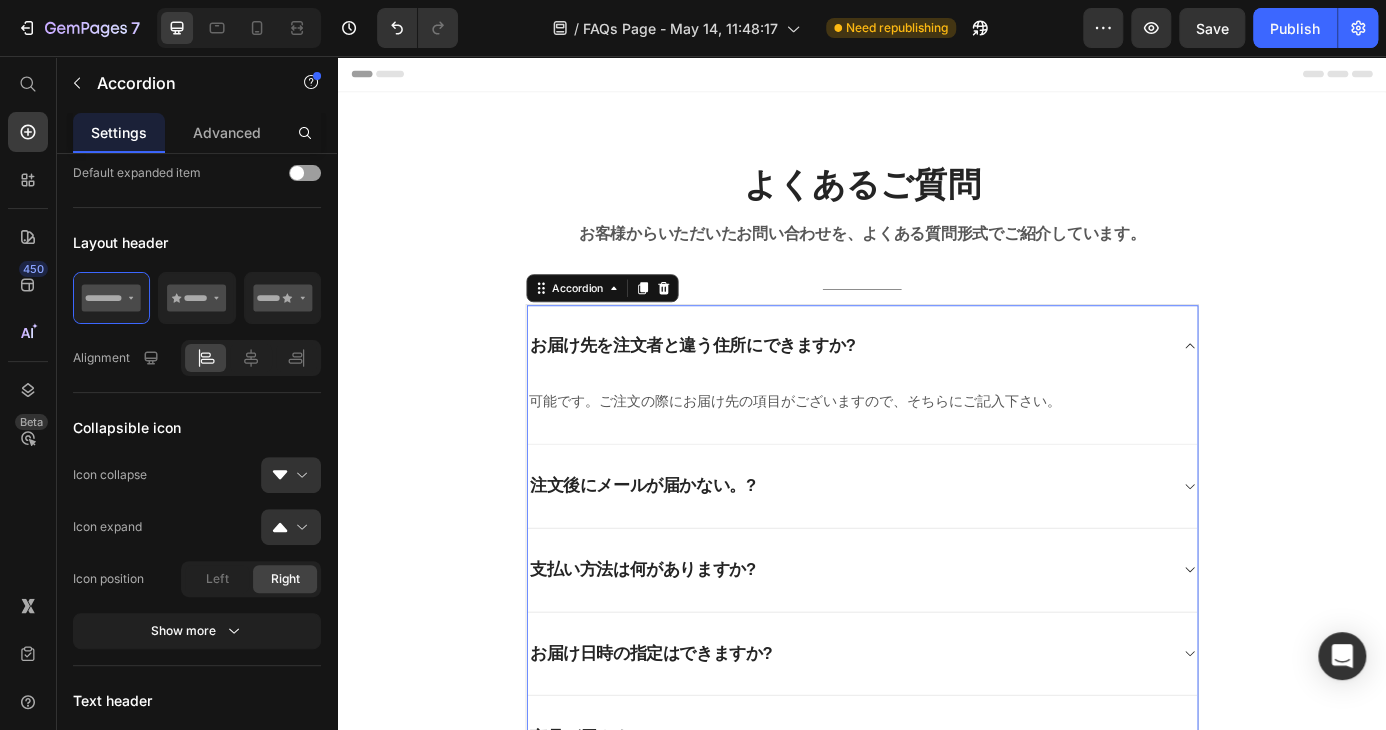 click on "お届け先を注文者と違う住所にできますか?" at bounding box center [937, 387] 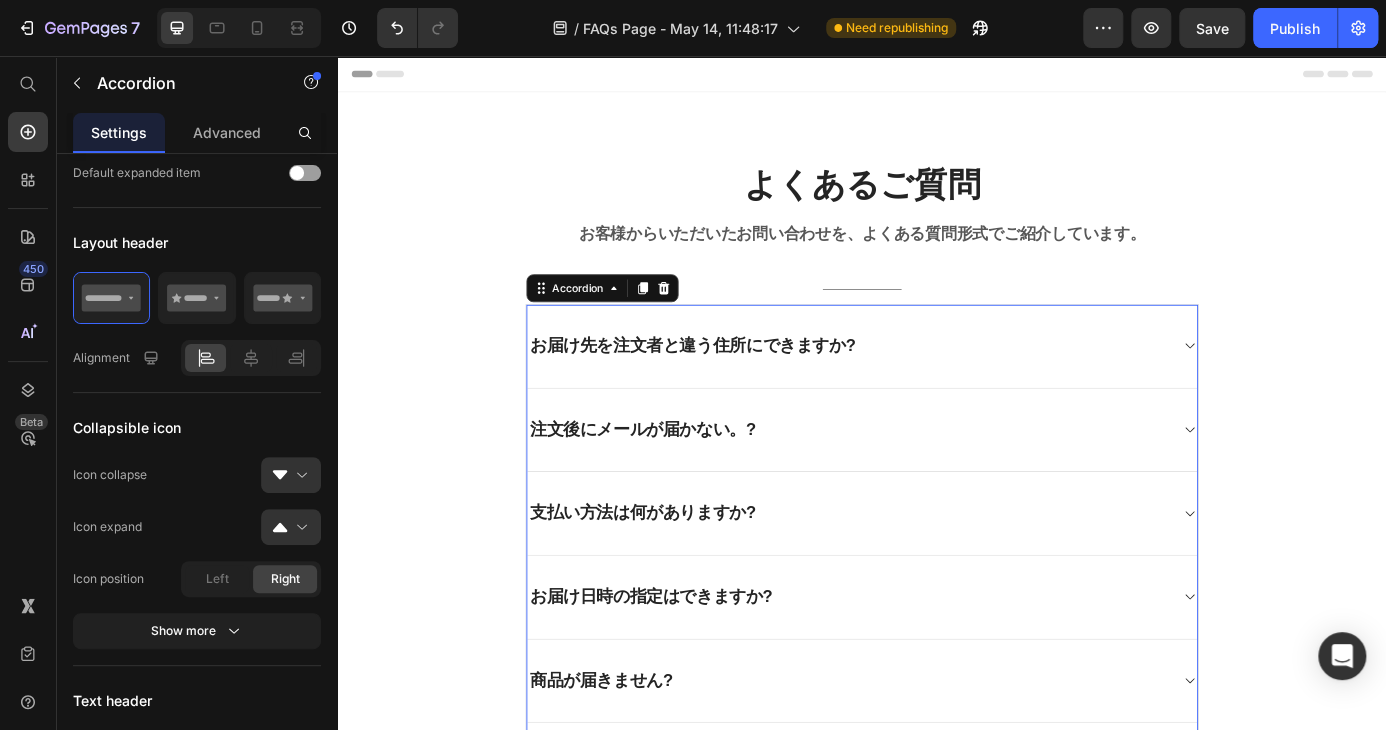 click on "お届け先を注文者と違う住所にできますか?" at bounding box center [743, 387] 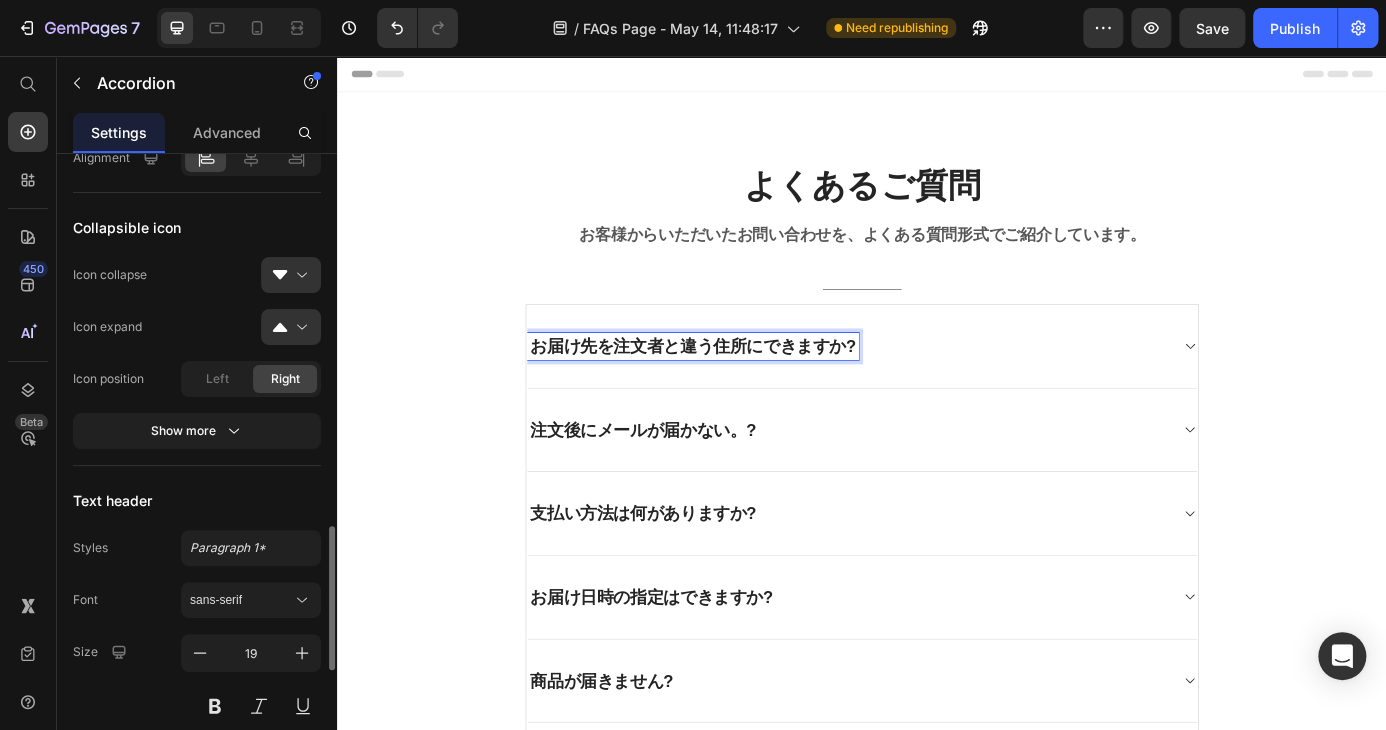 scroll, scrollTop: 1200, scrollLeft: 0, axis: vertical 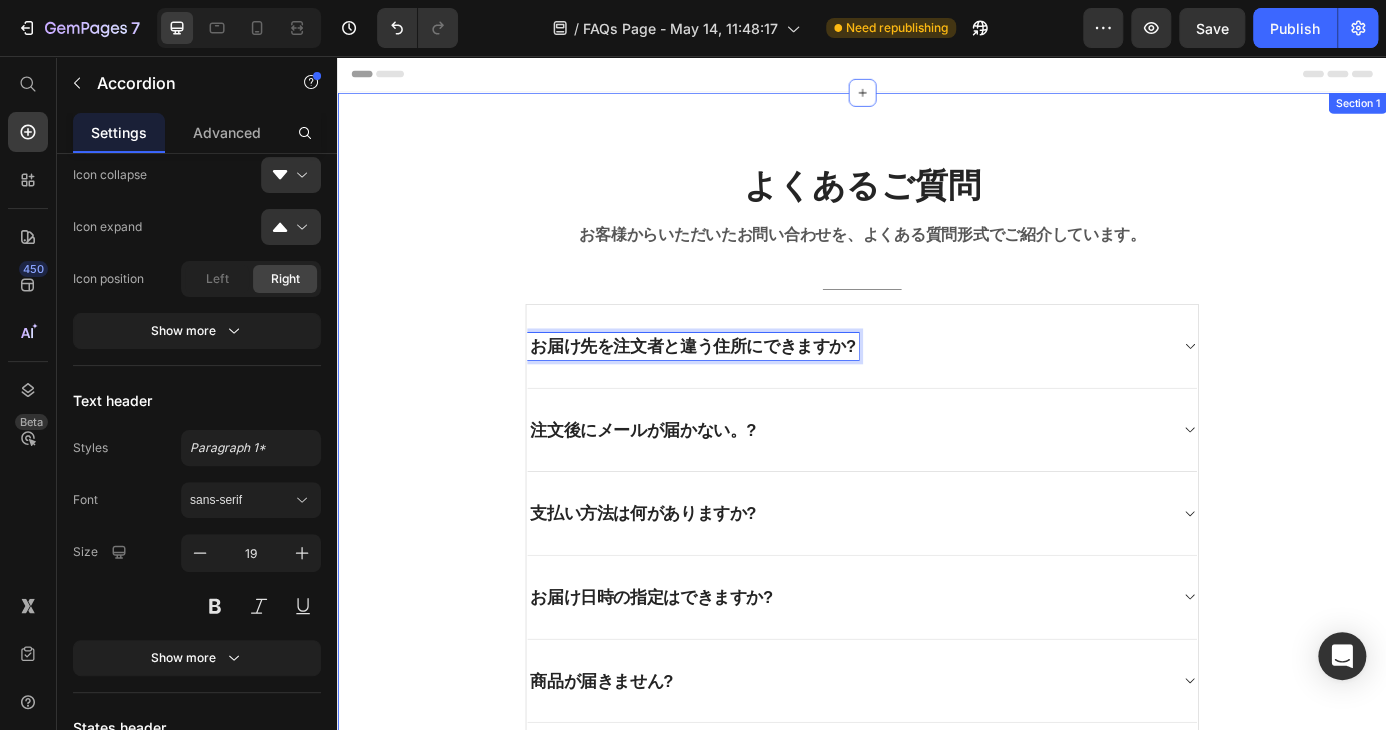 click on "よくあるご質問 Heading お客様からいただいたお問い合わせを、よくある質問形式でご紹介しています。 Text block                Title Line
お届け先を注文者と違う住所にできますか?
注文後にメールが届かない。?
支払い方法は何がありますか?
お届け日時の指定はできますか?
商品が届きません?
商品の開梱・設置サービスはありますか?
注文のキャンセルはできますか?
届いた商品に不備があったのですが?
商品が思っていたものと違うので返品したいのですが?
Accordion   0" at bounding box center (937, 976) 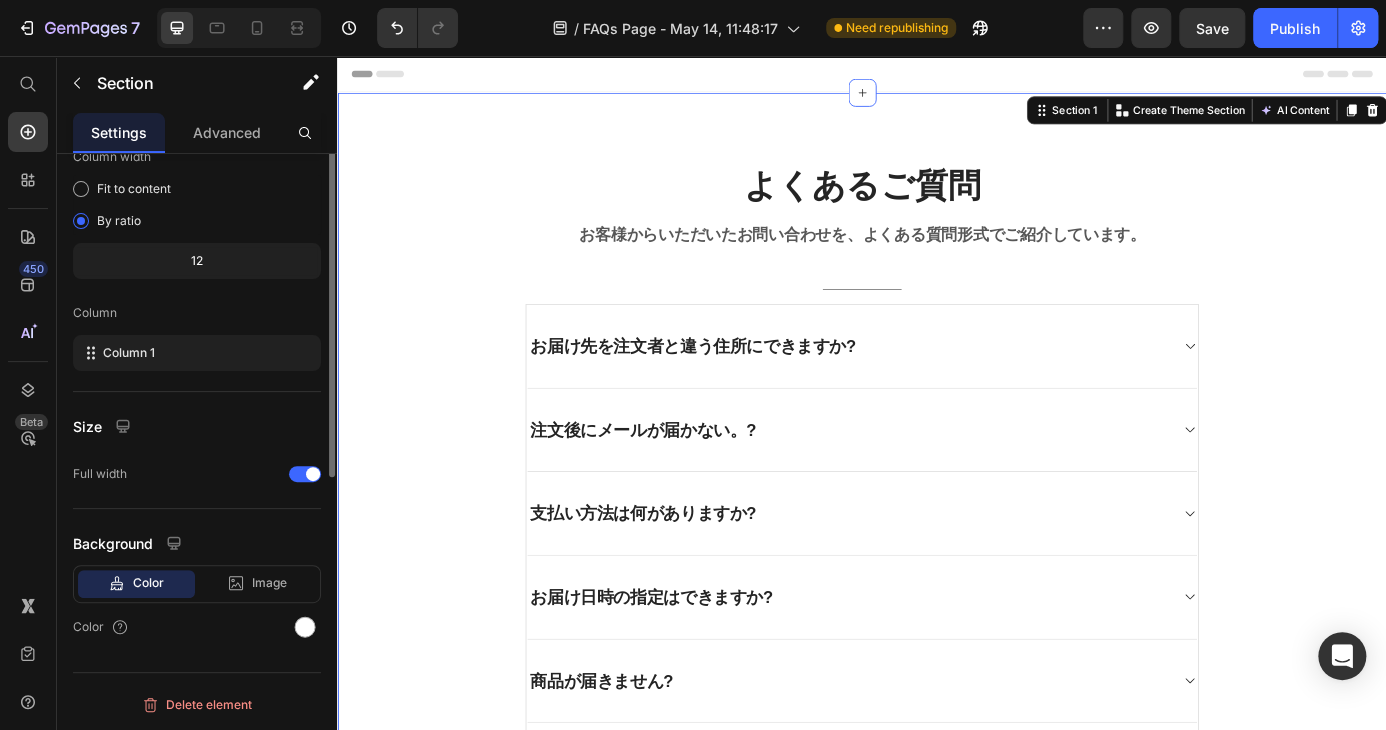 scroll, scrollTop: 0, scrollLeft: 0, axis: both 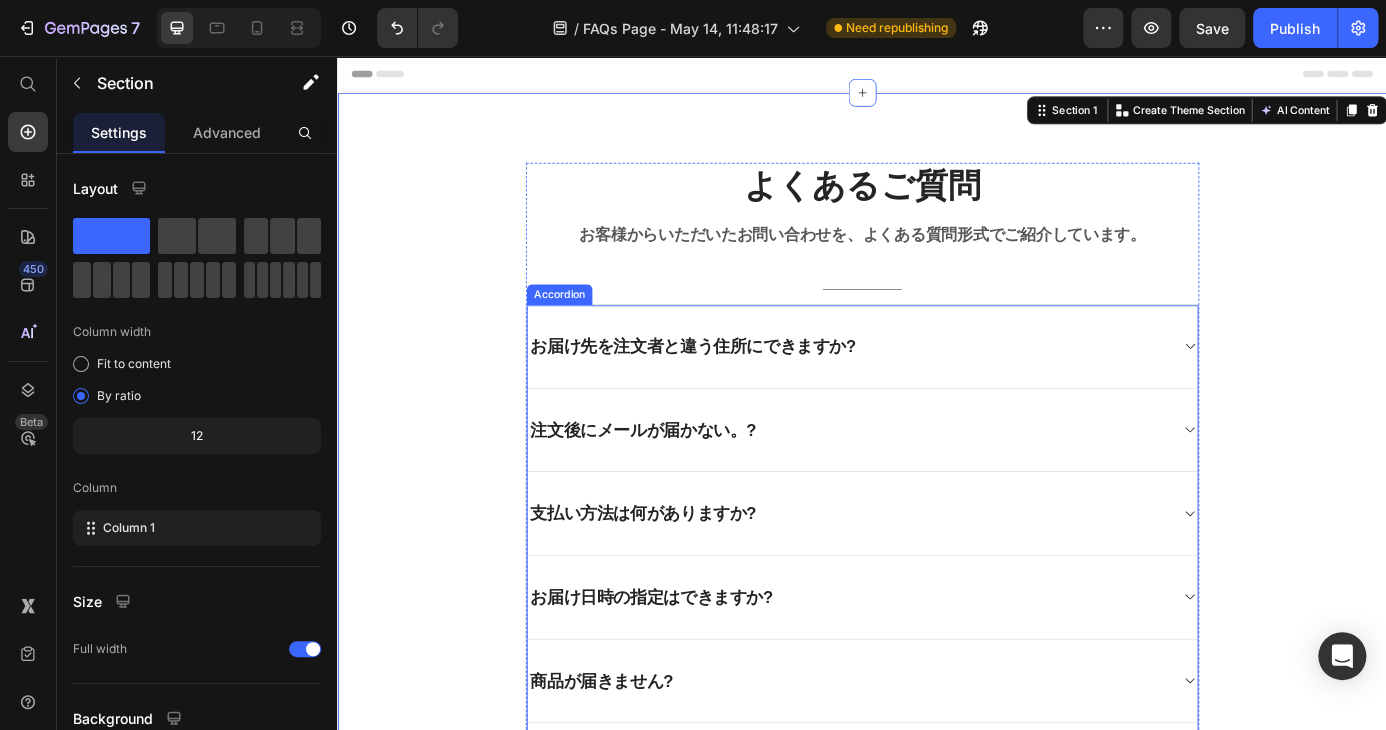 click on "お届け先を注文者と違う住所にできますか?" at bounding box center [743, 387] 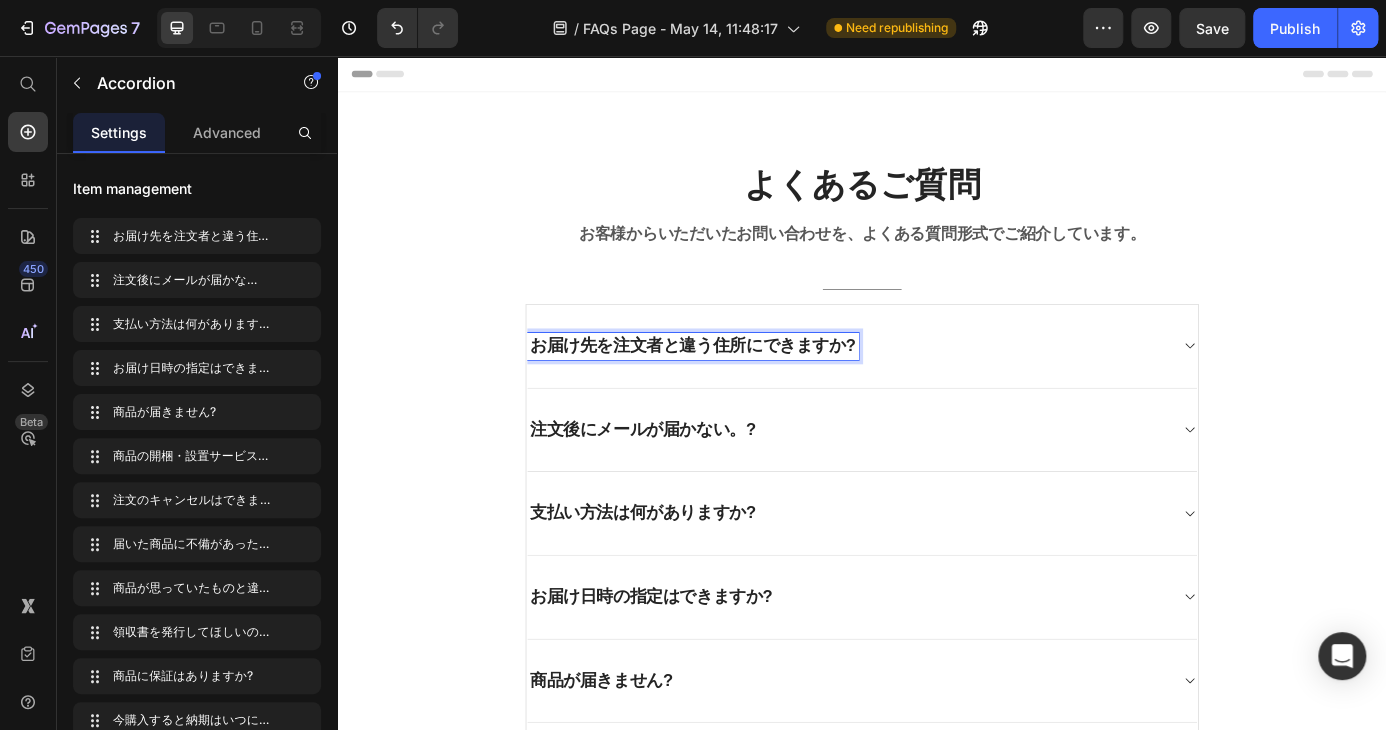 click on "お届け先を注文者と違う住所にできますか?" at bounding box center [743, 387] 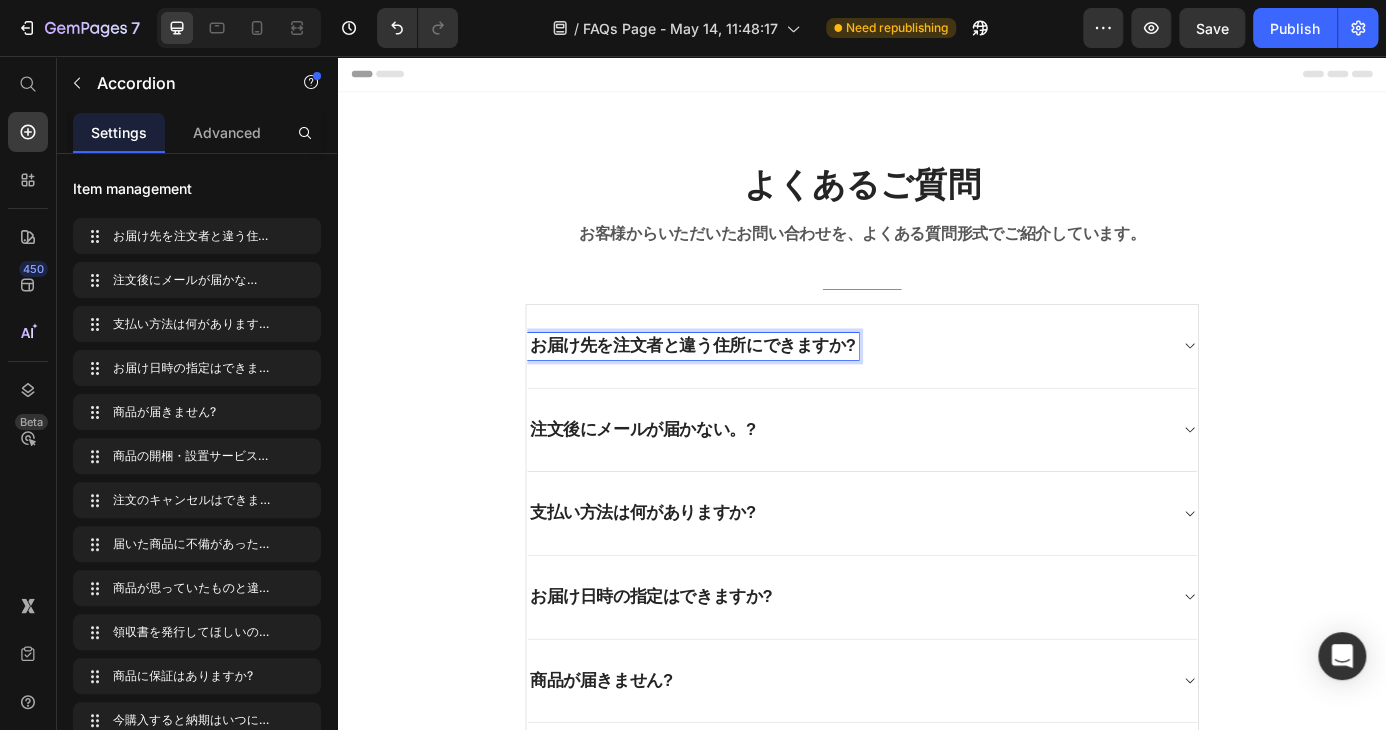 type 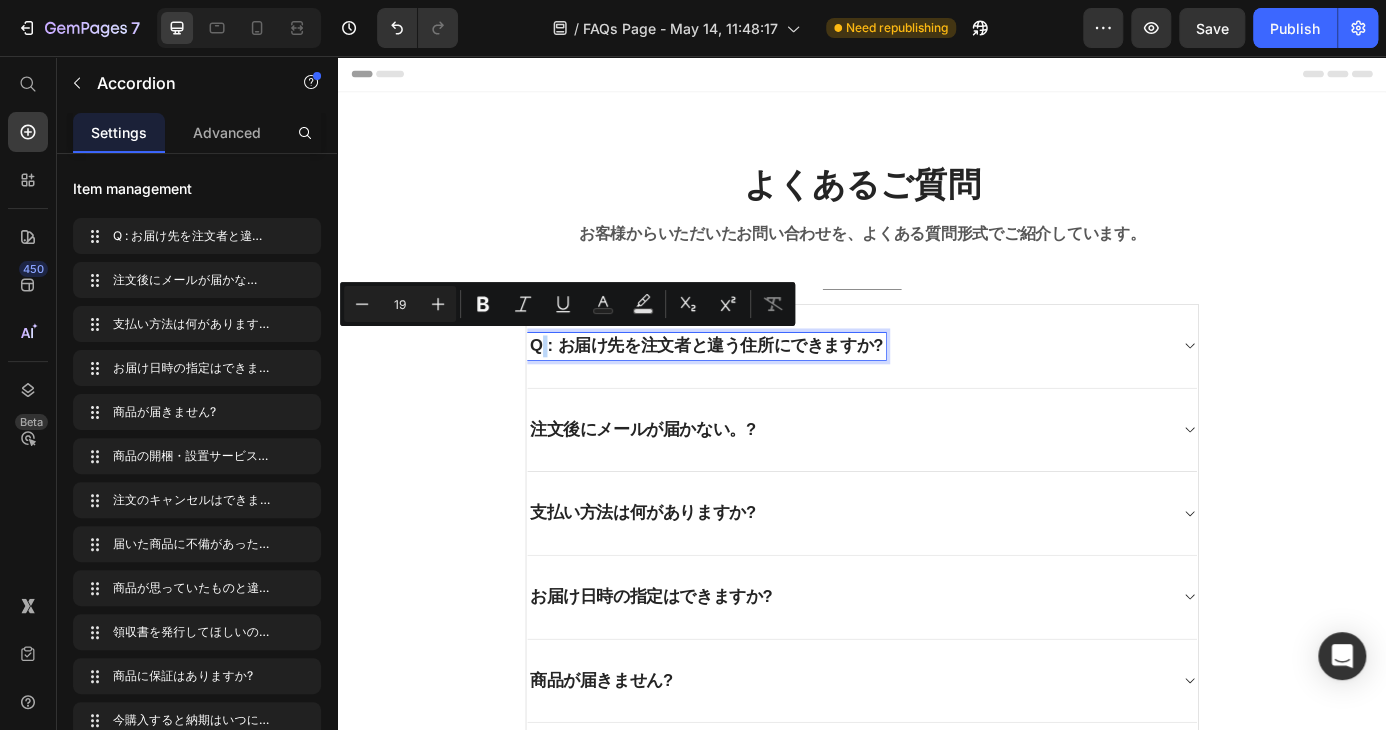 click on "Q : お届け先を注文者と違う住所にできますか?" at bounding box center [759, 387] 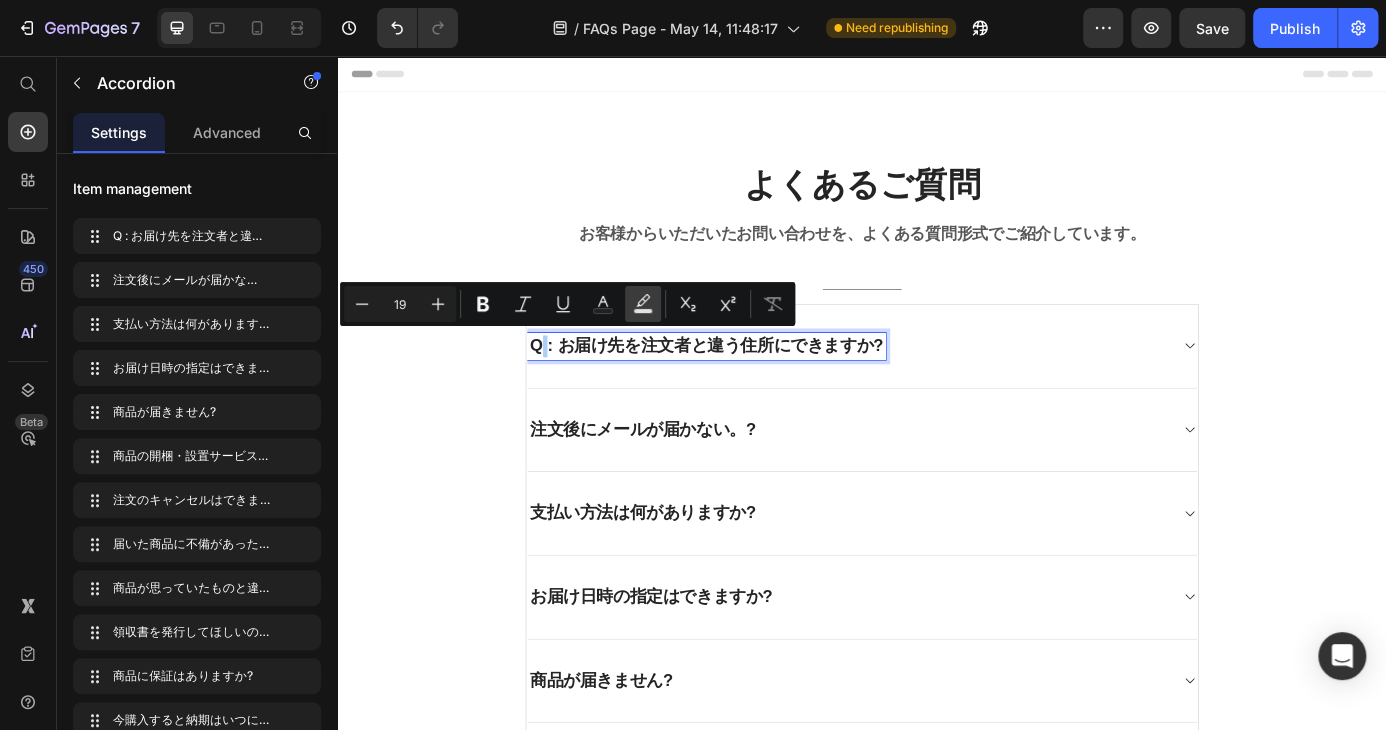 click 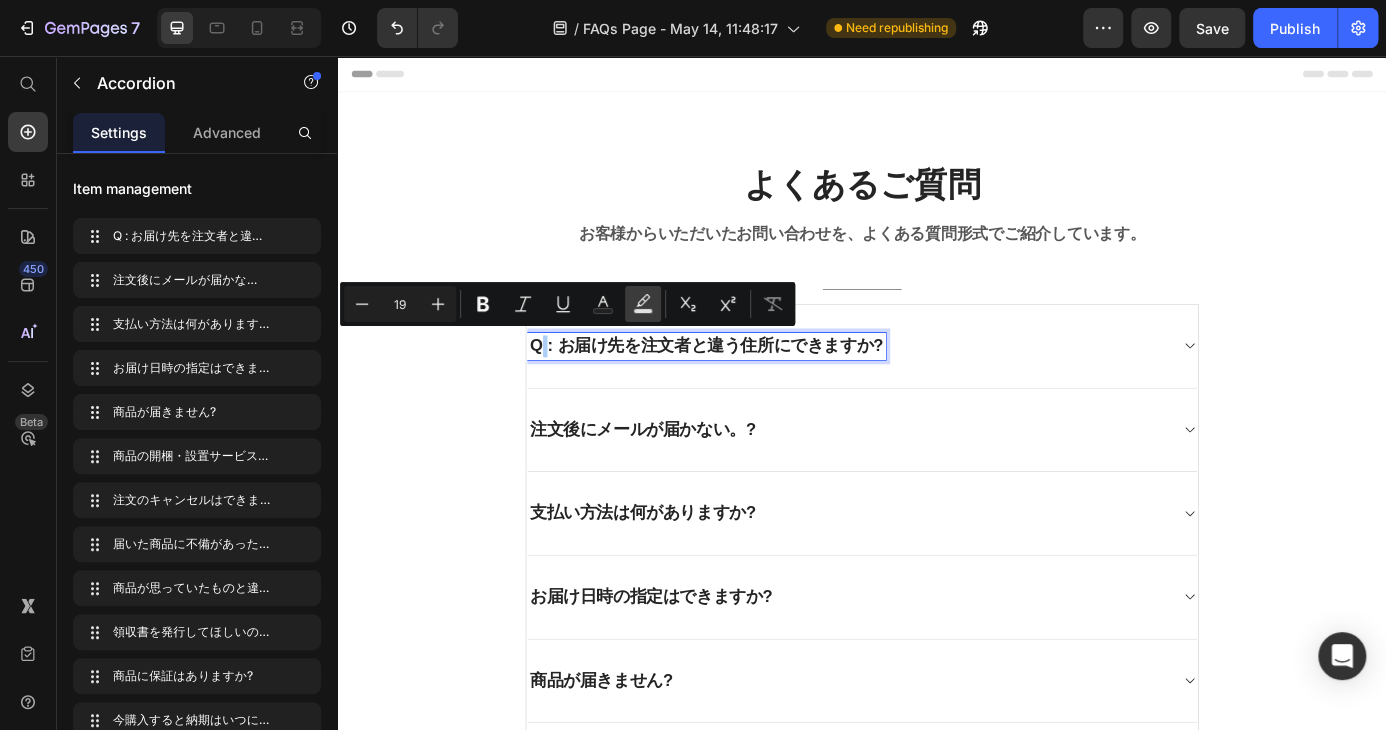 type on "000000" 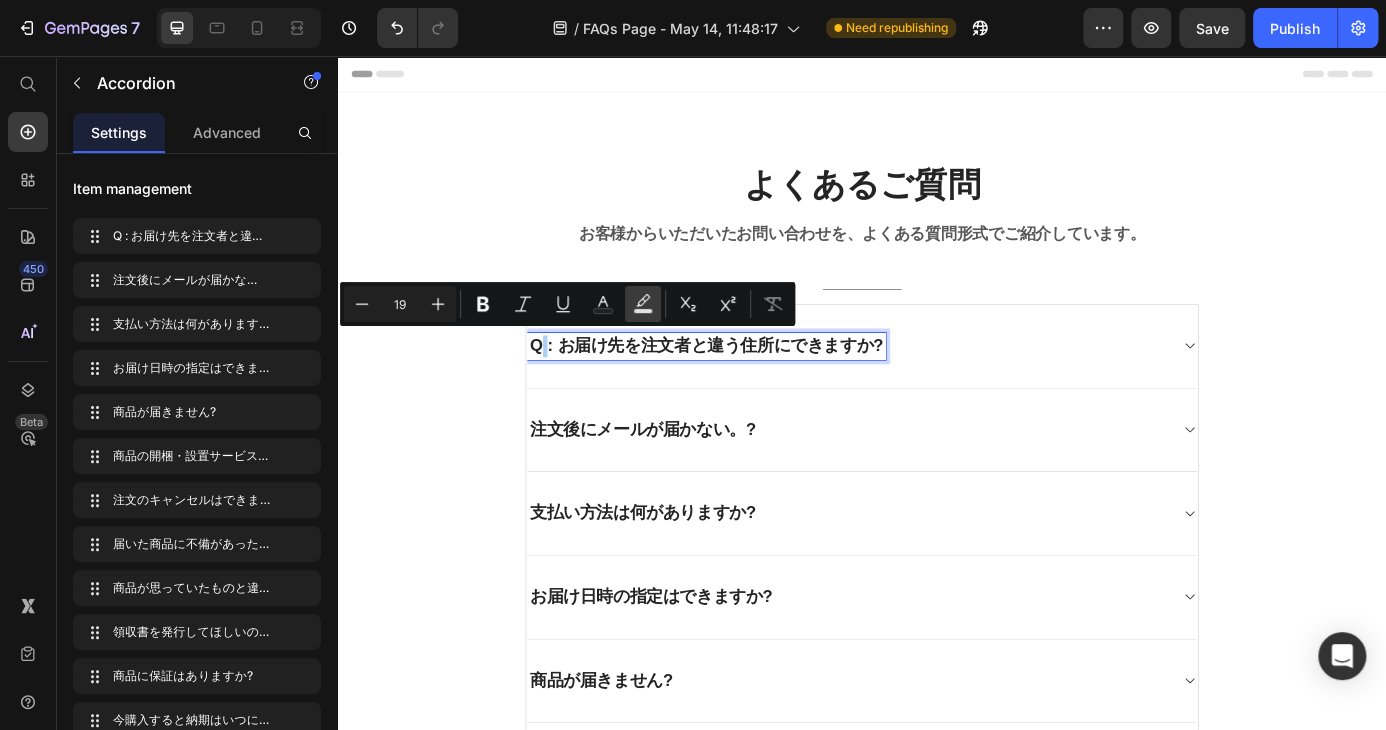 type on "77" 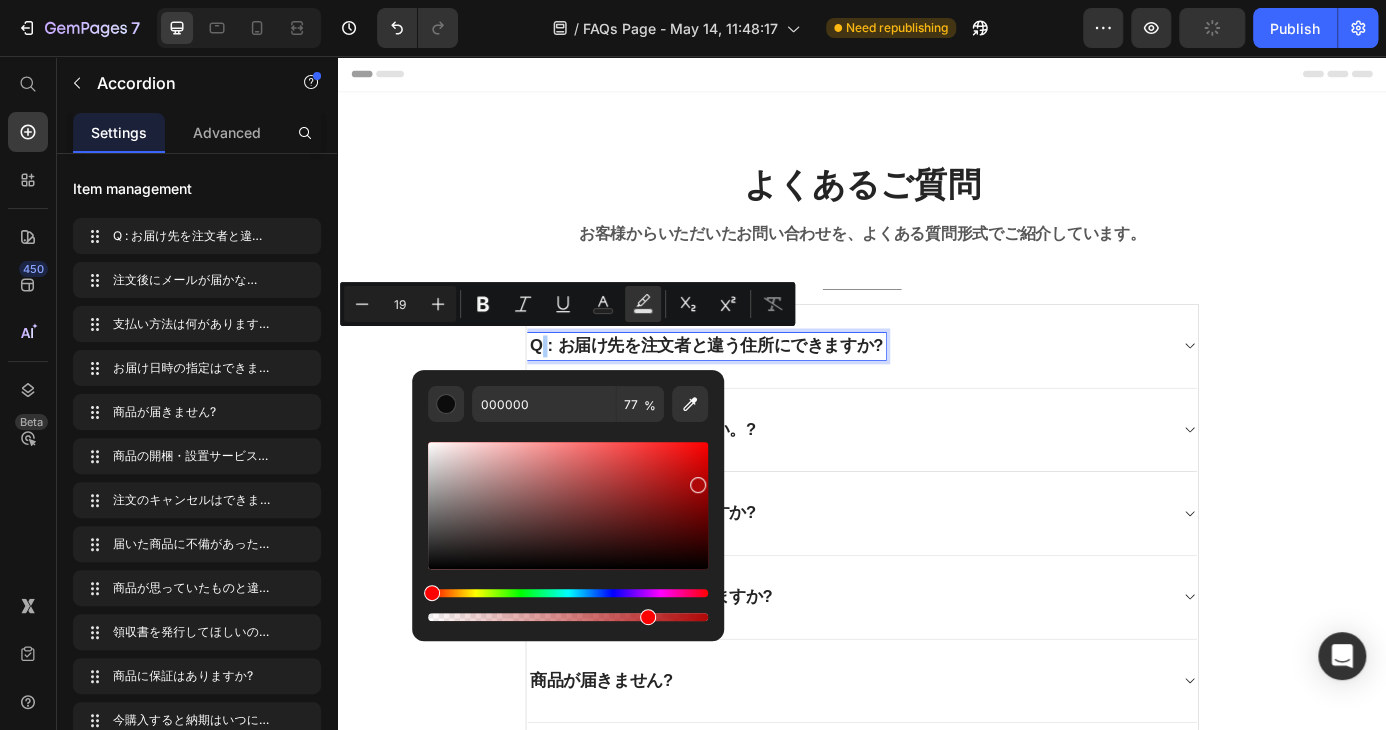 click at bounding box center [568, 505] 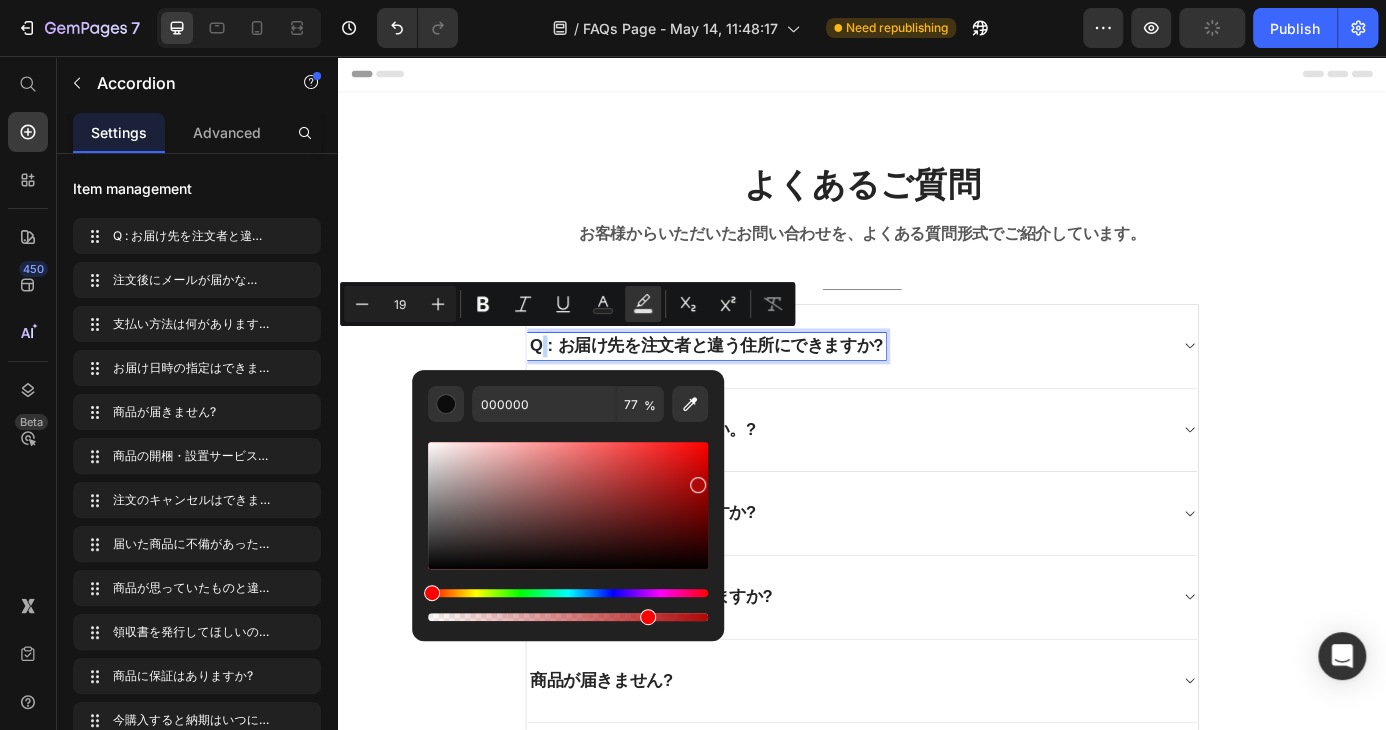 type on "AF0808" 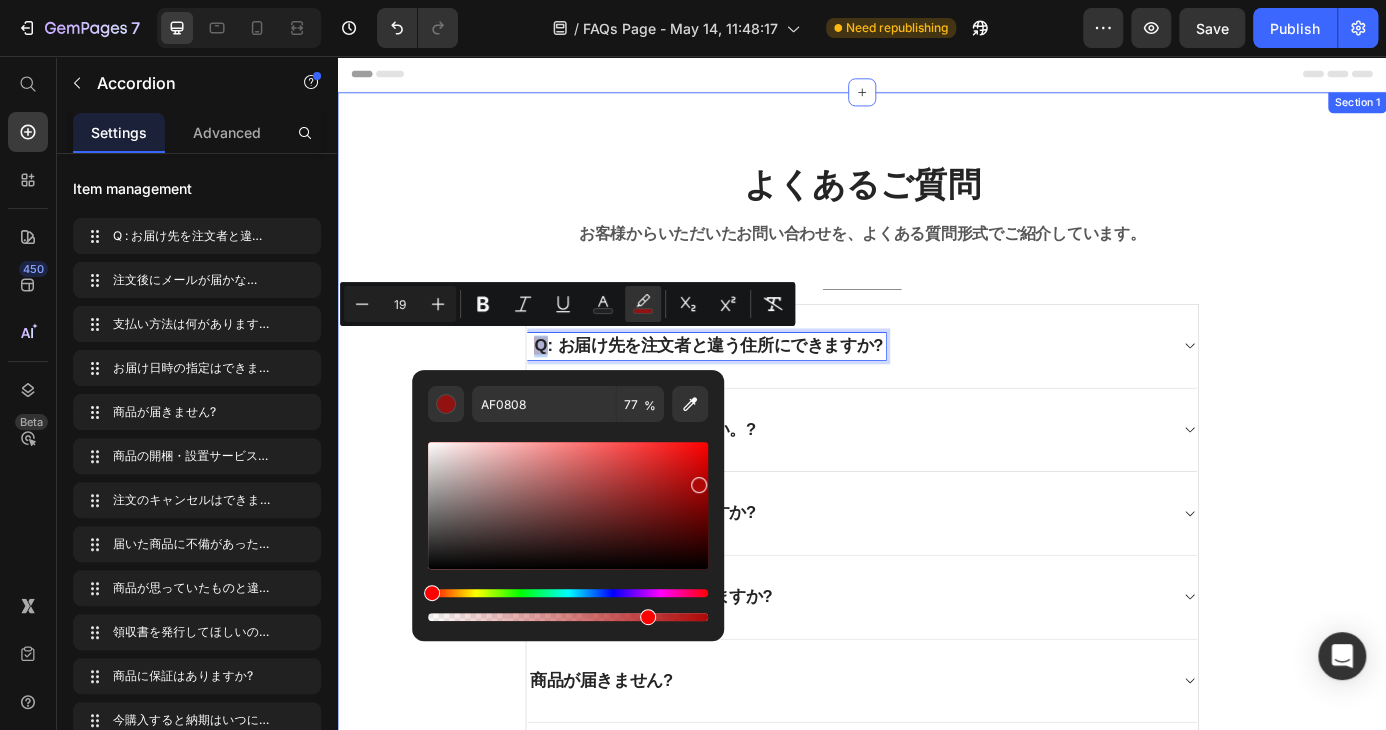 click on "よくあるご質問 Heading お客様からいただいたお問い合わせを、よくある質問形式でご紹介しています。 Text block Title Line
Q  : お届け先を注文者と違う住所にできますか?
注文後にメールが届かない。?
支払い方法は何がありますか?
お届け日時の指定はできますか?
商品が届きません?
商品の開梱・設置サービスはありますか?
注文のキャンセルはできますか?
届いた商品に不備があったのですが?
商品が思っていたものと違うので返品したいのですが?
0" at bounding box center [937, 976] 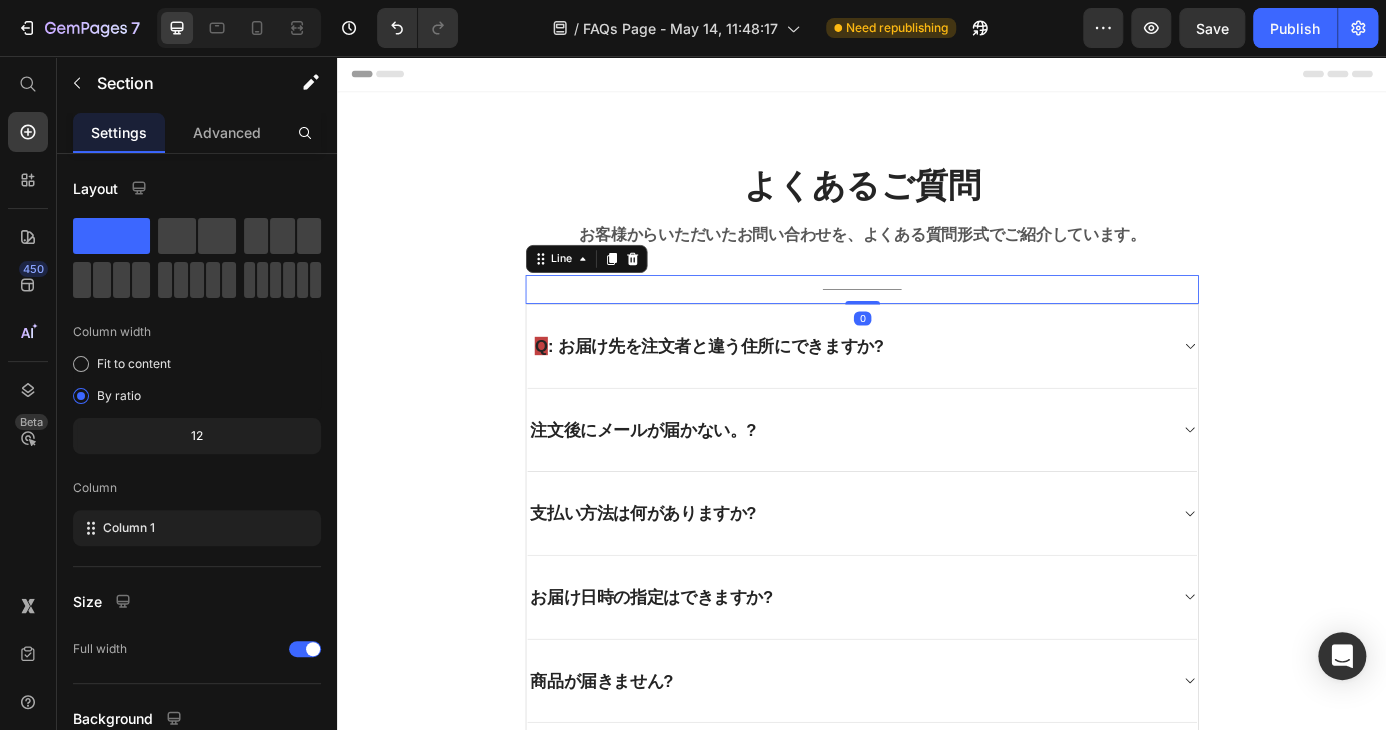 click on "Title Line   0" at bounding box center [937, 322] 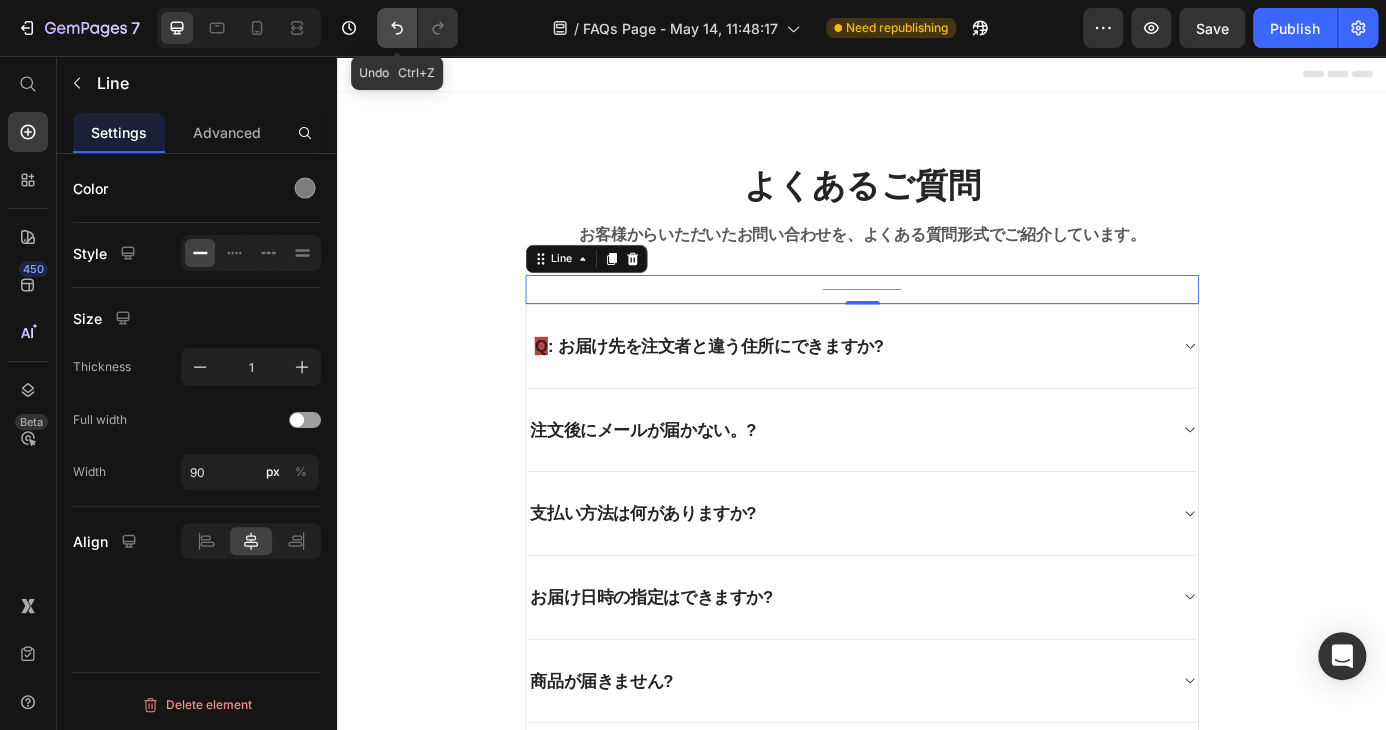click 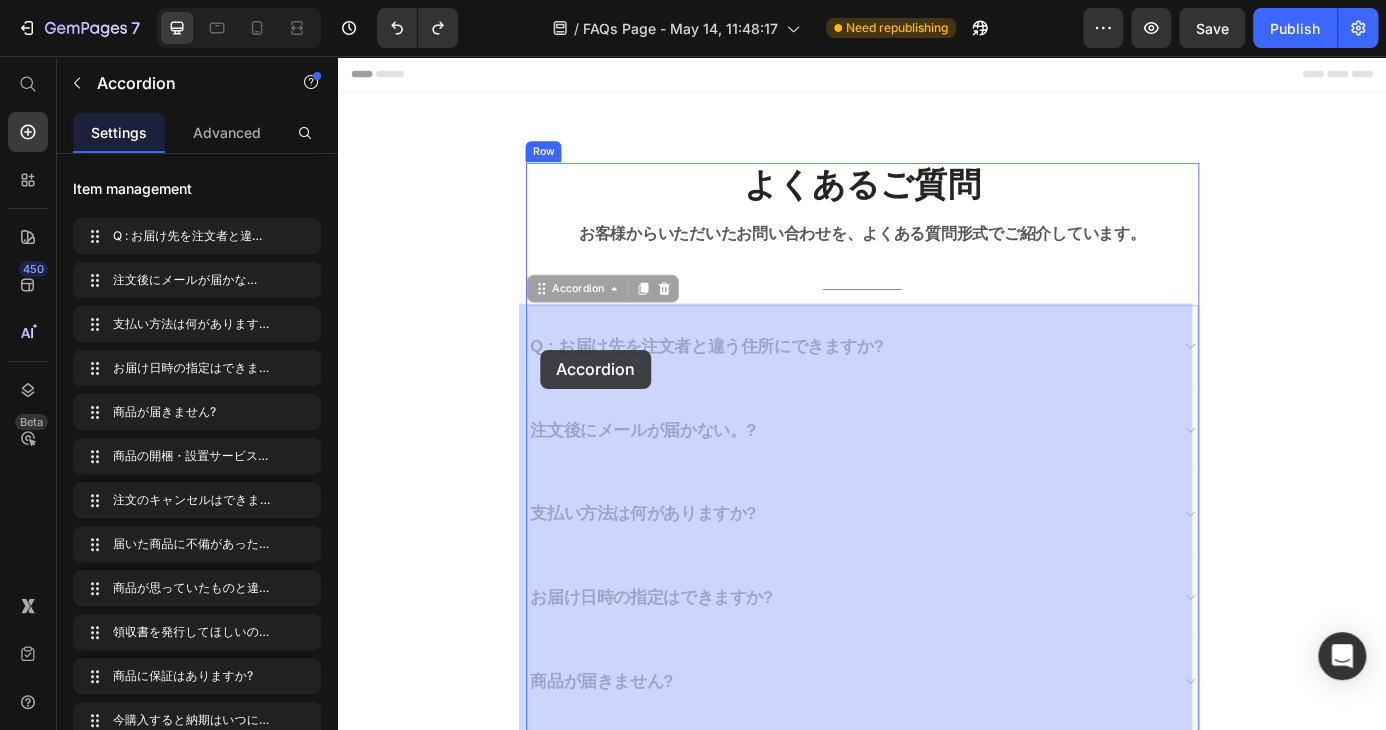 drag, startPoint x: 556, startPoint y: 388, endPoint x: 569, endPoint y: 392, distance: 13.601471 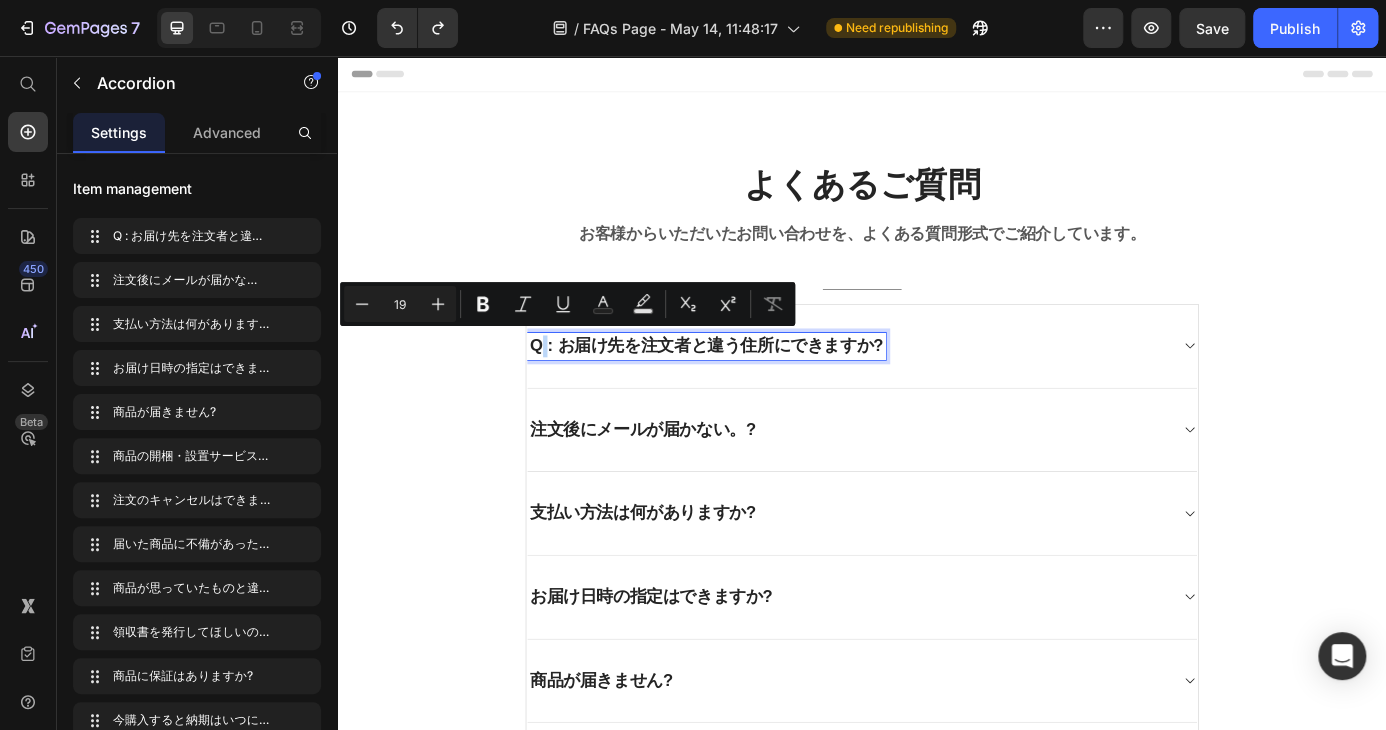 click on "Q : お届け先を注文者と違う住所にできますか?" at bounding box center [759, 387] 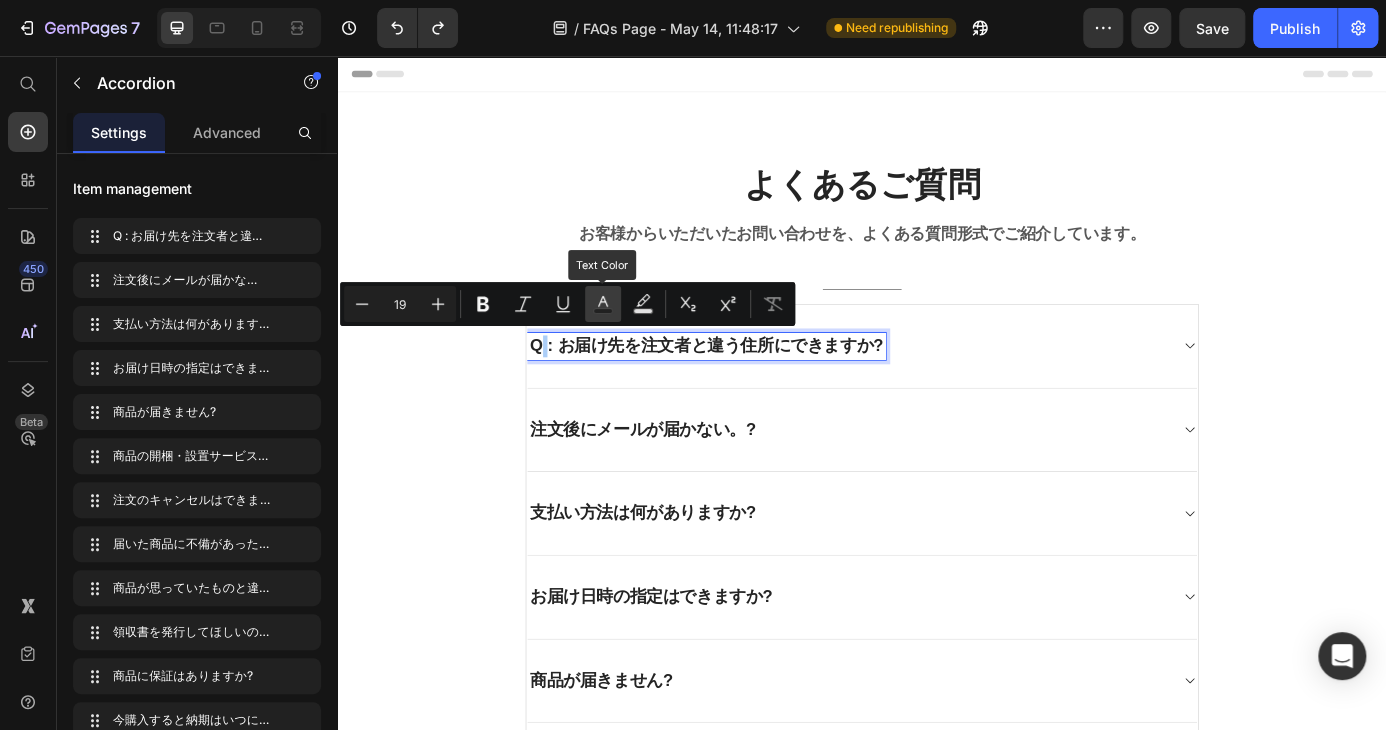click on "Text Color" at bounding box center [603, 304] 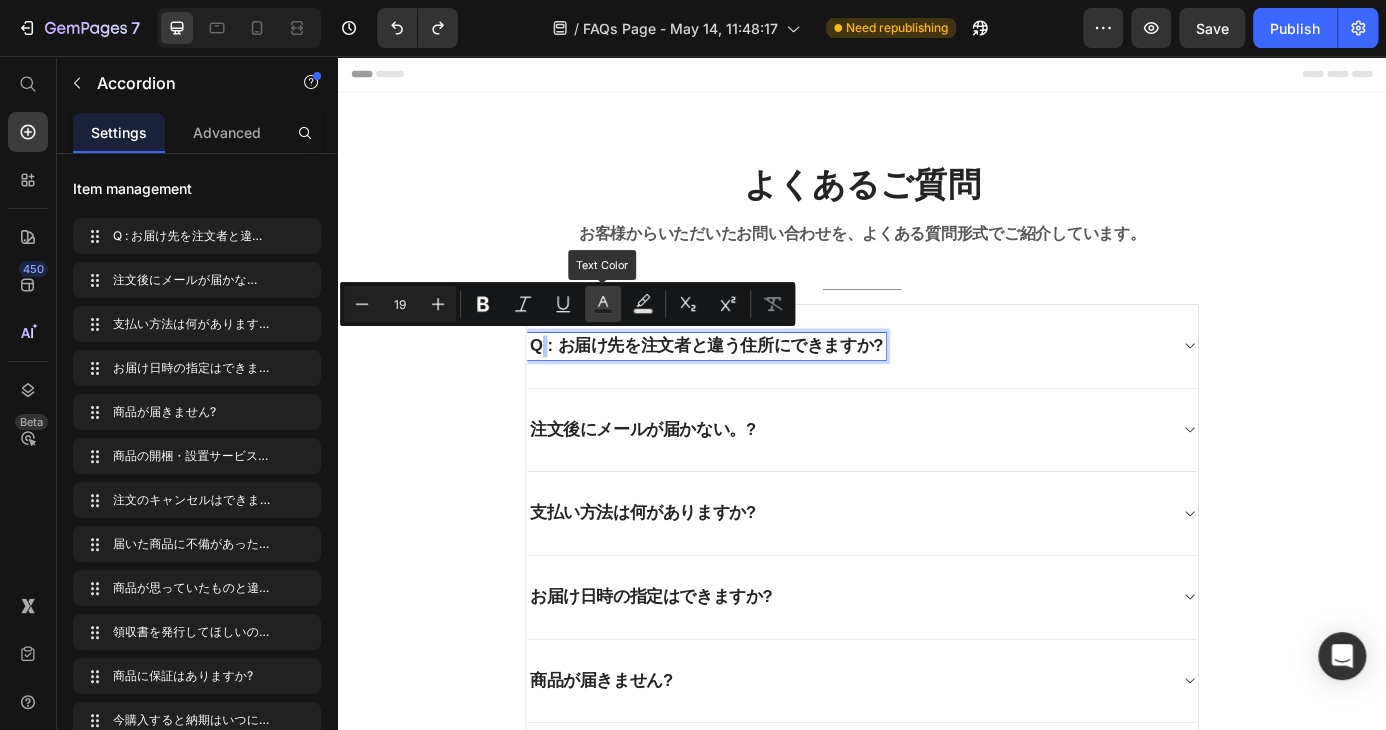 type on "242424" 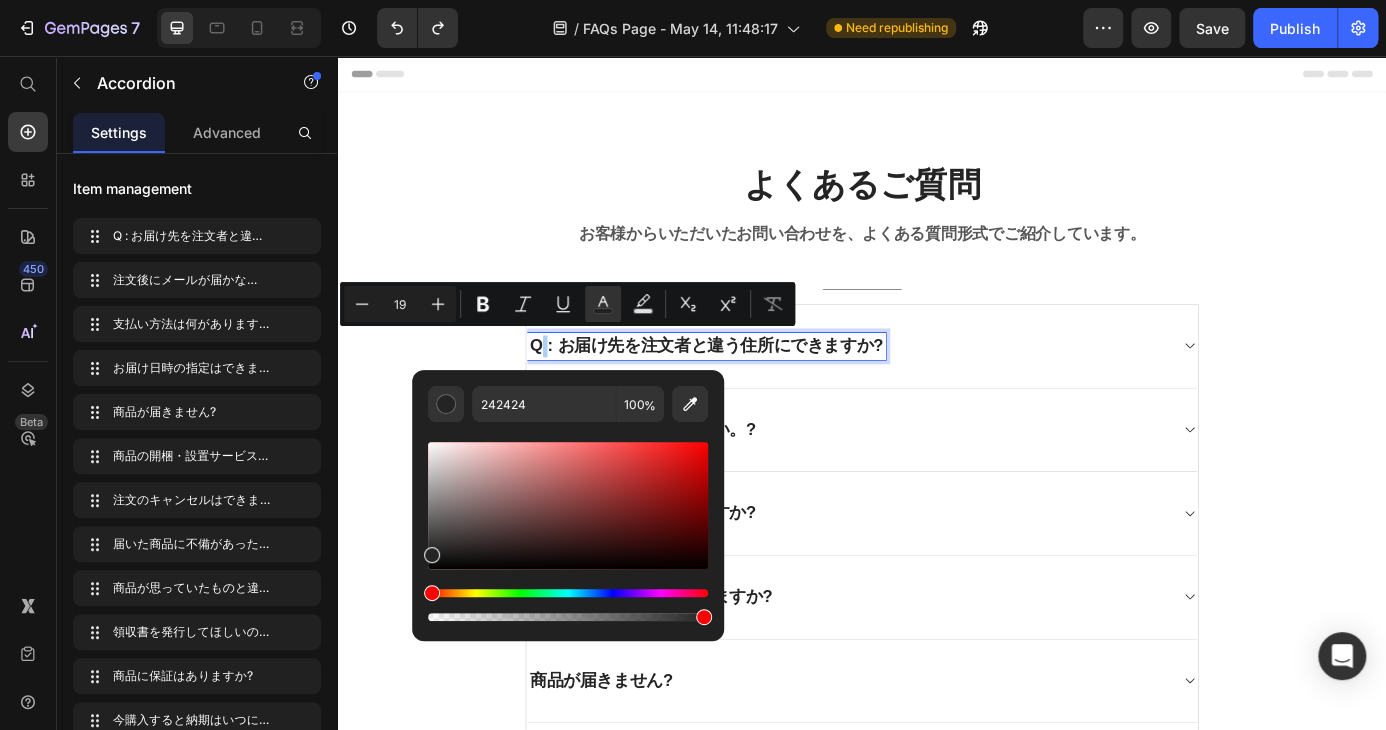 click at bounding box center [568, 505] 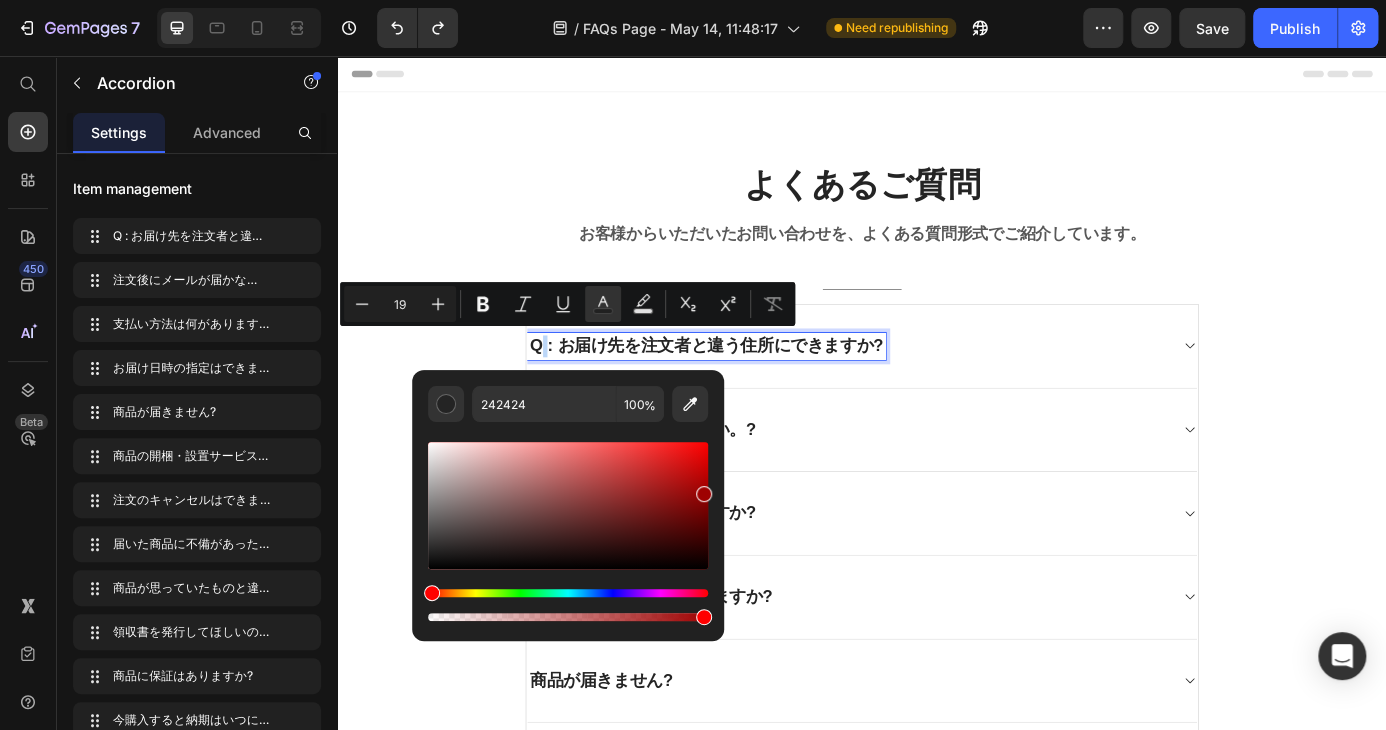 type on "9E0101" 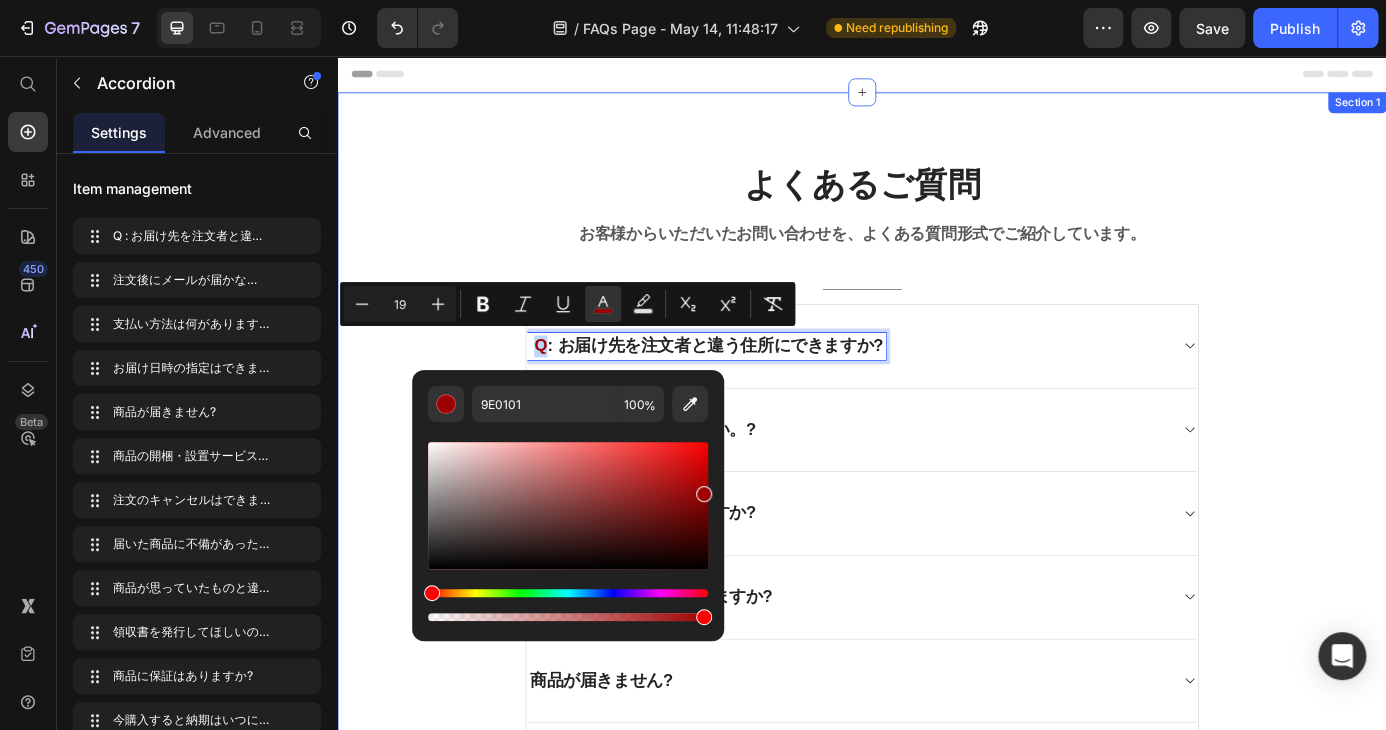 click on "よくあるご質問 Heading お客様からいただいたお問い合わせを、よくある質問形式でご紹介しています。 Text block Title Line
Q  : お届け先を注文者と違う住所にできますか?
注文後にメールが届かない。?
支払い方法は何がありますか?
お届け日時の指定はできますか?
商品が届きません?
商品の開梱・設置サービスはありますか?
注文のキャンセルはできますか?
届いた商品に不備があったのですが?
商品が思っていたものと違うので返品したいのですが?
0" at bounding box center [937, 976] 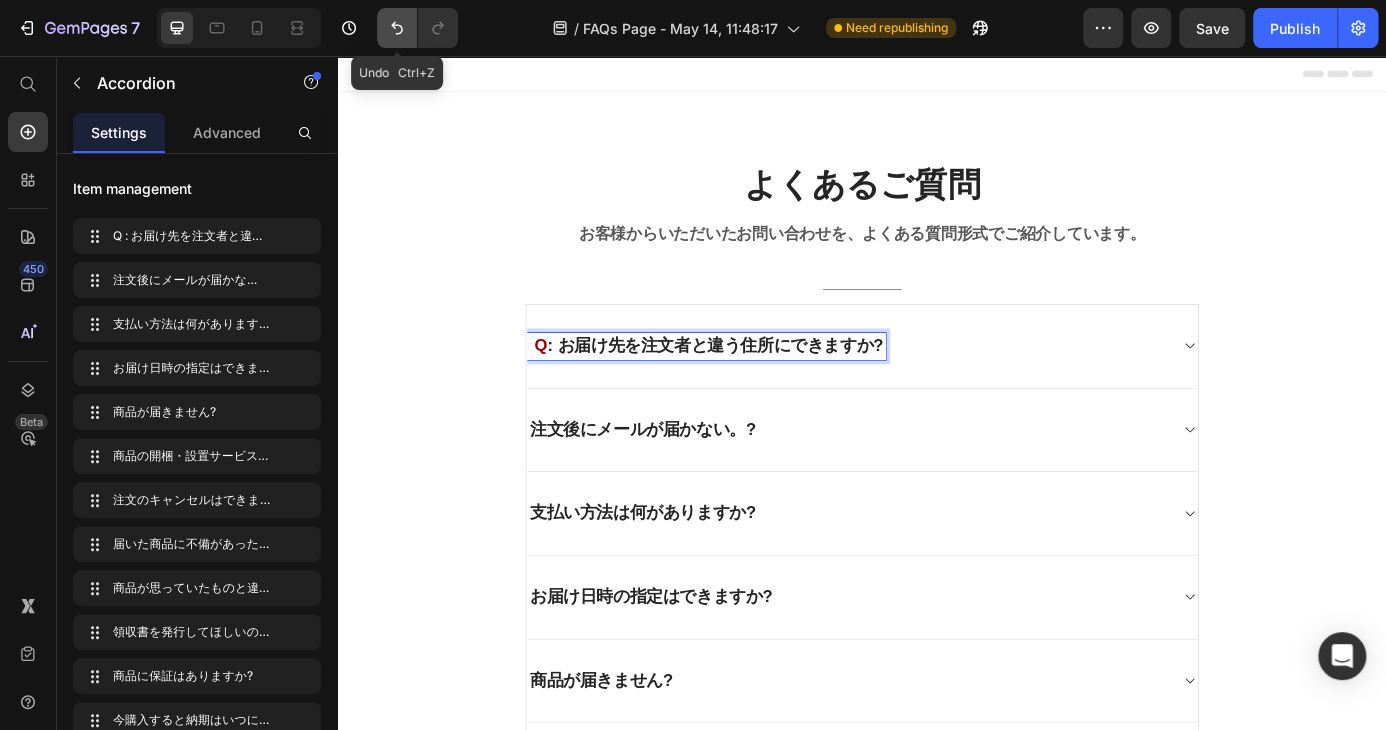 click 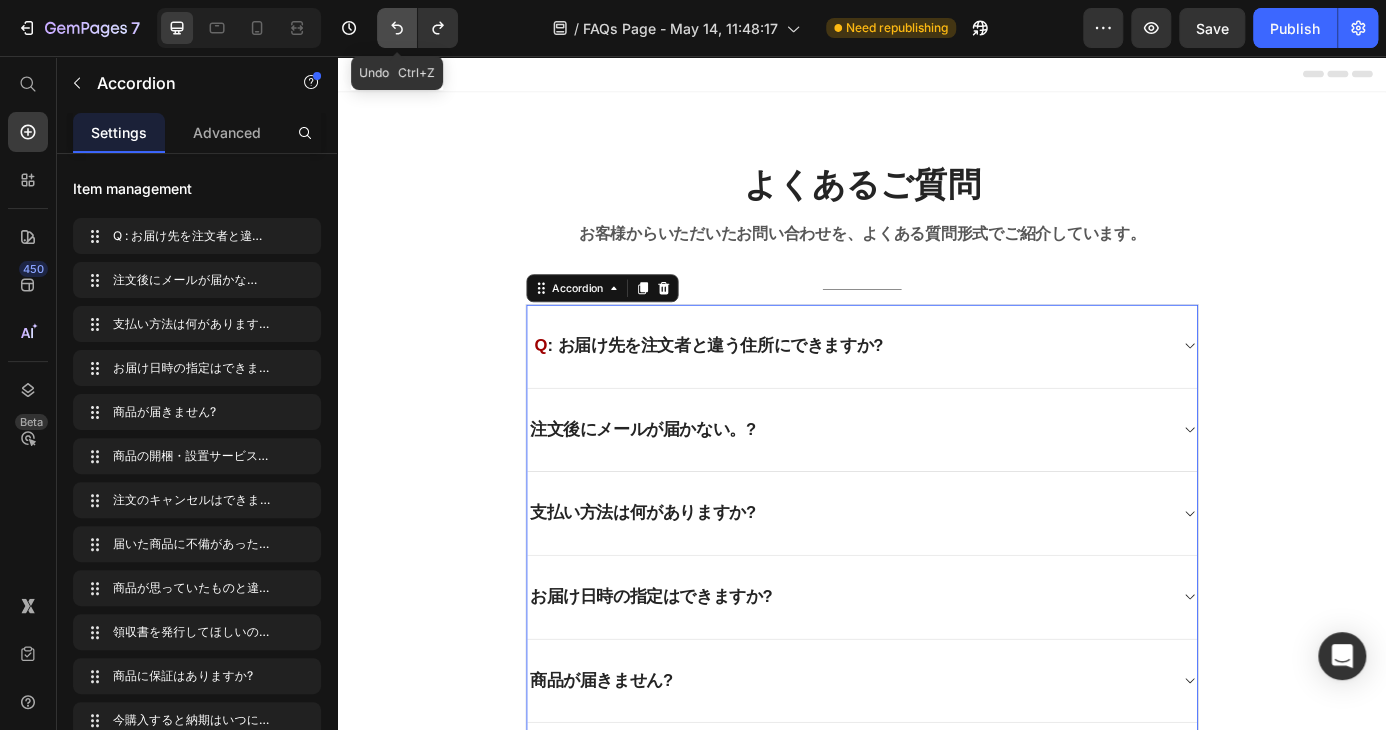 click 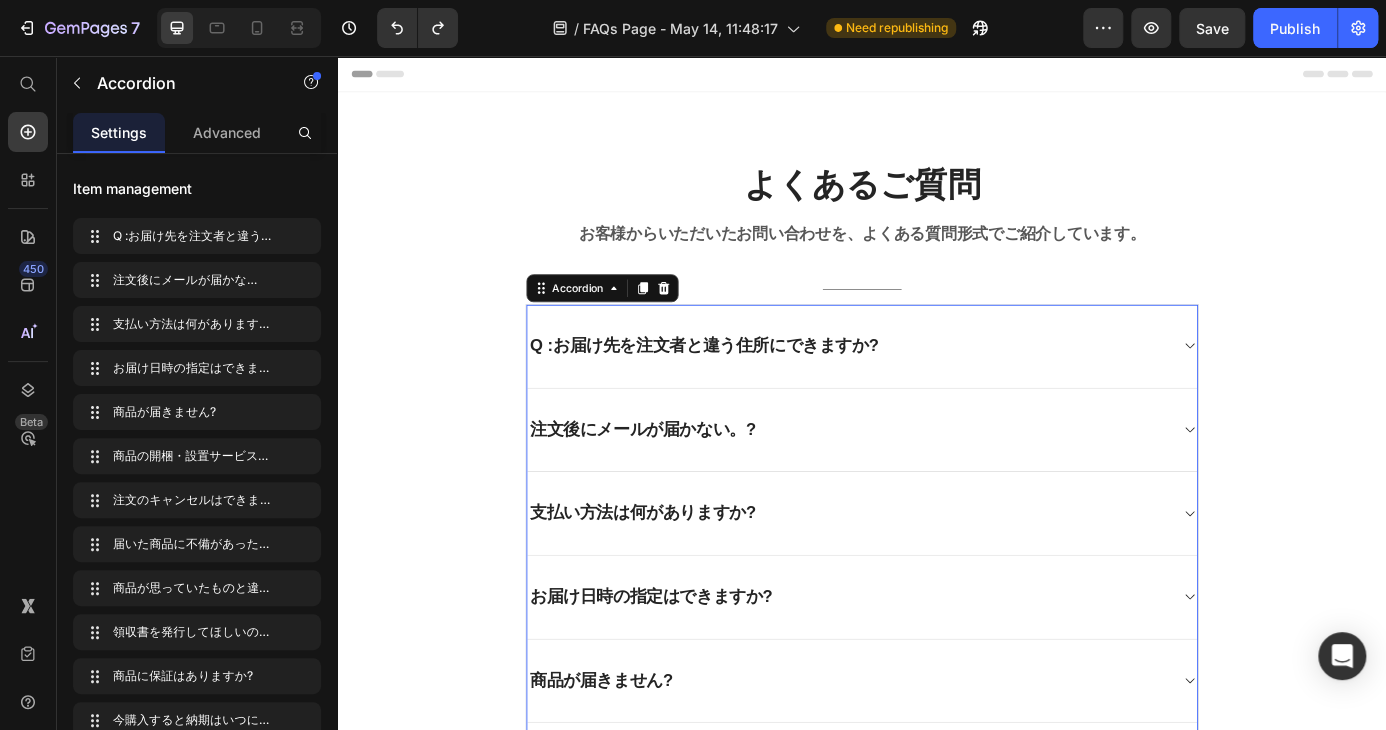 click on "よくあるご質問 Heading お客様からいただいたお問い合わせを、よくある質問形式でご紹介しています。 Text block Title Line
Q :お届け先を注文者と違う住所にできますか?
注文後にメールが届かない。?
支払い方法は何がありますか?
お届け日時の指定はできますか?
商品が届きません?
商品の開梱・設置サービスはありますか?
注文のキャンセルはできますか?
届いた商品に不備があったのですが?
商品が思っていたものと違うので返品したいのですが?
0 Row" at bounding box center (937, 977) 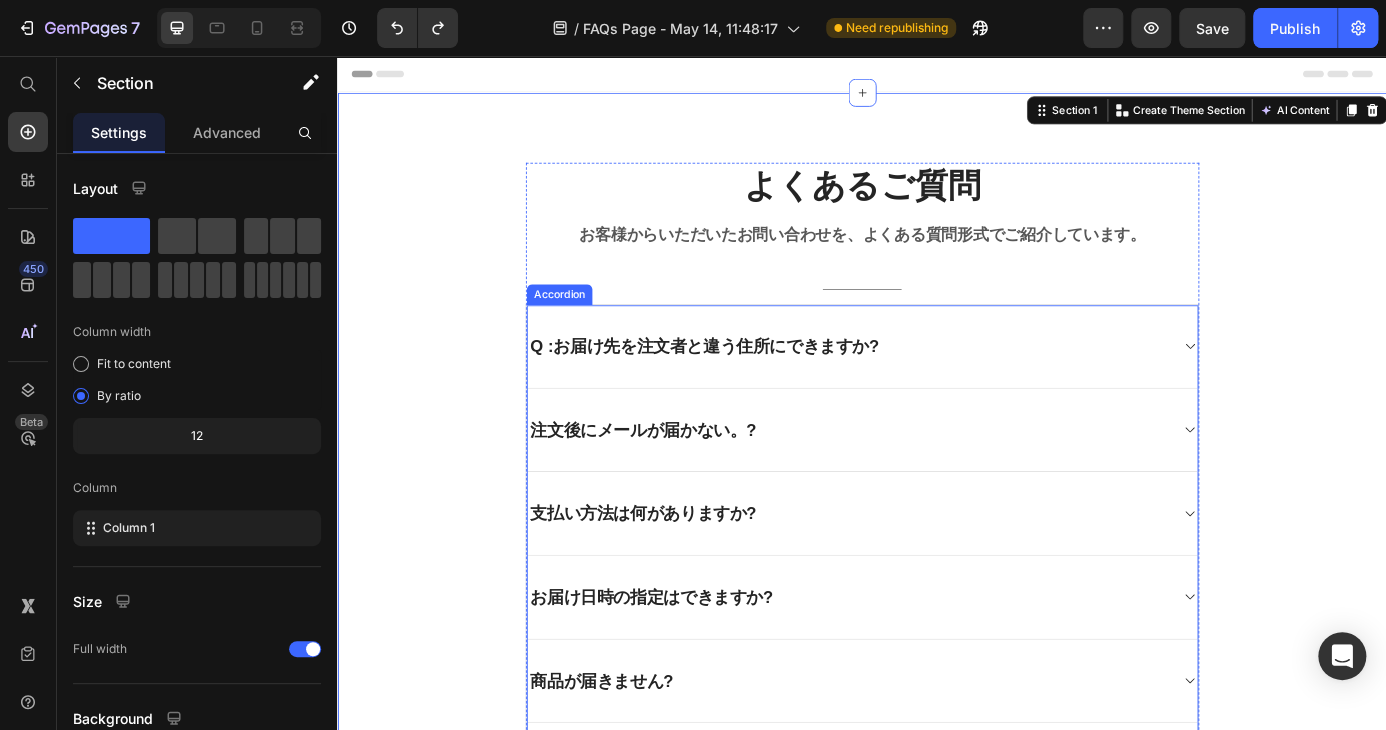 click 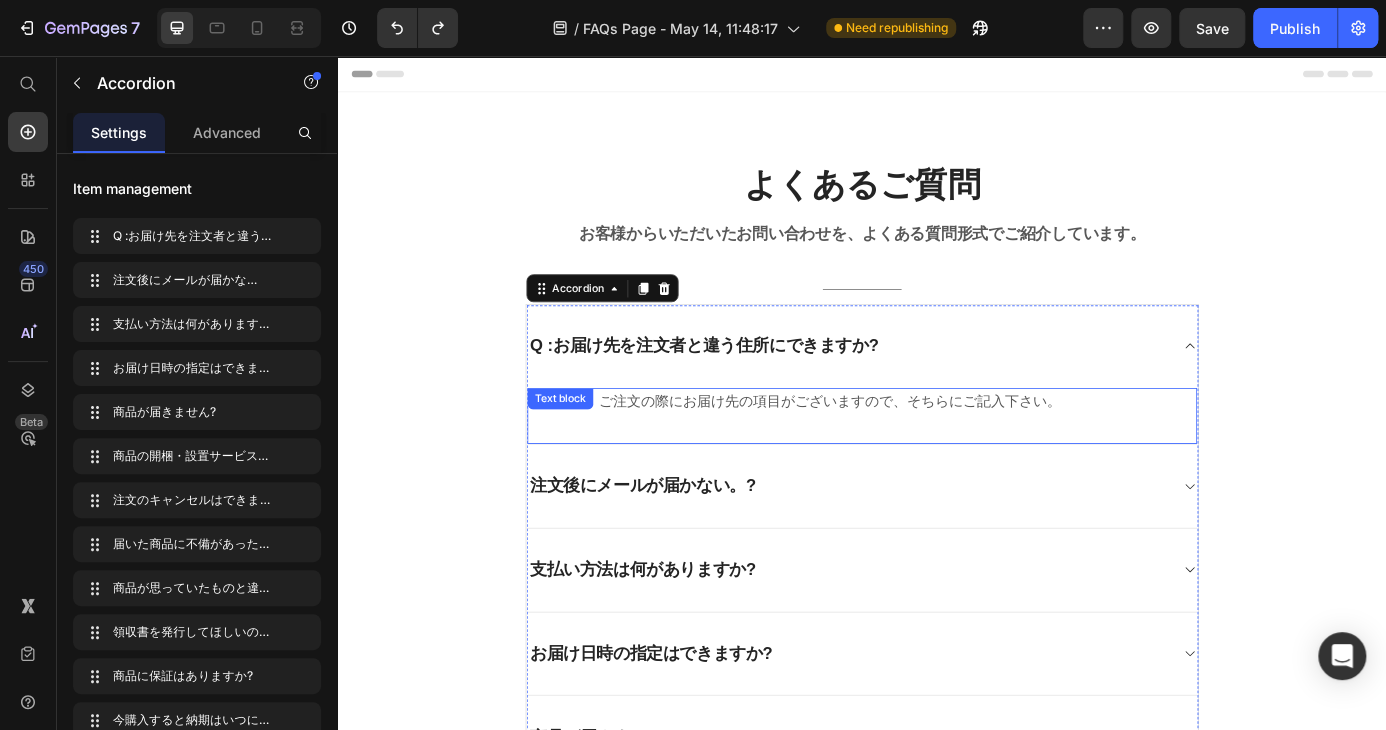 click on "可能です。ご注文の際にお届け先の項目がございますので、そちらにご記入下さい。 Text block" at bounding box center [937, 468] 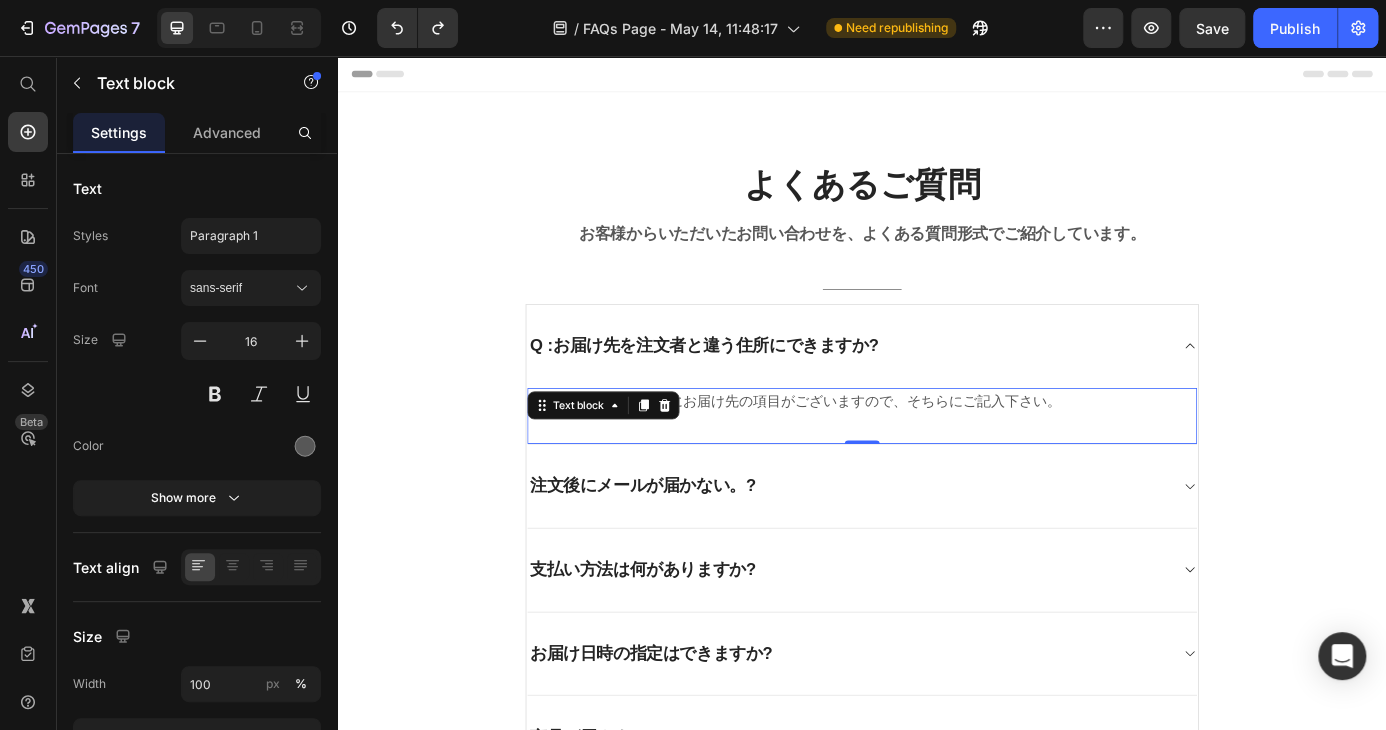 click on "可能です。ご注文の際にお届け先の項目がございますので、そちらにご記入下さい。 Text block   0" at bounding box center (937, 468) 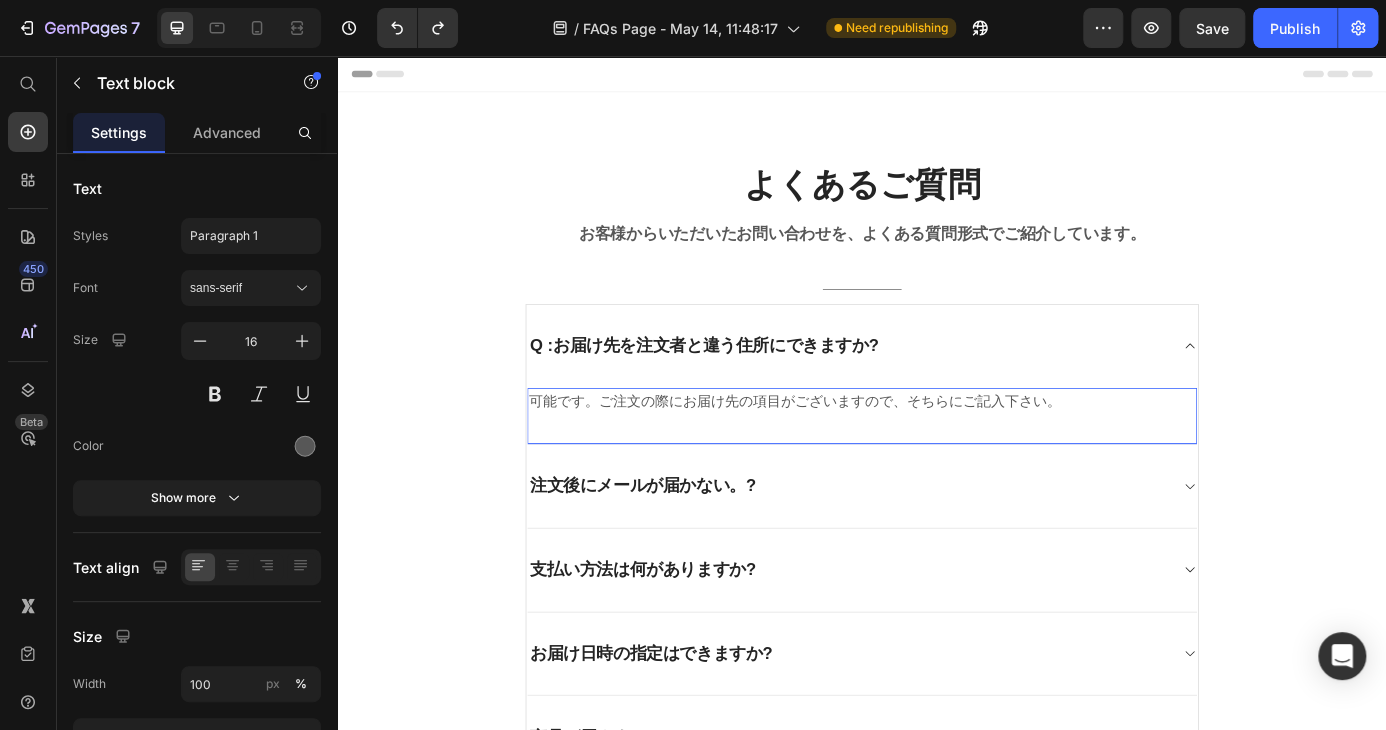 click on "可能です。ご注文の際にお届け先の項目がございますので、そちらにご記入下さい。" at bounding box center [937, 451] 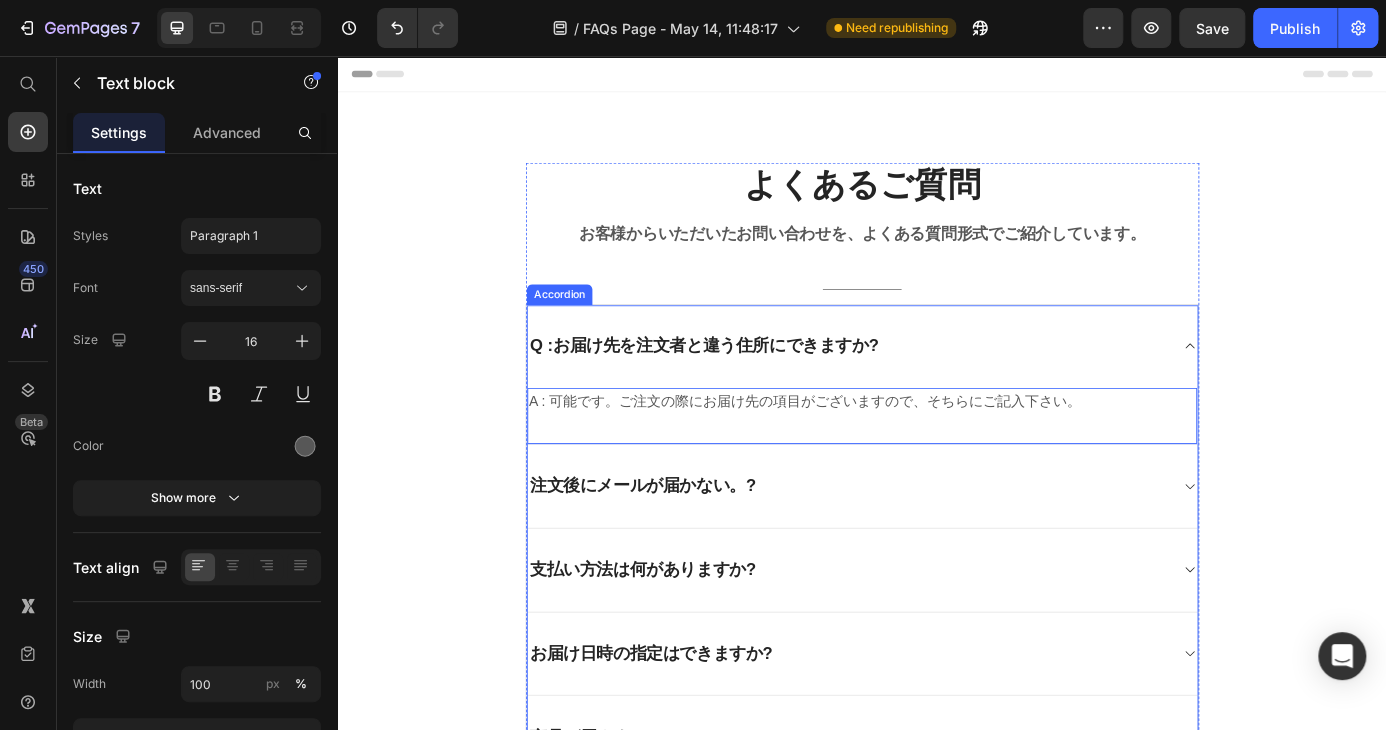click on "Q :お届け先を注文者と違う住所にできますか?" at bounding box center [756, 387] 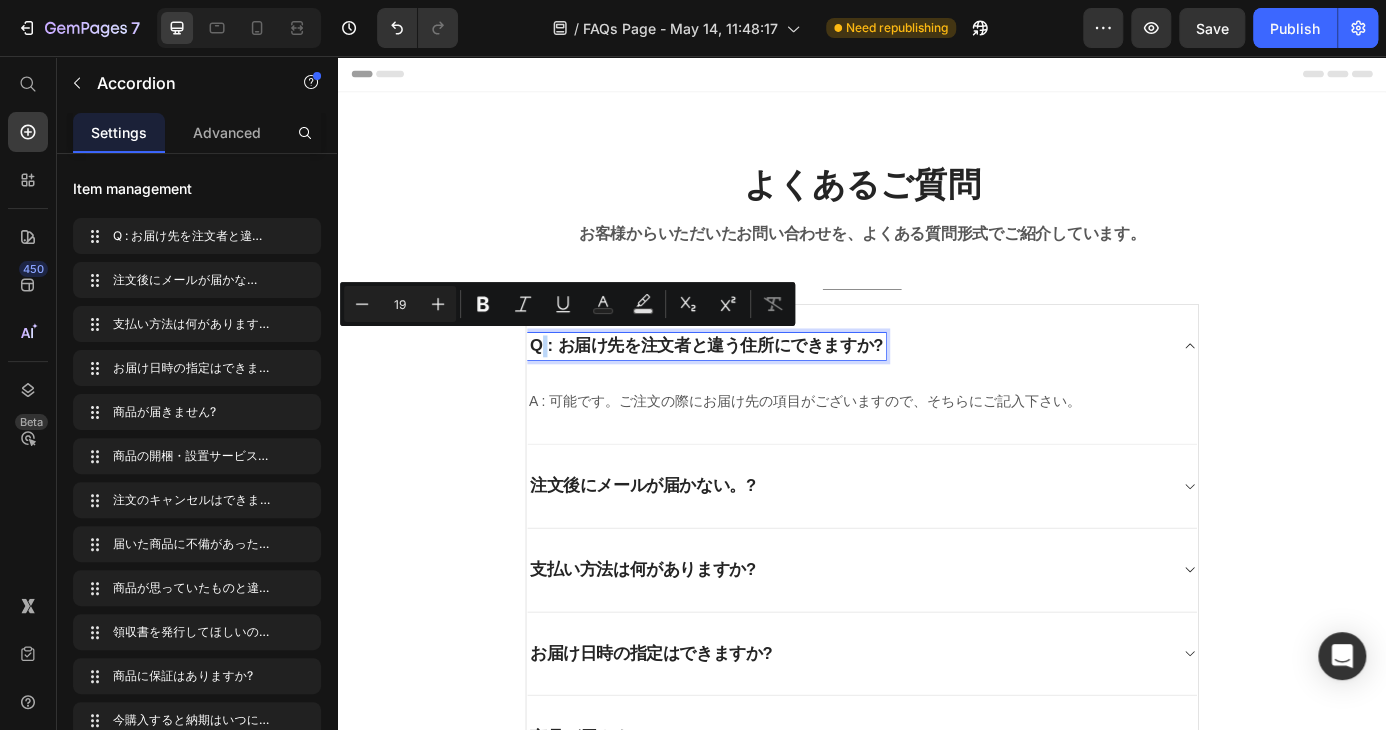drag, startPoint x: 569, startPoint y: 388, endPoint x: 557, endPoint y: 388, distance: 12 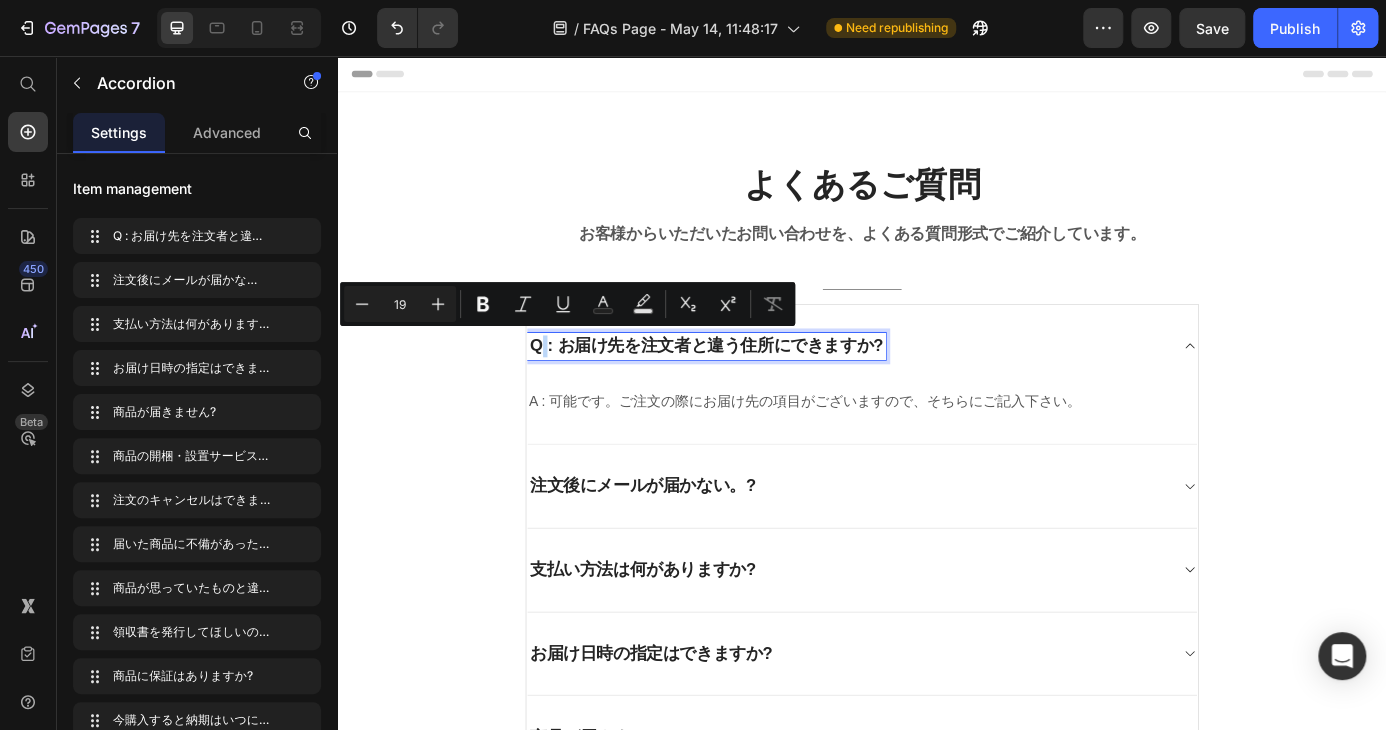 click on "Q : お届け先を注文者と違う住所にできますか?" at bounding box center [759, 387] 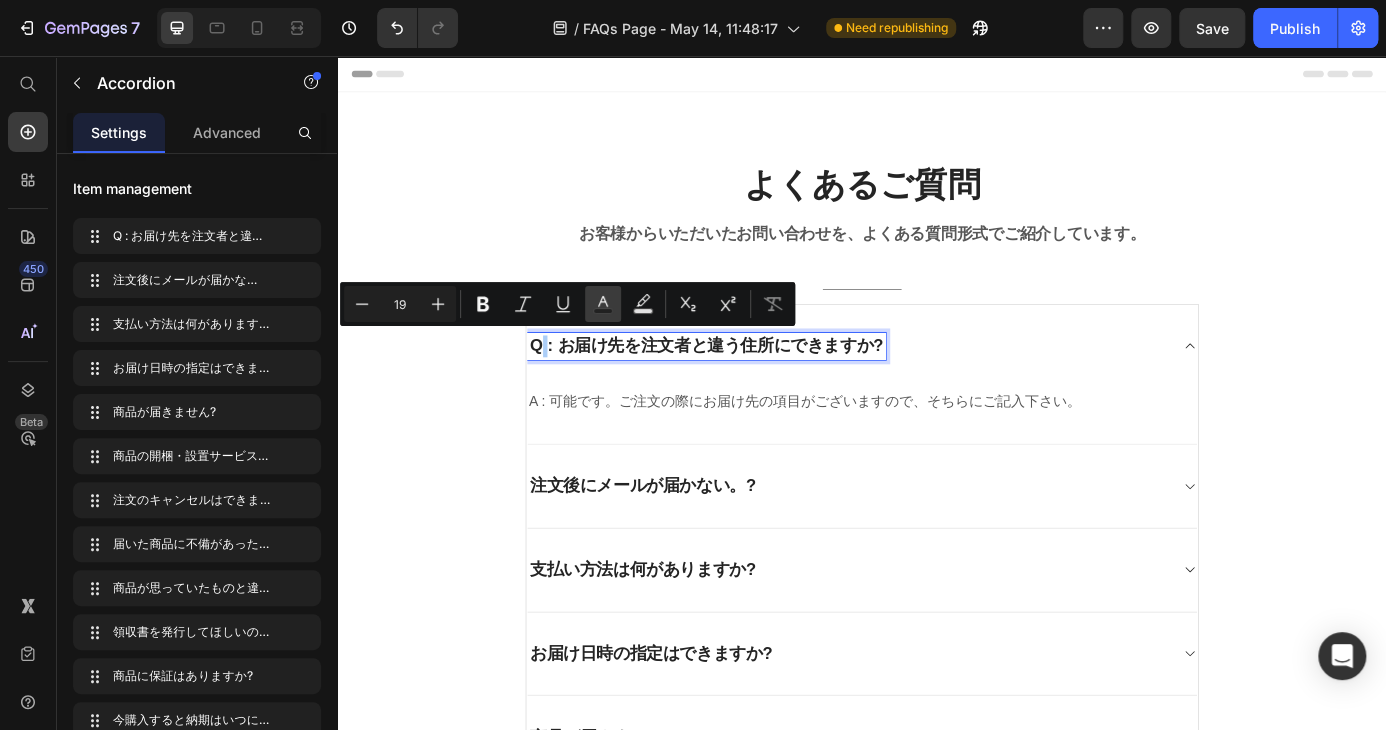 click 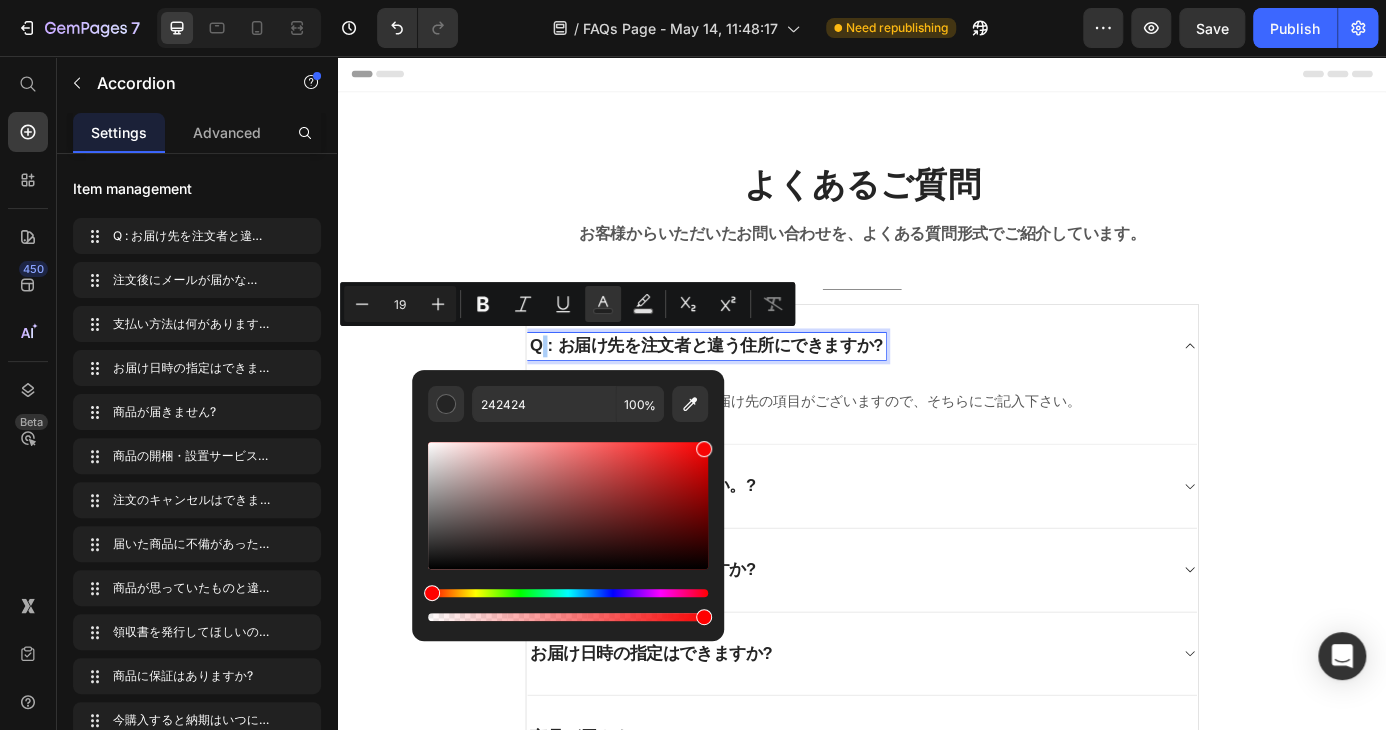 click at bounding box center [568, 505] 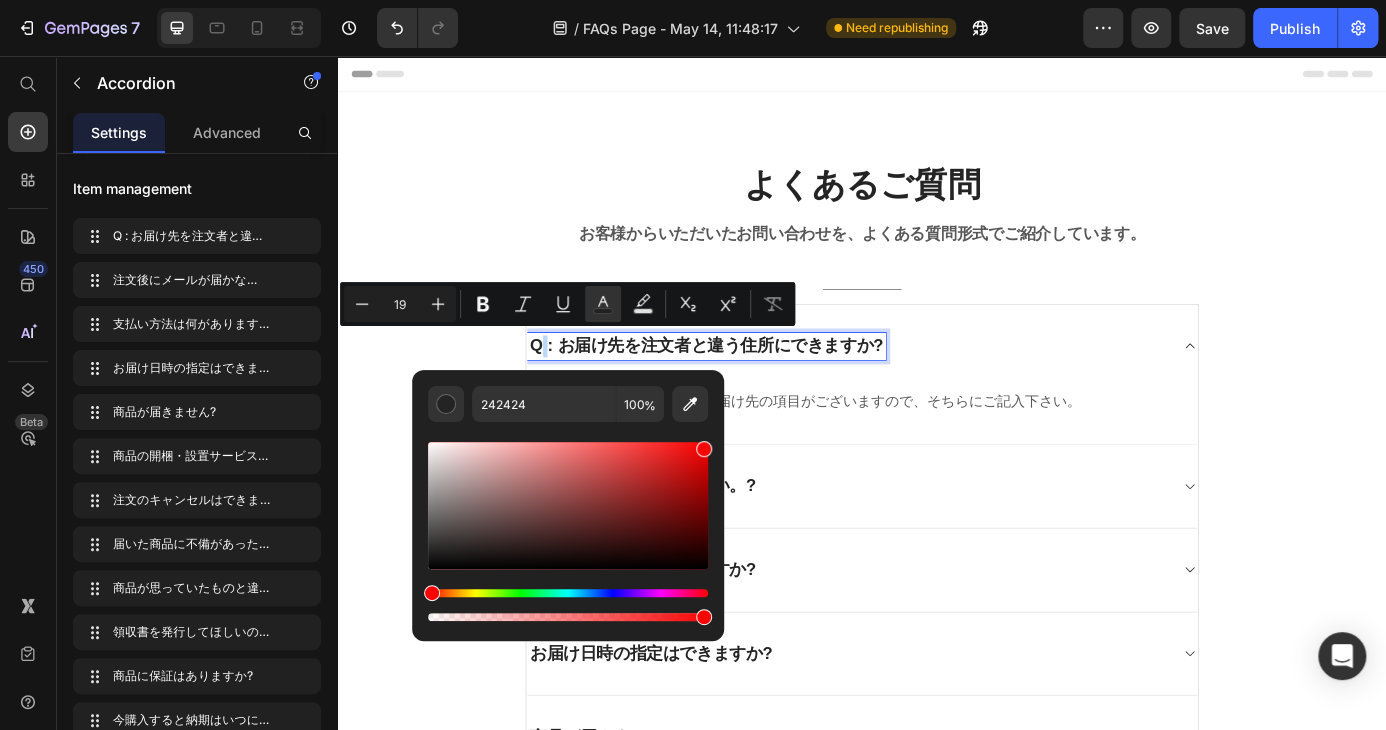 type on "F70404" 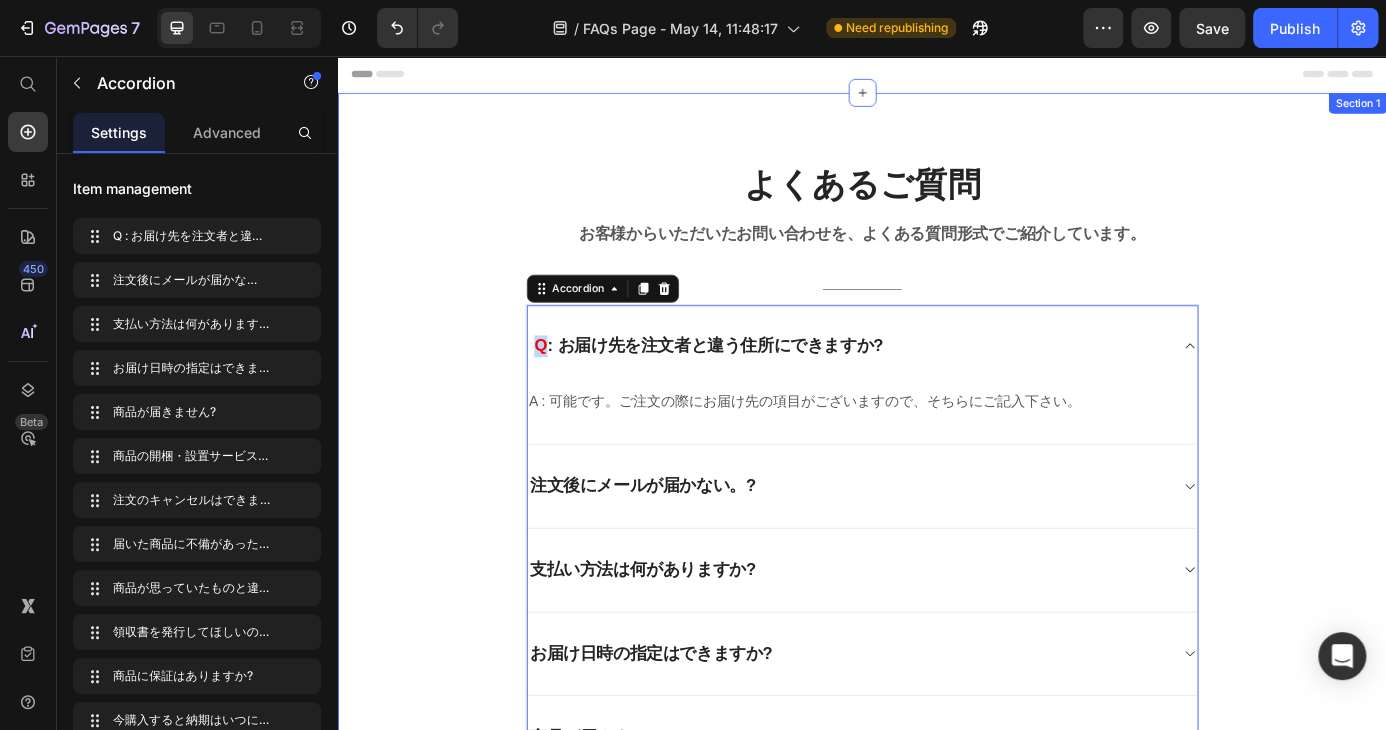 click on "よくあるご質問 Heading お客様からいただいたお問い合わせを、よくある質問形式でご紹介しています。 Text block                Title Line
Q  : お届け先を注文者と違う住所にできますか? A : 可能です。ご注文の際にお届け先の項目がございますので、そちらにご記入下さい。 Text block
注文後にメールが届かない。?
支払い方法は何がありますか?
お届け日時の指定はできますか?
商品が届きません?
商品の開梱・設置サービスはありますか?
注文のキャンセルはできますか?
届いた商品に不備があったのですが?
Accordion" at bounding box center [937, 1009] 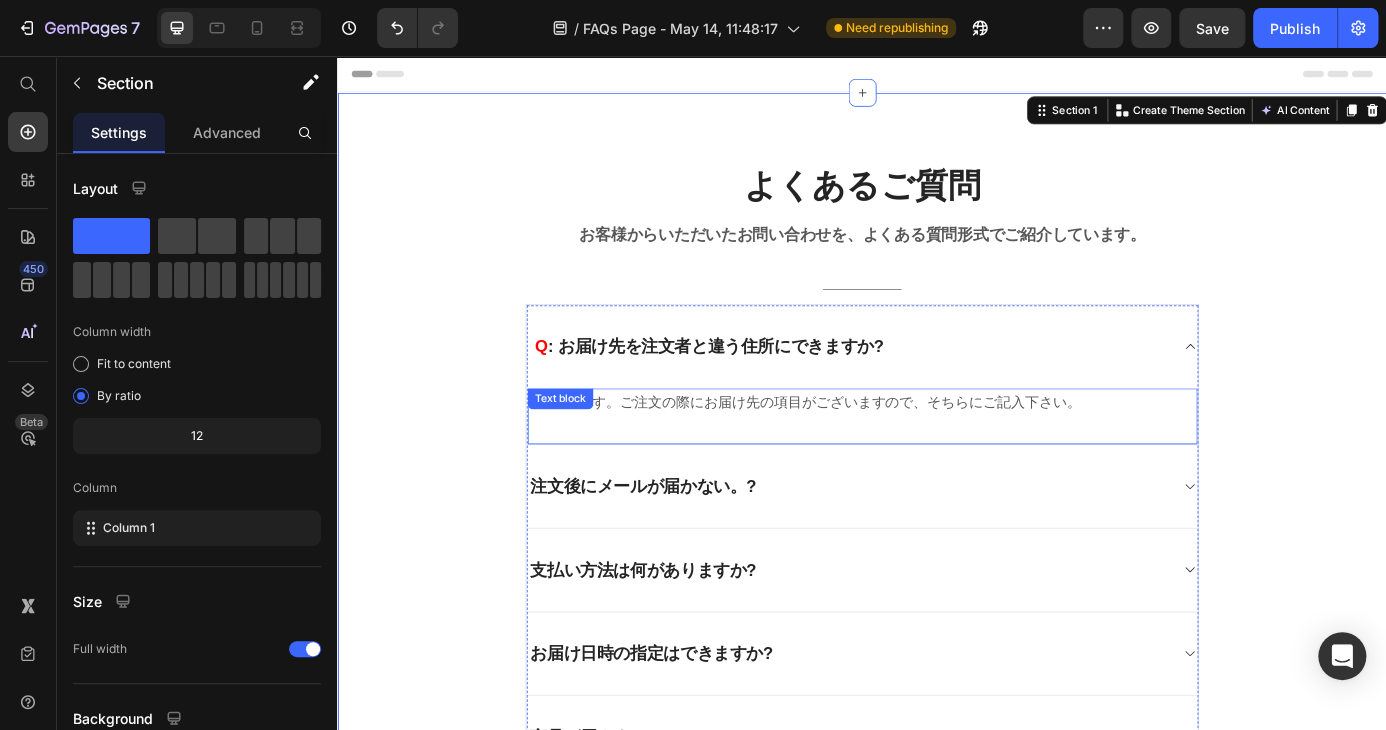 click on "A : 可能です。ご注文の際にお届け先の項目がございますので、そちらにご記入下さい。 Text block" at bounding box center [937, 468] 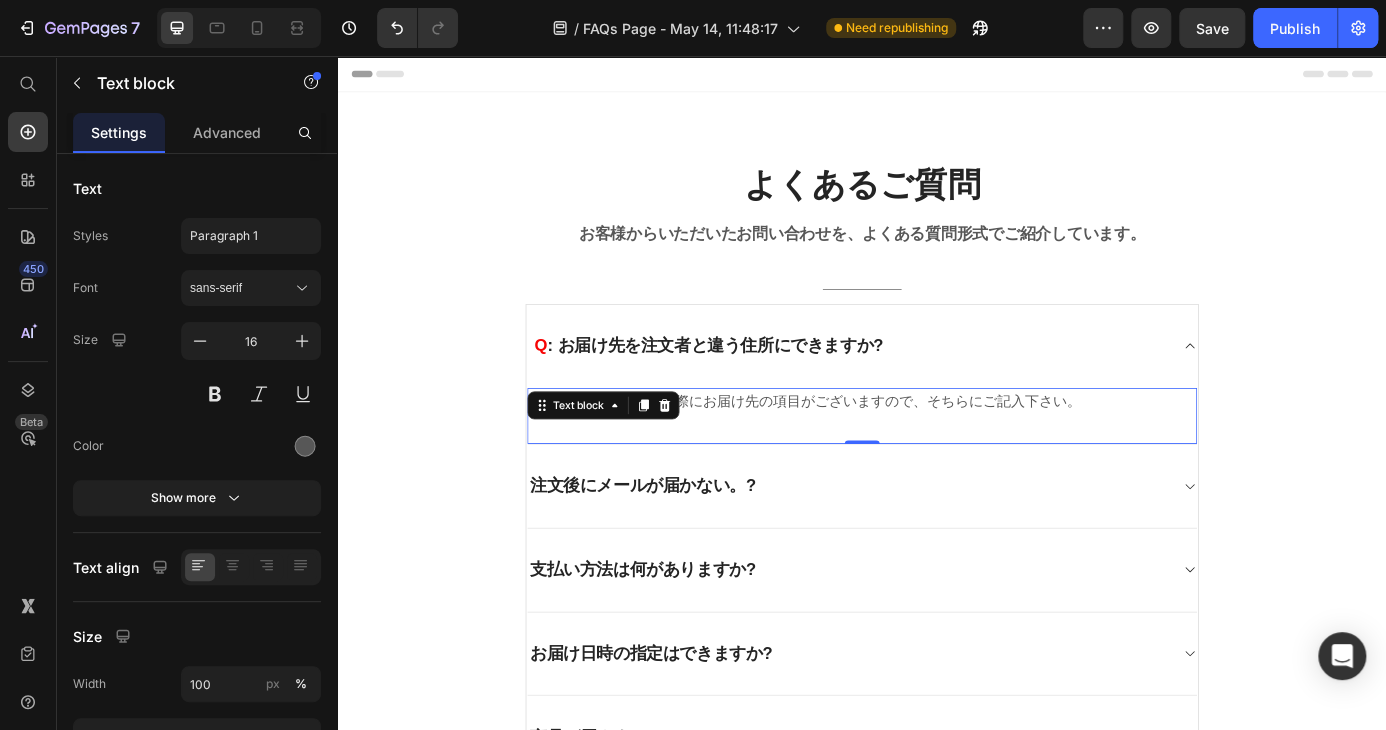 click on "A : 可能です。ご注文の際にお届け先の項目がございますので、そちらにご記入下さい。 Text block   0" at bounding box center [937, 468] 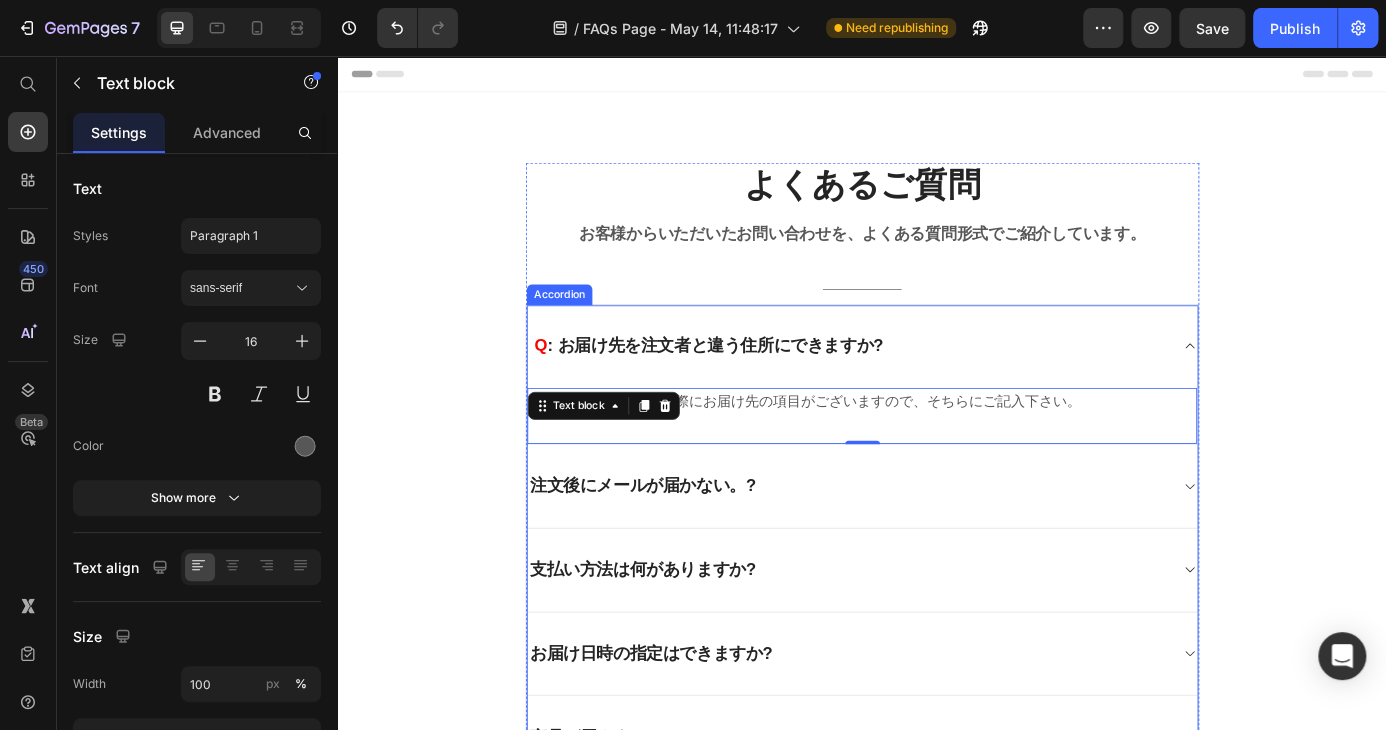 drag, startPoint x: 563, startPoint y: 499, endPoint x: 636, endPoint y: 457, distance: 84.21995 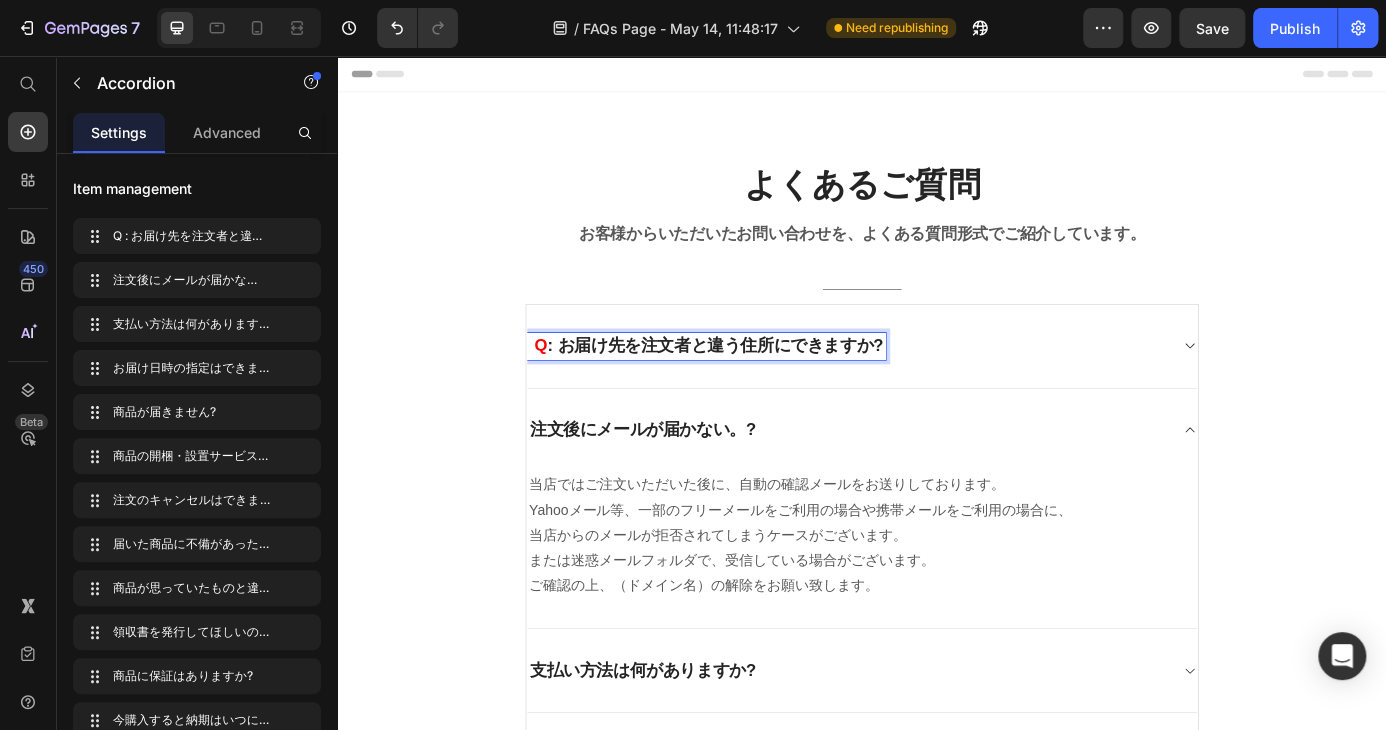 click on "Q  : お届け先を注文者と違う住所にできますか?" at bounding box center [759, 387] 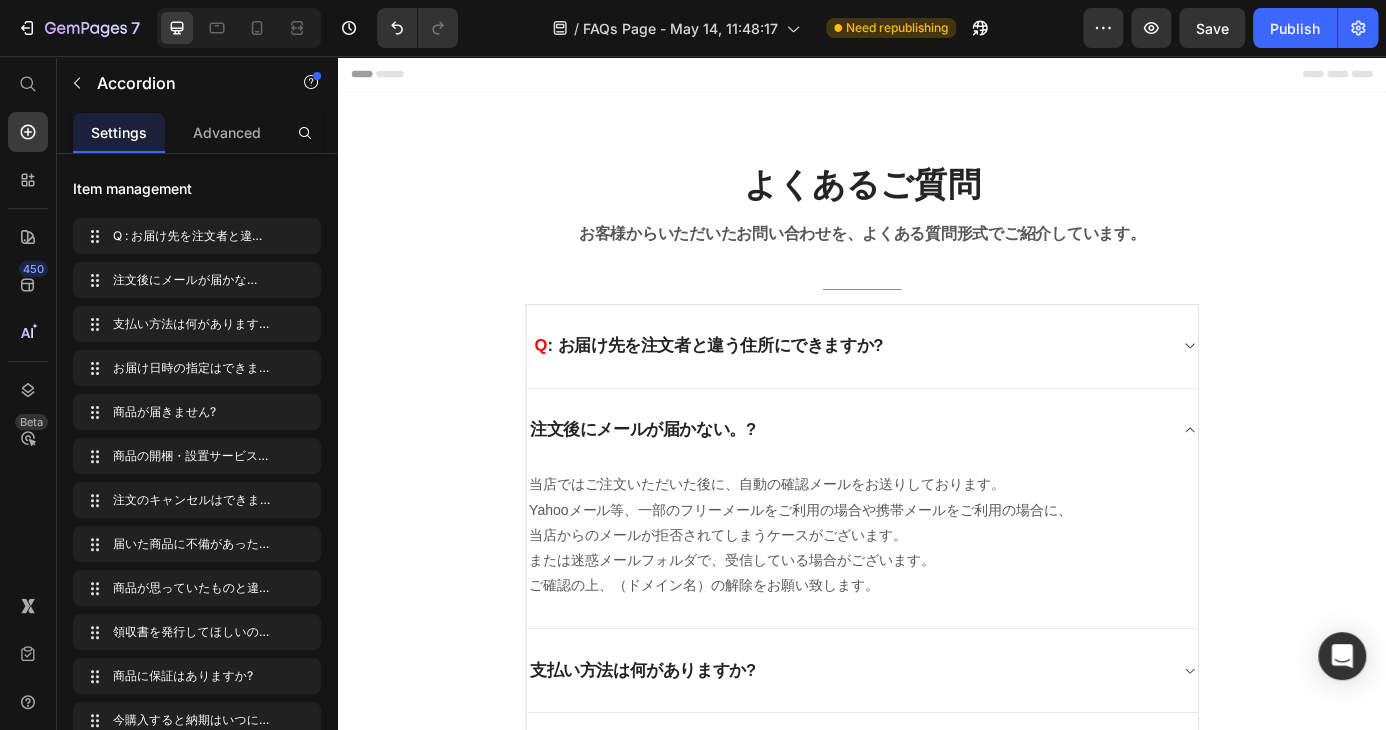 click on "Q  : お届け先を注文者と違う住所にできますか?" at bounding box center (921, 387) 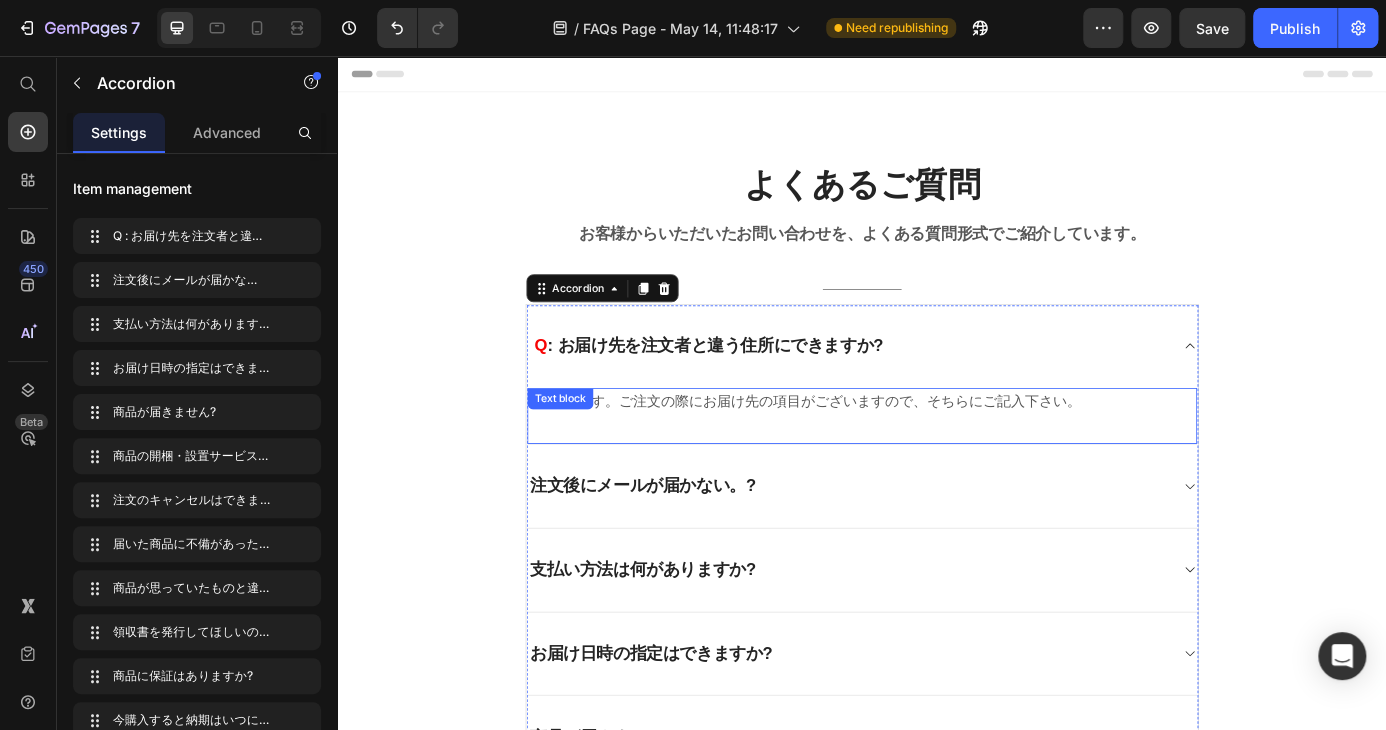 click on "A : 可能です。ご注文の際にお届け先の項目がございますので、そちらにご記入下さい。" at bounding box center (937, 451) 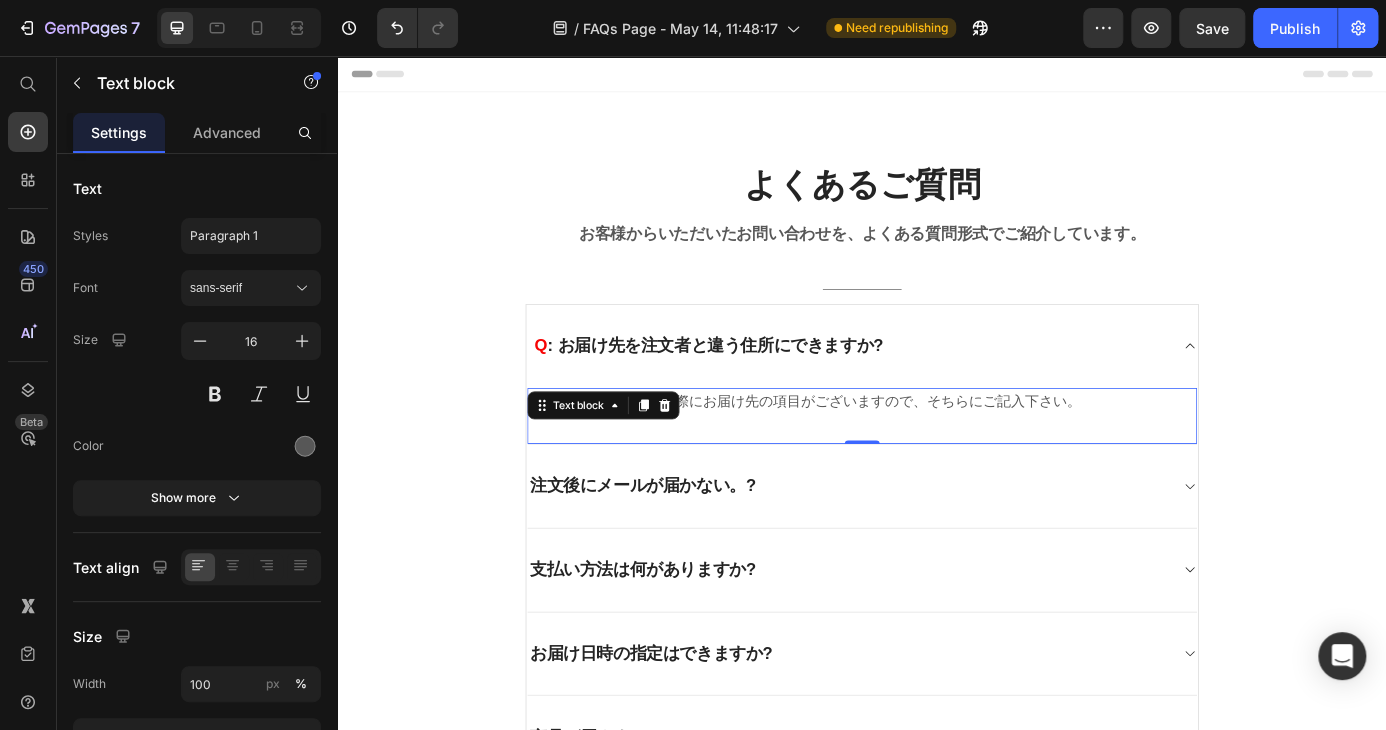 click on "A : 可能です。ご注文の際にお届け先の項目がございますので、そちらにご記入下さい。 Text block   0" at bounding box center [937, 468] 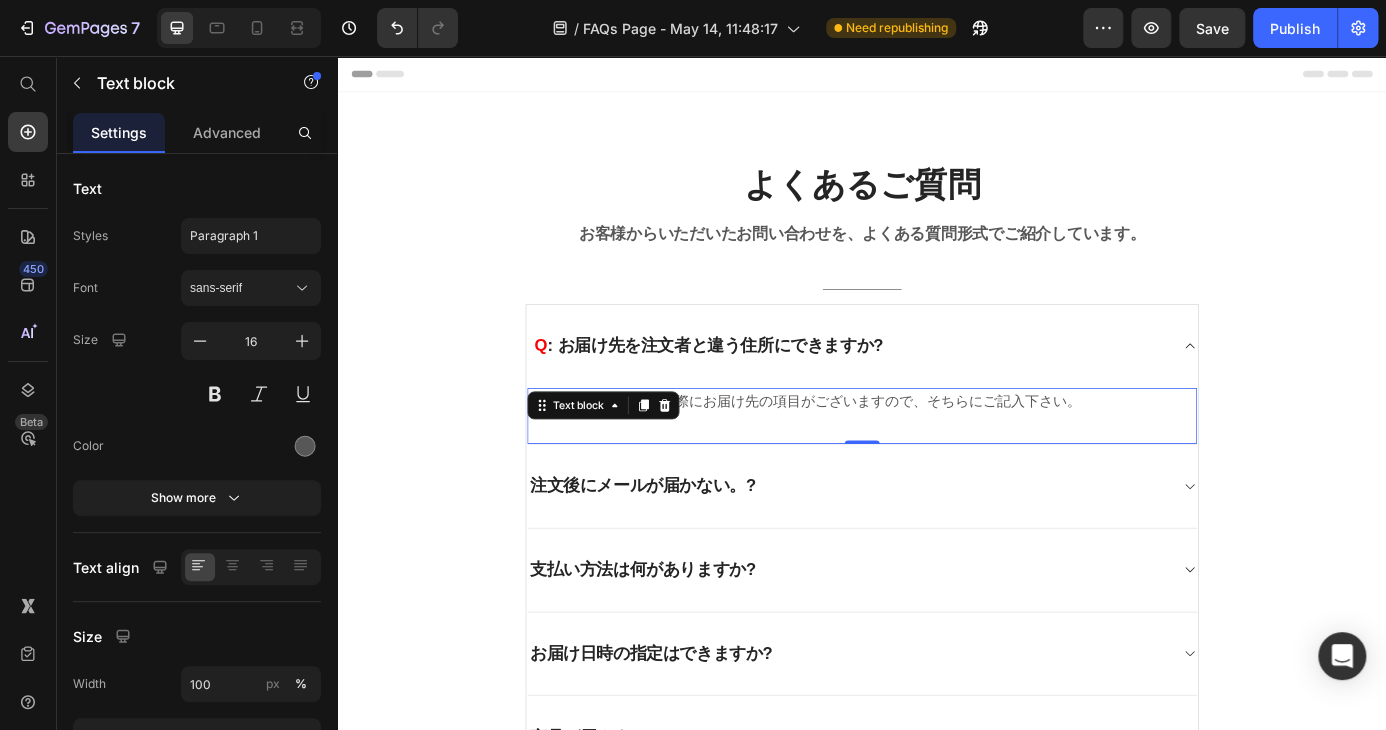 click on "A : 可能です。ご注文の際にお届け先の項目がございますので、そちらにご記入下さい。" at bounding box center (937, 451) 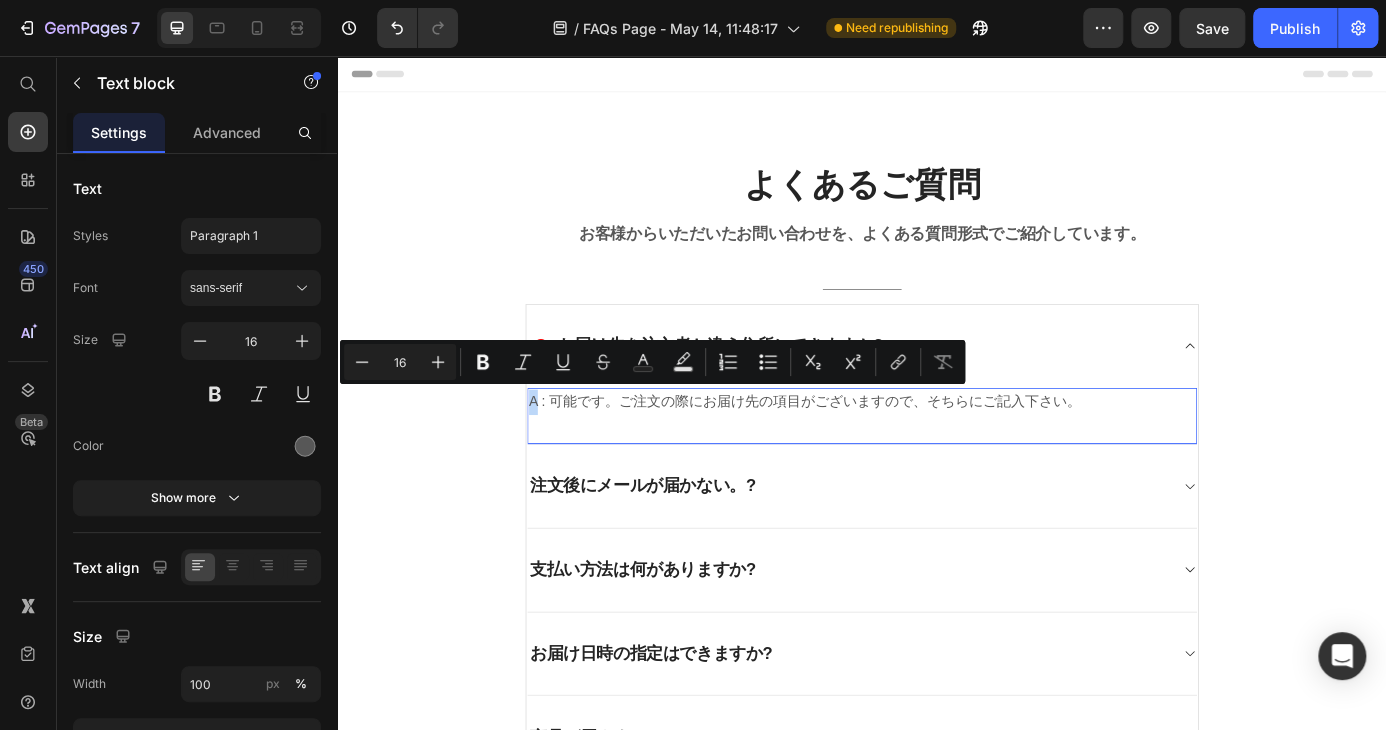 click on "A : 可能です。ご注文の際にお届け先の項目がございますので、そちらにご記入下さい。" at bounding box center (937, 451) 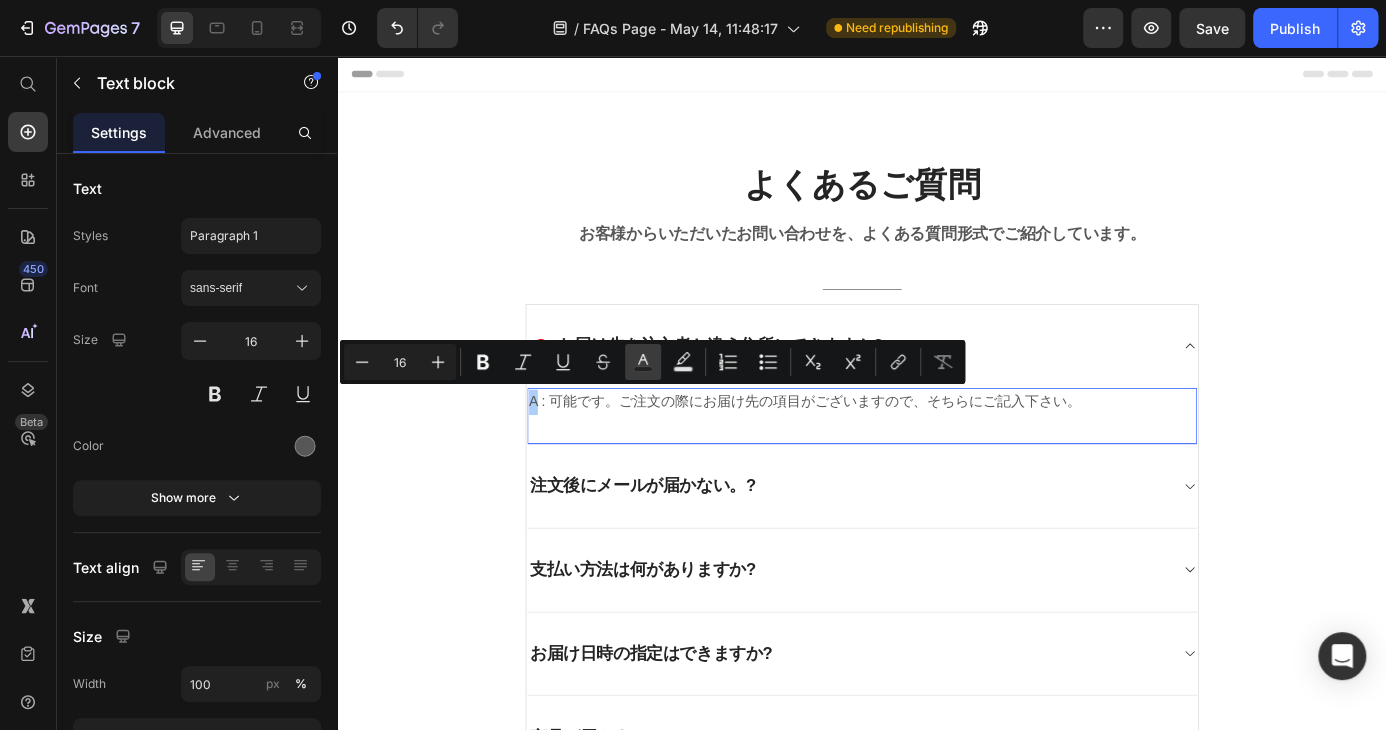 click on "Text Color" at bounding box center [643, 362] 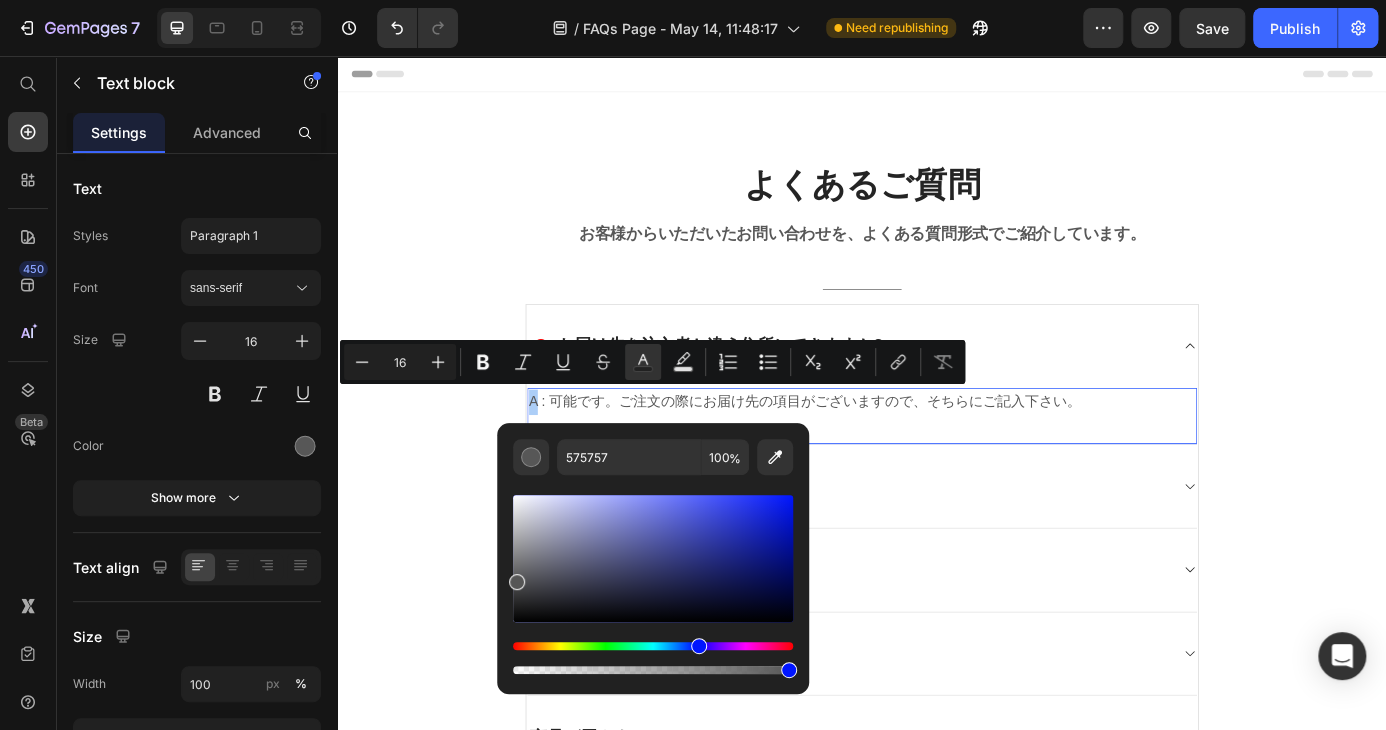 click at bounding box center [653, 646] 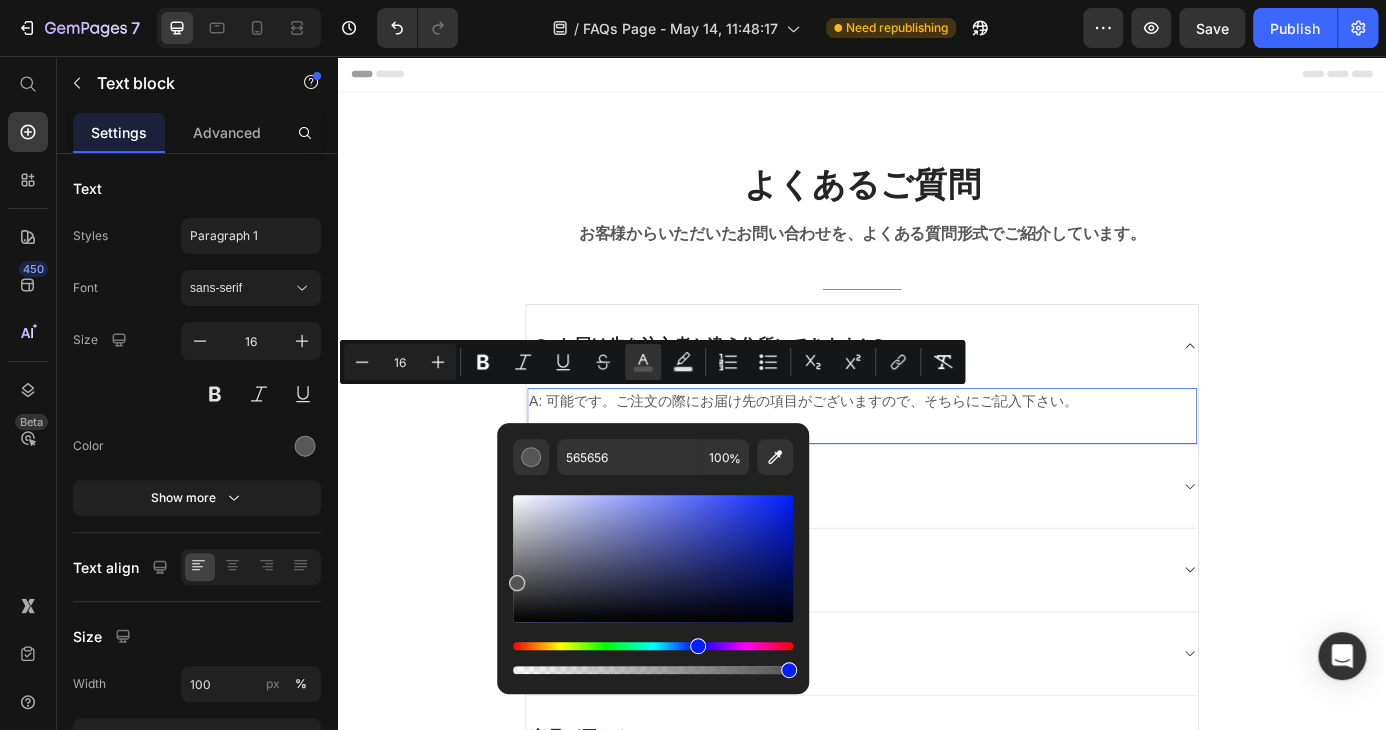 click at bounding box center [653, 646] 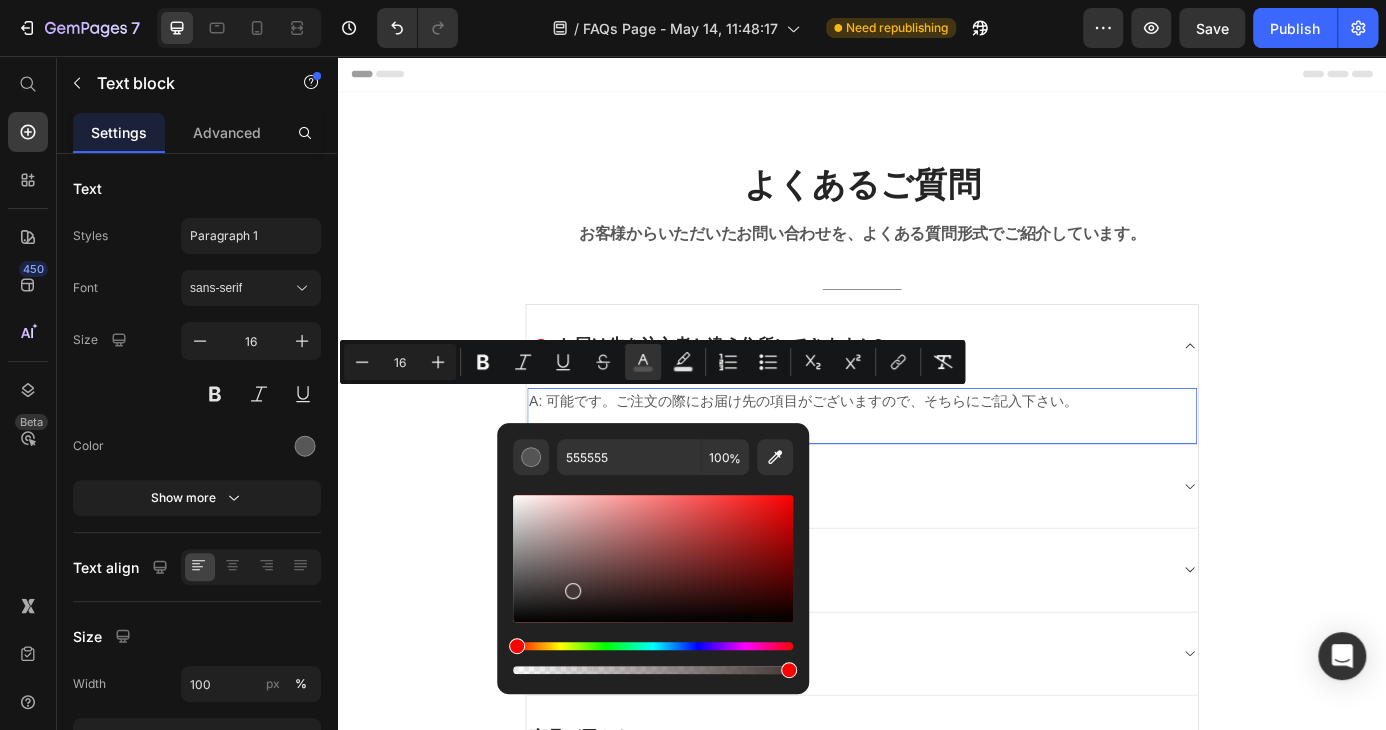 drag, startPoint x: 516, startPoint y: 584, endPoint x: 570, endPoint y: 587, distance: 54.08327 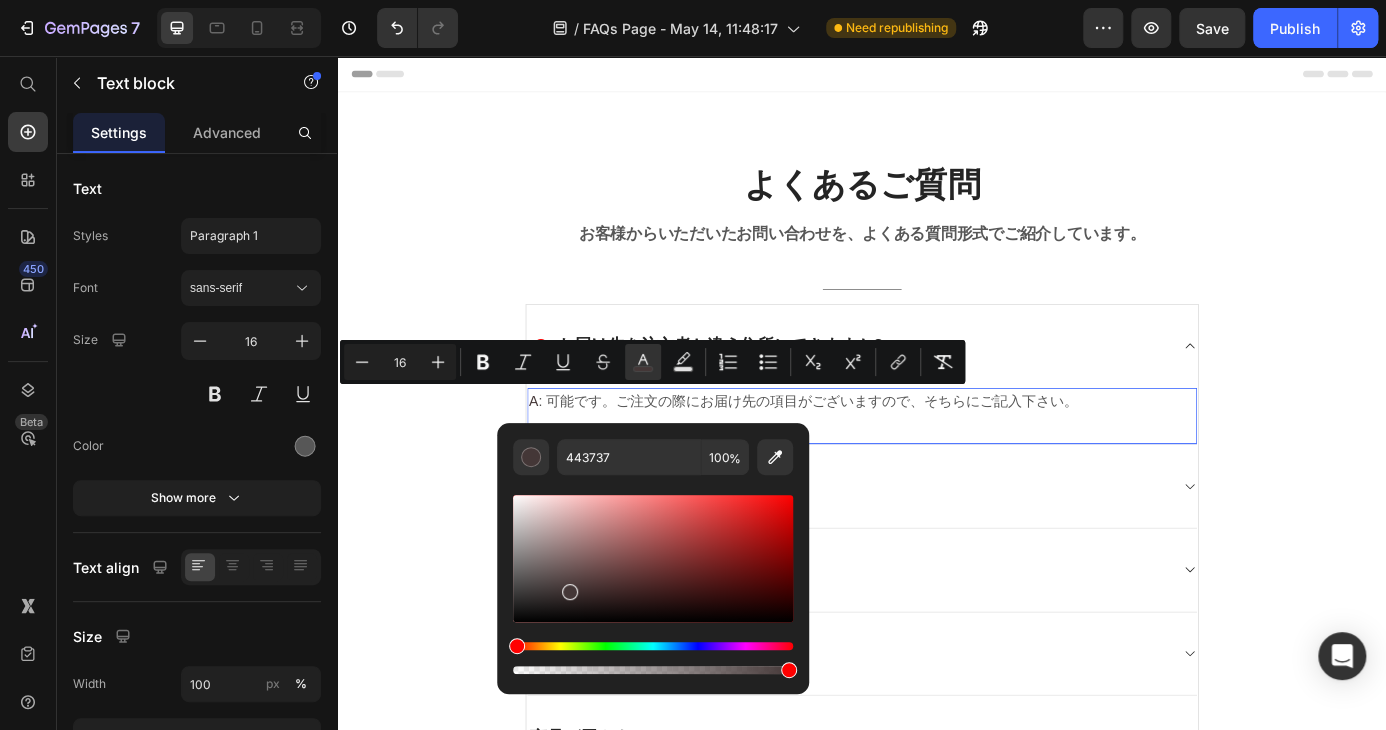 click at bounding box center (653, 658) 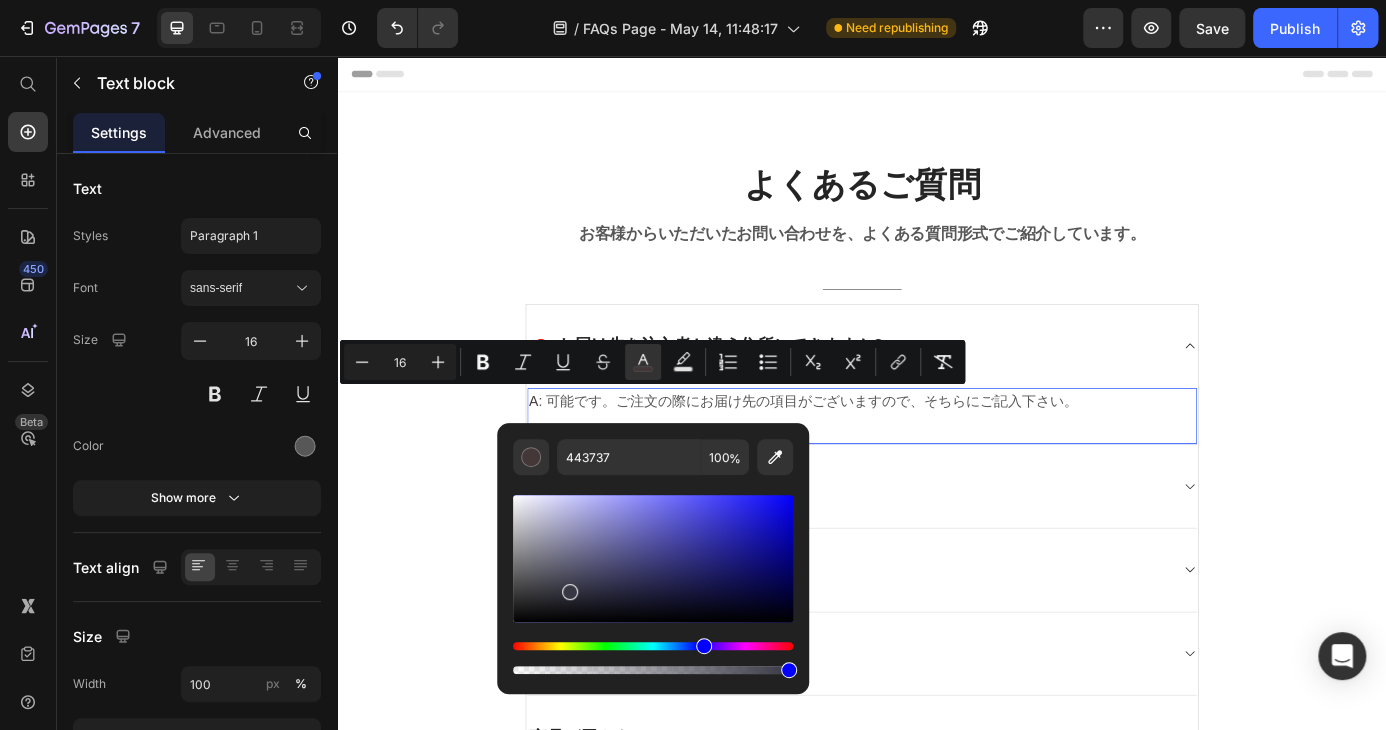 click at bounding box center (653, 646) 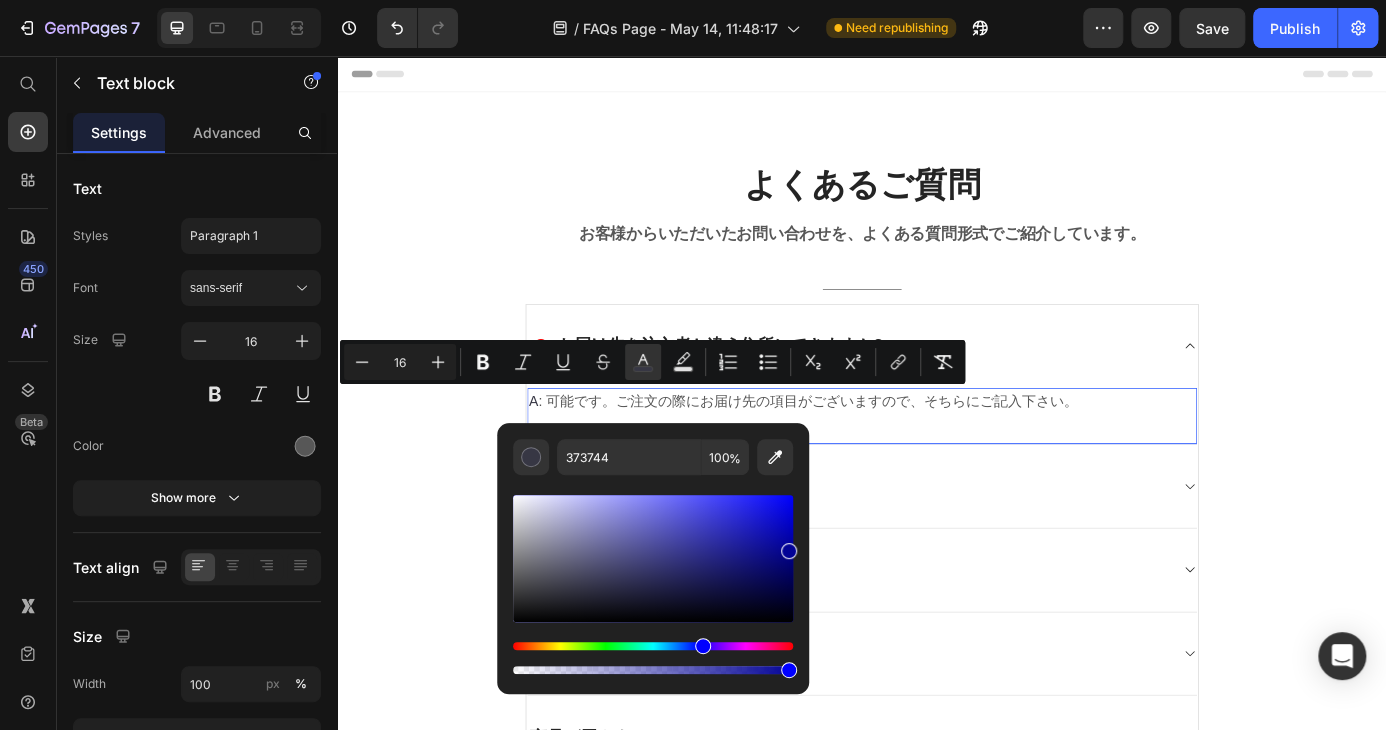 click at bounding box center (653, 558) 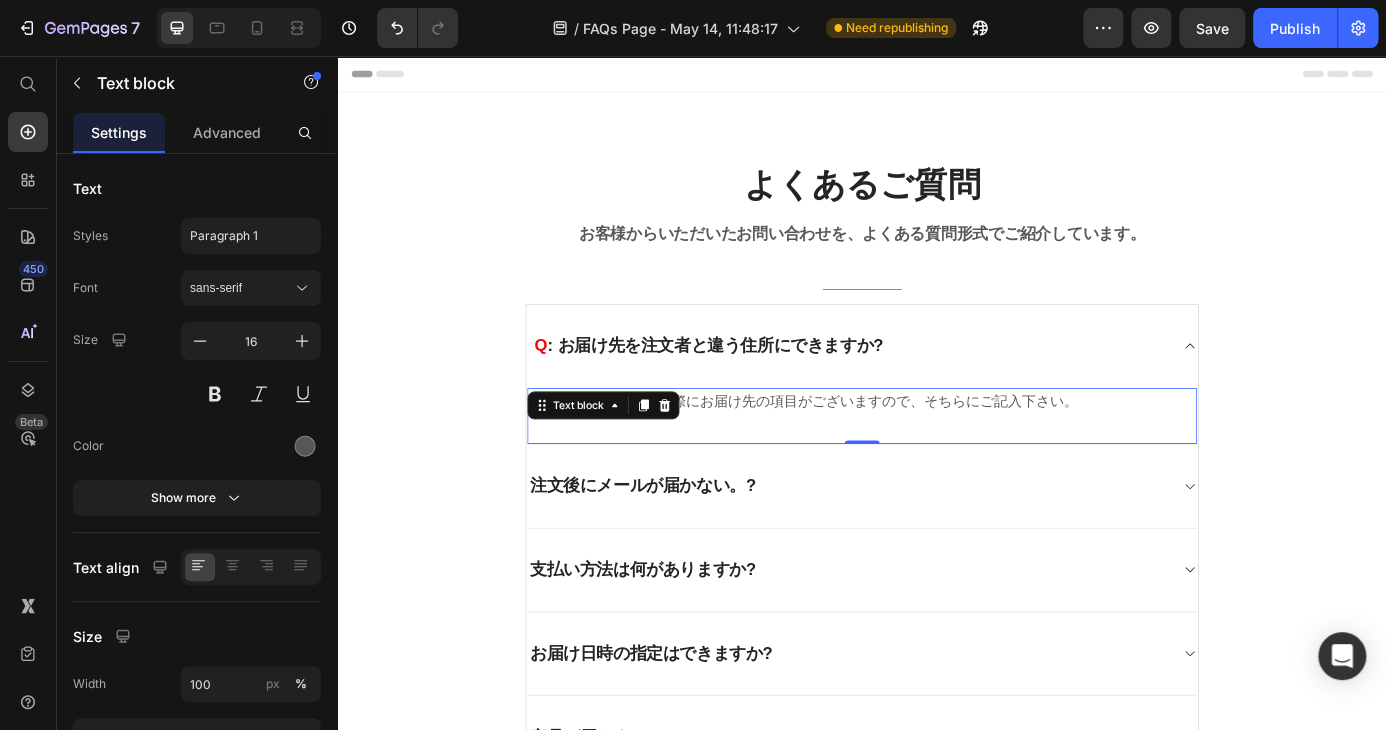 drag, startPoint x: 1085, startPoint y: 489, endPoint x: 982, endPoint y: 471, distance: 104.56099 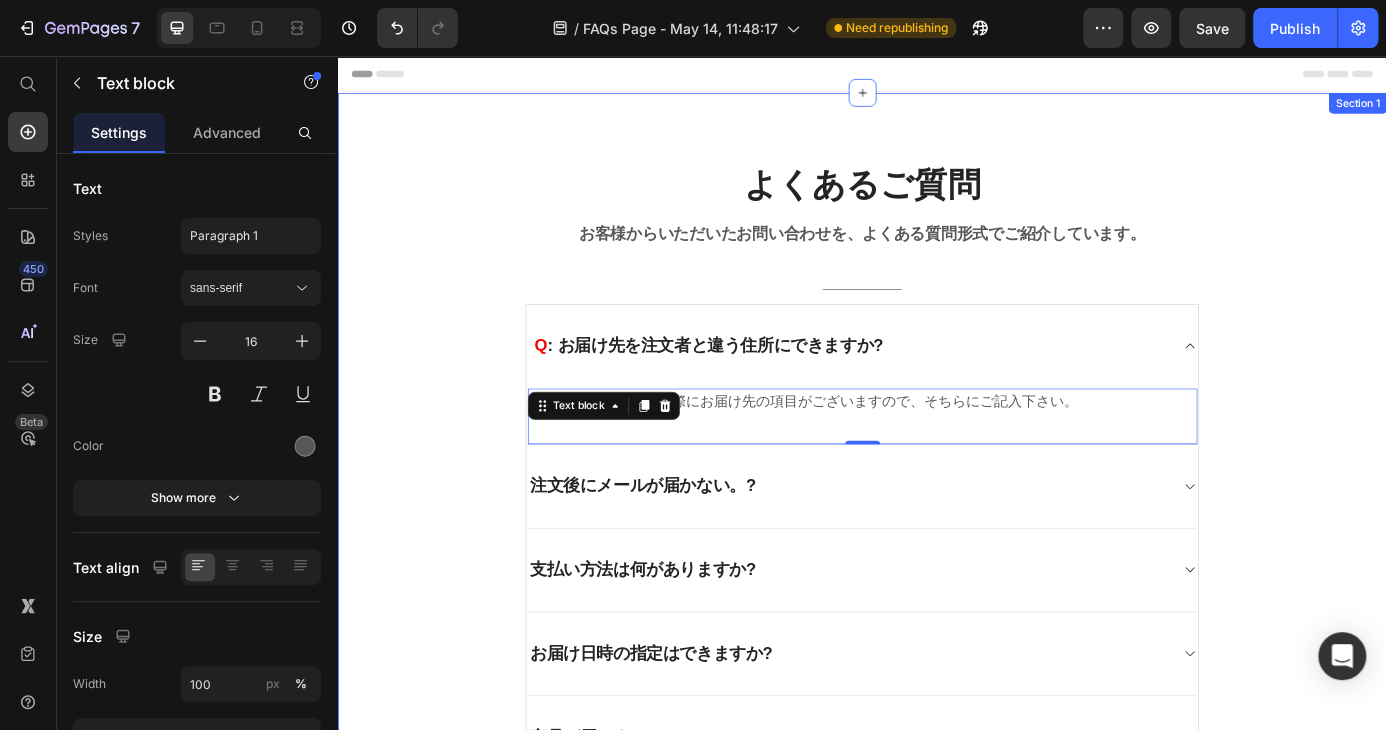 click on "よくあるご質問 Heading お客様からいただいたお問い合わせを、よくある質問形式でご紹介しています。 Text block                Title Line
Q  : お届け先を注文者と違う住所にできますか? A  : 可能です。ご注文の際にお届け先の項目がございますので、そちらにご記入下さい。 Text block   0
注文後にメールが届かない。?
支払い方法は何がありますか?
お届け日時の指定はできますか?
商品が届きません?
商品の開梱・設置サービスはありますか?
注文のキャンセルはできますか?
届いた商品に不備があったのですが?
Row" at bounding box center [937, 1009] 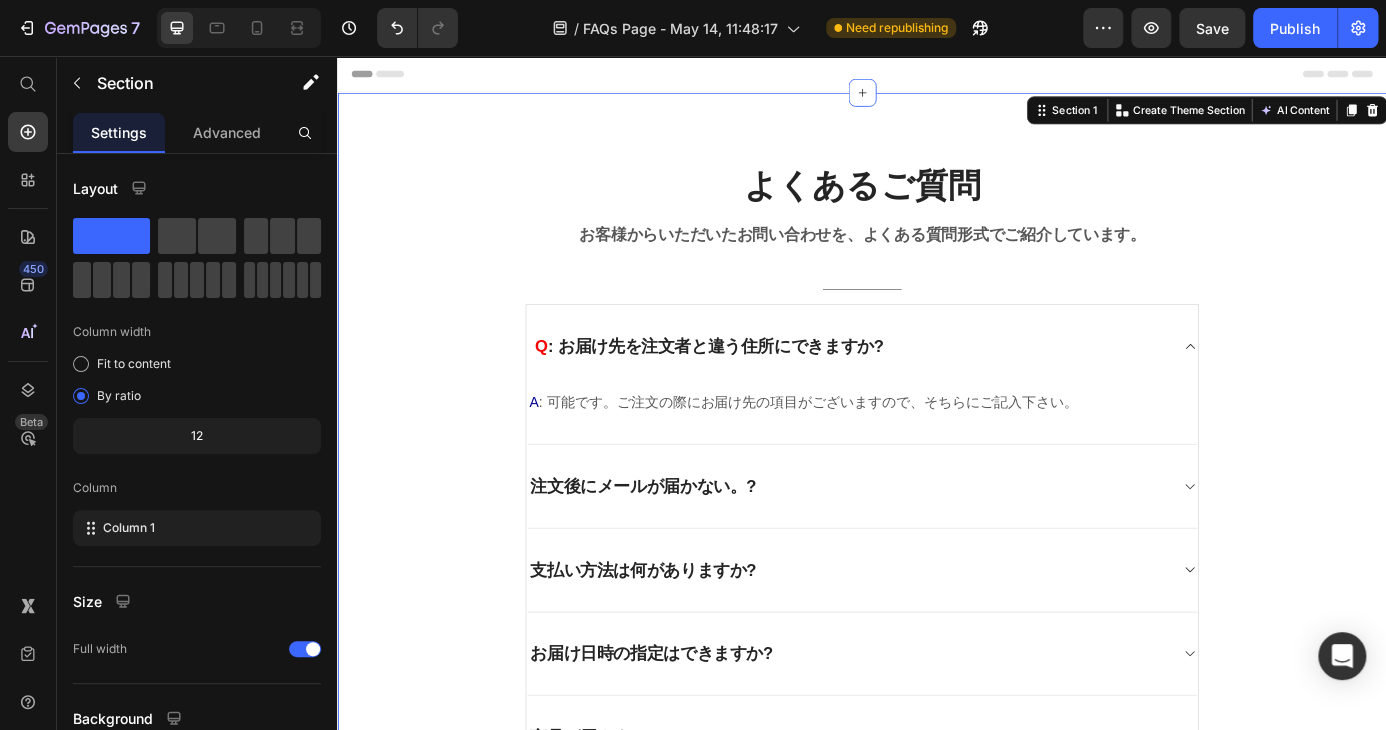 click on "よくあるご質問 Heading お客様からいただいたお問い合わせを、よくある質問形式でご紹介しています。 Text block                Title Line
Q  : お届け先を注文者と違う住所にできますか? A  : 可能です。ご注文の際にお届け先の項目がございますので、そちらにご記入下さい。 Text block
注文後にメールが届かない。?
支払い方法は何がありますか?
お届け日時の指定はできますか?
商品が届きません?
商品の開梱・設置サービスはありますか?
注文のキャンセルはできますか?
届いた商品に不備があったのですが?
Row" at bounding box center [937, 1009] 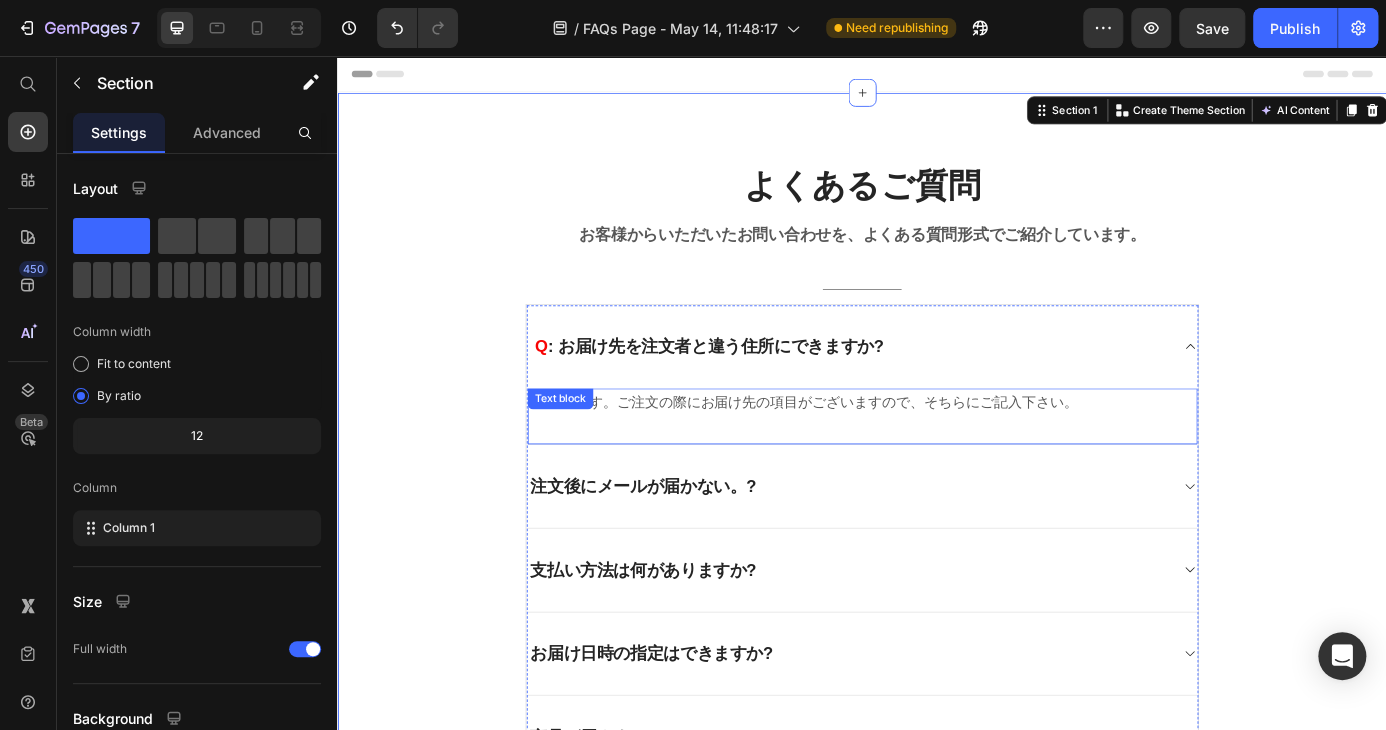 click on "A  : 可能です。ご注文の際にお届け先の項目がございますので、そちらにご記入下さい。 Text block" at bounding box center (937, 468) 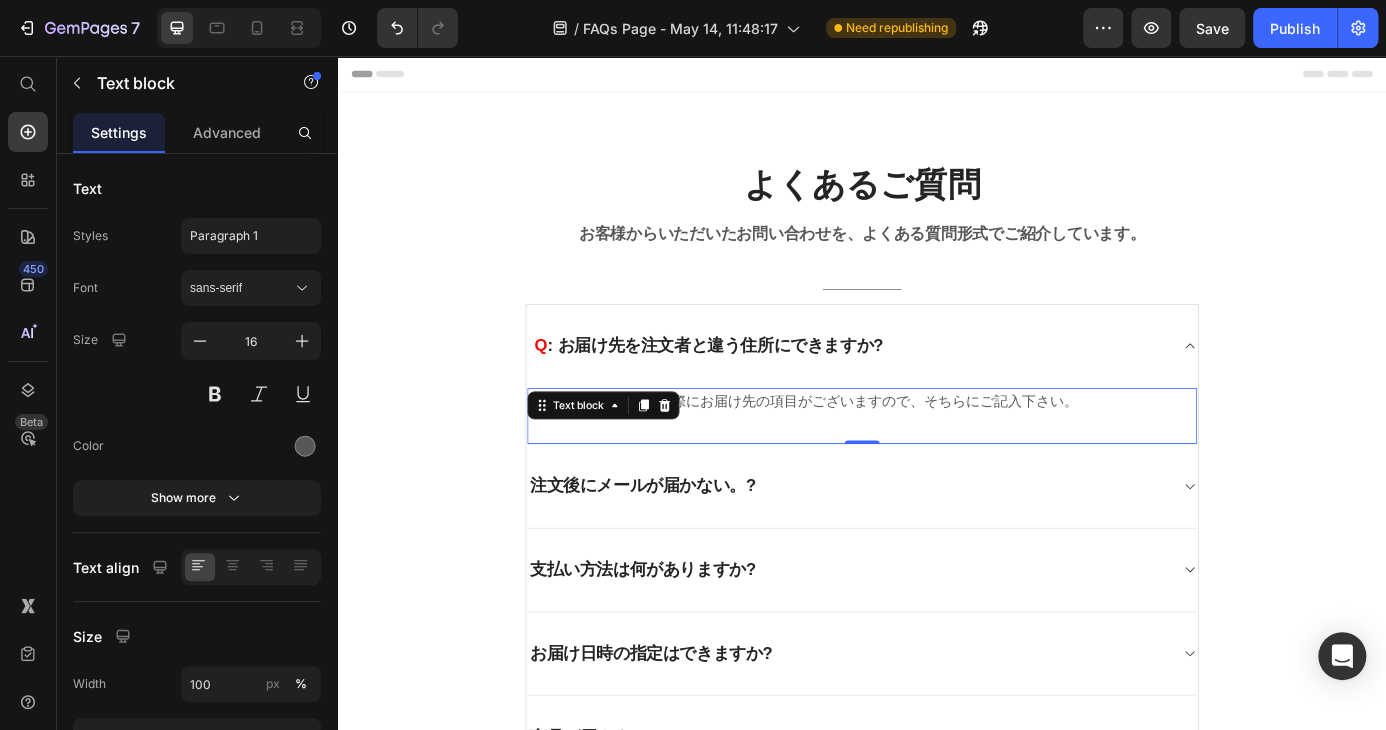 click on "A  : 可能です。ご注文の際にお届け先の項目がございますので、そちらにご記入下さい。 Text block   0" at bounding box center [937, 468] 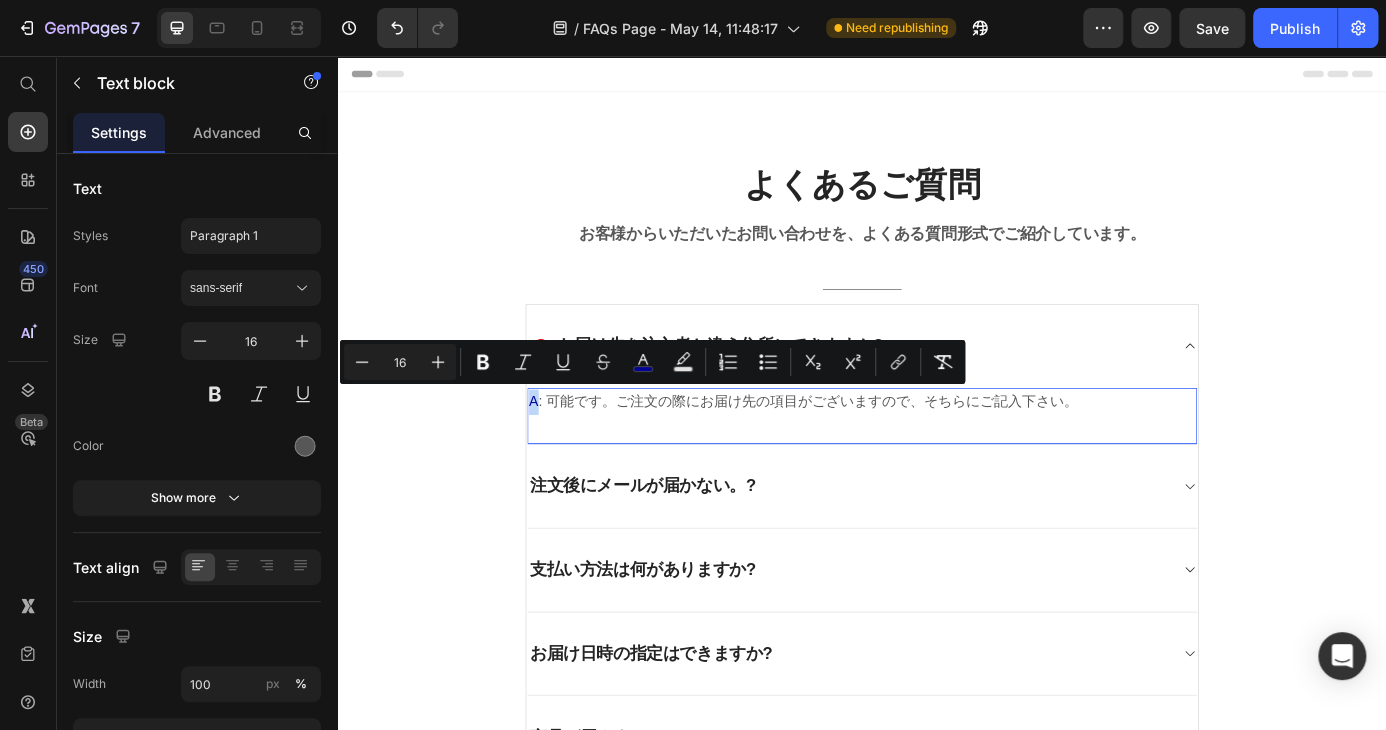 click on "A" at bounding box center [561, 450] 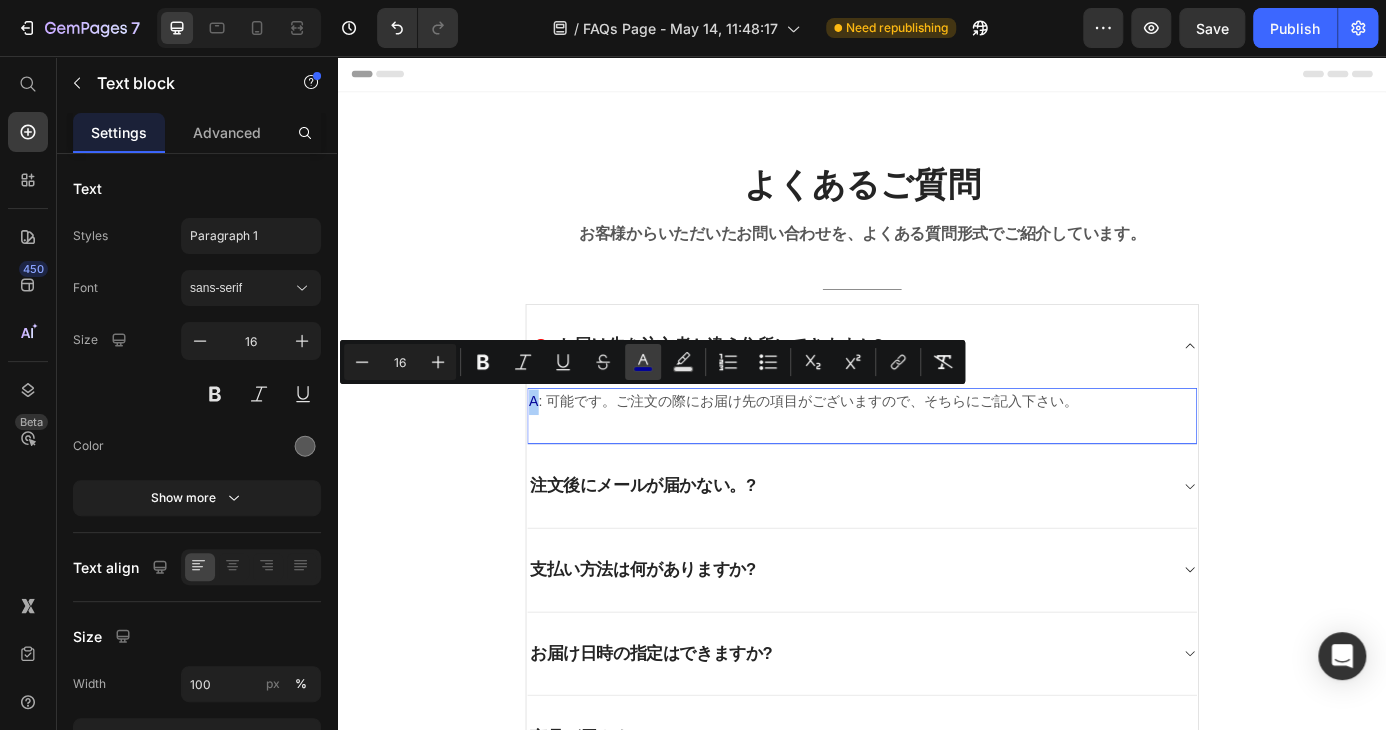 click 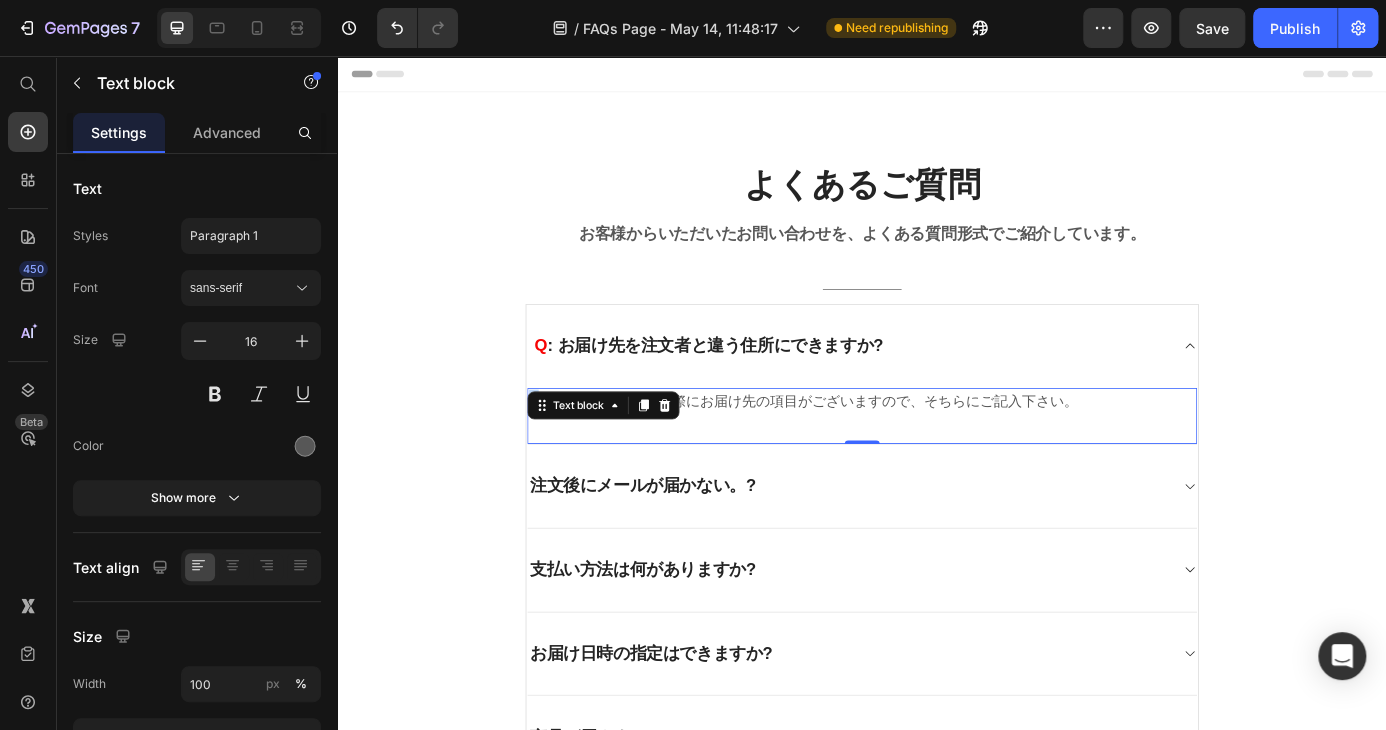 click on "A  : 可能です。ご注文の際にお届け先の項目がございますので、そちらにご記入下さい。 Text block   0" at bounding box center [937, 468] 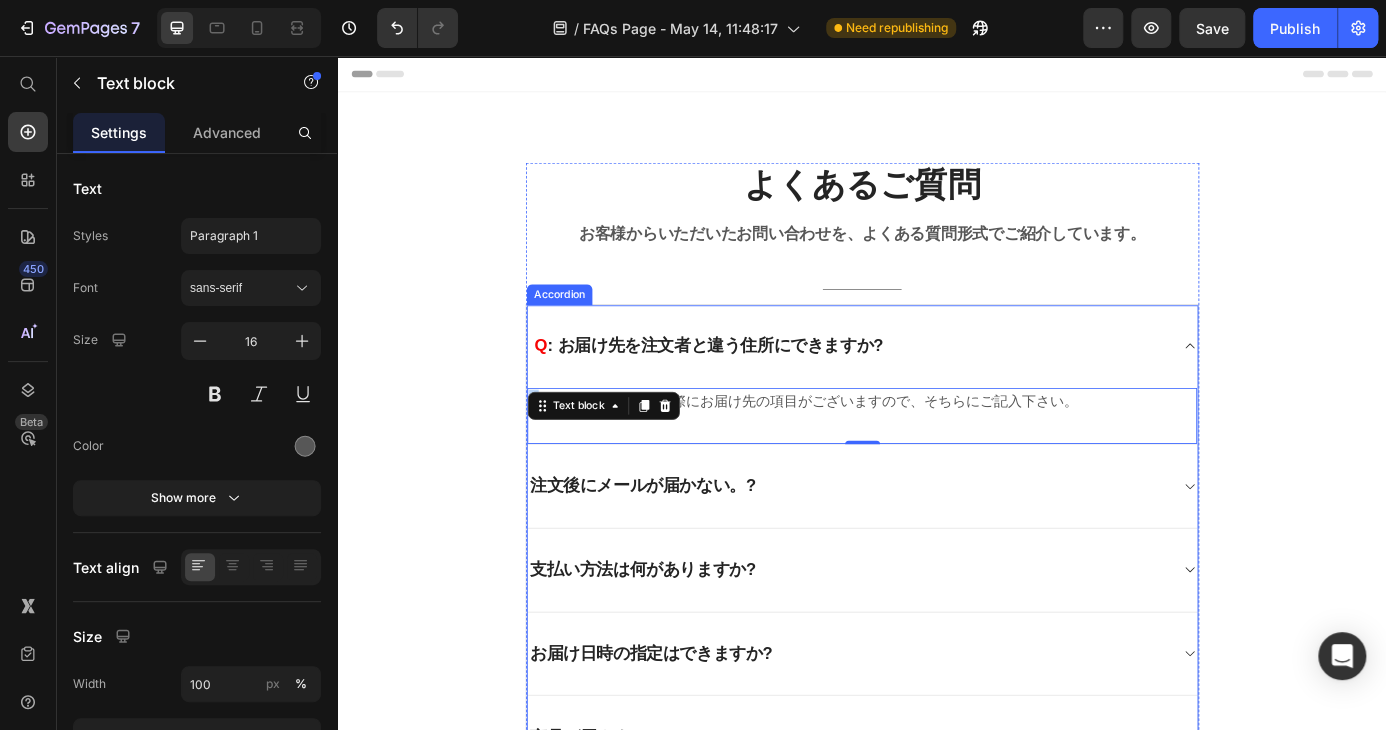 click on "注文後にメールが届かない。?" at bounding box center [937, 548] 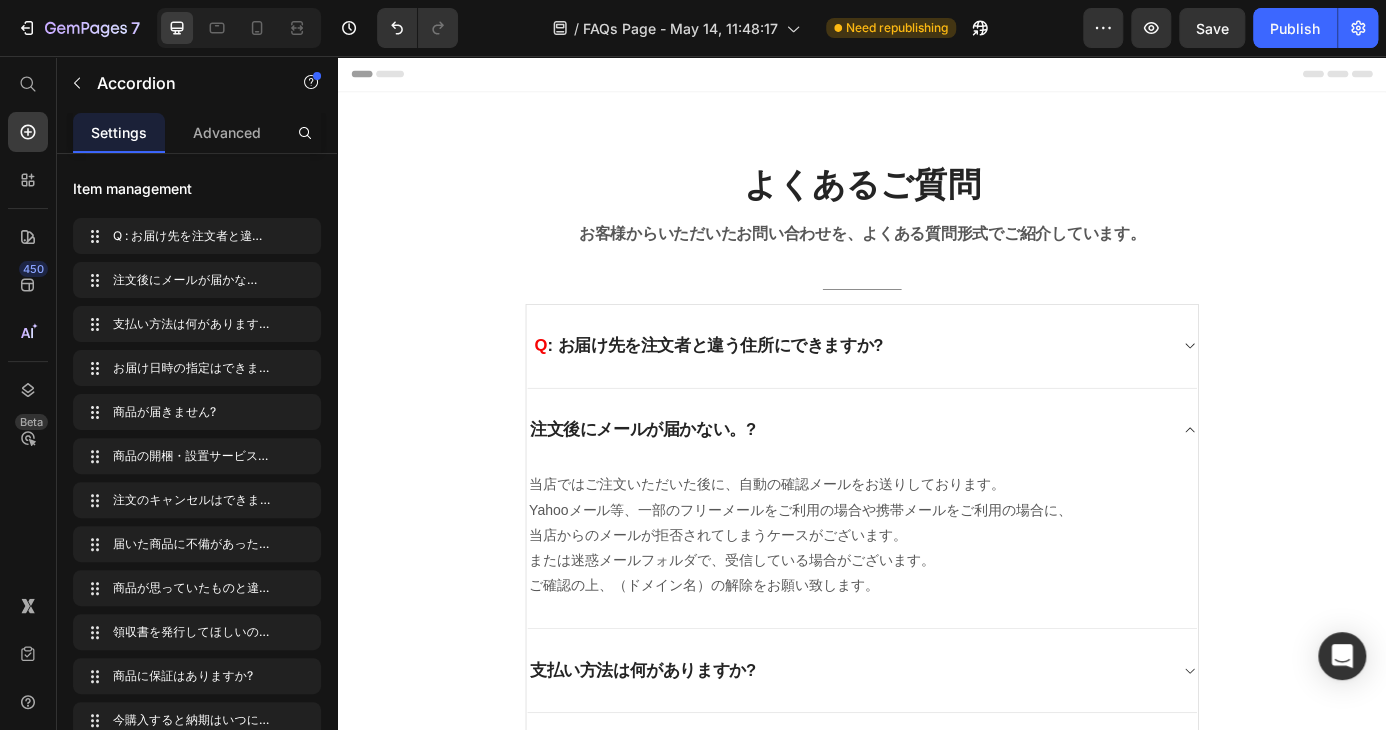 click on "Q  : お届け先を注文者と違う住所にできますか?" at bounding box center (921, 387) 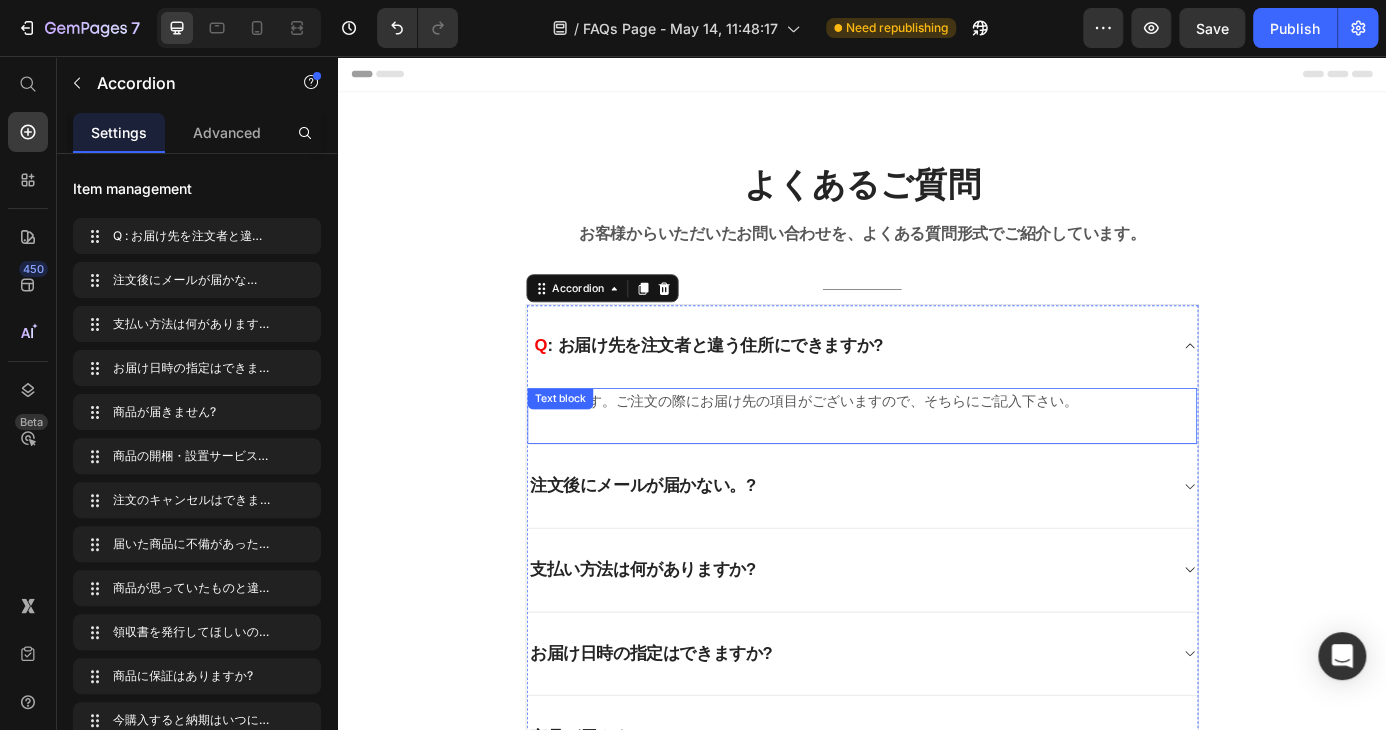 click on "A  : 可能です。ご注文の際にお届け先の項目がございますので、そちらにご記入下さい。 Text block" at bounding box center (937, 468) 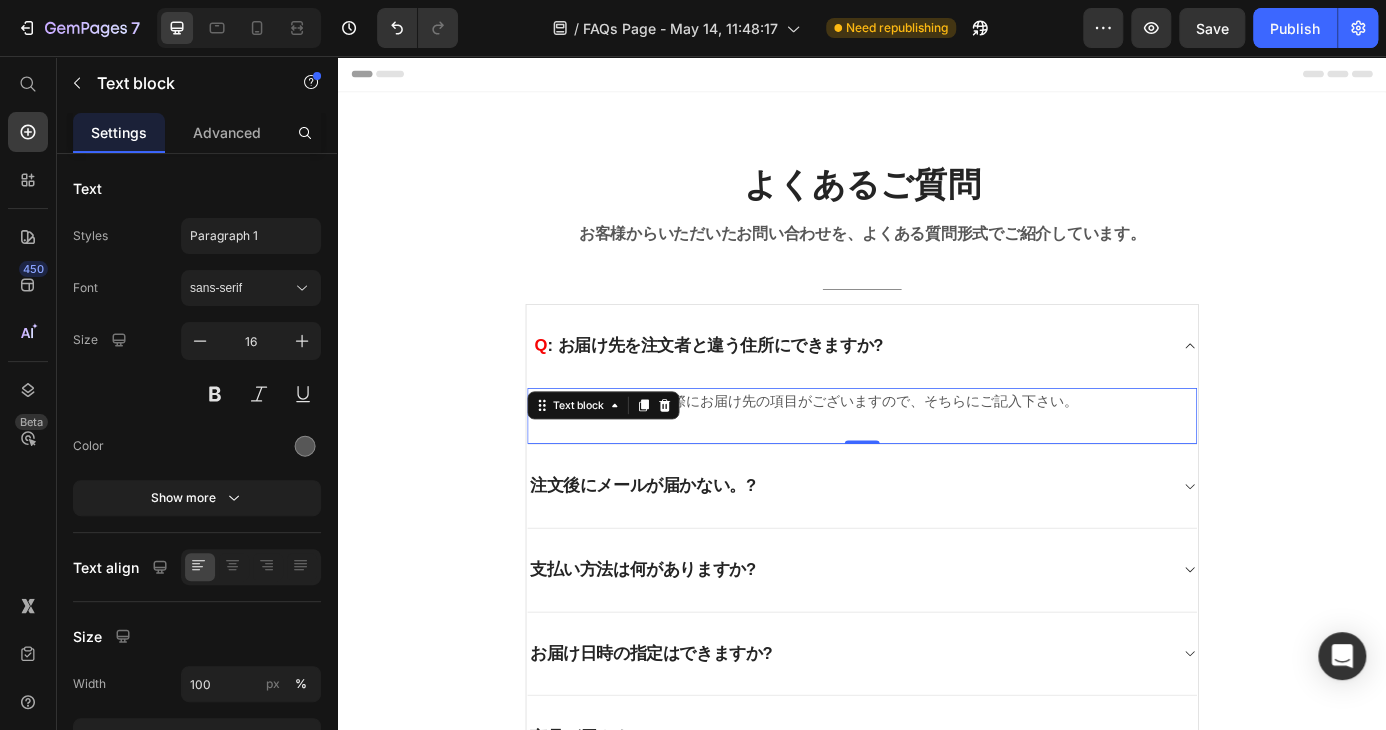 click on "A  : 可能です。ご注文の際にお届け先の項目がございますので、そちらにご記入下さい。" at bounding box center [937, 451] 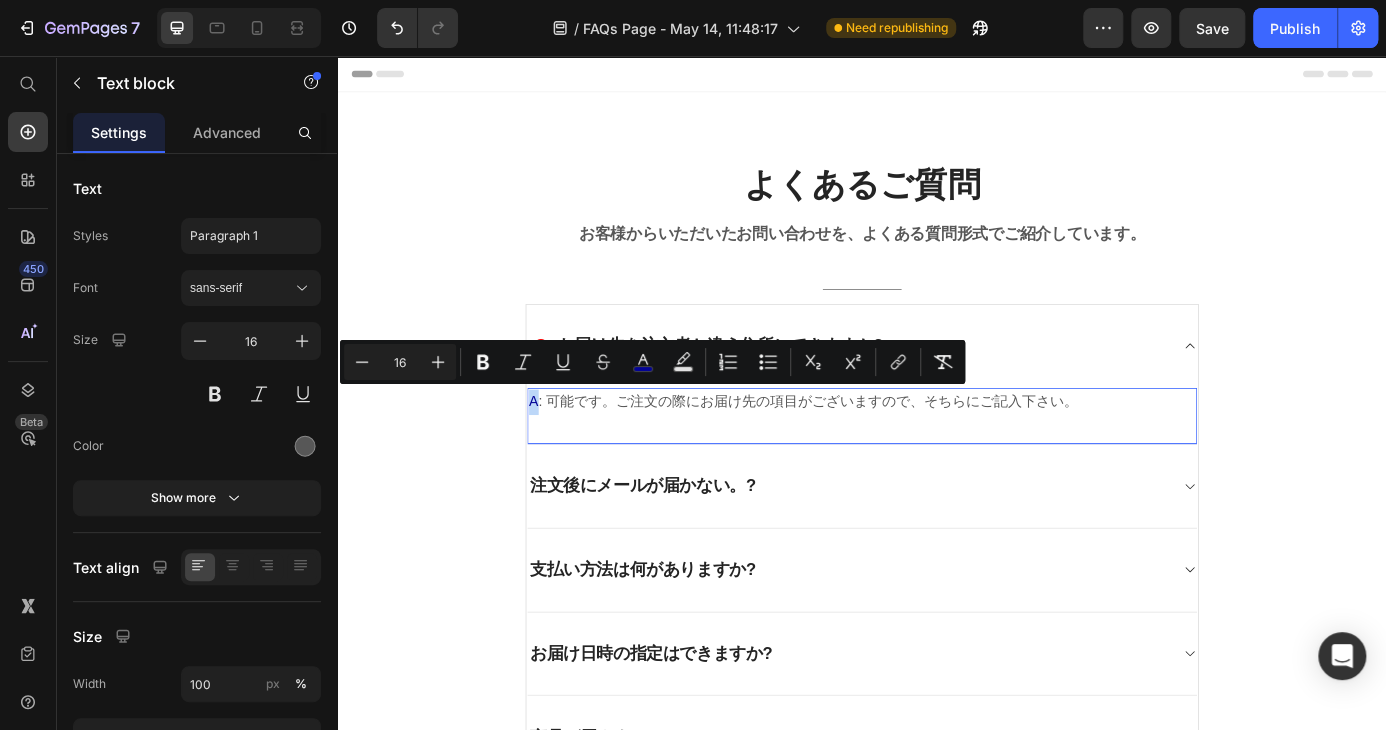 click on "A  : 可能です。ご注文の際にお届け先の項目がございますので、そちらにご記入下さい。" at bounding box center (937, 451) 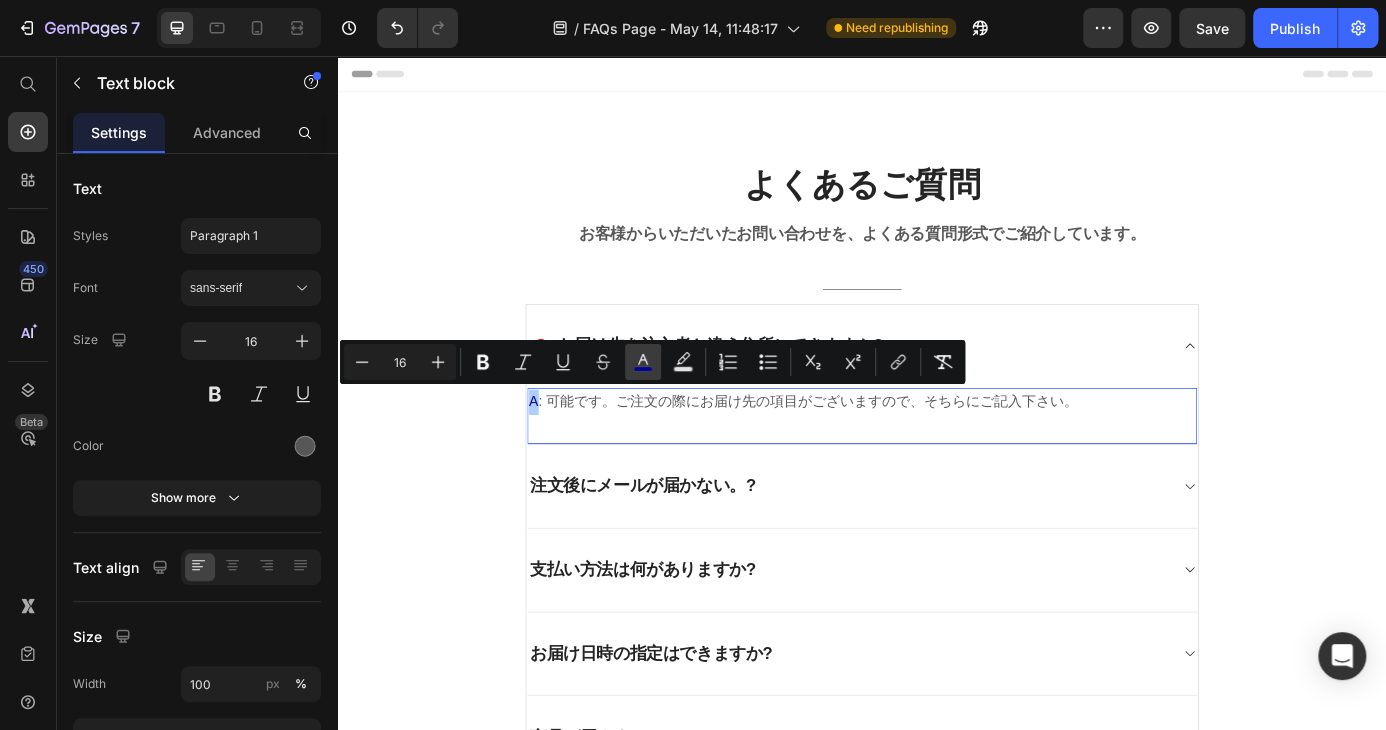 click 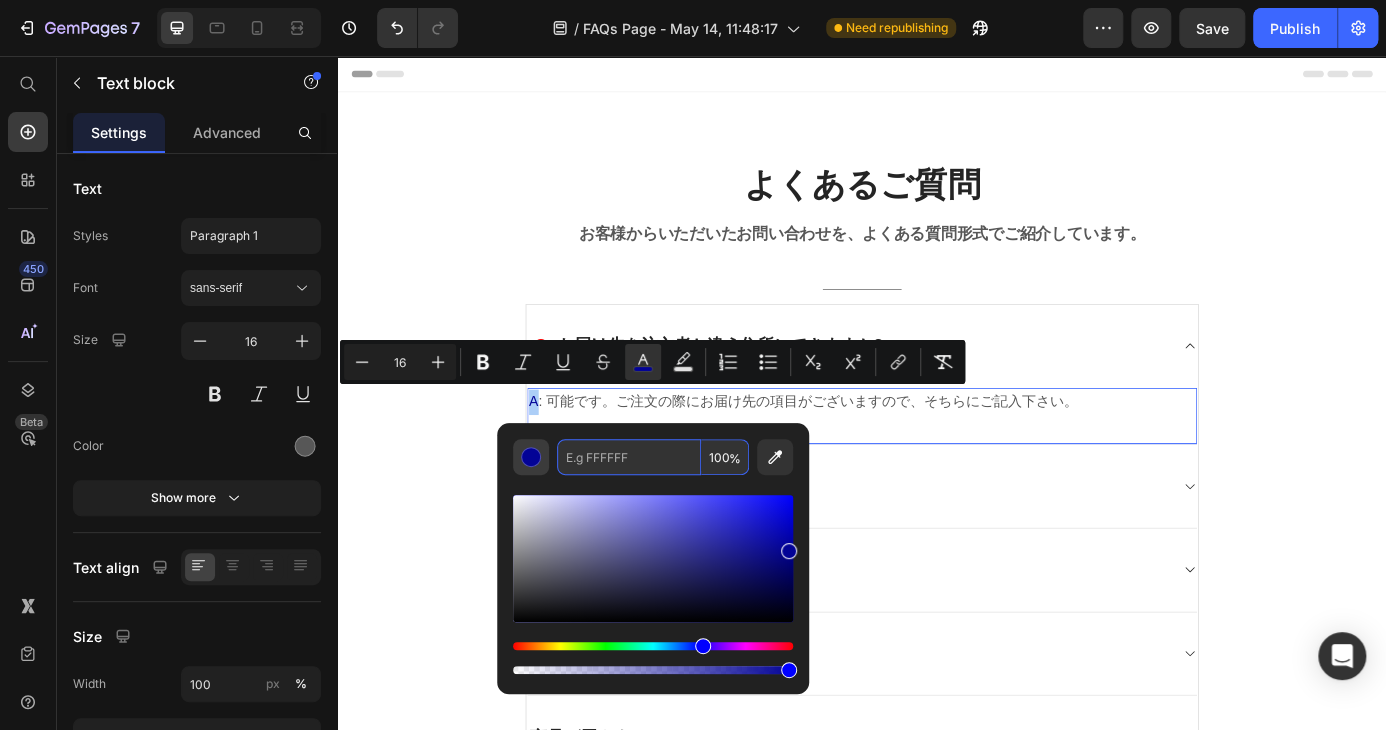paste on "0067C0" 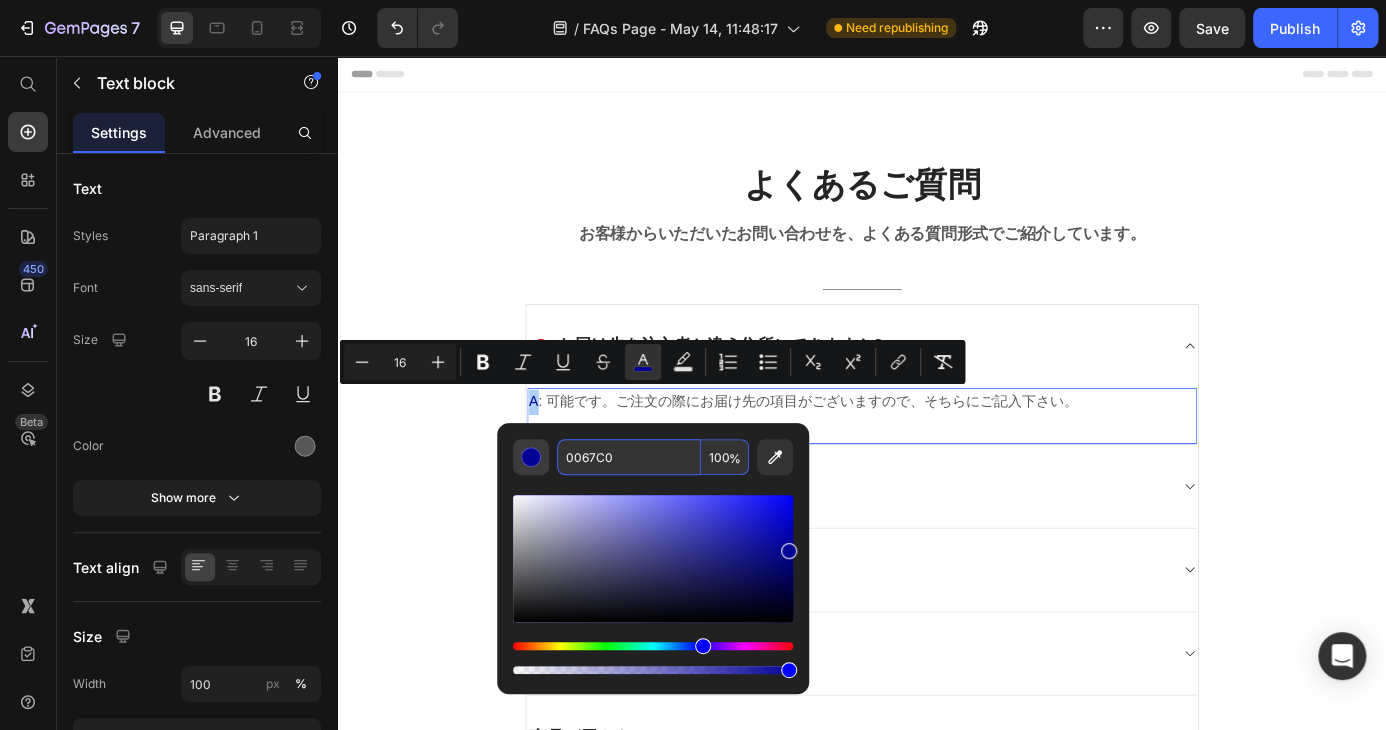 type on "0067C0" 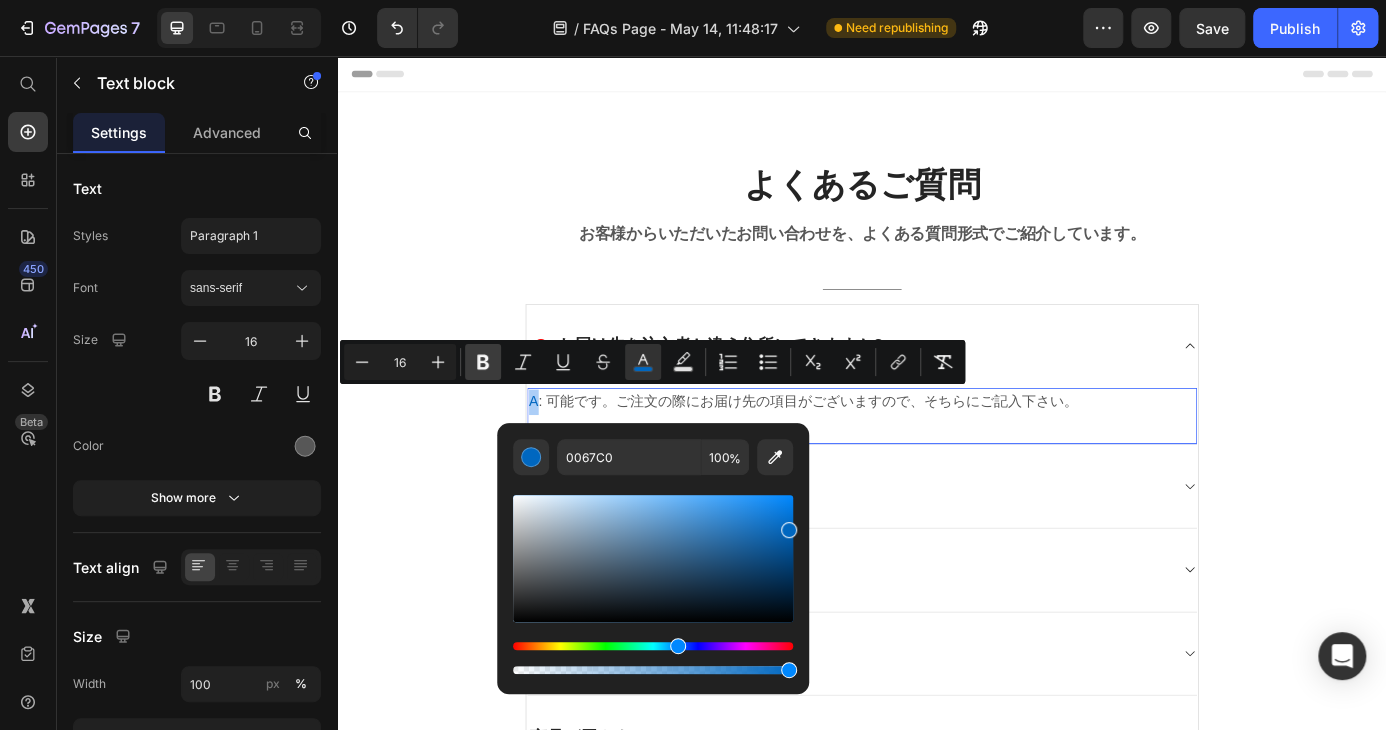 click 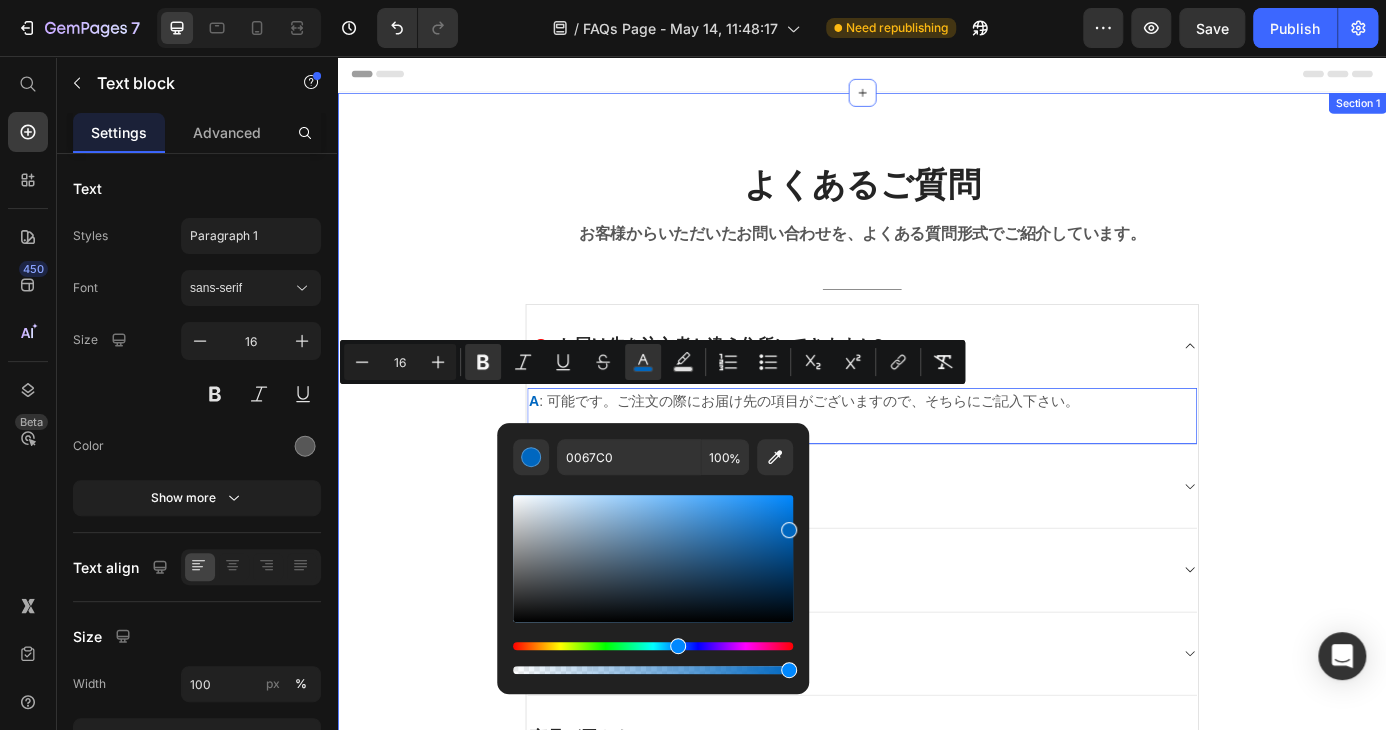 click on "よくあるご質問 Heading お客様からいただいたお問い合わせを、よくある質問形式でご紹介しています。 Text block                Title Line
Q  : お届け先を注文者と違う住所にできますか? A  : 可能です。ご注文の際にお届け先の項目がございますので、そちらにご記入下さい。 Text block   0
注文後にメールが届かない。?
支払い方法は何がありますか?
お届け日時の指定はできますか?
商品が届きません?
商品の開梱・設置サービスはありますか?
注文のキャンセルはできますか?
届いた商品に不備があったのですが?
Row" at bounding box center (937, 1009) 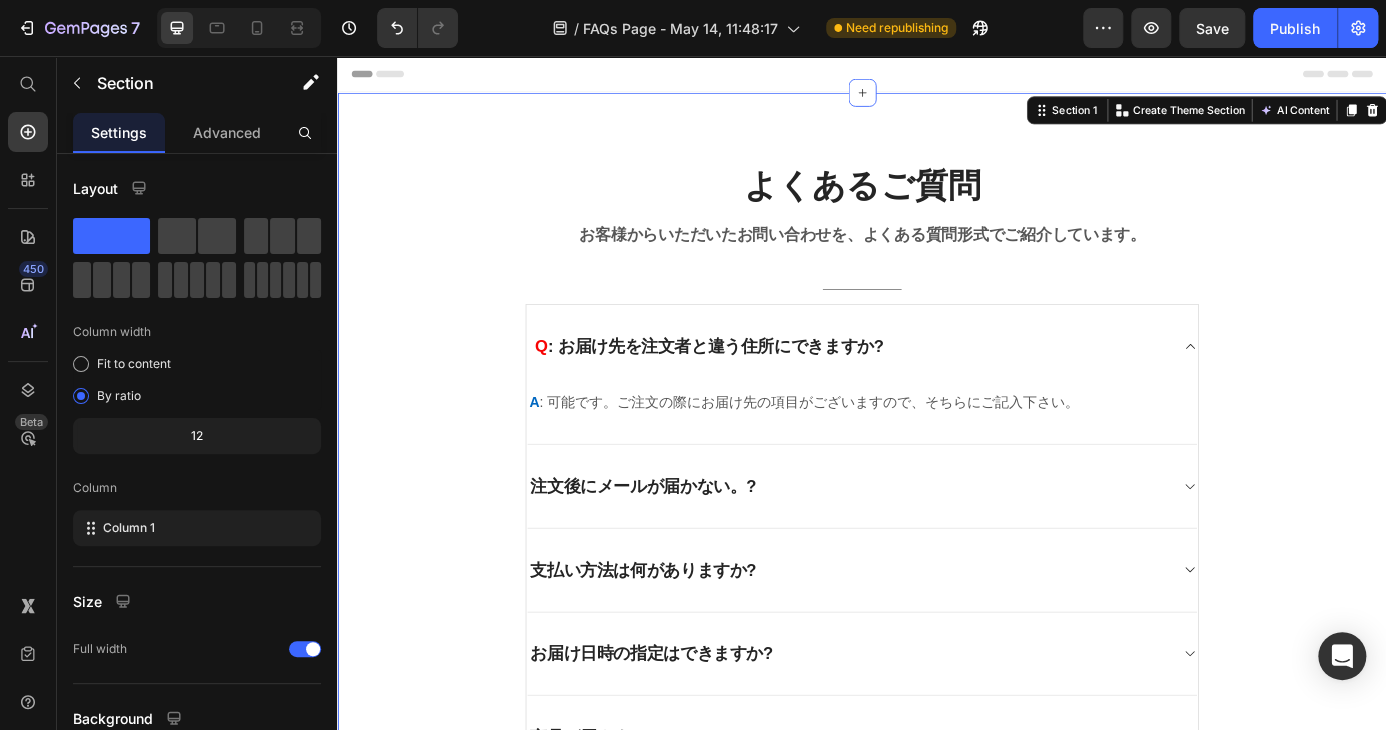 click on "よくあるご質問 Heading お客様からいただいたお問い合わせを、よくある質問形式でご紹介しています。 Text block                Title Line
Q  : お届け先を注文者と違う住所にできますか? A  : 可能です。ご注文の際にお届け先の項目がございますので、そちらにご記入下さい。 Text block
注文後にメールが届かない。?
支払い方法は何がありますか?
お届け日時の指定はできますか?
商品が届きません?
商品の開梱・設置サービスはありますか?
注文のキャンセルはできますか?
届いた商品に不備があったのですが?
Row" at bounding box center [937, 1009] 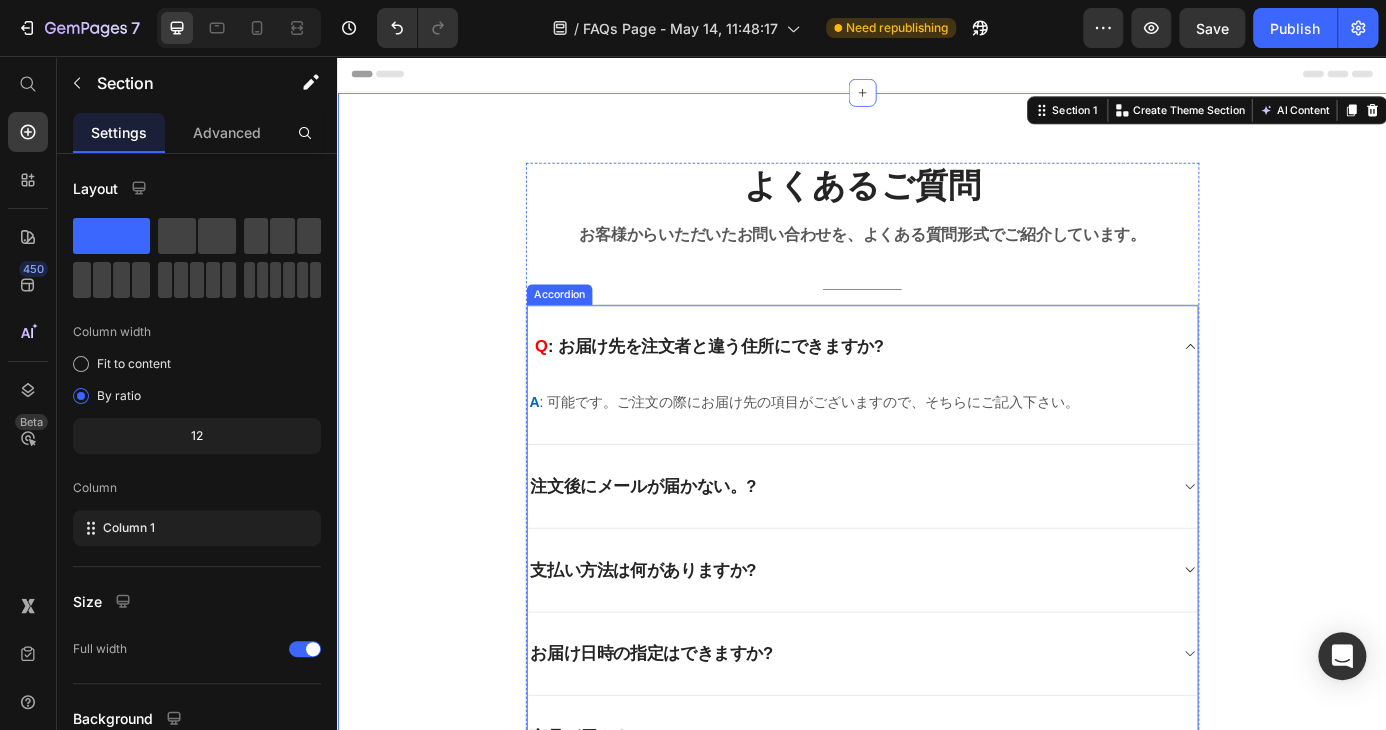 click 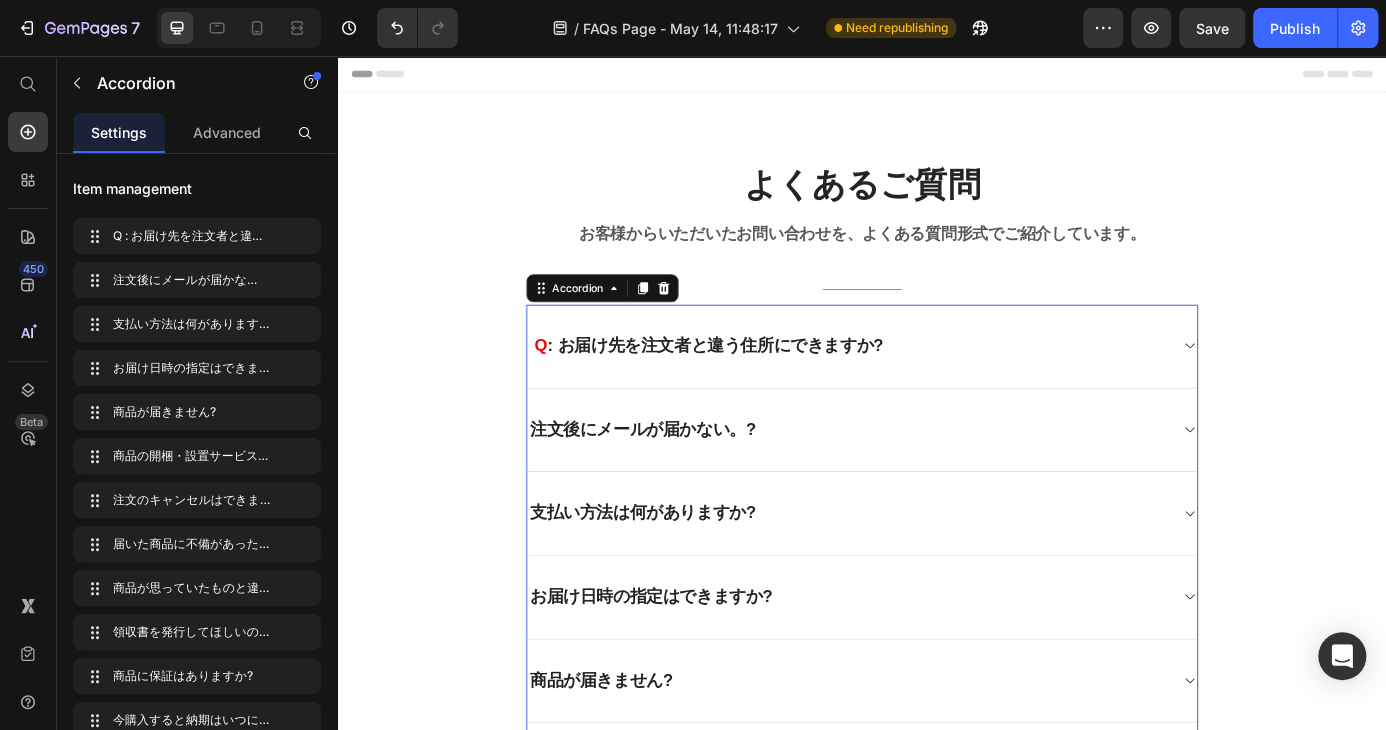 click 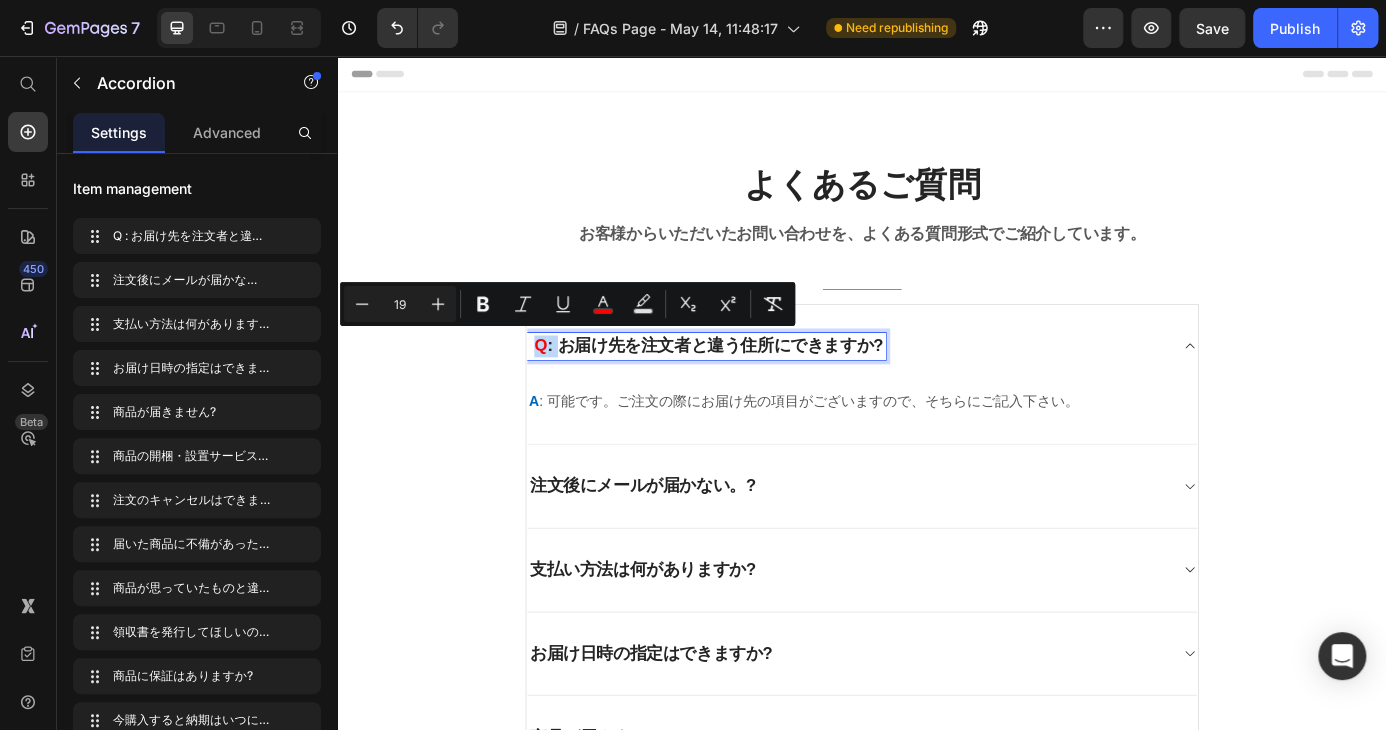 drag, startPoint x: 578, startPoint y: 387, endPoint x: 557, endPoint y: 393, distance: 21.84033 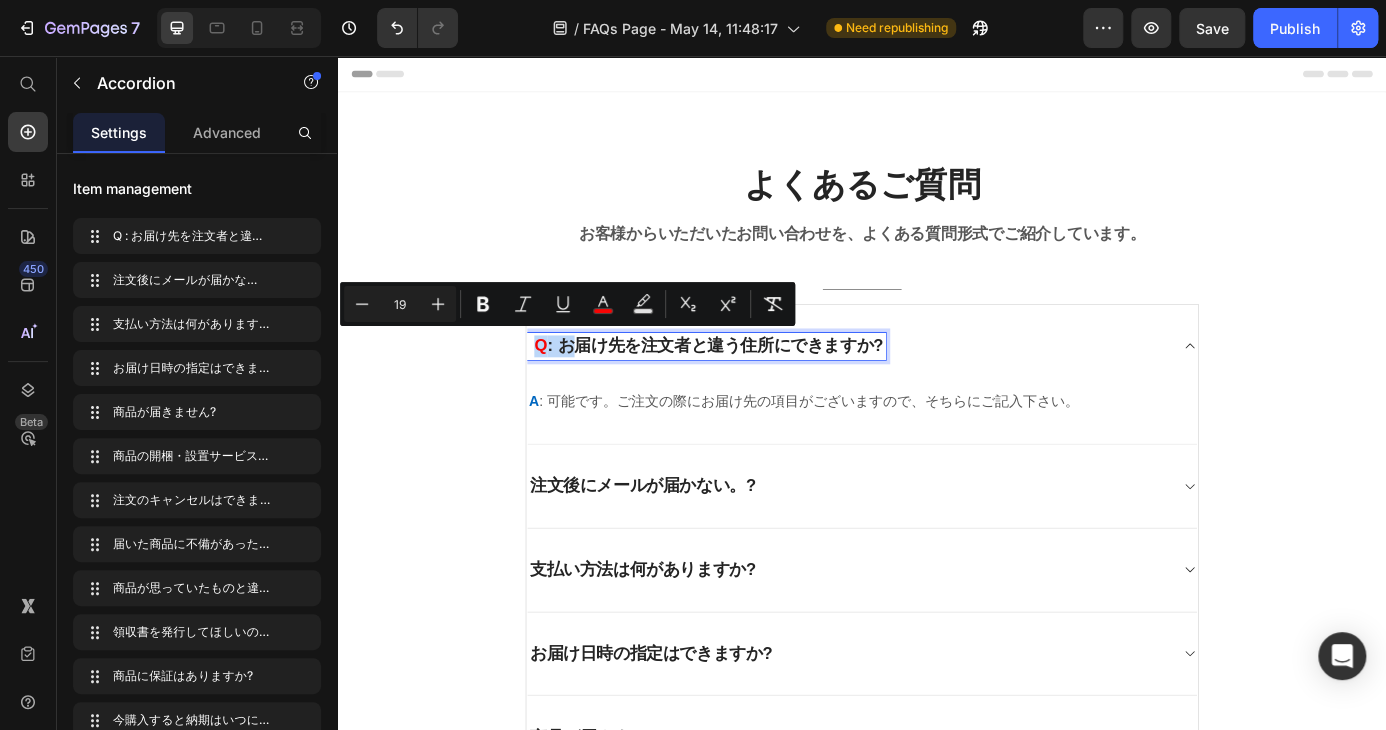 drag, startPoint x: 589, startPoint y: 390, endPoint x: 558, endPoint y: 393, distance: 31.144823 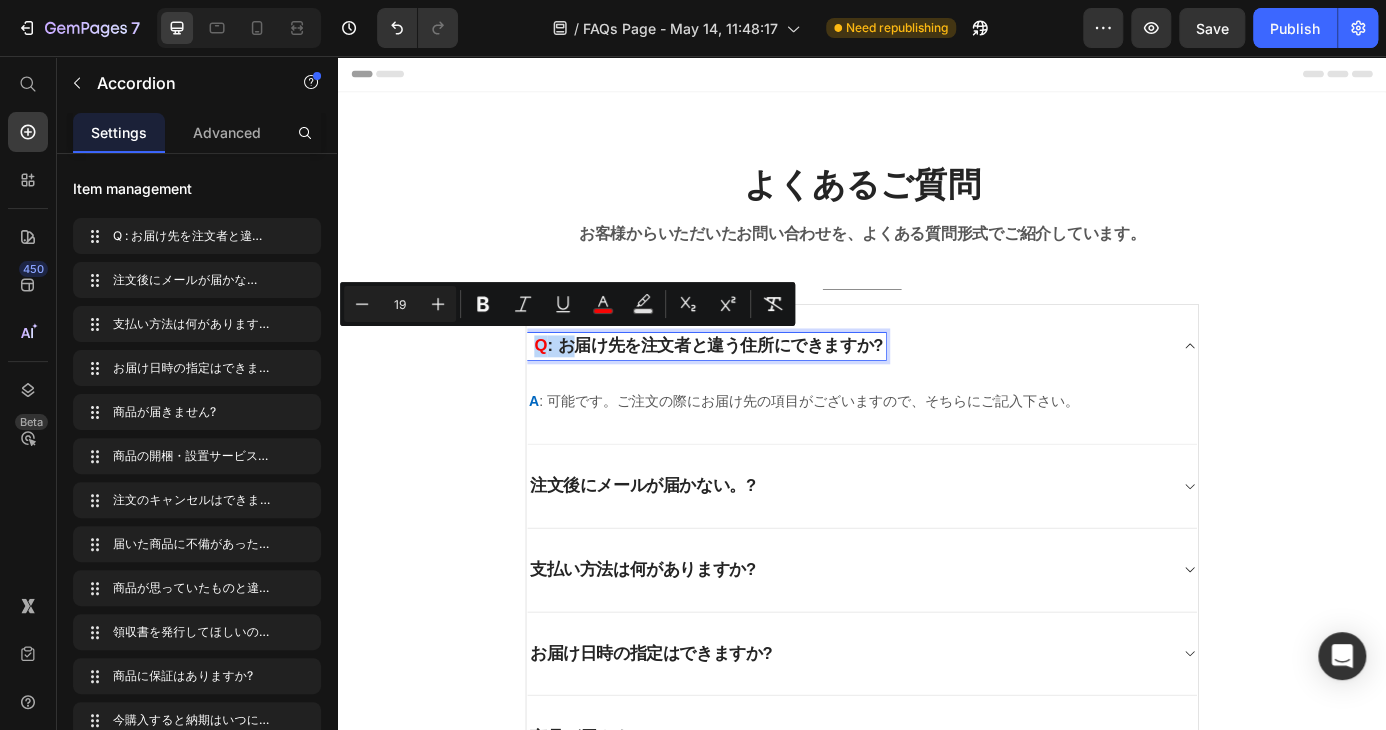 click on "Q  : お届け先を注文者と違う住所にできますか?" at bounding box center [759, 387] 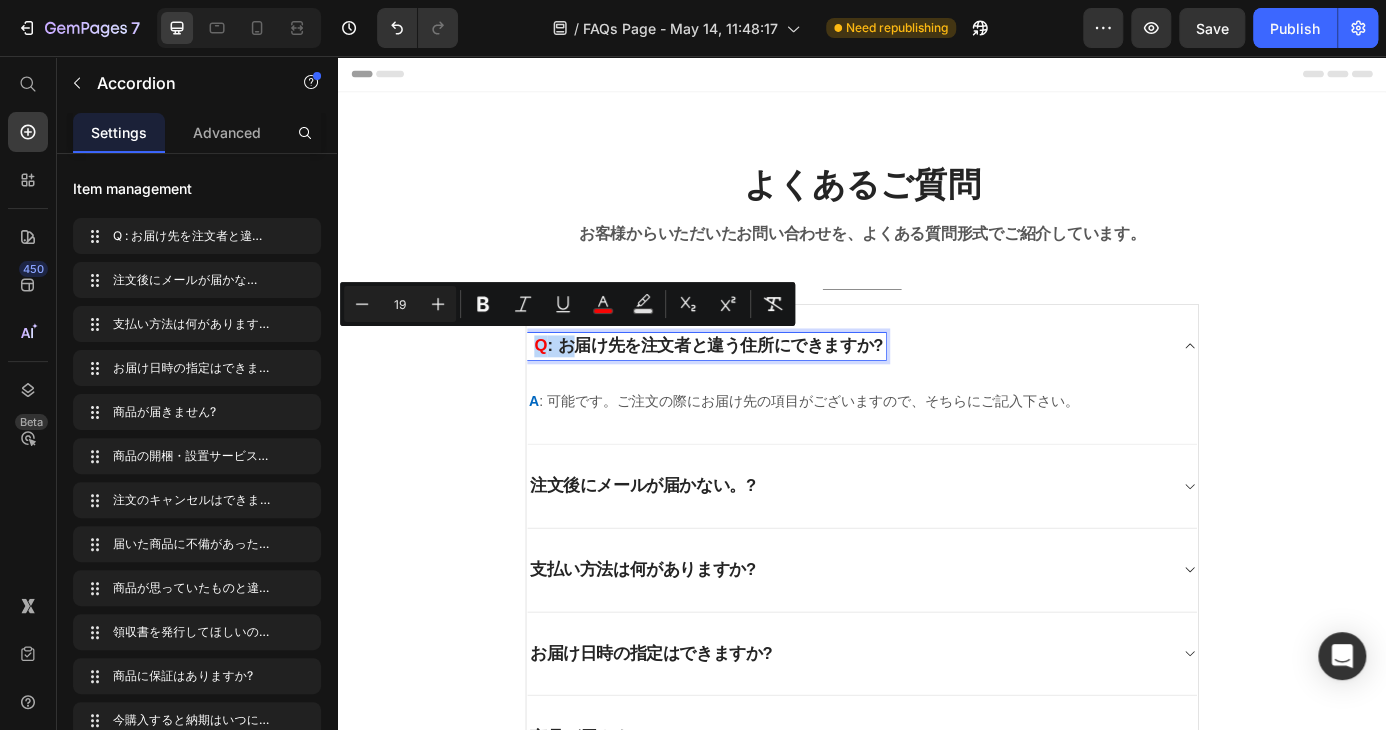 copy on "Q  :" 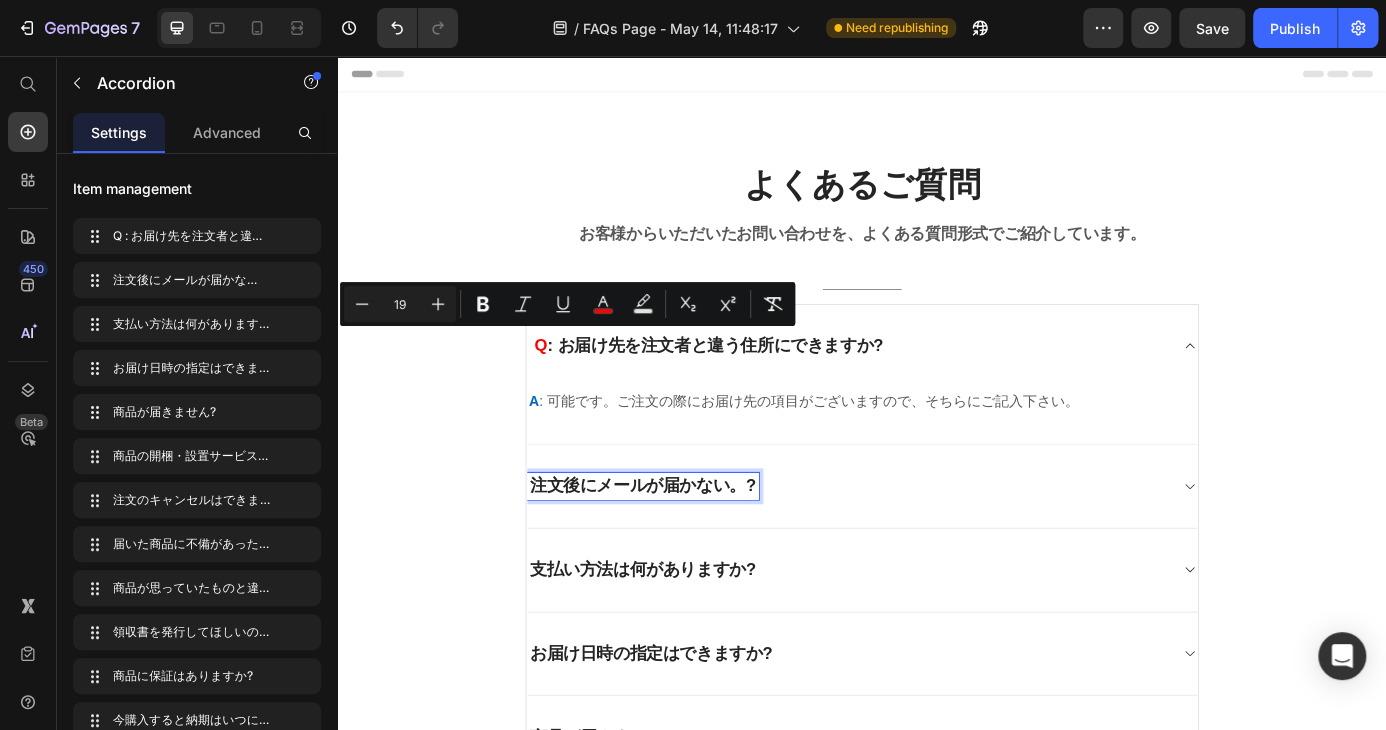 click on "注文後にメールが届かない。?" at bounding box center [686, 547] 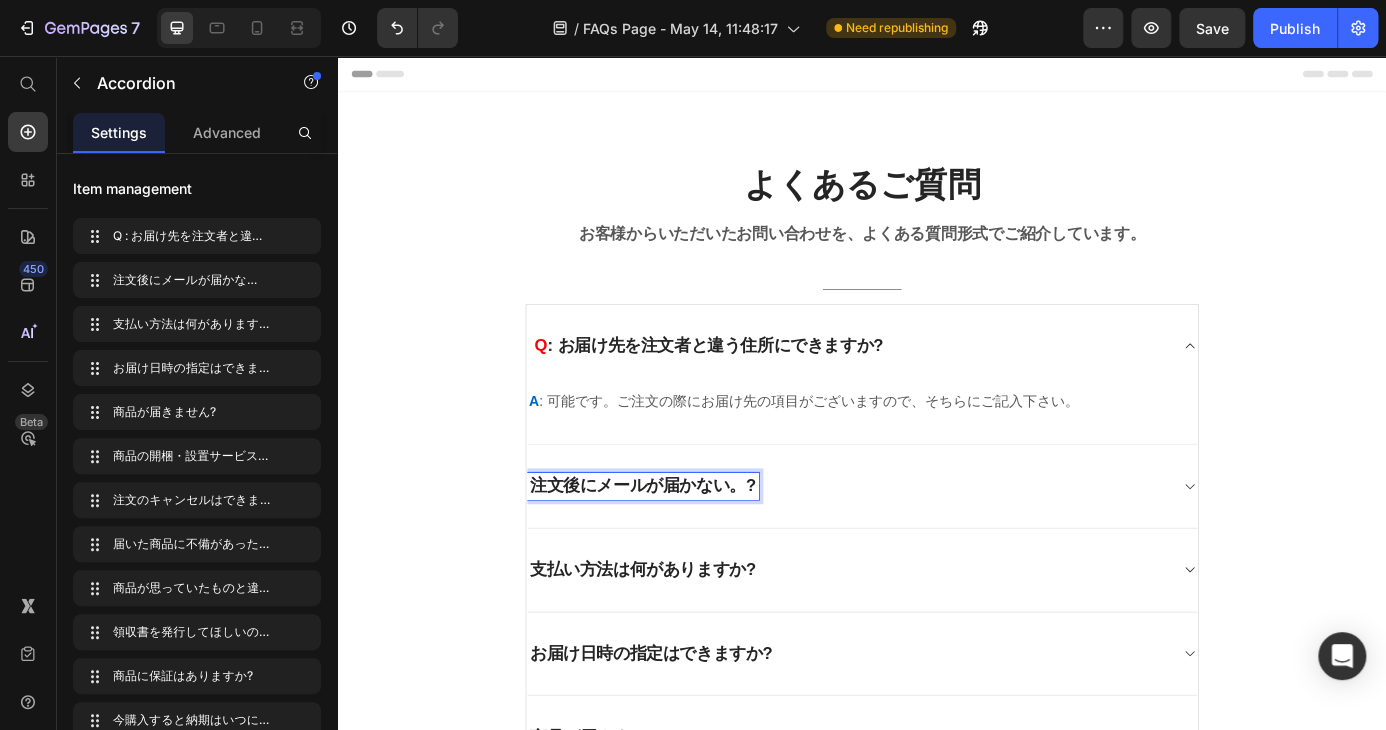 click on "注文後にメールが届かない。?" at bounding box center [686, 547] 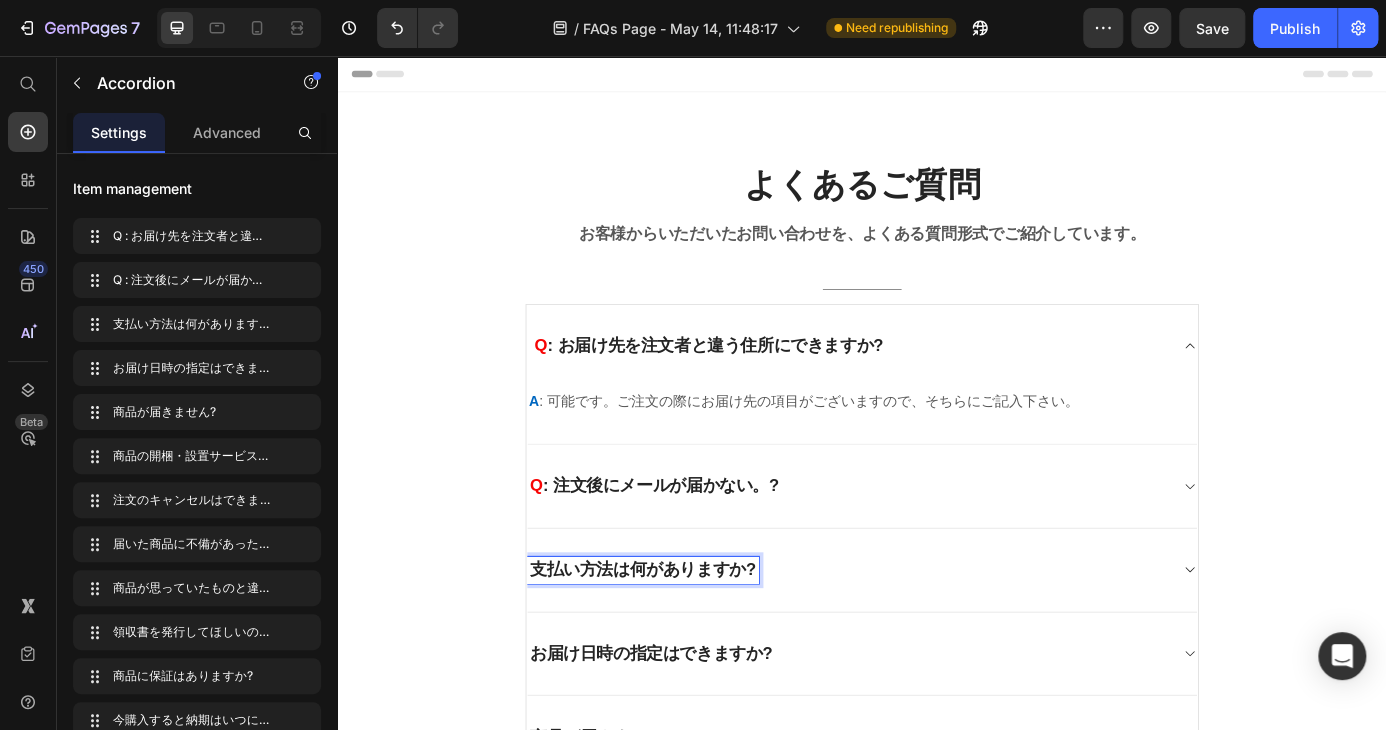 click on "支払い方法は何がありますか?" at bounding box center (686, 643) 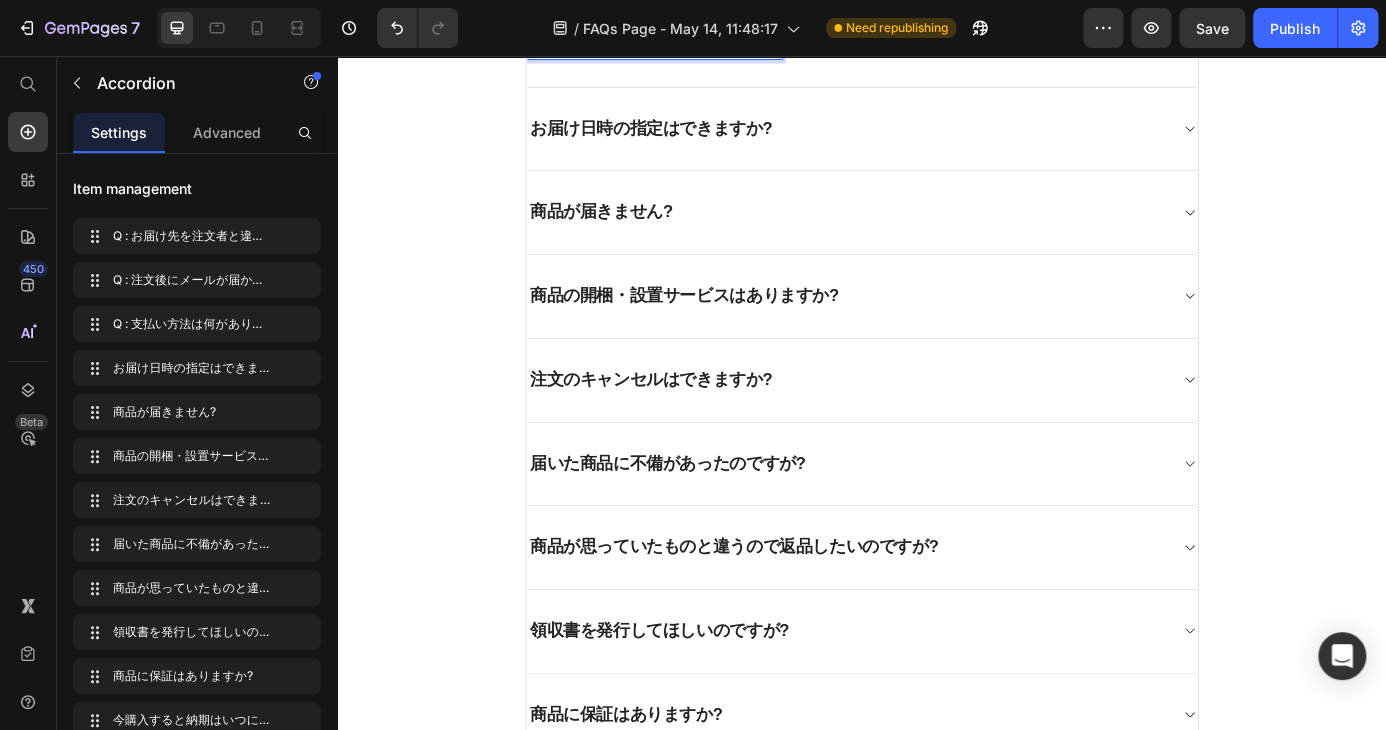 scroll, scrollTop: 500, scrollLeft: 0, axis: vertical 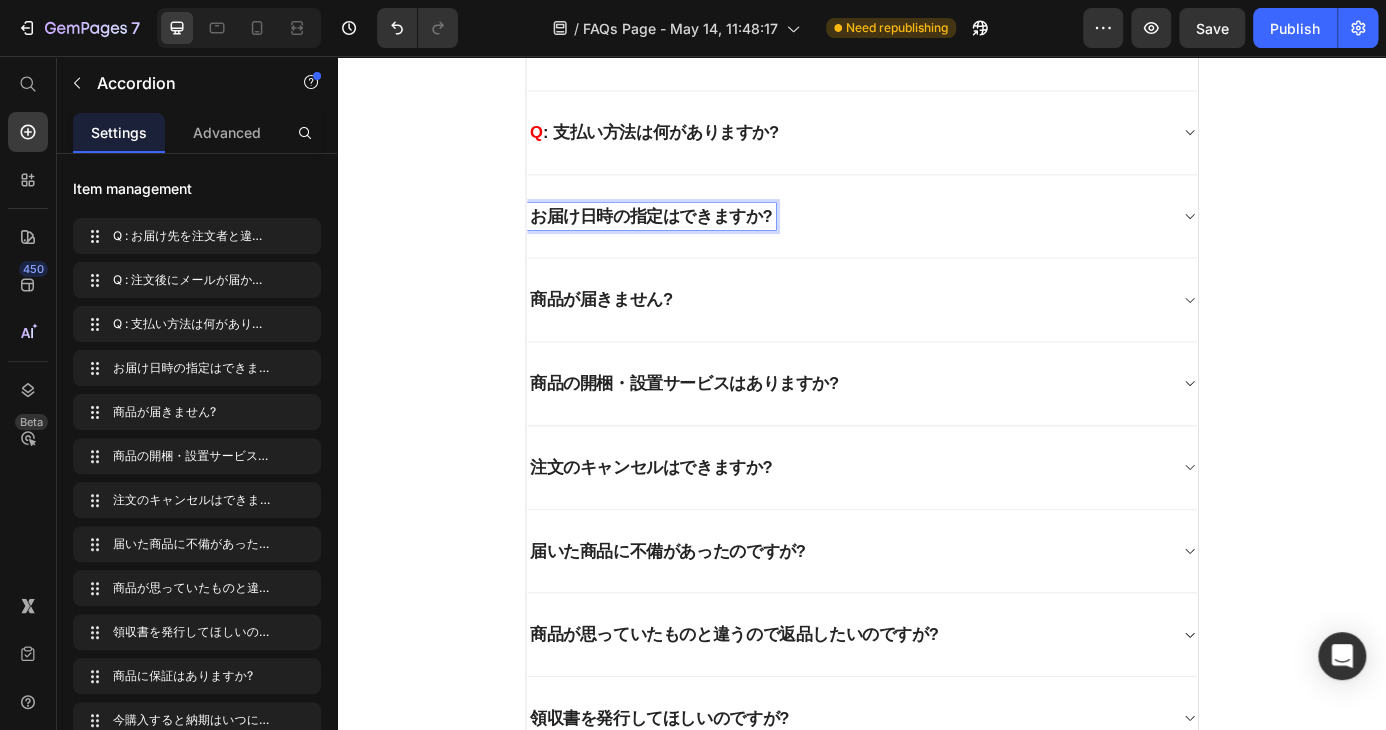 click on "お届け日時の指定はできますか?" at bounding box center [696, 239] 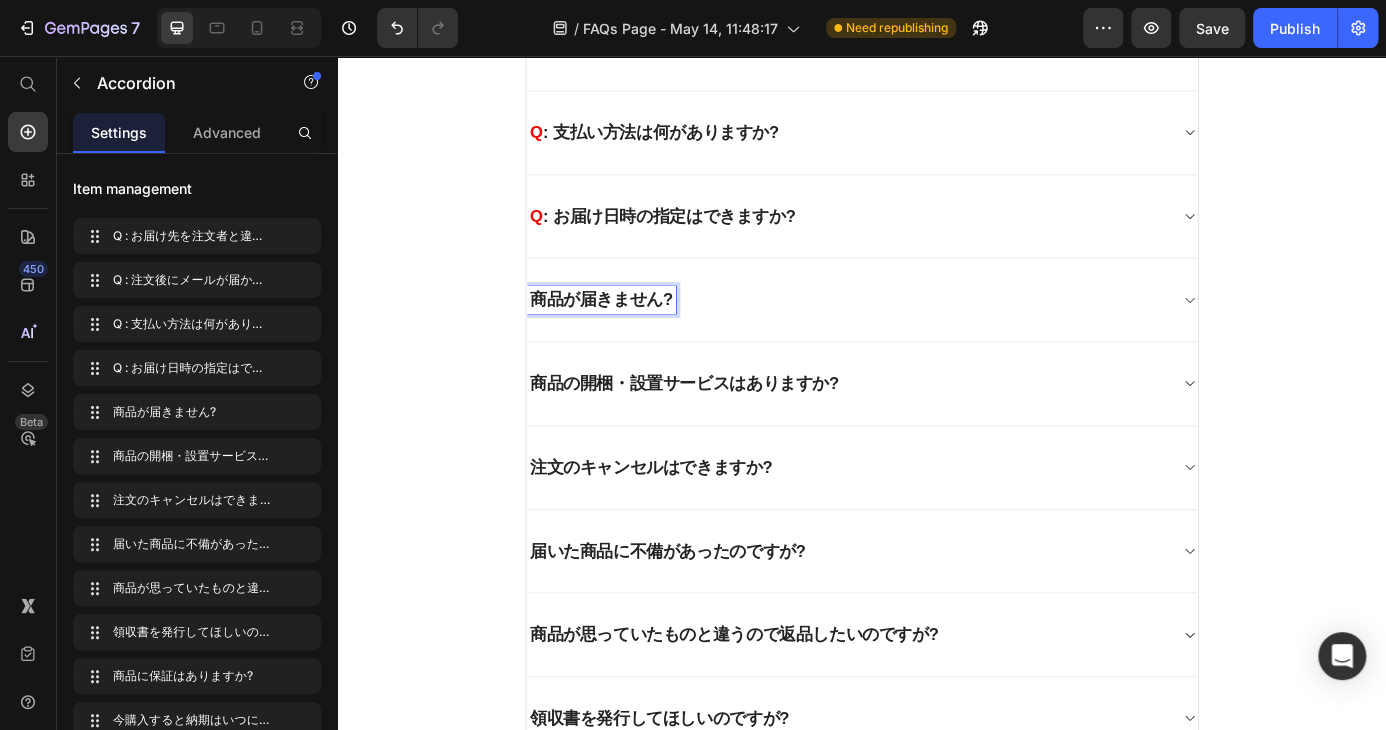 click on "商品が届きません?" at bounding box center [639, 334] 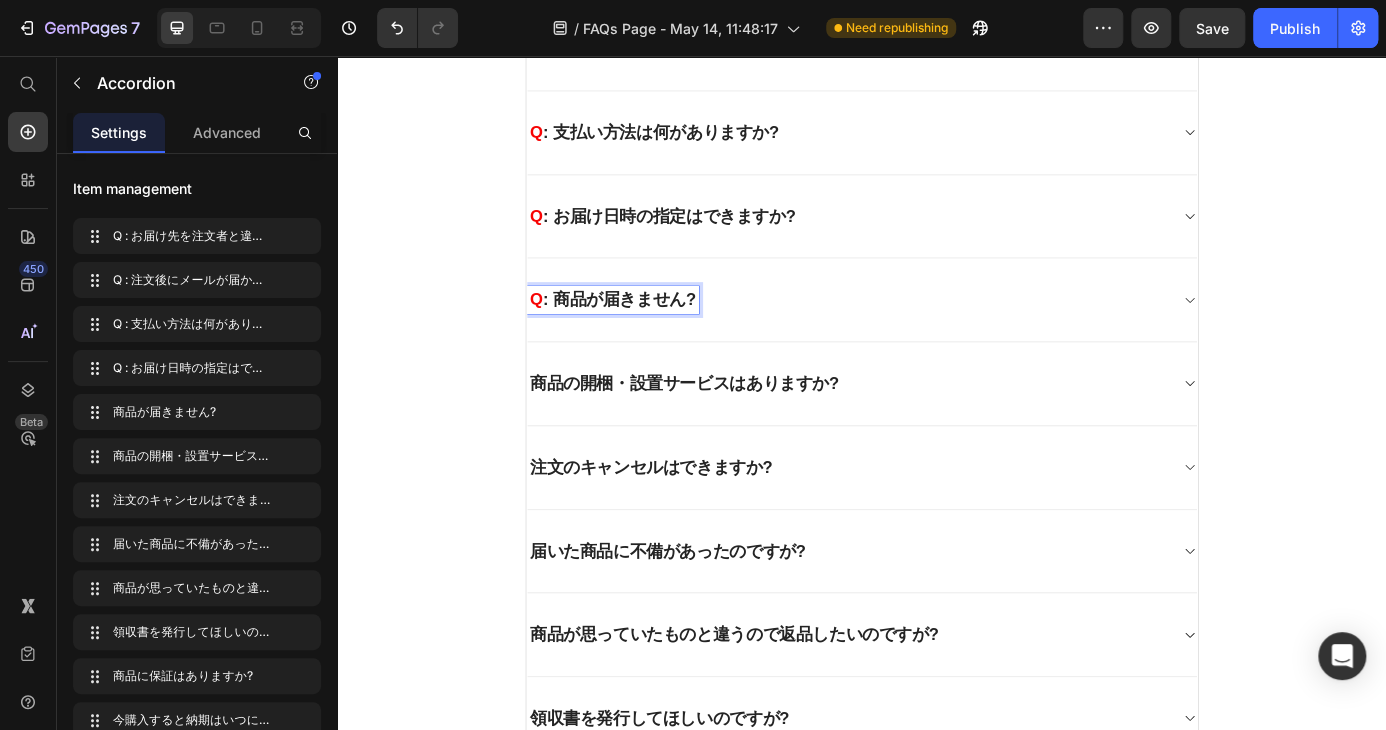 click on "商品の開梱・設置サービスはありますか?" at bounding box center (734, 430) 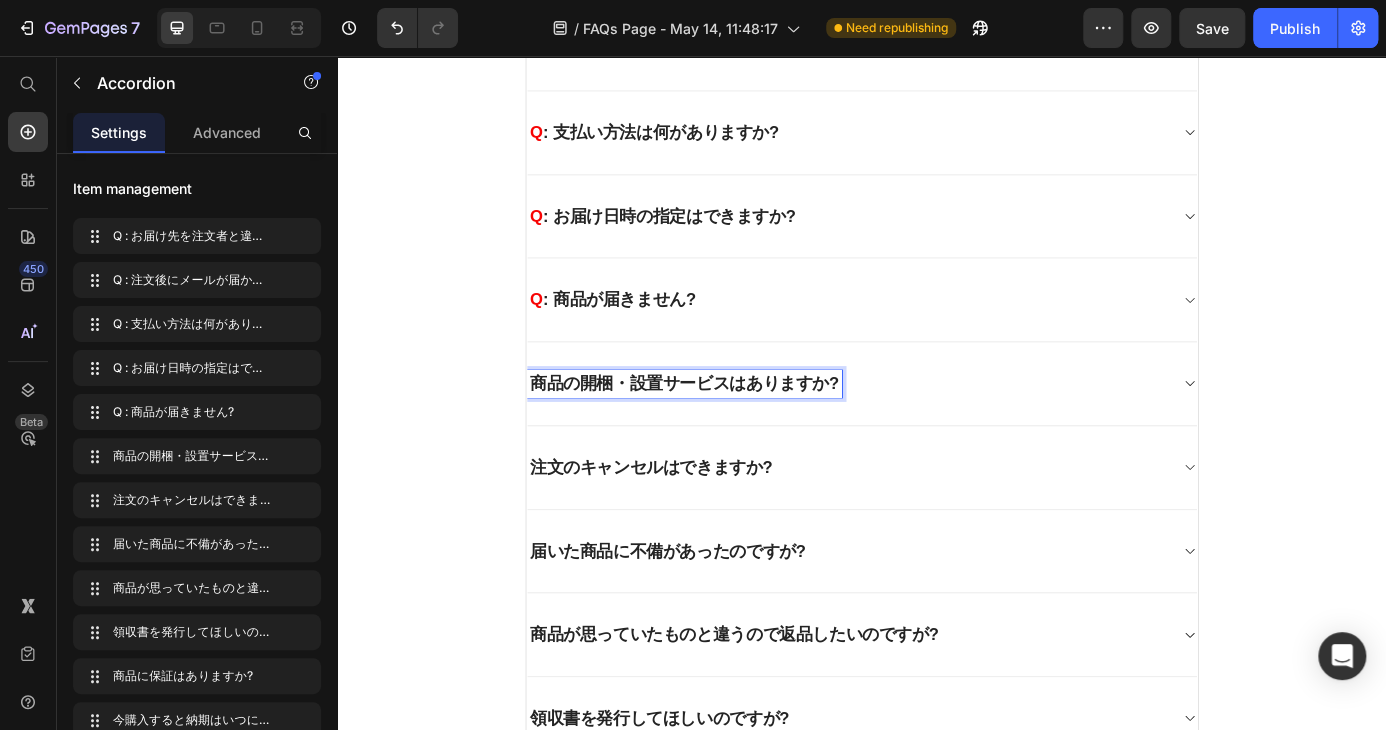 click on "商品の開梱・設置サービスはありますか?" at bounding box center (734, 430) 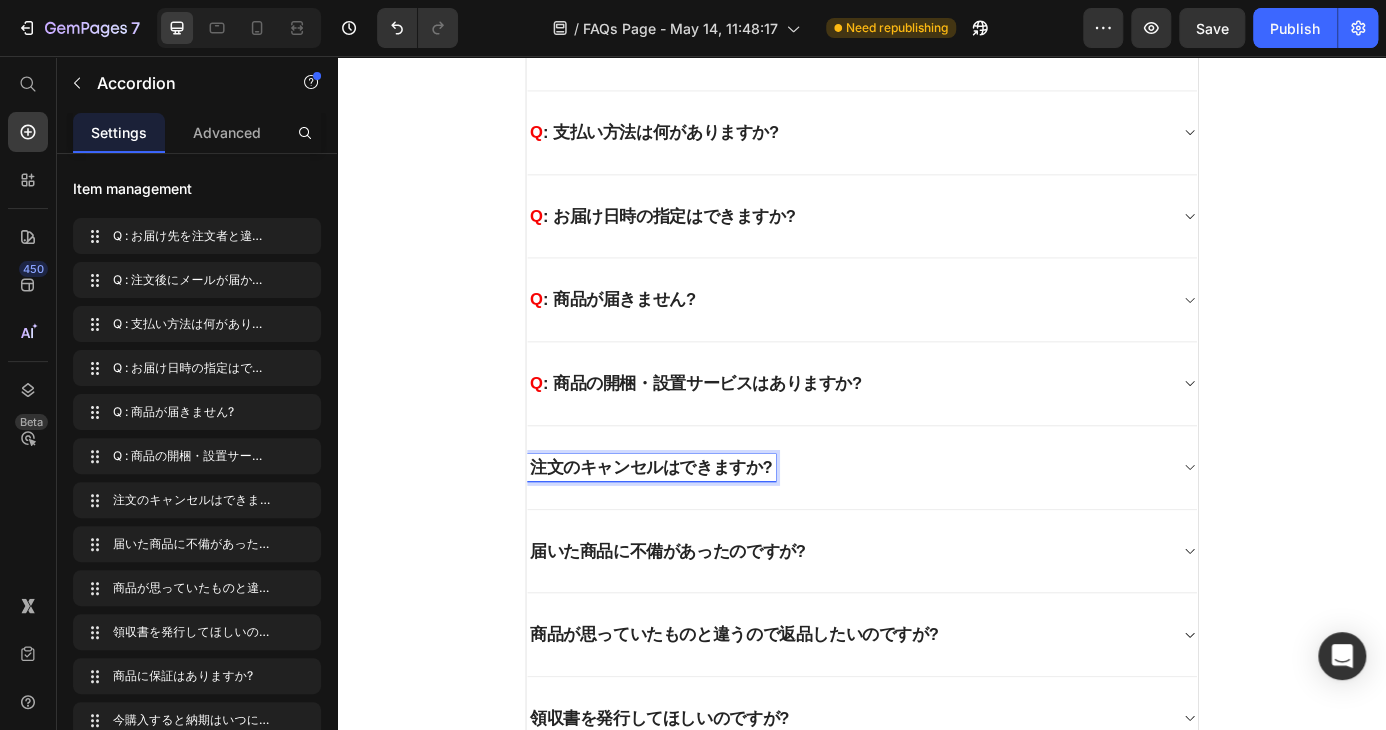 click on "注文のキャンセルはできますか?" at bounding box center [696, 526] 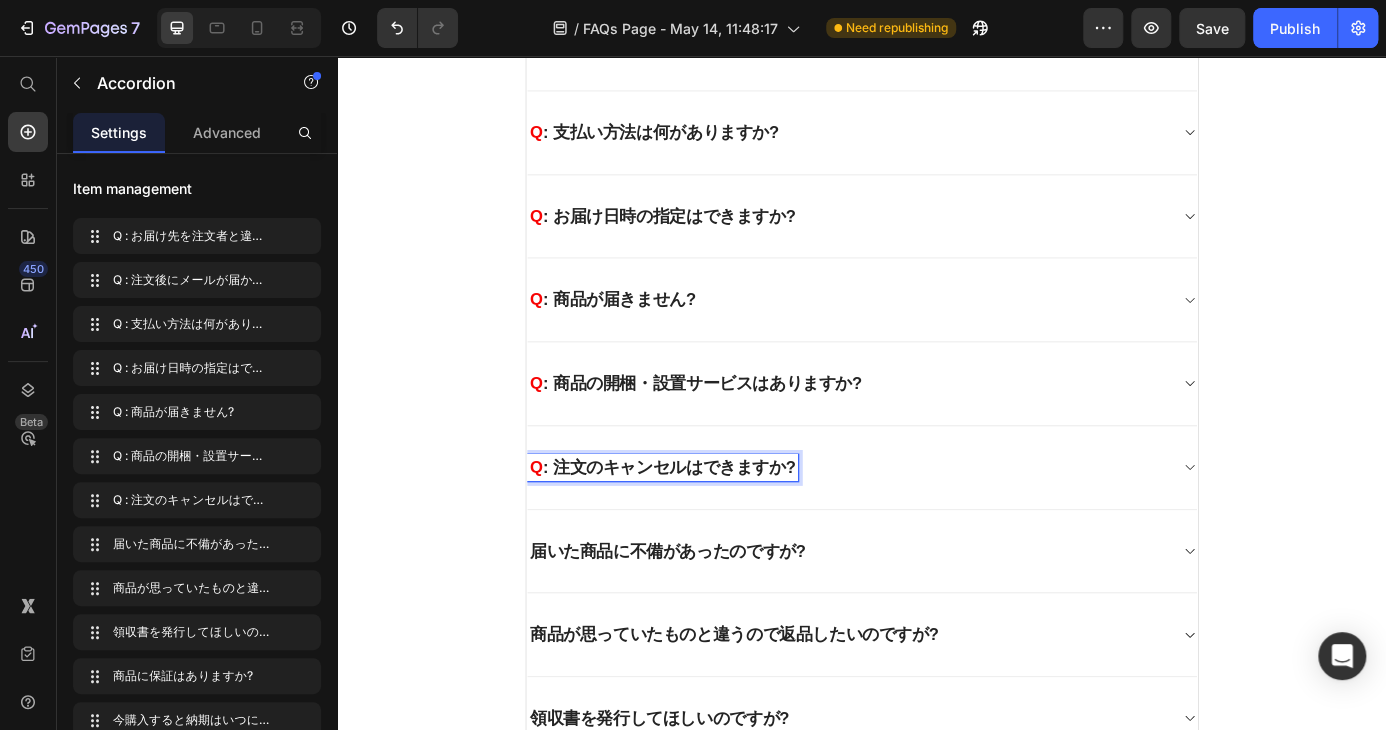 click on "届いた商品に不備があったのですが?" at bounding box center (715, 622) 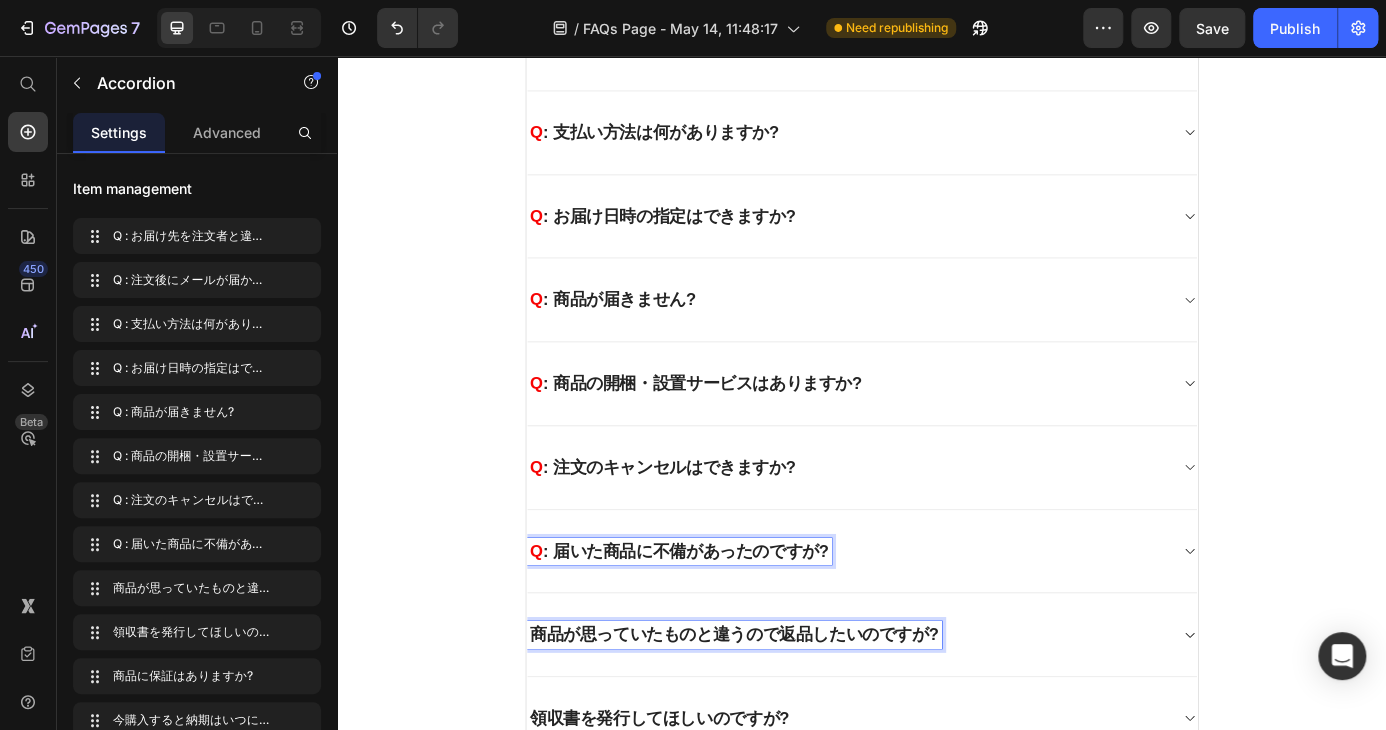 click on "商品が思っていたものと違うので返品したいのですが?" at bounding box center (791, 717) 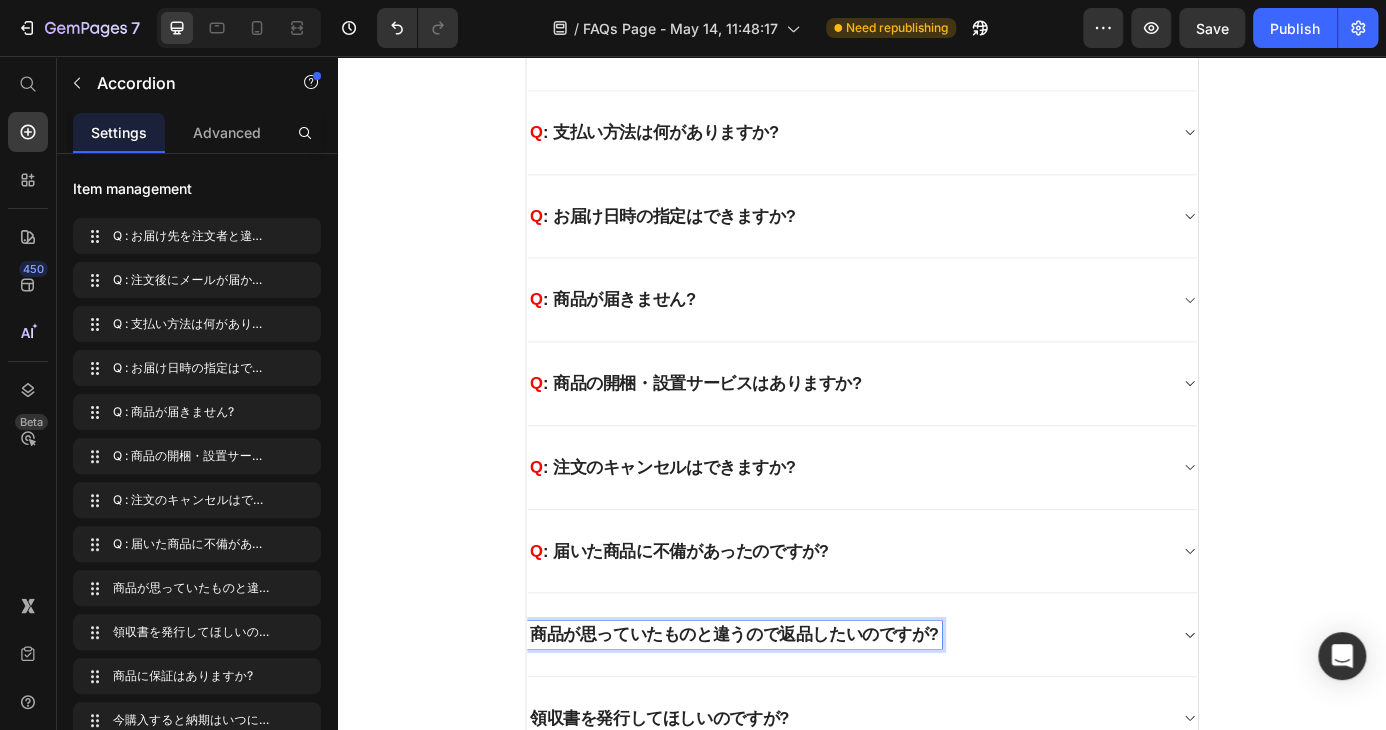 click on "商品が思っていたものと違うので返品したいのですが?" at bounding box center [791, 717] 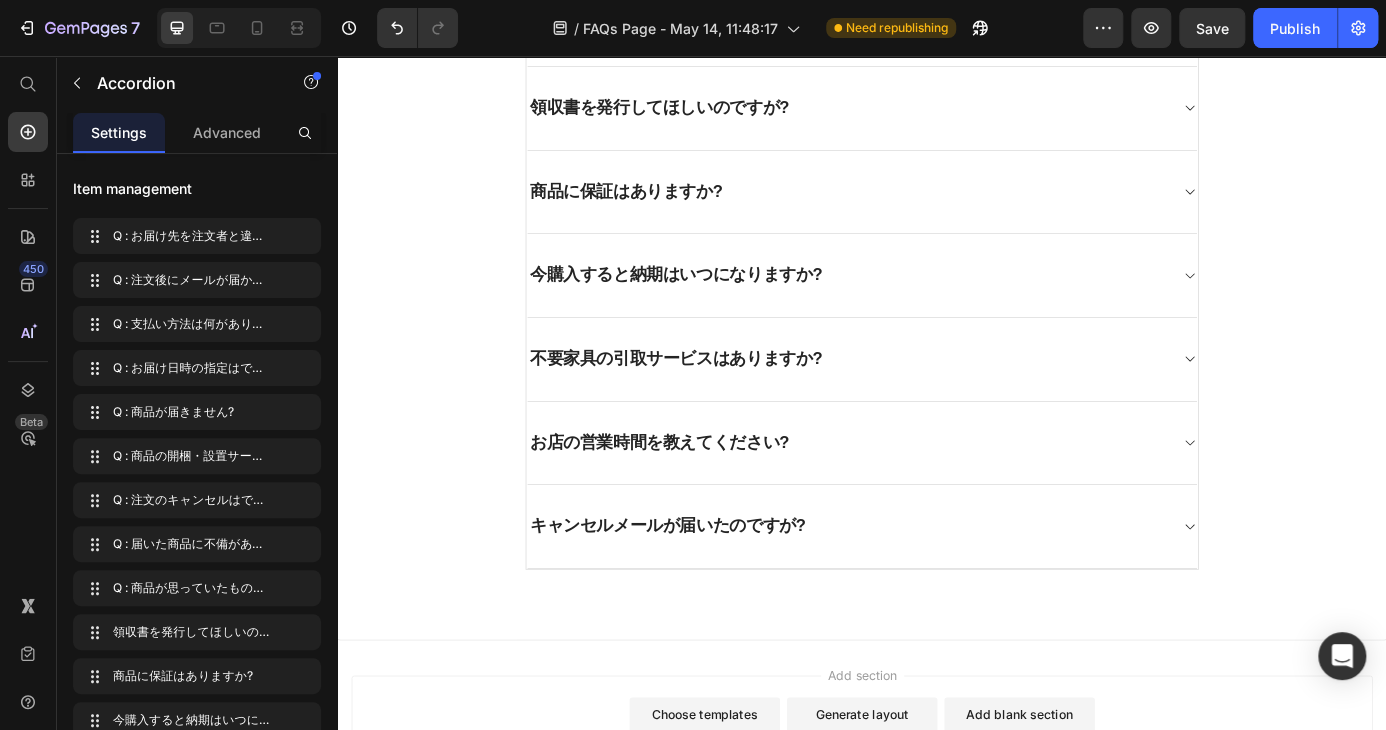 scroll, scrollTop: 1000, scrollLeft: 0, axis: vertical 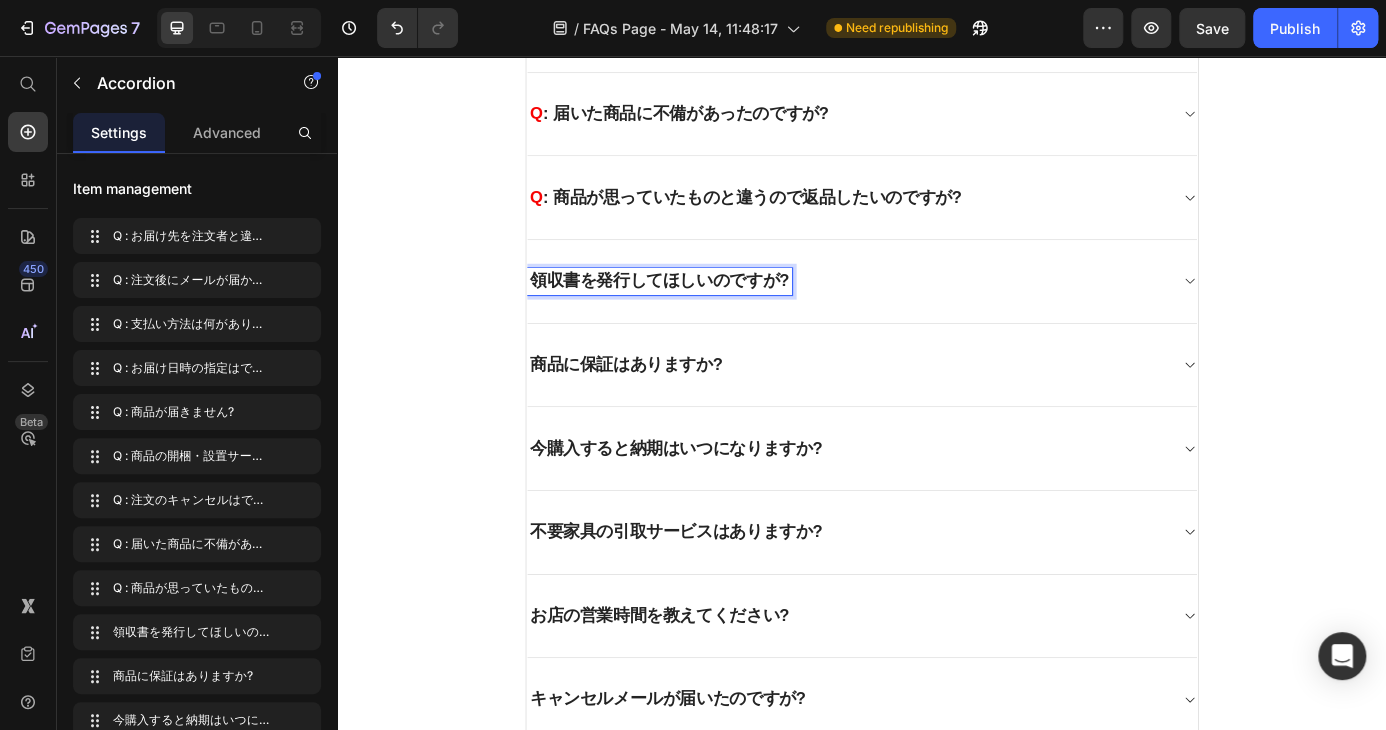 click on "領収書を発行してほしいのですが?" at bounding box center [705, 313] 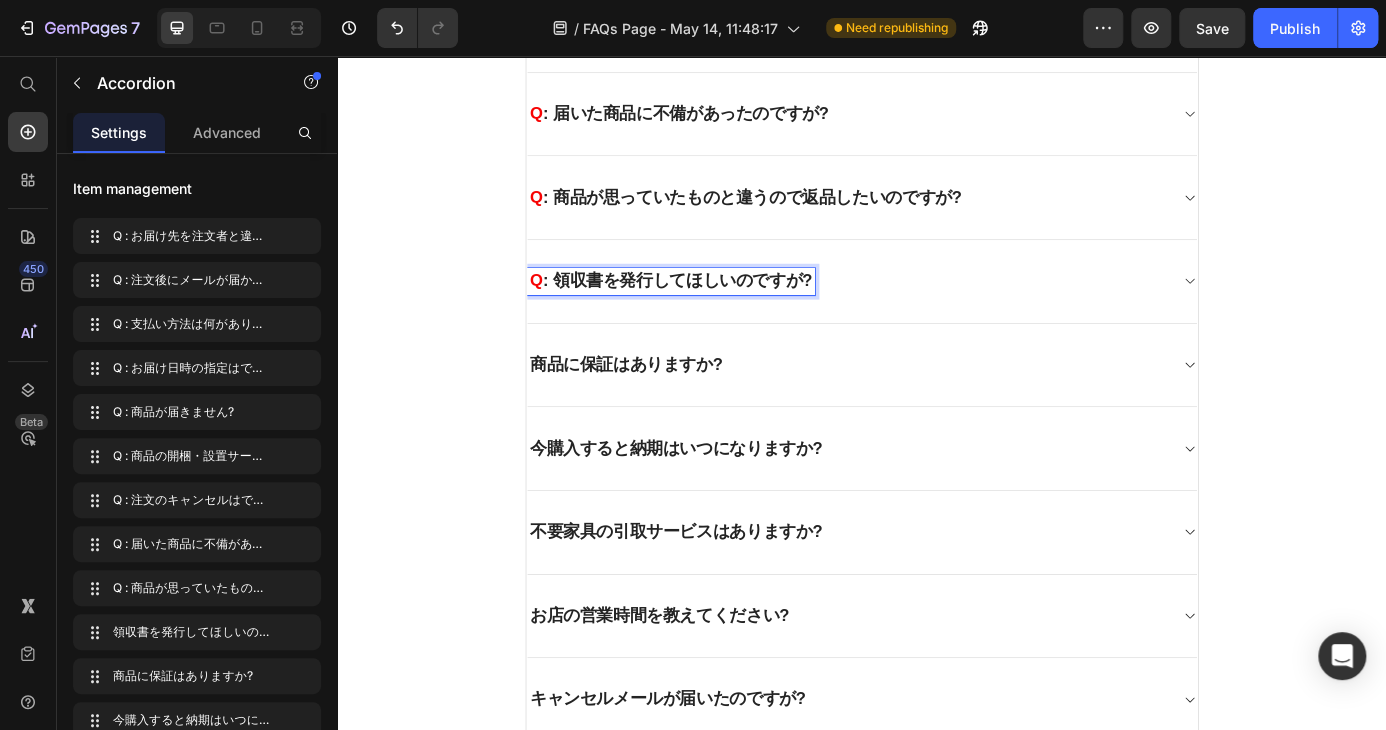 click on "商品に保証はありますか?" at bounding box center [667, 409] 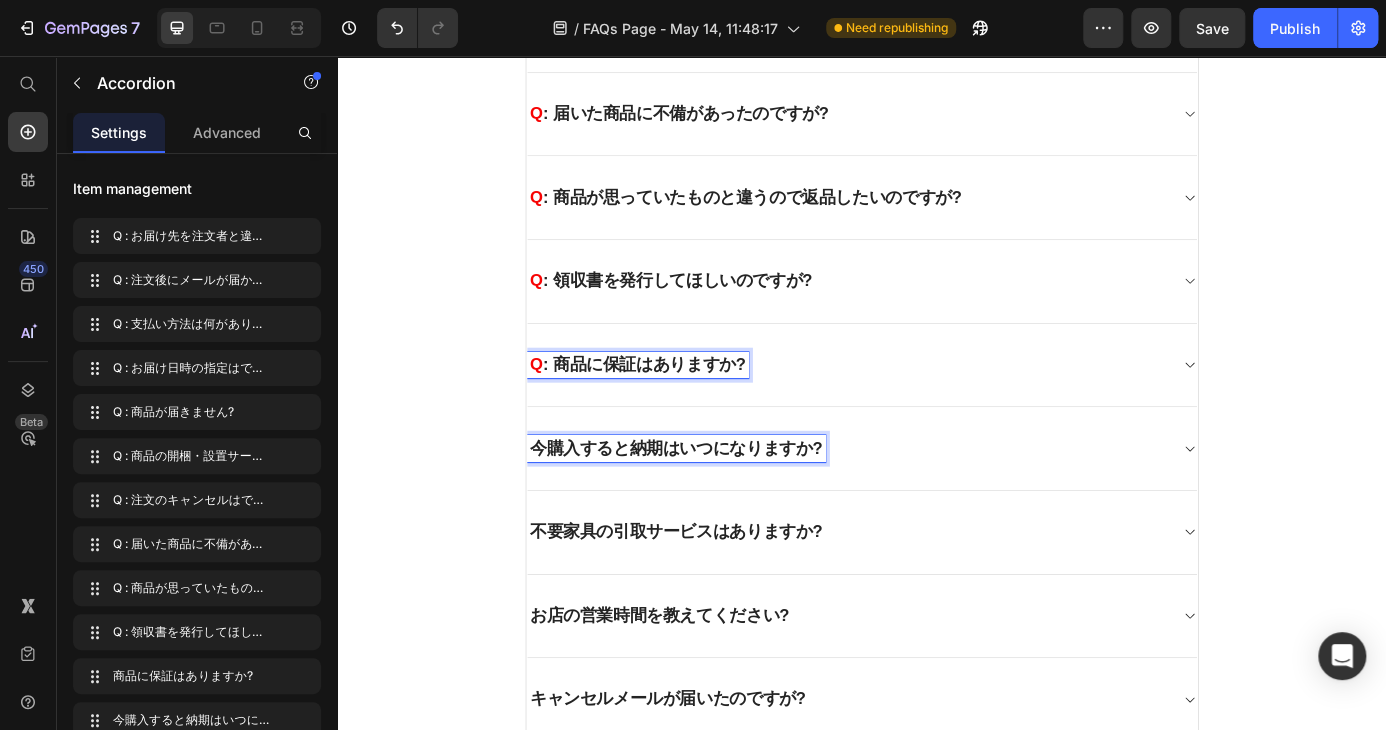 click on "今購入すると納期はいつになりますか?" at bounding box center [724, 504] 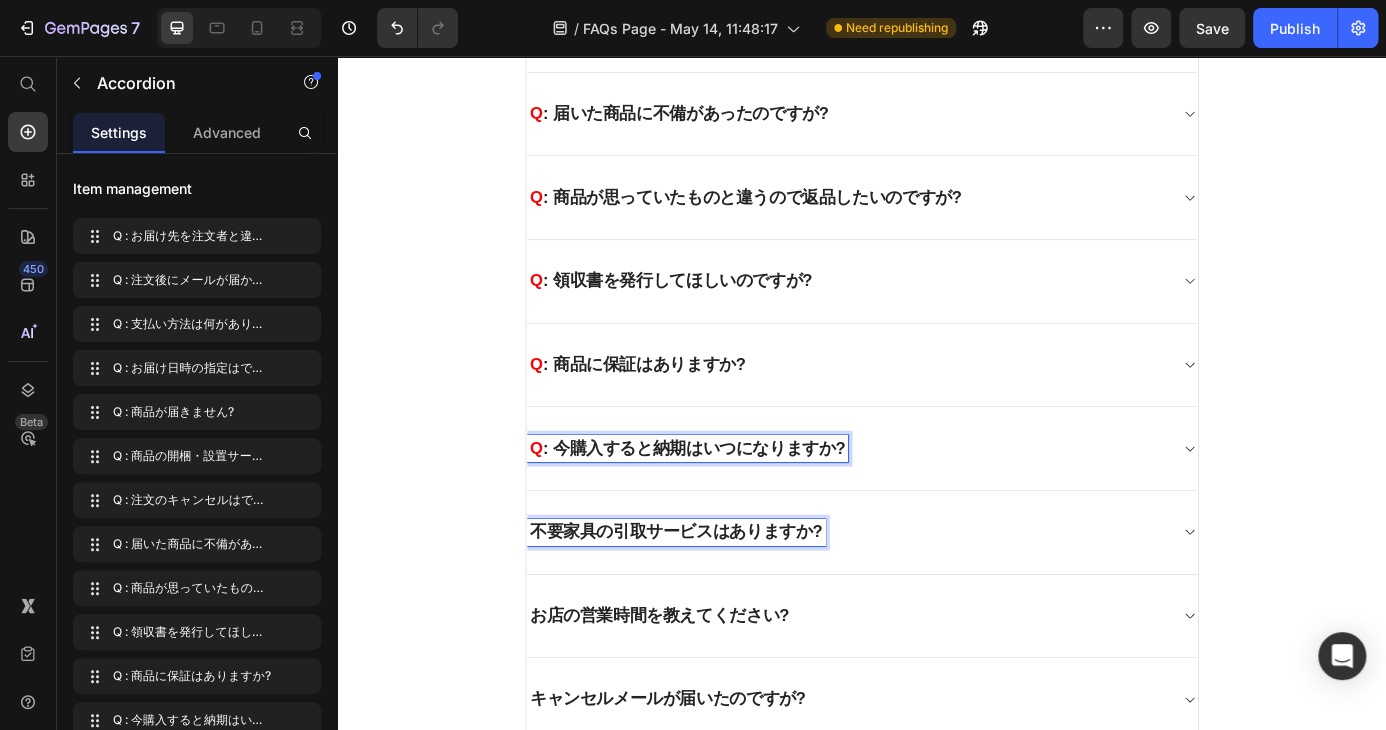 click on "不要家具の引取サービスはありますか?" at bounding box center [724, 600] 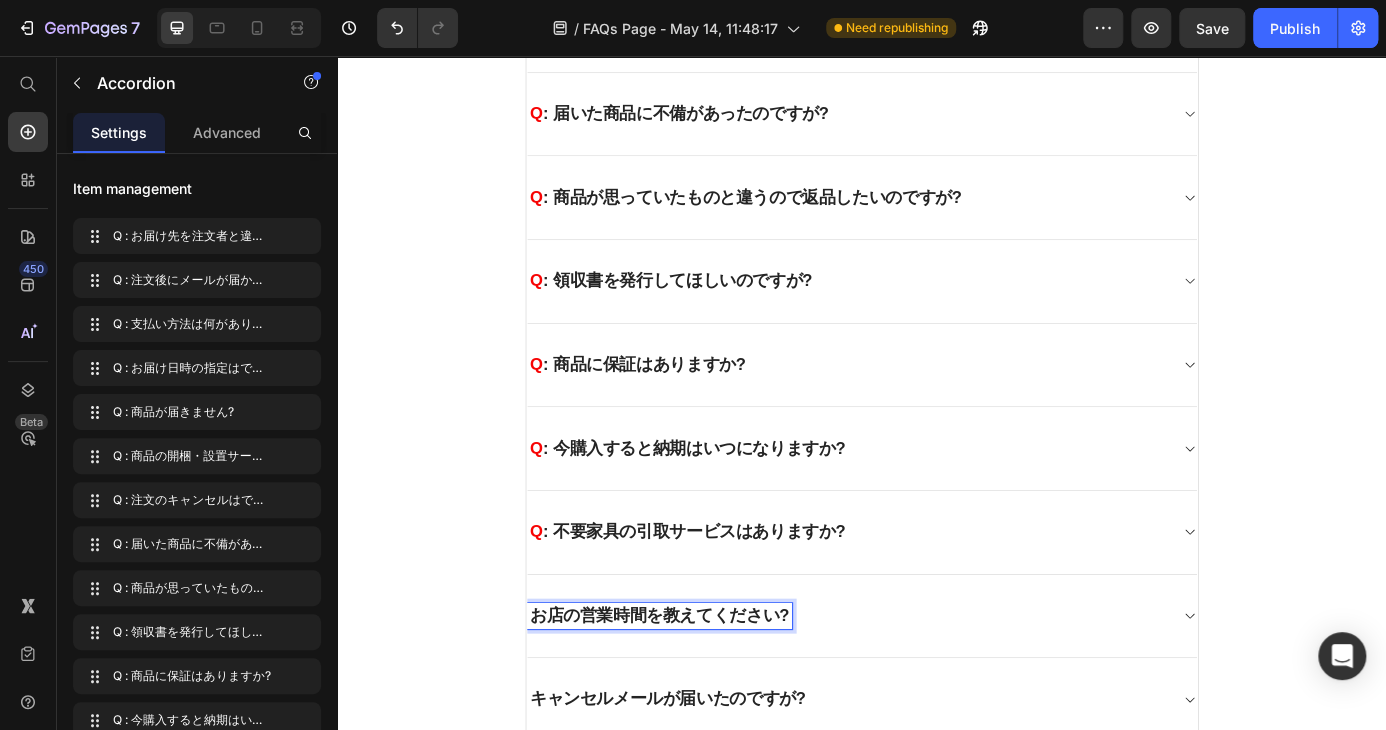 click on "お店の営業時間を教えてください?" at bounding box center [705, 696] 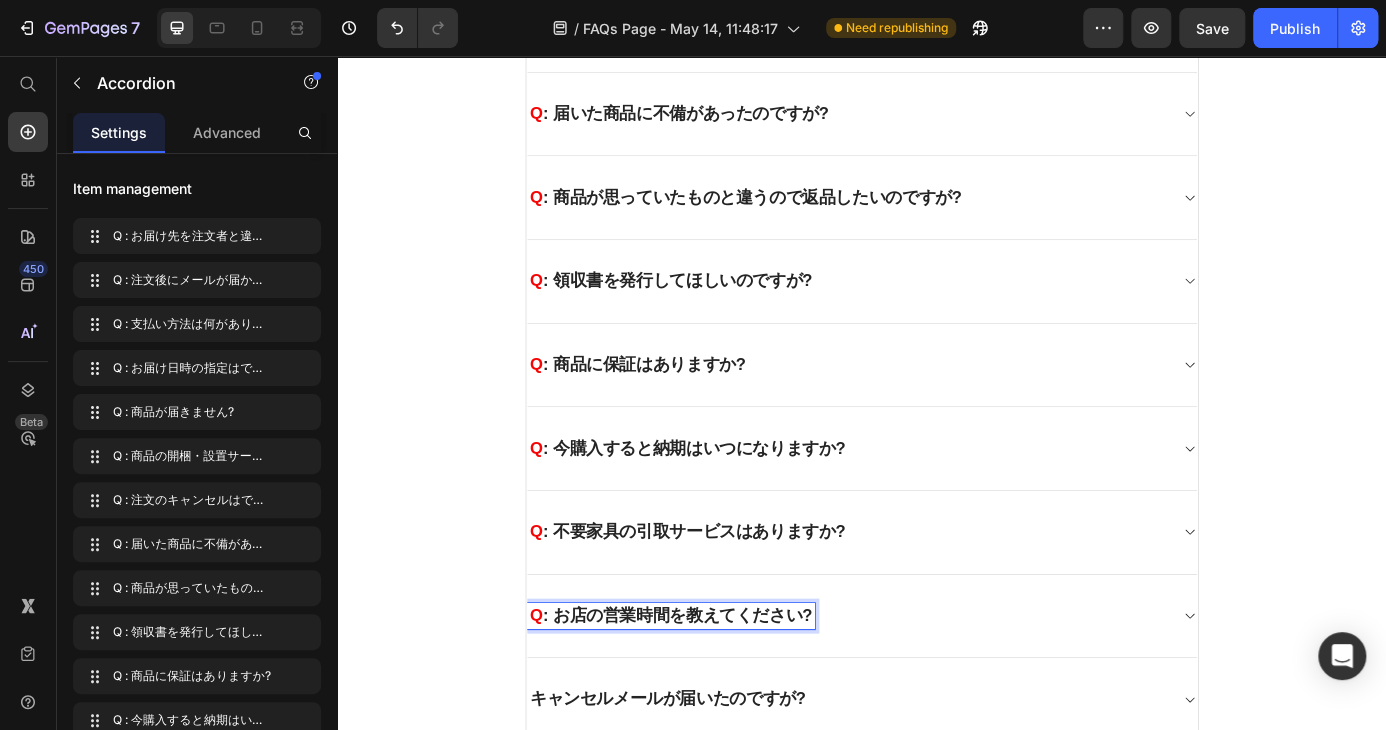 click on "キャンセルメールが届いたのですが?" at bounding box center (715, 791) 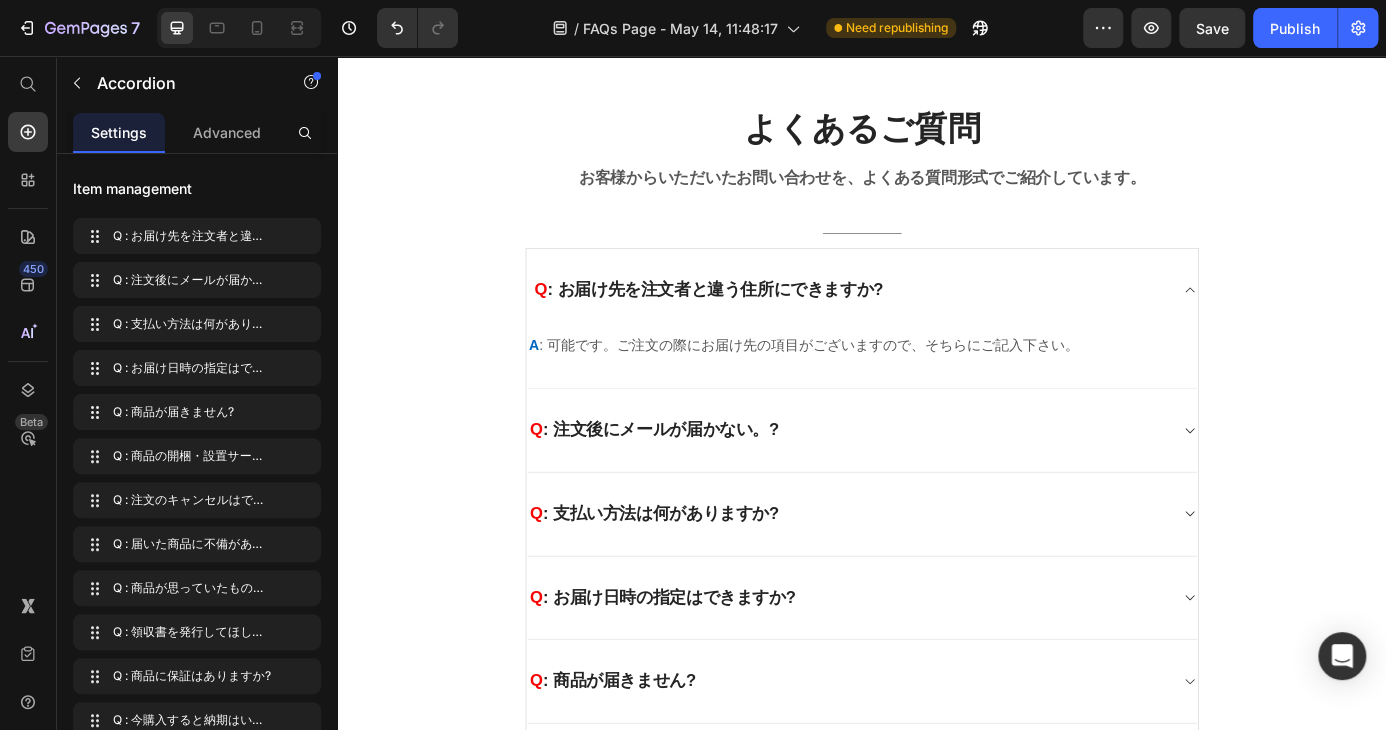 scroll, scrollTop: 100, scrollLeft: 0, axis: vertical 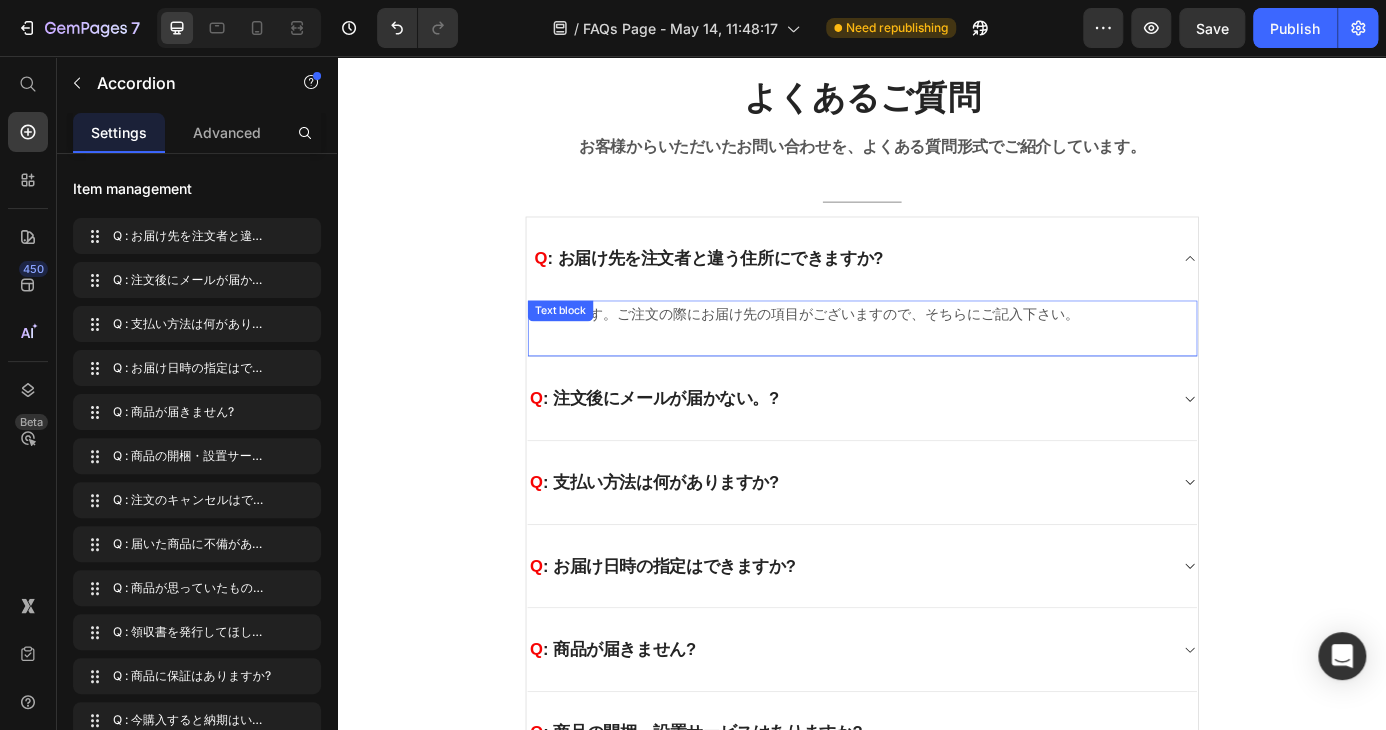 click on "A  : 可能です。ご注文の際にお届け先の項目がございますので、そちらにご記入下さい。 Text block" at bounding box center (937, 368) 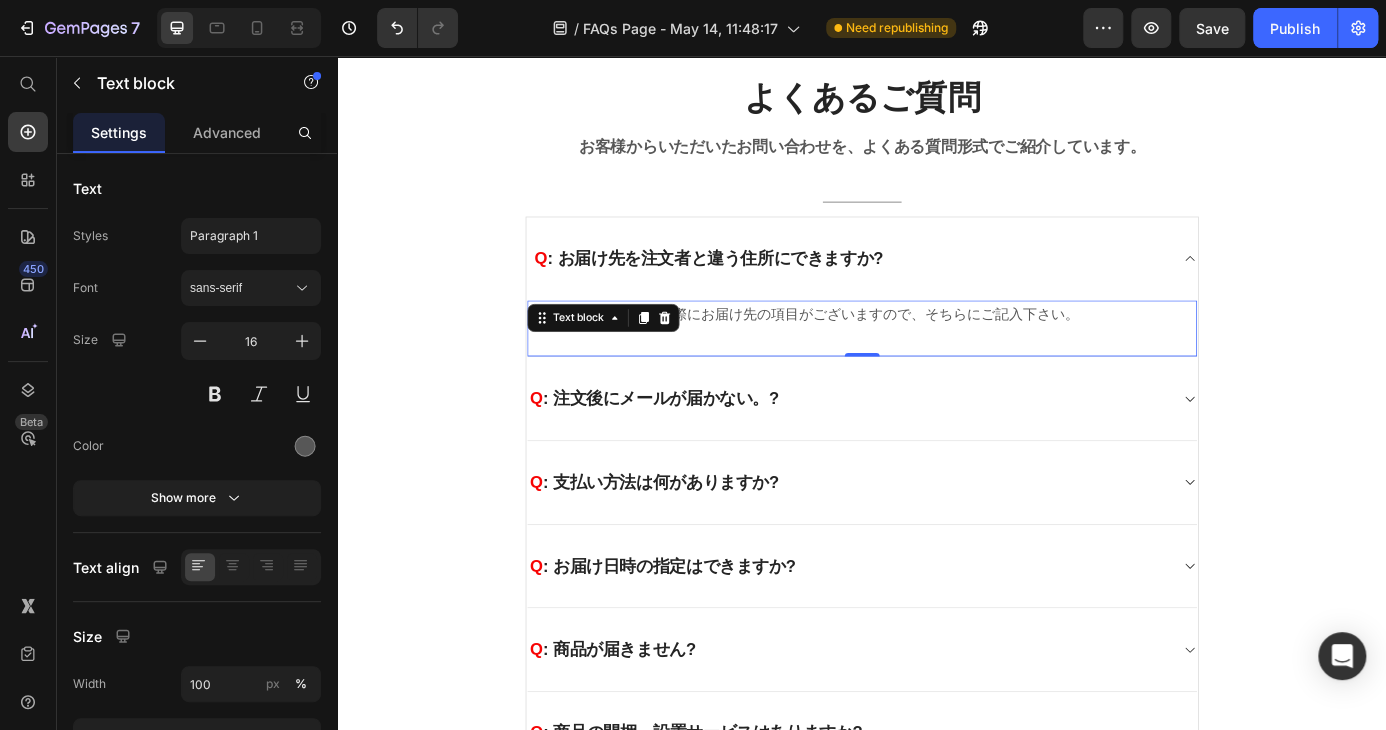scroll, scrollTop: 0, scrollLeft: 0, axis: both 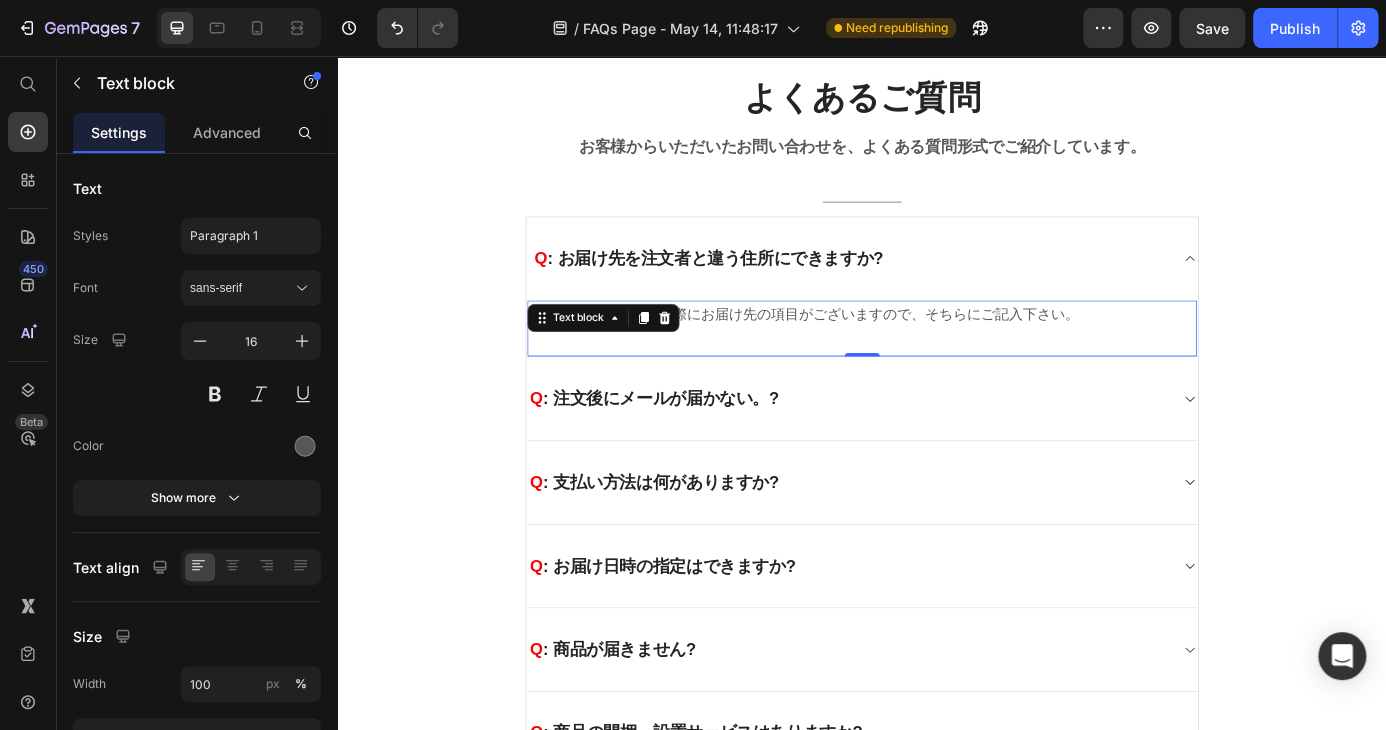 click on "A  : 可能です。ご注文の際にお届け先の項目がございますので、そちらにご記入下さい。 Text block   0" at bounding box center [937, 368] 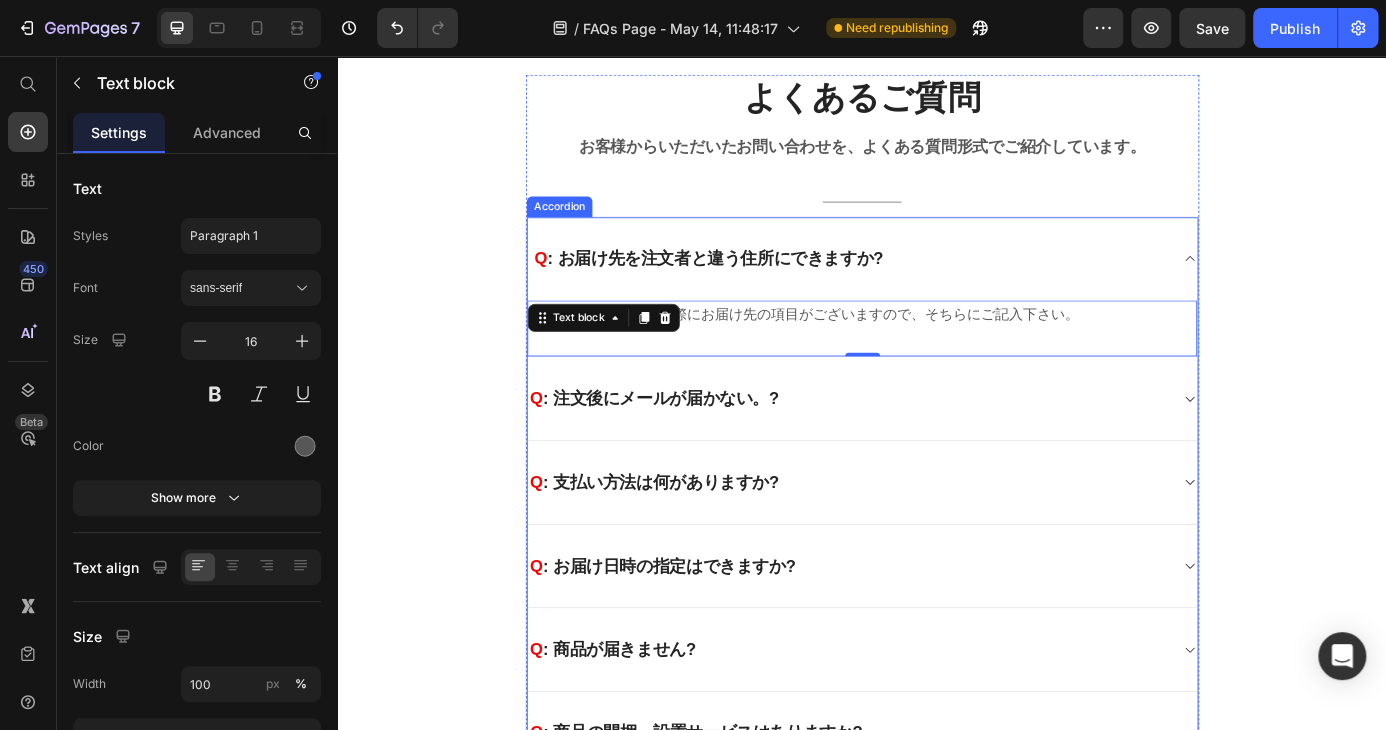 click on "Q  : 注文後にメールが届かない。?" at bounding box center [937, 448] 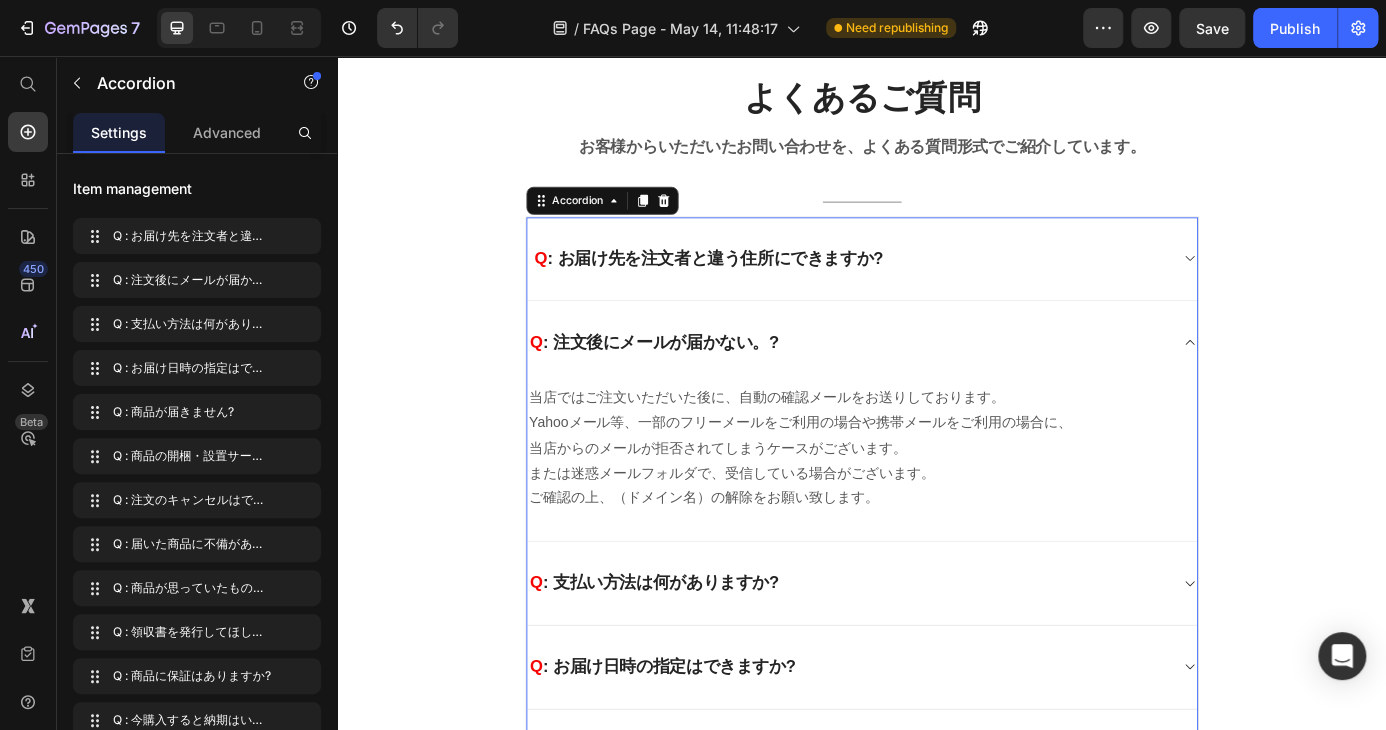click on "Q  : お届け先を注文者と違う住所にできますか?" at bounding box center (937, 288) 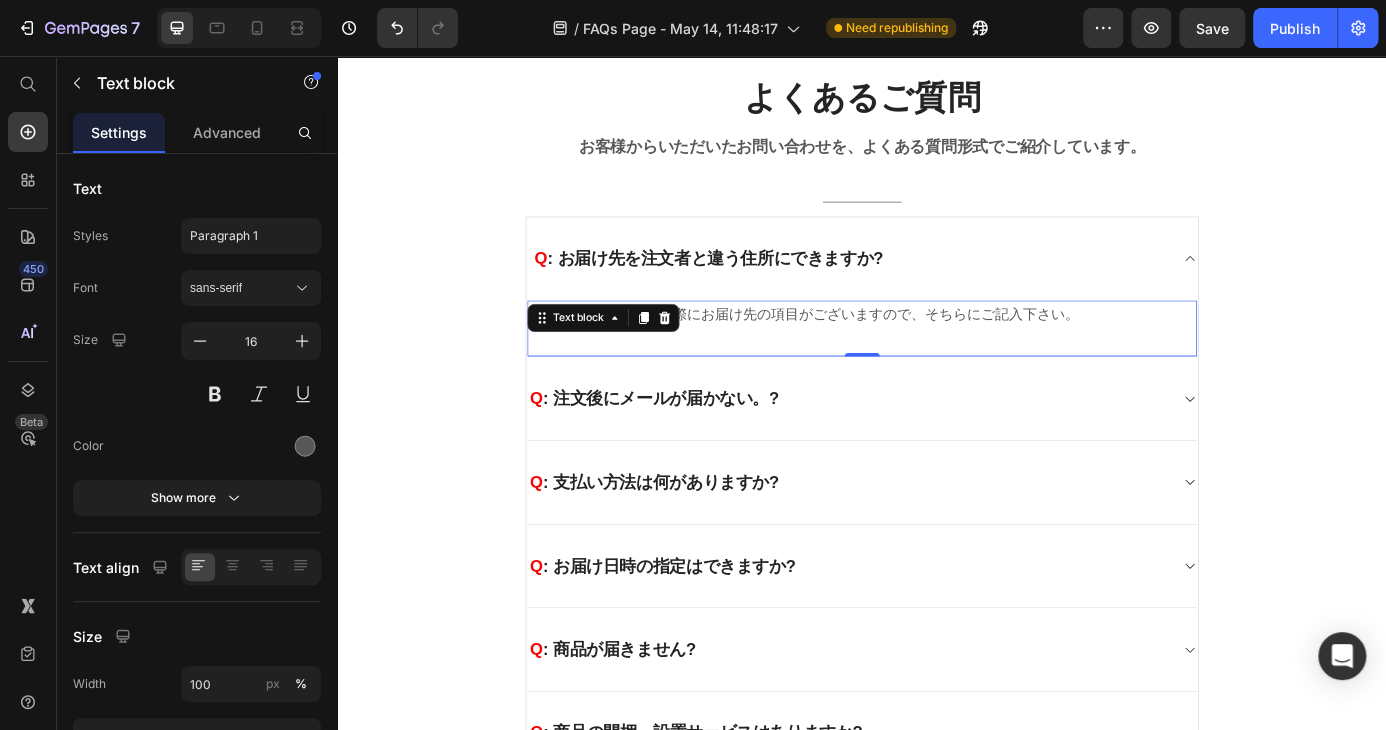 click on "A  : 可能です。ご注文の際にお届け先の項目がございますので、そちらにご記入下さい。 Text block   0" at bounding box center (937, 368) 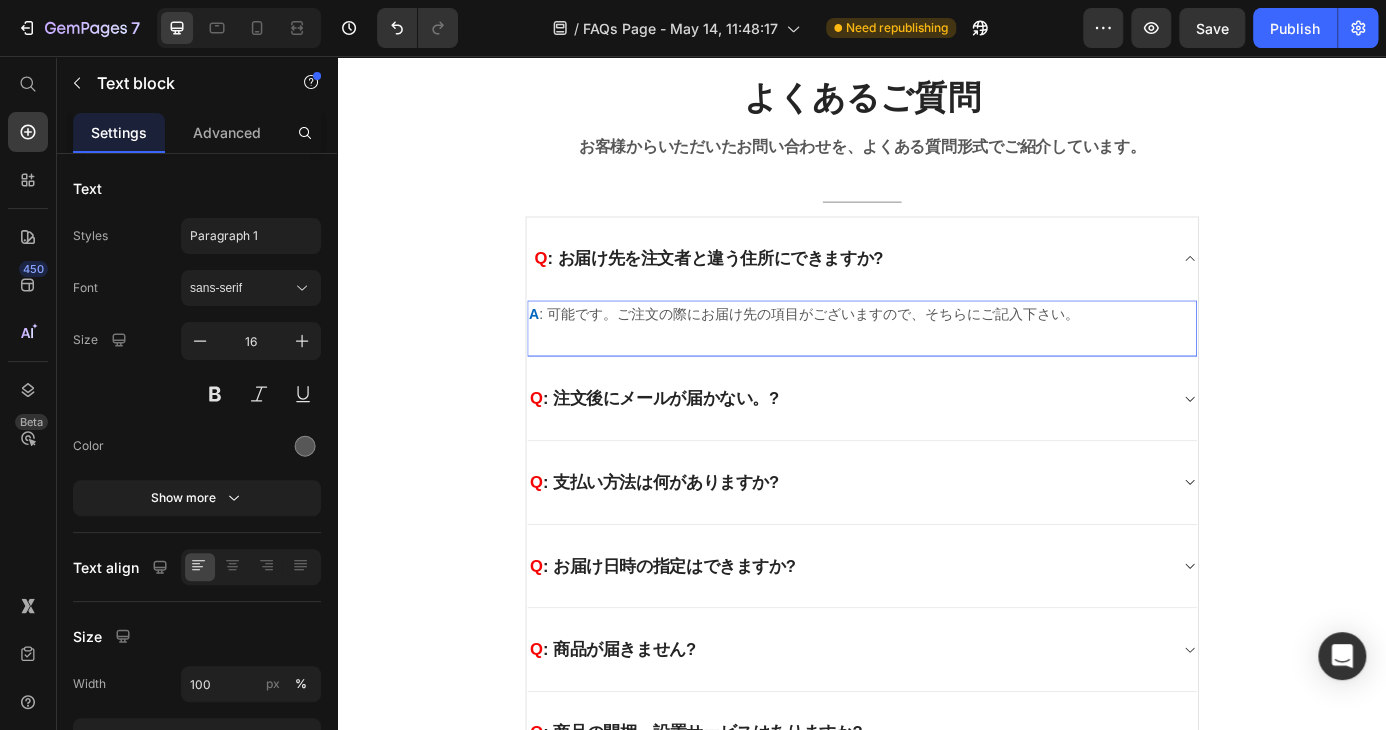 click on "A  : 可能です。ご注文の際にお届け先の項目がございますので、そちらにご記入下さい。" at bounding box center [937, 351] 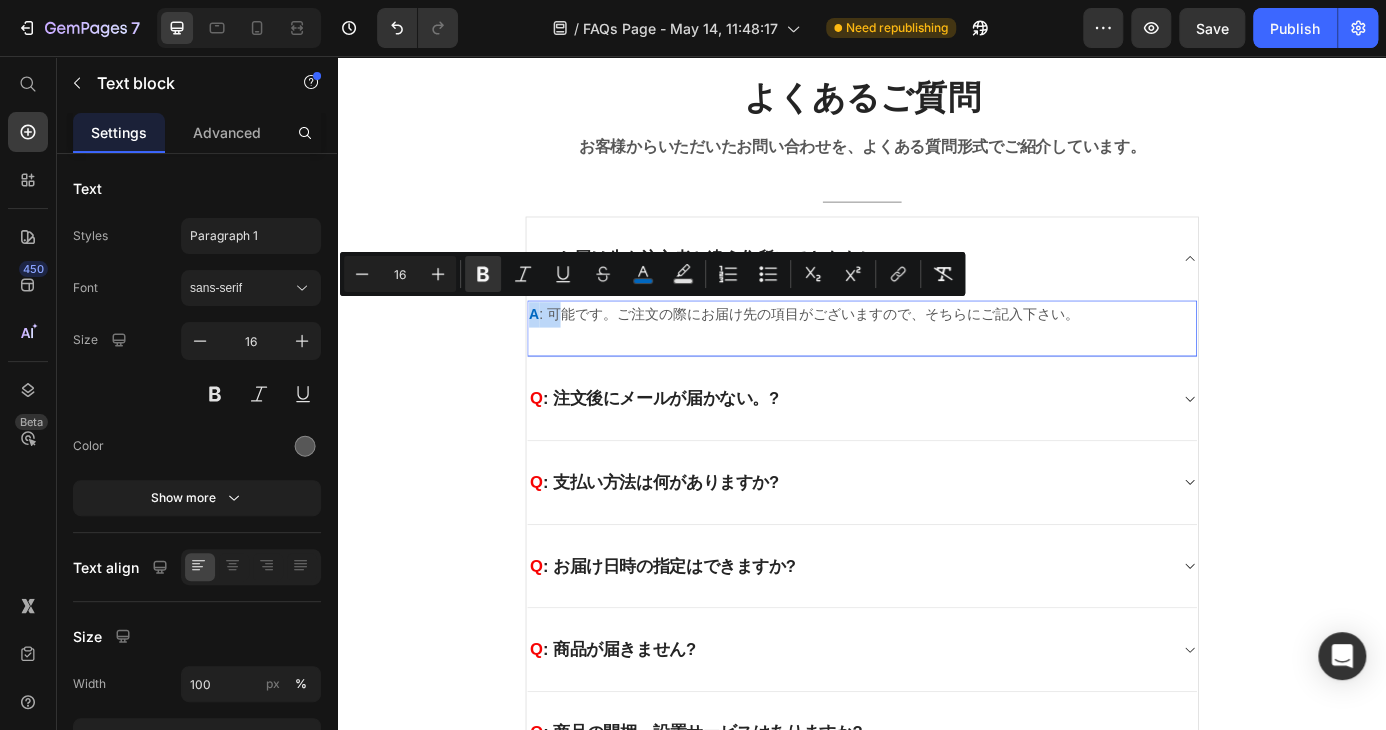 drag, startPoint x: 571, startPoint y: 350, endPoint x: 546, endPoint y: 353, distance: 25.179358 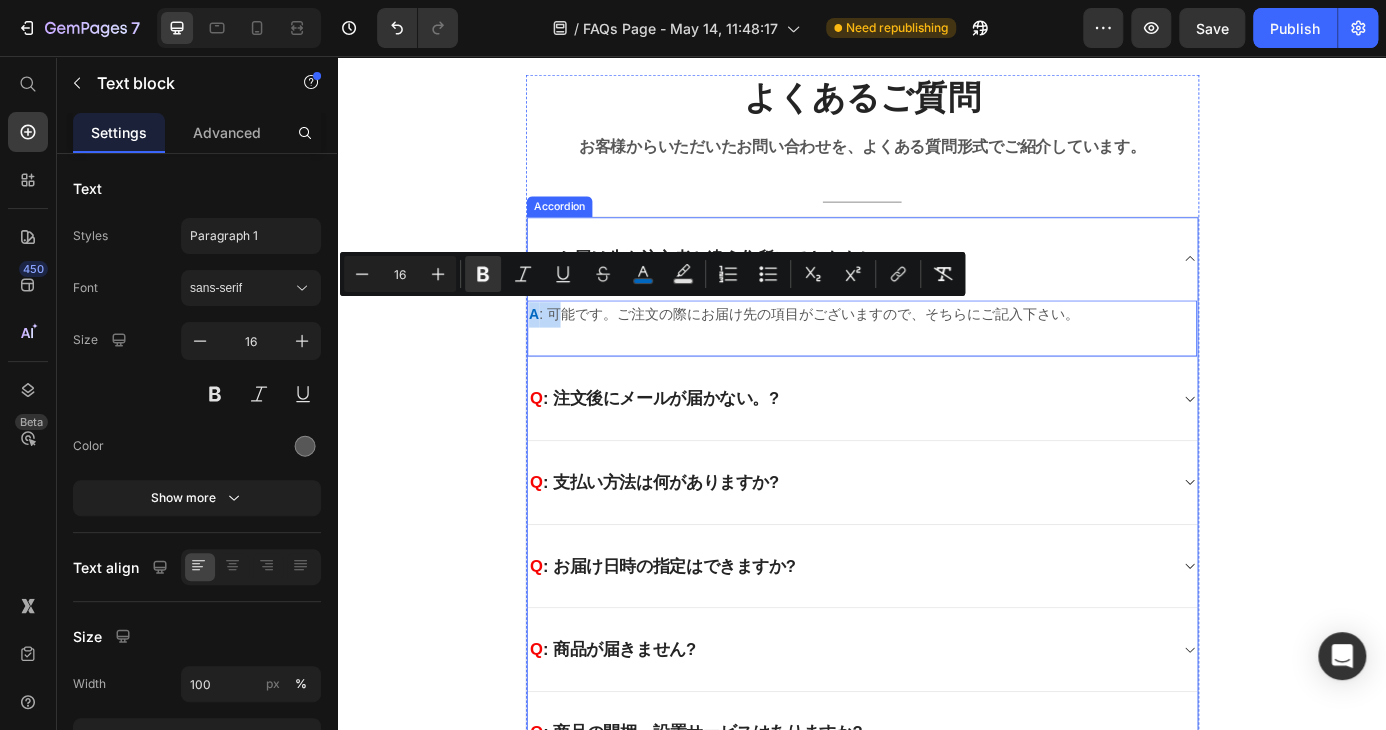 click on "Q  : 注文後にメールが届かない。?" at bounding box center [921, 447] 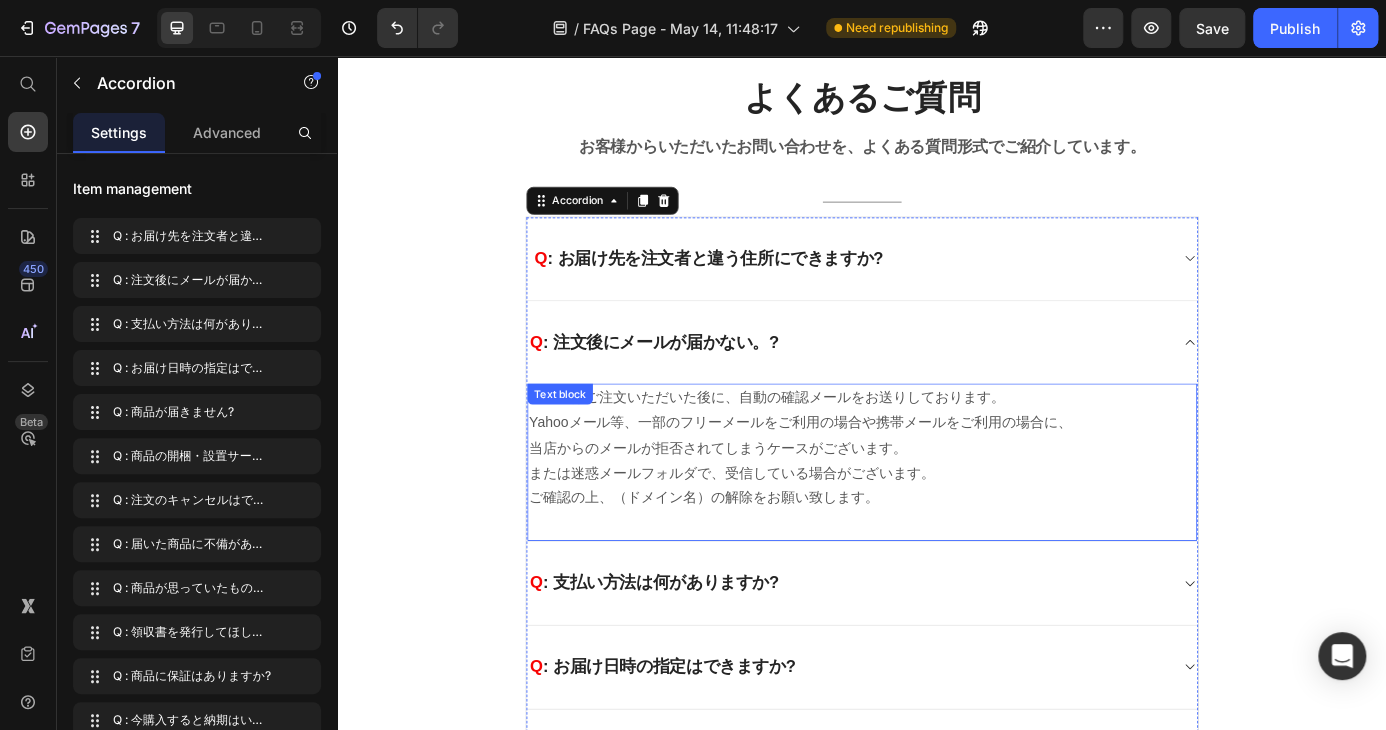 click on "当店ではご注文いただいた後に、自動の確認メールをお送りしております。 Yahooメール等、一部のフリーメールをご利用の場合や携帯メールをご利用の場合に、 当店からのメールが拒否されてしまうケースがございます。 または迷惑メールフォルダで、受信している場合がございます。 ご確認の上、（ドメイン名）の解除をお願い致します。" at bounding box center (937, 504) 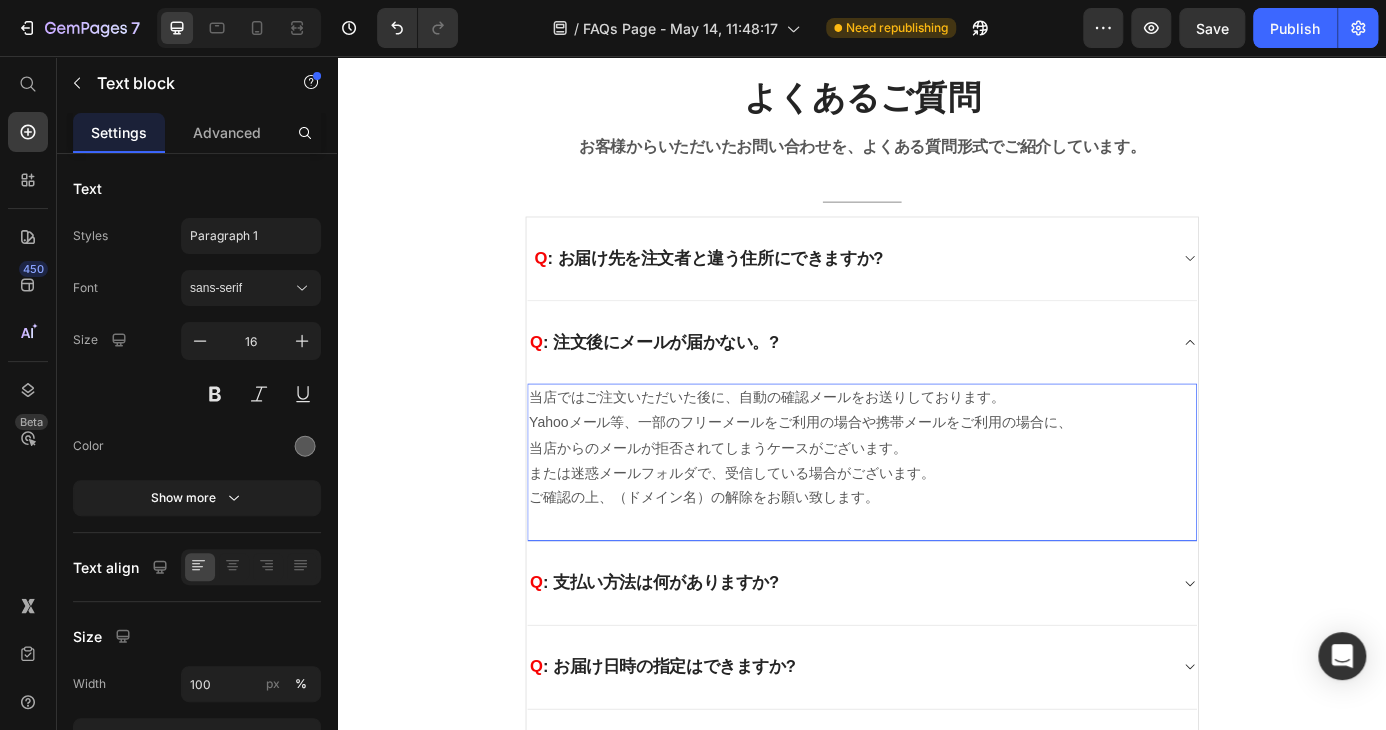 click on "当店ではご注文いただいた後に、自動の確認メールをお送りしております。 Yahooメール等、一部のフリーメールをご利用の場合や携帯メールをご利用の場合に、 当店からのメールが拒否されてしまうケースがございます。 または迷惑メールフォルダで、受信している場合がございます。 ご確認の上、（ドメイン名）の解除をお願い致します。" at bounding box center [937, 504] 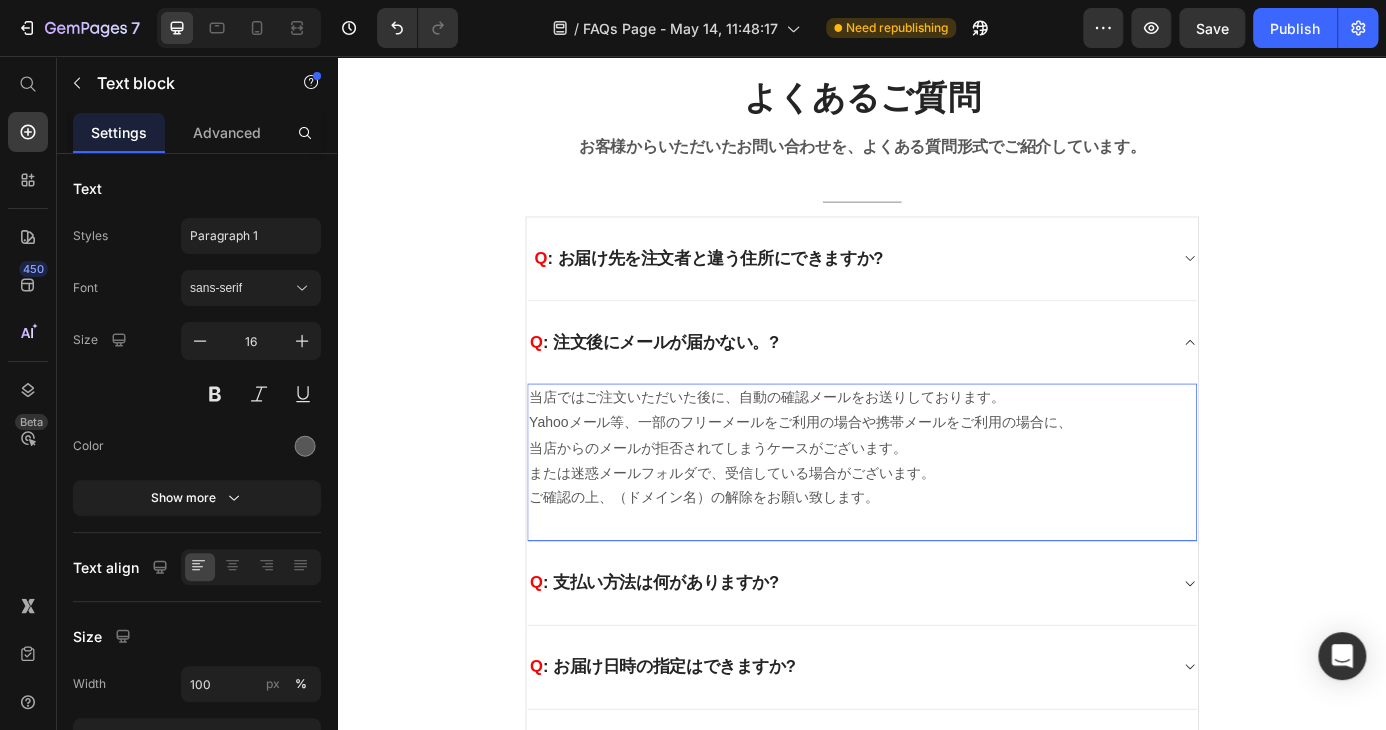 click on "当店ではご注文いただいた後に、自動の確認メールをお送りしております。 Yahooメール等、一部のフリーメールをご利用の場合や携帯メールをご利用の場合に、 当店からのメールが拒否されてしまうケースがございます。 または迷惑メールフォルダで、受信している場合がございます。 ご確認の上、（ドメイン名）の解除をお願い致します。" at bounding box center [937, 504] 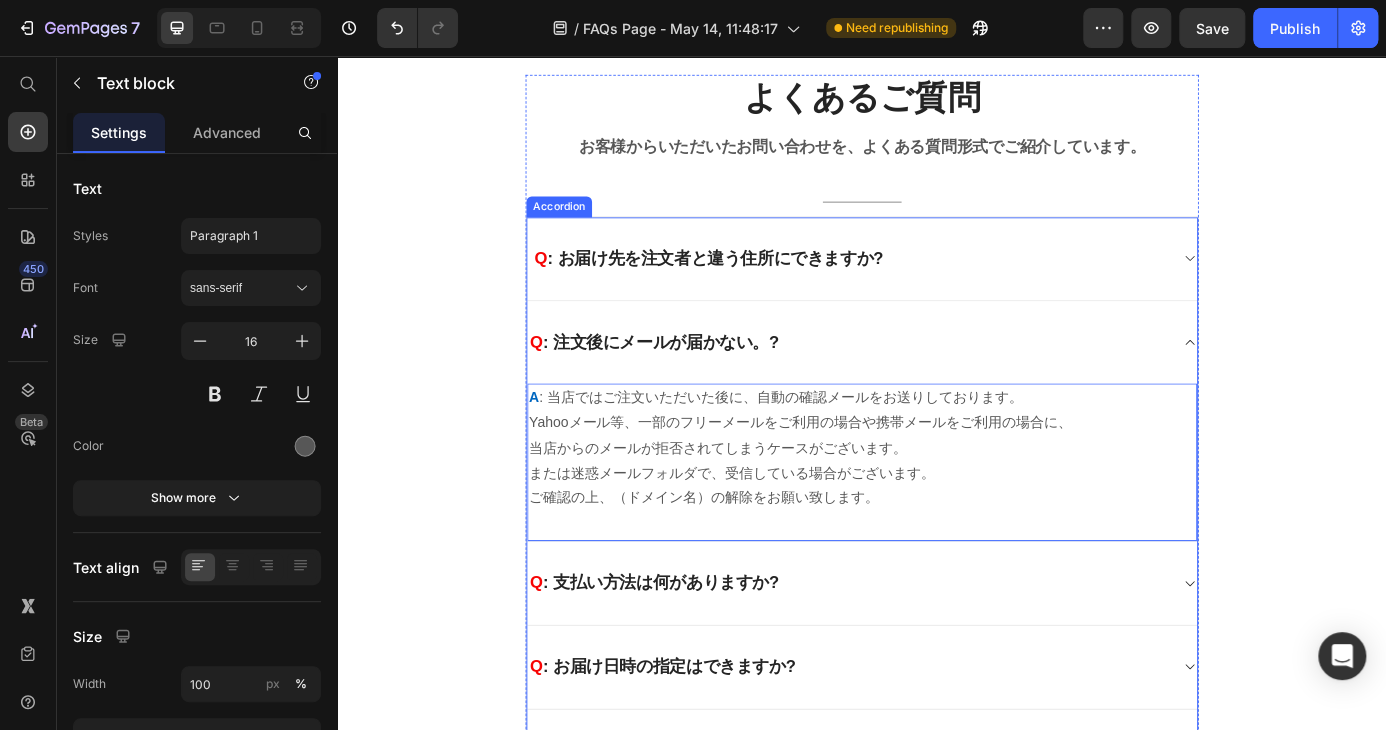 click on "Q  : 支払い方法は何がありますか?" at bounding box center (921, 658) 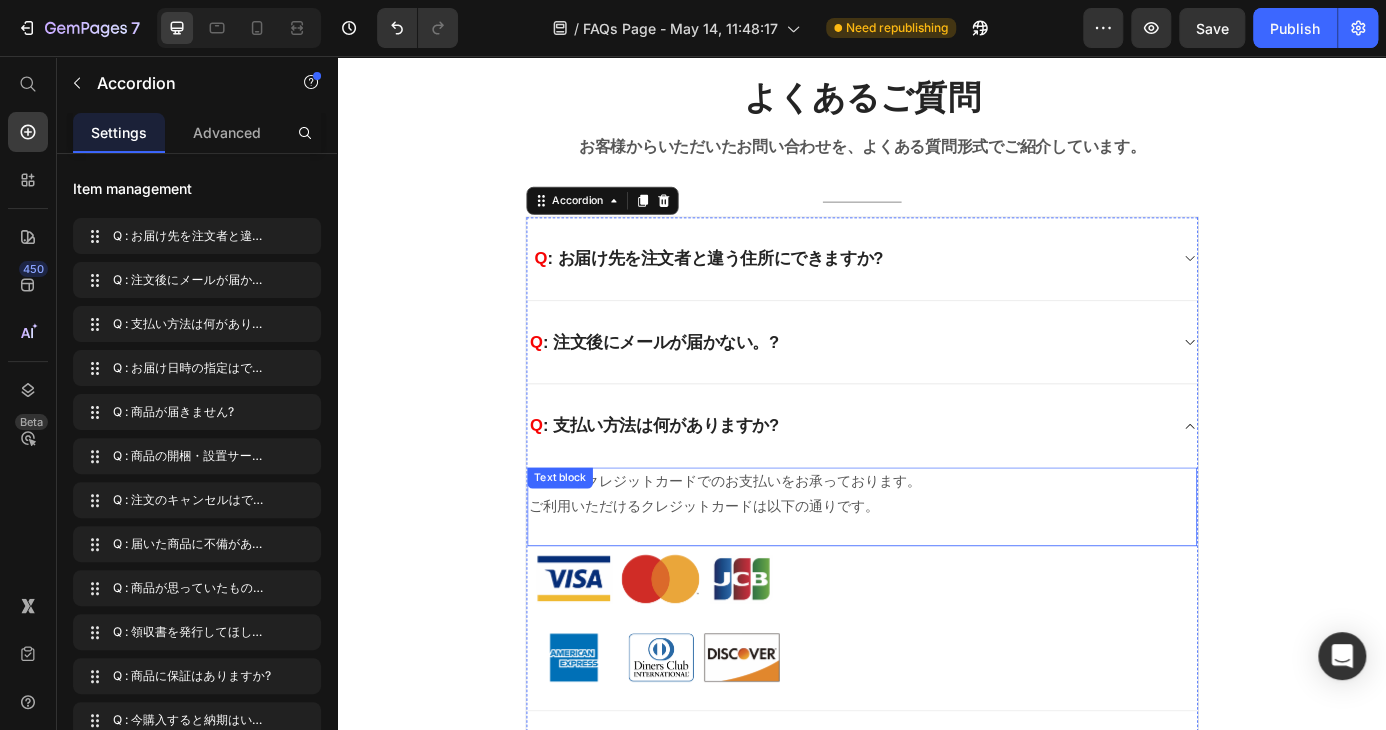 click on "ご利用いただけるクレジットカードは以下の通りです。" at bounding box center [937, 571] 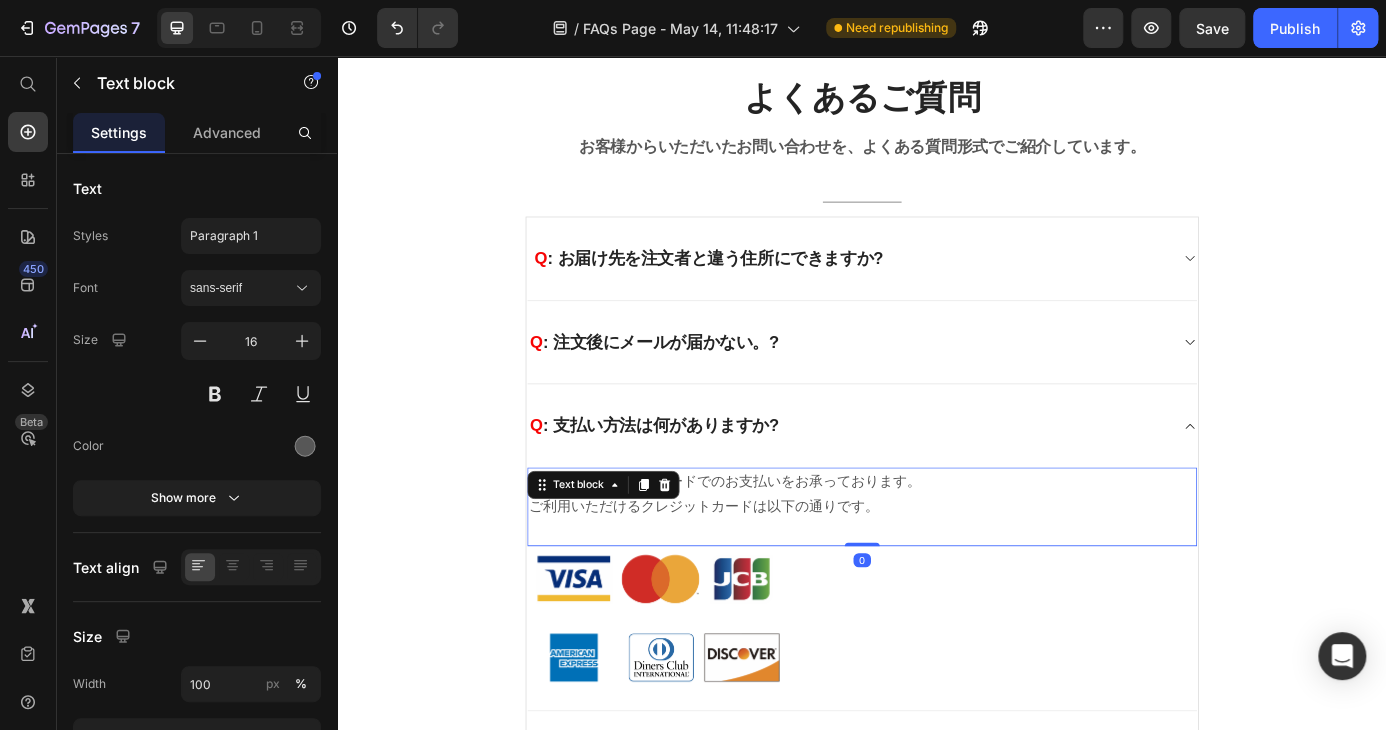 click on "当店ではクレジットカードでのお支払いをお承っております。" at bounding box center (937, 542) 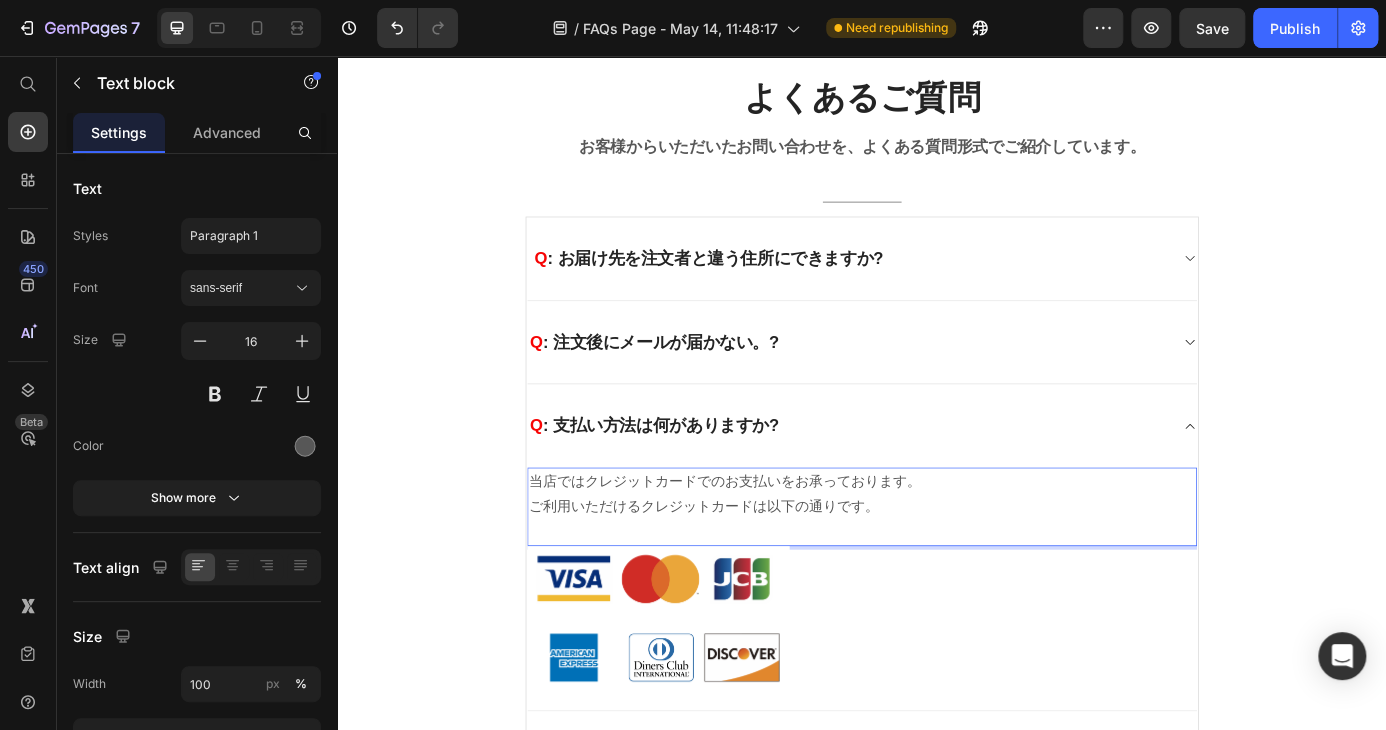 click on "当店ではクレジットカードでのお支払いをお承っております。" at bounding box center [937, 542] 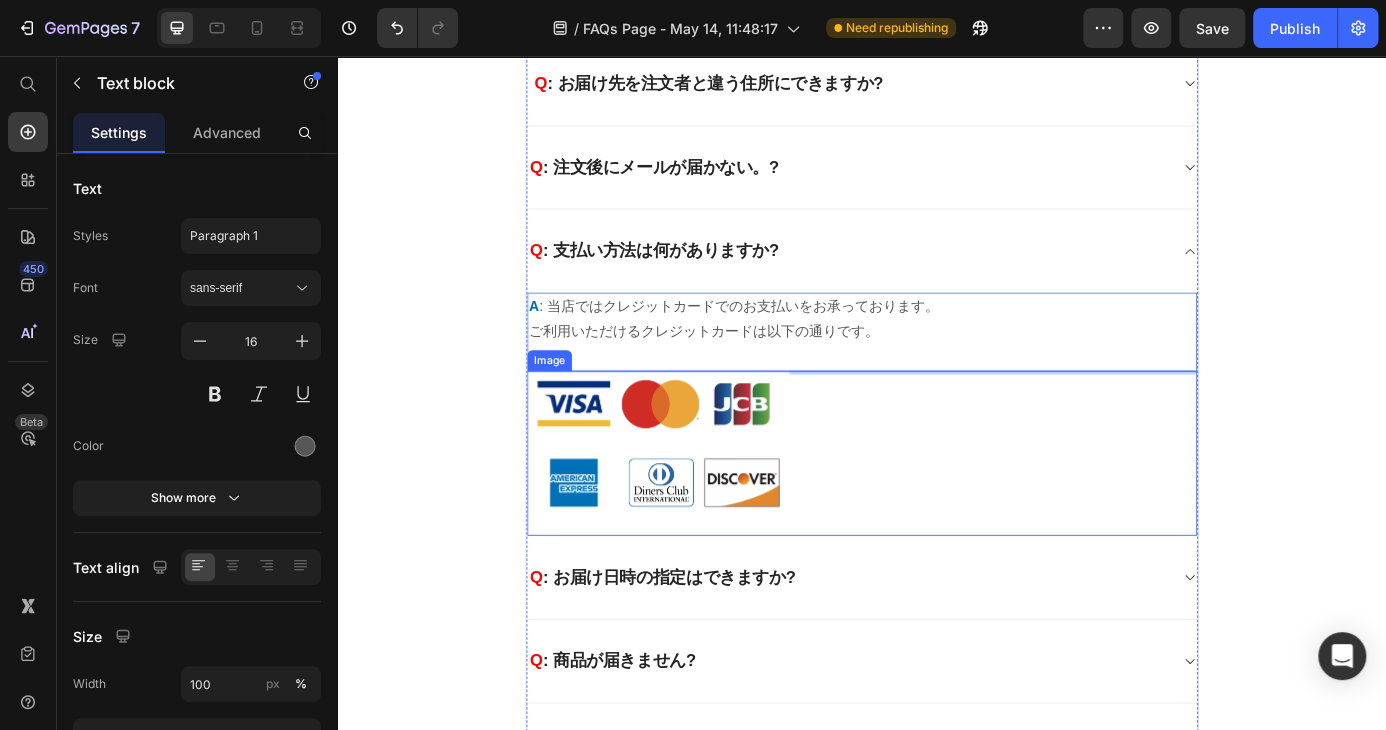 scroll, scrollTop: 400, scrollLeft: 0, axis: vertical 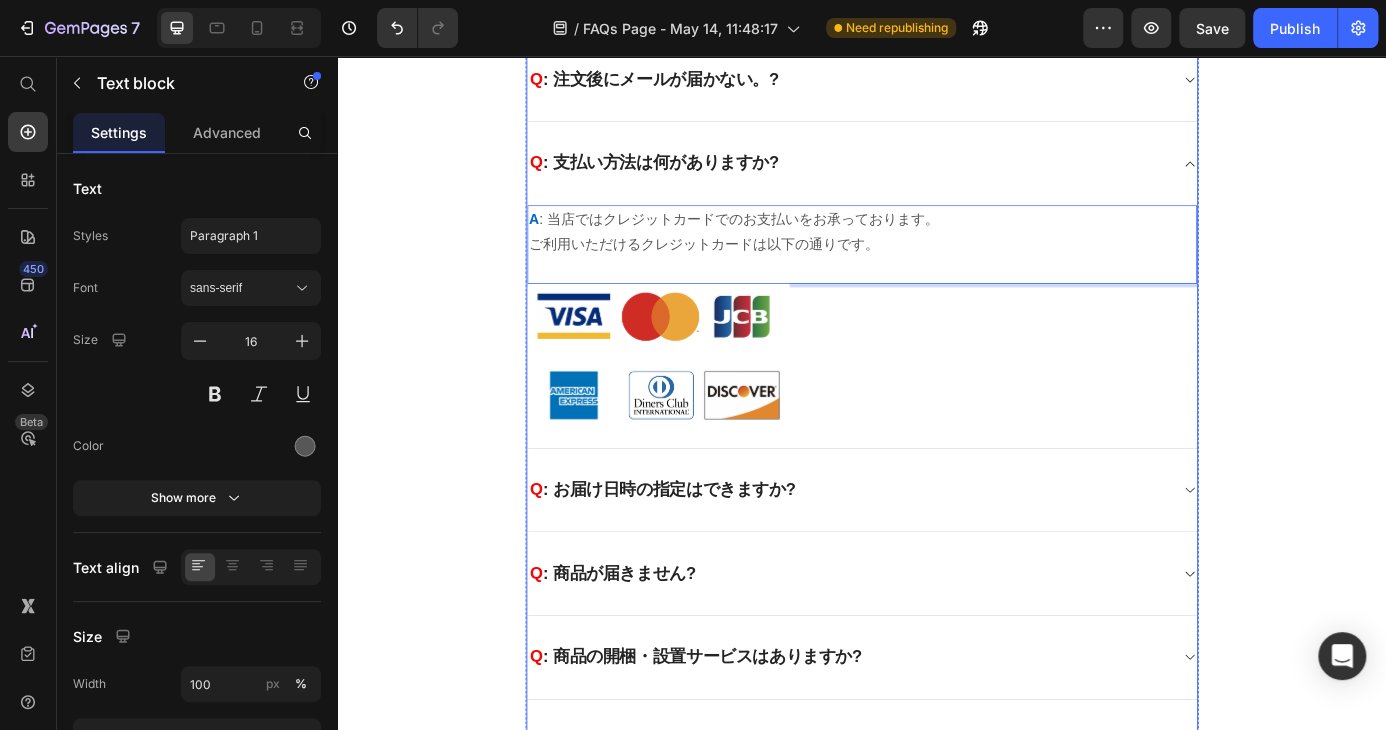 click on "Q  : お届け日時の指定はできますか?" at bounding box center [921, 552] 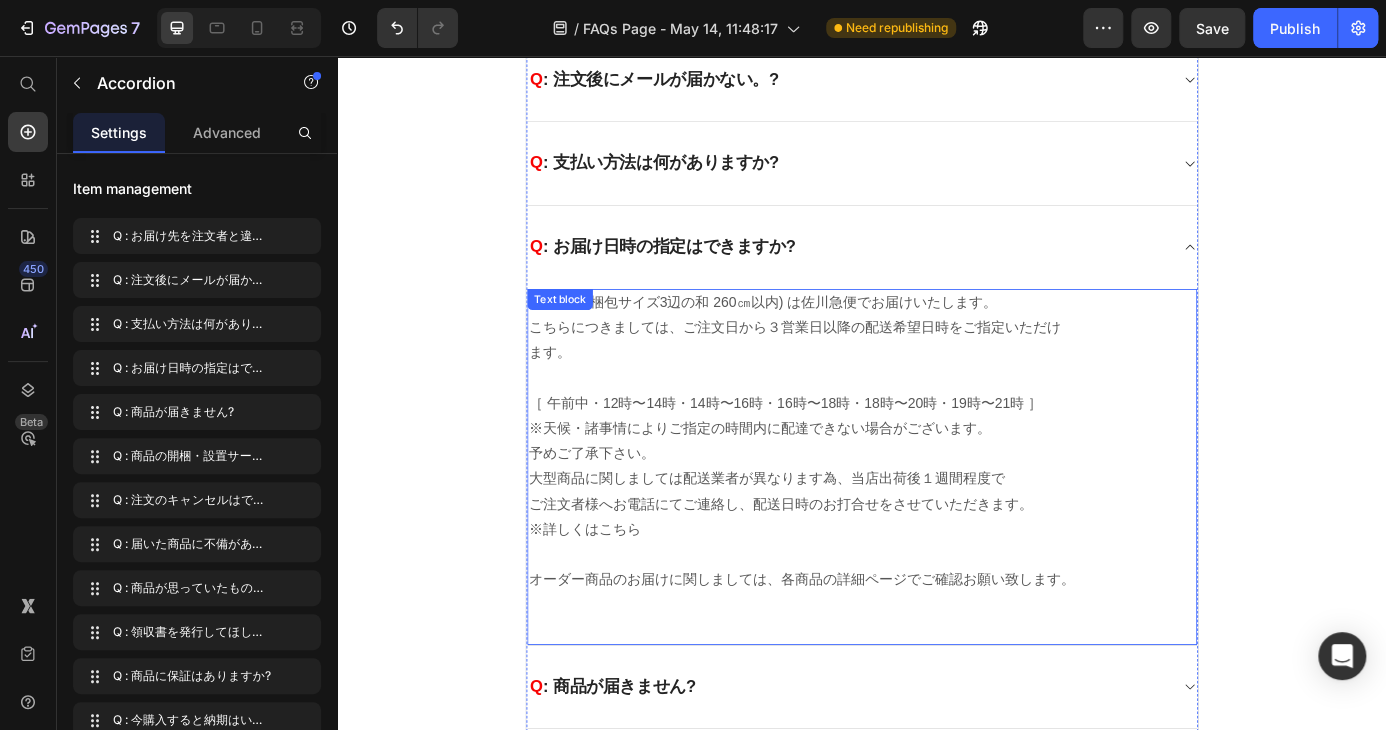 click on "通常商品(梱包サイズ3辺の和 260㎝以内) は佐川急便でお届けいたします。 こちらにつきましては、ご注文日から３営業日以降の配送希望日時をご指定いただけ ます。" at bounding box center [937, 367] 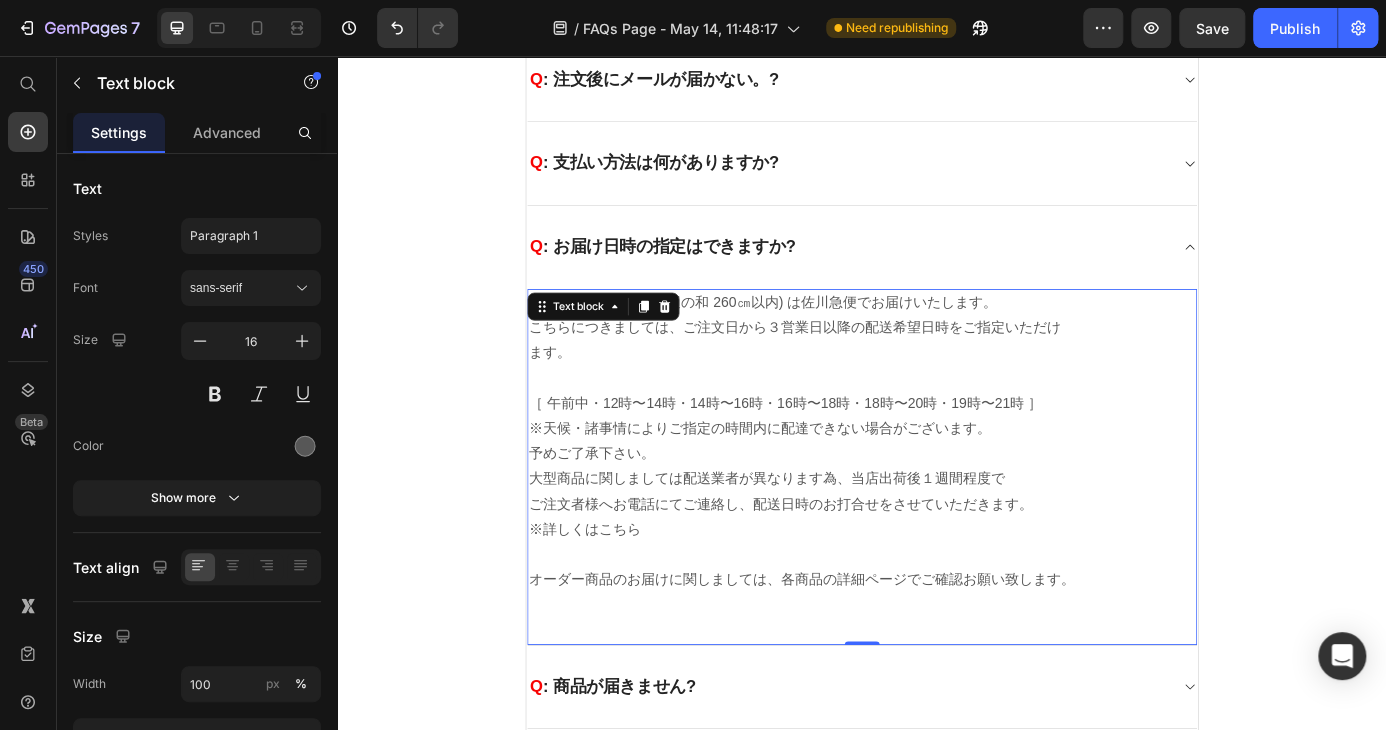 click on "大型商品に関しましては配送業者が異なります為、当店出荷後１週間程度で" at bounding box center (937, 539) 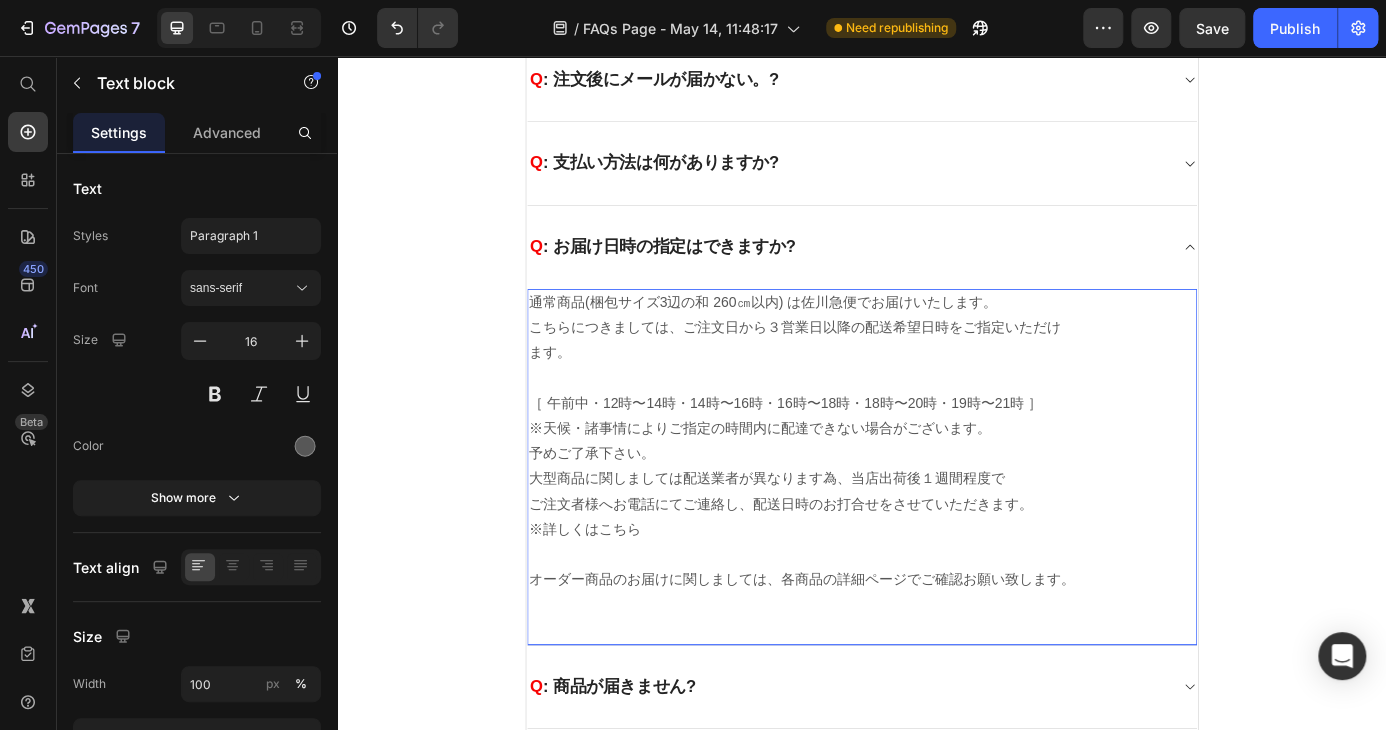 click on "通常商品(梱包サイズ3辺の和 260㎝以内) は佐川急便でお届けいたします。 こちらにつきましては、ご注文日から３営業日以降の配送希望日時をご指定いただけ ます。" at bounding box center (937, 367) 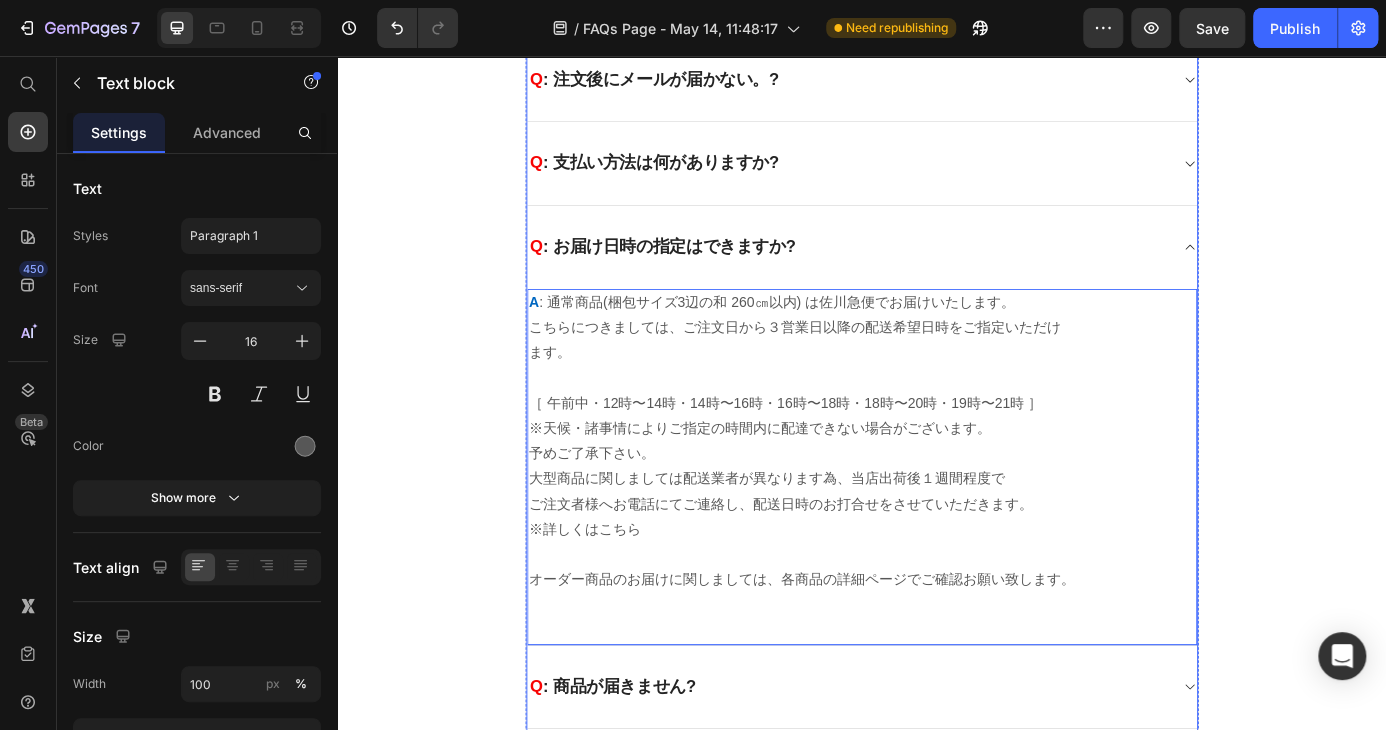 click on "Q  : 商品が届きません?" at bounding box center [921, 777] 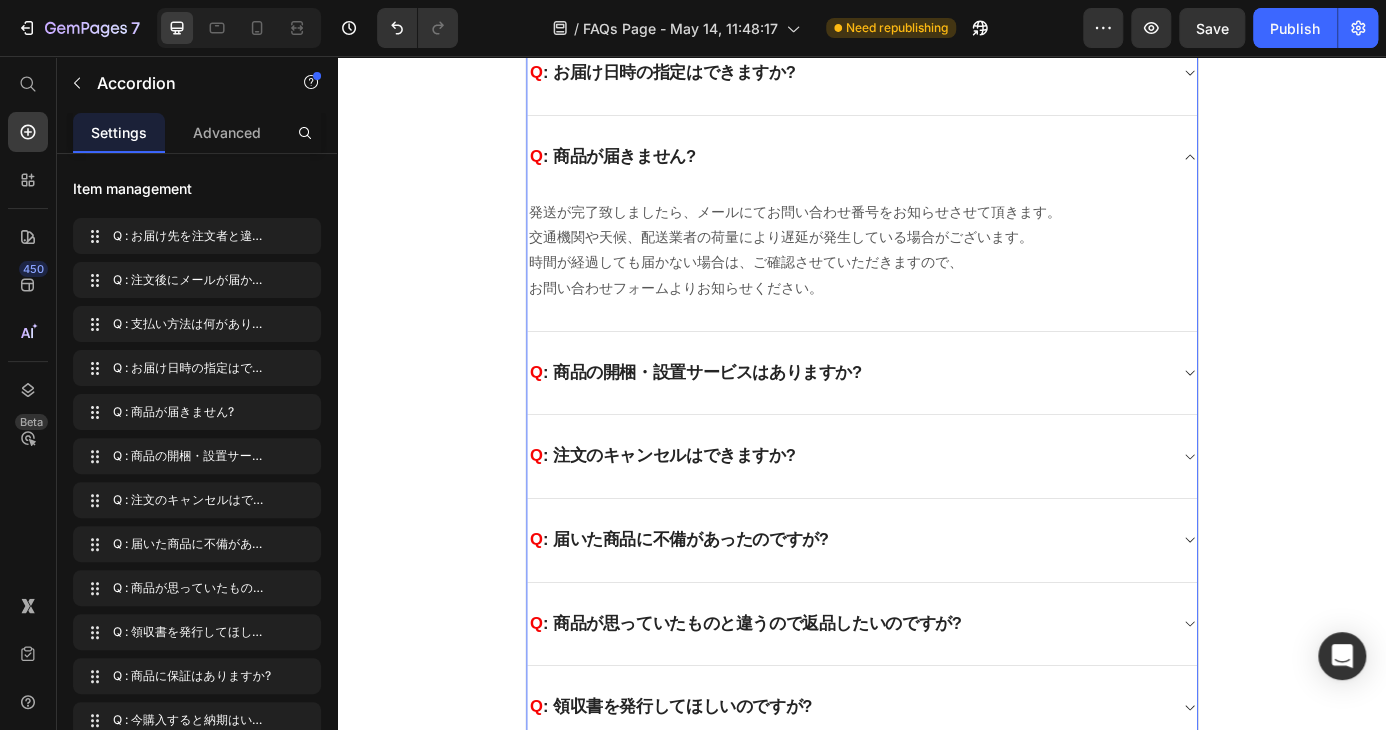 scroll, scrollTop: 600, scrollLeft: 0, axis: vertical 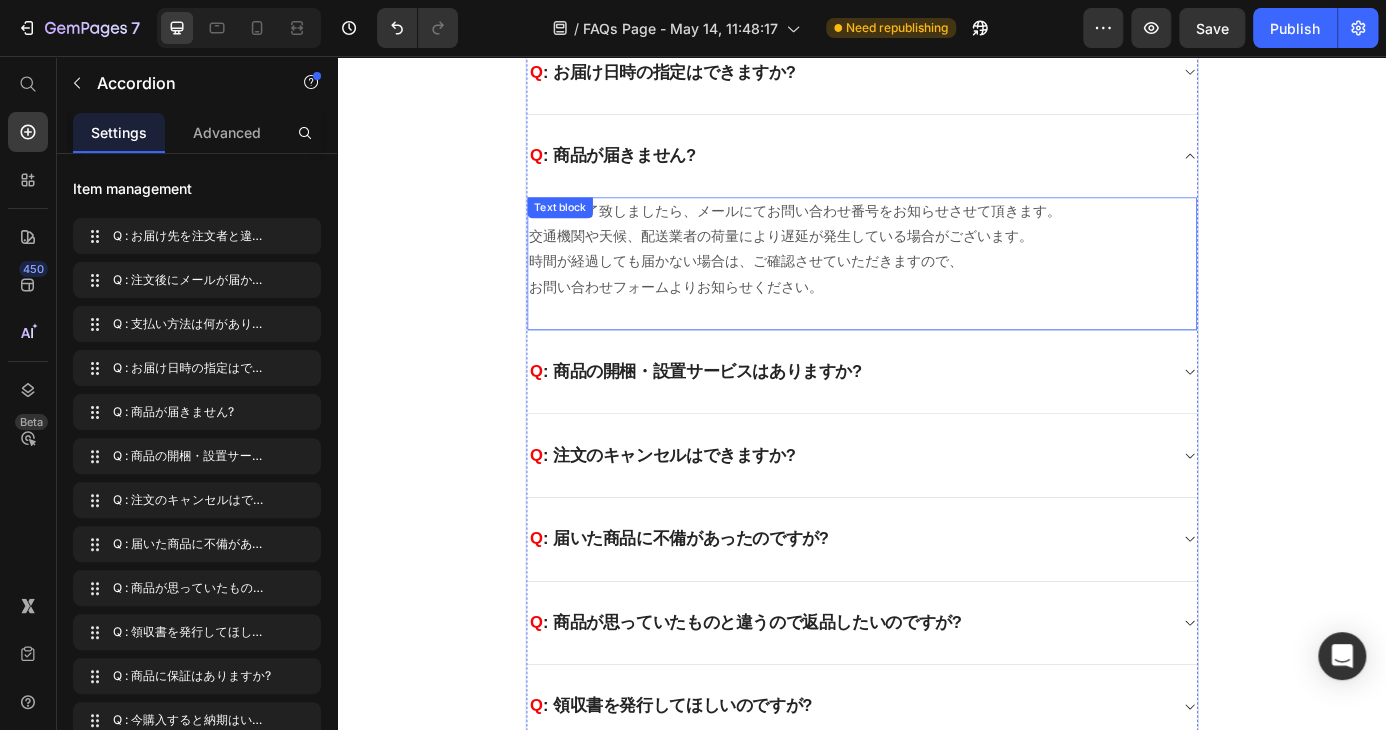 click on "発送が完了致しましたら、メールにてお問い合わせ番号をお知らせさせて頂きます。 交通機関や天候、配送業者の荷量により遅延が発生している場合がございます。  時間が経過しても届かない場合は、ご確認させていただきますので、 お問い合わせフォームよりお知らせください。" at bounding box center (937, 276) 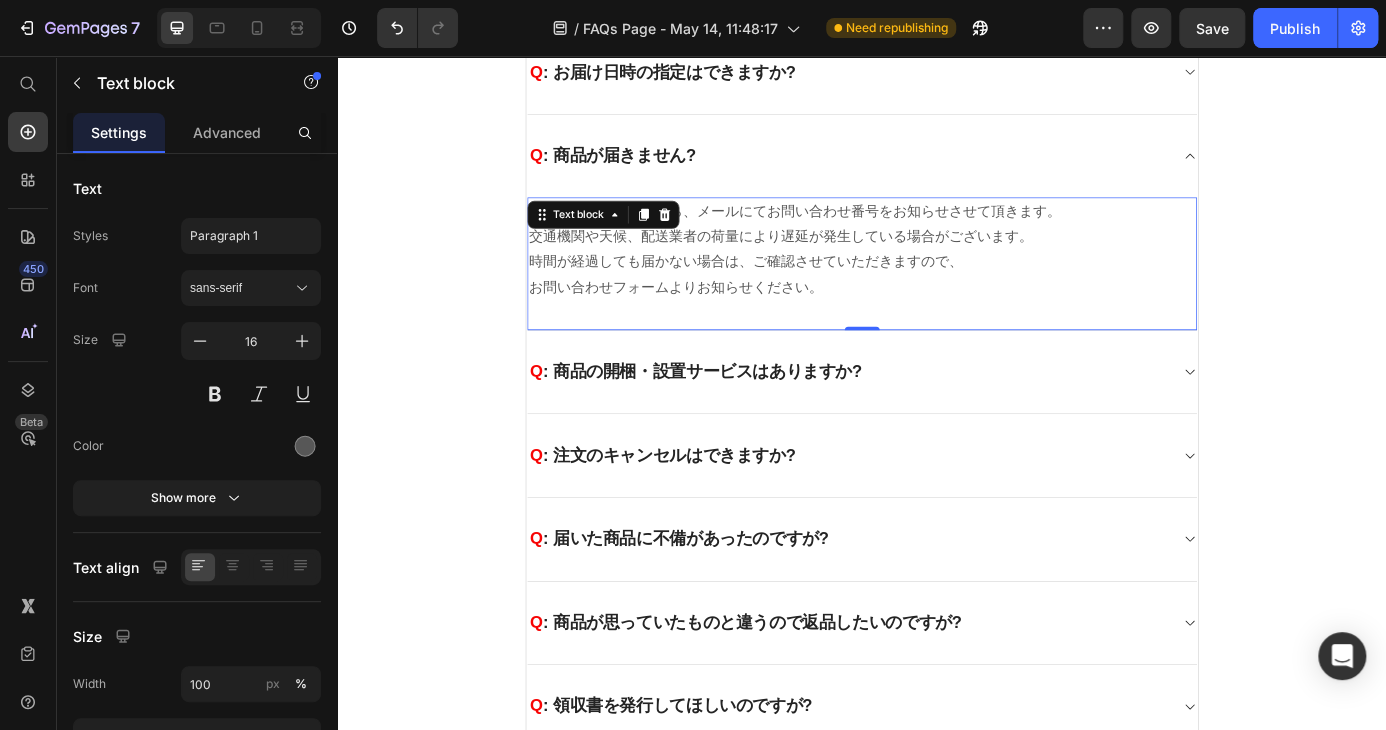 click on "発送が完了致しましたら、メールにてお問い合わせ番号をお知らせさせて頂きます。 交通機関や天候、配送業者の荷量により遅延が発生している場合がございます。  時間が経過しても届かない場合は、ご確認させていただきますので、 お問い合わせフォームよりお知らせください。" at bounding box center (937, 276) 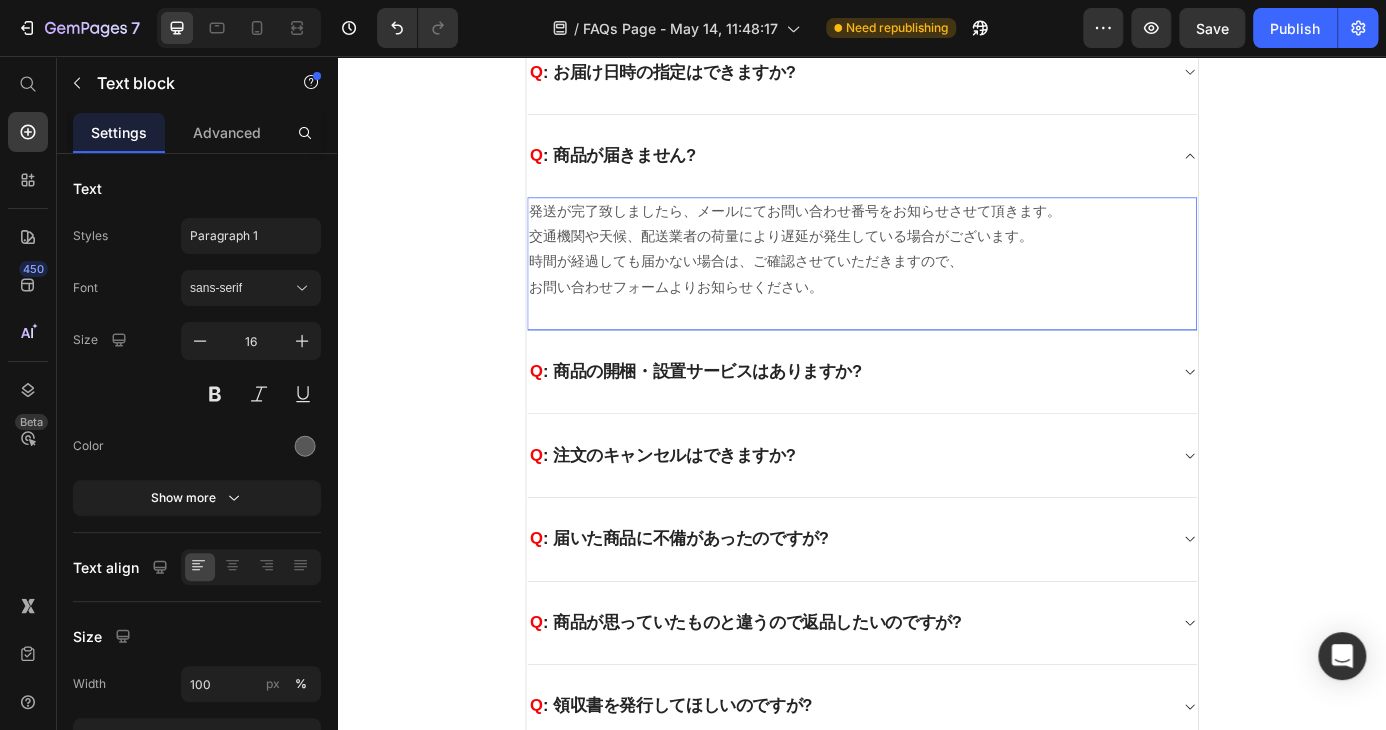 click on "発送が完了致しましたら、メールにてお問い合わせ番号をお知らせさせて頂きます。 交通機関や天候、配送業者の荷量により遅延が発生している場合がございます。  時間が経過しても届かない場合は、ご確認させていただきますので、 お問い合わせフォームよりお知らせください。" at bounding box center [937, 276] 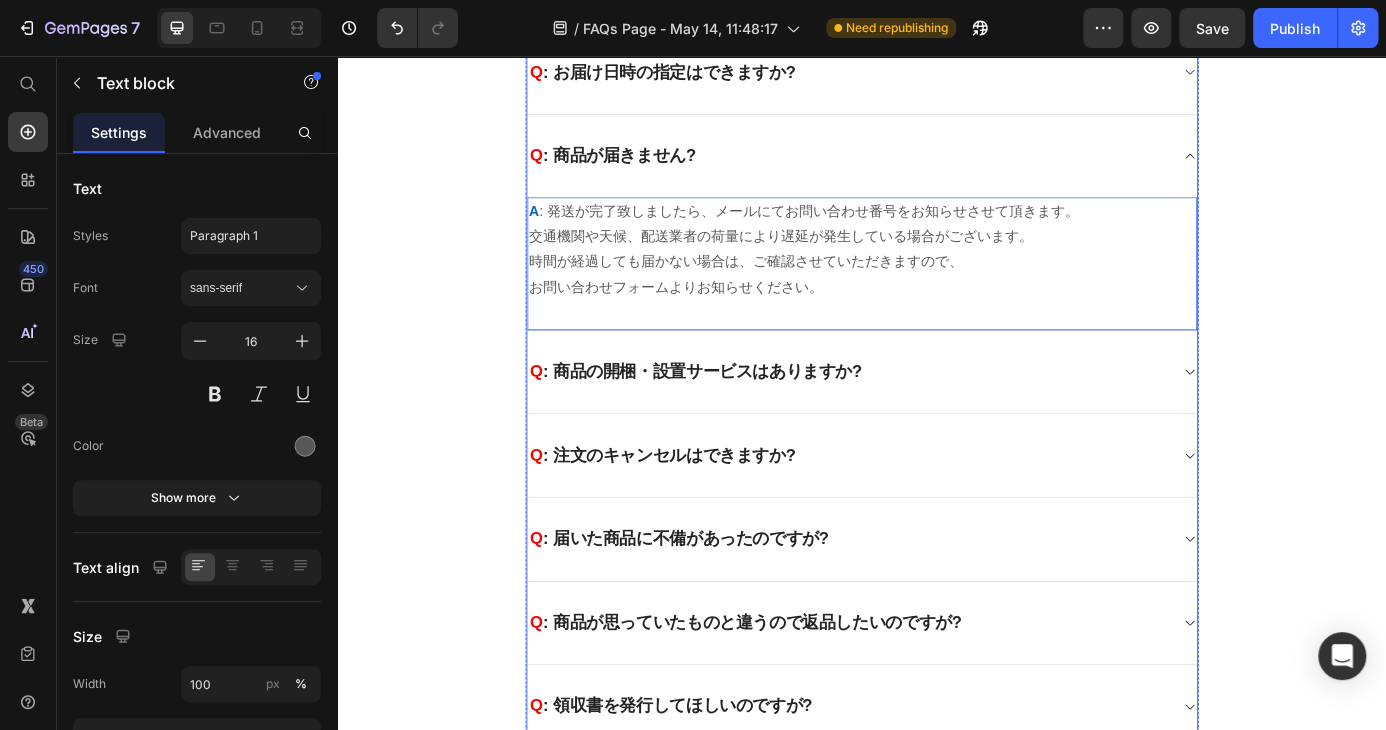 click on "Q  : 商品の開梱・設置サービスはありますか?" at bounding box center (921, 417) 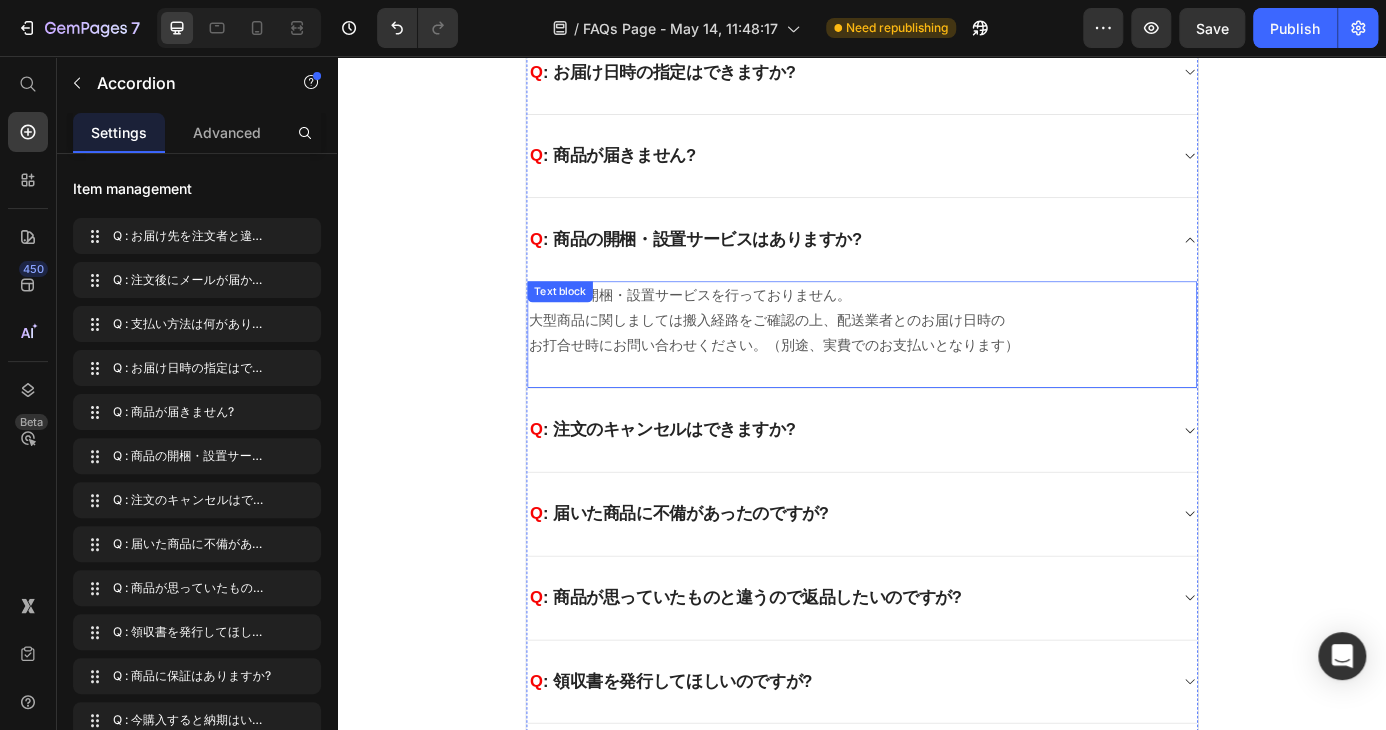 click on "当店では開梱・設置サービスを行っておりません。 大型商品に関しましては搬入経路をご確認の上、配送業者とのお届け日時の お打合せ時にお問い合わせください。（別途、実費でのお支払いとなります）" at bounding box center [937, 358] 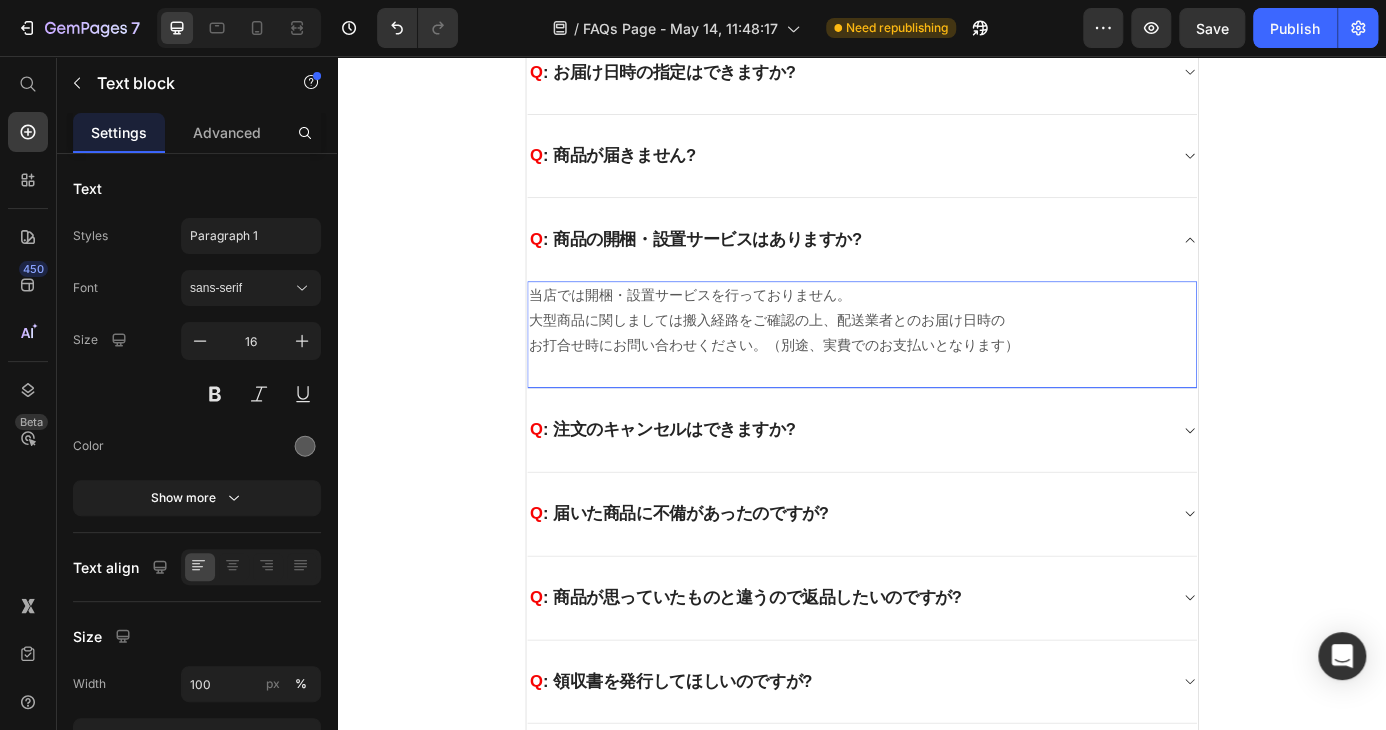 click on "当店では開梱・設置サービスを行っておりません。 大型商品に関しましては搬入経路をご確認の上、配送業者とのお届け日時の お打合せ時にお問い合わせください。（別途、実費でのお支払いとなります）" at bounding box center [937, 358] 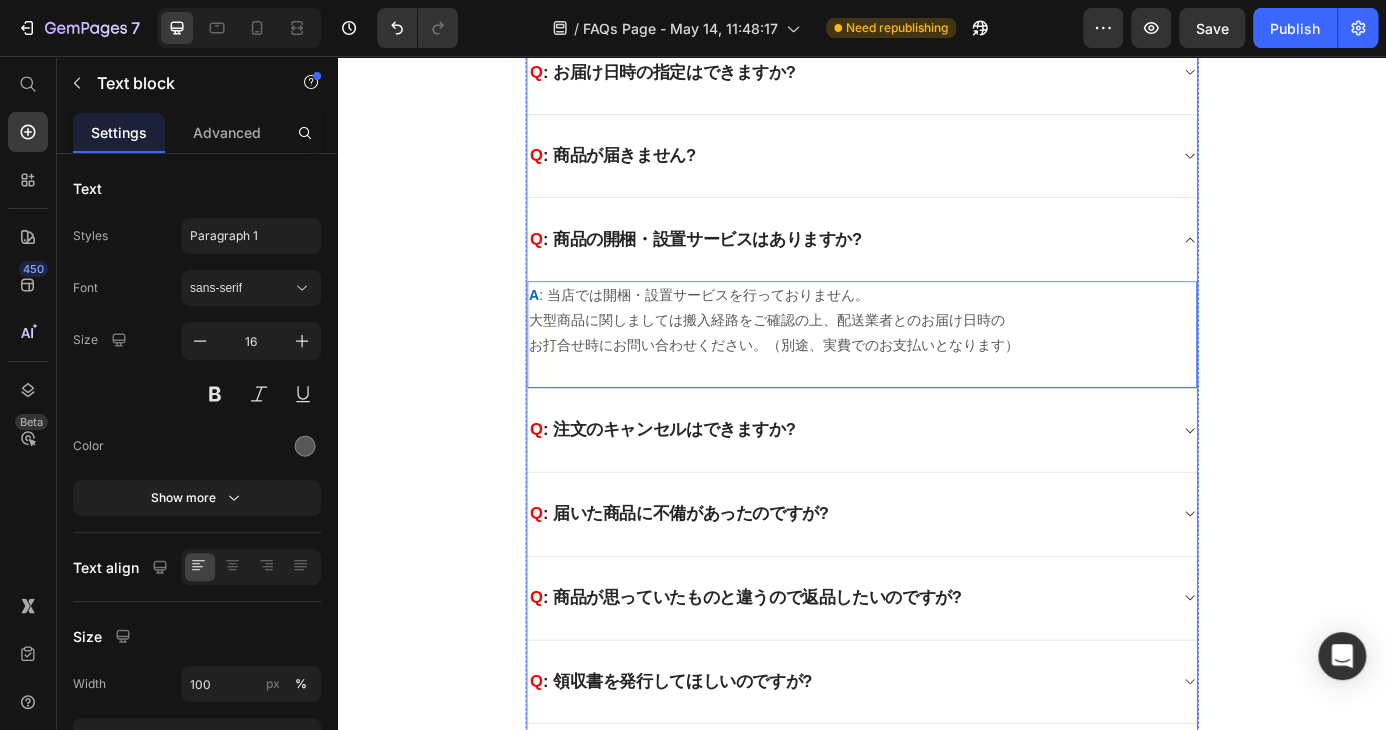 click on "Q  : 注文のキャンセルはできますか?" at bounding box center [921, 483] 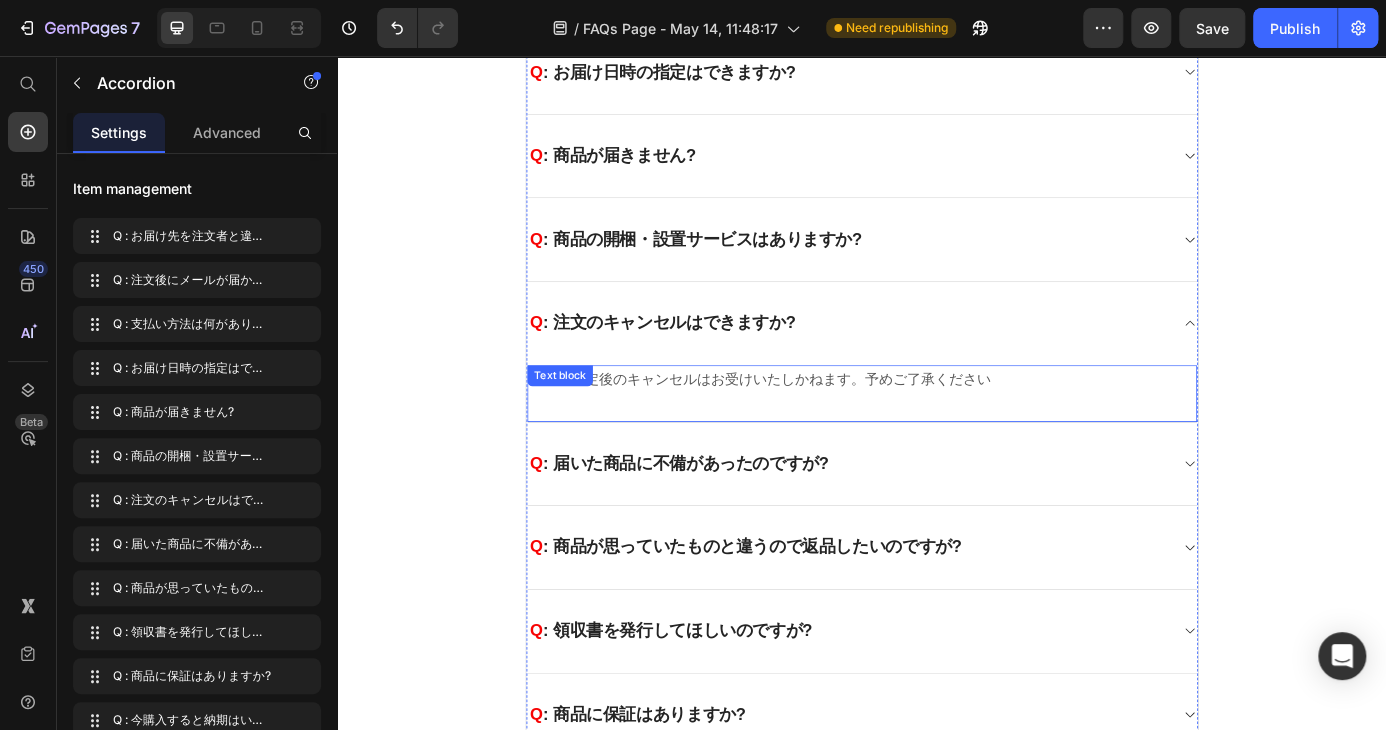 click on "ご注文確定後のキャンセルはお受けいたしかねます。予めご了承ください" at bounding box center (937, 425) 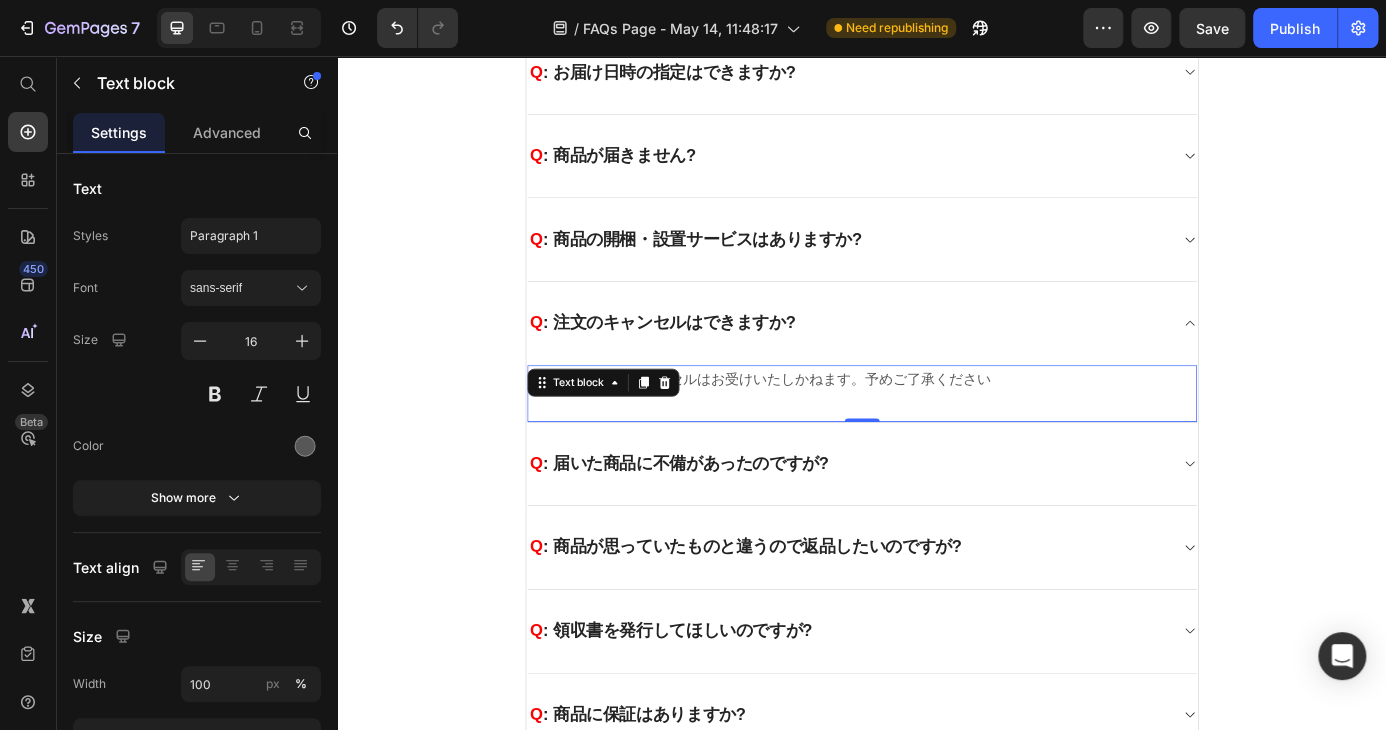 click on "ご注文確定後のキャンセルはお受けいたしかねます。予めご了承ください" at bounding box center (937, 425) 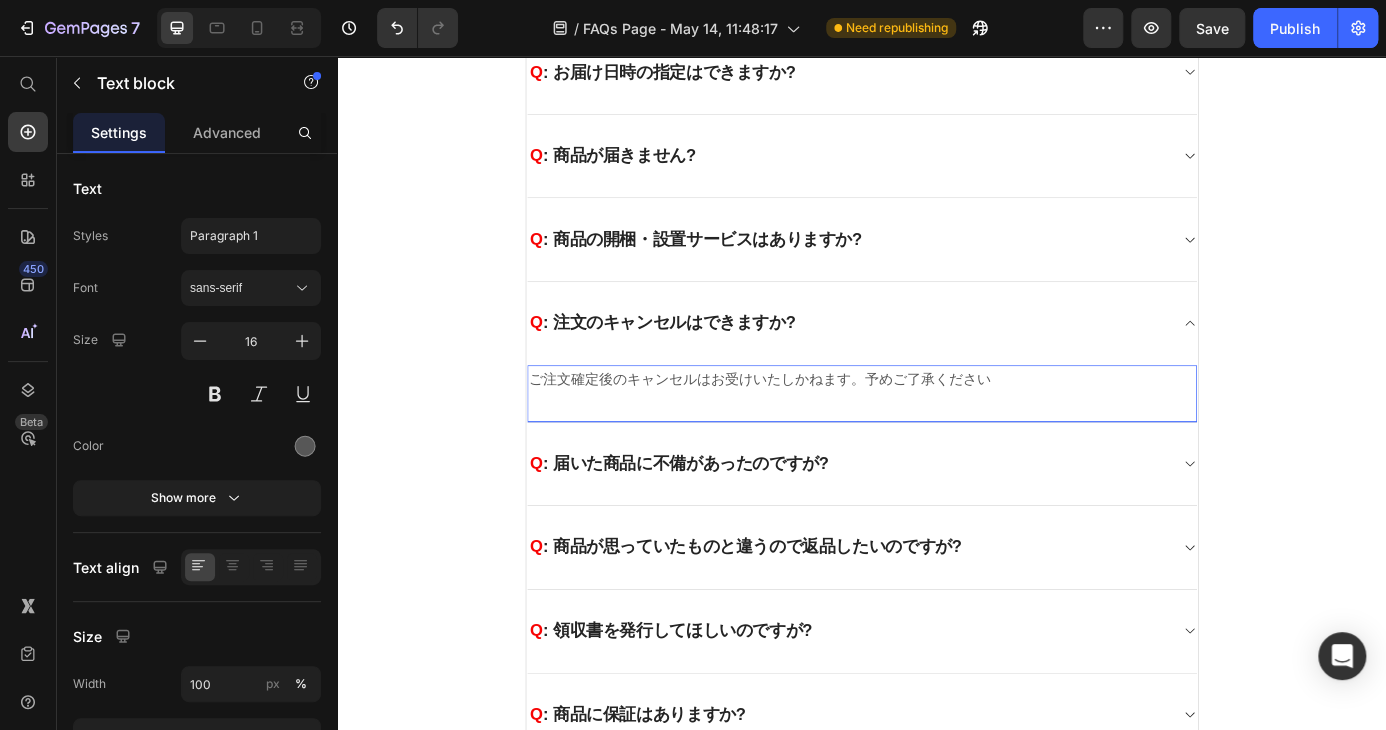 click on "ご注文確定後のキャンセルはお受けいたしかねます。予めご了承ください" at bounding box center (937, 425) 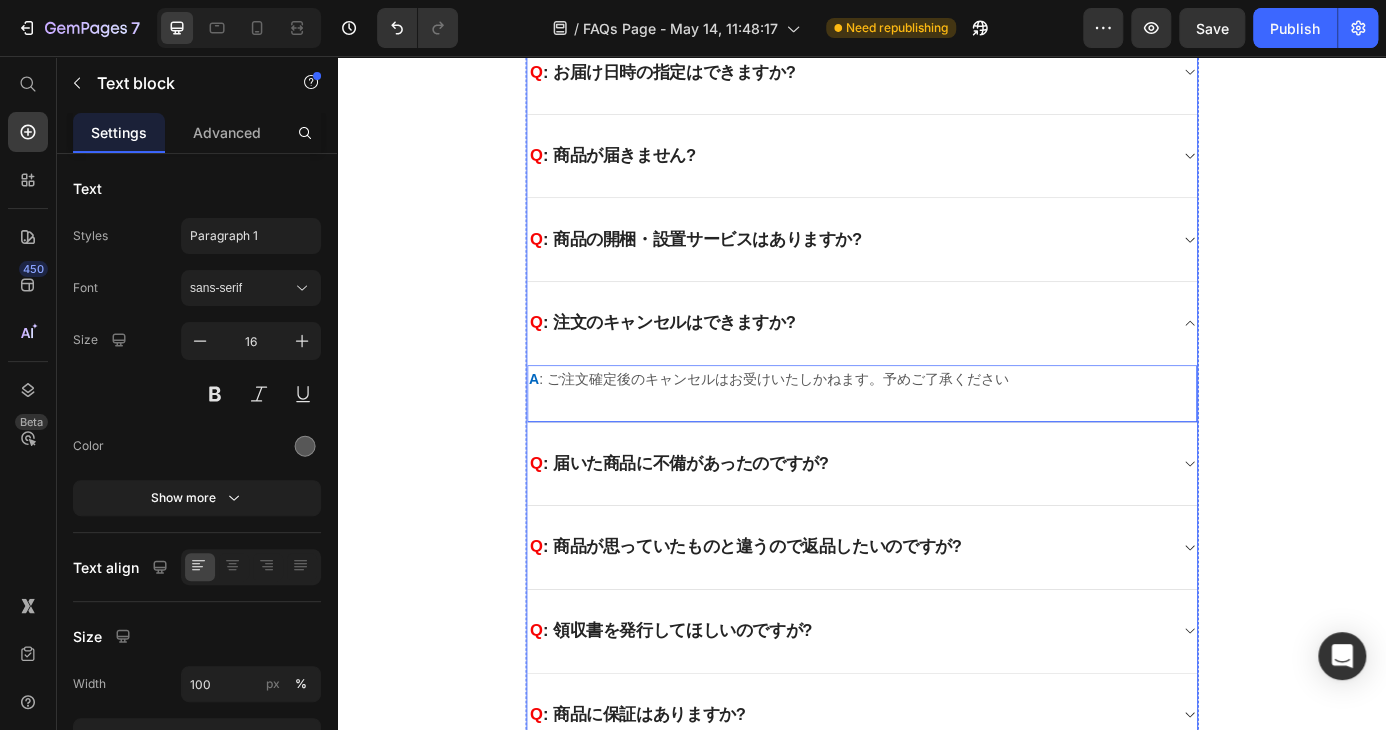 click on "Q  : 届いた商品に不備があったのですが?" at bounding box center [728, 522] 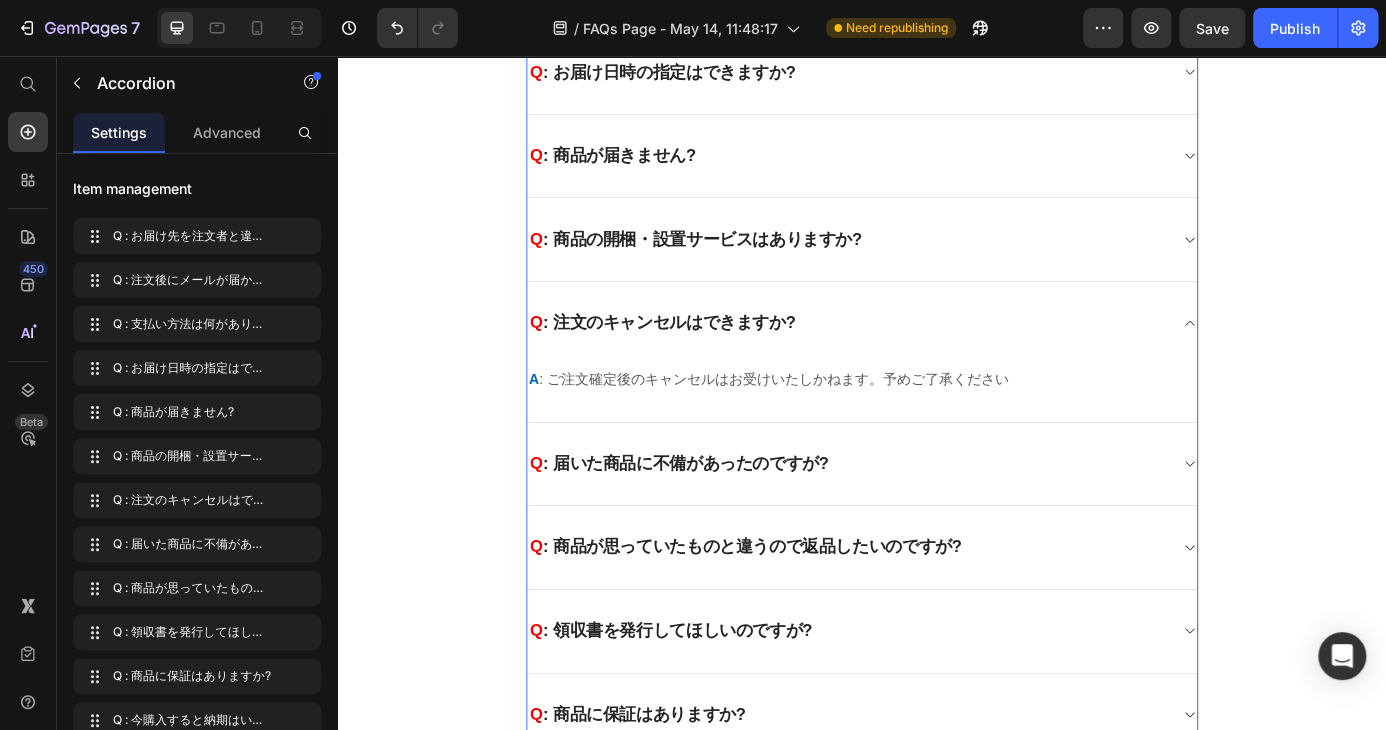 click on "Q  : 届いた商品に不備があったのですが?" at bounding box center (921, 522) 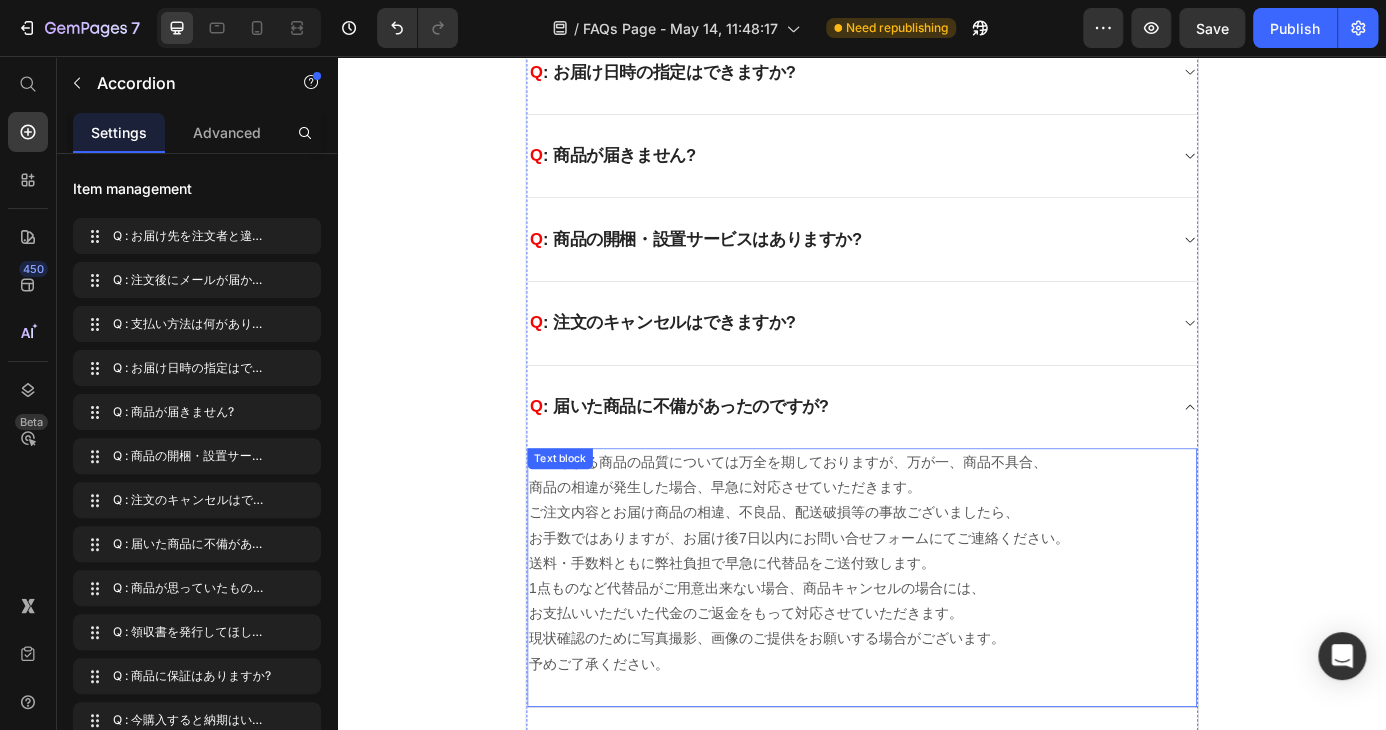 click on "お届けする商品の品質については万全を期しておりますが、万が一、商品不具合、 商品の相違が発生した場合、早急に対応させていただきます。 ご注文内容とお届け商品の相違、不良品、配送破損等の事故ございましたら、 お手数ではありますが、お届け後7日以内にお問い合せフォームにてご連絡ください。 送料・手数料ともに弊社負担で早急に代替品をご送付致します。 1点ものなど代替品がご用意出来ない場合、商品キャンセルの場合には、 お支払いいただいた代金のご返金をもって対応させていただきます。 現状確認のために写真撮影、画像のご提供をお願いする場合がございます。 予めご了承ください。" at bounding box center (937, 635) 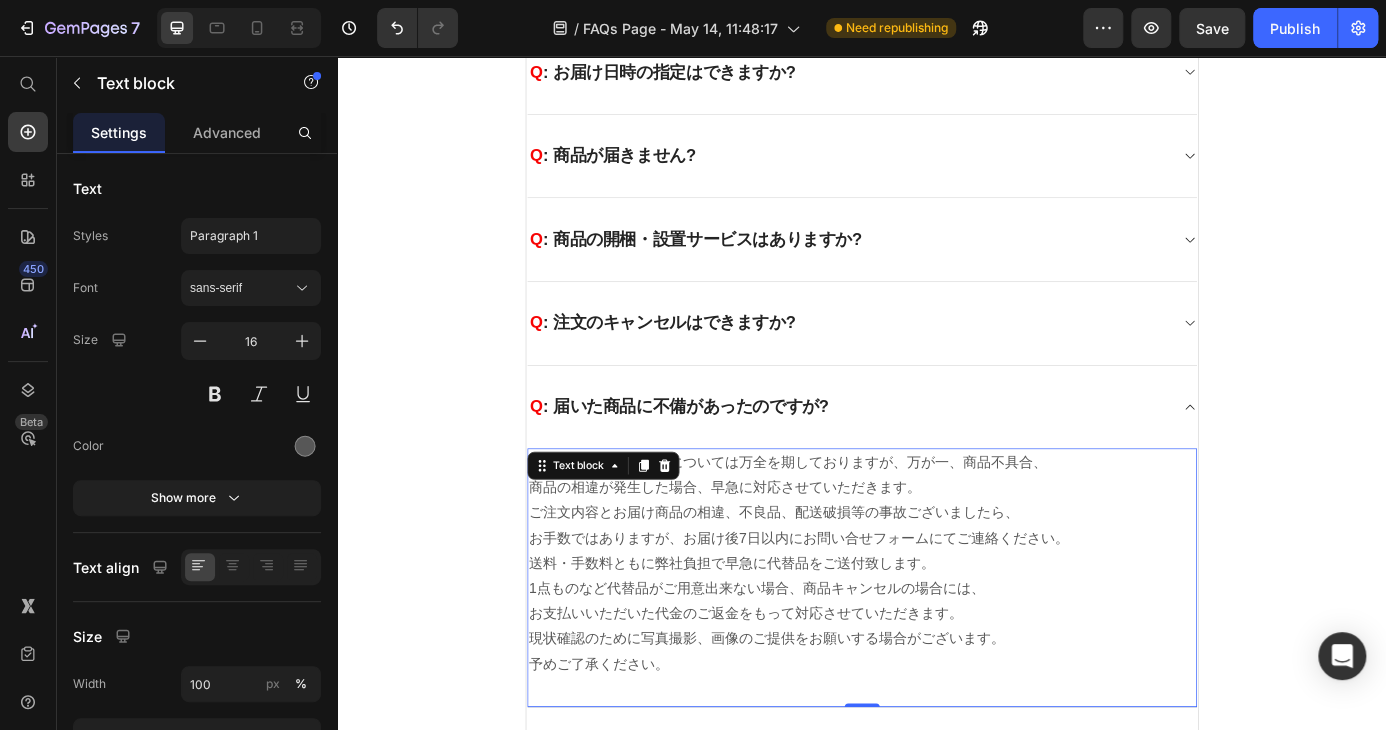 click on "お届けする商品の品質については万全を期しておりますが、万が一、商品不具合、 商品の相違が発生した場合、早急に対応させていただきます。 ご注文内容とお届け商品の相違、不良品、配送破損等の事故ございましたら、 お手数ではありますが、お届け後7日以内にお問い合せフォームにてご連絡ください。 送料・手数料ともに弊社負担で早急に代替品をご送付致します。 1点ものなど代替品がご用意出来ない場合、商品キャンセルの場合には、 お支払いいただいた代金のご返金をもって対応させていただきます。 現状確認のために写真撮影、画像のご提供をお願いする場合がございます。 予めご了承ください。" at bounding box center (937, 635) 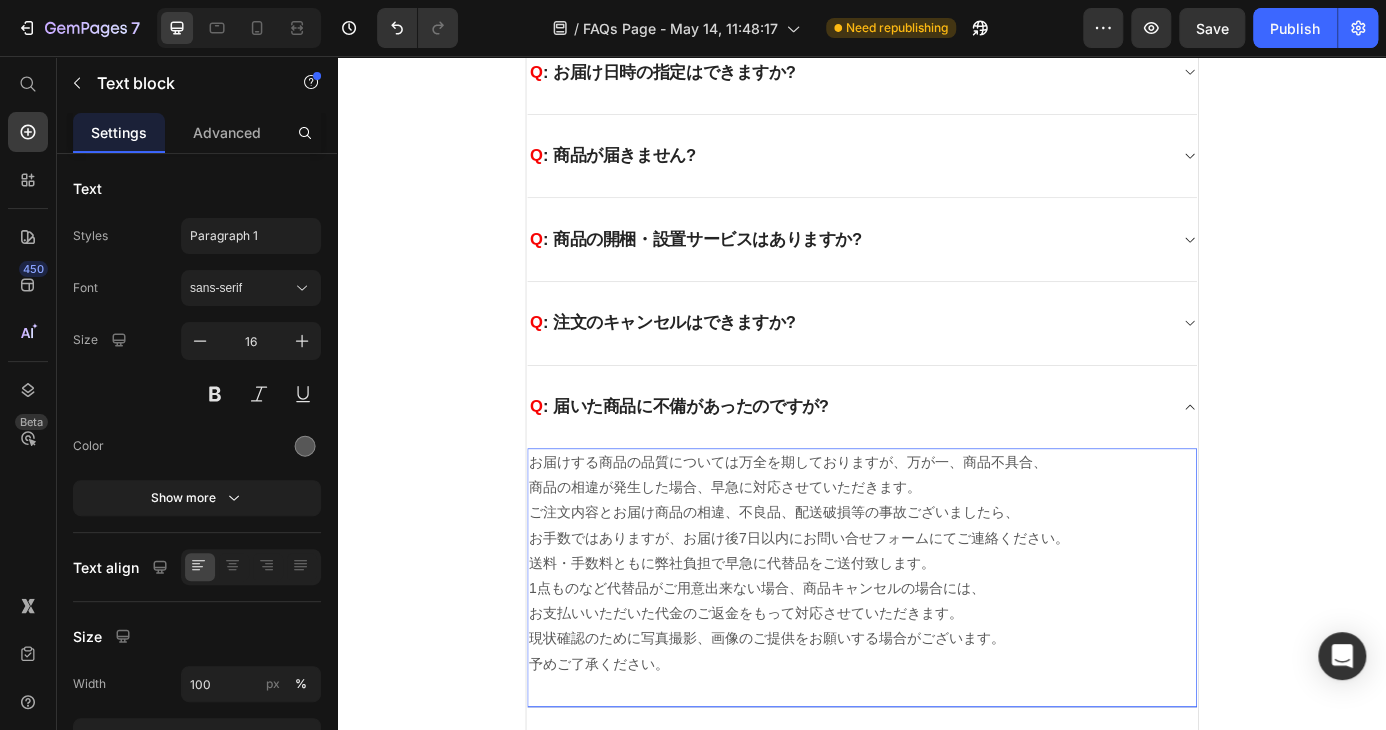 click on "お届けする商品の品質については万全を期しておりますが、万が一、商品不具合、 商品の相違が発生した場合、早急に対応させていただきます。 ご注文内容とお届け商品の相違、不良品、配送破損等の事故ございましたら、 お手数ではありますが、お届け後7日以内にお問い合せフォームにてご連絡ください。 送料・手数料ともに弊社負担で早急に代替品をご送付致します。 1点ものなど代替品がご用意出来ない場合、商品キャンセルの場合には、 お支払いいただいた代金のご返金をもって対応させていただきます。 現状確認のために写真撮影、画像のご提供をお願いする場合がございます。 予めご了承ください。" at bounding box center [937, 635] 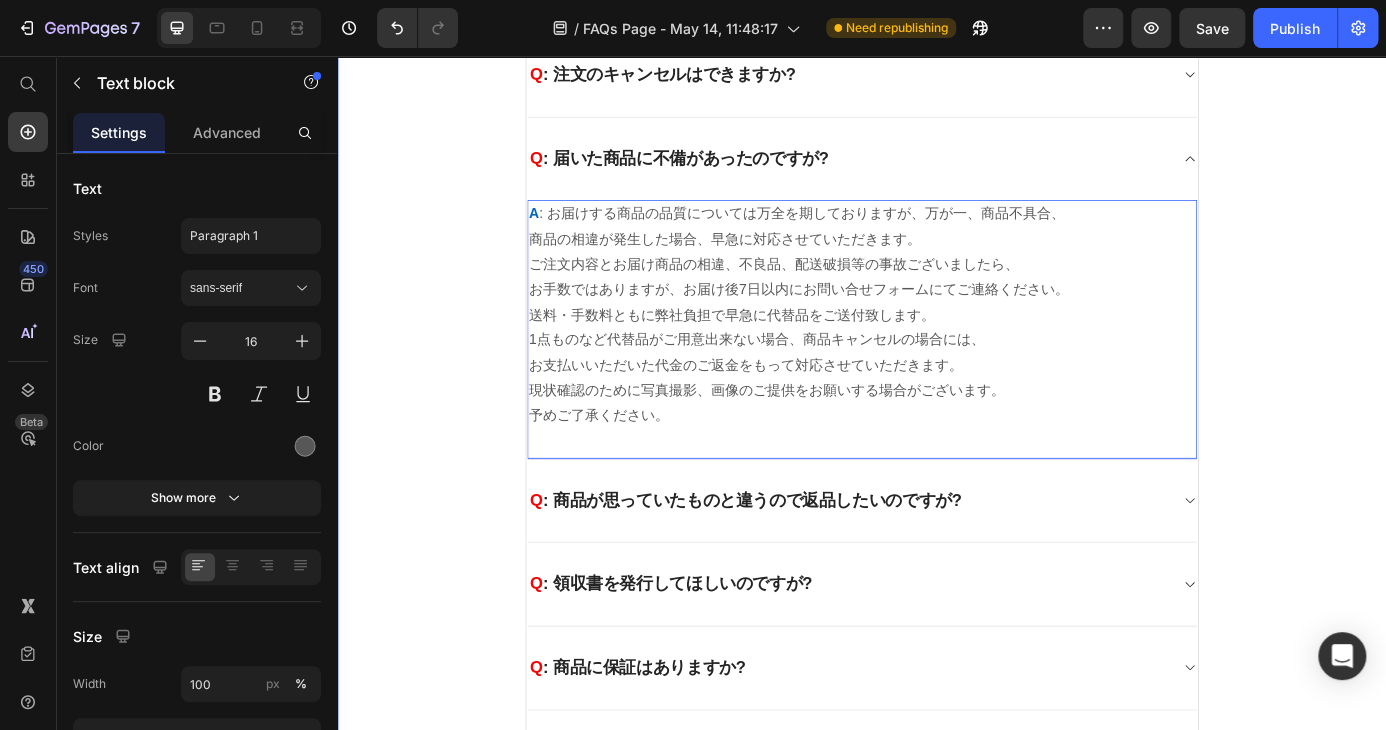 scroll, scrollTop: 1000, scrollLeft: 0, axis: vertical 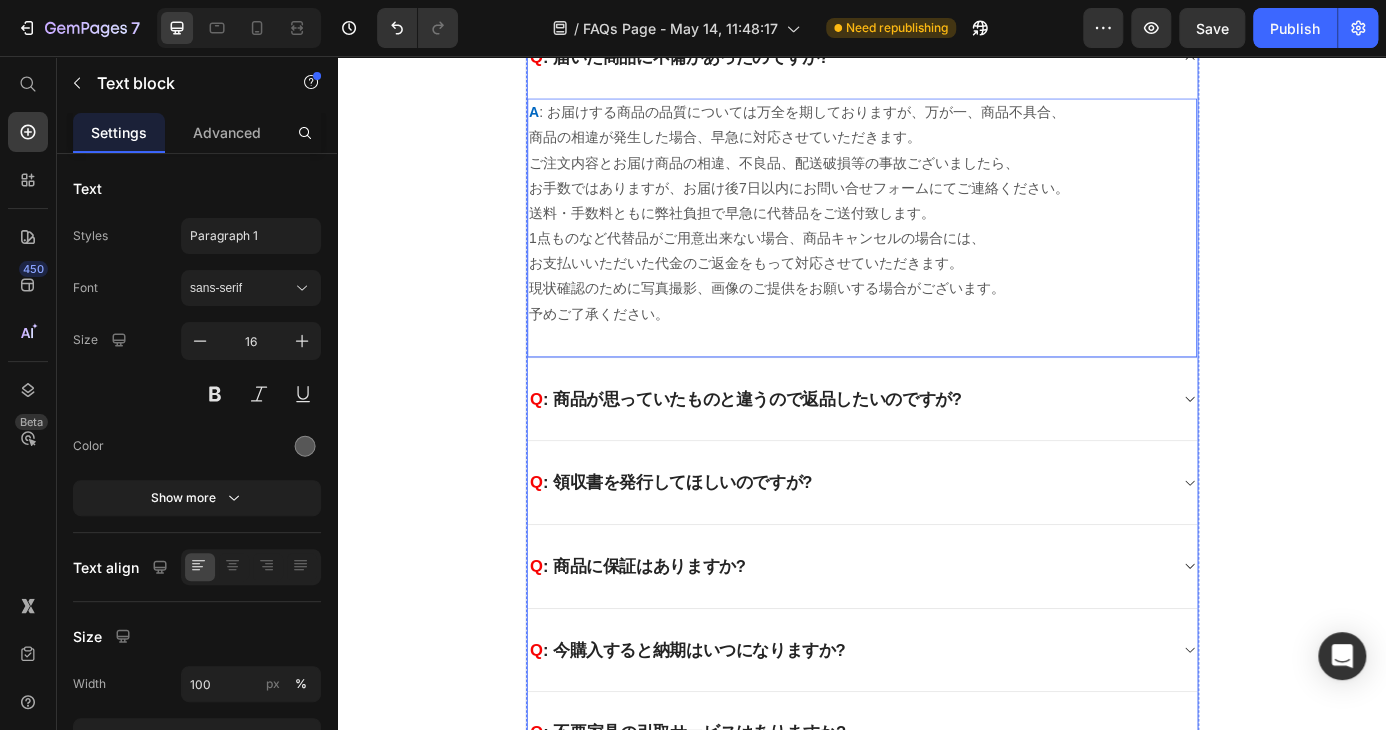 click on "Q  : 商品が思っていたものと違うので返品したいのですが?" at bounding box center (921, 448) 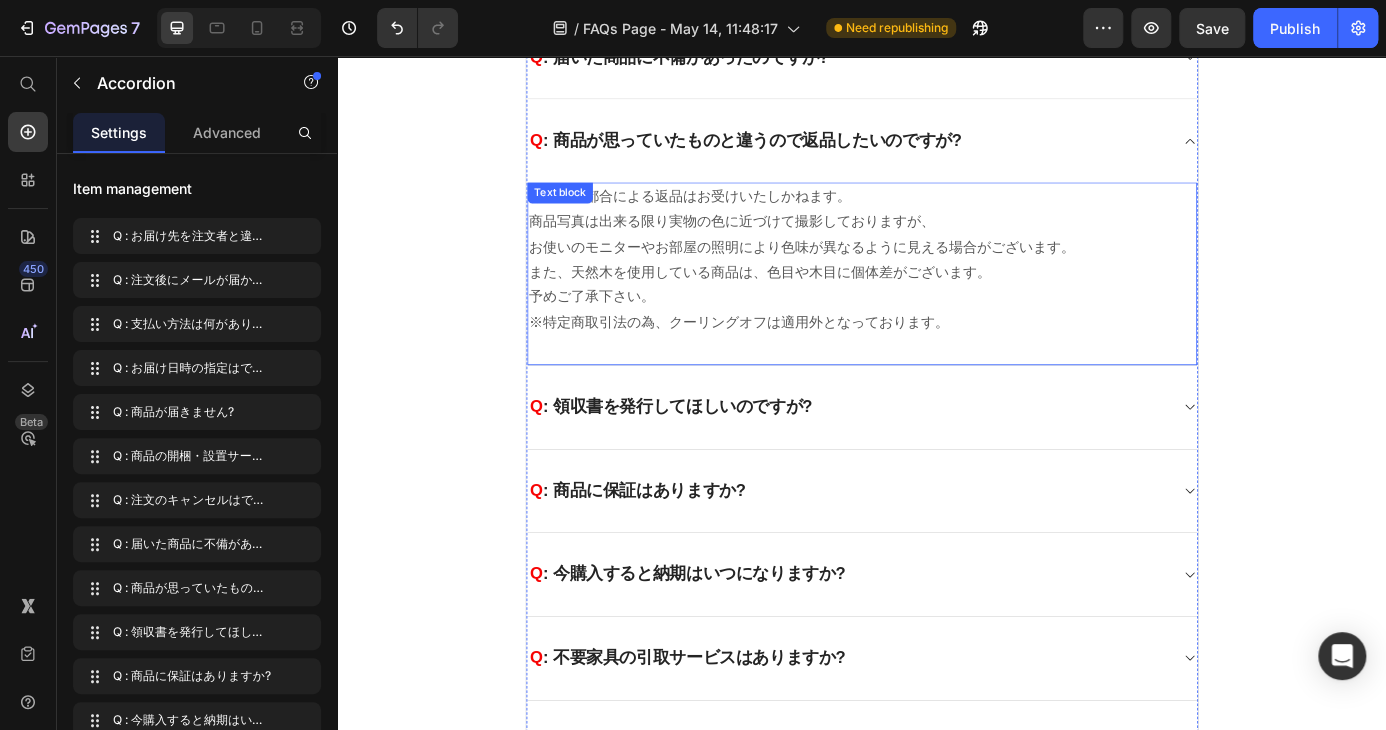 click on "お客様の都合による返品はお受けいたしかねます。 商品写真は出来る限り実物の色に近づけて撮影しておりますが、 お使いのモニターやお部屋の照明により色味が異なるように見える場合がございます。 また、天然木を使用している商品は、色目や木目に個体差がございます。 予めご了承下さい。 ※特定商取引法の為、クーリングオフは適用外となっております。" at bounding box center (937, 288) 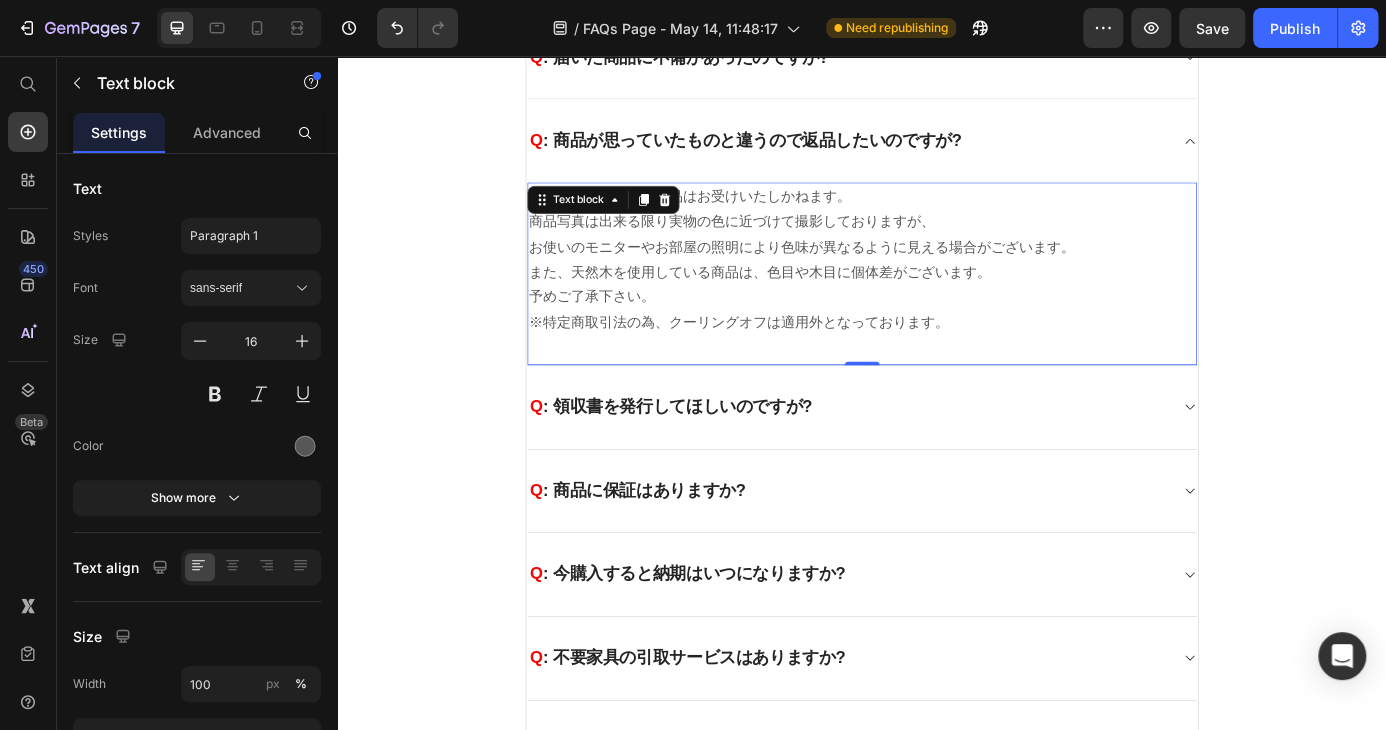 click on "お客様の都合による返品はお受けいたしかねます。 商品写真は出来る限り実物の色に近づけて撮影しておりますが、 お使いのモニターやお部屋の照明により色味が異なるように見える場合がございます。 また、天然木を使用している商品は、色目や木目に個体差がございます。 予めご了承下さい。 ※特定商取引法の為、クーリングオフは適用外となっております。" at bounding box center [937, 288] 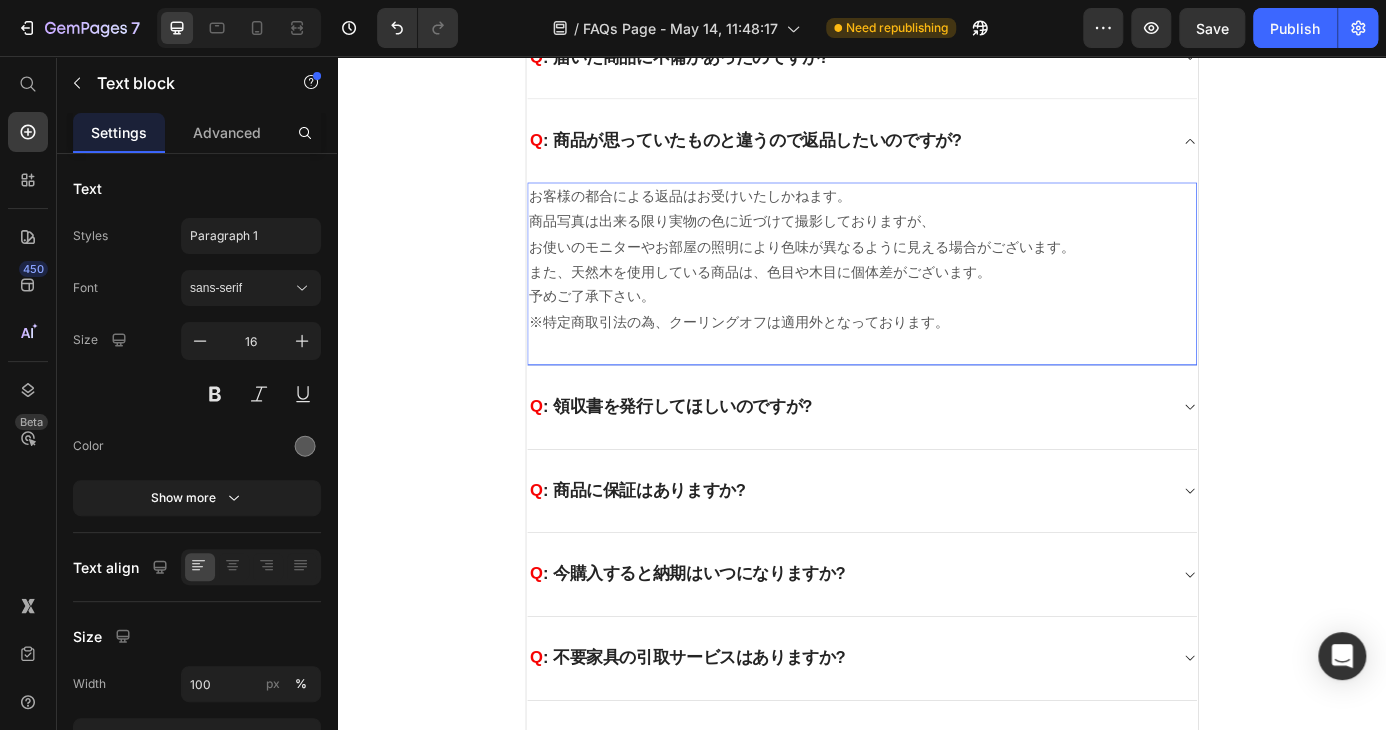 click on "お客様の都合による返品はお受けいたしかねます。 商品写真は出来る限り実物の色に近づけて撮影しておりますが、 お使いのモニターやお部屋の照明により色味が異なるように見える場合がございます。 また、天然木を使用している商品は、色目や木目に個体差がございます。 予めご了承下さい。 ※特定商取引法の為、クーリングオフは適用外となっております。" at bounding box center (937, 288) 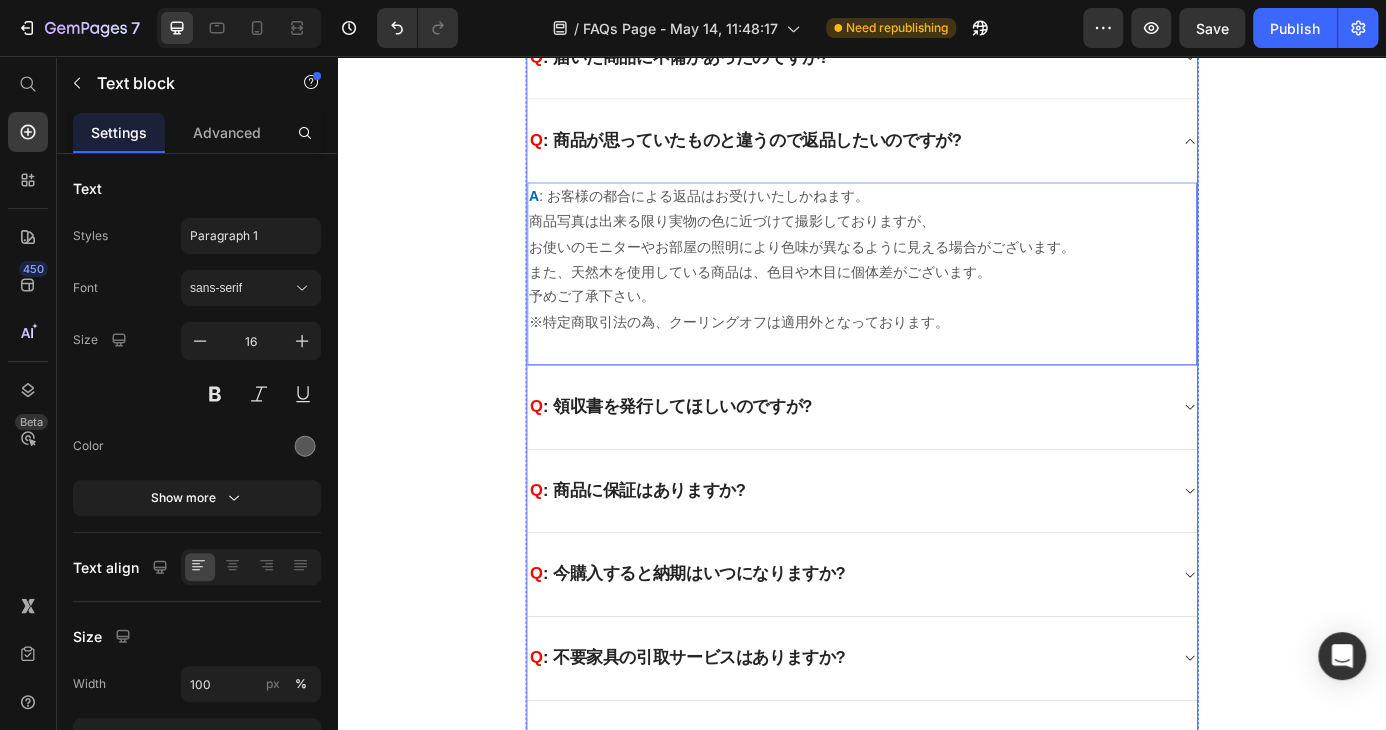 click on "Q  : 領収書を発行してほしいのですが?" at bounding box center (921, 457) 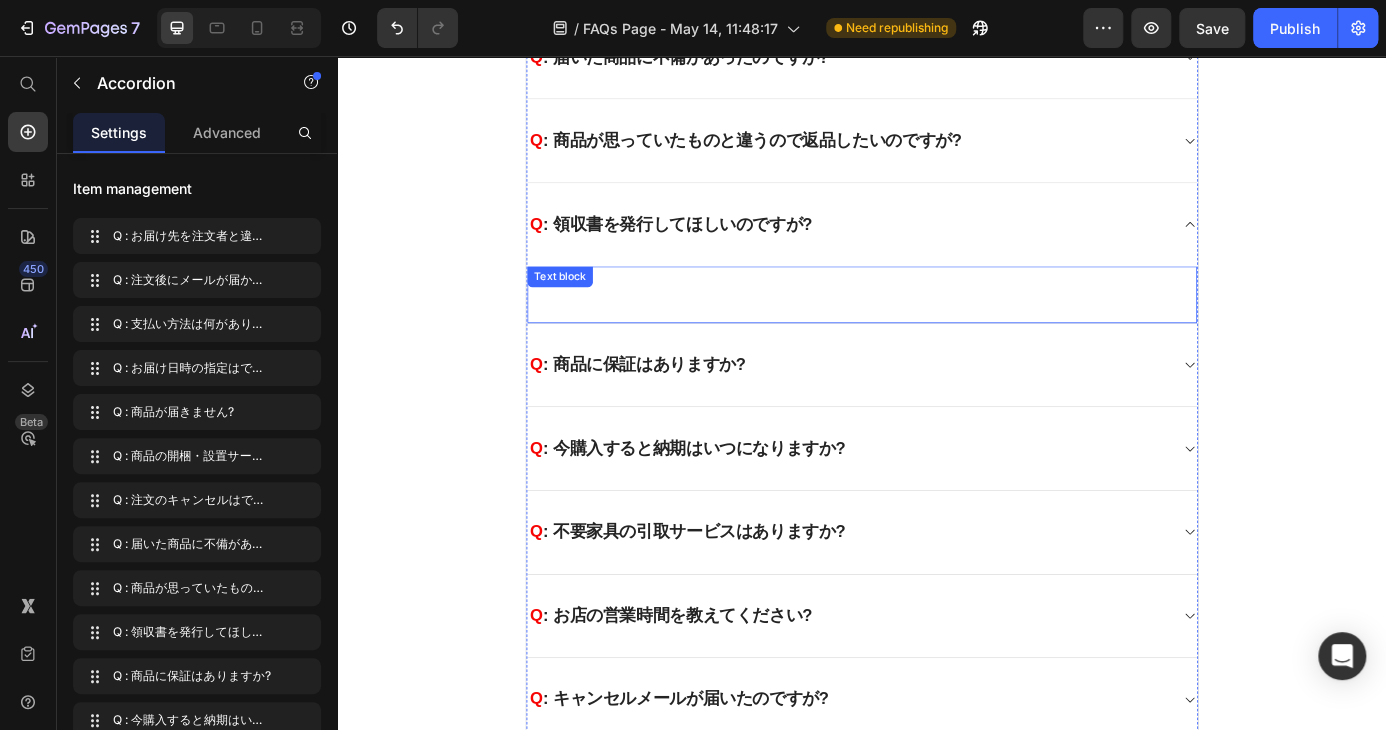 click on "。 Text block" at bounding box center [937, 329] 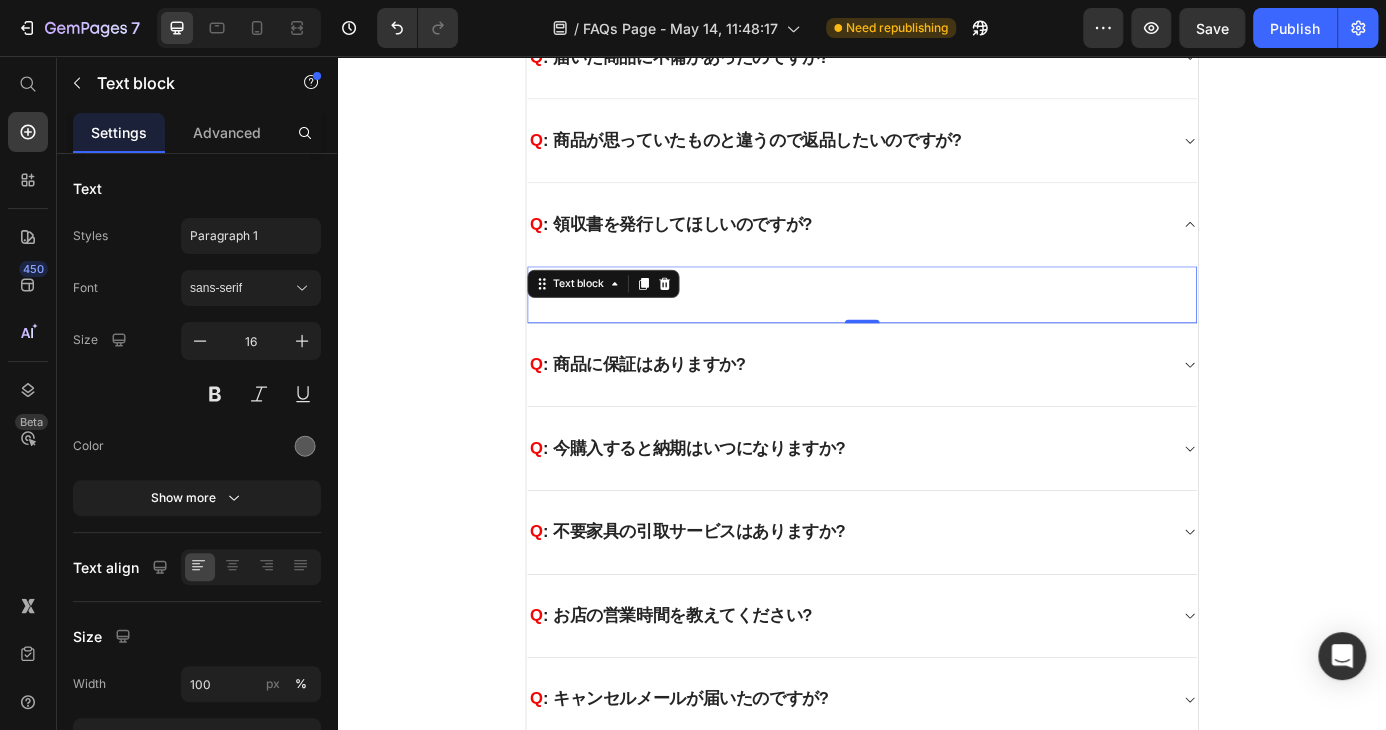 click on "。 Text block   0" at bounding box center [937, 329] 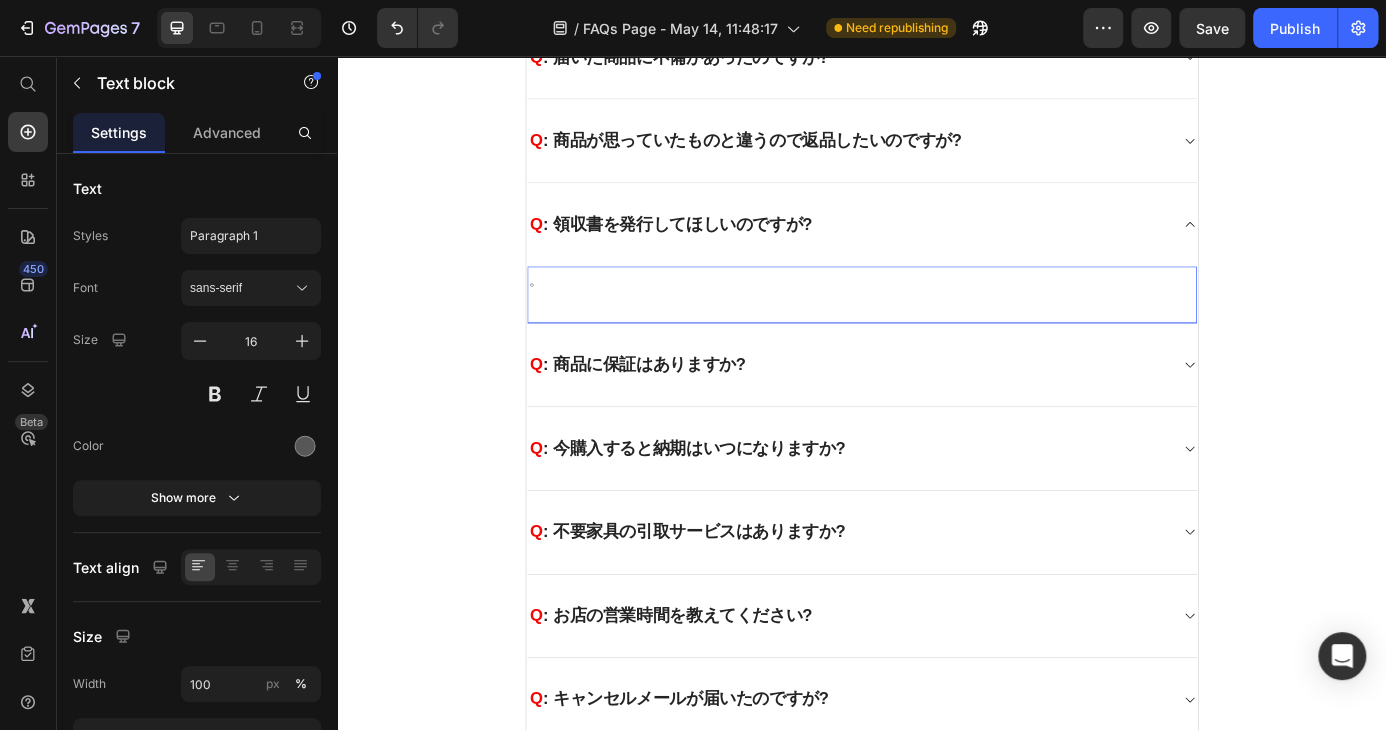 click on "。" at bounding box center [937, 312] 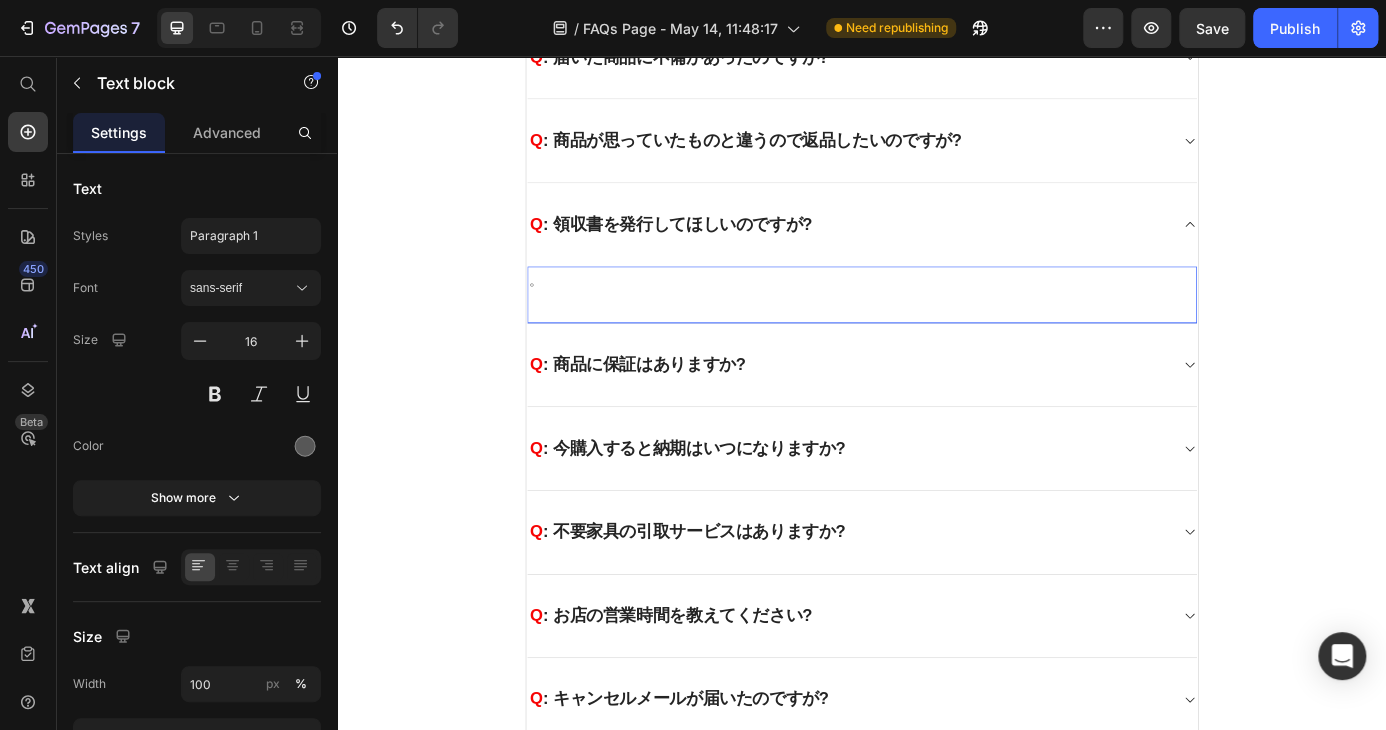 click on "。" at bounding box center (937, 312) 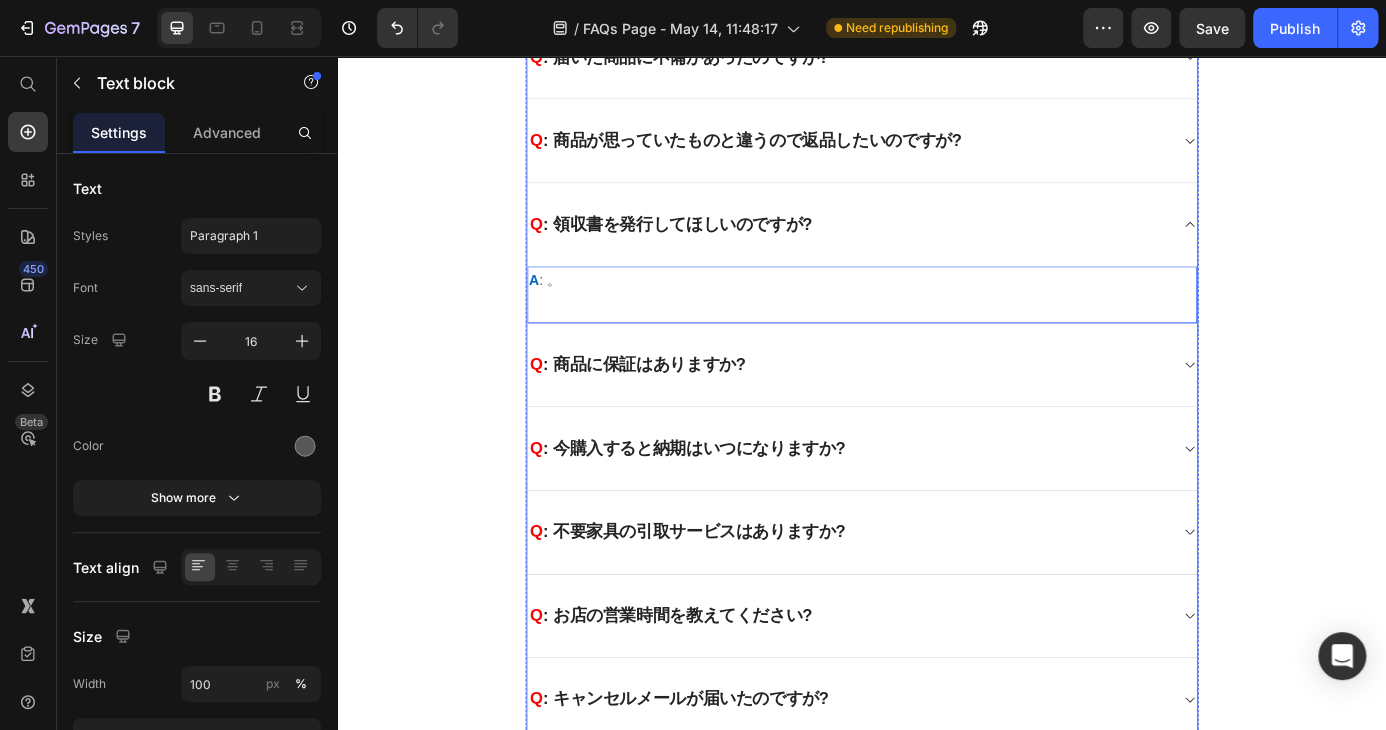 click on "Q  : 商品に保証はありますか?" at bounding box center (921, 409) 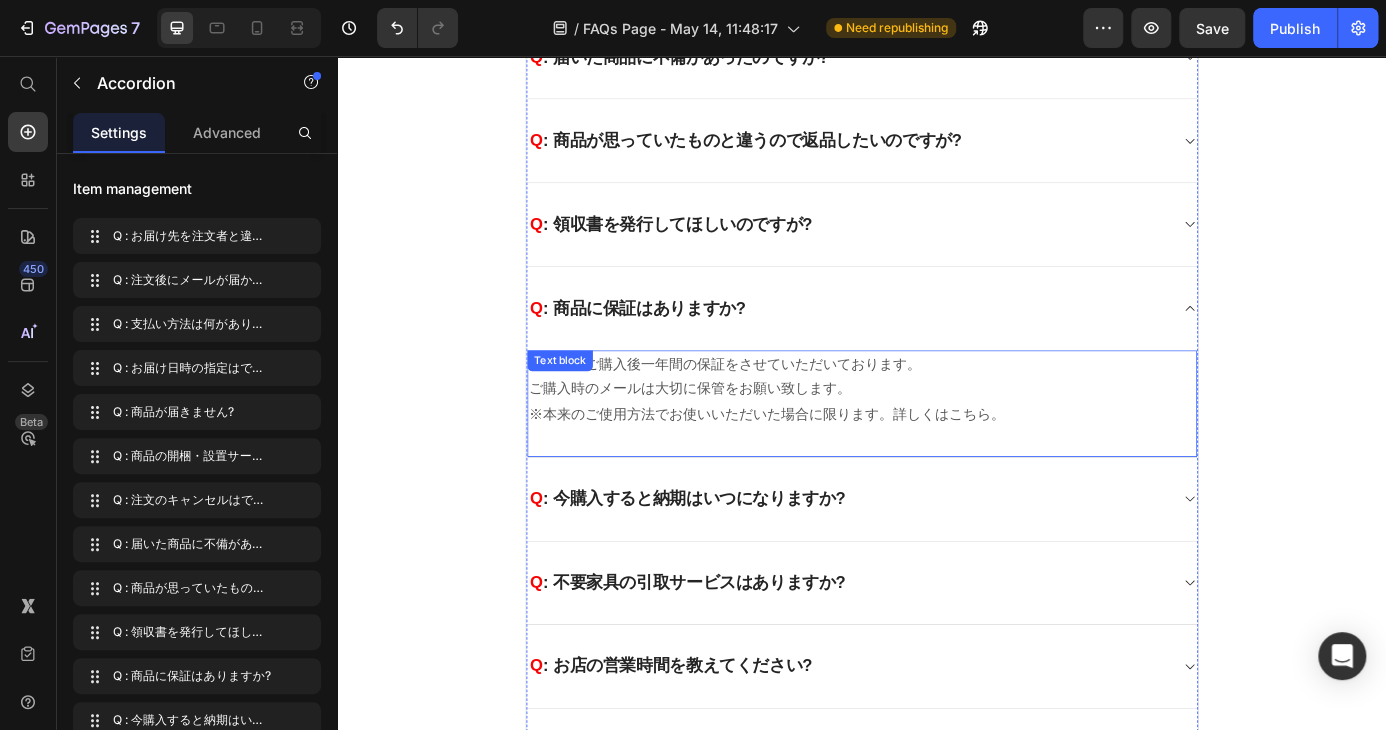 click on "当店ではご購入後一年間の保証をさせていただいております。 ご購入時のメールは大切に保管をお願い致します。 ※本来のご使用方法でお使いいただいた場合に限ります。詳しくはこちら。" at bounding box center [937, 437] 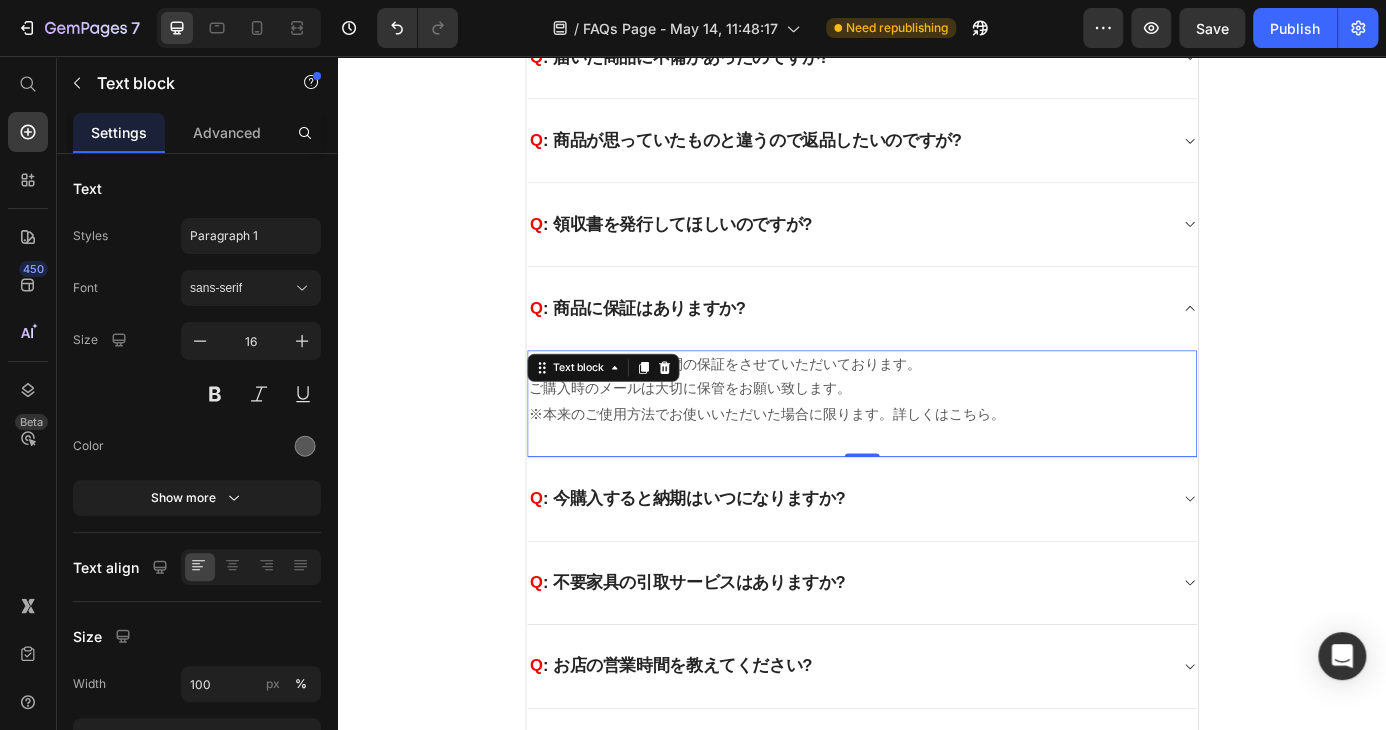 click on "当店ではご購入後一年間の保証をさせていただいております。 ご購入時のメールは大切に保管をお願い致します。 ※本来のご使用方法でお使いいただいた場合に限ります。詳しくはこちら。" at bounding box center [937, 437] 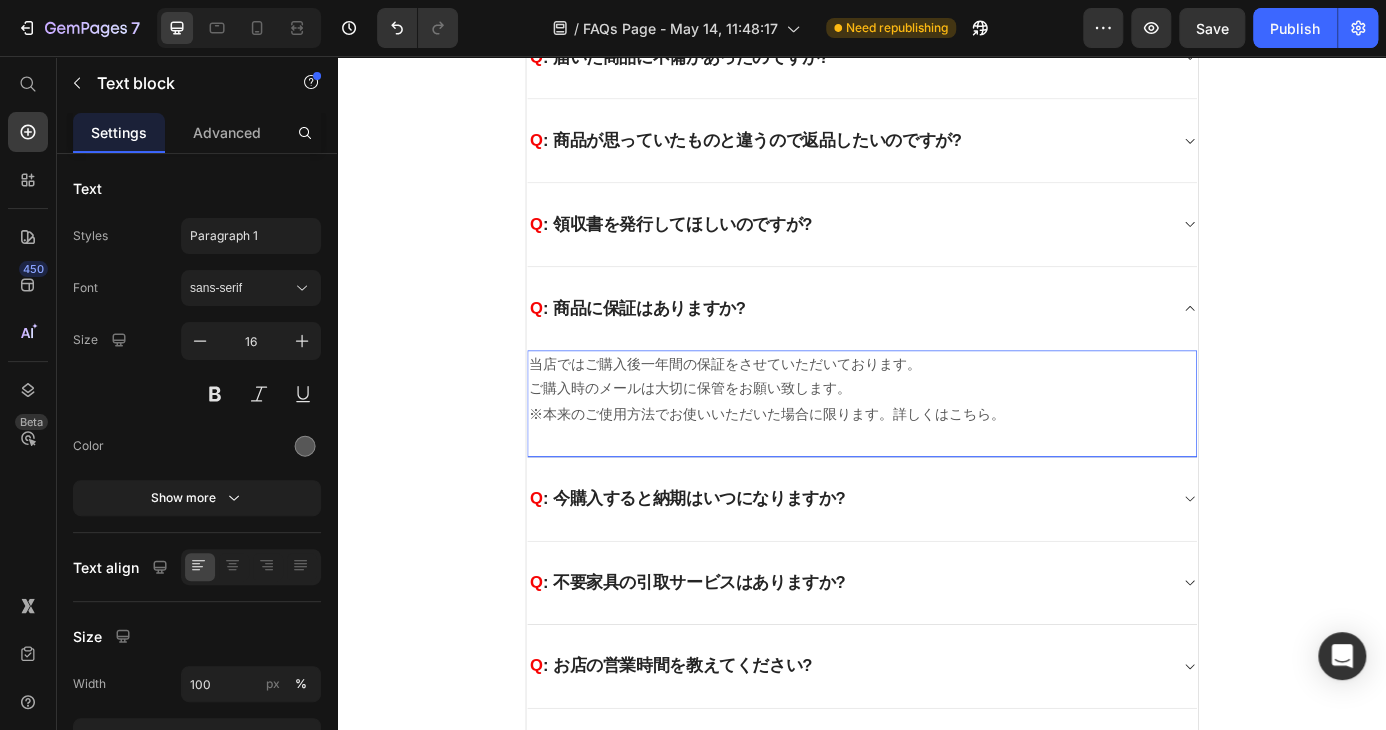 click on "当店ではご購入後一年間の保証をさせていただいております。 ご購入時のメールは大切に保管をお願い致します。 ※本来のご使用方法でお使いいただいた場合に限ります。詳しくはこちら。" at bounding box center [937, 437] 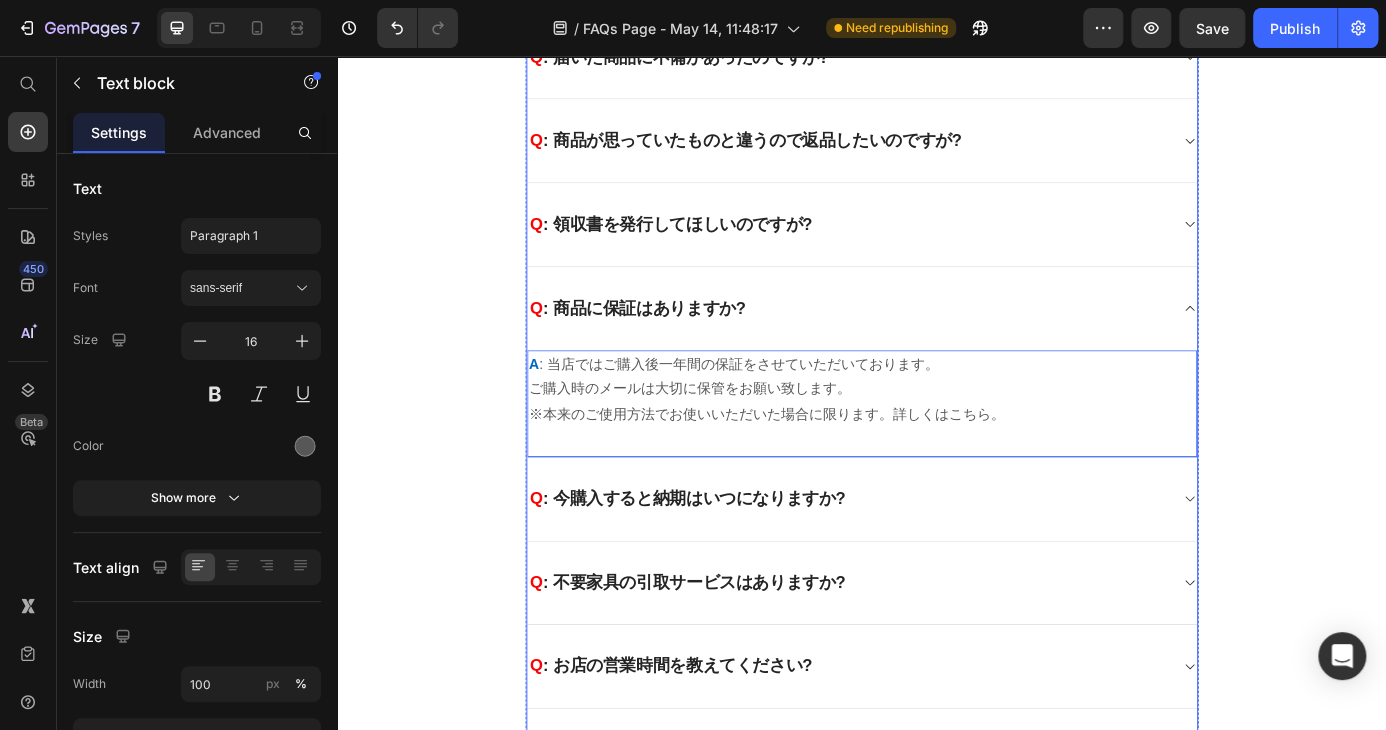 click on "Q  : 今購入すると納期はいつになりますか?" at bounding box center (921, 562) 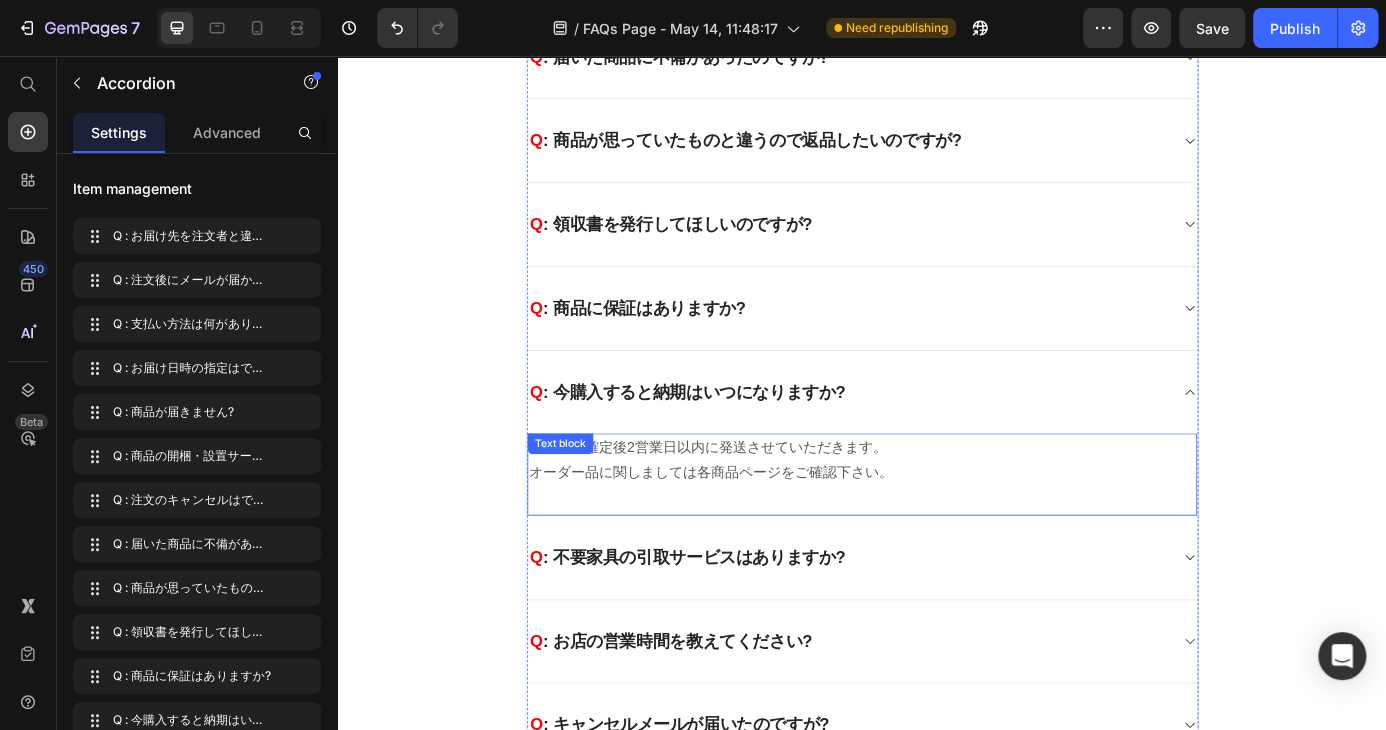 click on "当ご注文確定後2営業日以内に発送させていただきます。 オーダー品に関しましては各商品ページをご確認下さい。 Text block" at bounding box center (937, 534) 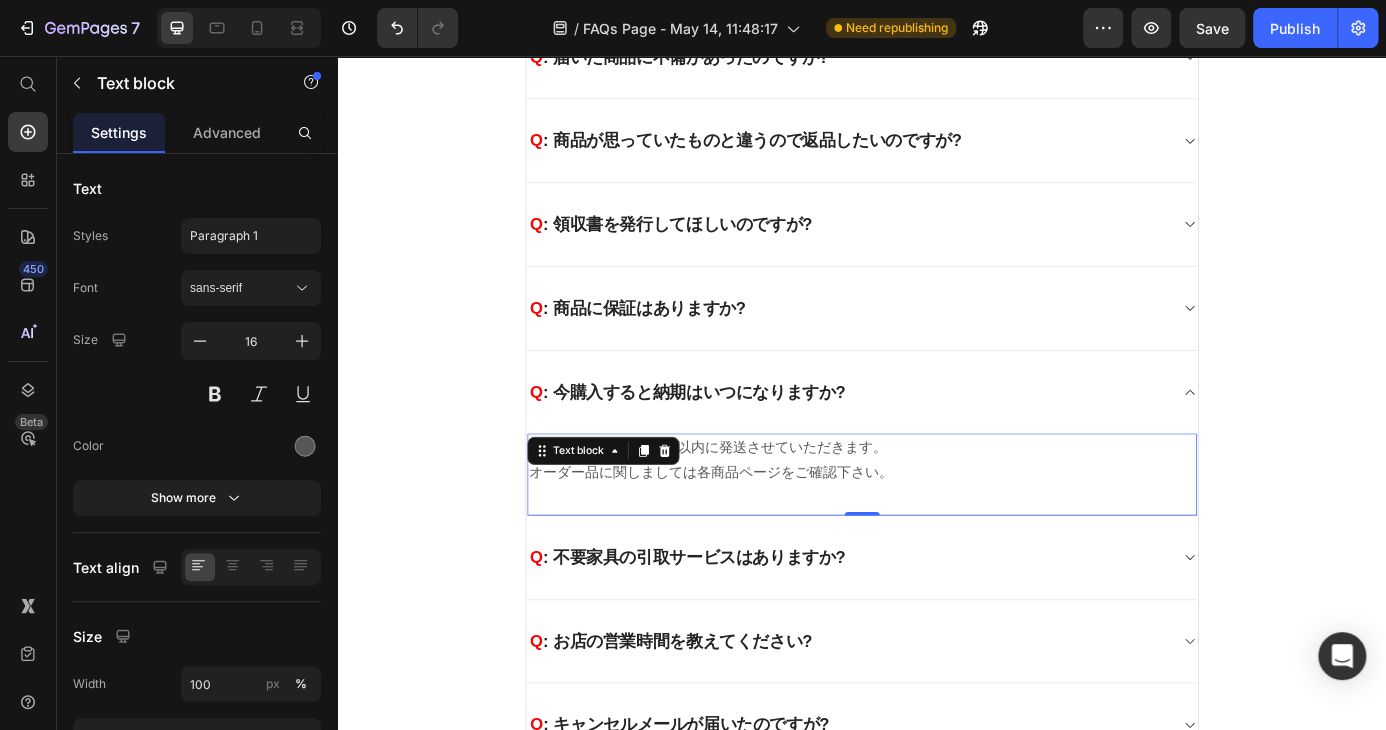 click on "当ご注文確定後2営業日以内に発送させていただきます。 オーダー品に関しましては各商品ページをご確認下さい。" at bounding box center (937, 518) 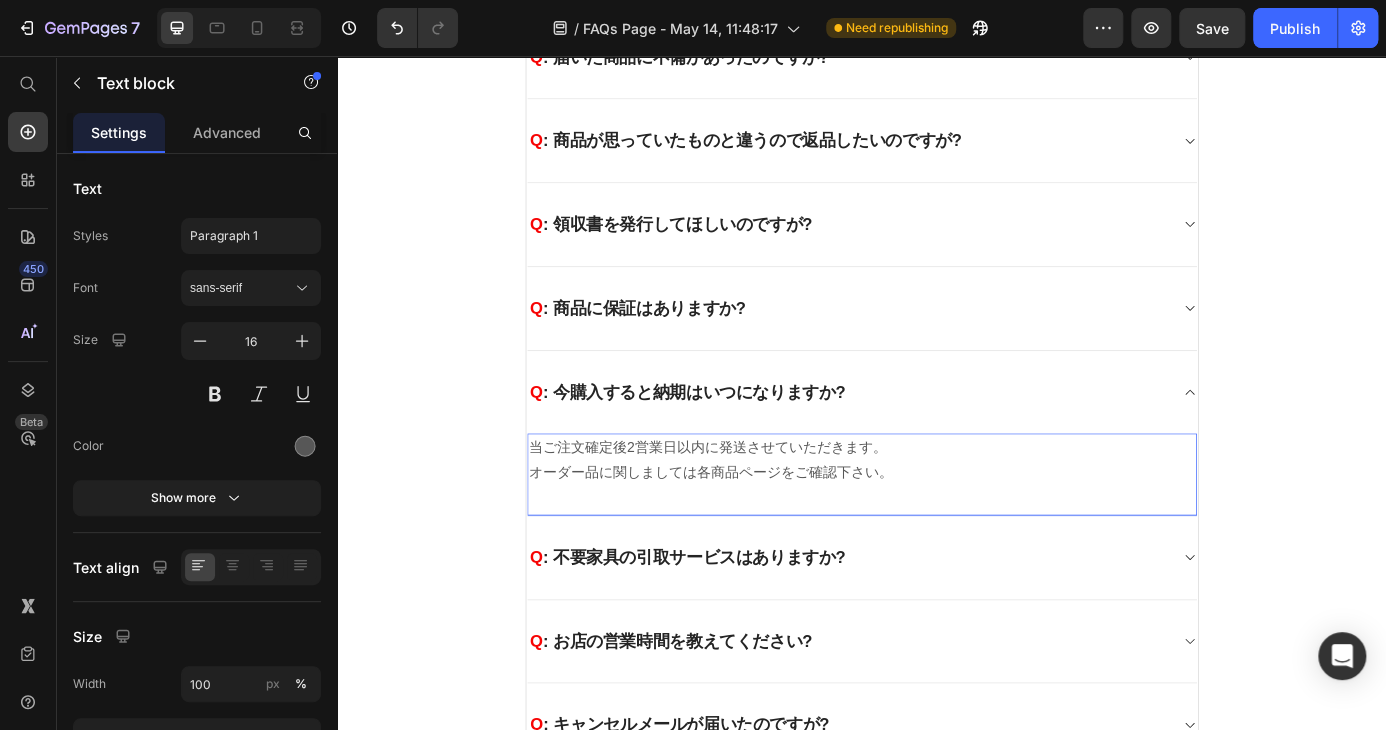 click on "当ご注文確定後2営業日以内に発送させていただきます。 オーダー品に関しましては各商品ページをご確認下さい。" at bounding box center [937, 518] 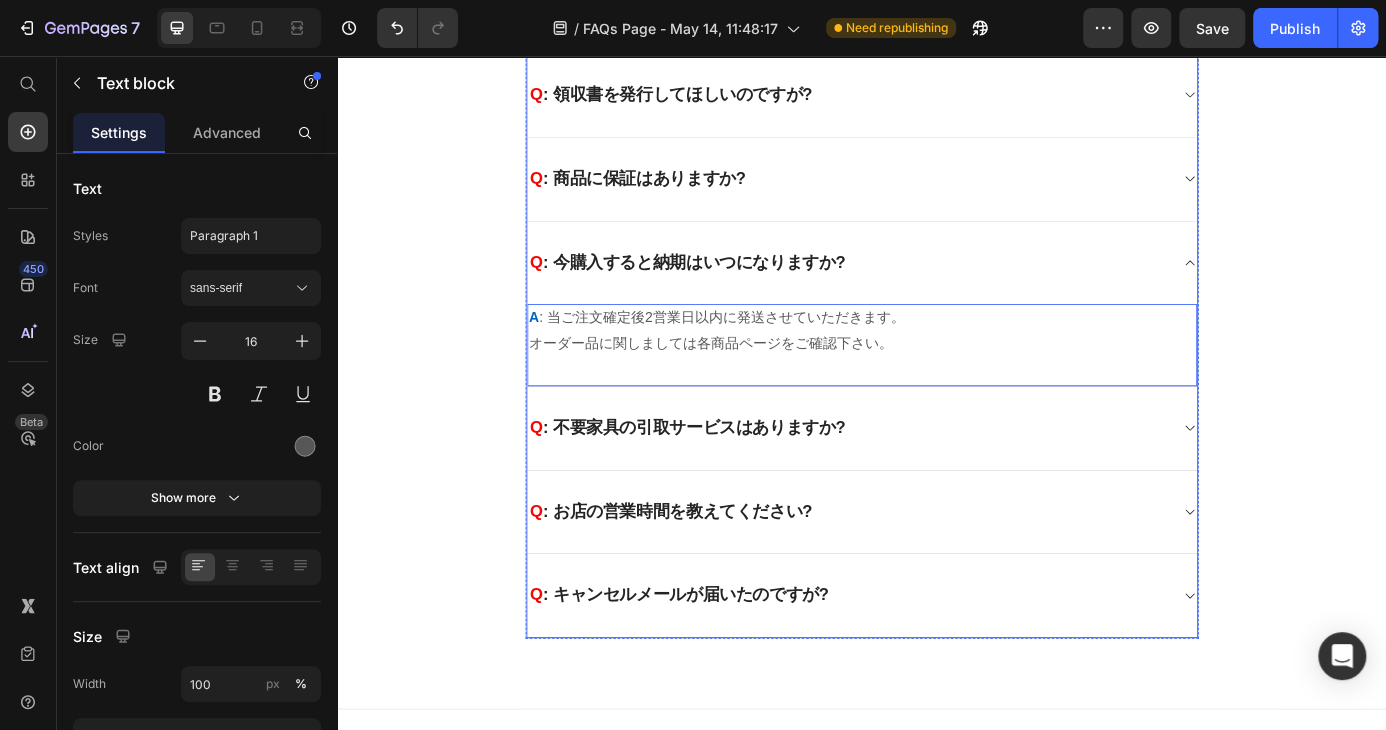 scroll, scrollTop: 1200, scrollLeft: 0, axis: vertical 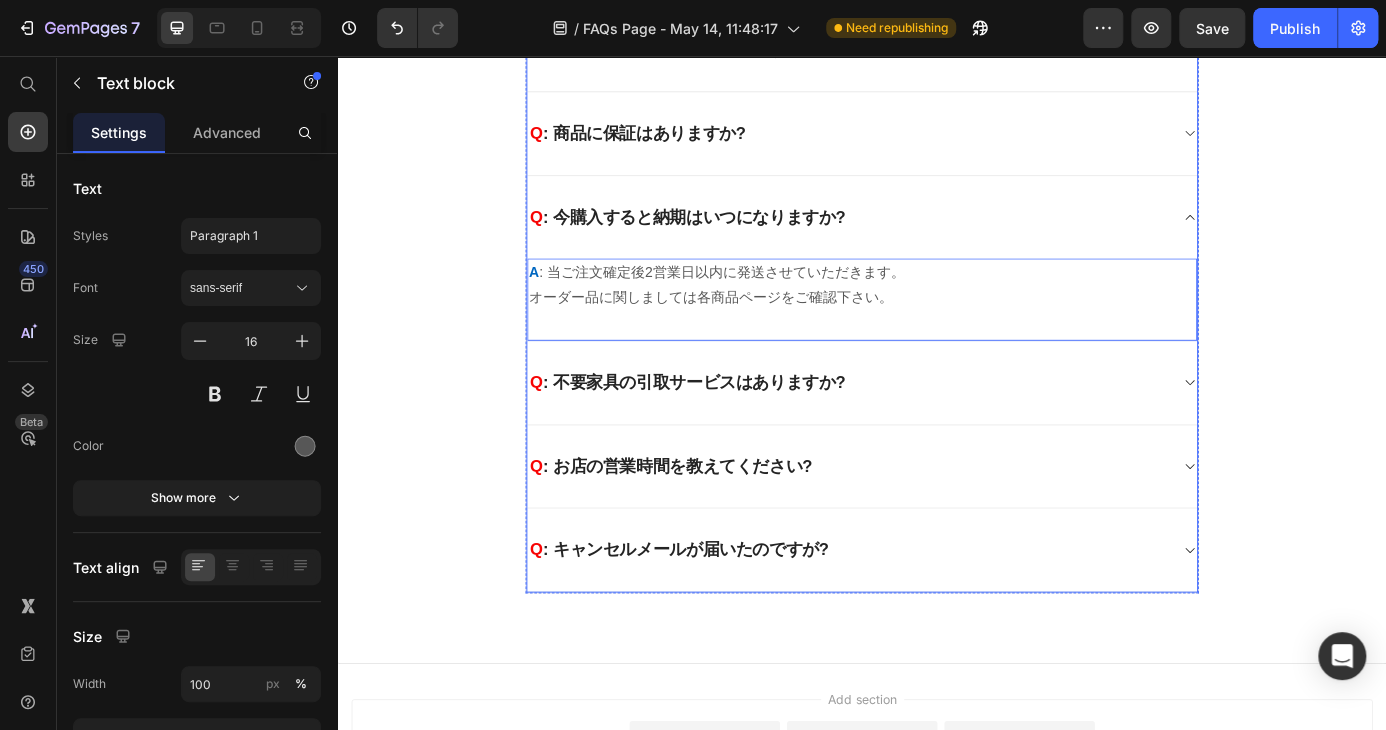 click on "Q  : 不要家具の引取サービスはありますか?" at bounding box center [921, 429] 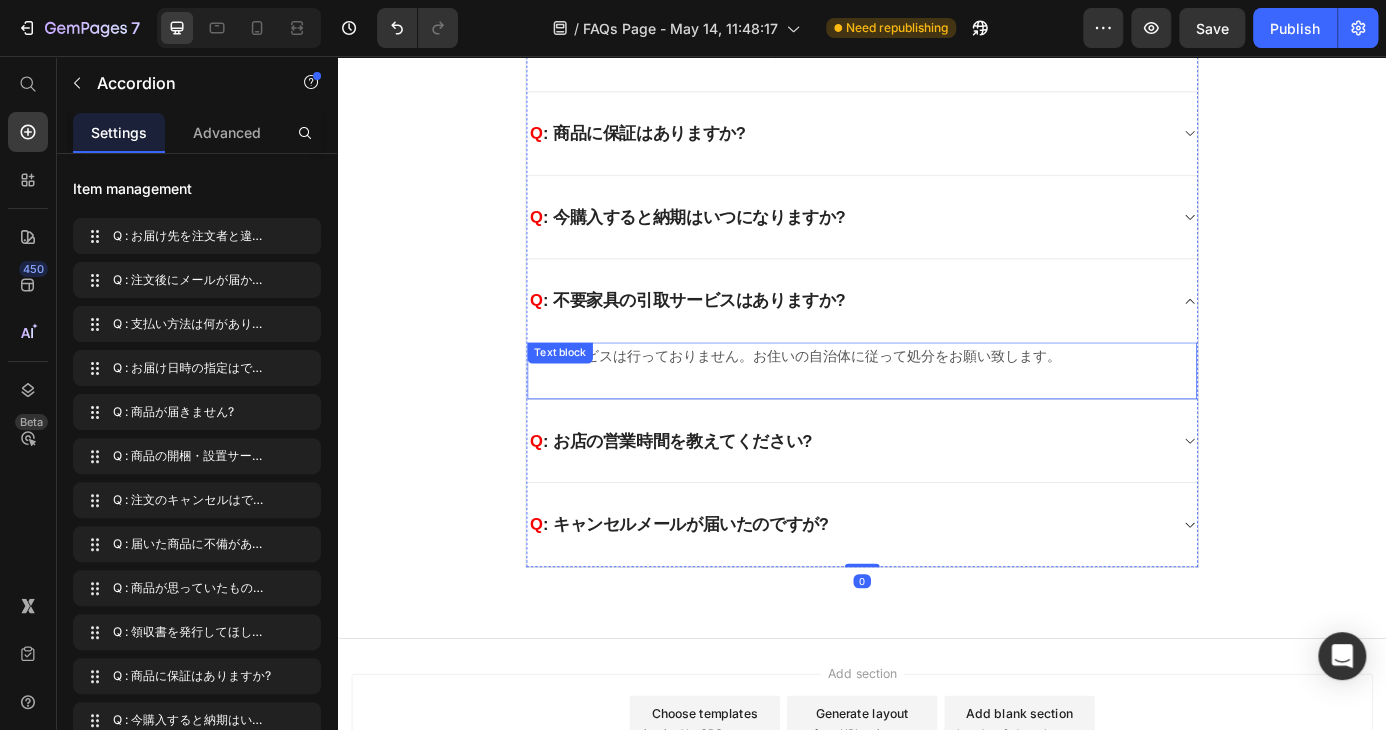 click on "引取サービスは行っておりません。お住いの自治体に従って処分をお願い致します。" at bounding box center (937, 399) 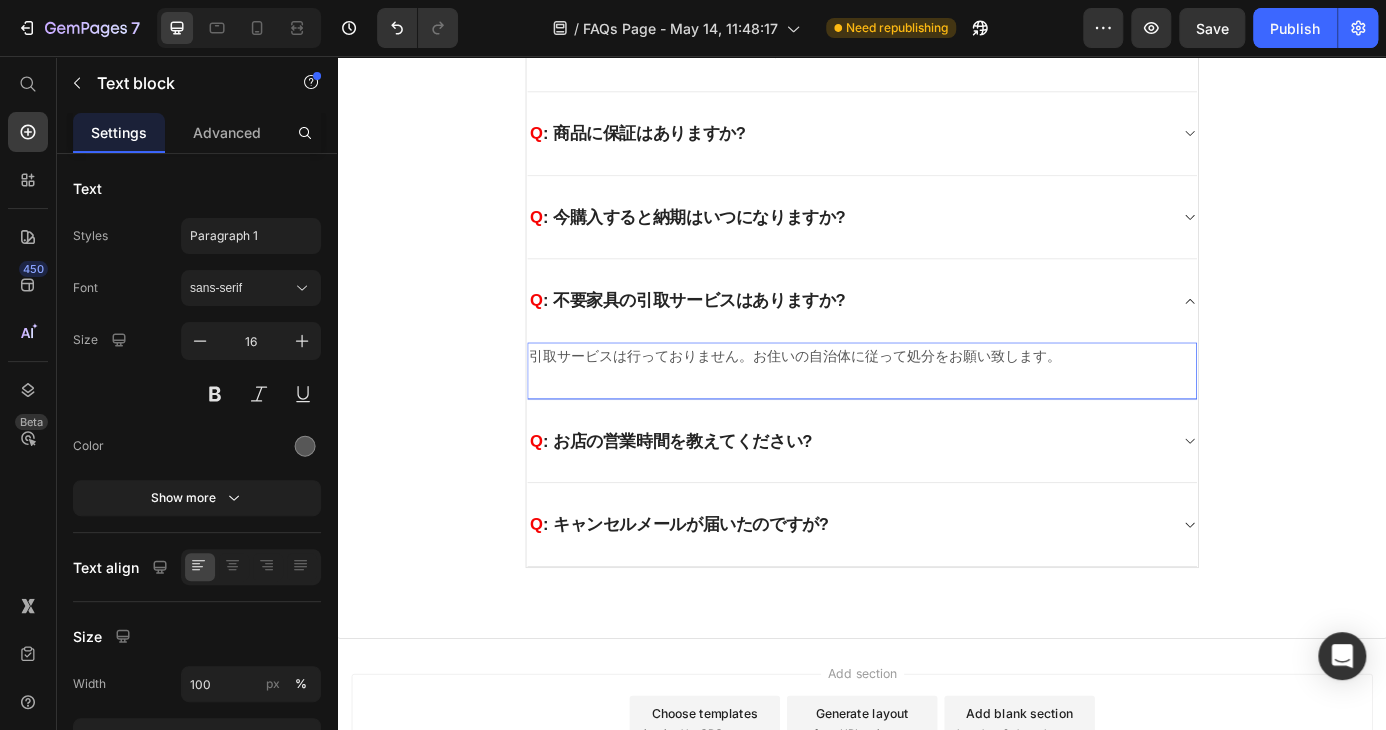 click on "引取サービスは行っておりません。お住いの自治体に従って処分をお願い致します。" at bounding box center [937, 399] 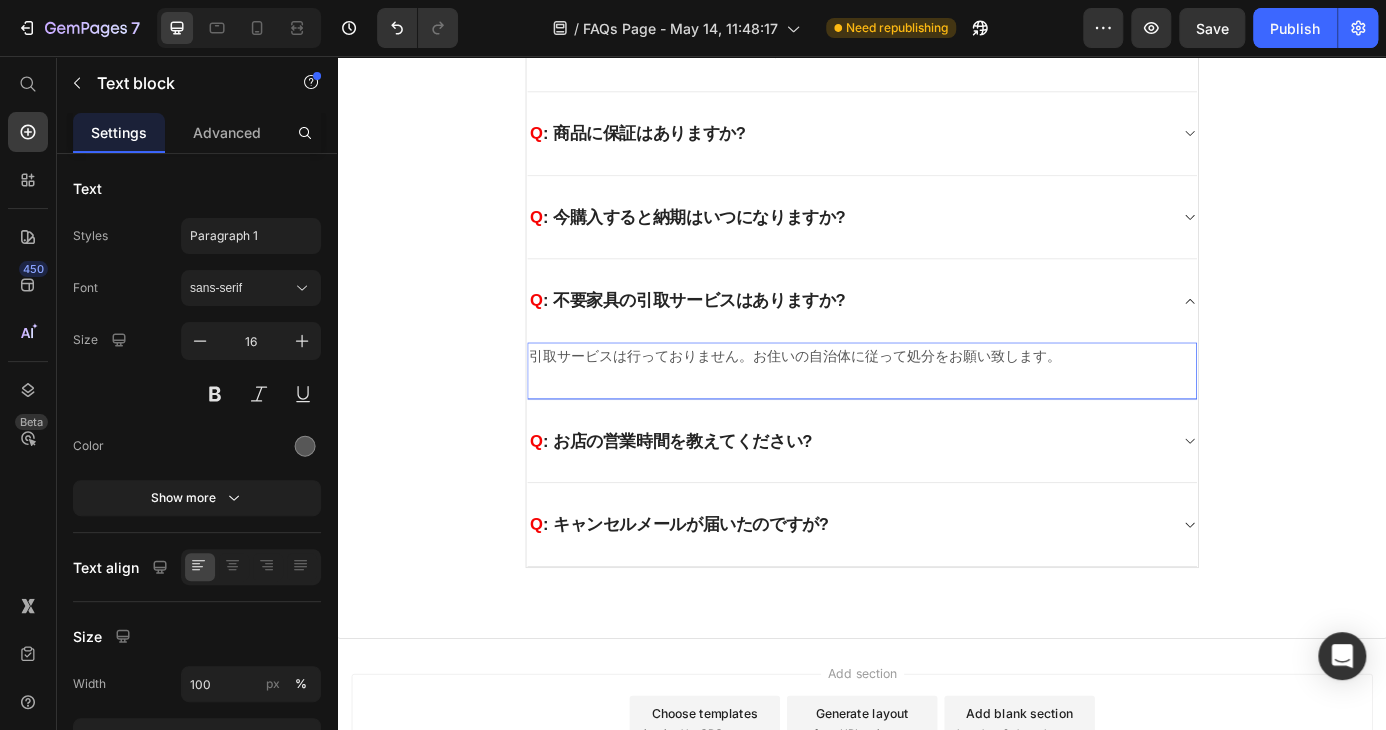 click on "引取サービスは行っておりません。お住いの自治体に従って処分をお願い致します。" at bounding box center (937, 399) 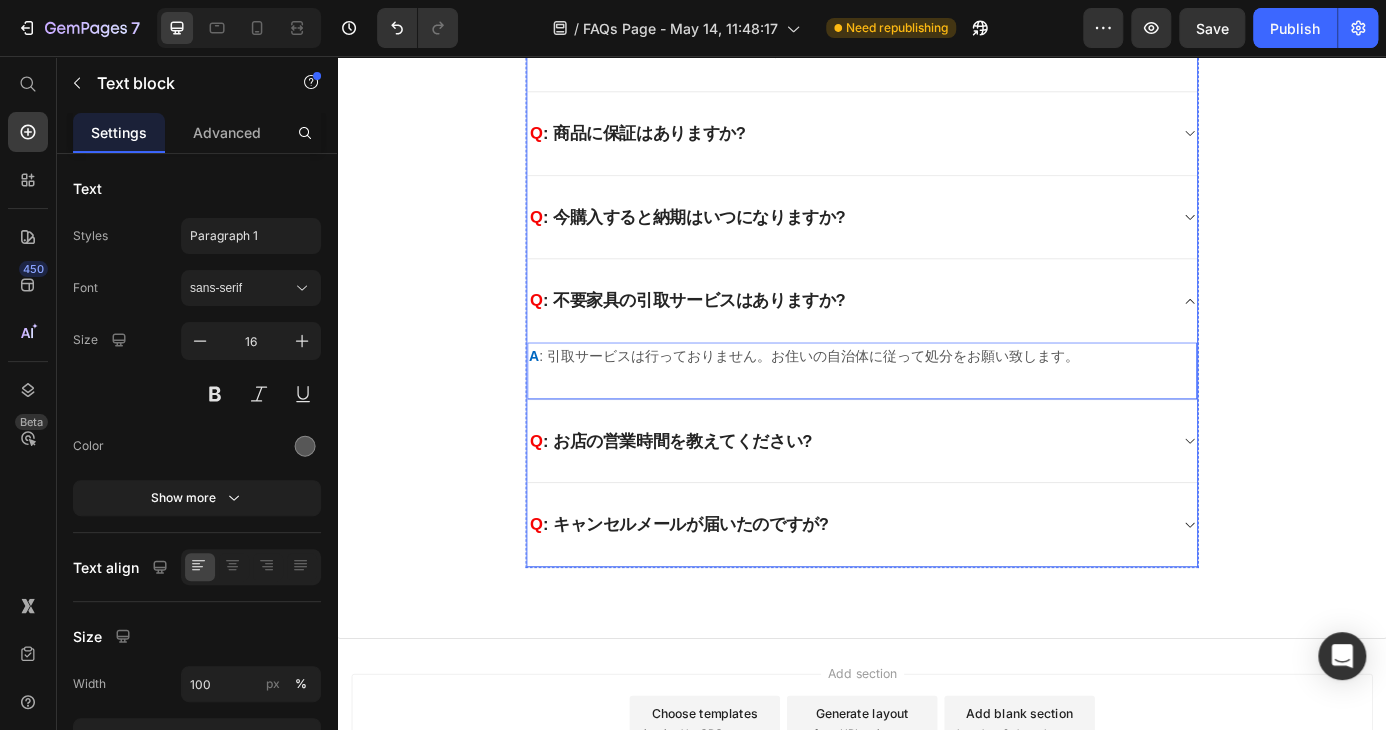 click on "Q  : お店の営業時間を教えてください?" at bounding box center [921, 496] 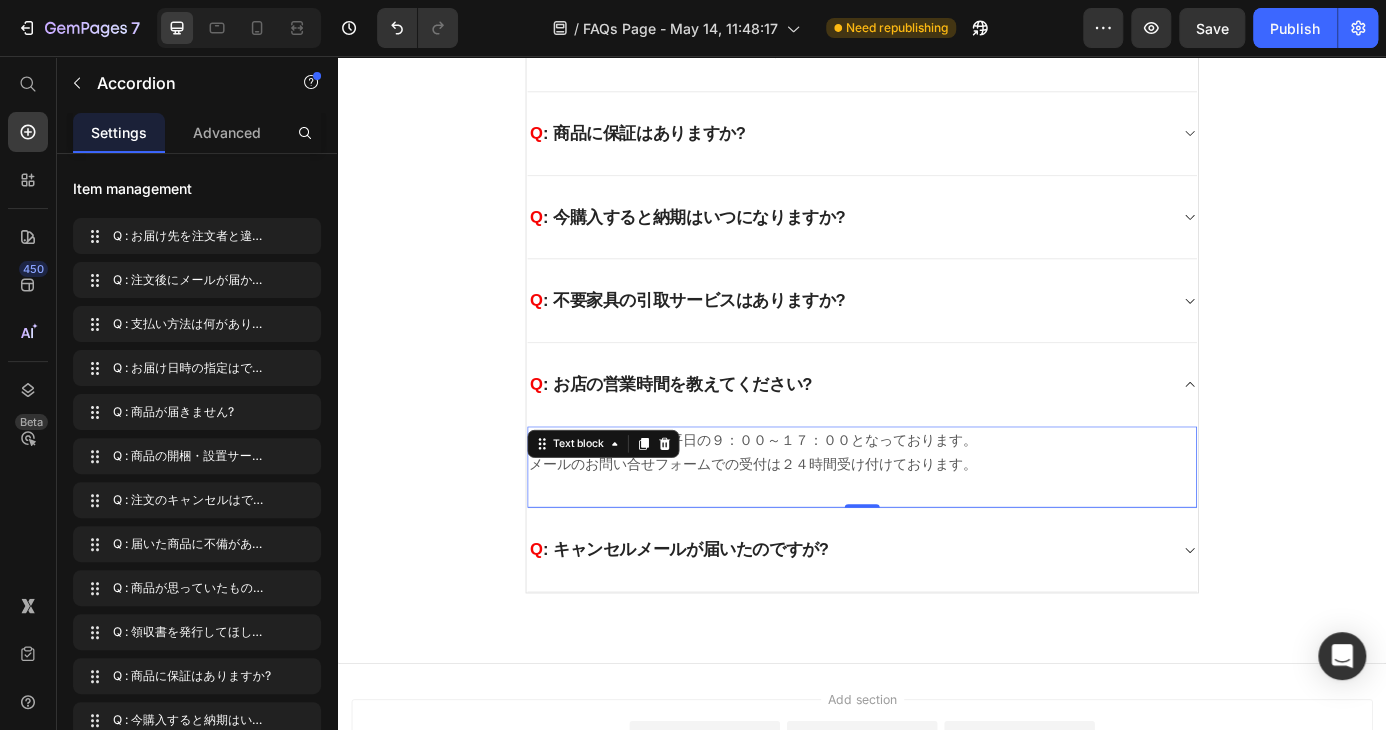 click on "当店窓口の営業時間は平日の９：００～１７：００となっております。 メールのお問い合せフォームでの受付は２４時間受け付けております。 Text block   0" at bounding box center (937, 526) 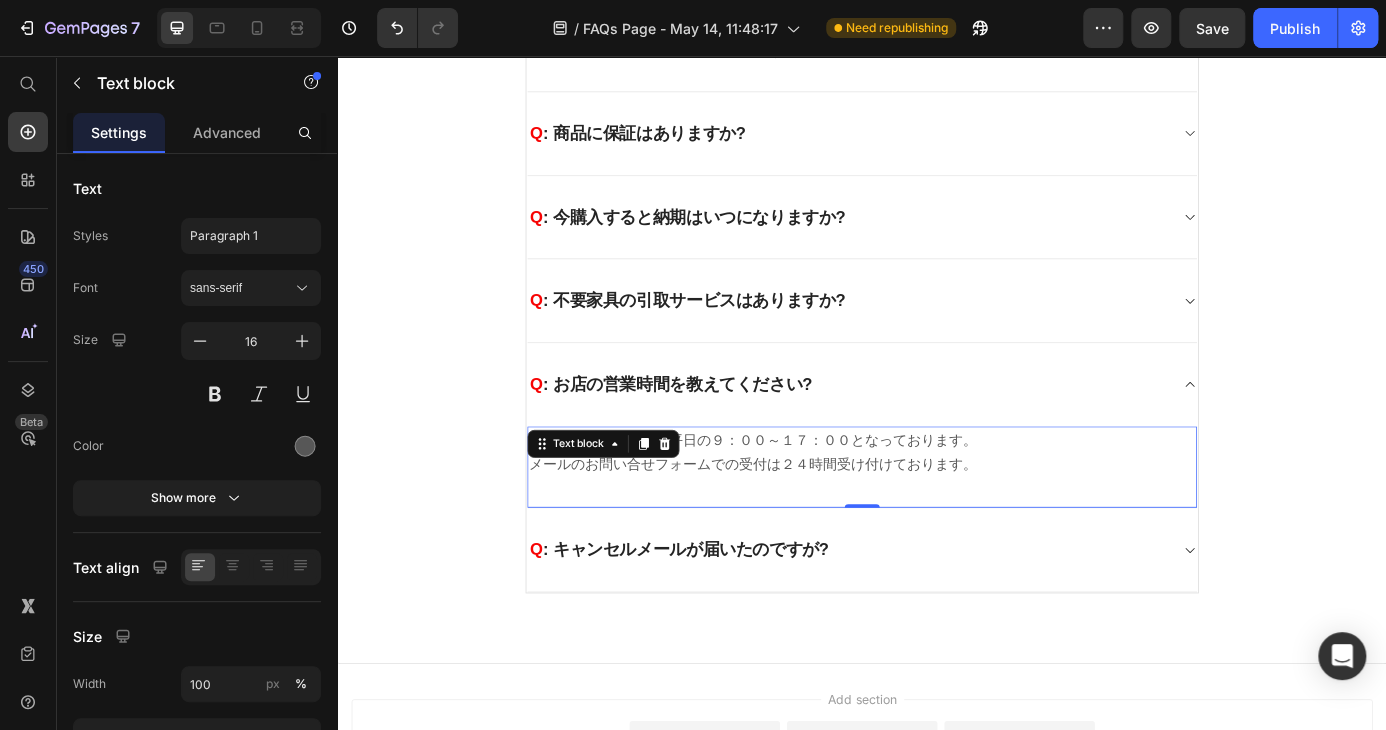 click on "当店窓口の営業時間は平日の９：００～１７：００となっております。 メールのお問い合せフォームでの受付は２４時間受け付けております。" at bounding box center [937, 510] 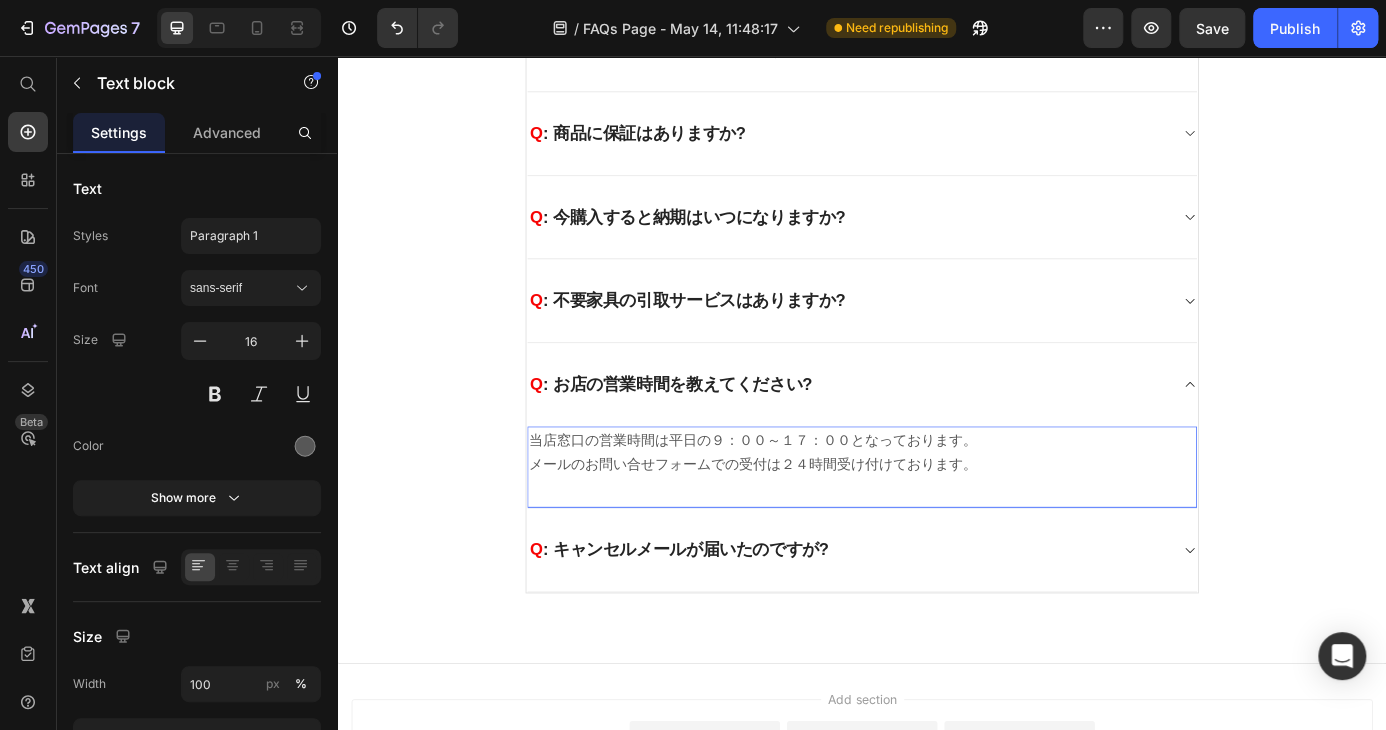 click on "当店窓口の営業時間は平日の９：００～１７：００となっております。 メールのお問い合せフォームでの受付は２４時間受け付けております。" at bounding box center (937, 510) 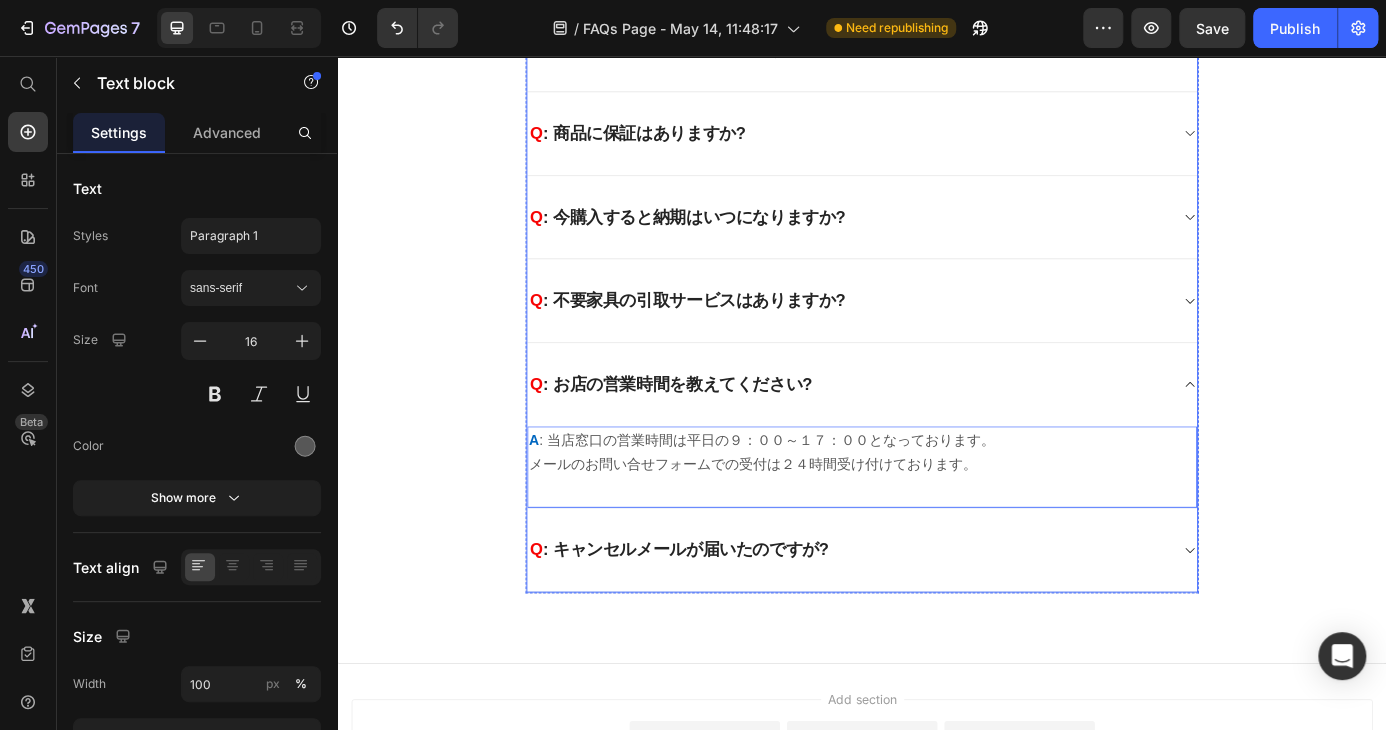 click on "Q  : キャンセルメールが届いたのですが?" at bounding box center (921, 620) 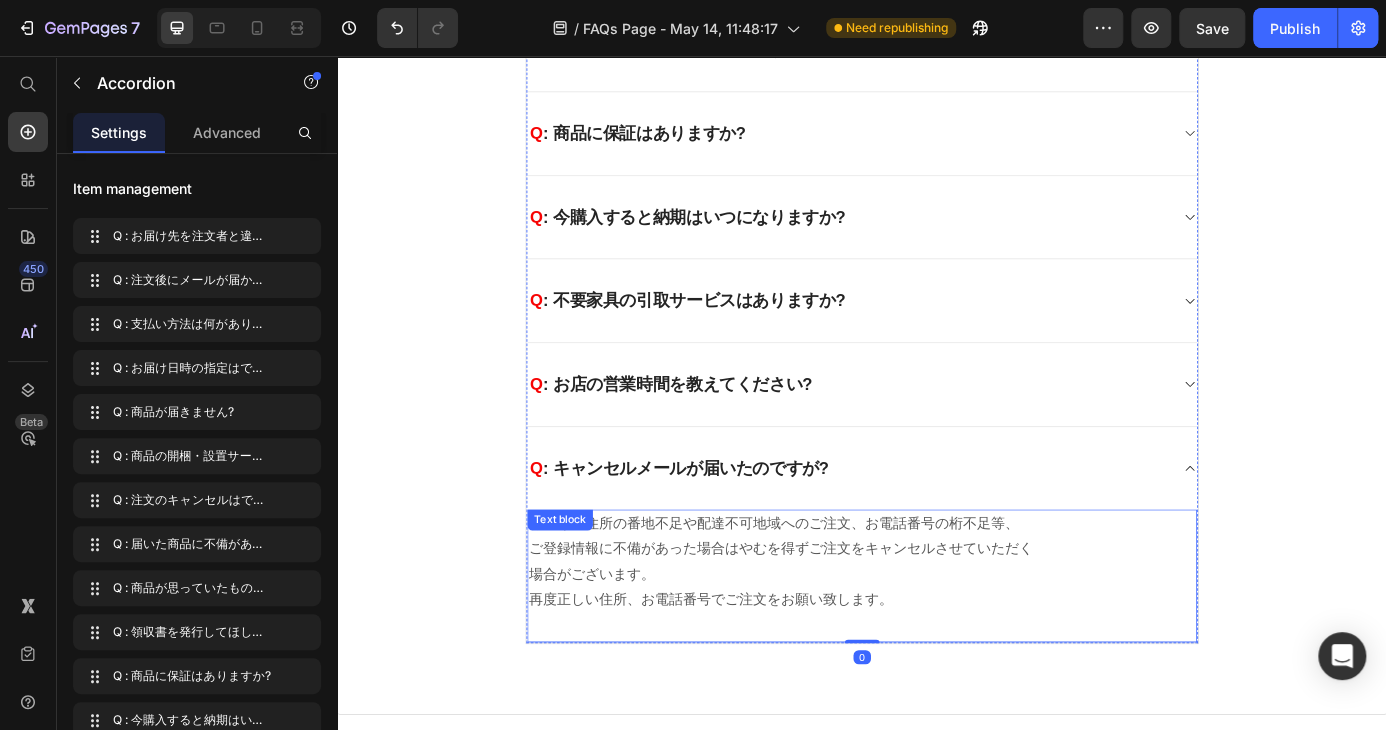 click on "お届け先住所の番地不足や配達不可地域へのご注文、お電話番号の桁不足等、 ご登録情報に不備があった場合はやむを得ずご注文をキャンセルさせていただく 場合がございます。 再度正しい住所、お電話番号でご注文をお願い致します。" at bounding box center (937, 633) 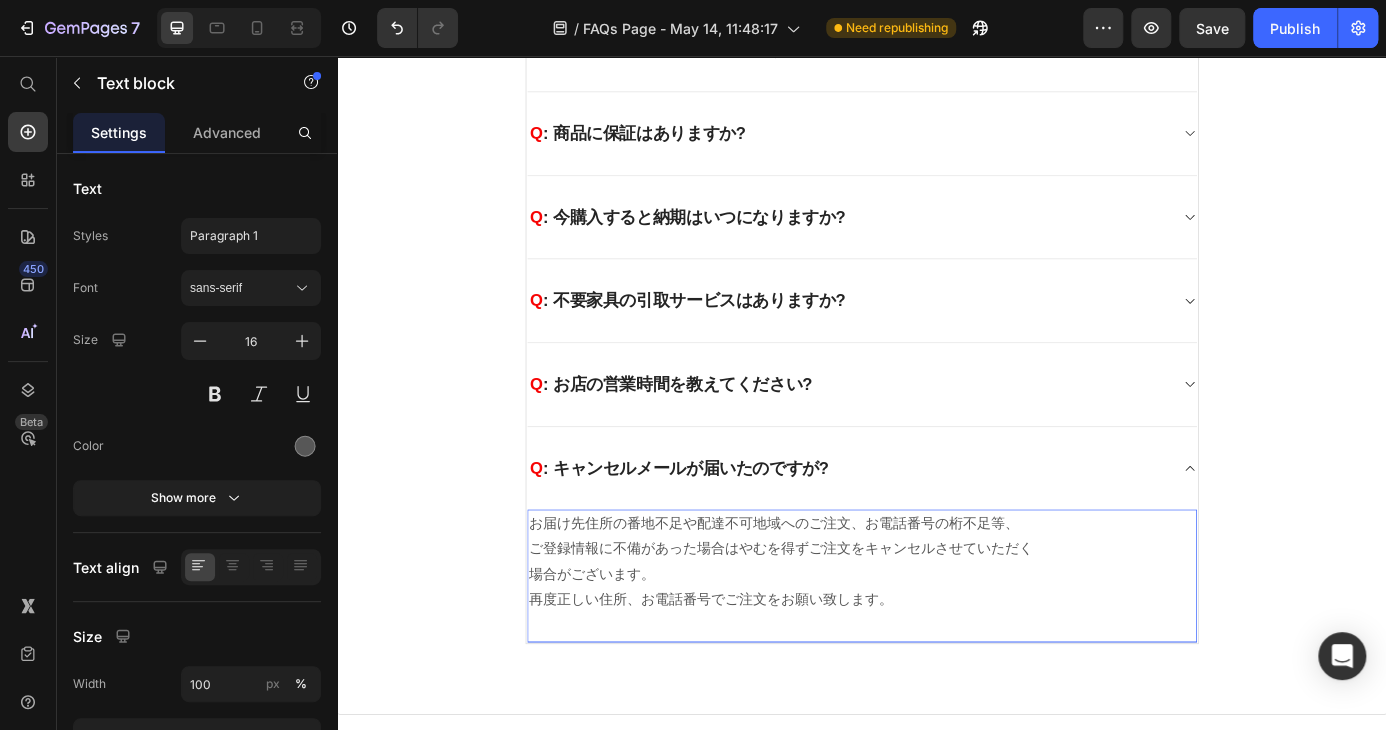 click on "お届け先住所の番地不足や配達不可地域へのご注文、お電話番号の桁不足等、 ご登録情報に不備があった場合はやむを得ずご注文をキャンセルさせていただく 場合がございます。 再度正しい住所、お電話番号でご注文をお願い致します。" at bounding box center [937, 633] 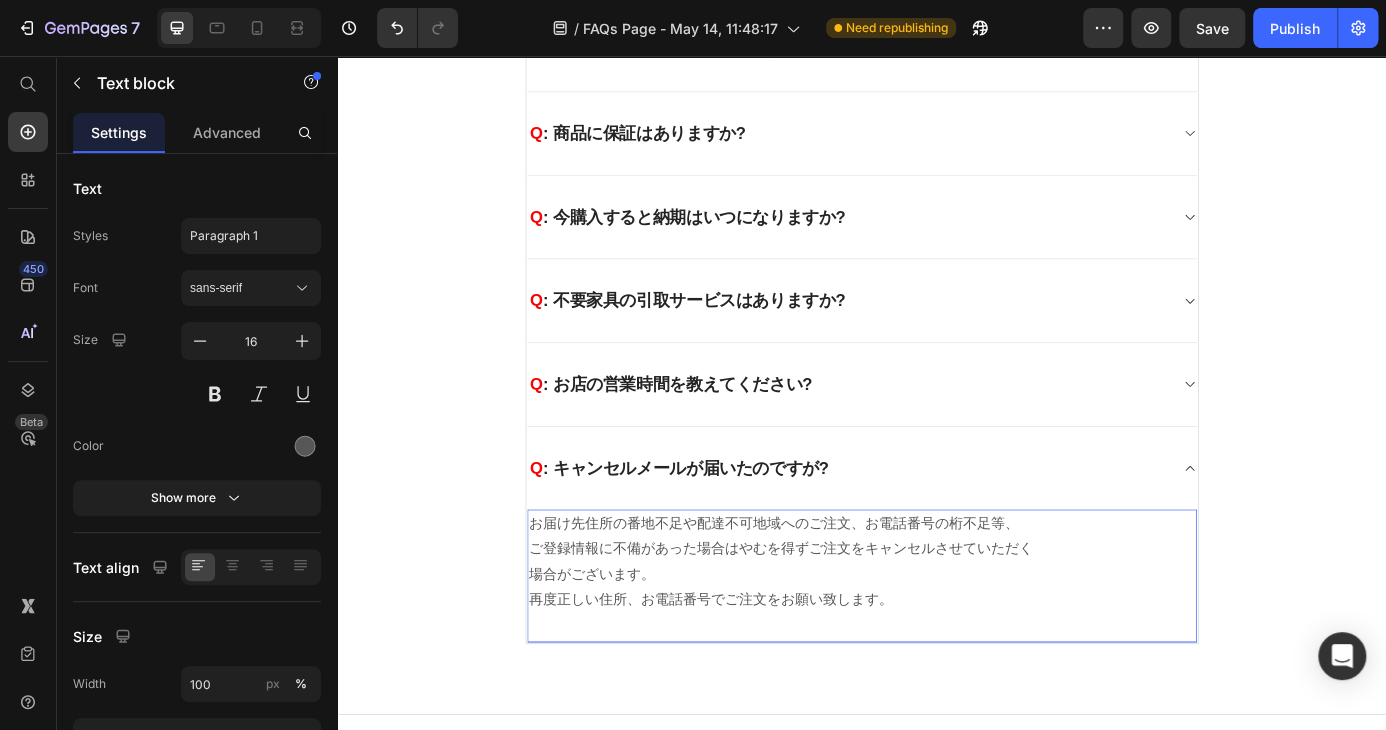 click on "お届け先住所の番地不足や配達不可地域へのご注文、お電話番号の桁不足等、 ご登録情報に不備があった場合はやむを得ずご注文をキャンセルさせていただく 場合がございます。 再度正しい住所、お電話番号でご注文をお願い致します。" at bounding box center [937, 633] 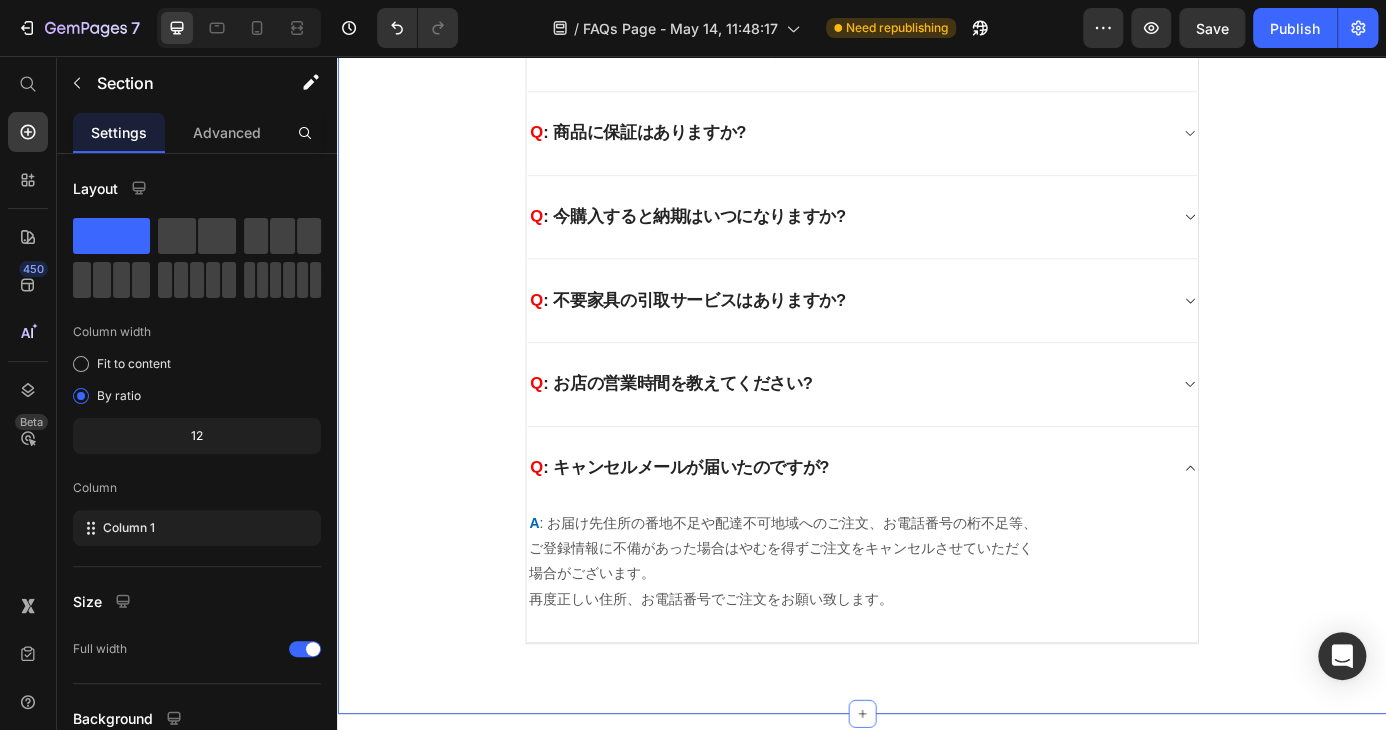 click on "よくあるご質問 Heading お客様からいただいたお問い合わせを、よくある質問形式でご紹介しています。 Text block                Title Line
Q  : お届け先を注文者と違う住所にできますか?
Q  : 注文後にメールが届かない。?
Q  : 支払い方法は何がありますか?
Q  : お届け日時の指定はできますか?
Q  : 商品が届きません?
Q  : 商品の開梱・設置サービスはありますか?
Q  : 注文のキャンセルはできますか?
Q  : 届いた商品に不備があったのですが?
Q  : 商品が思っていたものと違うので返品したいのですが? Q Q Q" at bounding box center (937, -148) 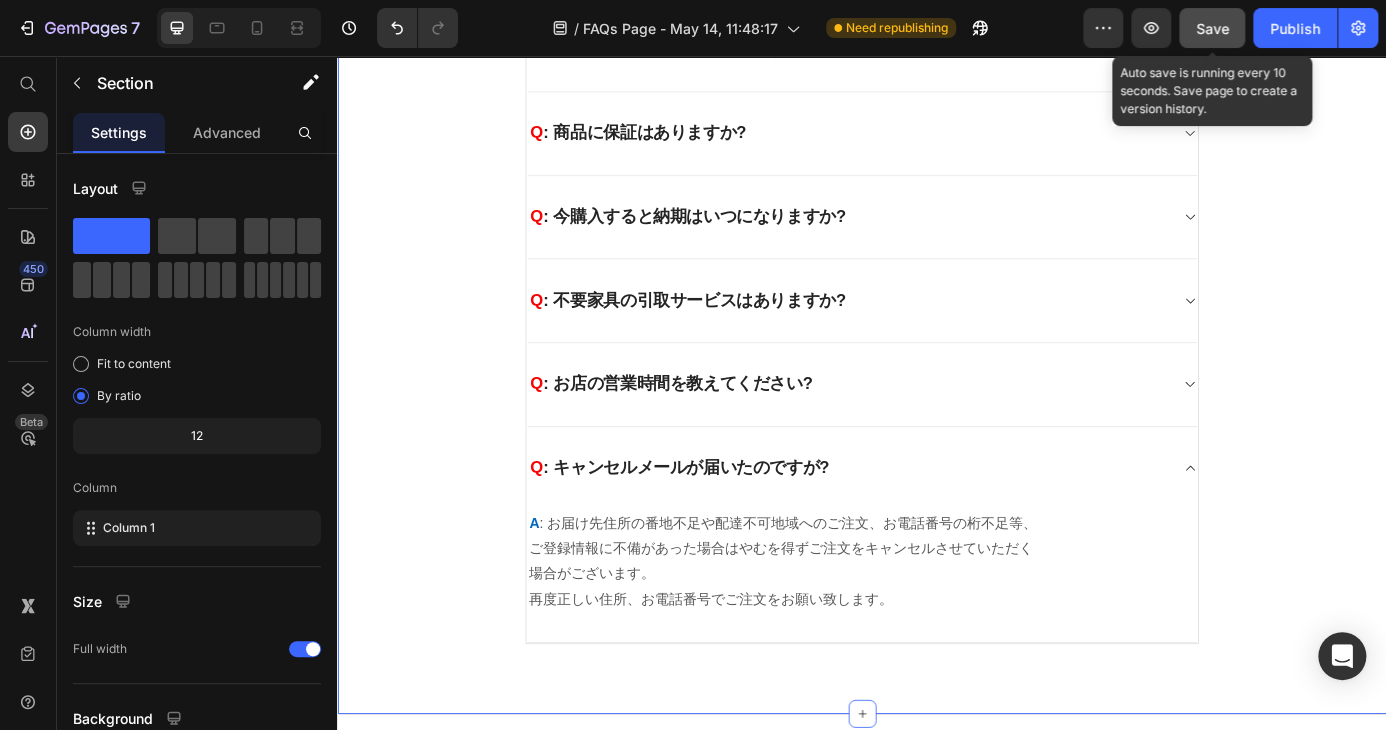 click on "Save" at bounding box center (1212, 28) 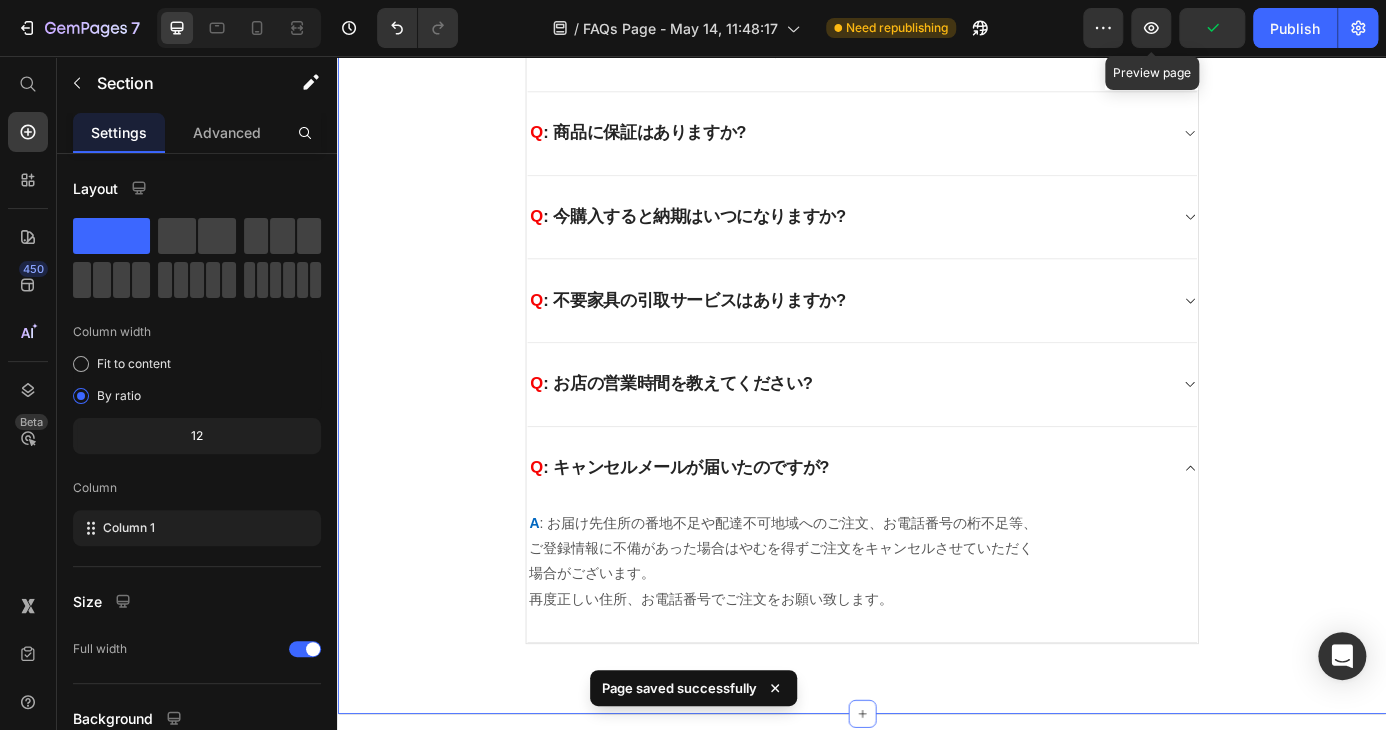 click 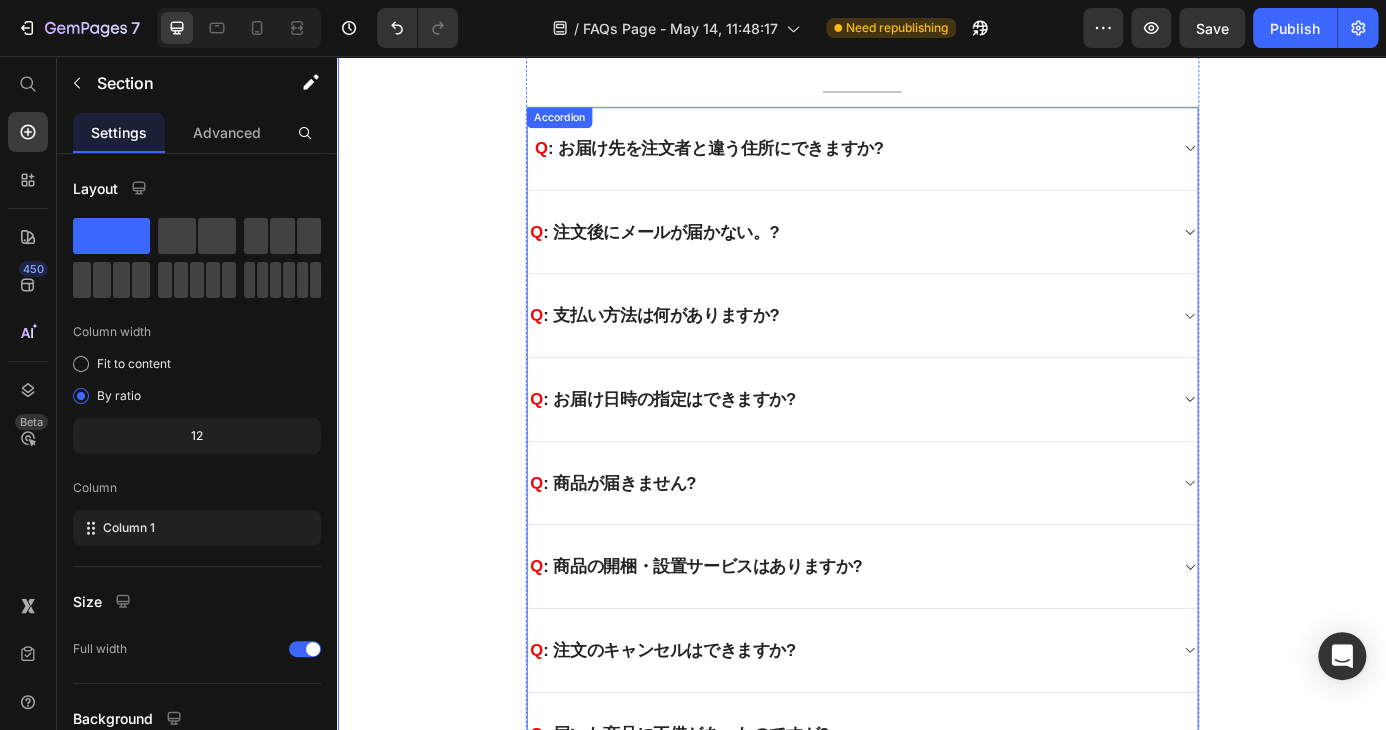 scroll, scrollTop: 0, scrollLeft: 0, axis: both 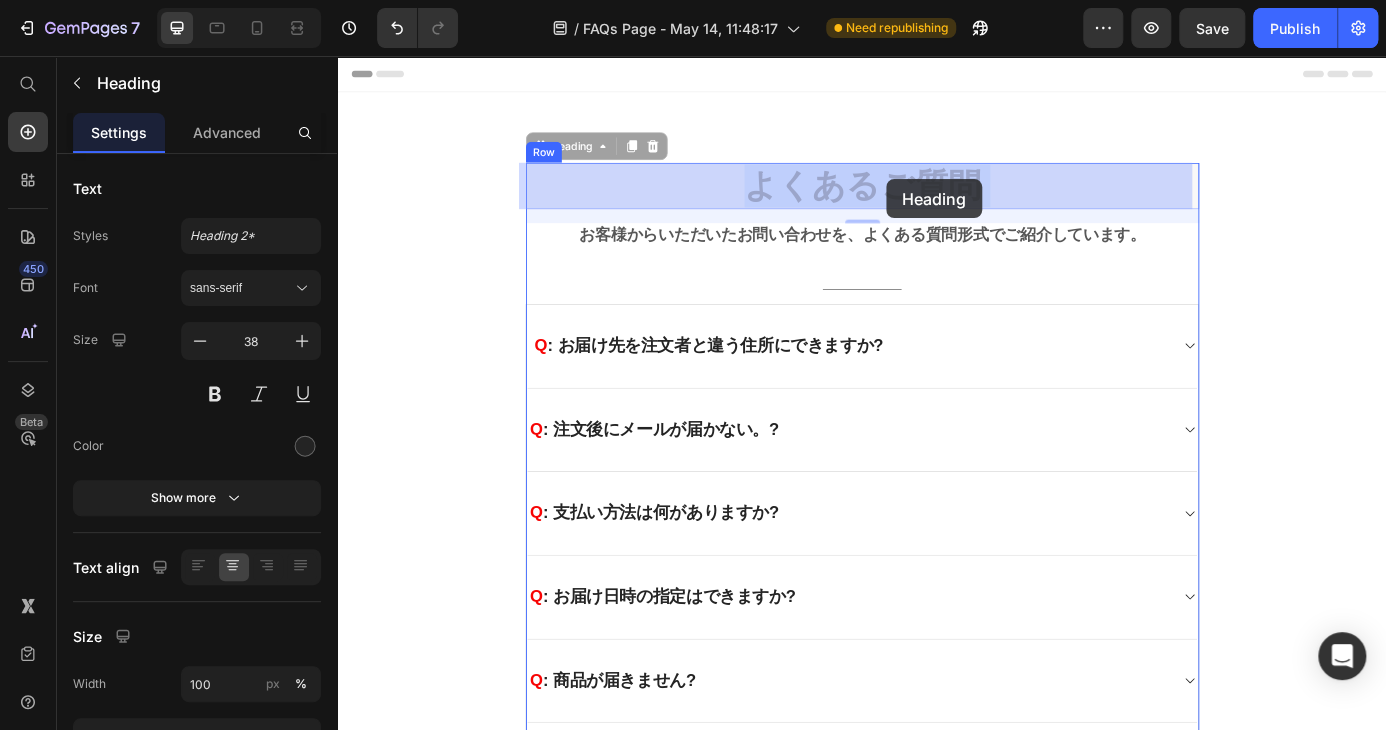 drag, startPoint x: 805, startPoint y: 209, endPoint x: 965, endPoint y: 197, distance: 160.44937 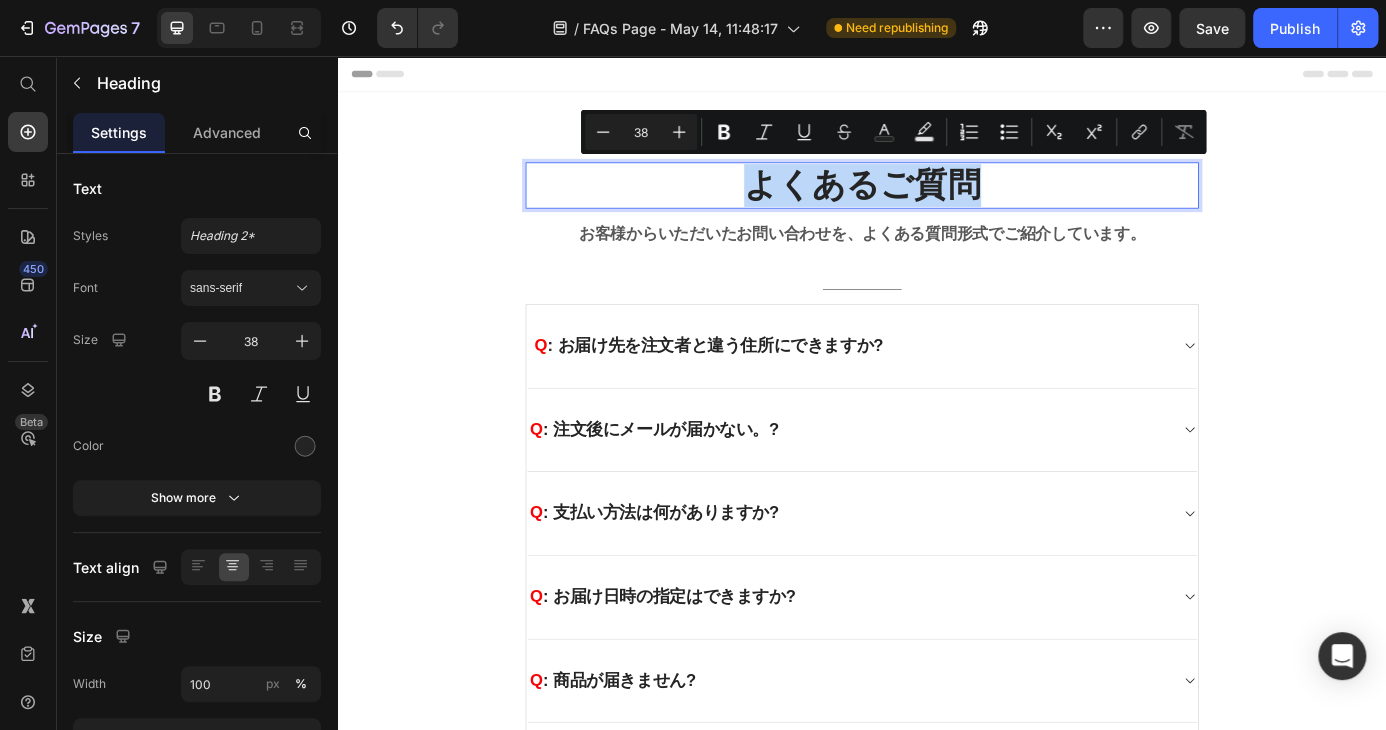 drag, startPoint x: 1080, startPoint y: 198, endPoint x: 806, endPoint y: 219, distance: 274.80356 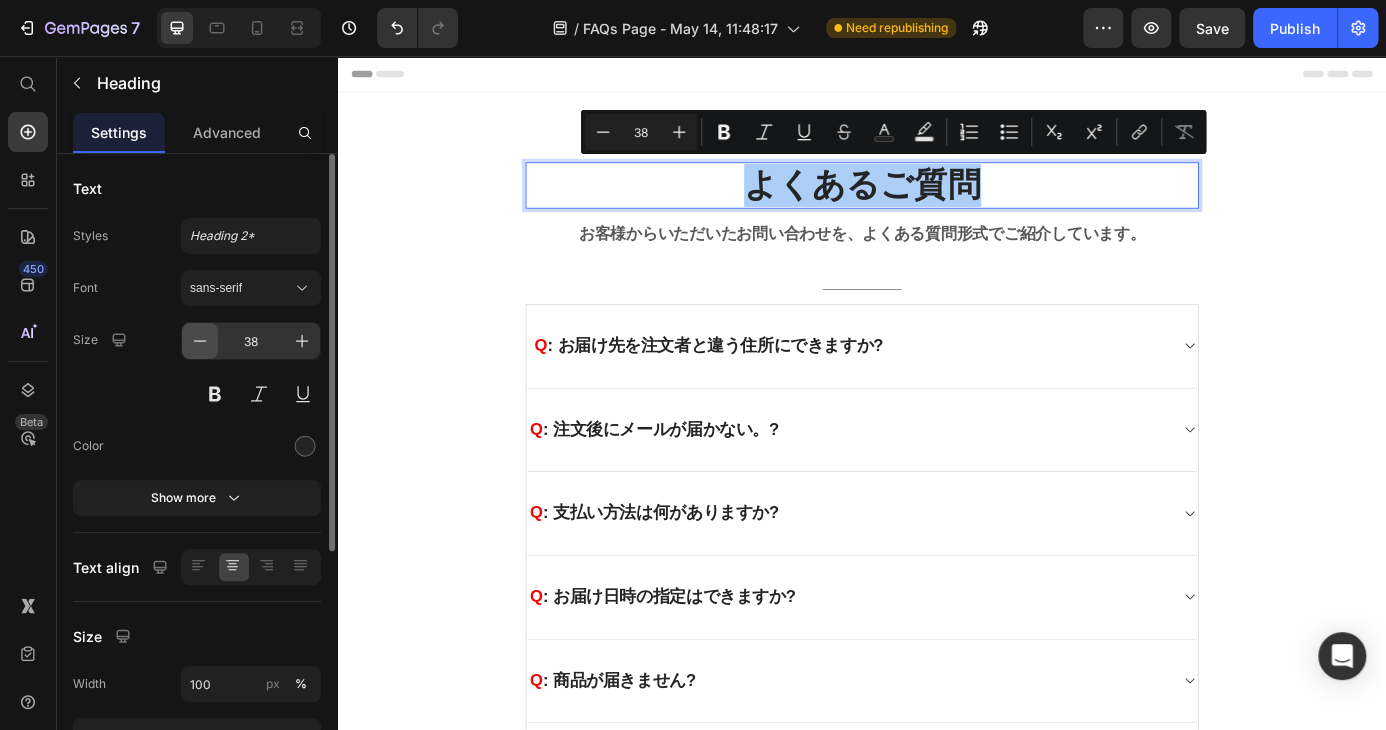 click 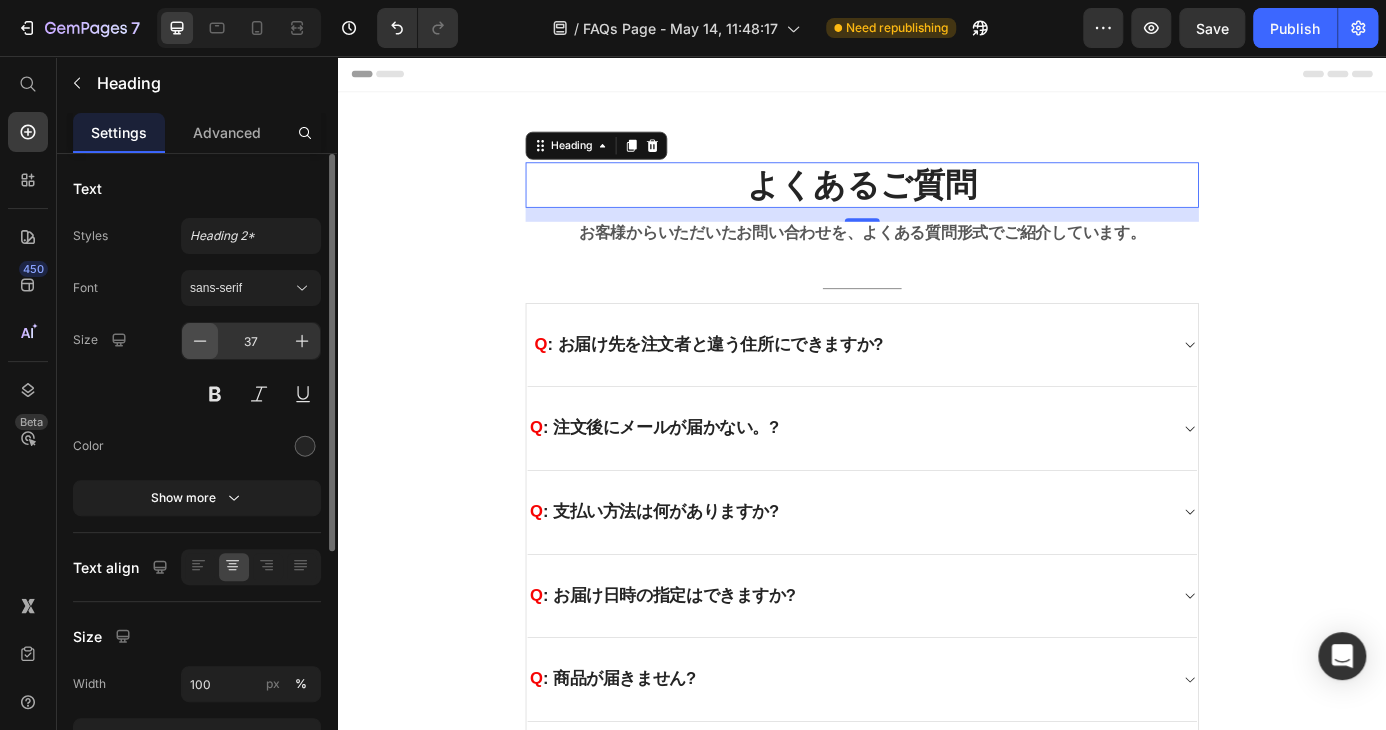 click 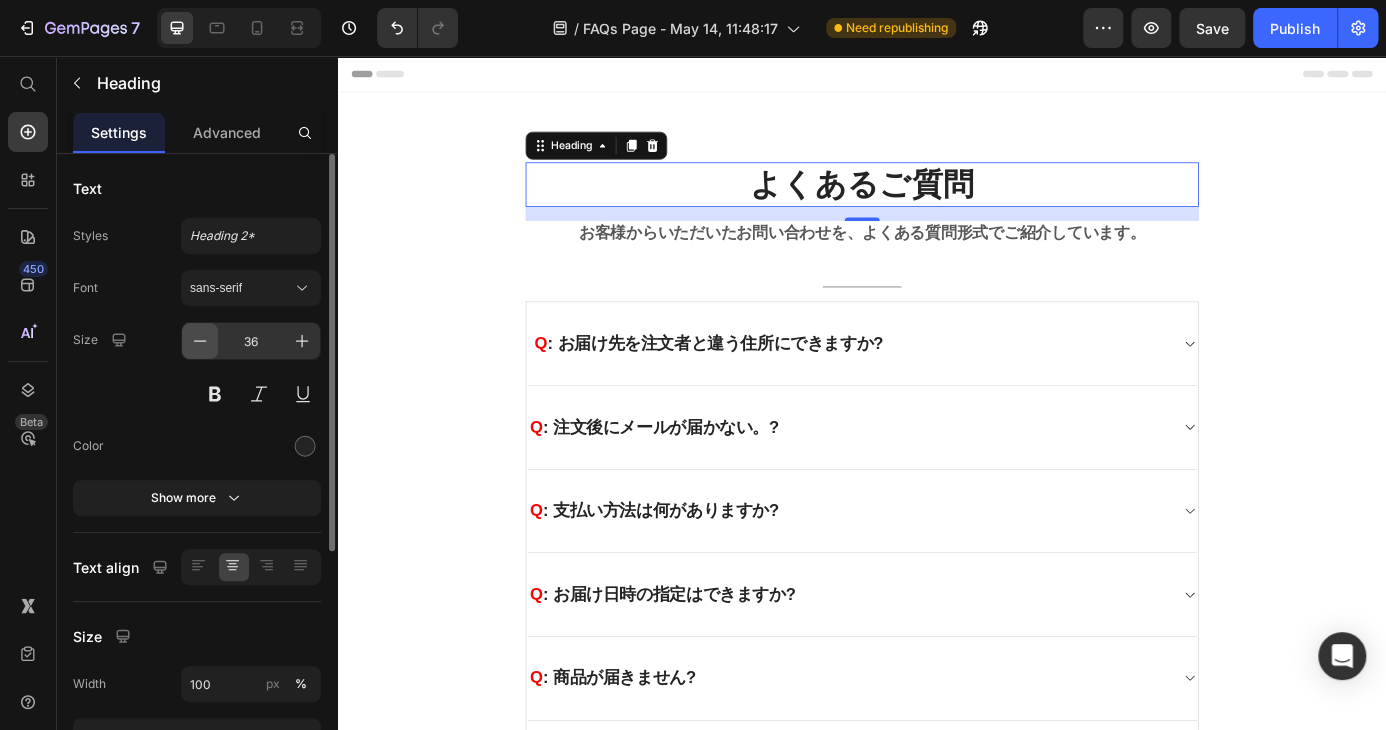 click 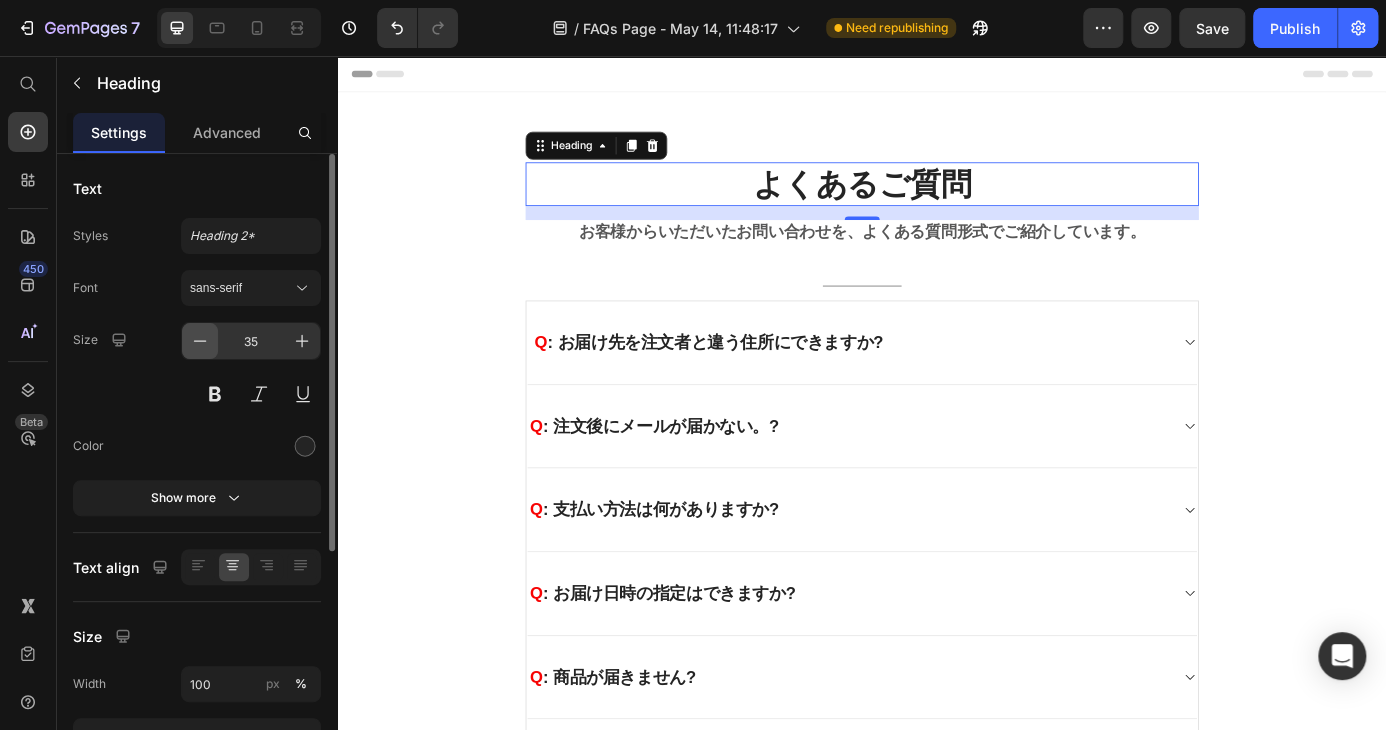 click 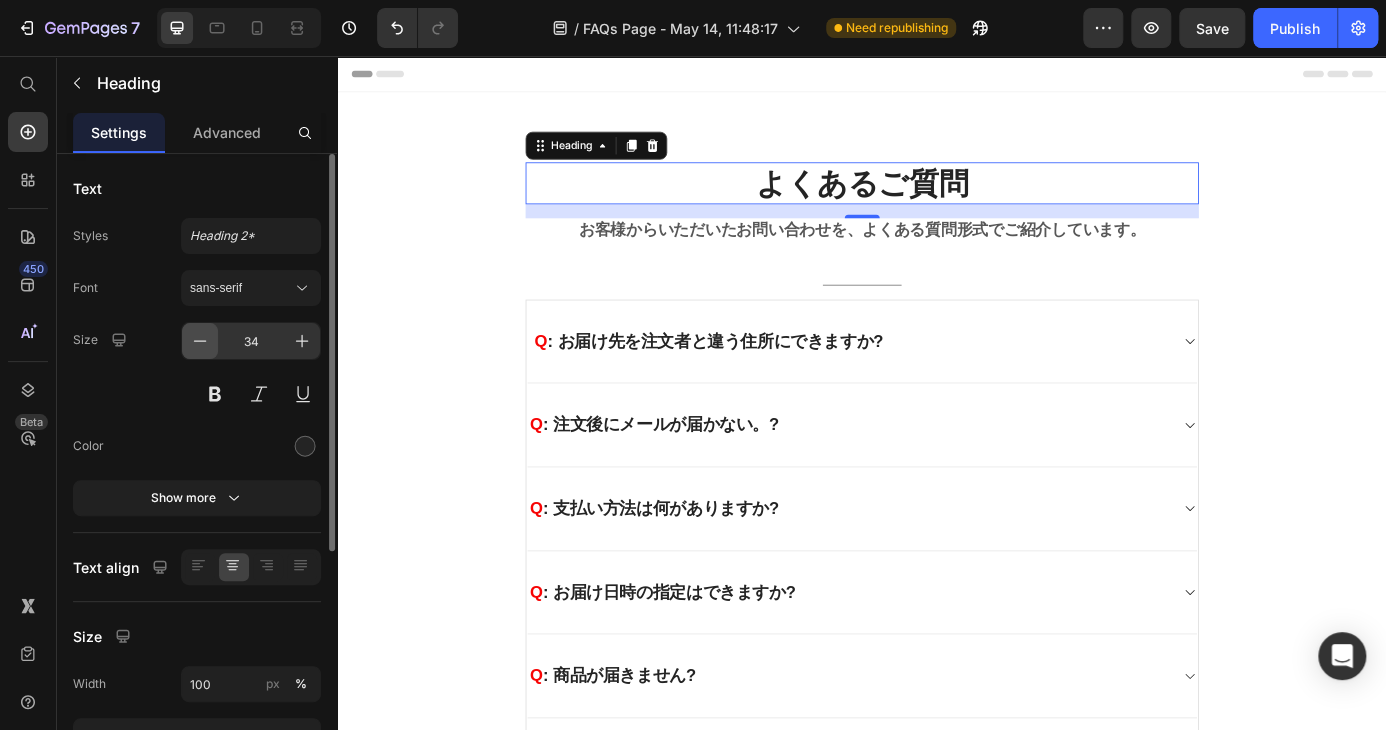 click 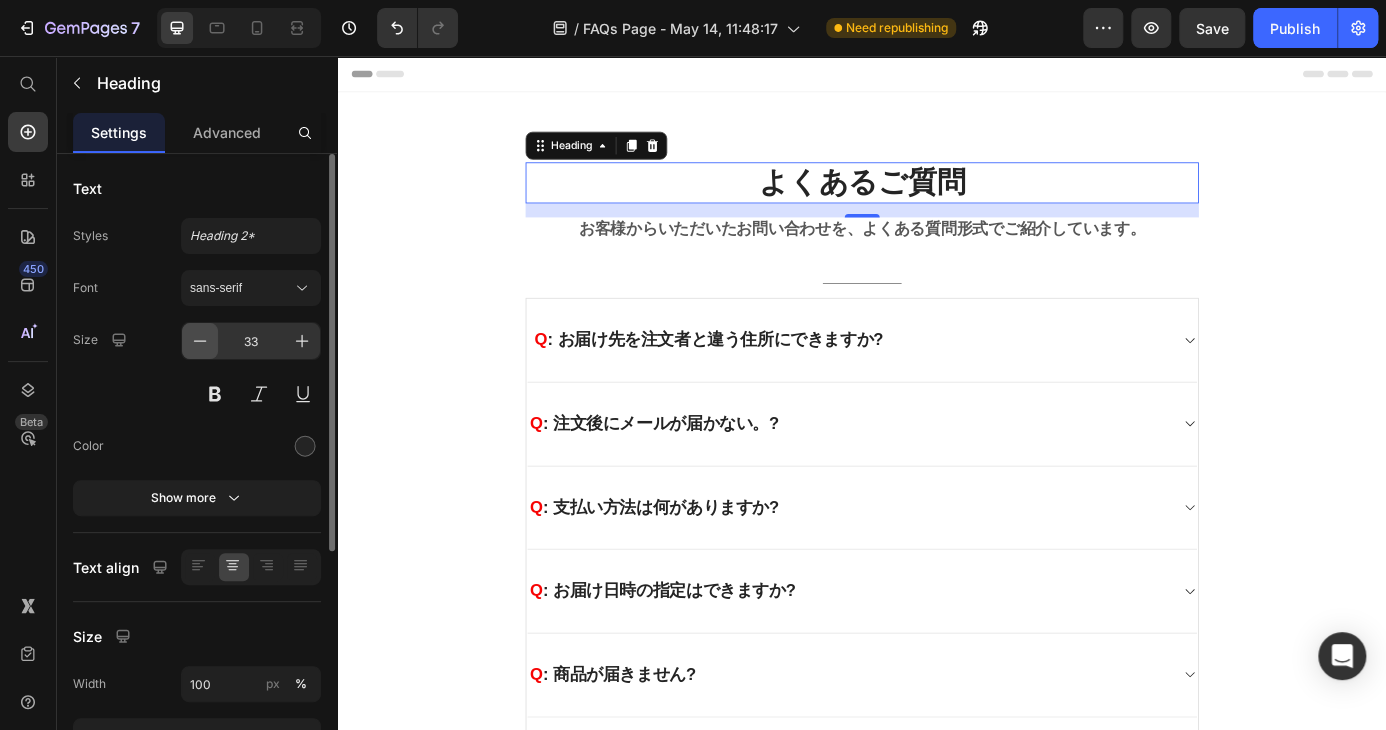 click 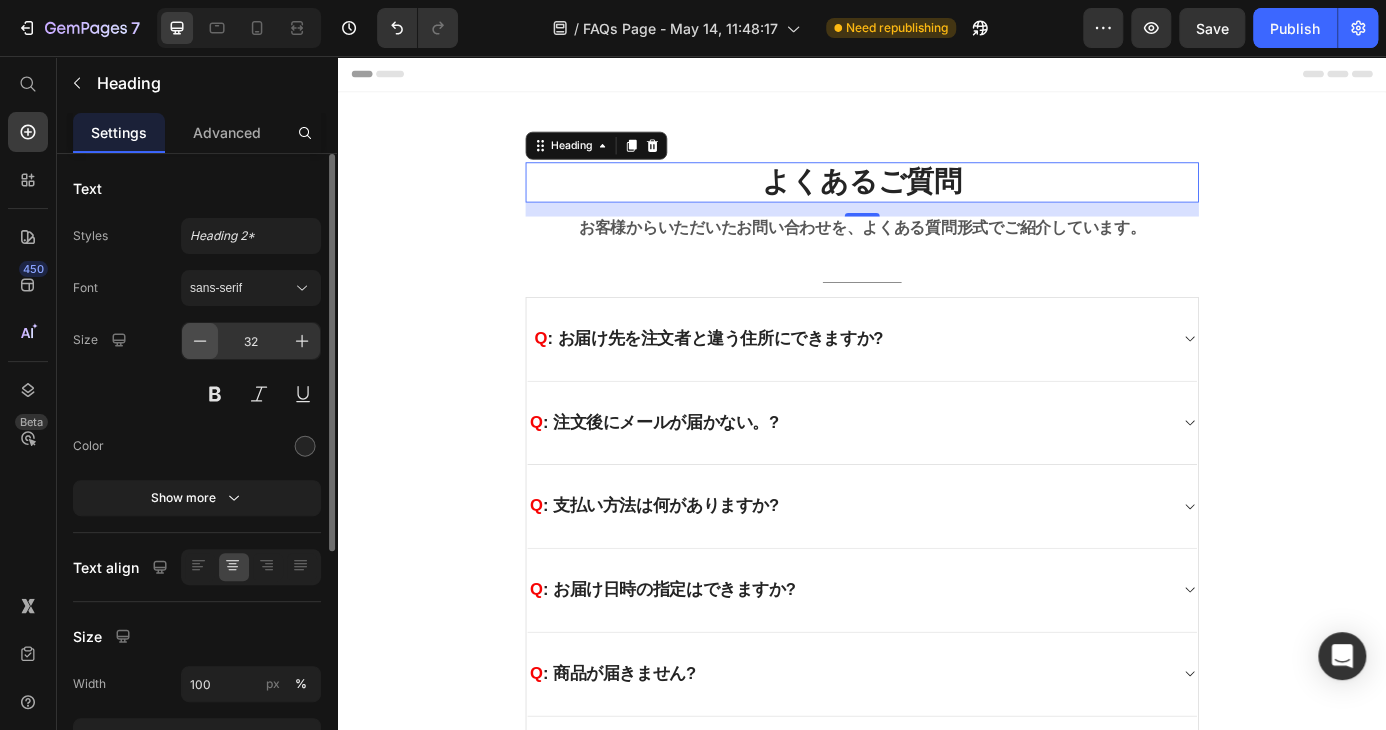 click 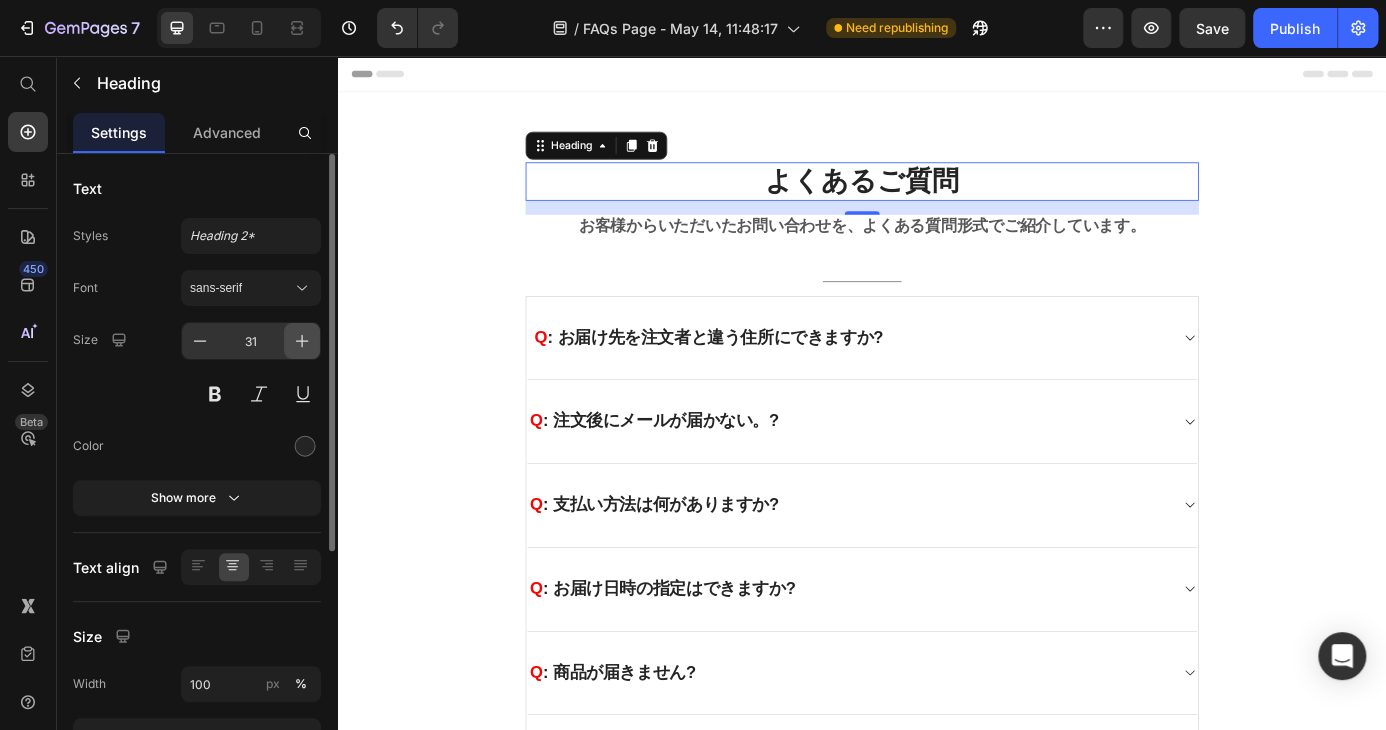 click 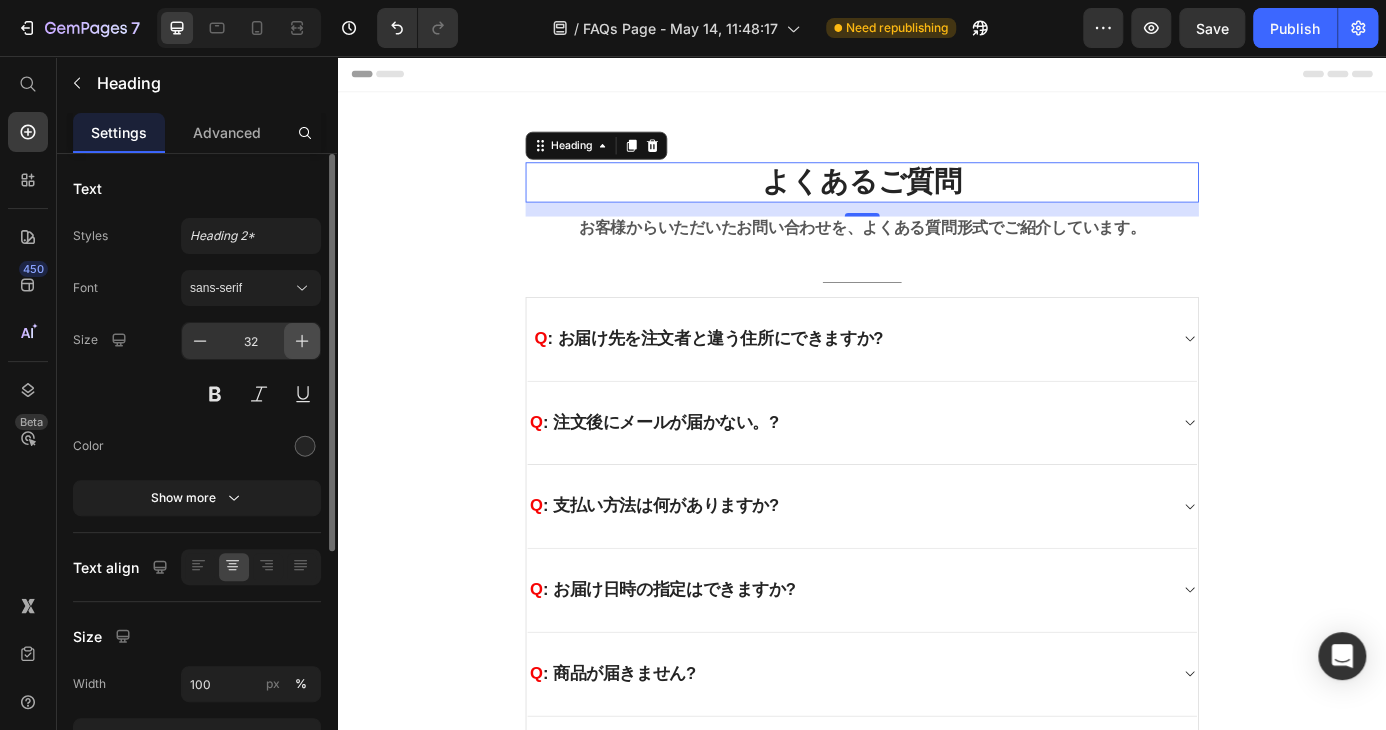 click 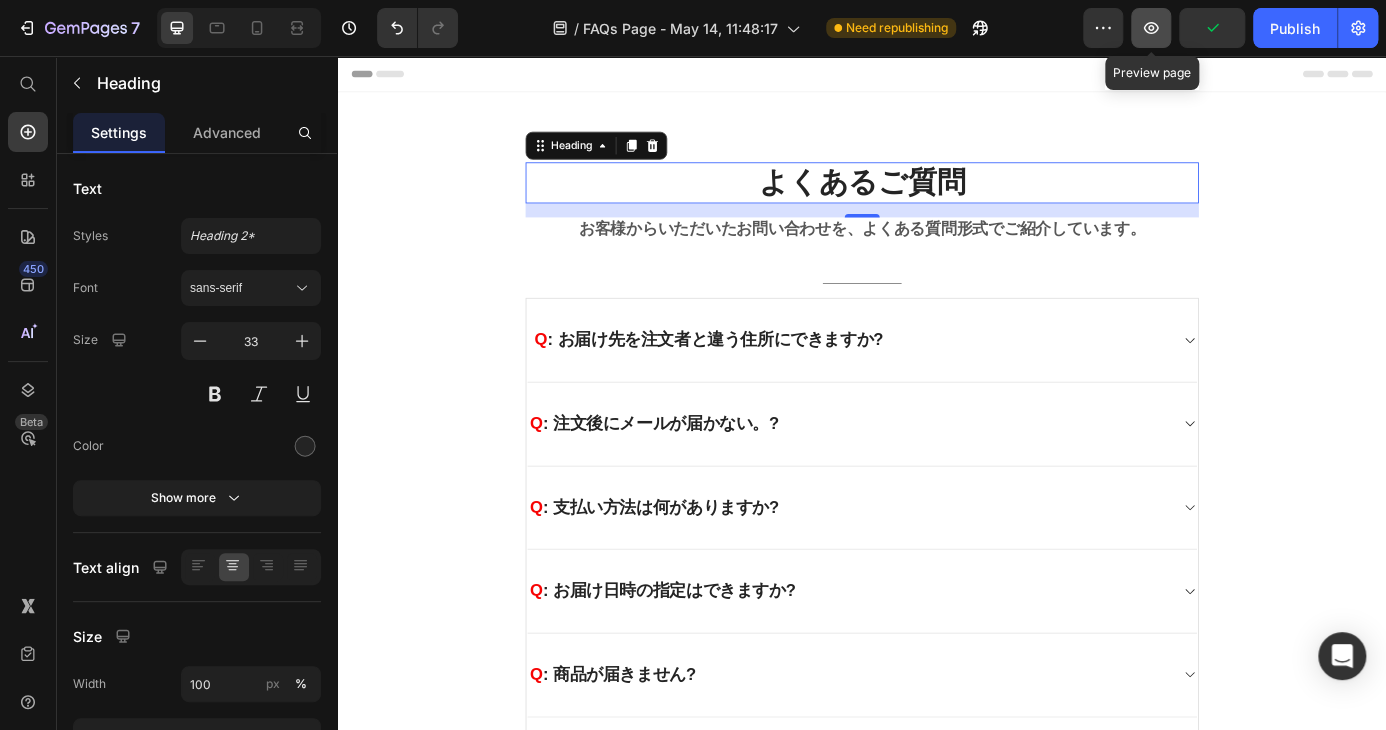 click 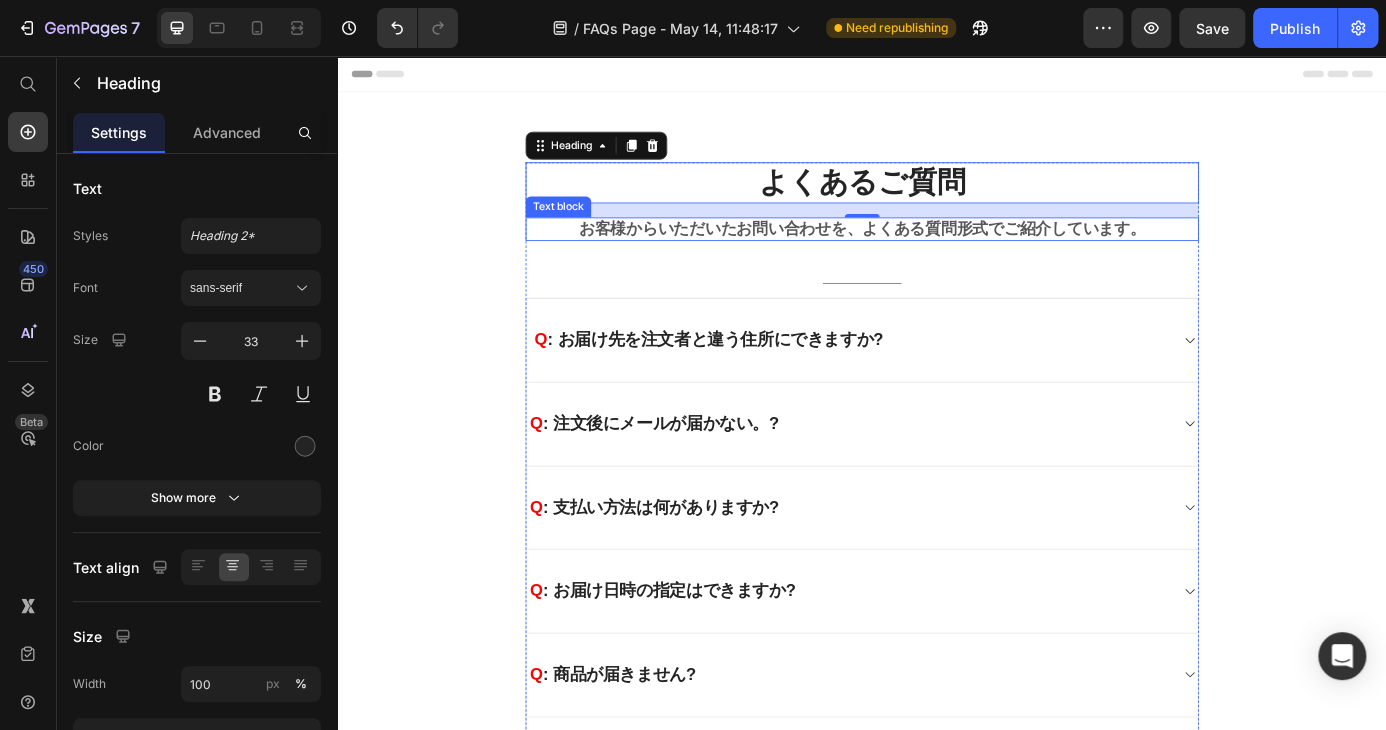 click on "お客様からいただいたお問い合わせを、よくある質問形式でご紹介しています。" at bounding box center (937, 253) 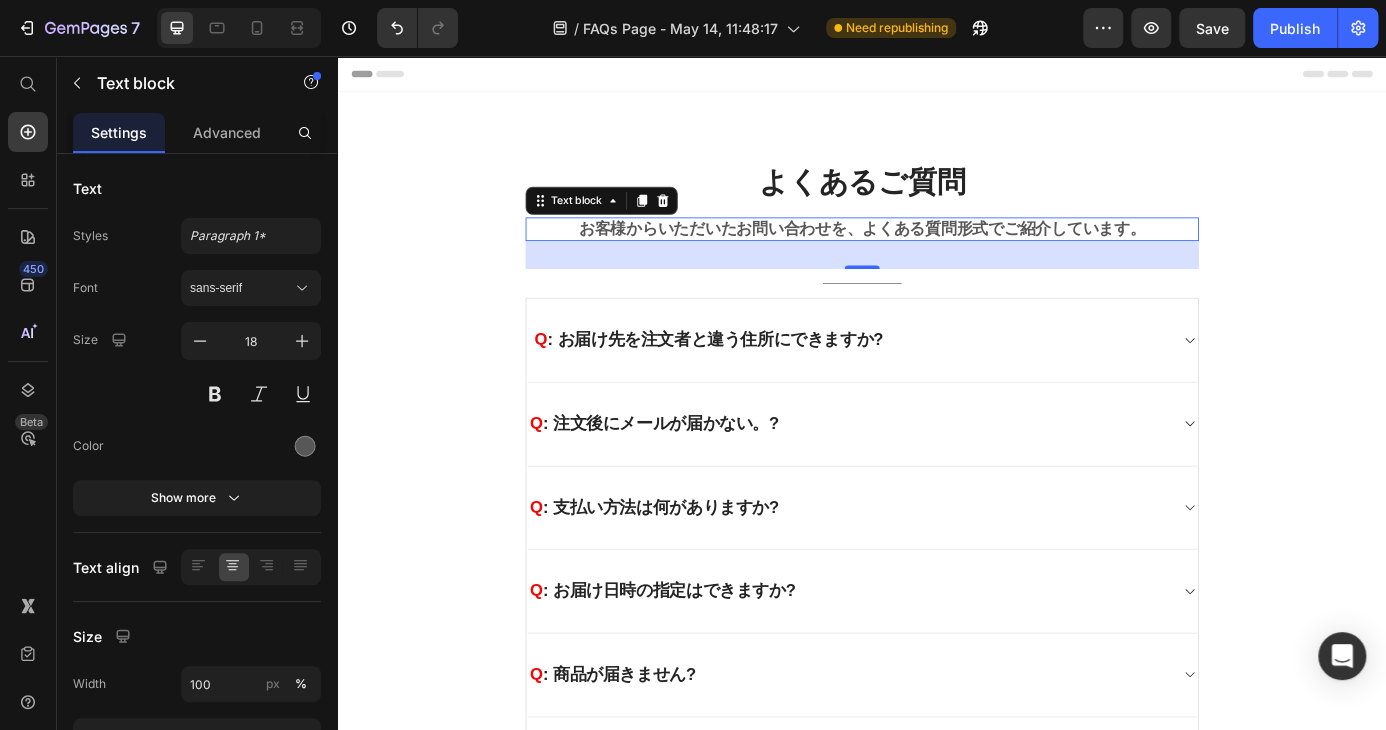 click on "お客様からいただいたお問い合わせを、よくある質問形式でご紹介しています。" at bounding box center [937, 253] 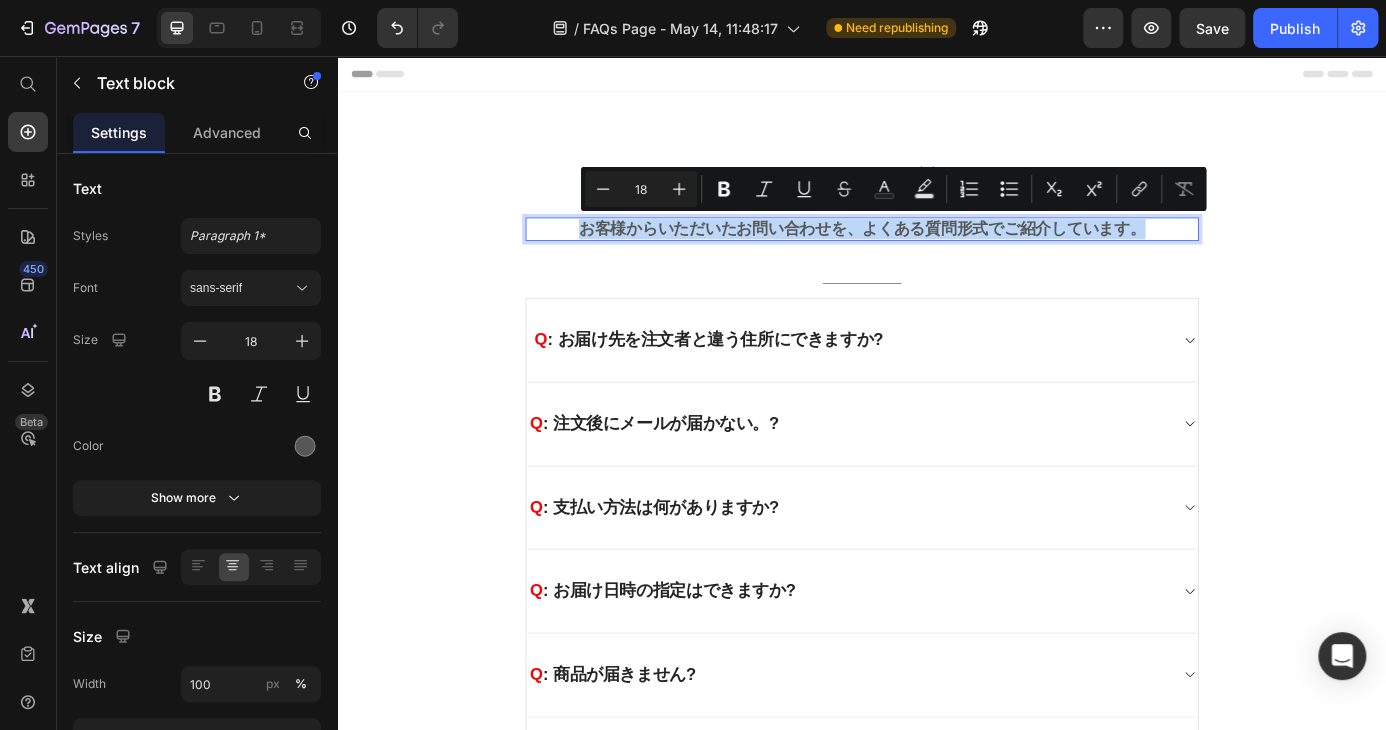 drag, startPoint x: 611, startPoint y: 250, endPoint x: 1248, endPoint y: 259, distance: 637.0636 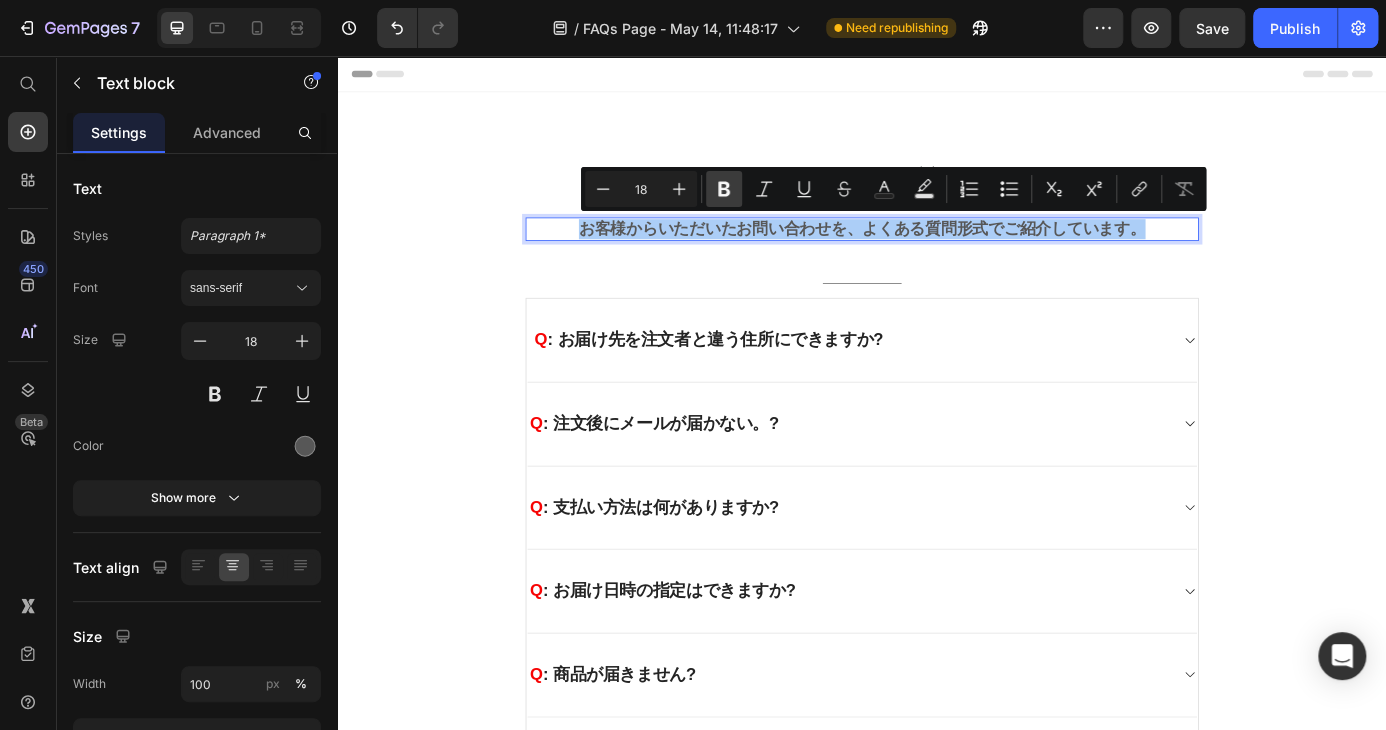 click 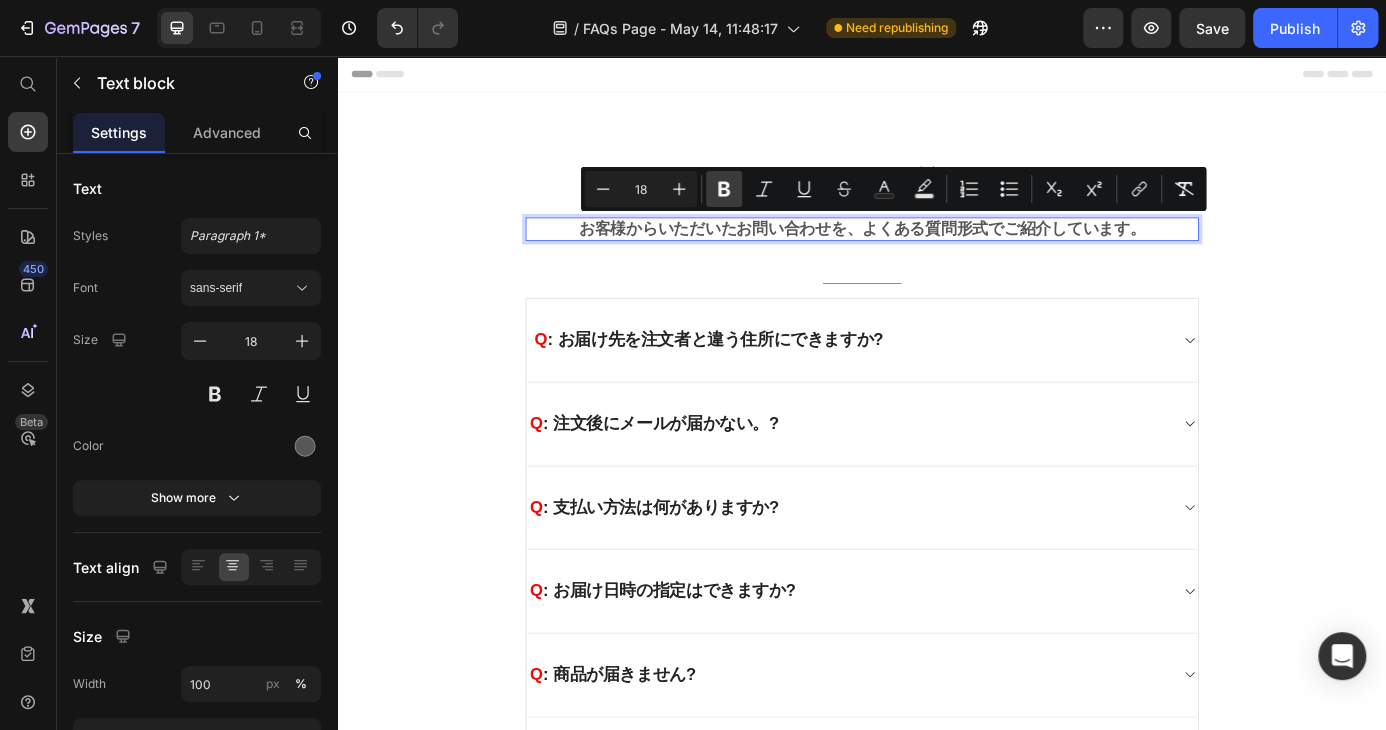 click 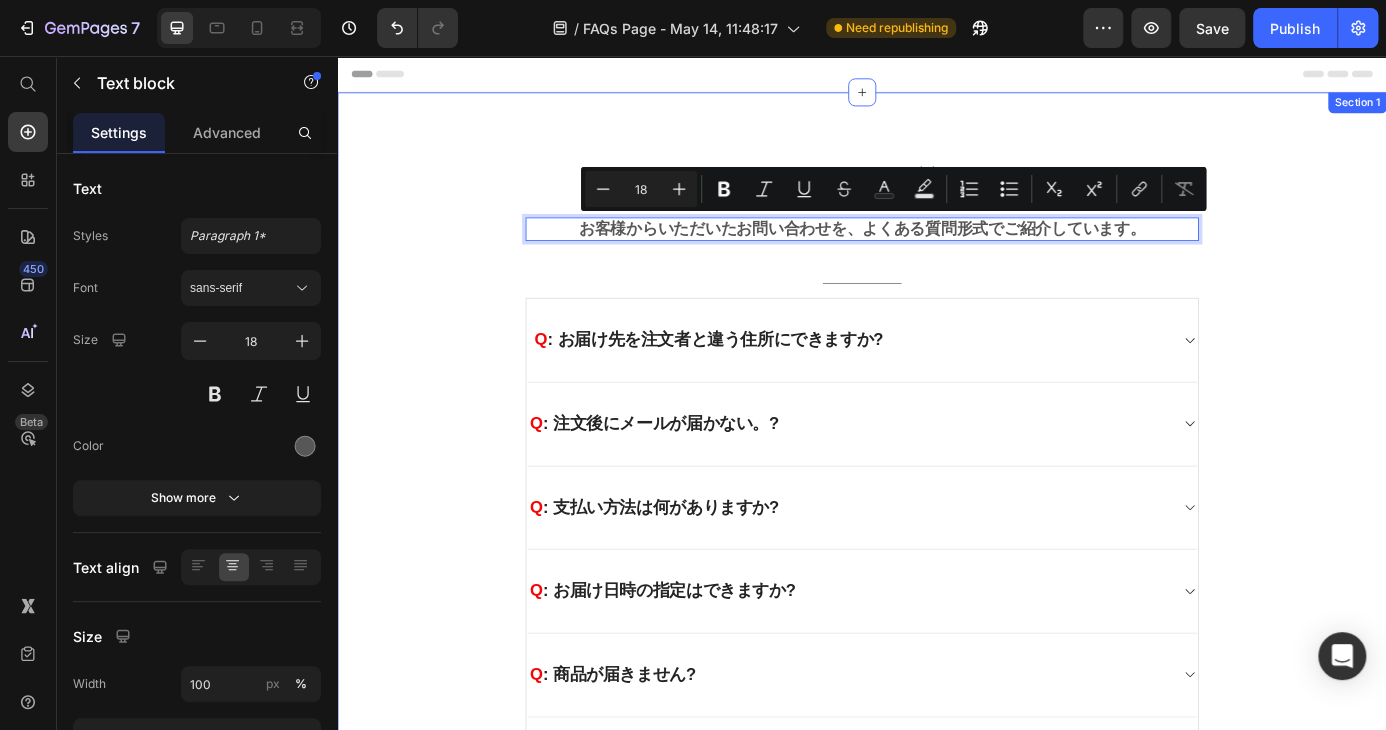 click on "よくあるご質問 Heading お客様からいただいたお問い合わせを、よくある質問形式でご紹介しています。 Text block   32                Title Line
Q  : お届け先を注文者と違う住所にできますか?
Q  : 注文後にメールが届かない。?
Q  : 支払い方法は何がありますか?
Q  : お届け日時の指定はできますか?
Q  : 商品が届きません?
Q  : 商品の開梱・設置サービスはありますか?
Q  : 注文のキャンセルはできますか?
Q  : 届いた商品に不備があったのですが?
Q  : 商品が思っていたものと違うので返品したいのですが?" at bounding box center (937, 1049) 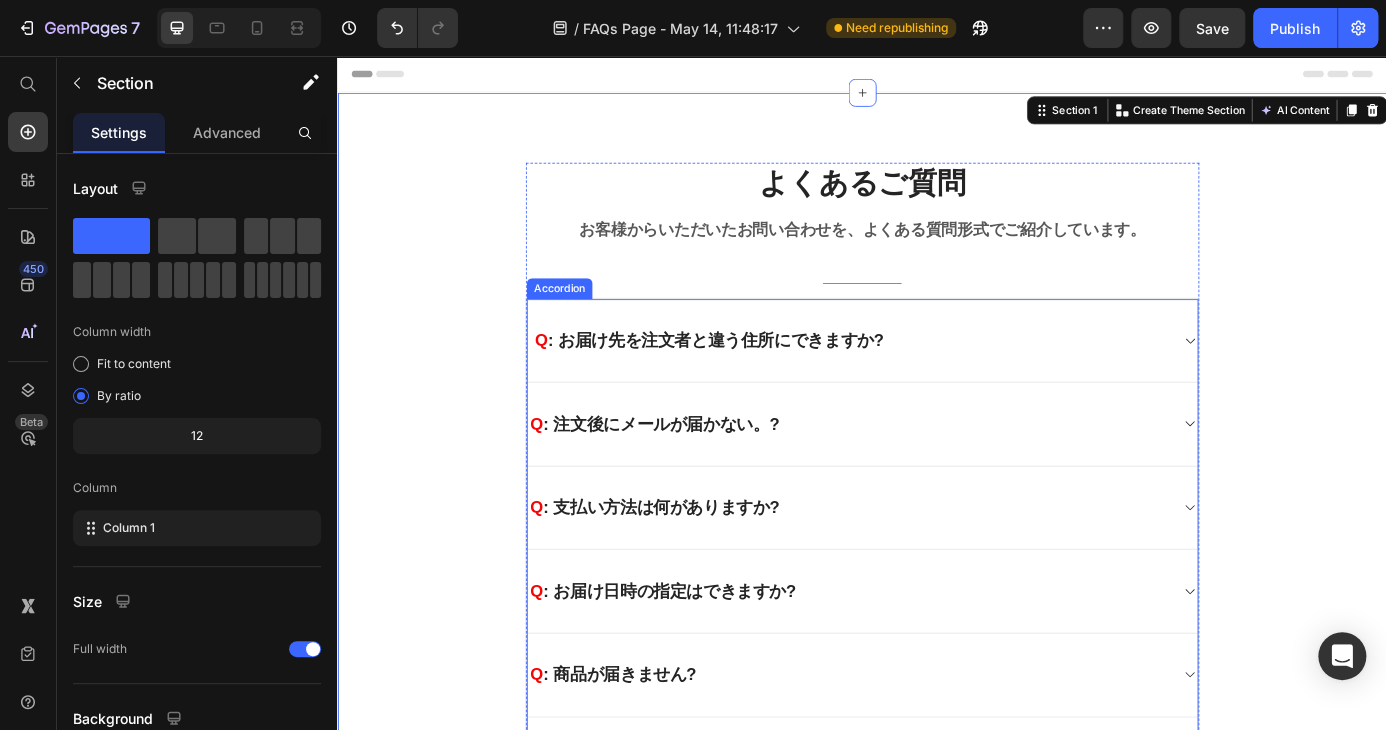 click on "Q  : お届け先を注文者と違う住所にできますか?" at bounding box center (759, 380) 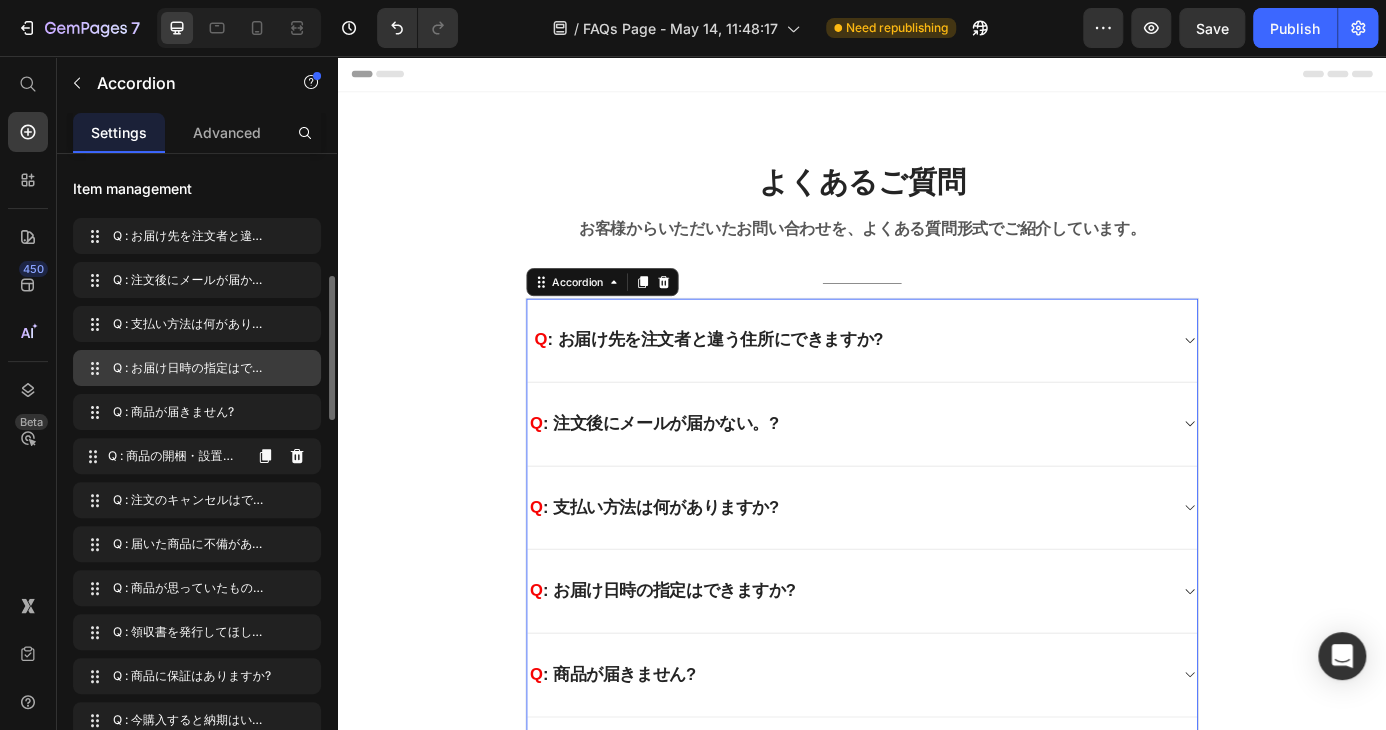 scroll, scrollTop: 100, scrollLeft: 0, axis: vertical 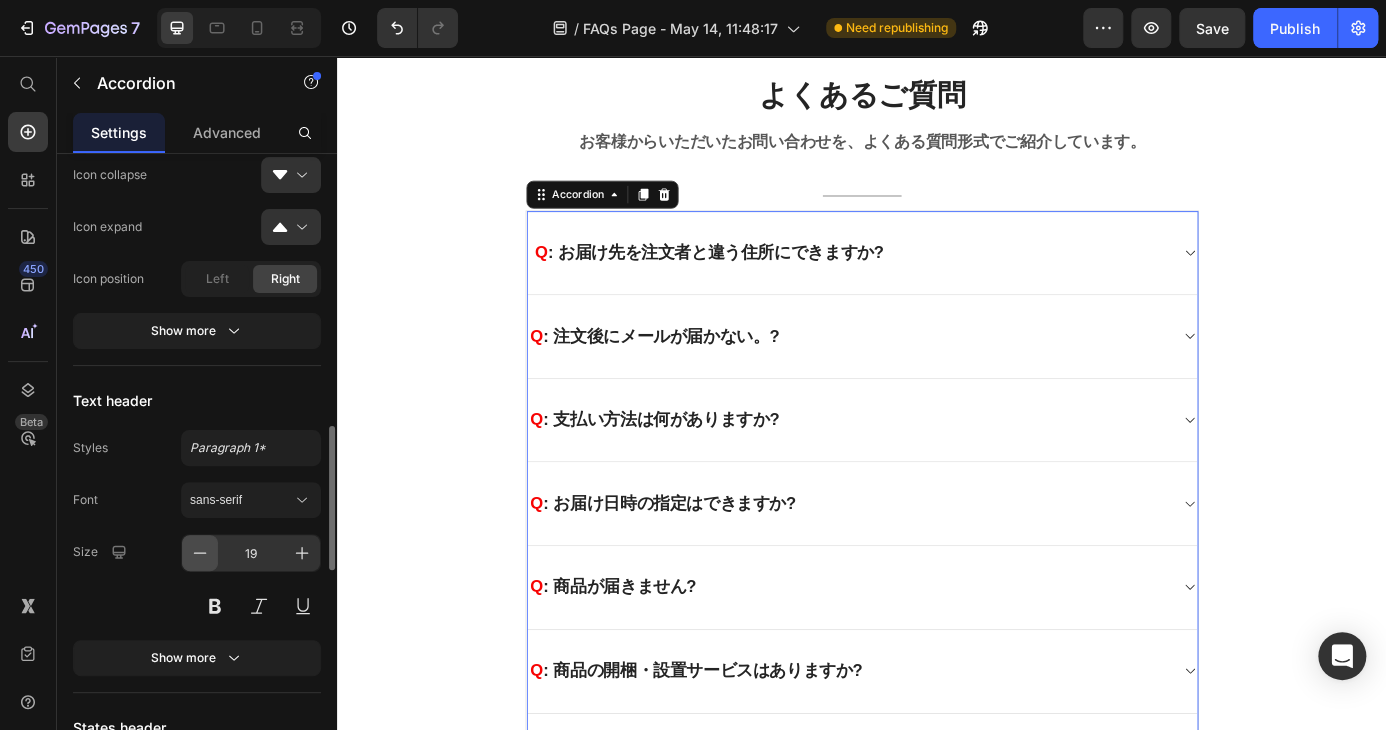 click 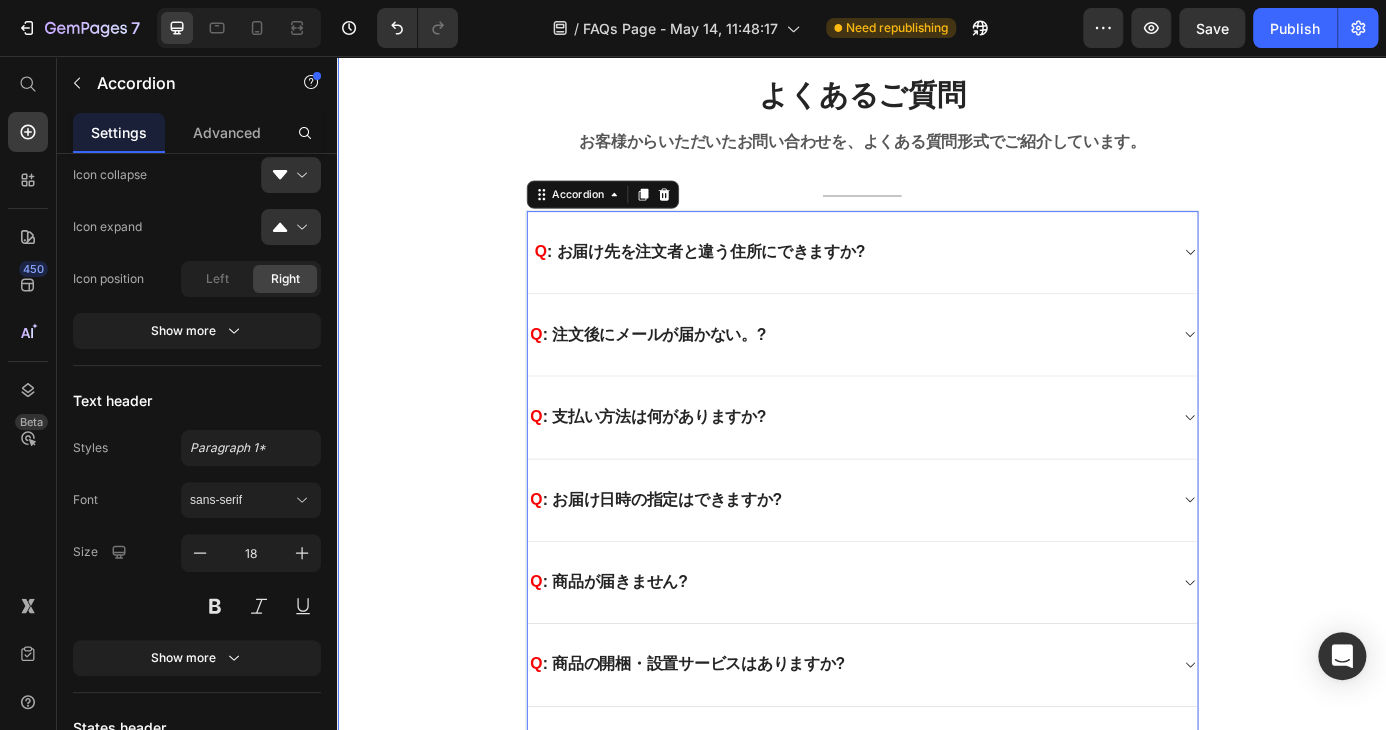 click on "よくあるご質問 Heading お客様からいただいたお問い合わせを、よくある質問形式でご紹介しています。 Text block                Title Line
Q  : お届け先を注文者と違う住所にできますか?
Q  : 注文後にメールが届かない。?
Q  : 支払い方法は何がありますか?
Q  : お届け日時の指定はできますか?
Q  : 商品が届きません?
Q  : 商品の開梱・設置サービスはありますか?
Q  : 注文のキャンセルはできますか?
Q  : 届いた商品に不備があったのですが?
Q  : 商品が思っていたものと違うので返品したいのですが? Q Q Q" at bounding box center (937, 939) 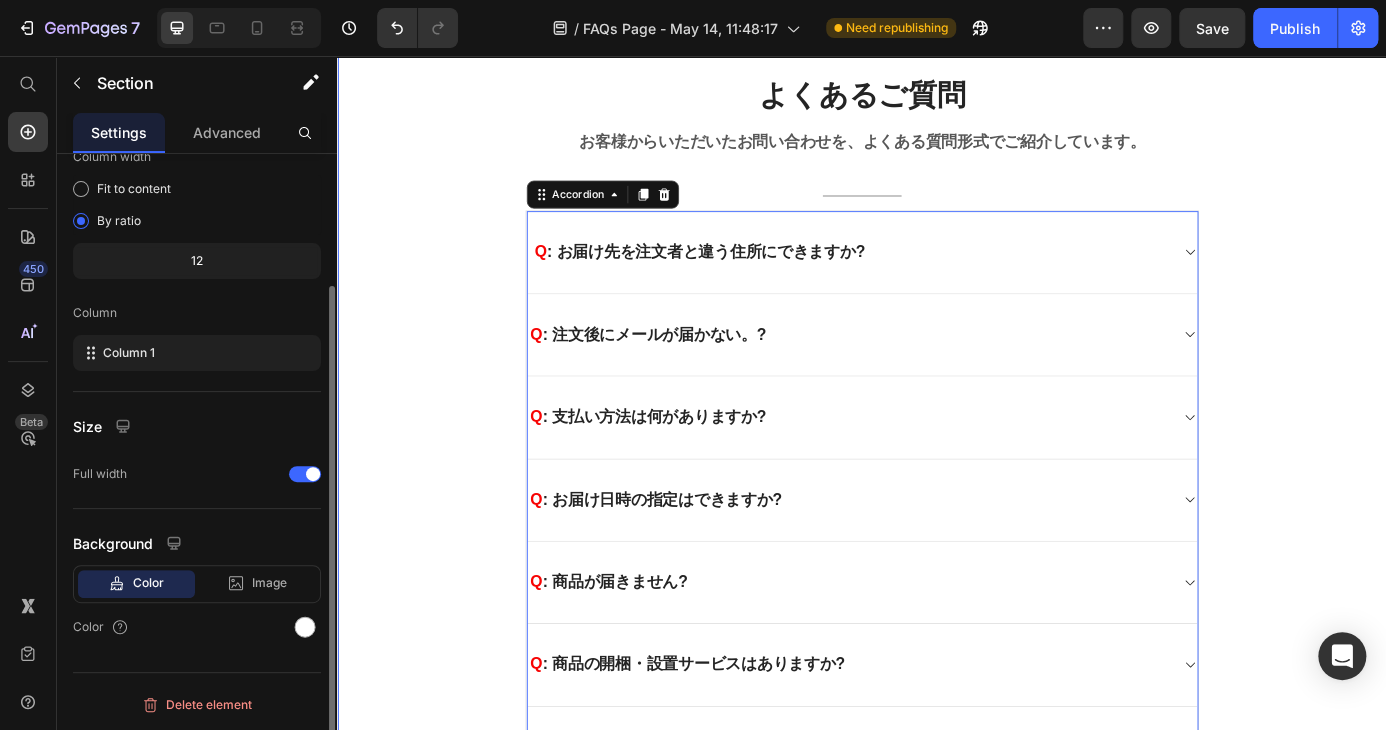 scroll, scrollTop: 0, scrollLeft: 0, axis: both 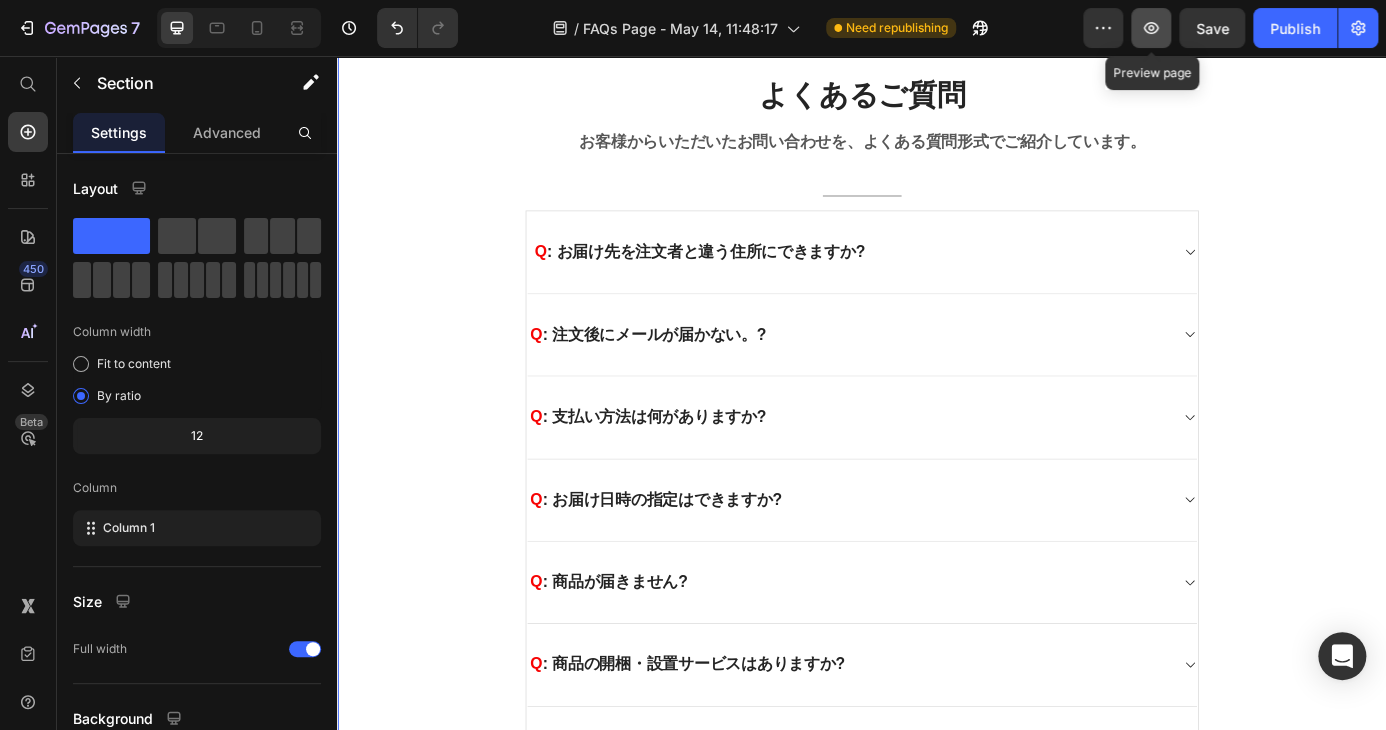 click 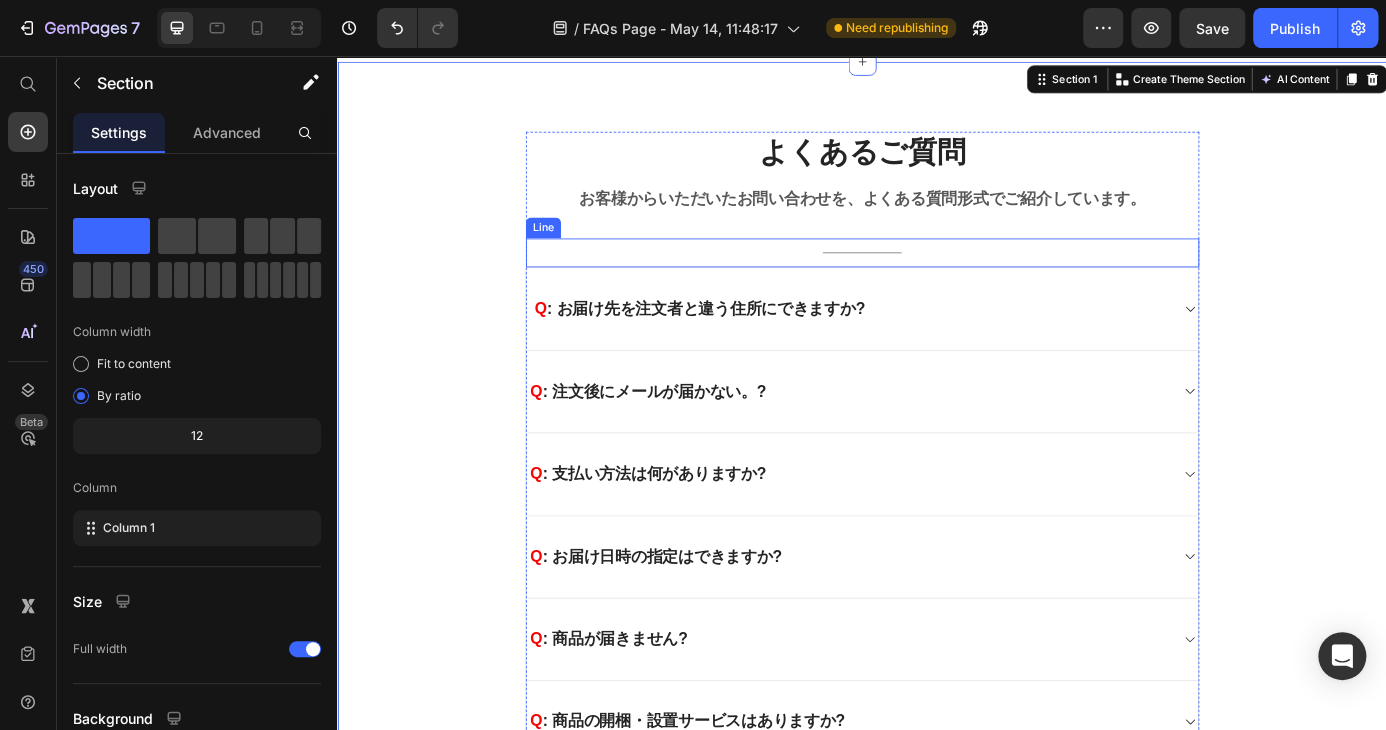 scroll, scrollTop: 0, scrollLeft: 0, axis: both 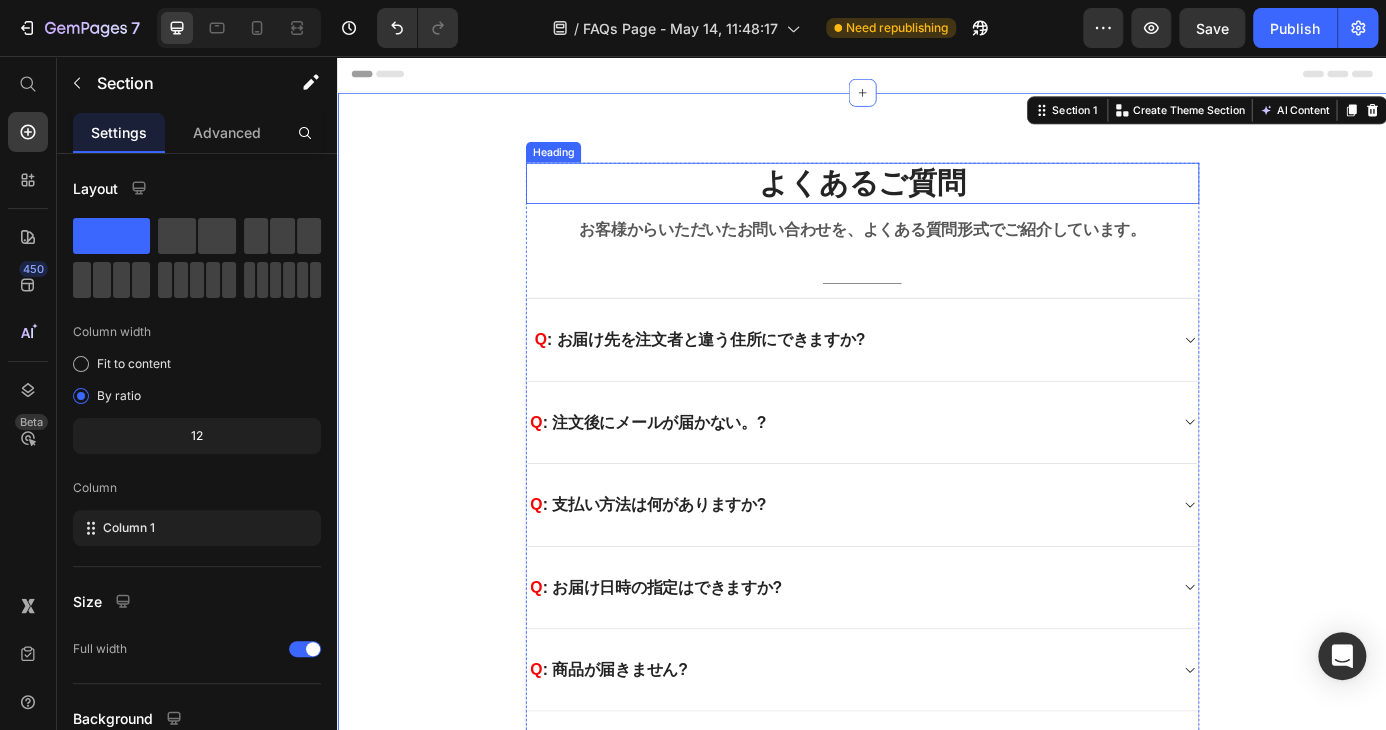 click on "よくあるご質問" at bounding box center (937, 200) 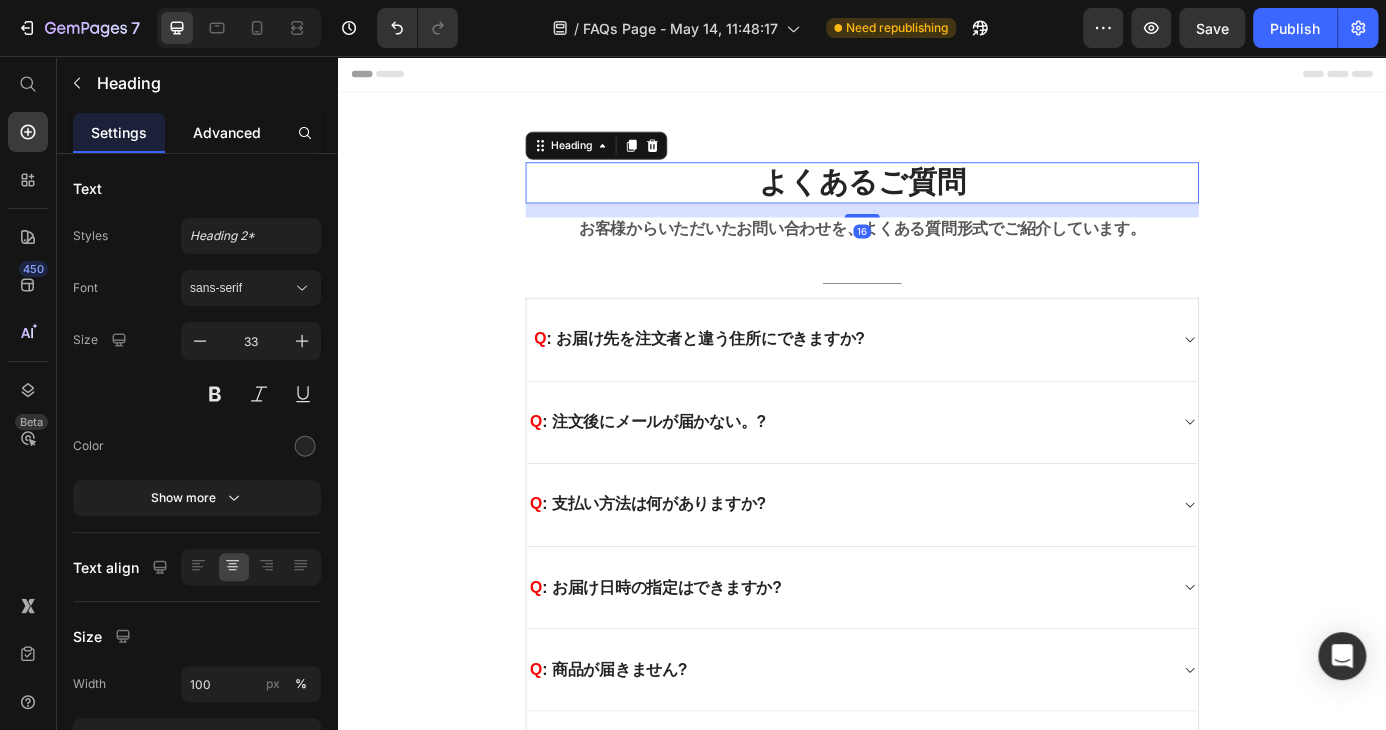click on "Advanced" at bounding box center [227, 132] 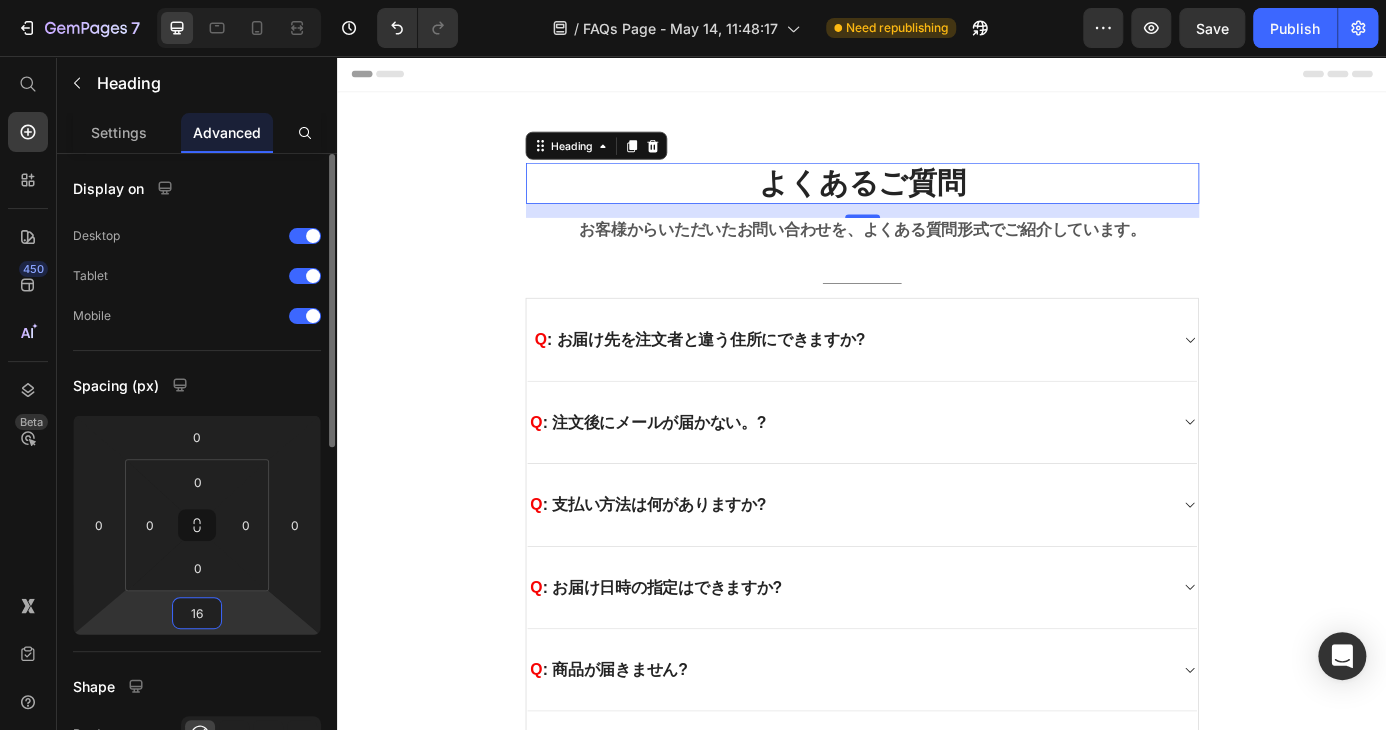 click on "16" at bounding box center [197, 613] 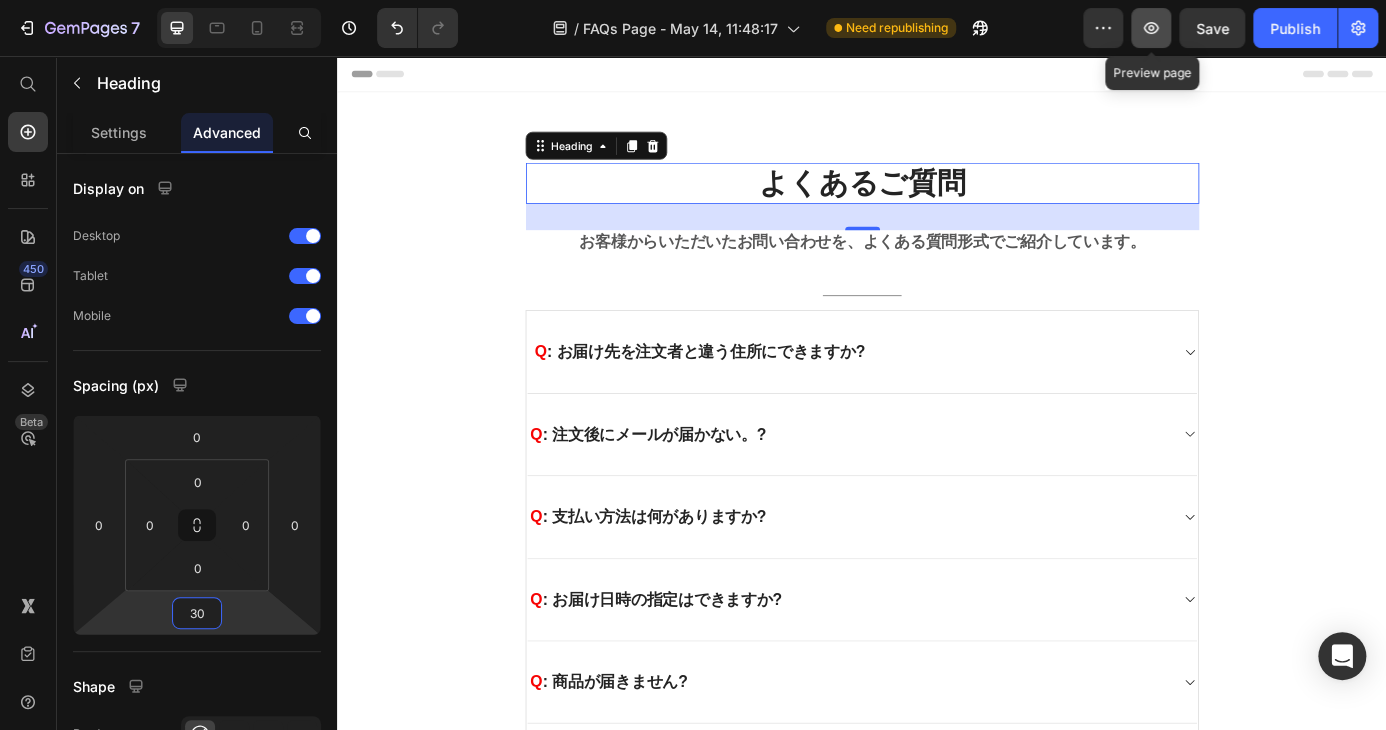 type on "30" 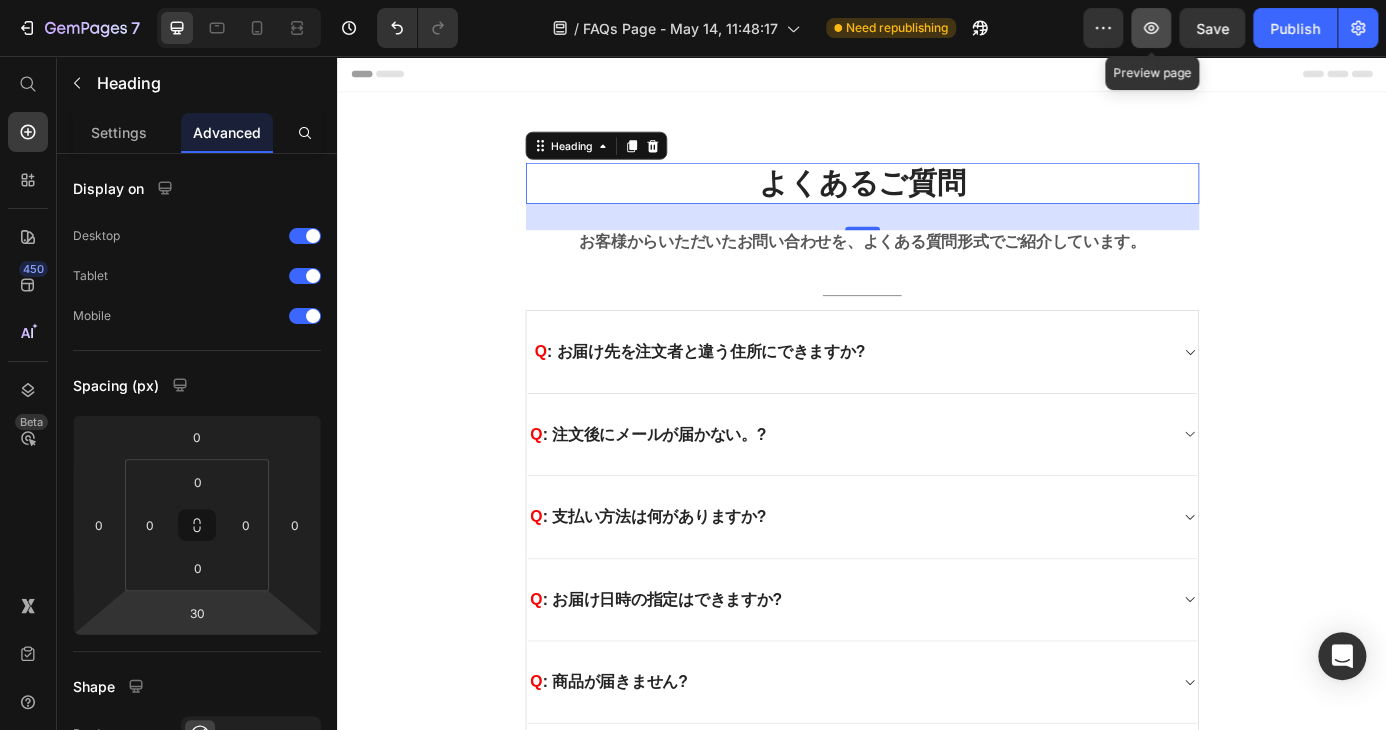 click 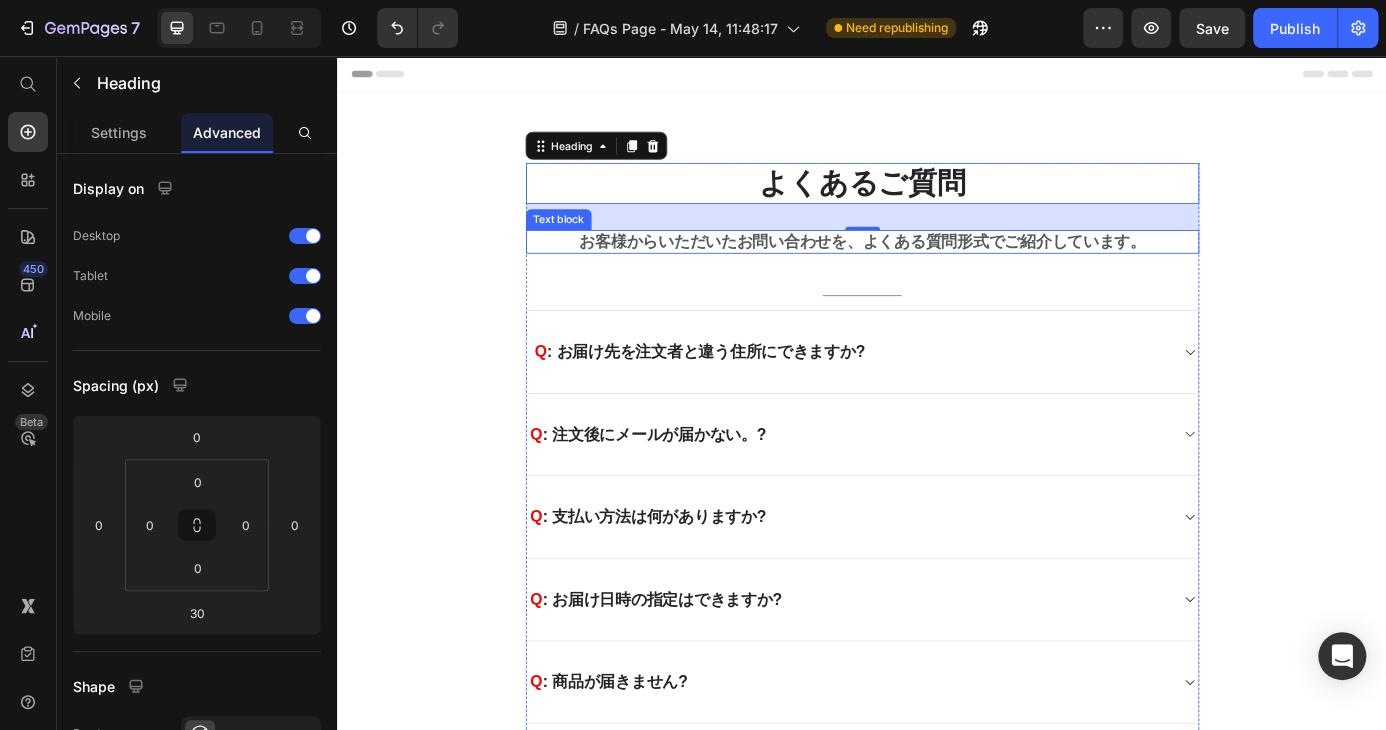 click on "お客様からいただいたお問い合わせを、よくある質問形式でご紹介しています。" at bounding box center [937, 267] 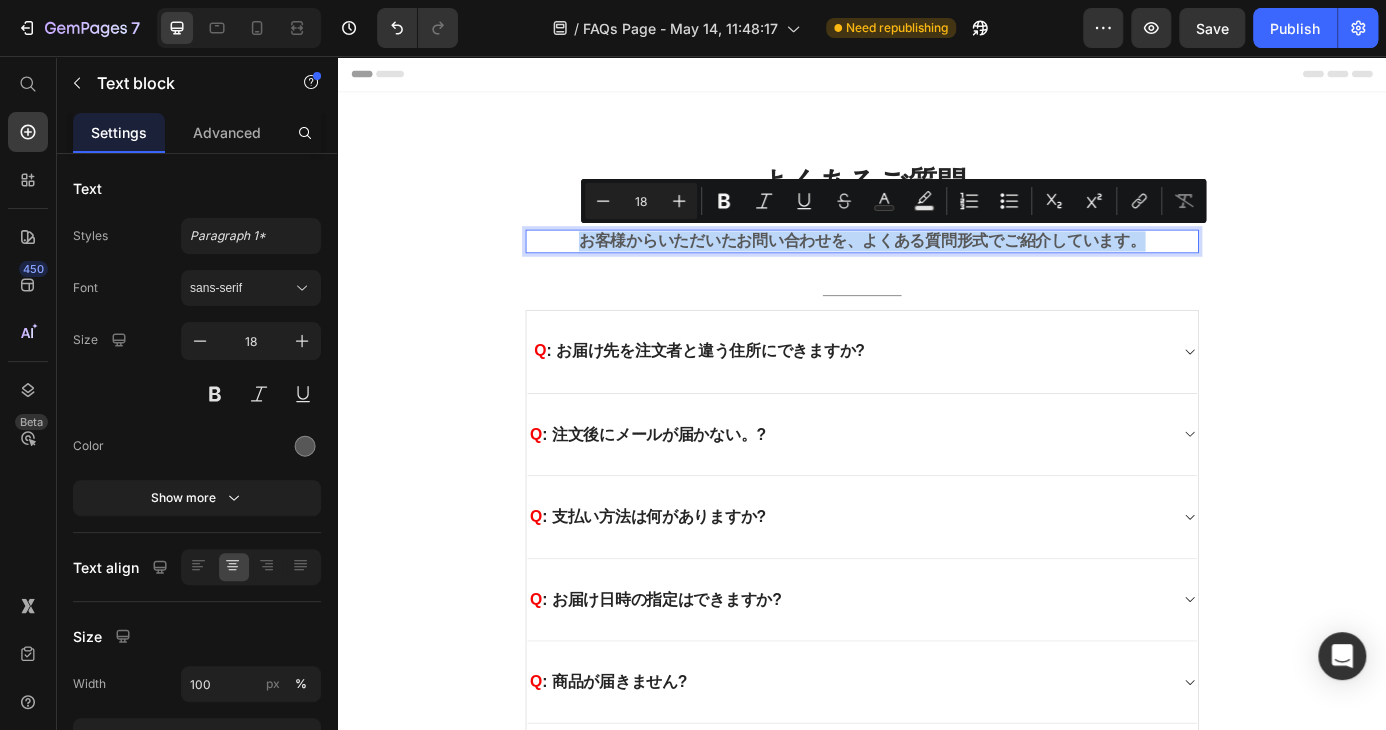 drag, startPoint x: 611, startPoint y: 265, endPoint x: 1254, endPoint y: 266, distance: 643.0008 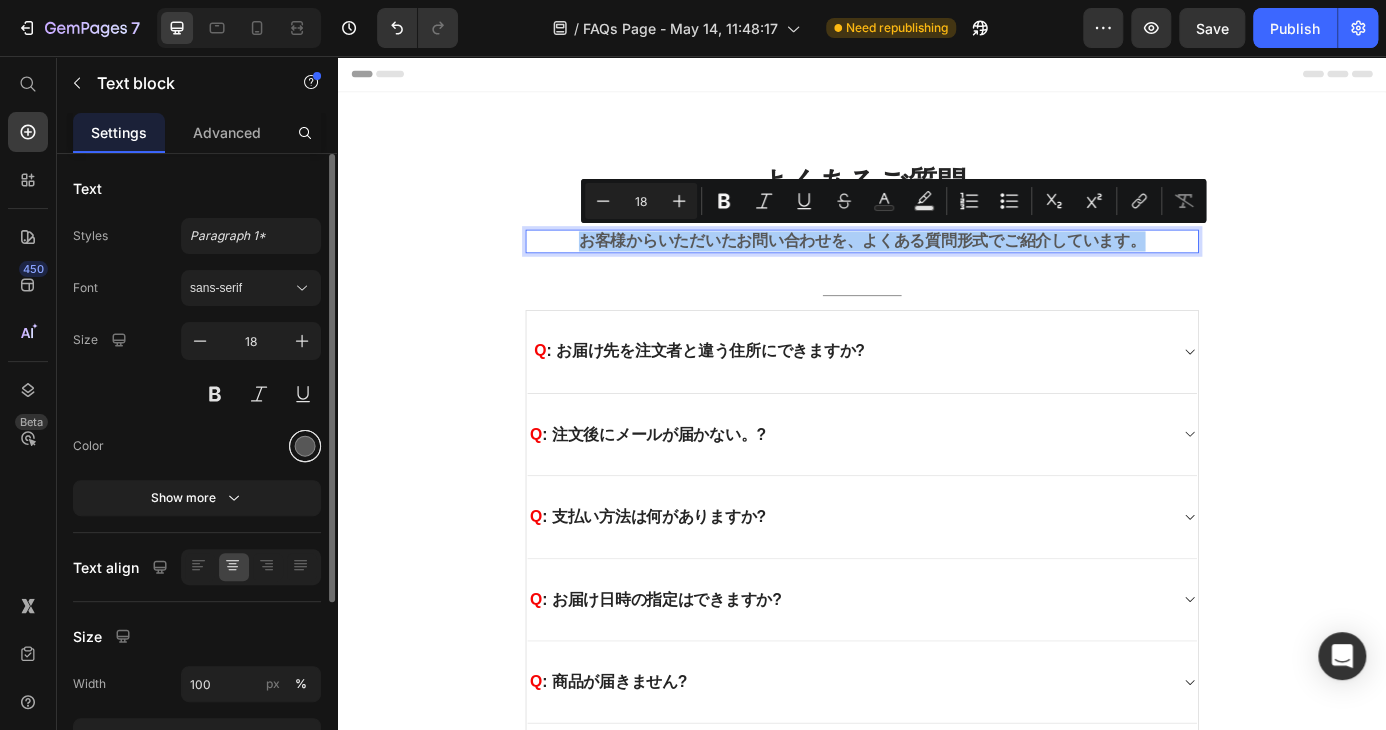 click at bounding box center [305, 446] 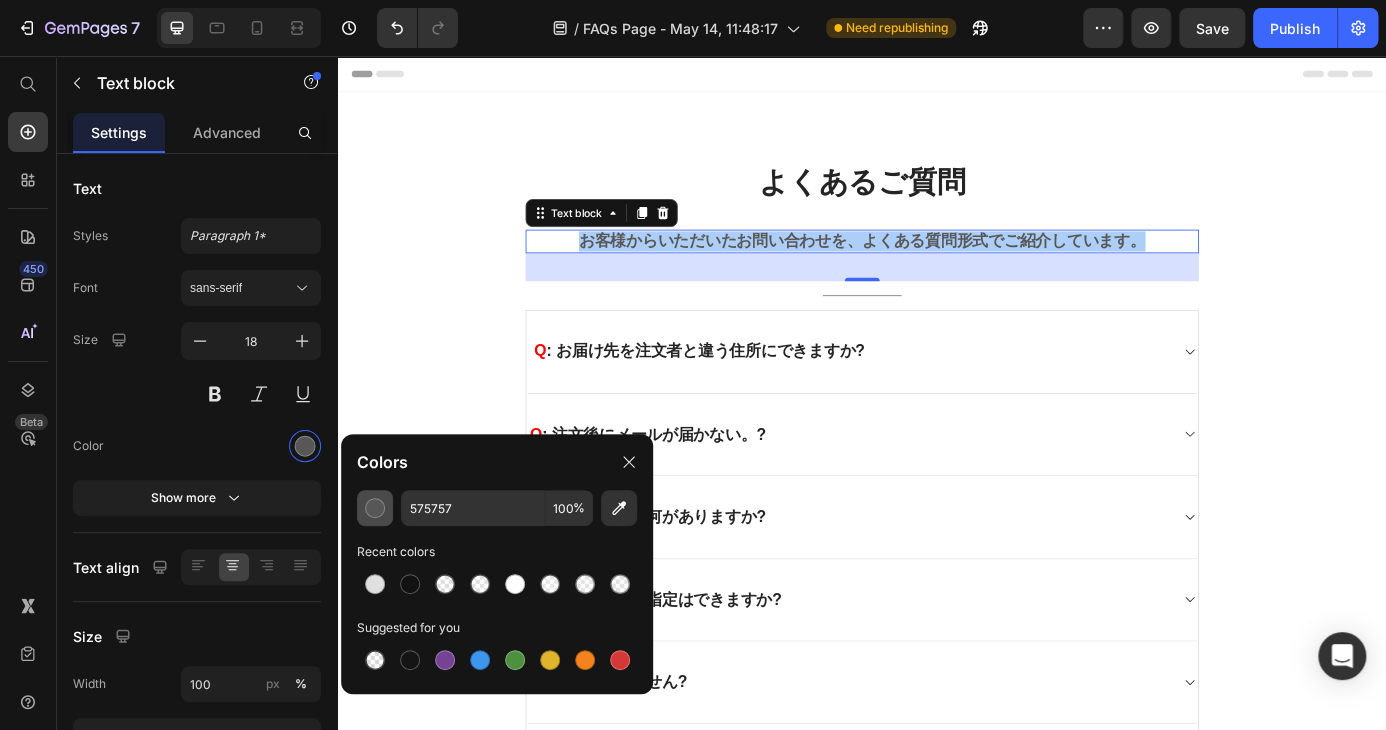 click at bounding box center [375, 508] 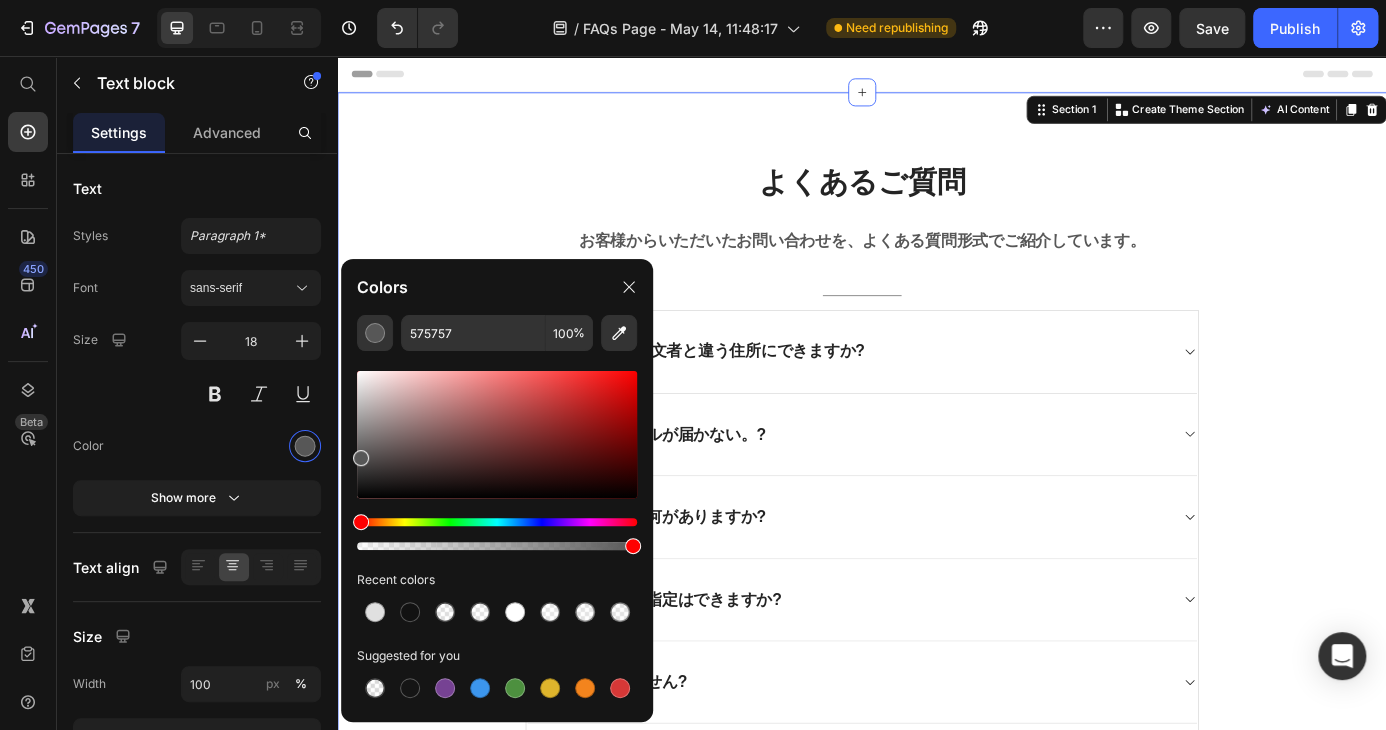 click on "よくあるご質問 Heading お客様からいただいたお問い合わせを、よくある質問形式でご紹介しています。 Text block                Title Line
Q  : お届け先を注文者と違う住所にできますか?
Q  : 注文後にメールが届かない。?
Q  : 支払い方法は何がありますか?
Q  : お届け日時の指定はできますか?
Q  : 商品が届きません?
Q  : 商品の開梱・設置サービスはありますか?
Q  : 注文のキャンセルはできますか?
Q  : 届いた商品に不備があったのですが?
Q  : 商品が思っていたものと違うので返品したいのですが? Q Q Q" at bounding box center (937, 1046) 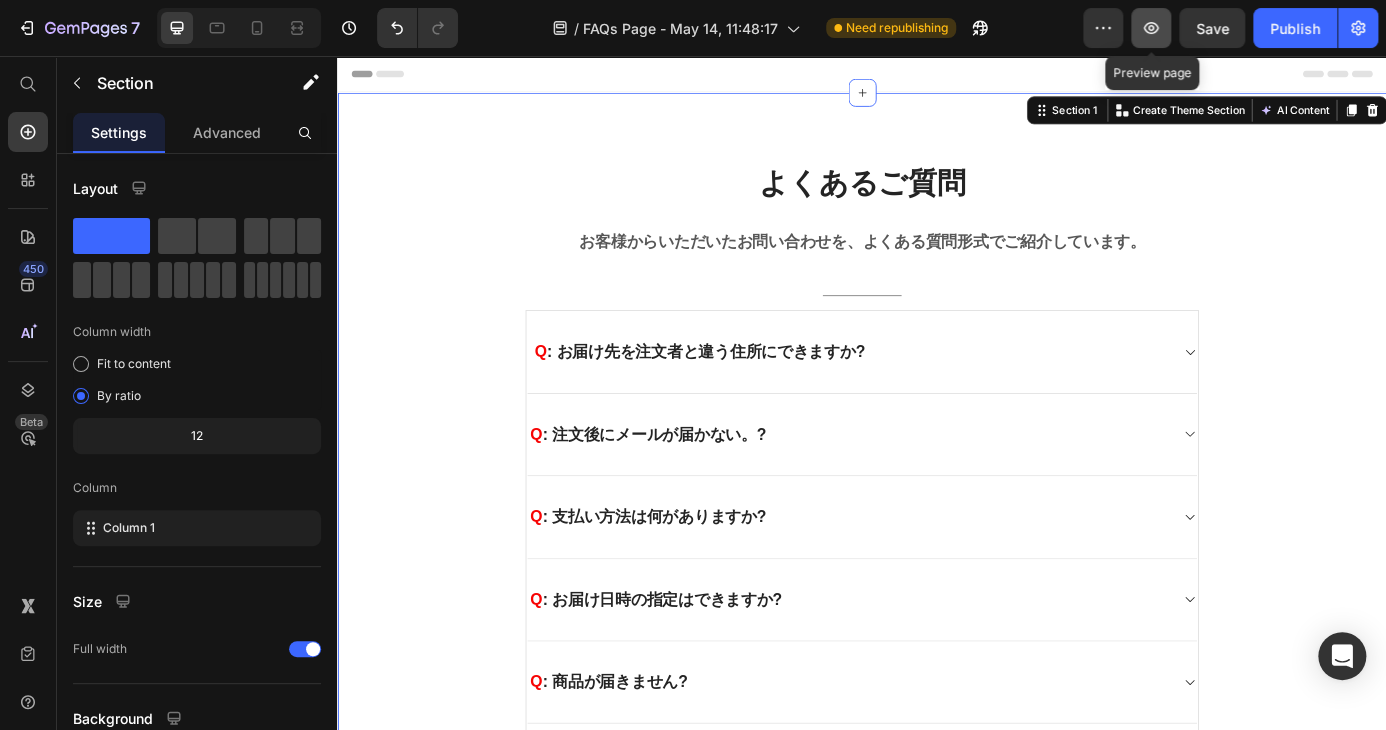 click 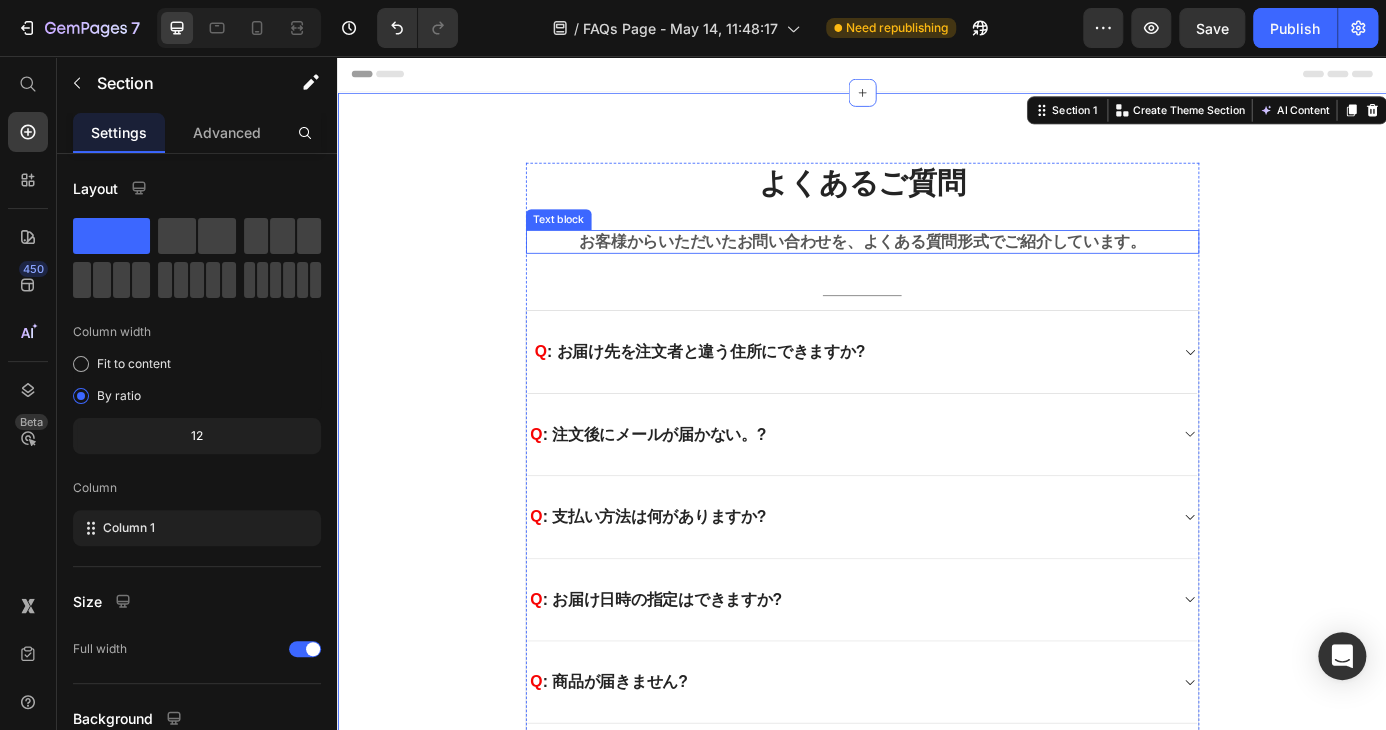 click on "お客様からいただいたお問い合わせを、よくある質問形式でご紹介しています。" at bounding box center (937, 267) 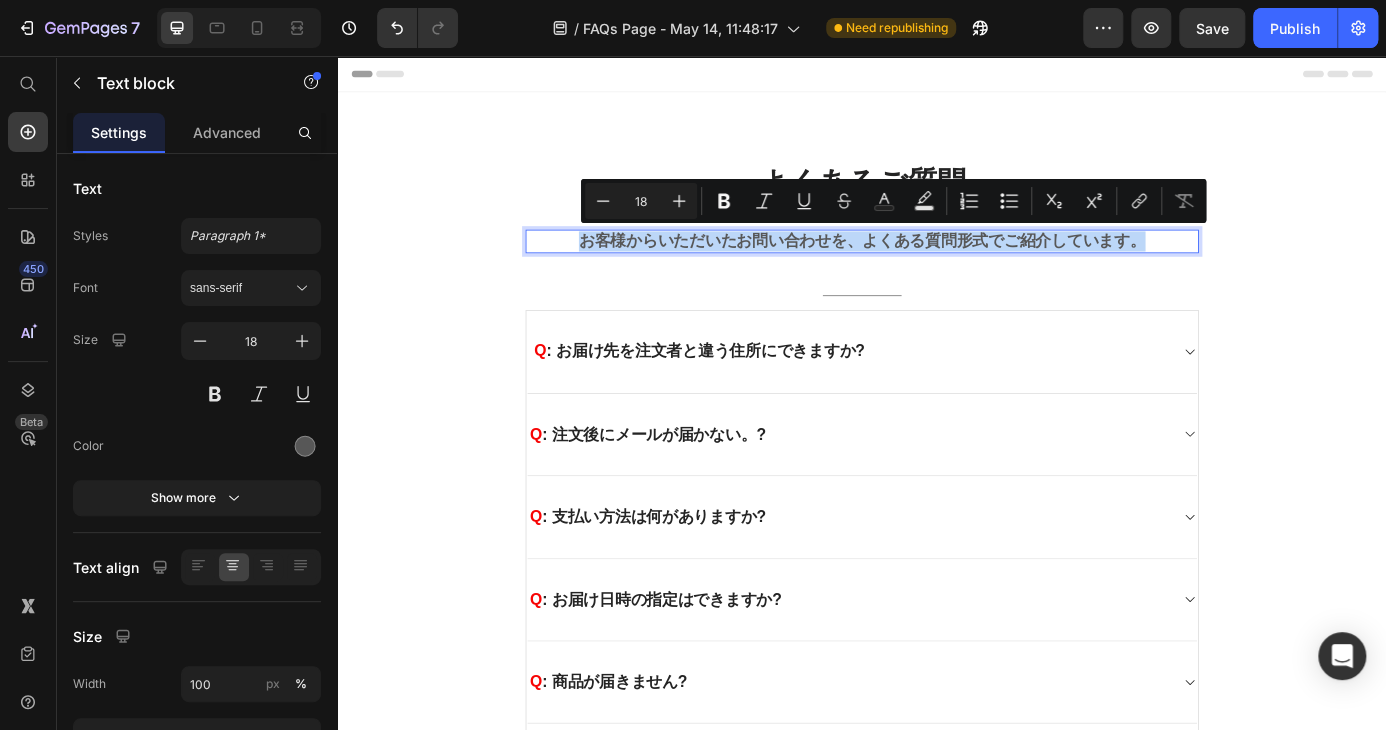 drag, startPoint x: 609, startPoint y: 269, endPoint x: 1258, endPoint y: 267, distance: 649.00305 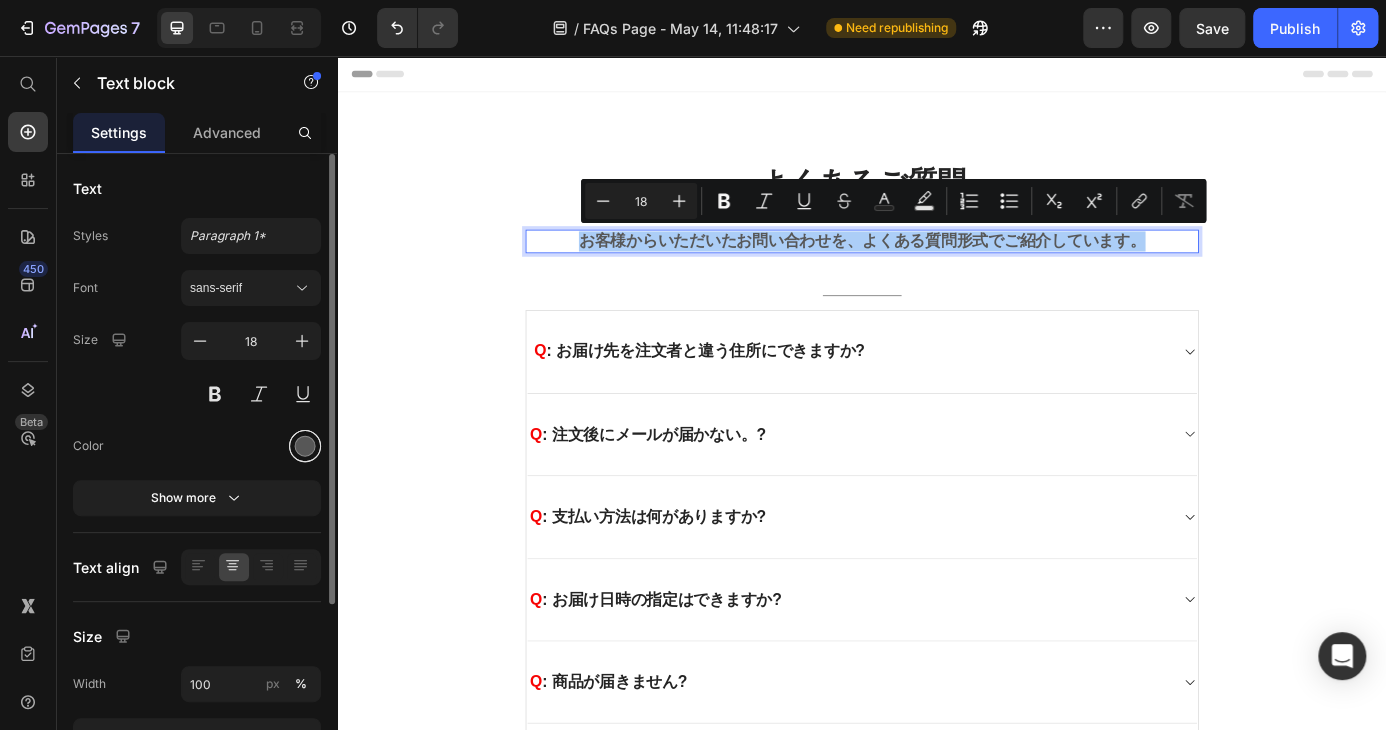click at bounding box center (305, 446) 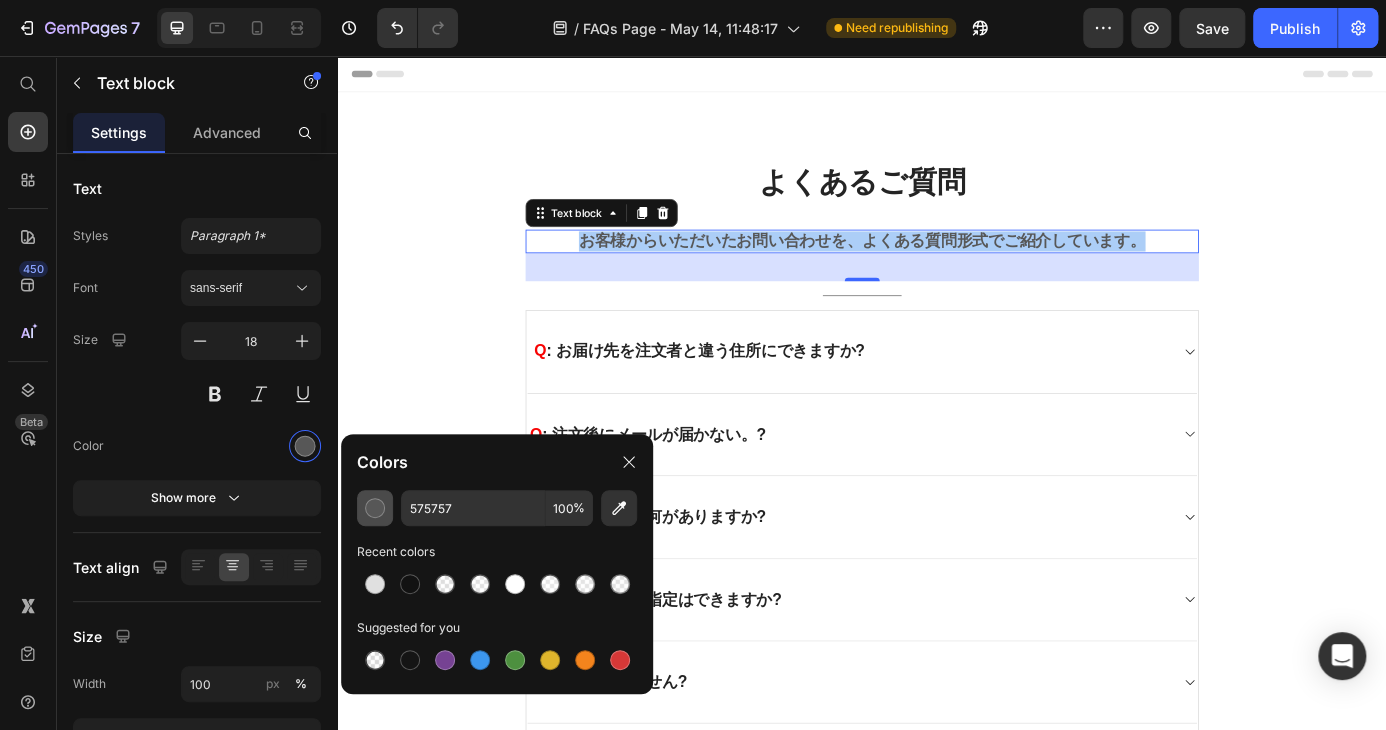 click at bounding box center (375, 508) 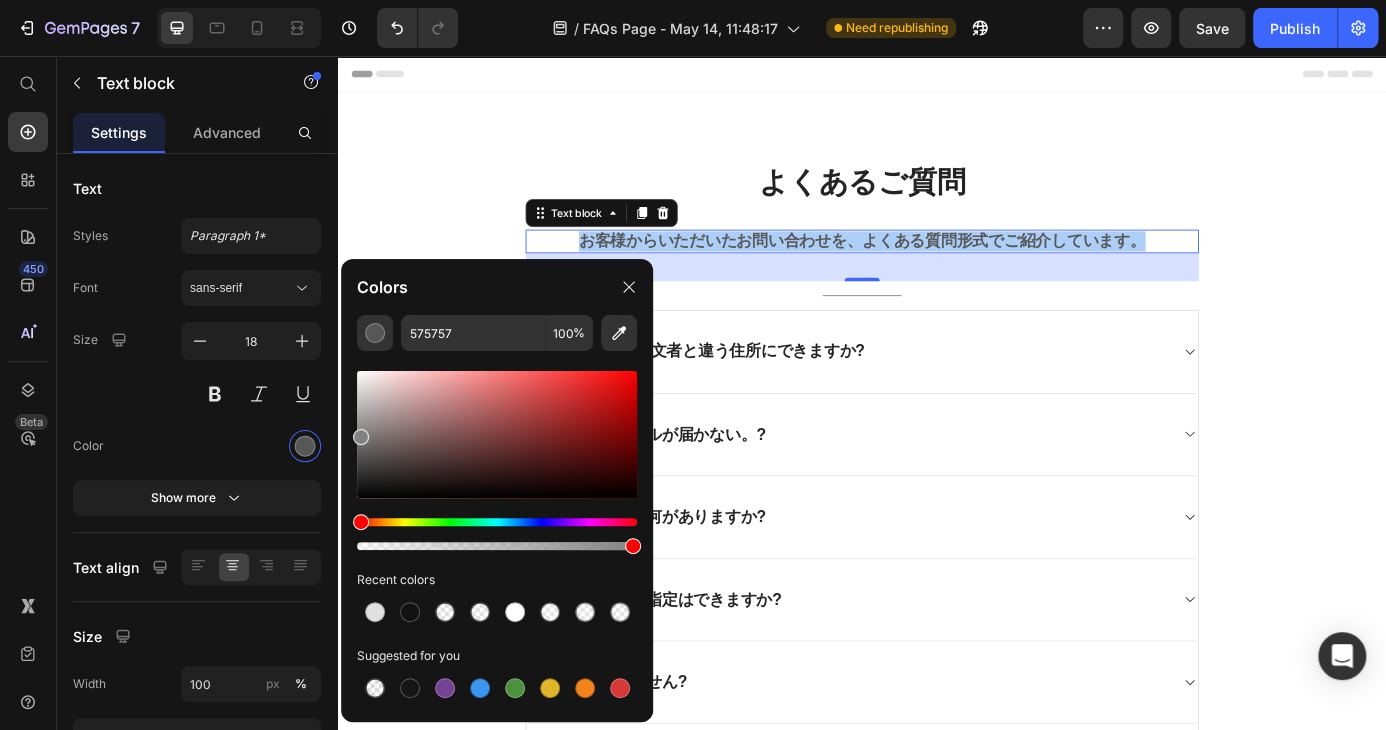 click at bounding box center (497, 434) 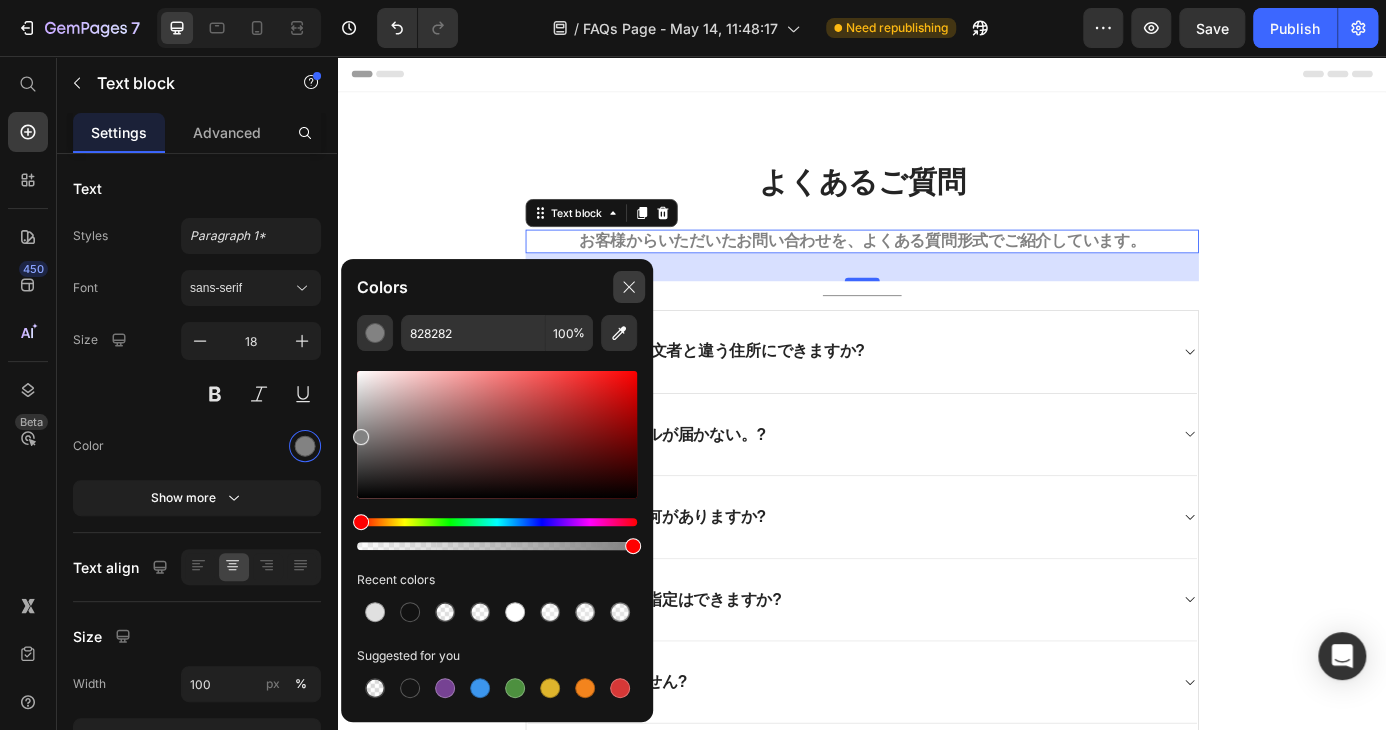 click at bounding box center (629, 287) 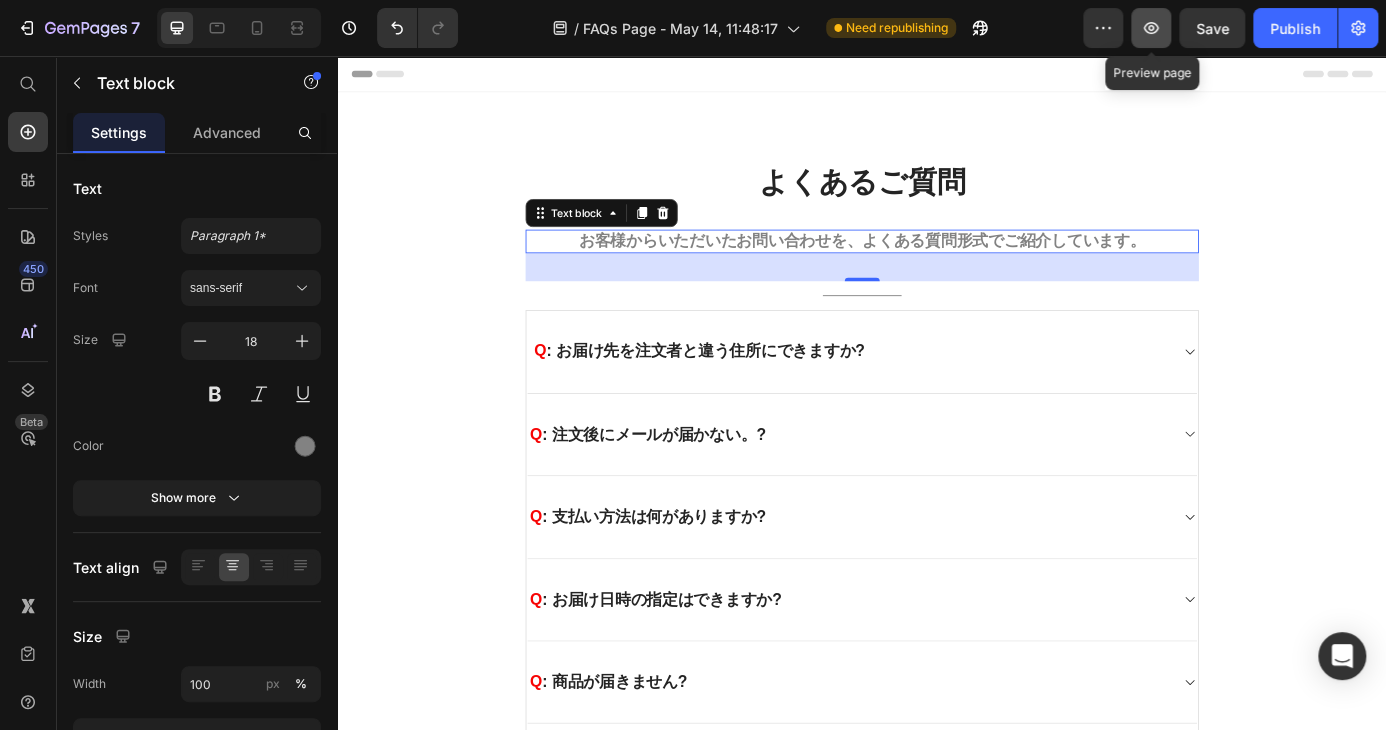 click 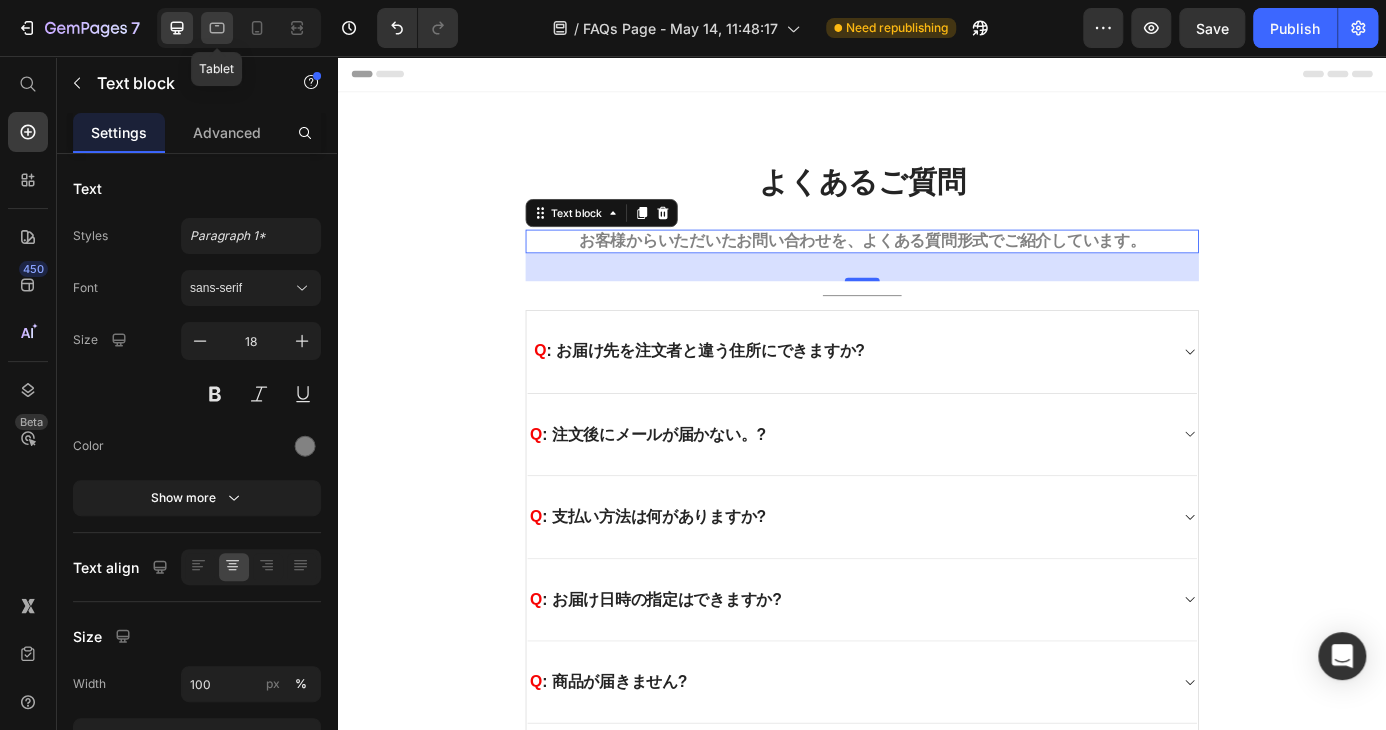 click 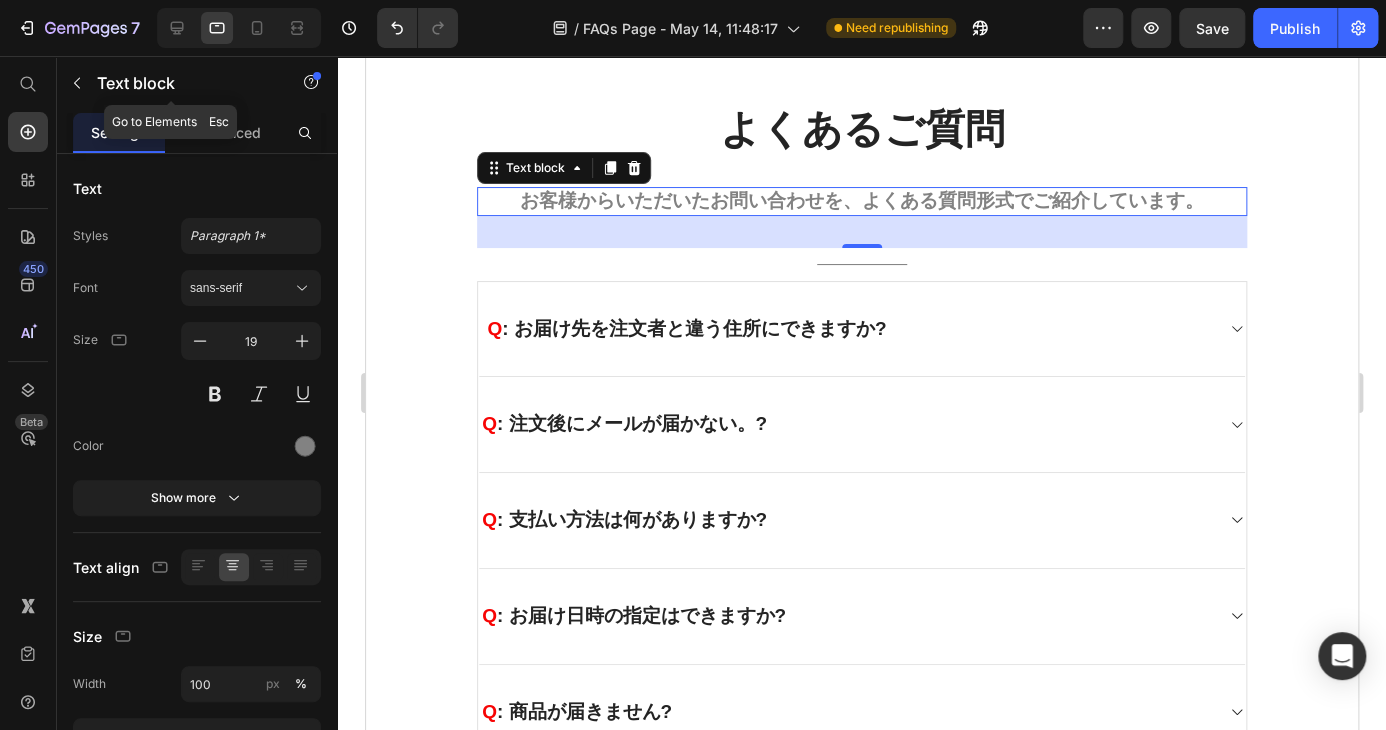 scroll, scrollTop: 136, scrollLeft: 0, axis: vertical 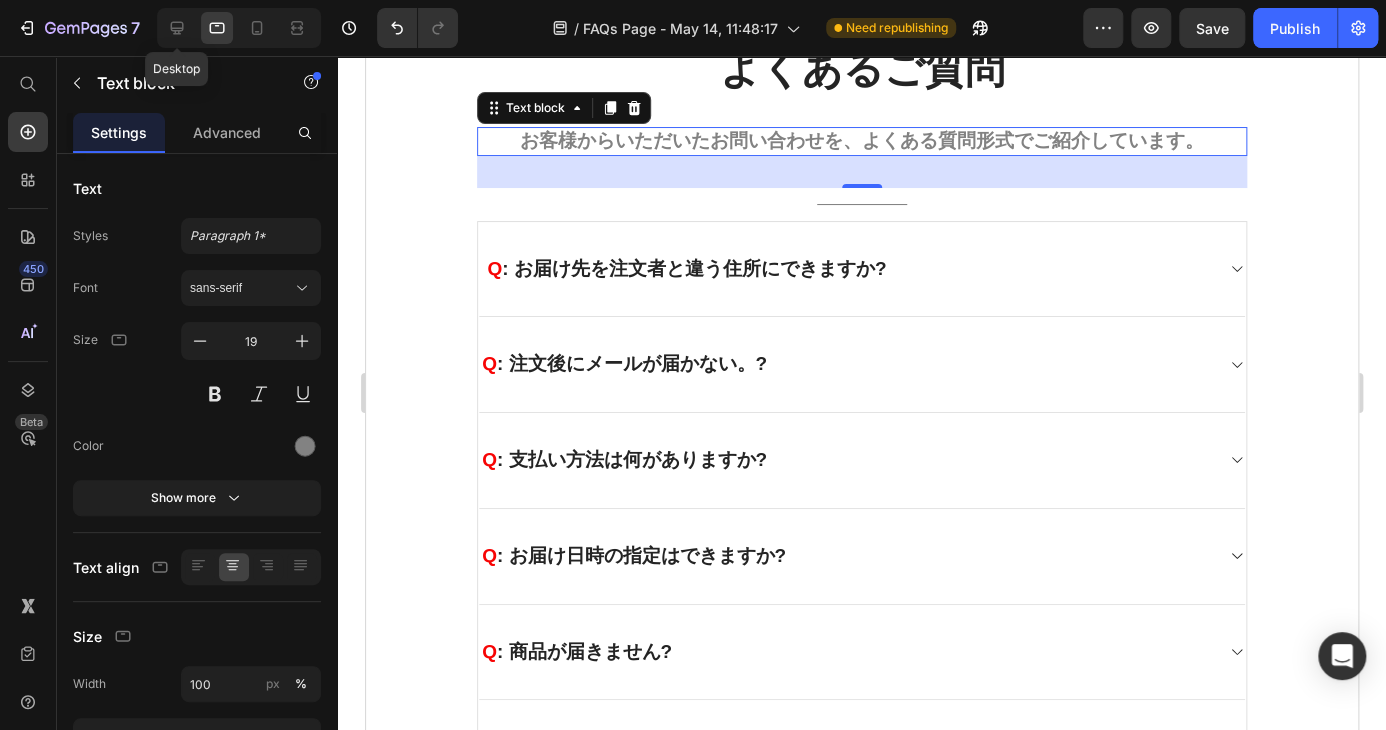 click 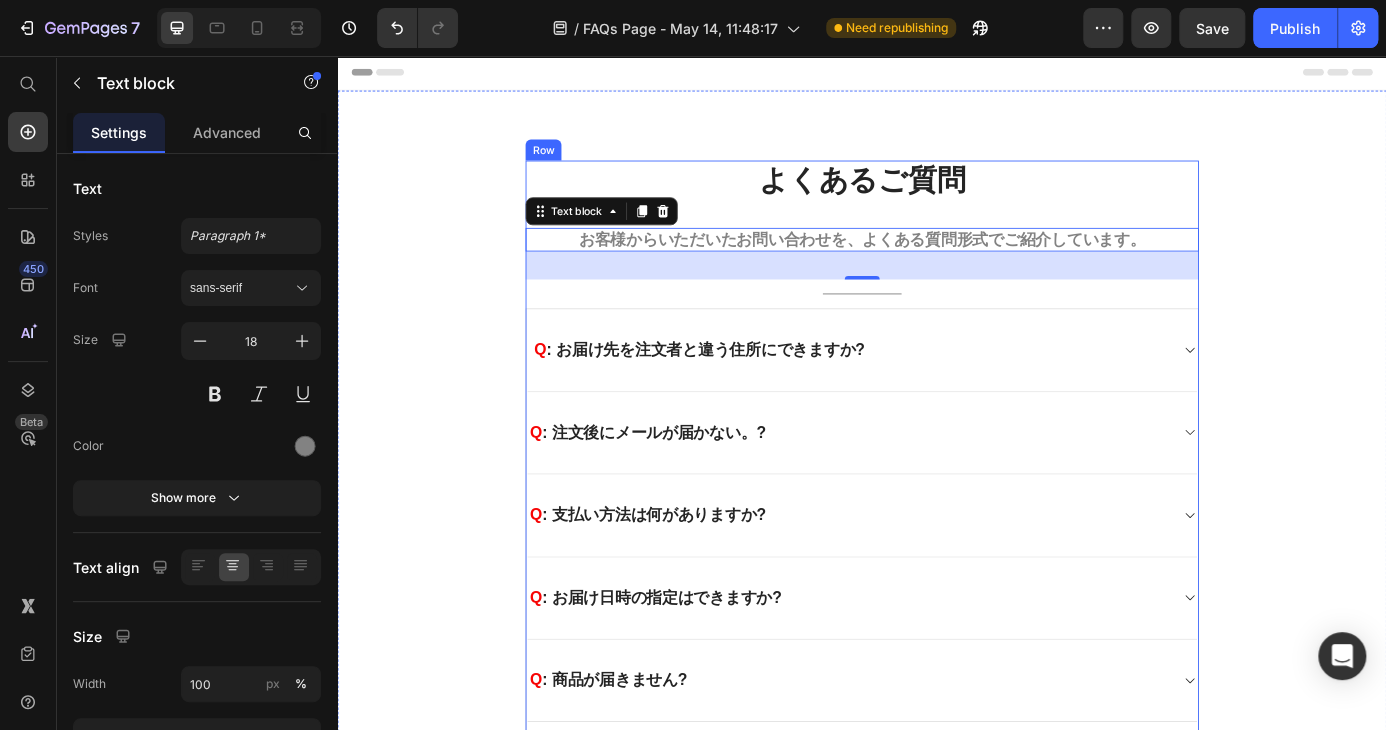 scroll, scrollTop: 0, scrollLeft: 0, axis: both 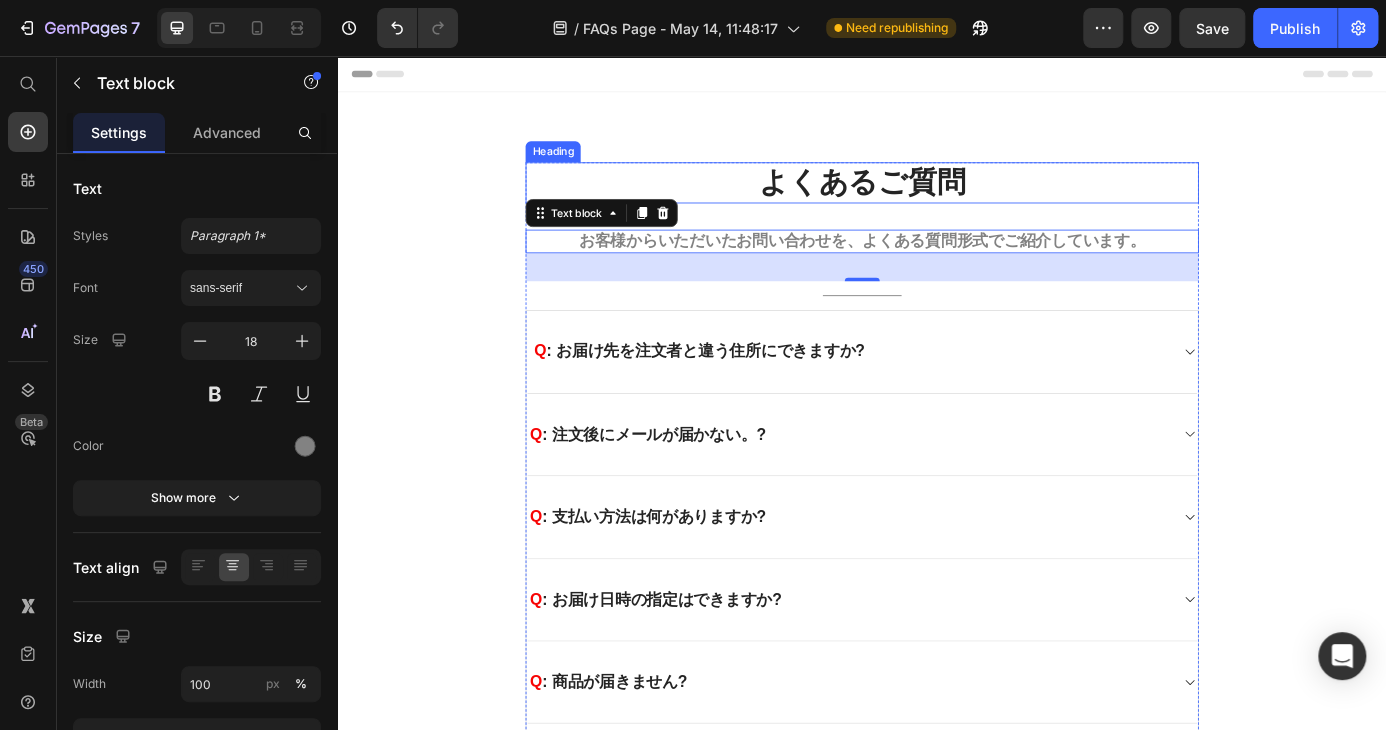 click on "よくあるご質問" at bounding box center [937, 200] 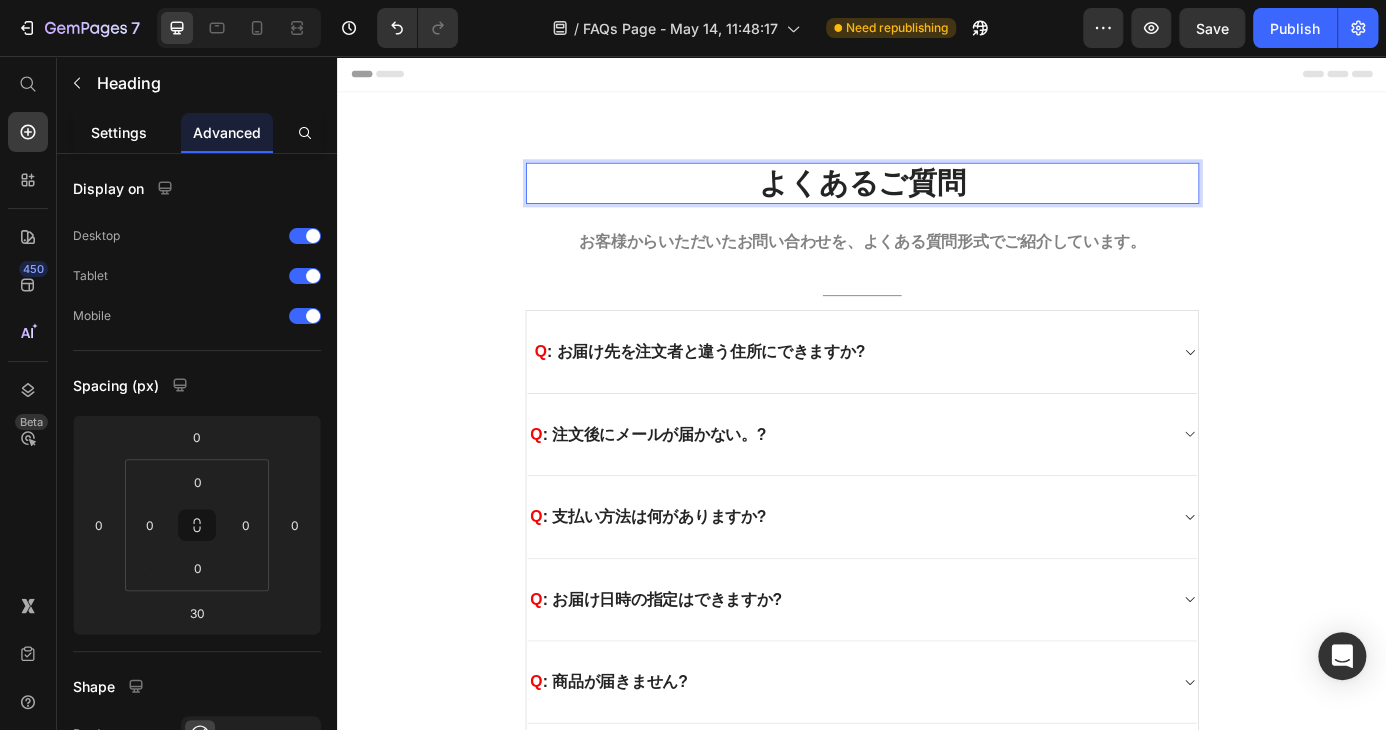 click on "Settings" at bounding box center (119, 132) 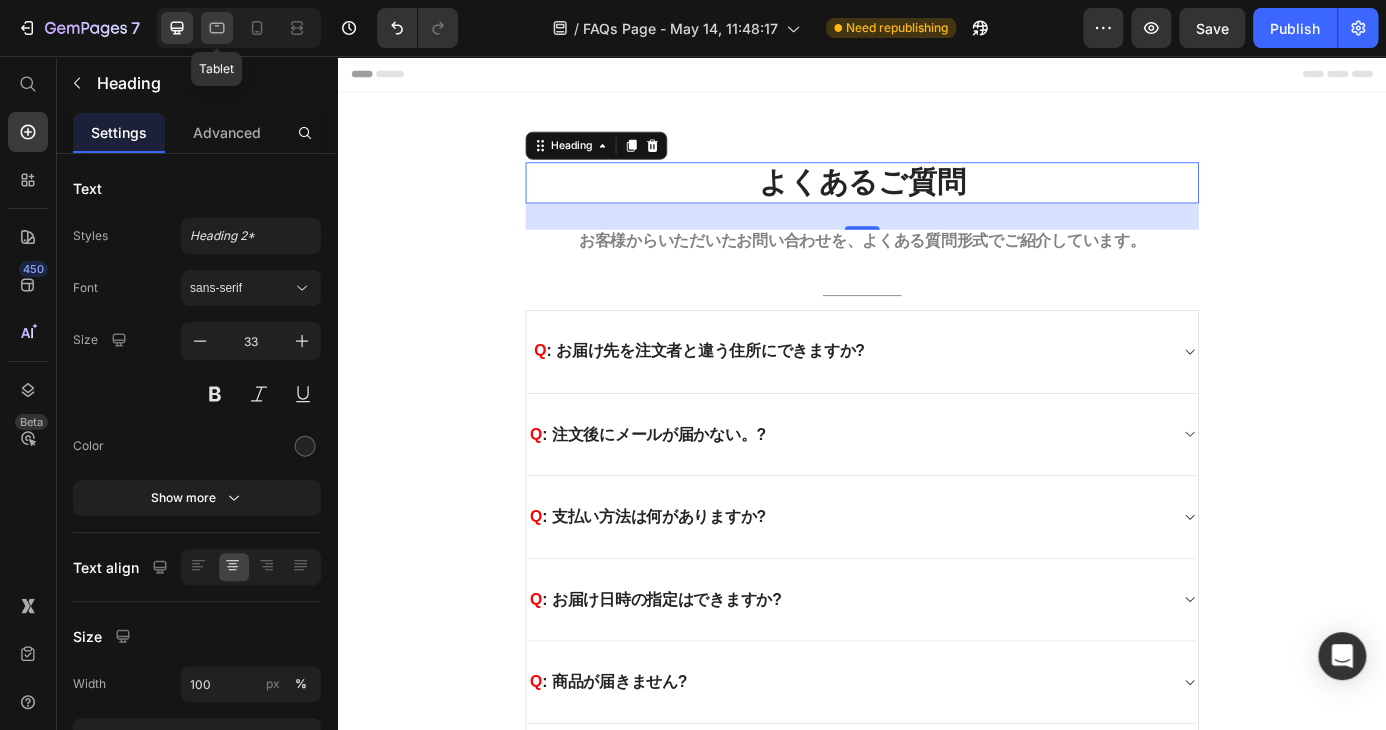 click 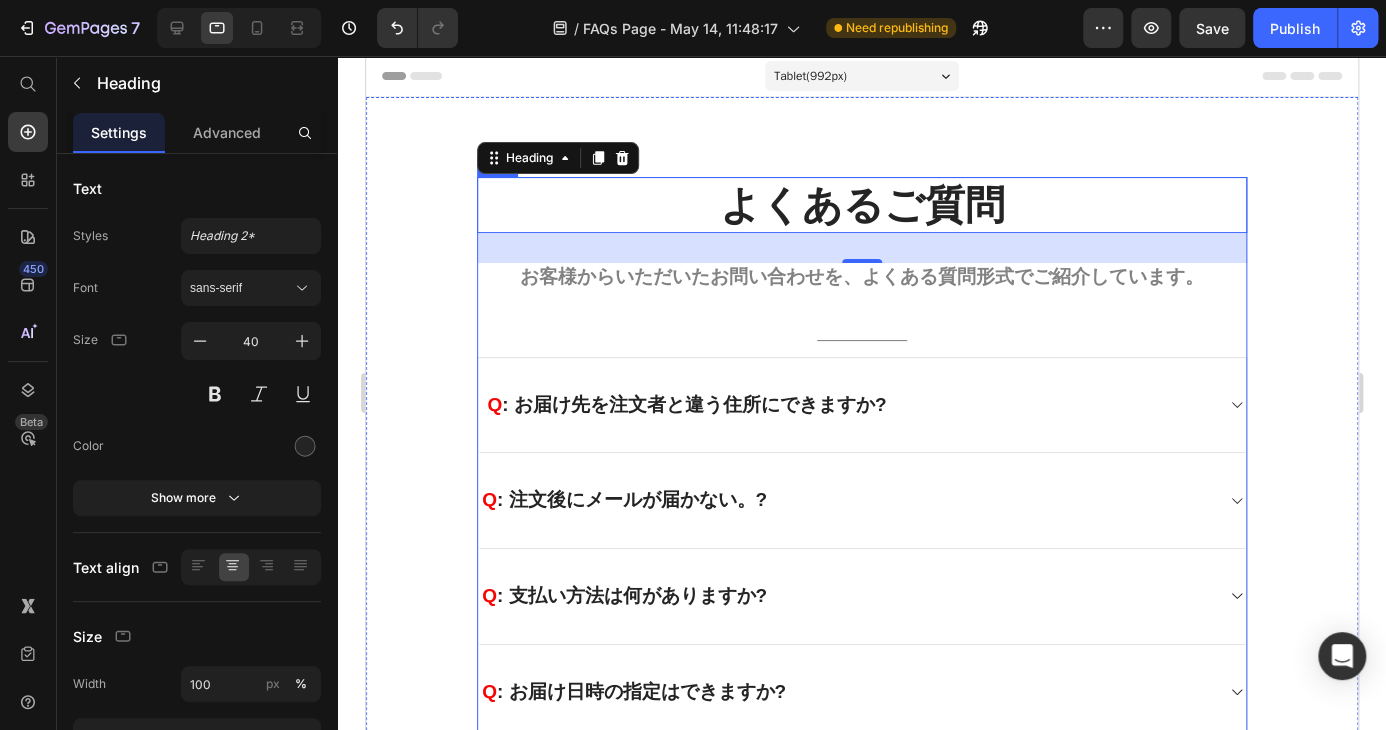 scroll, scrollTop: 51, scrollLeft: 0, axis: vertical 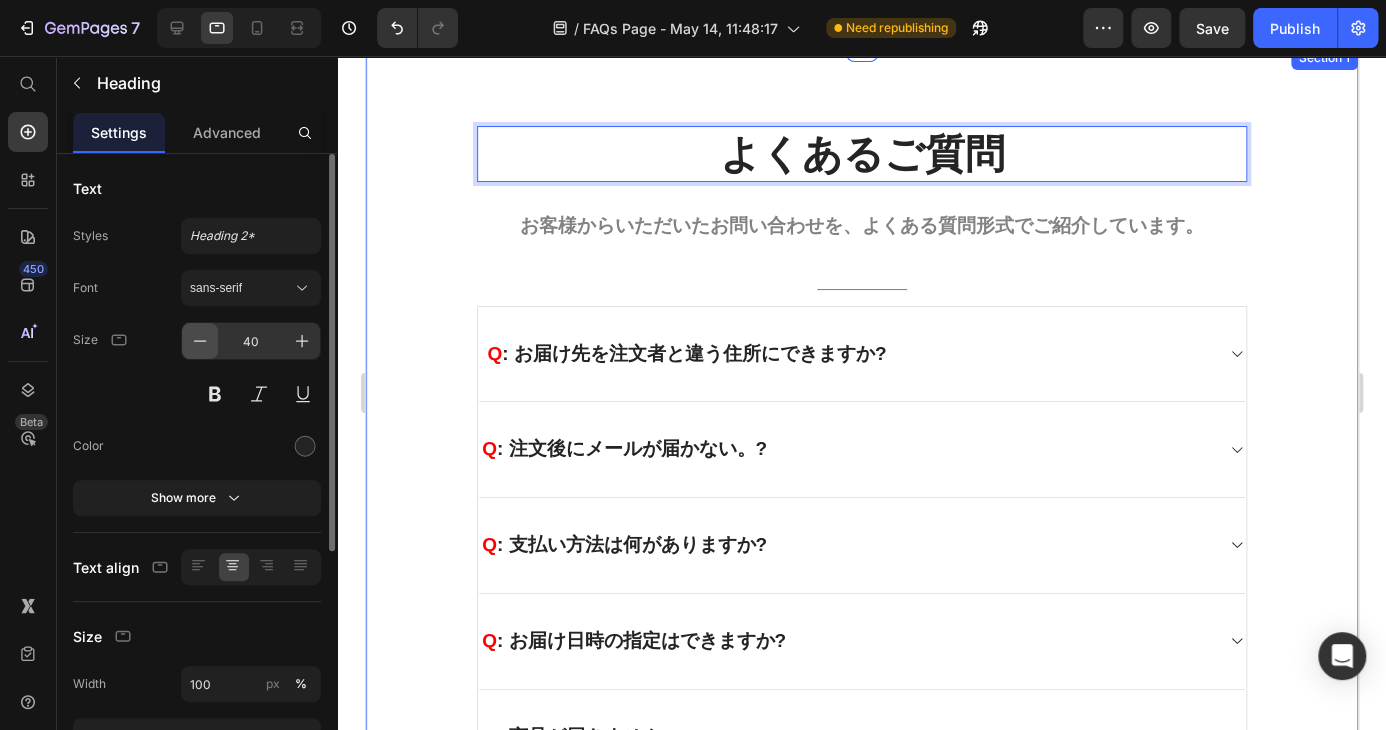 click 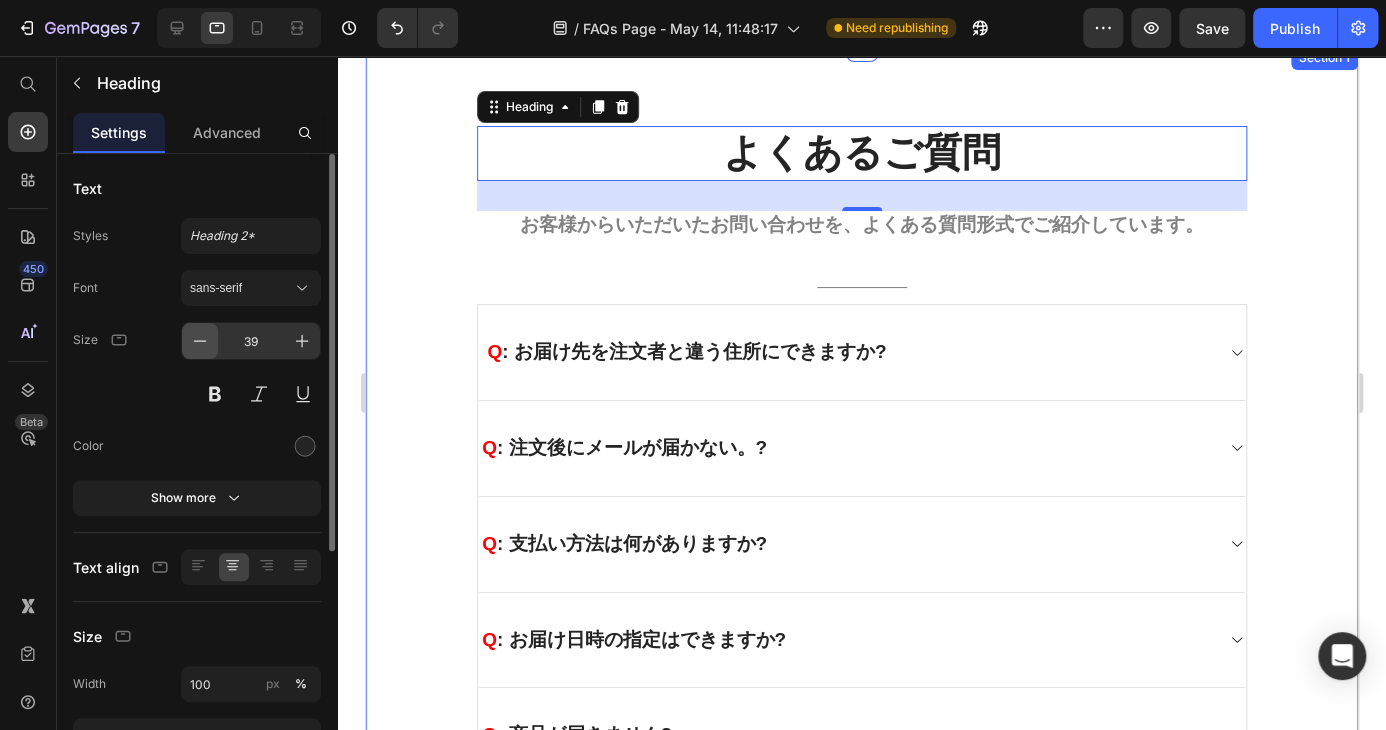 click 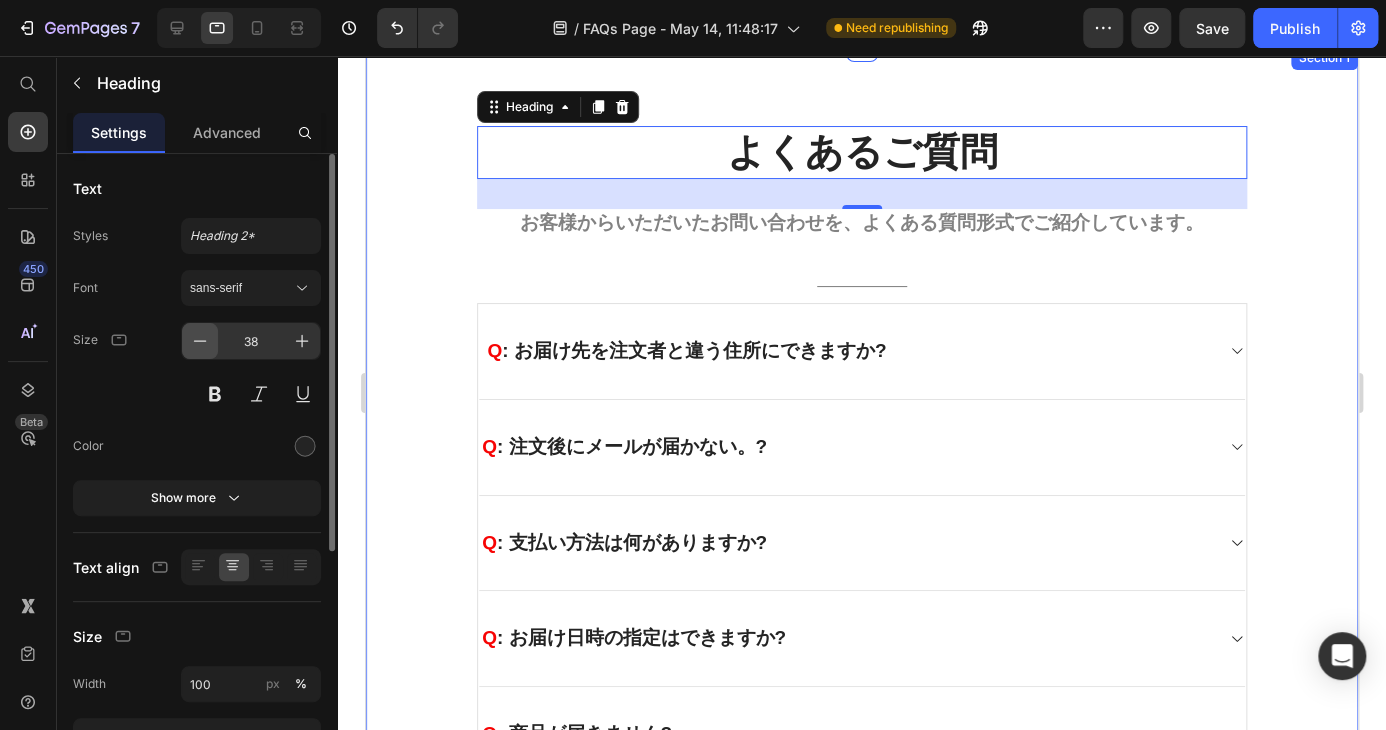 click 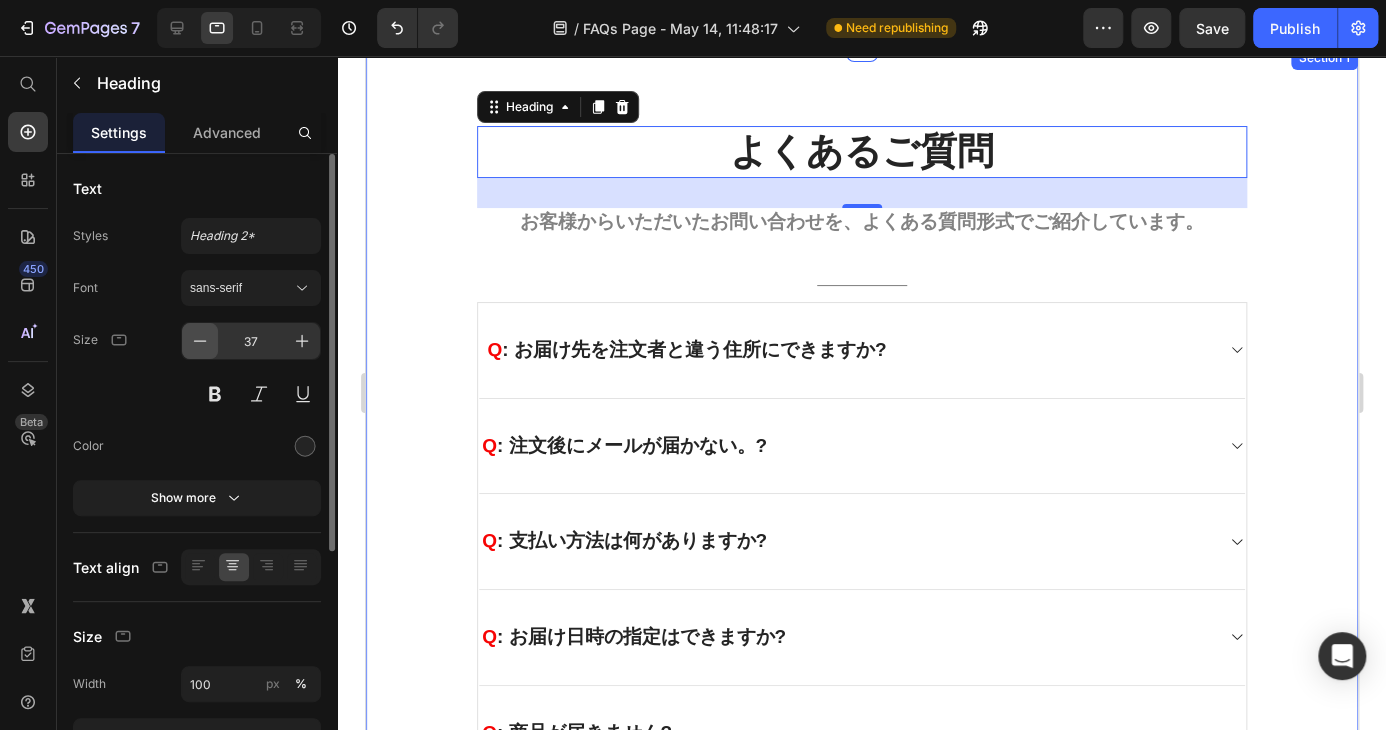 click 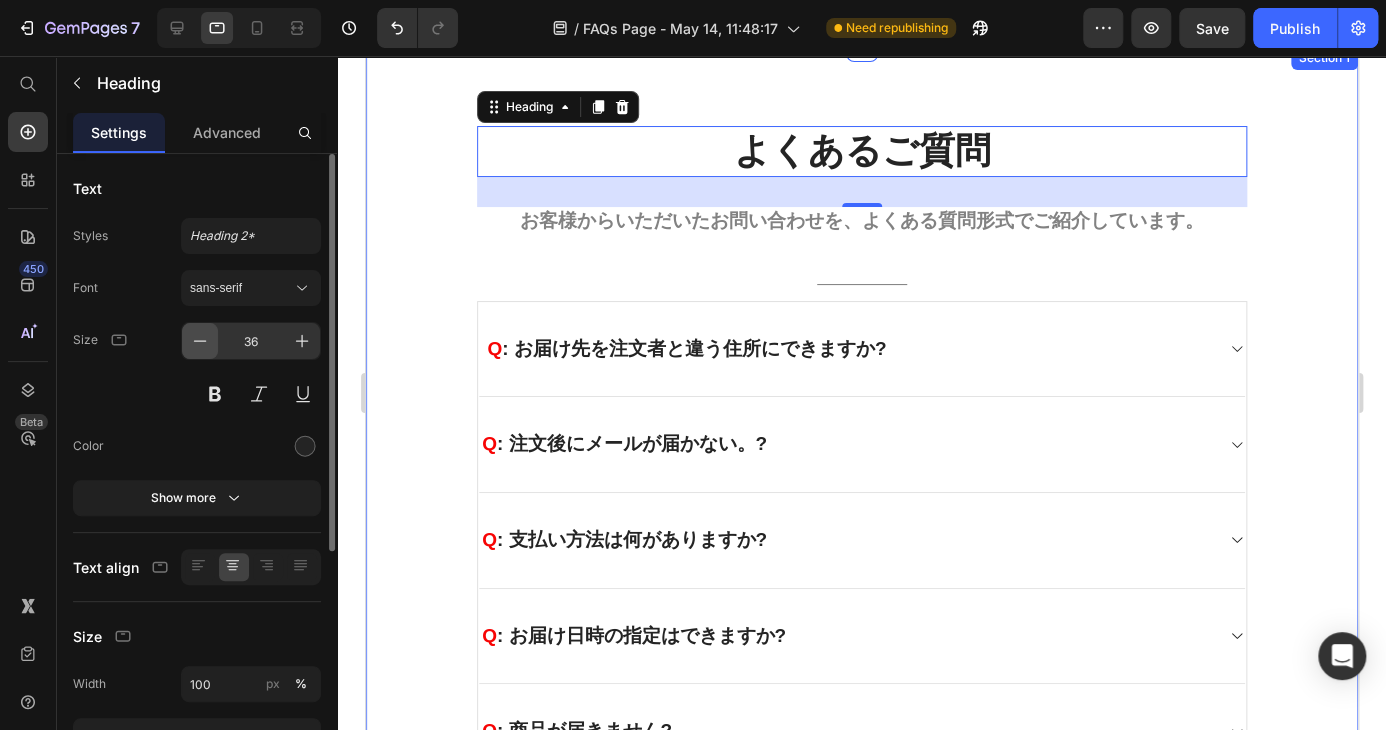 click 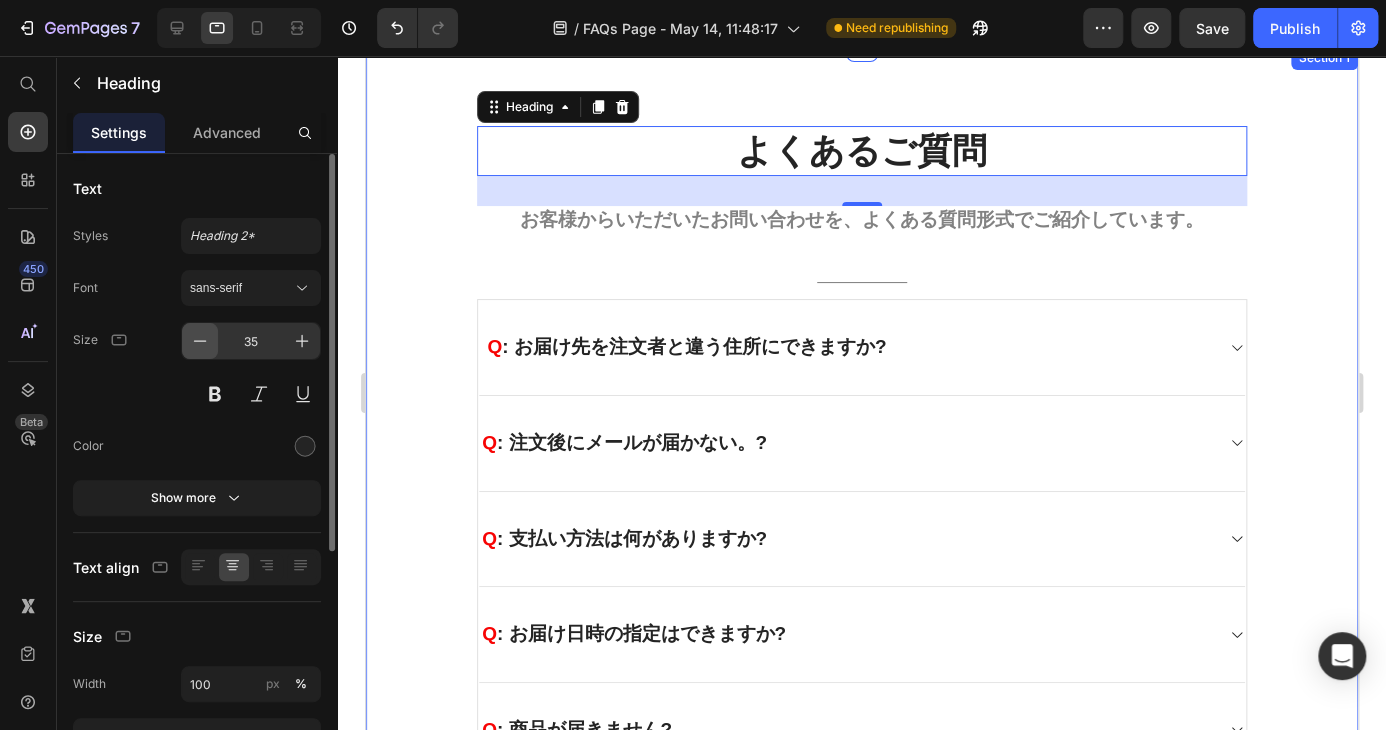click 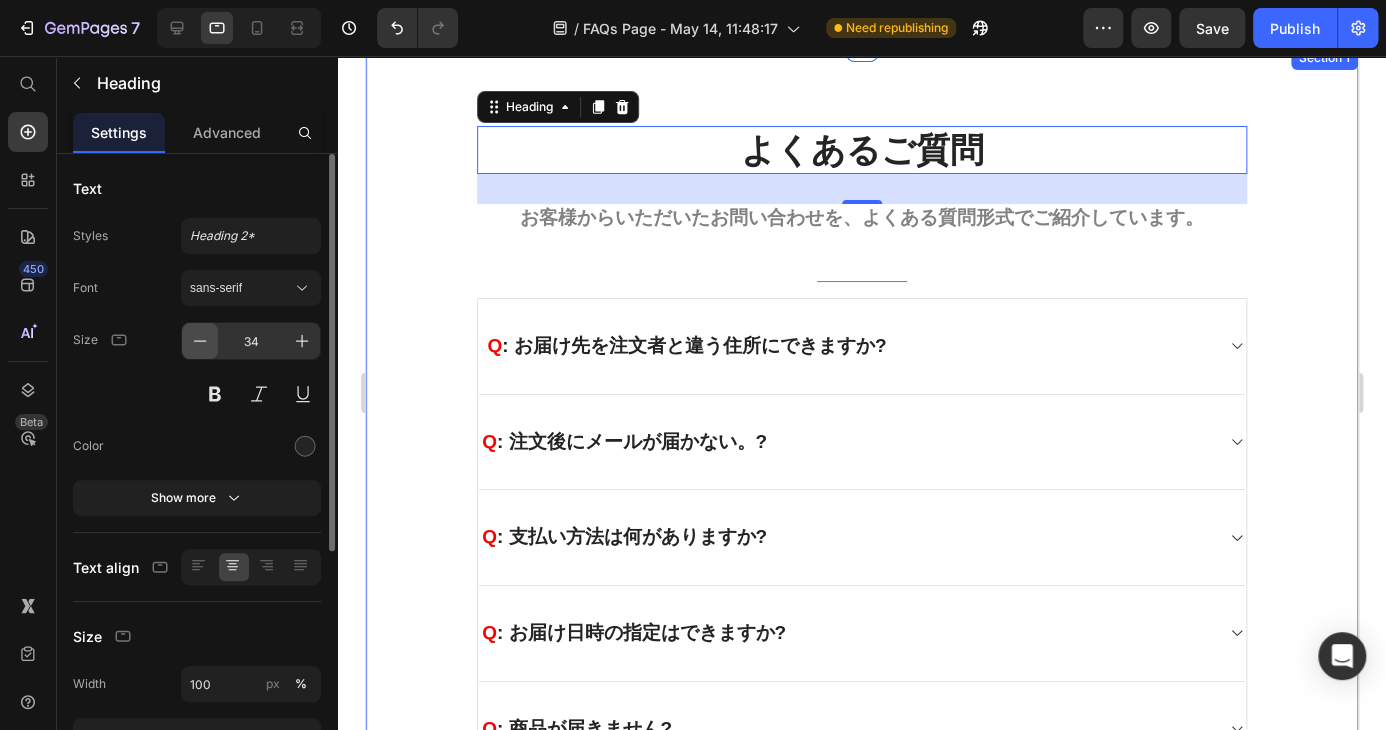 click 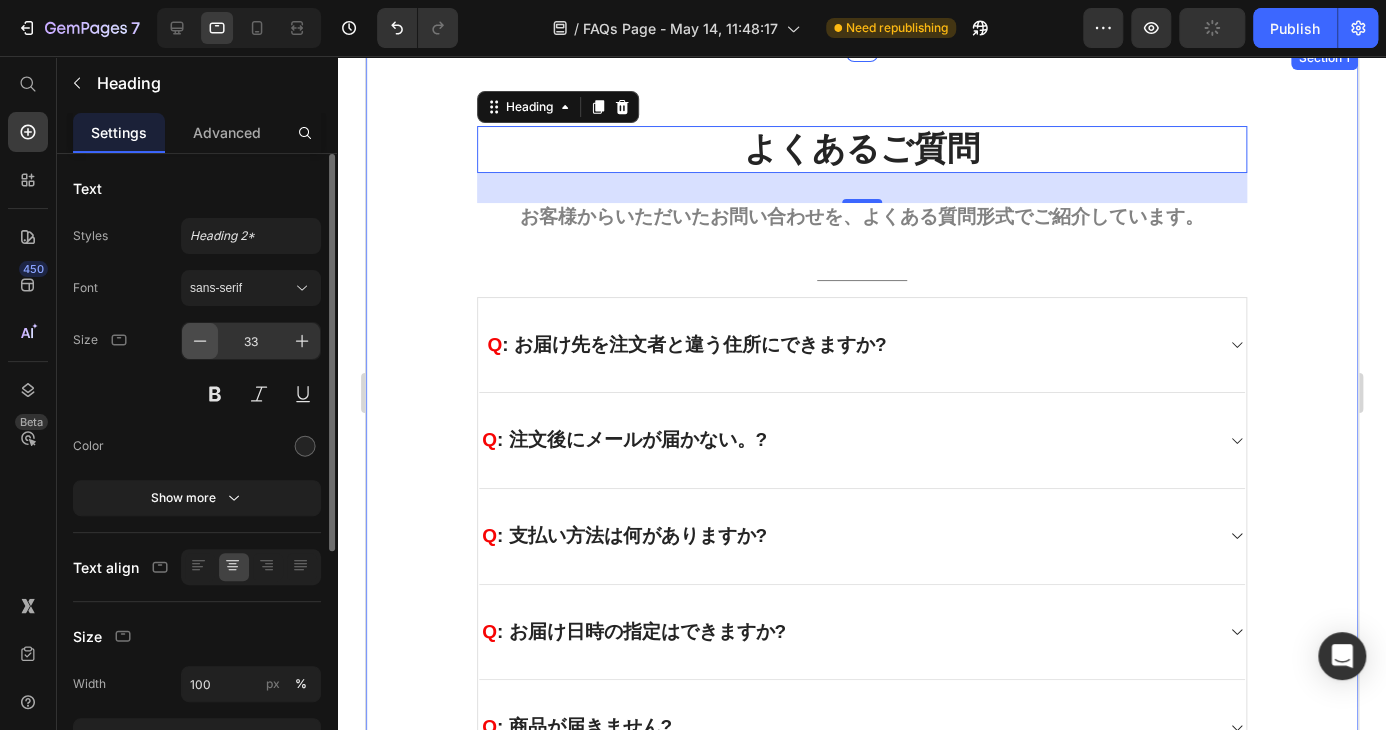 click 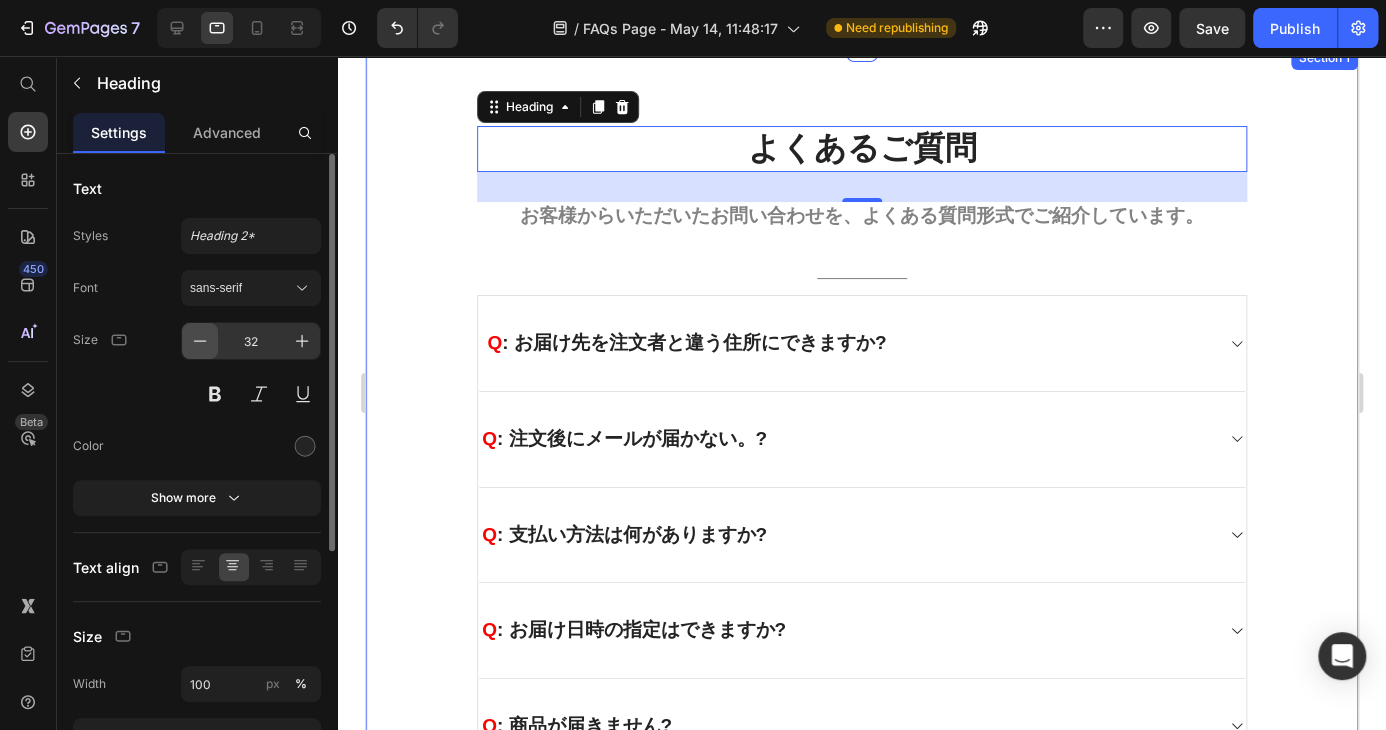 click 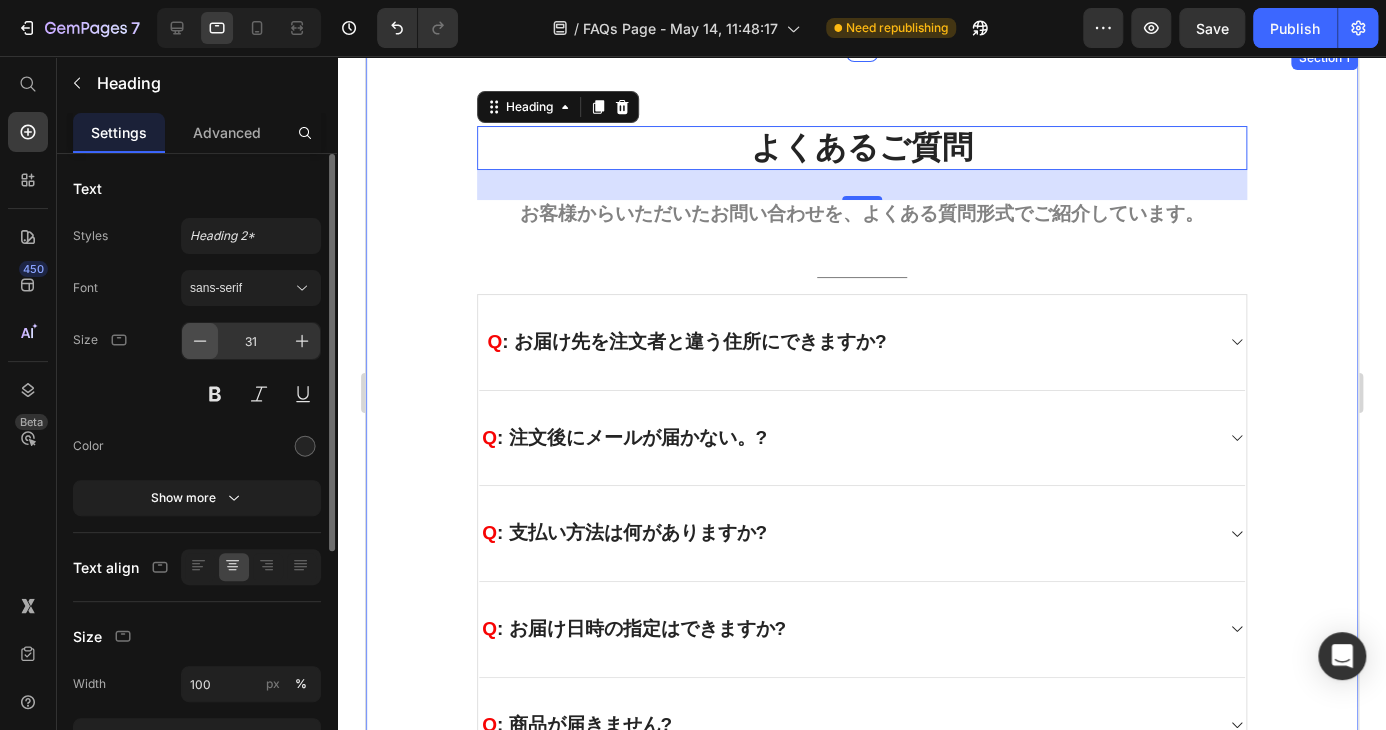 click 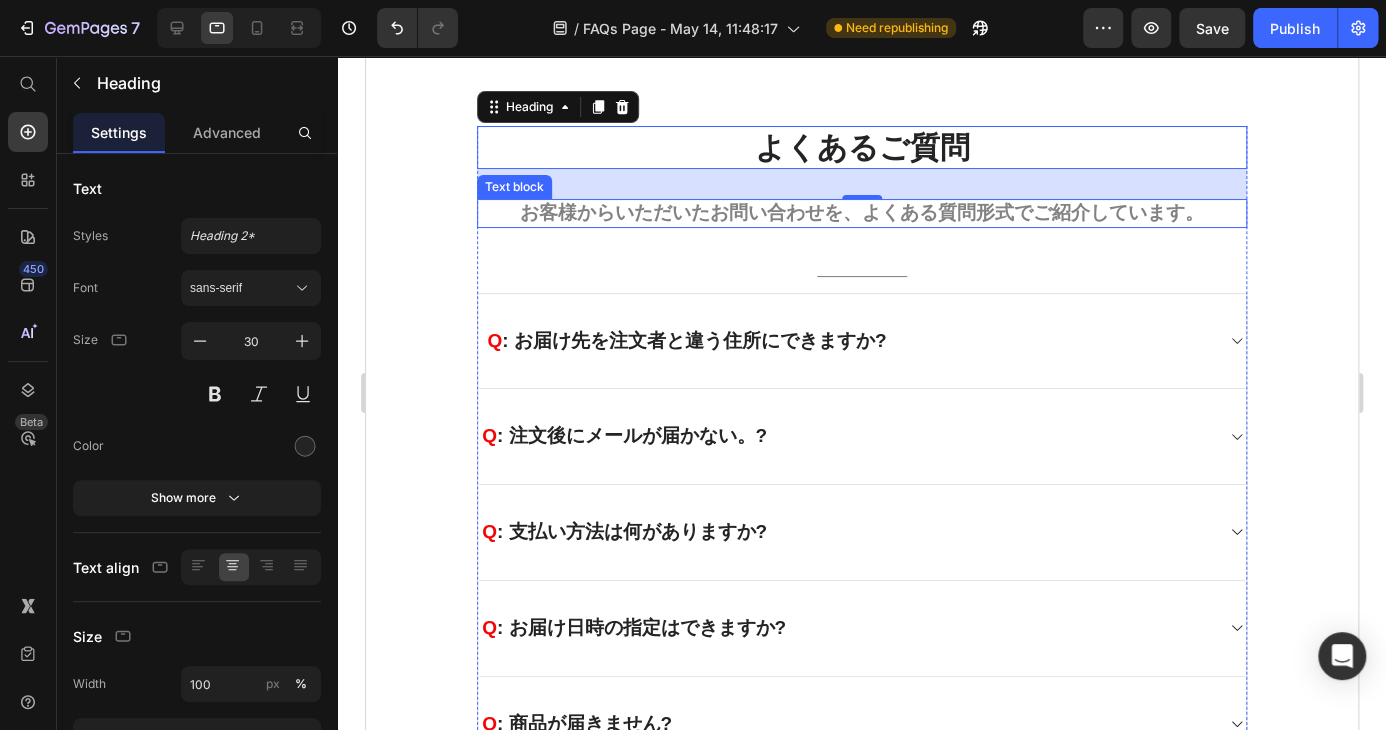 click on "お客様からいただいたお問い合わせを、よくある質問形式でご紹介しています。" at bounding box center (861, 213) 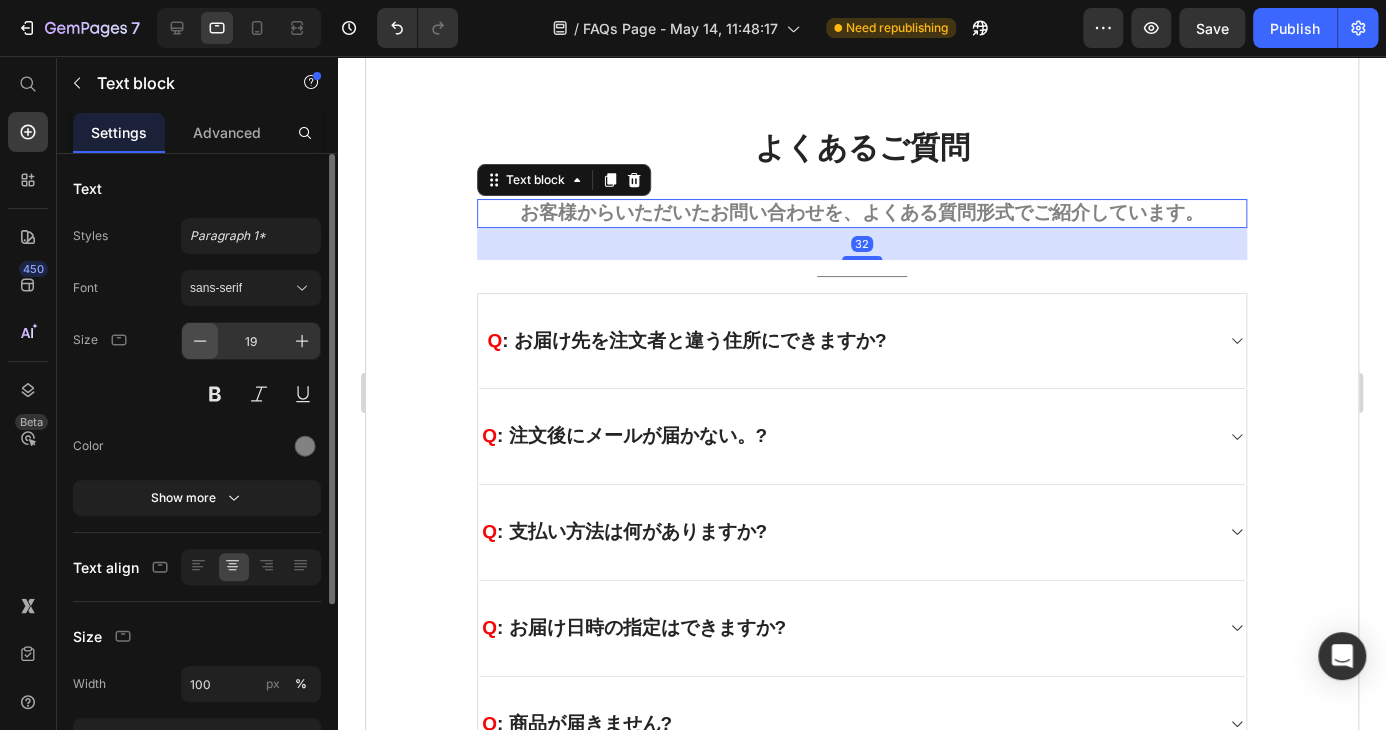 click 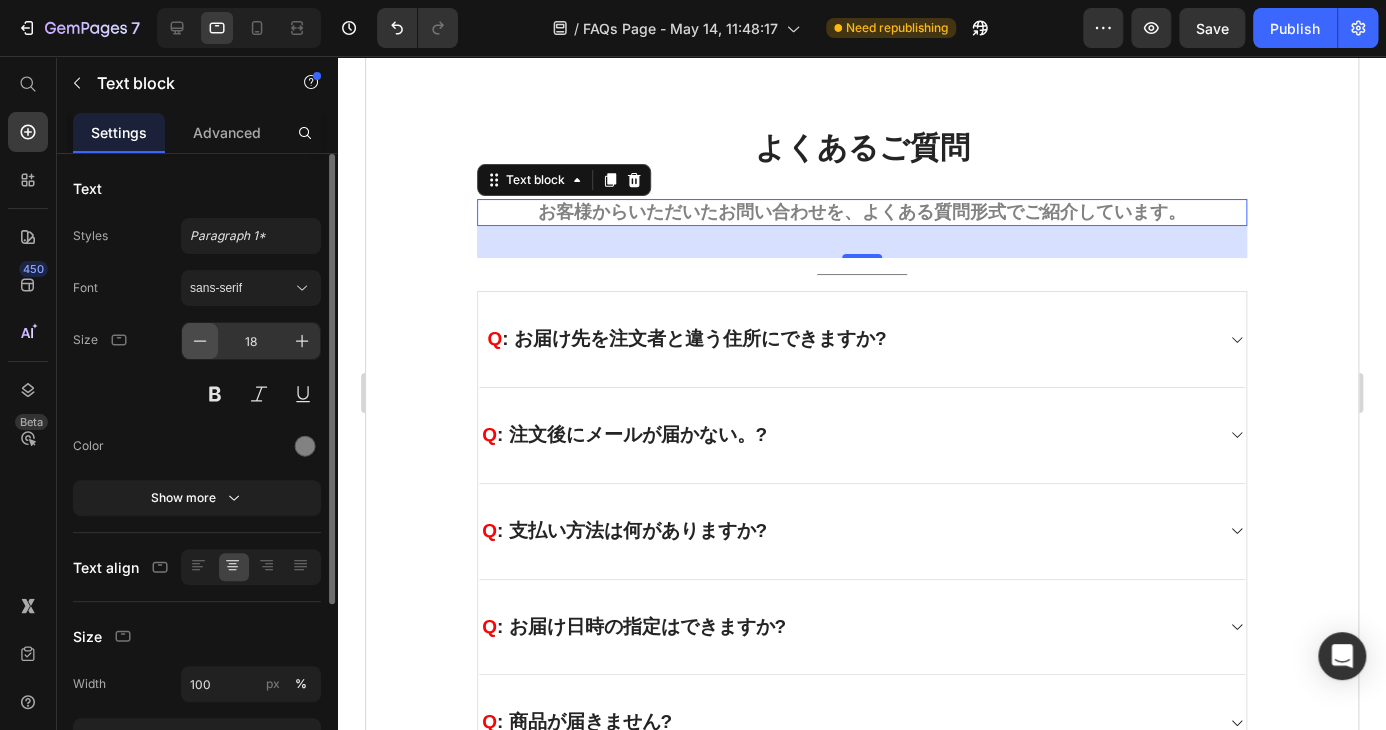 click 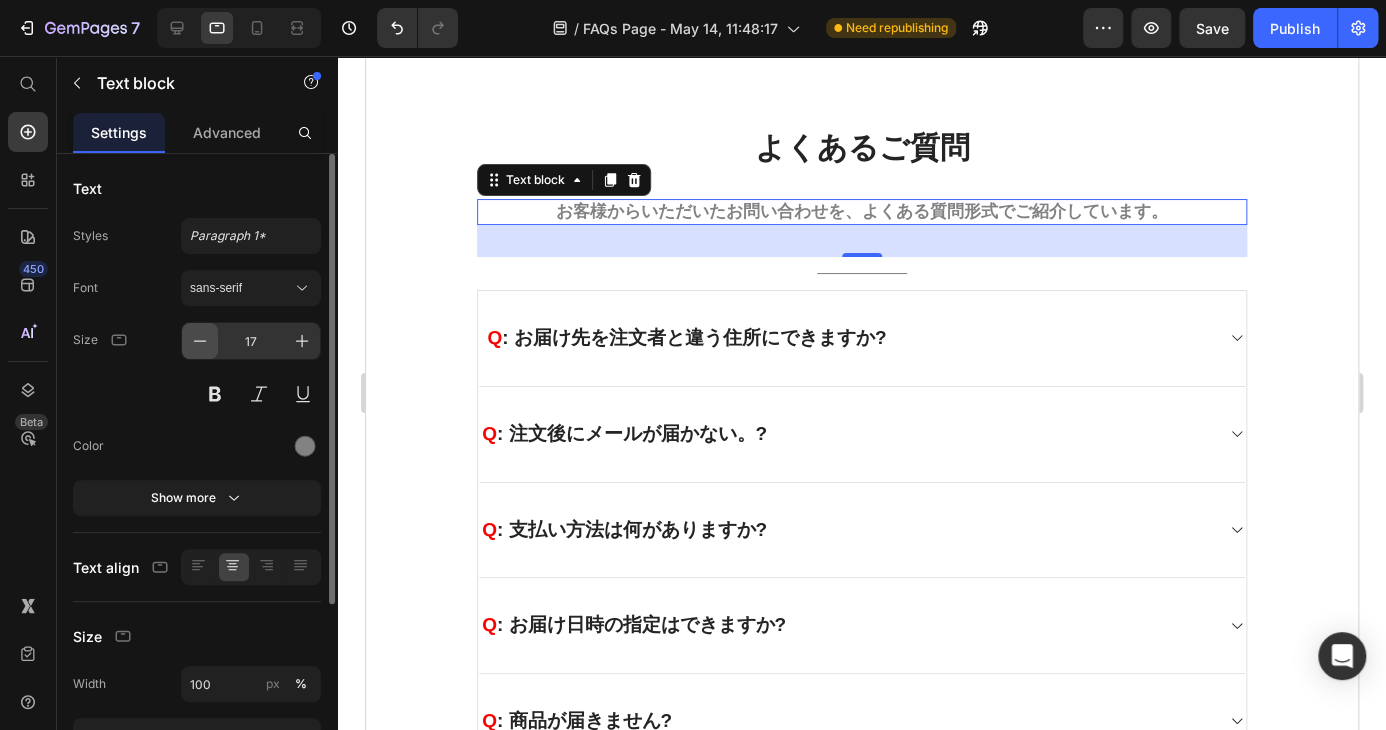 click 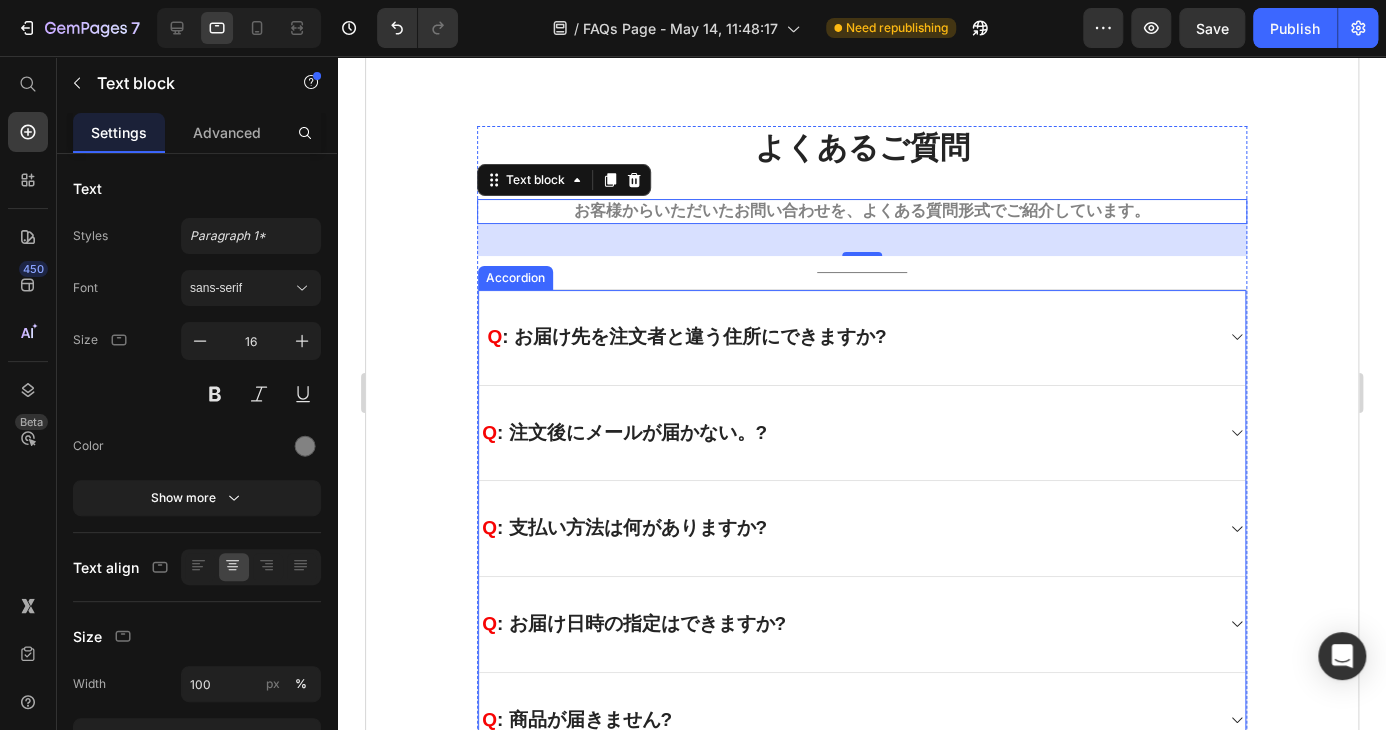 click on "Q  : お届け先を注文者と違う住所にできますか?" at bounding box center (861, 338) 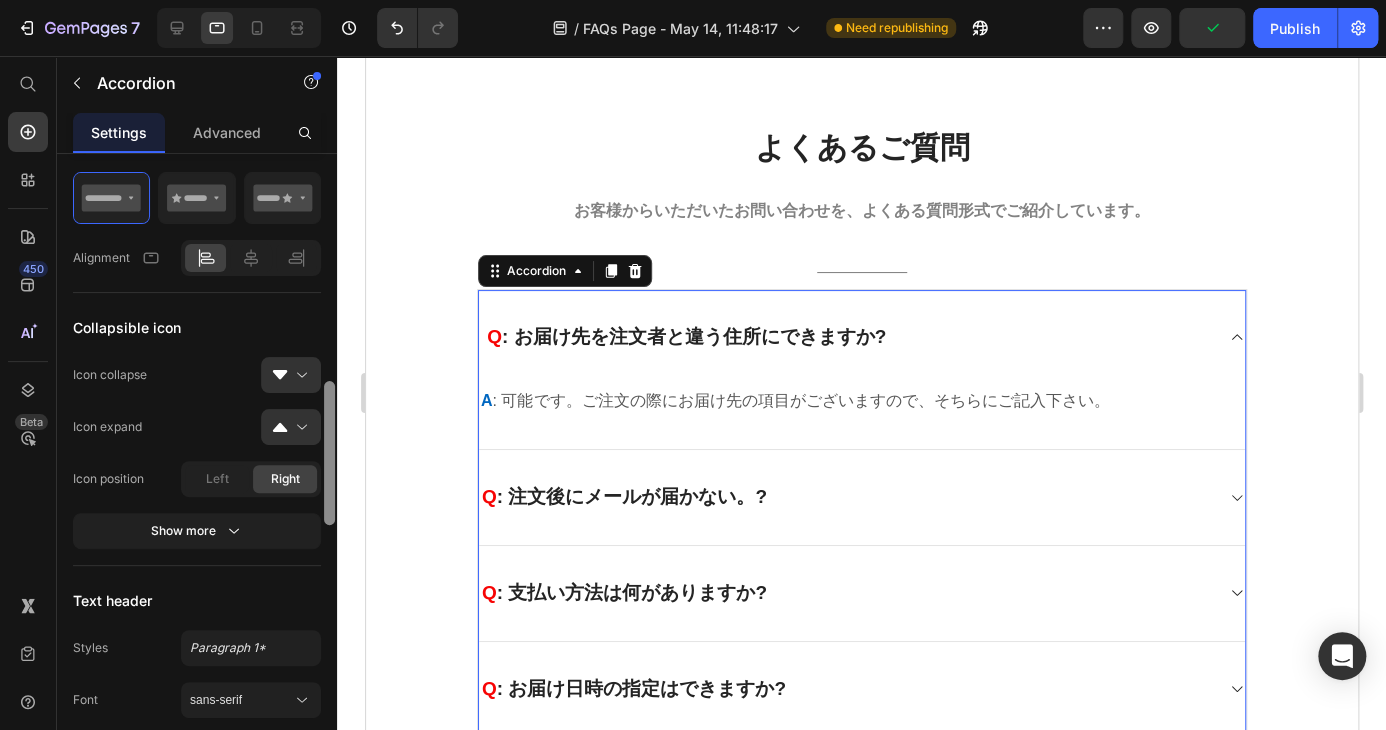 scroll, scrollTop: 1200, scrollLeft: 0, axis: vertical 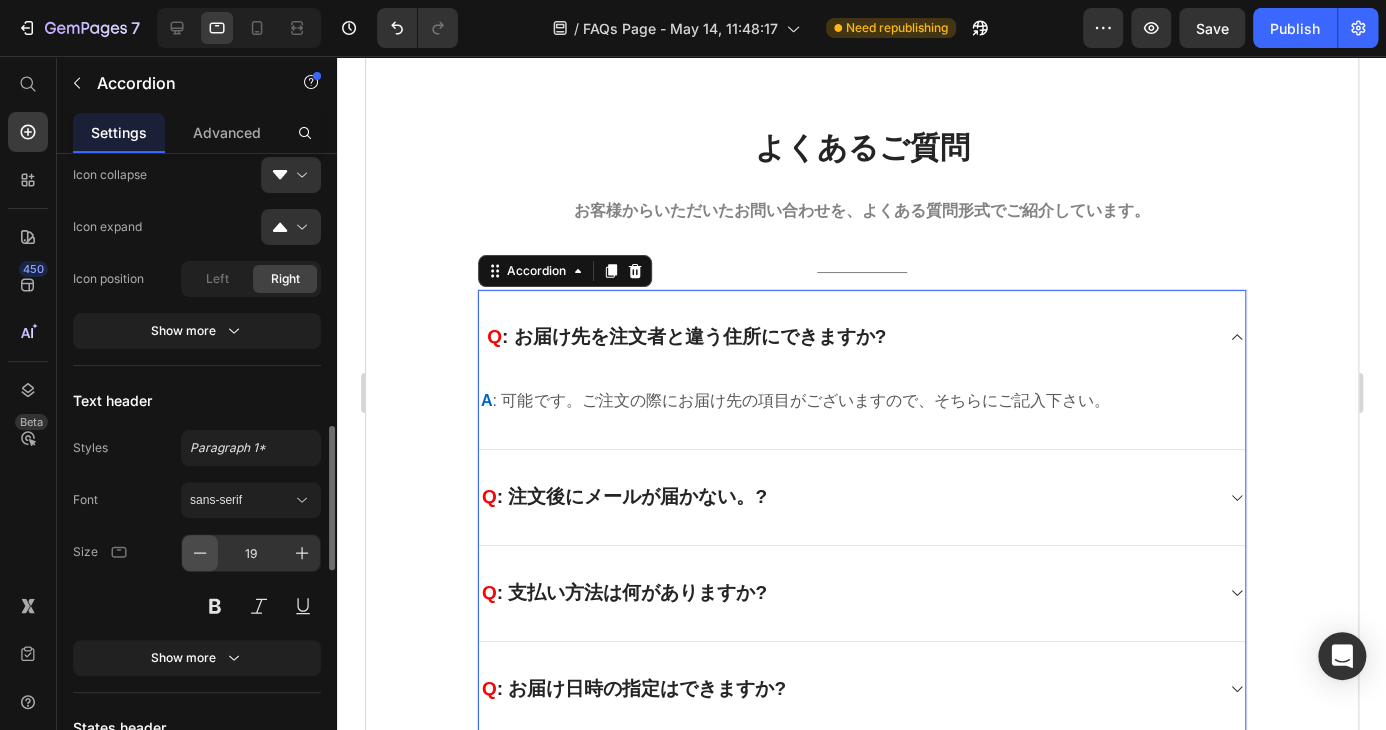 click 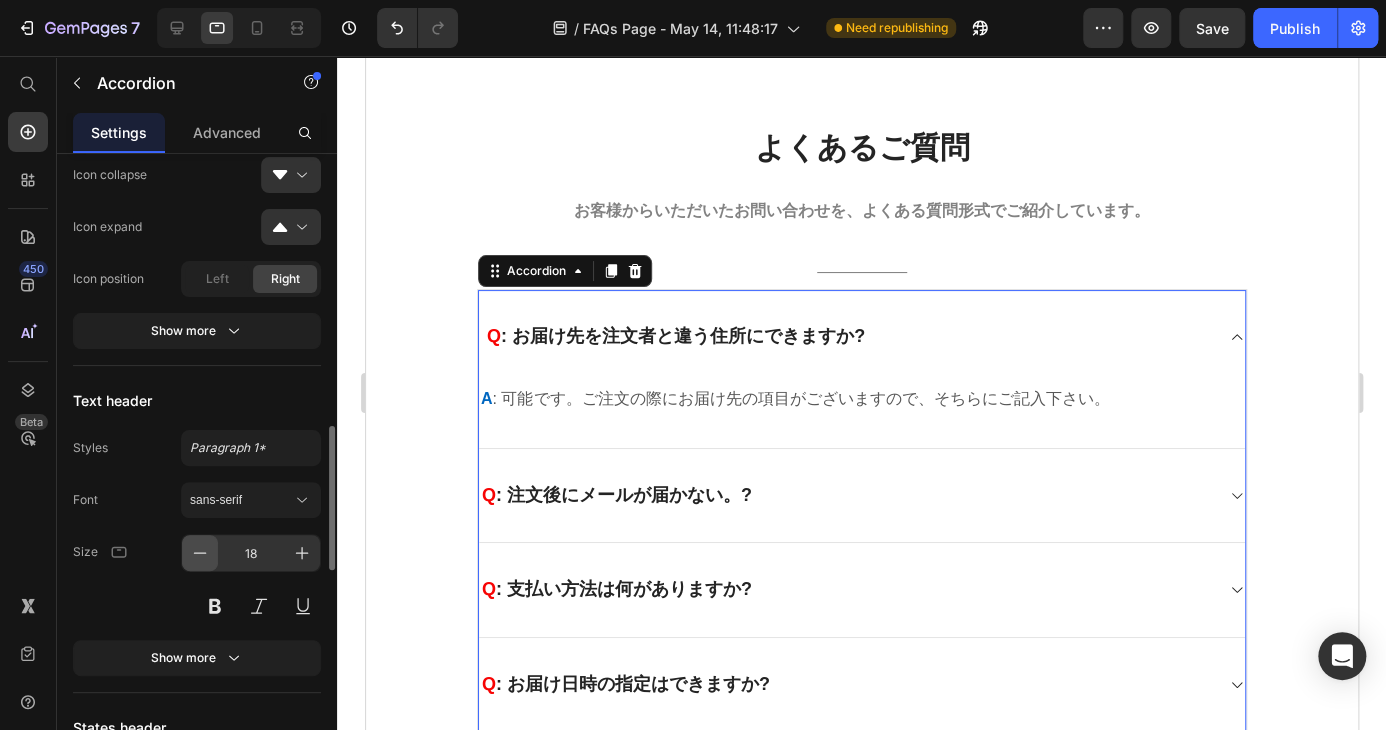 click 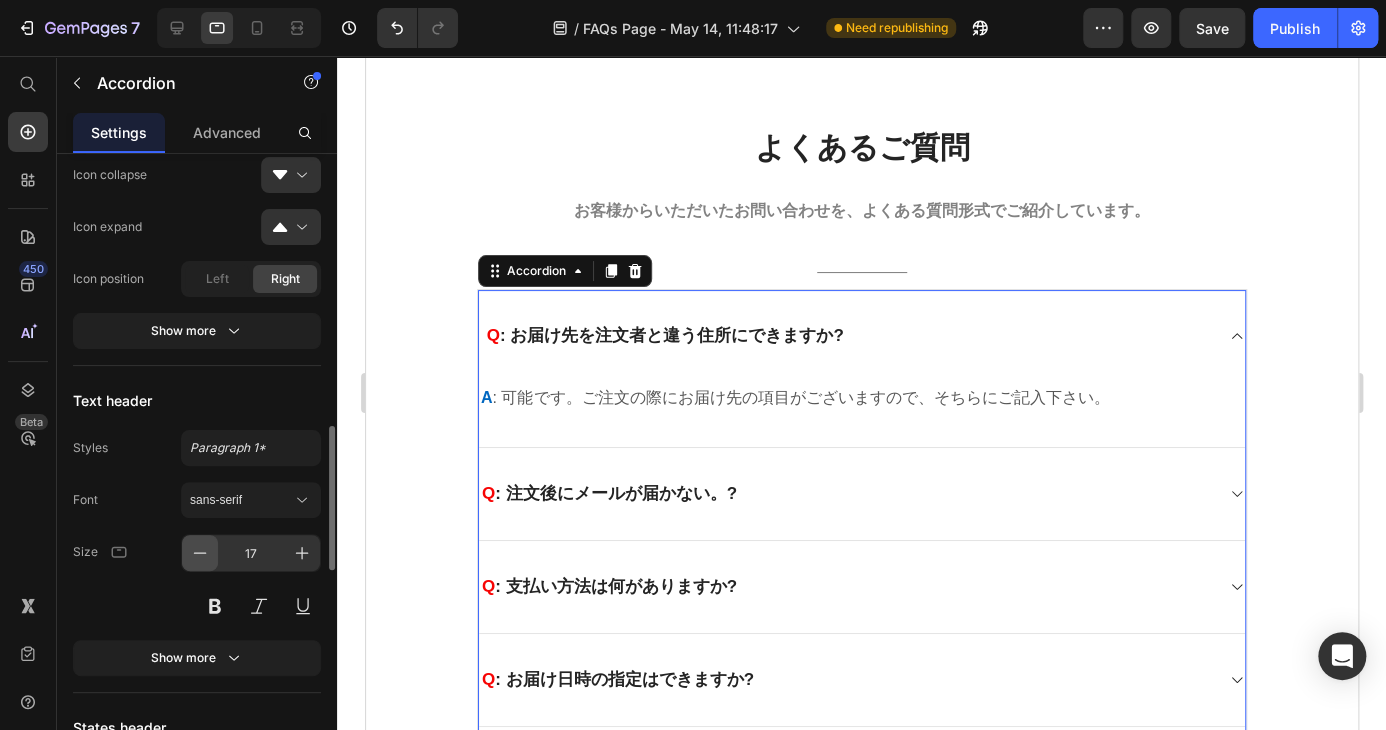 click 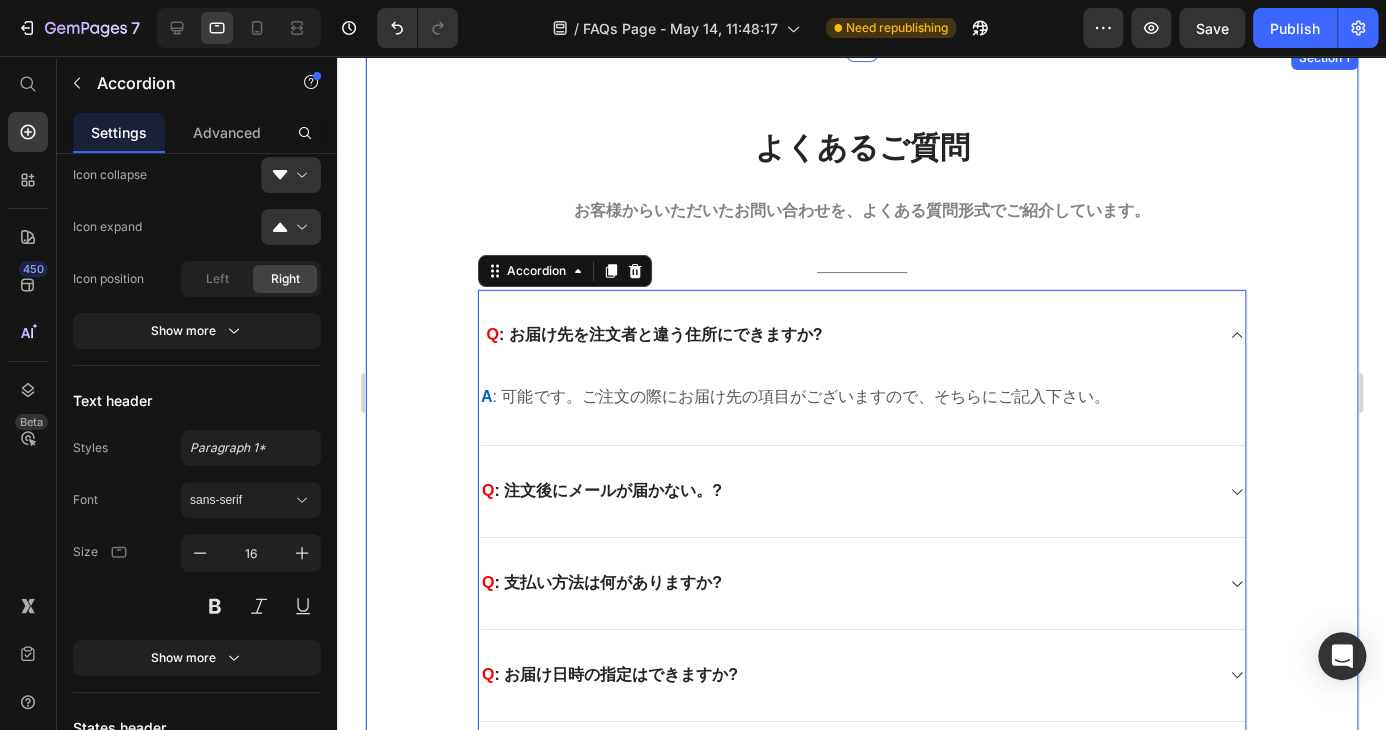 click on "よくあるご質問 Heading お客様からいただいたお問い合わせを、よくある質問形式でご紹介しています。 Text block                Title Line
Q  : お届け先を注文者と違う住所にできますか? A  : 可能です。ご注文の際にお届け先の項目がございますので、そちらにご記入下さい。 Text block
Q  : 注文後にメールが届かない。?
Q  : 支払い方法は何がありますか?
Q  : お届け日時の指定はできますか?
Q  : 商品が届きません?
Q  : 商品の開梱・設置サービスはありますか?
Q  : 注文のキャンセルはできますか?
Q
Q Q Q" at bounding box center [861, 929] 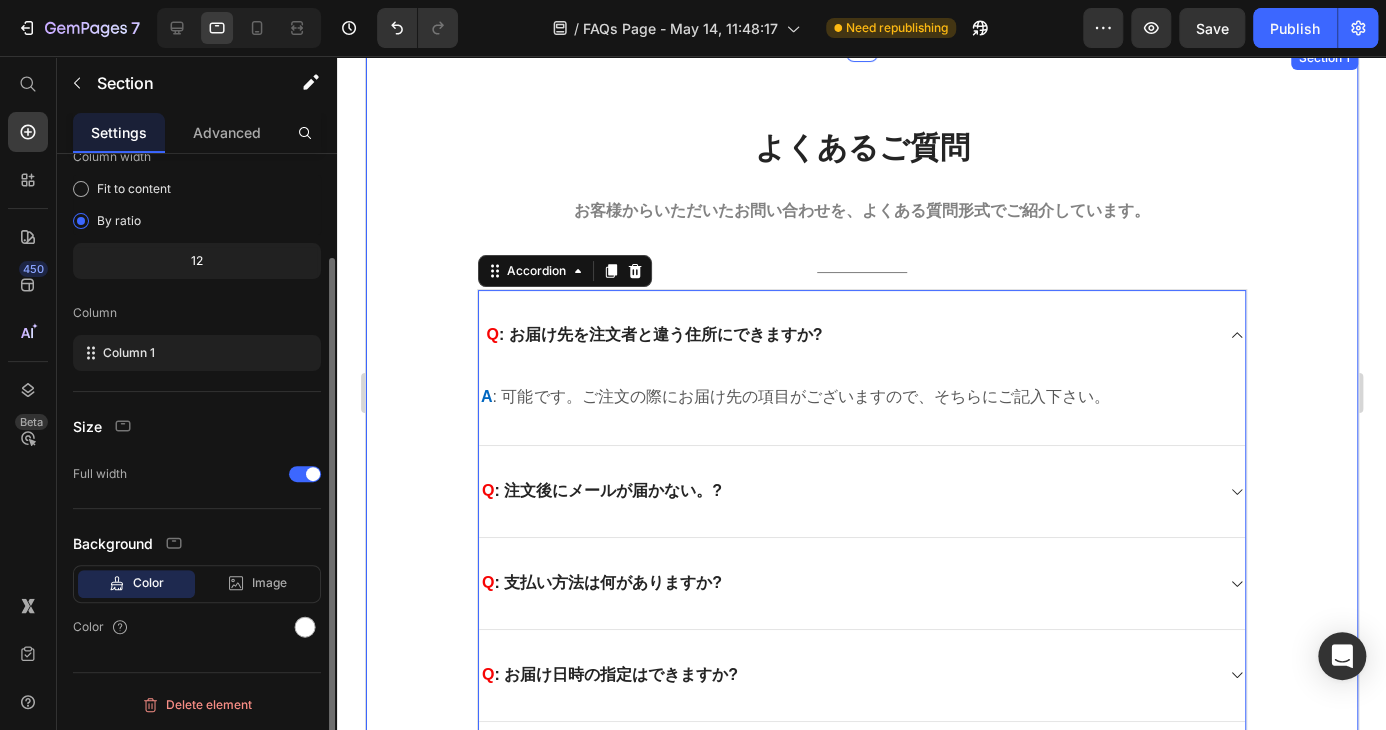 scroll, scrollTop: 0, scrollLeft: 0, axis: both 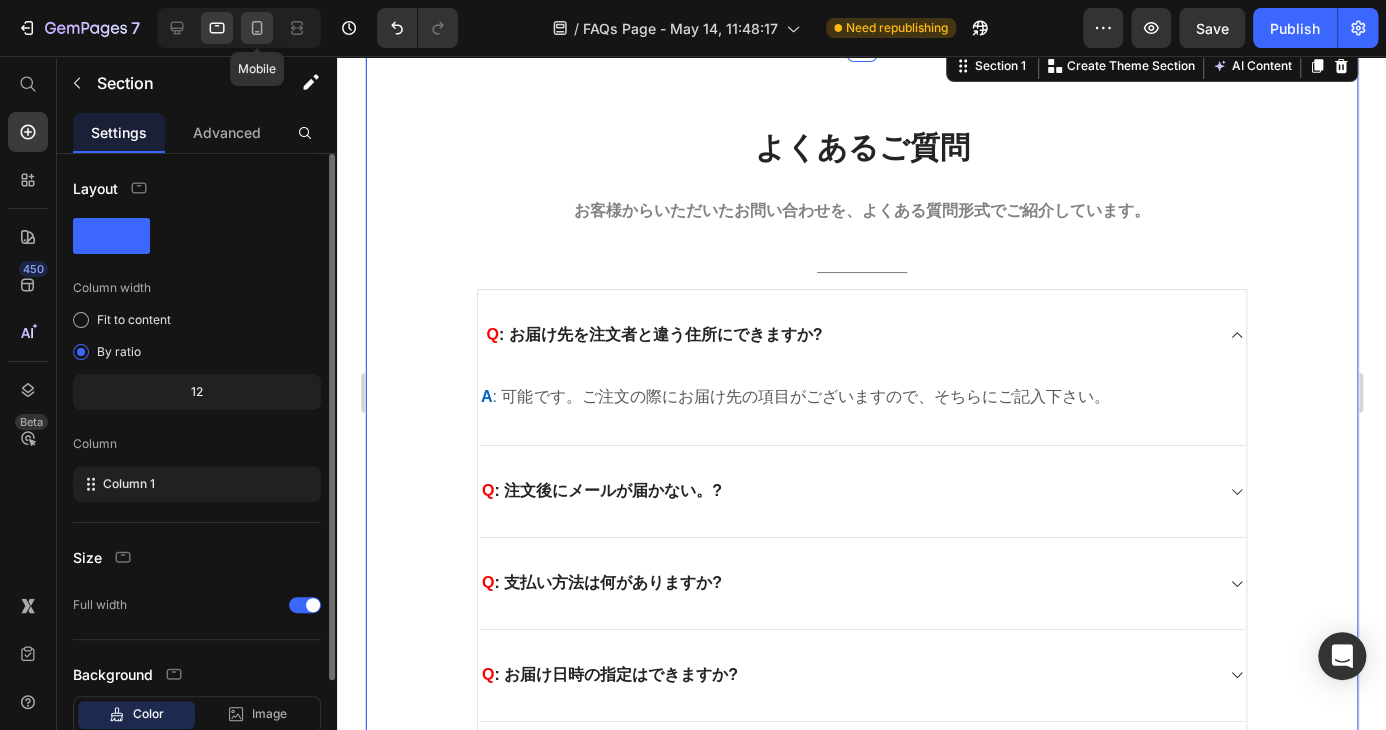 click 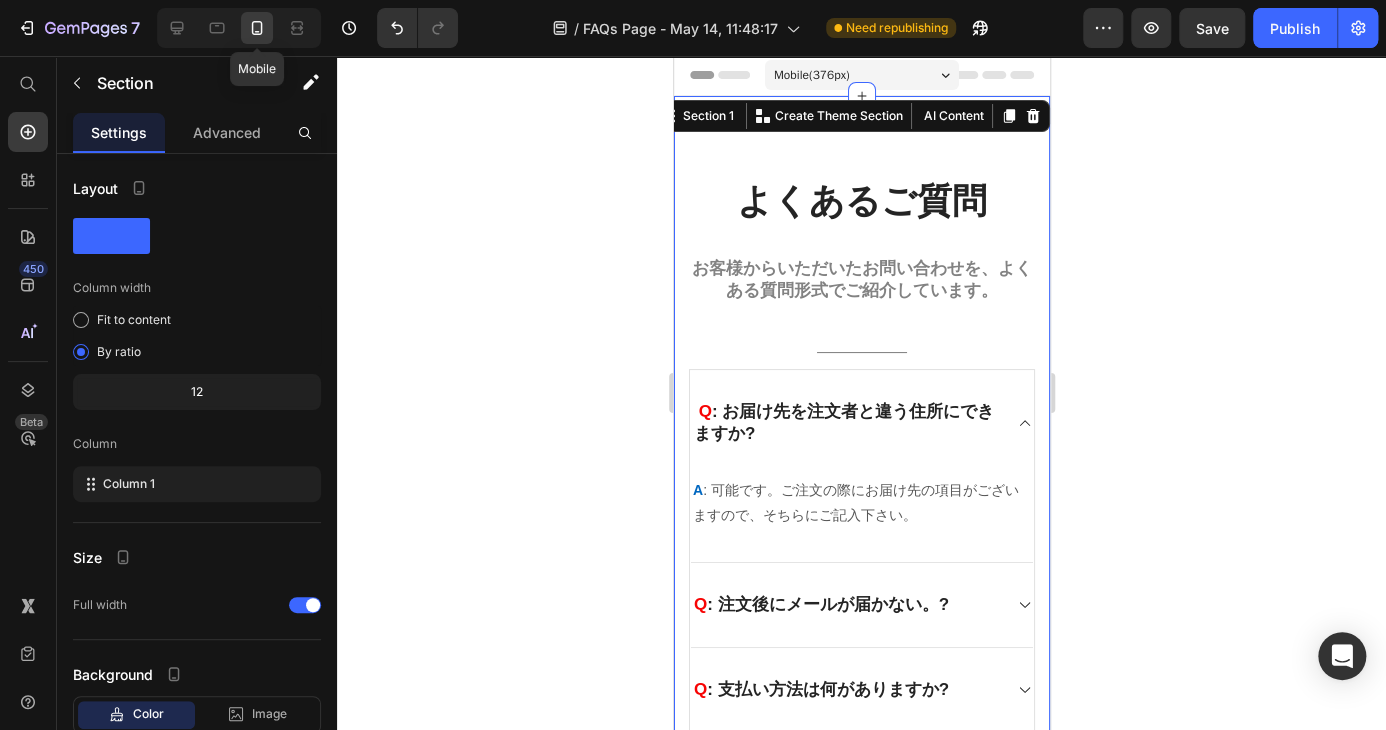 scroll, scrollTop: 0, scrollLeft: 0, axis: both 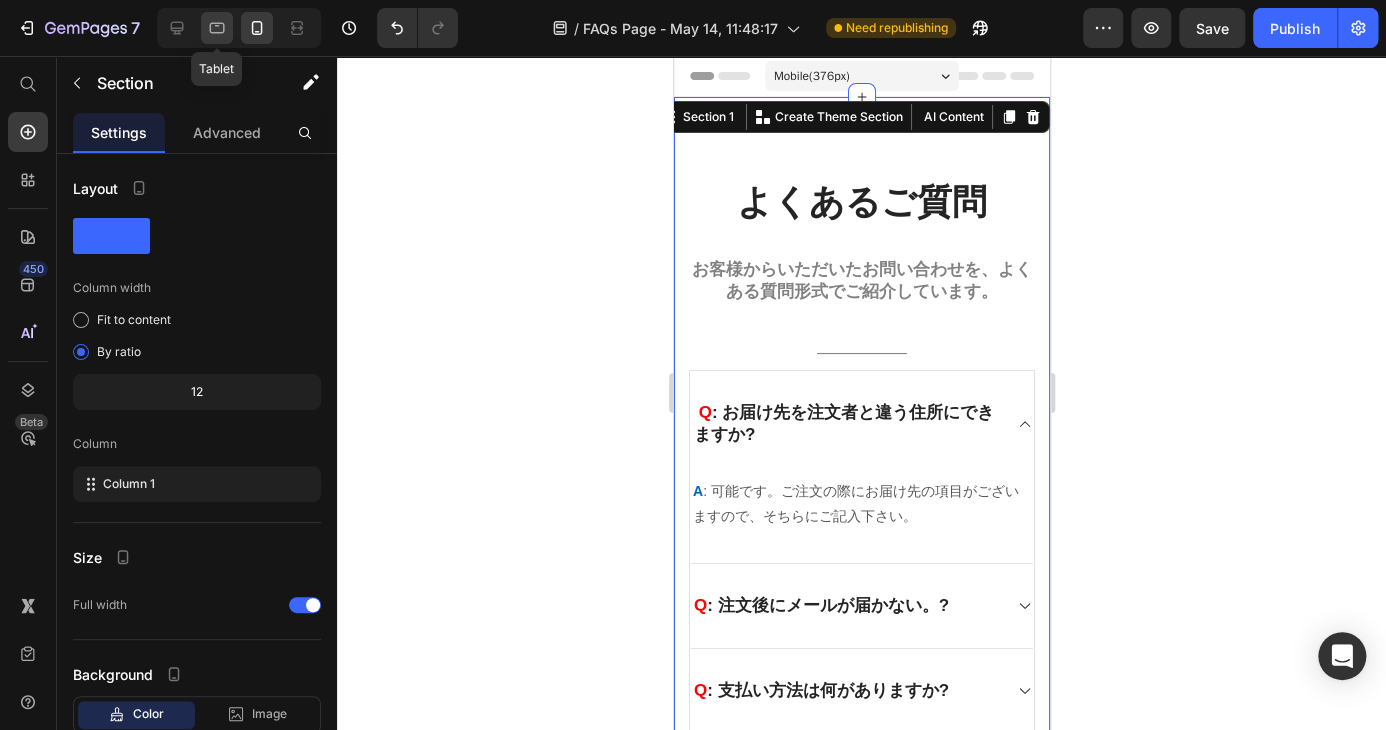 click 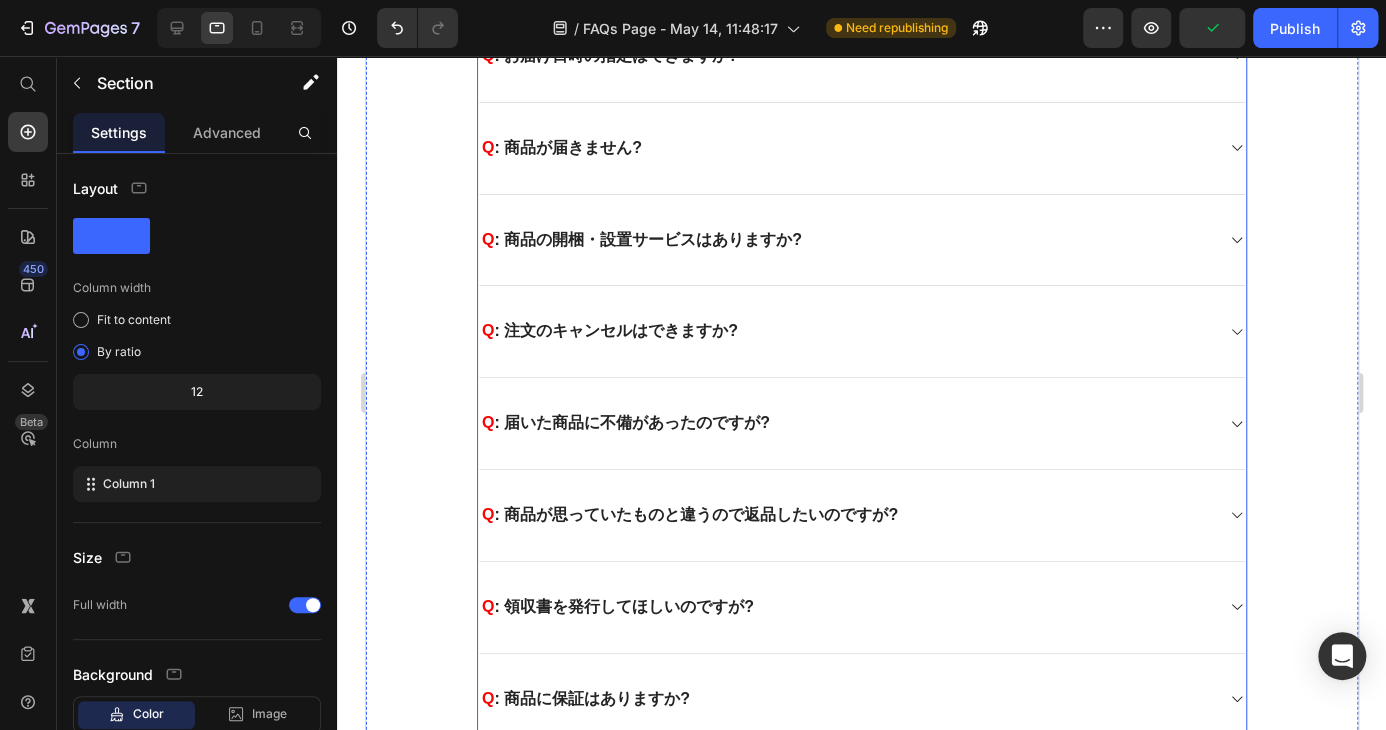 scroll, scrollTop: 0, scrollLeft: 0, axis: both 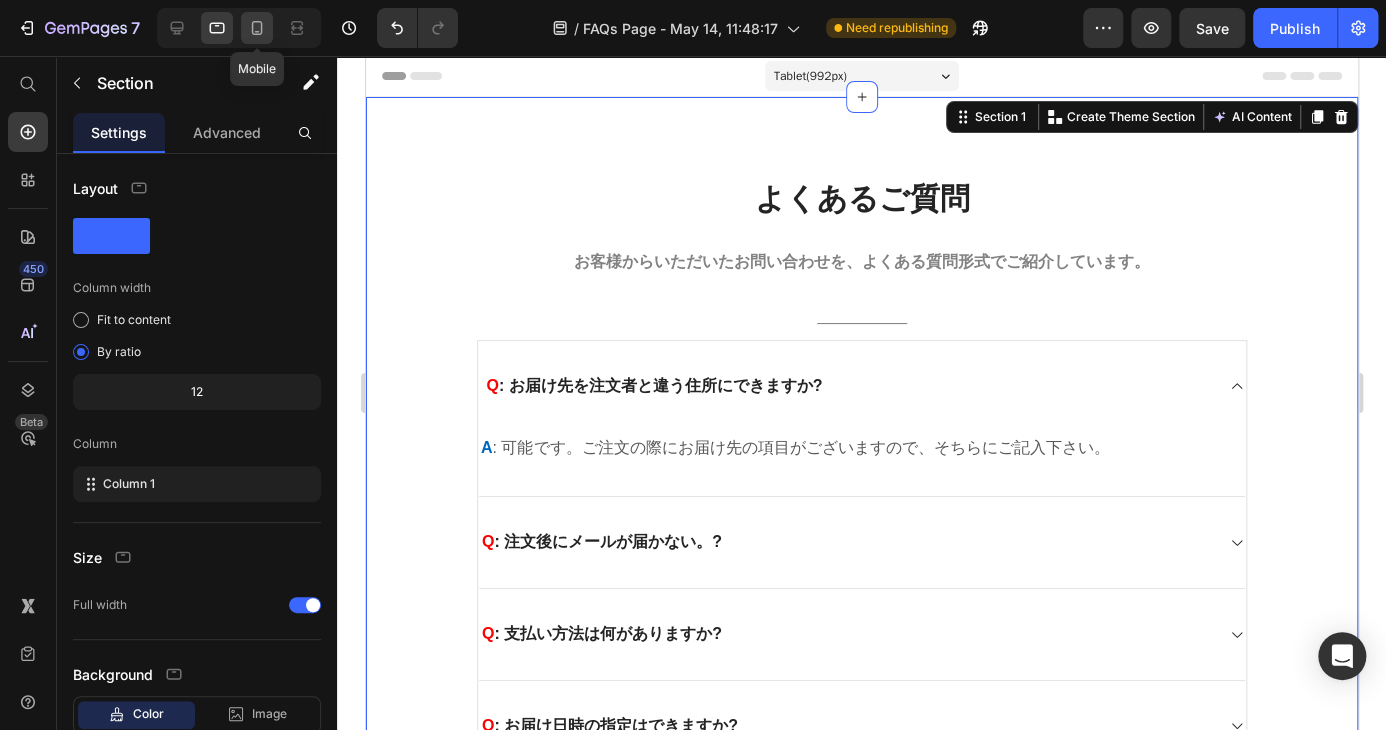 click 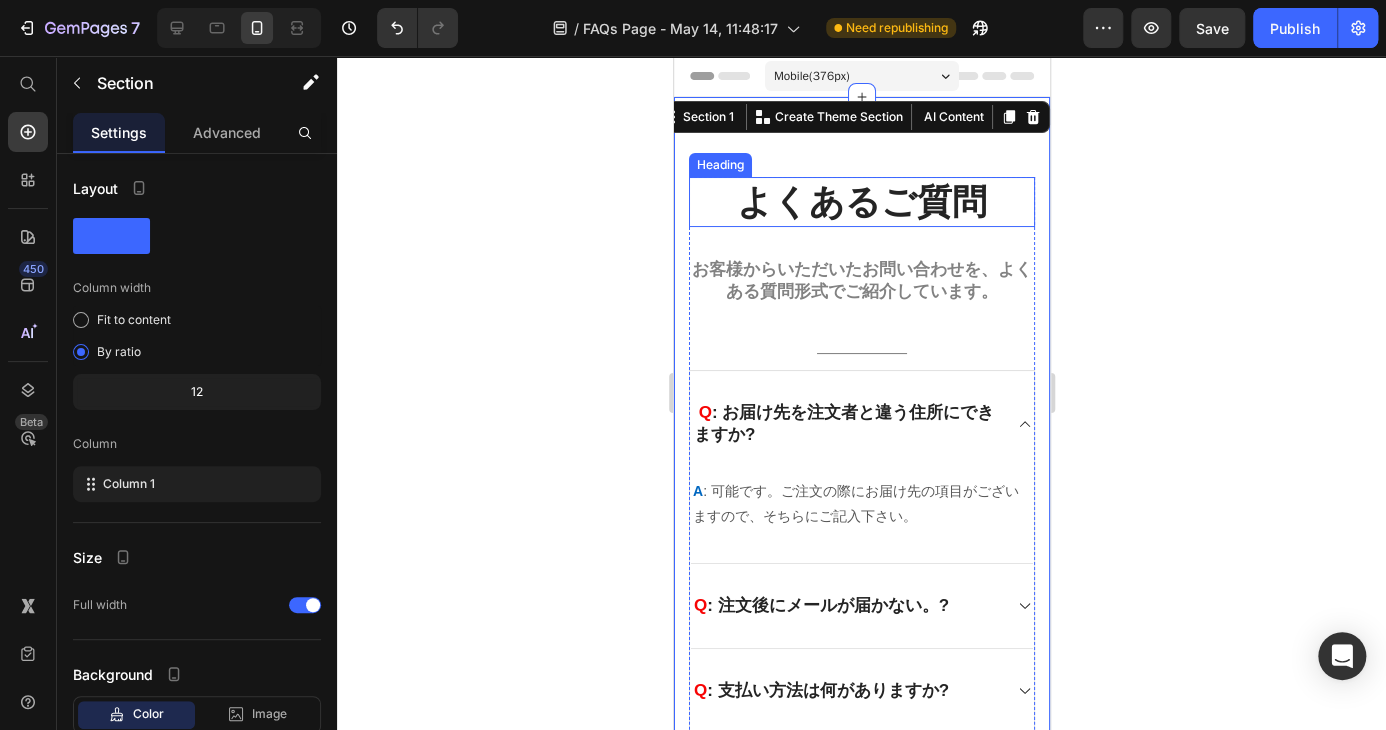 click on "よくあるご質問" at bounding box center [861, 202] 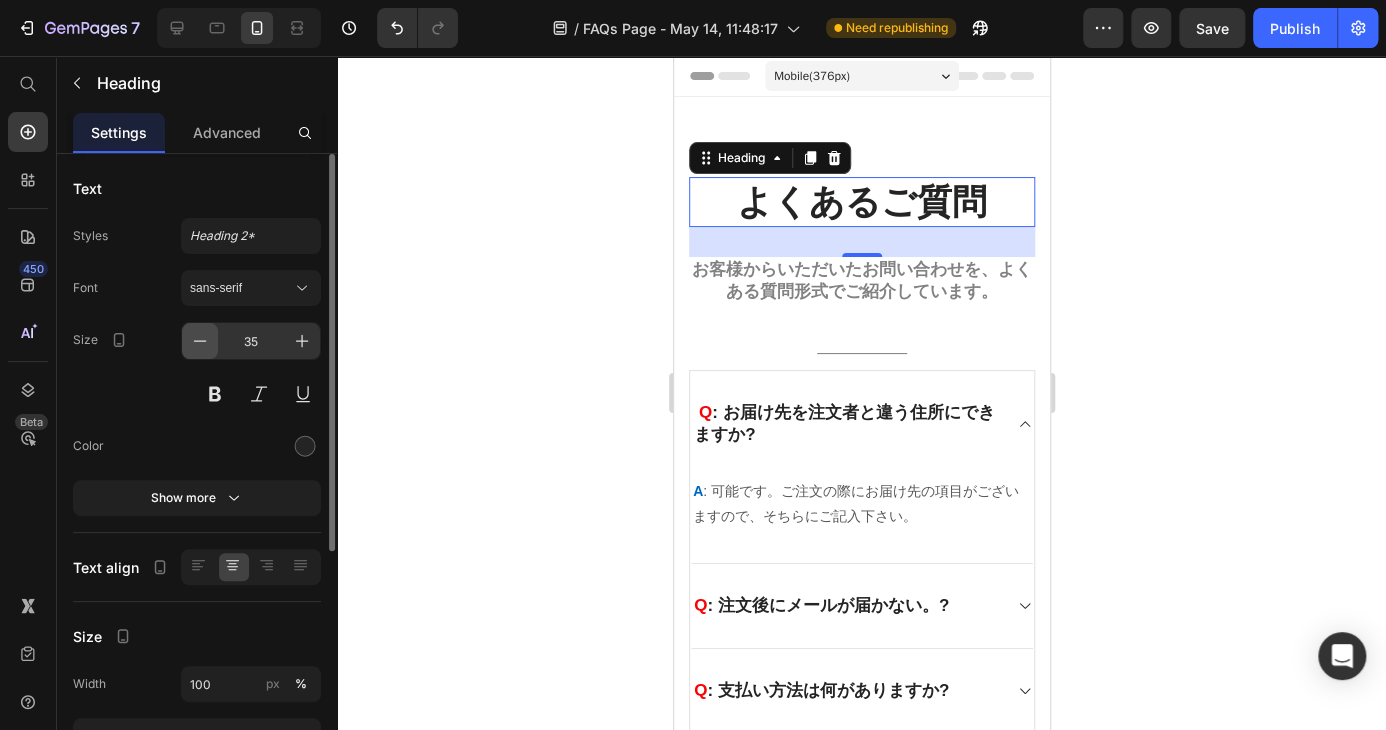 click 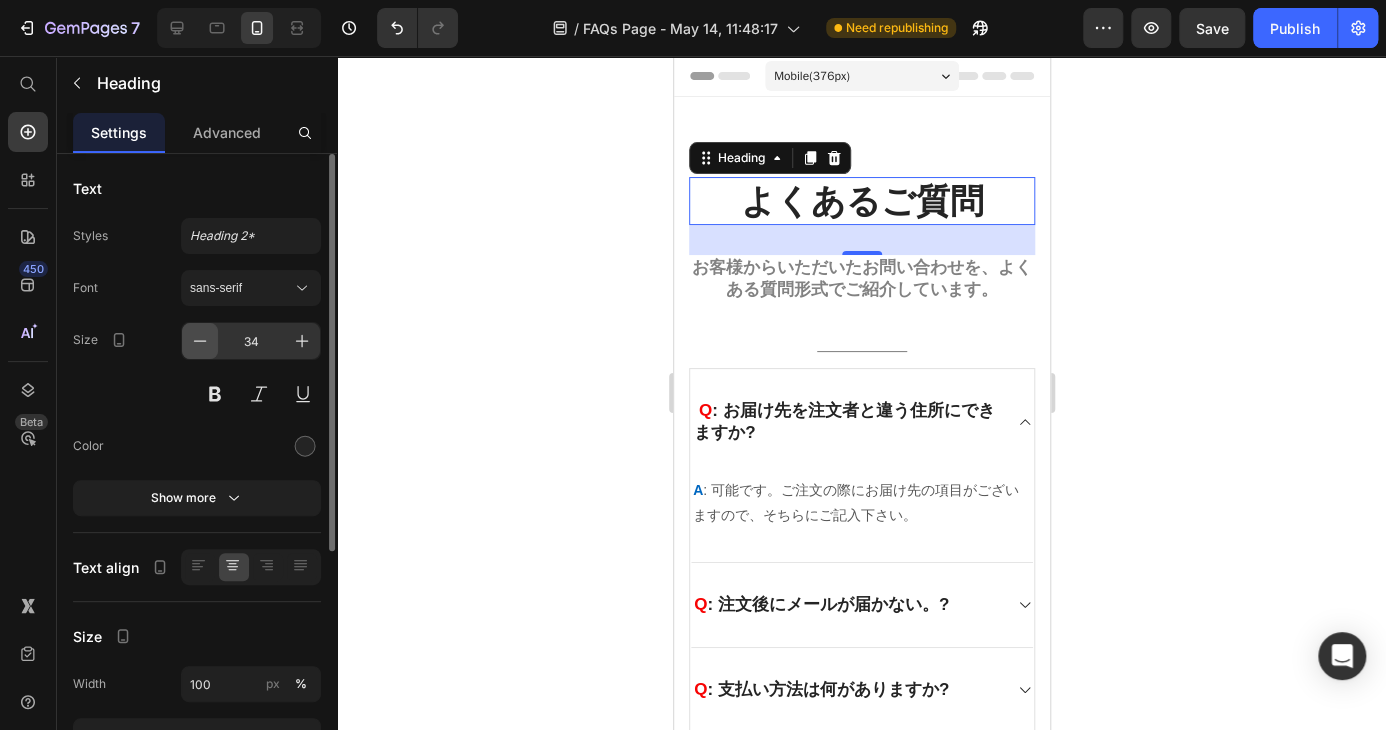 click 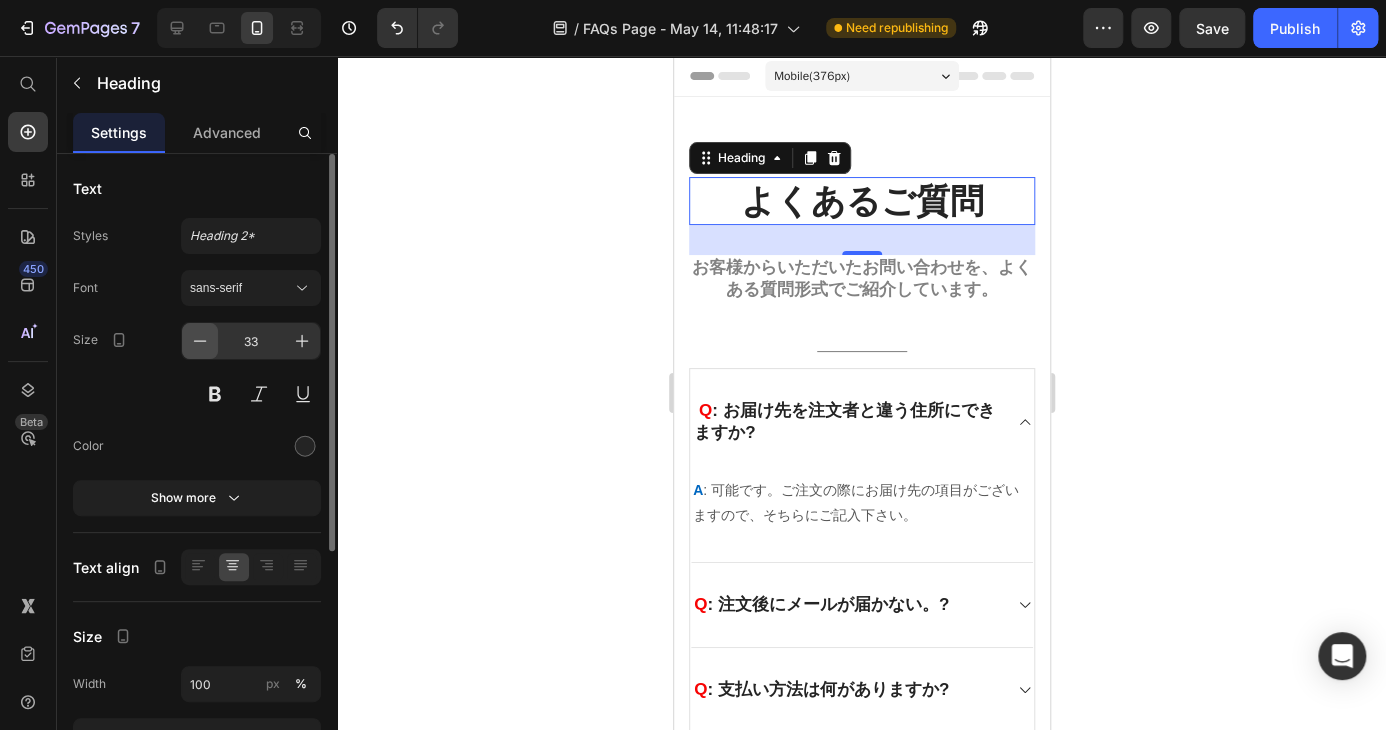 click 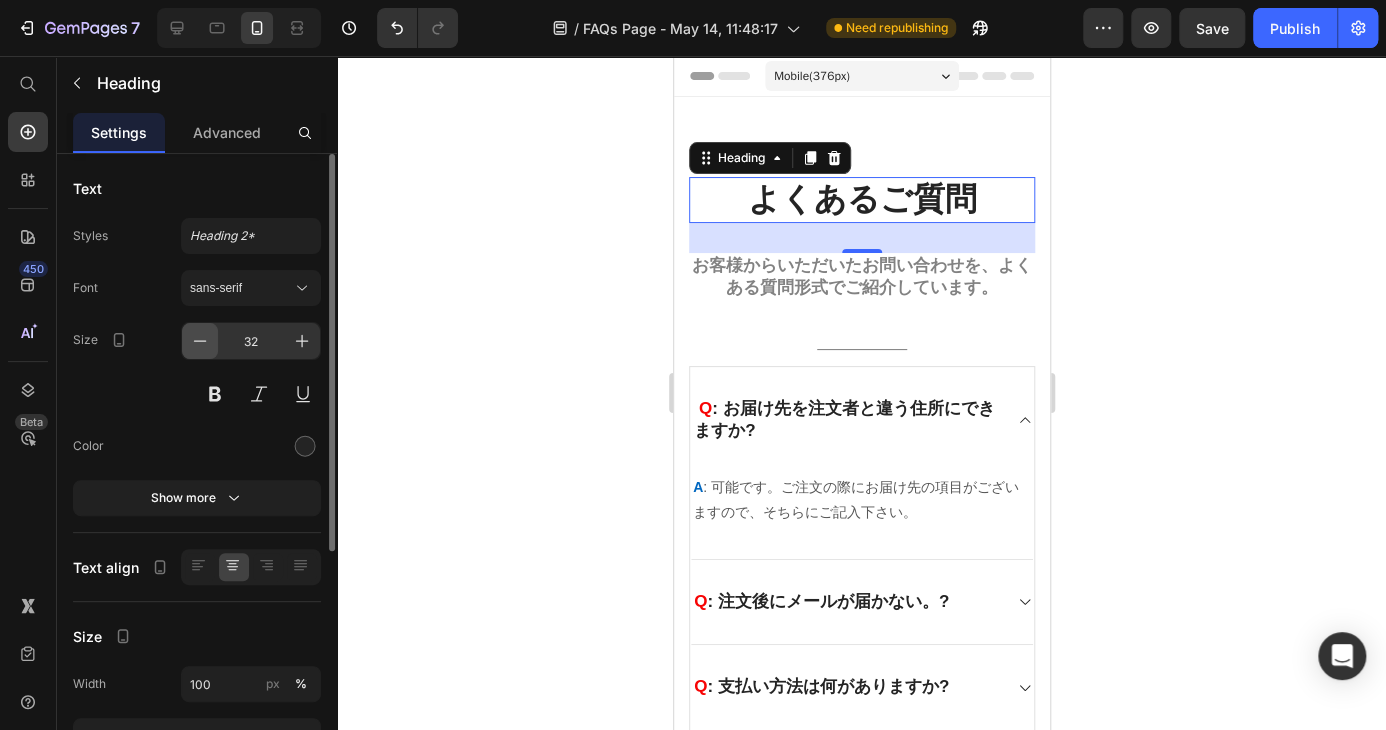 click 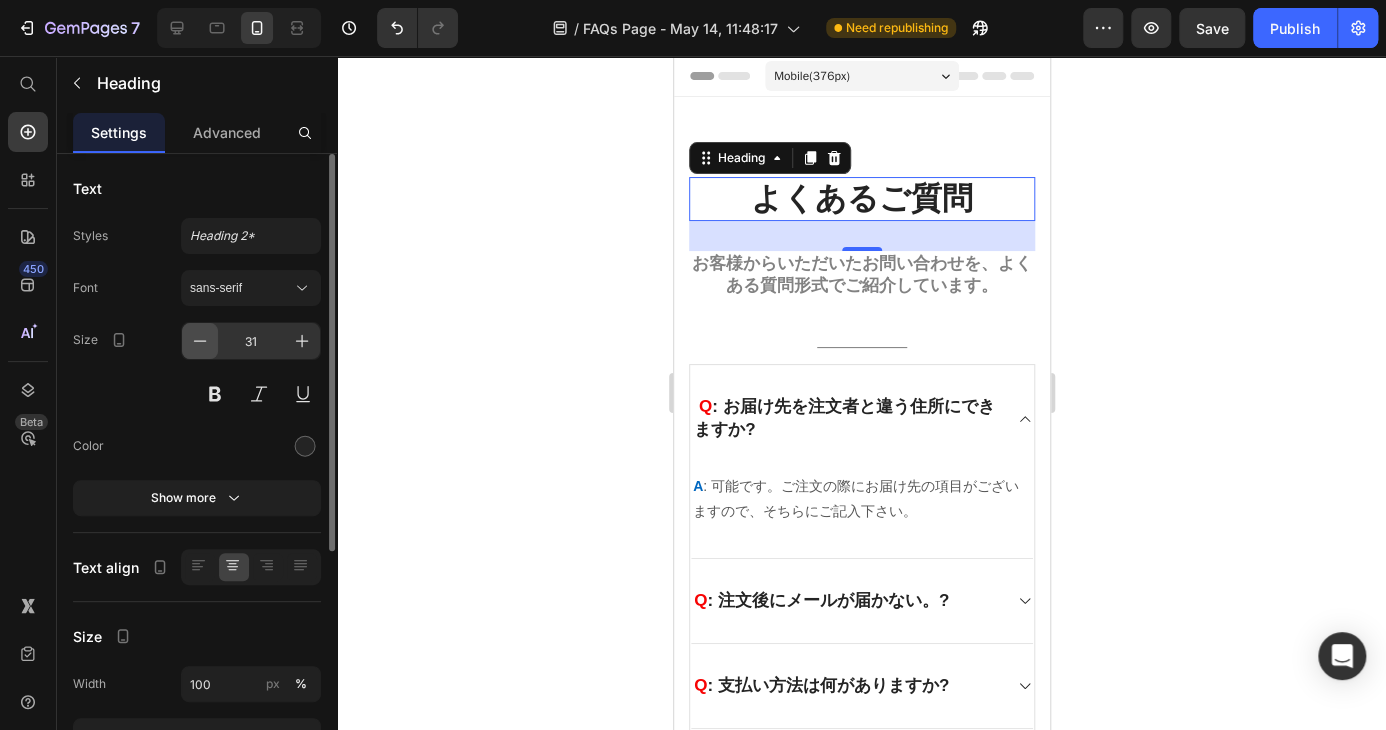 click 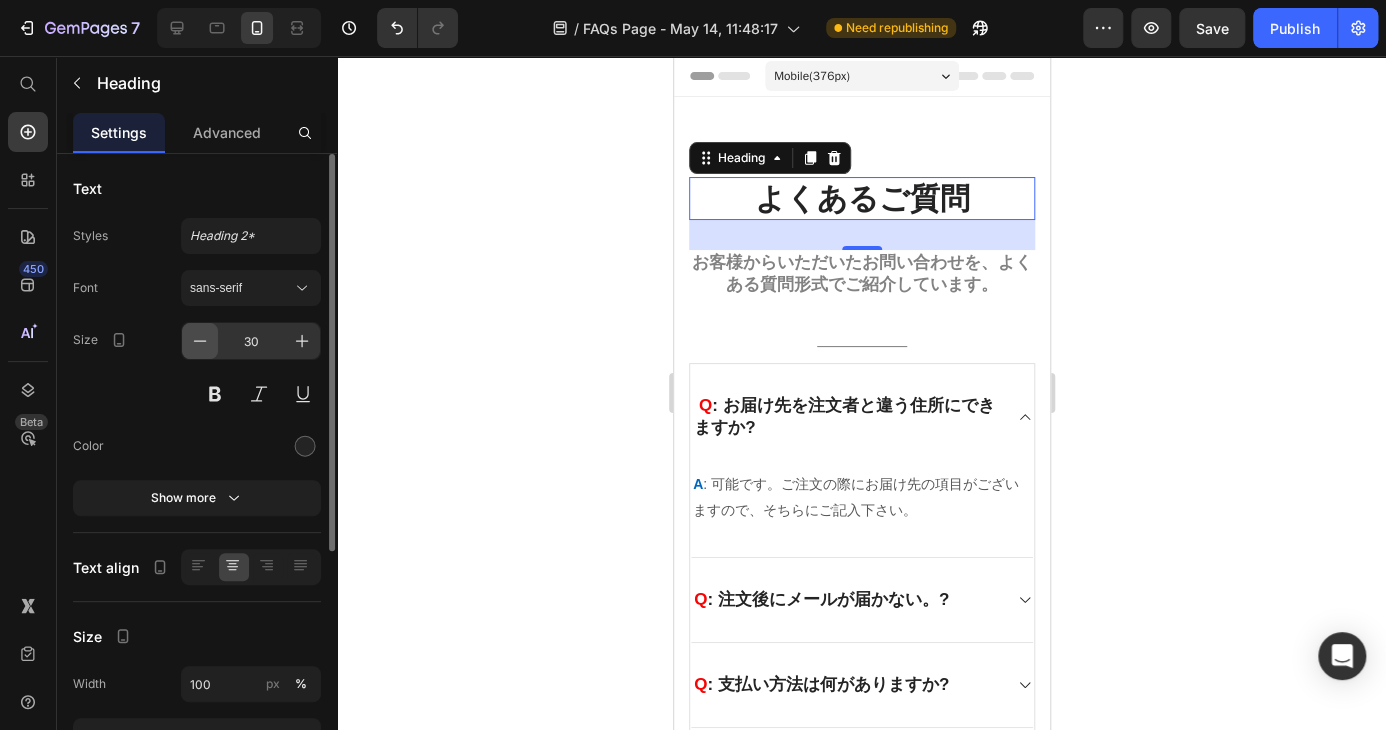 click 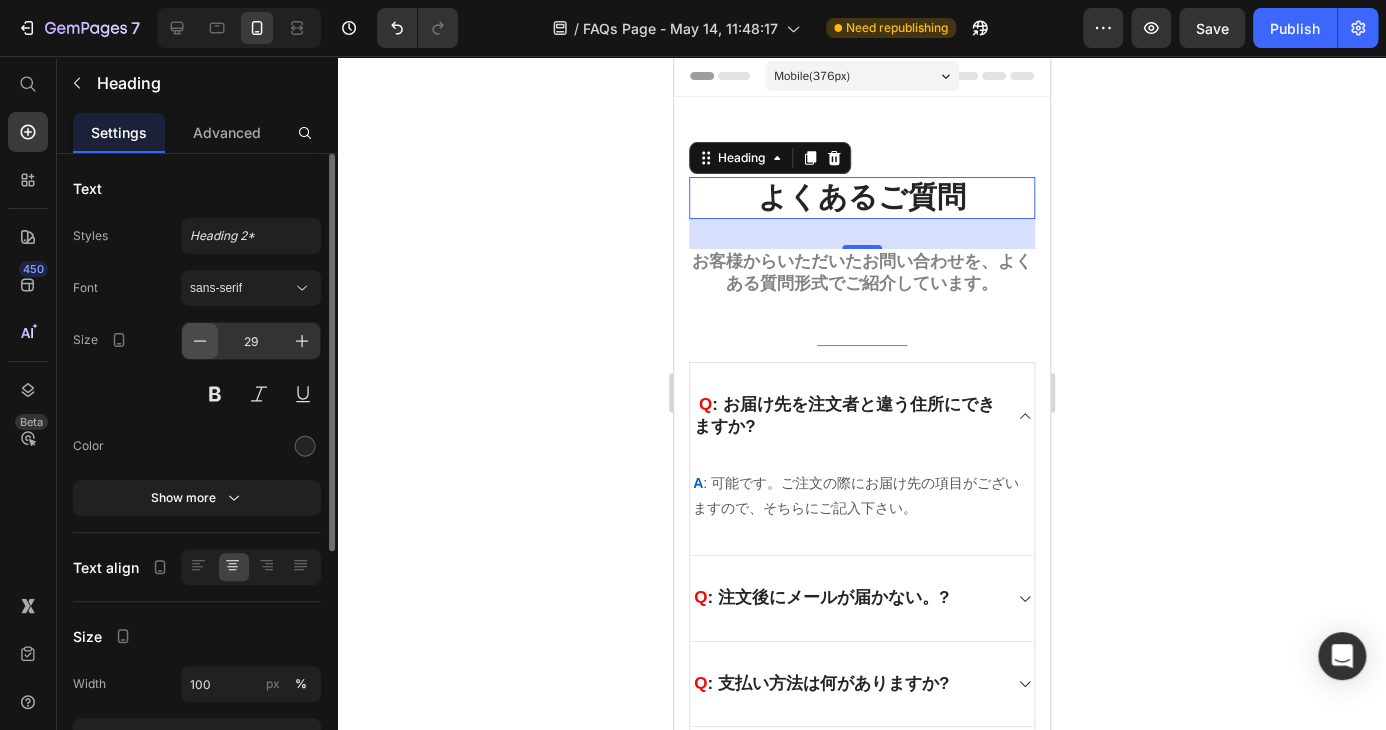 click 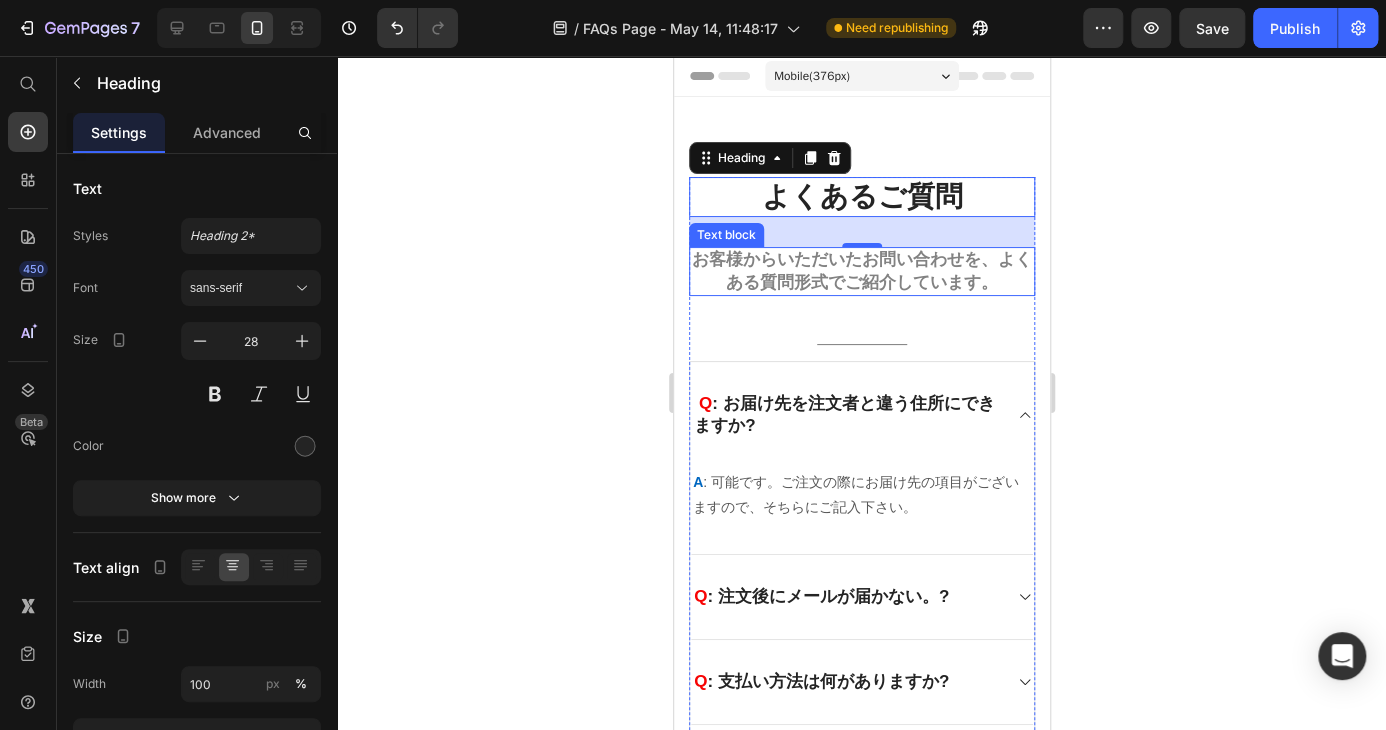 click on "お客様からいただいたお問い合わせを、よくある質問形式でご紹介しています。" at bounding box center (861, 271) 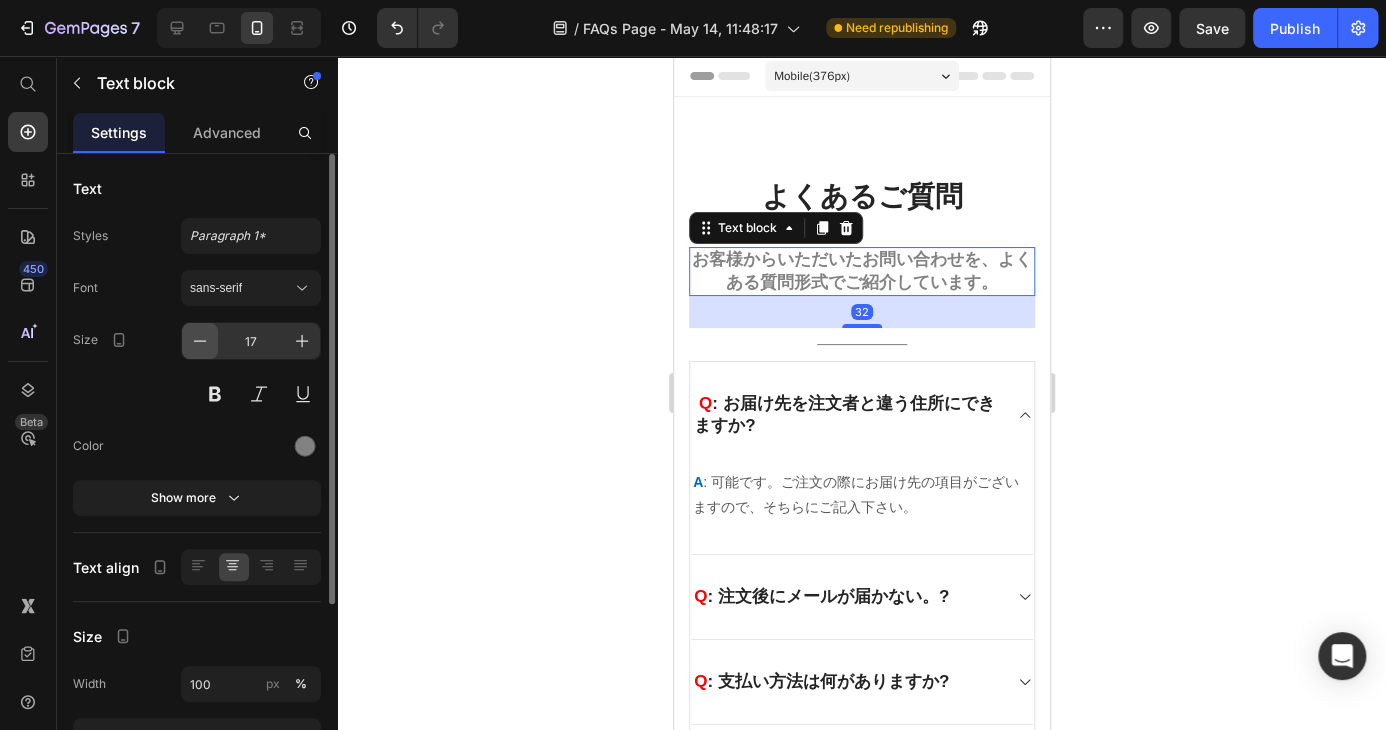 click 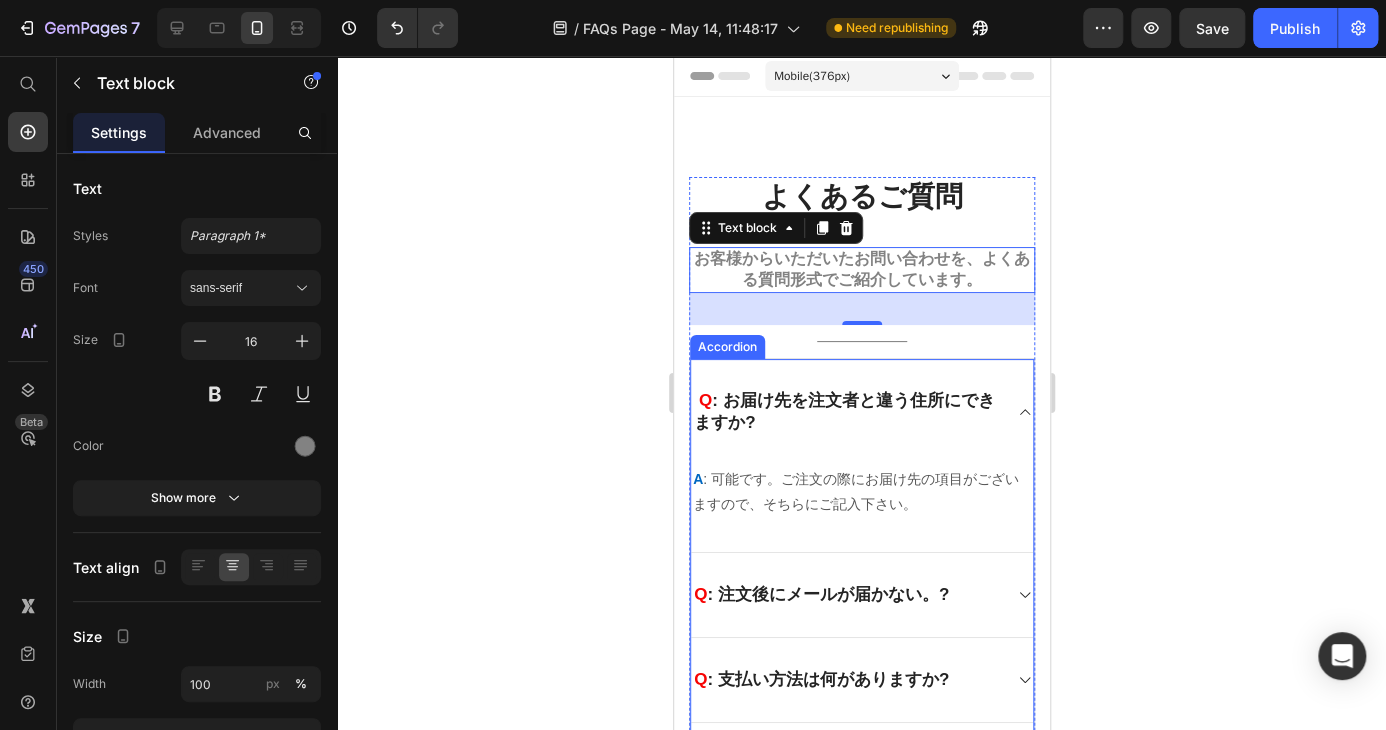 click on "Q  : お届け先を注文者と違う住所にできますか?" at bounding box center (861, 412) 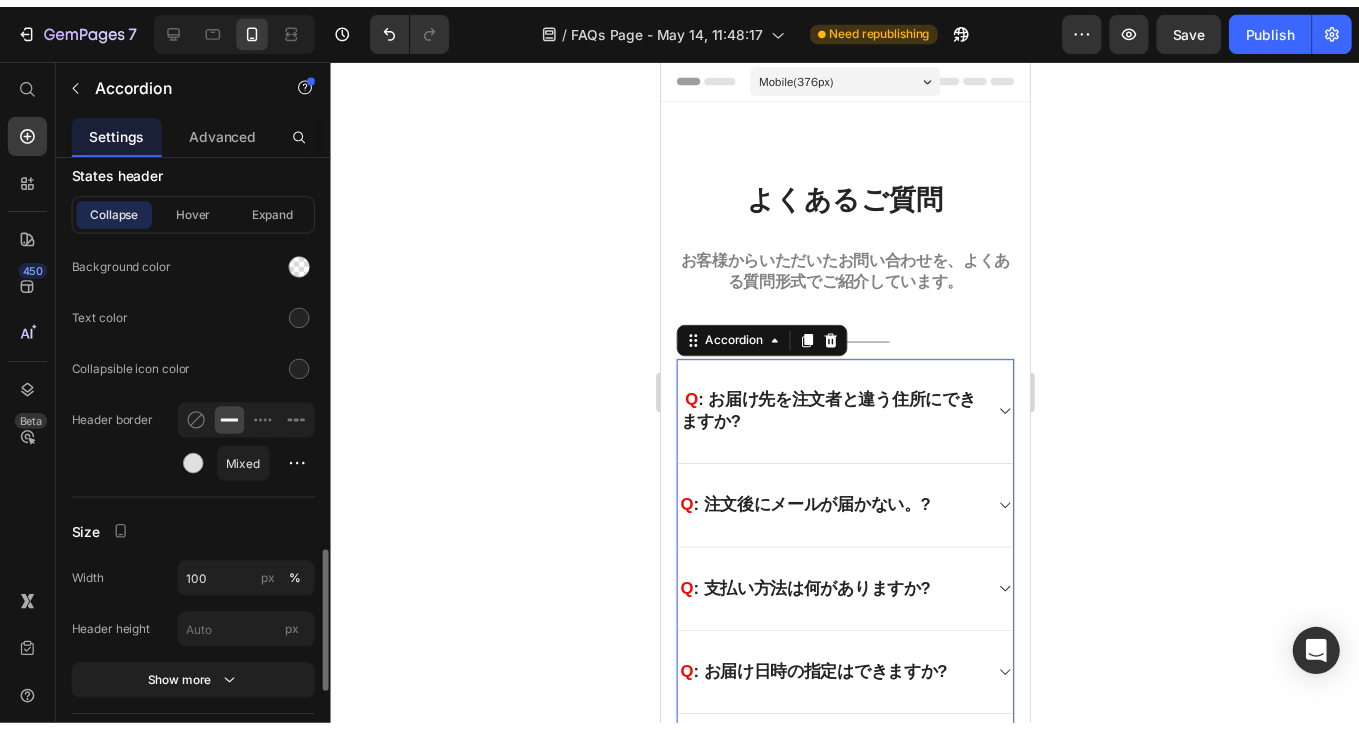 scroll, scrollTop: 1556, scrollLeft: 0, axis: vertical 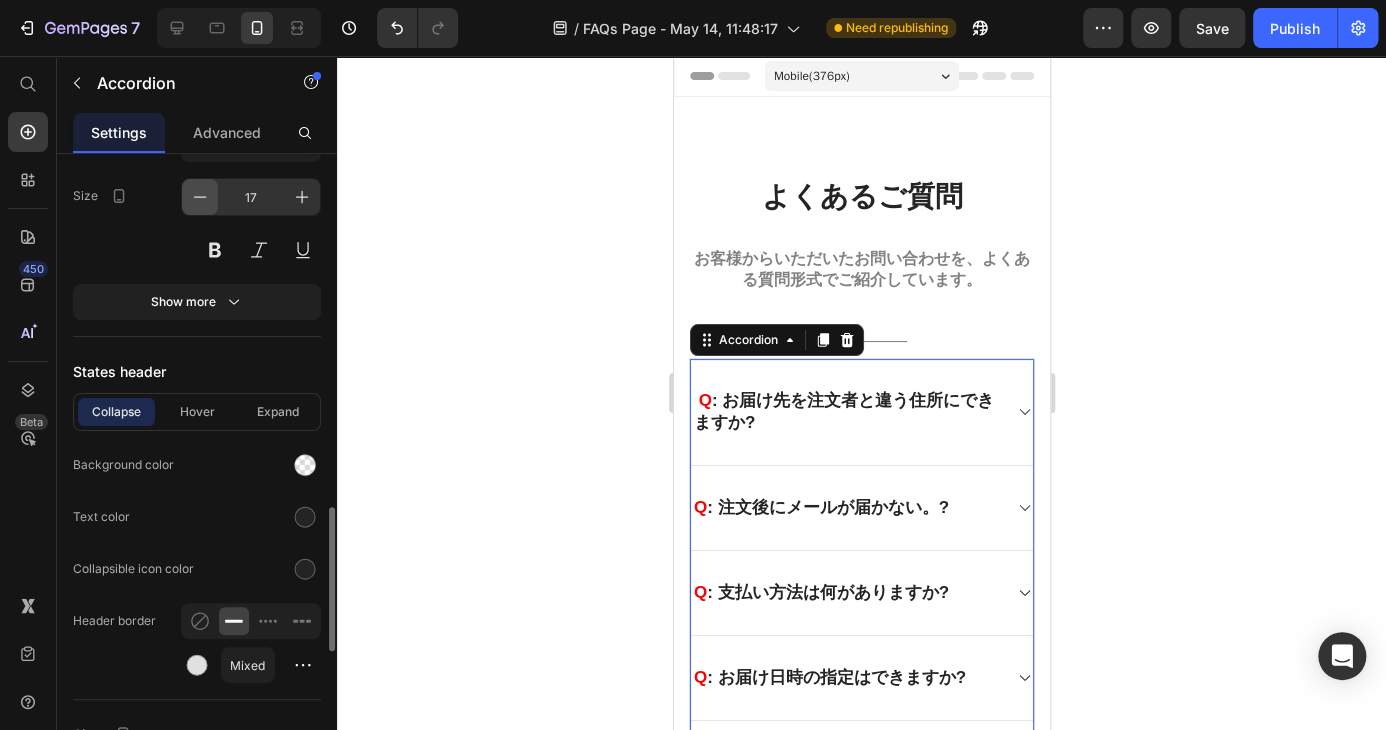 click 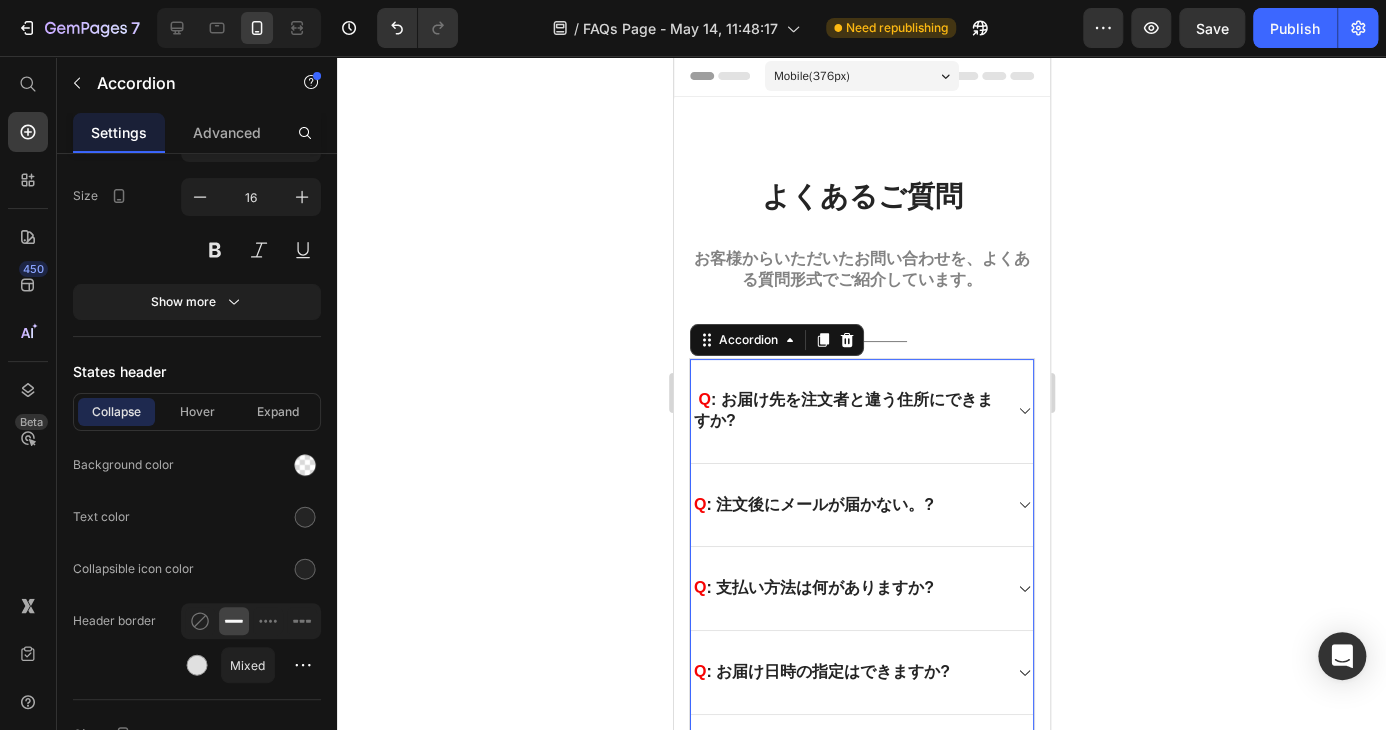 click 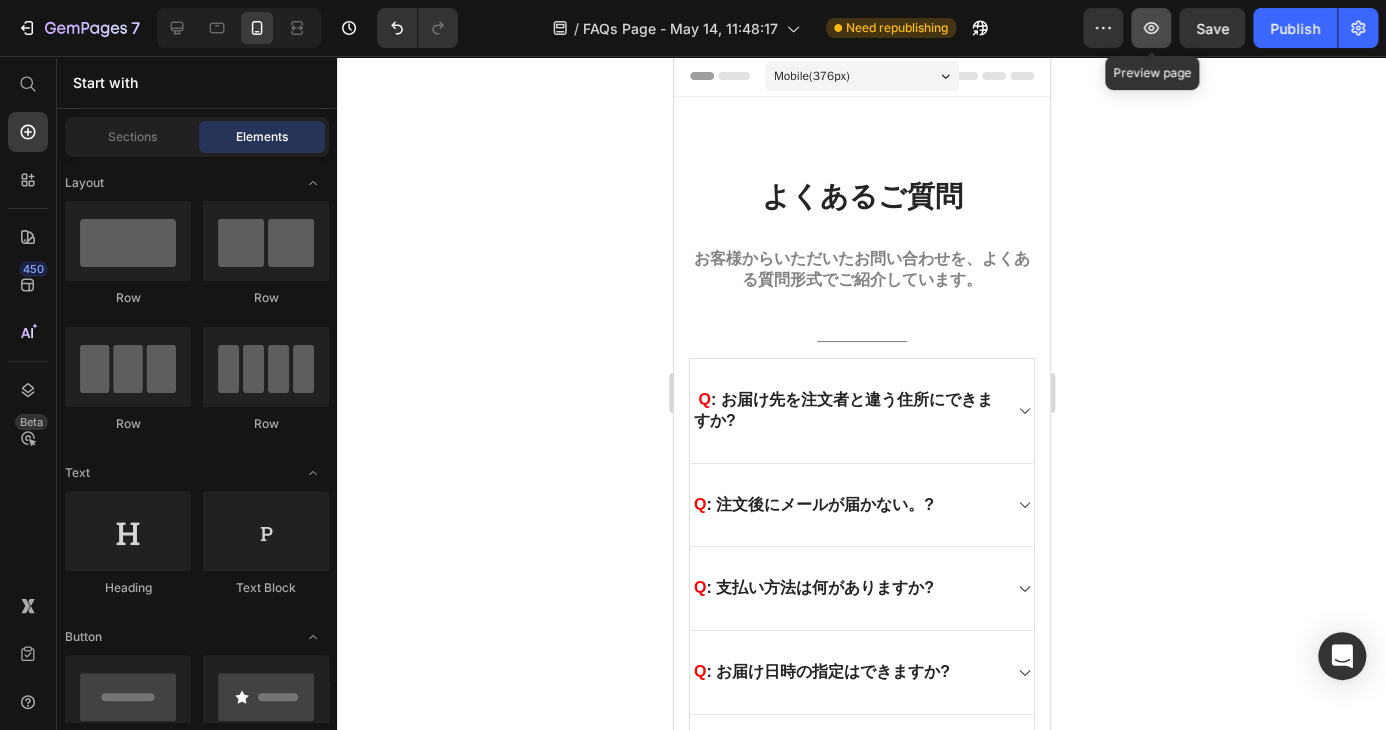 click 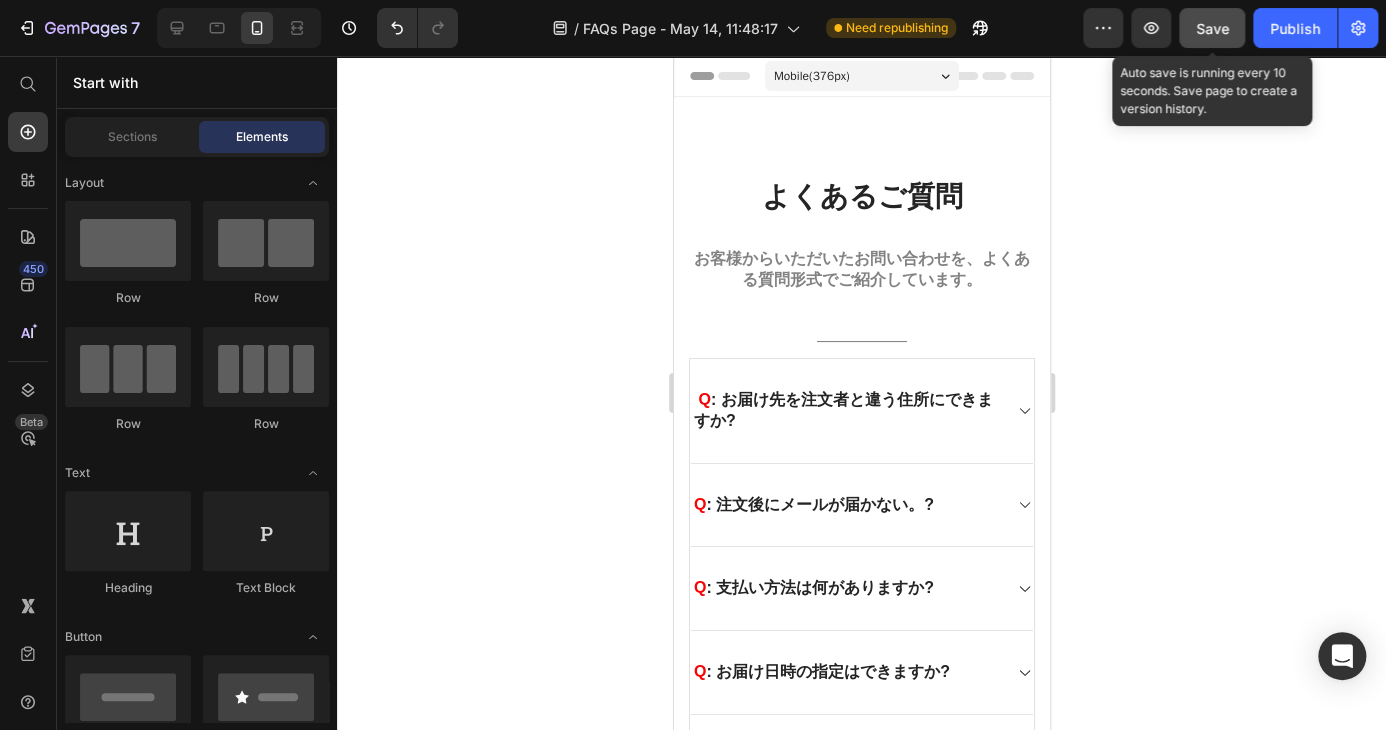 click on "Save" at bounding box center [1212, 28] 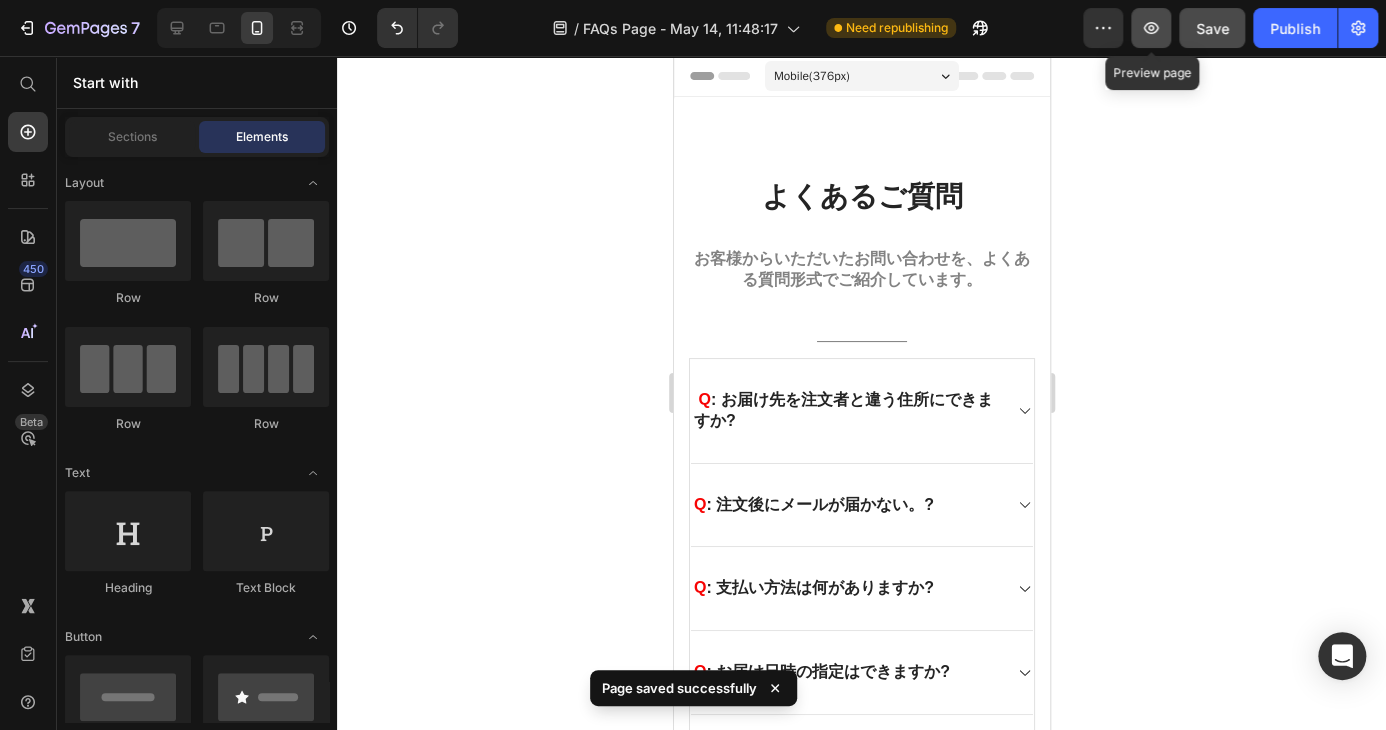 click 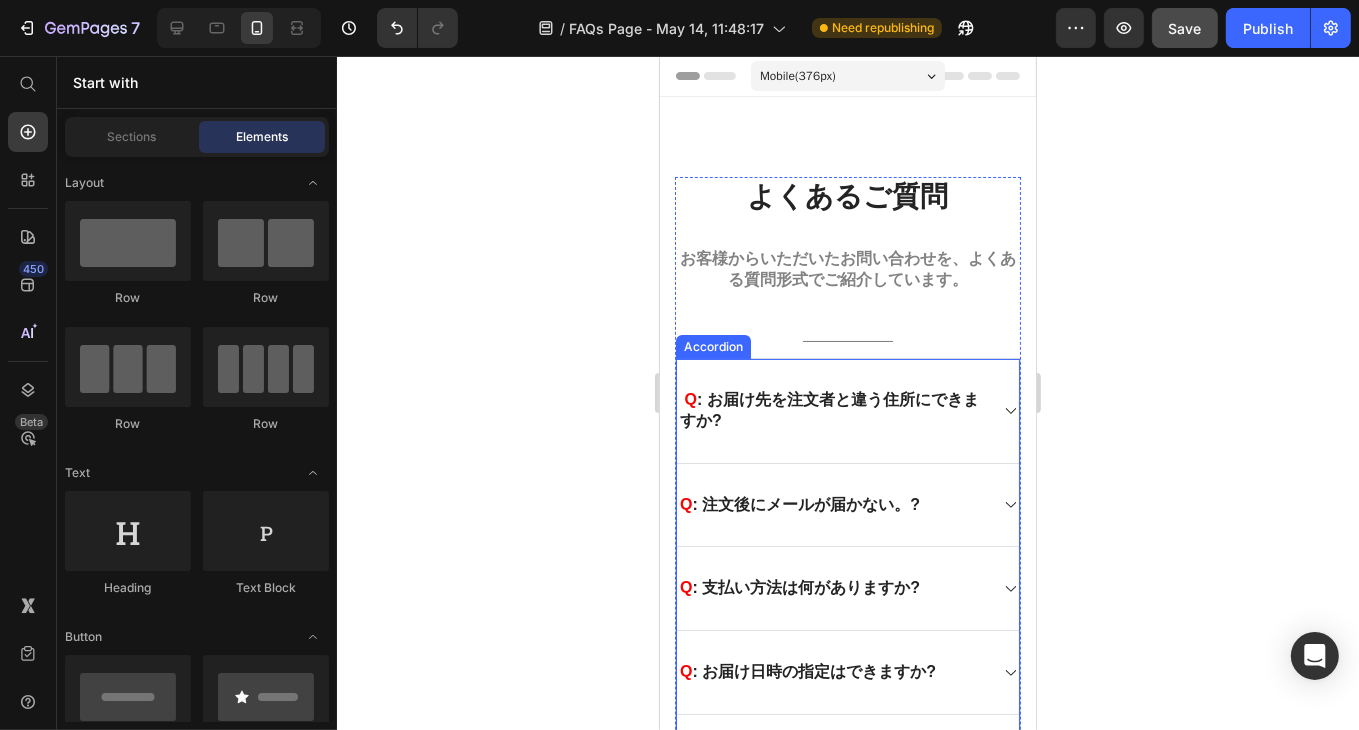 click 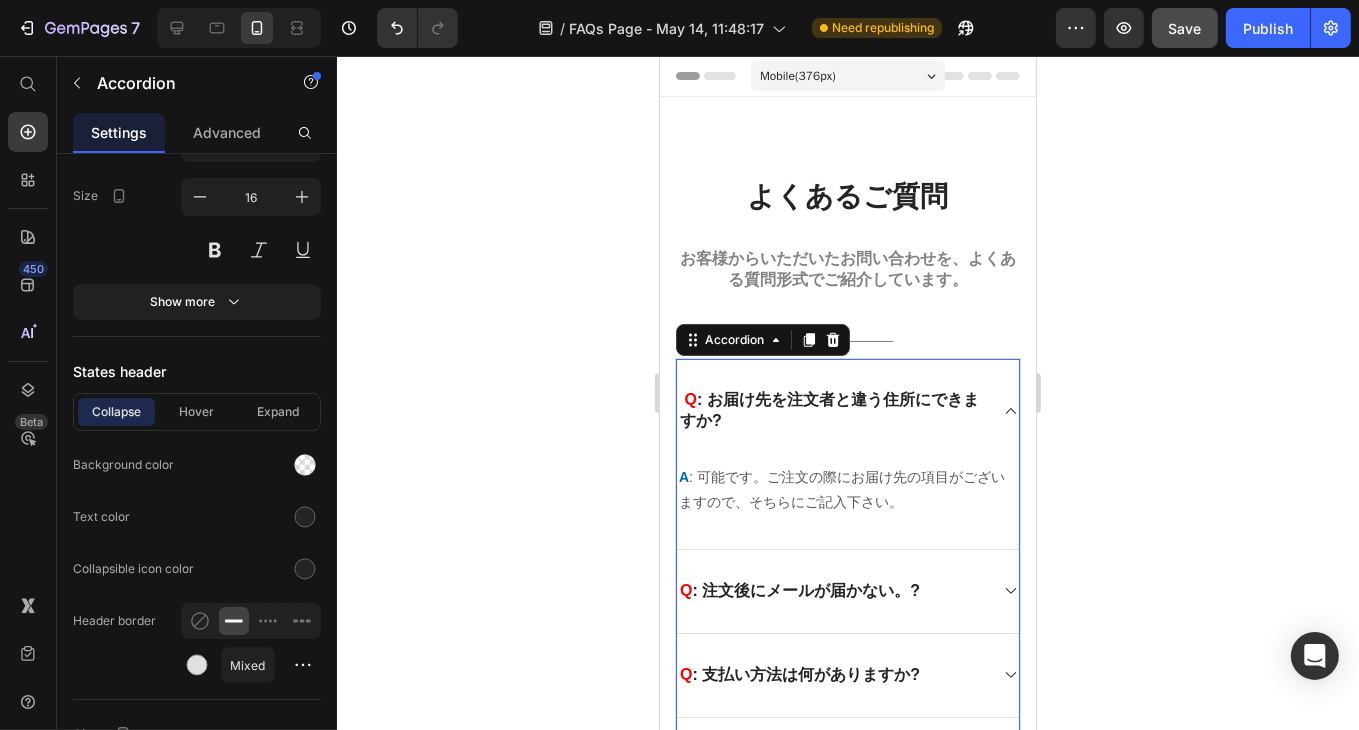 click 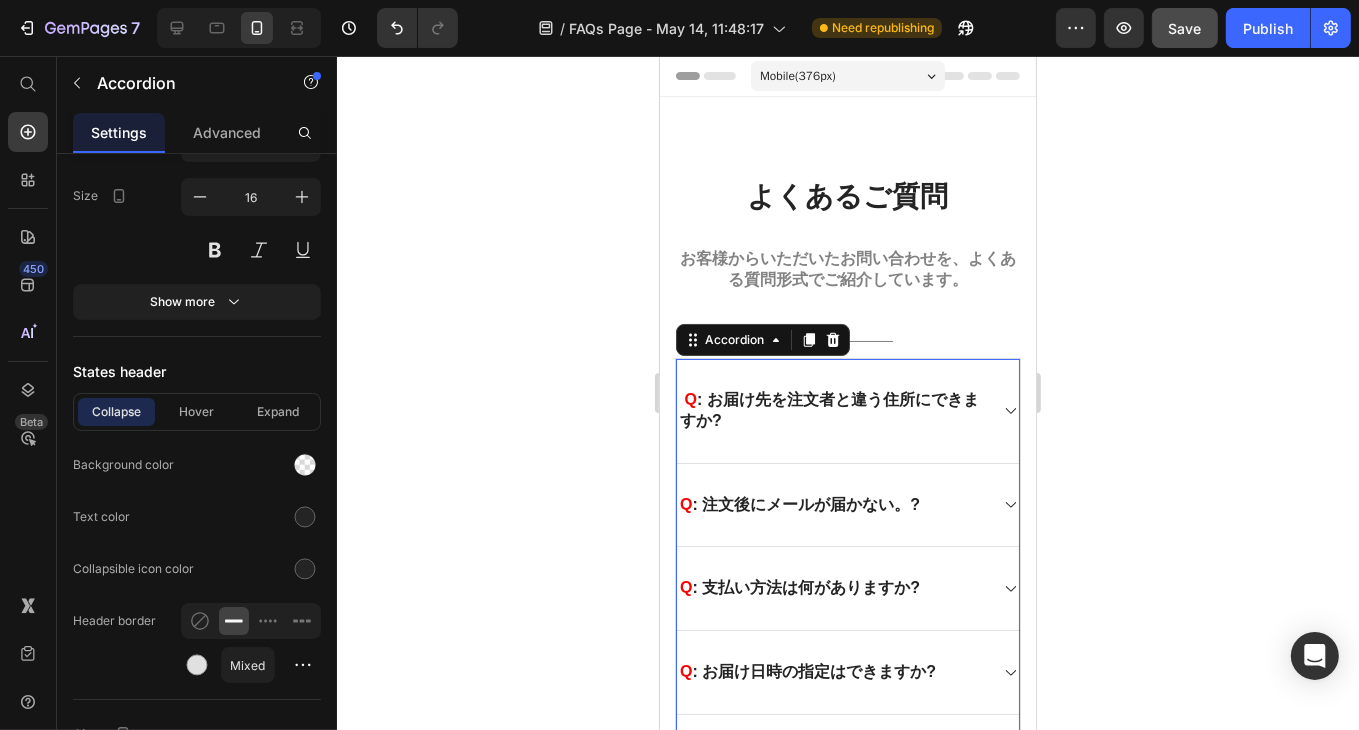 click 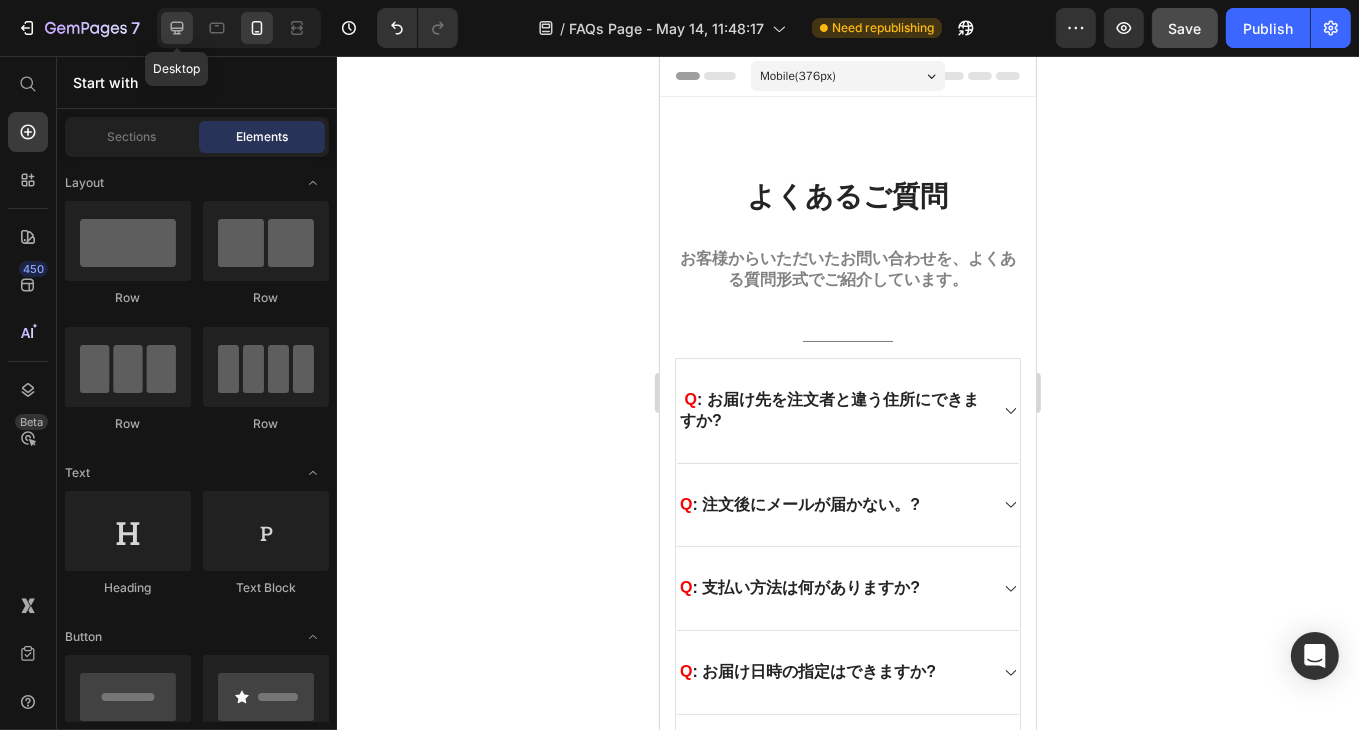 click 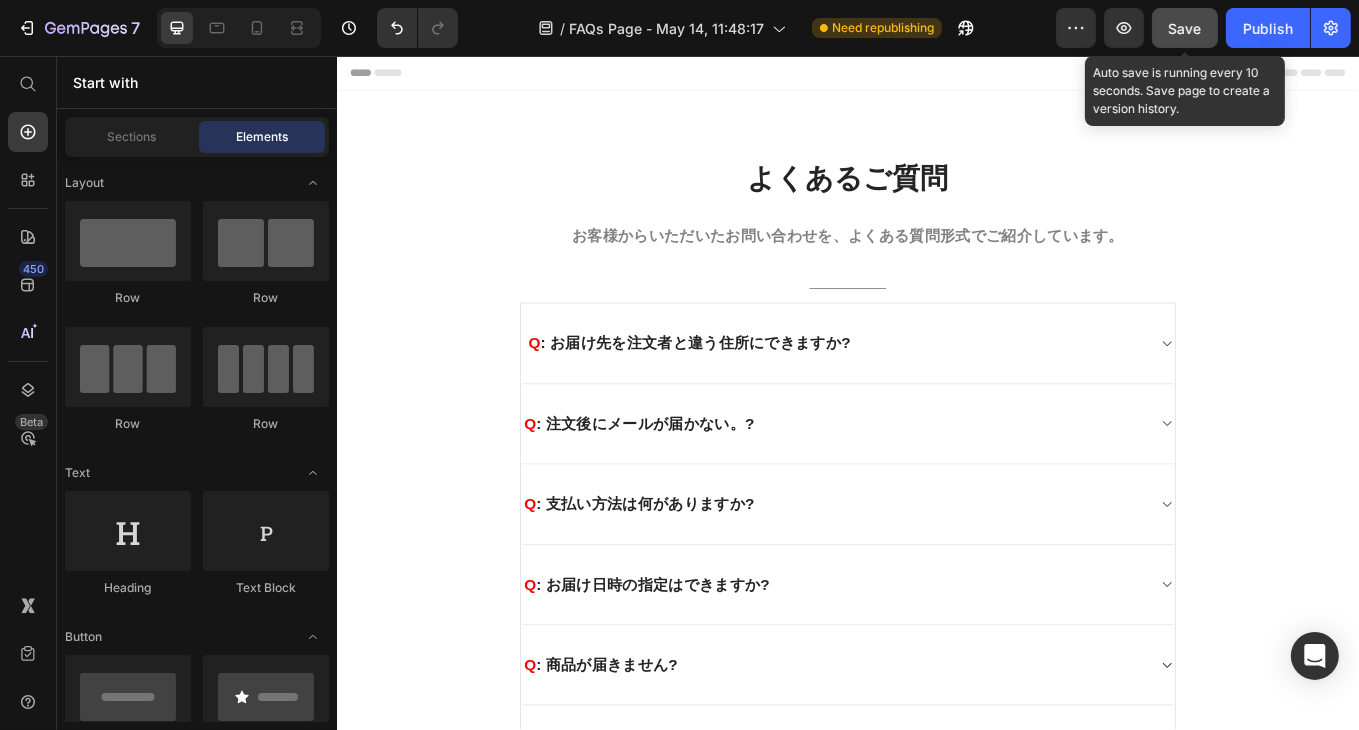 click on "Save" at bounding box center (1185, 28) 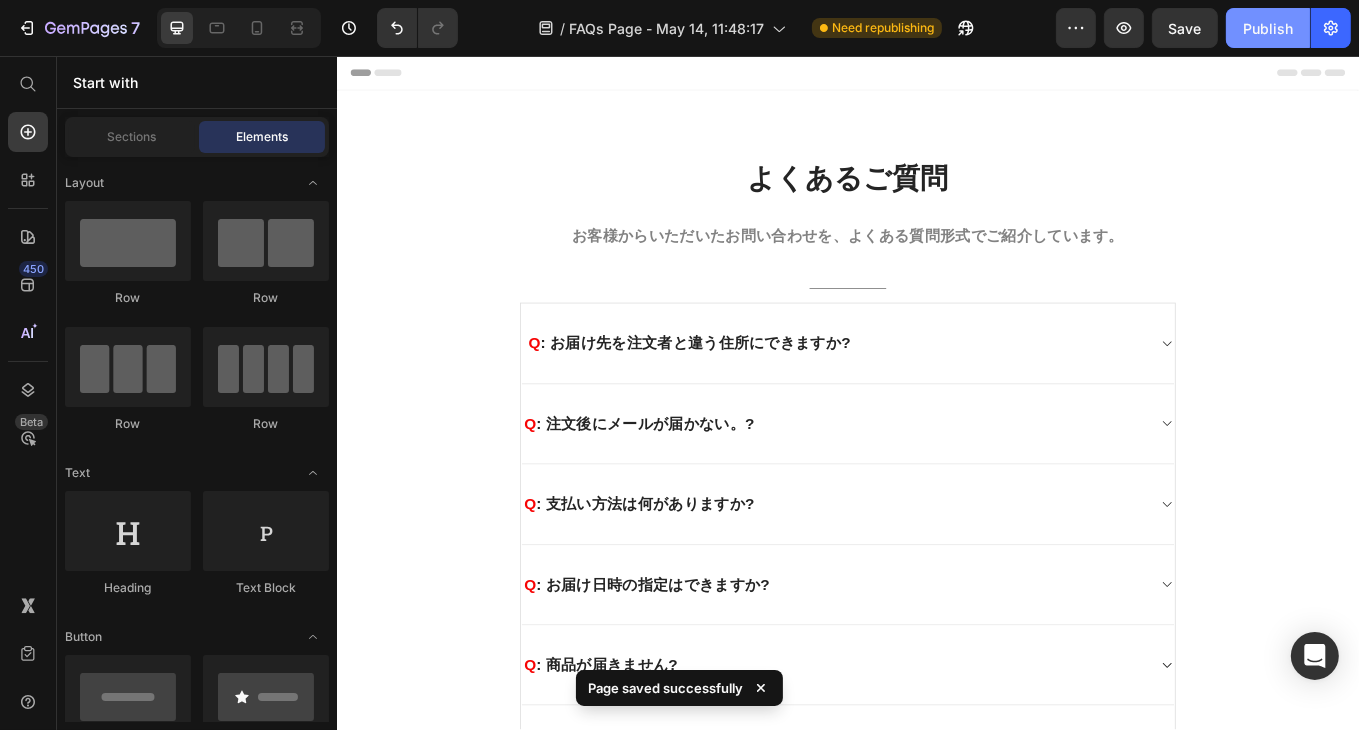 click on "Publish" at bounding box center (1268, 28) 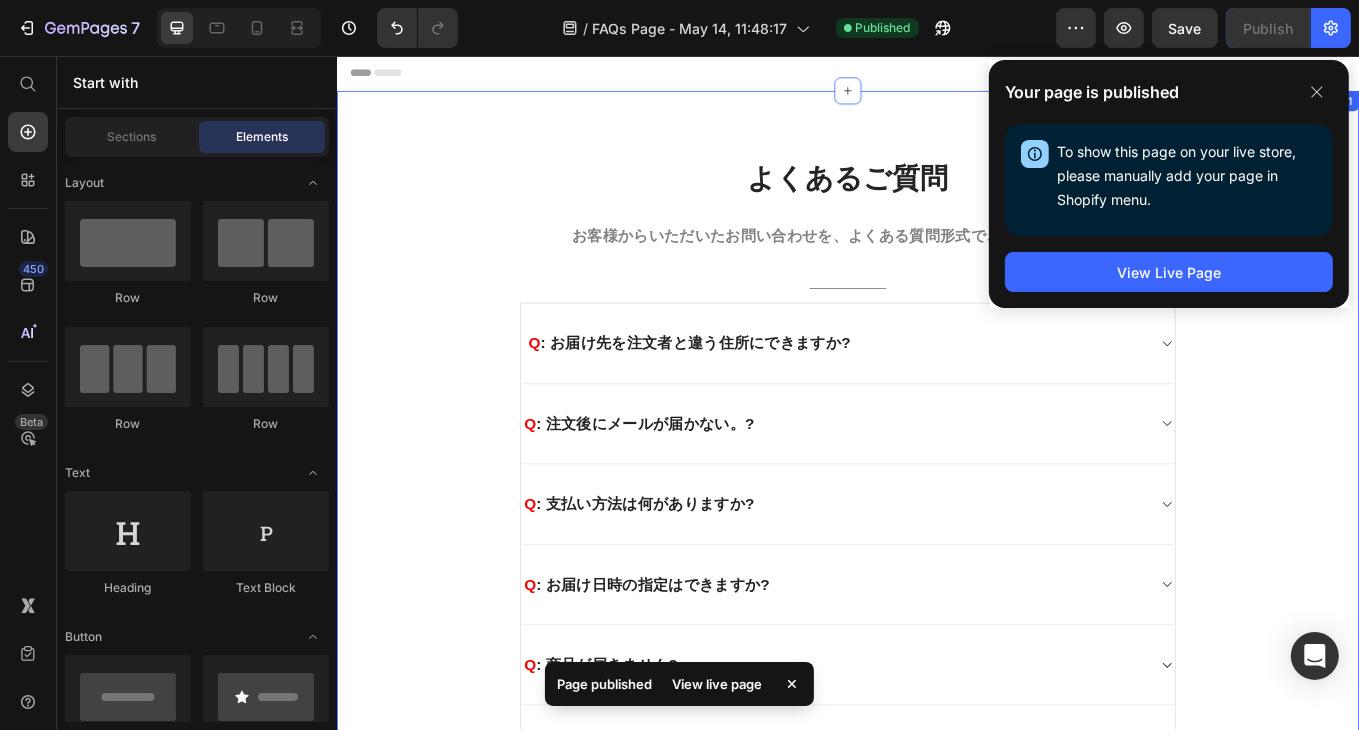click on "よくあるご質問 Heading お客様からいただいたお問い合わせを、よくある質問形式でご紹介しています。 Text block                Title Line
Q  : お届け先を注文者と違う住所にできますか?
Q  : 注文後にメールが届かない。?
Q  : 支払い方法は何がありますか?
Q  : お届け日時の指定はできますか?
Q  : 商品が届きません?
Q  : 商品の開梱・設置サービスはありますか?
Q  : 注文のキャンセルはできますか?
Q  : 届いた商品に不備があったのですが?
Q  : 商品が思っていたものと違うので返品したいのですが? Q Q Q" at bounding box center (936, 969) 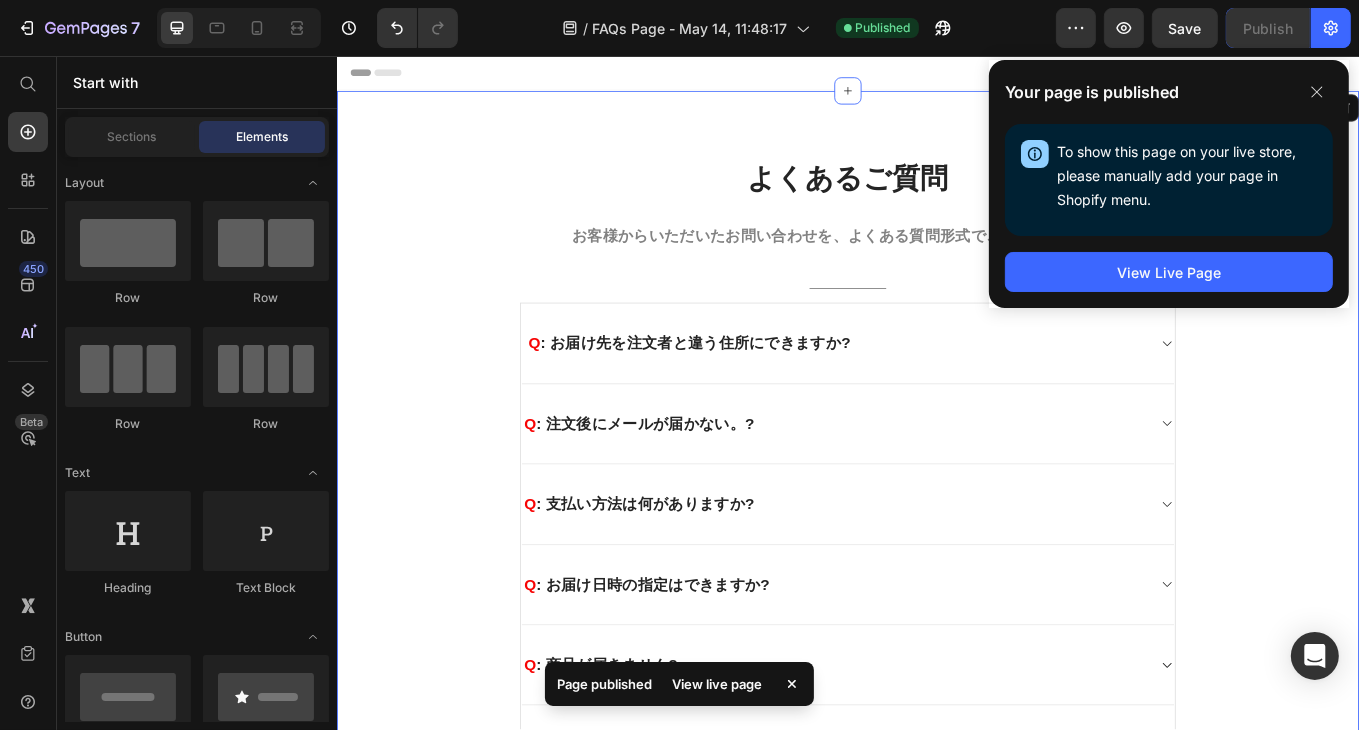 scroll, scrollTop: 0, scrollLeft: 0, axis: both 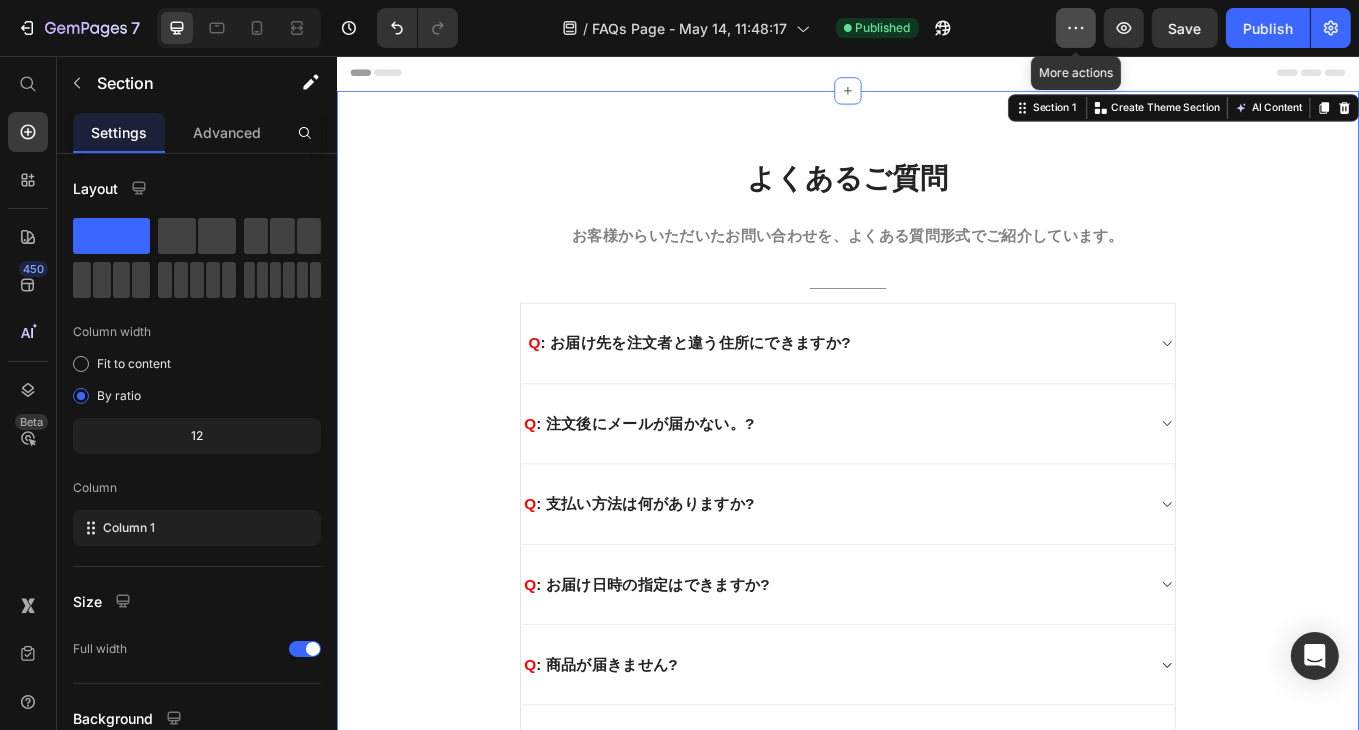 click 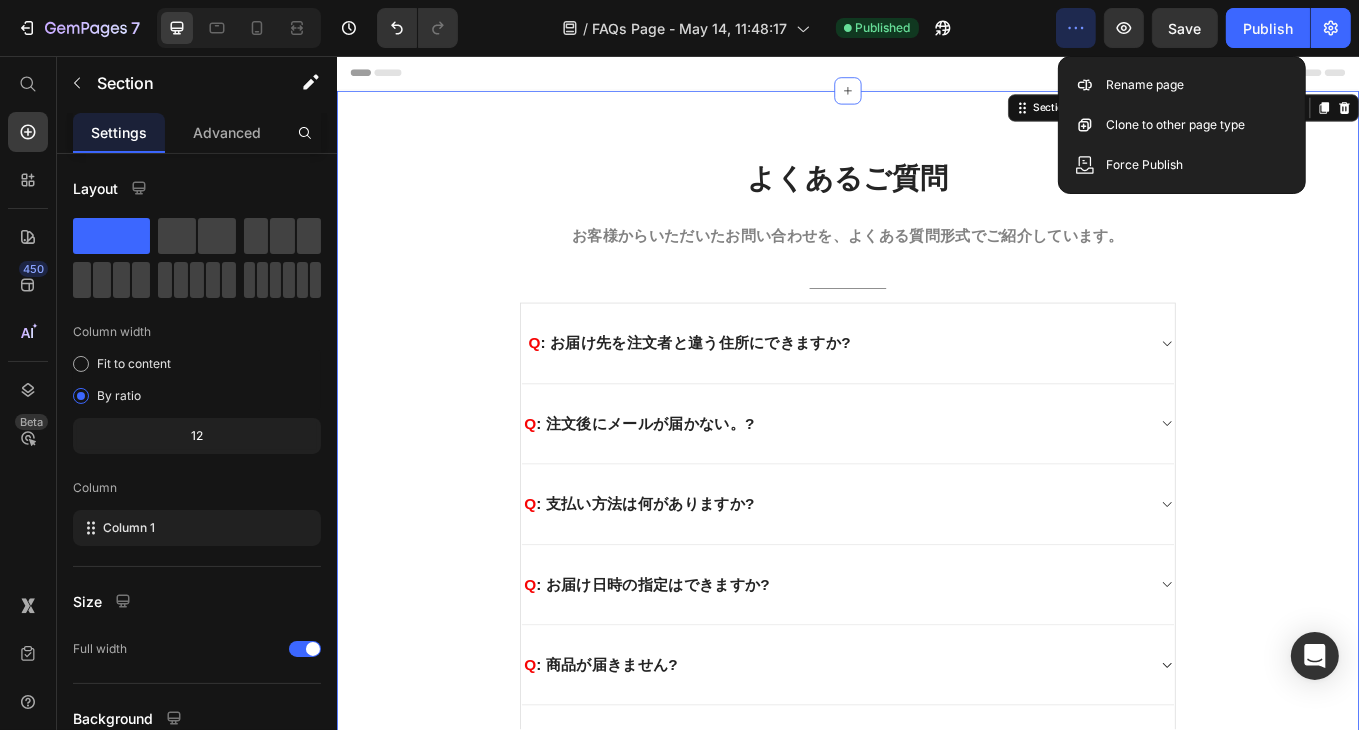 click on "よくあるご質問 Heading お客様からいただいたお問い合わせを、よくある質問形式でご紹介しています。 Text block                Title Line
Q  : お届け先を注文者と違う住所にできますか?
Q  : 注文後にメールが届かない。?
Q  : 支払い方法は何がありますか?
Q  : お届け日時の指定はできますか?
Q  : 商品が届きません?
Q  : 商品の開梱・設置サービスはありますか?
Q  : 注文のキャンセルはできますか?
Q  : 届いた商品に不備があったのですが?
Q  : 商品が思っていたものと違うので返品したいのですが? Q Q Q" at bounding box center [936, 969] 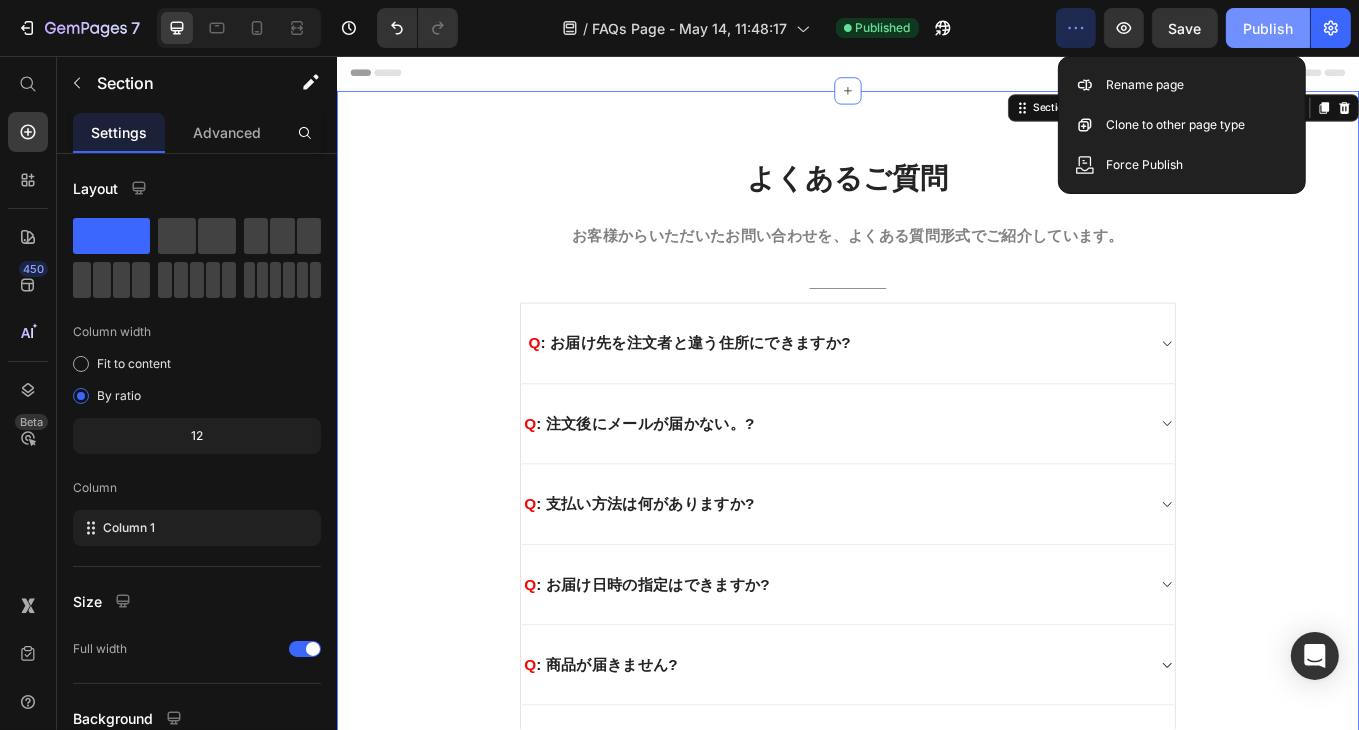 click on "Publish" at bounding box center [1268, 28] 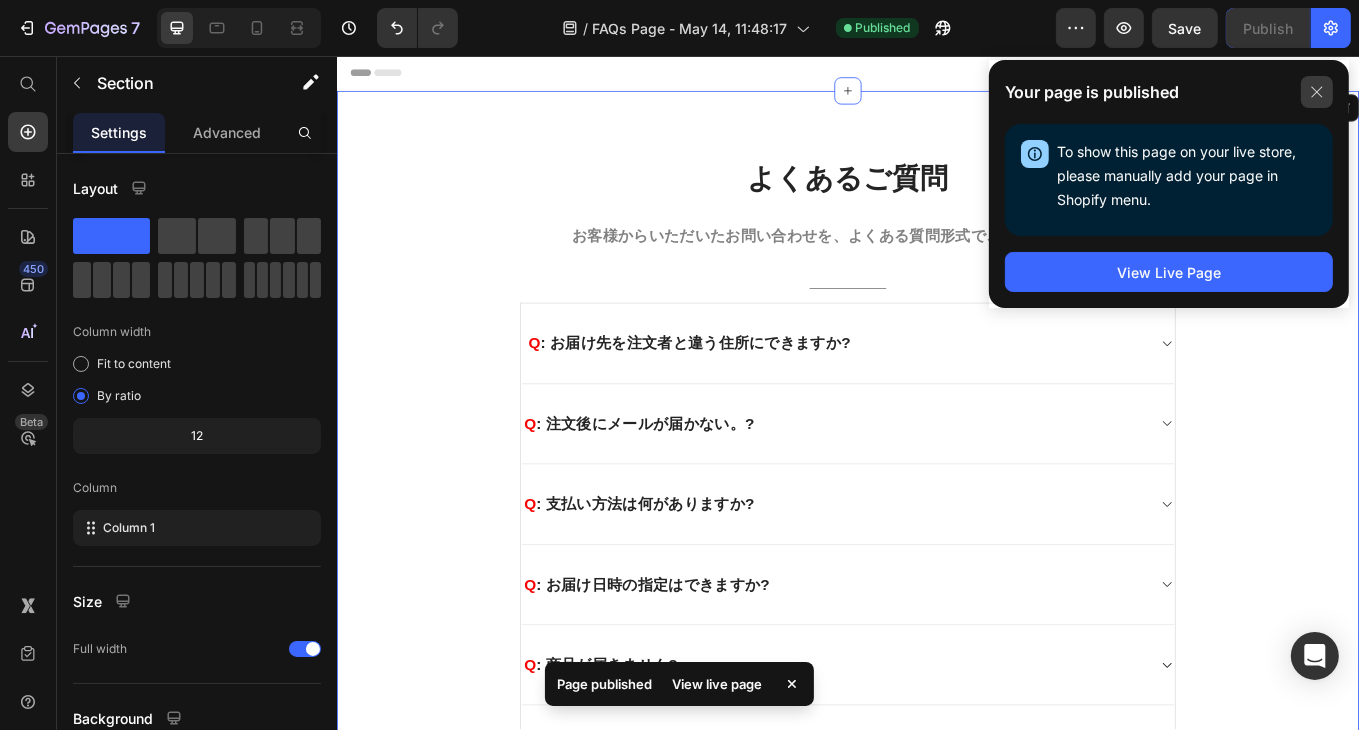 click 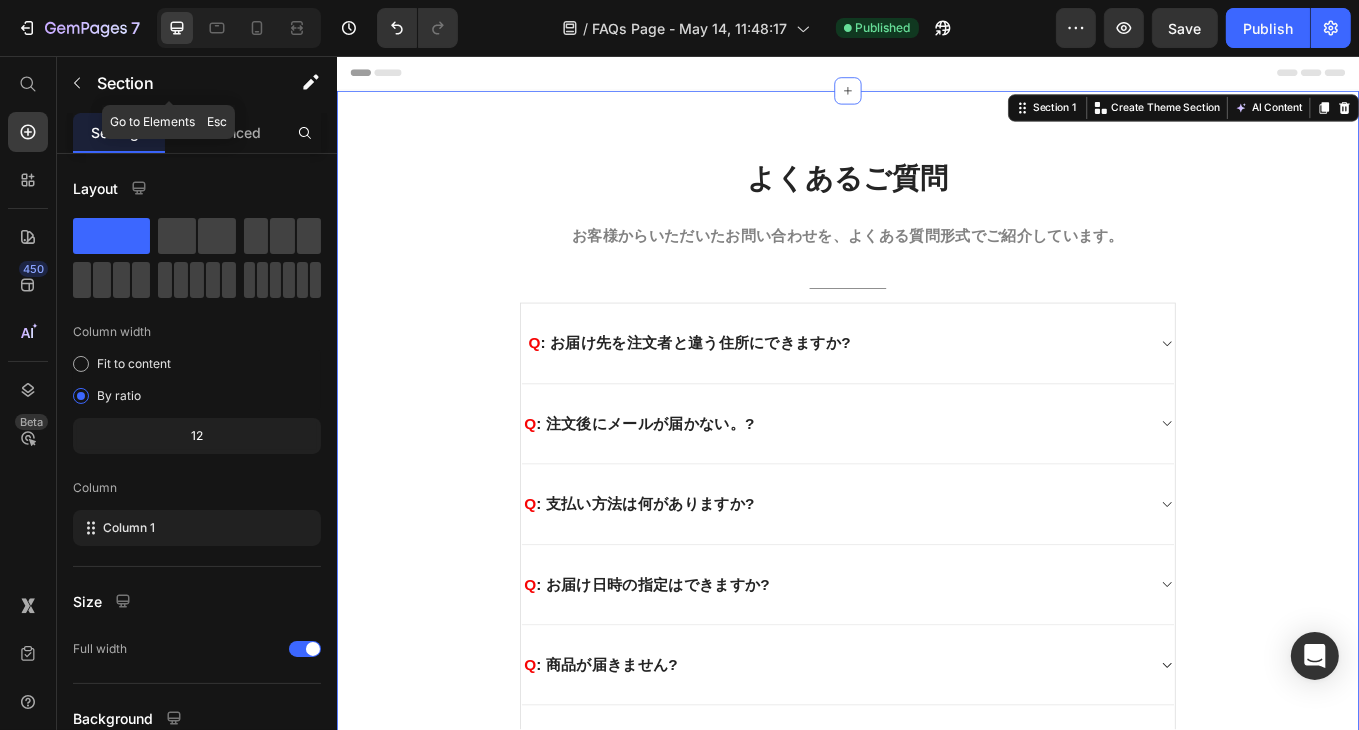 click 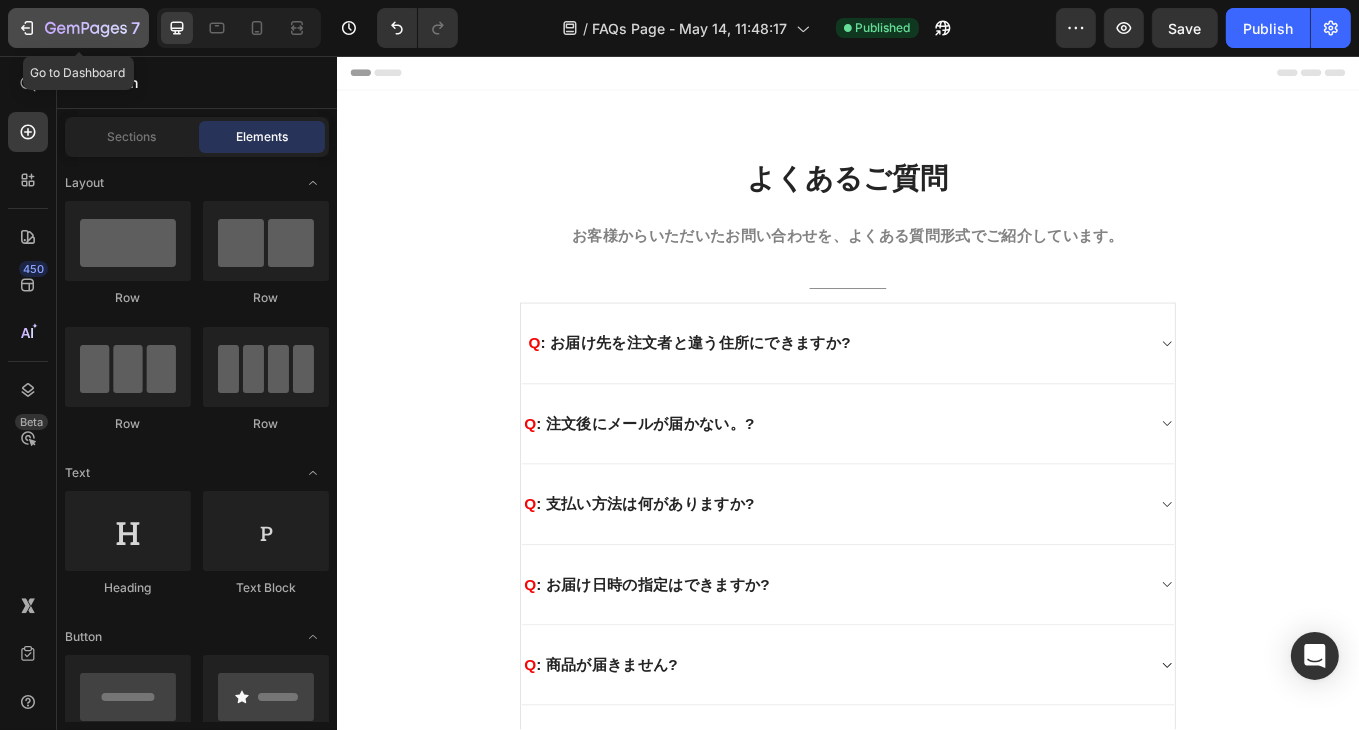 click 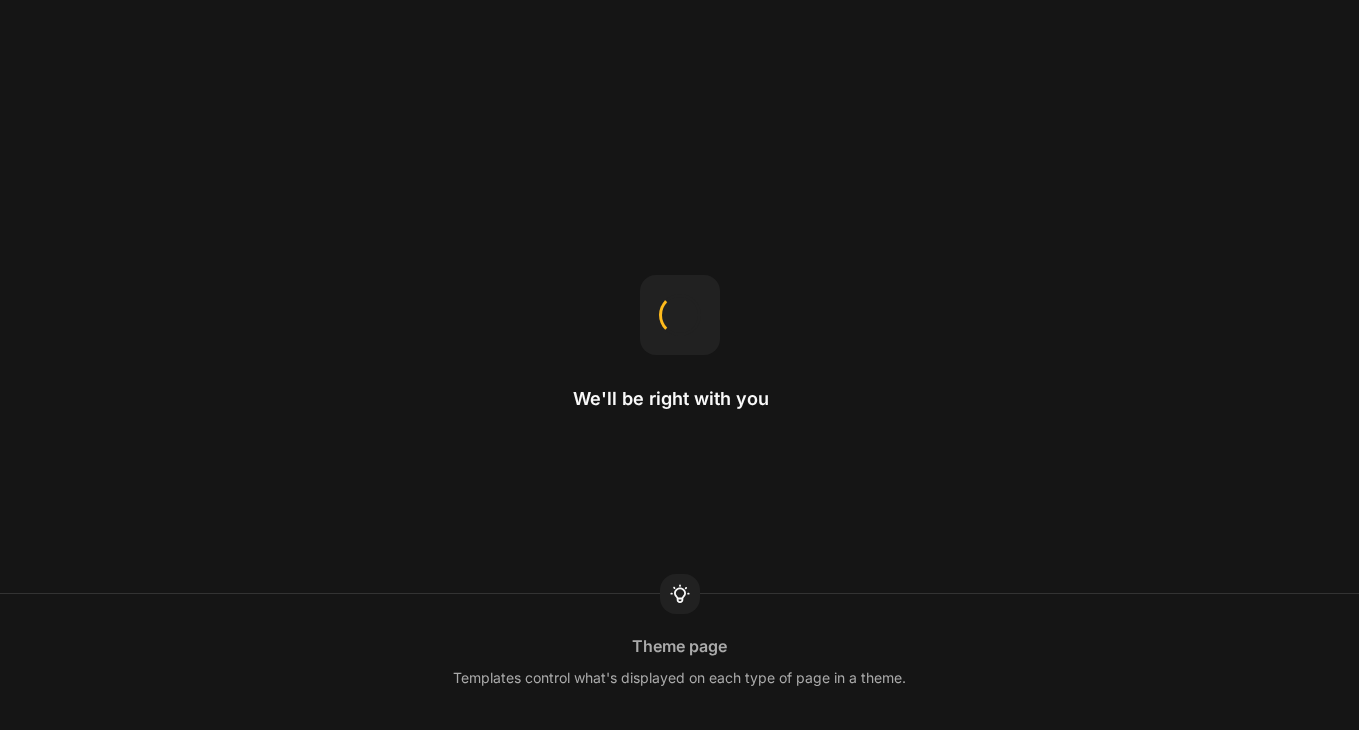 scroll, scrollTop: 0, scrollLeft: 0, axis: both 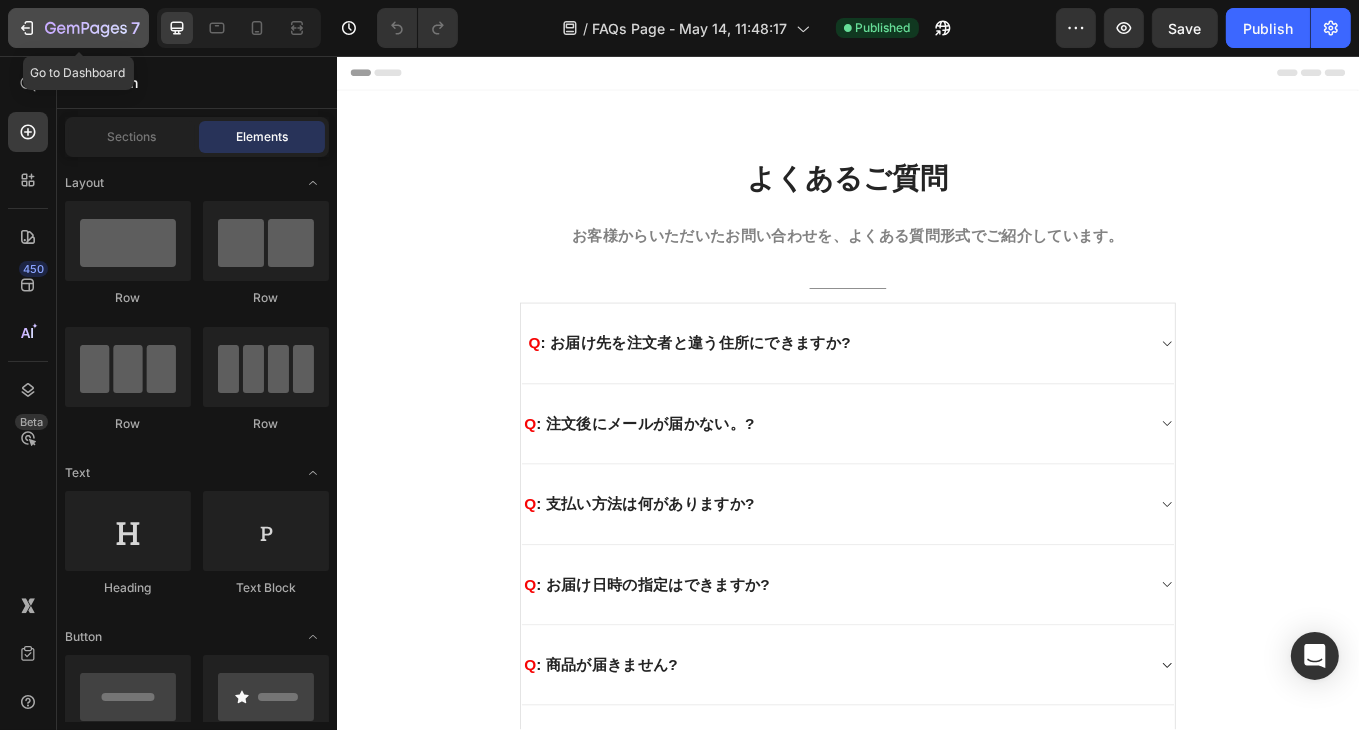 click 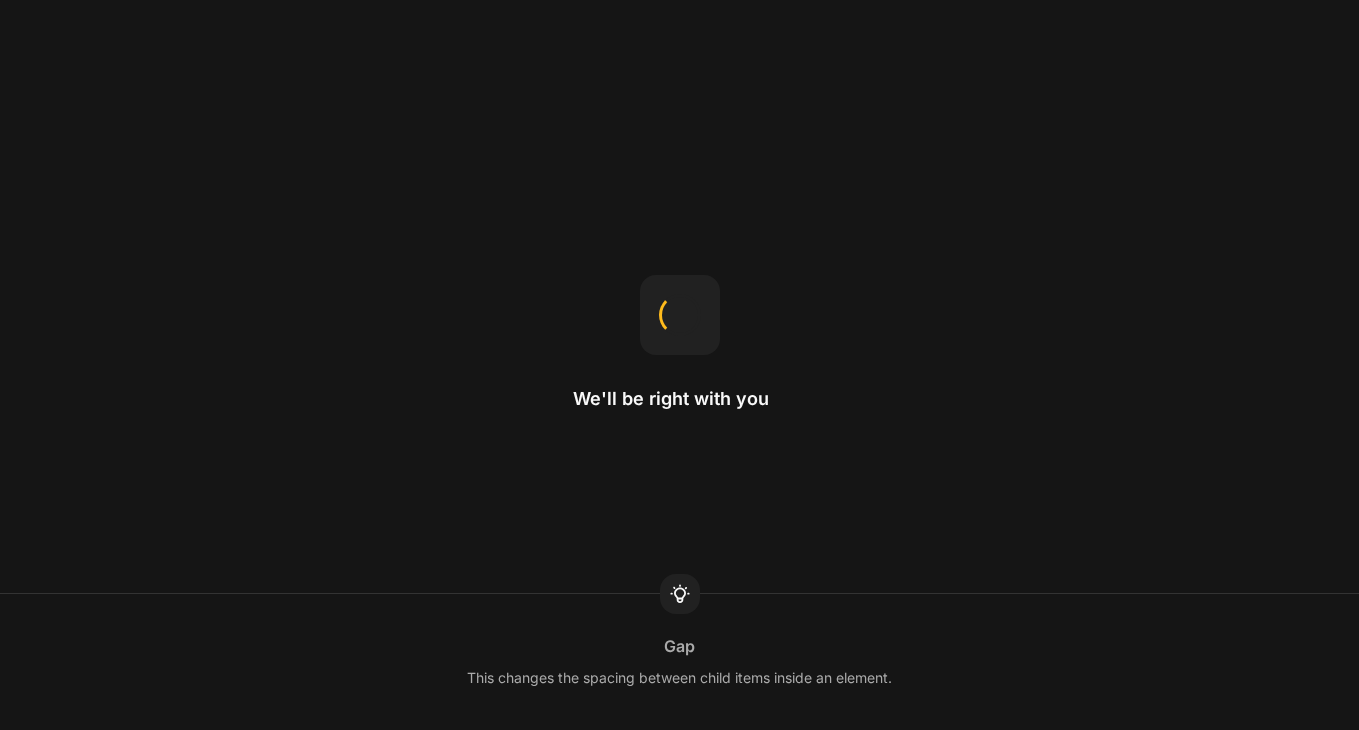 scroll, scrollTop: 0, scrollLeft: 0, axis: both 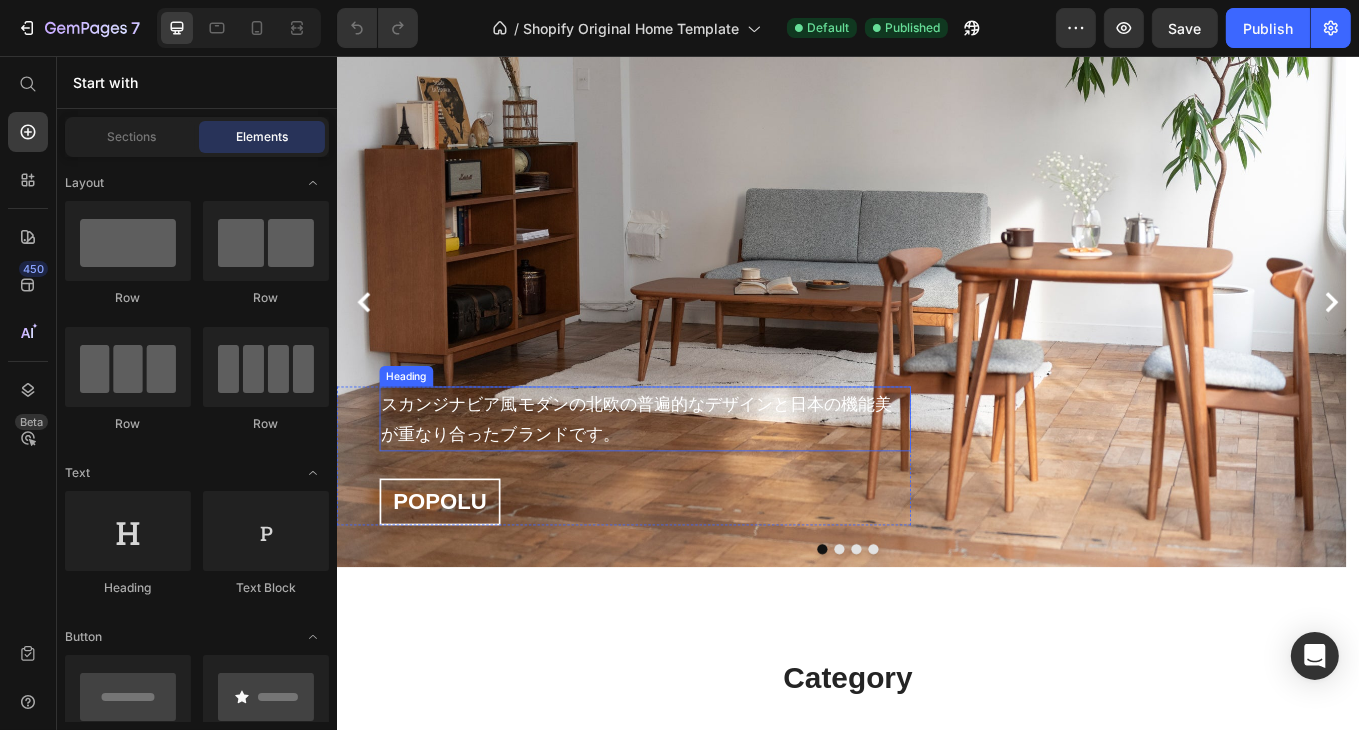 click on "スカンジナビア風モダンの北欧の普遍的なデザインと日本の機能美が重なり合ったブランドです。" at bounding box center [698, 482] 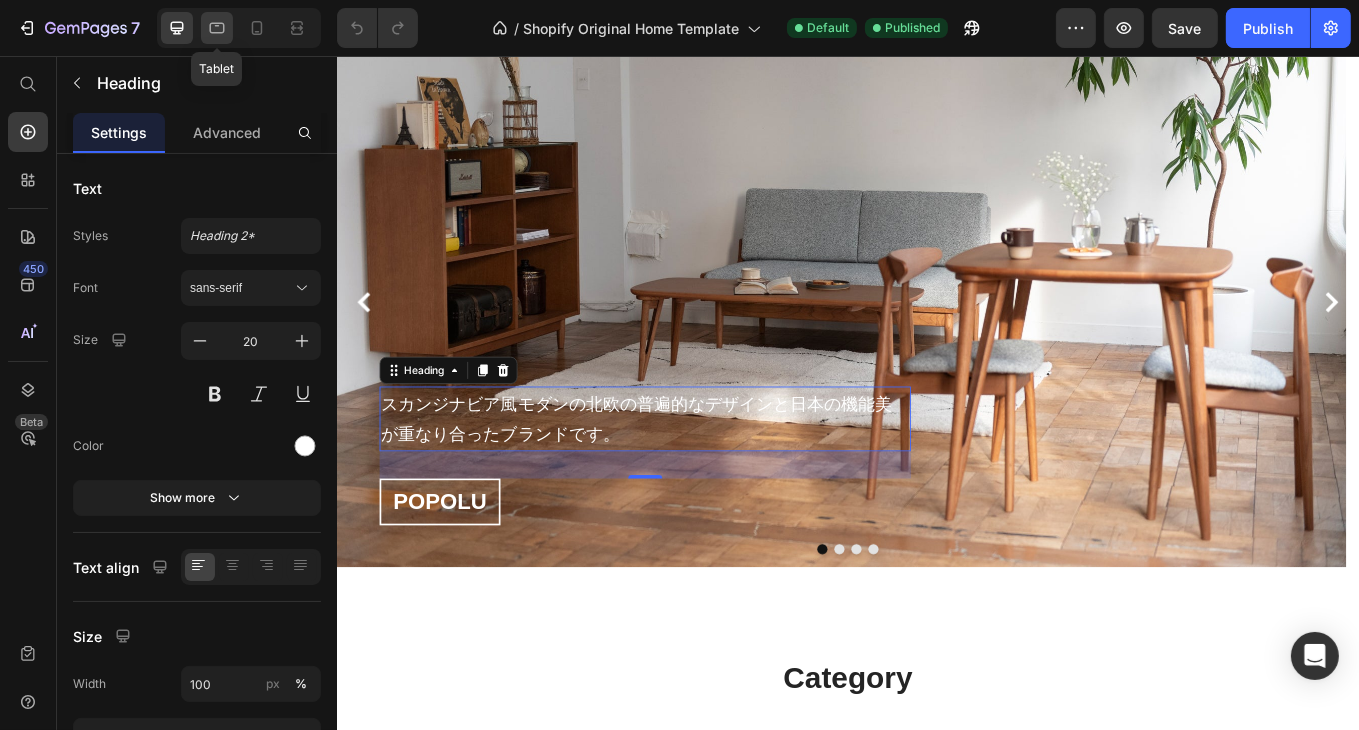 click 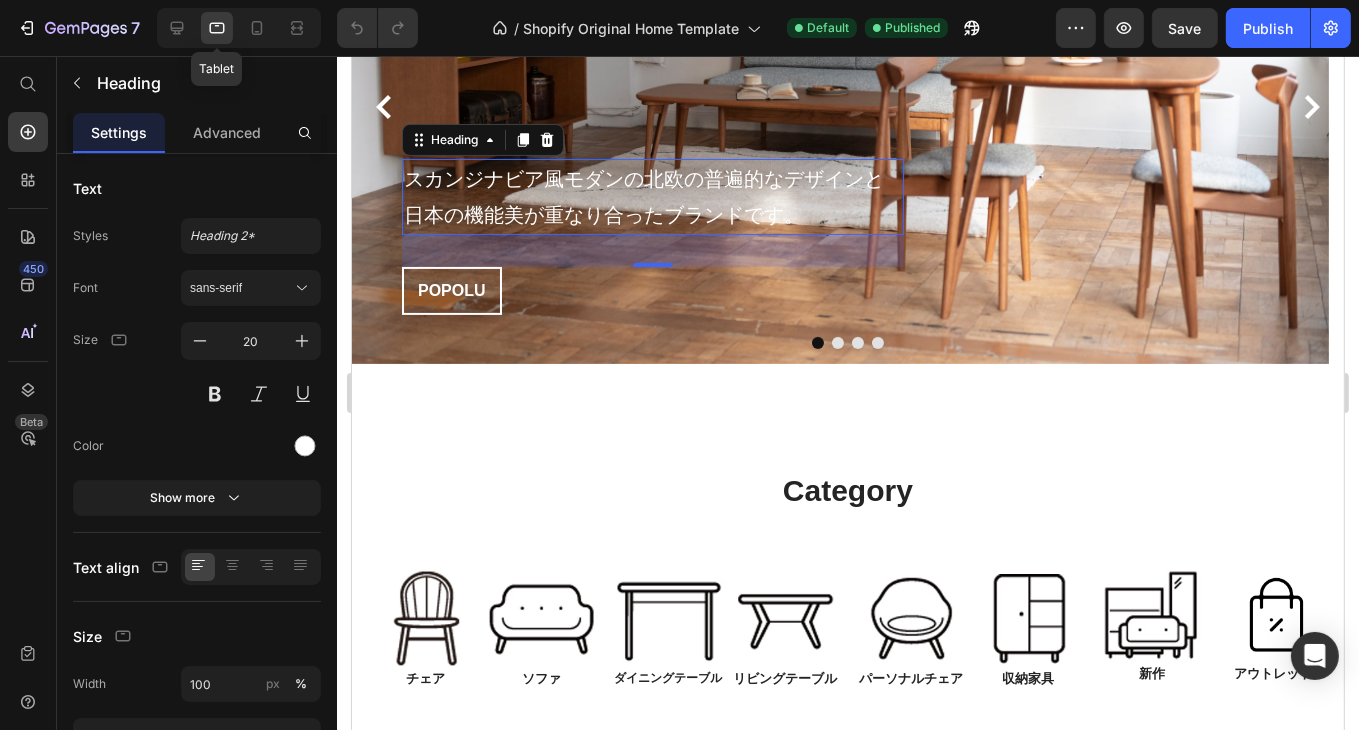 scroll, scrollTop: 419, scrollLeft: 0, axis: vertical 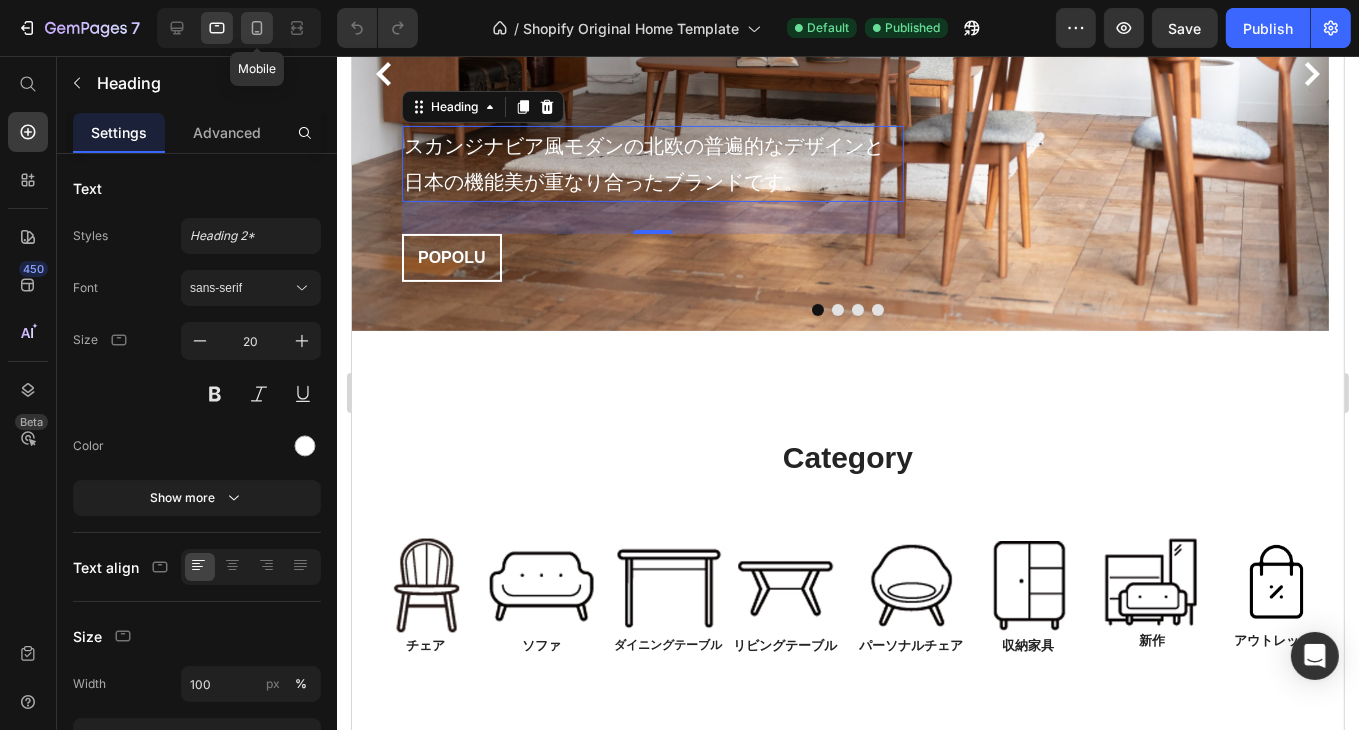 click 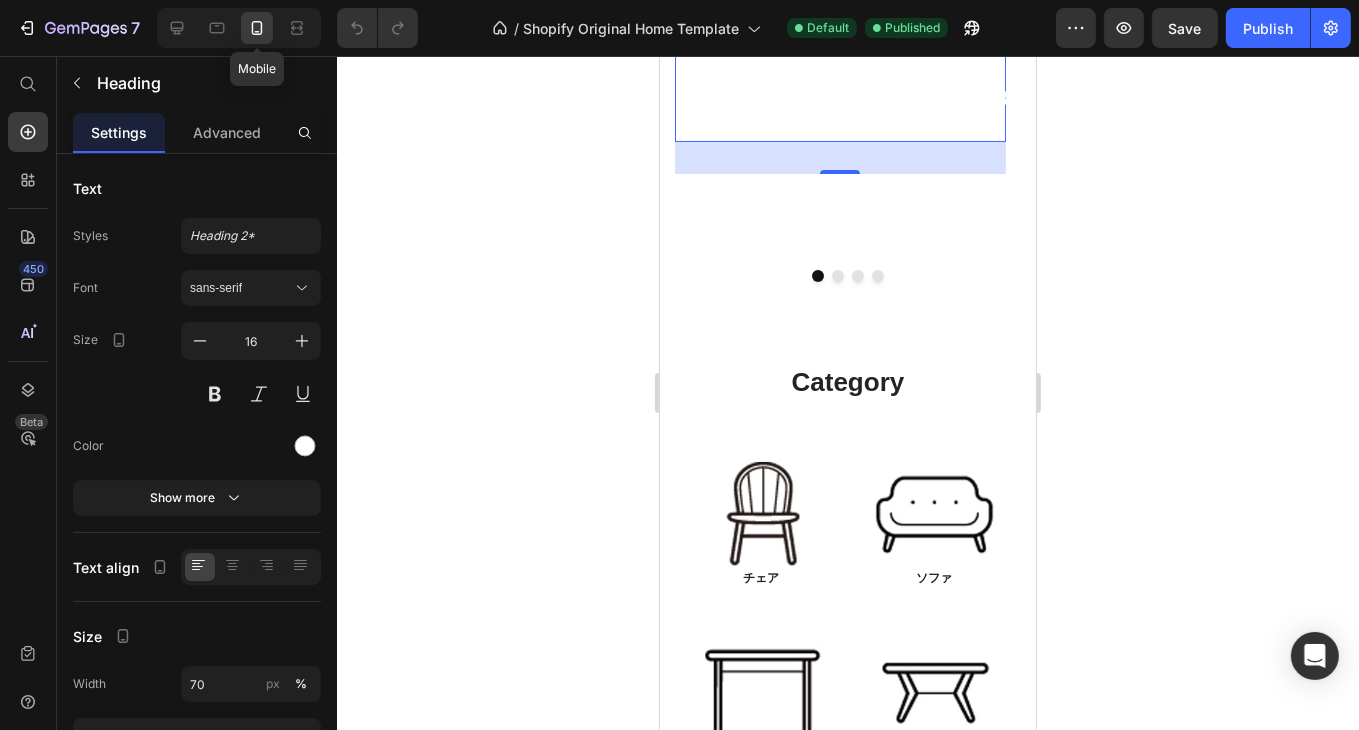 scroll, scrollTop: 108, scrollLeft: 0, axis: vertical 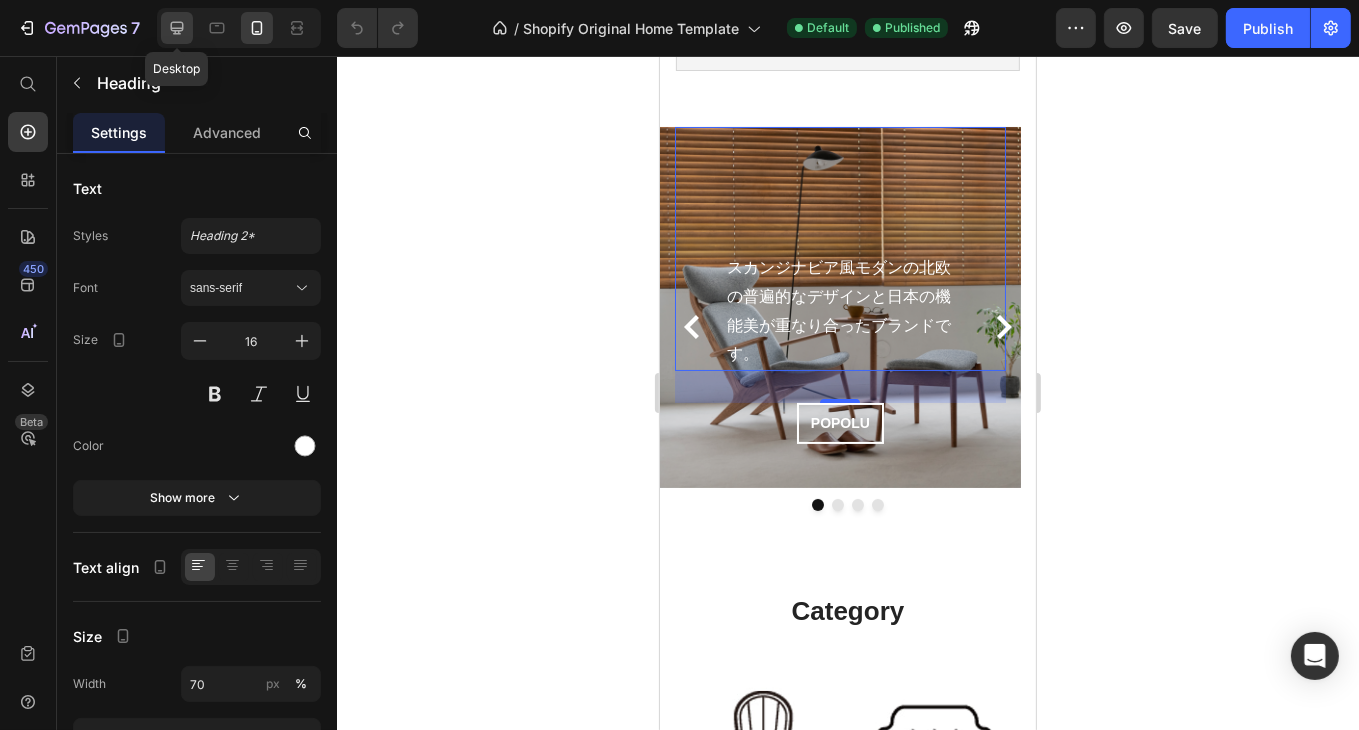 click 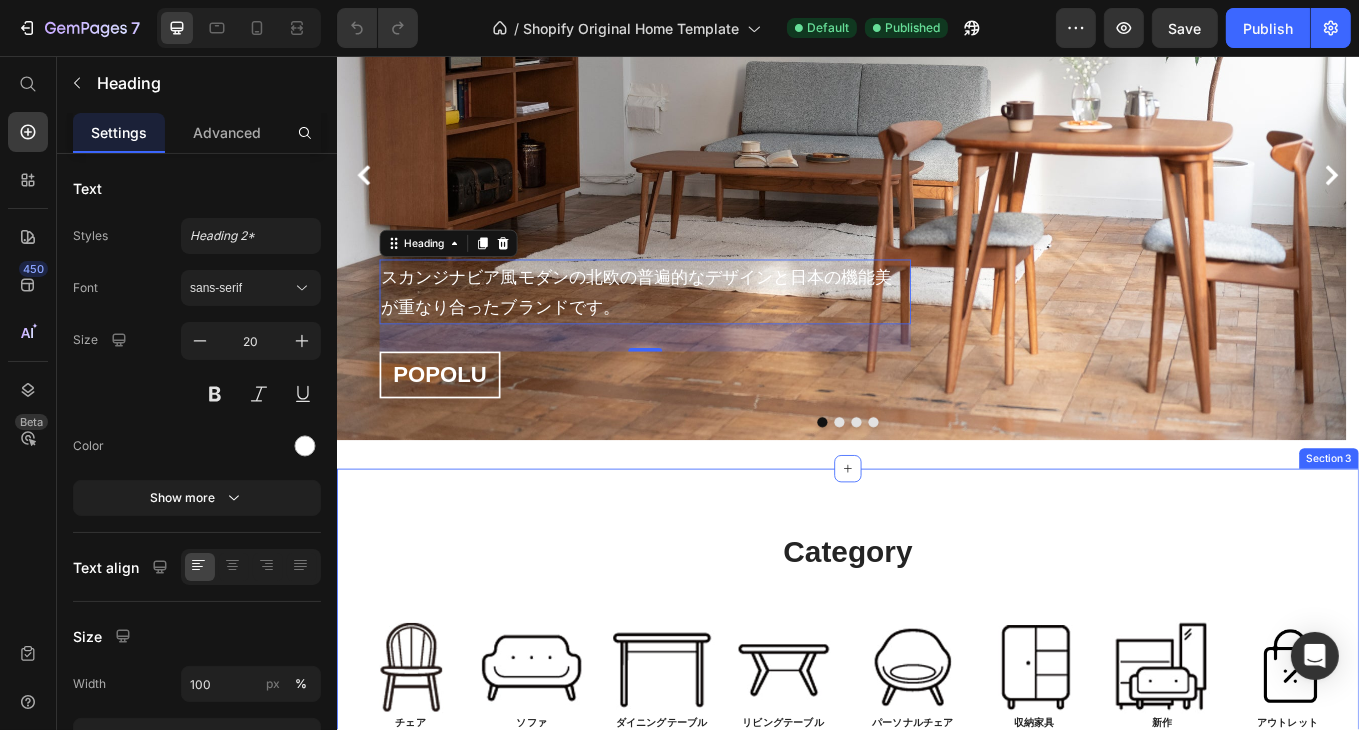 scroll, scrollTop: 318, scrollLeft: 0, axis: vertical 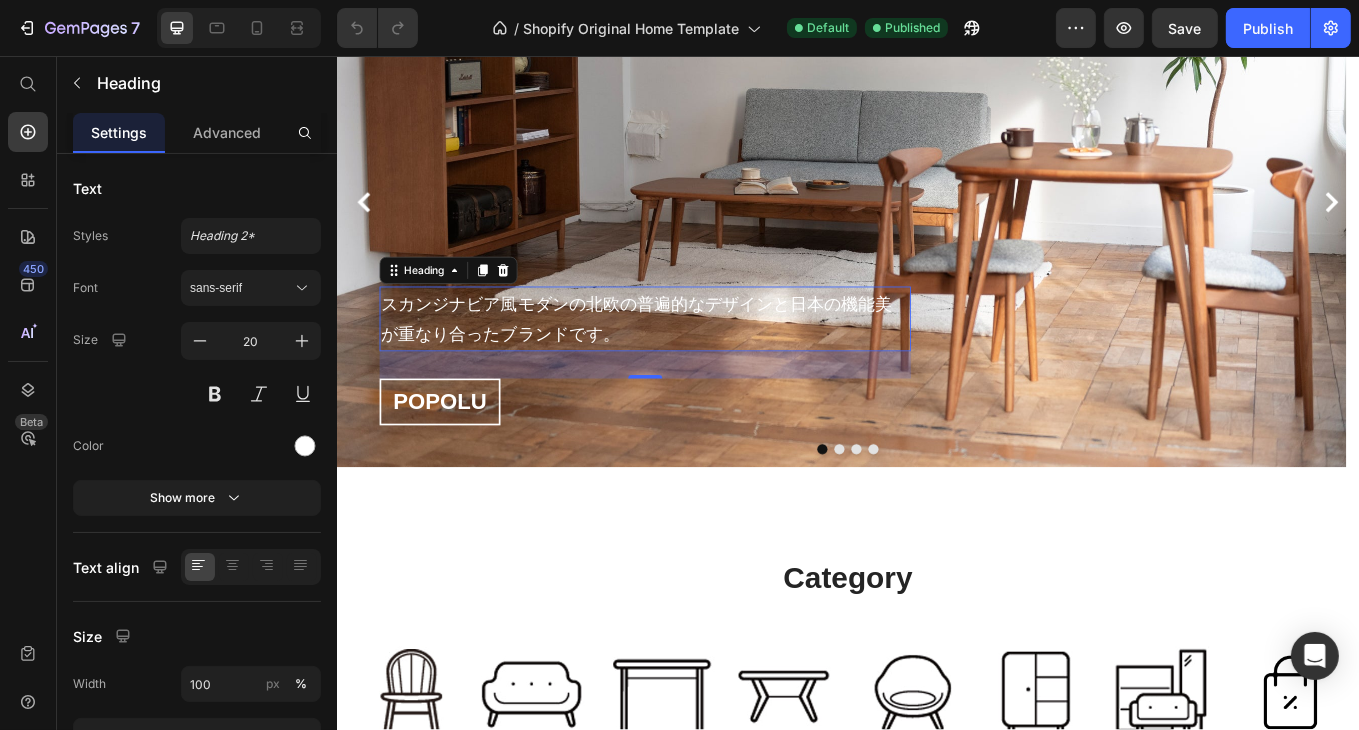 click on "スカンジナビア風モダンの北欧の普遍的なデザインと日本の機能美が重なり合ったブランドです。" at bounding box center (698, 364) 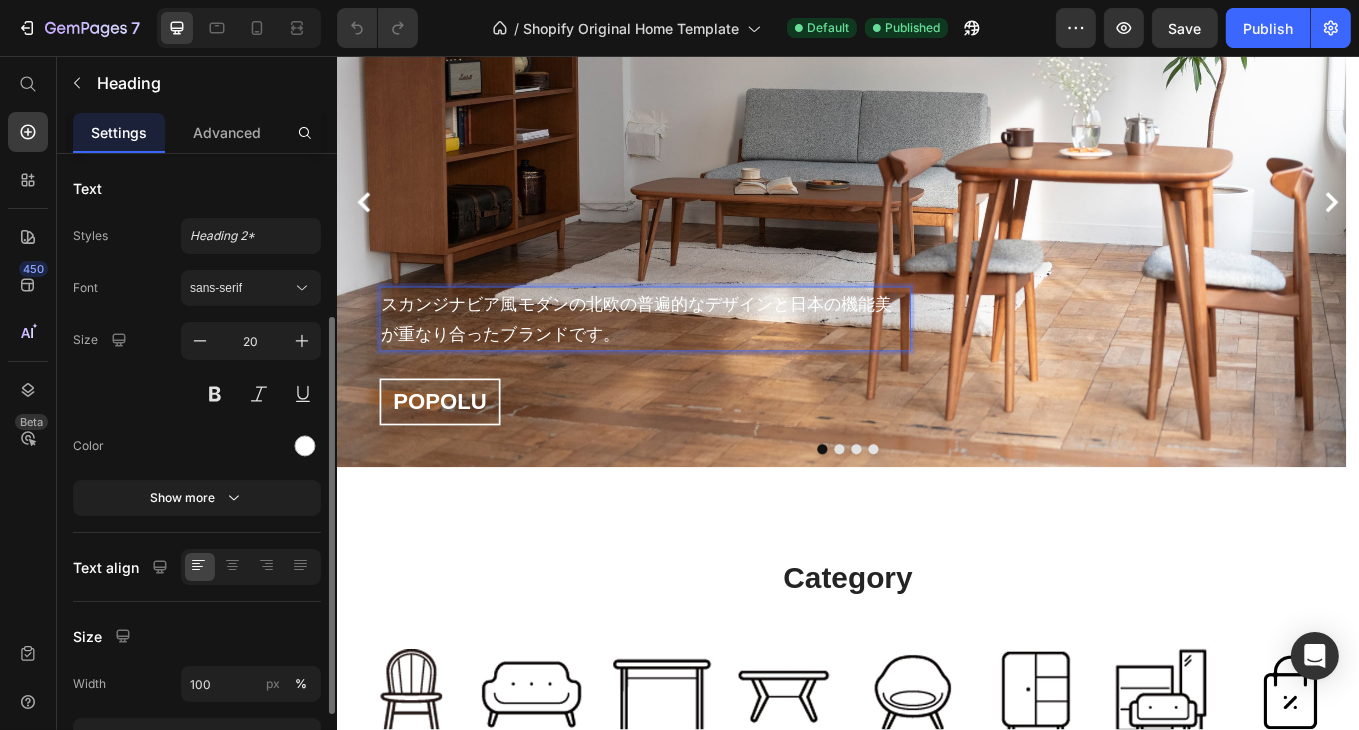 scroll, scrollTop: 300, scrollLeft: 0, axis: vertical 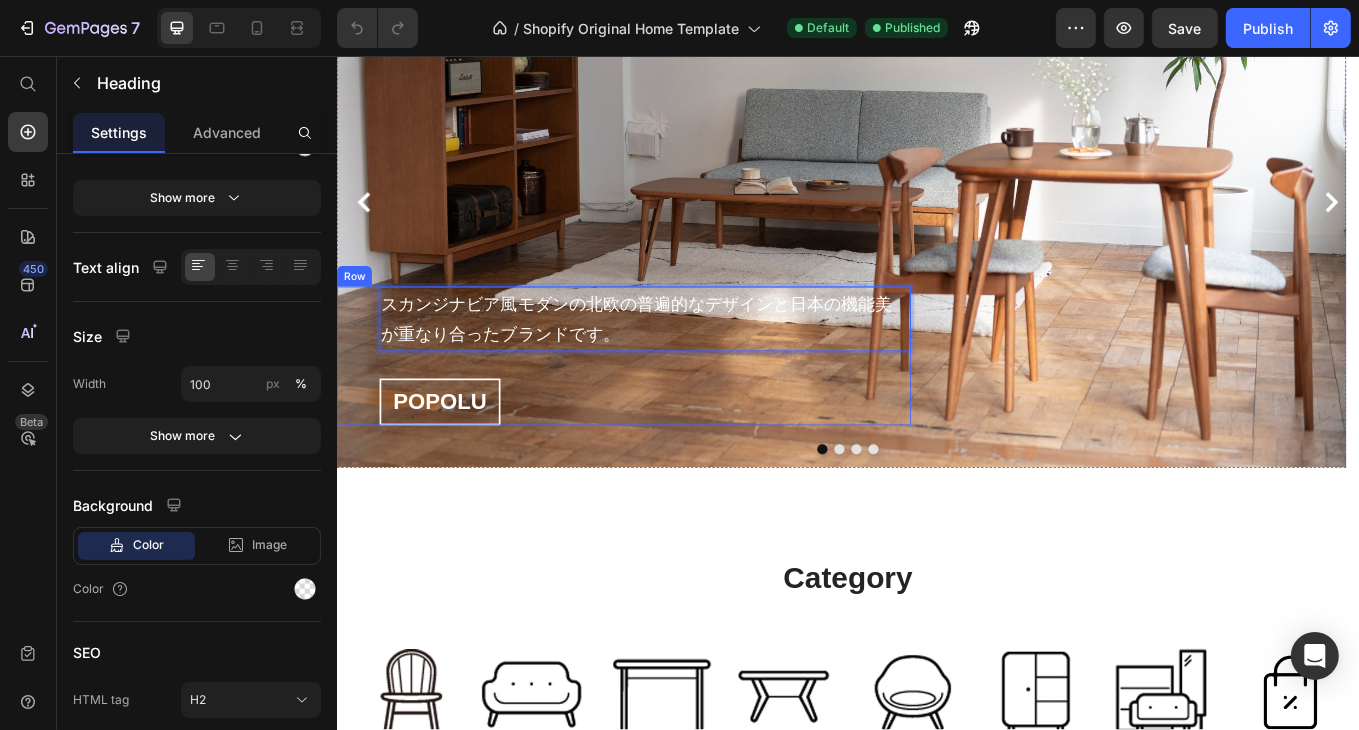 click on "スカンジナビア風モダンの北欧の普遍的なデザインと日本の機能美が重なり合ったブランドです。 Heading   32 POPOLU Button" at bounding box center [698, 407] 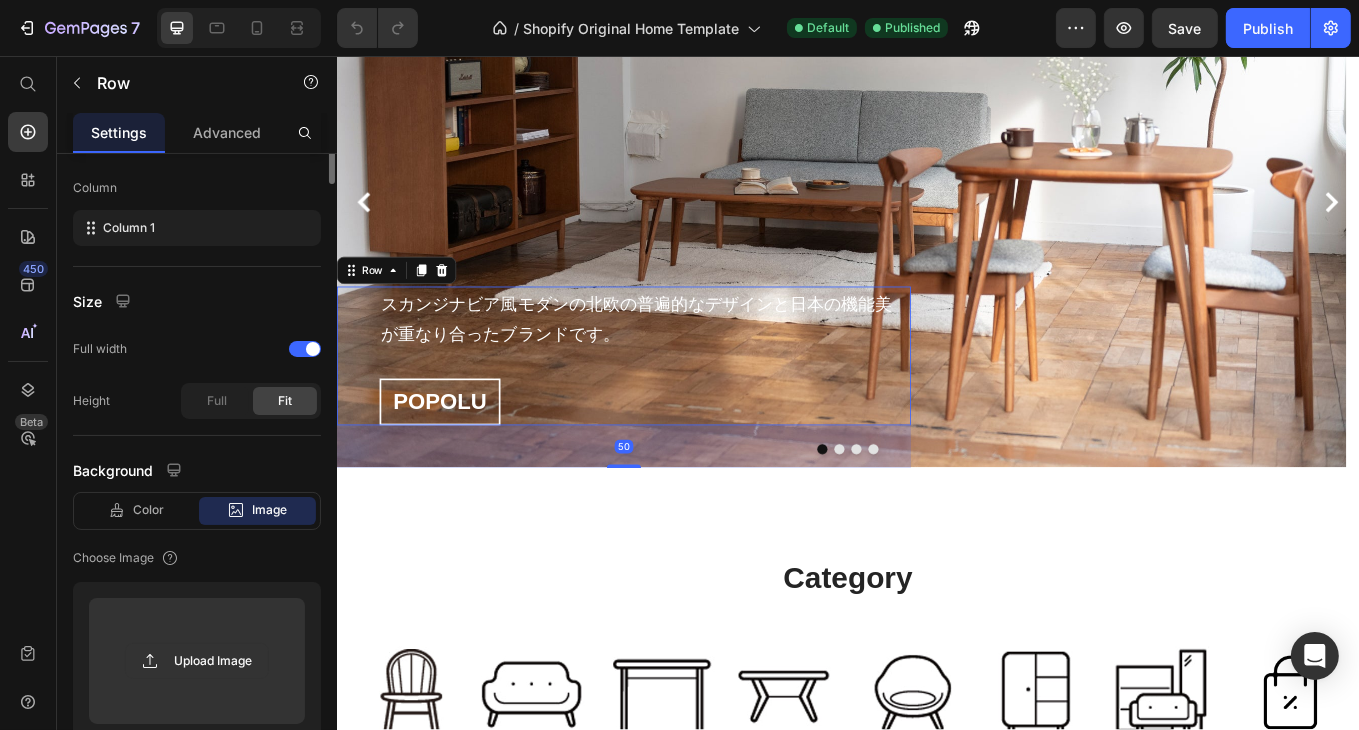 scroll, scrollTop: 0, scrollLeft: 0, axis: both 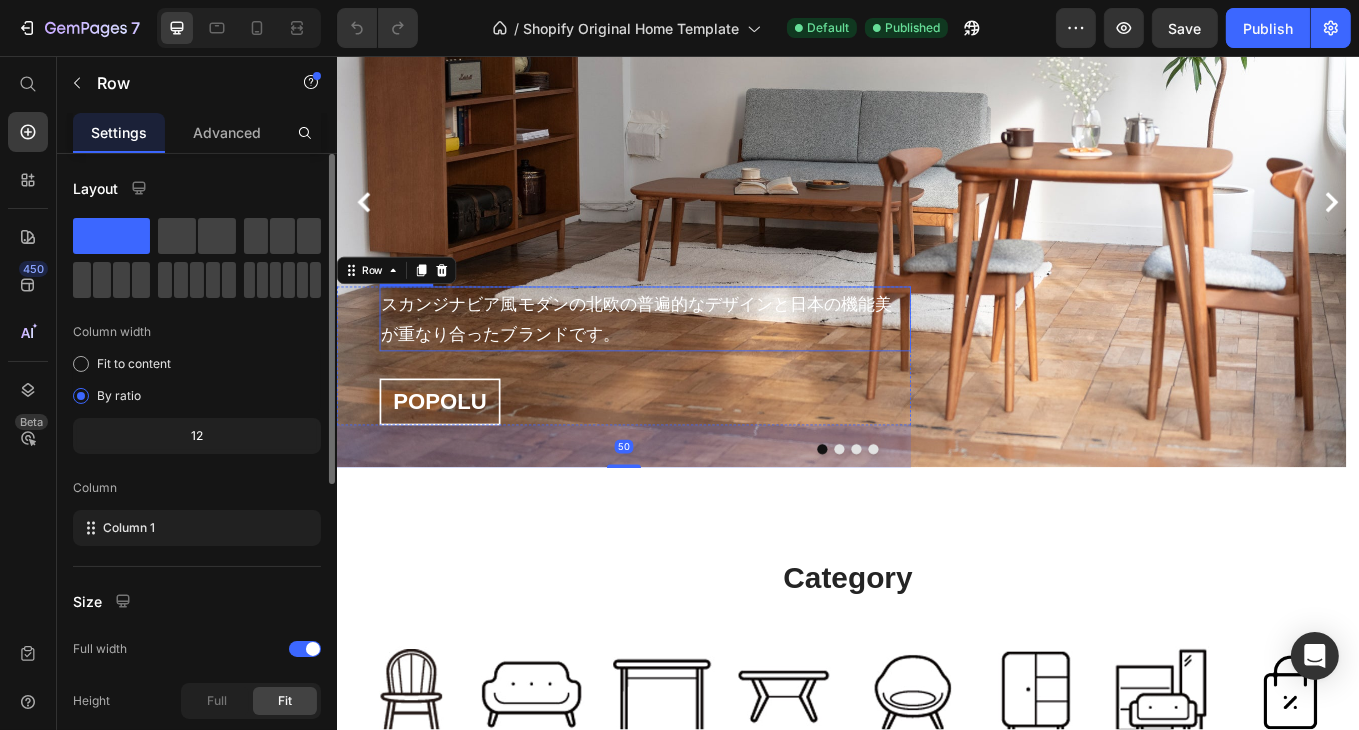 click on "スカンジナビア風モダンの北欧の普遍的なデザインと日本の機能美が重なり合ったブランドです。" at bounding box center (698, 364) 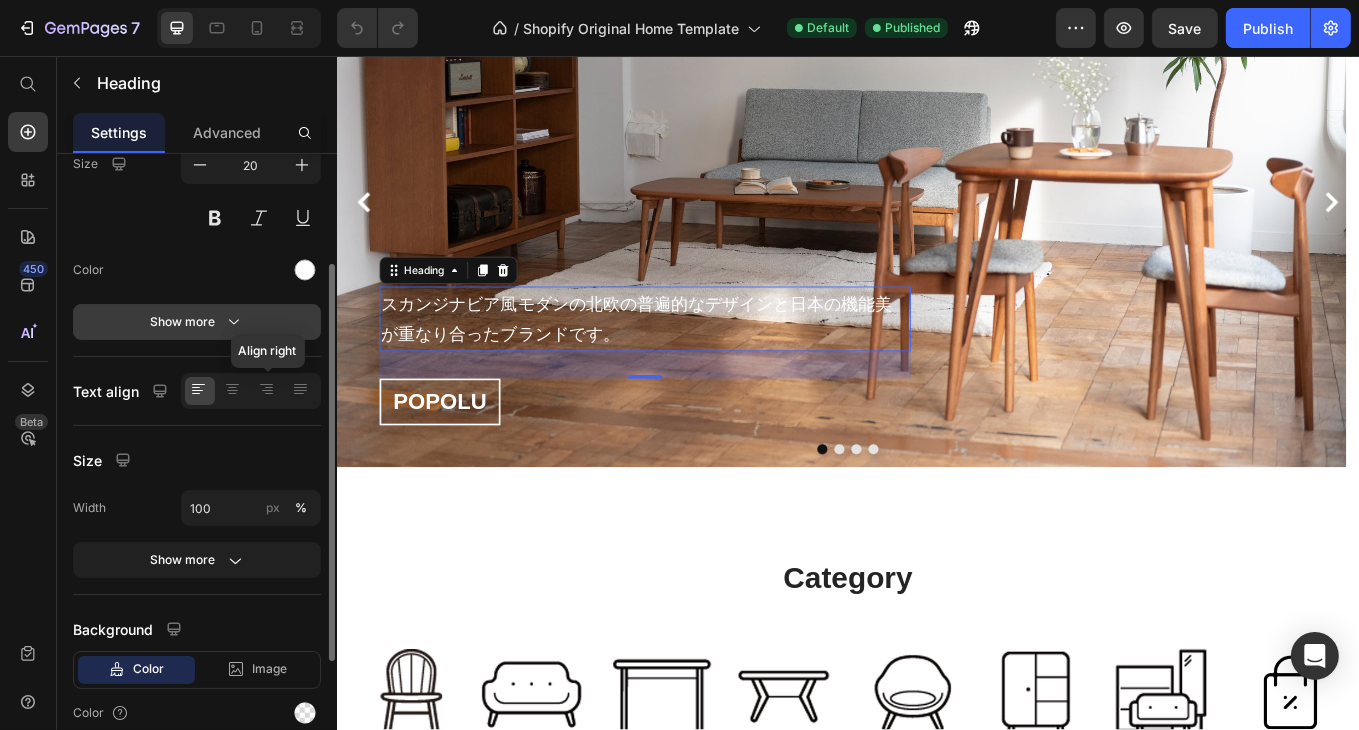 scroll, scrollTop: 0, scrollLeft: 0, axis: both 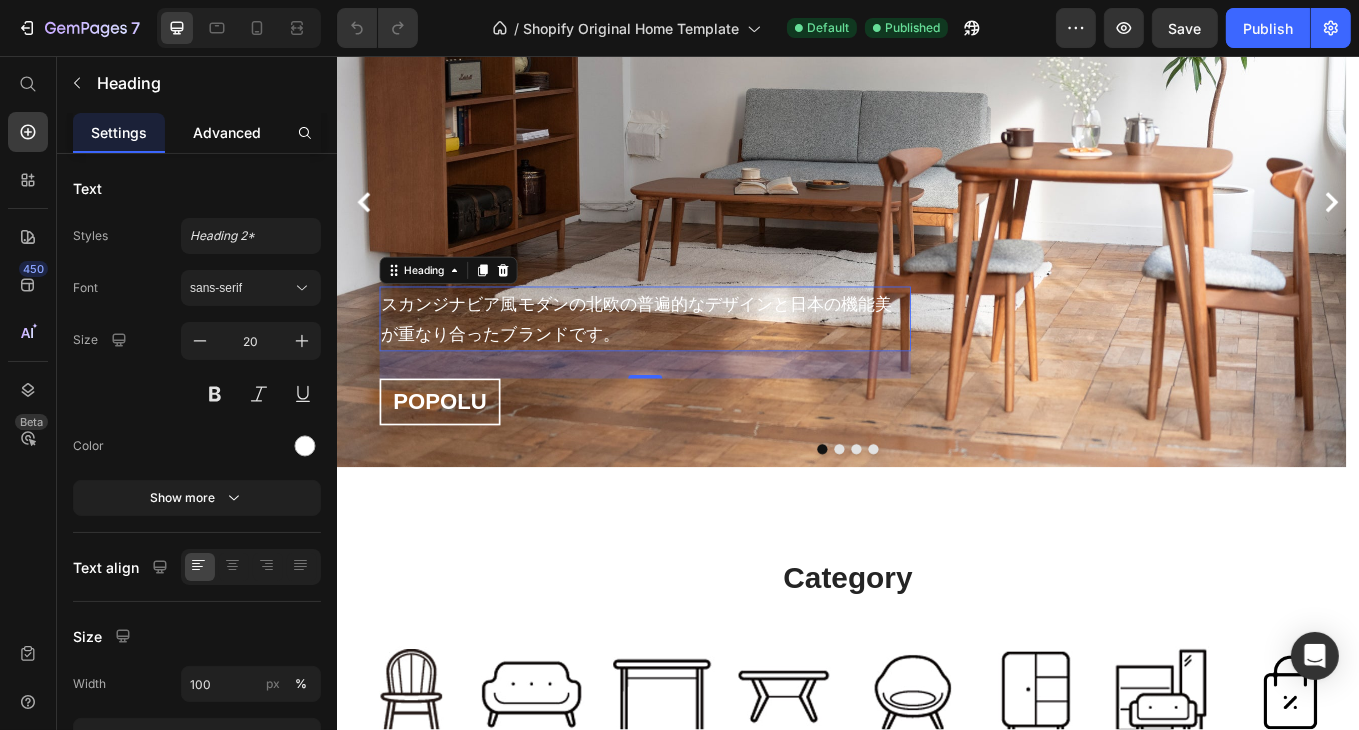 click on "Advanced" at bounding box center (227, 132) 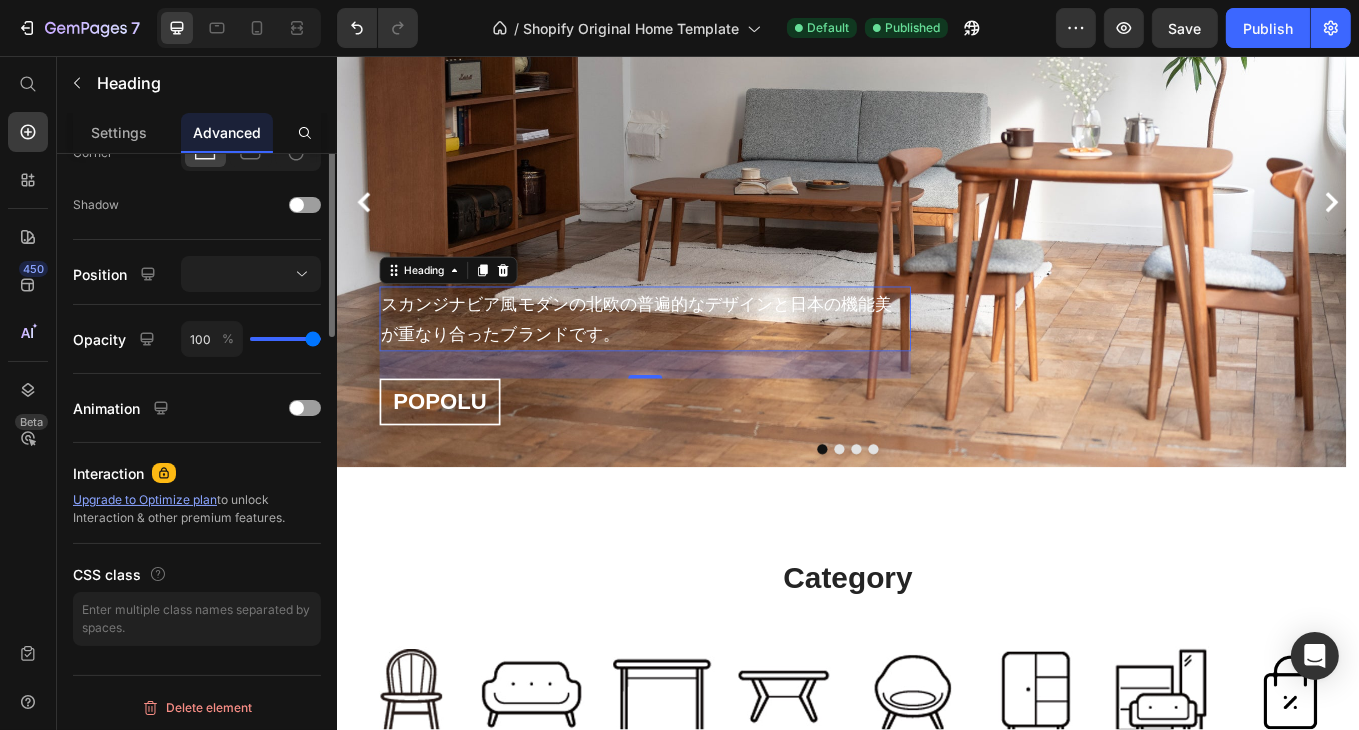 scroll, scrollTop: 0, scrollLeft: 0, axis: both 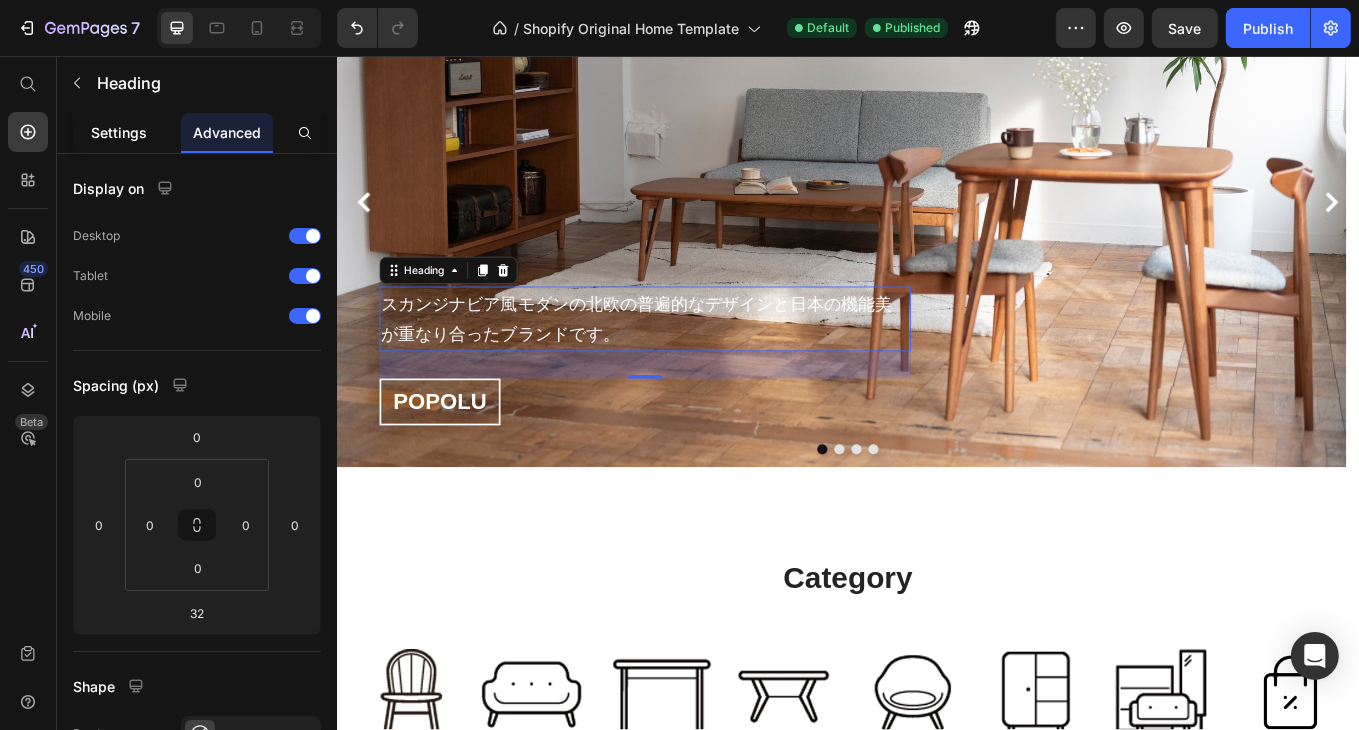 click on "Settings" at bounding box center [119, 132] 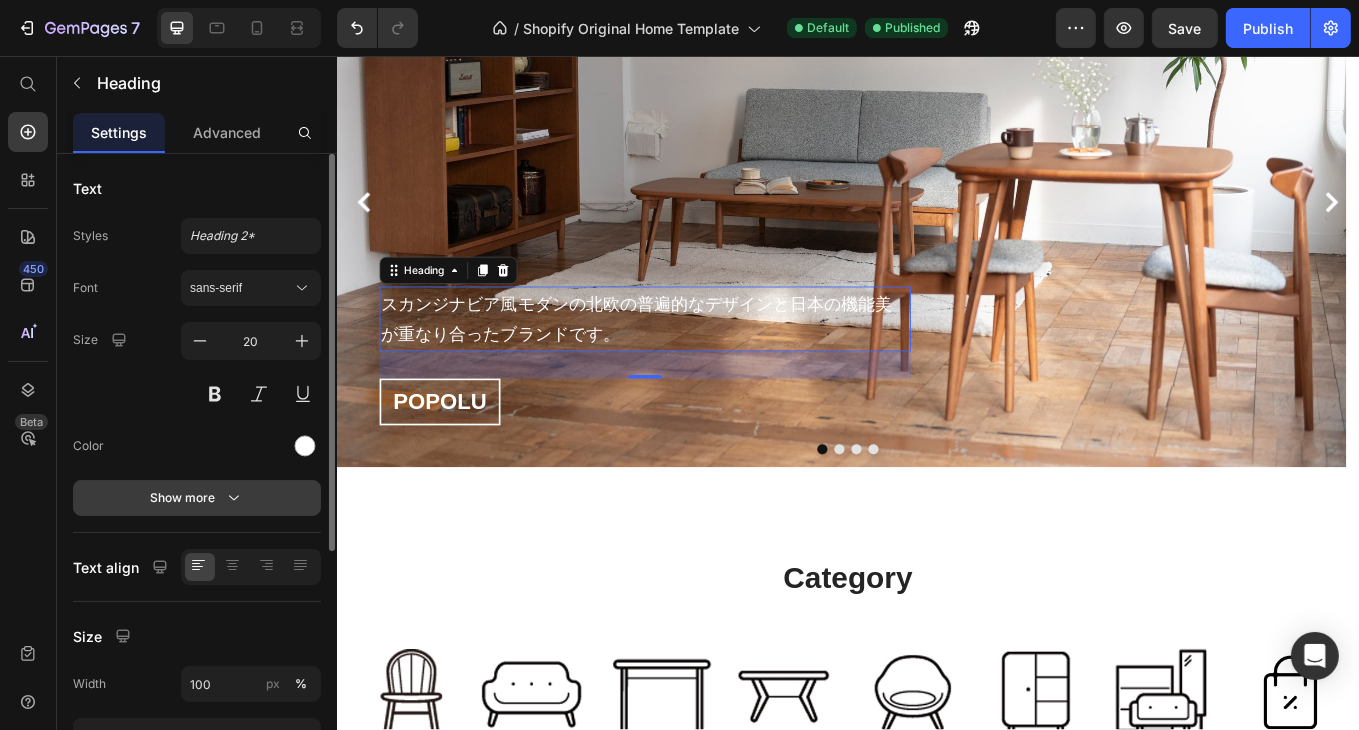 click on "Show more" at bounding box center (197, 498) 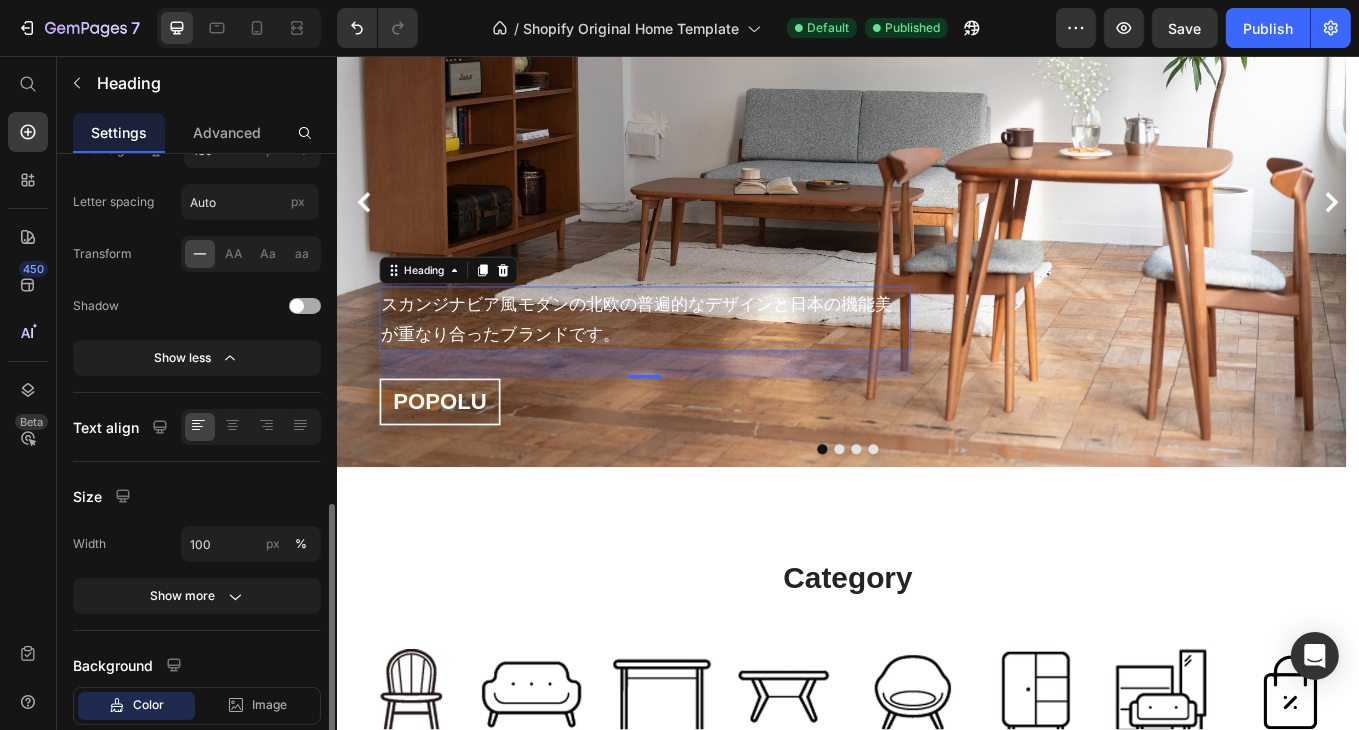 scroll, scrollTop: 500, scrollLeft: 0, axis: vertical 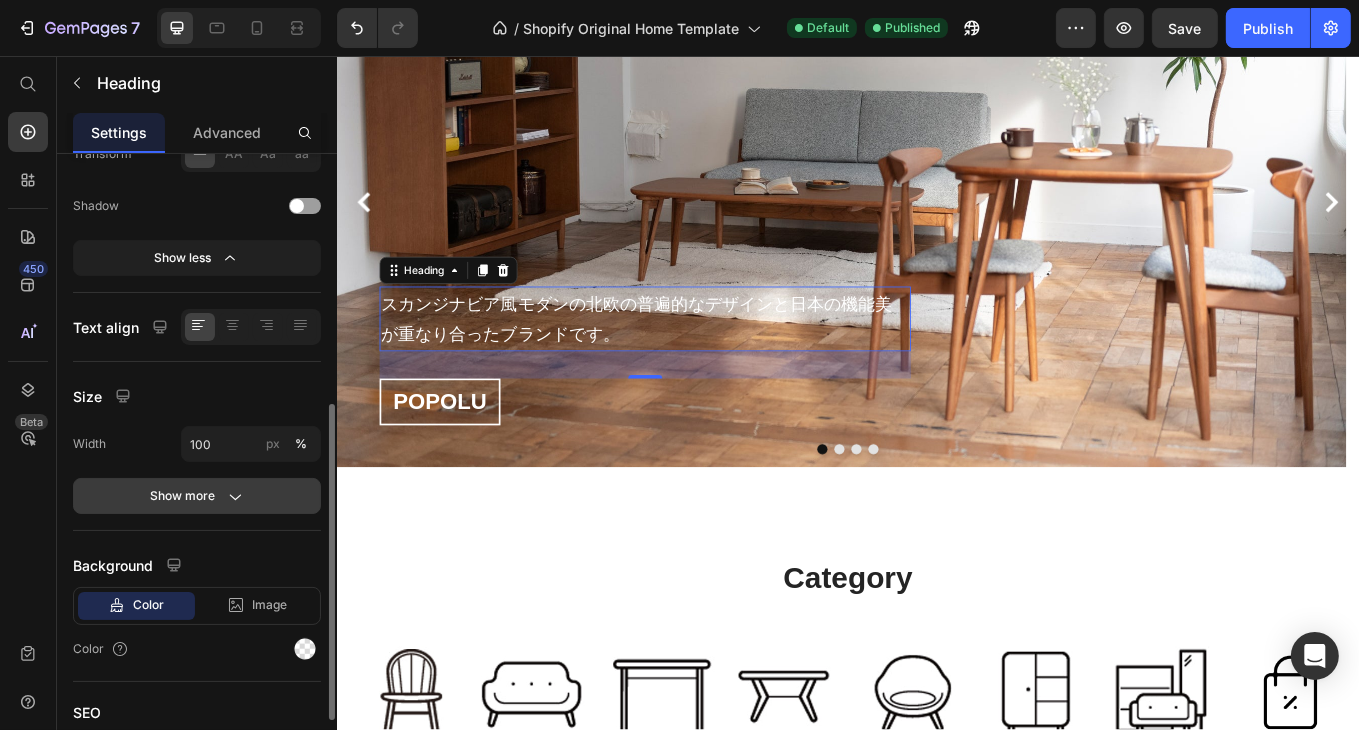 click on "Show more" at bounding box center (197, 496) 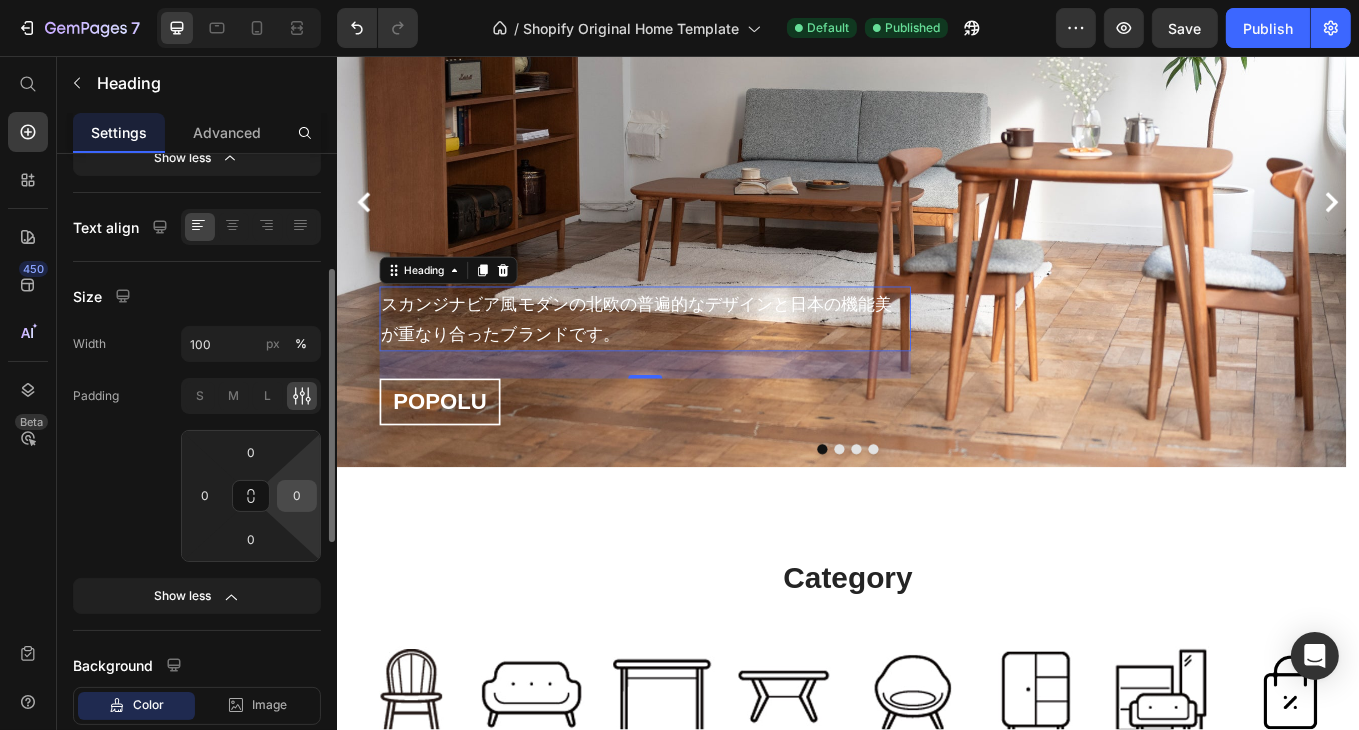 scroll, scrollTop: 500, scrollLeft: 0, axis: vertical 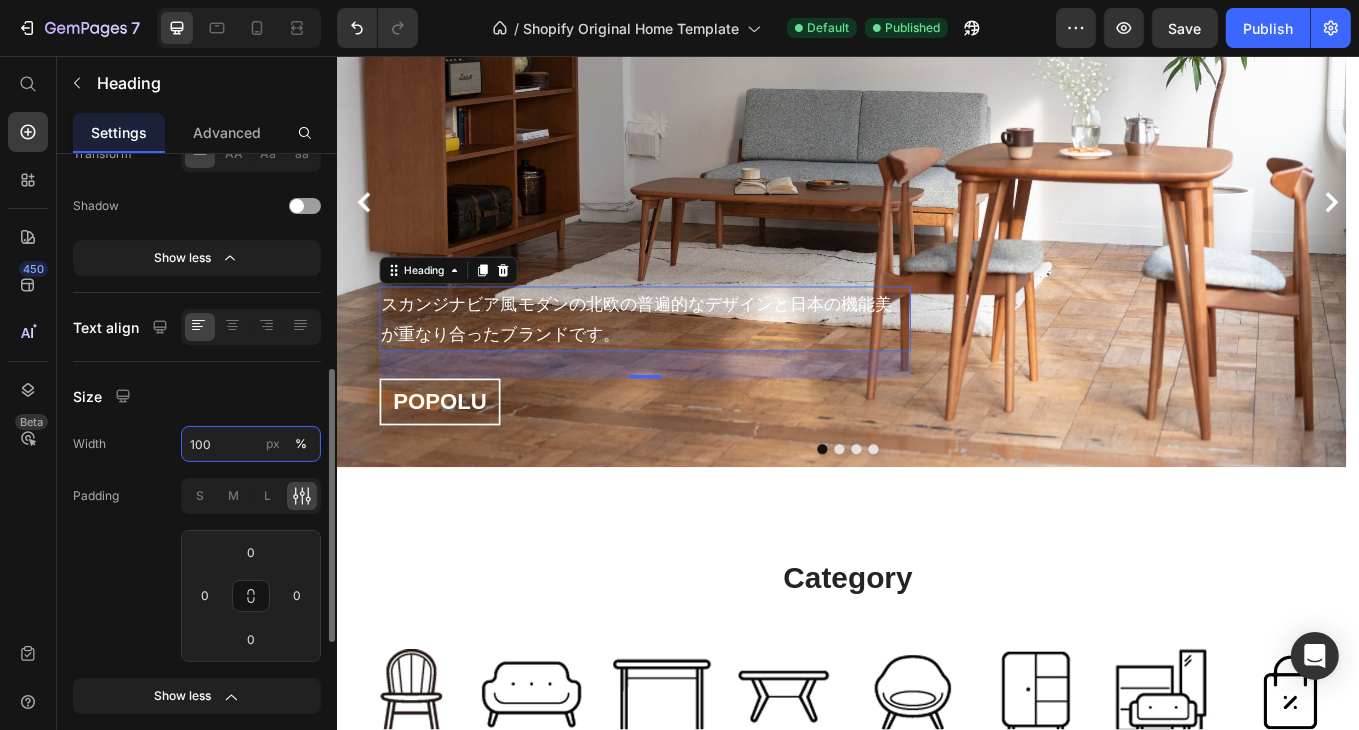 click on "100" at bounding box center (251, 444) 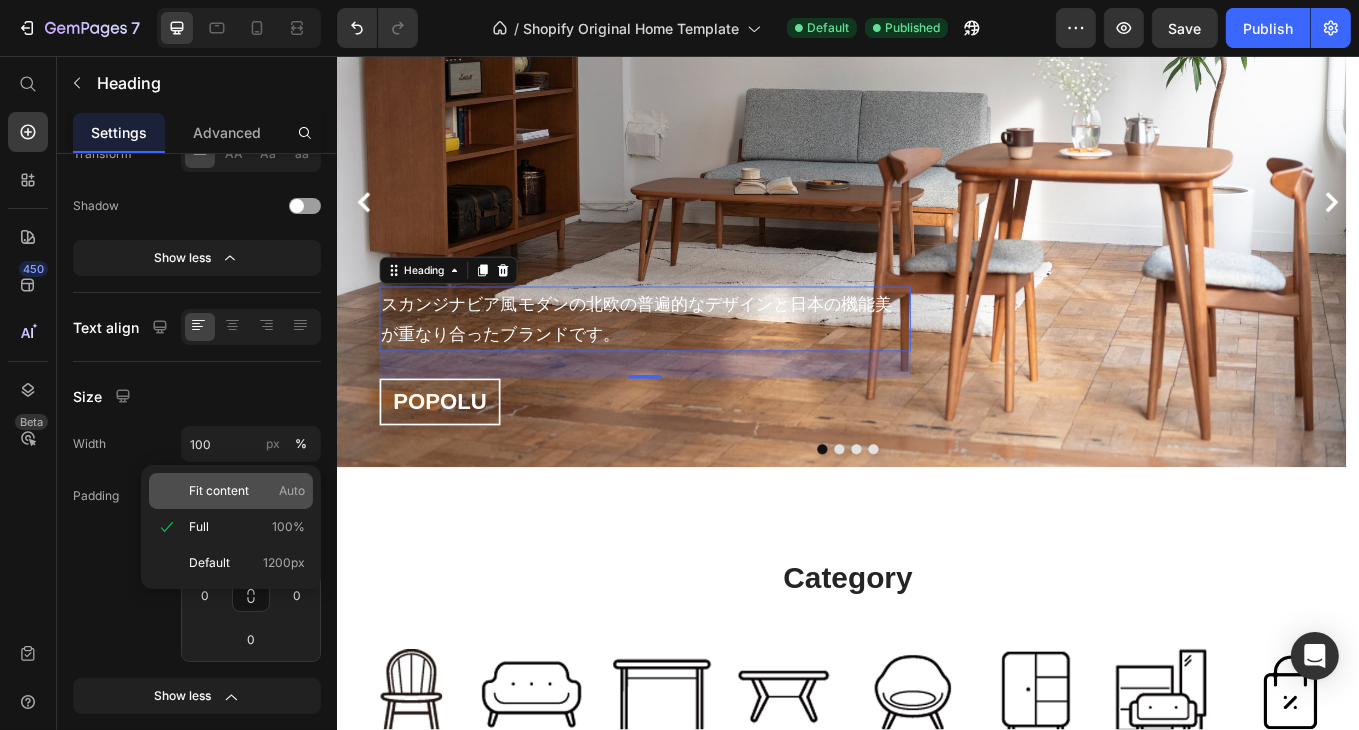click on "Fit content" at bounding box center (219, 491) 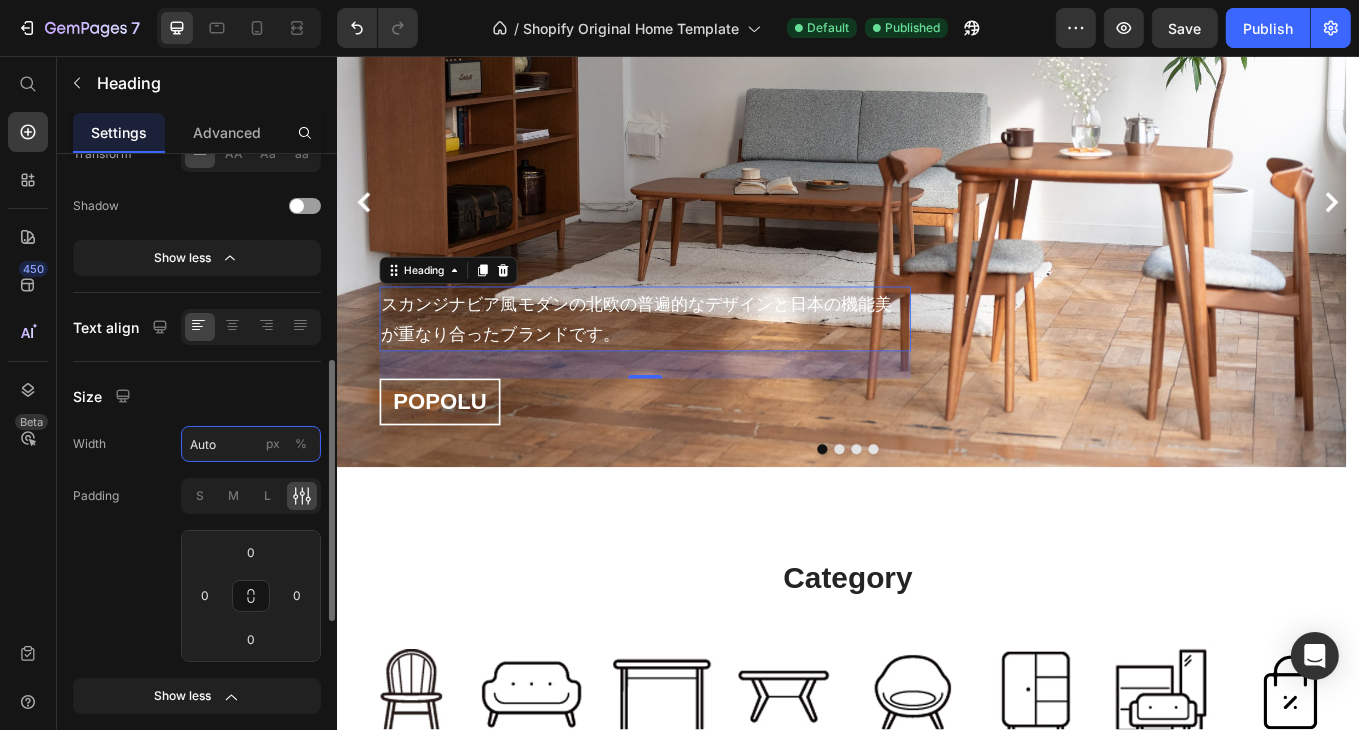 click on "Auto" at bounding box center [251, 444] 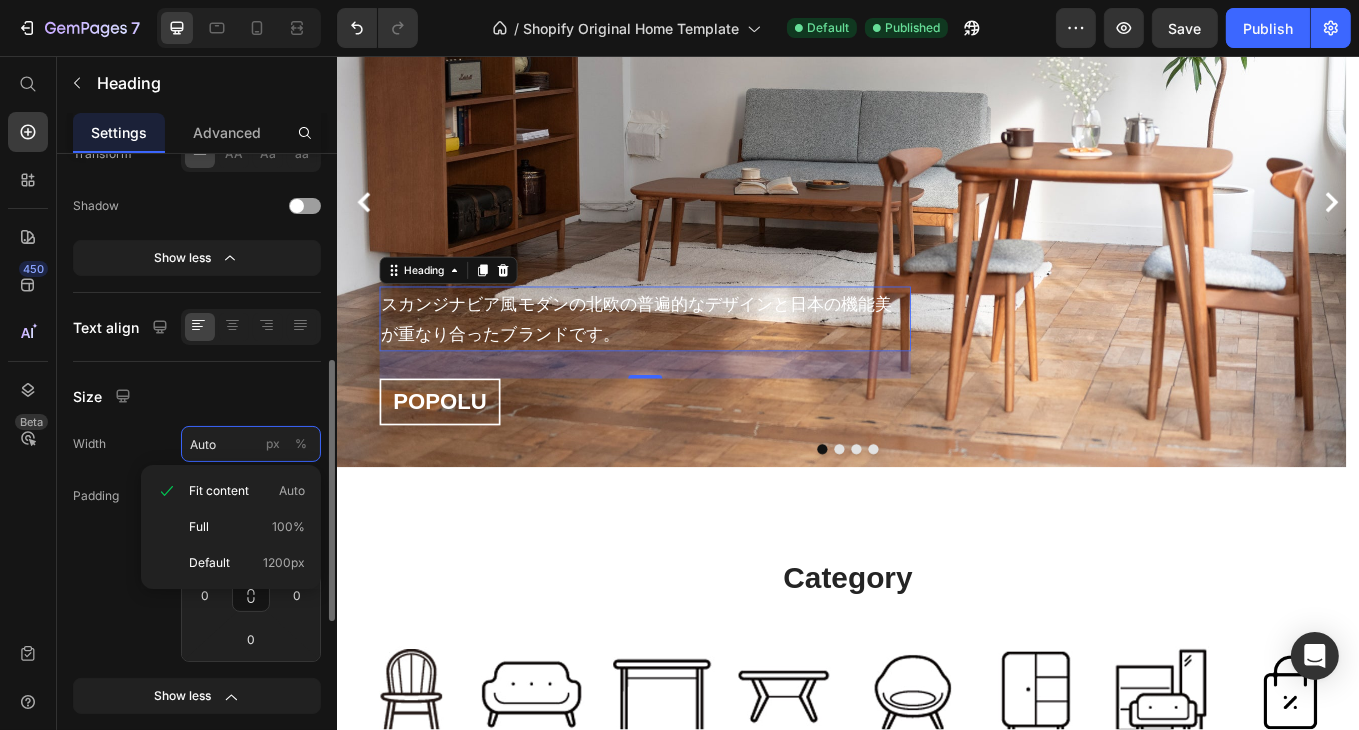 click on "Auto" at bounding box center [251, 444] 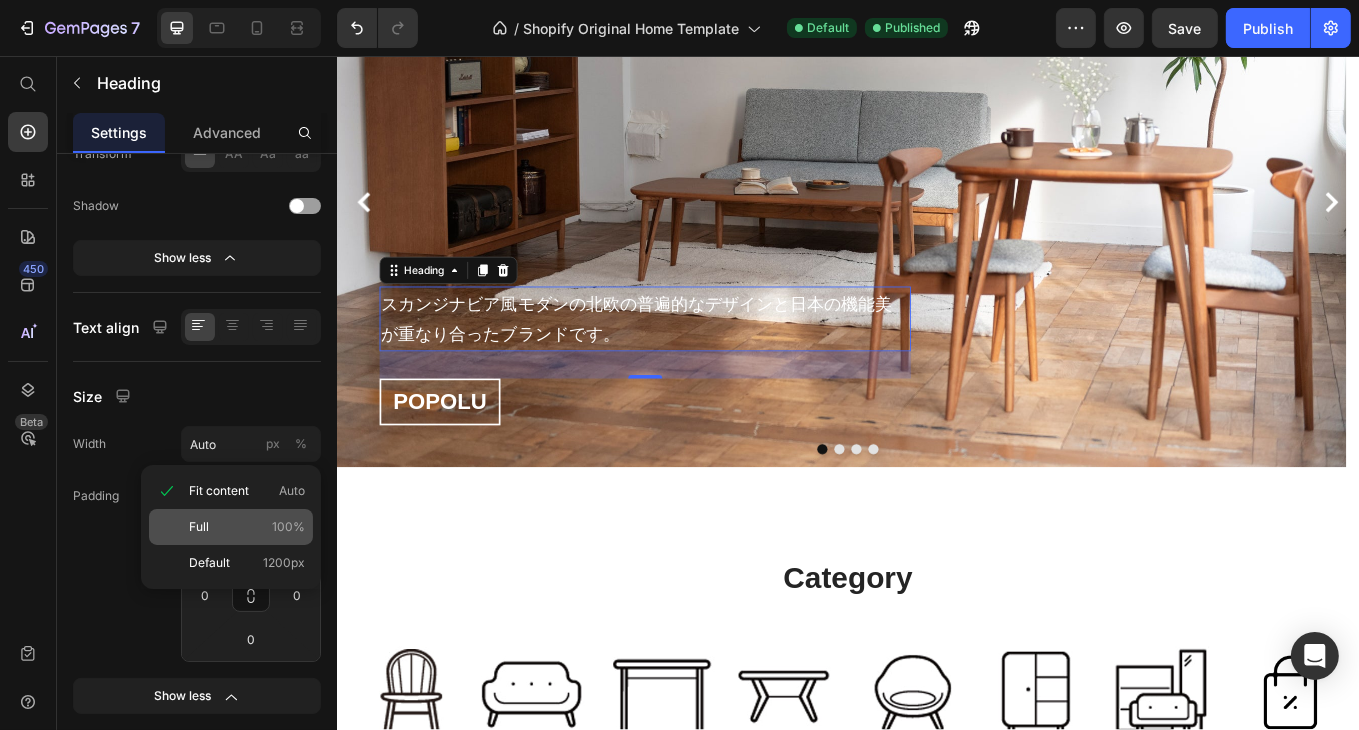 click on "Full 100%" at bounding box center [247, 527] 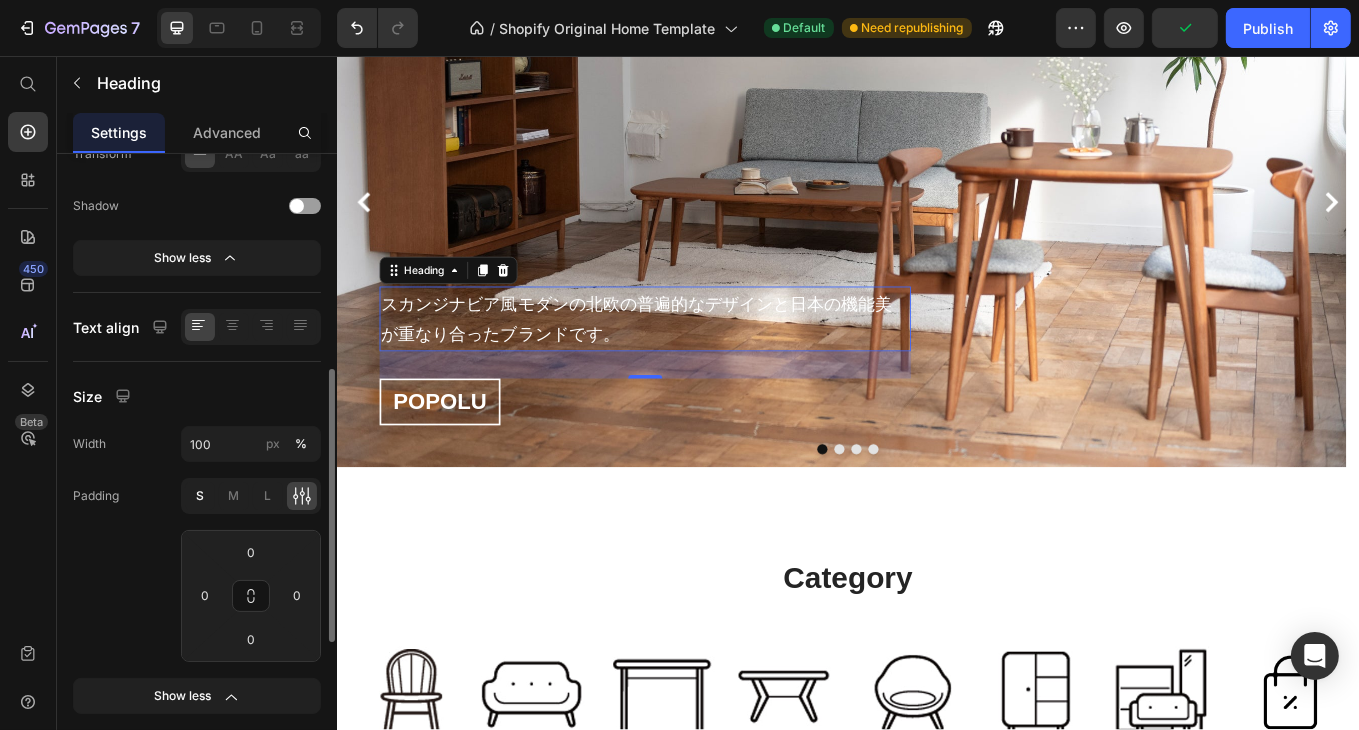 click on "S" 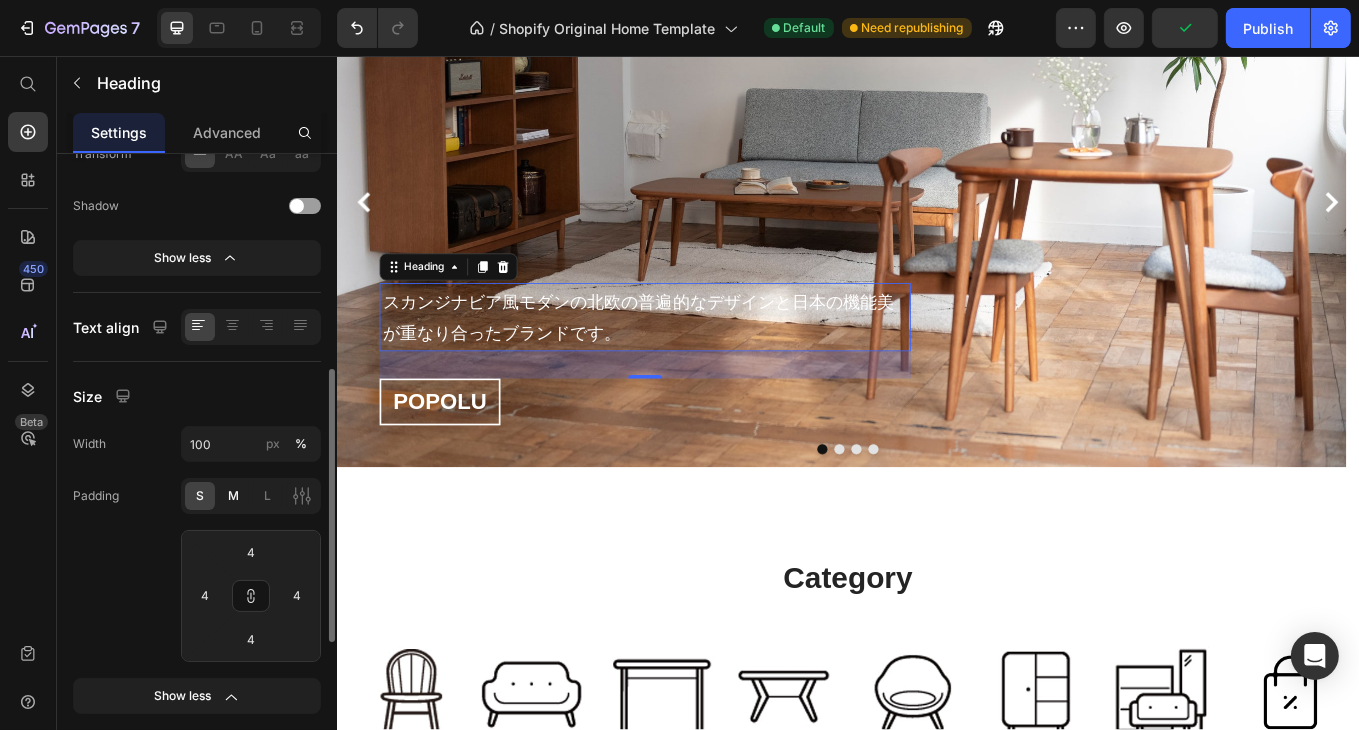 click on "M" 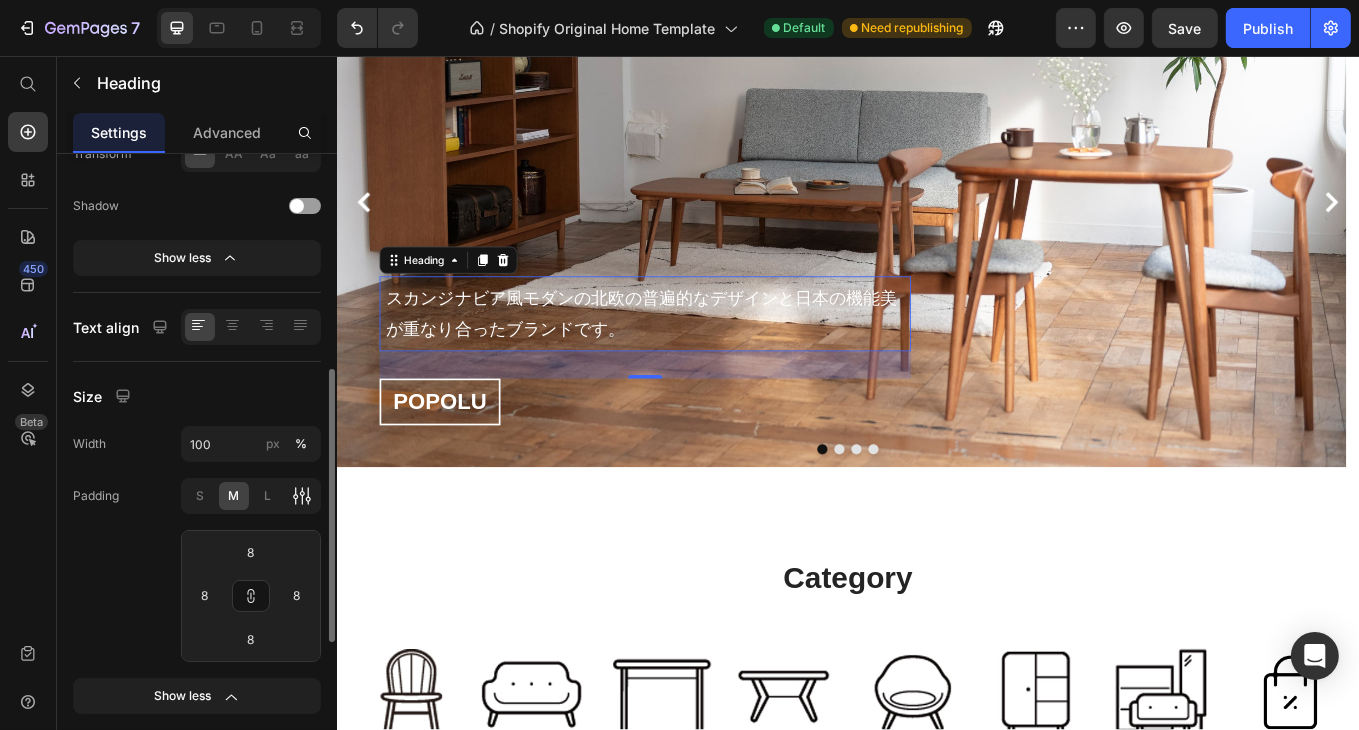 click 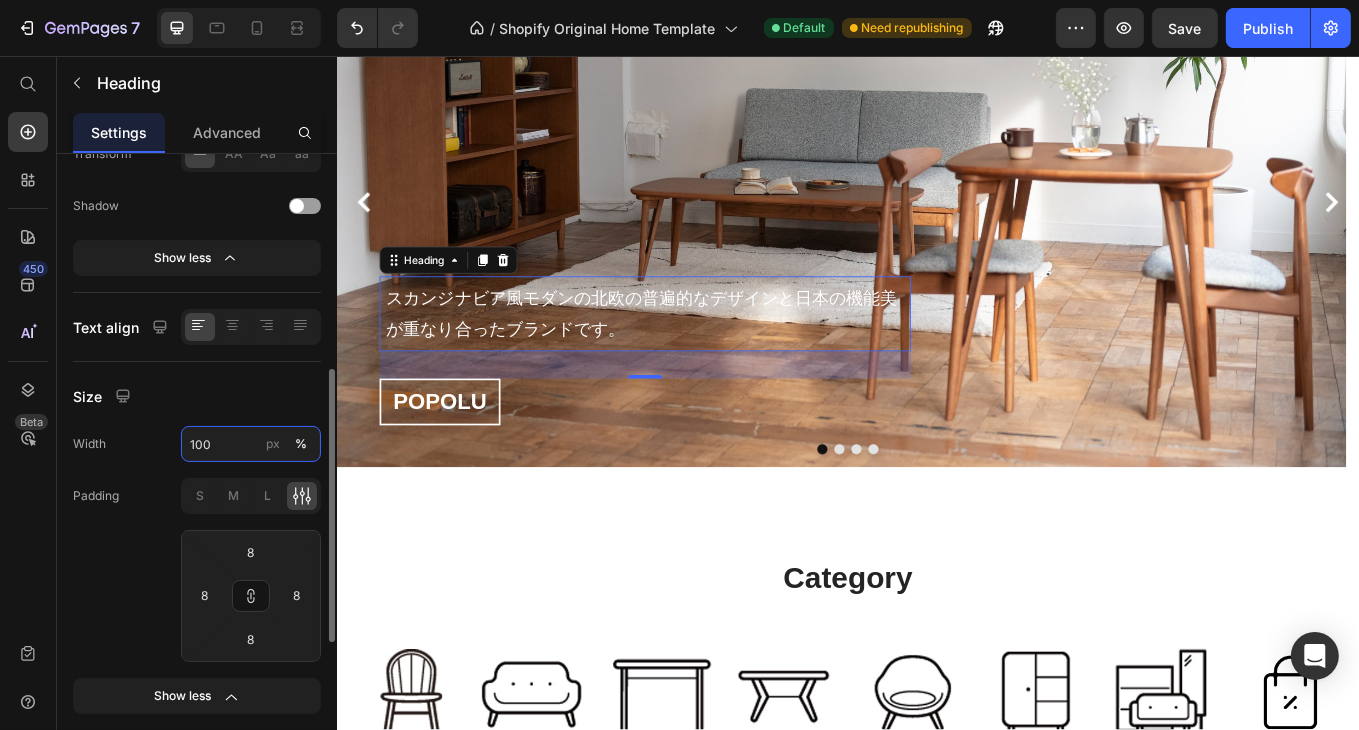 click on "100" at bounding box center [251, 444] 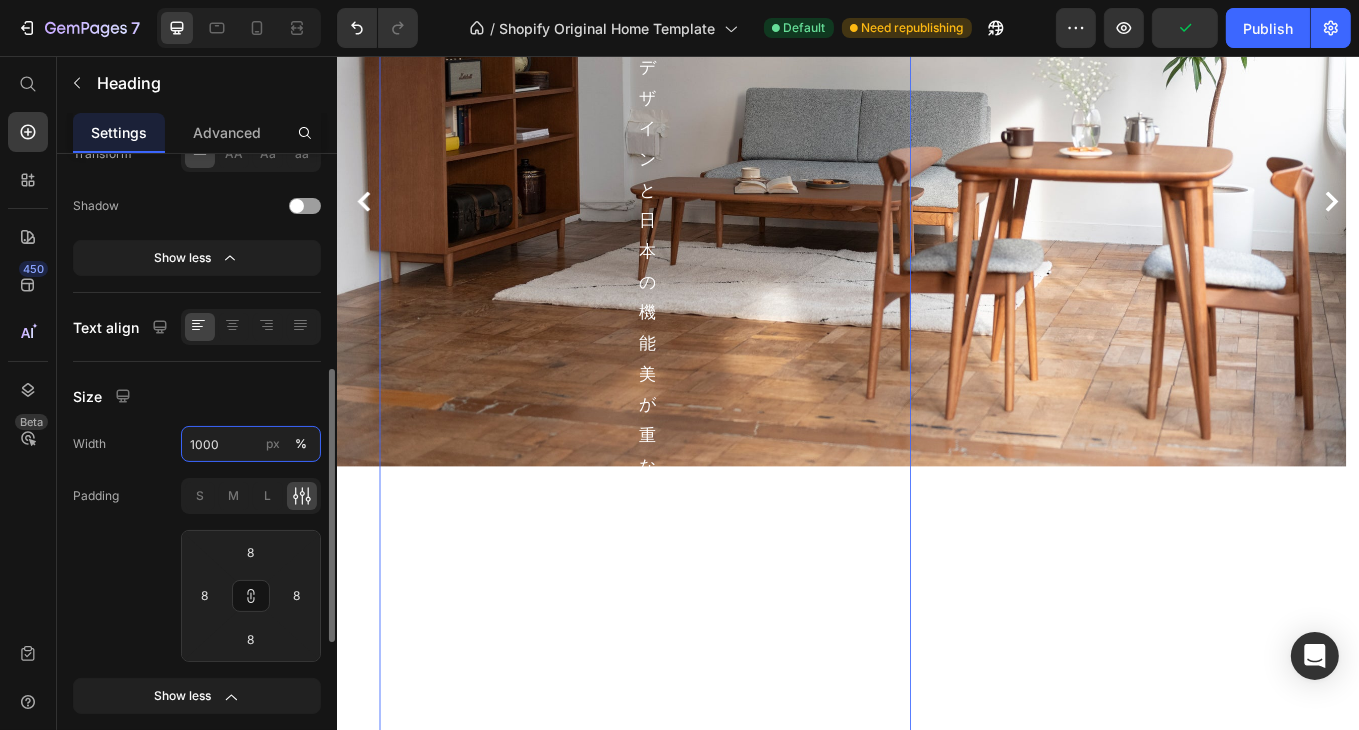 scroll, scrollTop: 318, scrollLeft: 0, axis: vertical 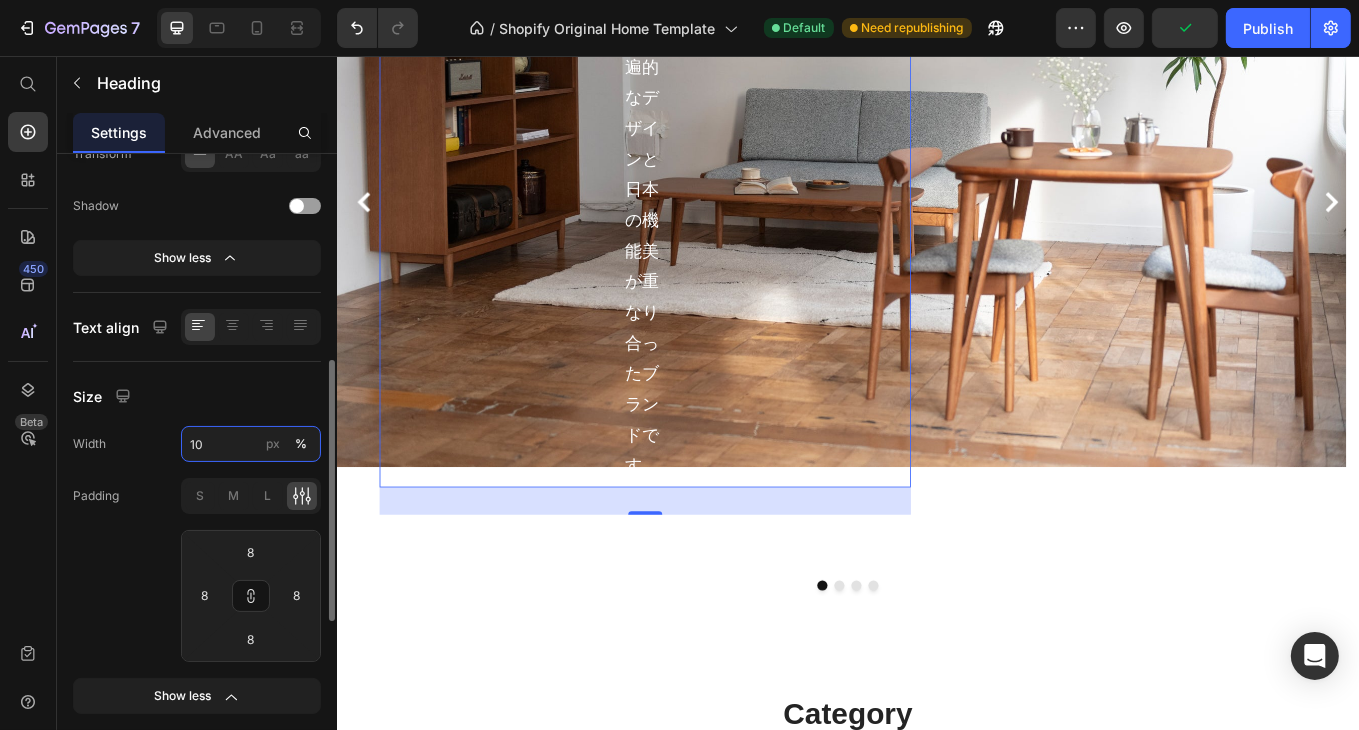type on "1" 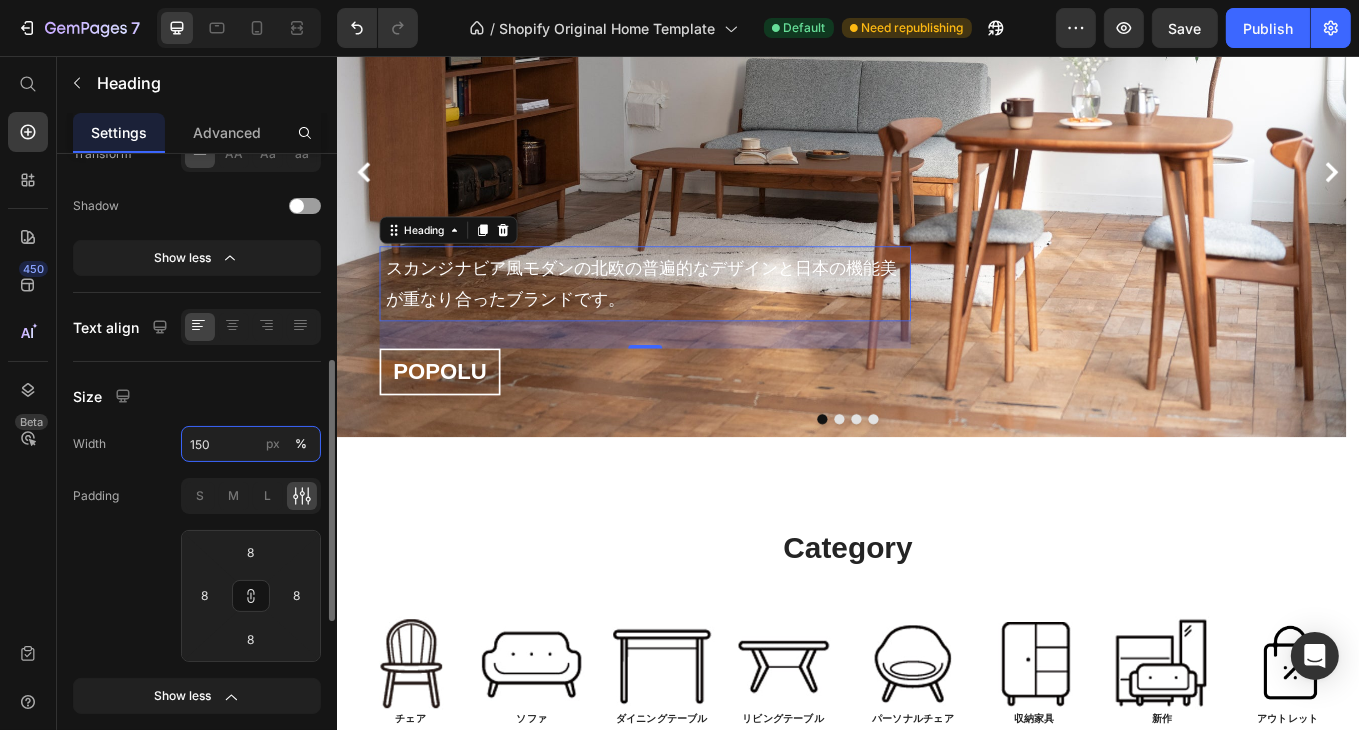 scroll, scrollTop: 318, scrollLeft: 0, axis: vertical 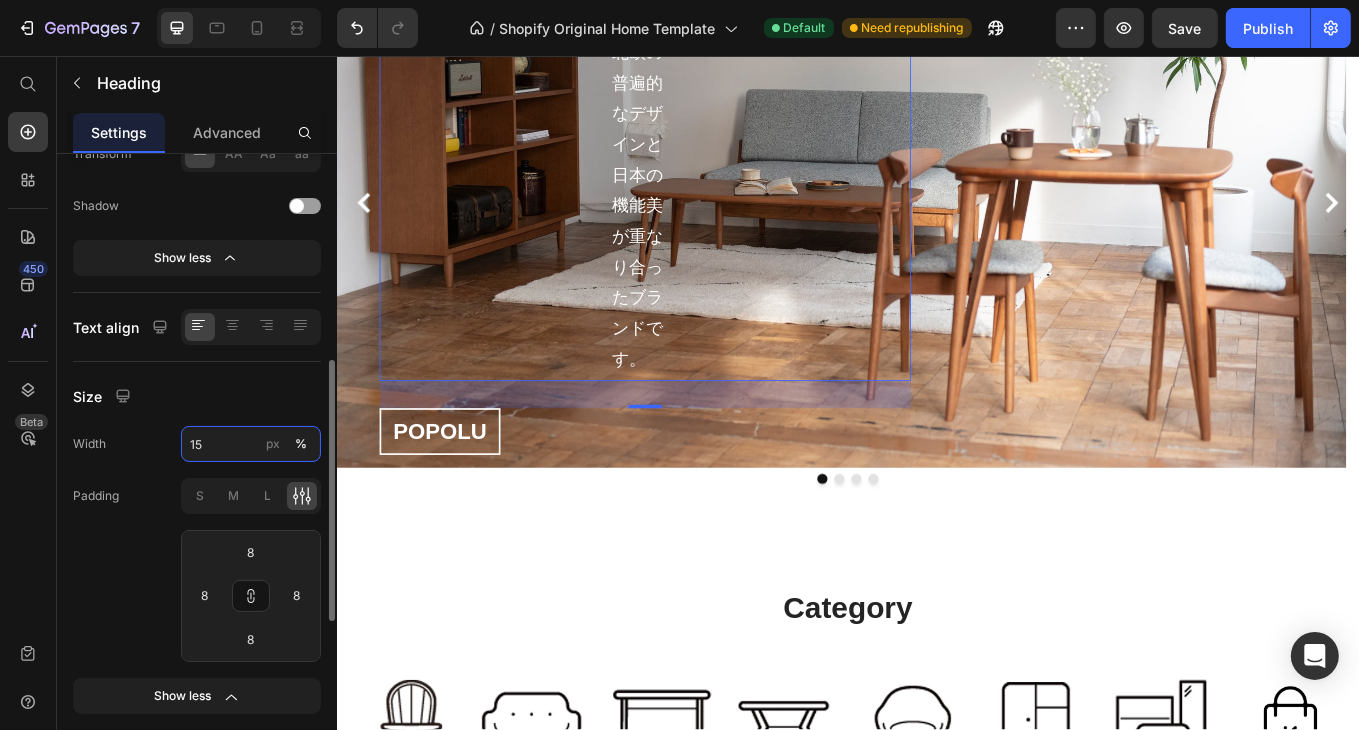 type on "1" 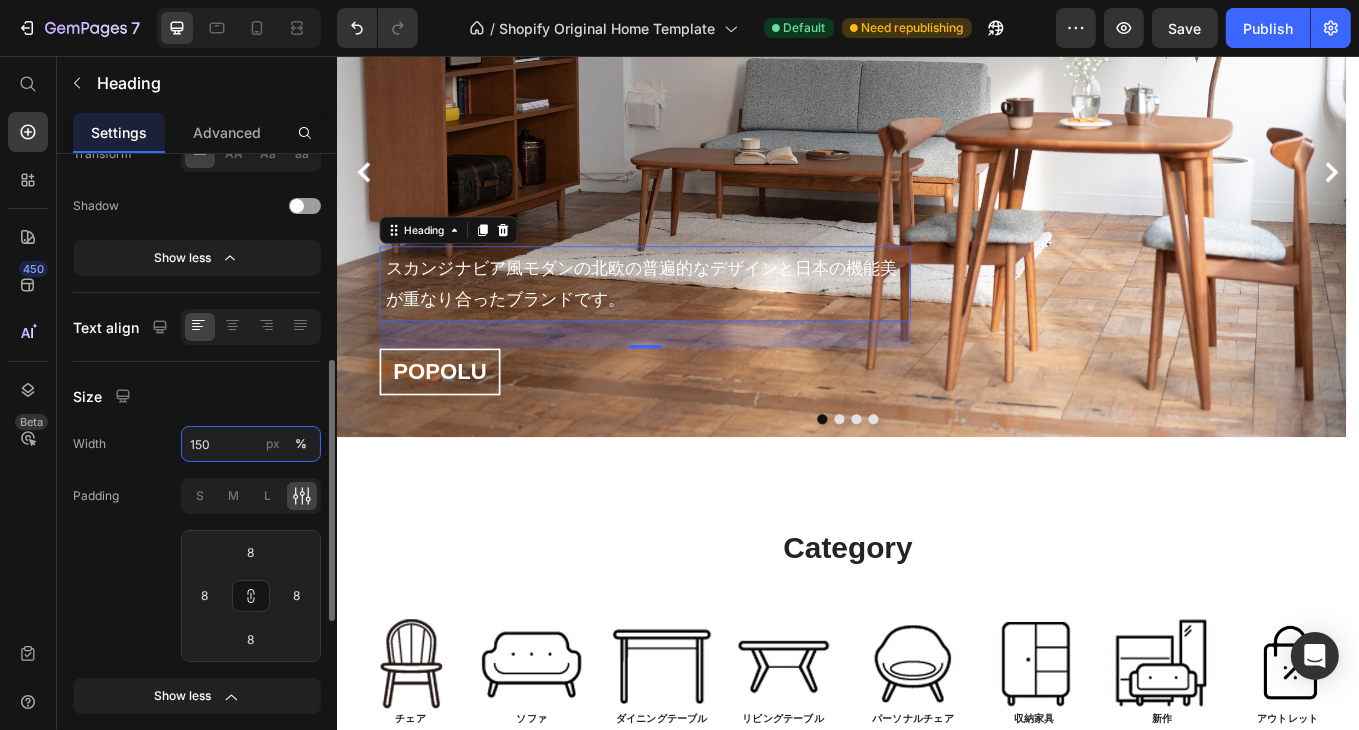 scroll, scrollTop: 318, scrollLeft: 0, axis: vertical 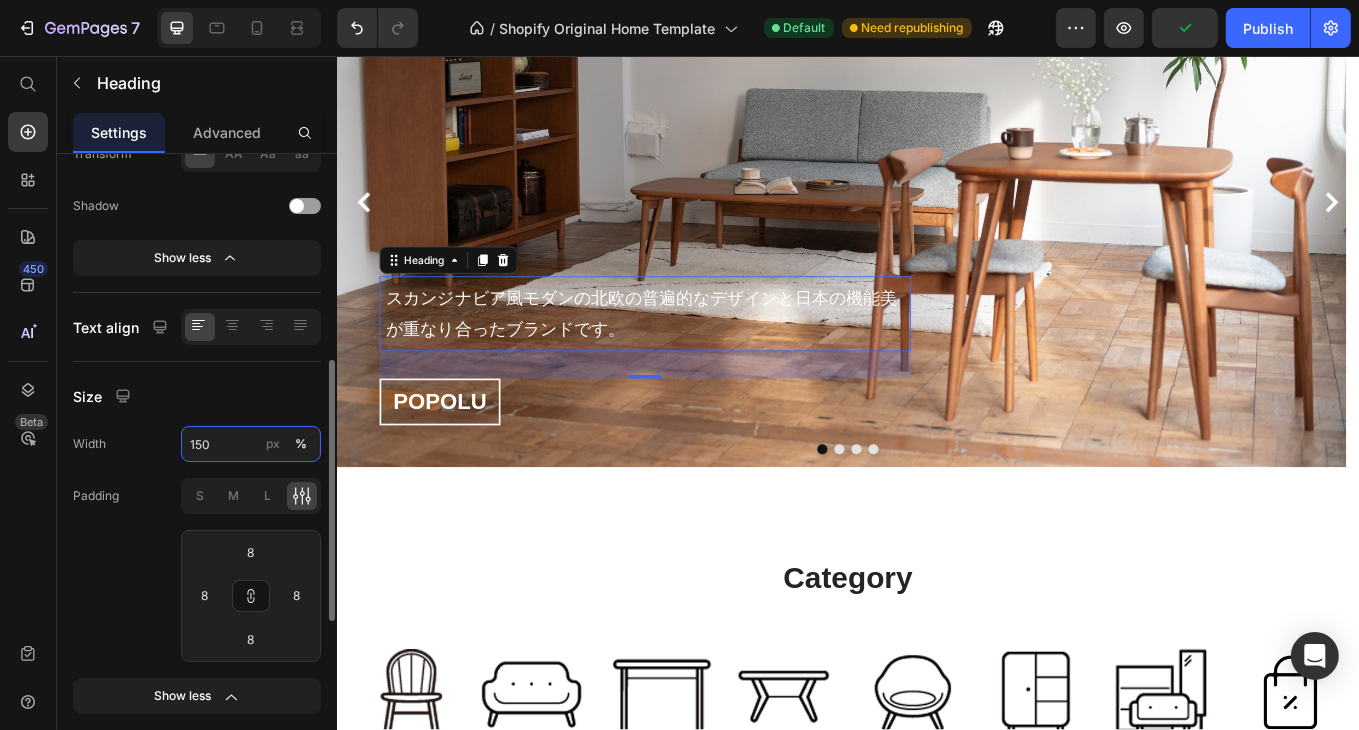 click on "150" at bounding box center (251, 444) 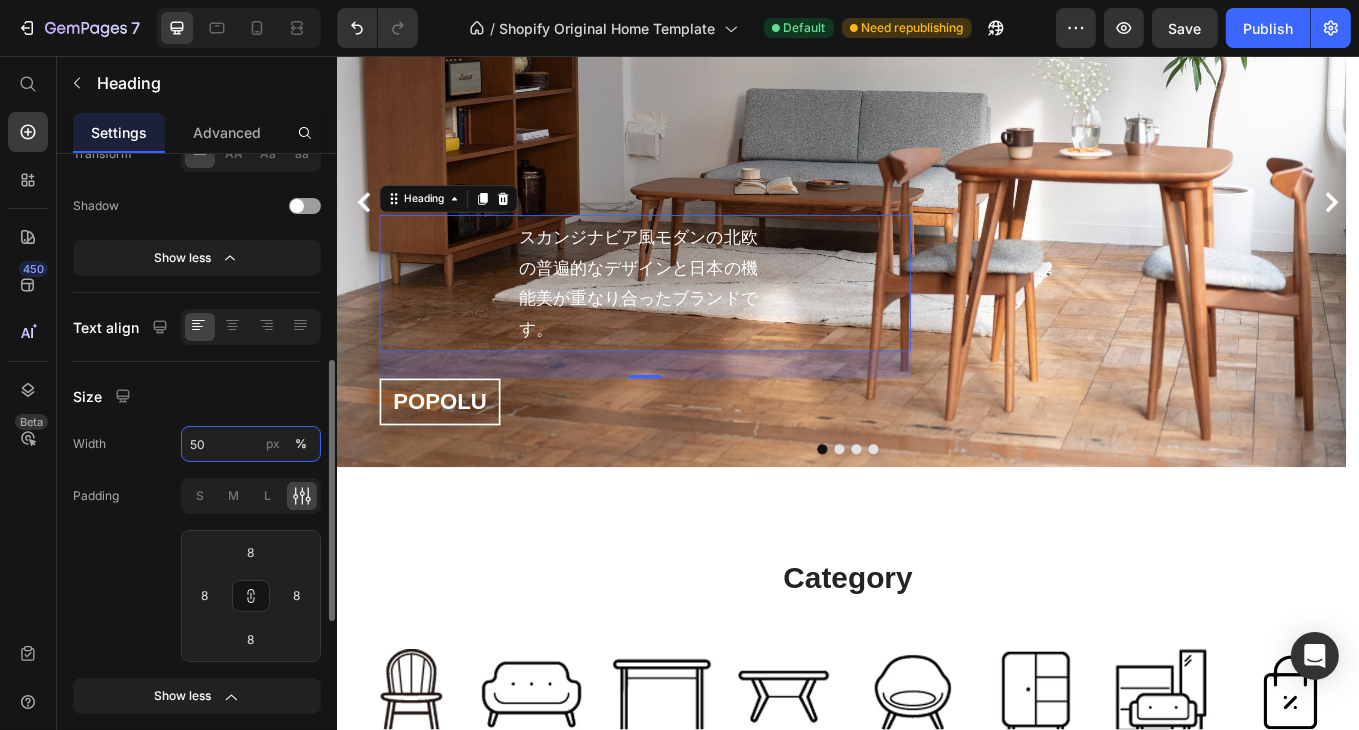 type on "50" 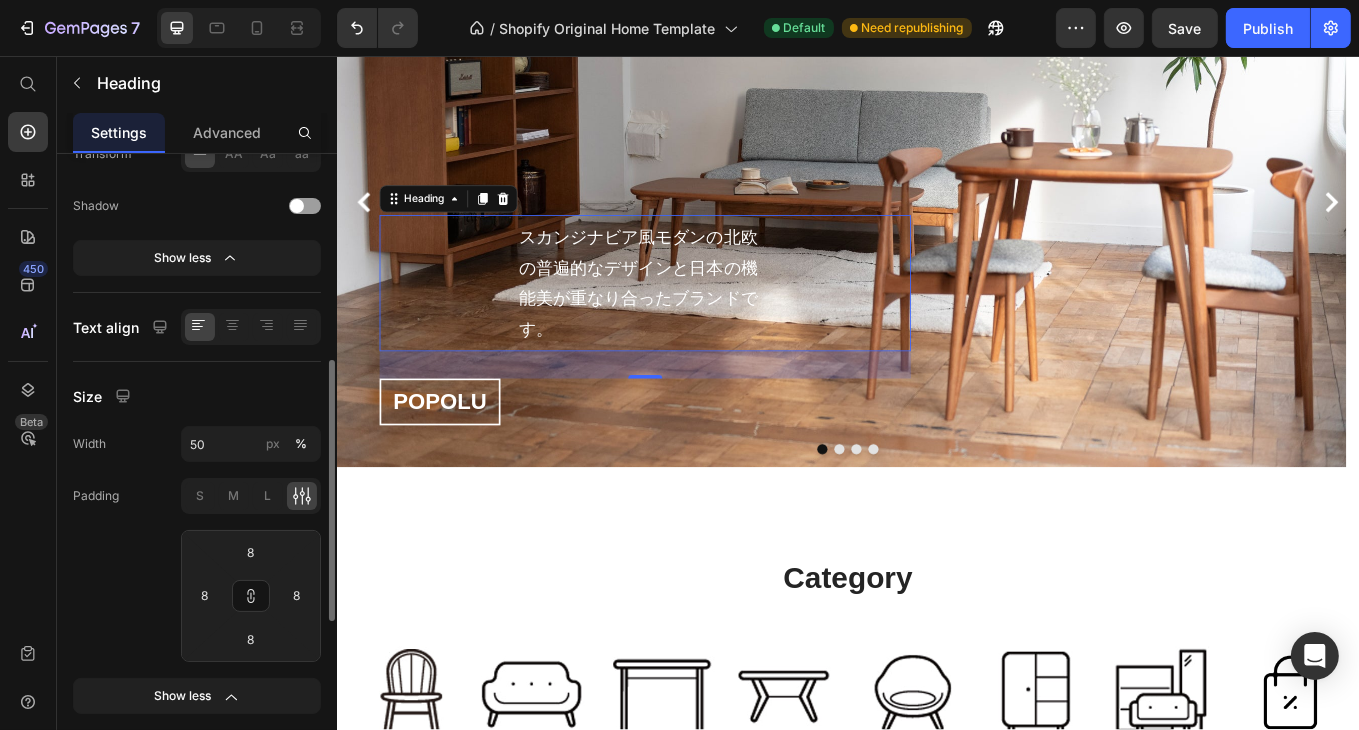 click on "Size" at bounding box center [197, 396] 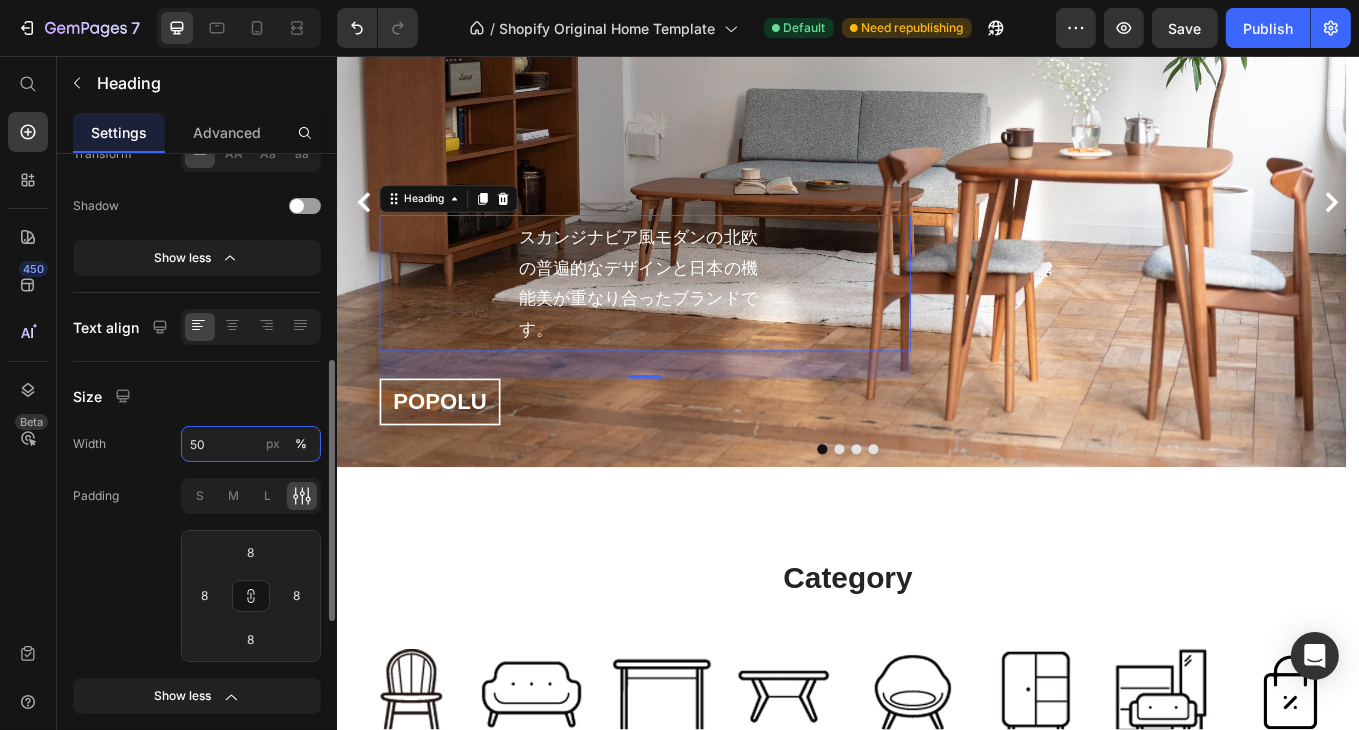 click on "50" at bounding box center (251, 444) 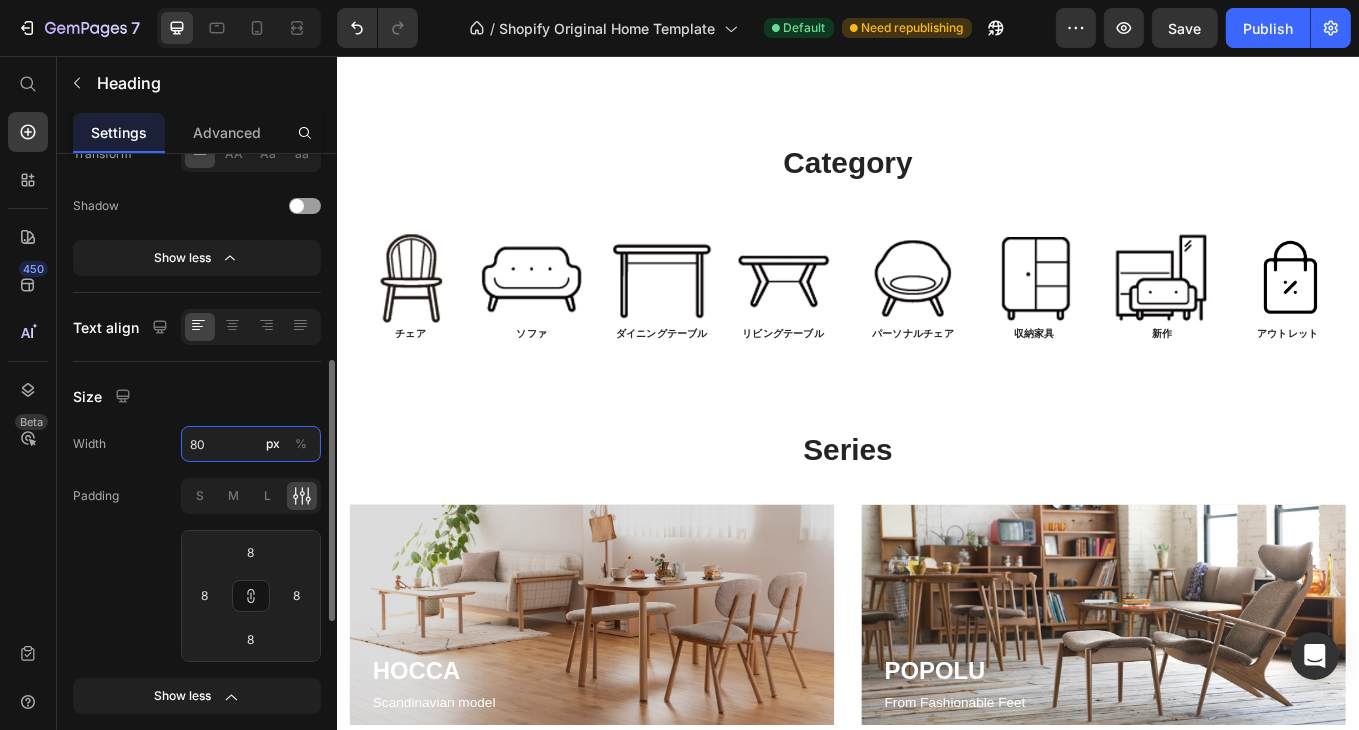 scroll, scrollTop: 353, scrollLeft: 0, axis: vertical 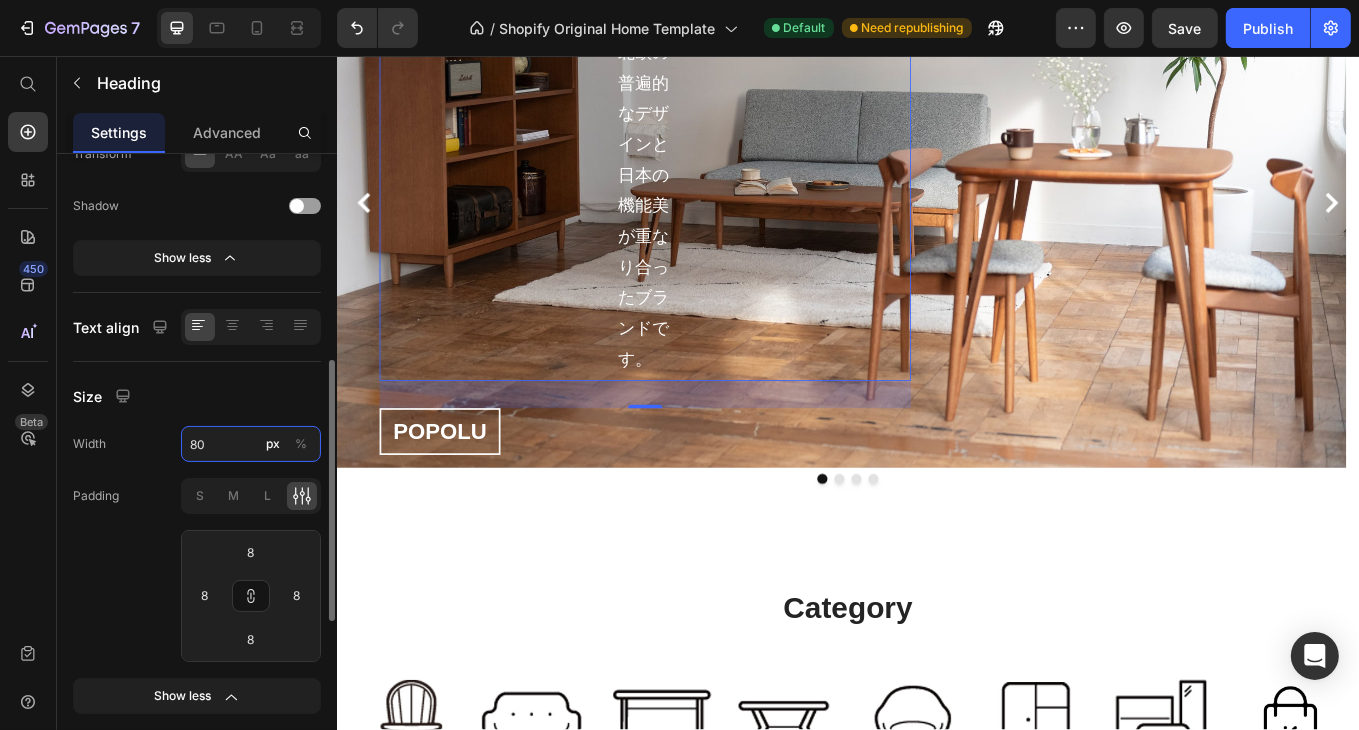 type on "80" 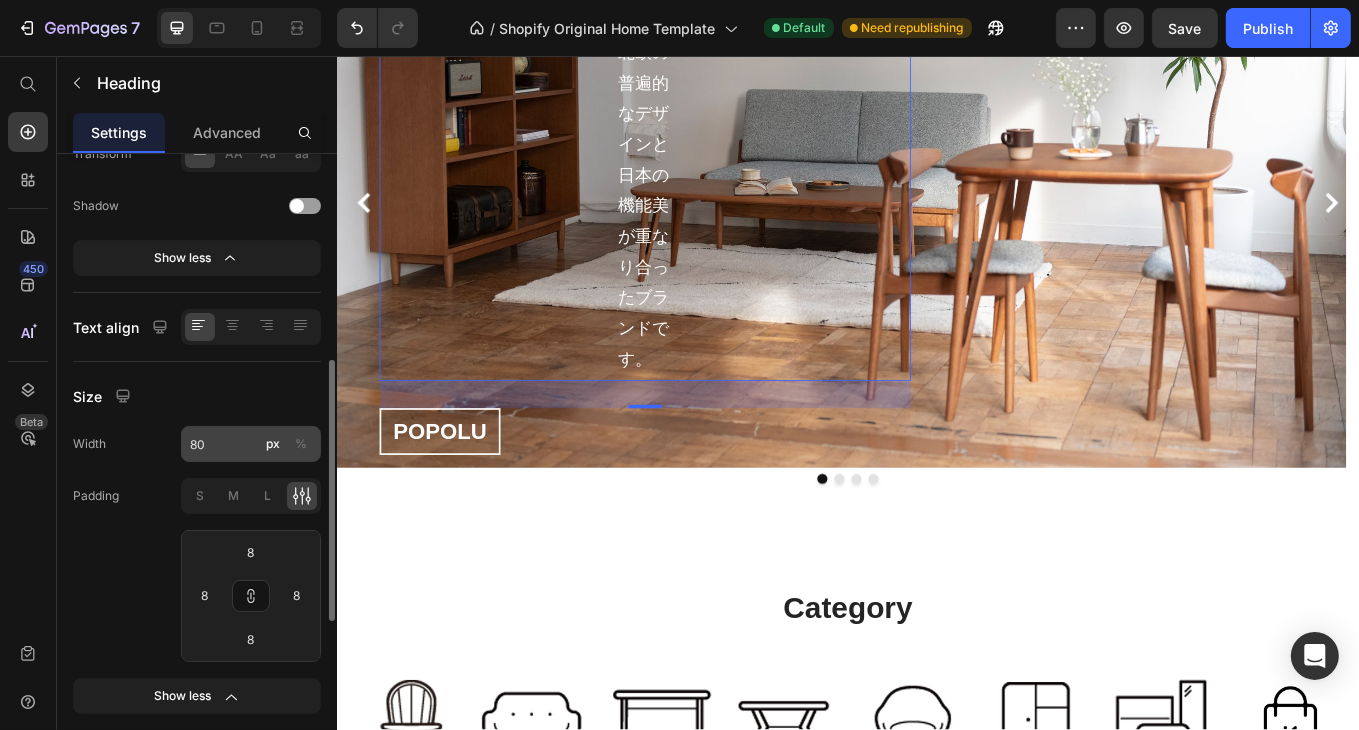 click on "%" at bounding box center (301, 444) 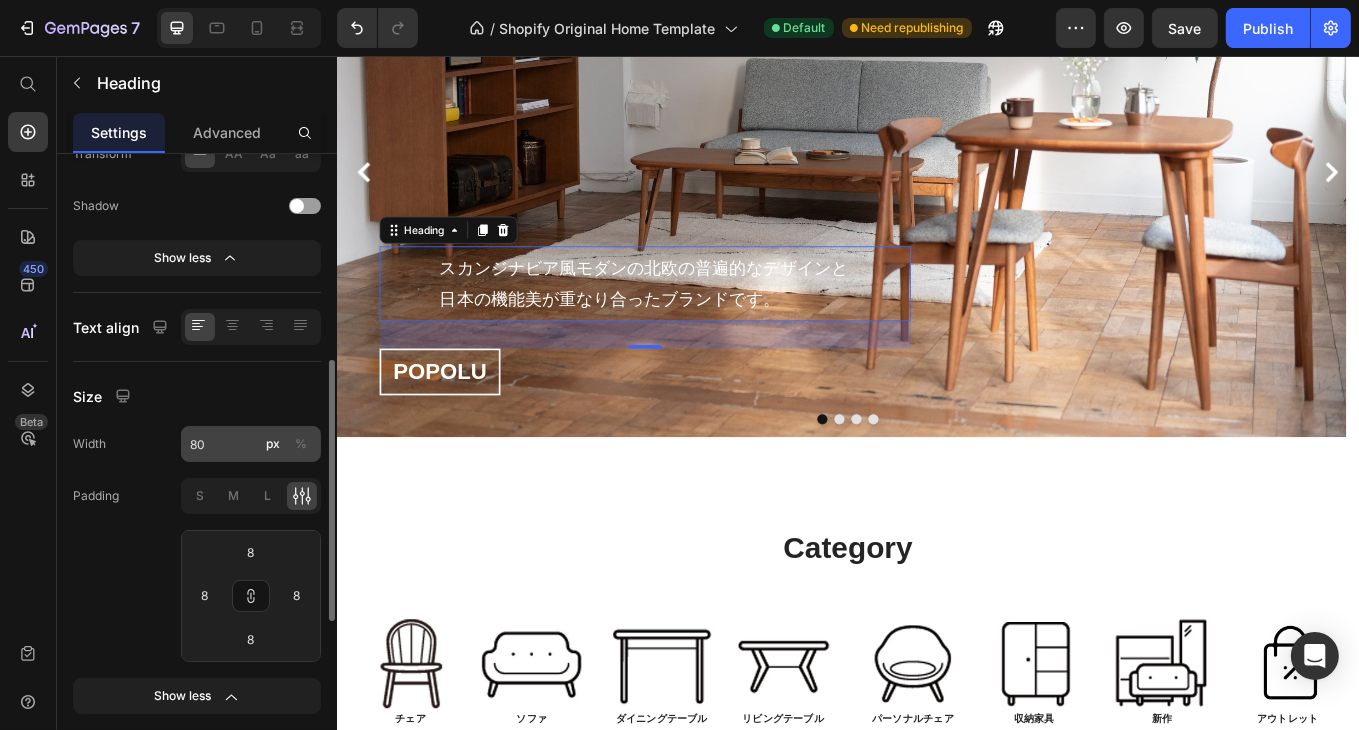 scroll, scrollTop: 318, scrollLeft: 0, axis: vertical 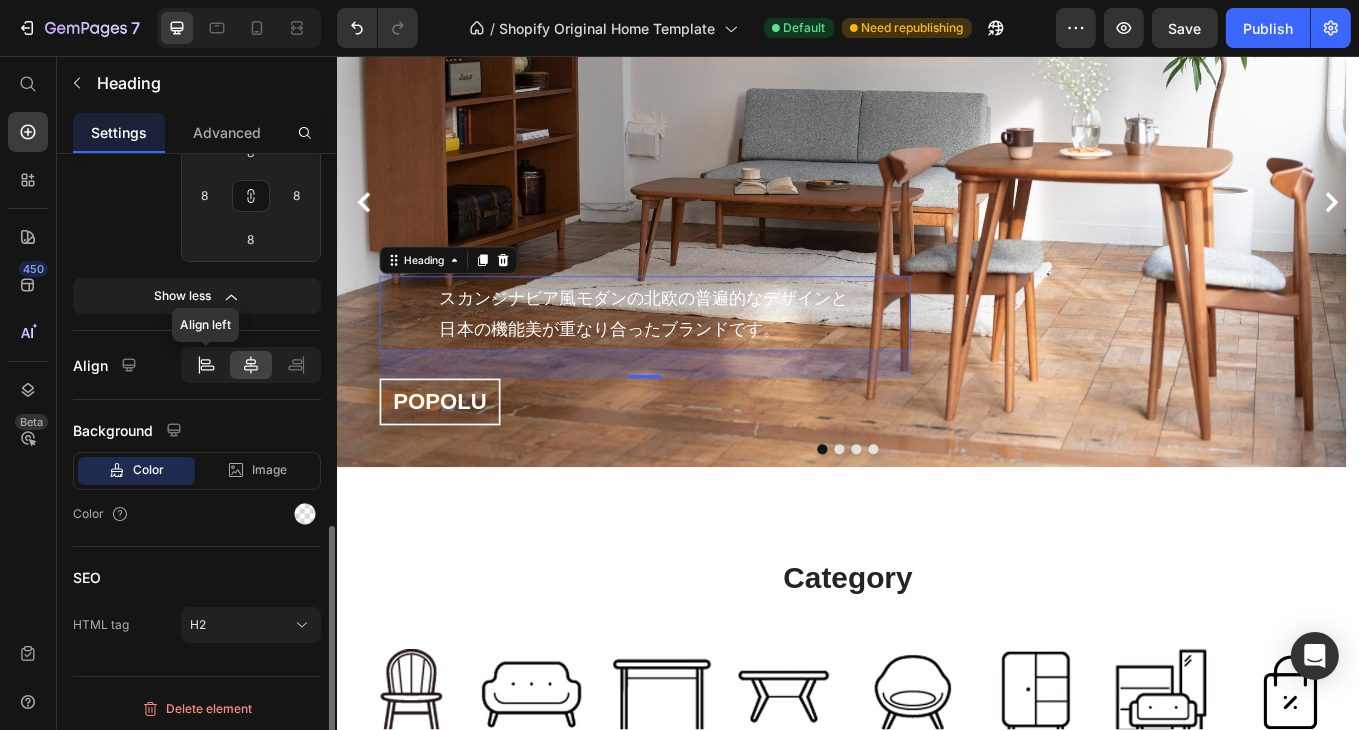 click 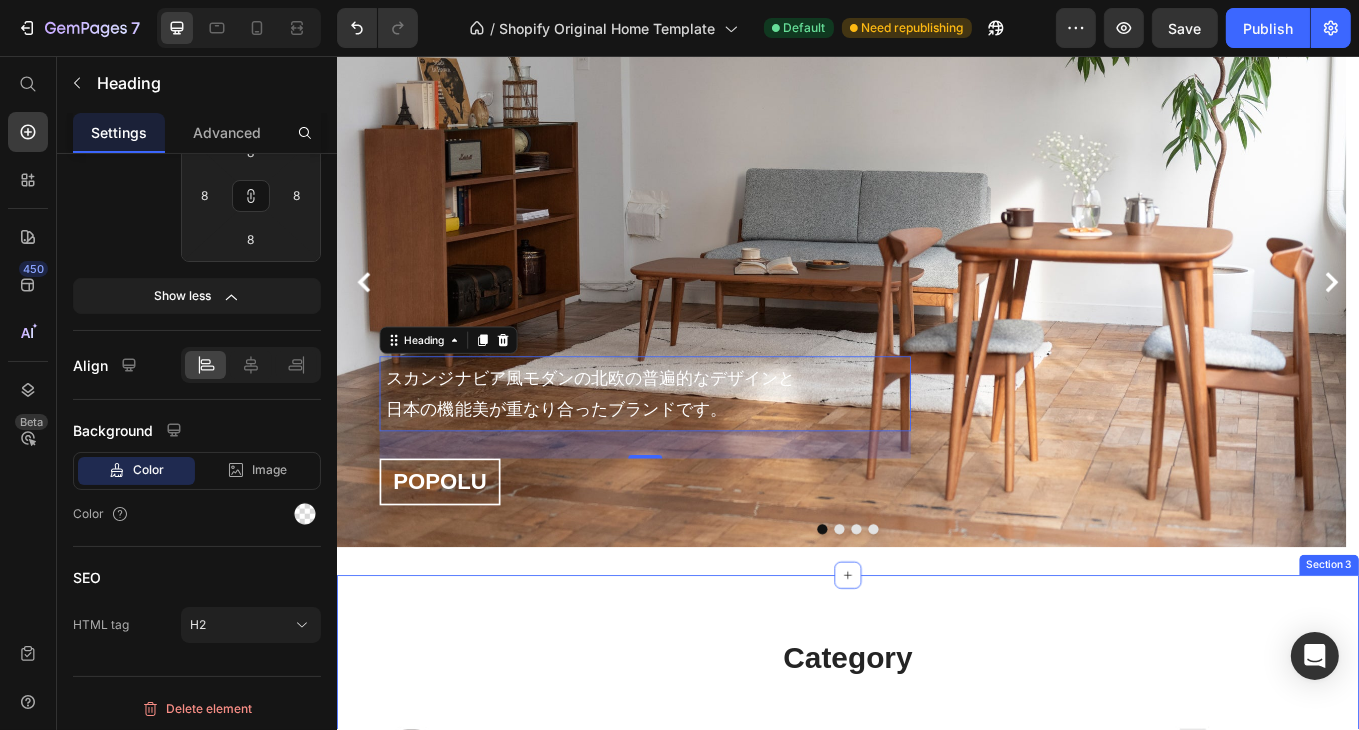 scroll, scrollTop: 300, scrollLeft: 0, axis: vertical 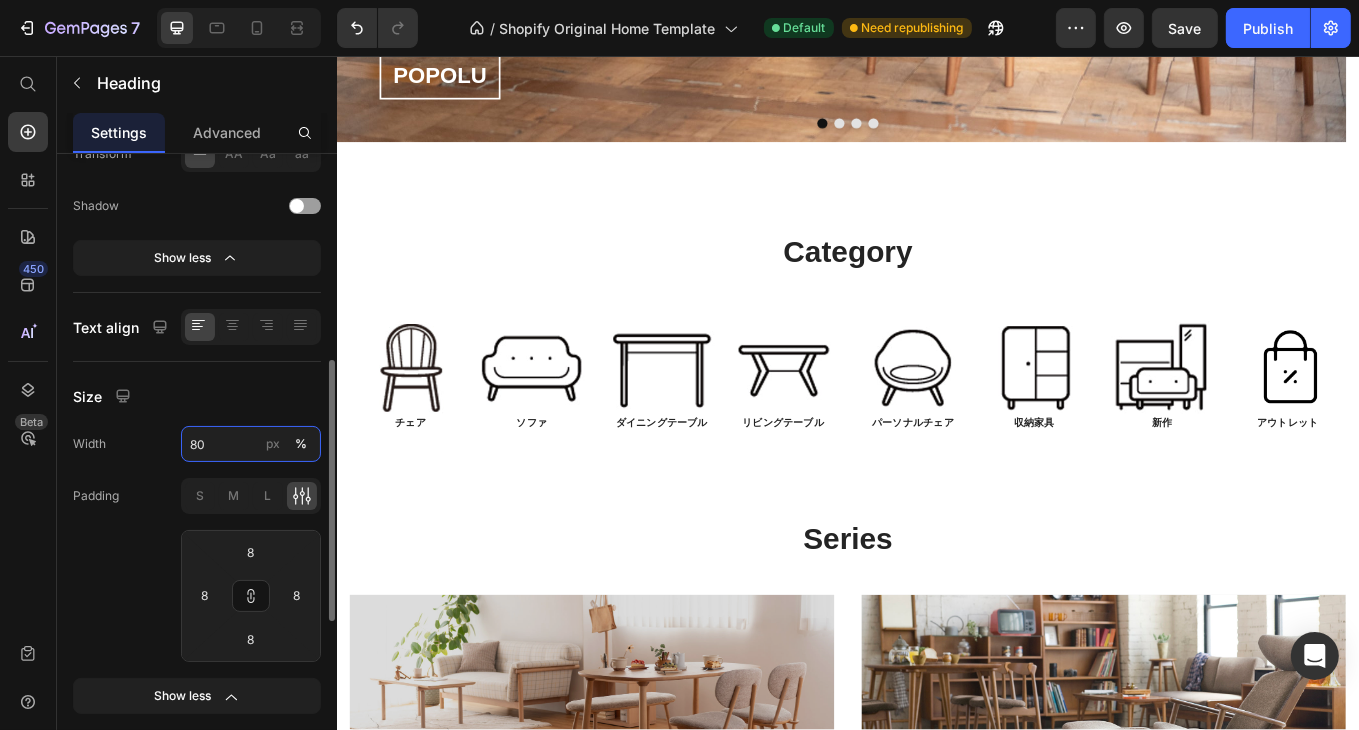 click on "80" at bounding box center (251, 444) 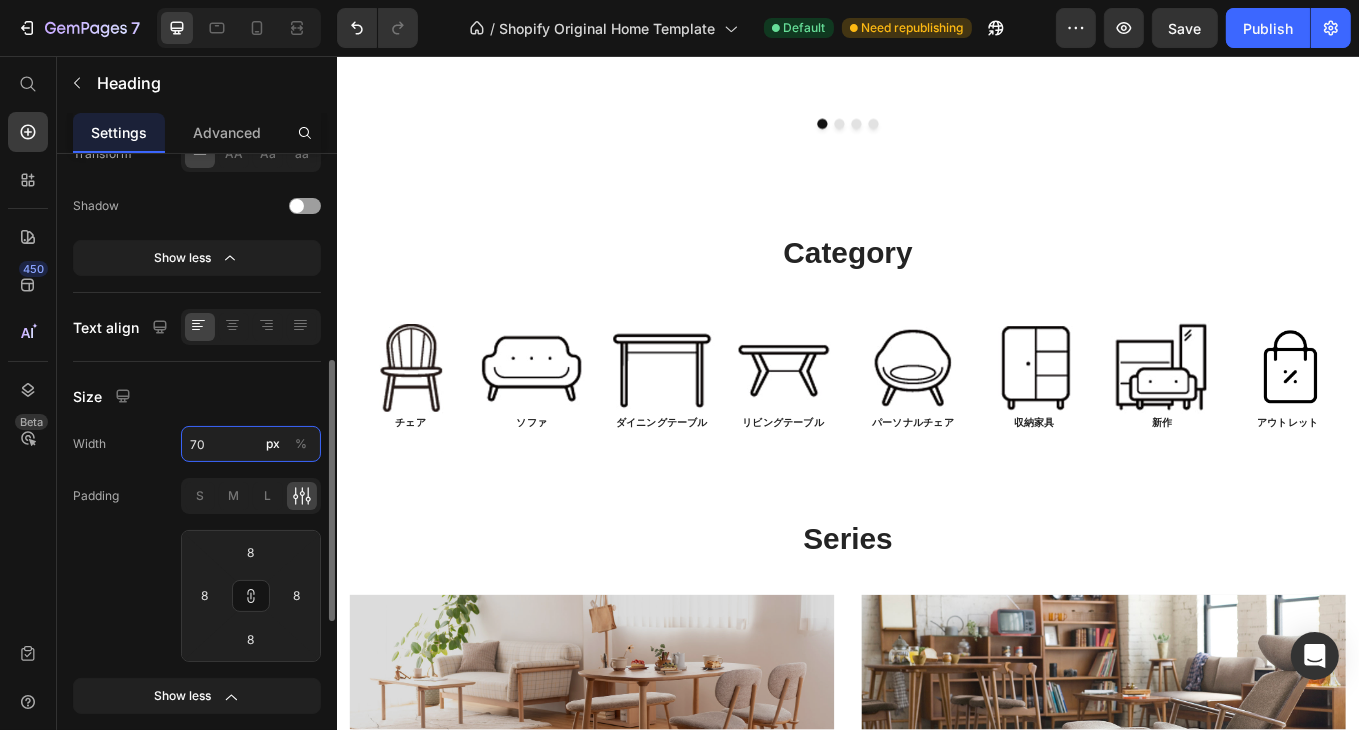 scroll, scrollTop: 1022, scrollLeft: 0, axis: vertical 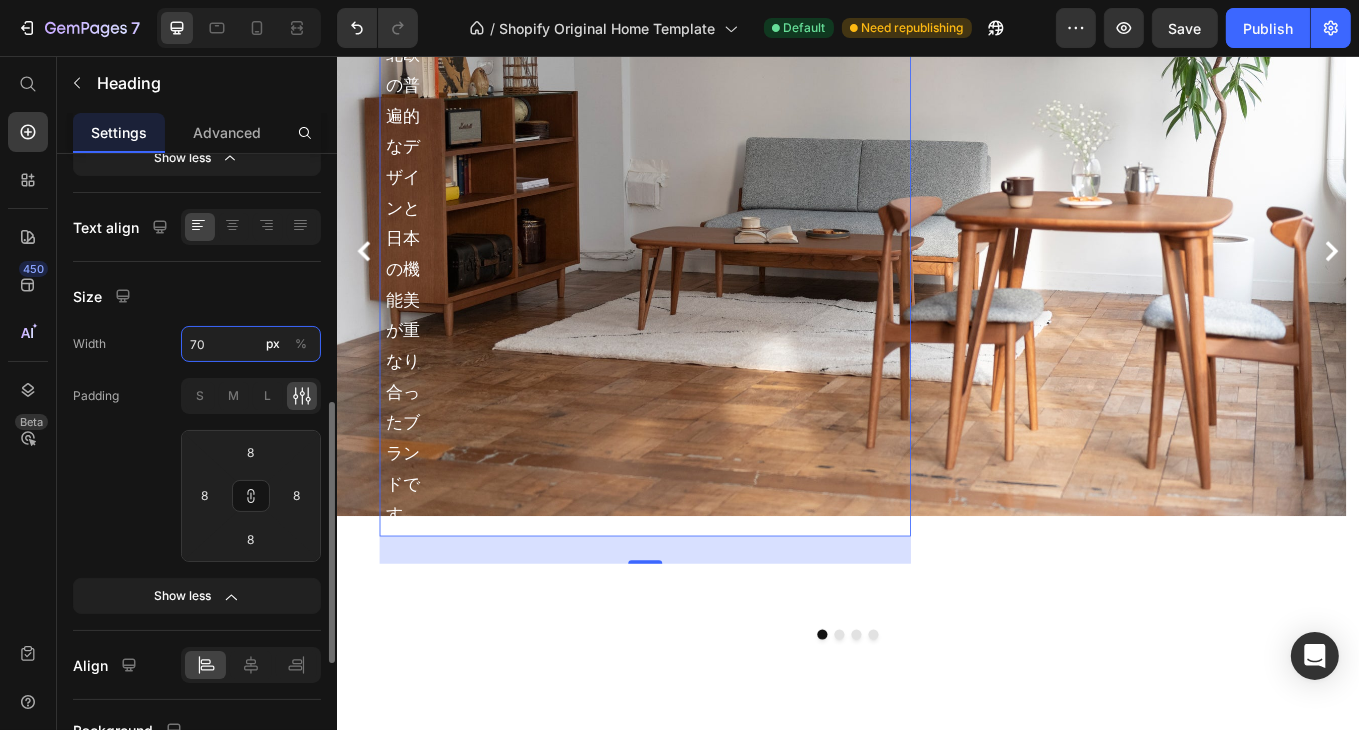 type on "70" 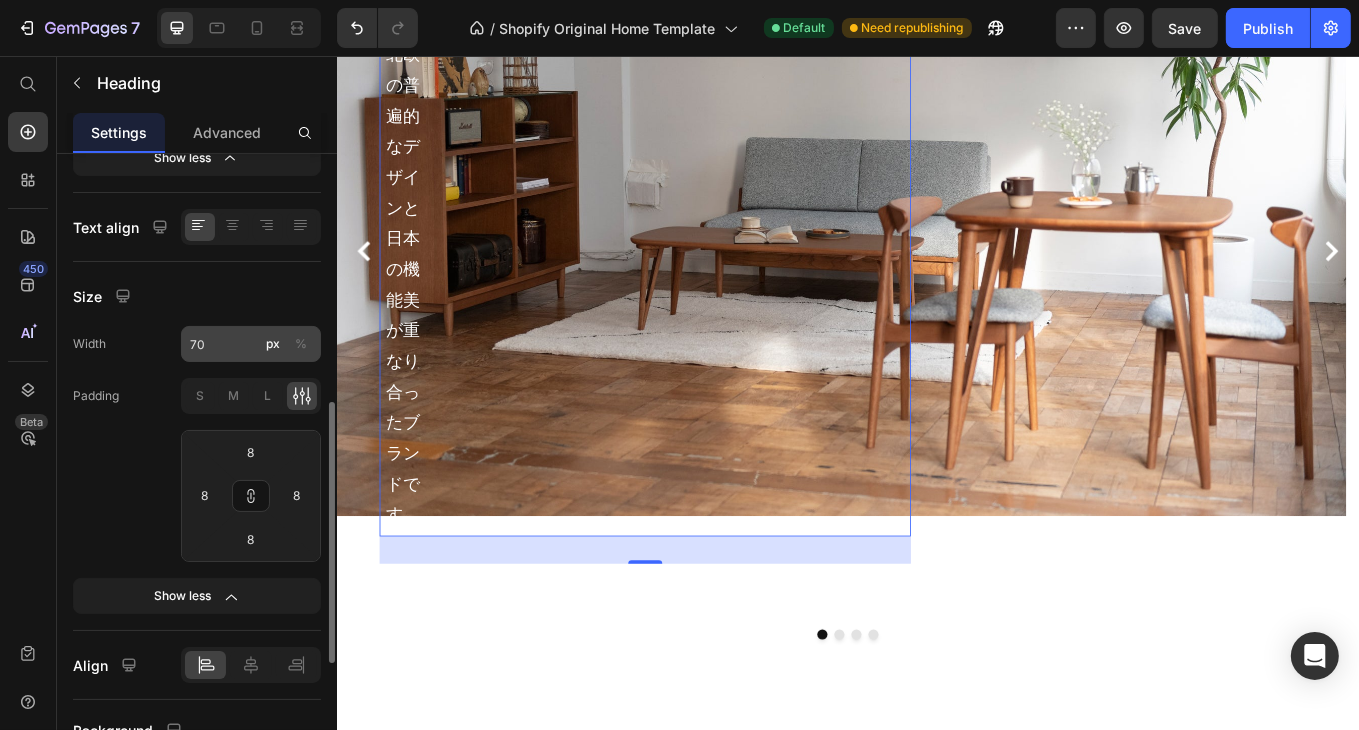 click on "%" 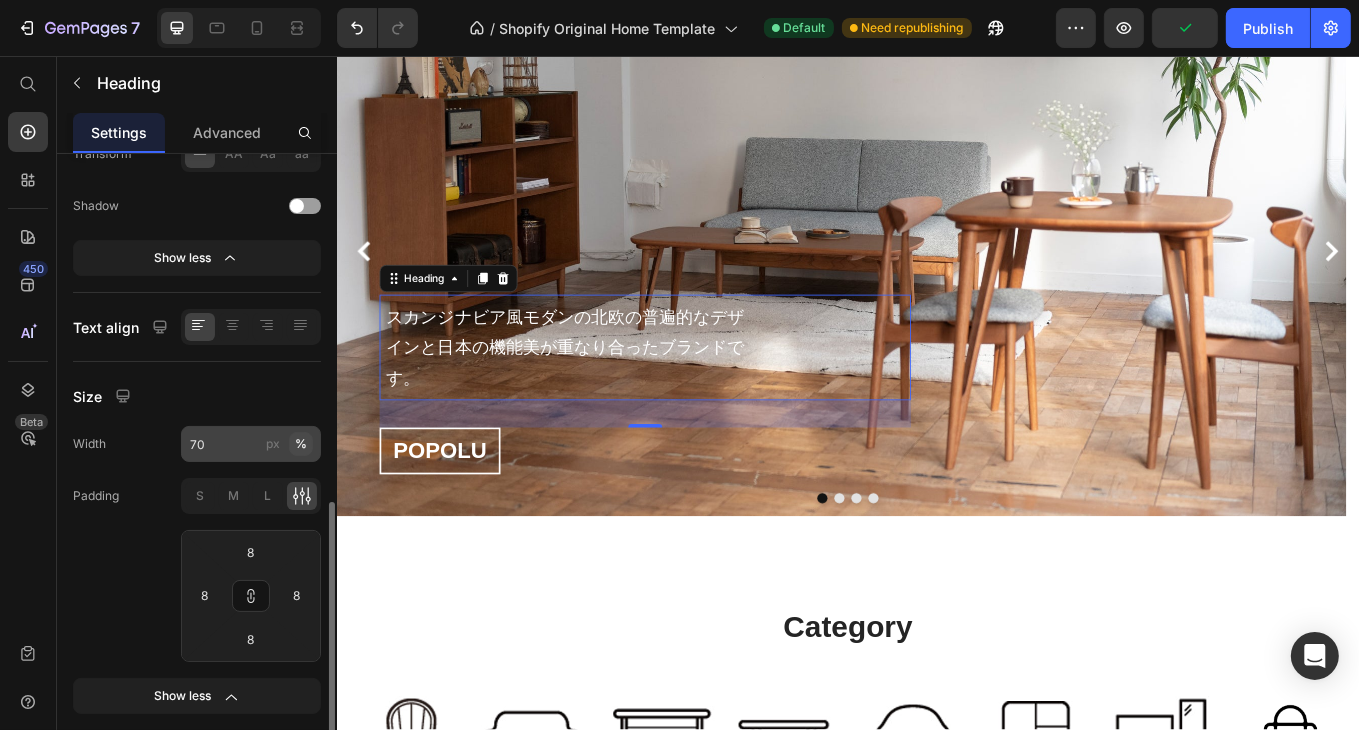 scroll, scrollTop: 600, scrollLeft: 0, axis: vertical 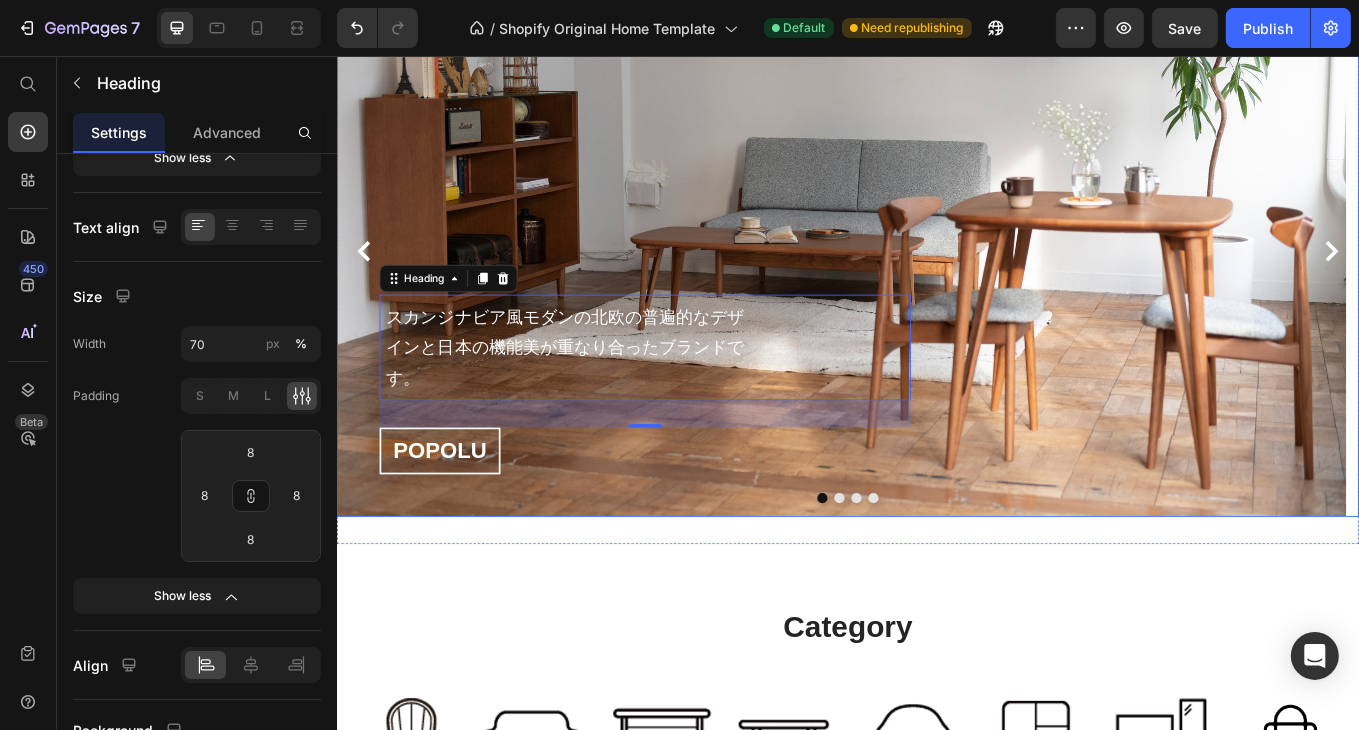 click at bounding box center [926, 575] 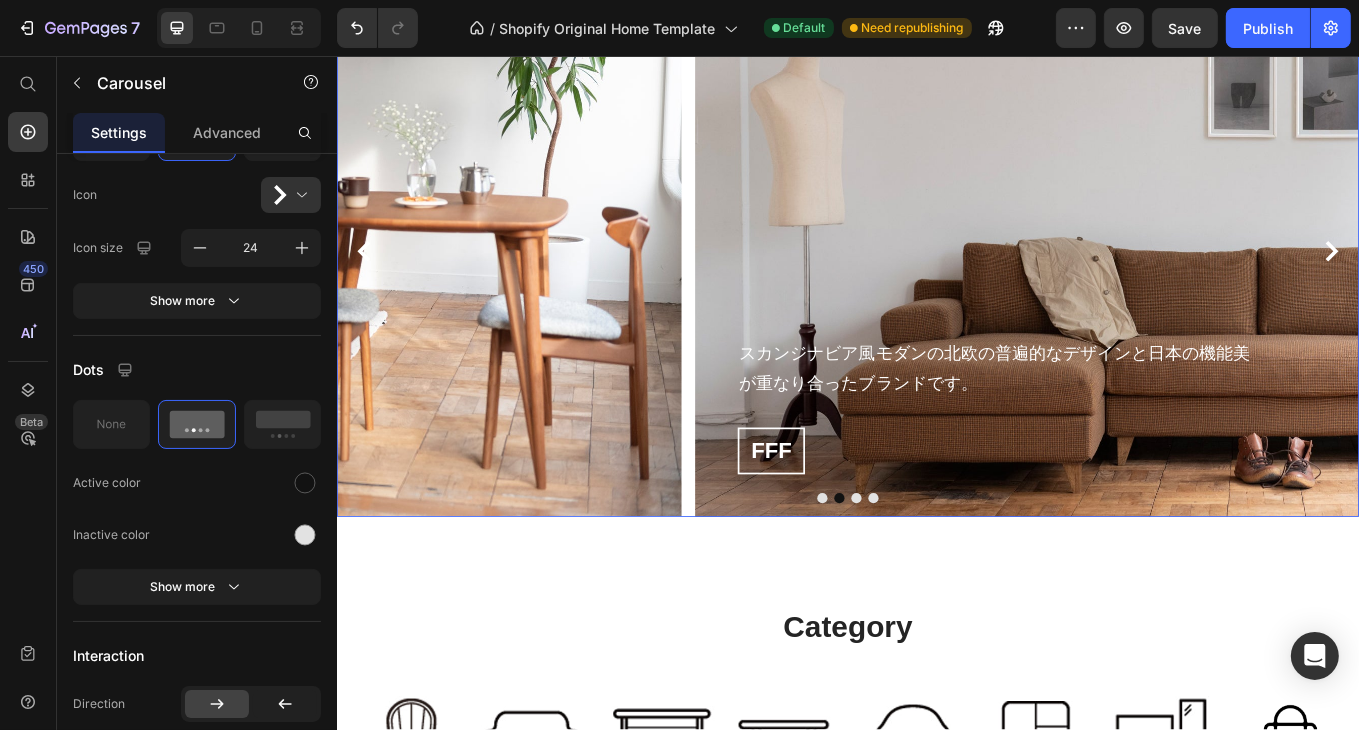scroll, scrollTop: 0, scrollLeft: 0, axis: both 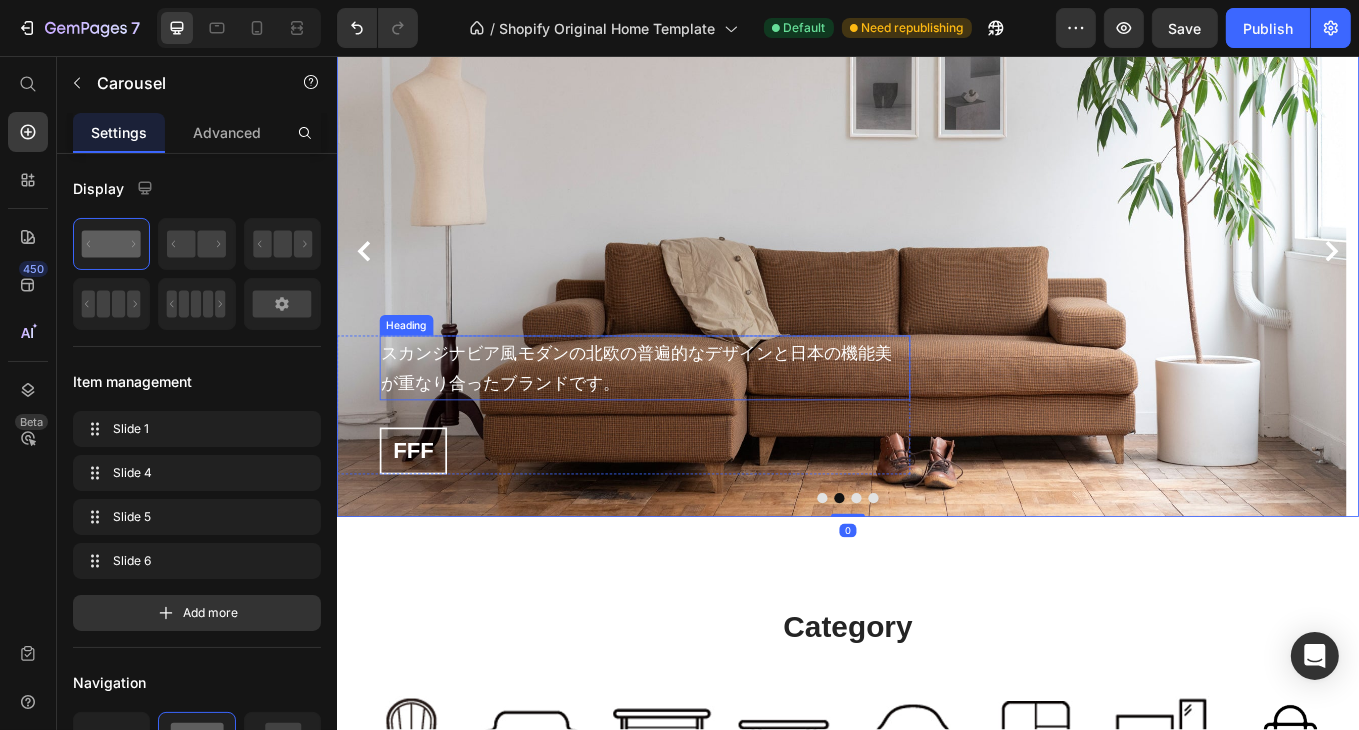 click on "スカンジナビア風モダンの北欧の普遍的なデザインと日本の機能美が重なり合ったブランドです。" at bounding box center [698, 422] 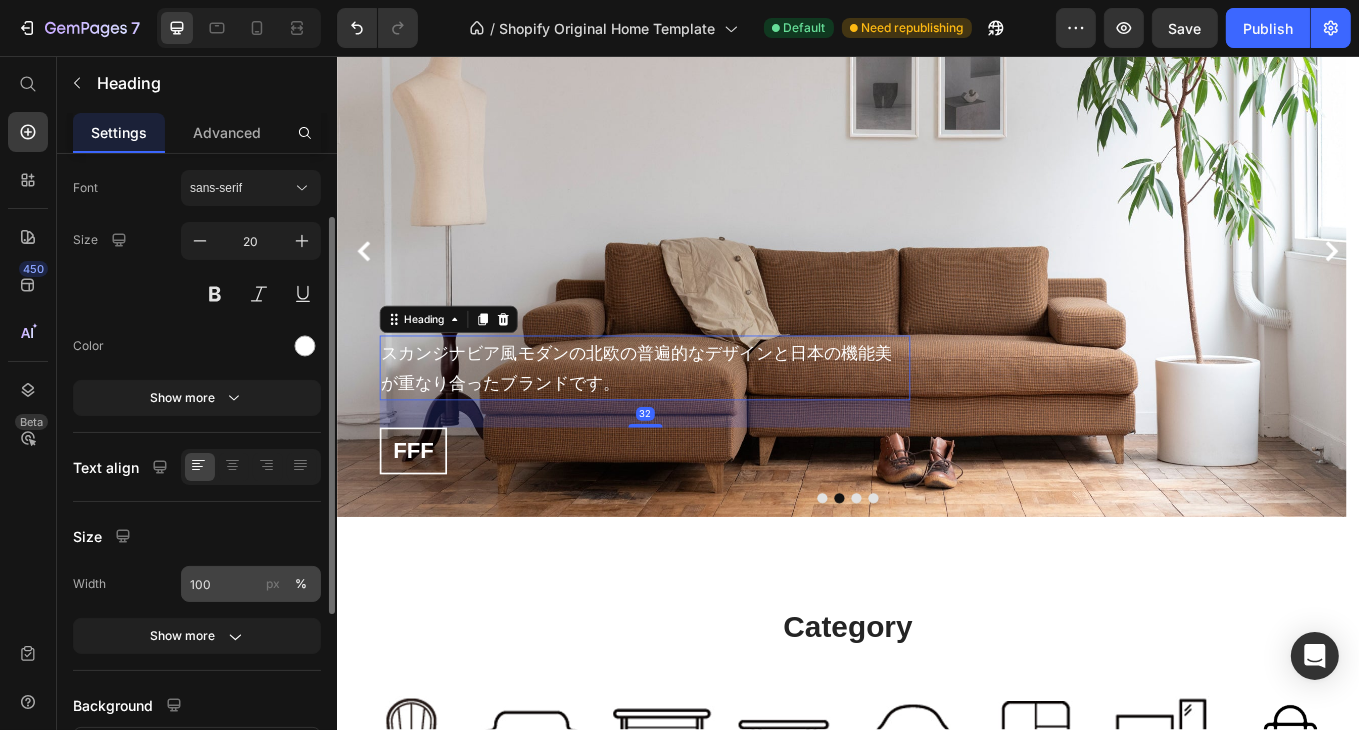scroll, scrollTop: 200, scrollLeft: 0, axis: vertical 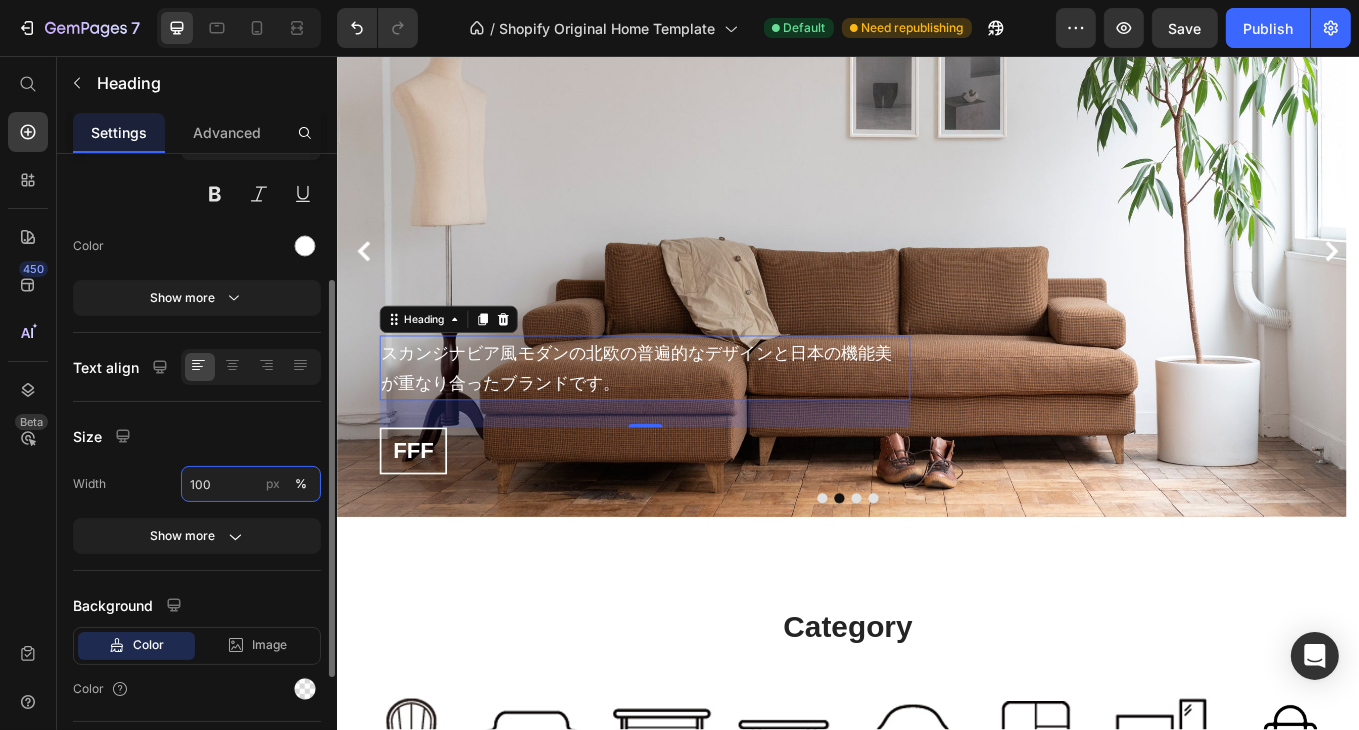 click on "100" at bounding box center [251, 484] 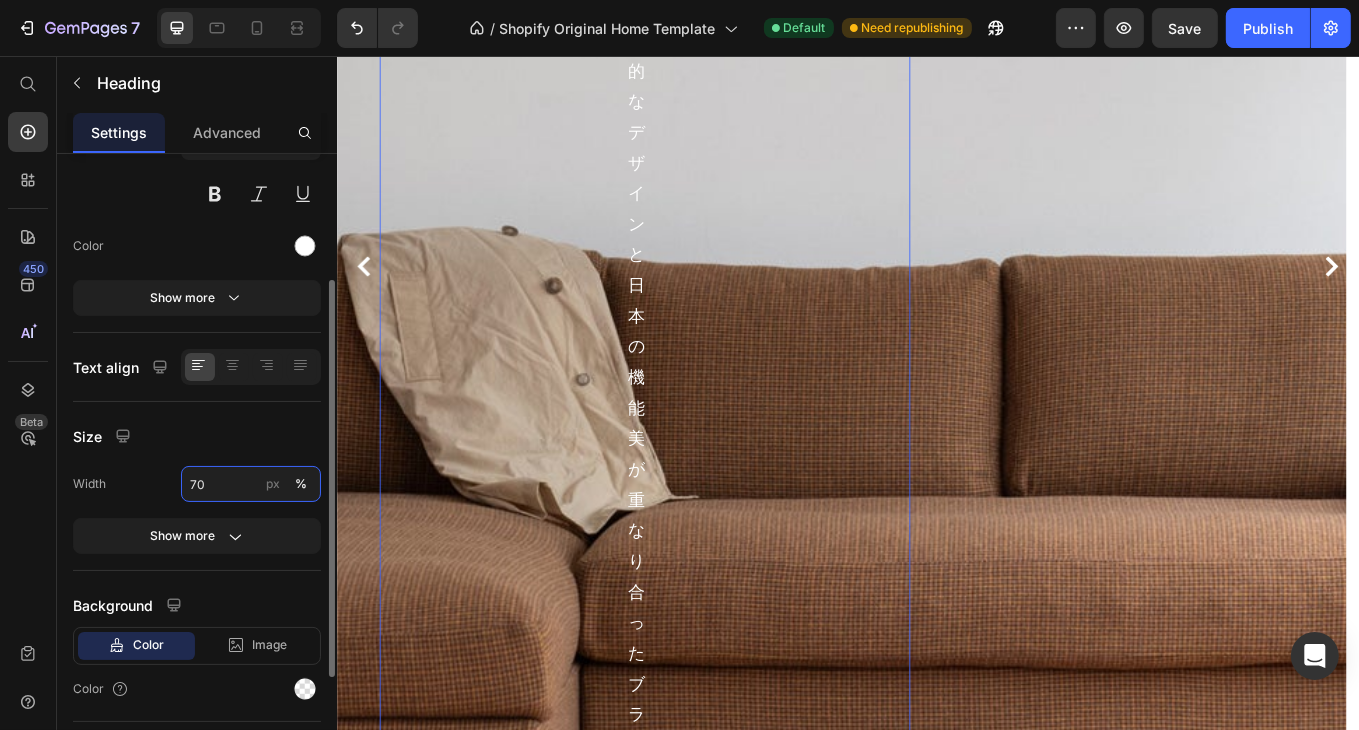 scroll, scrollTop: 260, scrollLeft: 0, axis: vertical 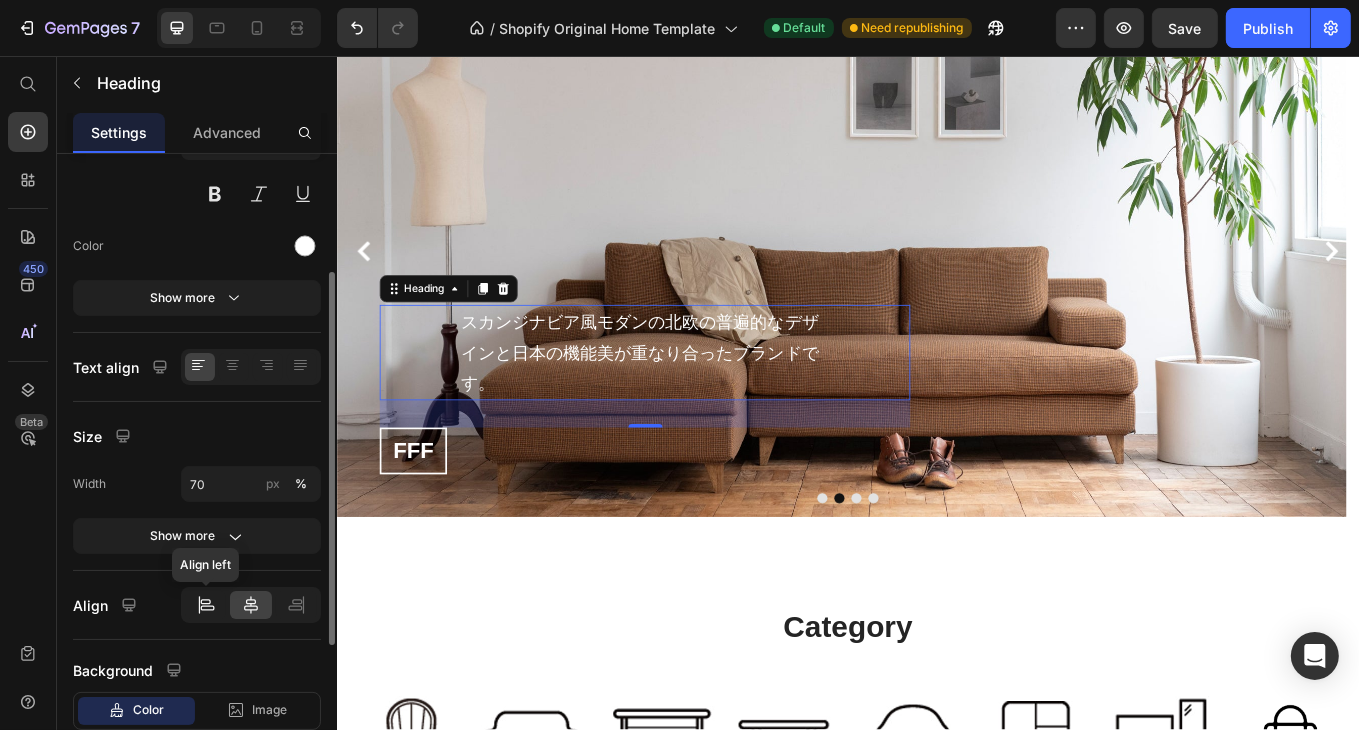 click 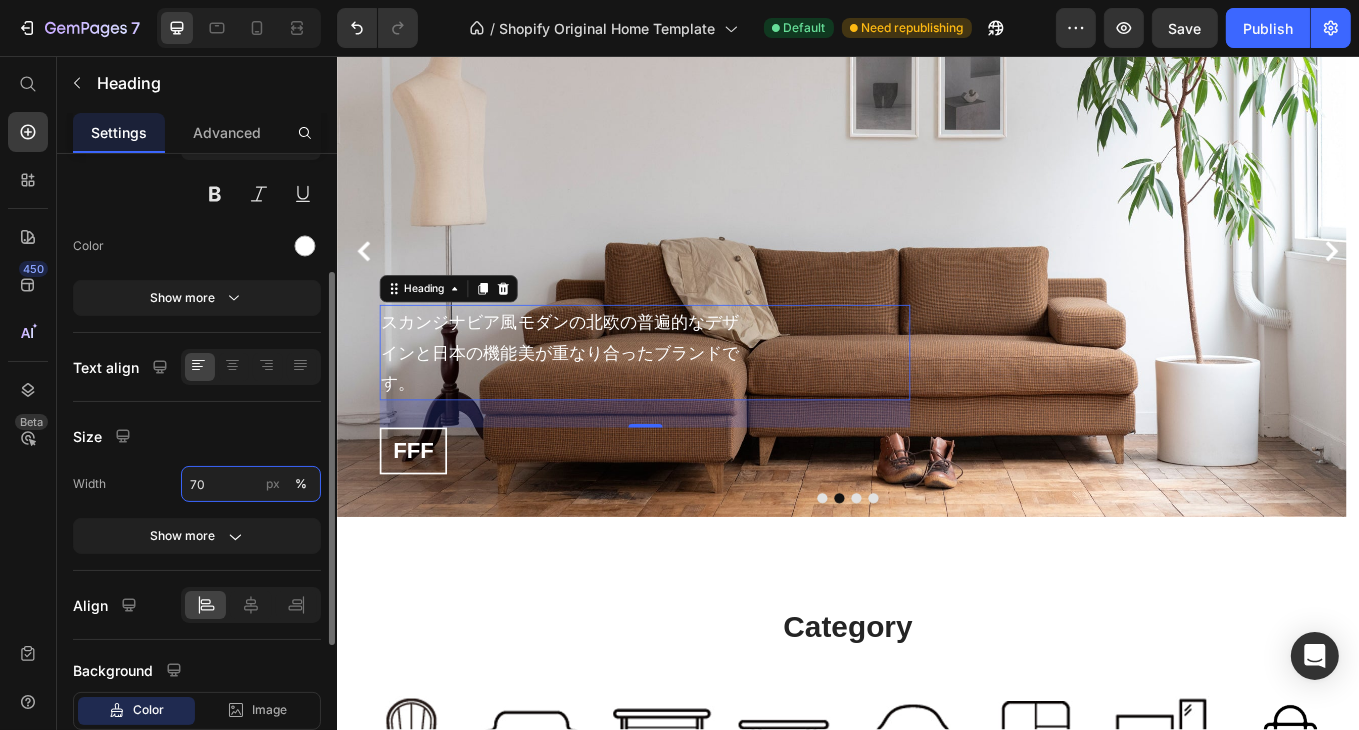 click on "70" at bounding box center (251, 484) 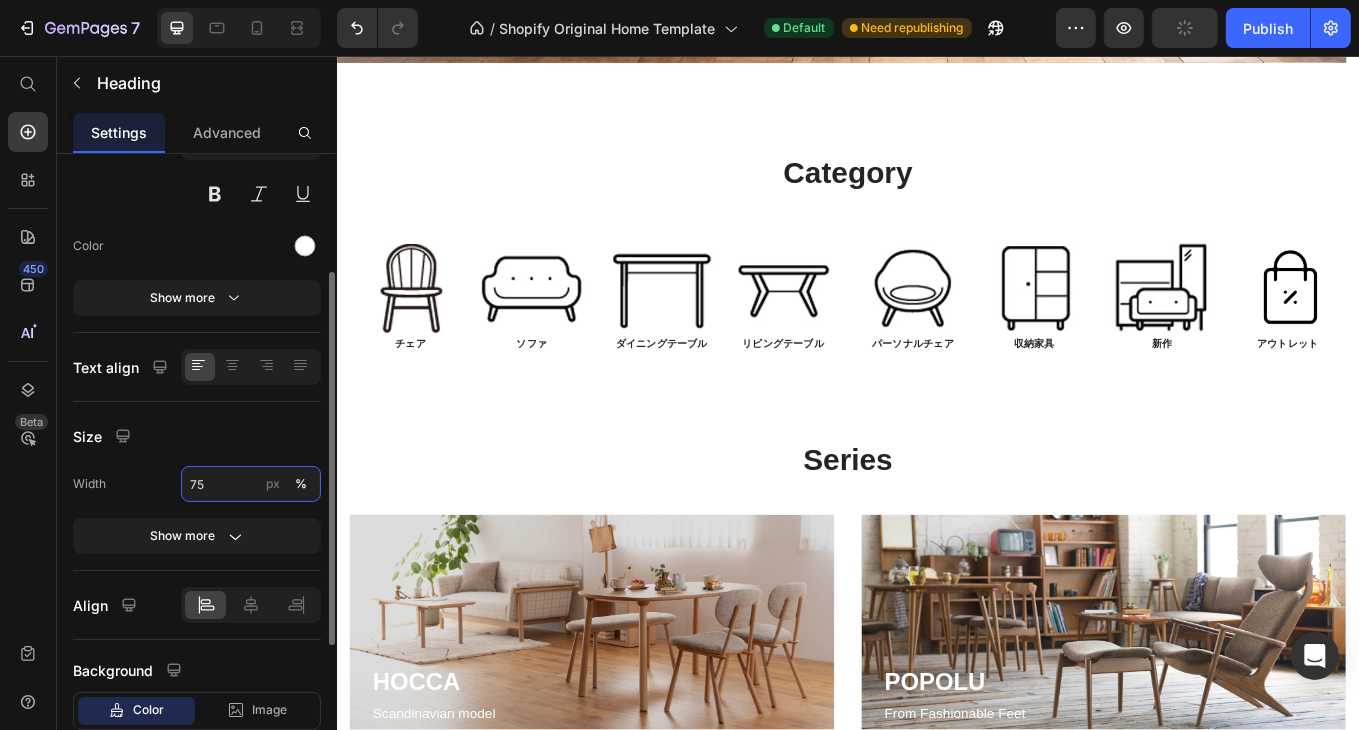 scroll, scrollTop: 260, scrollLeft: 0, axis: vertical 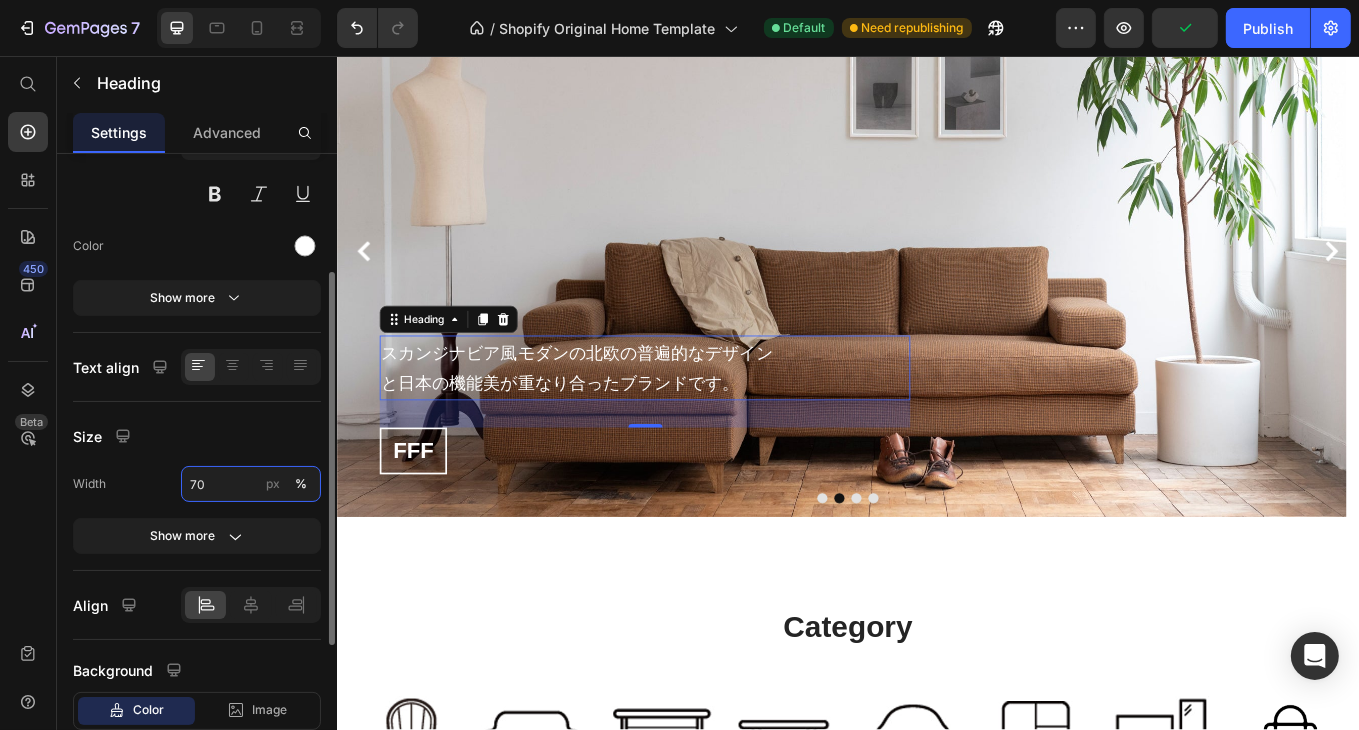 type on "75" 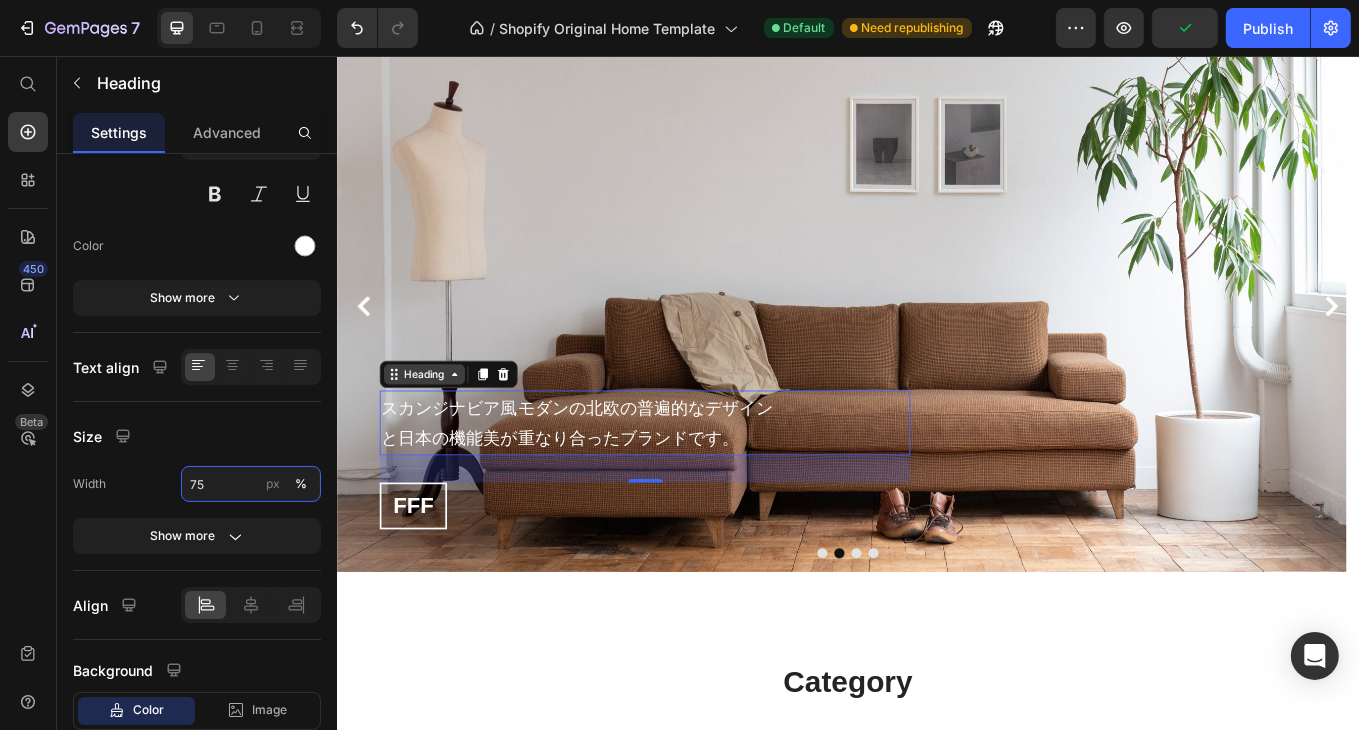 scroll, scrollTop: 160, scrollLeft: 0, axis: vertical 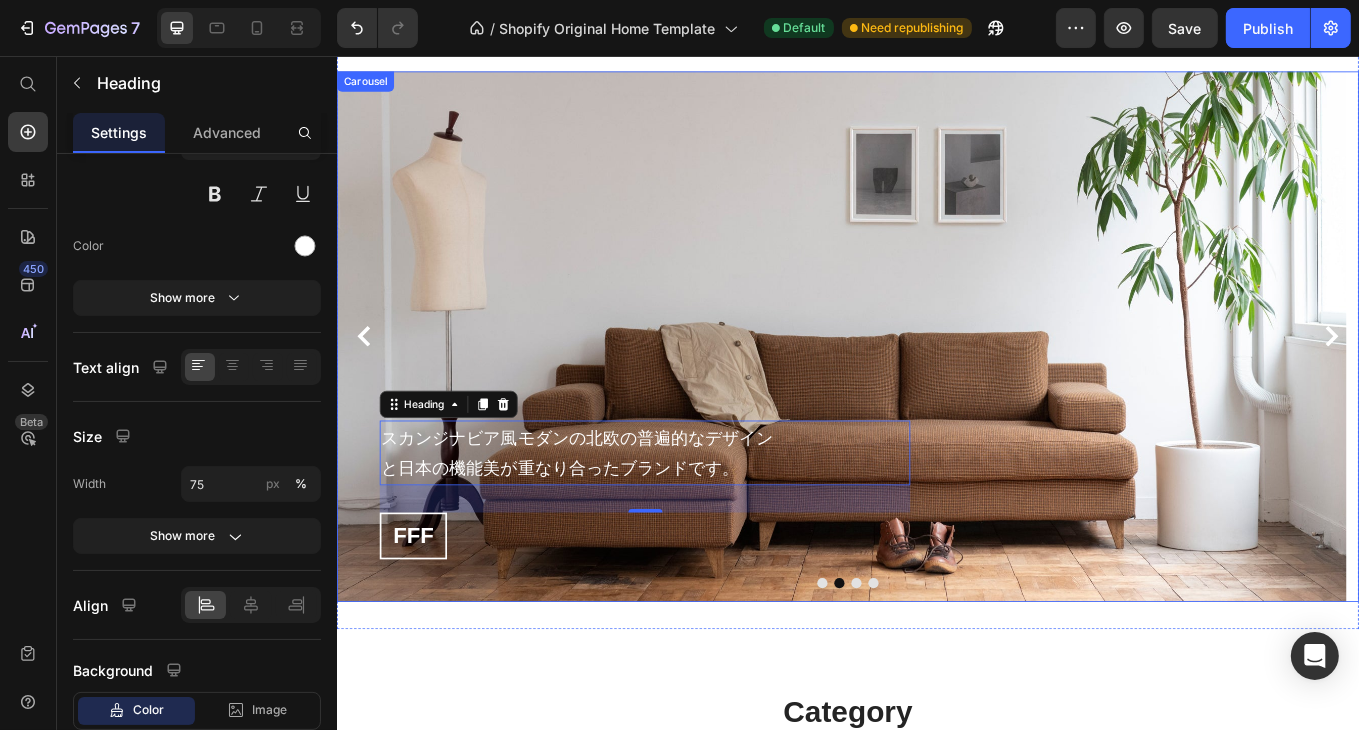 click at bounding box center [946, 675] 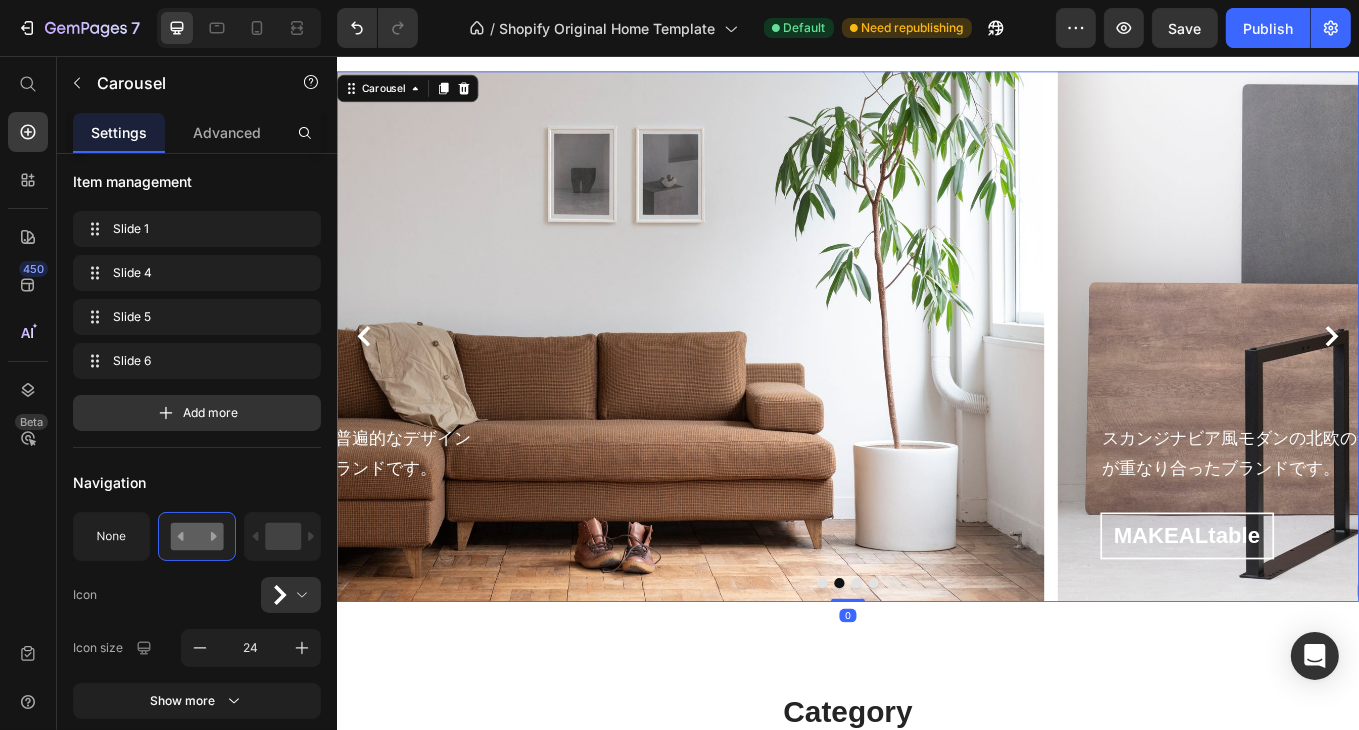 scroll, scrollTop: 0, scrollLeft: 0, axis: both 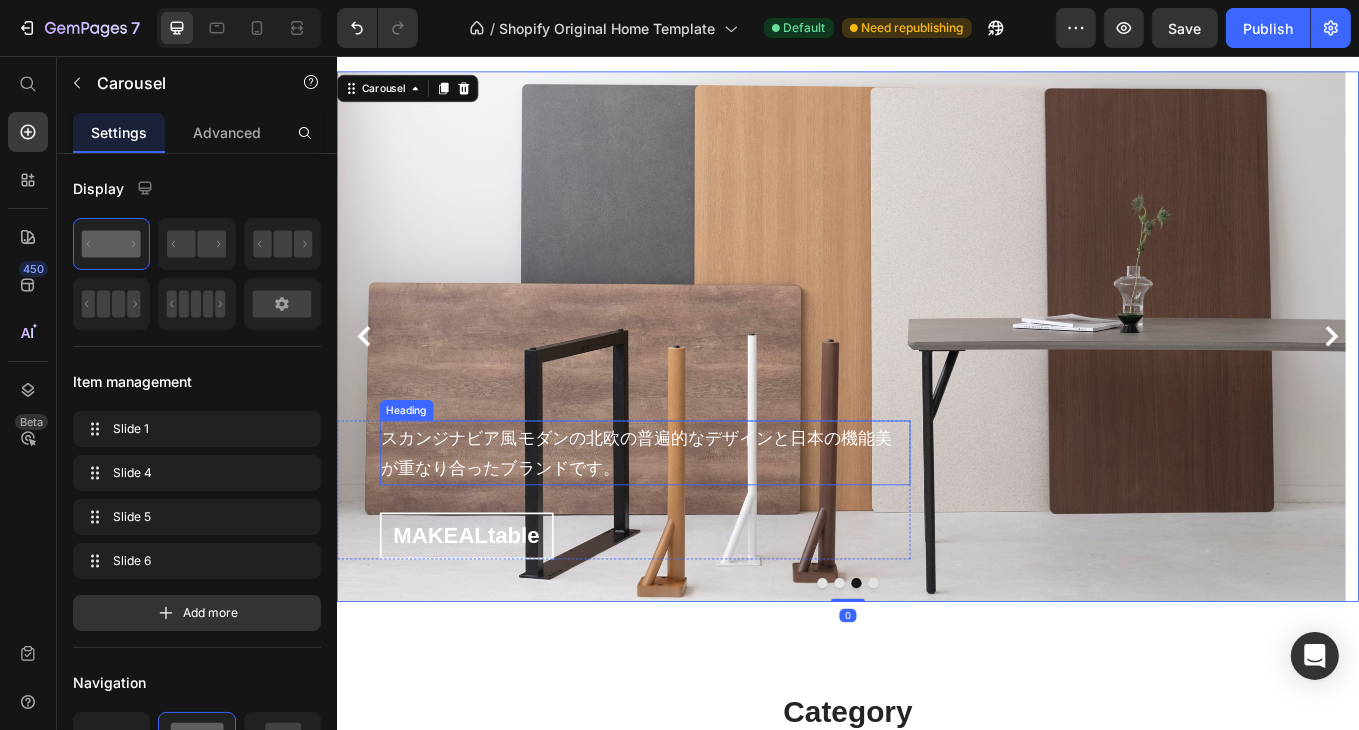 click on "スカンジナビア風モダンの北欧の普遍的なデザインと日本の機能美が重なり合ったブランドです。" at bounding box center (698, 522) 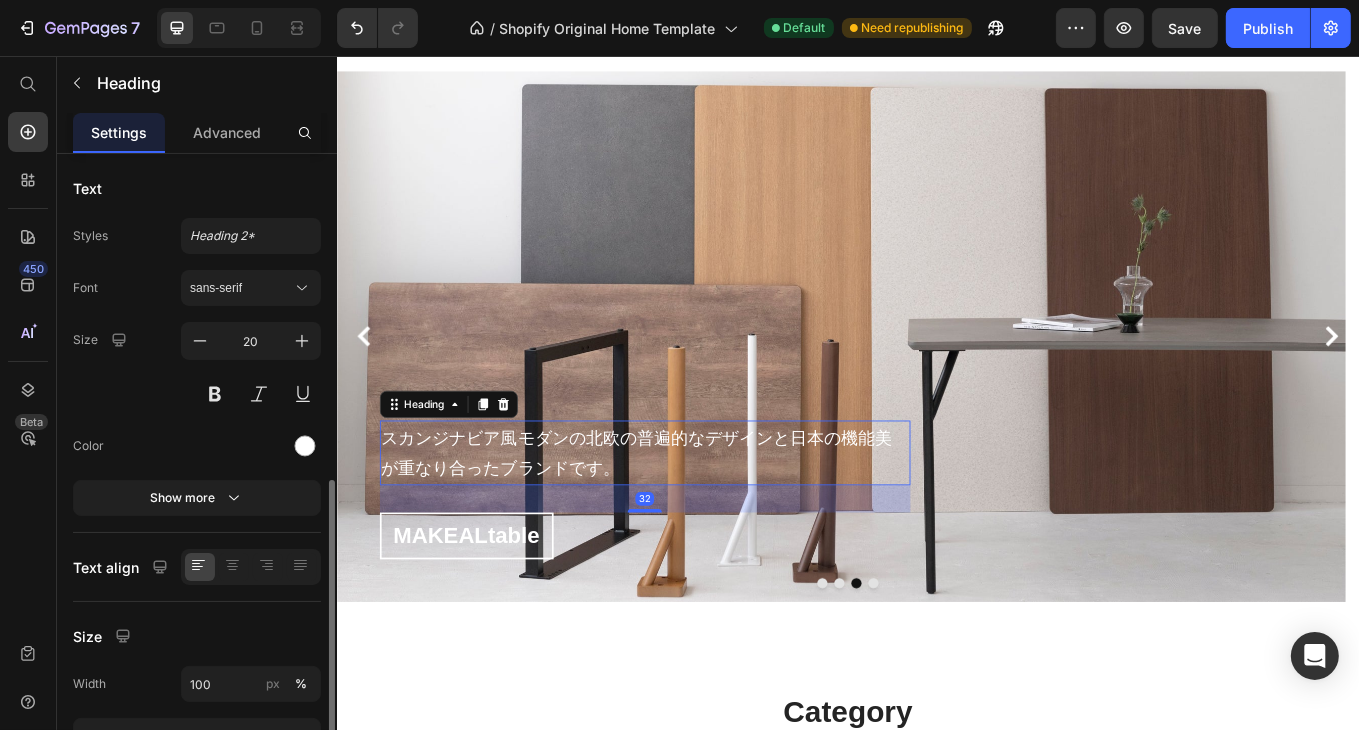 scroll, scrollTop: 200, scrollLeft: 0, axis: vertical 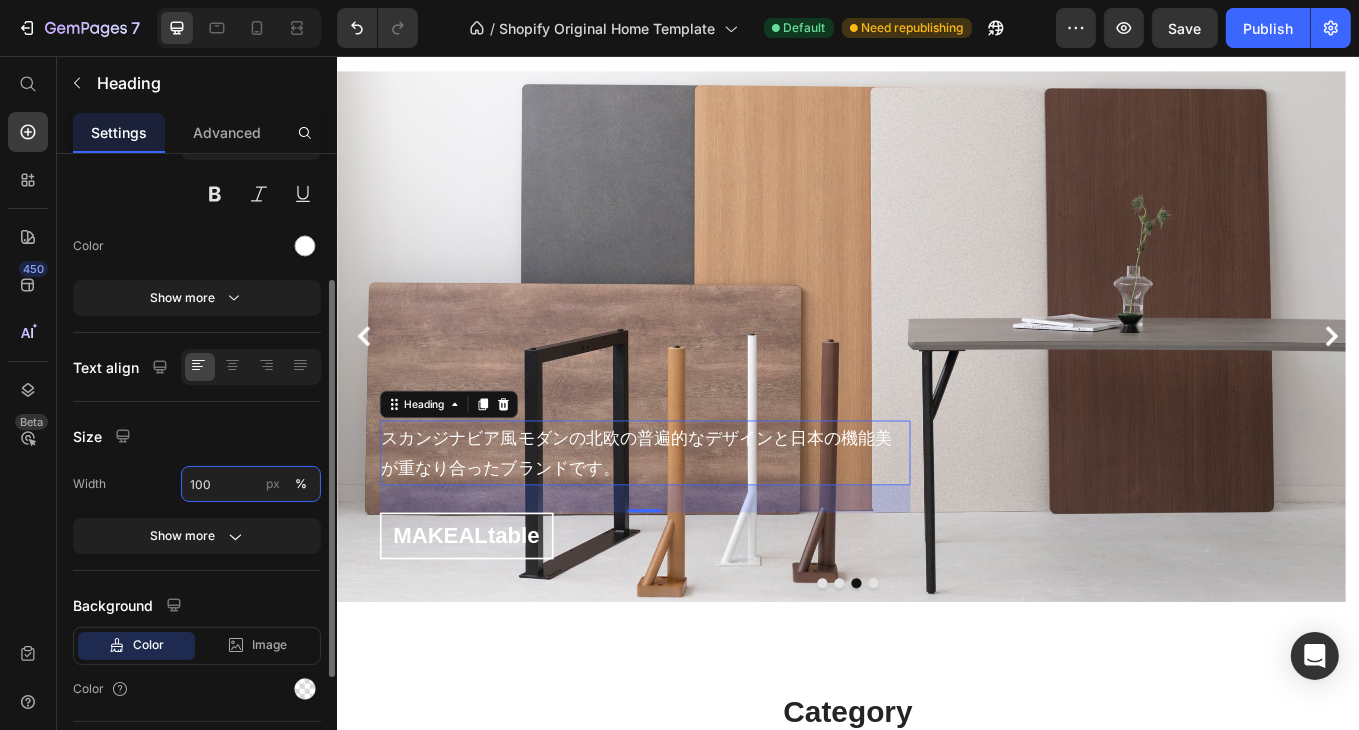 click on "100" at bounding box center [251, 484] 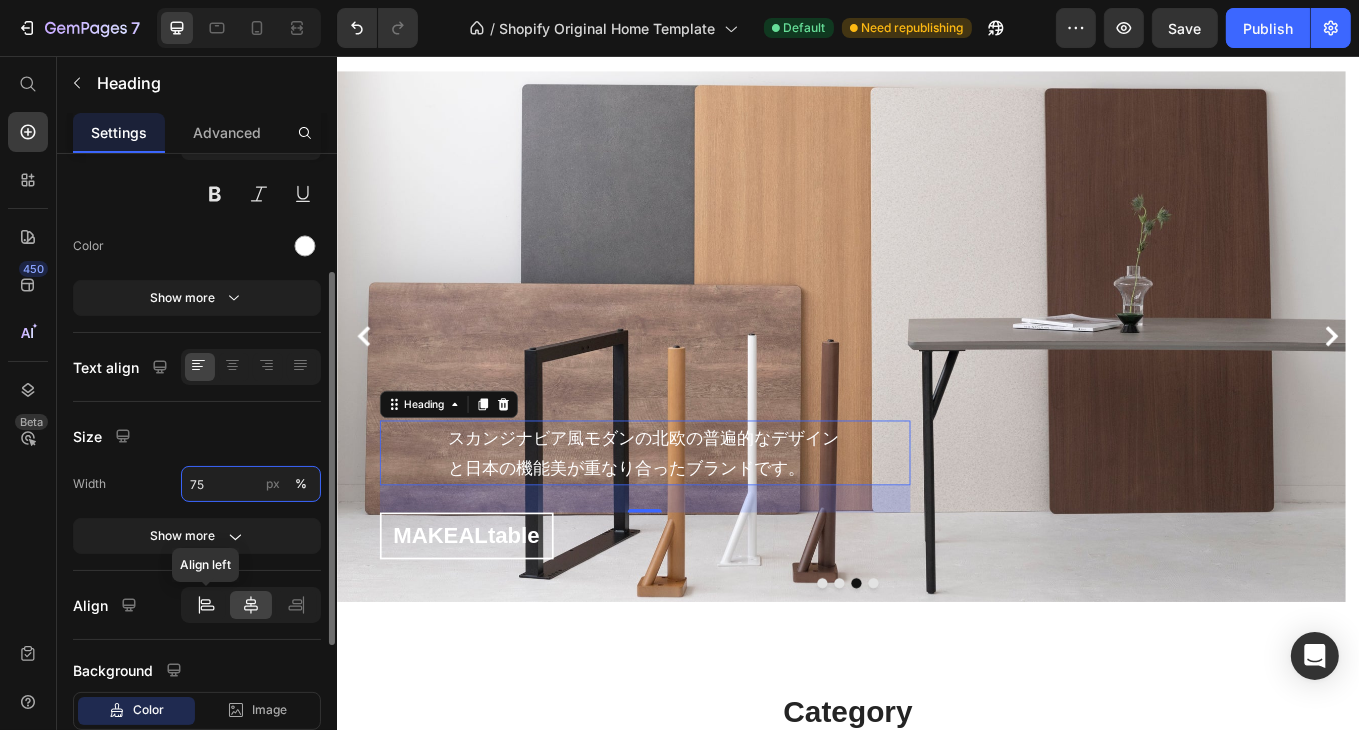 type on "75" 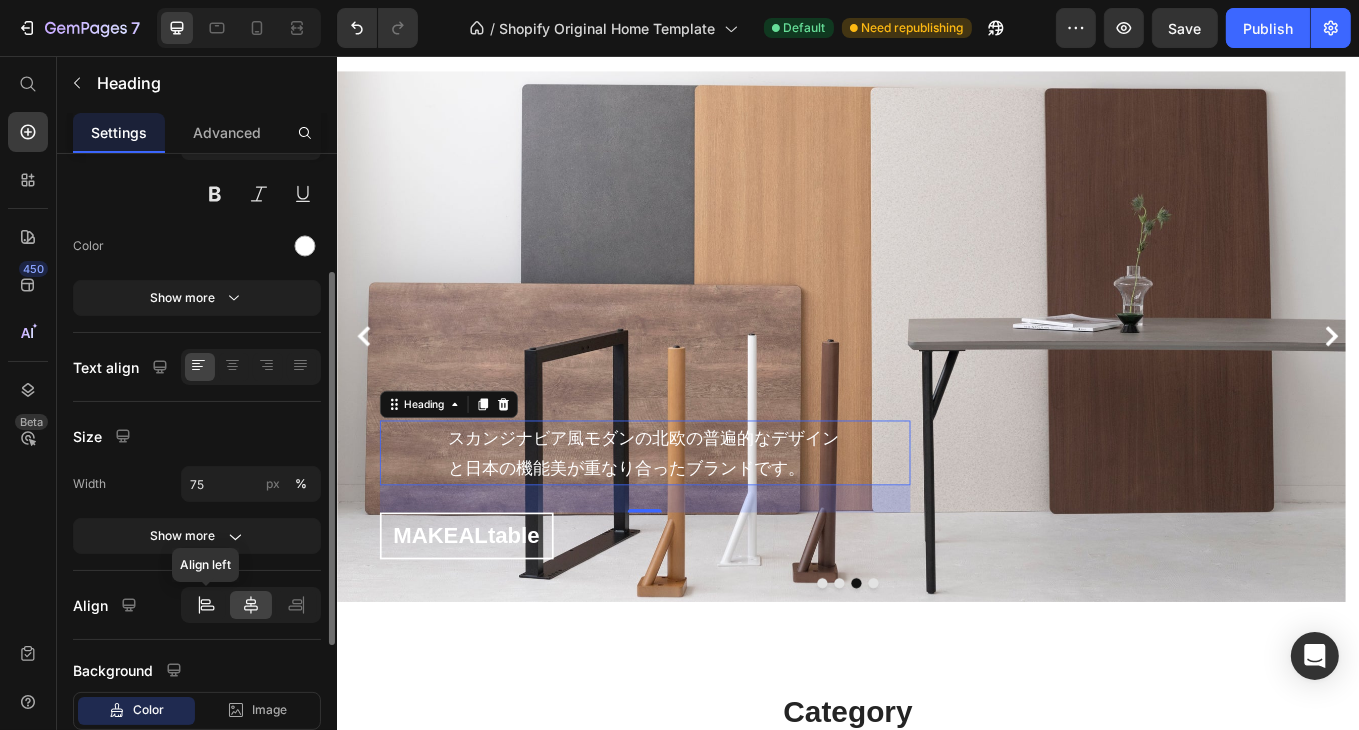 click 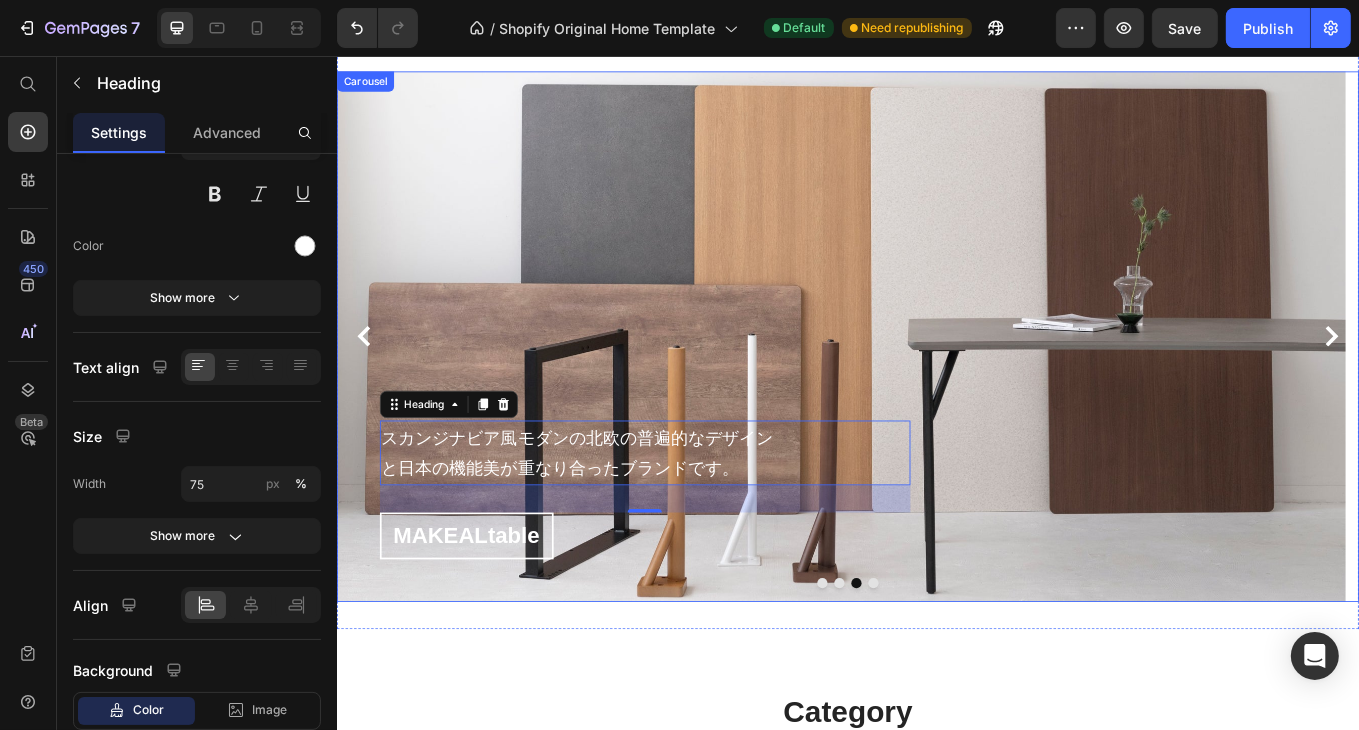 click at bounding box center [966, 675] 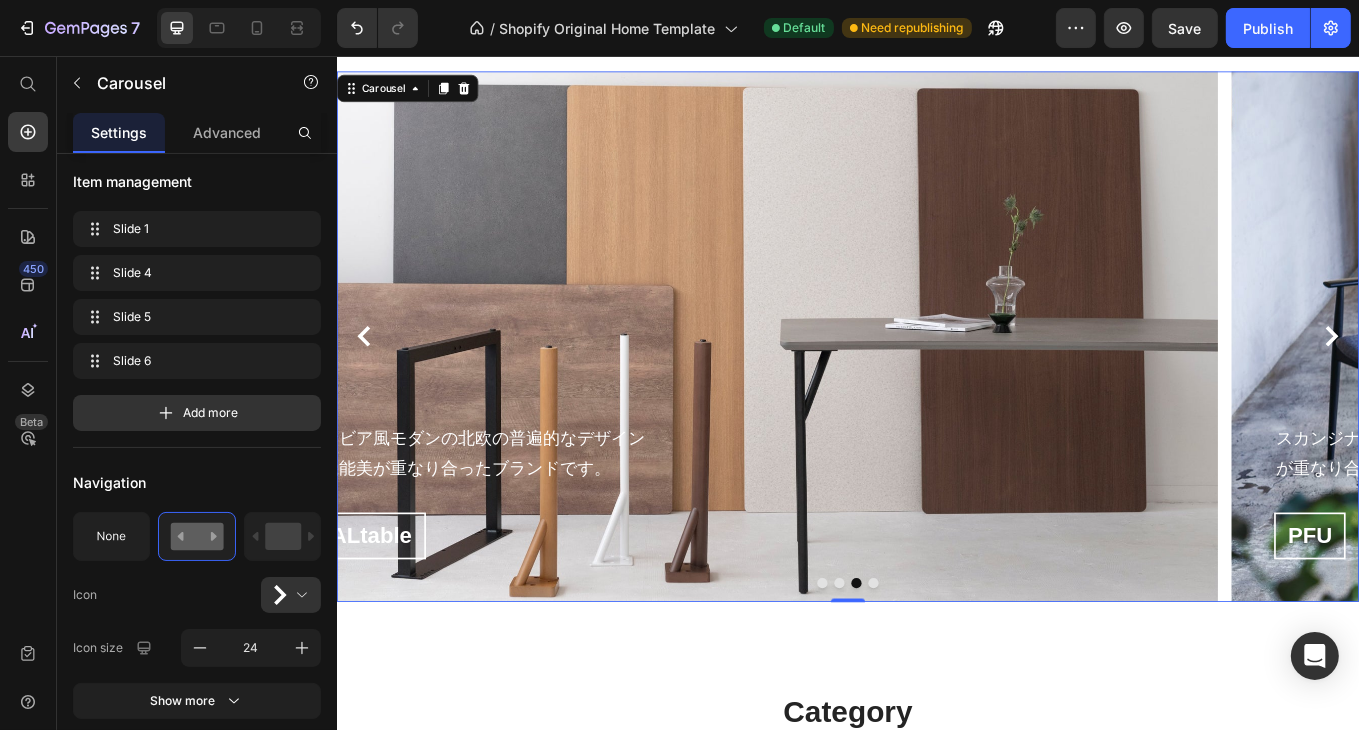 scroll, scrollTop: 0, scrollLeft: 0, axis: both 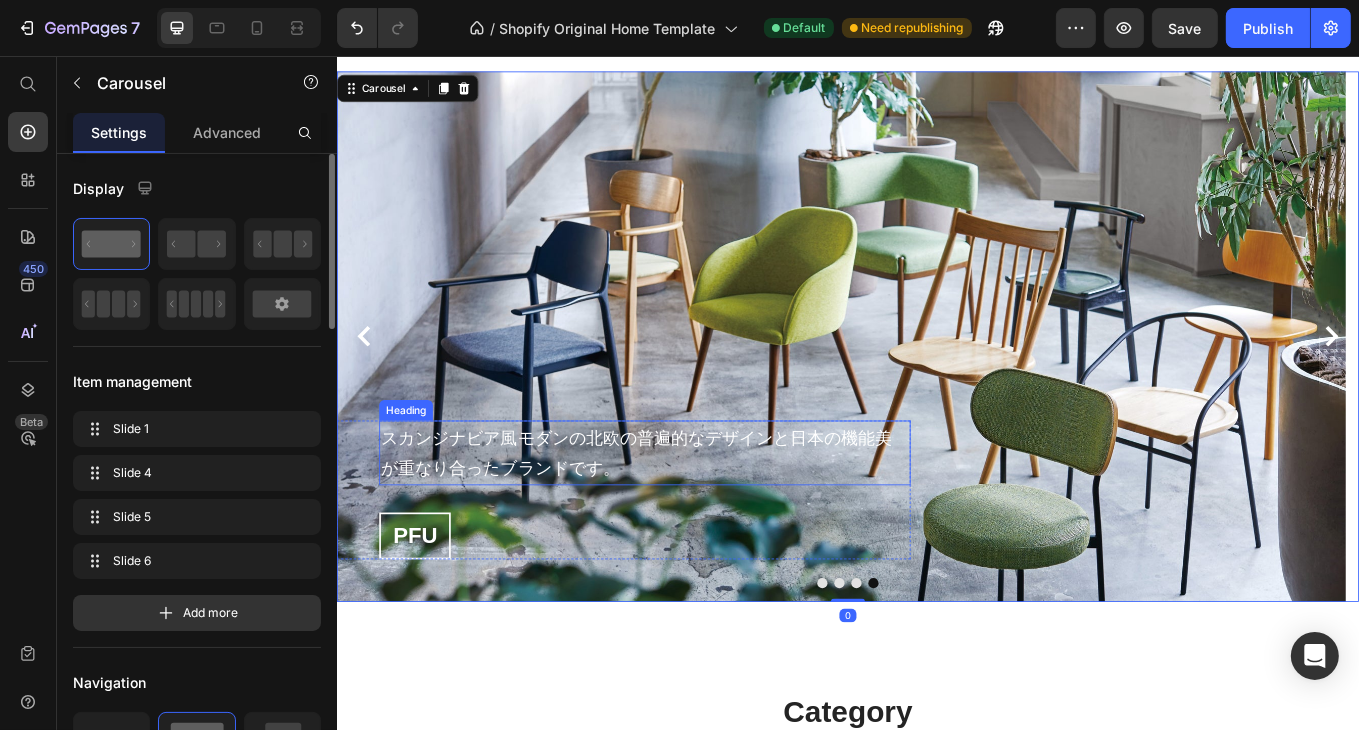 click on "スカンジナビア風モダンの北欧の普遍的なデザインと日本の機能美が重なり合ったブランドです。" at bounding box center (698, 522) 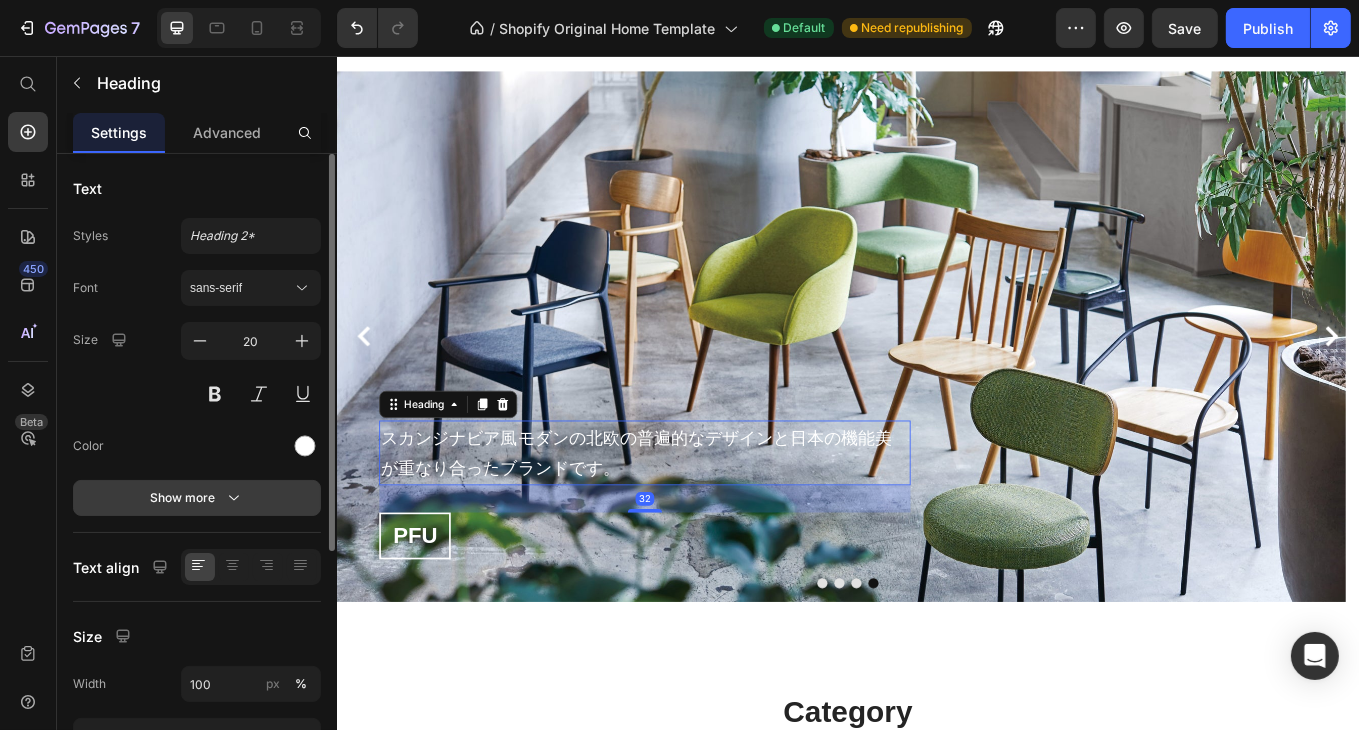 scroll, scrollTop: 100, scrollLeft: 0, axis: vertical 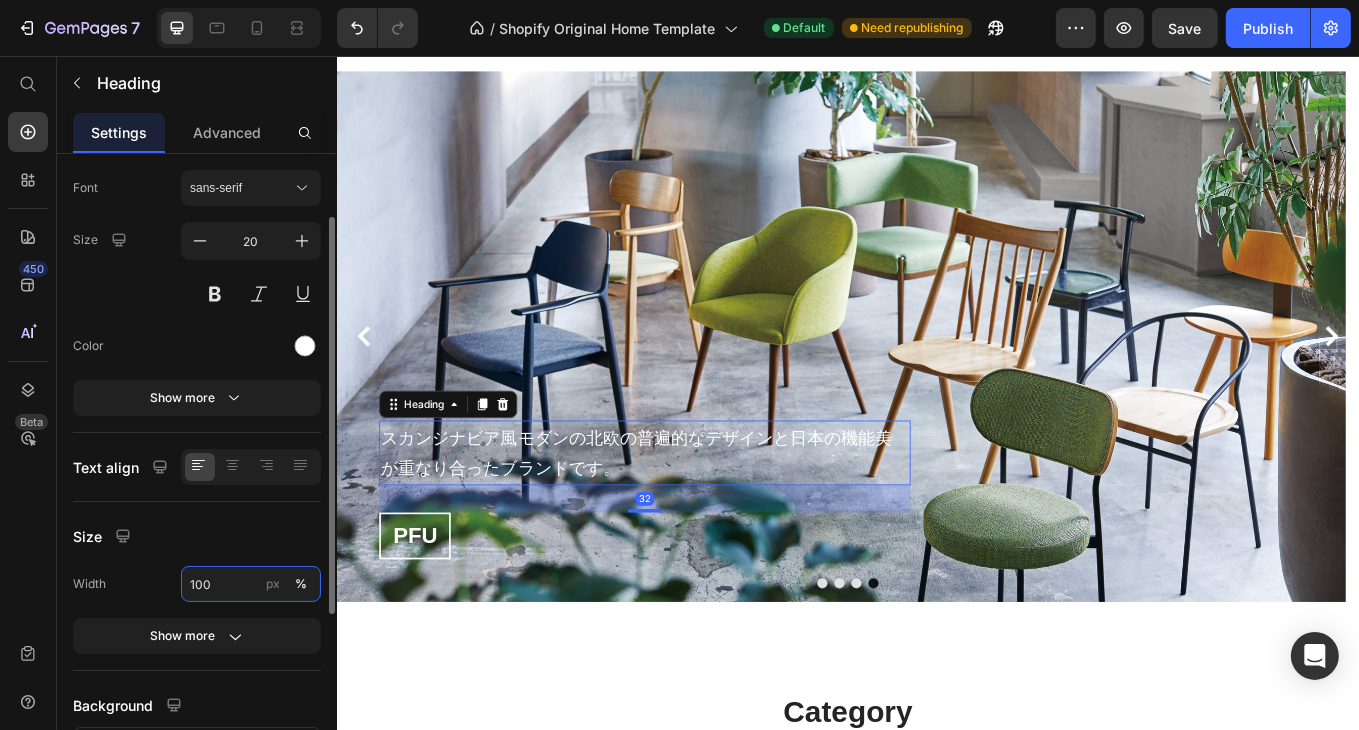 click on "100" at bounding box center [251, 584] 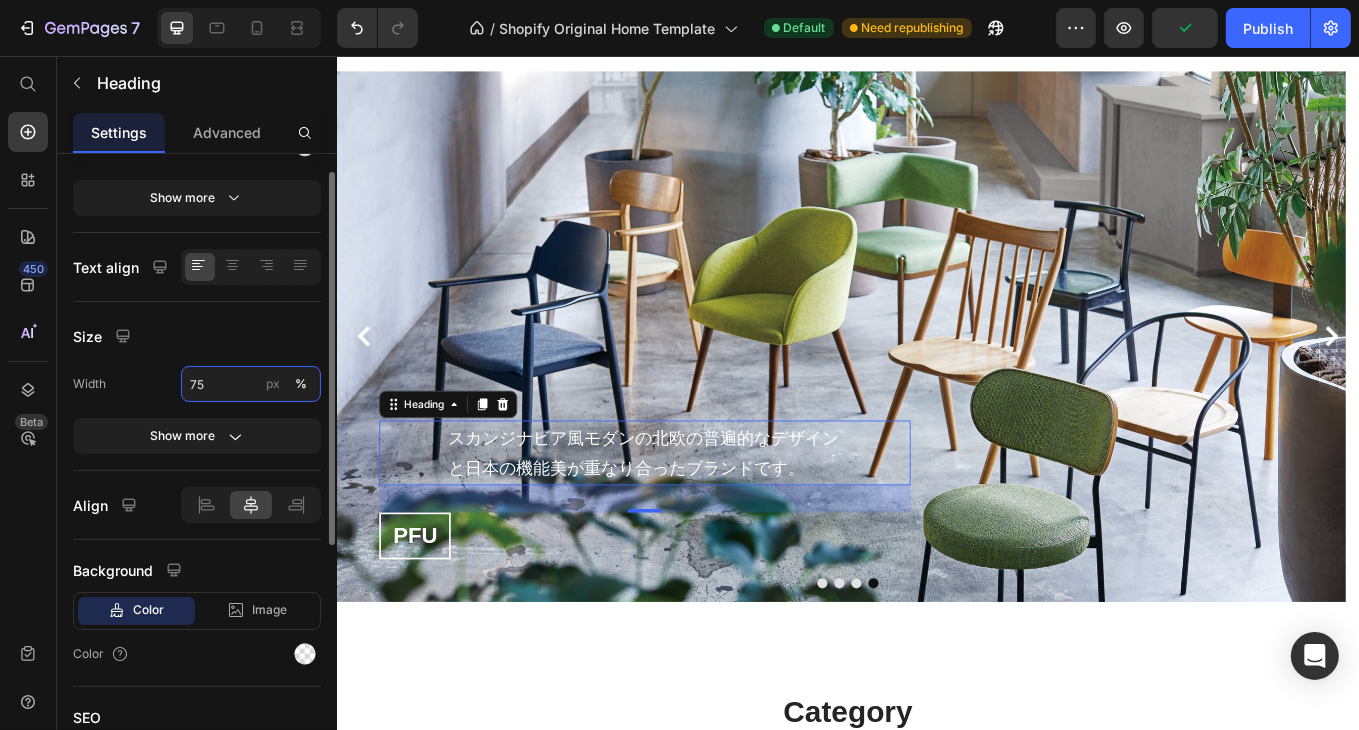scroll, scrollTop: 200, scrollLeft: 0, axis: vertical 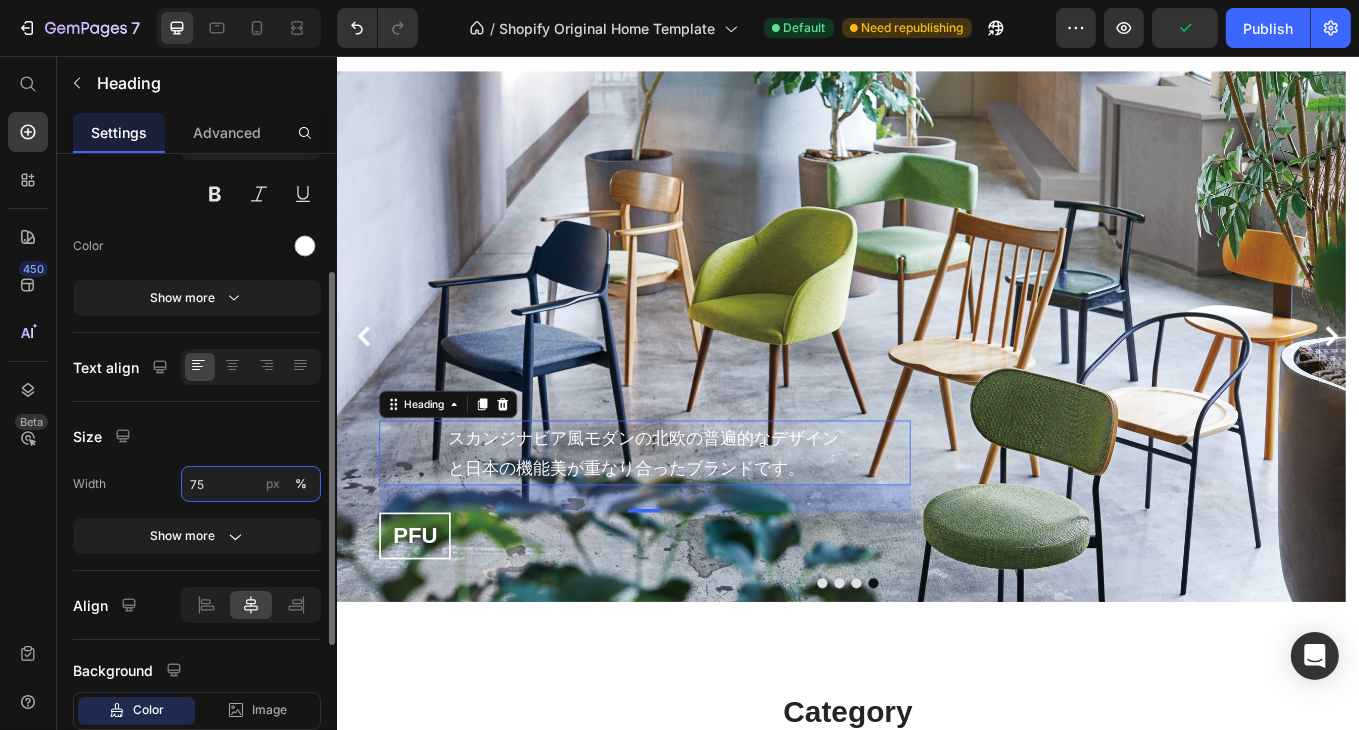 click on "75" at bounding box center [251, 484] 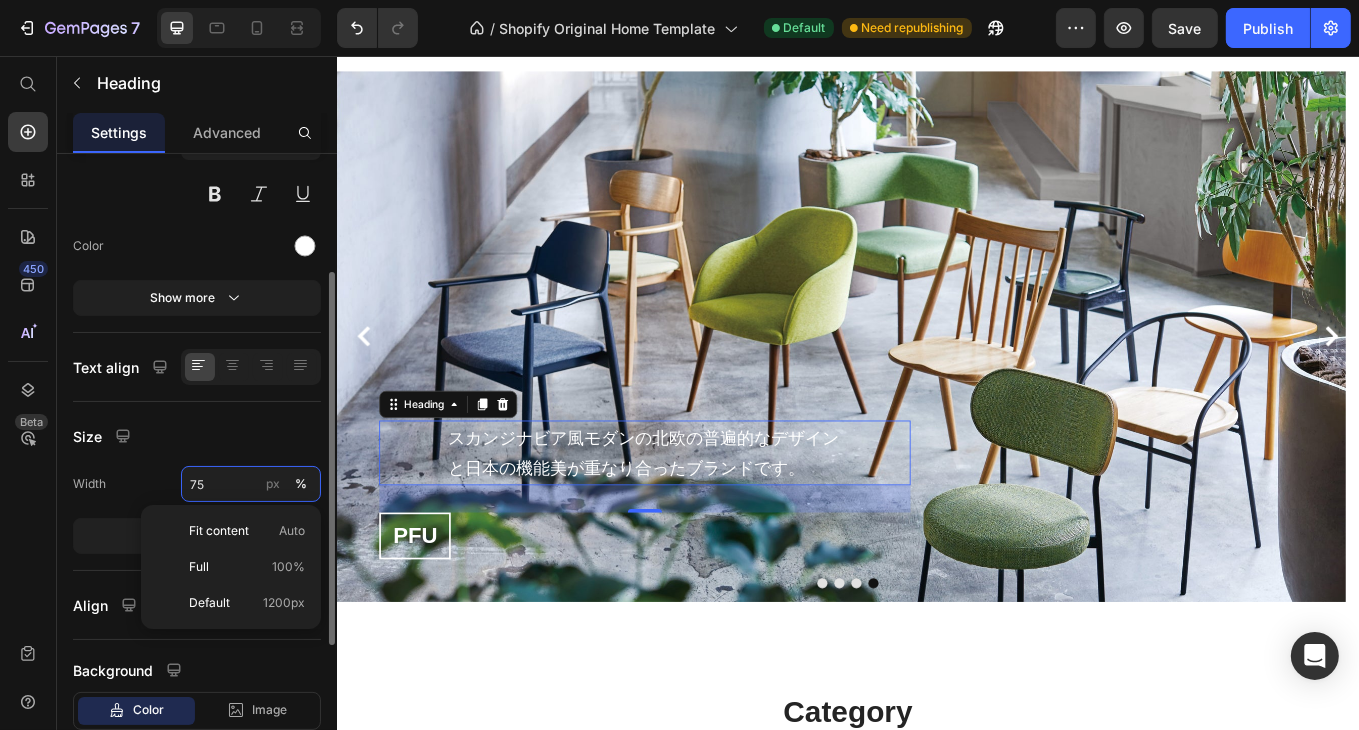 type on "75" 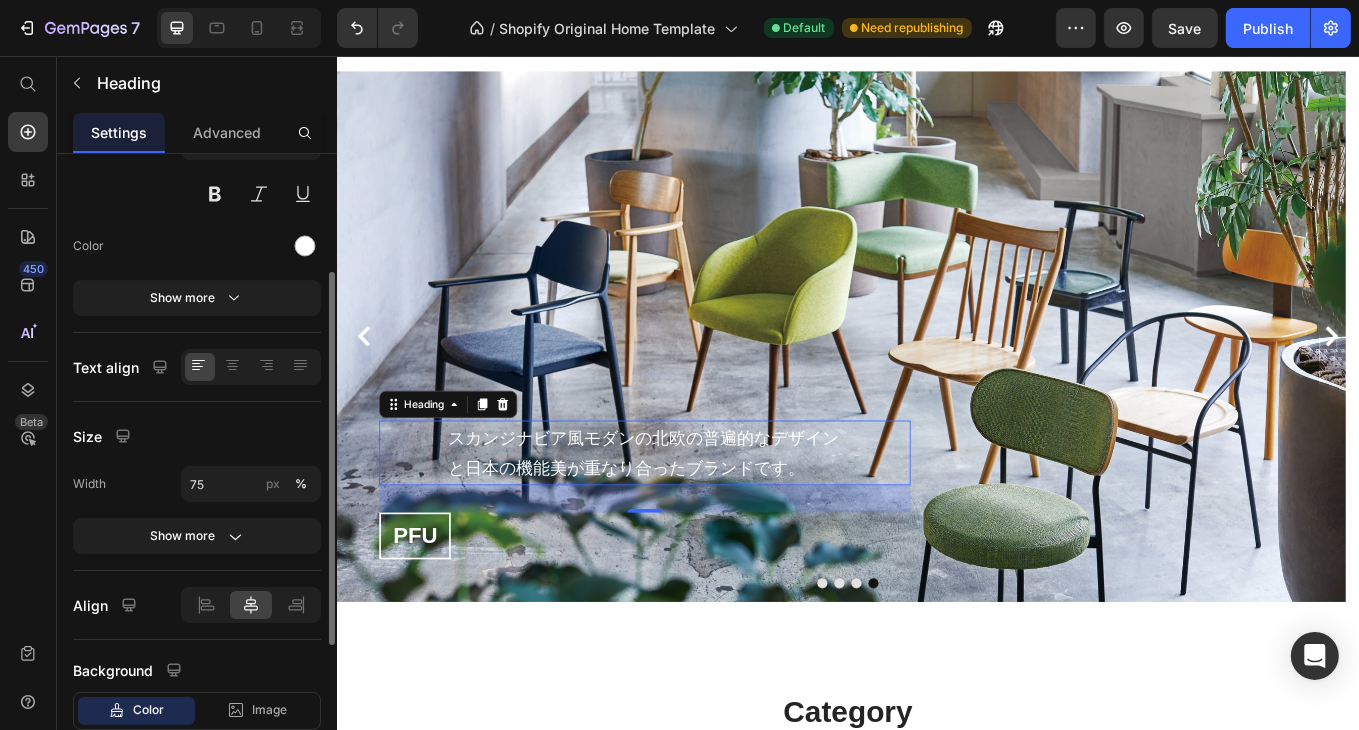 click on "Width 75 px %" at bounding box center (197, 484) 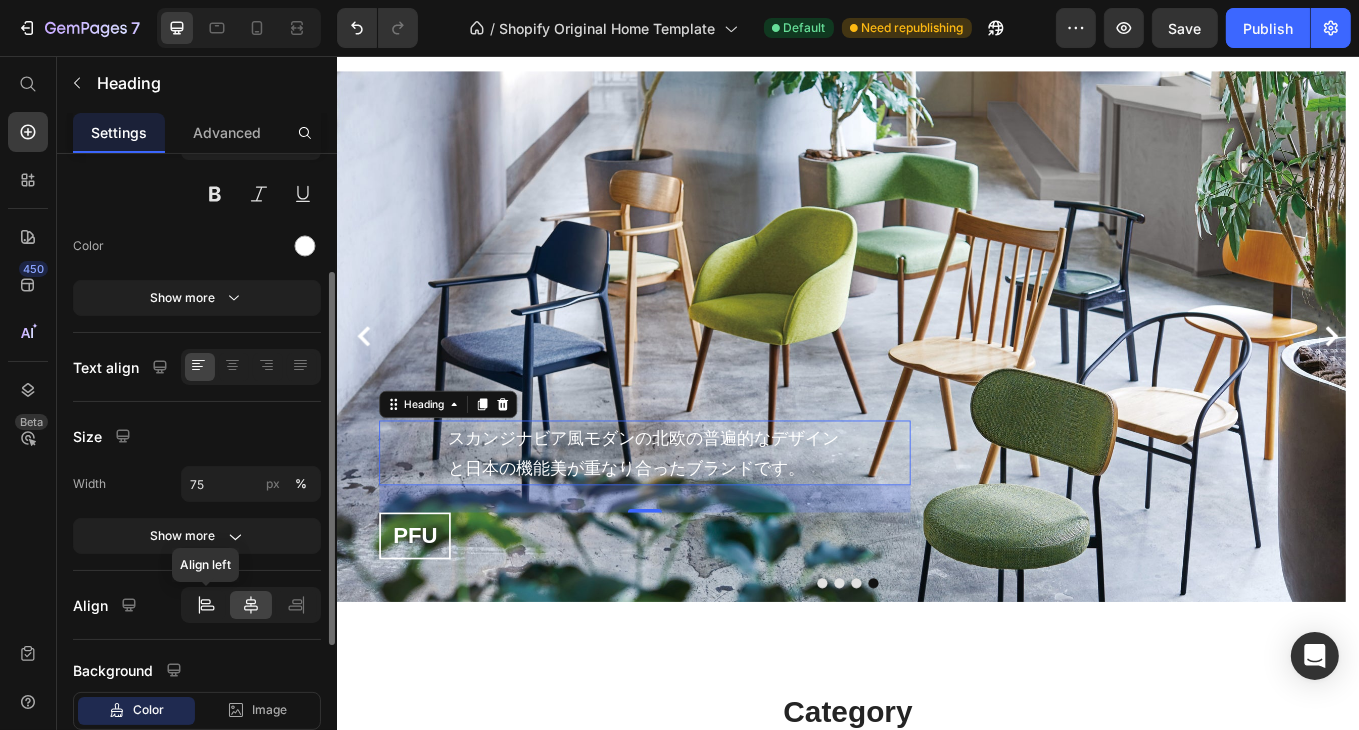 click 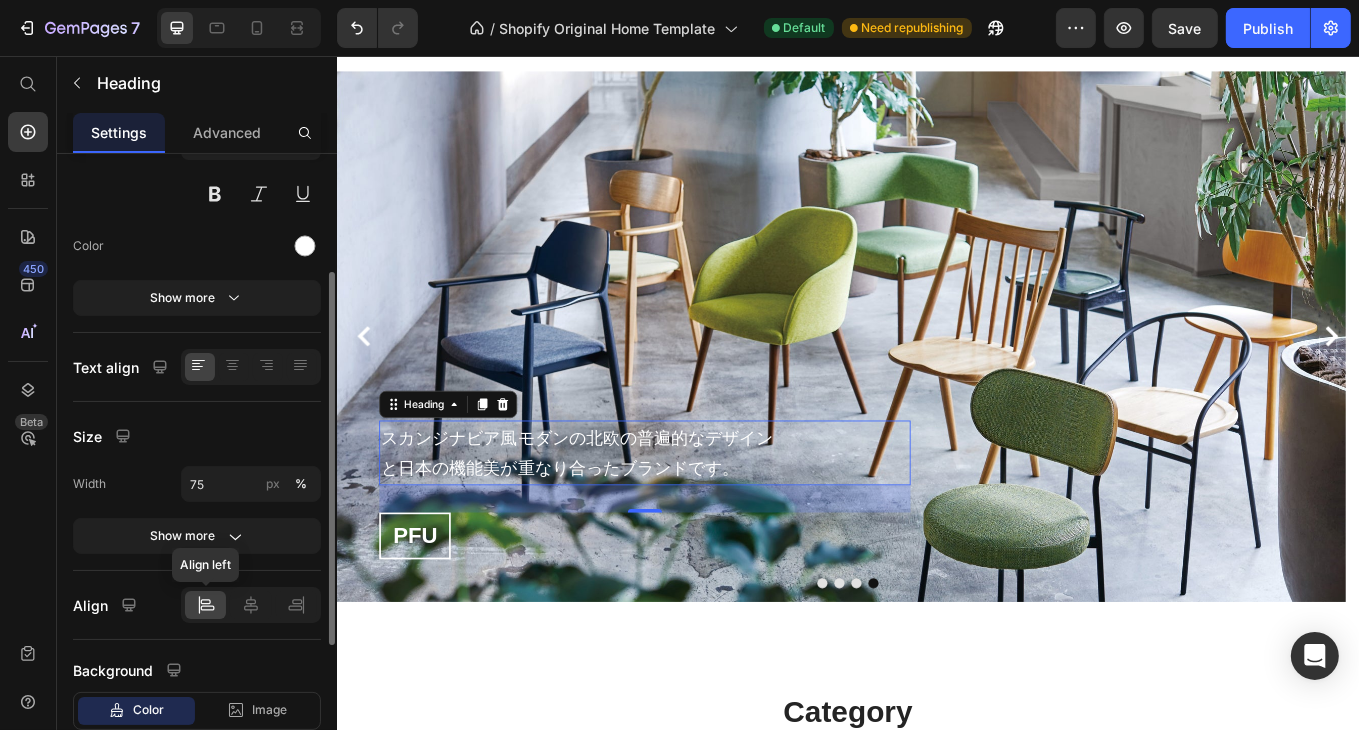 scroll, scrollTop: 0, scrollLeft: 0, axis: both 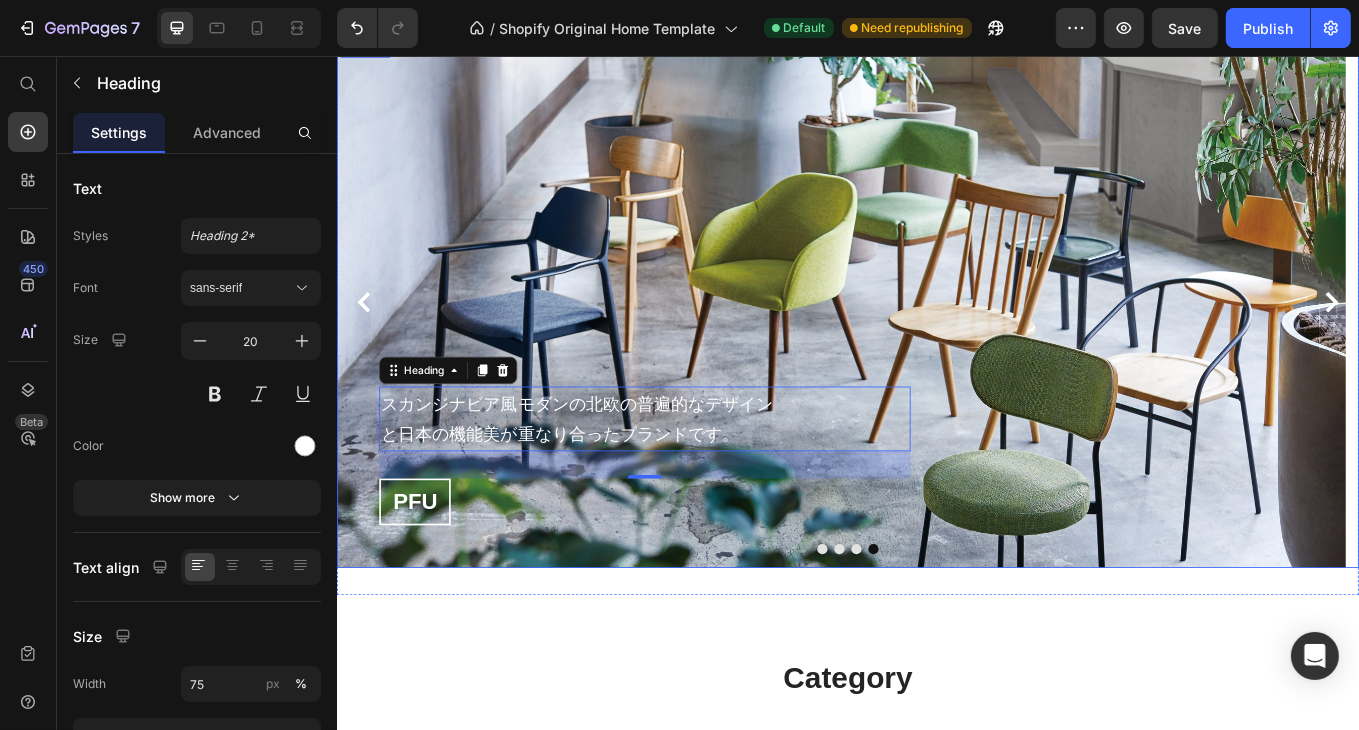 click at bounding box center [906, 635] 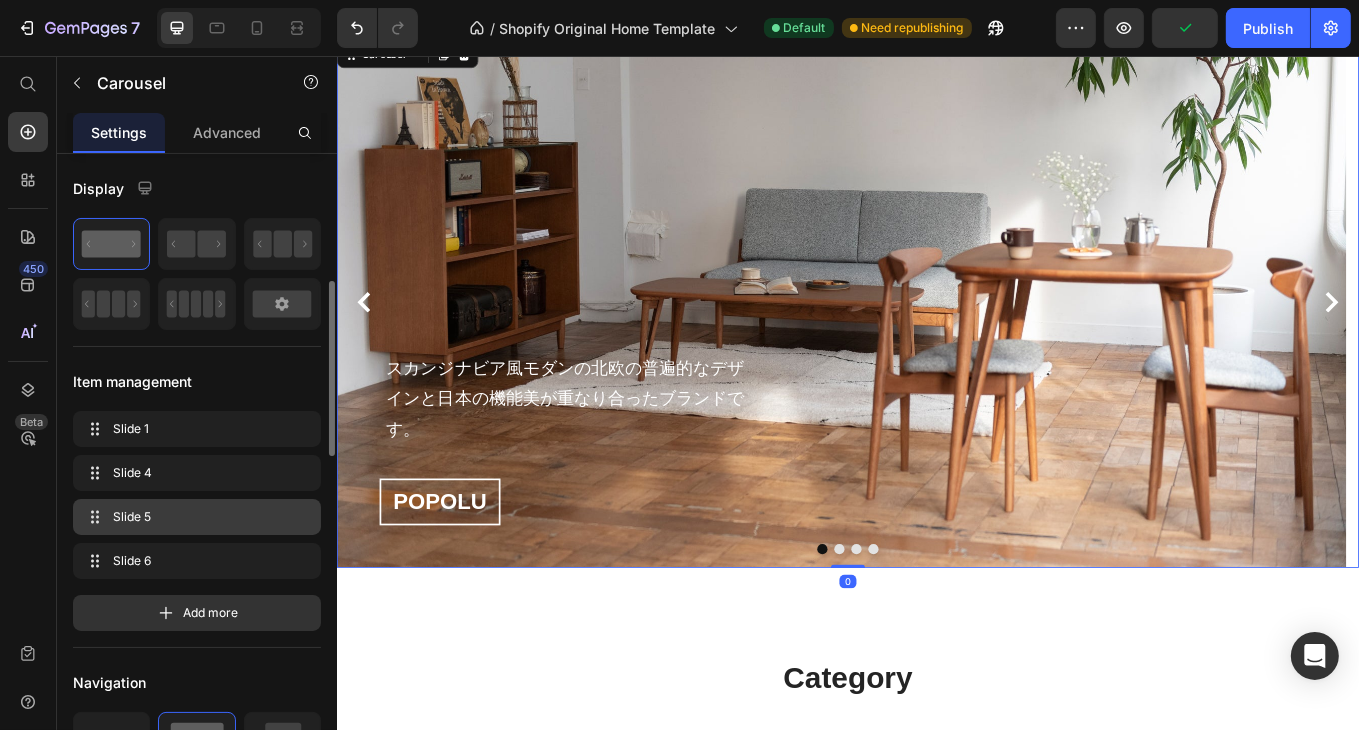 scroll, scrollTop: 200, scrollLeft: 0, axis: vertical 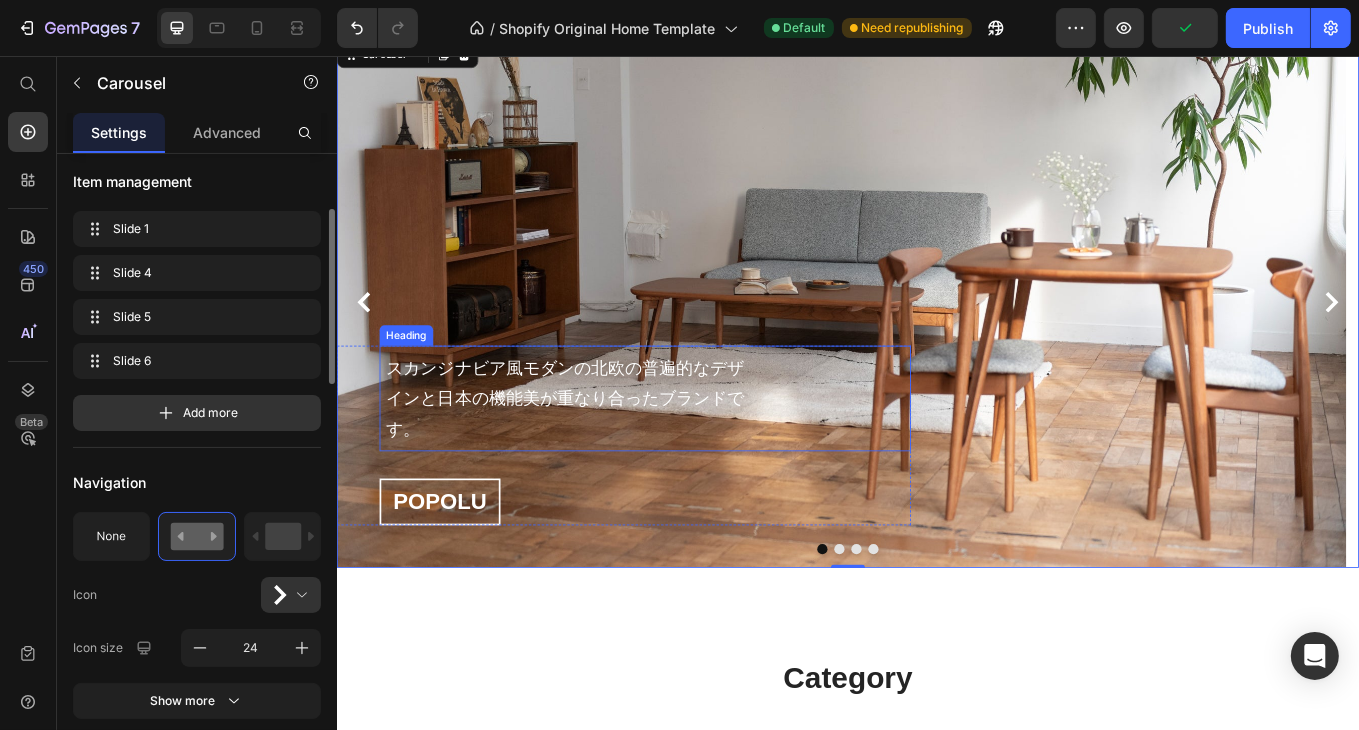 click on "スカンジナビア風モダンの北欧の普遍的なデザインと日本の機能美が重なり合ったブランドです。" at bounding box center (604, 458) 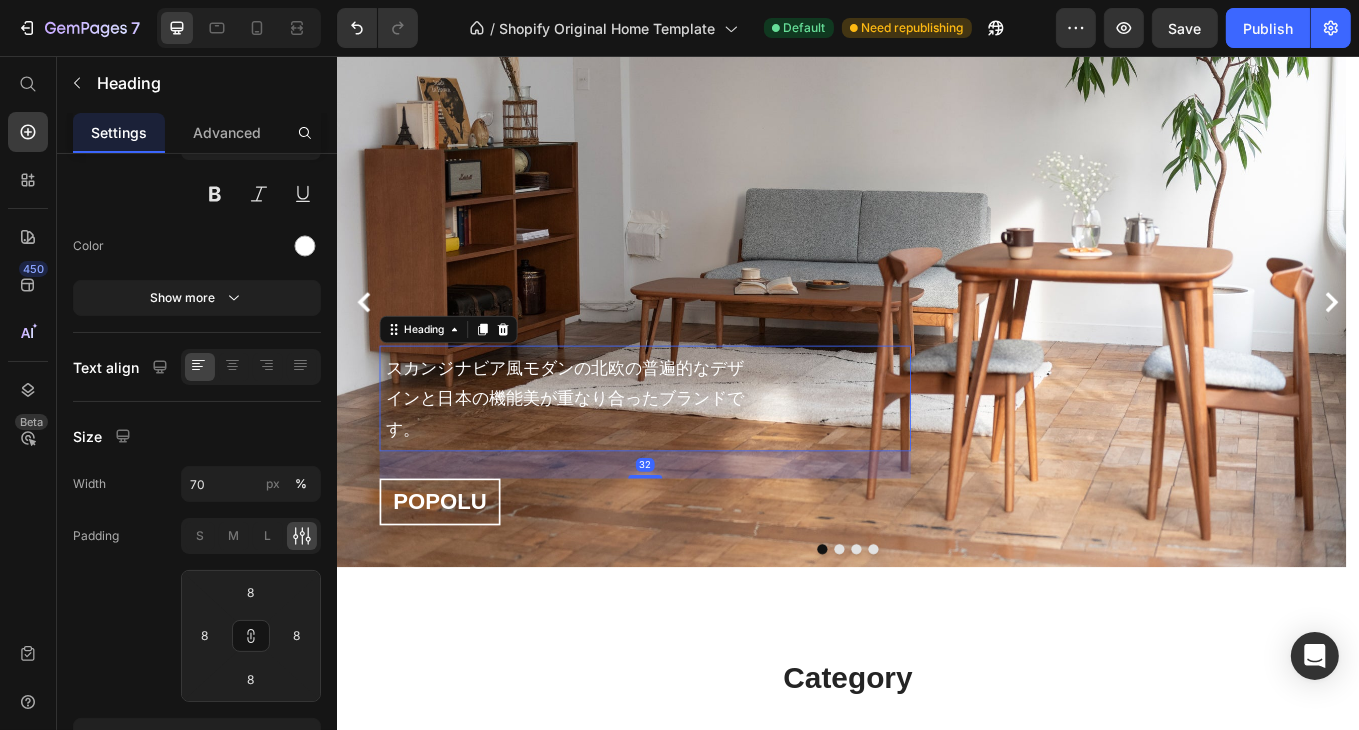 scroll, scrollTop: 0, scrollLeft: 0, axis: both 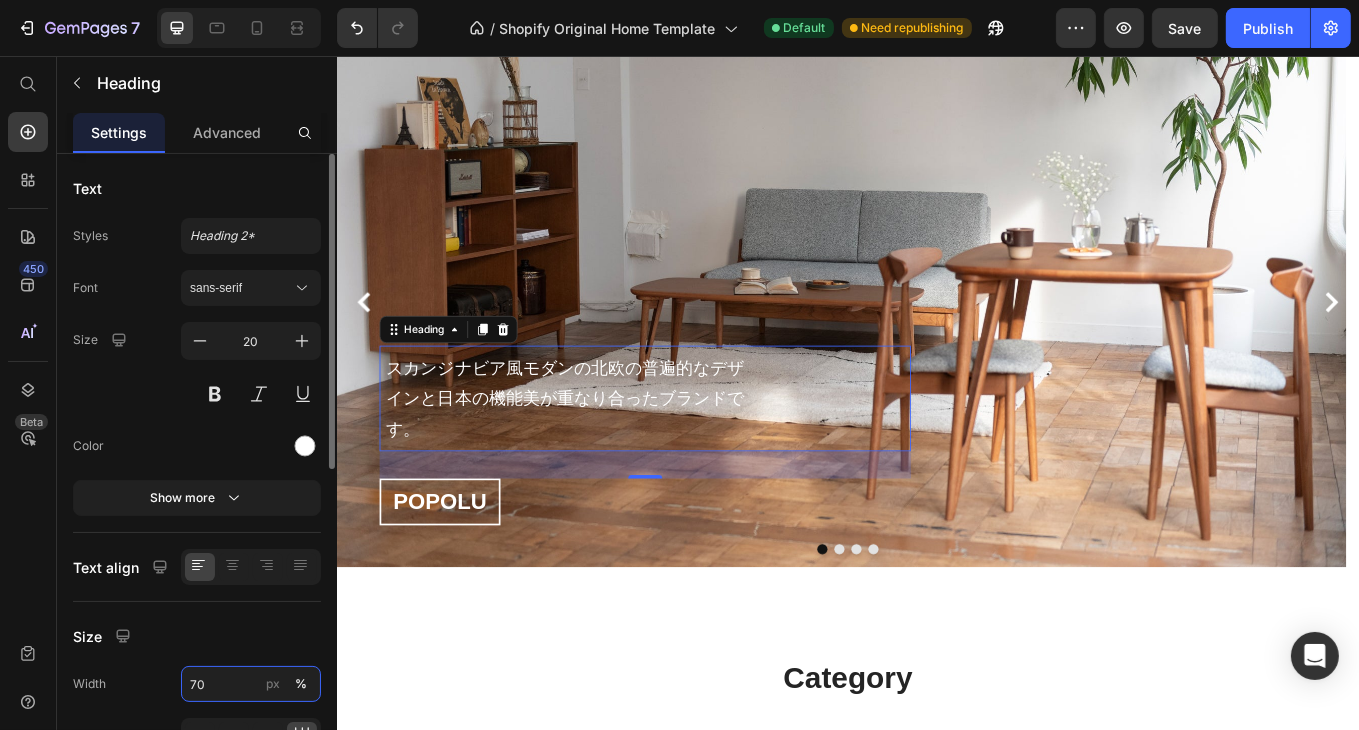 click on "70" at bounding box center (251, 684) 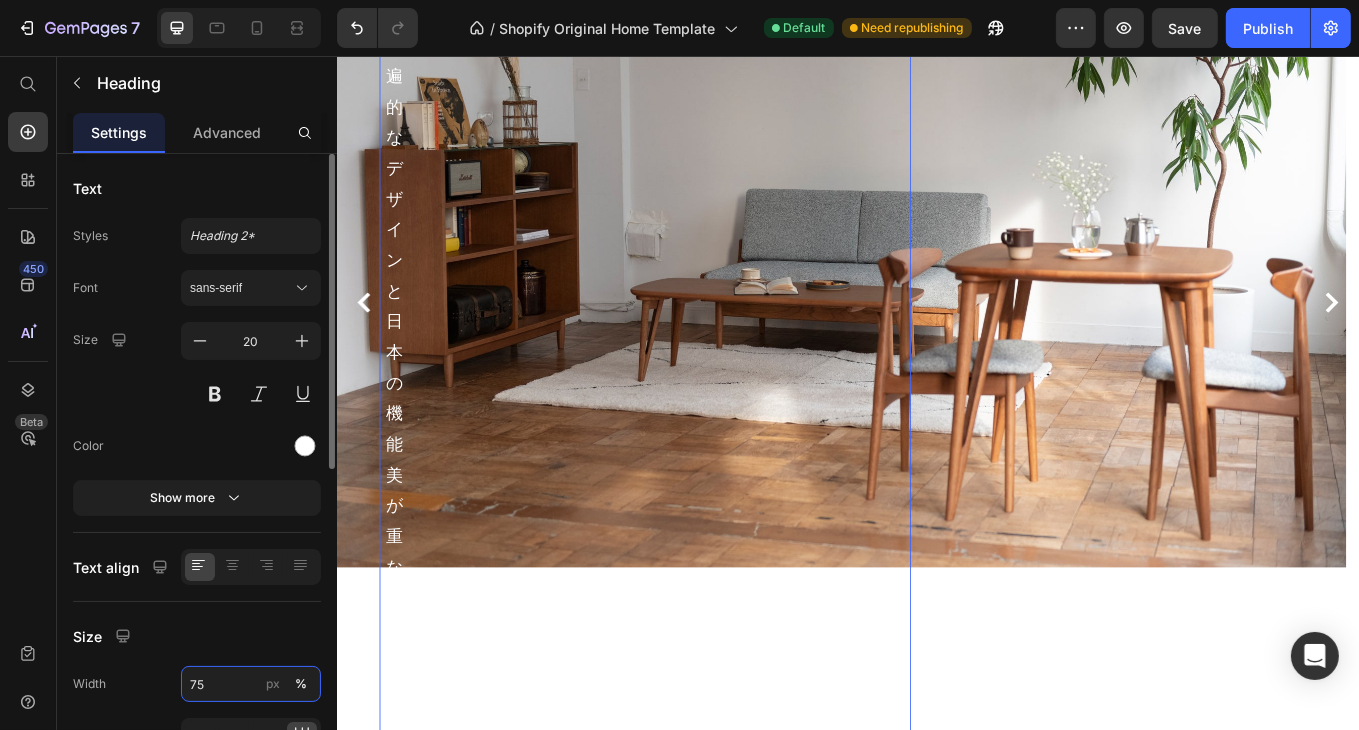 scroll, scrollTop: 200, scrollLeft: 0, axis: vertical 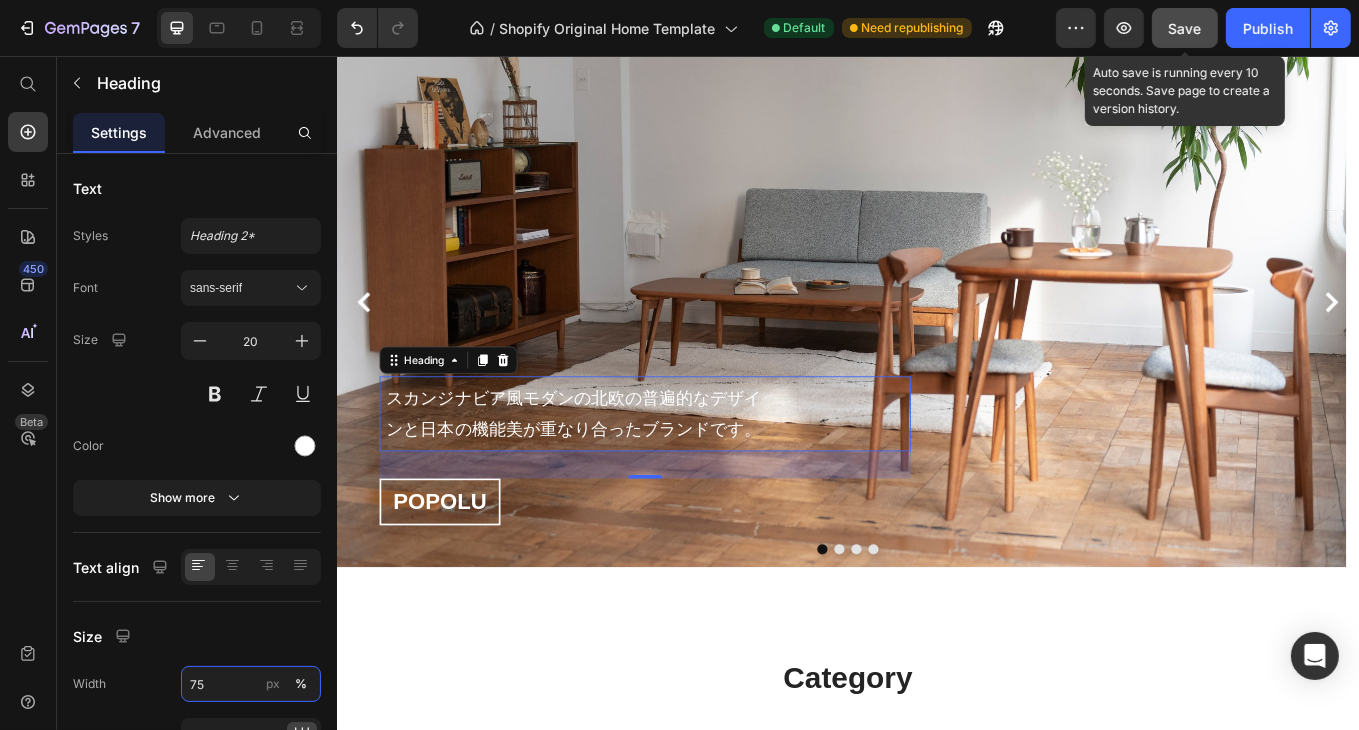 type on "75" 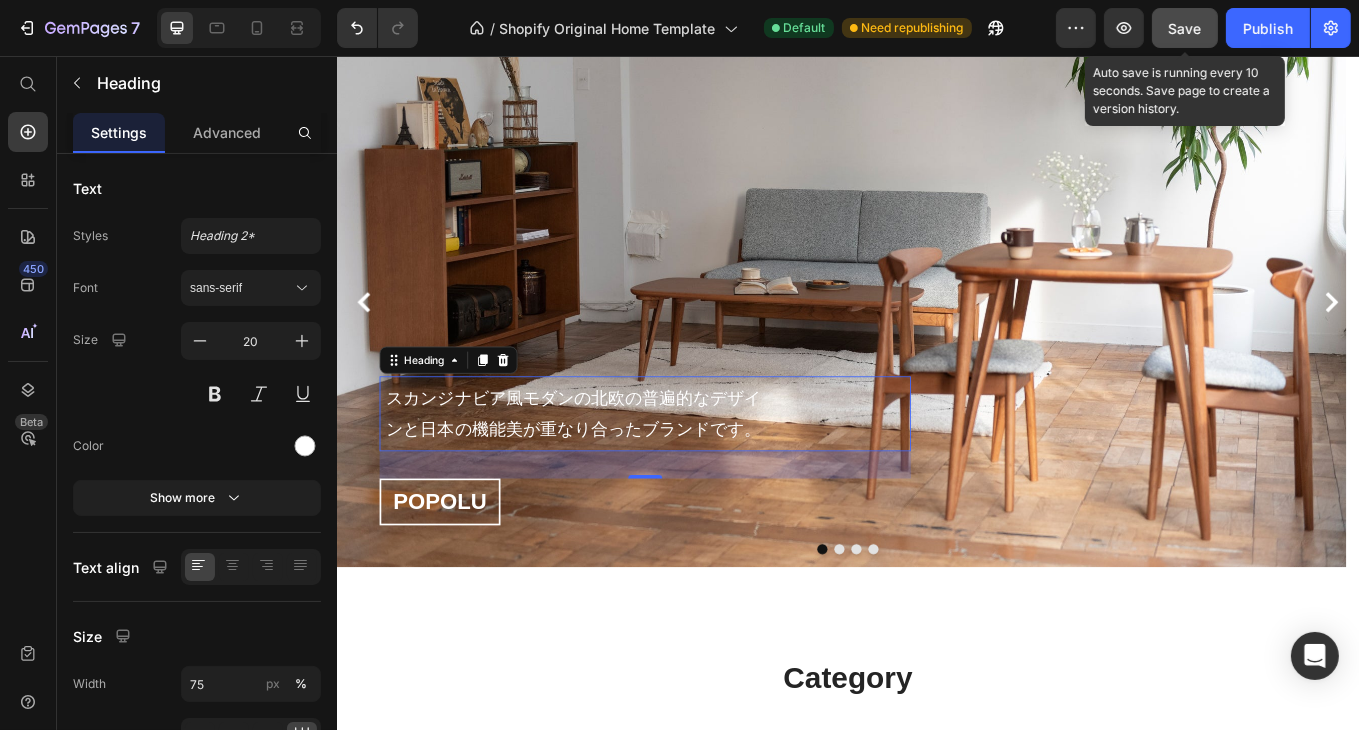 click on "Save" at bounding box center [1185, 28] 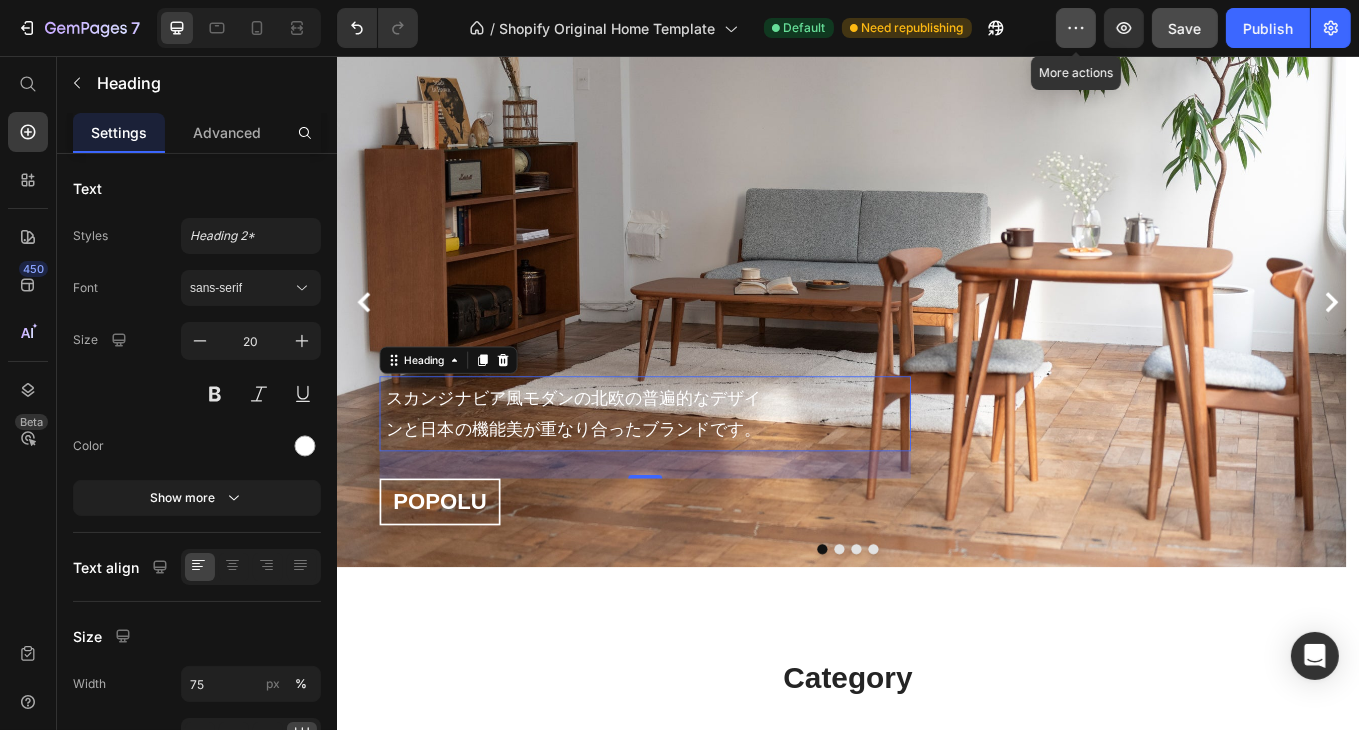 click 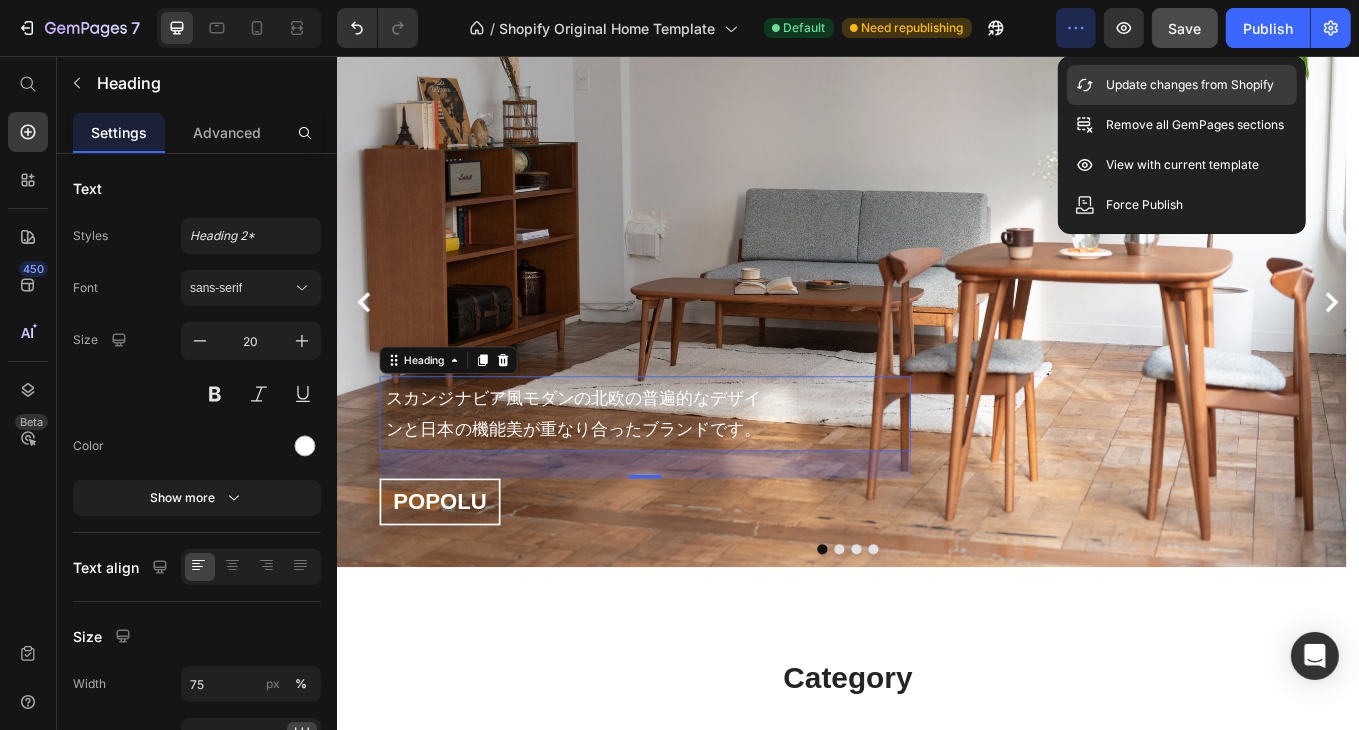 click on "Update changes from Shopify" at bounding box center [1191, 85] 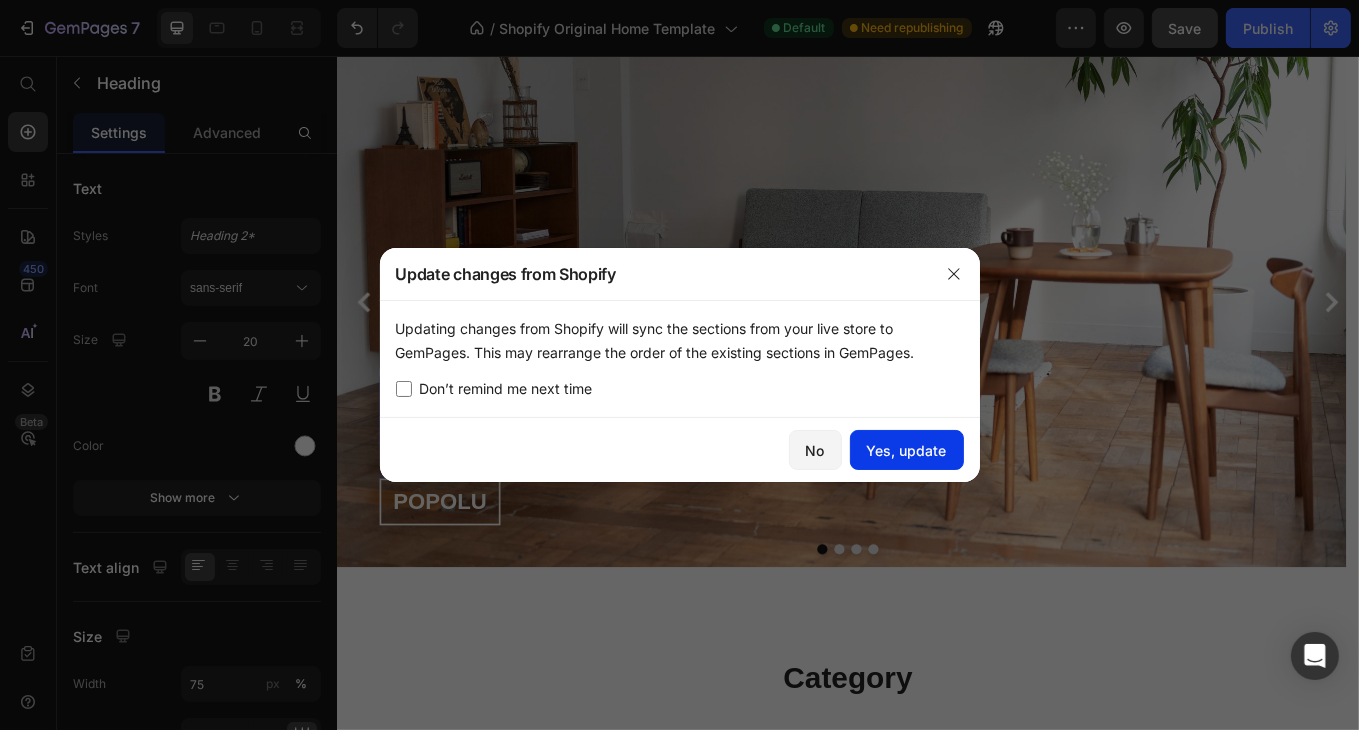 click on "Yes, update" at bounding box center [907, 450] 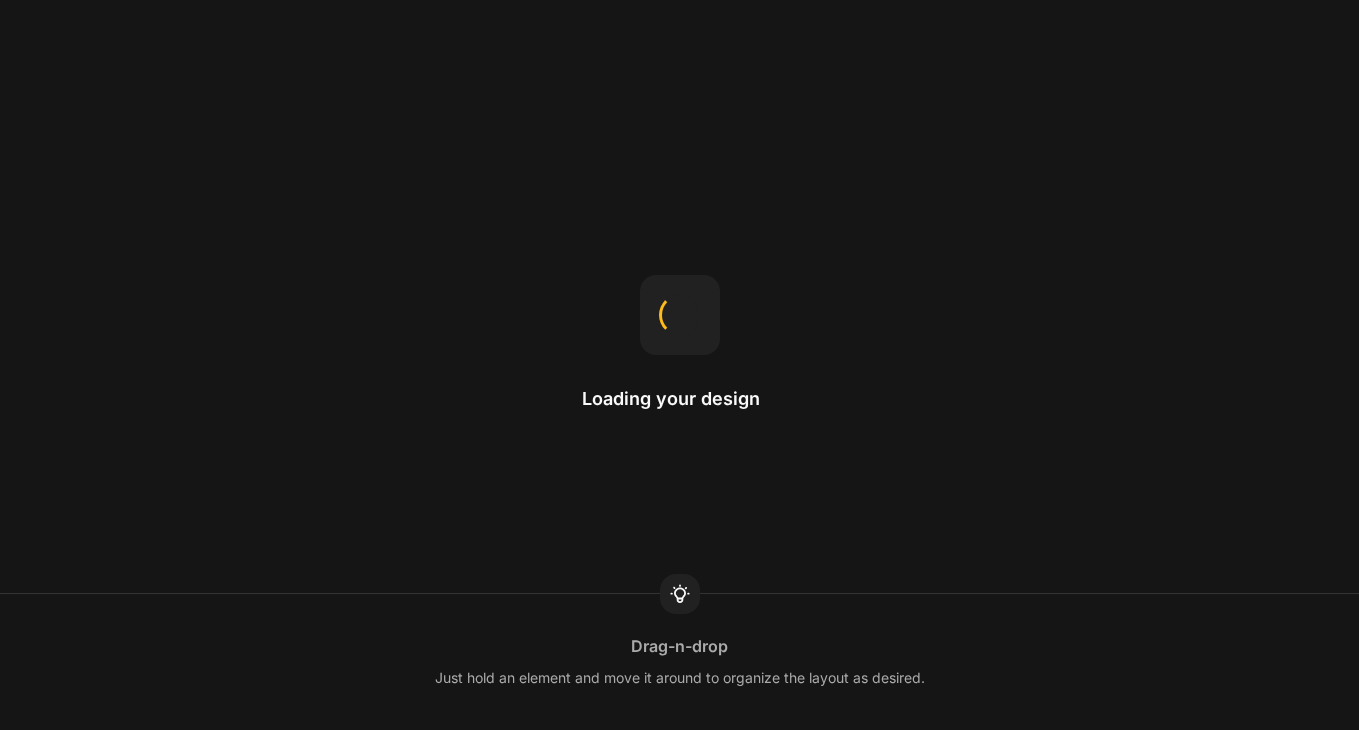 scroll, scrollTop: 0, scrollLeft: 0, axis: both 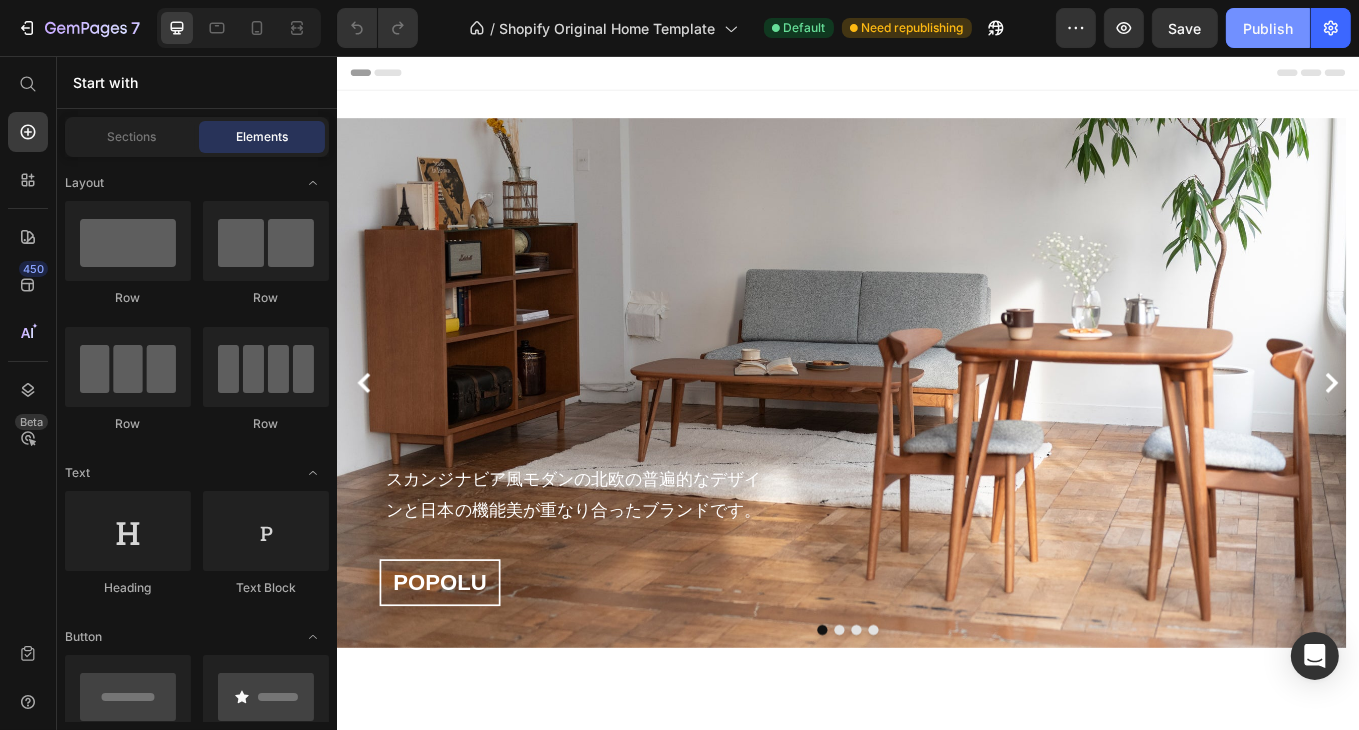 click on "Publish" at bounding box center (1268, 28) 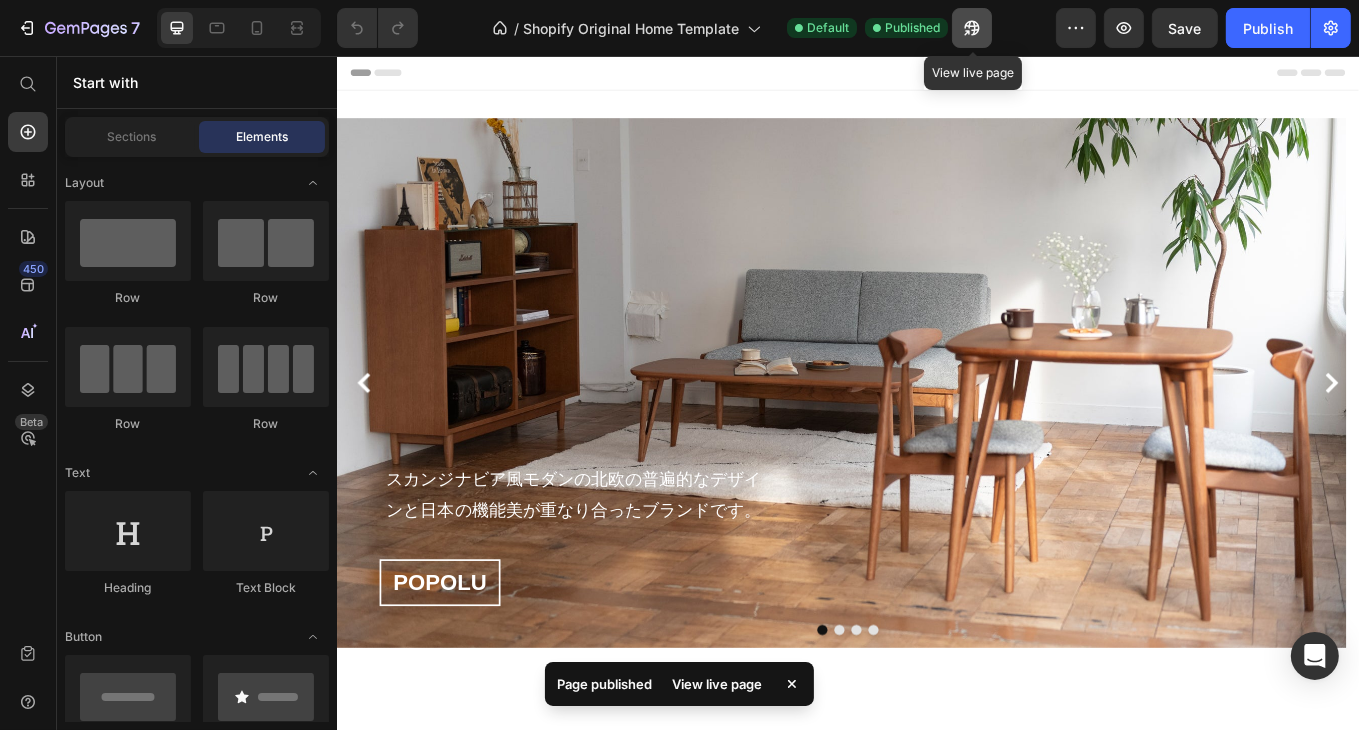 click 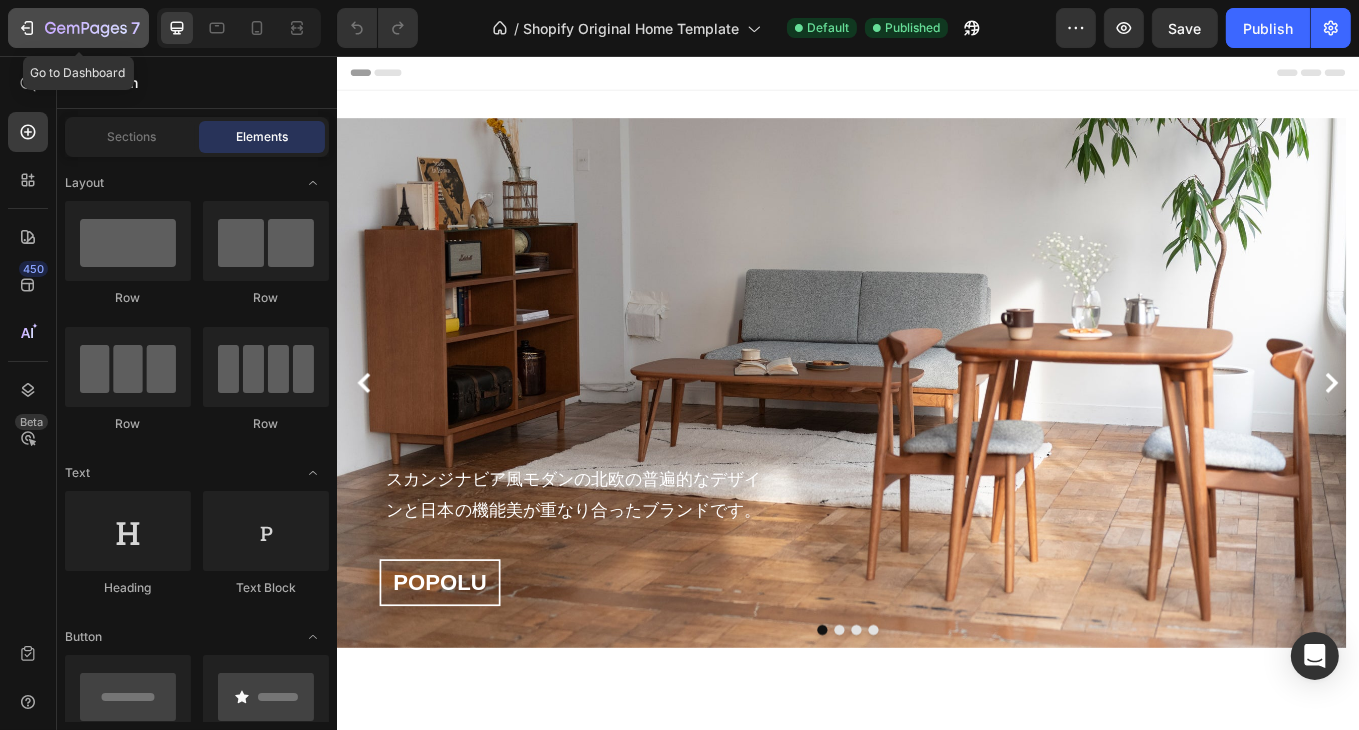click 